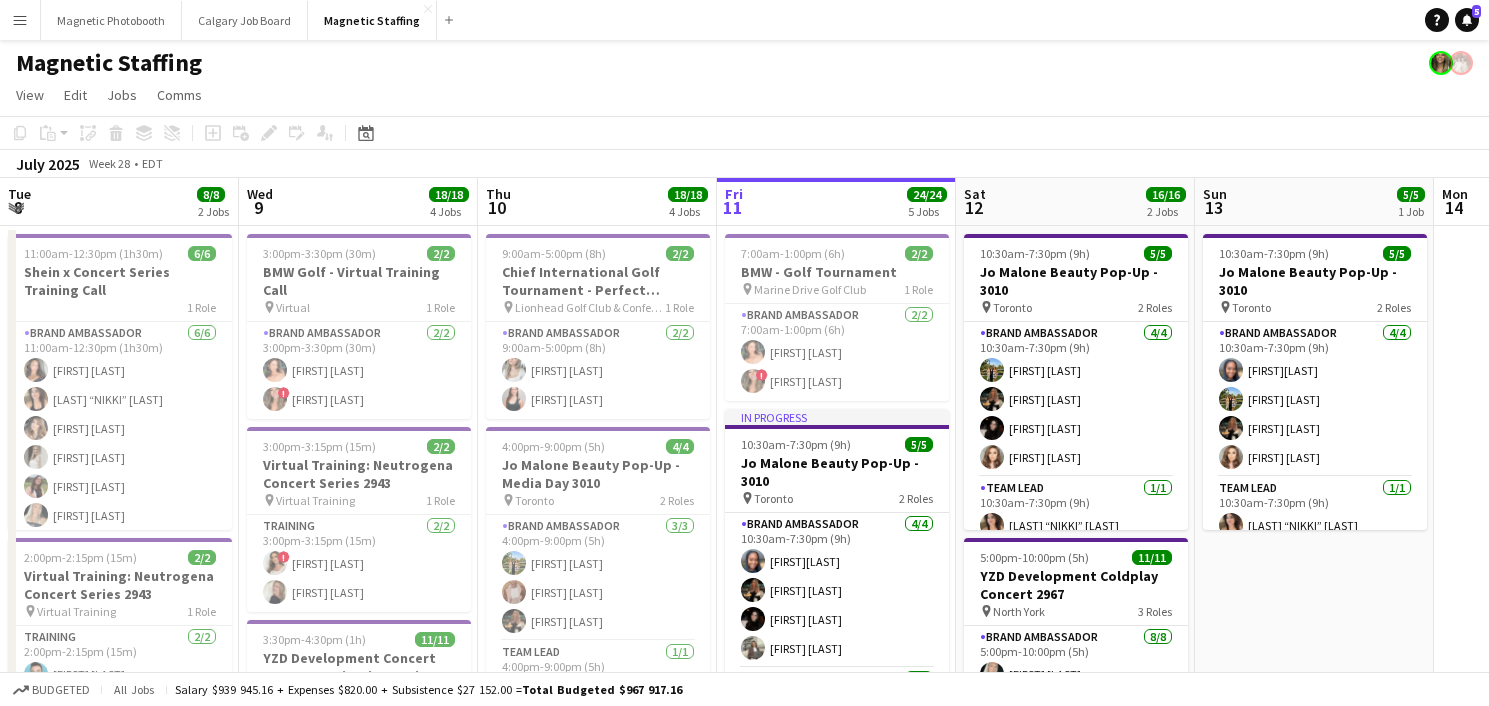 scroll, scrollTop: 0, scrollLeft: 0, axis: both 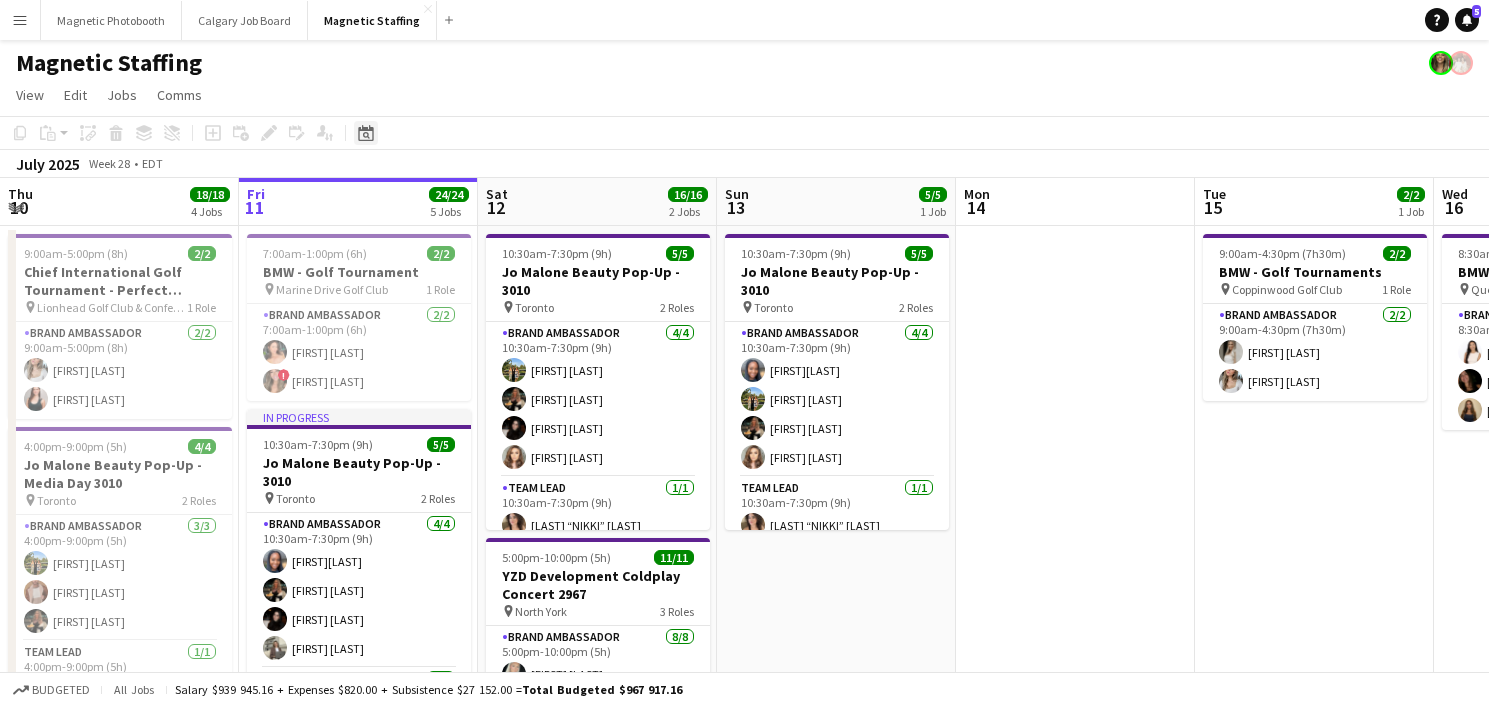 click on "Date picker" 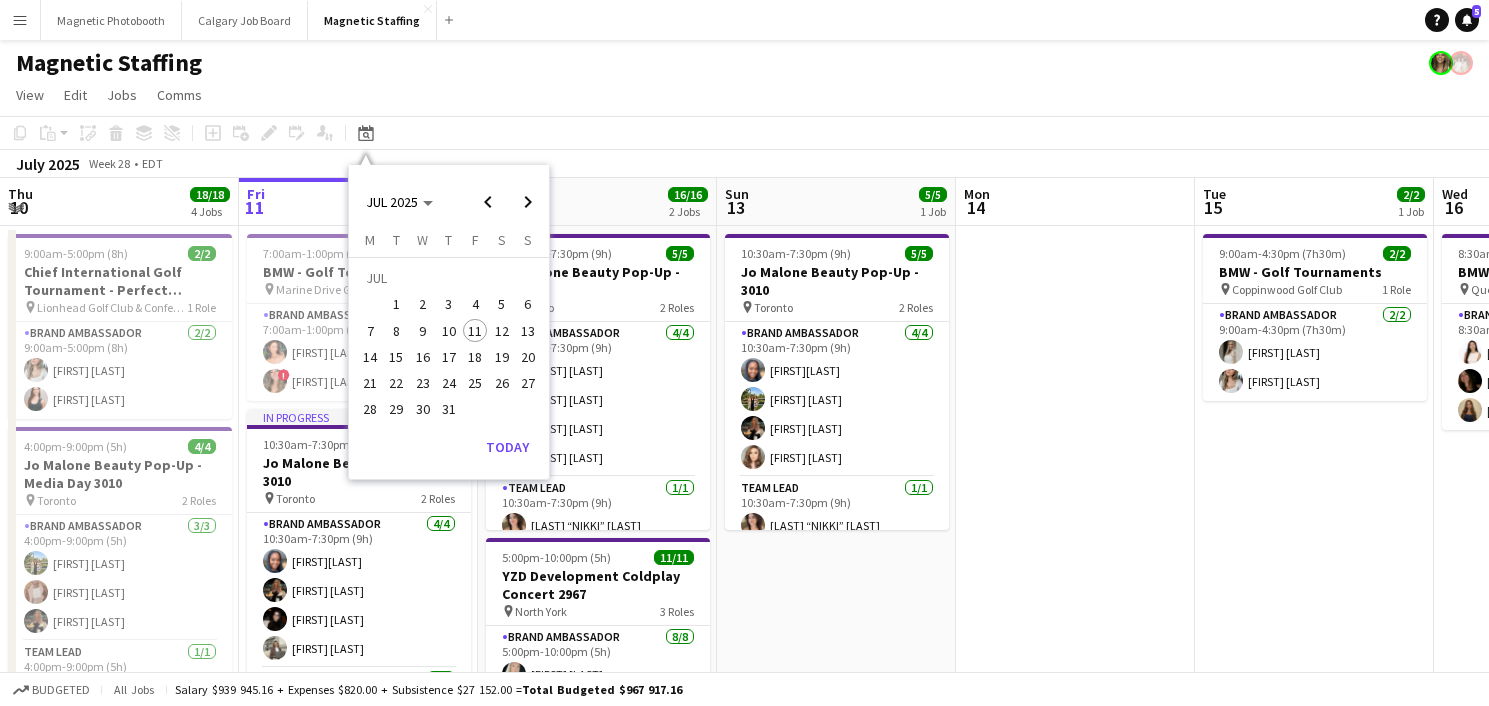 click on "29" at bounding box center [397, 410] 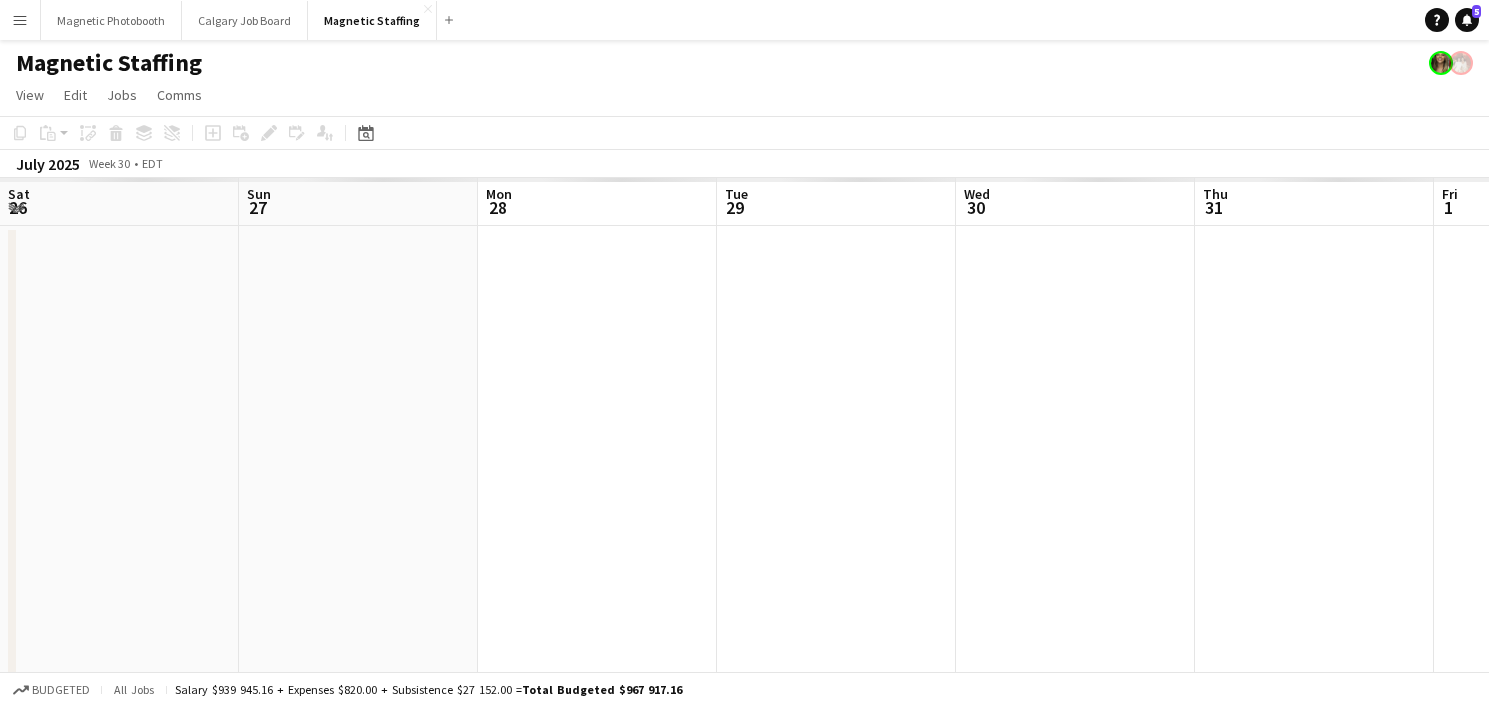 scroll, scrollTop: 0, scrollLeft: 688, axis: horizontal 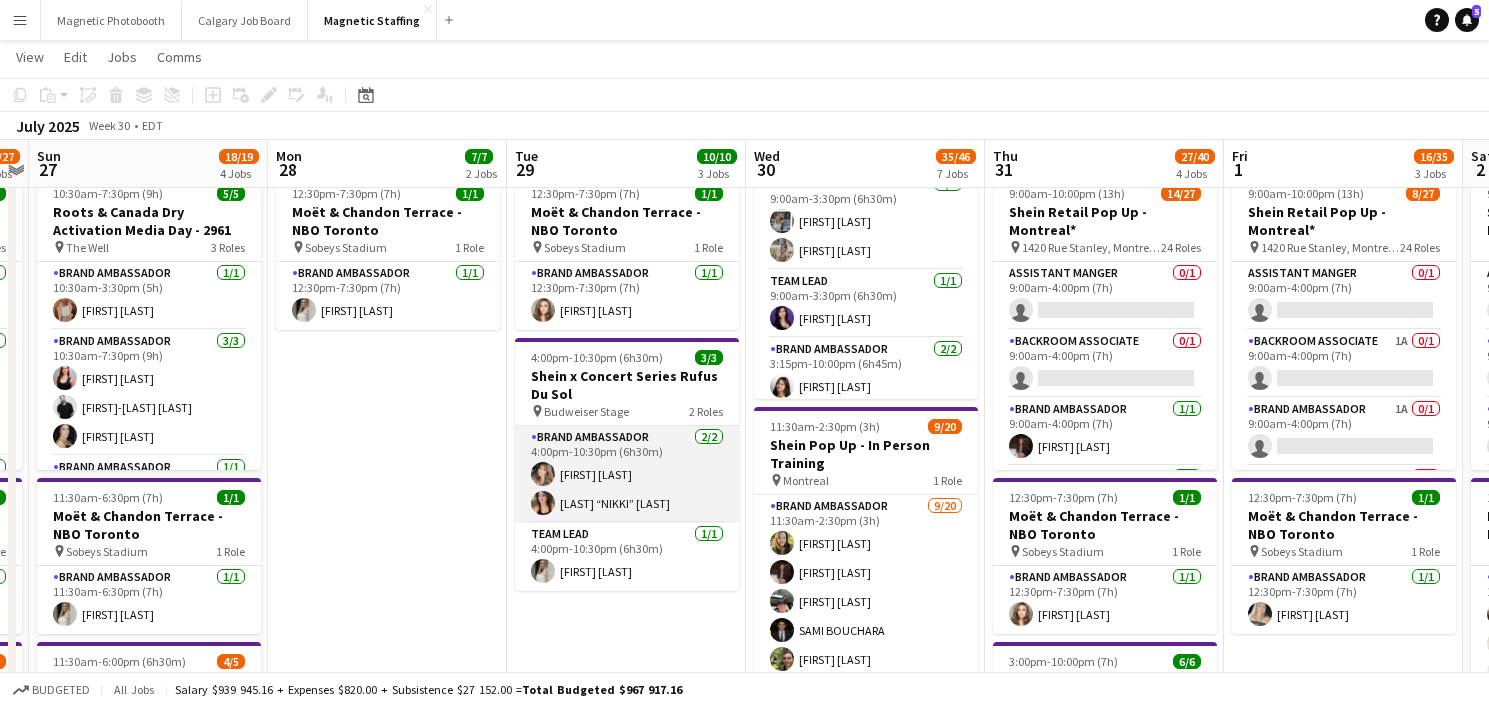 click on "Brand Ambassador   2/2   4:00pm-10:30pm (6h30m)
Cassie Sanchez Nicole “NIKKI” Schirrmacher" at bounding box center [627, 474] 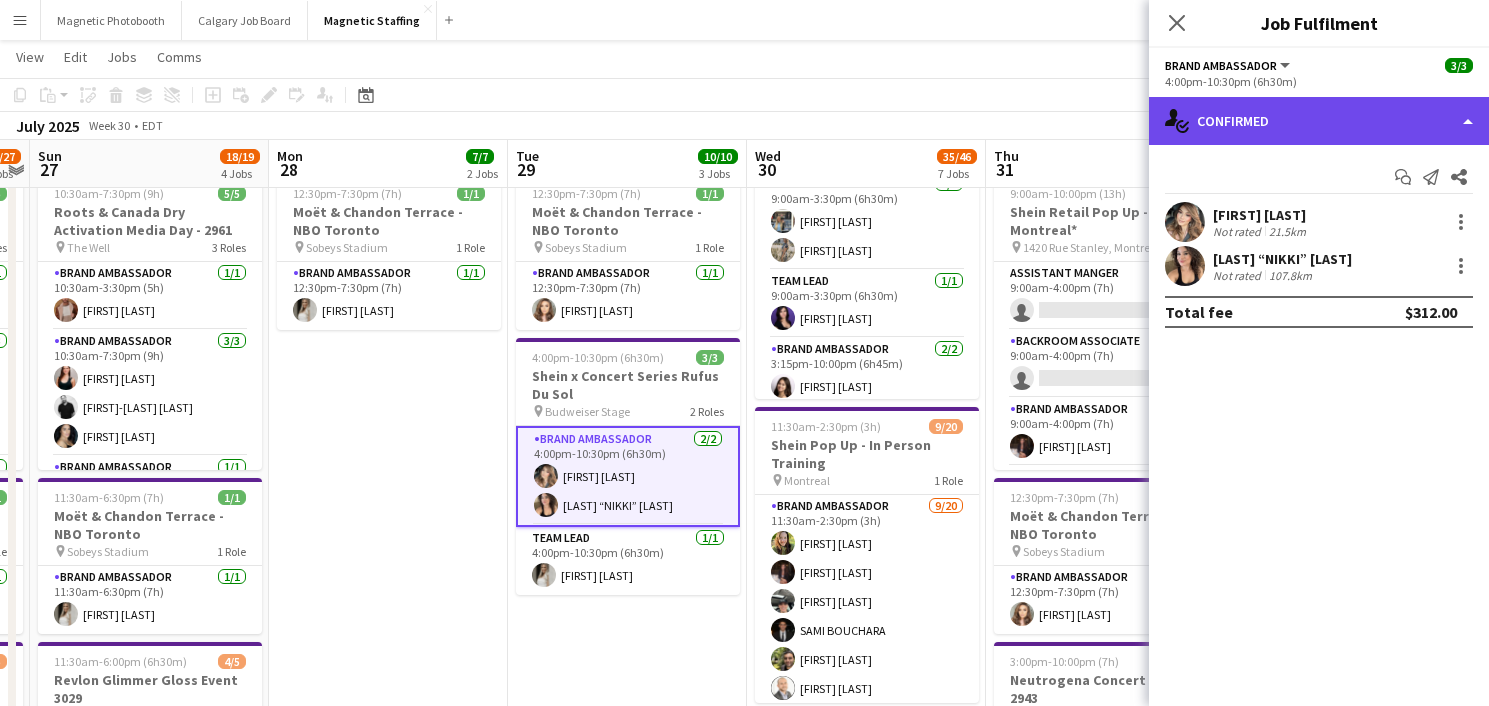 click on "single-neutral-actions-check-2
Confirmed" 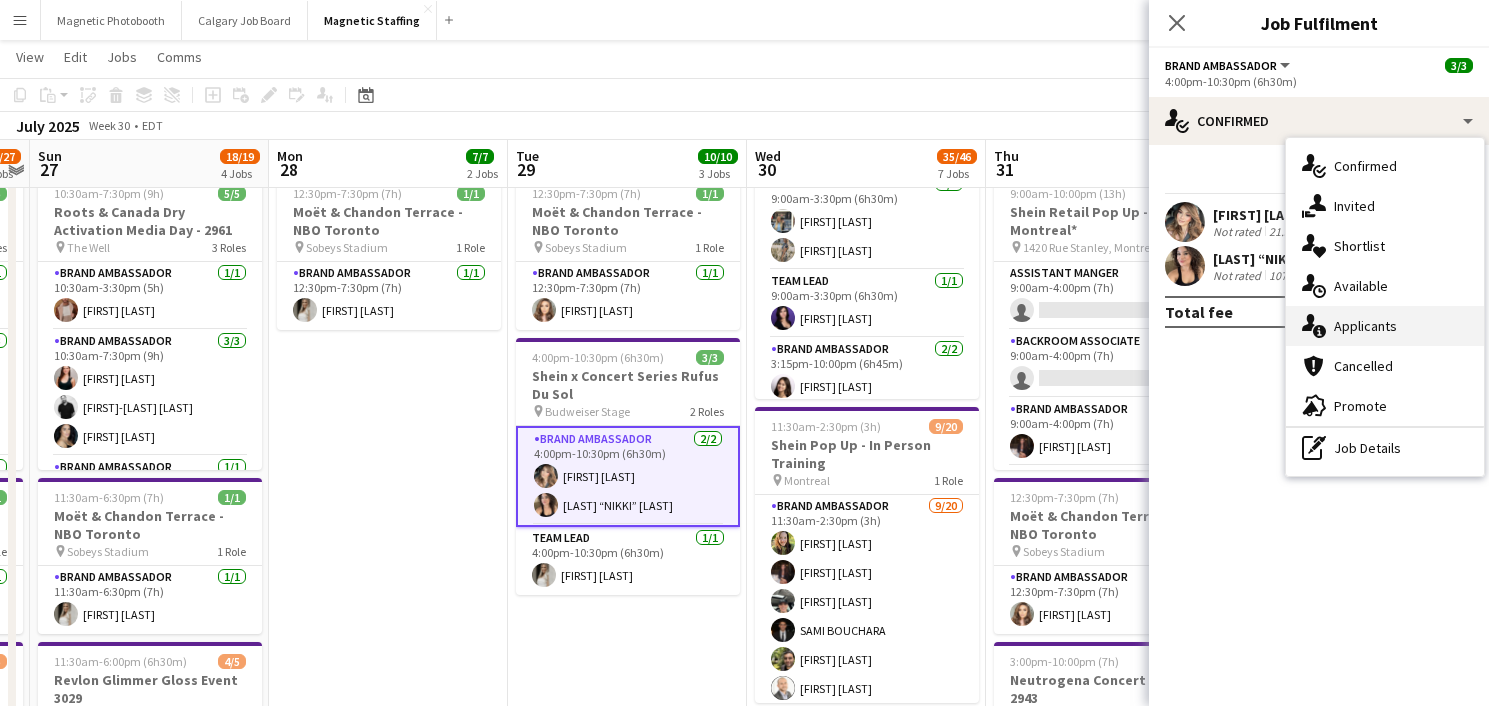 click on "single-neutral-actions-information
Applicants" at bounding box center [1385, 326] 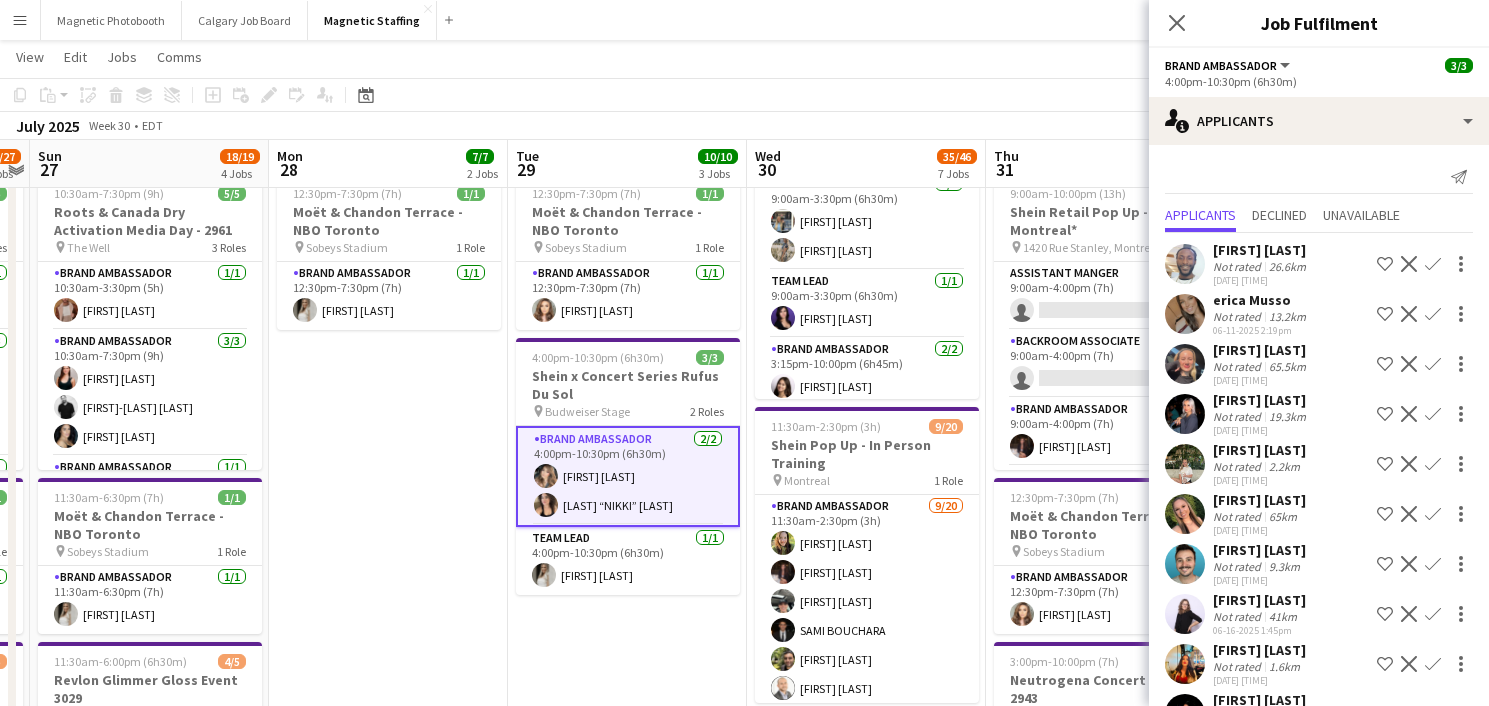 scroll, scrollTop: 501, scrollLeft: 0, axis: vertical 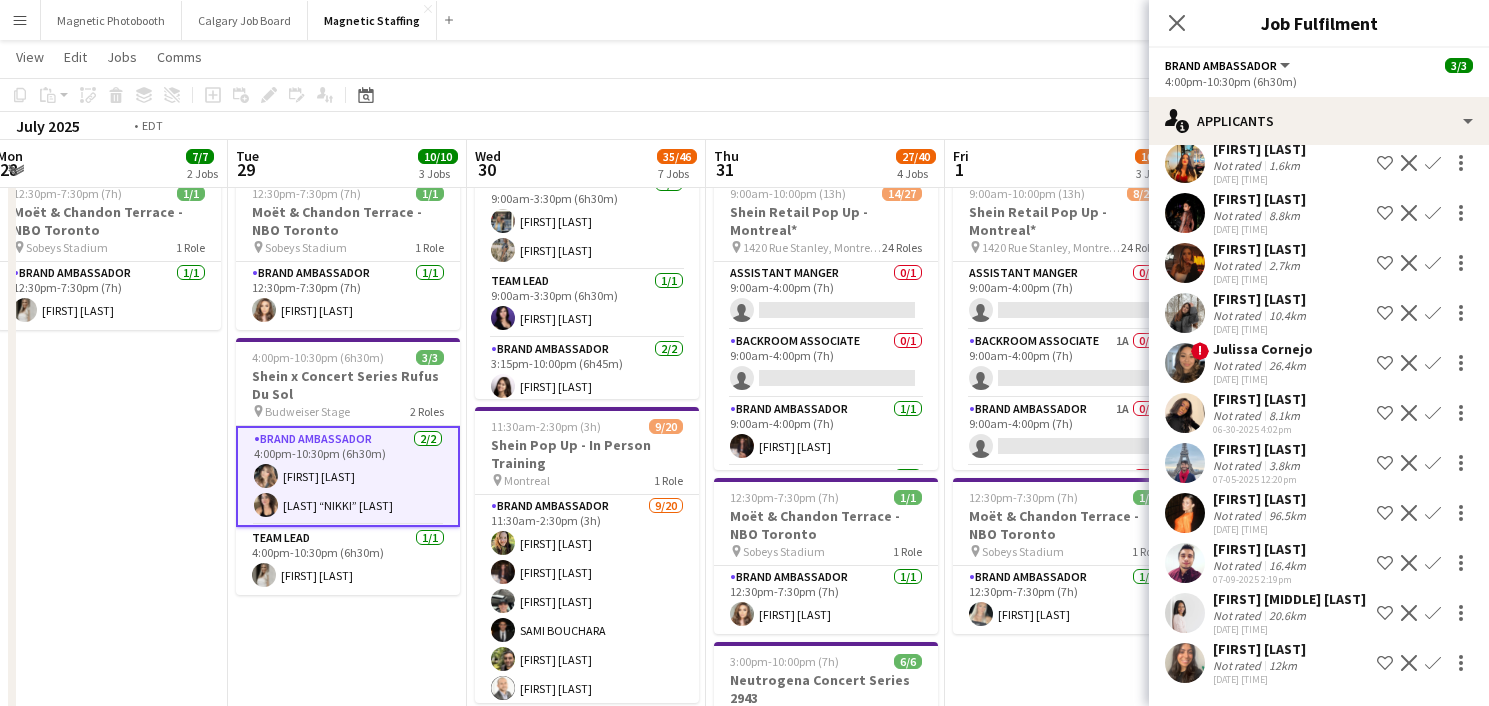 drag, startPoint x: 987, startPoint y: 507, endPoint x: 704, endPoint y: 538, distance: 284.6928 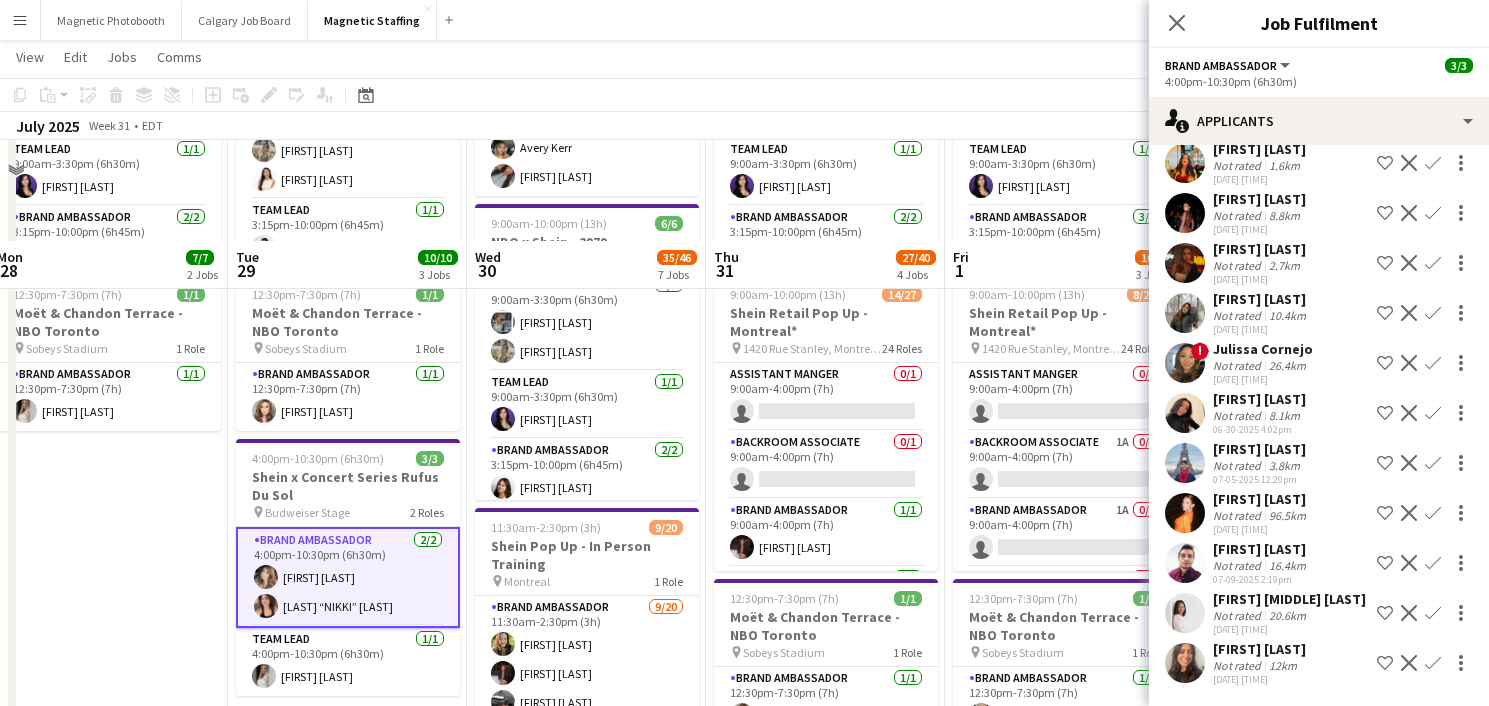 scroll, scrollTop: 177, scrollLeft: 0, axis: vertical 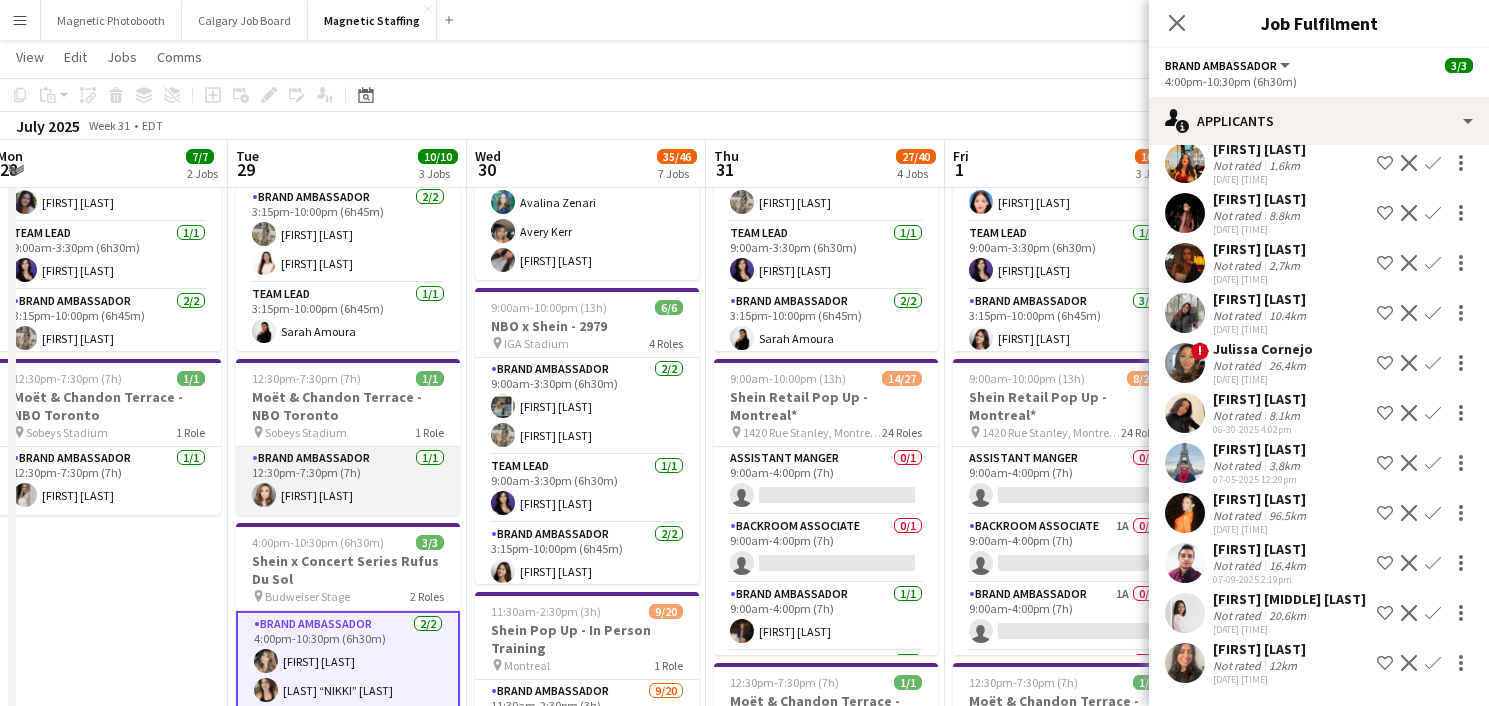 click on "Brand Ambassador   1/1   12:30pm-7:30pm (7h)
Sabrina Couture" at bounding box center [348, 481] 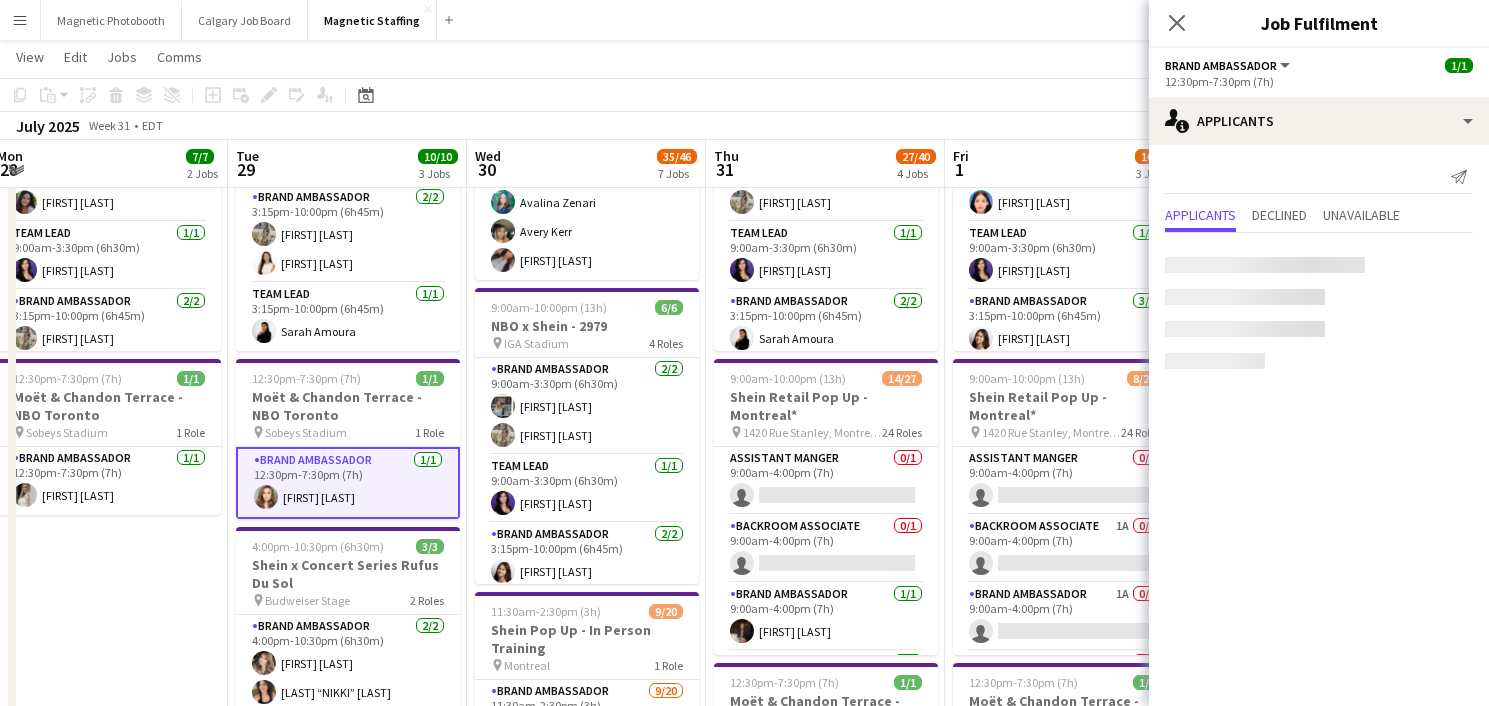 scroll, scrollTop: 0, scrollLeft: 0, axis: both 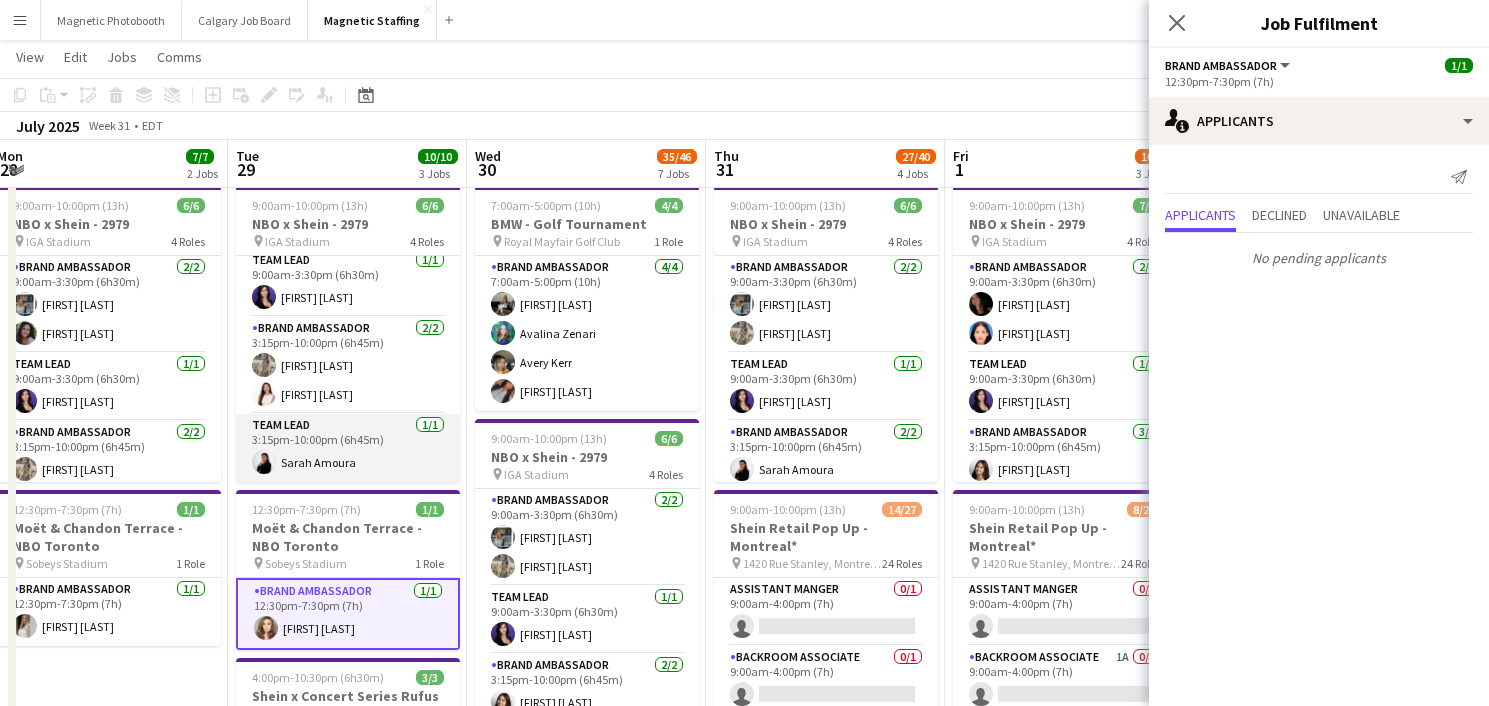 click on "Team Lead   1/1   3:15pm-10:00pm (6h45m)
Sarah Amoura" at bounding box center (348, 448) 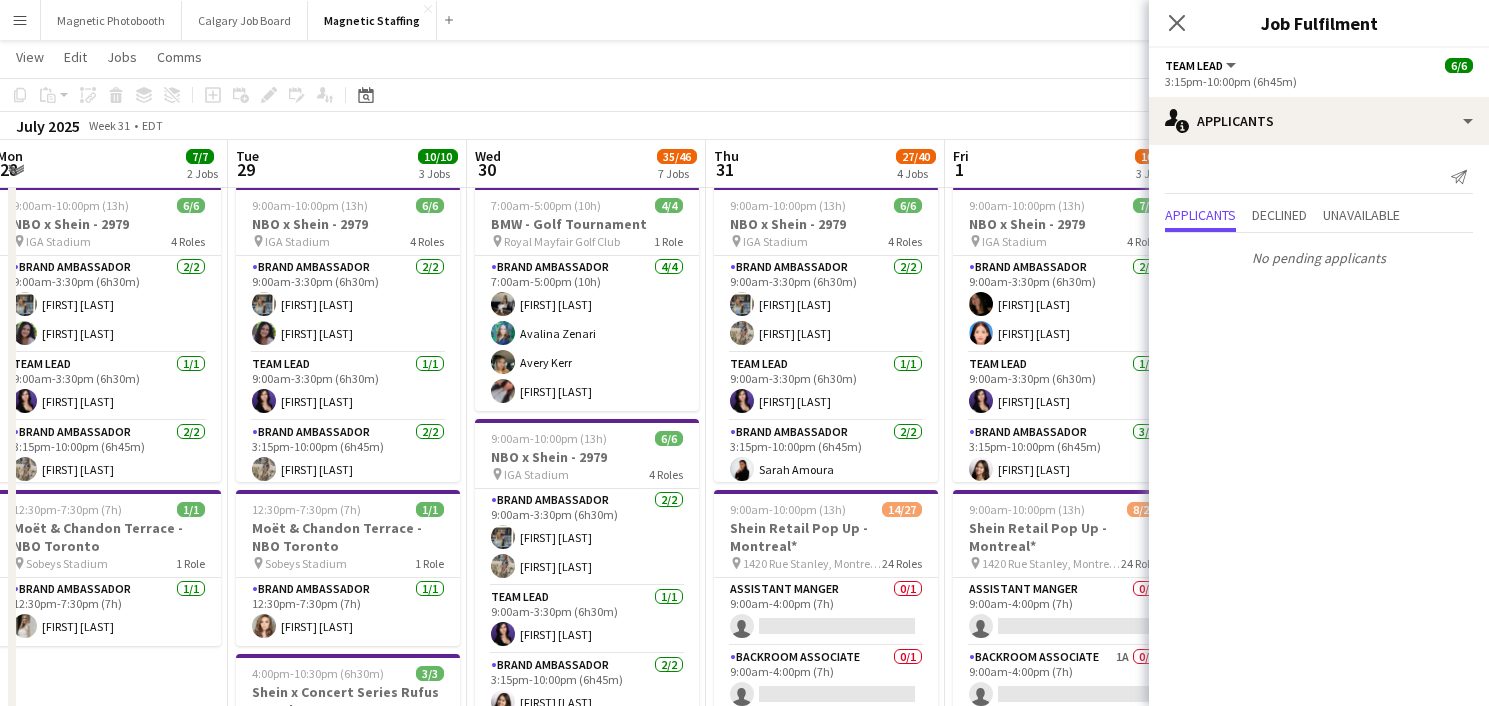 scroll, scrollTop: 2, scrollLeft: 0, axis: vertical 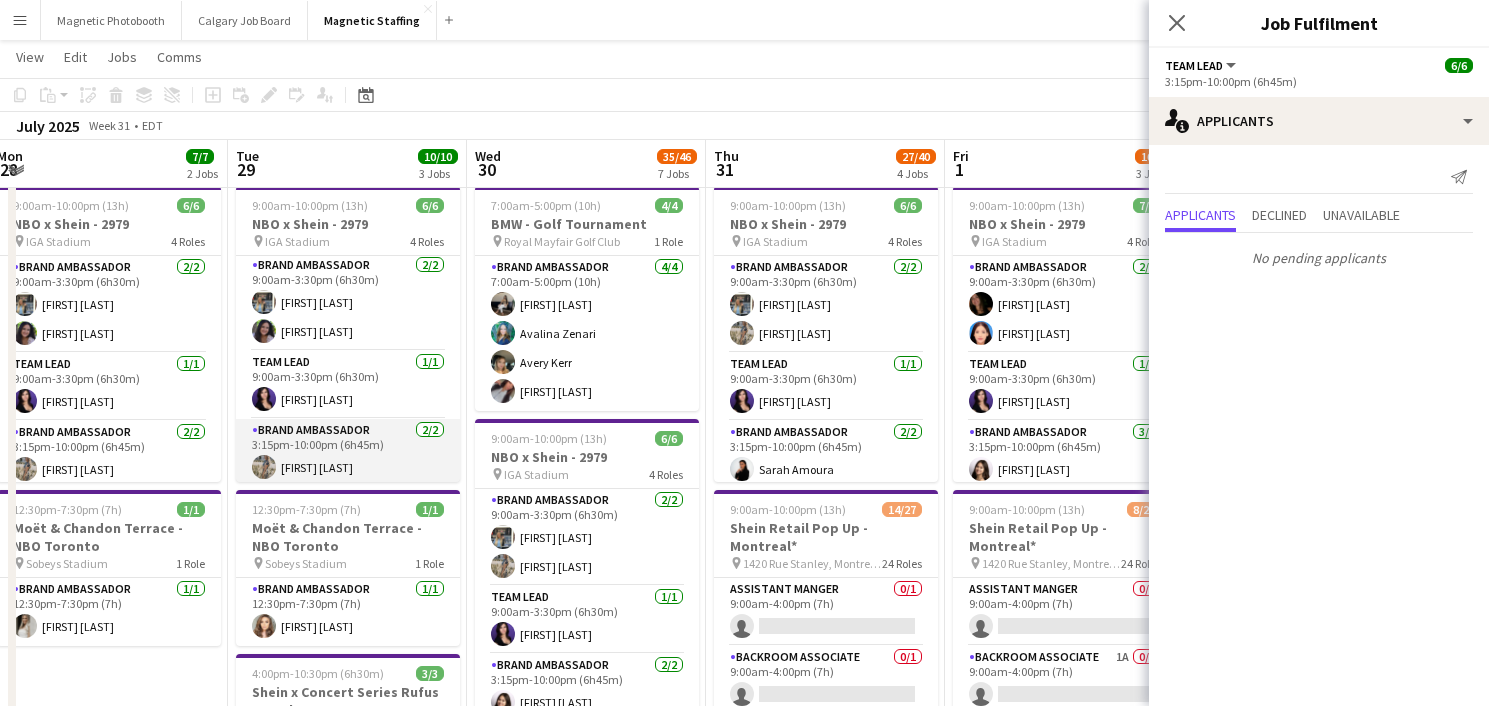click on "Brand Ambassador   2/2   3:15pm-10:00pm (6h45m)
Amélie Martin Lisa Bujold" at bounding box center (348, 467) 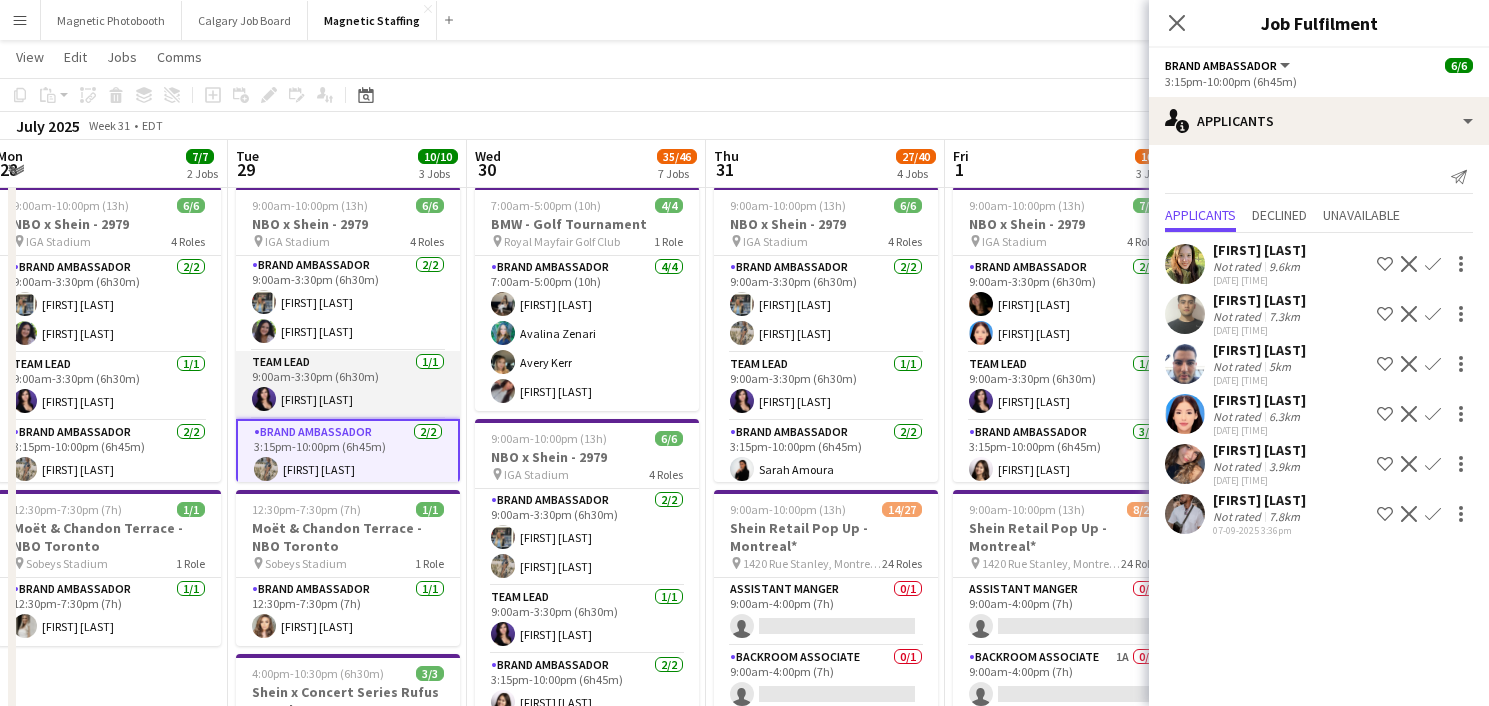 click on "Team Lead   1/1   9:00am-3:30pm (6h30m)
Heidi Filici" at bounding box center (348, 385) 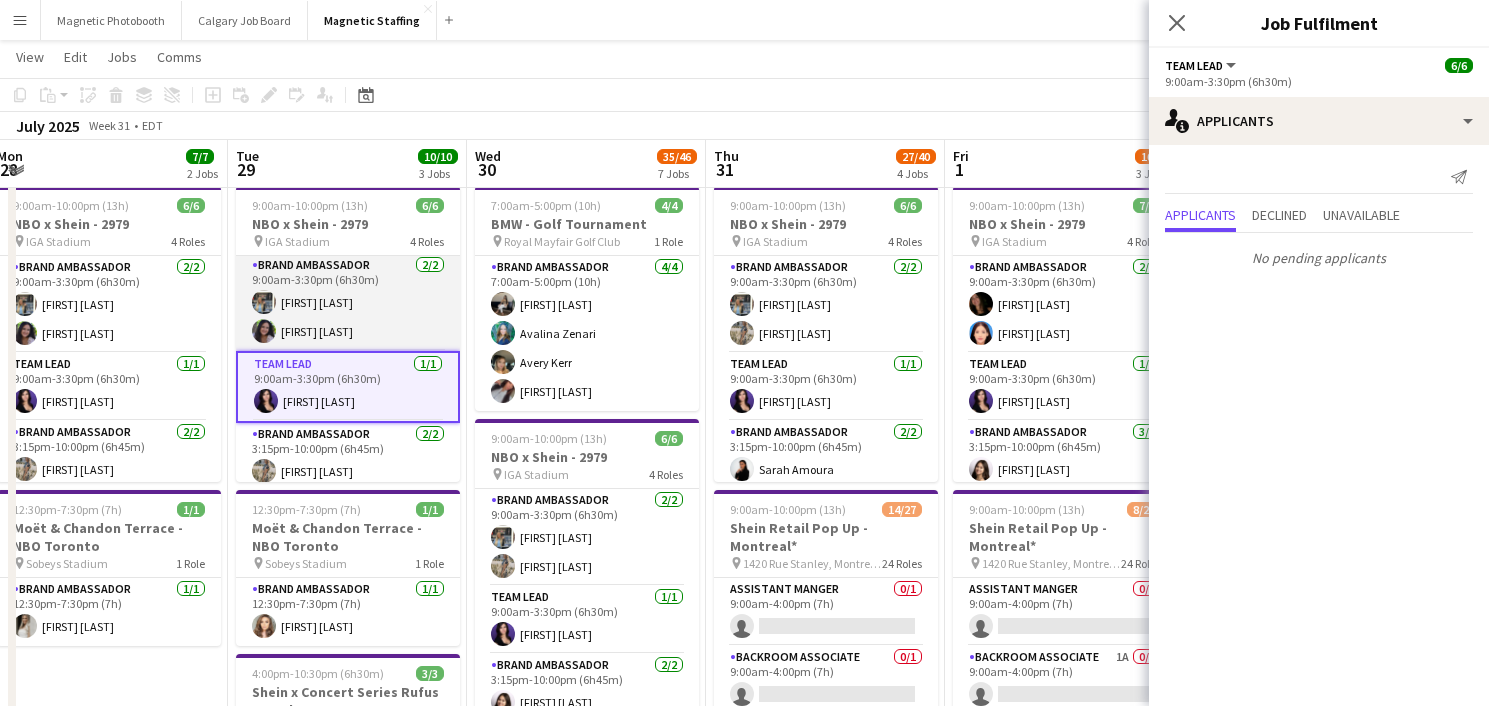 click on "Brand Ambassador   2/2   9:00am-3:30pm (6h30m)
Louise Flouhr Emna Touil" at bounding box center (348, 302) 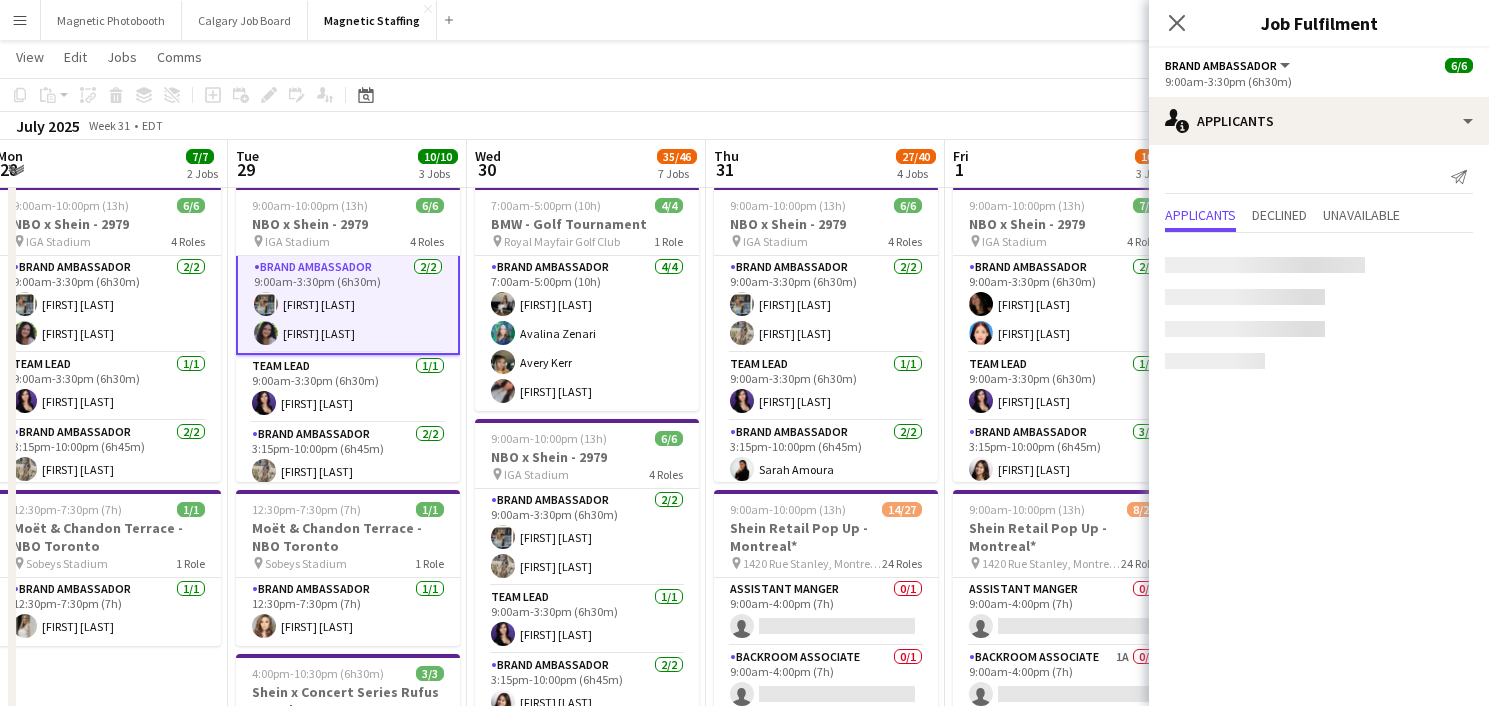 scroll, scrollTop: 4, scrollLeft: 0, axis: vertical 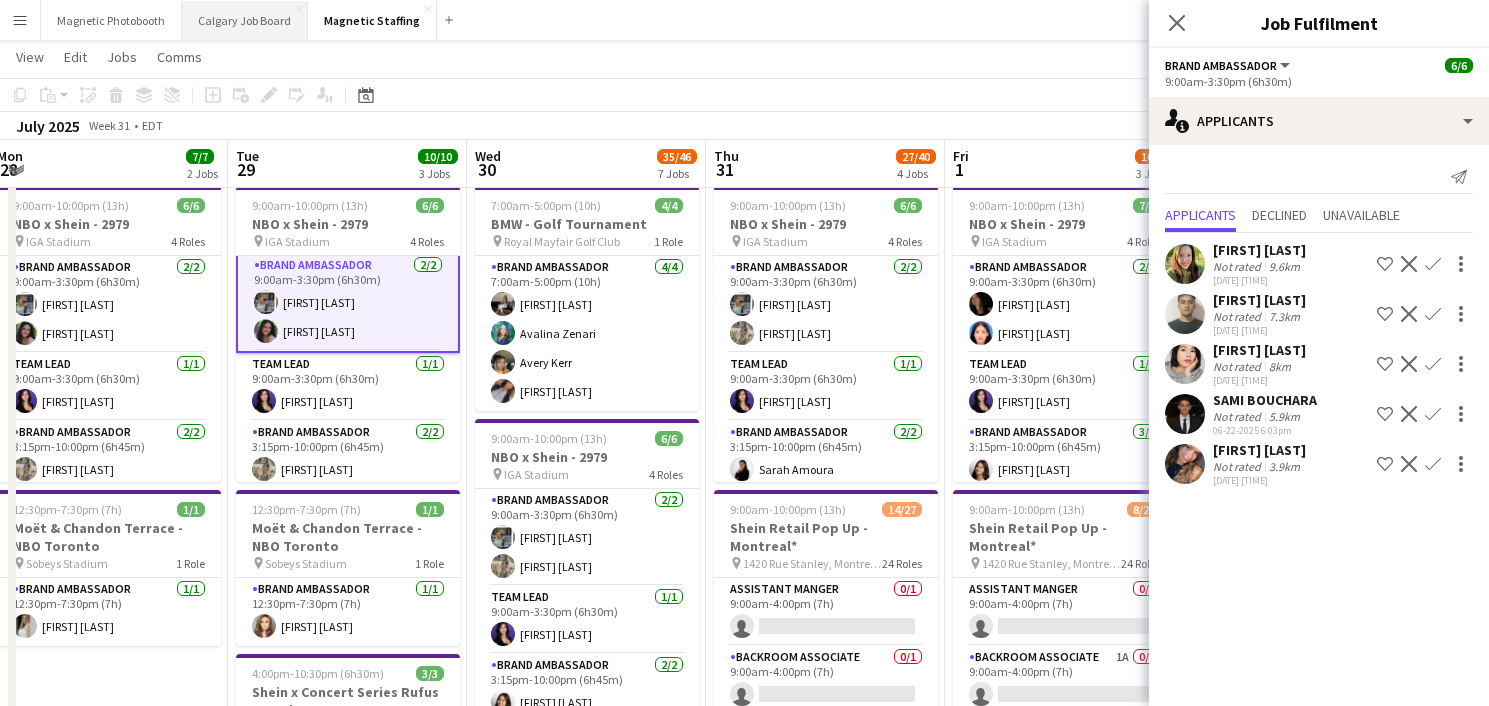 click on "Calgary Job Board
Close" at bounding box center [245, 20] 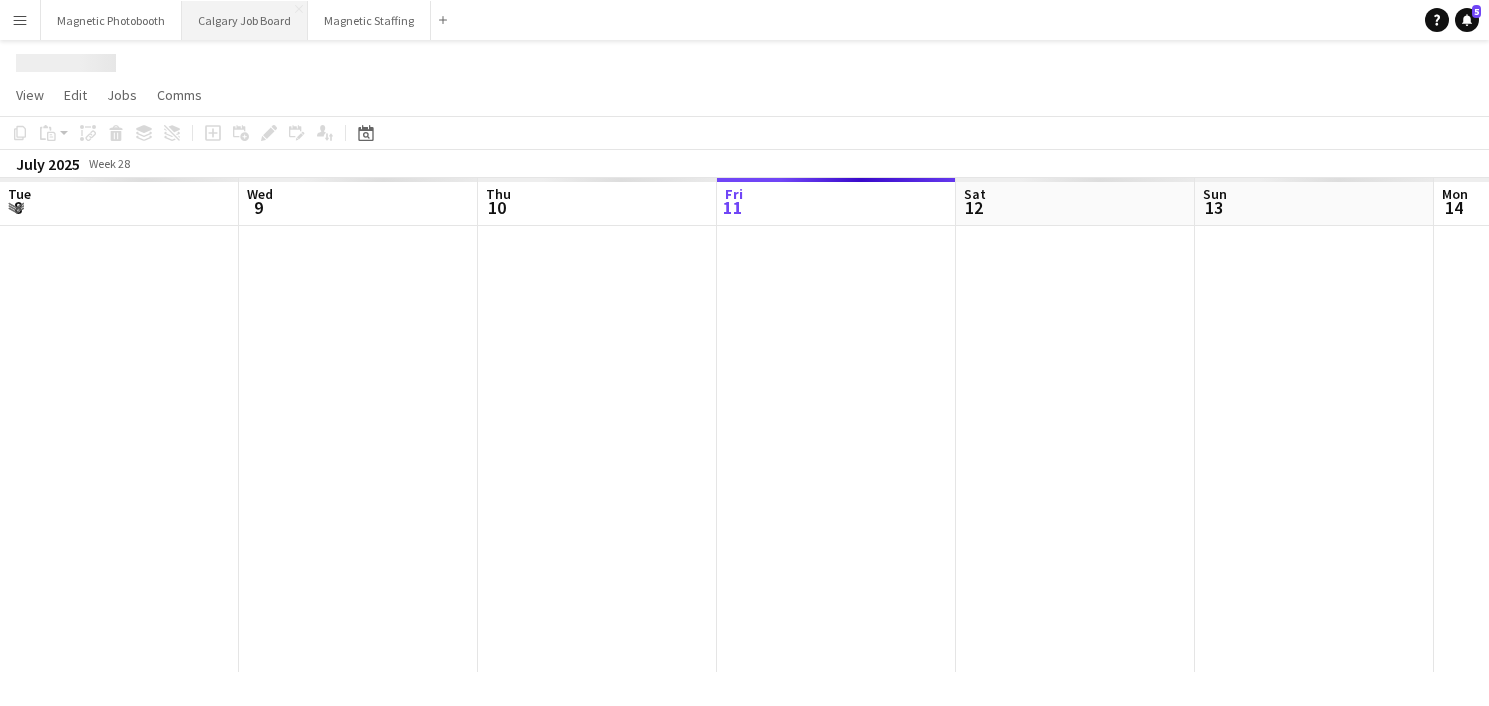 scroll, scrollTop: 0, scrollLeft: 0, axis: both 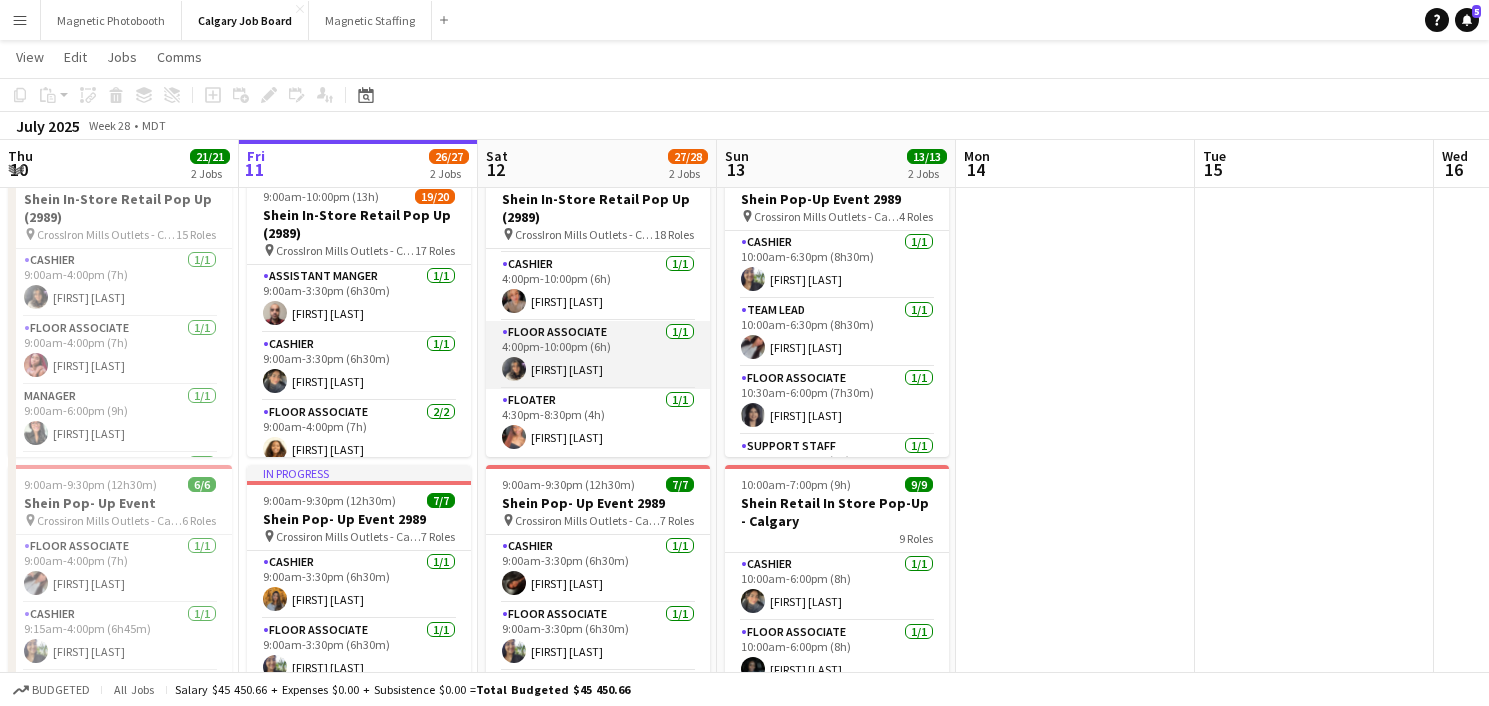 click on "Floor Associate   1/1   4:00pm-10:00pm (6h)
Sukhreen Cheema" at bounding box center [598, 355] 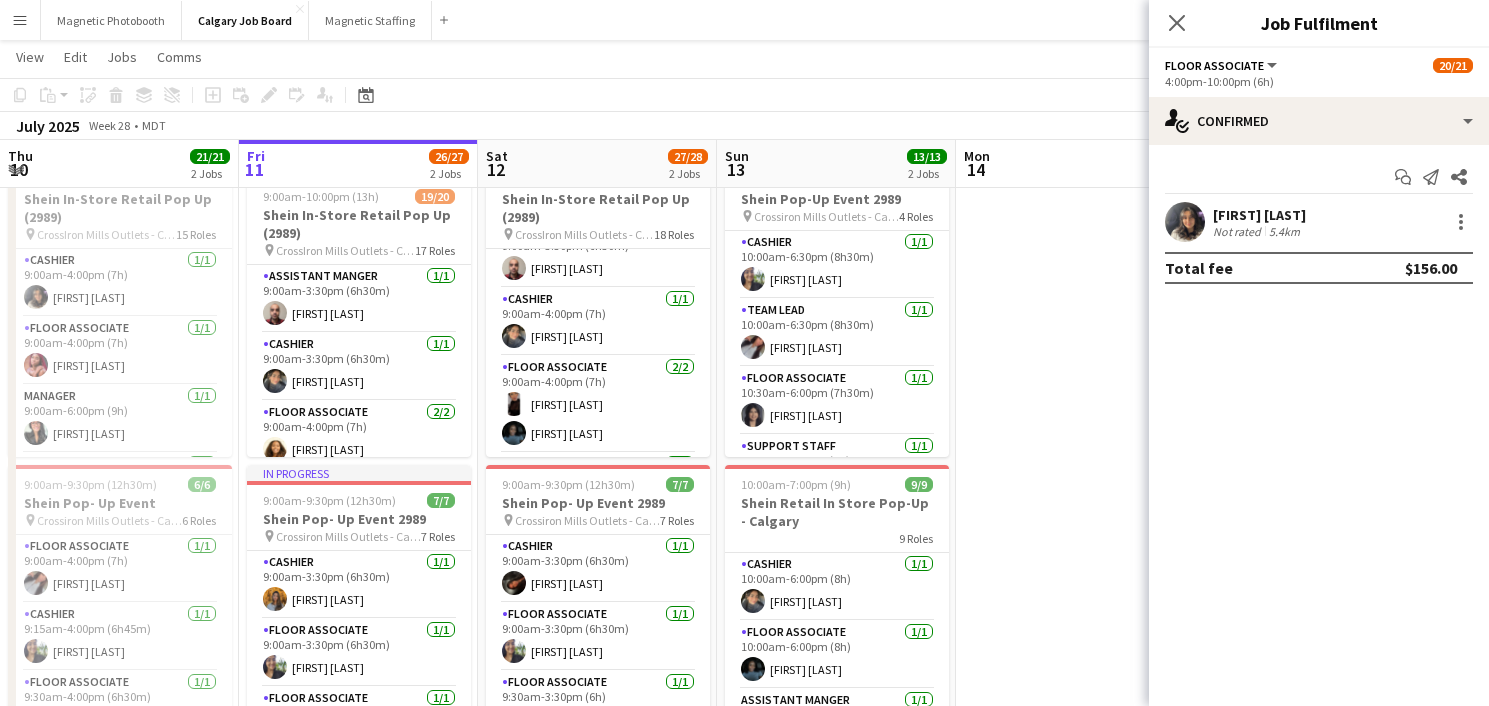 scroll, scrollTop: 0, scrollLeft: 0, axis: both 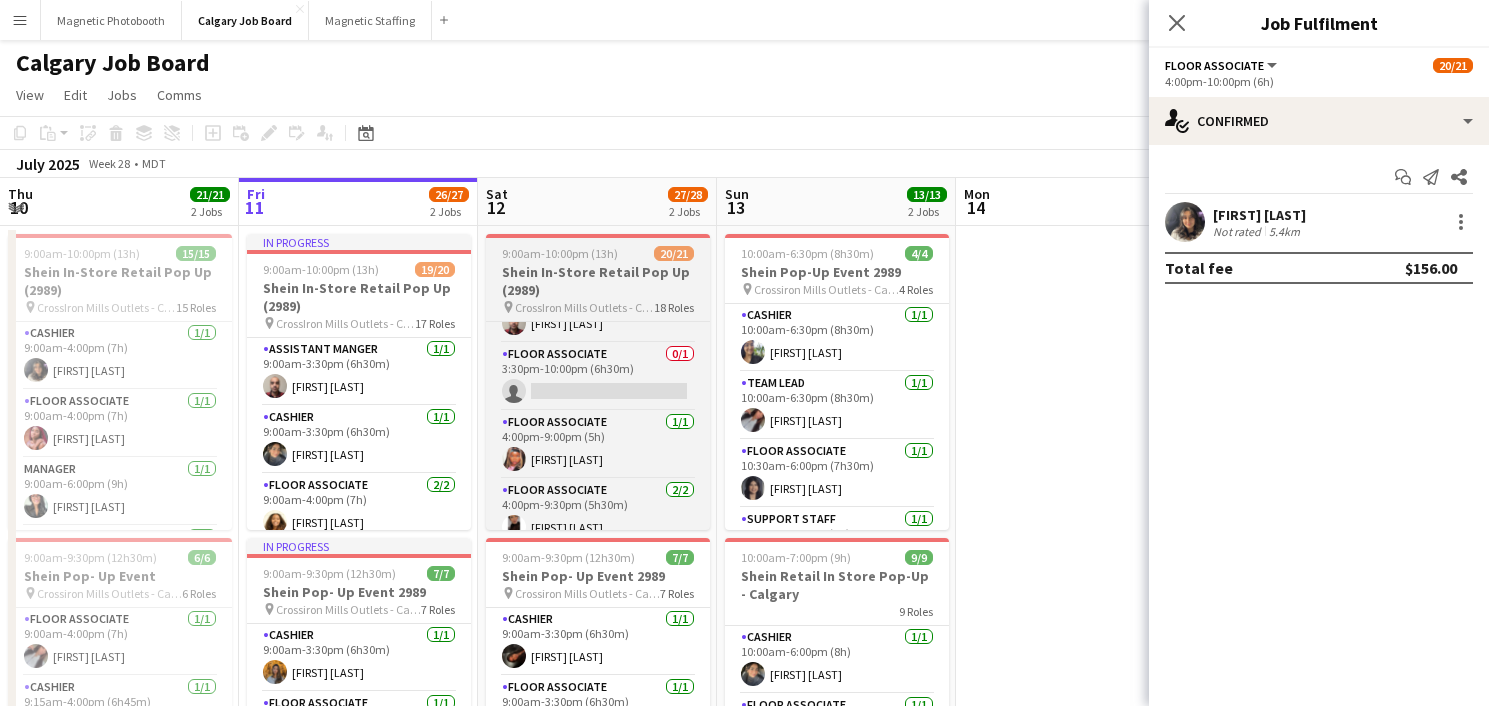 click on "Shein In-Store Retail Pop Up (2989)" at bounding box center [598, 281] 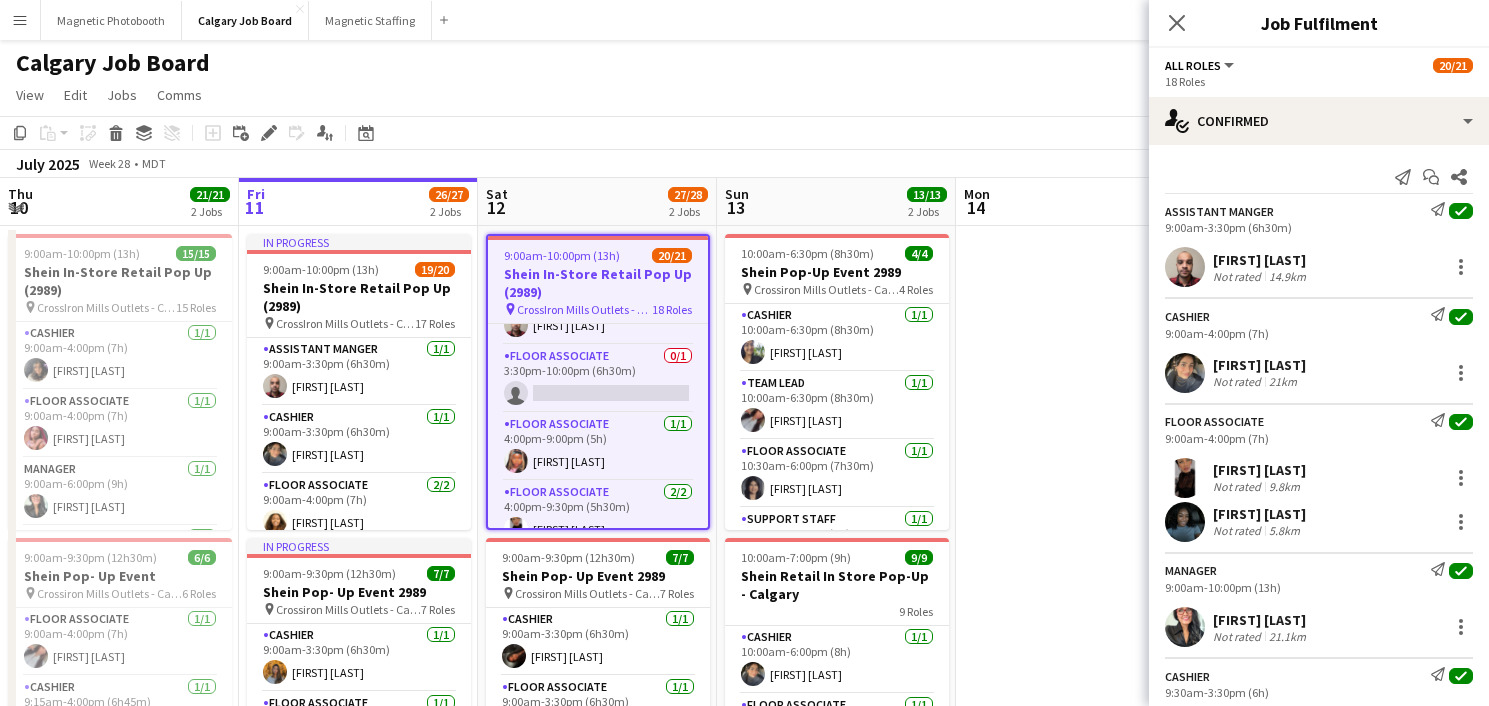 click on "9:00am-10:00pm (13h)    20/21   Shein In-Store Retail Pop Up (2989)
pin
CrossIron Mills Outlets - Calgary   18 Roles   Assistant Manger    1/1   9:00am-3:30pm (6h30m)
Ahmed Butt  Cashier   1/1   9:00am-4:00pm (7h)
Mannsharn Malhi  Floor Associate   2/2   9:00am-4:00pm (7h)
Lindsay McKay Fade Ogunbade  Manager   1/1   9:00am-10:00pm (13h)
Milly Salcedo  Cashier   1/1   9:30am-3:30pm (6h)
Sukhreen Cheema  Floor Associate   2/2   9:30am-3:30pm (6h)
Lucia Cáceres Katherine Hoople  Brand Ambassador   1/1   10:00am-4:30pm (6h30m)
Omega Thomson  Floater   1/1   11:30am-4:30pm (5h)
dureti gole  Brand Ambassador   1/1   2:30pm-7:00pm (4h30m)
Gabriel Siwa  Brand Ambassador   1/1   3:30pm-9:00pm (5h30m)
Katherine Hoople  Cashier   1/1   3:30pm-9:30pm (6h)
Navjot Cheema  Assistant Manger    1/1   3:30pm-10:00pm (6h30m)
Ahmed Butt  Floor Associate   0/1   3:30pm-10:00pm (6h30m)
single-neutral-actions
Floor Associate   1/1   2/2" at bounding box center (598, 382) 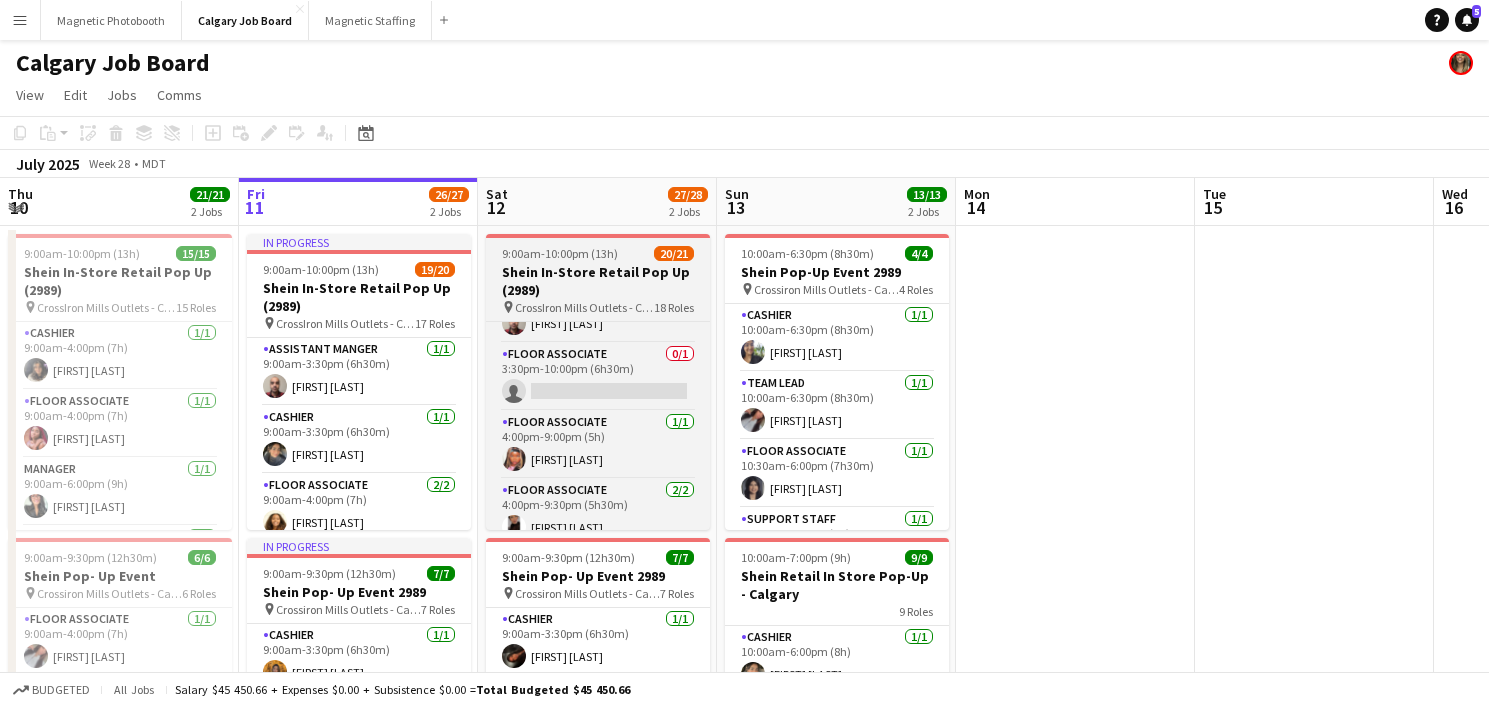 click on "Shein In-Store Retail Pop Up (2989)" at bounding box center (598, 281) 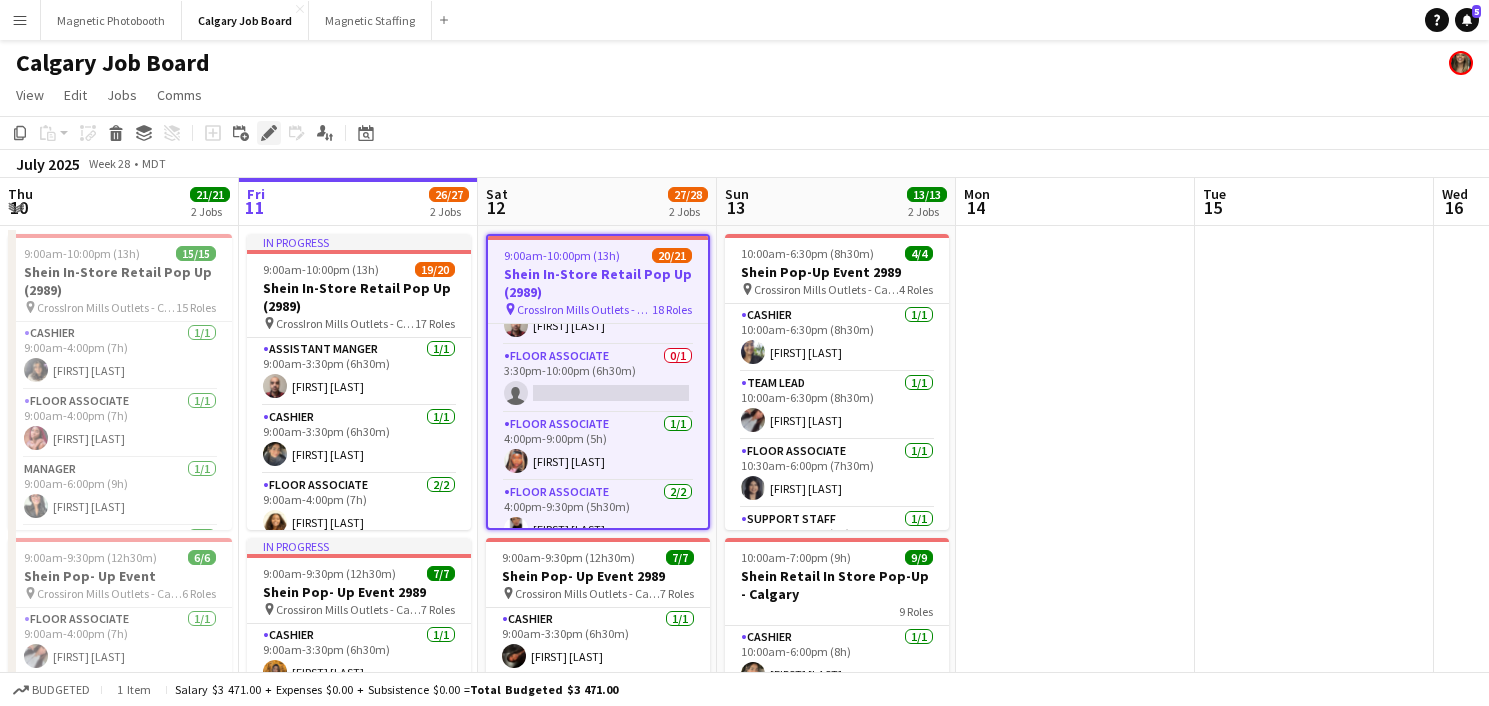 click on "Edit" 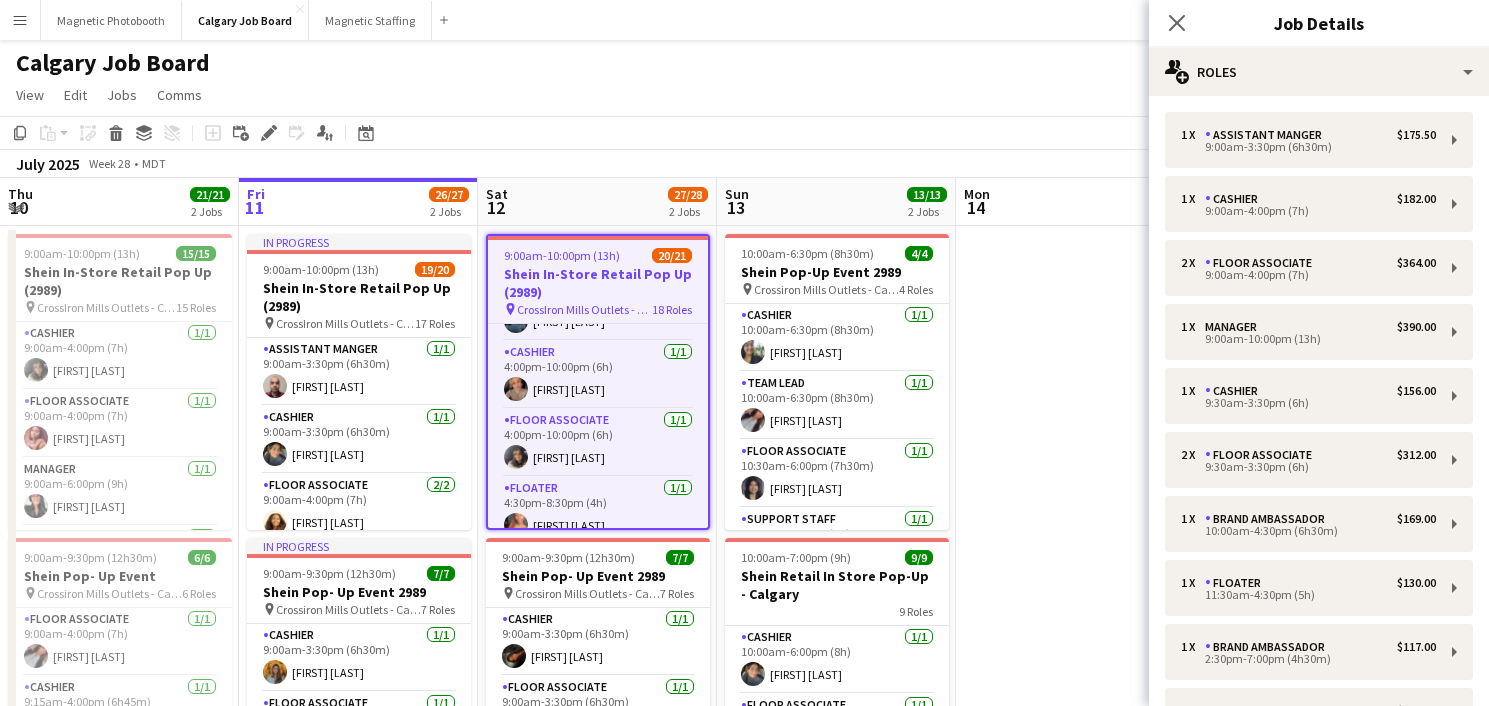 scroll, scrollTop: 1107, scrollLeft: 0, axis: vertical 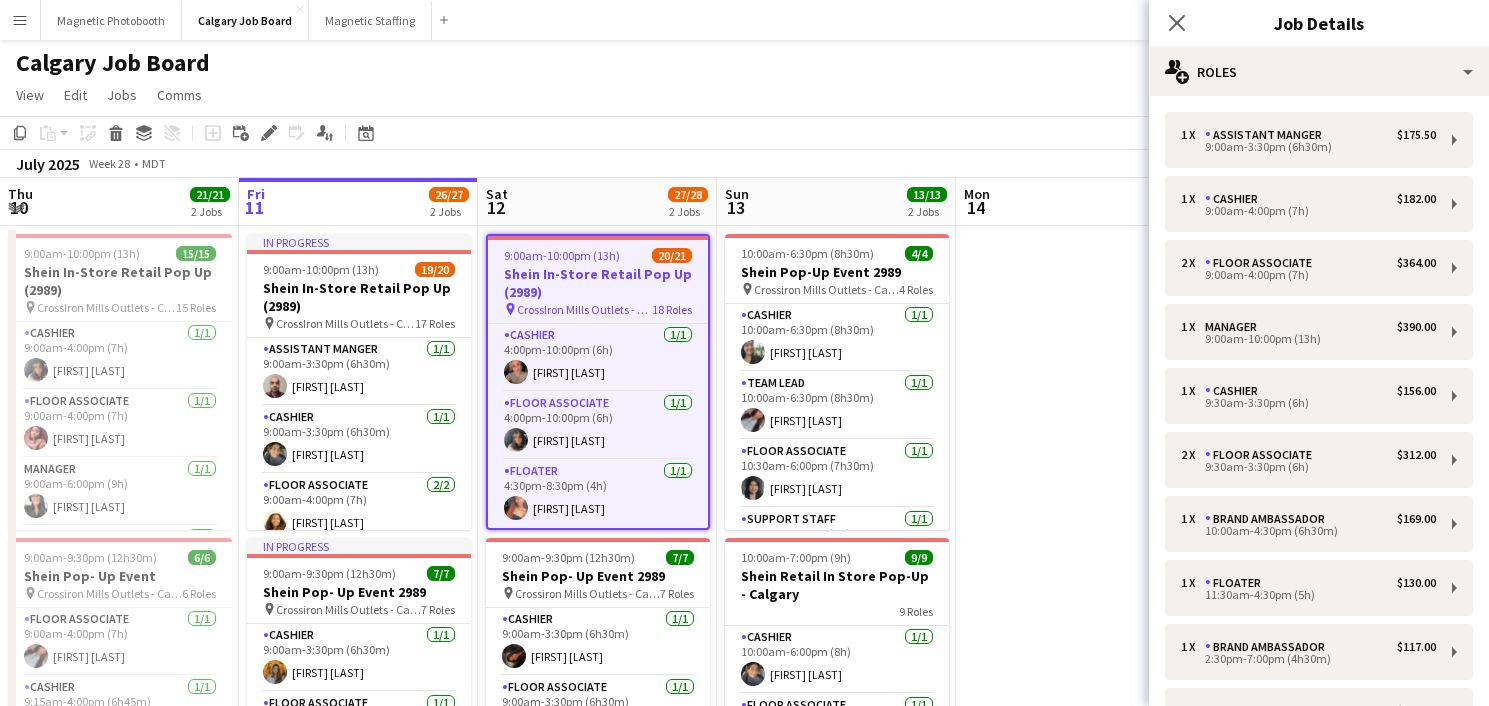 click on "Floor Associate   1/1   4:00pm-10:00pm (6h)
Sukhreen Cheema" at bounding box center [598, 426] 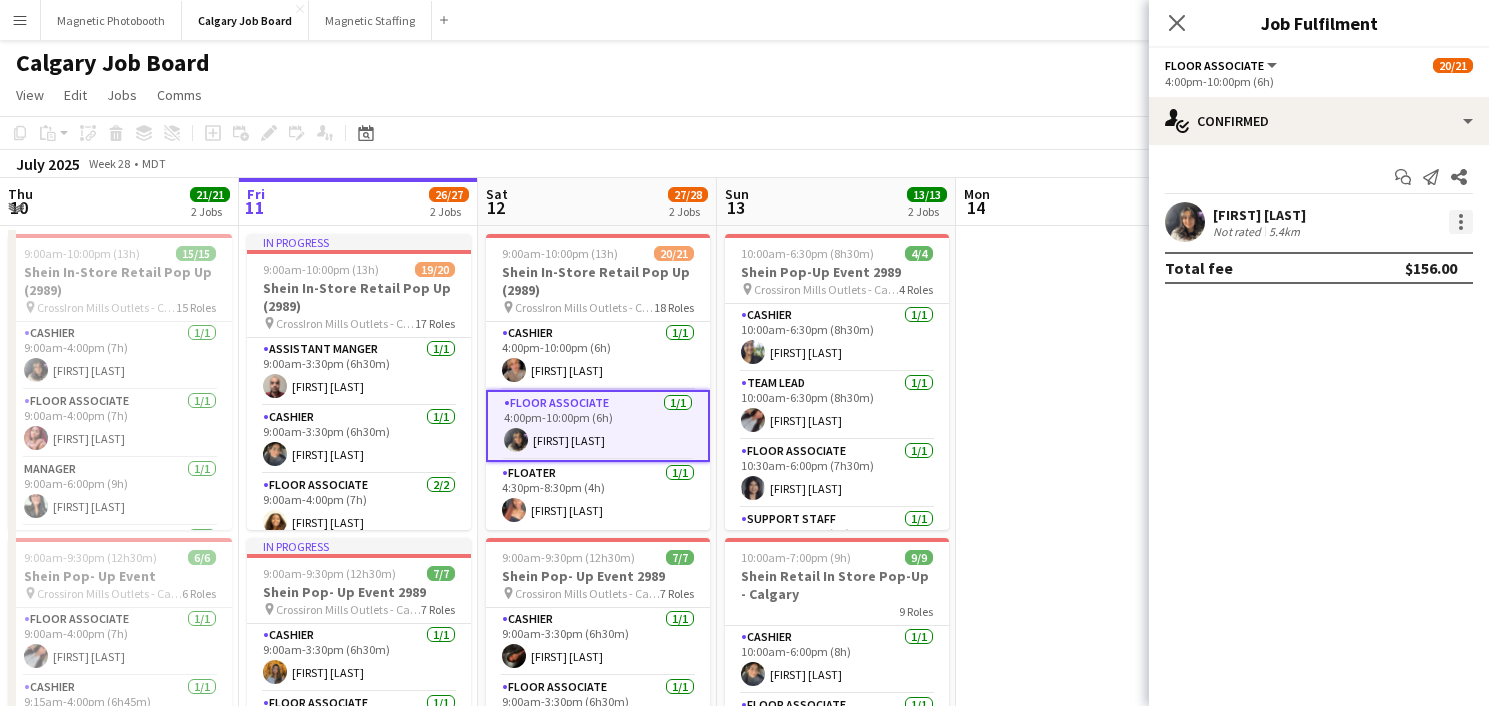 click at bounding box center (1461, 222) 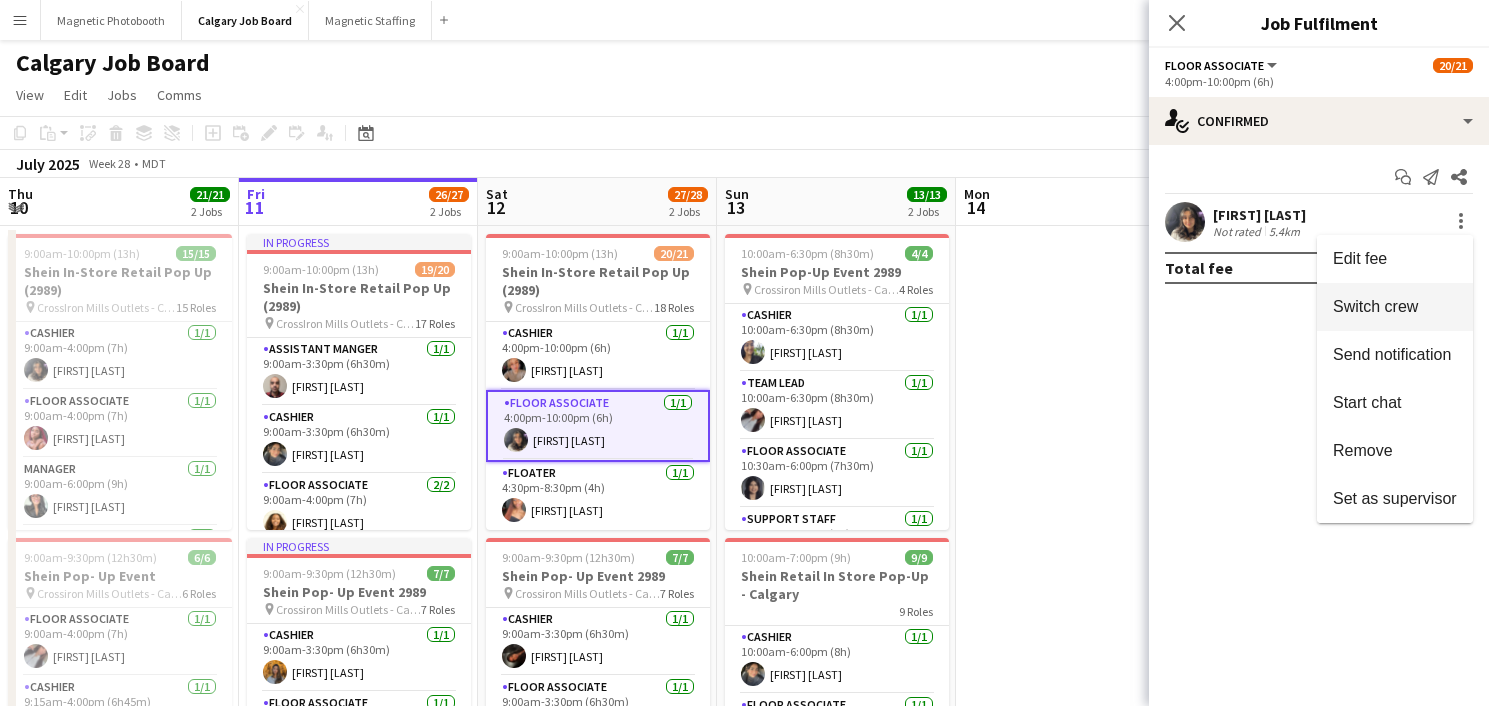 click on "Switch crew" at bounding box center [1375, 306] 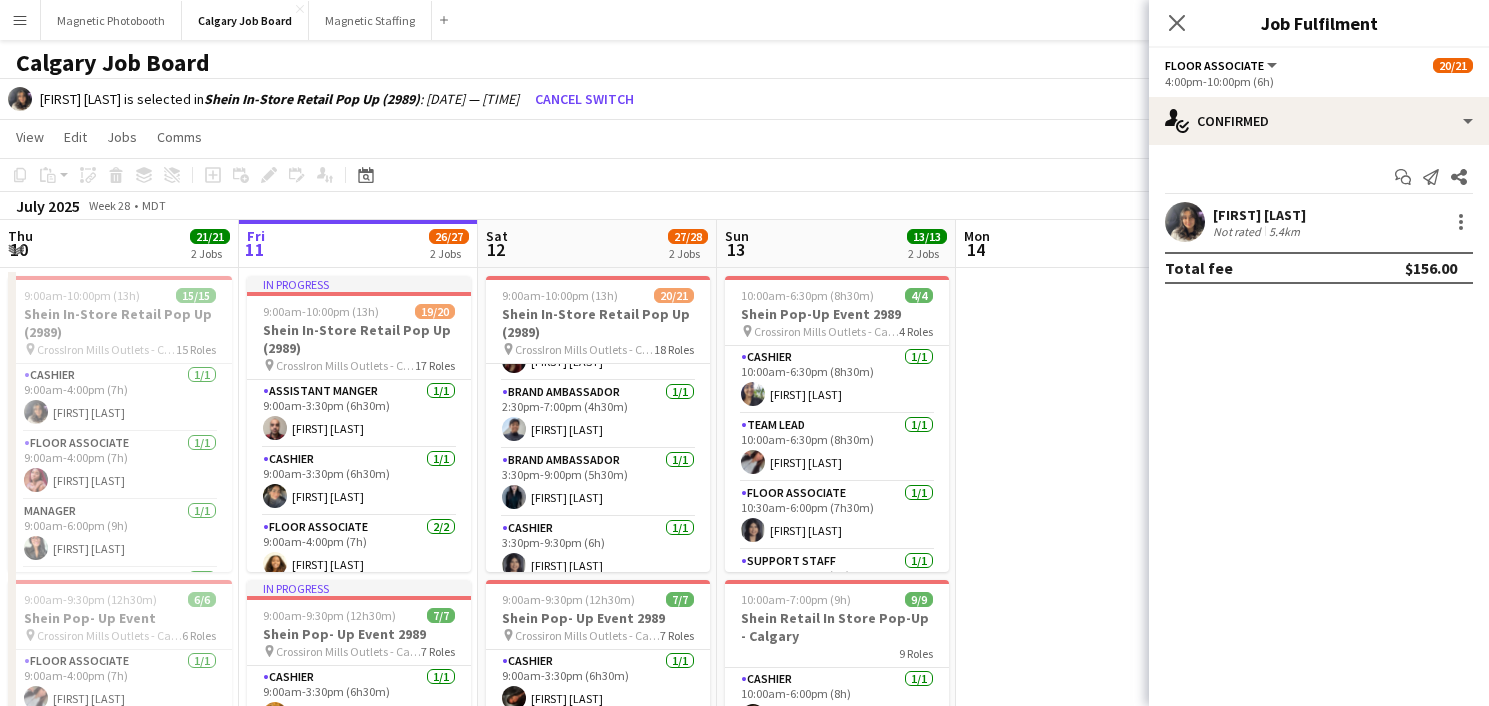 scroll, scrollTop: 724, scrollLeft: 0, axis: vertical 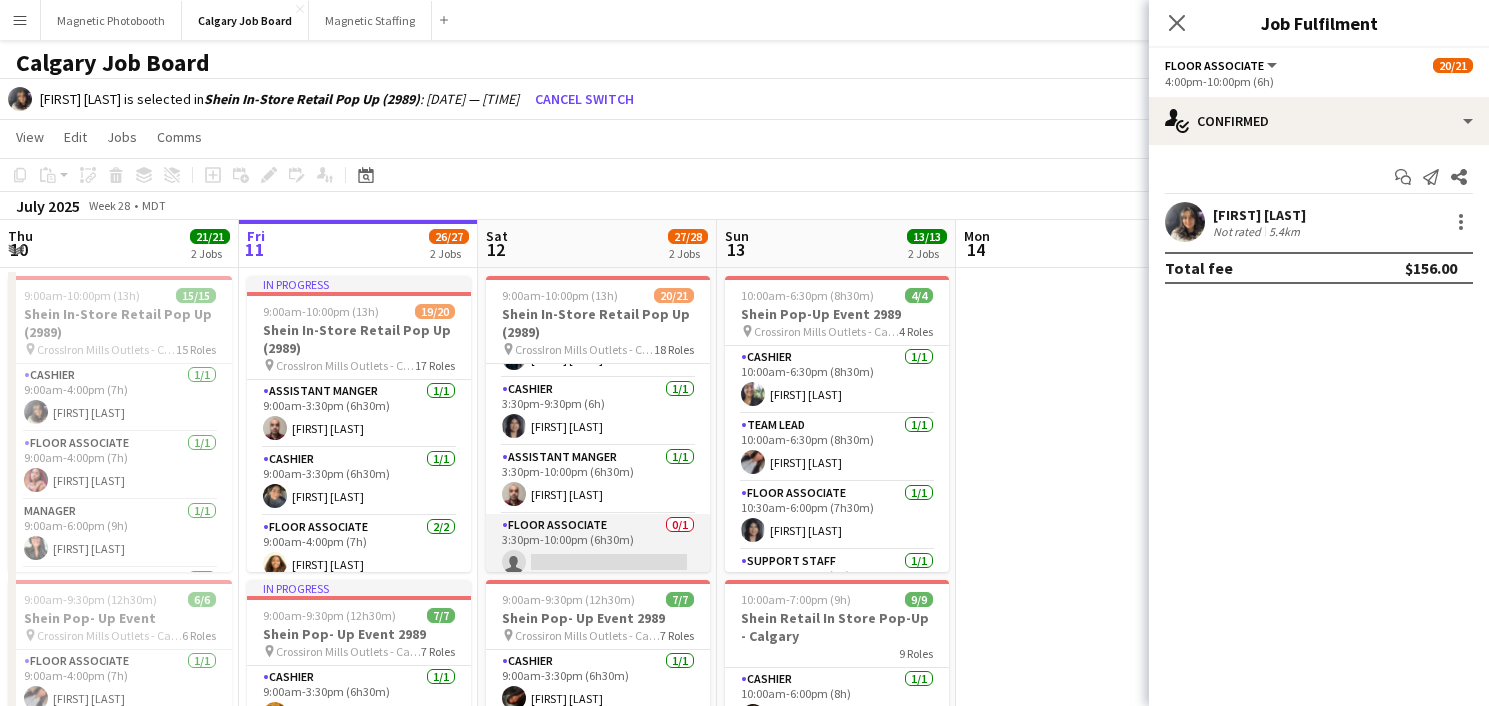 click on "Floor Associate   0/1   3:30pm-10:00pm (6h30m)
single-neutral-actions" at bounding box center [598, 548] 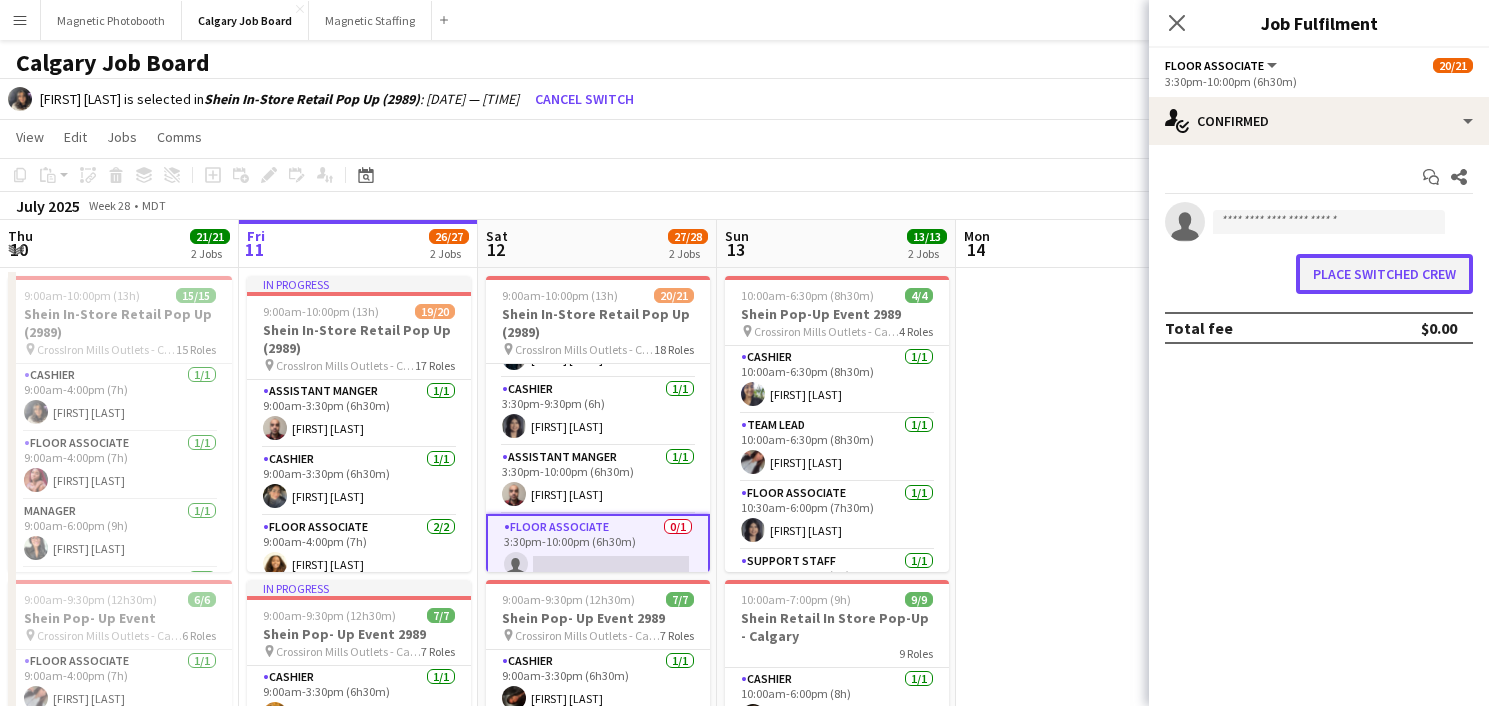 click on "Place switched crew" at bounding box center [1384, 274] 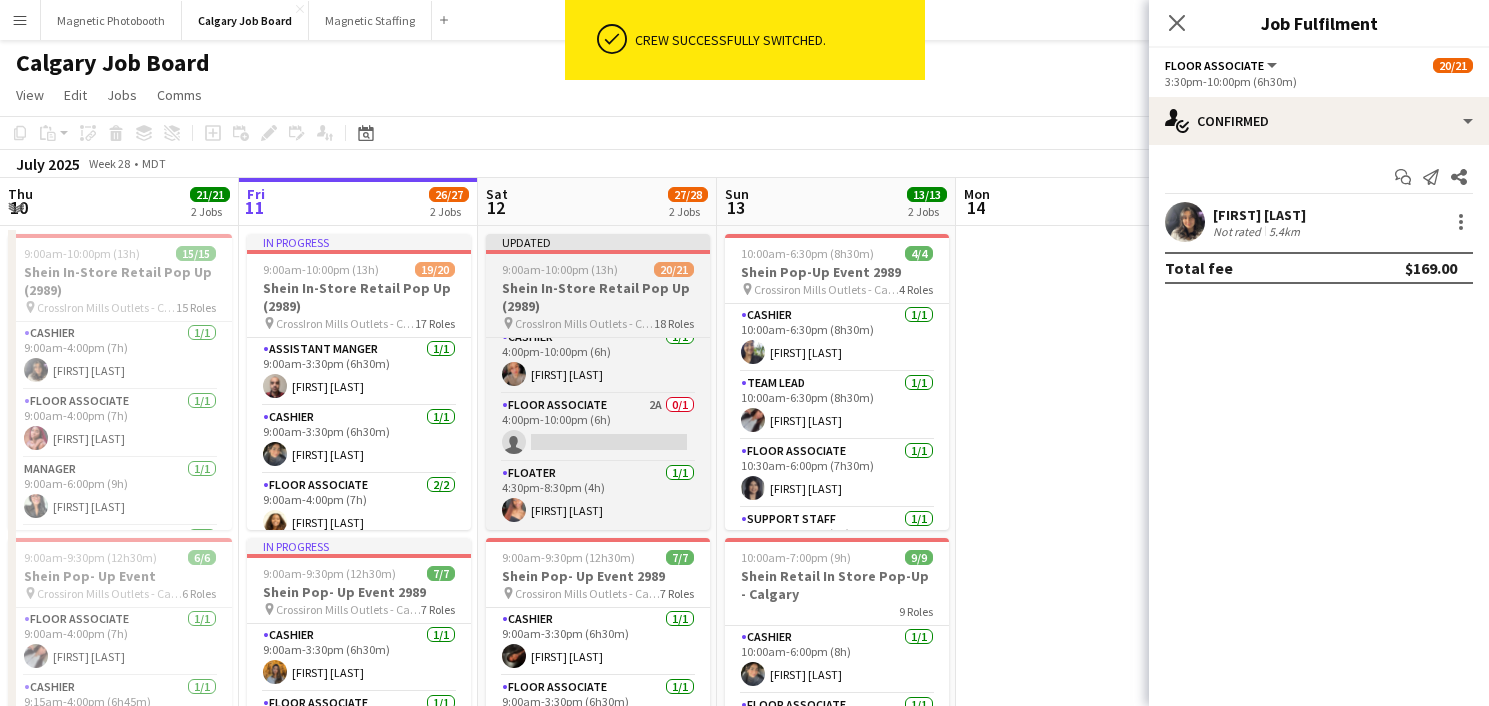 click on "Shein In-Store Retail Pop Up (2989)" at bounding box center (598, 297) 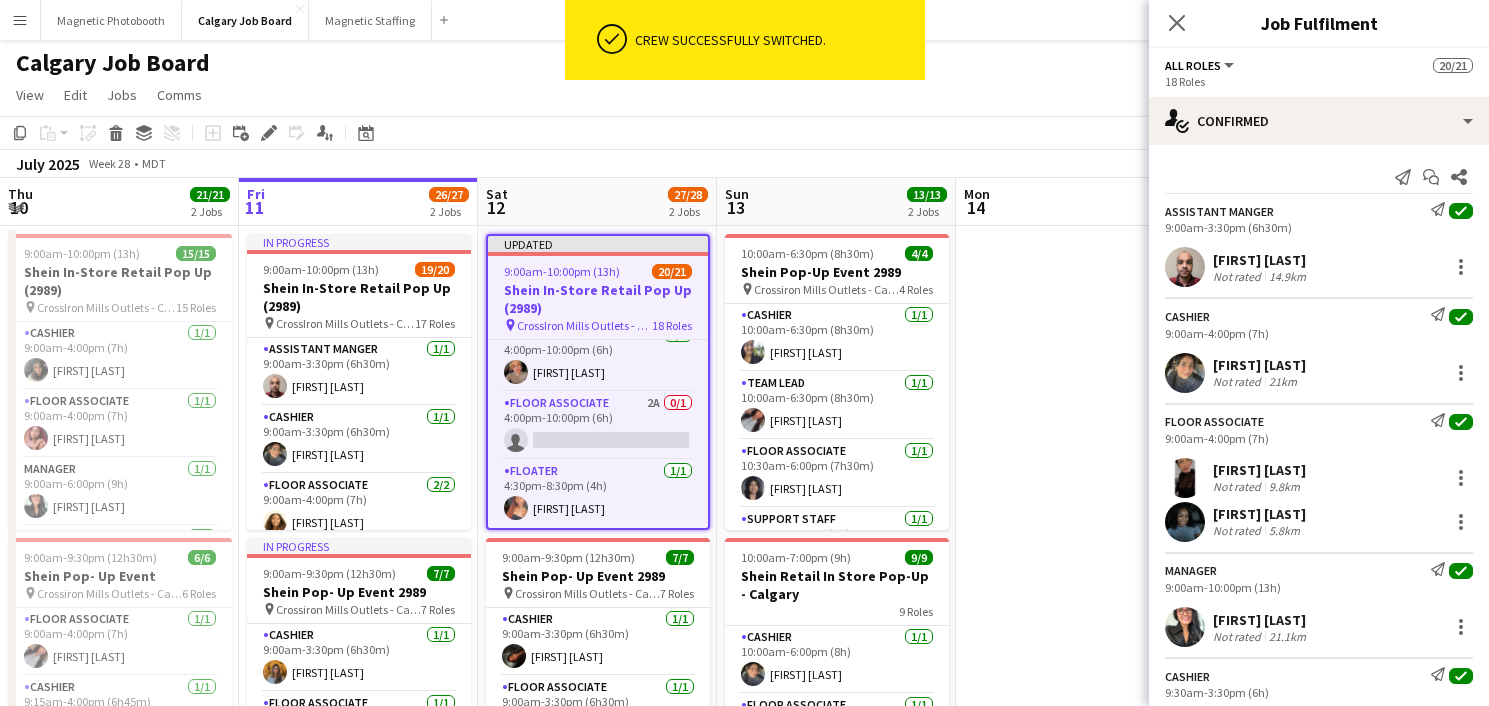 scroll, scrollTop: 1119, scrollLeft: 0, axis: vertical 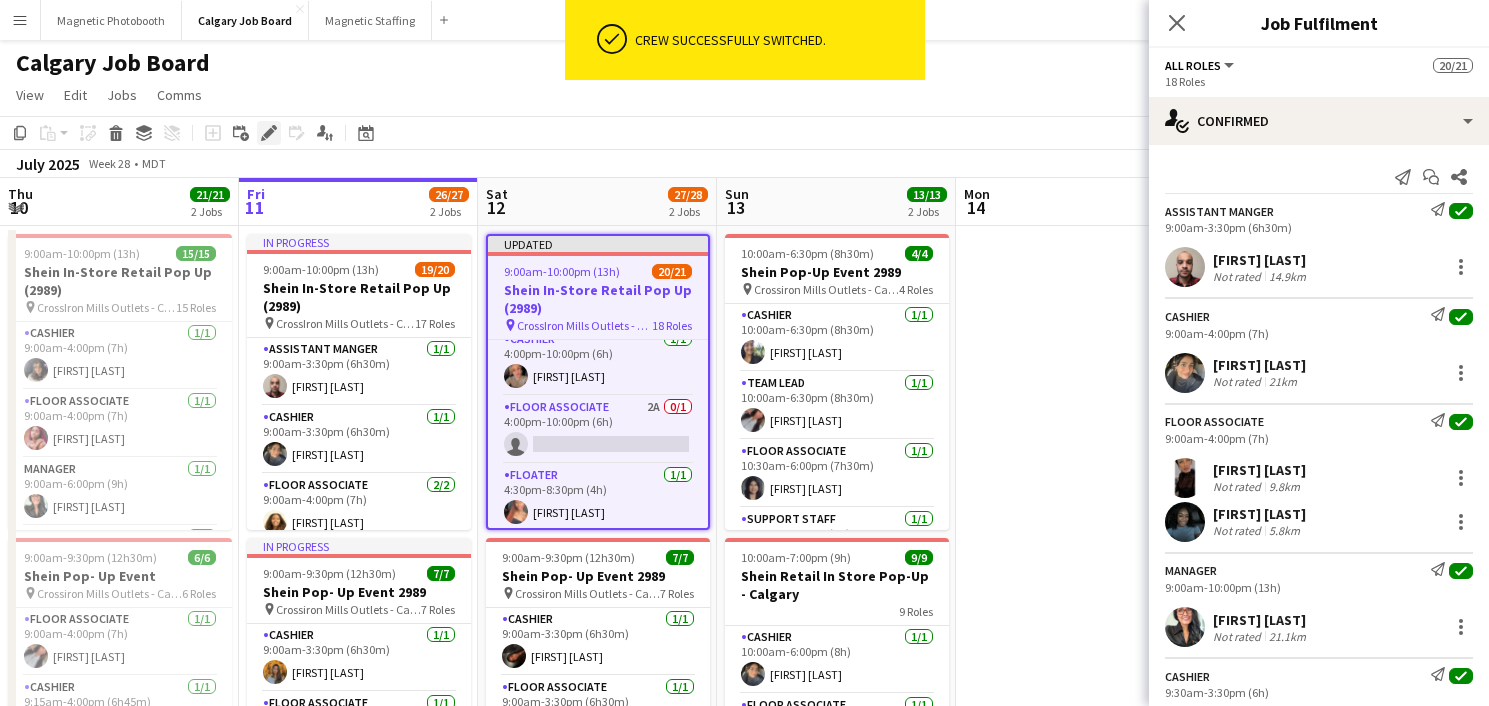 click 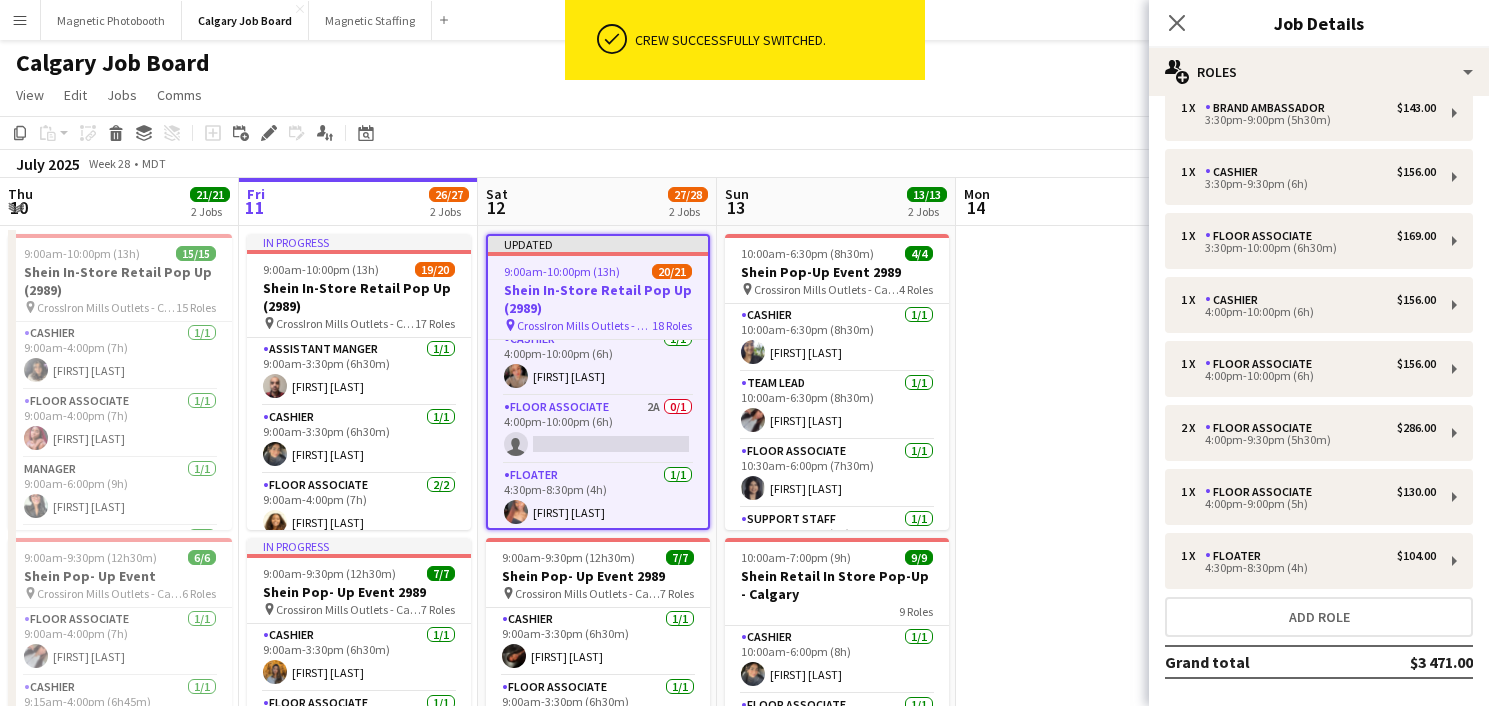 scroll, scrollTop: 753, scrollLeft: 0, axis: vertical 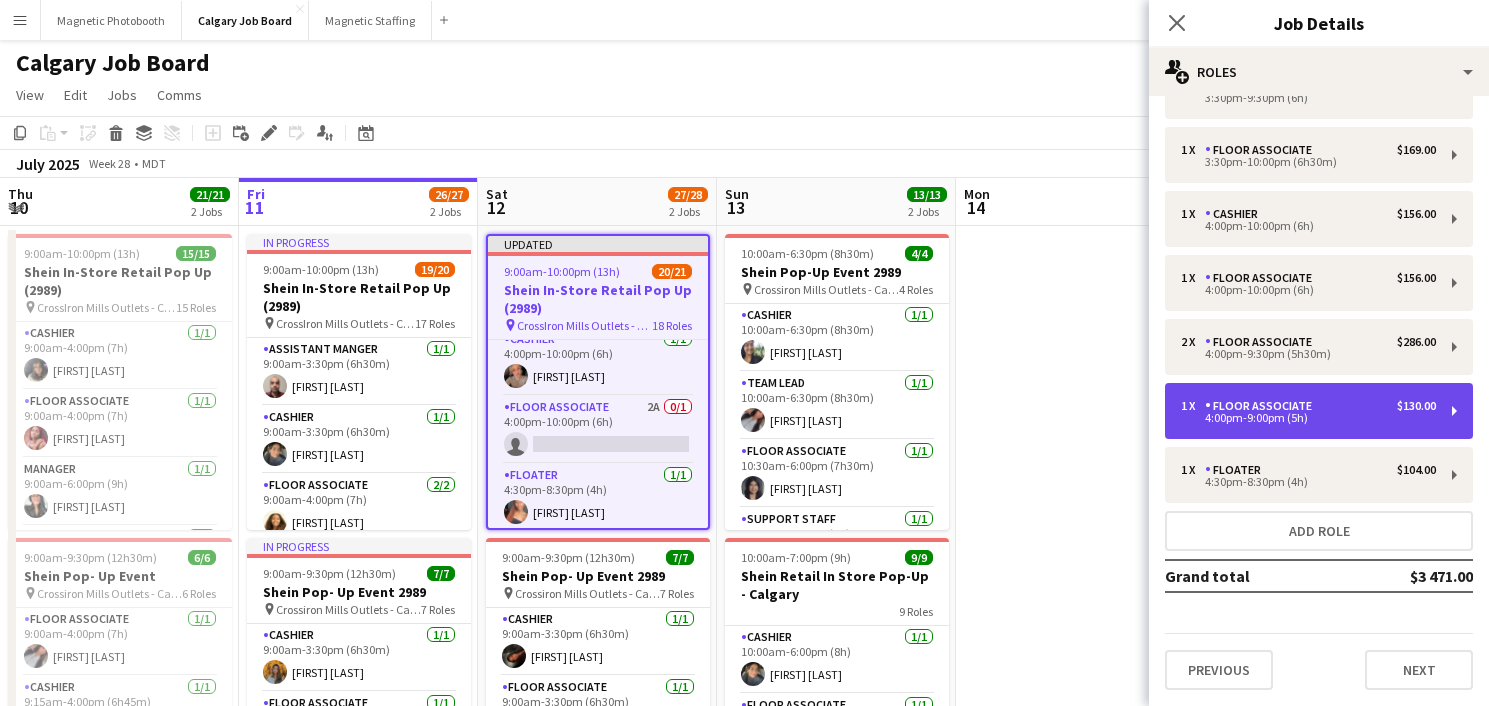 click on "Floor Associate" at bounding box center [1262, 406] 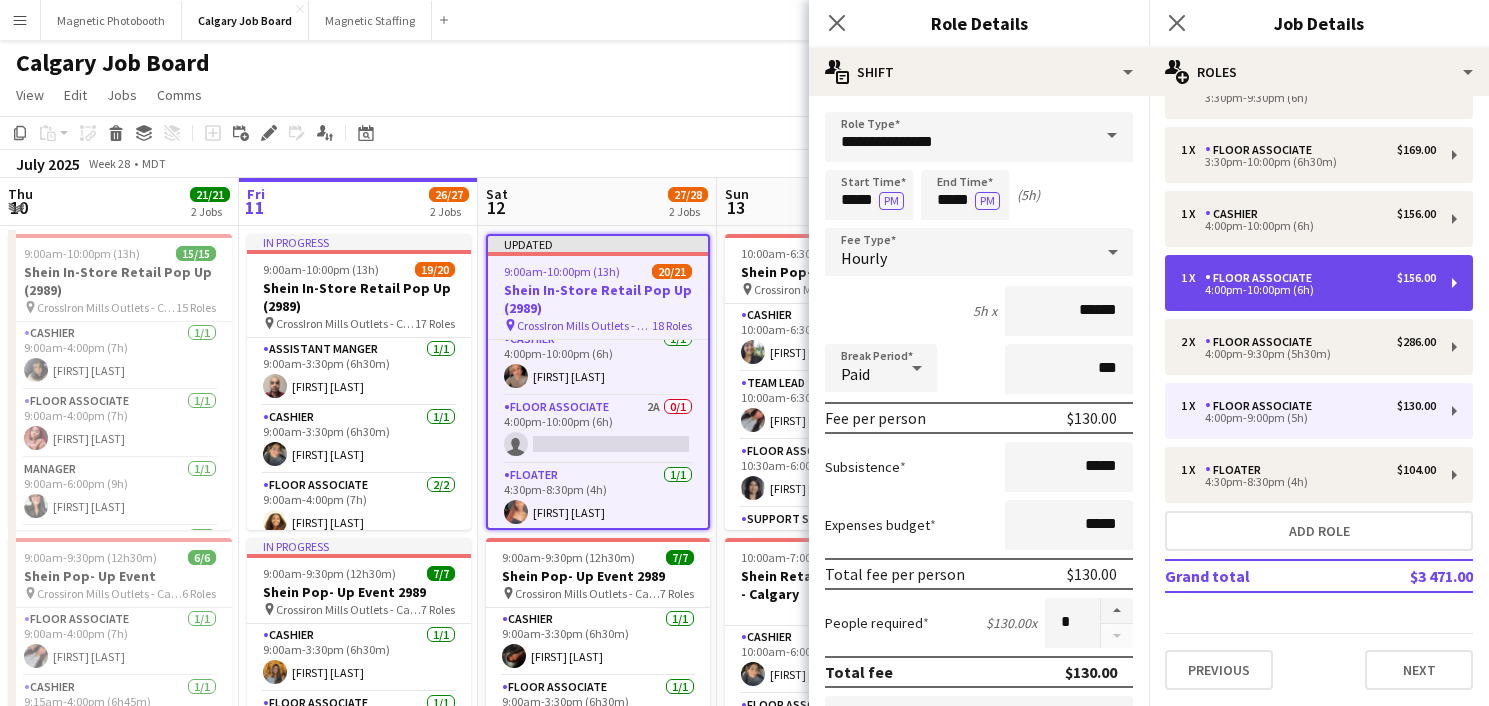 click on "4:00pm-10:00pm (6h)" at bounding box center (1308, 290) 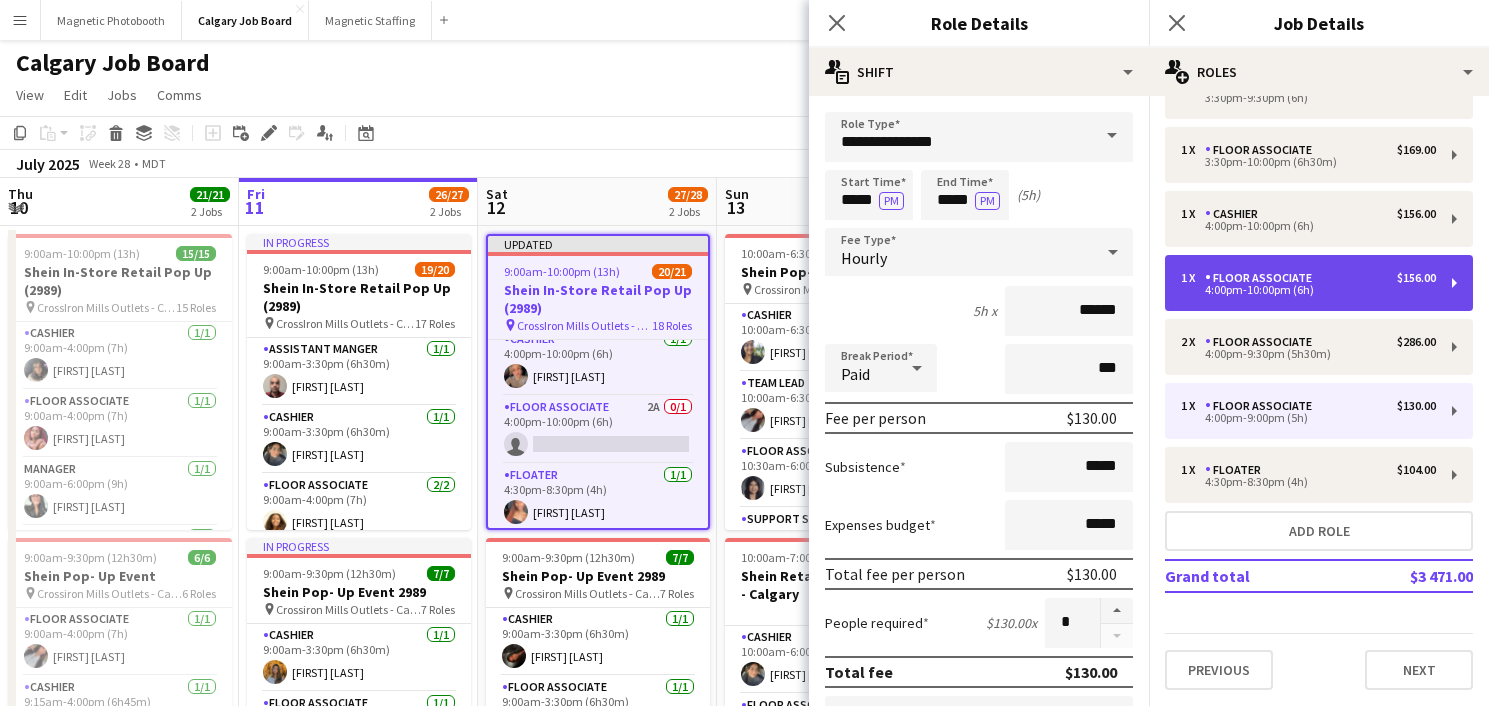 type on "*****" 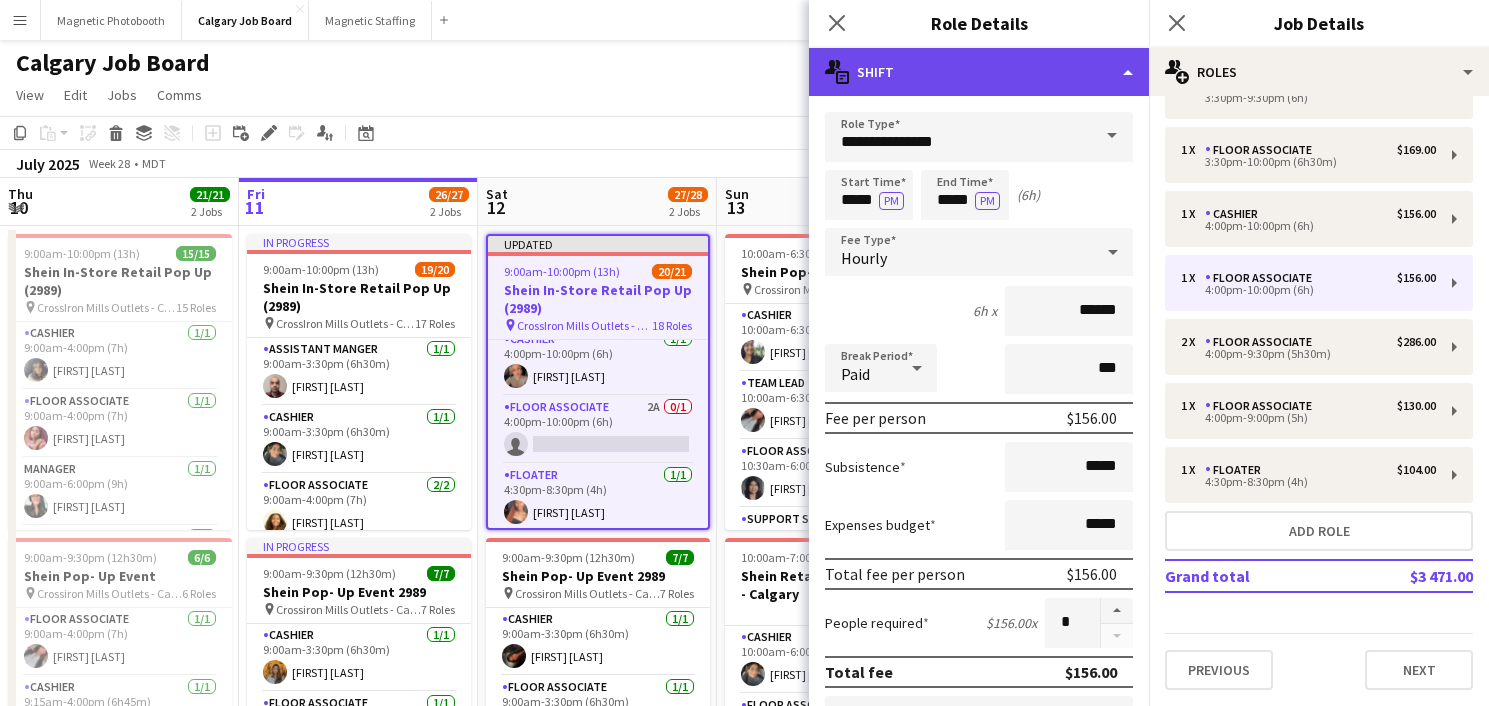 click on "multiple-actions-text
Shift" 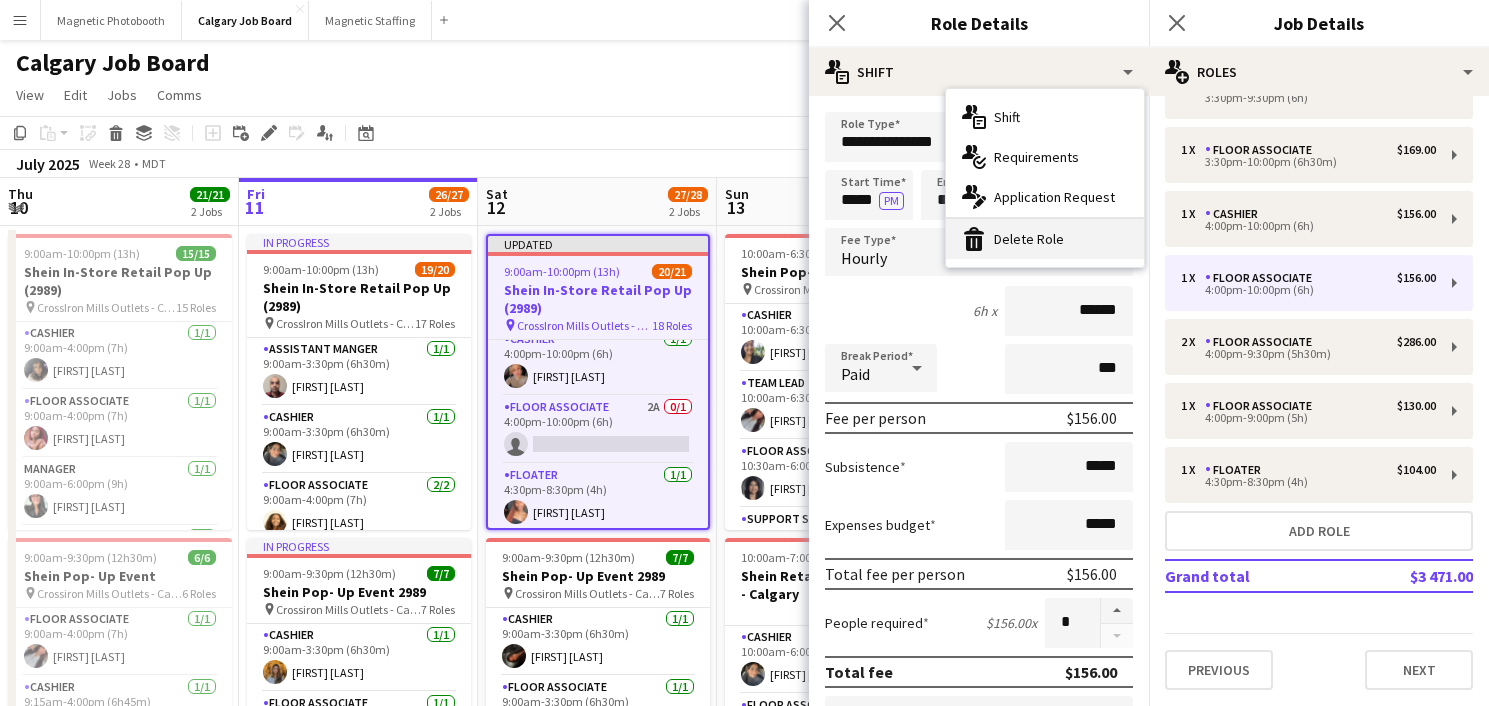 click on "bin-2
Delete Role" at bounding box center [1045, 239] 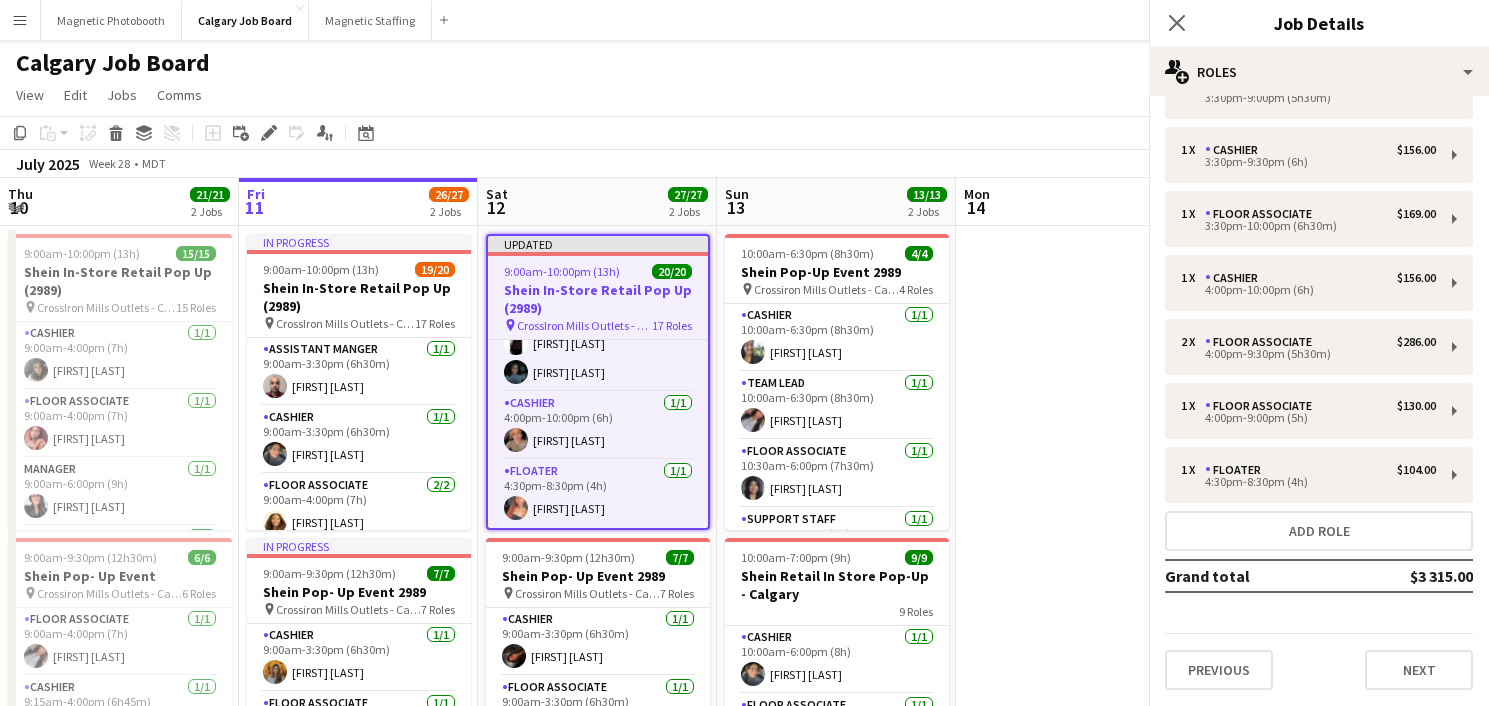 scroll, scrollTop: 1055, scrollLeft: 0, axis: vertical 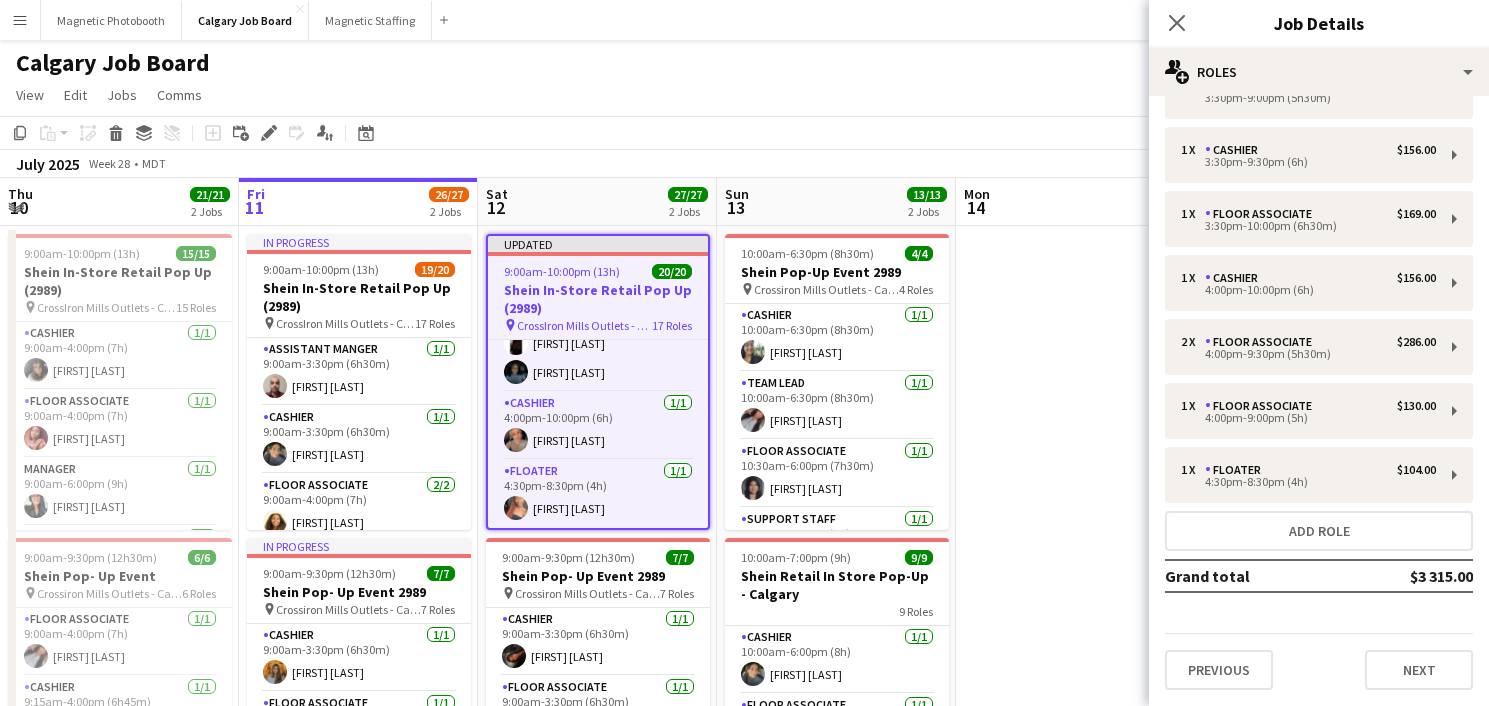 click on "Copy
Paste
Paste
Command
V Paste with crew
Command
Shift
V
Paste linked Job
Delete
Group
Ungroup
Add job
Add linked Job
Edit
Edit linked Job
Applicants
Date picker
JUL 2025 JUL 2025 Monday M Tuesday T Wednesday W Thursday T Friday F Saturday S Sunday S  JUL      1   2   3   4   5   6   7   8   9   10   11   12   13   14   15   16   17   18   19   20   21   22   23   24" 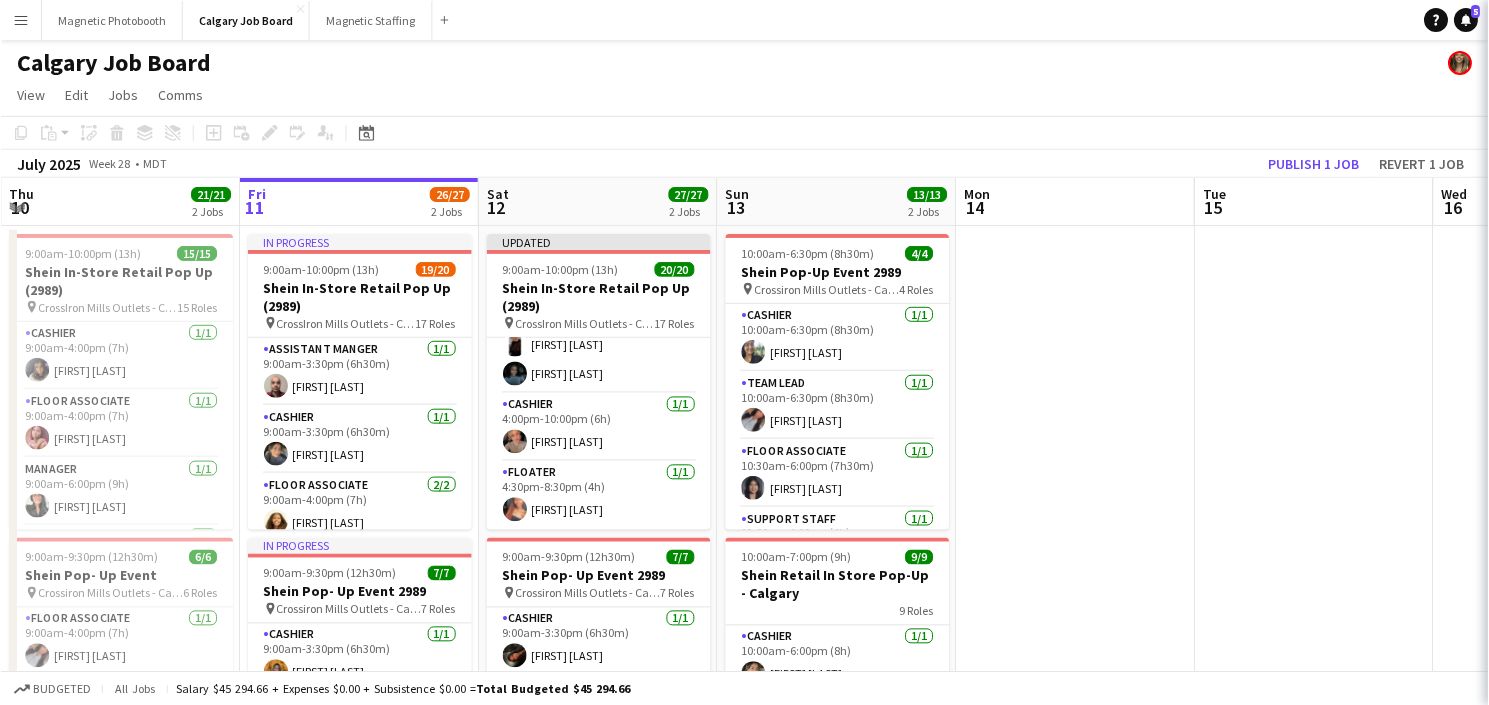 scroll, scrollTop: 1051, scrollLeft: 0, axis: vertical 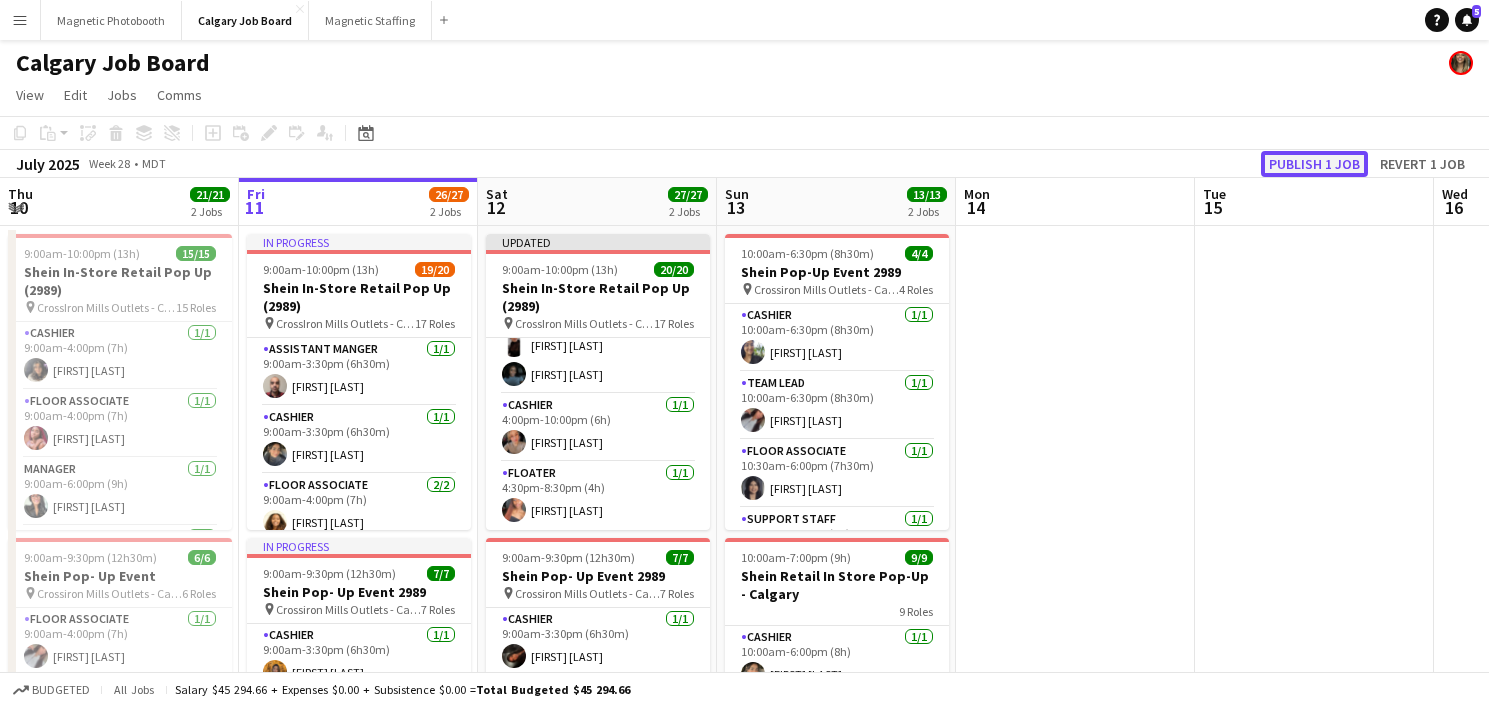 click on "Publish 1 job" 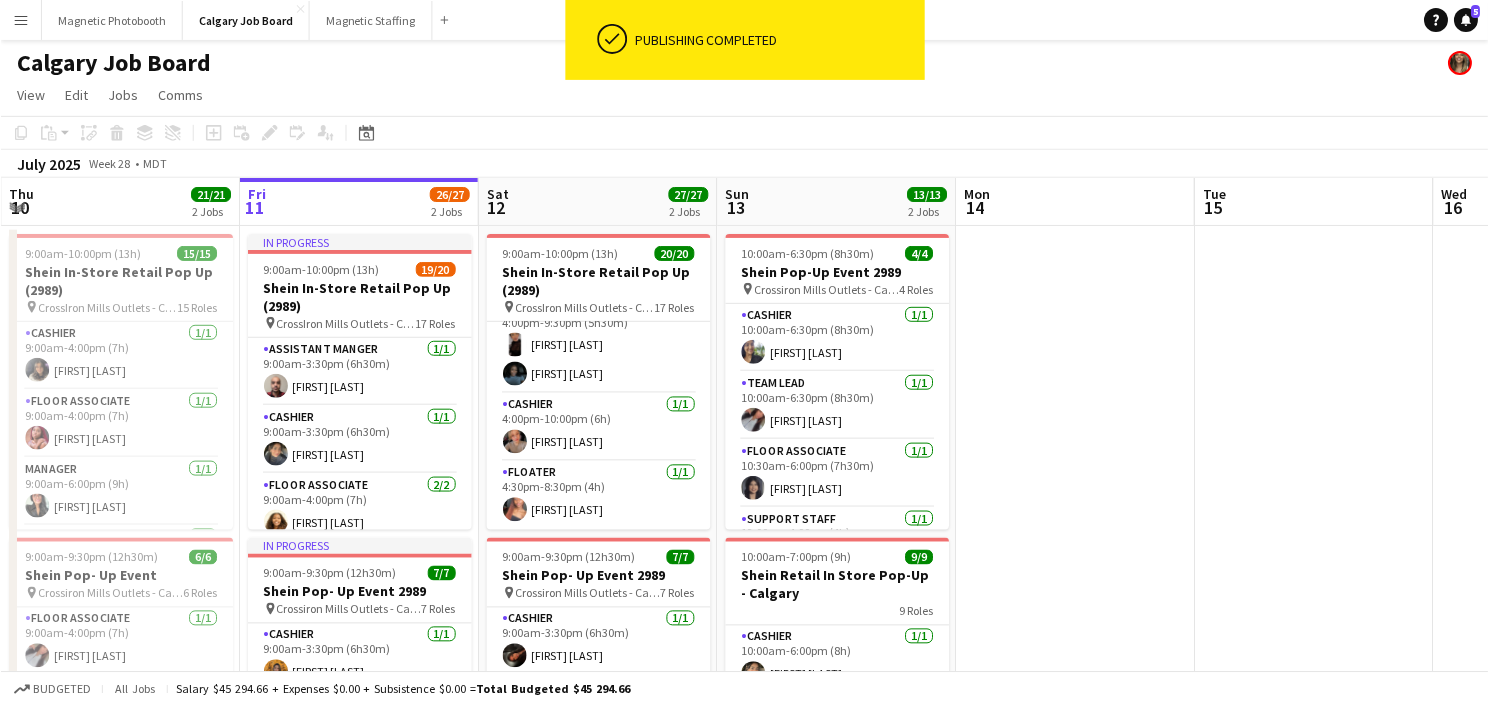 scroll, scrollTop: 1035, scrollLeft: 0, axis: vertical 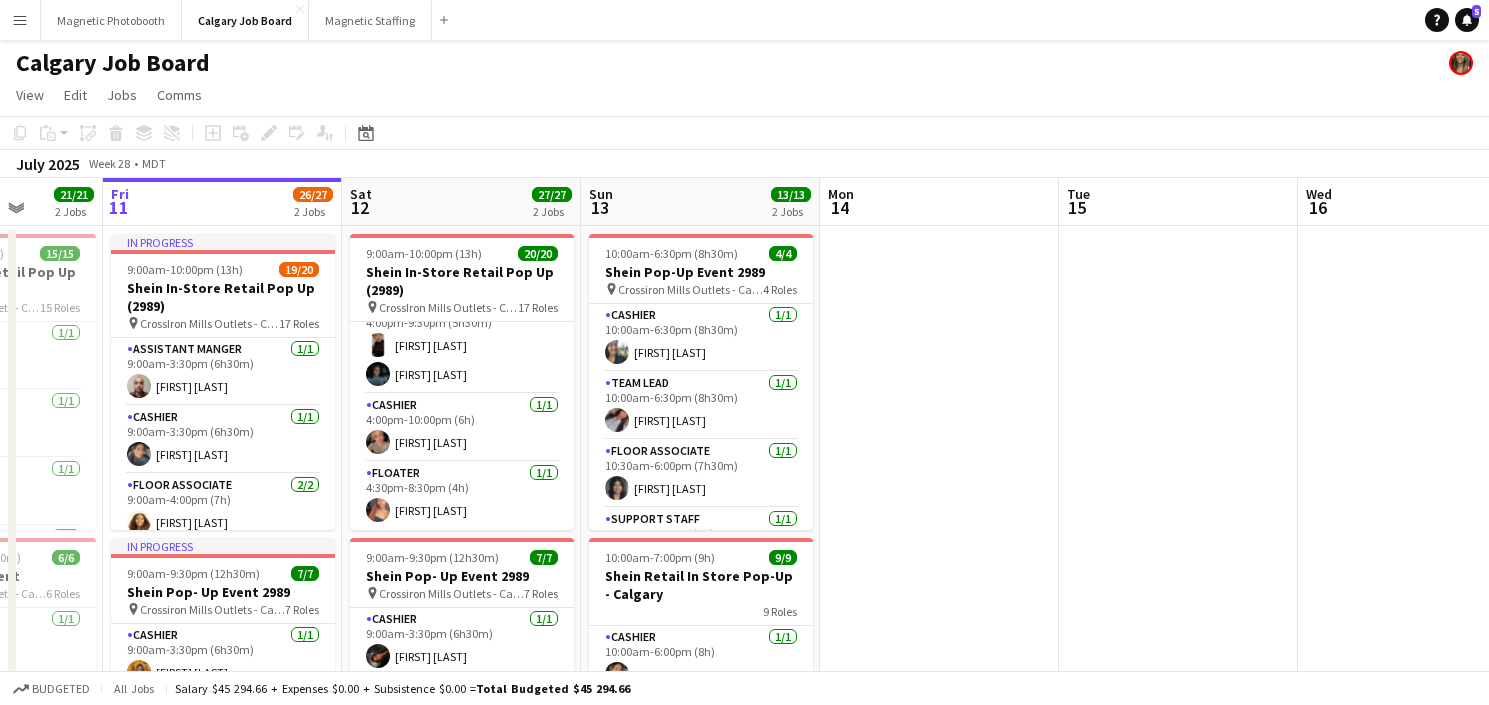 drag, startPoint x: 333, startPoint y: 398, endPoint x: 440, endPoint y: 398, distance: 107 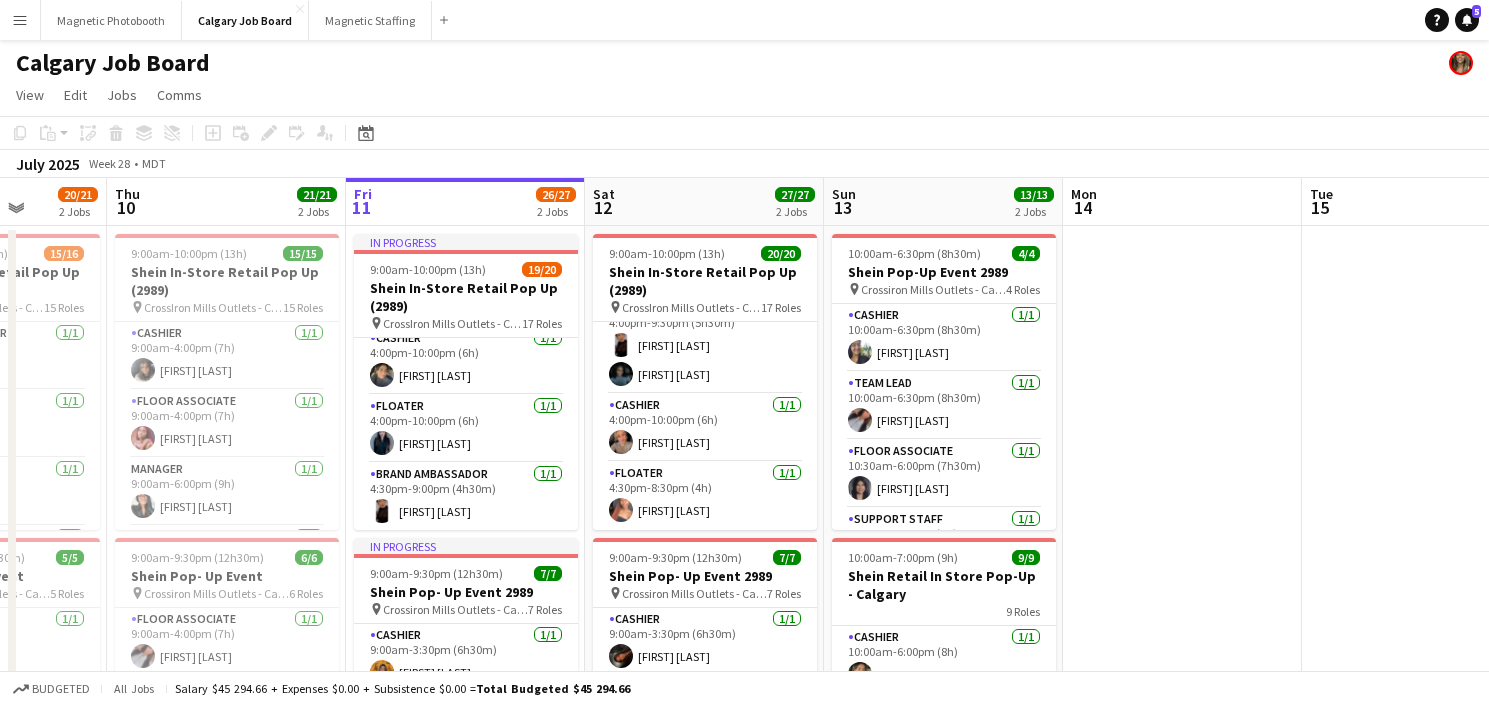 scroll, scrollTop: 1051, scrollLeft: 0, axis: vertical 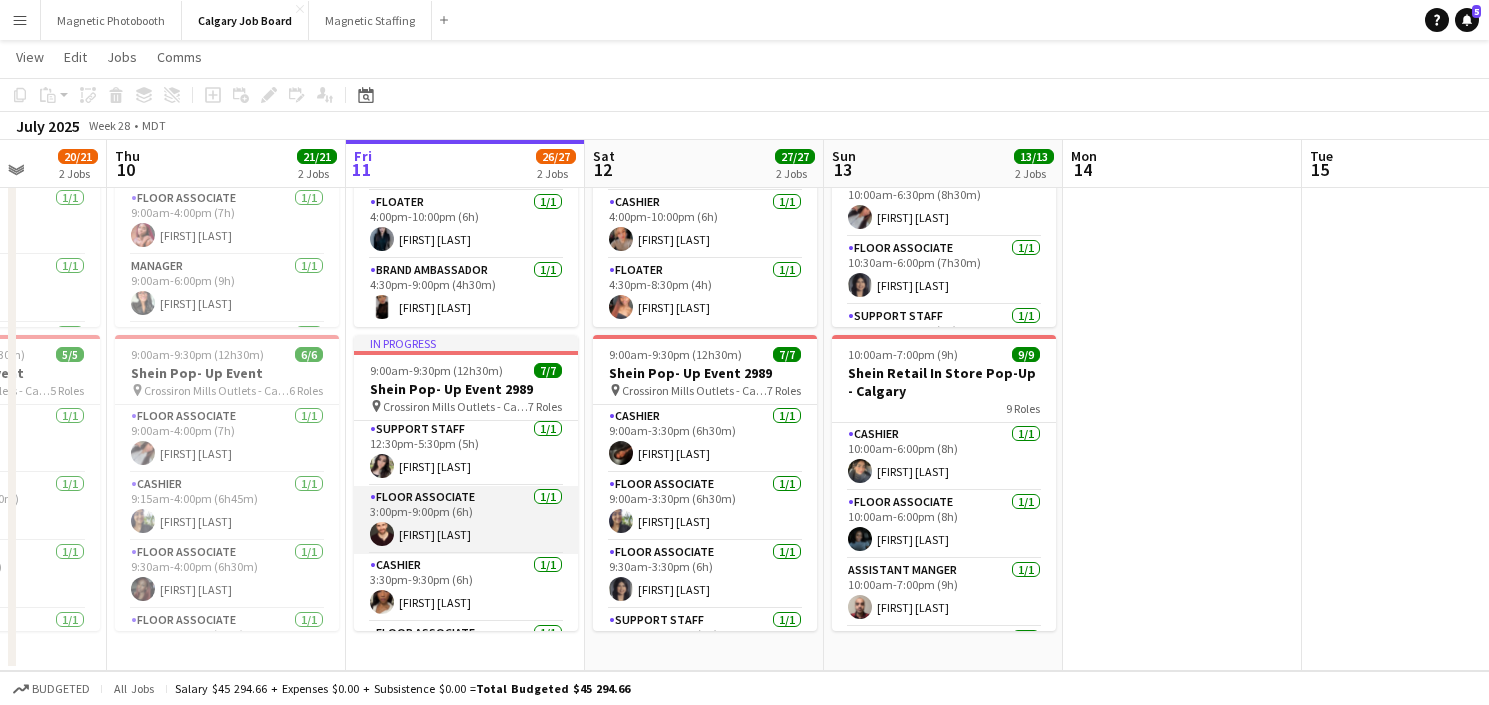 click on "Floor Associate   1/1   3:00pm-9:00pm (6h)
Connor Meek" at bounding box center (466, 520) 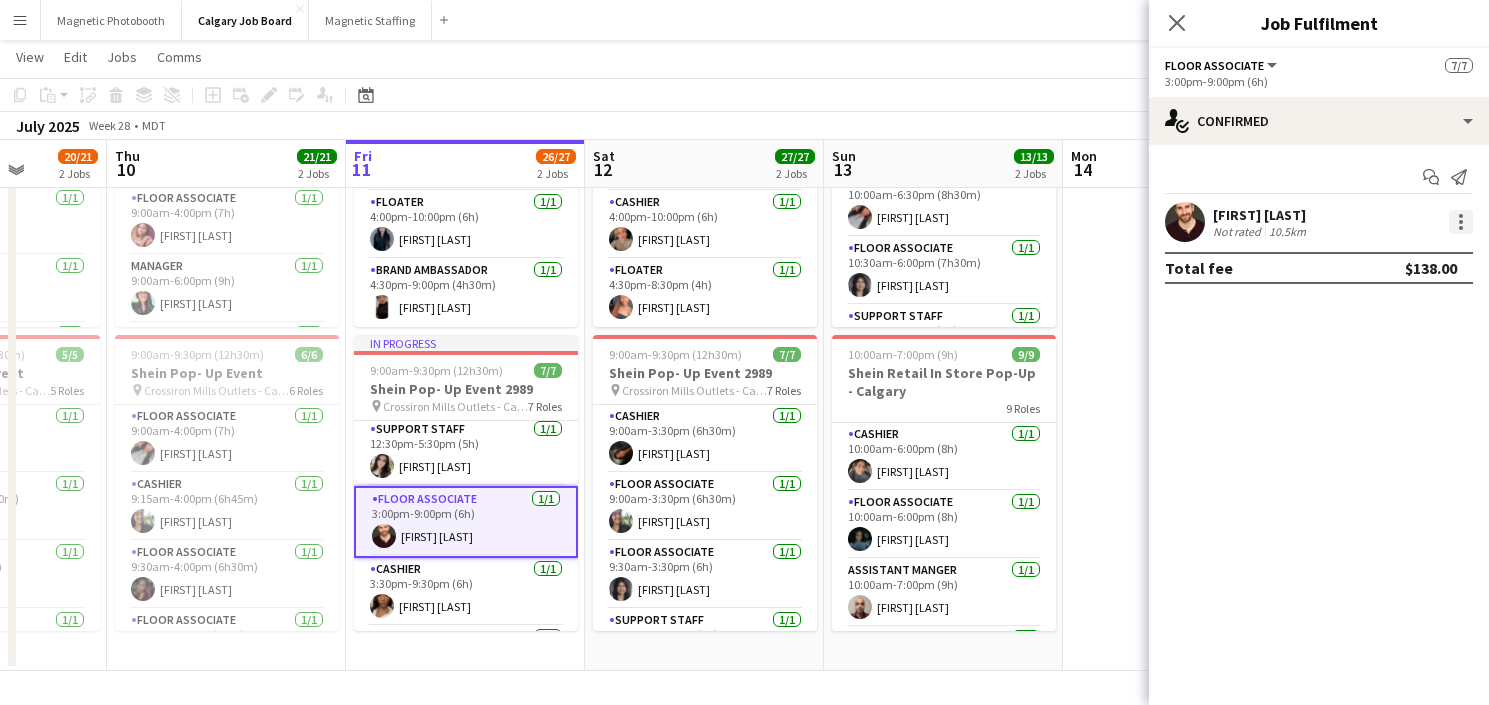 click at bounding box center [1461, 222] 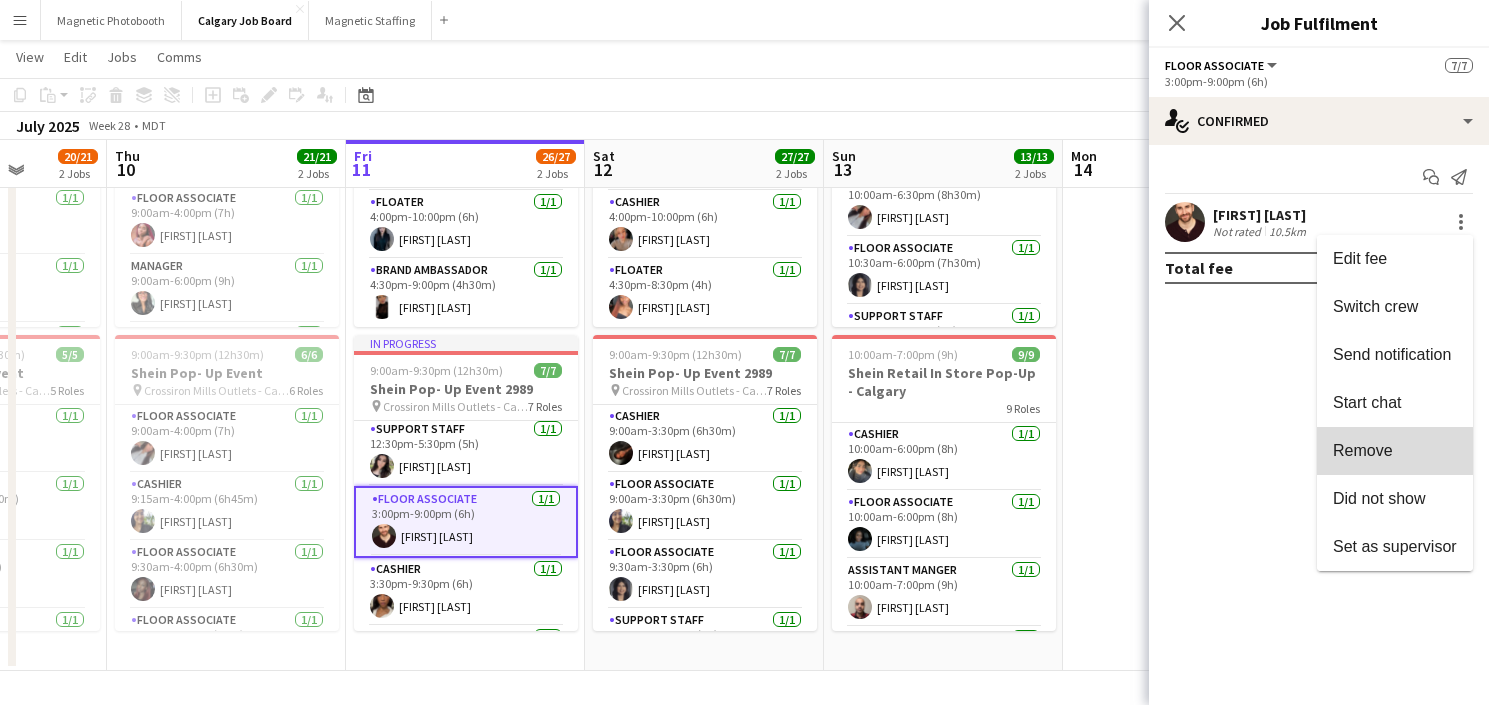 click on "Remove" at bounding box center (1363, 450) 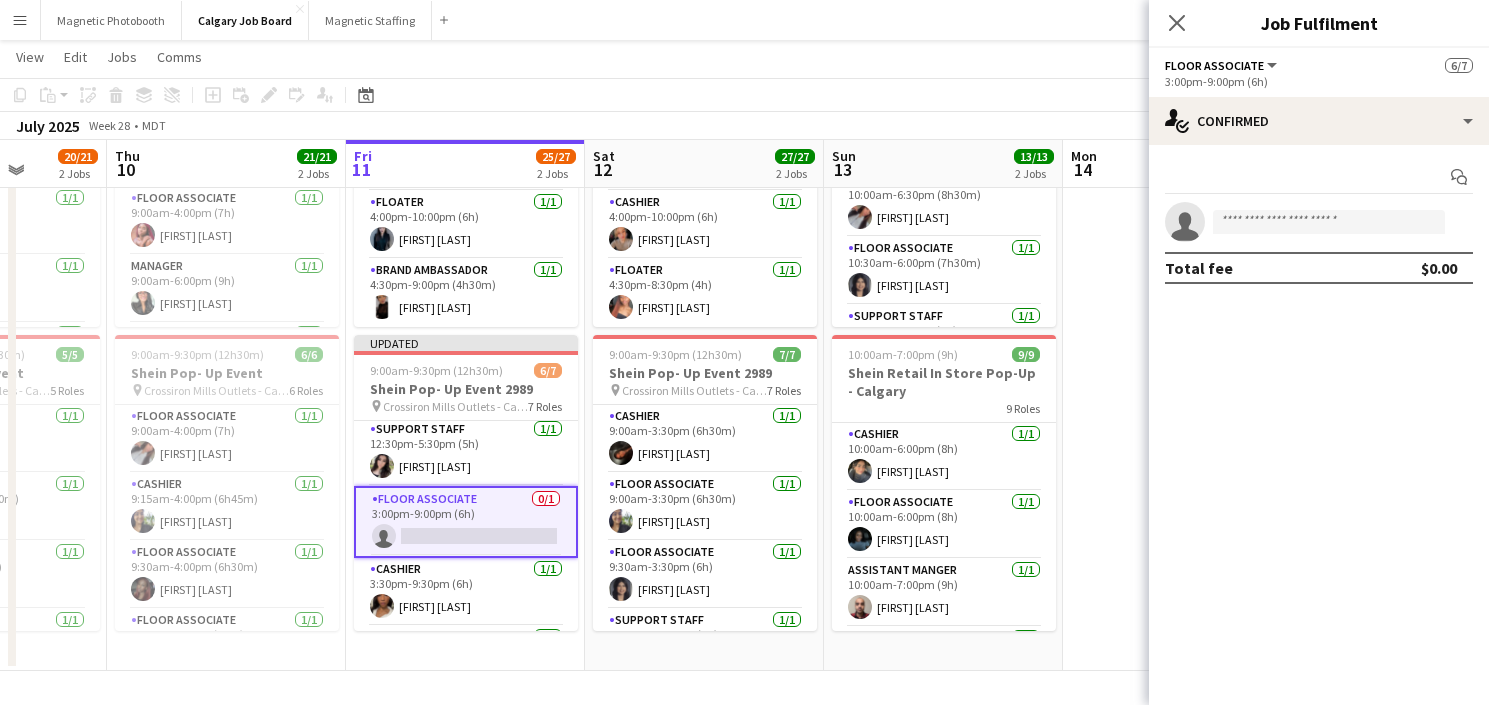 click at bounding box center [1182, 347] 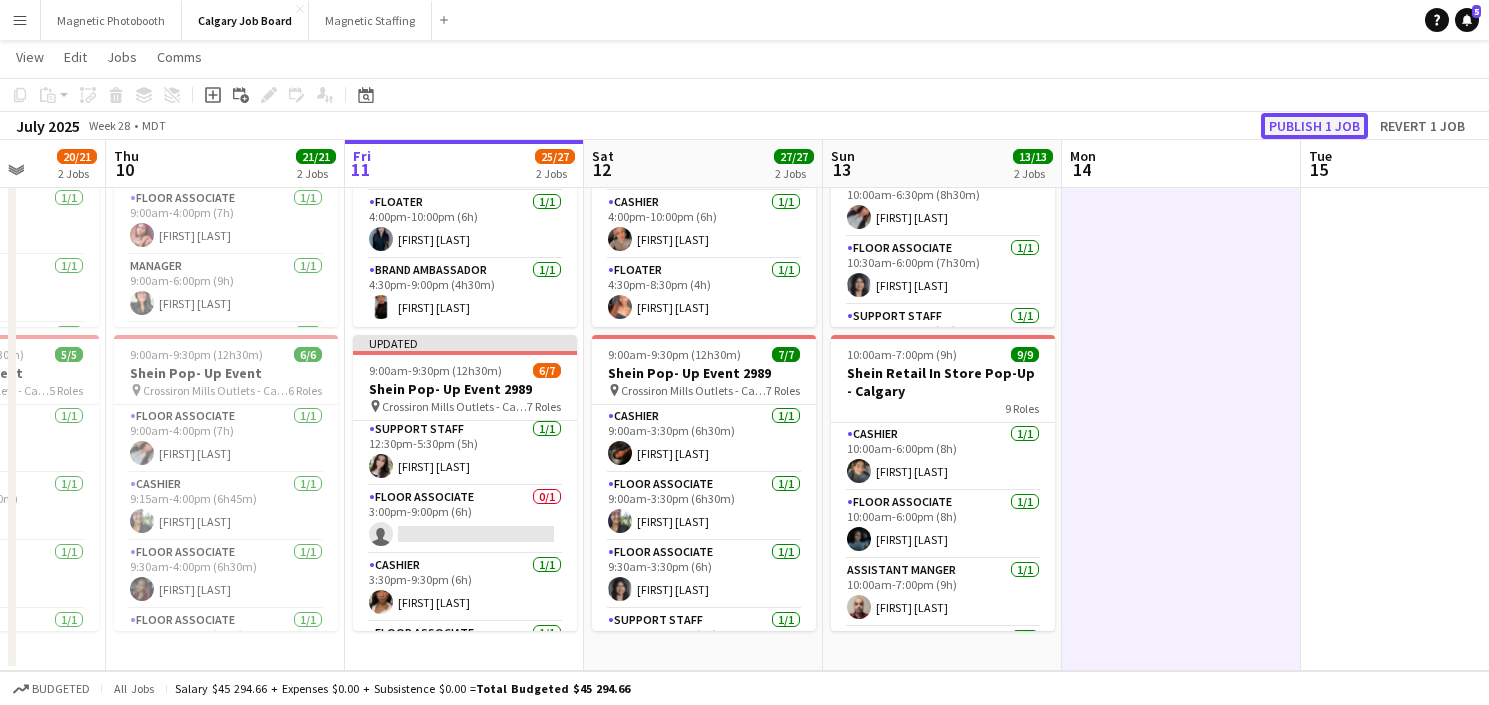 click on "Publish 1 job" 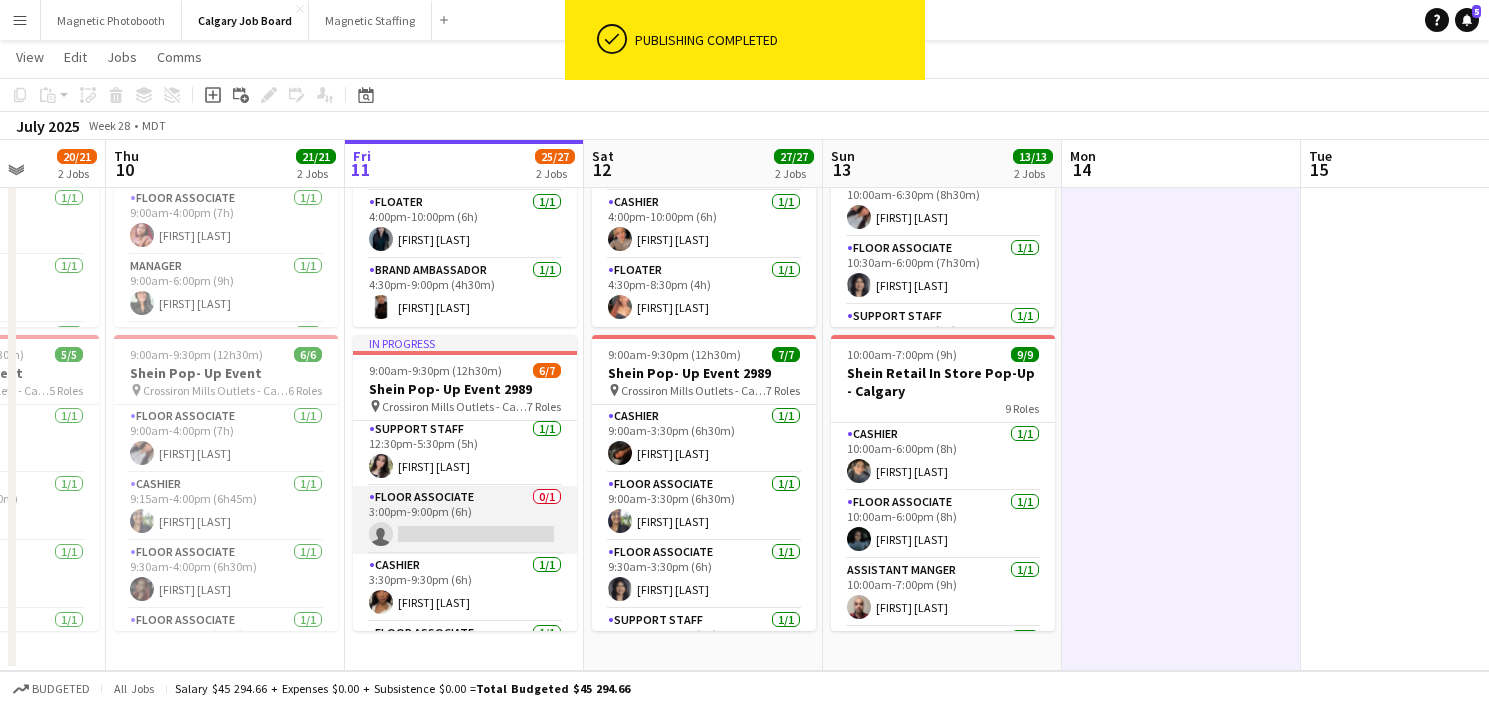 click on "Floor Associate   0/1   3:00pm-9:00pm (6h)
single-neutral-actions" at bounding box center [465, 520] 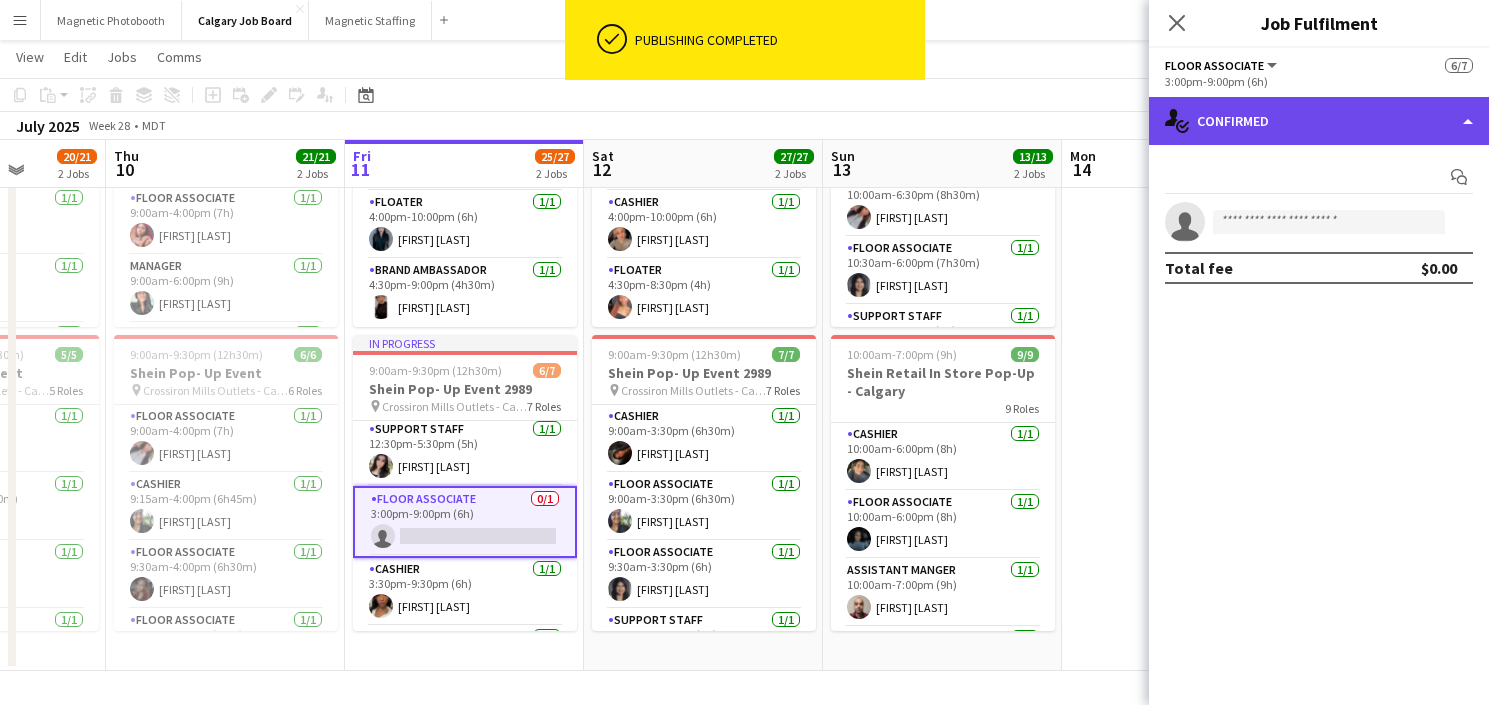 click on "single-neutral-actions-check-2
Confirmed" 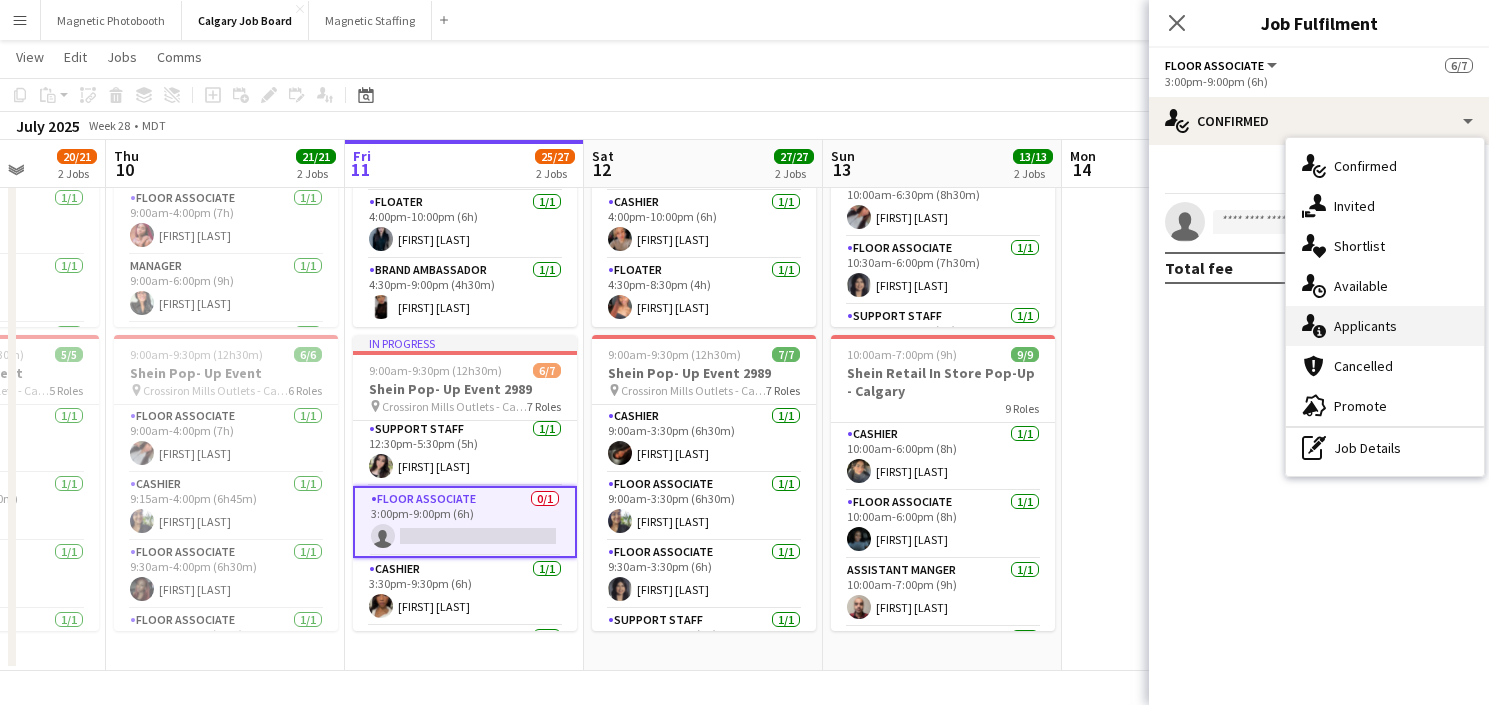 click on "single-neutral-actions-information
Applicants" at bounding box center (1385, 326) 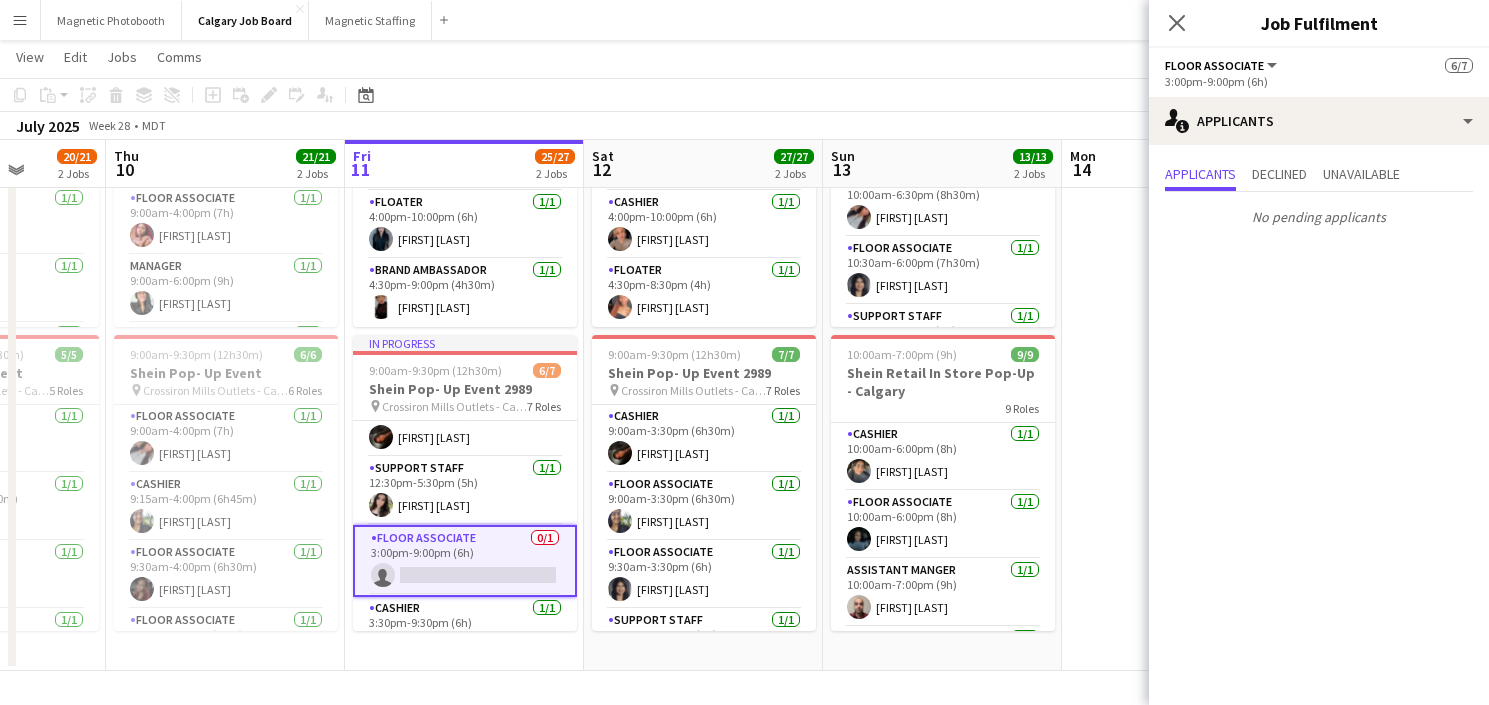 scroll, scrollTop: 270, scrollLeft: 0, axis: vertical 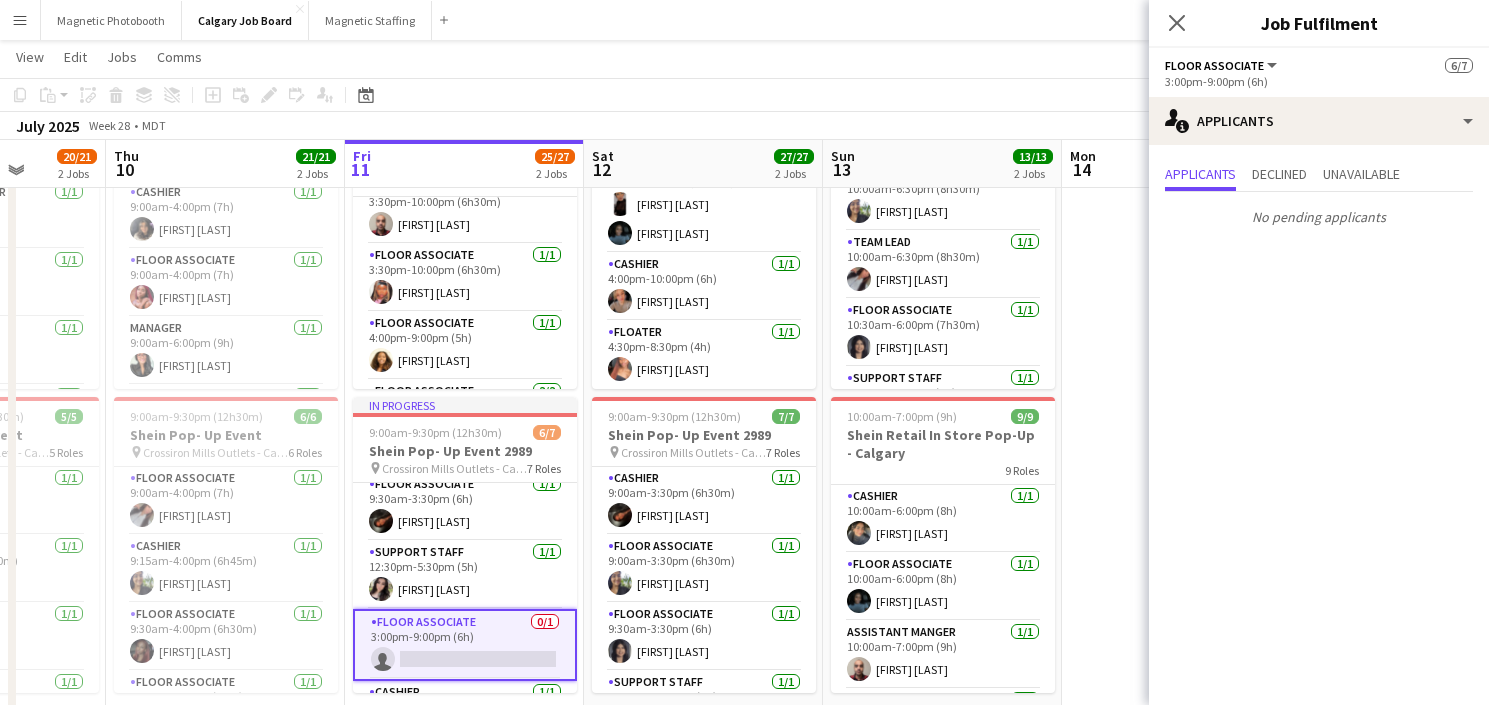 click on "Copy
Paste
Paste
Command
V Paste with crew
Command
Shift
V
Paste linked Job
Delete
Group
Ungroup
Add job
Add linked Job
Edit
Edit linked Job
Applicants
Date picker
JUL 2025 JUL 2025 Monday M Tuesday T Wednesday W Thursday T Friday F Saturday S Sunday S  JUL      1   2   3   4   5   6   7   8   9   10   11   12   13   14   15   16   17   18   19   20   21   22   23   24" 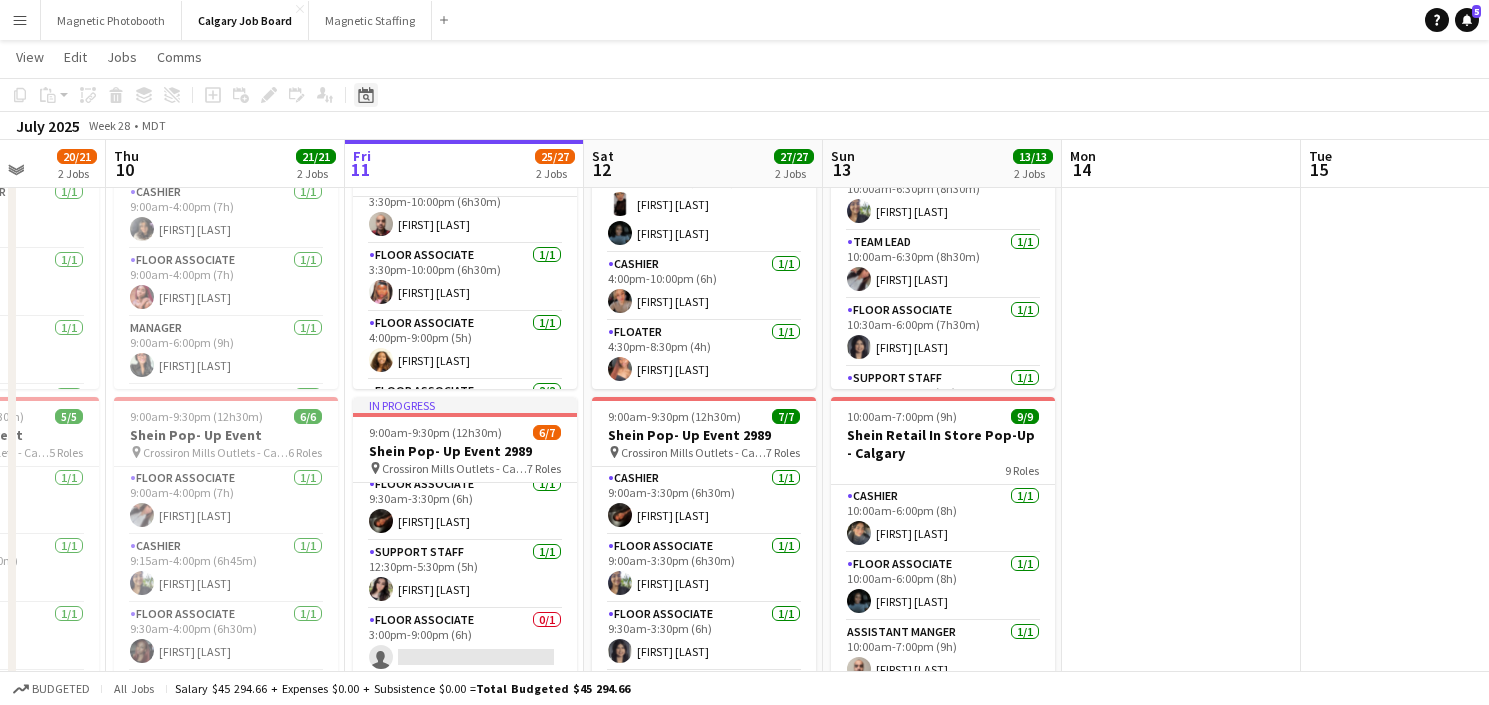 click 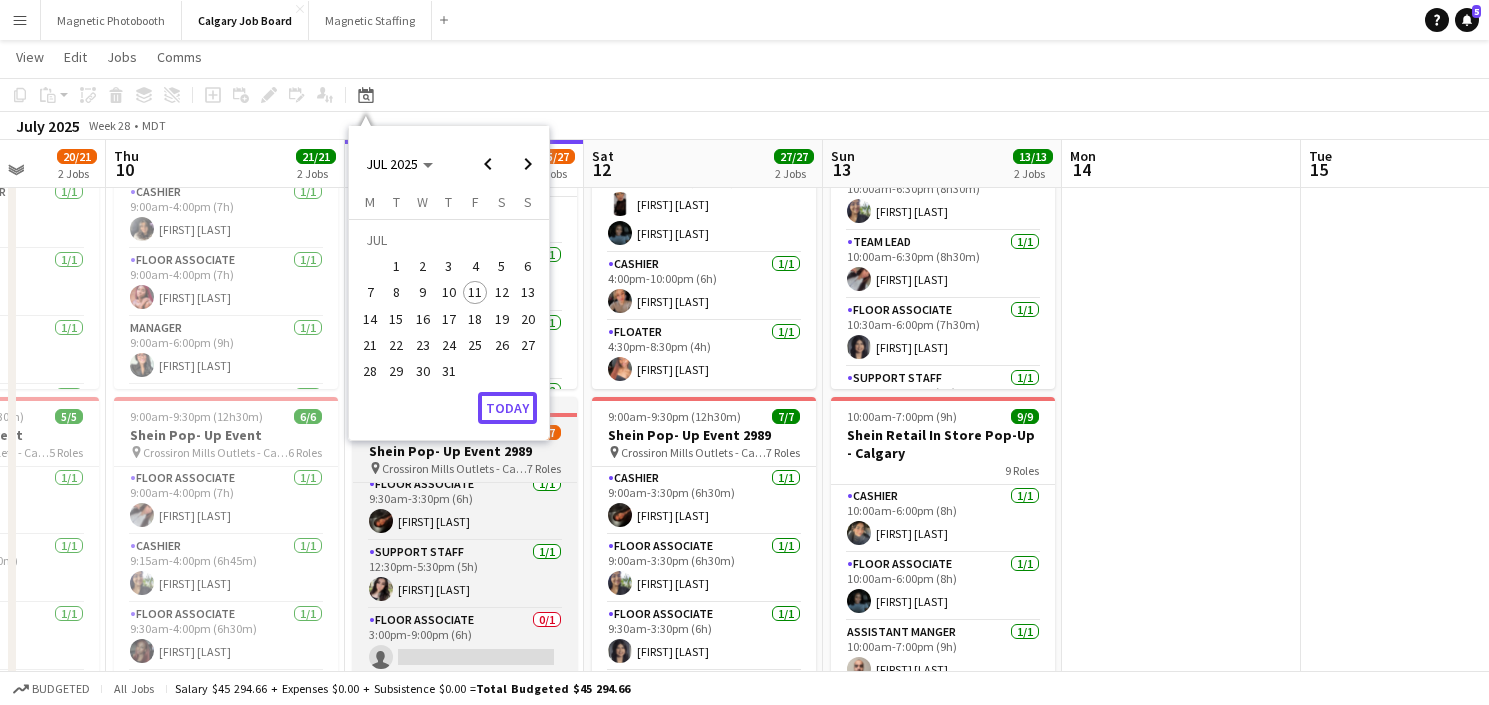click on "Today" at bounding box center [507, 408] 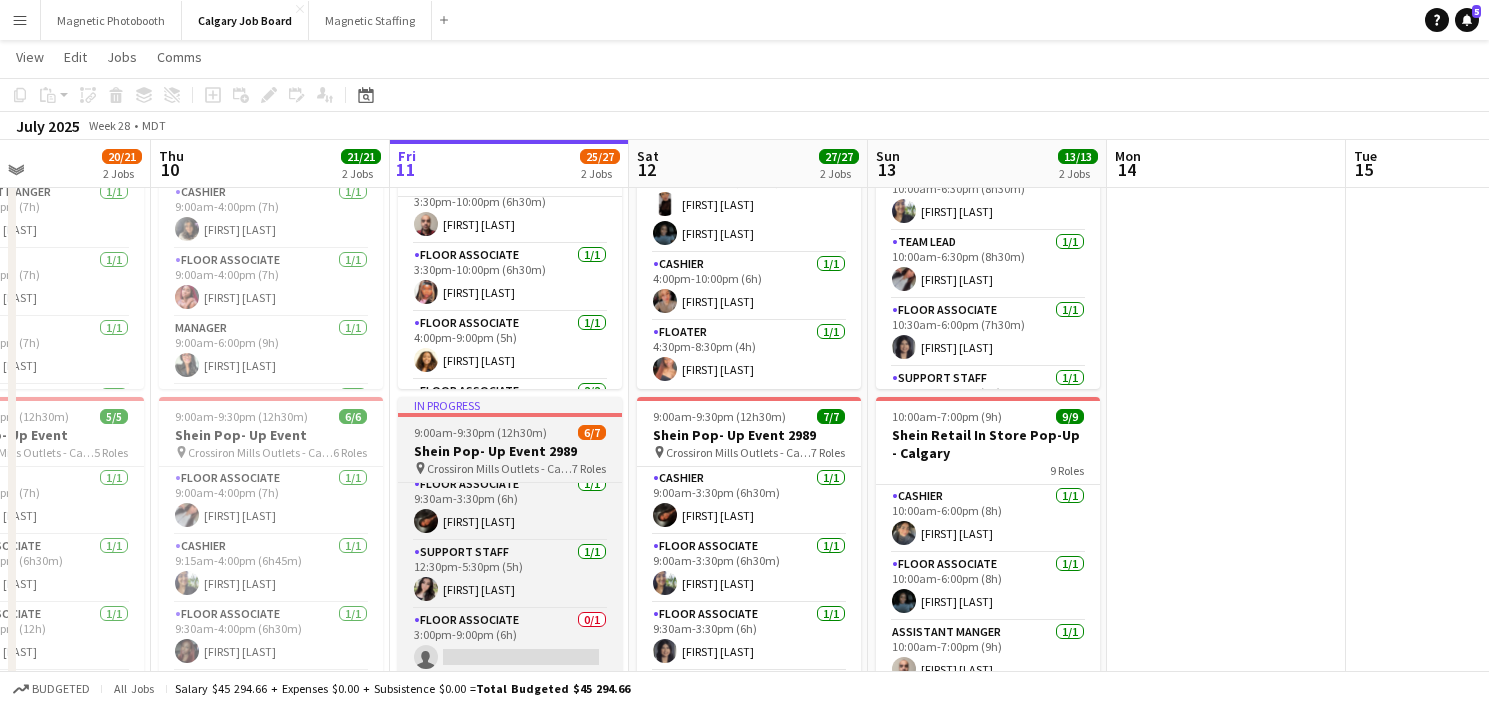 scroll, scrollTop: 0, scrollLeft: 824, axis: horizontal 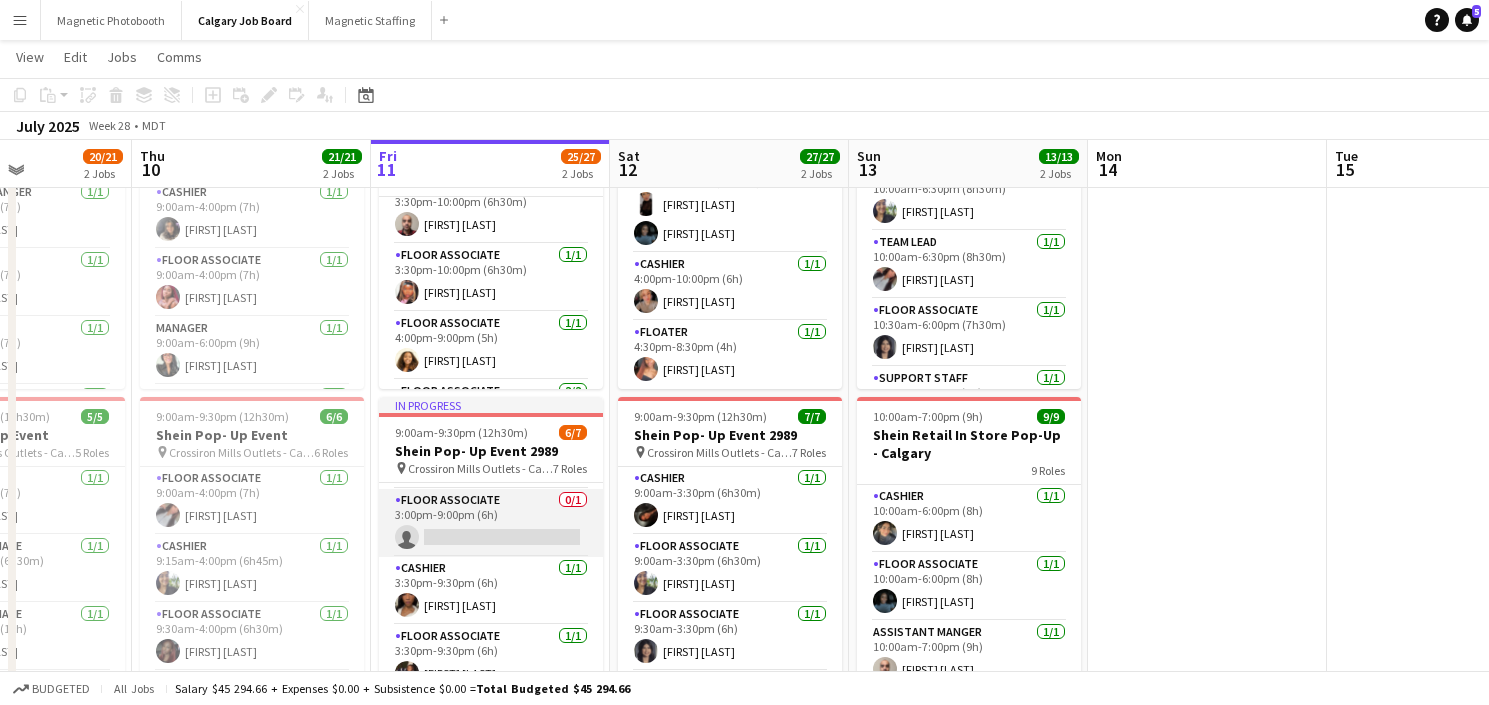 click on "Floor Associate   0/1   3:00pm-9:00pm (6h)
single-neutral-actions" at bounding box center [491, 523] 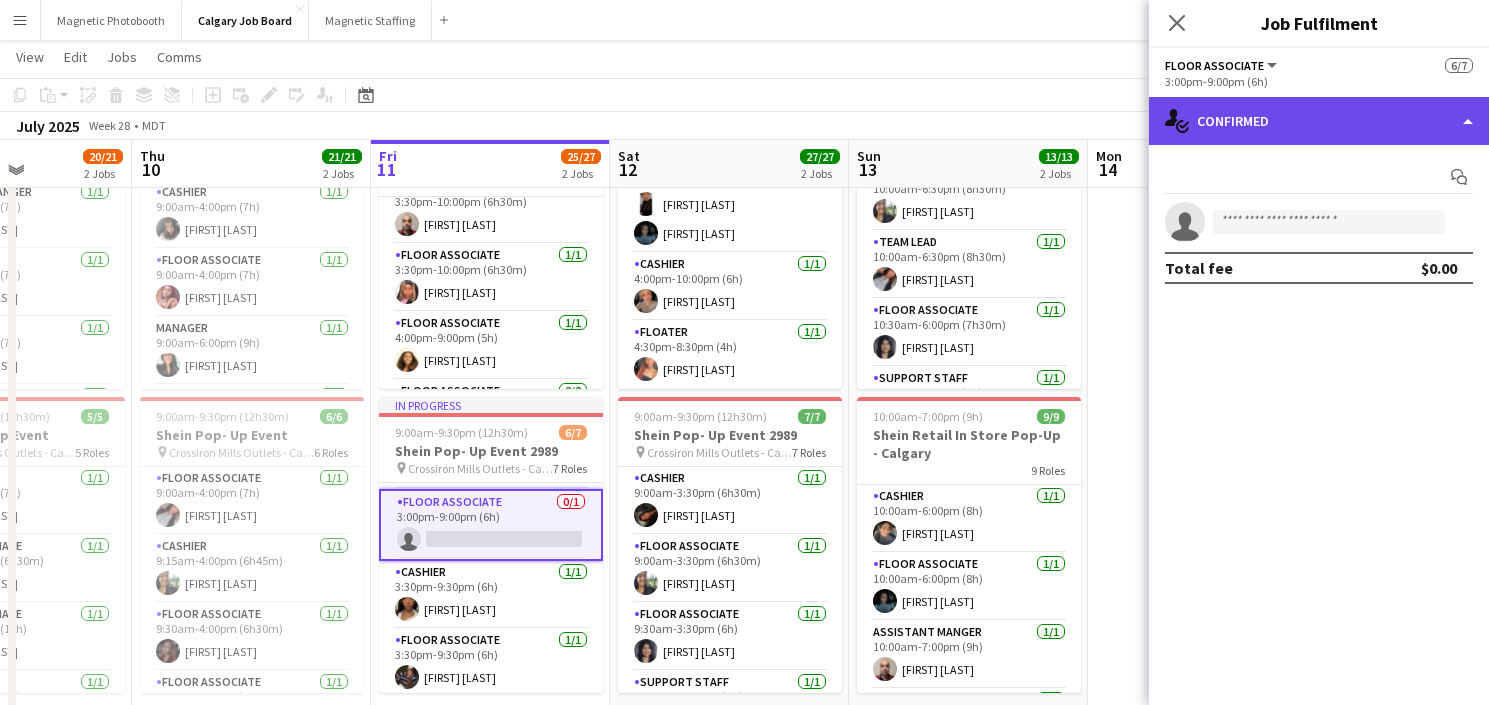 click on "single-neutral-actions-check-2
Confirmed" 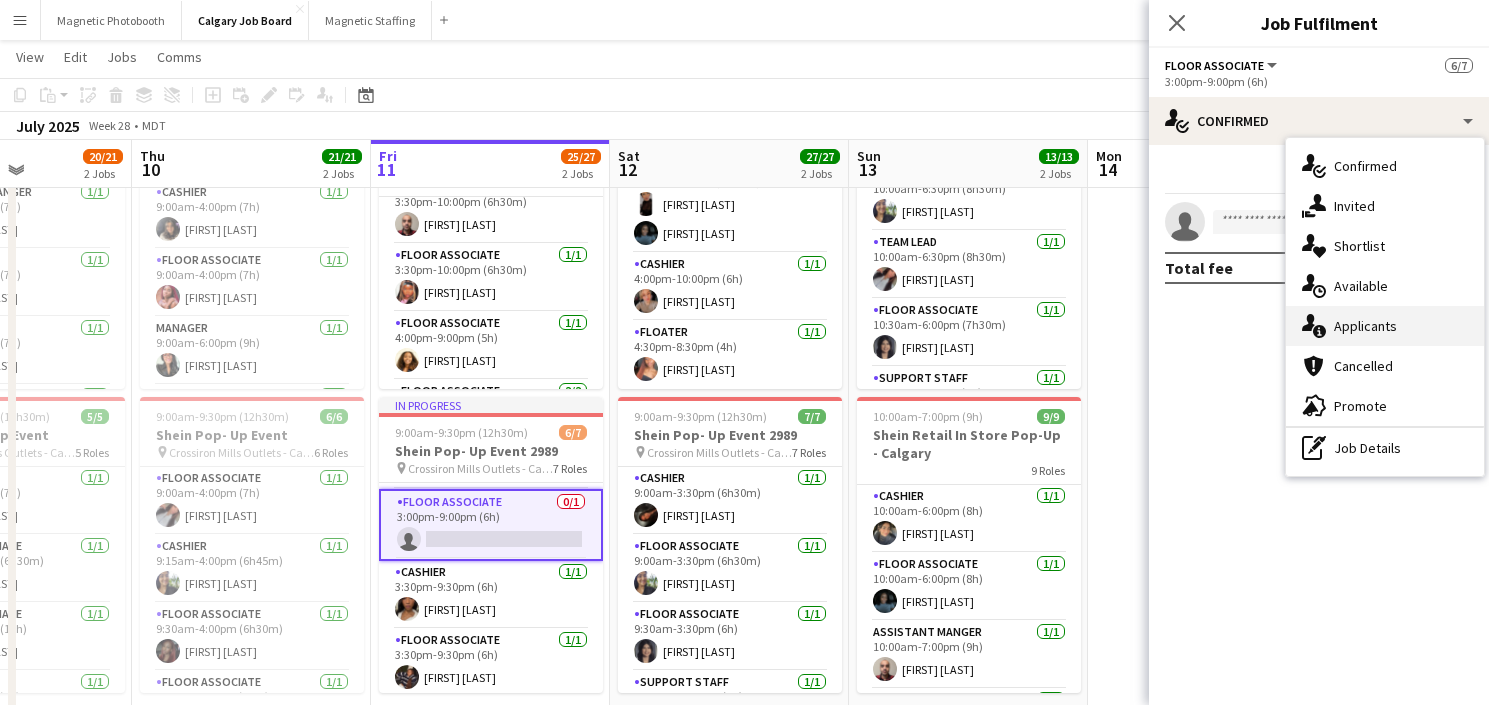 click on "single-neutral-actions-information
Applicants" at bounding box center [1385, 326] 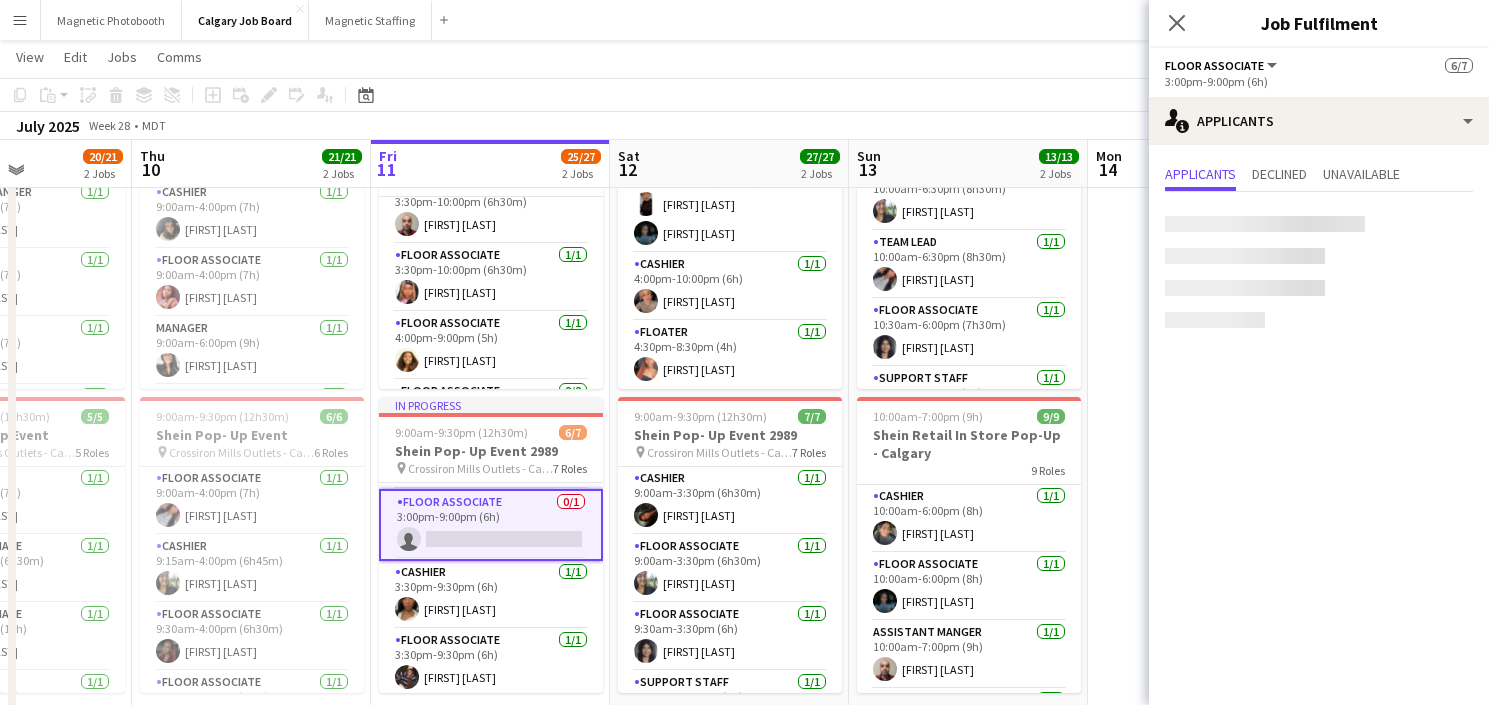 click at bounding box center [1207, 409] 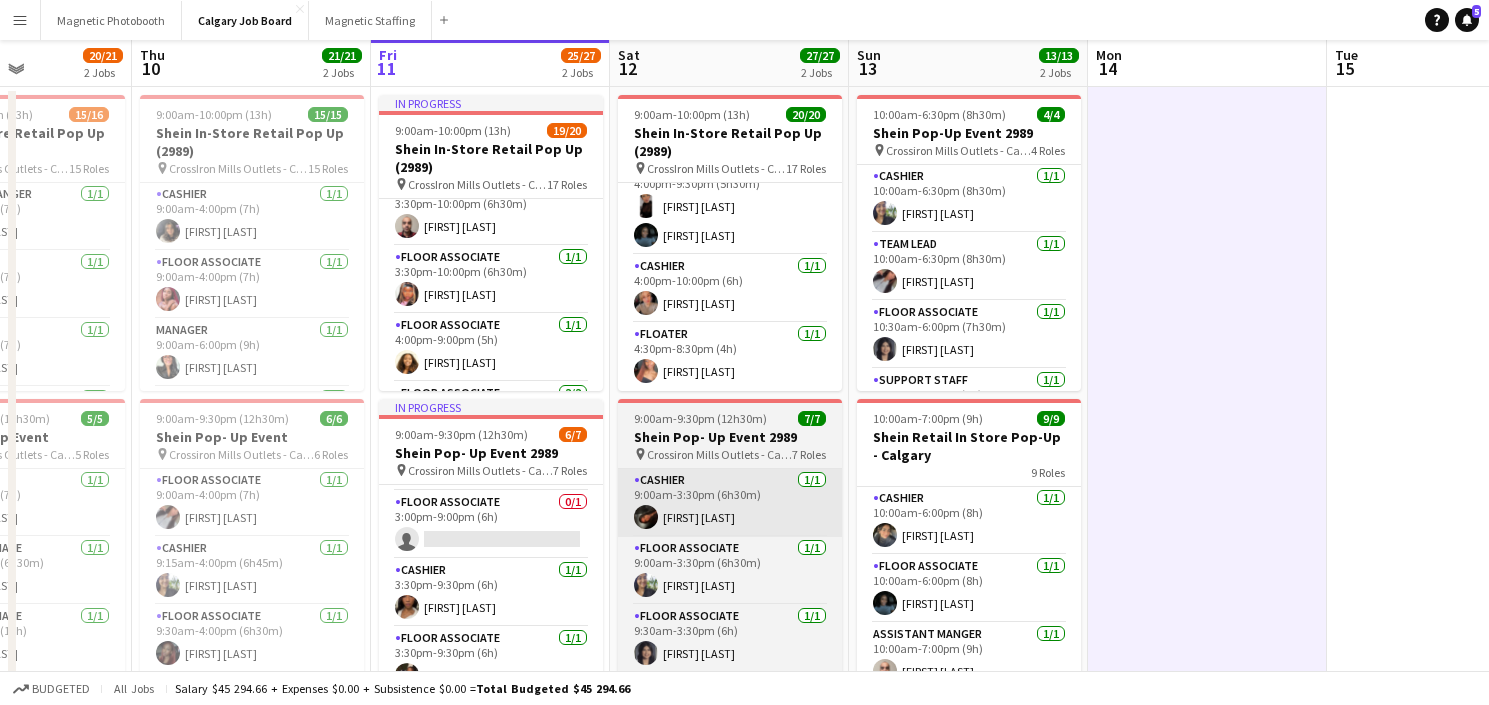 scroll, scrollTop: 0, scrollLeft: 0, axis: both 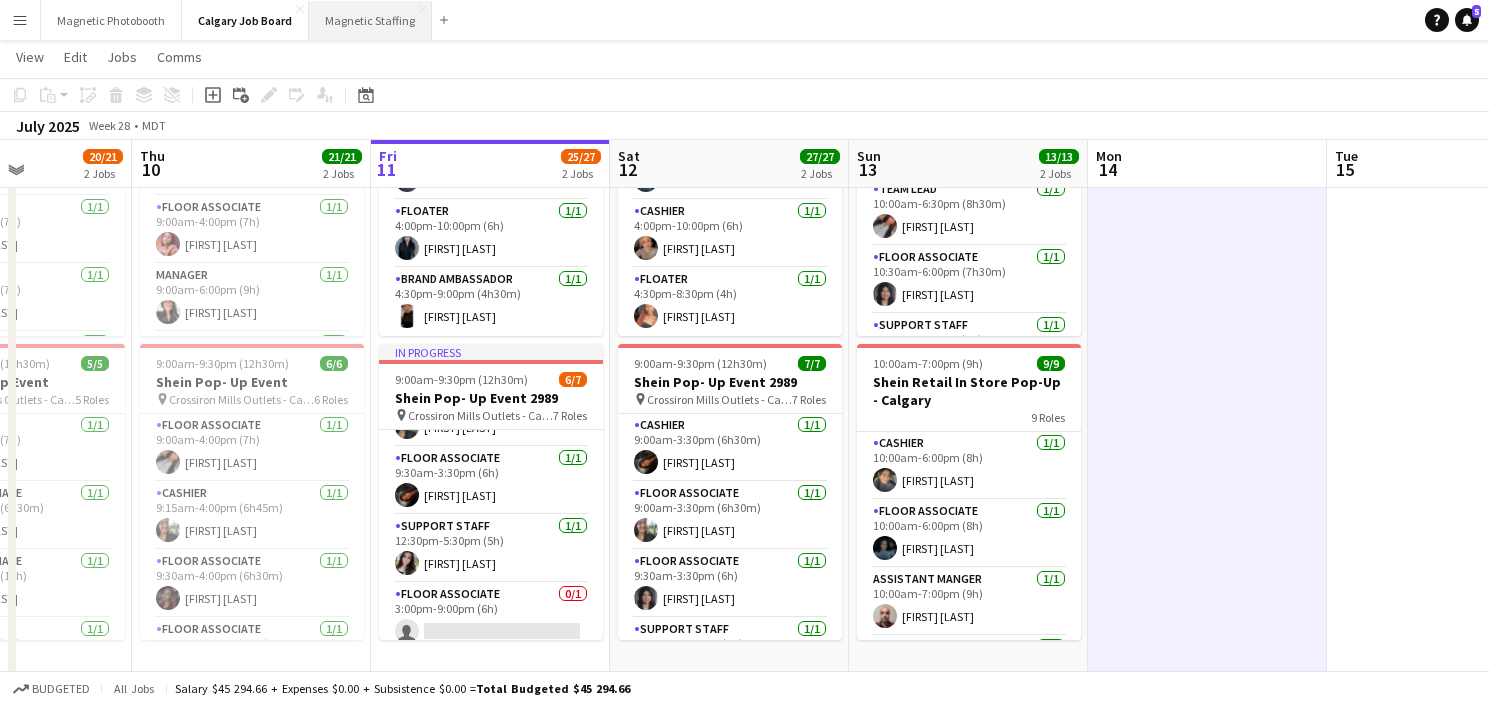 click on "Magnetic Staffing
Close" at bounding box center [370, 20] 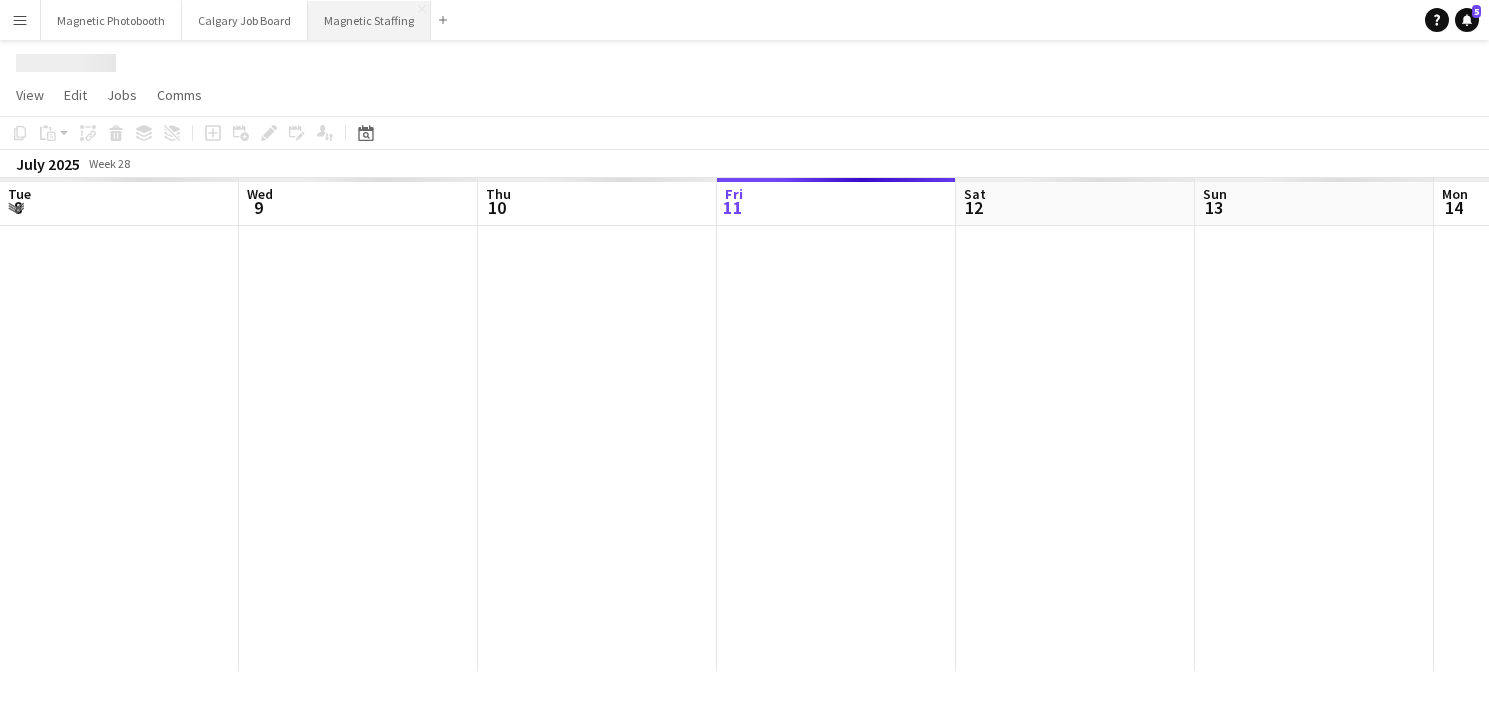 scroll, scrollTop: 0, scrollLeft: 0, axis: both 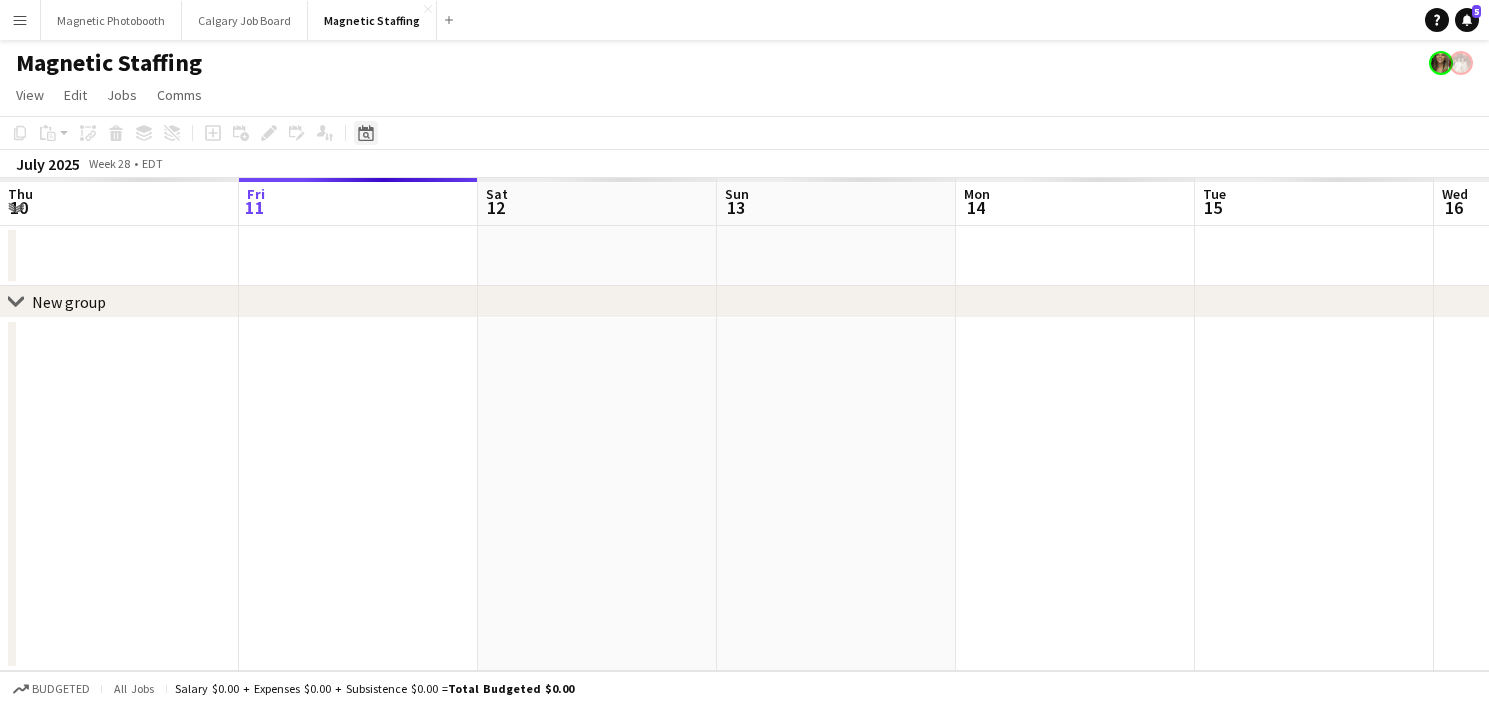 click on "Date picker" 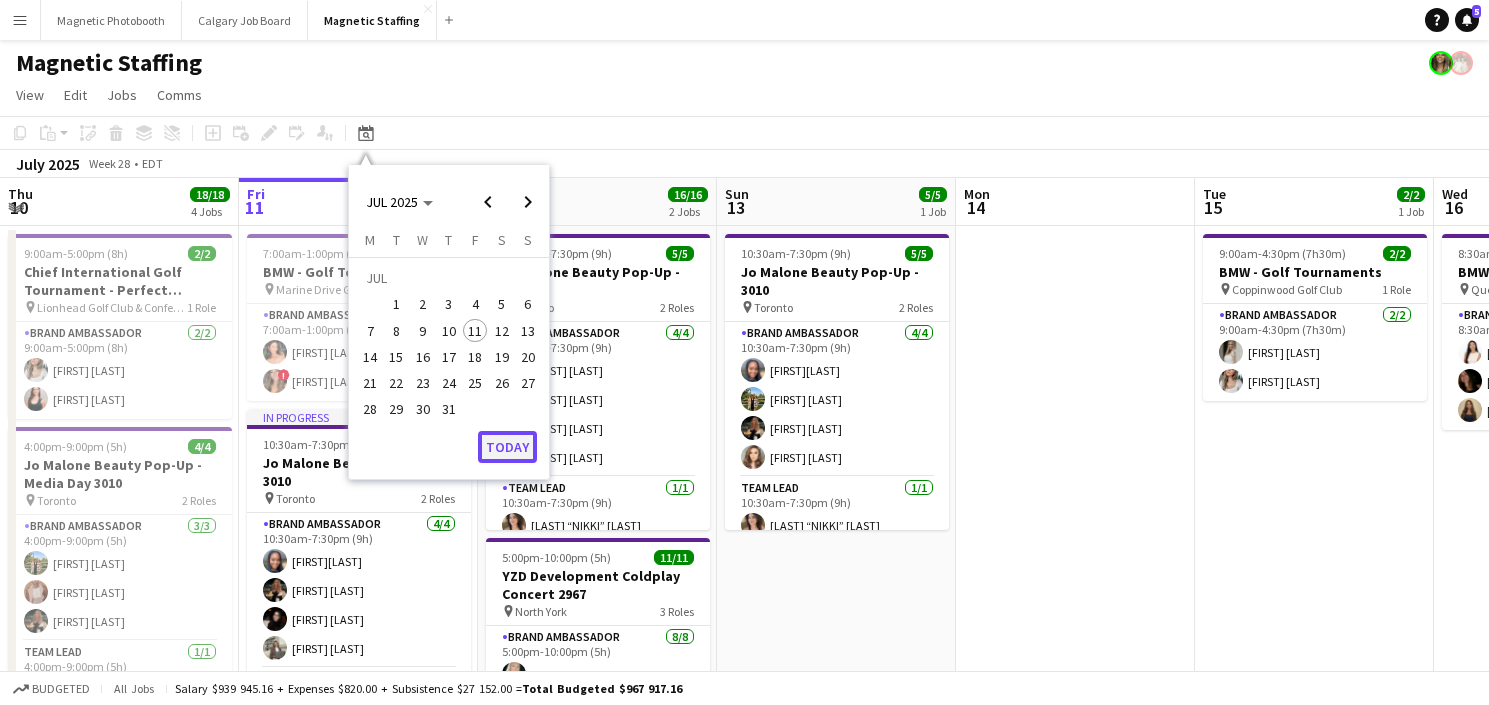 click on "Today" at bounding box center [507, 447] 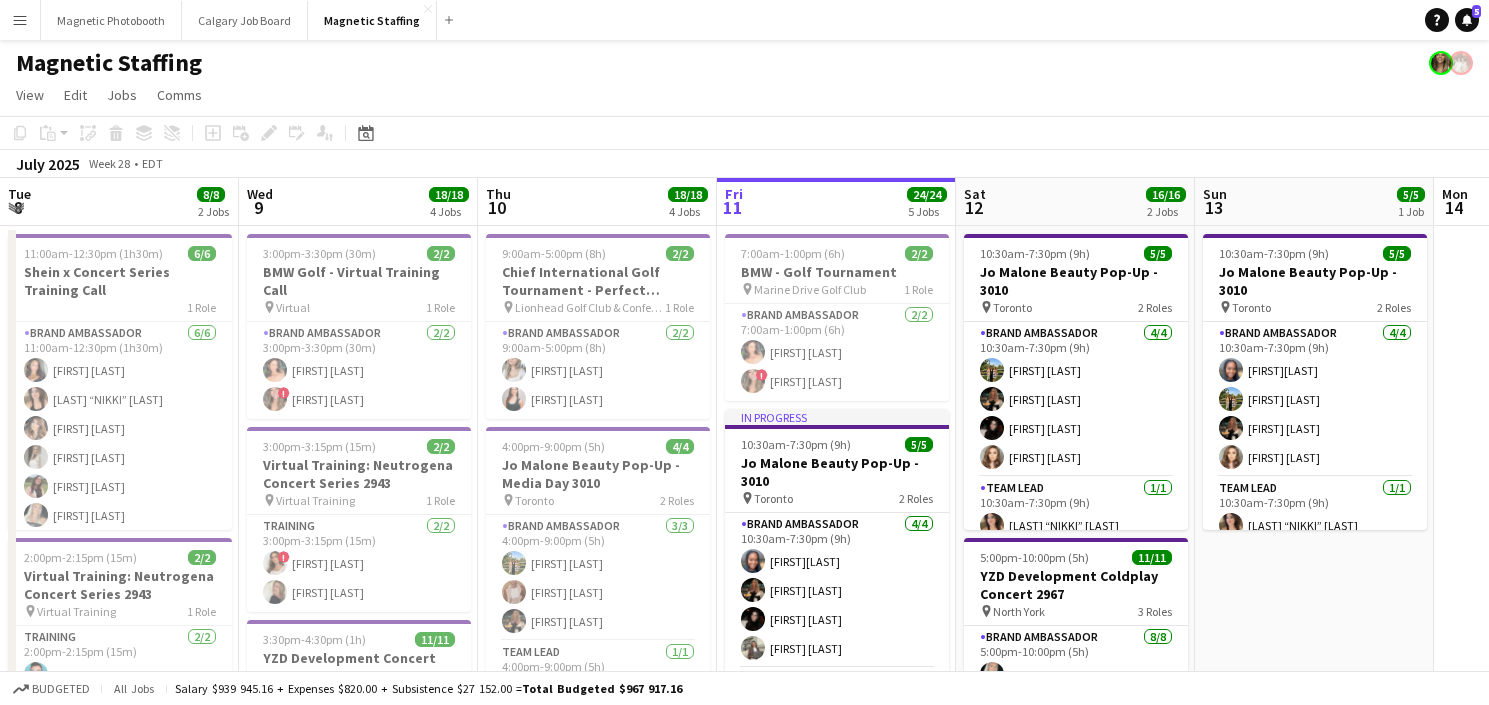 scroll, scrollTop: 0, scrollLeft: 688, axis: horizontal 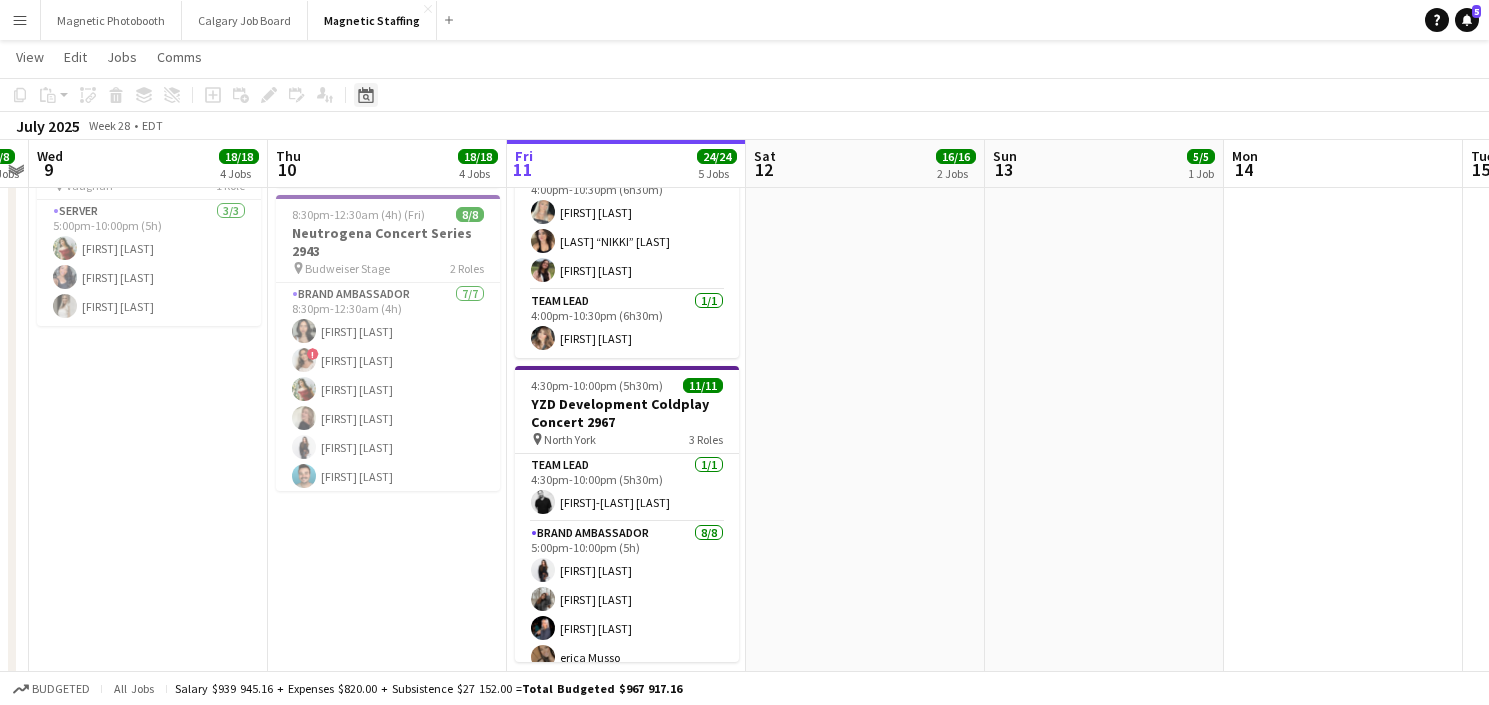 click on "Date picker" 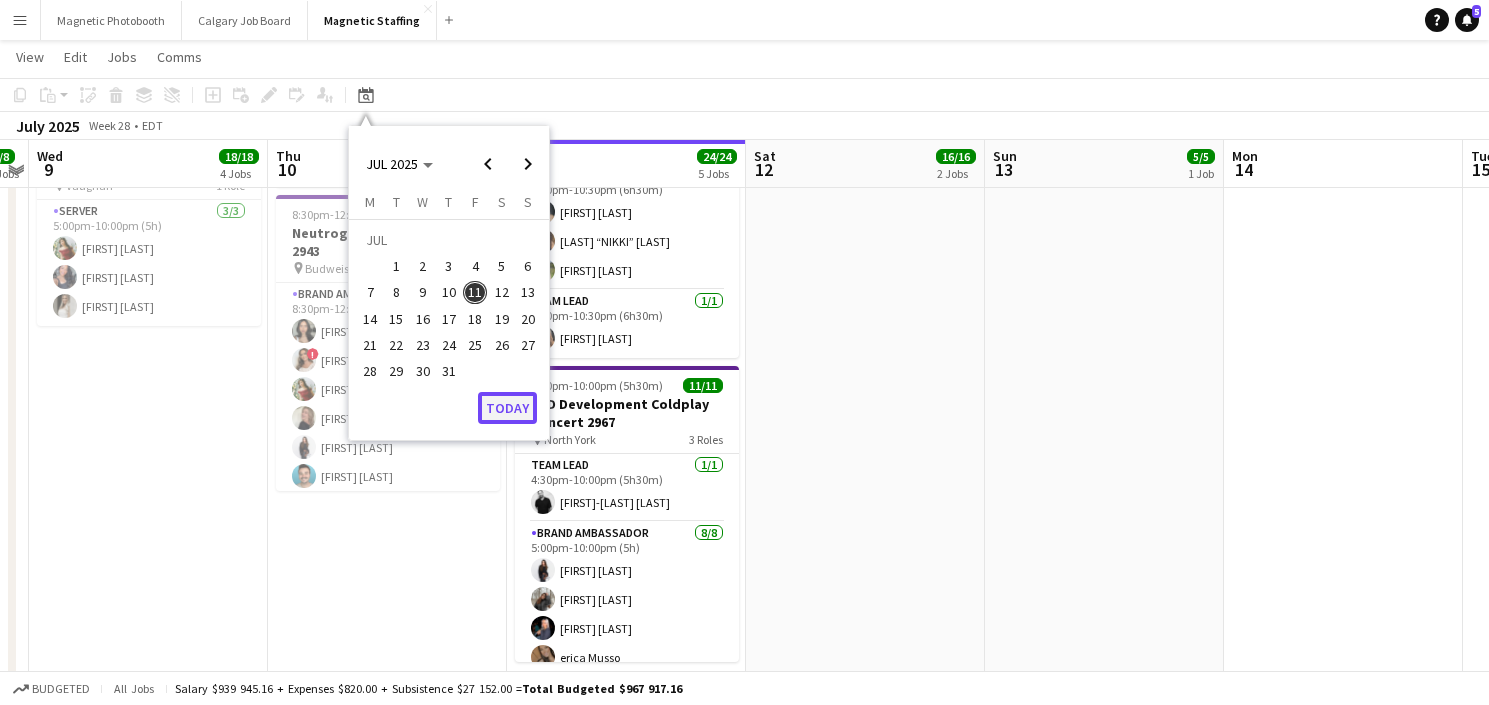 click on "Today" at bounding box center (507, 408) 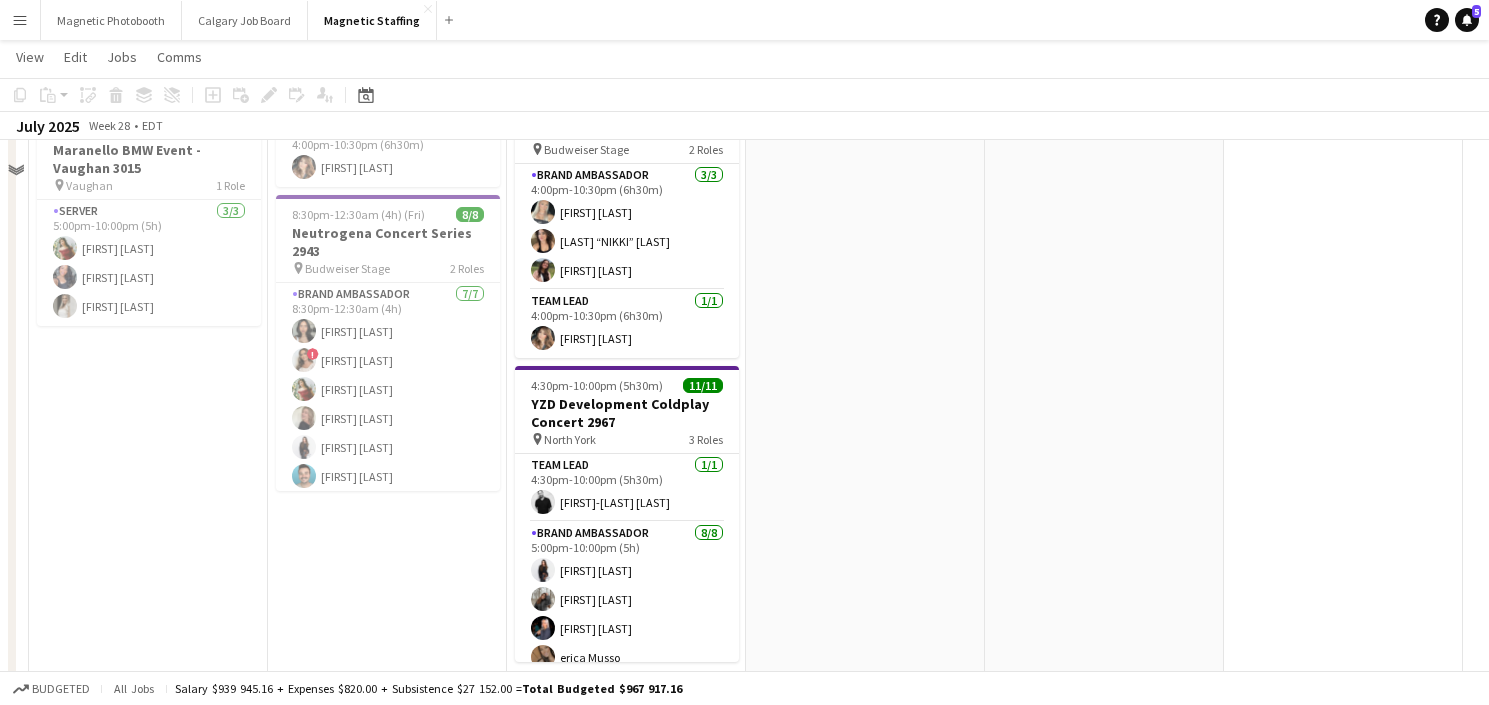scroll, scrollTop: 0, scrollLeft: 0, axis: both 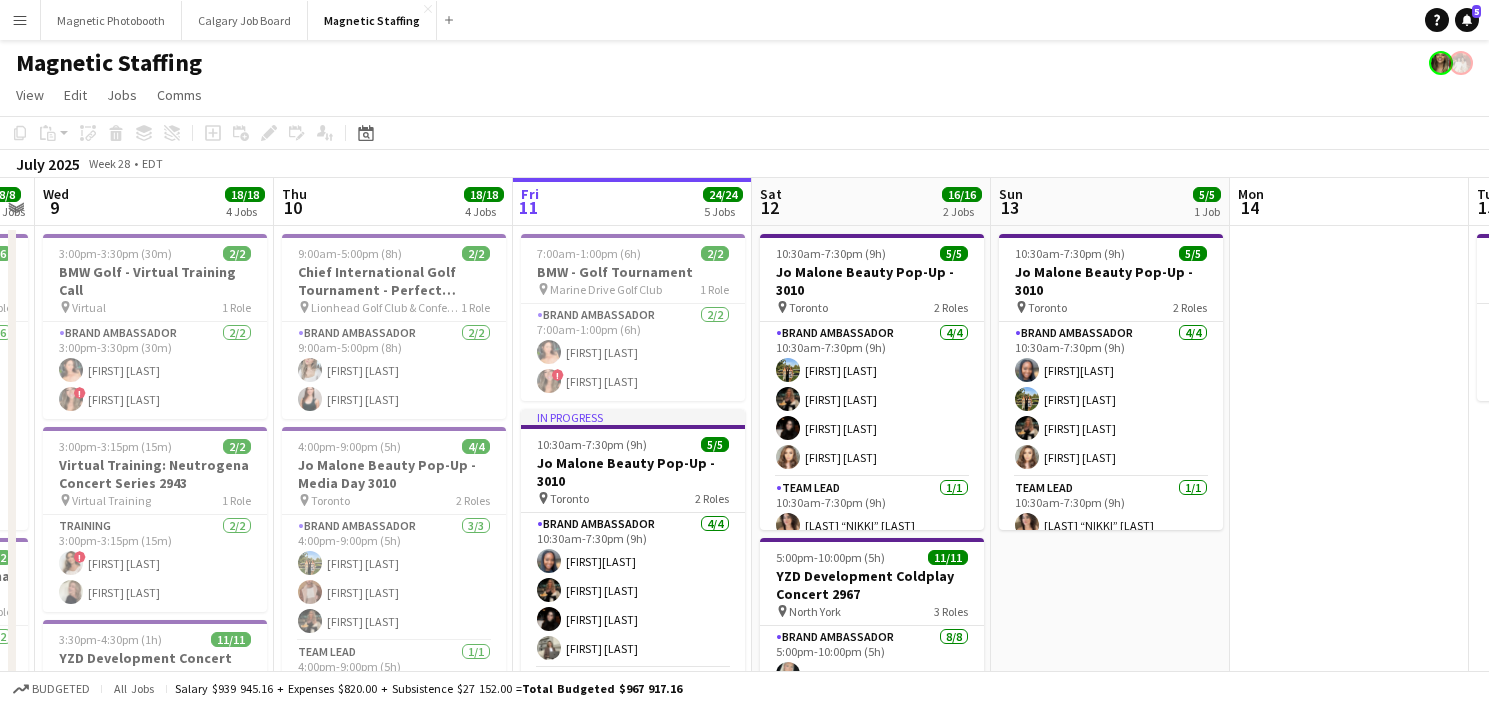 drag, startPoint x: 1256, startPoint y: 464, endPoint x: 19, endPoint y: 704, distance: 1260.067 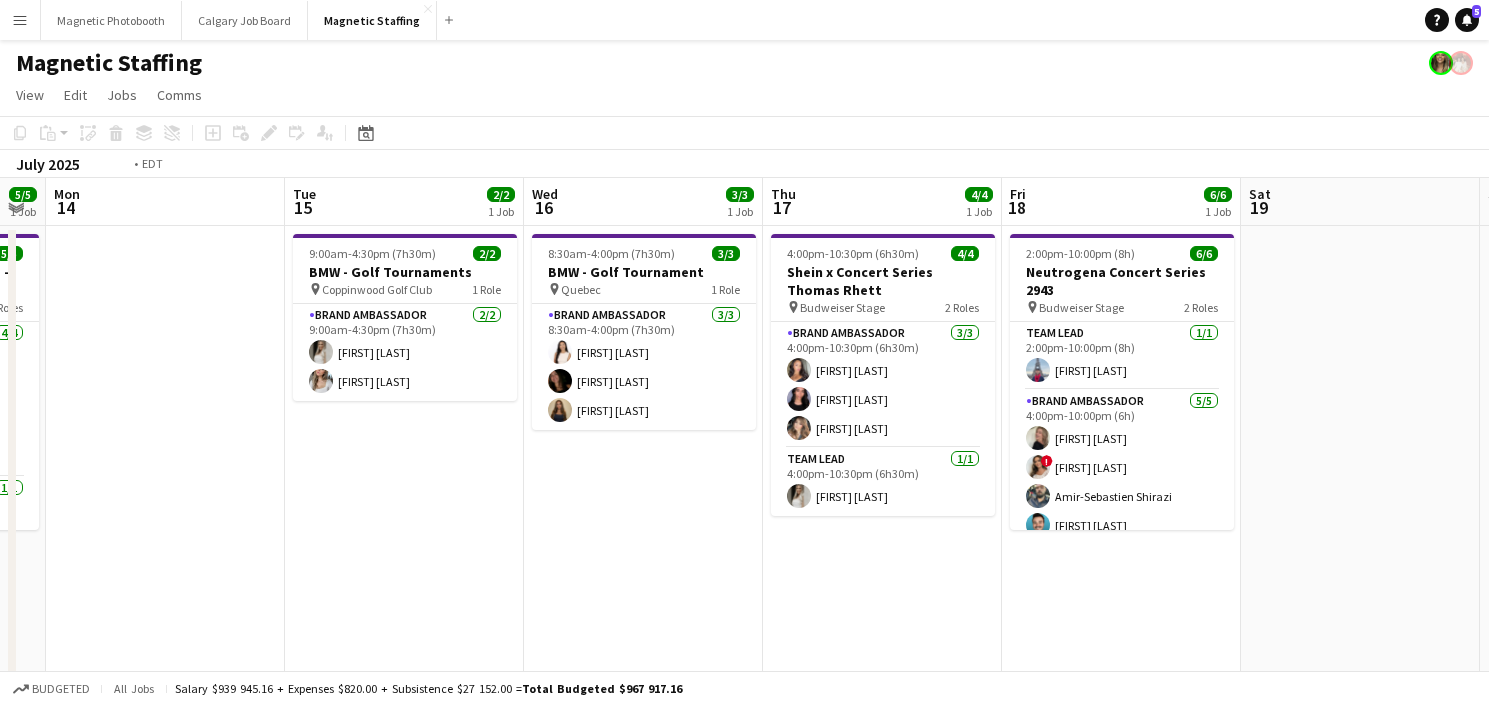 drag, startPoint x: 1135, startPoint y: 490, endPoint x: 40, endPoint y: 560, distance: 1097.2351 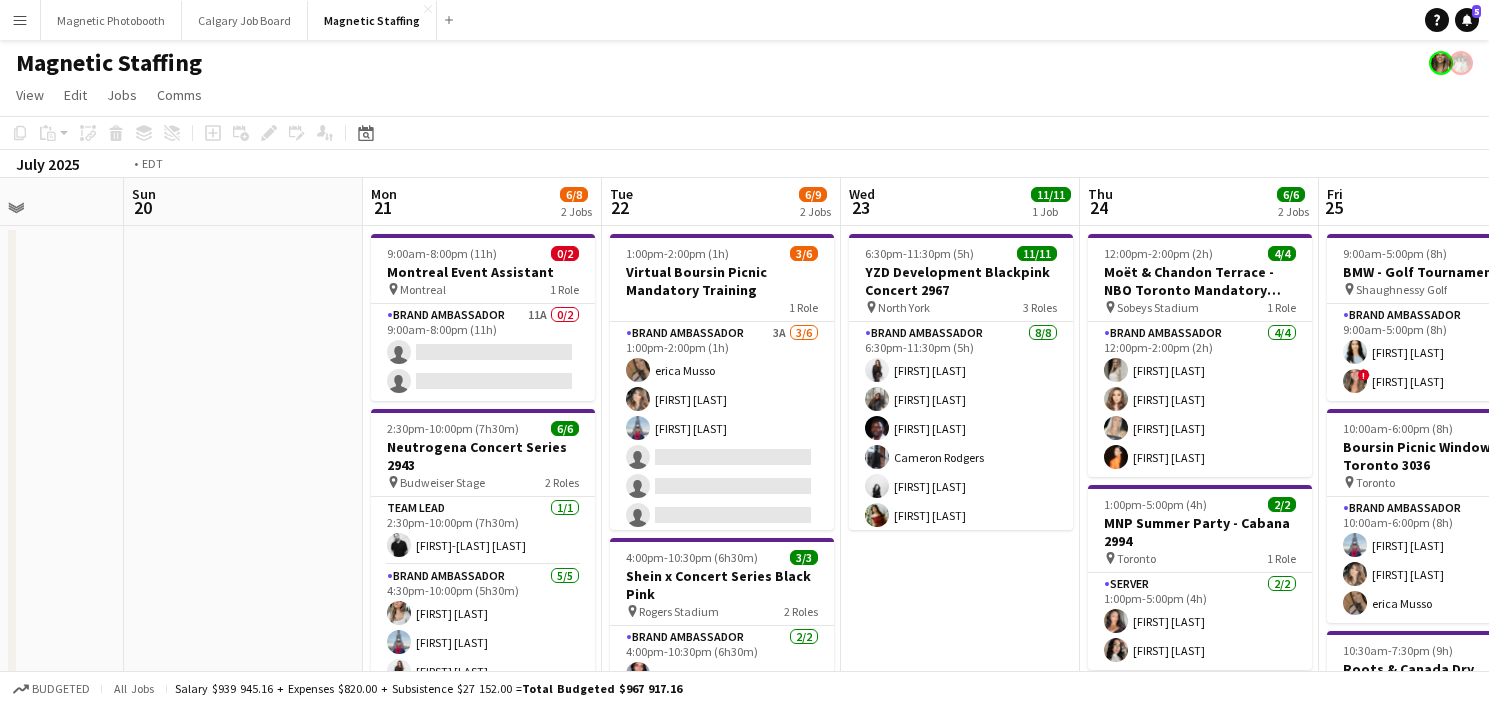 drag, startPoint x: 1130, startPoint y: 438, endPoint x: 19, endPoint y: 532, distance: 1114.9695 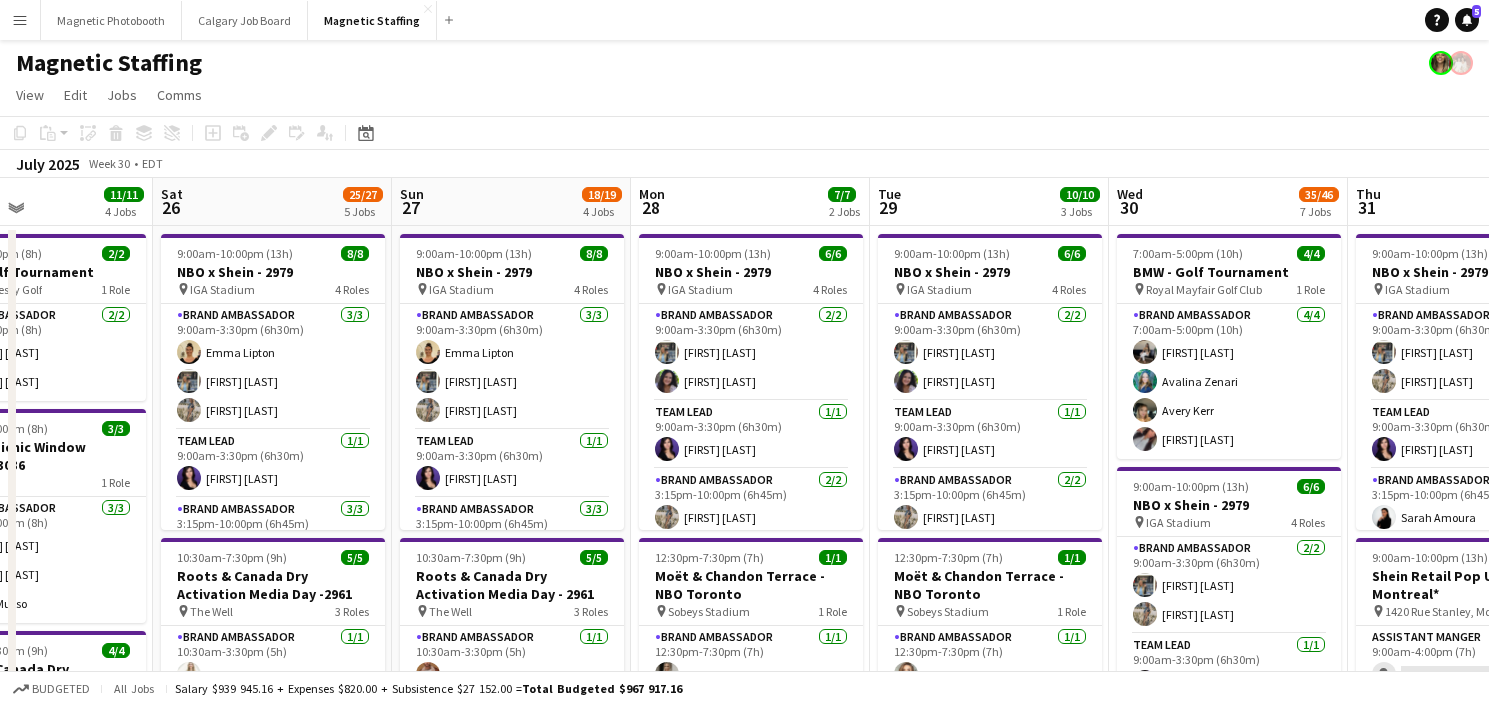 drag, startPoint x: 945, startPoint y: 452, endPoint x: 335, endPoint y: 474, distance: 610.3966 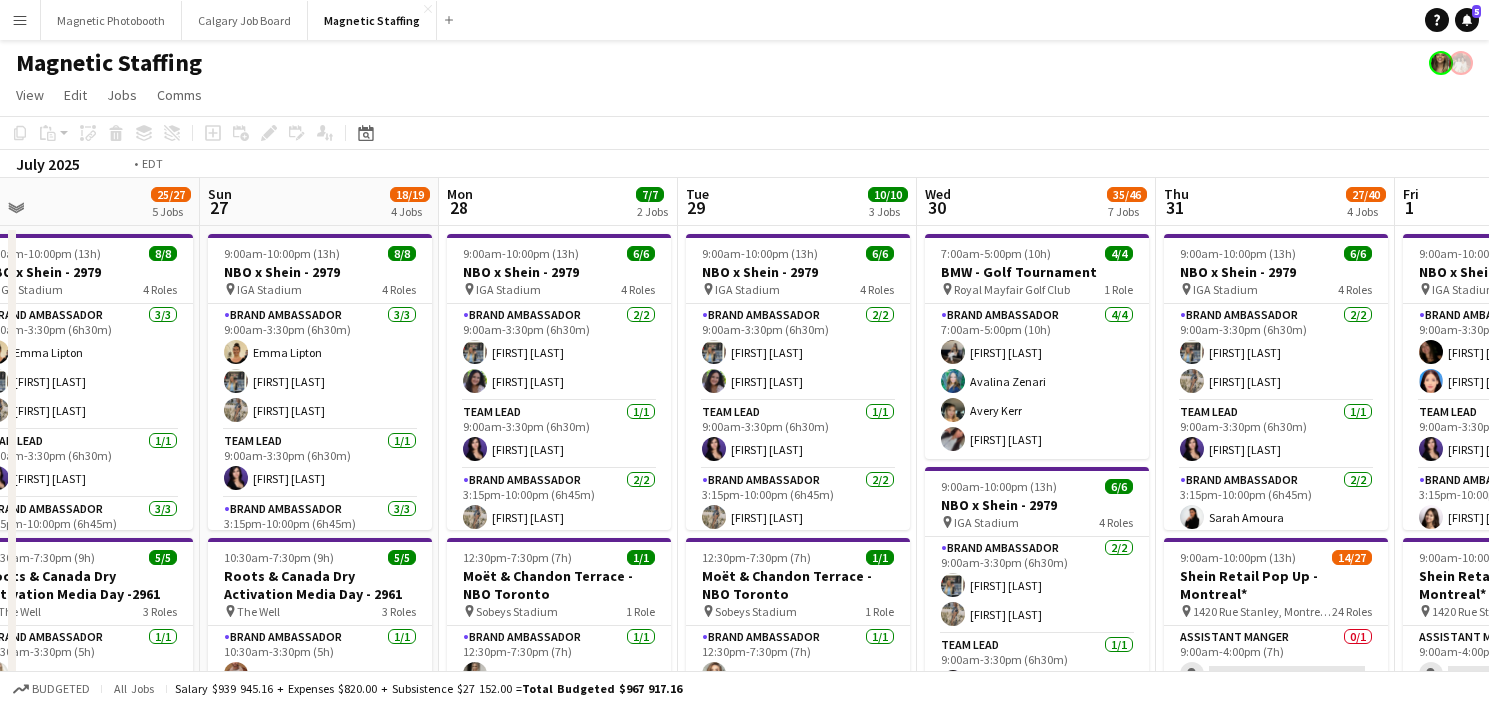 drag, startPoint x: 1227, startPoint y: 357, endPoint x: 273, endPoint y: 376, distance: 954.1892 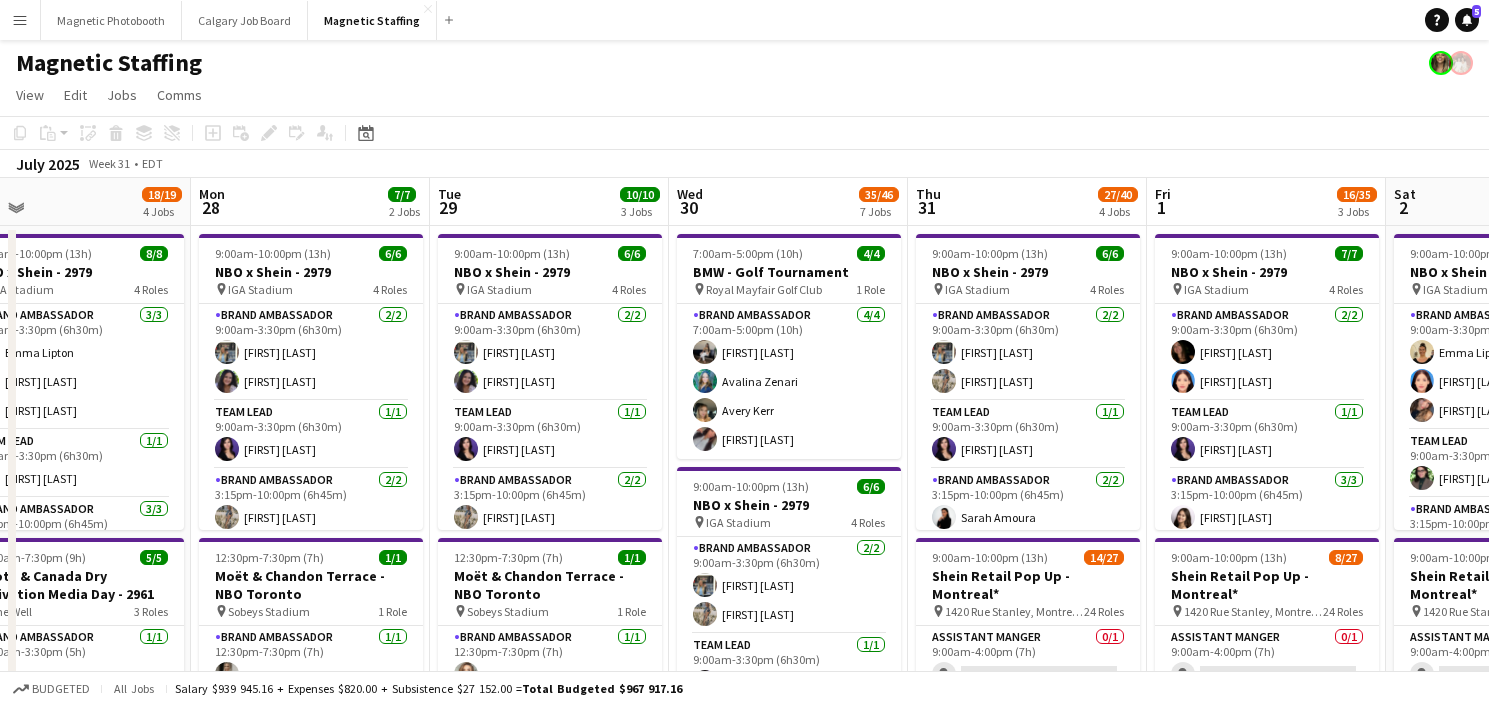 drag, startPoint x: 549, startPoint y: 410, endPoint x: 1147, endPoint y: 410, distance: 598 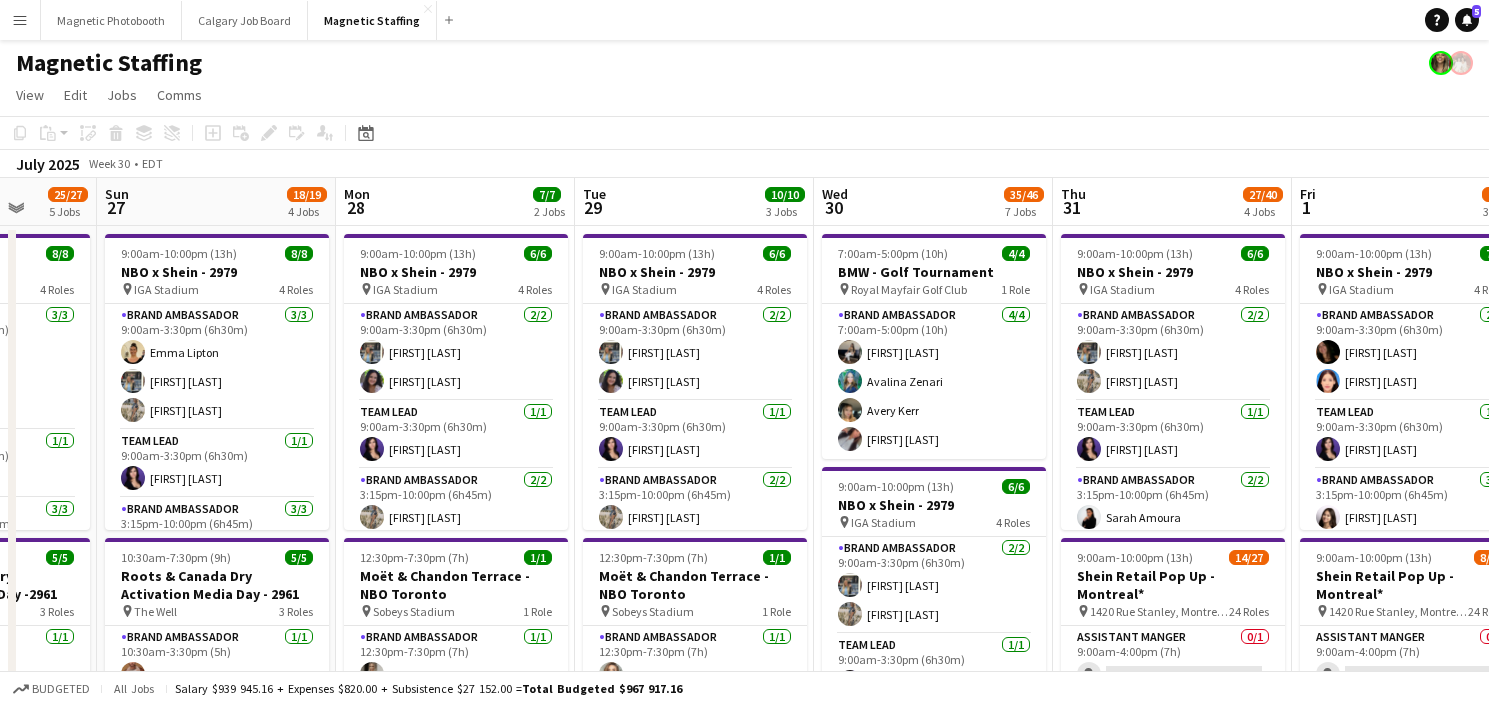 drag, startPoint x: 460, startPoint y: 502, endPoint x: 604, endPoint y: 500, distance: 144.01389 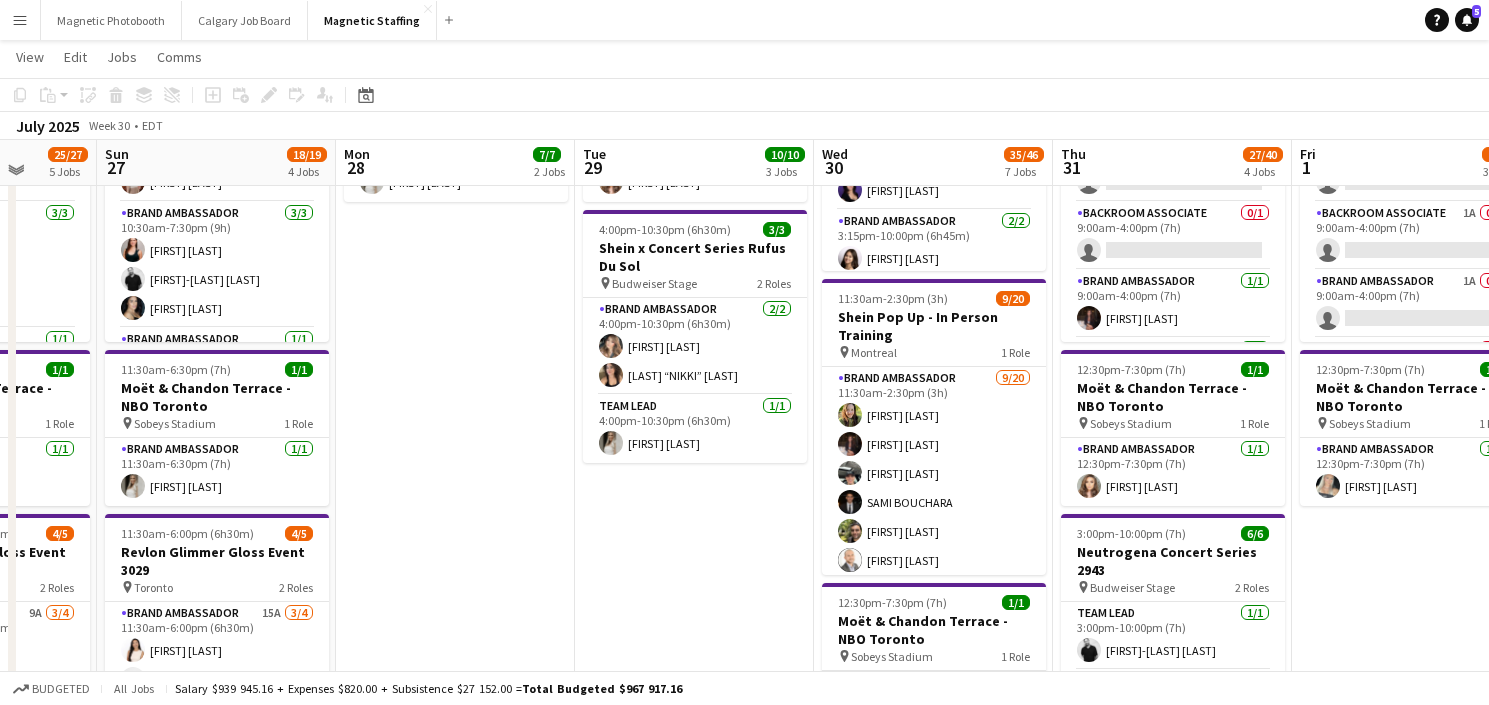 scroll, scrollTop: 492, scrollLeft: 0, axis: vertical 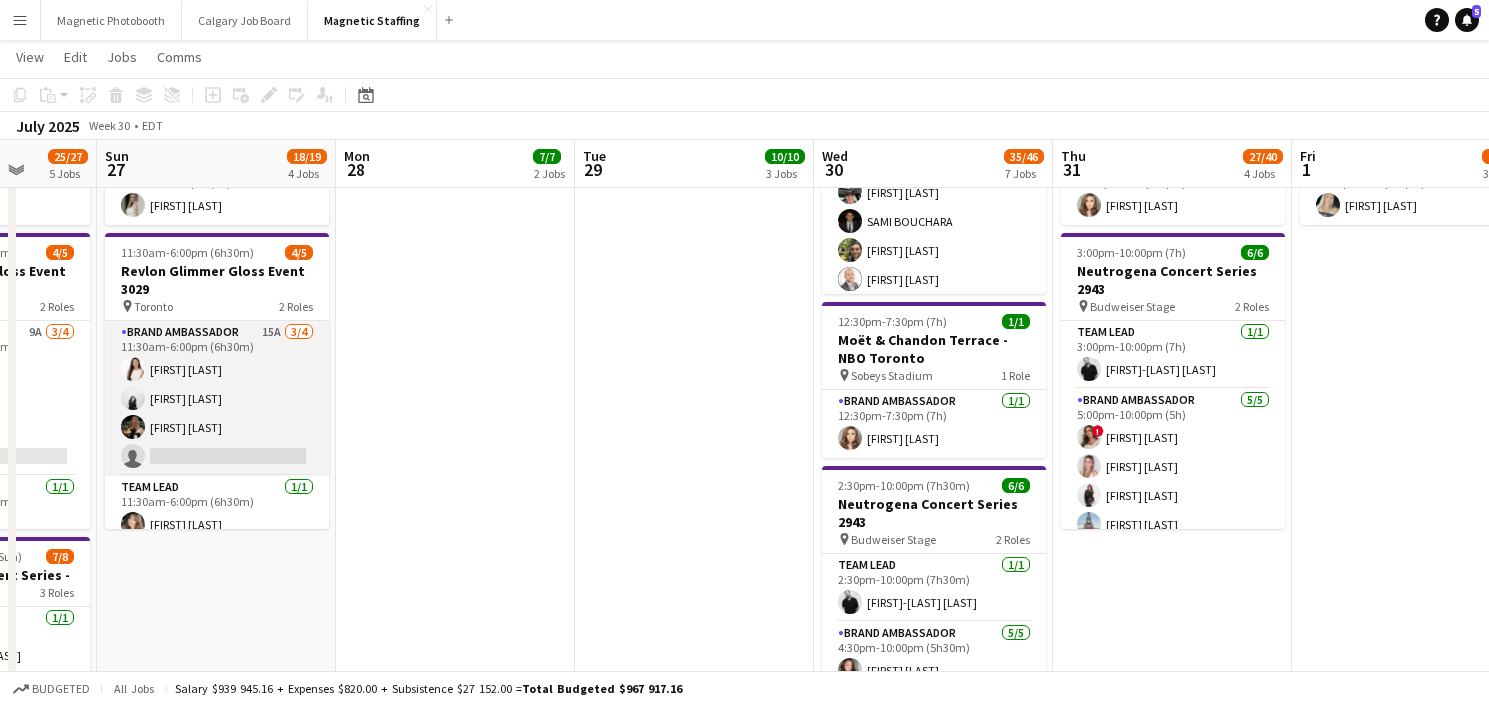 click on "Brand Ambassador   15A   3/4   11:30am-6:00pm (6h30m)
Lisa Bujold angel kim Miranda Fratton
single-neutral-actions" at bounding box center [217, 398] 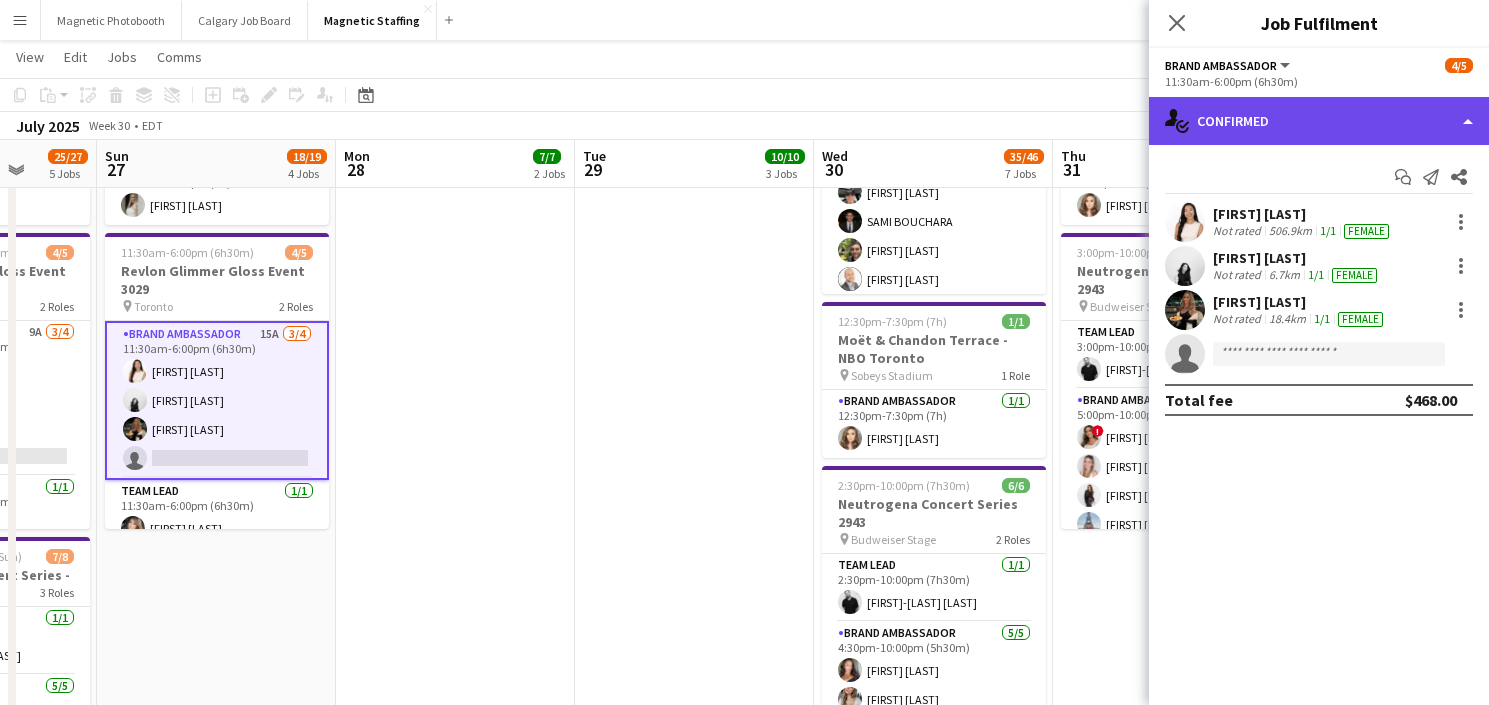 click on "single-neutral-actions-check-2
Confirmed" 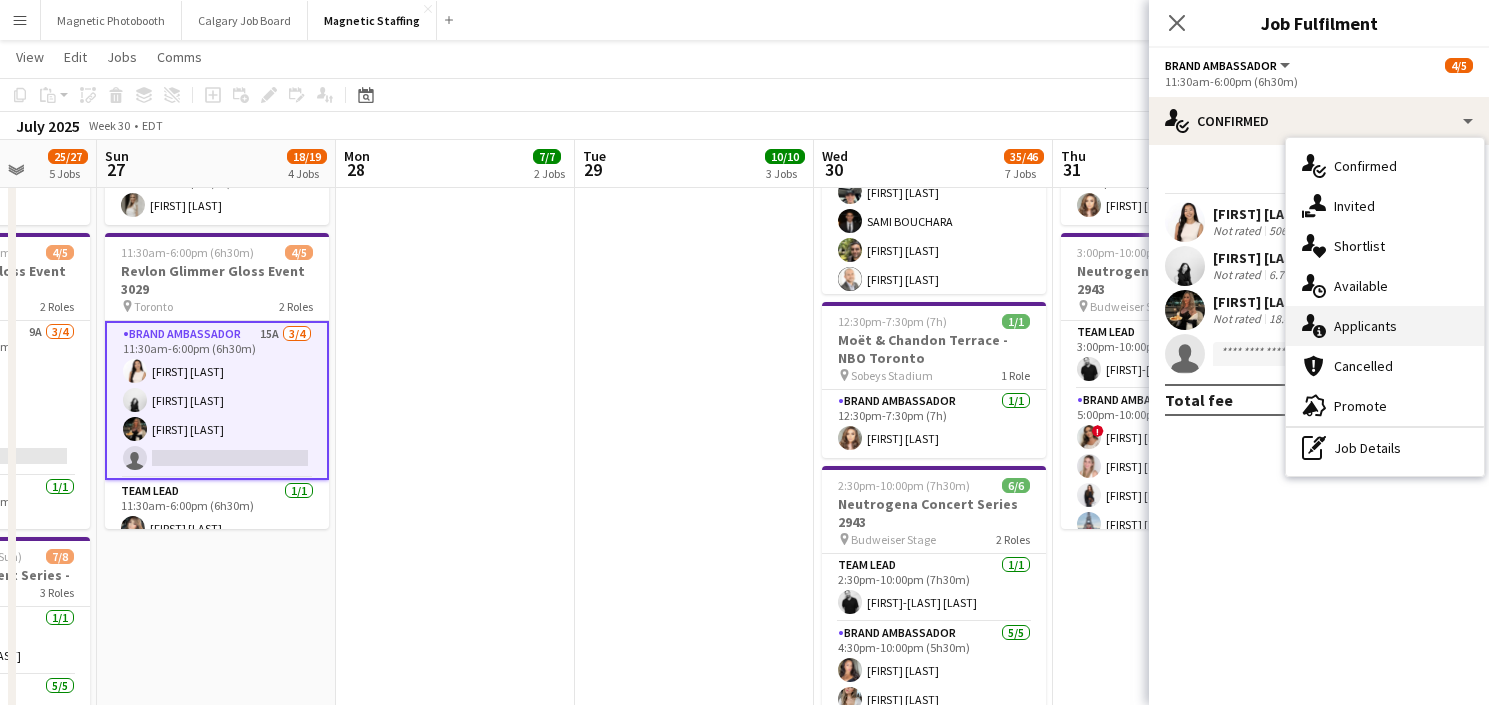 click on "single-neutral-actions-information
Applicants" at bounding box center [1385, 326] 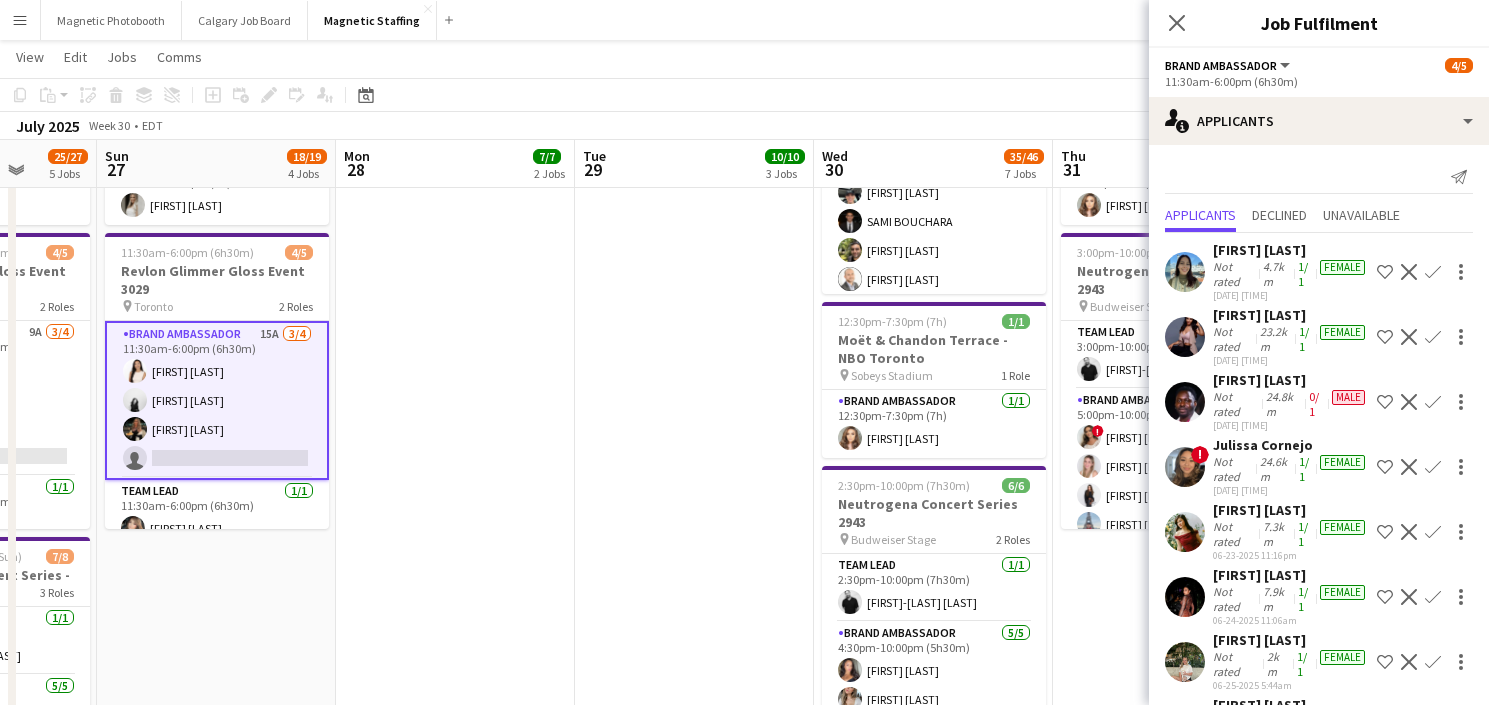 scroll, scrollTop: 397, scrollLeft: 0, axis: vertical 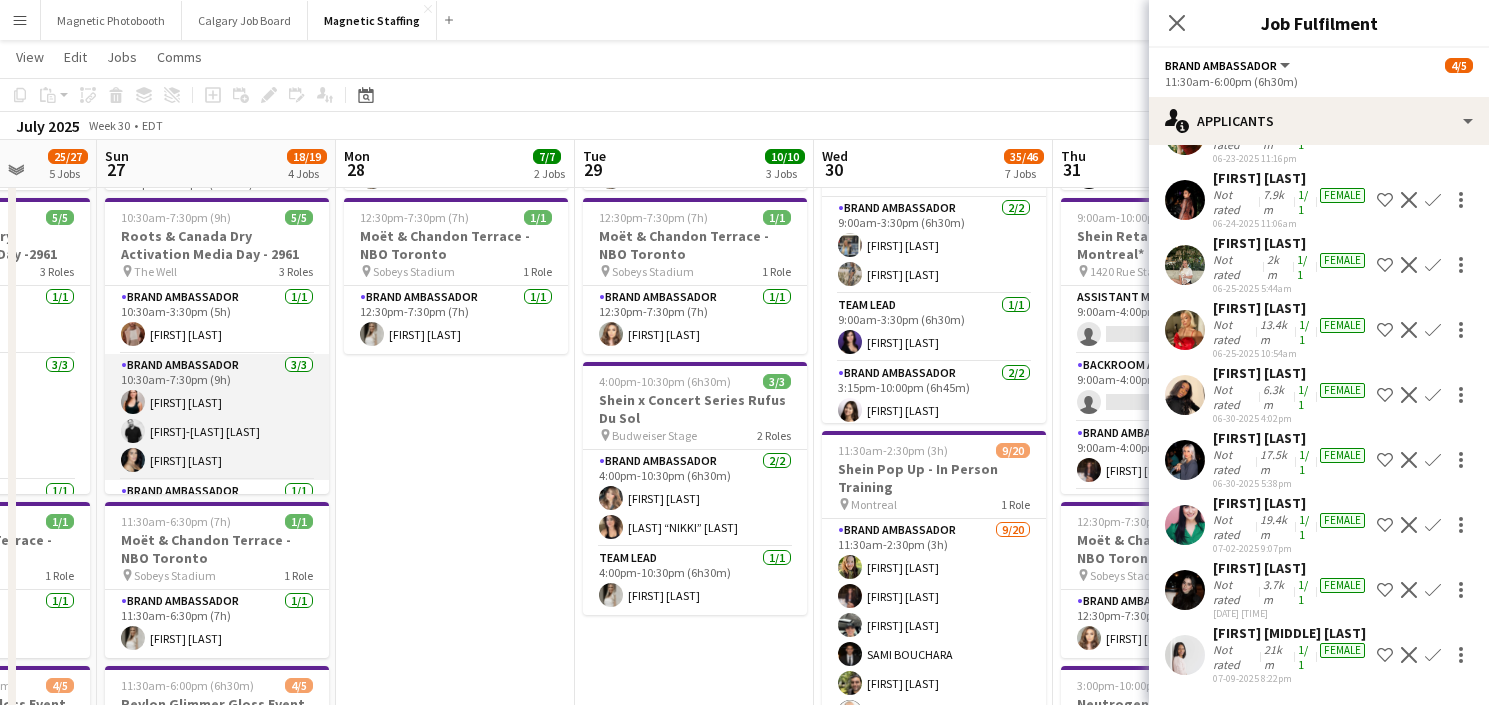 click on "Brand Ambassador   3/3   10:30am-7:30pm (9h)
Amy Matyszczuk jean-philippe roy Cassandra Tari" at bounding box center [217, 417] 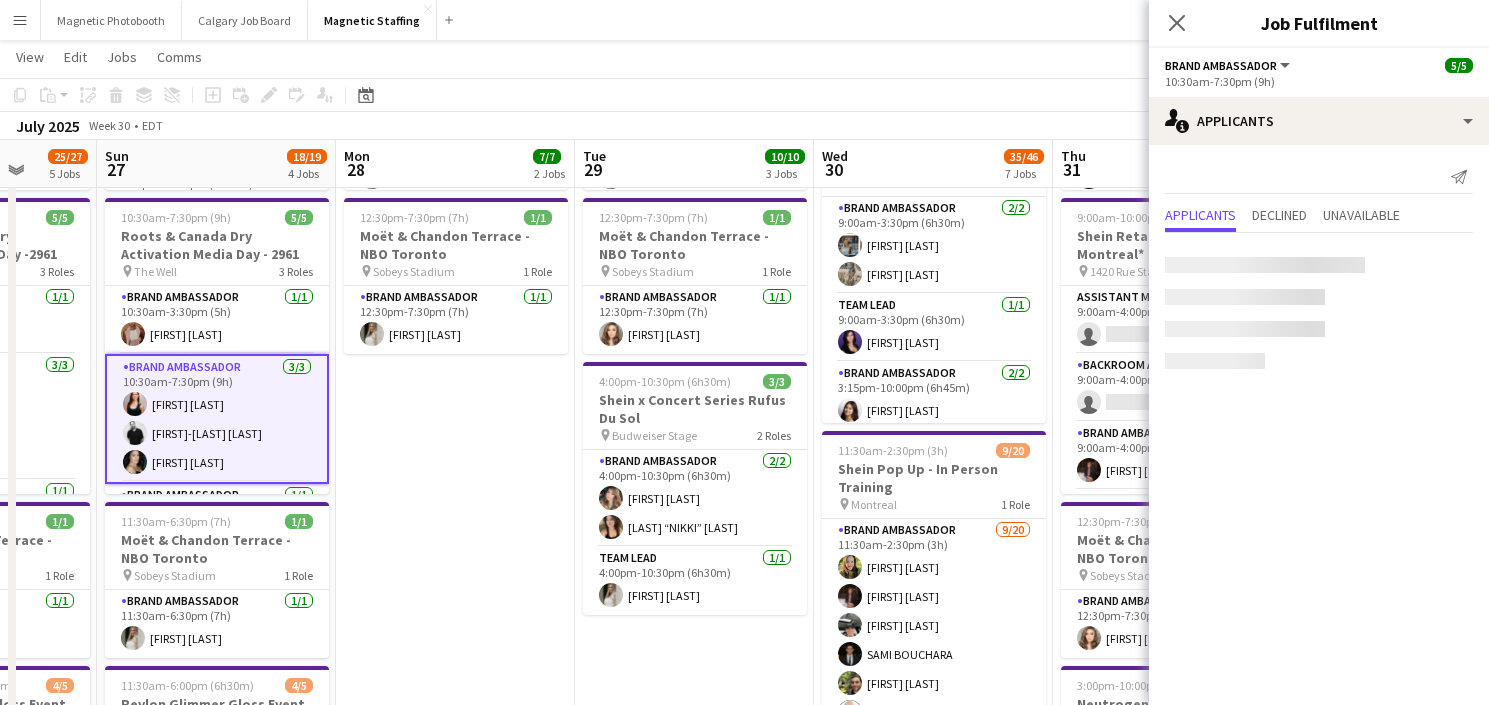 scroll, scrollTop: 0, scrollLeft: 0, axis: both 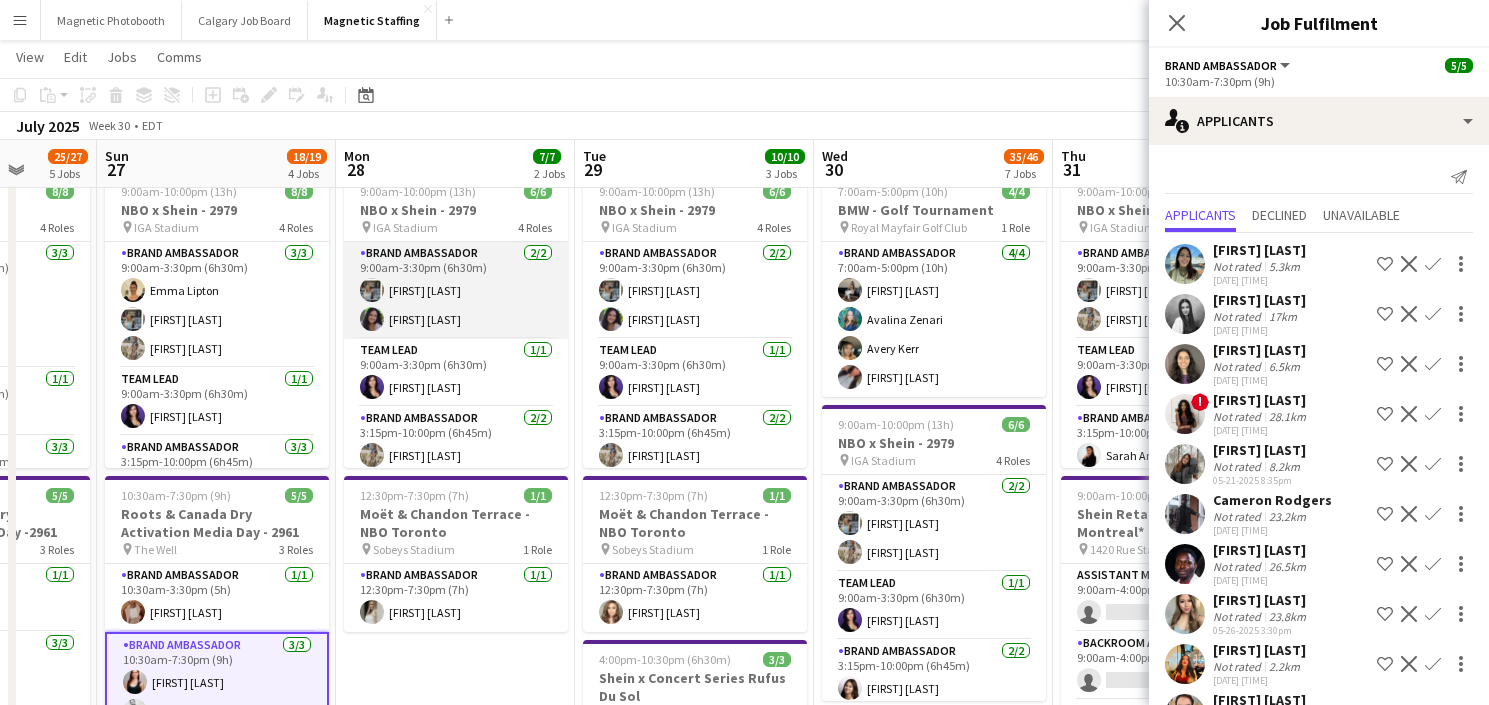 click on "Brand Ambassador   2/2   9:00am-3:30pm (6h30m)
Louise Flouhr Emna Touil" at bounding box center [456, 290] 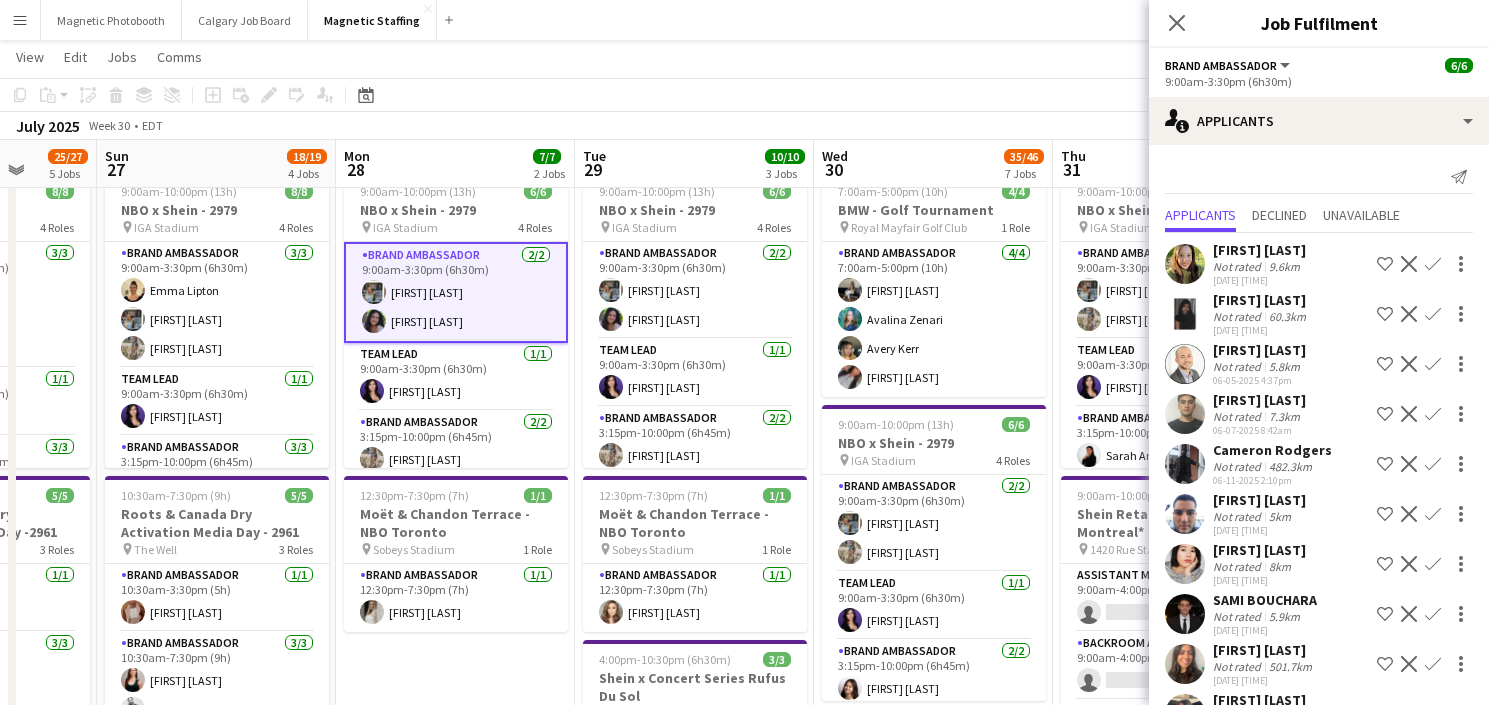 scroll, scrollTop: 52, scrollLeft: 0, axis: vertical 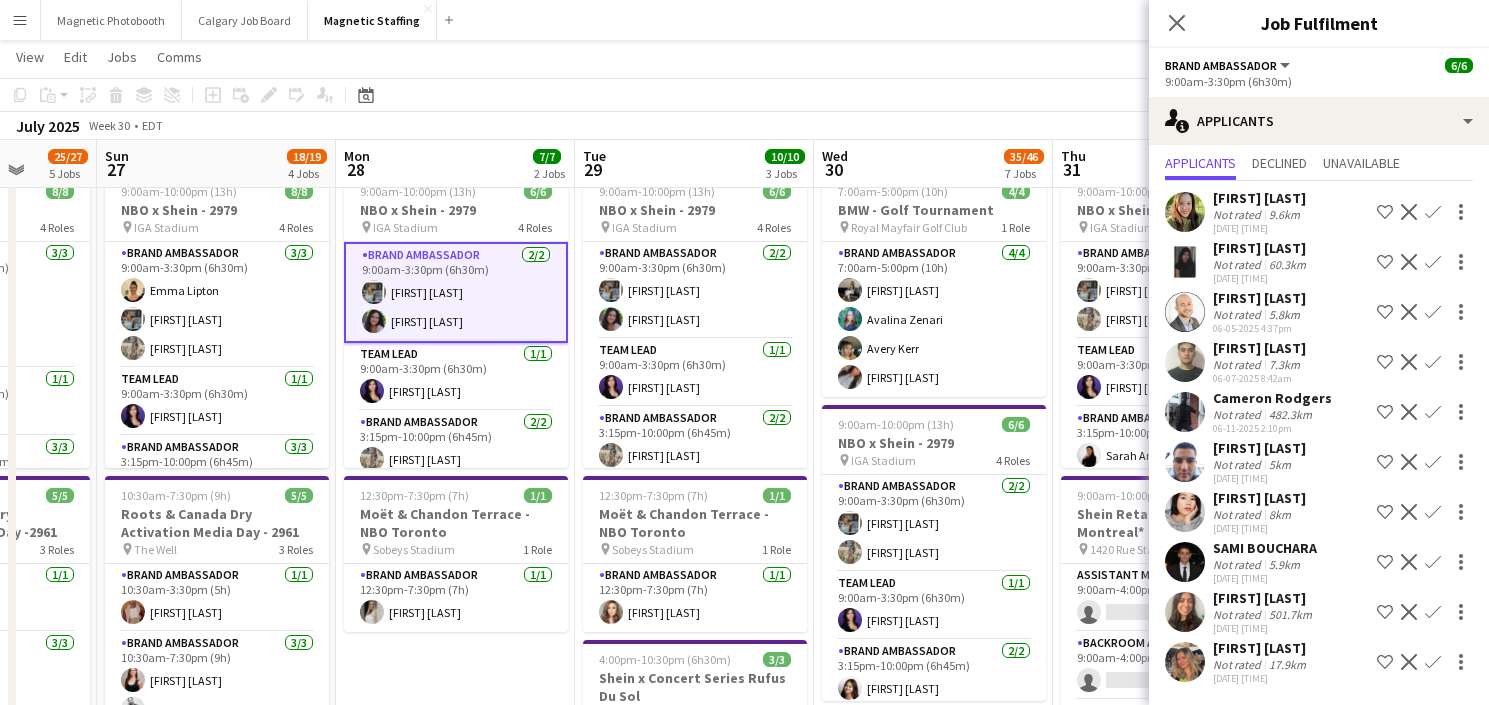 click 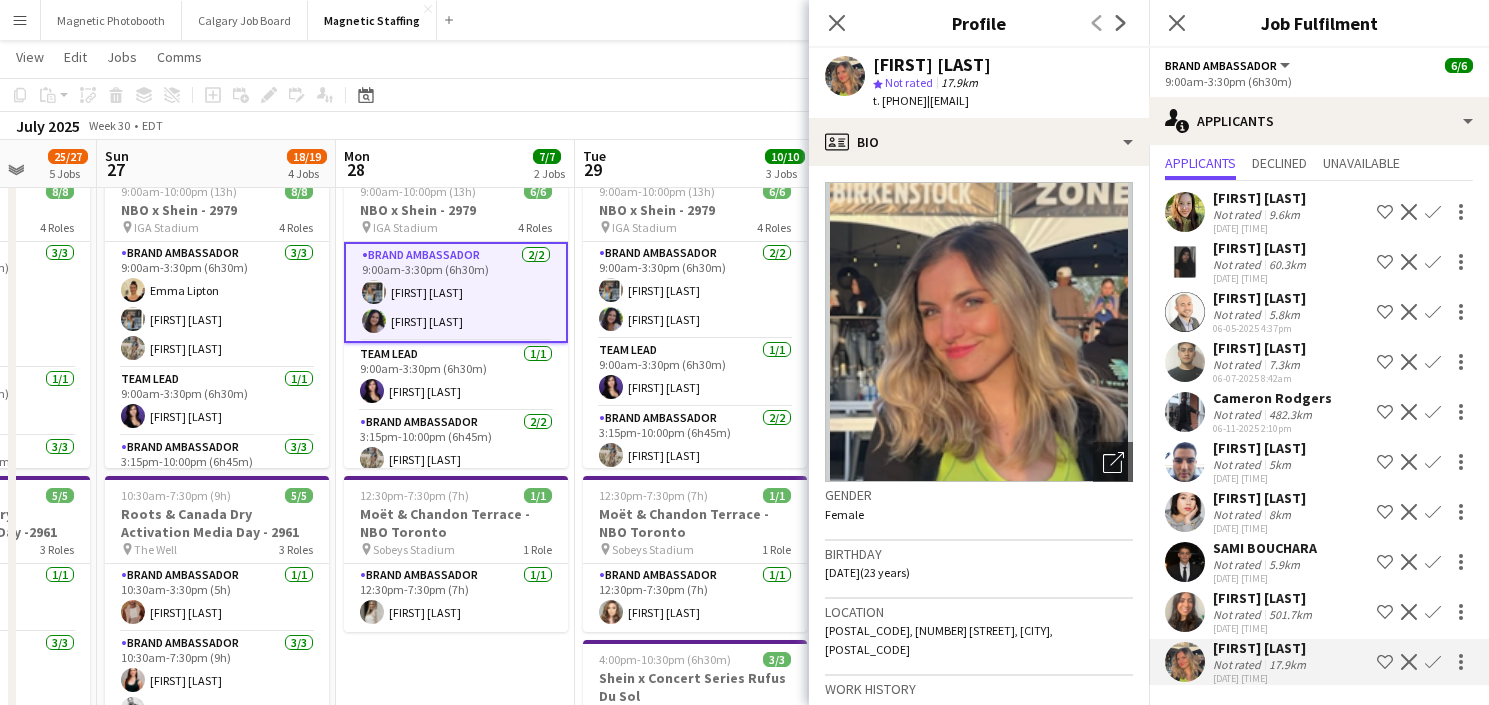 click on "9:00am-10:00pm (13h)    6/6   NBO x Shein - 2979
pin
IGA Stadium   4 Roles   Brand Ambassador   2/2   9:00am-3:30pm (6h30m)
Louise Flouhr Emna Touil  Team Lead   1/1   9:00am-3:30pm (6h30m)
Heidi Filici  Brand Ambassador   2/2   3:15pm-10:00pm (6h45m)
Amélie Martin Sharon Azarine  Team Lead   1/1   3:15pm-10:00pm (6h45m)
Sarah Amoura     12:30pm-7:30pm (7h)    1/1   Moët & Chandon Terrace - NBO Toronto
pin
Sobeys Stadium    1 Role   Brand Ambassador   1/1   12:30pm-7:30pm (7h)
Heather Siemonsen" at bounding box center [455, 1132] 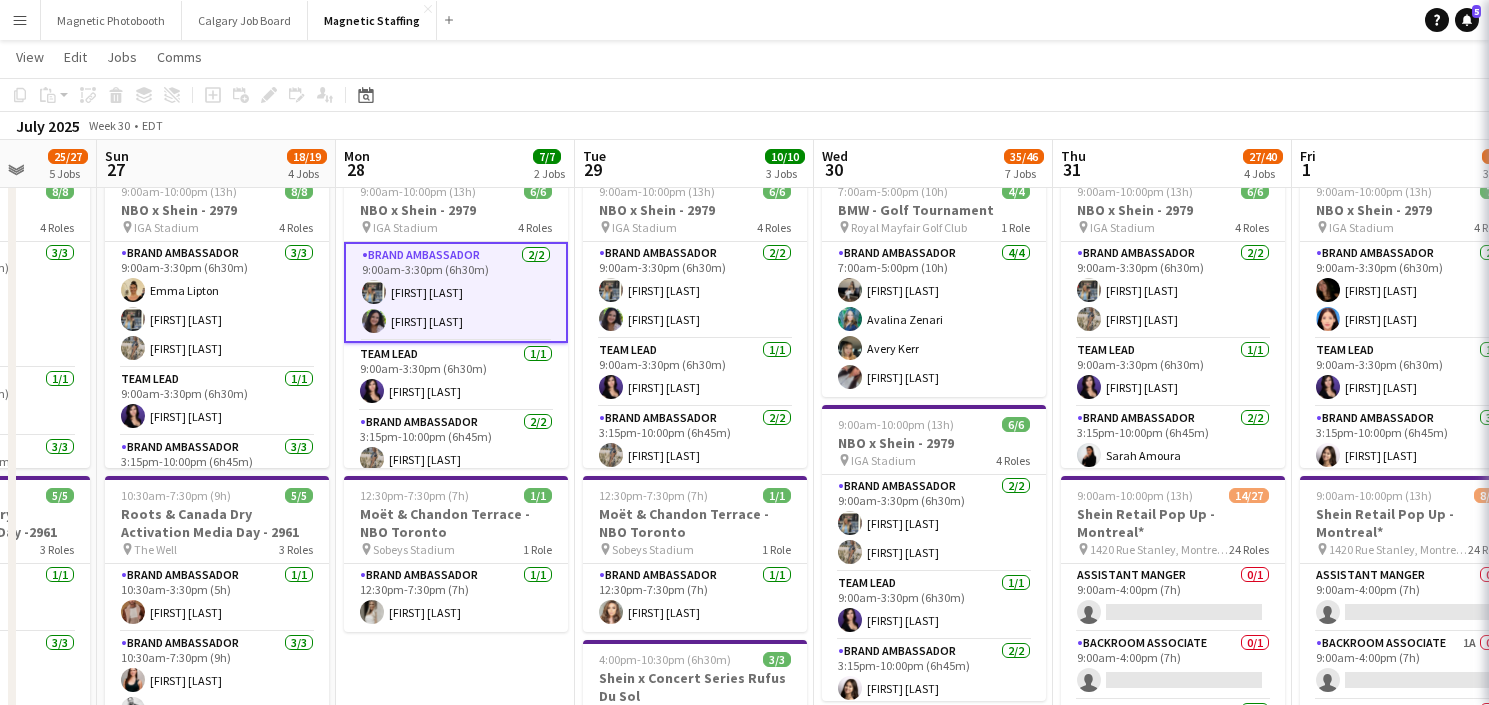 scroll, scrollTop: 0, scrollLeft: 0, axis: both 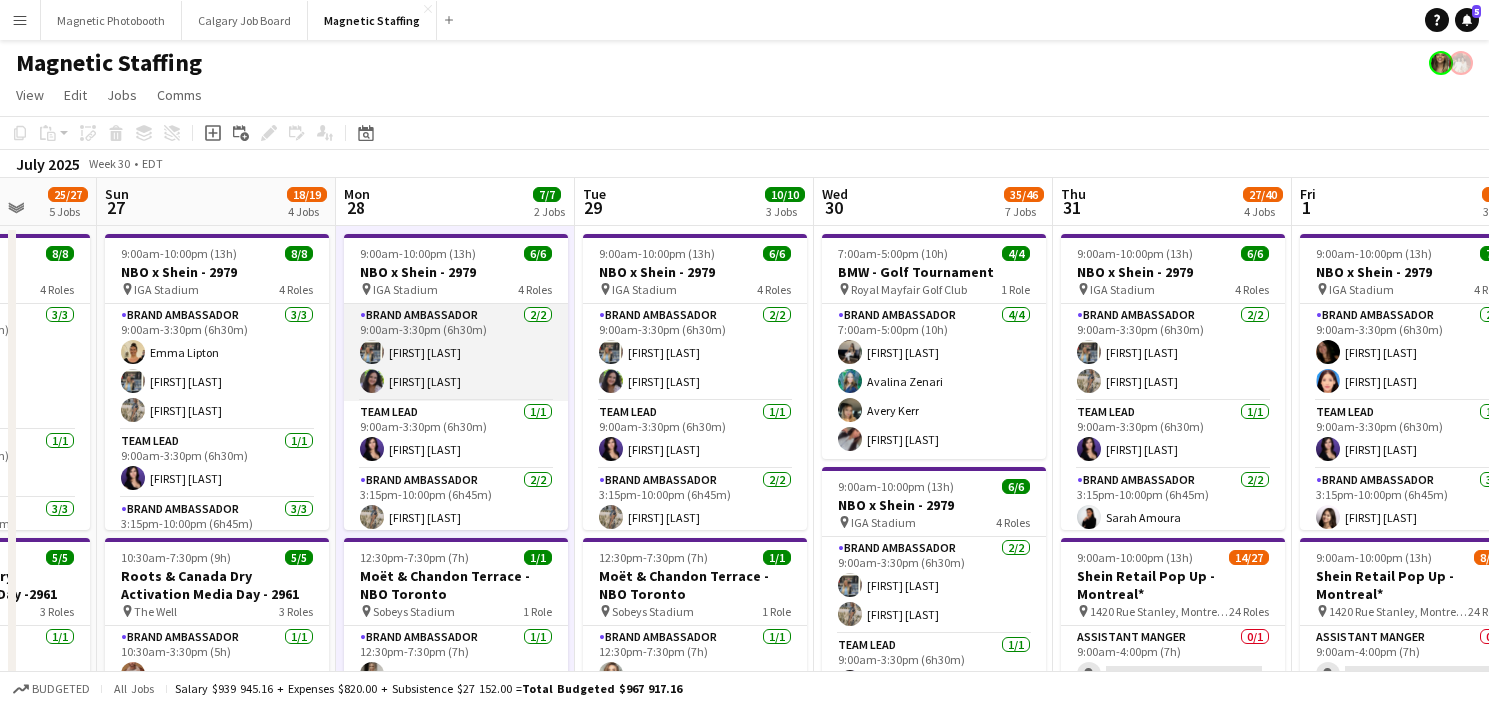 click on "Brand Ambassador   2/2   9:00am-3:30pm (6h30m)
Louise Flouhr Emna Touil" at bounding box center [456, 352] 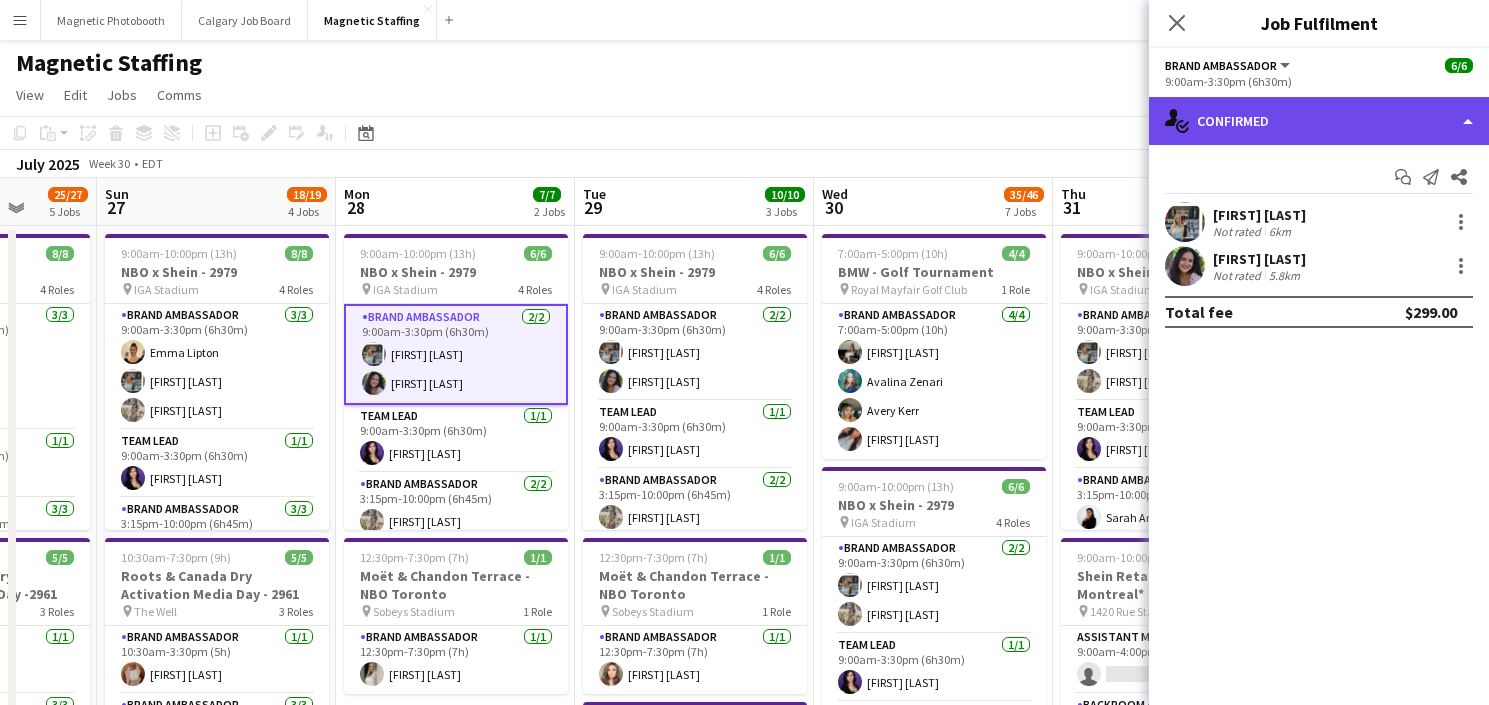 click on "single-neutral-actions-check-2
Confirmed" 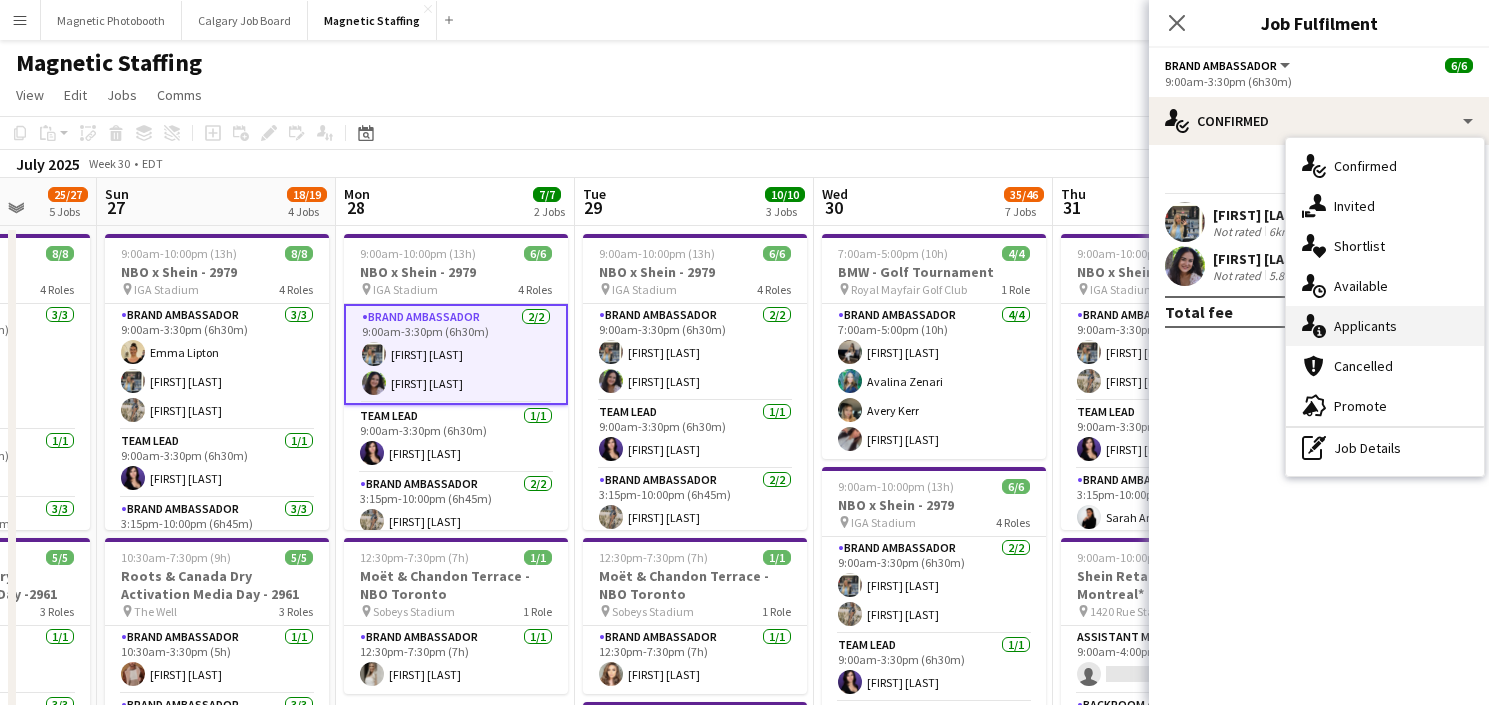click on "single-neutral-actions-information
Applicants" at bounding box center [1385, 326] 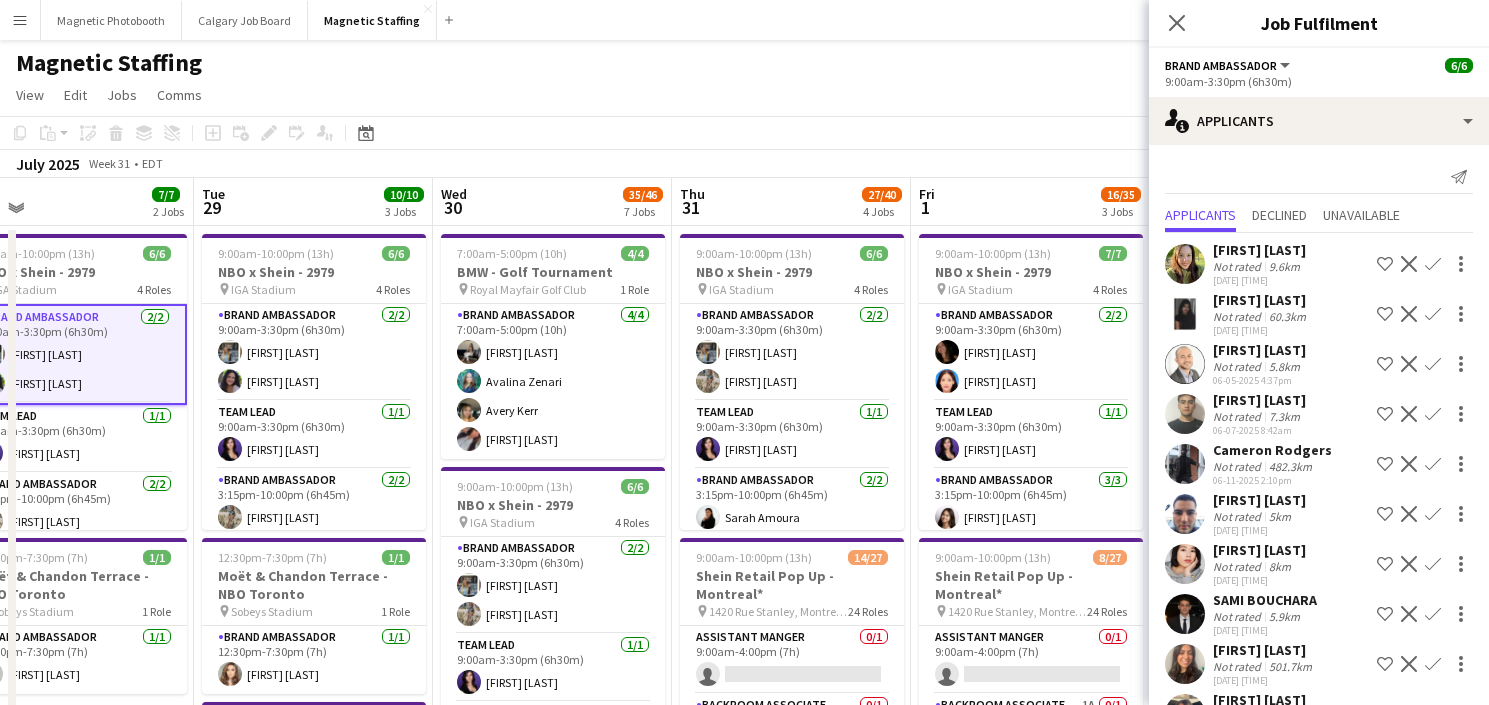 scroll, scrollTop: 0, scrollLeft: 530, axis: horizontal 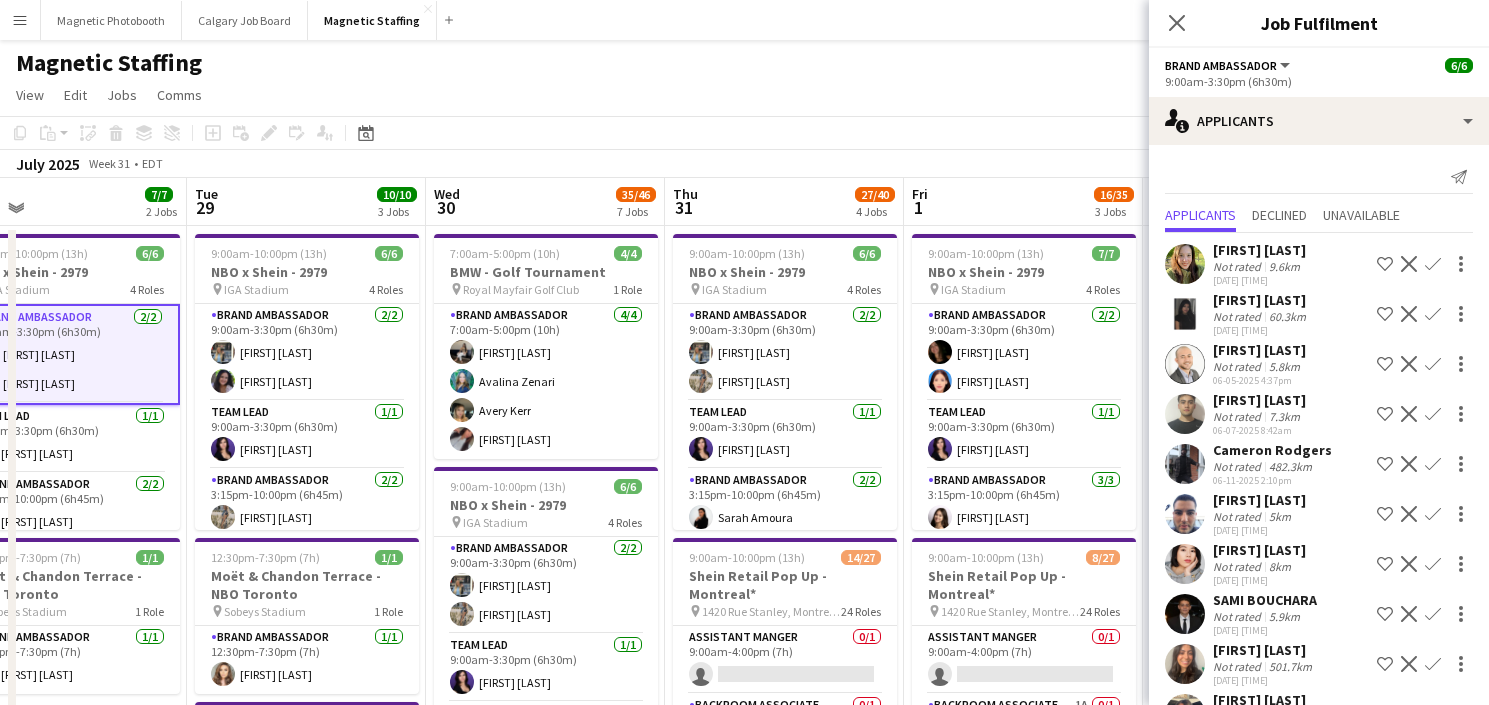 drag, startPoint x: 685, startPoint y: 419, endPoint x: 297, endPoint y: 455, distance: 389.66653 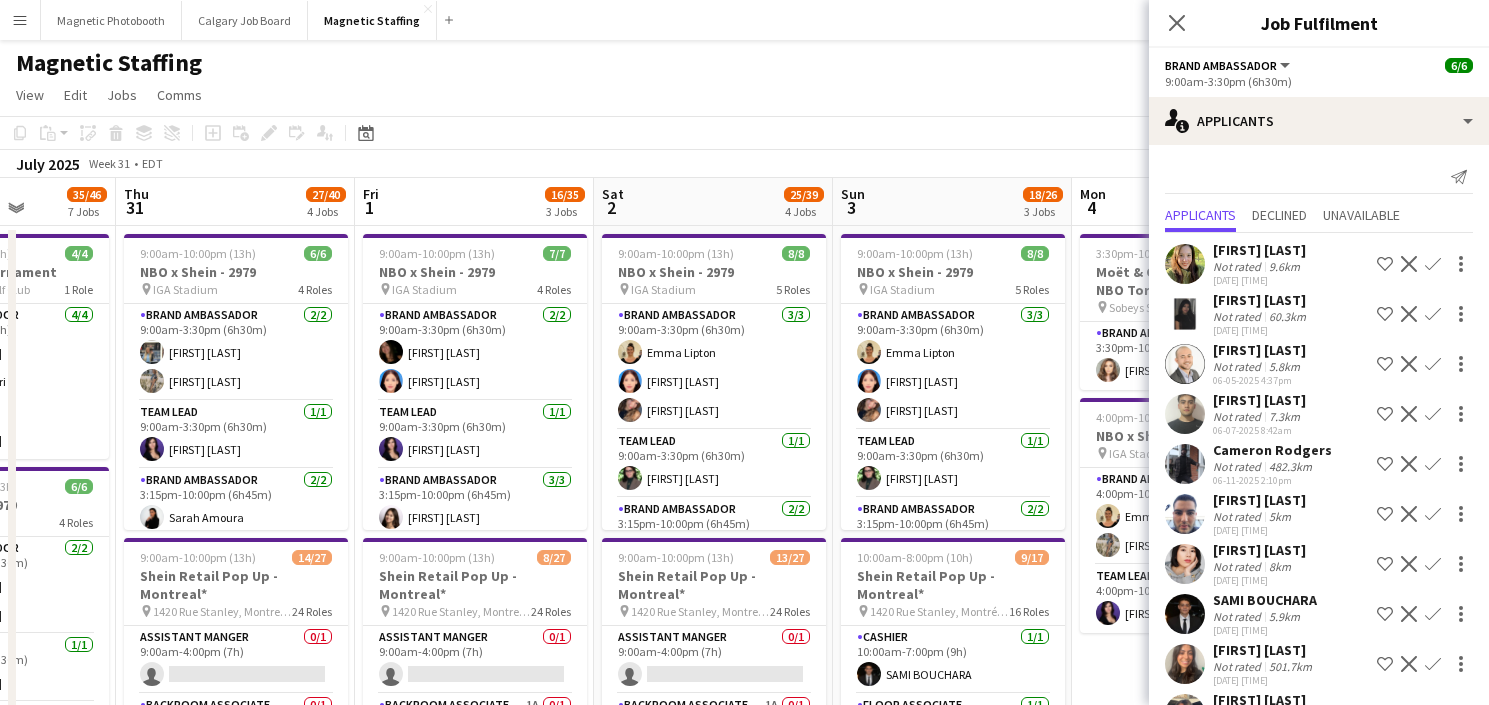 drag, startPoint x: 1053, startPoint y: 432, endPoint x: 469, endPoint y: 458, distance: 584.5785 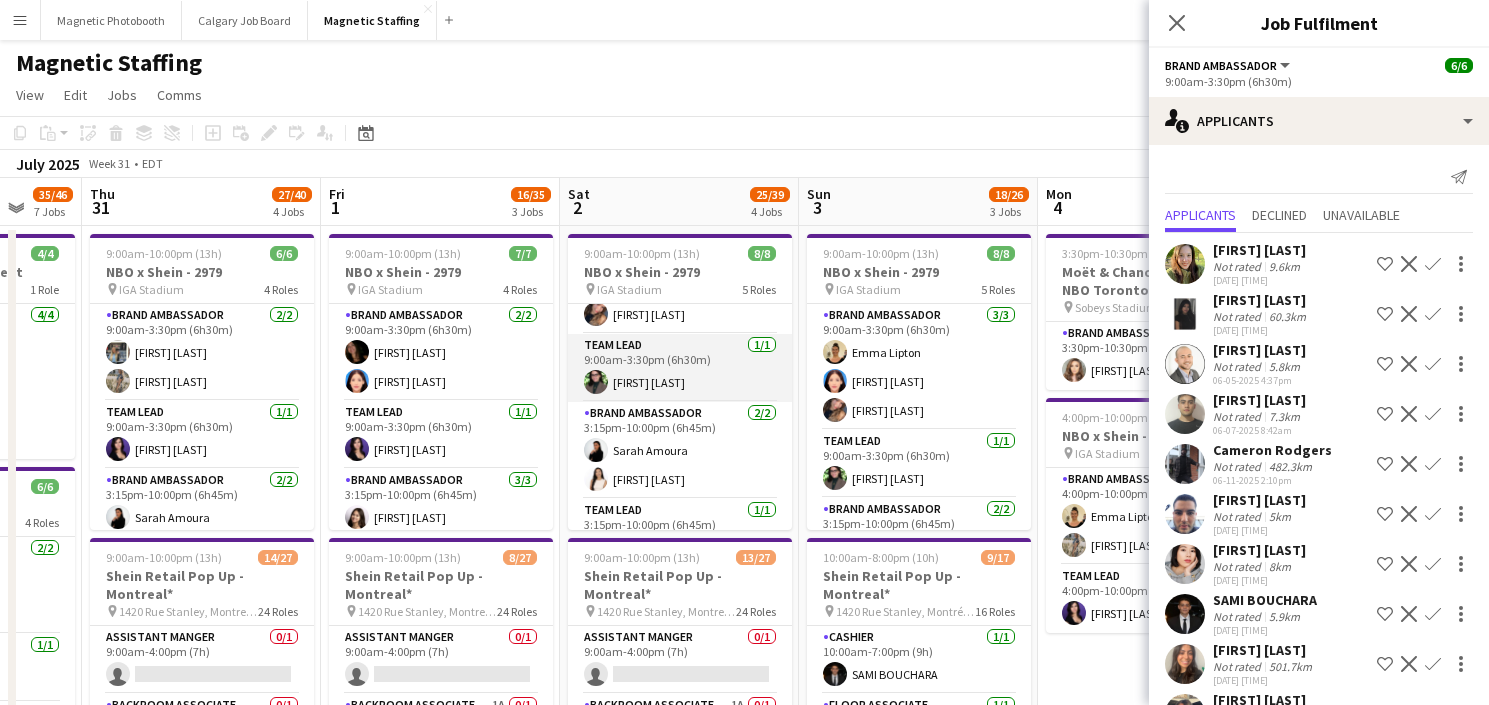 scroll, scrollTop: 201, scrollLeft: 0, axis: vertical 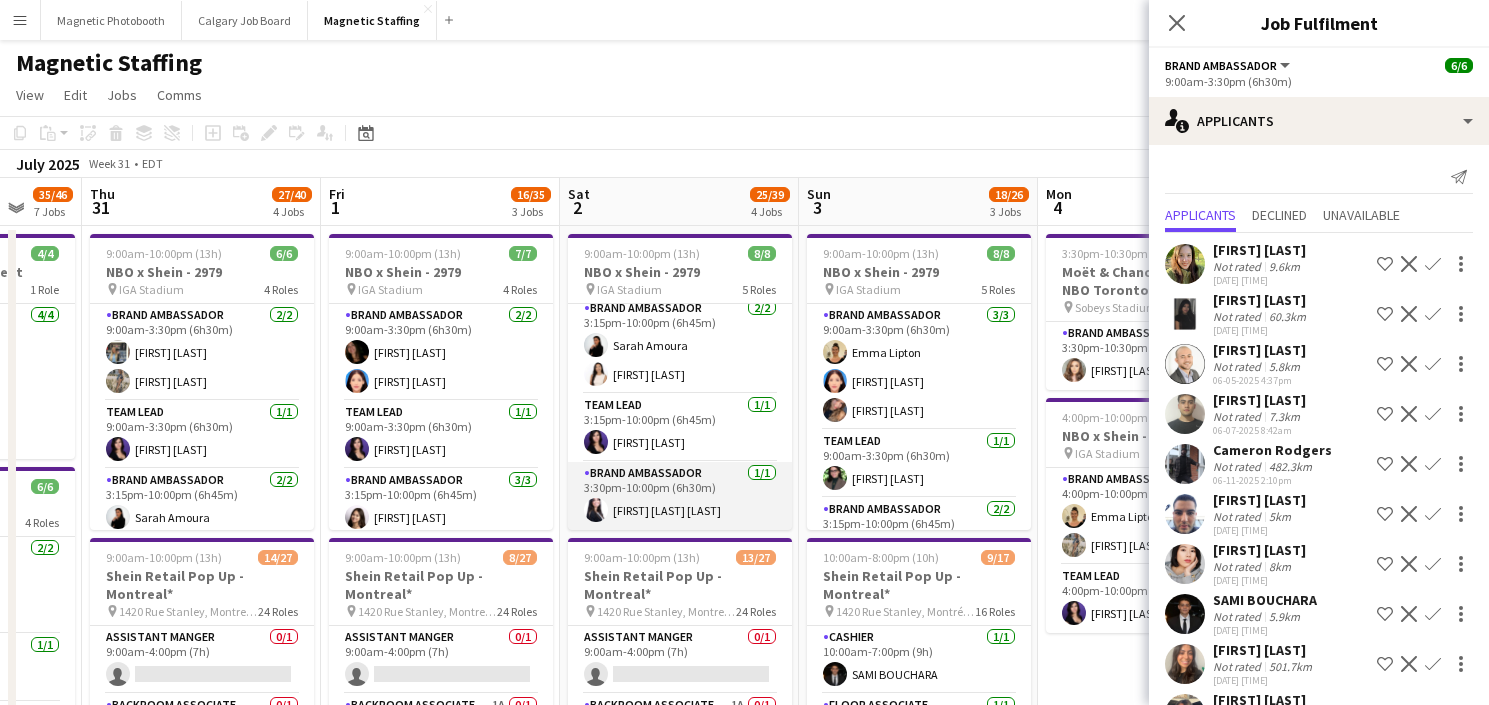 click on "Brand Ambassador   1/1   3:30pm-10:00pm (6h30m)
Nour el houda Grissen" at bounding box center [680, 496] 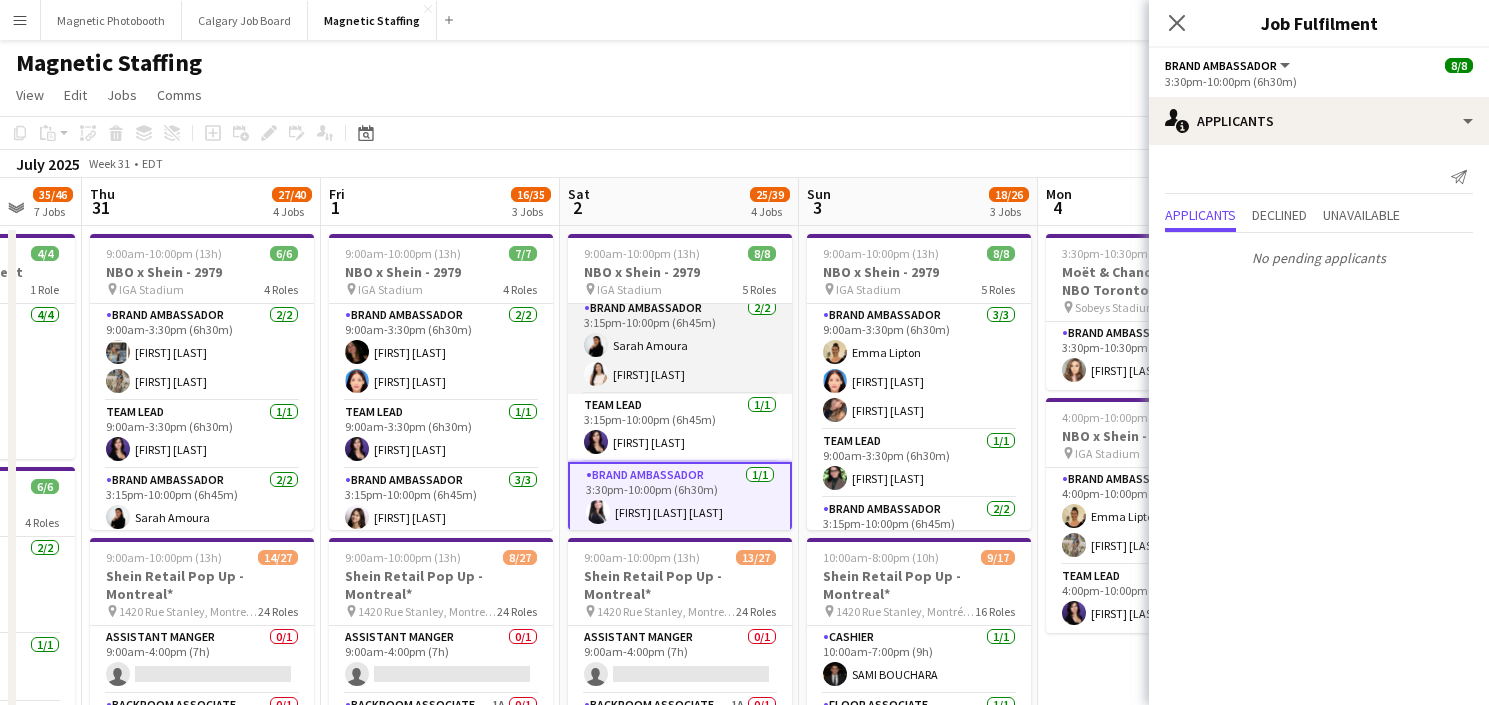 scroll, scrollTop: 0, scrollLeft: 636, axis: horizontal 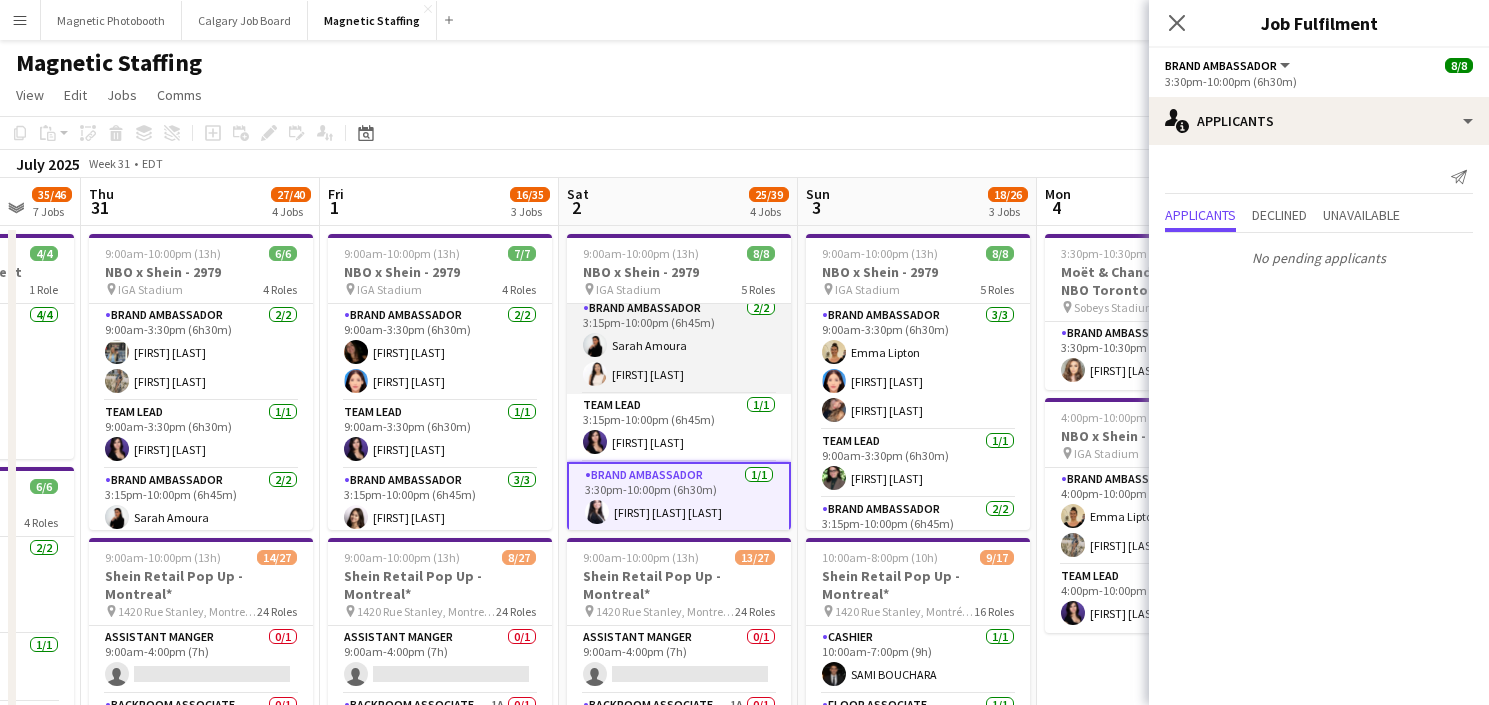 click on "Brand Ambassador   2/2   3:15pm-10:00pm (6h45m)
Sarah Amoura Lisa Bujold" at bounding box center [679, 345] 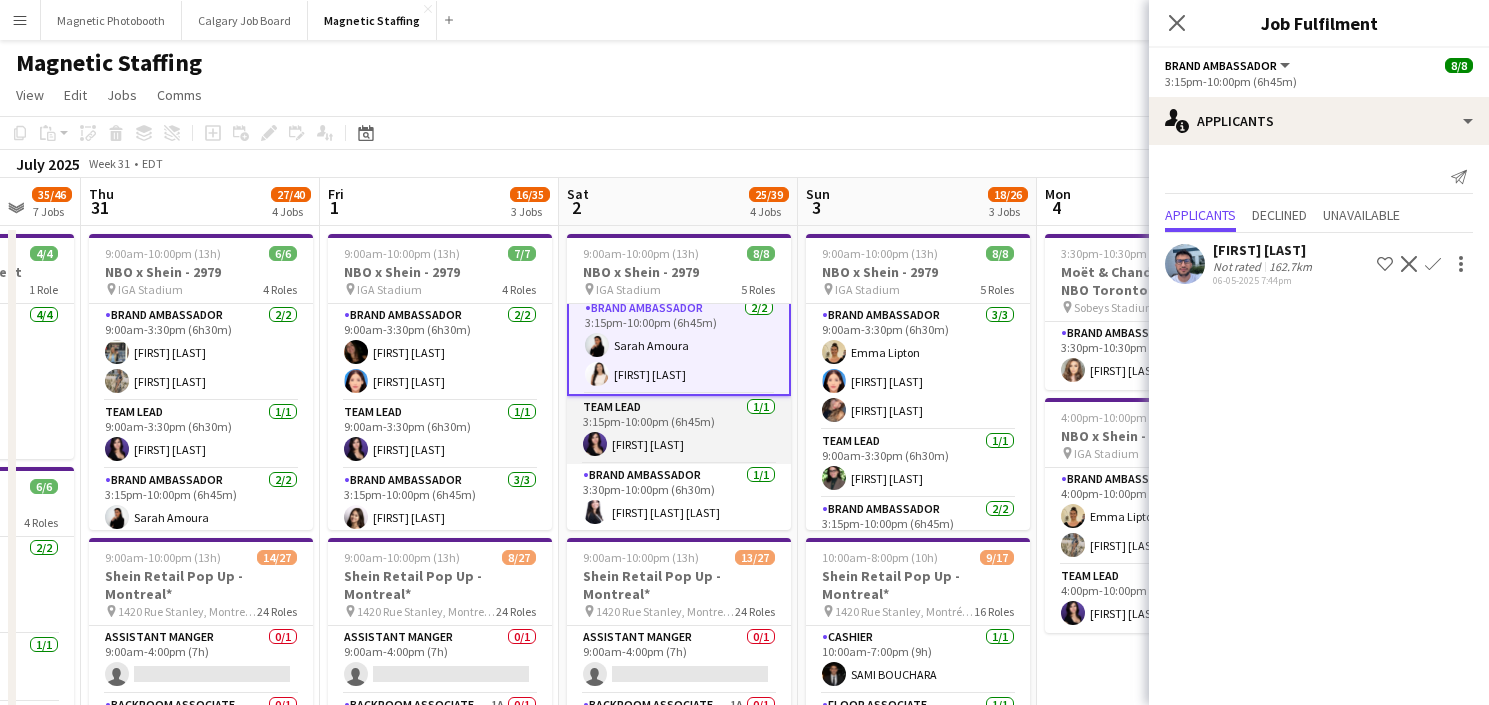 click on "Team Lead   1/1   3:15pm-10:00pm (6h45m)
Heidi Filici" at bounding box center [679, 430] 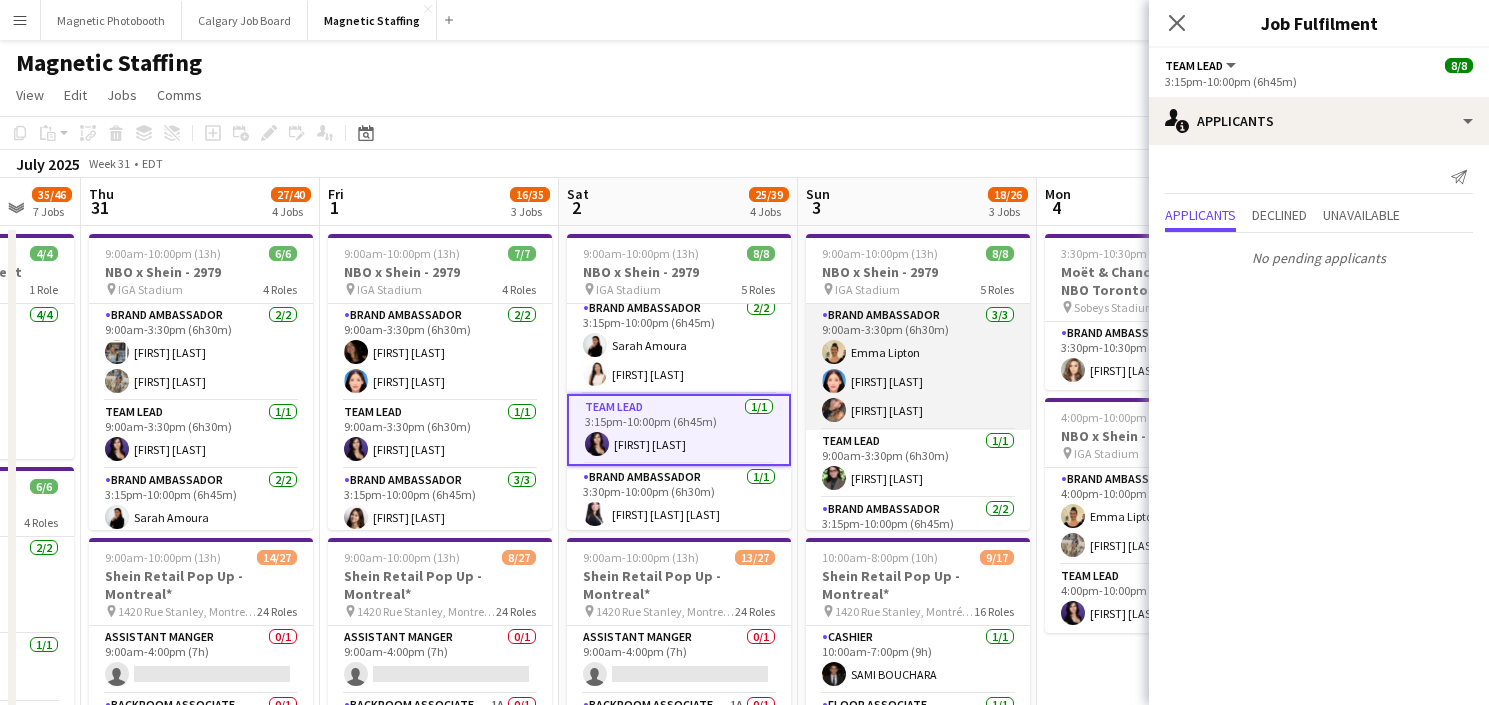 click on "Brand Ambassador   3/3   9:00am-3:30pm (6h30m)
Emma Lipton Yousra Ennaji Ibtihal Mossa" at bounding box center [918, 367] 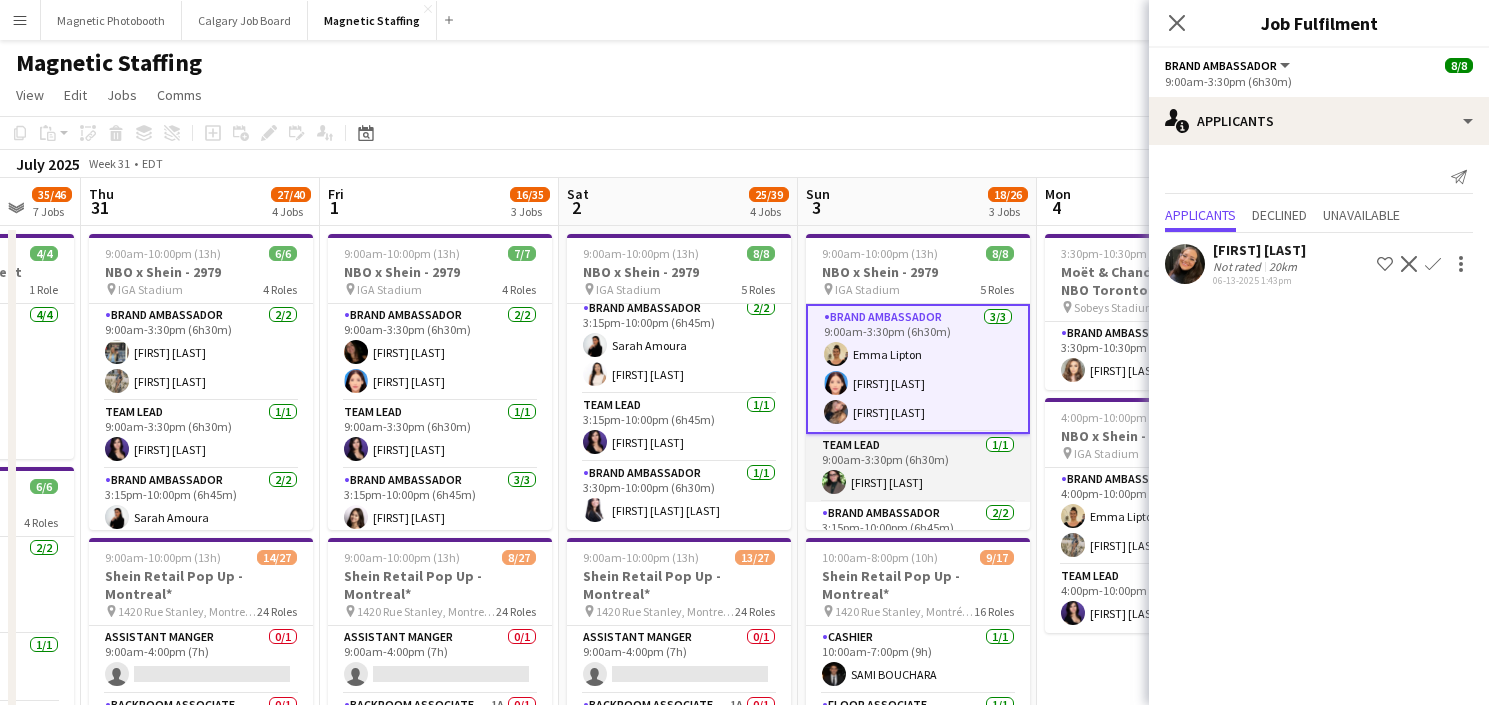 click on "Team Lead   1/1   9:00am-3:30pm (6h30m)
Sophia Zerhboub" at bounding box center (918, 468) 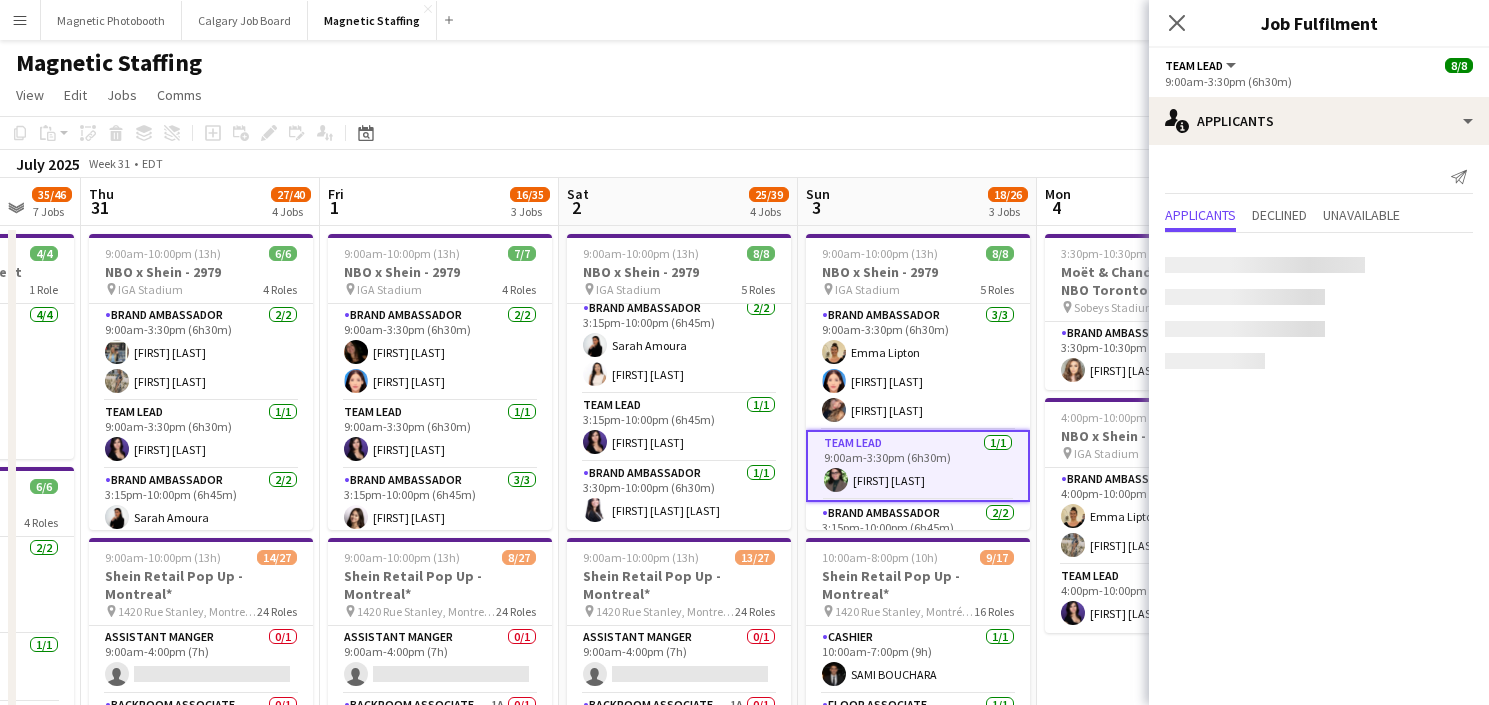 scroll, scrollTop: 113, scrollLeft: 0, axis: vertical 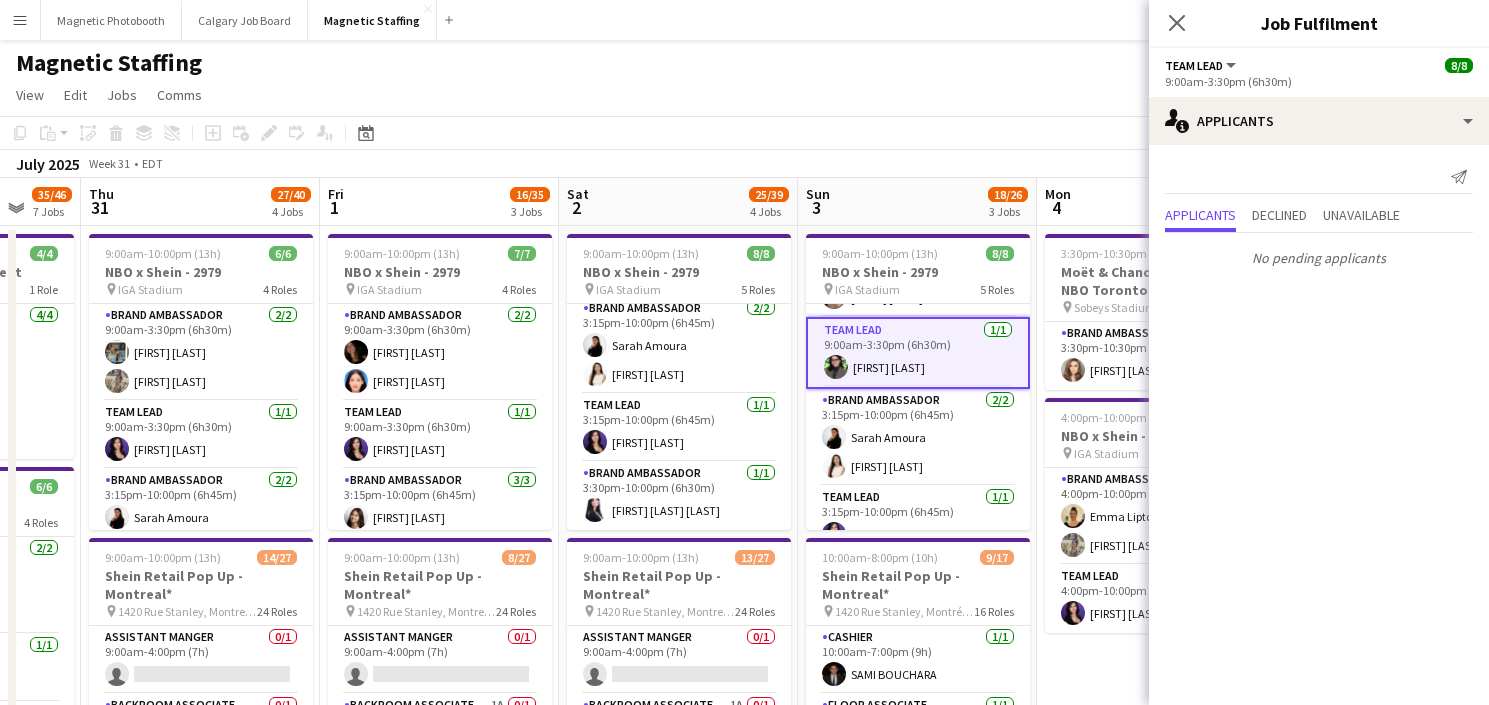 click on "Brand Ambassador   2/2   3:15pm-10:00pm (6h45m)
Sarah Amoura Lisa Bujold" at bounding box center [918, 437] 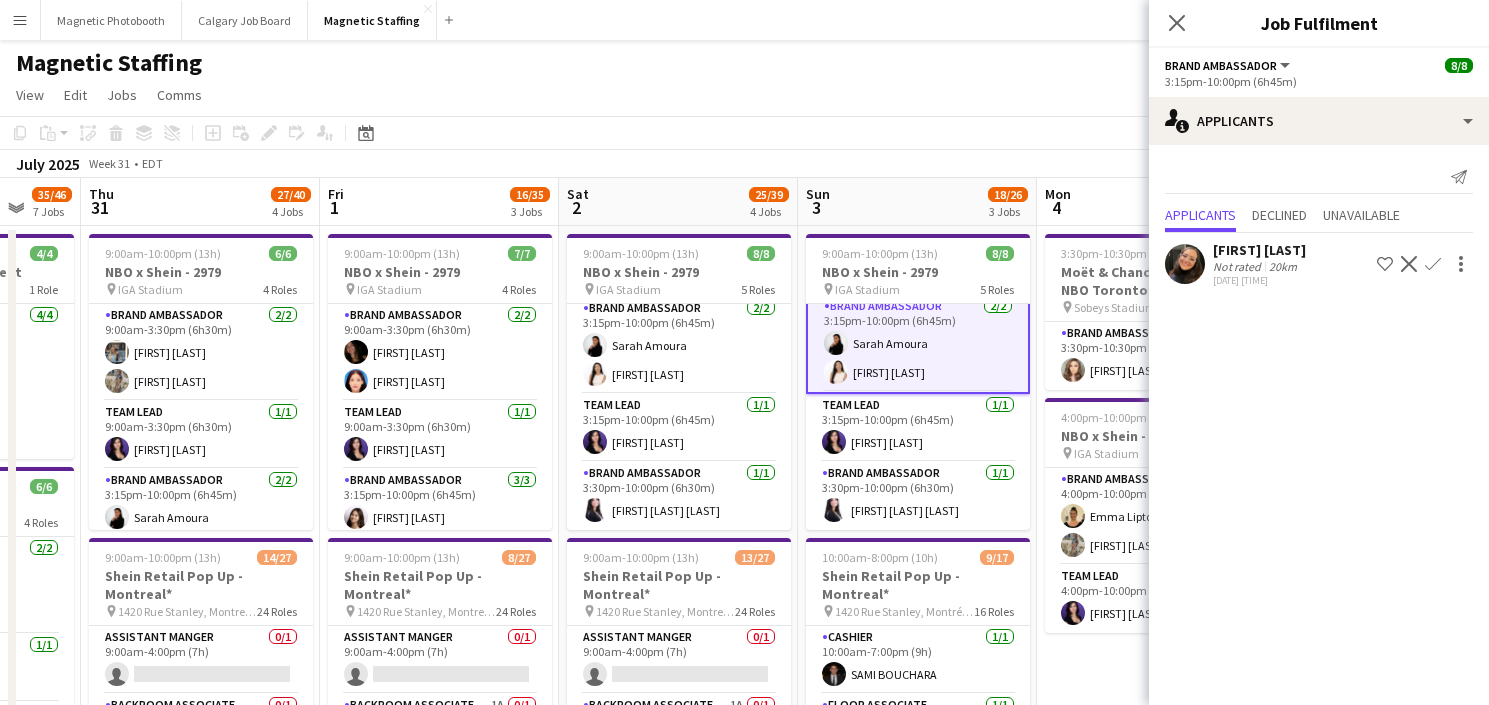 click on "Brand Ambassador   1/1   3:30pm-10:00pm (6h30m)
Nour el houda Grissen" at bounding box center [918, 496] 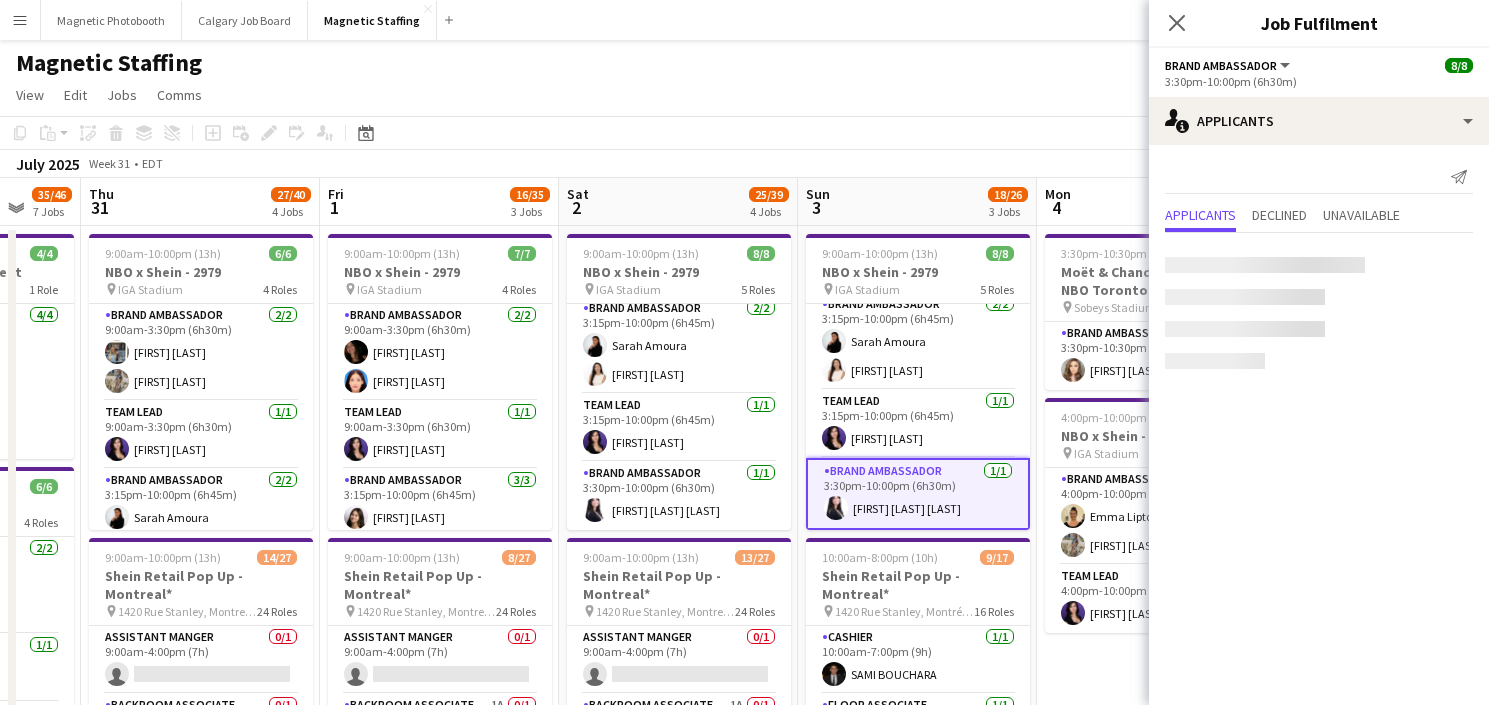 scroll, scrollTop: 203, scrollLeft: 0, axis: vertical 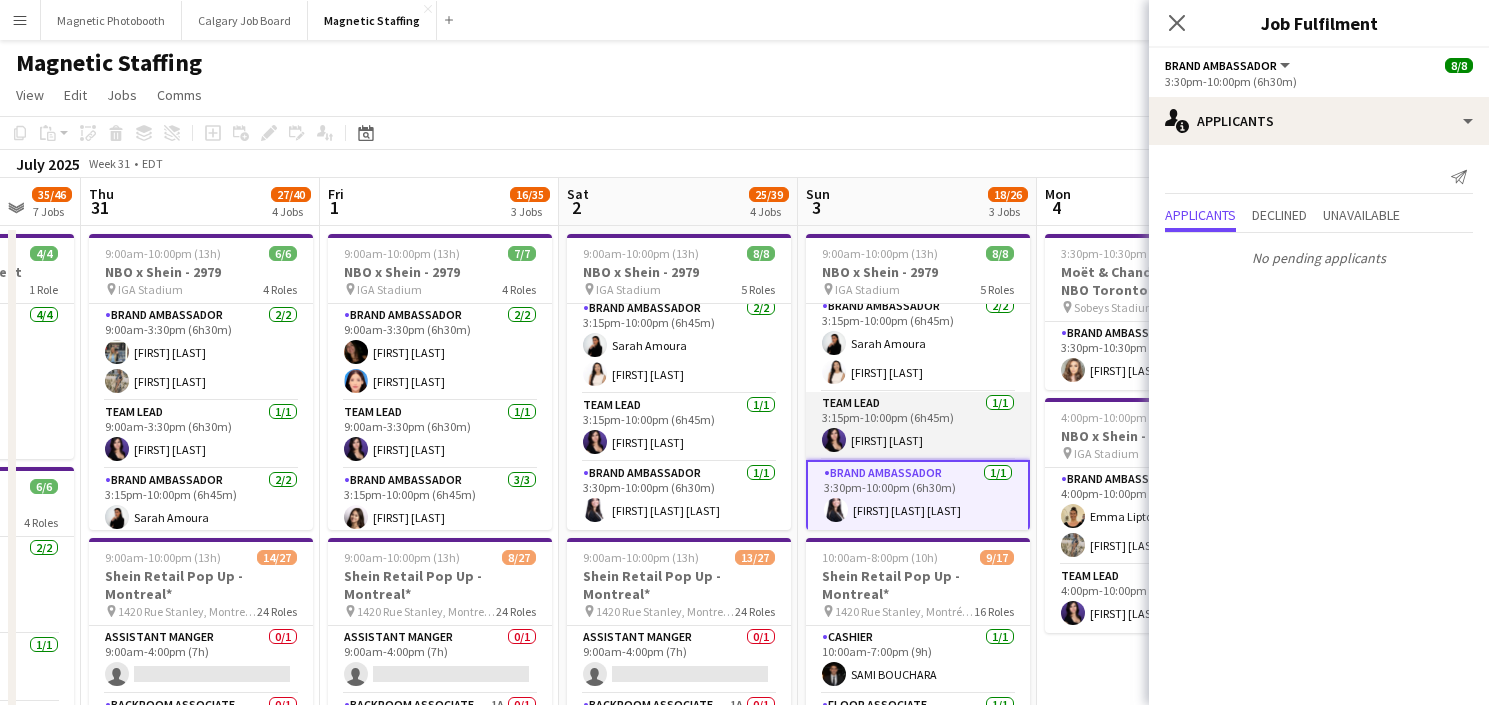 click on "Team Lead   1/1   3:15pm-10:00pm (6h45m)
Heidi Filici" at bounding box center [918, 426] 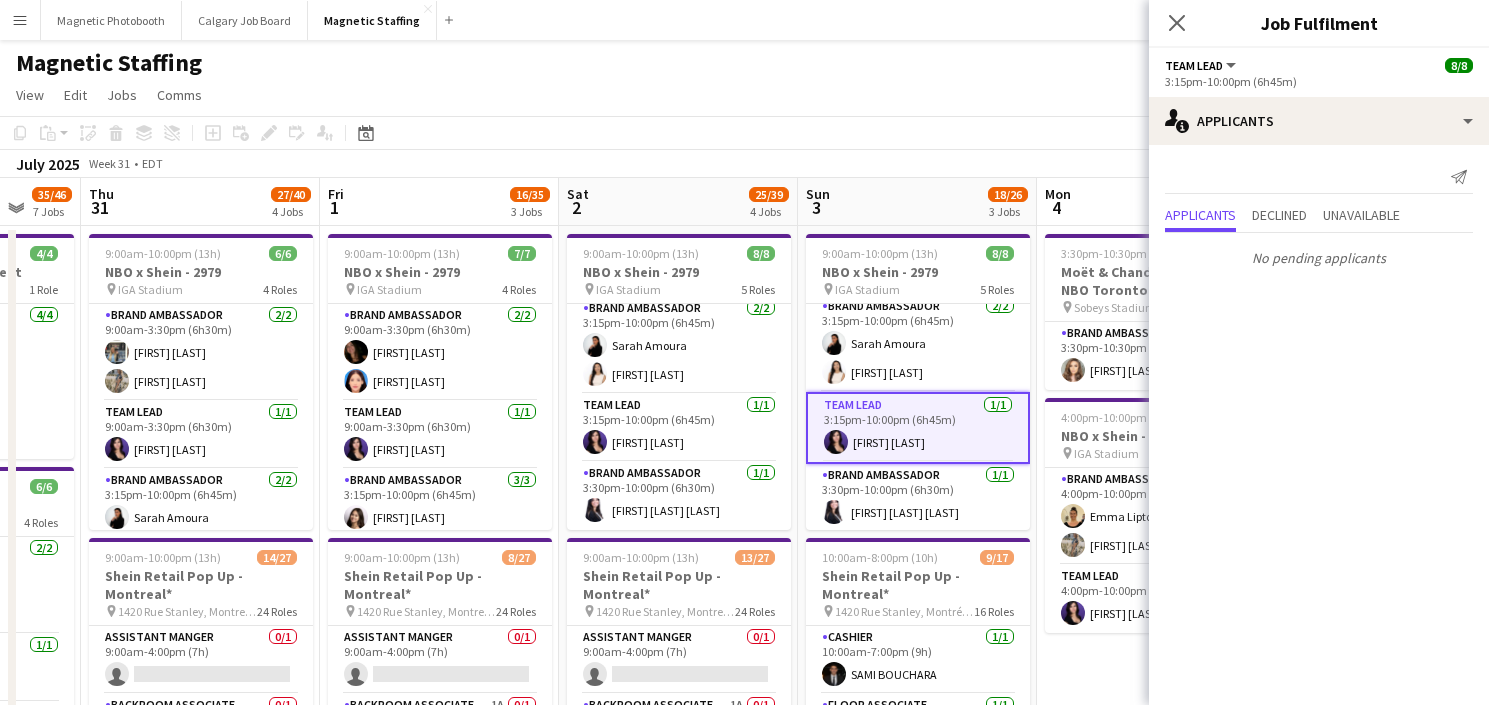 scroll, scrollTop: 205, scrollLeft: 0, axis: vertical 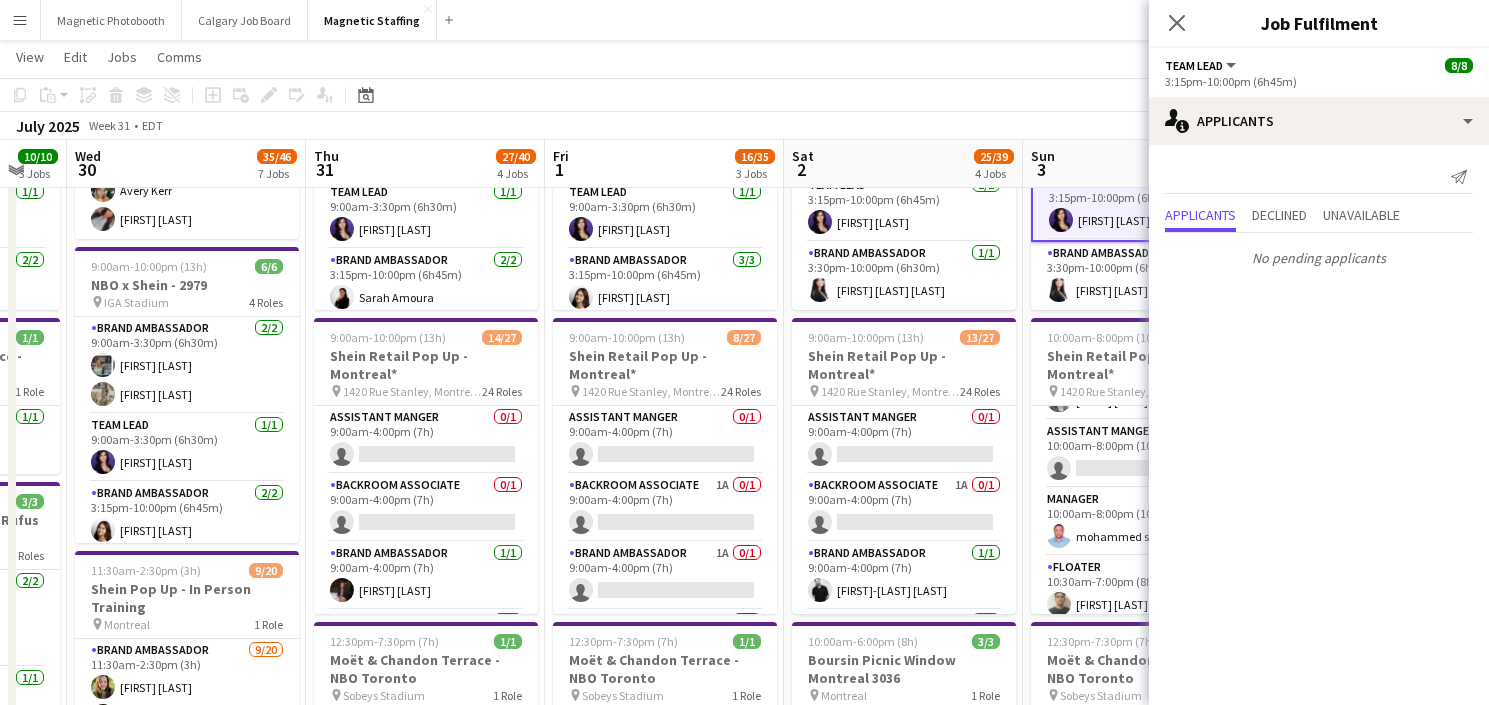 drag, startPoint x: 209, startPoint y: 494, endPoint x: 433, endPoint y: 491, distance: 224.0201 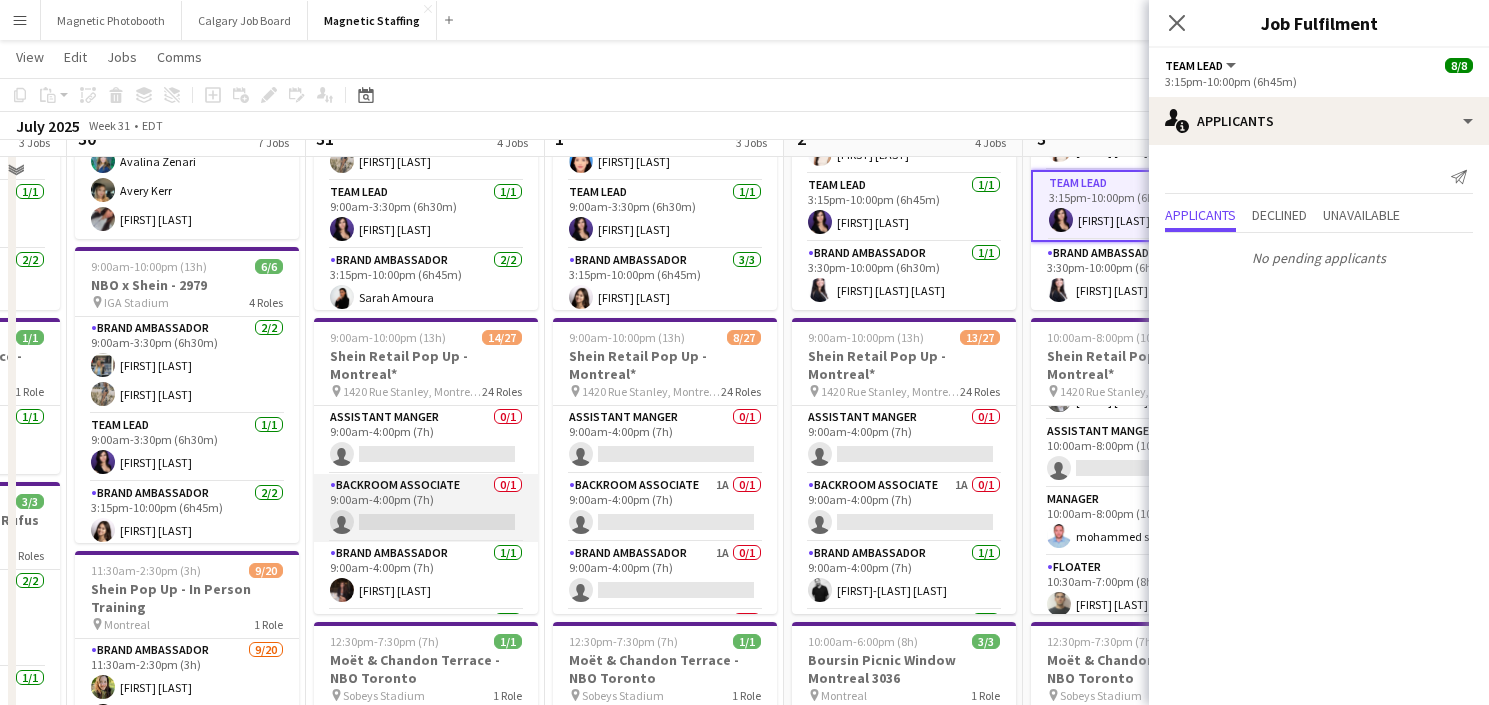 scroll, scrollTop: 0, scrollLeft: 0, axis: both 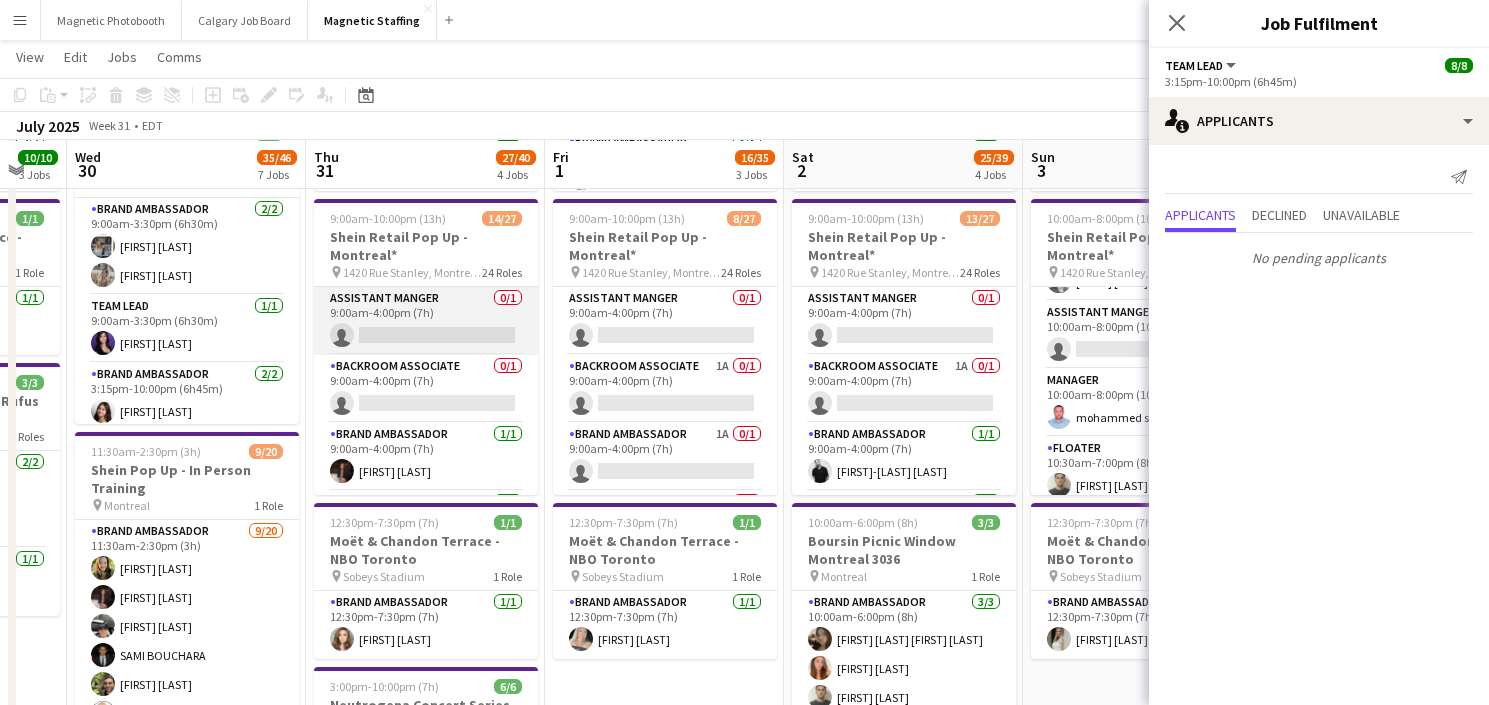 click on "Assistant Manger    0/1   9:00am-4:00pm (7h)
single-neutral-actions" at bounding box center [426, 321] 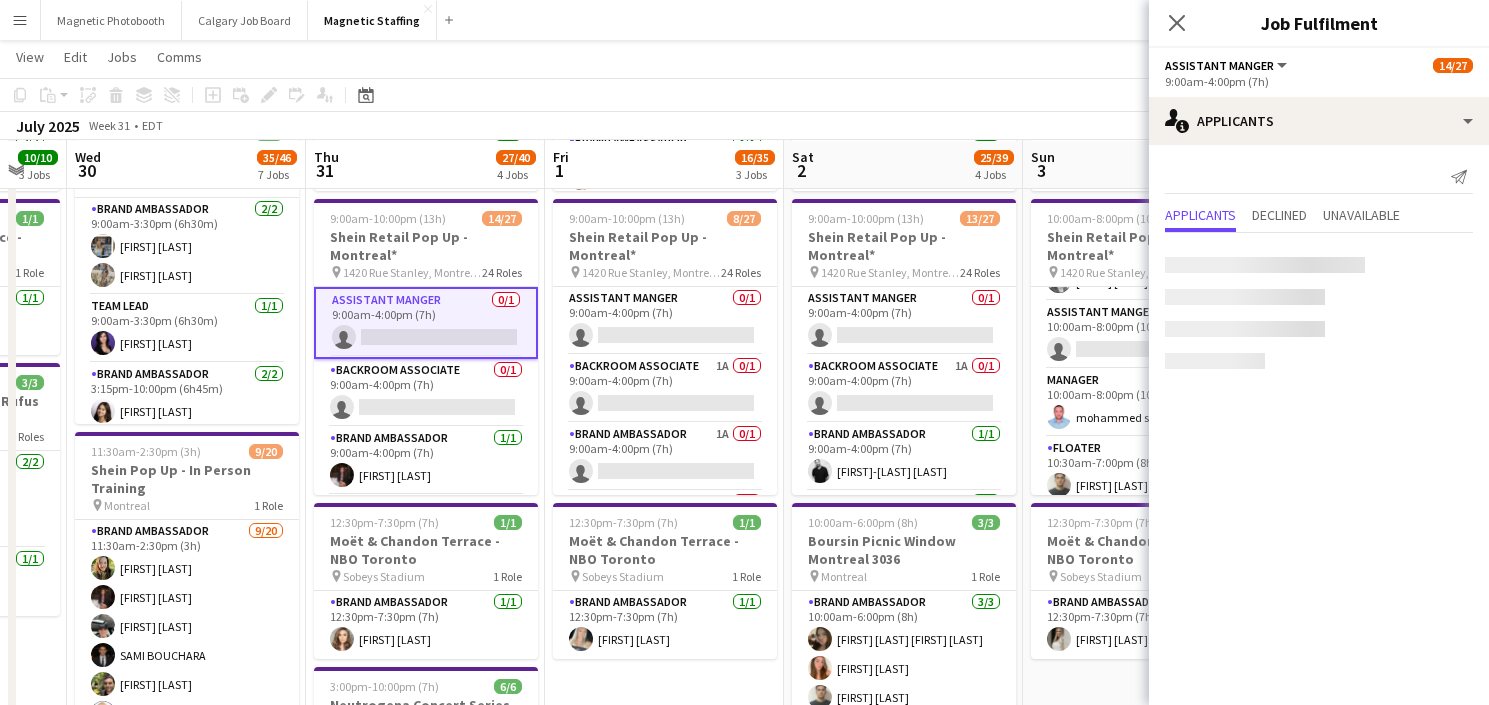 scroll, scrollTop: 0, scrollLeft: 410, axis: horizontal 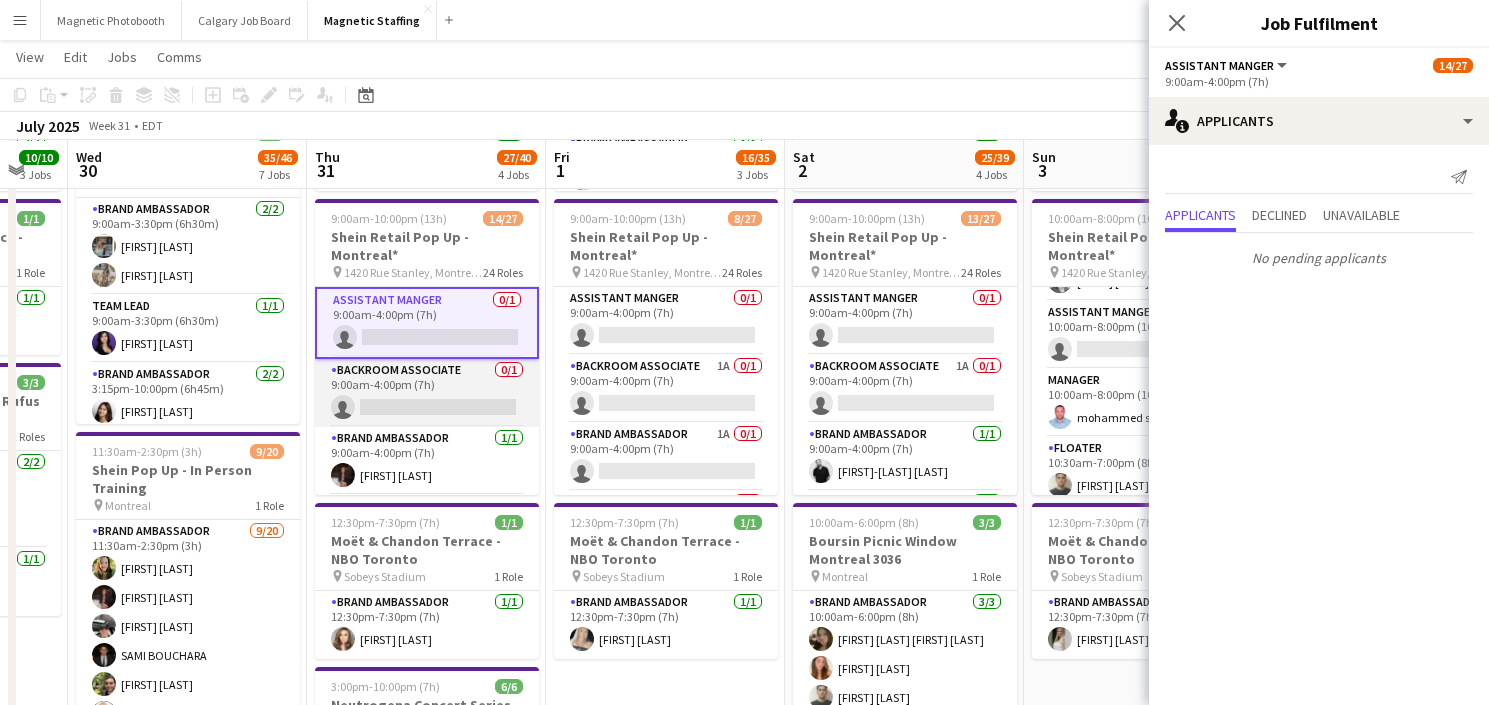 click on "Backroom Associate   0/1   9:00am-4:00pm (7h)
single-neutral-actions" at bounding box center (427, 393) 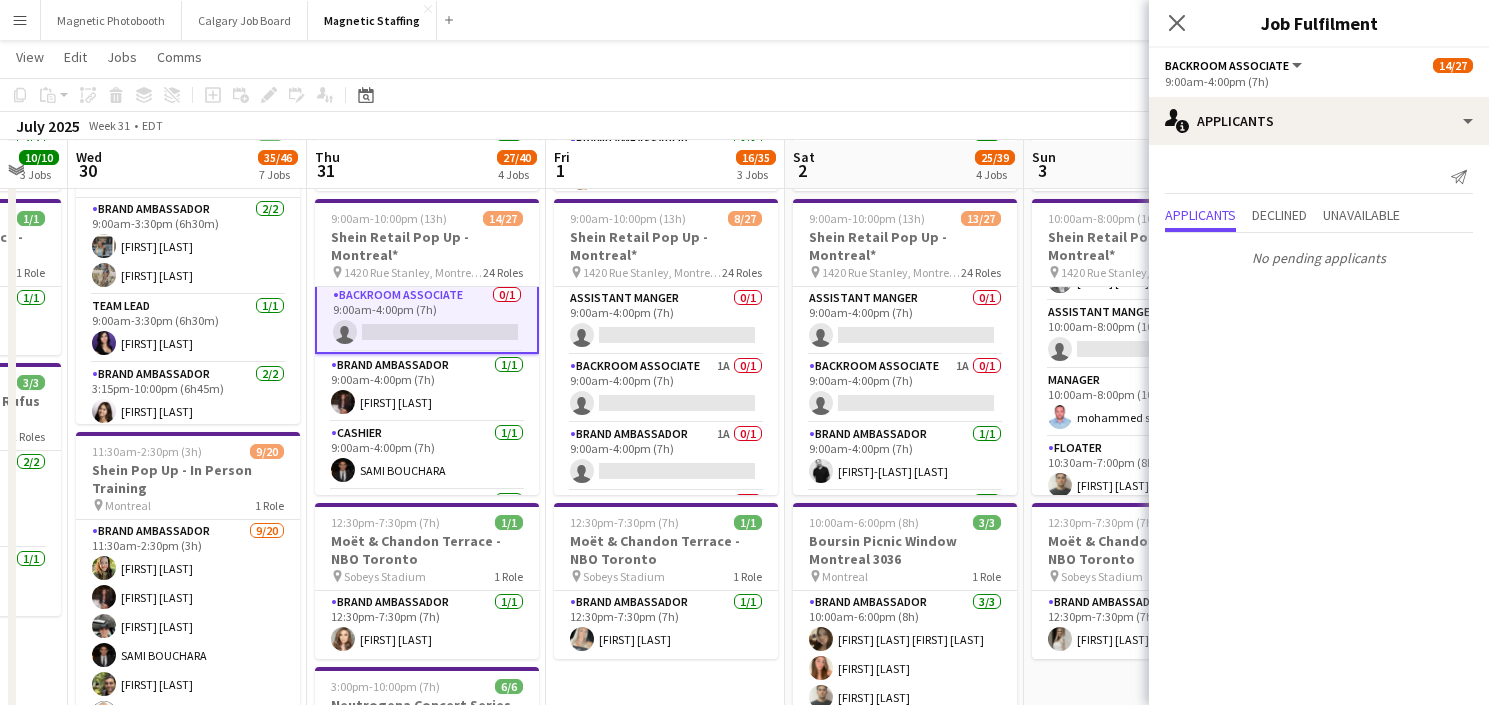 click on "Brand Ambassador   1/1   9:00am-4:00pm (7h)
Laurie Brunet-Taillon" at bounding box center (427, 388) 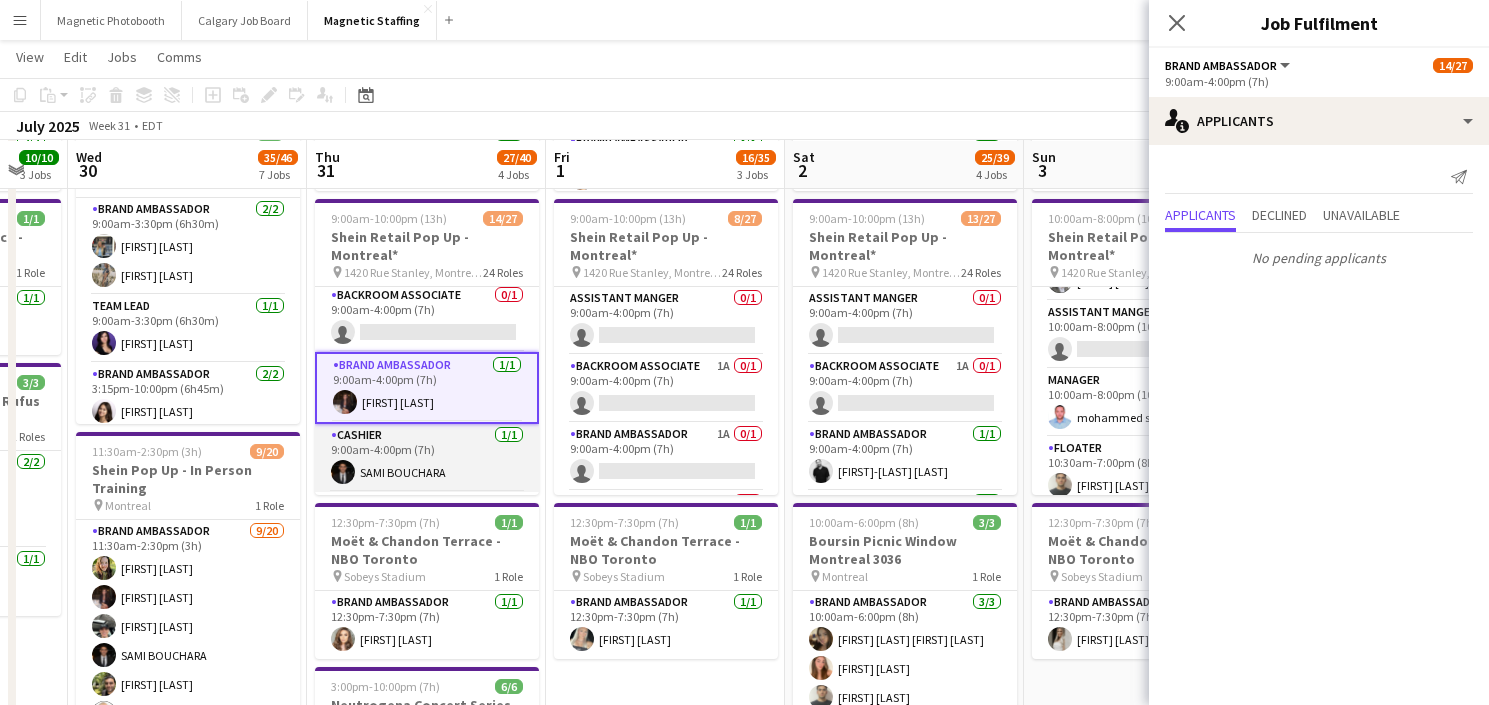 click on "Cashier   1/1   9:00am-4:00pm (7h)
SAMI BOUCHARA" at bounding box center [427, 458] 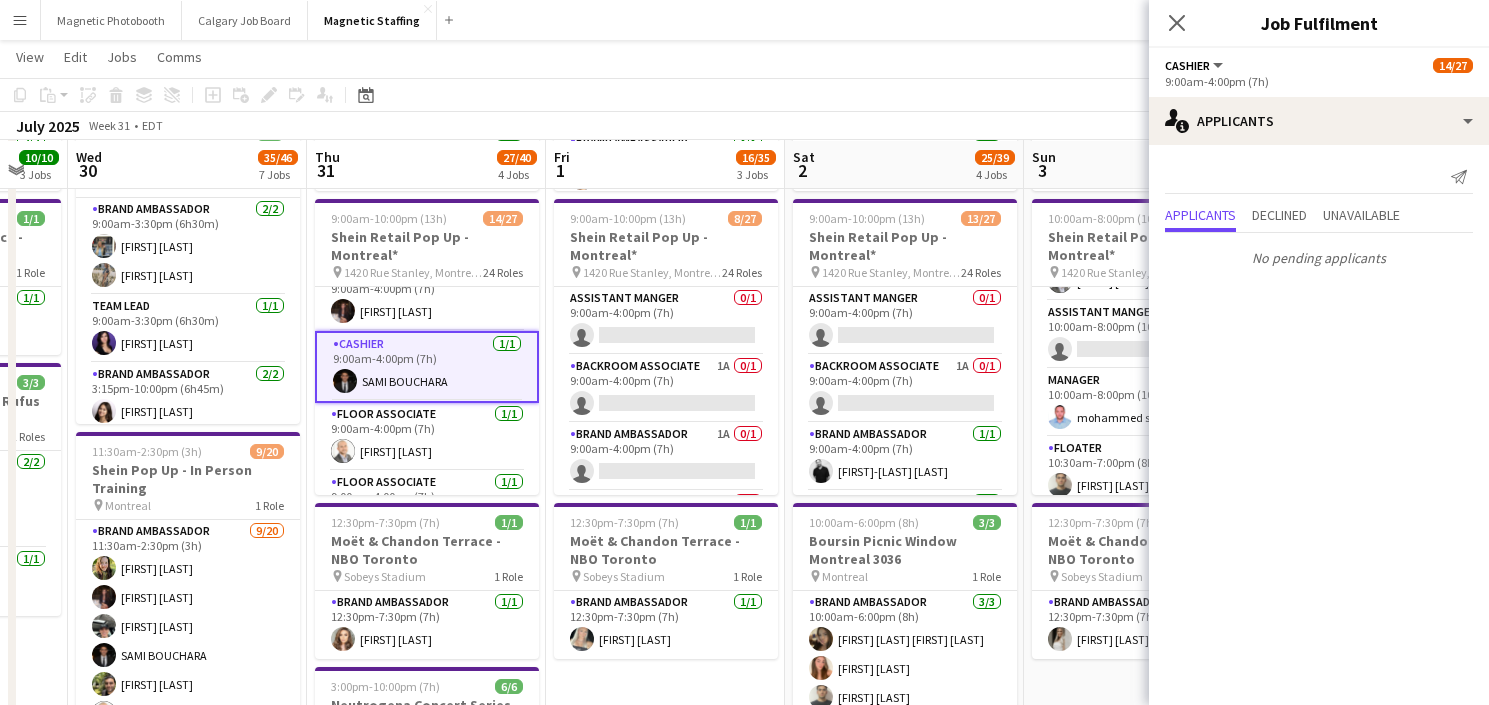 click on "Floor Associate   1/1   9:00am-4:00pm (7h)
[FIRST] [LAST]" at bounding box center (427, 437) 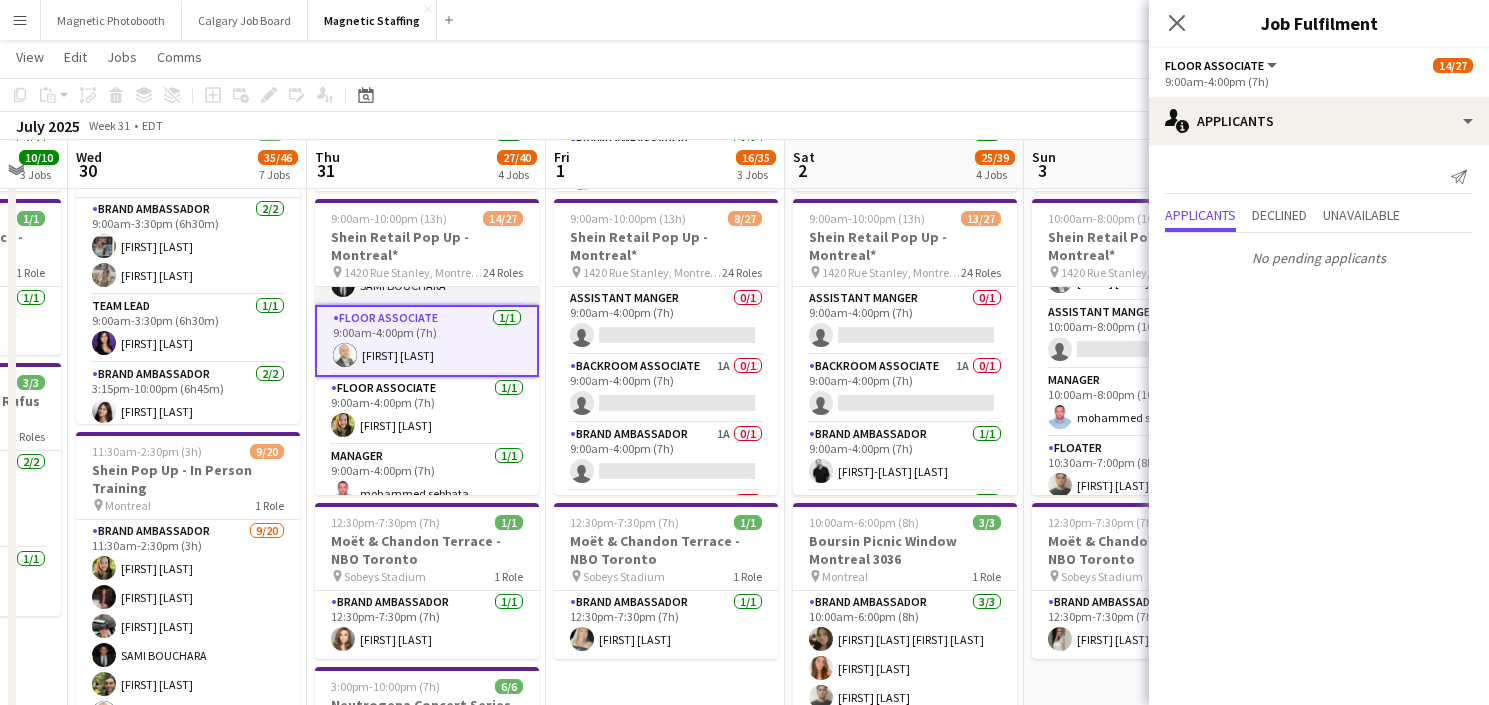 click on "Manager   1/1   9:00am-4:00pm (7h)
mohammed sebbata" at bounding box center [427, 479] 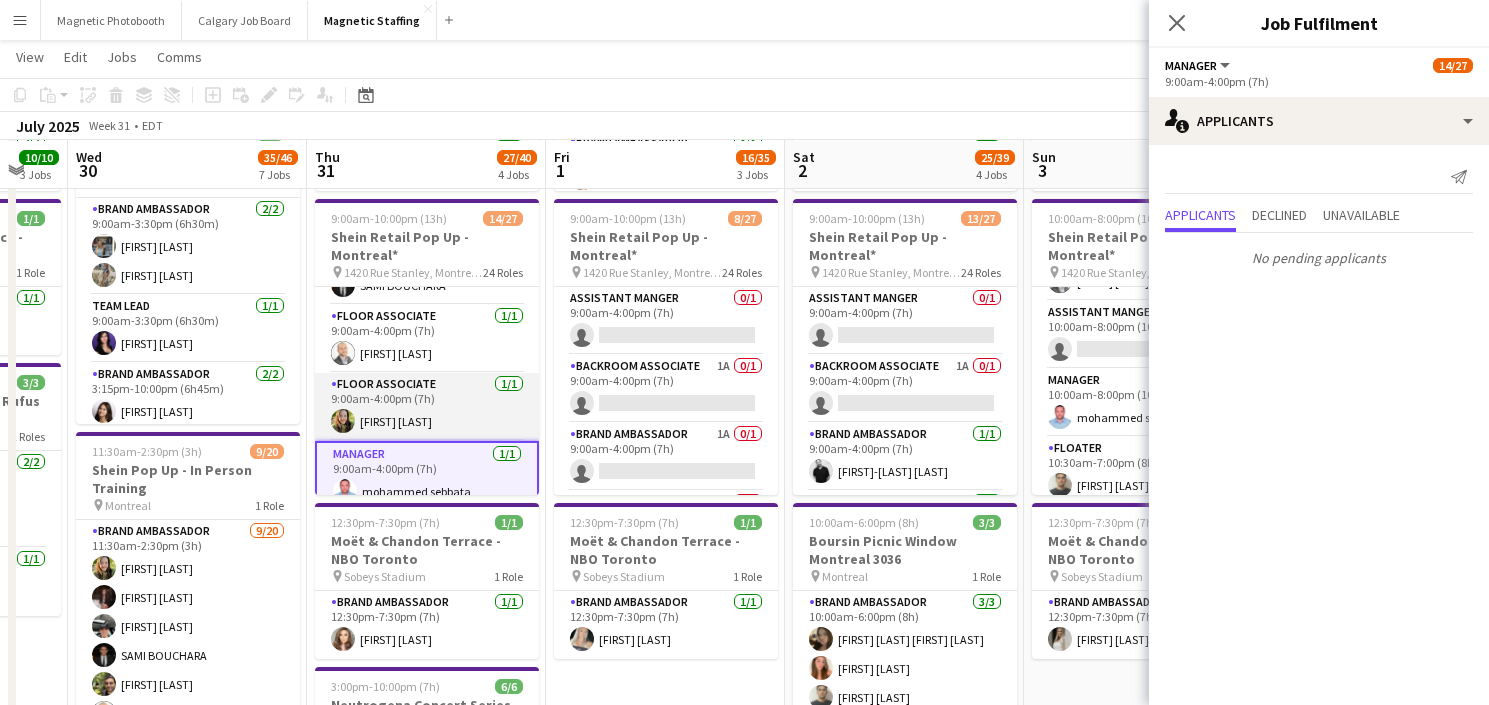 click on "Floor Associate   1/1   9:00am-4:00pm (7h)
[FIRST] [LAST]" at bounding box center [427, 407] 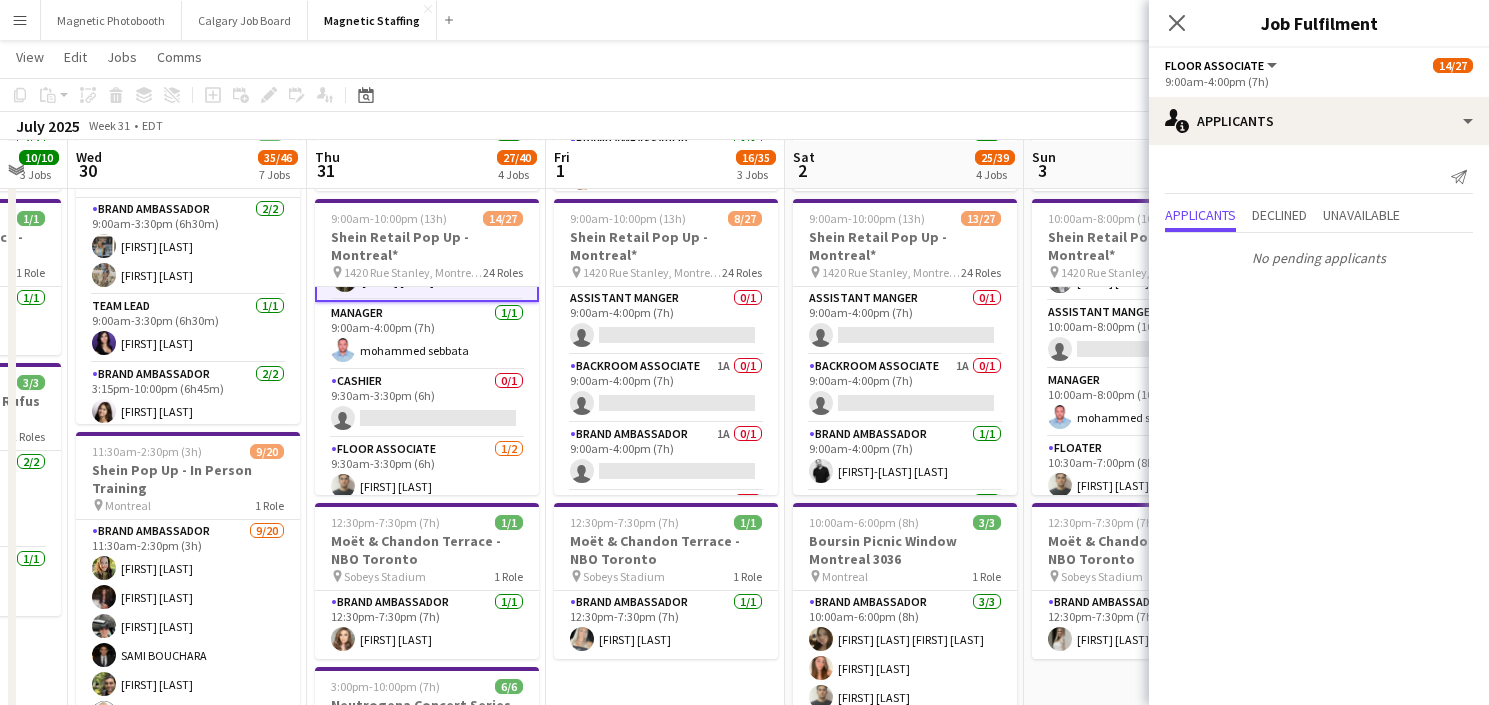 click on "Cashier   0/1   9:30am-3:30pm (6h)
single-neutral-actions" at bounding box center [427, 404] 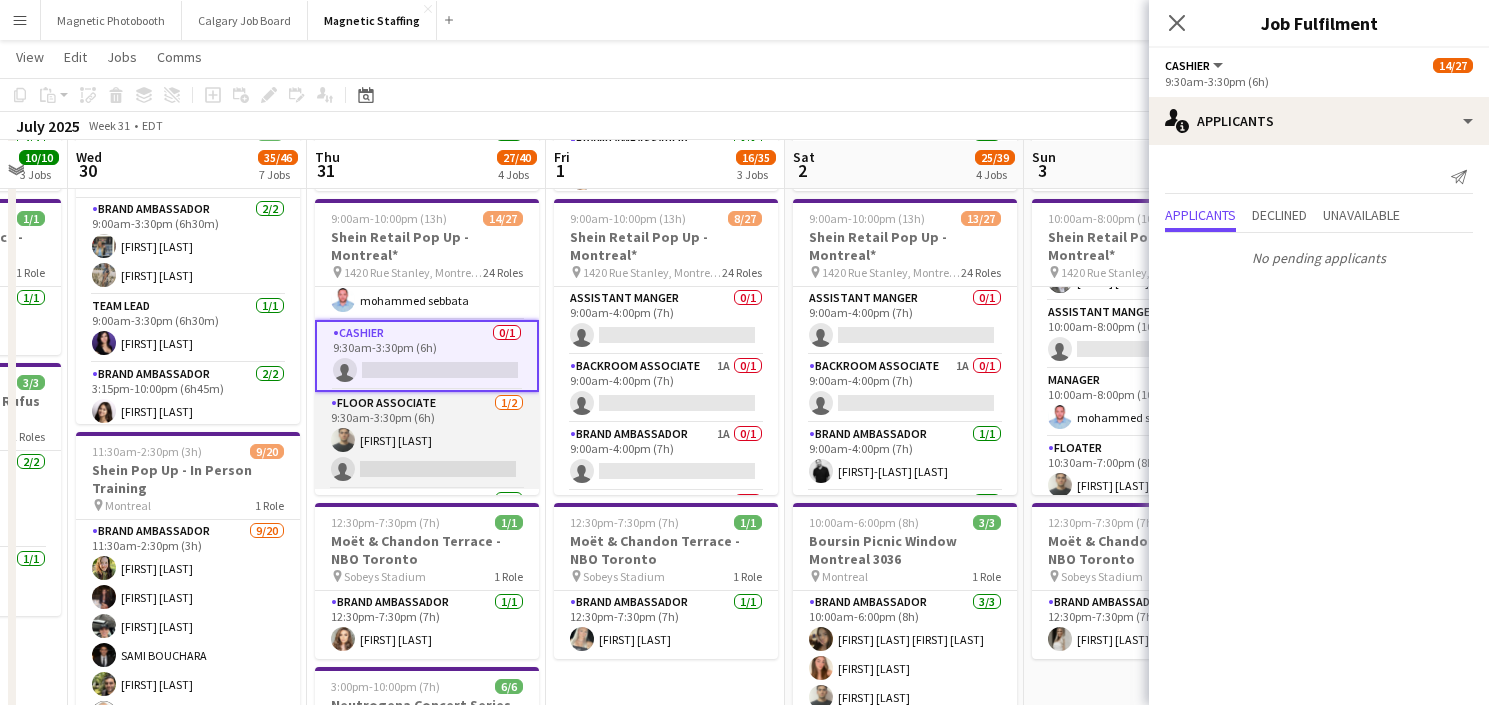 click on "Floor Associate   1/2   9:30am-3:30pm (6h)
[FIRST] [LAST]
single-neutral-actions" at bounding box center (427, 440) 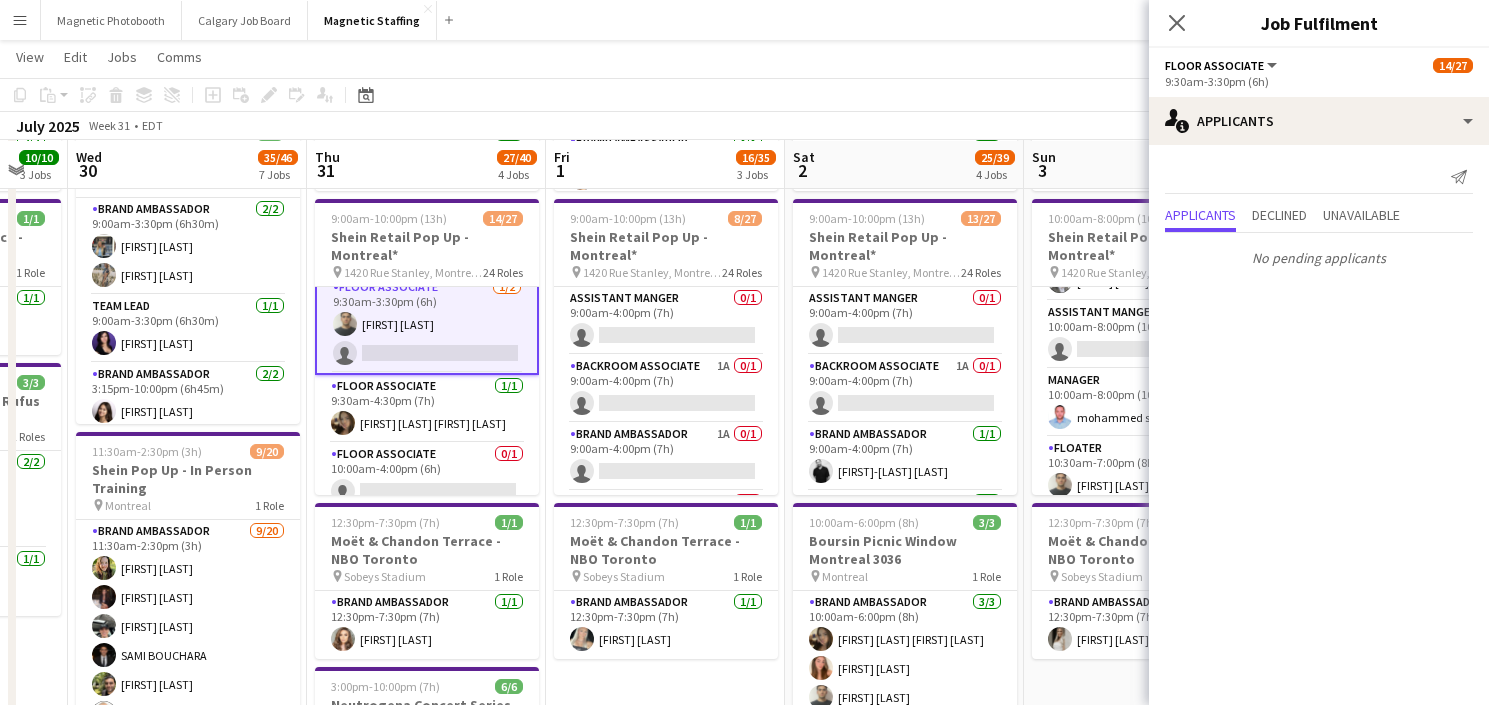 click on "Floor Associate   0/1   10:00am-4:00pm (6h)
single-neutral-actions" at bounding box center [427, 477] 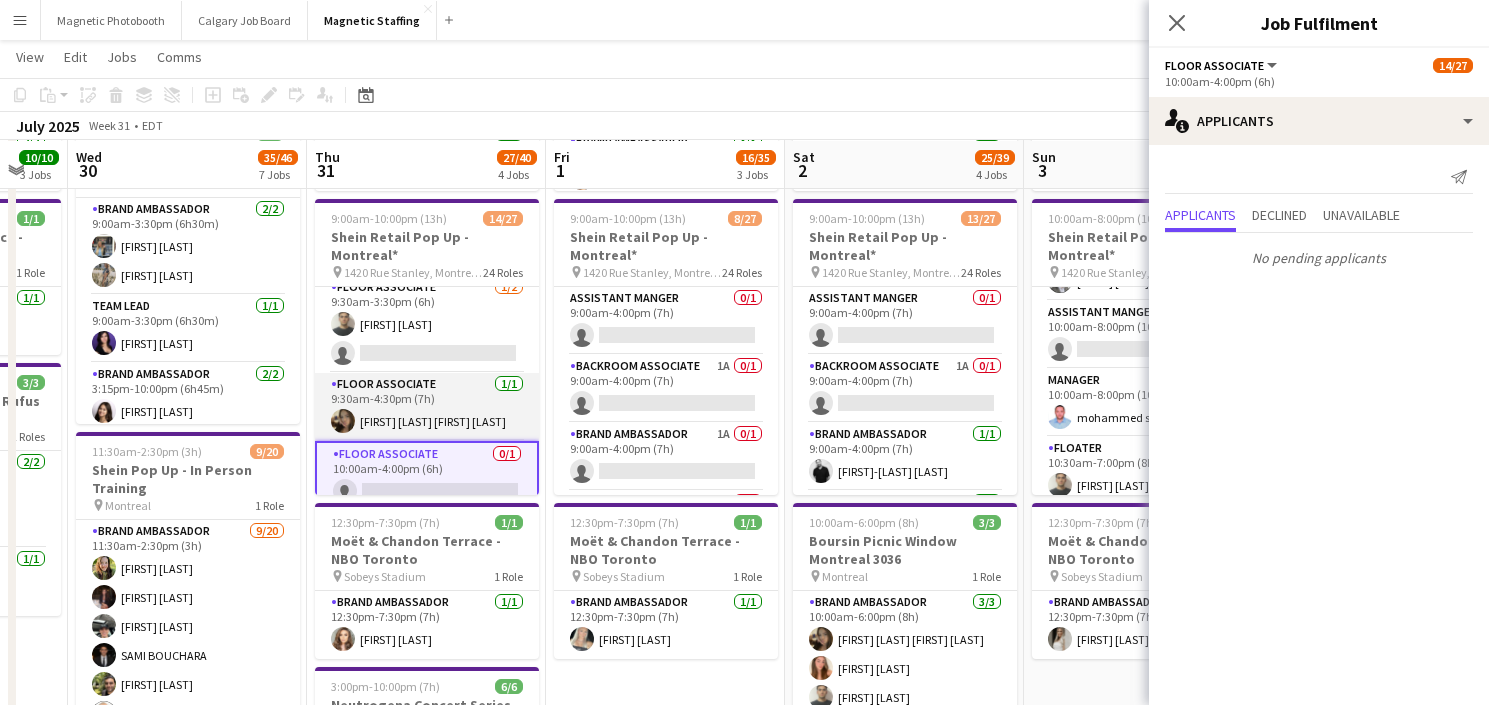 click on "Floor Associate   1/1   9:30am-4:30pm (7h)
[FIRST] [LAST]" at bounding box center (427, 407) 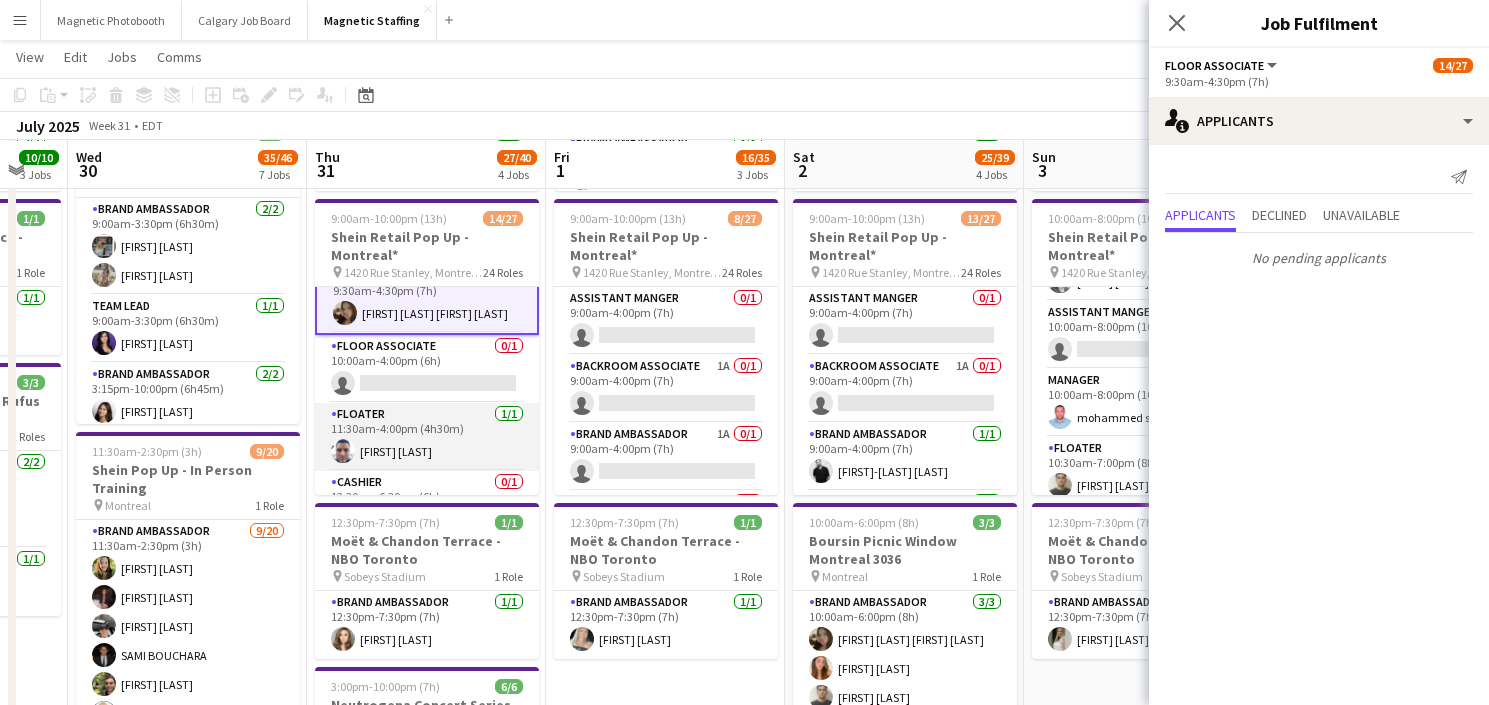 click on "Floater   1/1   11:30am-4:00pm (4h30m)
DANIEL SARMIENTO" at bounding box center (427, 437) 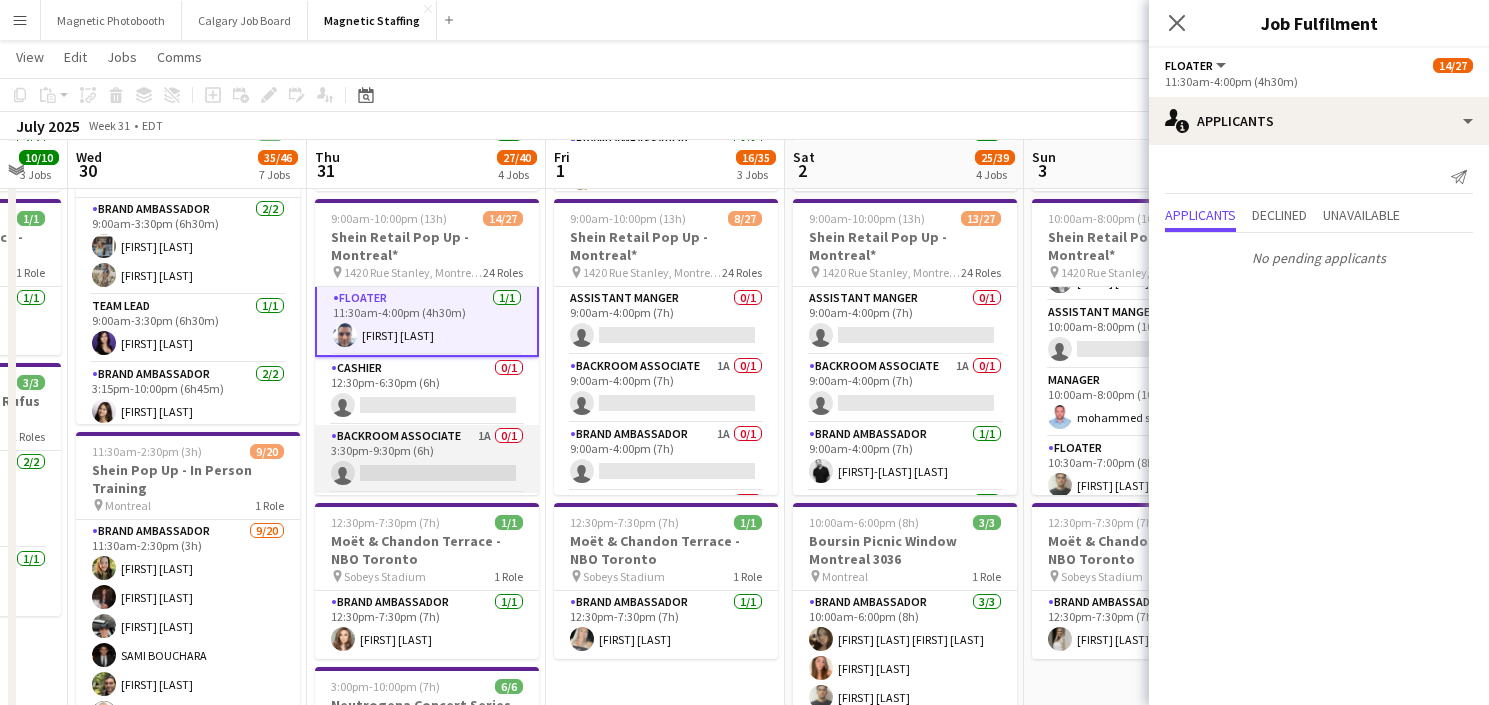click on "Backroom Associate   1A   0/1   3:30pm-9:30pm (6h)
single-neutral-actions" at bounding box center (427, 459) 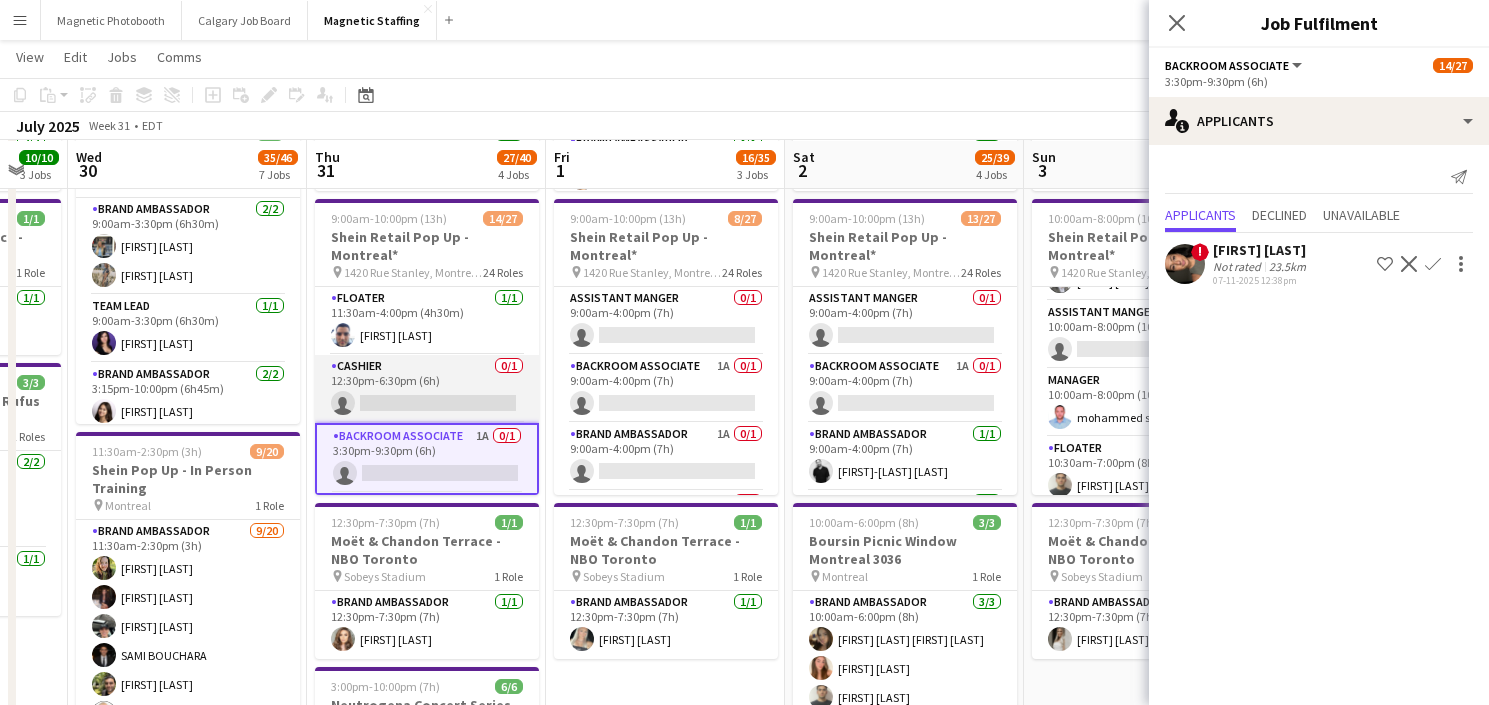 click on "Cashier   0/1   12:30pm-6:30pm (6h)
single-neutral-actions" at bounding box center (427, 389) 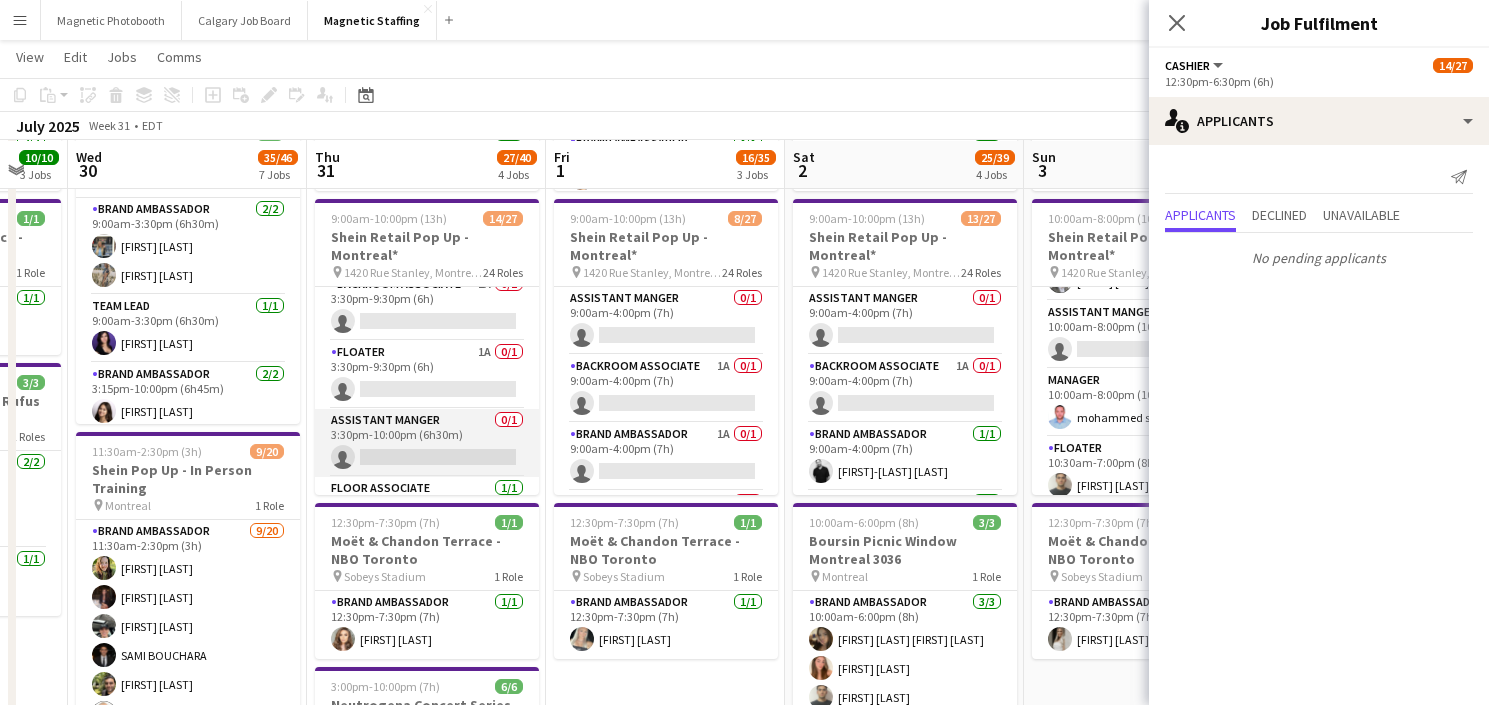 click on "Assistant Manger    0/1   3:30pm-10:00pm (6h30m)
single-neutral-actions" at bounding box center [427, 443] 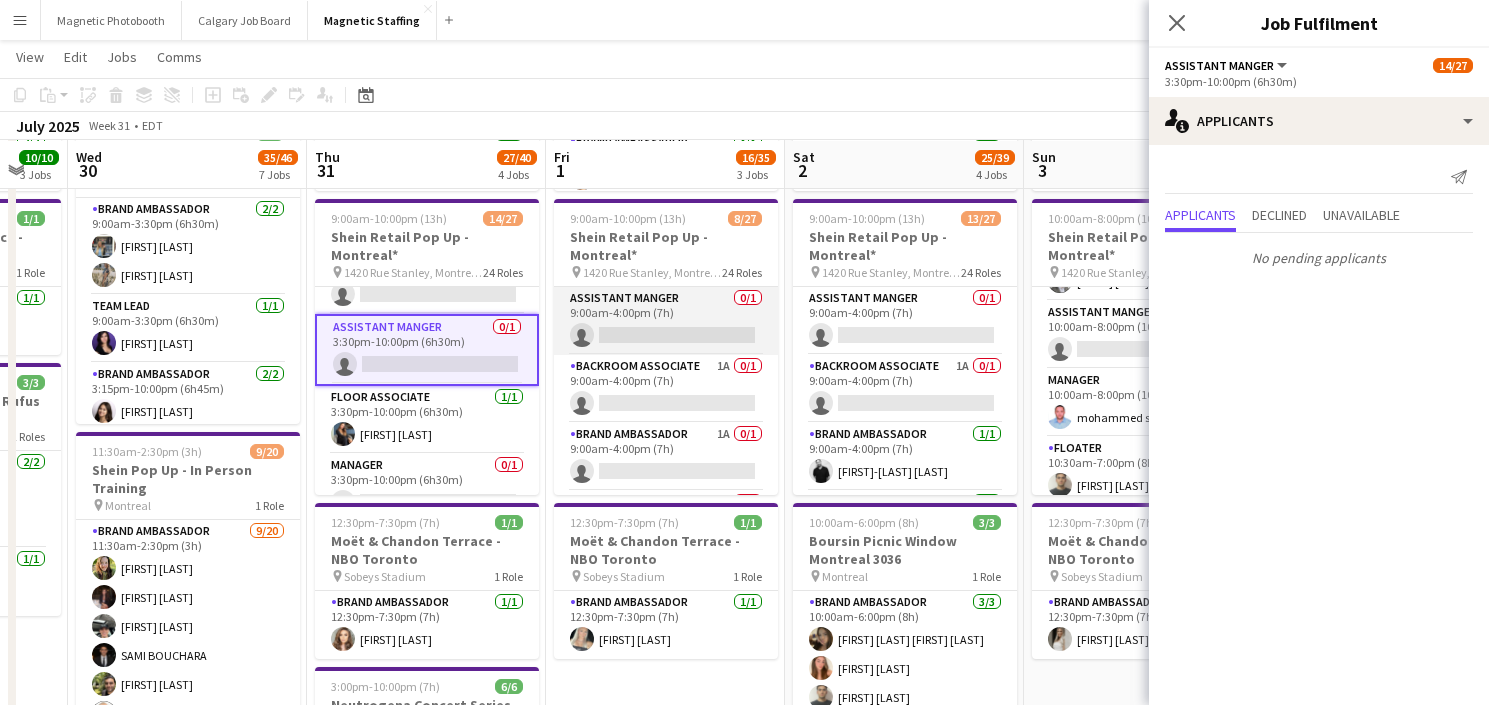 click on "Assistant Manger    0/1   9:00am-4:00pm (7h)
single-neutral-actions" at bounding box center (666, 321) 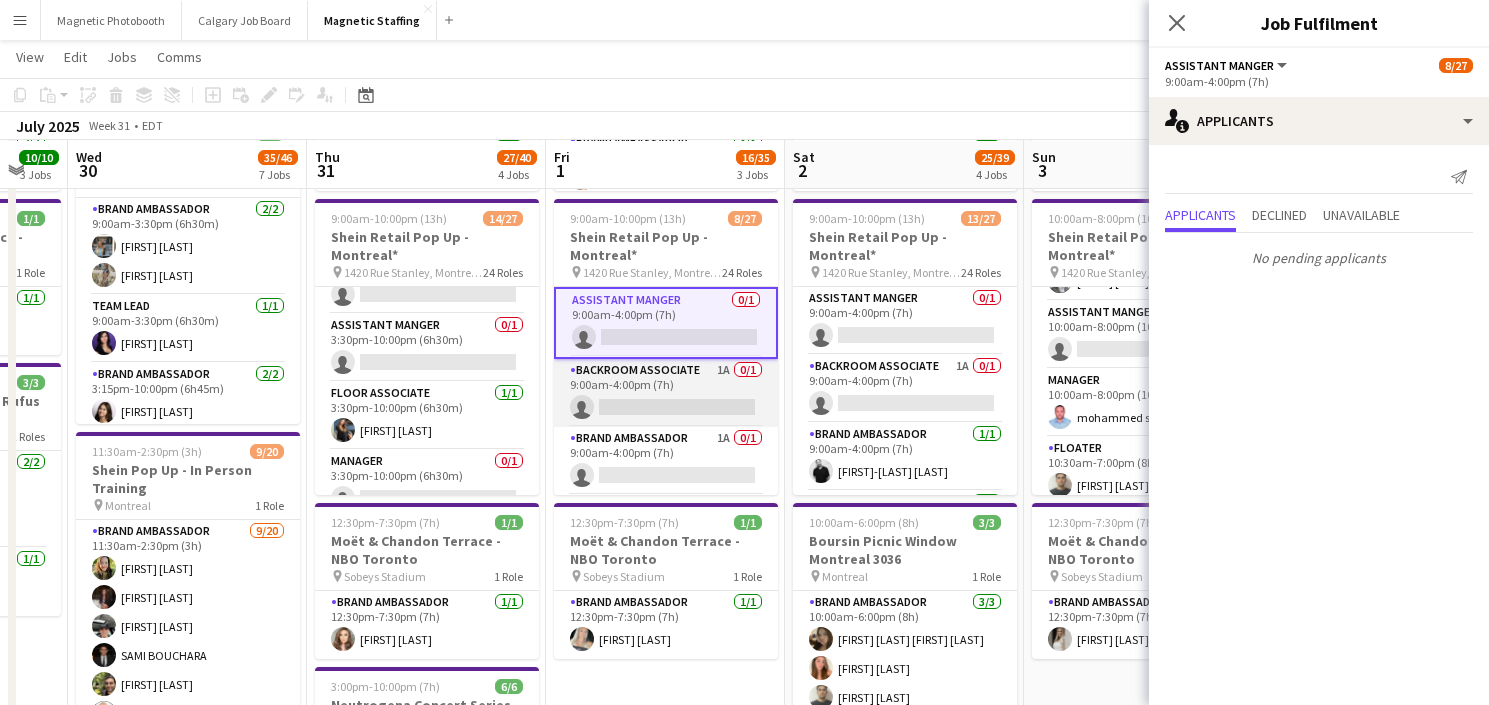 click on "Backroom Associate   1A   0/1   9:00am-4:00pm (7h)
single-neutral-actions" at bounding box center (666, 393) 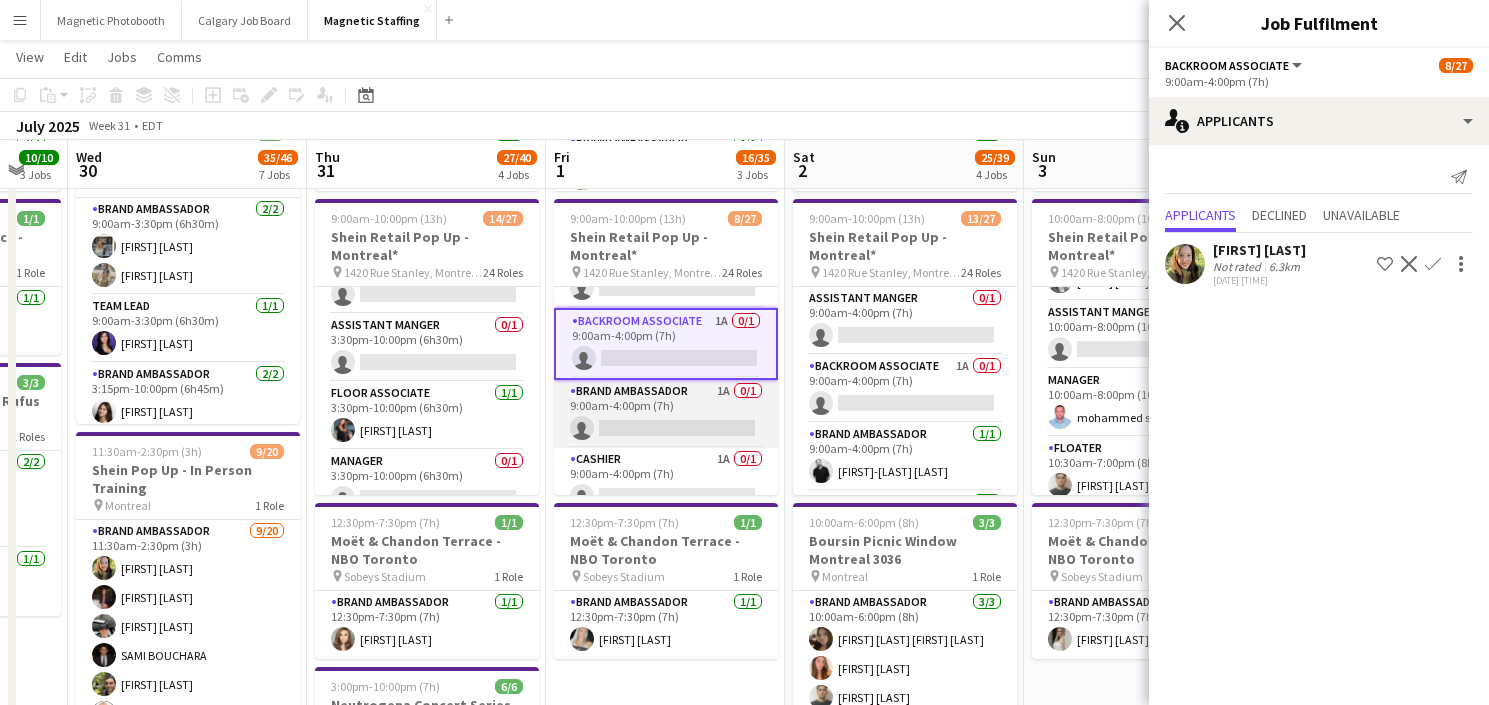 click on "Brand Ambassador   1A   0/1   9:00am-4:00pm (7h)
single-neutral-actions" at bounding box center [666, 414] 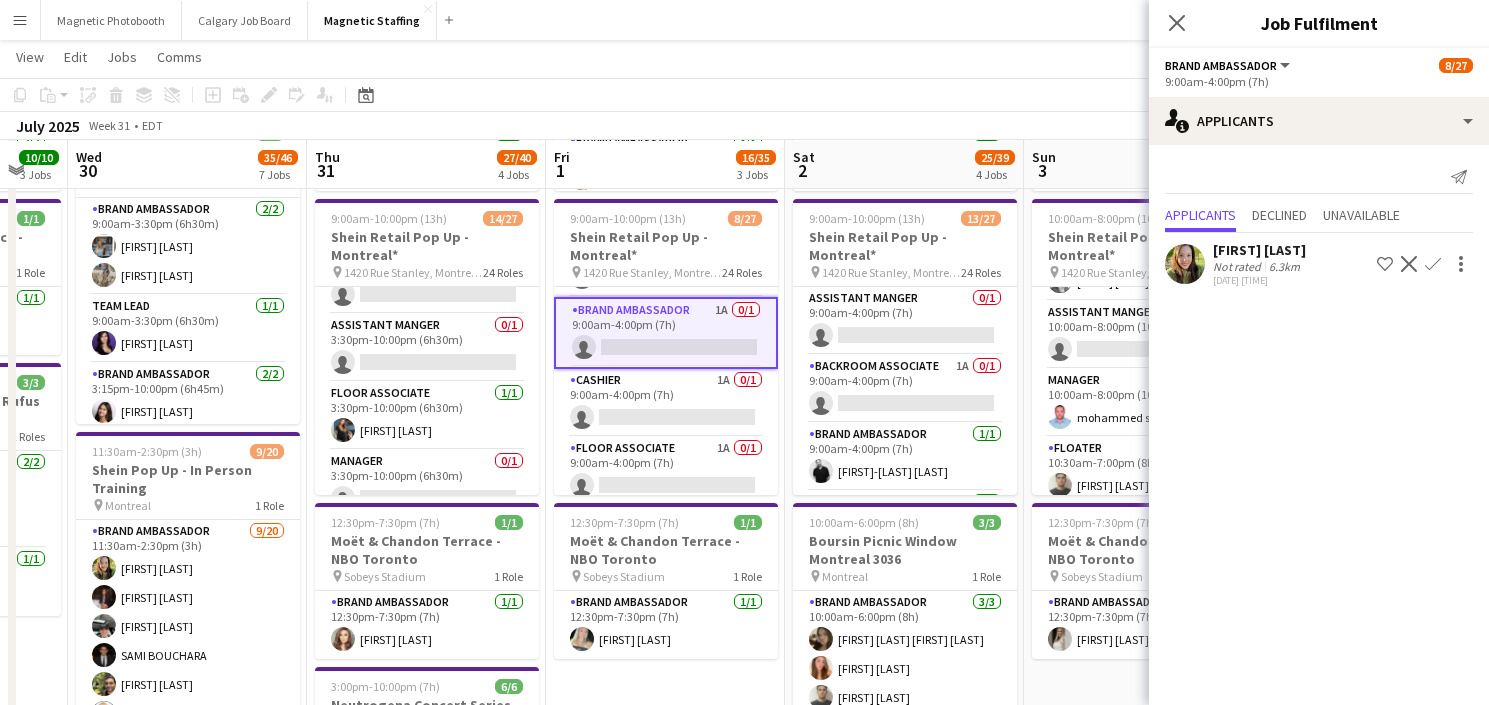 click on "Cashier   1A   0/1   9:00am-4:00pm (7h)
single-neutral-actions" at bounding box center [666, 403] 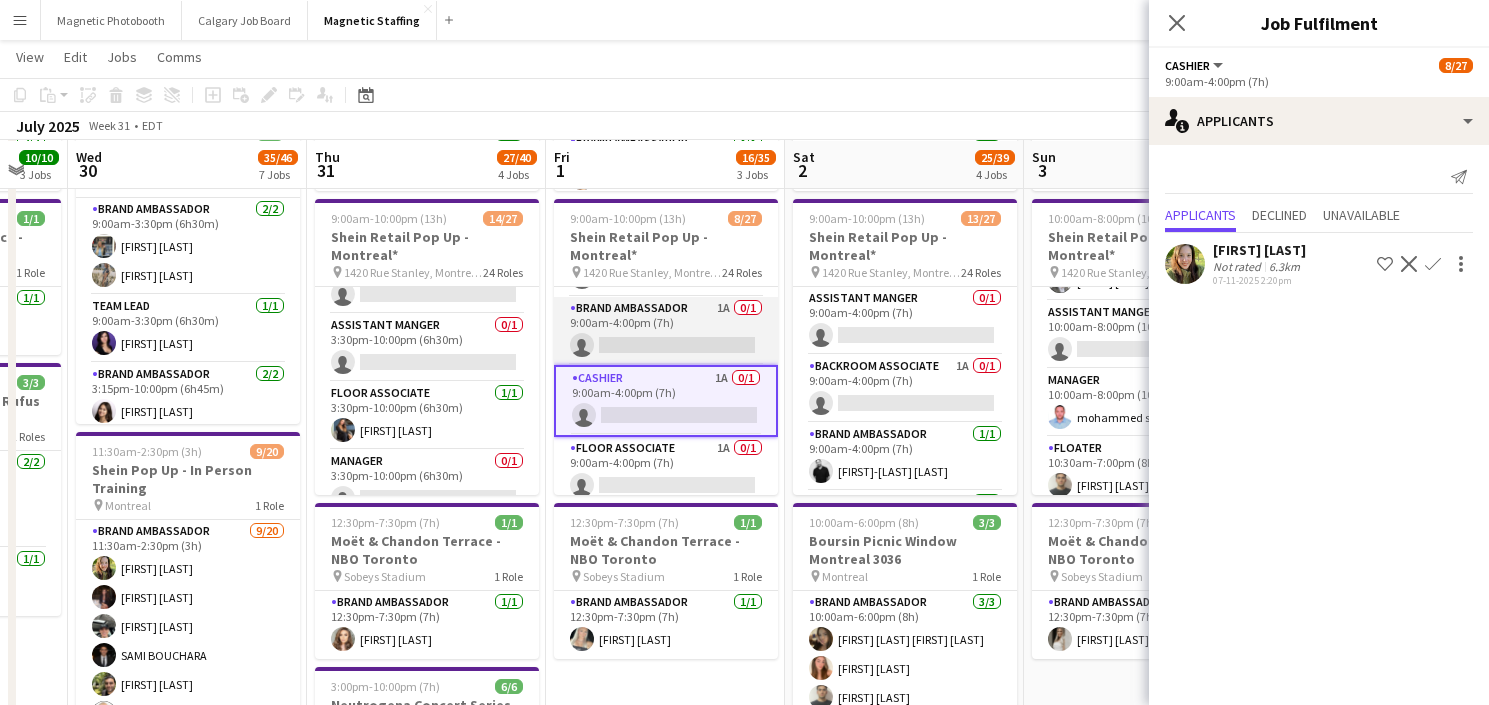 click on "Brand Ambassador   1A   0/1   9:00am-4:00pm (7h)
single-neutral-actions" at bounding box center (666, 331) 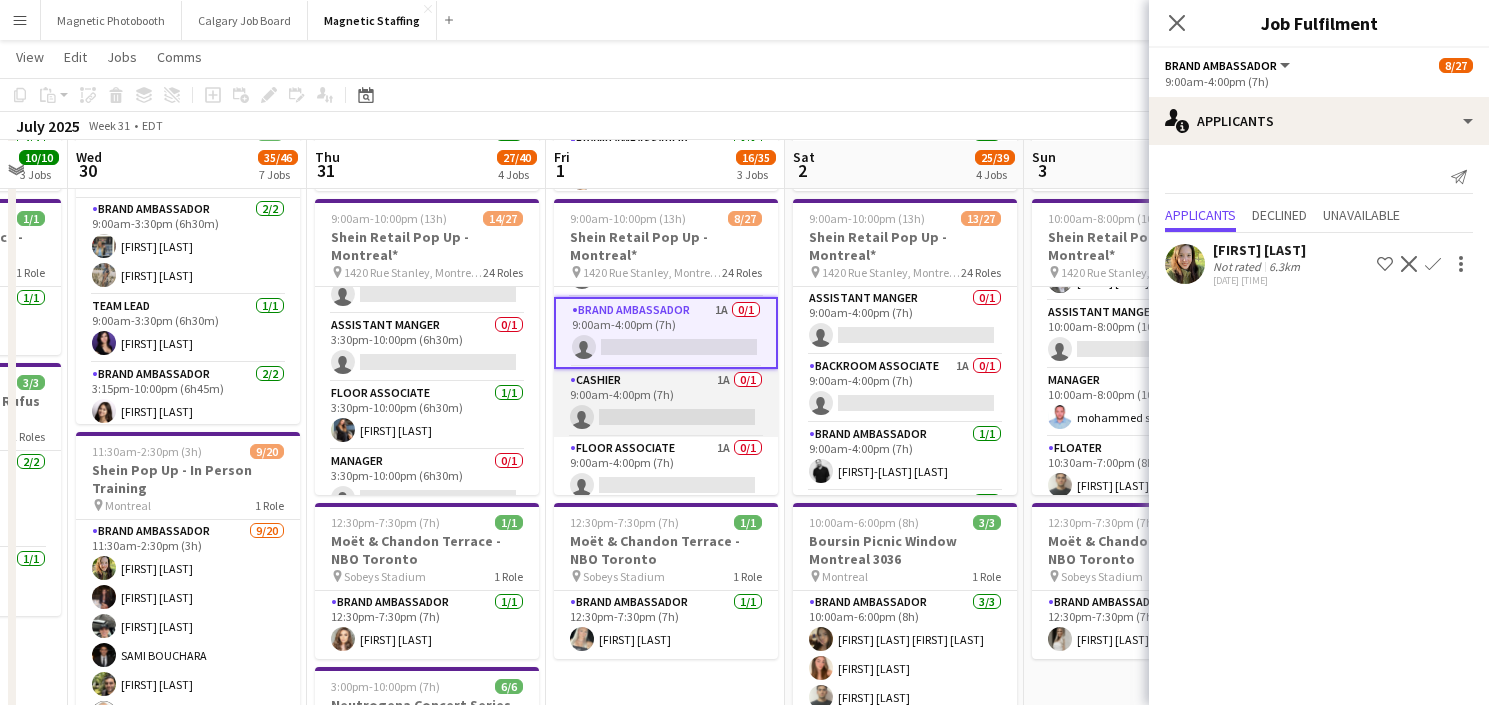click on "Cashier   1A   0/1   9:00am-4:00pm (7h)
single-neutral-actions" at bounding box center [666, 403] 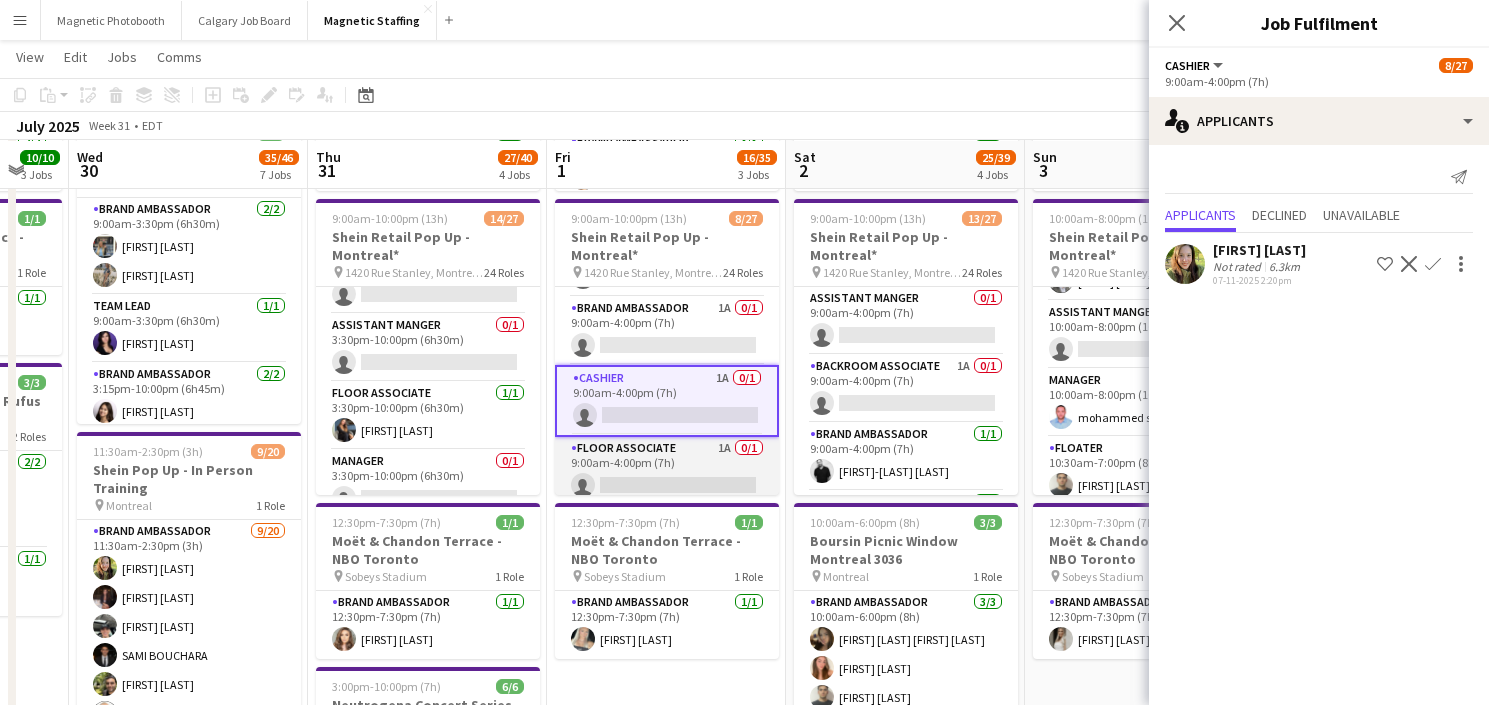 click on "Floor Associate   1A   0/1   9:00am-4:00pm (7h)
single-neutral-actions" at bounding box center [667, 471] 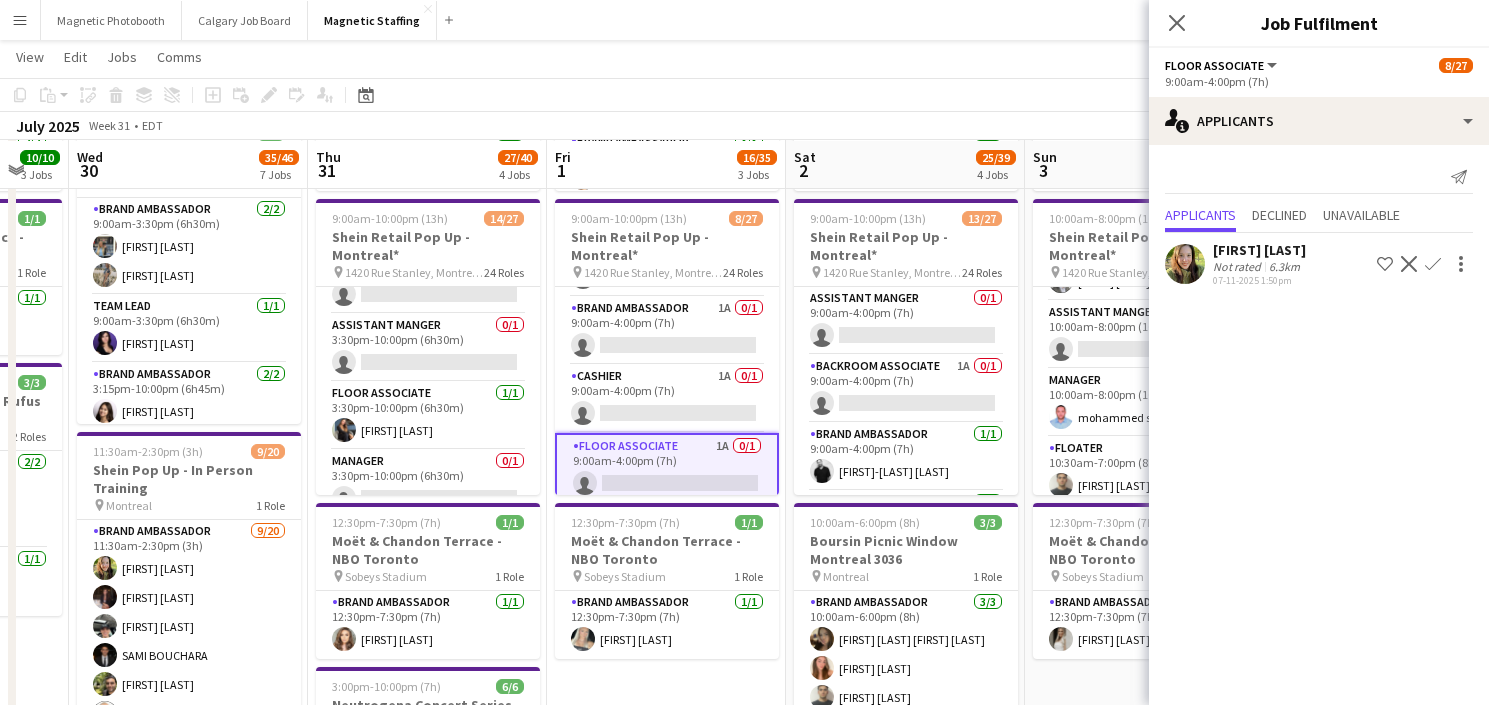 click on "Confirm" 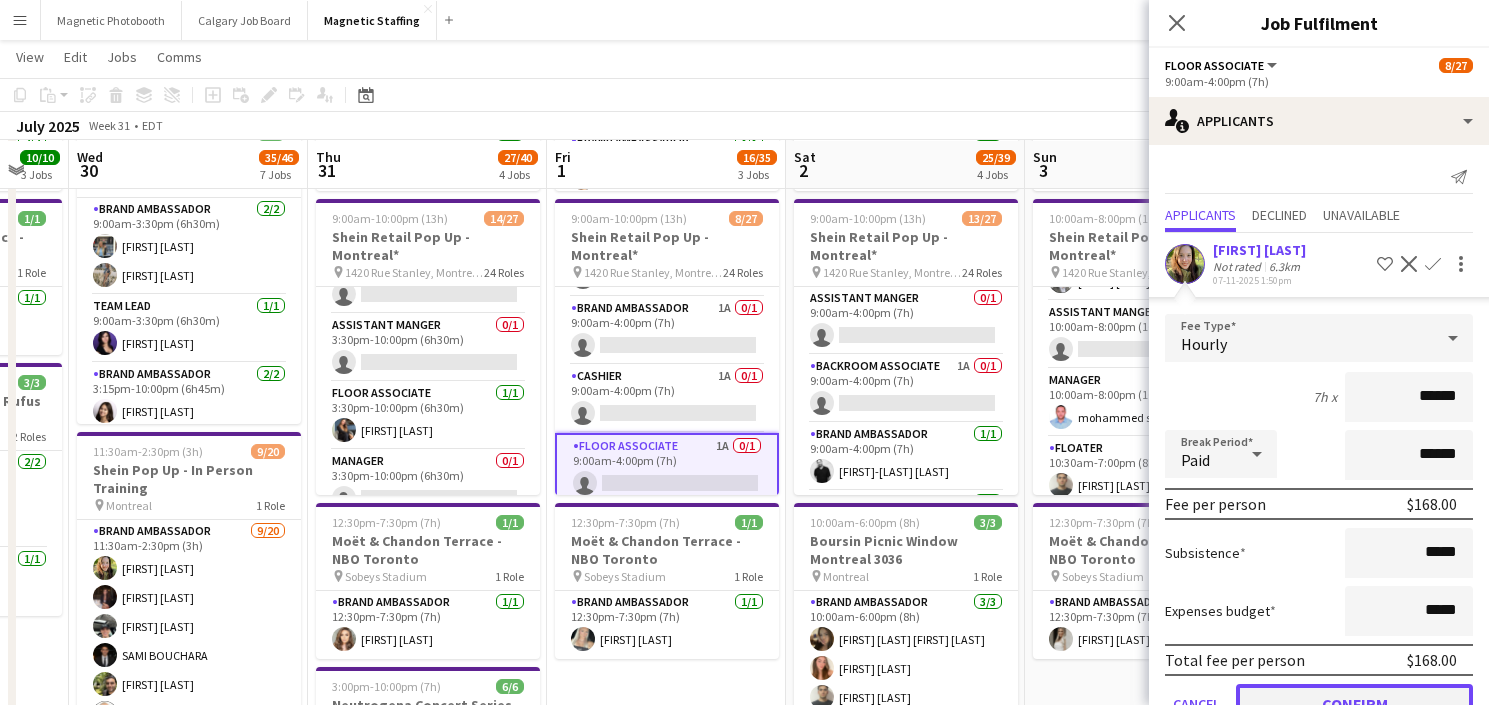 click on "Confirm" 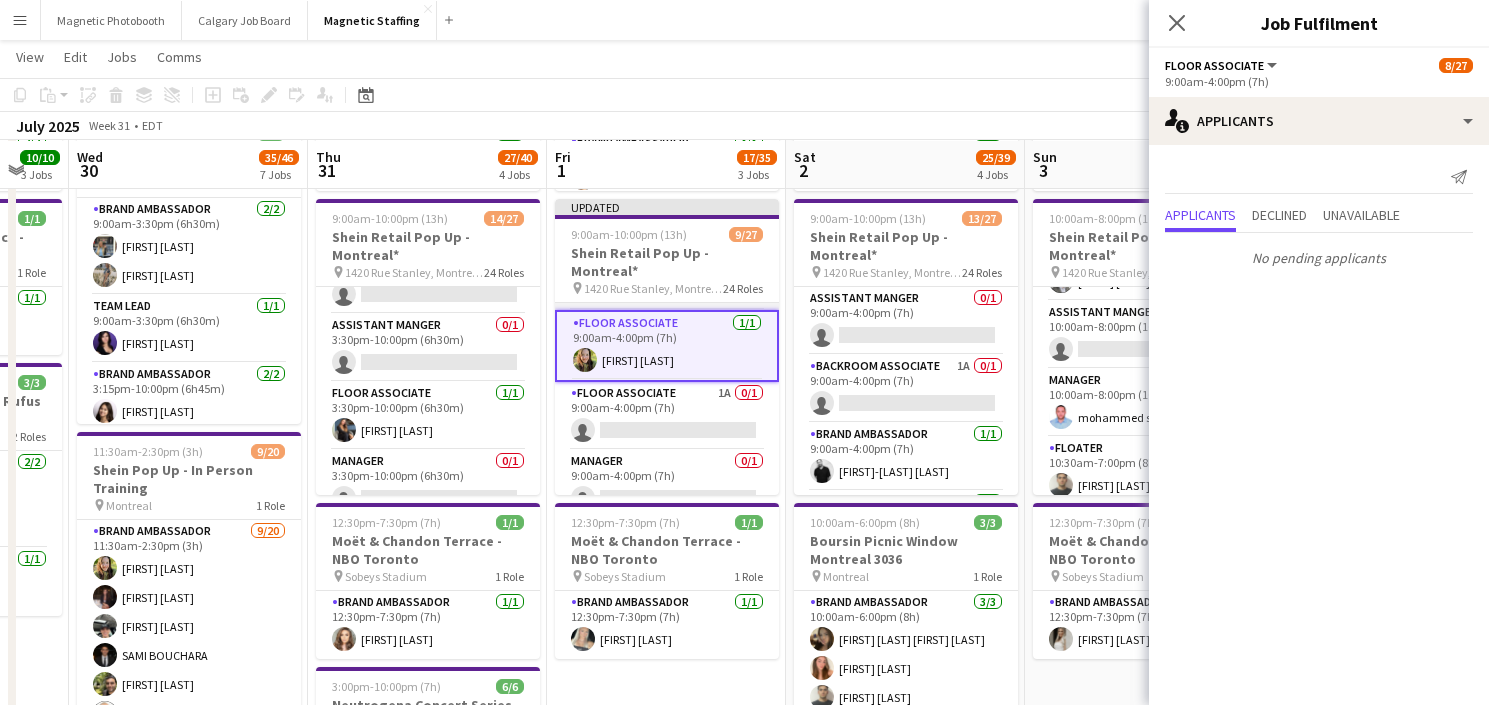 click on "Floor Associate   1A   0/1   9:00am-4:00pm (7h)
single-neutral-actions" at bounding box center (667, 416) 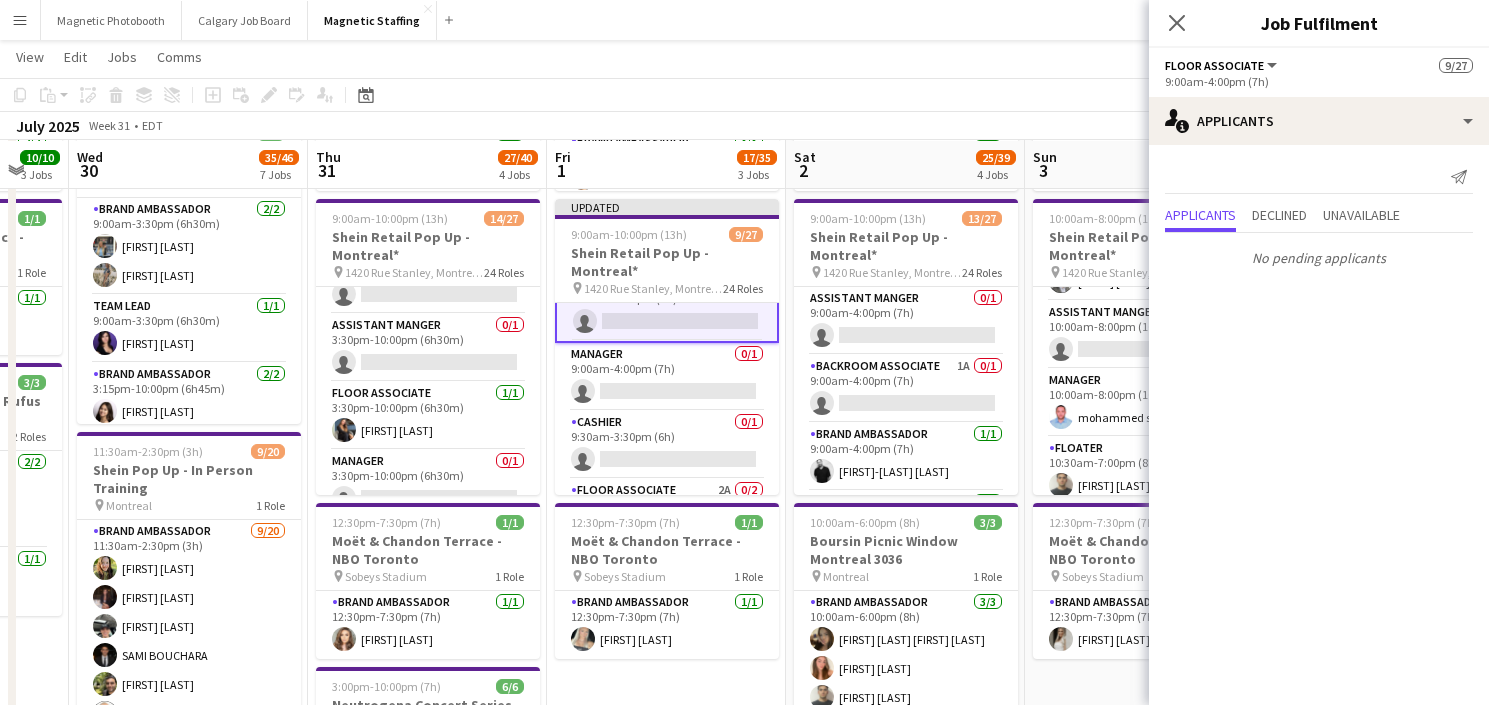 click on "Cashier   0/1   9:30am-3:30pm (6h)
single-neutral-actions" at bounding box center [667, 445] 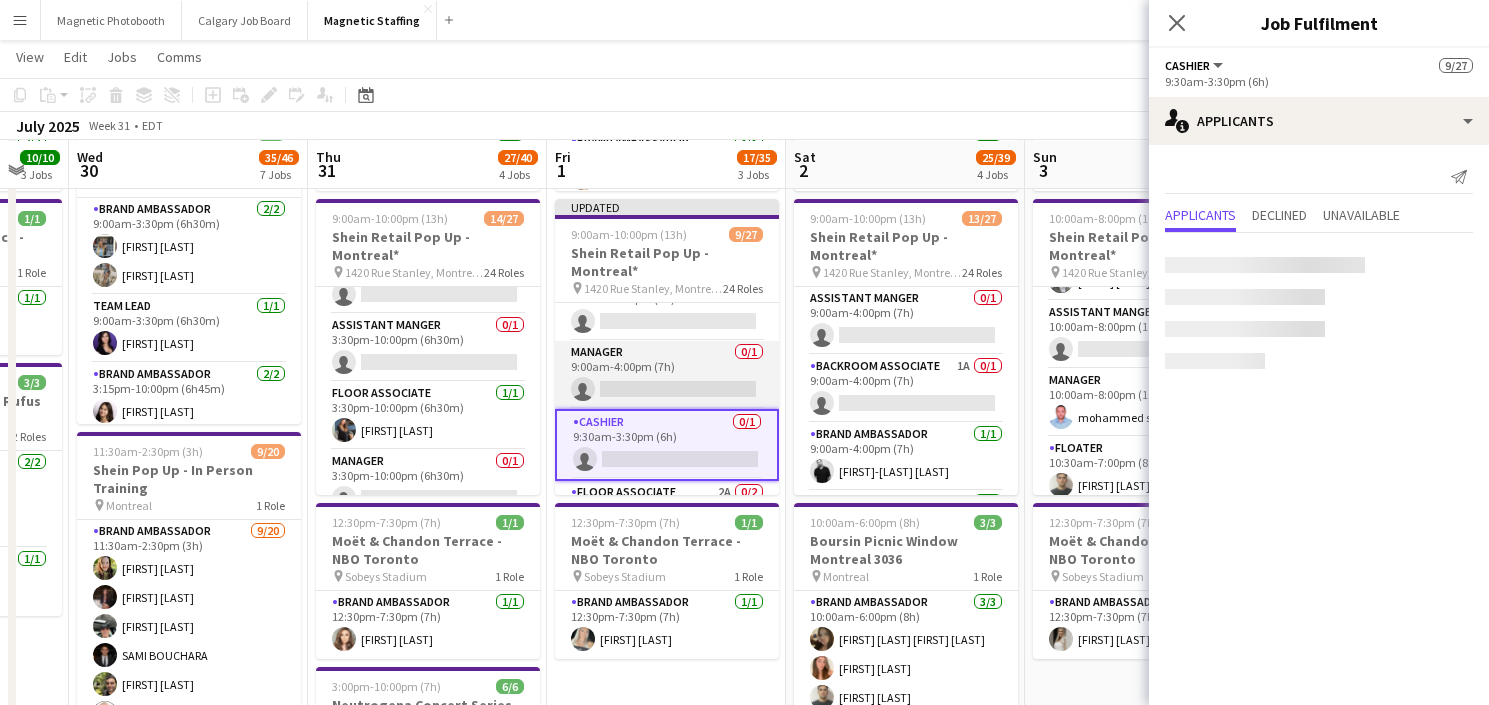 click on "Manager   0/1   9:00am-4:00pm (7h)
single-neutral-actions" at bounding box center (667, 375) 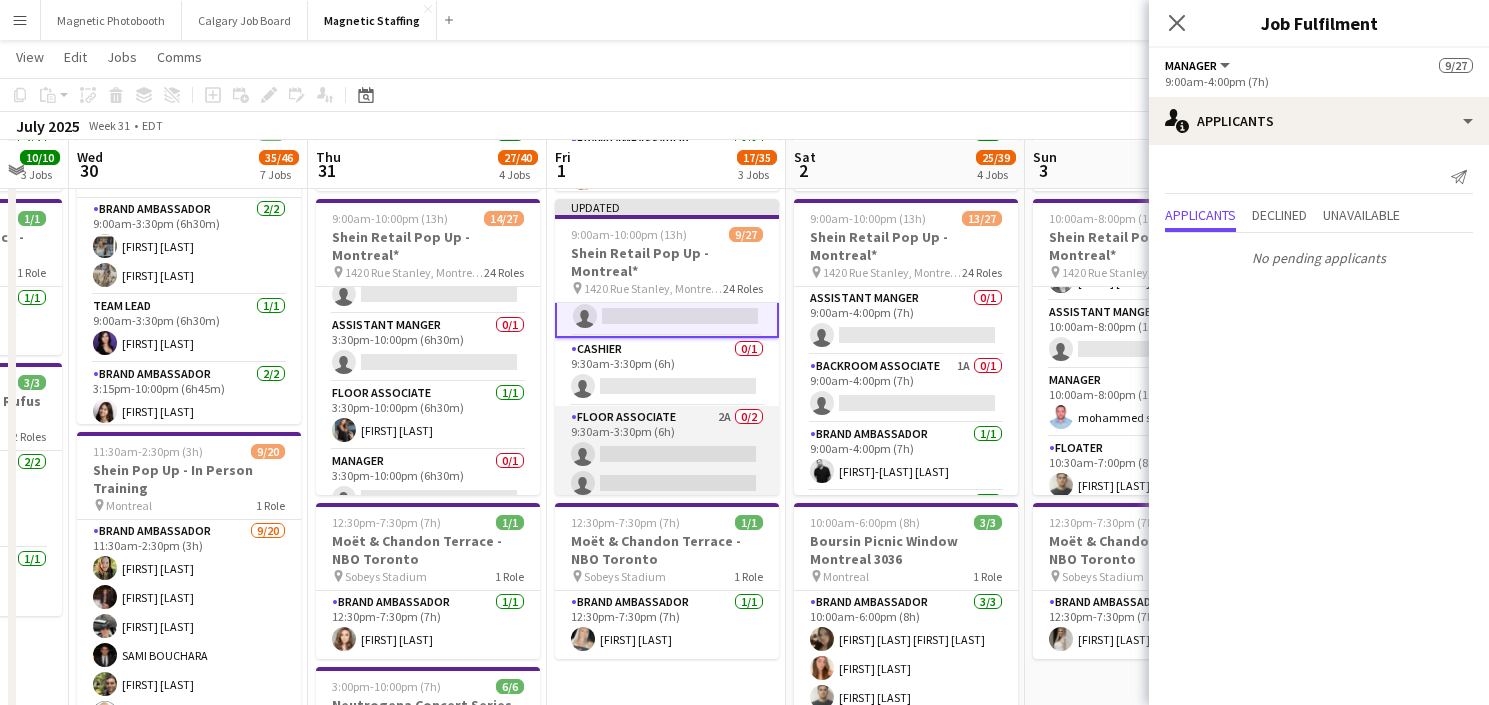 click on "Floor Associate   2A   0/2   9:30am-3:30pm (6h)
single-neutral-actions
single-neutral-actions" at bounding box center (667, 454) 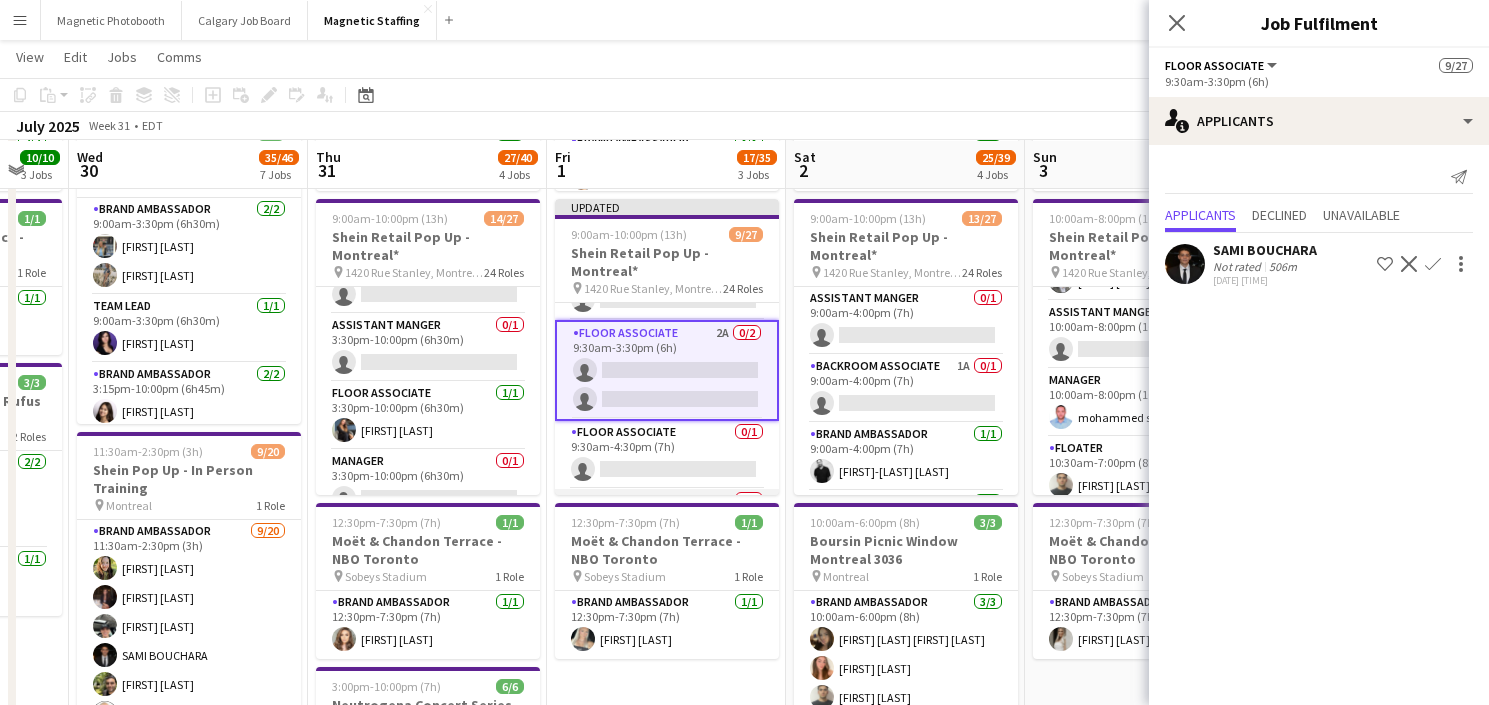 scroll, scrollTop: 525, scrollLeft: 0, axis: vertical 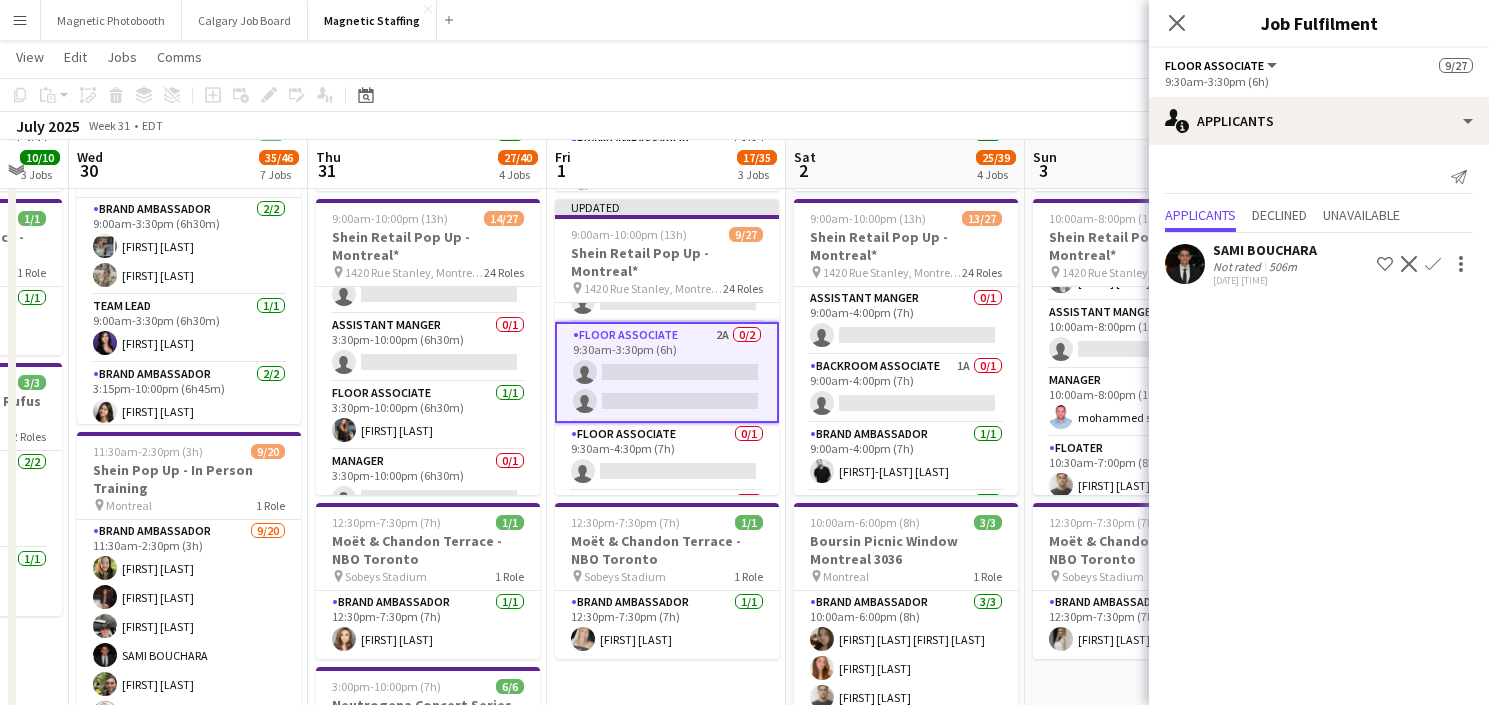 click on "Confirm" 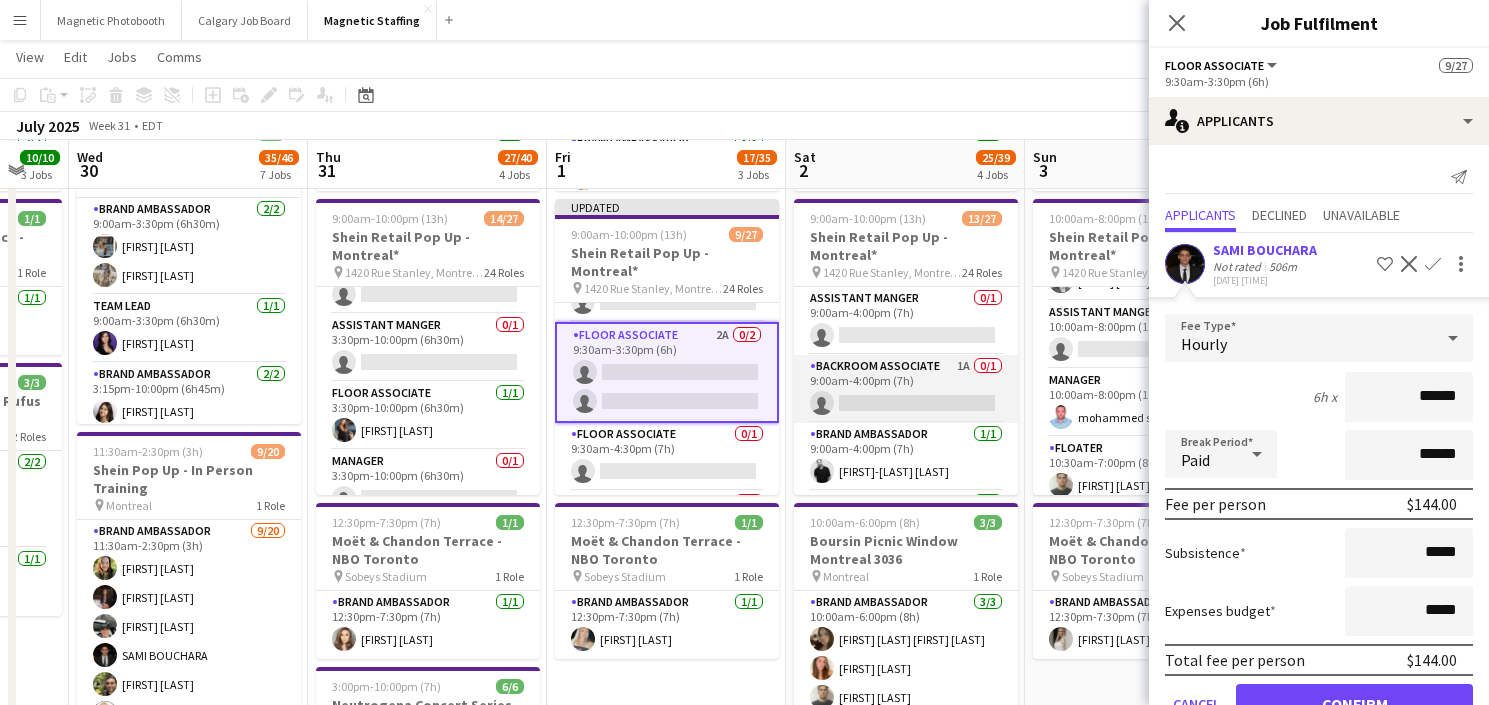 scroll, scrollTop: 0, scrollLeft: 453, axis: horizontal 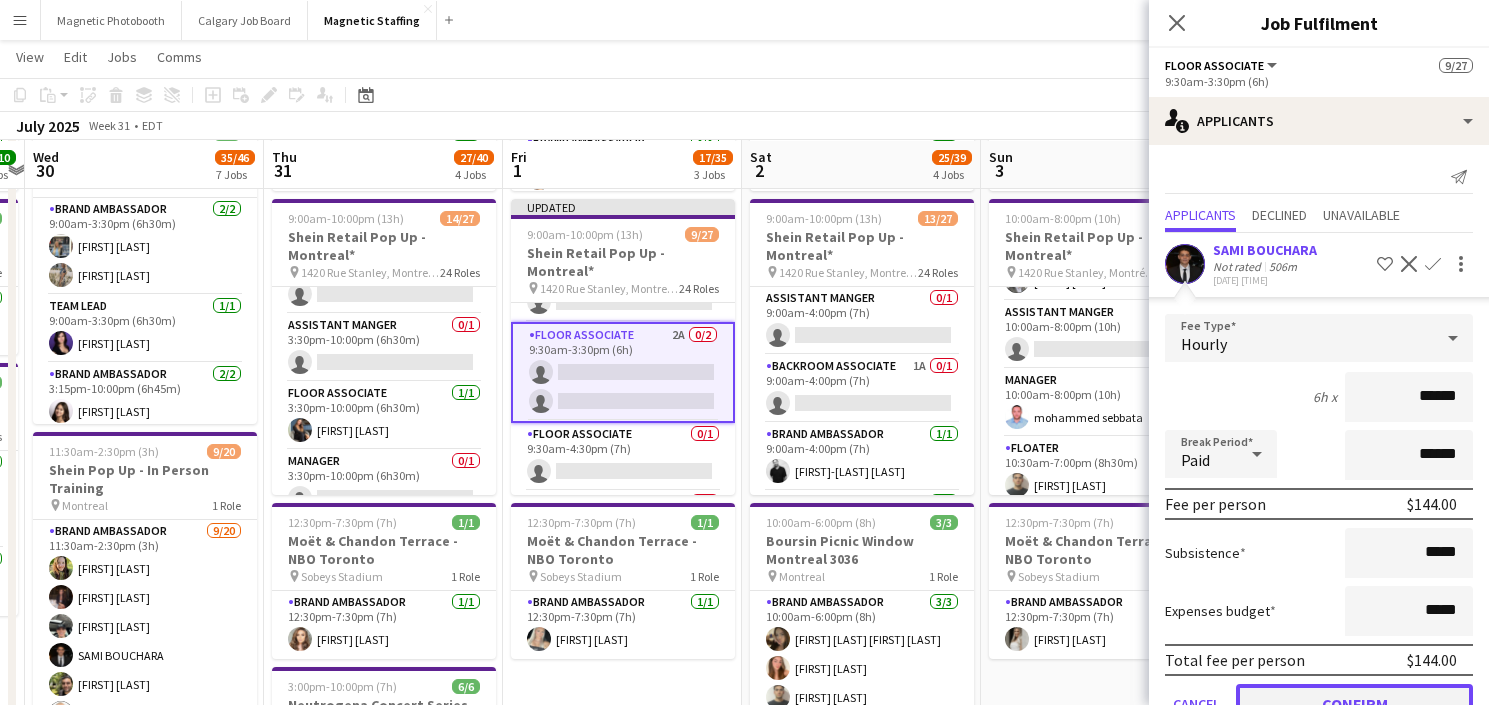 click on "Confirm" 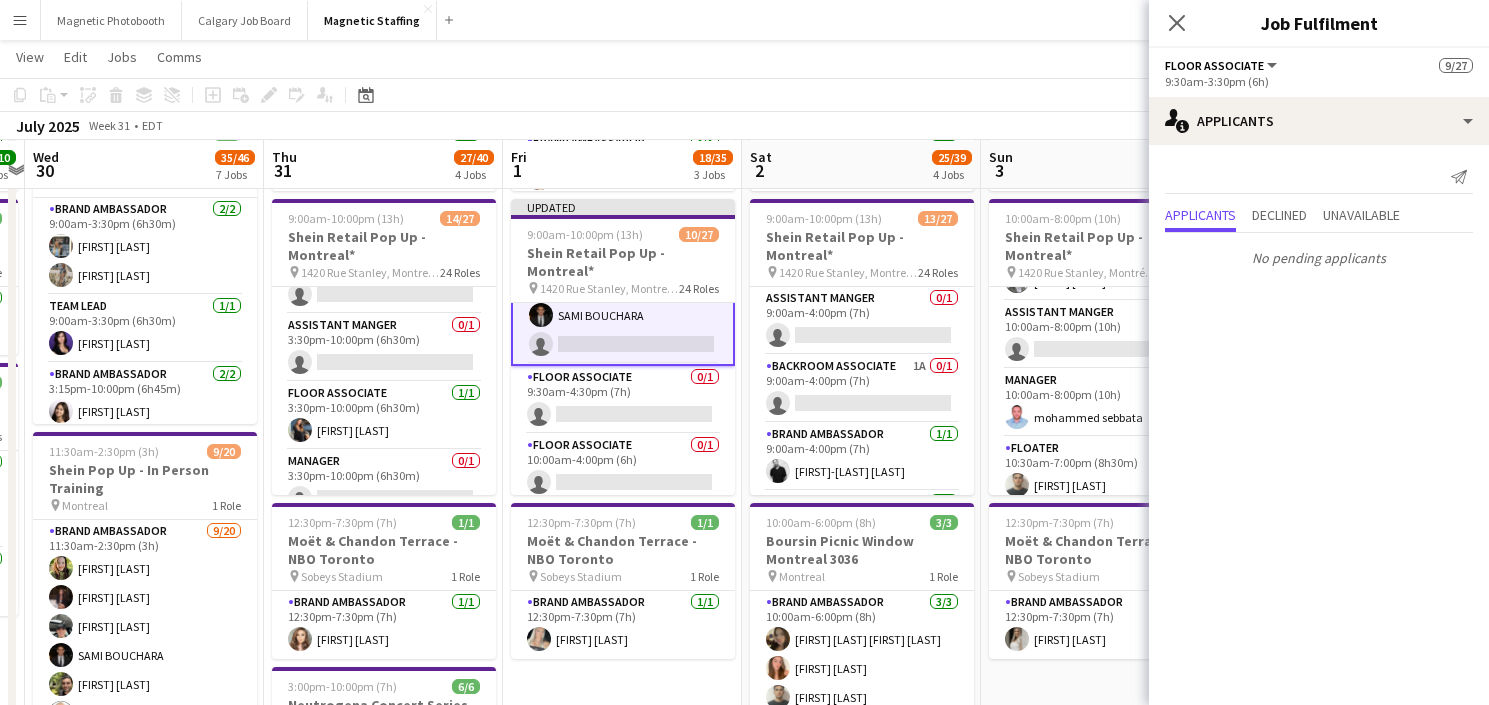 click on "Floor Associate   0/1   9:30am-4:30pm (7h)
single-neutral-actions" at bounding box center (623, 400) 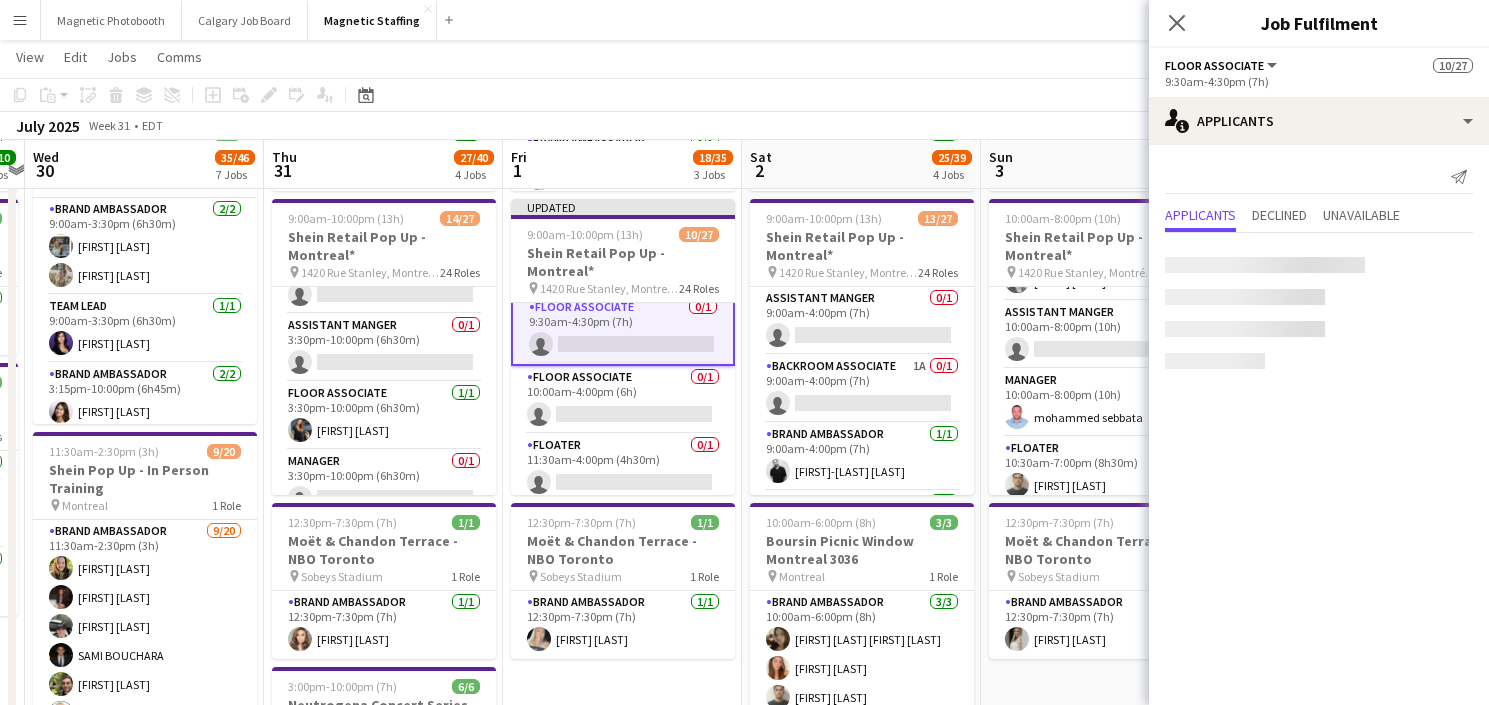 click on "Floor Associate   0/1   10:00am-4:00pm (6h)
single-neutral-actions" at bounding box center (623, 400) 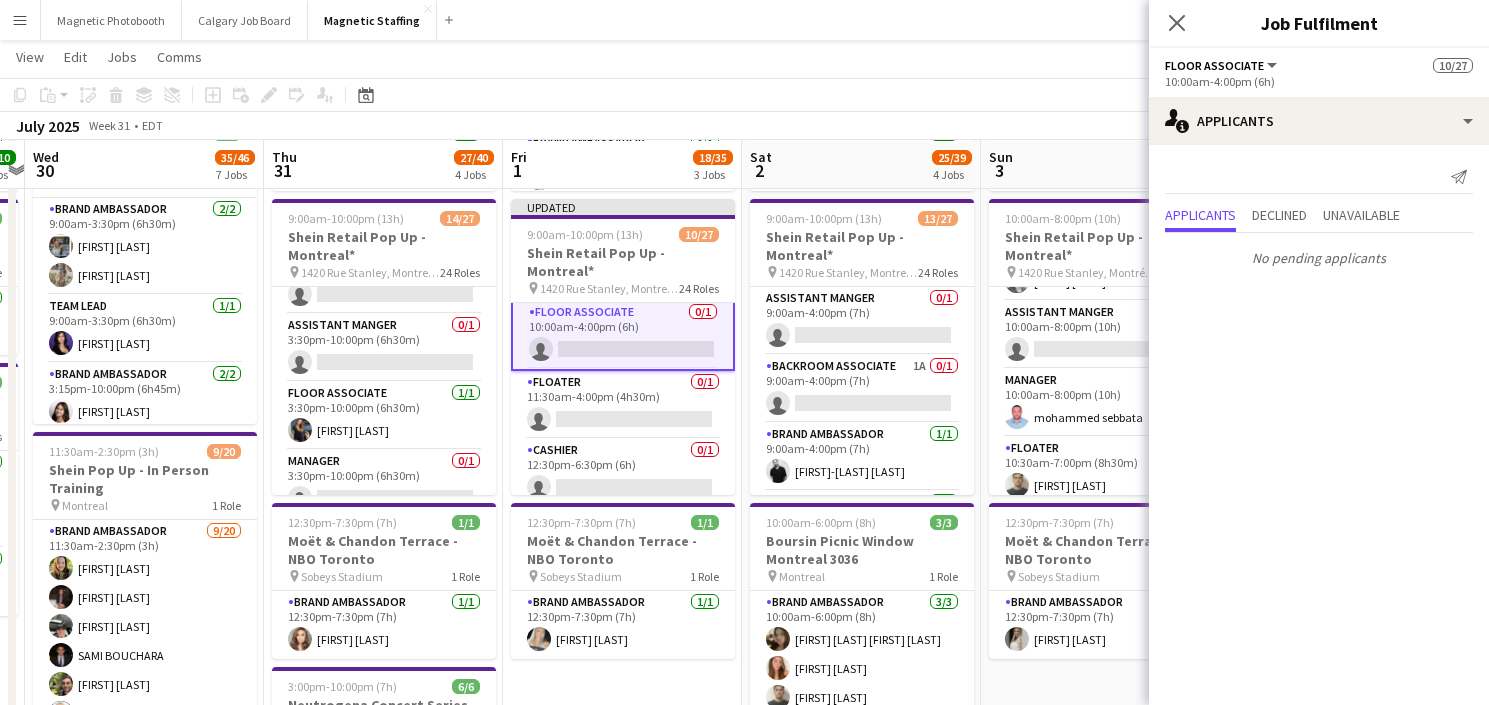 click on "Floater   0/1   11:30am-4:00pm (4h30m)
single-neutral-actions" at bounding box center [623, 405] 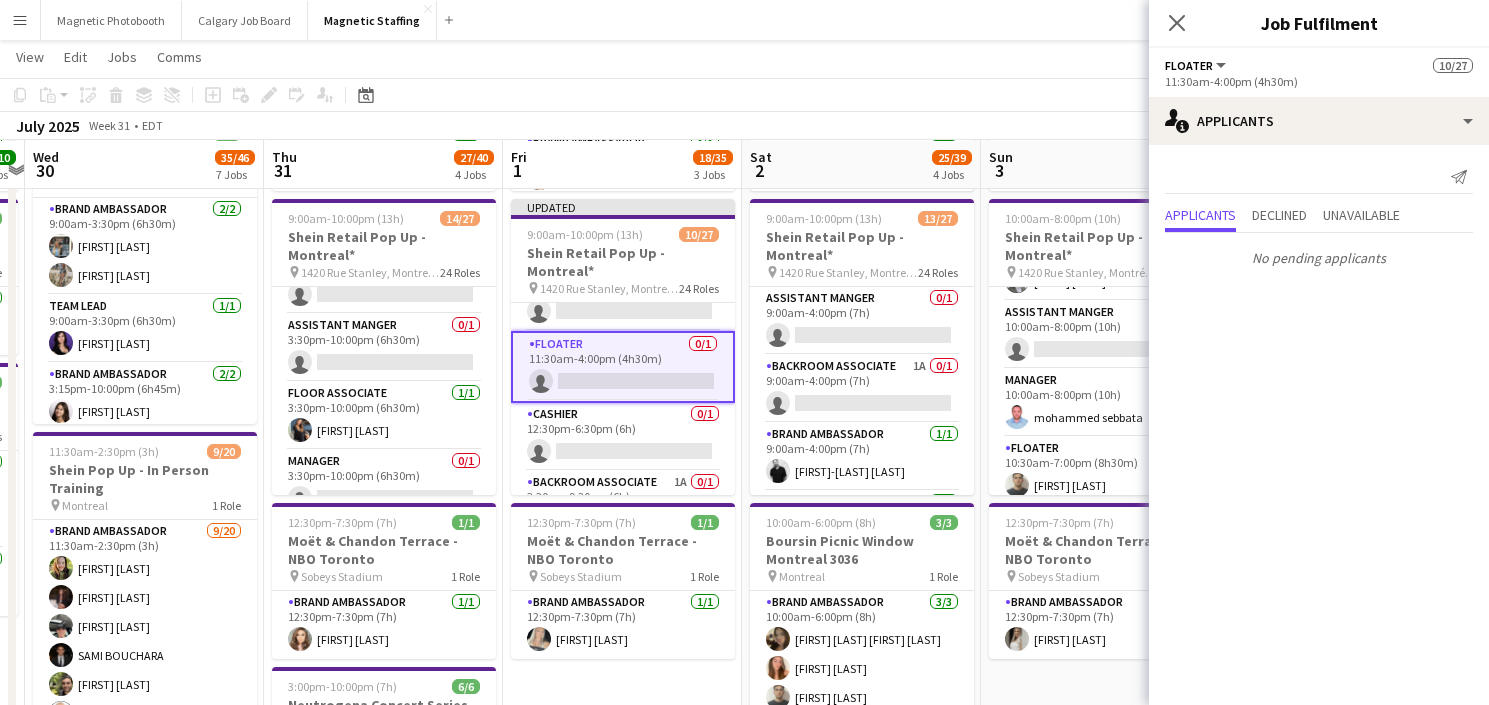 click on "Cashier   0/1   12:30pm-6:30pm (6h)
single-neutral-actions" at bounding box center [623, 437] 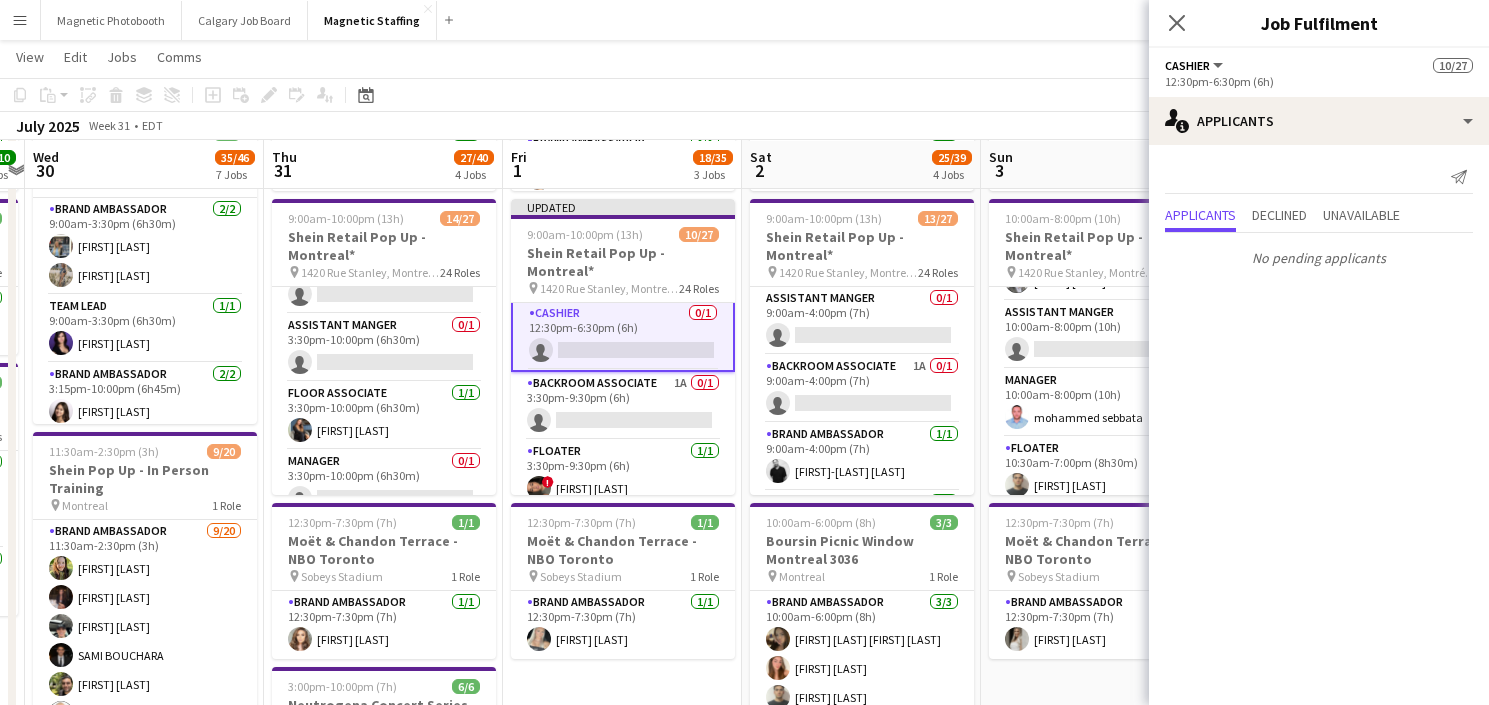 click on "Backroom Associate   1A   0/1   3:30pm-9:30pm (6h)
single-neutral-actions" at bounding box center (623, 406) 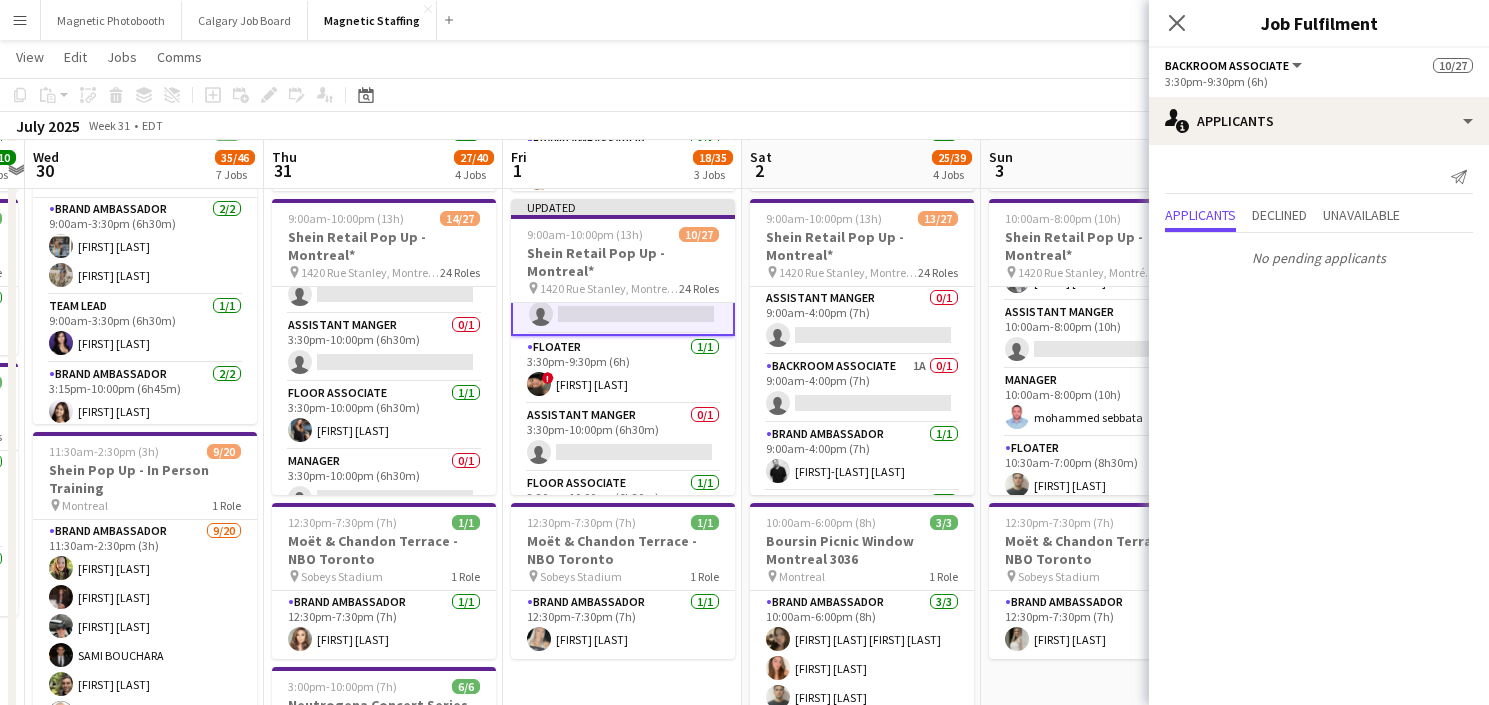 click on "Assistant Manger    0/1   3:30pm-10:00pm (6h30m)
single-neutral-actions" at bounding box center [623, 438] 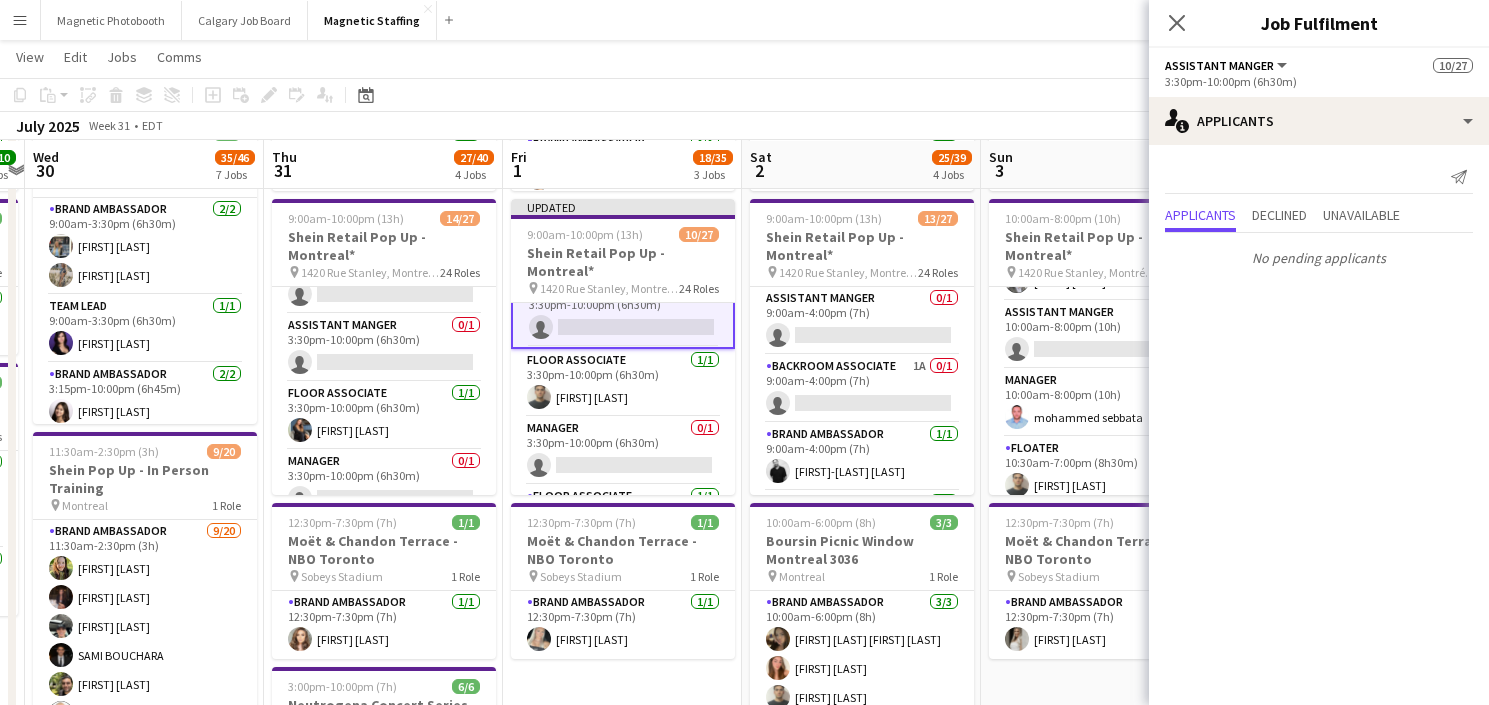 click on "Manager   0/1   3:30pm-10:00pm (6h30m)
single-neutral-actions" at bounding box center (623, 451) 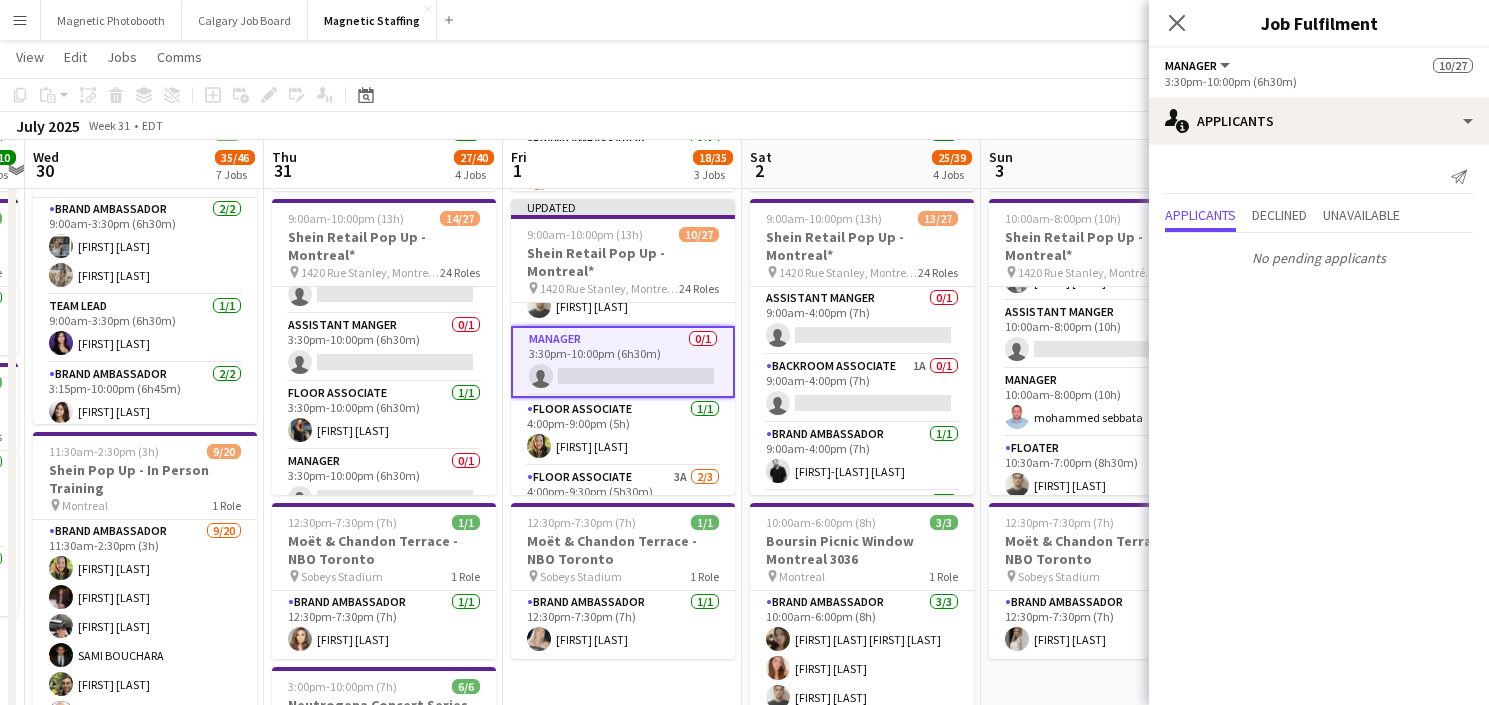 scroll, scrollTop: 1179, scrollLeft: 0, axis: vertical 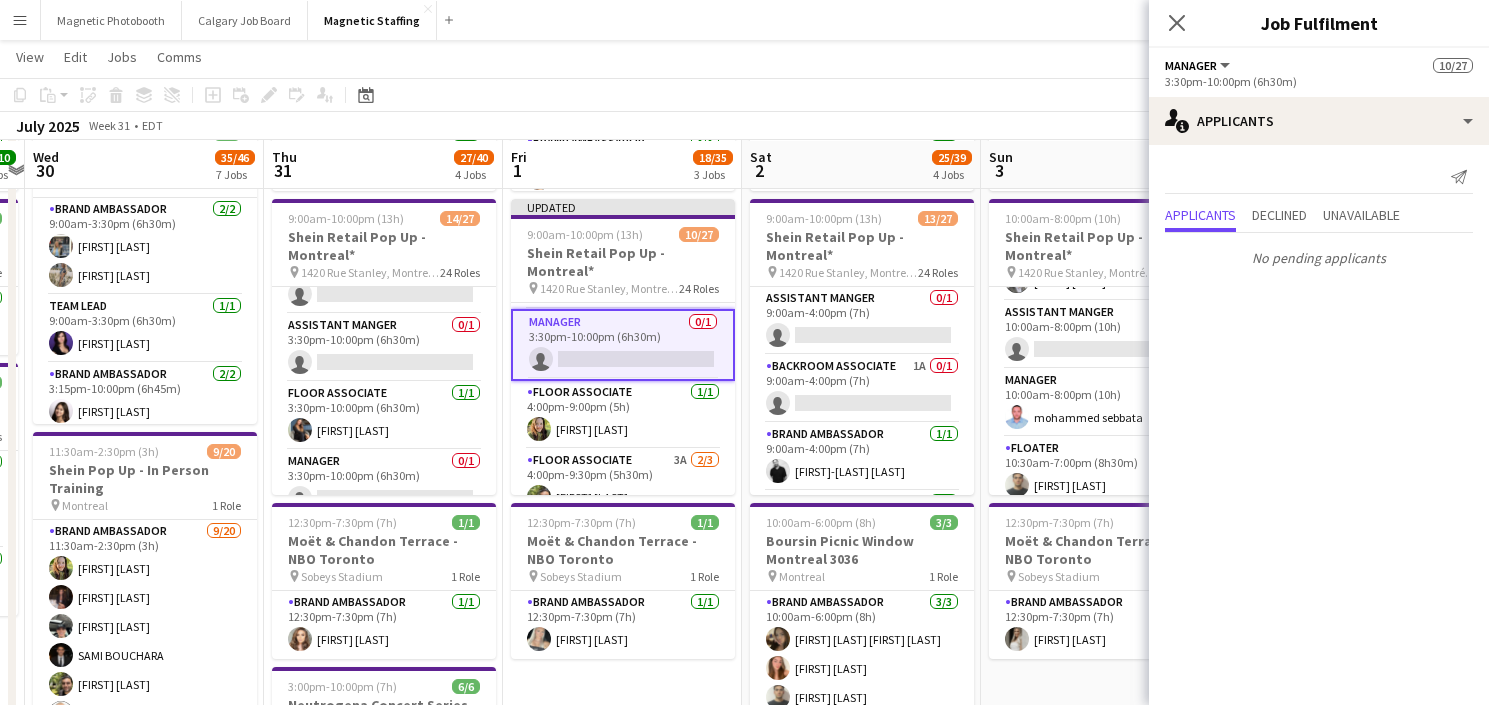 click on "Floor Associate   1/1   4:00pm-9:00pm (5h)
Patricia Pui Yue Lee" at bounding box center [623, 415] 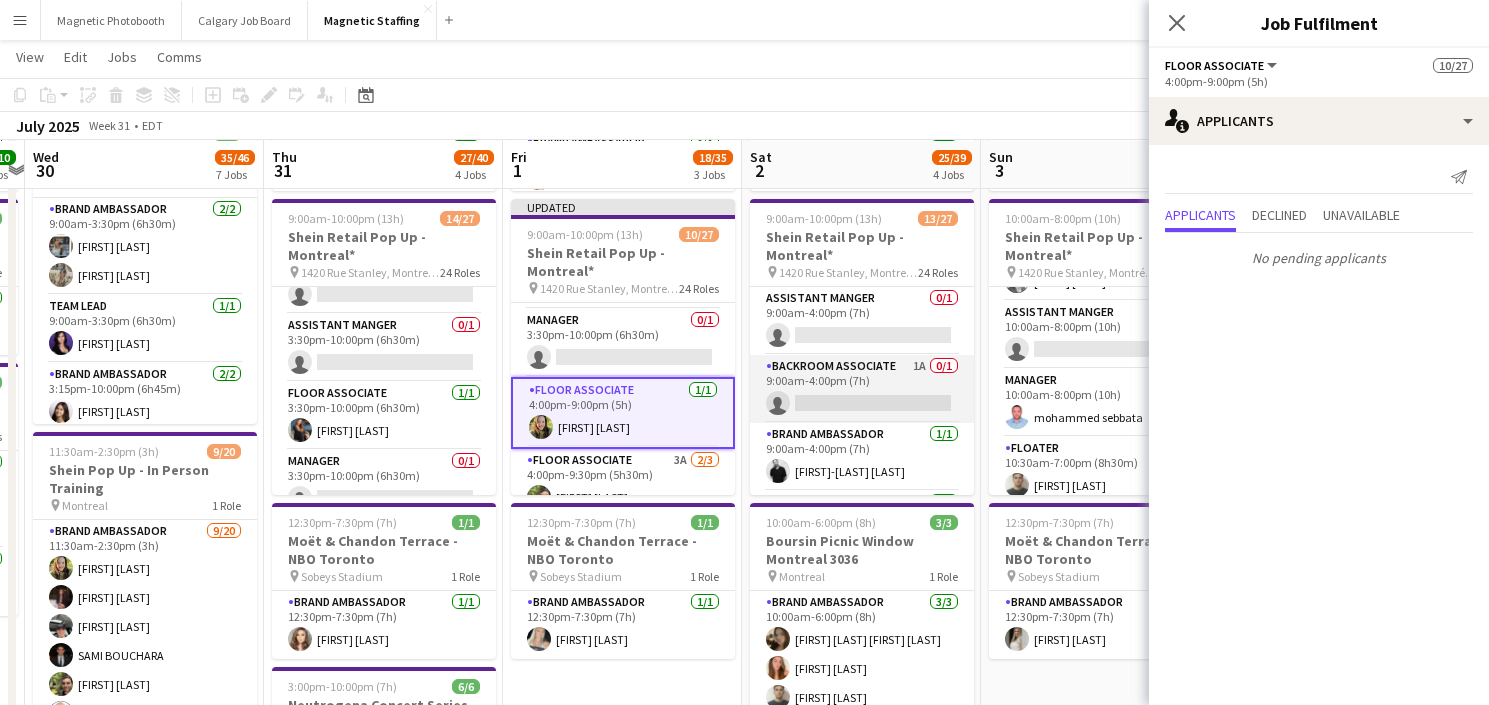 click on "Backroom Associate   1A   0/1   9:00am-4:00pm (7h)
single-neutral-actions" at bounding box center (862, 389) 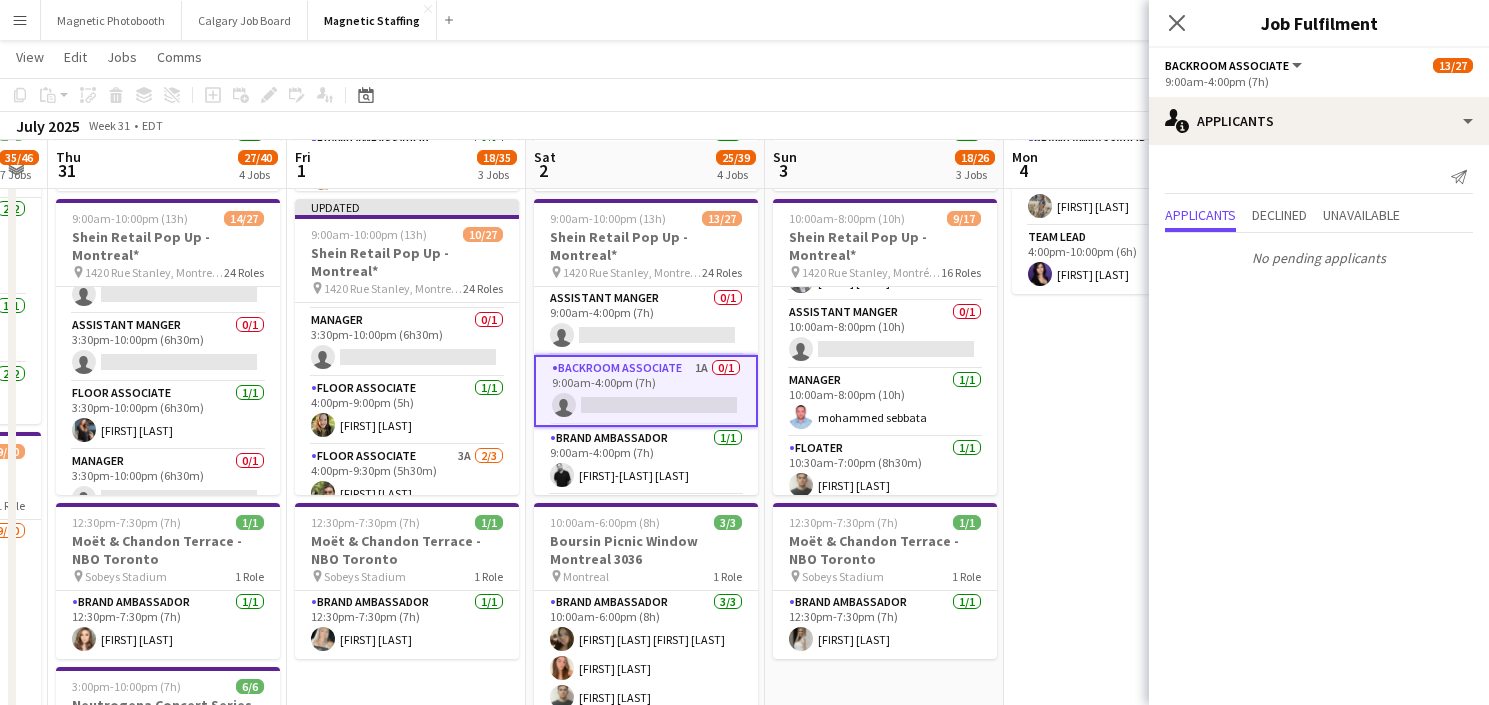 drag, startPoint x: 869, startPoint y: 410, endPoint x: 593, endPoint y: 411, distance: 276.0018 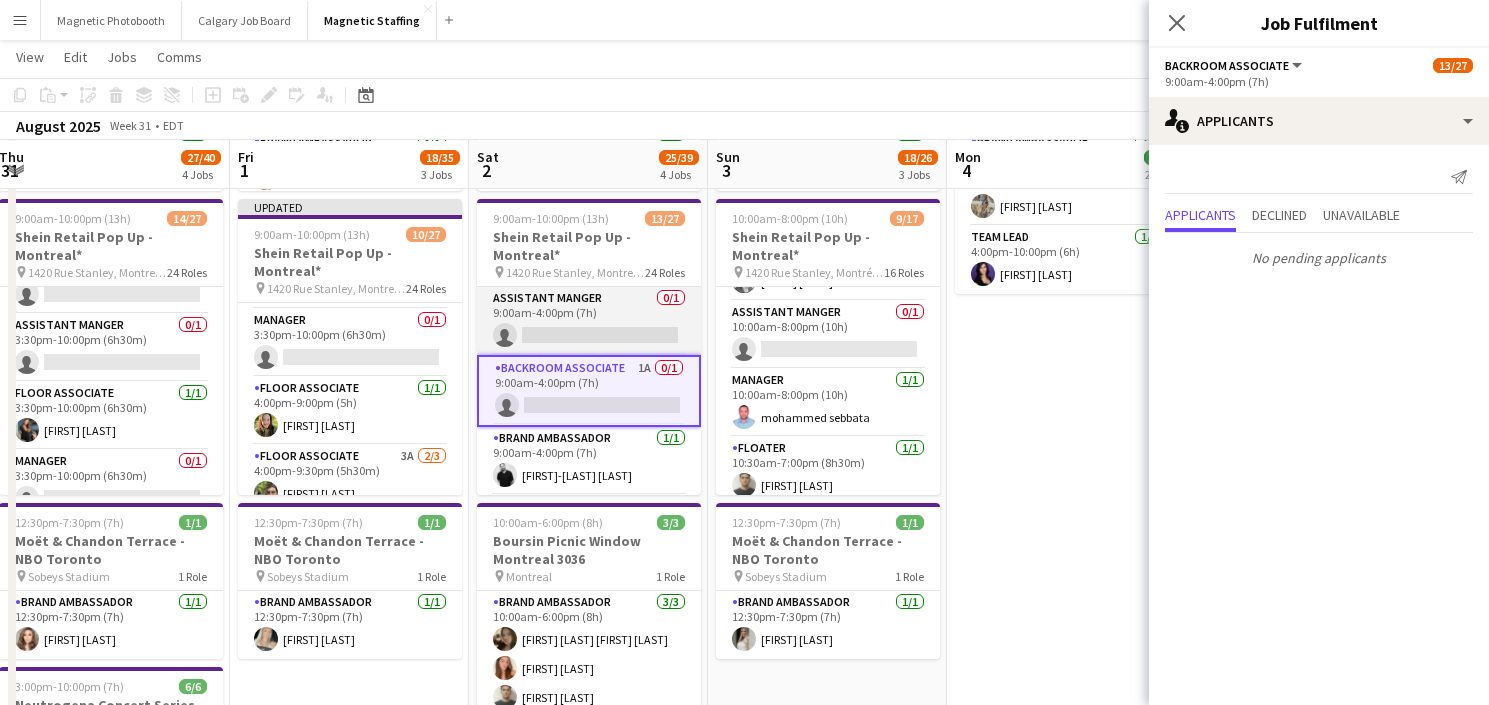 click on "Assistant Manger    0/1   9:00am-4:00pm (7h)
single-neutral-actions" at bounding box center (589, 321) 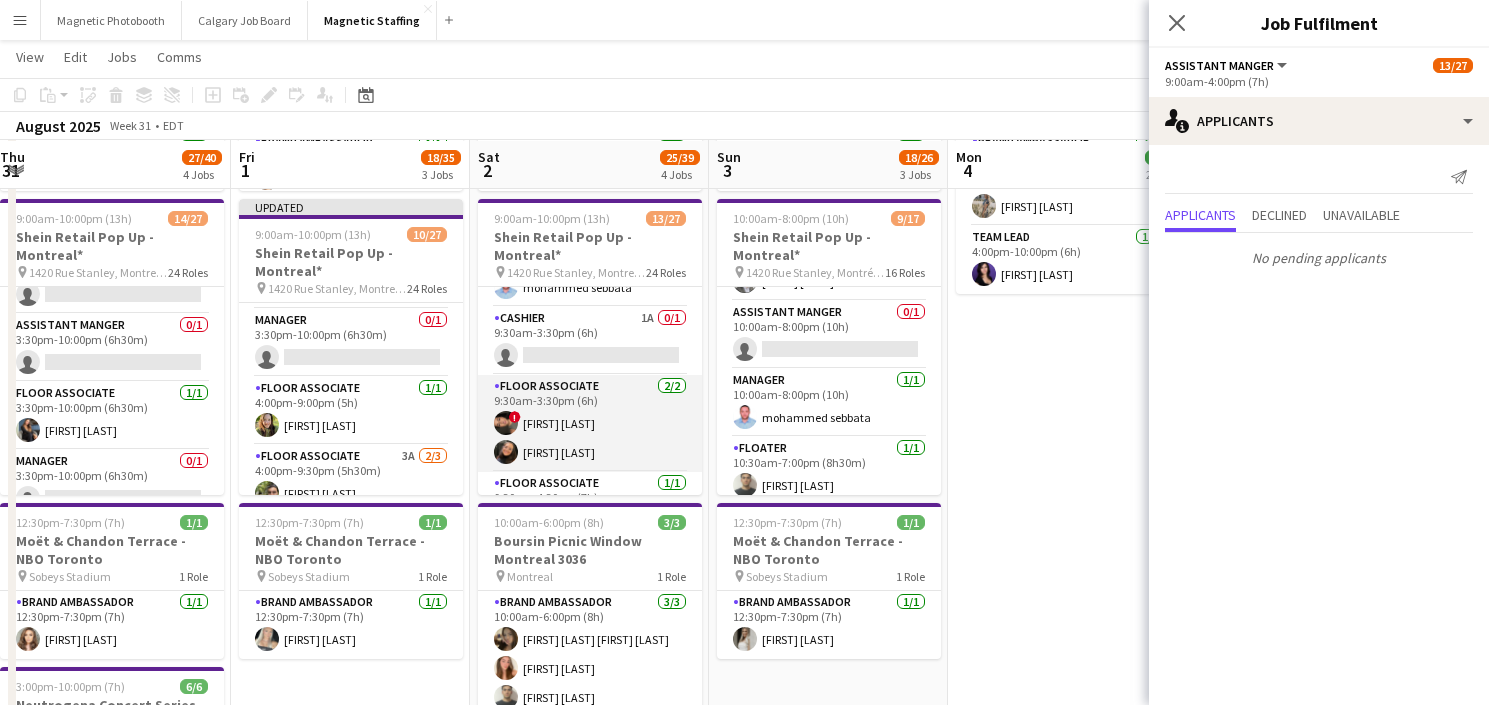 click on "Floor Associate   2/2   9:30am-3:30pm (6h)
! Zana Chiminian Zeina Issa" at bounding box center (590, 423) 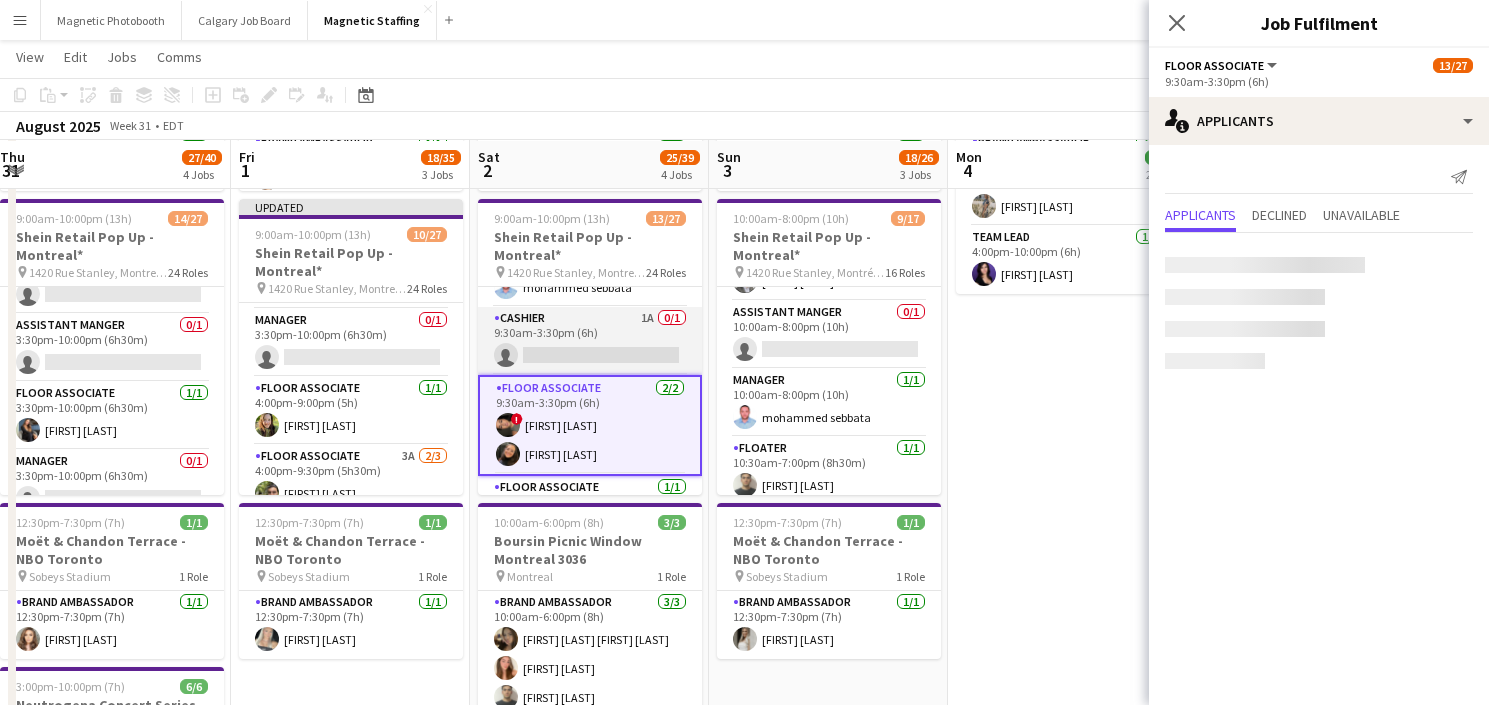 click on "Cashier   1A   0/1   9:30am-3:30pm (6h)
single-neutral-actions" at bounding box center [590, 341] 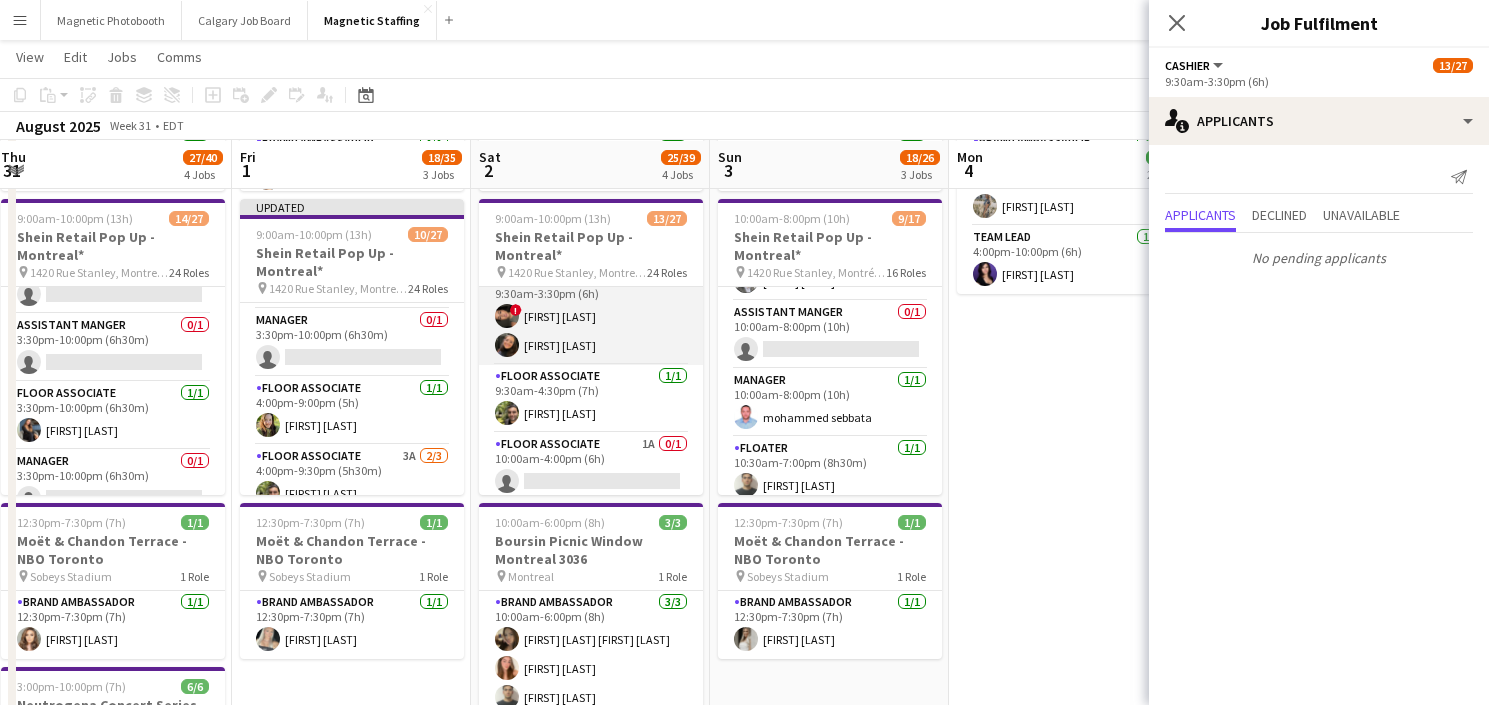click on "Floor Associate   1/1   9:30am-4:30pm (7h)
Saad Bouih" at bounding box center (591, 399) 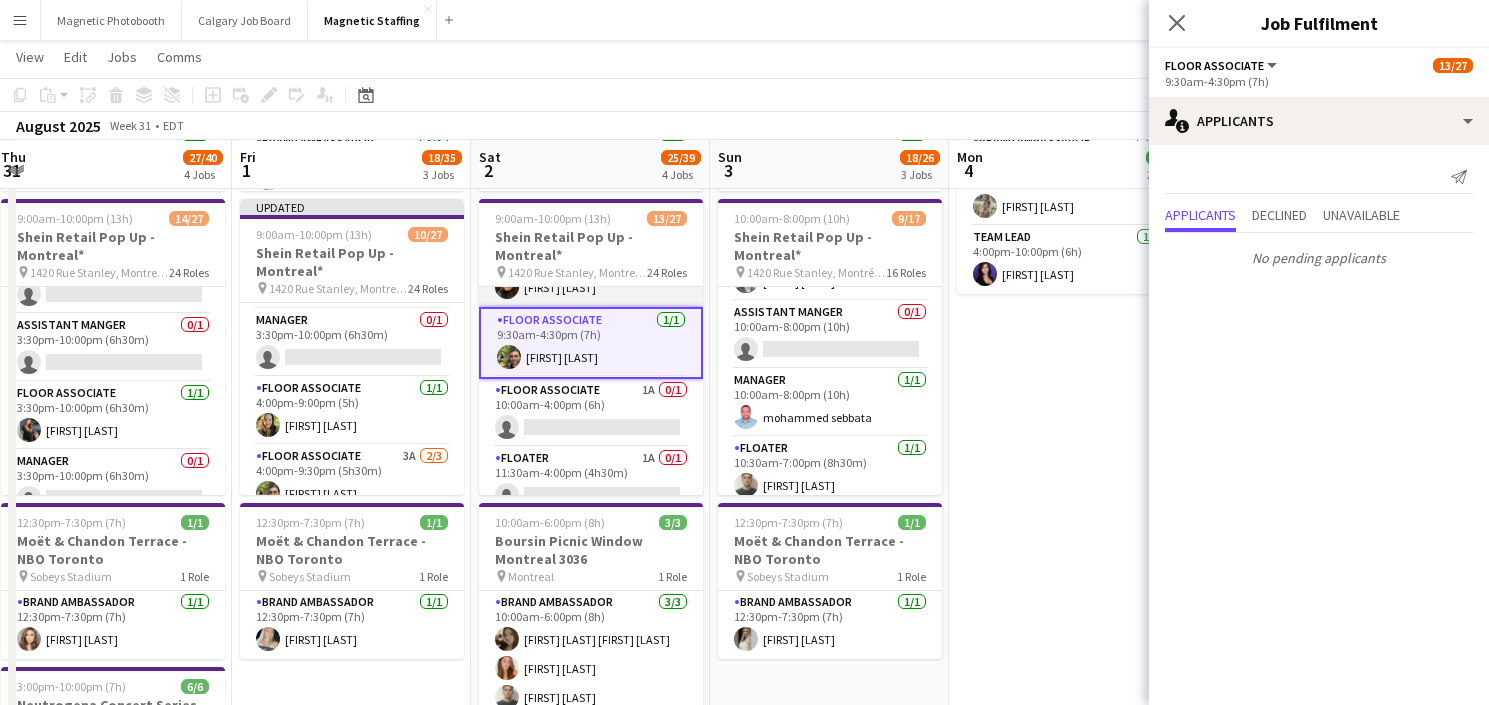 click on "Floor Associate   1A   0/1   10:00am-4:00pm (6h)
single-neutral-actions" at bounding box center (591, 413) 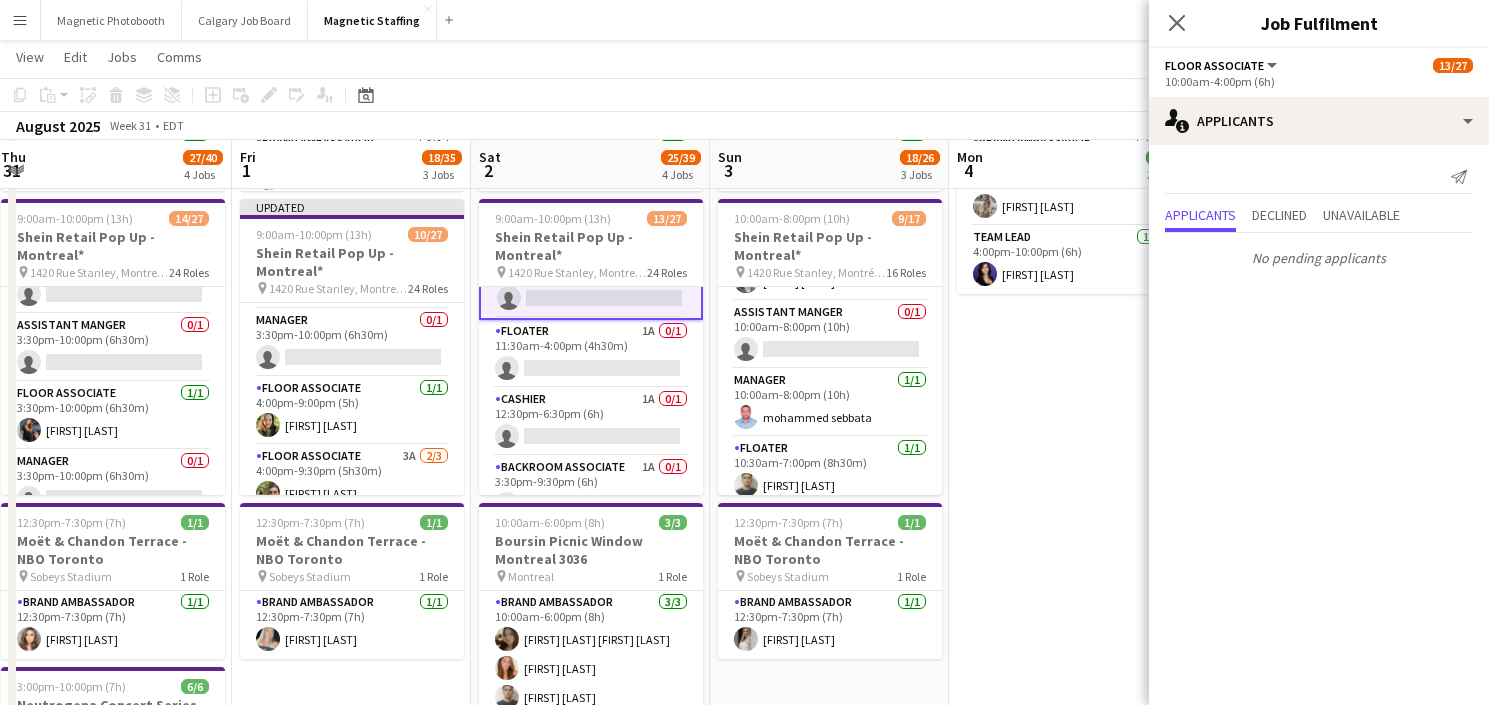 click on "Cashier   1A   0/1   12:30pm-6:30pm (6h)
single-neutral-actions" at bounding box center [591, 422] 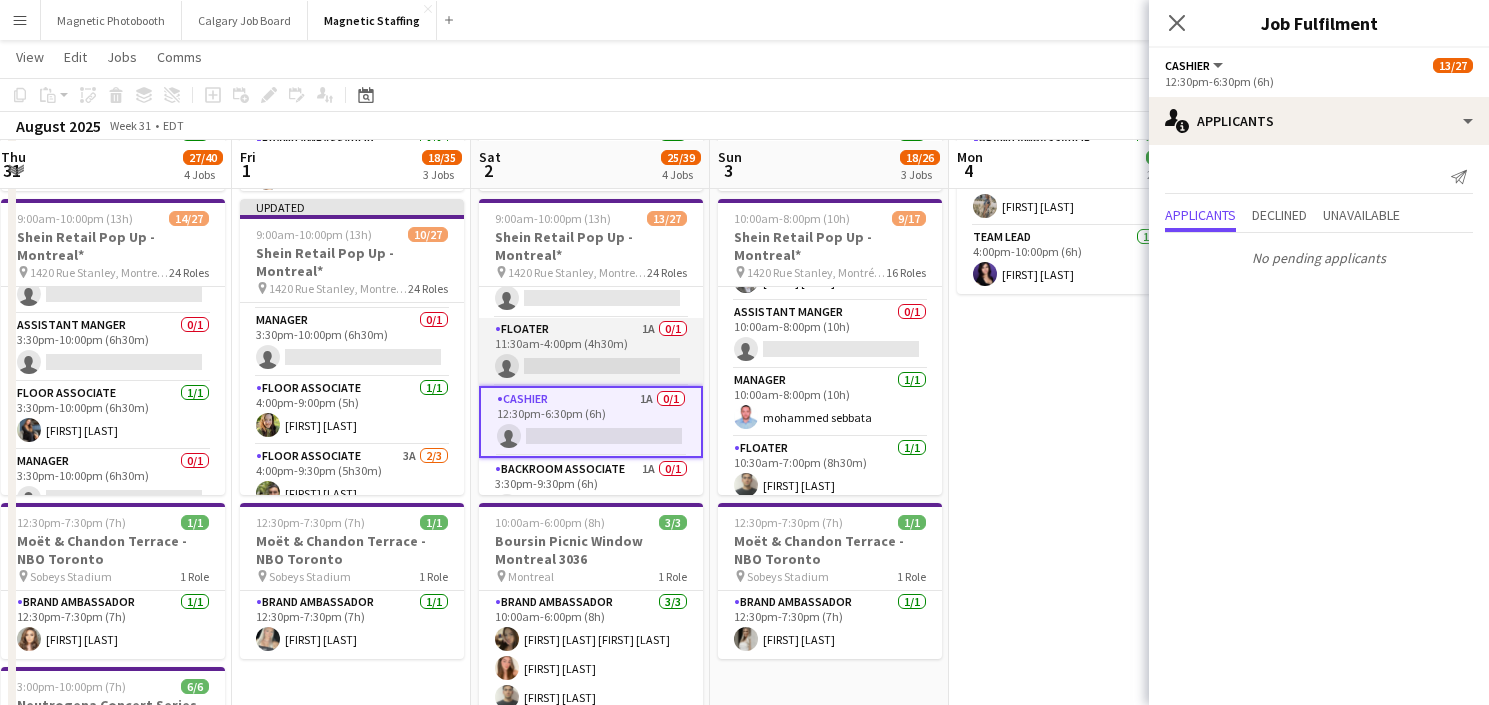 click on "Floater   1A   0/1   11:30am-4:00pm (4h30m)
single-neutral-actions" at bounding box center [591, 352] 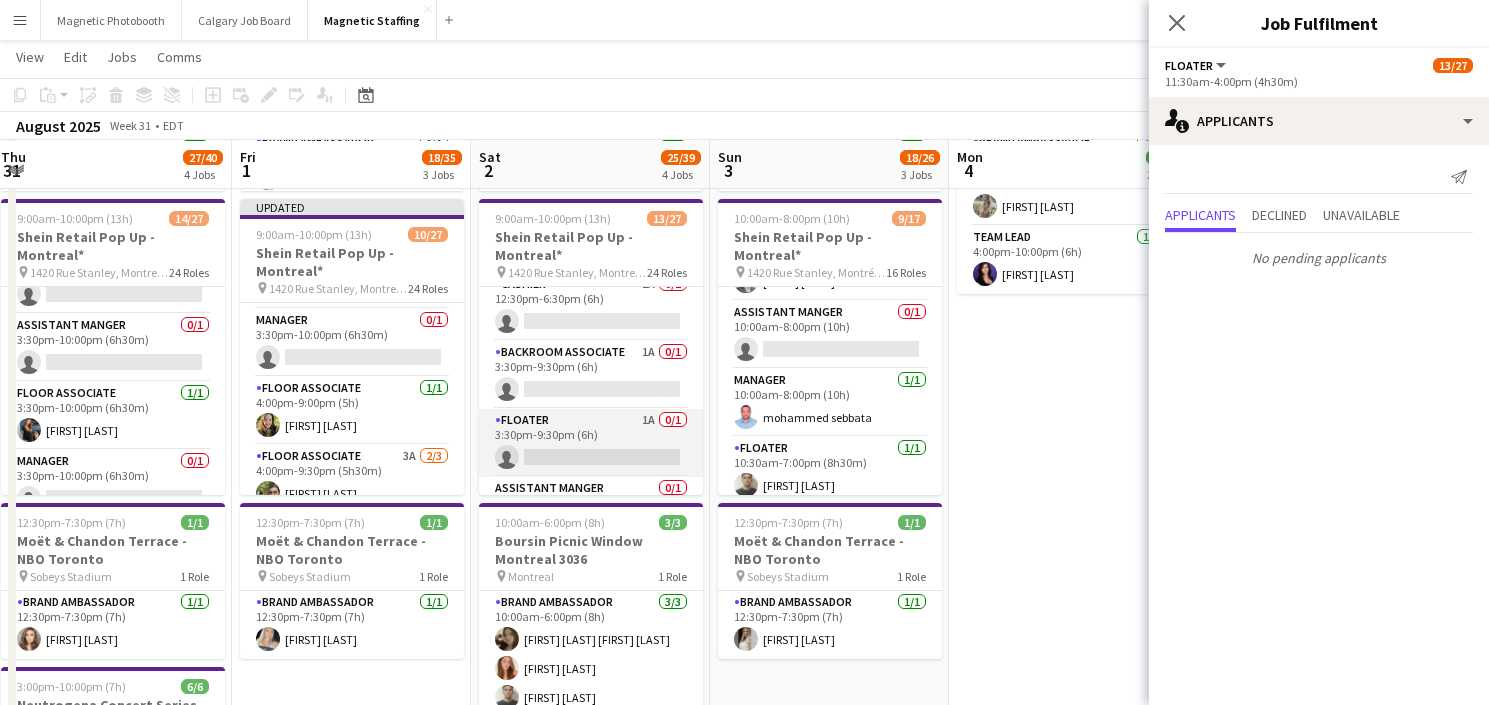 click on "Floater   1A   0/1   3:30pm-9:30pm (6h)
single-neutral-actions" at bounding box center (591, 443) 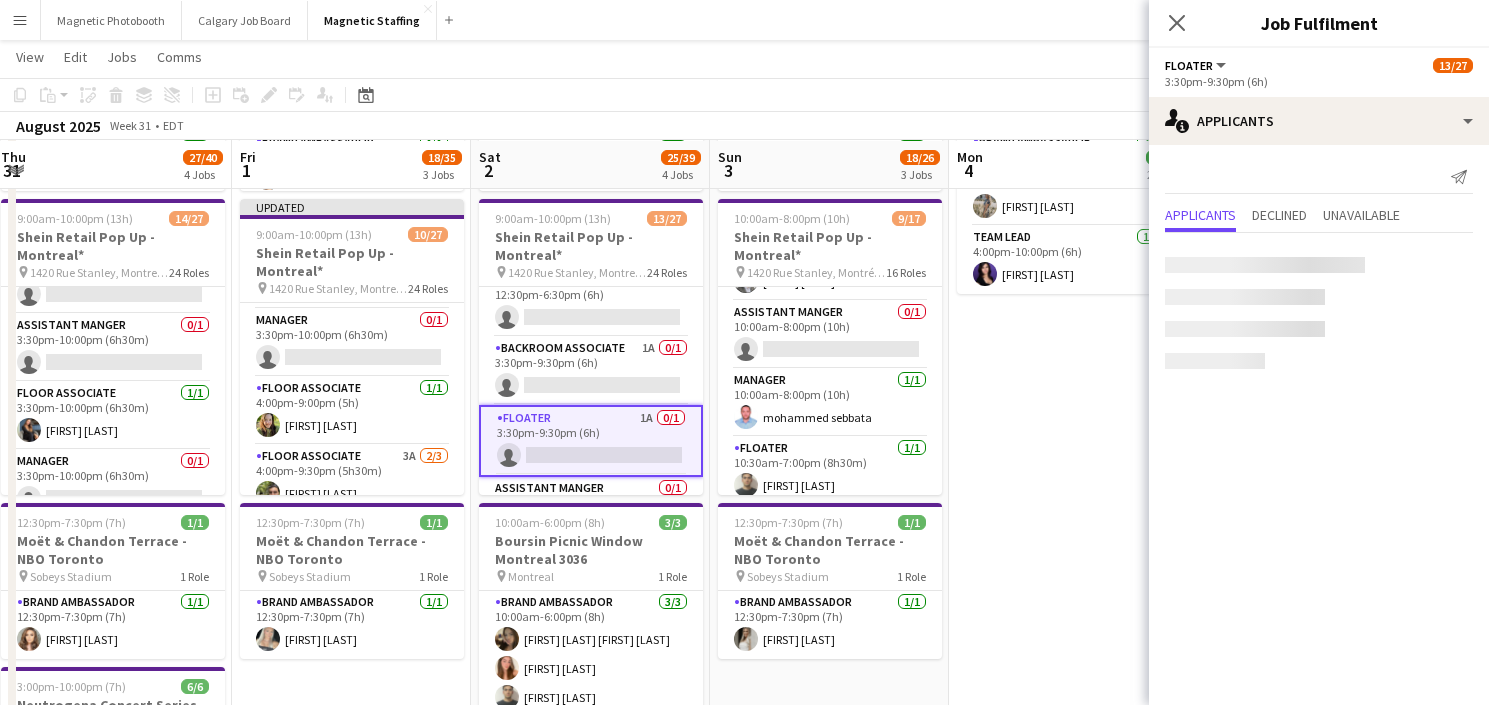 scroll, scrollTop: 859, scrollLeft: 0, axis: vertical 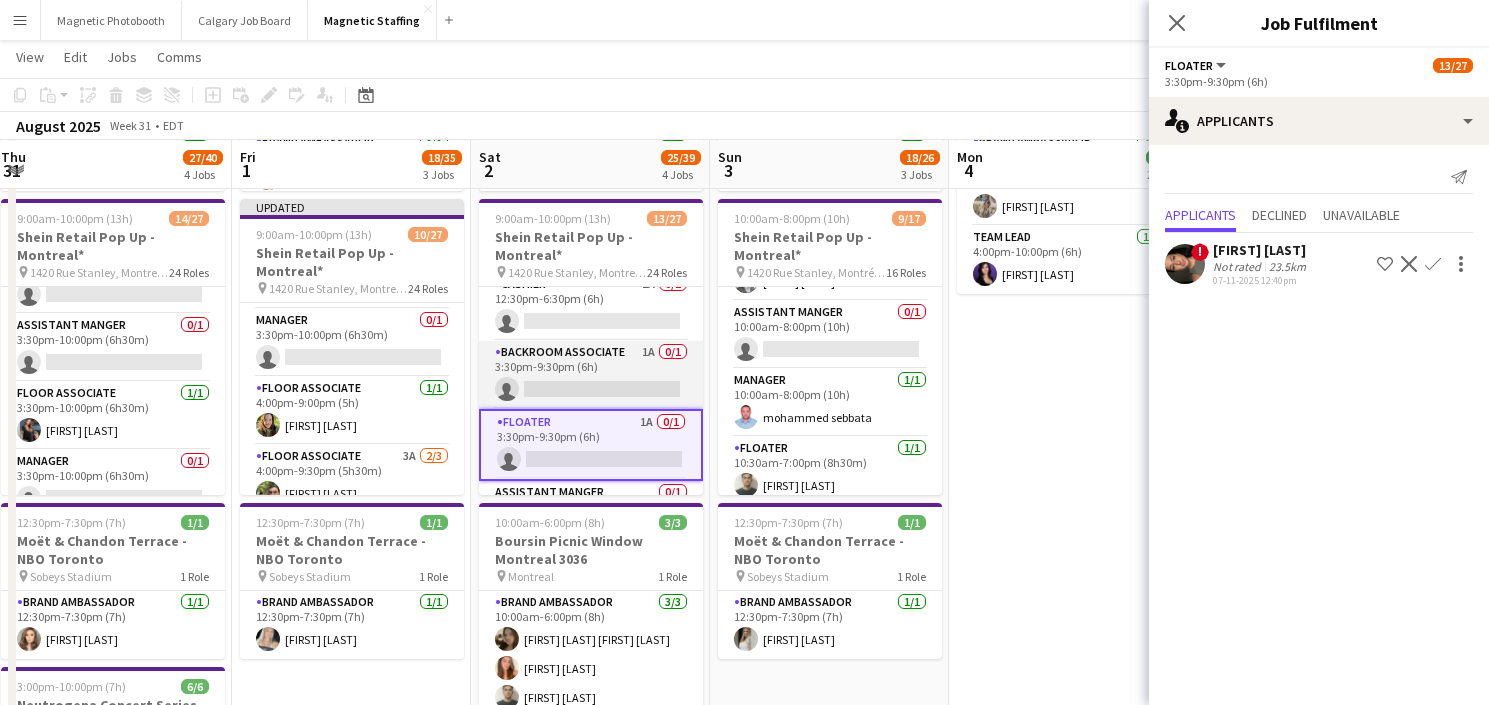 click on "Backroom Associate   1A   0/1   3:30pm-9:30pm (6h)
single-neutral-actions" at bounding box center (591, 375) 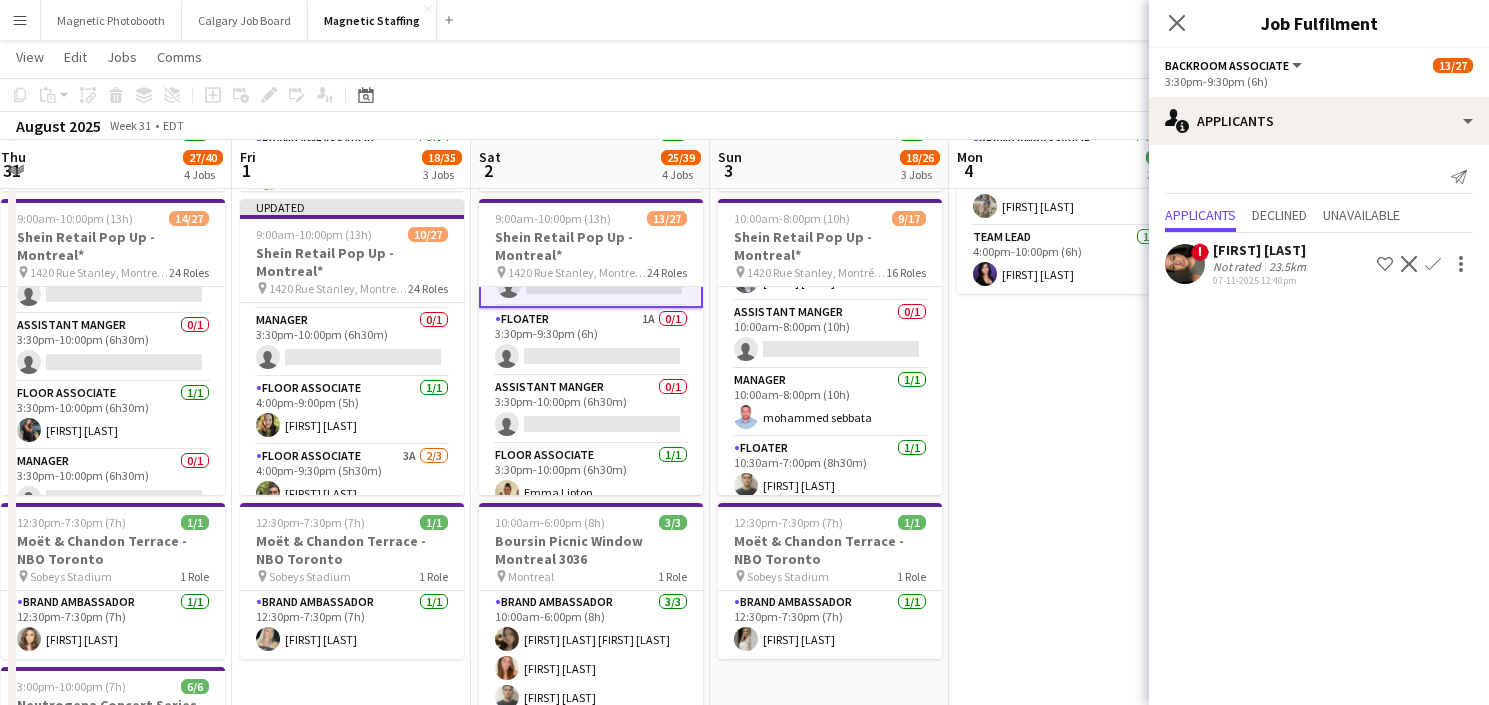 click on "Assistant Manger    0/1   3:30pm-10:00pm (6h30m)
single-neutral-actions" at bounding box center (591, 410) 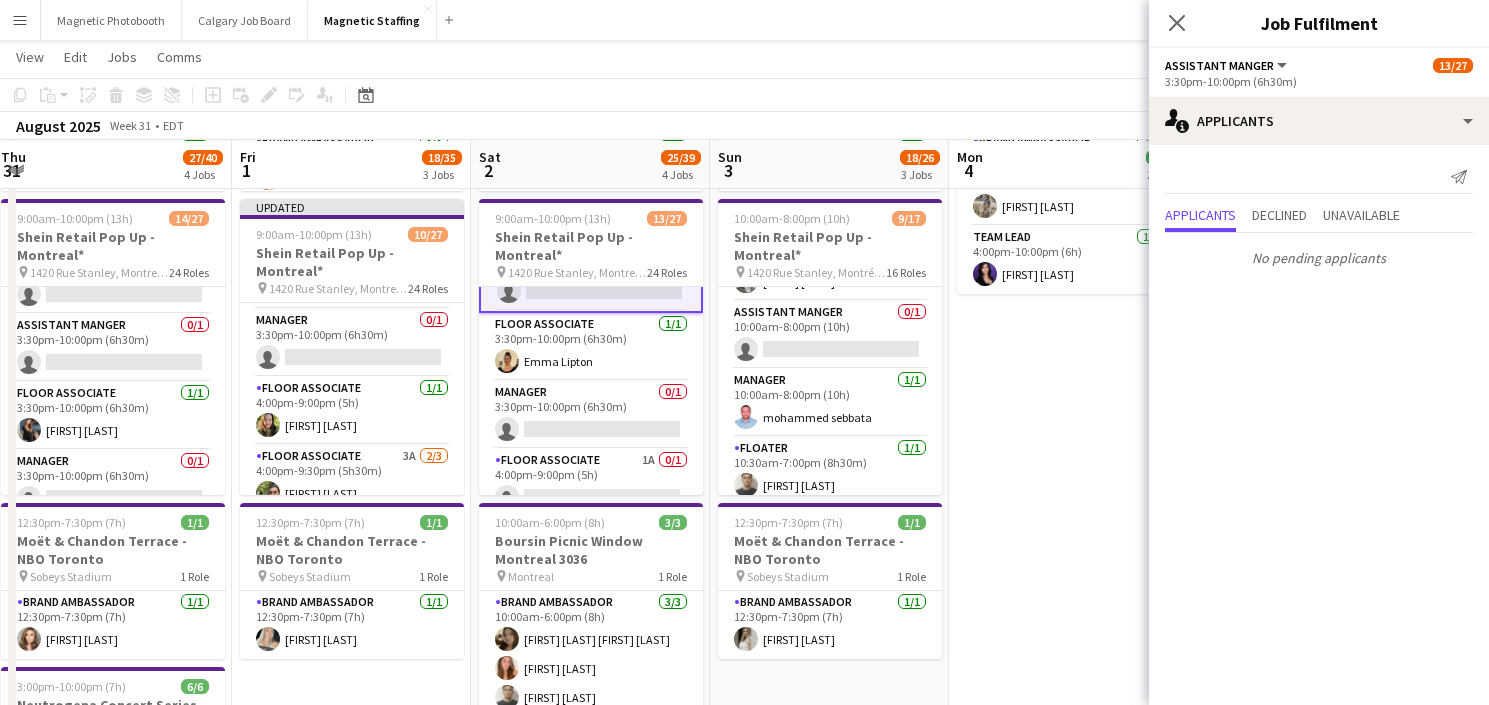 click on "Manager   0/1   3:30pm-10:00pm (6h30m)
single-neutral-actions" at bounding box center [591, 415] 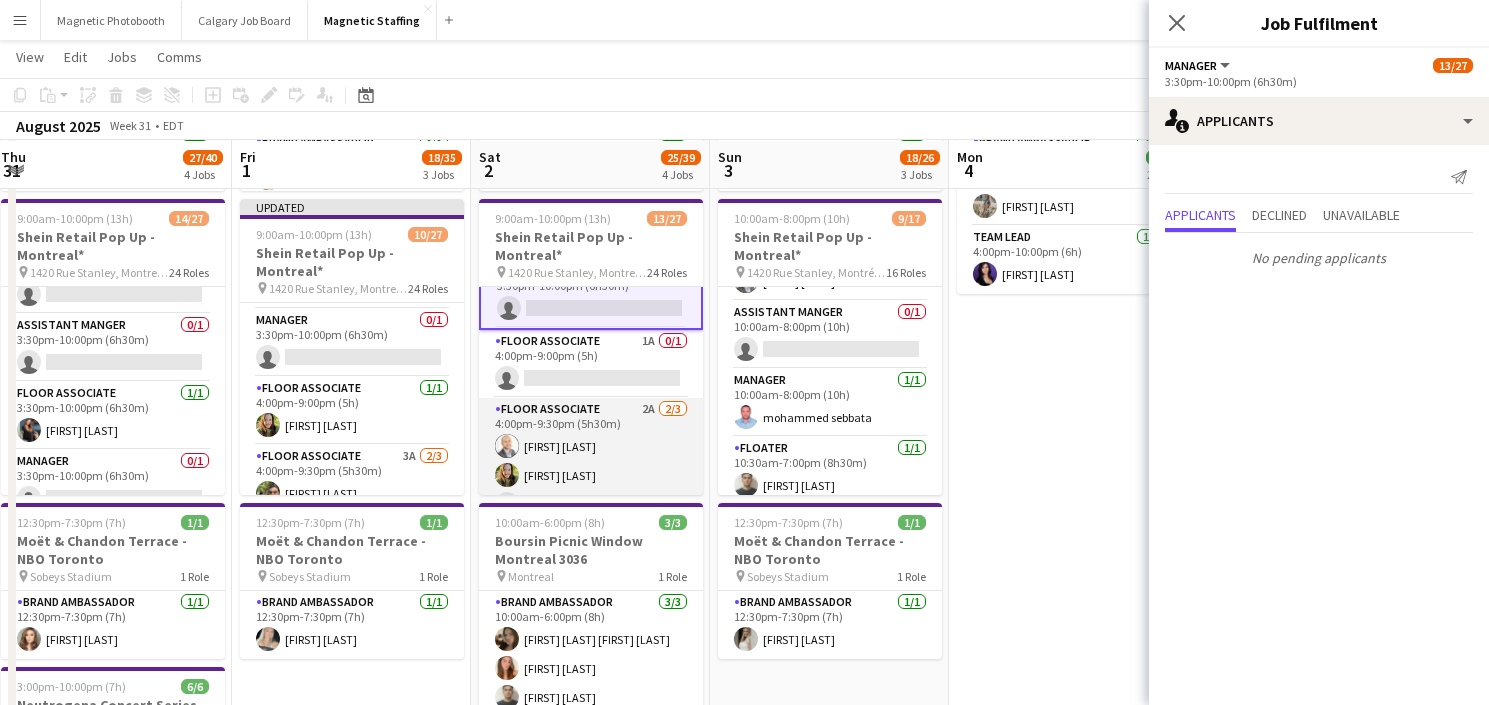 click on "Floor Associate   2A   2/3   4:00pm-9:30pm (5h30m)
Aymane Chtioui Patricia Pui Yue Lee
single-neutral-actions" at bounding box center [591, 461] 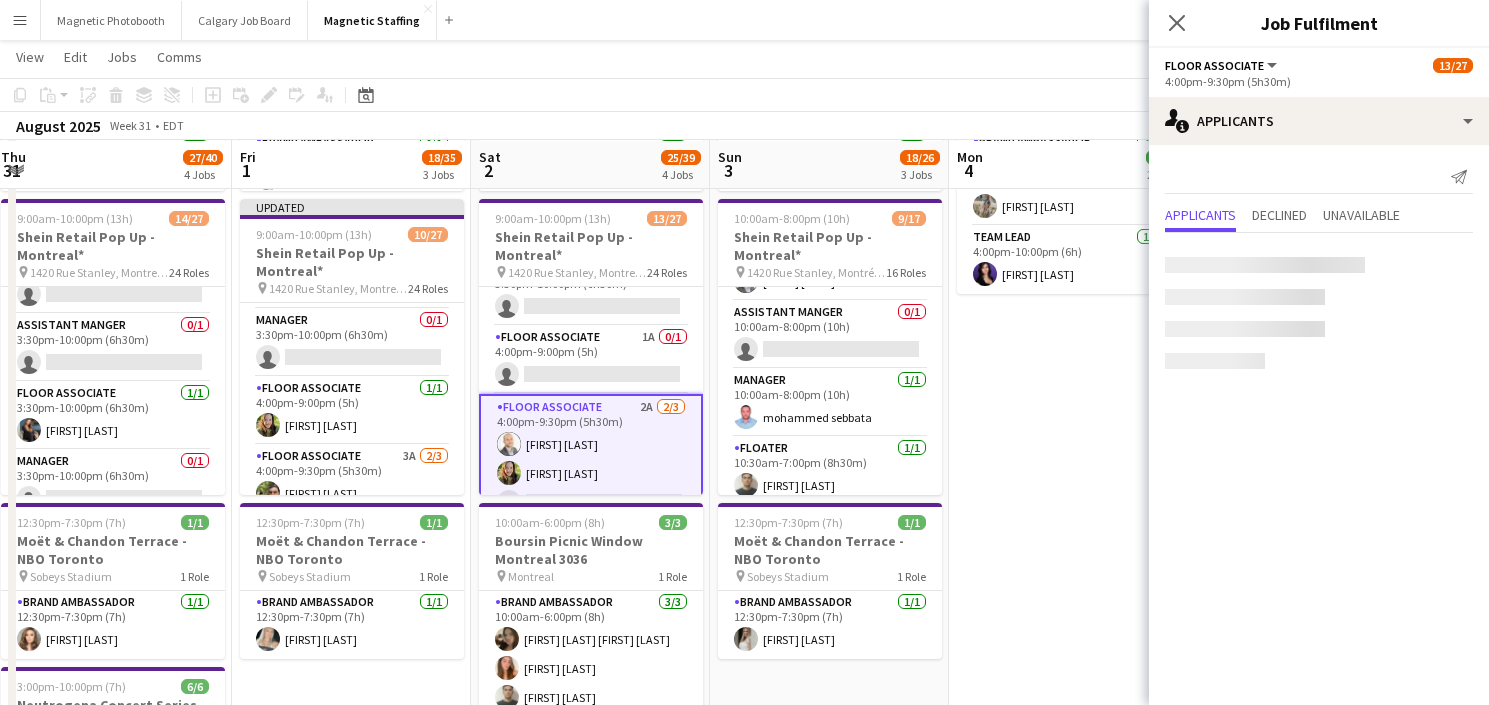 scroll, scrollTop: 1212, scrollLeft: 0, axis: vertical 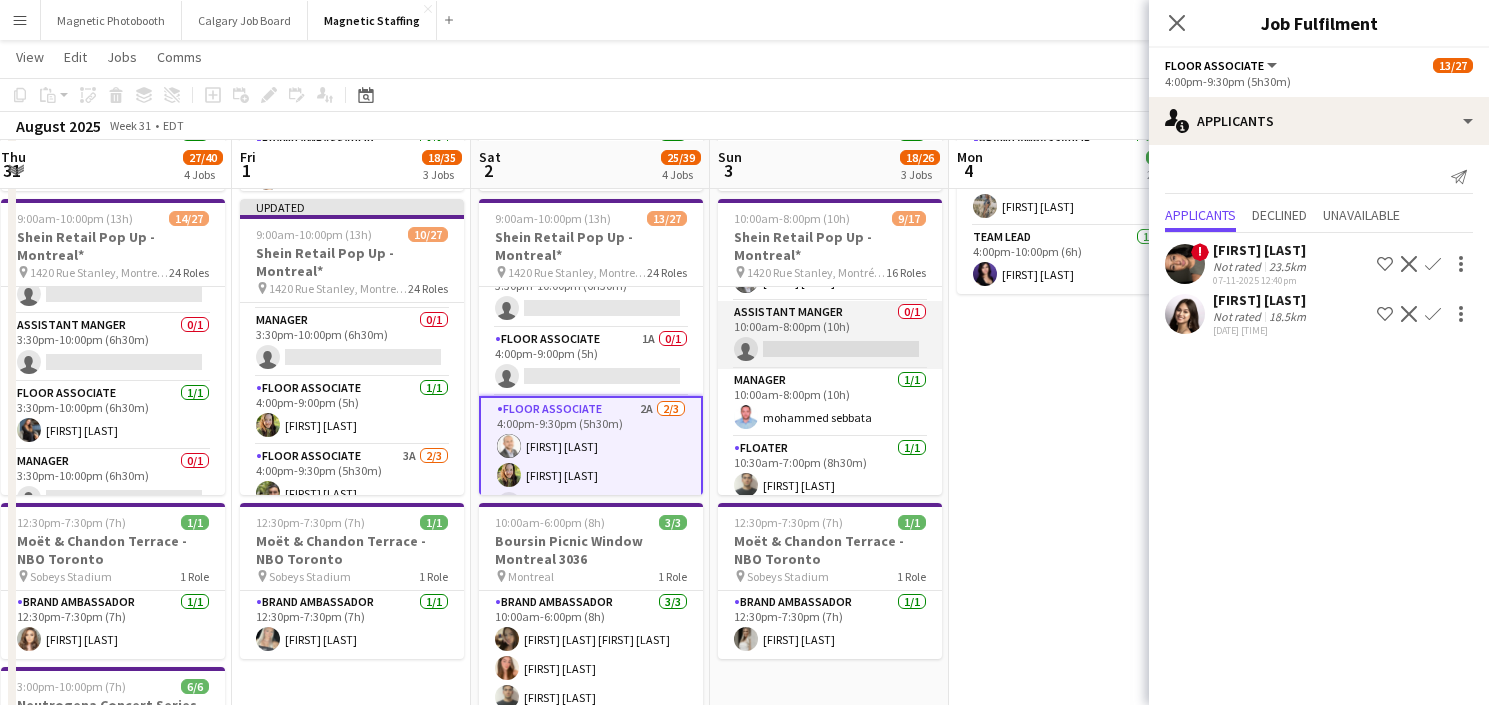click on "Assistant Manger    0/1   10:00am-8:00pm (10h)
single-neutral-actions" at bounding box center [830, 335] 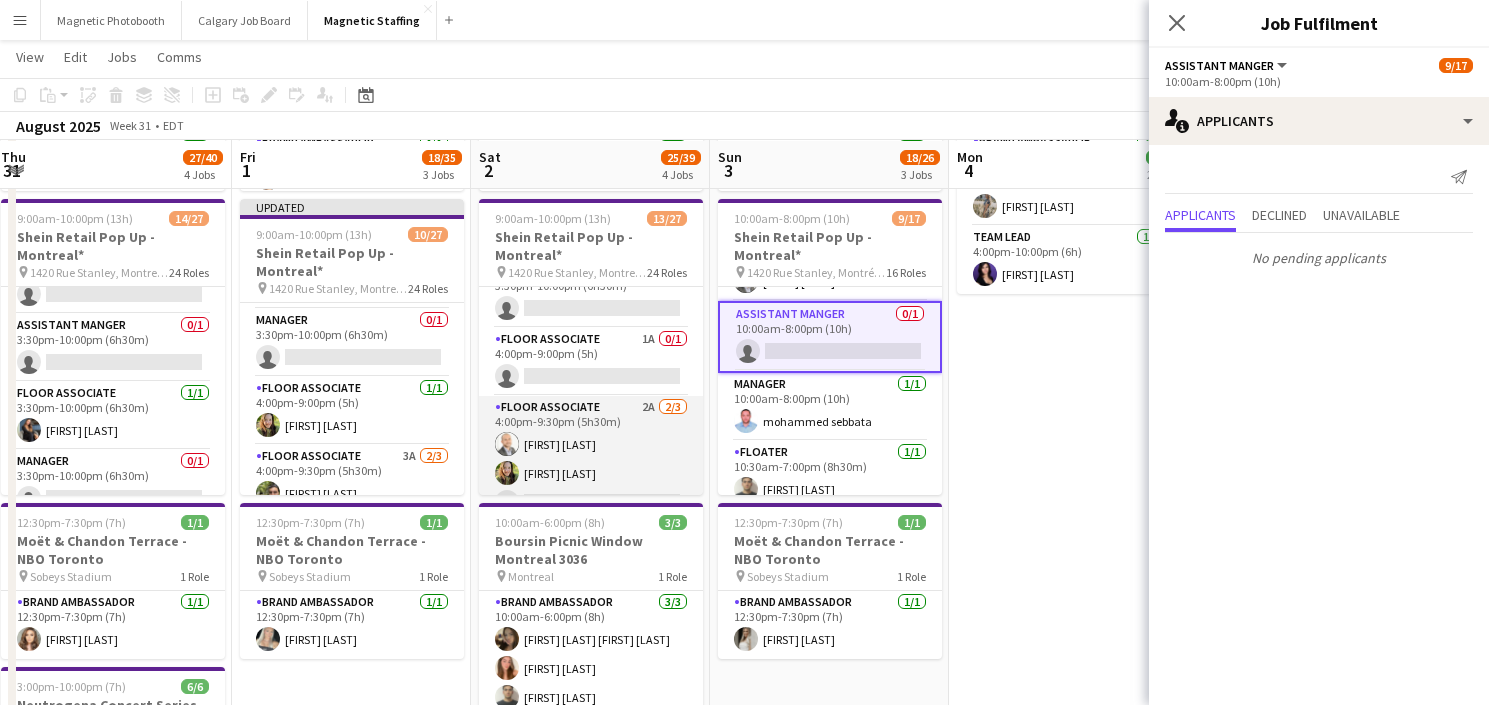 click on "Floor Associate   2A   2/3   4:00pm-9:30pm (5h30m)
Aymane Chtioui Patricia Pui Yue Lee
single-neutral-actions" at bounding box center [591, 459] 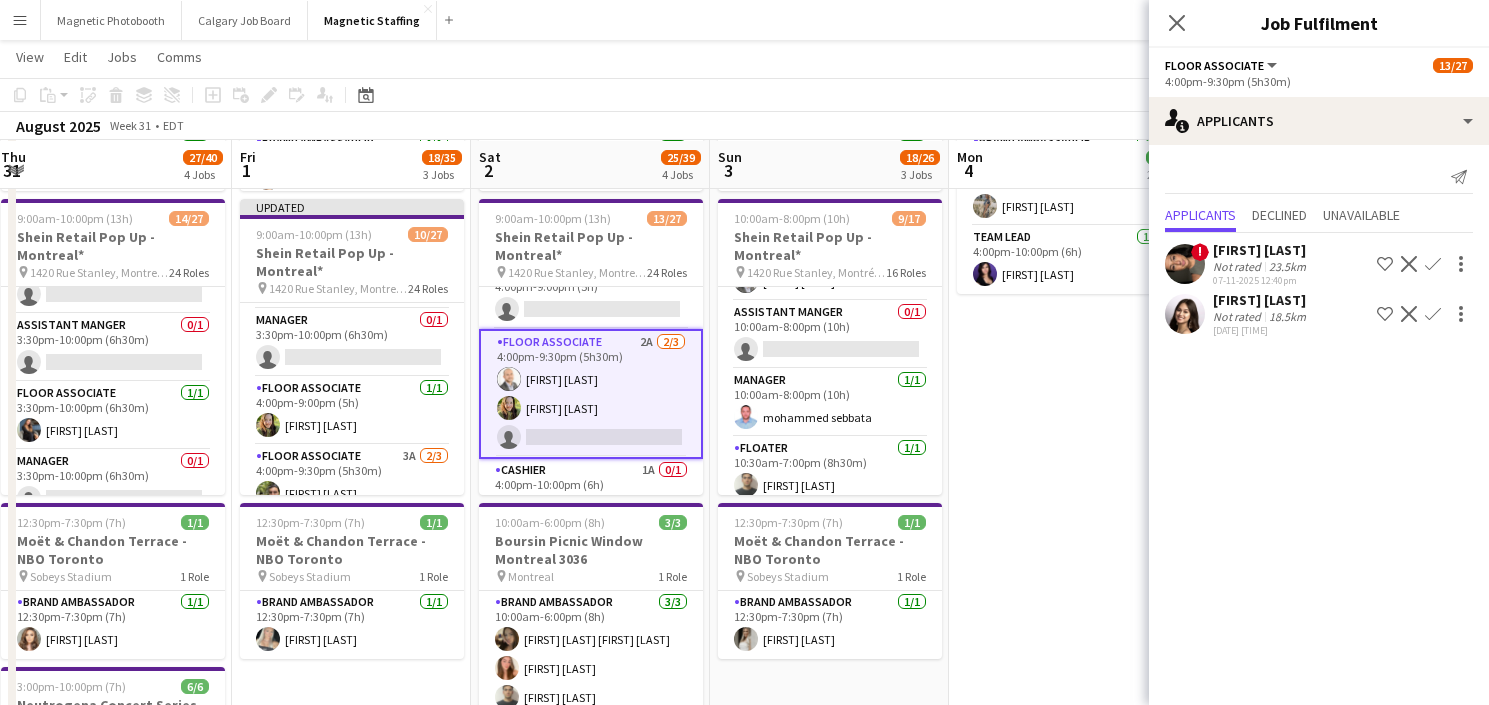 scroll, scrollTop: 1285, scrollLeft: 0, axis: vertical 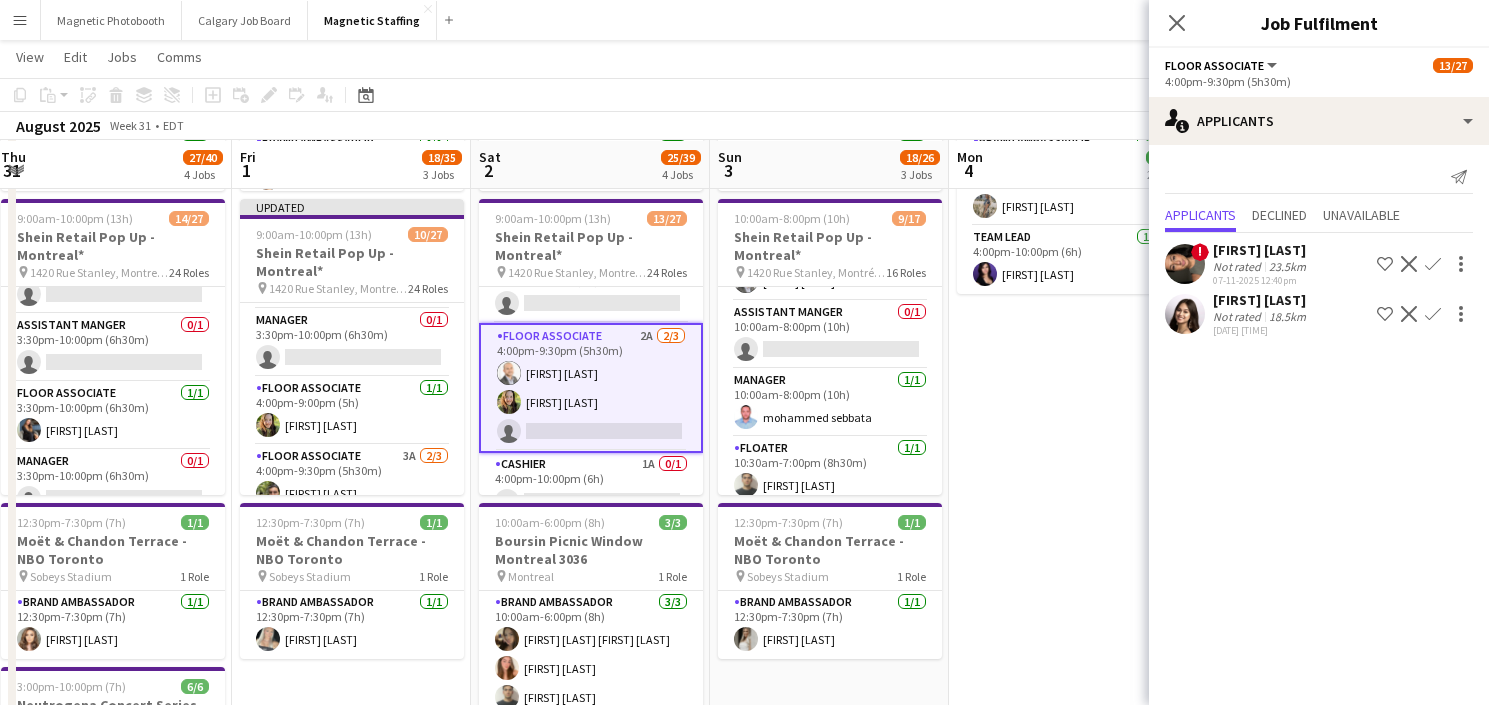 click on "Confirm" 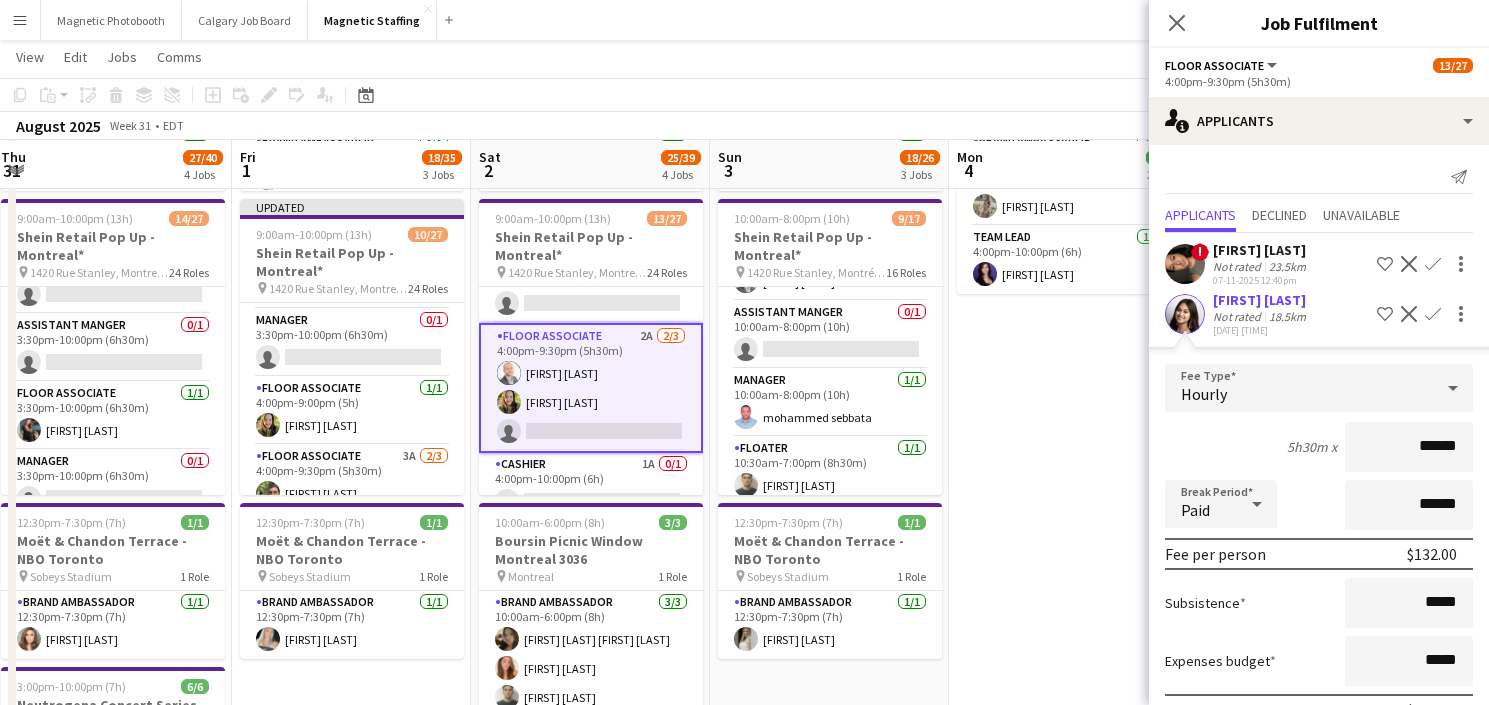 scroll, scrollTop: 106, scrollLeft: 0, axis: vertical 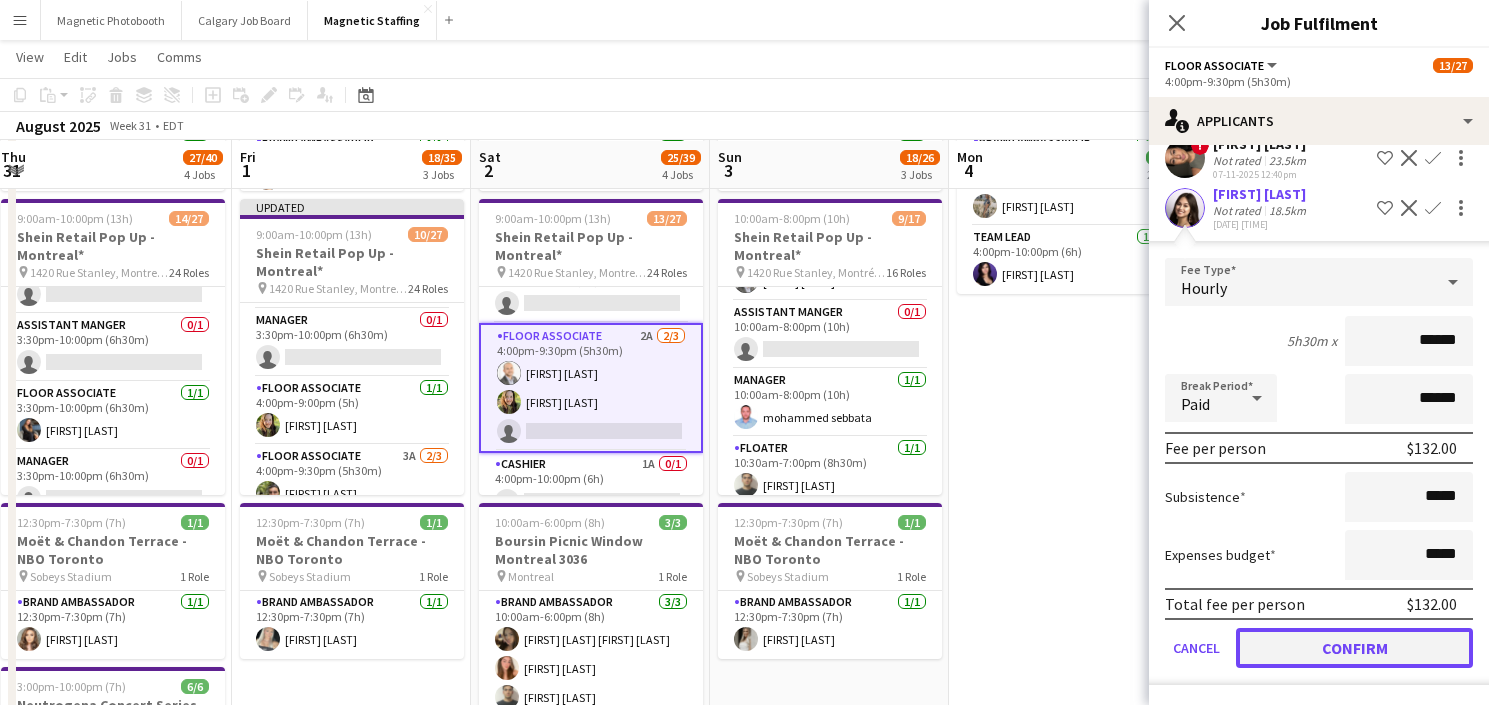 click on "Confirm" 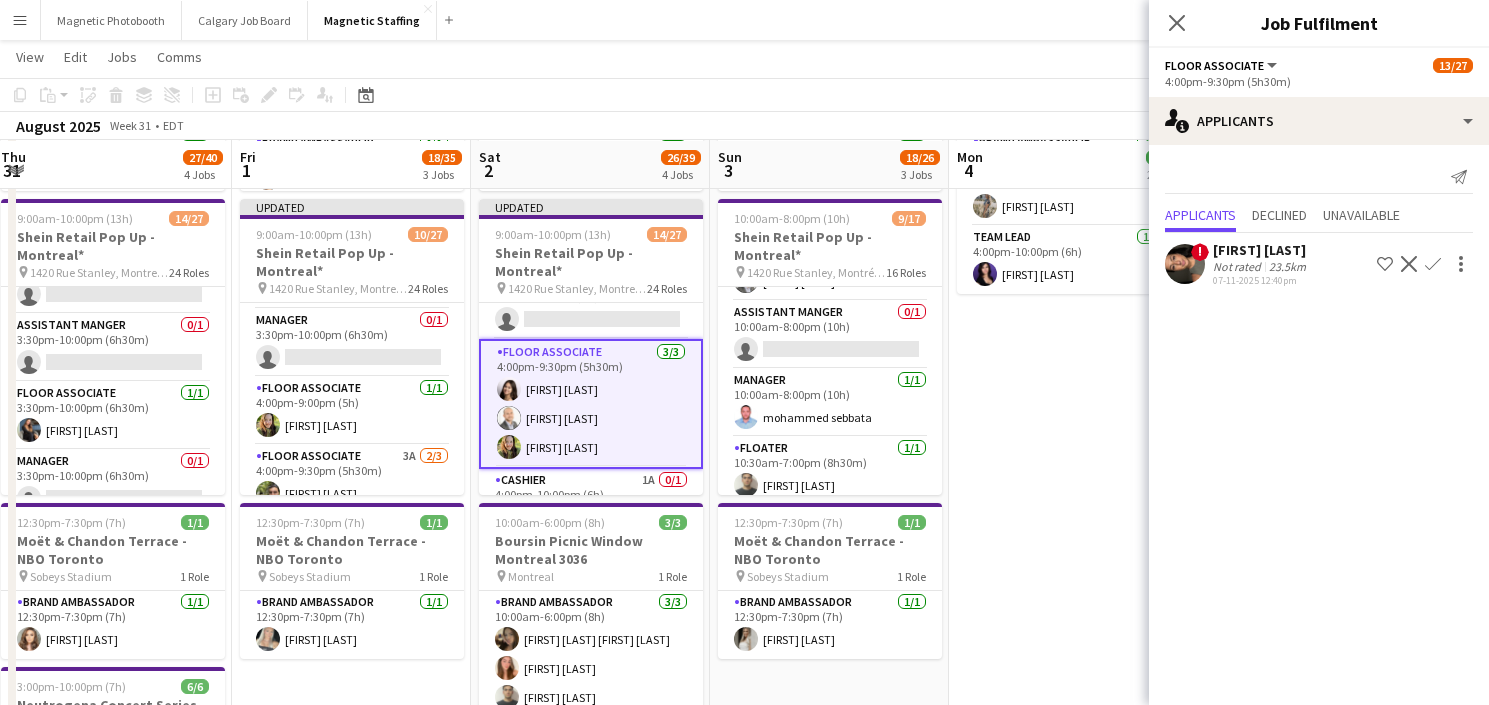 scroll, scrollTop: 0, scrollLeft: 0, axis: both 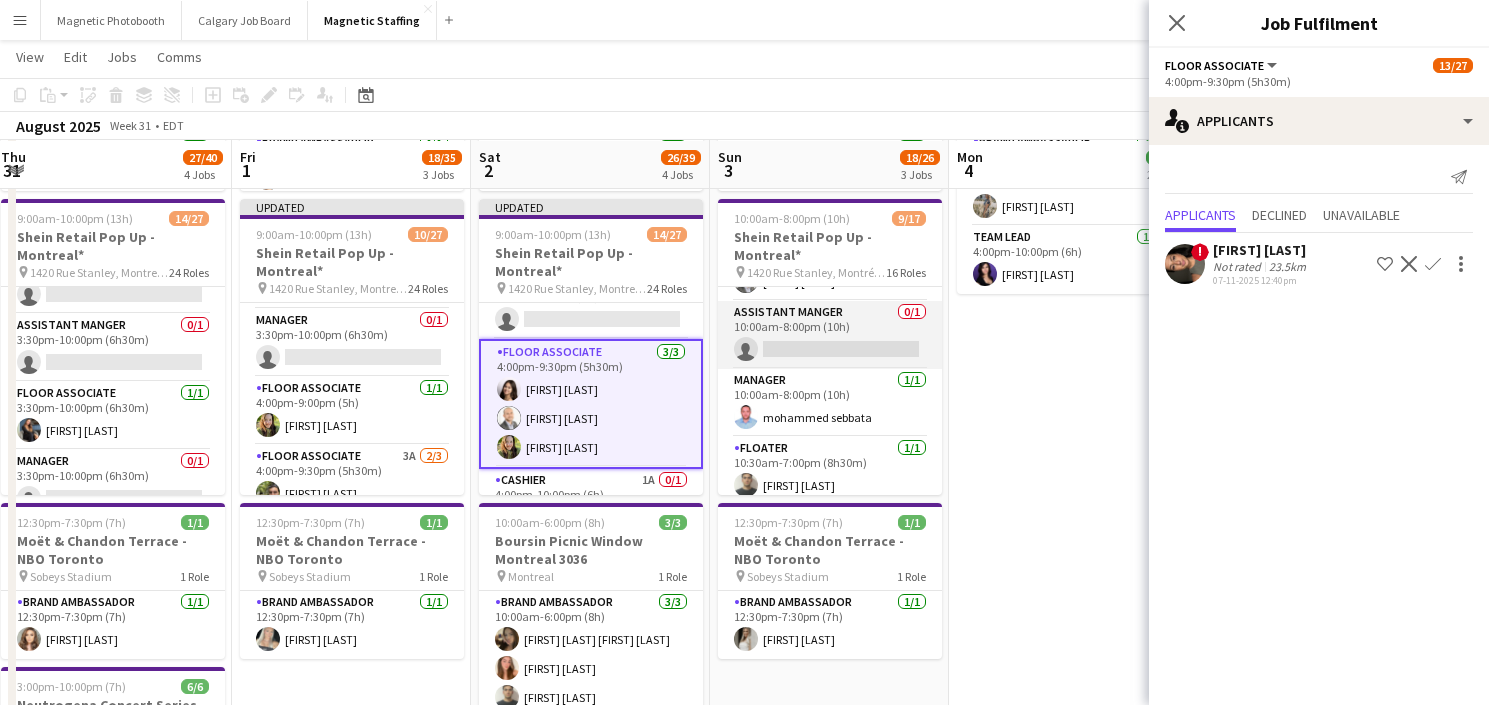 click on "Assistant Manger    0/1   10:00am-8:00pm (10h)
single-neutral-actions" at bounding box center [830, 335] 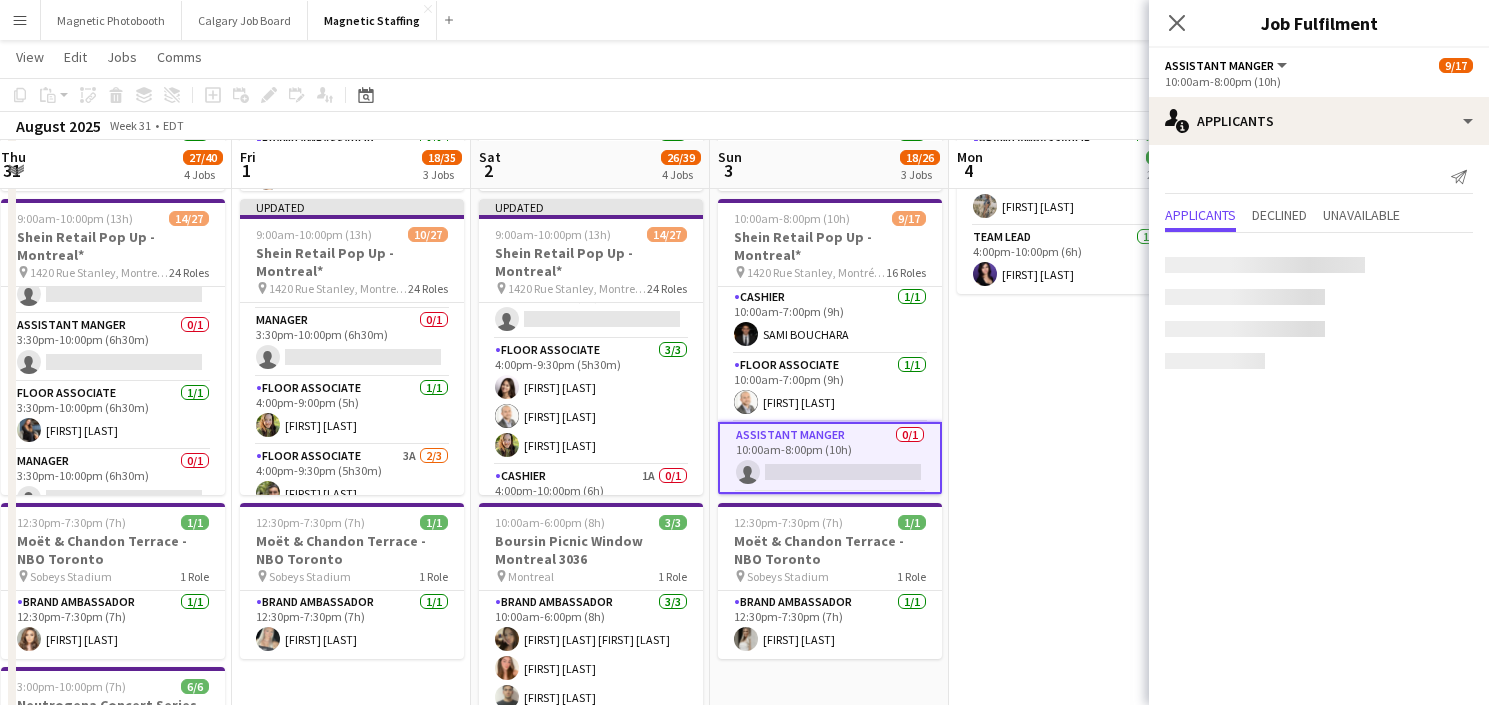 scroll, scrollTop: 0, scrollLeft: 0, axis: both 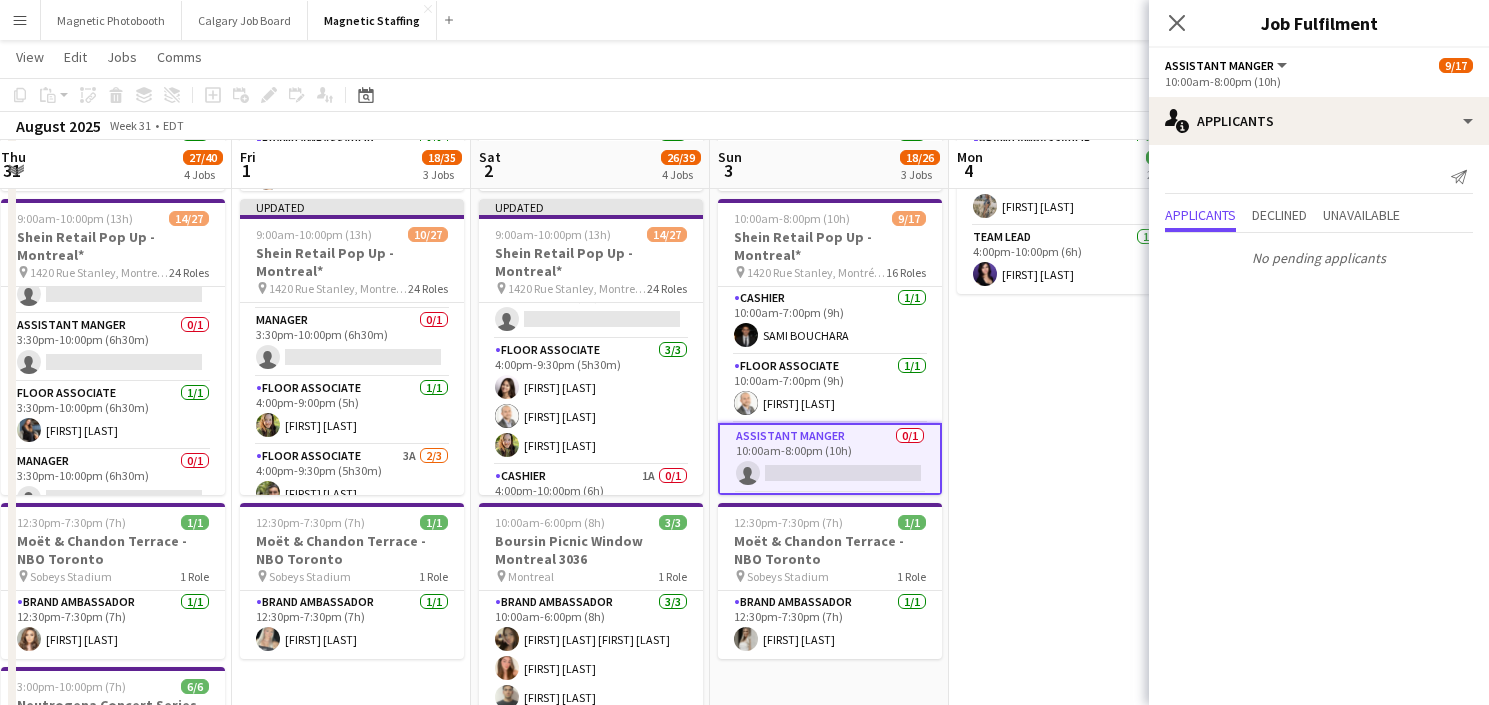 click on "Floor Associate   1/1   10:00am-7:00pm (9h)
[FIRST] [LAST]" at bounding box center (830, 389) 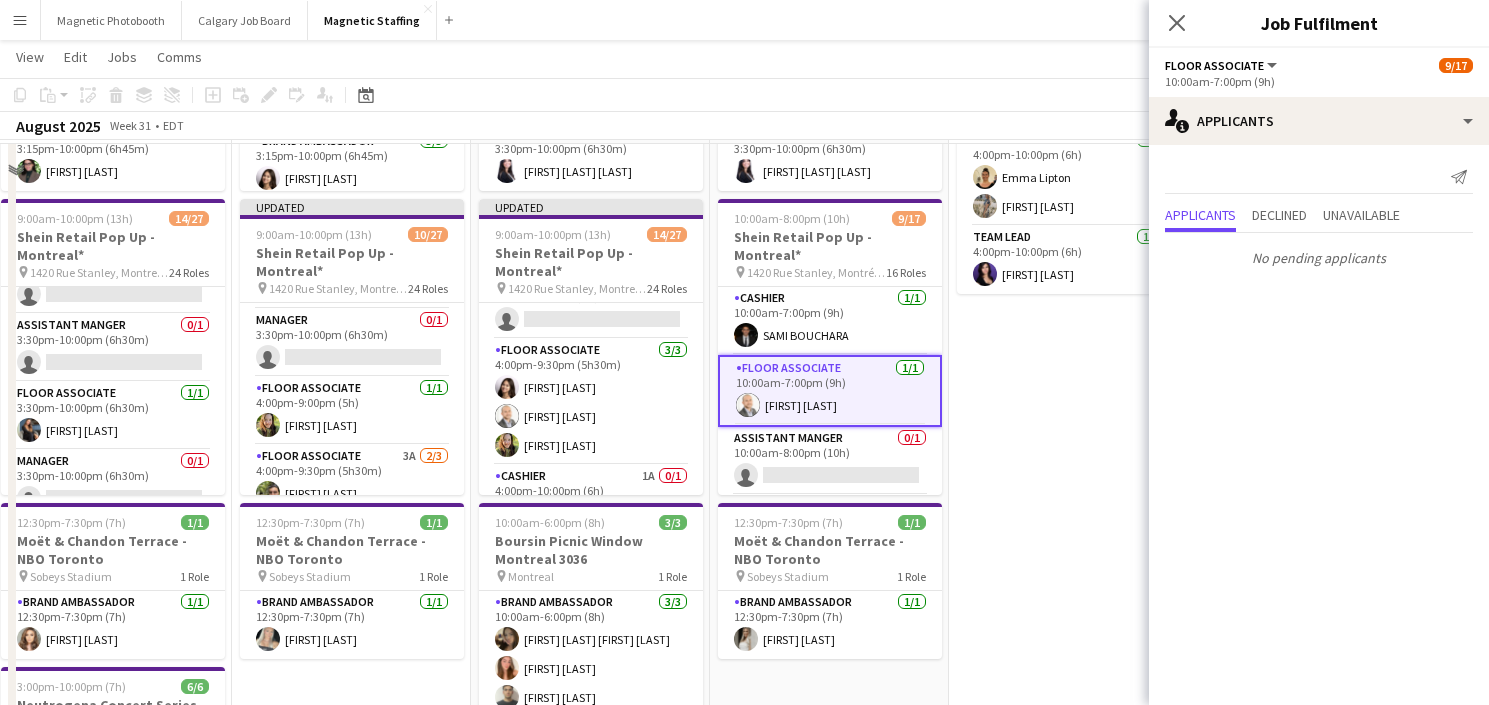scroll, scrollTop: 252, scrollLeft: 0, axis: vertical 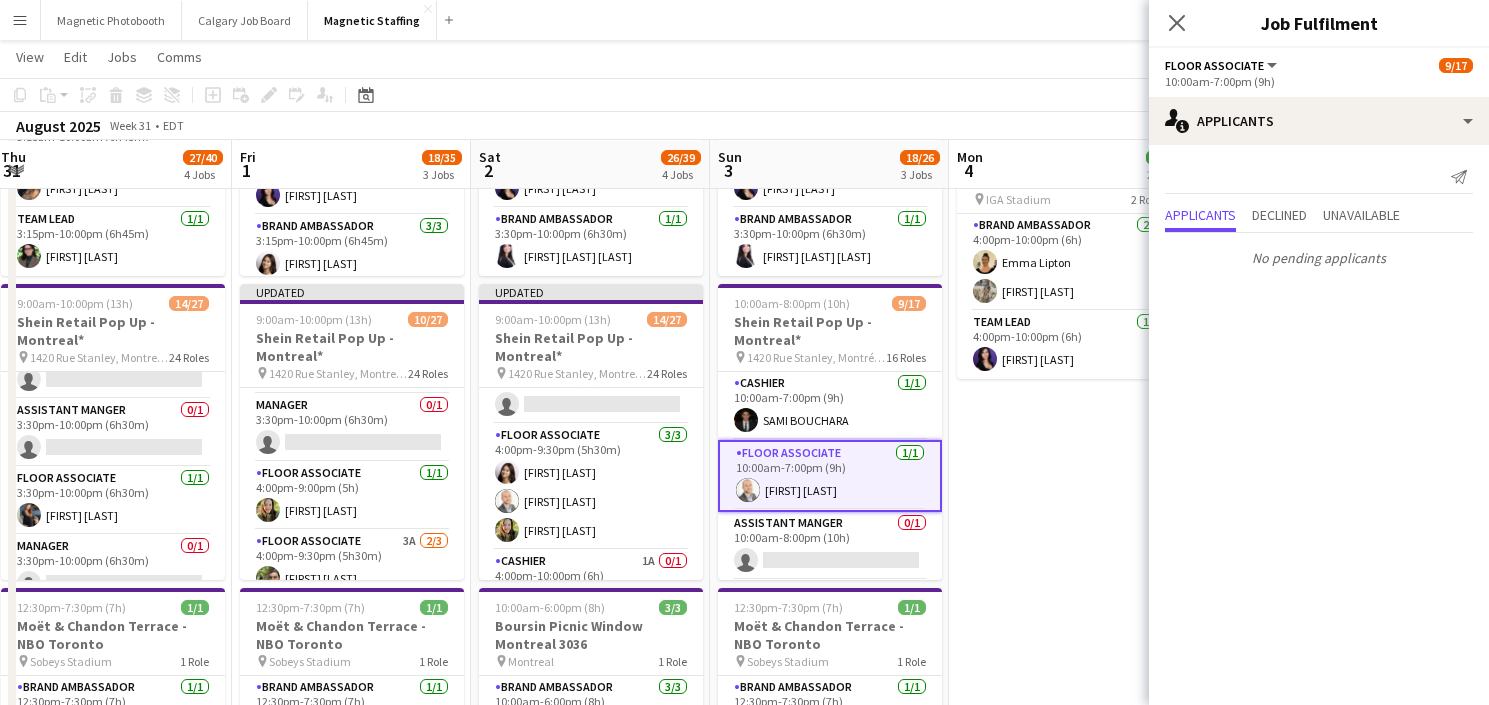 click on "Cashier   1/1   10:00am-7:00pm (9h)
SAMI BOUCHARA" at bounding box center [830, 406] 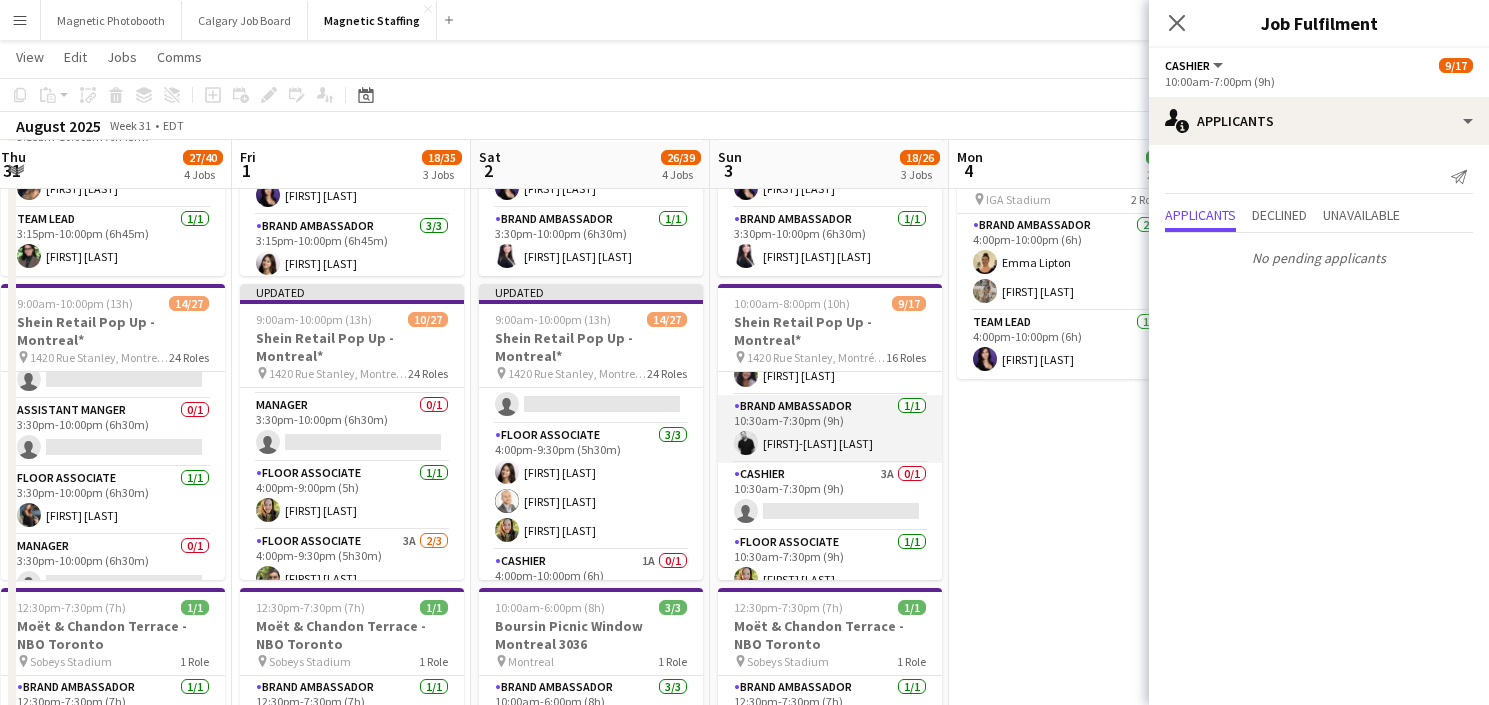 click on "Brand Ambassador   1/1   10:30am-7:30pm (9h)
jean-philippe roy" at bounding box center (830, 429) 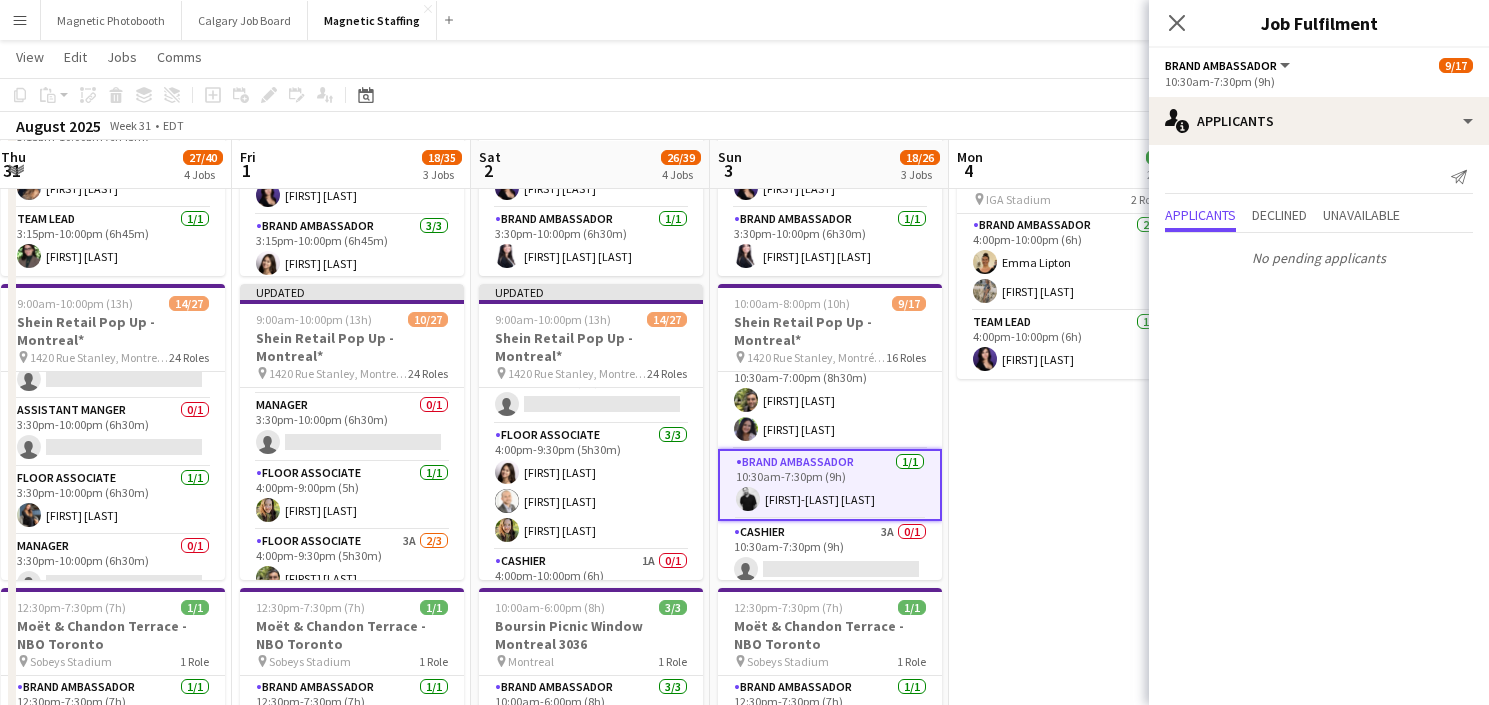 click on "Floor Associate   2/2   10:30am-7:00pm (8h30m)
Saad Bouih Emna Touil" at bounding box center [830, 400] 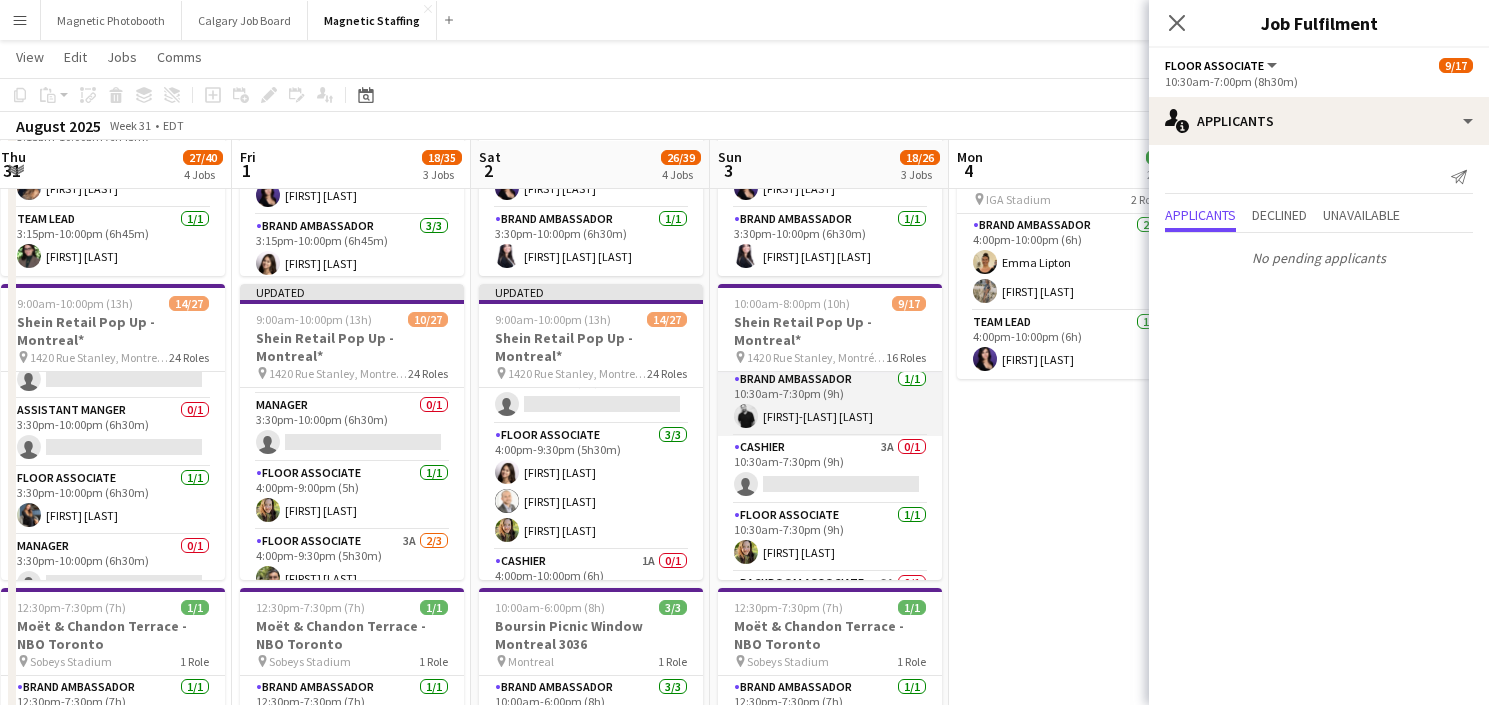 click on "Cashier   3A   0/1   10:30am-7:30pm (9h)
single-neutral-actions" at bounding box center [830, 470] 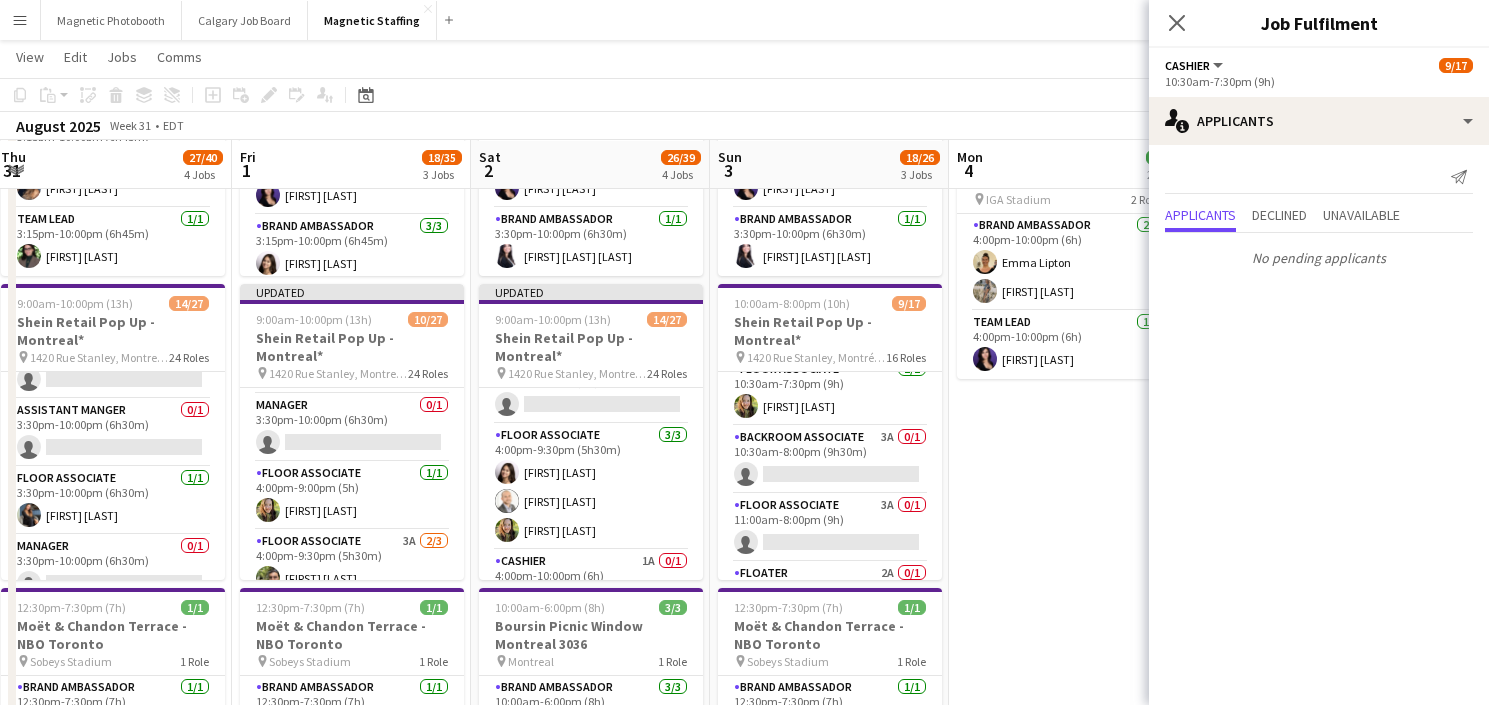 click on "Backroom Associate   3A   0/1   10:30am-8:00pm (9h30m)
single-neutral-actions" at bounding box center (830, 460) 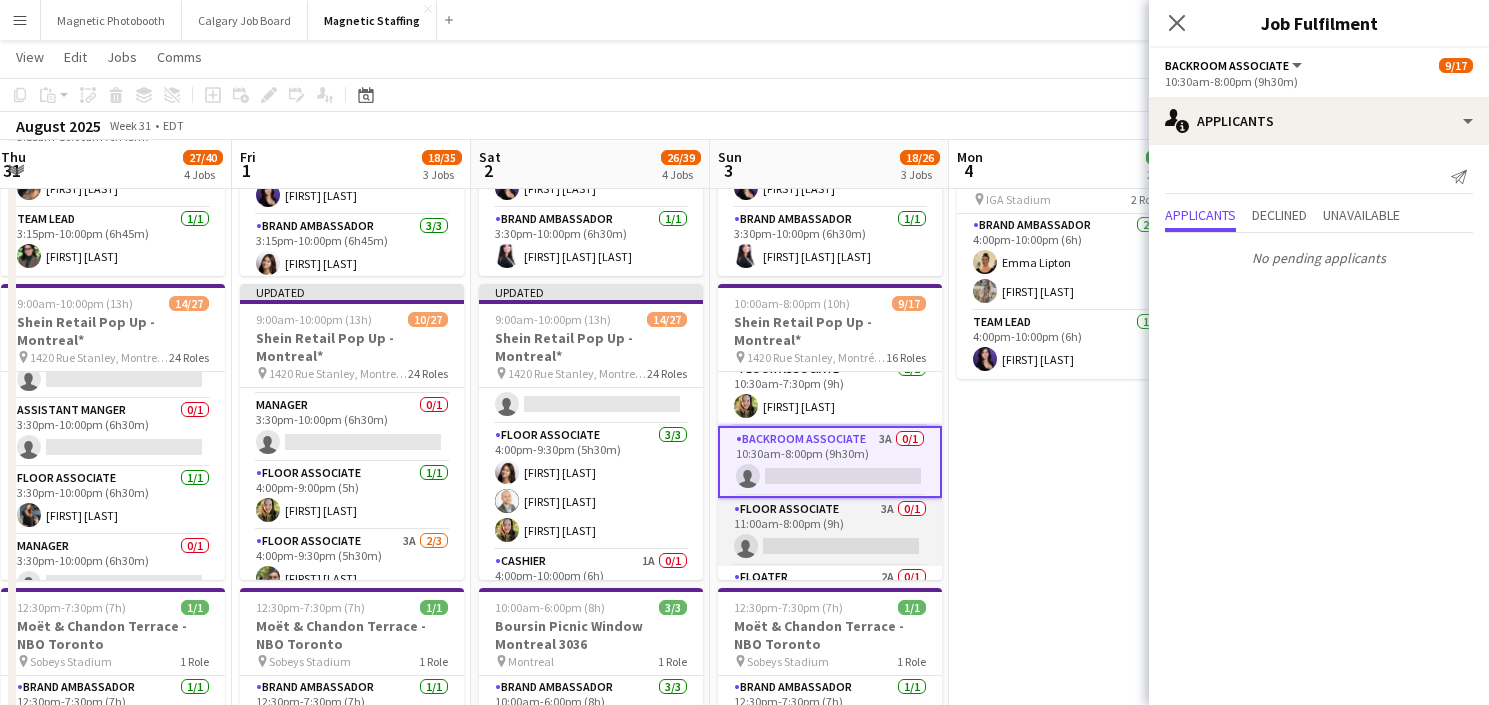 click on "Floor Associate   3A   0/1   11:00am-8:00pm (9h)
single-neutral-actions" at bounding box center (830, 532) 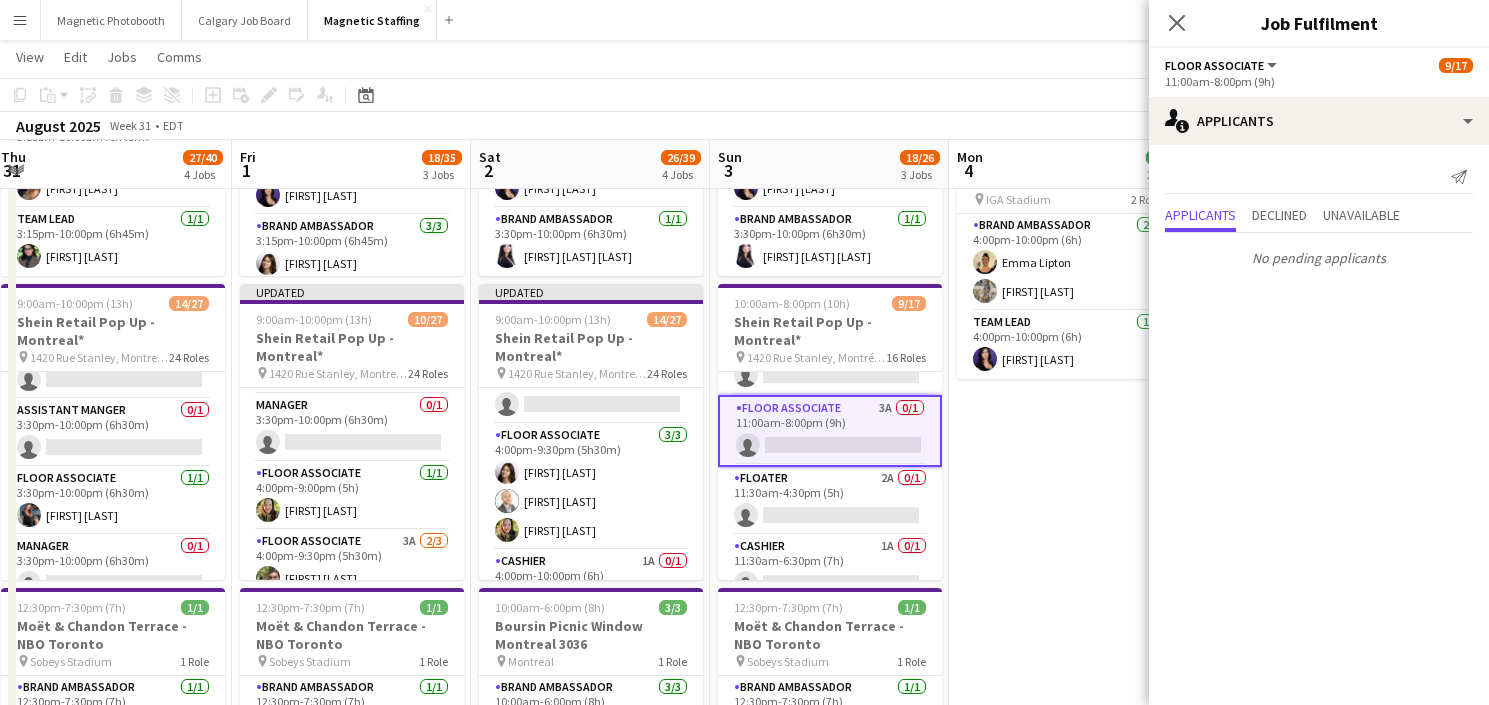 click on "Floater   2A   0/1   11:30am-4:30pm (5h)
single-neutral-actions" at bounding box center [830, 501] 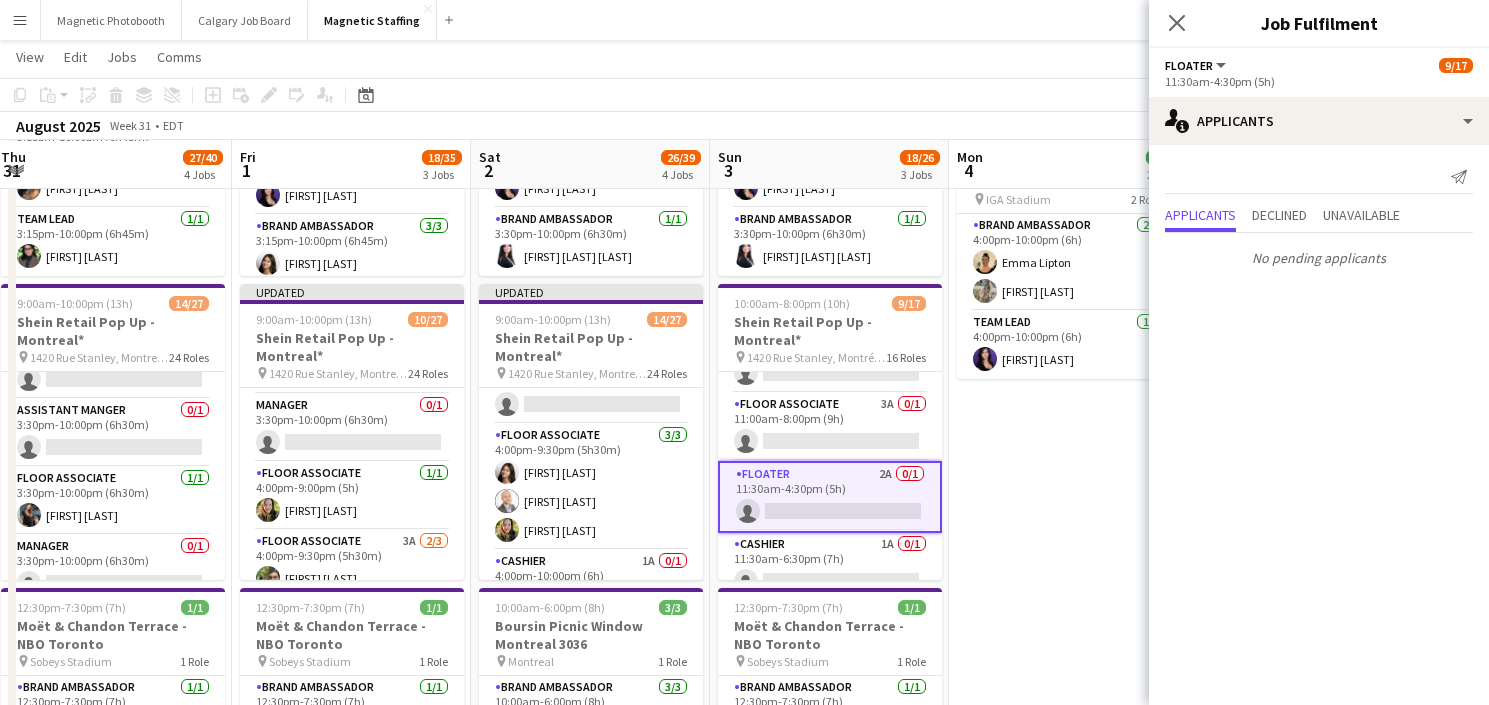 click on "Cashier   1A   0/1   11:30am-6:30pm (7h)
single-neutral-actions" at bounding box center (830, 567) 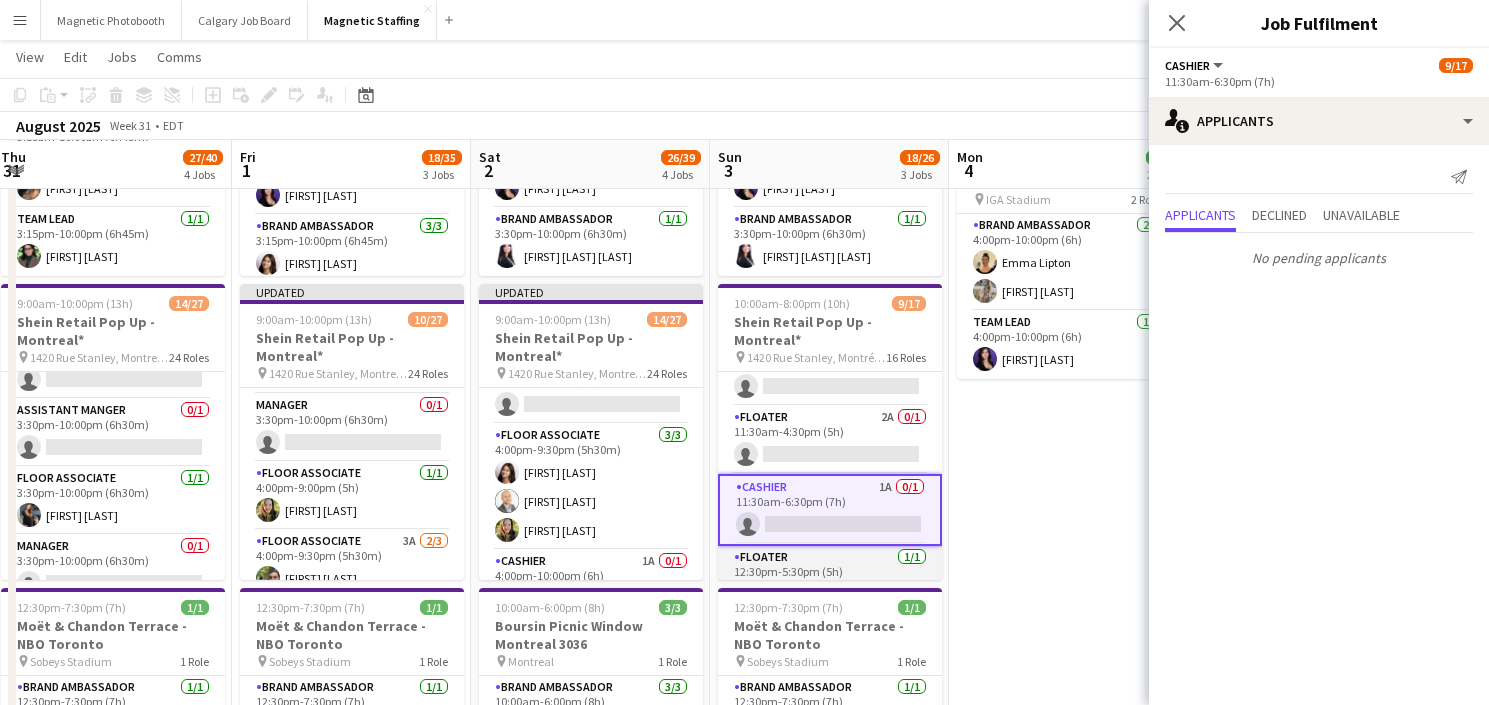 scroll, scrollTop: 833, scrollLeft: 0, axis: vertical 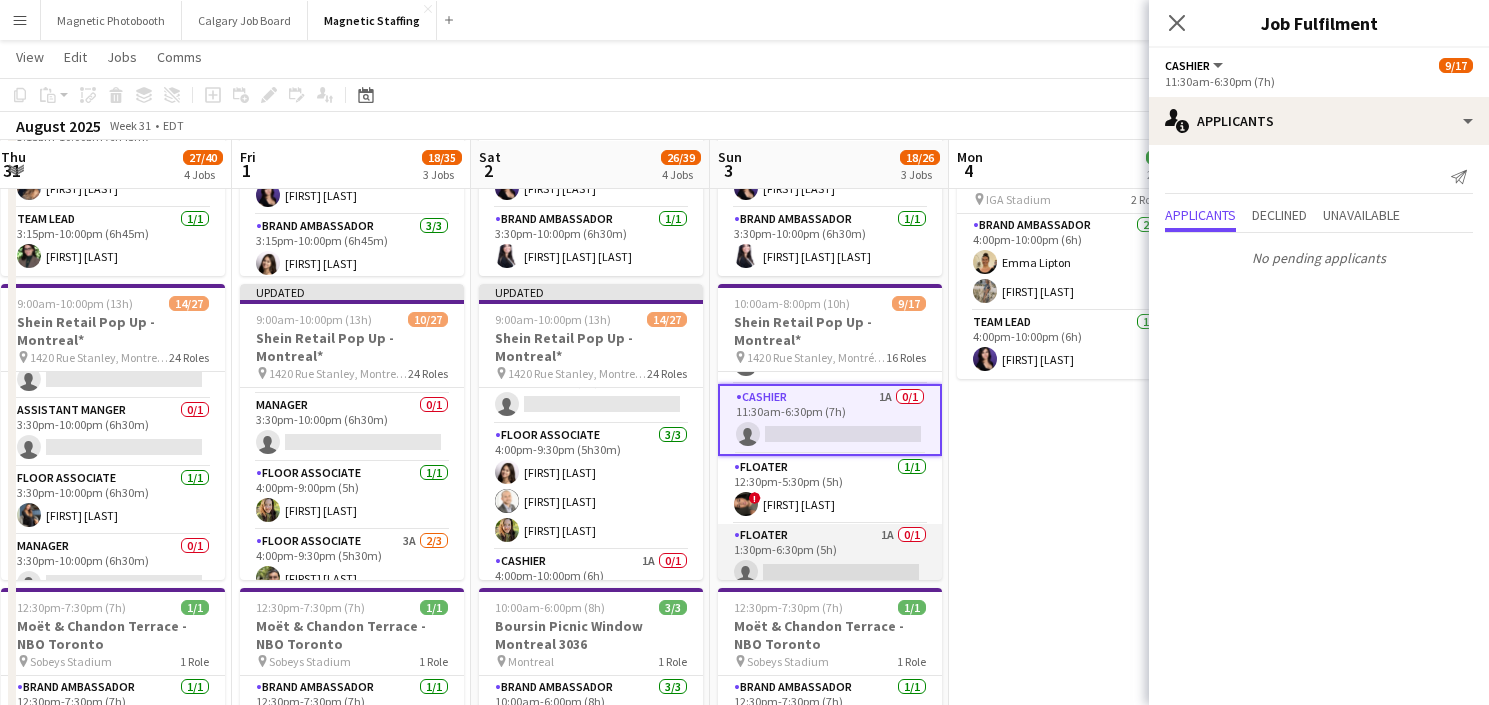 click on "Floater   1A   0/1   1:30pm-6:30pm (5h)
single-neutral-actions" at bounding box center [830, 558] 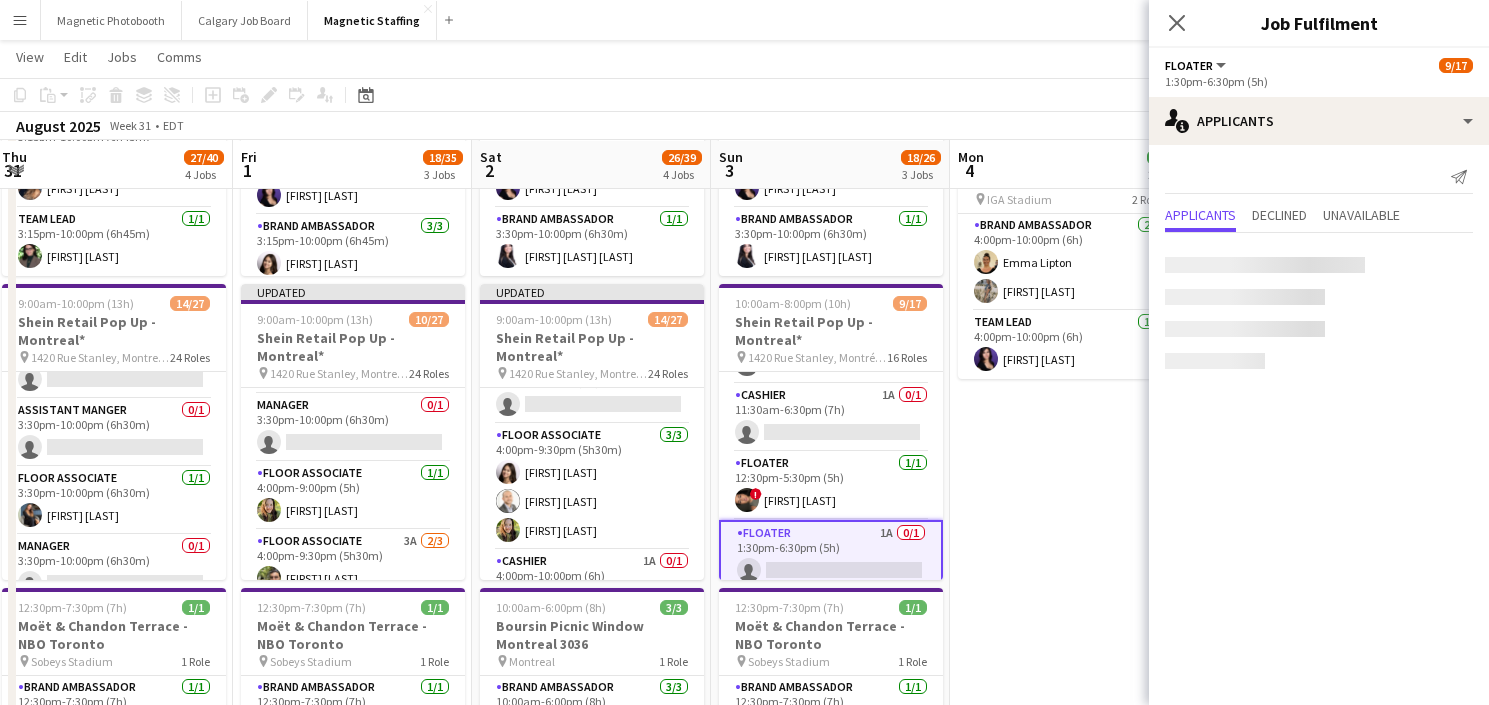 scroll, scrollTop: 913, scrollLeft: 0, axis: vertical 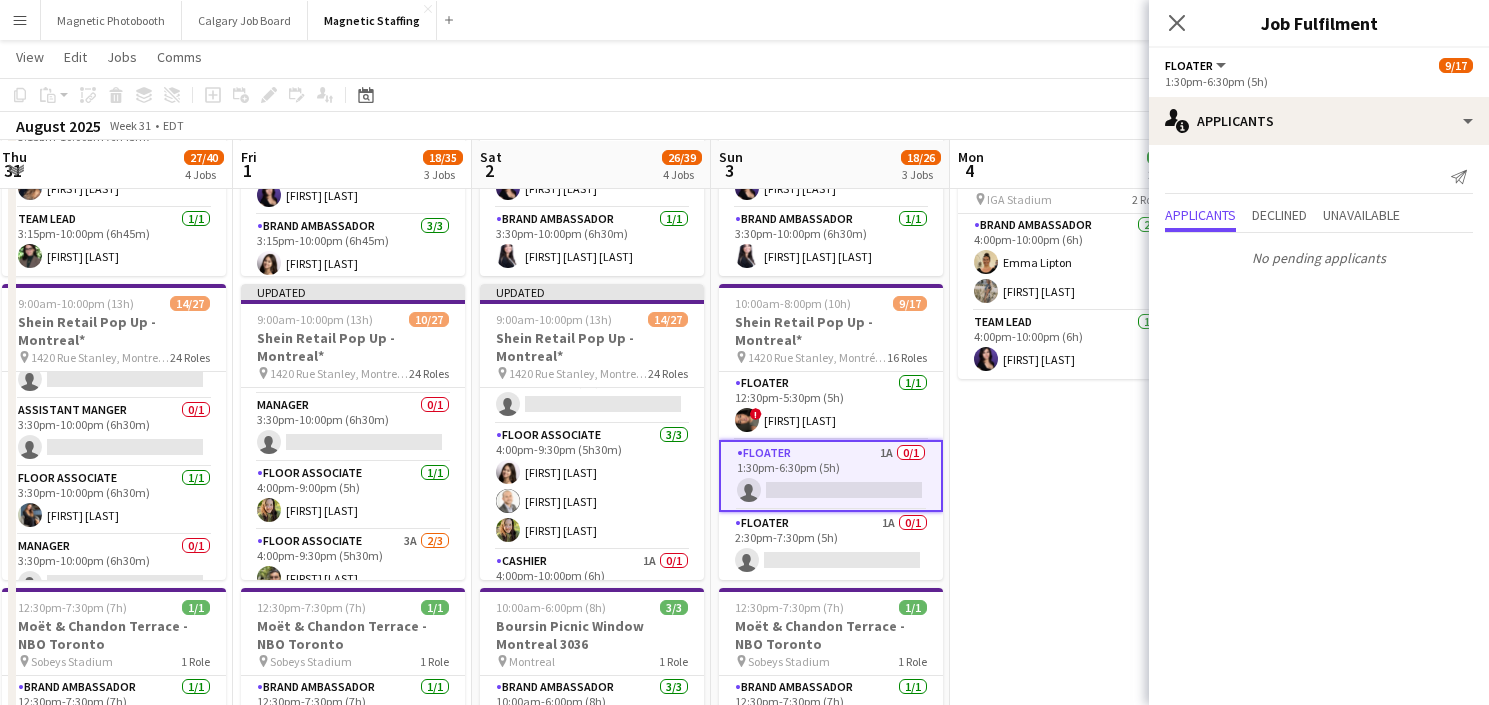 click on "Floater   1A   0/1   2:30pm-7:30pm (5h)
single-neutral-actions" at bounding box center (831, 546) 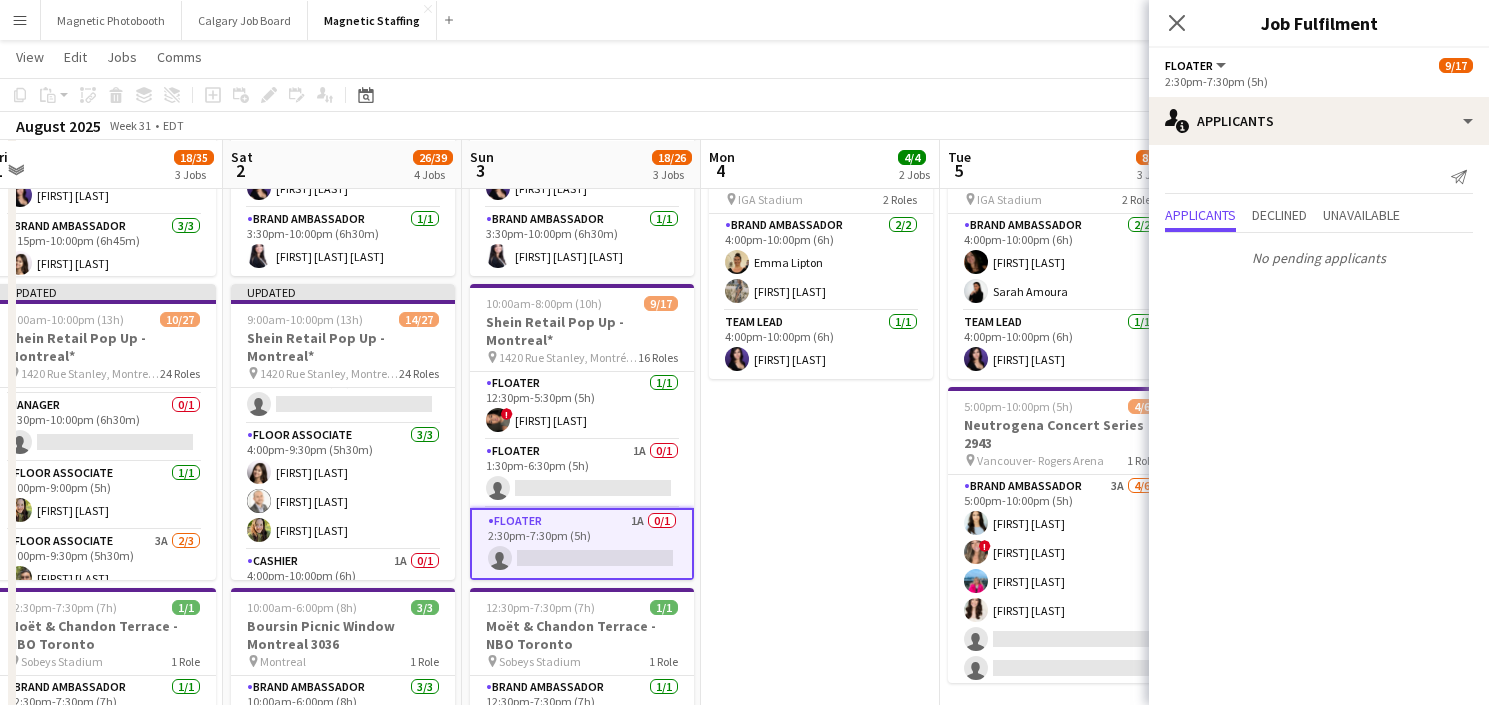drag, startPoint x: 796, startPoint y: 549, endPoint x: 495, endPoint y: 575, distance: 302.12085 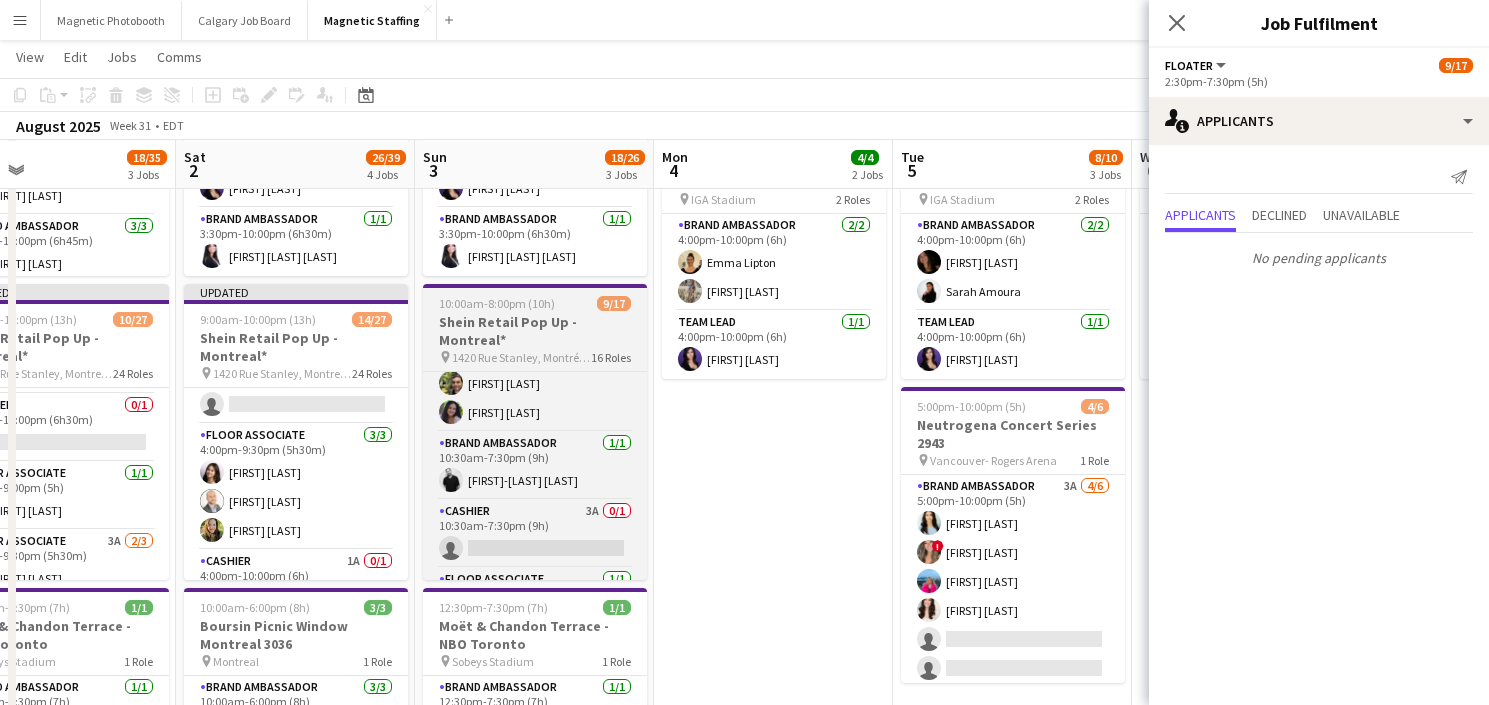 scroll, scrollTop: 302, scrollLeft: 0, axis: vertical 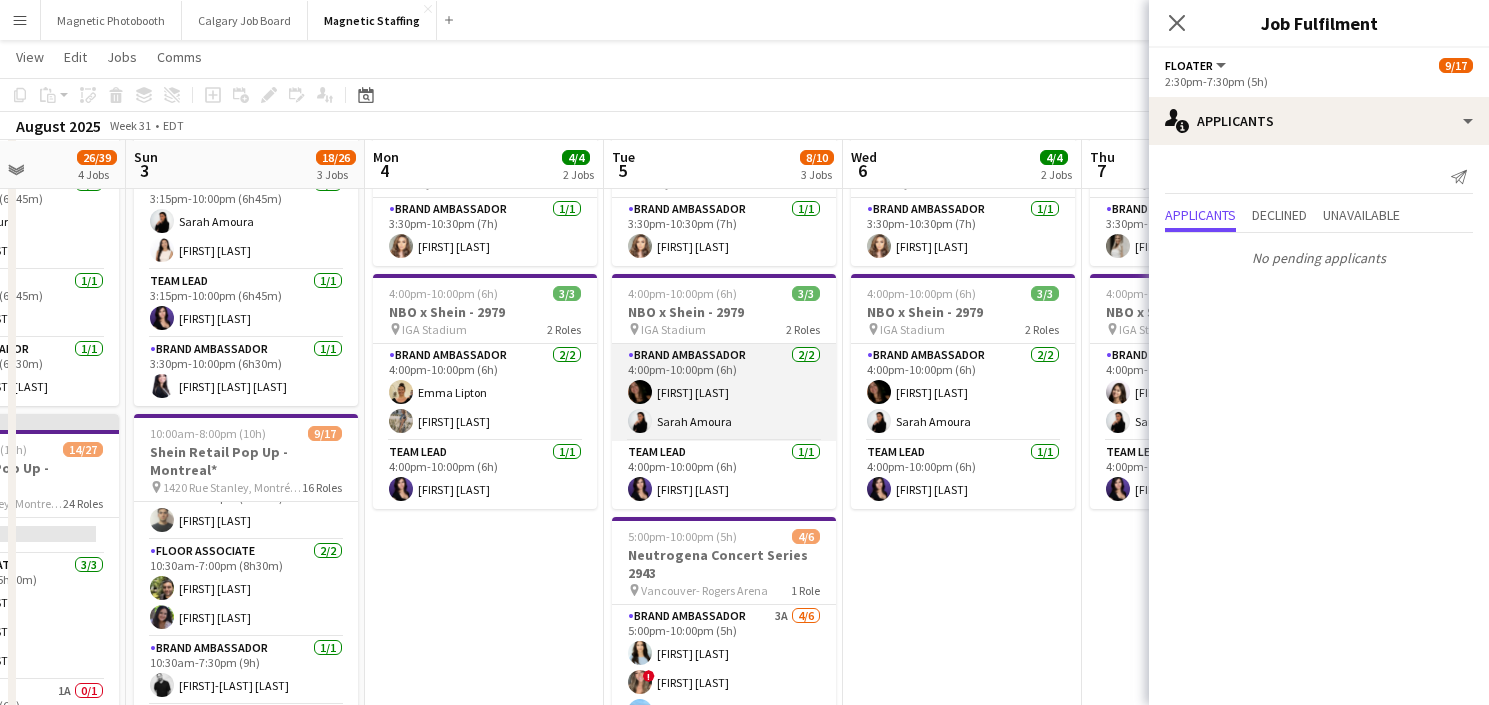 click on "Brand Ambassador   2/2   4:00pm-10:00pm (6h)
Sofia Solomita Sarah Amoura" at bounding box center (724, 392) 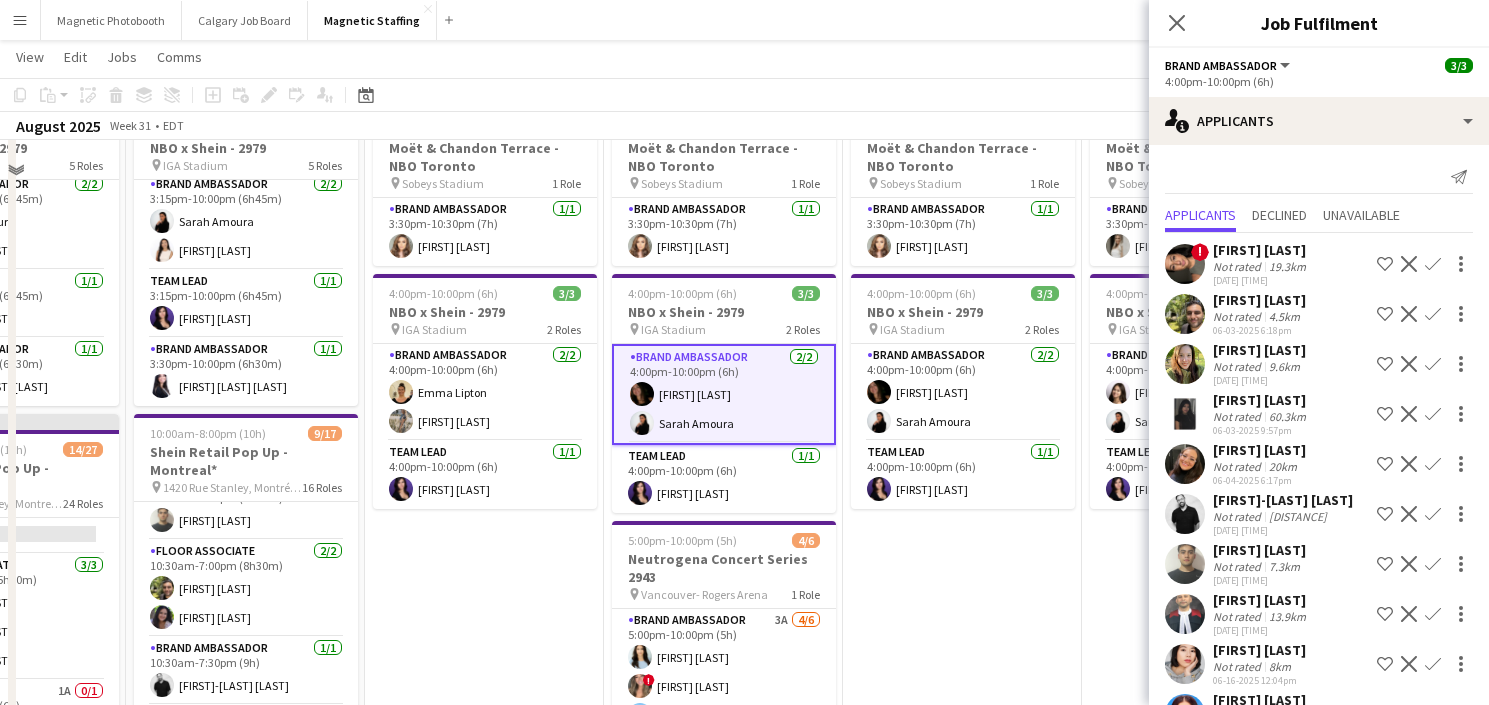 scroll, scrollTop: 0, scrollLeft: 0, axis: both 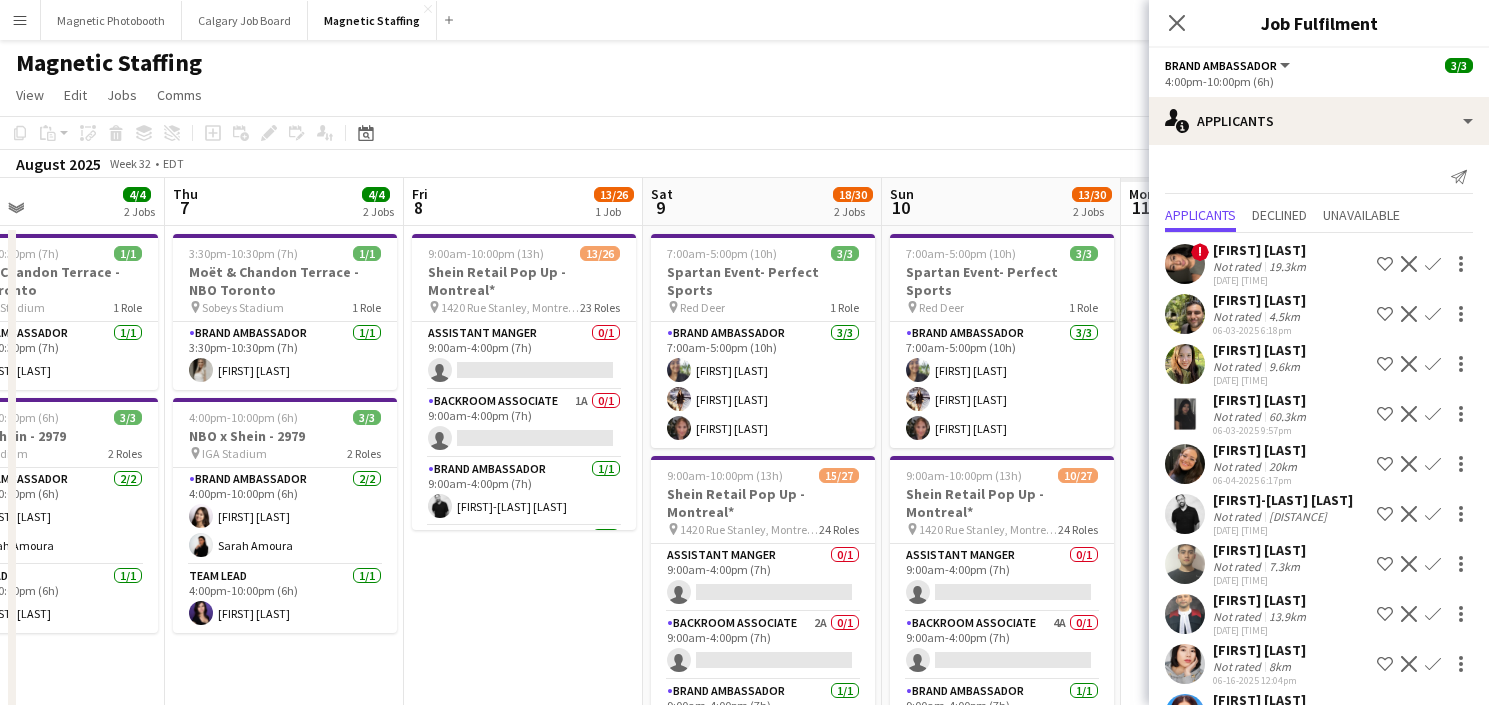 drag, startPoint x: 505, startPoint y: 384, endPoint x: 213, endPoint y: 390, distance: 292.06165 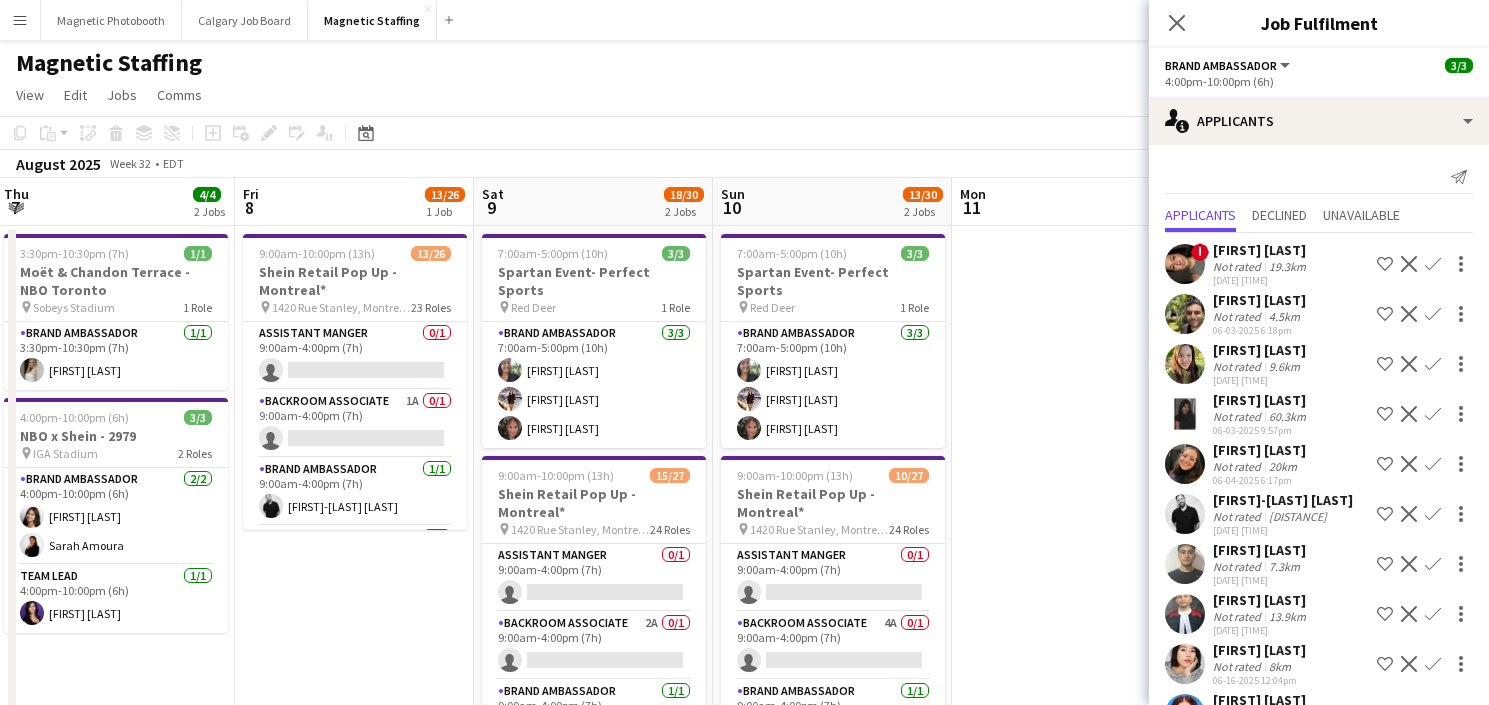 drag, startPoint x: 759, startPoint y: 349, endPoint x: 397, endPoint y: 356, distance: 362.0677 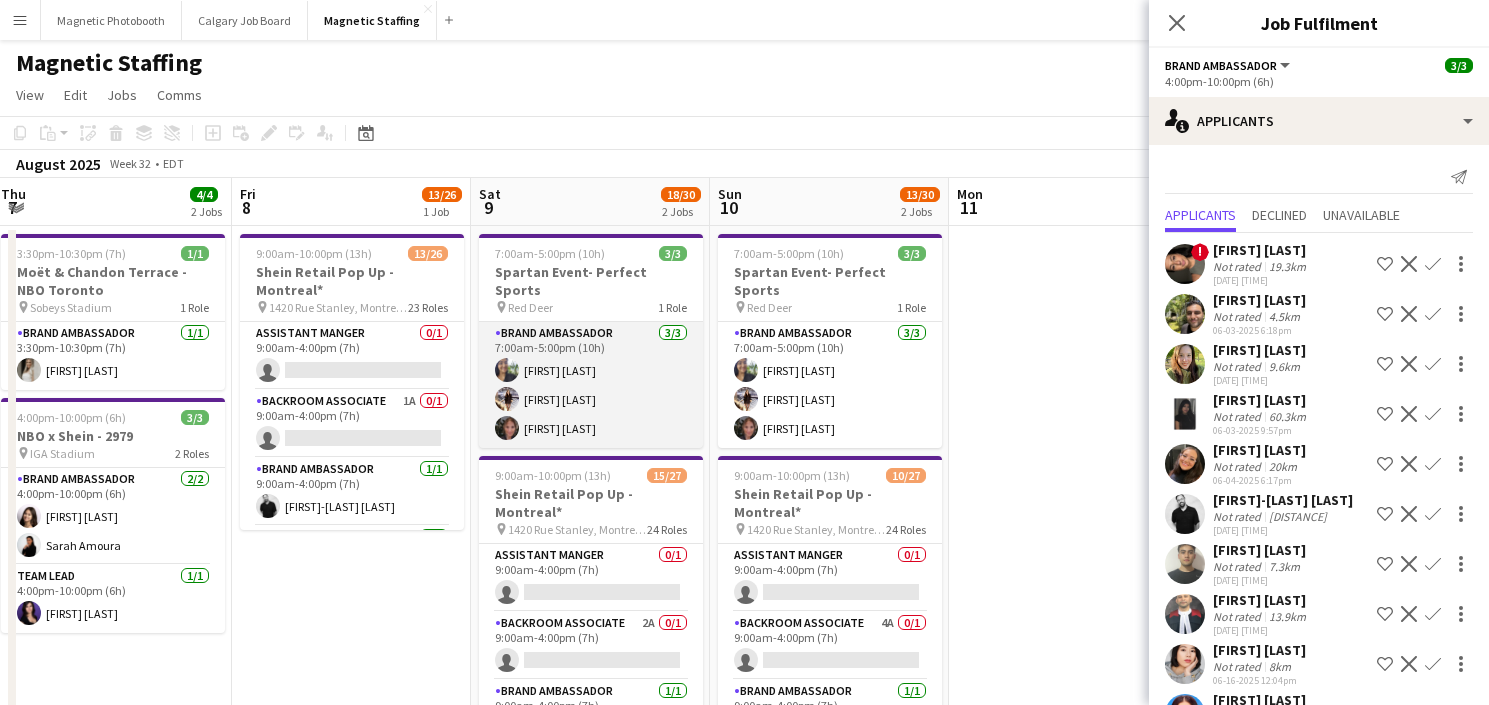 click on "Brand Ambassador   3/3   7:00am-5:00pm (10h)
Catalina Gelves Berenice Fernandez Katrina Lucyk" at bounding box center [591, 385] 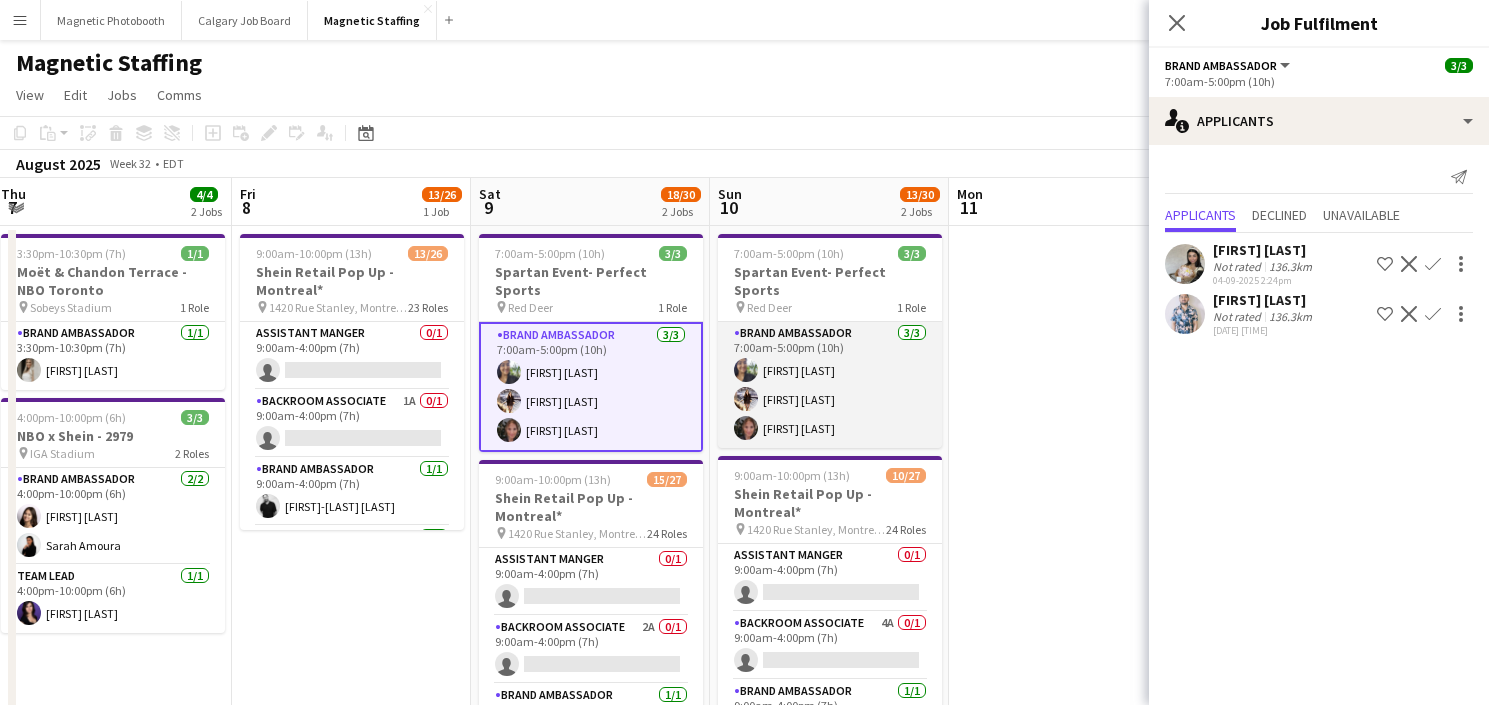 click on "Brand Ambassador   3/3   7:00am-5:00pm (10h)
Catalina Gelves Berenice Fernandez Katrina Lucyk" at bounding box center [830, 385] 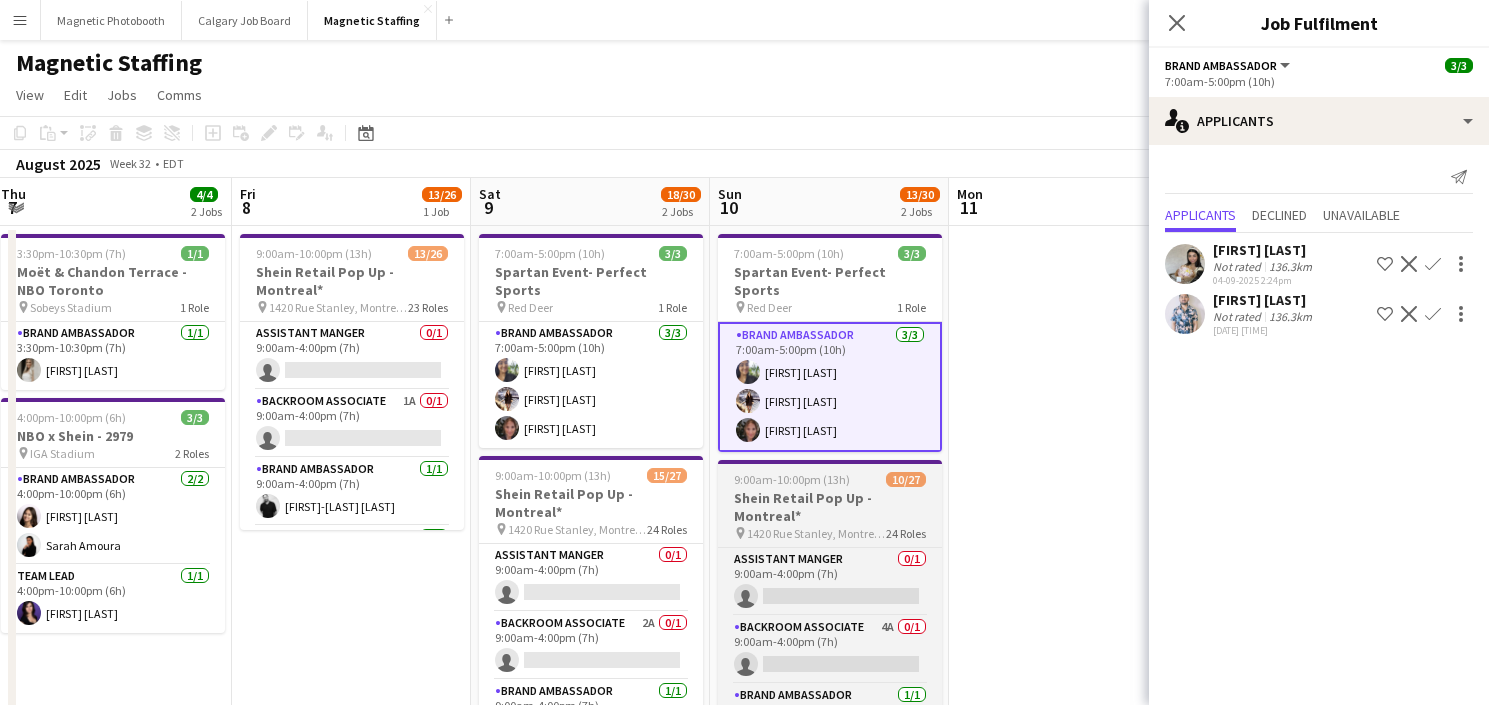 scroll, scrollTop: 116, scrollLeft: 0, axis: vertical 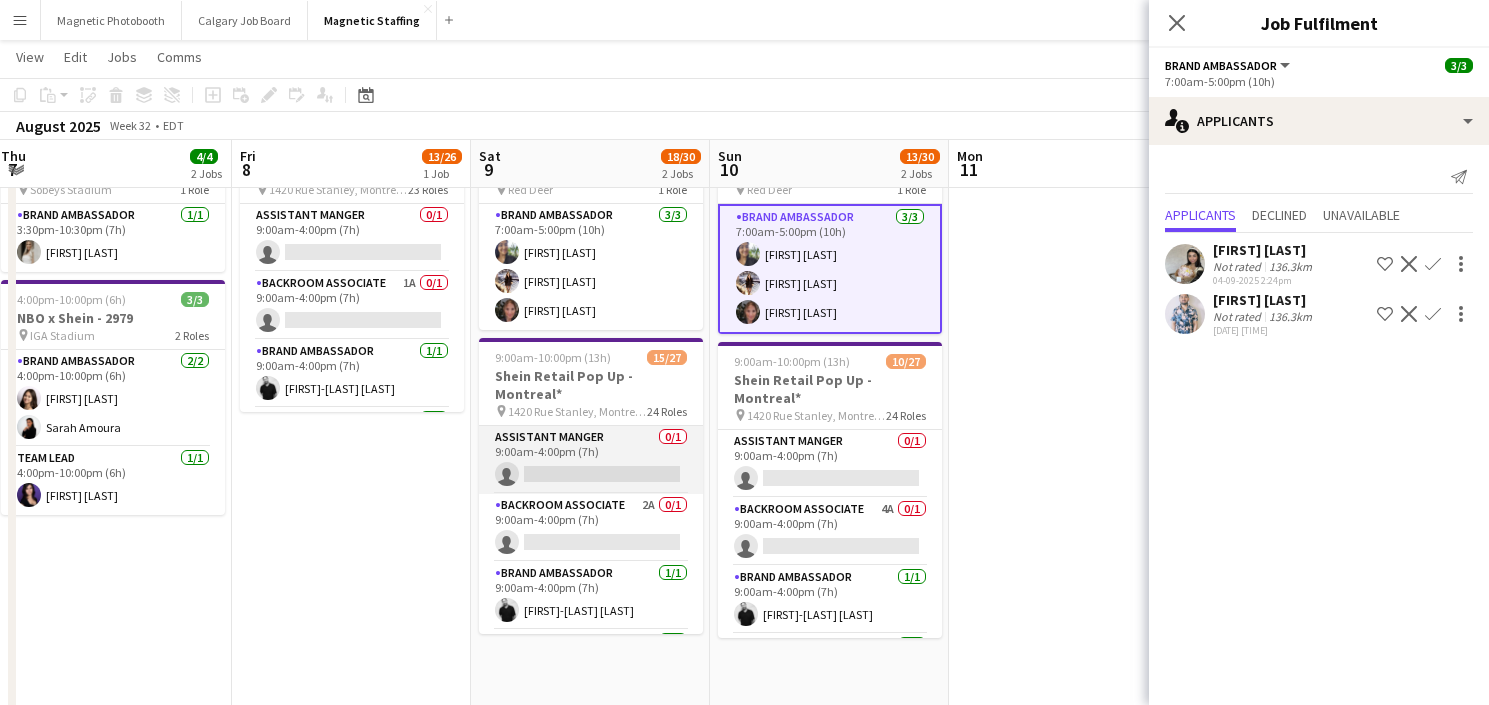 click on "Assistant Manger    0/1   9:00am-4:00pm (7h)
single-neutral-actions" at bounding box center [591, 460] 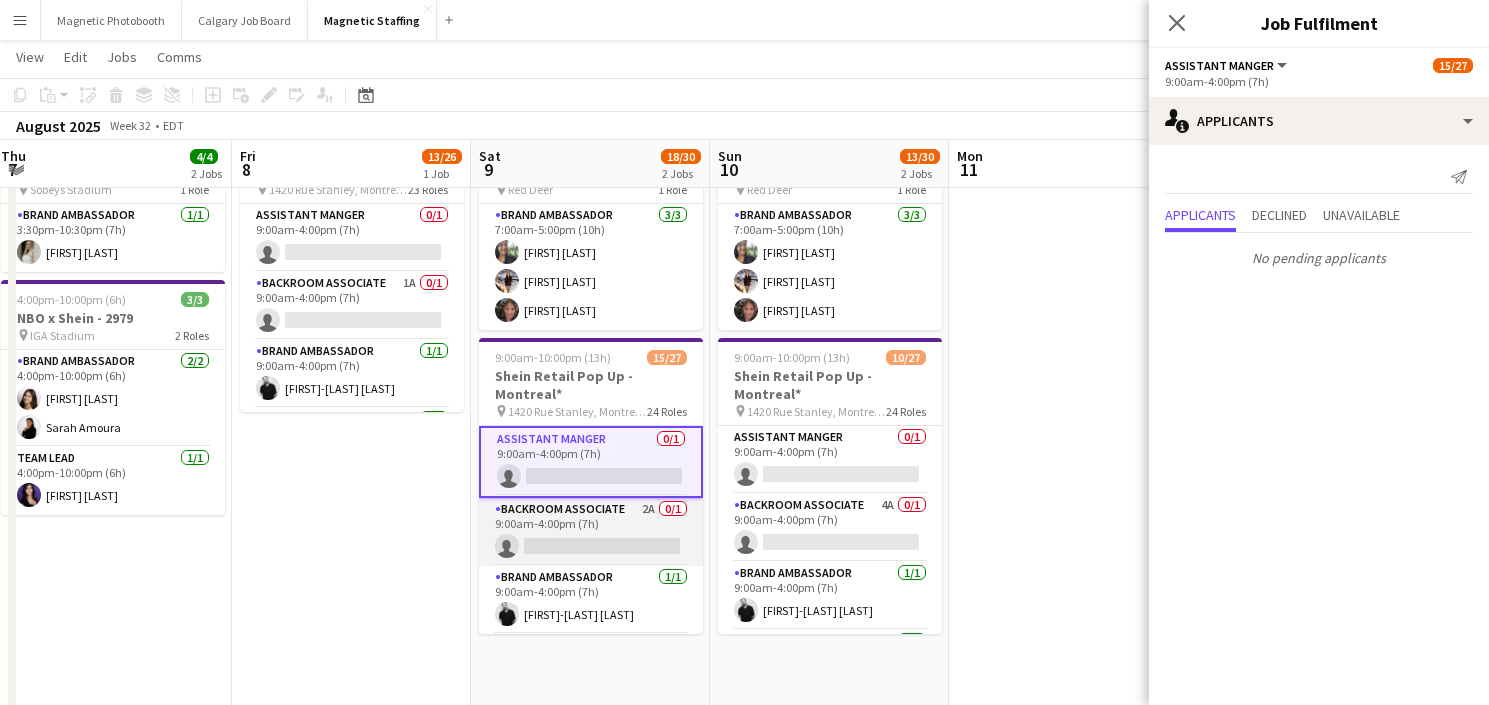 click on "Backroom Associate   2A   0/1   9:00am-4:00pm (7h)
single-neutral-actions" at bounding box center (591, 532) 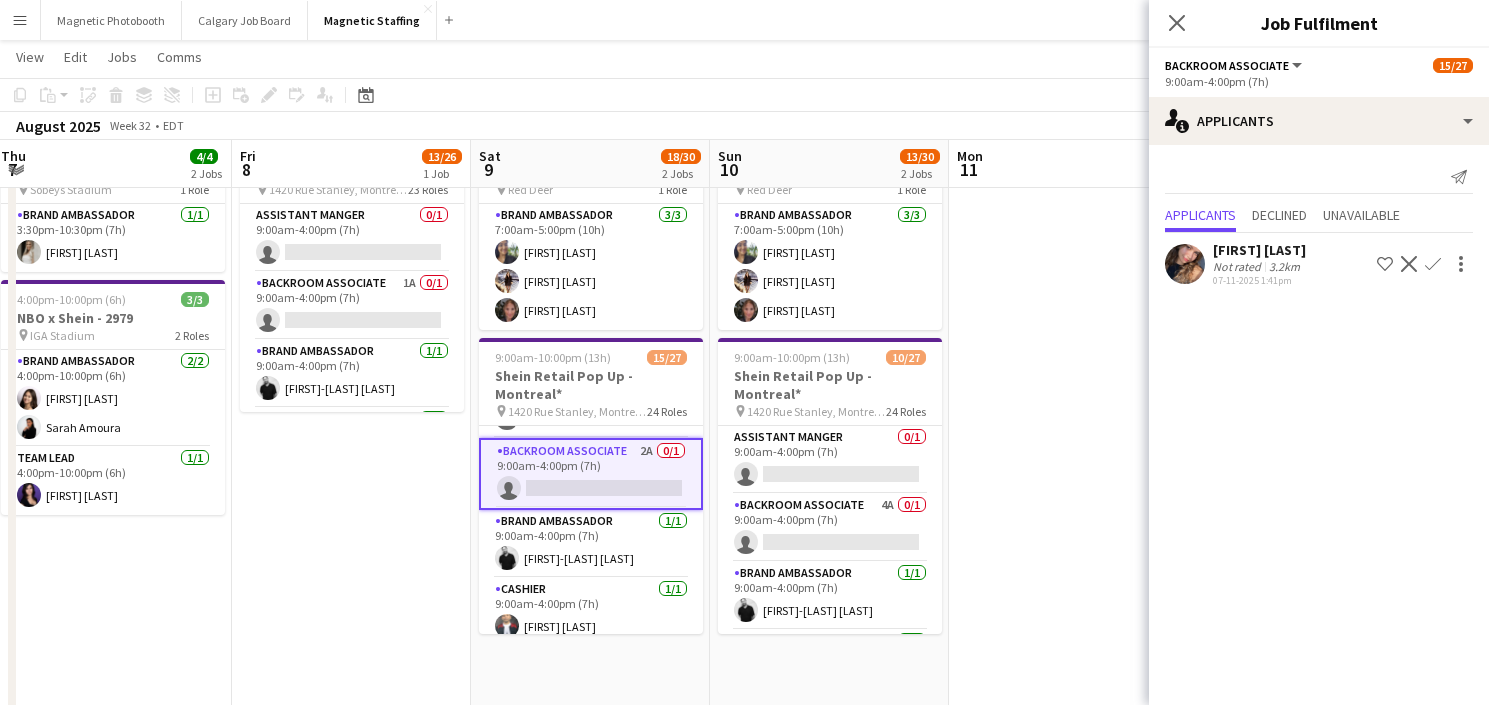 scroll, scrollTop: 64, scrollLeft: 0, axis: vertical 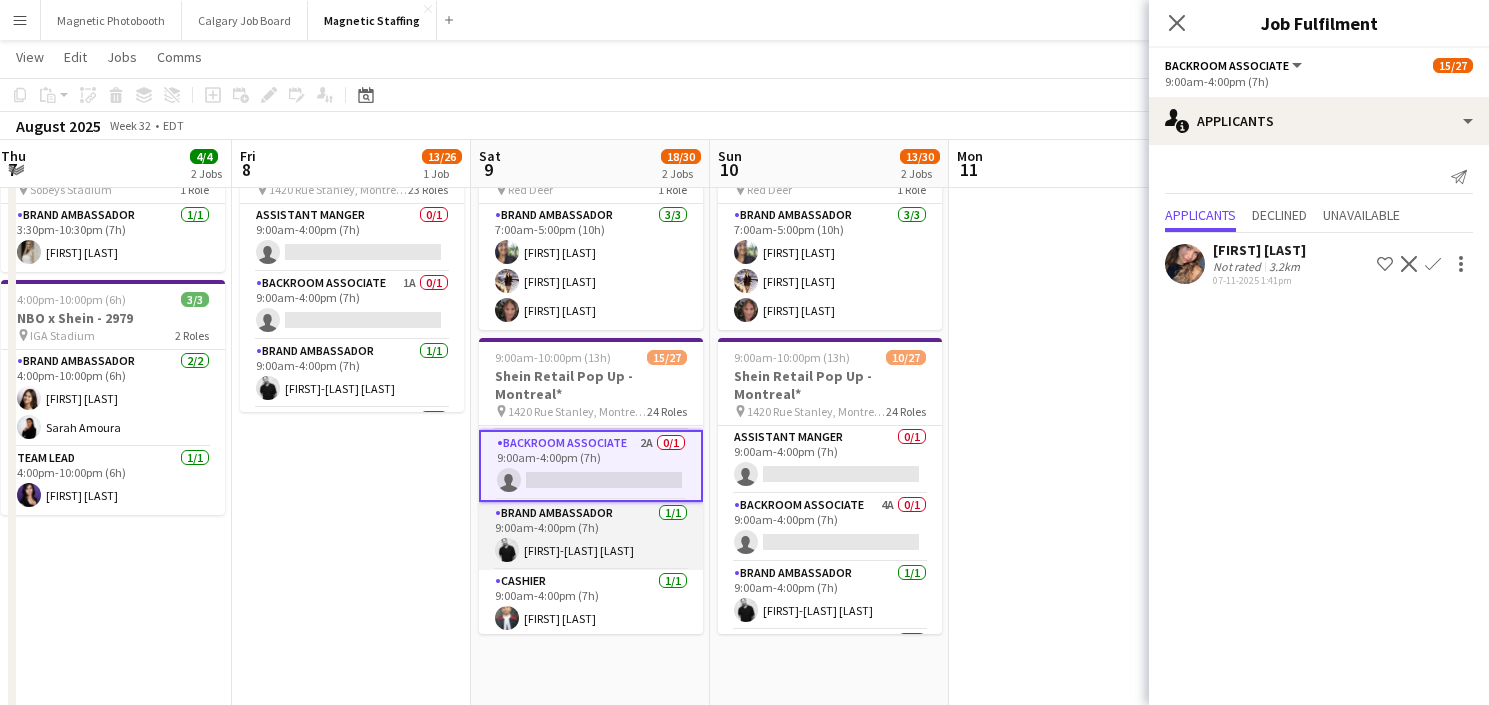 click on "Brand Ambassador   1/1   9:00am-4:00pm (7h)
jean-philippe roy" at bounding box center [591, 536] 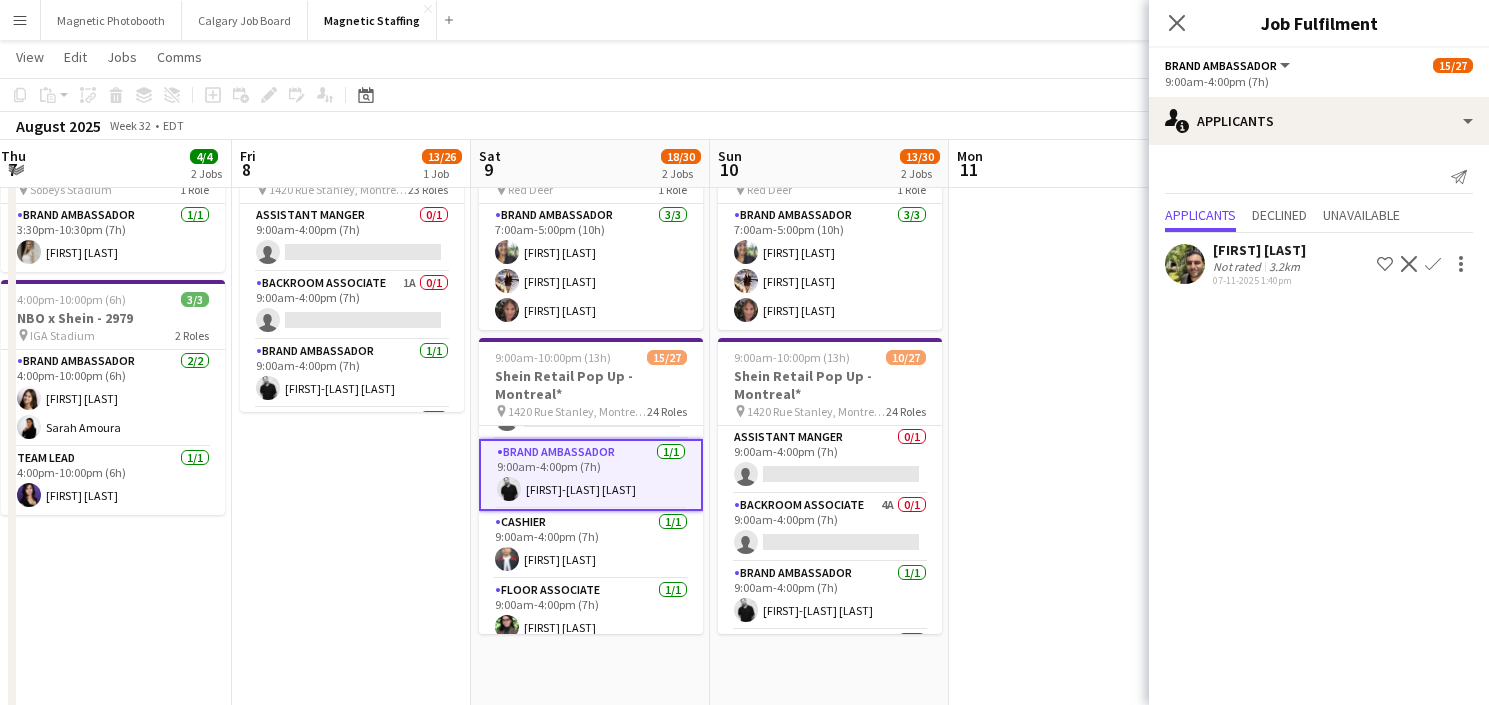 scroll, scrollTop: 128, scrollLeft: 0, axis: vertical 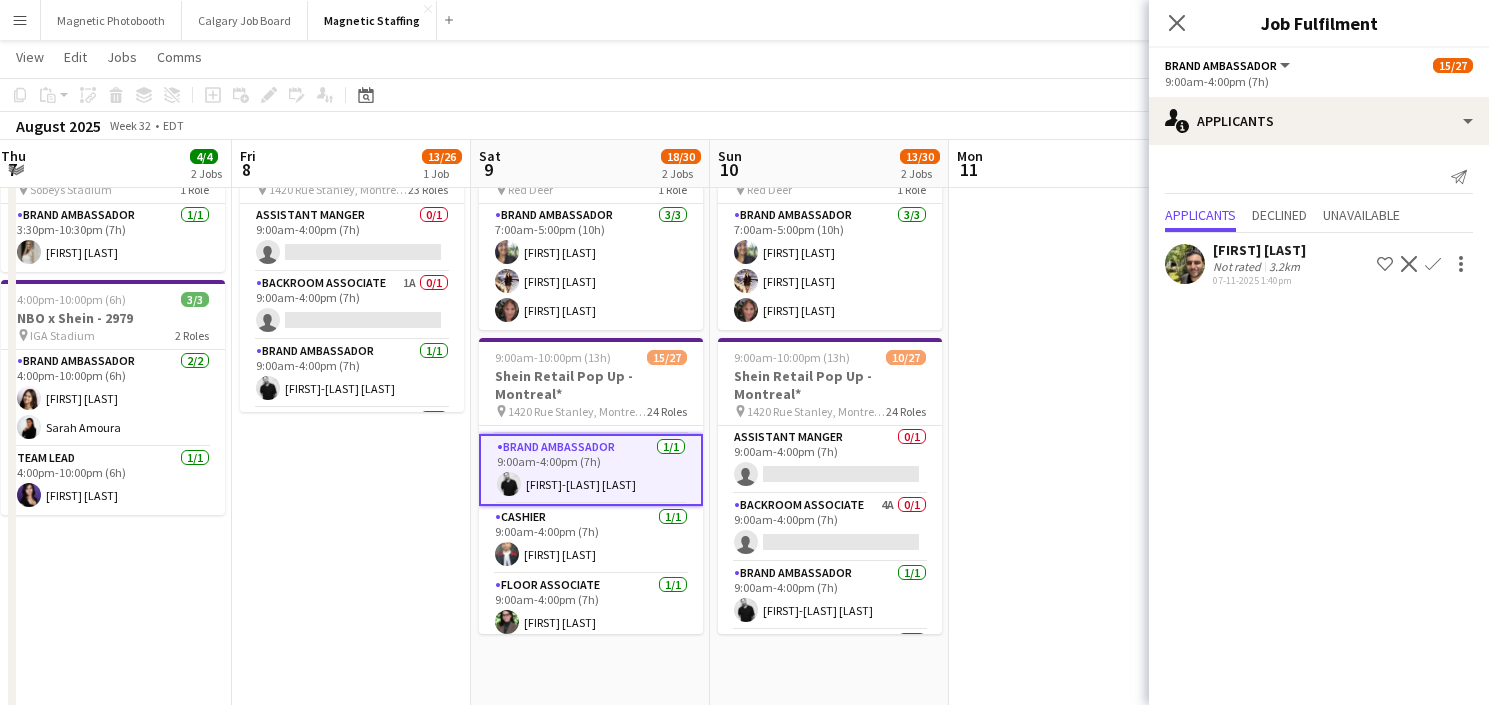 click on "Cashier   1/1   9:00am-4:00pm (7h)
[FIRST] [LAST]" at bounding box center [591, 540] 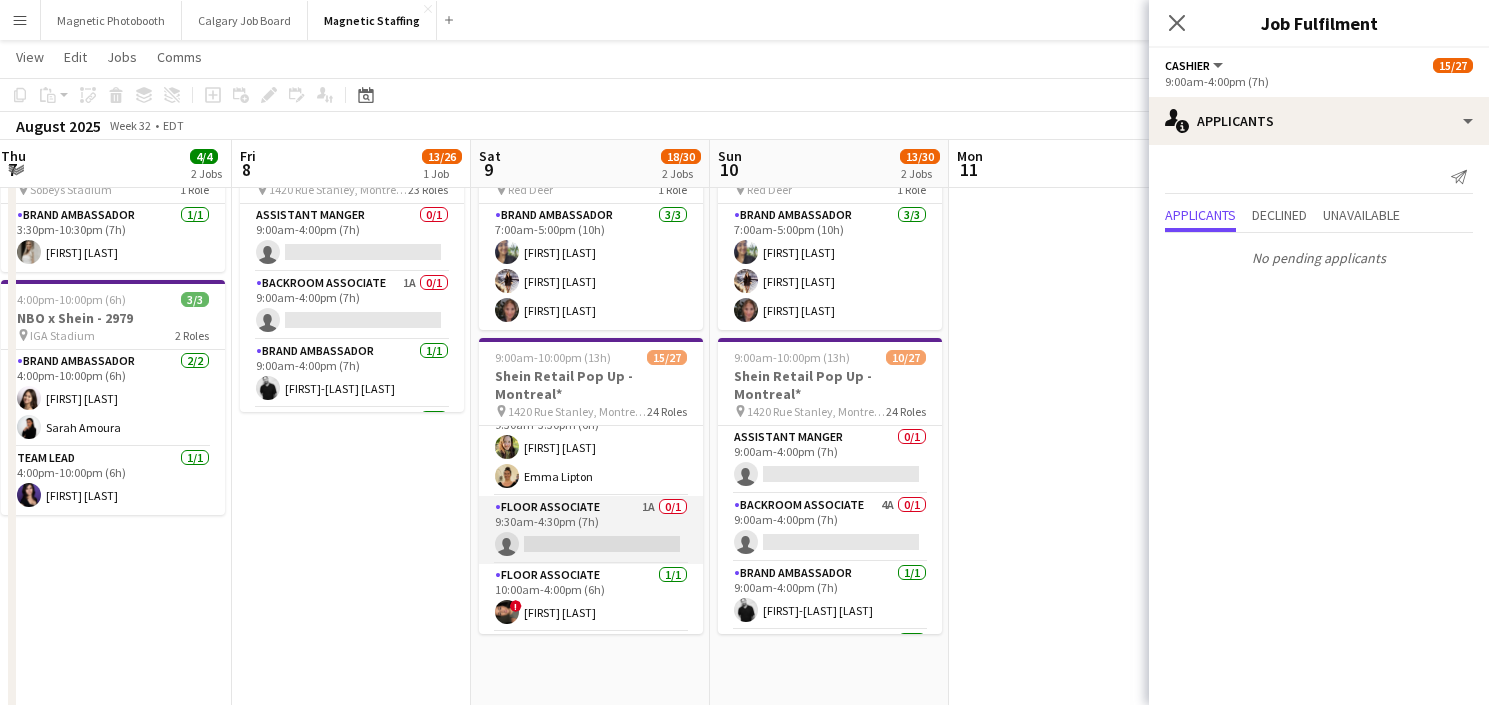 click on "Floor Associate   1A   0/1   9:30am-4:30pm (7h)
single-neutral-actions" at bounding box center [591, 530] 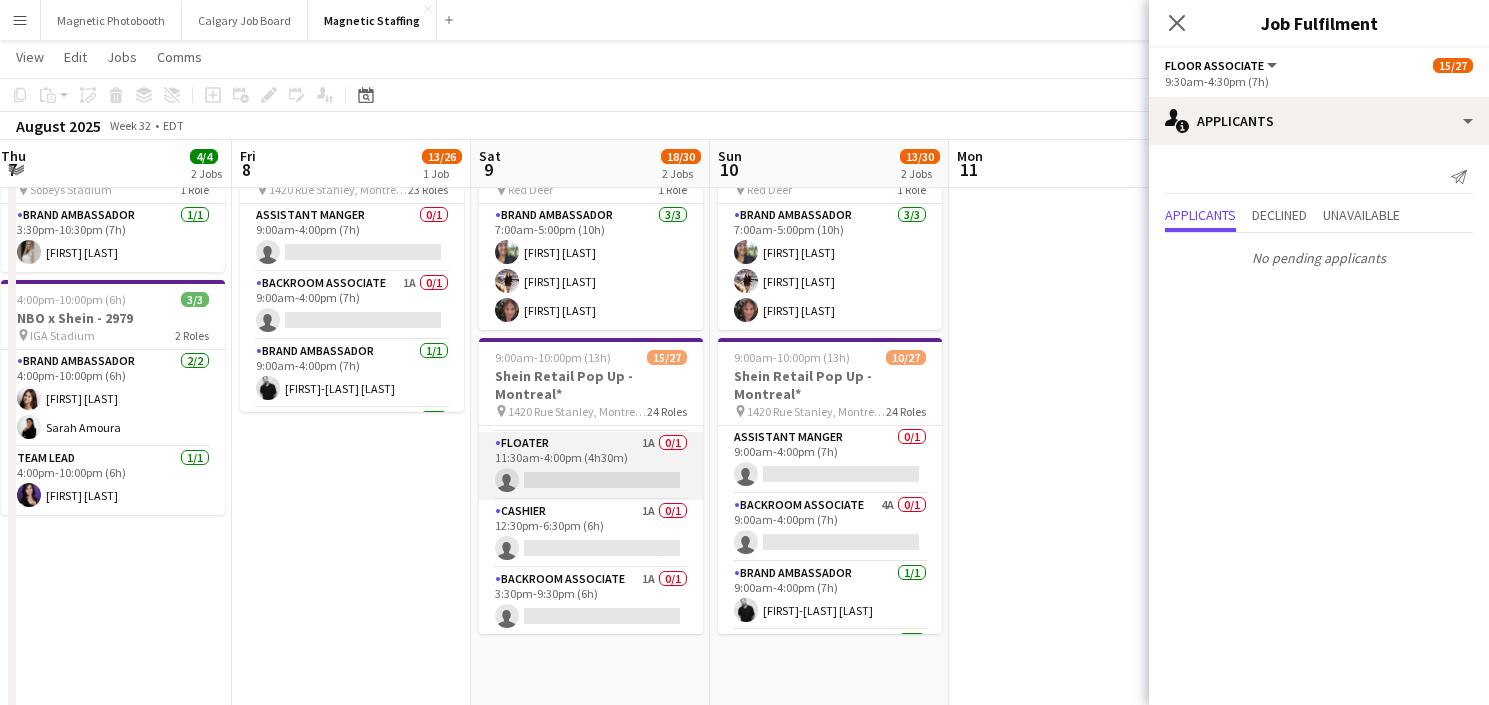 click on "Floater   1A   0/1   11:30am-4:00pm (4h30m)
single-neutral-actions" at bounding box center (591, 466) 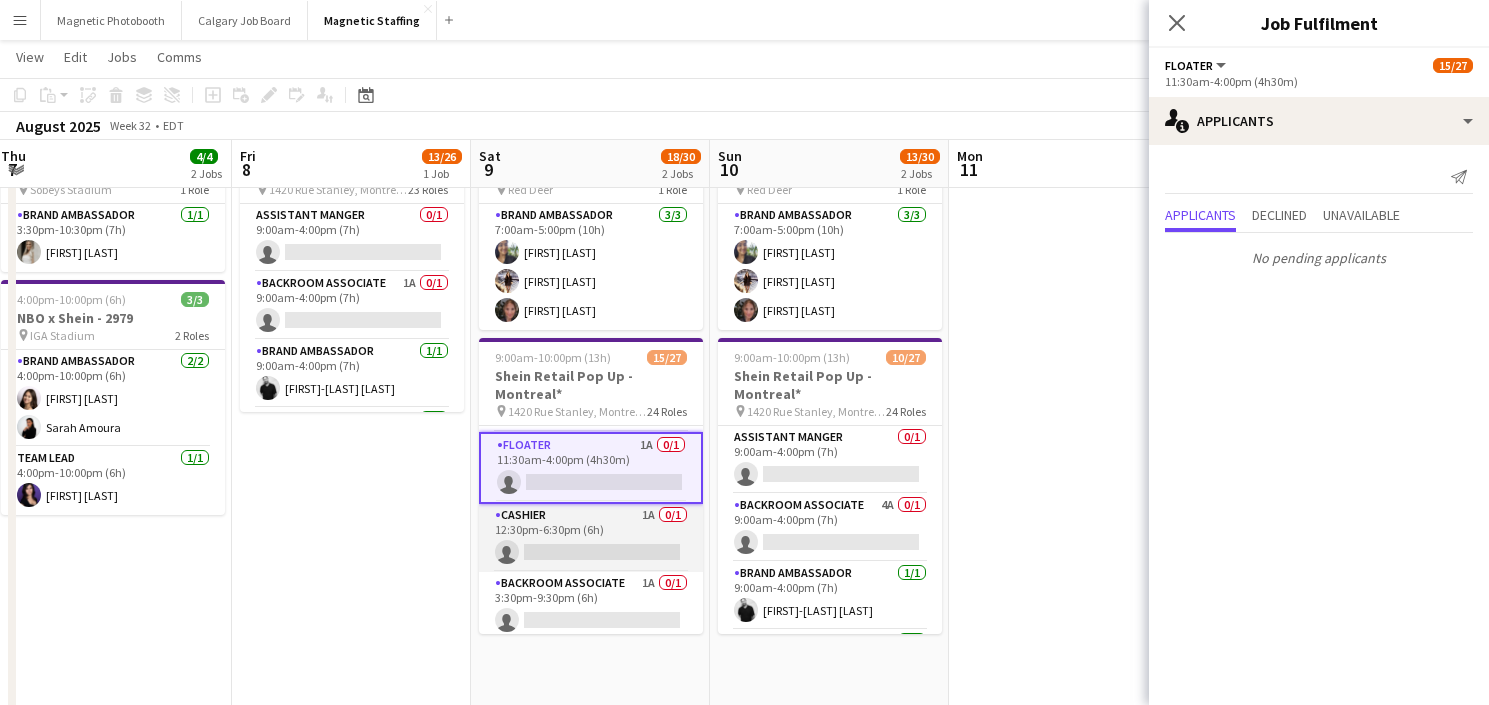 scroll, scrollTop: 0, scrollLeft: 962, axis: horizontal 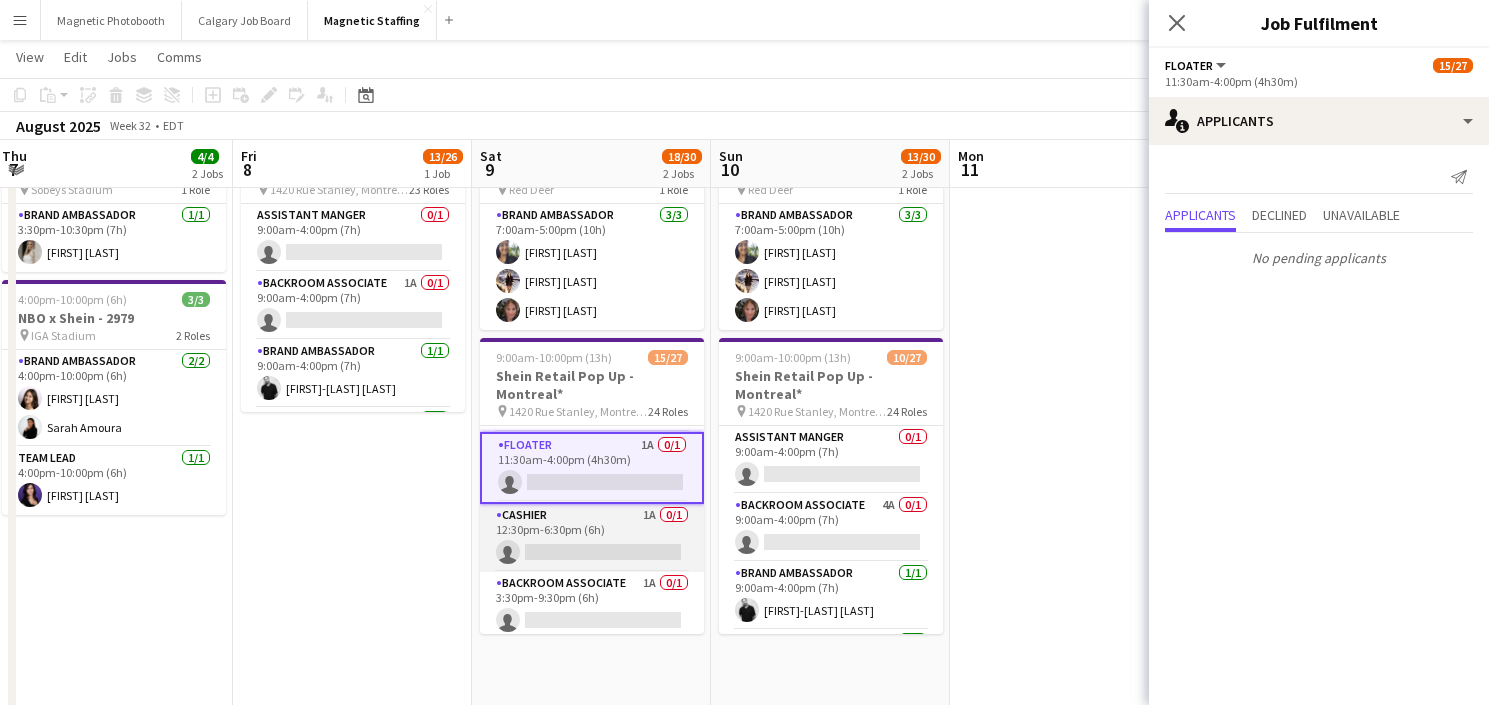 click on "Cashier   1A   0/1   12:30pm-6:30pm (6h)
single-neutral-actions" at bounding box center (592, 538) 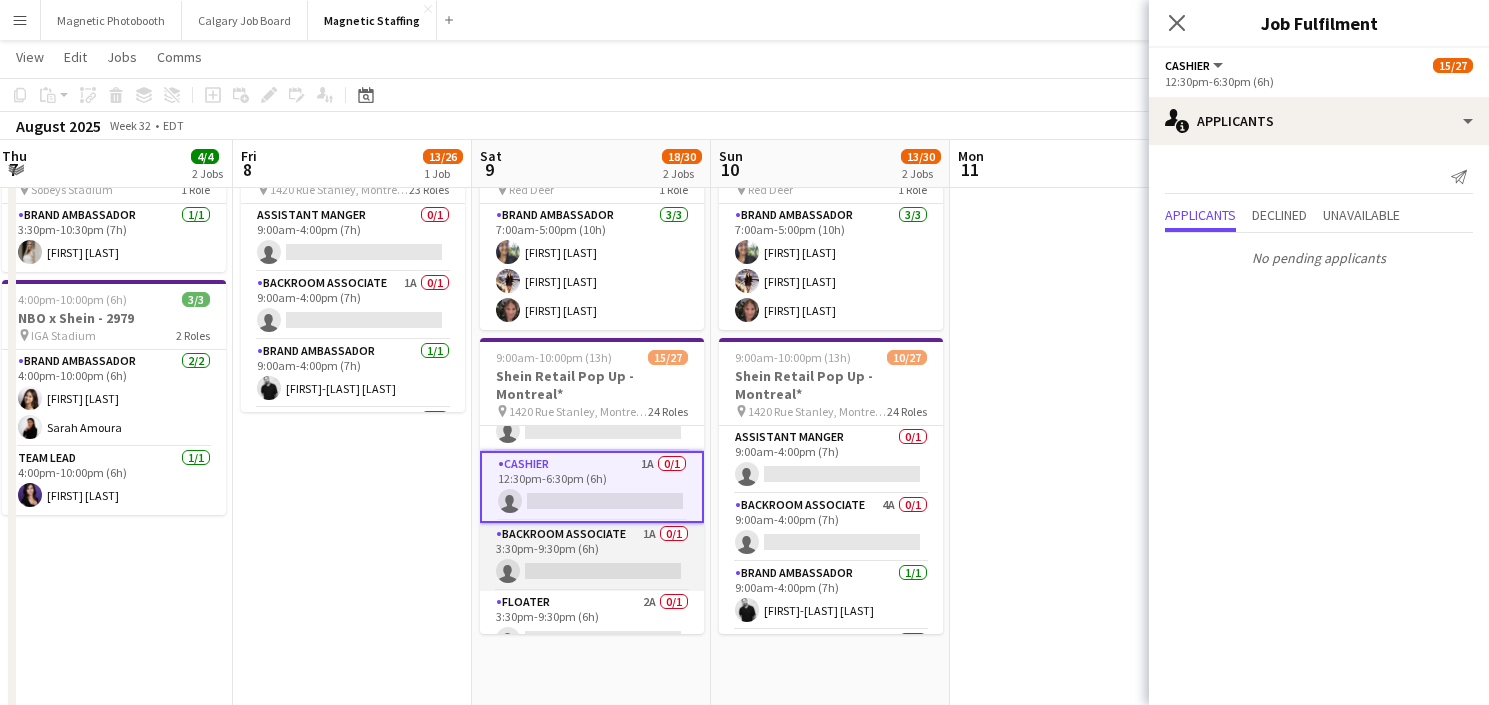 click on "Backroom Associate   1A   0/1   3:30pm-9:30pm (6h)
single-neutral-actions" at bounding box center (592, 557) 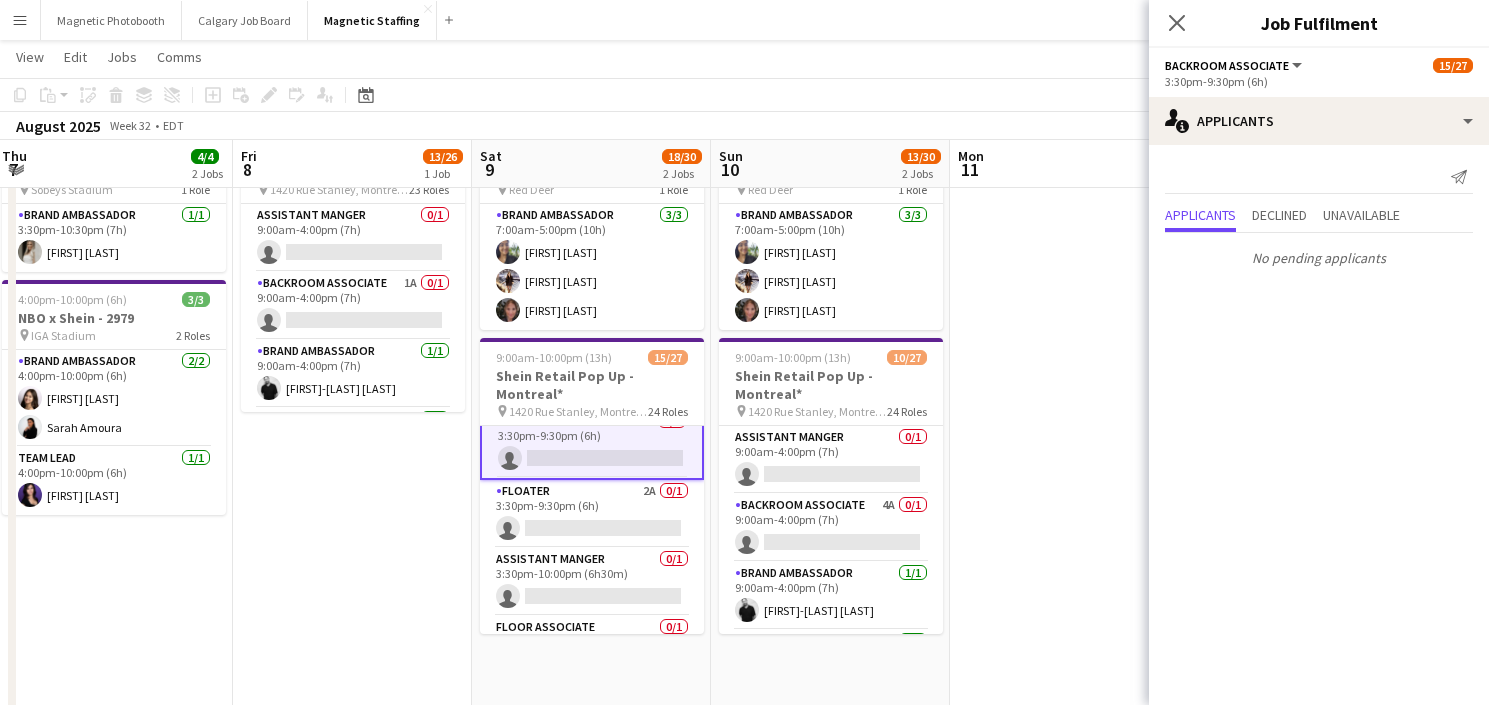 click on "Assistant Manger    0/1   3:30pm-10:00pm (6h30m)
single-neutral-actions" at bounding box center [592, 582] 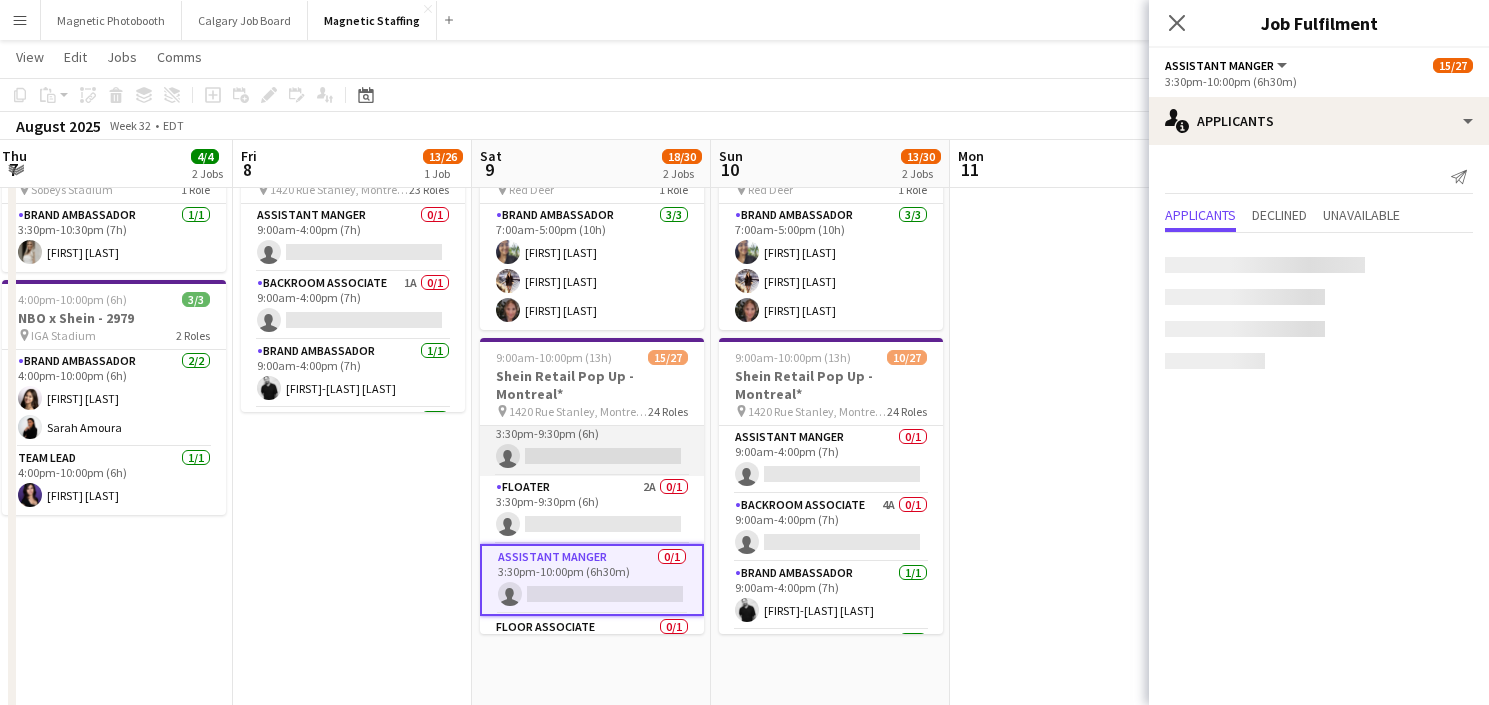 scroll, scrollTop: 929, scrollLeft: 0, axis: vertical 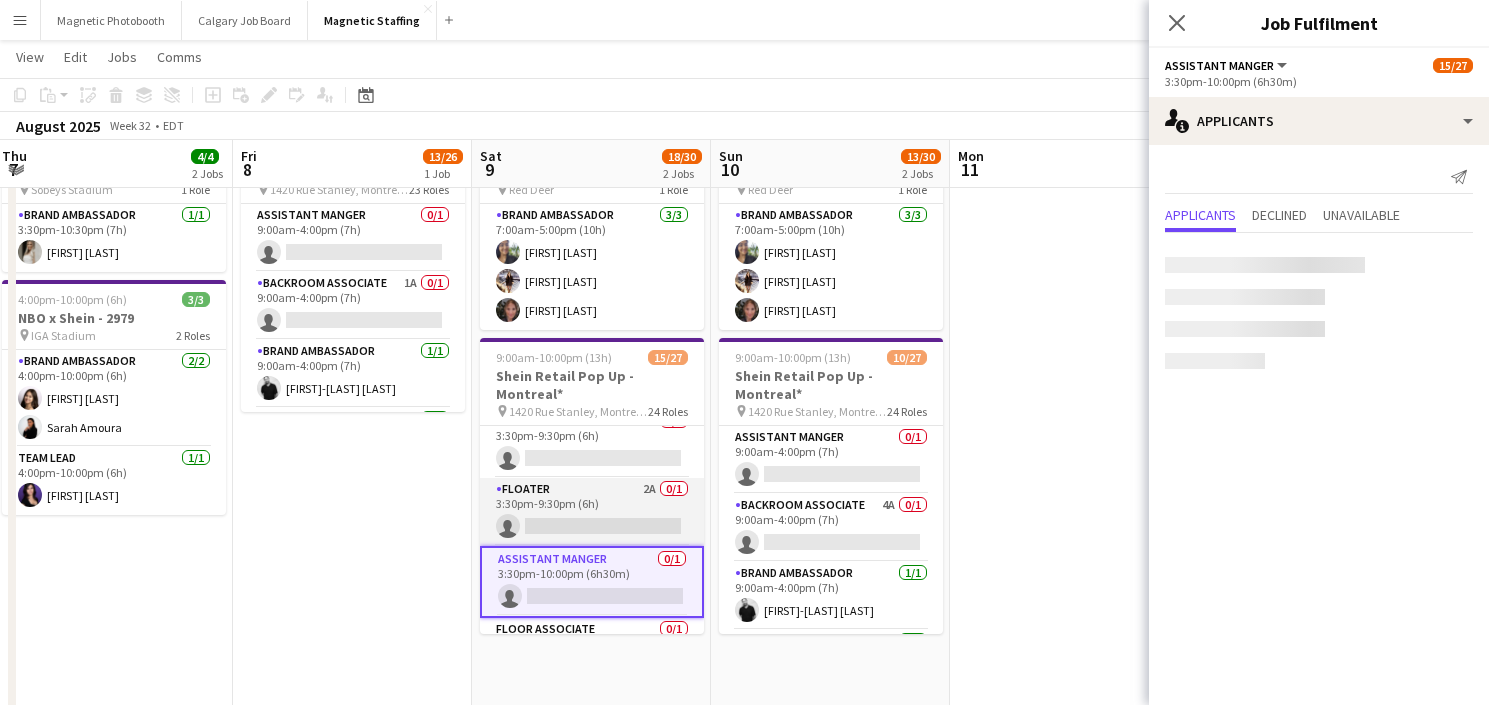 click on "Floater   2A   0/1   3:30pm-9:30pm (6h)
single-neutral-actions" at bounding box center [592, 512] 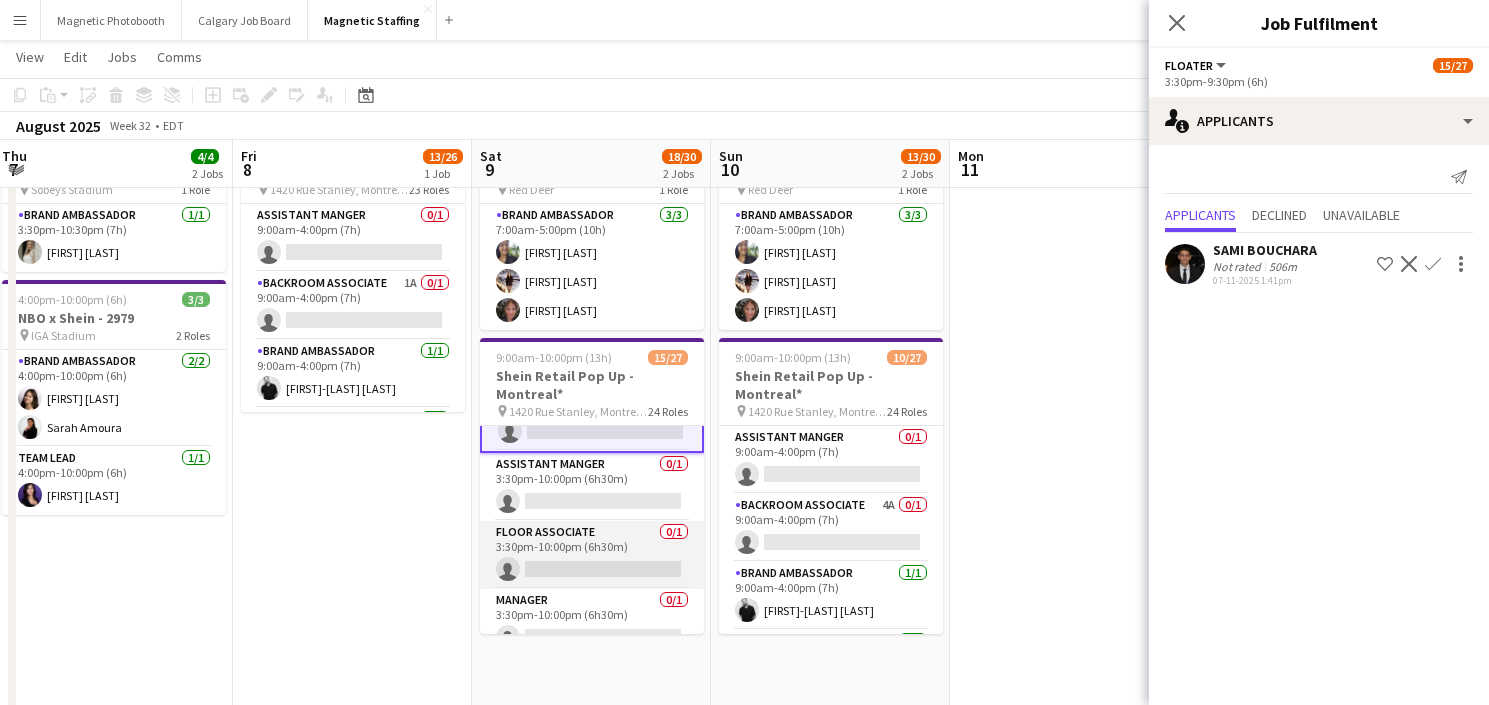 click on "Floor Associate   0/1   3:30pm-10:00pm (6h30m)
single-neutral-actions" at bounding box center [592, 555] 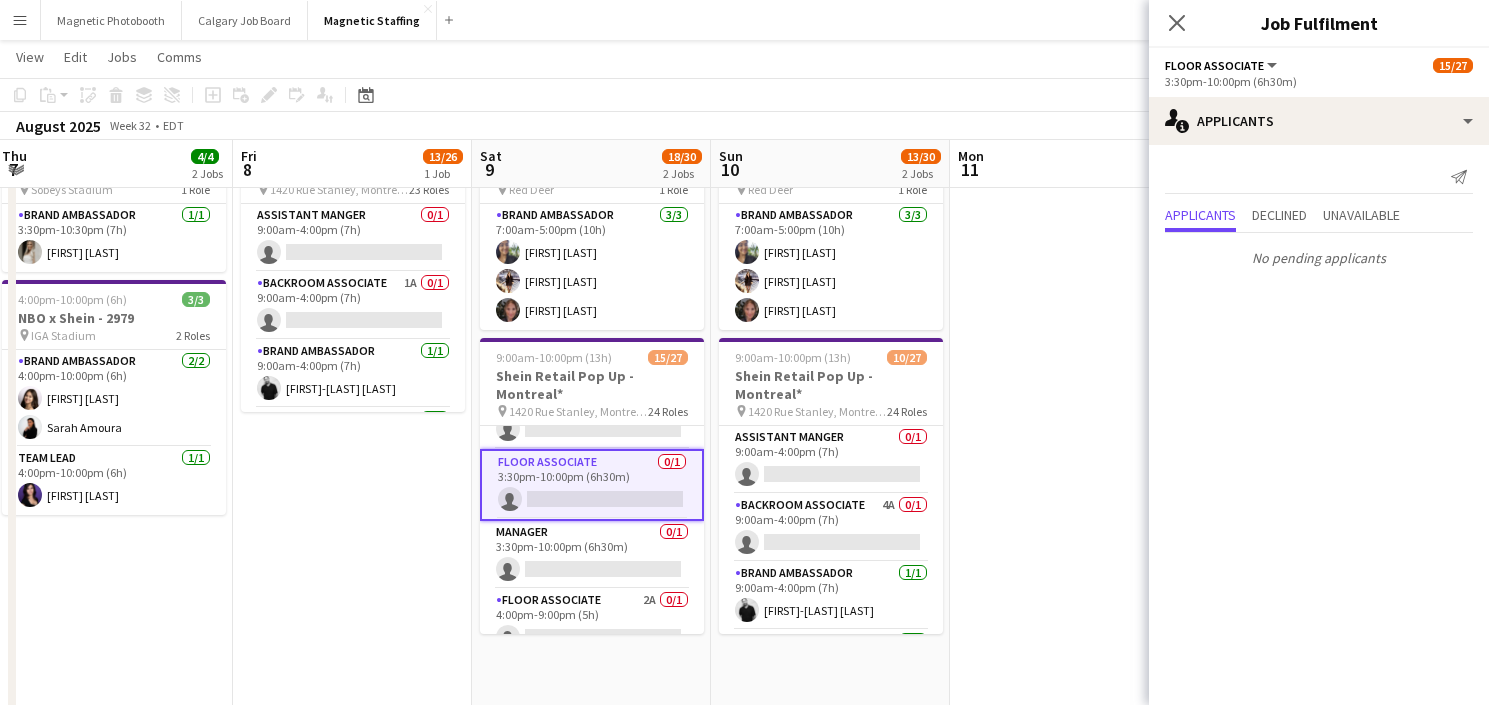 click on "Manager   0/1   3:30pm-10:00pm (6h30m)
single-neutral-actions" at bounding box center [592, 555] 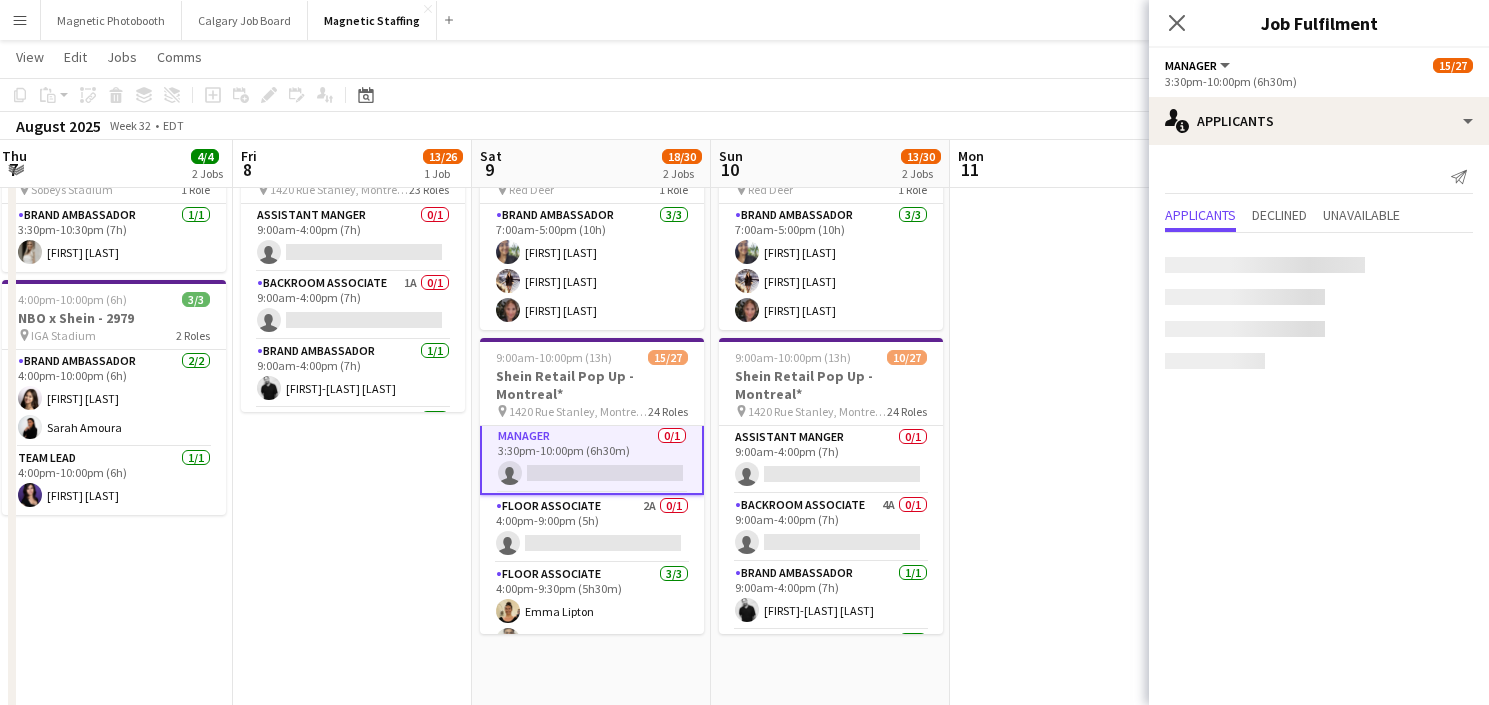 scroll, scrollTop: 1202, scrollLeft: 0, axis: vertical 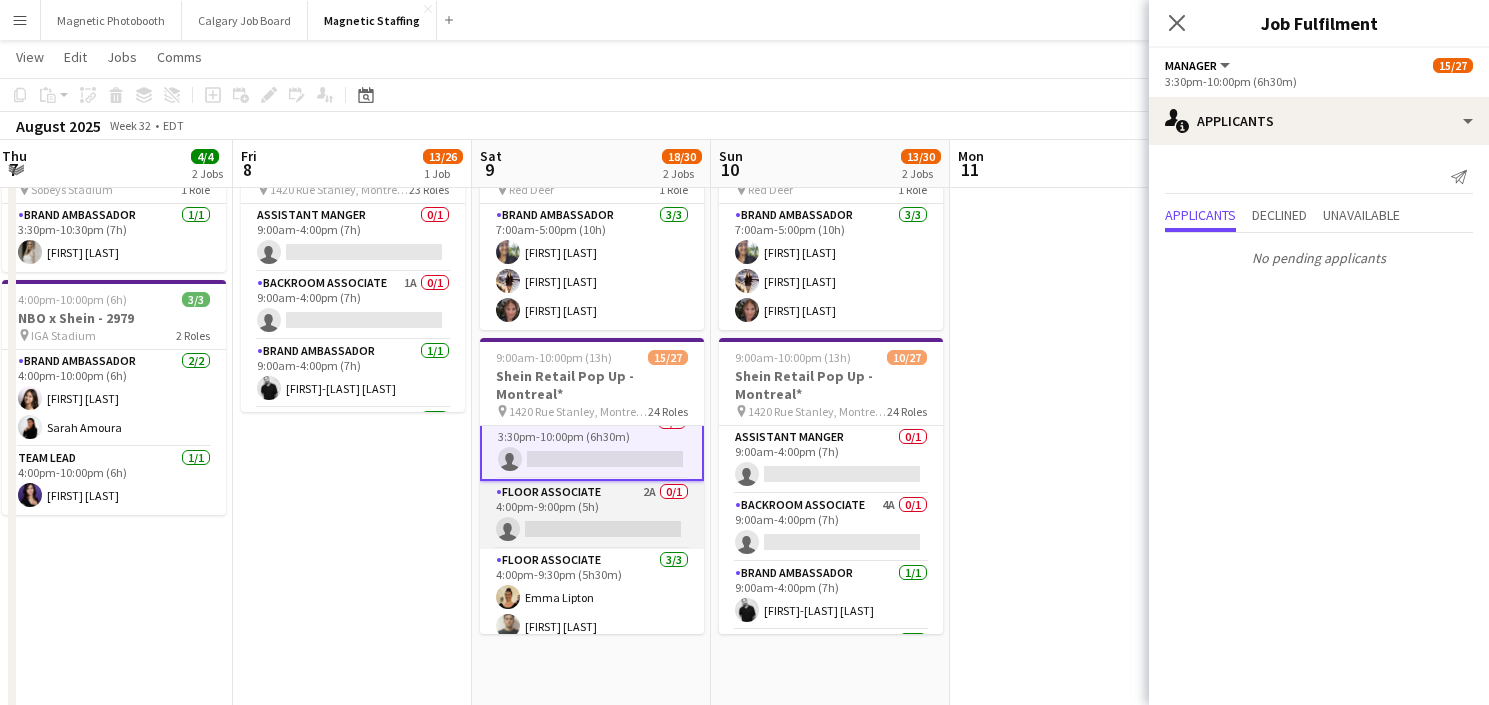 click on "Floor Associate   2A   0/1   4:00pm-9:00pm (5h)
single-neutral-actions" at bounding box center [592, 515] 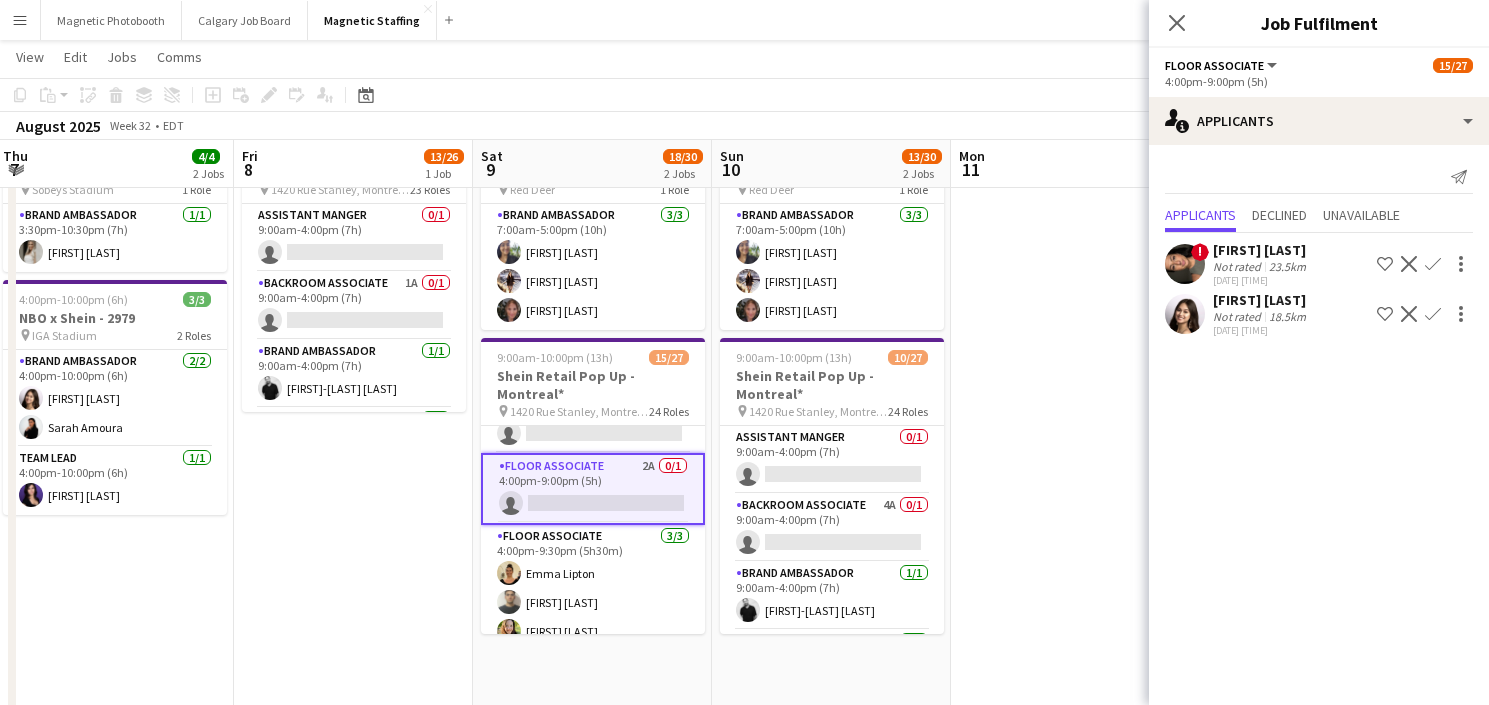 scroll, scrollTop: 1217, scrollLeft: 0, axis: vertical 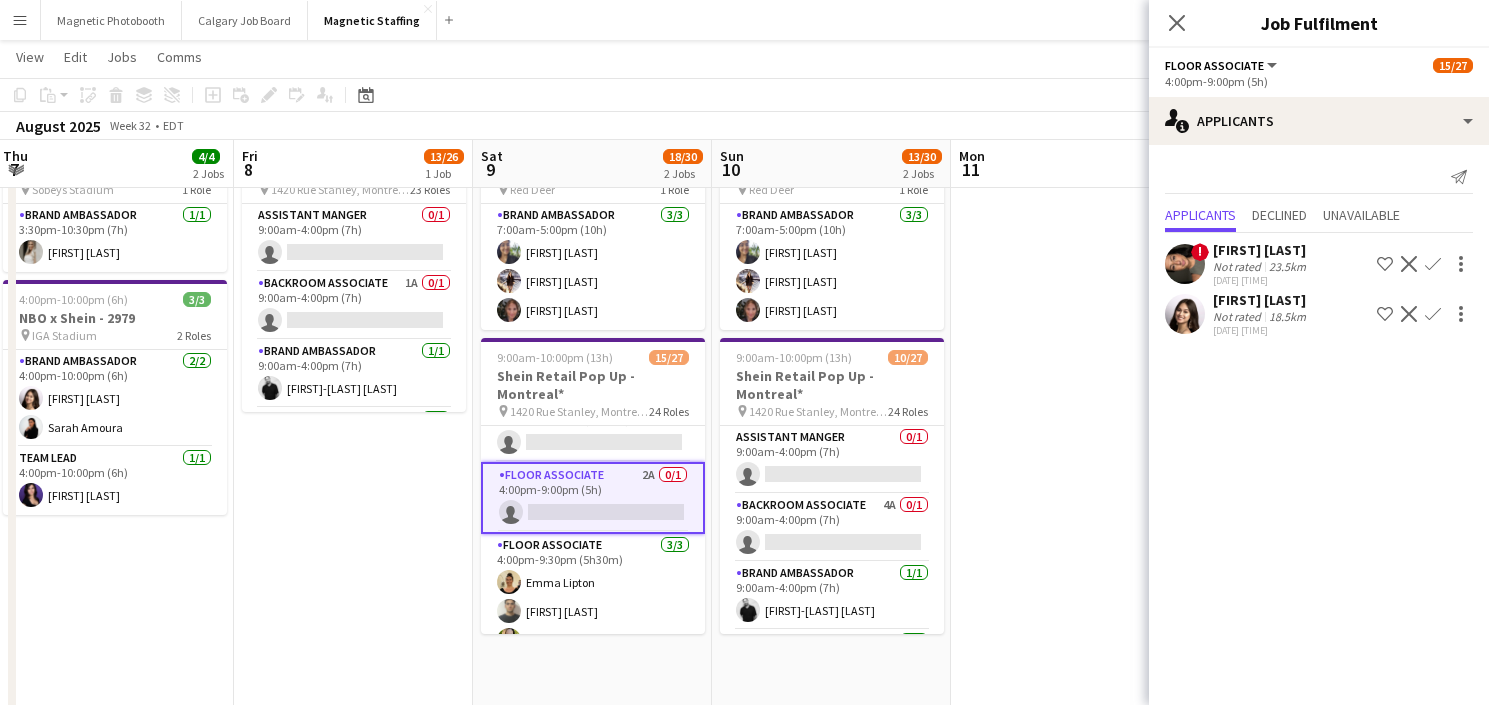 click on "Confirm" 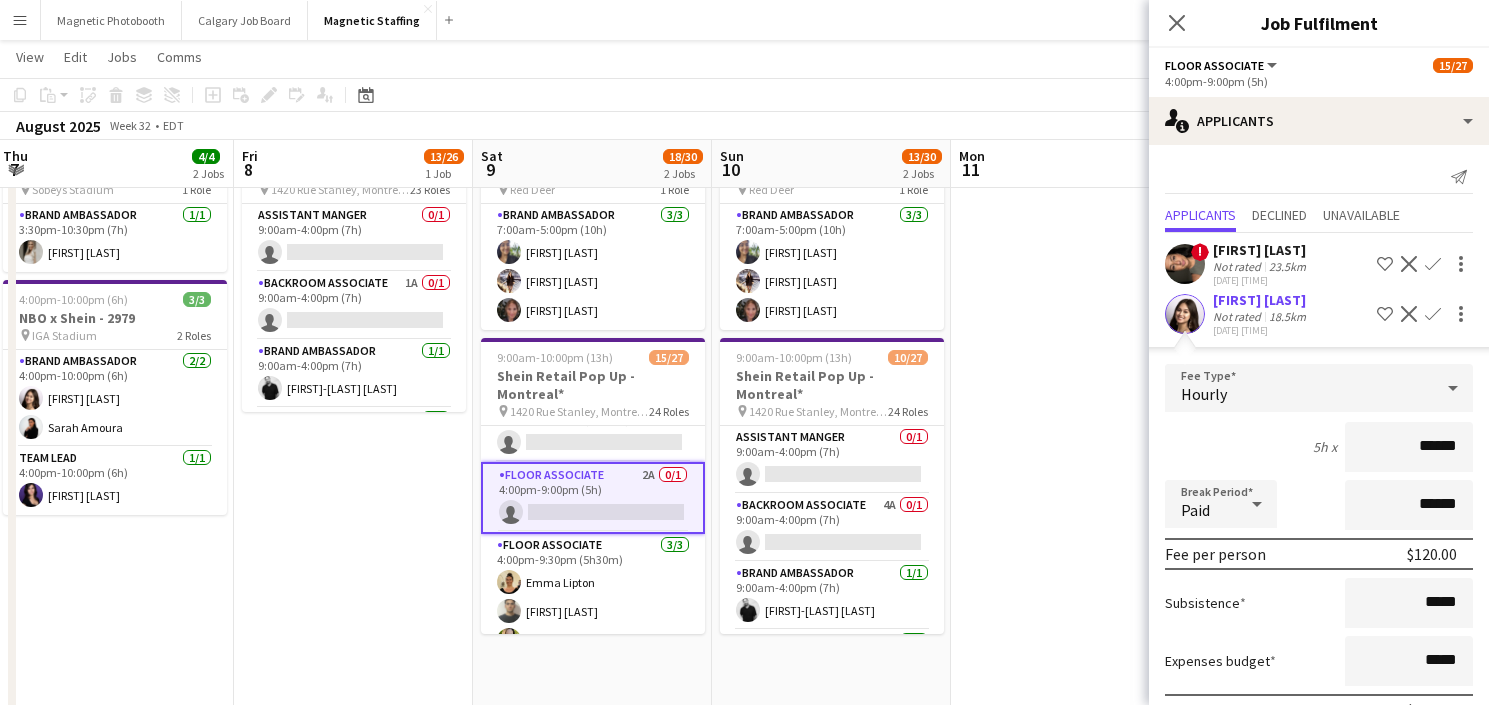 scroll, scrollTop: 106, scrollLeft: 0, axis: vertical 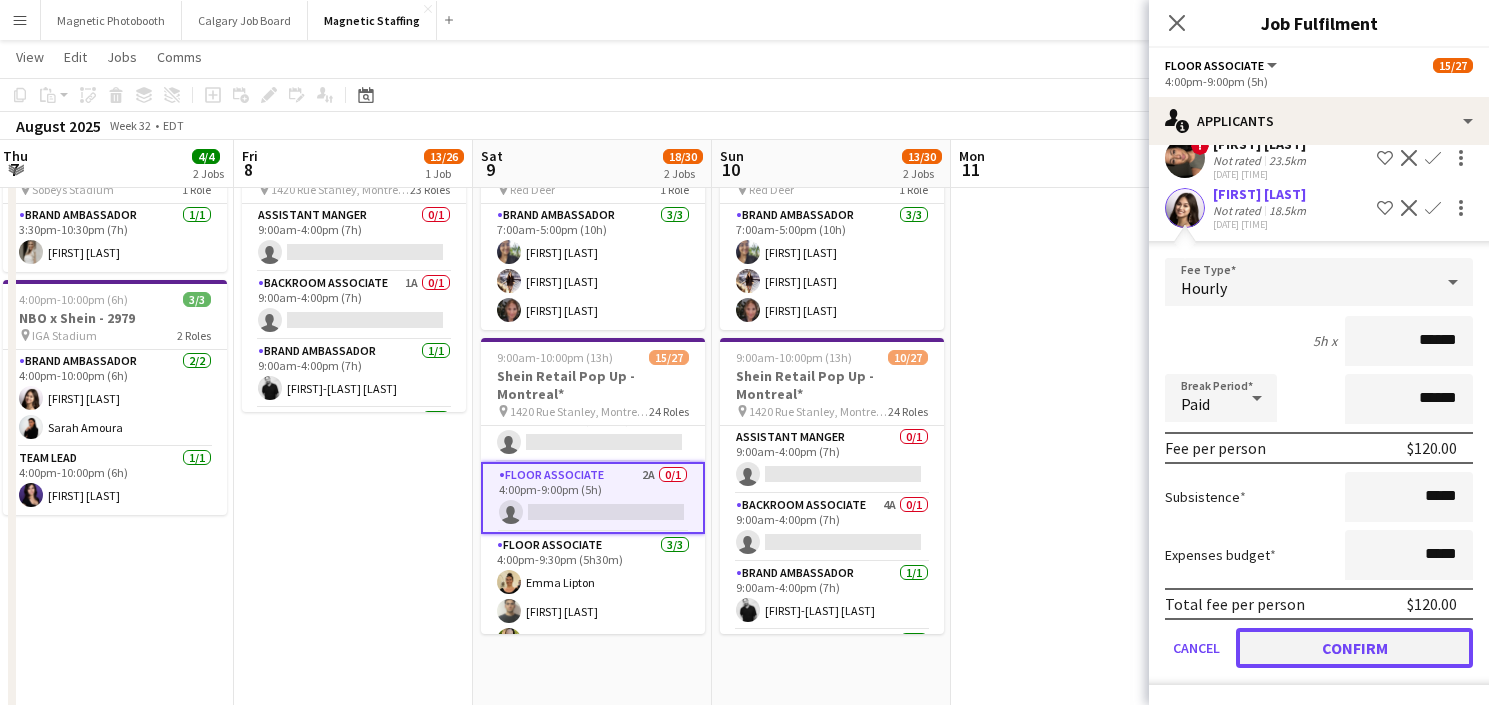 click on "Confirm" 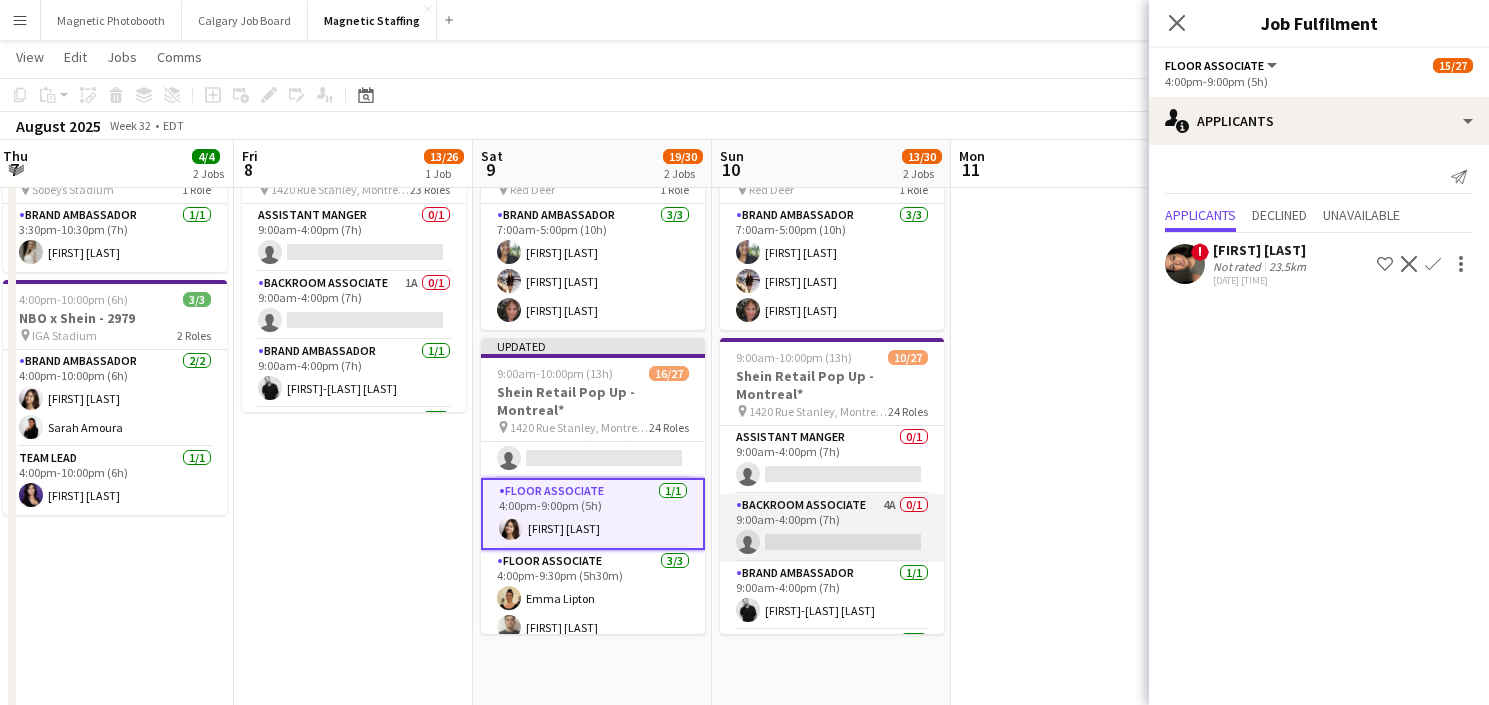 click on "Backroom Associate   4A   0/1   9:00am-4:00pm (7h)
single-neutral-actions" at bounding box center (832, 528) 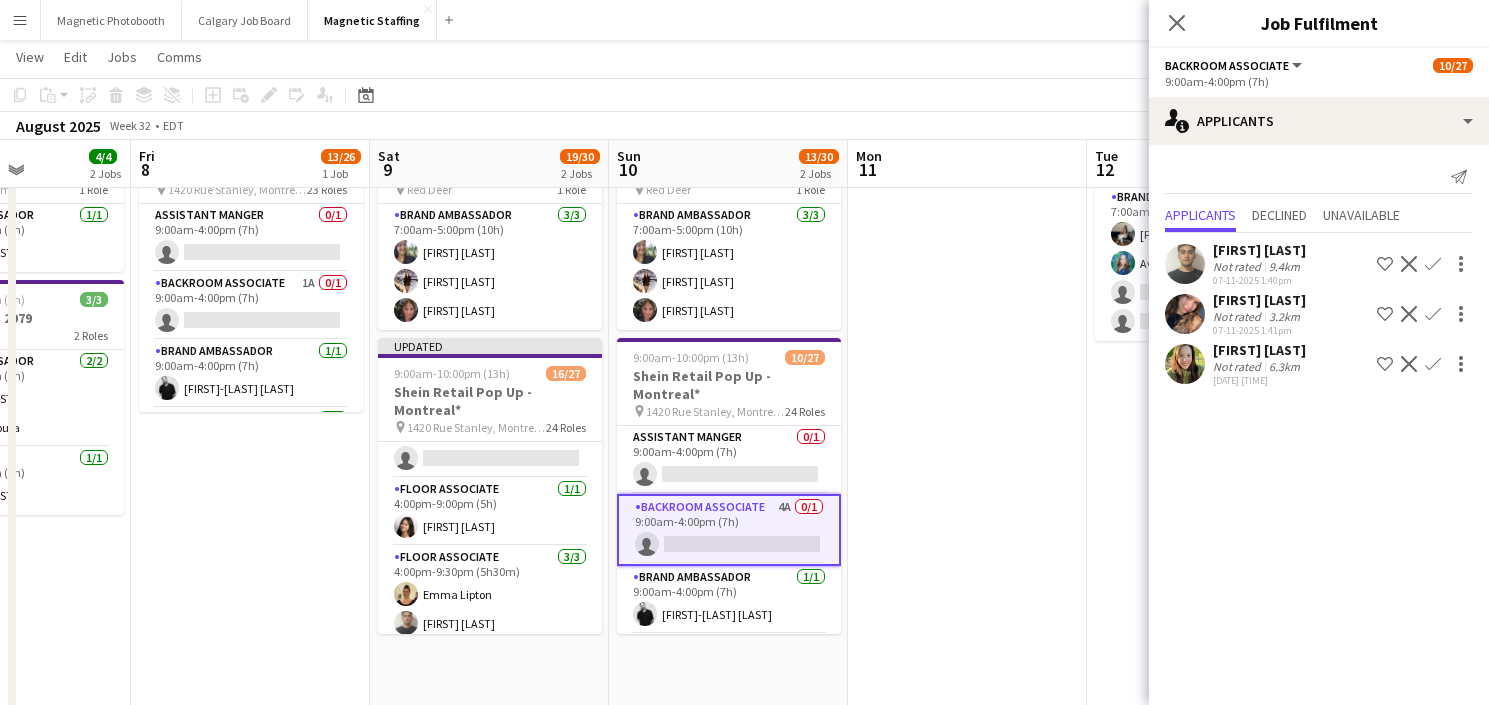 drag, startPoint x: 813, startPoint y: 454, endPoint x: 714, endPoint y: 511, distance: 114.236595 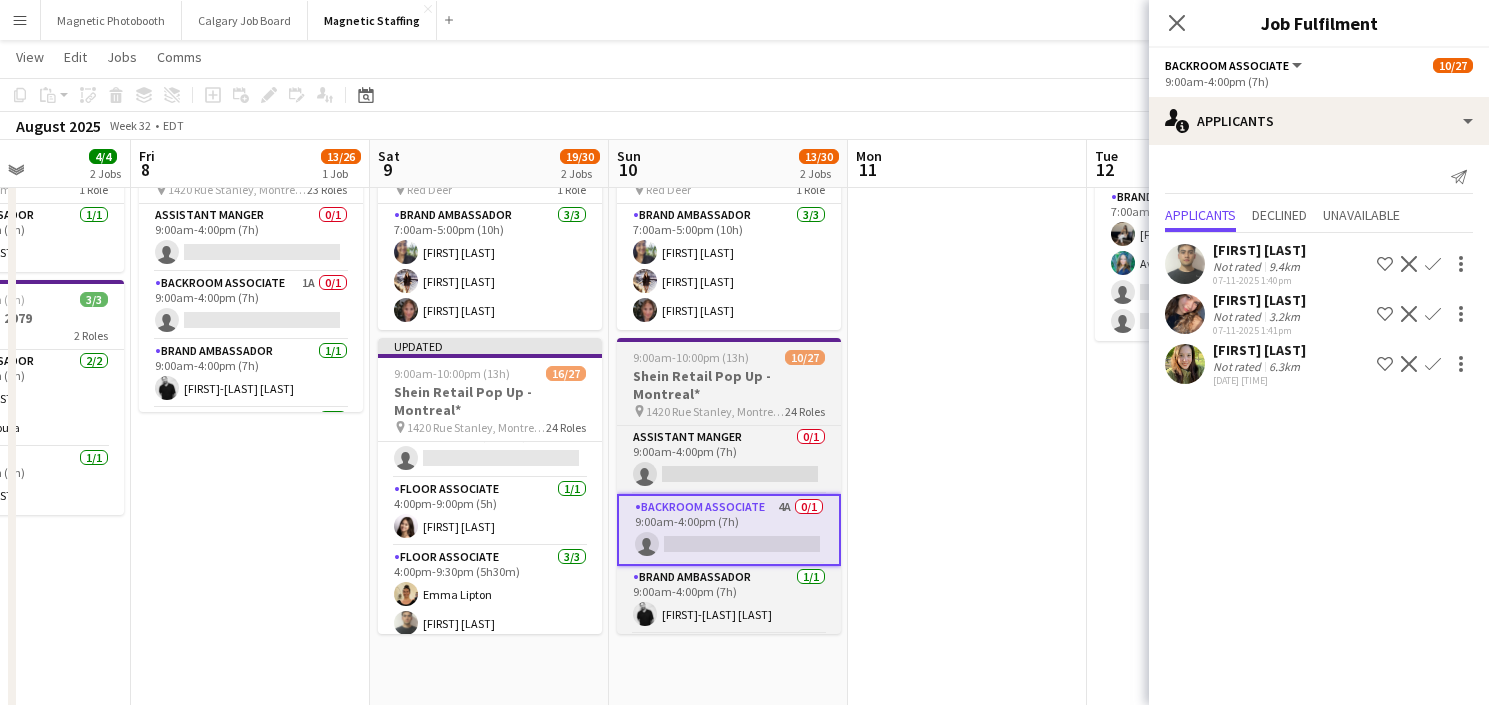 scroll, scrollTop: 0, scrollLeft: 582, axis: horizontal 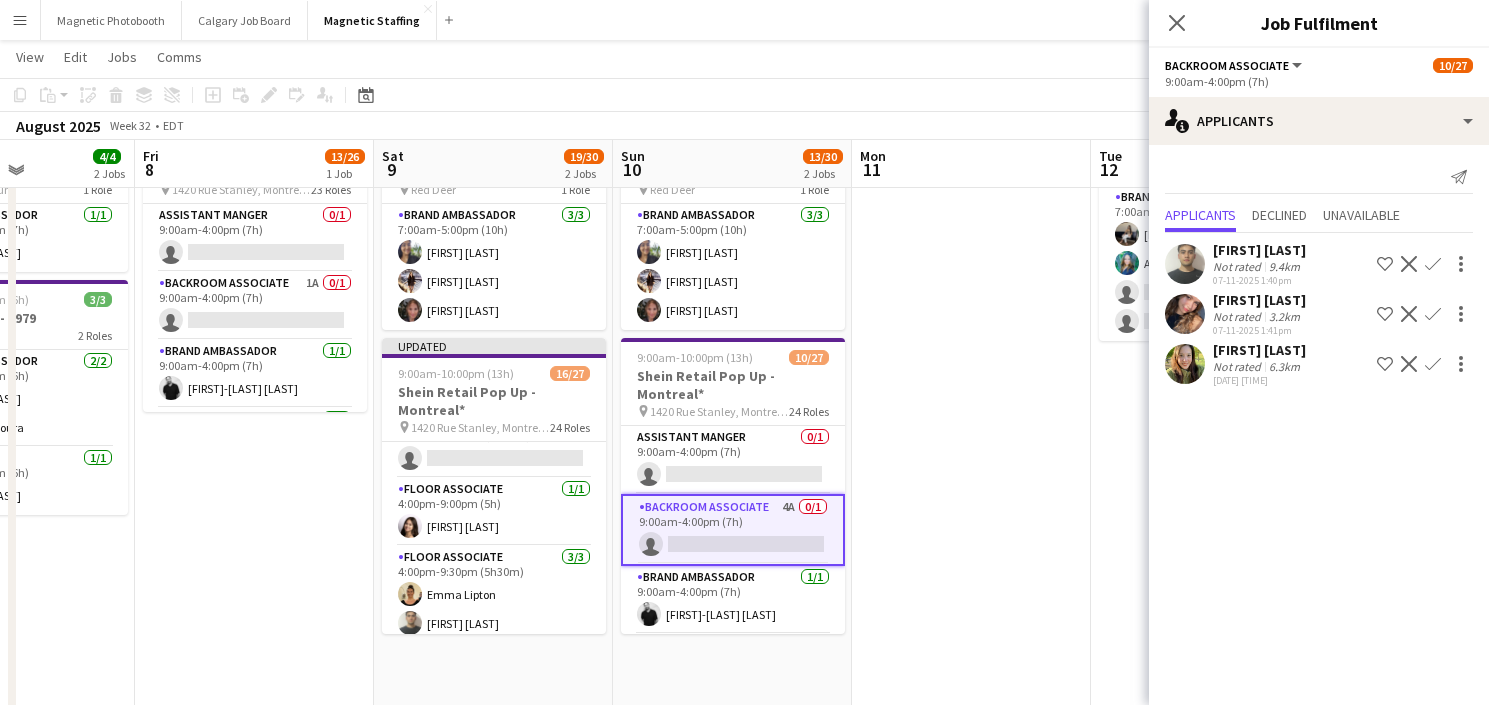 click on "Confirm" at bounding box center (1433, 364) 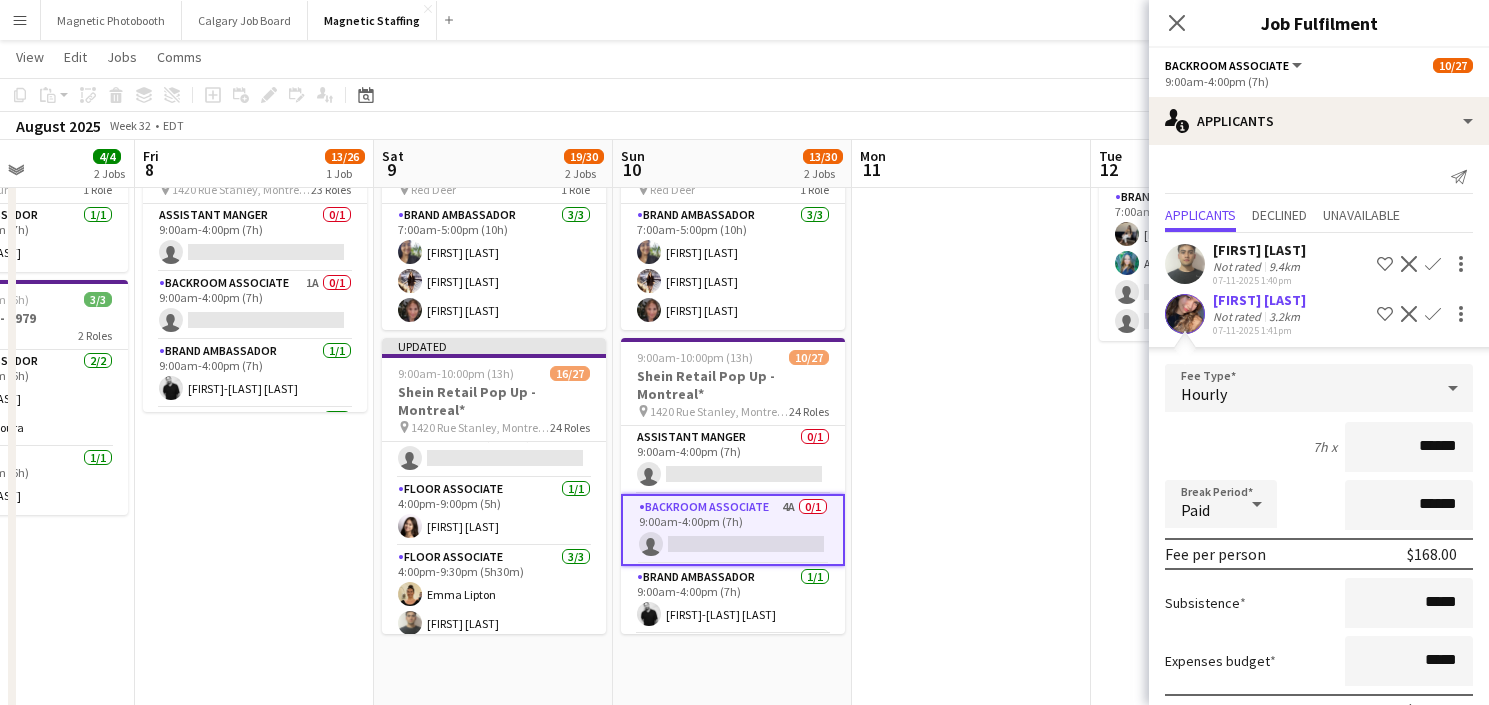 scroll, scrollTop: 156, scrollLeft: 0, axis: vertical 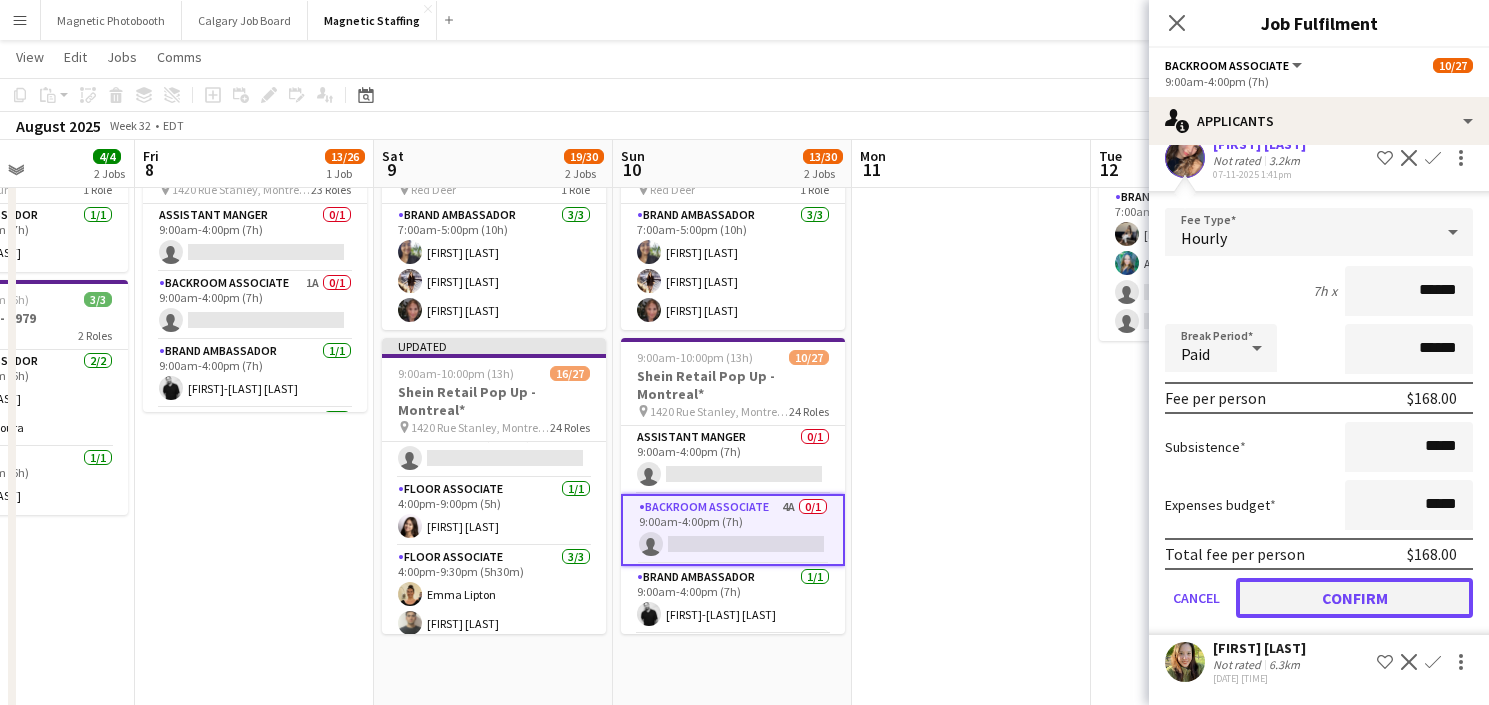 click on "Confirm" 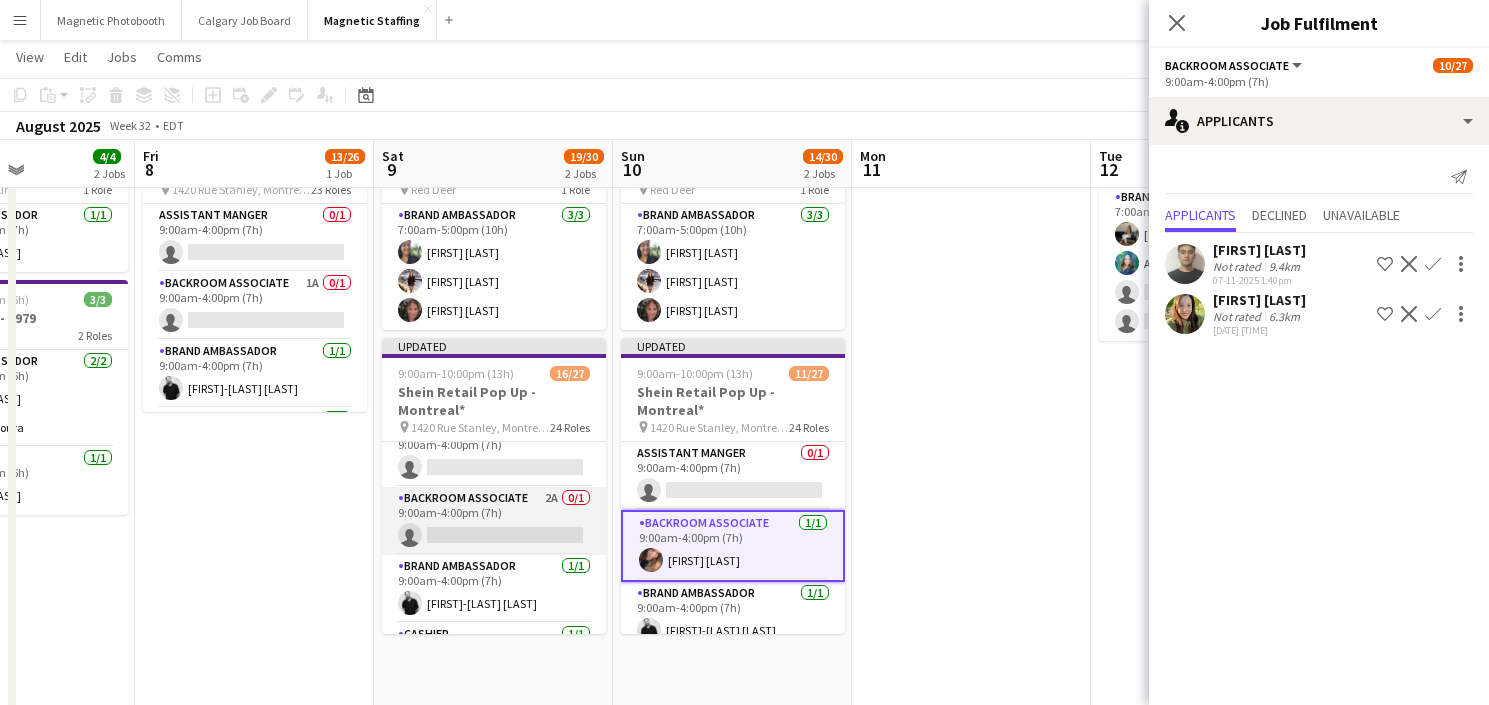 click on "Backroom Associate   2A   0/1   9:00am-4:00pm (7h)
single-neutral-actions" at bounding box center [494, 521] 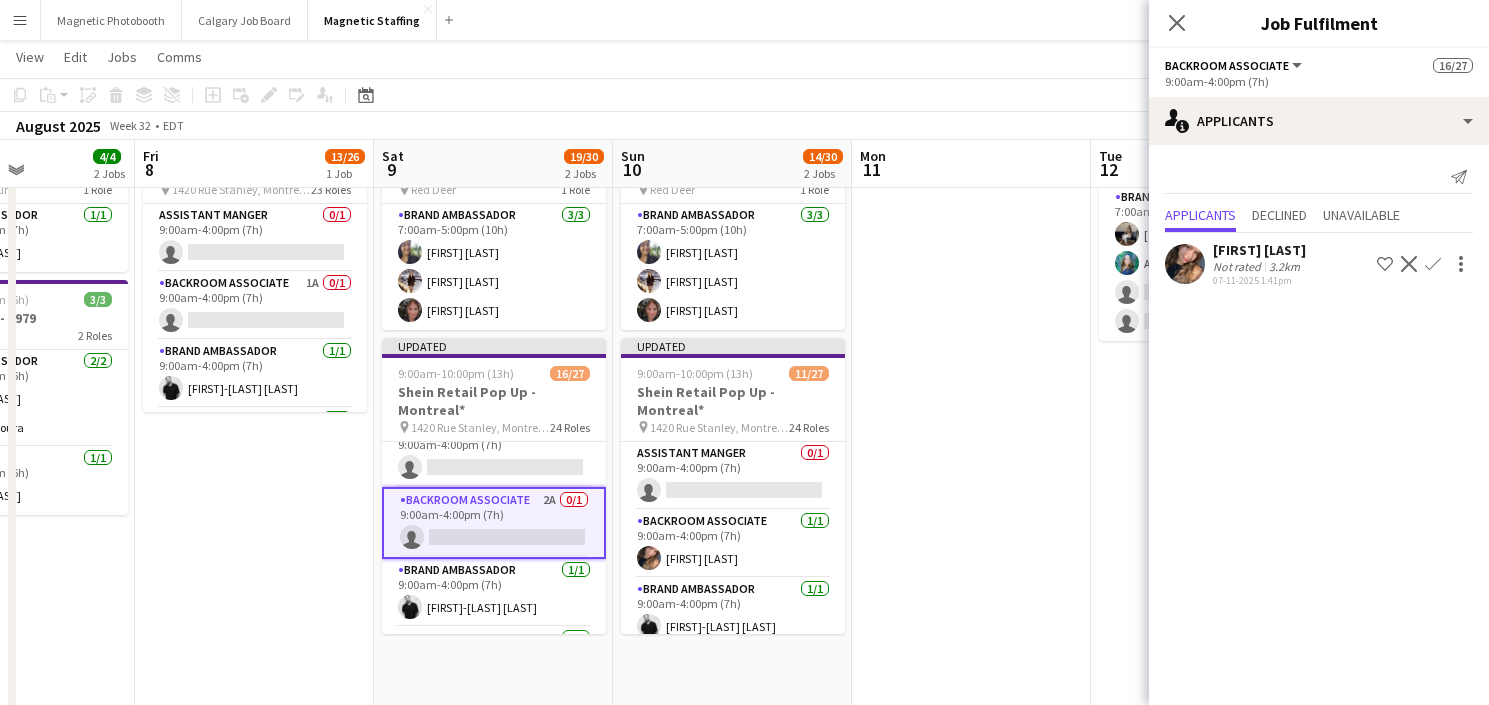 click on "Confirm" 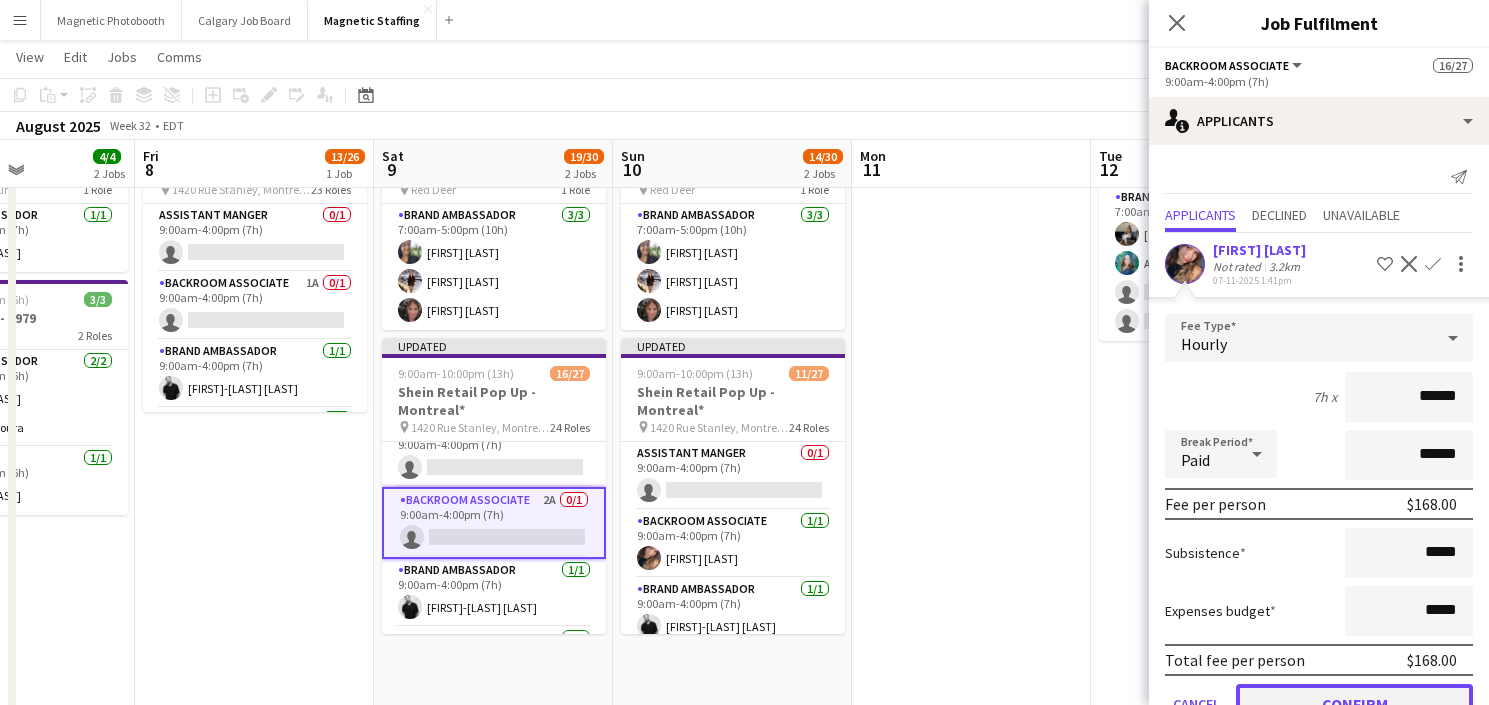click on "Confirm" 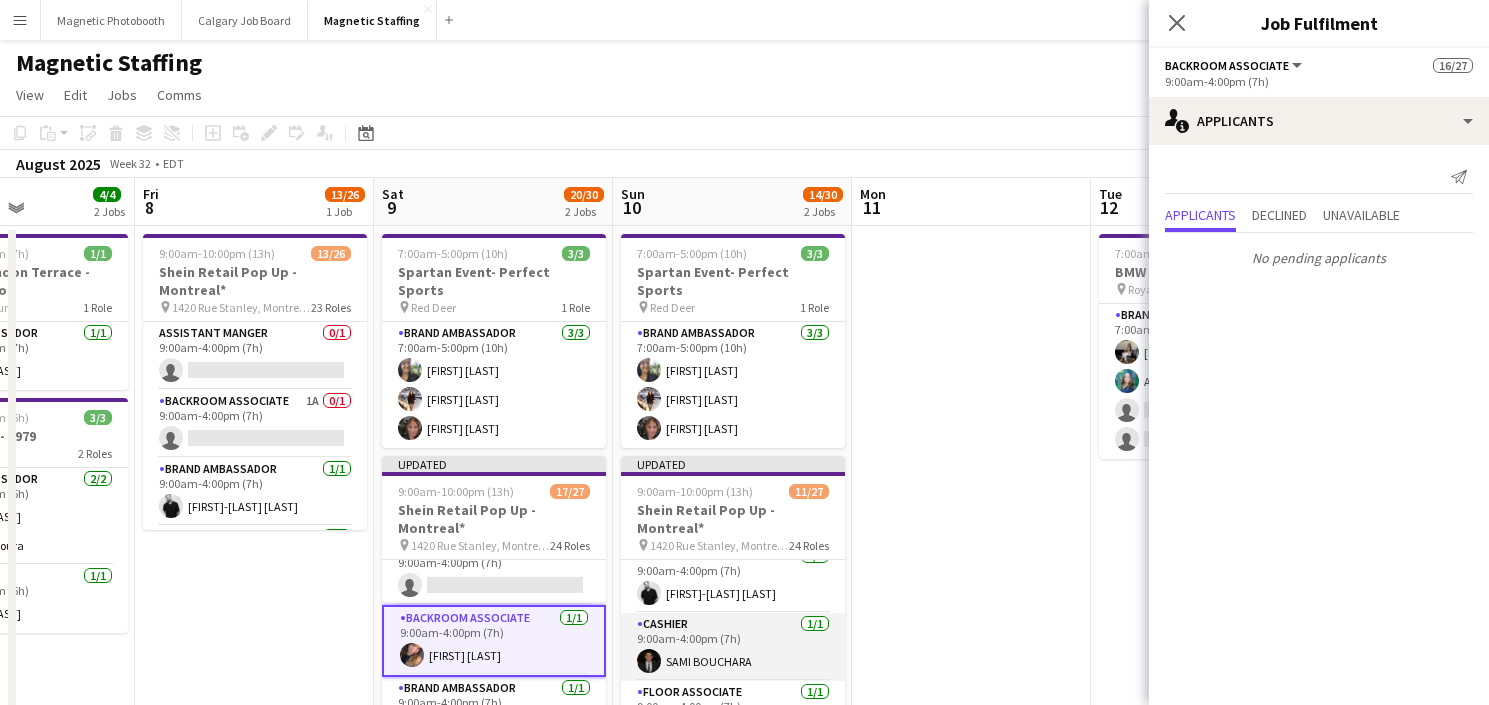 click on "Cashier   1/1   9:00am-4:00pm (7h)
SAMI BOUCHARA" at bounding box center (733, 647) 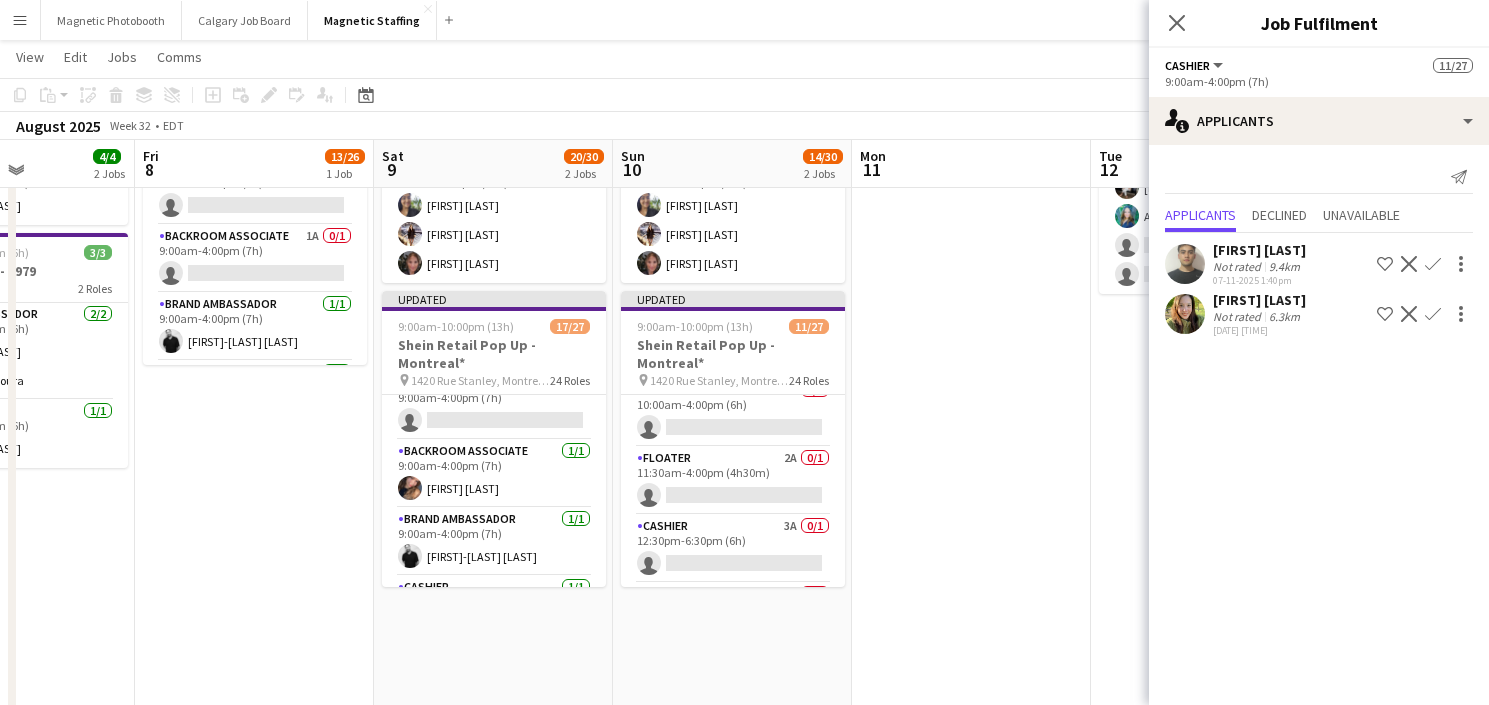 click on "Floater   2A   0/1   11:30am-4:00pm (4h30m)
single-neutral-actions" at bounding box center [733, 481] 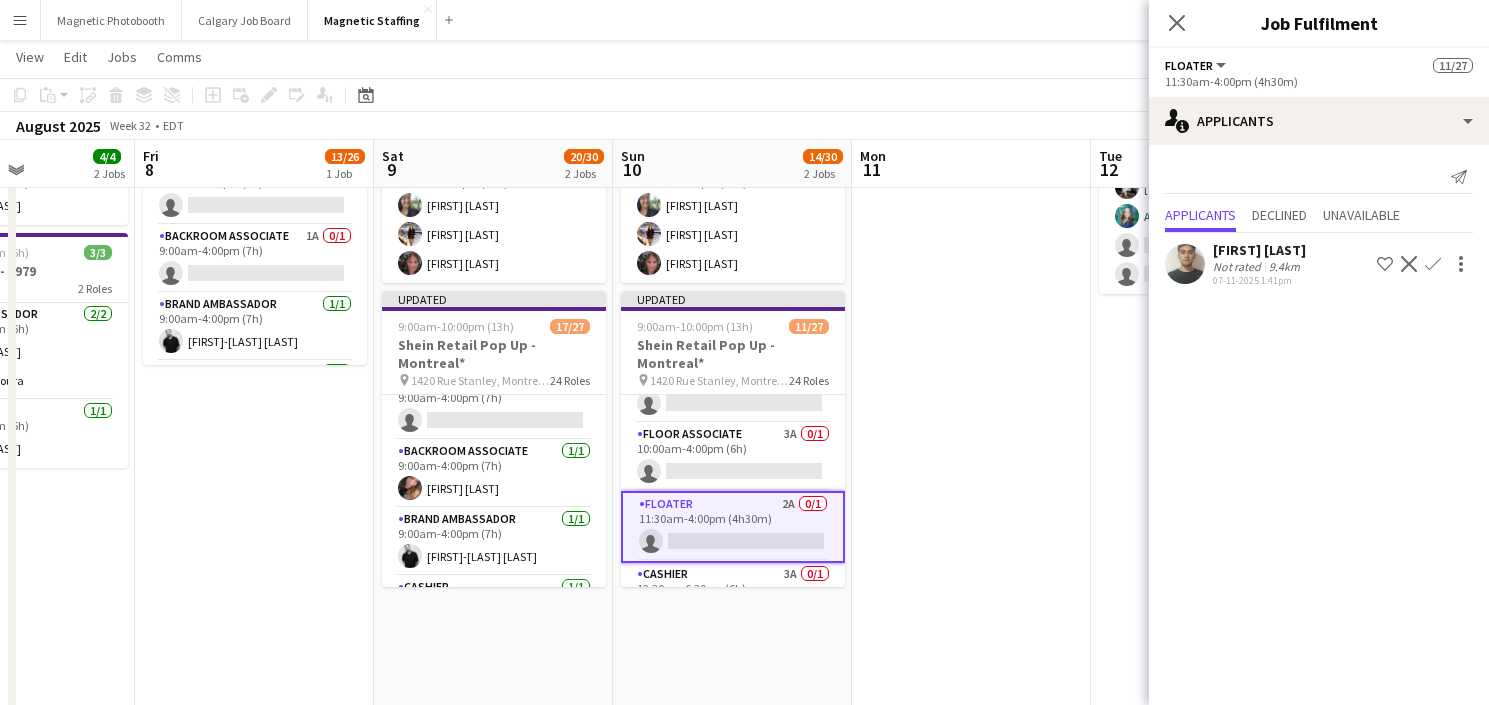 click on "Confirm" 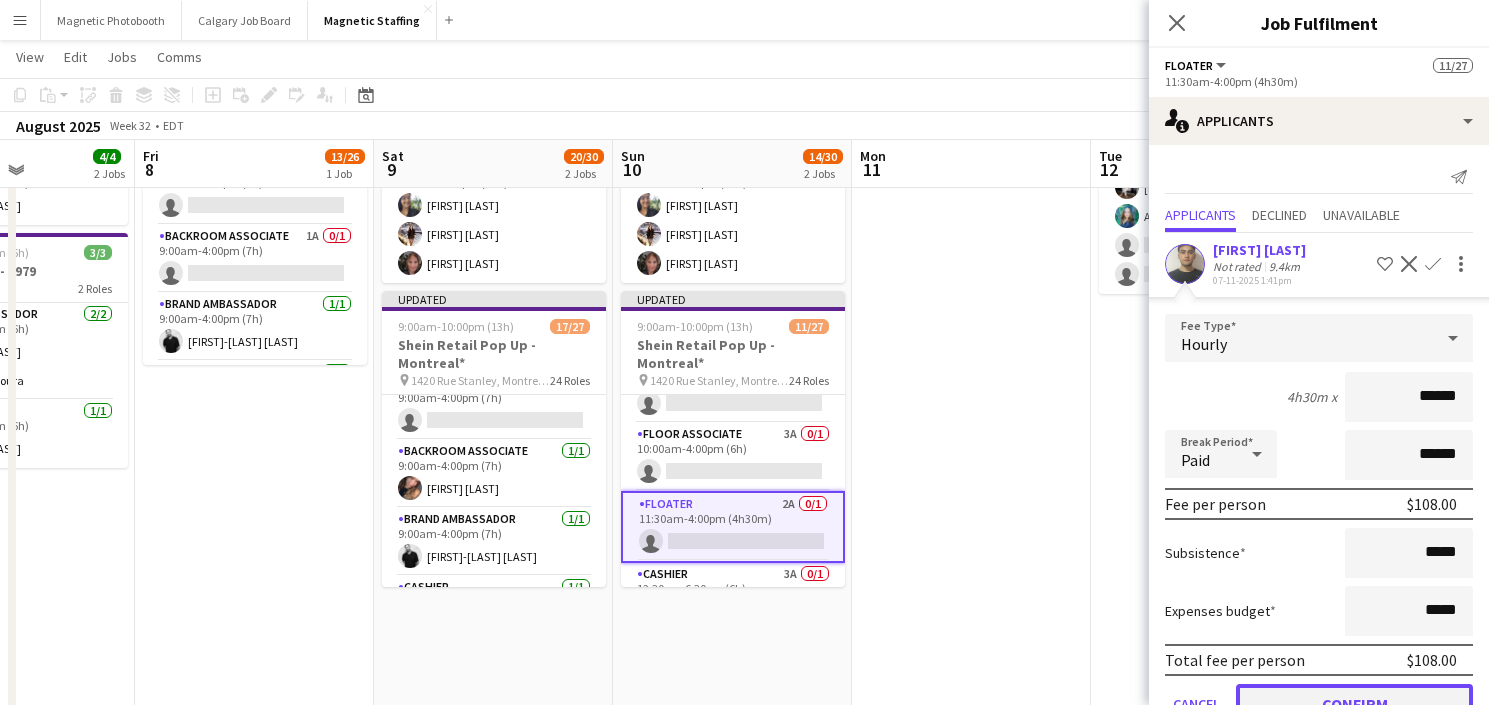 click on "Confirm" 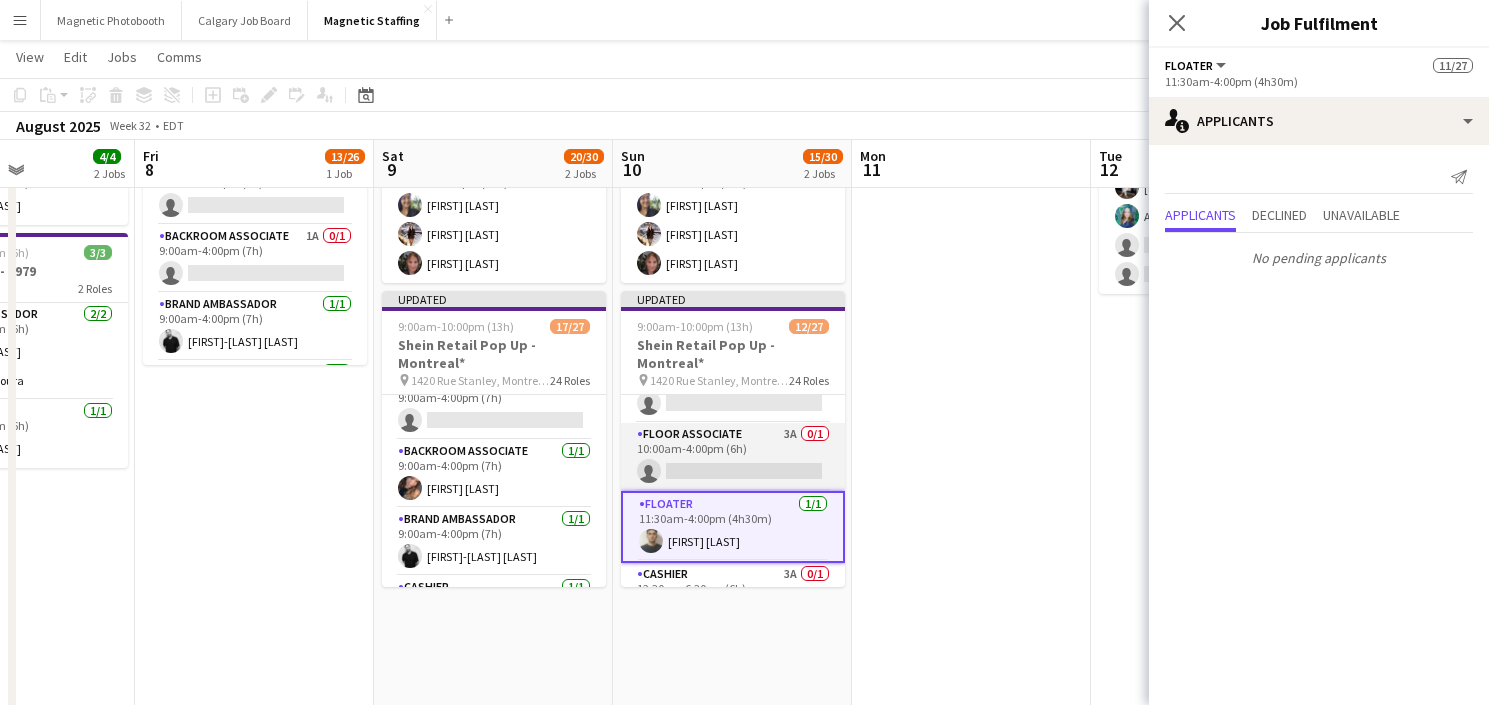 click on "Floor Associate   3A   0/1   10:00am-4:00pm (6h)
single-neutral-actions" at bounding box center [733, 457] 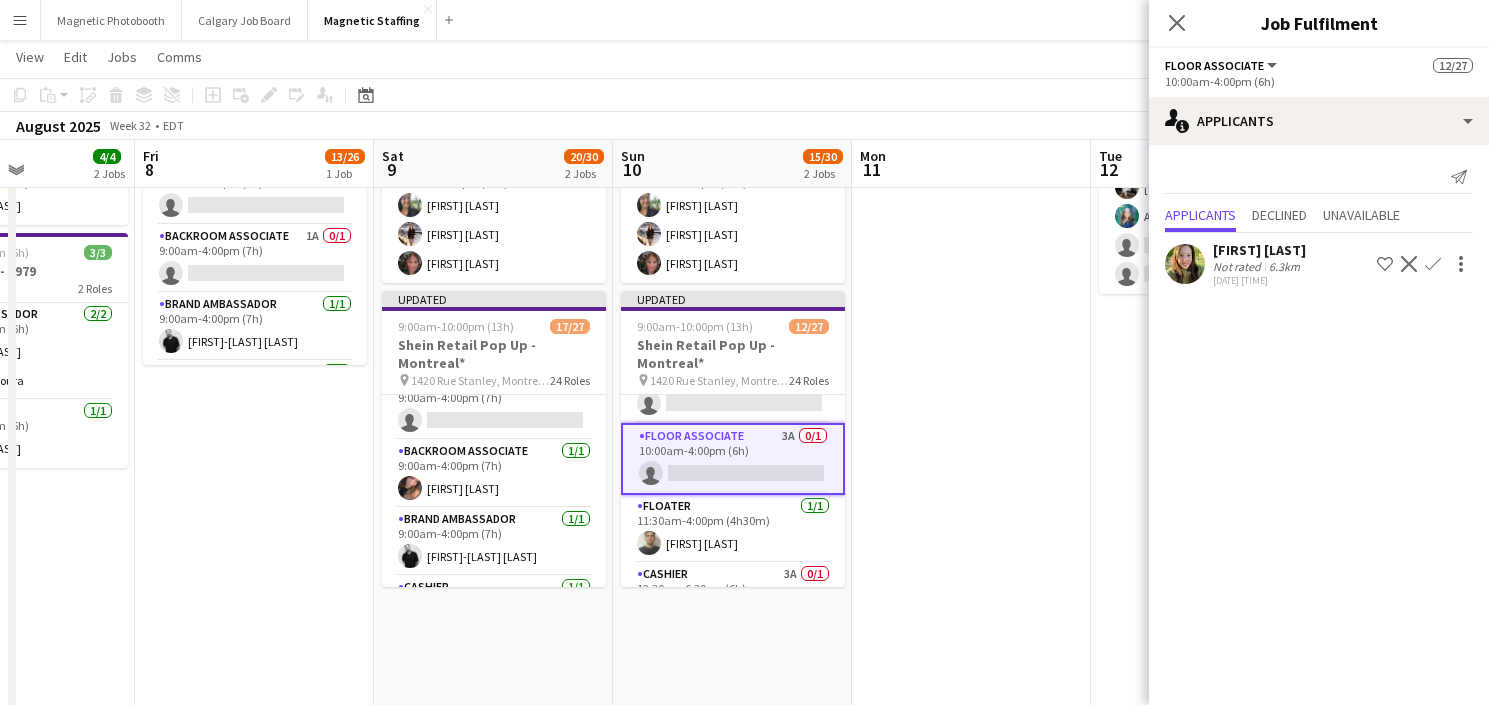 click on "Confirm" 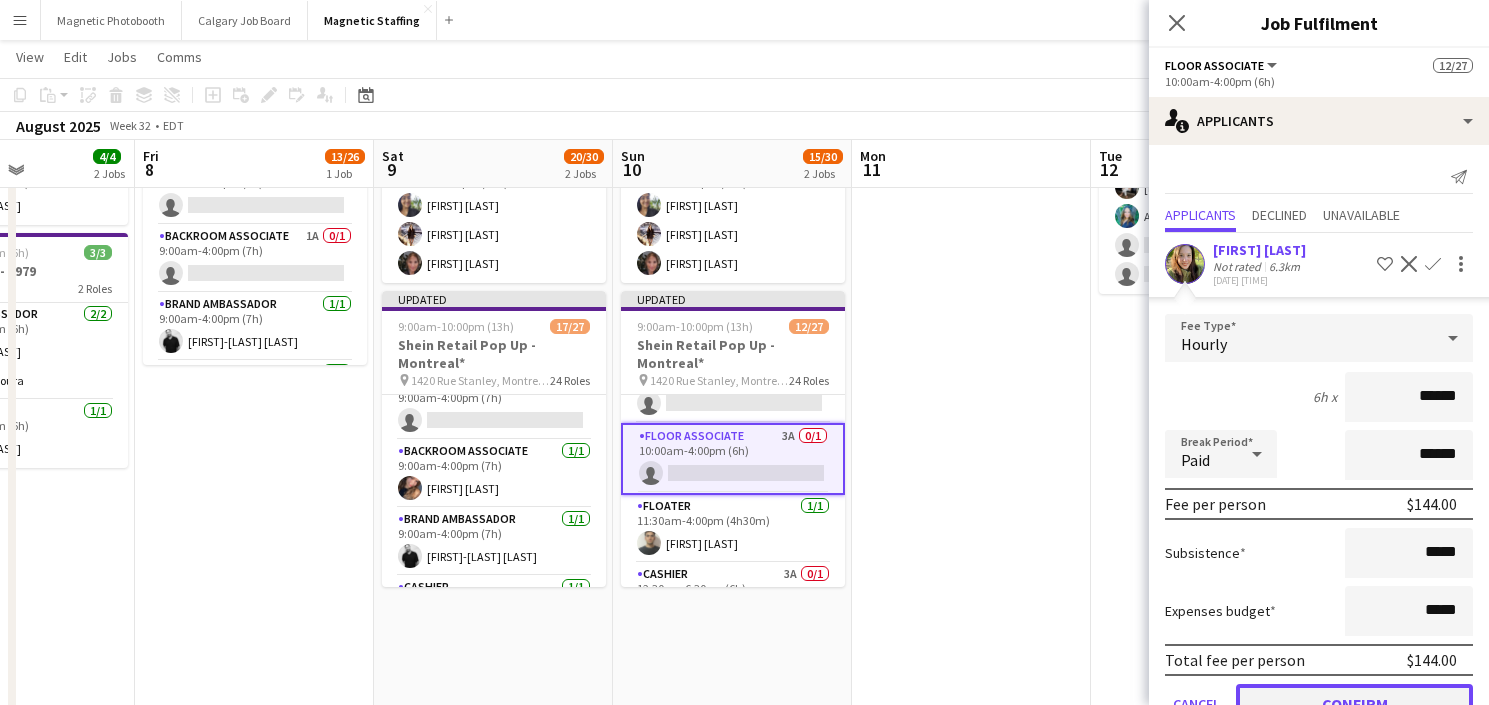 click on "Confirm" 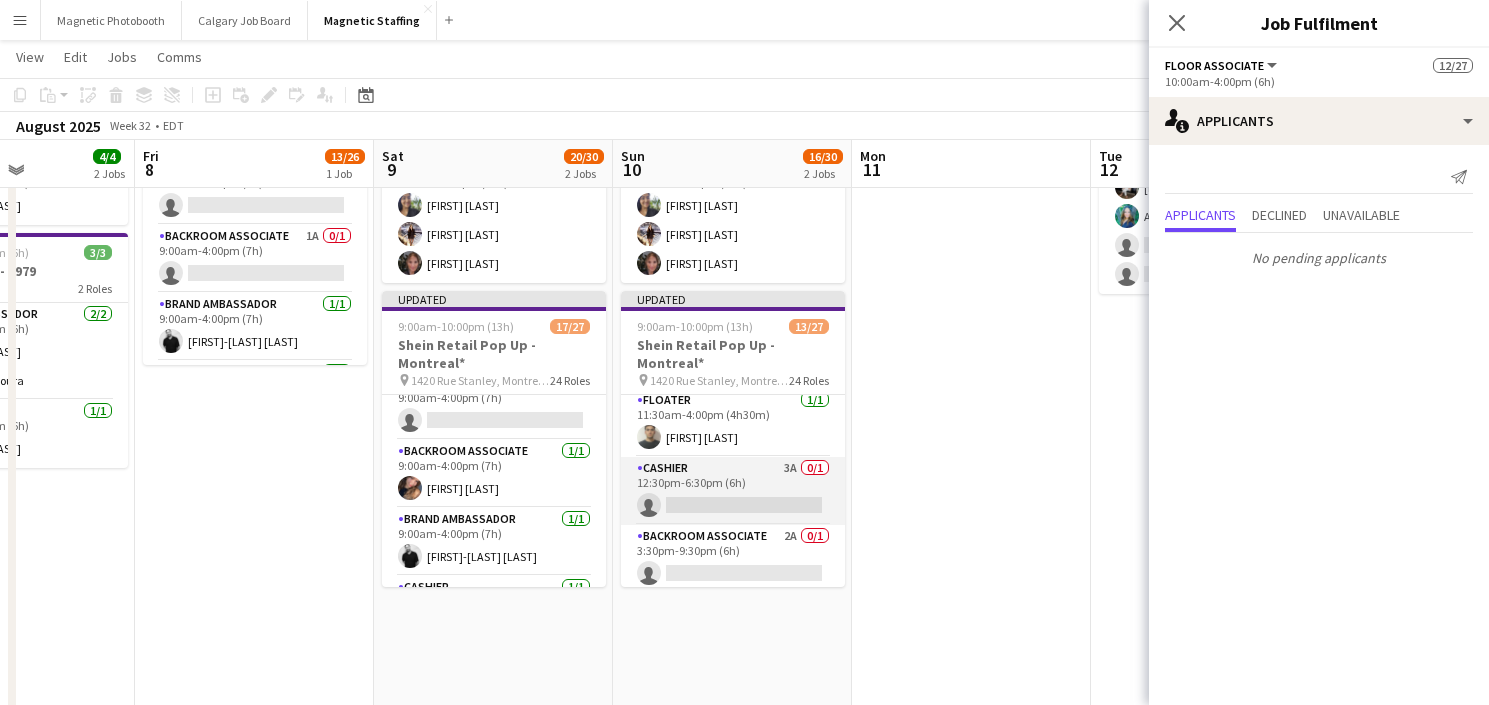 click on "Backroom Associate   2A   0/1   3:30pm-9:30pm (6h)
single-neutral-actions" at bounding box center [733, 559] 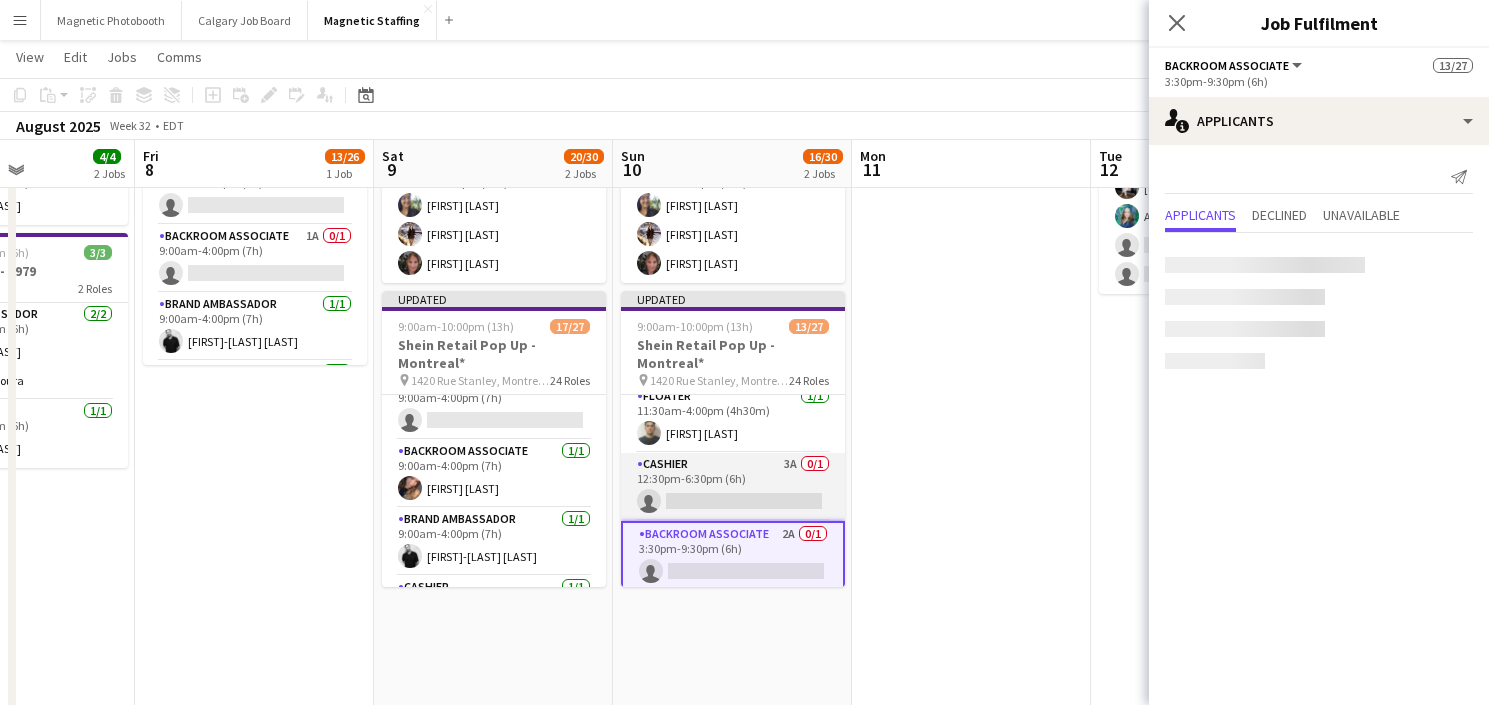 scroll, scrollTop: 783, scrollLeft: 0, axis: vertical 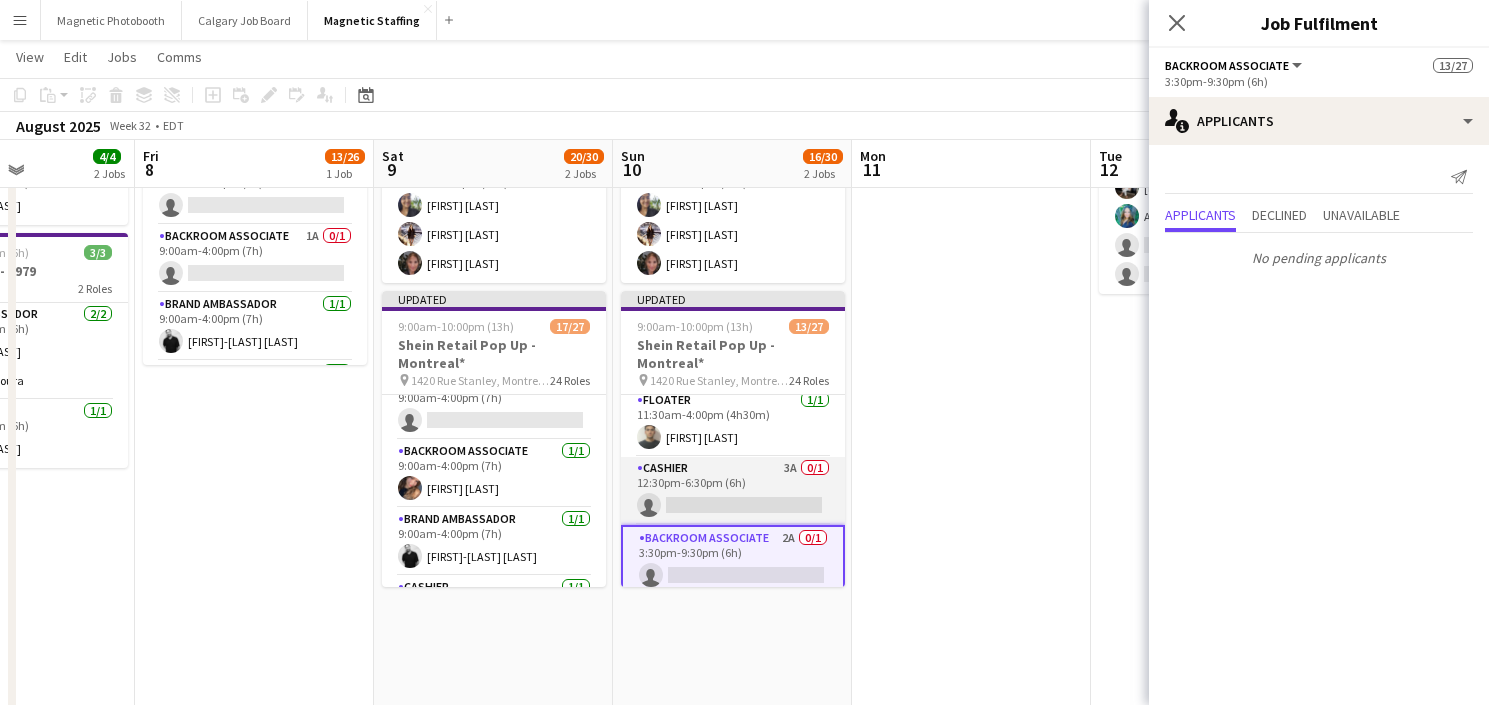 click on "Cashier   3A   0/1   12:30pm-6:30pm (6h)
single-neutral-actions" at bounding box center (733, 491) 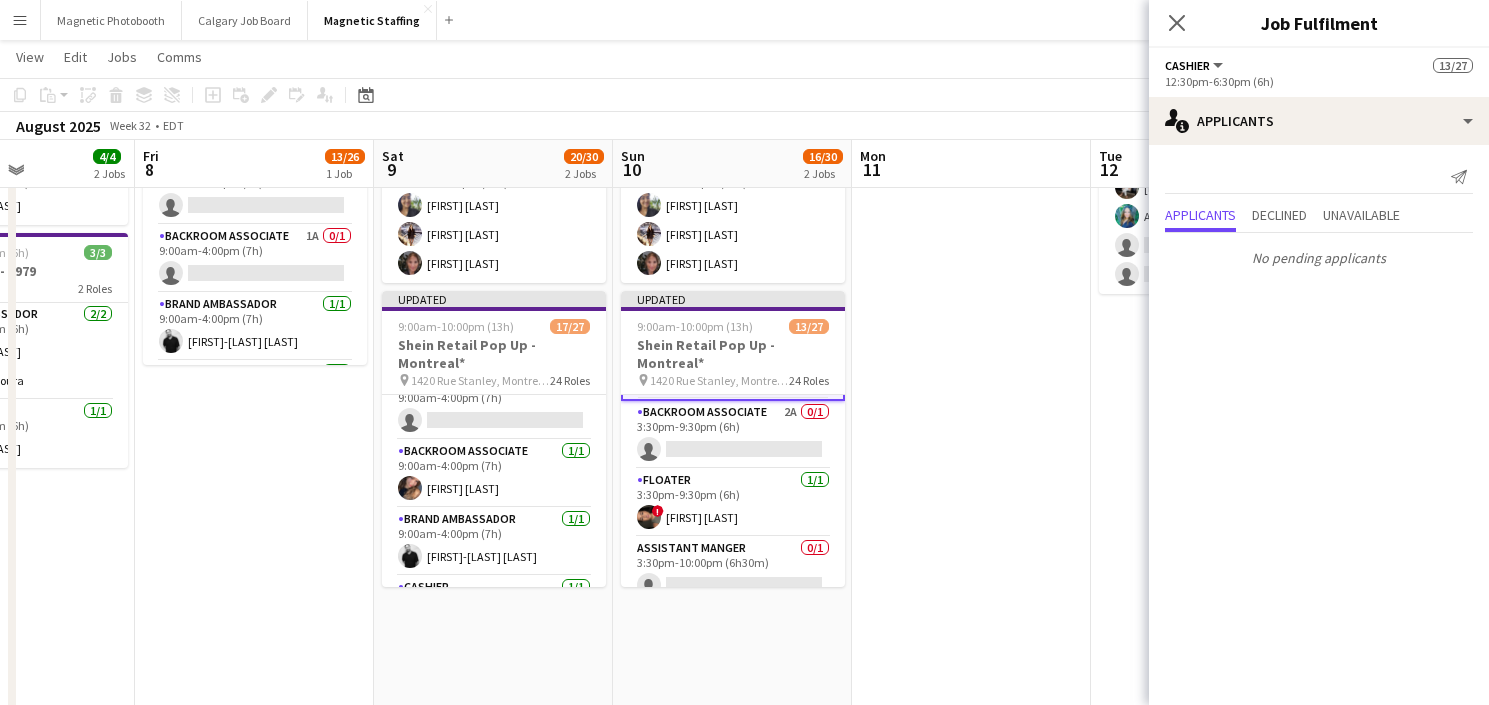 click on "Floater   1/1   3:30pm-9:30pm (6h)
! [FIRST] [LAST]" at bounding box center [733, 503] 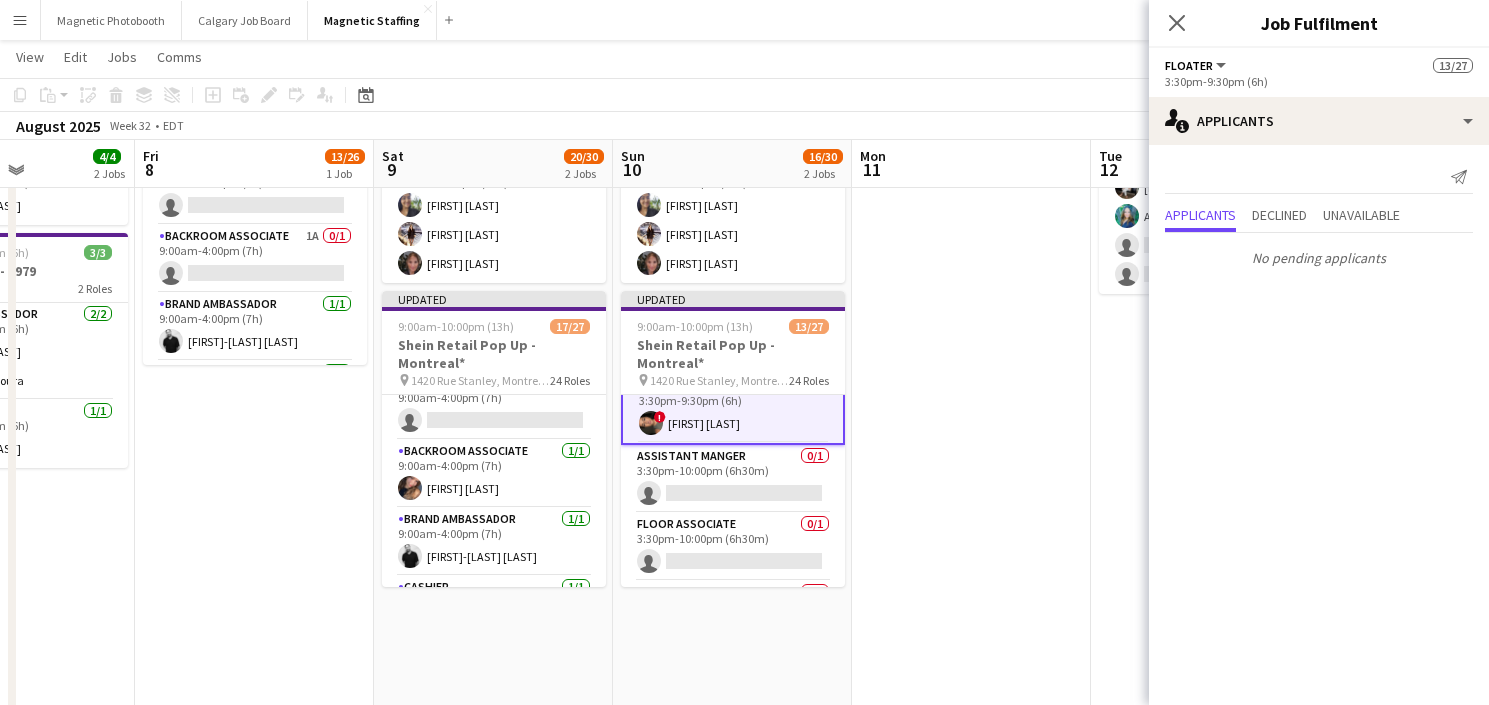 click on "Assistant Manger    0/1   3:30pm-10:00pm (6h30m)
single-neutral-actions" at bounding box center [733, 479] 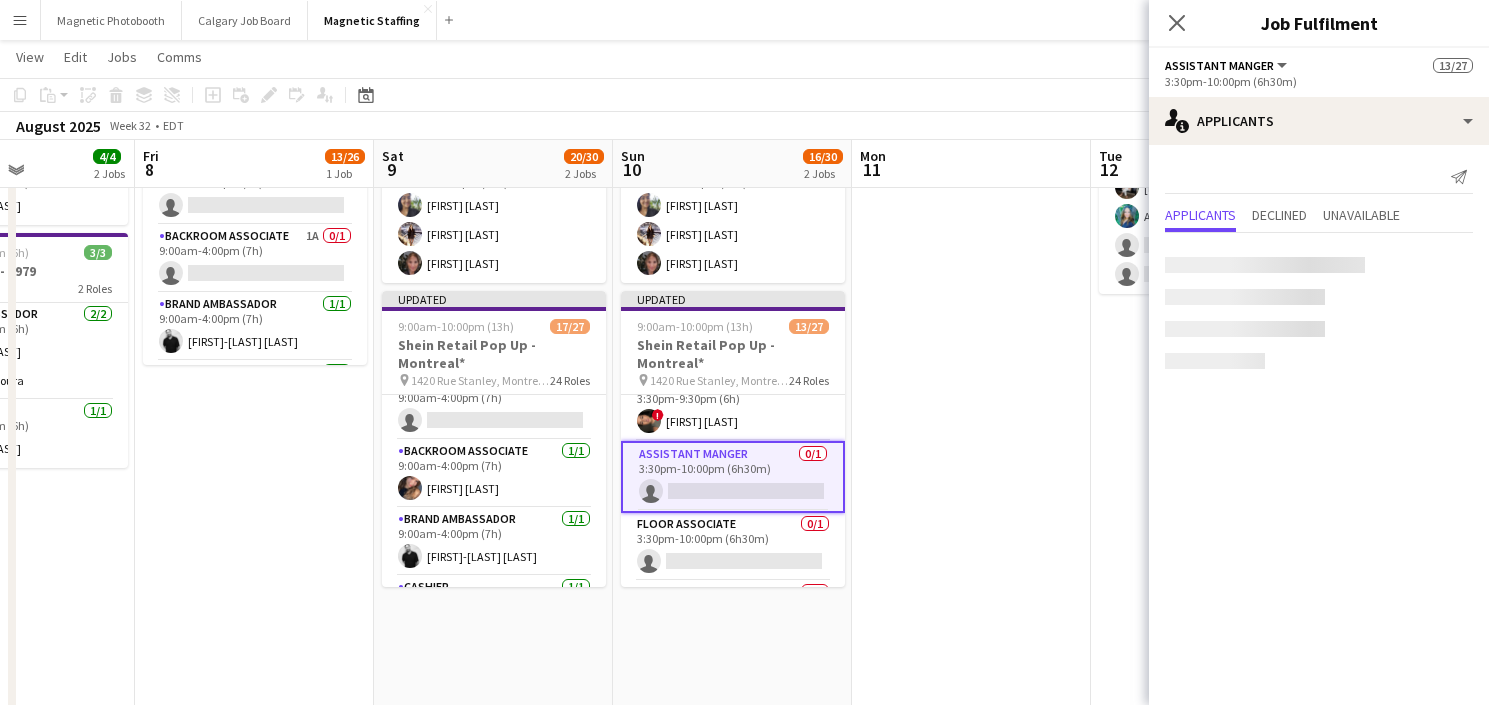 scroll, scrollTop: 1001, scrollLeft: 0, axis: vertical 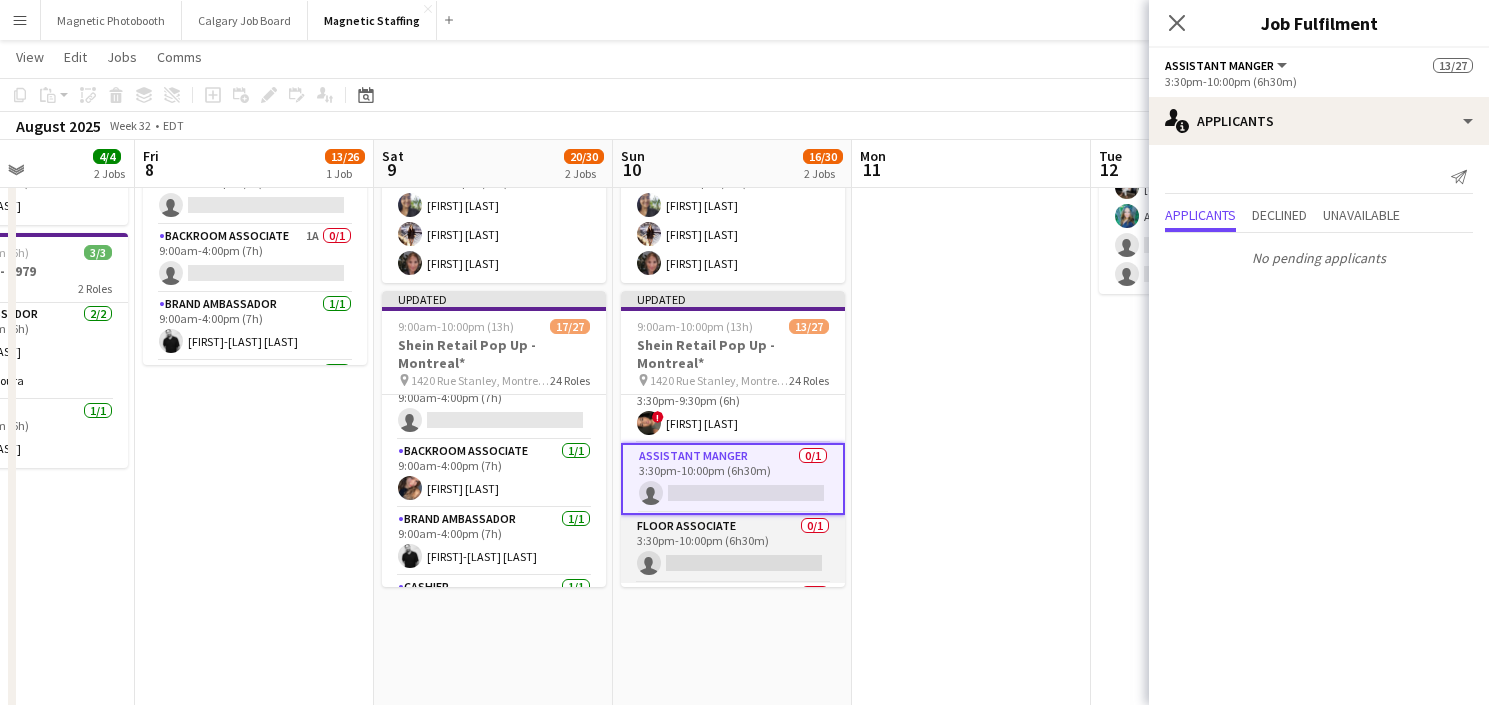 click on "Floor Associate   0/1   3:30pm-10:00pm (6h30m)
single-neutral-actions" at bounding box center (733, 549) 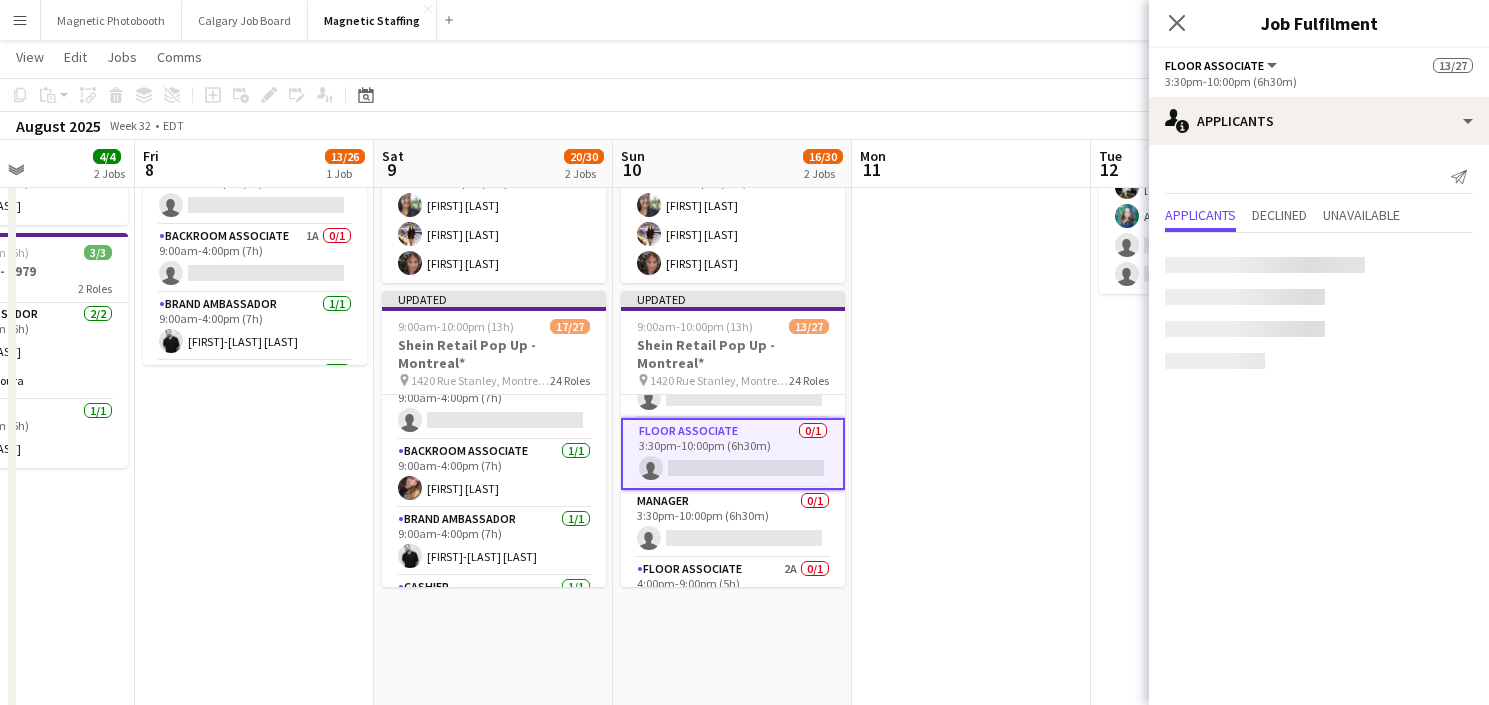 scroll, scrollTop: 1099, scrollLeft: 0, axis: vertical 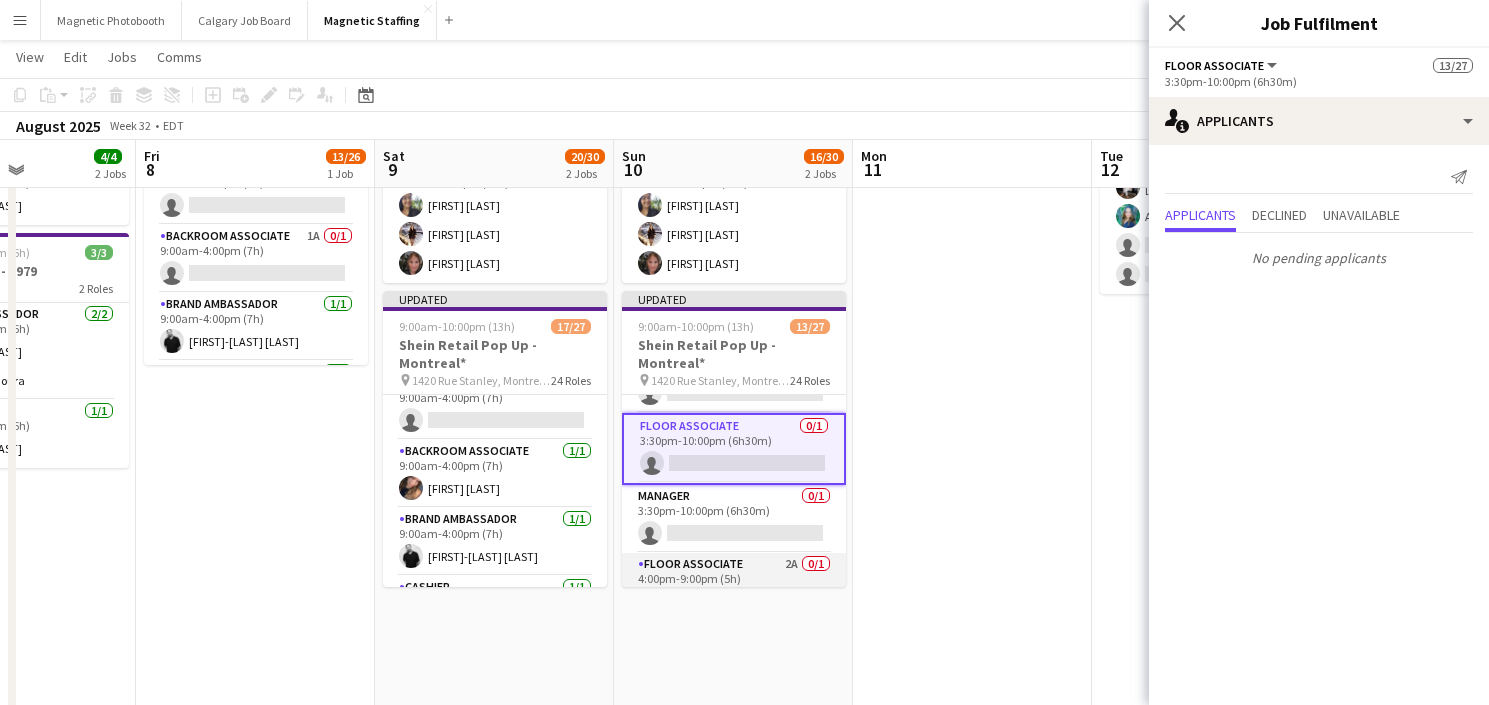 click on "Floor Associate   2A   0/1   4:00pm-9:00pm (5h)
single-neutral-actions" at bounding box center (734, 587) 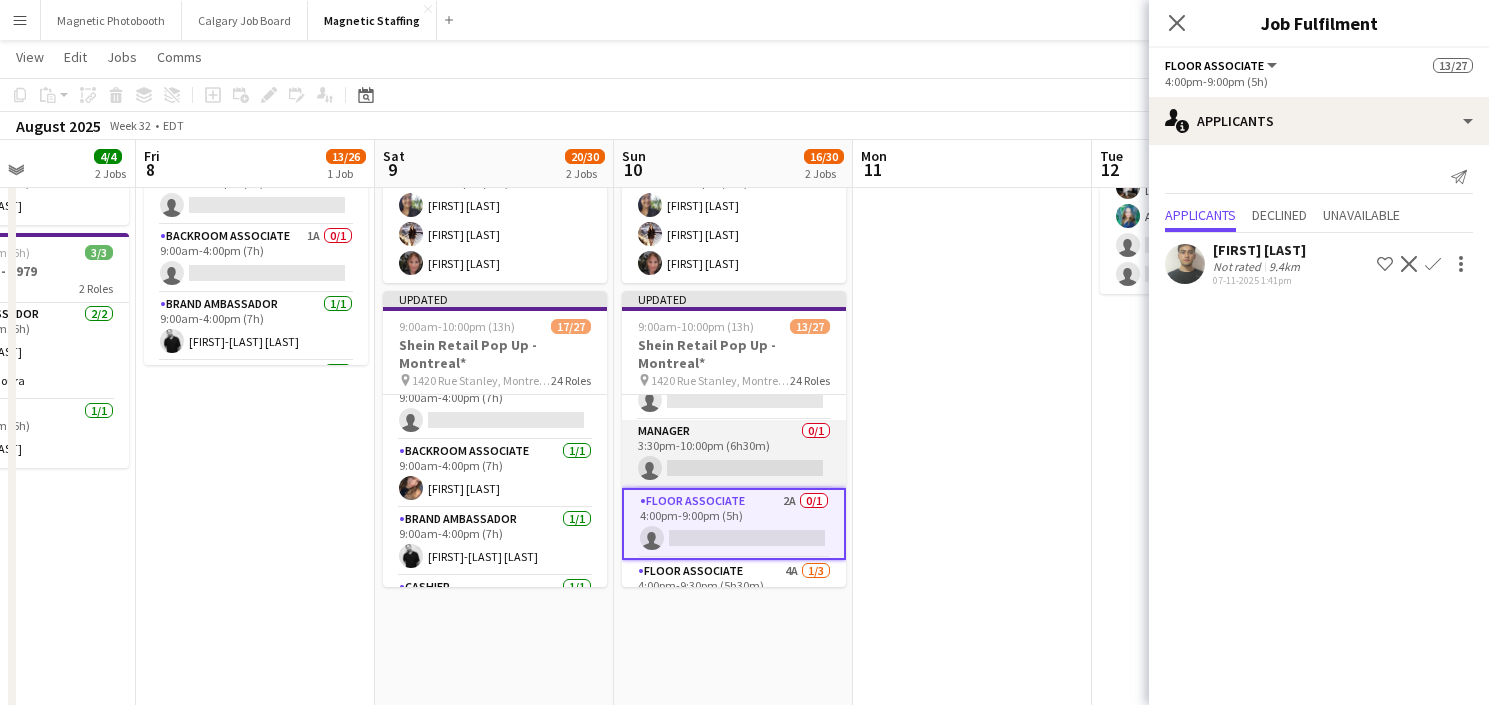 scroll, scrollTop: 1159, scrollLeft: 0, axis: vertical 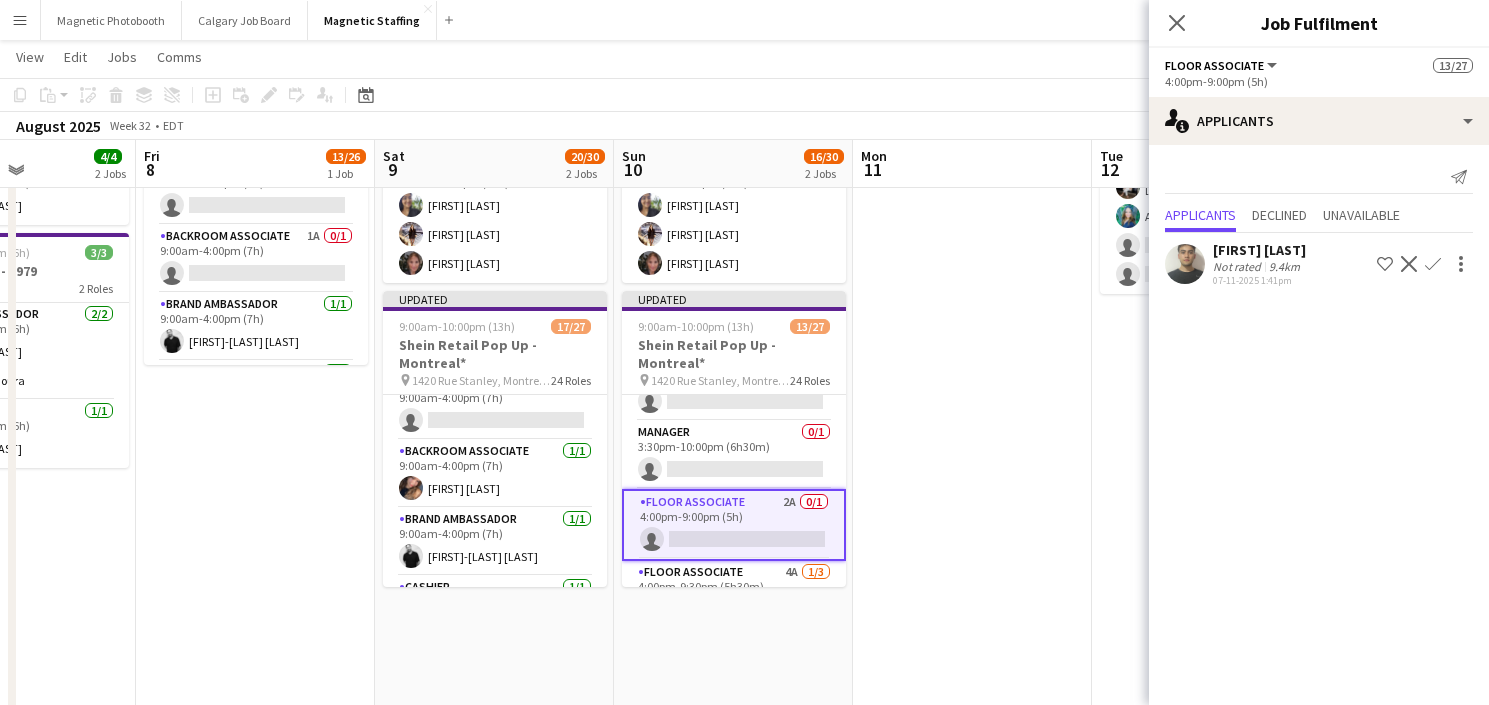 click on "Confirm" 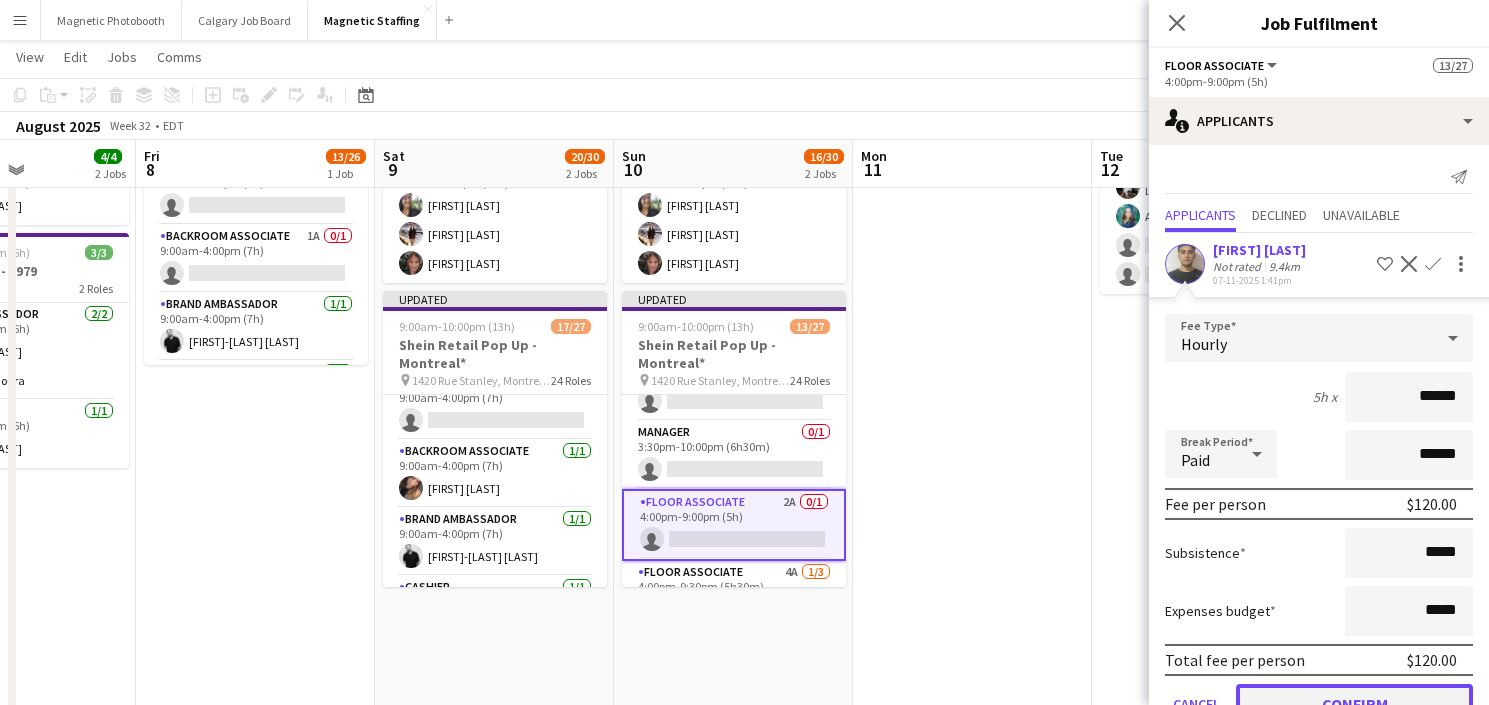 click on "Confirm" 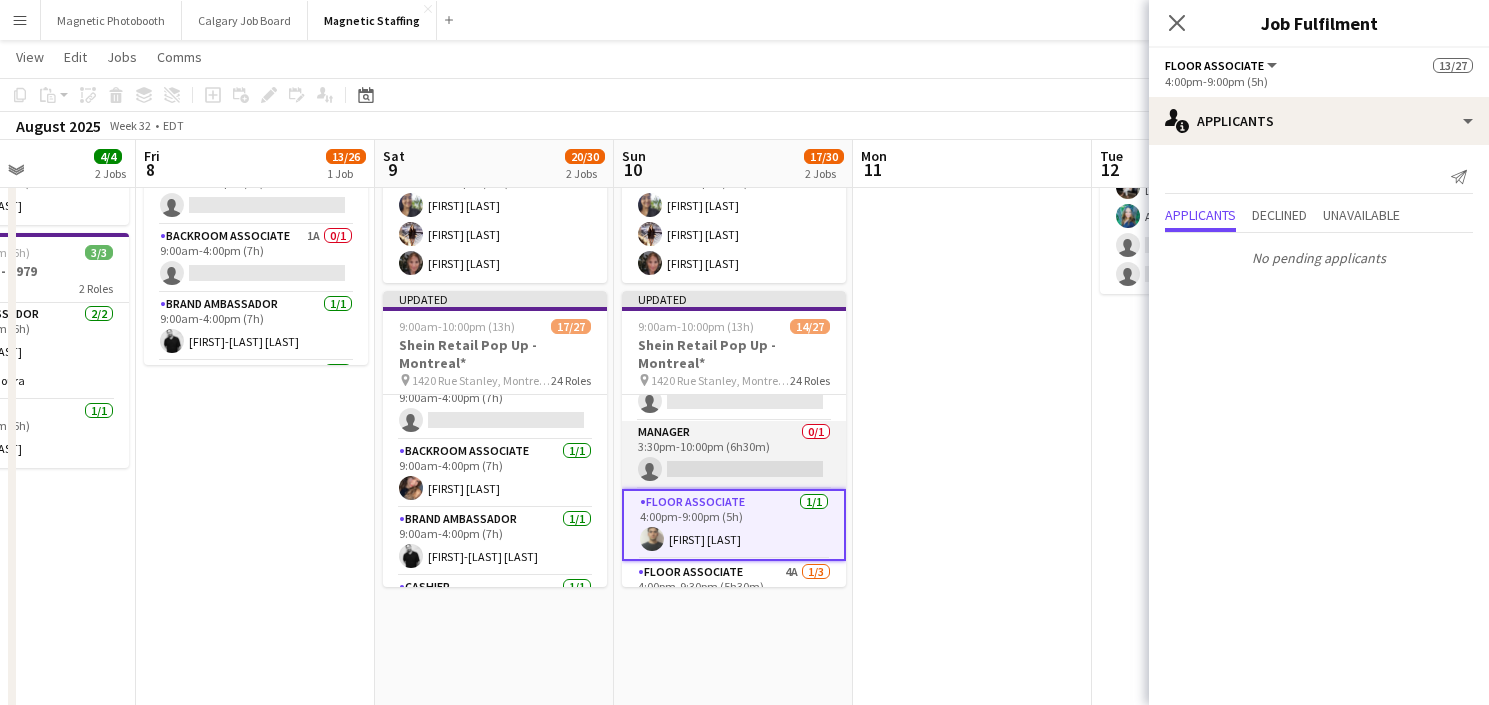 click on "Manager   0/1   3:30pm-10:00pm (6h30m)
single-neutral-actions" at bounding box center (734, 455) 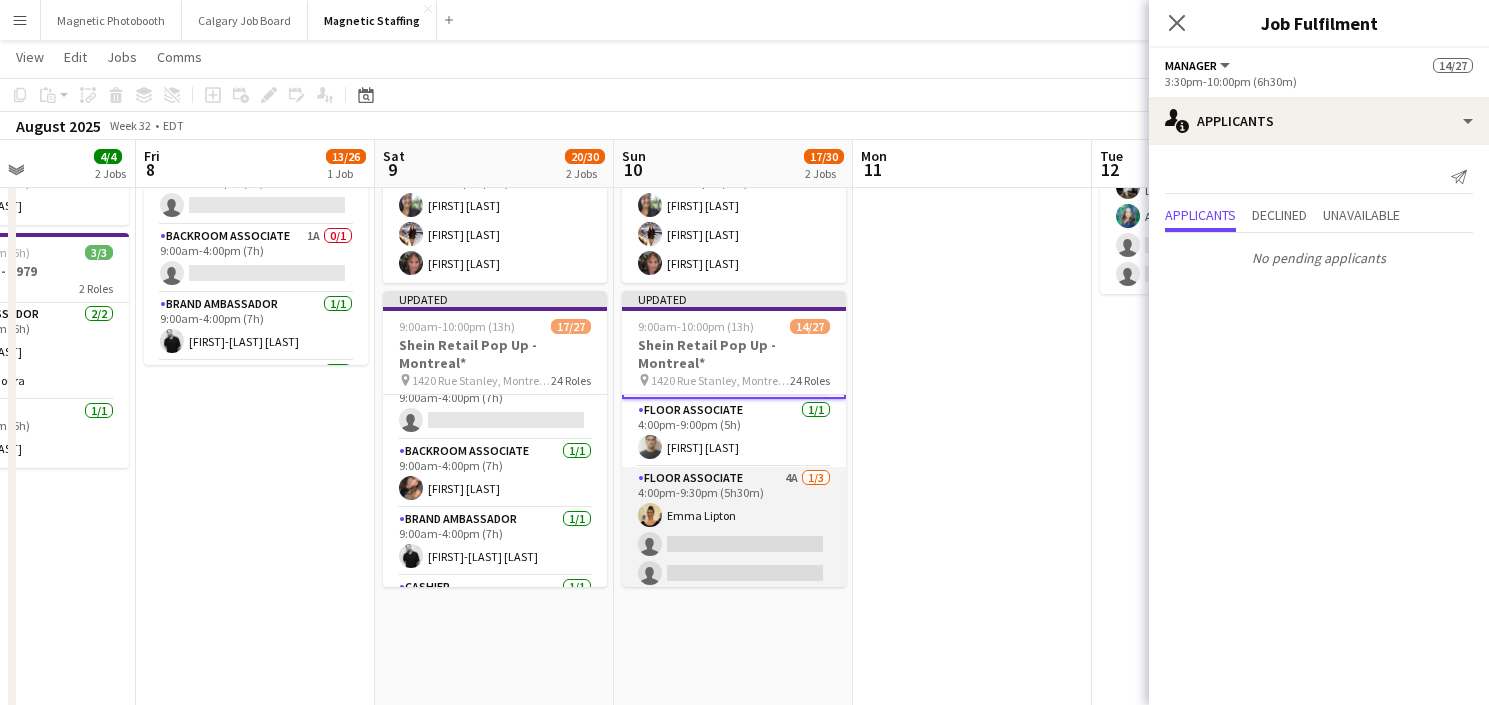 click on "Floor Associate   4A   1/3   4:00pm-9:30pm (5h30m)
Emma Lipton
single-neutral-actions
single-neutral-actions" at bounding box center (734, 530) 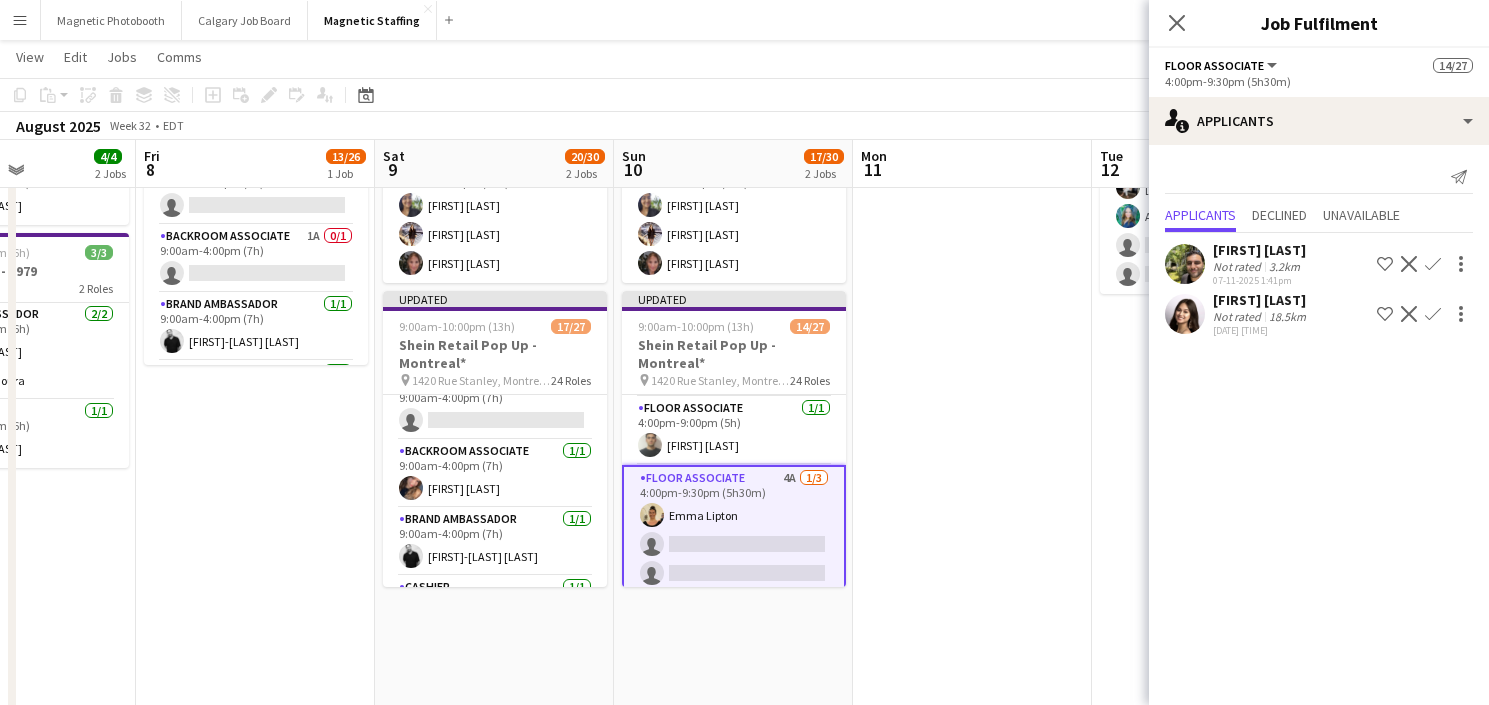 click on "Confirm" 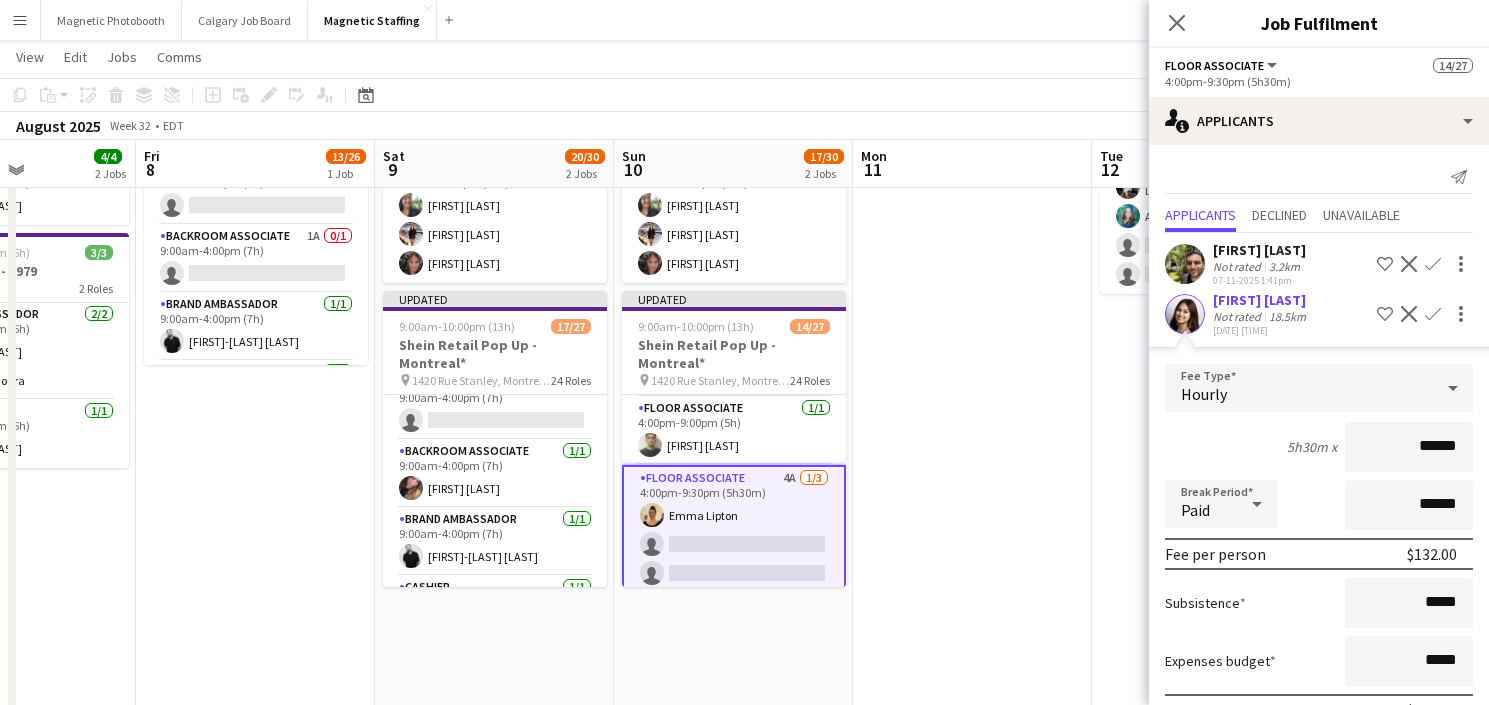 scroll, scrollTop: 106, scrollLeft: 0, axis: vertical 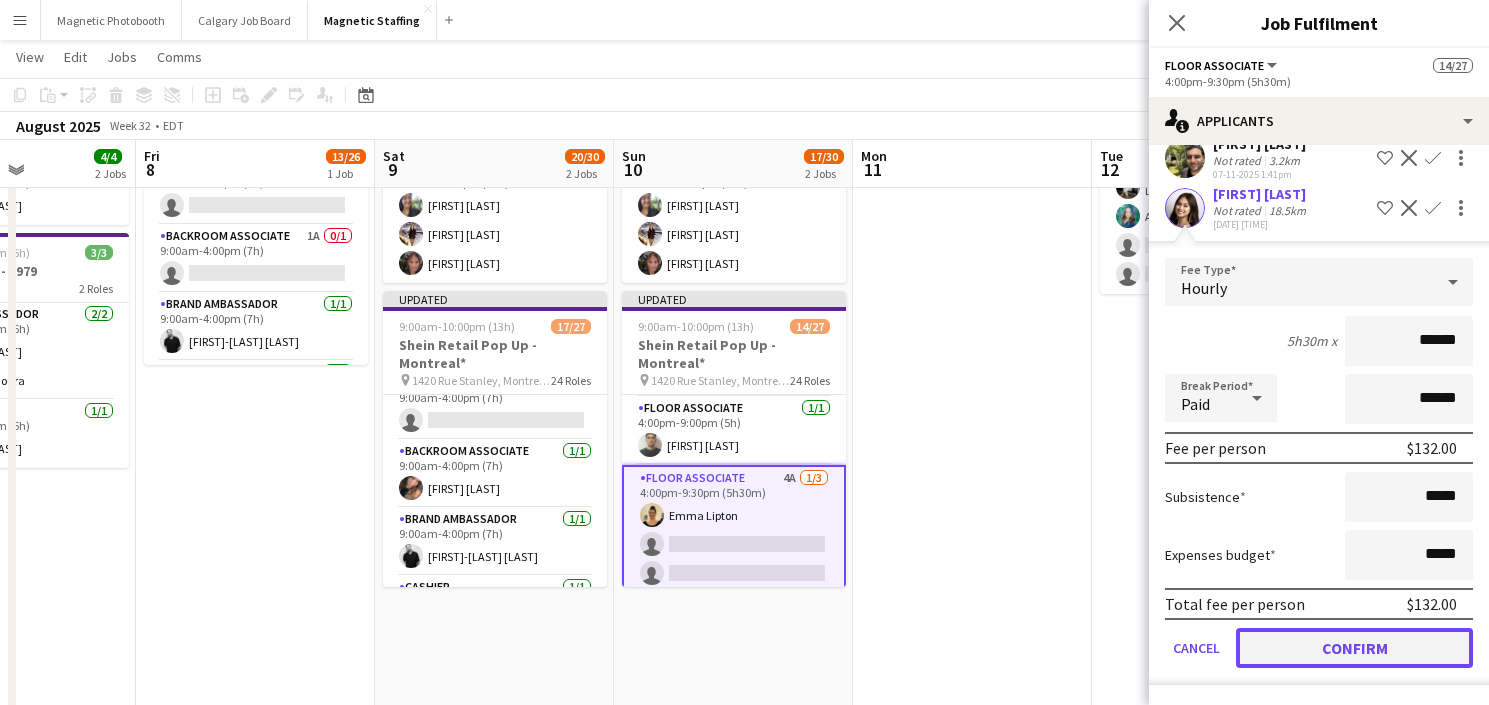 click on "Confirm" 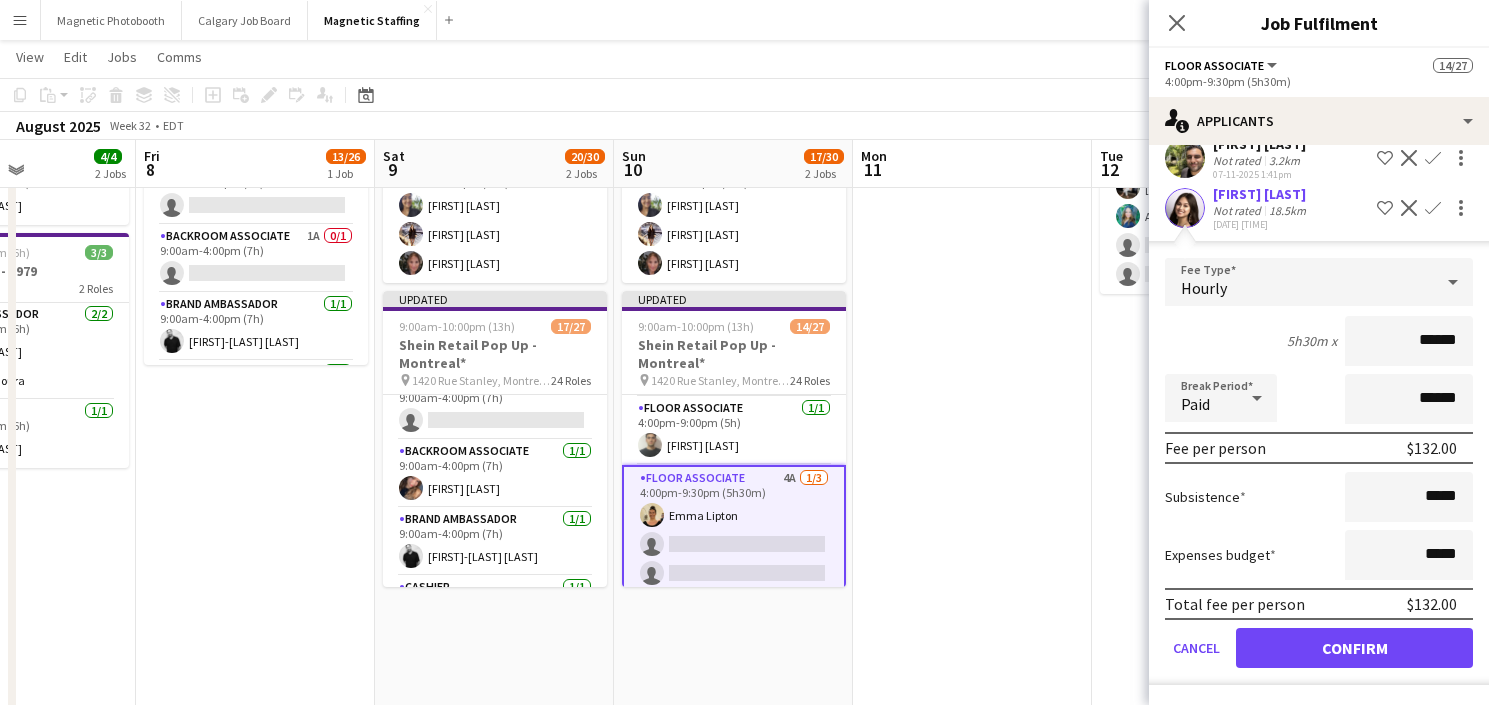 scroll, scrollTop: 0, scrollLeft: 0, axis: both 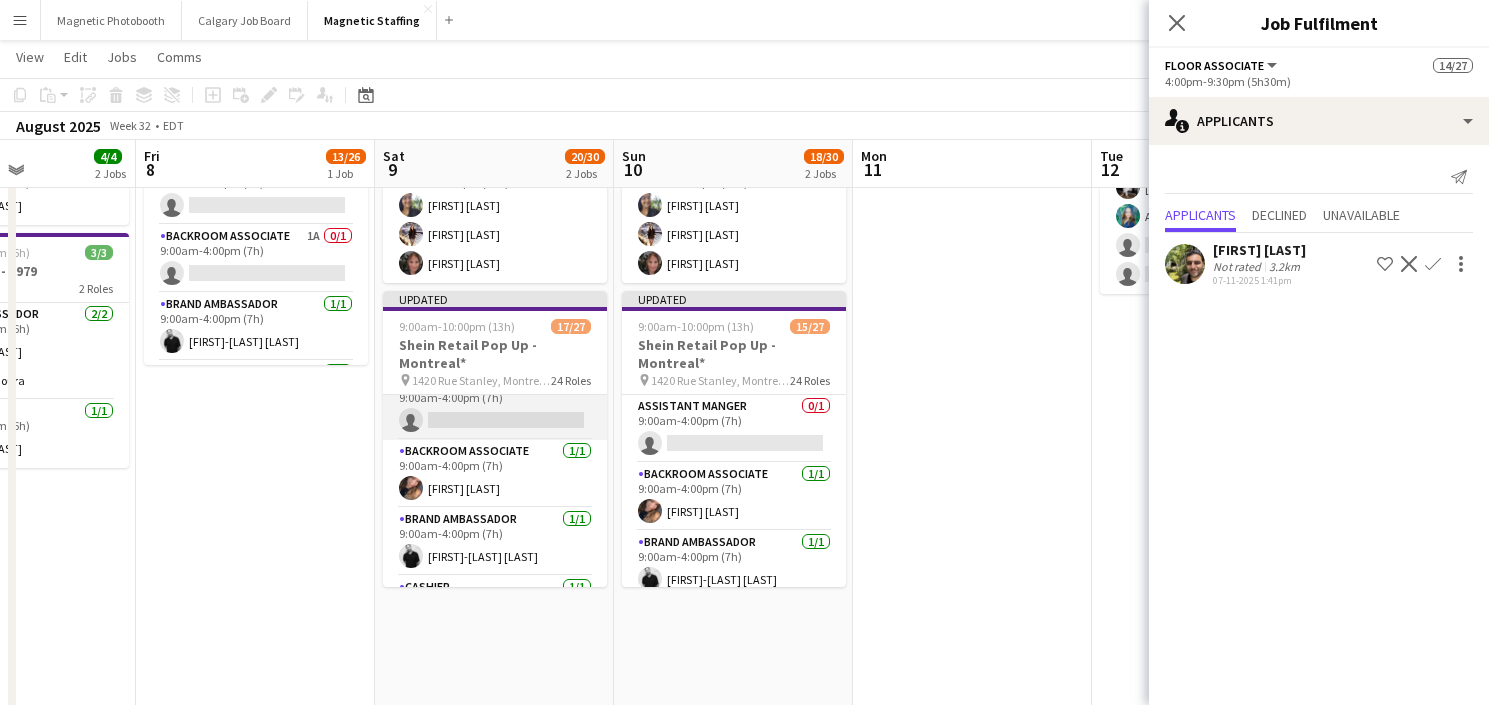 click on "Assistant Manger    0/1   9:00am-4:00pm (7h)
single-neutral-actions" at bounding box center (495, 406) 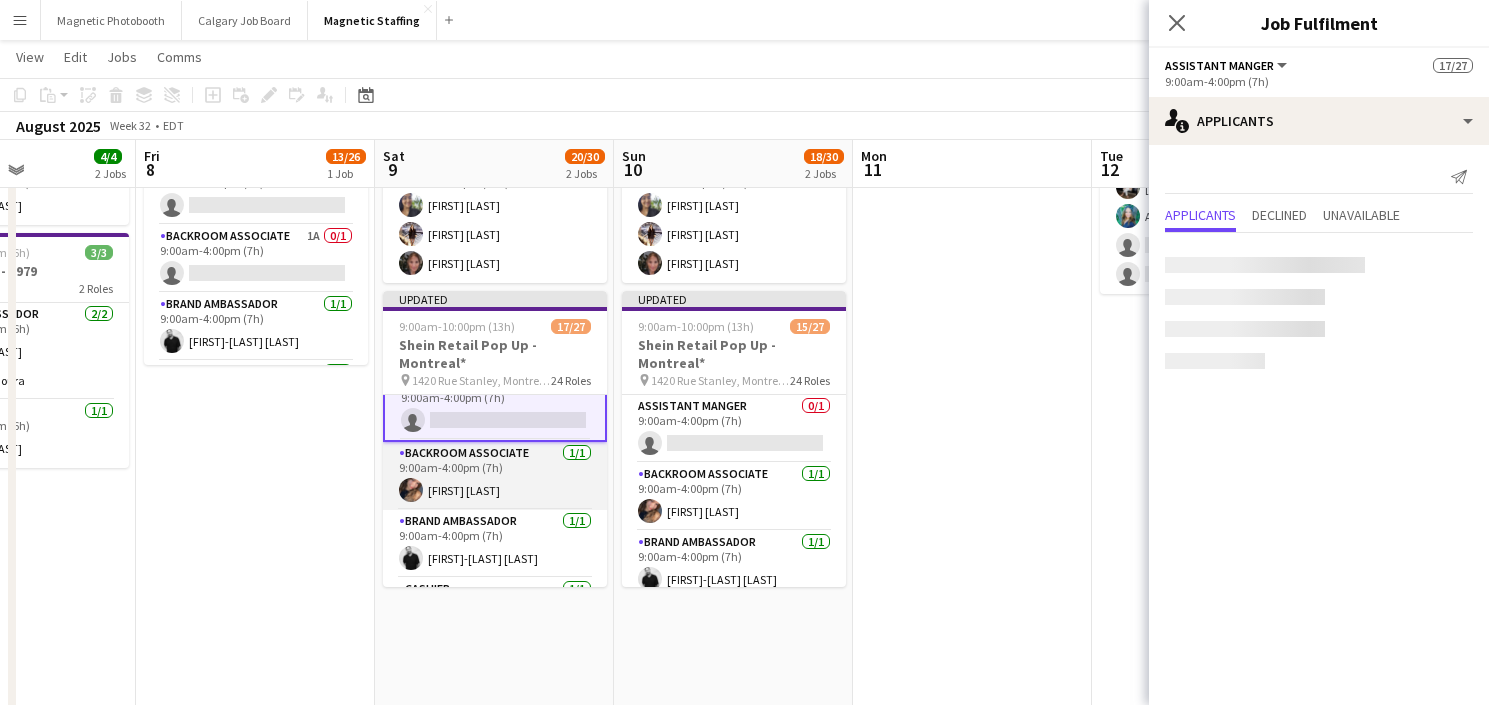 scroll, scrollTop: 0, scrollLeft: 0, axis: both 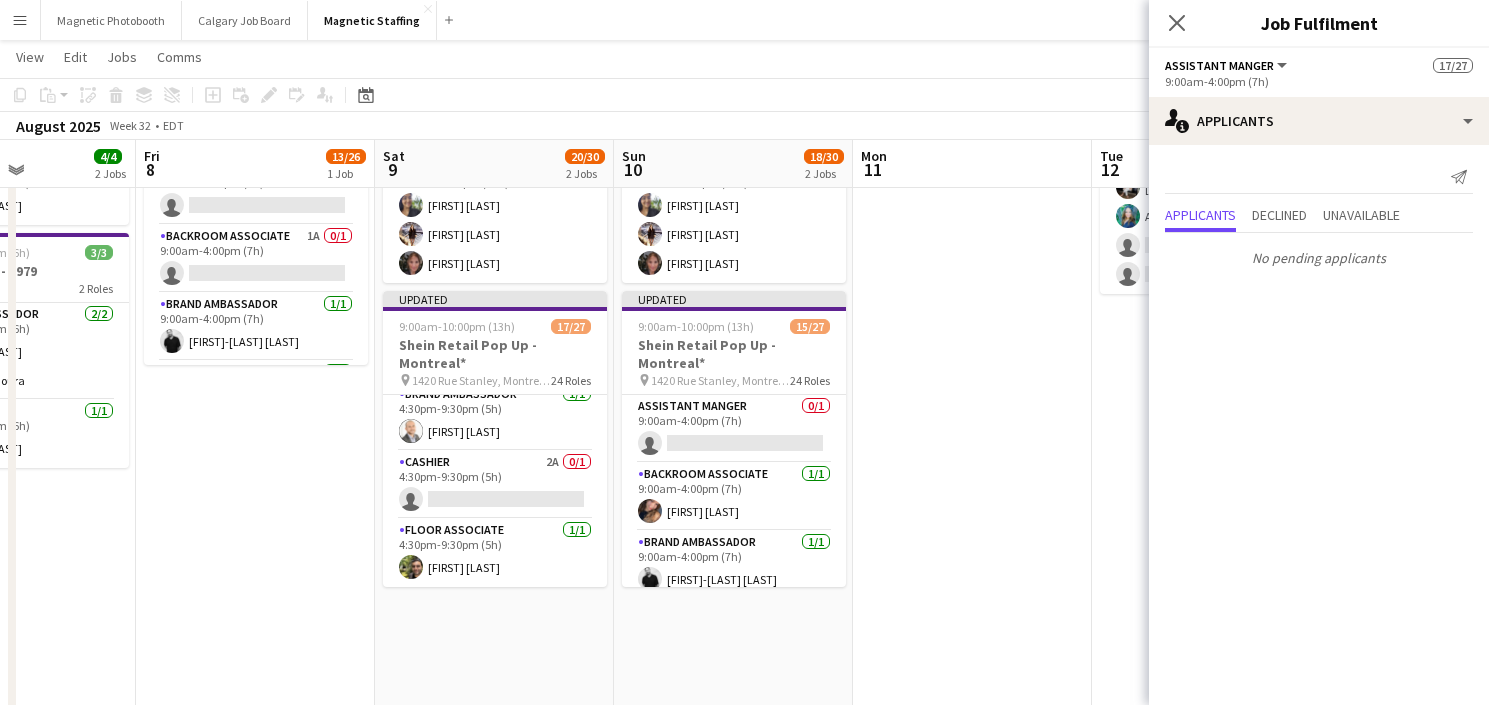 click on "Cashier   2A   0/1   4:30pm-9:30pm (5h)
single-neutral-actions" at bounding box center [495, 485] 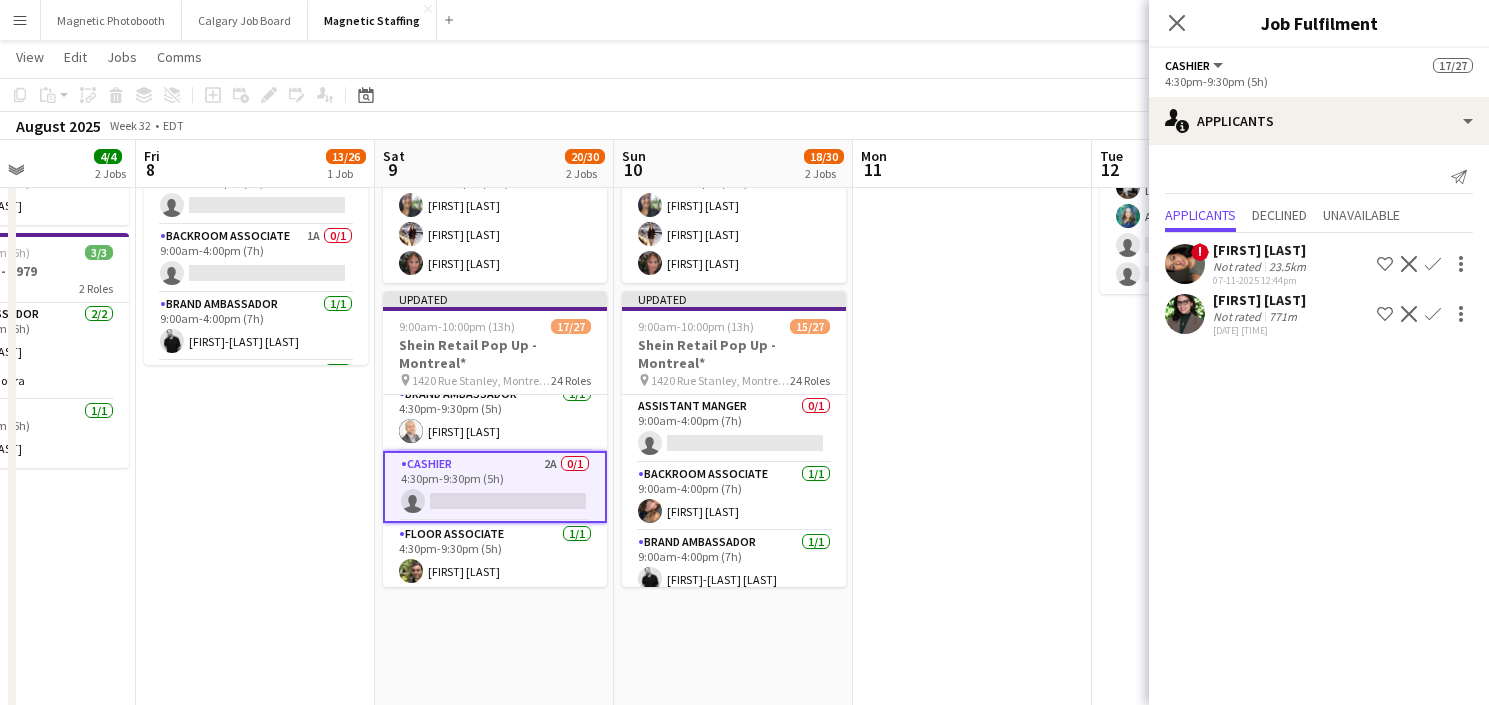 scroll, scrollTop: 1512, scrollLeft: 0, axis: vertical 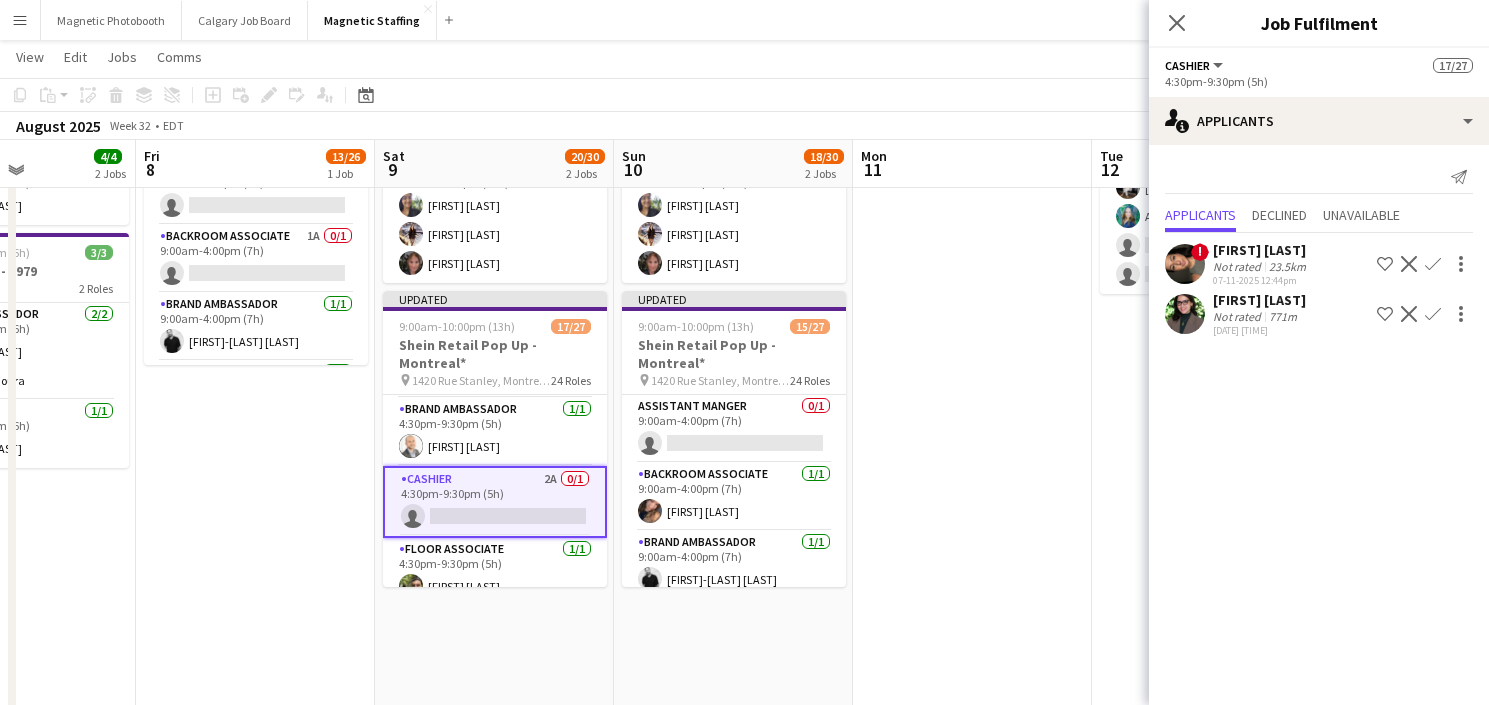 click on "Confirm" 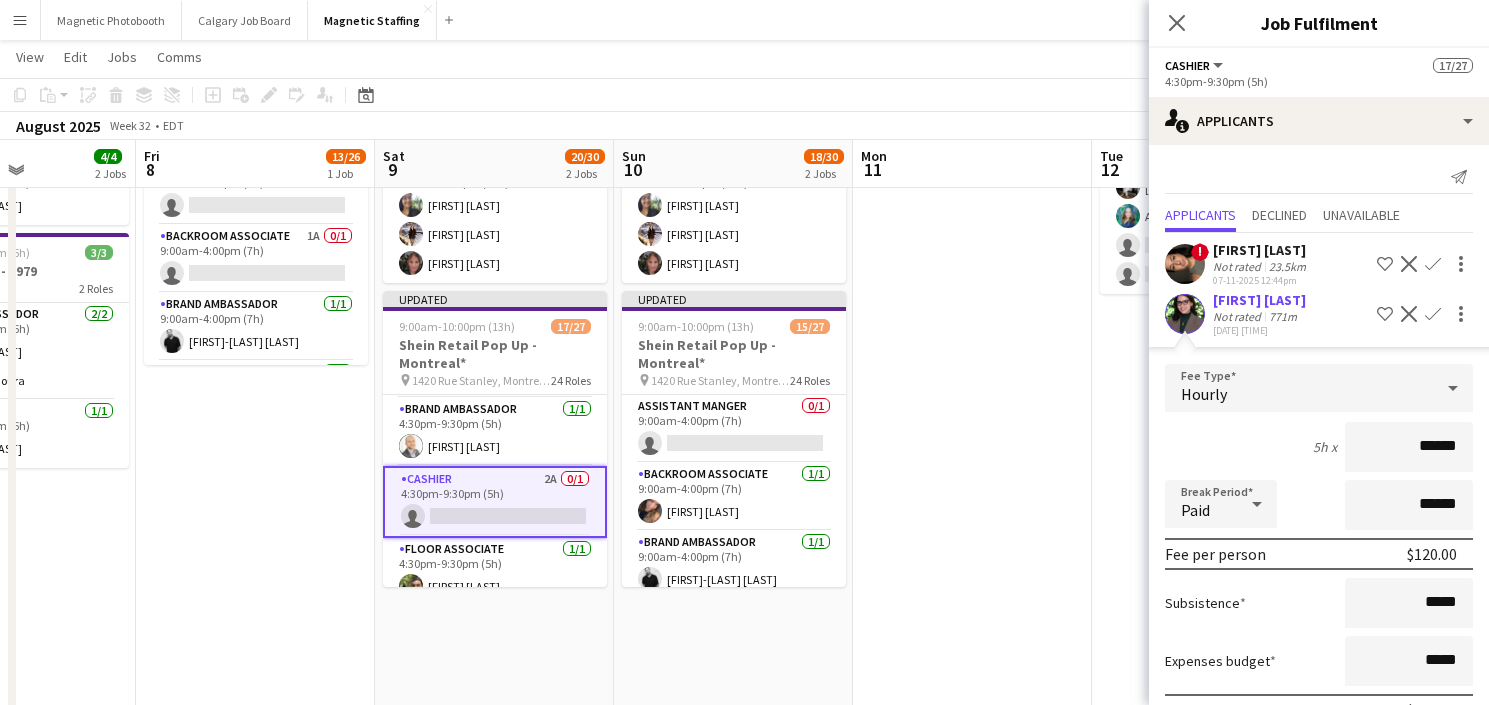 scroll, scrollTop: 106, scrollLeft: 0, axis: vertical 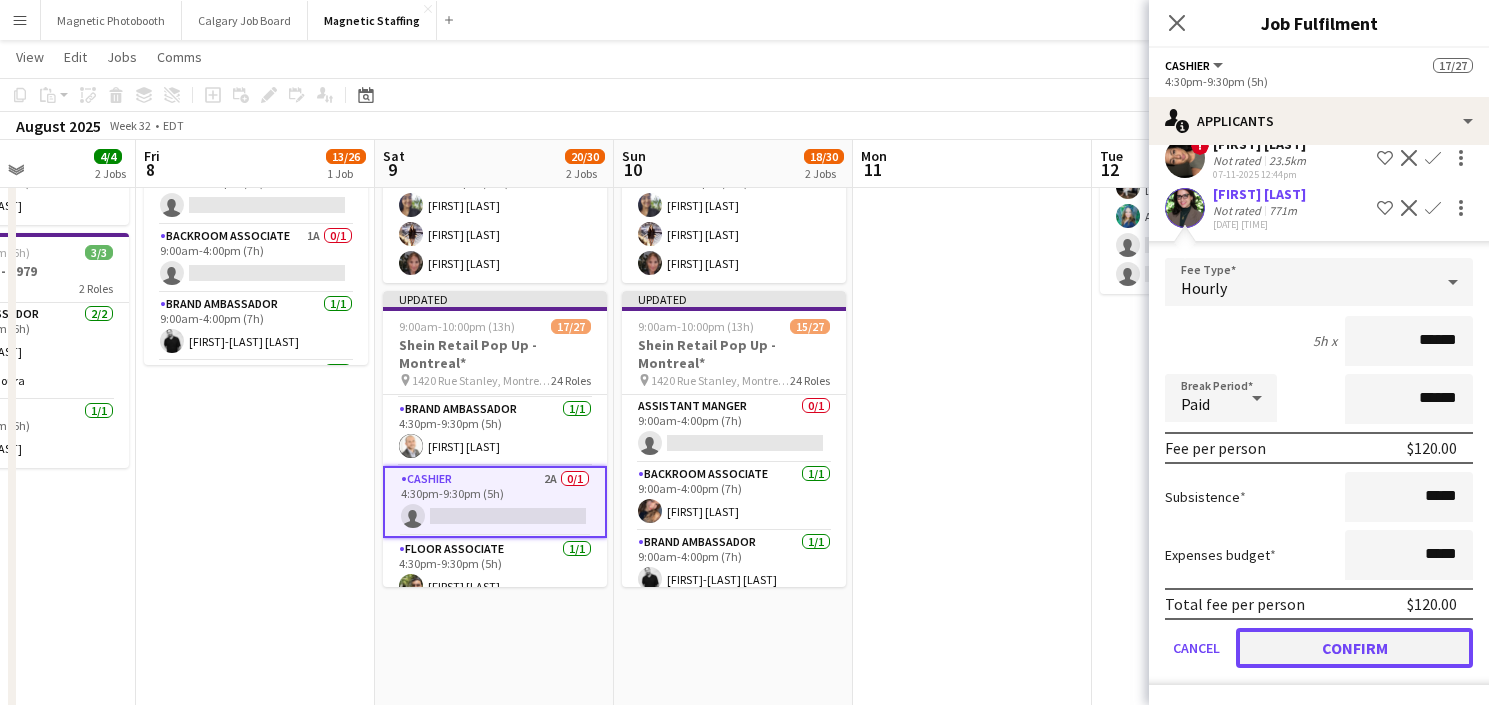 click on "Confirm" 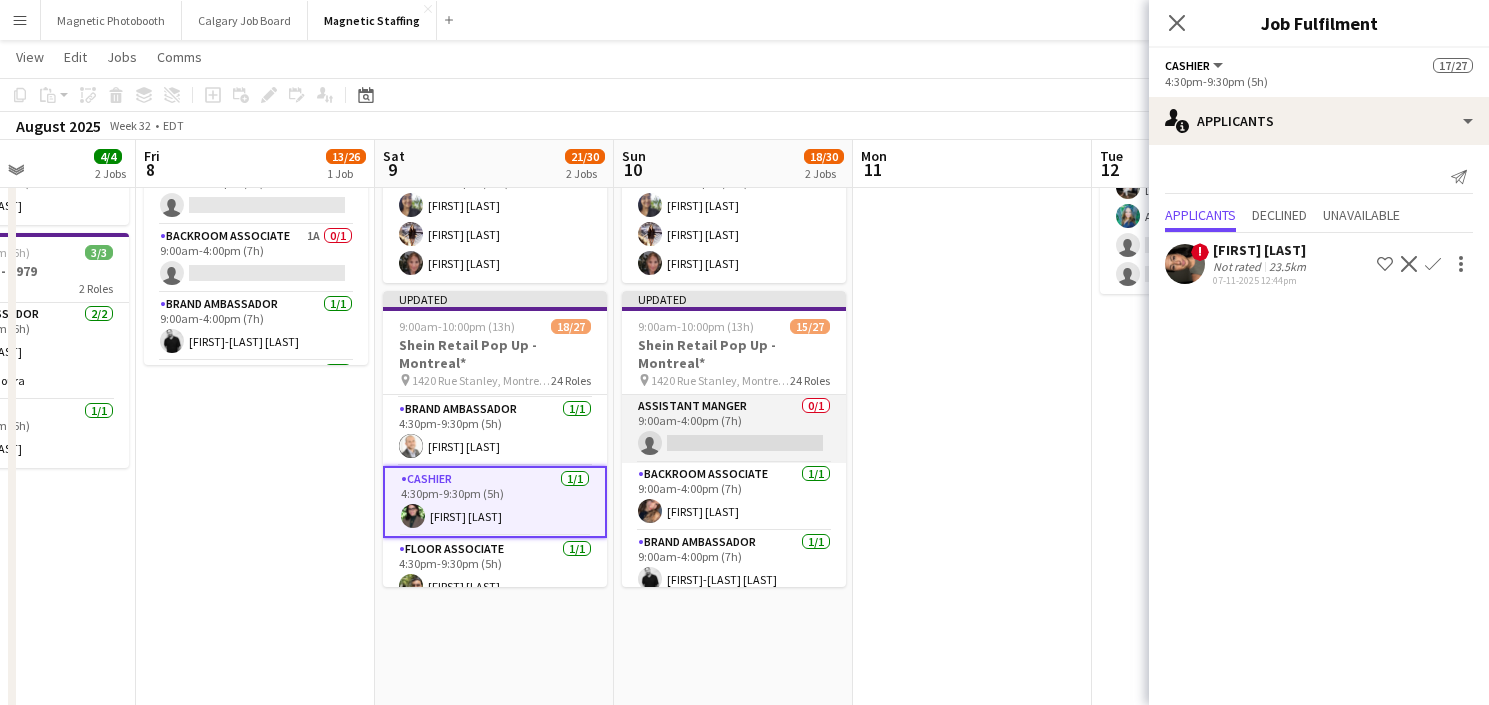 click on "Assistant Manger    0/1   9:00am-4:00pm (7h)
single-neutral-actions" at bounding box center [734, 429] 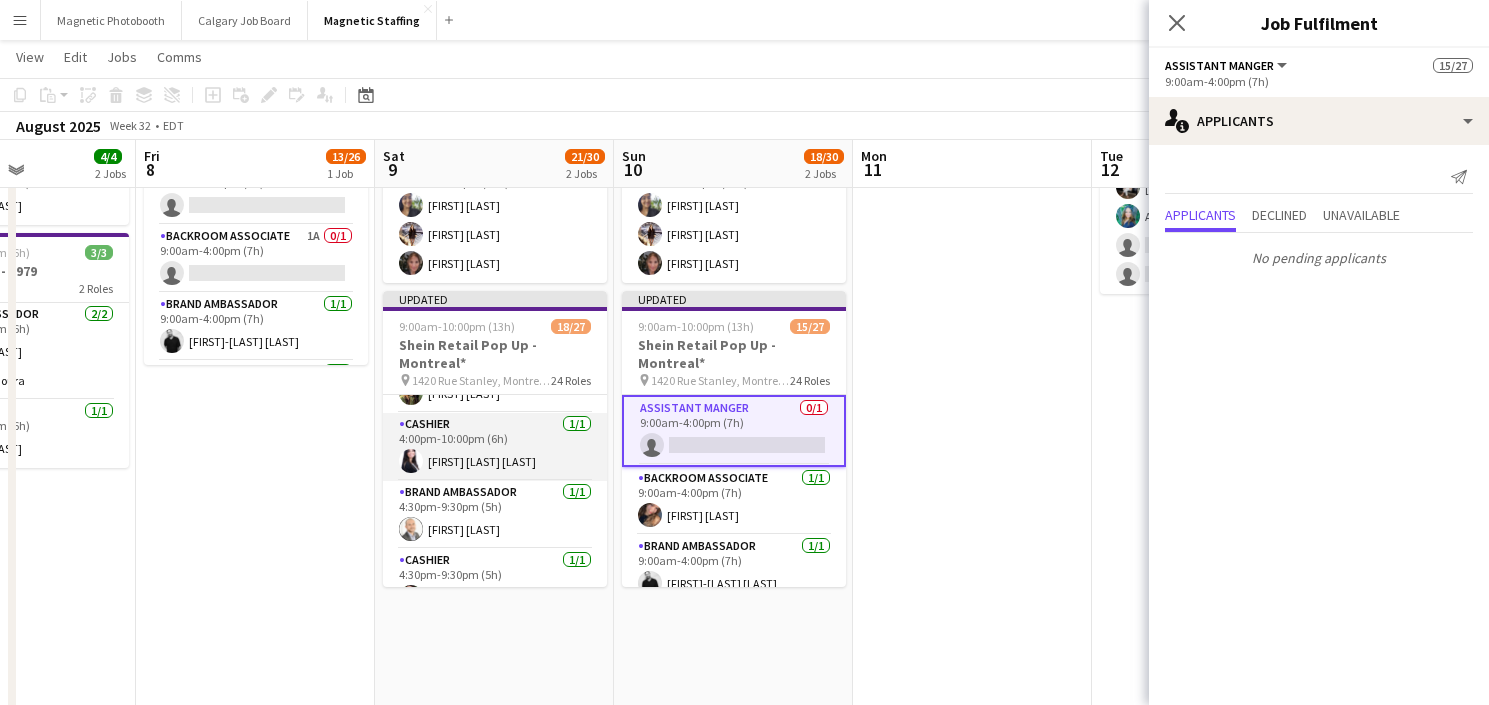 click on "Cashier   1/1   4:00pm-10:00pm (6h)
Nour el houda Grissen" at bounding box center (495, 447) 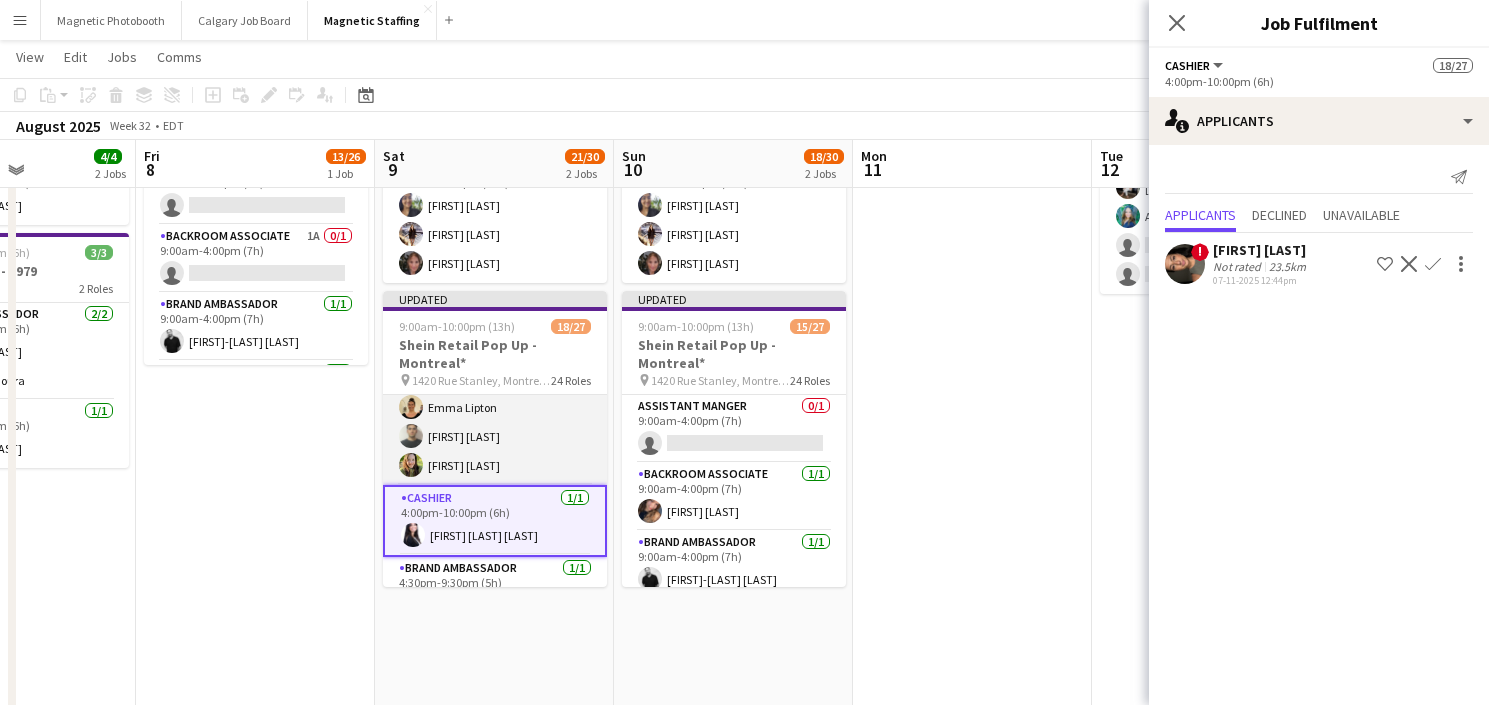 click on "Floor Associate   3/3   4:00pm-9:30pm (5h30m)
Emma Lipton Karim Gargouri Patricia Pui Yue Lee" at bounding box center (495, 422) 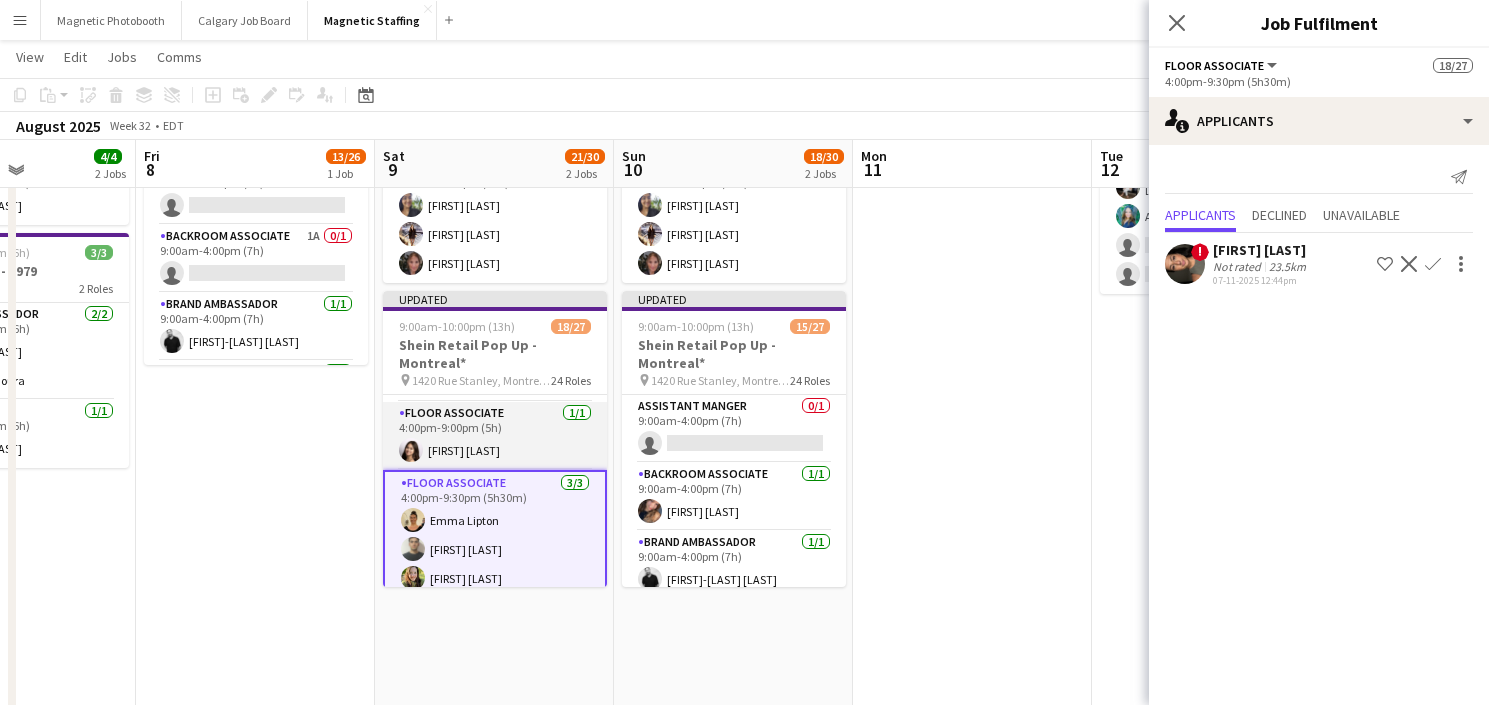 click on "Floor Associate   1/1   4:00pm-9:00pm (5h)
[FIRST] [LAST]" at bounding box center [495, 436] 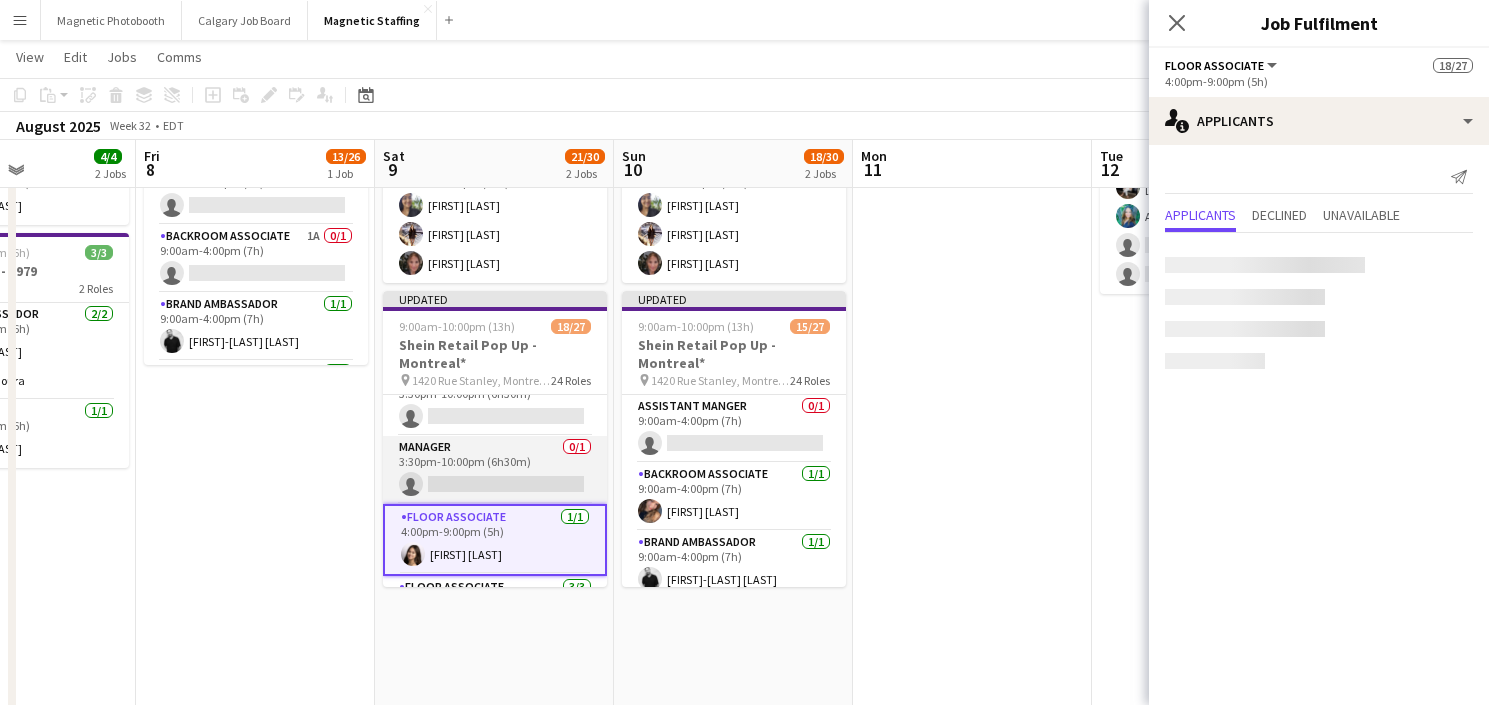 scroll, scrollTop: 1142, scrollLeft: 0, axis: vertical 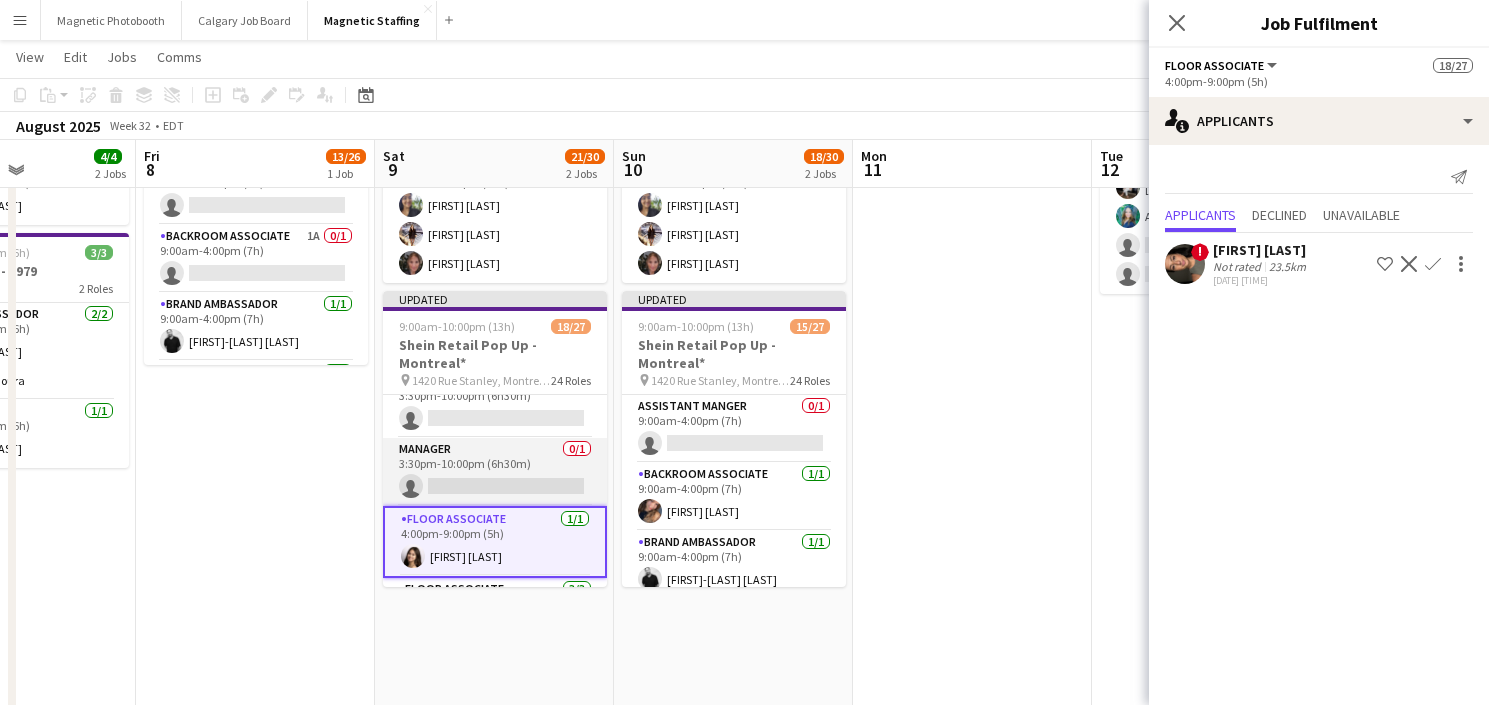 click on "Manager   0/1   3:30pm-10:00pm (6h30m)
single-neutral-actions" at bounding box center [495, 472] 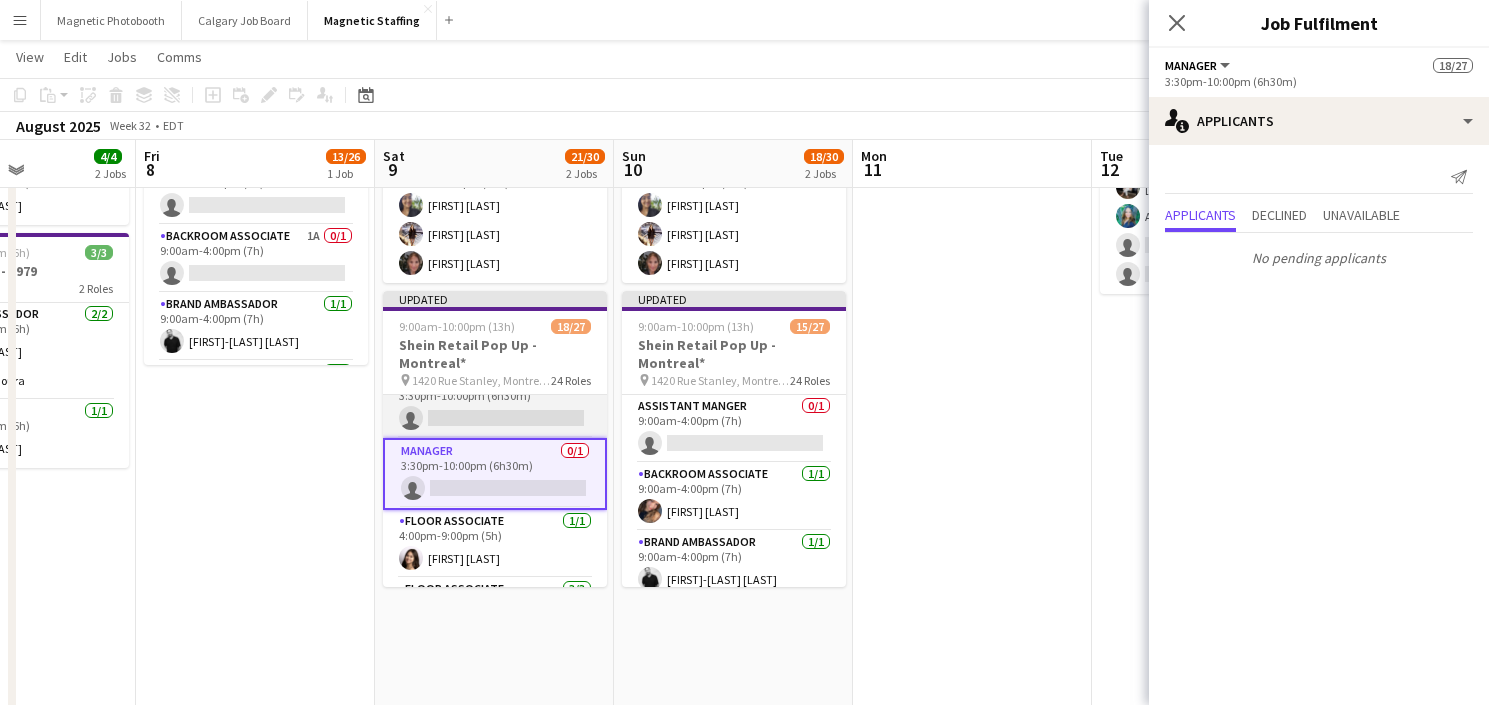 click on "Floor Associate   0/1   3:30pm-10:00pm (6h30m)
single-neutral-actions" at bounding box center [495, 404] 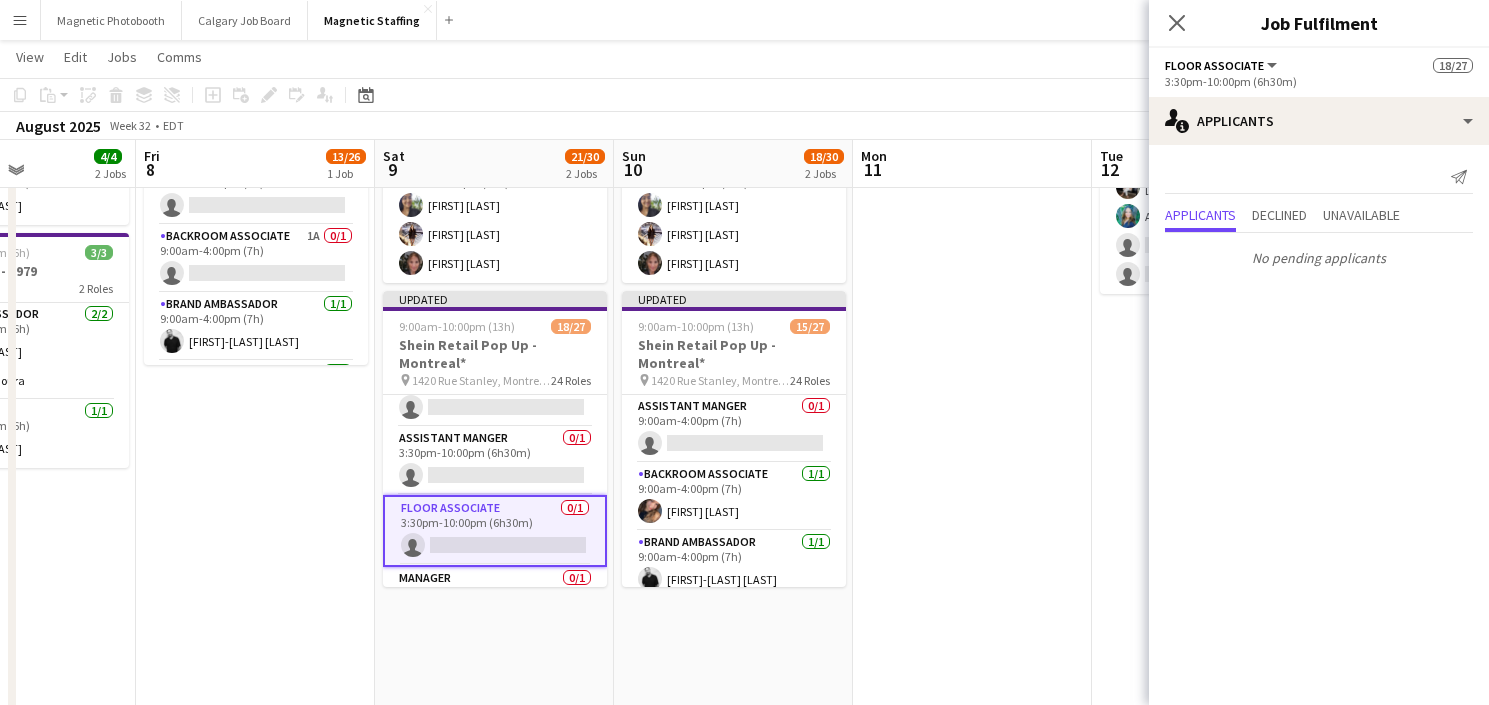 click on "Floater   2A   0/1   3:30pm-9:30pm (6h)
single-neutral-actions" at bounding box center (495, 393) 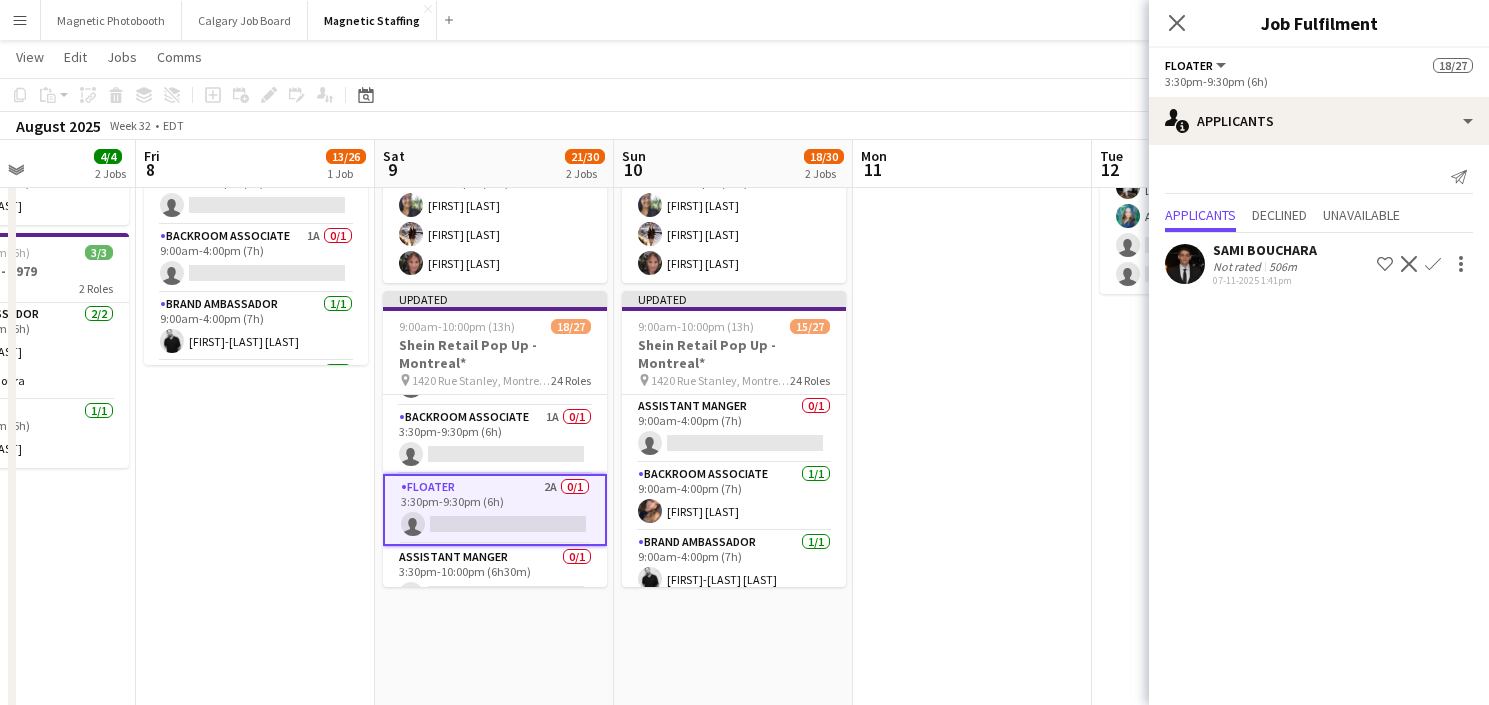 click on "Confirm" 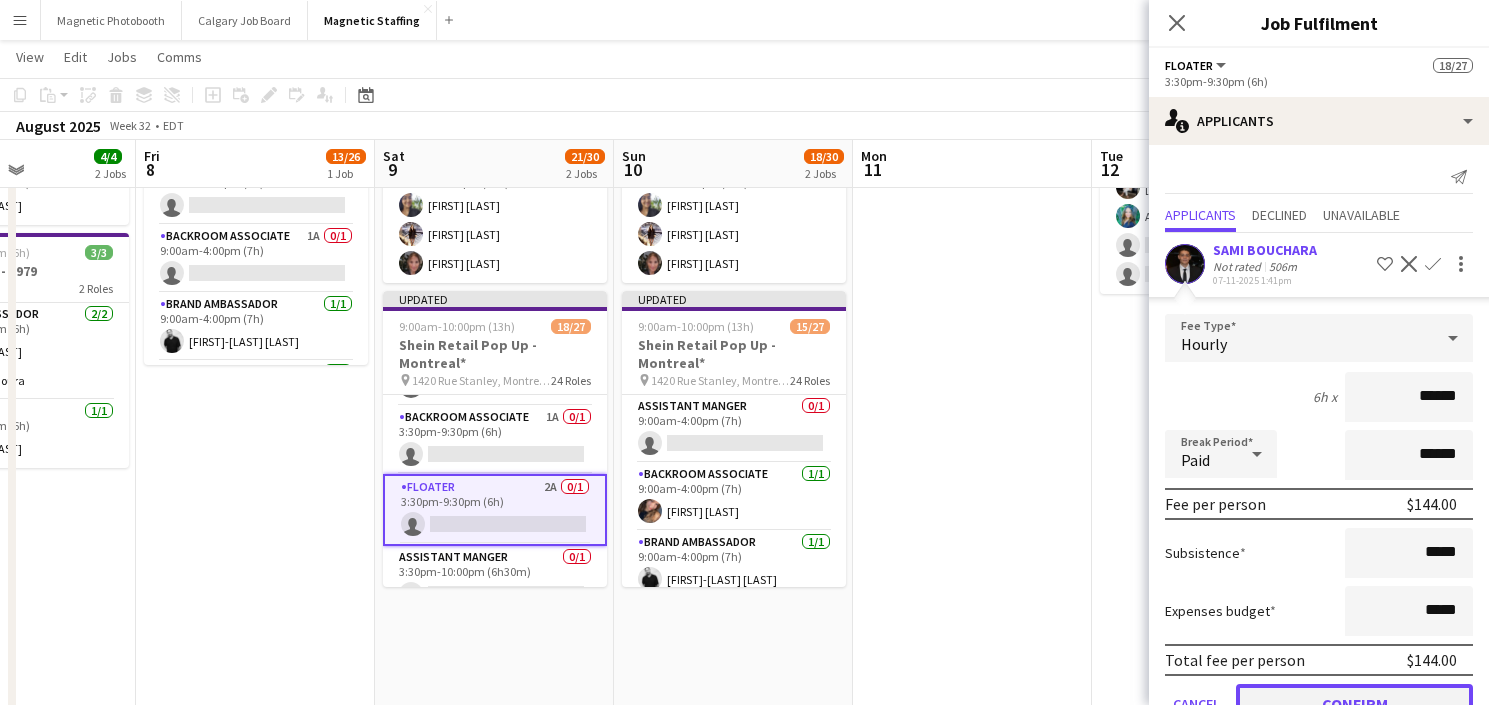 click on "Confirm" 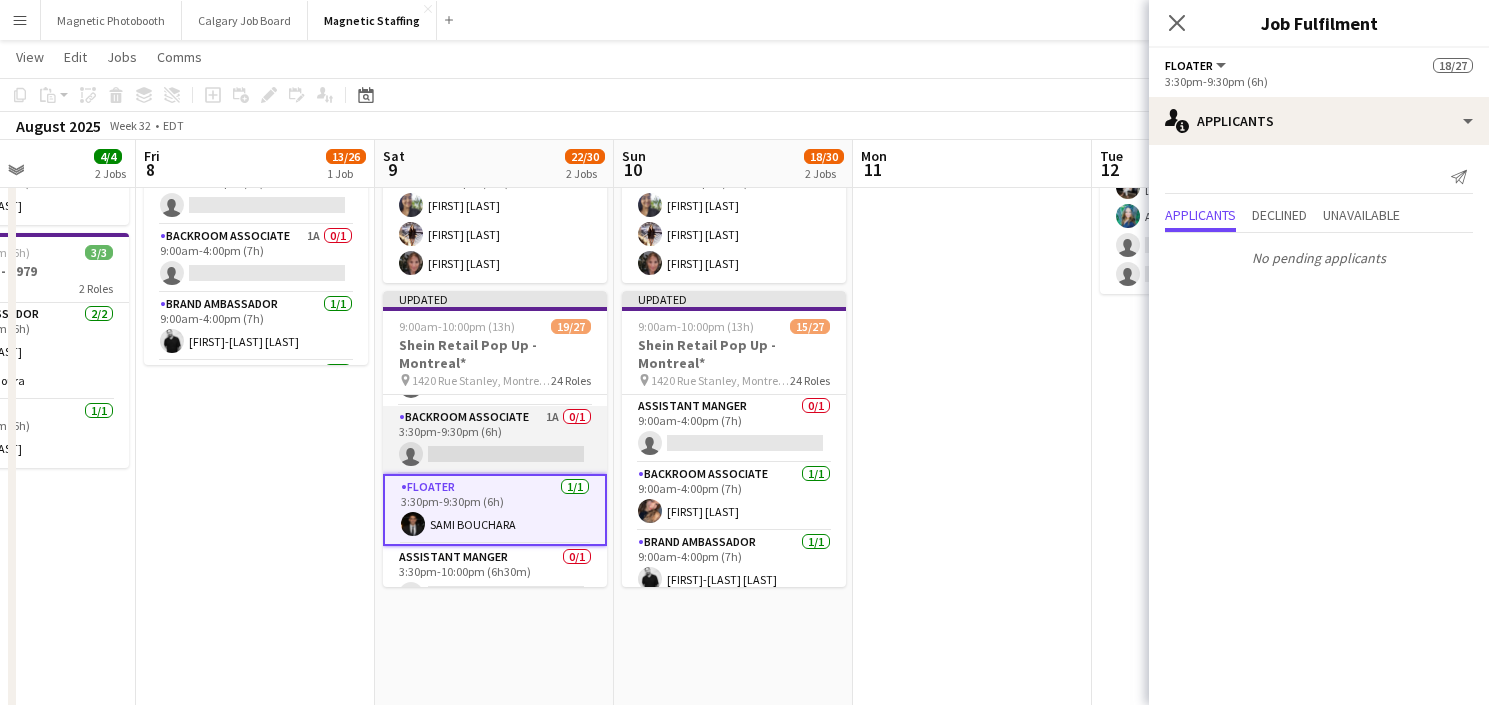 click on "Backroom Associate   1A   0/1   3:30pm-9:30pm (6h)
single-neutral-actions" at bounding box center [495, 440] 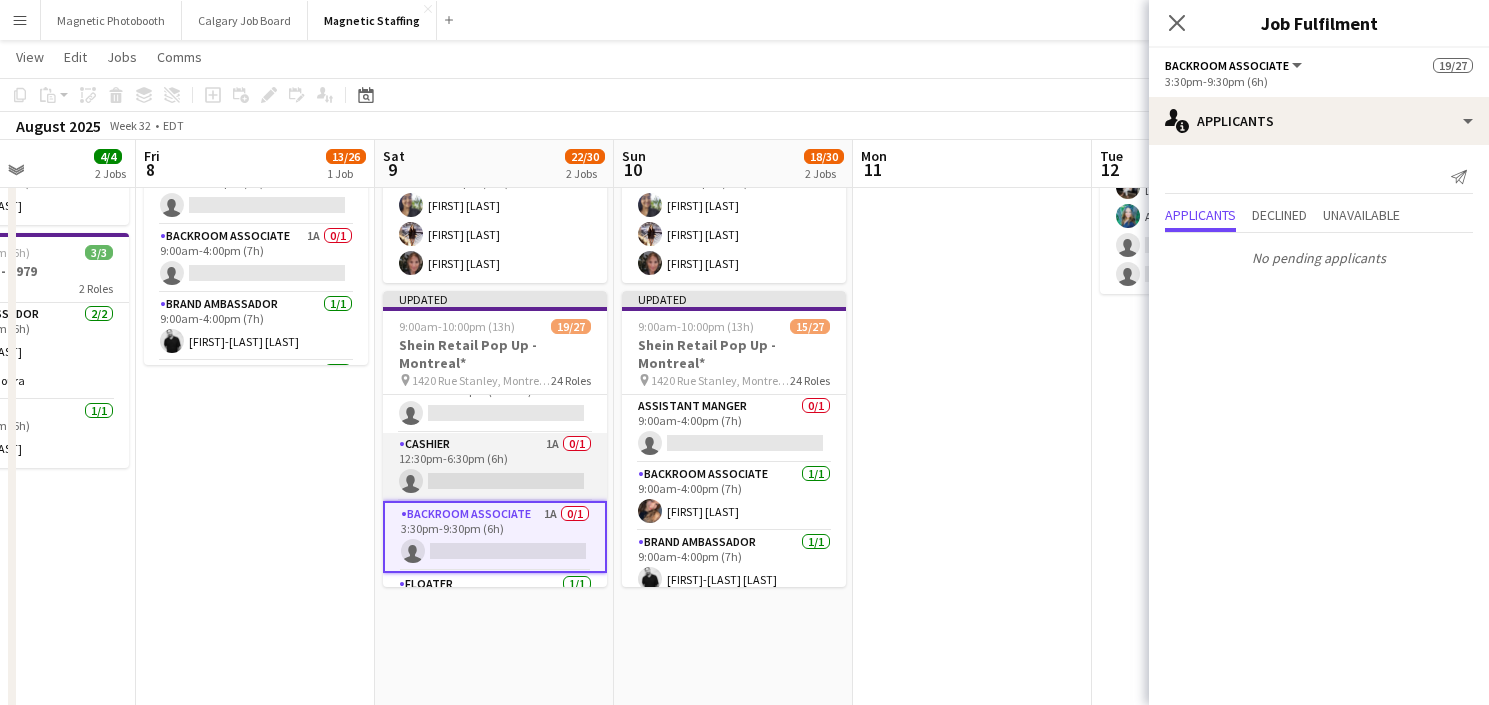 scroll, scrollTop: 796, scrollLeft: 0, axis: vertical 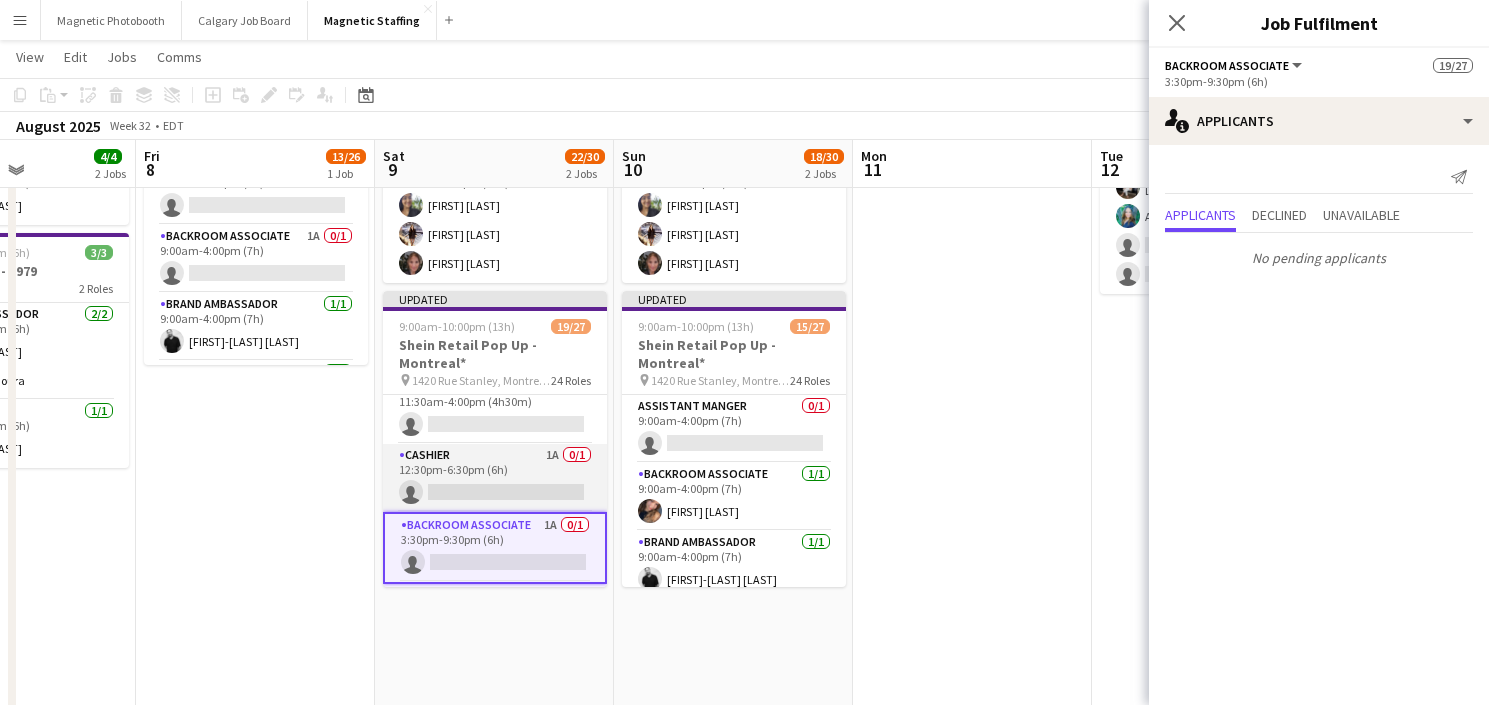 click on "Cashier   1A   0/1   12:30pm-6:30pm (6h)
single-neutral-actions" at bounding box center [495, 478] 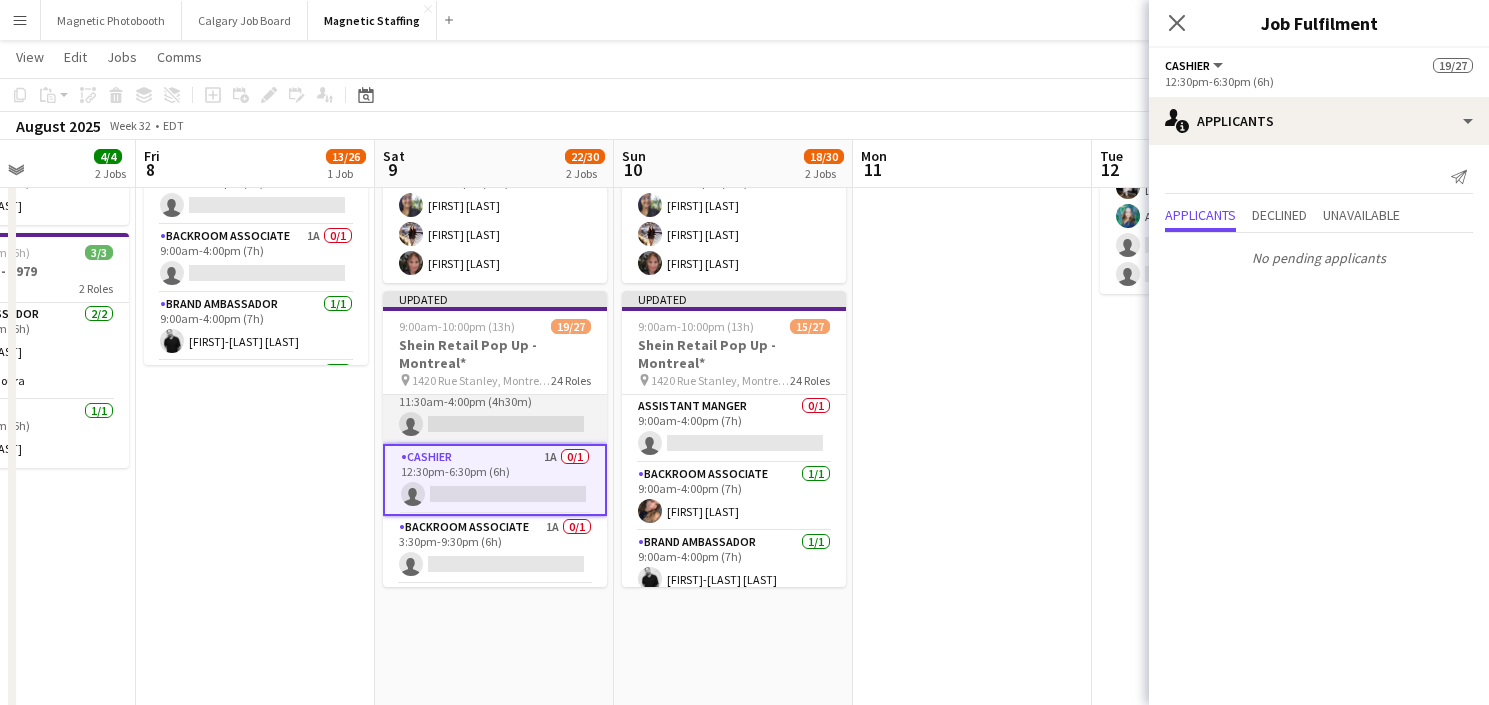 click on "Floater   1A   0/1   11:30am-4:00pm (4h30m)
single-neutral-actions" at bounding box center [495, 410] 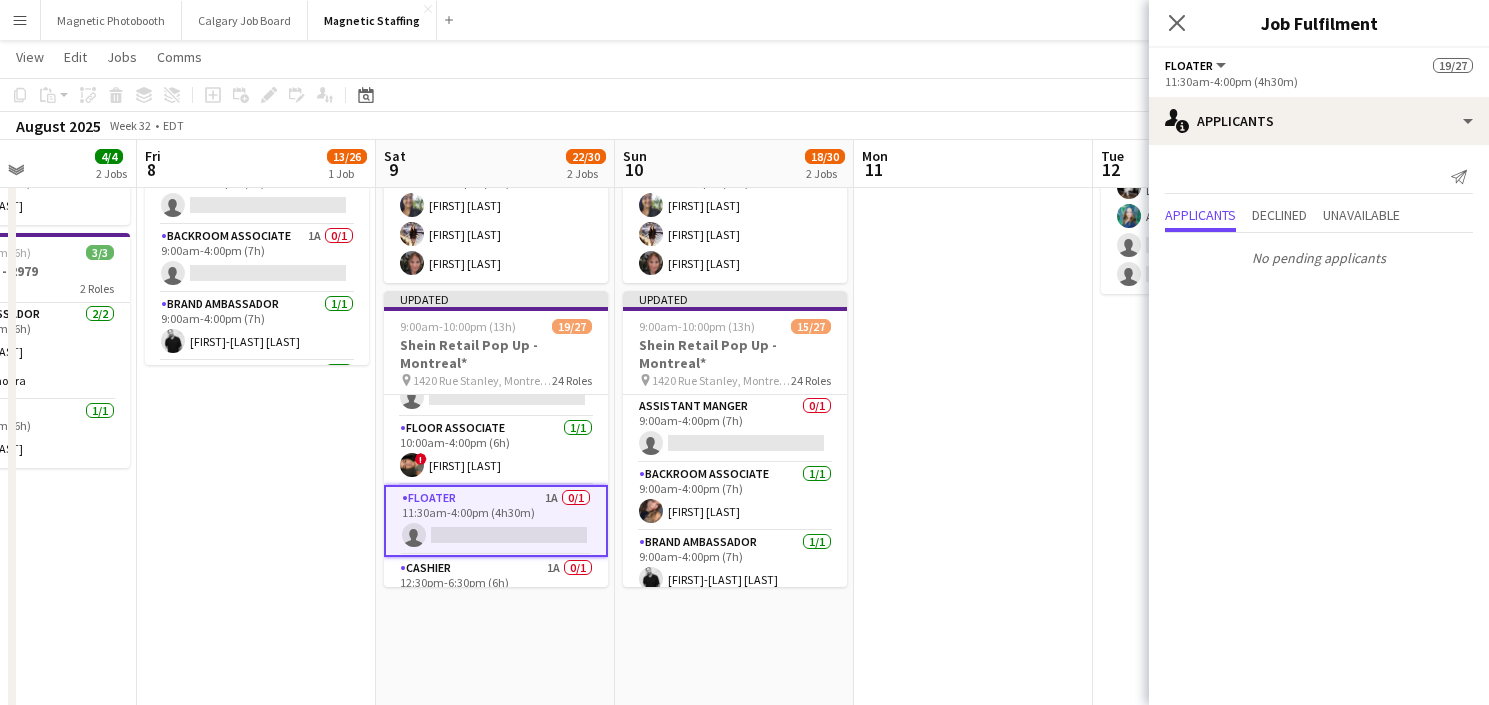 click on "Floor Associate   1/1   10:00am-4:00pm (6h)
! Zana Chiminian" at bounding box center (496, 451) 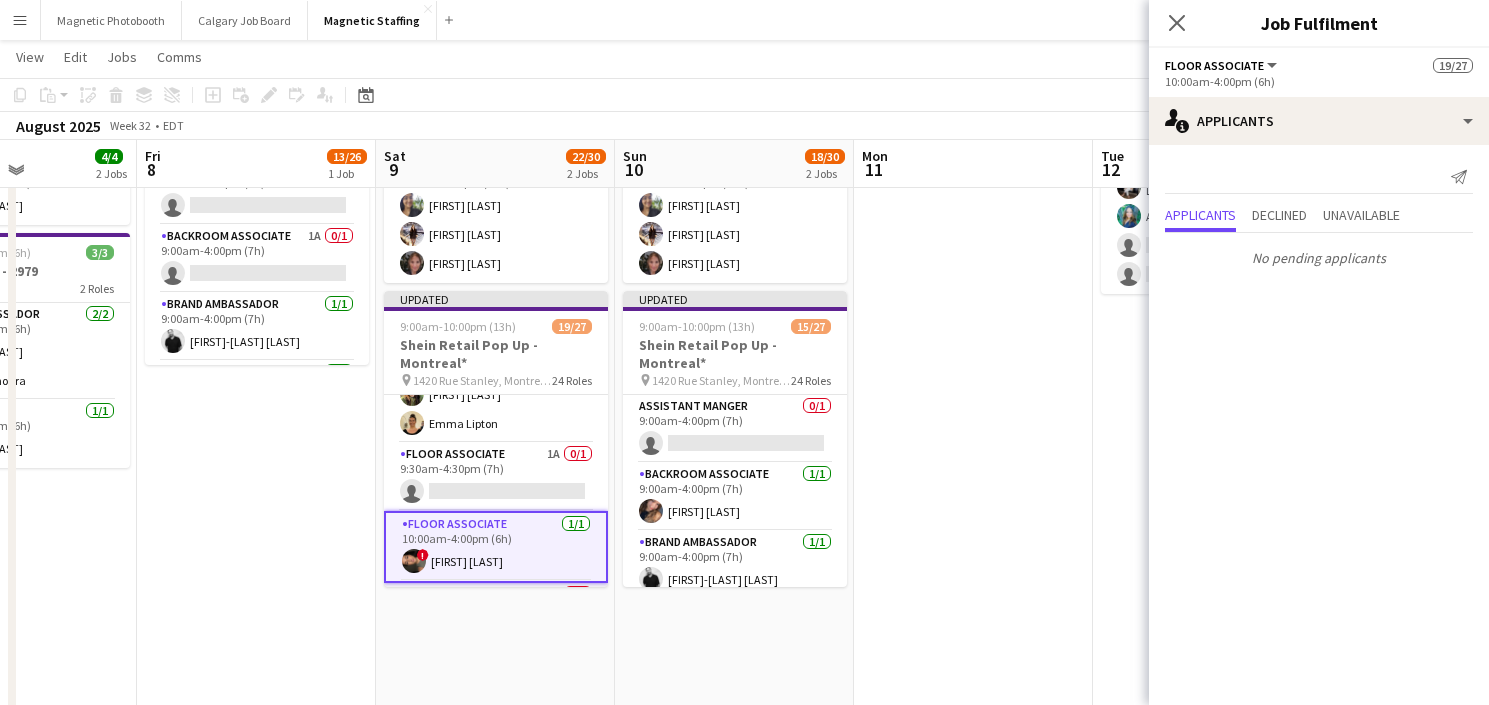 click on "Floor Associate   2/2   9:30am-3:30pm (6h)
[FIRST] [LAST] [FIRST] [LAST]" at bounding box center (496, 394) 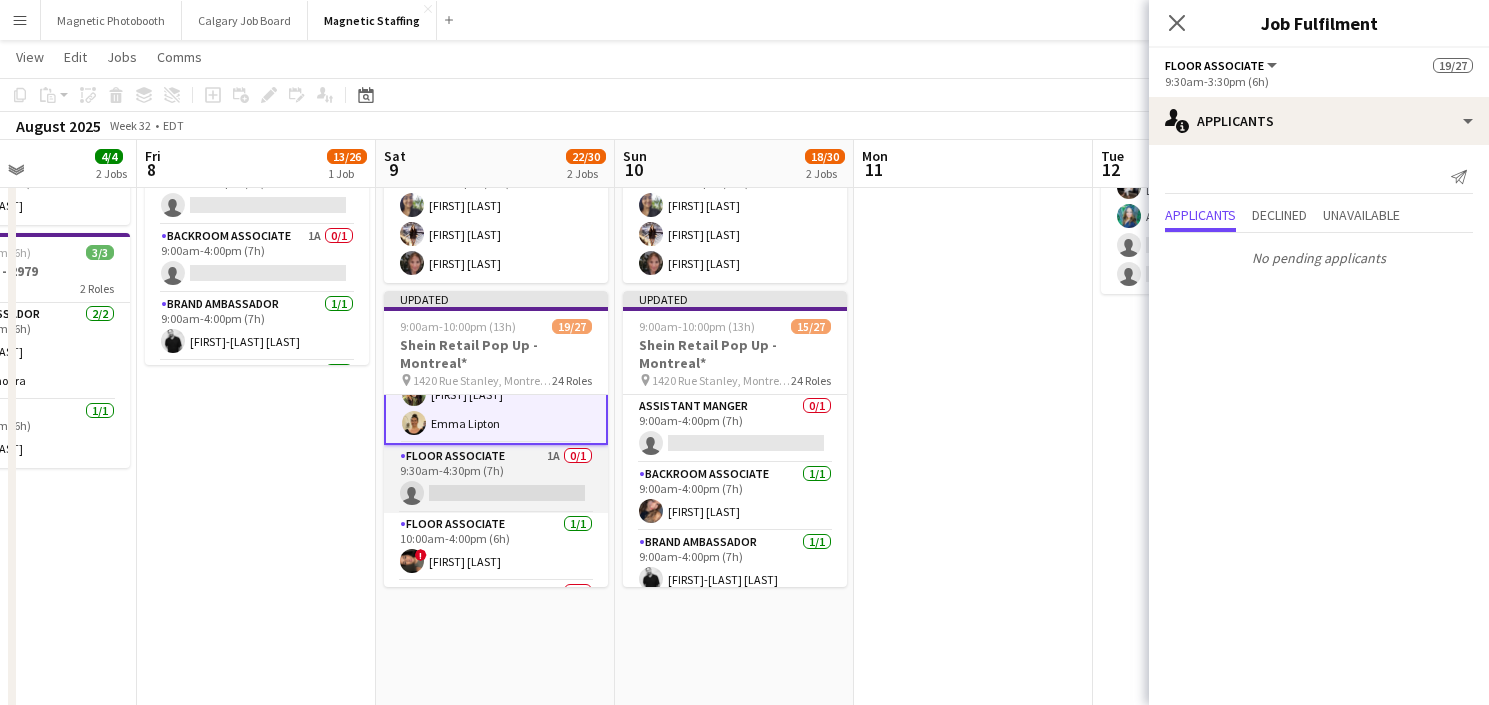 click on "Floor Associate   1A   0/1   9:30am-4:30pm (7h)
single-neutral-actions" at bounding box center (496, 479) 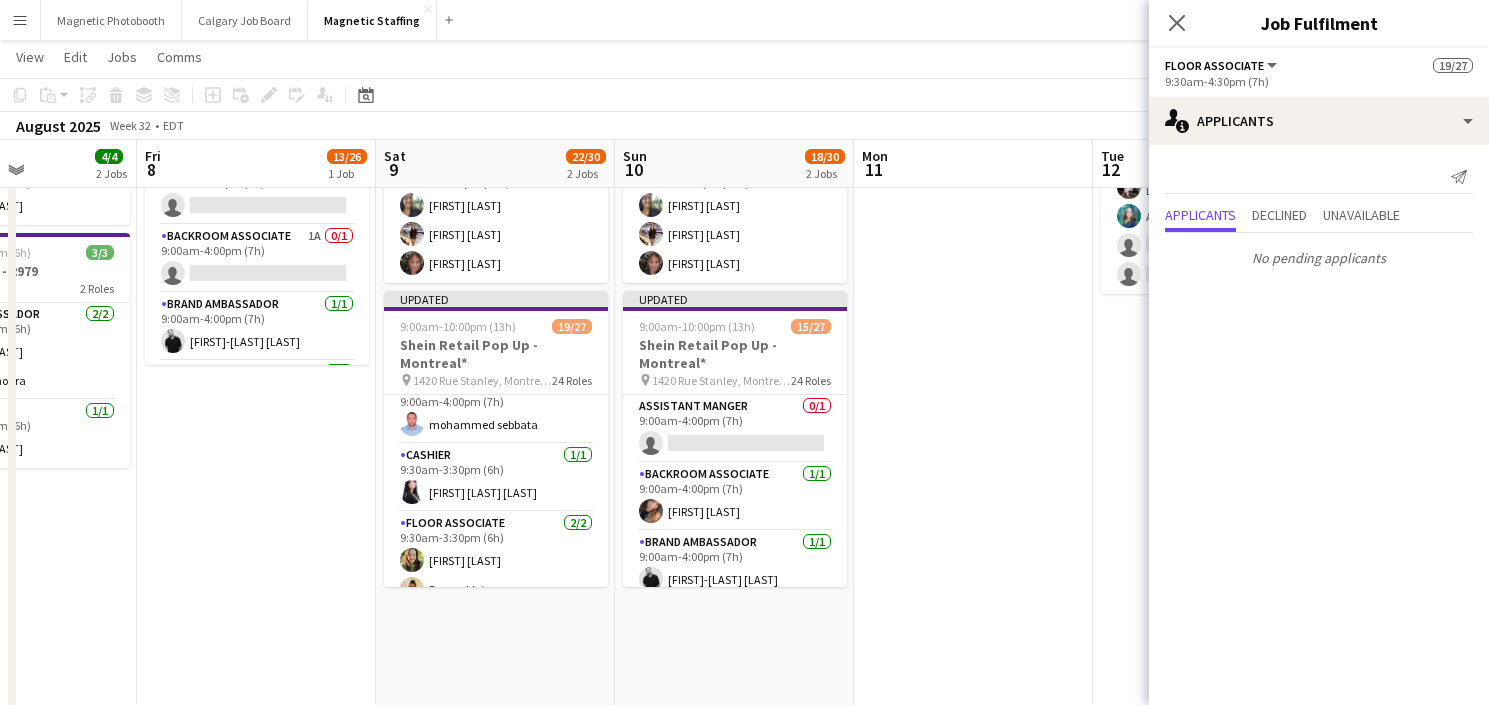 click on "Cashier   1/1   9:30am-3:30pm (6h)
Nour el houda Grissen" at bounding box center [496, 478] 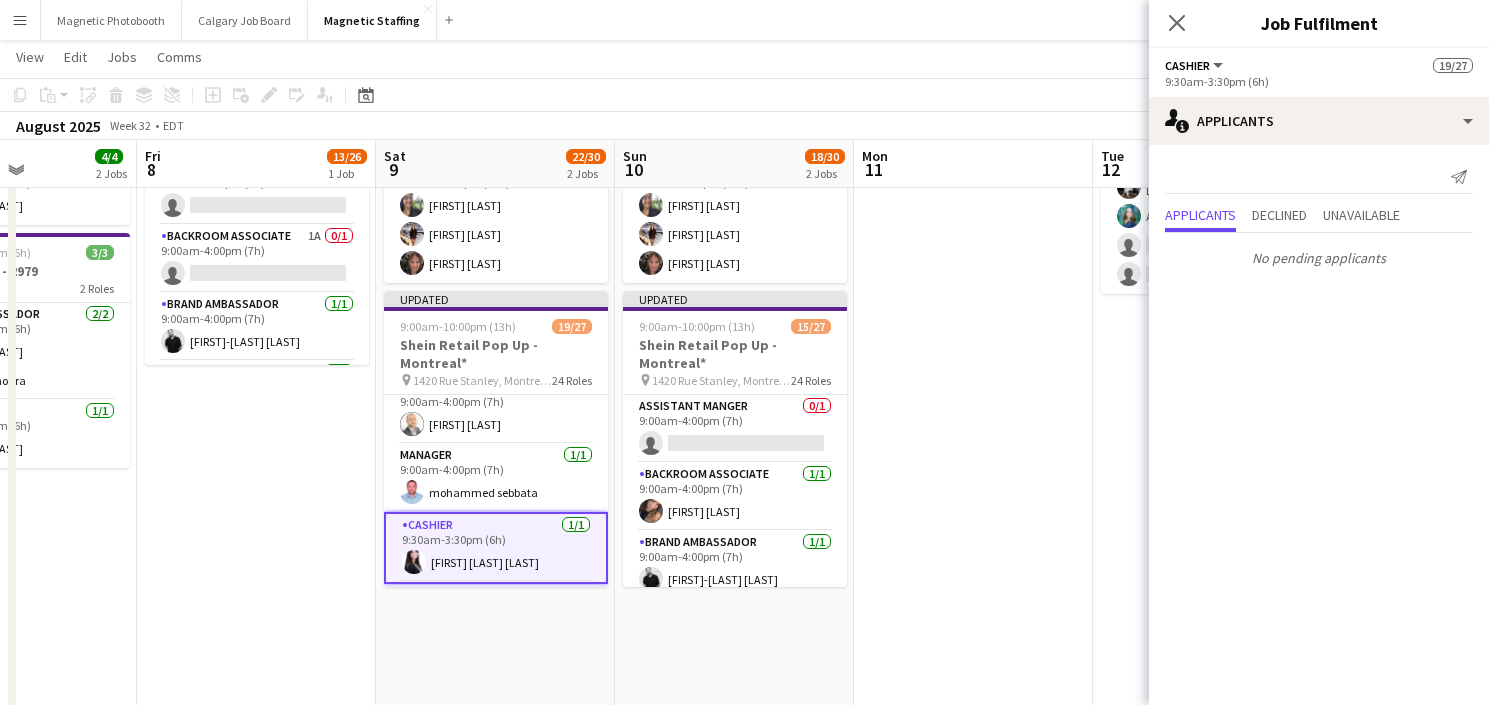 scroll, scrollTop: 333, scrollLeft: 0, axis: vertical 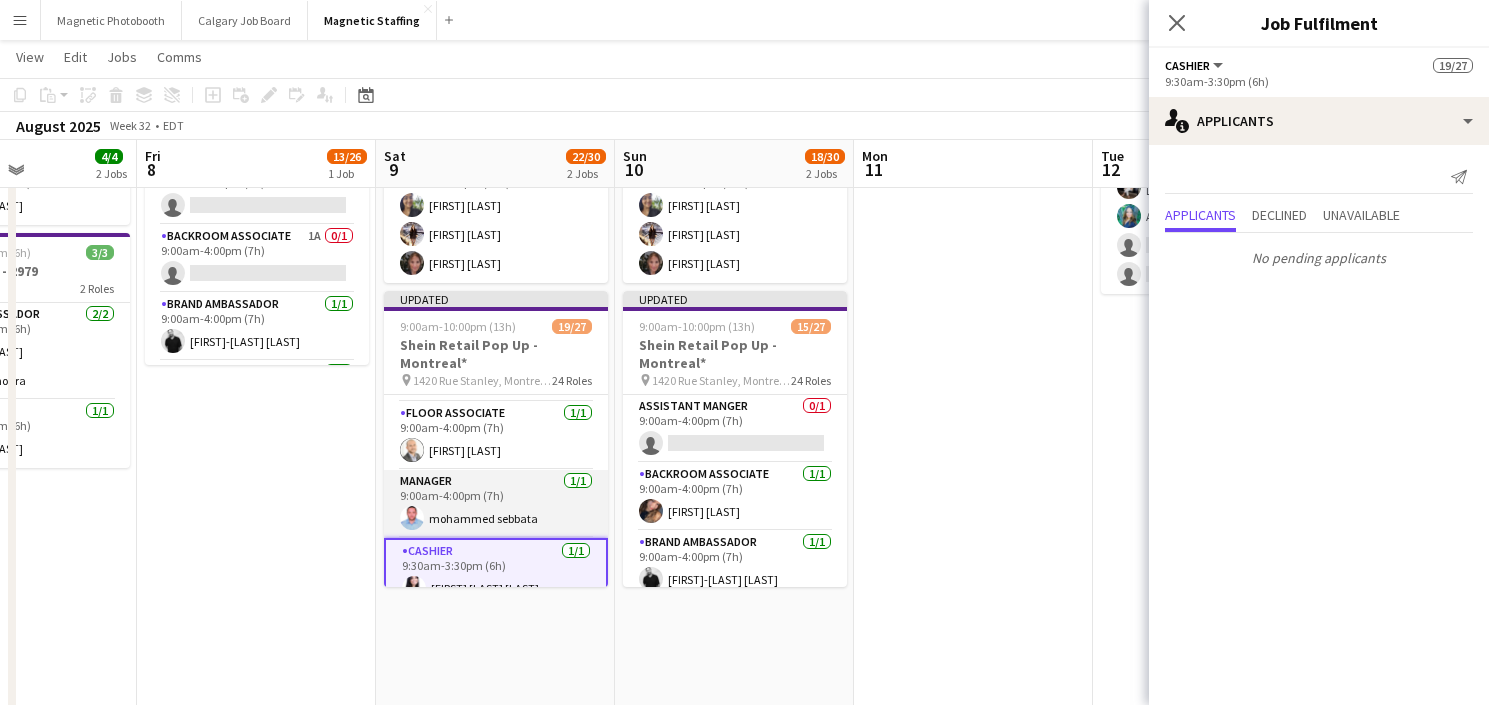 click on "Manager   1/1   9:00am-4:00pm (7h)
mohammed sebbata" at bounding box center [496, 504] 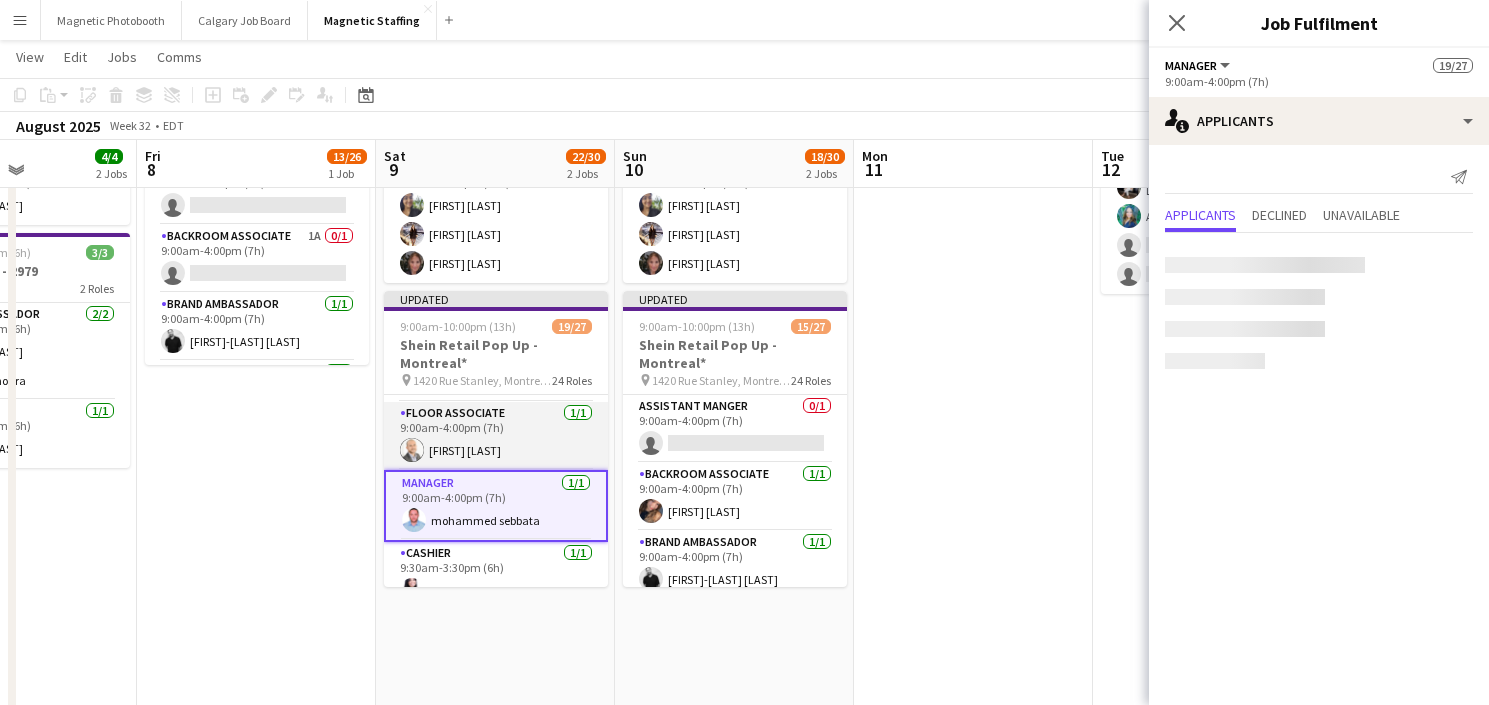 click on "Floor Associate   1/1   9:00am-4:00pm (7h)
[FIRST] [LAST]" at bounding box center (496, 436) 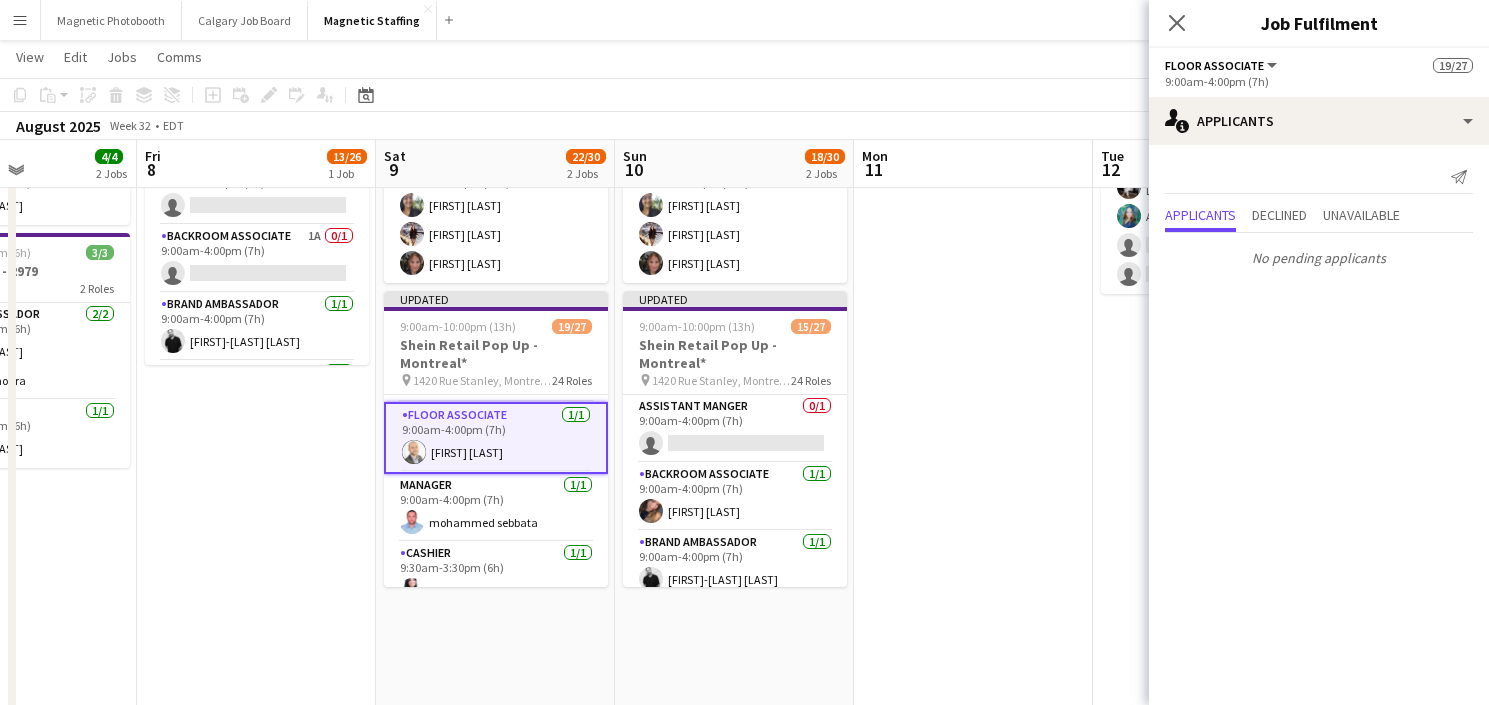 click at bounding box center [973, 1029] 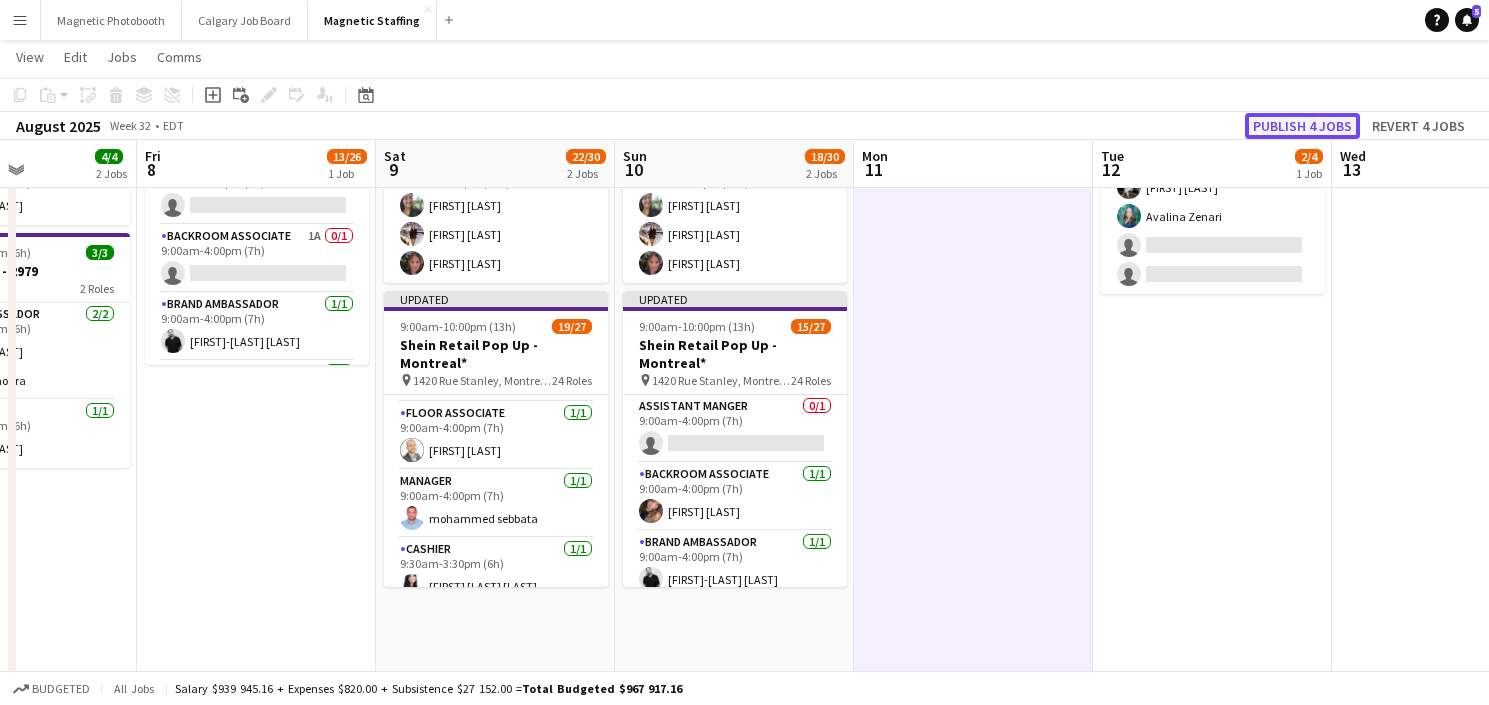 click on "Publish 4 jobs" 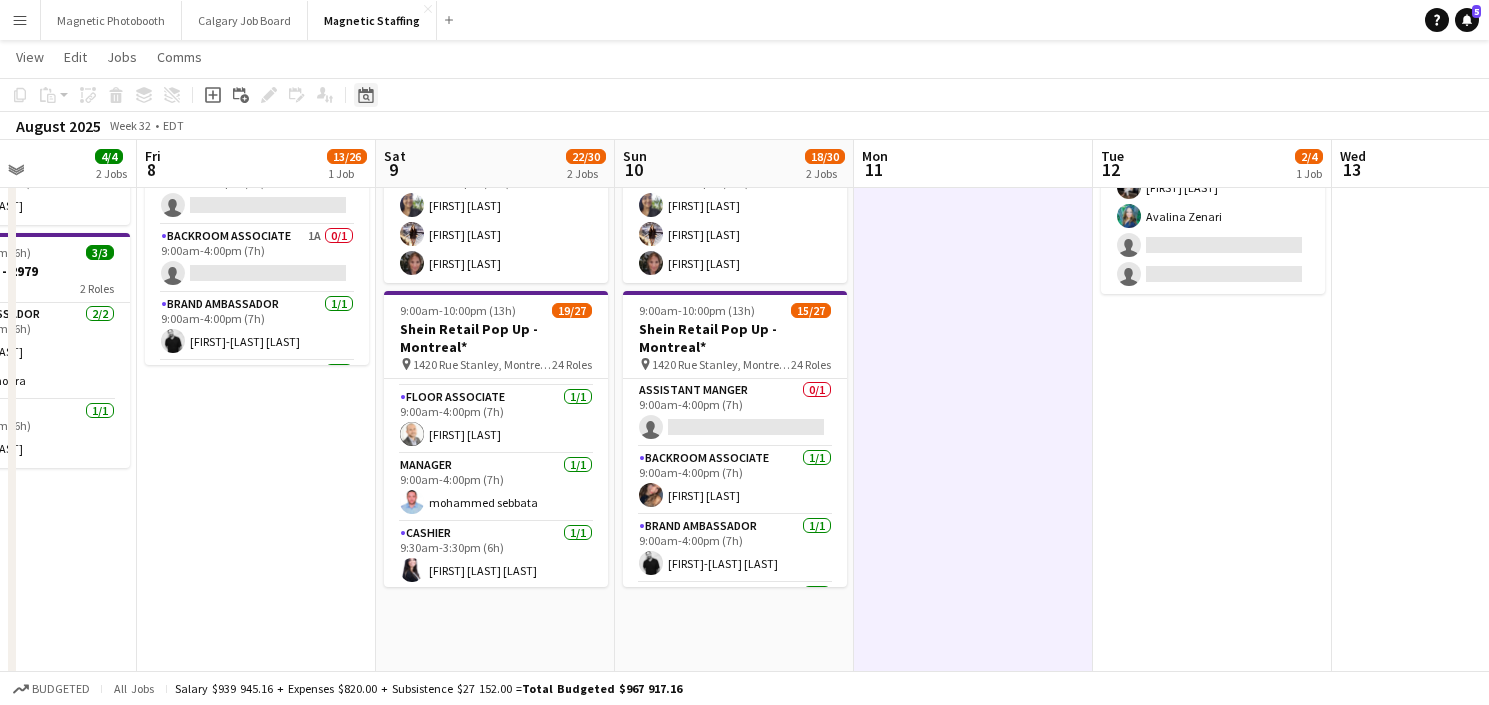 click on "Date picker" 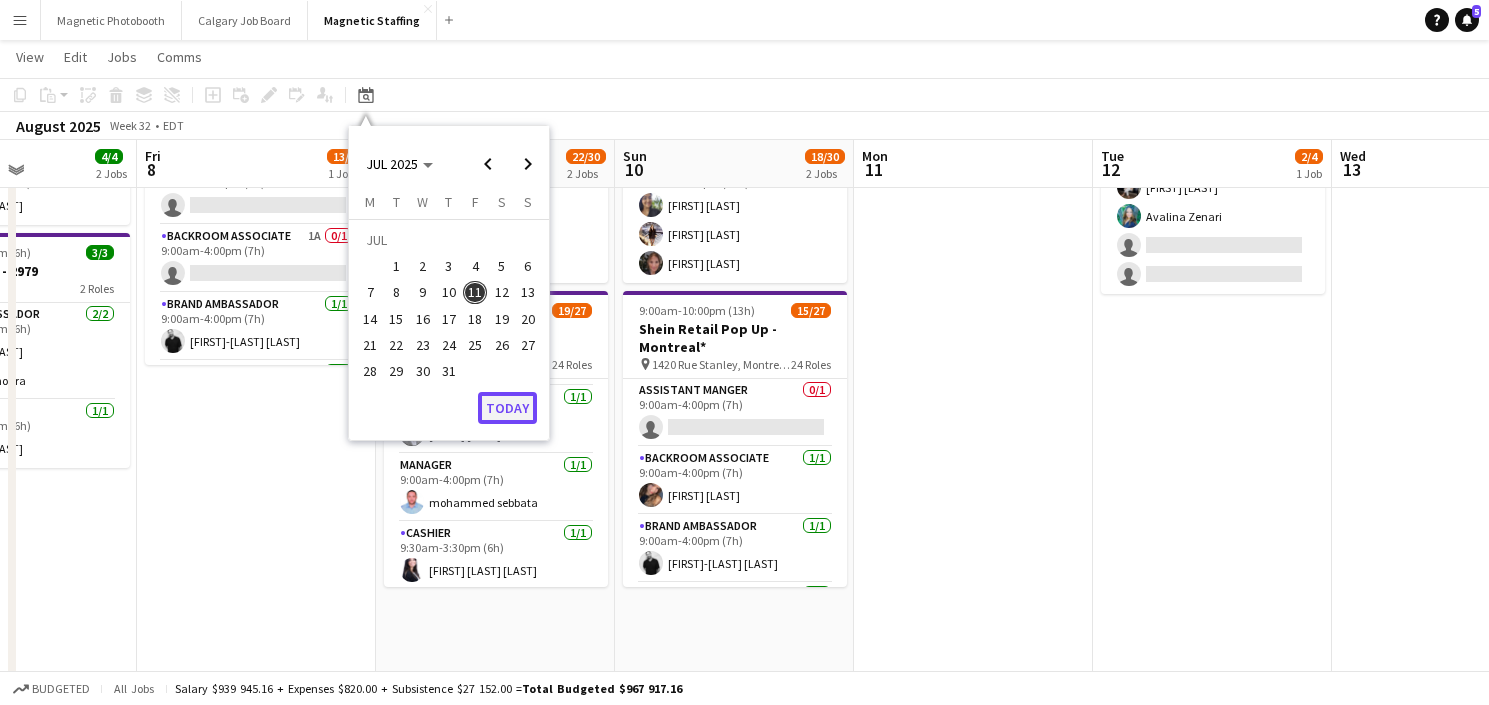 click on "Today" at bounding box center (507, 408) 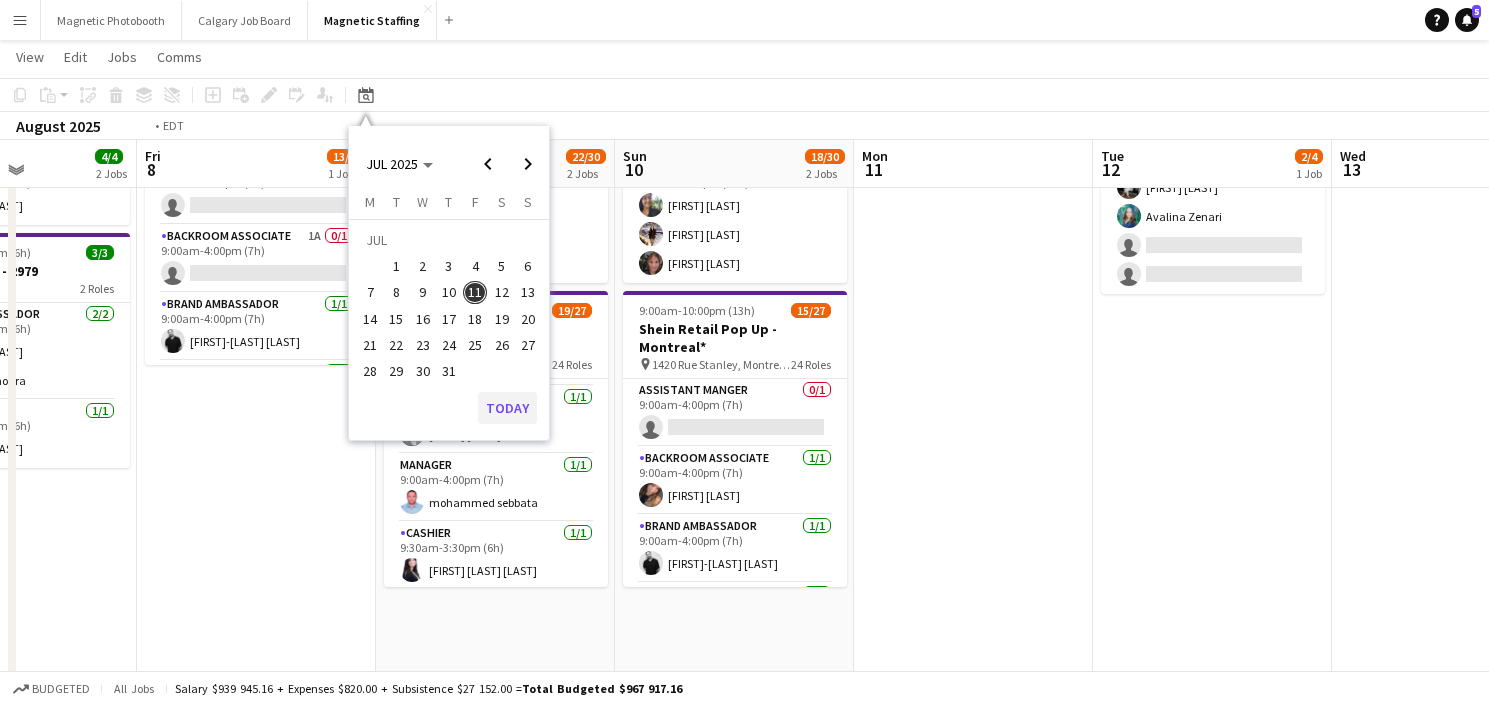 scroll, scrollTop: 0, scrollLeft: 688, axis: horizontal 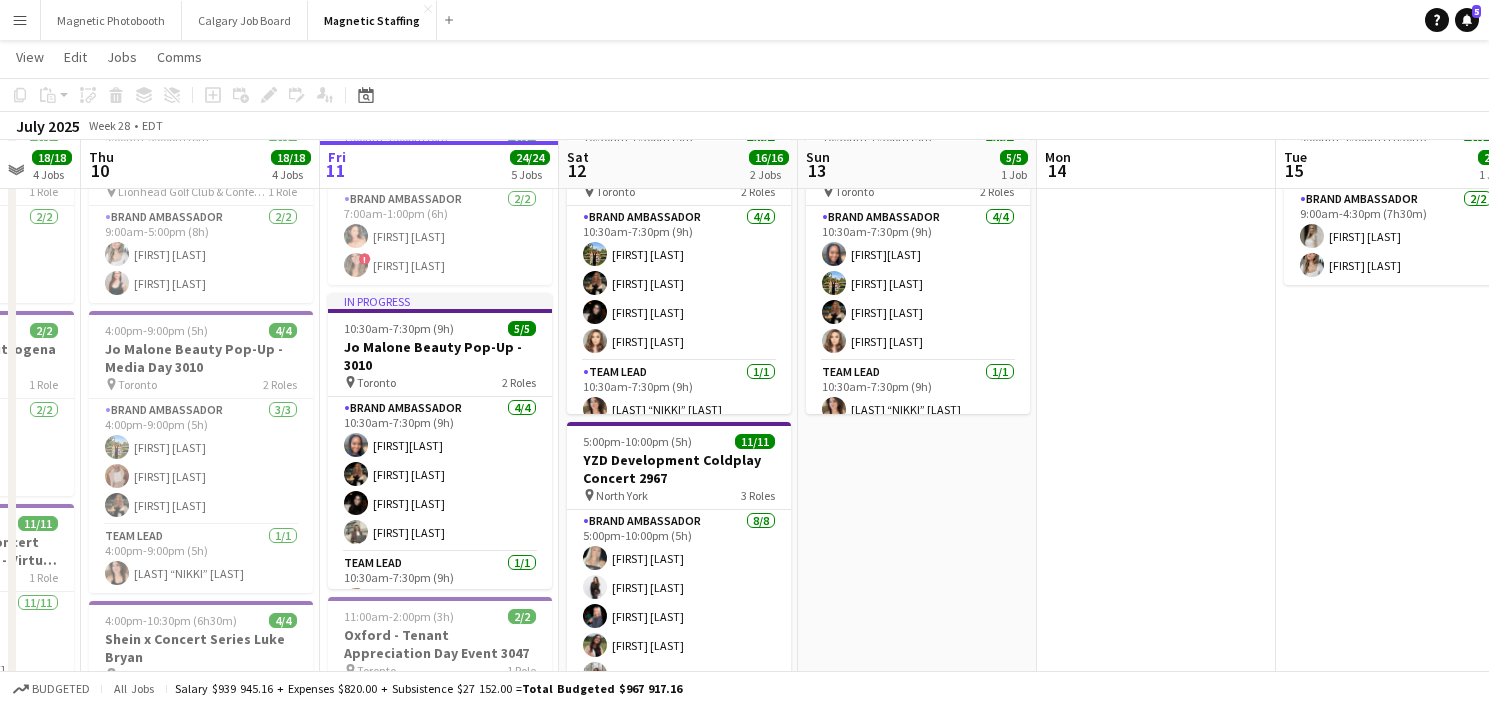 drag, startPoint x: 691, startPoint y: 340, endPoint x: 455, endPoint y: 340, distance: 236 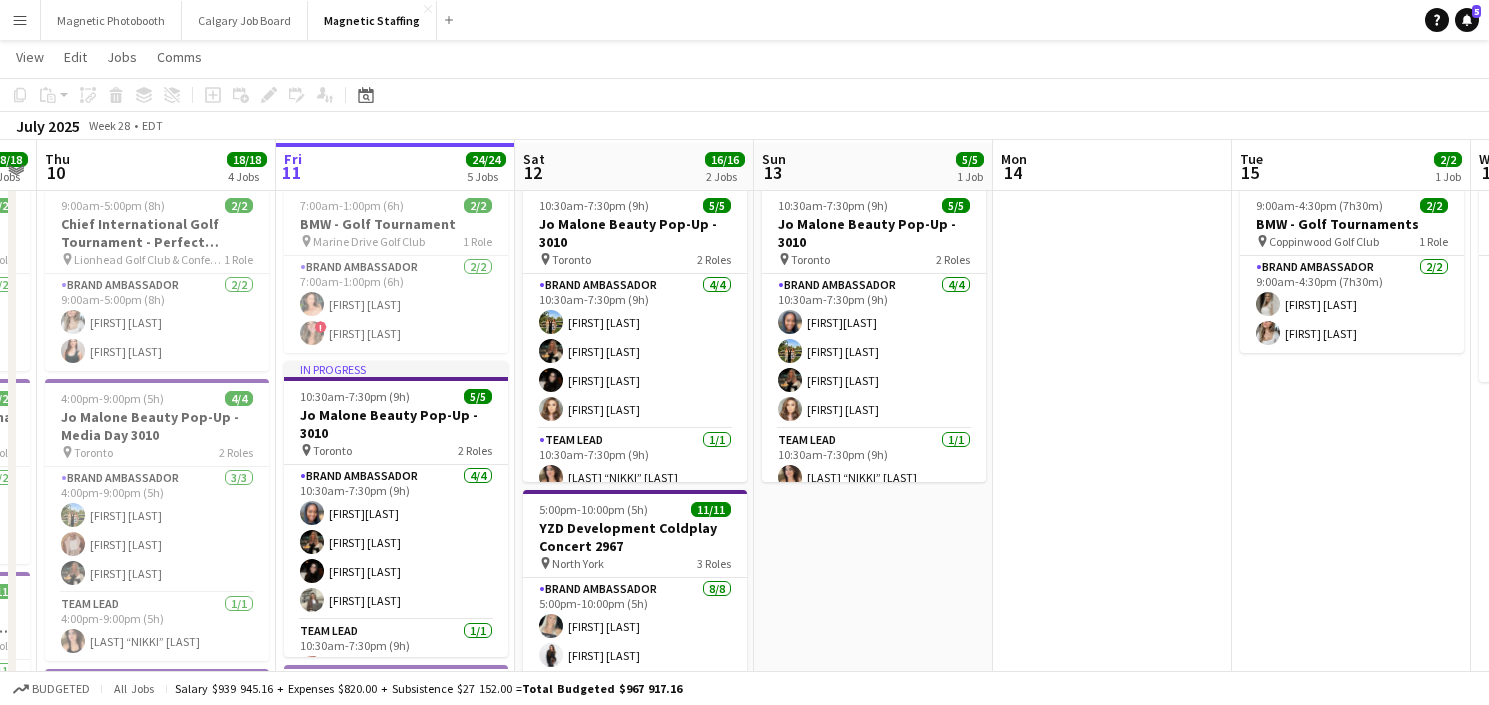 scroll, scrollTop: 45, scrollLeft: 0, axis: vertical 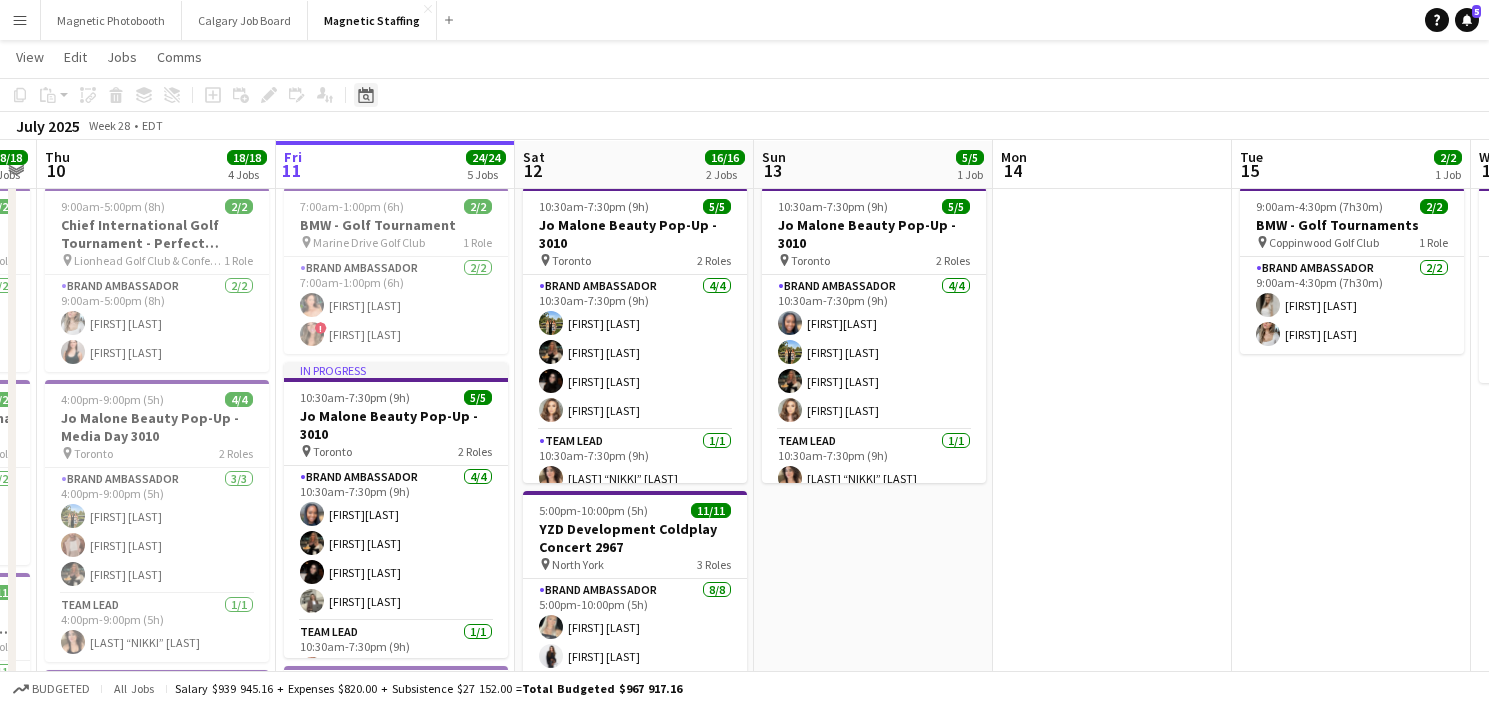 click on "Date picker" at bounding box center (366, 95) 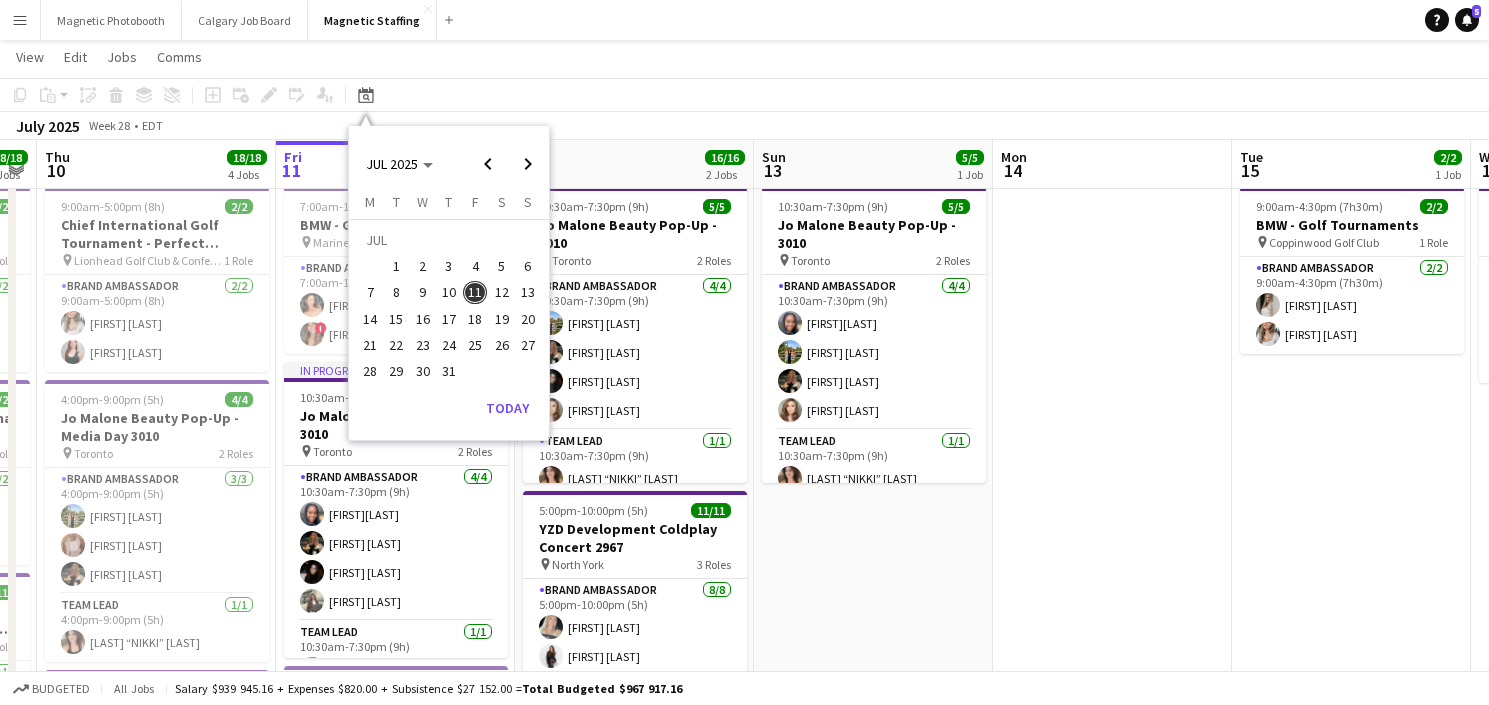 click on "6" at bounding box center [528, 266] 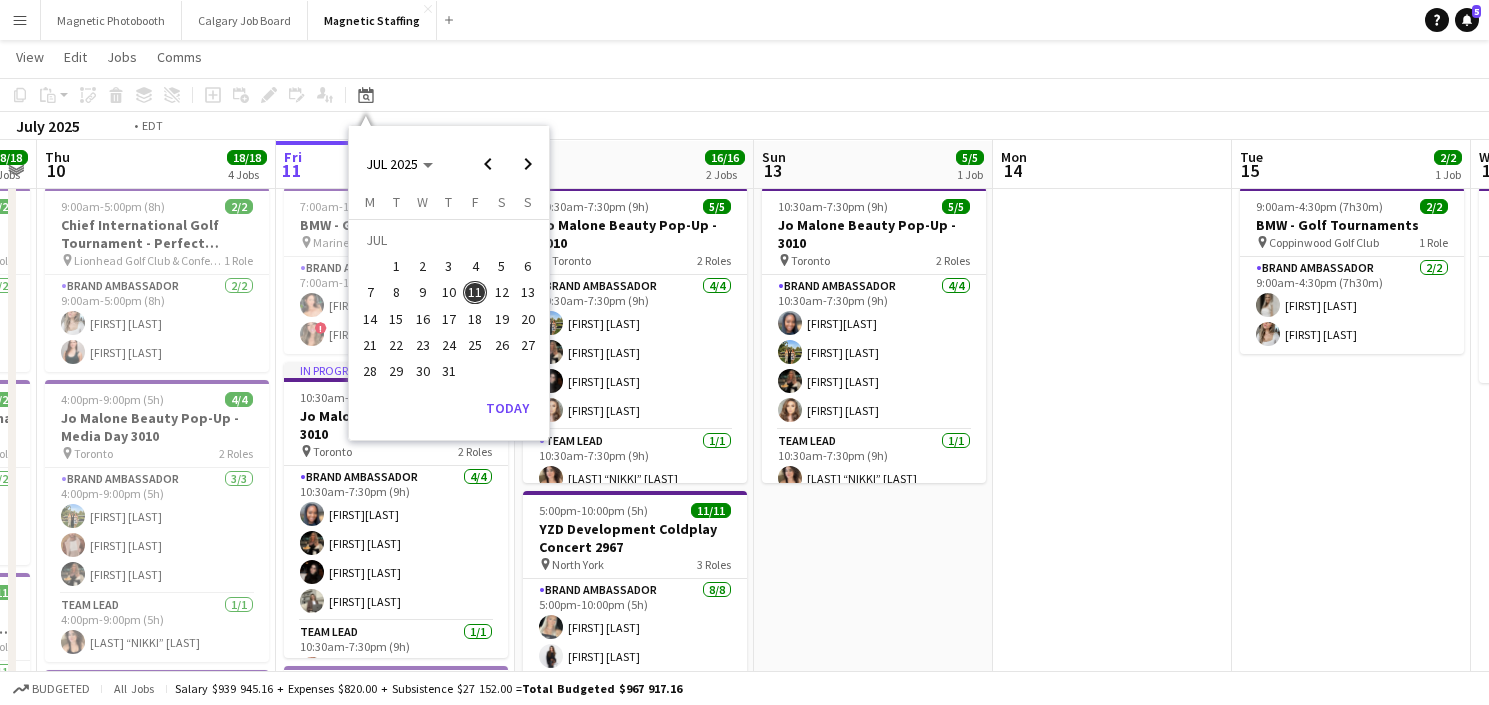 scroll, scrollTop: 0, scrollLeft: 688, axis: horizontal 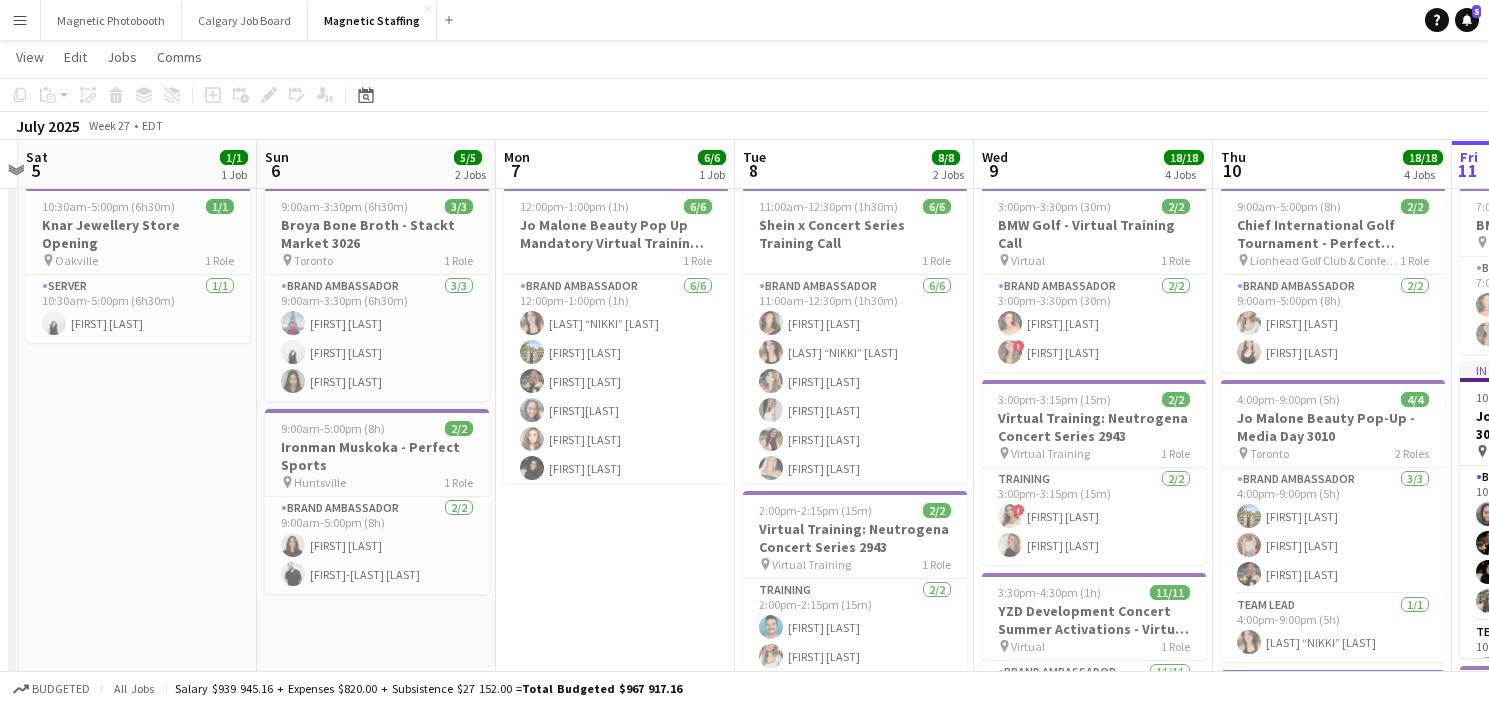 drag, startPoint x: 498, startPoint y: 440, endPoint x: 244, endPoint y: 453, distance: 254.33246 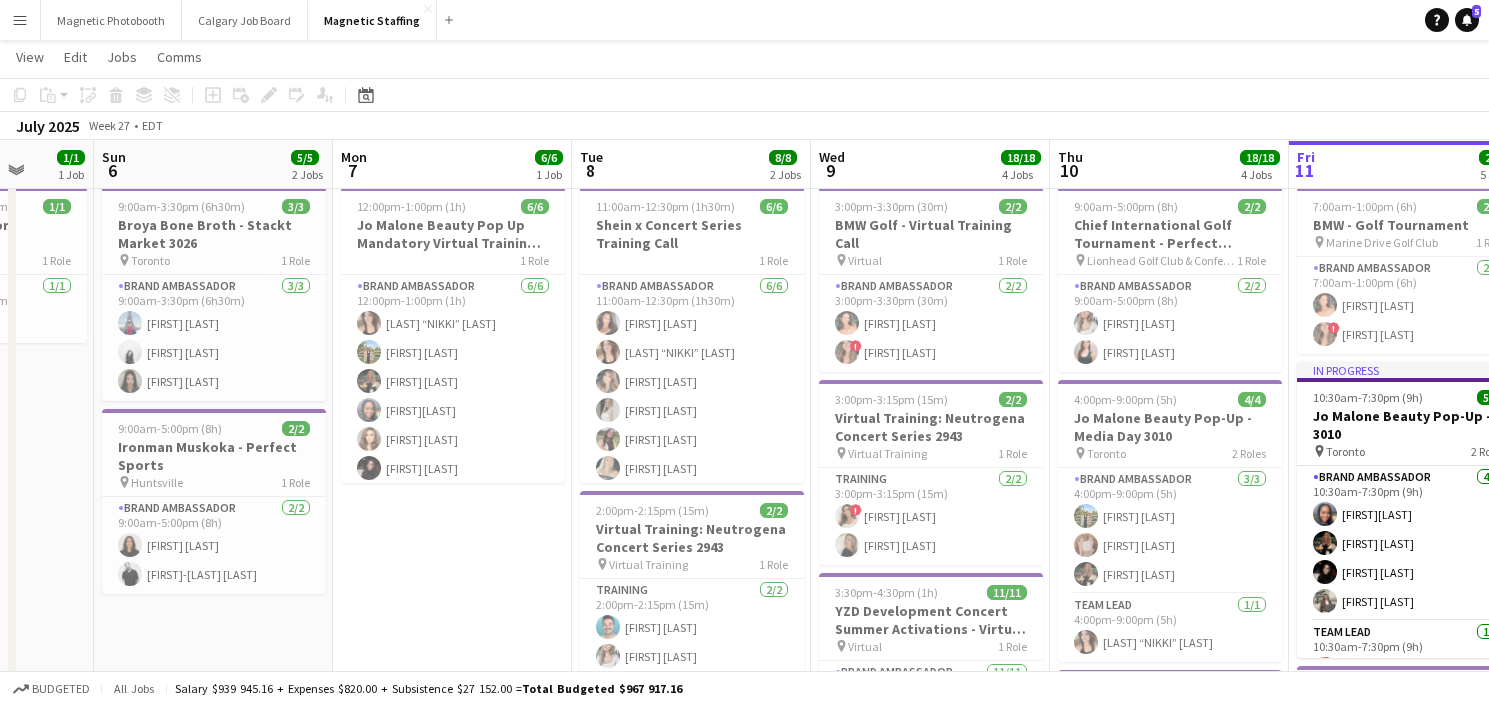 drag, startPoint x: 526, startPoint y: 557, endPoint x: 393, endPoint y: 554, distance: 133.03383 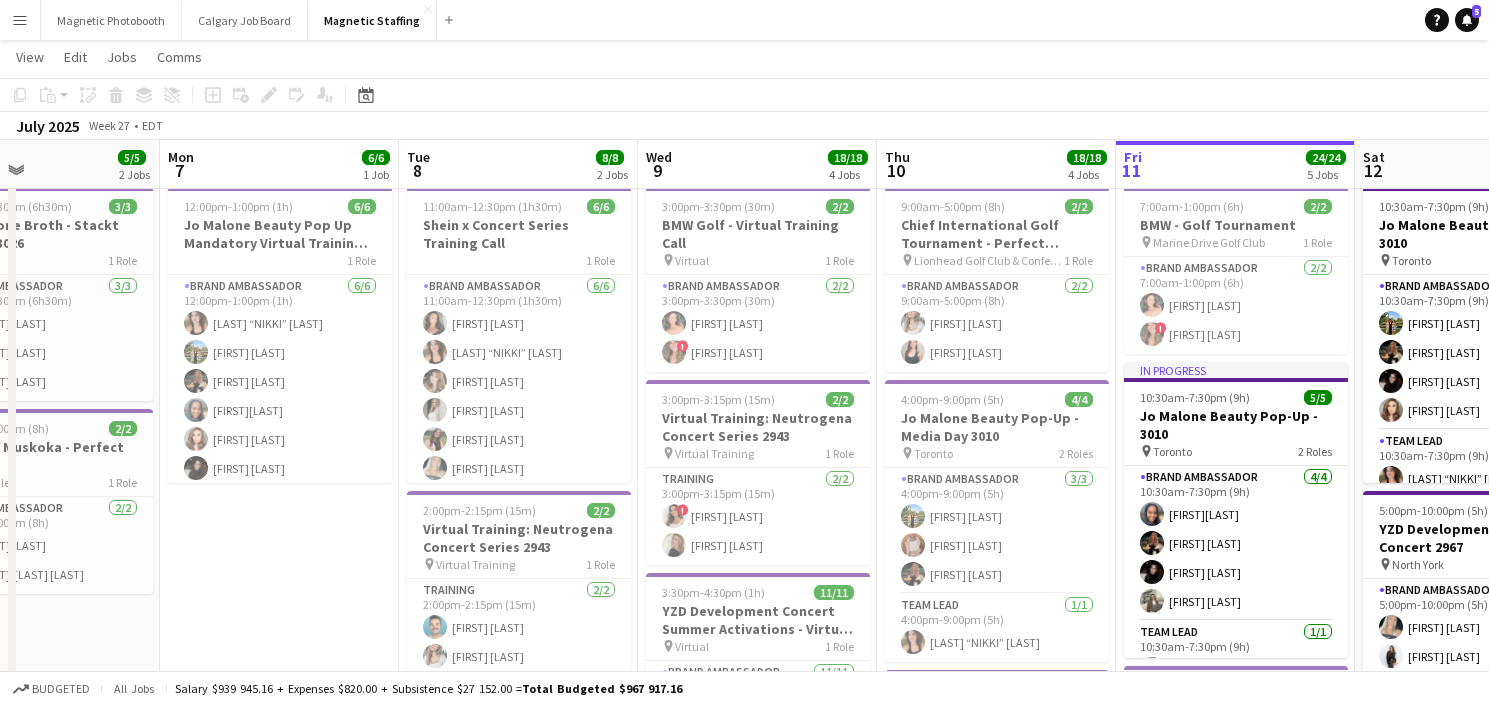 drag, startPoint x: 453, startPoint y: 349, endPoint x: 293, endPoint y: 357, distance: 160.19987 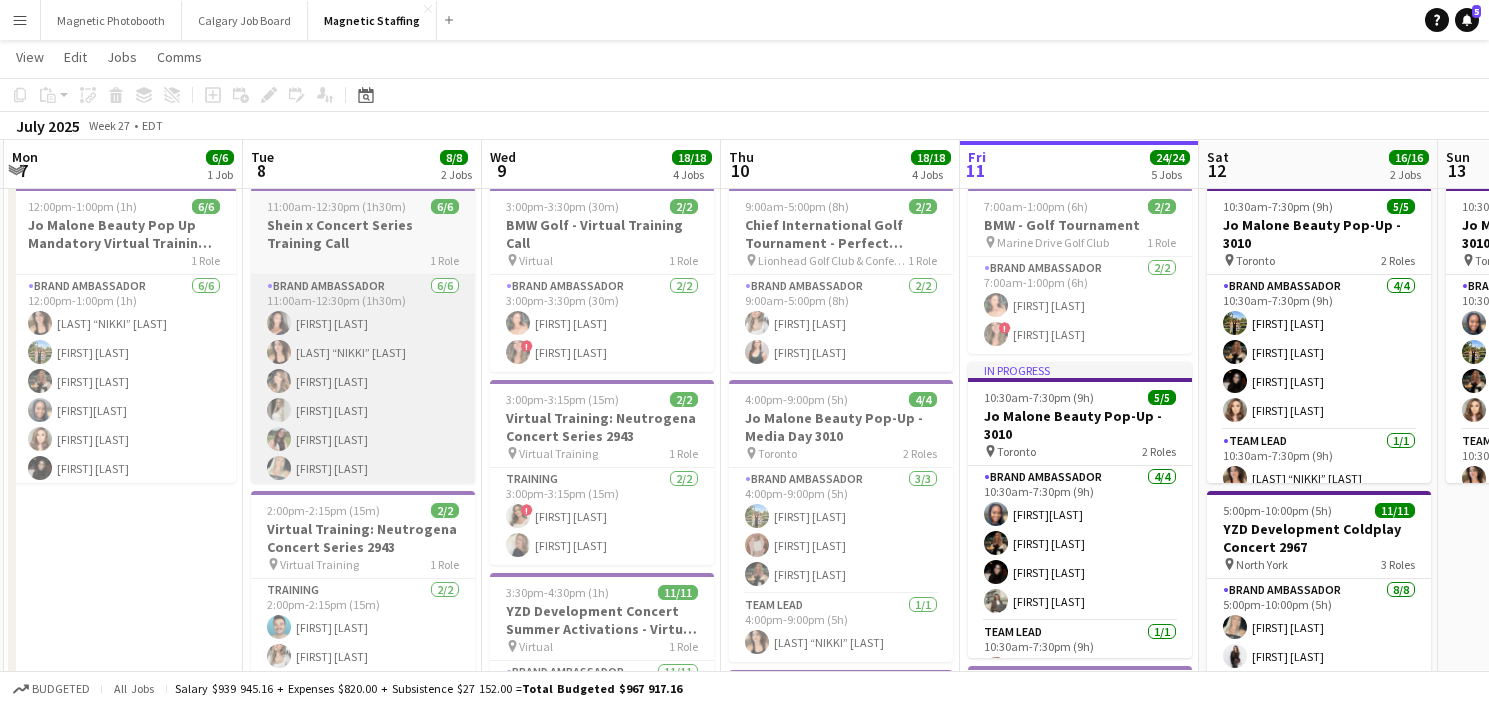 drag, startPoint x: 588, startPoint y: 356, endPoint x: 471, endPoint y: 383, distance: 120.074974 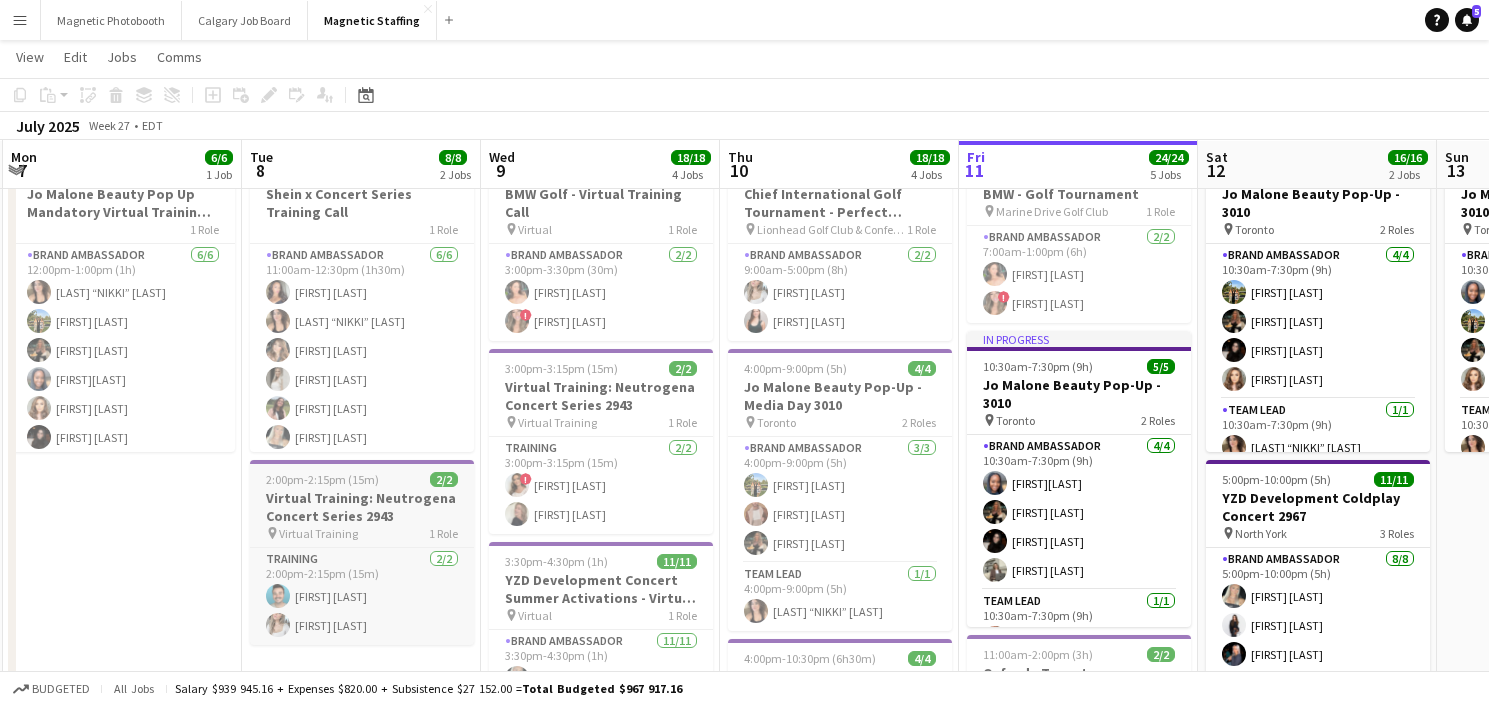 scroll, scrollTop: 72, scrollLeft: 0, axis: vertical 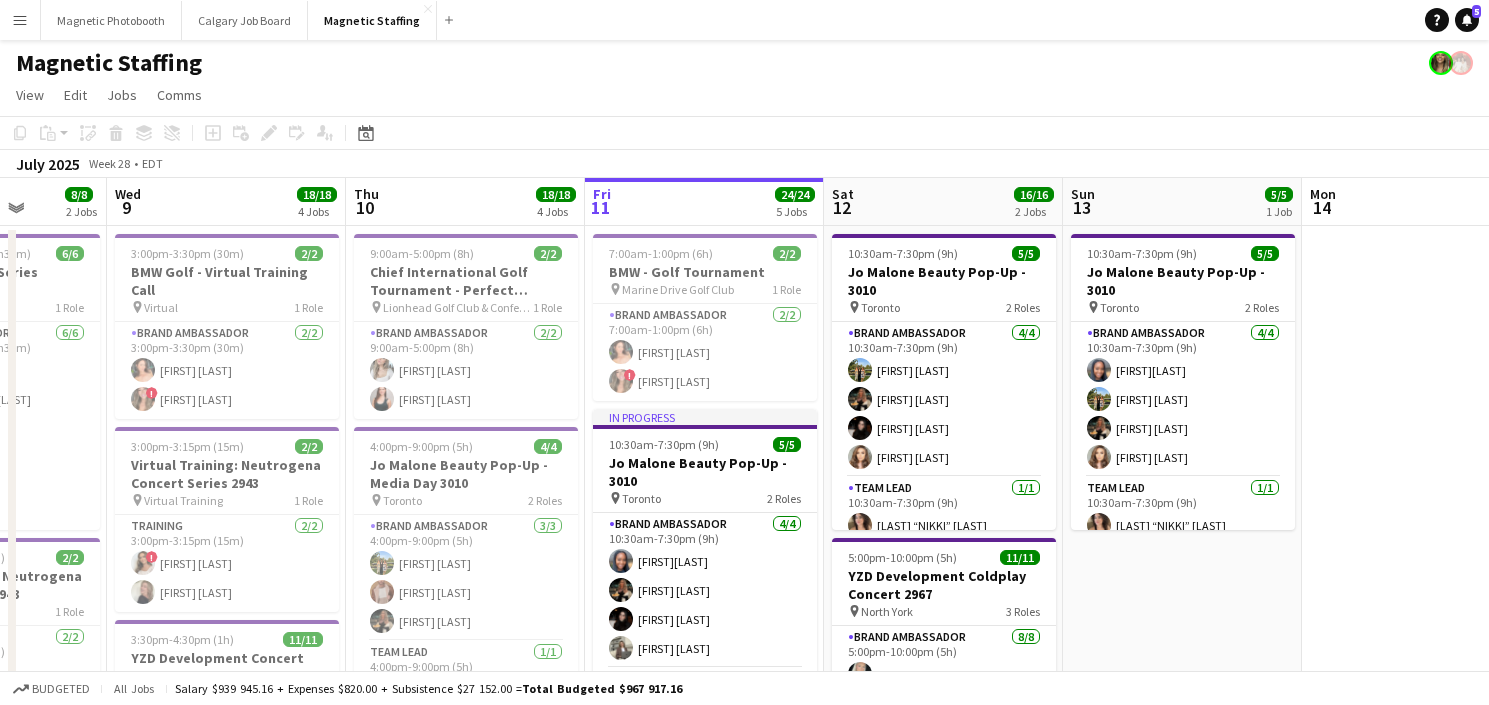 drag, startPoint x: 715, startPoint y: 388, endPoint x: 448, endPoint y: 394, distance: 267.0674 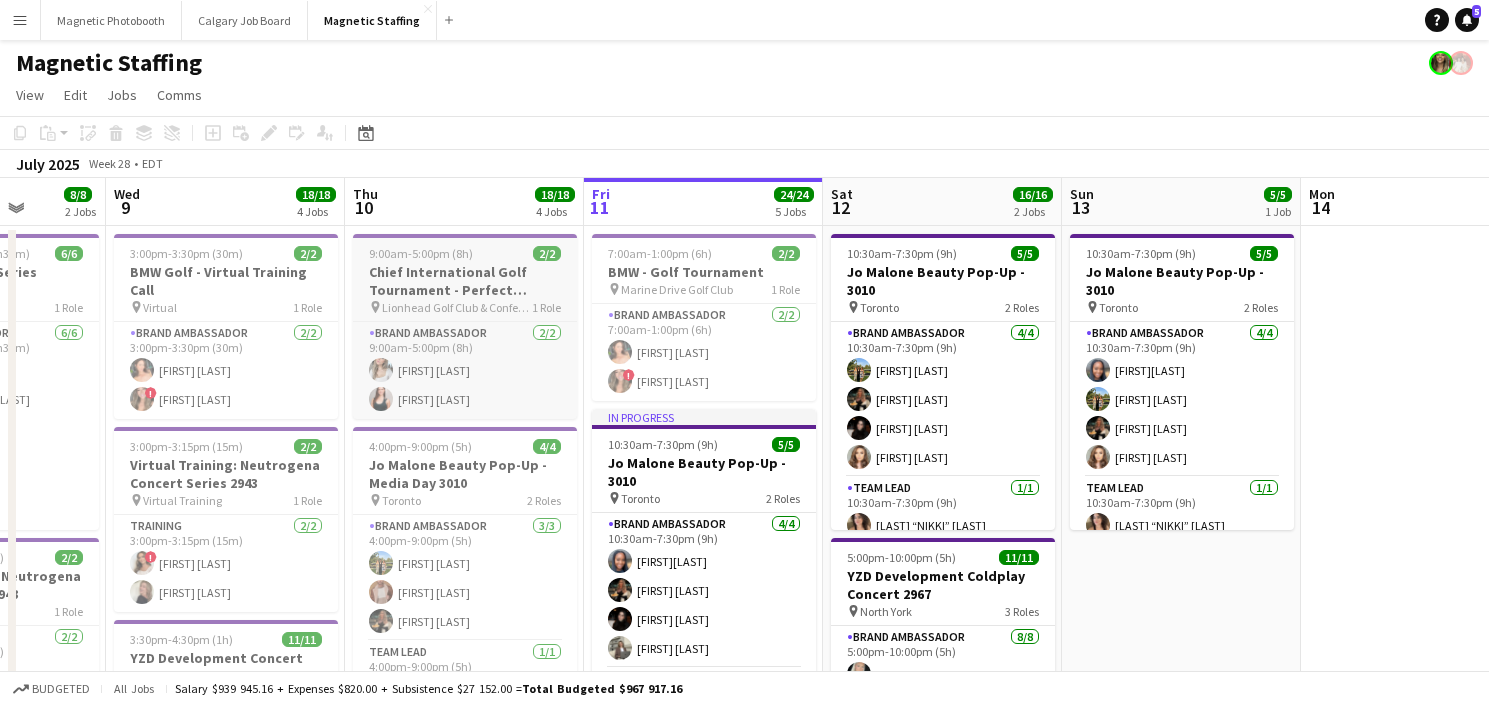 click on "9:00am-5:00pm (8h)" at bounding box center [421, 253] 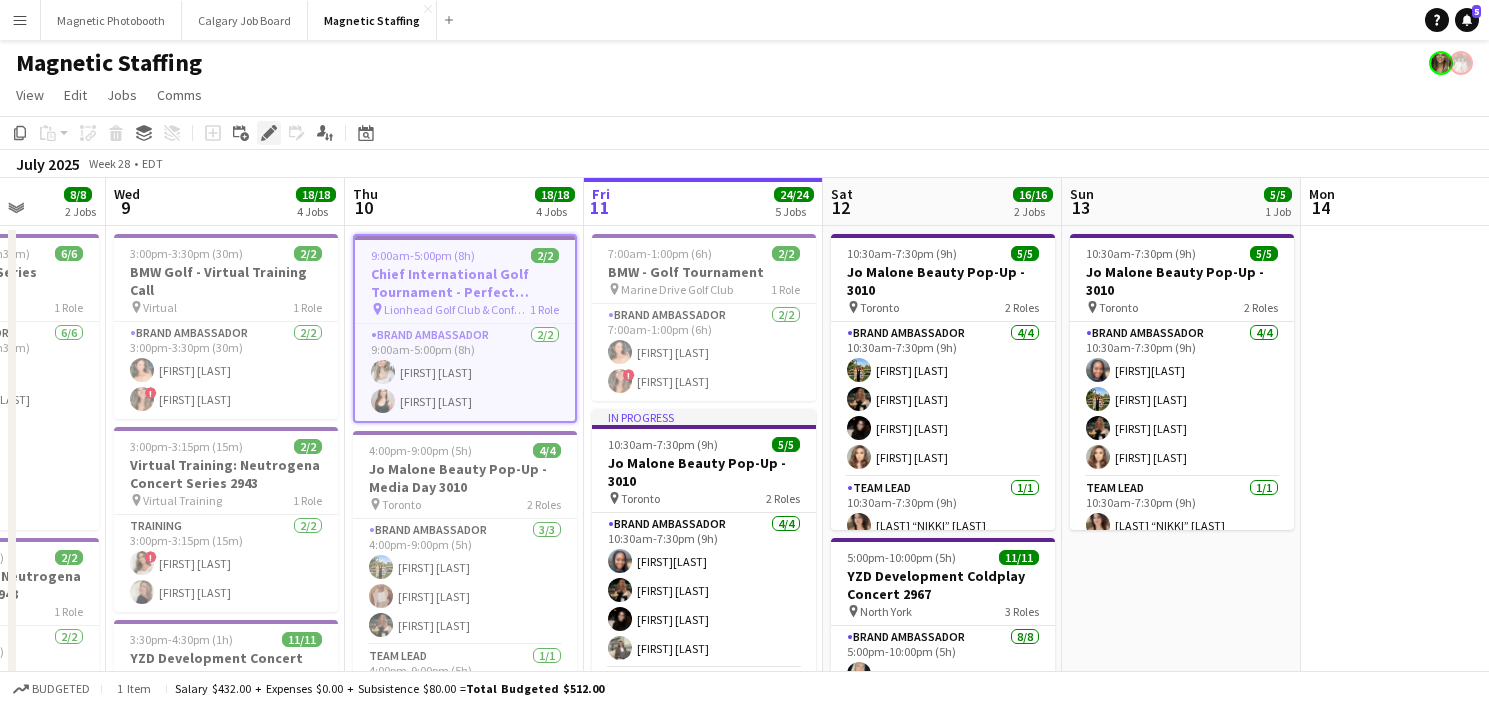 click on "Edit" 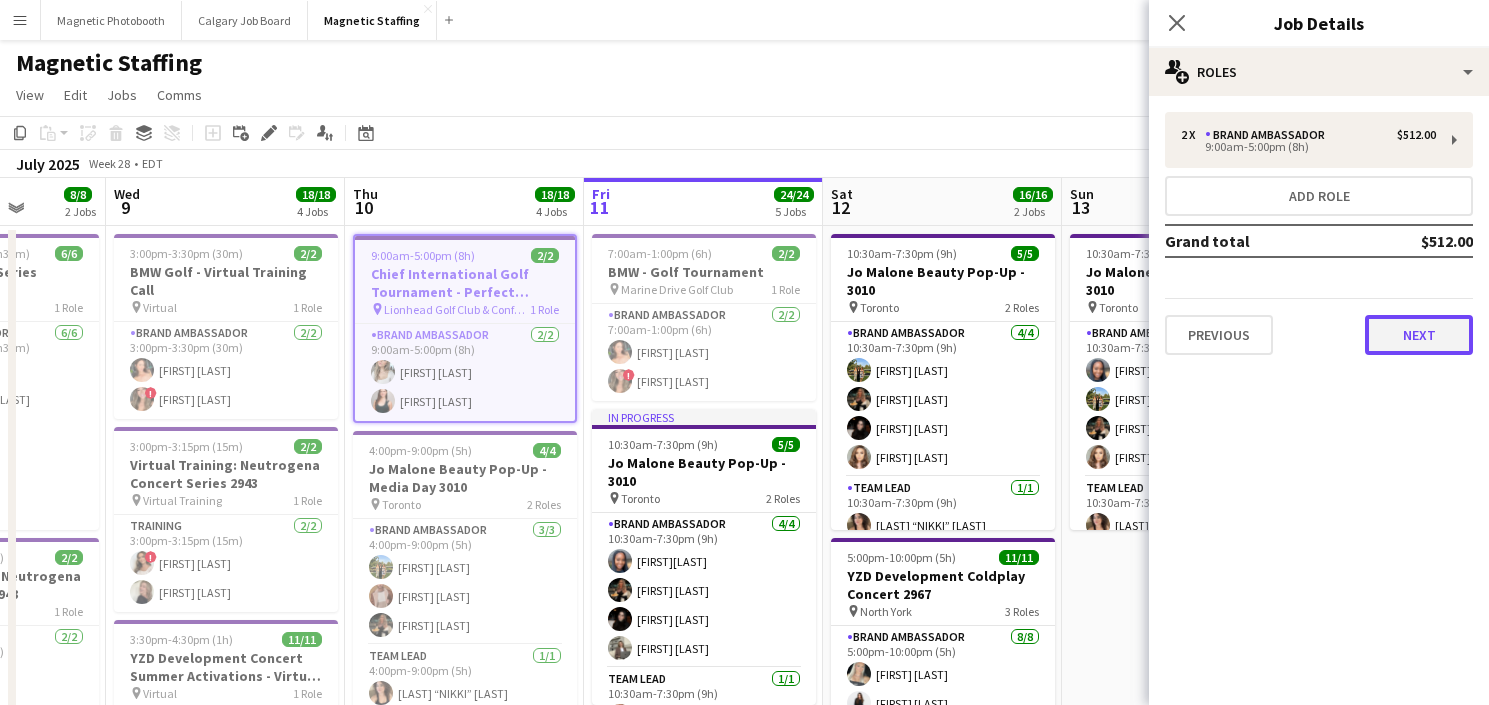 click on "Next" at bounding box center [1419, 335] 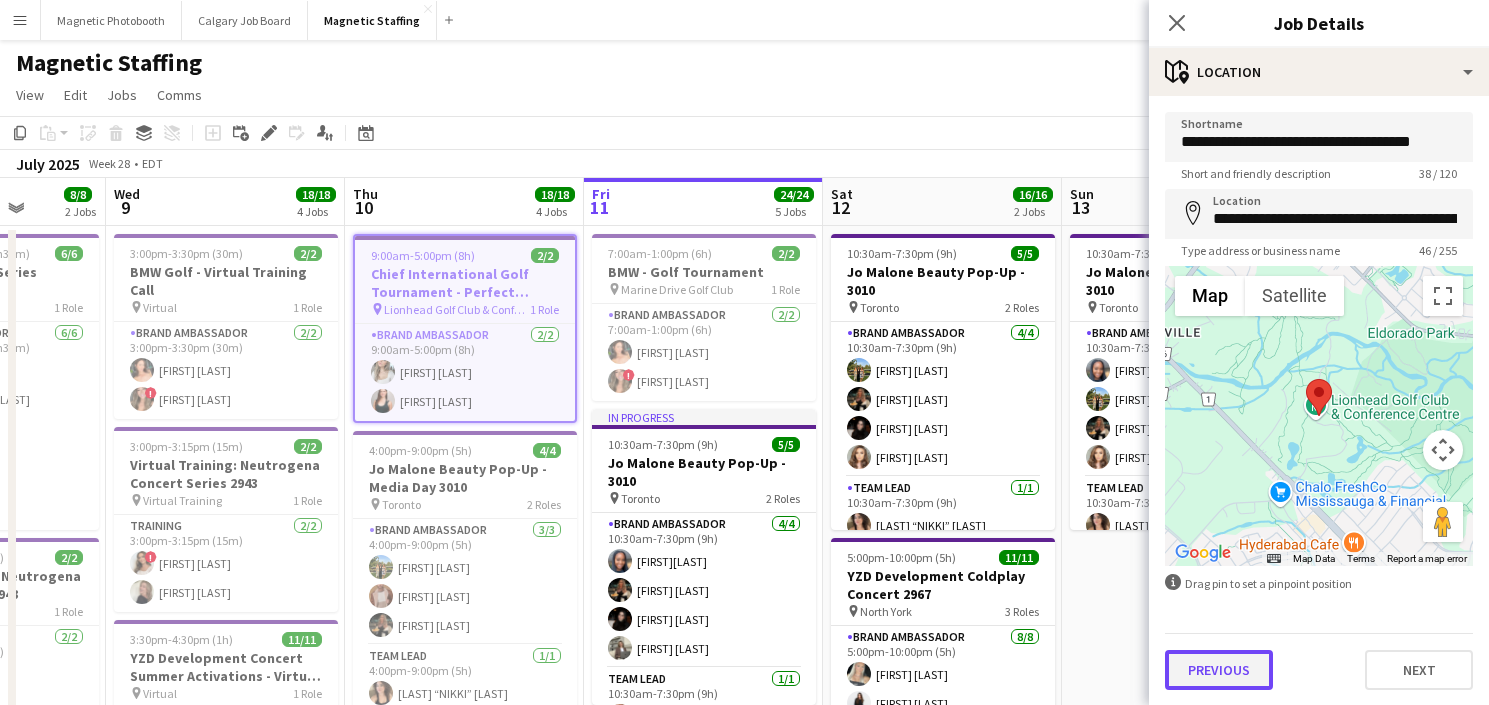 click on "Previous" at bounding box center [1219, 670] 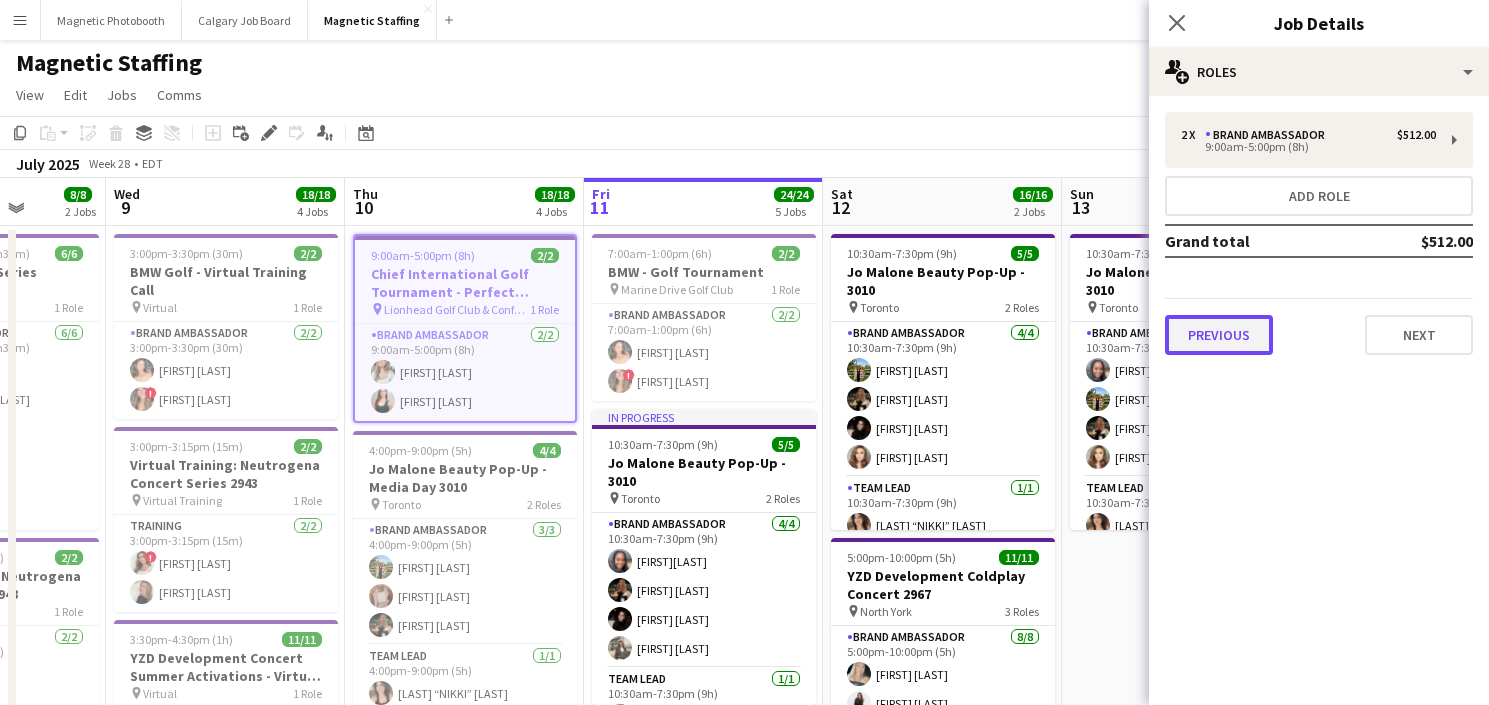 click on "Previous" at bounding box center (1219, 335) 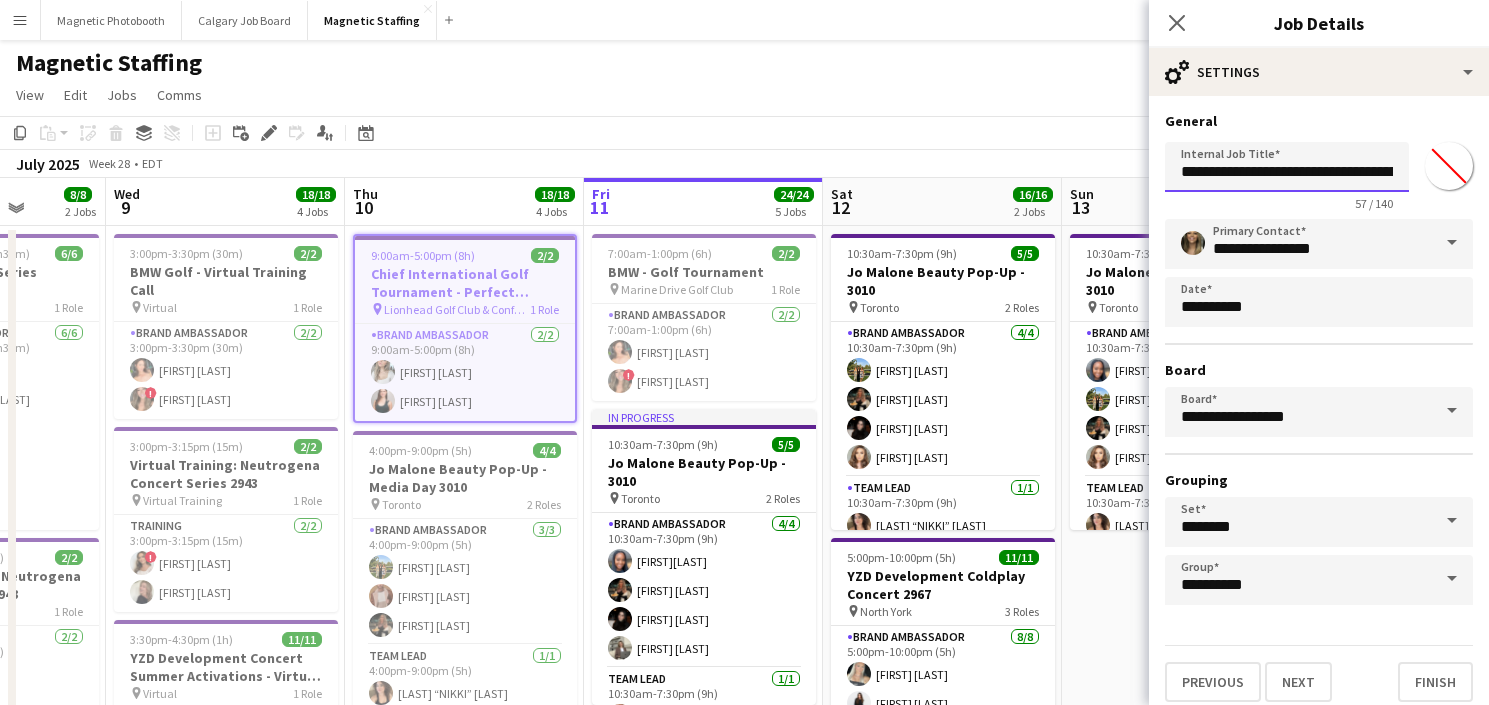 click on "**********" at bounding box center [1287, 167] 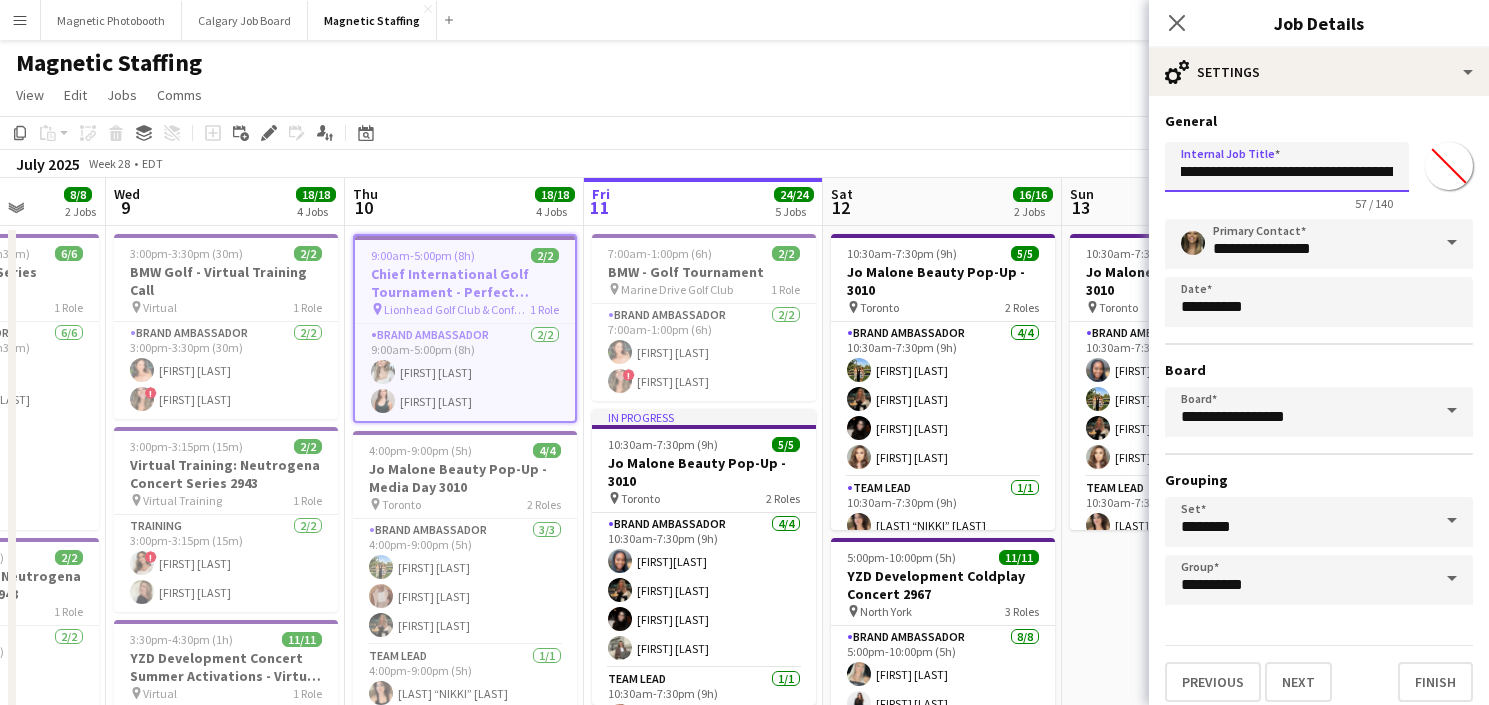scroll, scrollTop: 0, scrollLeft: 169, axis: horizontal 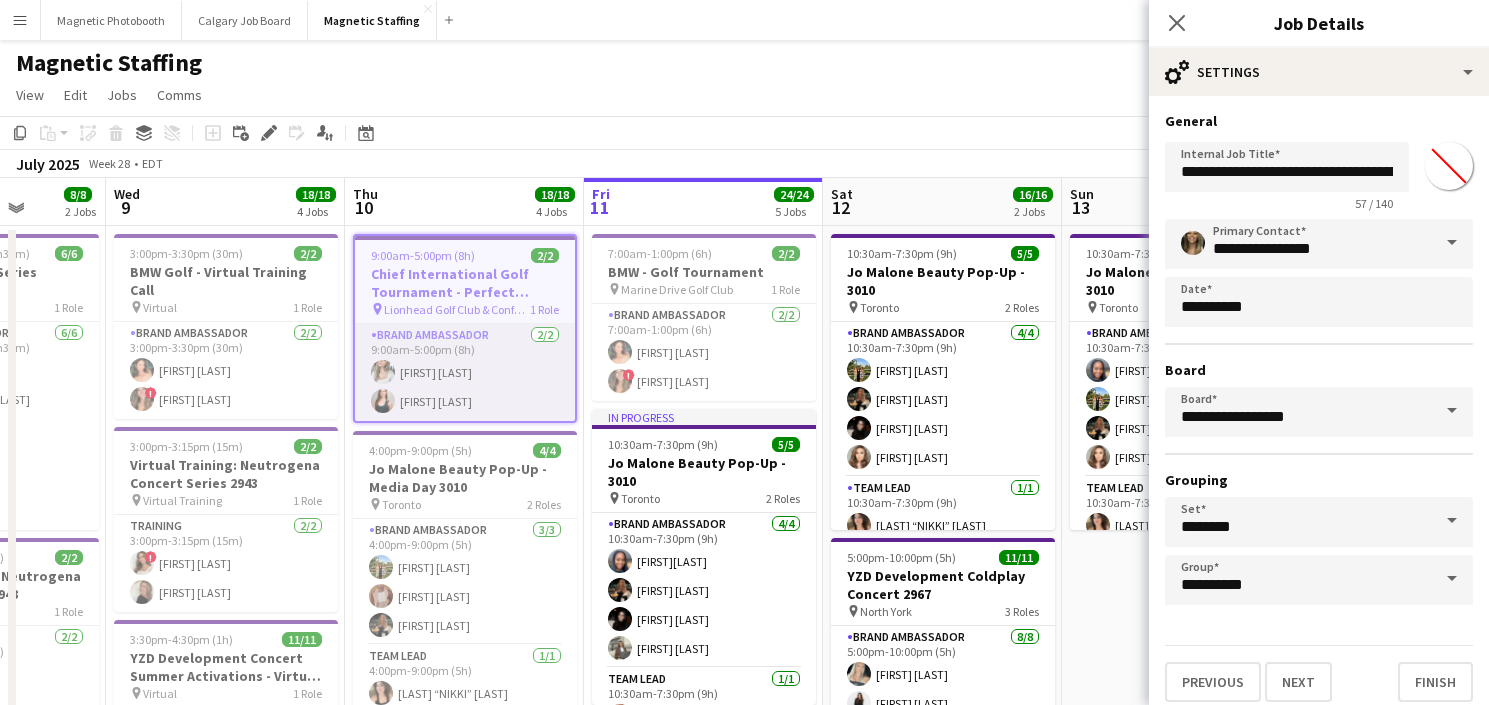 click on "Brand Ambassador   2/2   9:00am-5:00pm (8h)
Sabrina McCaskill Amy Matyszczuk" at bounding box center [465, 372] 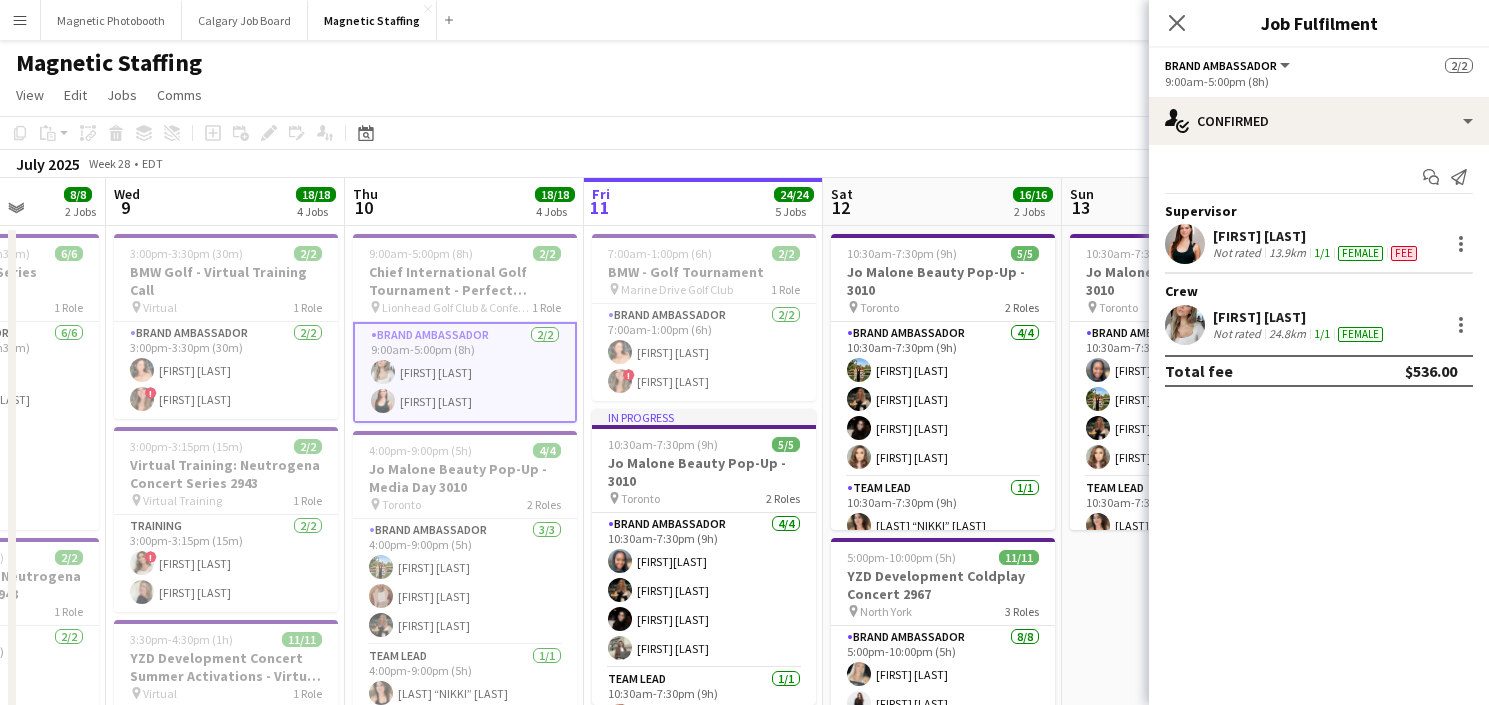 click on "Brand Ambassador   2/2   9:00am-5:00pm (8h)
Sabrina McCaskill Amy Matyszczuk" at bounding box center [465, 372] 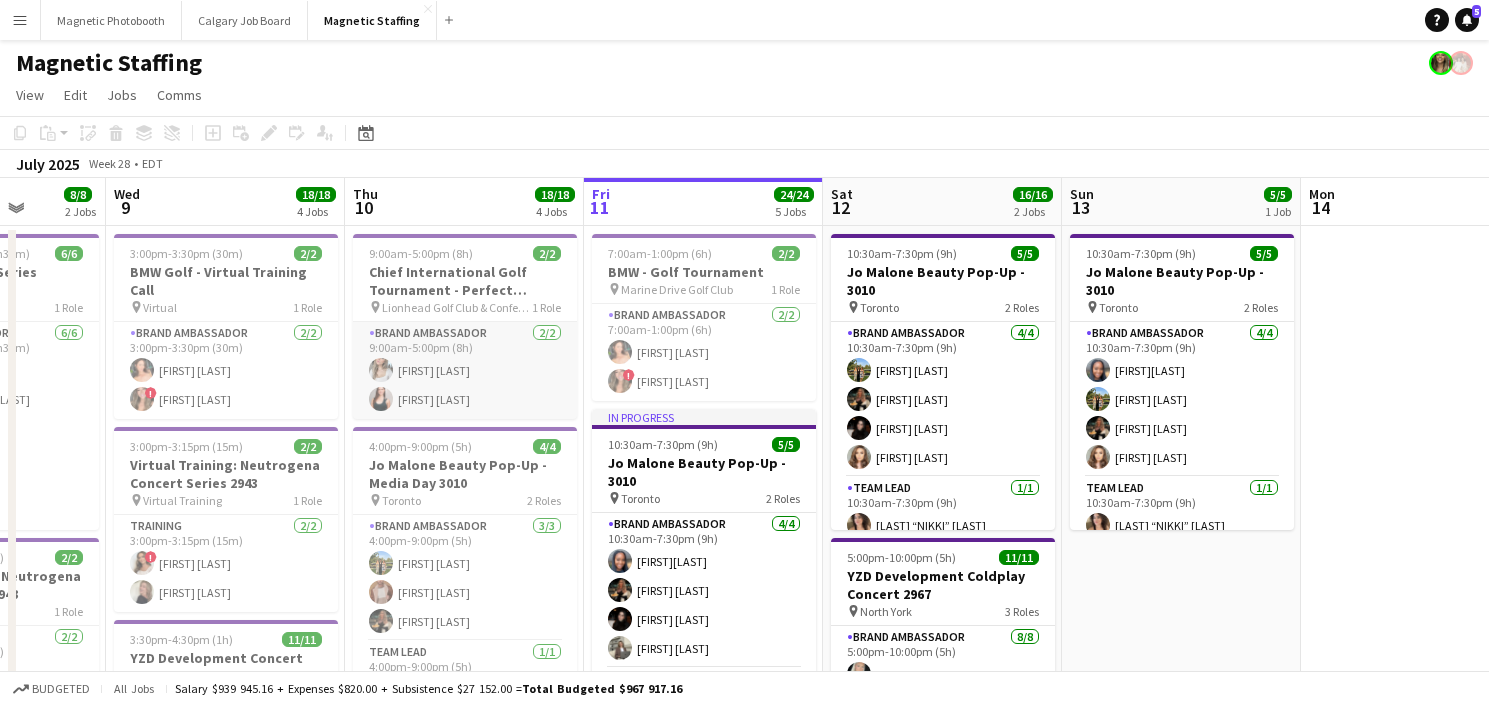 click on "Brand Ambassador   2/2   9:00am-5:00pm (8h)
Sabrina McCaskill Amy Matyszczuk" at bounding box center [465, 370] 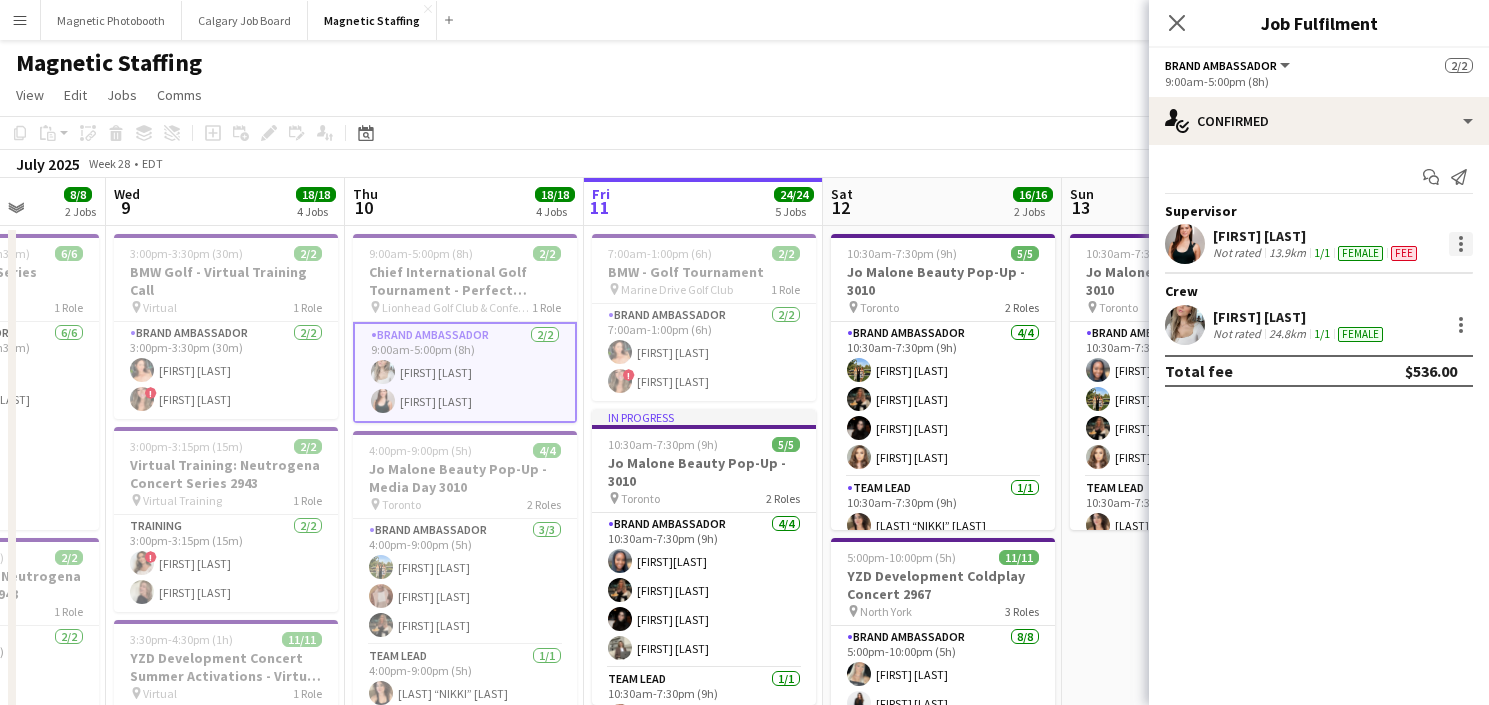 click at bounding box center (1461, 244) 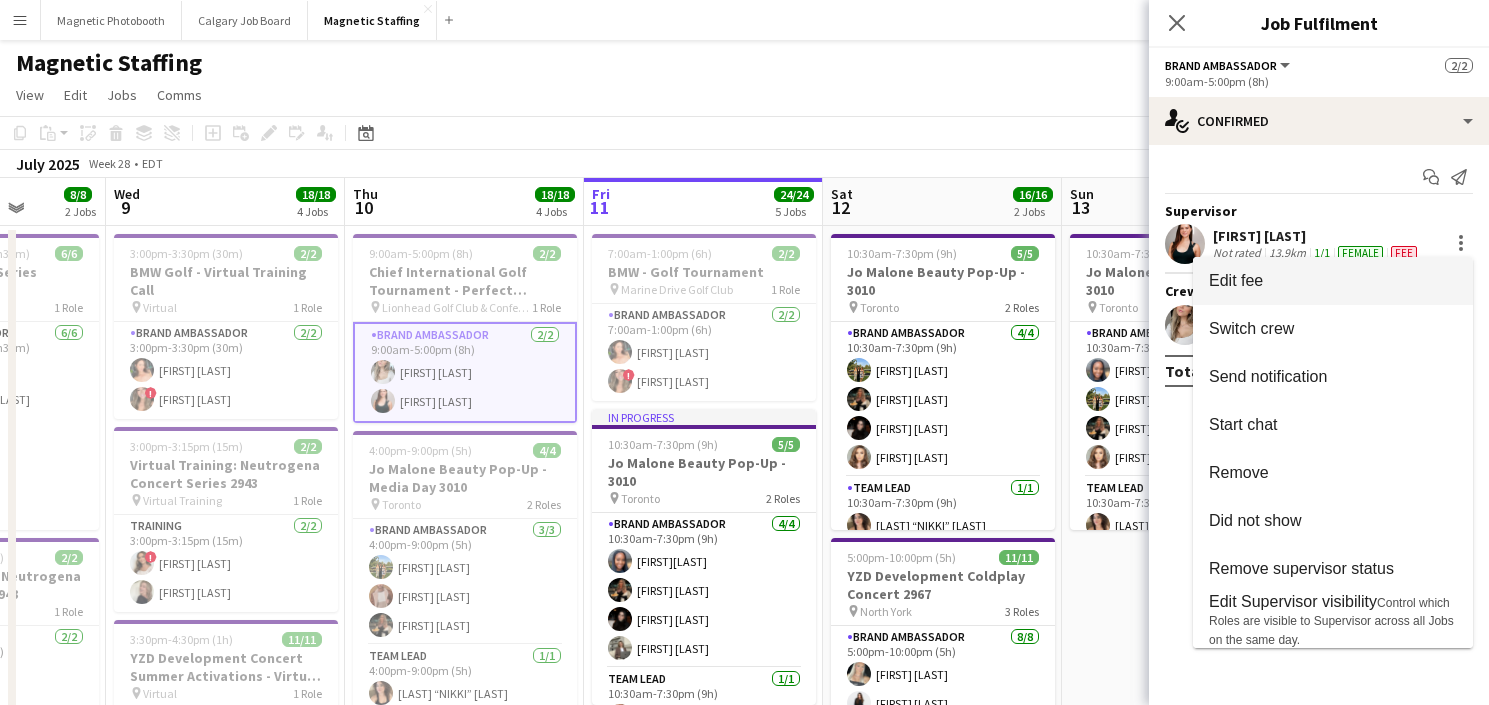 click on "Edit fee" at bounding box center [1333, 281] 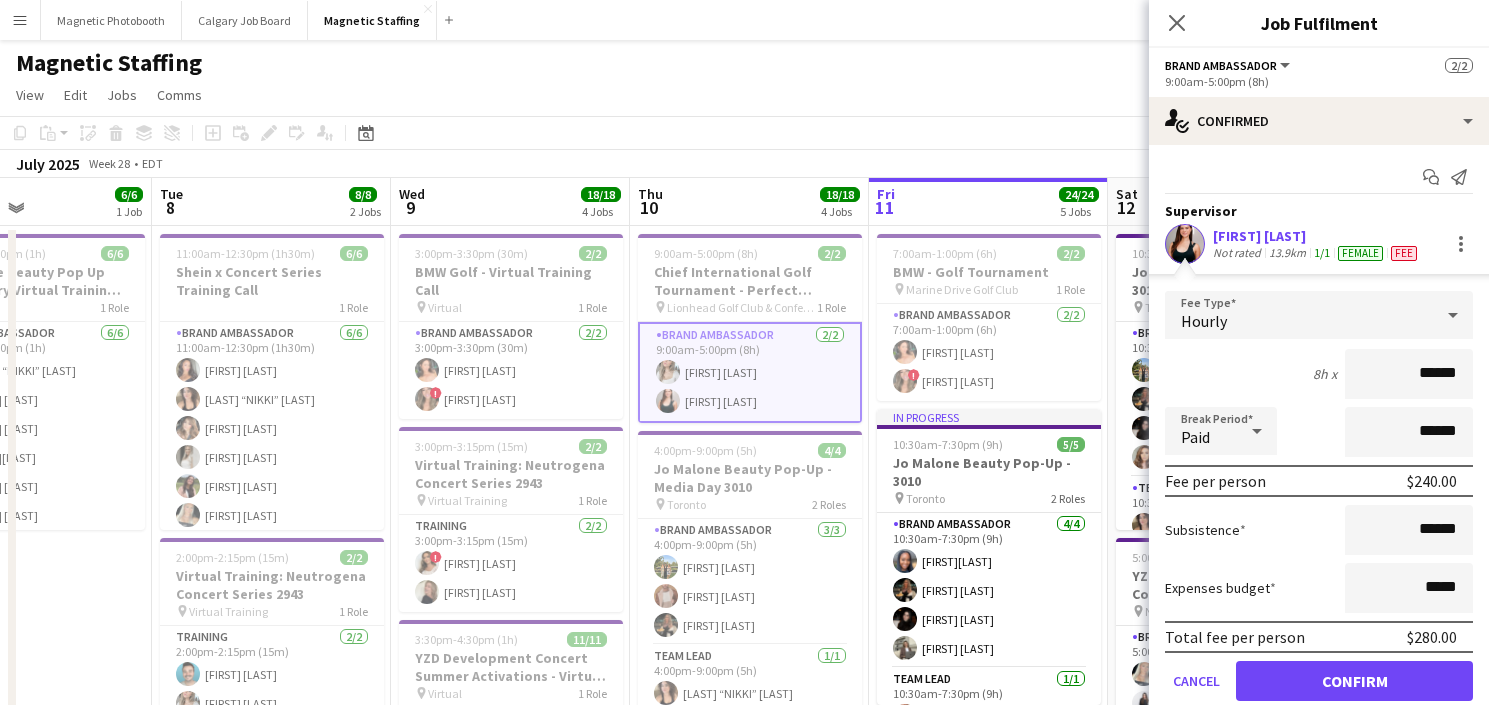 scroll, scrollTop: 0, scrollLeft: 599, axis: horizontal 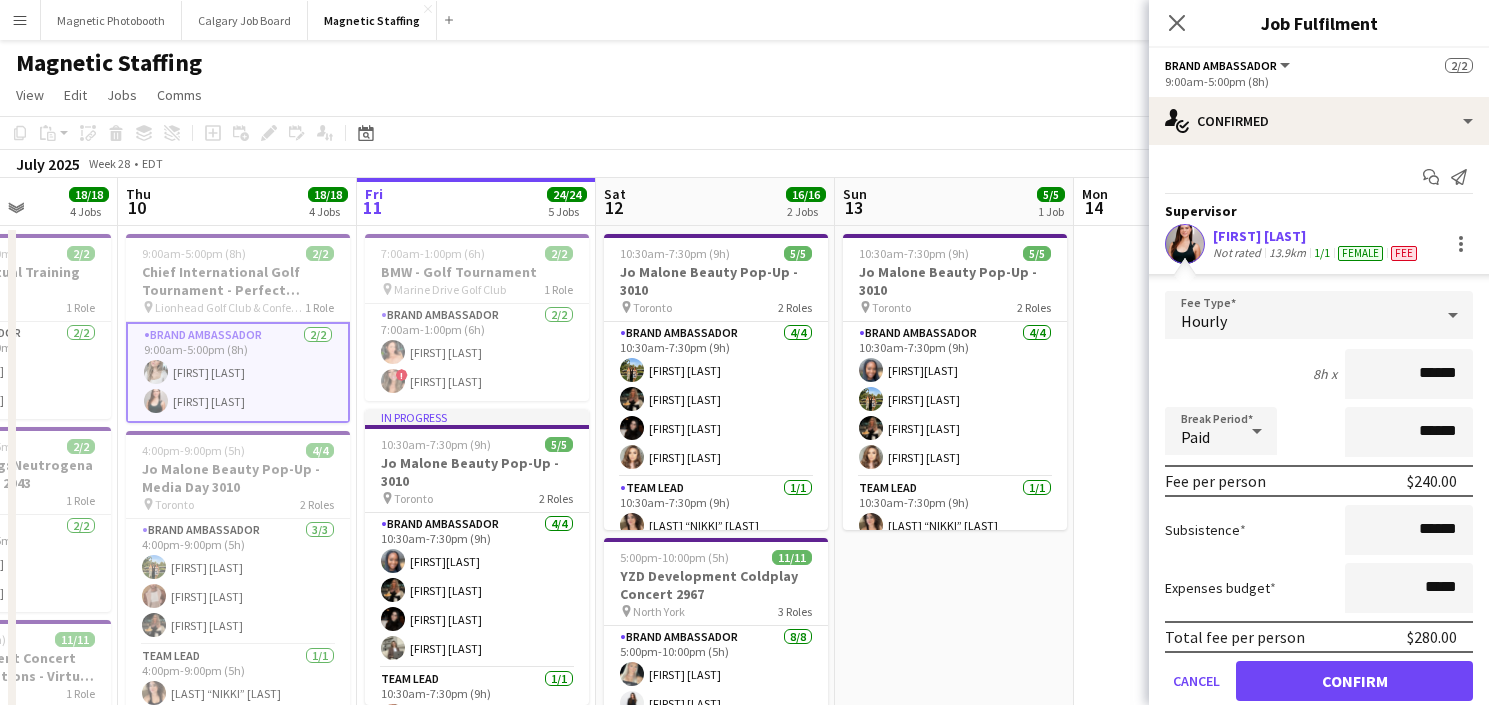 drag, startPoint x: 736, startPoint y: 303, endPoint x: 509, endPoint y: 304, distance: 227.0022 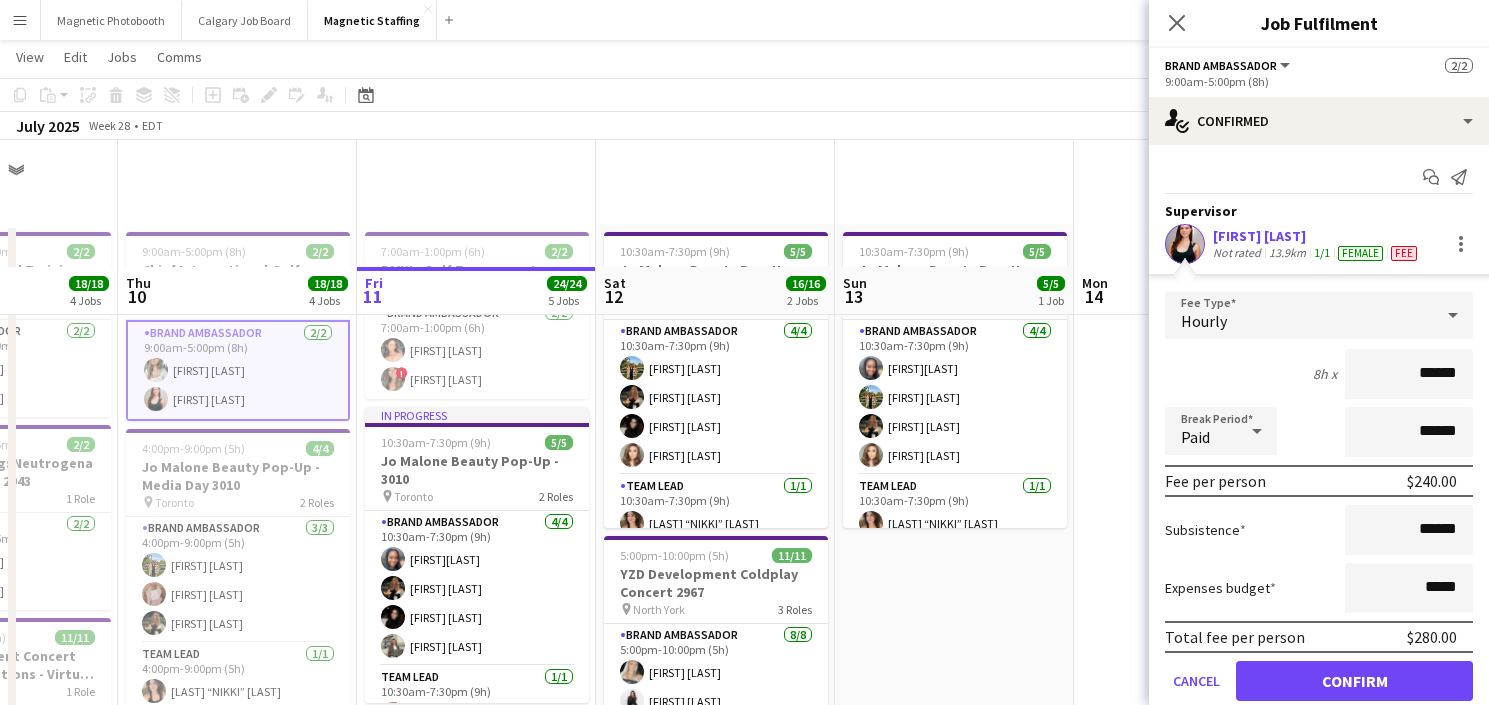 scroll, scrollTop: 169, scrollLeft: 0, axis: vertical 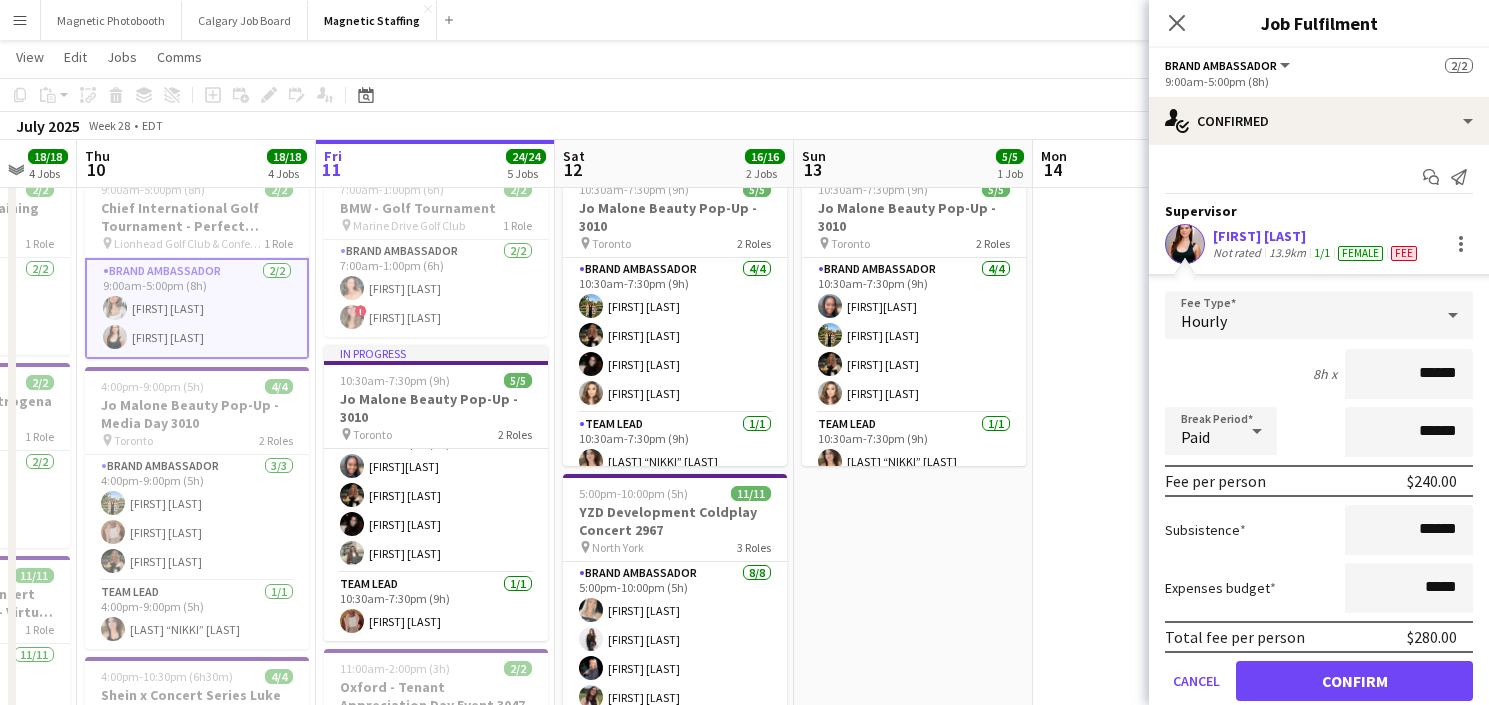 drag, startPoint x: 539, startPoint y: 394, endPoint x: 506, endPoint y: 394, distance: 33 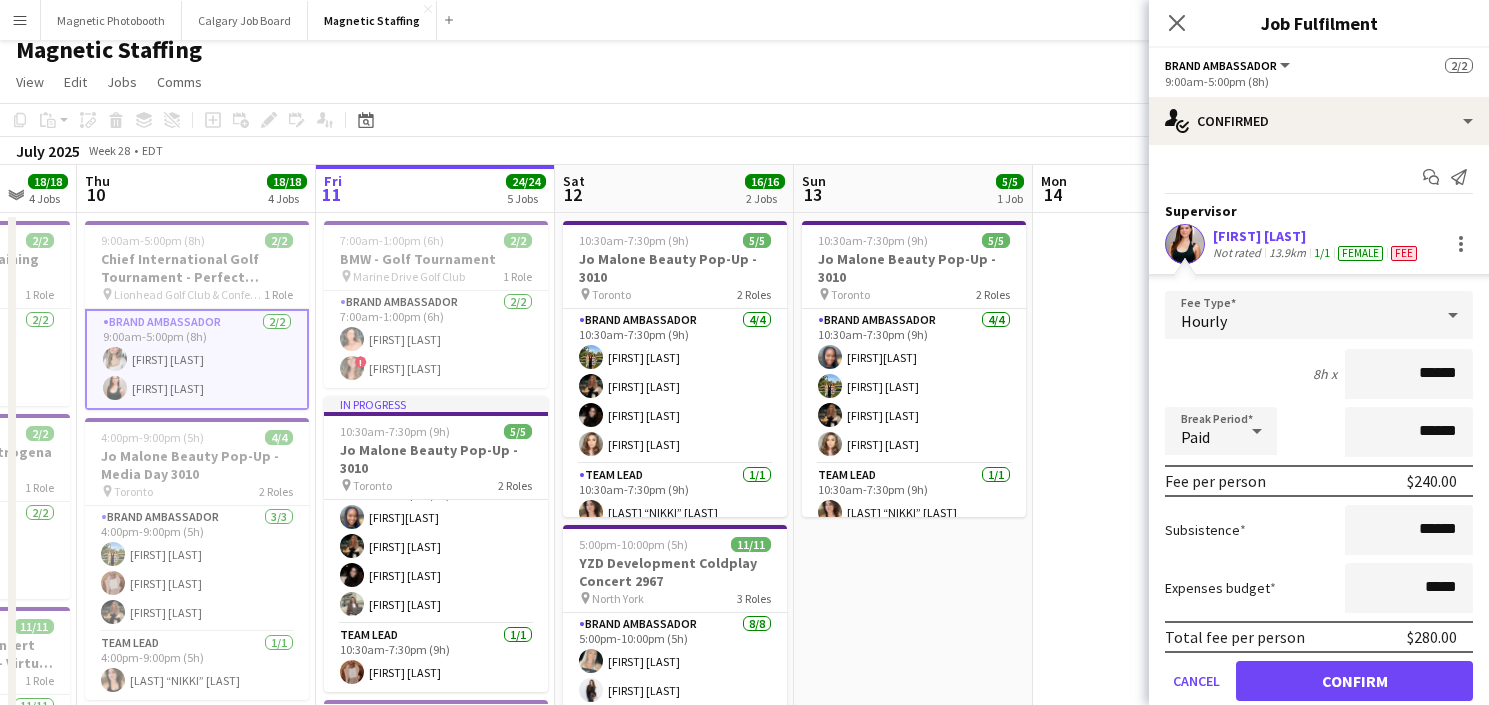 scroll, scrollTop: 1, scrollLeft: 0, axis: vertical 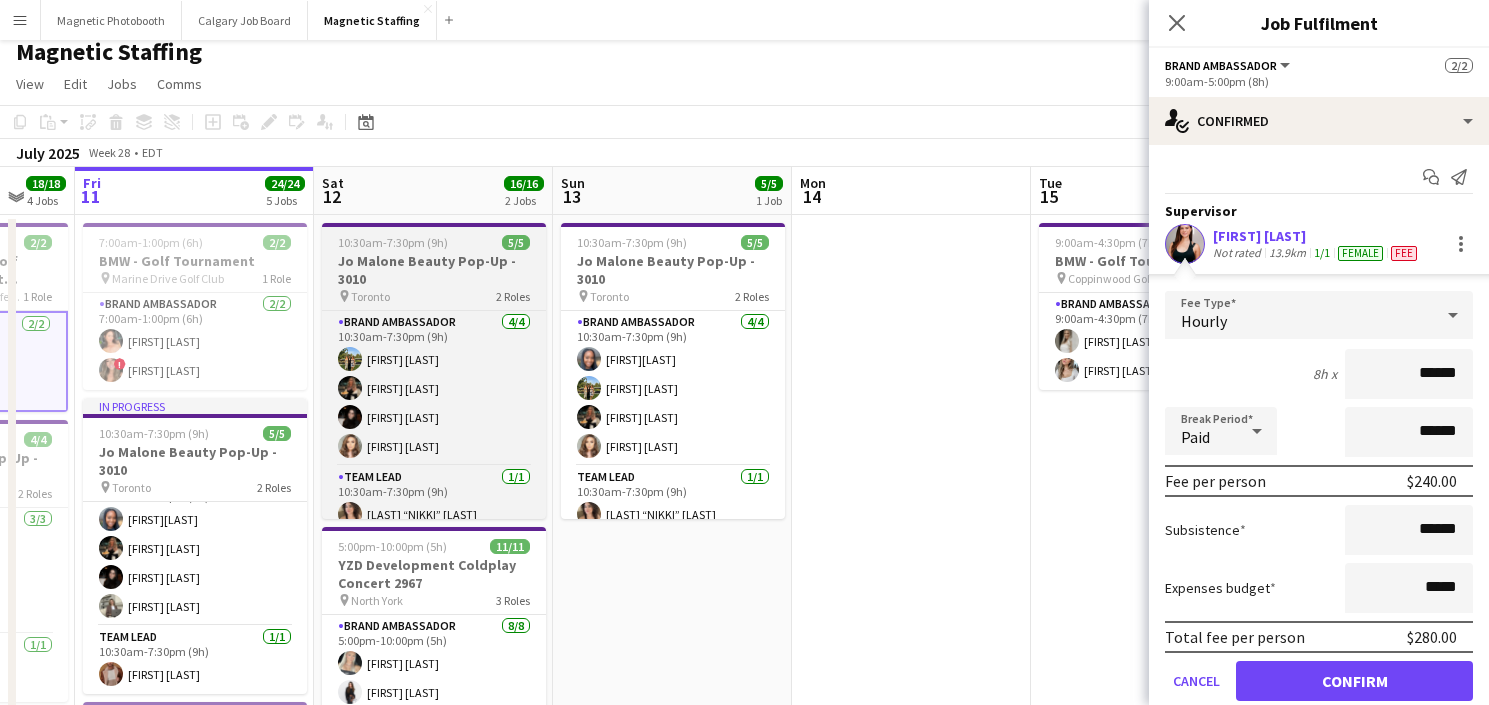 click on "Jo Malone Beauty Pop-Up - 3010" at bounding box center [434, 270] 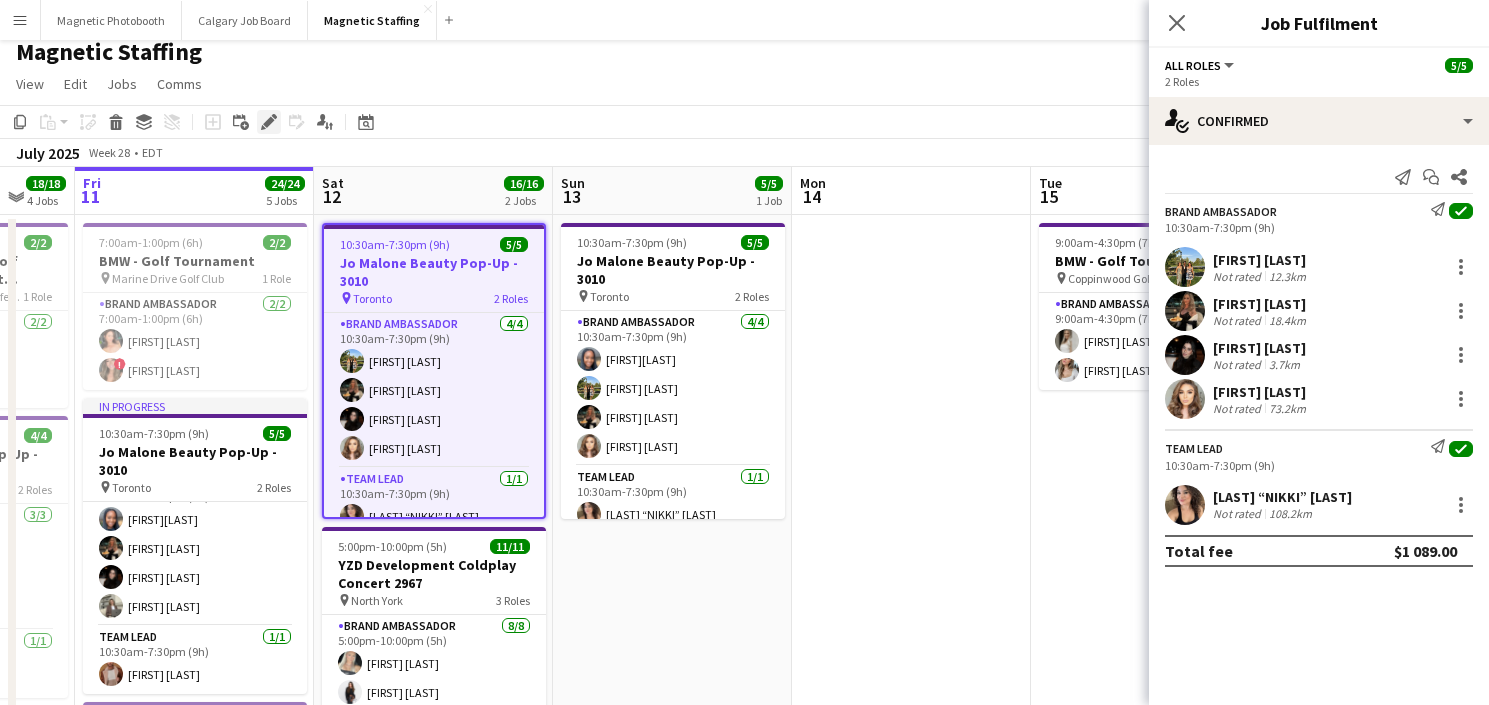 click on "Edit" 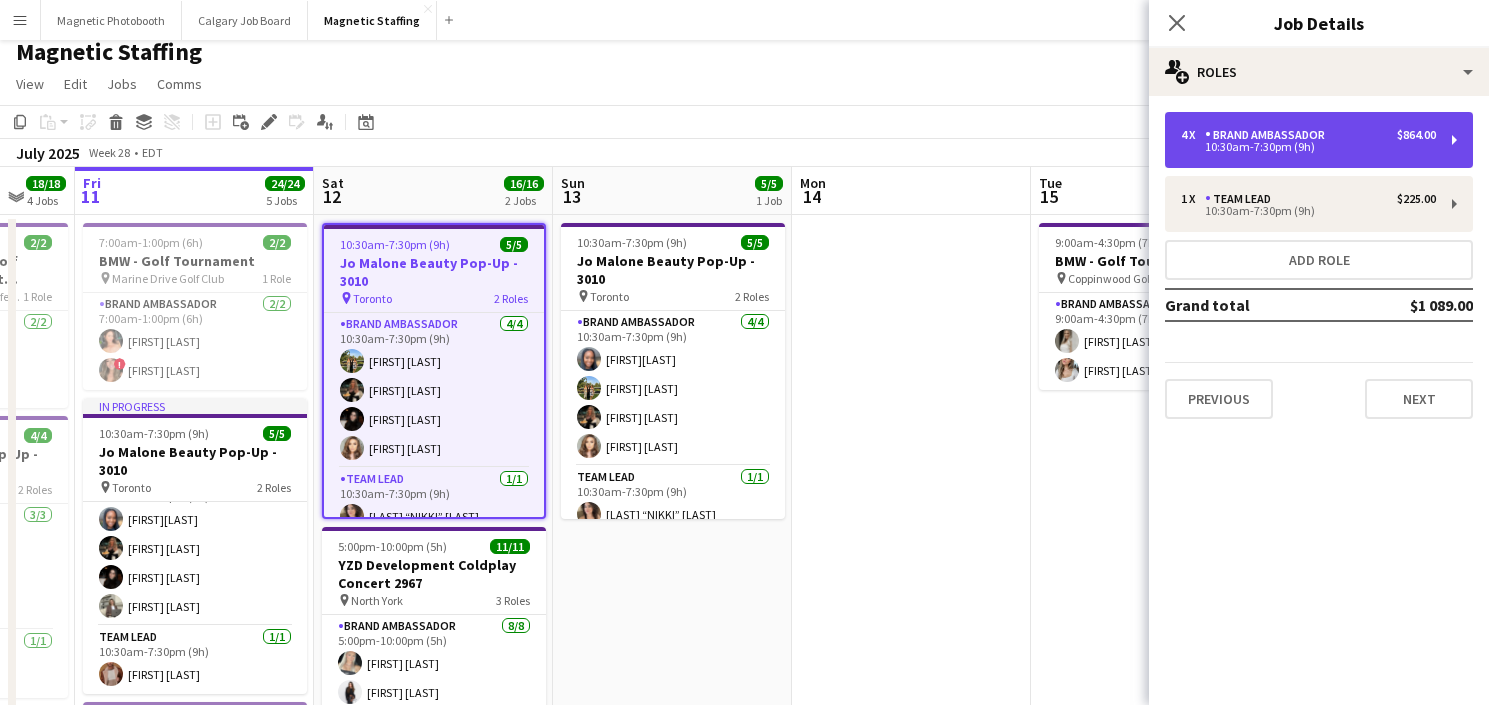 click on "10:30am-7:30pm (9h)" at bounding box center (1308, 147) 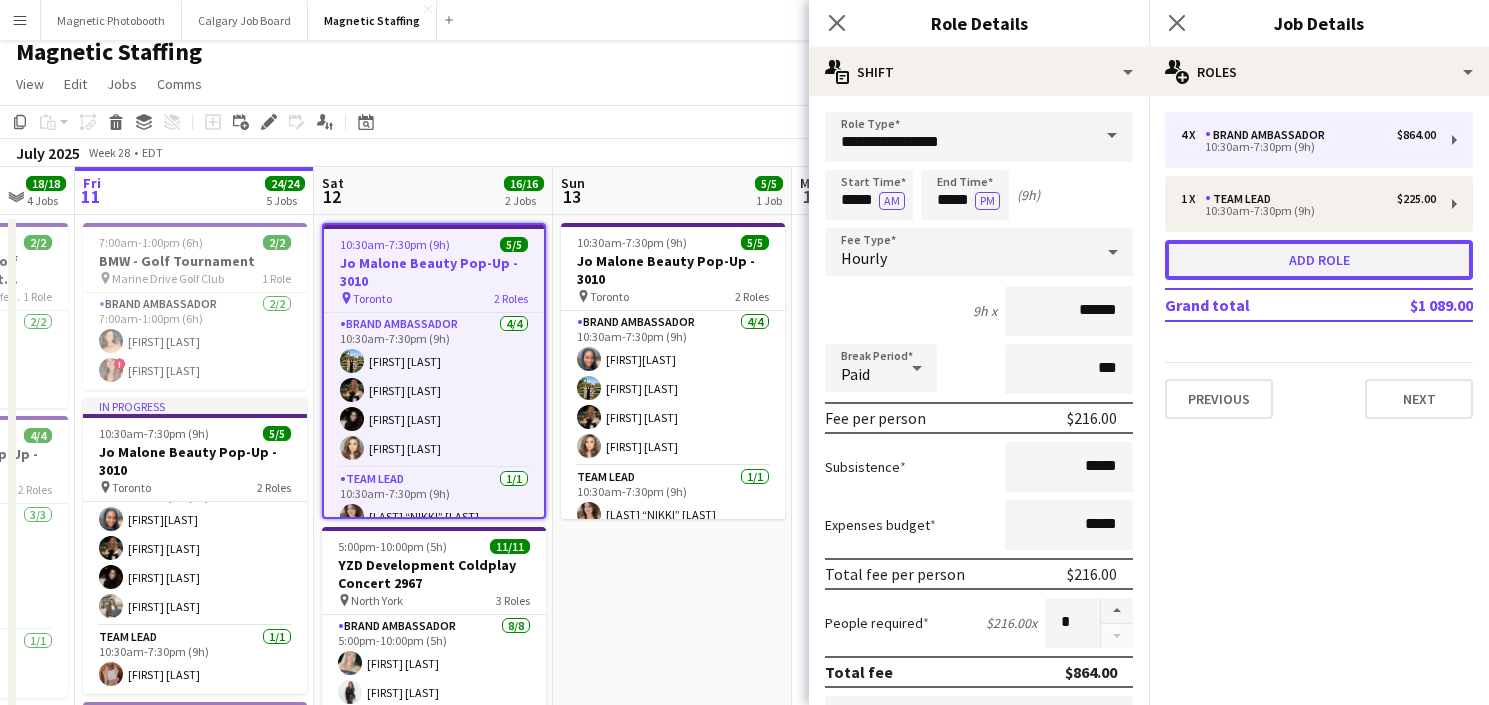 click on "Add role" at bounding box center [1319, 260] 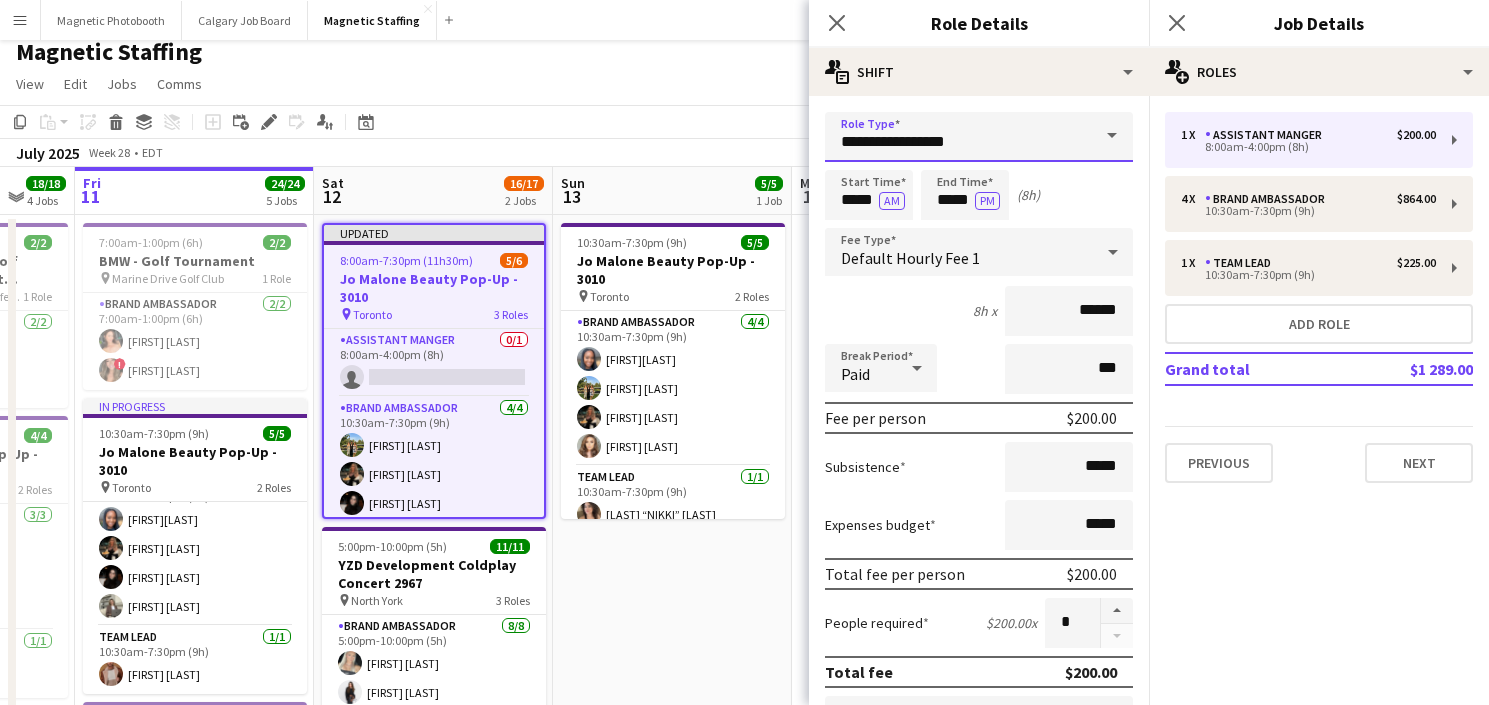 drag, startPoint x: 1055, startPoint y: 138, endPoint x: 713, endPoint y: 134, distance: 342.02338 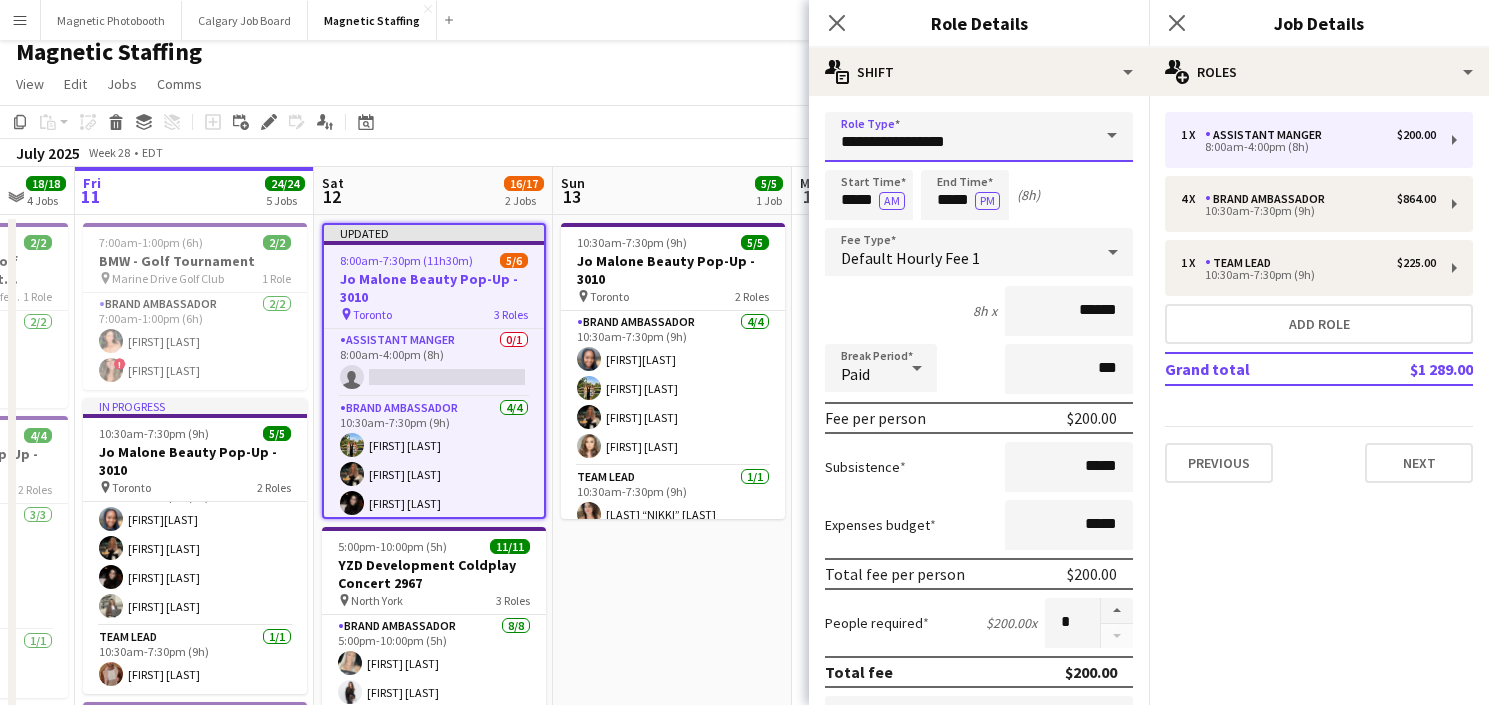 click on "Menu
Boards
Boards   Boards   All jobs   Status
Workforce
Workforce   My Workforce   Recruiting
Comms
Comms
Pay
Pay   Approvals   Payments   Reports
Platform Settings
Platform Settings   Your settings
Training Academy
Training Academy
Knowledge Base
Knowledge Base
Product Updates
Product Updates   Log Out   Privacy   Magnetic Photobooth
Close
Calgary Job Board
Close
Magnetic Staffing
Close
Add
Help
Notifications
5   Magnetic Staffing   View  Day view expanded Day view collapsed Month view Date picker Copy" at bounding box center (744, 1133) 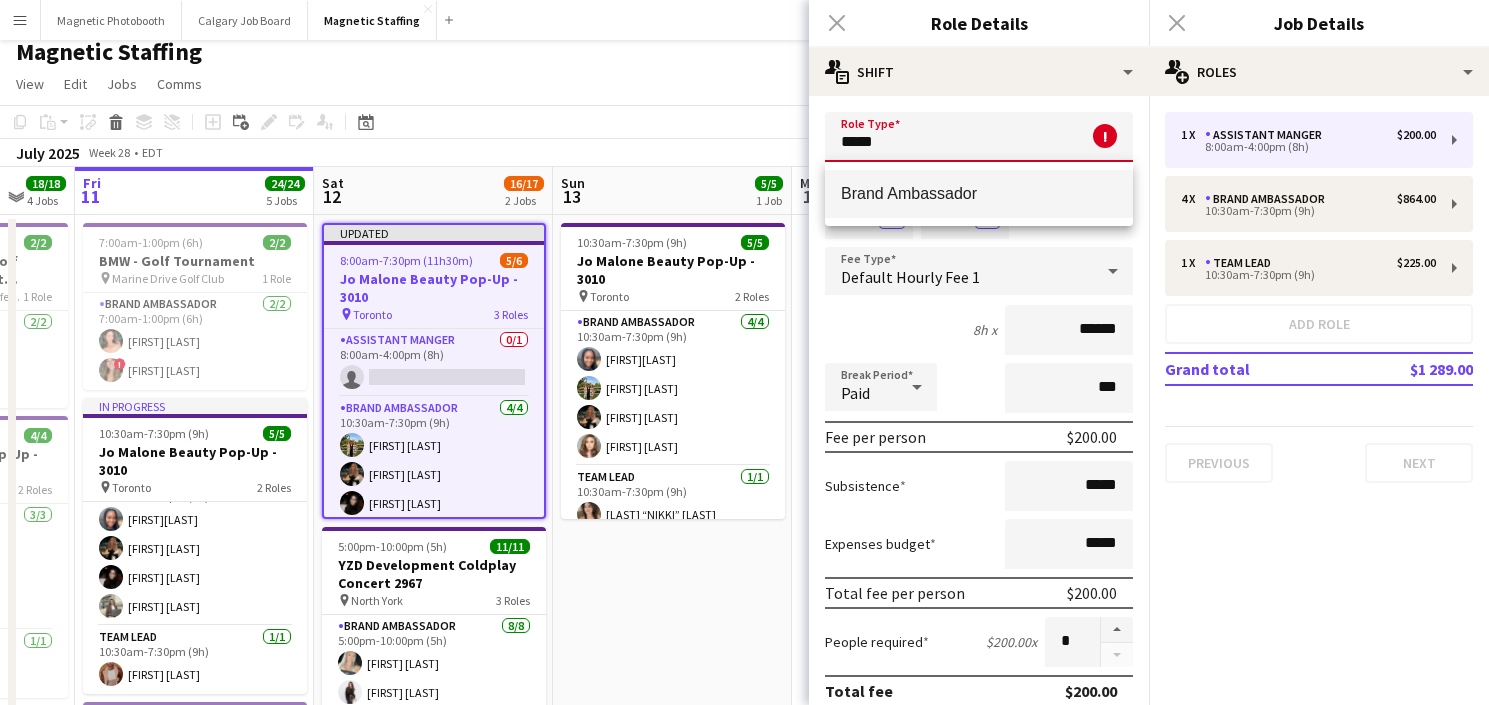 click on "Brand Ambassador" at bounding box center (979, 193) 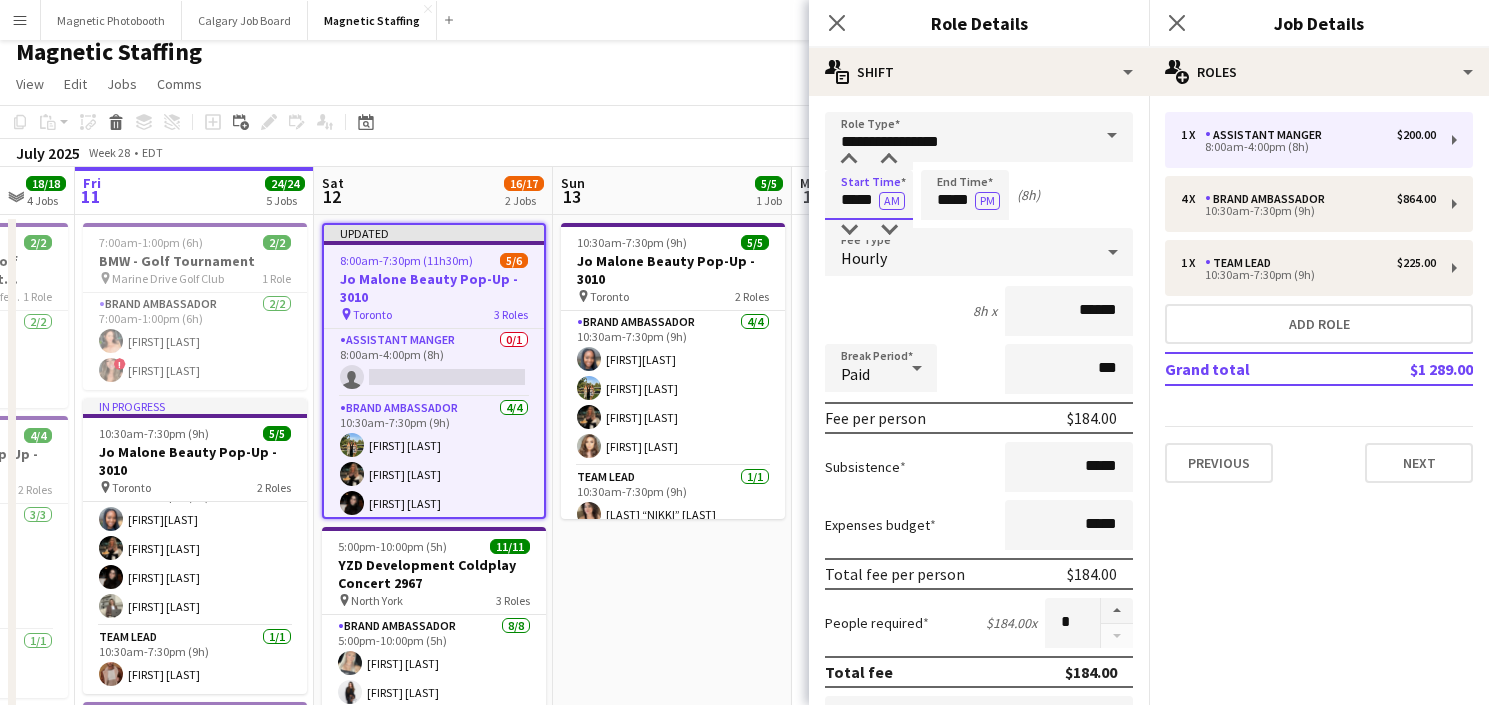 drag, startPoint x: 878, startPoint y: 200, endPoint x: 793, endPoint y: 193, distance: 85.28775 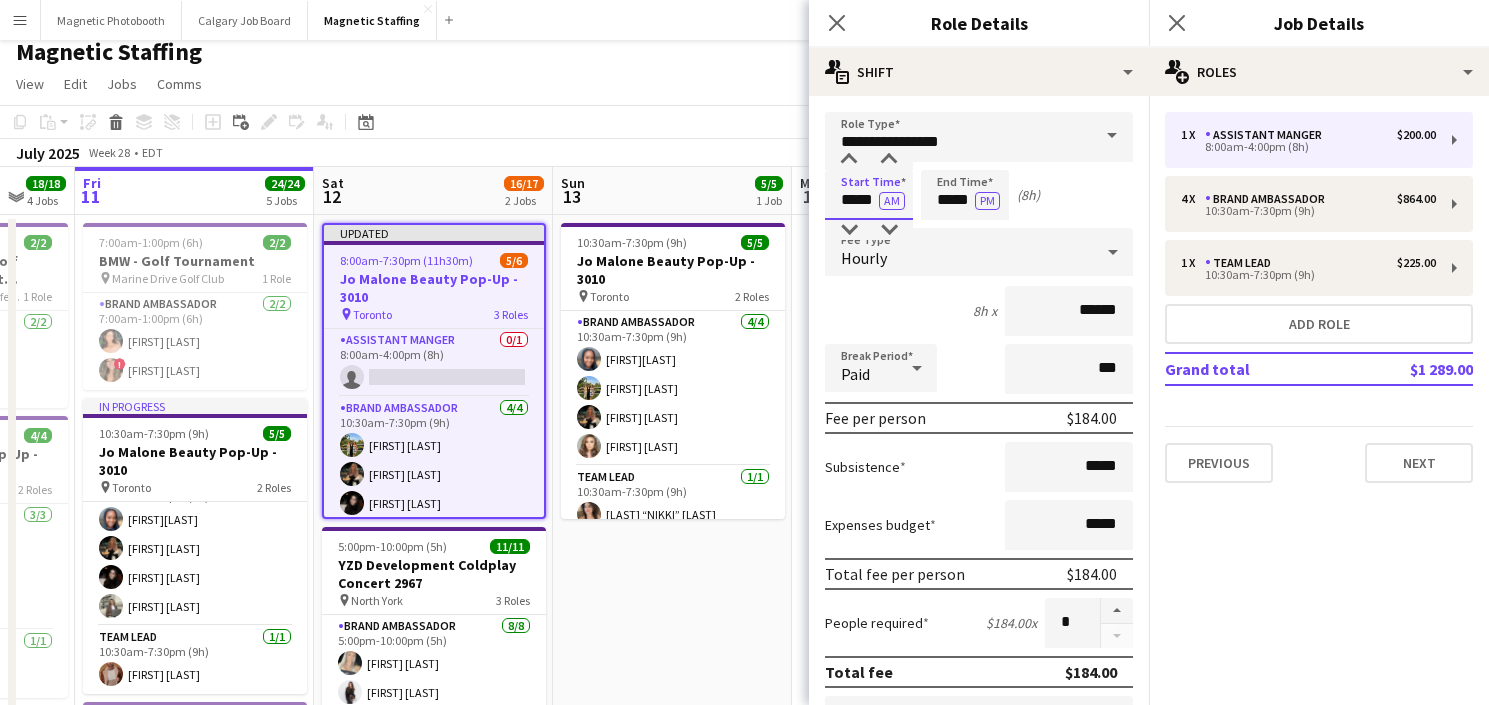 click on "Menu
Boards
Boards   Boards   All jobs   Status
Workforce
Workforce   My Workforce   Recruiting
Comms
Comms
Pay
Pay   Approvals   Payments   Reports
Platform Settings
Platform Settings   Your settings
Training Academy
Training Academy
Knowledge Base
Knowledge Base
Product Updates
Product Updates   Log Out   Privacy   Magnetic Photobooth
Close
Calgary Job Board
Close
Magnetic Staffing
Close
Add
Help
Notifications
5   Magnetic Staffing   View  Day view expanded Day view collapsed Month view Date picker Copy" at bounding box center [744, 1133] 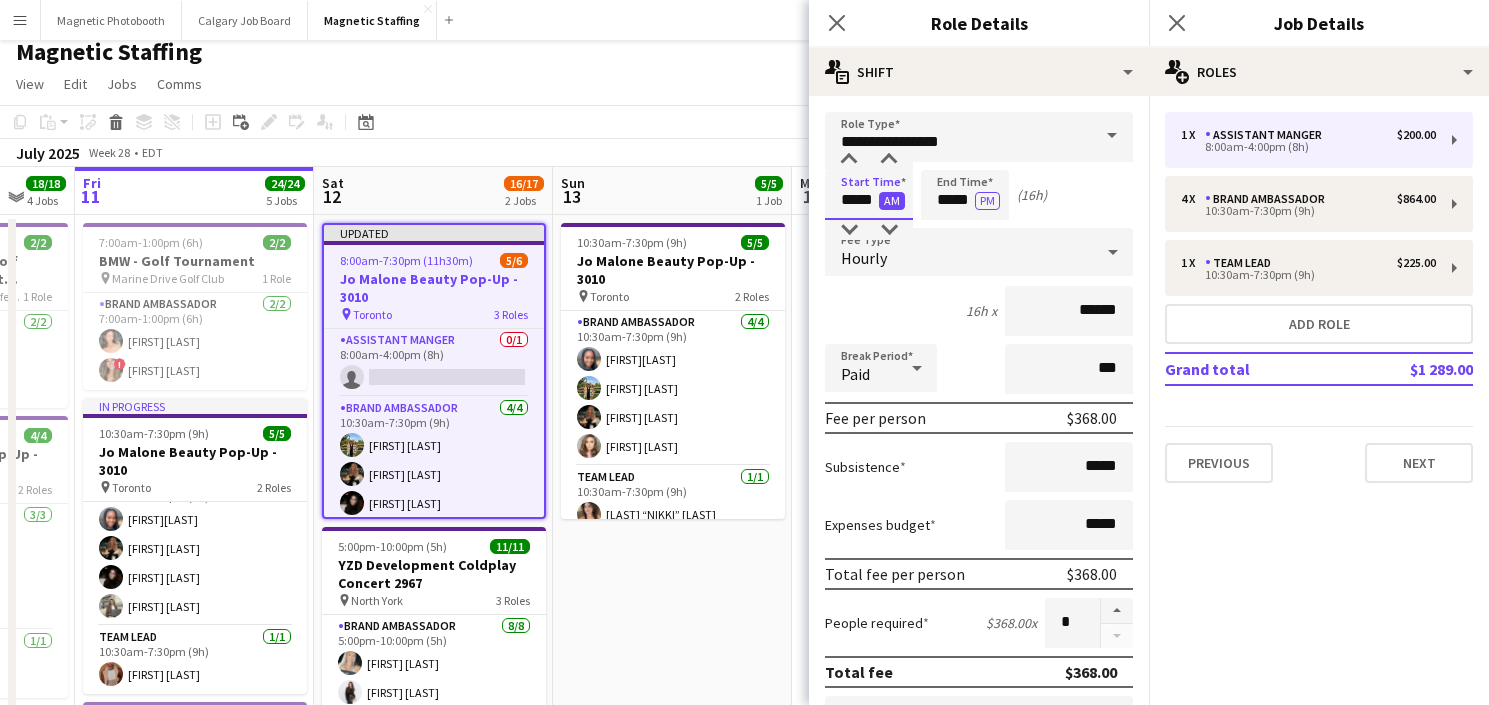 type on "*****" 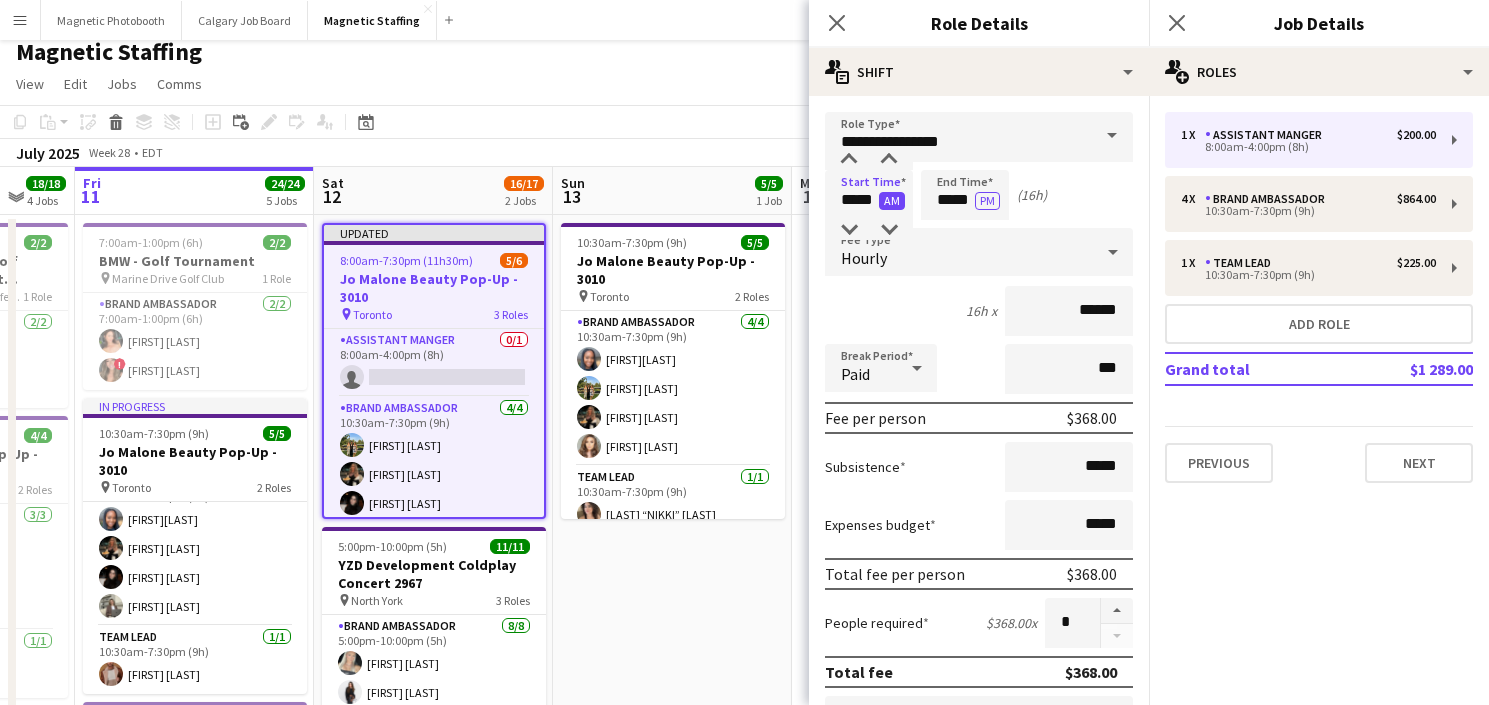 click on "AM" at bounding box center (892, 201) 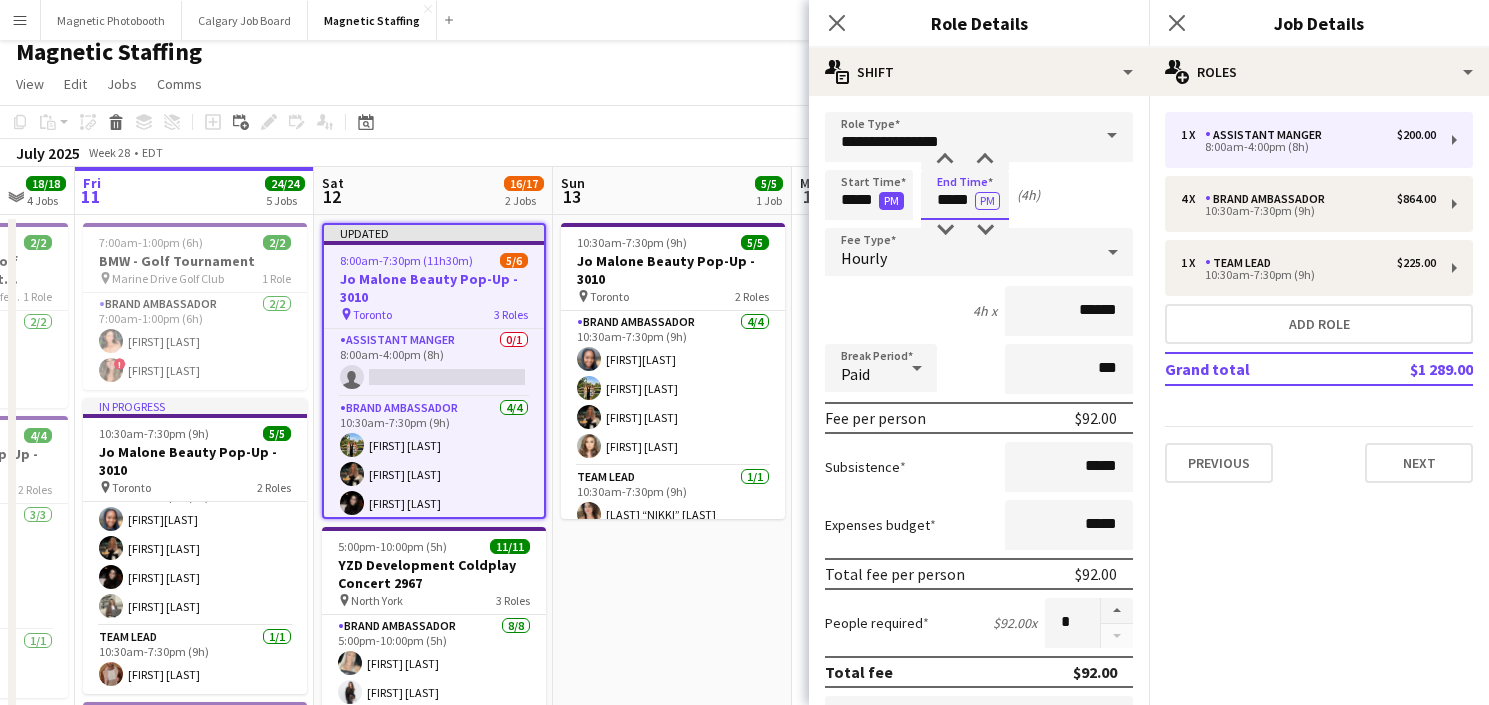 drag, startPoint x: 970, startPoint y: 202, endPoint x: 878, endPoint y: 200, distance: 92.021736 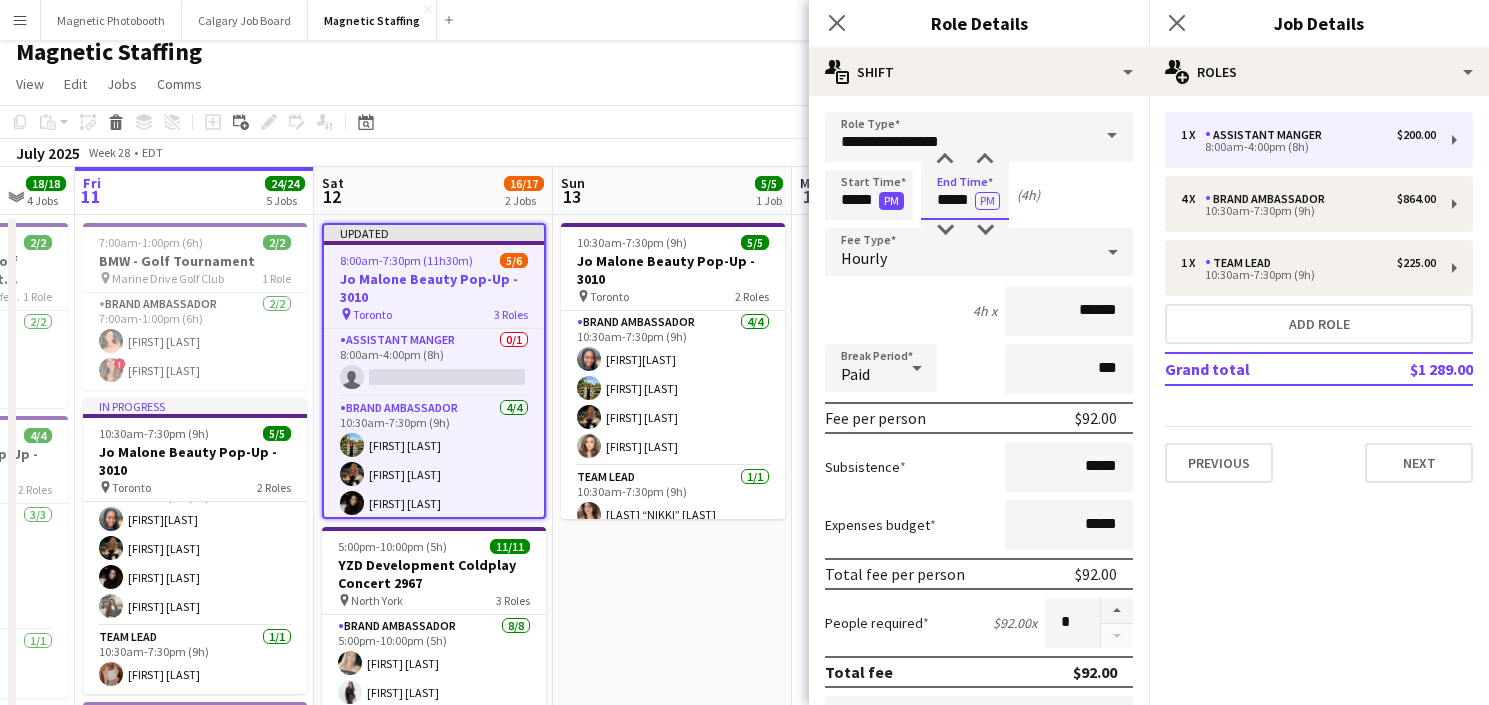 click on "Start Time  *****  PM
End Time  *****  PM
(4h)" at bounding box center [979, 195] 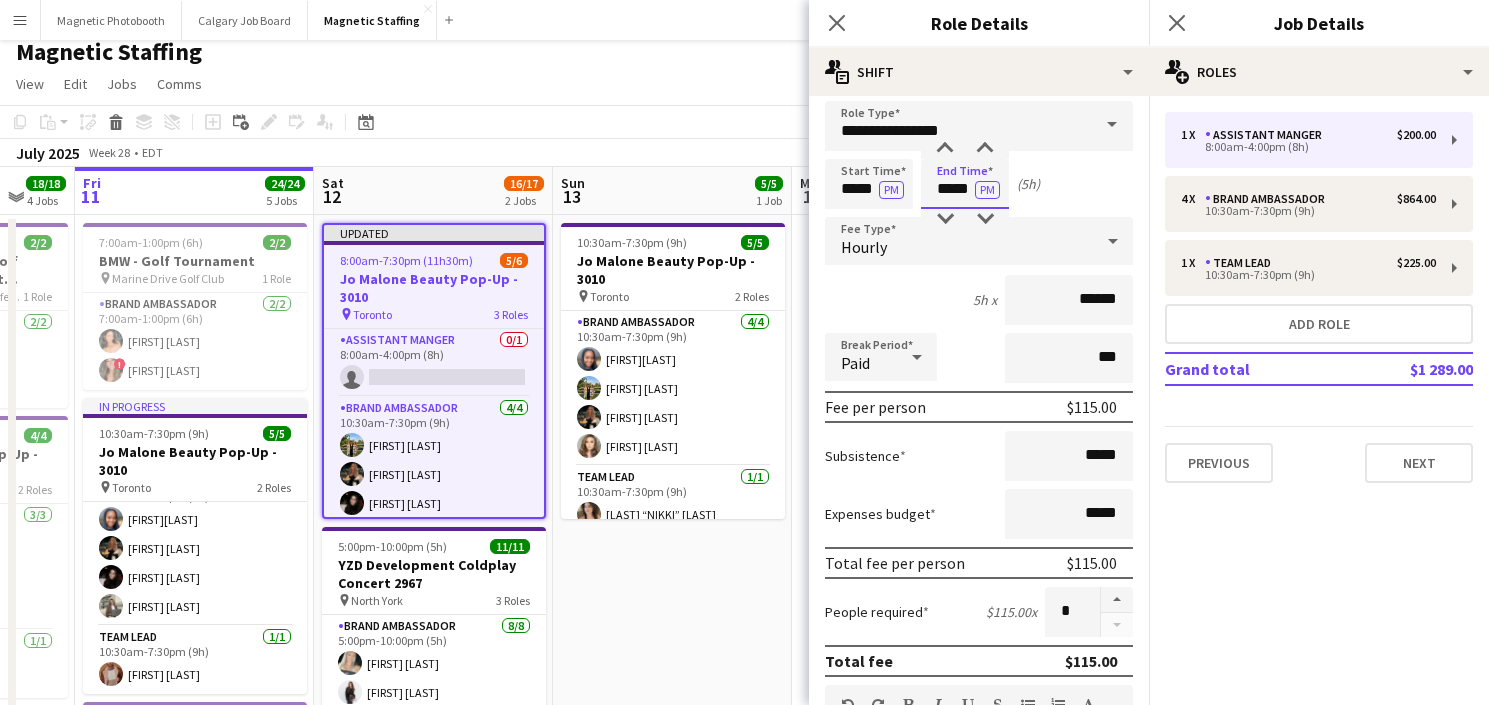 scroll, scrollTop: 9, scrollLeft: 0, axis: vertical 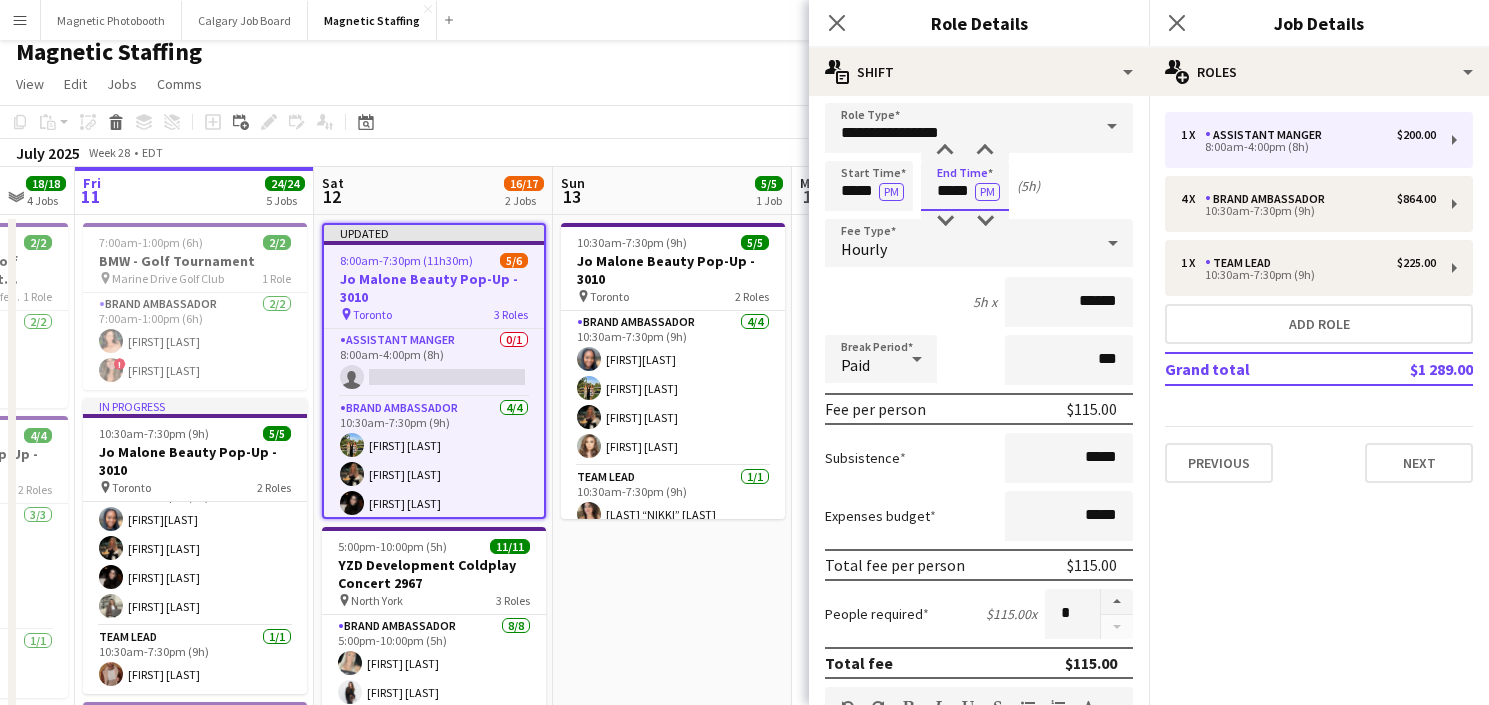 type on "*****" 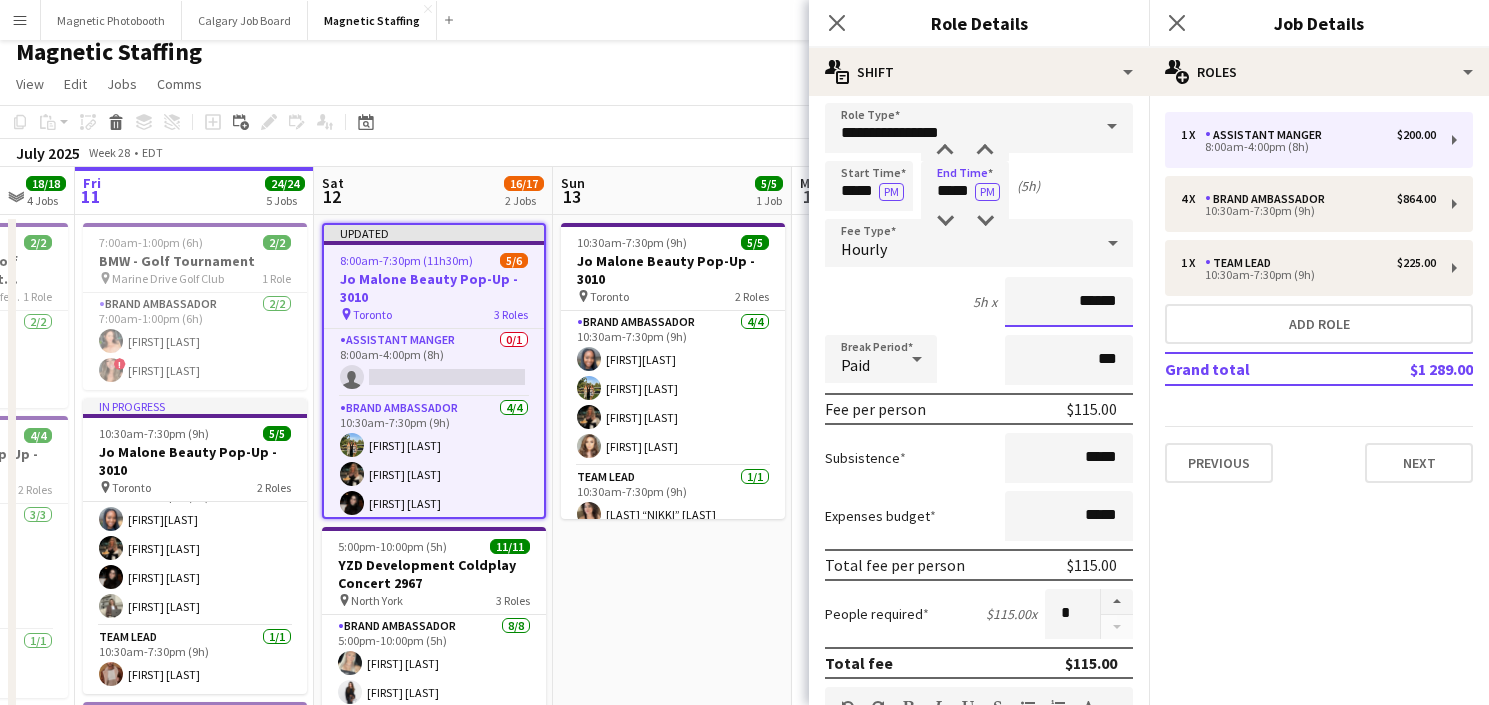 click on "******" at bounding box center (1069, 302) 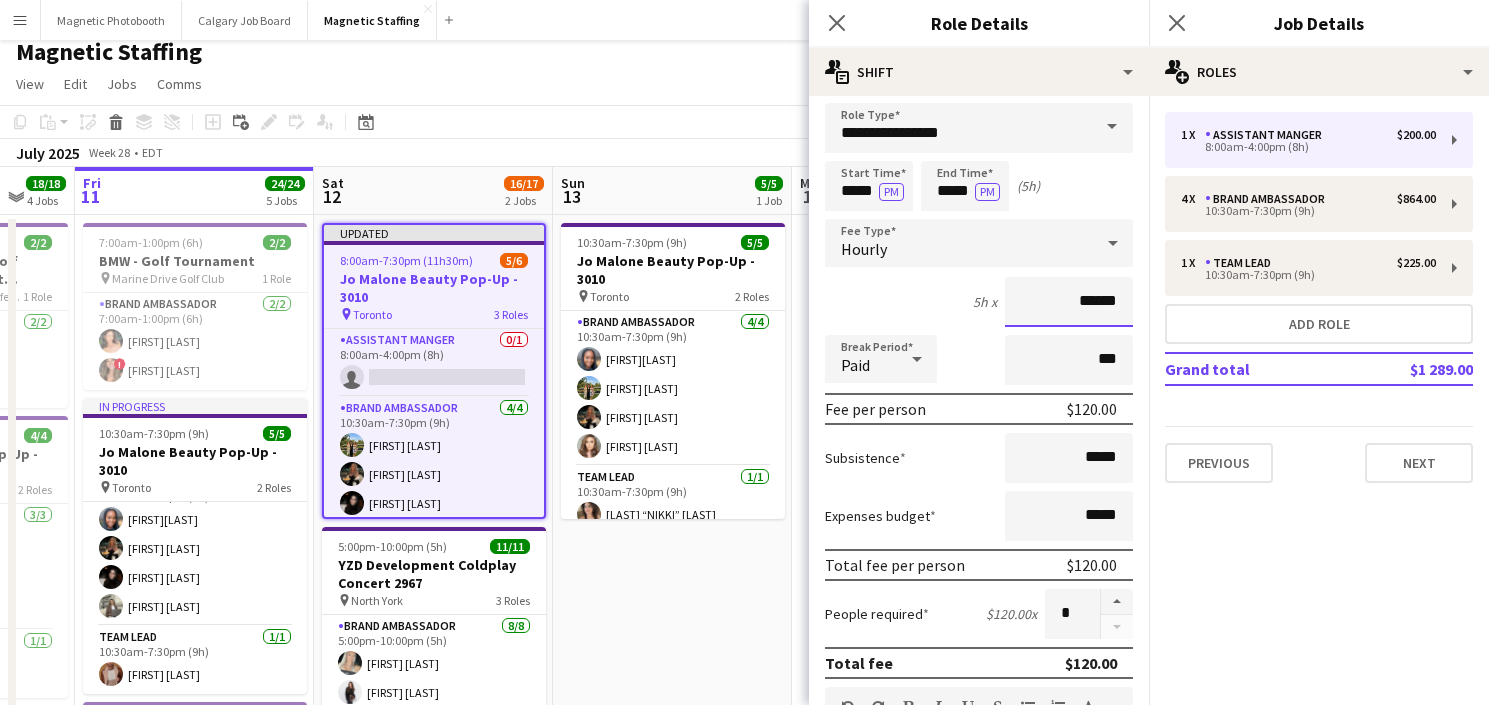 scroll, scrollTop: 649, scrollLeft: 0, axis: vertical 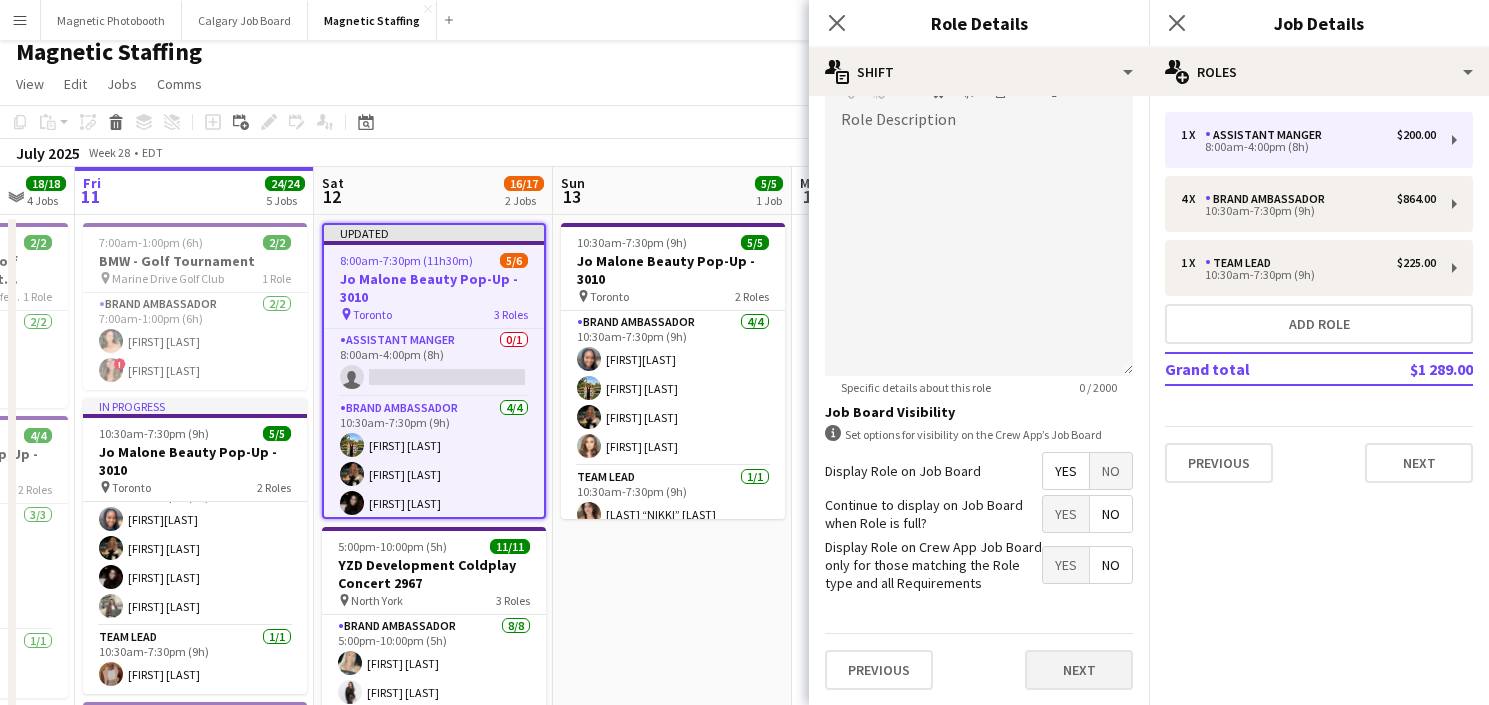 type on "******" 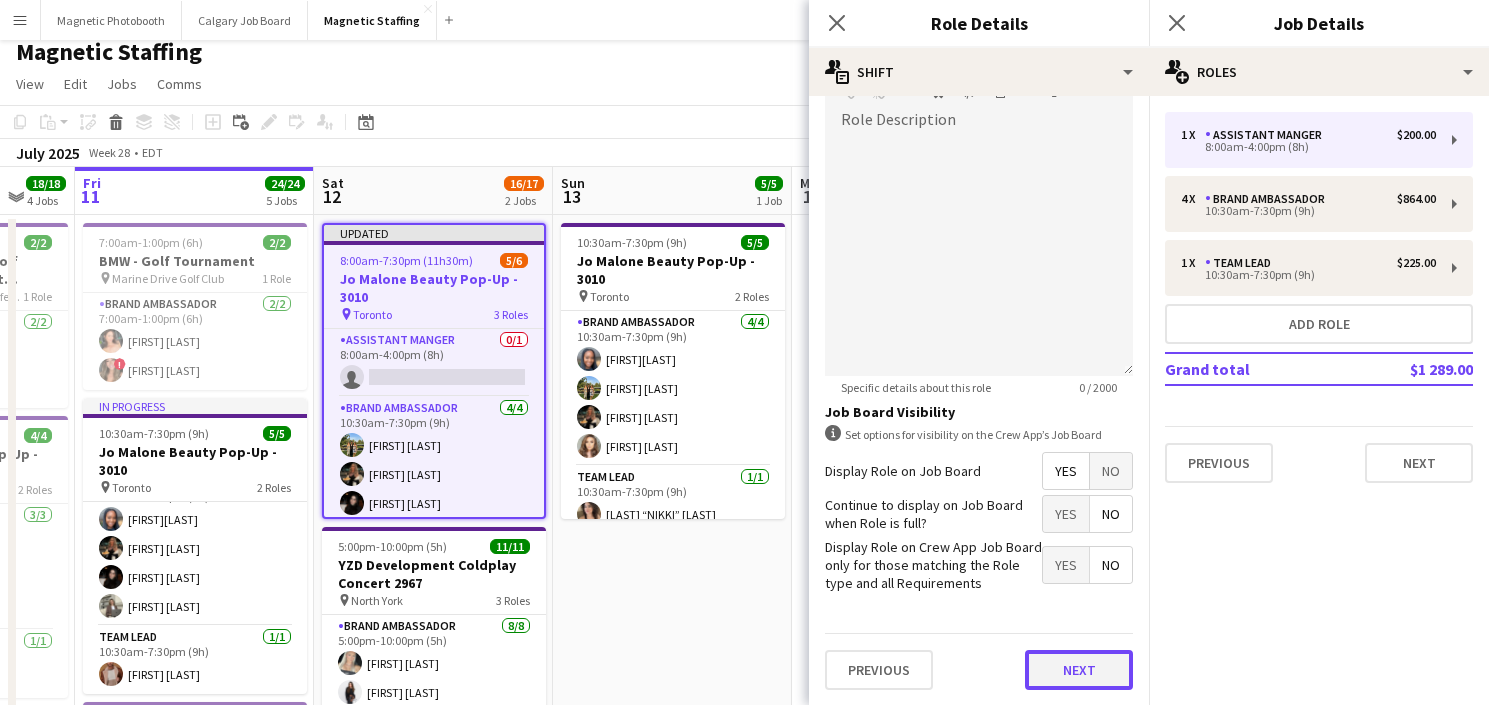 click on "Next" at bounding box center (1079, 670) 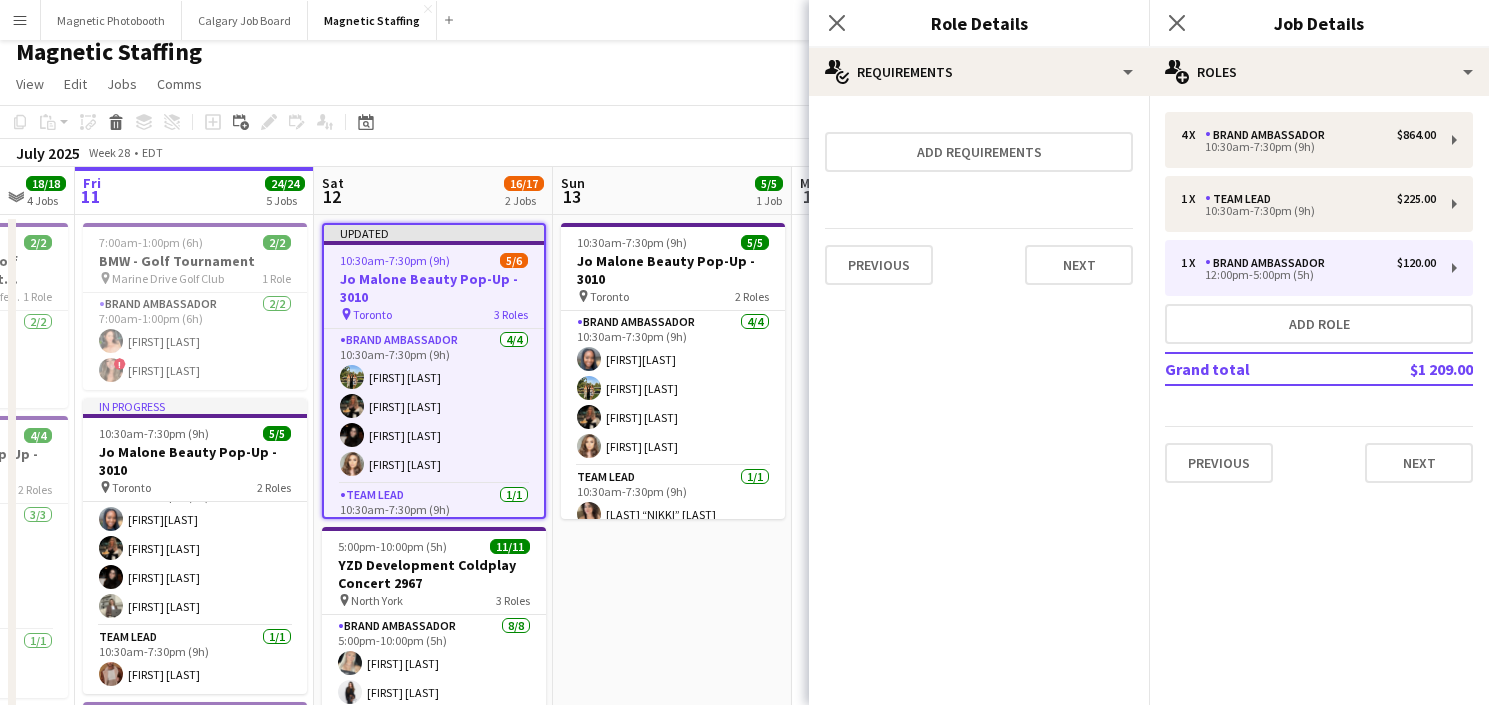 scroll, scrollTop: 0, scrollLeft: 0, axis: both 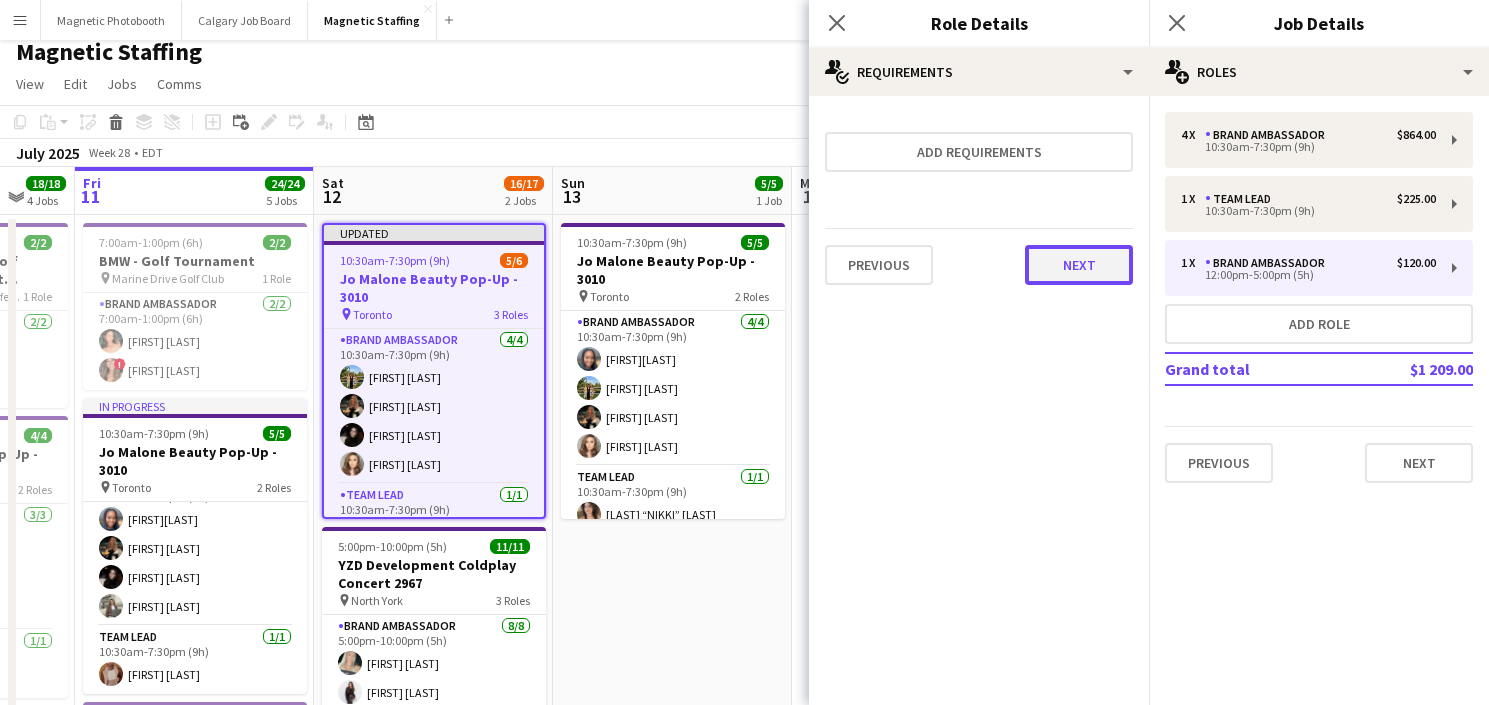 click on "Next" at bounding box center [1079, 265] 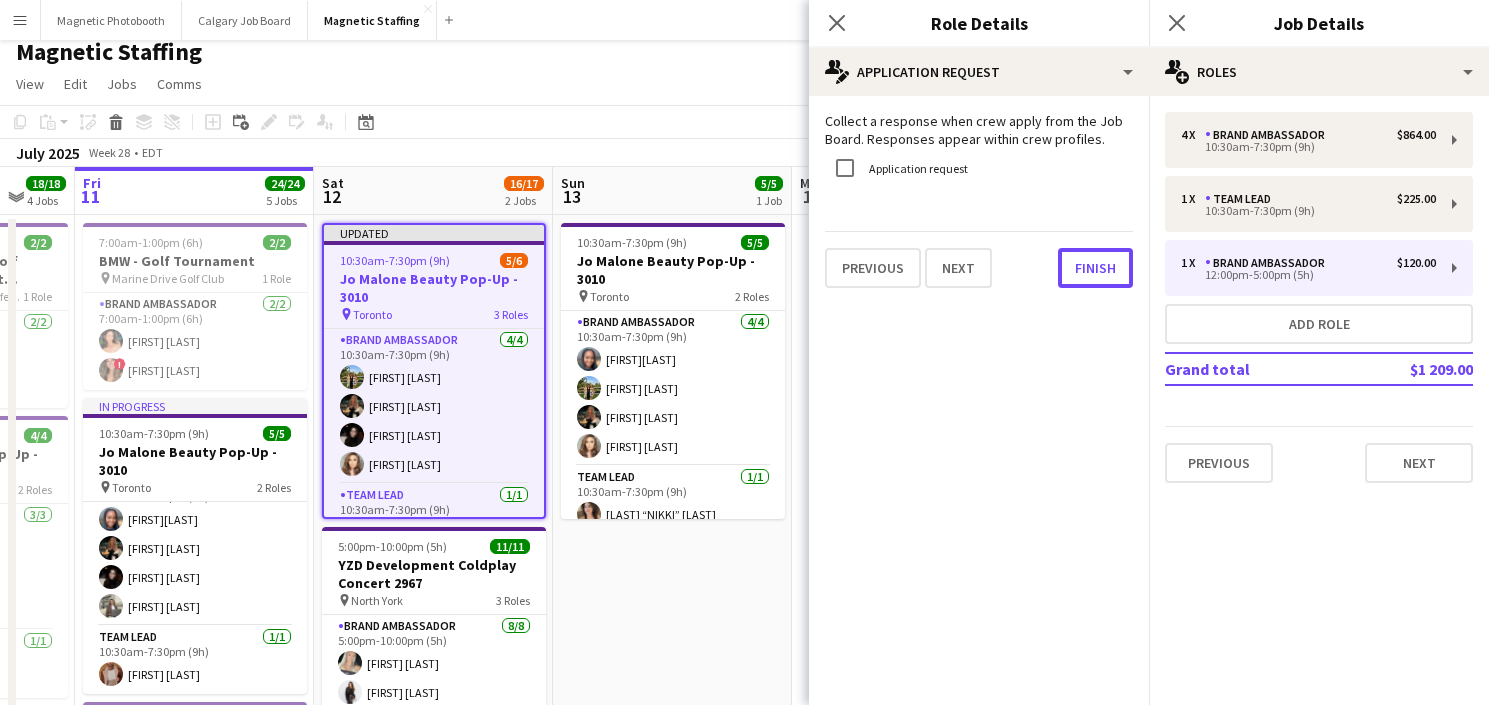 click on "Finish" at bounding box center [1095, 268] 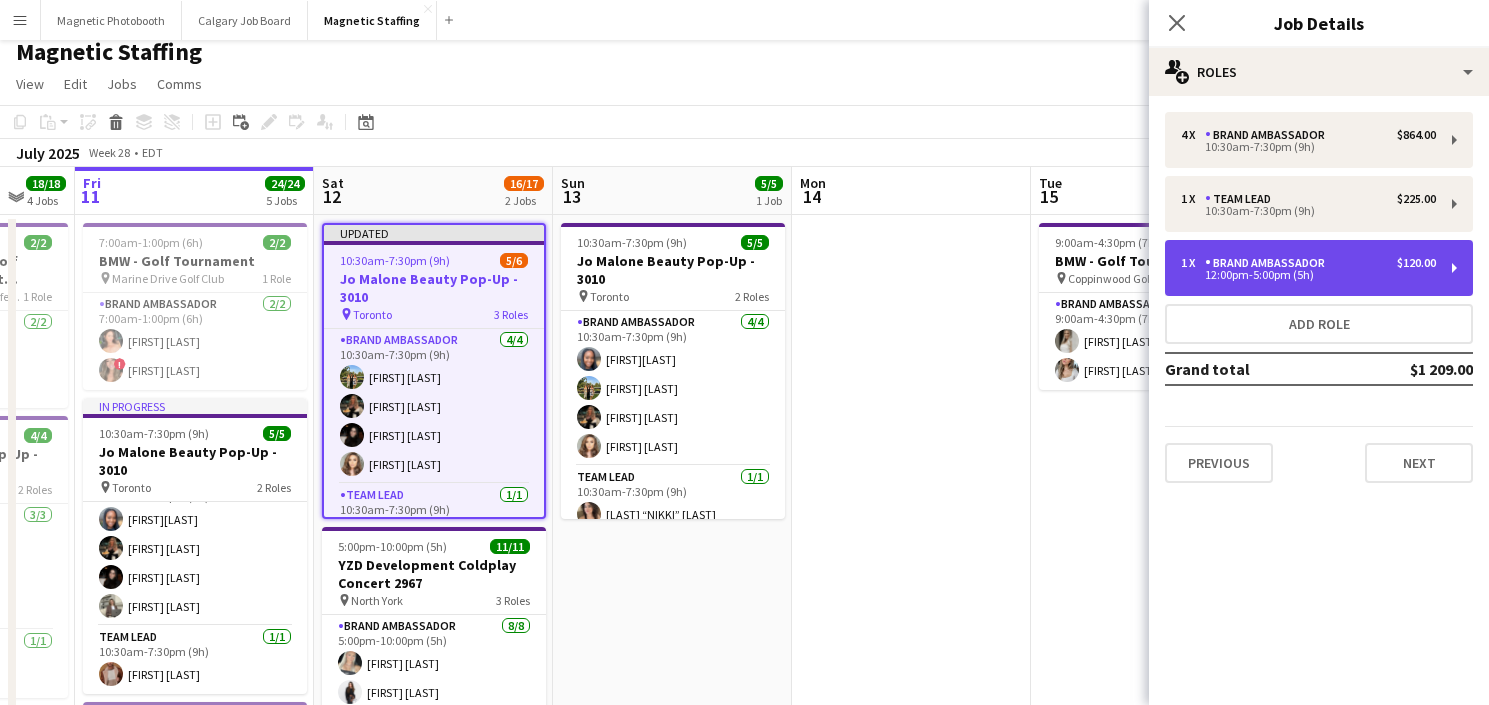 click on "Brand Ambassador" at bounding box center [1269, 263] 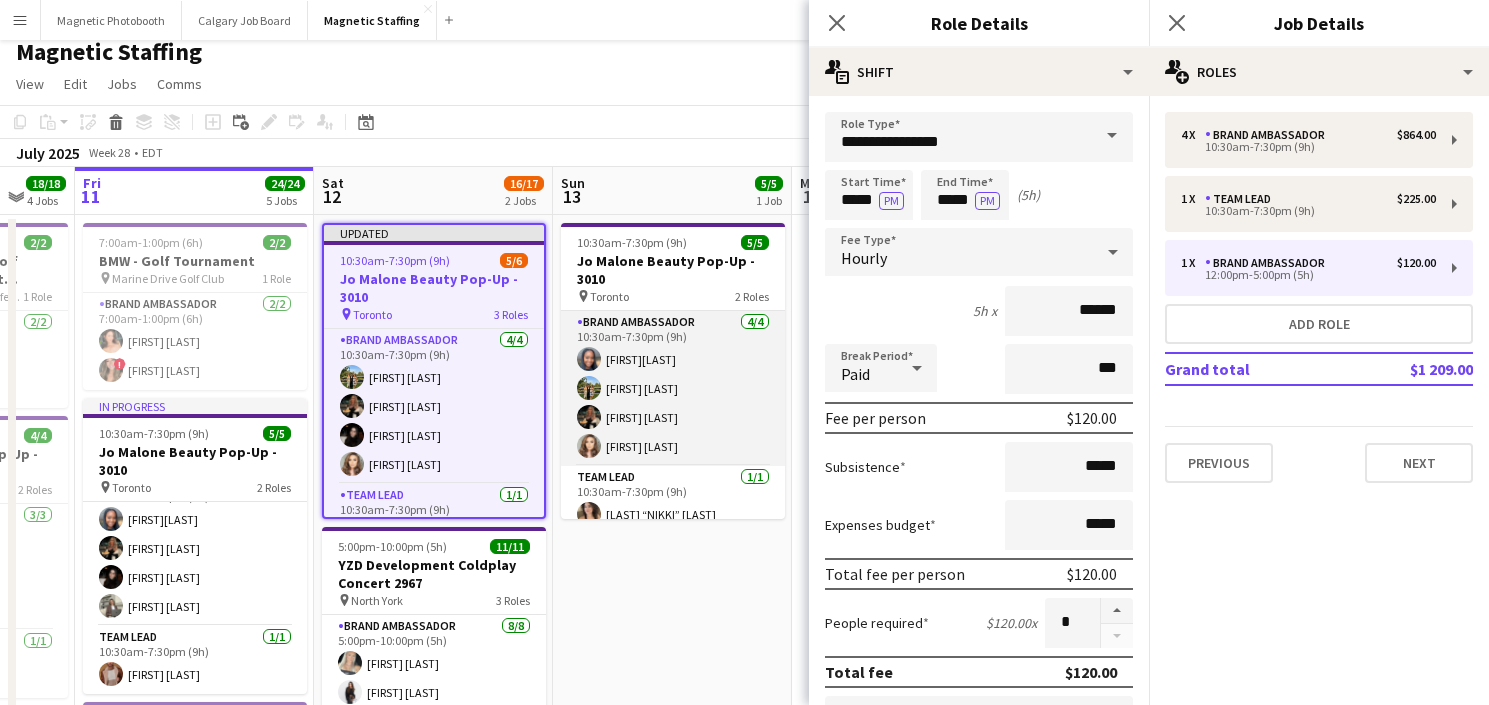 click on "Brand Ambassador   4/4   10:30am-7:30pm (9h)
[FIRST] [LAST] [FIRST] [LAST] [FIRST] [LAST] [FIRST] [LAST]" at bounding box center [673, 388] 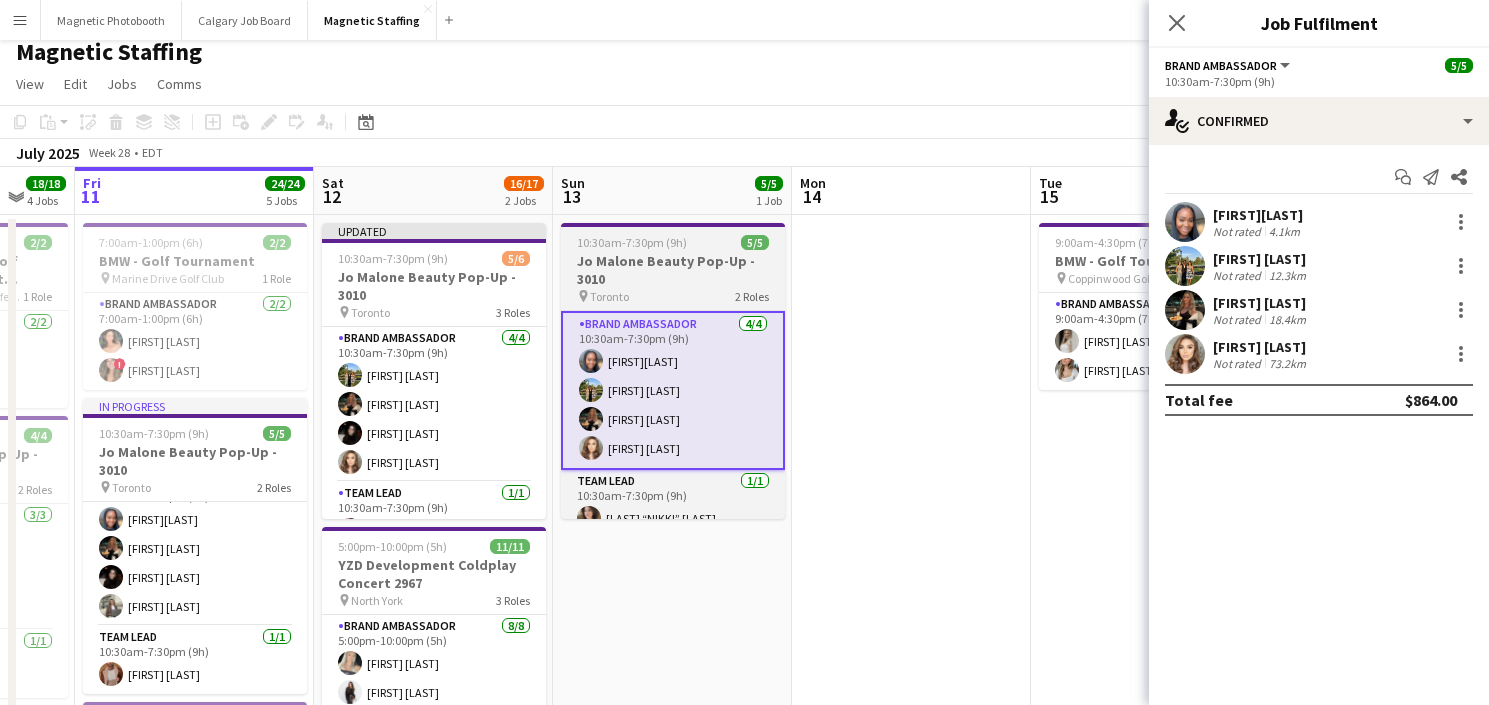 click on "Jo Malone Beauty Pop-Up - 3010" at bounding box center (673, 270) 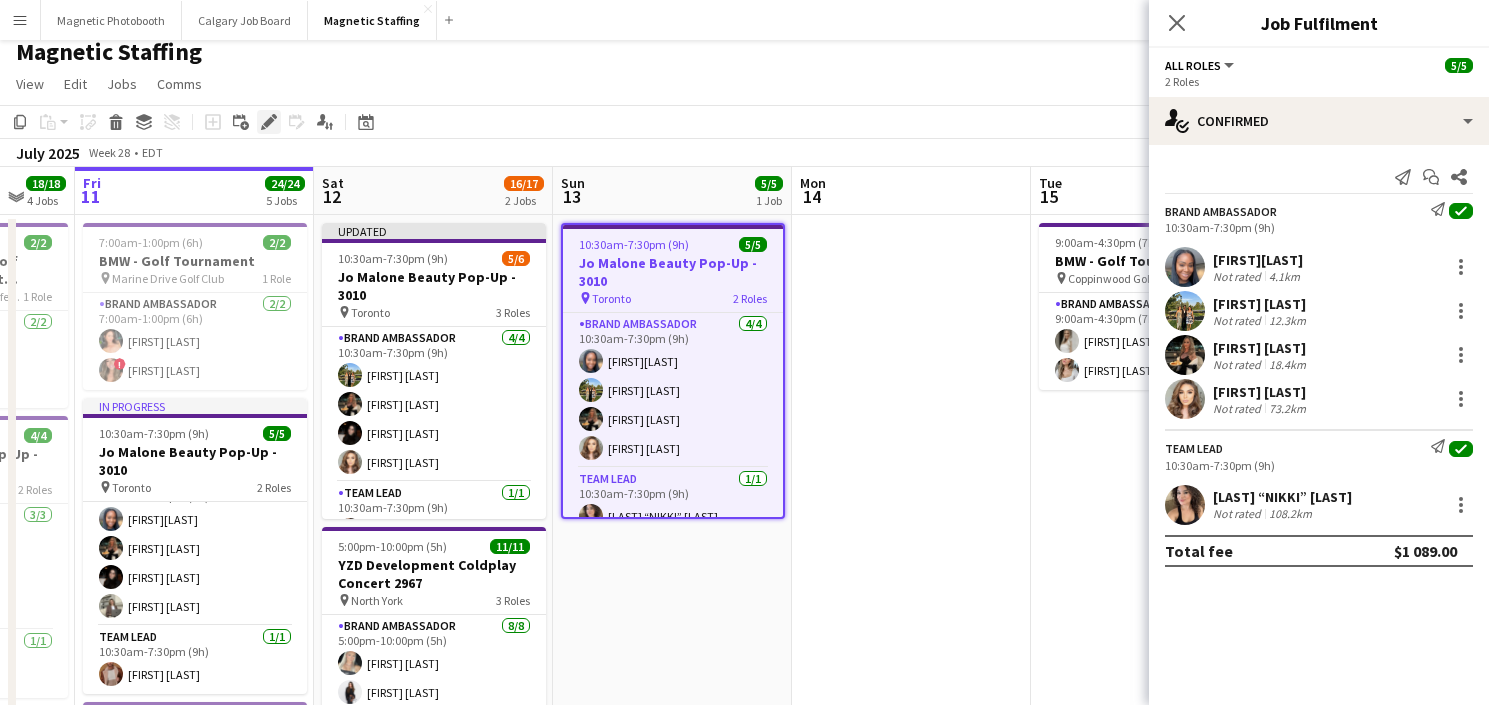 click on "Edit" 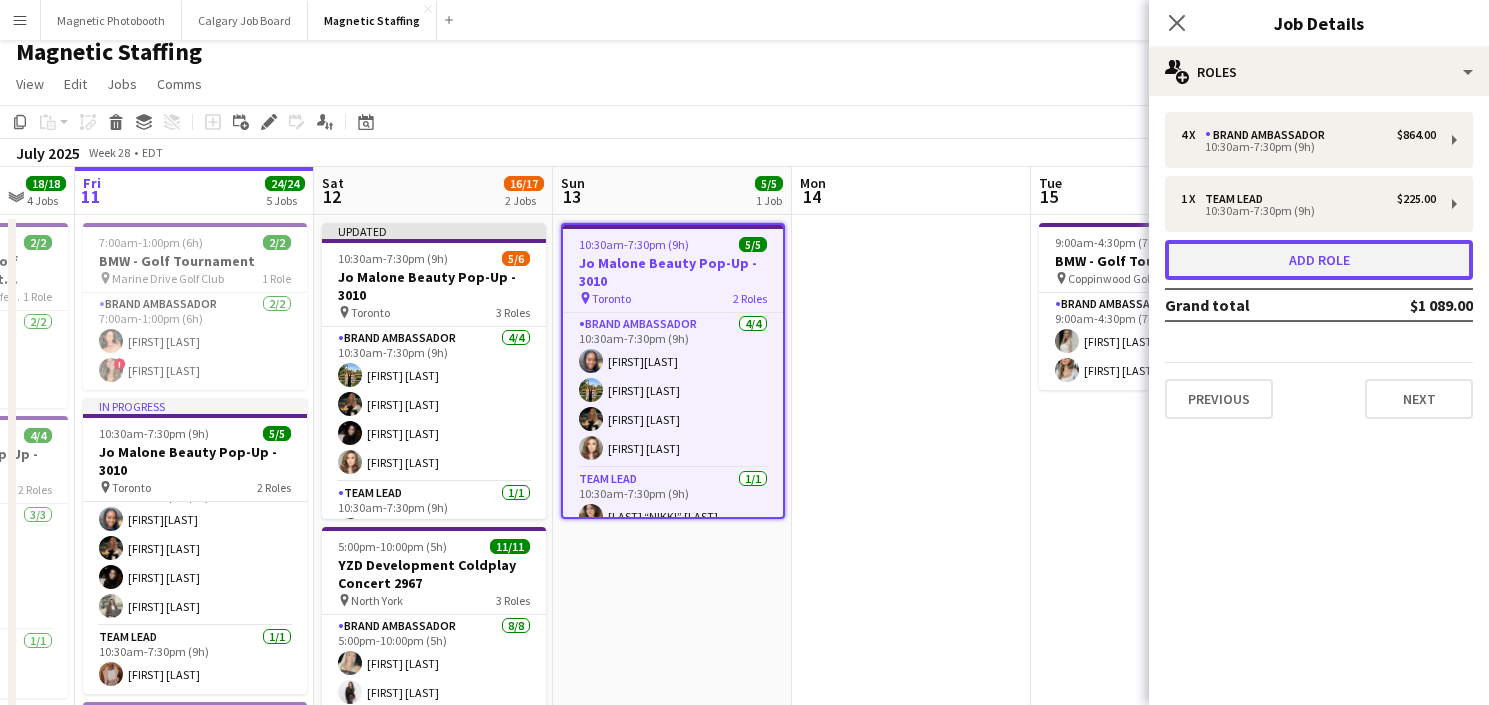 click on "Add role" at bounding box center (1319, 260) 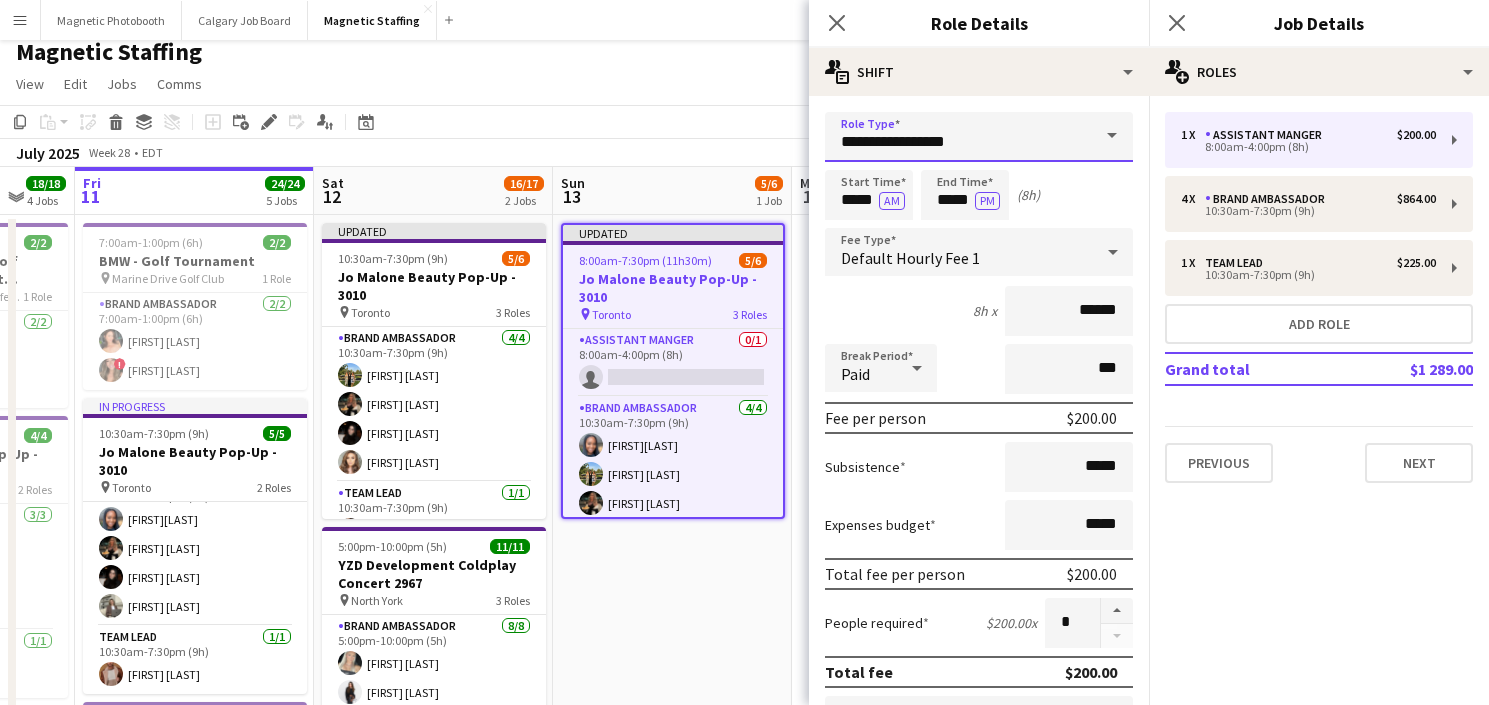 drag, startPoint x: 979, startPoint y: 144, endPoint x: 697, endPoint y: 135, distance: 282.1436 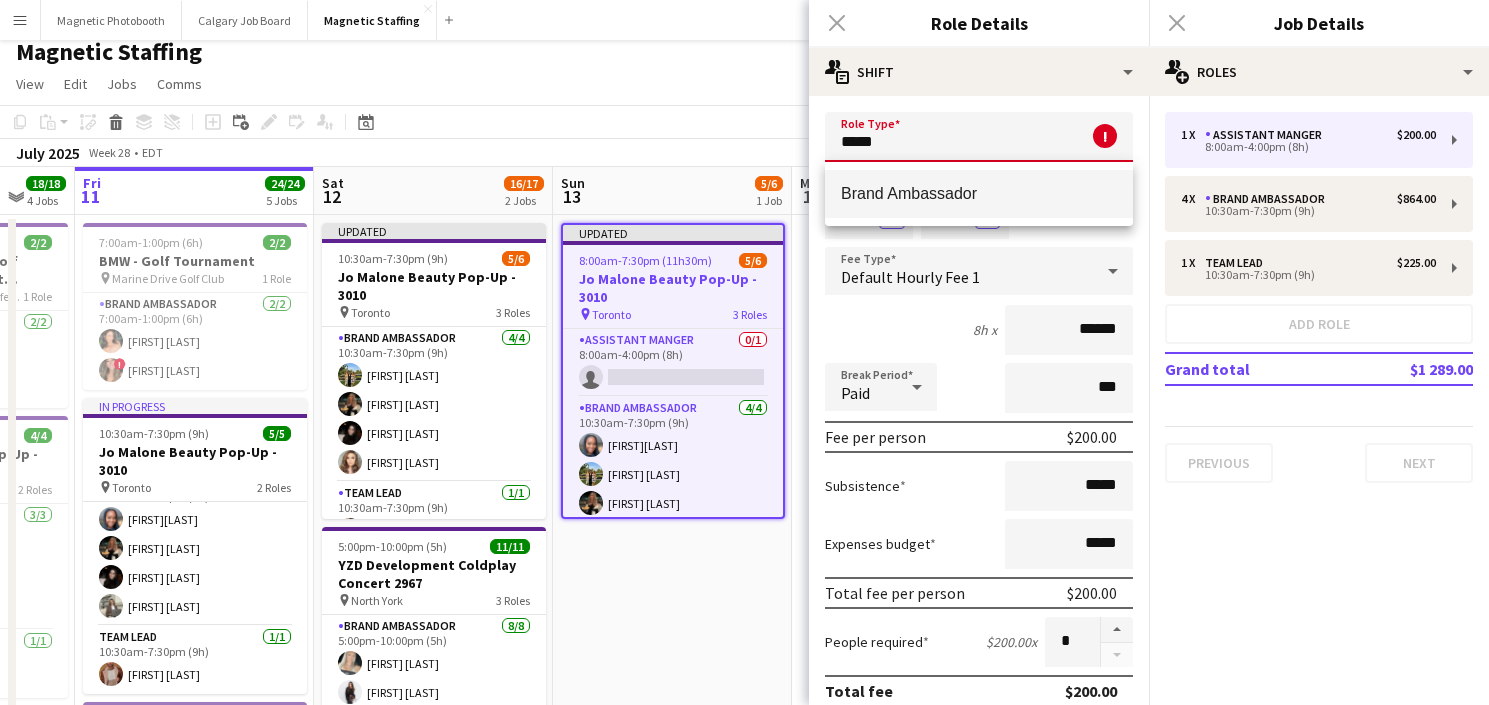 click on "Brand Ambassador" at bounding box center (979, 193) 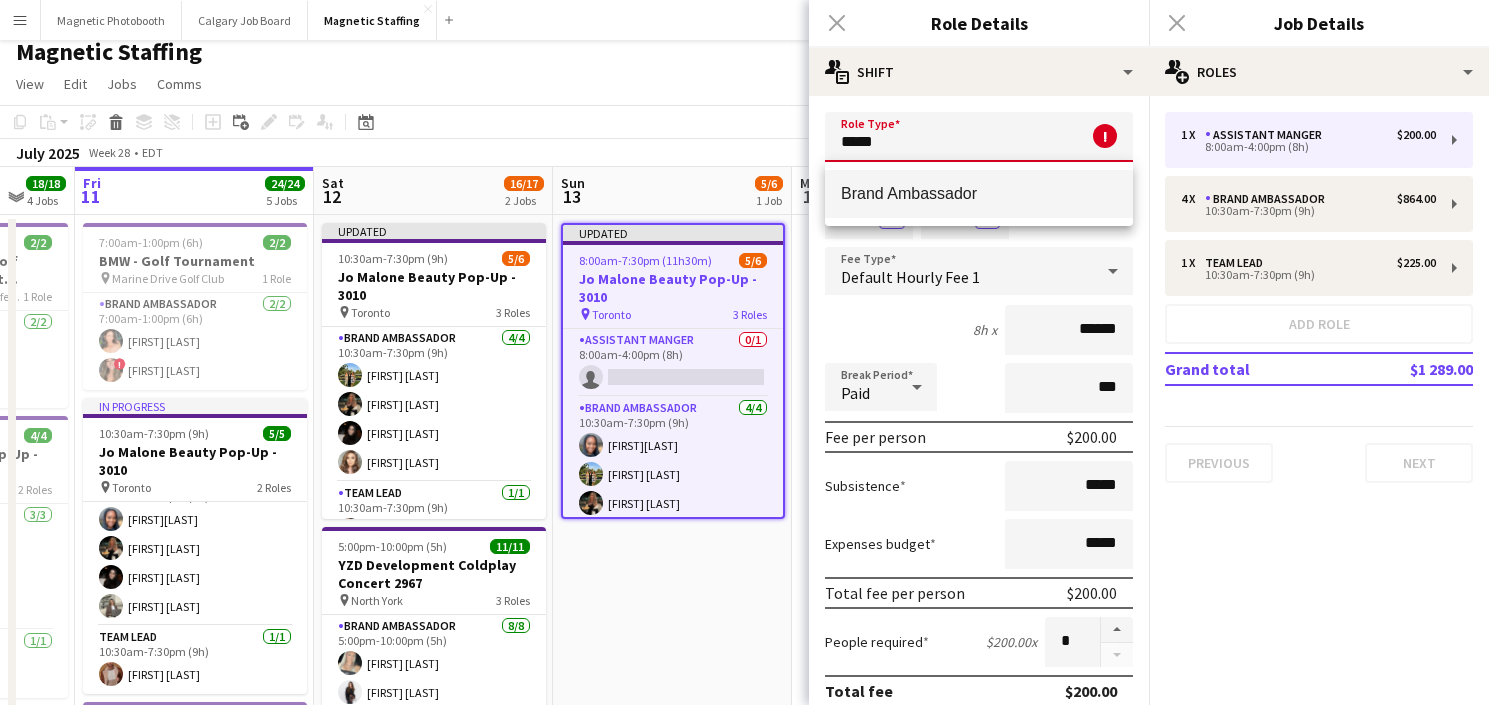 type on "**********" 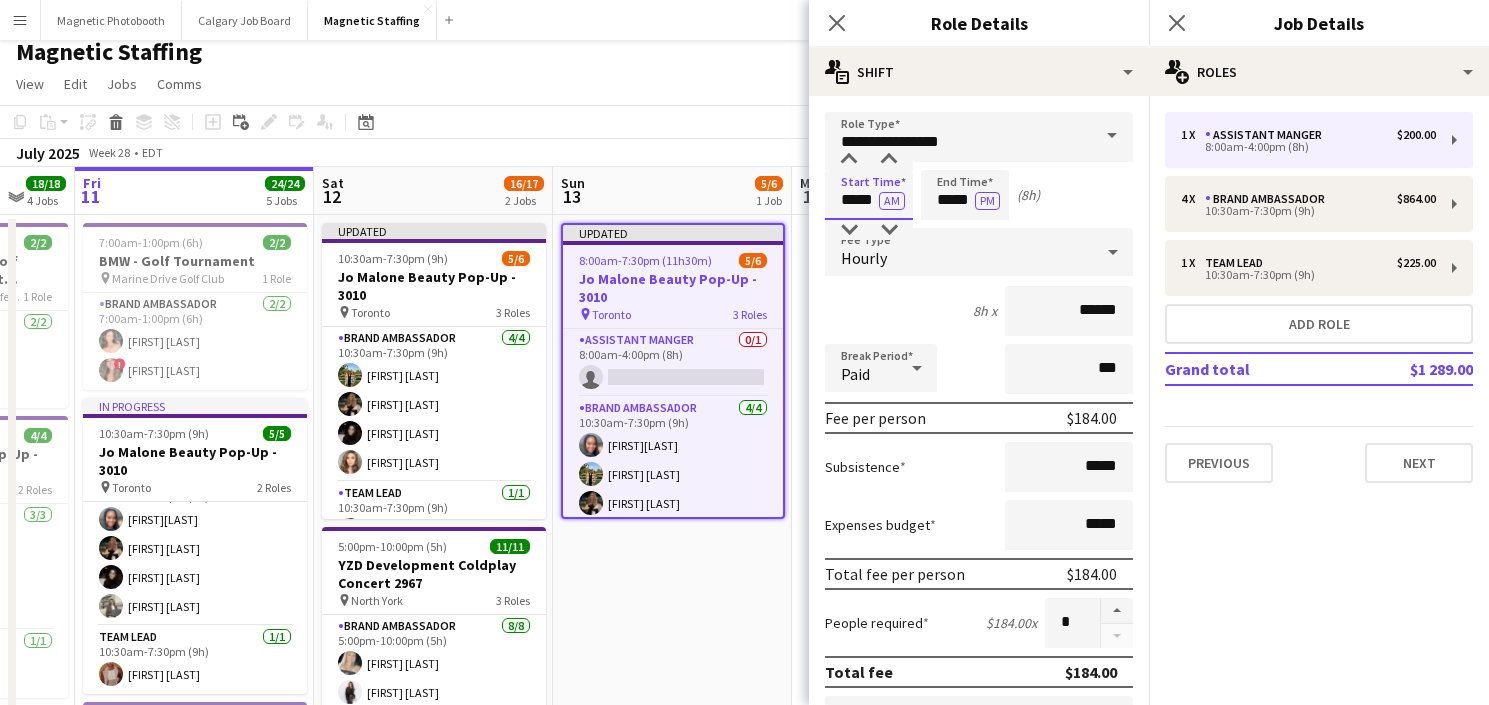drag, startPoint x: 875, startPoint y: 202, endPoint x: 785, endPoint y: 202, distance: 90 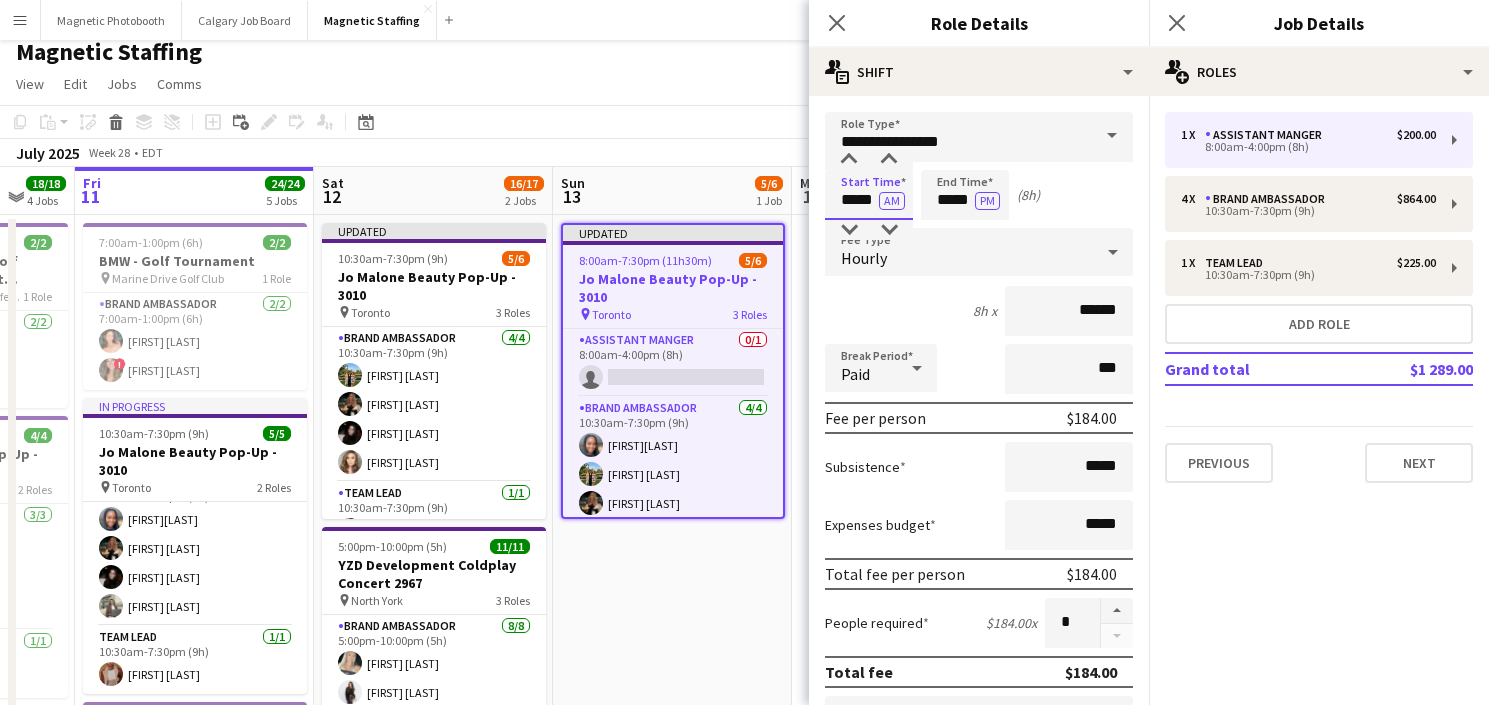 click on "Menu
Boards
Boards   Boards   All jobs   Status
Workforce
Workforce   My Workforce   Recruiting
Comms
Comms
Pay
Pay   Approvals   Payments   Reports
Platform Settings
Platform Settings   Your settings
Training Academy
Training Academy
Knowledge Base
Knowledge Base
Product Updates
Product Updates   Log Out   Privacy   Magnetic Photobooth
Close
Calgary Job Board
Close
Magnetic Staffing
Close
Add
Help
Notifications
5   Magnetic Staffing   View  Day view expanded Day view collapsed Month view Date picker Copy" at bounding box center (744, 1133) 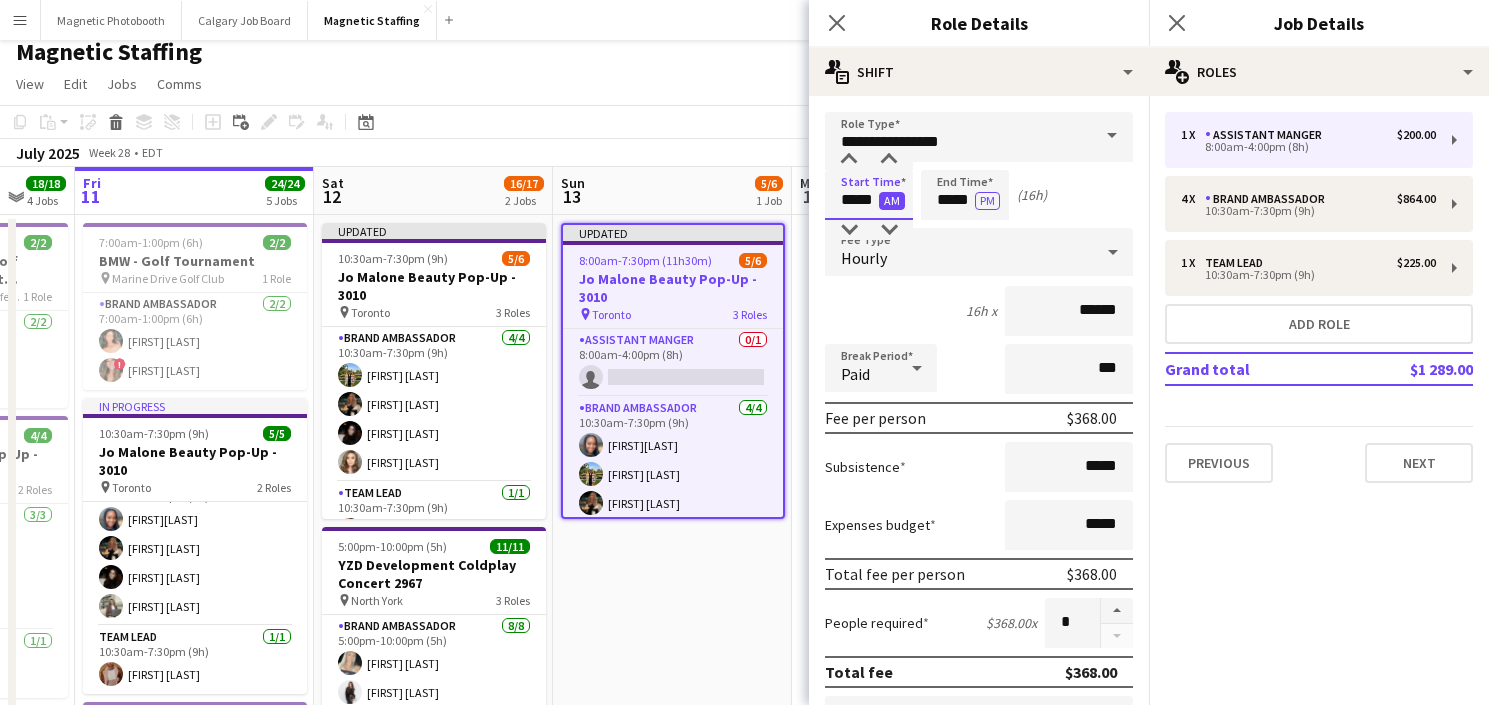 type on "*****" 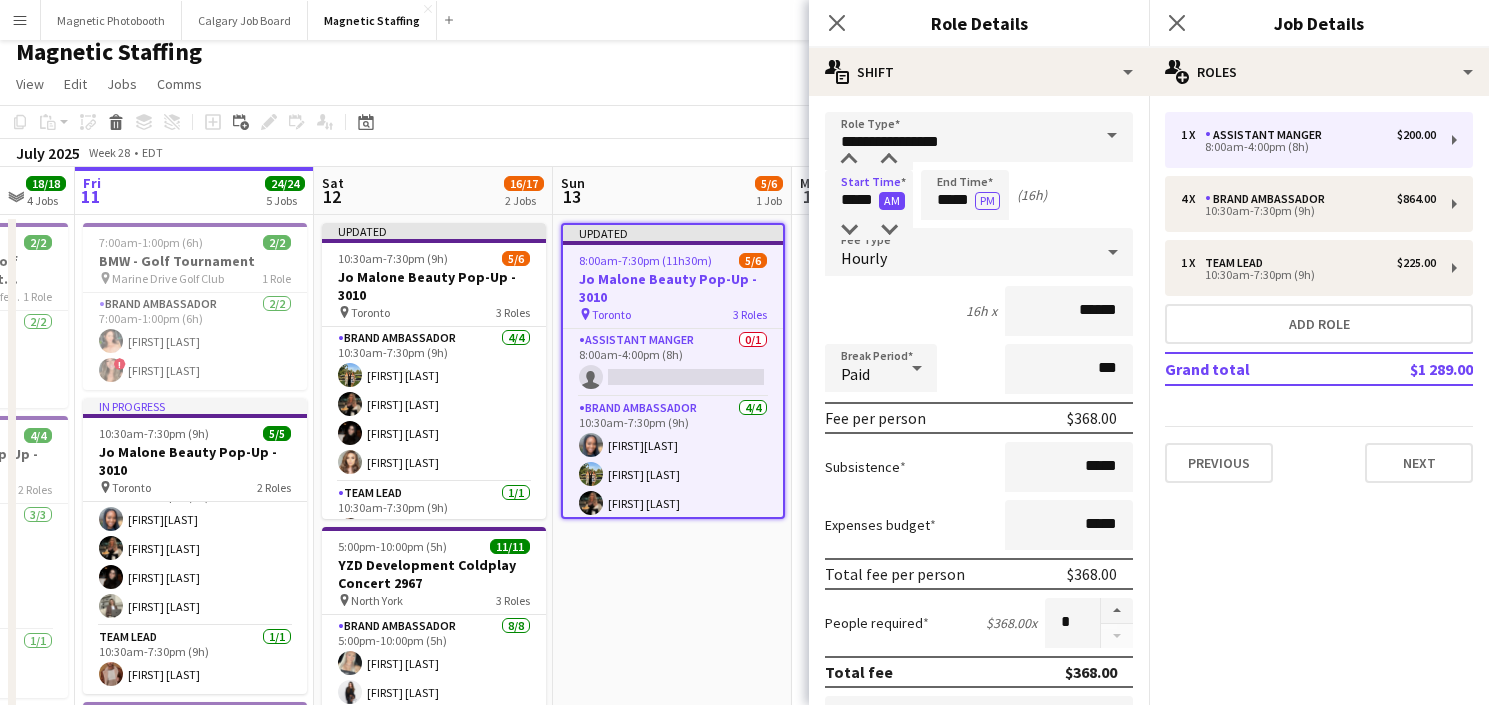 click on "AM" at bounding box center (892, 201) 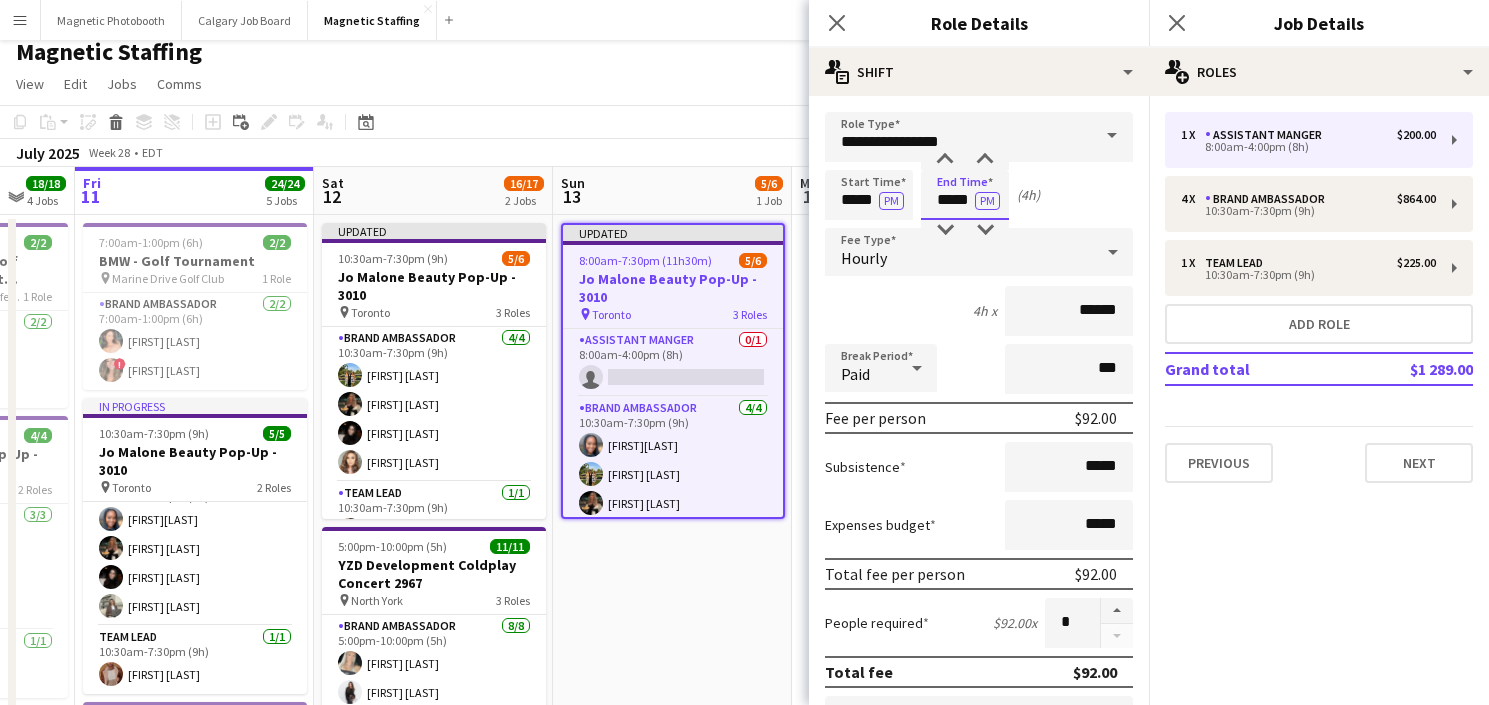 drag, startPoint x: 970, startPoint y: 203, endPoint x: 858, endPoint y: 199, distance: 112.0714 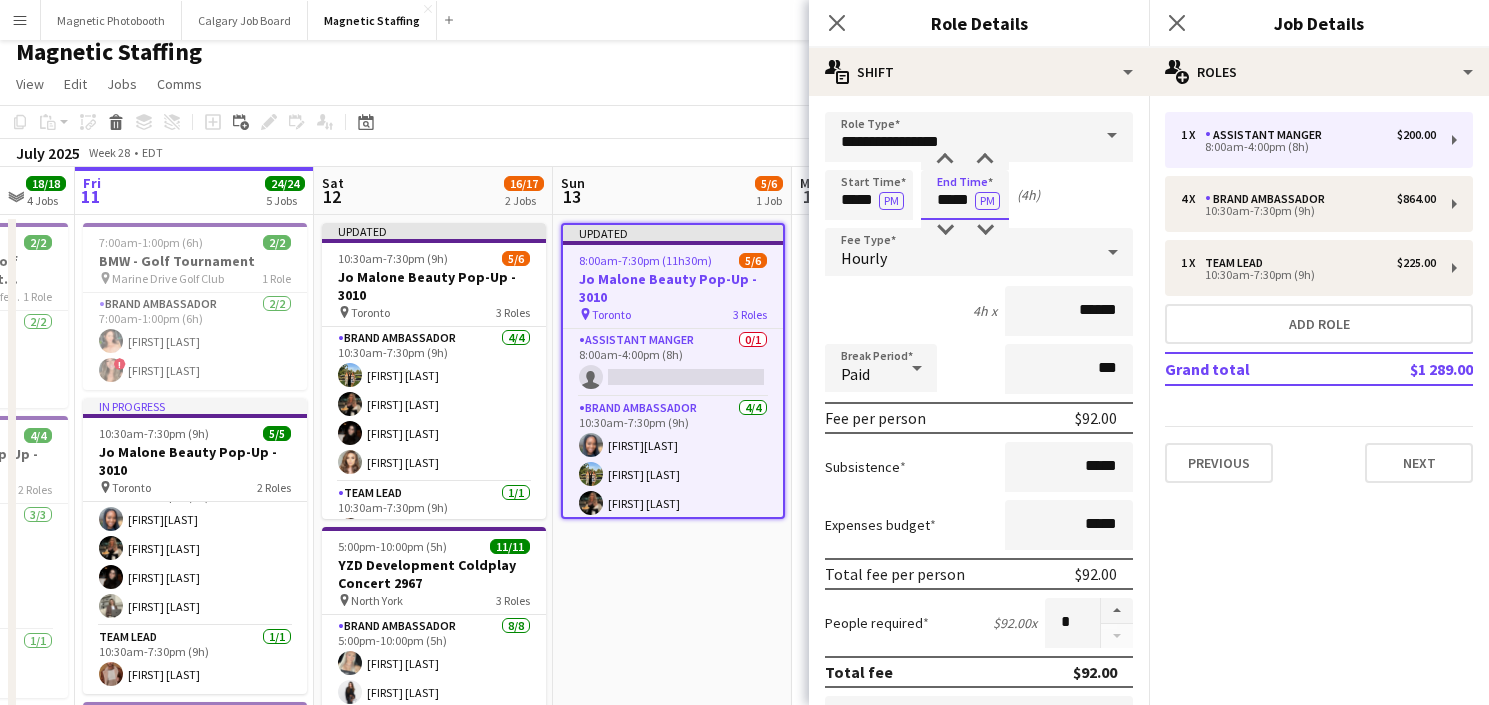 click on "Start Time  *****  PM
End Time  *****  PM
(4h)" at bounding box center [979, 195] 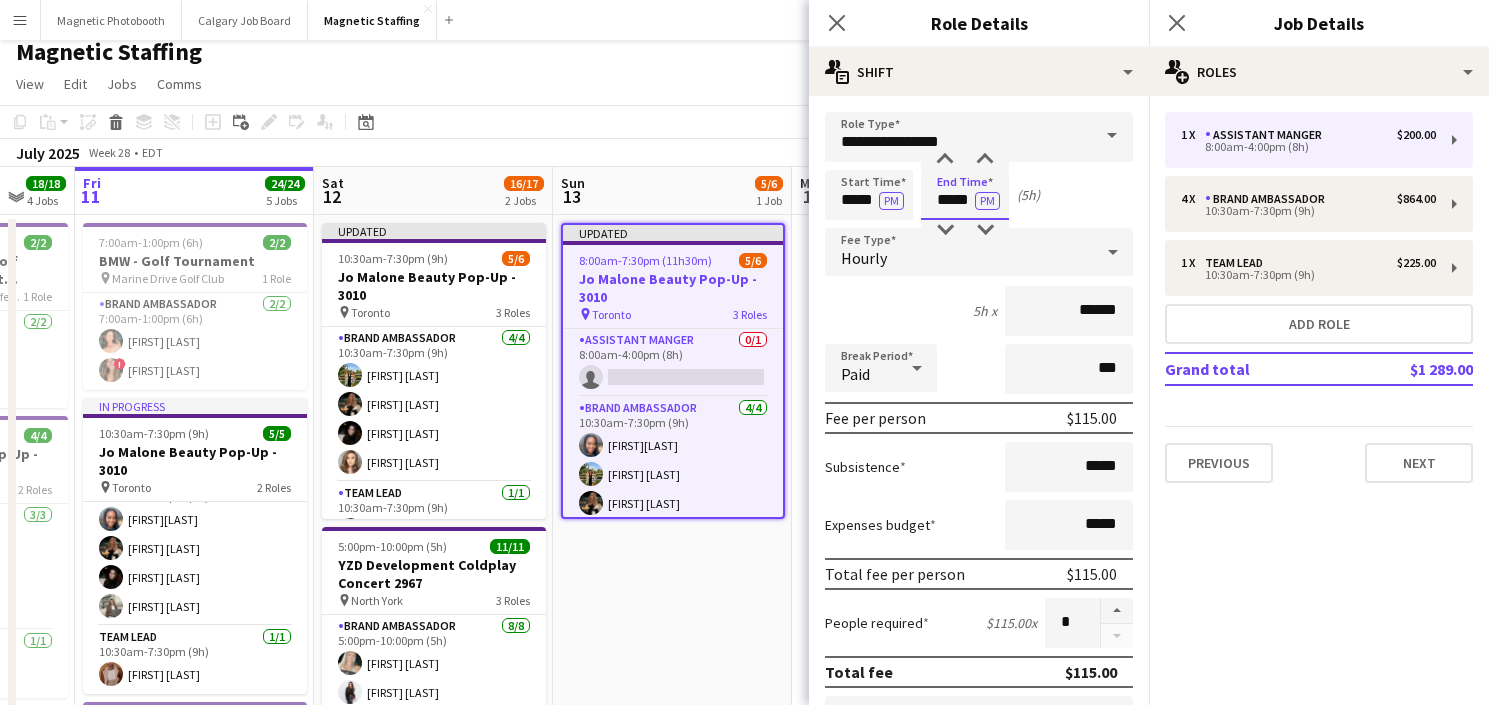 type on "*****" 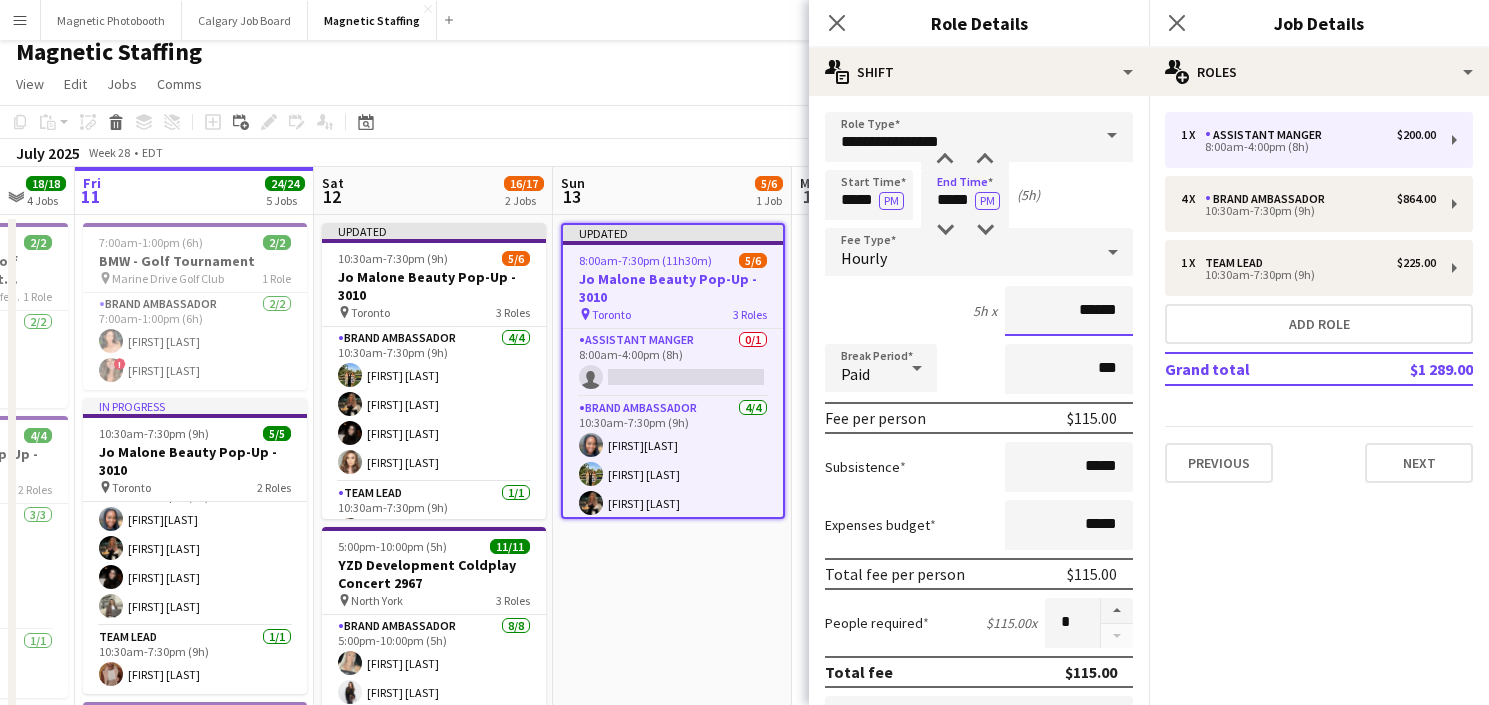 click on "******" at bounding box center (1069, 311) 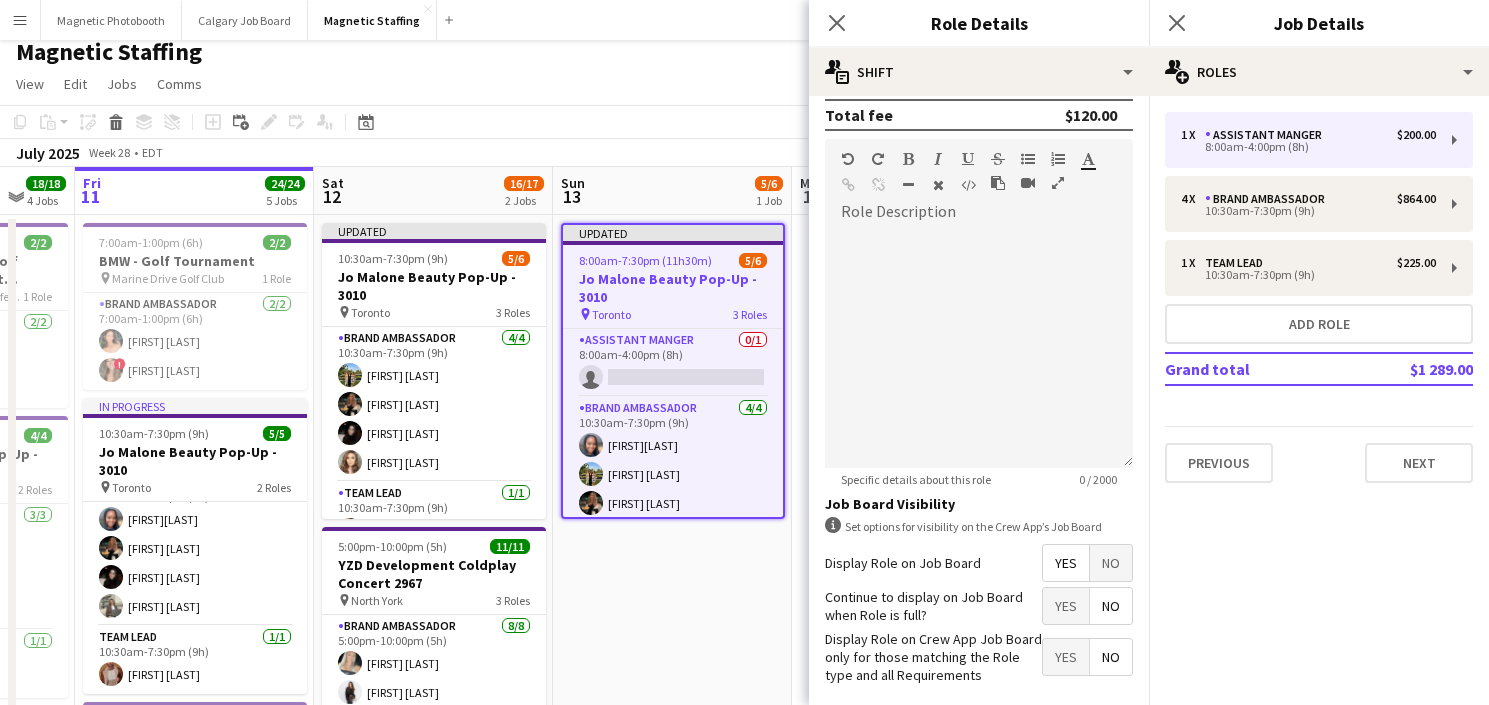 scroll, scrollTop: 649, scrollLeft: 0, axis: vertical 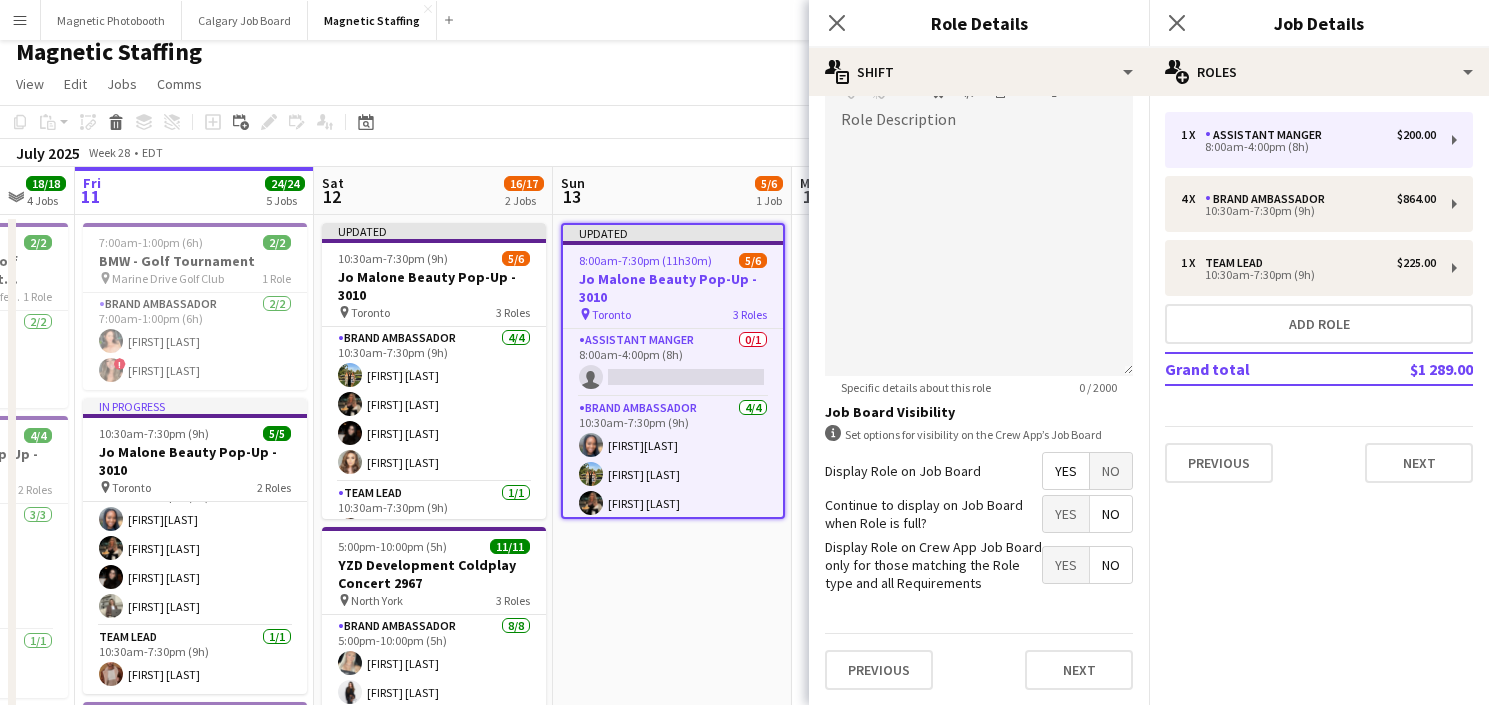 type on "******" 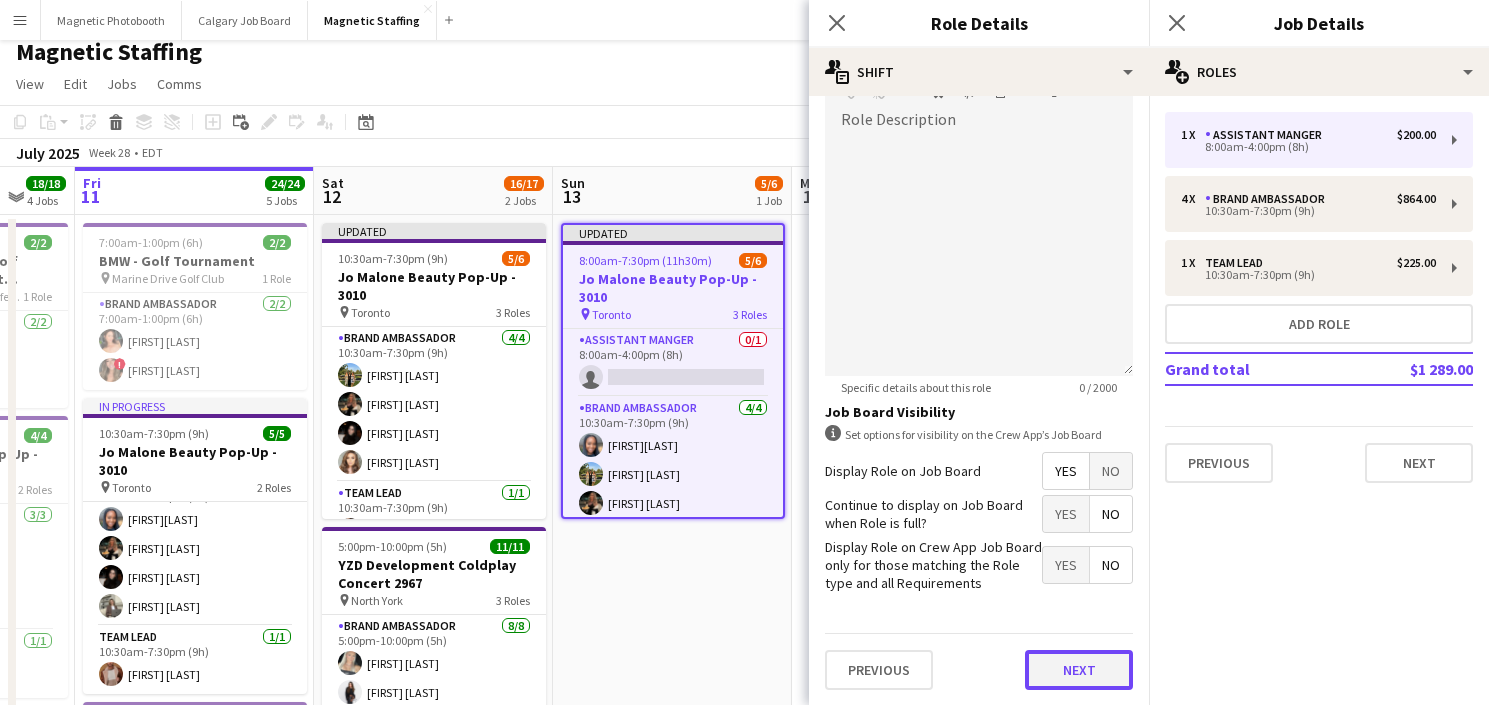 click on "Next" at bounding box center [1079, 670] 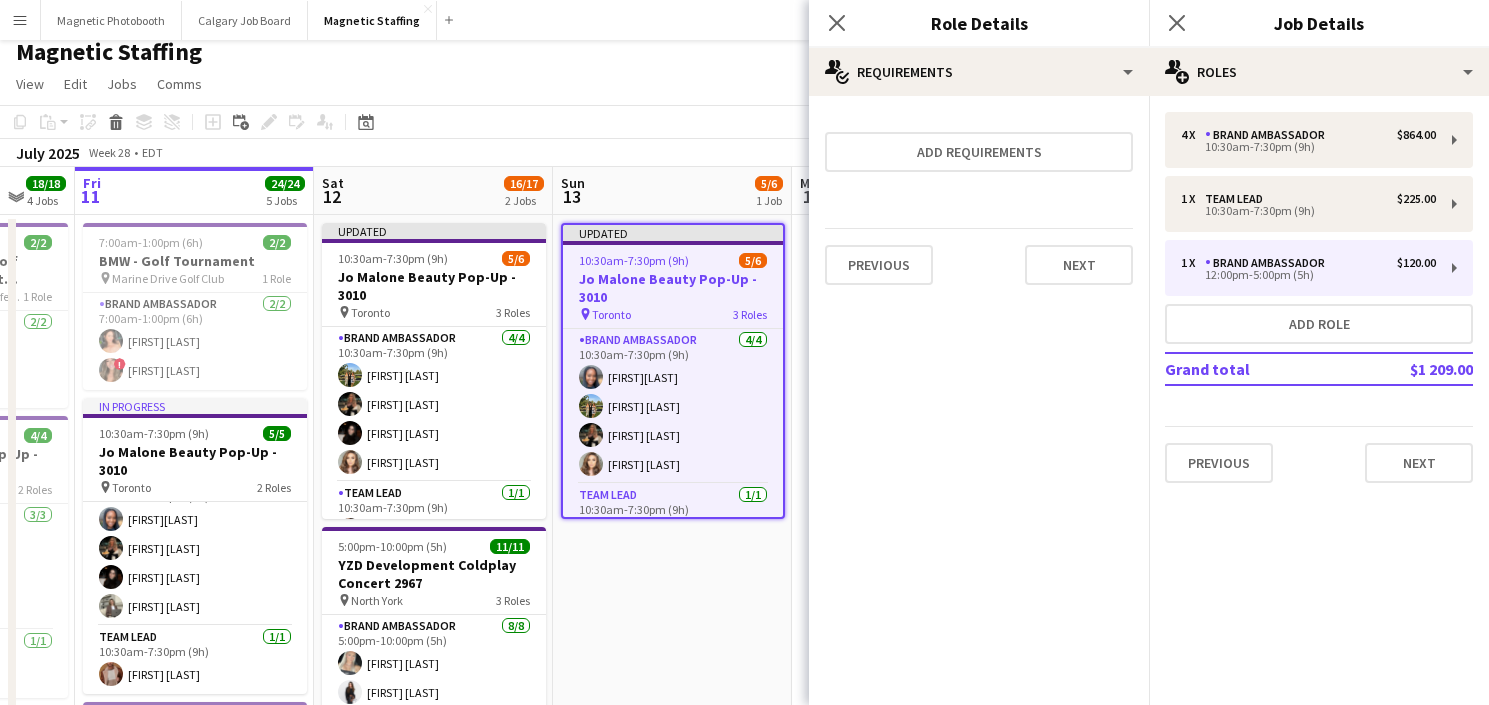 scroll, scrollTop: 0, scrollLeft: 0, axis: both 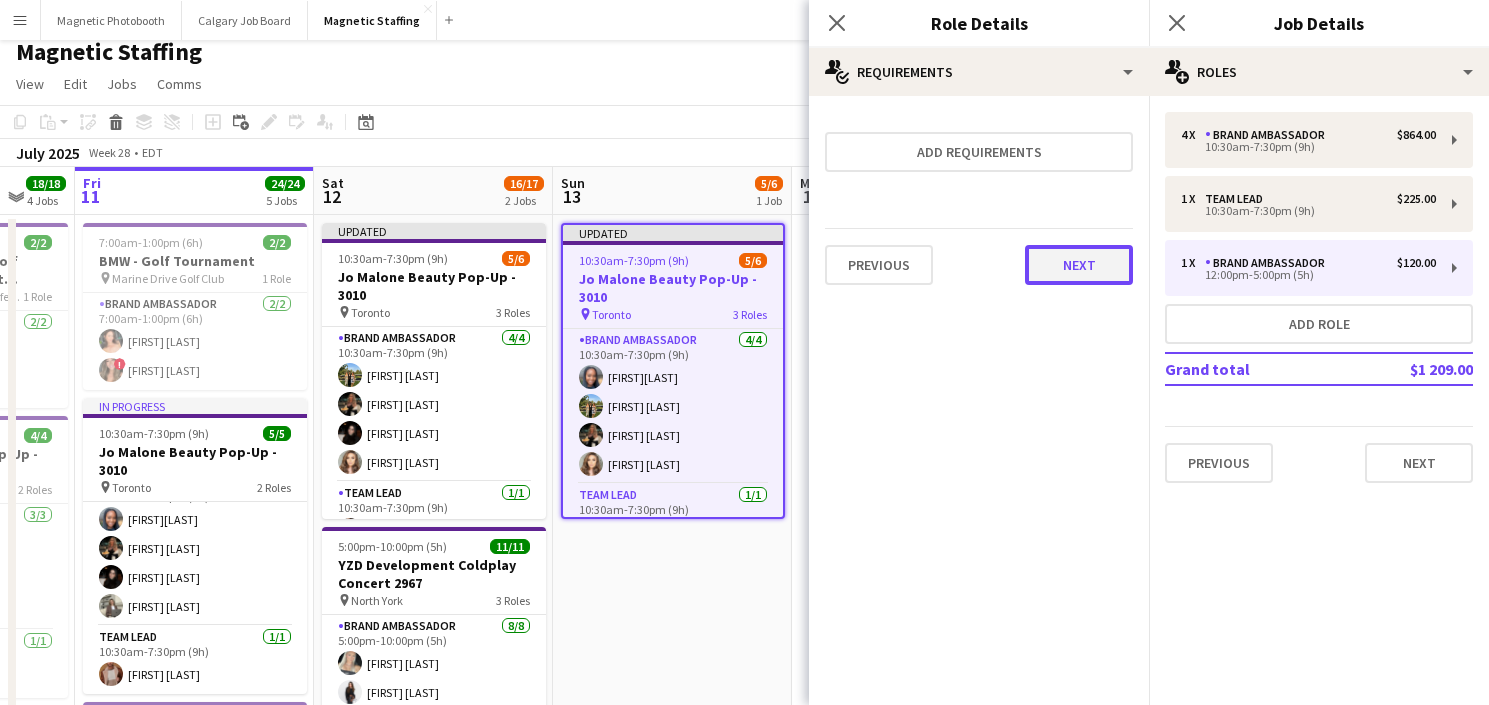 click on "Next" at bounding box center (1079, 265) 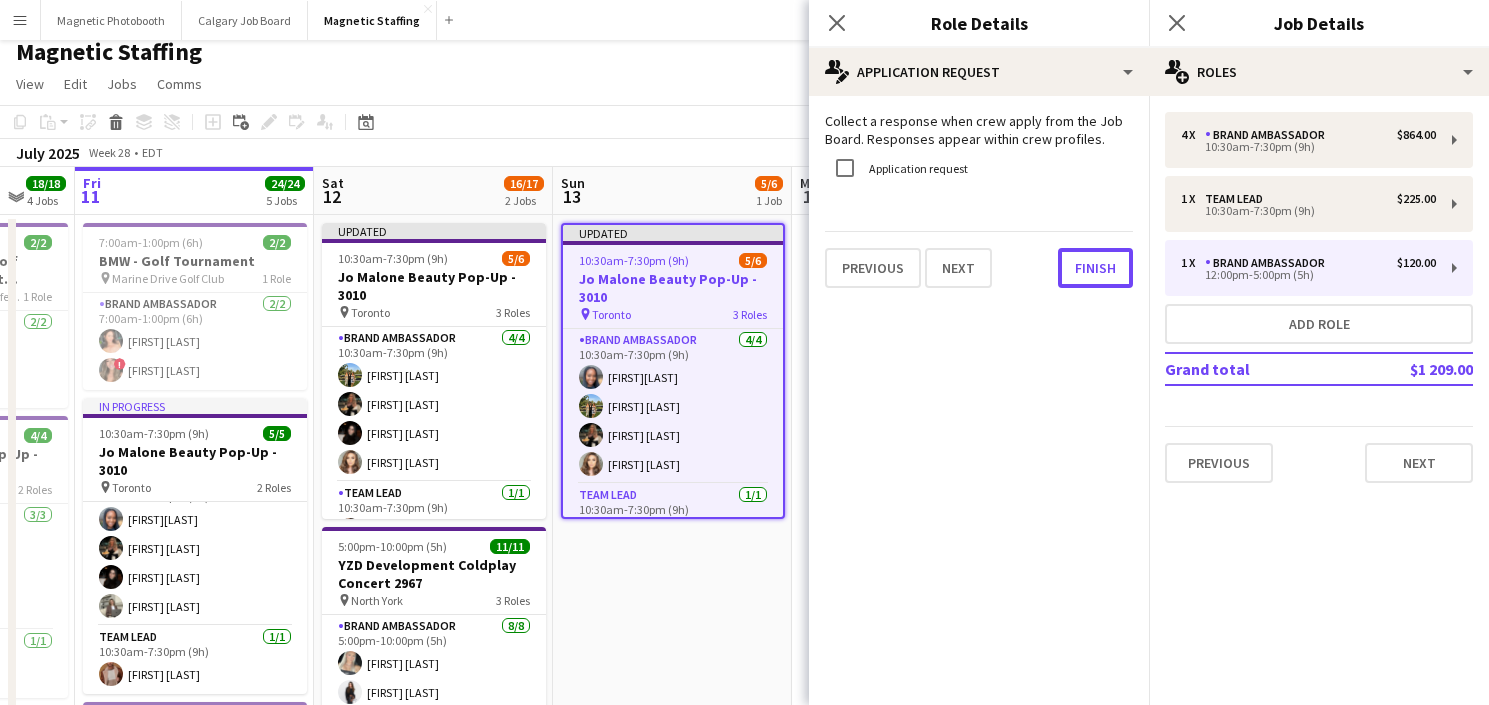 click on "Finish" at bounding box center (1095, 268) 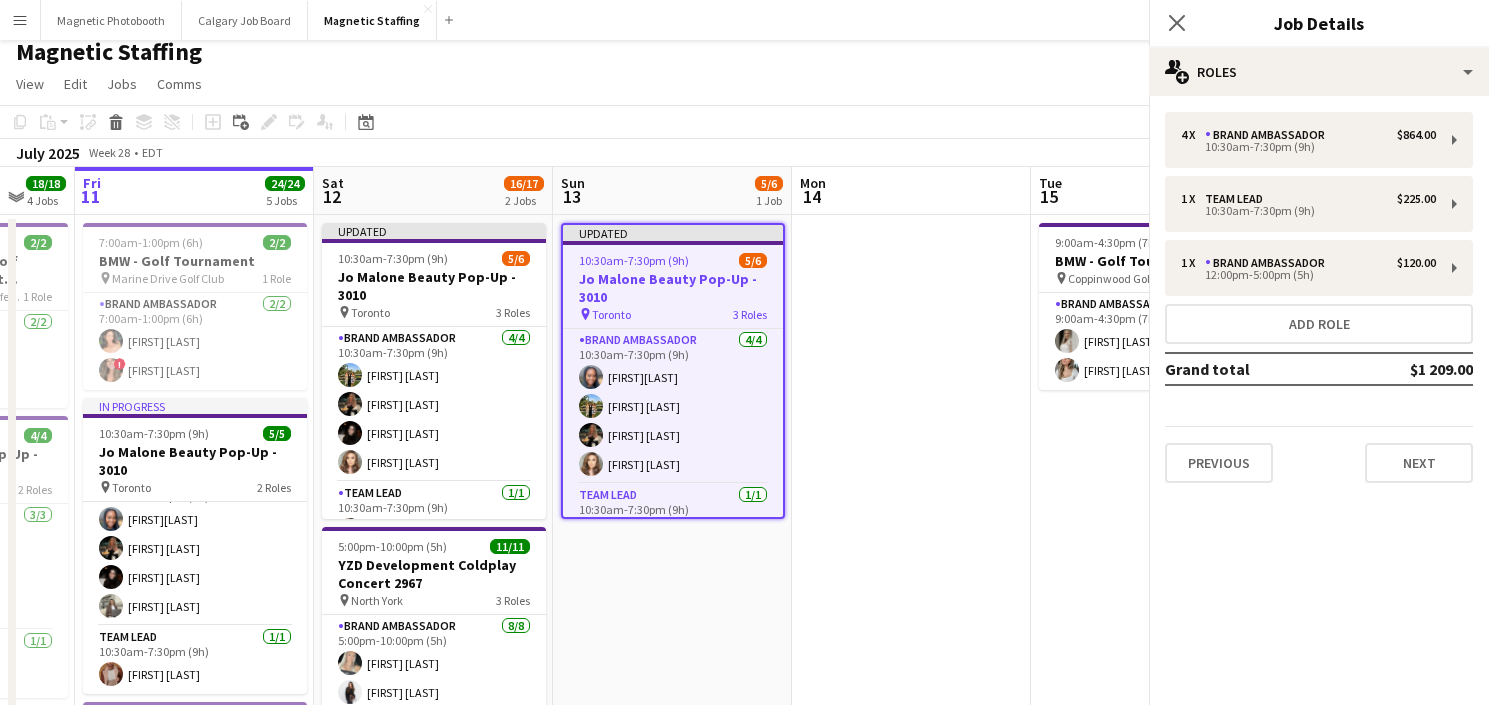 click at bounding box center (911, 1183) 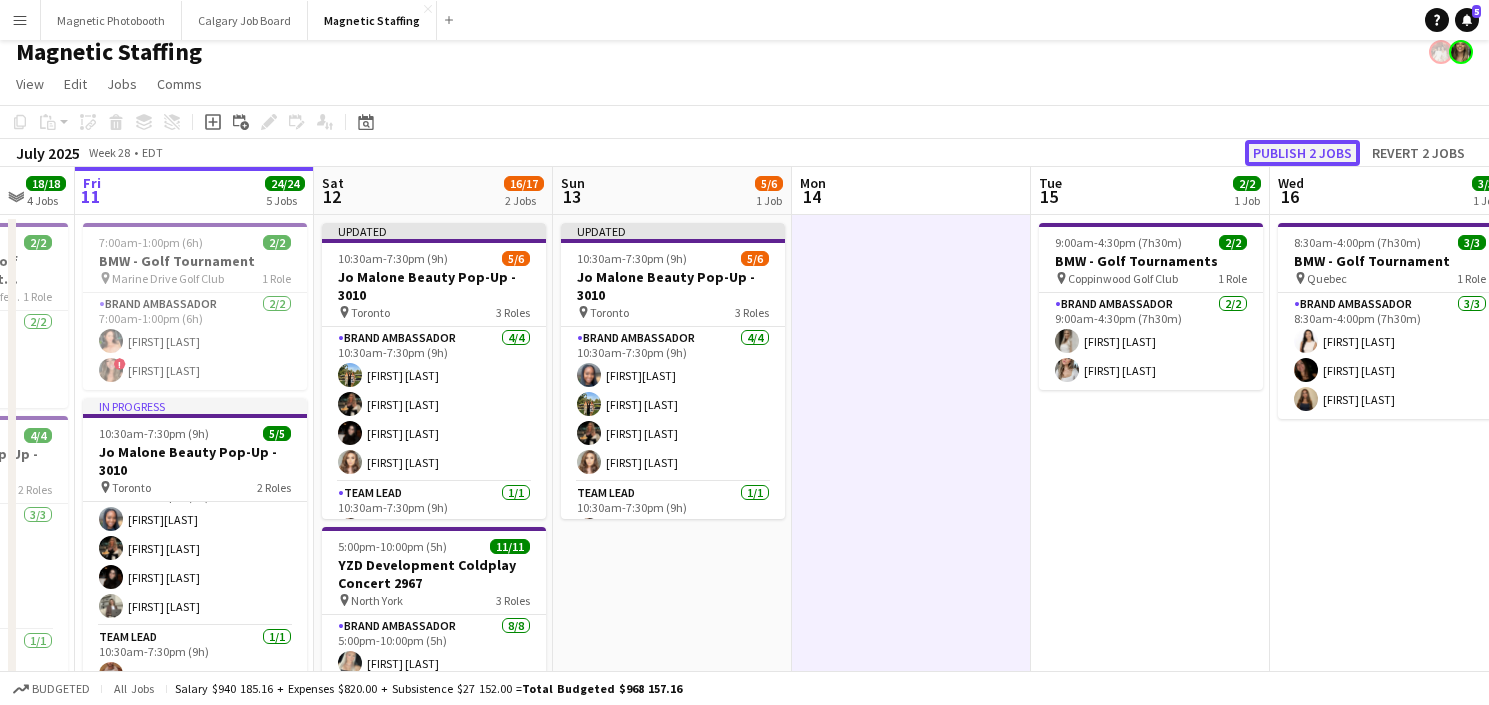click on "Publish 2 jobs" 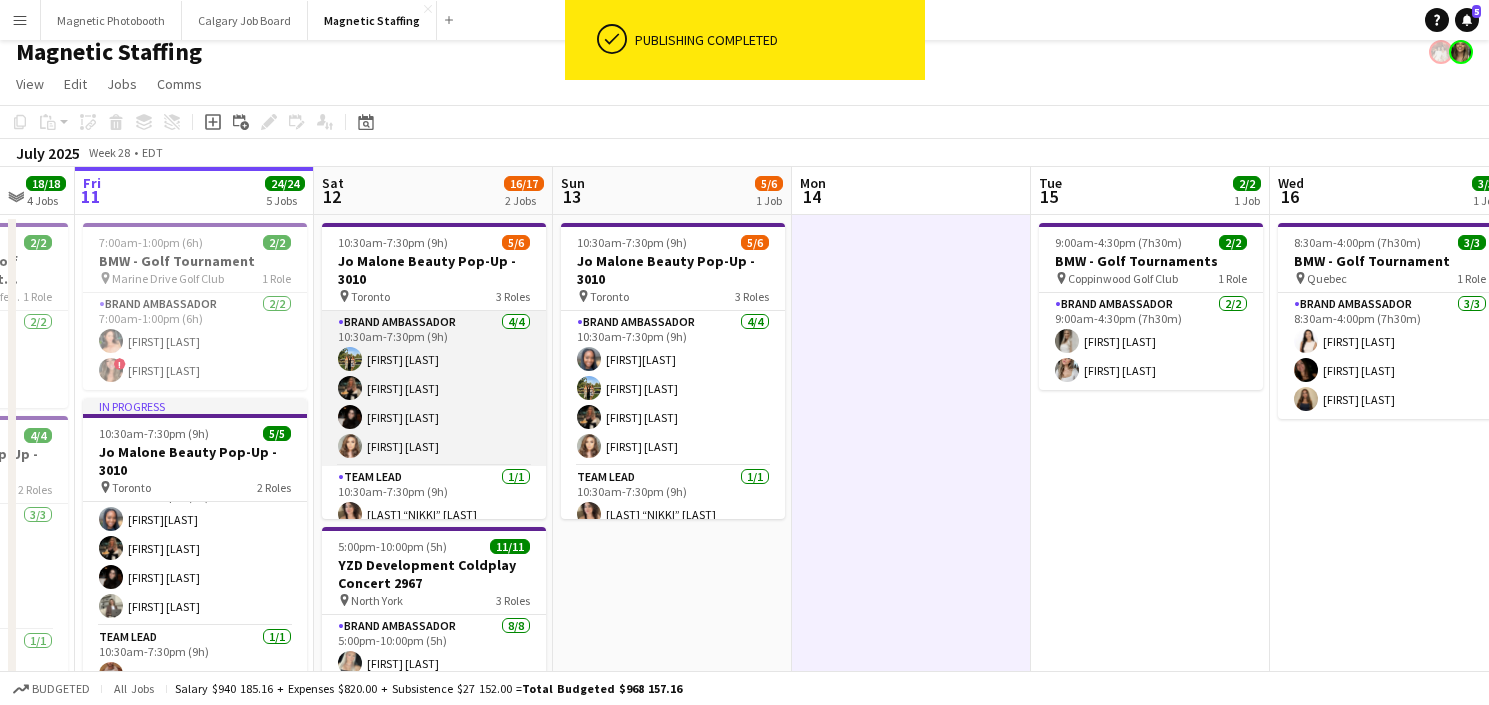 click on "Brand Ambassador   4/4   10:30am-7:30pm (9h)
[FIRST] [LAST] [FIRST] [LAST] [FIRST] [LAST]" at bounding box center [434, 388] 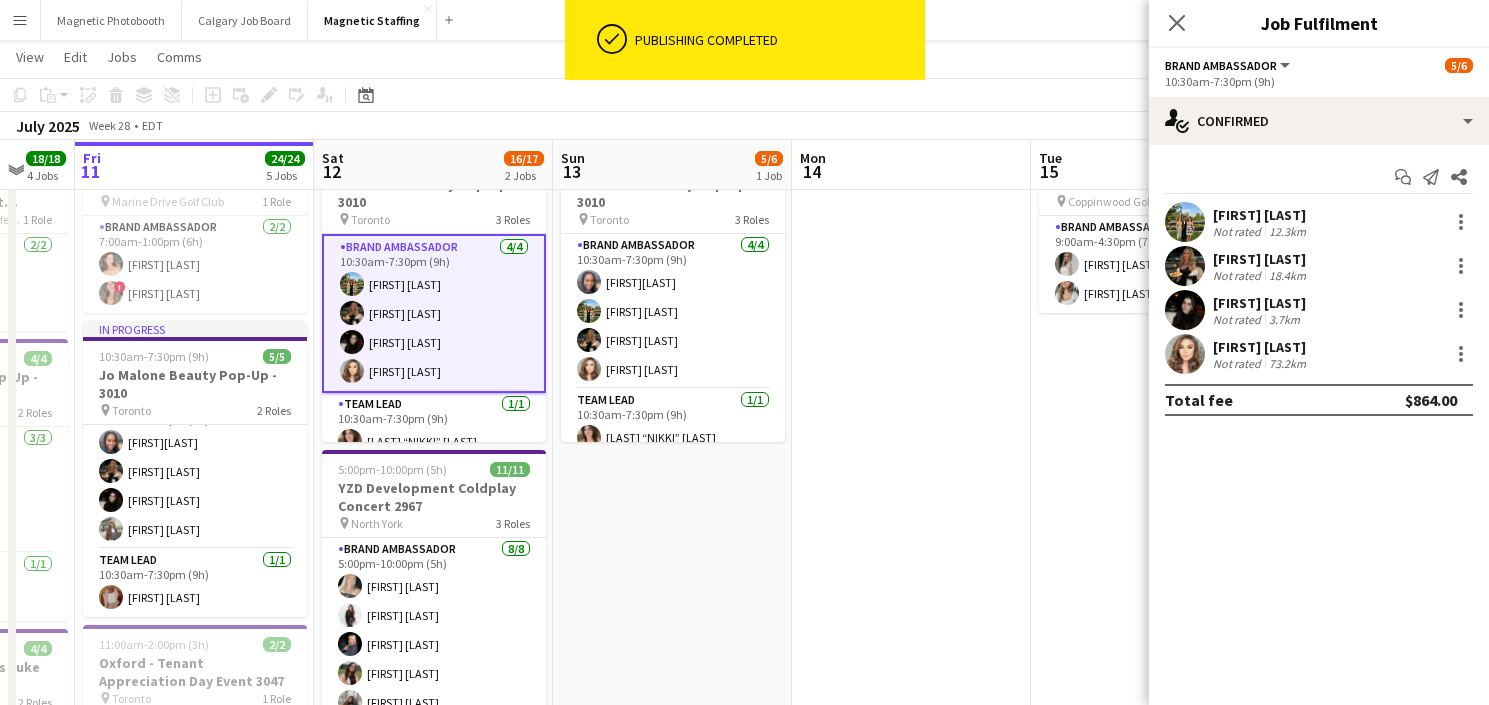 scroll, scrollTop: 87, scrollLeft: 0, axis: vertical 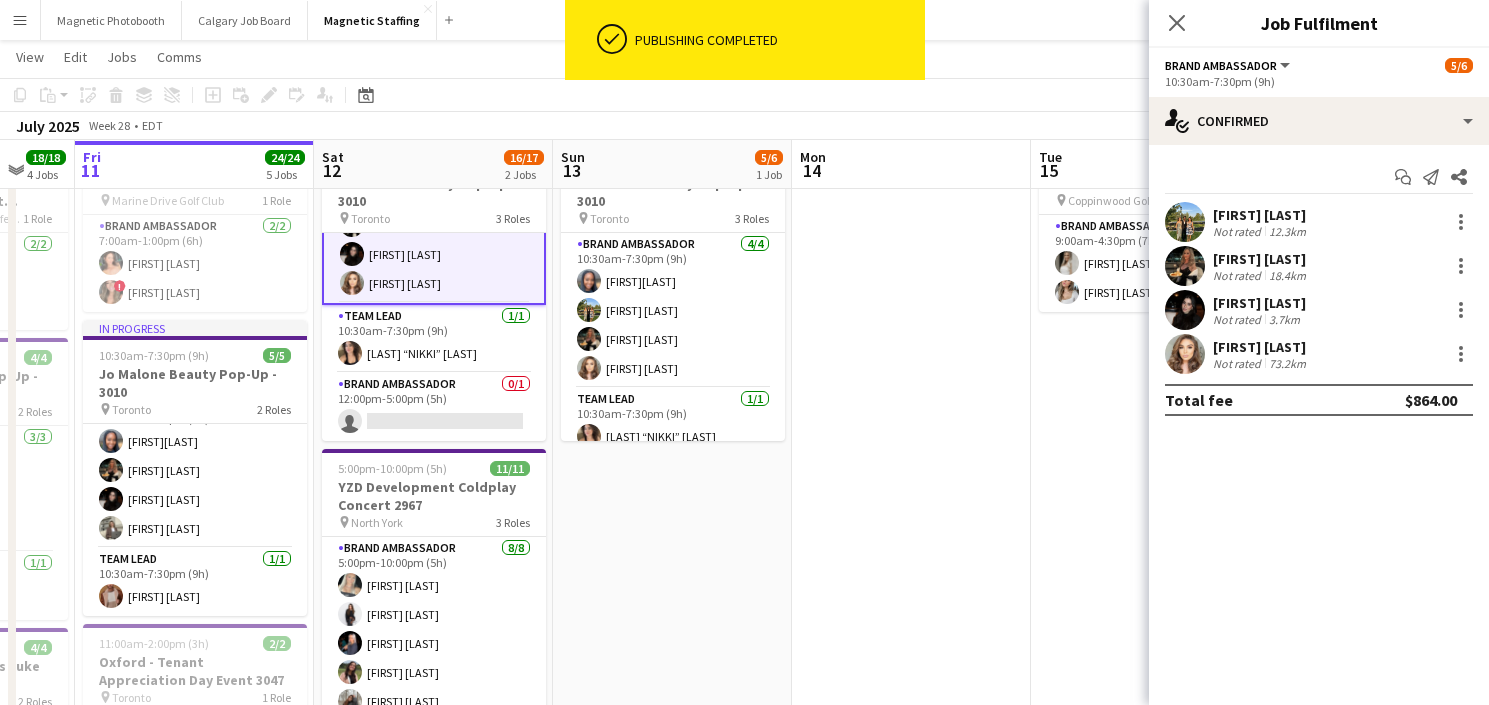 click on "Brand Ambassador   0/1   12:00pm-5:00pm (5h)
single-neutral-actions" at bounding box center [434, 407] 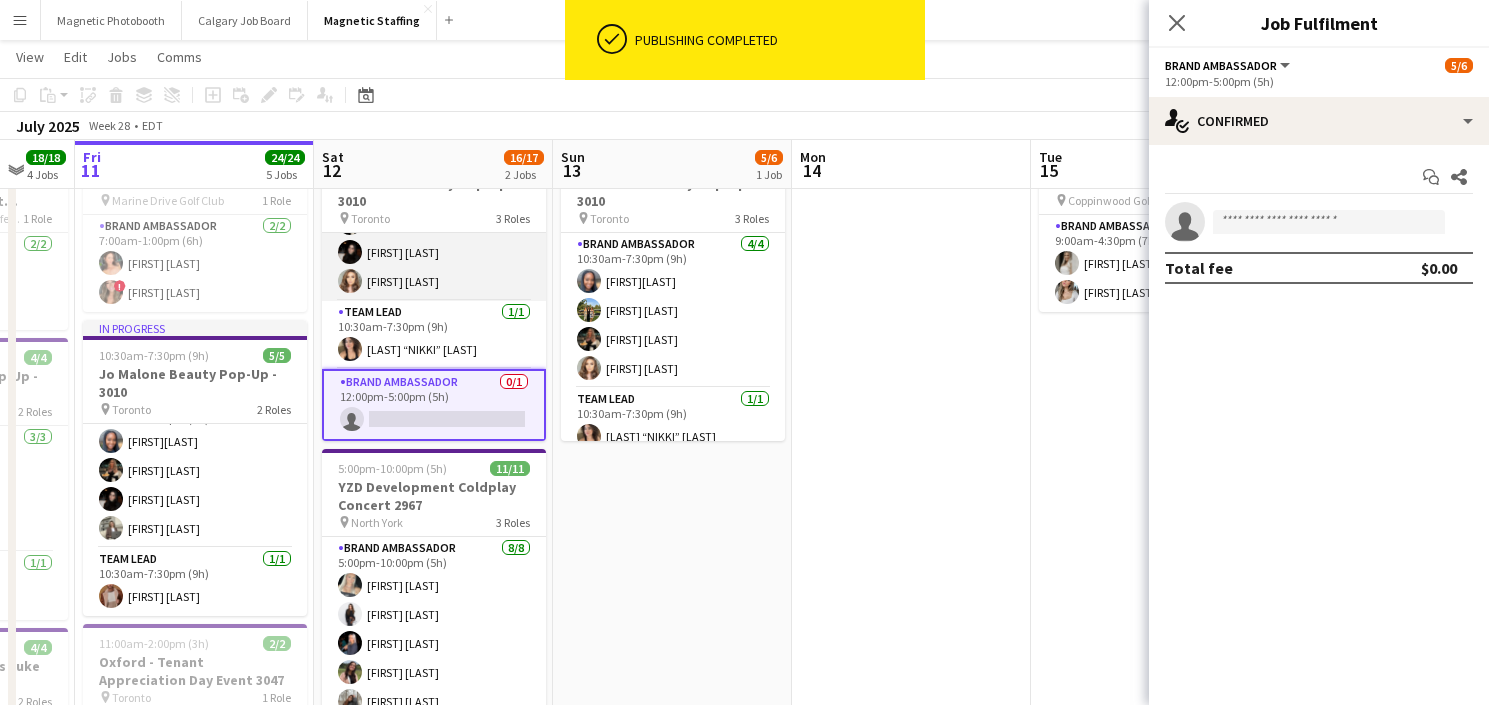 scroll, scrollTop: 85, scrollLeft: 0, axis: vertical 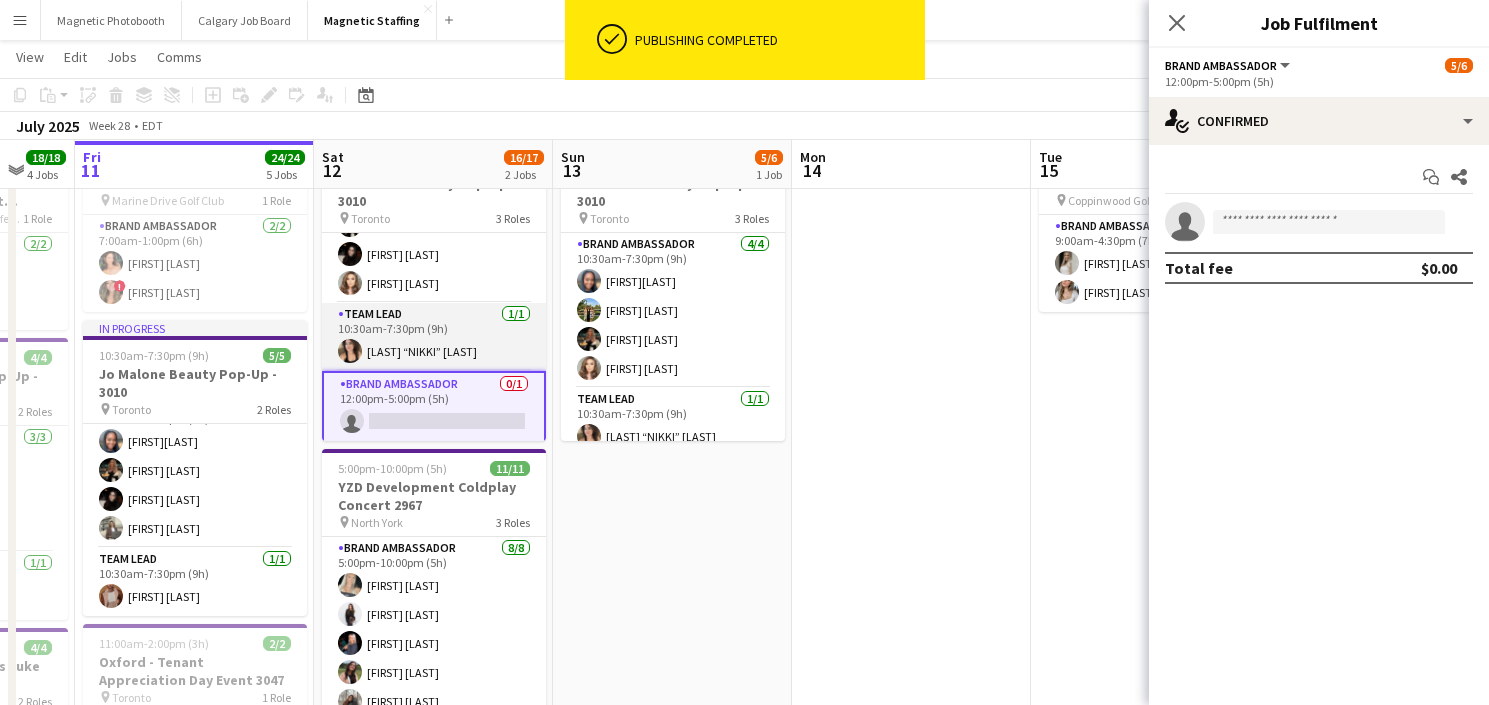 click on "Team Lead   1/1   10:30am-7:30pm (9h)
[FIRST] “[NICK]” [LAST]" at bounding box center (434, 337) 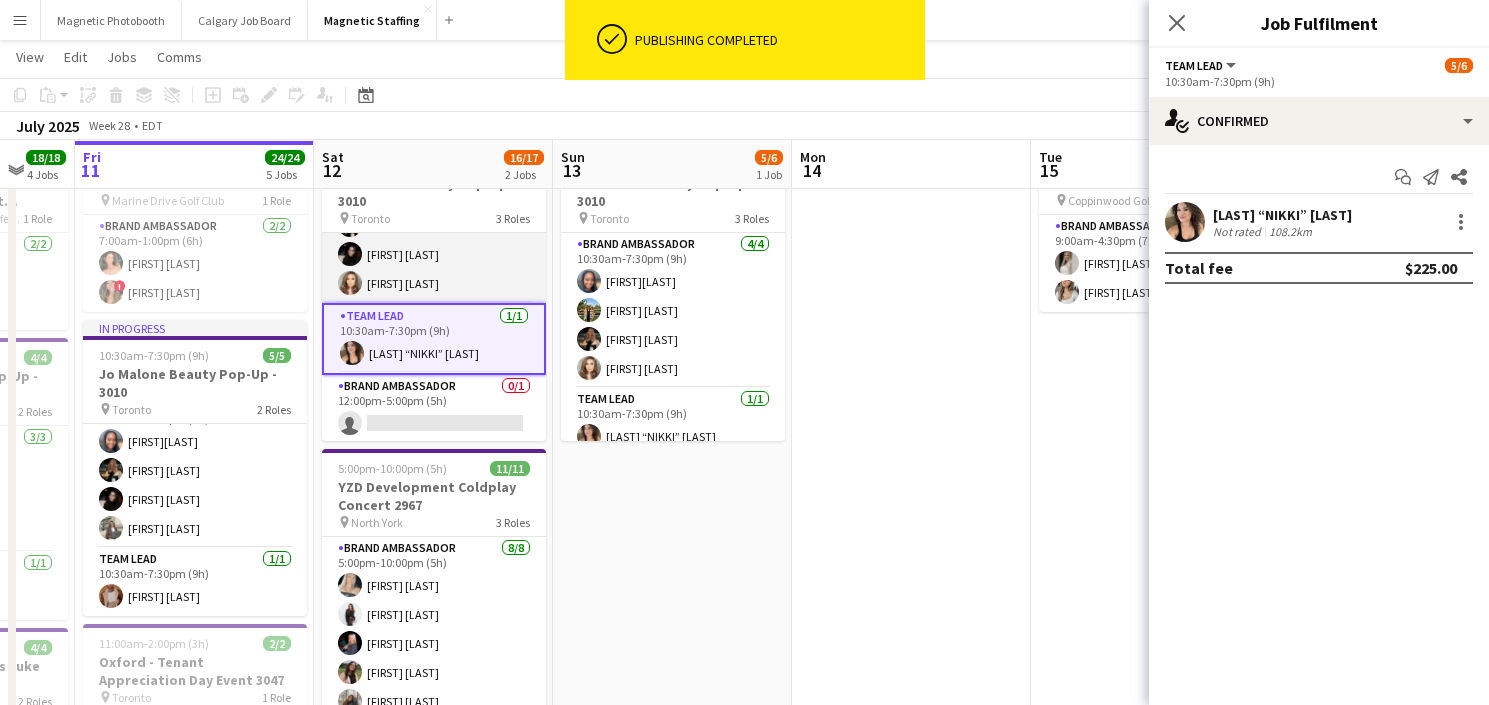click on "Brand Ambassador   4/4   10:30am-7:30pm (9h)
[FIRST] [LAST] [FIRST] [LAST] [FIRST] [LAST]" at bounding box center (434, 225) 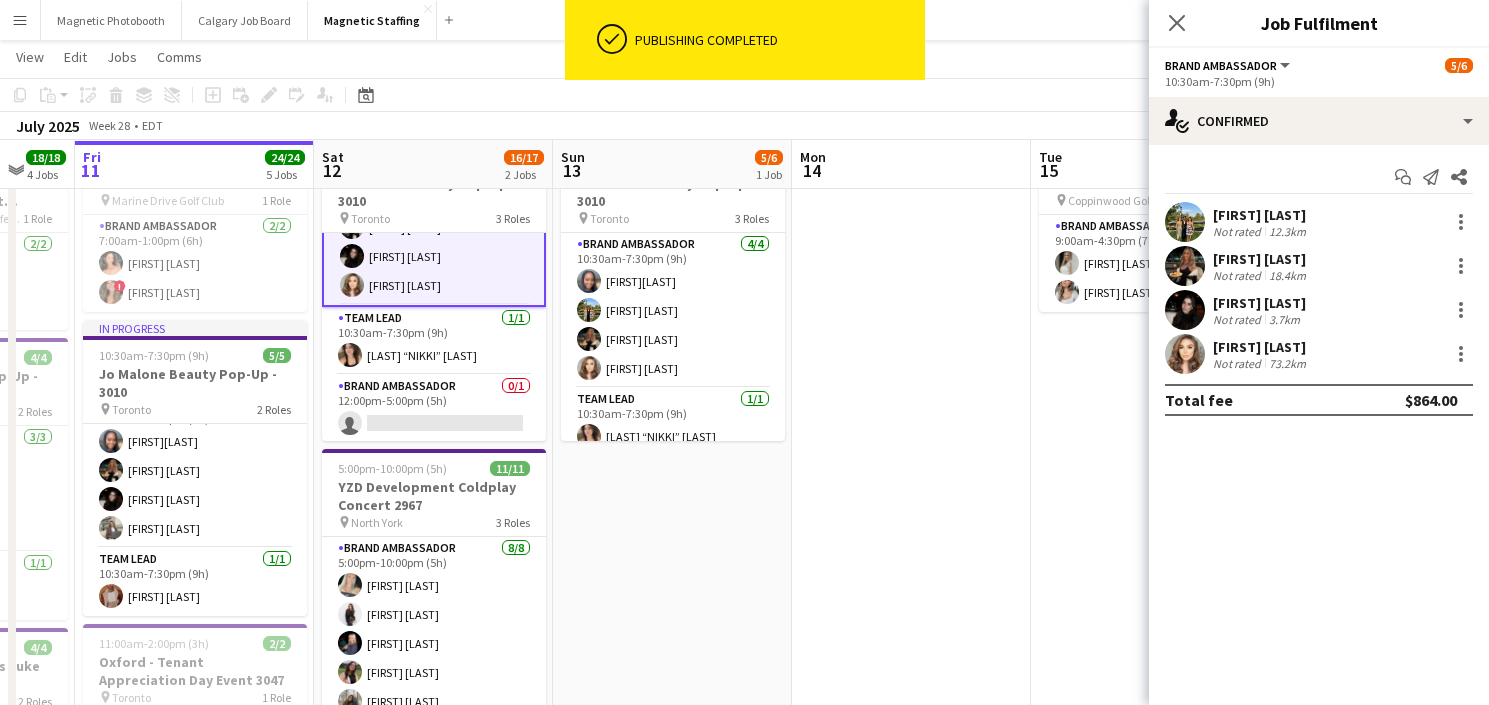 scroll, scrollTop: 87, scrollLeft: 0, axis: vertical 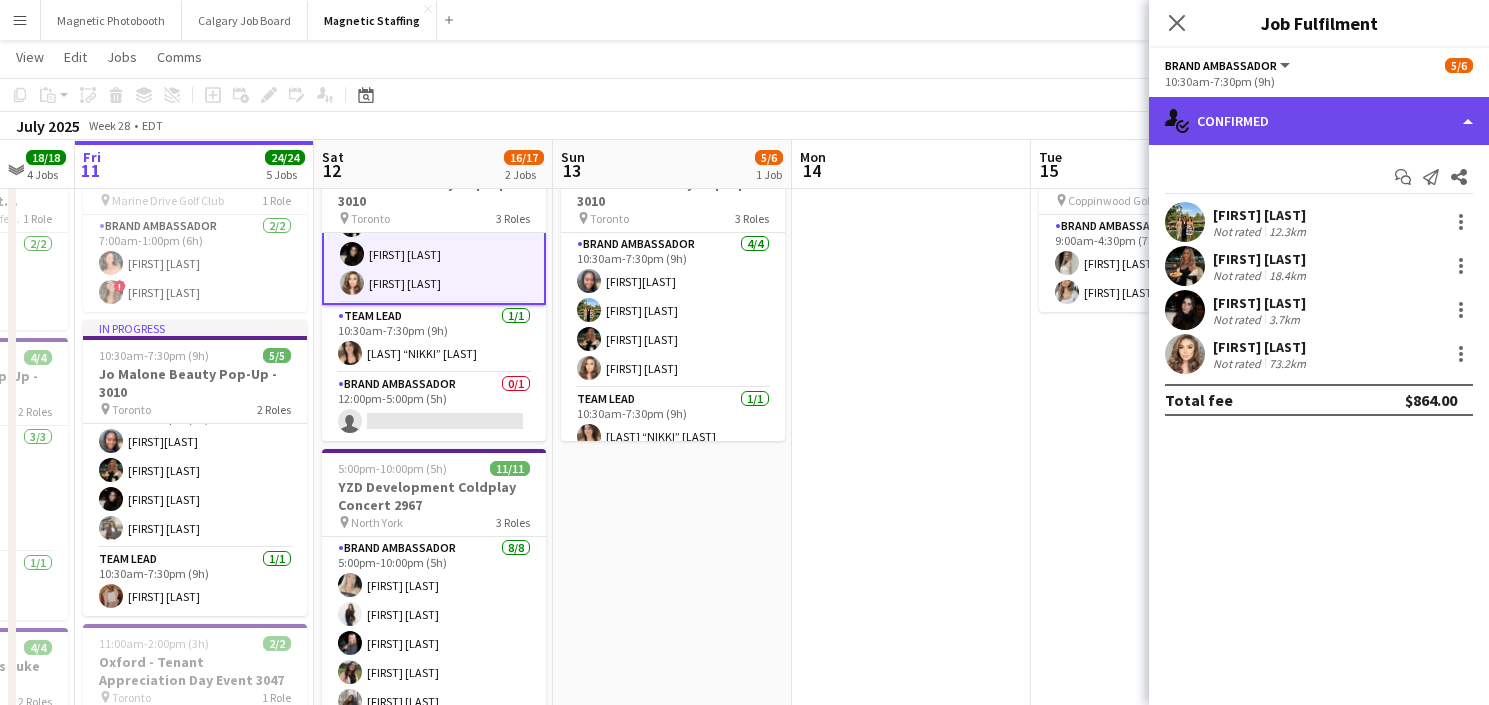 click on "single-neutral-actions-check-2
Confirmed" 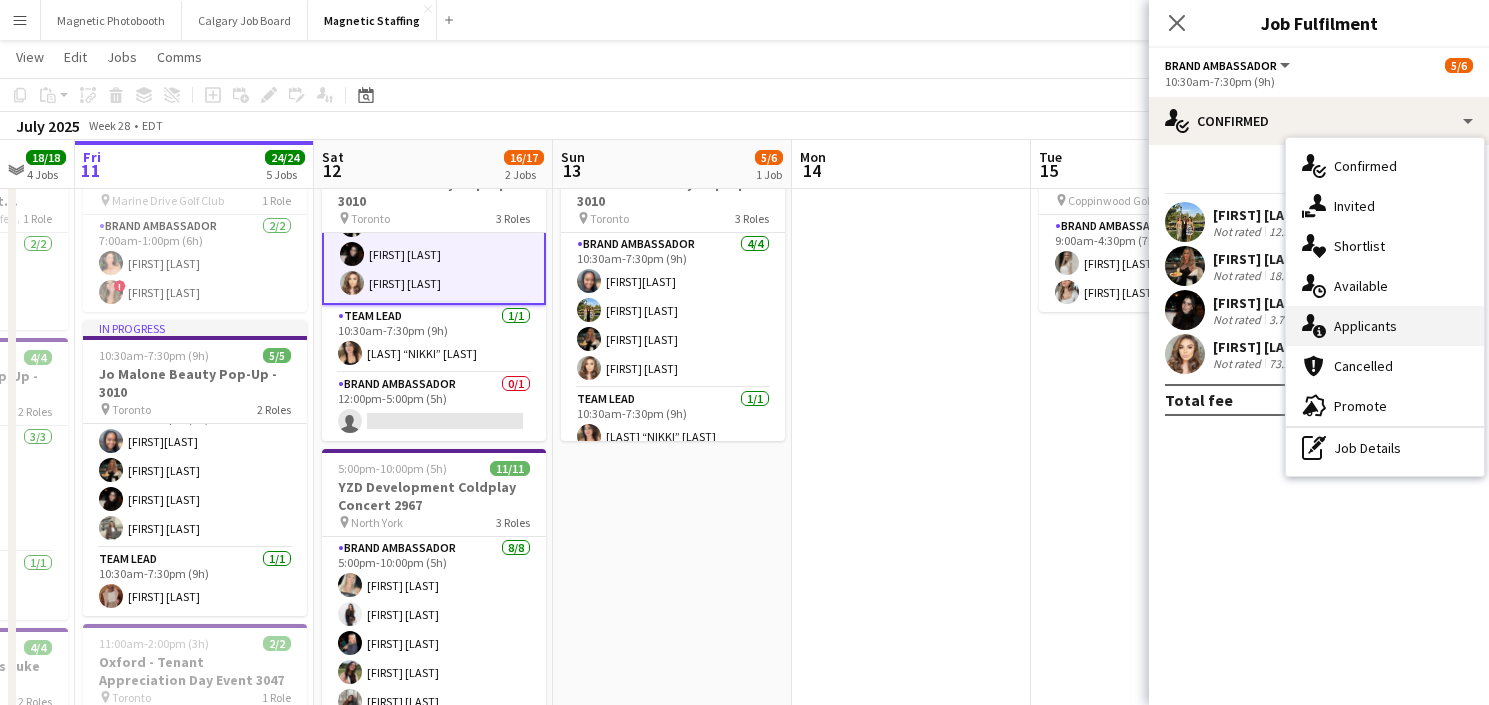 click on "single-neutral-actions-information
Applicants" at bounding box center [1385, 326] 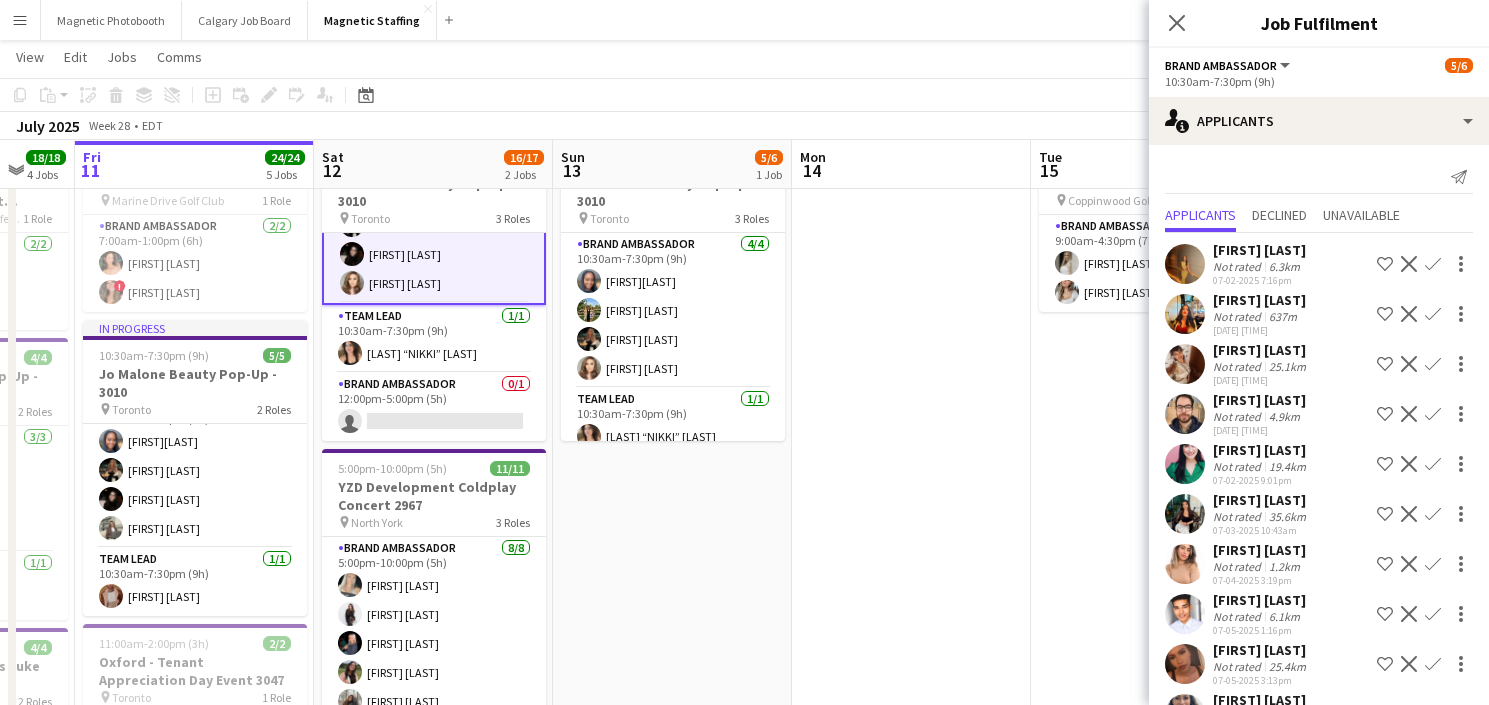scroll, scrollTop: 202, scrollLeft: 0, axis: vertical 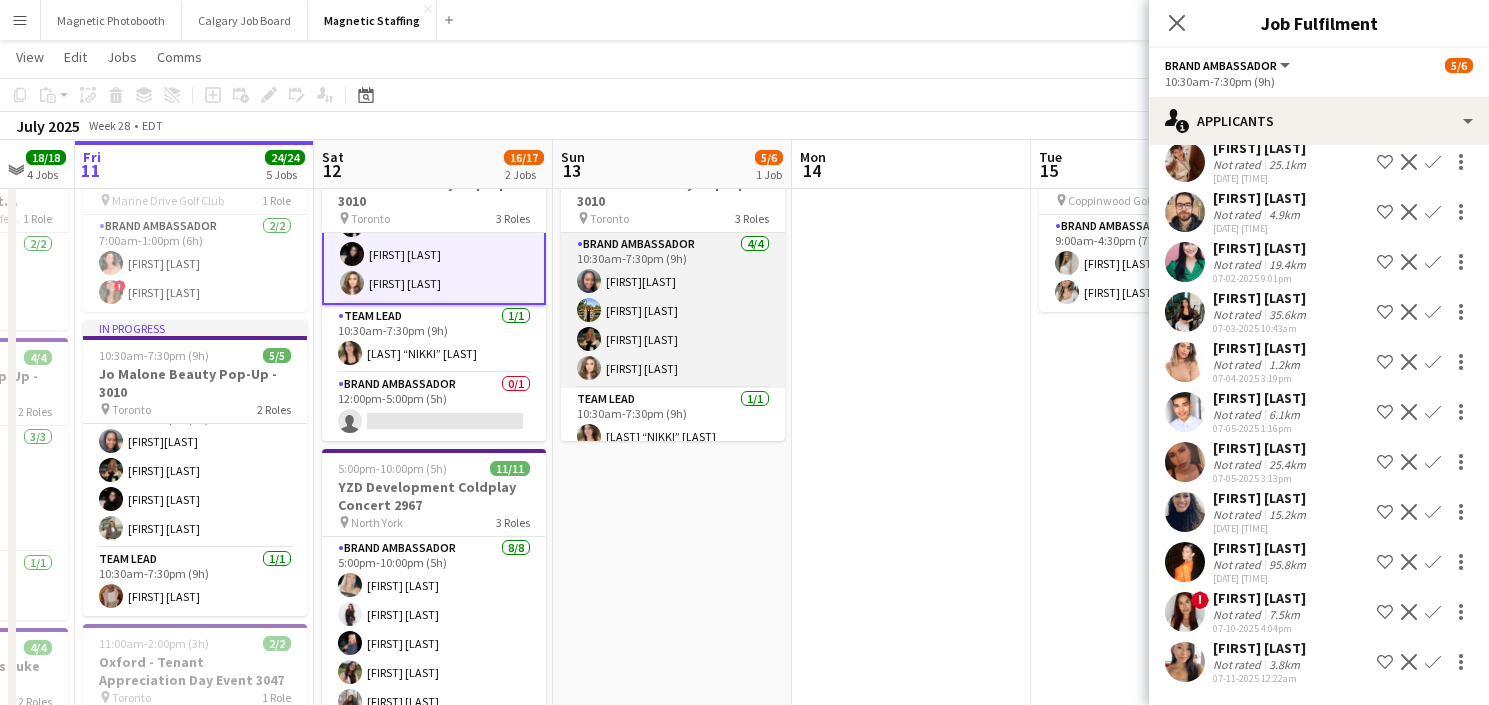click on "Brand Ambassador   4/4   10:30am-7:30pm (9h)
[FIRST] [LAST] [FIRST] [LAST] [FIRST] [LAST] [FIRST] [LAST]" at bounding box center (673, 310) 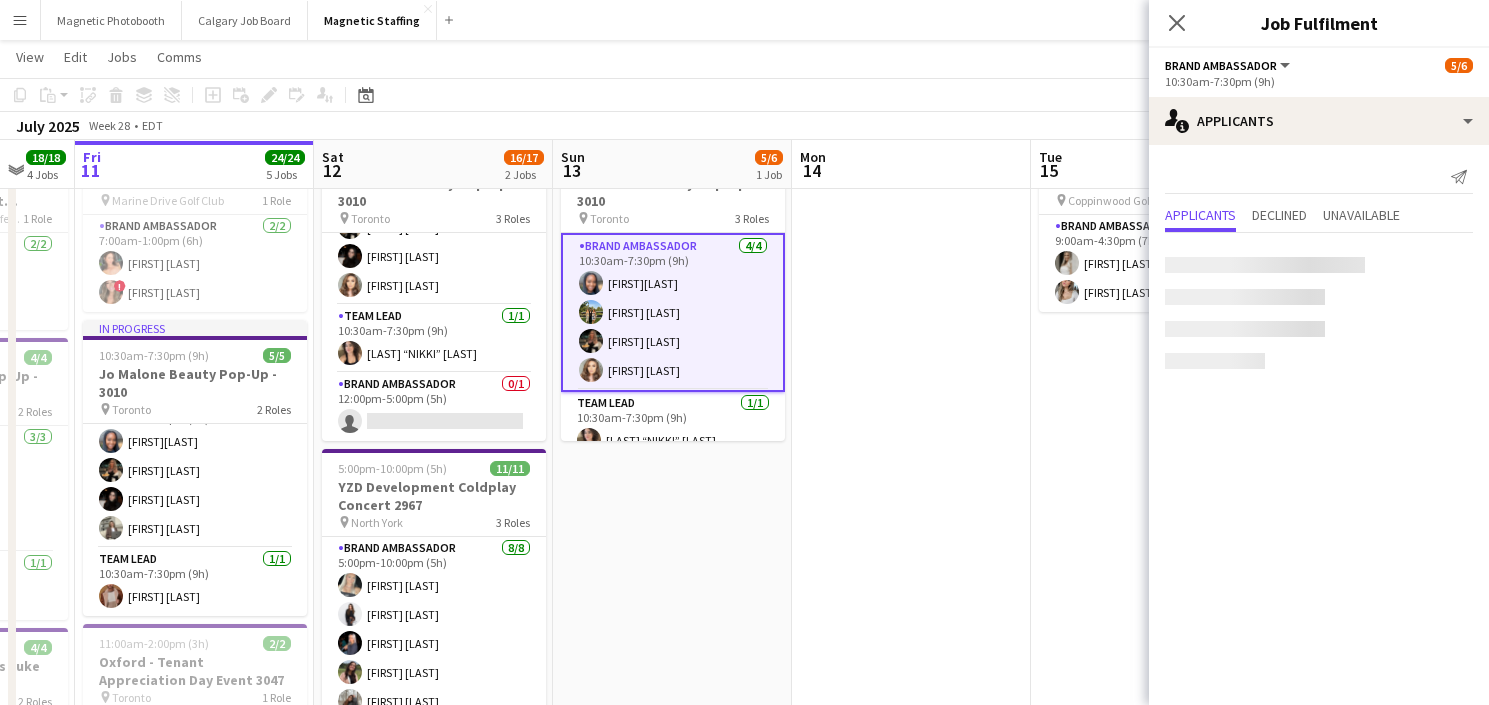 scroll, scrollTop: 83, scrollLeft: 0, axis: vertical 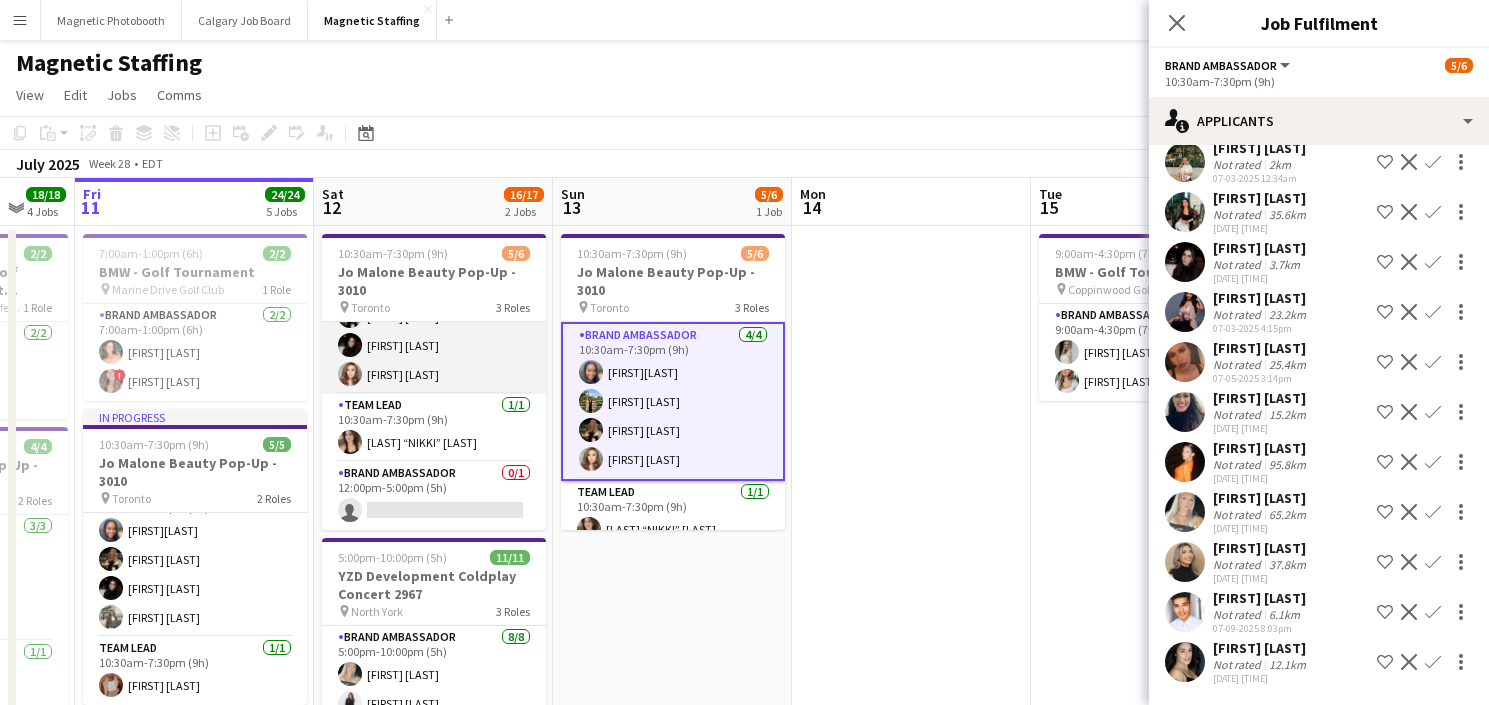 click on "Brand Ambassador   4/4   10:30am-7:30pm (9h)
[FIRST] [LAST] [FIRST] [LAST] [FIRST] [LAST]" at bounding box center [434, 316] 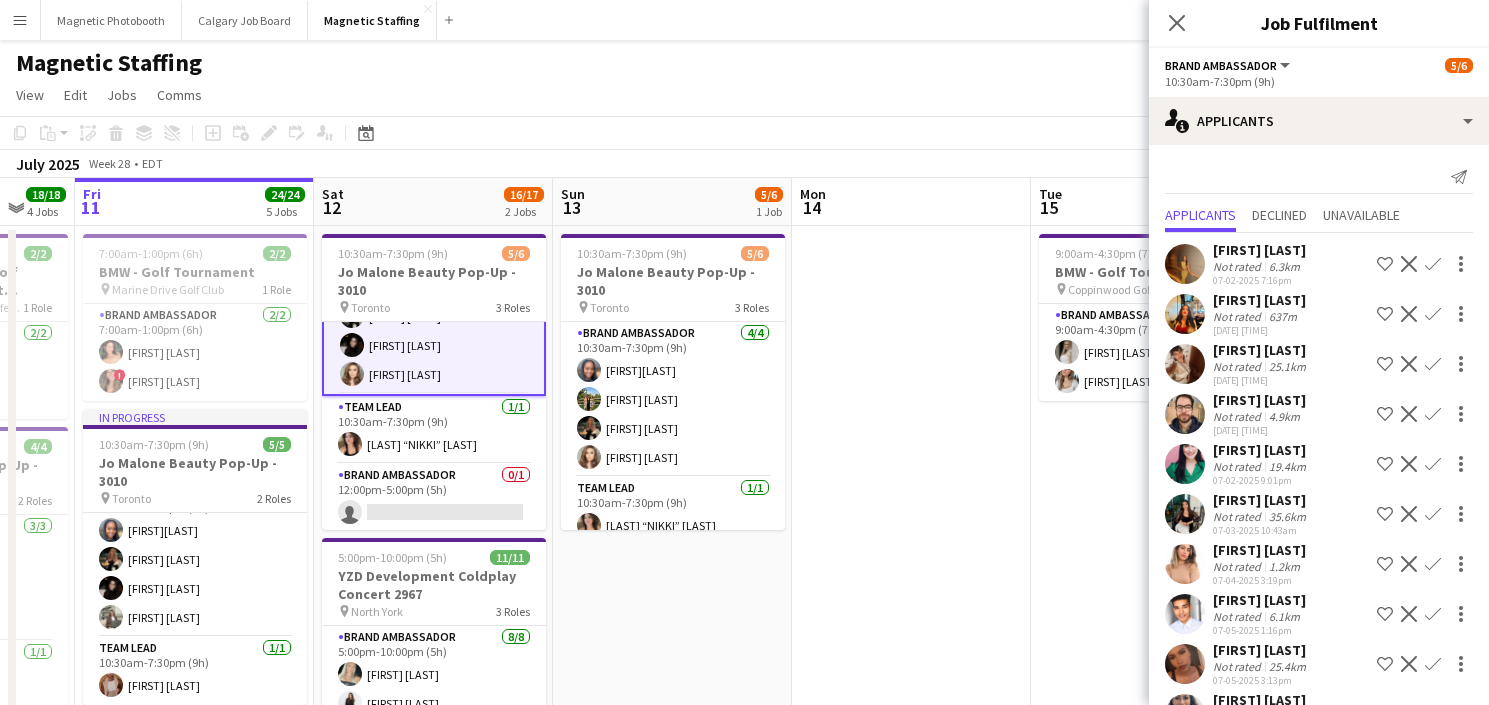 scroll, scrollTop: 202, scrollLeft: 0, axis: vertical 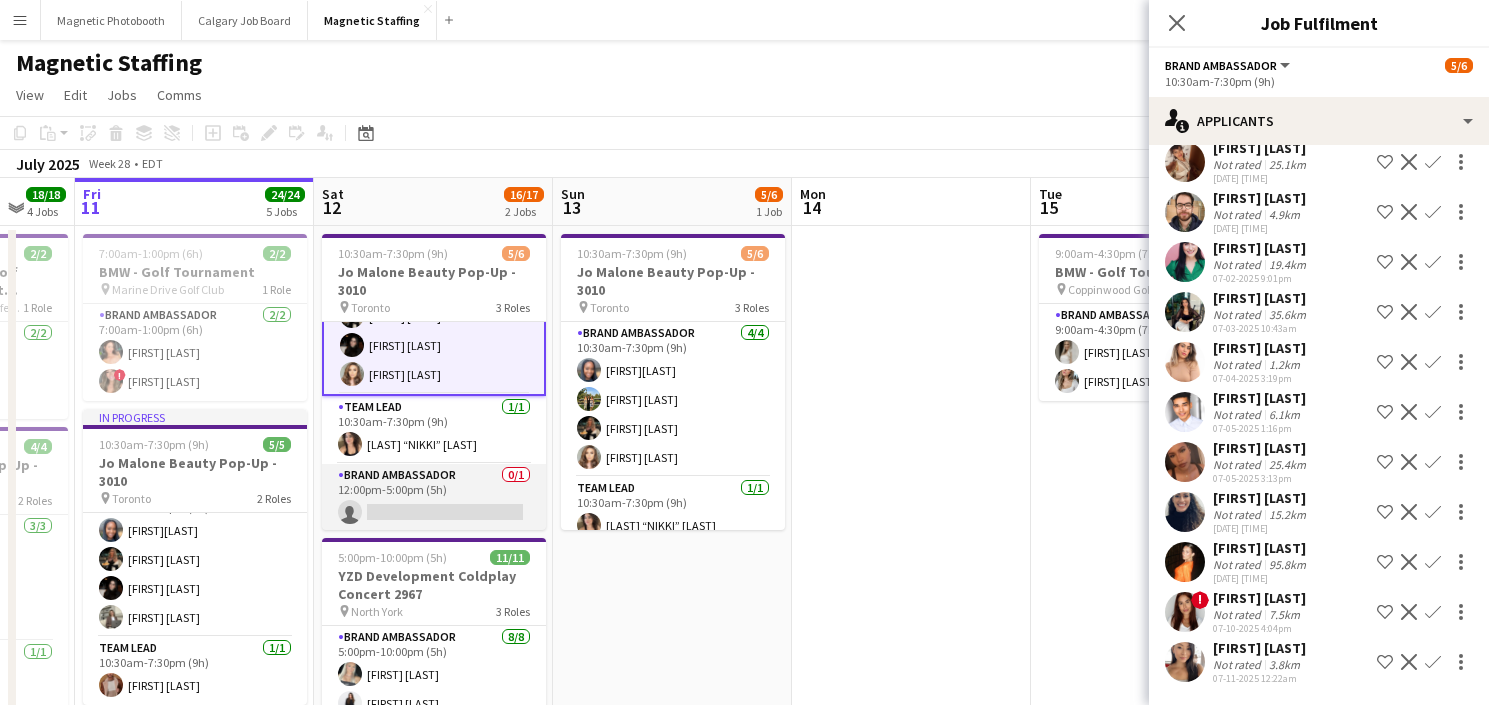 click on "Brand Ambassador   0/1   12:00pm-5:00pm (5h)
single-neutral-actions" at bounding box center (434, 498) 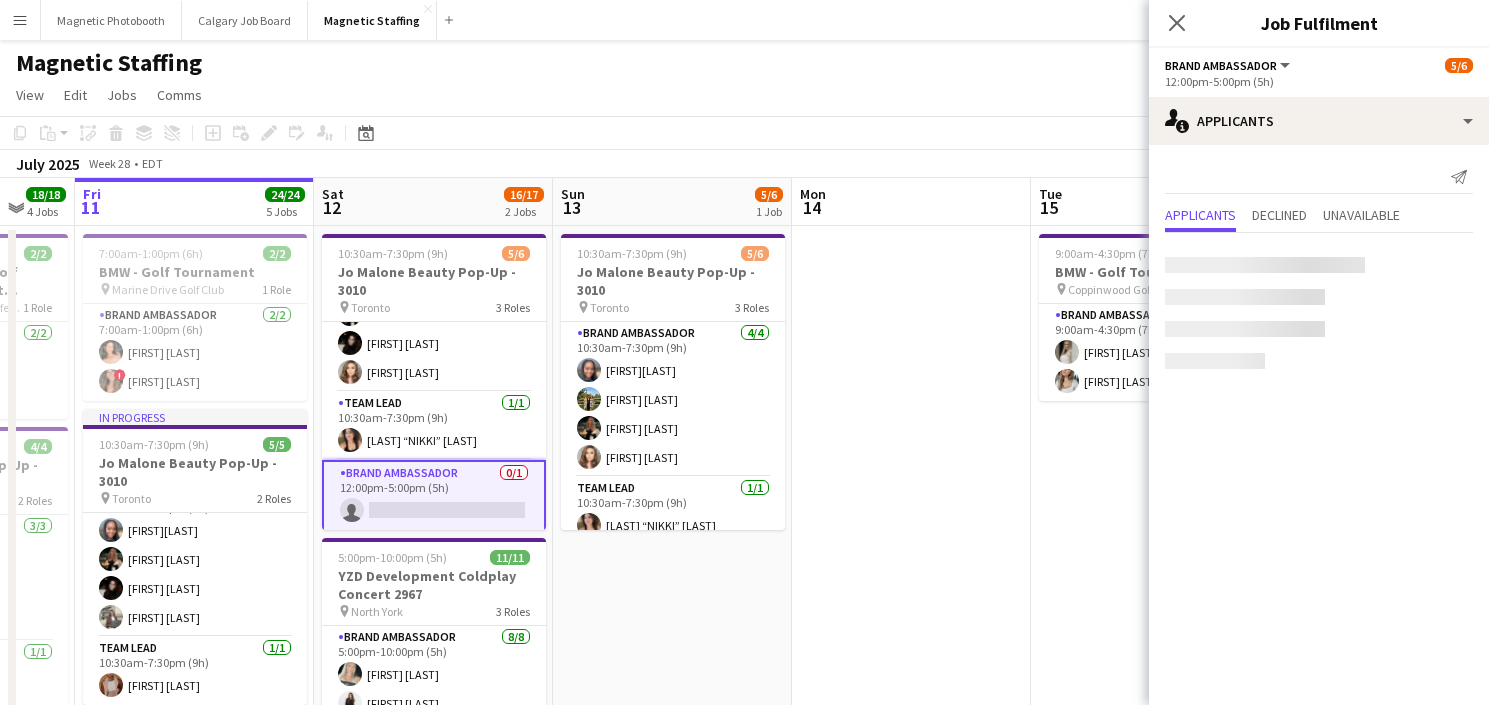 scroll, scrollTop: 0, scrollLeft: 0, axis: both 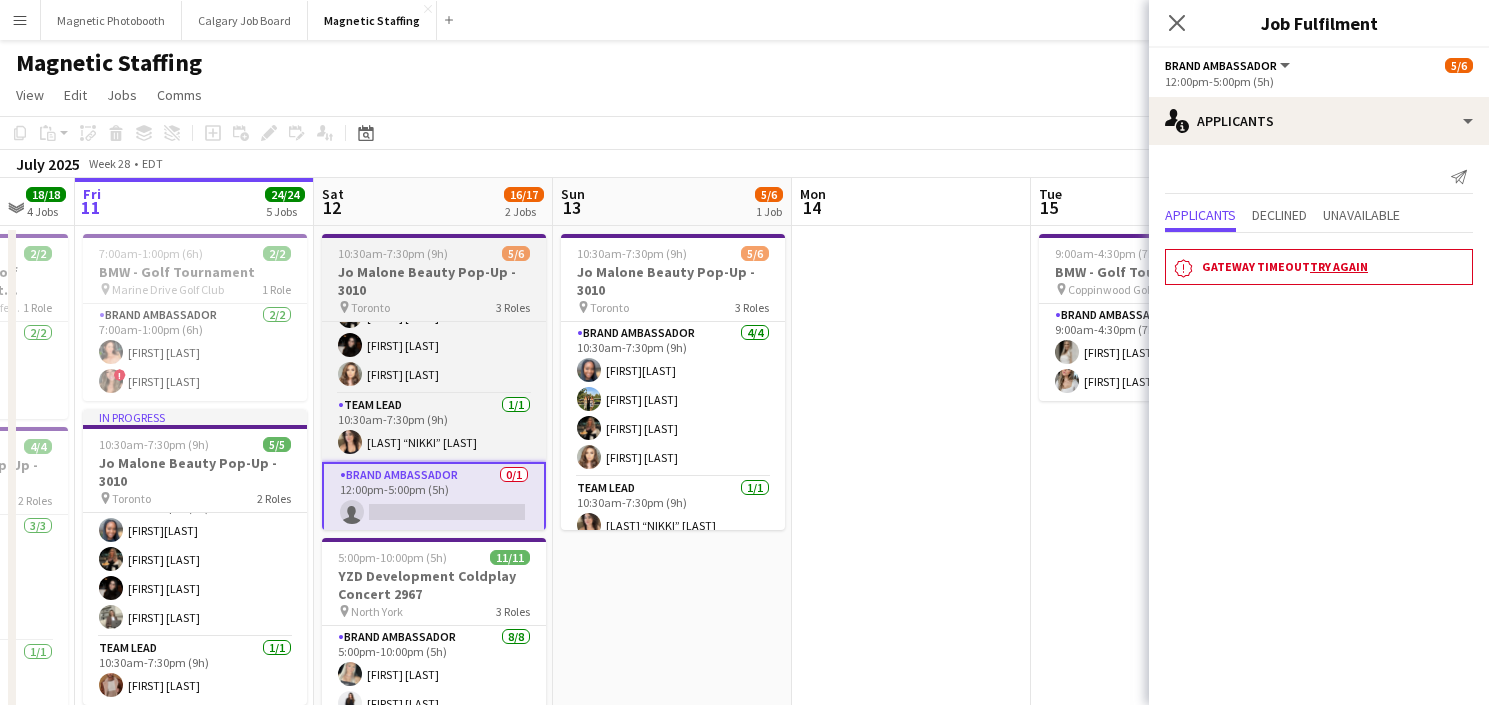 click on "10:30am-7:30pm (9h)    5/6   Jo Malone Beauty Pop-Up - 3010
pin
[CITY]   3 Roles   Brand Ambassador   4/4   10:30am-7:30pm (9h)
[FIRST] [LAST] [FIRST] [LAST] [FIRST] [LAST]  Team Lead   1/1   10:30am-7:30pm (9h)
[FIRST] “[FIRST]” [LAST]  Brand Ambassador   0/1   12:00pm-5:00pm (5h)
single-neutral-actions" at bounding box center [434, 382] 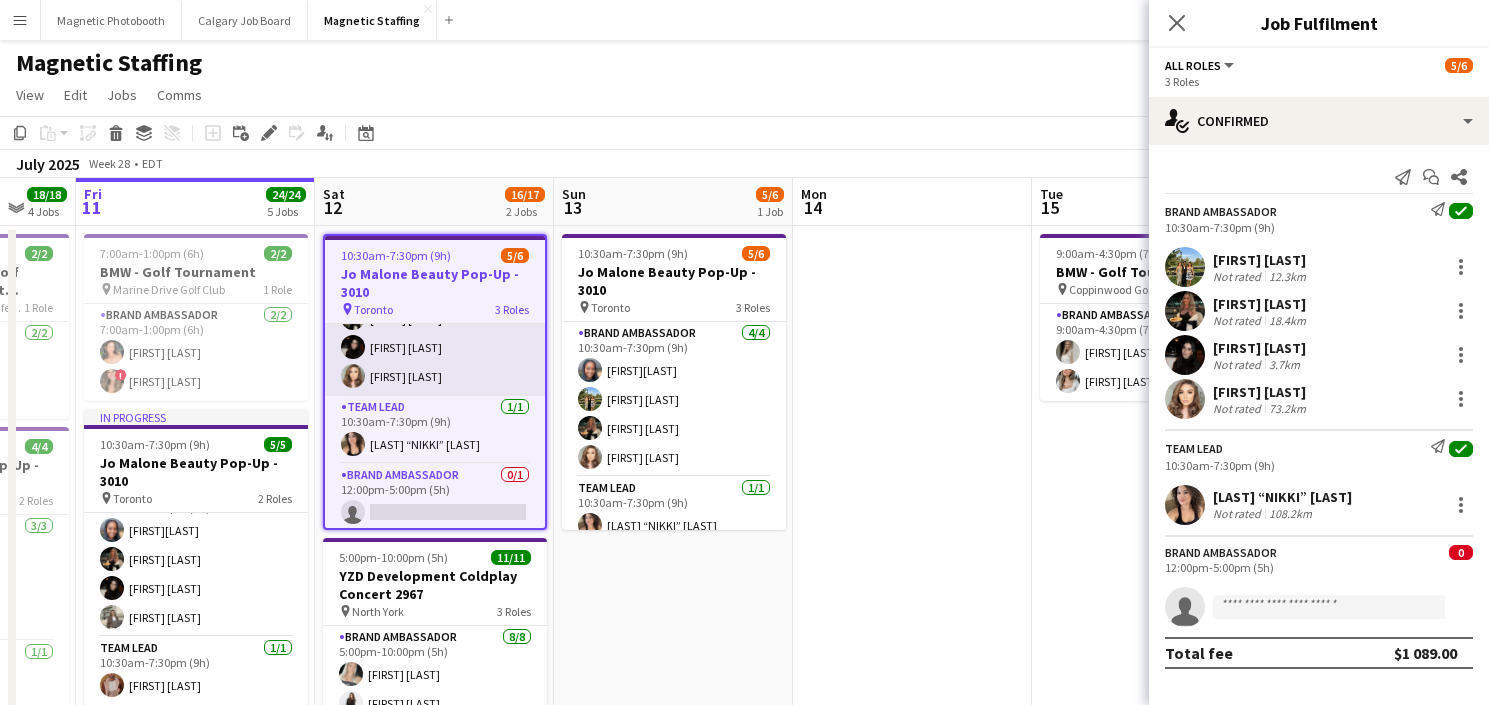 click on "Brand Ambassador   4/4   10:30am-7:30pm (9h)
[FIRST] [LAST] [FIRST] [LAST] [FIRST] [LAST]" at bounding box center [435, 318] 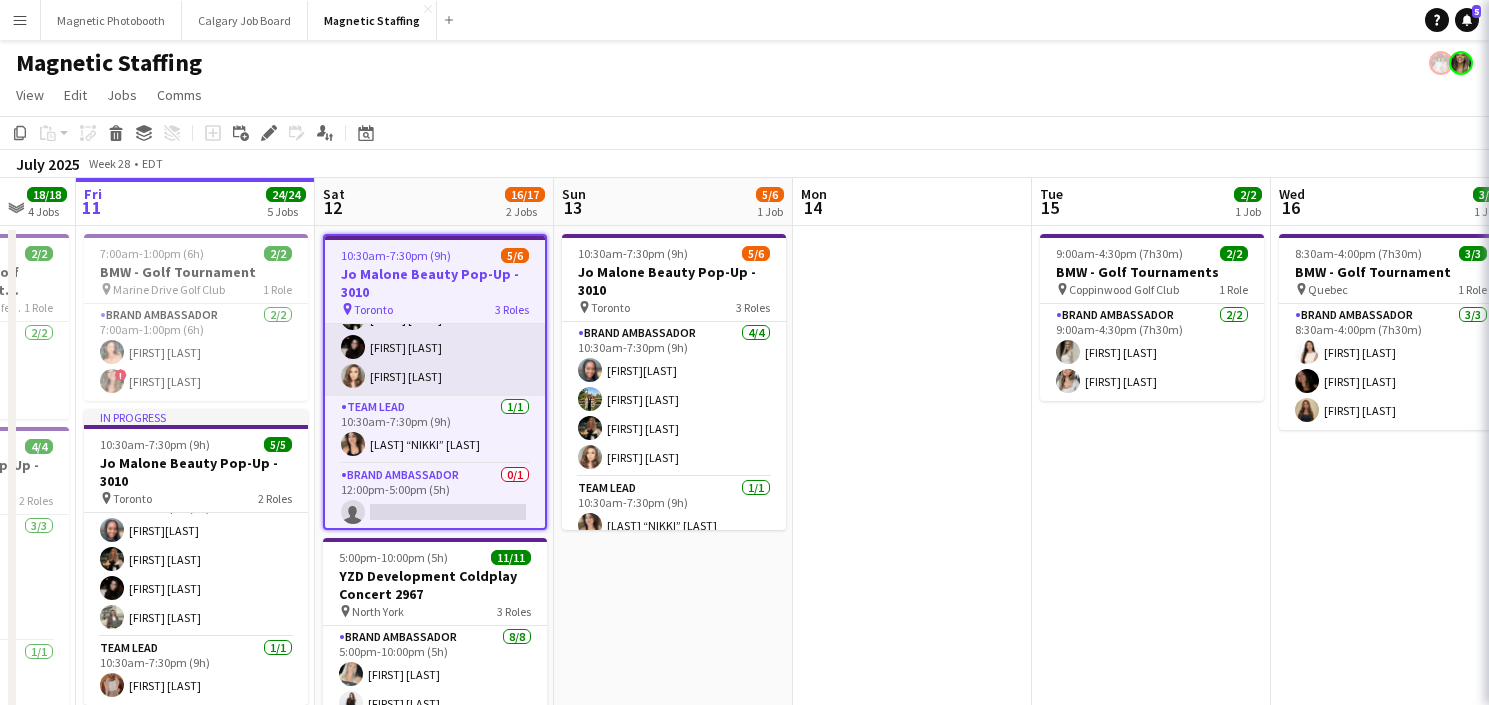 scroll, scrollTop: 0, scrollLeft: 879, axis: horizontal 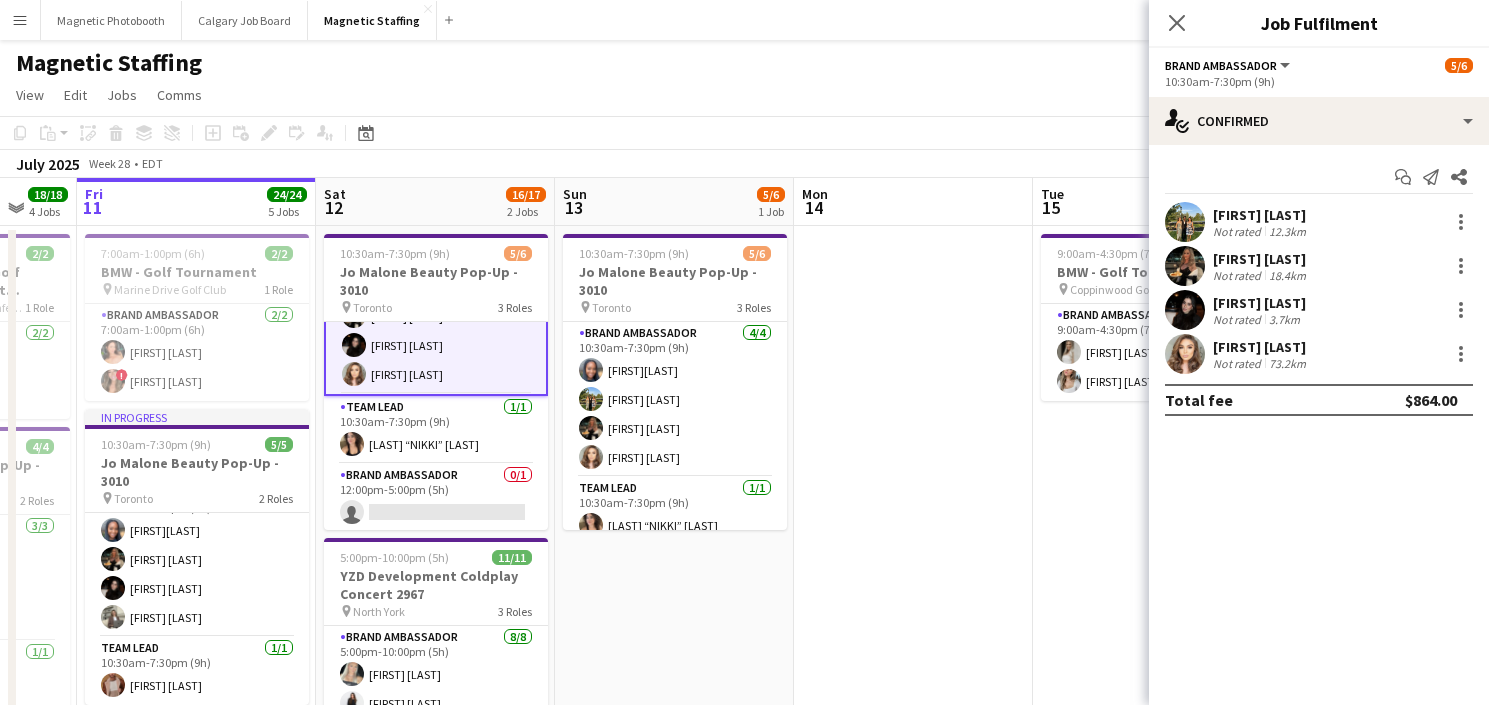 click on "Brand Ambassador   4/4   10:30am-7:30pm (9h)
[FIRST] [LAST] [FIRST] [LAST] [FIRST] [LAST]" at bounding box center [436, 316] 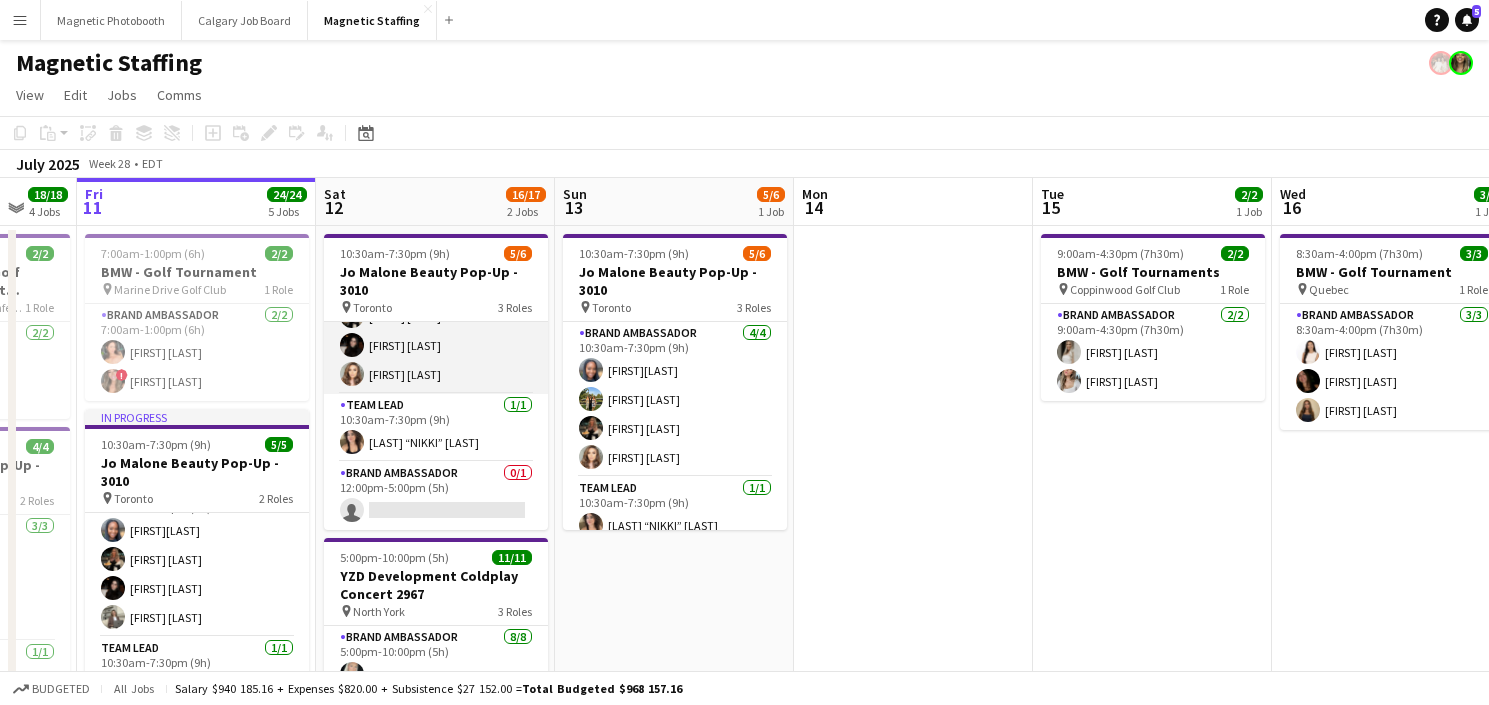 click on "Brand Ambassador   4/4   10:30am-7:30pm (9h)
[FIRST] [LAST] [FIRST] [LAST] [FIRST] [LAST]" at bounding box center (436, 316) 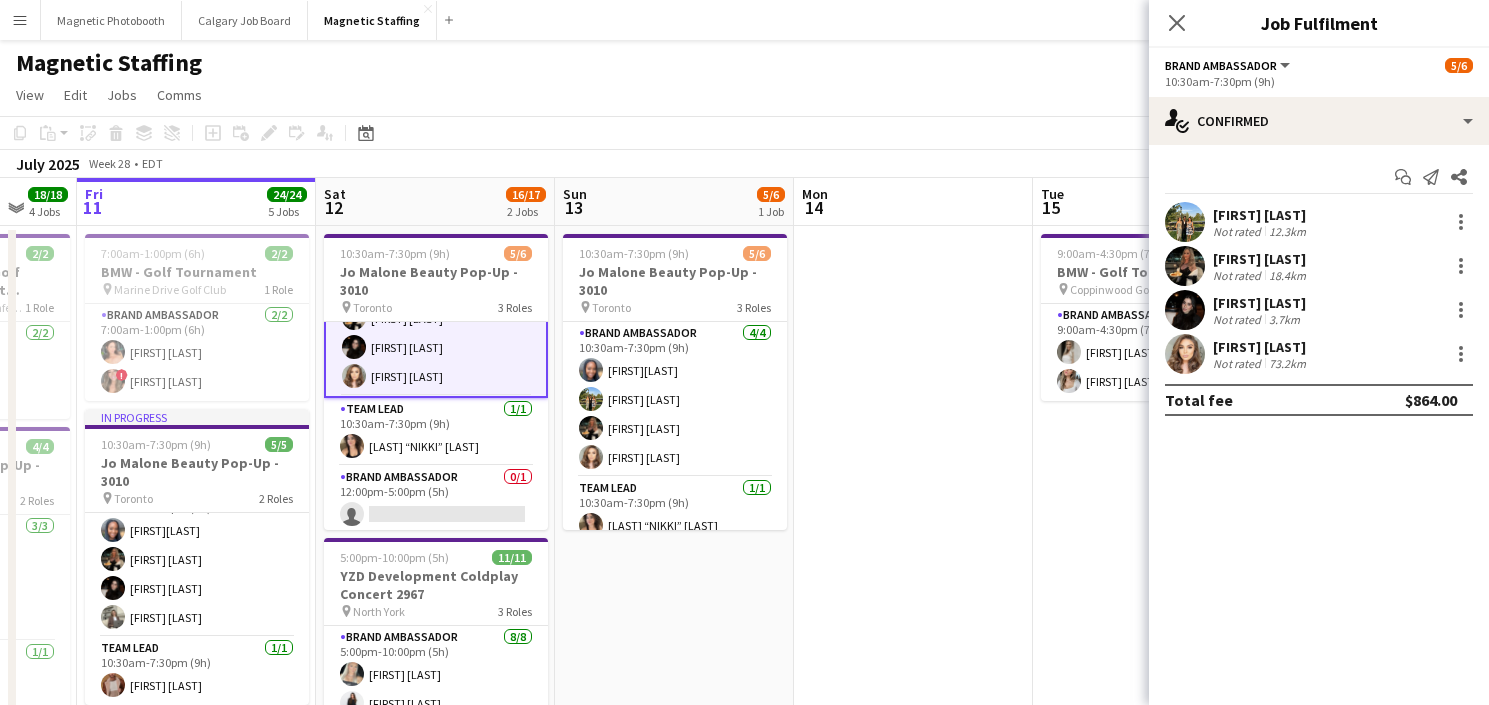 scroll, scrollTop: 85, scrollLeft: 0, axis: vertical 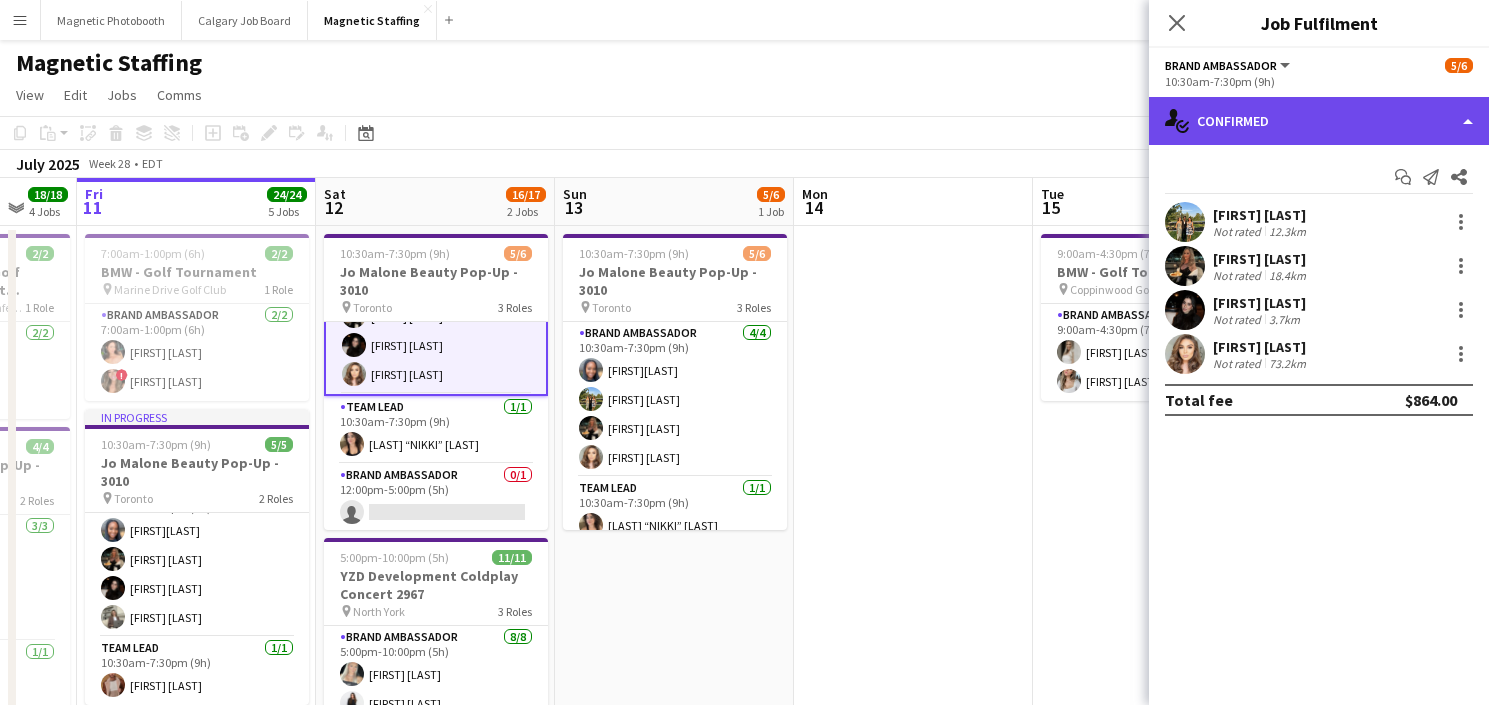 click on "single-neutral-actions-check-2
Confirmed" 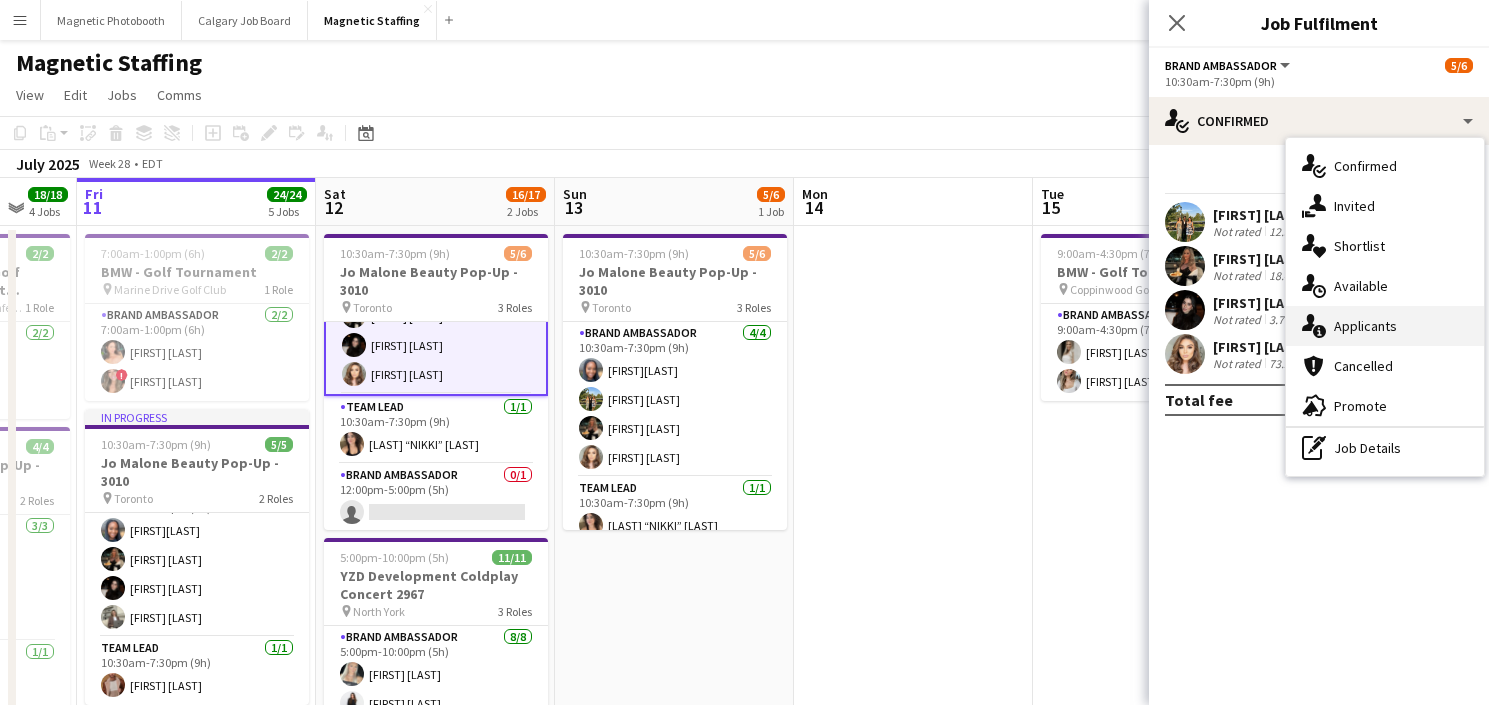click on "single-neutral-actions-information" 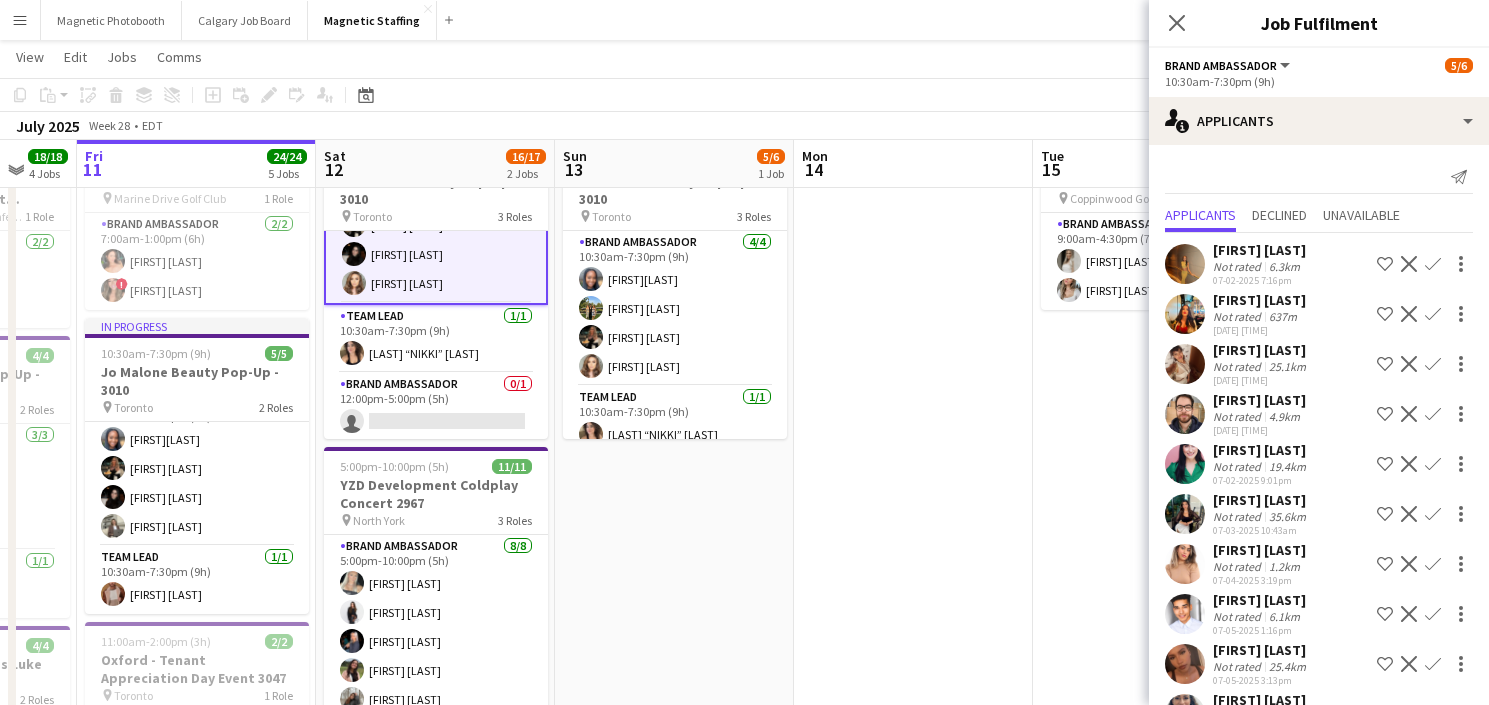 scroll, scrollTop: 0, scrollLeft: 0, axis: both 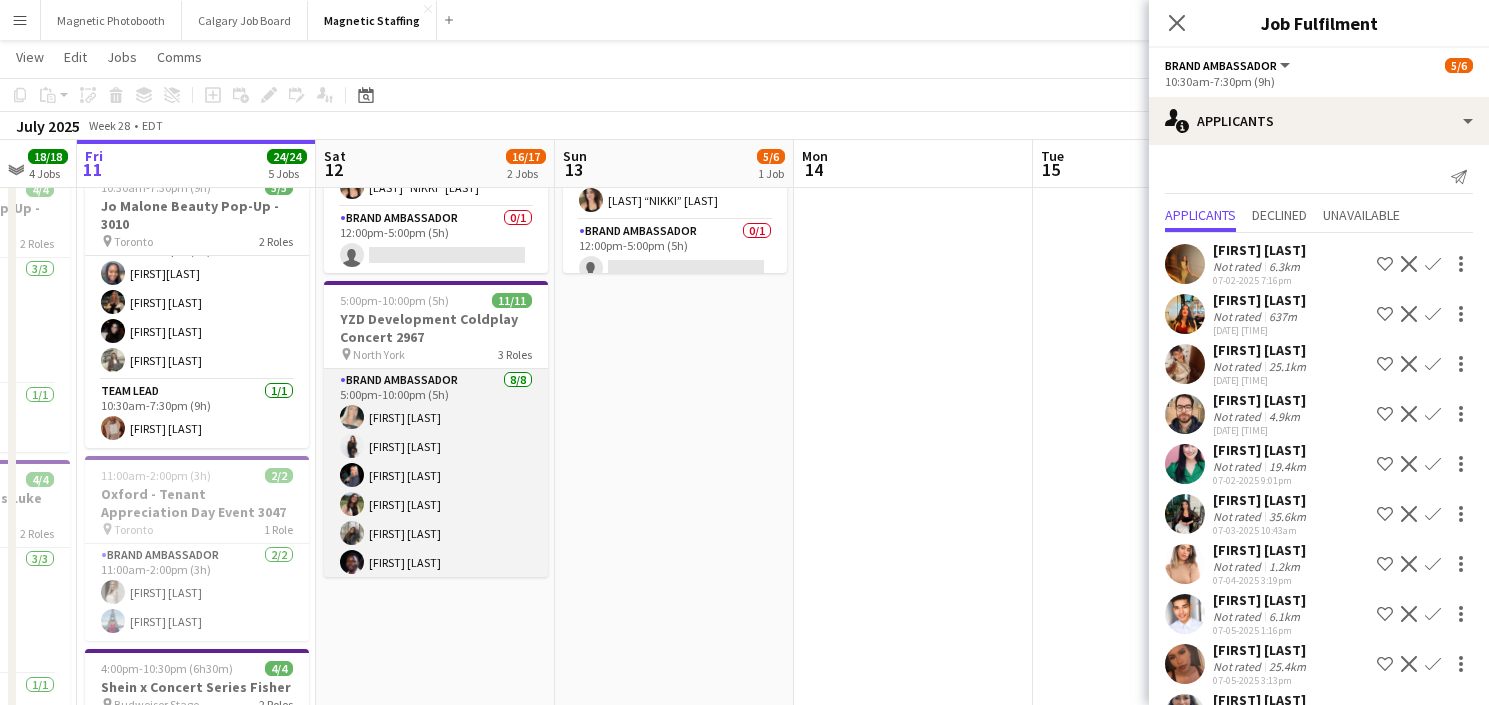 click on "Brand Ambassador   8/8   5:00pm-10:00pm (5h)
[FIRST] [LAST] [FIRST] [LAST] [FIRST] [LAST] [FIRST] [LAST] [FIRST] [LAST] [FIRST] [LAST] [FIRST] [LAST]" at bounding box center (436, 504) 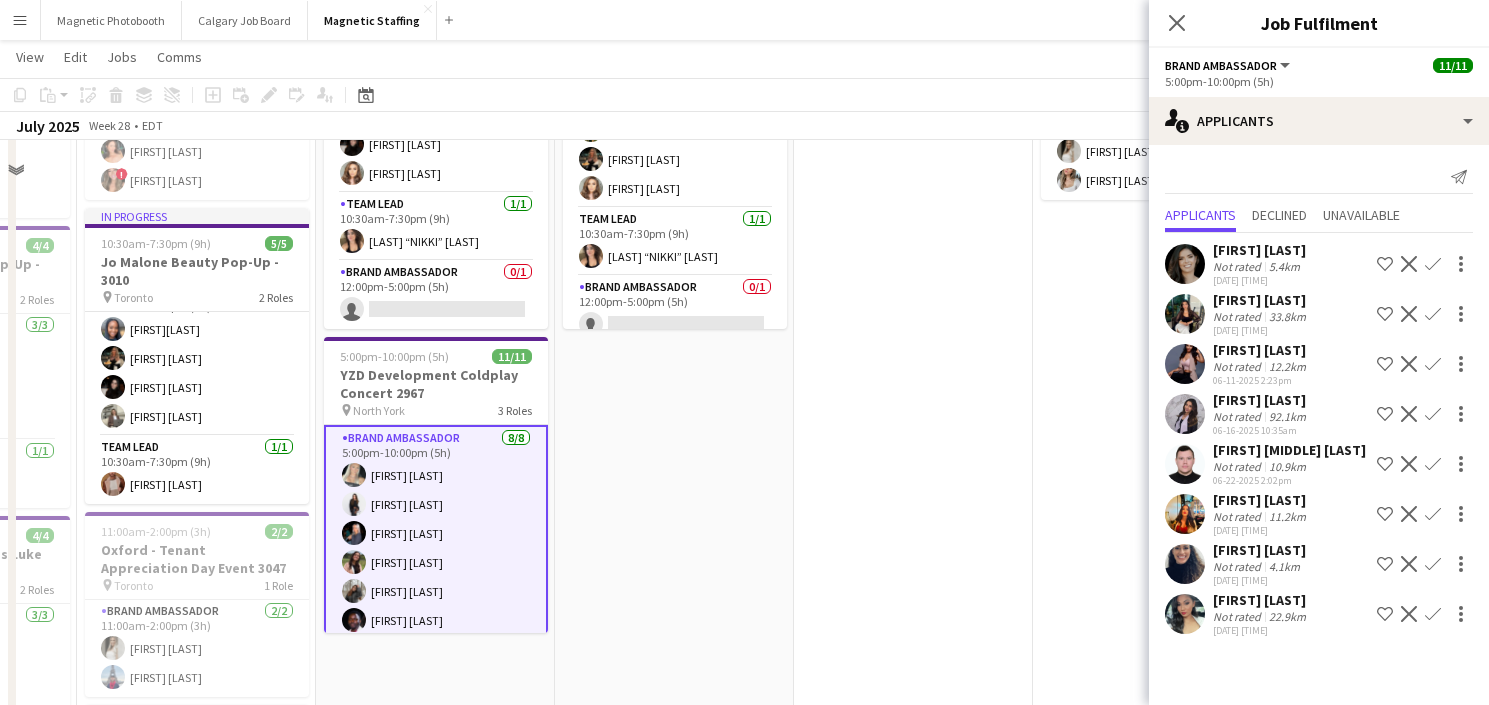 scroll, scrollTop: 92, scrollLeft: 0, axis: vertical 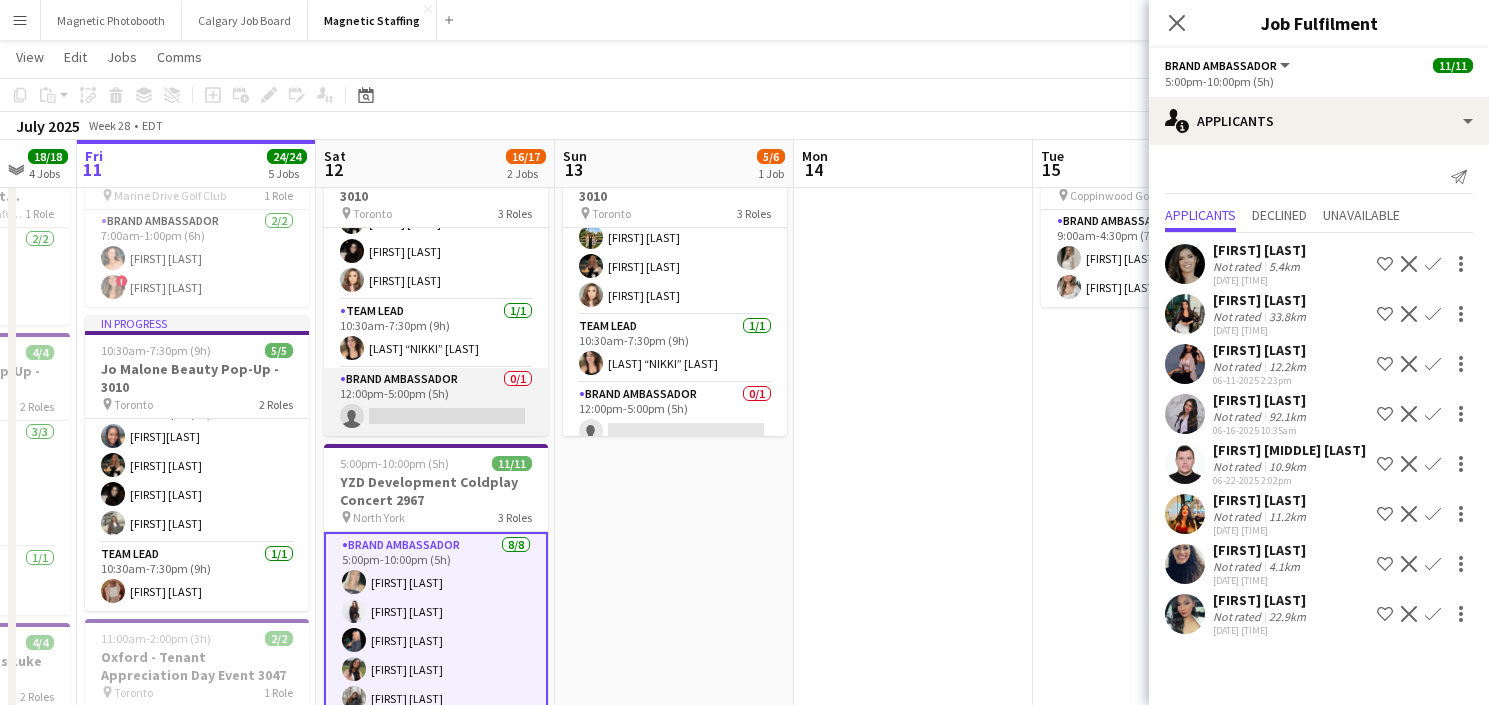 click on "Brand Ambassador   0/1   12:00pm-5:00pm (5h)
single-neutral-actions" at bounding box center [436, 402] 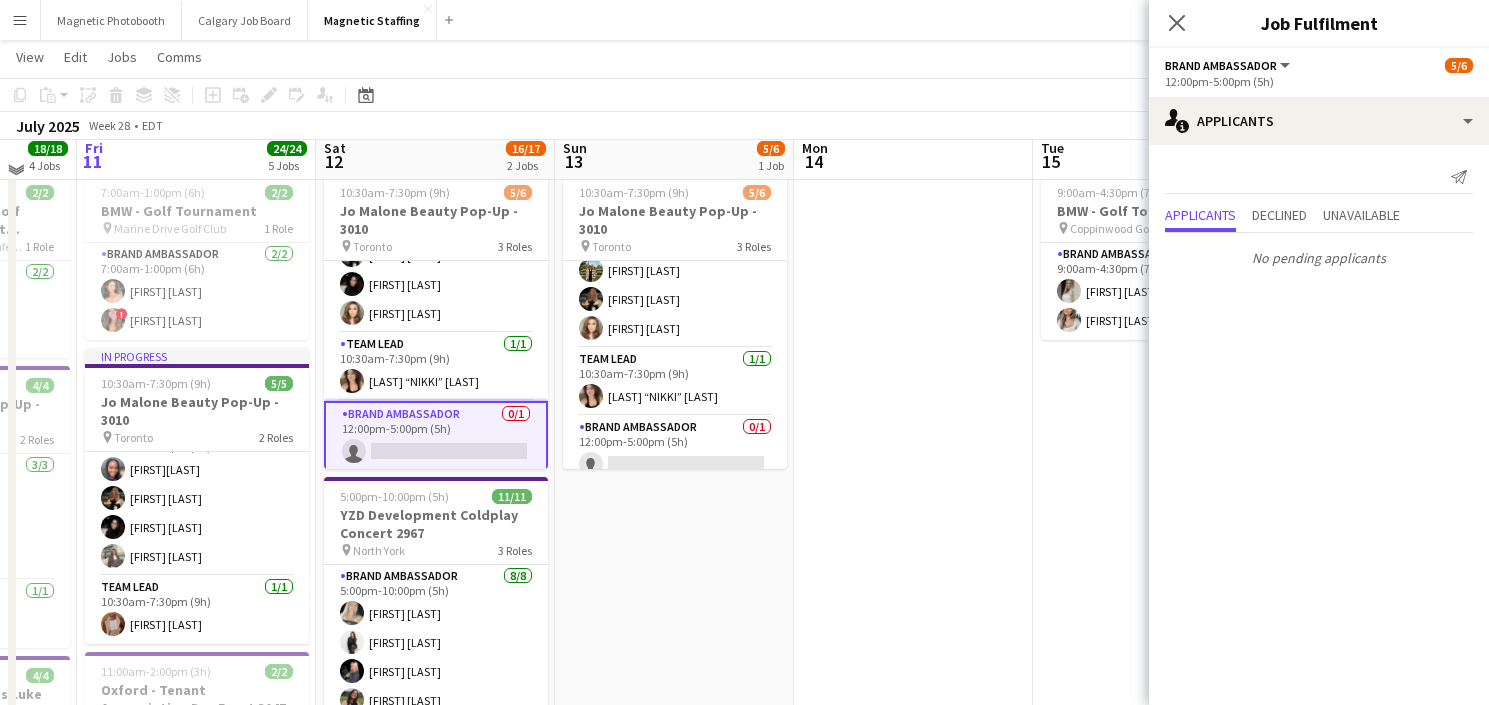 scroll, scrollTop: 51, scrollLeft: 0, axis: vertical 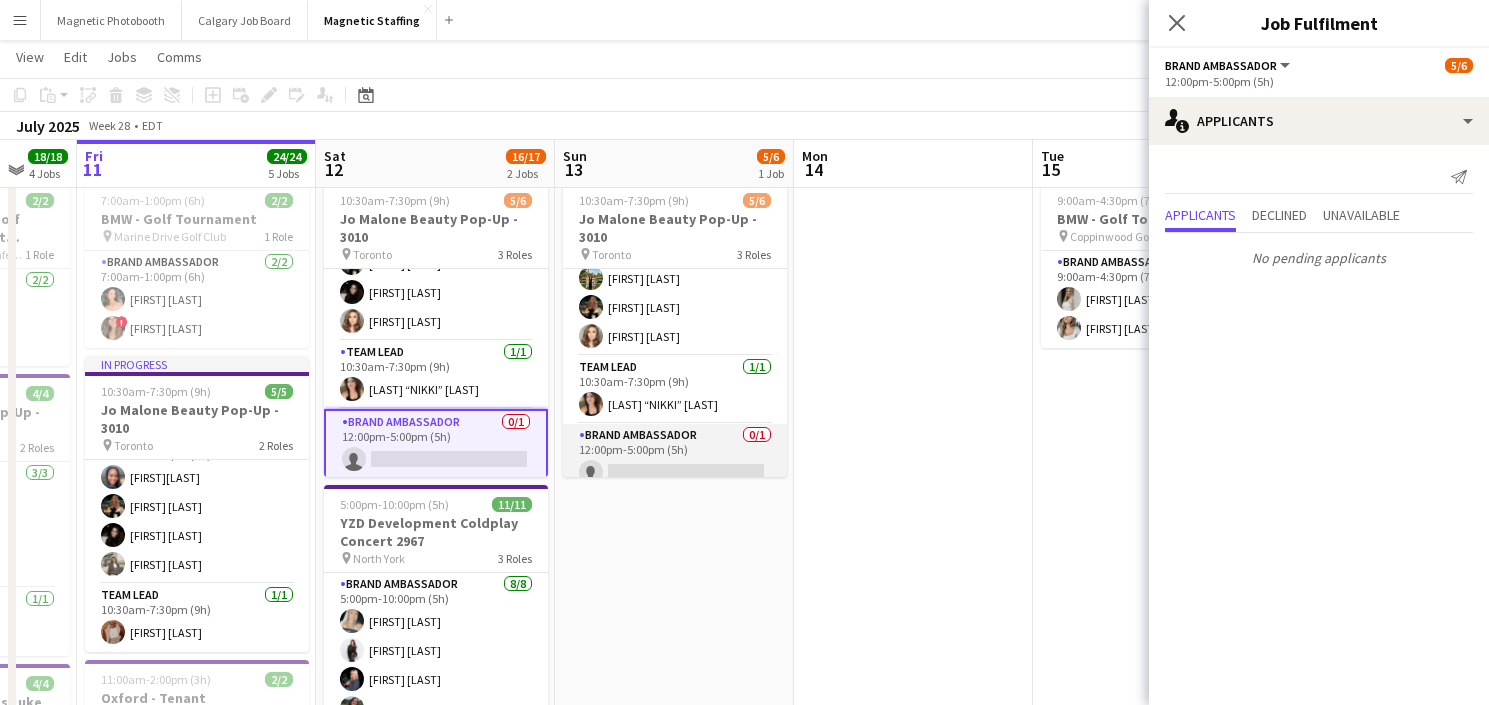 click on "Brand Ambassador   0/1   12:00pm-5:00pm (5h)
single-neutral-actions" at bounding box center (675, 458) 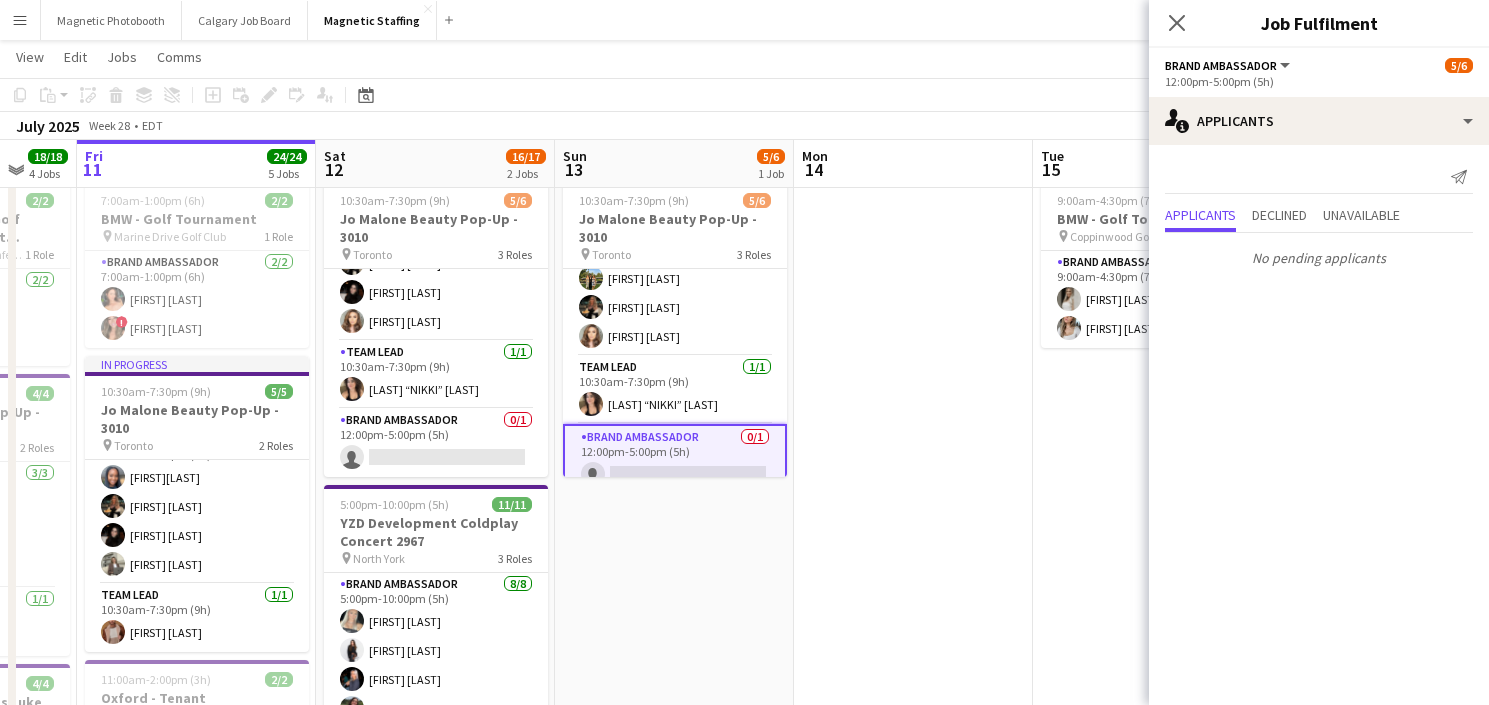 scroll, scrollTop: 0, scrollLeft: 0, axis: both 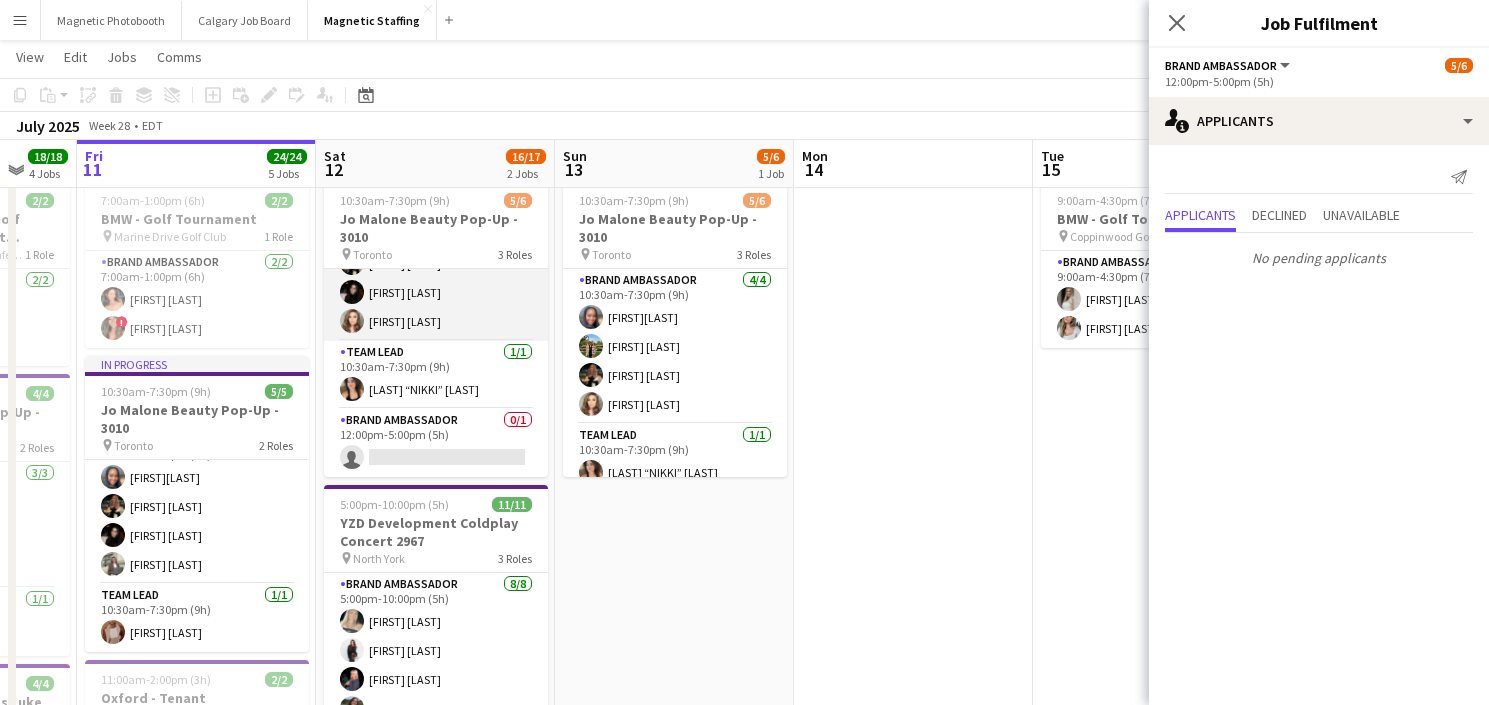 click on "Brand Ambassador   4/4   10:30am-7:30pm (9h)
[FIRST] [LAST] [FIRST] [LAST] [FIRST] [LAST]" at bounding box center (436, 263) 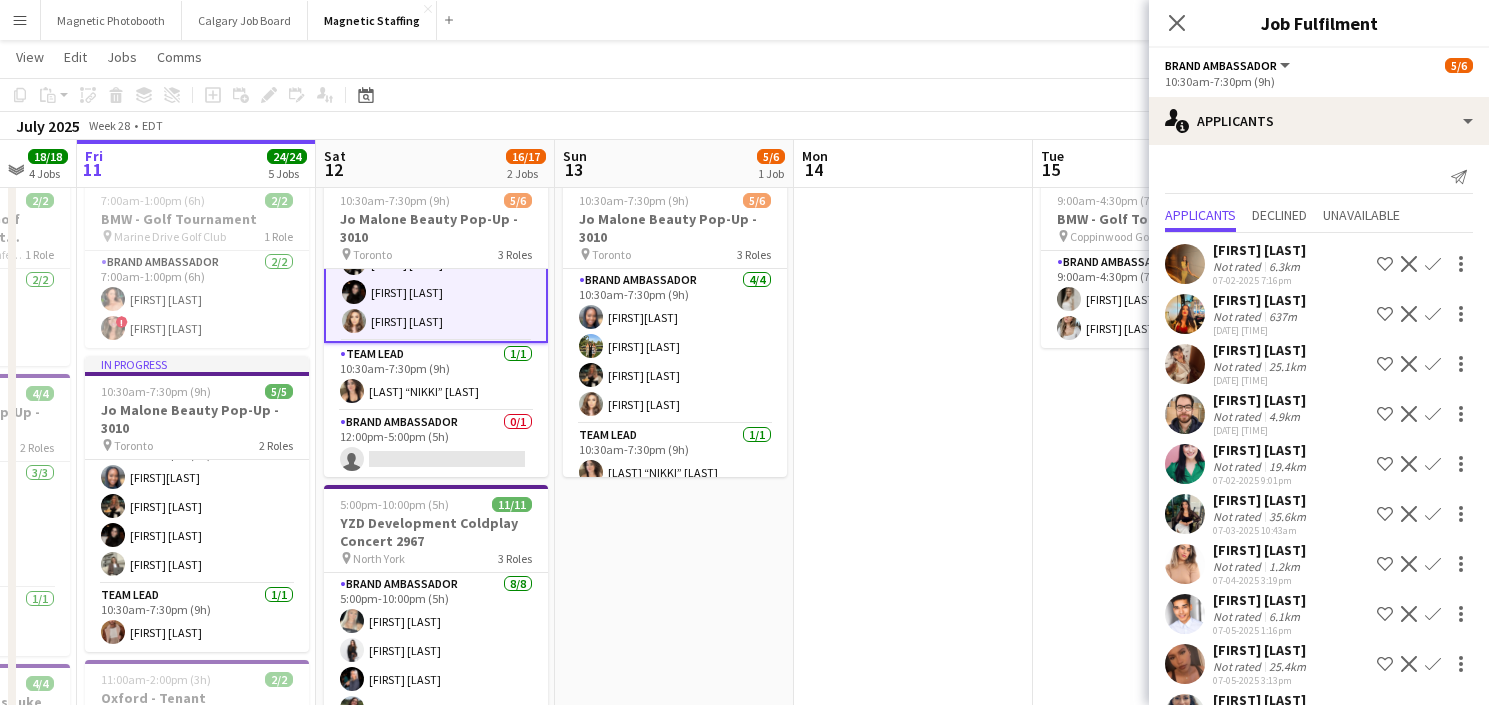 scroll, scrollTop: 54, scrollLeft: 0, axis: vertical 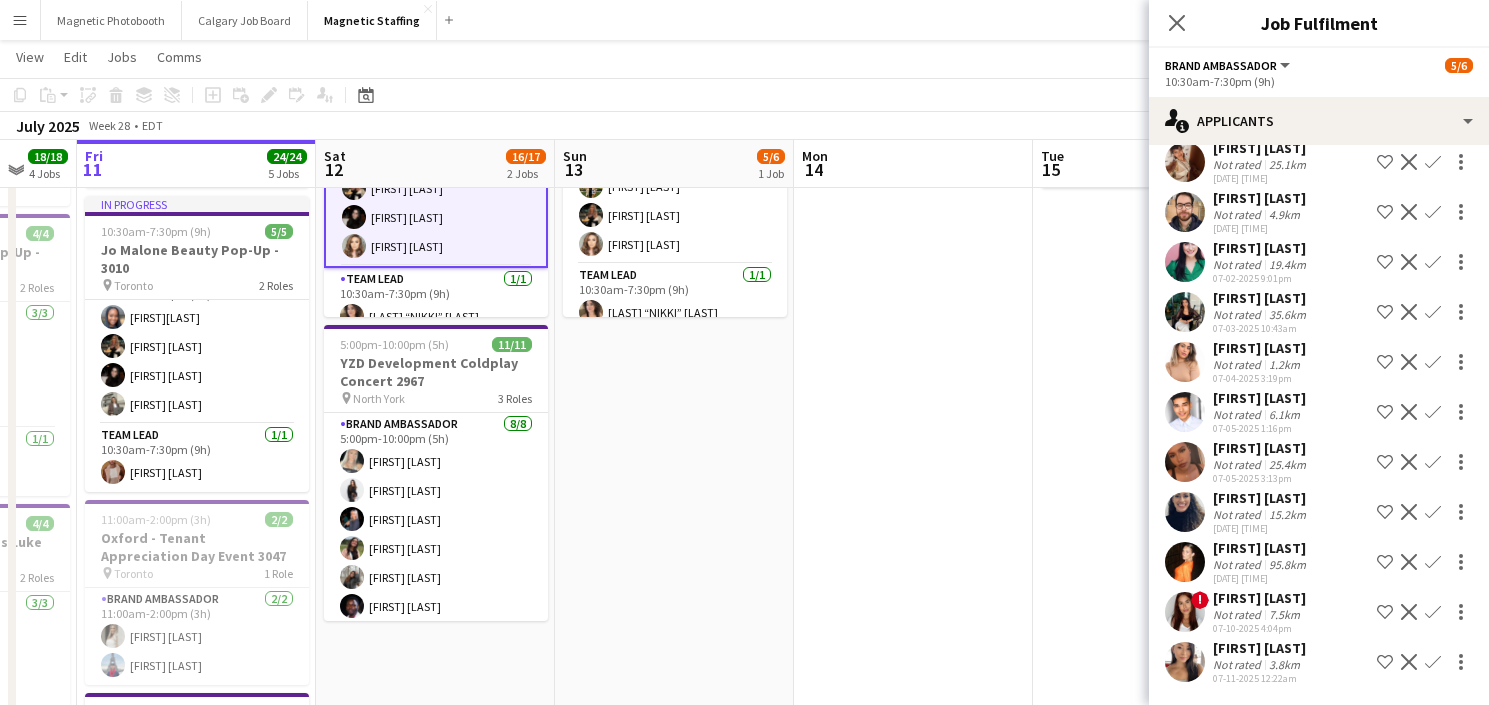 click on "Brand Ambassador   8/8   5:00pm-10:00pm (5h)
[FIRST] [LAST] [FIRST] [LAST] [FIRST] [LAST] [FIRST] [LAST] [FIRST] [LAST] [FIRST] [LAST] [FIRST] [LAST]" at bounding box center [436, 548] 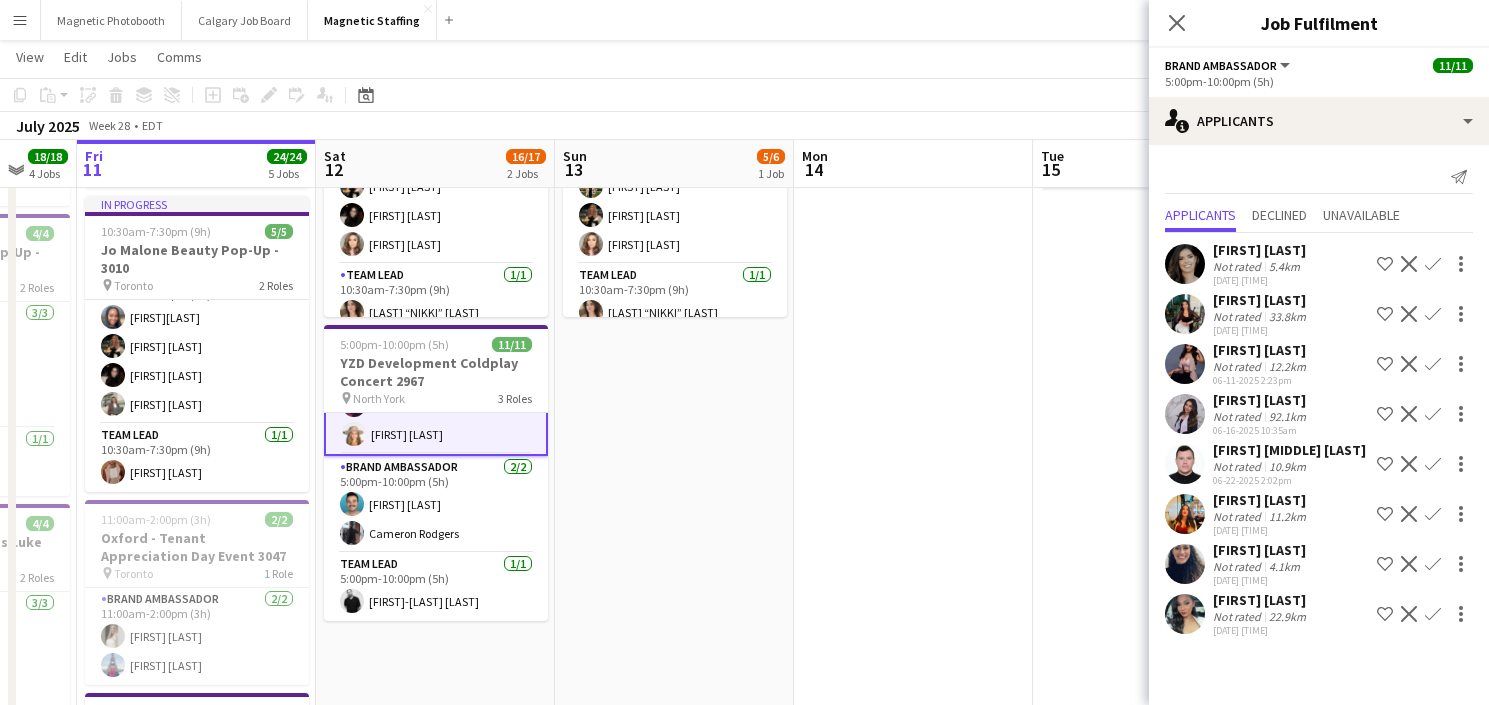 scroll, scrollTop: 0, scrollLeft: 0, axis: both 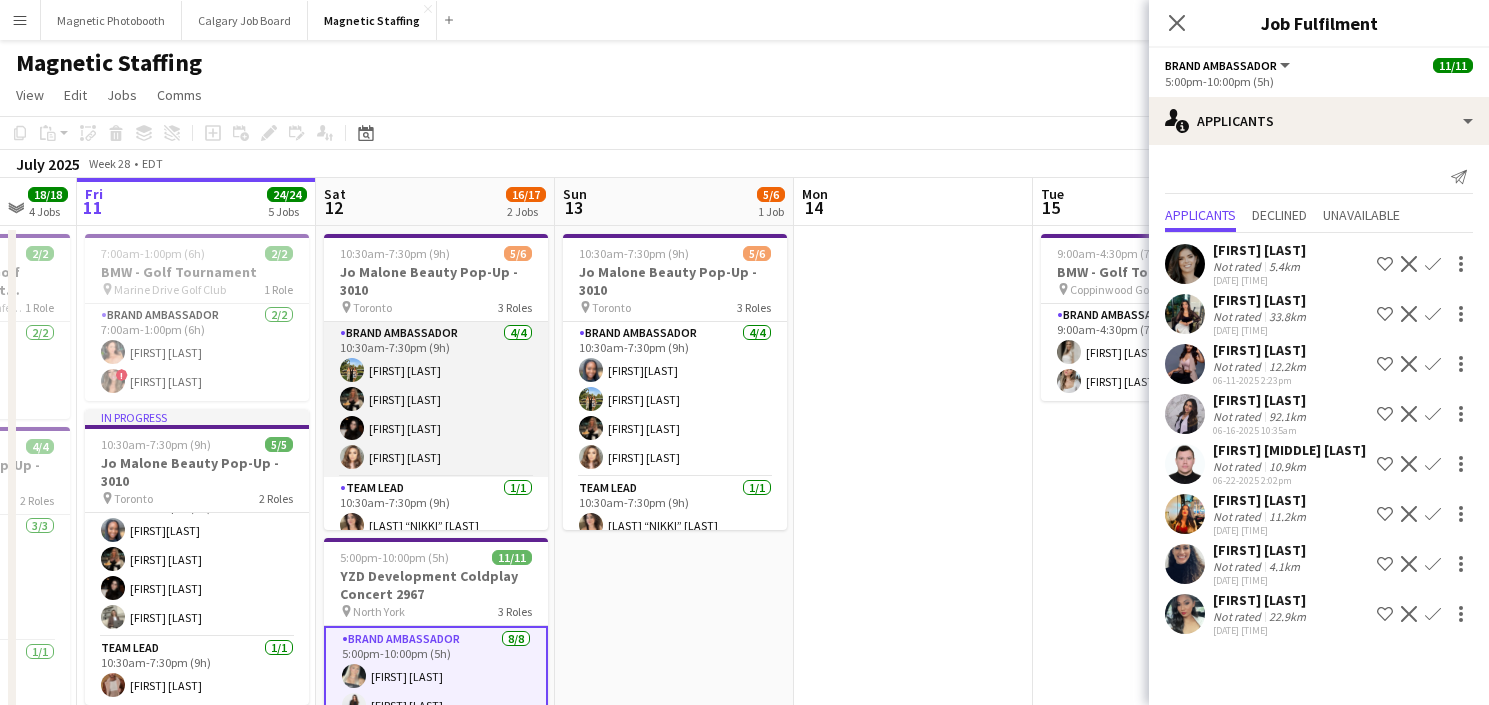 click on "Brand Ambassador   4/4   10:30am-7:30pm (9h)
[FIRST] [LAST] [FIRST] [LAST] [FIRST] [LAST]" at bounding box center [436, 399] 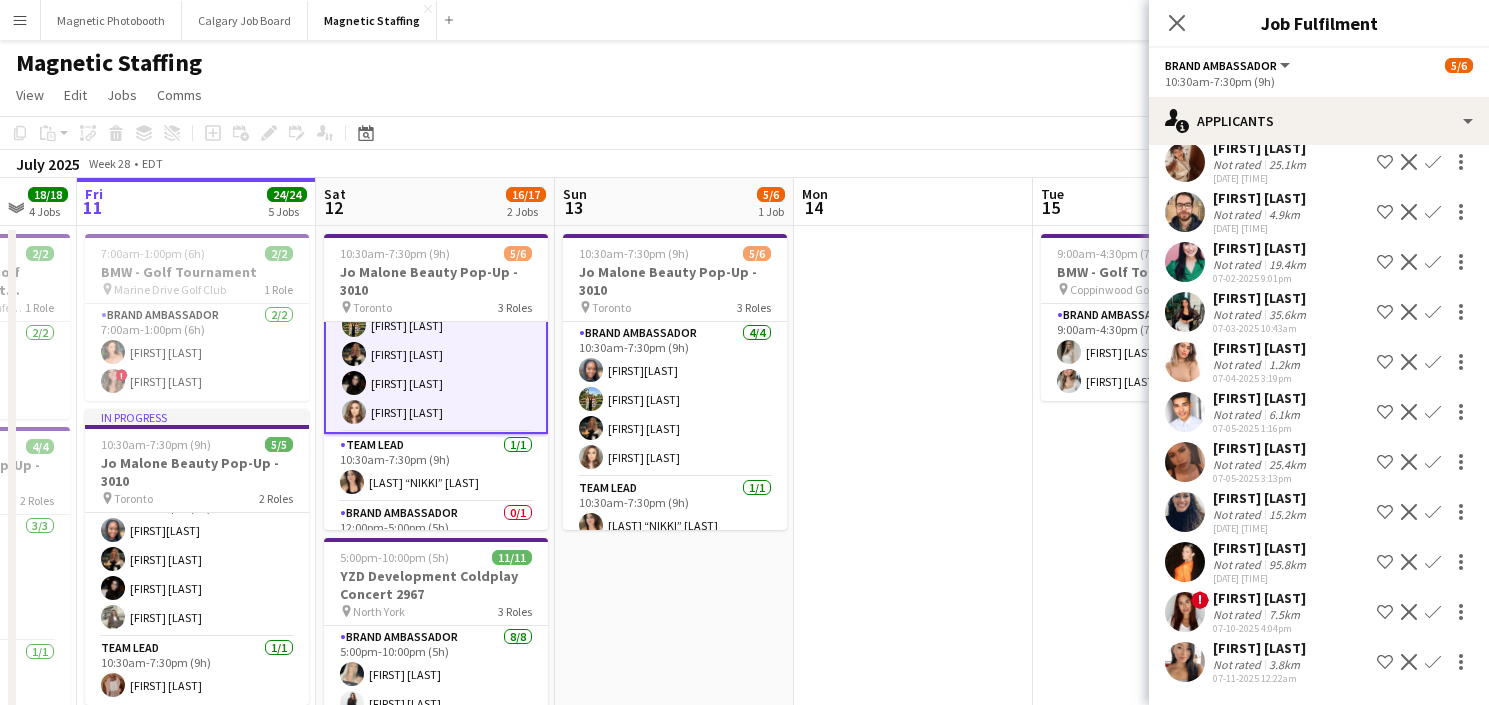 scroll, scrollTop: 45, scrollLeft: 0, axis: vertical 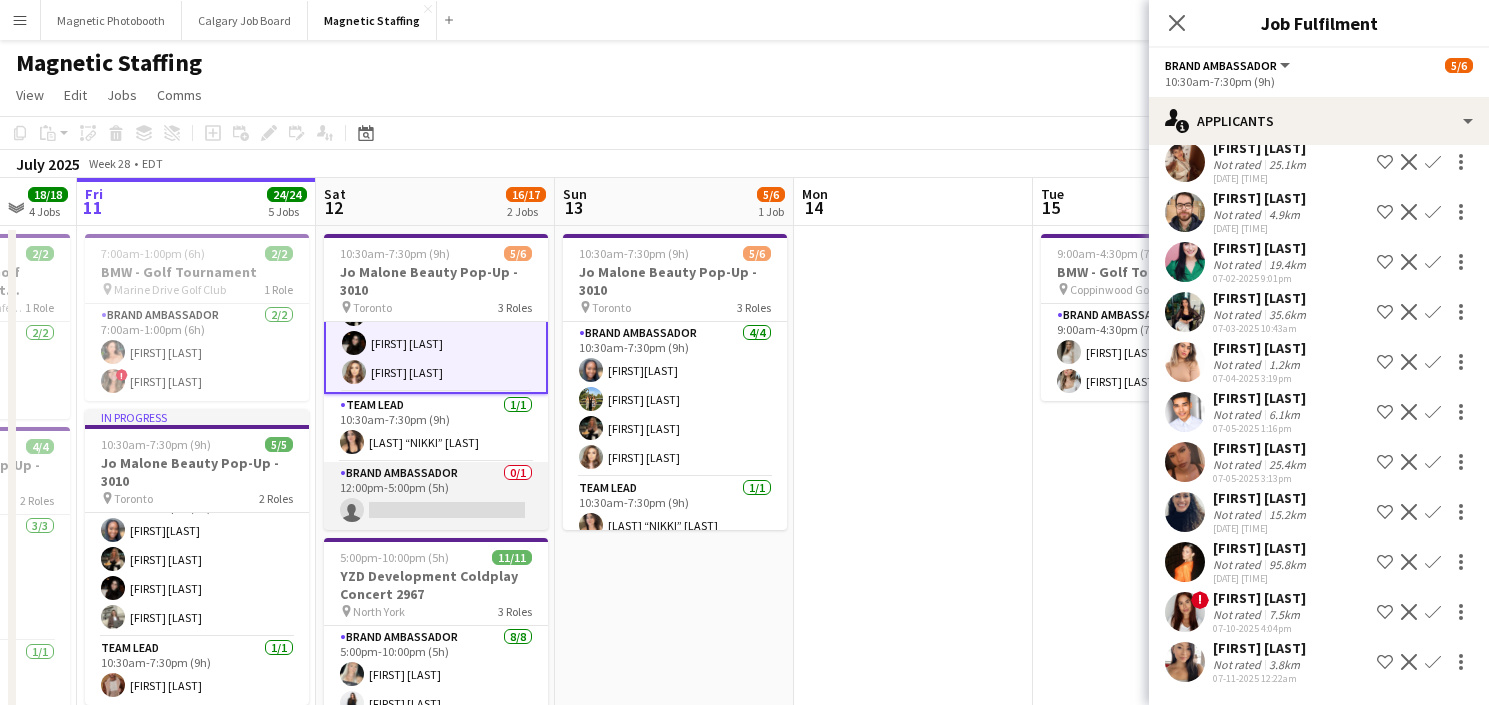 click on "Brand Ambassador   0/1   12:00pm-5:00pm (5h)
single-neutral-actions" at bounding box center [436, 496] 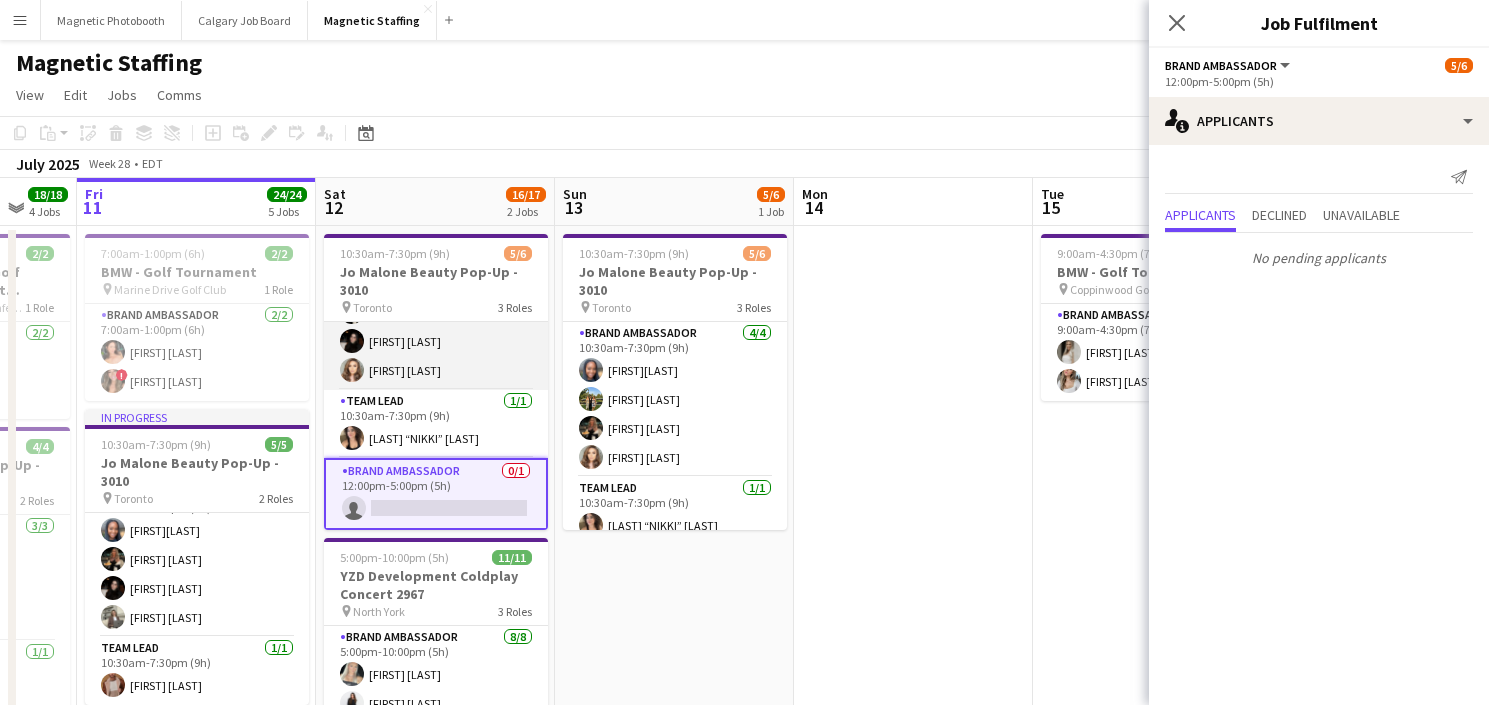 click on "Brand Ambassador   4/4   10:30am-7:30pm (9h)
[FIRST] [LAST] [FIRST] [LAST] [FIRST] [LAST]" at bounding box center [436, 312] 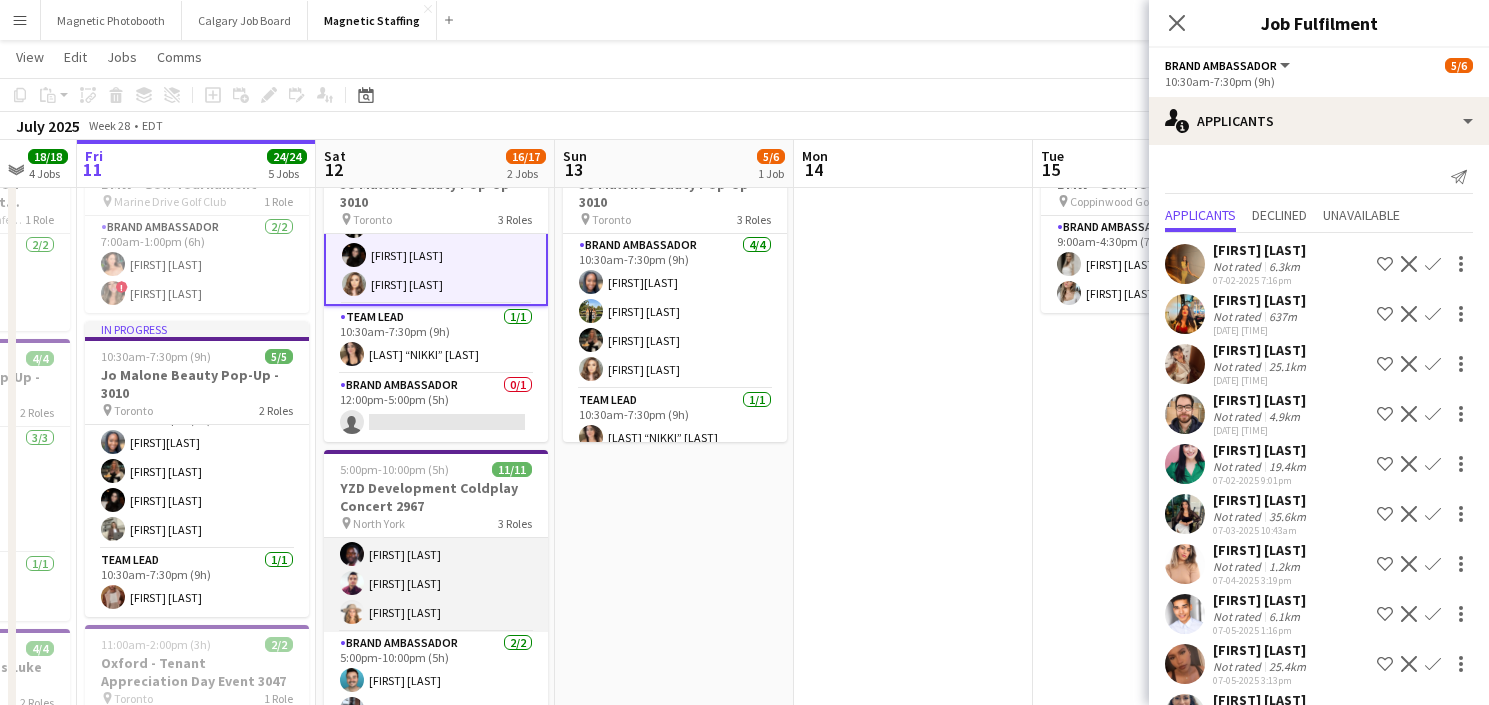 click on "Brand Ambassador   8/8   5:00pm-10:00pm (5h)
[FIRST] [LAST] [FIRST] [LAST] [FIRST] [LAST] [FIRST] [LAST] [FIRST] [LAST] [FIRST] [LAST] [FIRST] [LAST]" at bounding box center (436, 496) 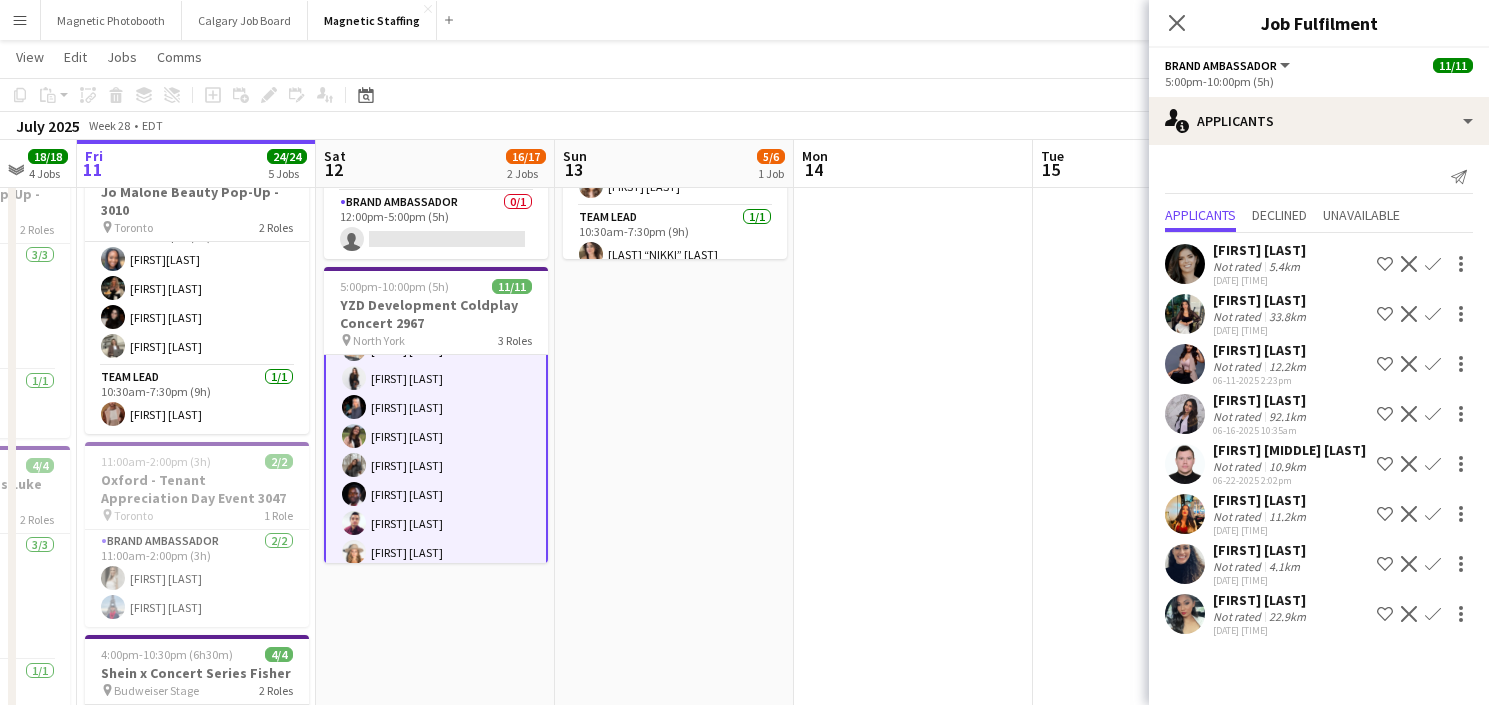 scroll, scrollTop: 0, scrollLeft: 0, axis: both 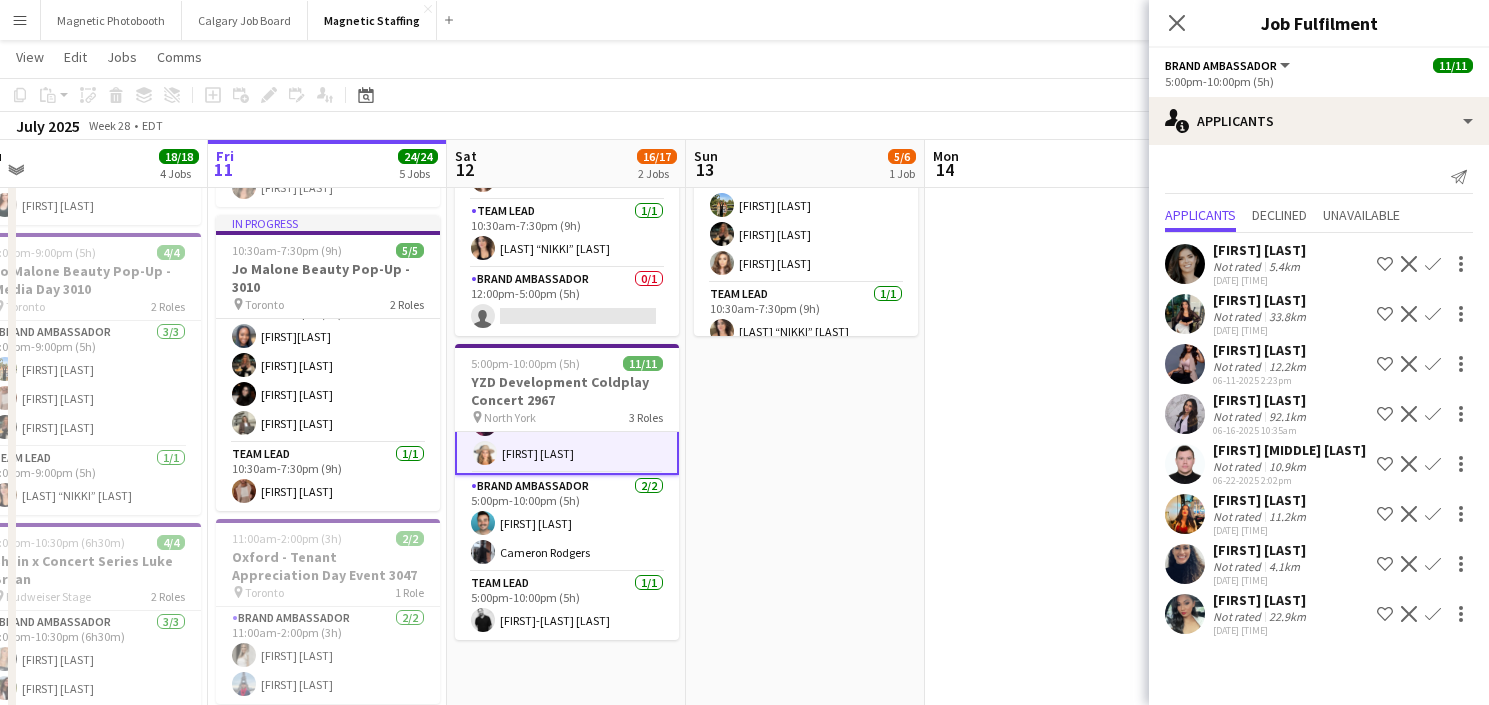 drag, startPoint x: 463, startPoint y: 536, endPoint x: 595, endPoint y: 536, distance: 132 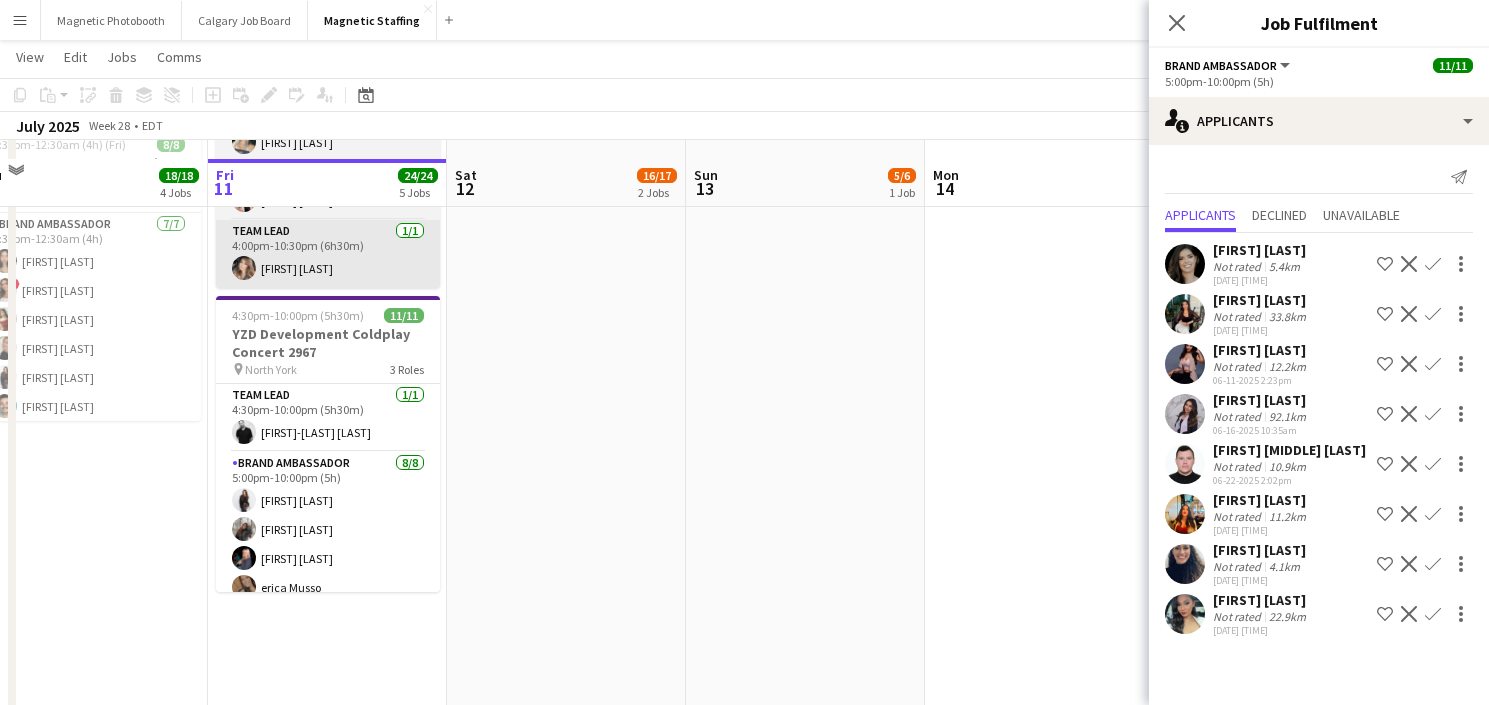 scroll, scrollTop: 899, scrollLeft: 0, axis: vertical 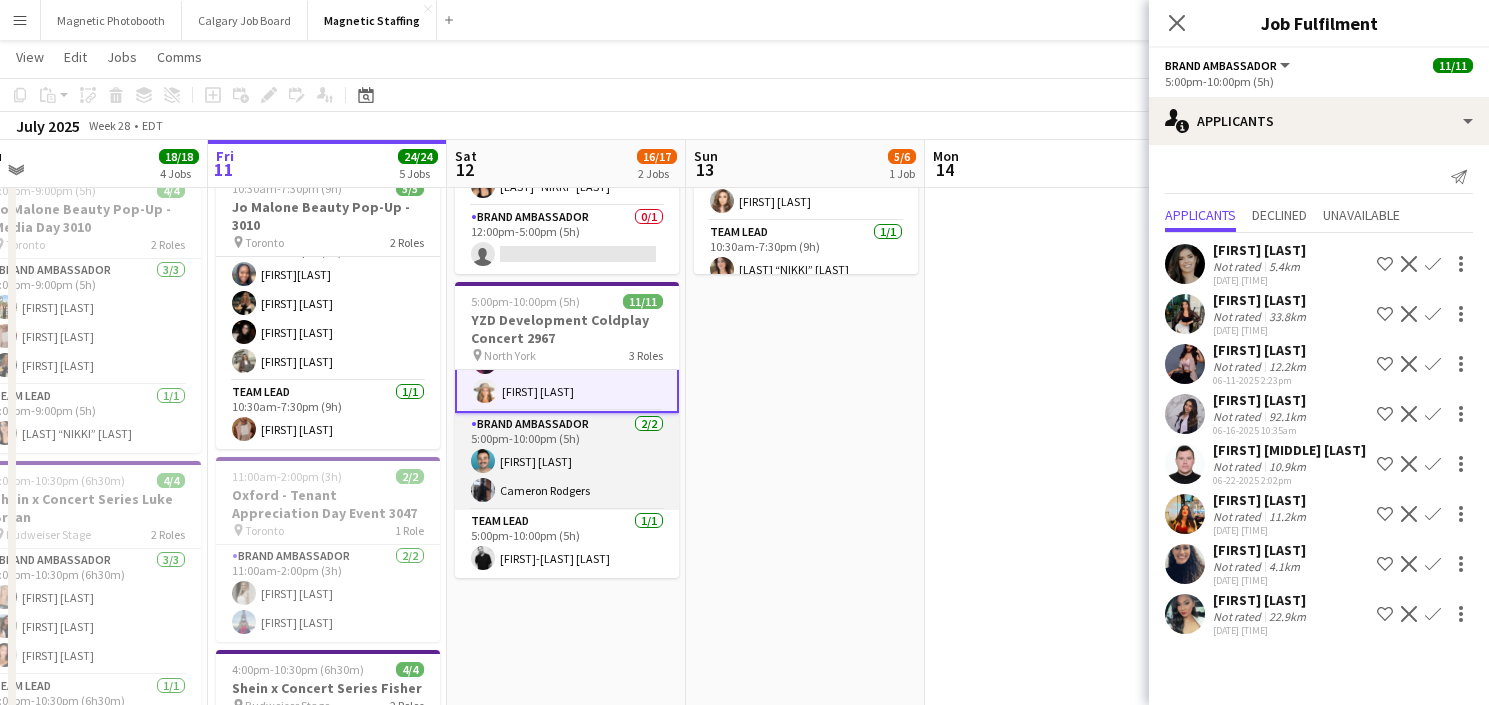 click on "Brand Ambassador   2/2   5:00pm-10:00pm (5h)
[FIRST] [LAST] [FIRST] [LAST]" at bounding box center (567, 461) 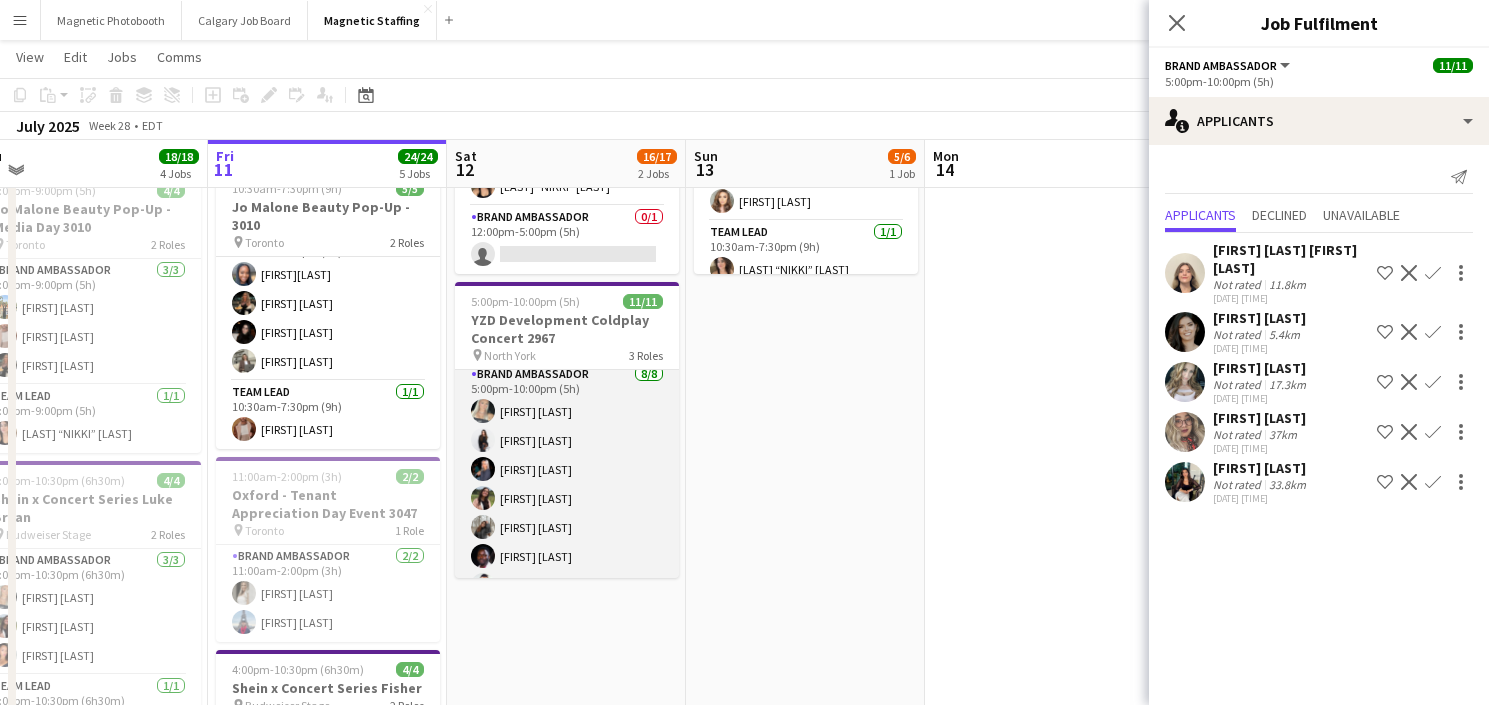 scroll, scrollTop: 38, scrollLeft: 0, axis: vertical 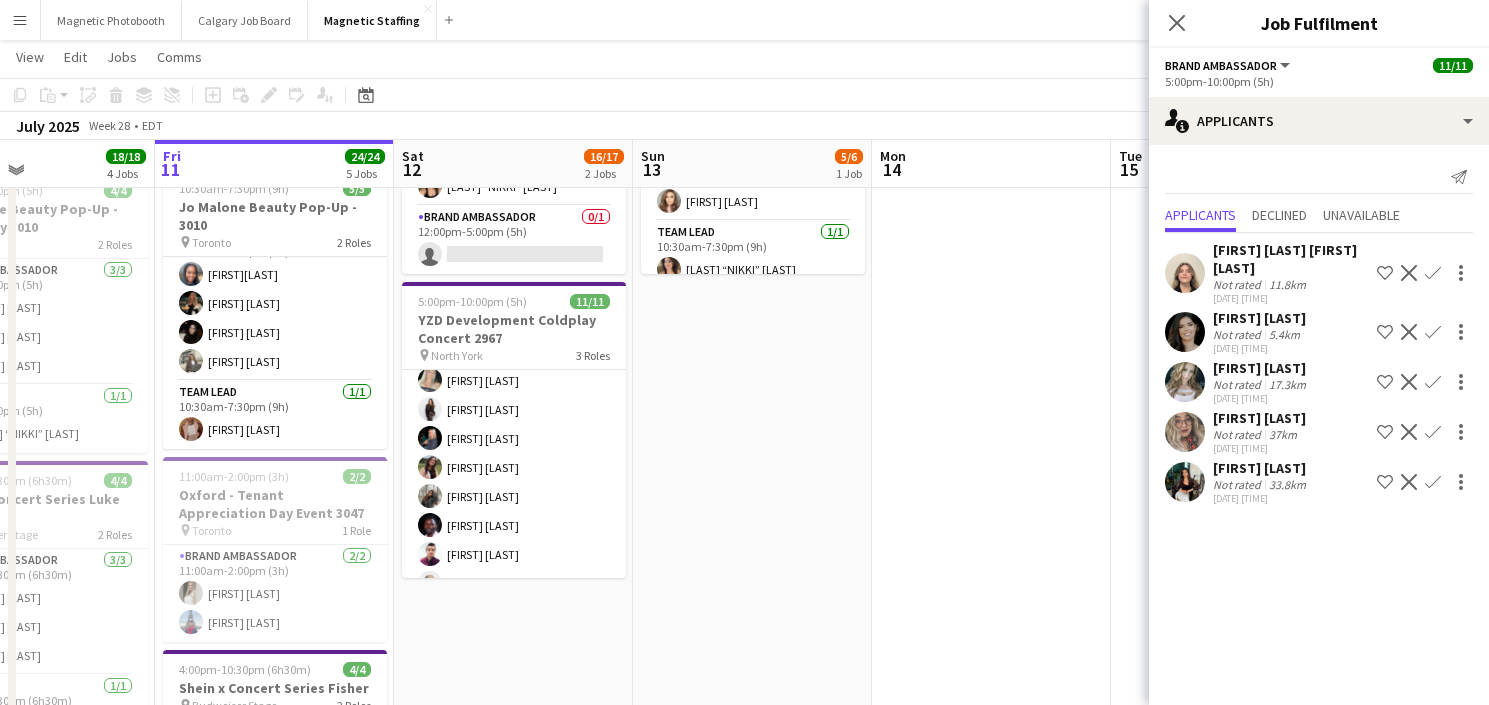 drag, startPoint x: 723, startPoint y: 491, endPoint x: 622, endPoint y: 490, distance: 101.00495 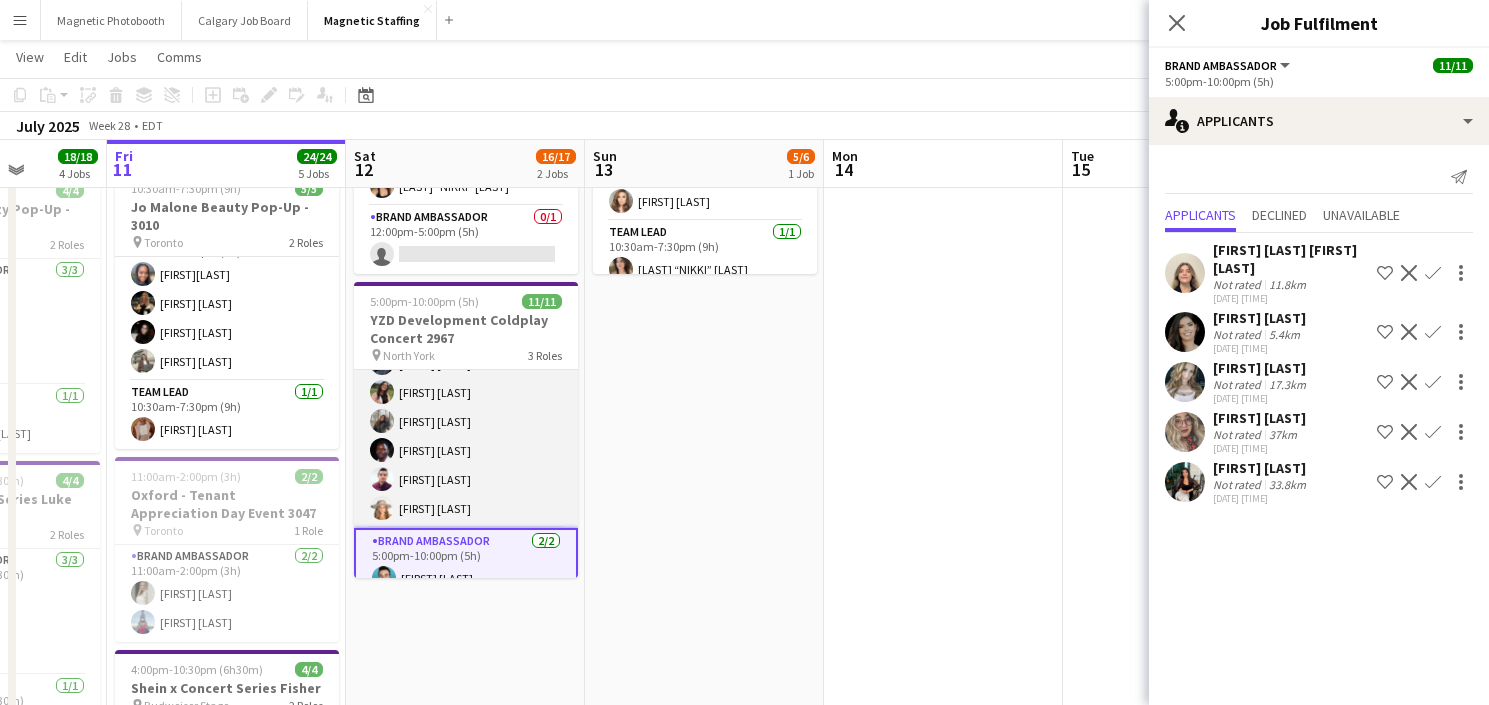 scroll, scrollTop: 232, scrollLeft: 0, axis: vertical 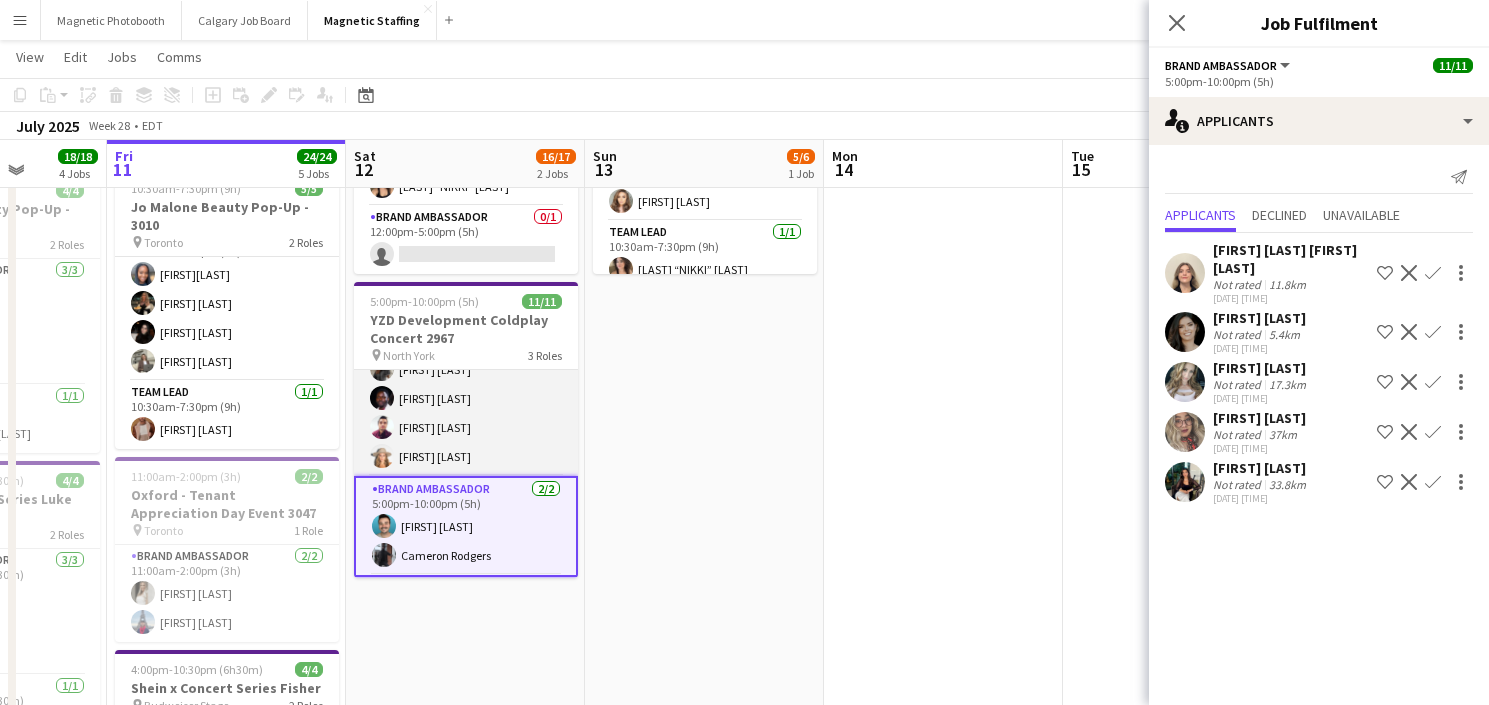 click on "Brand Ambassador   8/8   5:00pm-10:00pm (5h)
[FIRST] [LAST] [FIRST] [LAST] [FIRST] [LAST] [FIRST] [LAST] [FIRST] [LAST] [FIRST] [LAST] [FIRST] [LAST]" at bounding box center [466, 340] 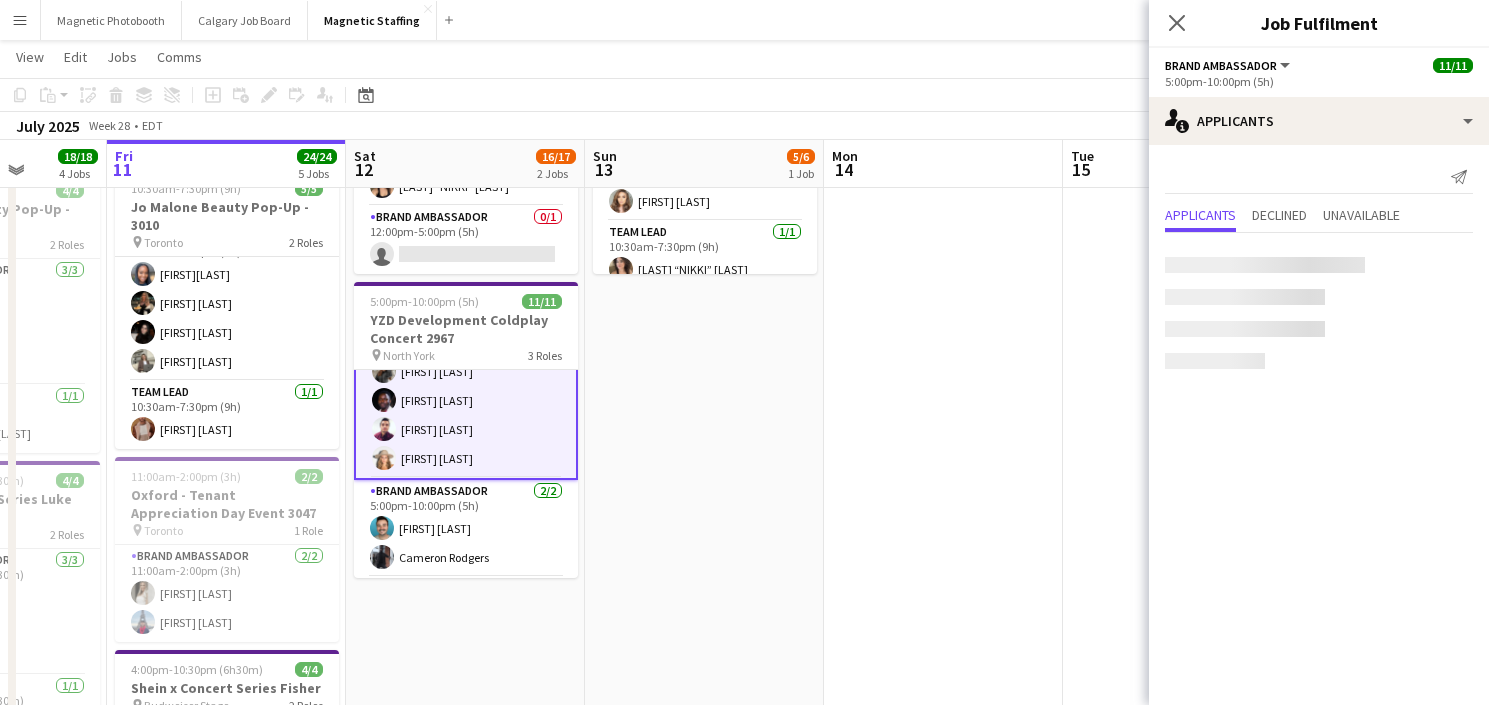 scroll, scrollTop: 167, scrollLeft: 0, axis: vertical 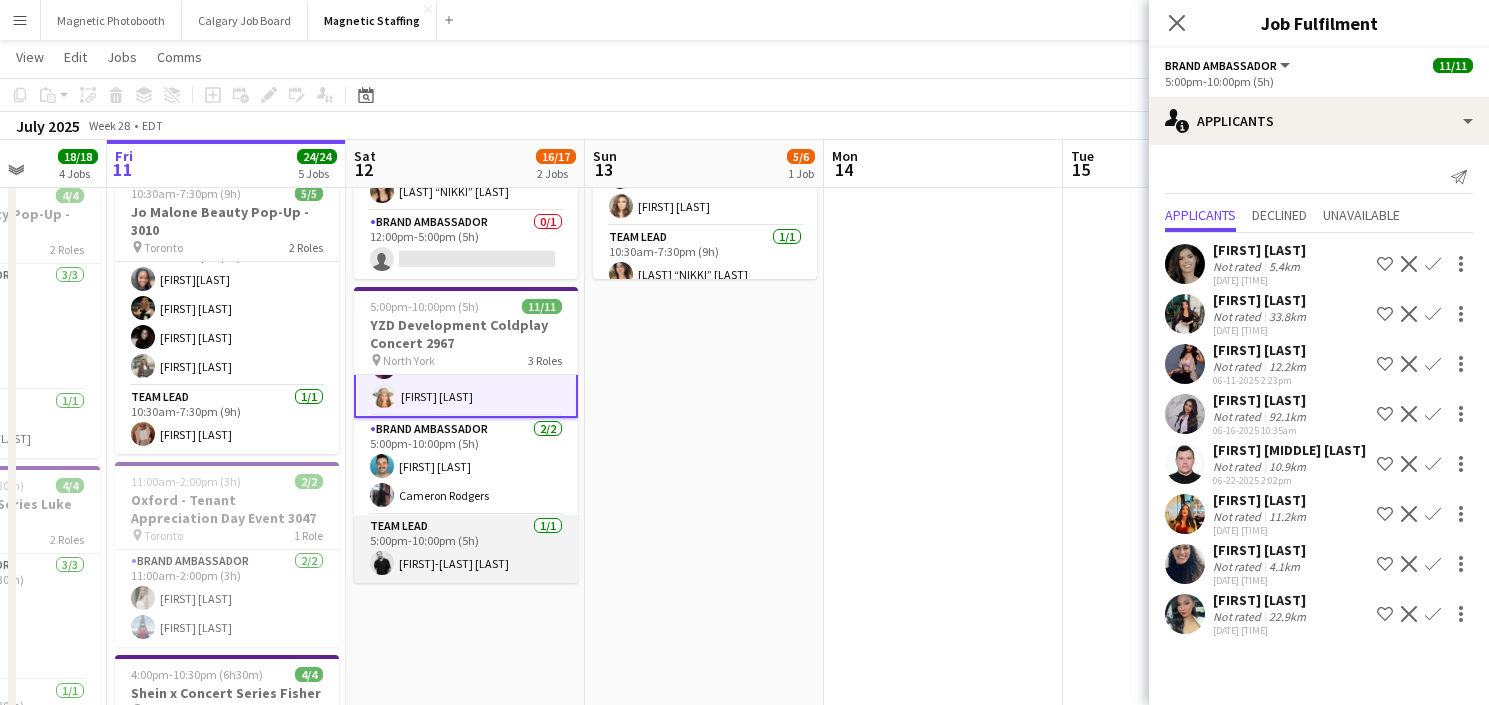 click on "Team Lead   1/1   5:00pm-10:00pm (5h)
jean-philippe roy" at bounding box center (466, 549) 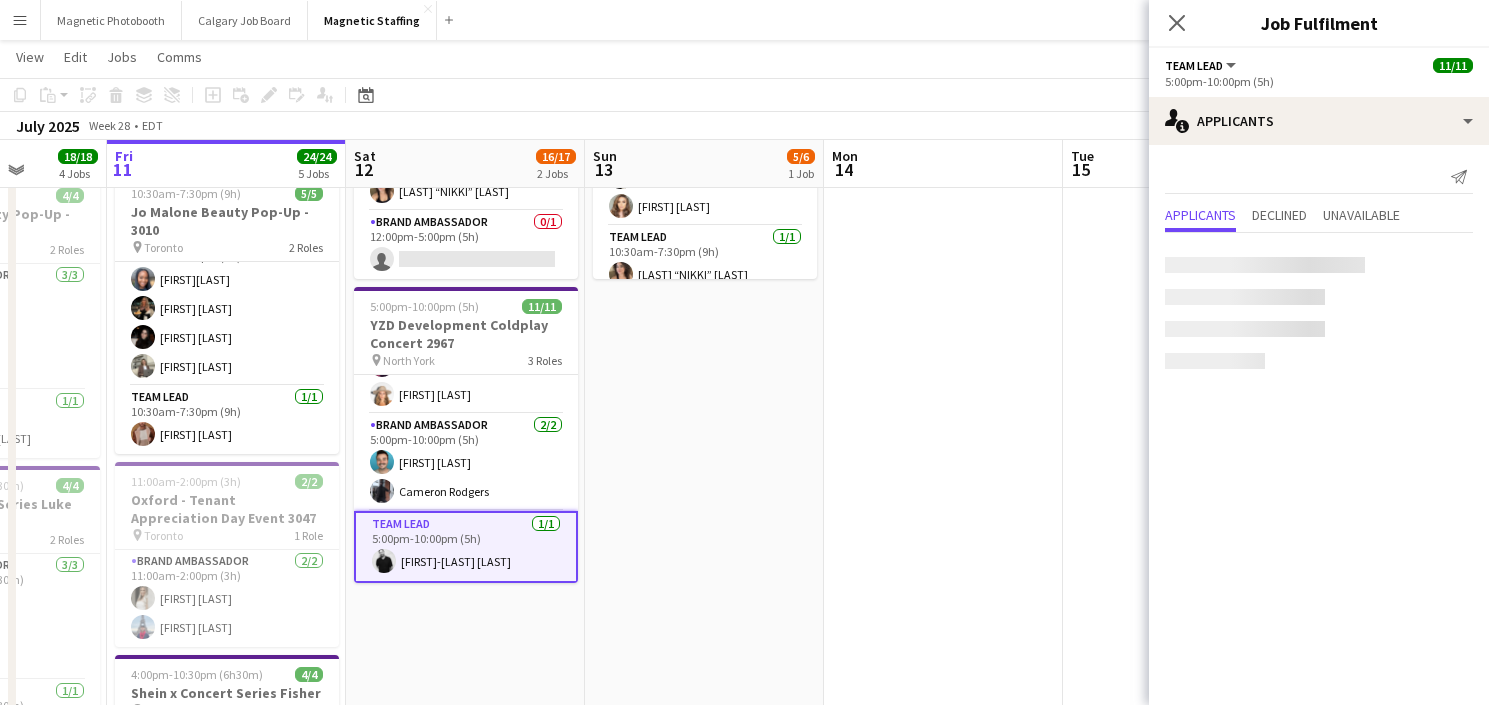 scroll, scrollTop: 230, scrollLeft: 0, axis: vertical 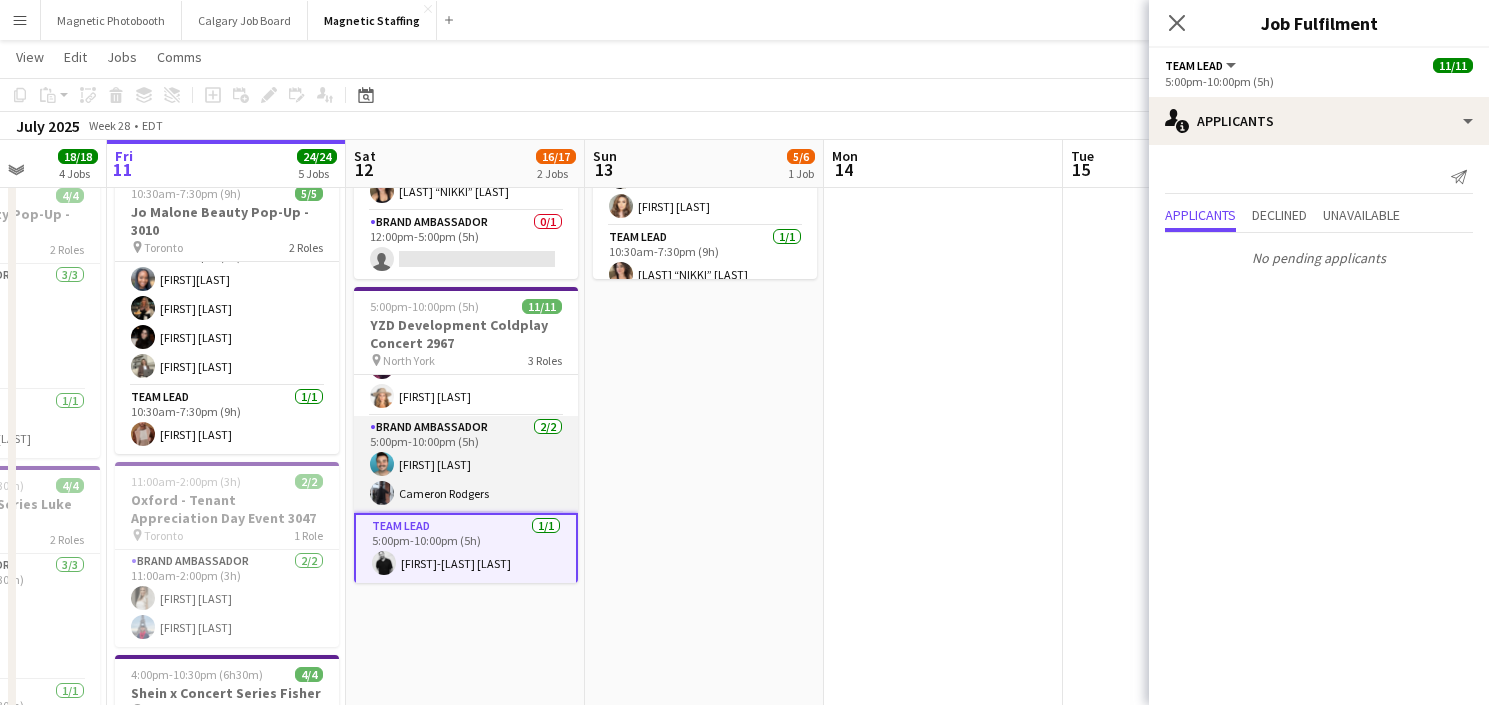 click on "Brand Ambassador   2/2   5:00pm-10:00pm (5h)
[FIRST] [LAST] [FIRST] [LAST]" at bounding box center [466, 464] 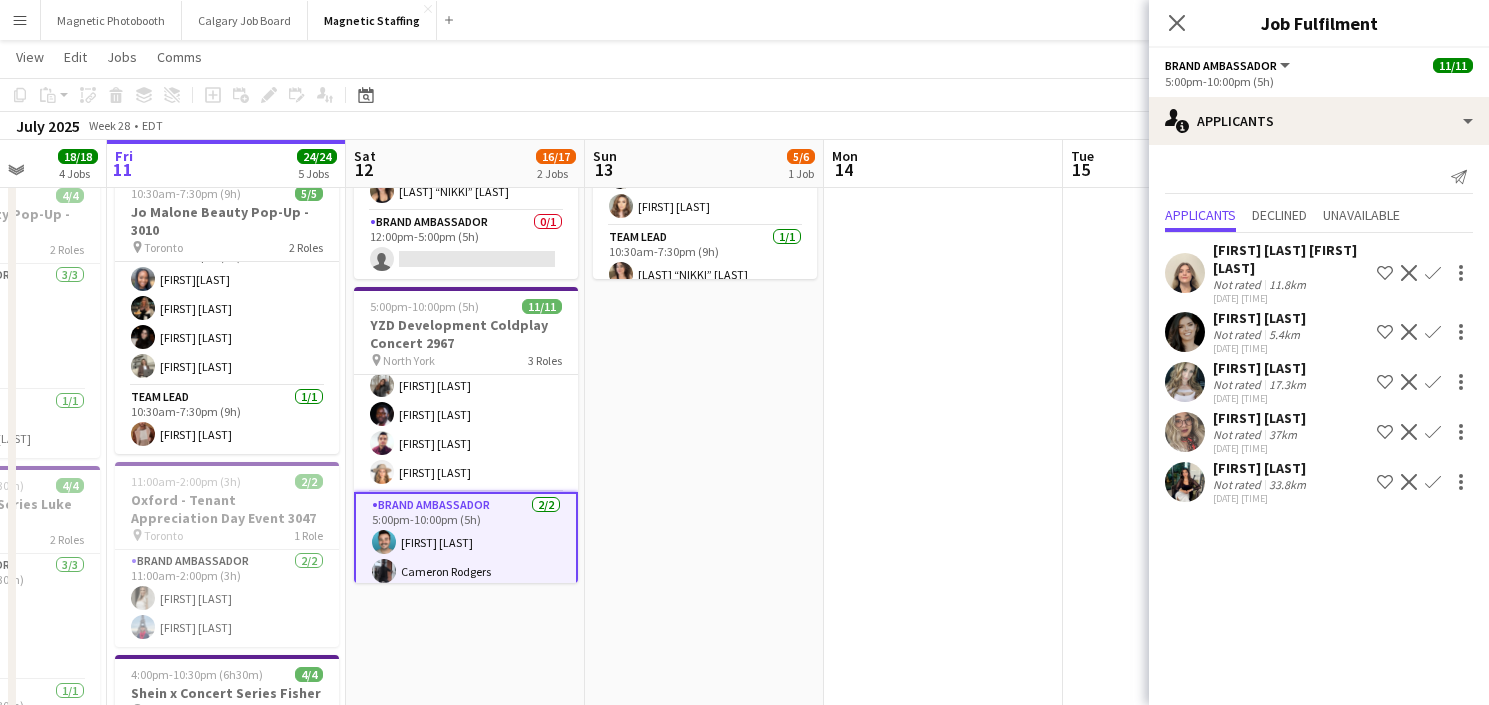 click on "Brand Ambassador   8/8   5:00pm-10:00pm (5h)
[FIRST] [LAST] [FIRST] [LAST] [FIRST] [LAST] [FIRST] [LAST] [FIRST] [LAST] [FIRST] [LAST] [FIRST] [LAST]" at bounding box center (466, 356) 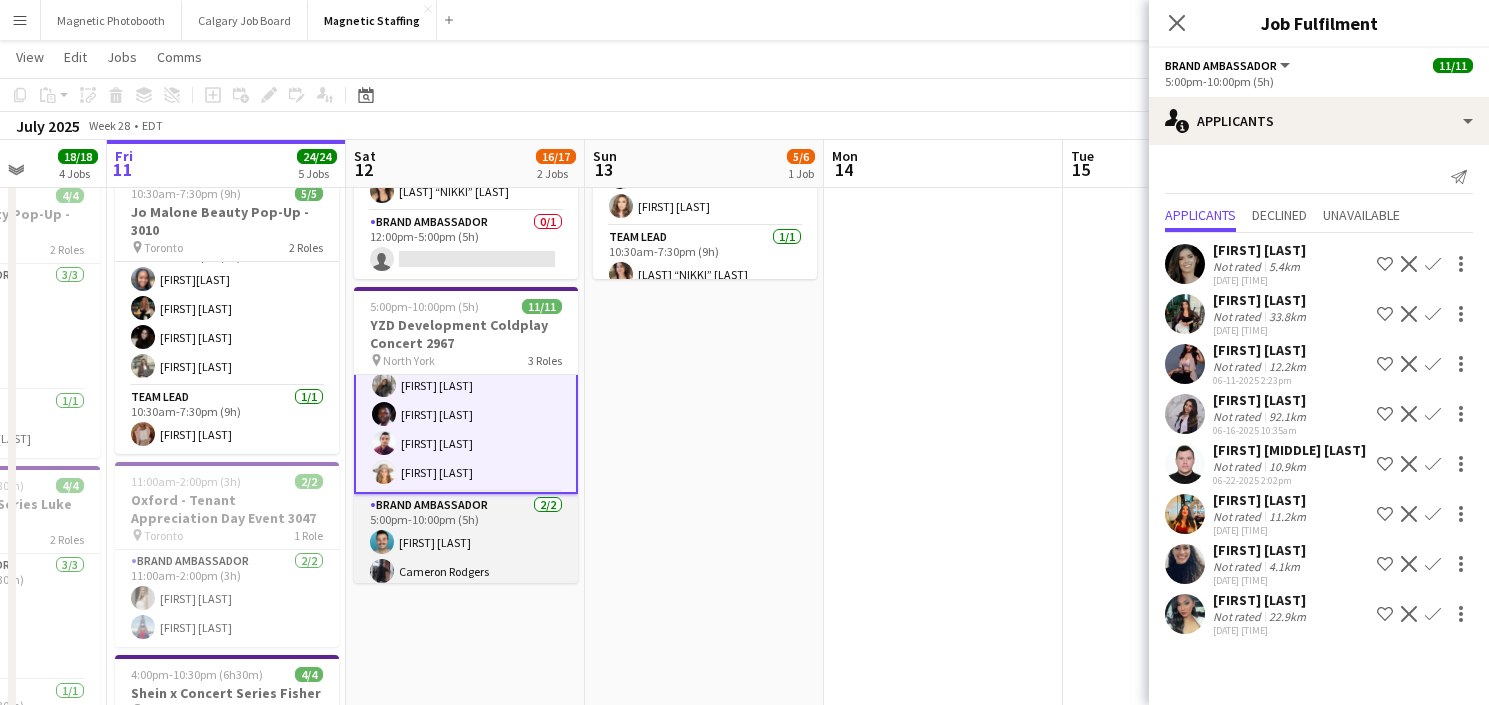 scroll, scrollTop: 0, scrollLeft: 0, axis: both 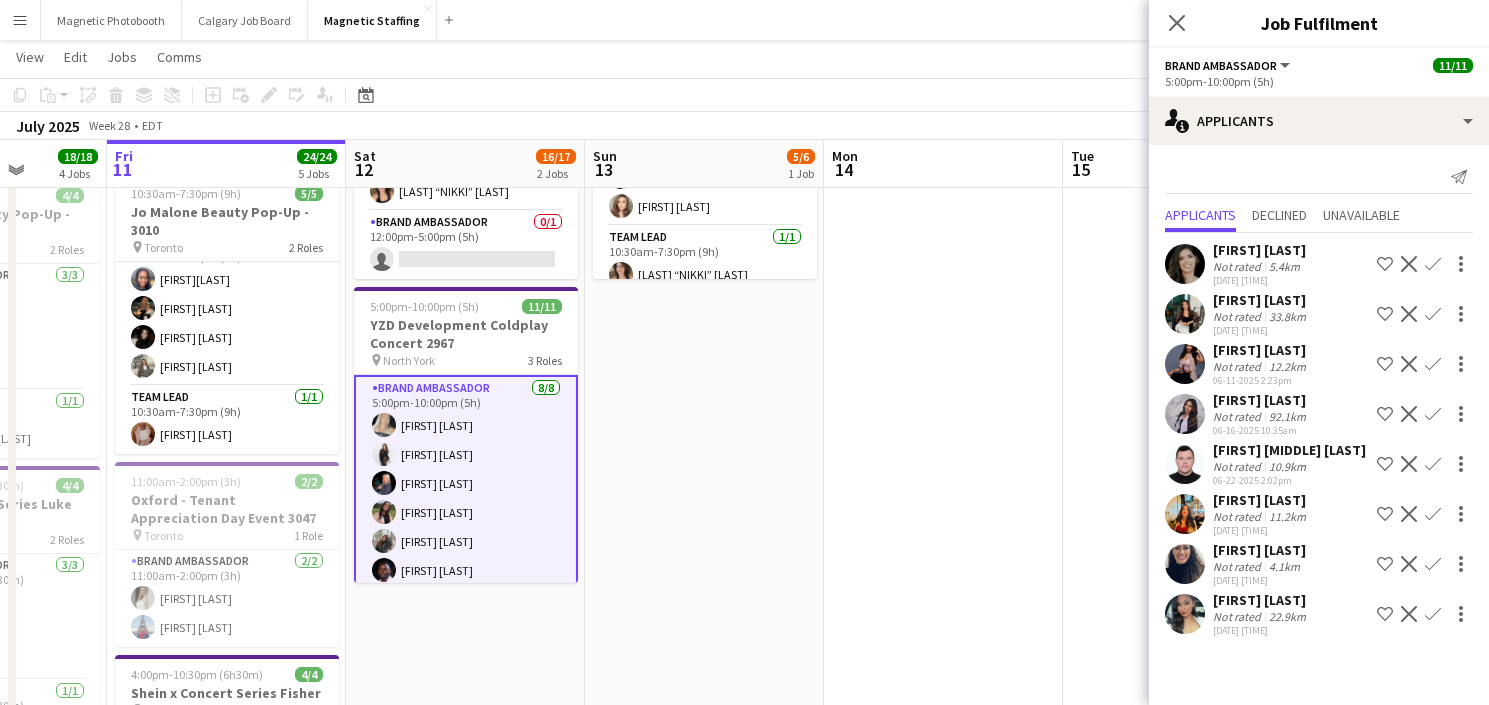 click on "10:30am-7:30pm (9h)    5/6   Jo Malone Beauty Pop-Up - 3010
pin
Toronto   3 Roles   Brand Ambassador   4/4   10:30am-7:30pm (9h)
Nickesha McFarlane Tereza Zetko Miranda Fratton Sabrina Couture  Team Lead   1/1   10:30am-7:30pm (9h)
Nicole “NIKKI” Schirrmacher  Brand Ambassador   0/1   12:00pm-5:00pm (5h)
single-neutral-actions" at bounding box center (704, 943) 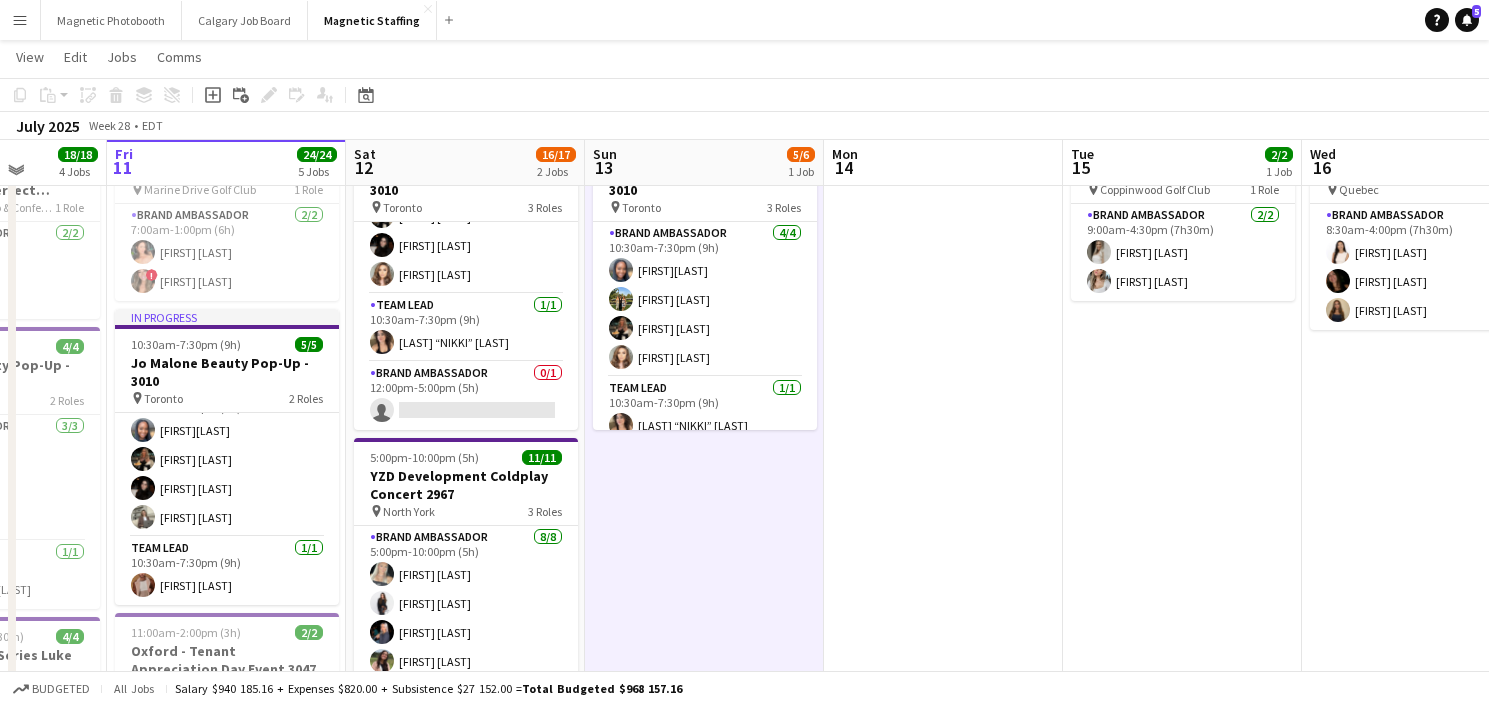 scroll, scrollTop: 96, scrollLeft: 0, axis: vertical 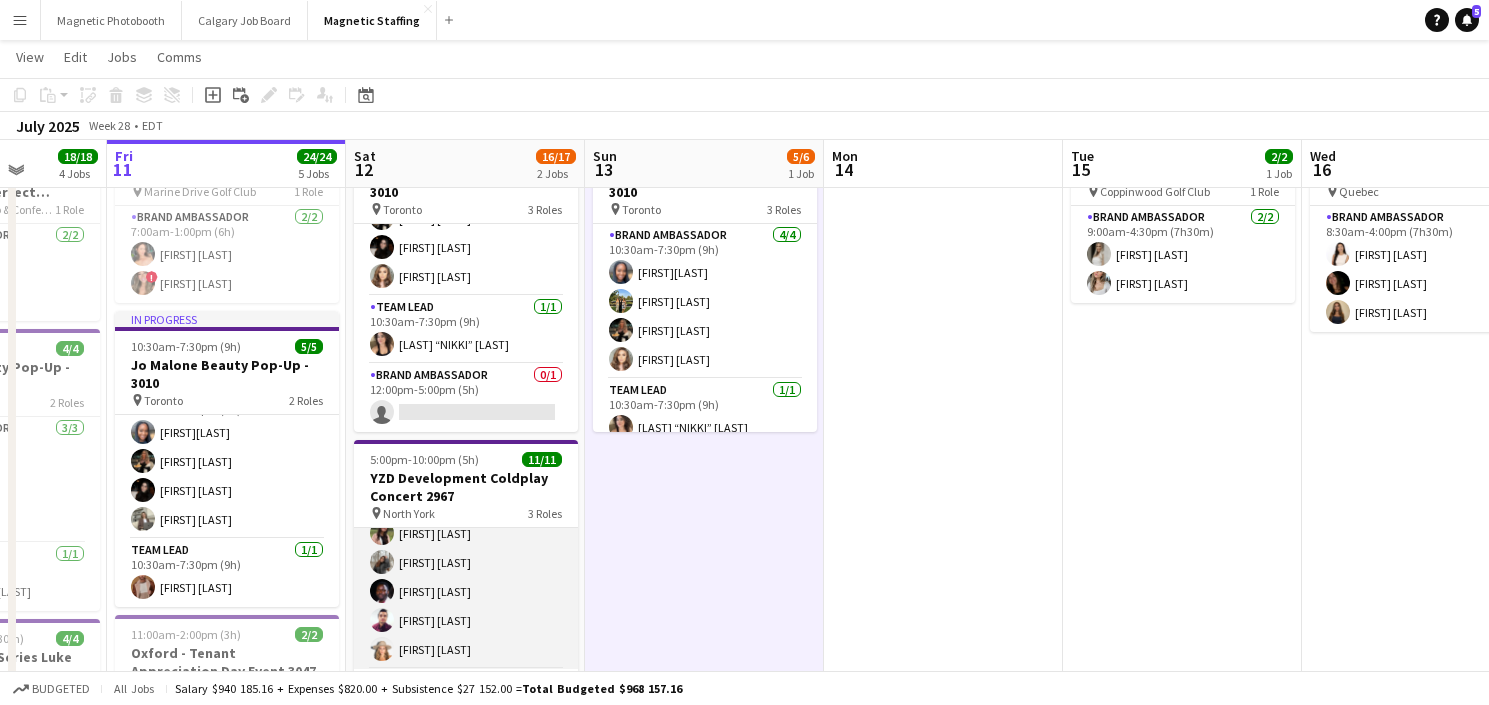 click on "Brand Ambassador   8/8   5:00pm-10:00pm (5h)
[FIRST] [LAST] [FIRST] [LAST] [FIRST] [LAST] [FIRST] [LAST] [FIRST] [LAST] [FIRST] [LAST] [FIRST] [LAST]" at bounding box center [466, 533] 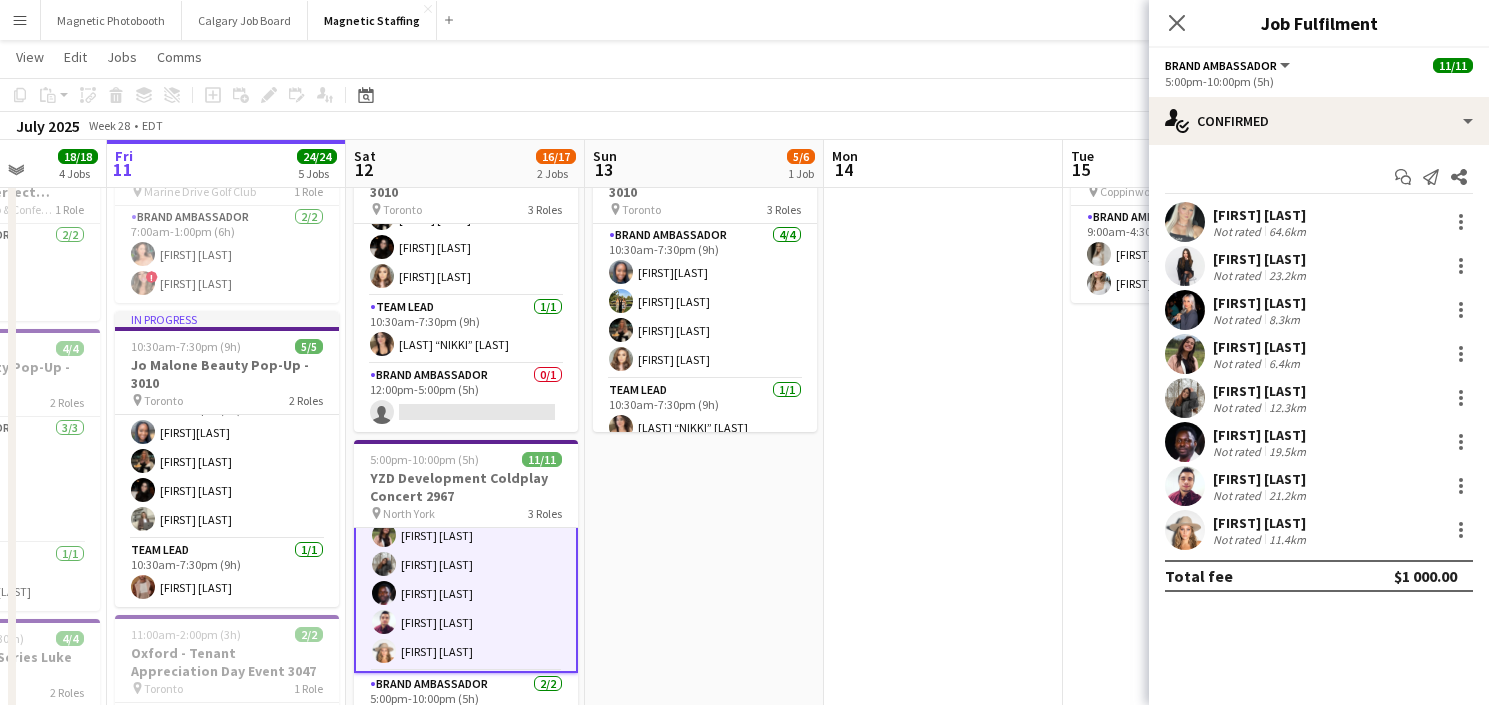 scroll, scrollTop: 132, scrollLeft: 0, axis: vertical 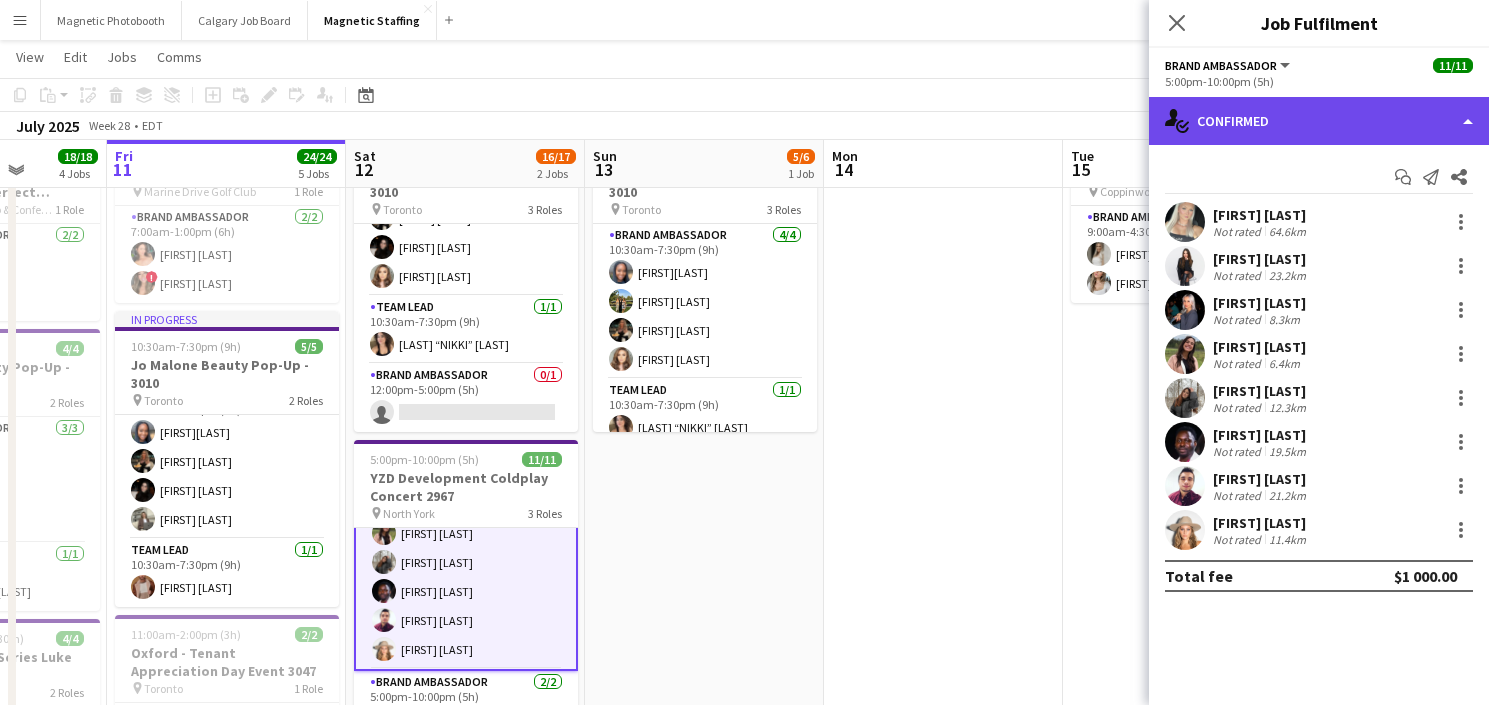 click on "single-neutral-actions-check-2
Confirmed" 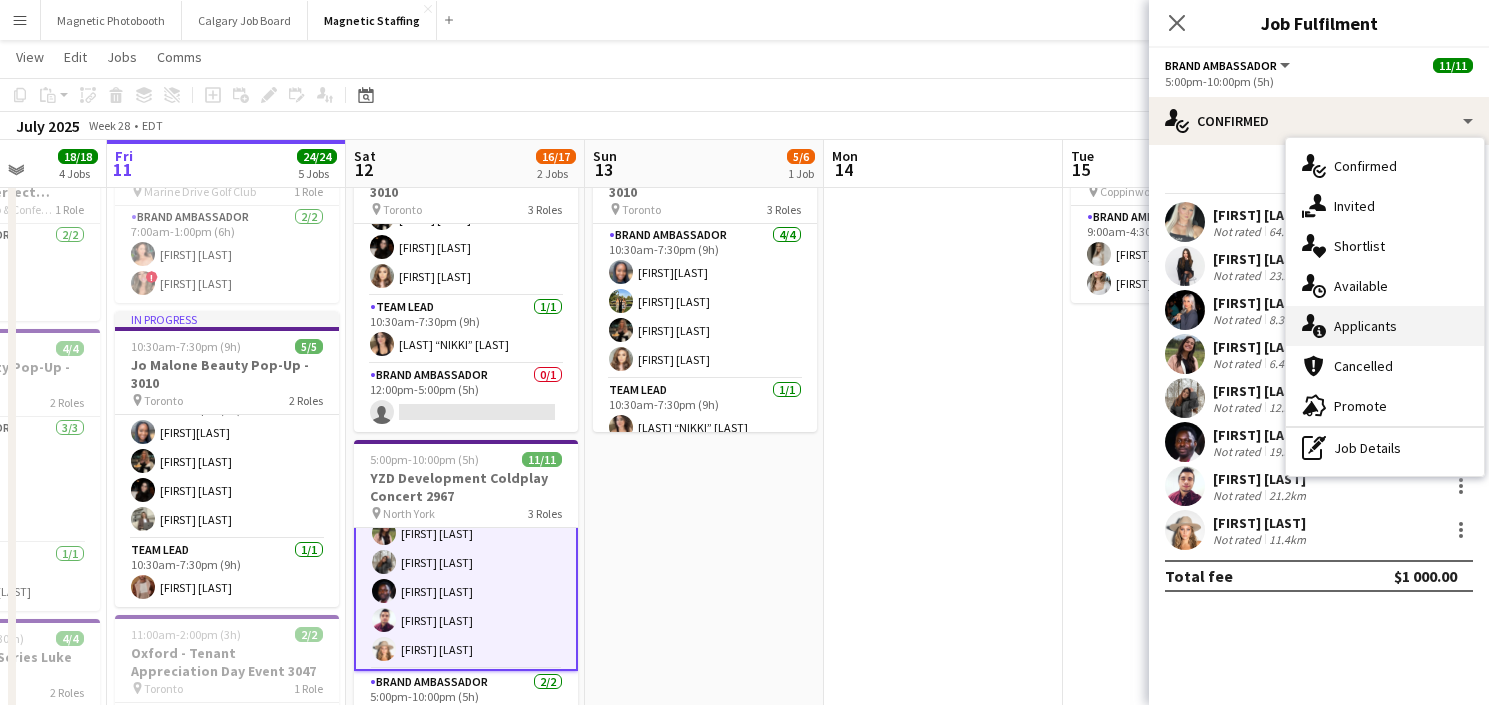 click on "single-neutral-actions-information
Applicants" at bounding box center (1385, 326) 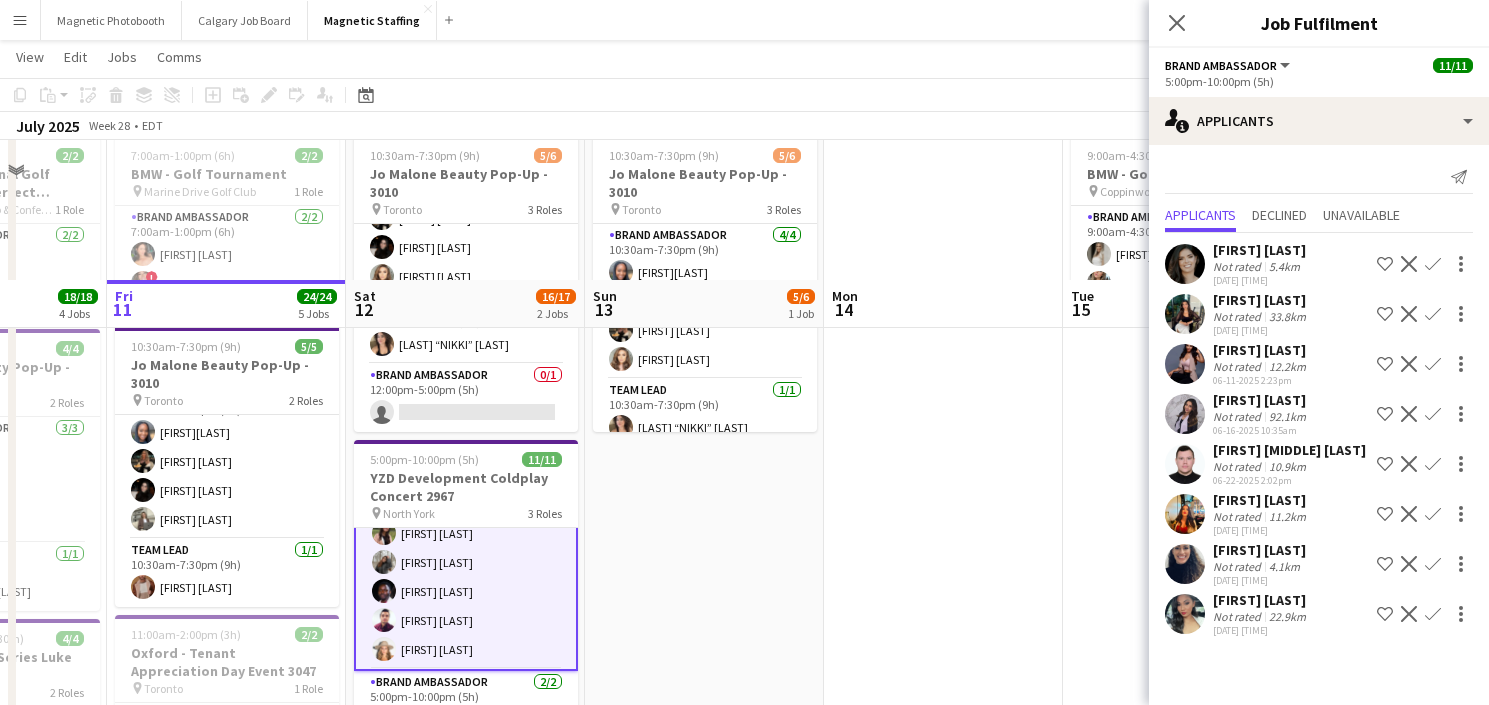 scroll, scrollTop: 299, scrollLeft: 0, axis: vertical 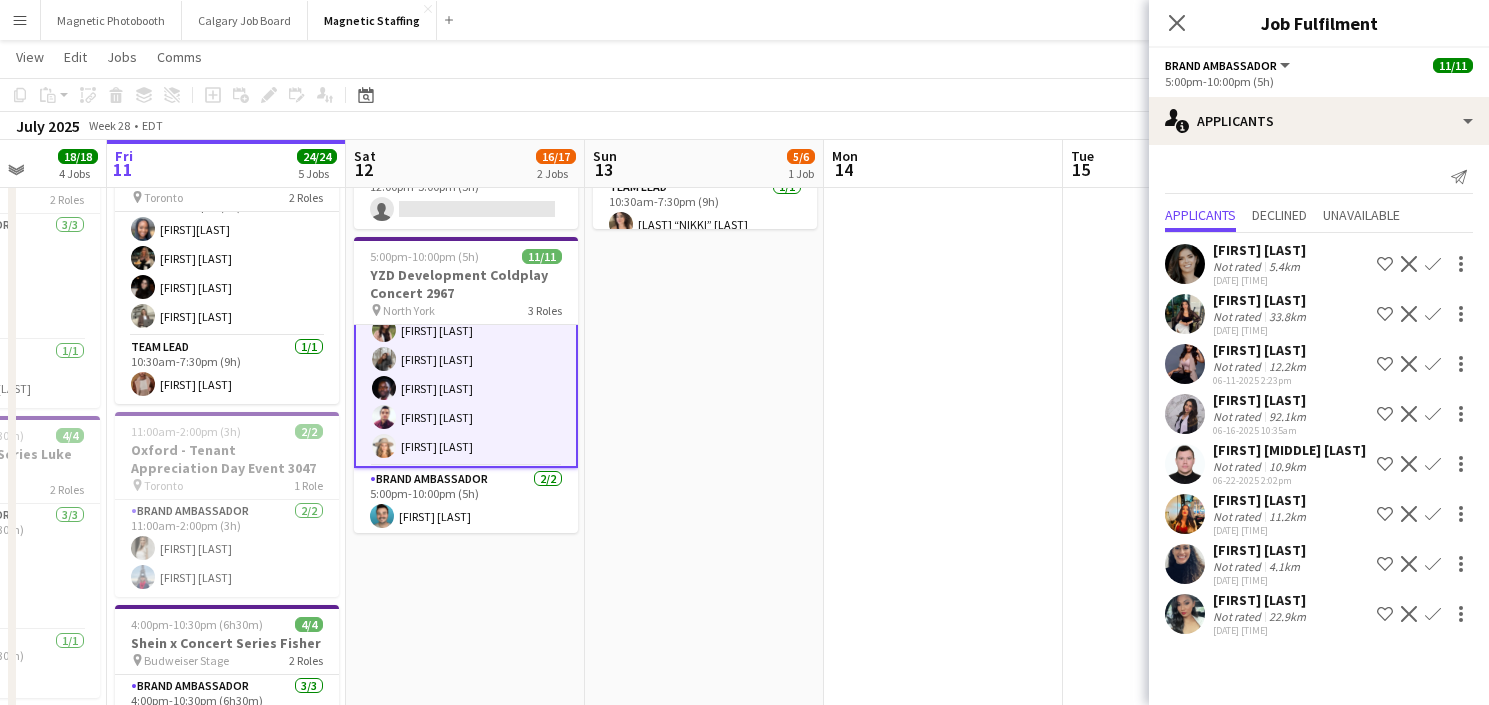 click on "10:30am-7:30pm (9h)    5/6   Jo Malone Beauty Pop-Up - 3010
pin
Toronto   3 Roles   Brand Ambassador   4/4   10:30am-7:30pm (9h)
Nickesha McFarlane Tereza Zetko Miranda Fratton Sabrina Couture  Team Lead   1/1   10:30am-7:30pm (9h)
Nicole “NIKKI” Schirrmacher  Brand Ambassador   0/1   12:00pm-5:00pm (5h)
single-neutral-actions" at bounding box center [704, 893] 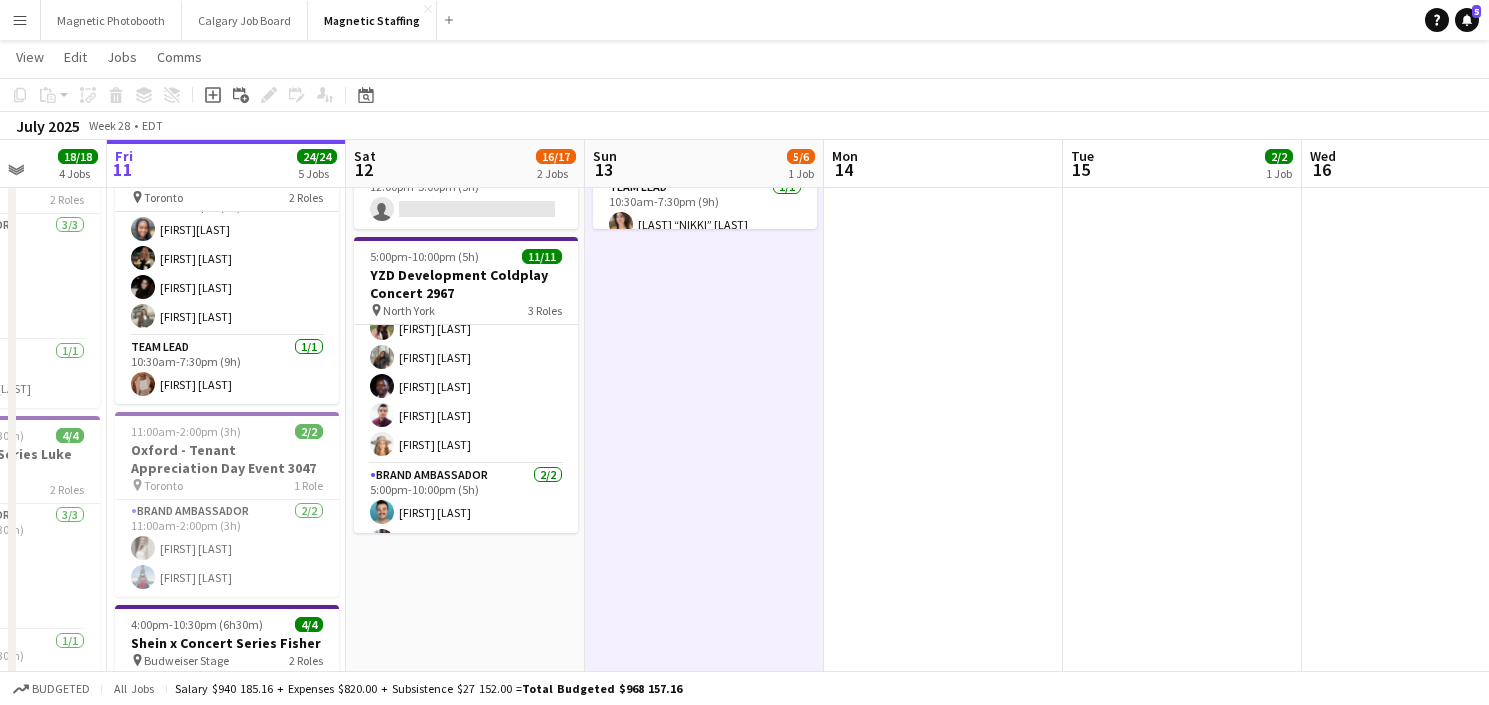 scroll, scrollTop: 130, scrollLeft: 0, axis: vertical 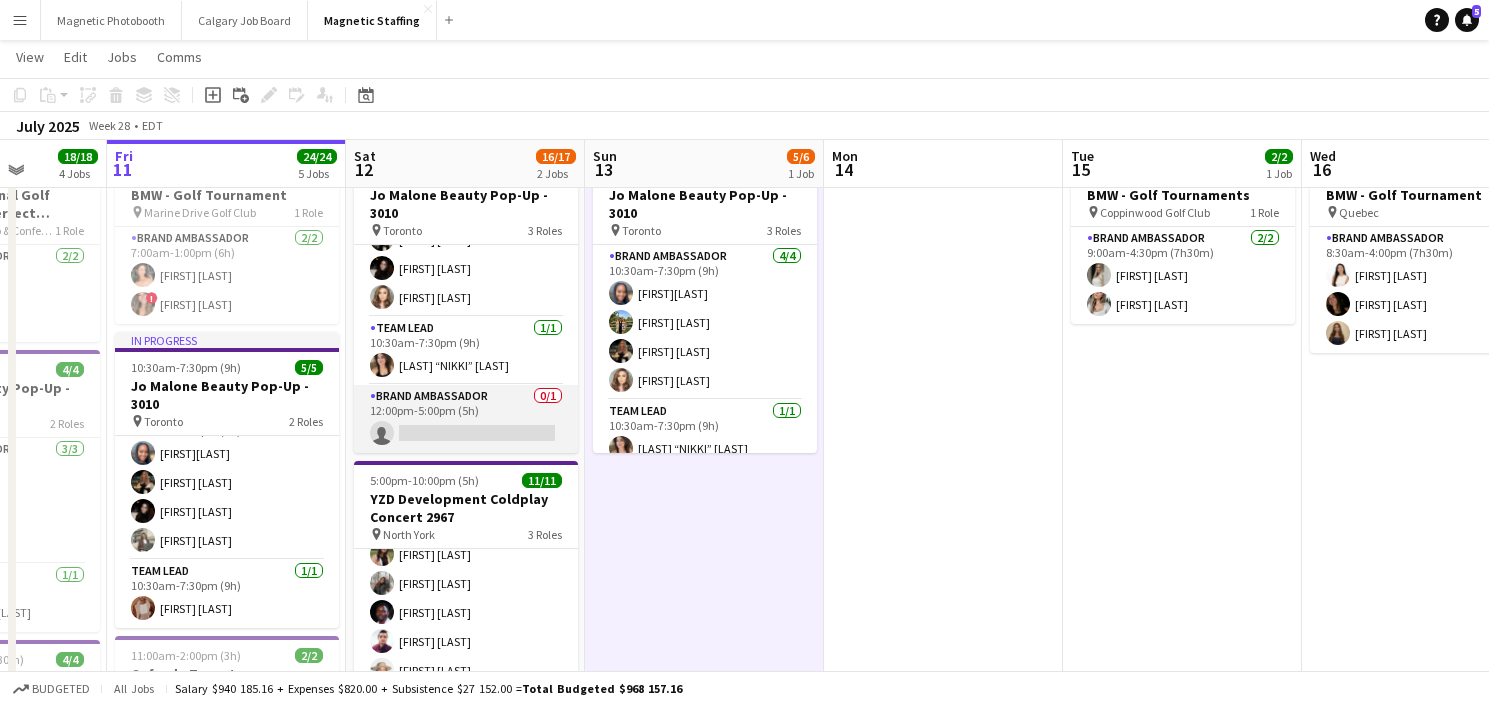 click on "Brand Ambassador   0/1   12:00pm-5:00pm (5h)
single-neutral-actions" at bounding box center (466, 419) 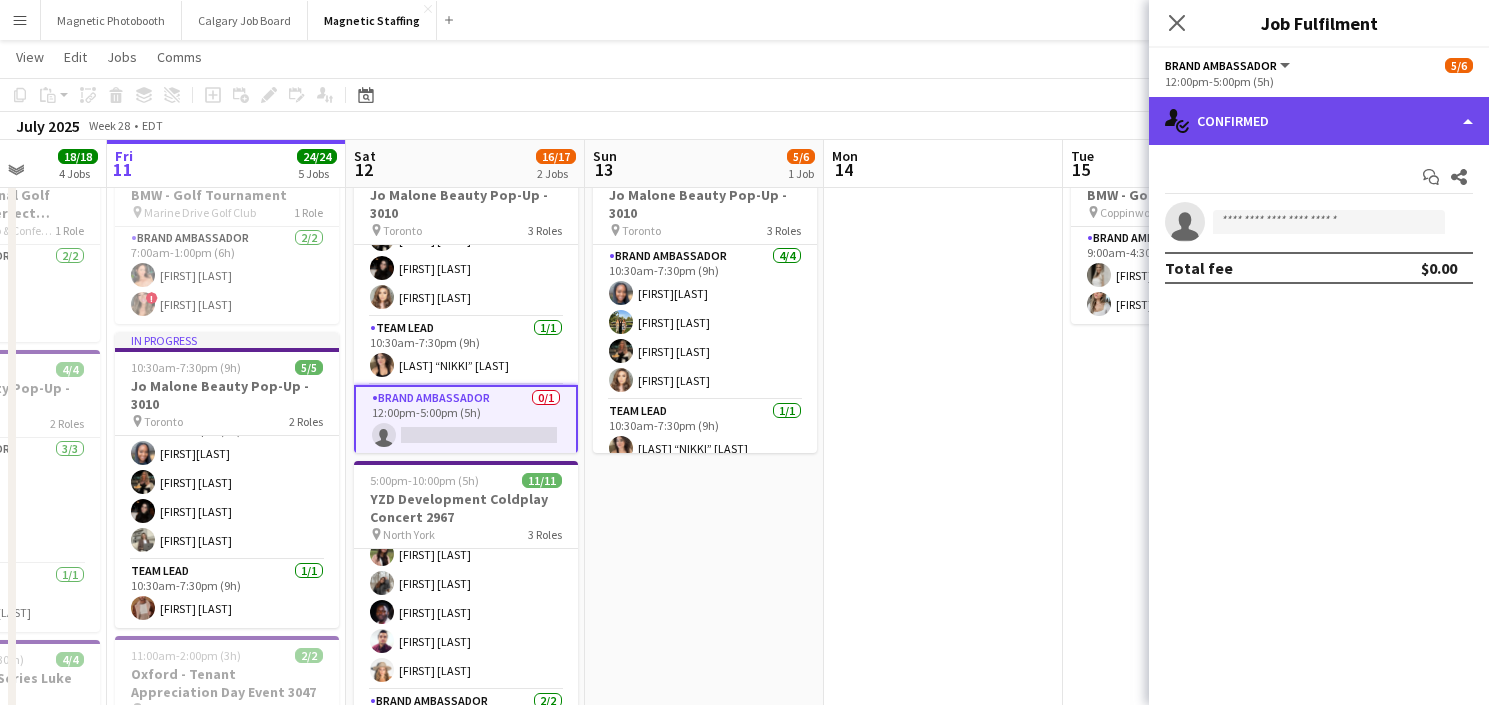 click on "single-neutral-actions-check-2
Confirmed" 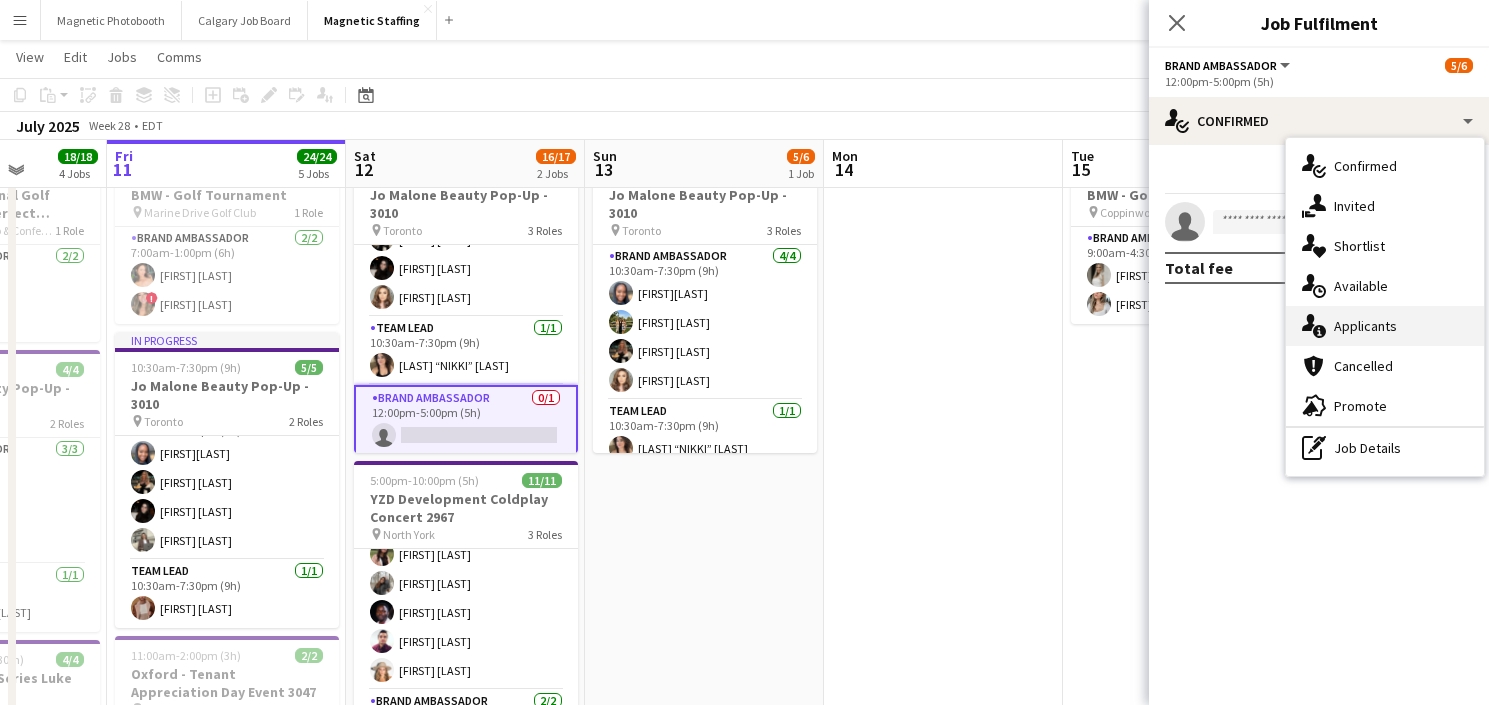 click on "single-neutral-actions-information
Applicants" at bounding box center (1385, 326) 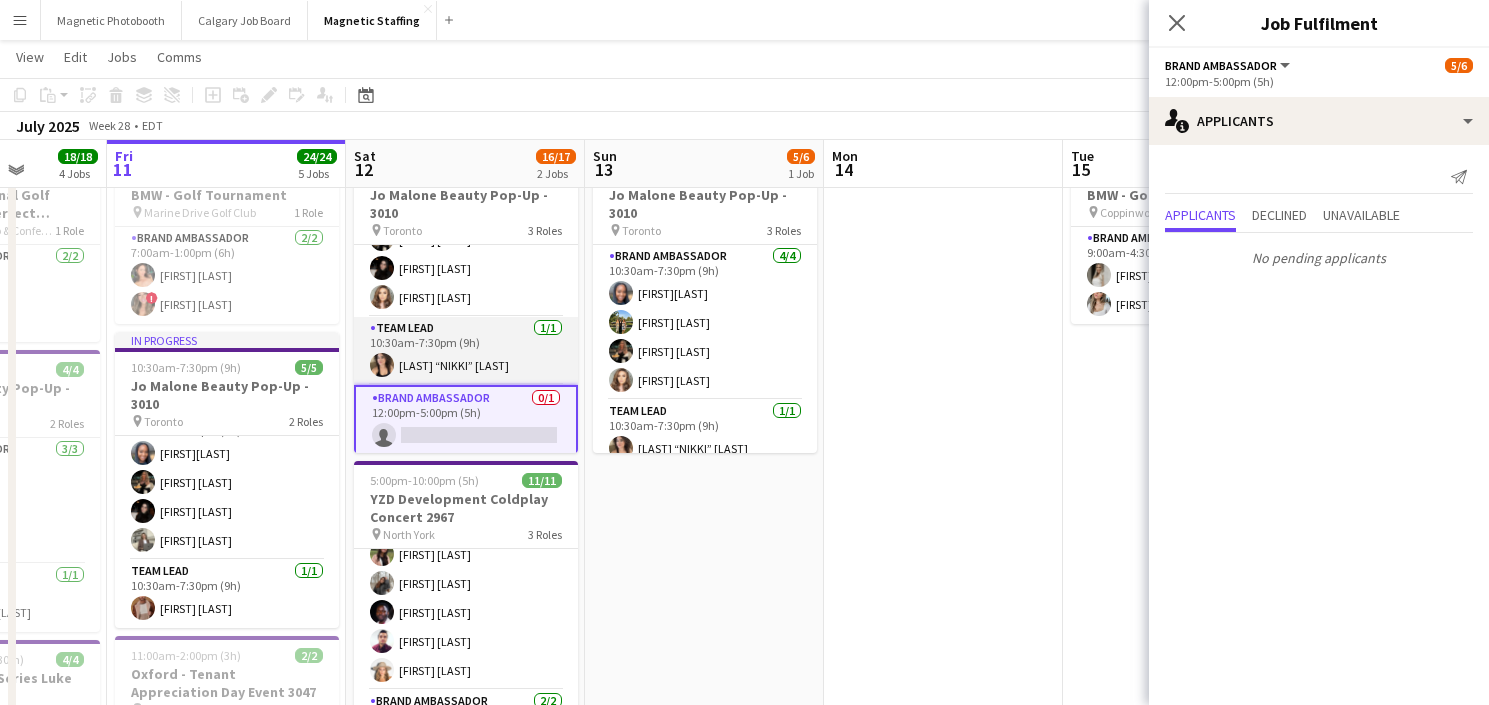 click on "Team Lead   1/1   10:30am-7:30pm (9h)
[FIRST] “[NICK]” [LAST]" at bounding box center (466, 351) 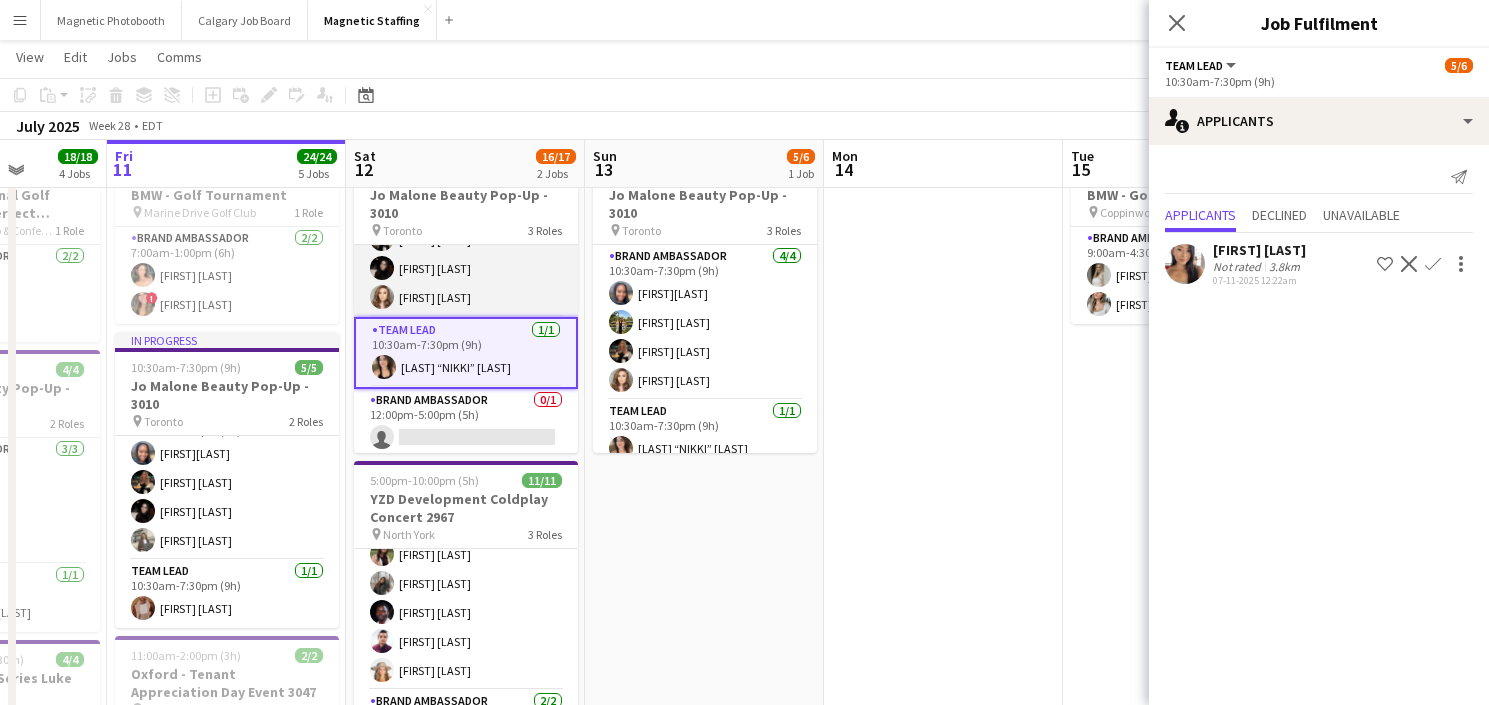 click on "Brand Ambassador   4/4   10:30am-7:30pm (9h)
[FIRST] [LAST] [FIRST] [LAST] [FIRST] [LAST]" at bounding box center [466, 239] 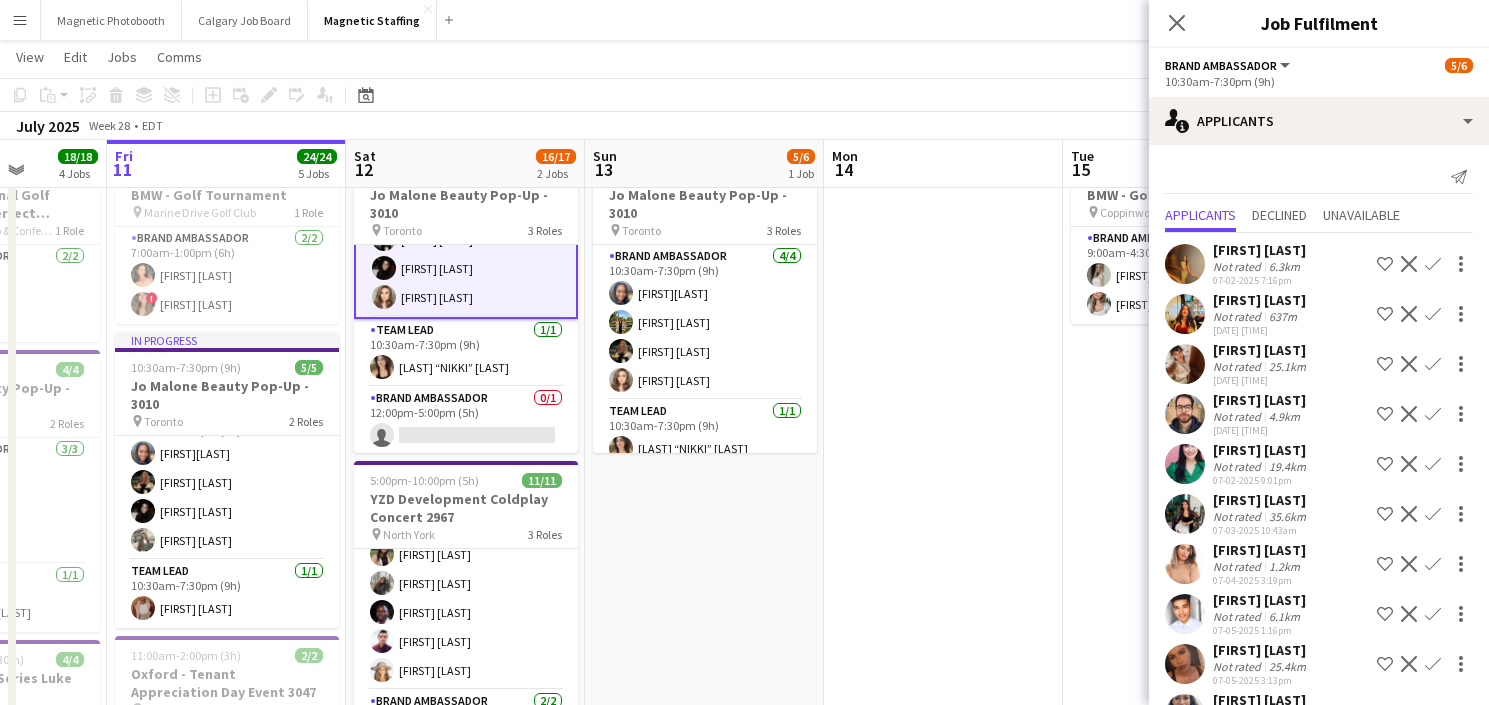 scroll, scrollTop: 202, scrollLeft: 0, axis: vertical 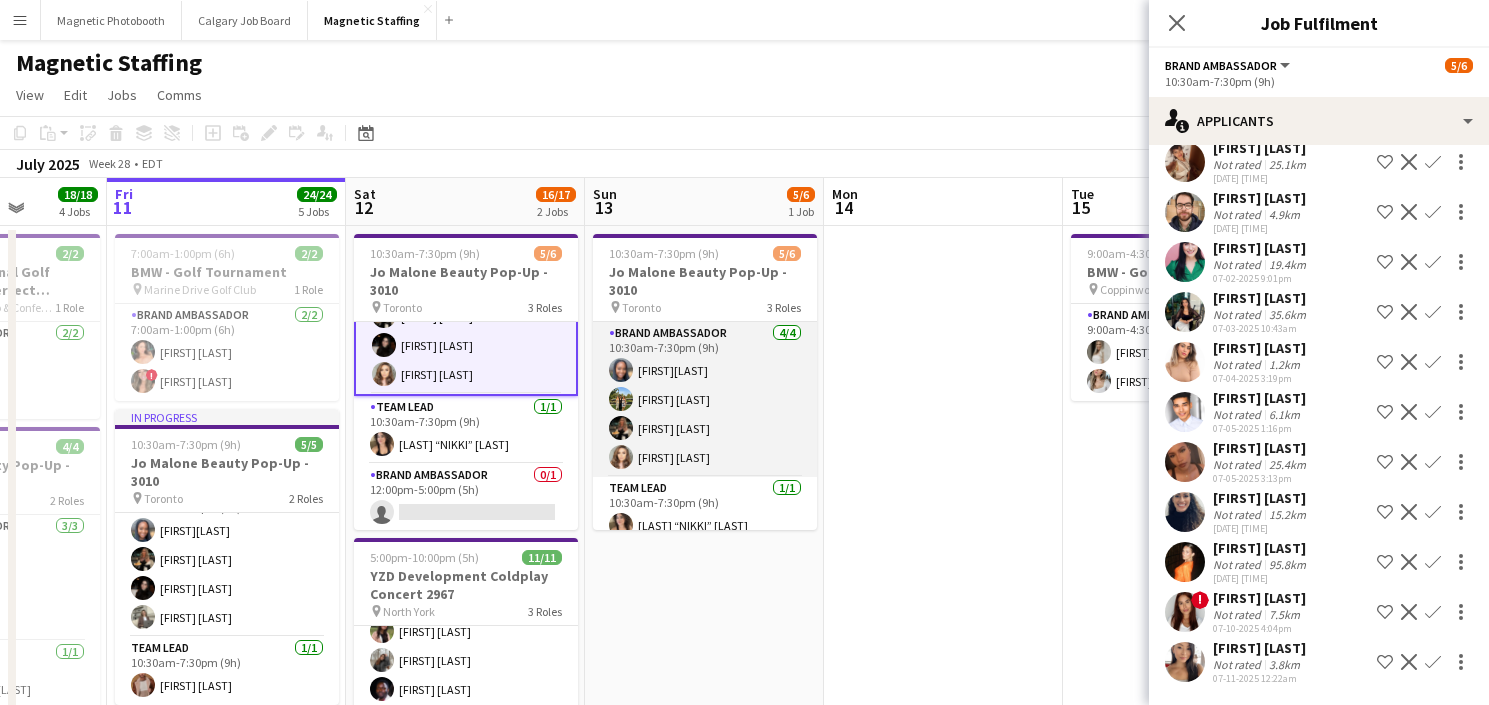 click on "Brand Ambassador   4/4   10:30am-7:30pm (9h)
[FIRST] [LAST] [FIRST] [LAST] [FIRST] [LAST] [FIRST] [LAST]" at bounding box center [705, 399] 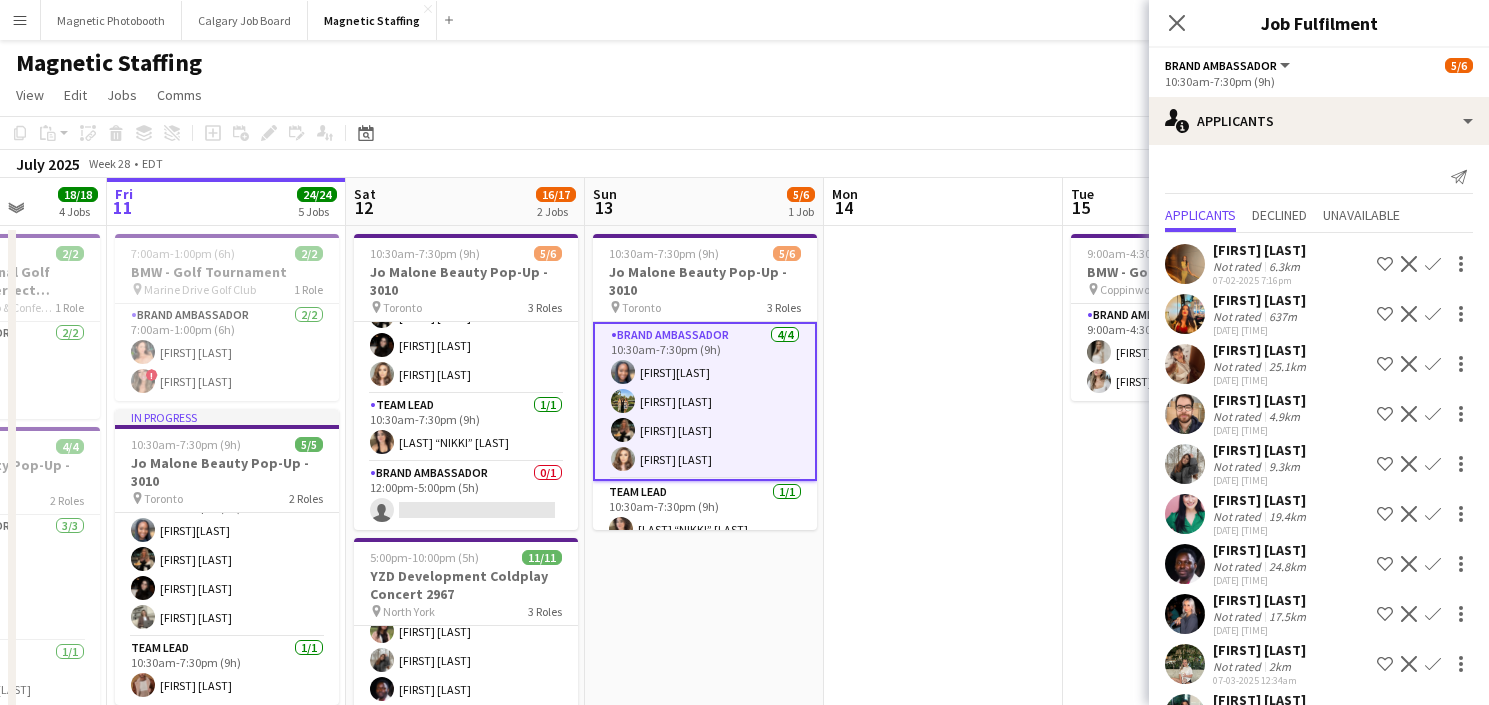 scroll, scrollTop: 502, scrollLeft: 0, axis: vertical 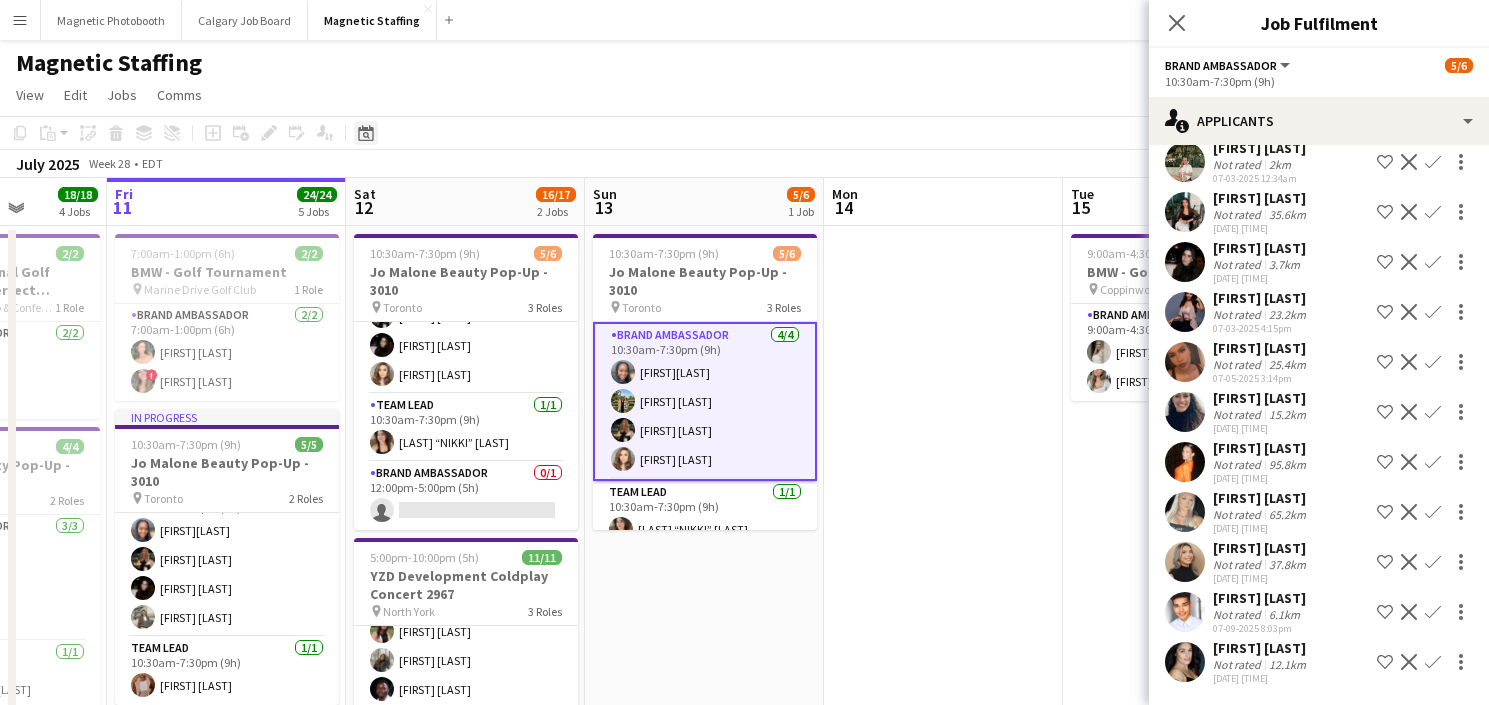 click on "Date picker" 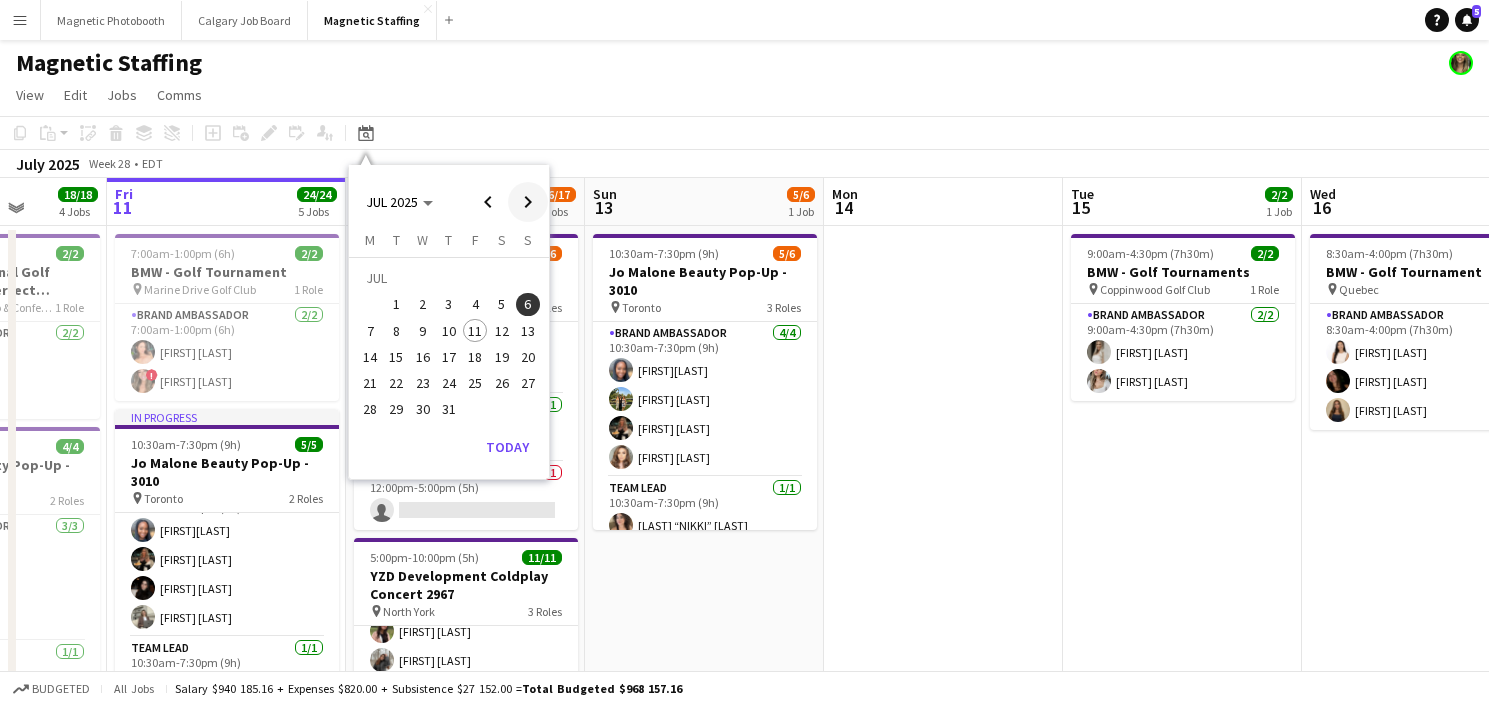 click at bounding box center [528, 202] 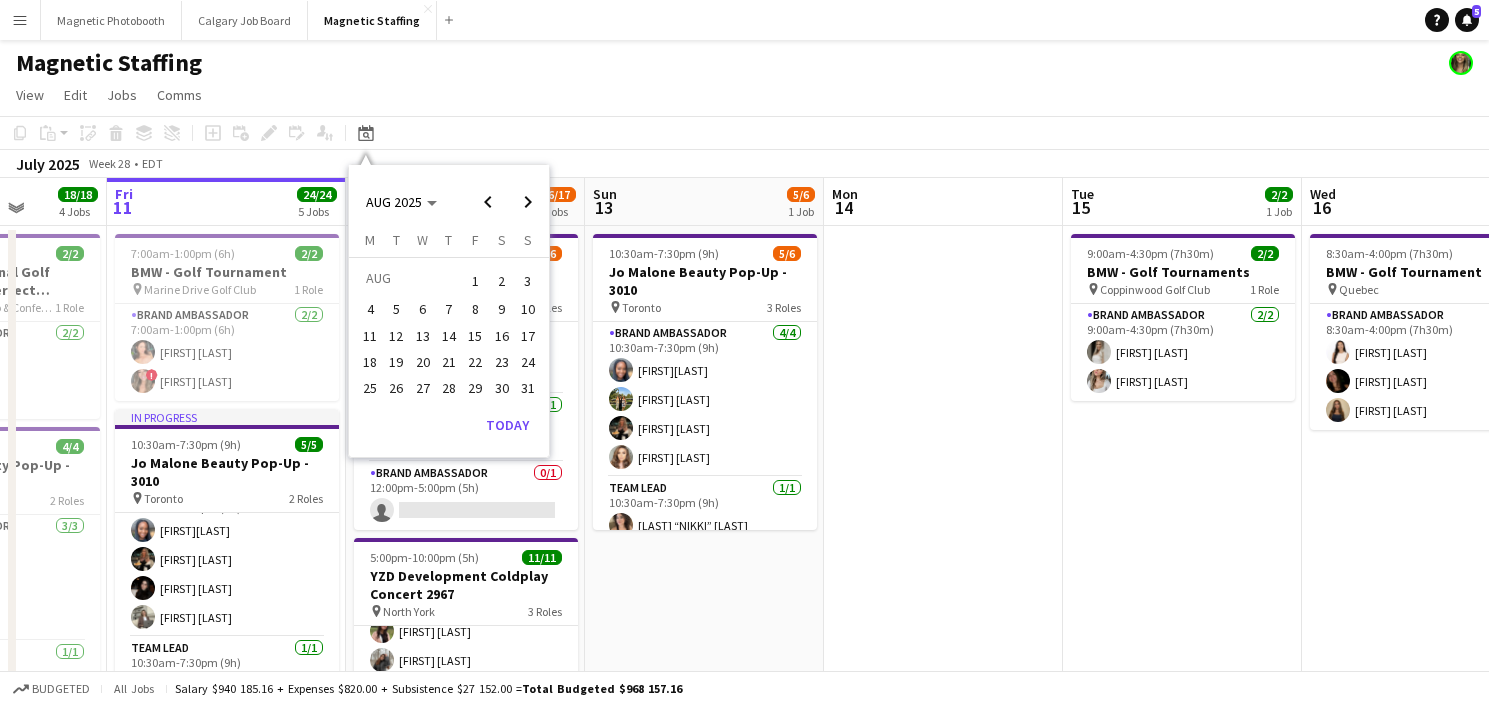 click on "1" at bounding box center [475, 281] 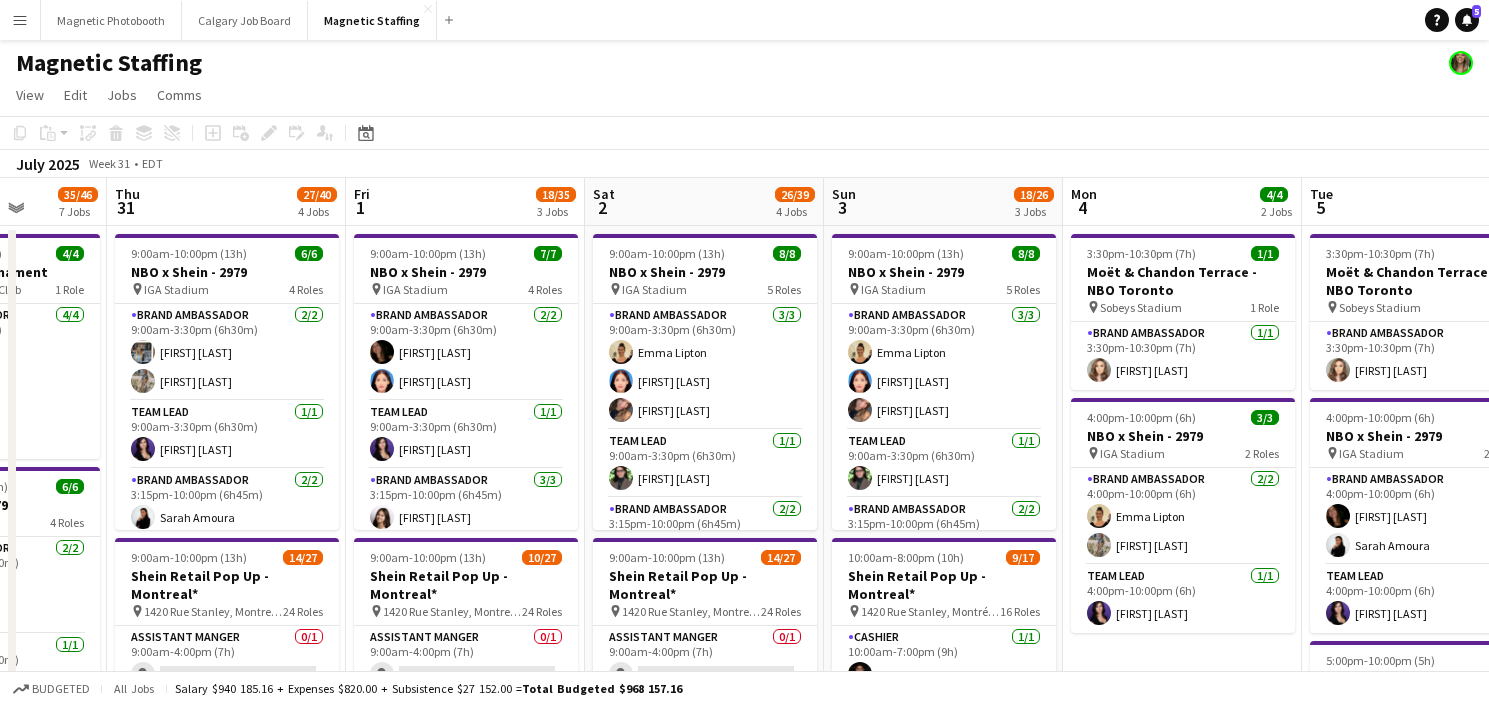 scroll, scrollTop: 0, scrollLeft: 688, axis: horizontal 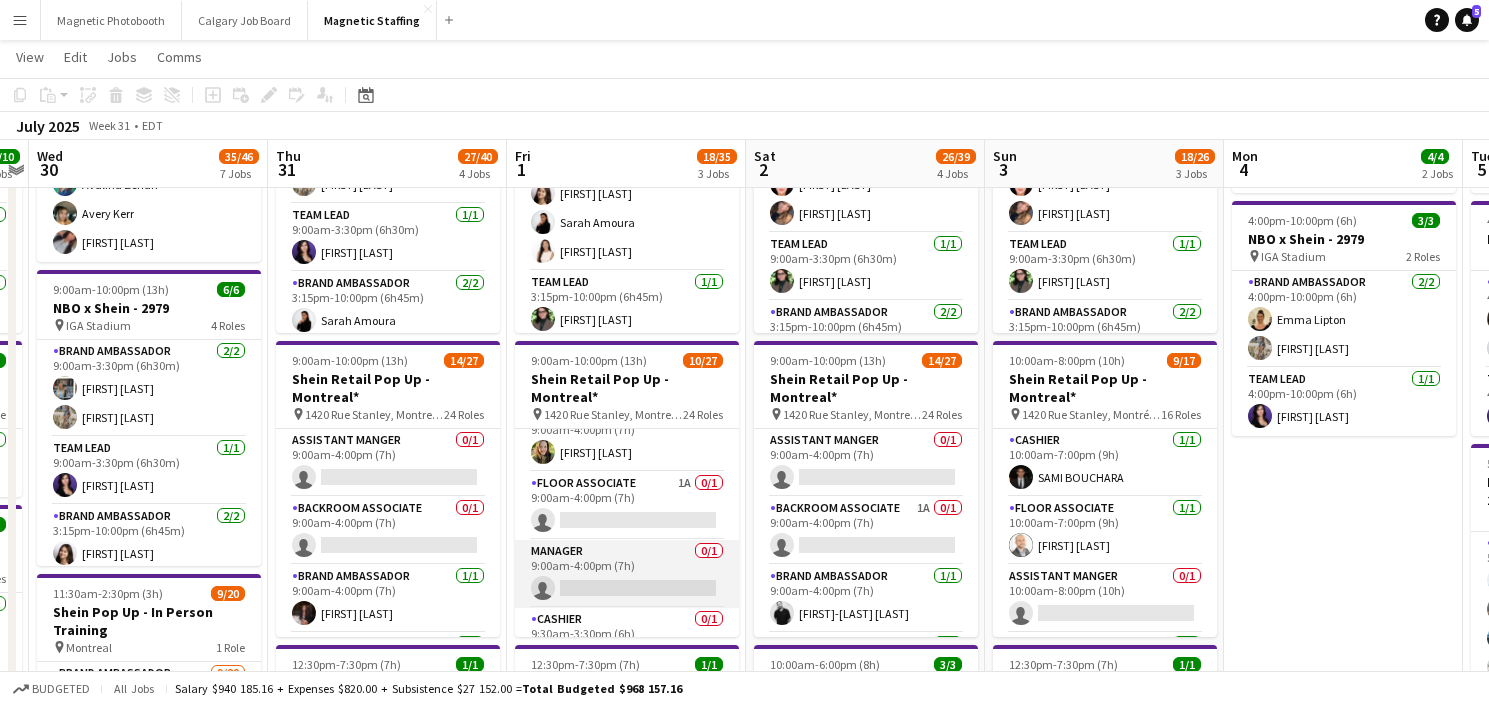 click on "Manager   0/1   9:00am-4:00pm (7h)
single-neutral-actions" at bounding box center (627, 574) 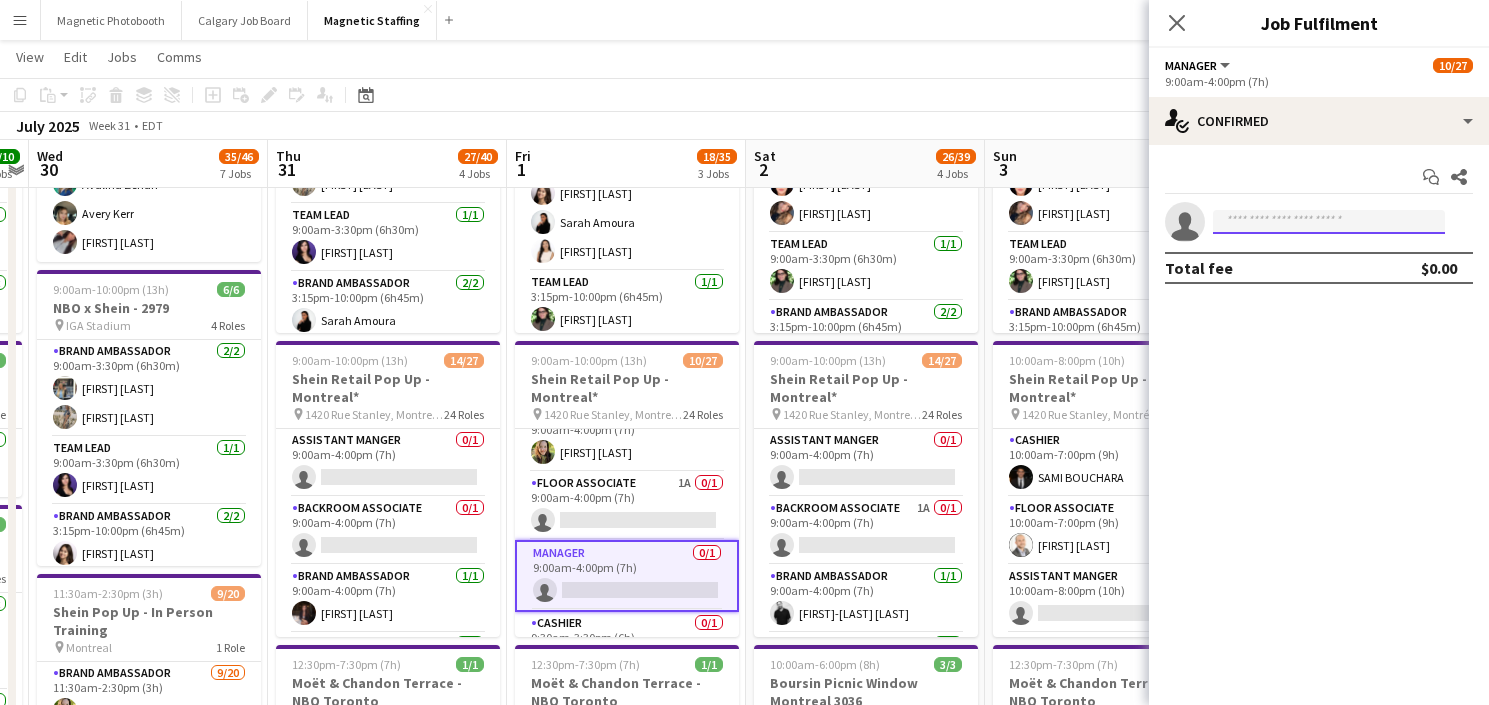 click at bounding box center (1329, 222) 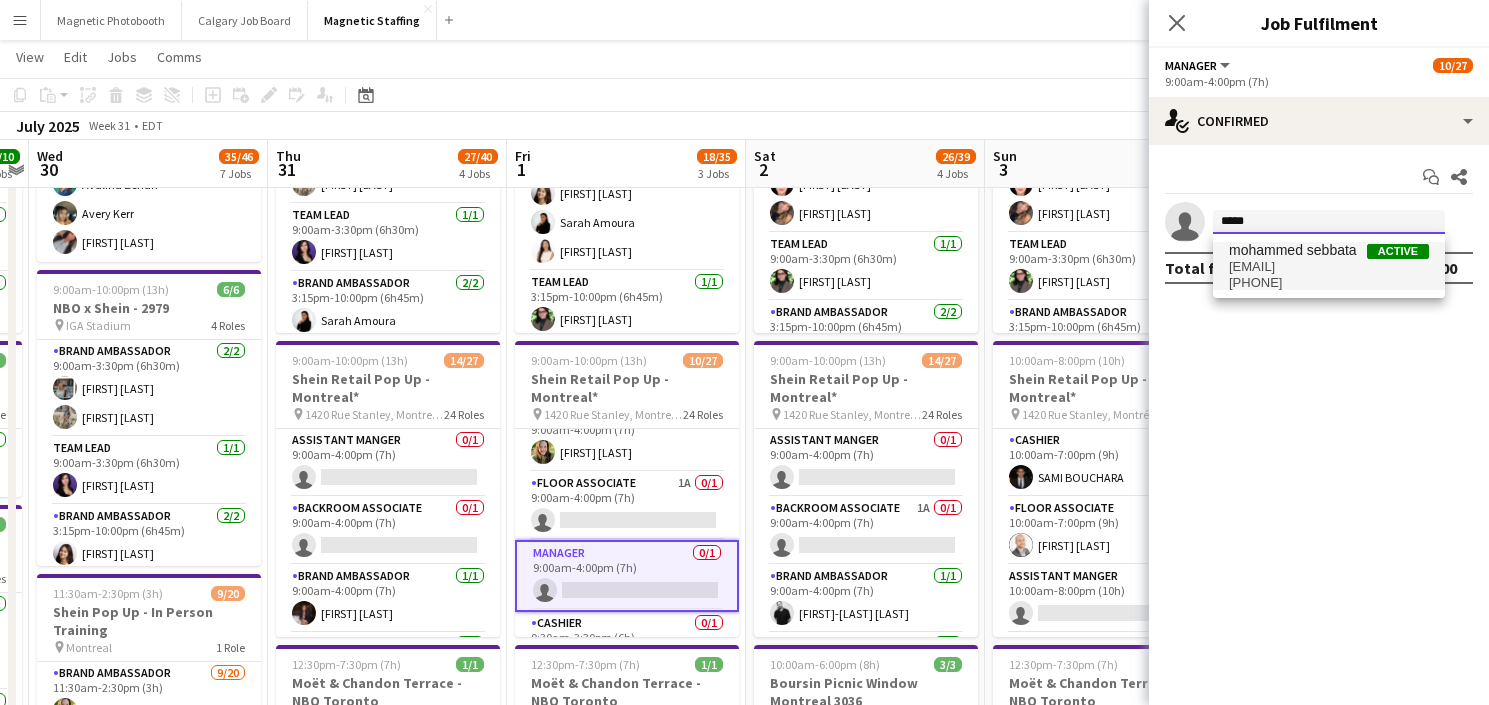 type on "*****" 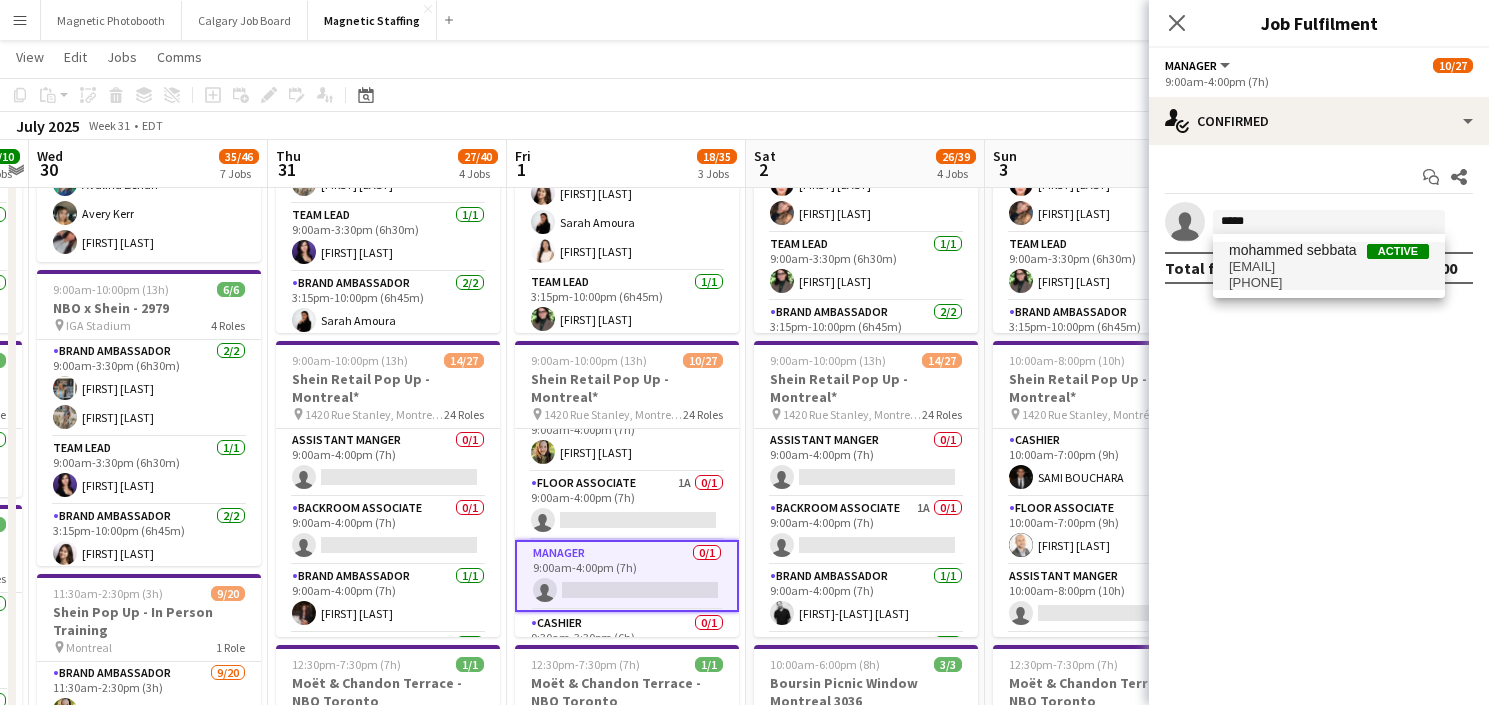 click on "sebbata.mohamed01@gmail.com" at bounding box center (1329, 267) 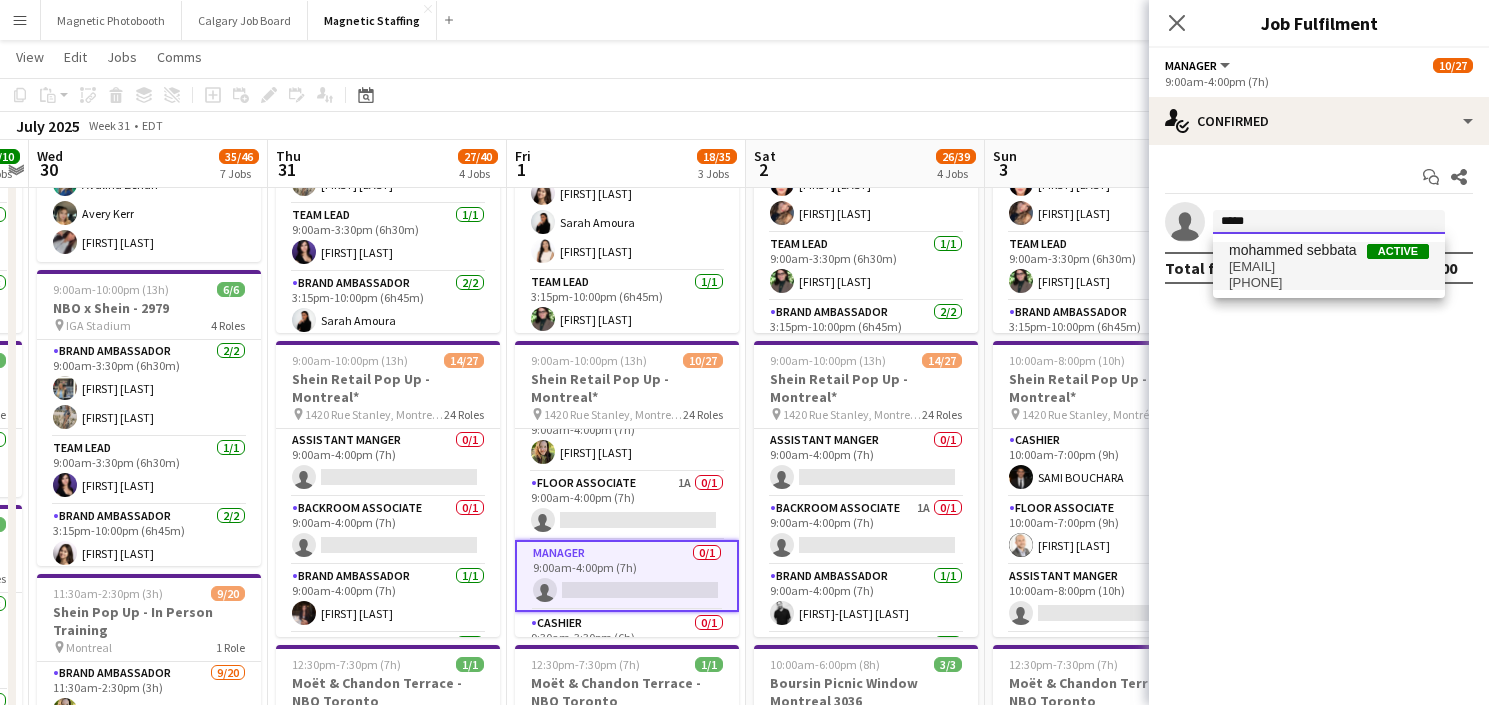 type 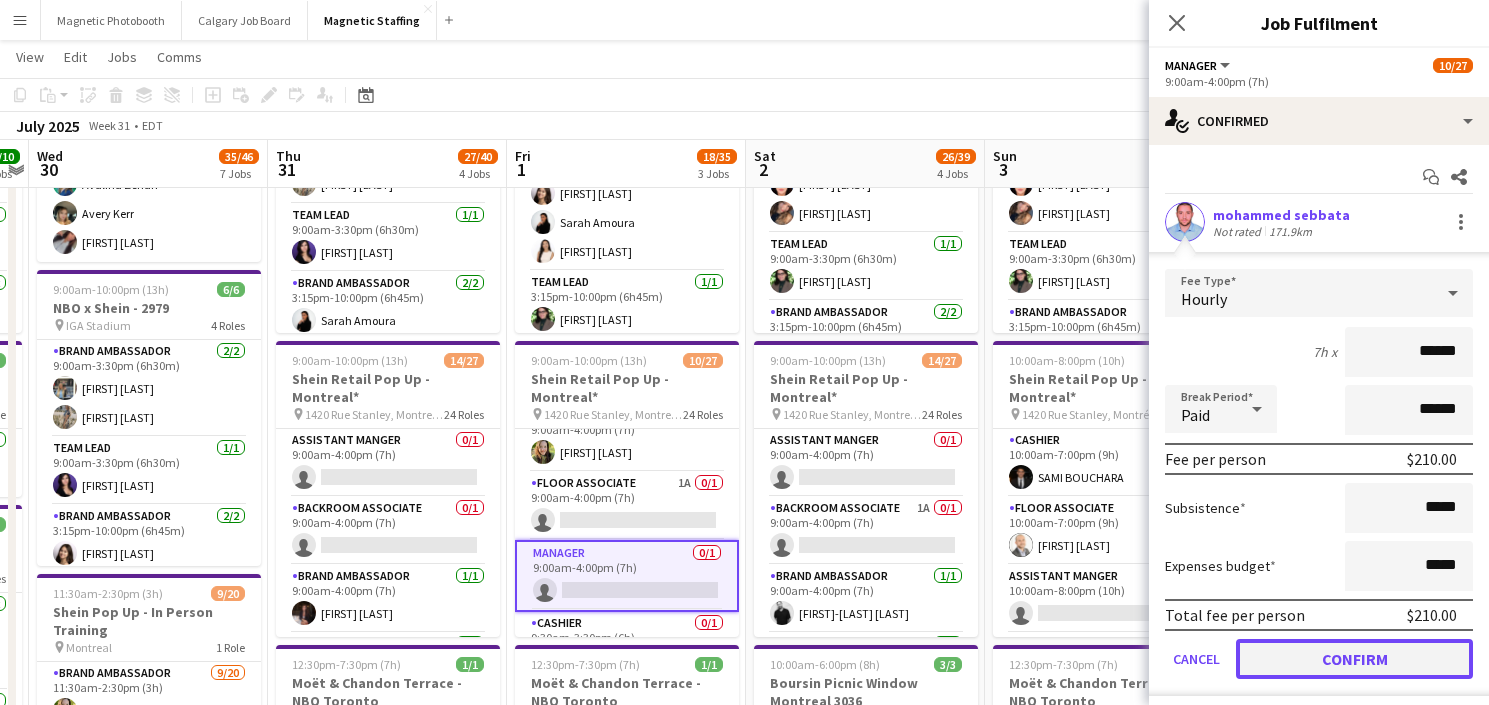 click on "Confirm" at bounding box center [1354, 659] 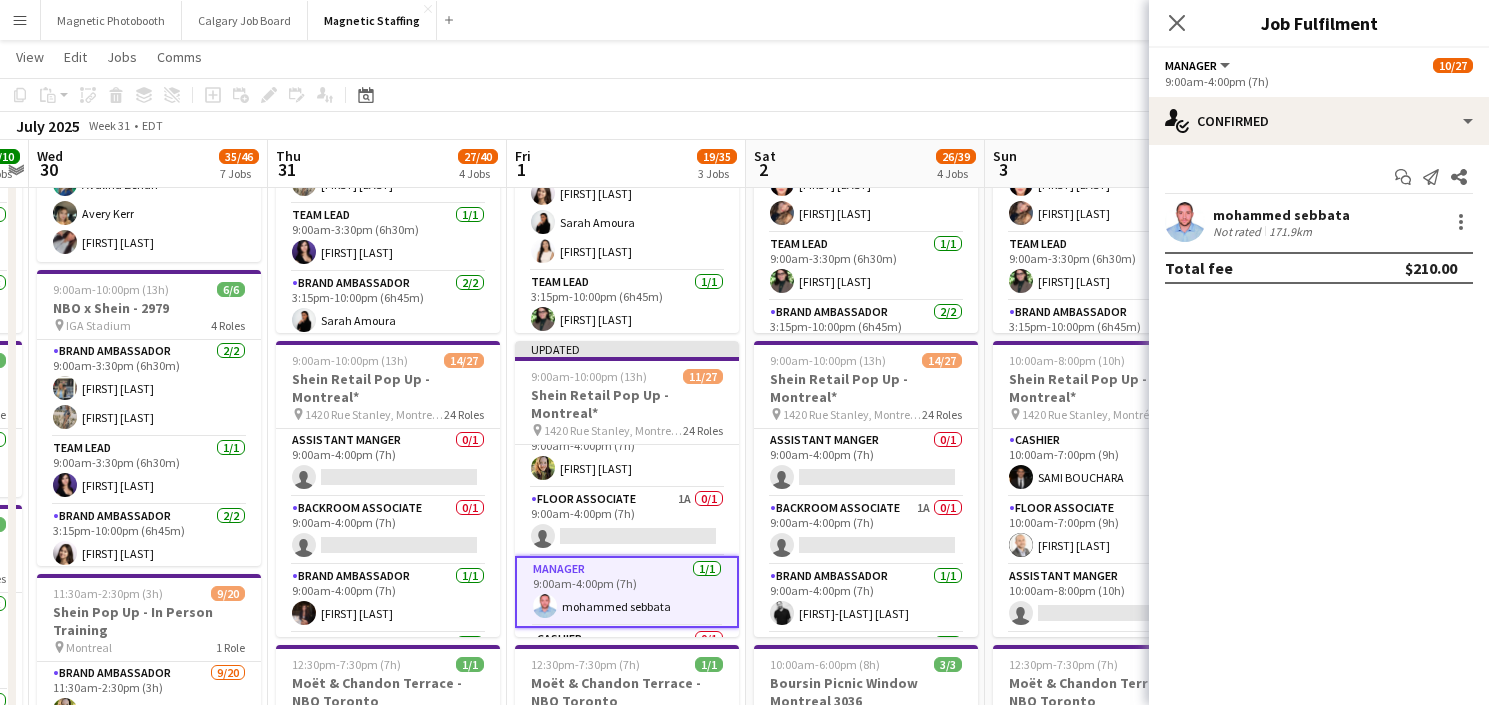 click on "Copy
Paste
Paste
Command
V Paste with crew
Command
Shift
V
Paste linked Job
Delete
Group
Ungroup
Add job
Add linked Job
Edit
Edit linked Job
Applicants
Date picker
AUG 2025 AUG 2025 Monday M Tuesday T Wednesday W Thursday T Friday F Saturday S Sunday S  AUG   1   2   3   4   5   6   7   8   9   10   11   12   13   14   15   16   17   18   19   20   21   22   23   24   25" 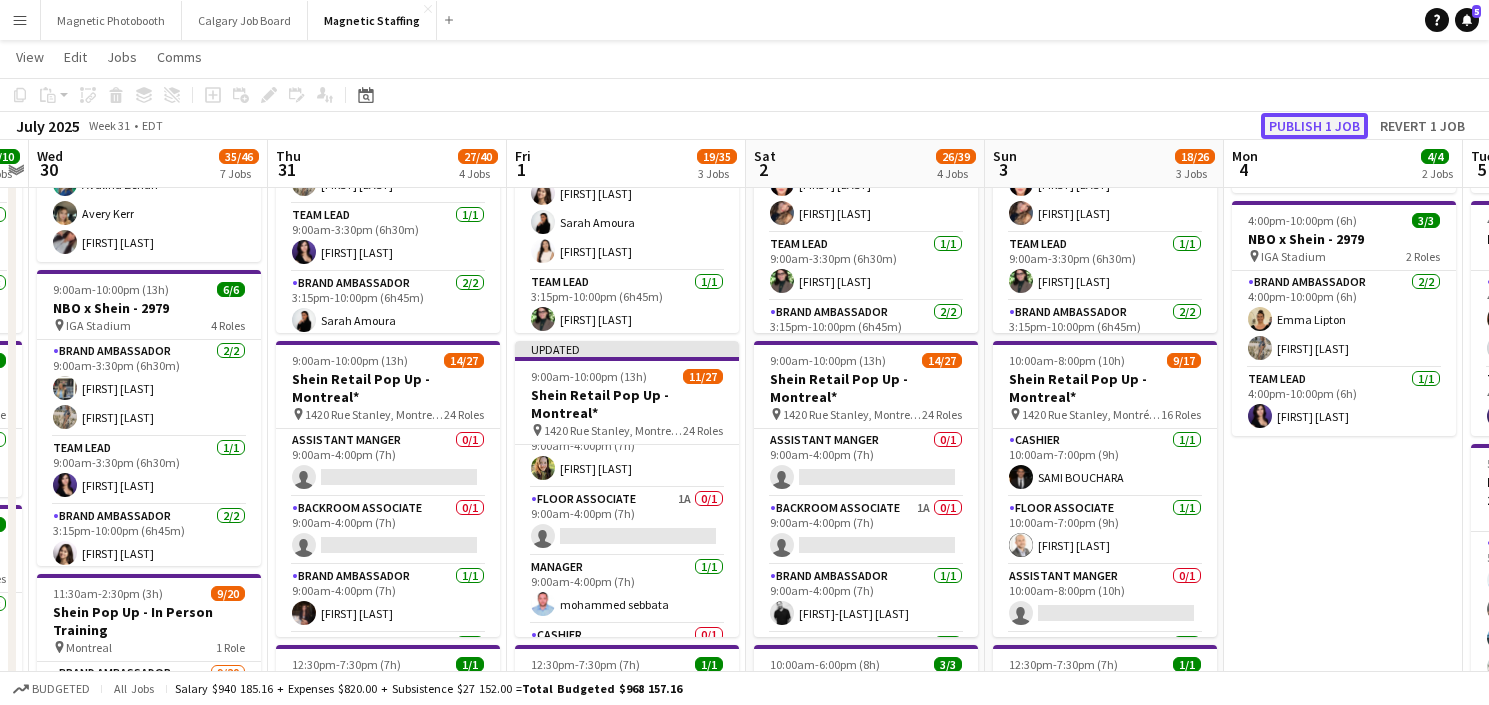 click on "Publish 1 job" 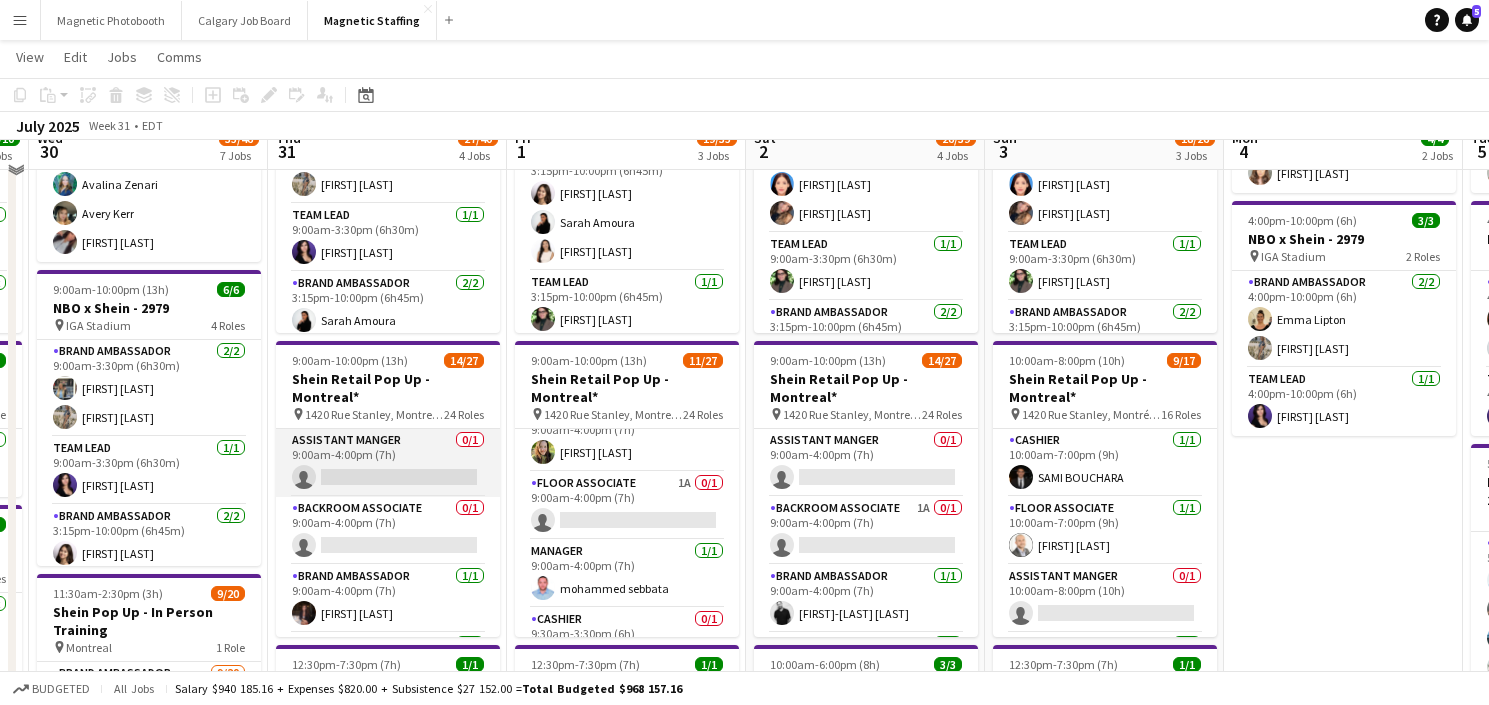 scroll, scrollTop: 0, scrollLeft: 0, axis: both 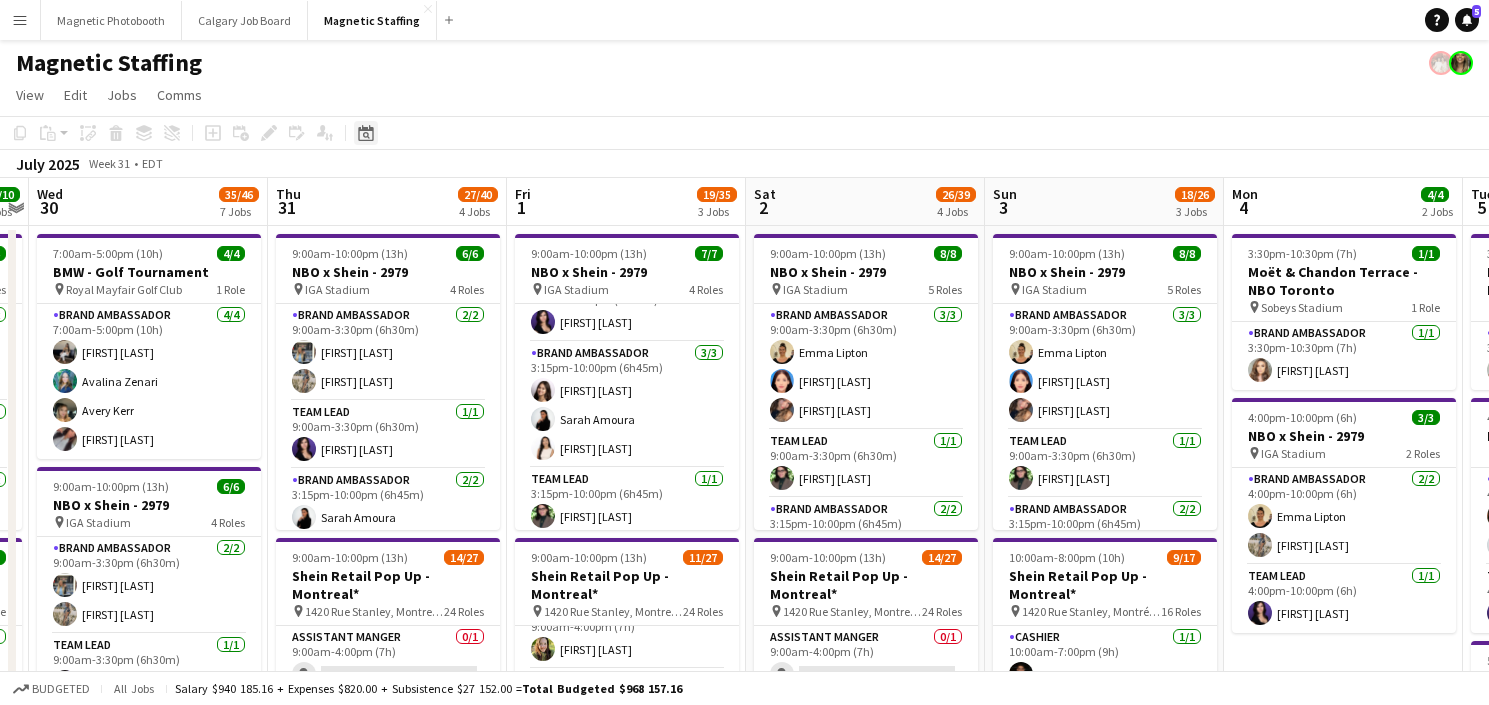 click on "Date picker" 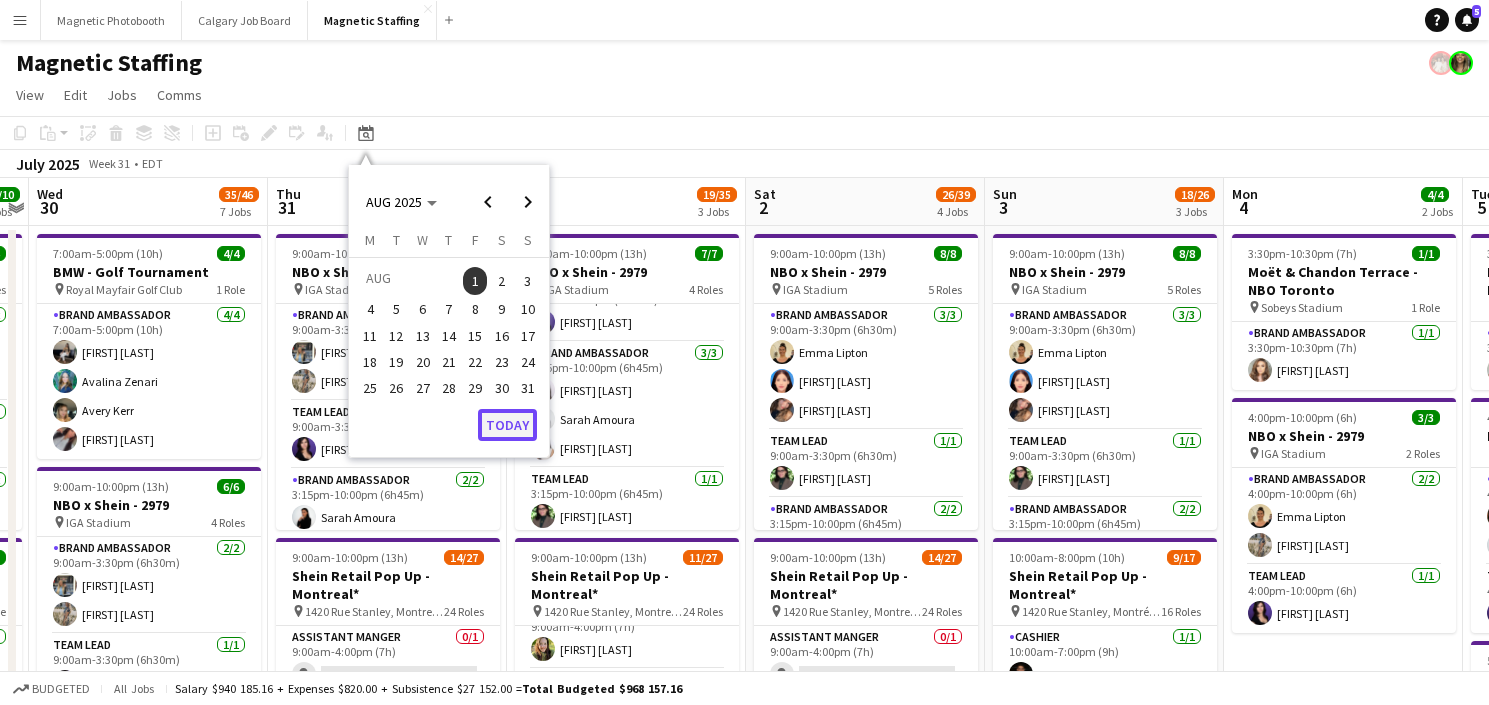 click on "Today" at bounding box center [507, 425] 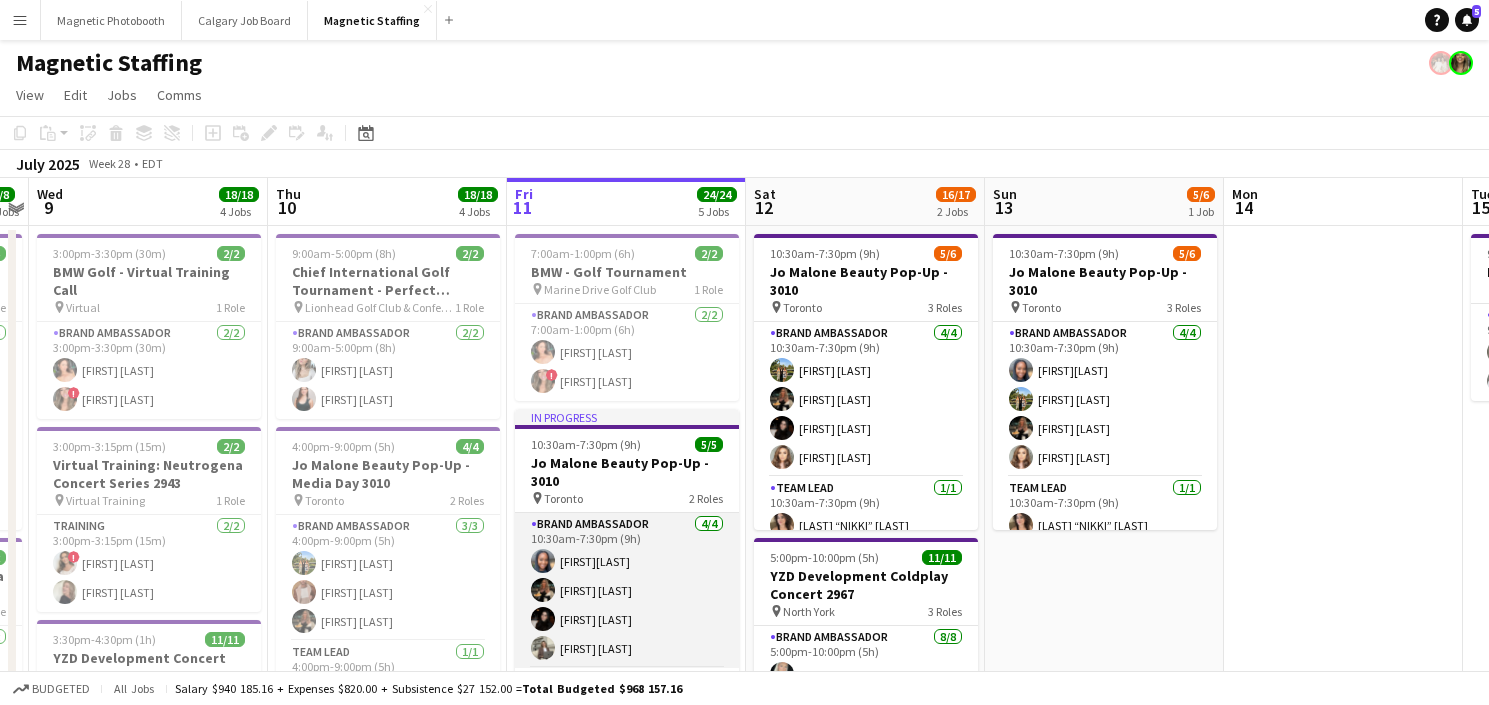 scroll, scrollTop: 31, scrollLeft: 0, axis: vertical 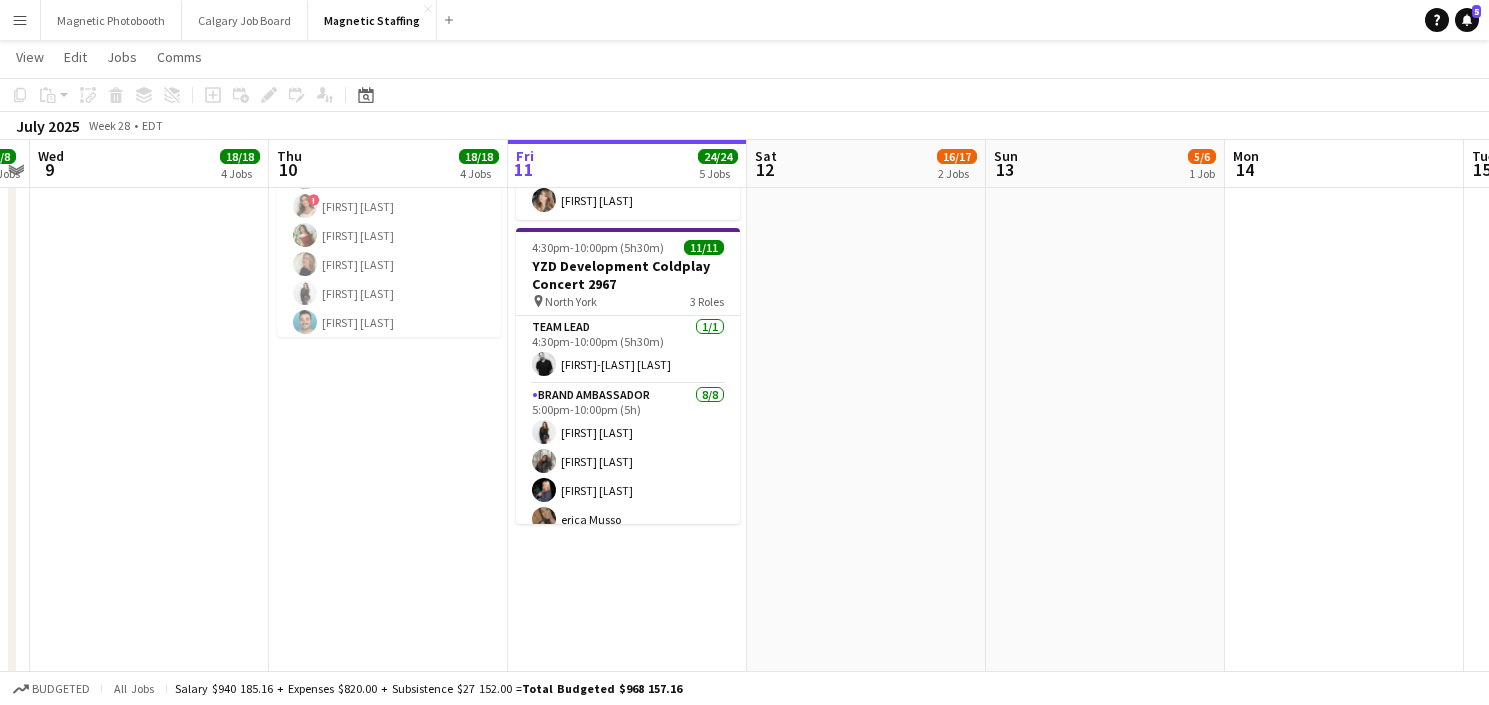 click on "9:00am-5:00pm (8h)    2/2   Chief International Golf Tournament - Perfect Sports 3048
pin
Lionhead Golf Club & Conference Centre   1 Role   Brand Ambassador   2/2   9:00am-5:00pm (8h)
Sabrina McCaskill Amy Matyszczuk     4:00pm-9:00pm (5h)    4/4   Jo Malone Beauty Pop-Up - Media Day 3010
pin
Toronto   2 Roles   Brand Ambassador   3/3   4:00pm-9:00pm (5h)
Tereza Zetko Fady Zablouk Miranda Fratton  Team Lead   1/1   4:00pm-9:00pm (5h)
Nicole “NIKKI” Schirrmacher     4:00pm-10:30pm (6h30m)    4/4   Shein x Concert Series Luke Bryan
pin
Budweiser Stage   2 Roles   Brand Ambassador   3/3   4:00pm-10:30pm (6h30m)
Maija Dekoker Anne Danon Katelynn Espinosa  Team Lead   1/1   4:00pm-10:30pm (6h30m)
Cassie Sanchez     8:30pm-12:30am (4h) (Fri)   8/8   Neutrogena Concert Series 2943
pin
Budweiser Stage   2 Roles   Brand Ambassador   7/7  Giovana Dantas !" at bounding box center [388, 228] 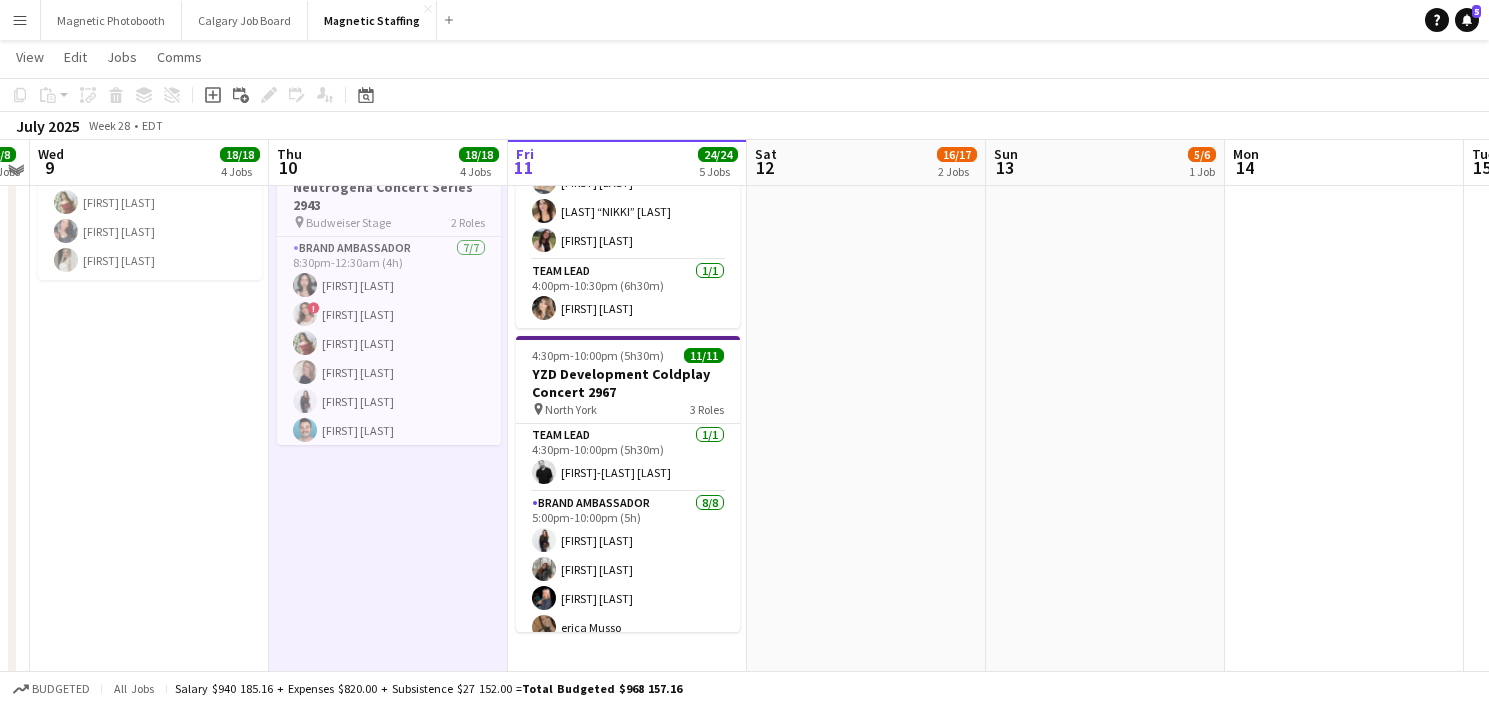 scroll, scrollTop: 854, scrollLeft: 0, axis: vertical 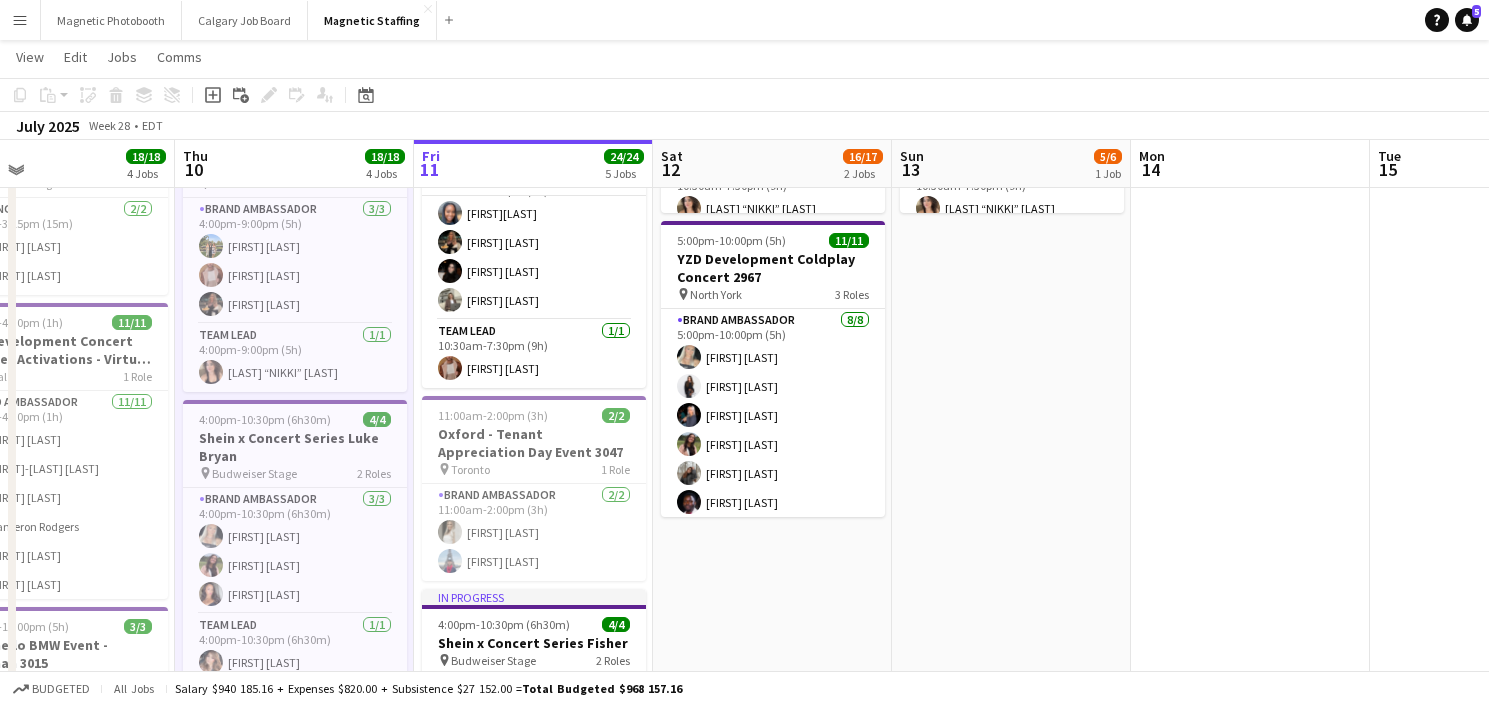 drag, startPoint x: 394, startPoint y: 340, endPoint x: 456, endPoint y: 339, distance: 62.008064 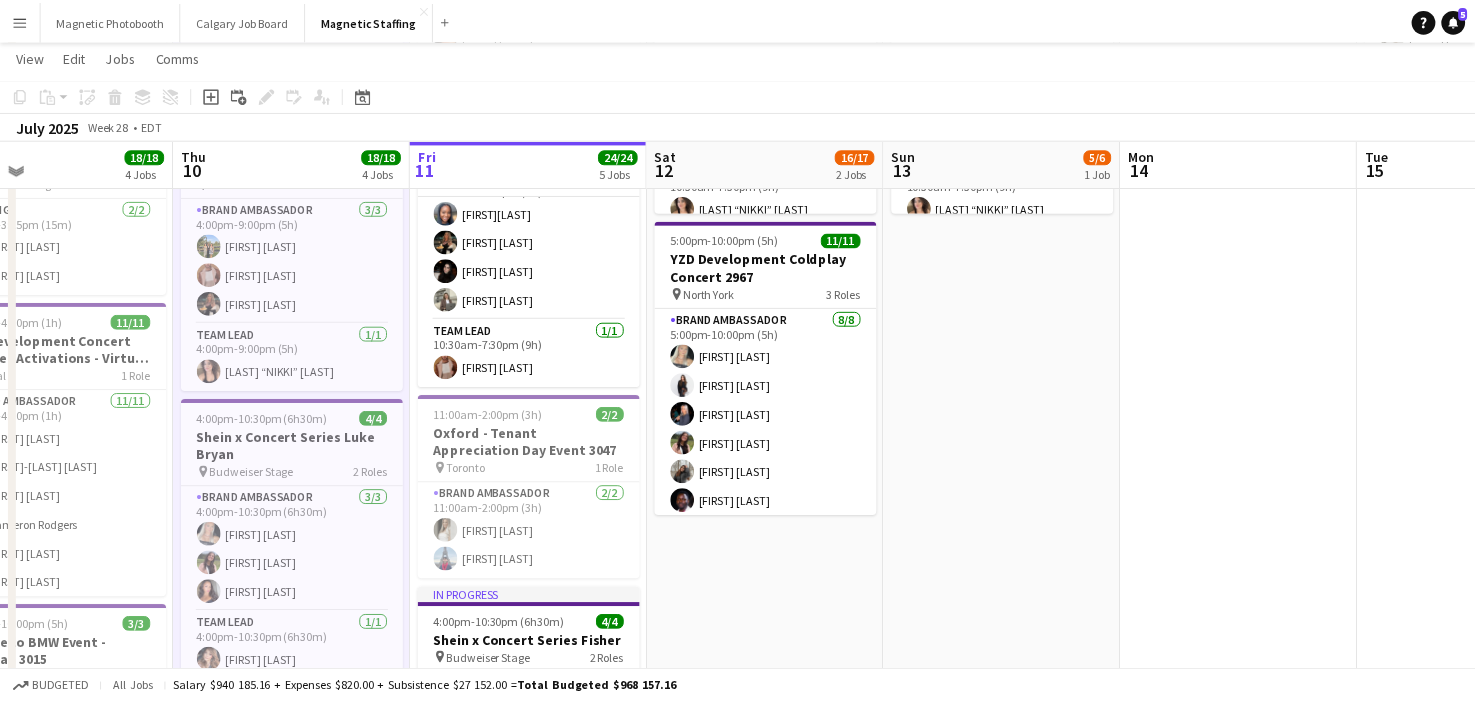 scroll, scrollTop: 0, scrollLeft: 781, axis: horizontal 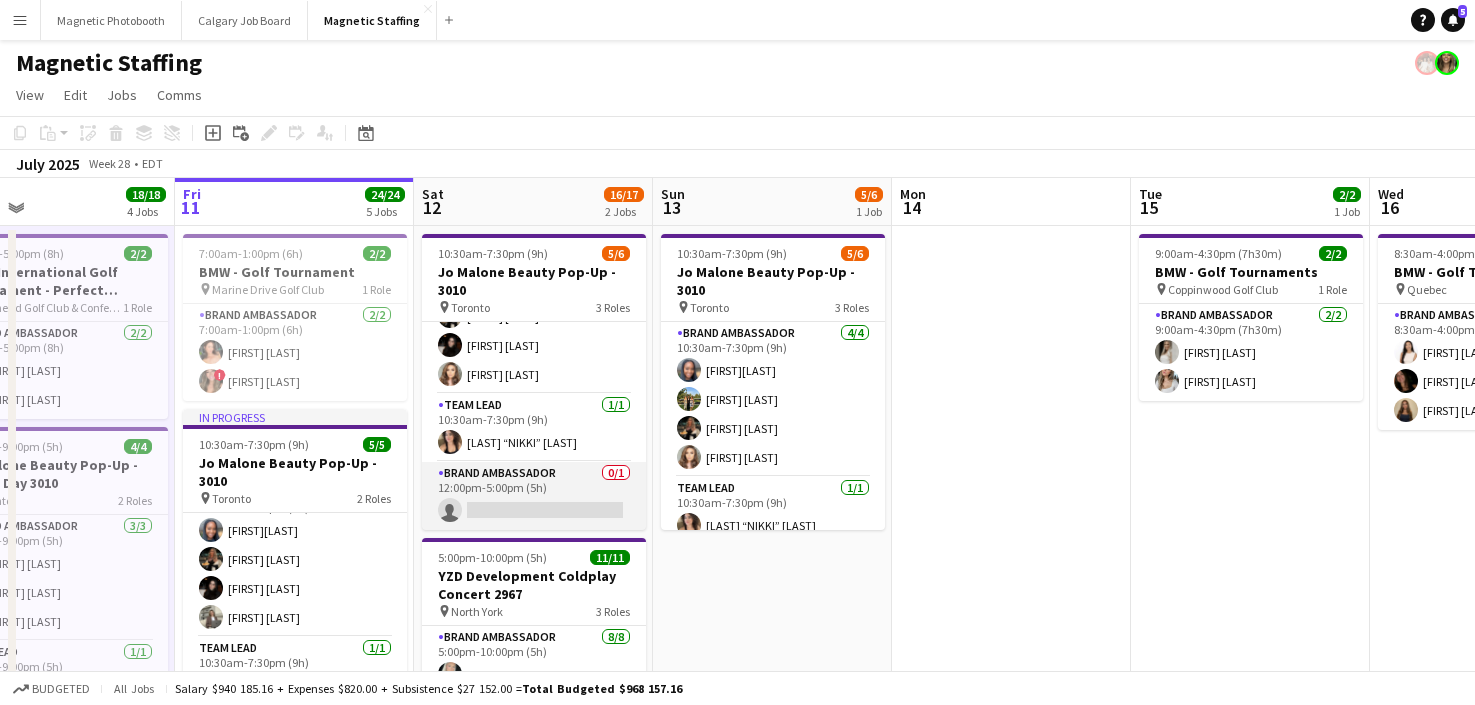 click on "Brand Ambassador   0/1   12:00pm-5:00pm (5h)
single-neutral-actions" at bounding box center [534, 496] 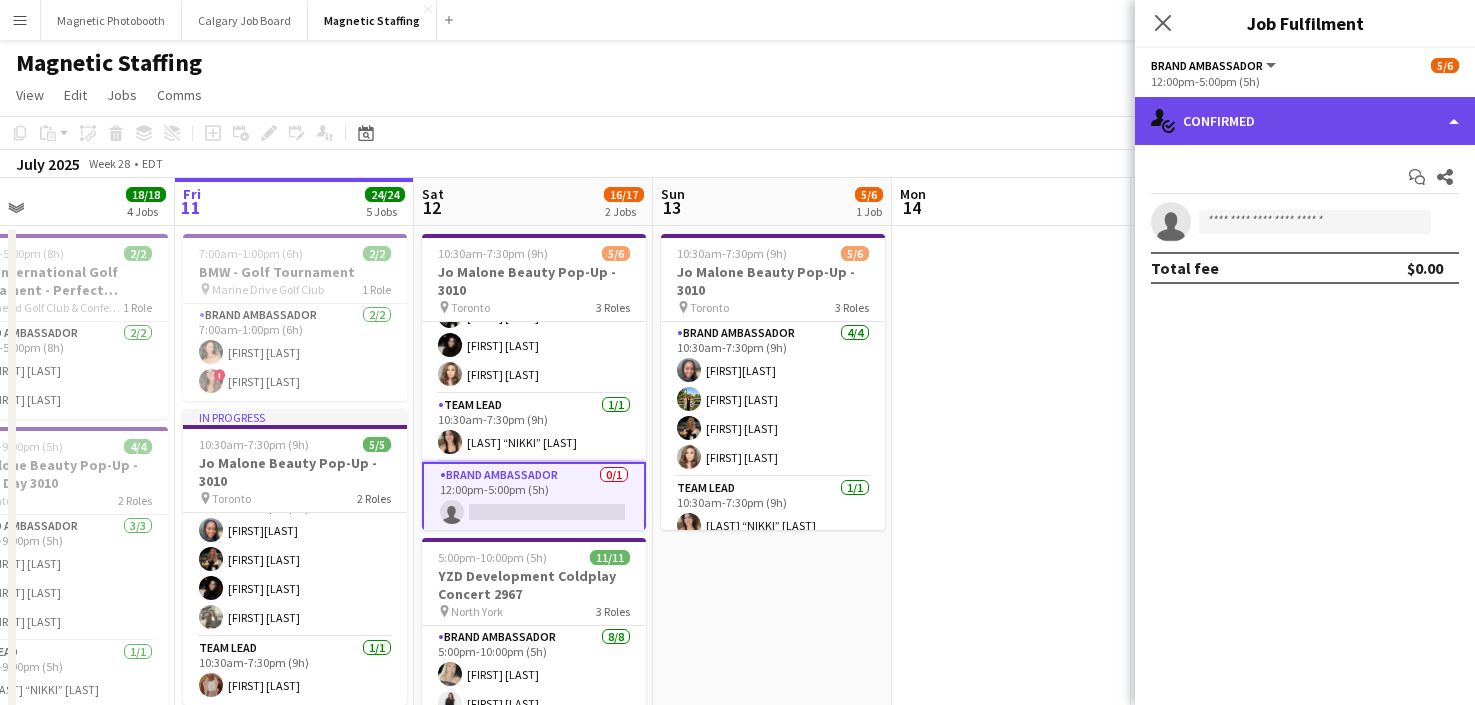 click on "single-neutral-actions-check-2
Confirmed" 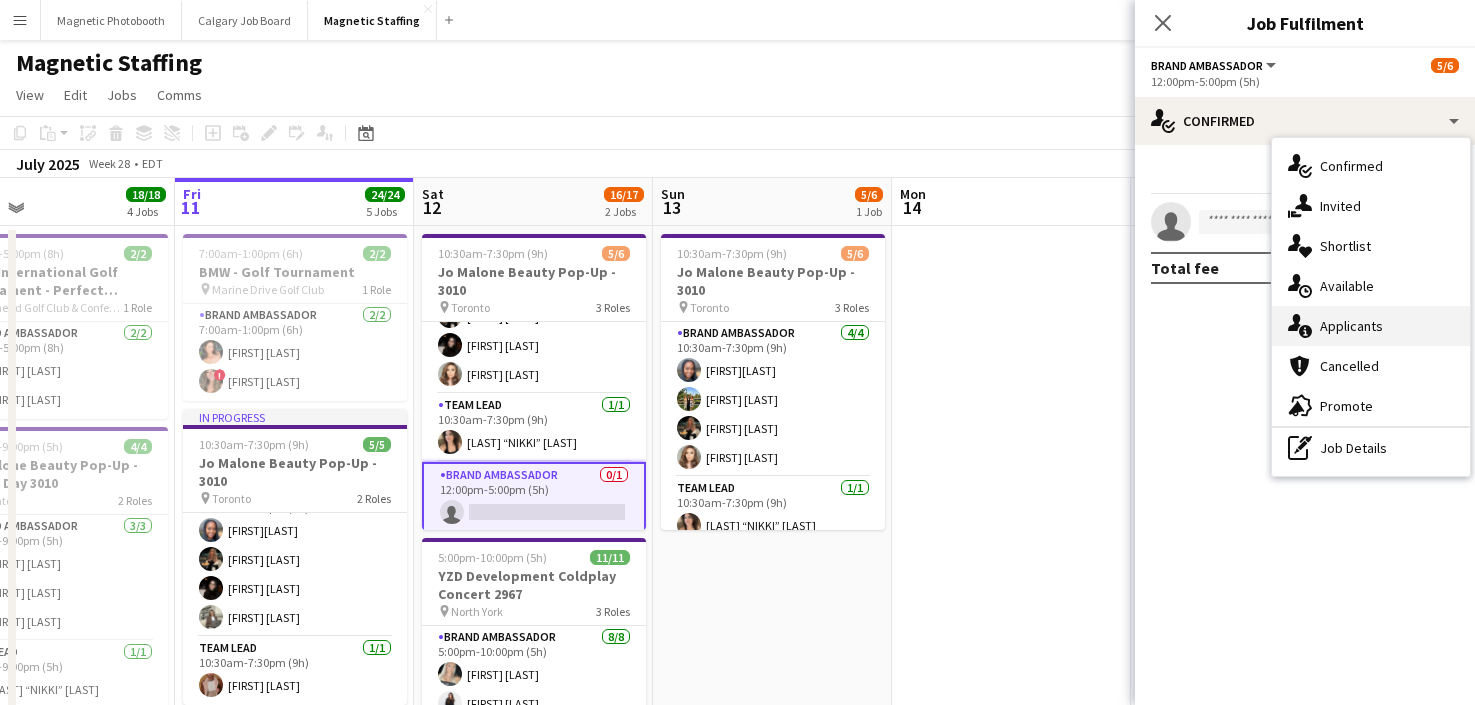 click on "single-neutral-actions-information
Applicants" at bounding box center [1371, 326] 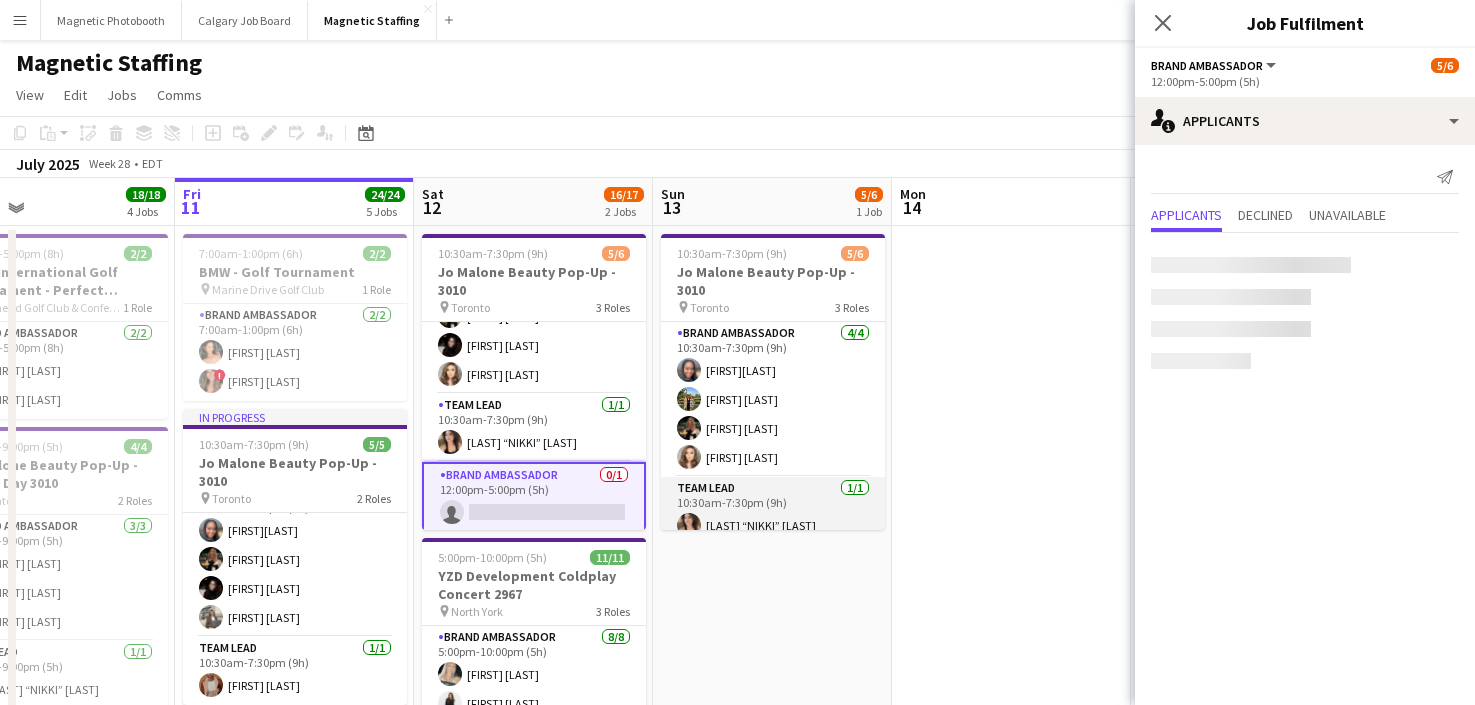 scroll, scrollTop: 83, scrollLeft: 0, axis: vertical 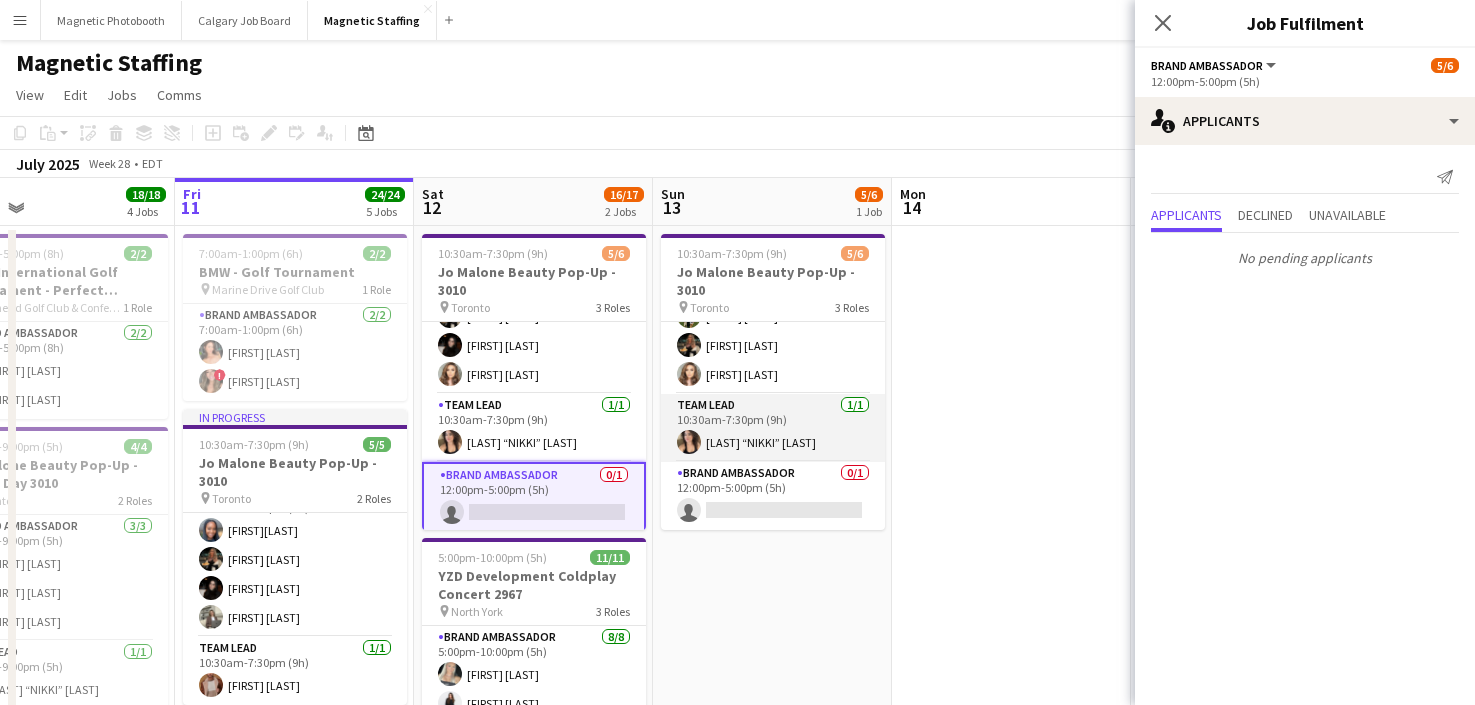 click on "Brand Ambassador   0/1   12:00pm-5:00pm (5h)
single-neutral-actions" at bounding box center (773, 496) 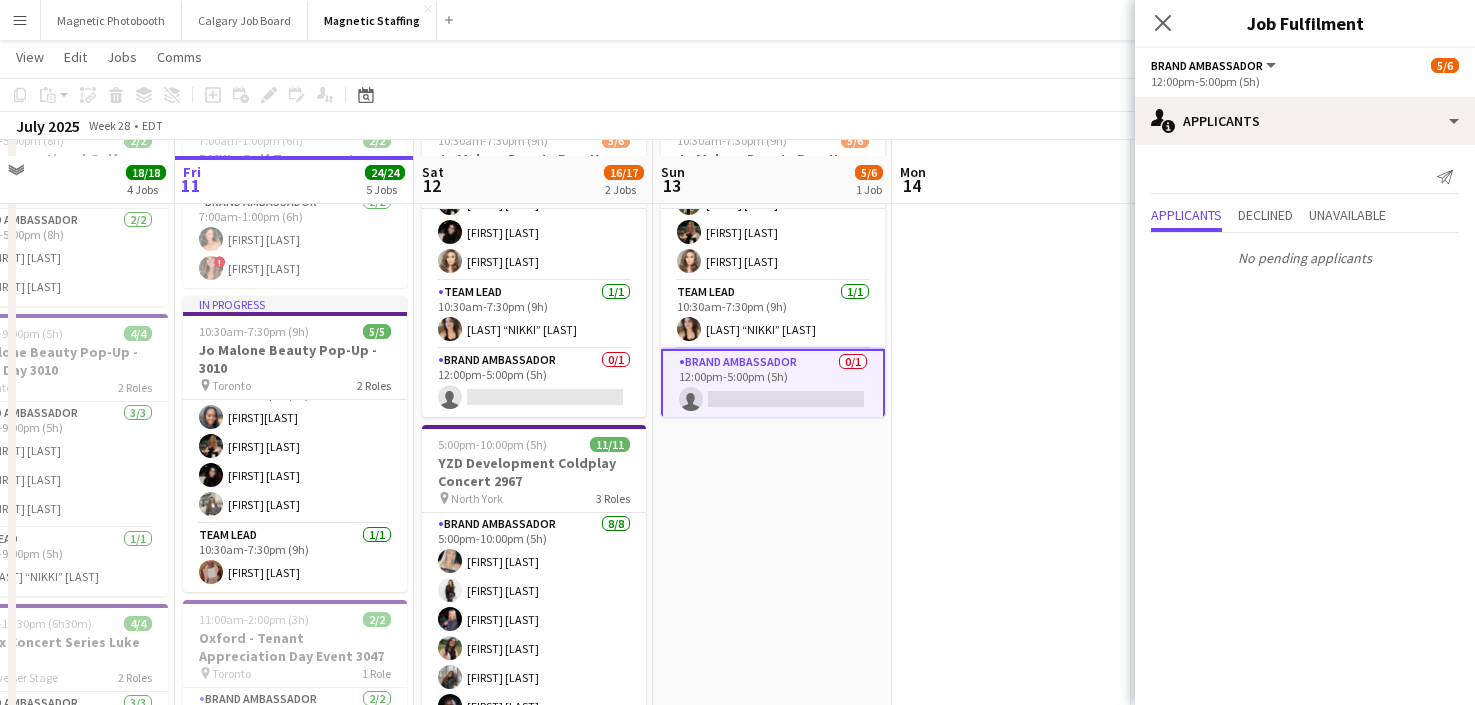 scroll, scrollTop: 129, scrollLeft: 0, axis: vertical 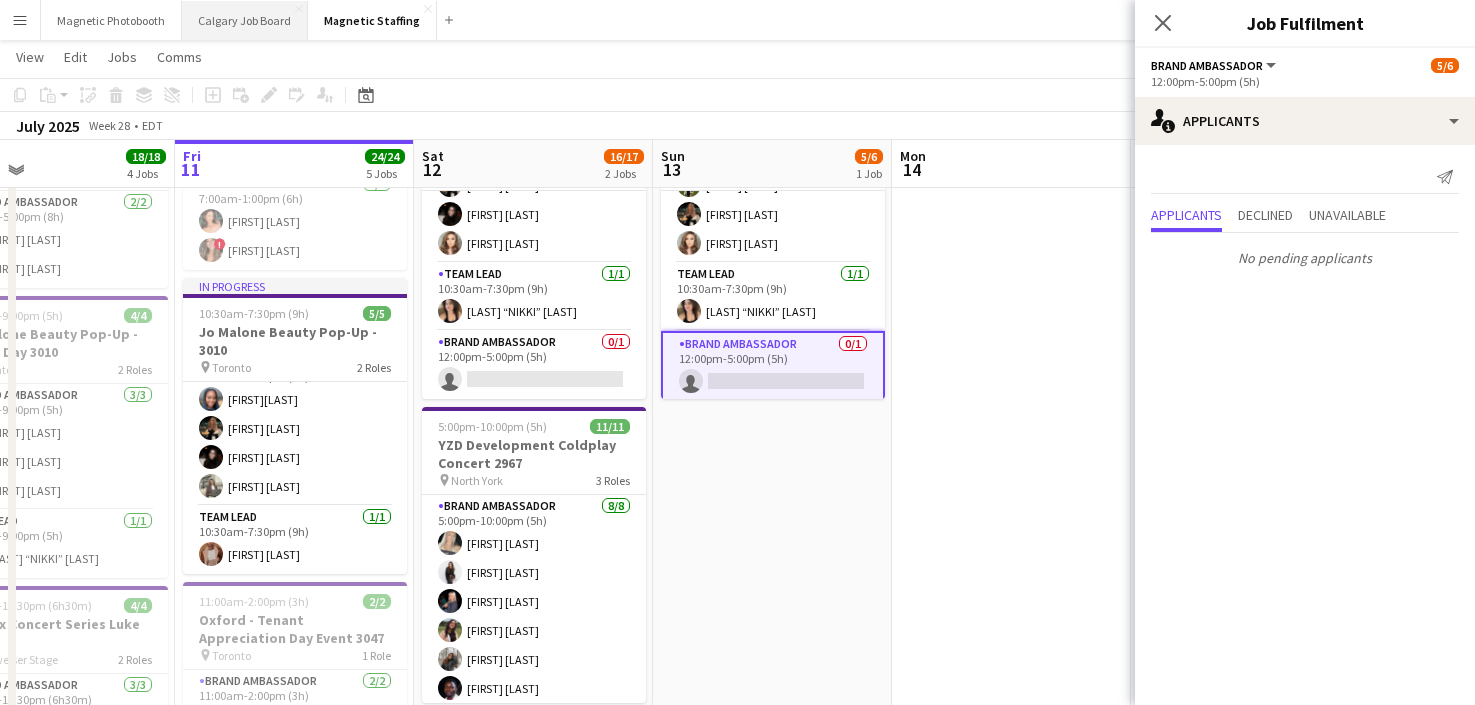 click on "Calgary Job Board
Close" at bounding box center [245, 20] 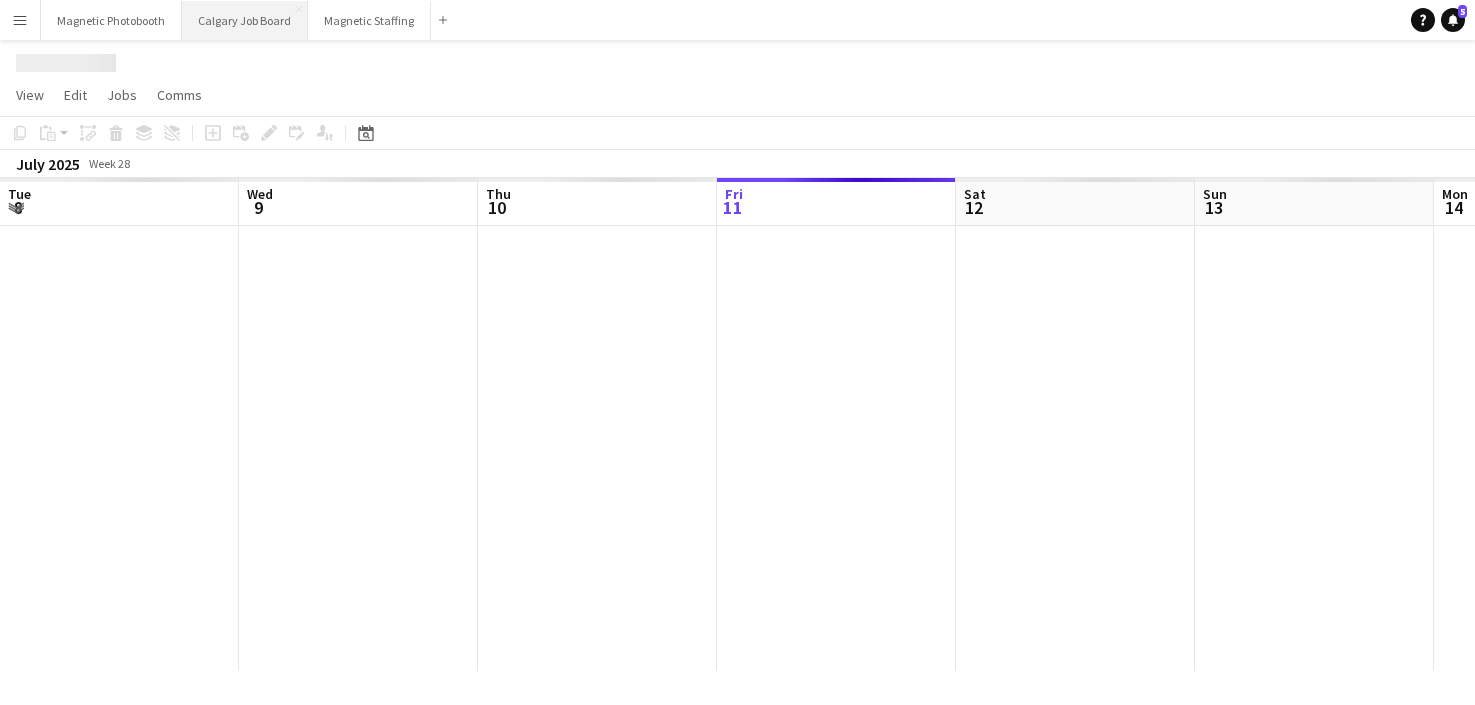 scroll, scrollTop: 0, scrollLeft: 0, axis: both 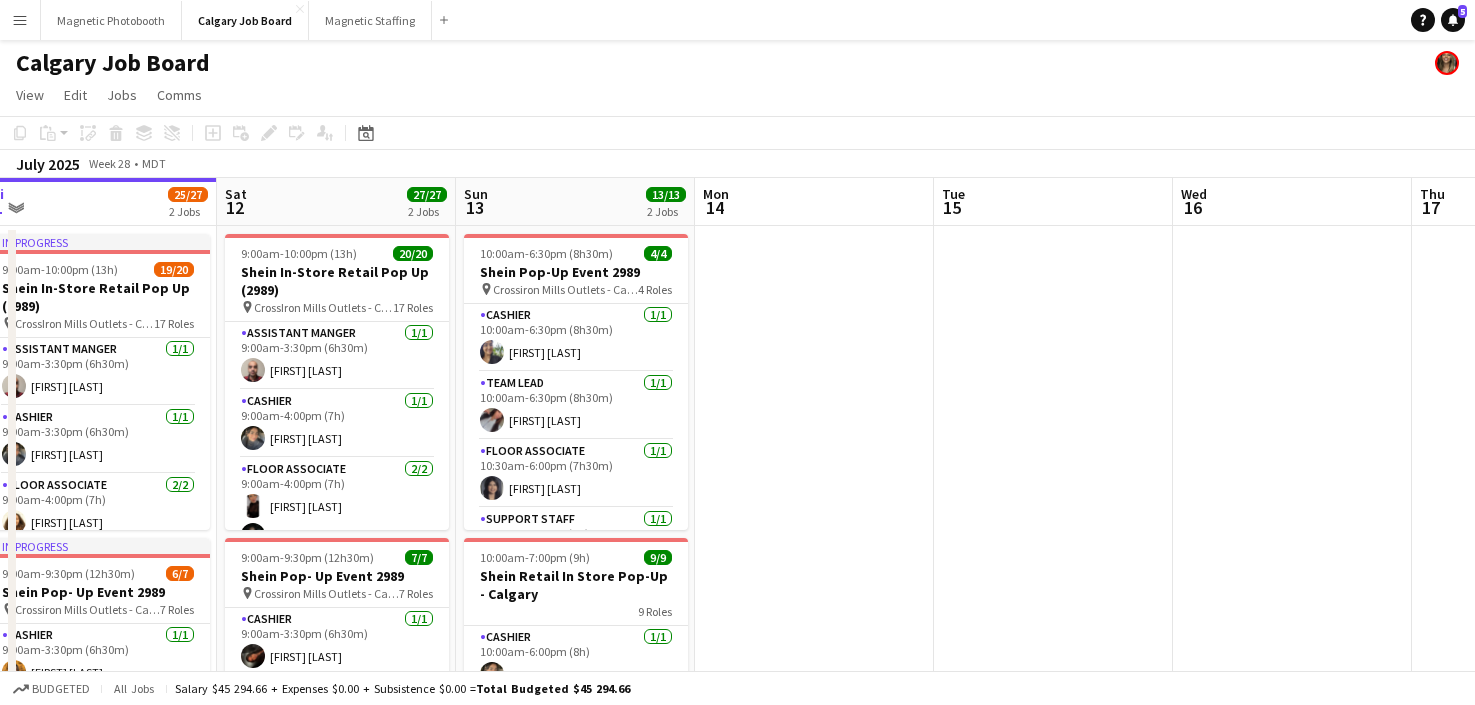 drag, startPoint x: 573, startPoint y: 289, endPoint x: 306, endPoint y: 283, distance: 267.0674 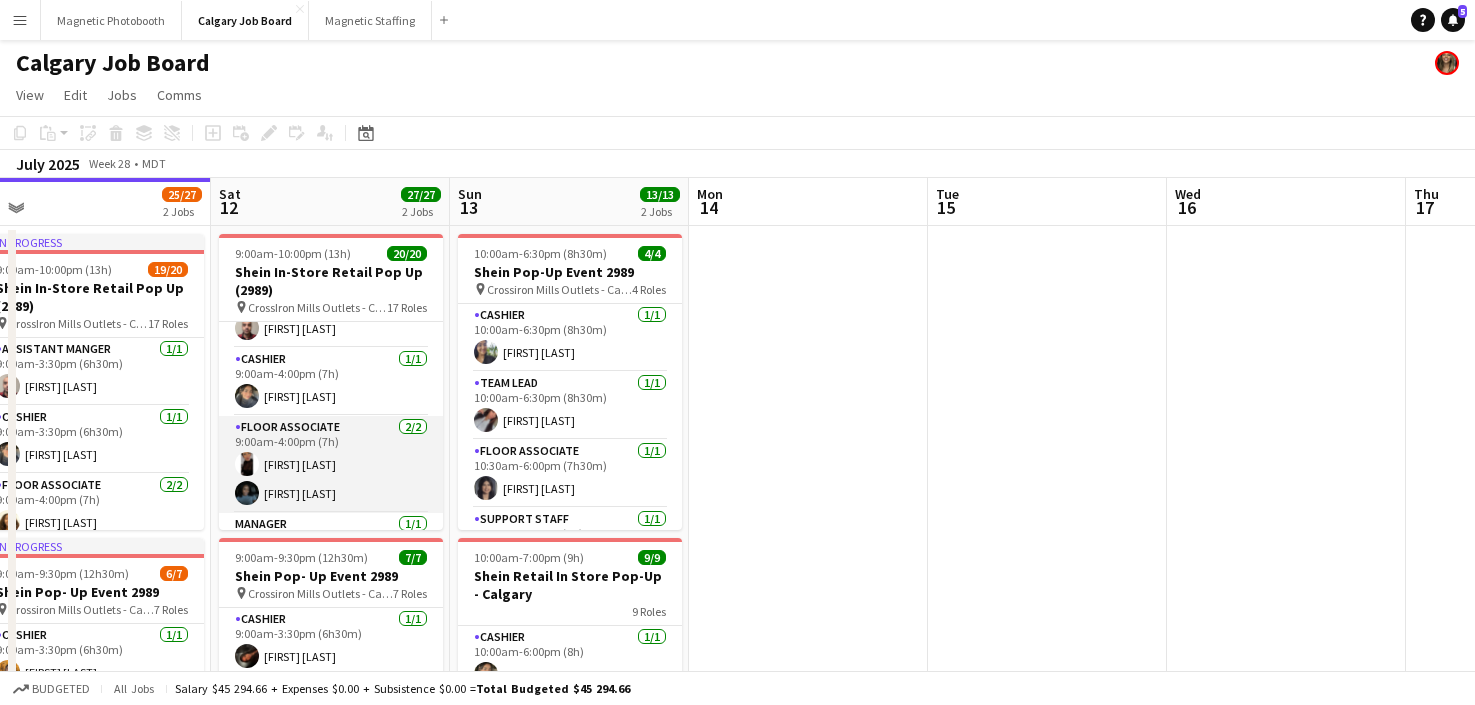 scroll, scrollTop: 51, scrollLeft: 0, axis: vertical 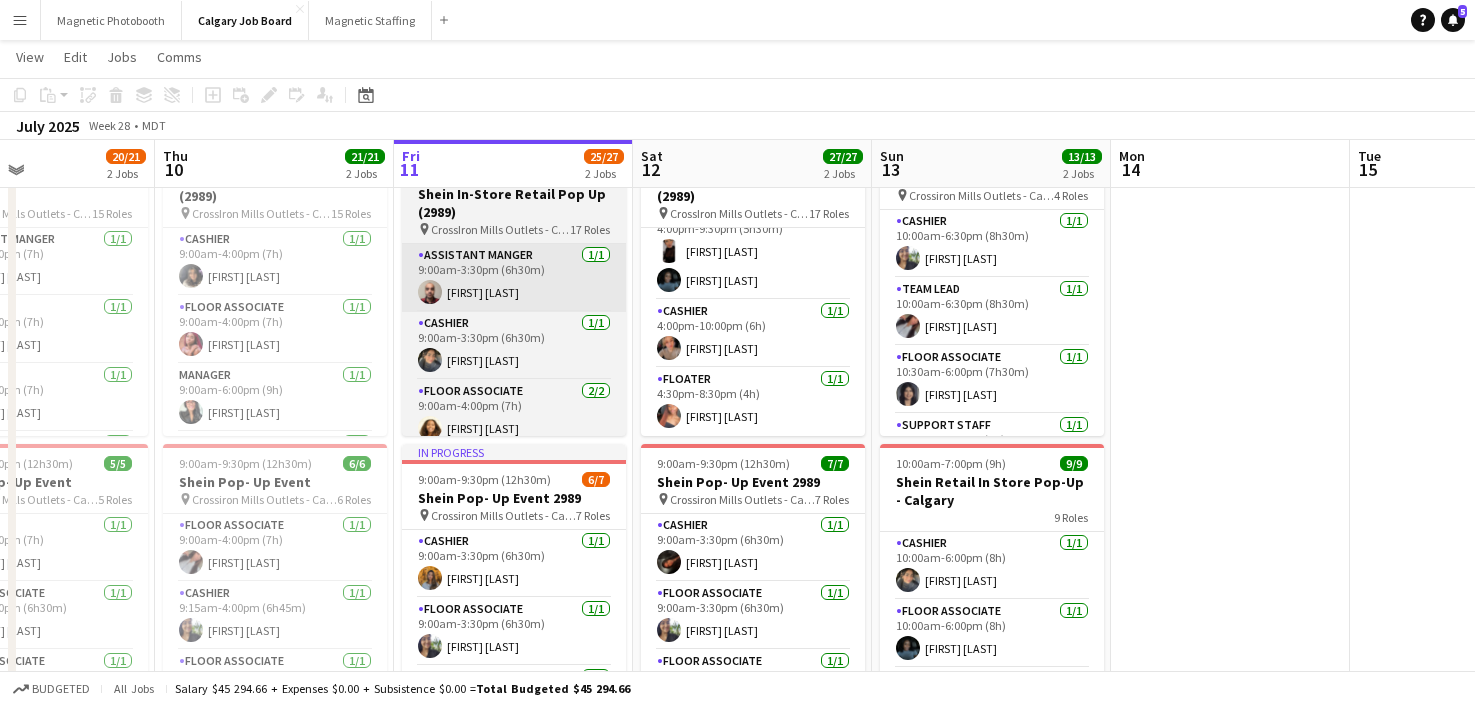 drag, startPoint x: 144, startPoint y: 236, endPoint x: 518, endPoint y: 258, distance: 374.6465 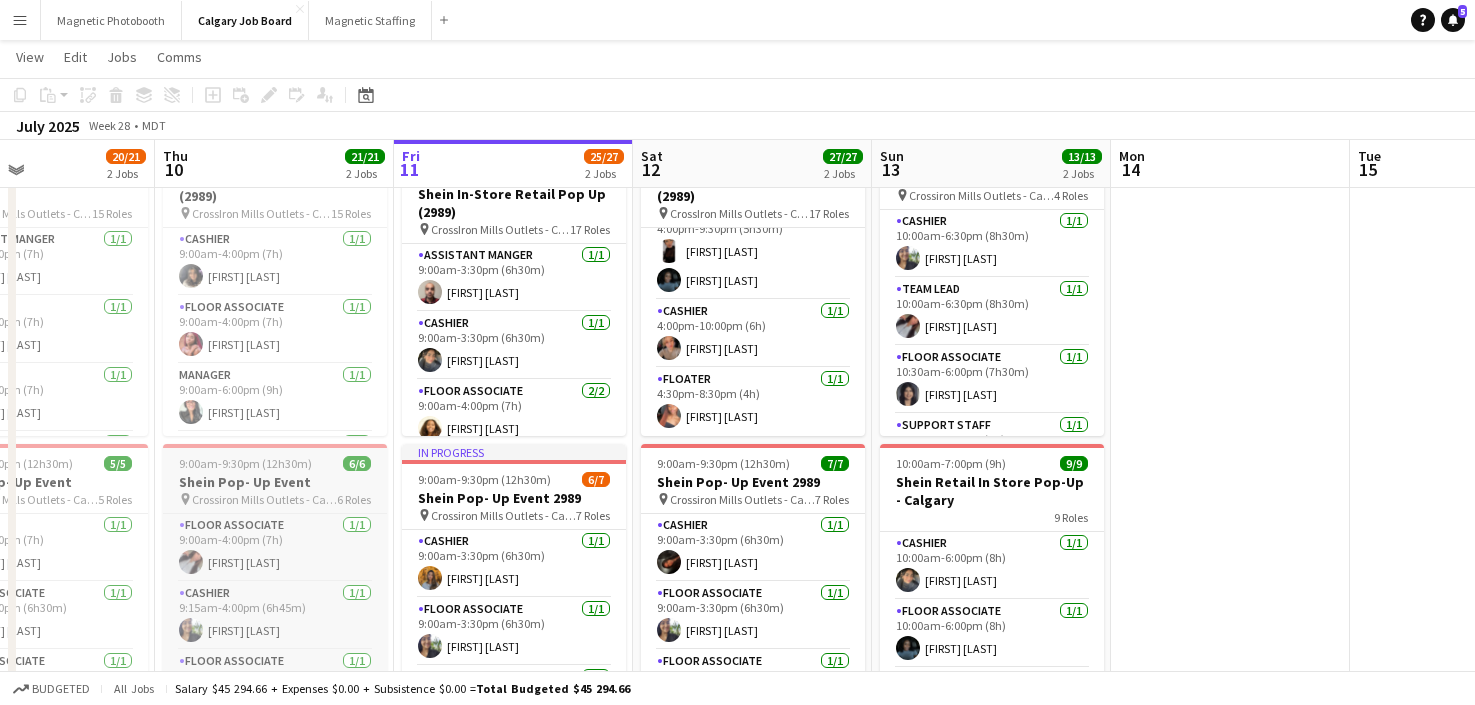 scroll, scrollTop: 201, scrollLeft: 0, axis: vertical 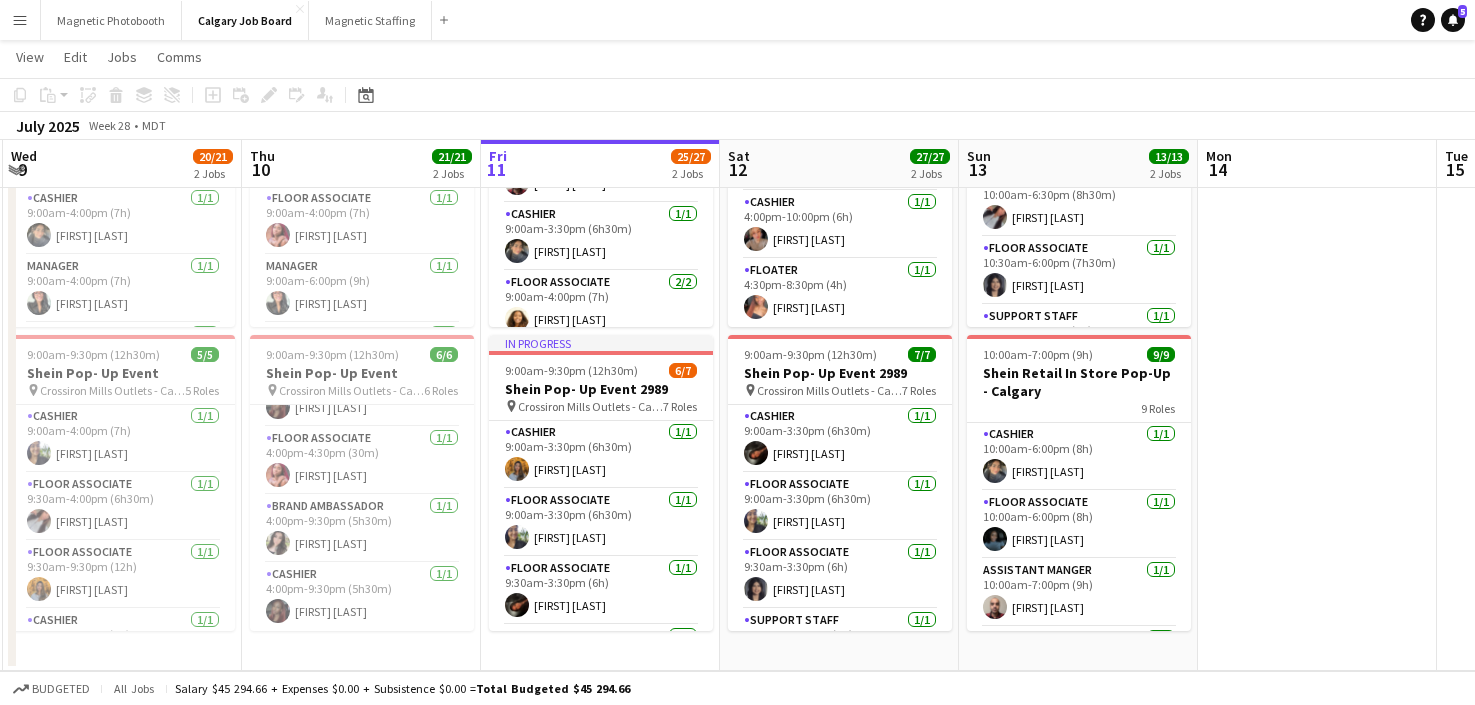 drag, startPoint x: 311, startPoint y: 464, endPoint x: 398, endPoint y: 464, distance: 87 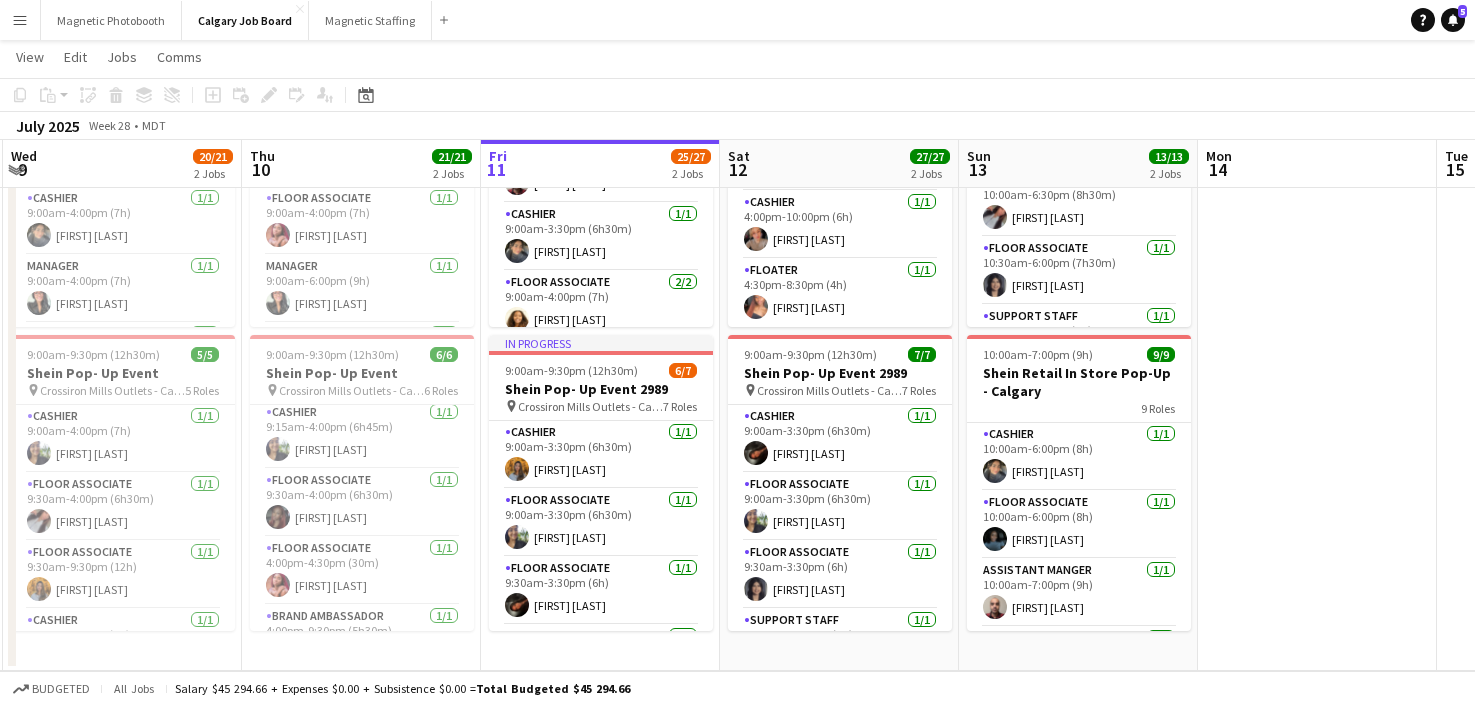 scroll, scrollTop: 0, scrollLeft: 0, axis: both 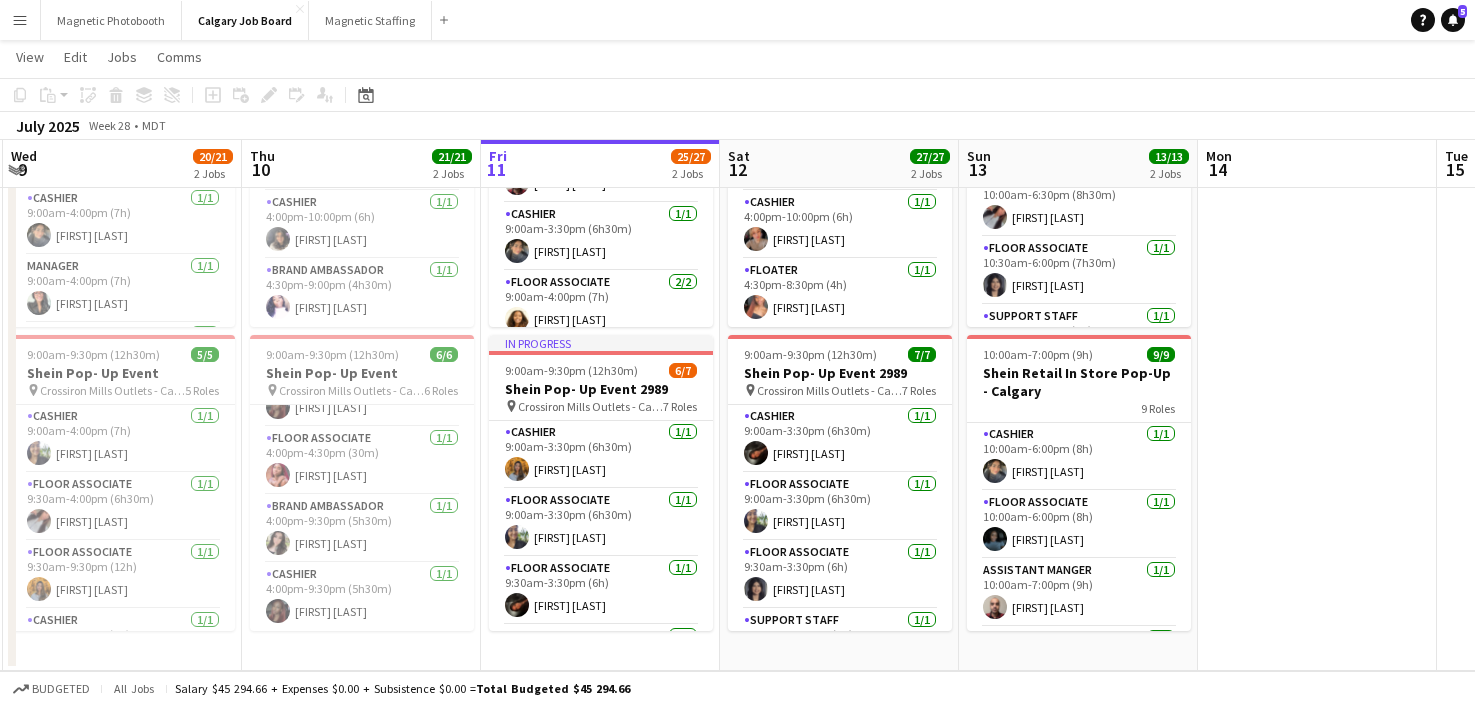 click on "Brand Ambassador   1/1   4:00pm-9:30pm (5h30m)
Paro Abdul" at bounding box center [362, 529] 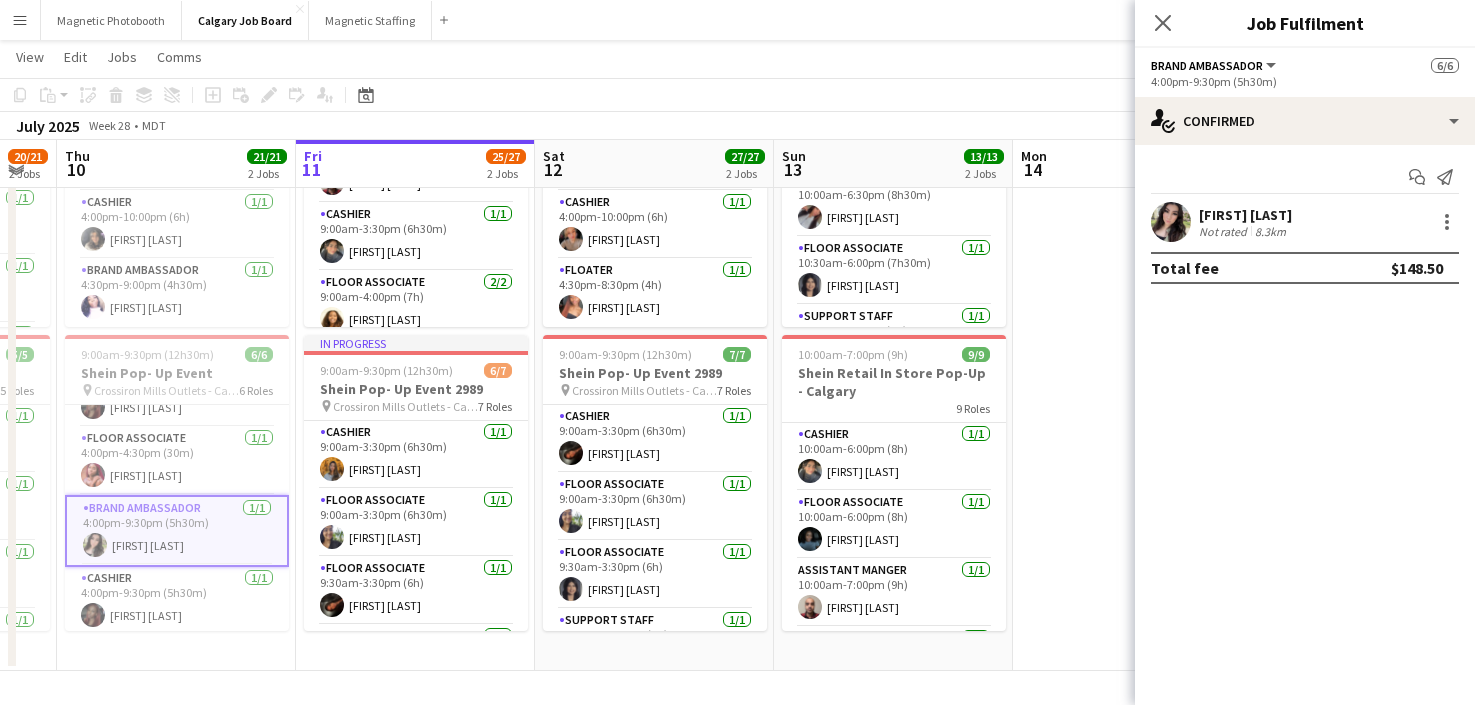 drag, startPoint x: 629, startPoint y: 537, endPoint x: 372, endPoint y: 548, distance: 257.2353 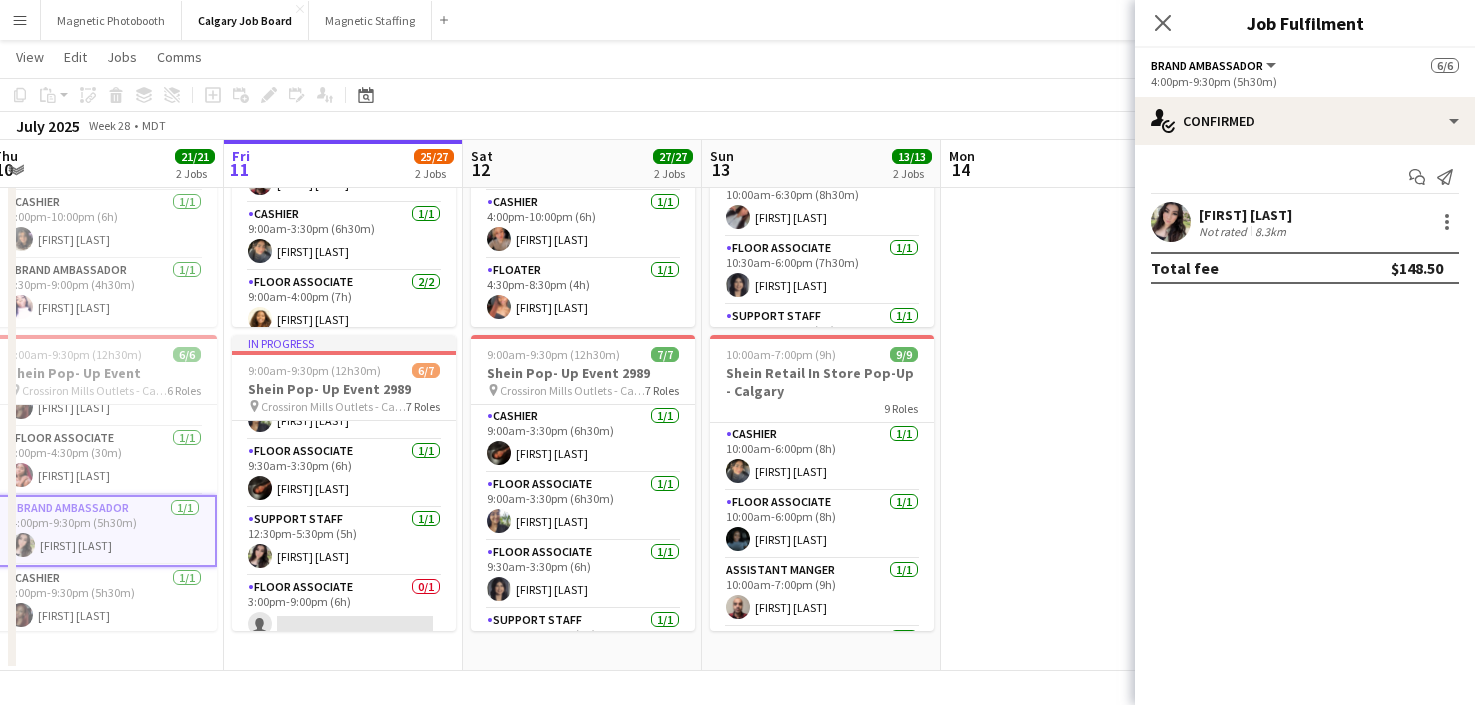 scroll, scrollTop: 181, scrollLeft: 0, axis: vertical 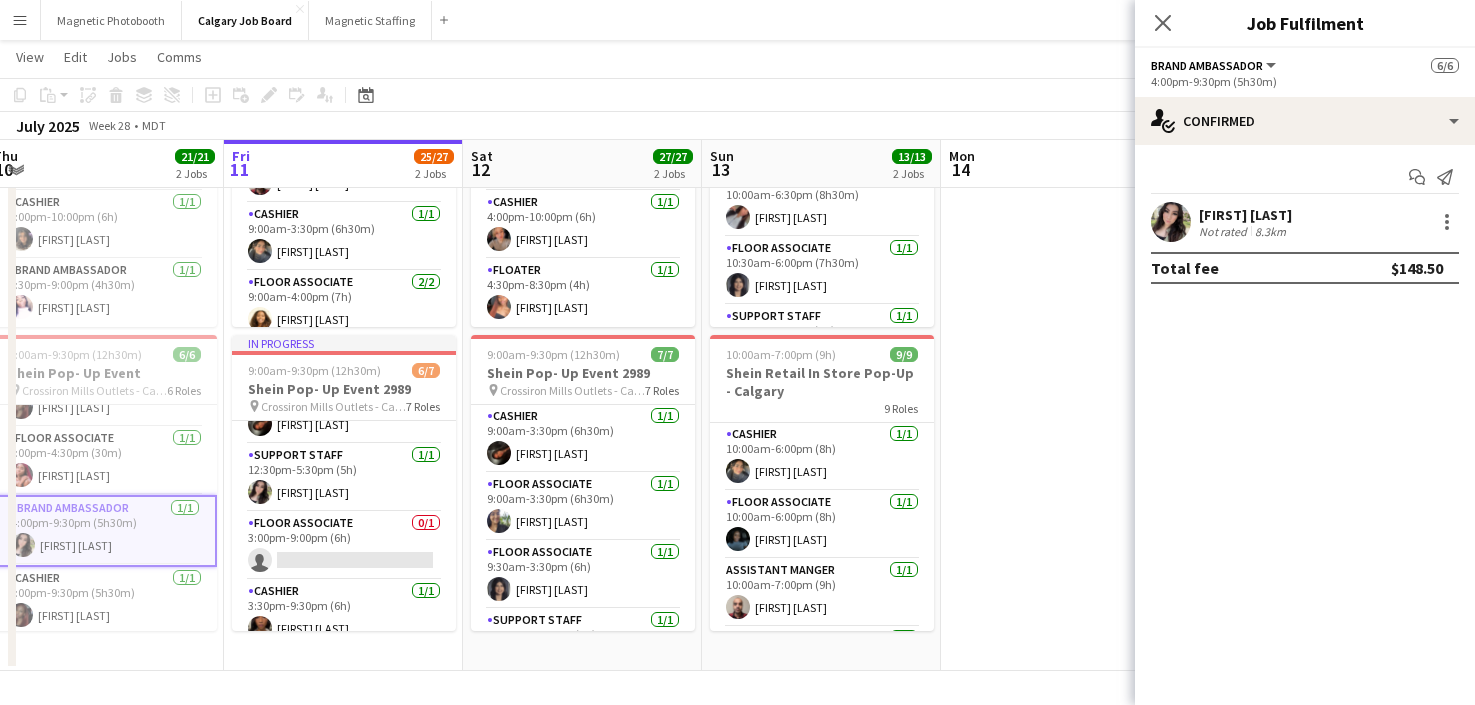 click on "Floor Associate   0/1   3:00pm-9:00pm (6h)
single-neutral-actions" at bounding box center [344, 546] 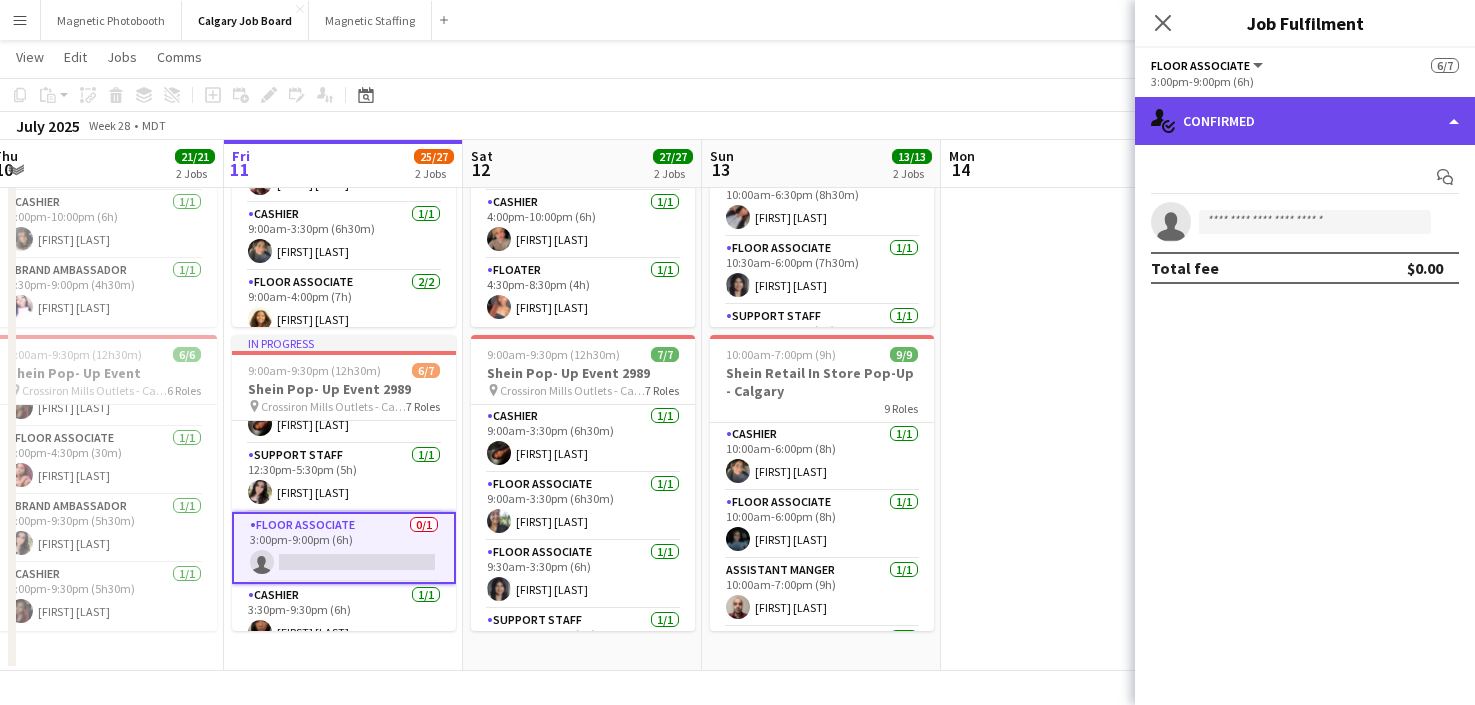 click on "single-neutral-actions-check-2
Confirmed" 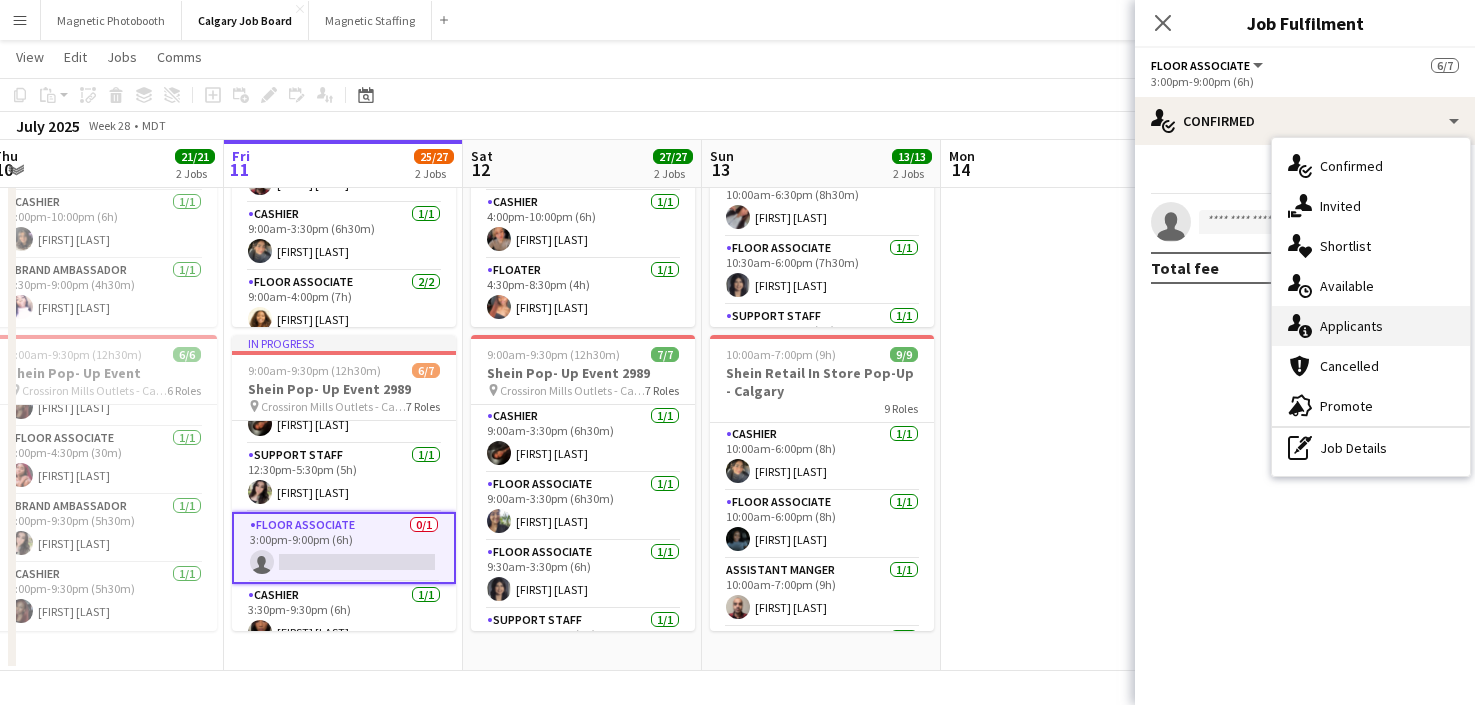 click on "single-neutral-actions-information
Applicants" at bounding box center [1371, 326] 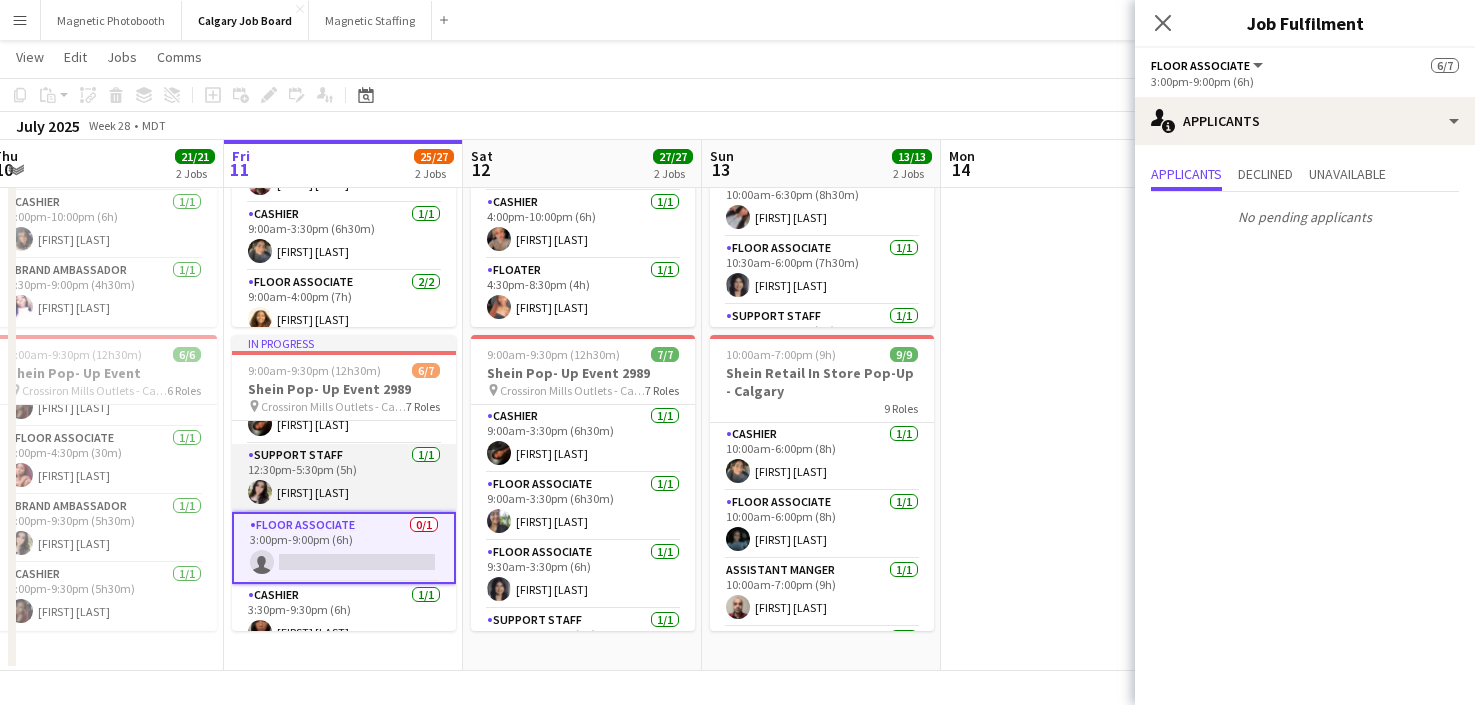 click on "Support Staff   1/1   12:30pm-5:30pm (5h)
Paro Abdul" at bounding box center [344, 478] 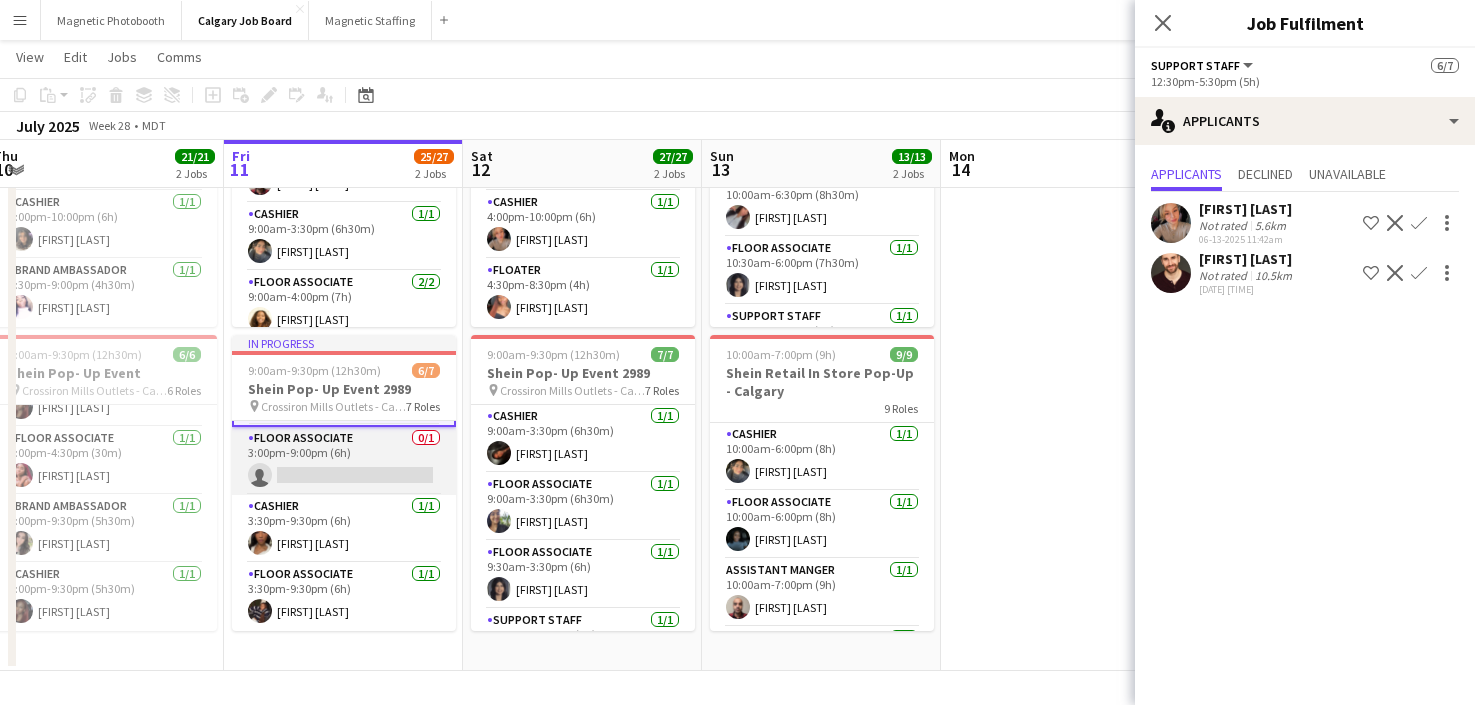click on "Cashier   1/1   3:30pm-9:30pm (6h)
[FIRST] [LAST]" at bounding box center (344, 529) 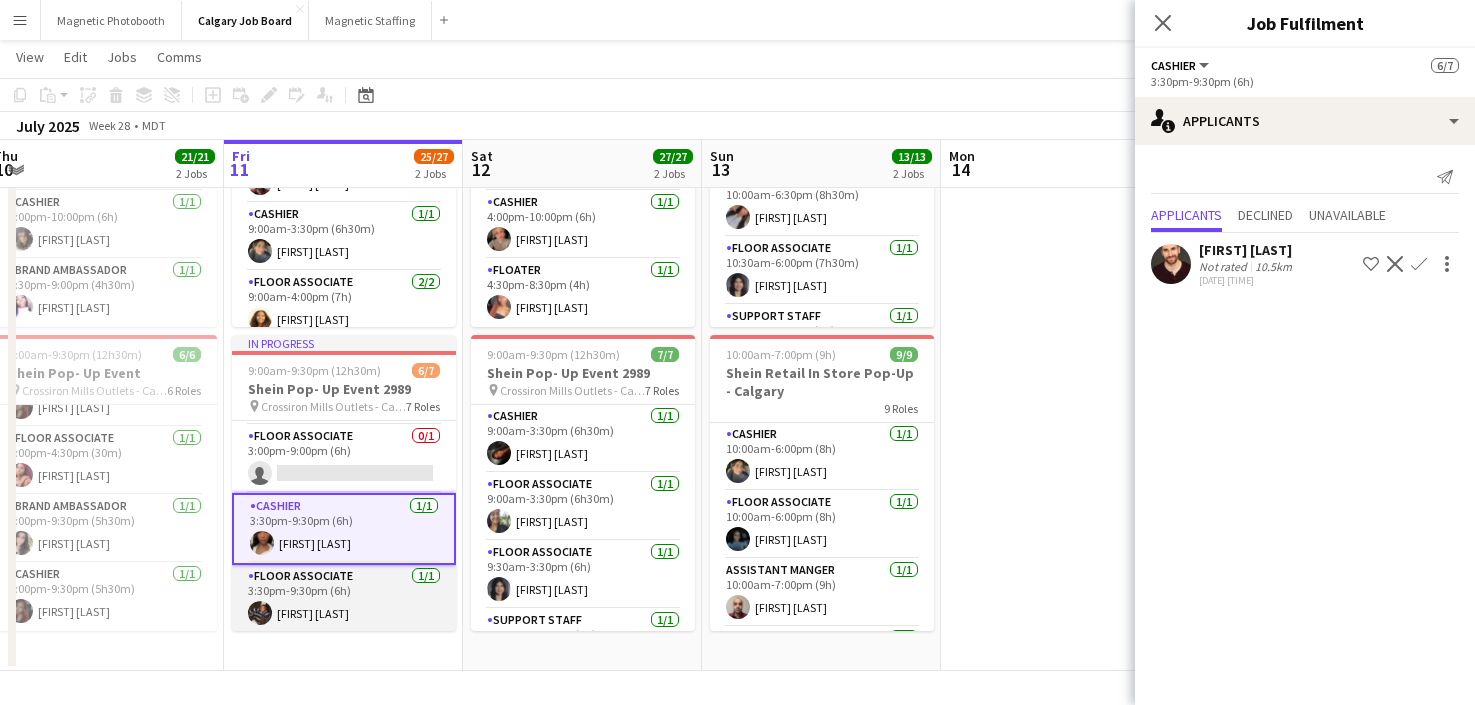 click on "Floor Associate   1/1   3:30pm-9:30pm (6h)
Funbi Fasuba" at bounding box center (344, 599) 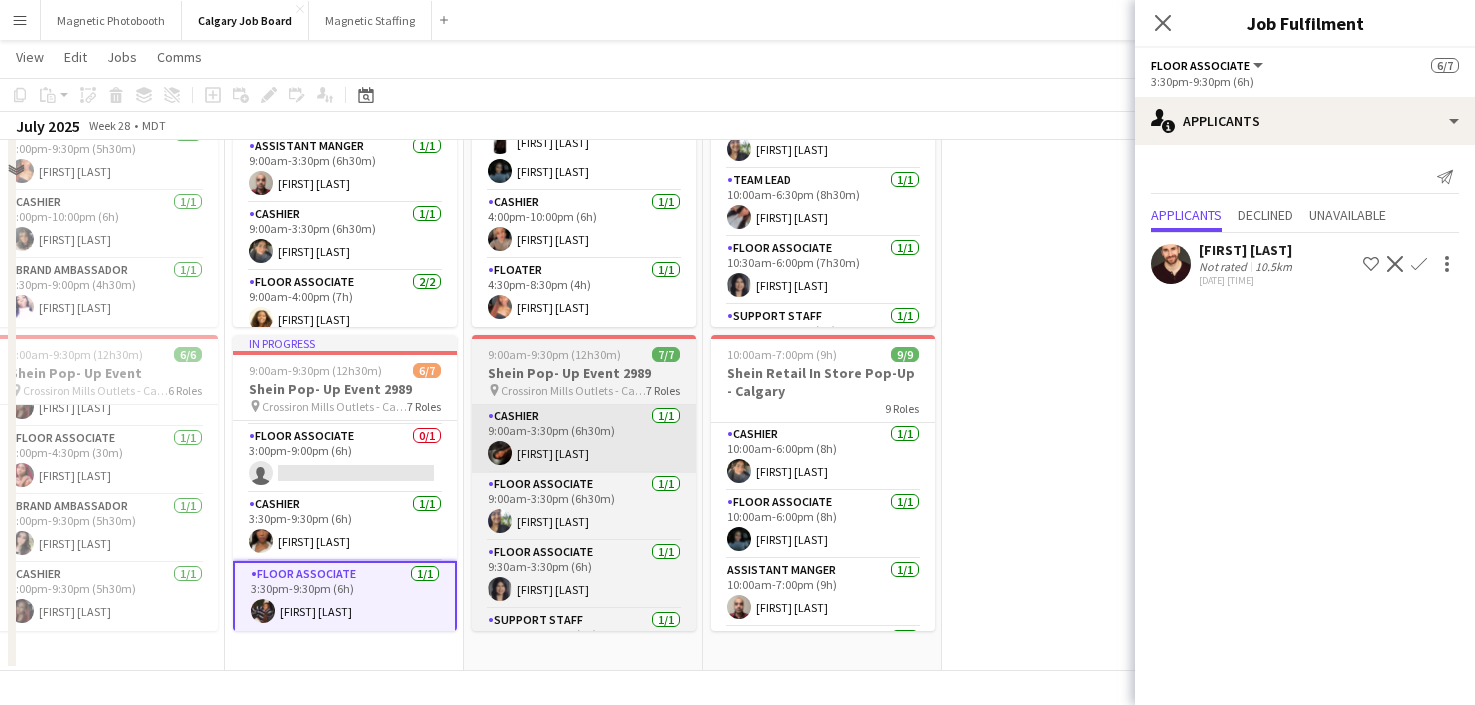 scroll, scrollTop: 0, scrollLeft: 0, axis: both 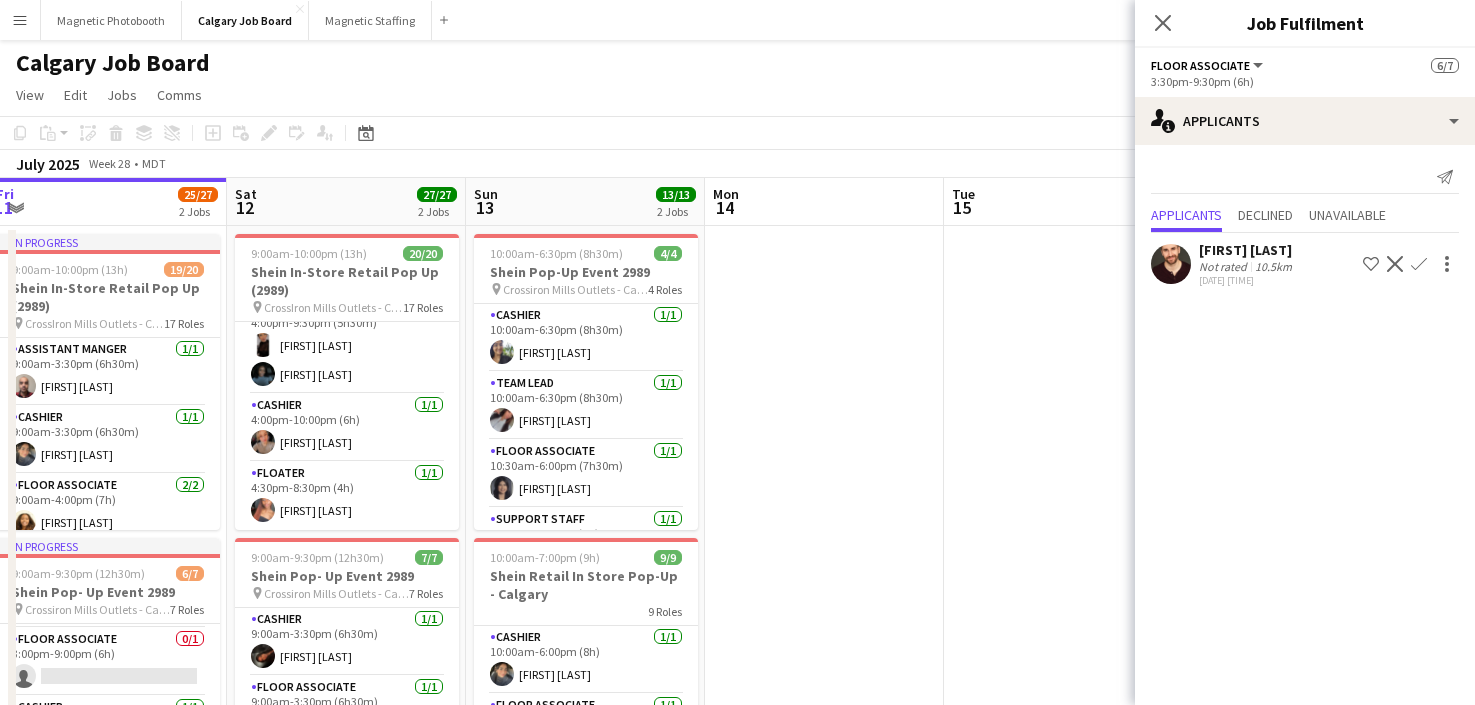 drag, startPoint x: 540, startPoint y: 465, endPoint x: 228, endPoint y: 502, distance: 314.18625 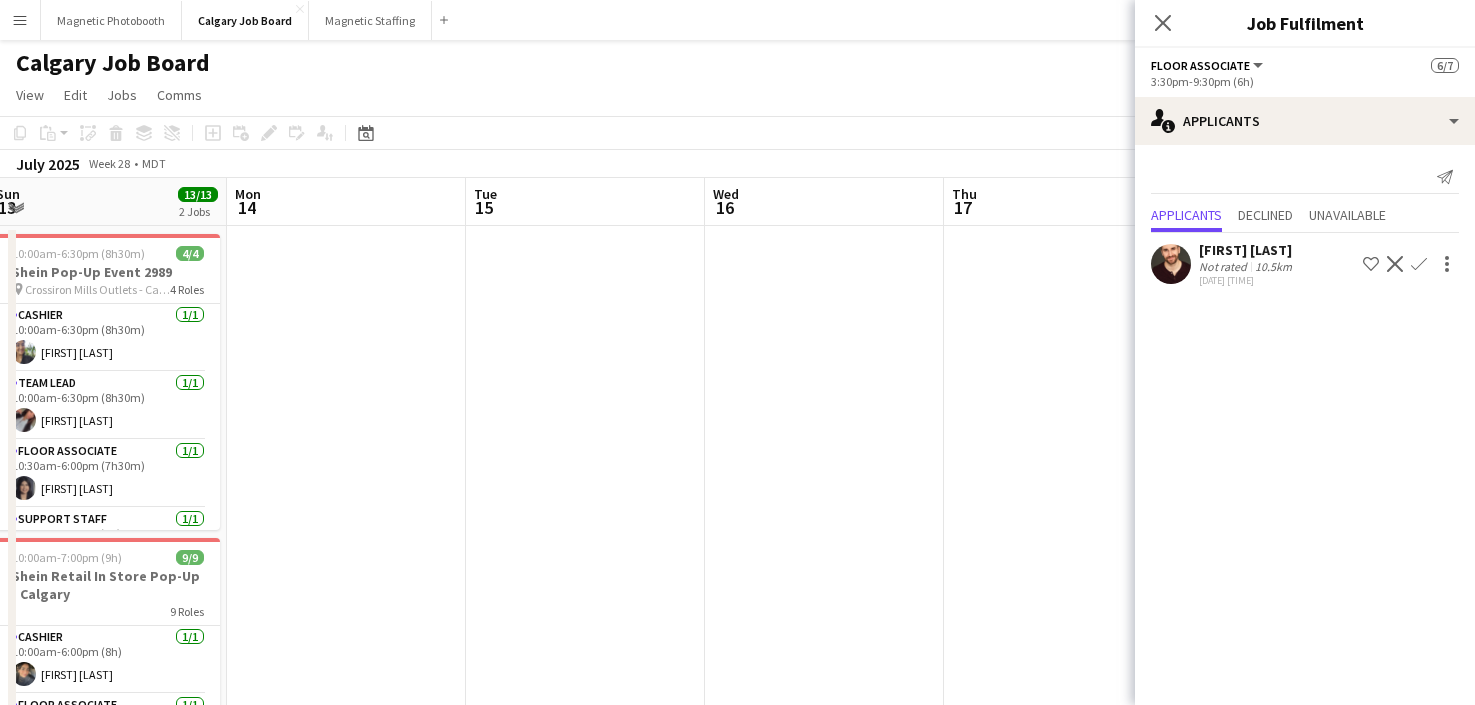 scroll, scrollTop: 0, scrollLeft: 563, axis: horizontal 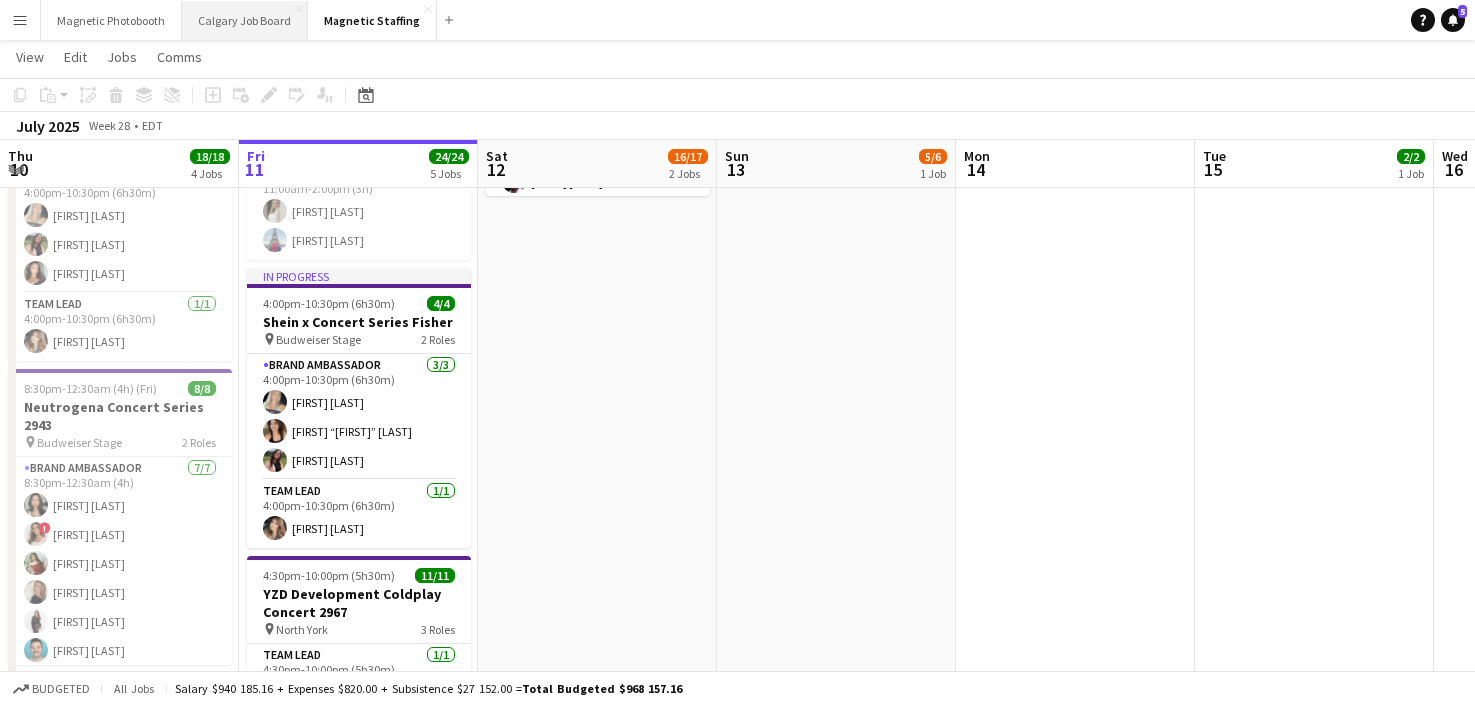 click on "Calgary Job Board
Close" at bounding box center (245, 20) 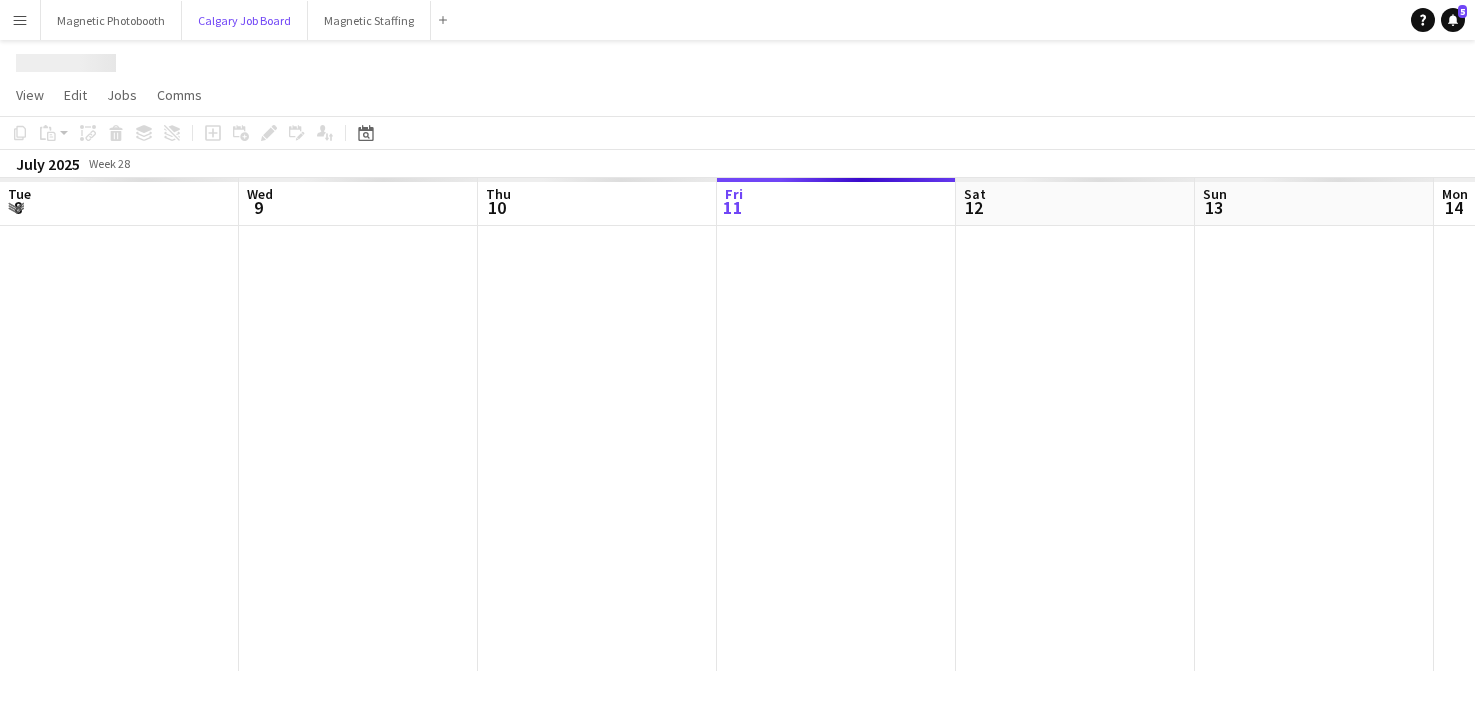 scroll, scrollTop: 0, scrollLeft: 0, axis: both 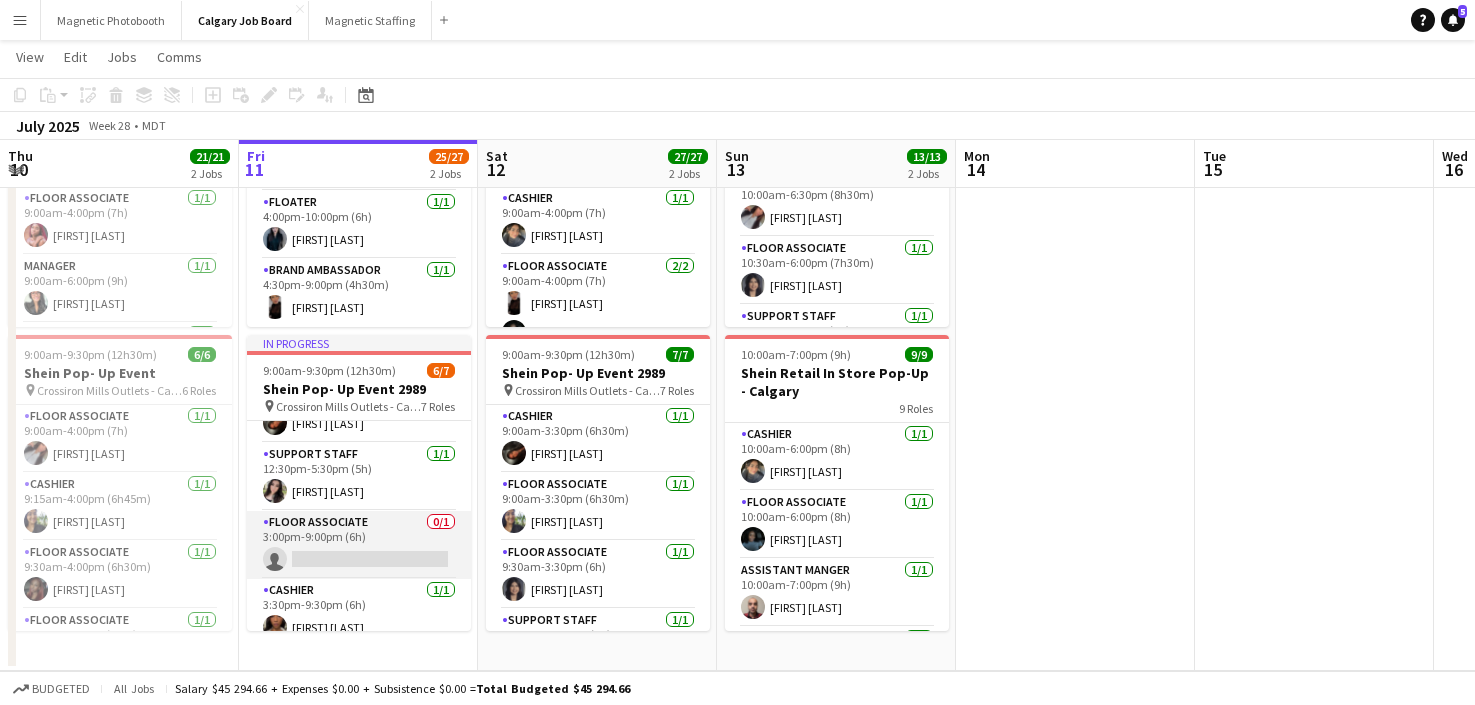 click on "Floor Associate   0/1   3:00pm-9:00pm (6h)
single-neutral-actions" at bounding box center (359, 545) 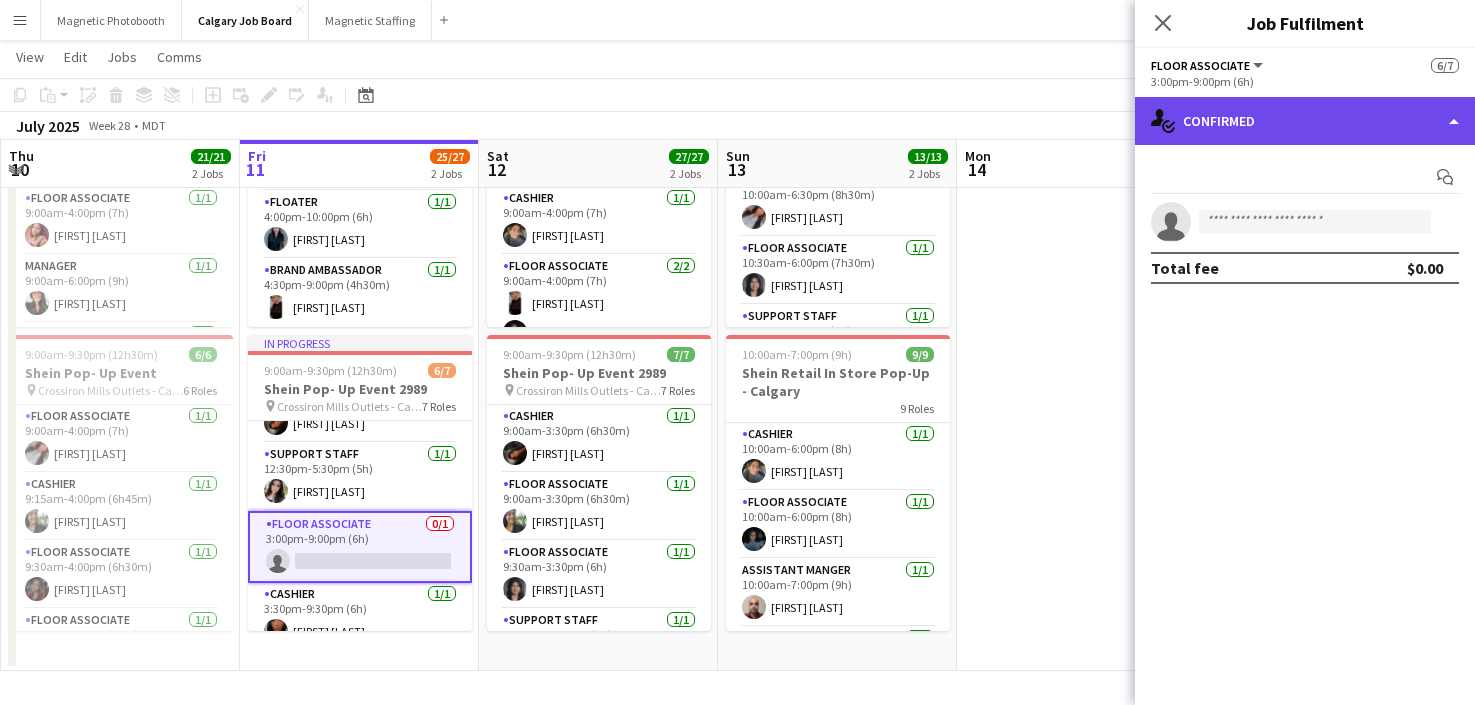 click on "single-neutral-actions-check-2
Confirmed" 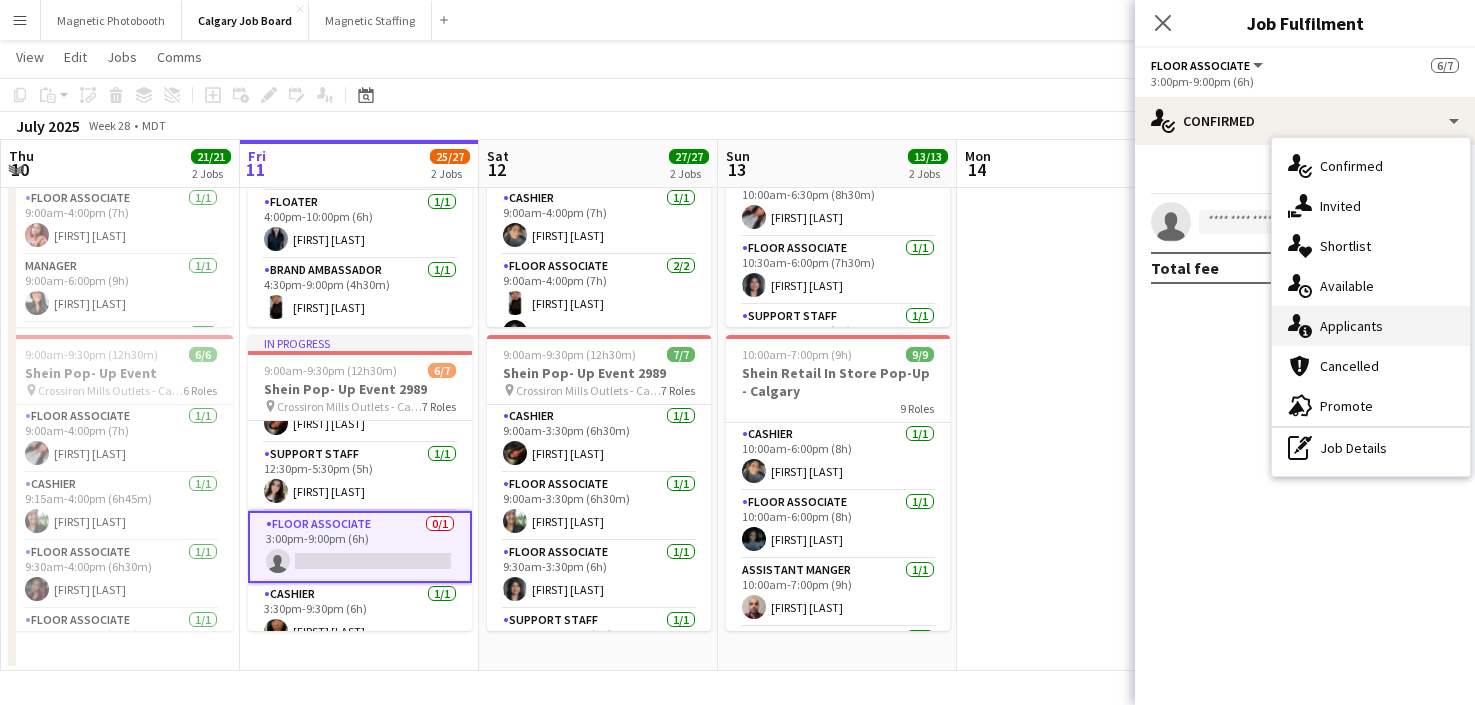 click on "single-neutral-actions-information
Applicants" at bounding box center (1371, 326) 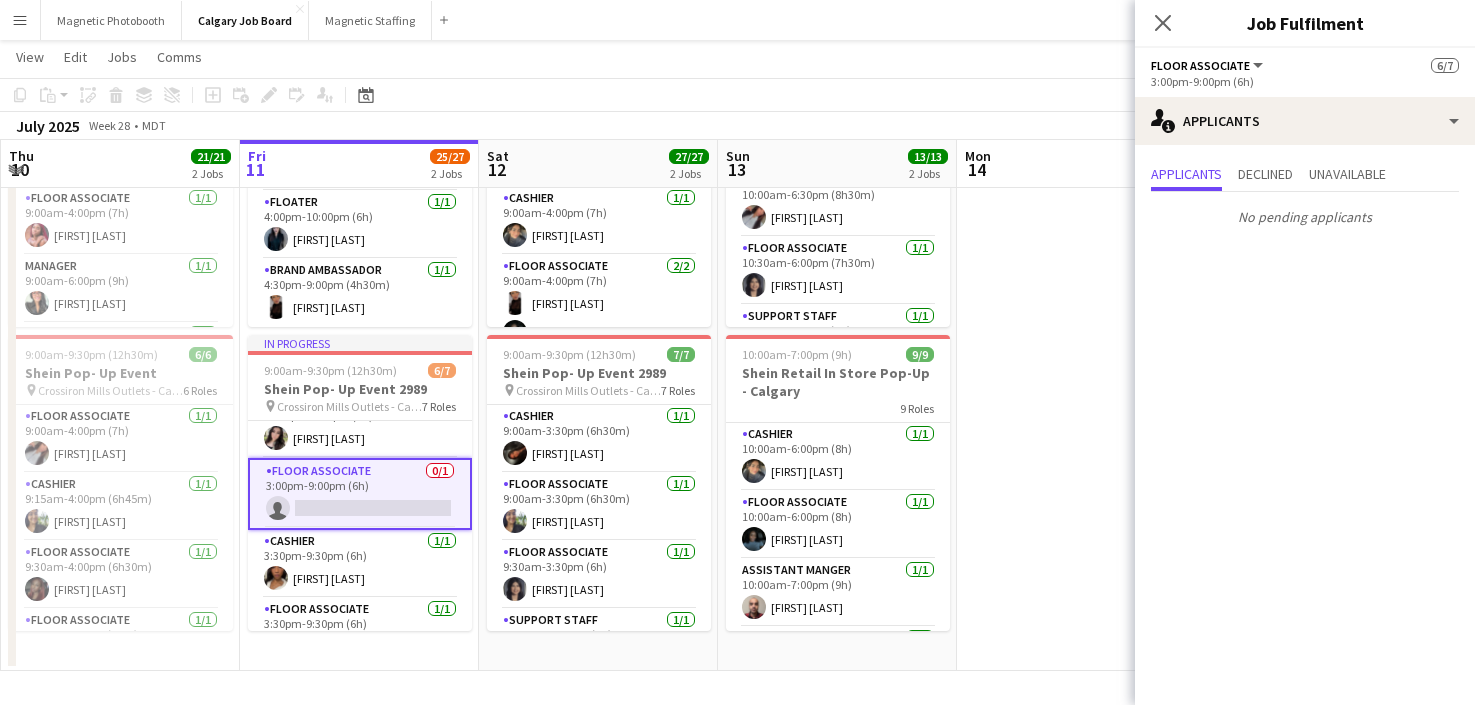scroll, scrollTop: 0, scrollLeft: 0, axis: both 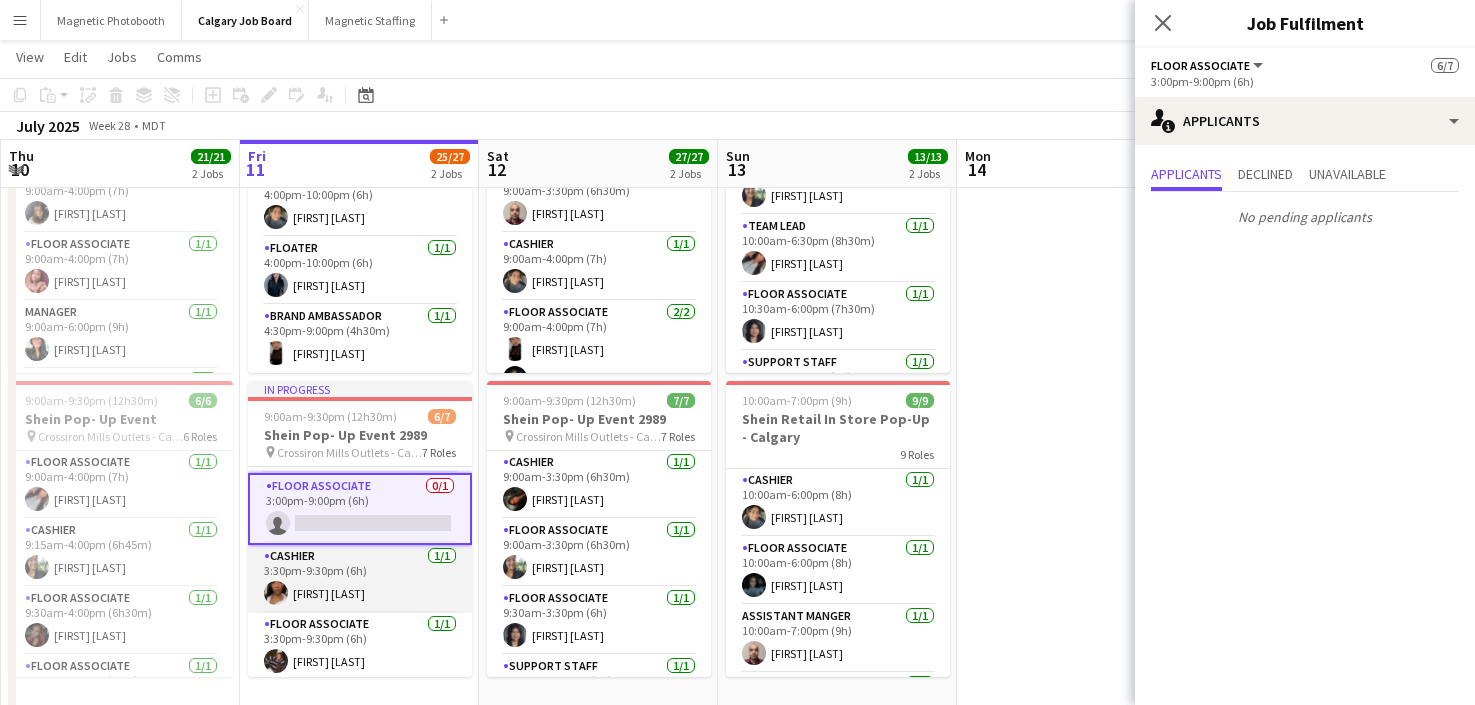 click on "Cashier   1/1   3:30pm-9:30pm (6h)
[FIRST] [LAST]" at bounding box center [360, 579] 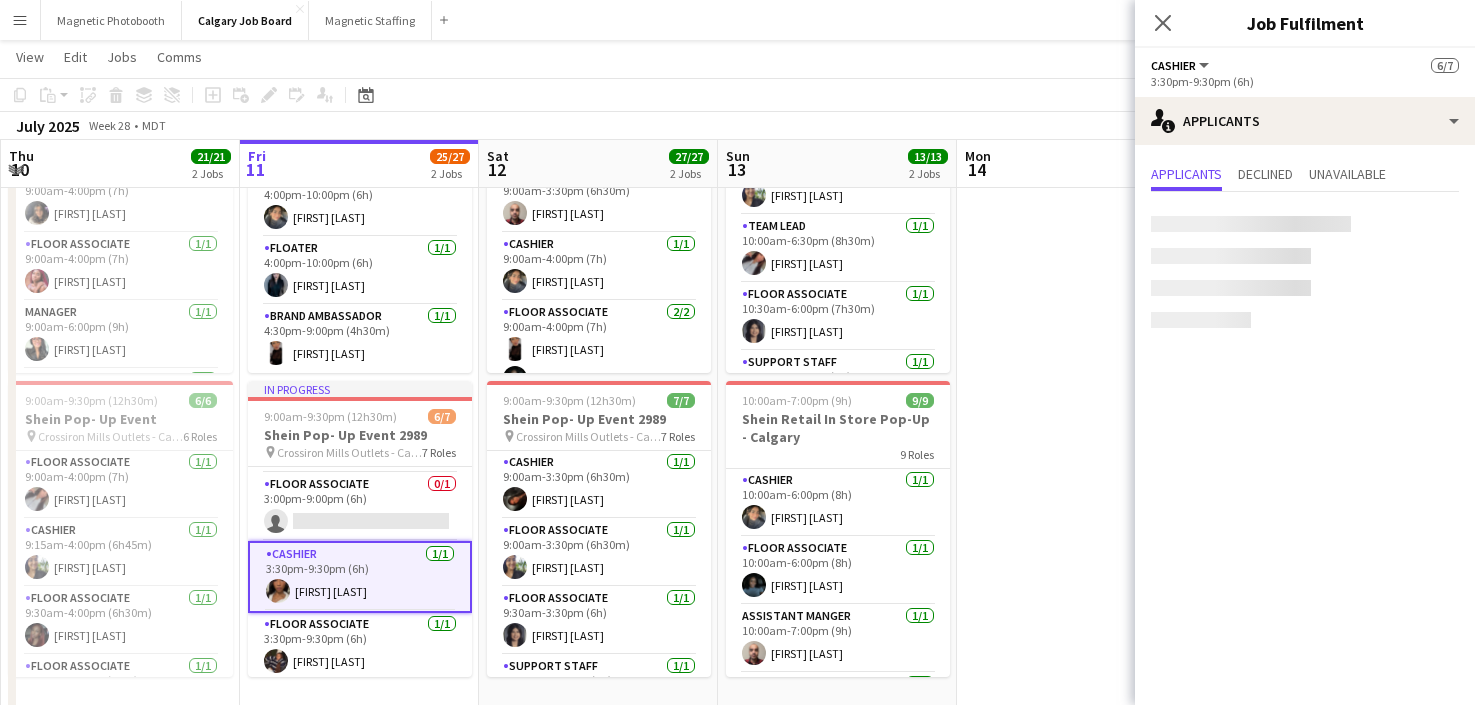 scroll, scrollTop: 270, scrollLeft: 0, axis: vertical 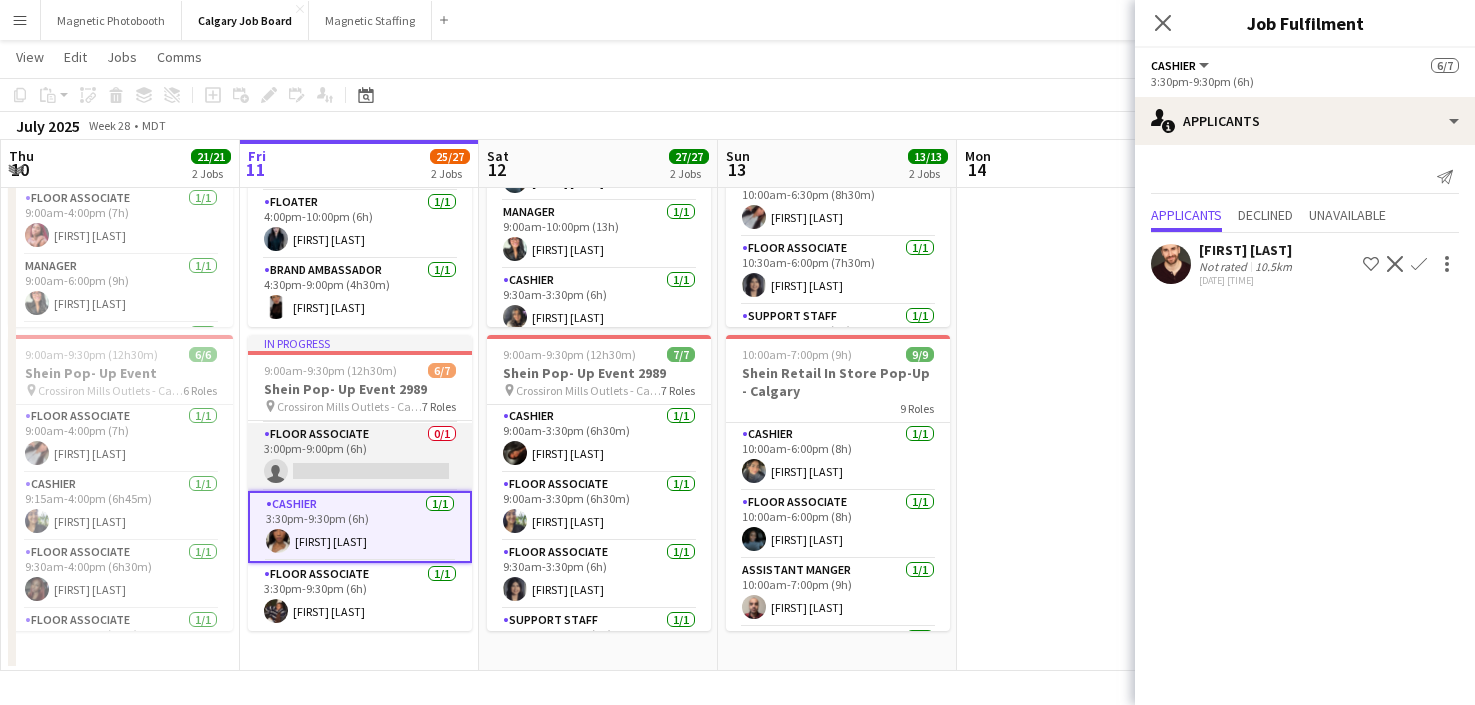 click on "Floor Associate   0/1   3:00pm-9:00pm (6h)
single-neutral-actions" at bounding box center (360, 457) 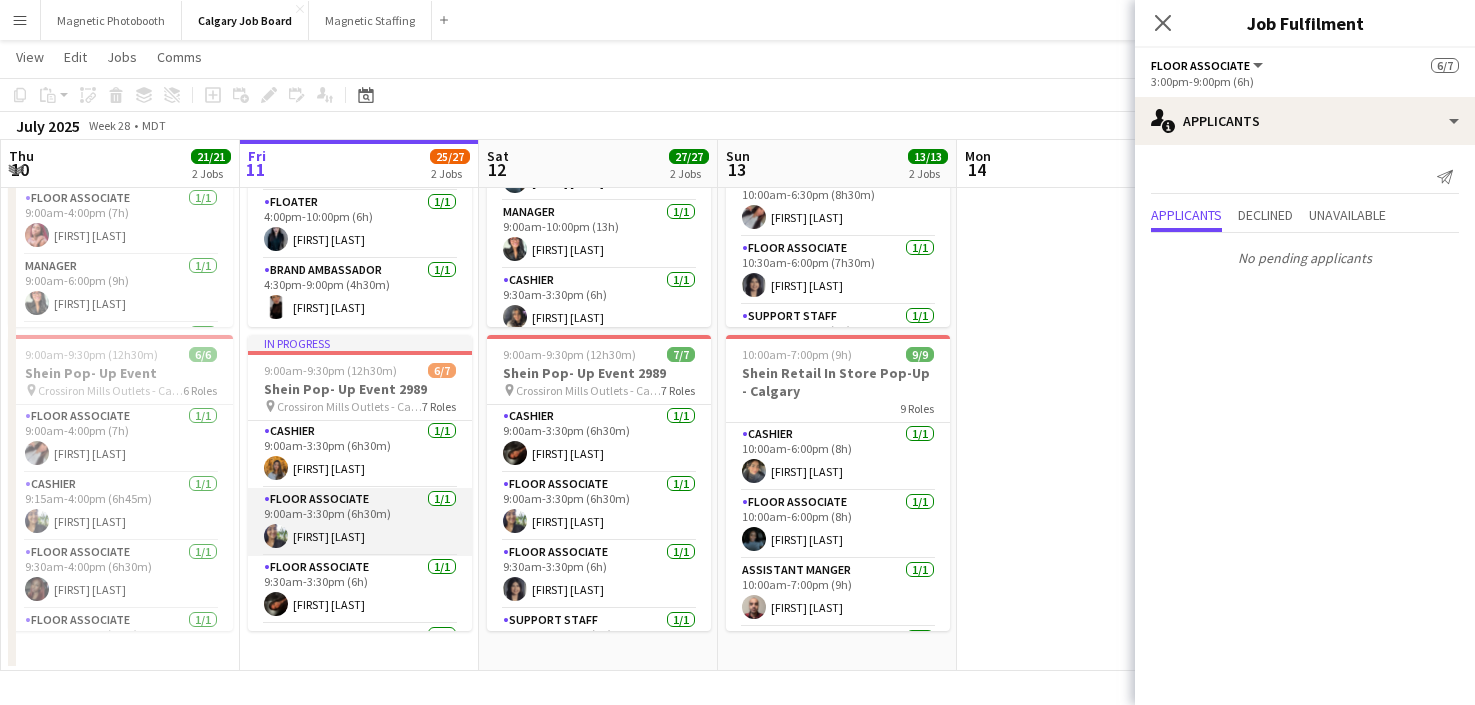 scroll, scrollTop: 270, scrollLeft: 0, axis: vertical 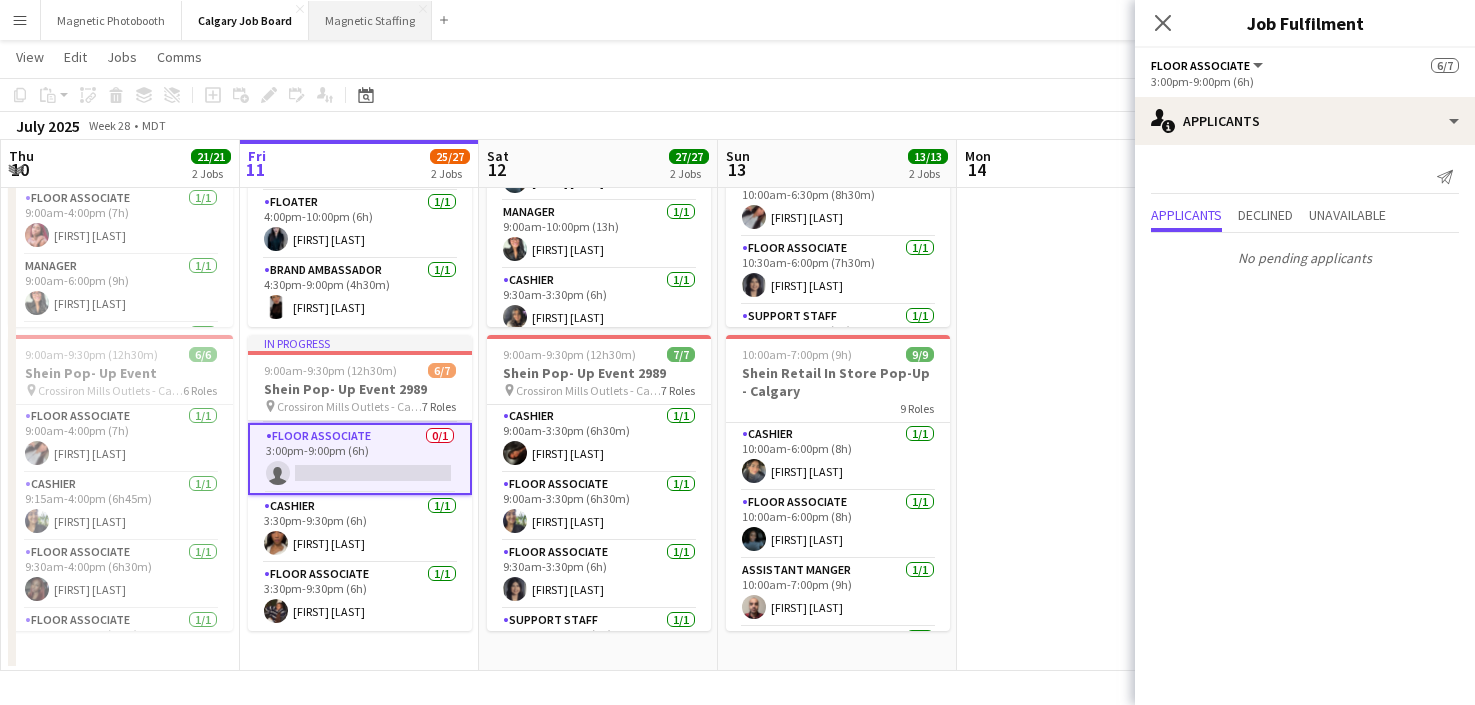 click on "Magnetic Staffing
Close" at bounding box center (370, 20) 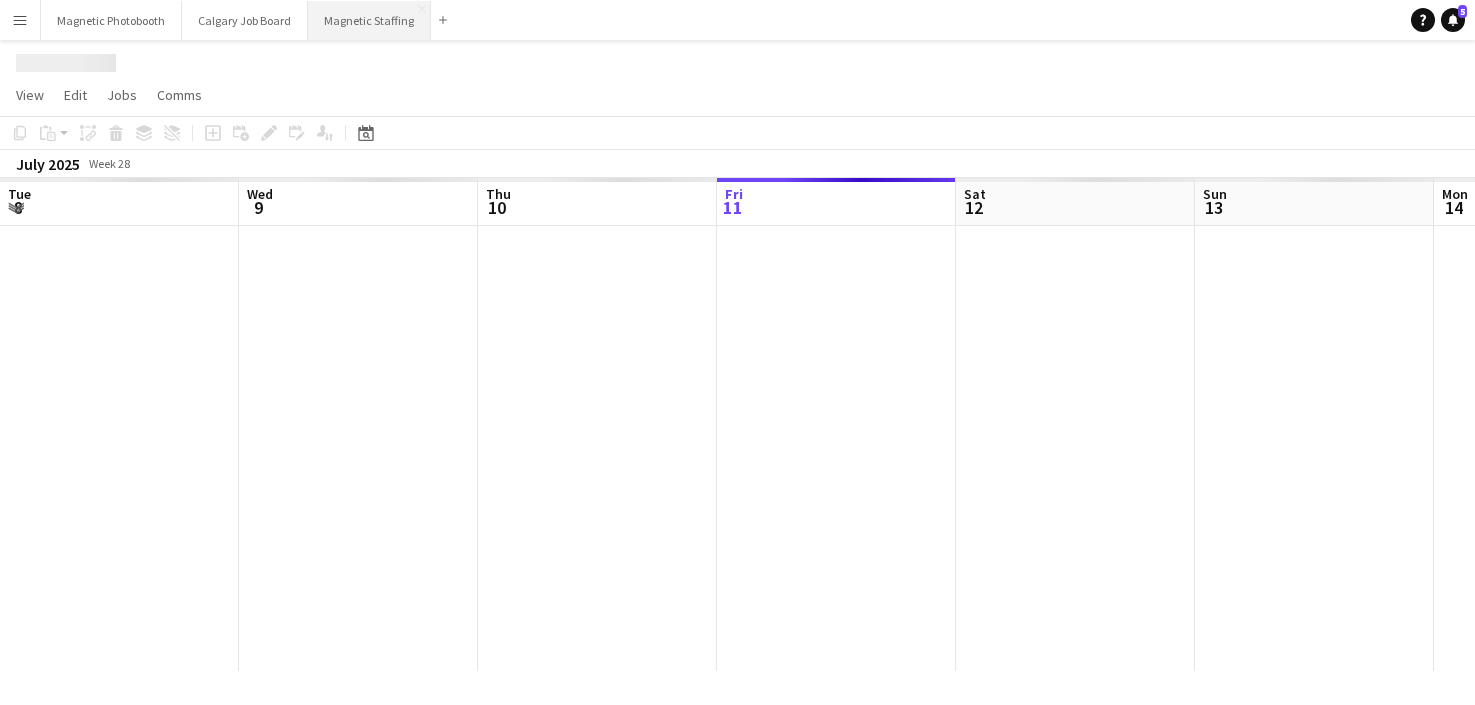 scroll, scrollTop: 0, scrollLeft: 0, axis: both 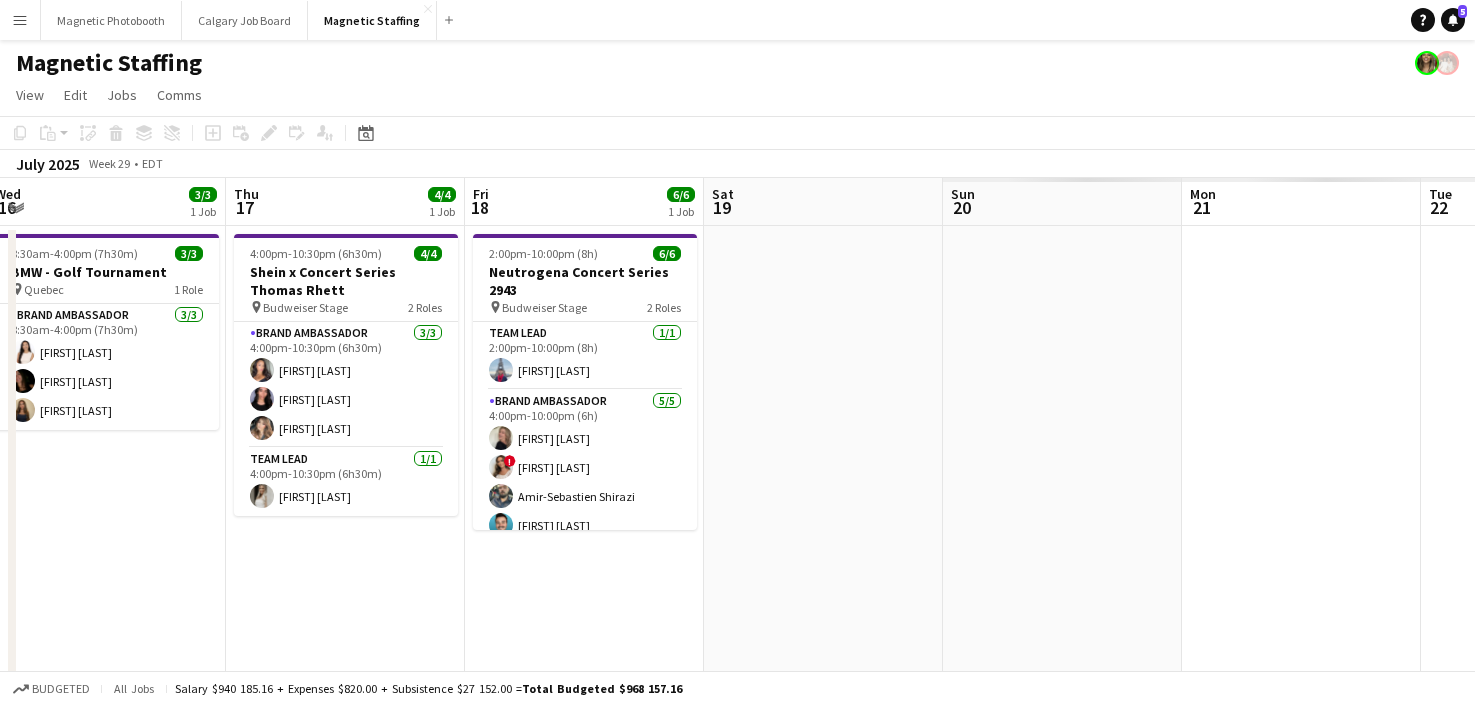 drag, startPoint x: 616, startPoint y: 409, endPoint x: 85, endPoint y: 445, distance: 532.21893 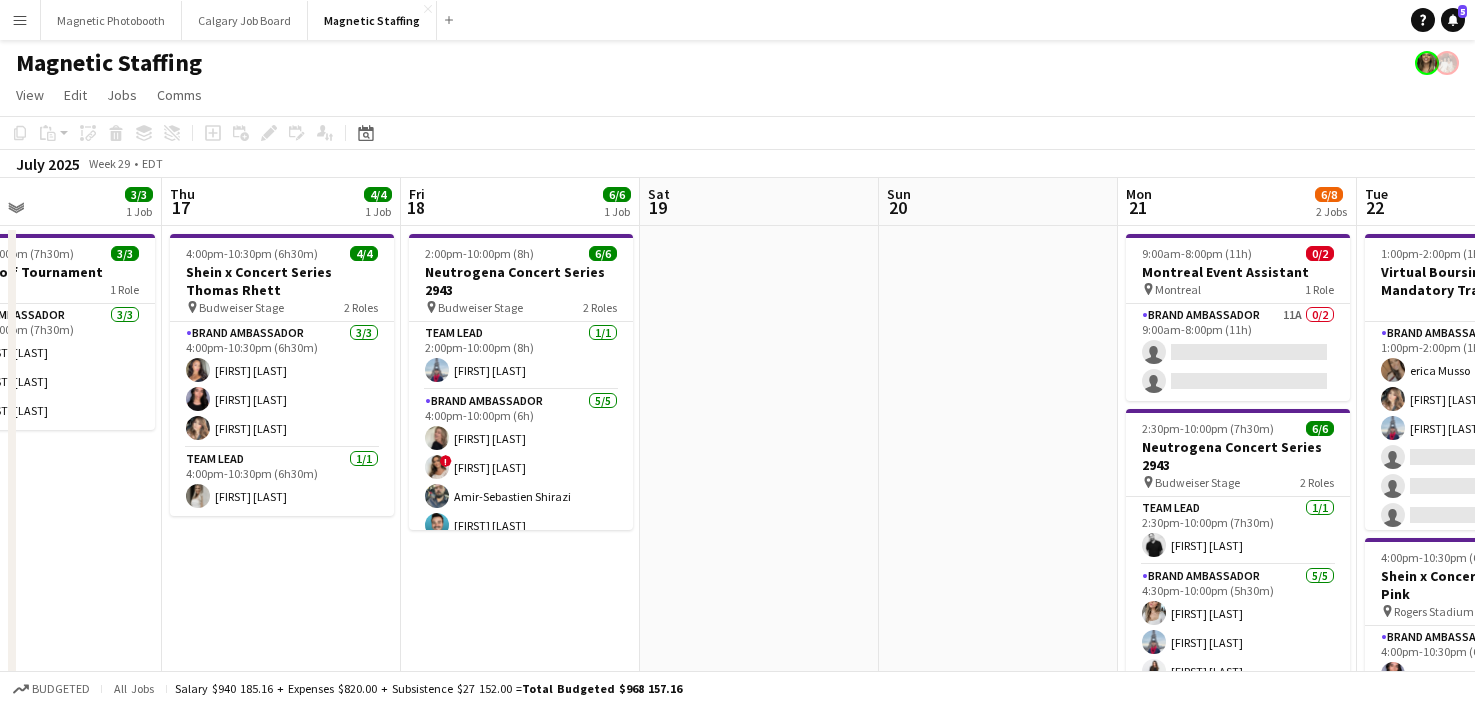 drag, startPoint x: 900, startPoint y: 450, endPoint x: 96, endPoint y: 536, distance: 808.5864 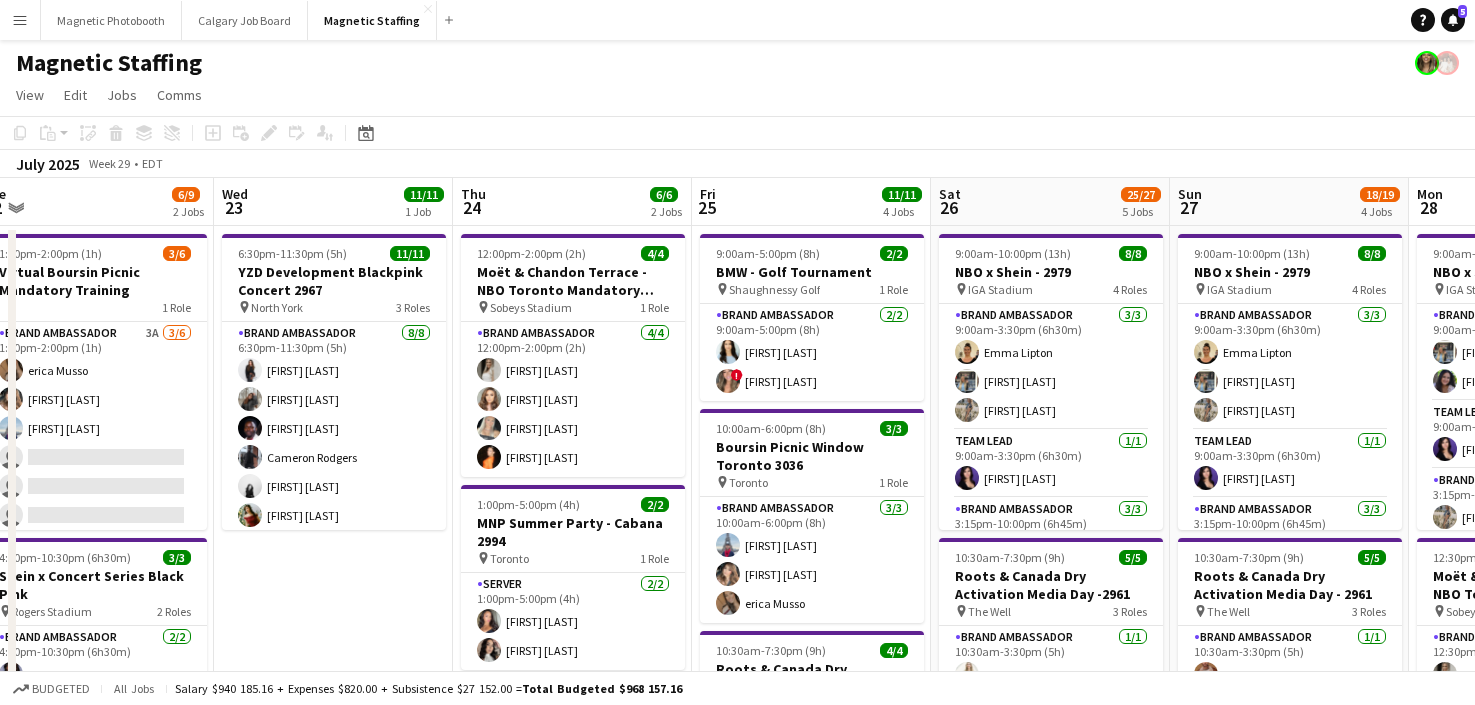 drag, startPoint x: 1050, startPoint y: 475, endPoint x: 534, endPoint y: 478, distance: 516.0087 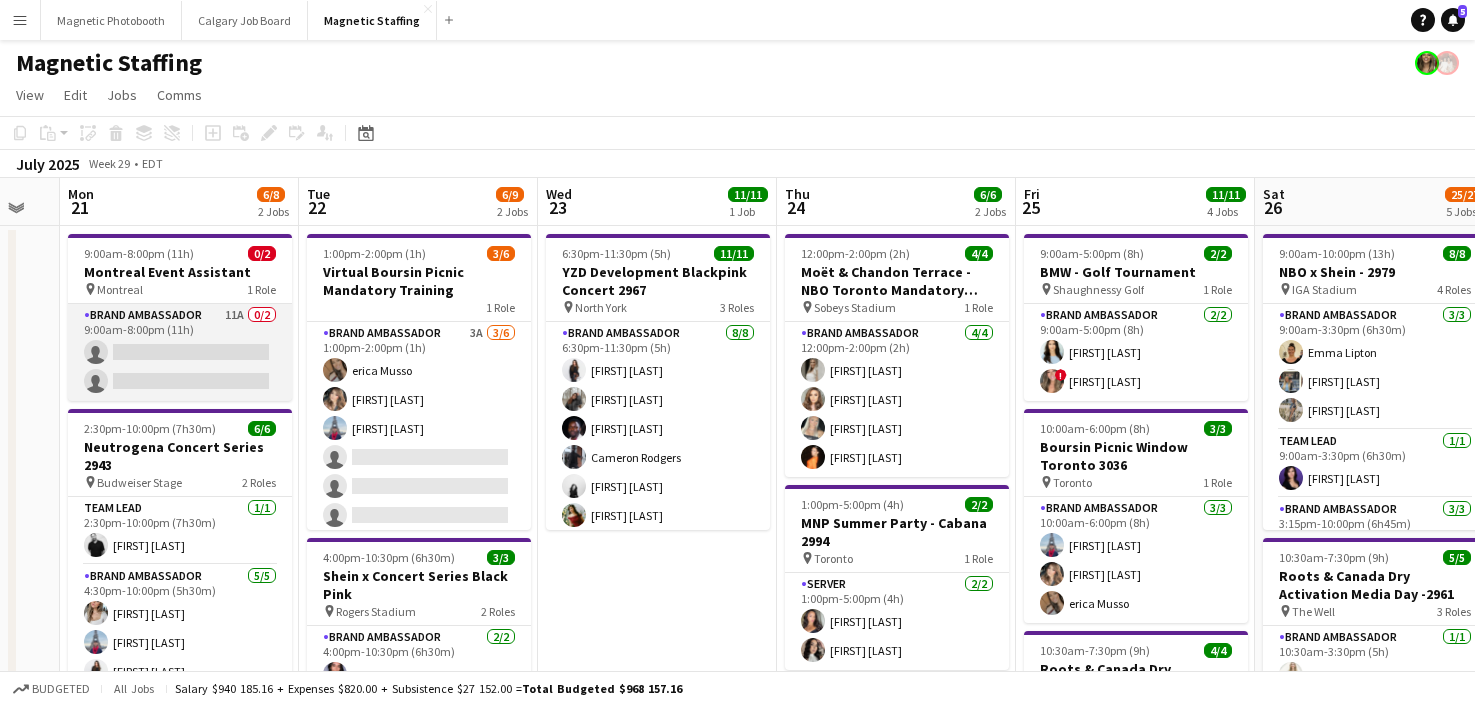 click on "Brand Ambassador   11A   0/2   9:00am-8:00pm (11h)
single-neutral-actions
single-neutral-actions" at bounding box center (180, 352) 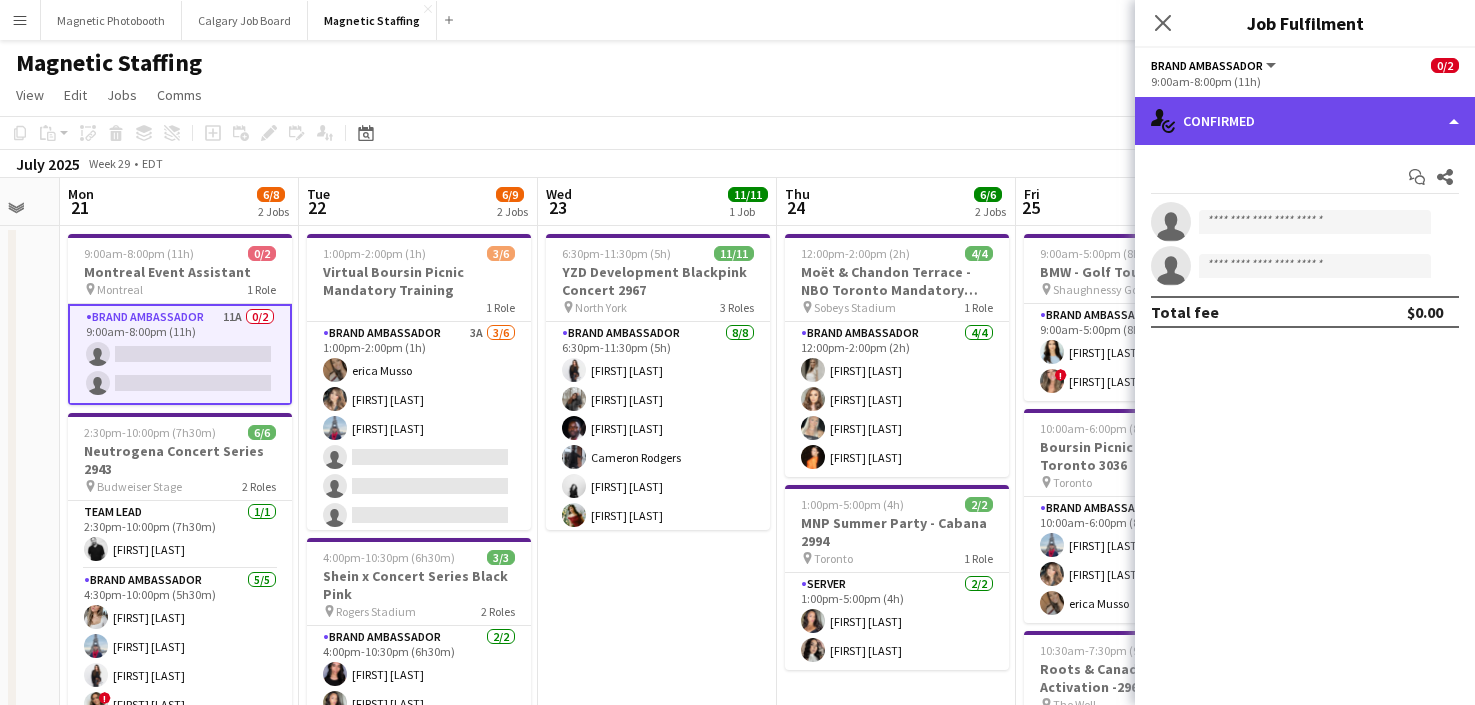 click on "single-neutral-actions-check-2
Confirmed" 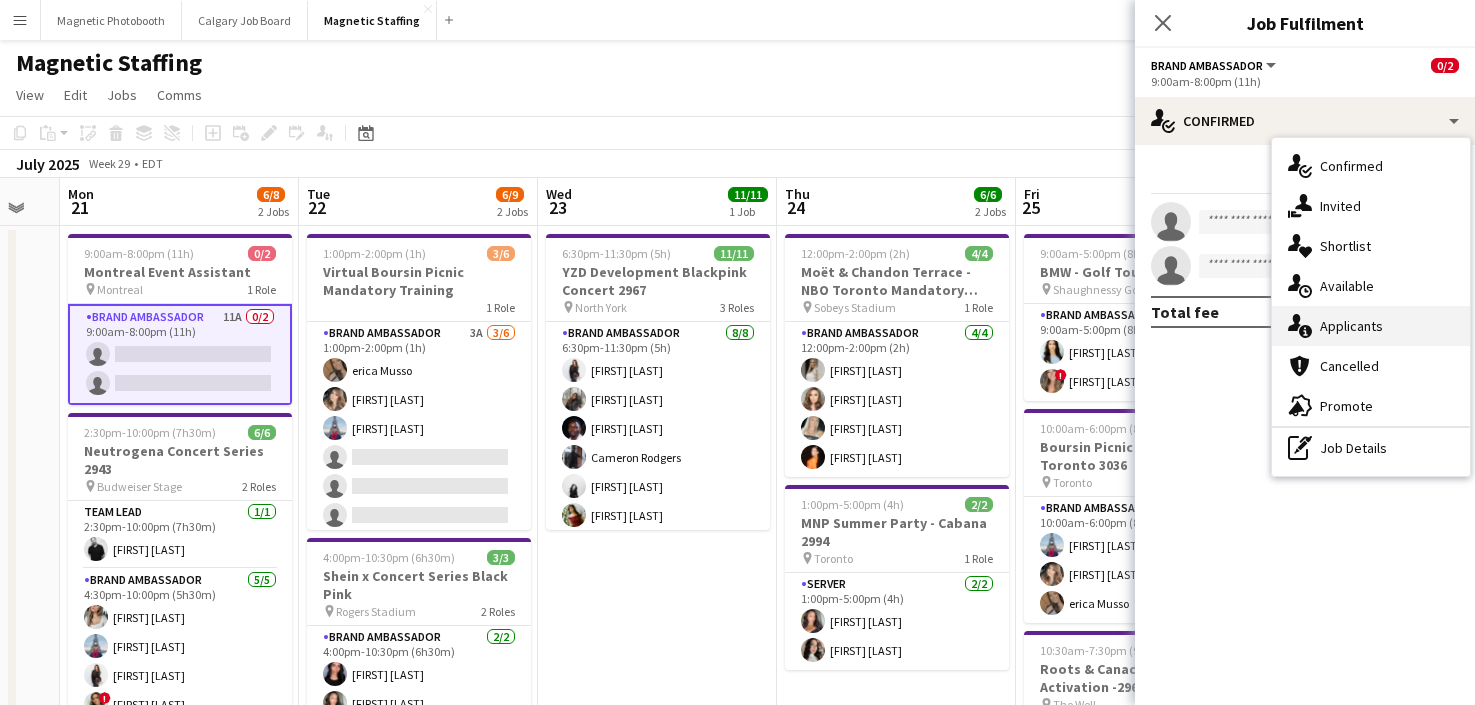 click on "single-neutral-actions-information
Applicants" at bounding box center (1371, 326) 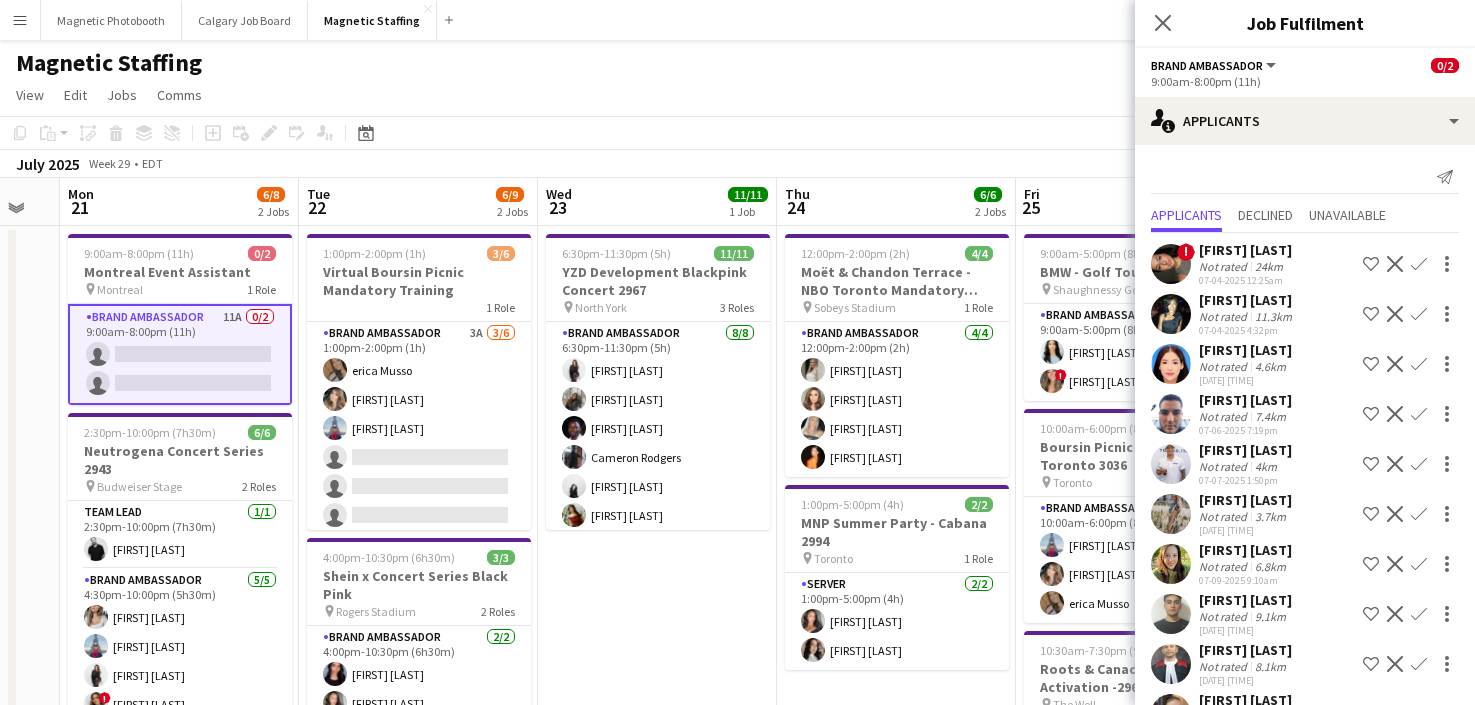 scroll, scrollTop: 102, scrollLeft: 0, axis: vertical 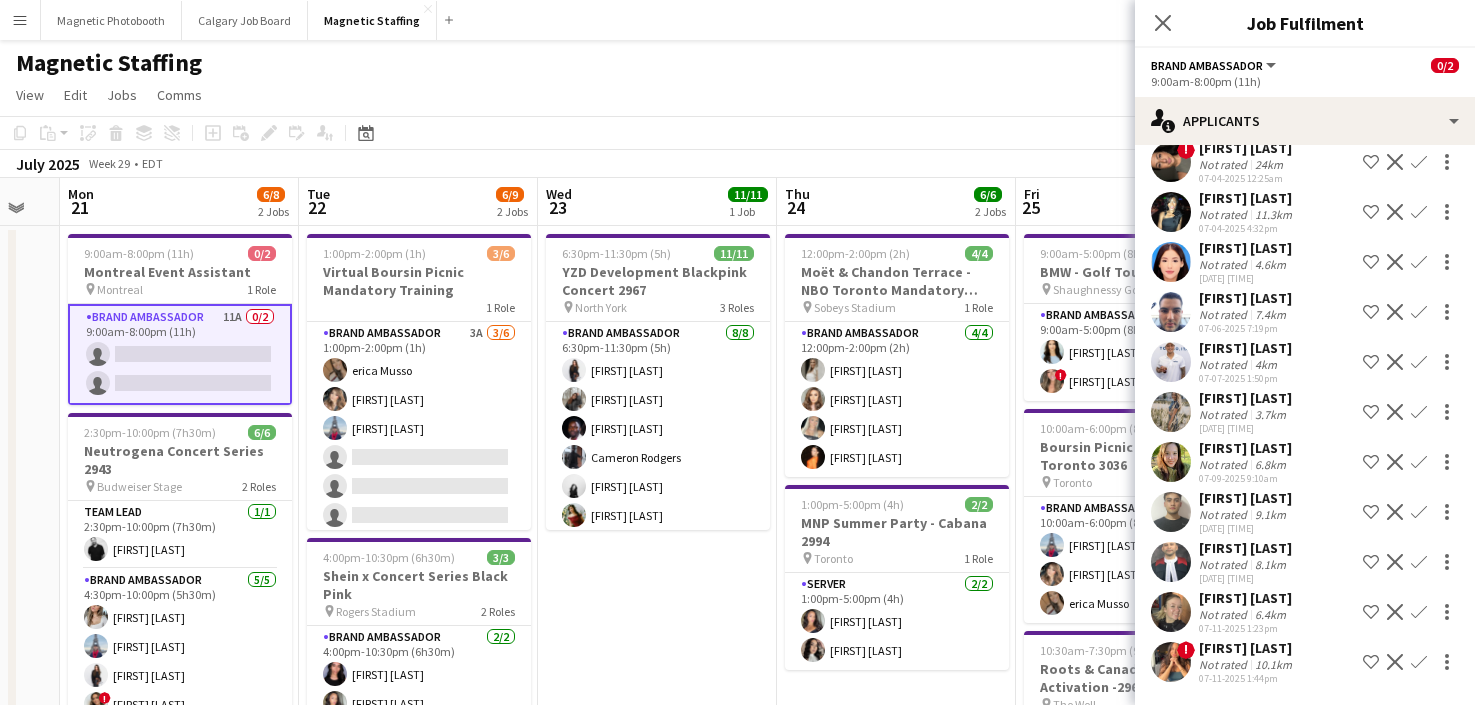 click at bounding box center (1171, 662) 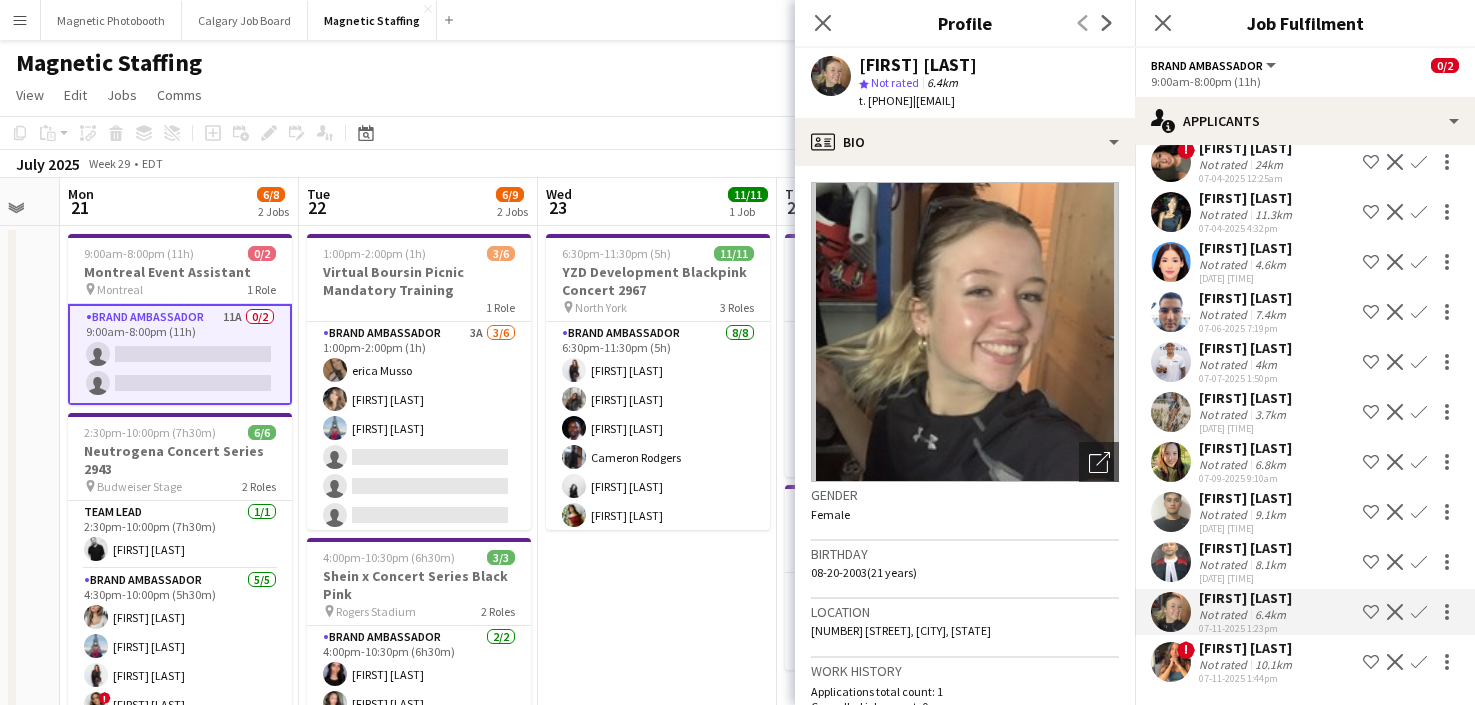 click on "6:30pm-11:30pm (5h)    11/11   YZD Development [PERSON] Concert  [NUMBER]
pin
North York   3 Roles   Brand Ambassador   8/8   6:30pm-11:30pm (5h)
[FIRST] [LAST] [FIRST] [LAST] [FIRST] [LAST] [FIRST] [LAST] ! [FIRST] [LAST]  Brand Ambassador   2/2   6:30pm-11:30pm (5h)
[FIRST]-[LAST] [FIRST] [LAST]  Team Lead   1/1   6:30pm-11:30pm (5h)
[FIRST] [LAST]" at bounding box center (657, 937) 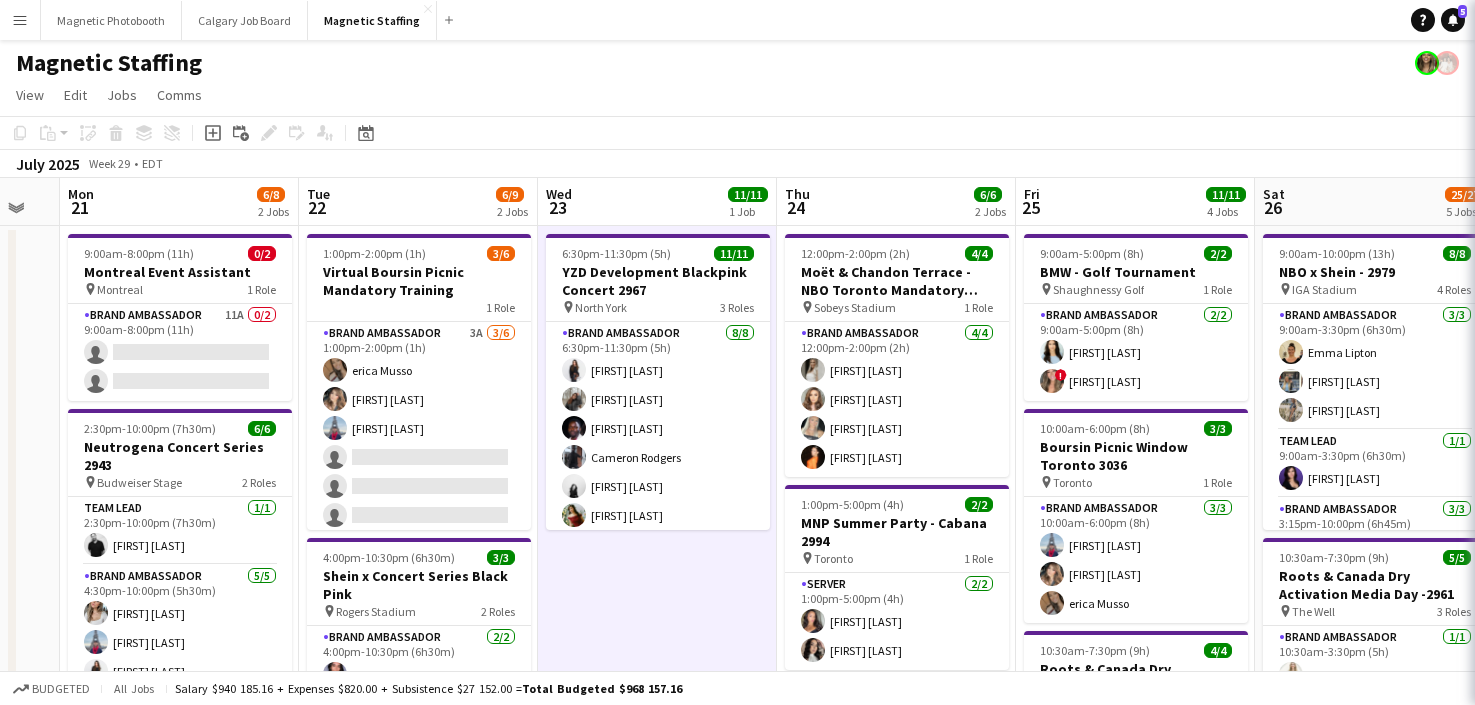 scroll, scrollTop: 0, scrollLeft: 0, axis: both 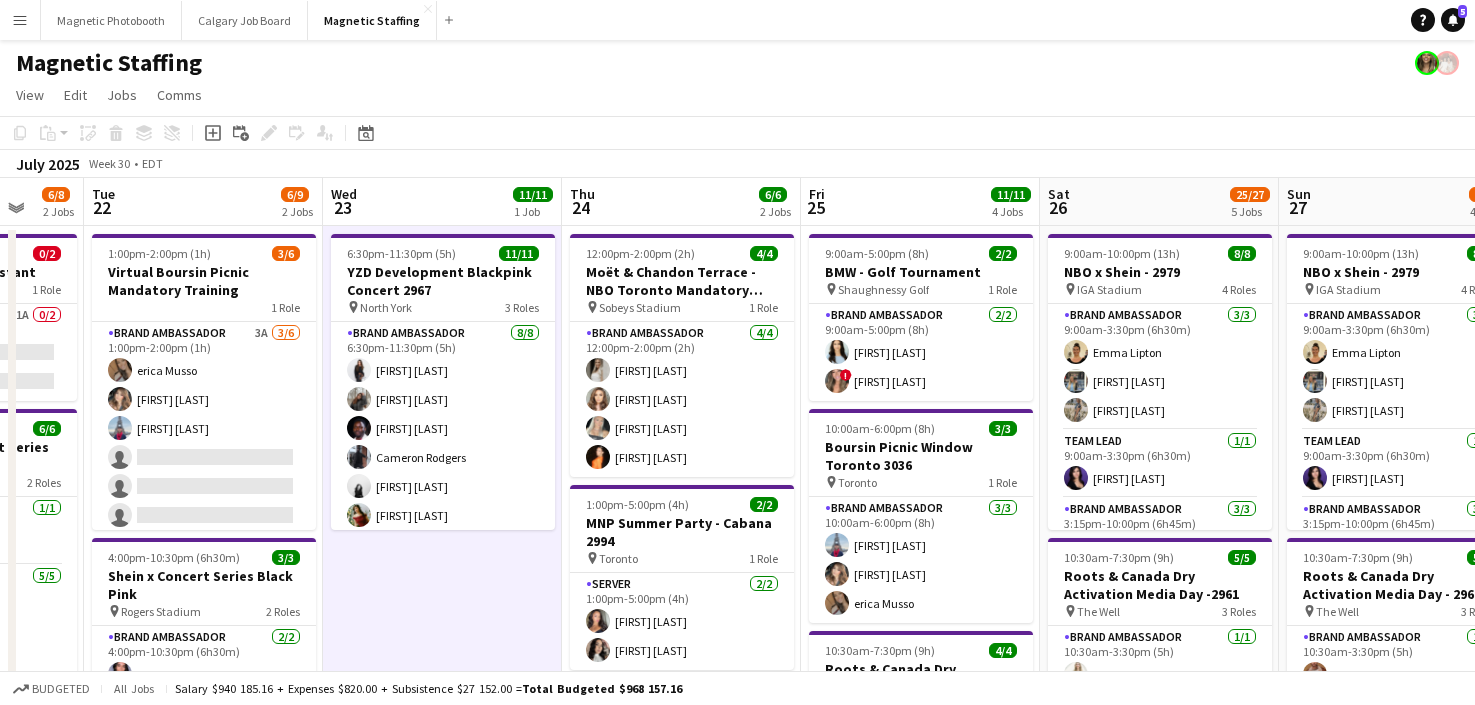 drag, startPoint x: 725, startPoint y: 602, endPoint x: 529, endPoint y: 601, distance: 196.00255 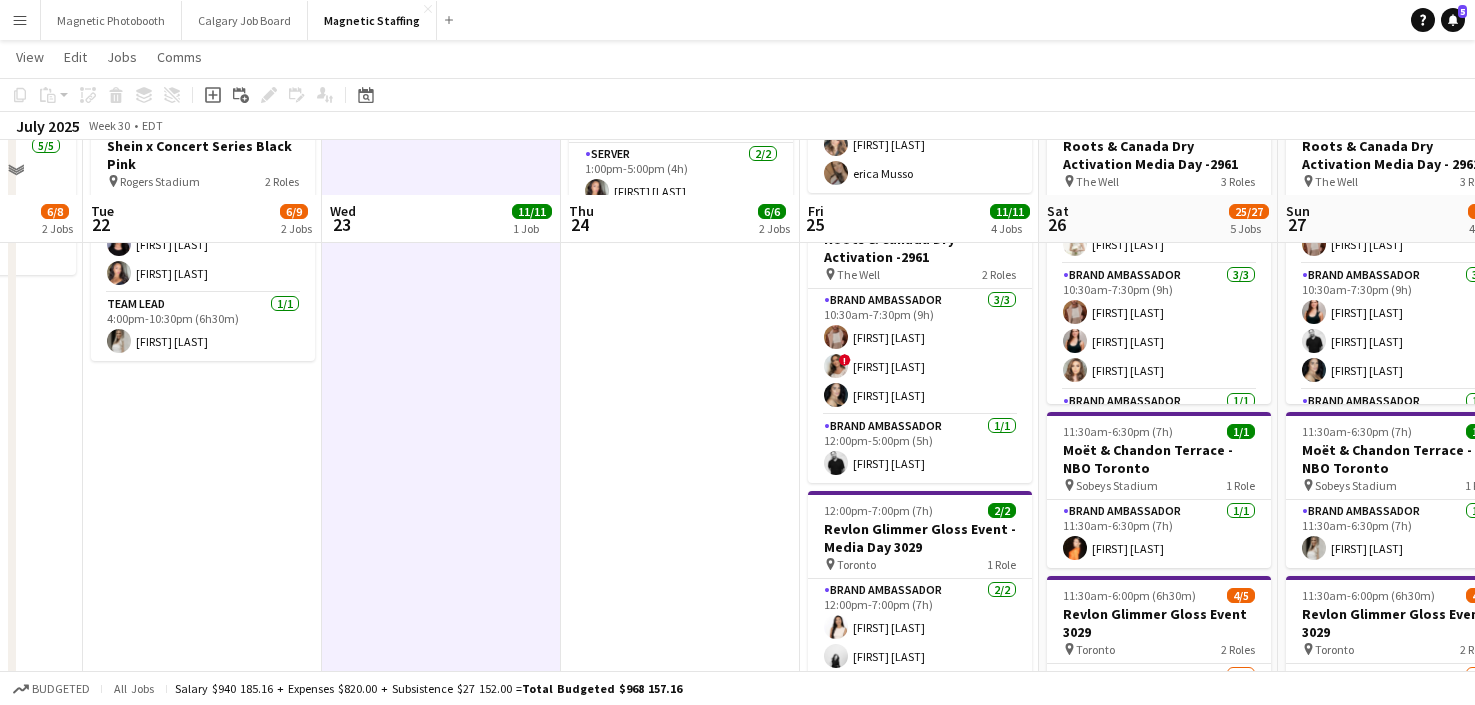 scroll, scrollTop: 483, scrollLeft: 0, axis: vertical 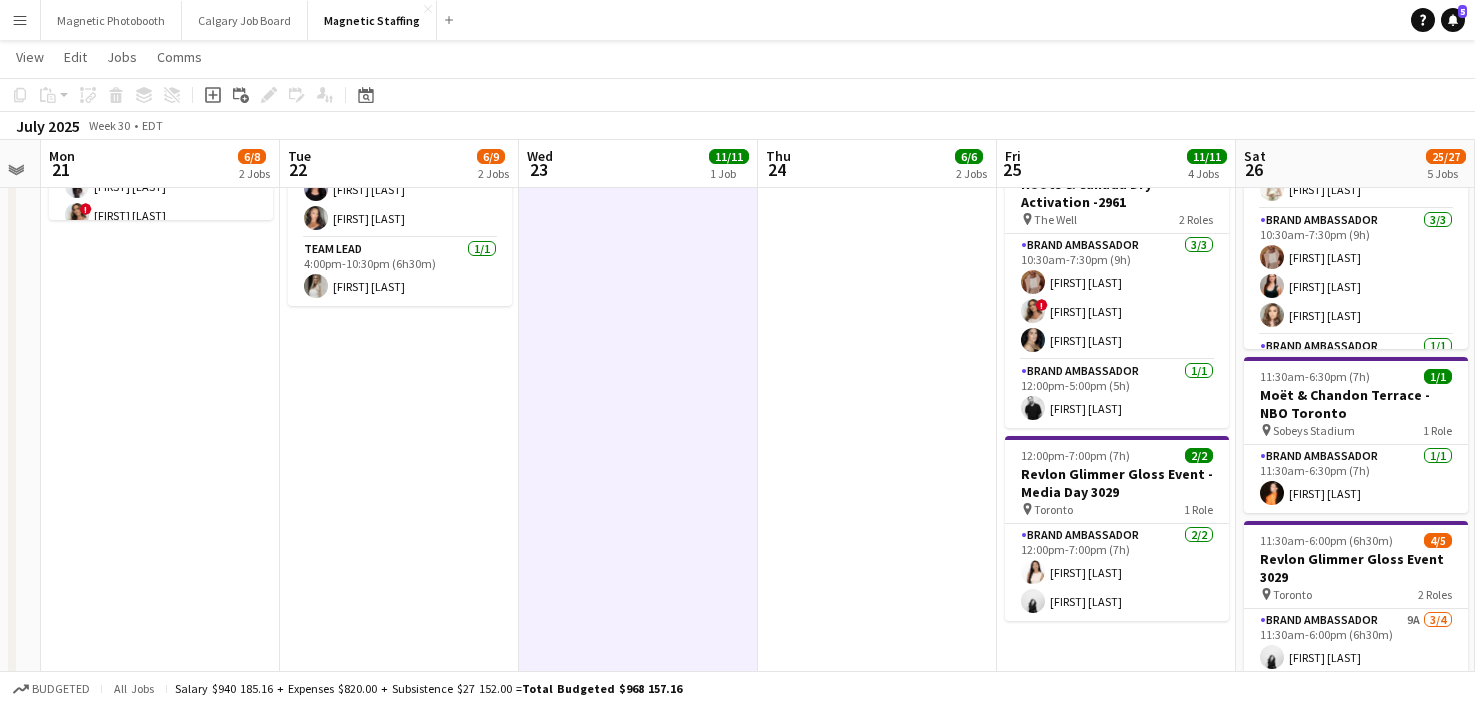 drag, startPoint x: 1031, startPoint y: 457, endPoint x: 479, endPoint y: 479, distance: 552.43823 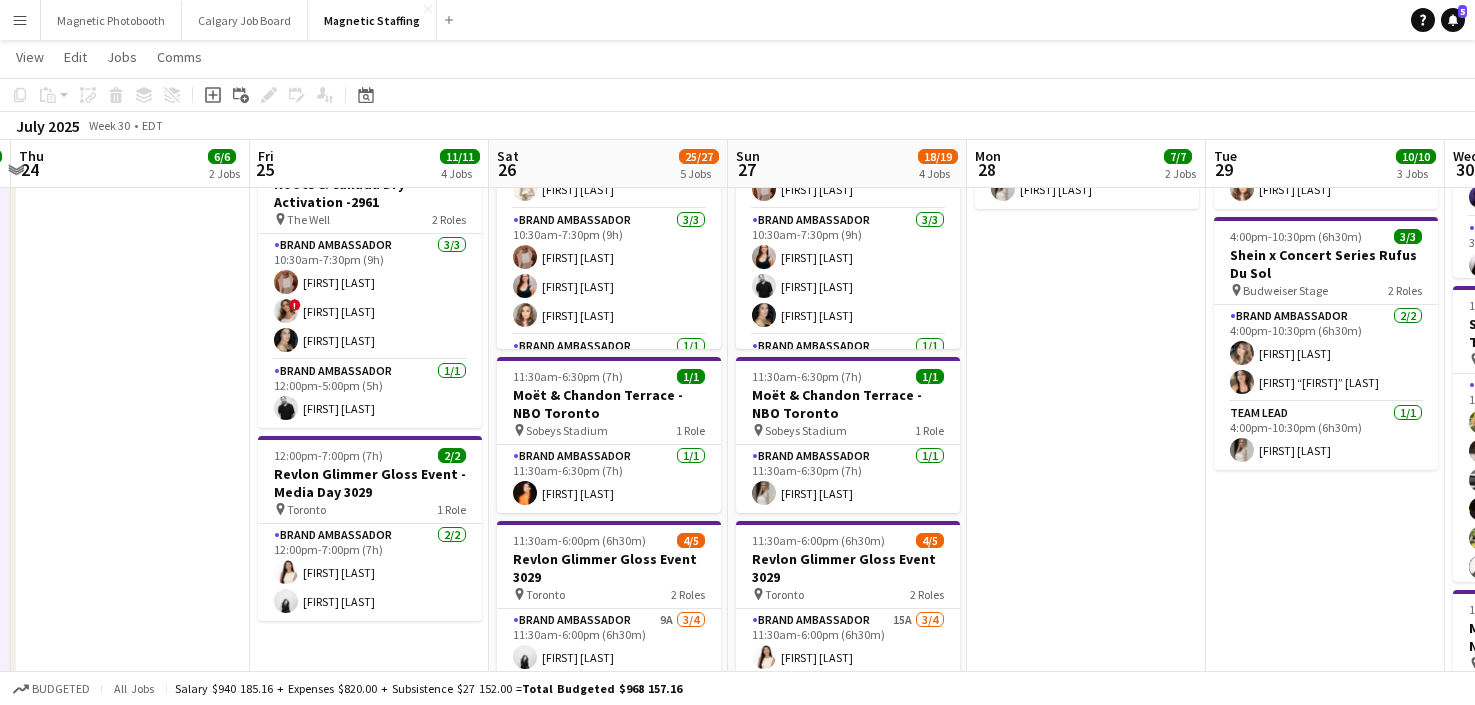 scroll, scrollTop: 0, scrollLeft: 664, axis: horizontal 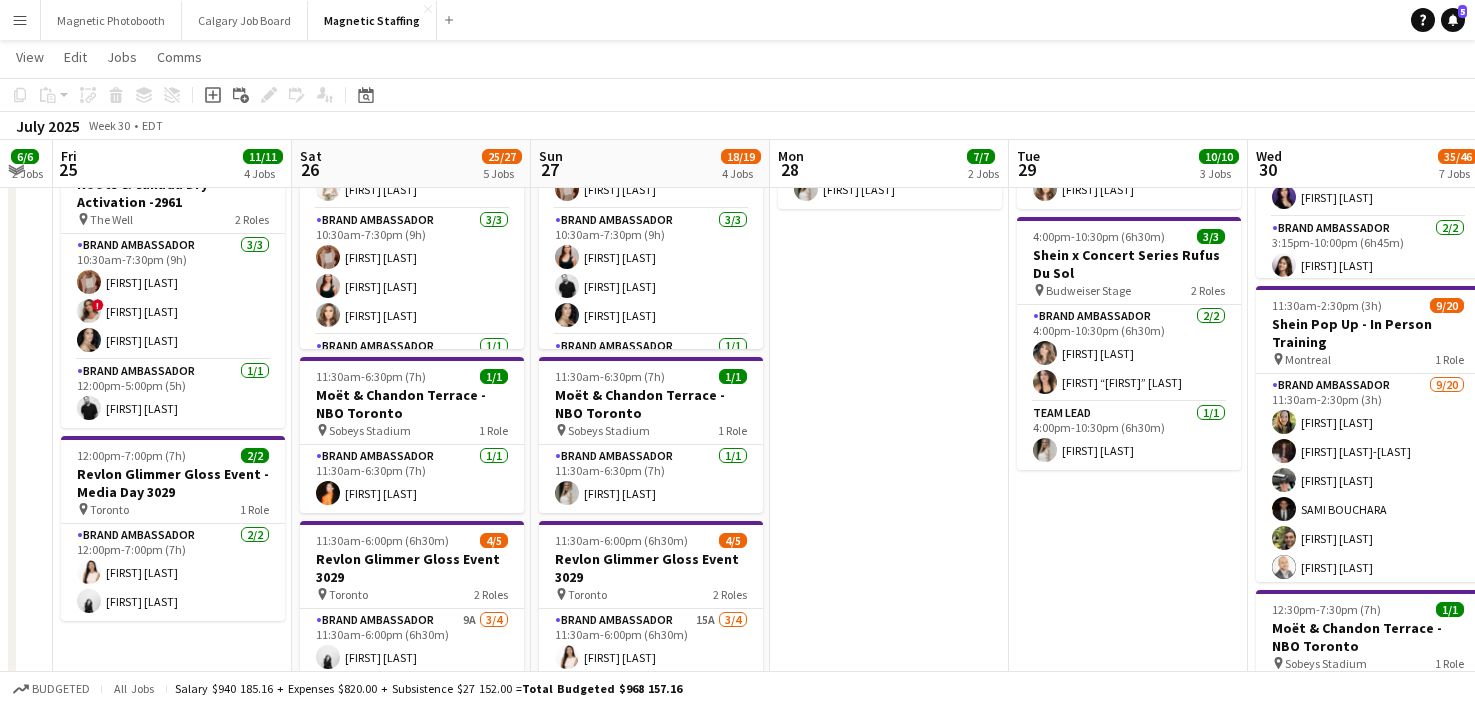 drag, startPoint x: 487, startPoint y: 529, endPoint x: 464, endPoint y: 529, distance: 23 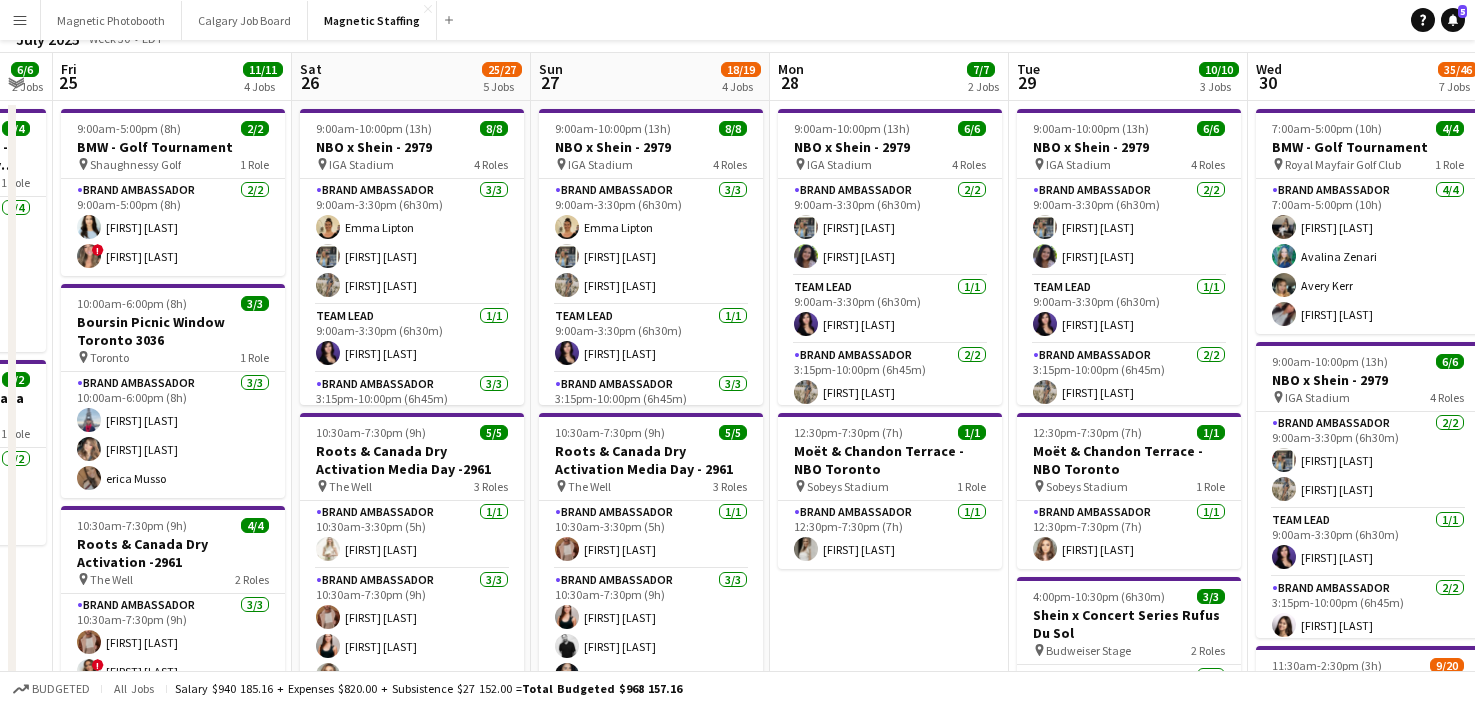scroll, scrollTop: 29, scrollLeft: 0, axis: vertical 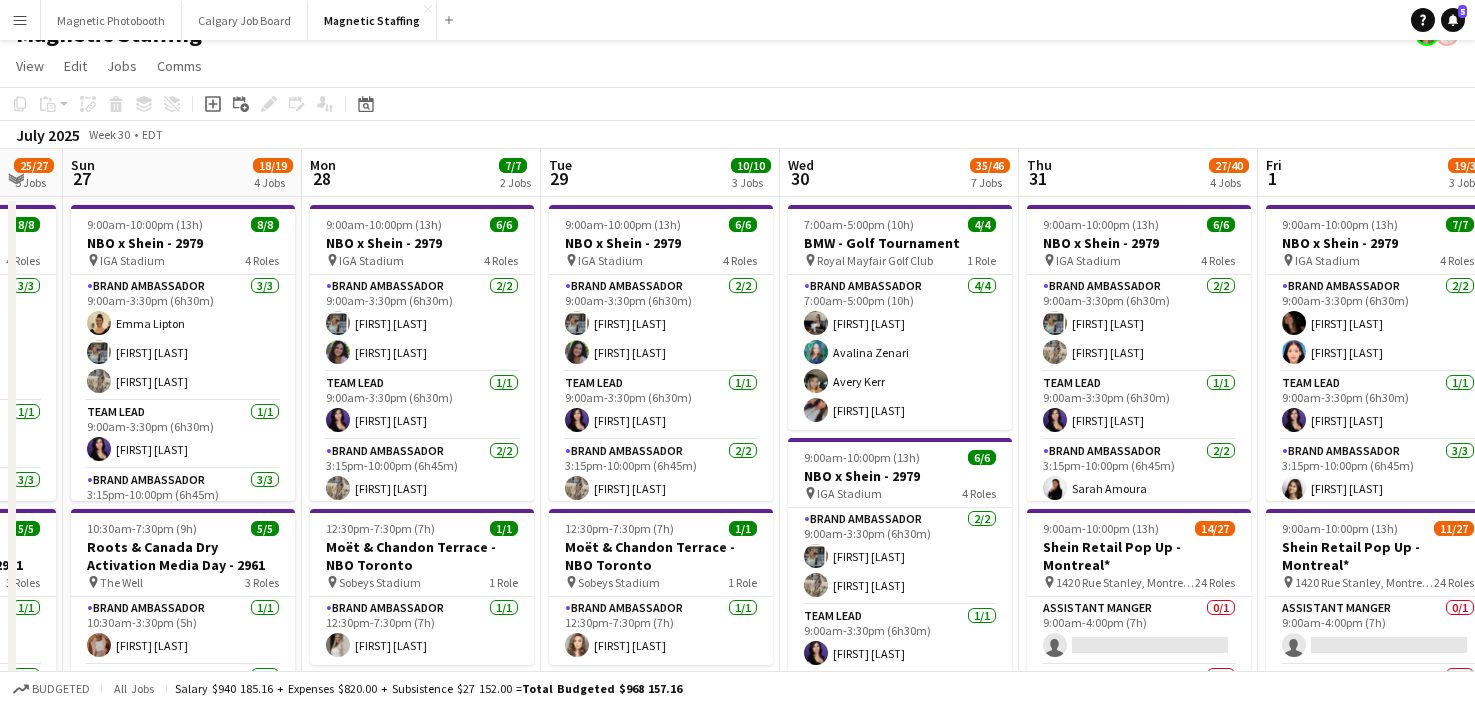 drag, startPoint x: 794, startPoint y: 432, endPoint x: 467, endPoint y: 459, distance: 328.1128 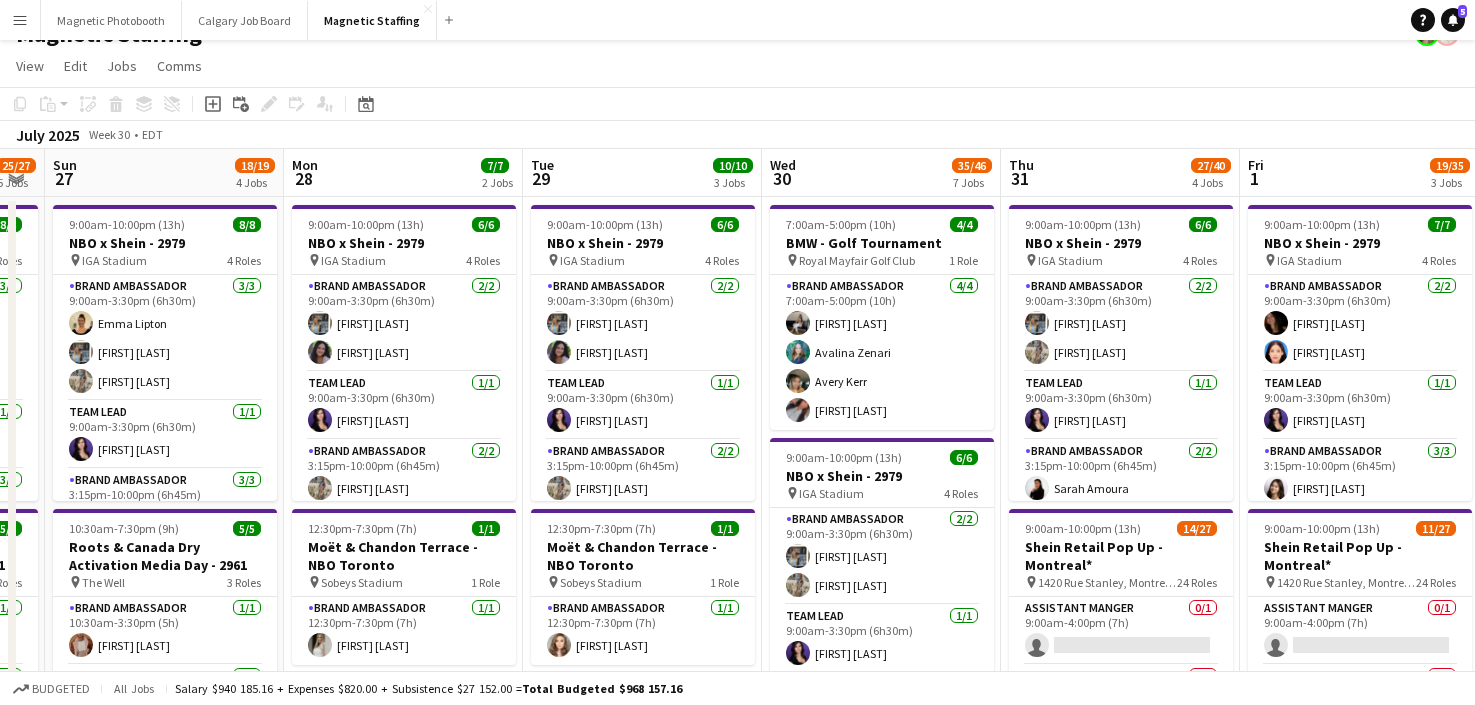 scroll, scrollTop: 104, scrollLeft: 0, axis: vertical 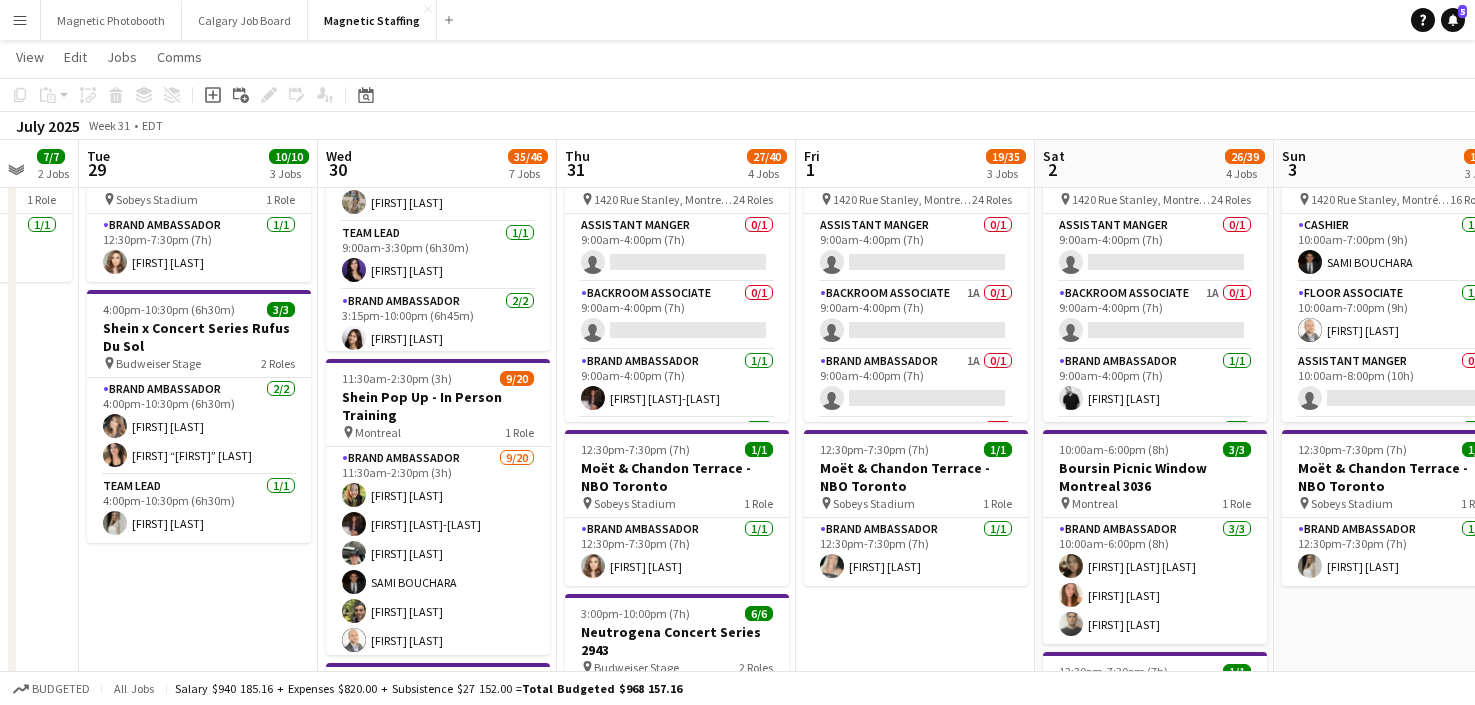 drag, startPoint x: 511, startPoint y: 482, endPoint x: 343, endPoint y: 490, distance: 168.19037 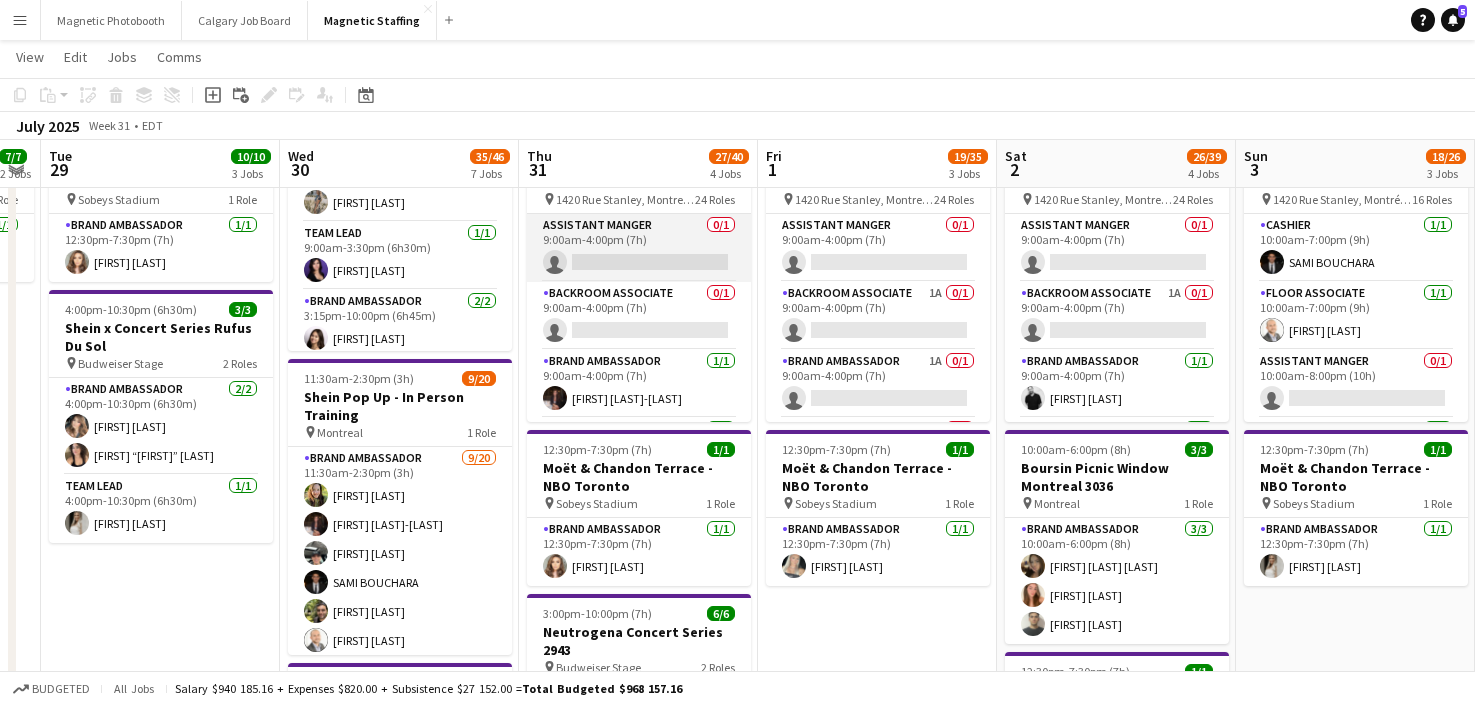 click on "Assistant Manger    0/1   9:00am-4:00pm (7h)
single-neutral-actions" at bounding box center (639, 248) 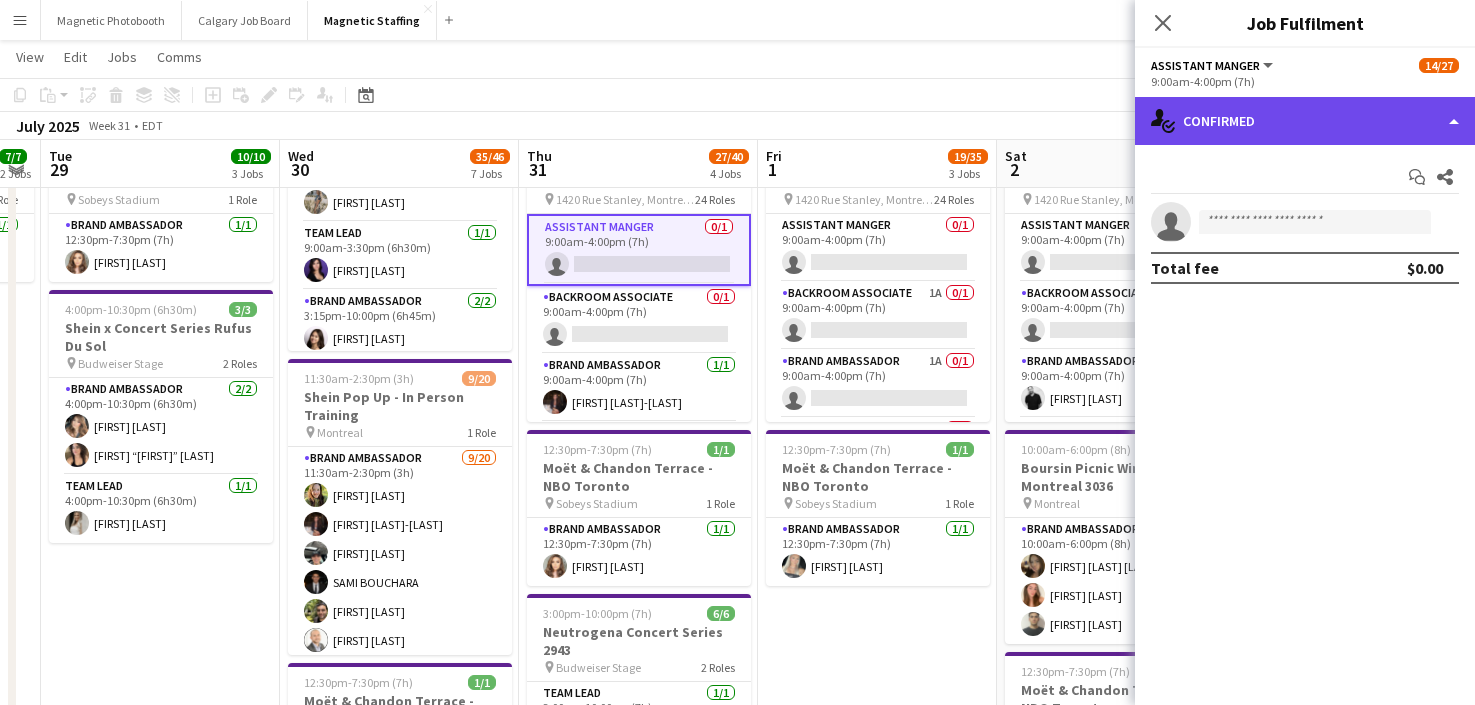 click on "single-neutral-actions-check-2
Confirmed" 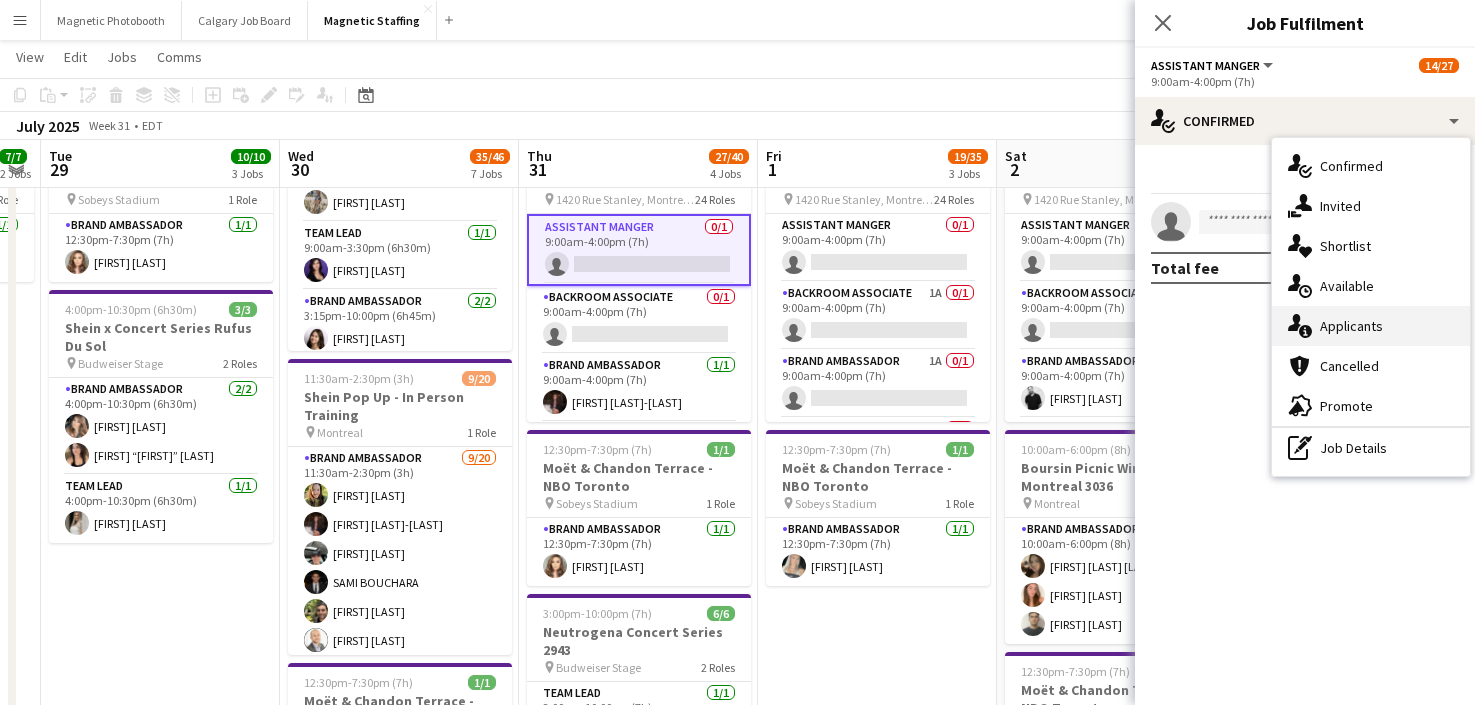 click on "single-neutral-actions-information
Applicants" at bounding box center (1371, 326) 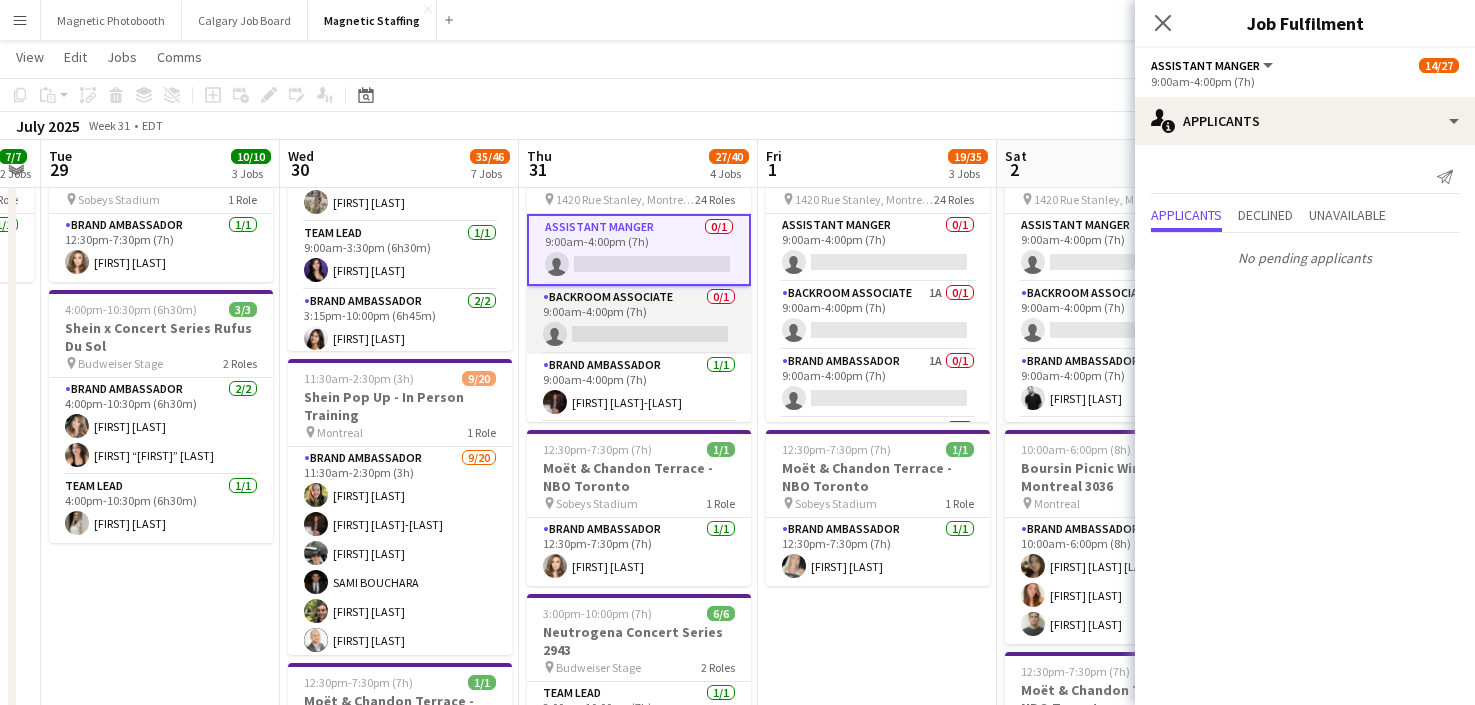 click on "Backroom Associate   0/1   9:00am-4:00pm (7h)
single-neutral-actions" at bounding box center [639, 320] 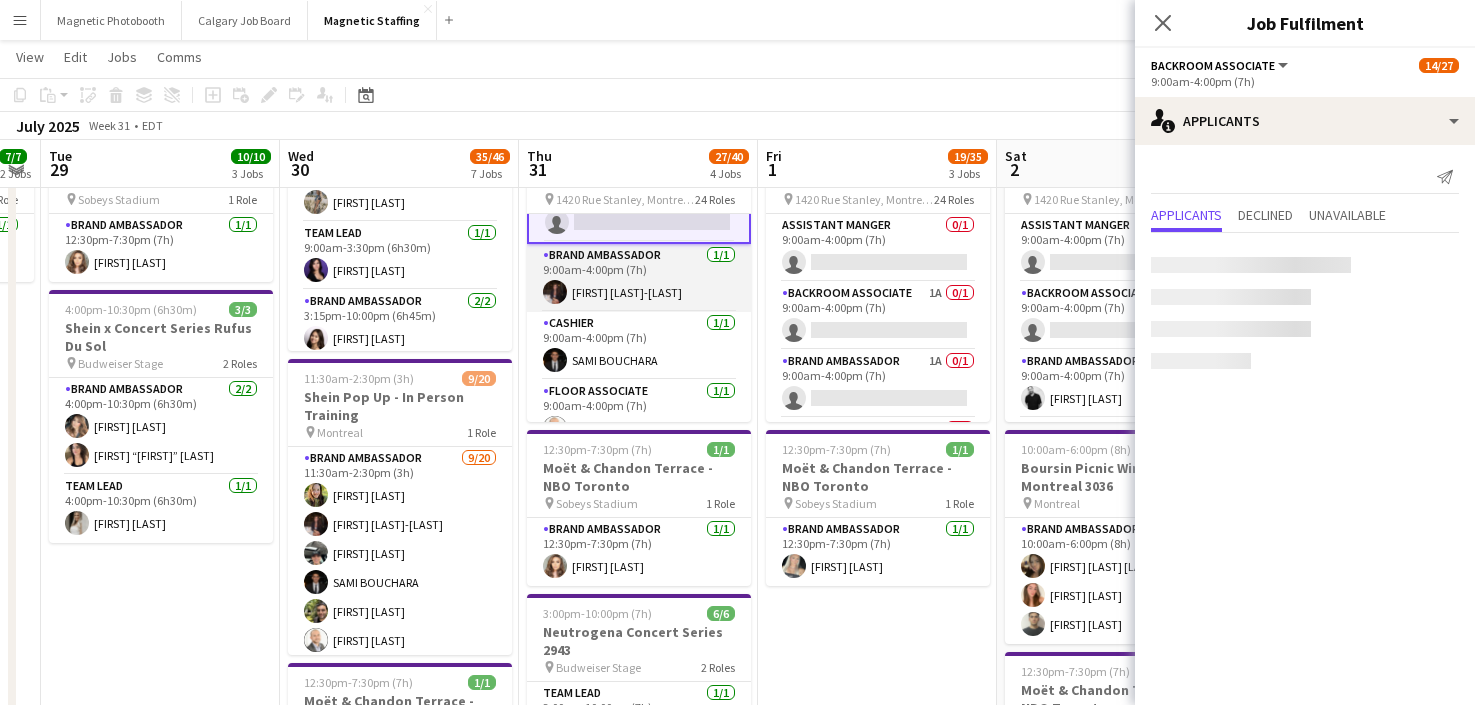 click on "Floor Associate   1/1   9:00am-4:00pm (7h)
[FIRST] [LAST]" at bounding box center (639, 414) 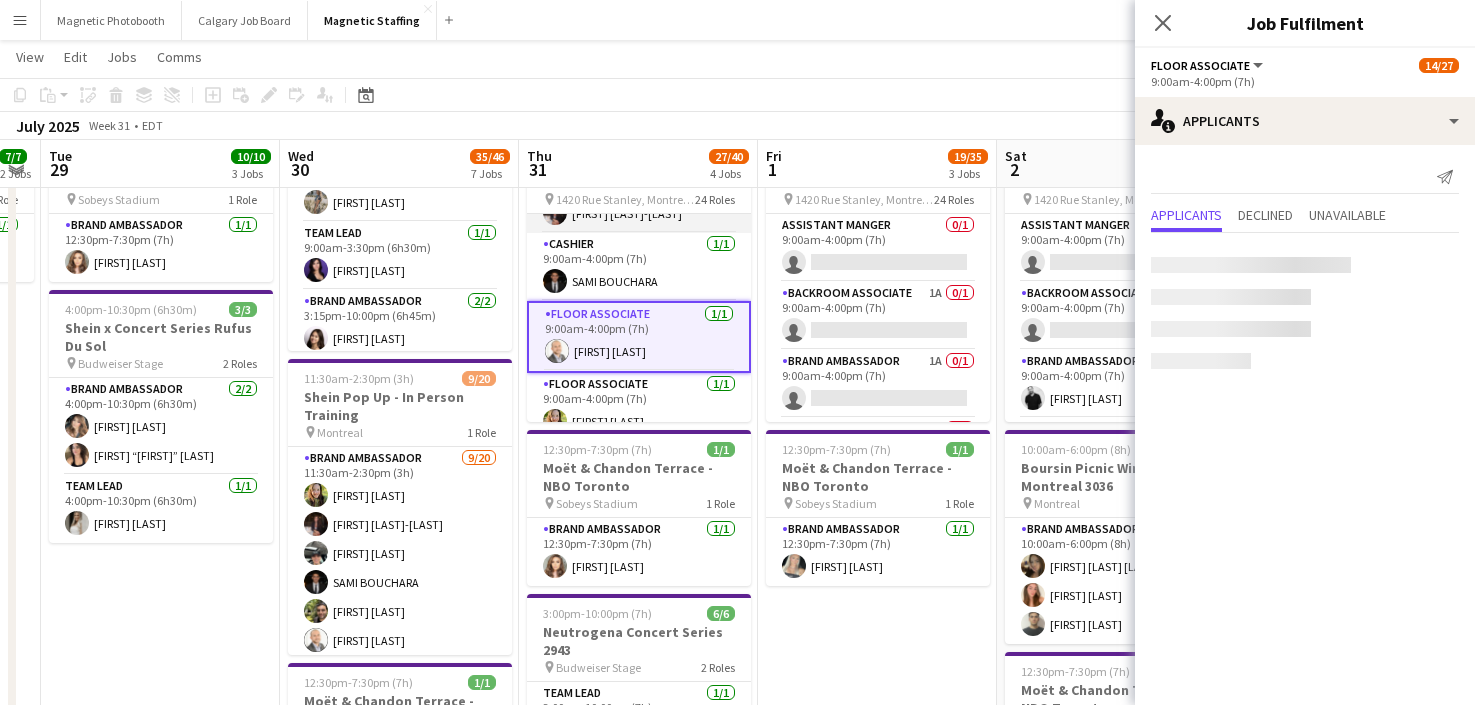 click on "Floor Associate   1/1   9:00am-4:00pm (7h)
[FIRST] [LAST]" at bounding box center [639, 407] 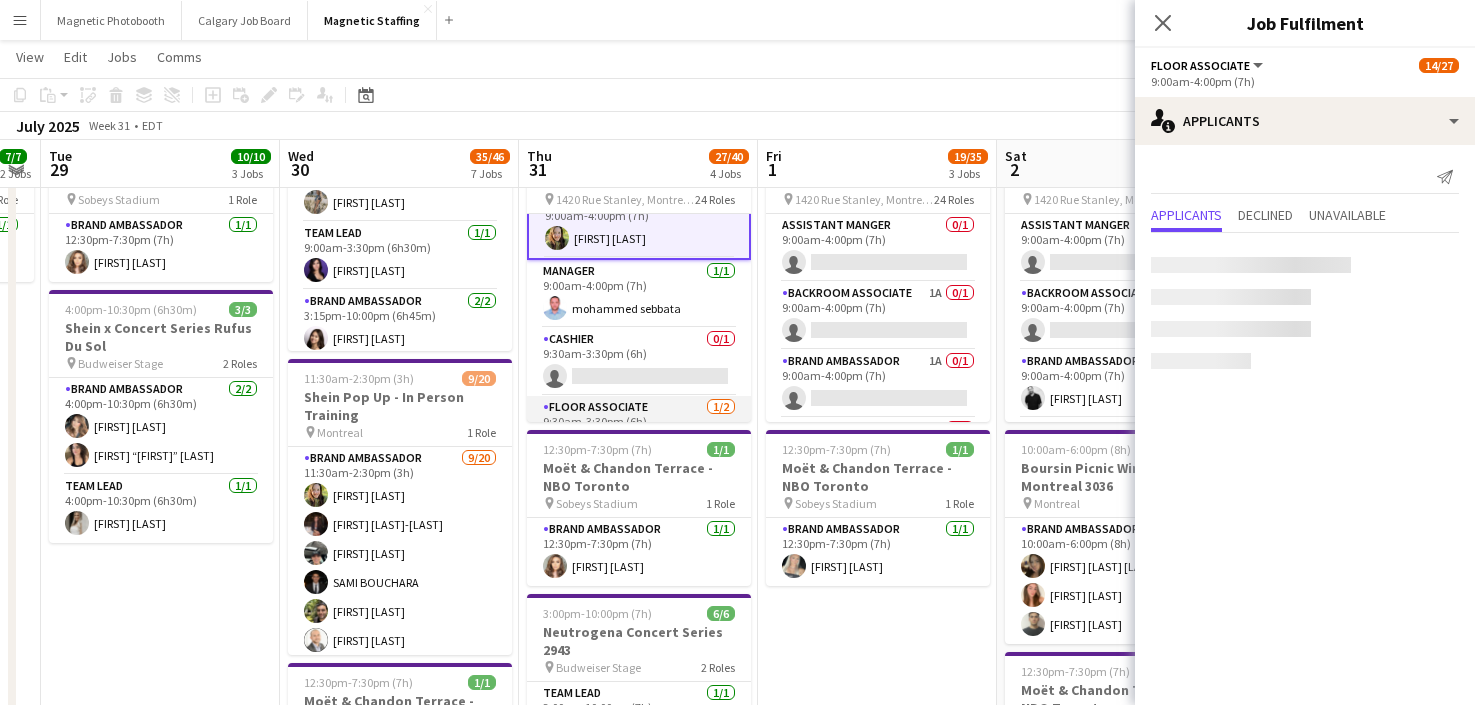 click on "Floor Associate   1/2   9:30am-3:30pm (6h)
[FIRST] [LAST]
single-neutral-actions" at bounding box center [639, 444] 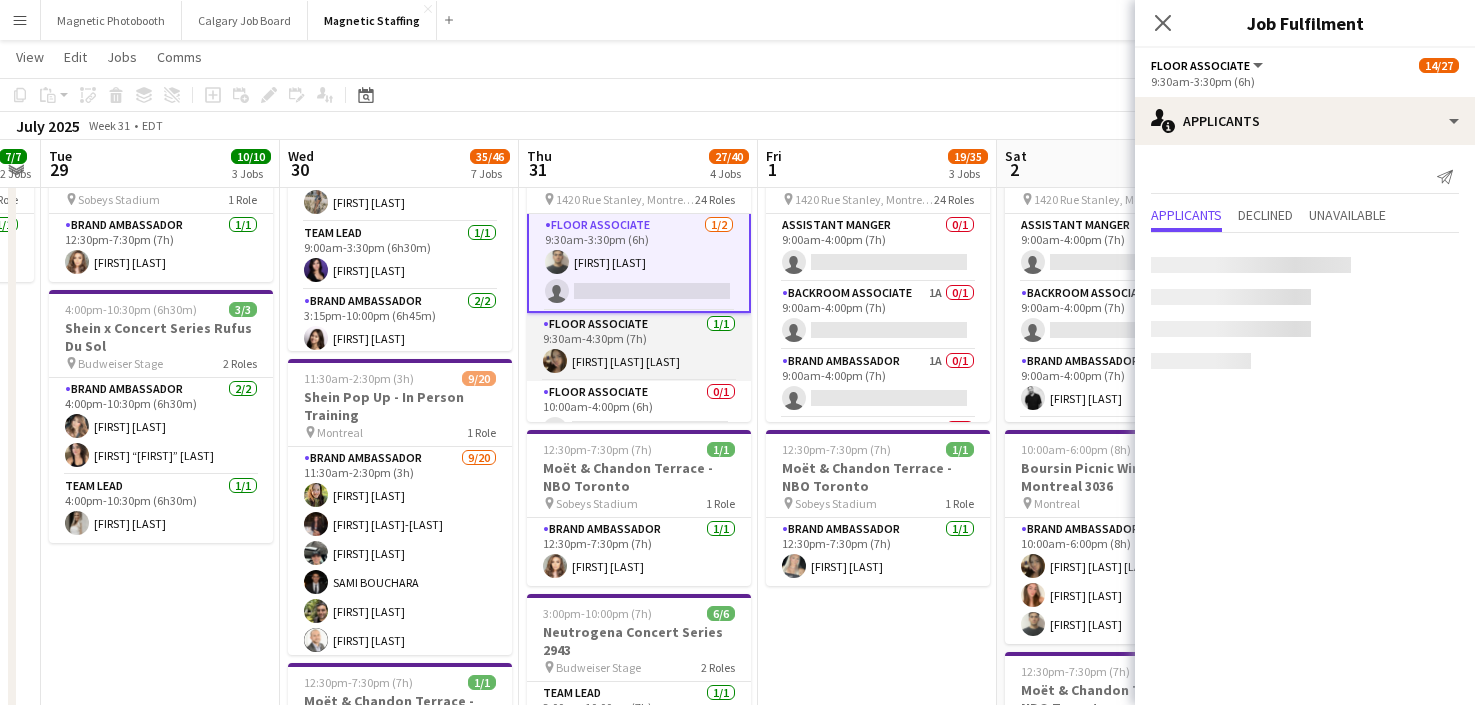 click on "Floor Associate   1/1   9:30am-4:30pm (7h)
[FIRST] [LAST]" at bounding box center [639, 347] 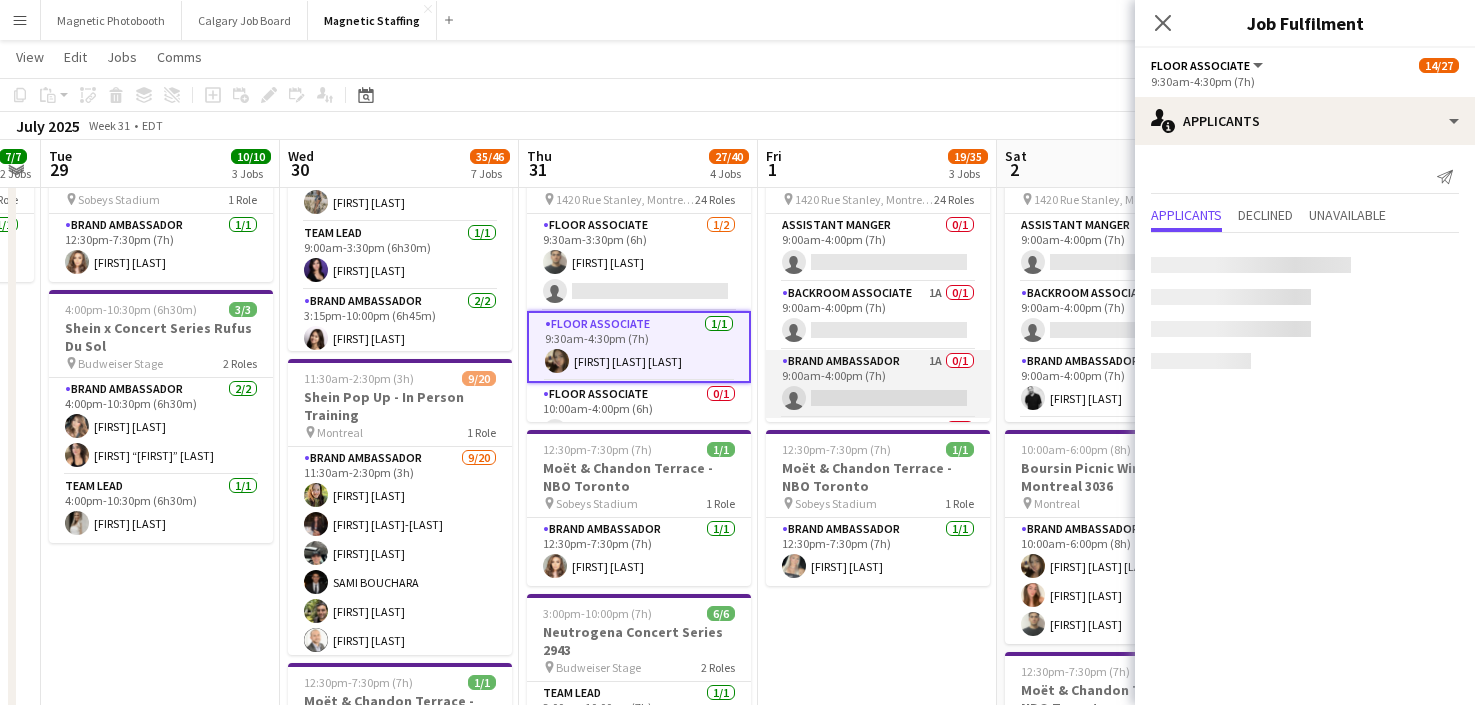 click on "Brand Ambassador   1A   0/1   9:00am-4:00pm (7h)
single-neutral-actions" at bounding box center (878, 384) 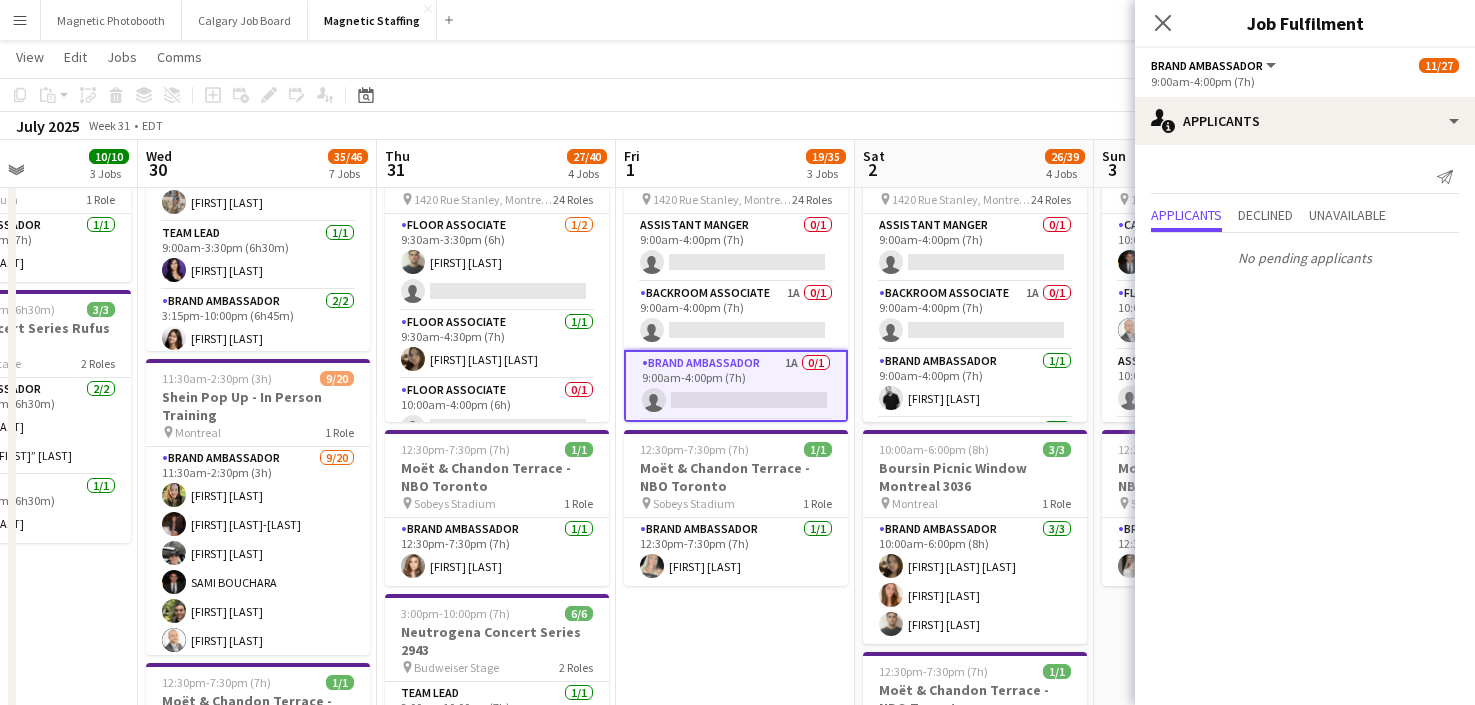 scroll, scrollTop: 0, scrollLeft: 844, axis: horizontal 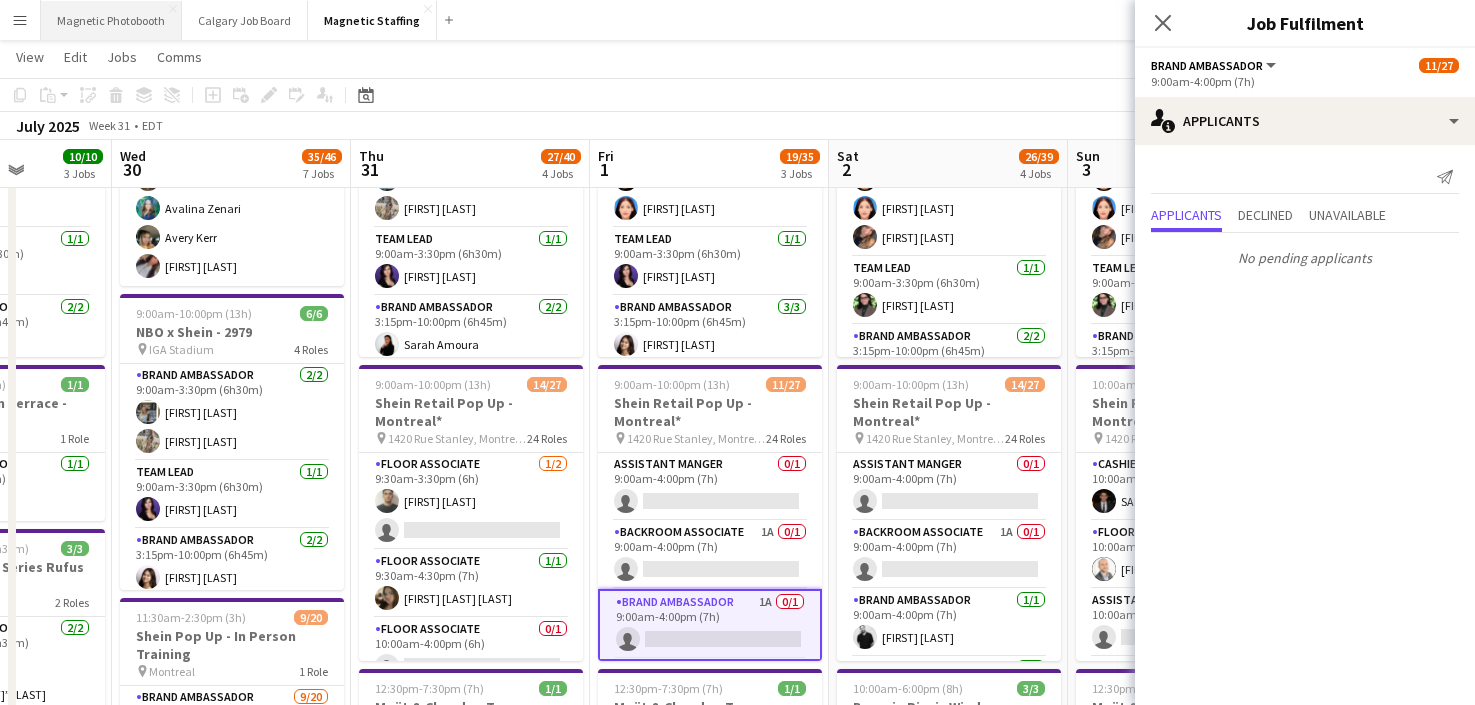 click on "Magnetic Photobooth
Close" at bounding box center (111, 20) 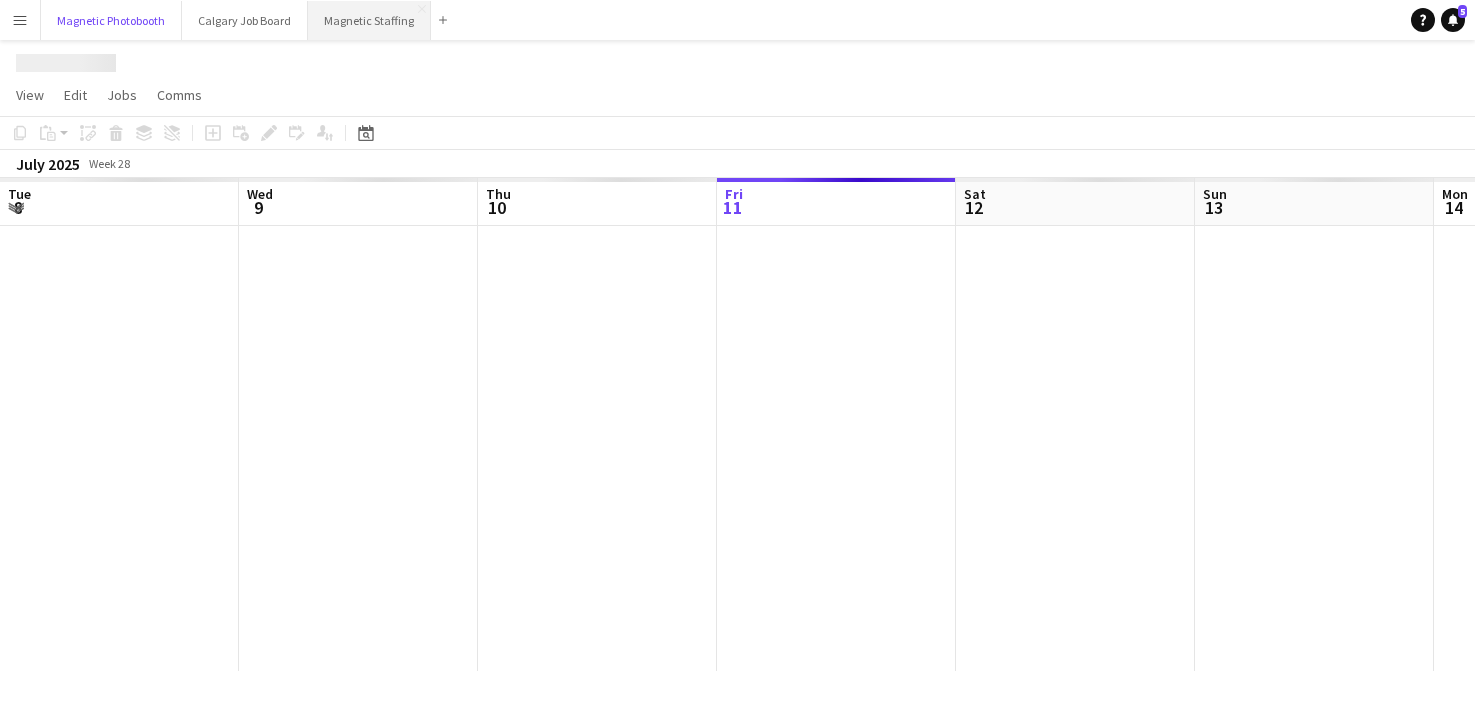 scroll, scrollTop: 0, scrollLeft: 478, axis: horizontal 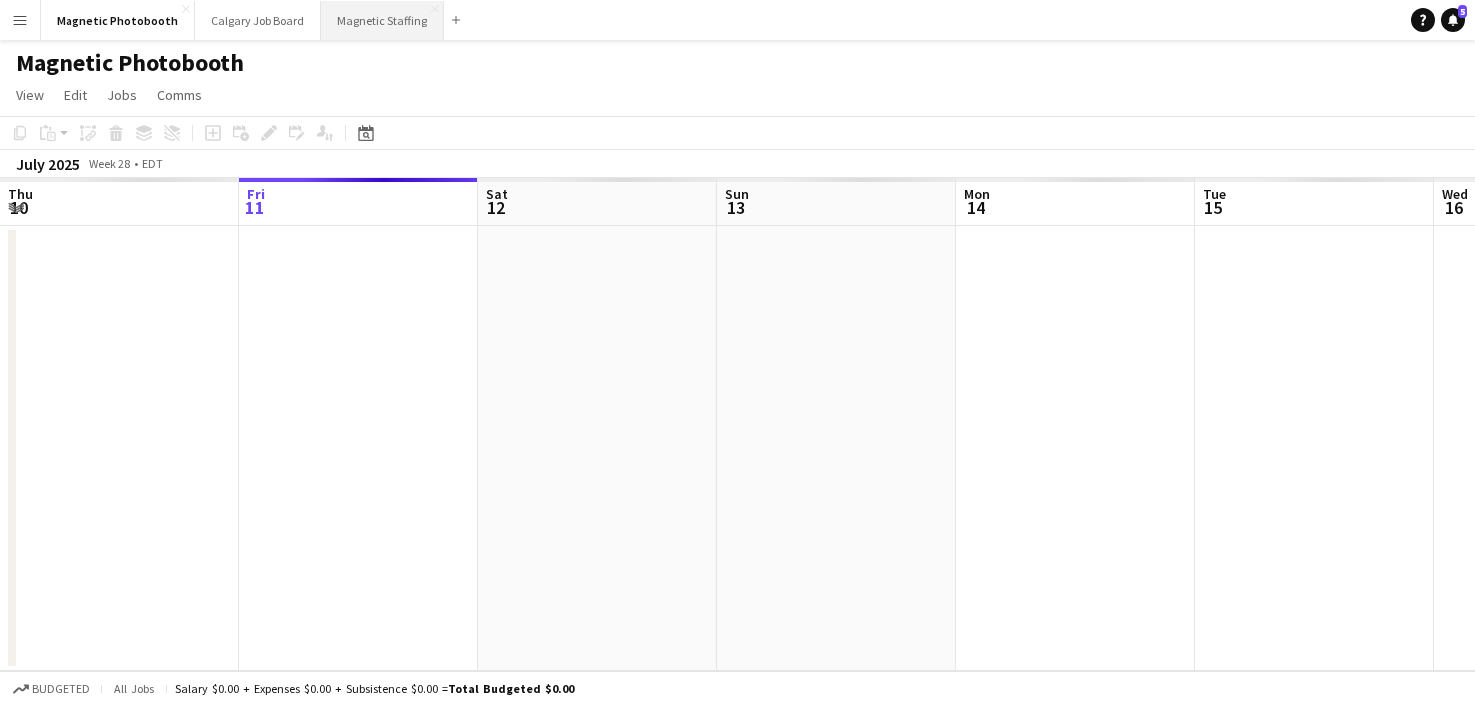 click on "Magnetic Staffing
Close" at bounding box center (382, 20) 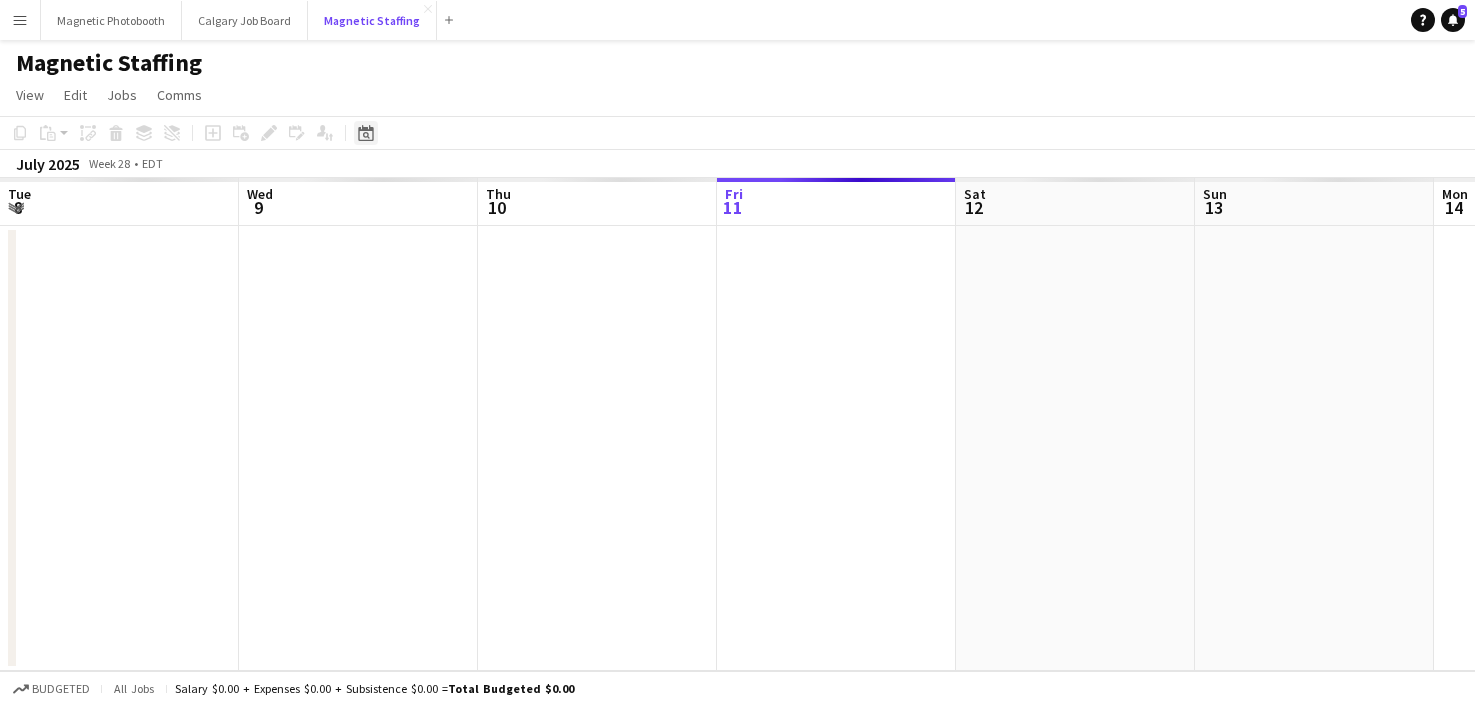 scroll, scrollTop: 0, scrollLeft: 478, axis: horizontal 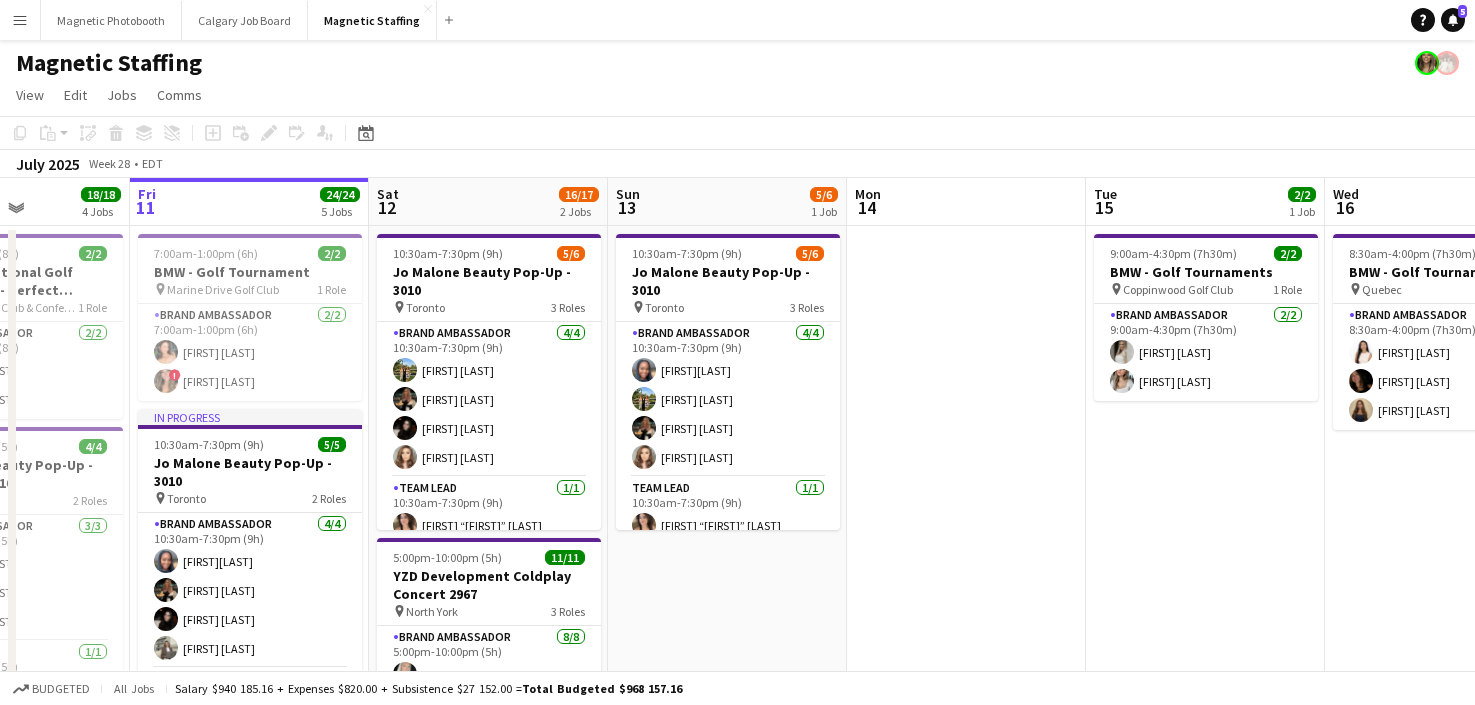 drag, startPoint x: 377, startPoint y: 368, endPoint x: 353, endPoint y: 368, distance: 24 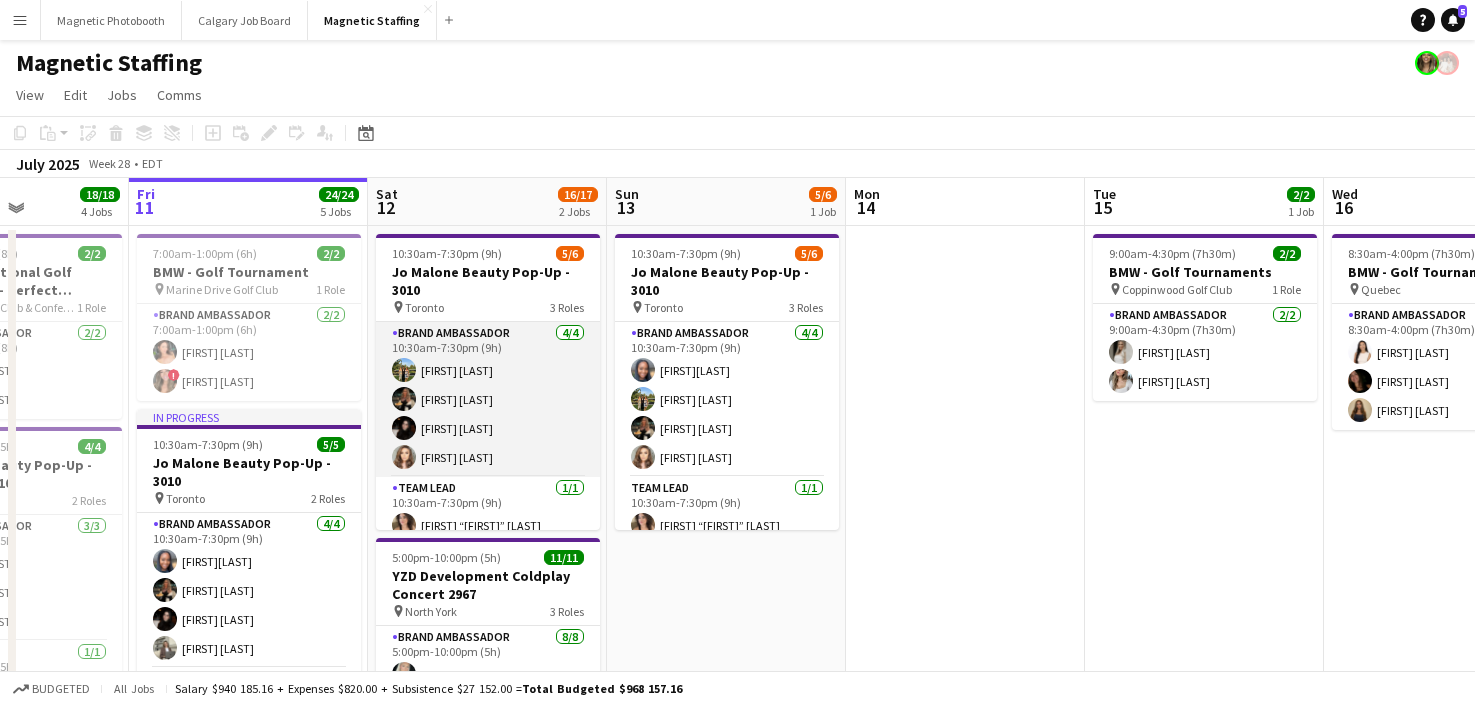 click on "Brand Ambassador   4/4   10:30am-7:30pm (9h)
[FIRST] [LAST] [FIRST] [LAST] [FIRST] [LAST]" at bounding box center (488, 399) 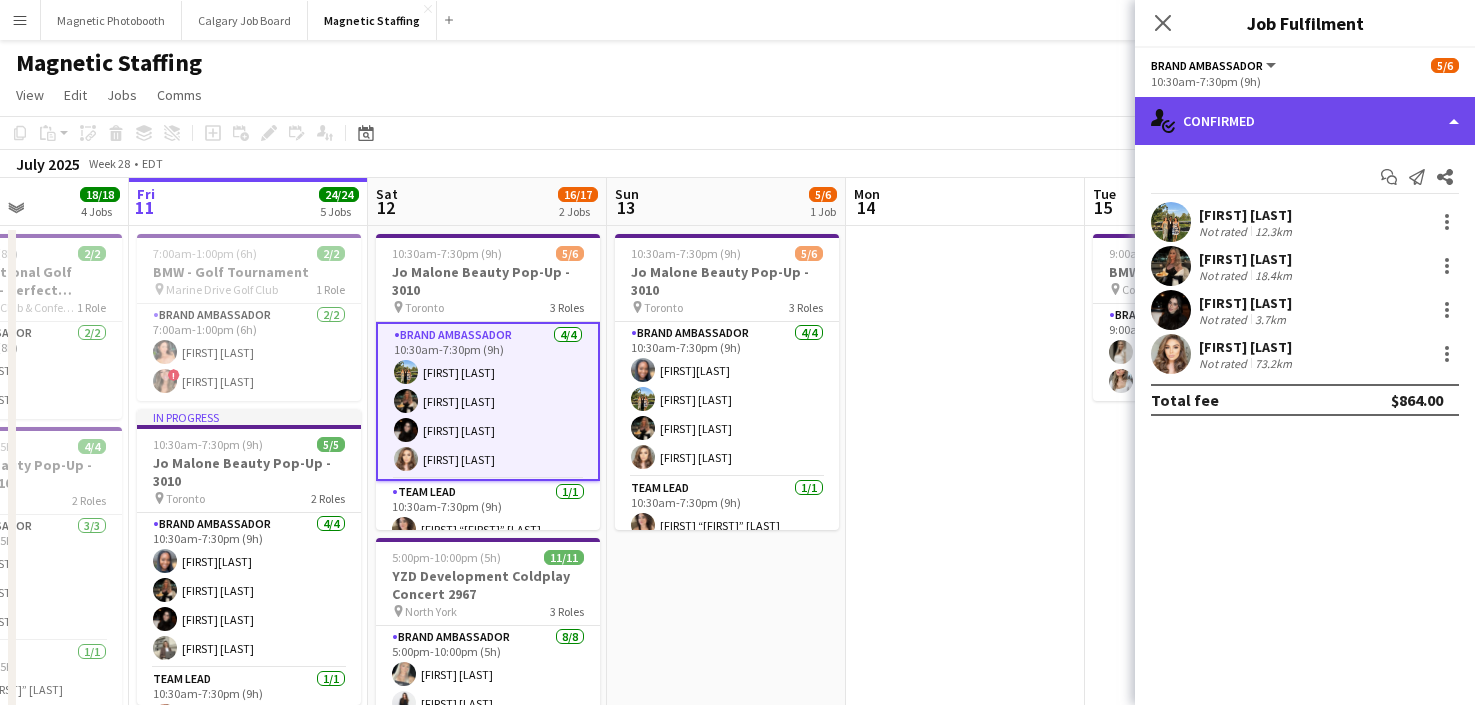 click on "single-neutral-actions-check-2
Confirmed" 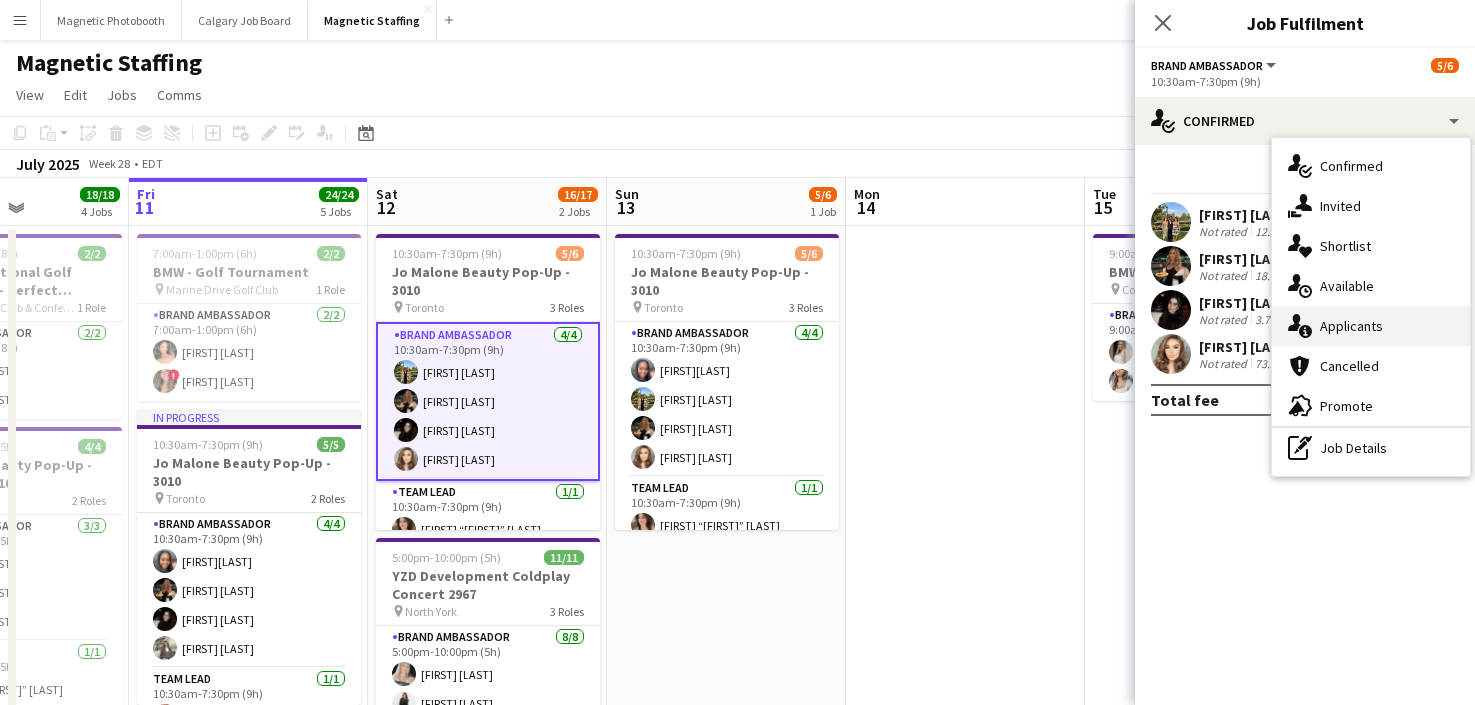 click on "single-neutral-actions-information
Applicants" at bounding box center (1371, 326) 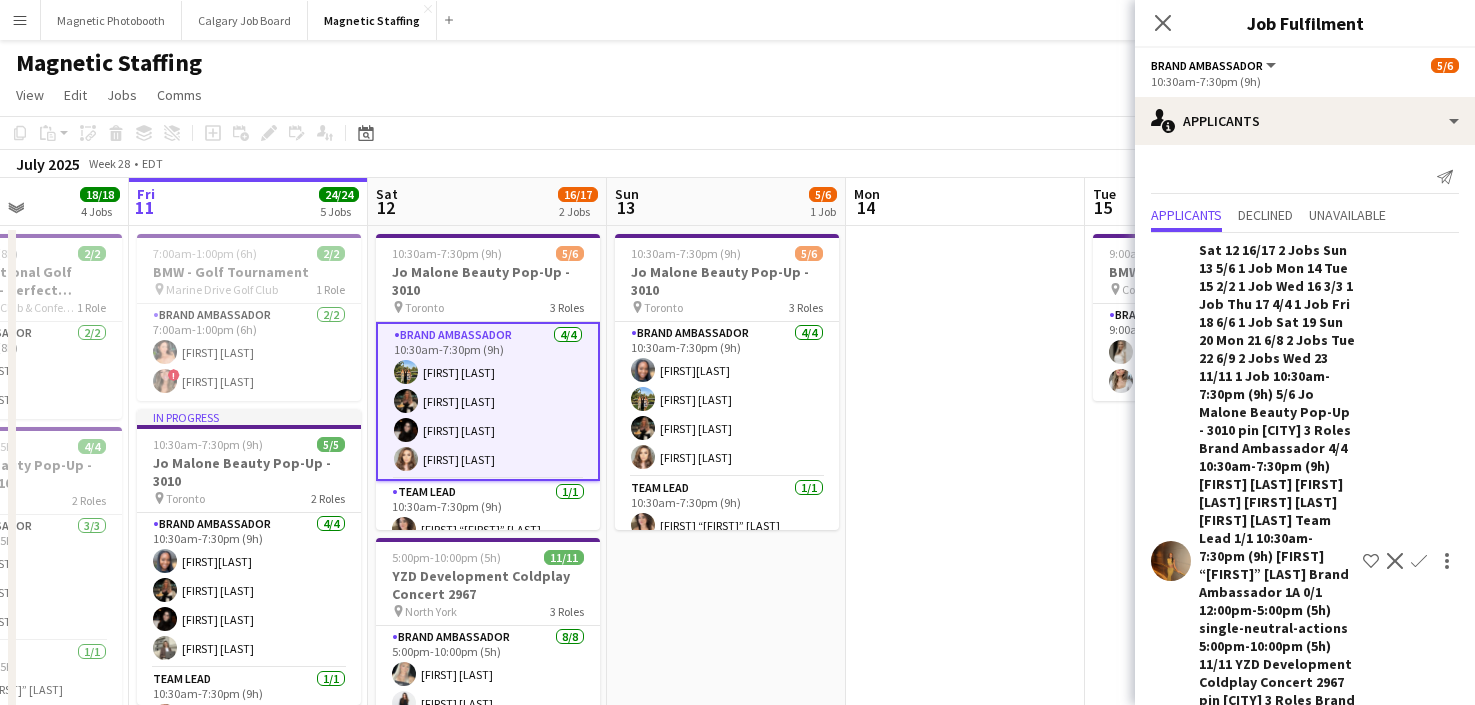 scroll, scrollTop: 202, scrollLeft: 0, axis: vertical 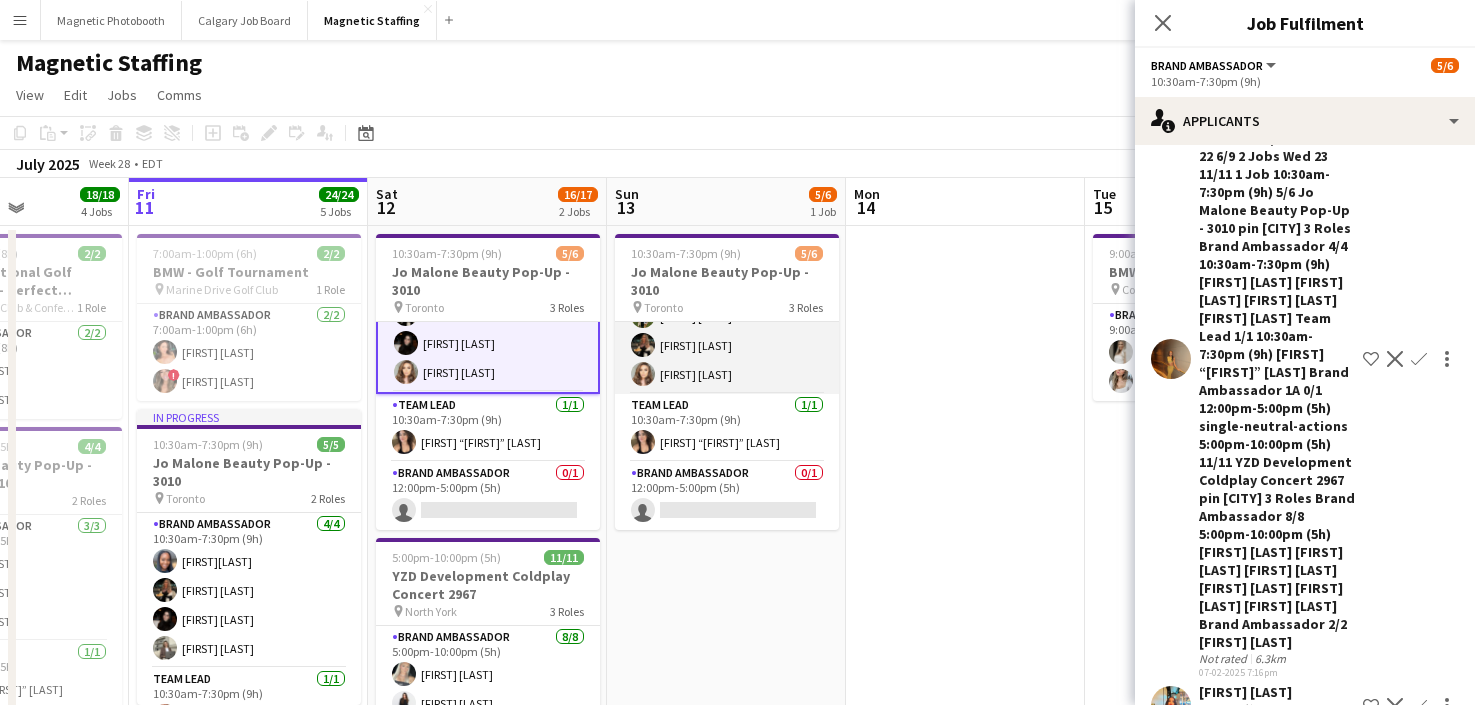 click on "Brand Ambassador   4/4   10:30am-7:30pm (9h)
[FIRST] [LAST] [FIRST] [LAST] [FIRST] [LAST] [FIRST] [LAST]" at bounding box center (727, 316) 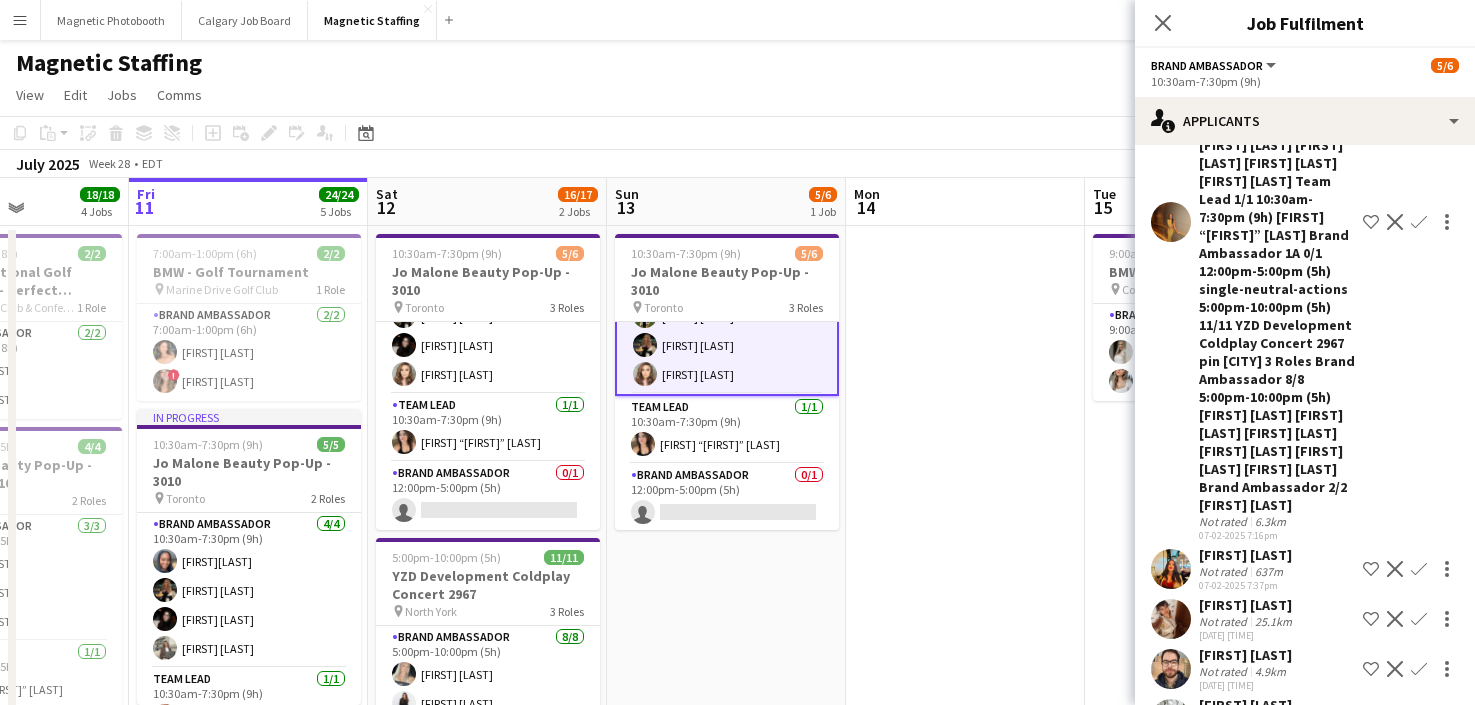 scroll, scrollTop: 502, scrollLeft: 0, axis: vertical 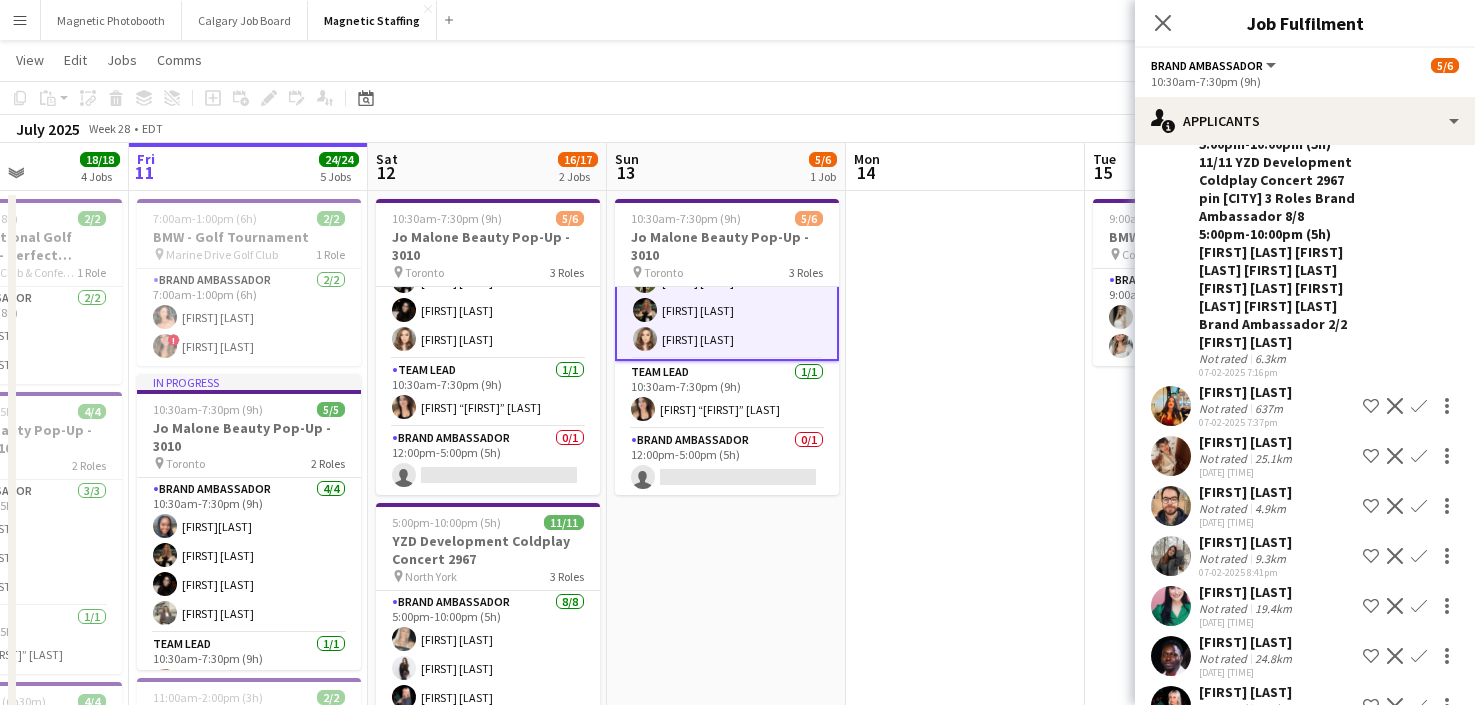 click on "Jo Malone Beauty Pop-Up - 3010" at bounding box center [488, 246] 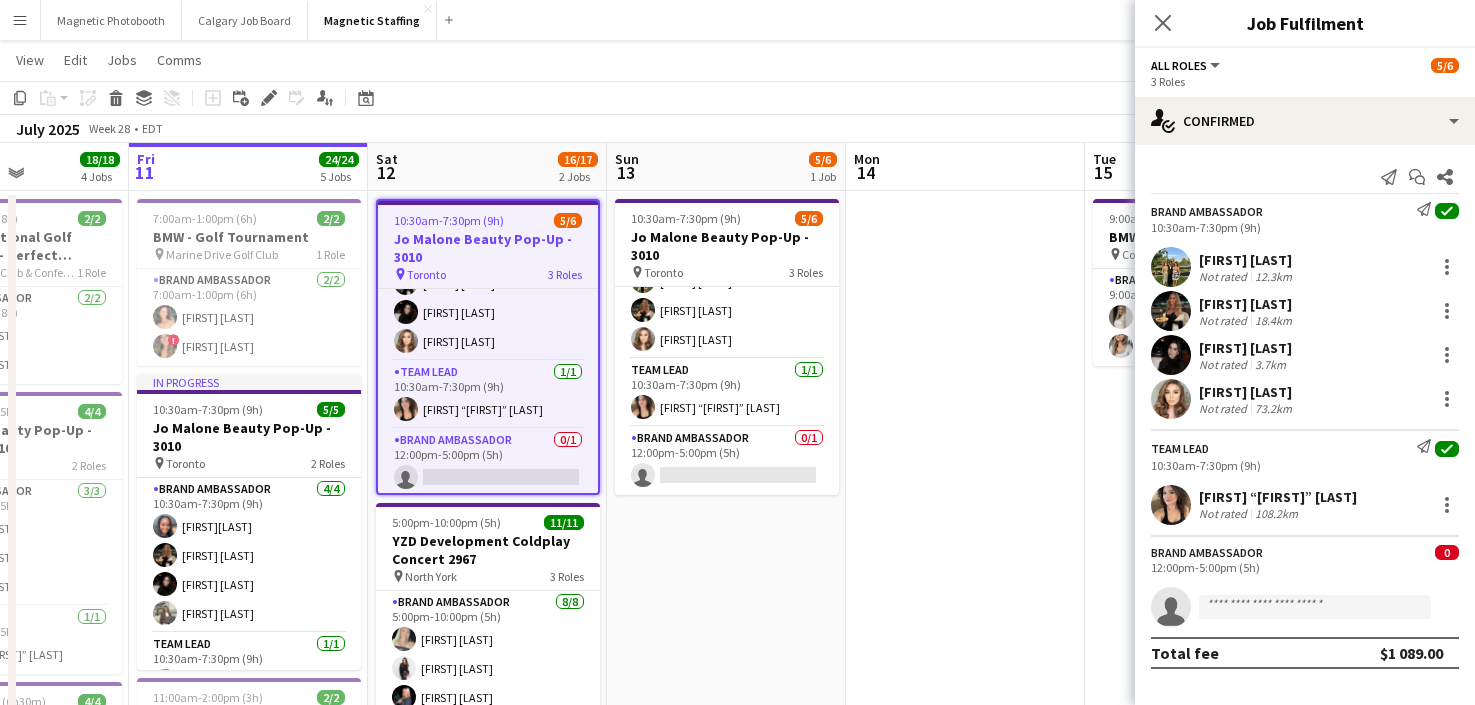 scroll, scrollTop: 83, scrollLeft: 0, axis: vertical 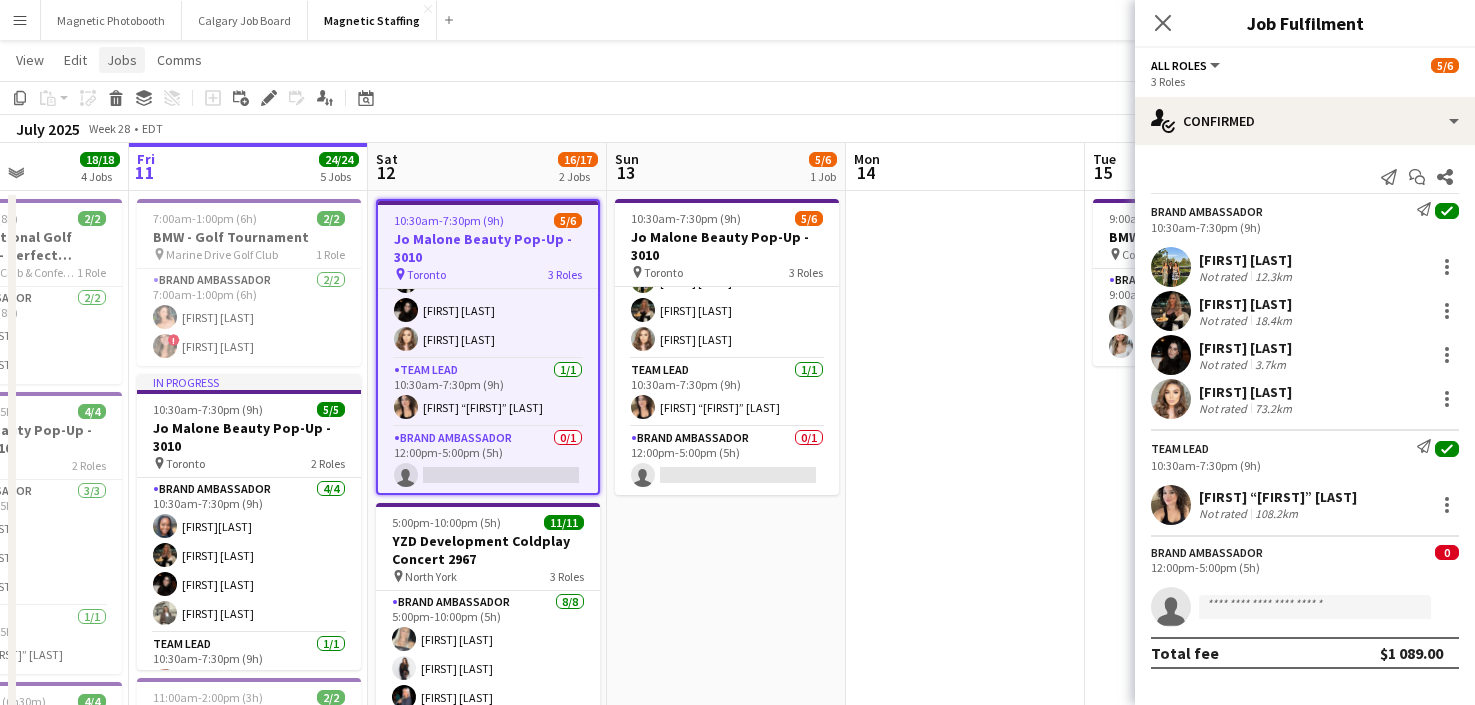 click on "Jobs" 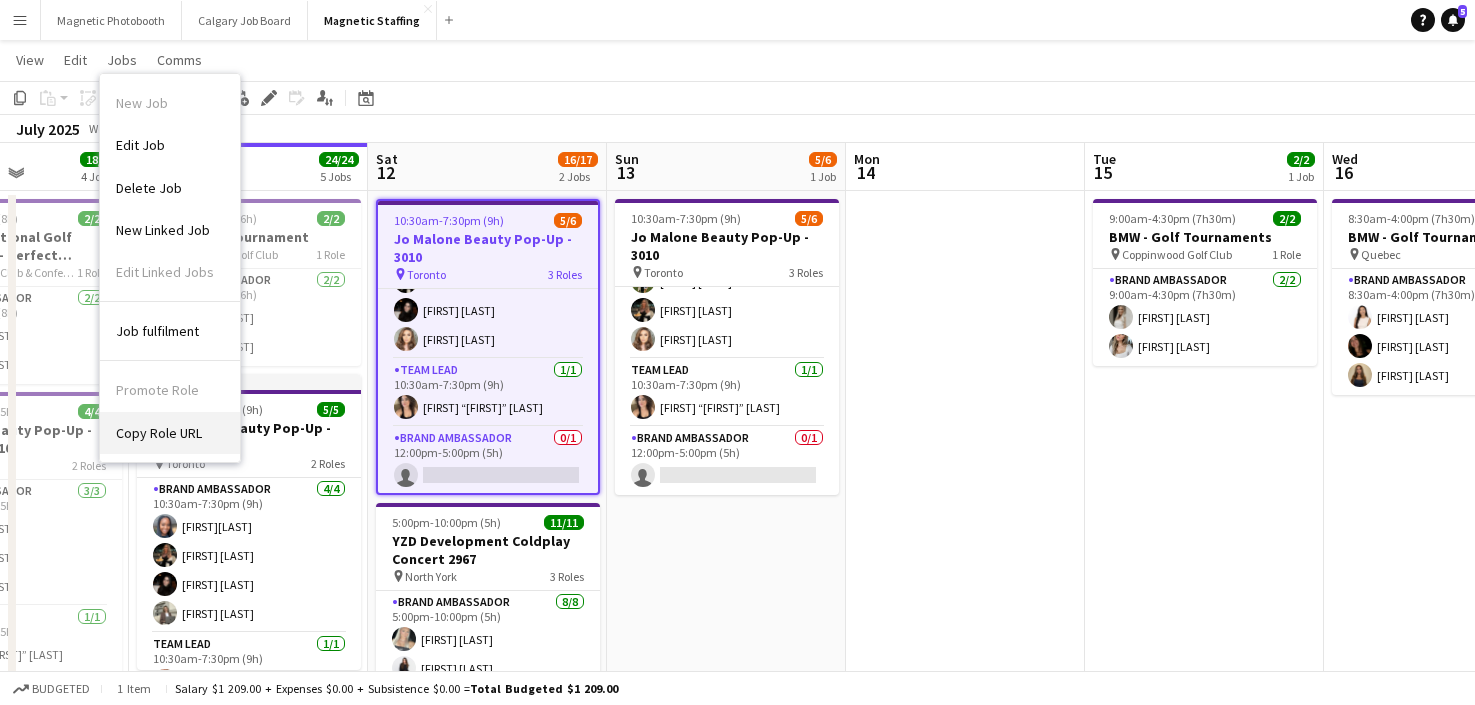 click on "Copy Role URL" at bounding box center [159, 433] 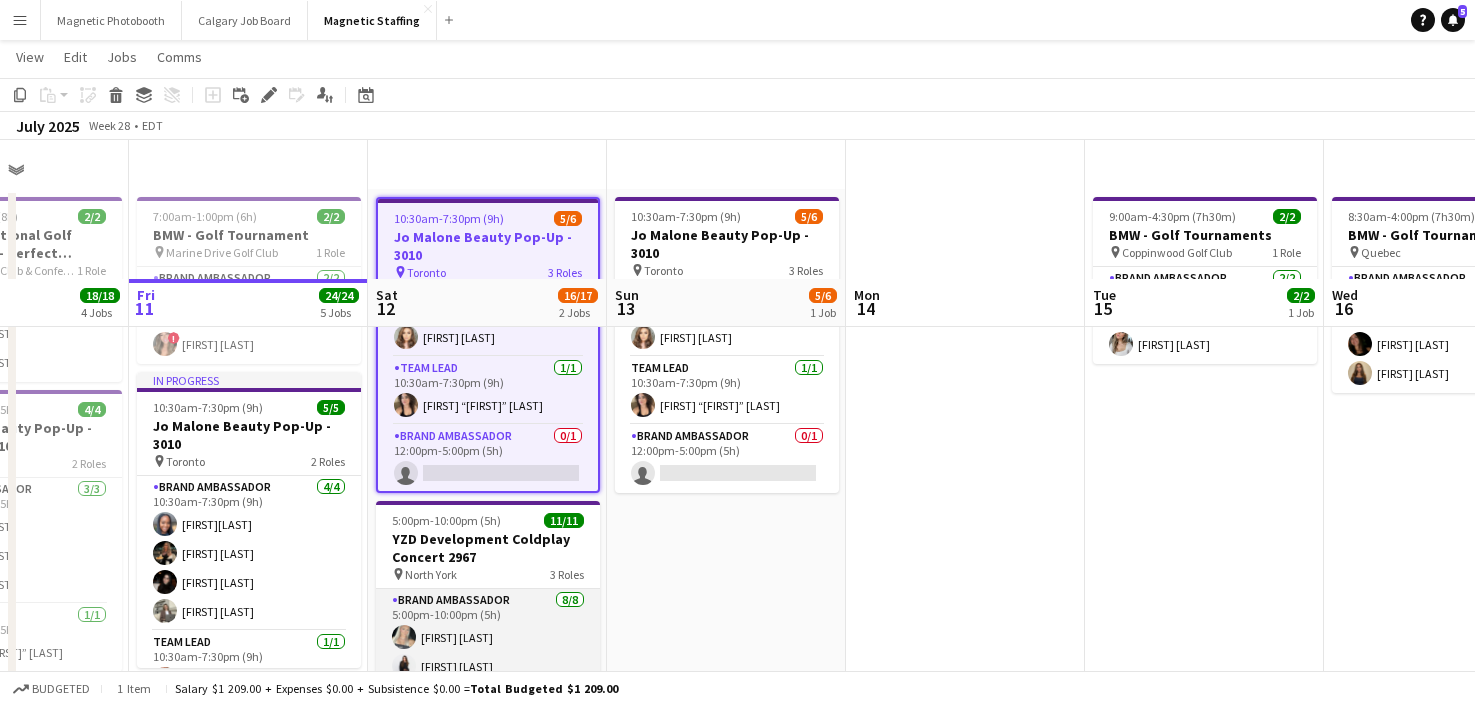 scroll, scrollTop: 177, scrollLeft: 0, axis: vertical 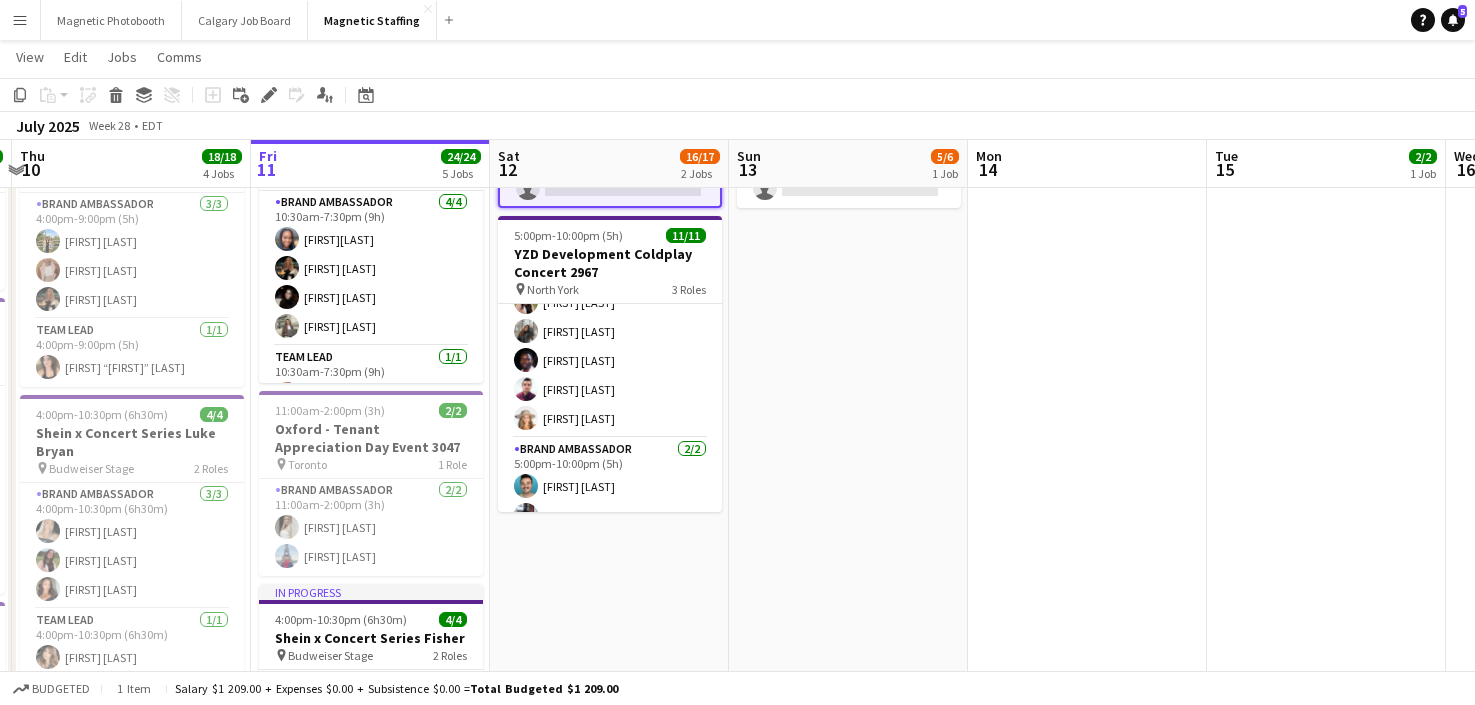 drag, startPoint x: 498, startPoint y: 496, endPoint x: 574, endPoint y: 497, distance: 76.00658 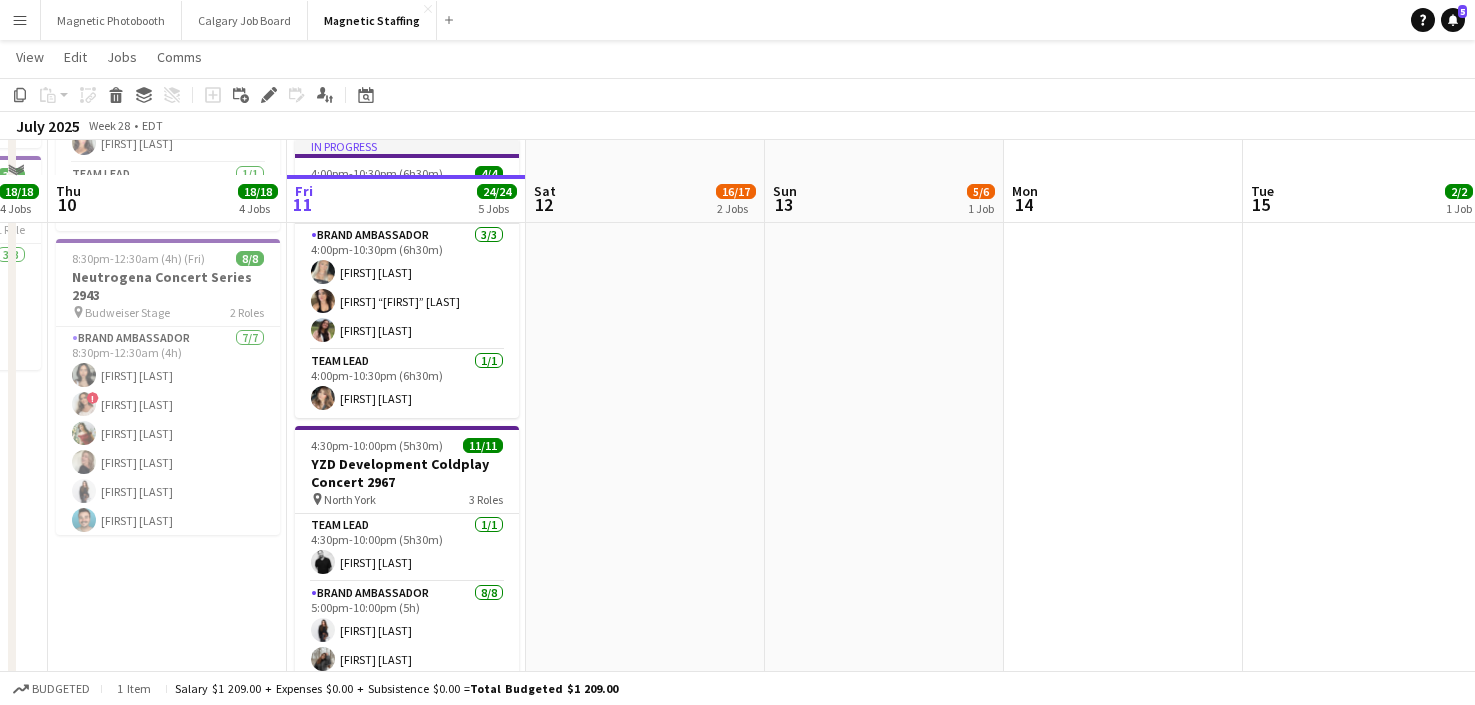 scroll, scrollTop: 801, scrollLeft: 0, axis: vertical 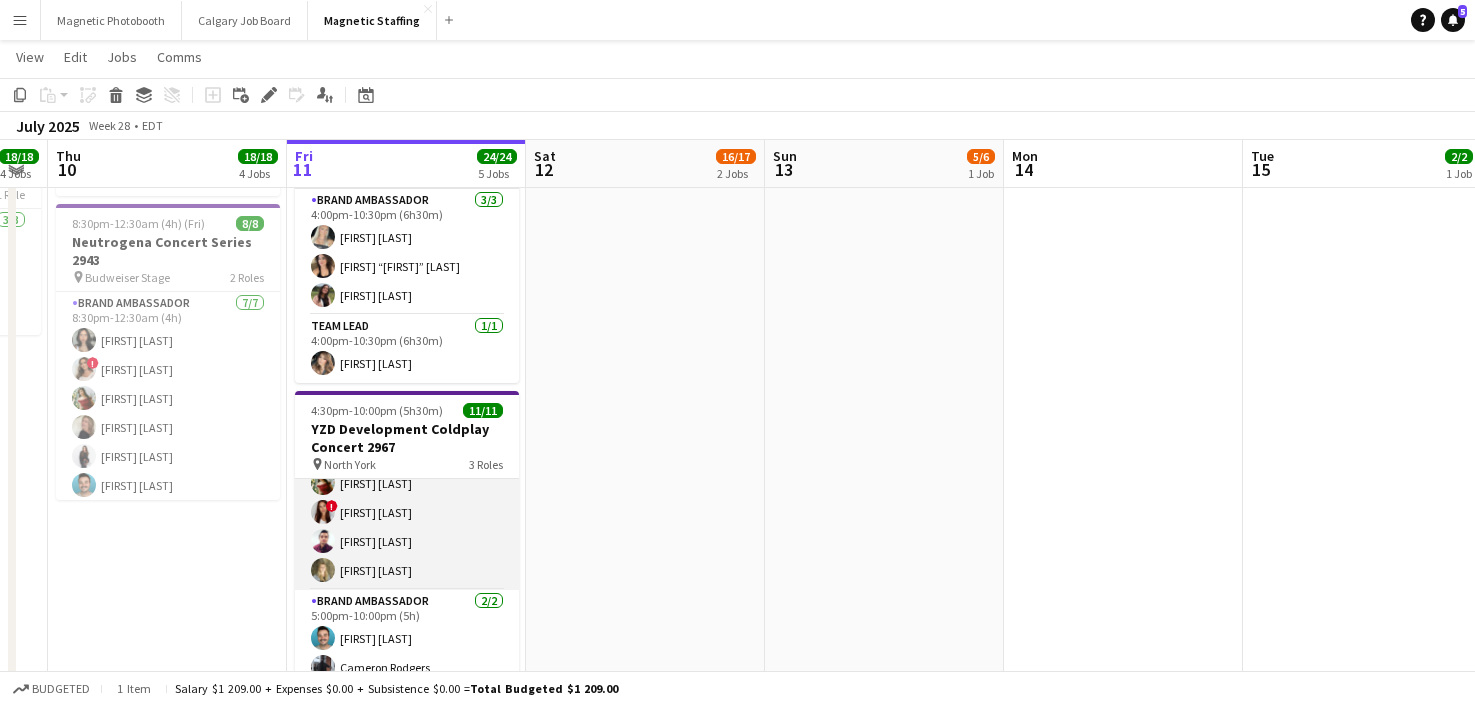 click on "Brand Ambassador   8/8   5:00pm-10:00pm (5h)
[FIRST] [LAST] [FIRST] [LAST] [FIRST] [LAST] [FIRST] [LAST] [FIRST] [LAST] ! [FIRST] [LAST] [FIRST] [LAST] [FIRST] [LAST]" at bounding box center [407, 454] 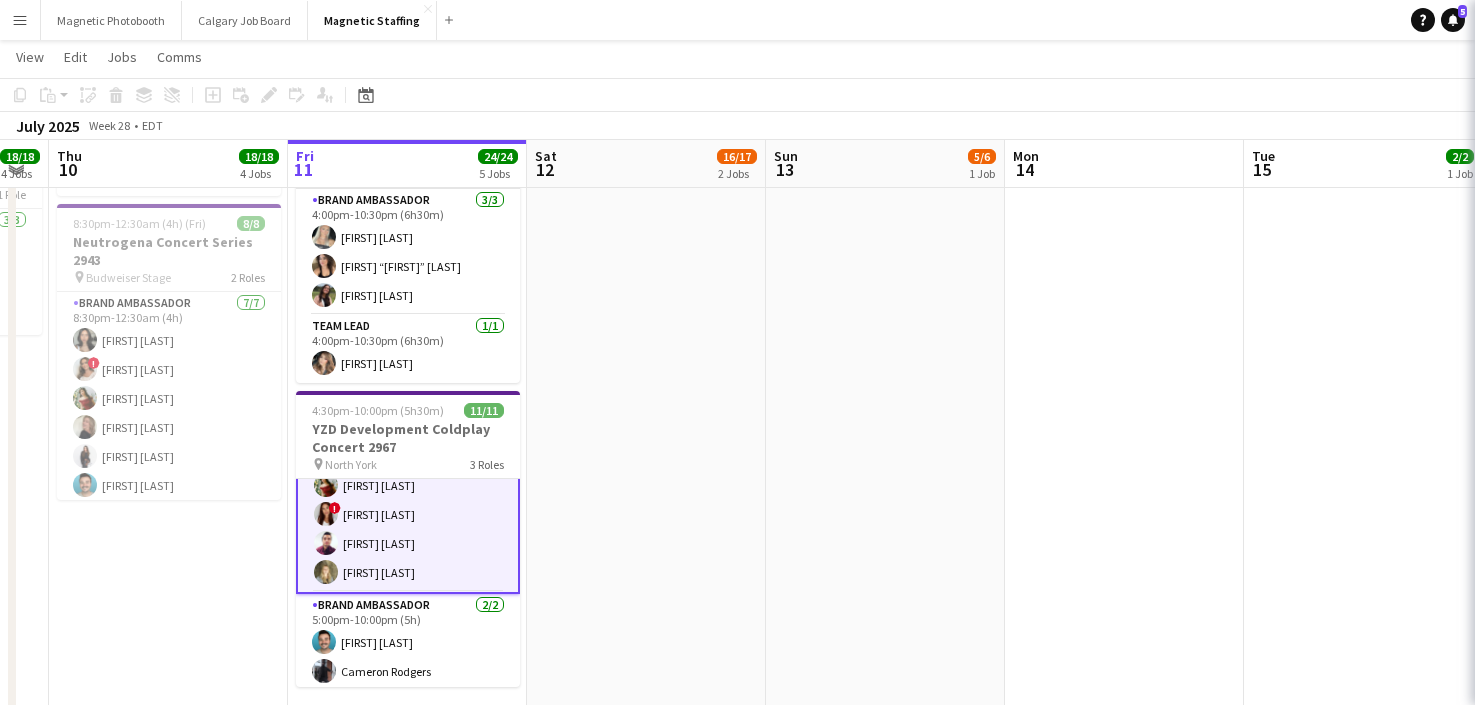 scroll, scrollTop: 83, scrollLeft: 0, axis: vertical 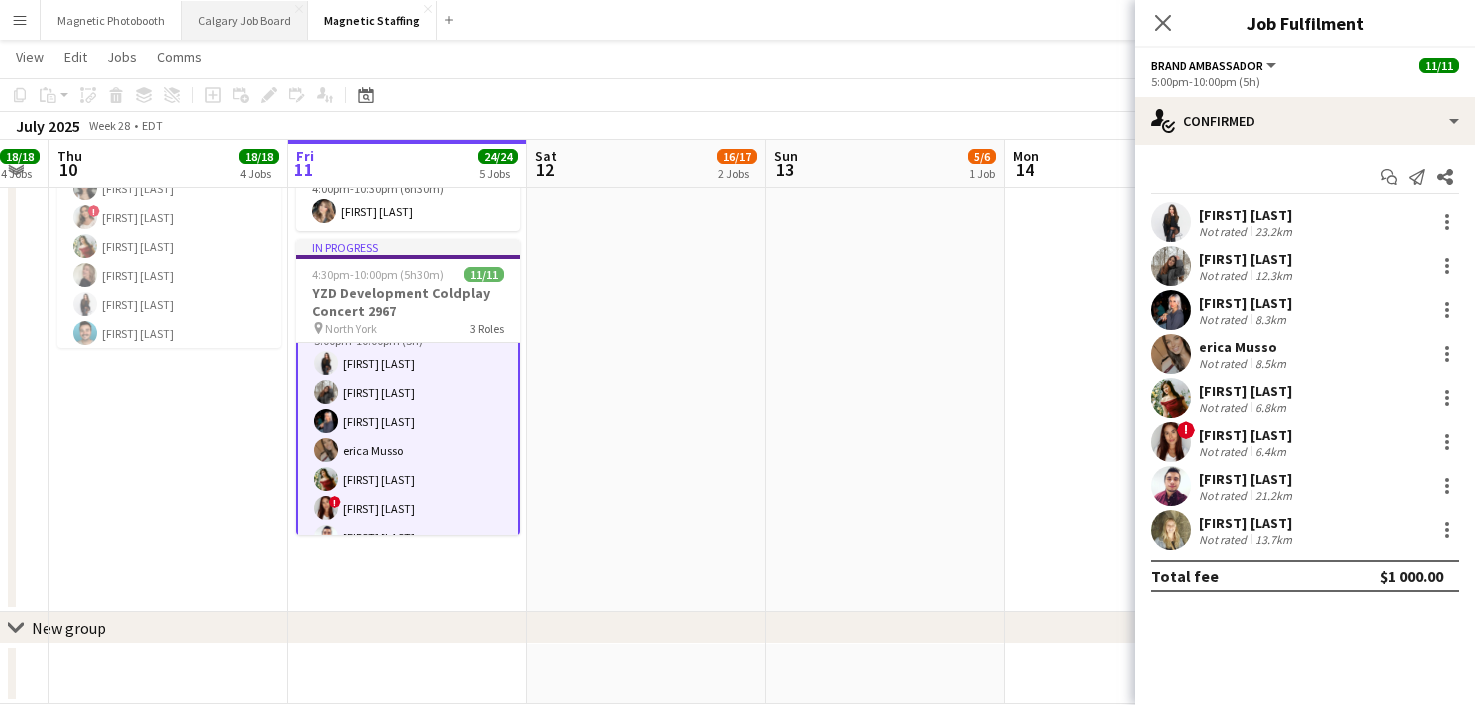 click on "Calgary Job Board
Close" at bounding box center [245, 20] 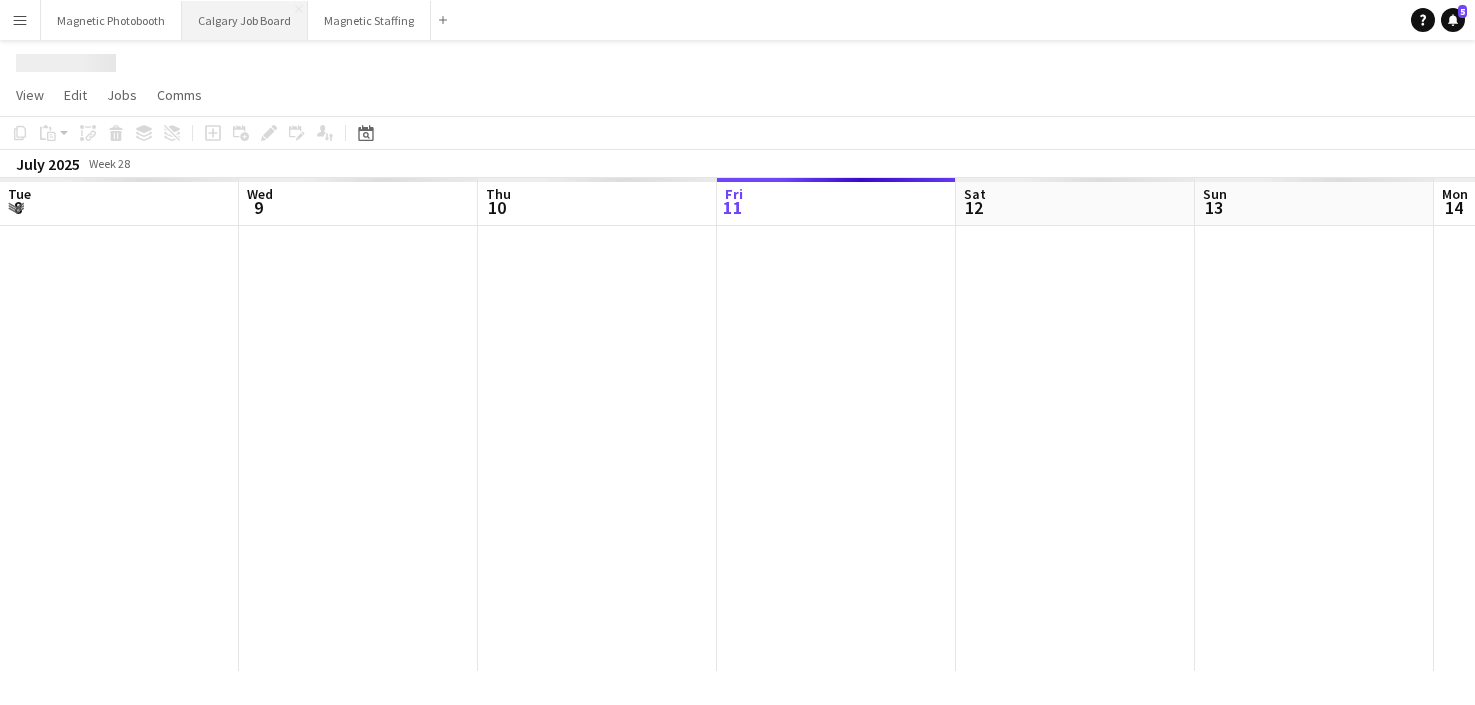 scroll, scrollTop: 0, scrollLeft: 0, axis: both 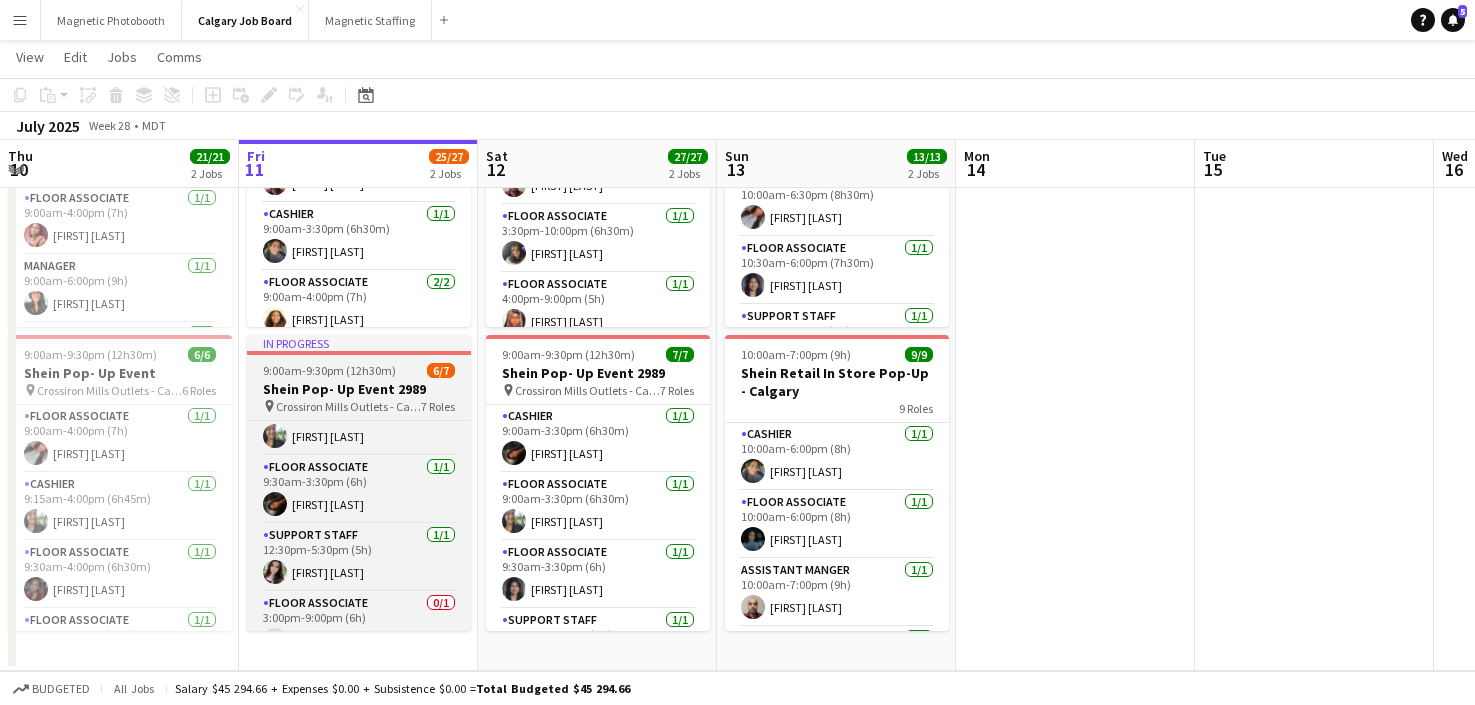click on "Shein Pop- Up Event 2989" at bounding box center (359, 389) 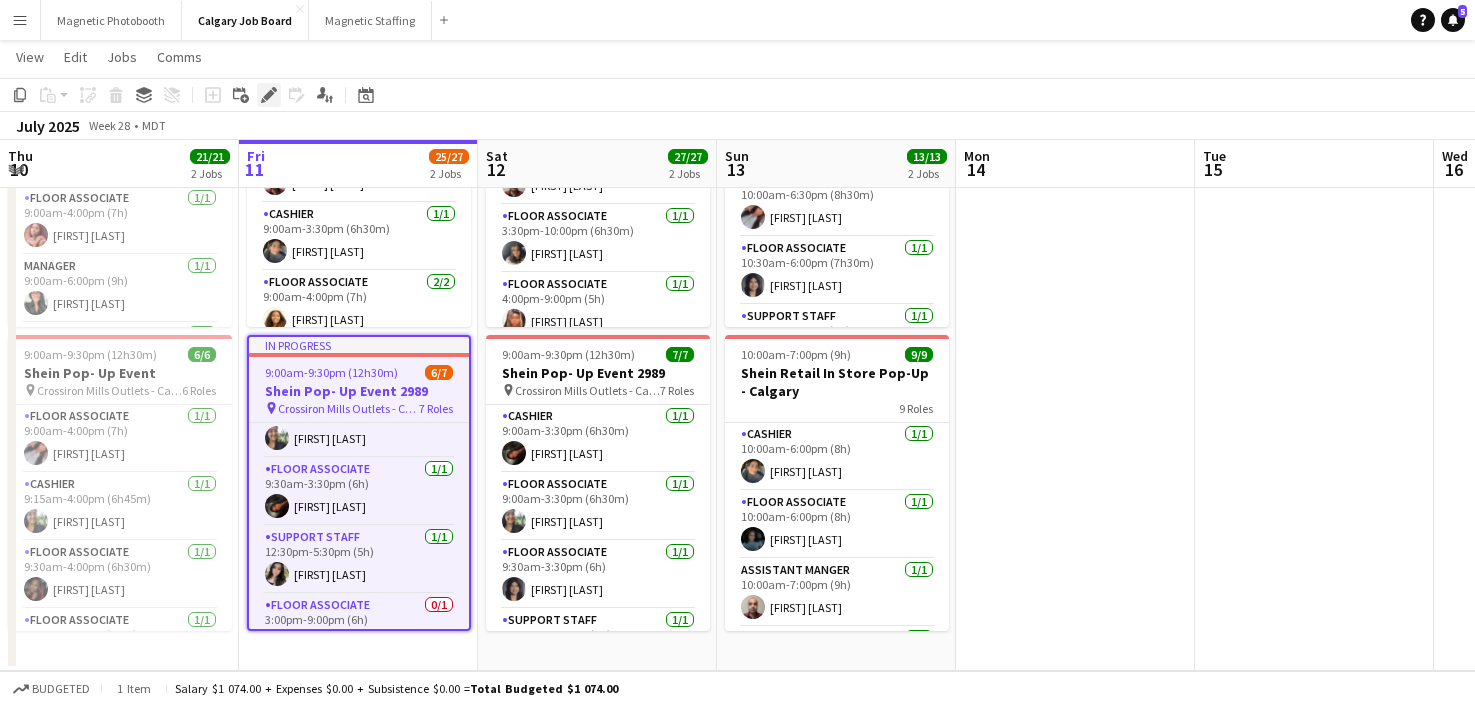 click on "Edit" at bounding box center [269, 95] 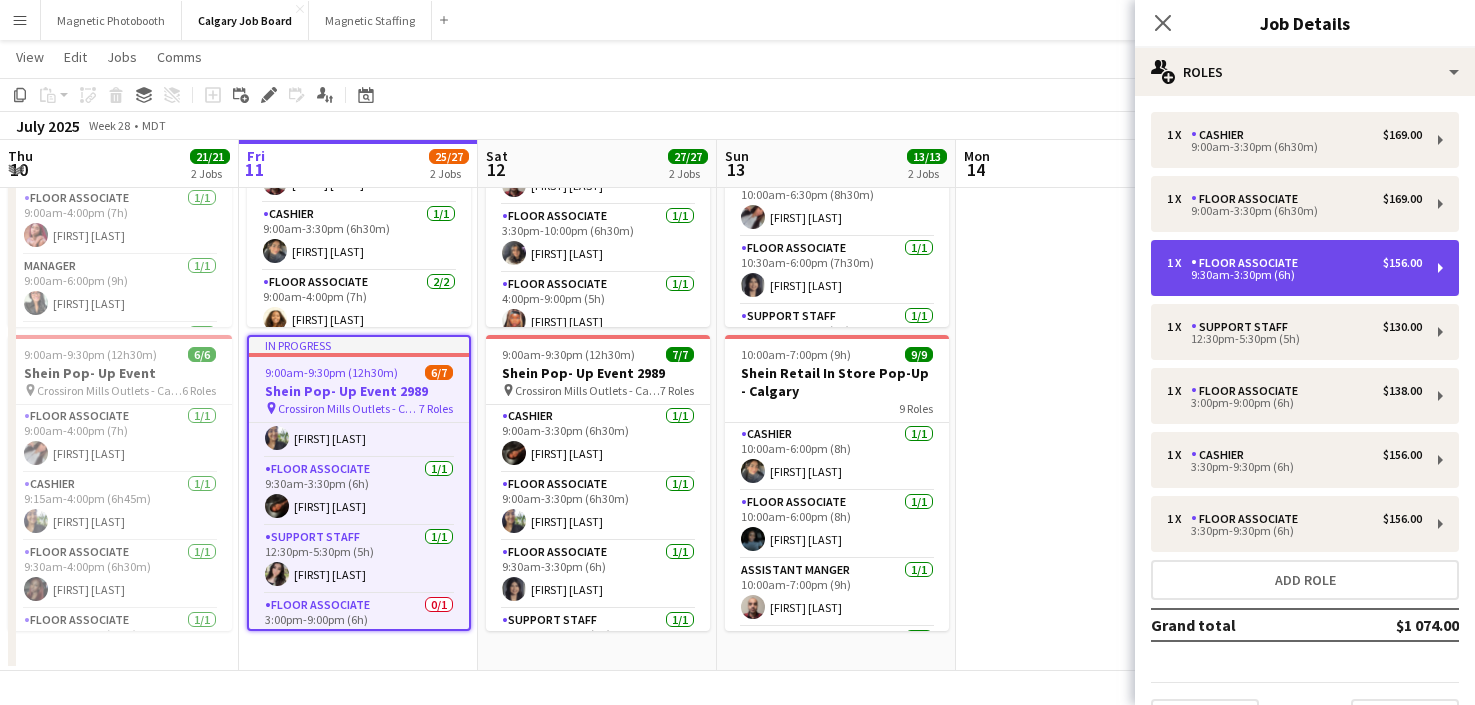 click on "Floor Associate" at bounding box center [1248, 263] 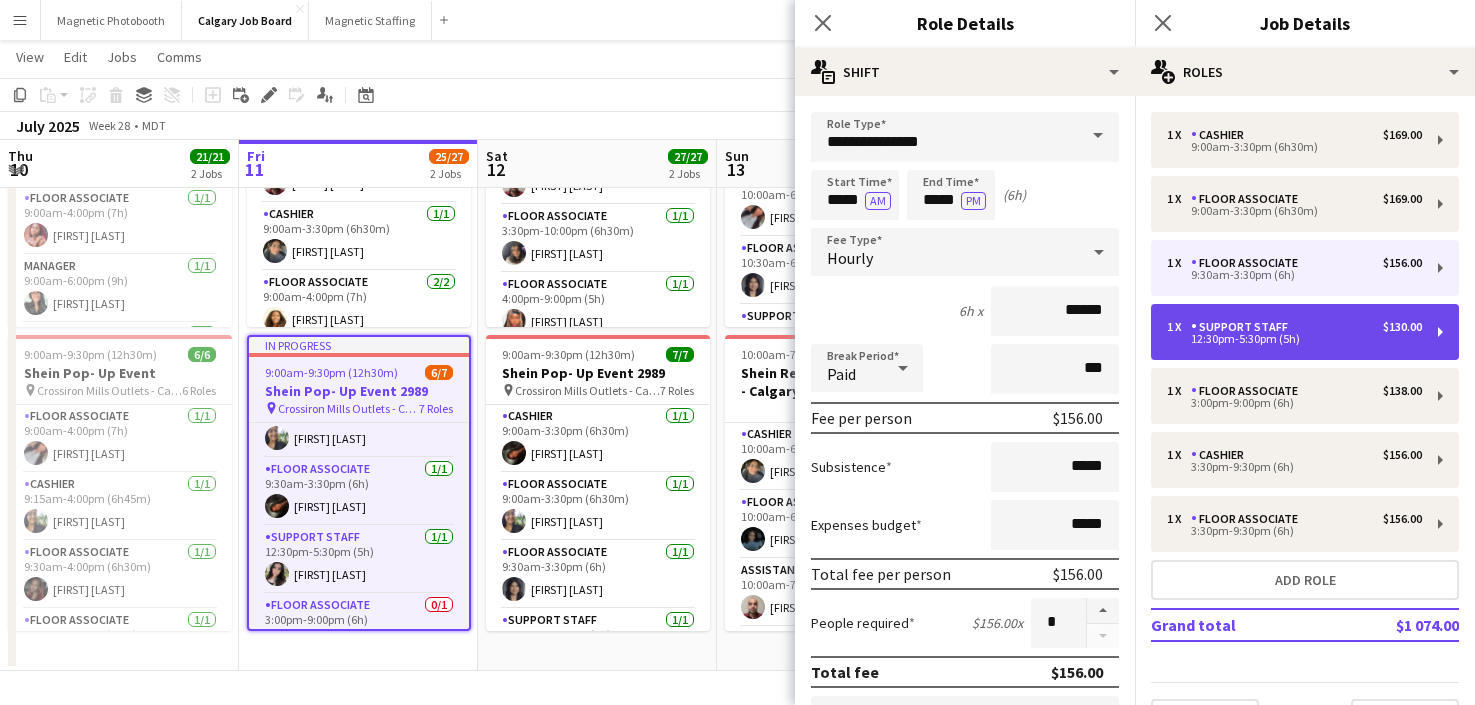 click on "Support Staff" at bounding box center [1243, 327] 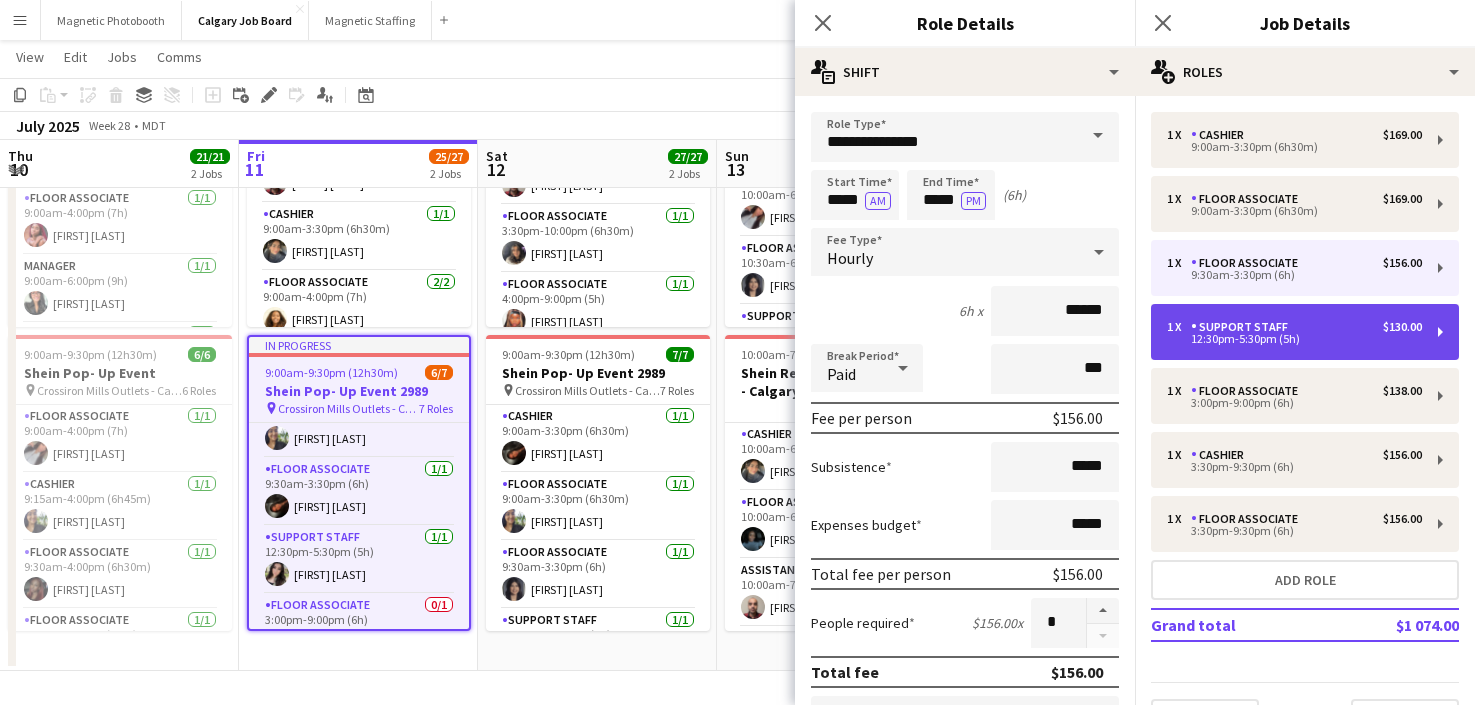 type on "**********" 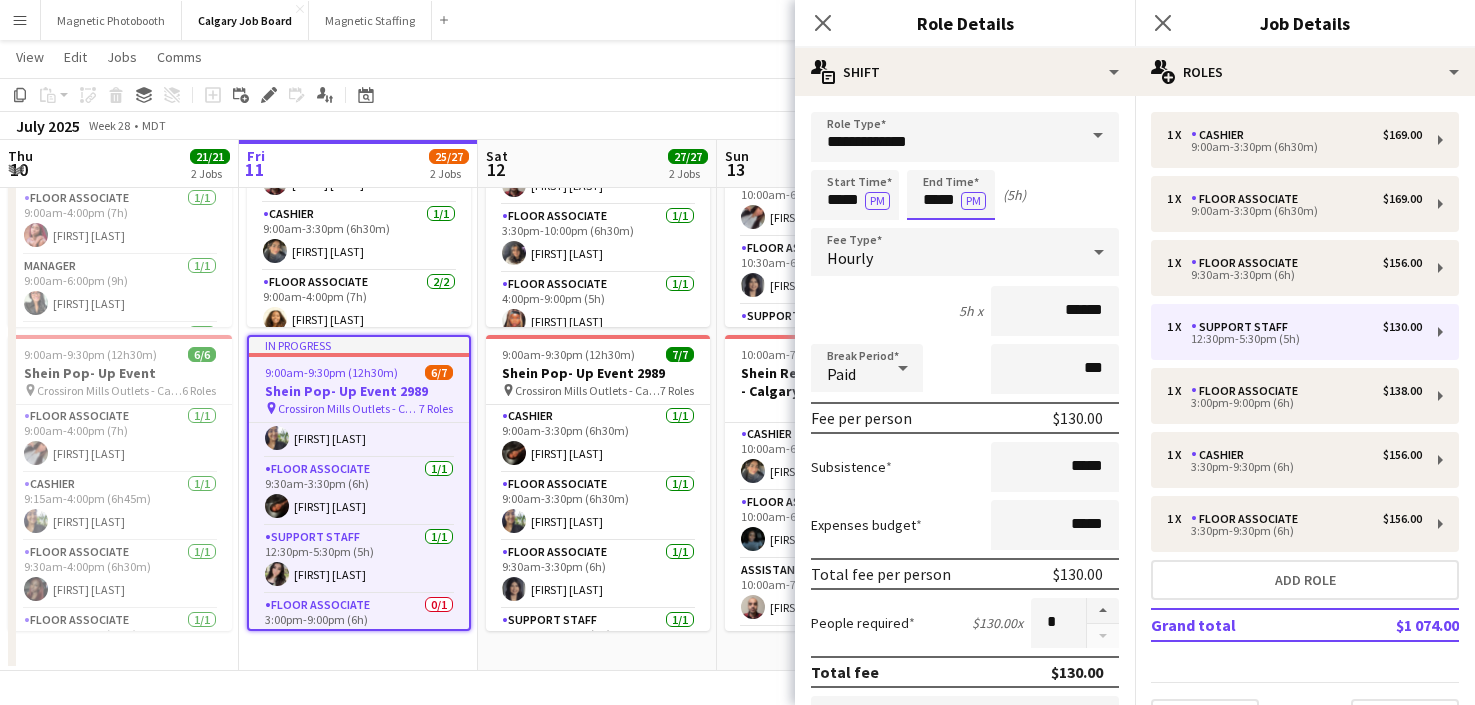 scroll, scrollTop: 0, scrollLeft: 0, axis: both 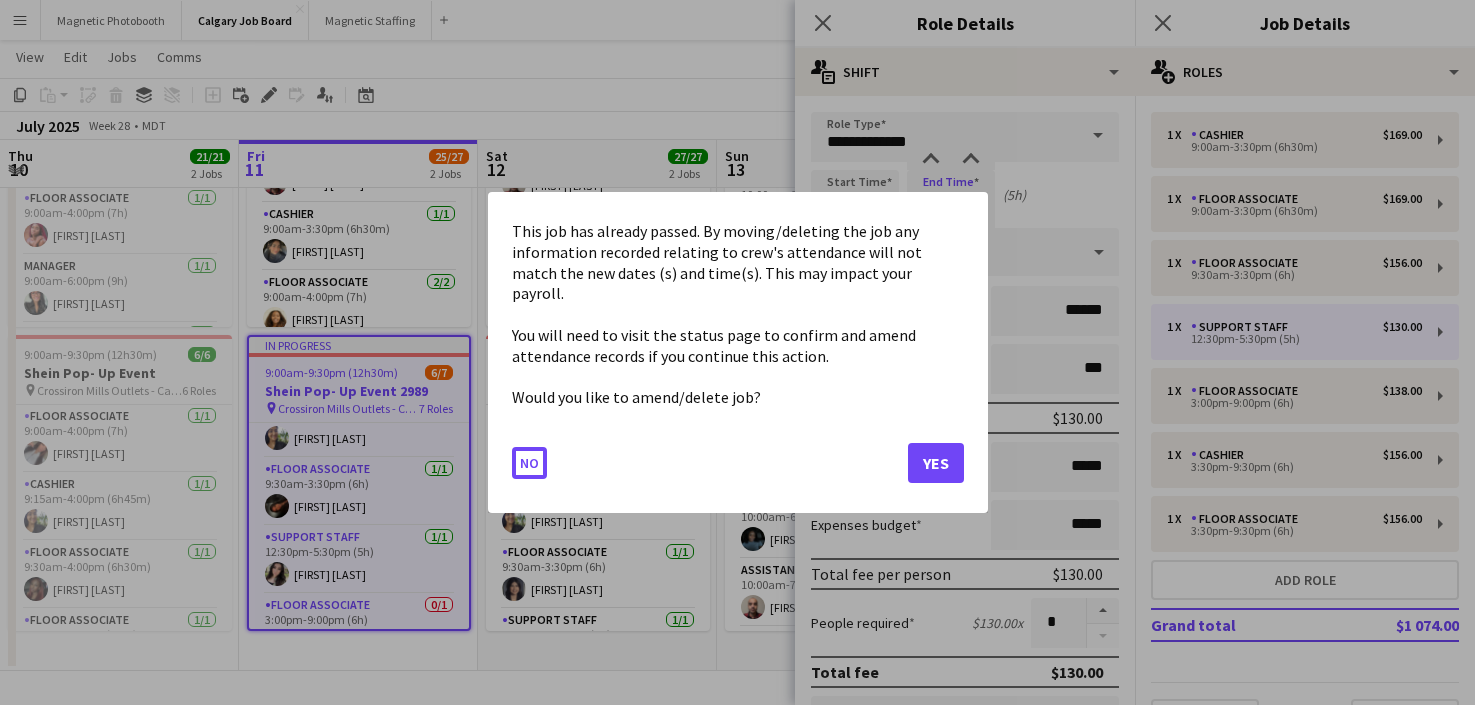 drag, startPoint x: 958, startPoint y: 203, endPoint x: 884, endPoint y: 197, distance: 74.24284 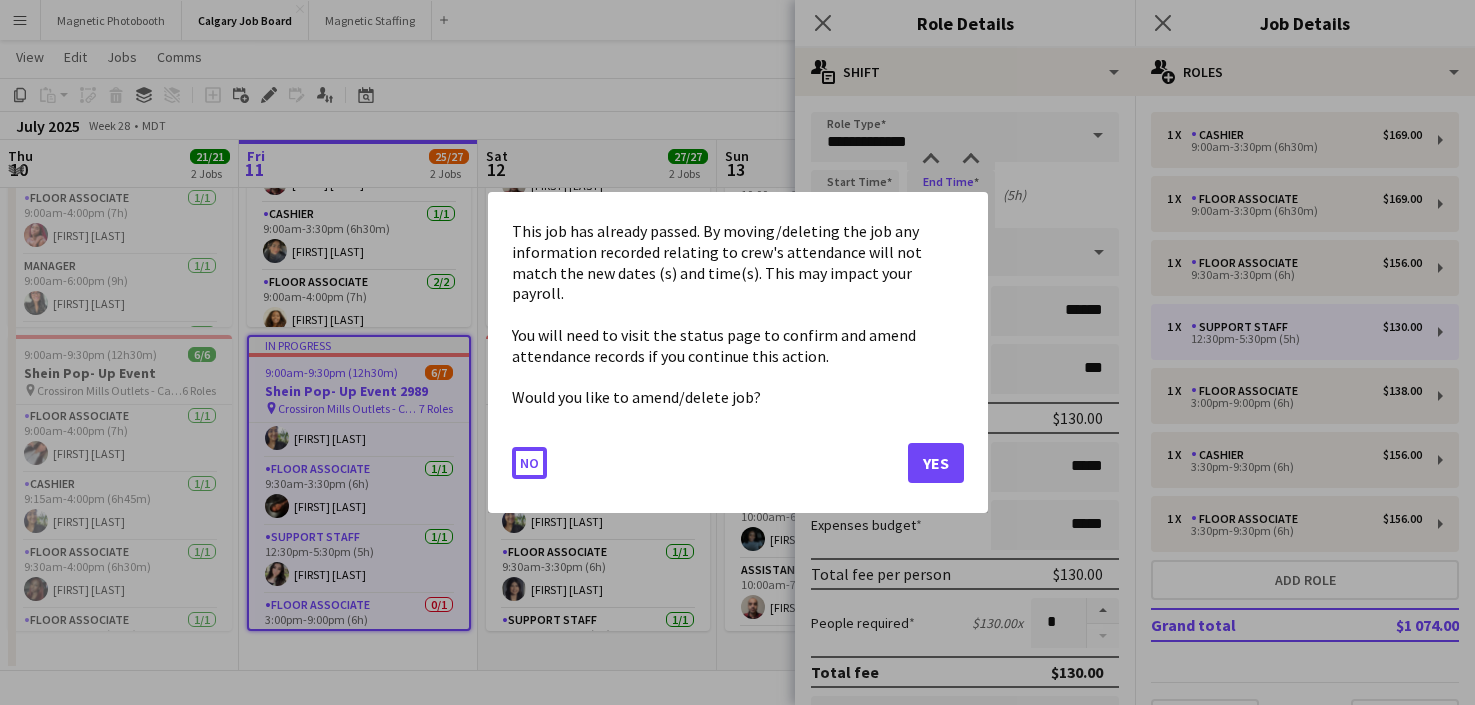 click on "Menu
Boards
Boards   Boards   All jobs   Status
Workforce
Workforce   My Workforce   Recruiting
Comms
Comms
Pay
Pay   Approvals   Payments   Reports
Platform Settings
Platform Settings   Your settings
Training Academy
Training Academy
Knowledge Base
Knowledge Base
Product Updates
Product Updates   Log Out   Privacy   Magnetic Photobooth
Close
Calgary Job Board
Close
Magnetic Staffing
Close
Add
Help
Notifications
5   Calgary Job Board   View  Day view expanded Day view collapsed Month view Date picker Copy" at bounding box center (737, 252) 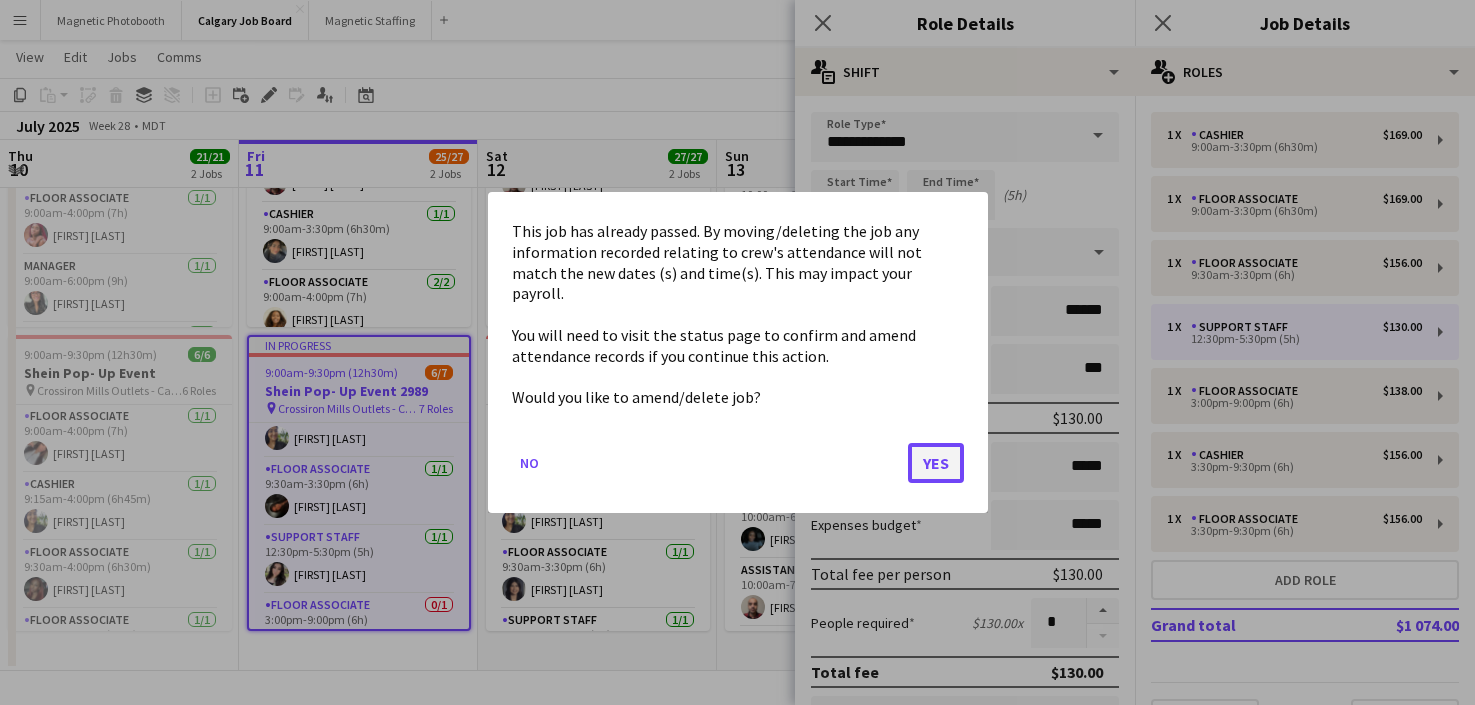 click on "Yes" 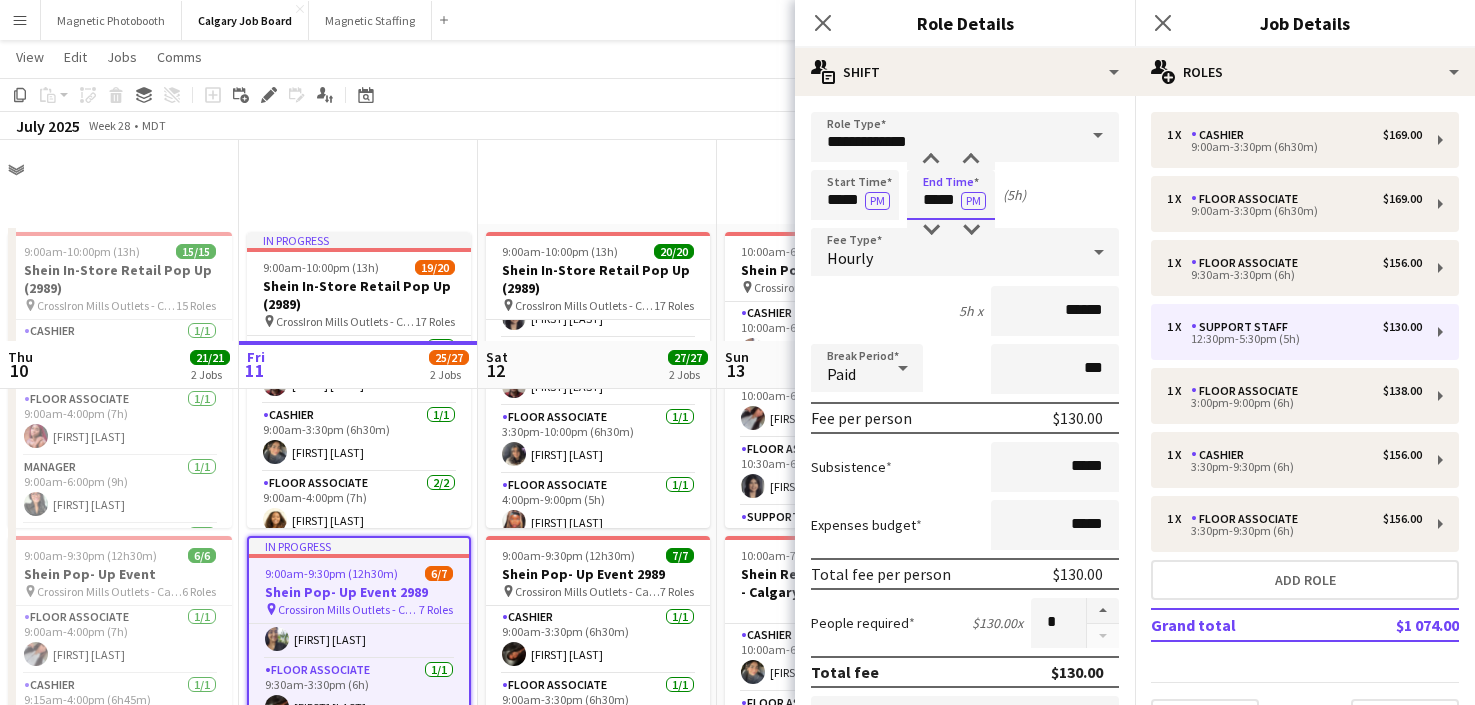 scroll, scrollTop: 201, scrollLeft: 0, axis: vertical 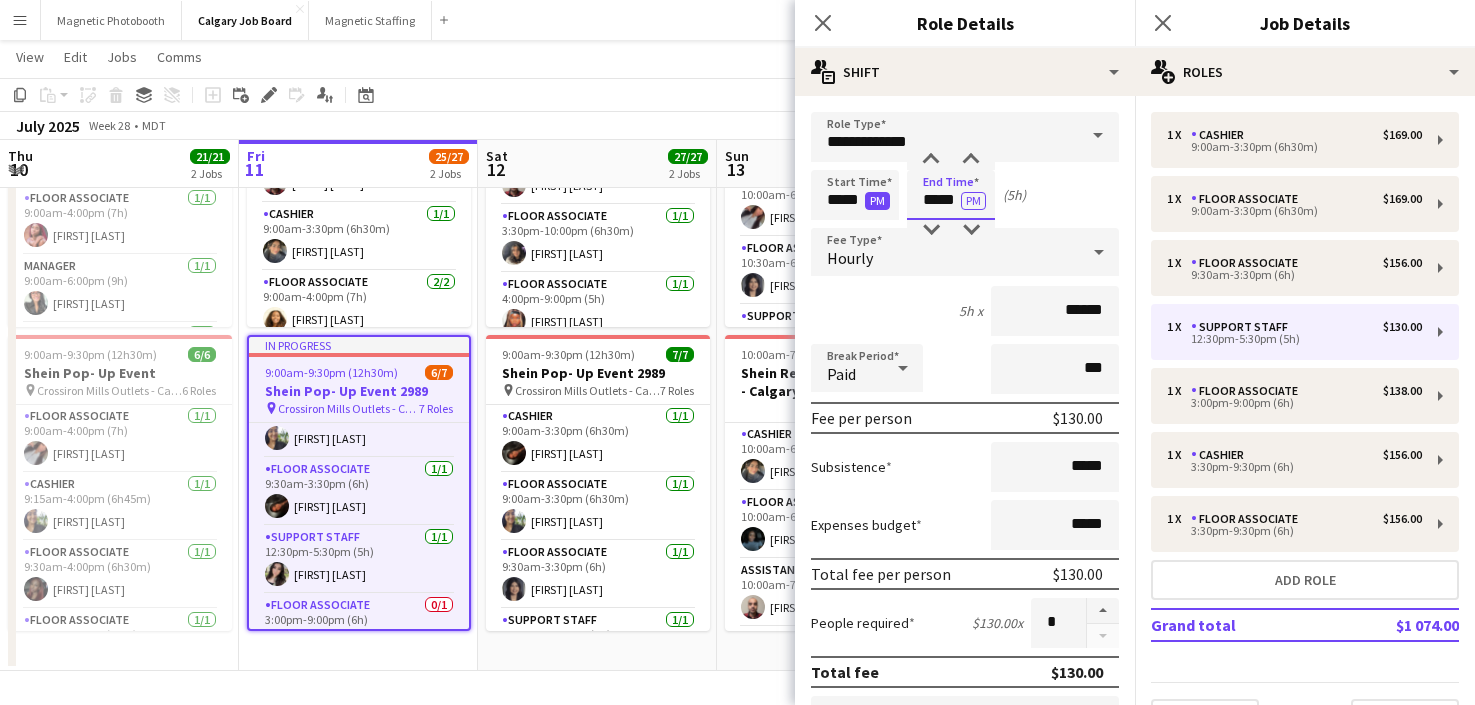 drag, startPoint x: 958, startPoint y: 201, endPoint x: 863, endPoint y: 198, distance: 95.047356 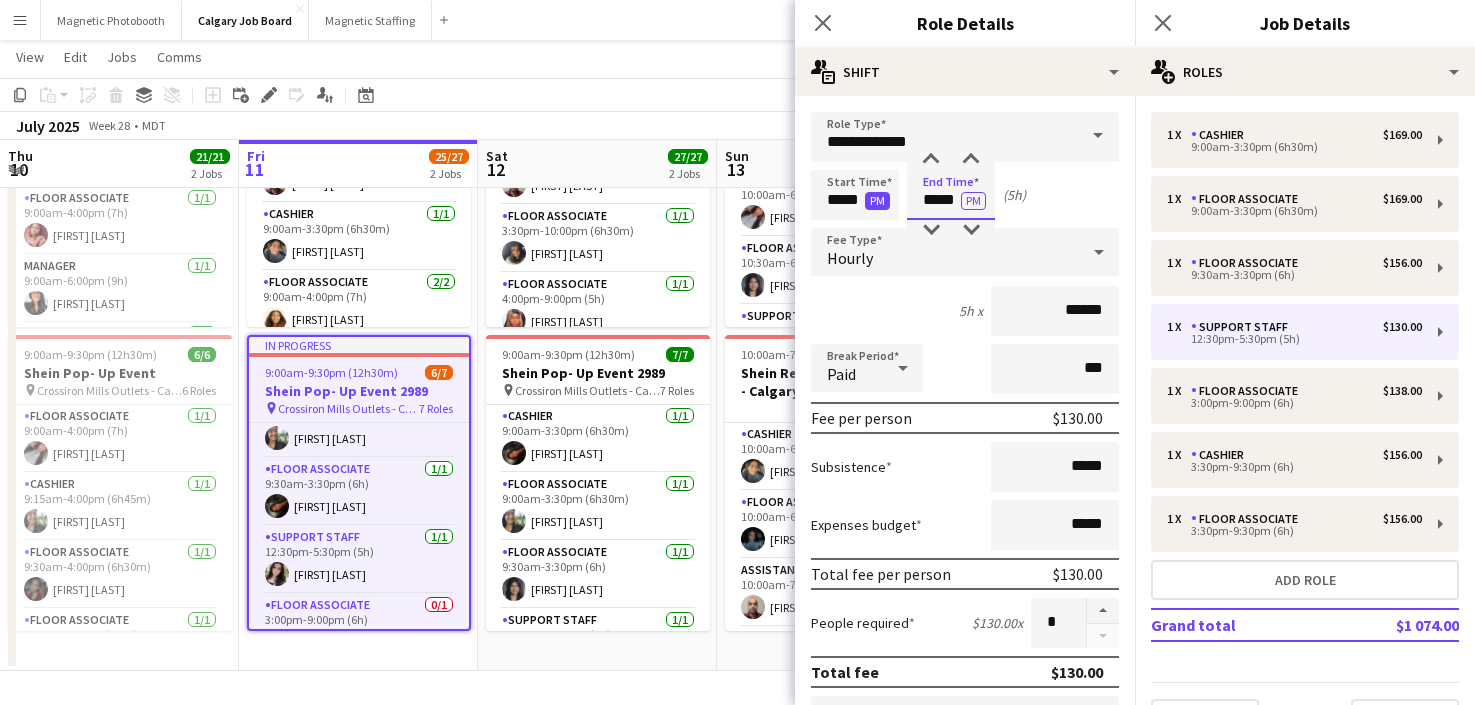click on "Start Time  *****  PM
End Time  *****  PM
(5h)" at bounding box center (965, 195) 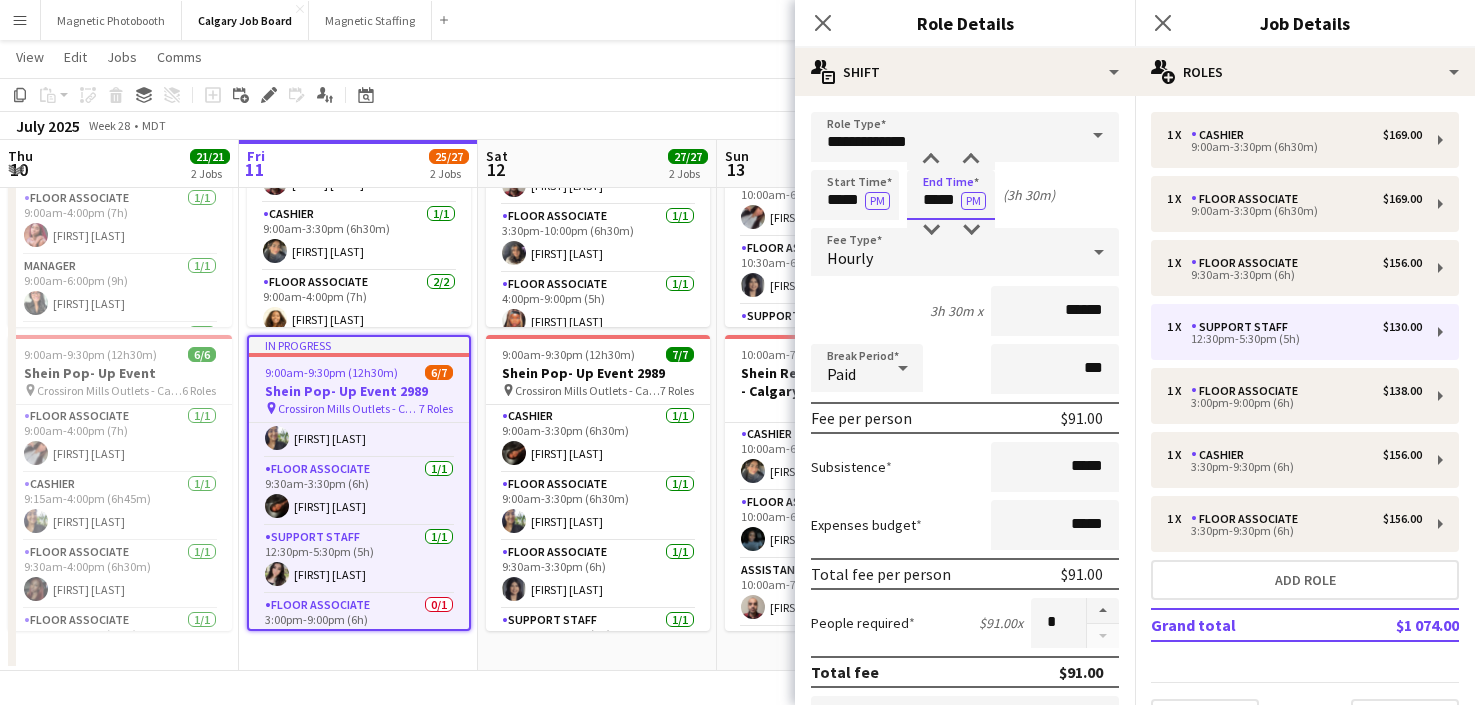 type on "*****" 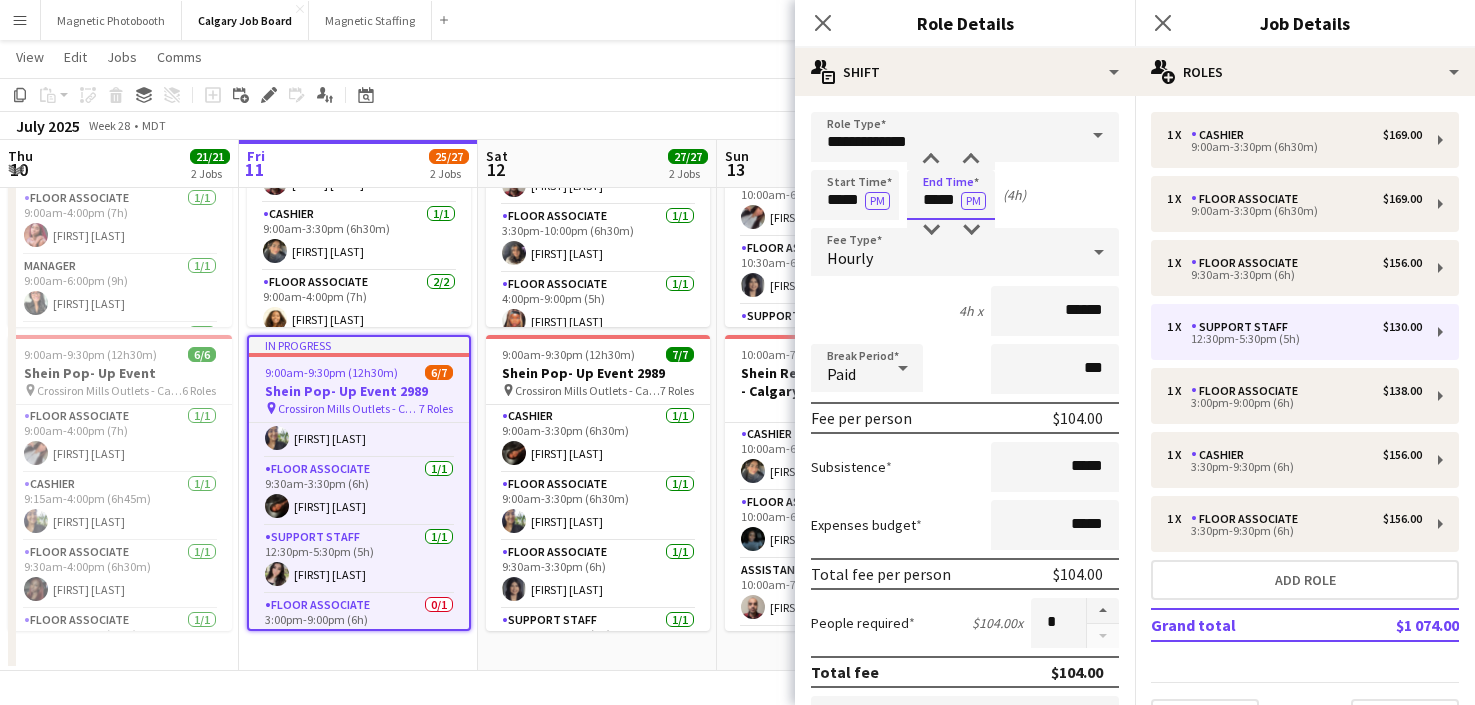 scroll, scrollTop: 649, scrollLeft: 0, axis: vertical 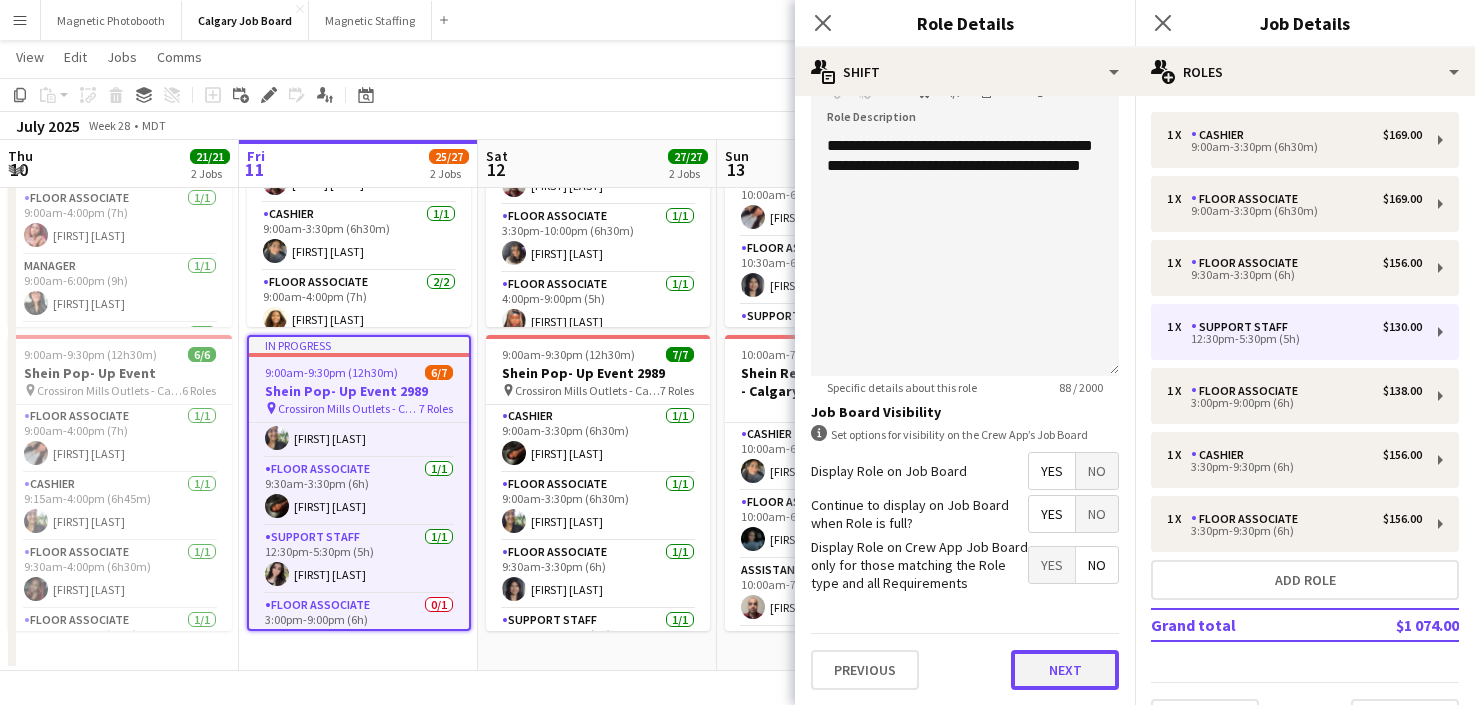 click on "Next" at bounding box center [1065, 670] 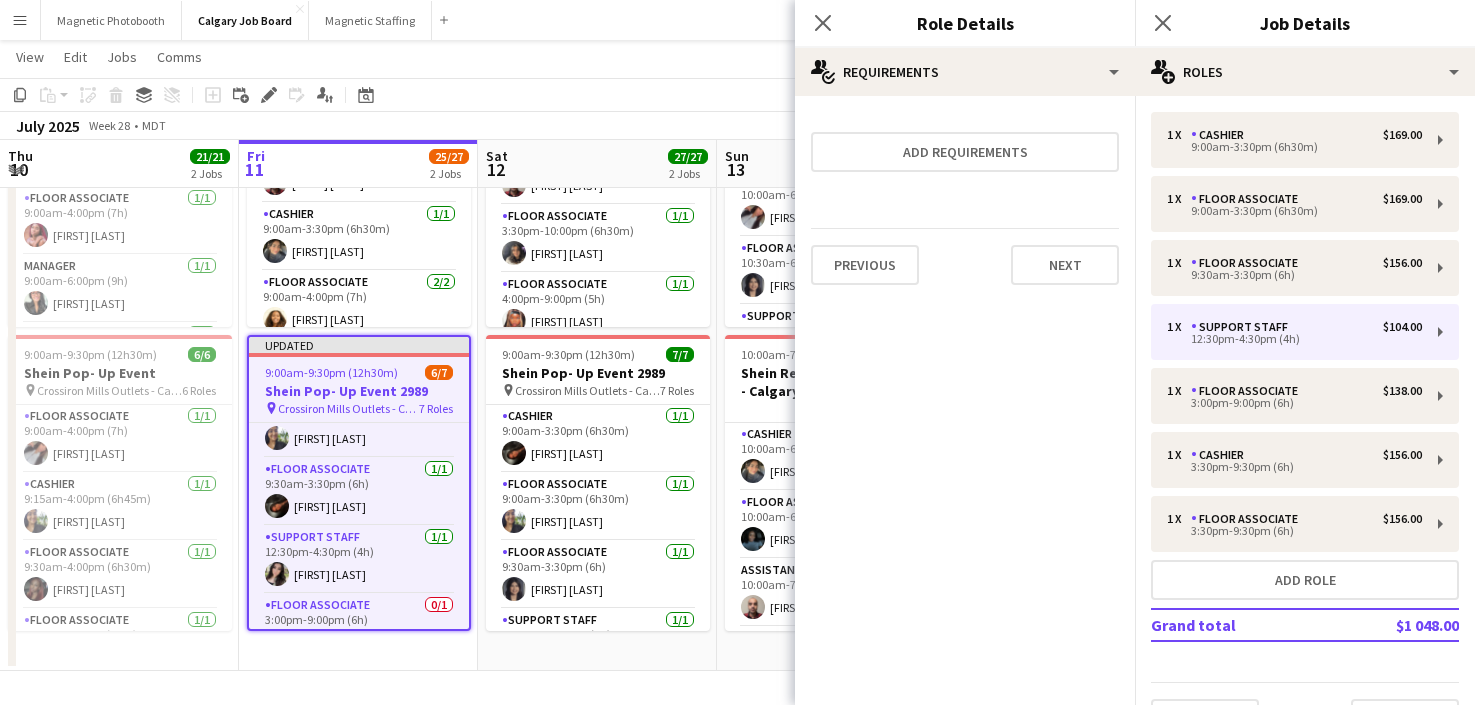 scroll, scrollTop: 0, scrollLeft: 0, axis: both 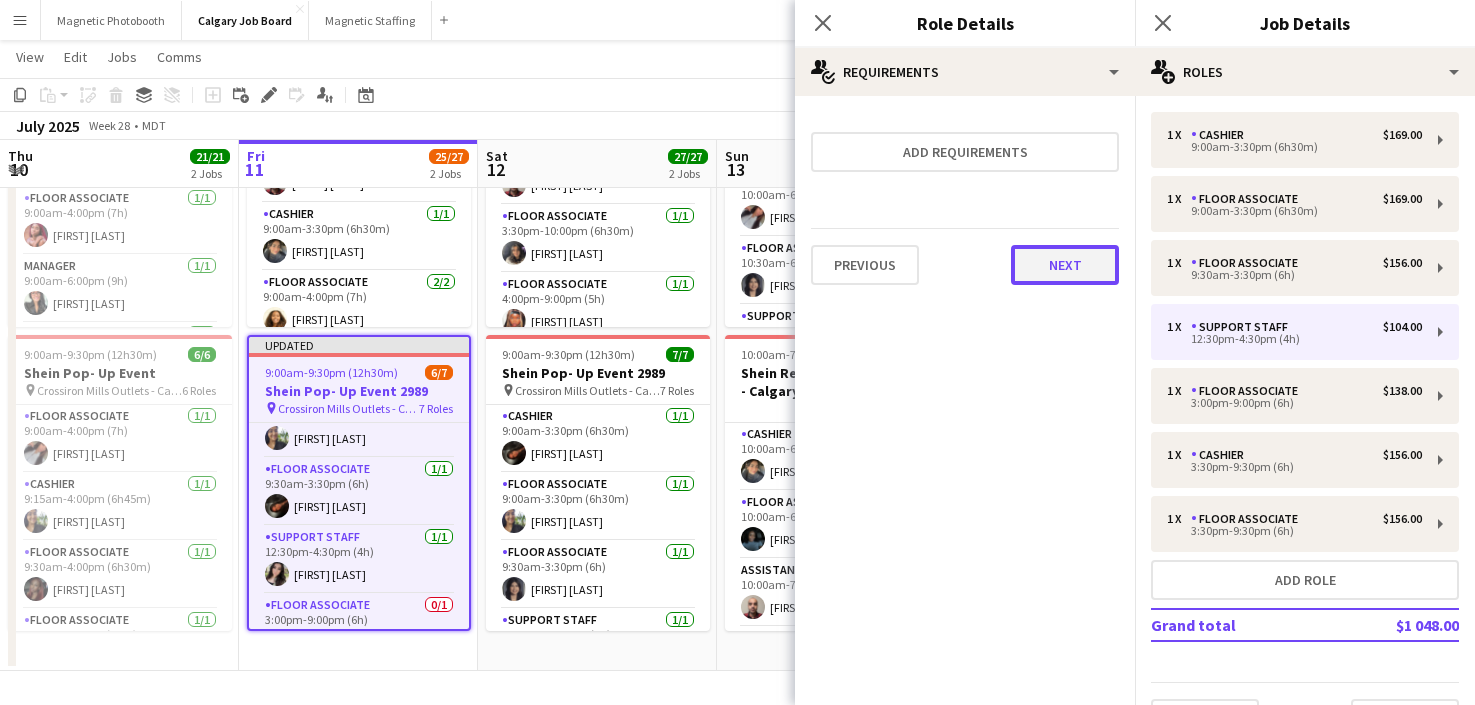 click on "Next" at bounding box center (1065, 265) 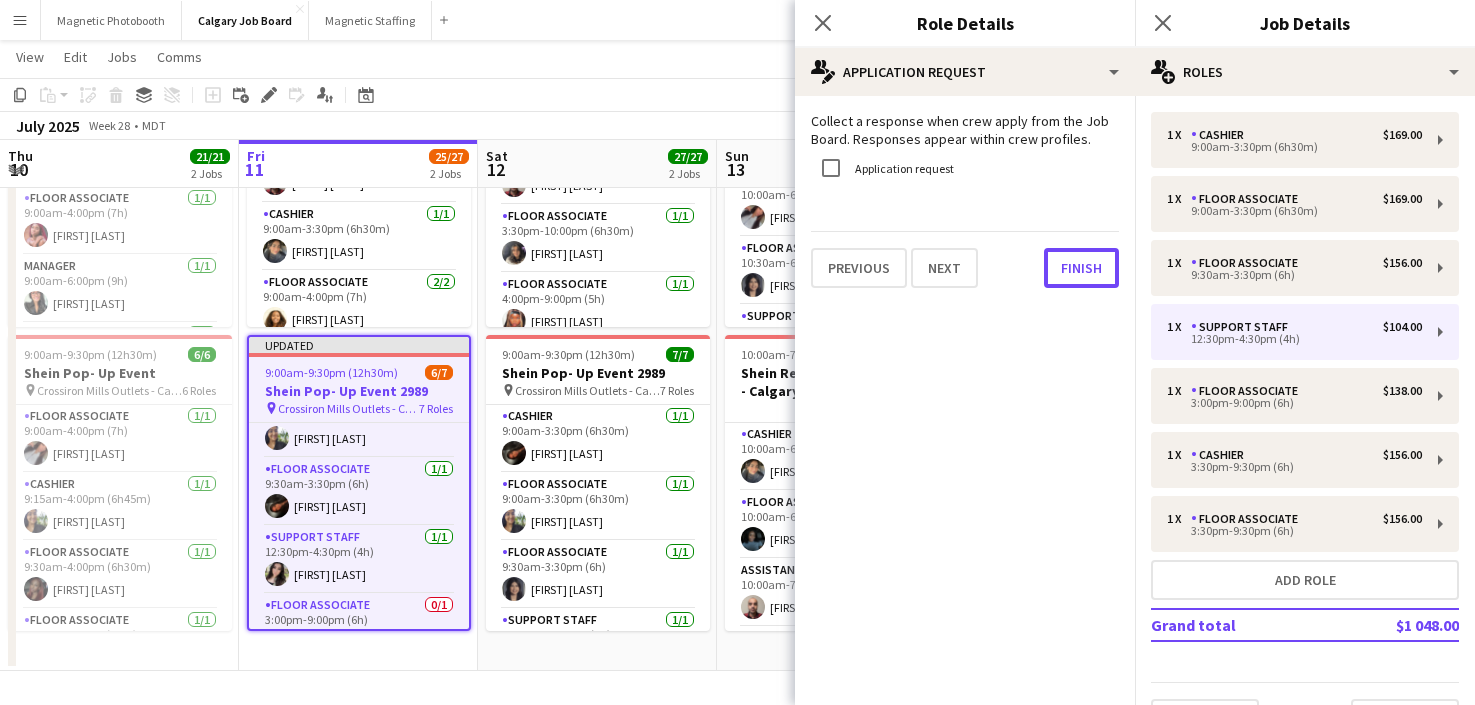 click on "Finish" at bounding box center (1081, 268) 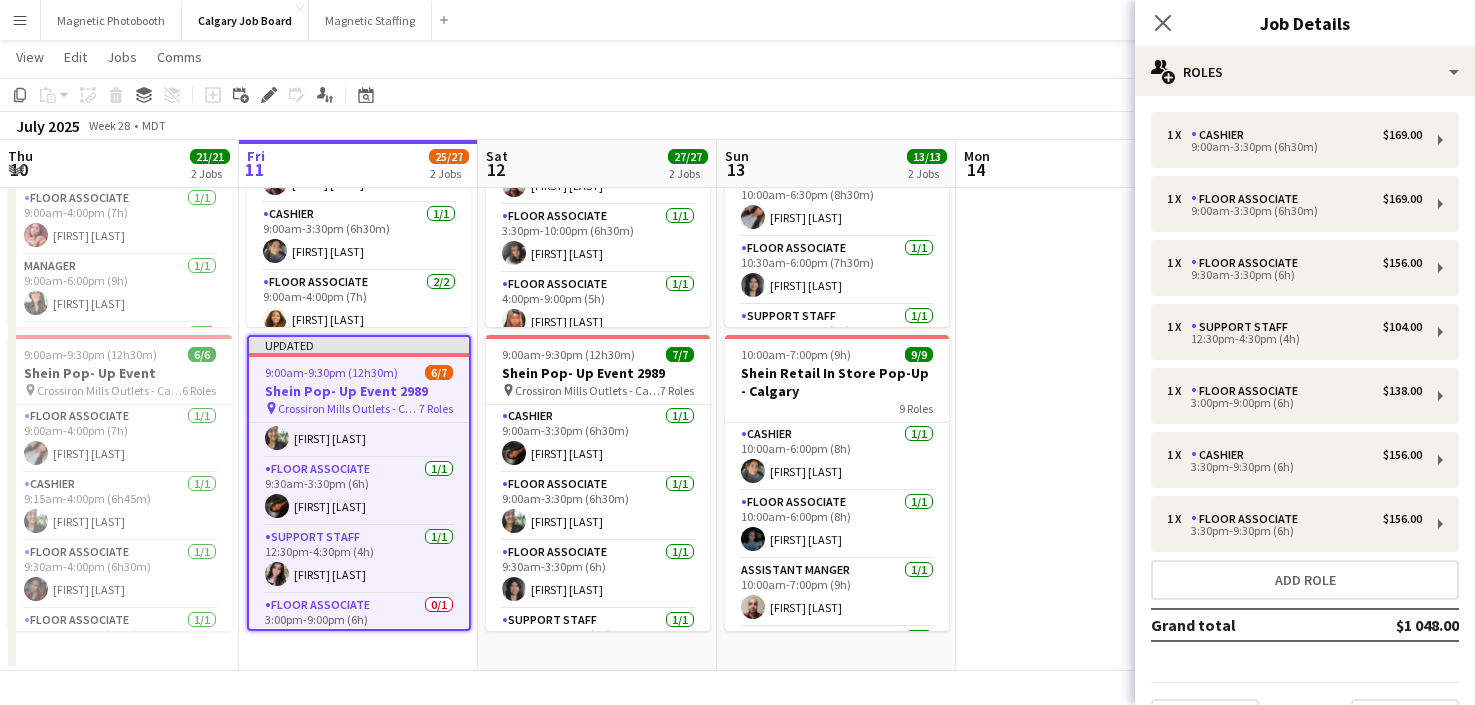 click on "View  Day view expanded Day view collapsed Month view Date picker Jump to today Expand Linked Jobs Collapse Linked Jobs  Edit  Copy
Command
C  Paste  Without Crew
Command
V With Crew
Command
Shift
V Paste as linked job  Group  Group Ungroup  Jobs  New Job Edit Job Delete Job New Linked Job Edit Linked Jobs Job fulfilment Promote Role Copy Role URL  Comms  Notify confirmed crew Create chat" 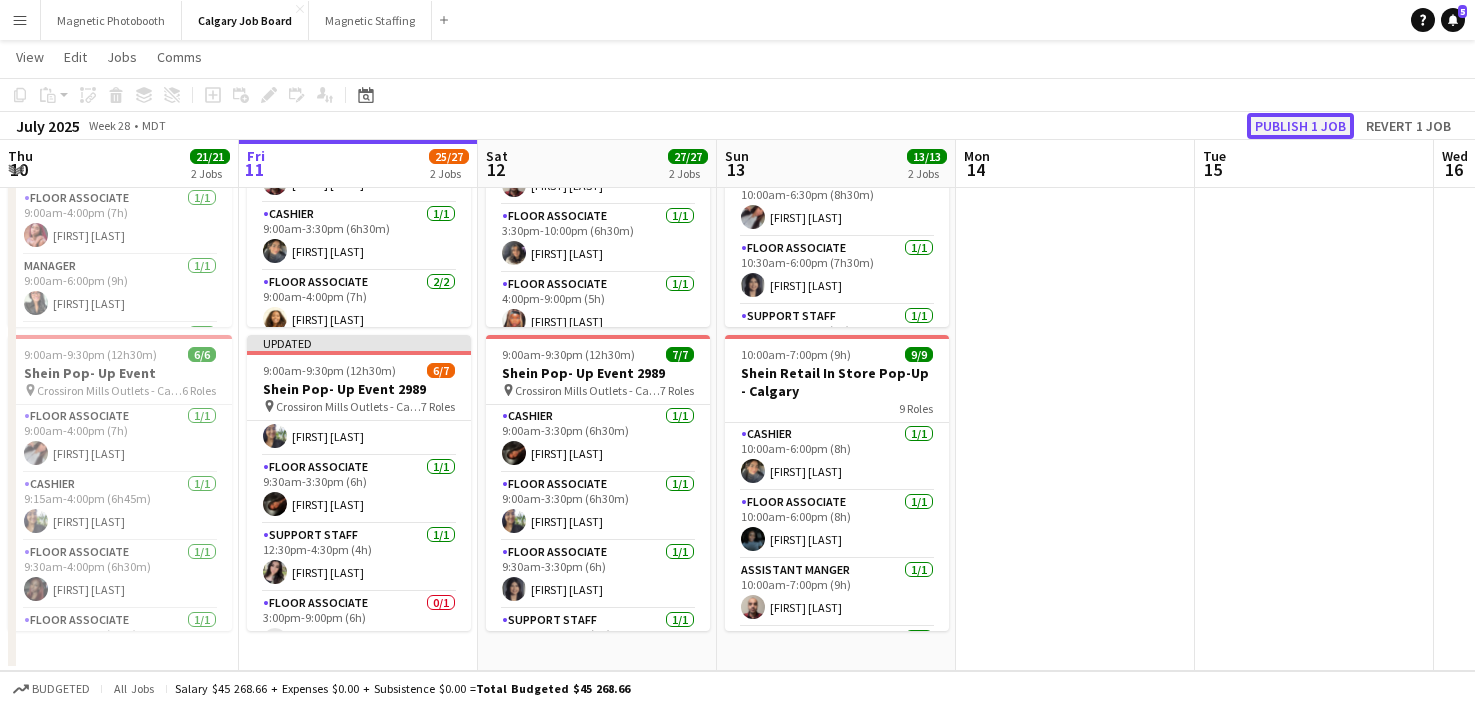 click on "Publish 1 job" 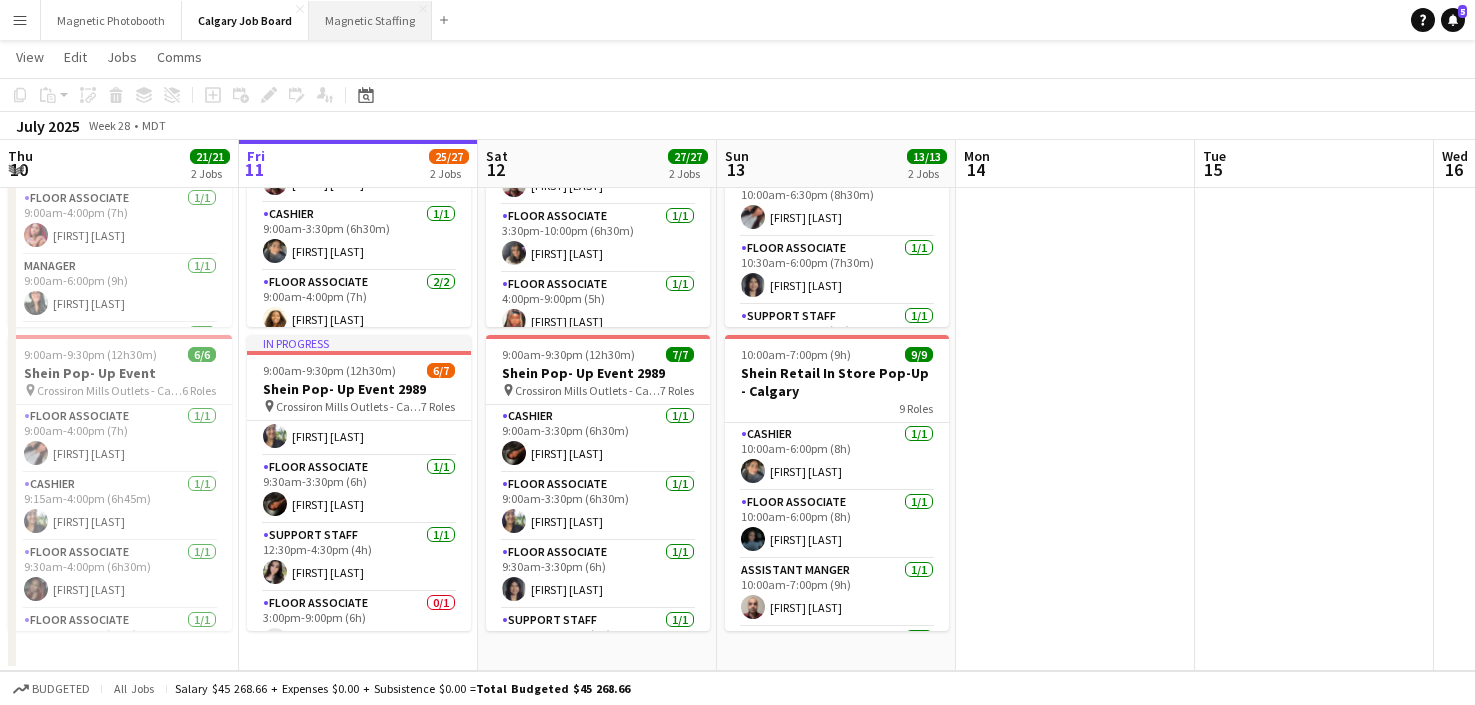 click on "Magnetic Staffing
Close" at bounding box center (370, 20) 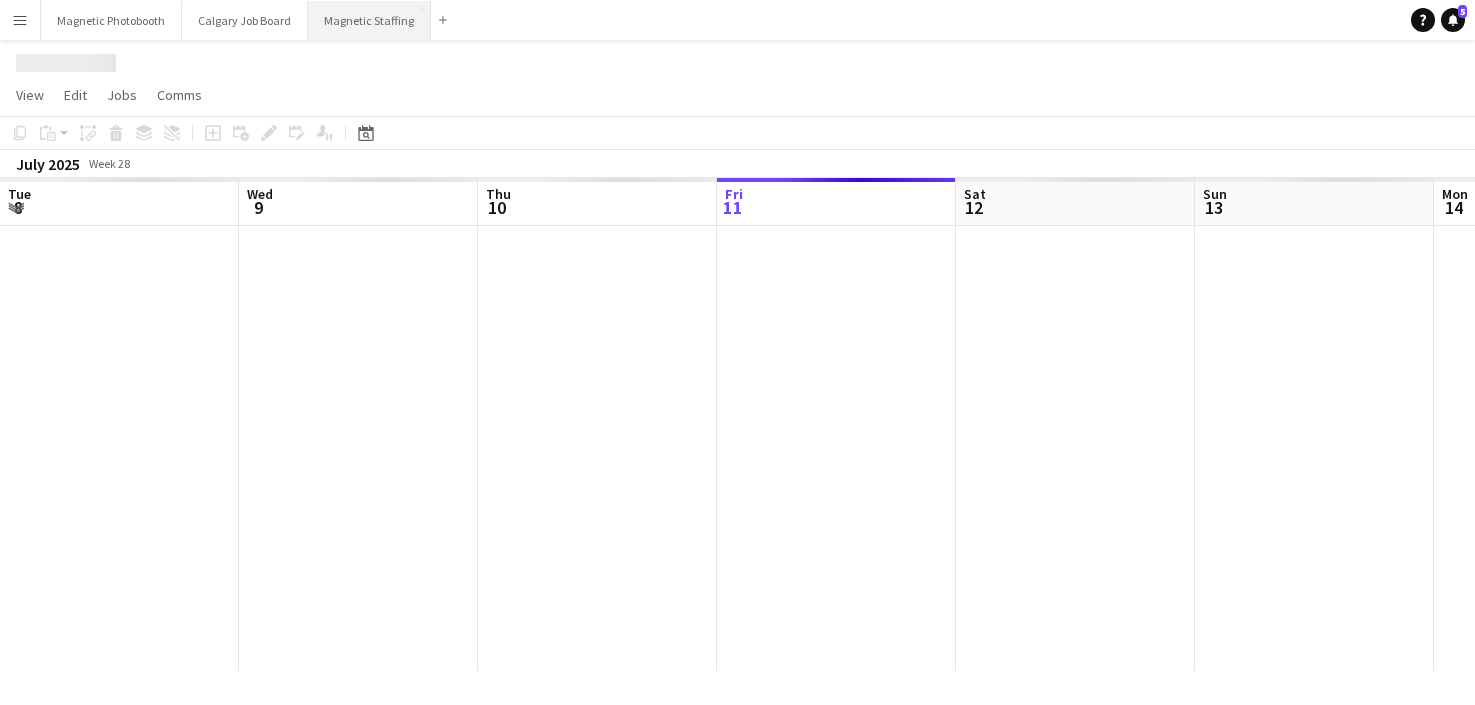 scroll, scrollTop: 0, scrollLeft: 0, axis: both 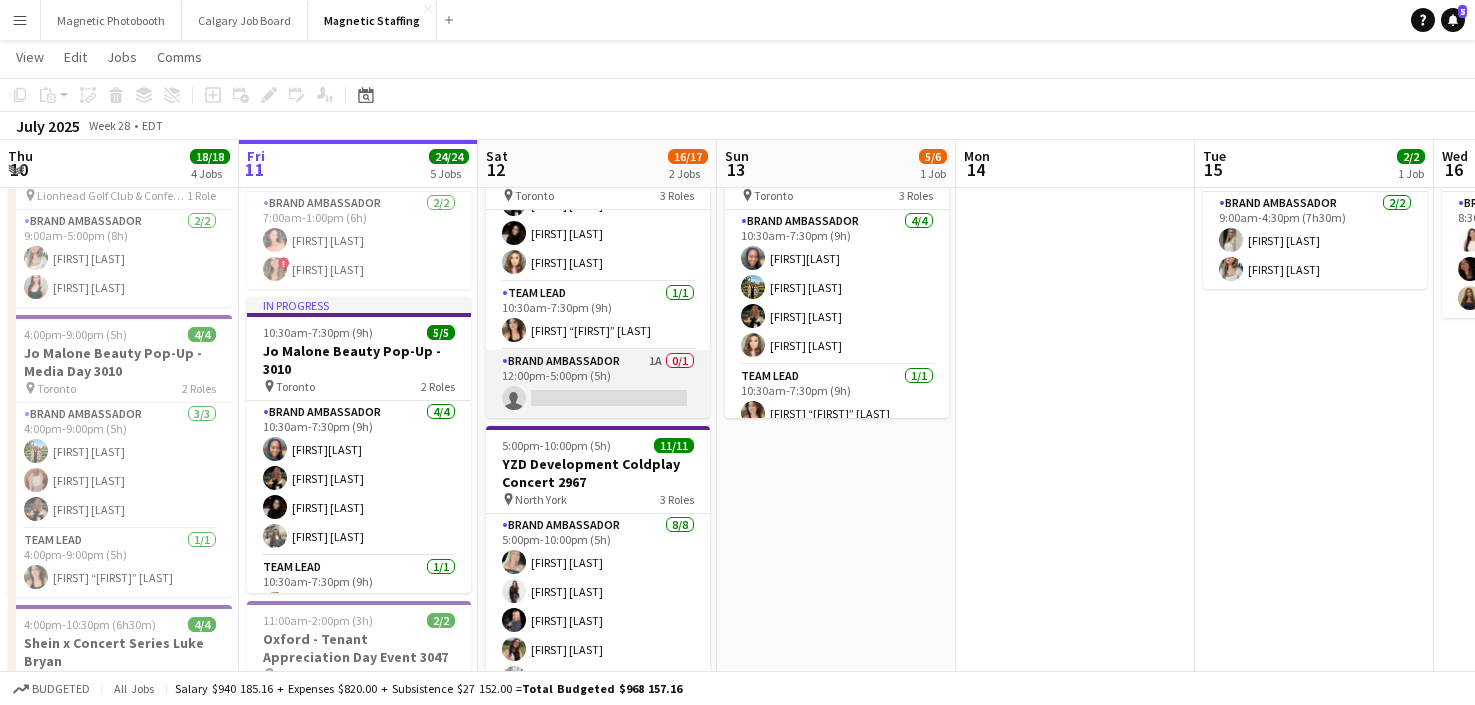 click on "Brand Ambassador   1A   0/1   12:00pm-5:00pm (5h)
single-neutral-actions" at bounding box center (598, 384) 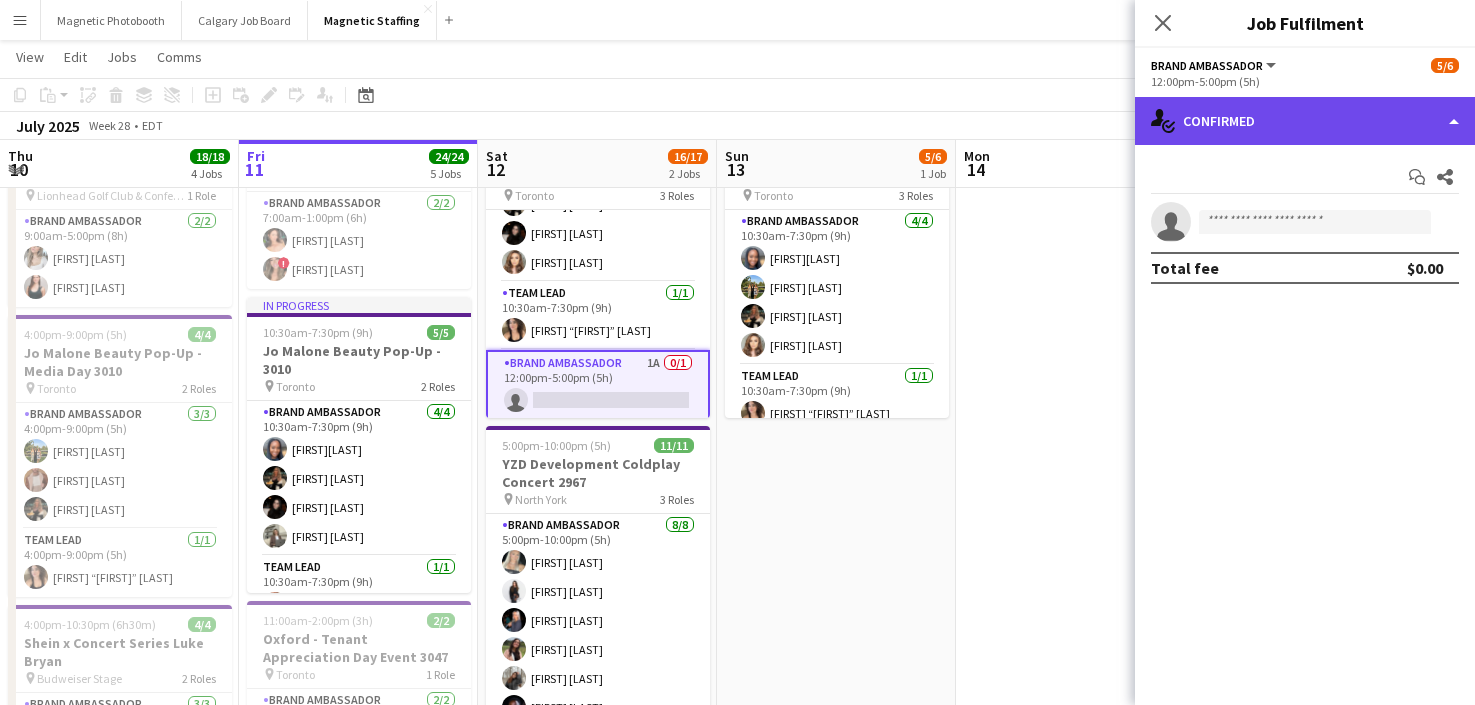 click on "single-neutral-actions-check-2
Confirmed" 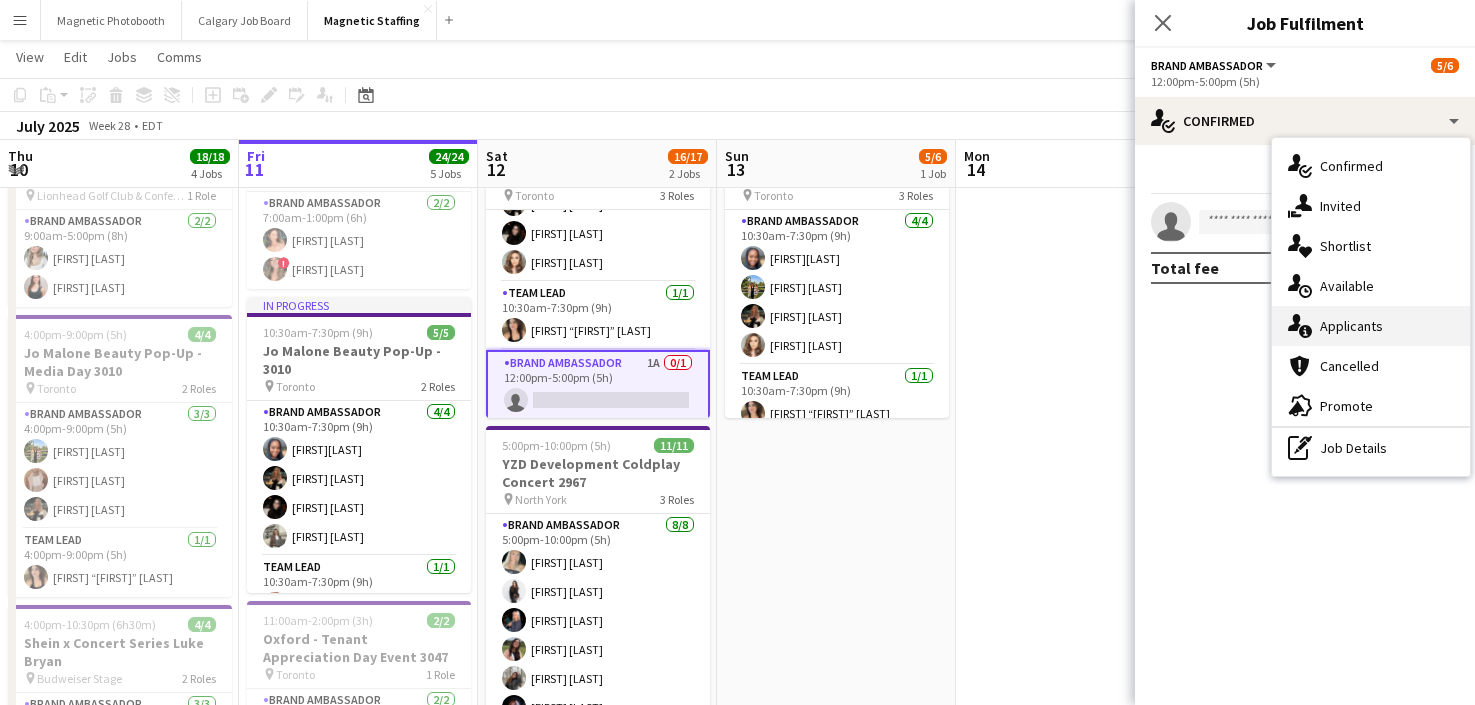 click on "single-neutral-actions-information
Applicants" at bounding box center [1371, 326] 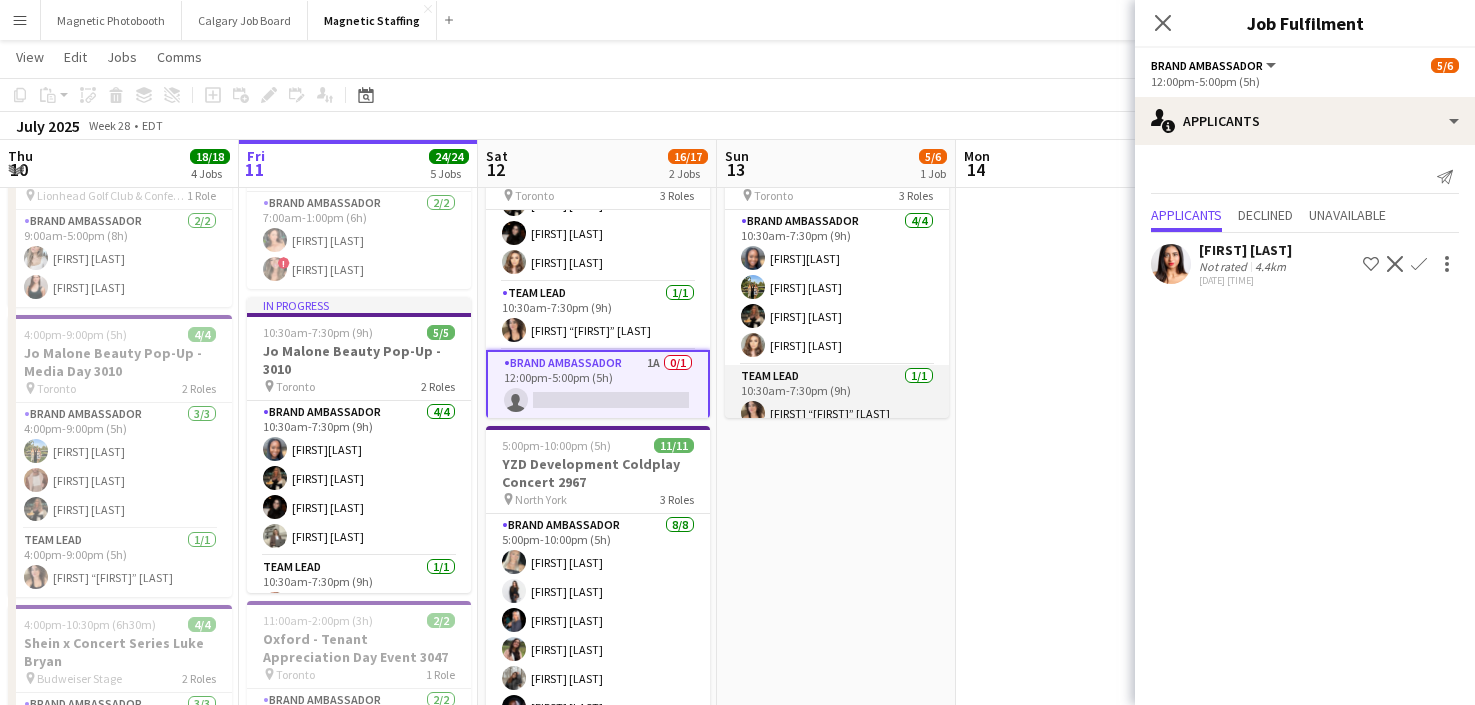 scroll, scrollTop: 83, scrollLeft: 0, axis: vertical 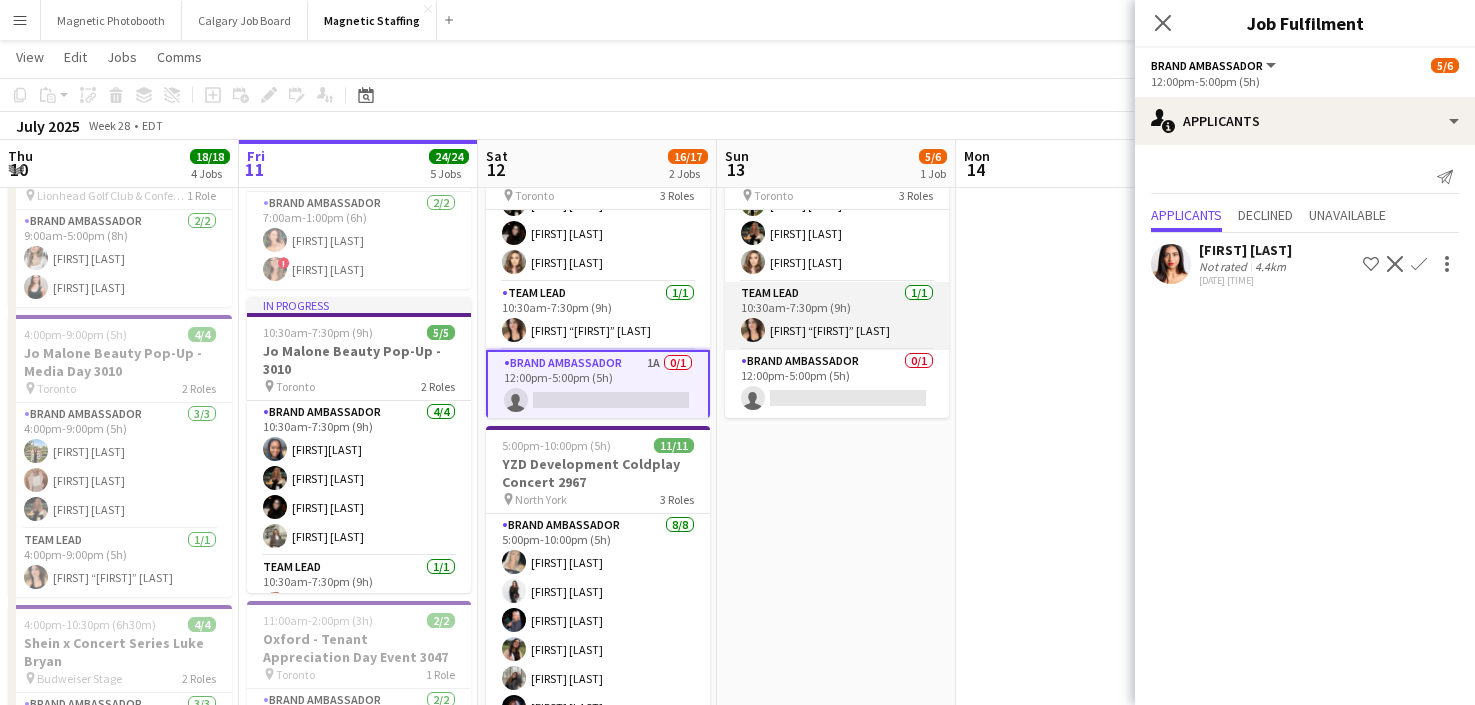 click on "Brand Ambassador   0/1   12:00pm-5:00pm (5h)
single-neutral-actions" at bounding box center [837, 384] 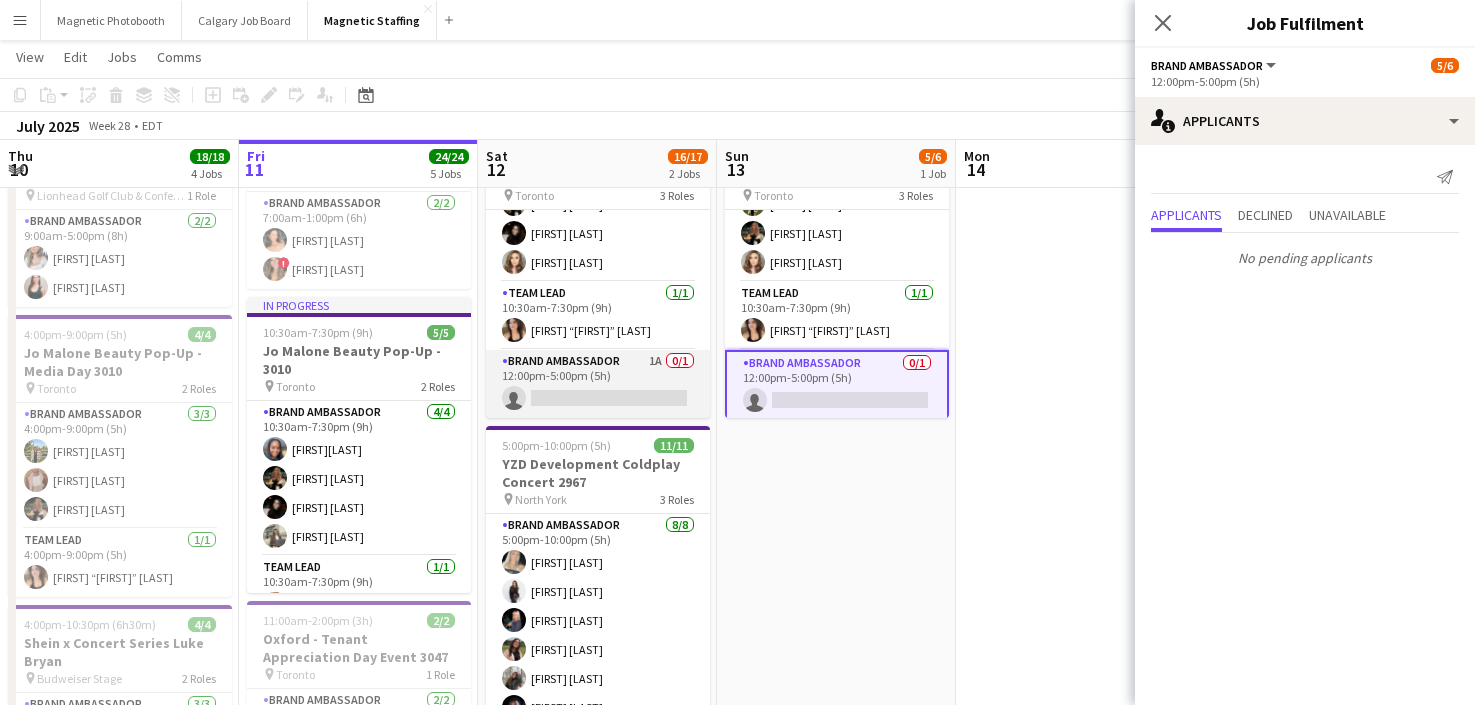 click on "Brand Ambassador   1A   0/1   12:00pm-5:00pm (5h)
single-neutral-actions" at bounding box center [598, 384] 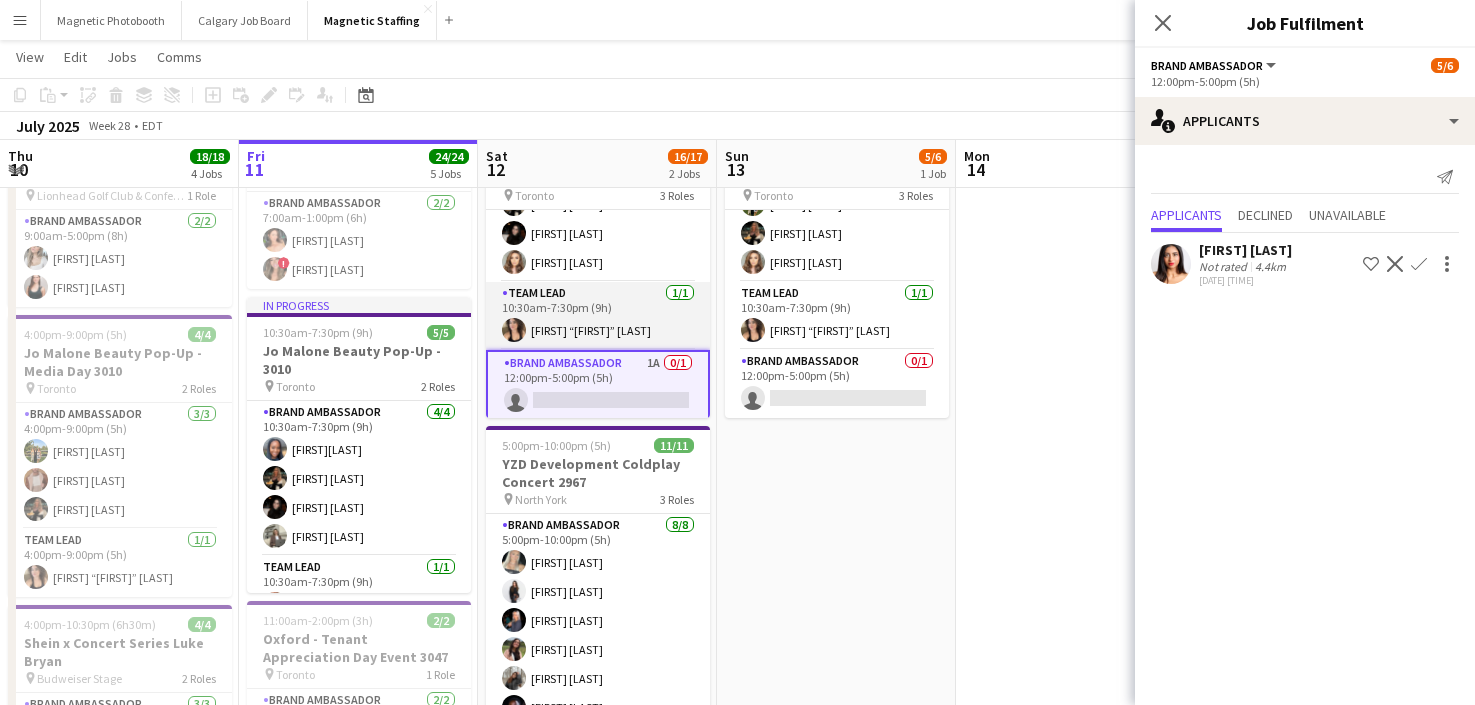 click on "Team Lead   1/1   10:30am-7:30pm (9h)
[FIRST] “[NICK]” [LAST]" at bounding box center (598, 316) 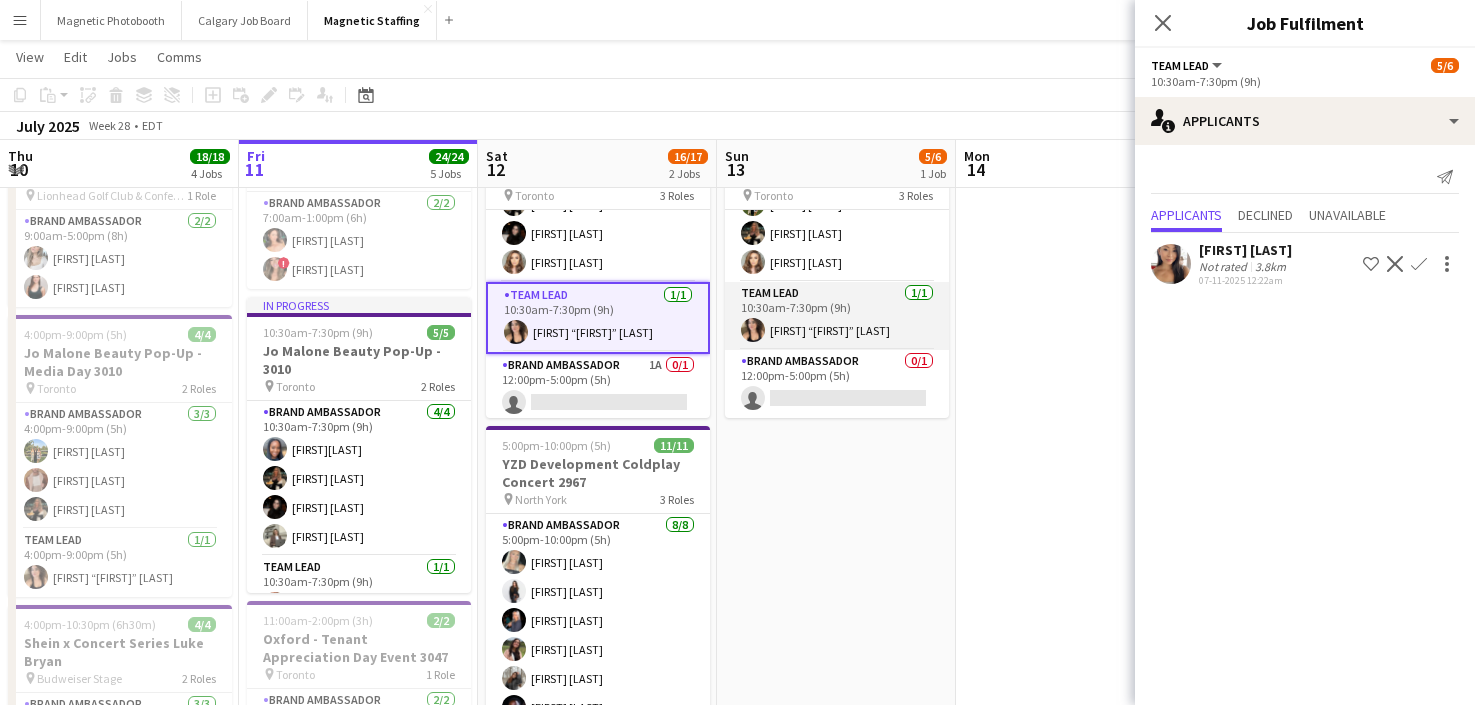 click on "Team Lead   1/1   10:30am-7:30pm (9h)
[FIRST] “[NICK]” [LAST]" at bounding box center [837, 316] 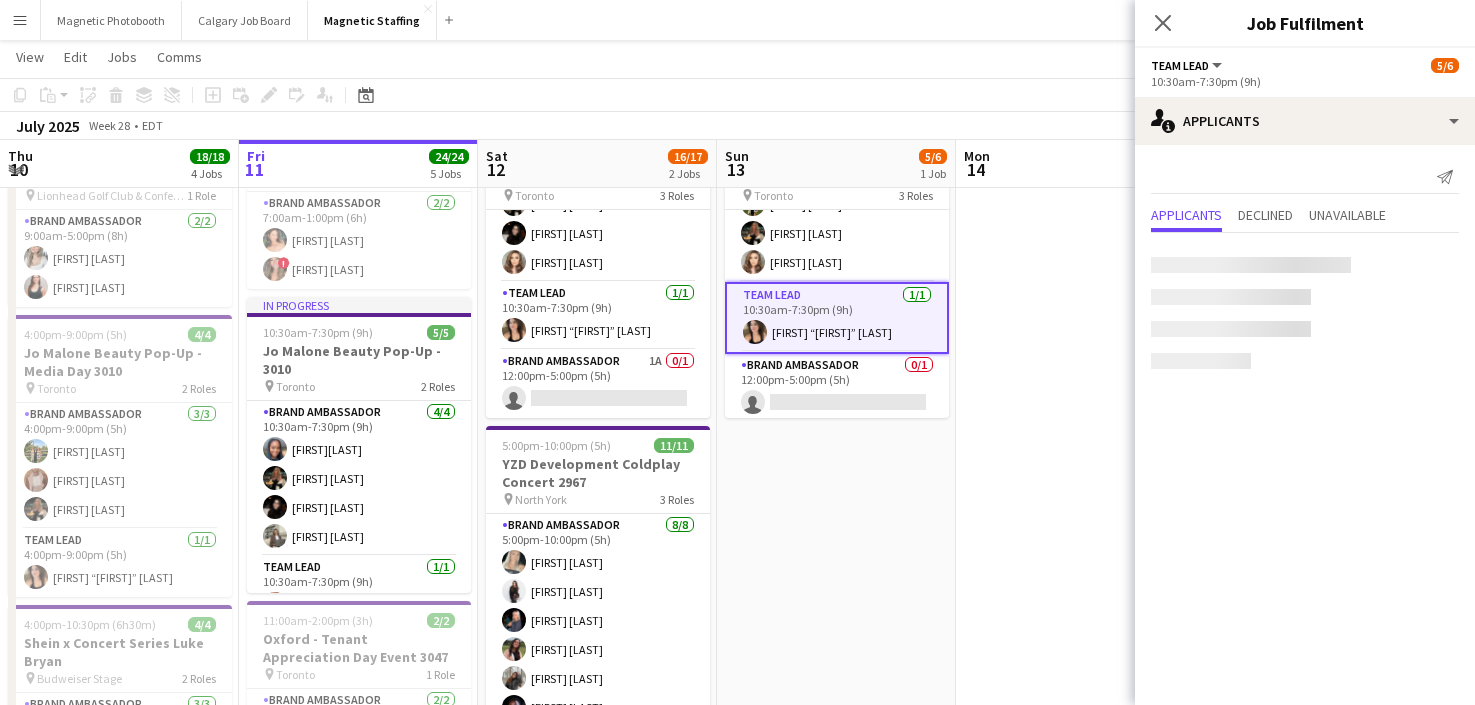 scroll, scrollTop: 0, scrollLeft: 0, axis: both 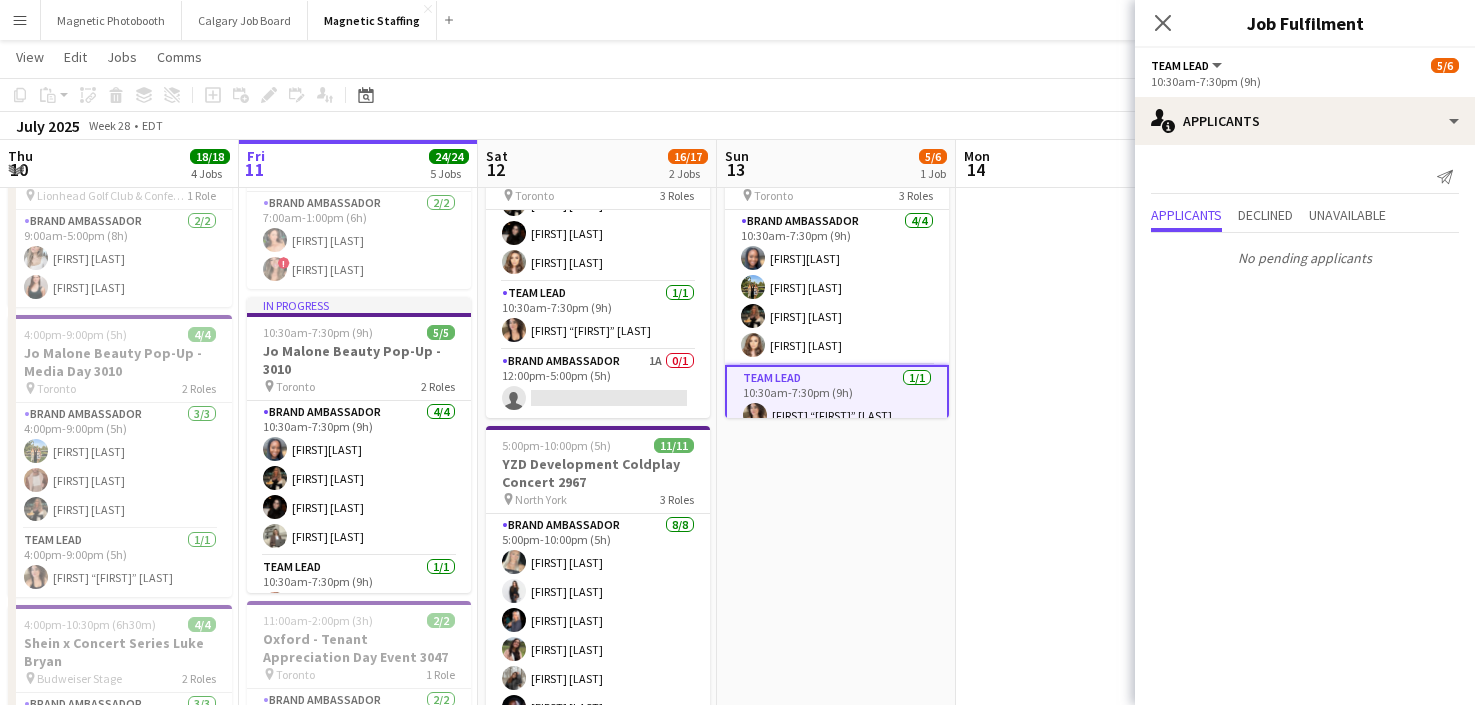 click on "Brand Ambassador   4/4   10:30am-7:30pm (9h)
[FIRST] [LAST] [FIRST] [LAST] [FIRST] [LAST] [FIRST] [LAST]" at bounding box center (837, 287) 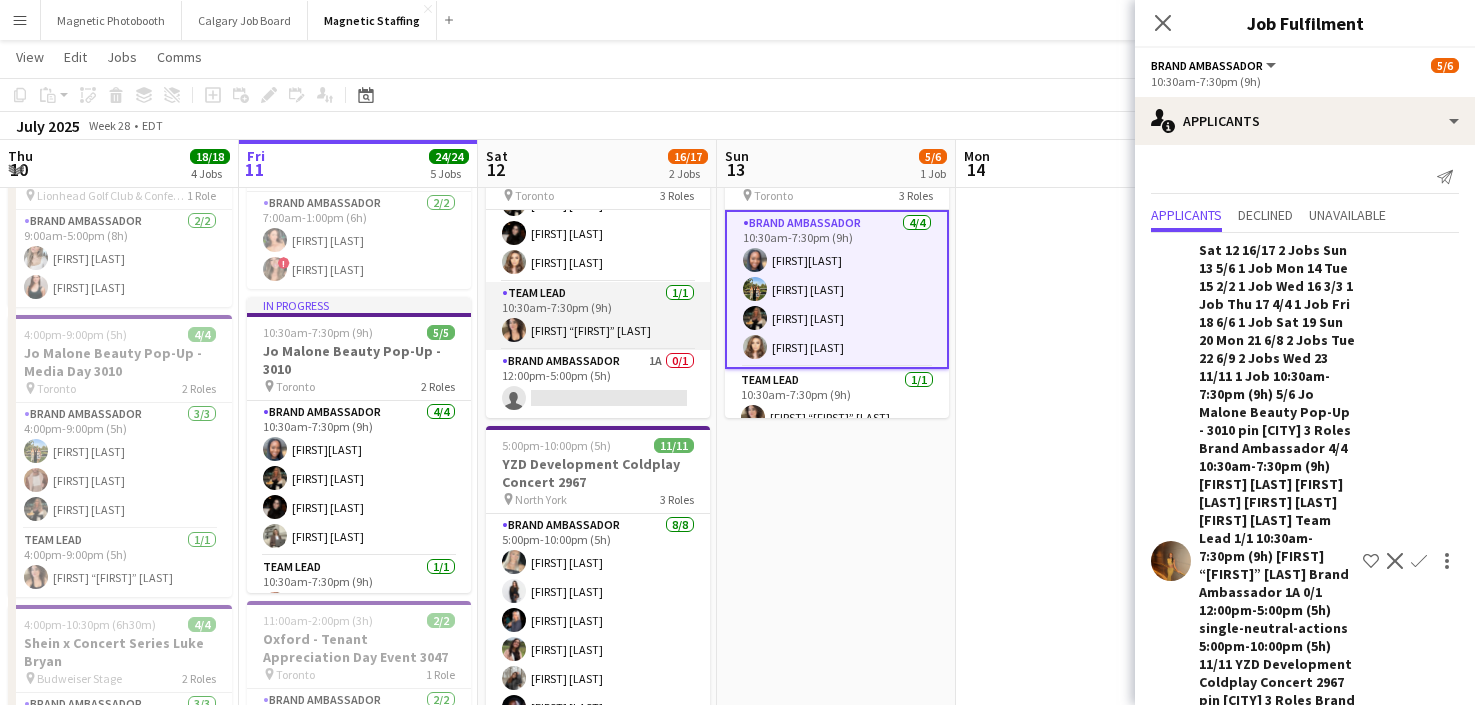click on "Team Lead   1/1   10:30am-7:30pm (9h)
[FIRST] “[NICK]” [LAST]" at bounding box center (598, 316) 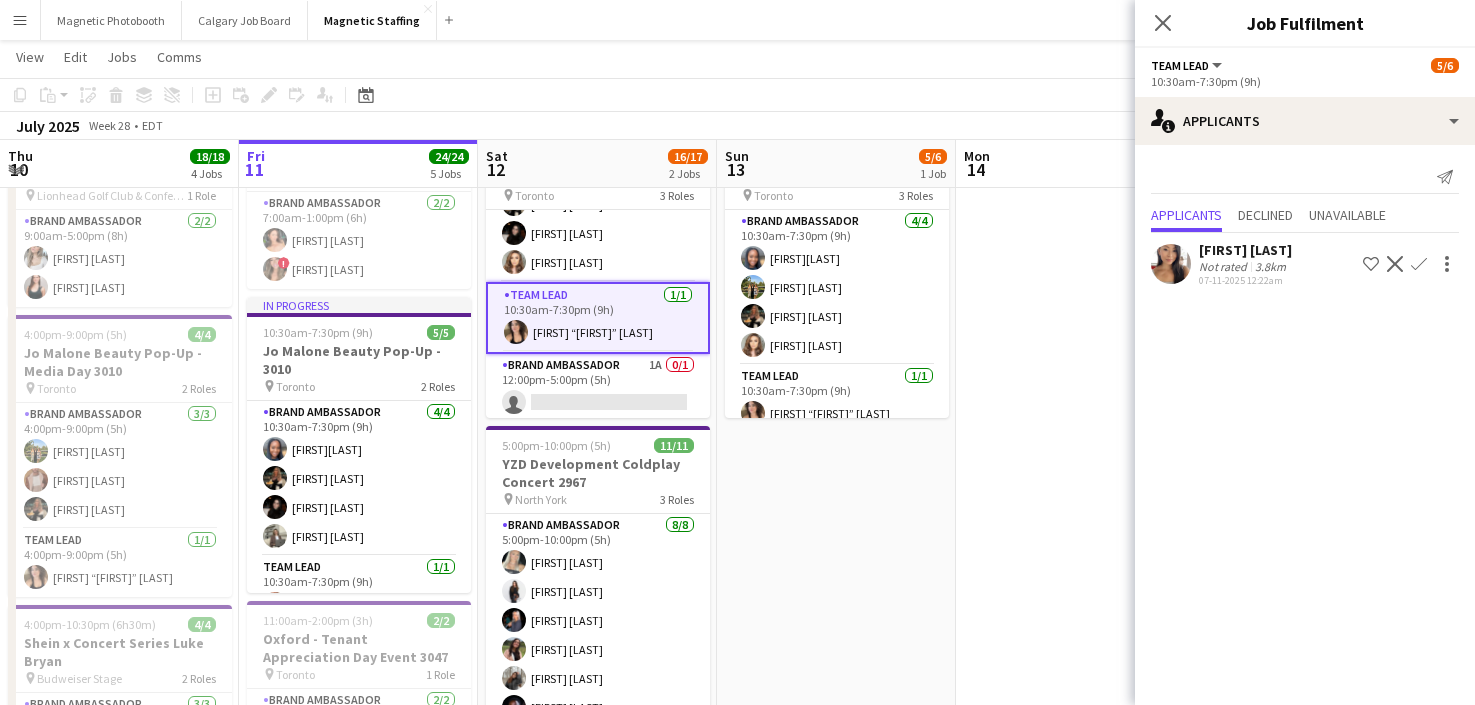 scroll, scrollTop: 0, scrollLeft: 0, axis: both 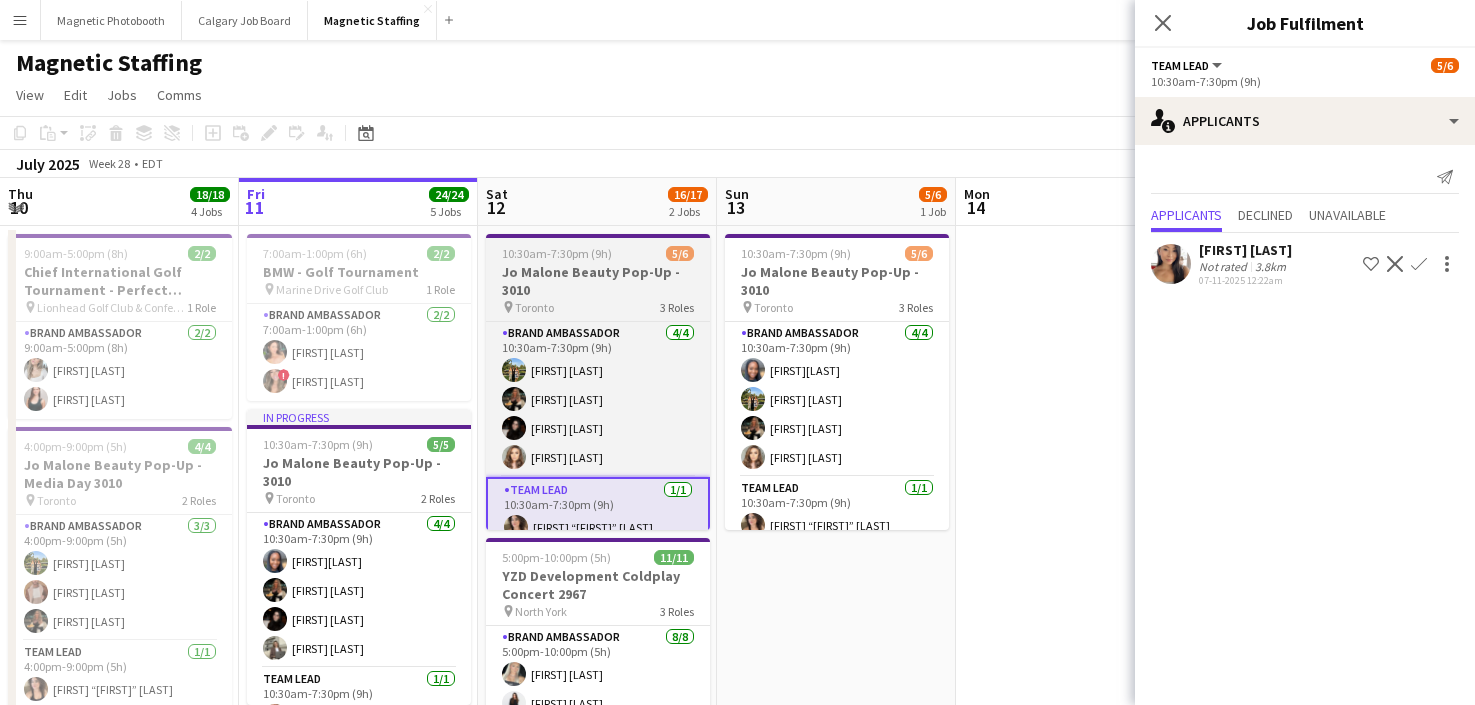 click on "Jo Malone Beauty Pop-Up - 3010" at bounding box center [598, 281] 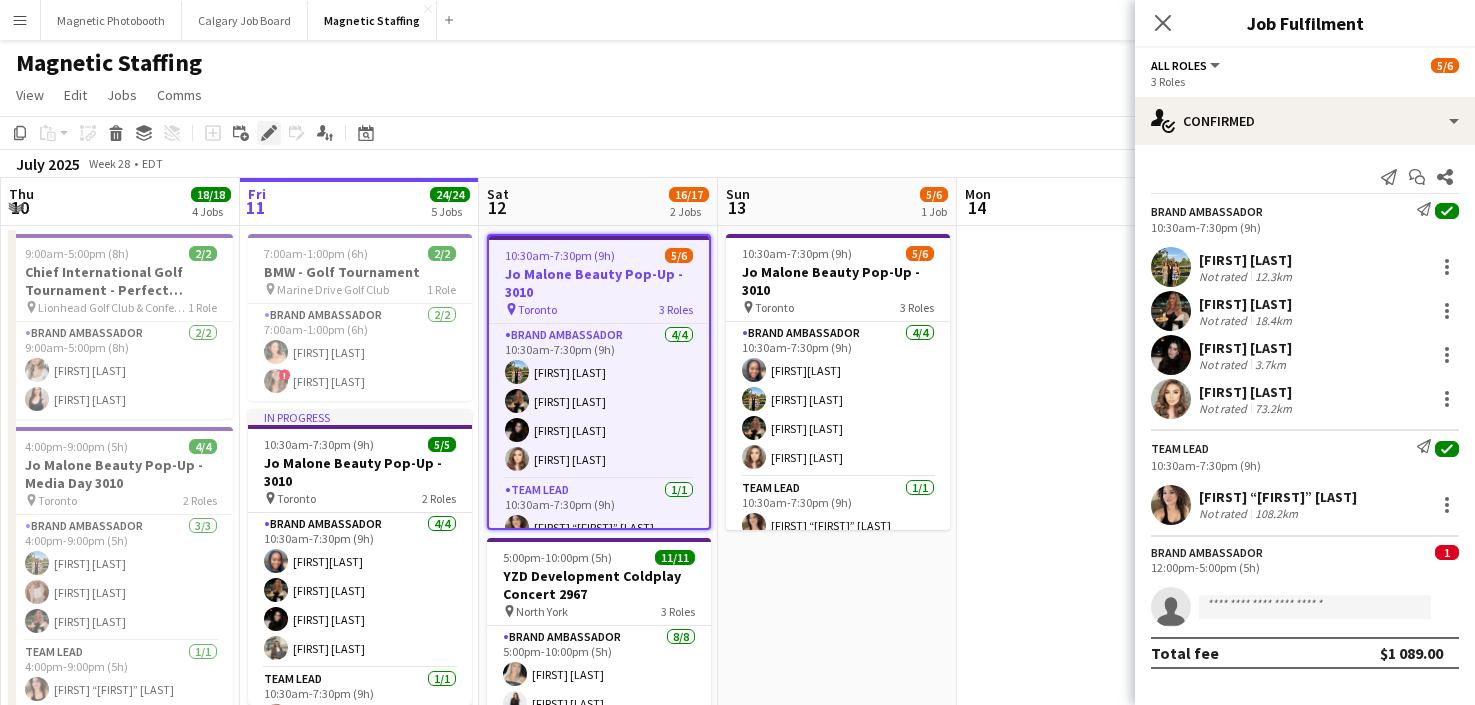 click on "Edit" 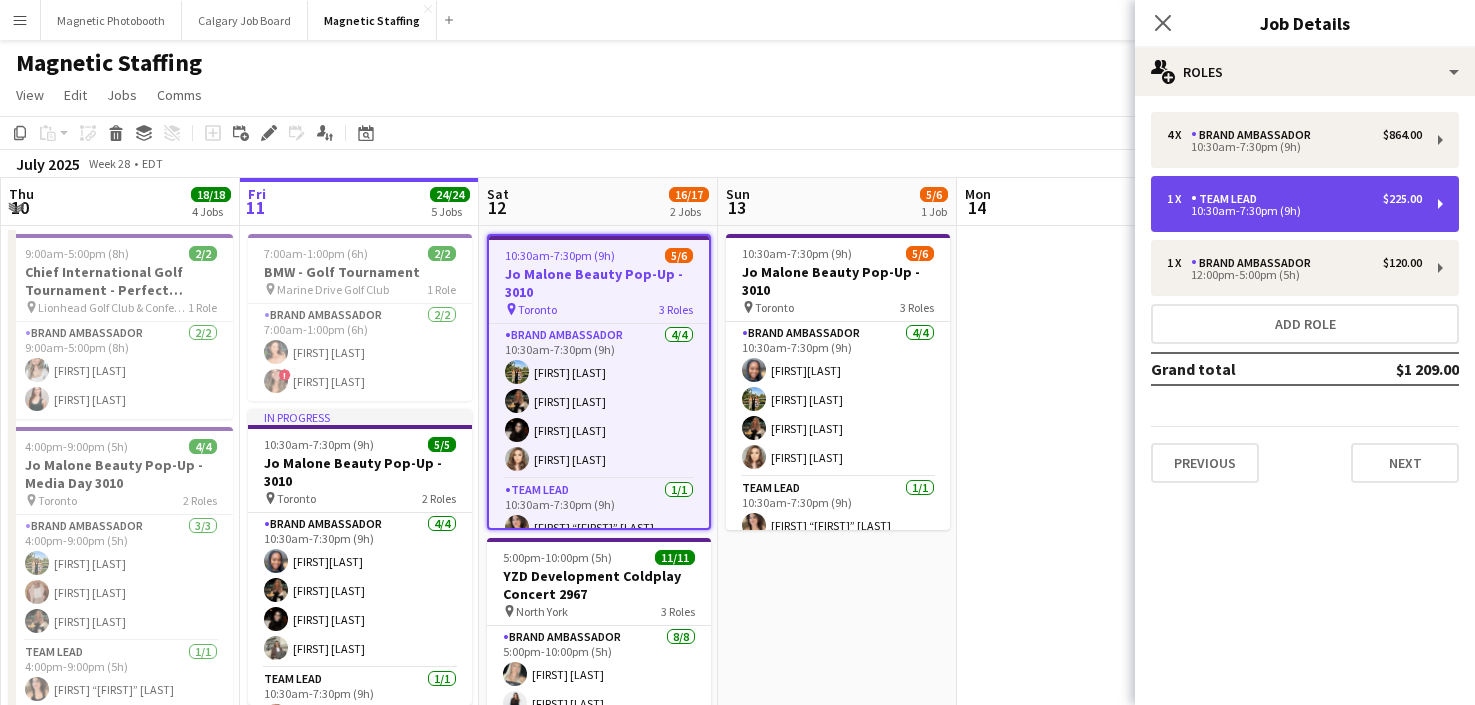 click on "Team Lead" at bounding box center (1228, 199) 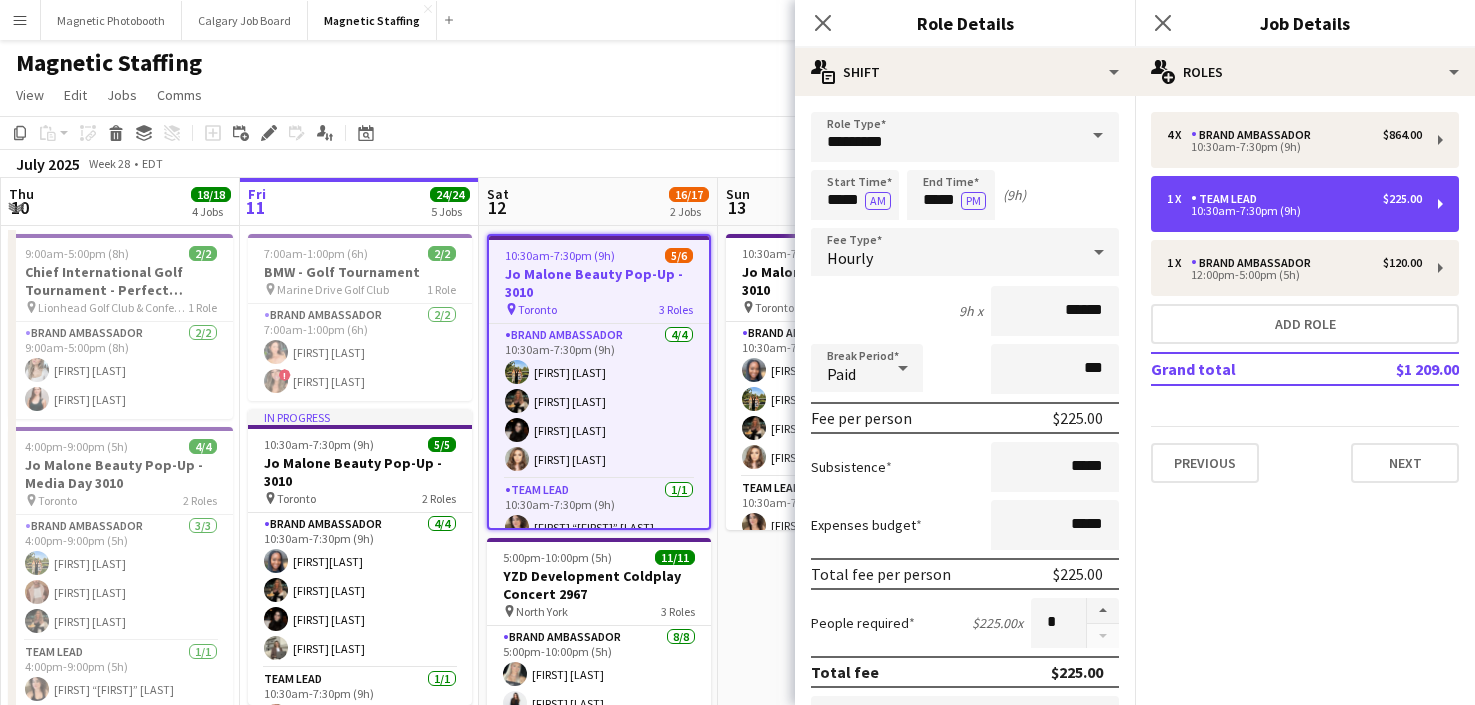 scroll, scrollTop: 649, scrollLeft: 0, axis: vertical 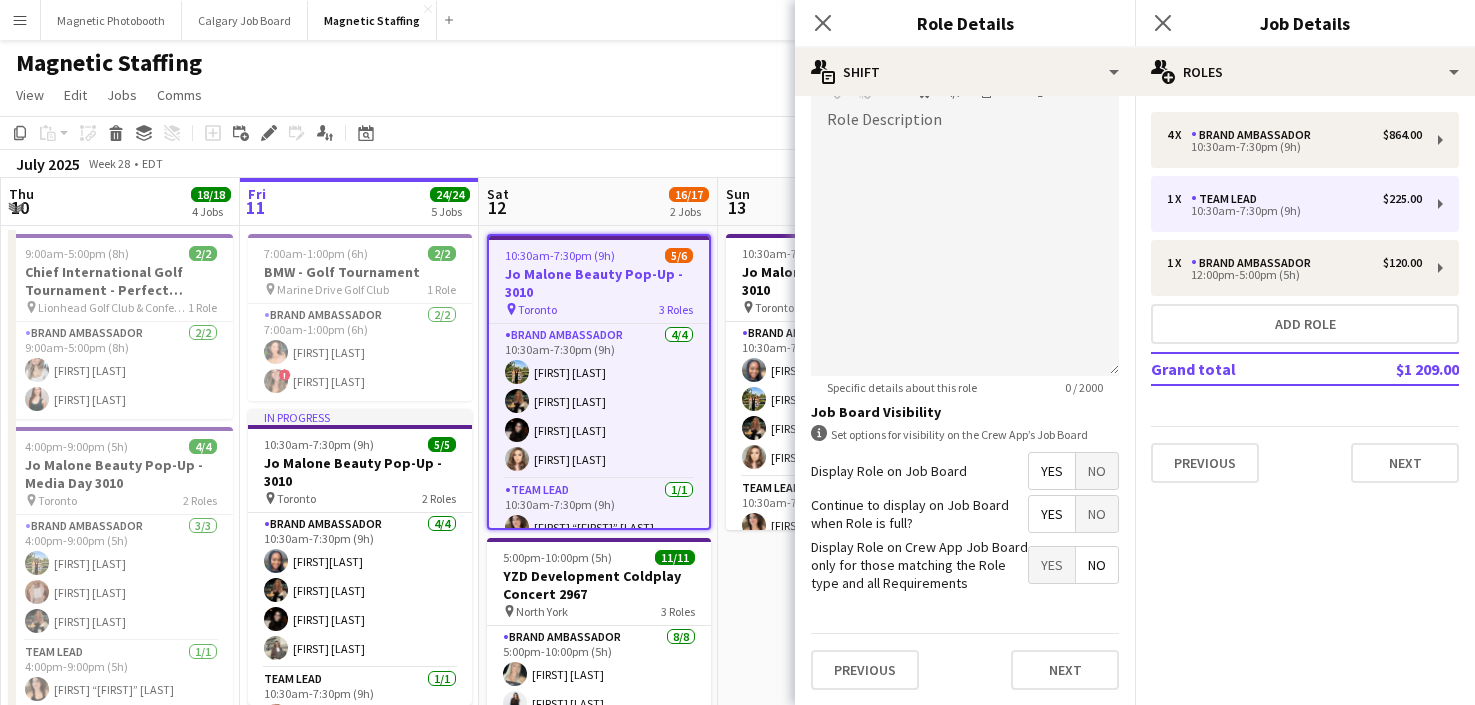 click on "No" at bounding box center [1097, 514] 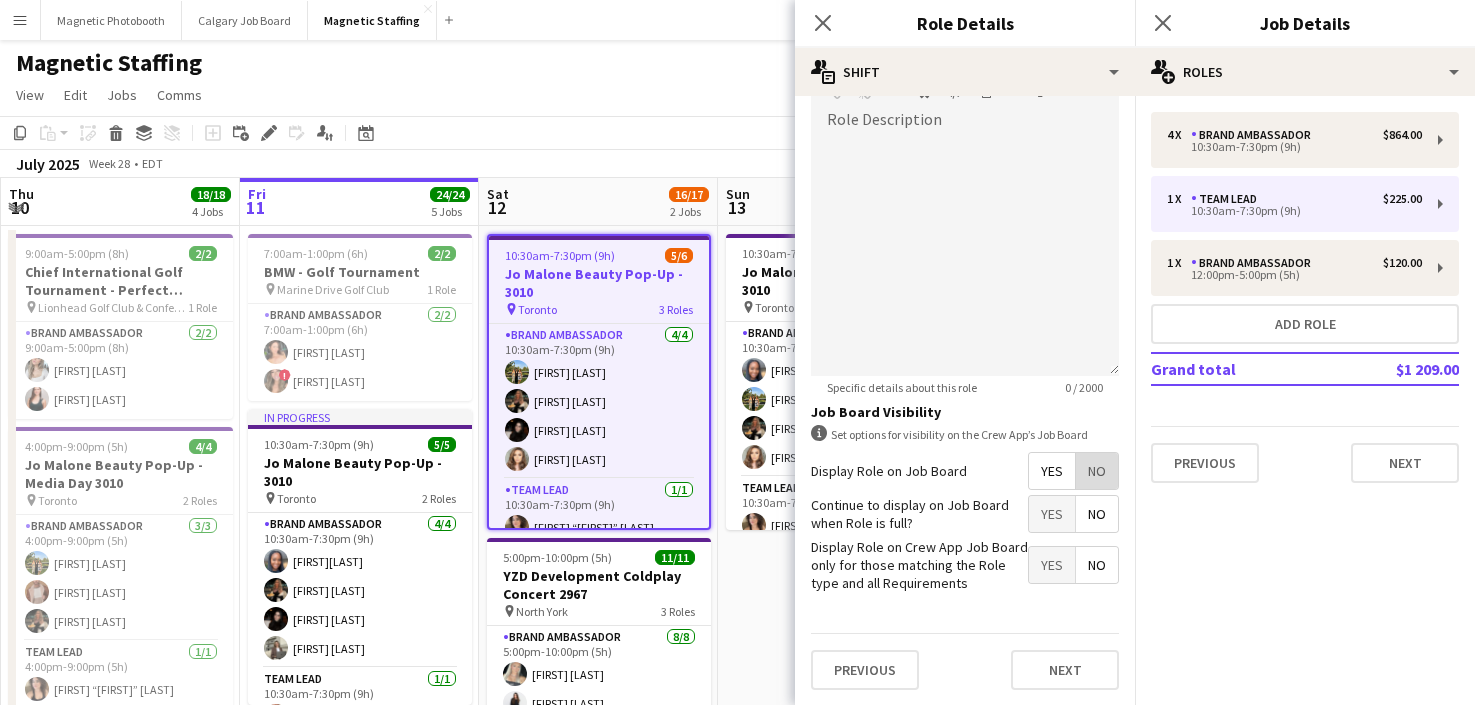 click on "No" at bounding box center [1097, 471] 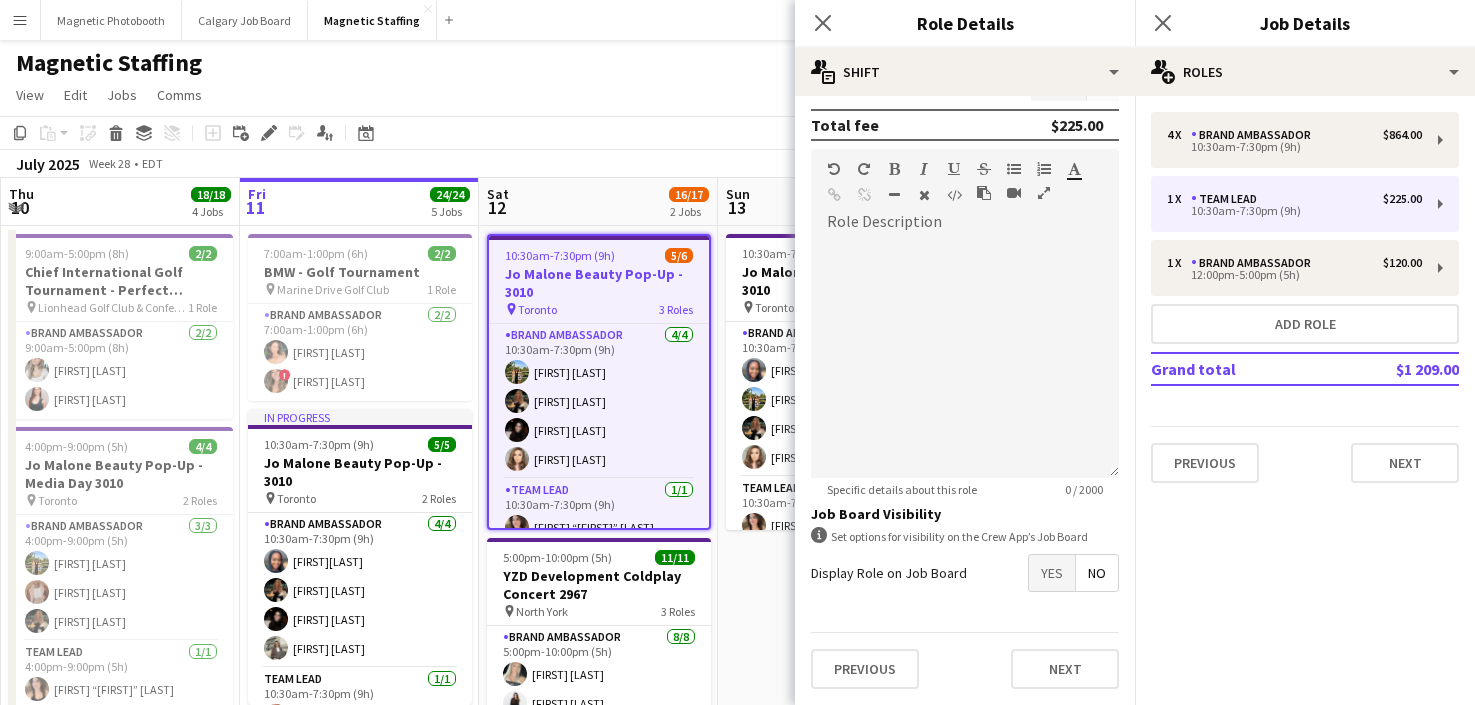 scroll, scrollTop: 547, scrollLeft: 0, axis: vertical 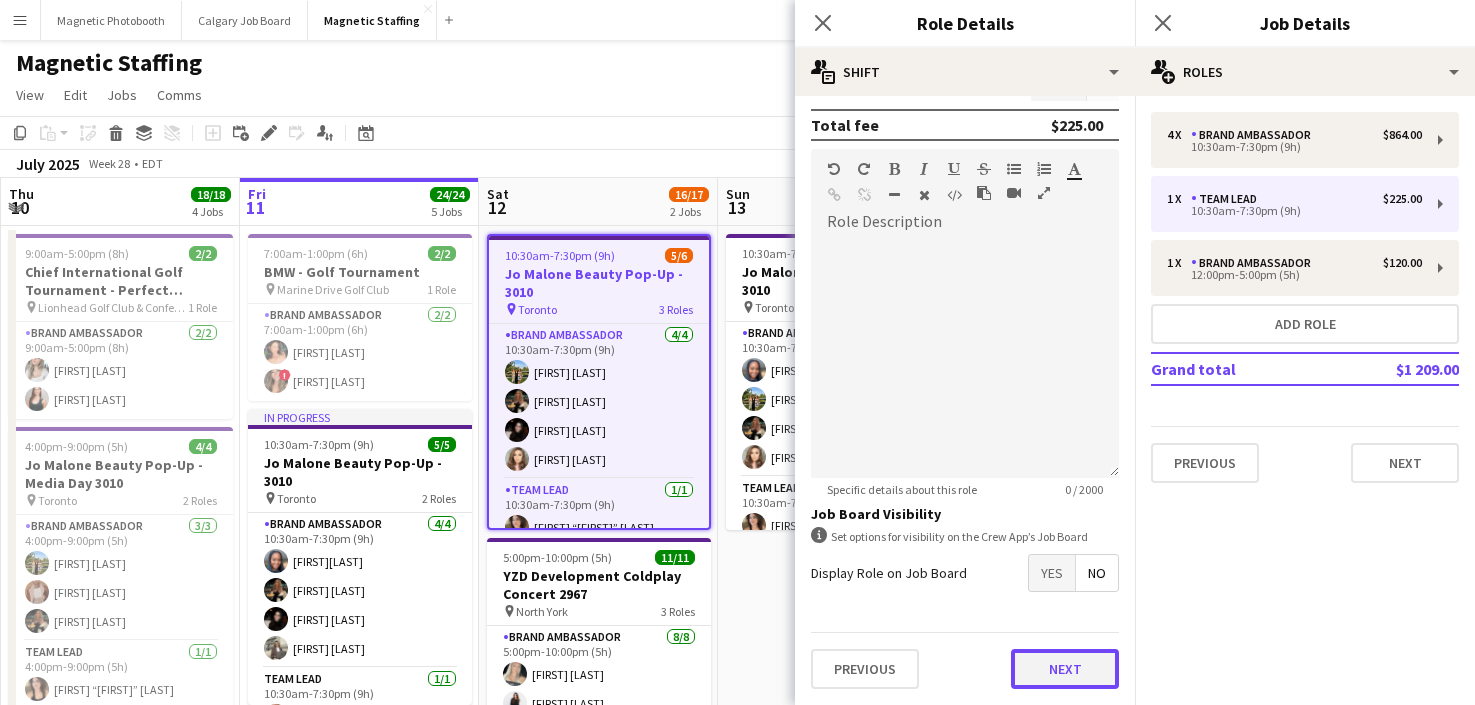click on "Next" at bounding box center [1065, 669] 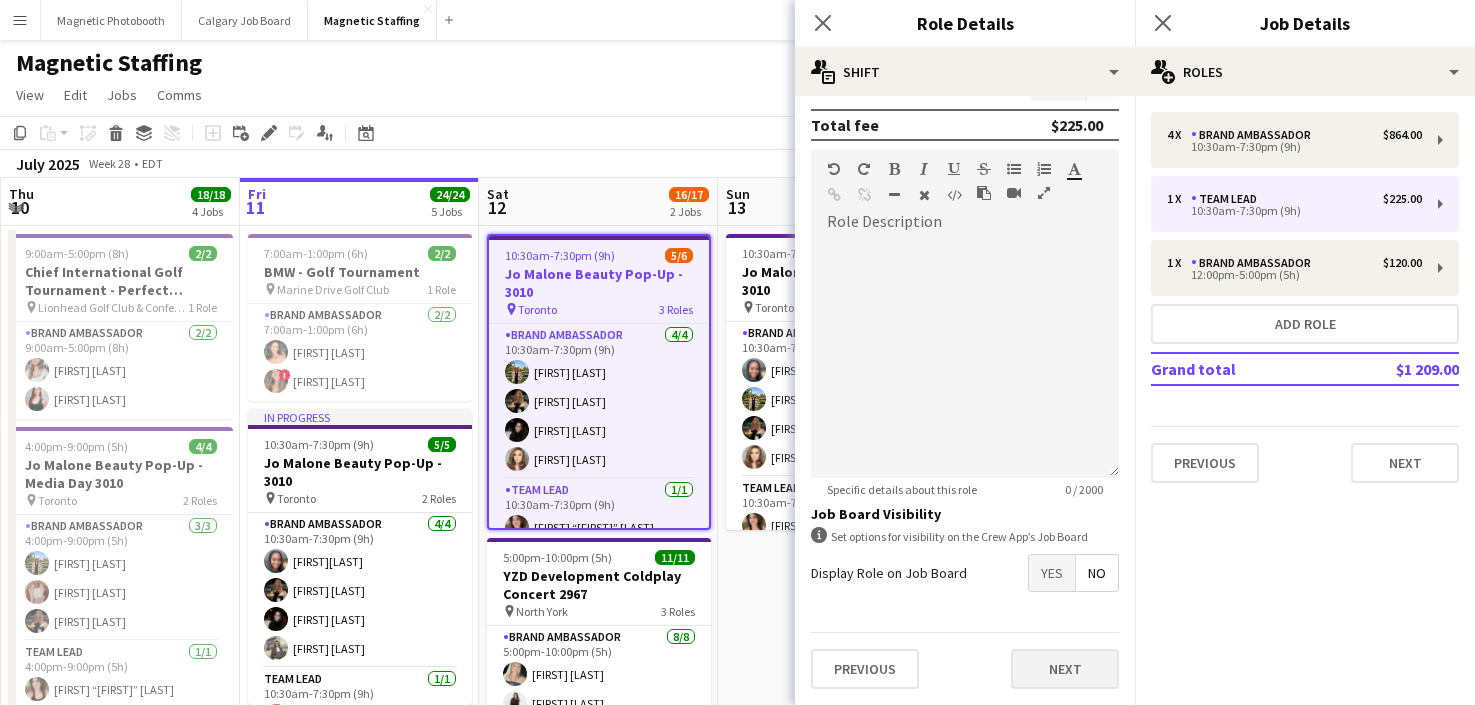 scroll, scrollTop: 0, scrollLeft: 0, axis: both 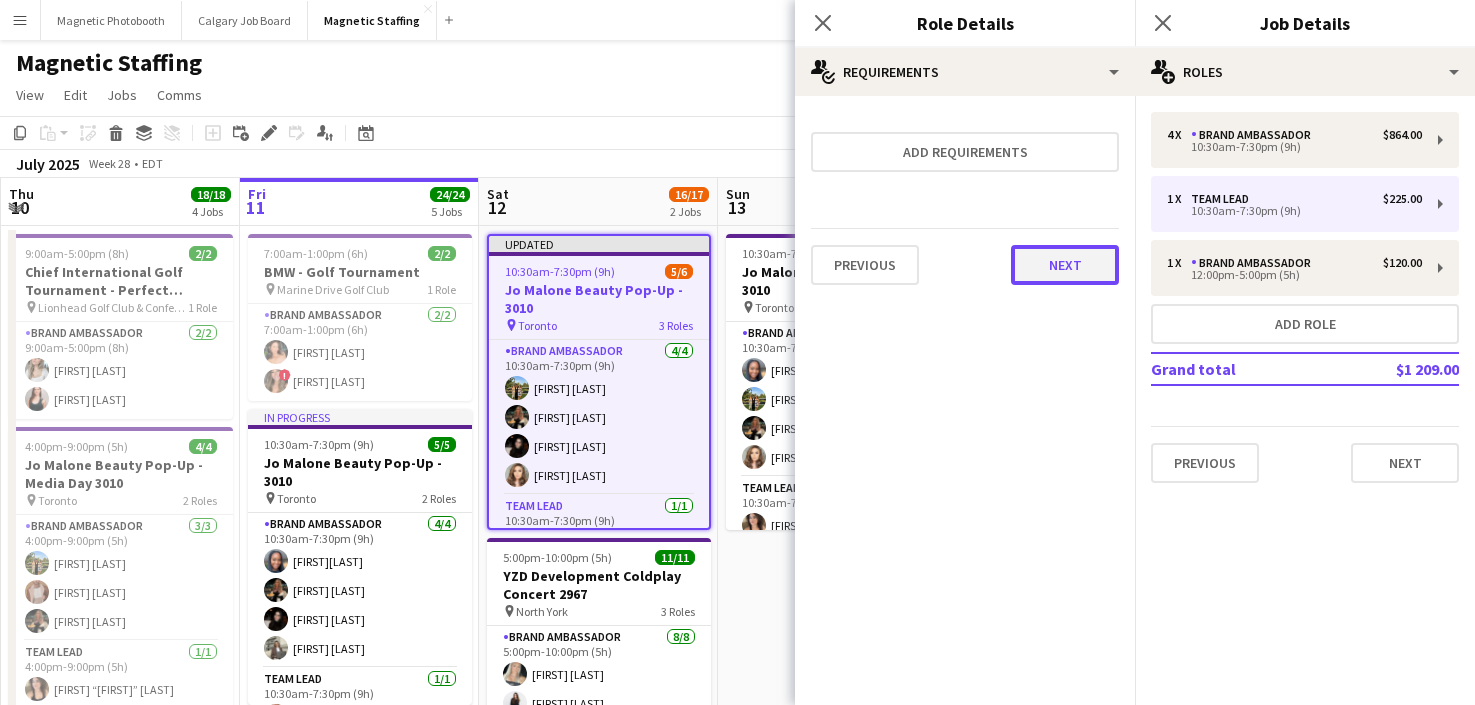 click on "Next" at bounding box center [1065, 265] 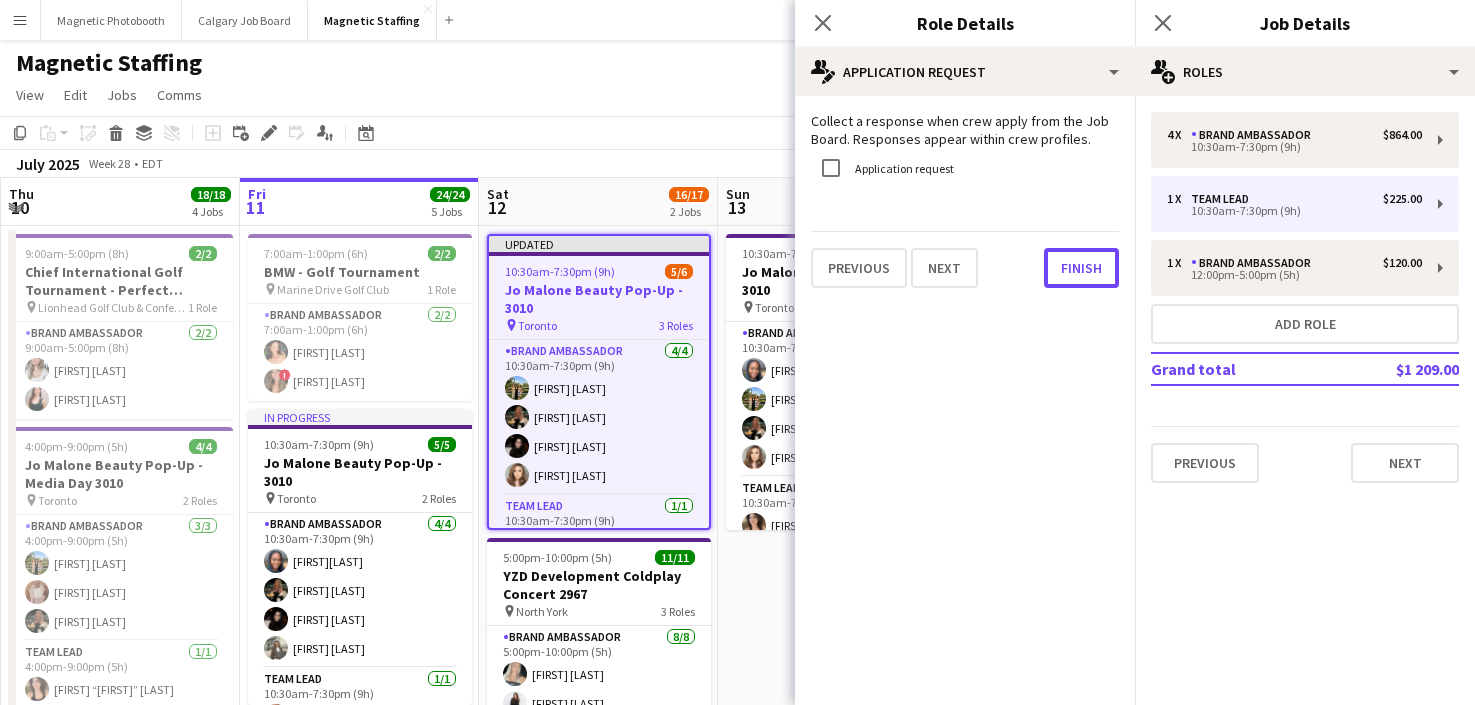 click on "Finish" at bounding box center [1081, 268] 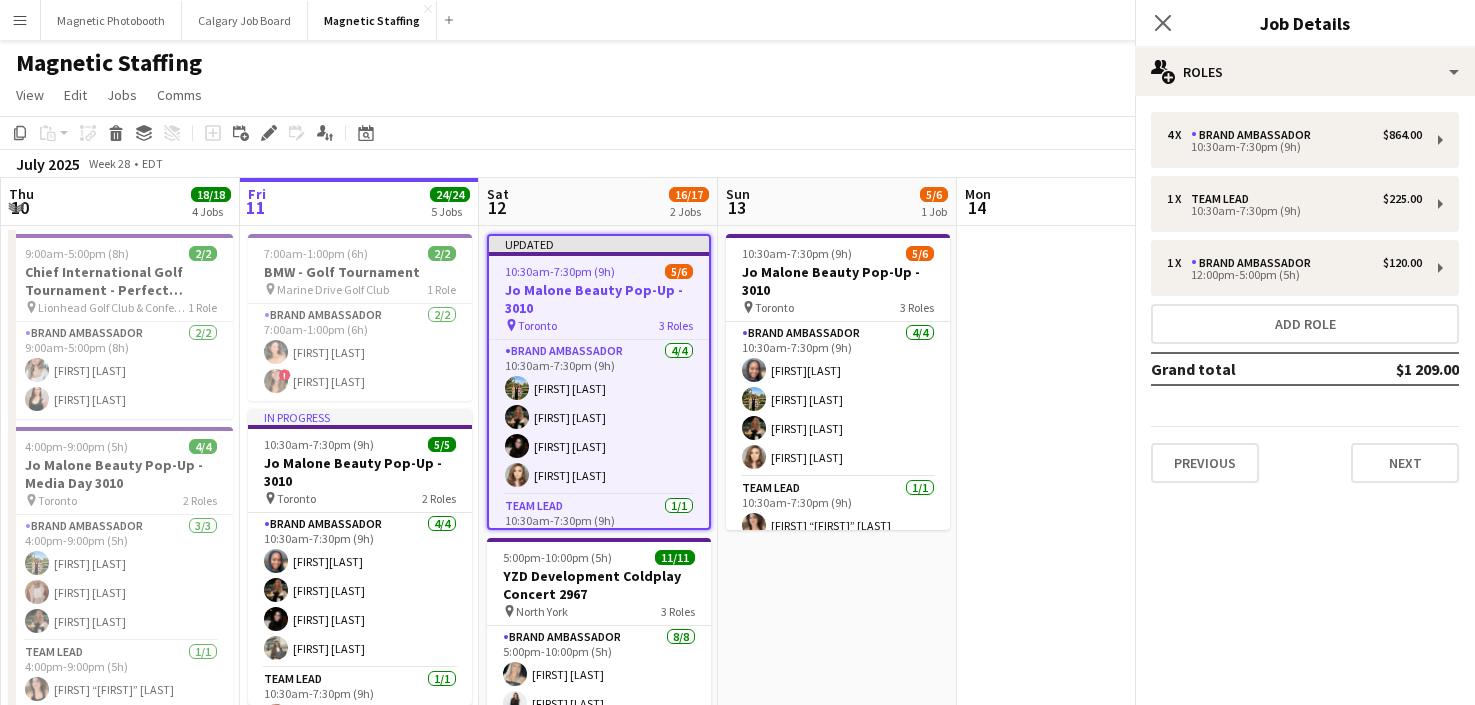 click on "Copy
Paste
Paste
Command
V Paste with crew
Command
Shift
V
Paste linked Job
Delete
Group
Ungroup
Add job
Add linked Job
Edit
Edit linked Job
Applicants
Date picker
JUL 2025 JUL 2025 Monday M Tuesday T Wednesday W Thursday T Friday F Saturday S Sunday S  JUL      1   2   3   4   5   6   7   8   9   10   11   12   13   14   15   16   17   18   19   20   21   22   23   24" 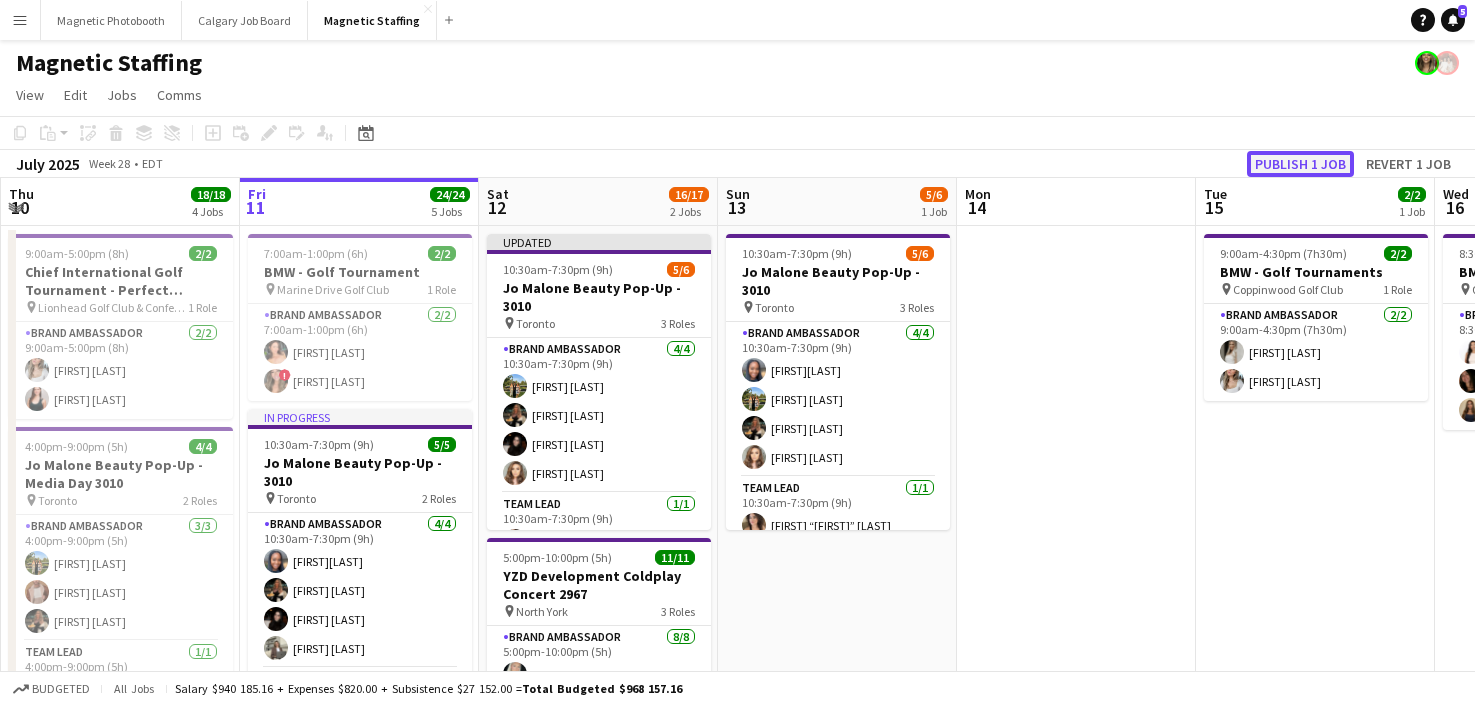 click on "Publish 1 job" 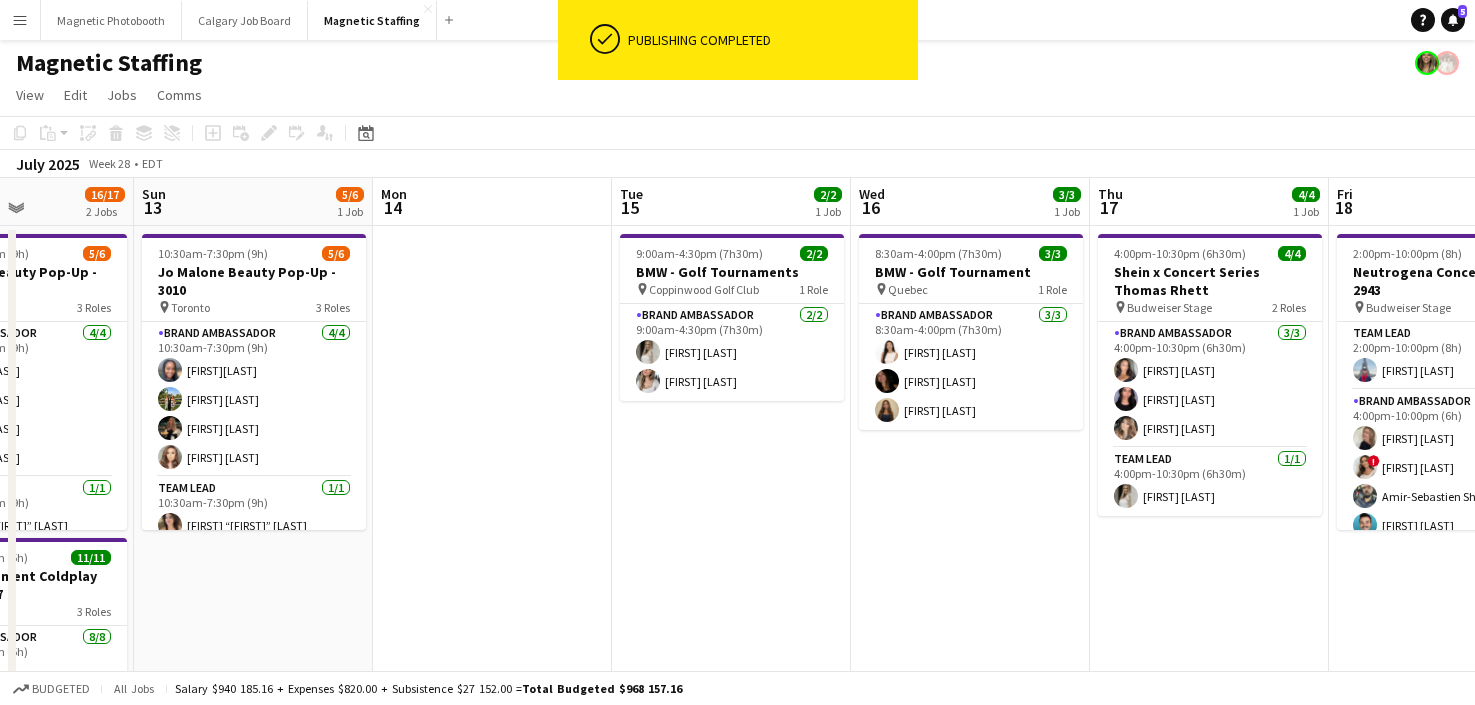 drag, startPoint x: 1263, startPoint y: 449, endPoint x: 643, endPoint y: 459, distance: 620.0806 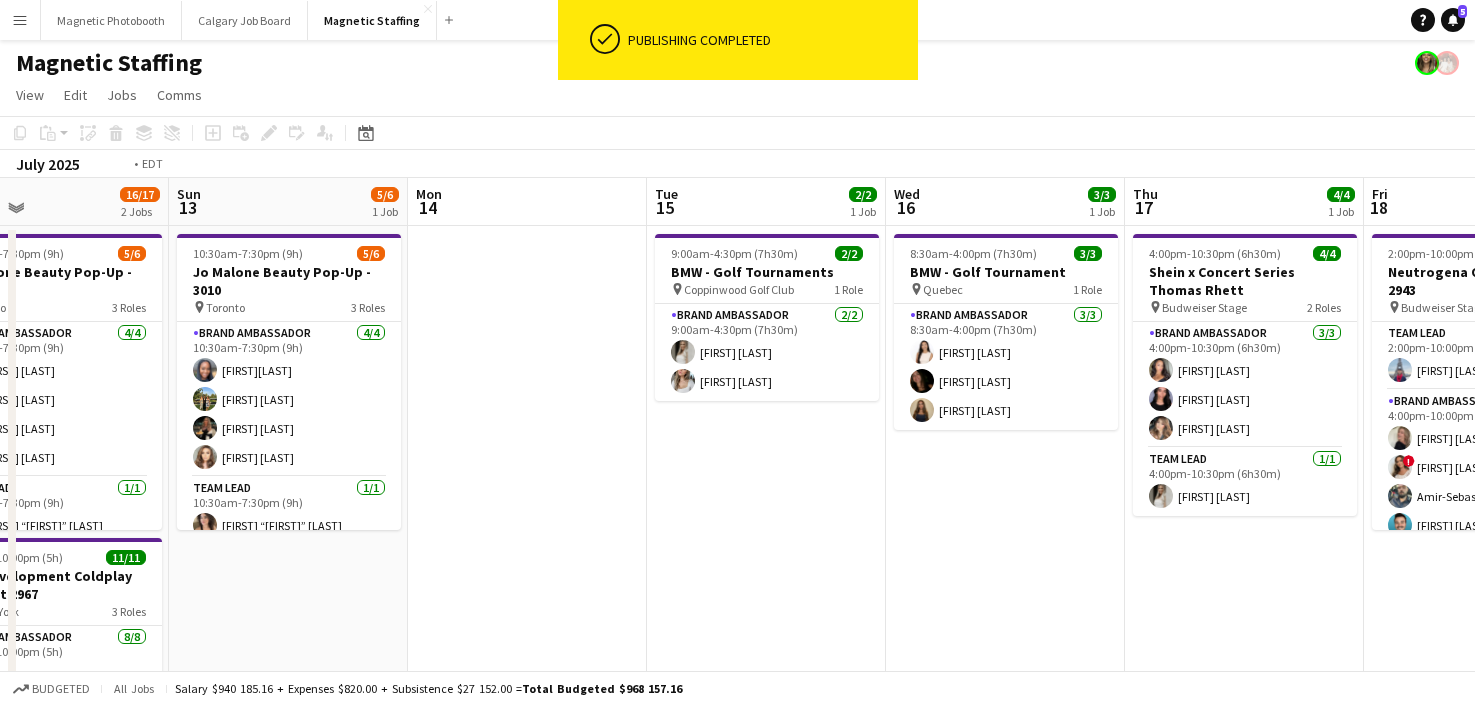 drag, startPoint x: 1102, startPoint y: 439, endPoint x: 552, endPoint y: 440, distance: 550.0009 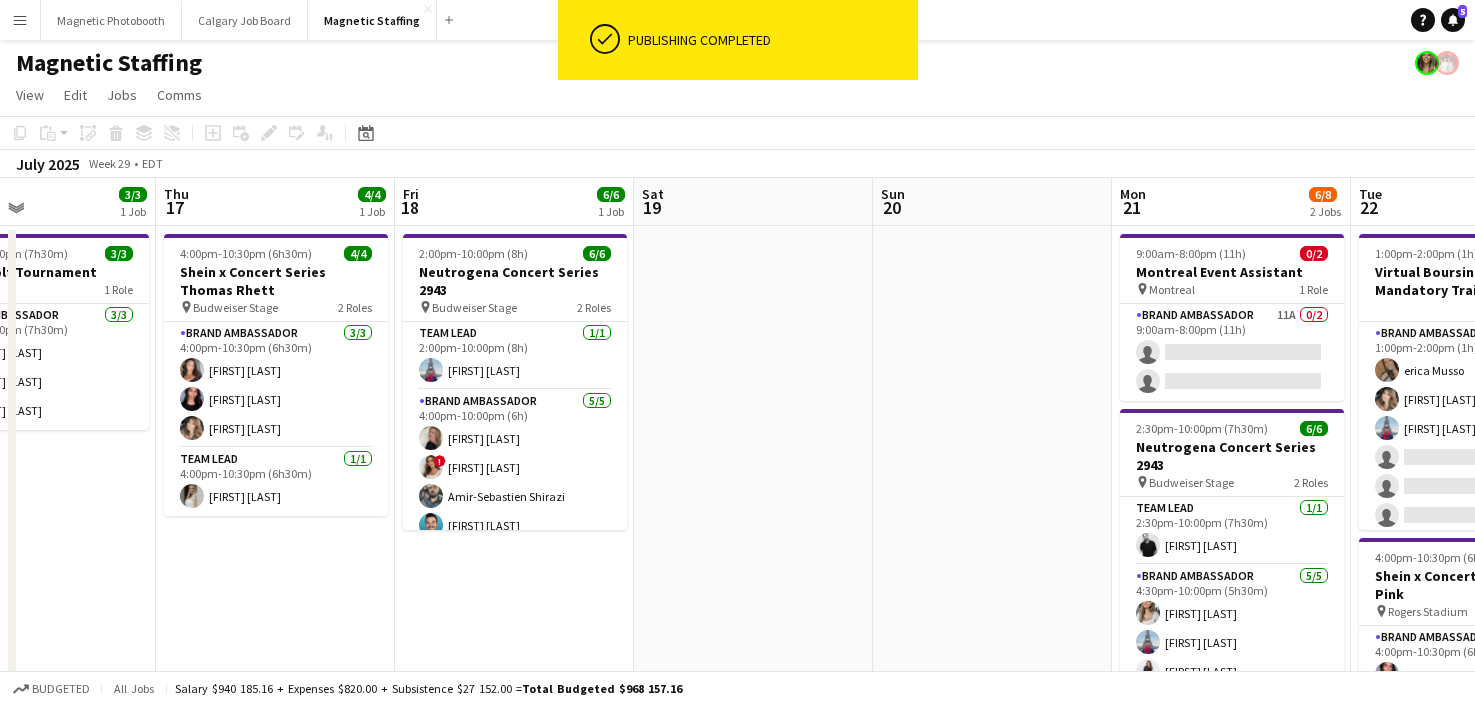 scroll, scrollTop: 0, scrollLeft: 561, axis: horizontal 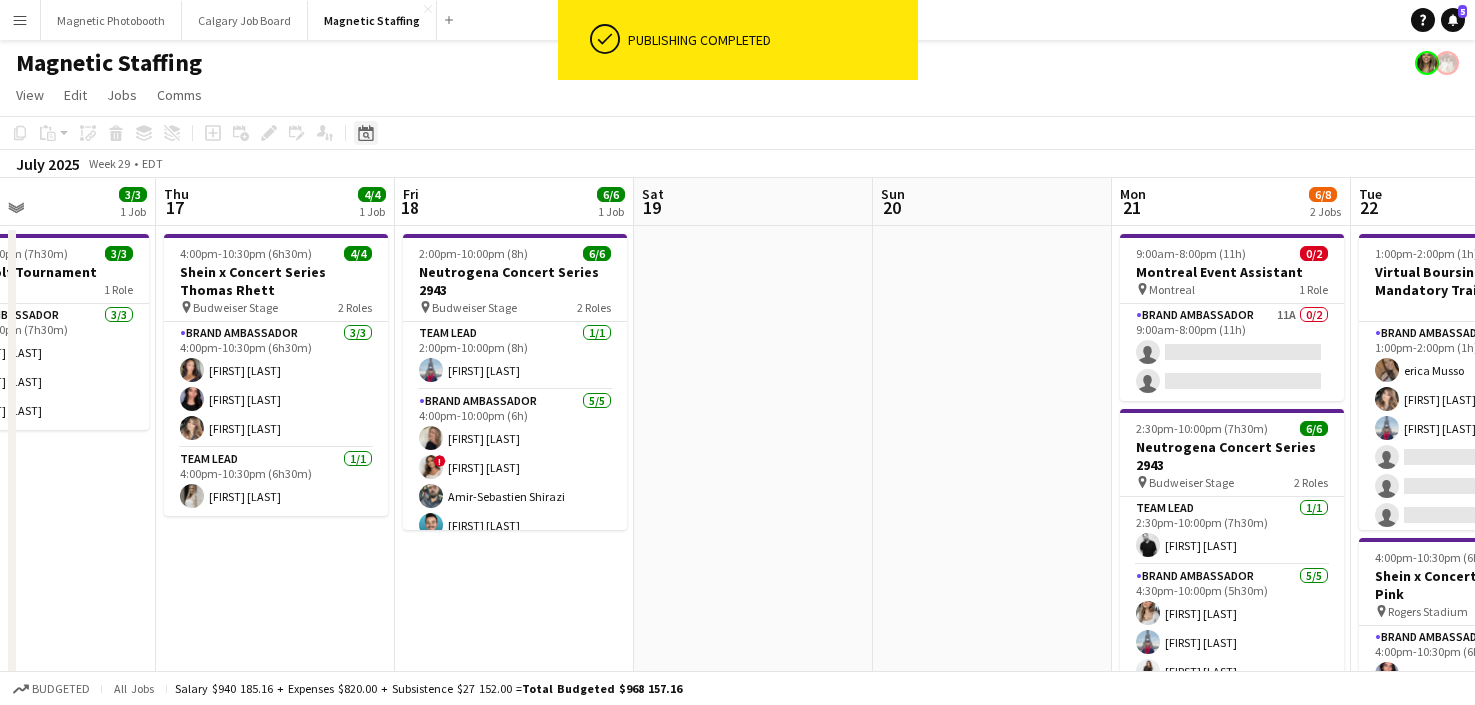 click on "Date picker" 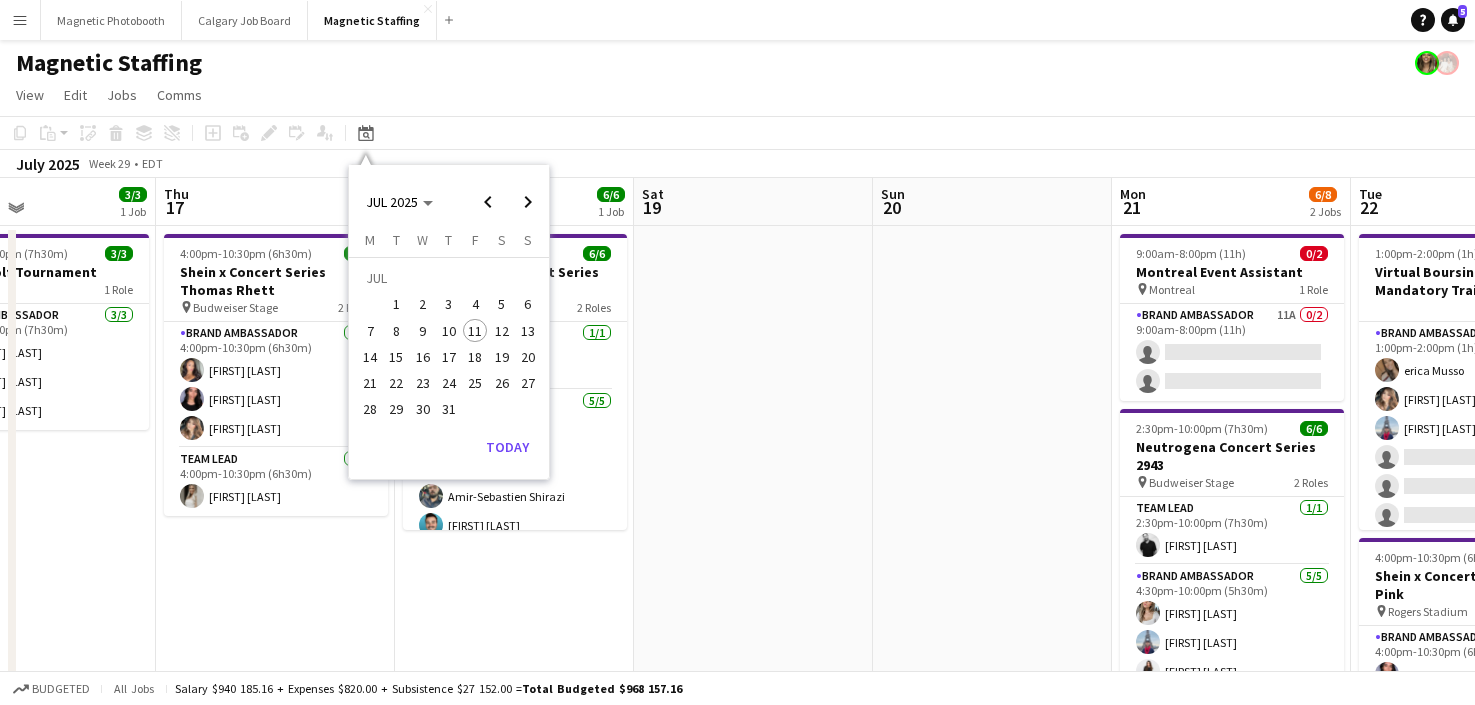 click on "JUL 2025 JUL 2025 Monday M Tuesday T Wednesday W Thursday T Friday F Saturday S Sunday S  JUL      1   2   3   4   5   6   7   8   9   10   11   12   13   14   15   16   17   18   19   20   21   22   23   24   25   26   27   28   29   30   31
Comparison range
Comparison range
Today" at bounding box center [449, 322] 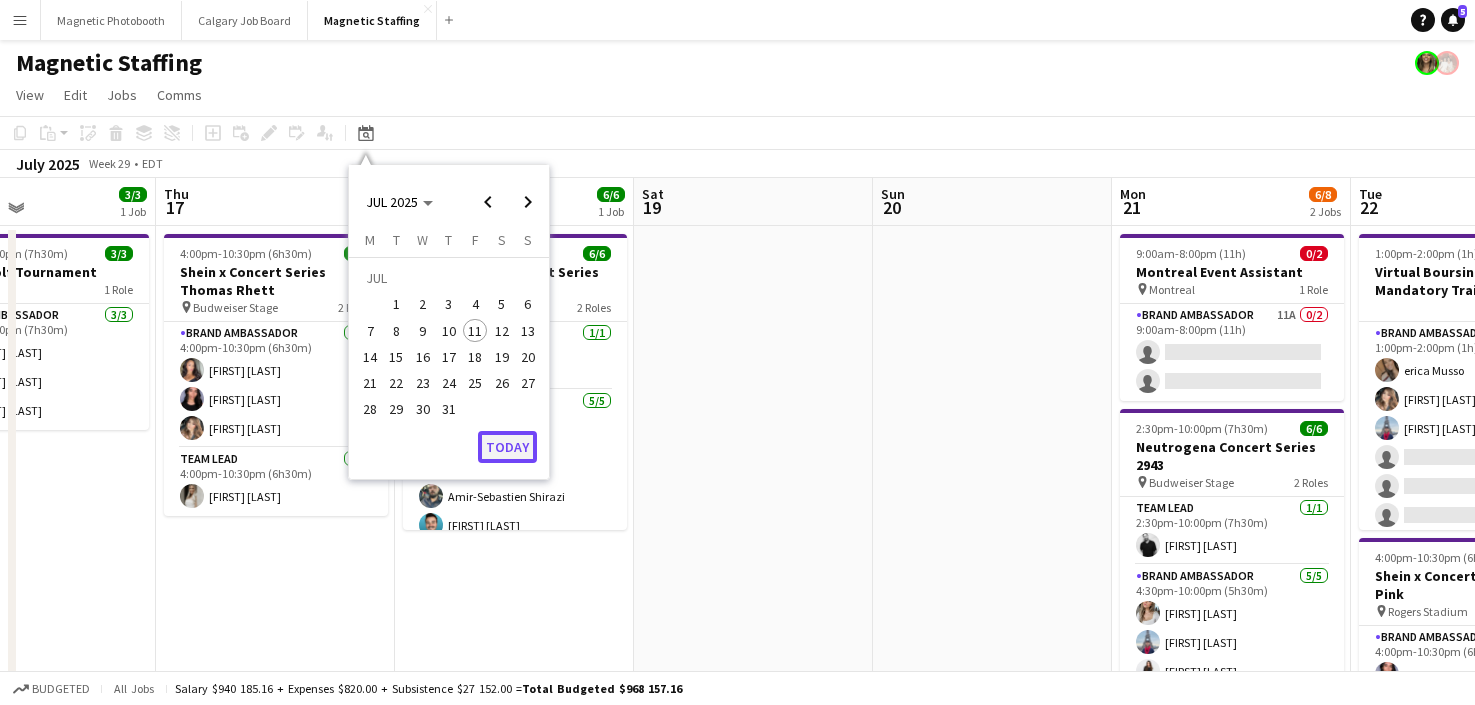 click on "Today" at bounding box center [507, 447] 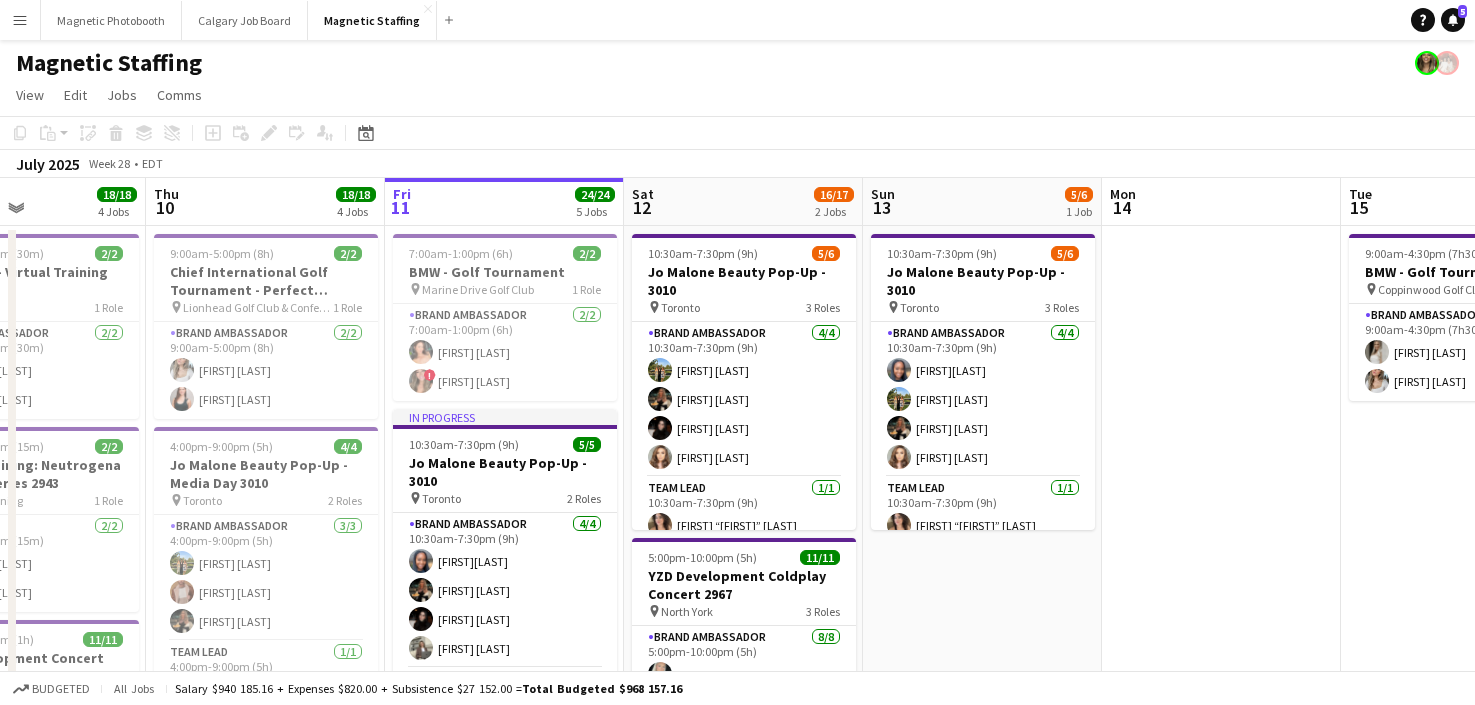 drag, startPoint x: 754, startPoint y: 473, endPoint x: 616, endPoint y: 473, distance: 138 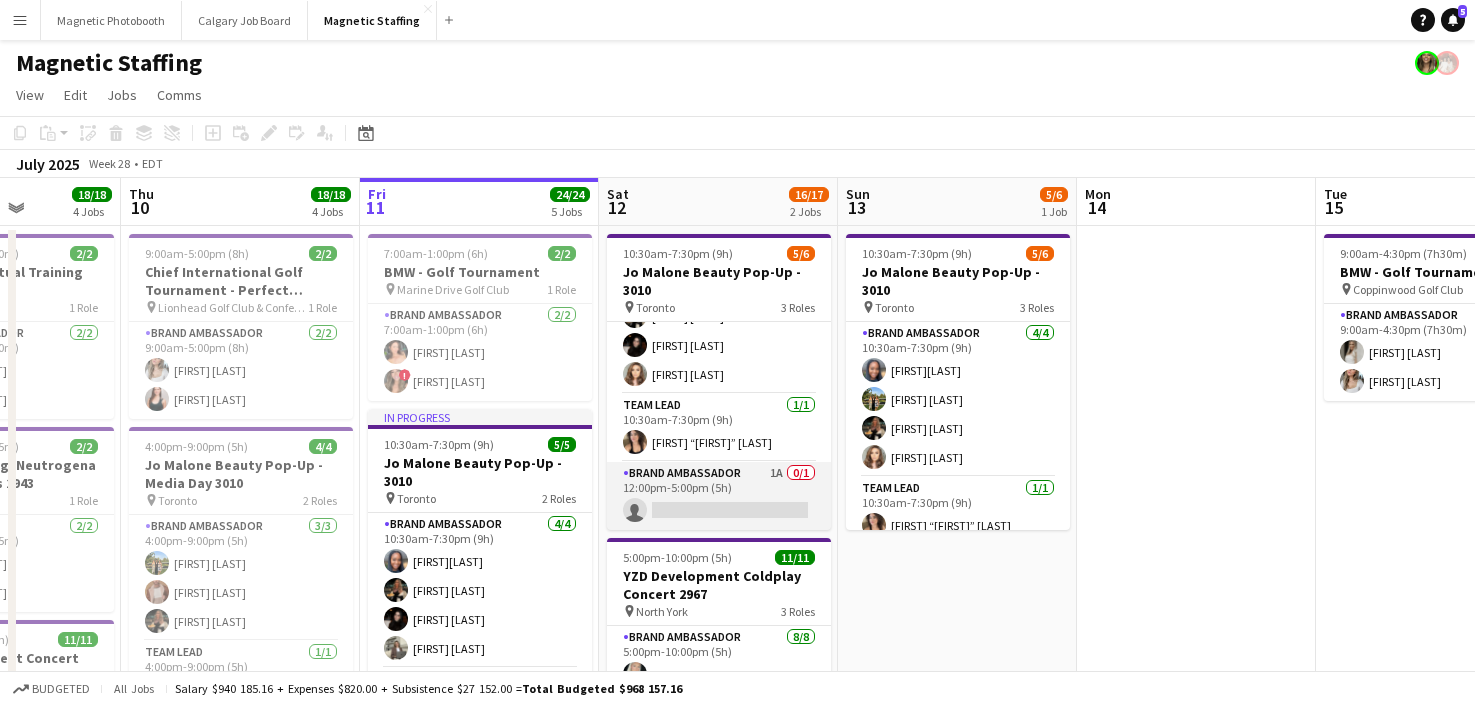 scroll, scrollTop: 0, scrollLeft: 0, axis: both 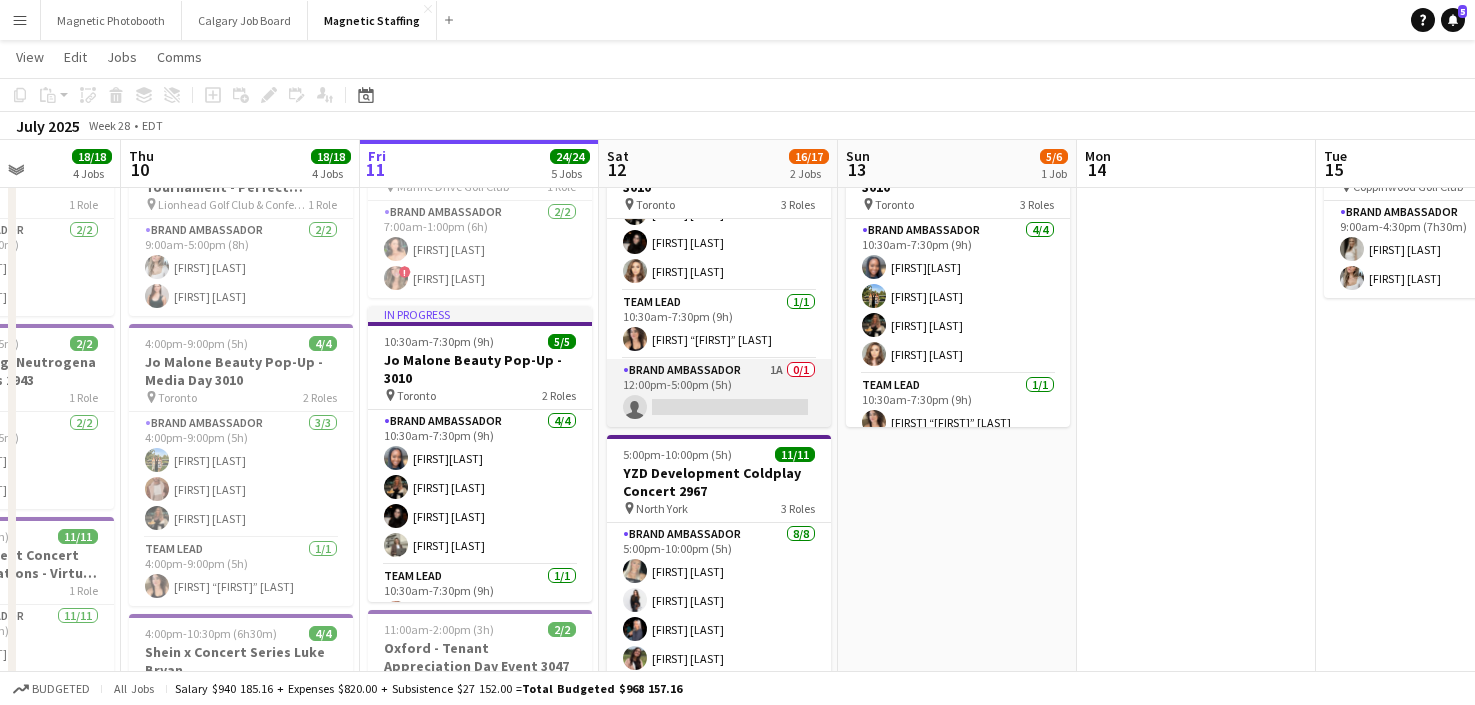 click on "Brand Ambassador   1A   0/1   12:00pm-5:00pm (5h)
single-neutral-actions" at bounding box center [719, 393] 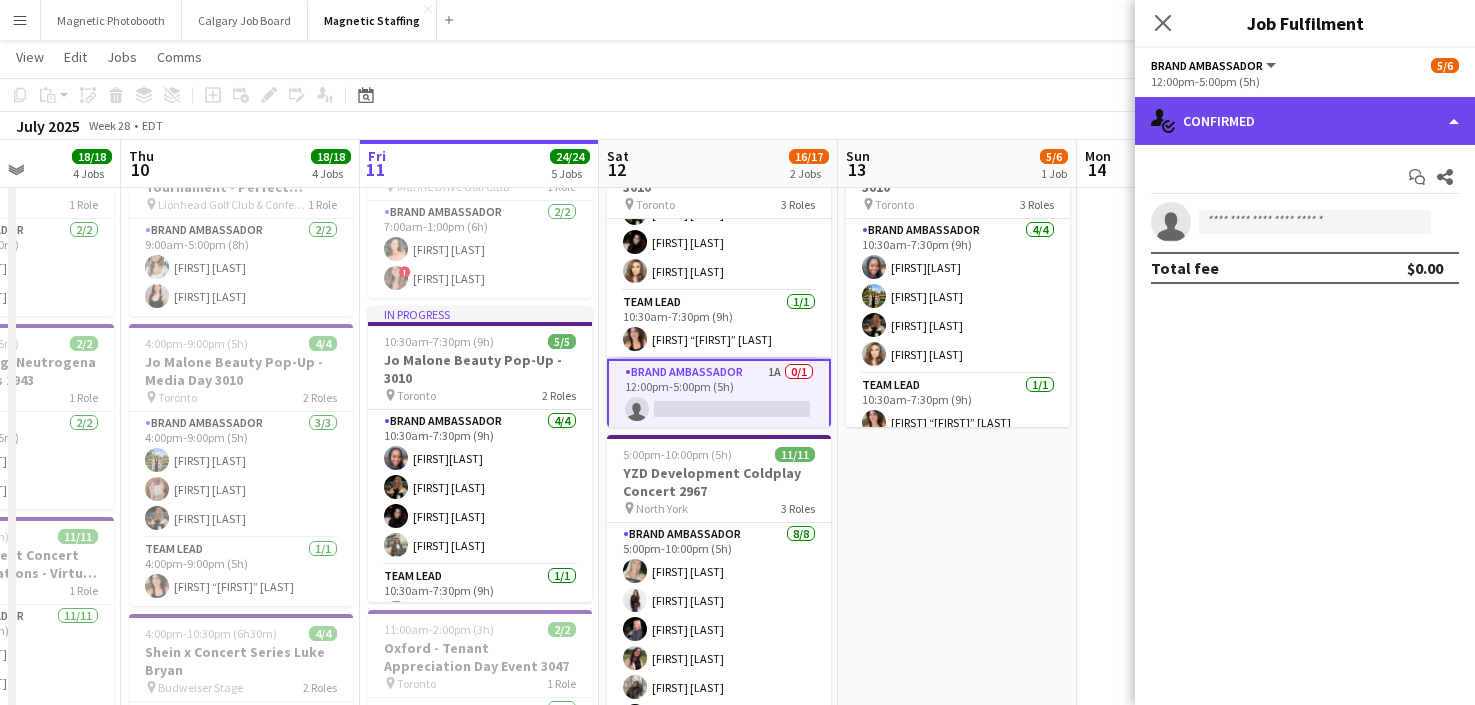 click on "single-neutral-actions-check-2
Confirmed" 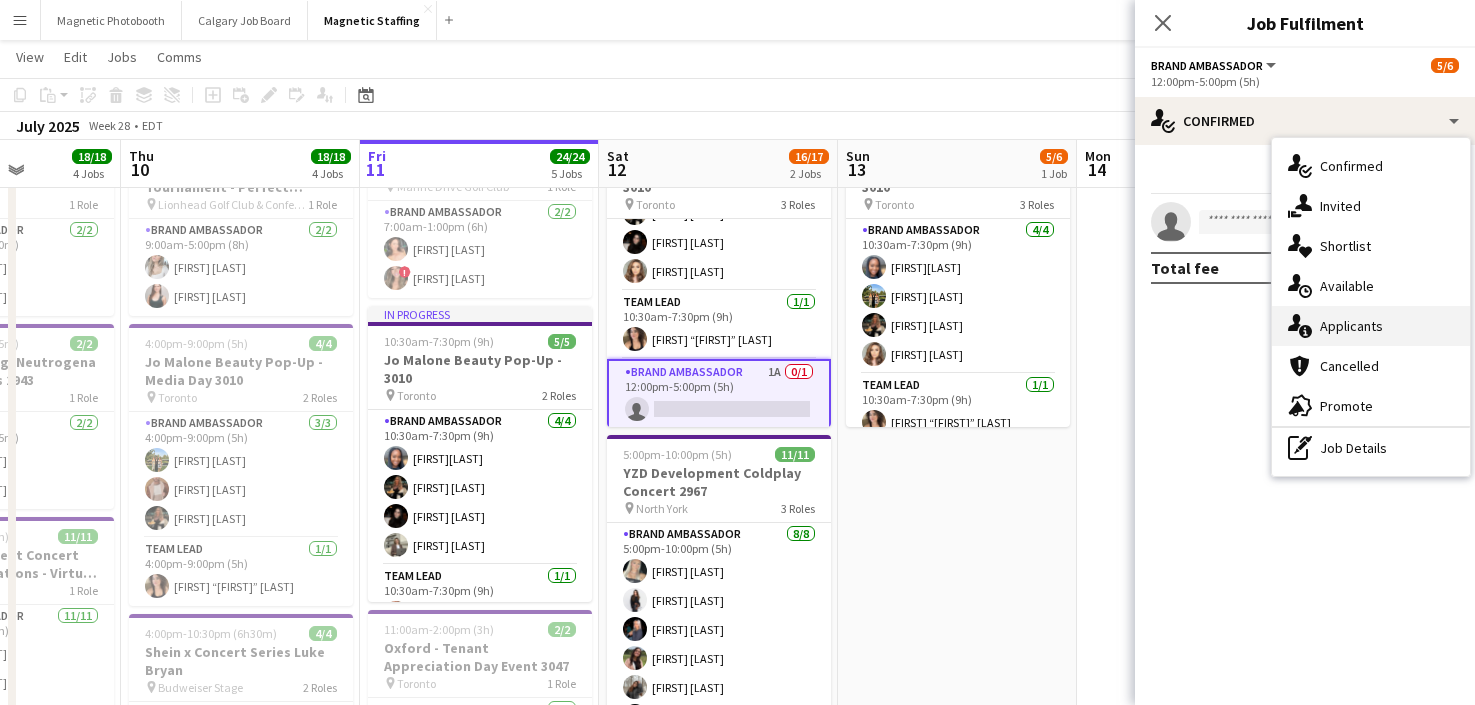 click on "single-neutral-actions-information
Applicants" at bounding box center [1371, 326] 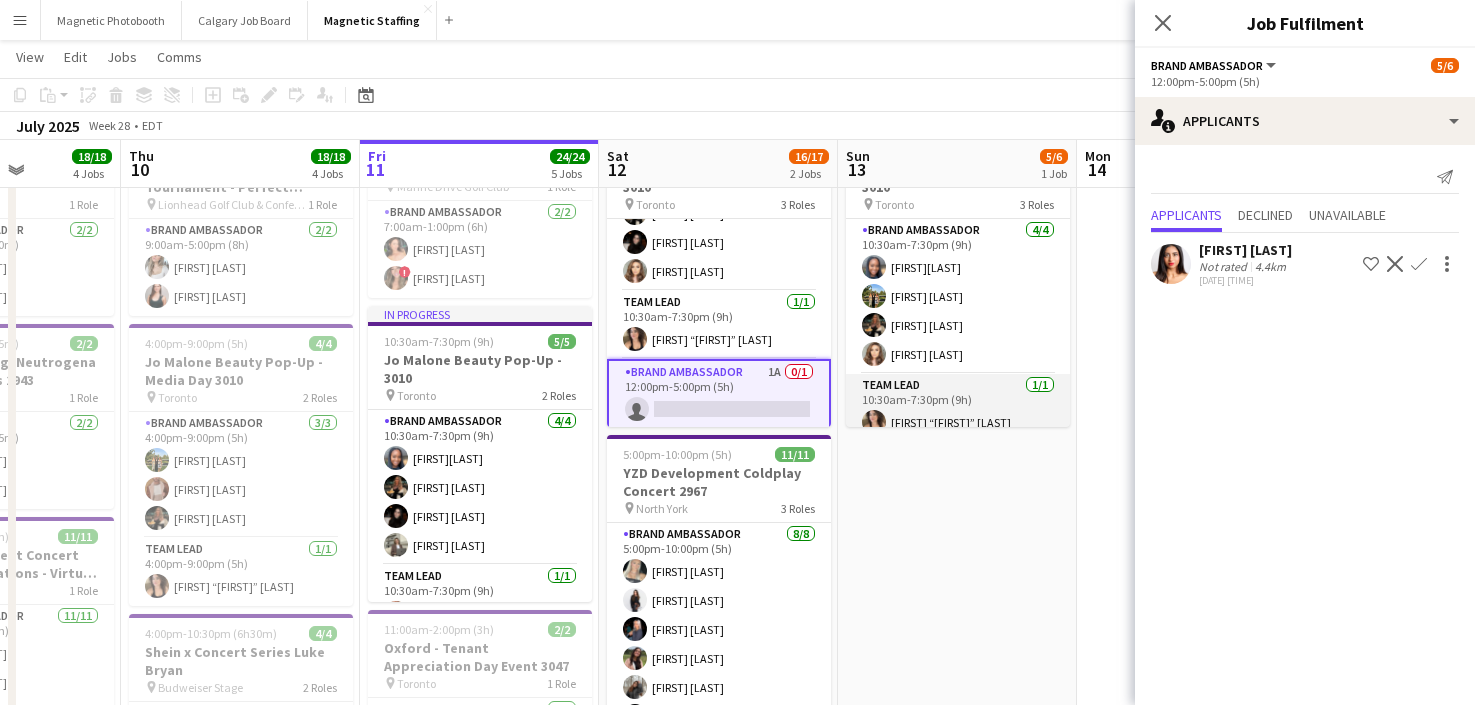 scroll, scrollTop: 83, scrollLeft: 0, axis: vertical 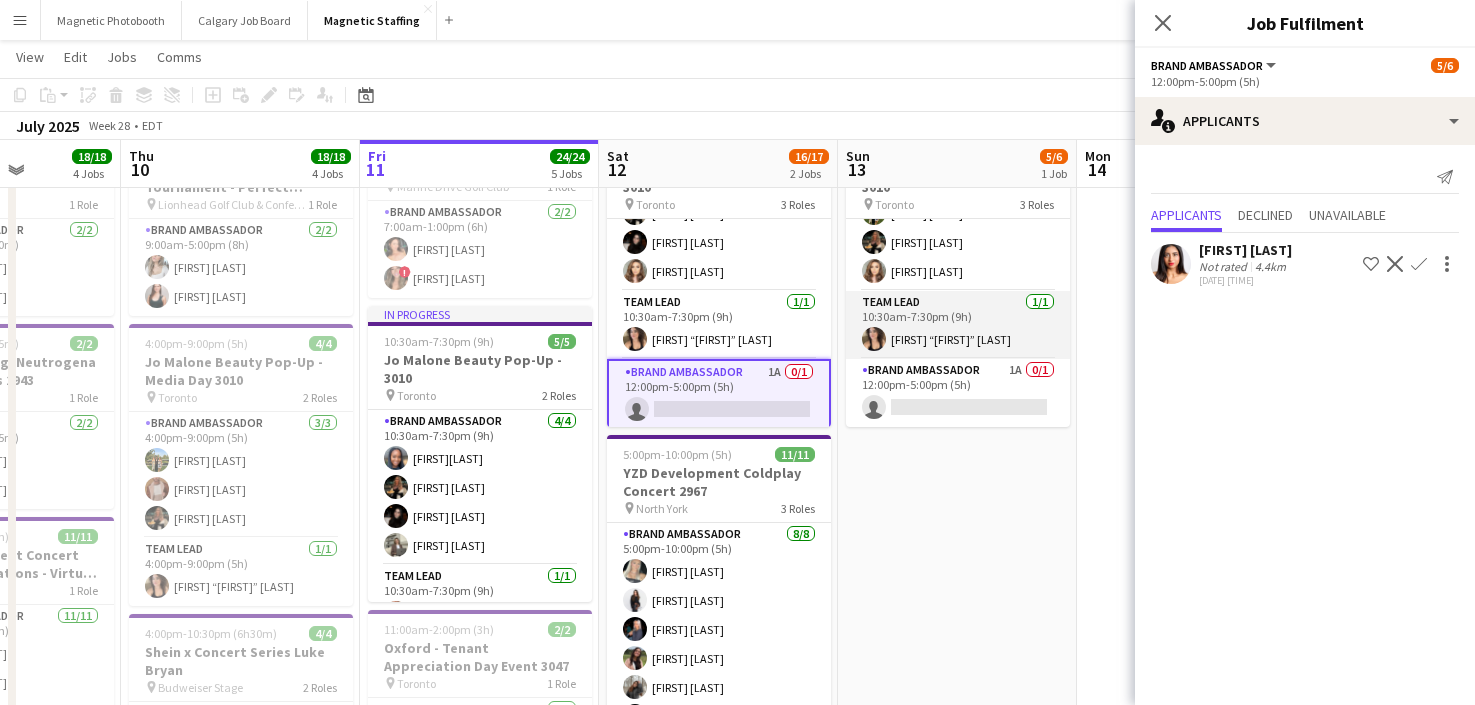 click on "Brand Ambassador   1A   0/1   12:00pm-5:00pm (5h)
single-neutral-actions" at bounding box center [958, 393] 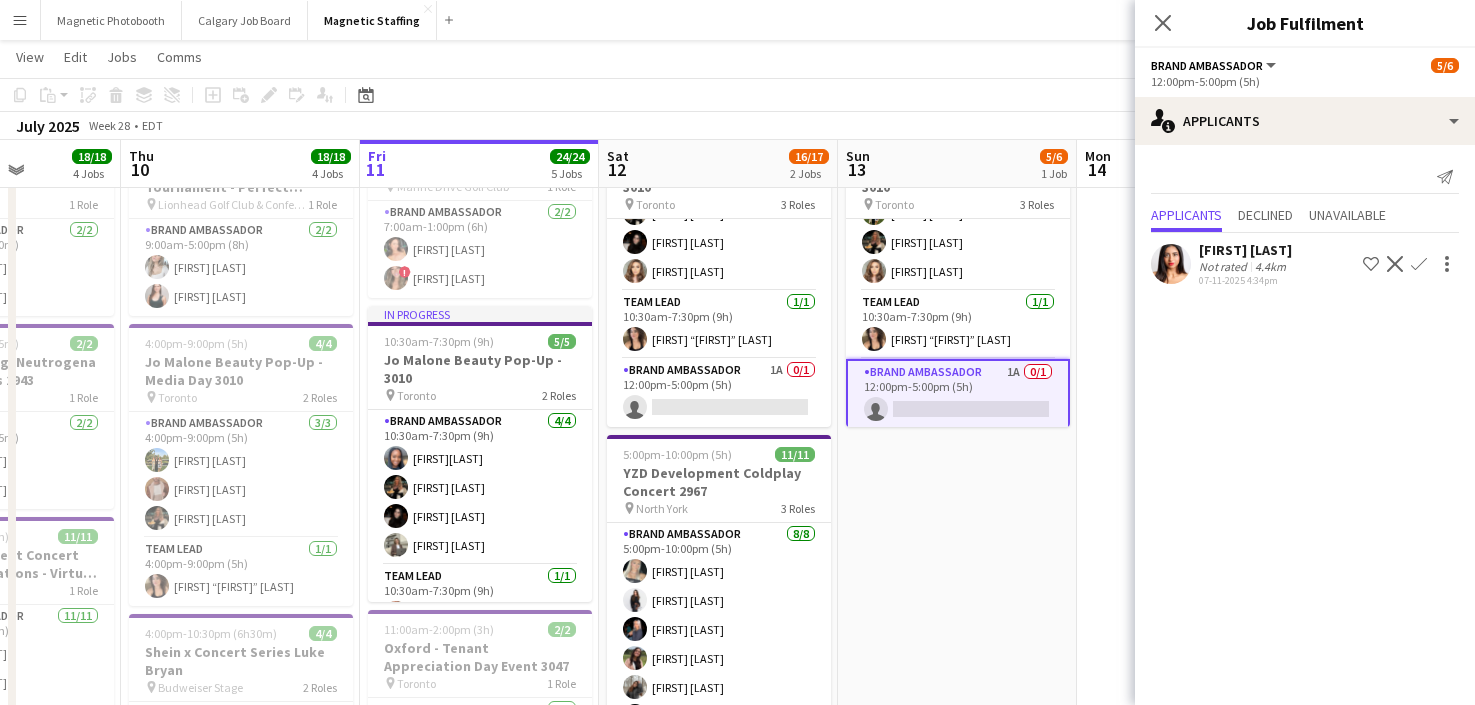 scroll, scrollTop: 207, scrollLeft: 0, axis: vertical 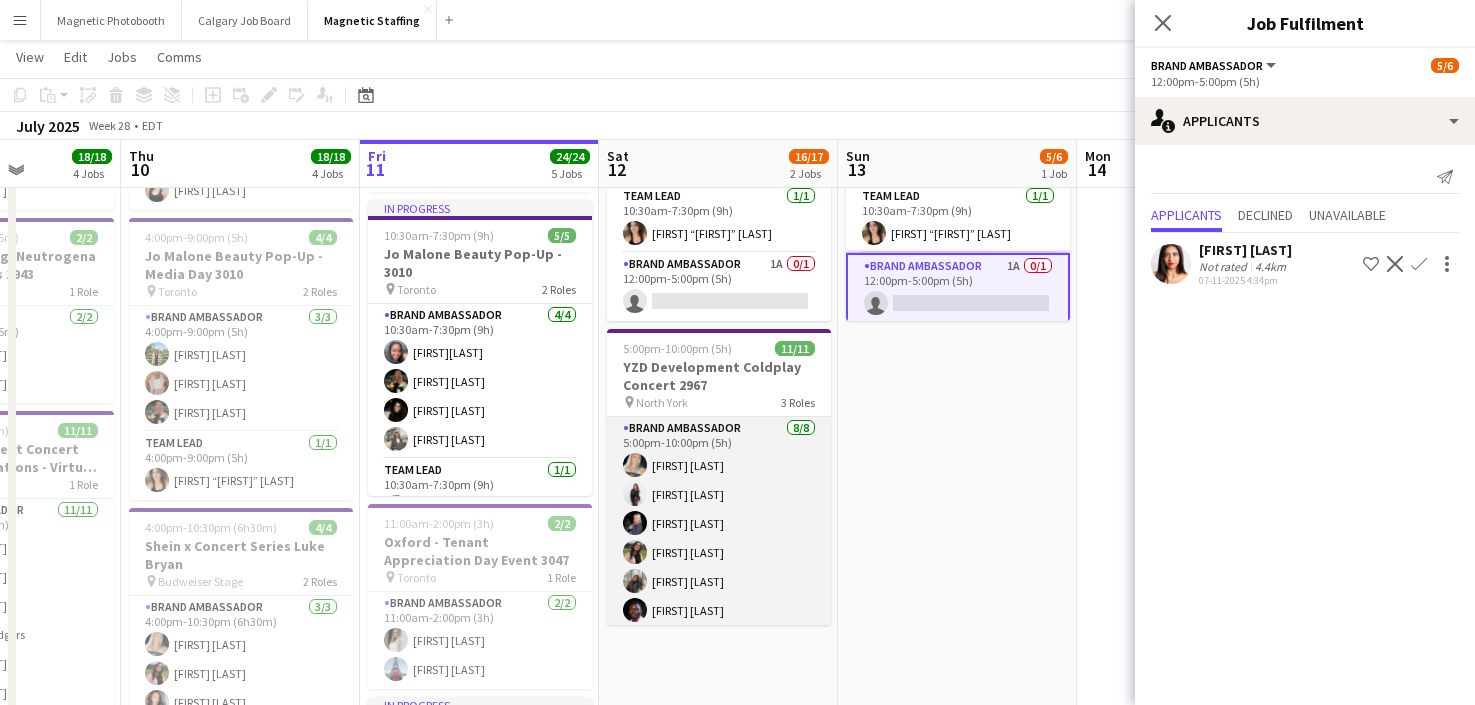 click on "Brand Ambassador   8/8   5:00pm-10:00pm (5h)
[FIRST] [LAST] [FIRST] [LAST] [FIRST] [LAST] [FIRST] [LAST] [FIRST] [LAST] [FIRST] [LAST] [FIRST] [LAST]" at bounding box center [719, 552] 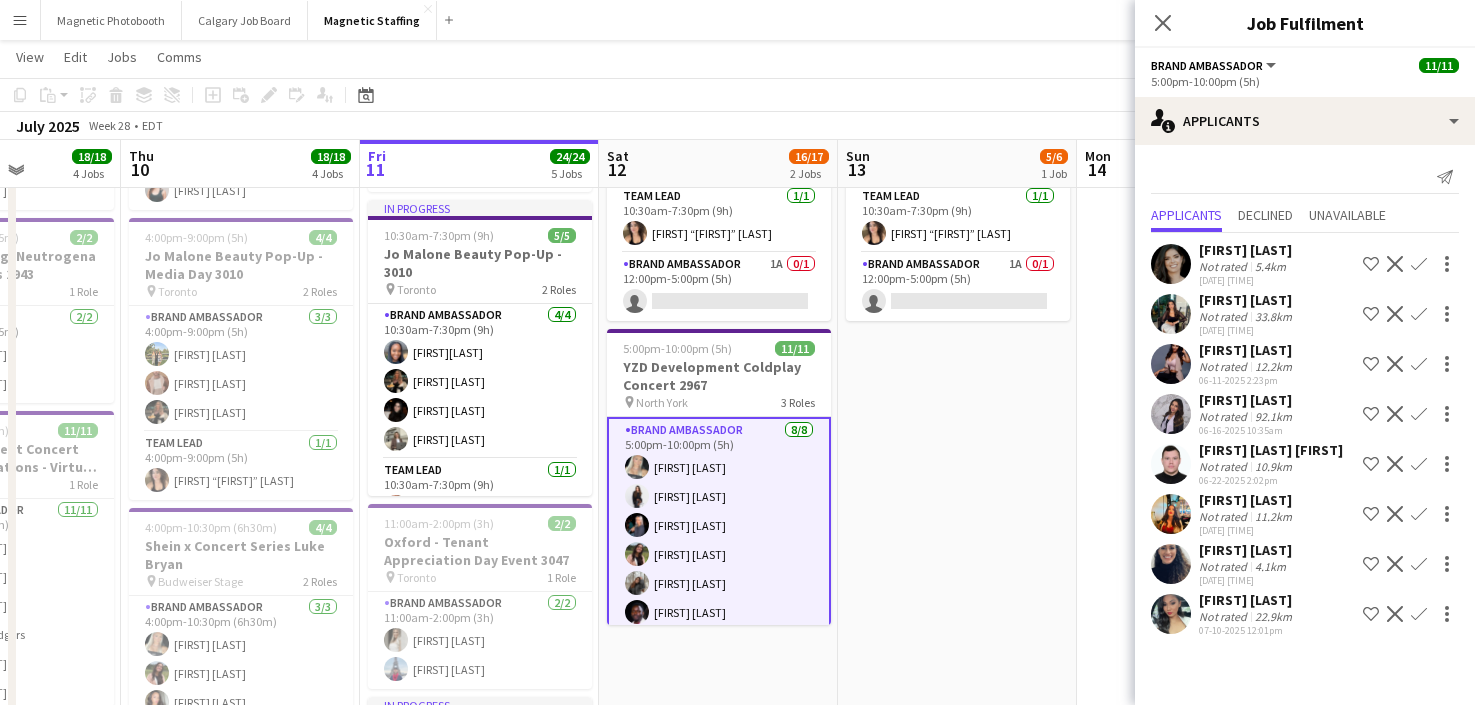 scroll, scrollTop: 0, scrollLeft: 0, axis: both 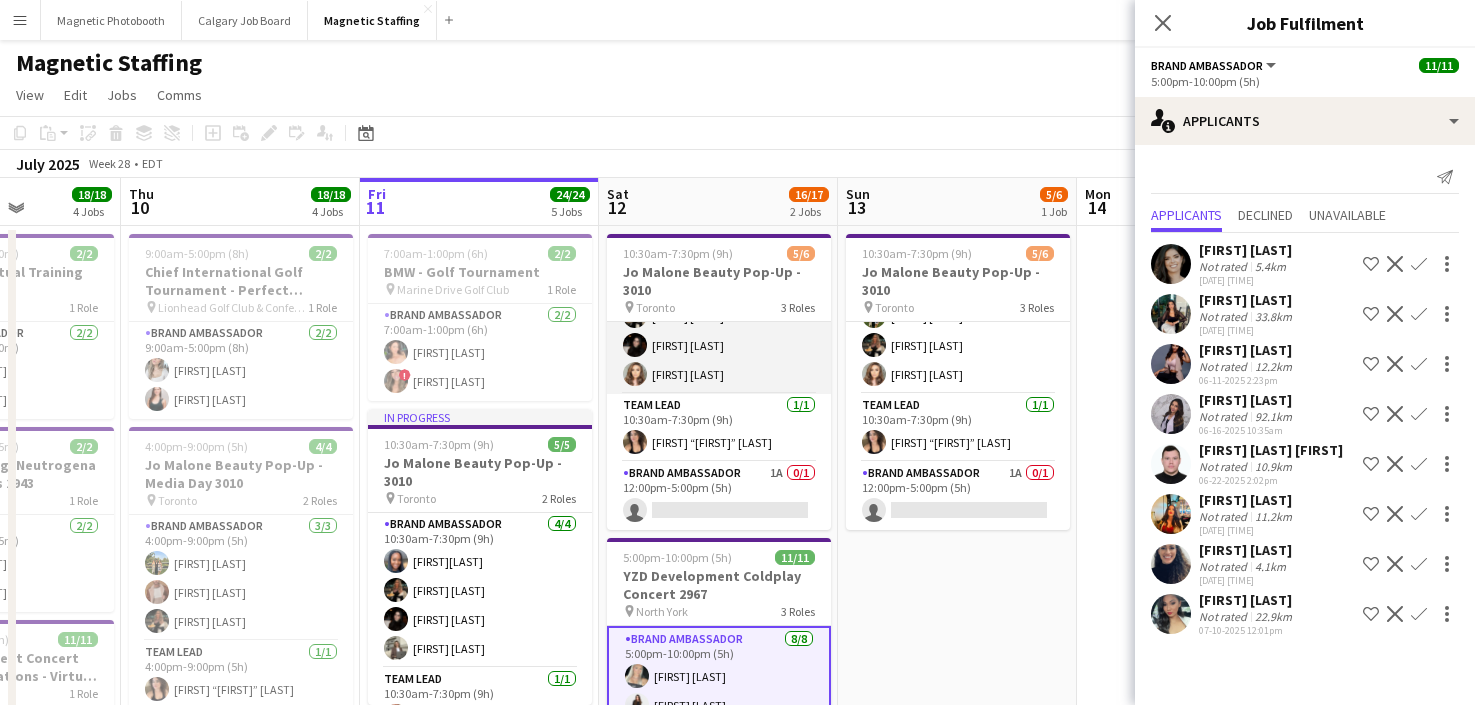 click on "Brand Ambassador   4/4   10:30am-7:30pm (9h)
[FIRST] [LAST] [FIRST] [LAST] [FIRST] [LAST]" at bounding box center (719, 316) 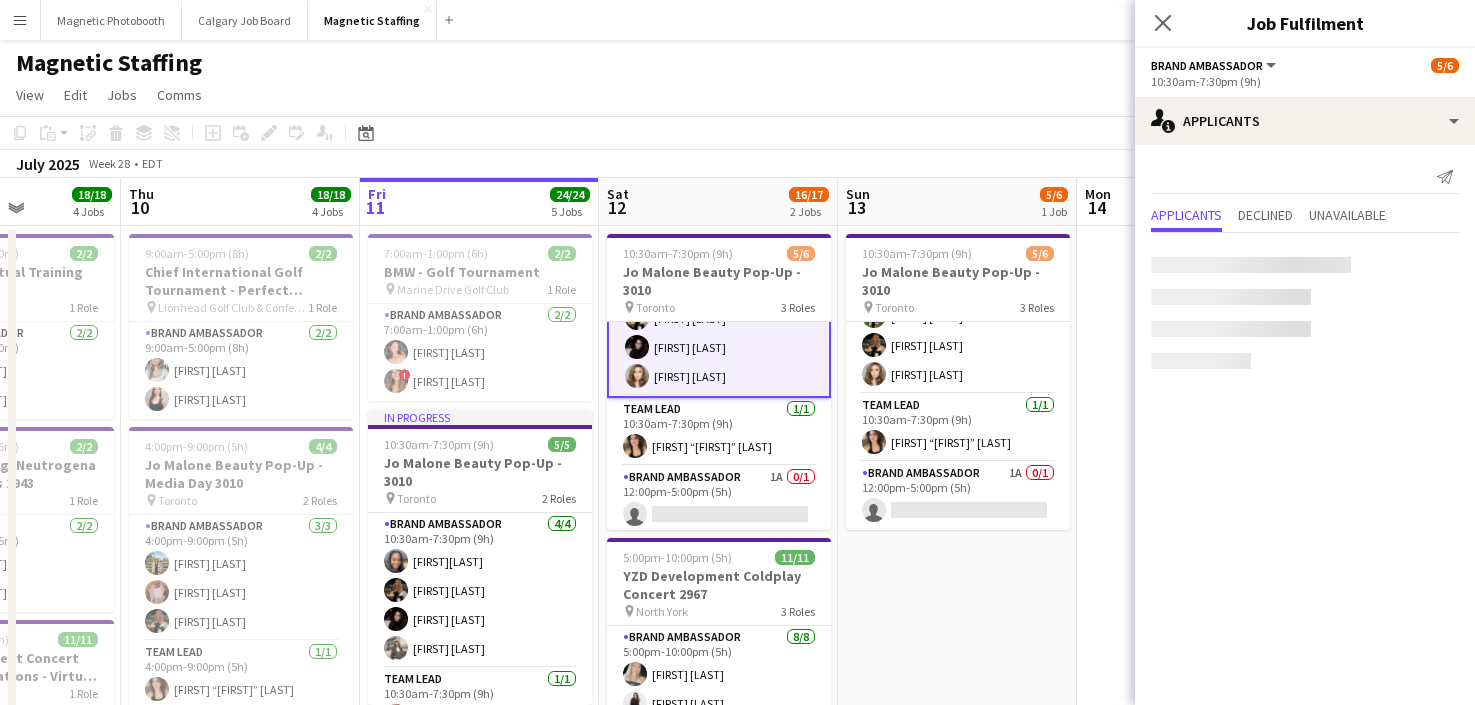 scroll, scrollTop: 85, scrollLeft: 0, axis: vertical 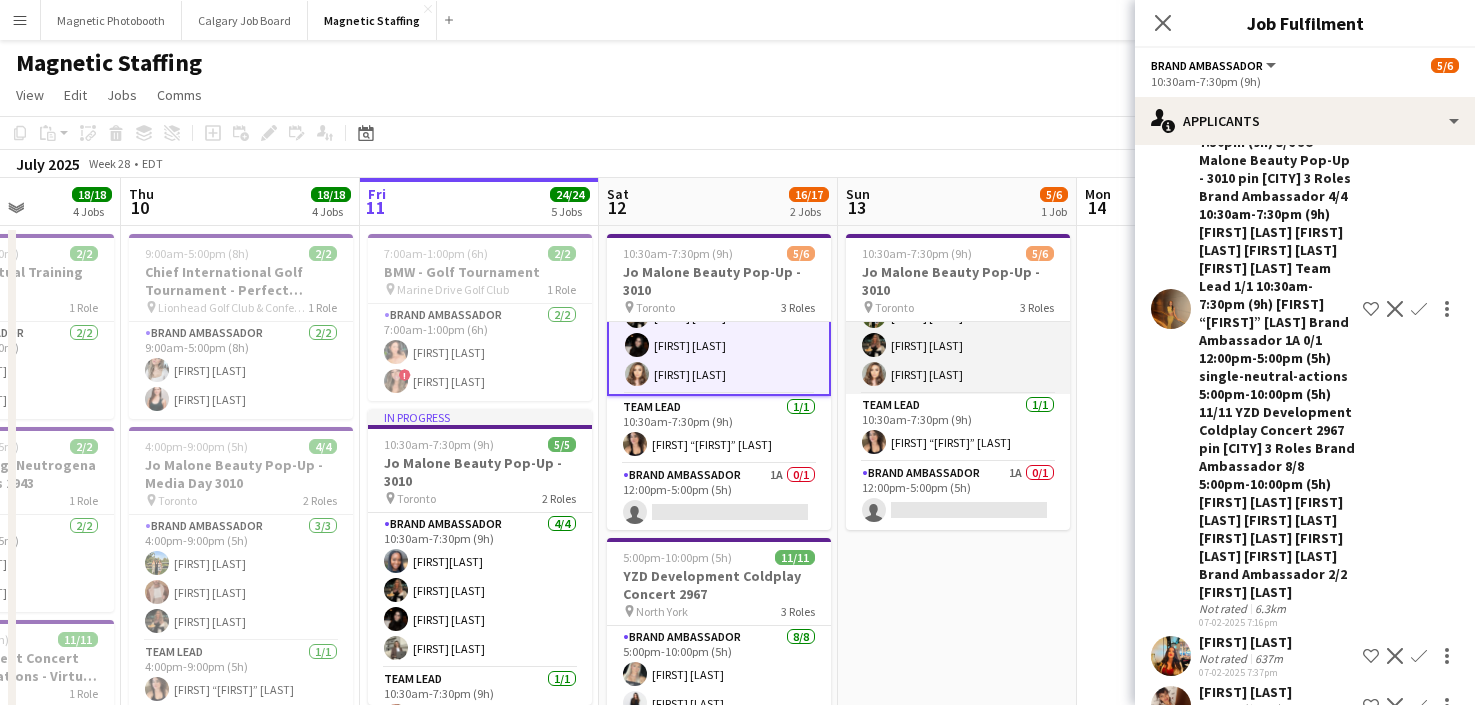 click on "Brand Ambassador   4/4   10:30am-7:30pm (9h)
[FIRST] [LAST] [FIRST] [LAST] [FIRST] [LAST] [FIRST] [LAST]" at bounding box center [958, 316] 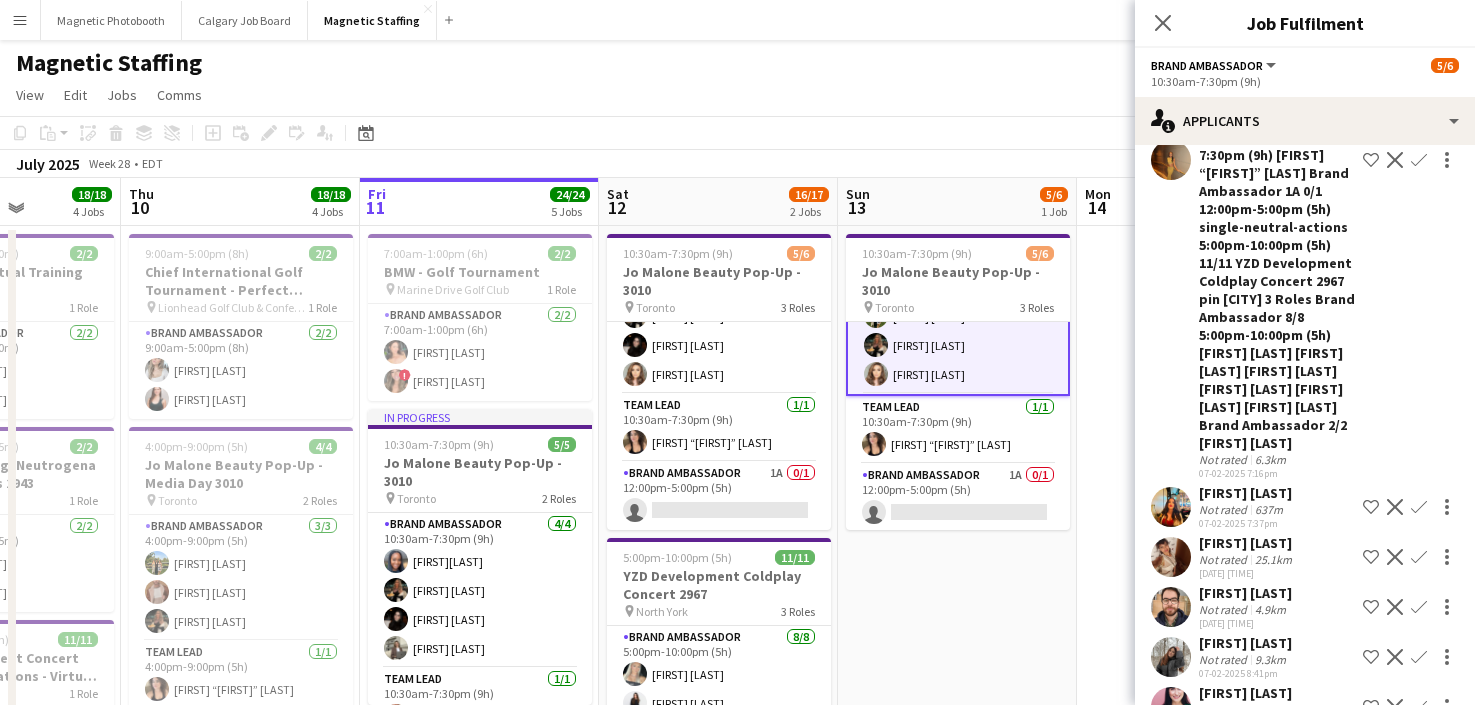 scroll, scrollTop: 502, scrollLeft: 0, axis: vertical 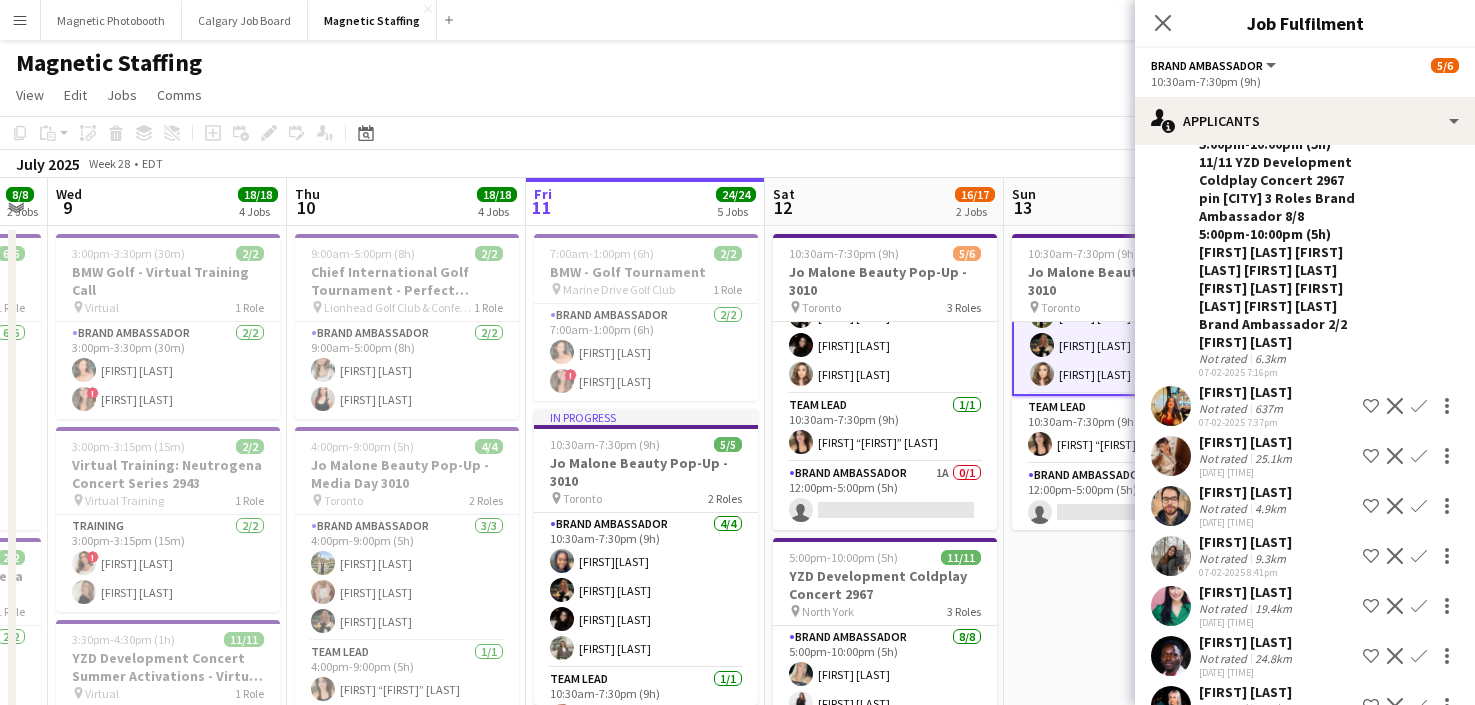 drag, startPoint x: 851, startPoint y: 585, endPoint x: 1017, endPoint y: 566, distance: 167.08382 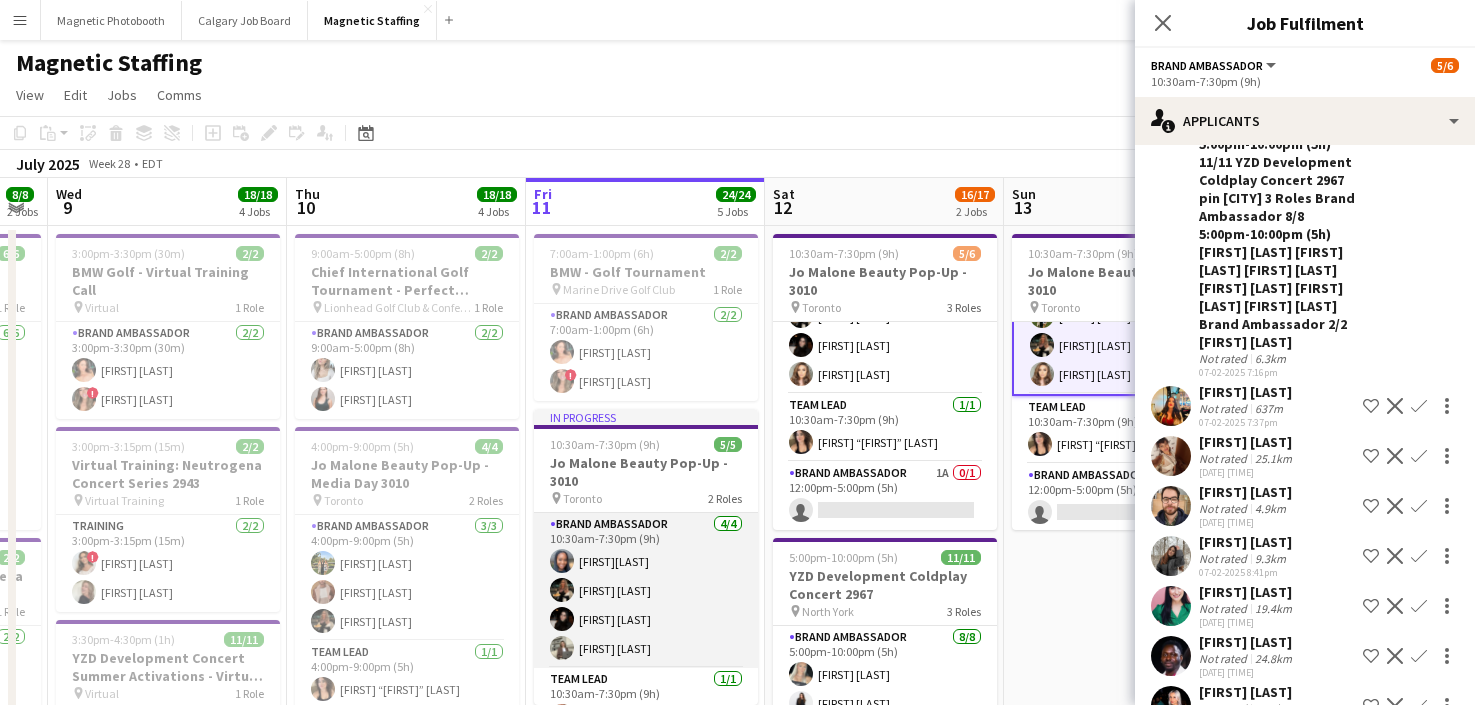 click on "Brand Ambassador   4/4   10:30am-7:30pm (9h)
[FIRST] [LAST] [FIRST] [LAST] [FIRST] [LAST] [FIRST] [LAST]" at bounding box center (646, 590) 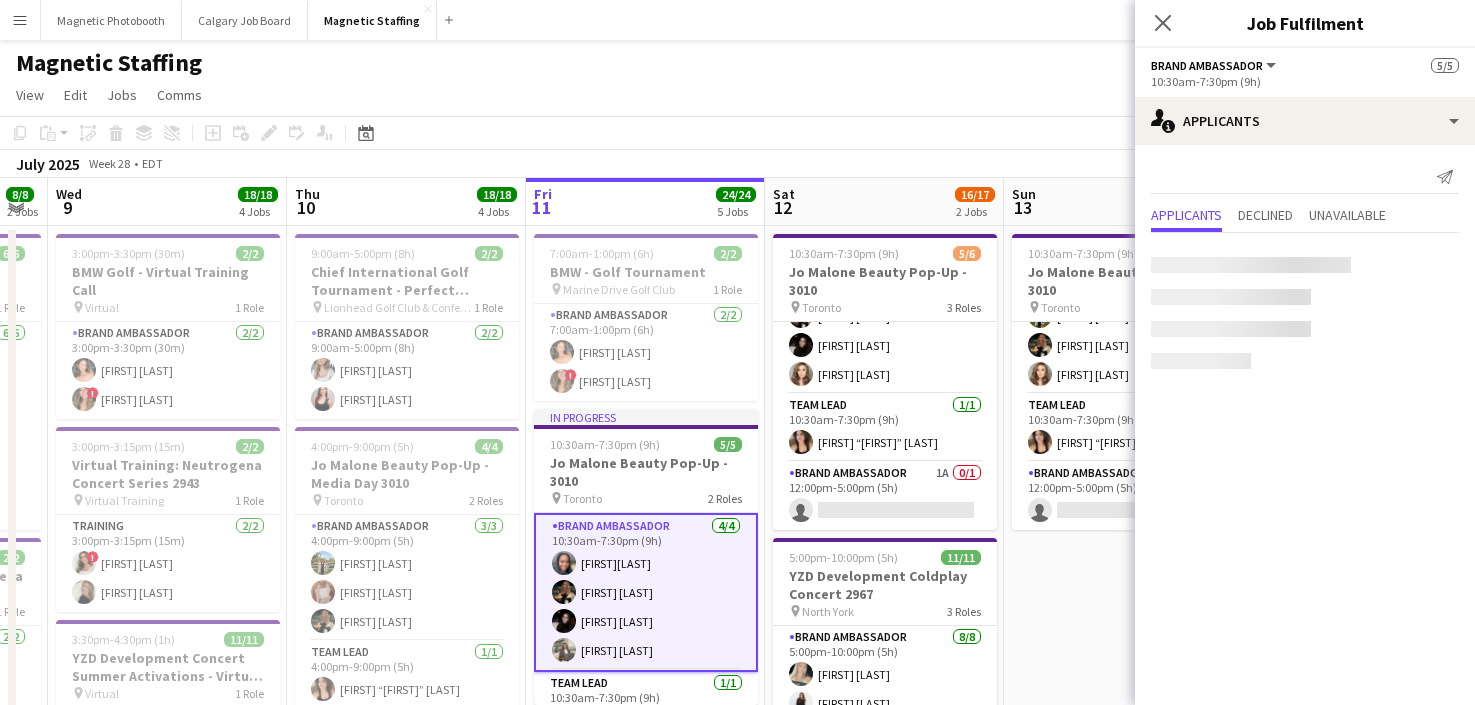 scroll, scrollTop: 83, scrollLeft: 0, axis: vertical 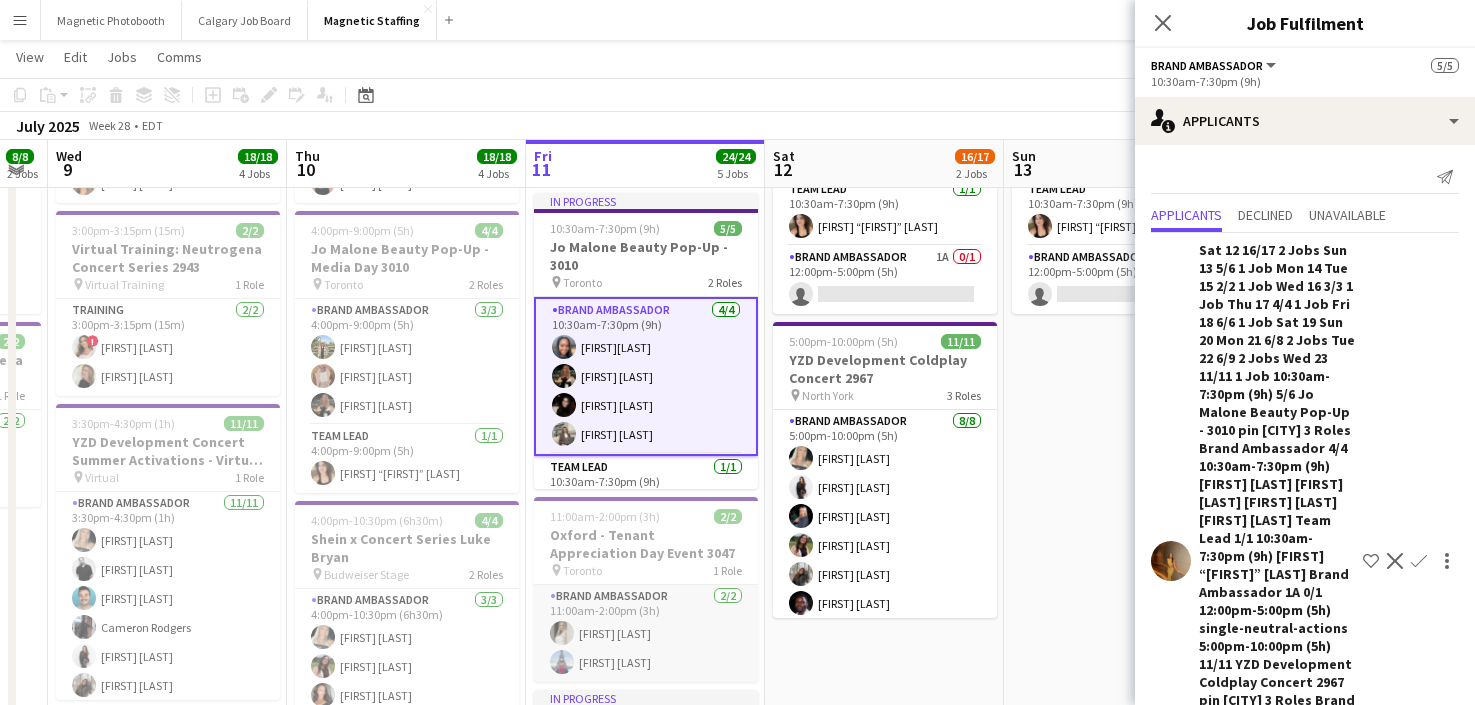 click on "Brand Ambassador   2/2   11:00am-2:00pm (3h)
[FIRST] [LAST] [FIRST] [LAST]" at bounding box center (646, 633) 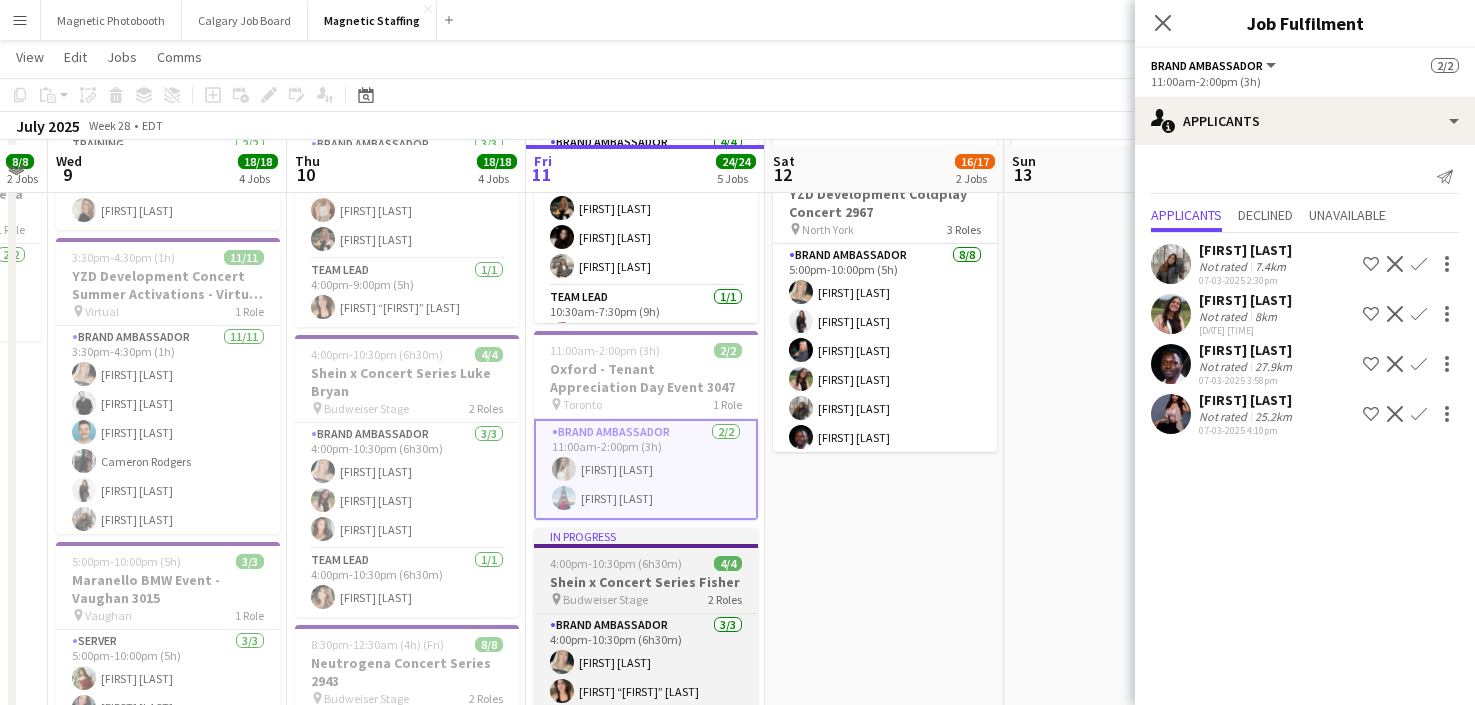 scroll, scrollTop: 385, scrollLeft: 0, axis: vertical 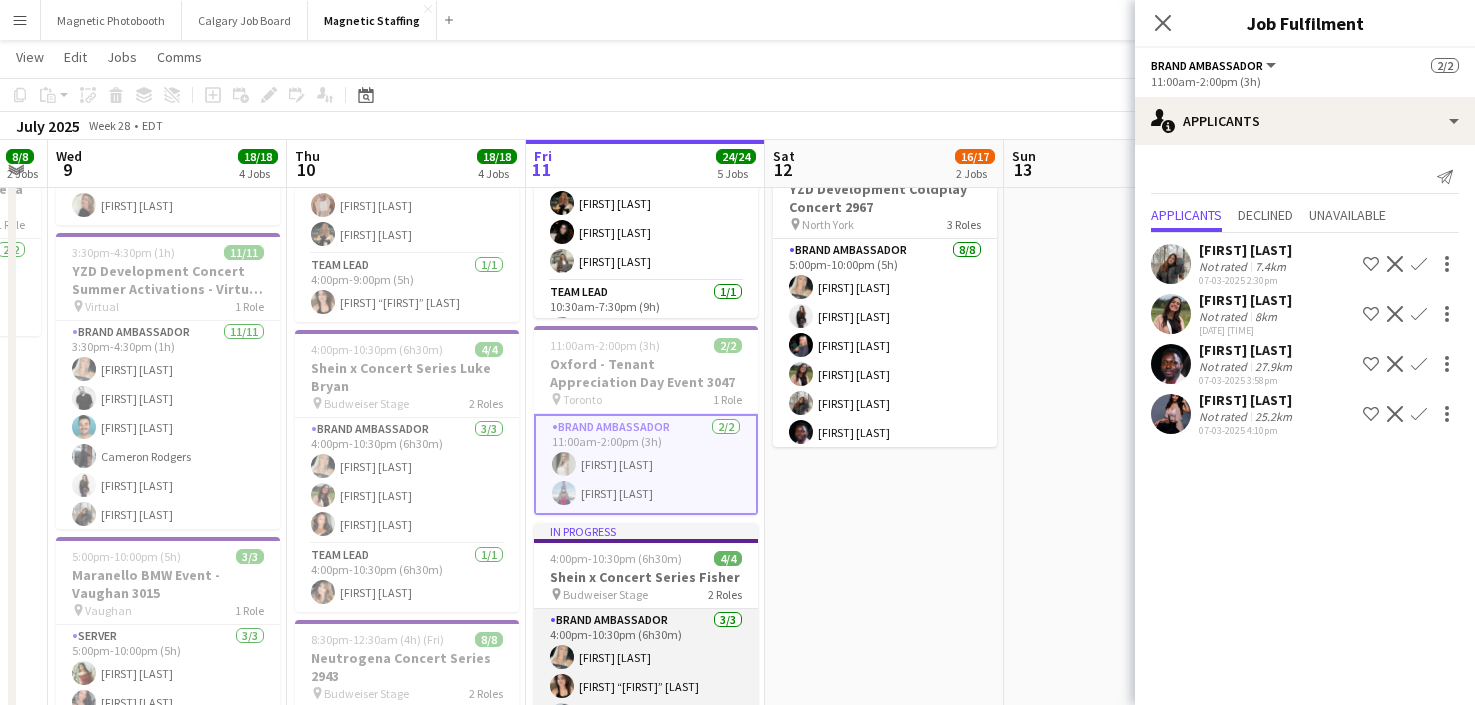 click on "Brand Ambassador   3/3   4:00pm-10:30pm (6h30m)
[FIRST] [LAST] [FIRST] “[FIRST]” [LAST] [FIRST] [LAST]" at bounding box center (646, 672) 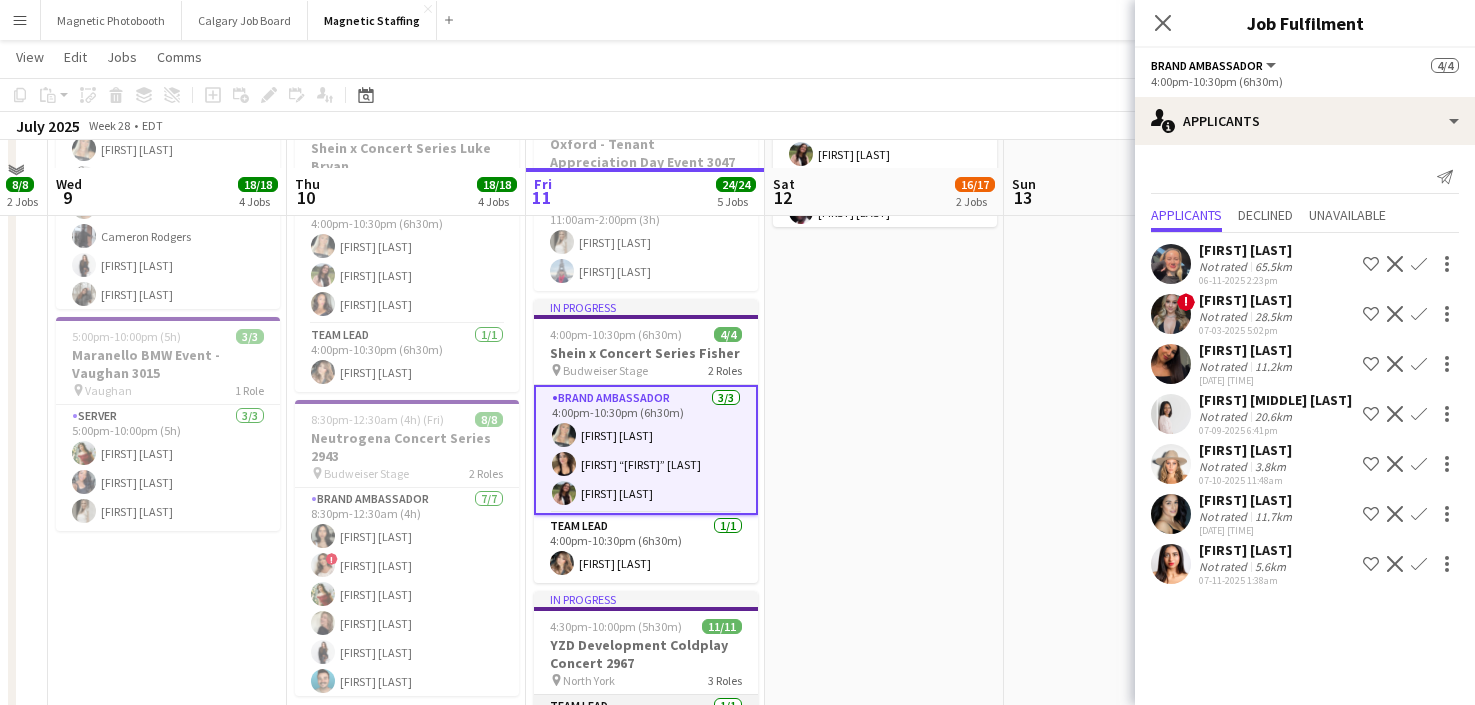 scroll, scrollTop: 633, scrollLeft: 0, axis: vertical 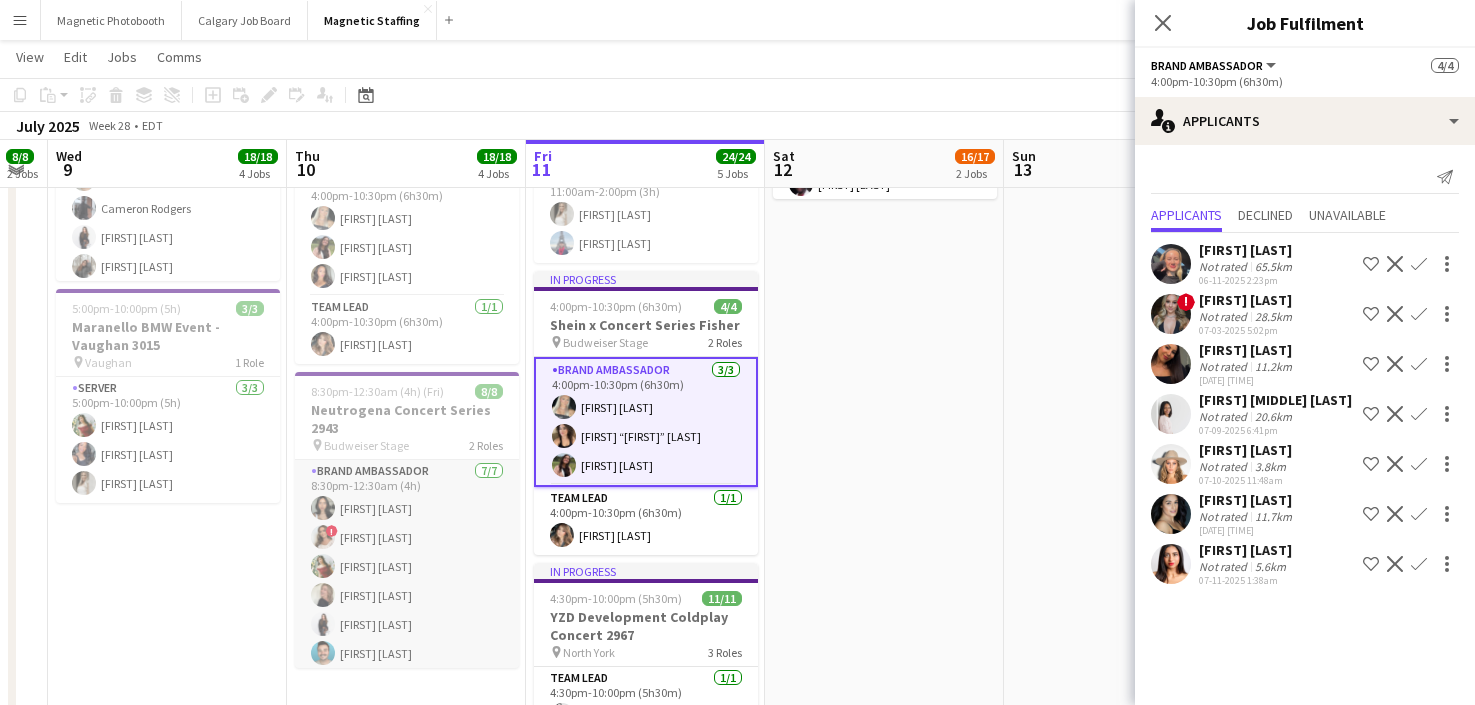 click on "Brand Ambassador   7/7   8:30pm-12:30am (4h)
[FIRST] [LAST] ! [FIRST] [LAST] [FIRST] [LAST] [FIRST] [LAST] [FIRST] [LAST] [FIRST] [LAST]" at bounding box center [407, 581] 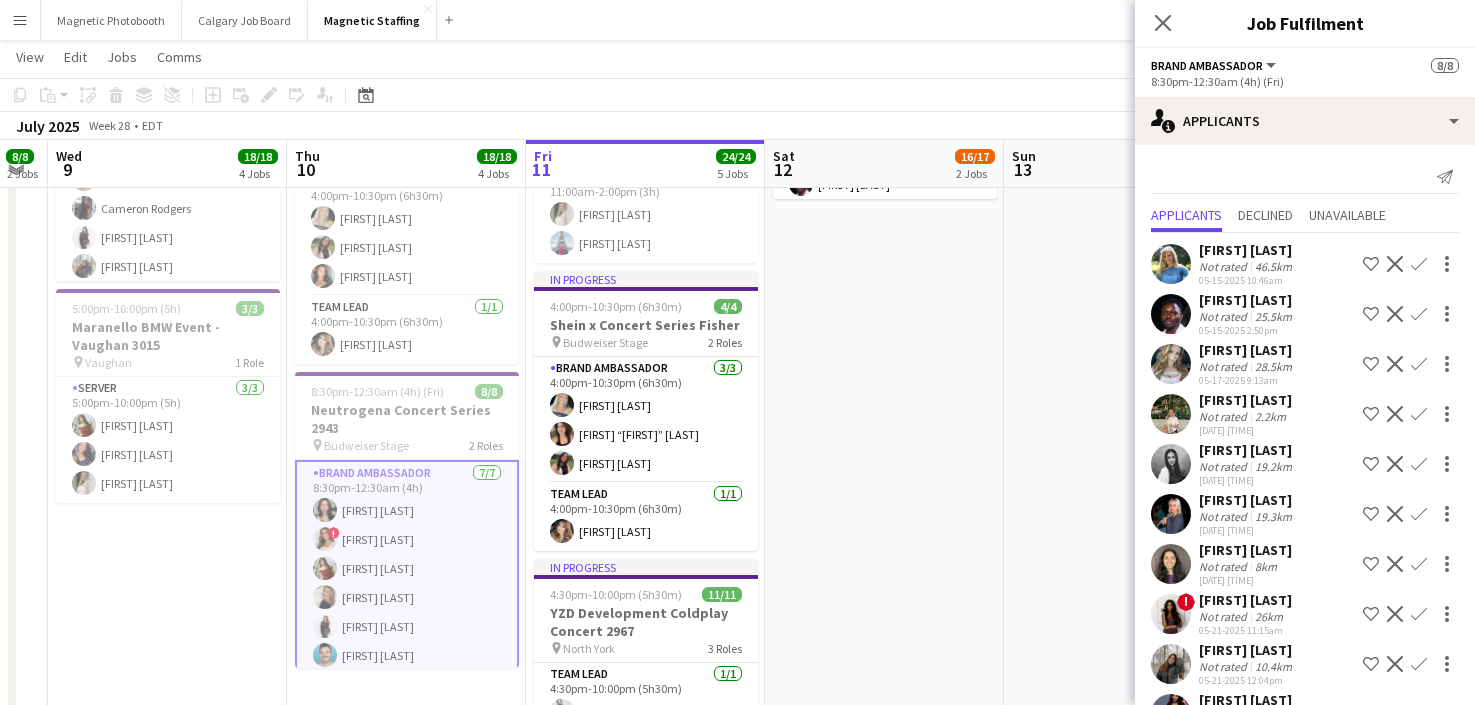 scroll, scrollTop: 106, scrollLeft: 0, axis: vertical 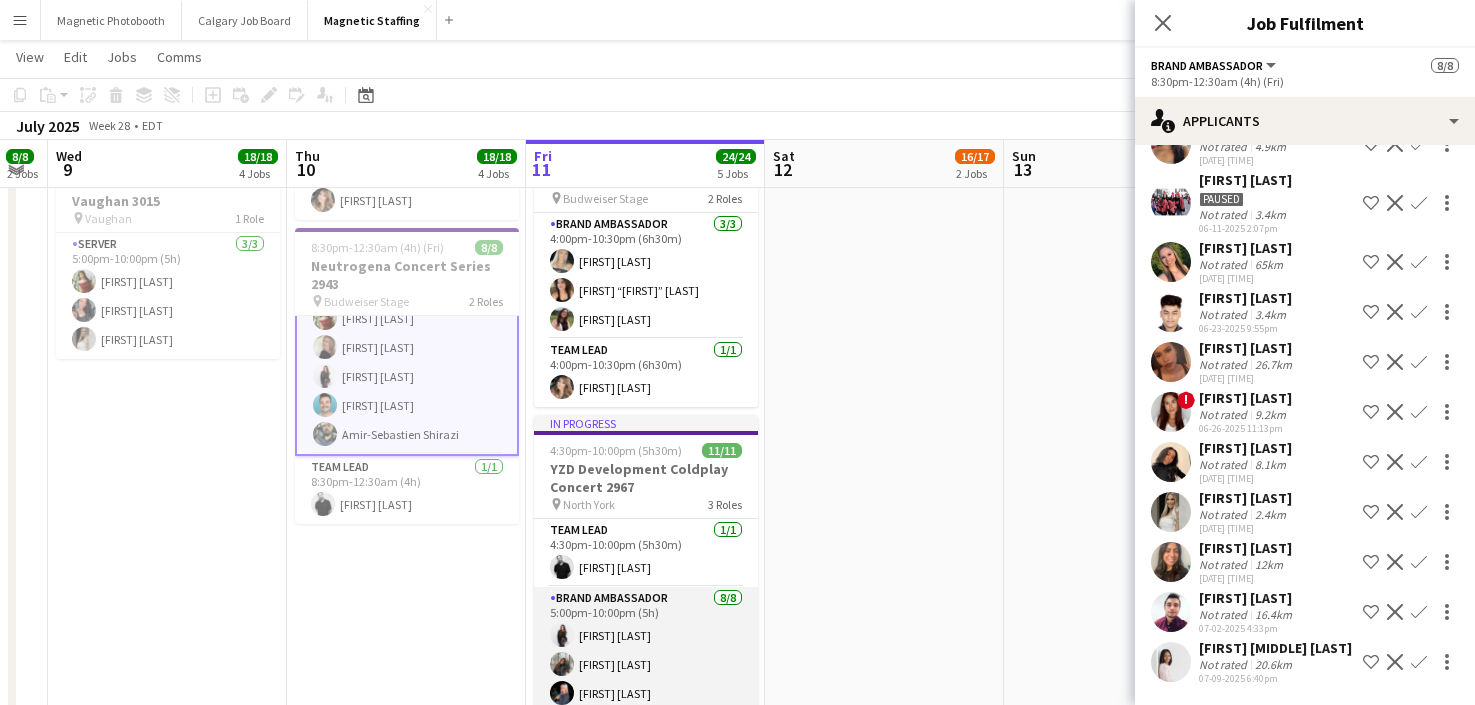 click on "Brand Ambassador   8/8   5:00pm-10:00pm (5h)
[FIRST] [LAST] [FIRST] [LAST] [FIRST] [LAST] [FIRST] [LAST] [FIRST] [LAST] ! [FIRST] [LAST] [FIRST] [LAST] [FIRST] [LAST]" at bounding box center (646, 722) 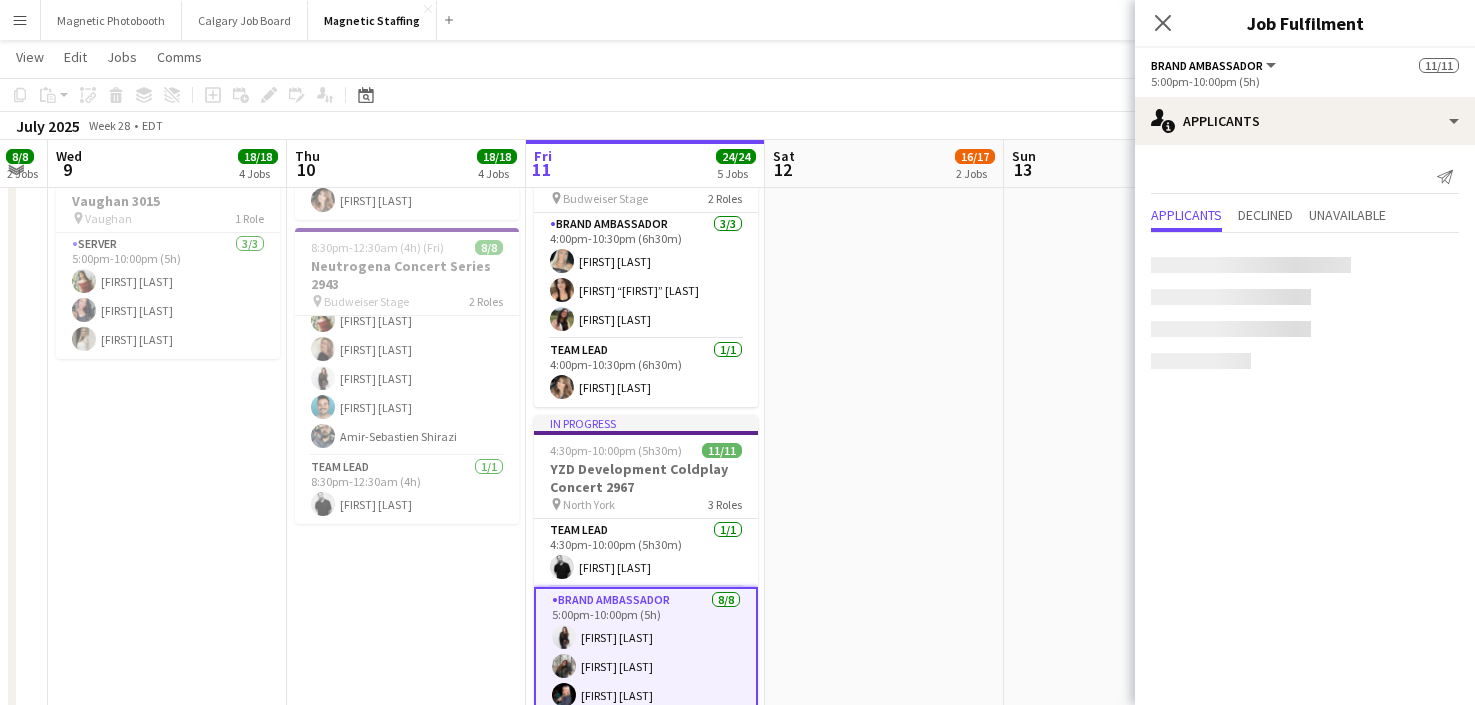 scroll, scrollTop: 102, scrollLeft: 0, axis: vertical 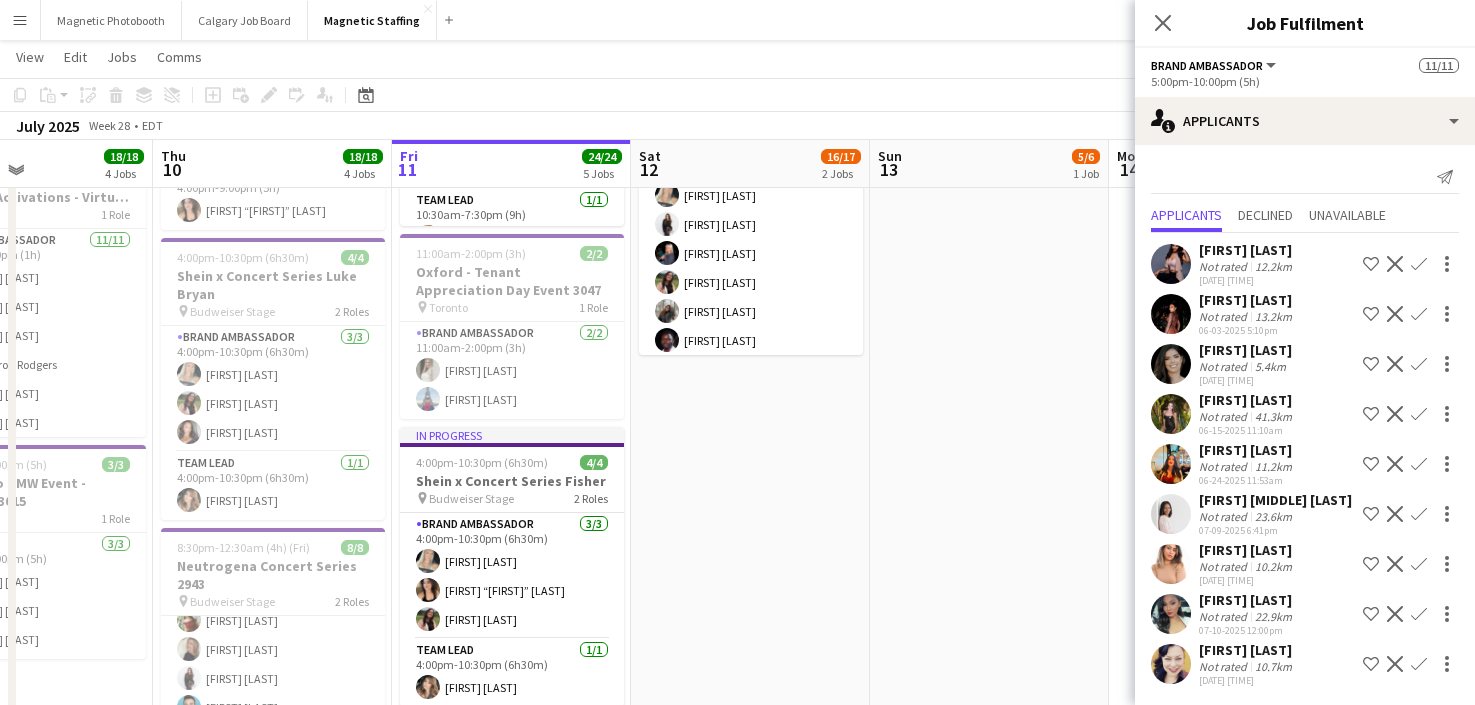 drag, startPoint x: 901, startPoint y: 444, endPoint x: 726, endPoint y: 444, distance: 175 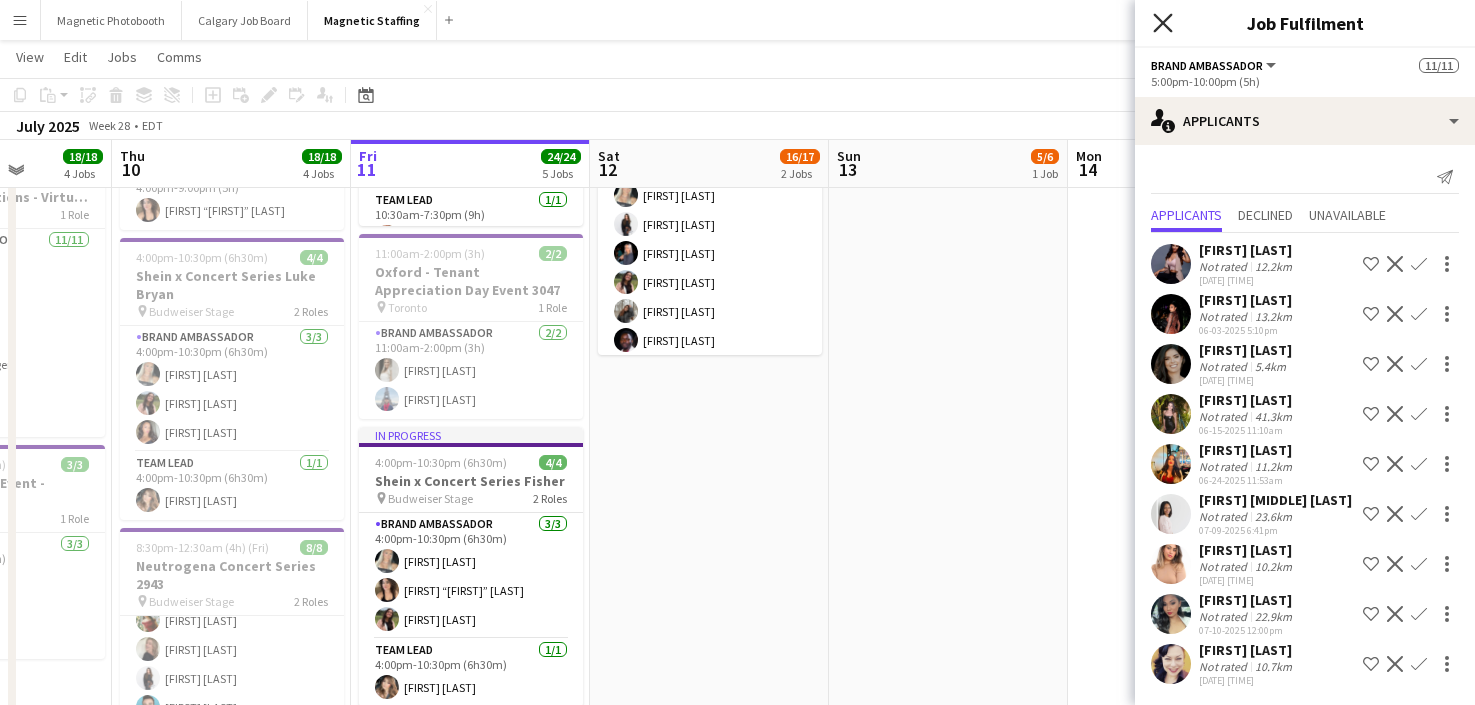 click on "Close pop-in" 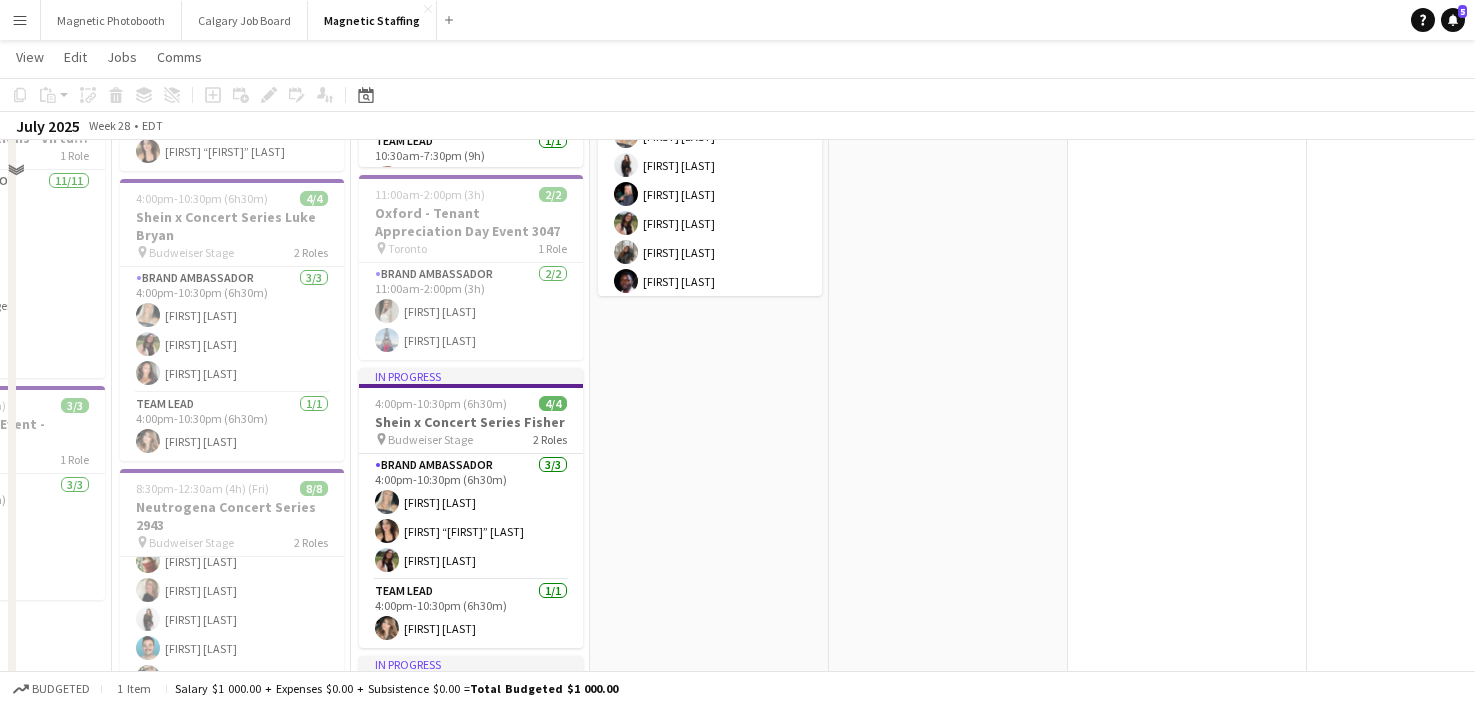 scroll, scrollTop: 0, scrollLeft: 0, axis: both 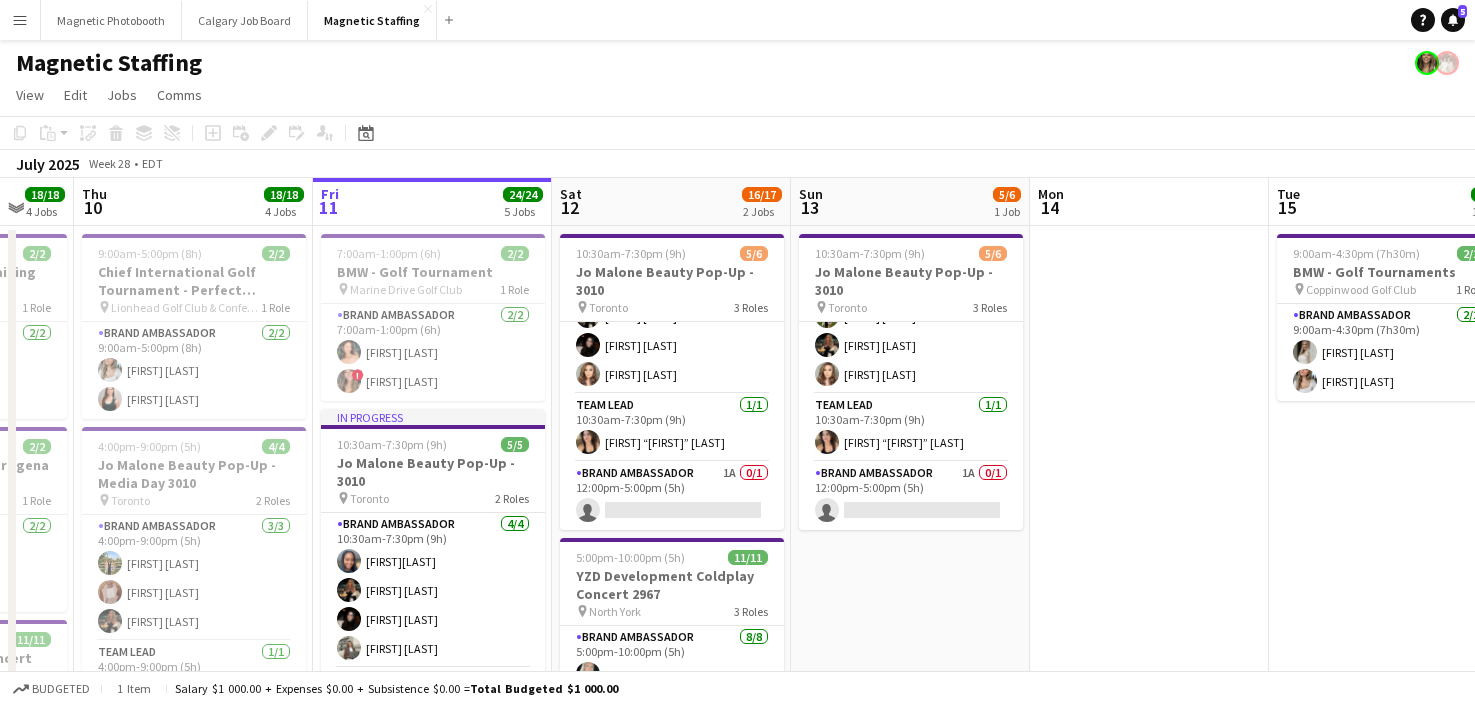 drag, startPoint x: 779, startPoint y: 433, endPoint x: 241, endPoint y: 511, distance: 543.6249 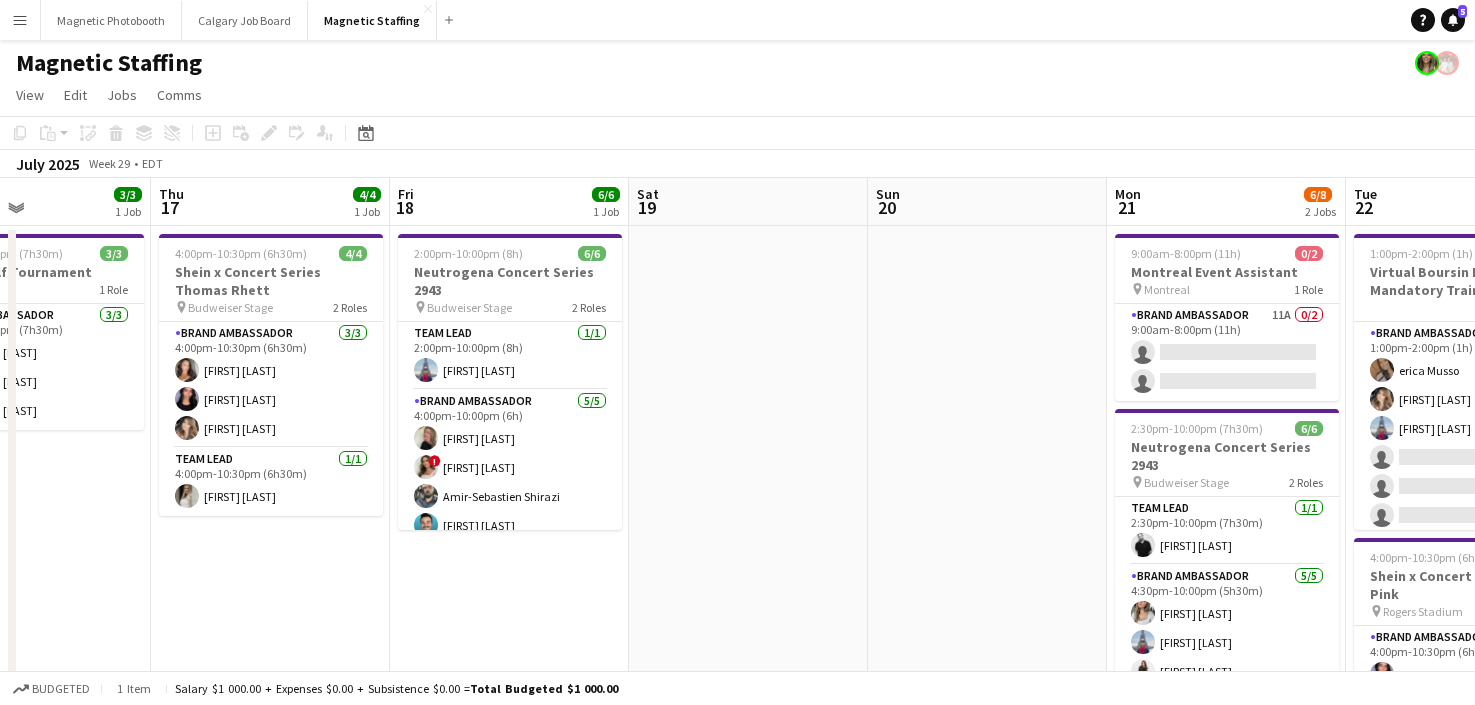 drag, startPoint x: 712, startPoint y: 278, endPoint x: 7, endPoint y: 305, distance: 705.51685 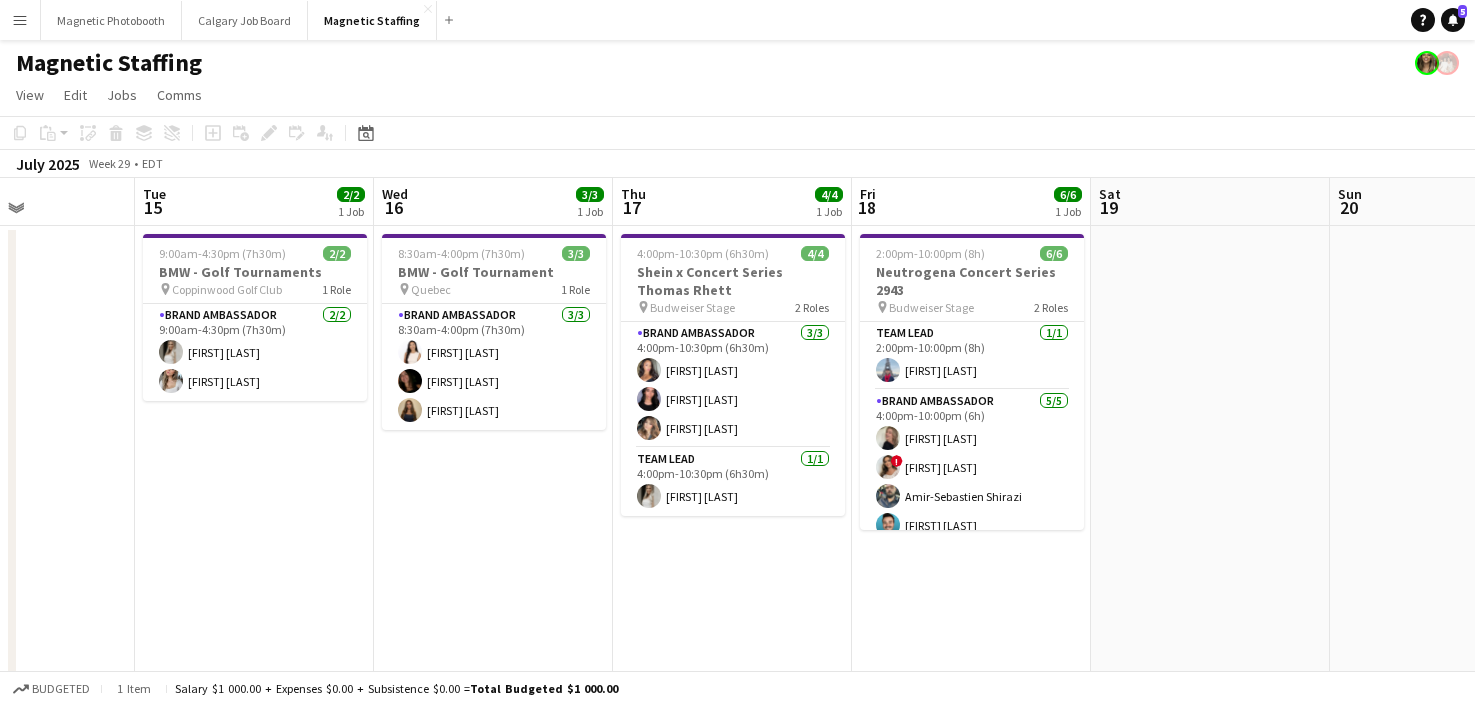 drag, startPoint x: 915, startPoint y: 417, endPoint x: 216, endPoint y: 494, distance: 703.2283 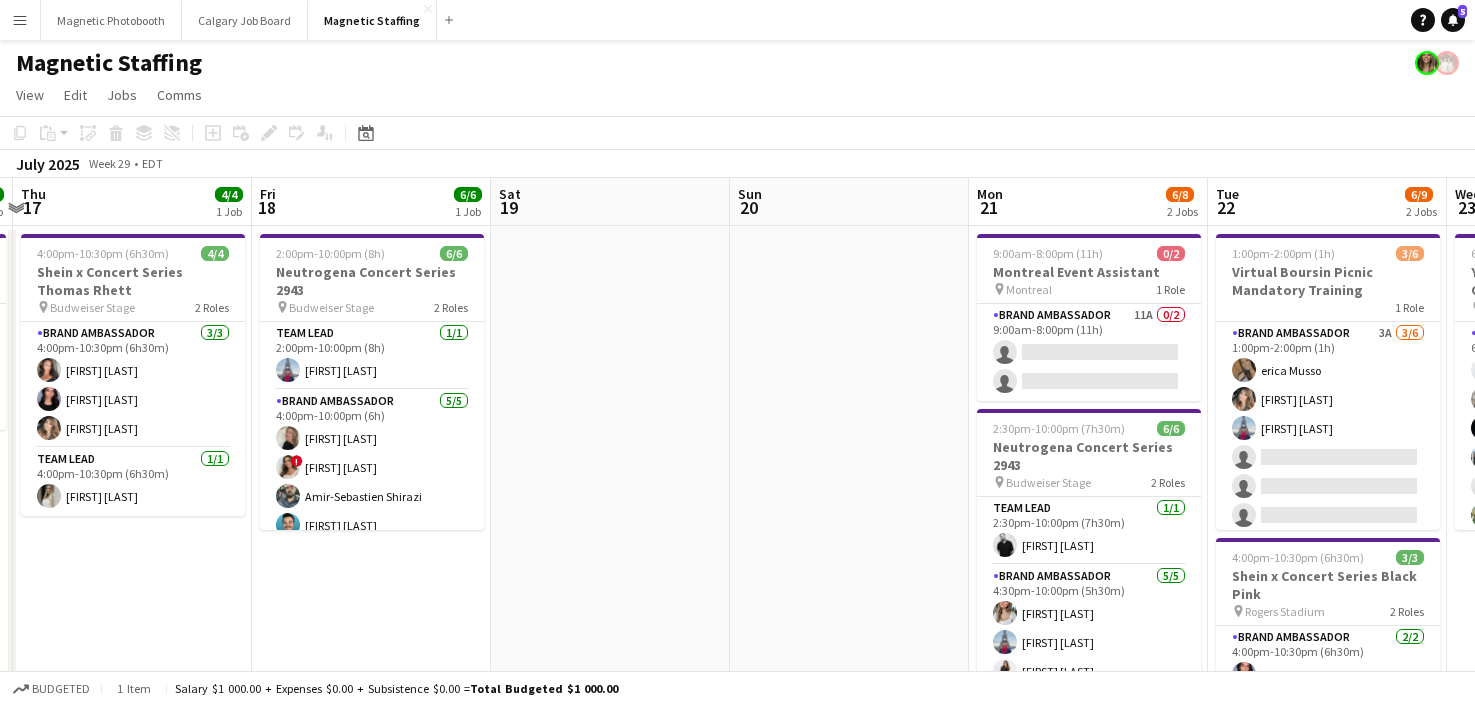 drag, startPoint x: 968, startPoint y: 470, endPoint x: 250, endPoint y: 541, distance: 721.5019 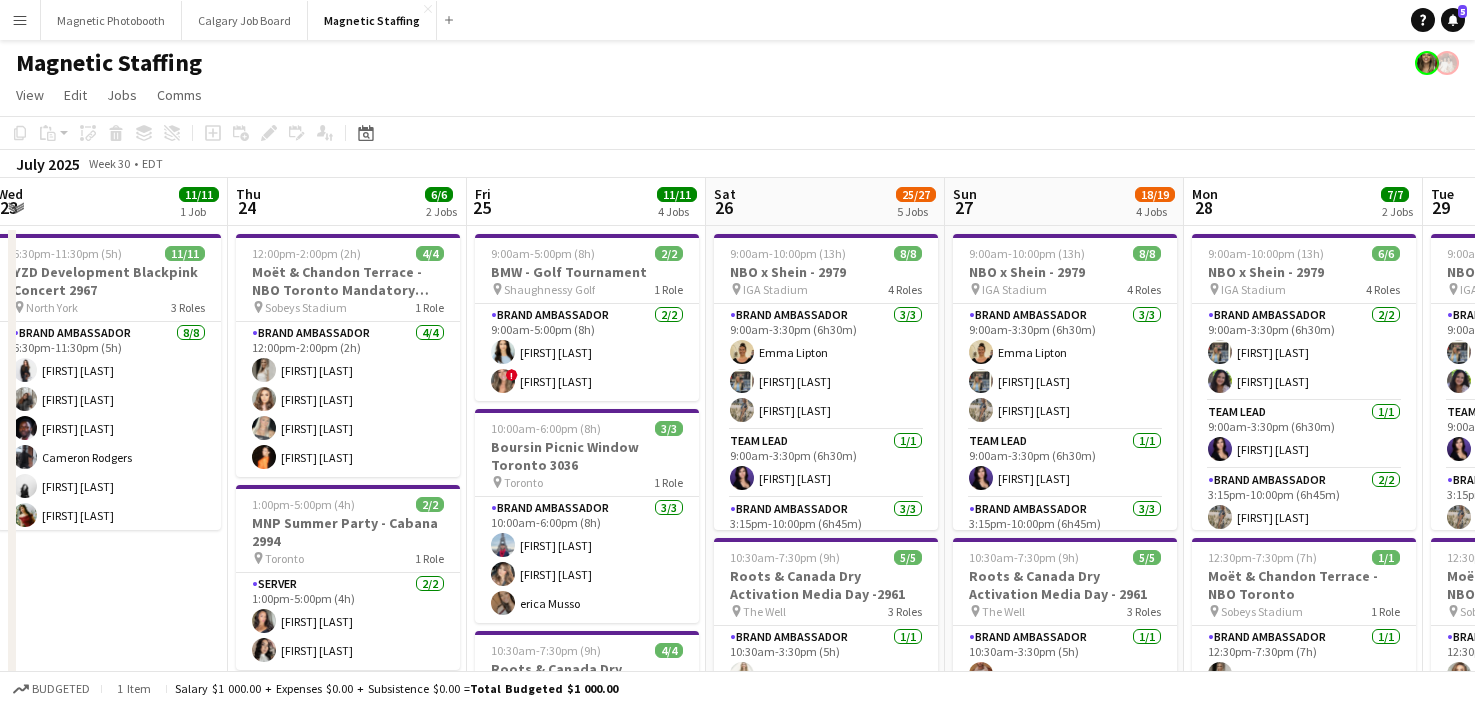 scroll, scrollTop: 0, scrollLeft: 727, axis: horizontal 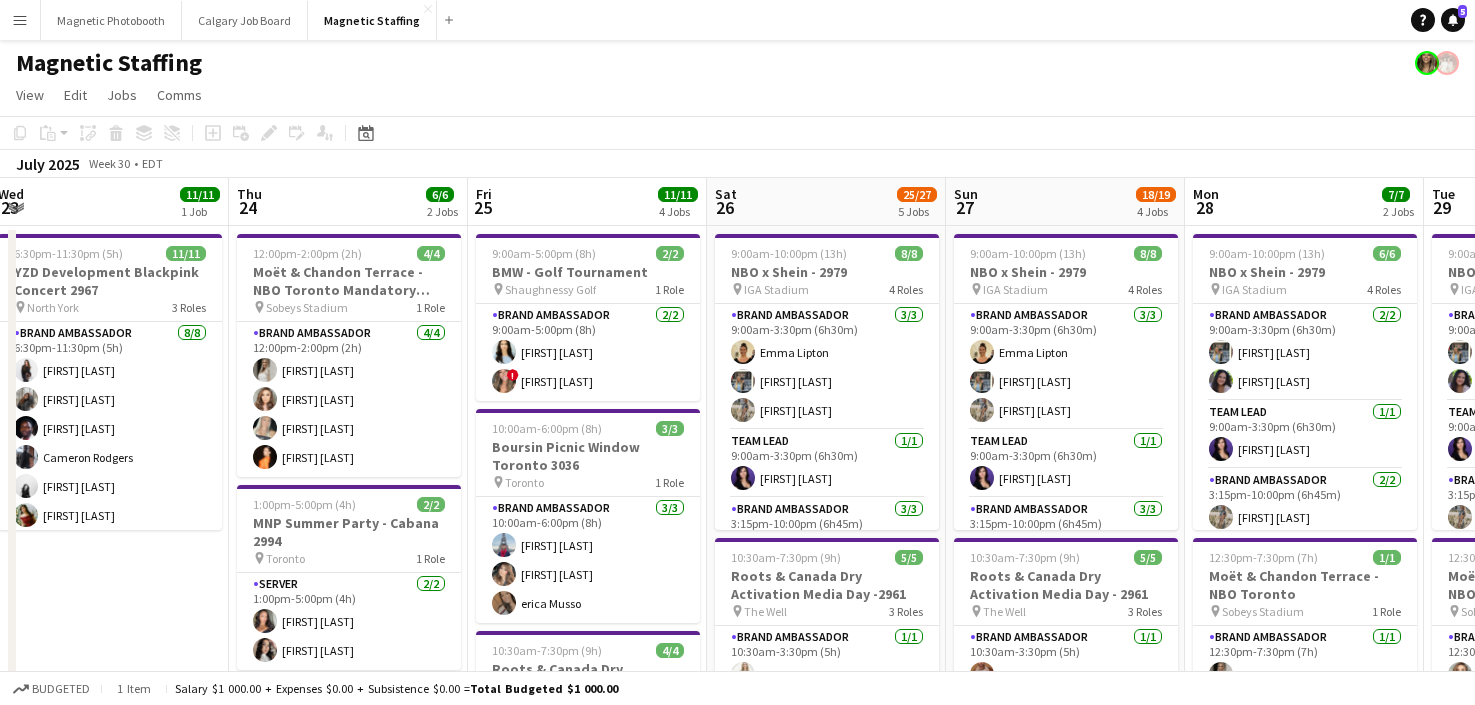 drag, startPoint x: 747, startPoint y: 564, endPoint x: 247, endPoint y: 591, distance: 500.72845 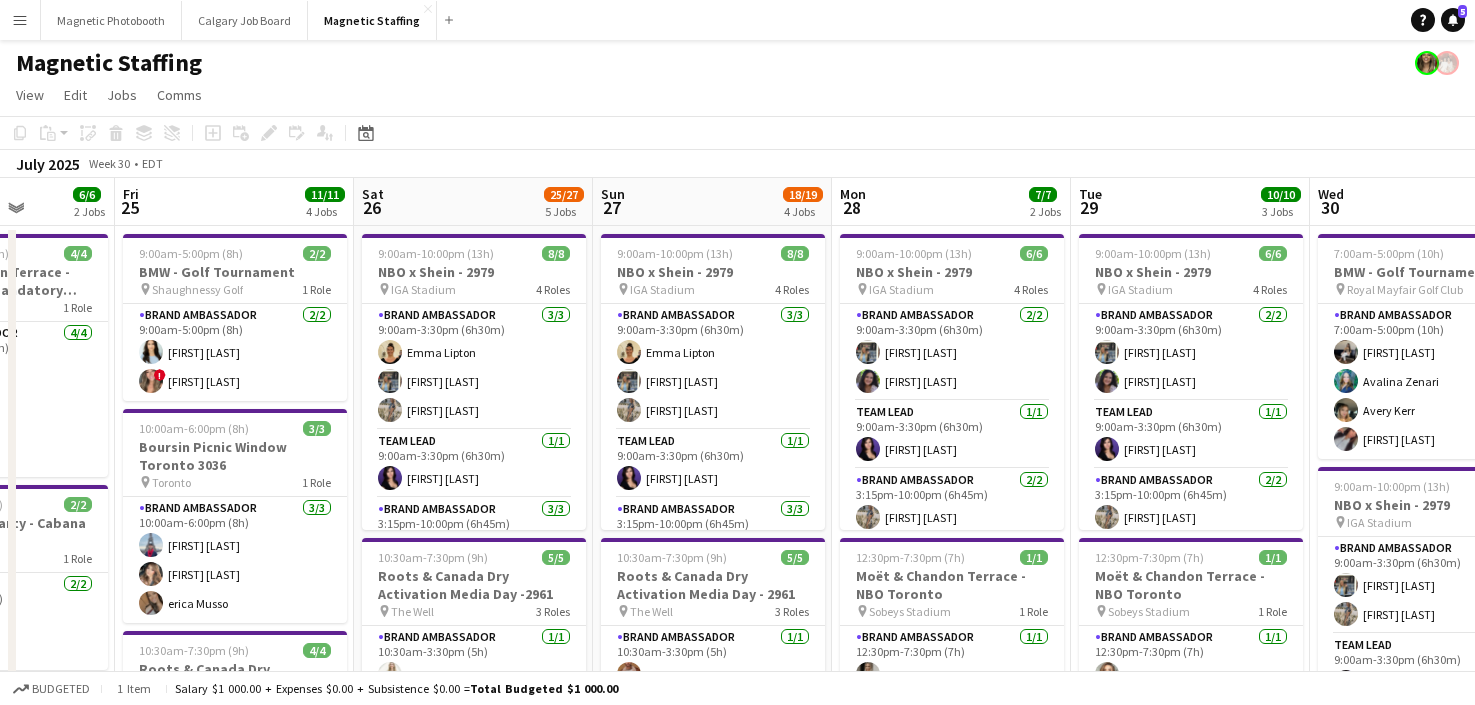 scroll, scrollTop: 0, scrollLeft: 601, axis: horizontal 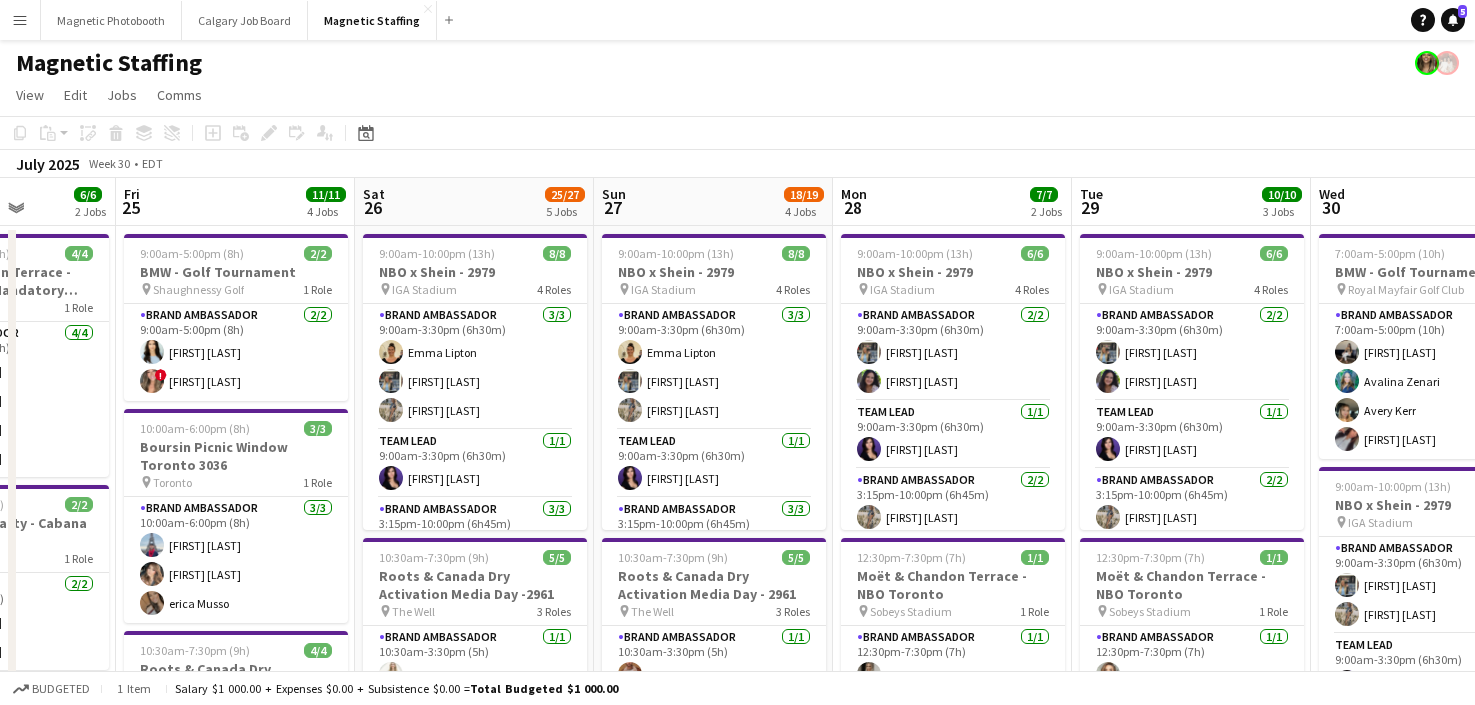 drag, startPoint x: 721, startPoint y: 533, endPoint x: 369, endPoint y: 553, distance: 352.56772 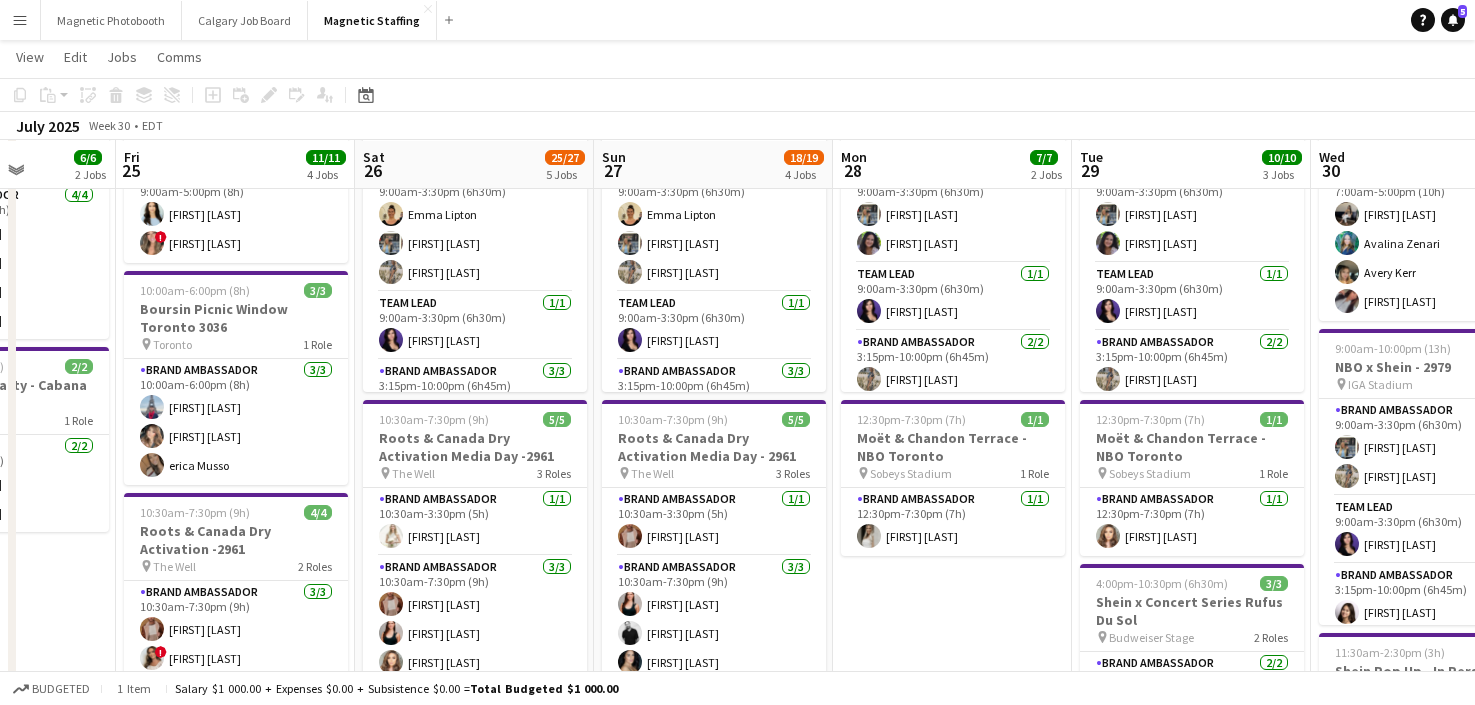 scroll, scrollTop: 138, scrollLeft: 0, axis: vertical 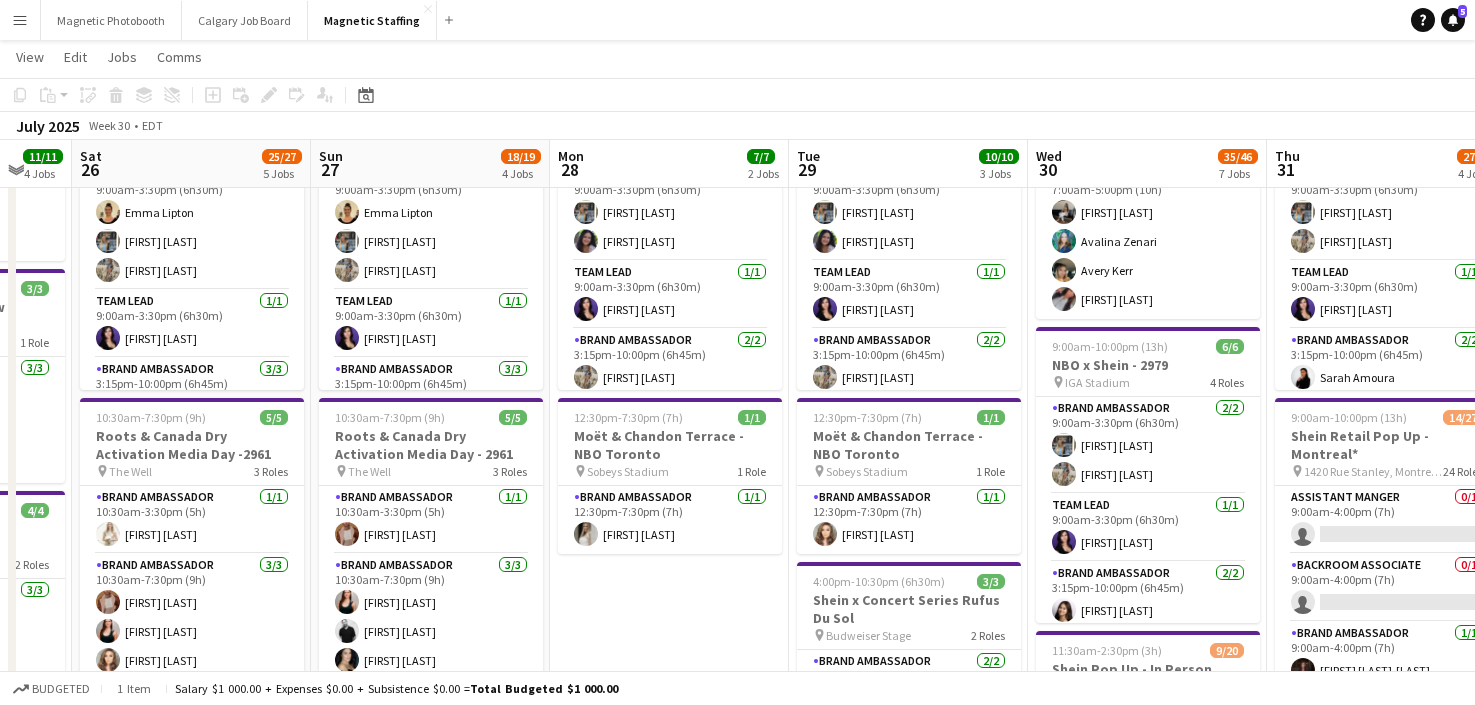 drag, startPoint x: 800, startPoint y: 414, endPoint x: 132, endPoint y: 414, distance: 668 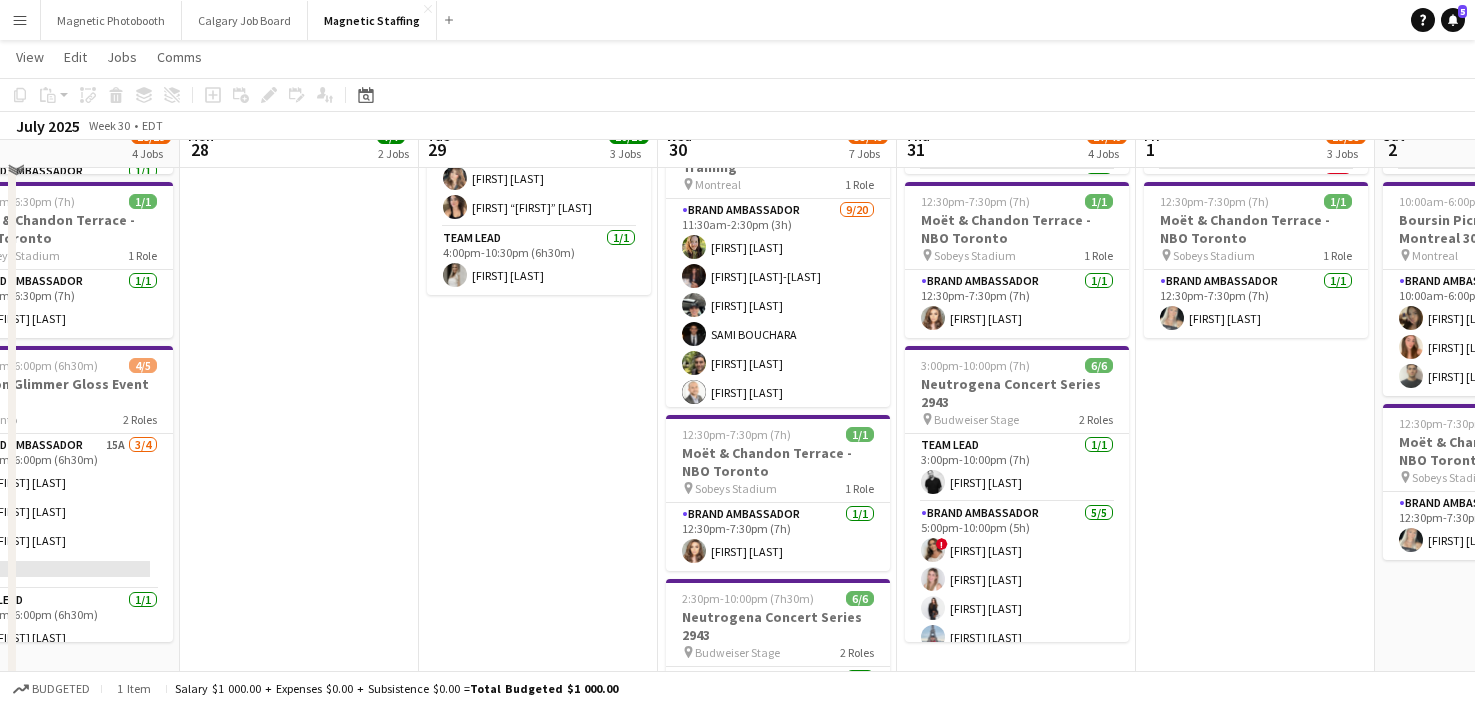 scroll, scrollTop: 537, scrollLeft: 0, axis: vertical 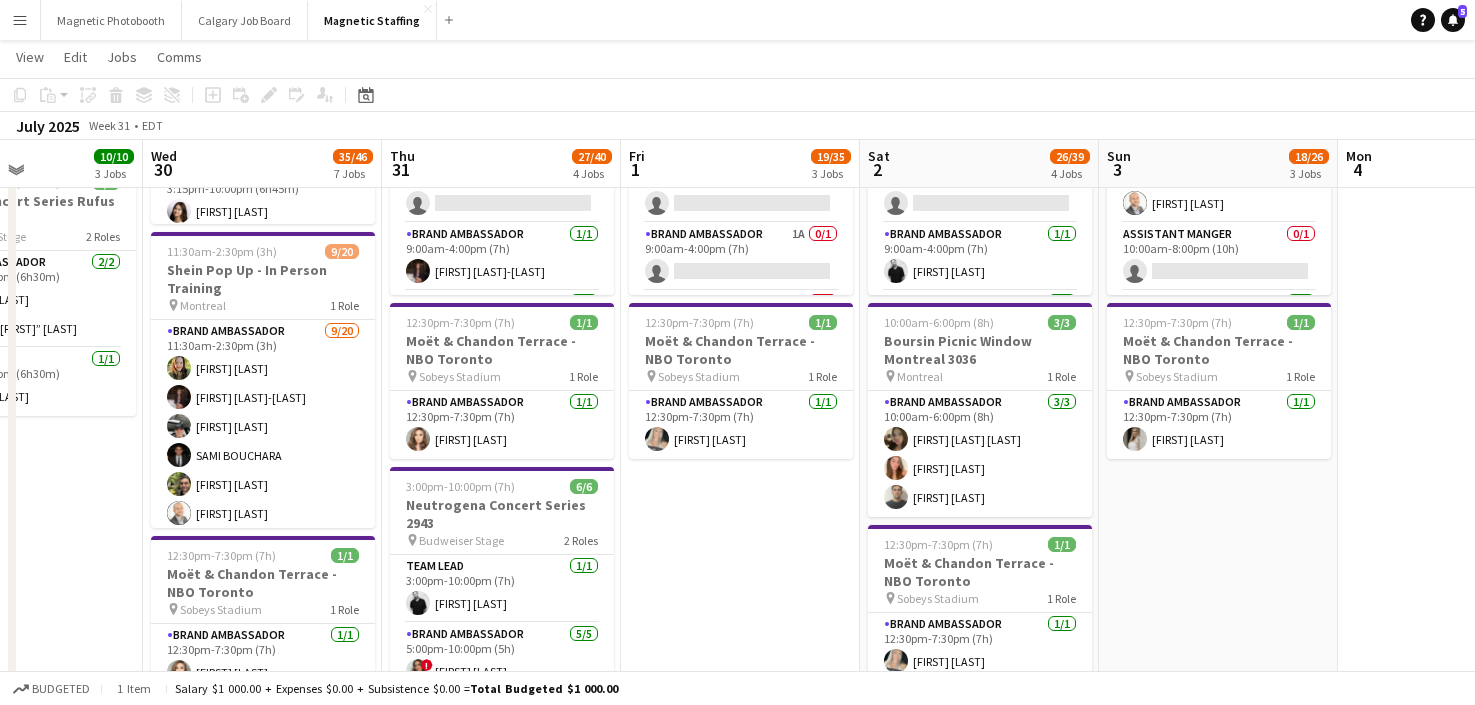 drag, startPoint x: 646, startPoint y: 473, endPoint x: 132, endPoint y: 504, distance: 514.93396 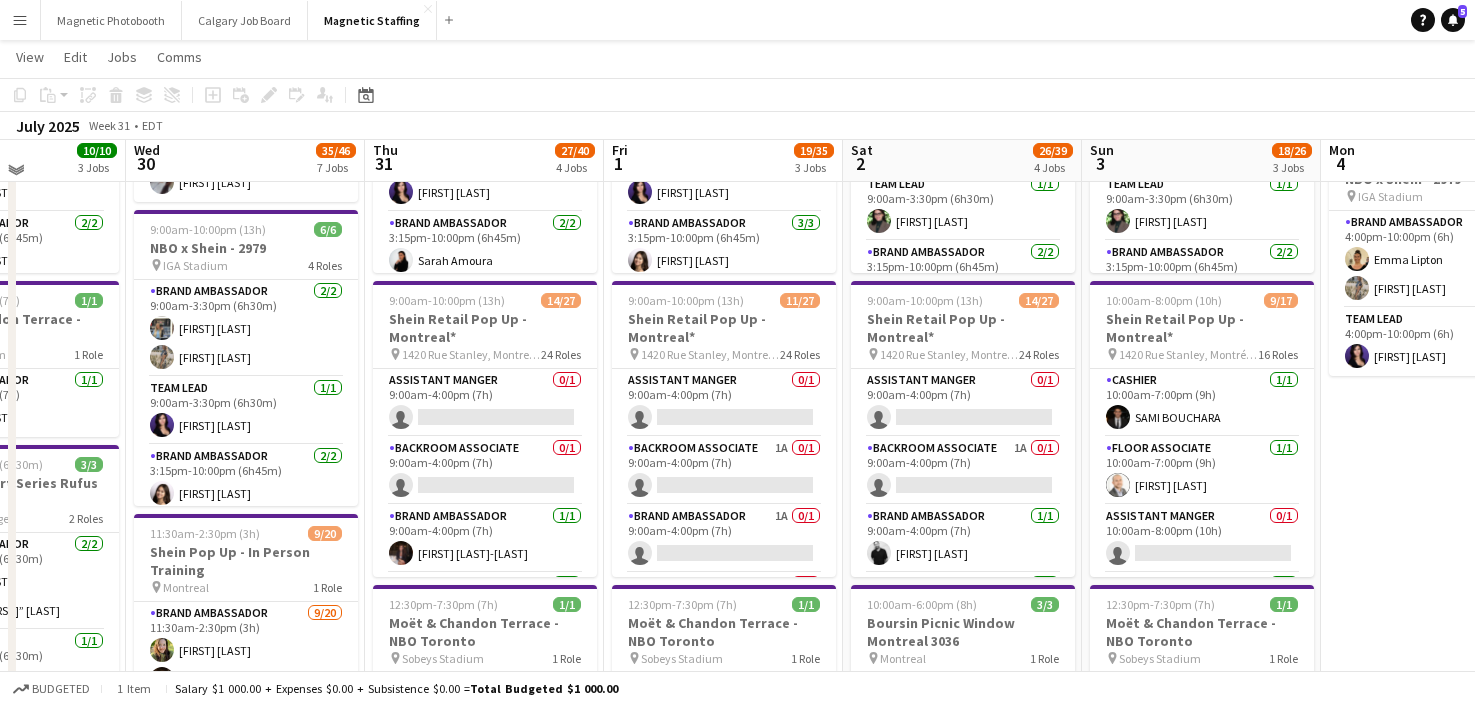 scroll, scrollTop: 249, scrollLeft: 0, axis: vertical 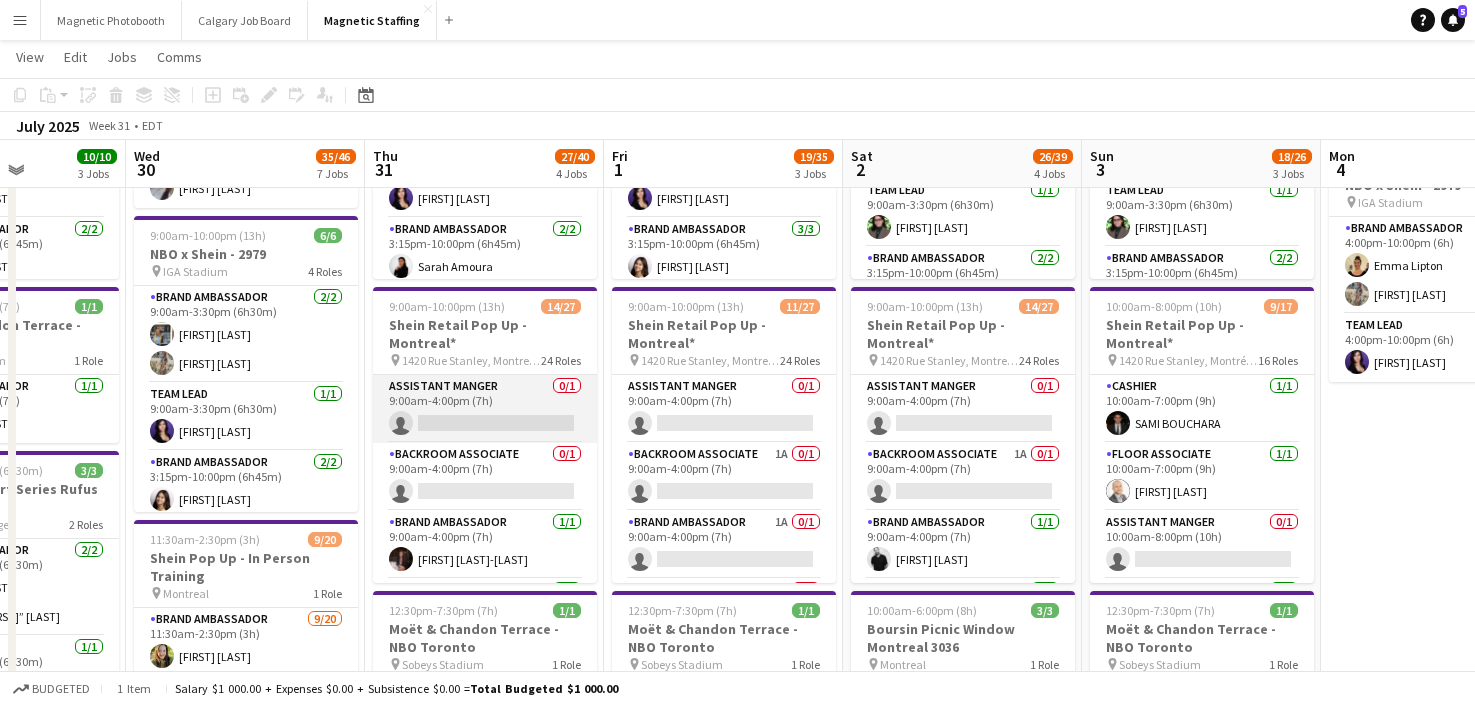click on "Assistant Manger    0/1   9:00am-4:00pm (7h)
single-neutral-actions" at bounding box center [485, 409] 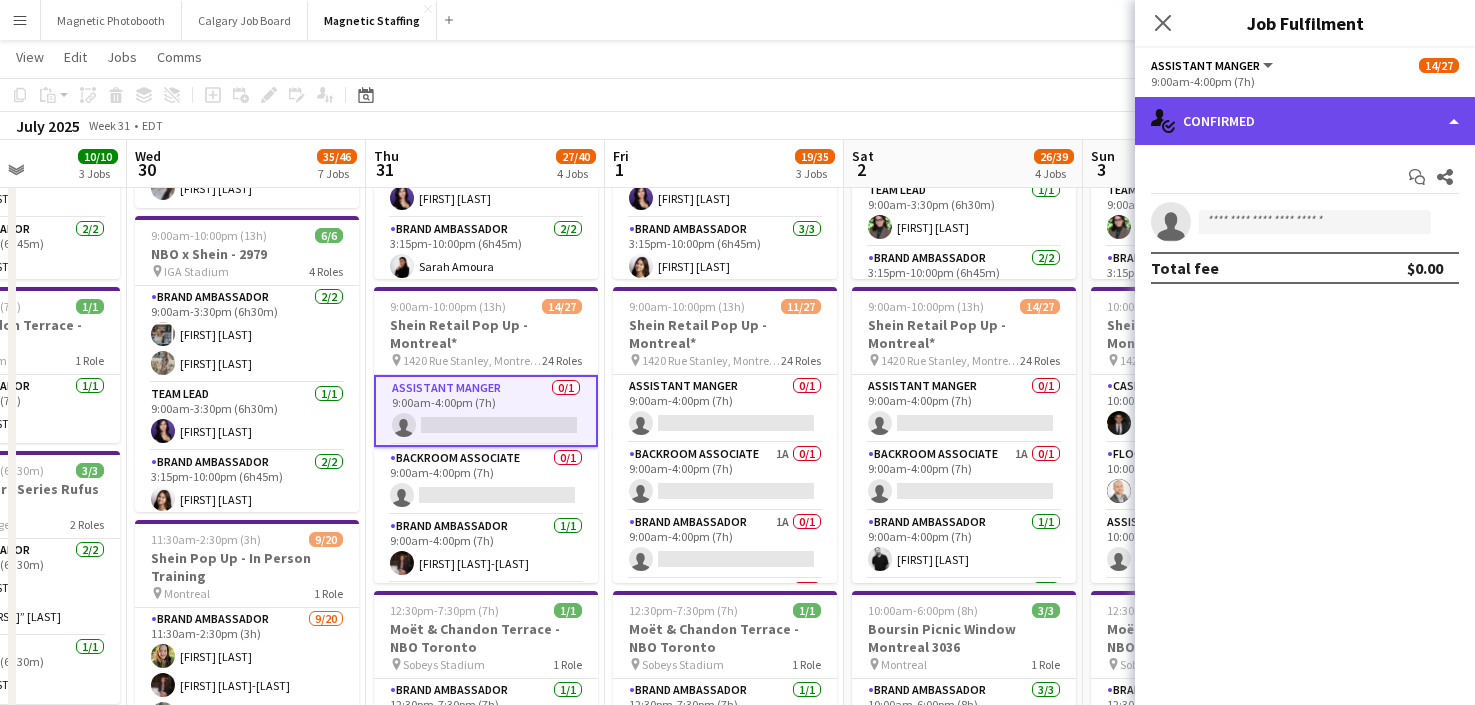 click on "single-neutral-actions-check-2
Confirmed" 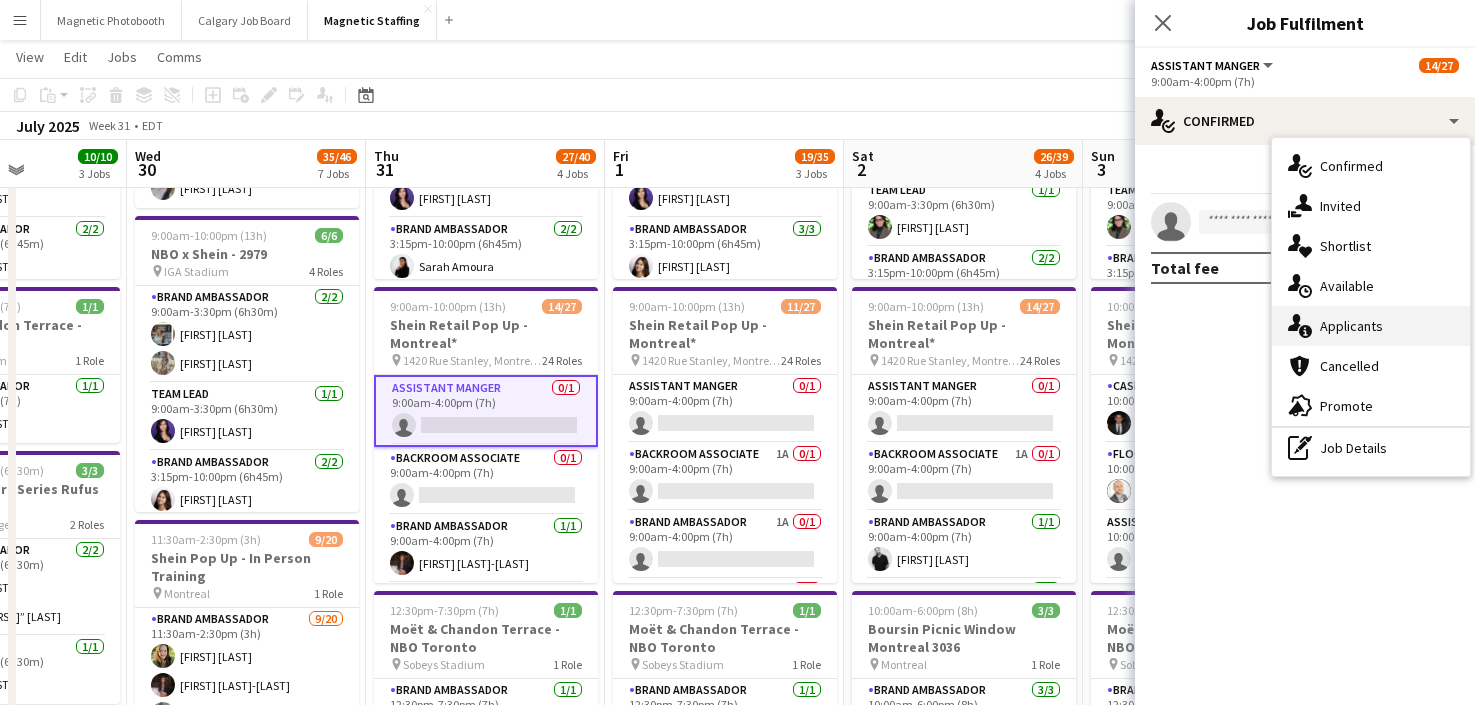click on "single-neutral-actions-information
Applicants" at bounding box center [1371, 326] 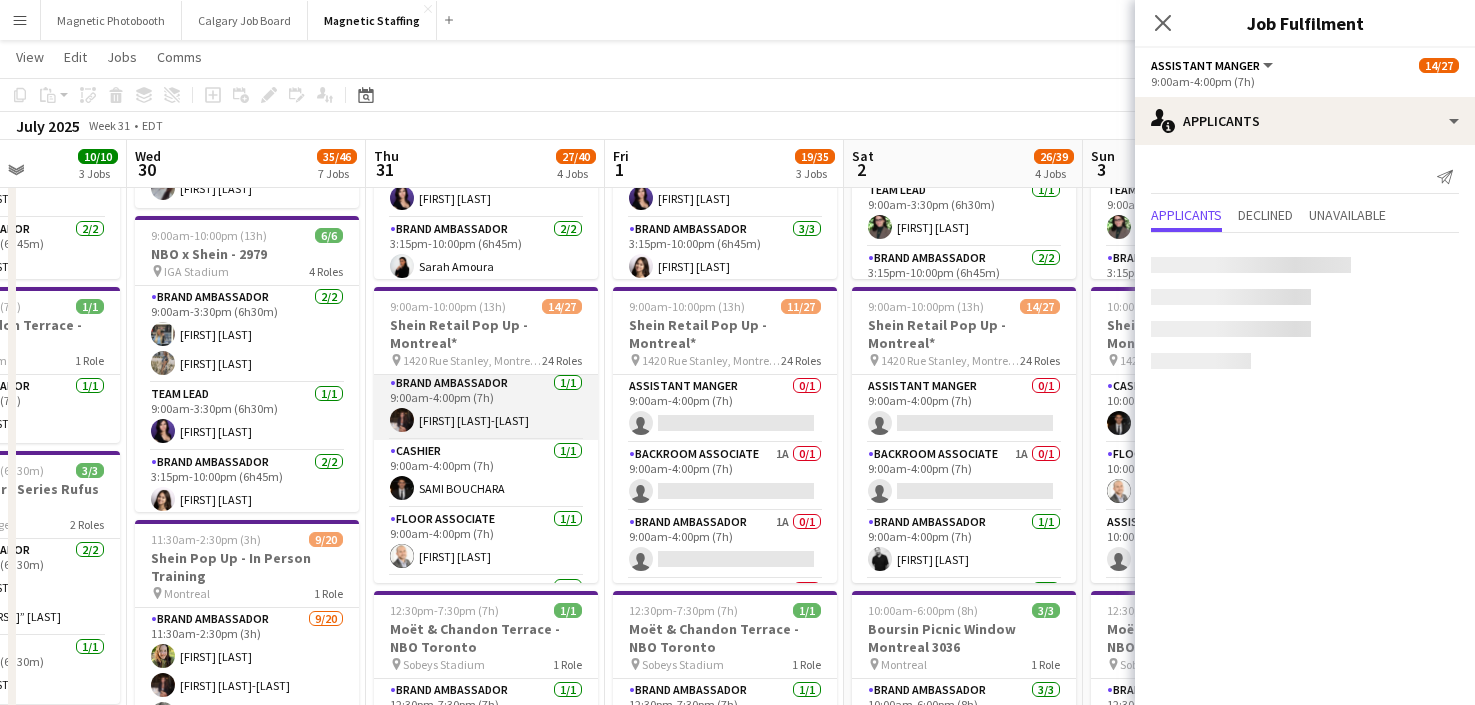 scroll, scrollTop: 163, scrollLeft: 0, axis: vertical 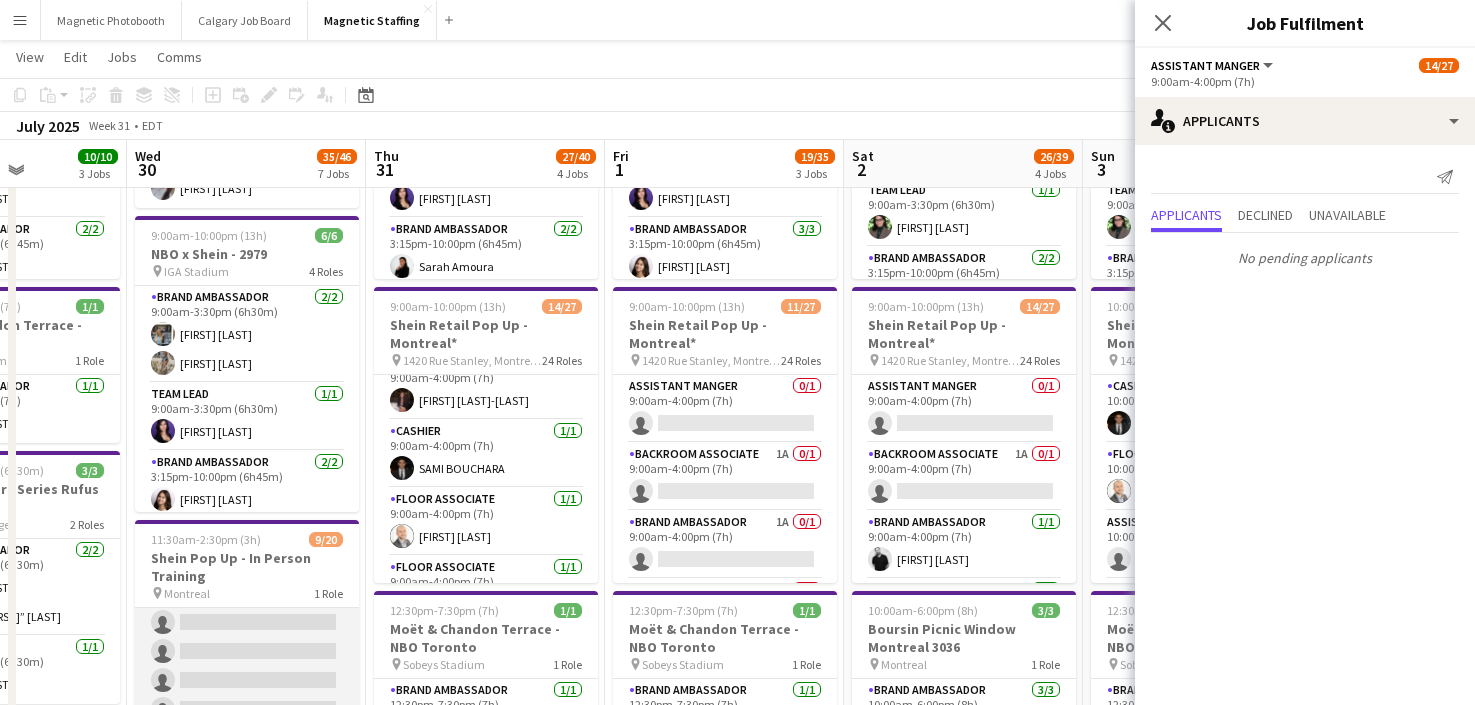 click on "Brand Ambassador   9/20   11:30am-2:30pm (3h)
[FIRST] [LAST] [FIRST] [LAST]-[LAST] [FIRST] [LAST] [FIRST] [LAST] [FIRST] [LAST] [FIRST] [LAST] [FIRST] [LAST] [FIRST] [LAST]
single-neutral-actions
single-neutral-actions
single-neutral-actions
single-neutral-actions
single-neutral-actions
single-neutral-actions
single-neutral-actions
single-neutral-actions
single-neutral-actions
single-neutral-actions" at bounding box center (247, 506) 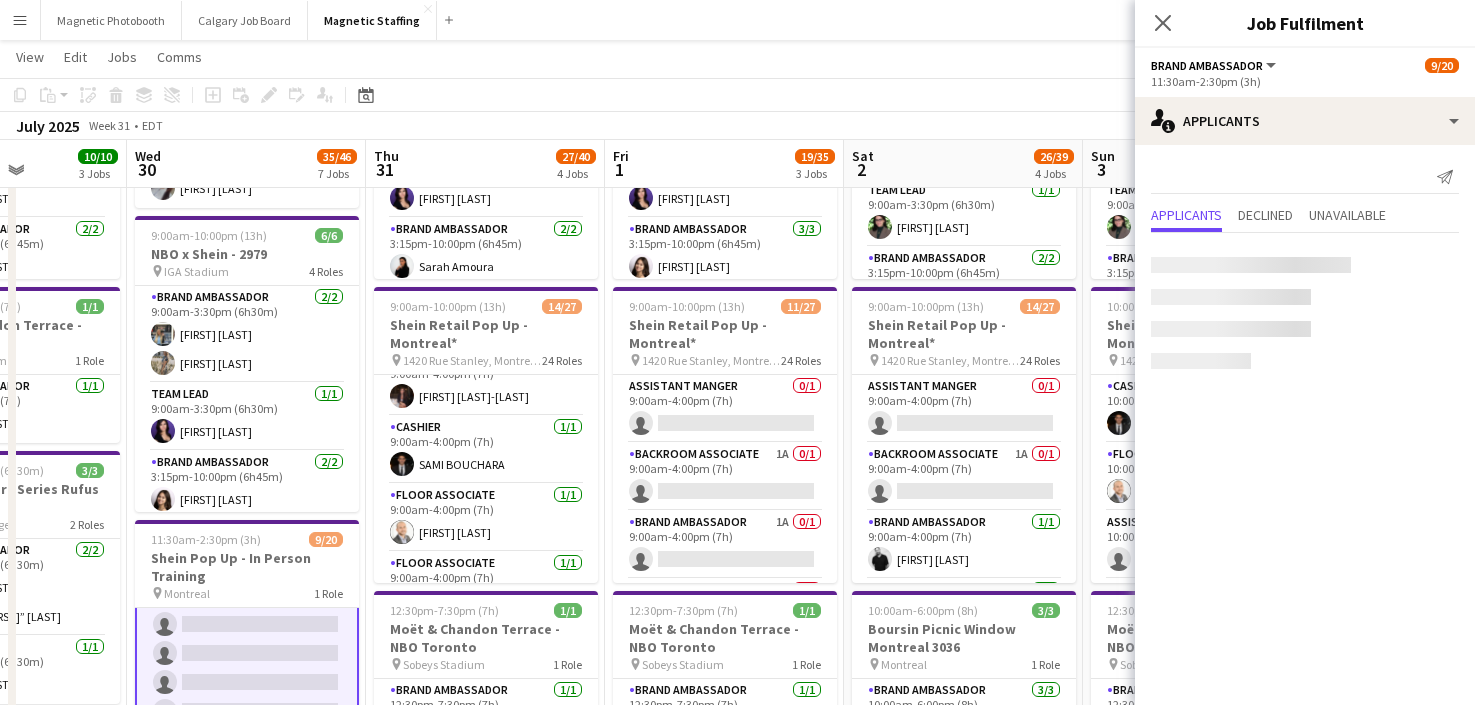 scroll, scrollTop: 413, scrollLeft: 0, axis: vertical 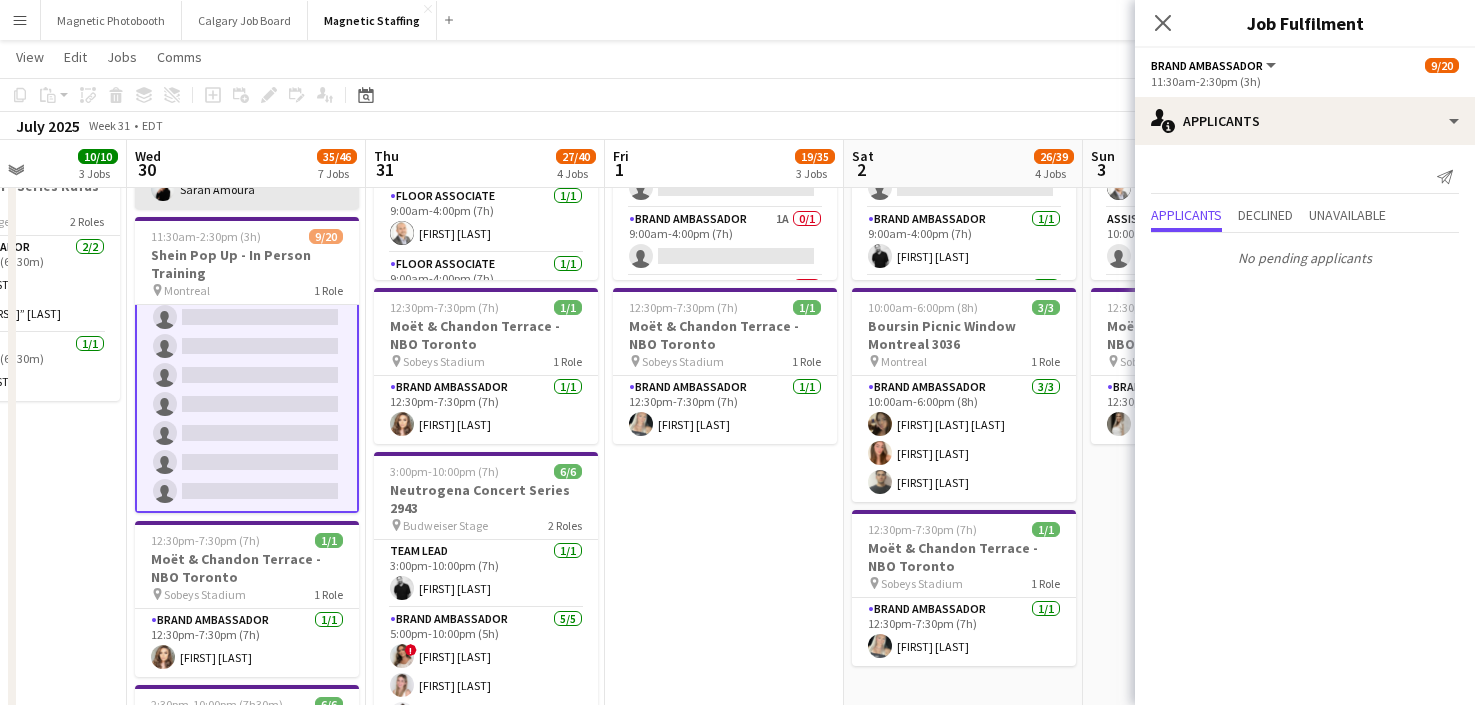 click on "Brand Ambassador   9/20   11:30am-2:30pm (3h)
[FIRST] [LAST] [FIRST] [LAST]-[LAST] [FIRST] [LAST] [FIRST] [LAST] [FIRST] [LAST] [FIRST] [LAST] [FIRST] [LAST] [FIRST] [LAST]
single-neutral-actions
single-neutral-actions
single-neutral-actions
single-neutral-actions
single-neutral-actions
single-neutral-actions
single-neutral-actions
single-neutral-actions
single-neutral-actions
single-neutral-actions" at bounding box center [247, 201] 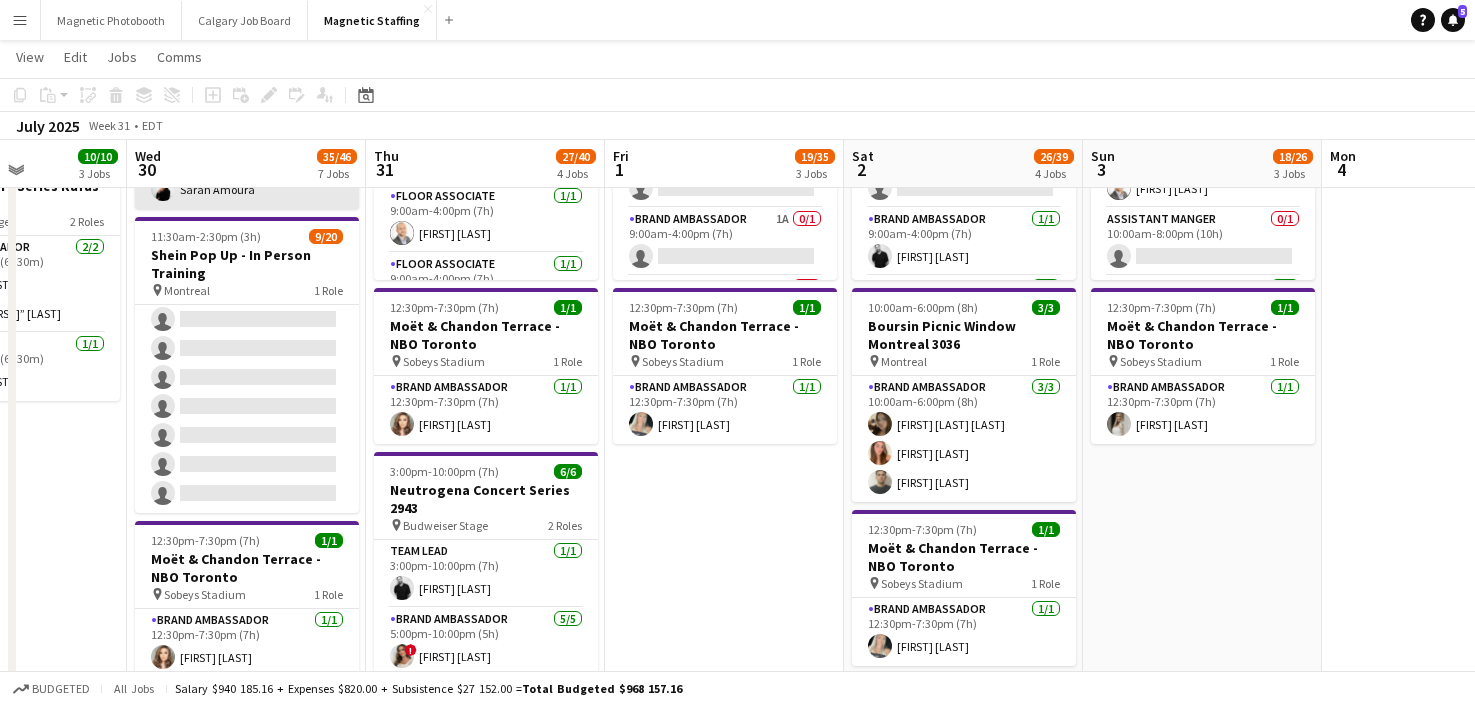 click on "Brand Ambassador   9/20   11:30am-2:30pm (3h)
[FIRST] [LAST] [FIRST] [LAST]-[LAST] [FIRST] [LAST] [FIRST] [LAST] [FIRST] [LAST] [FIRST] [LAST] [FIRST] [LAST] [FIRST] [LAST]
single-neutral-actions
single-neutral-actions
single-neutral-actions
single-neutral-actions
single-neutral-actions
single-neutral-actions
single-neutral-actions
single-neutral-actions
single-neutral-actions
single-neutral-actions" at bounding box center [247, 203] 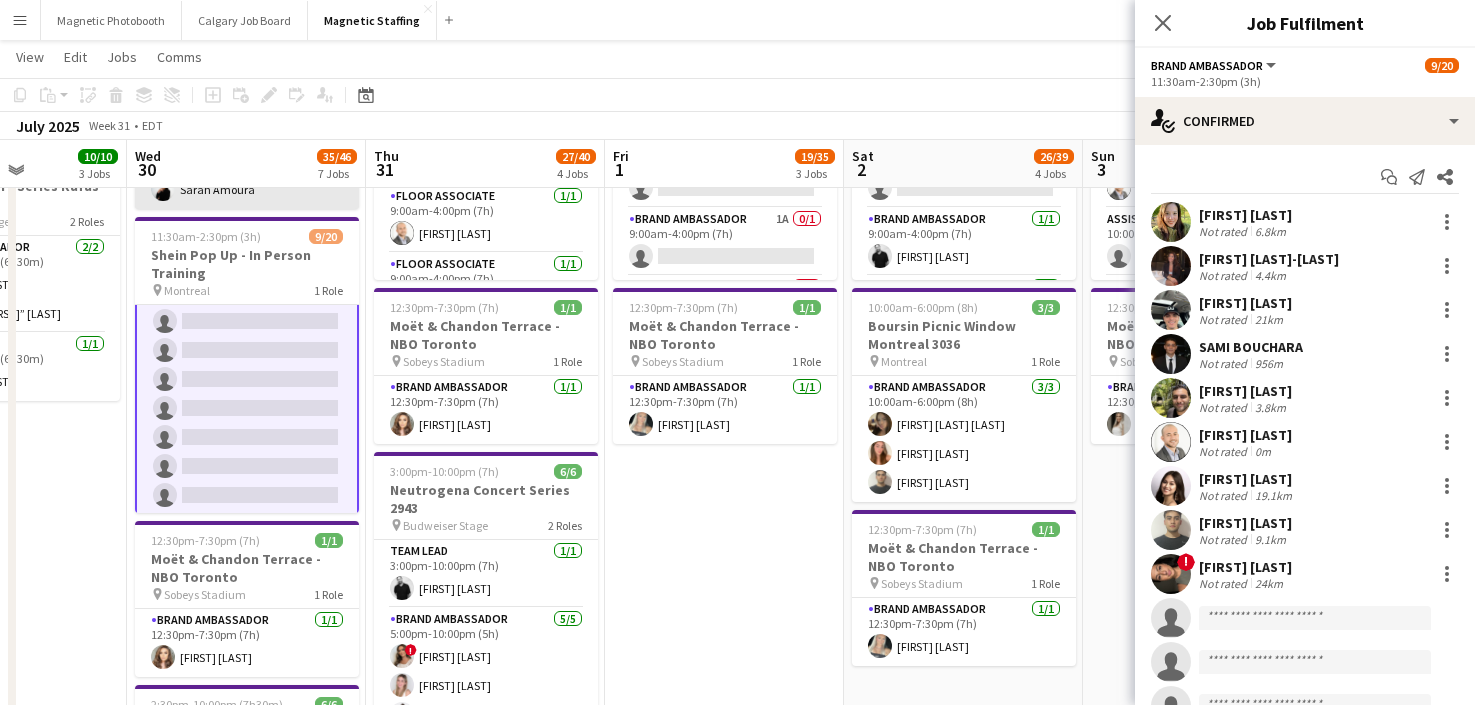 scroll, scrollTop: 415, scrollLeft: 0, axis: vertical 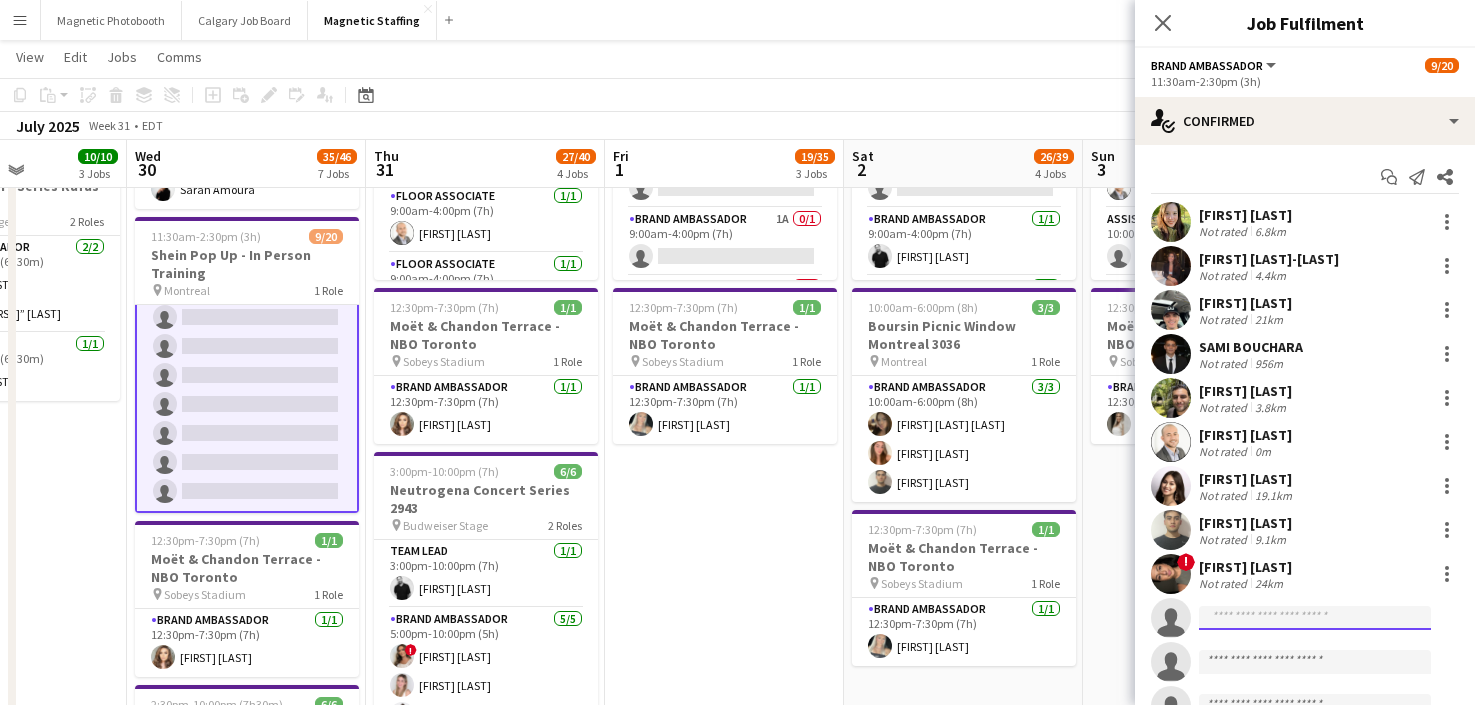 click at bounding box center (1315, 1014) 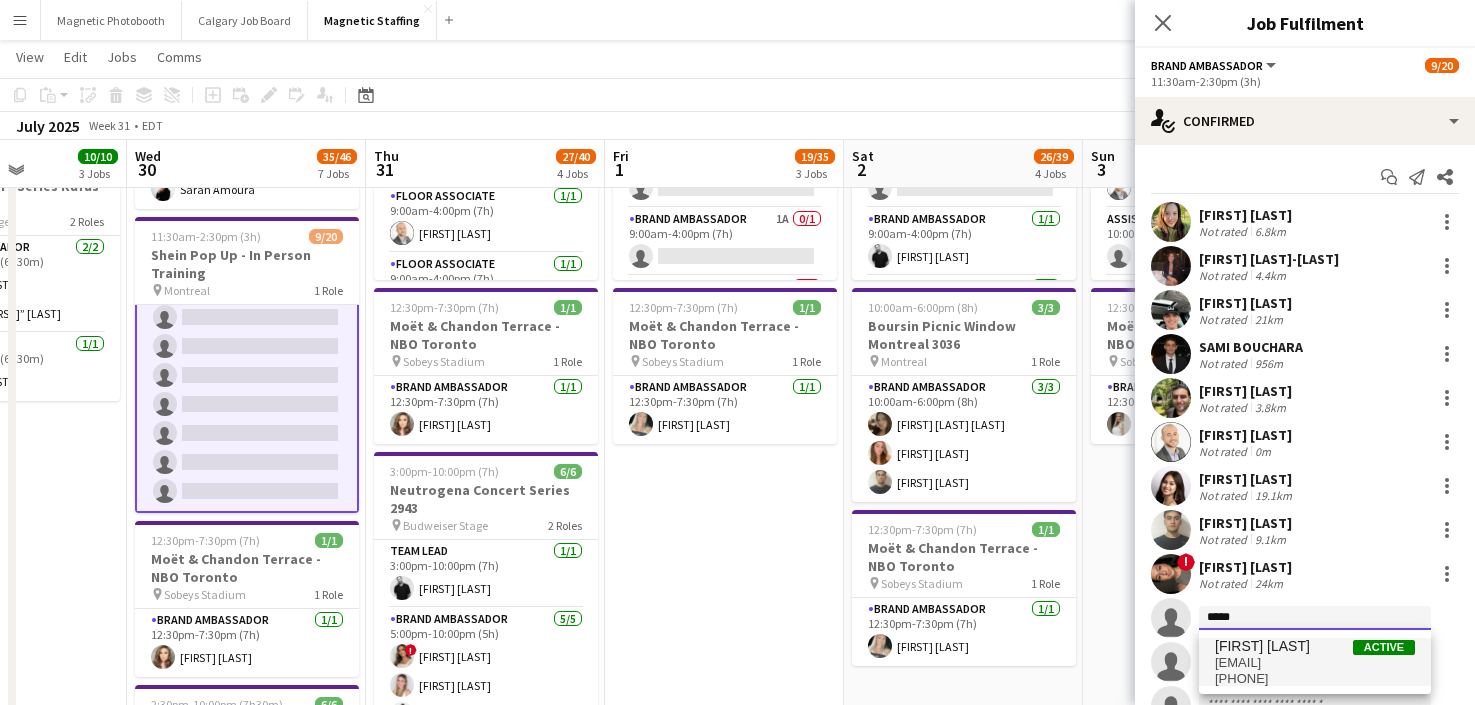 type on "*****" 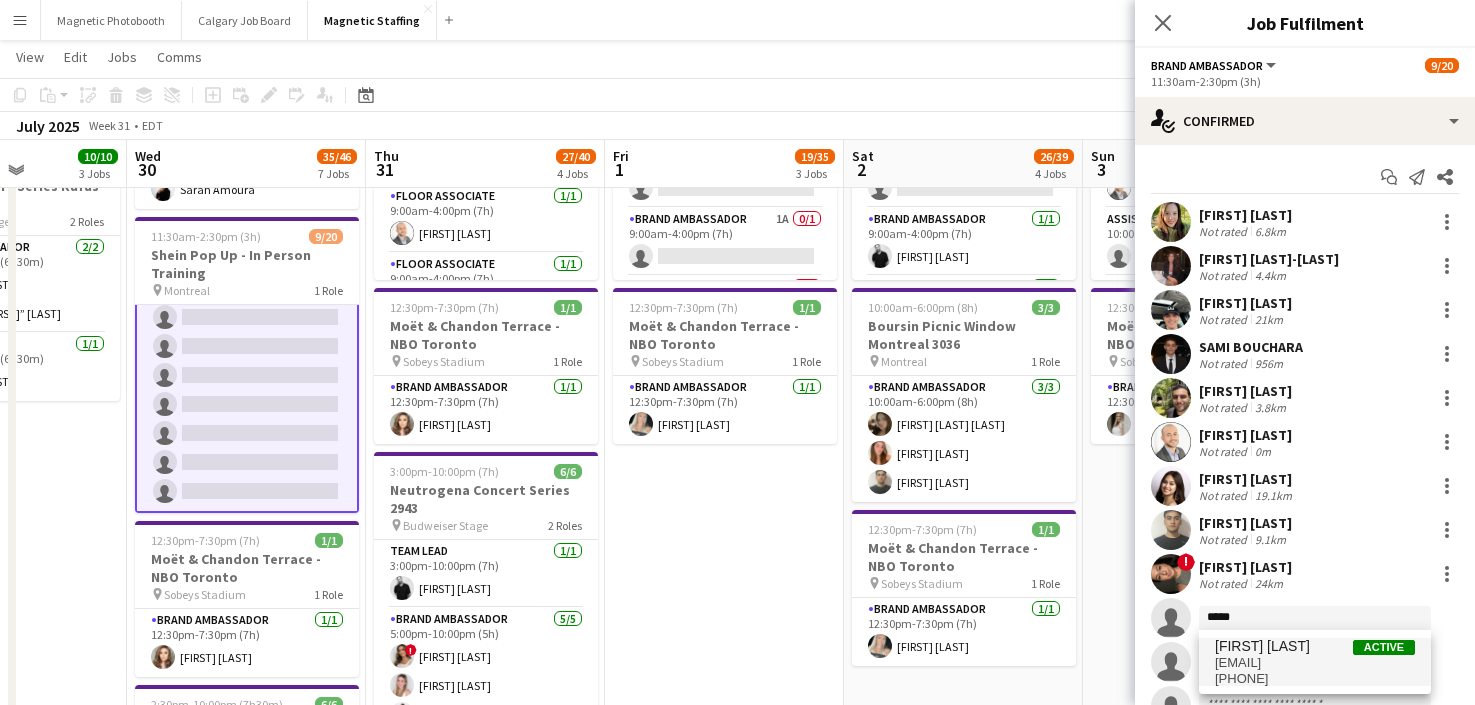 click on "[EMAIL]" at bounding box center [1315, 663] 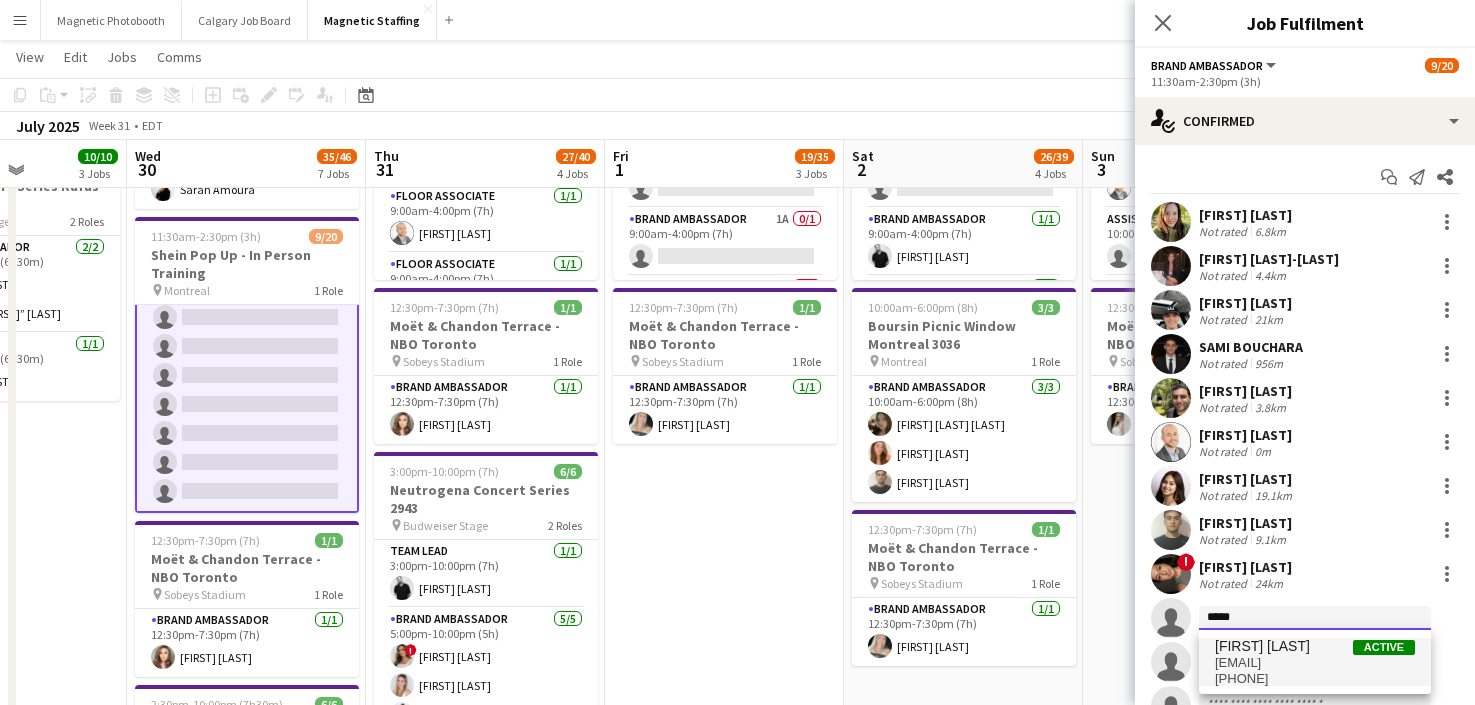 type 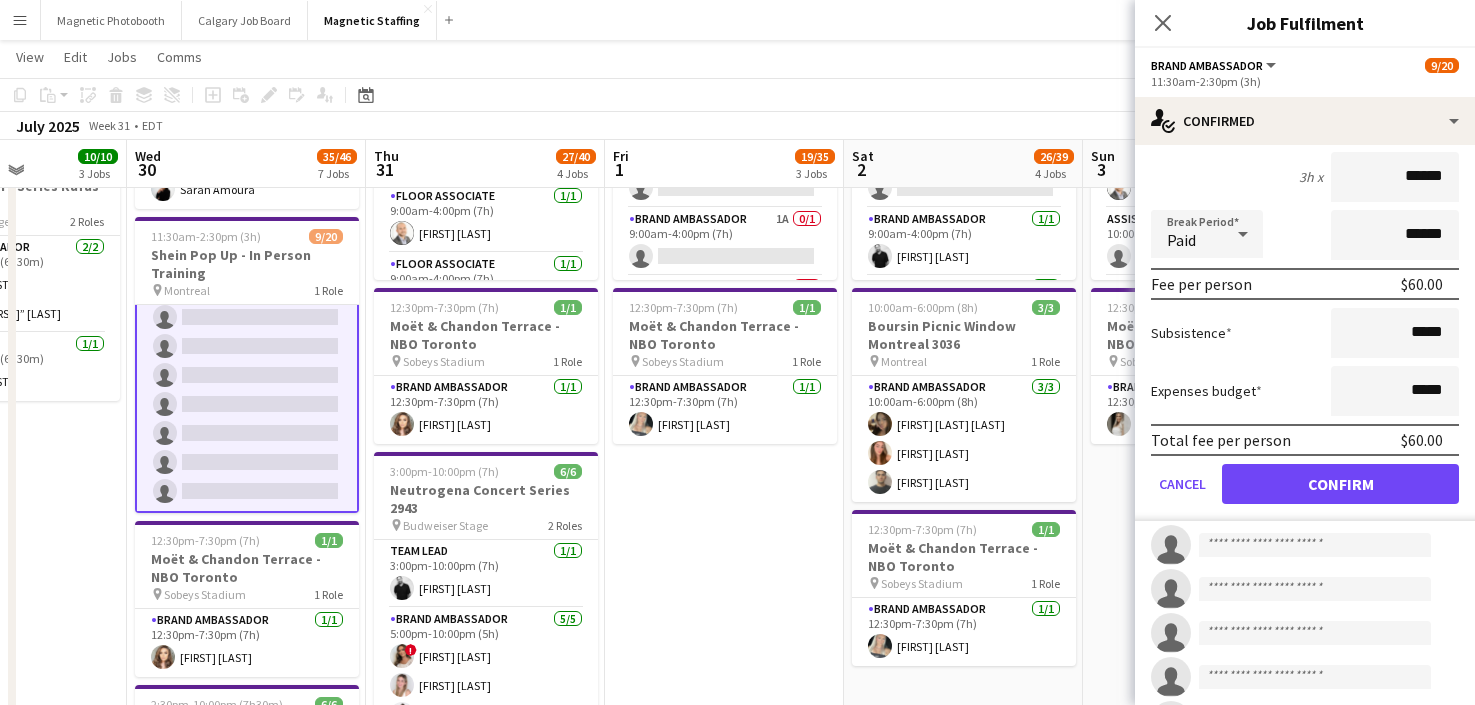 scroll, scrollTop: 562, scrollLeft: 0, axis: vertical 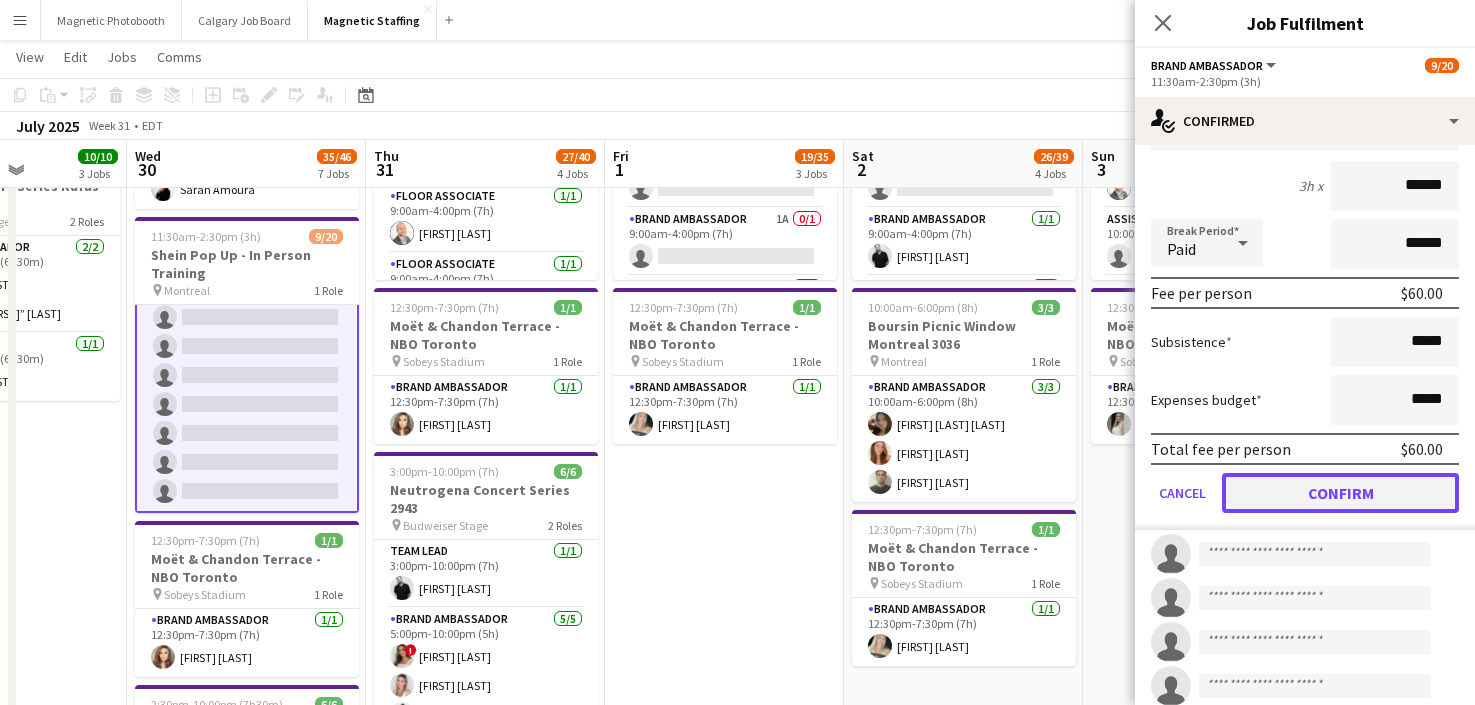 click on "Confirm" at bounding box center [1340, 493] 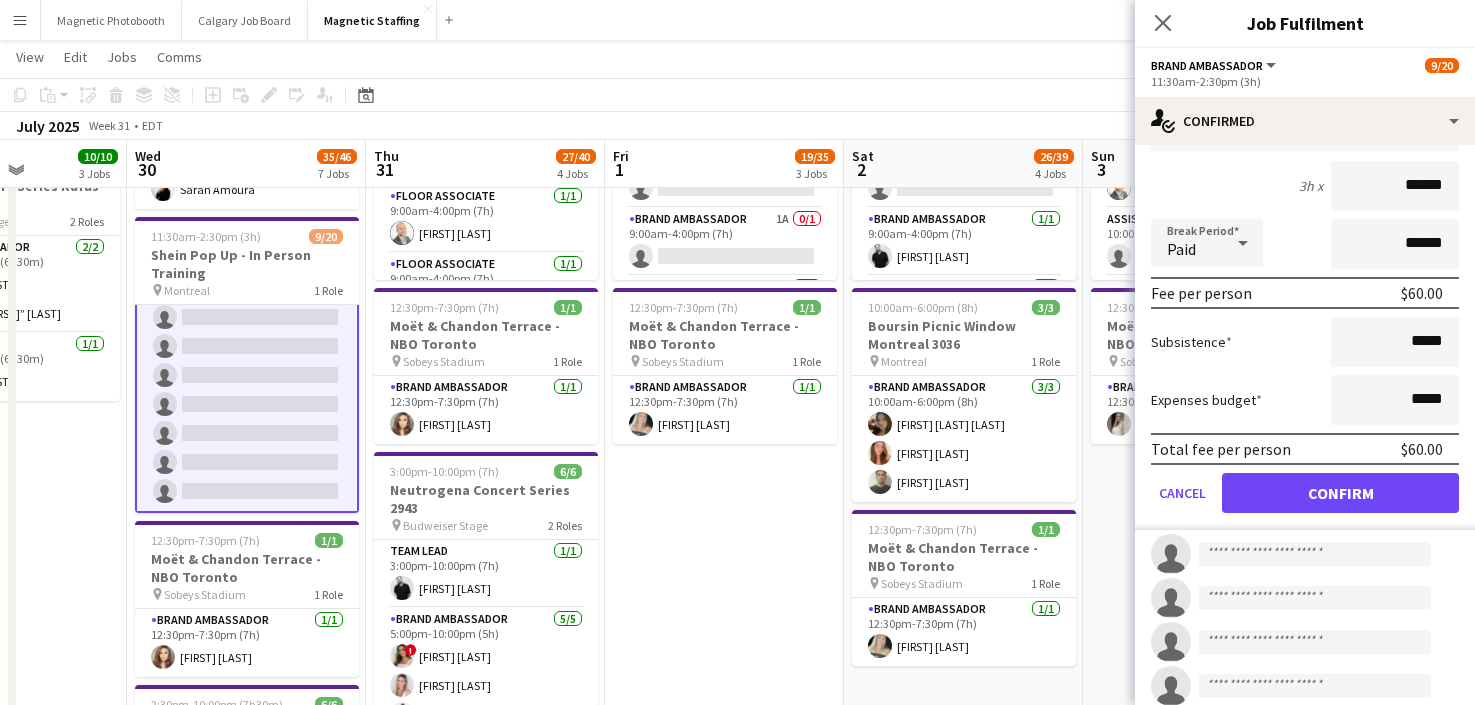 scroll, scrollTop: 431, scrollLeft: 0, axis: vertical 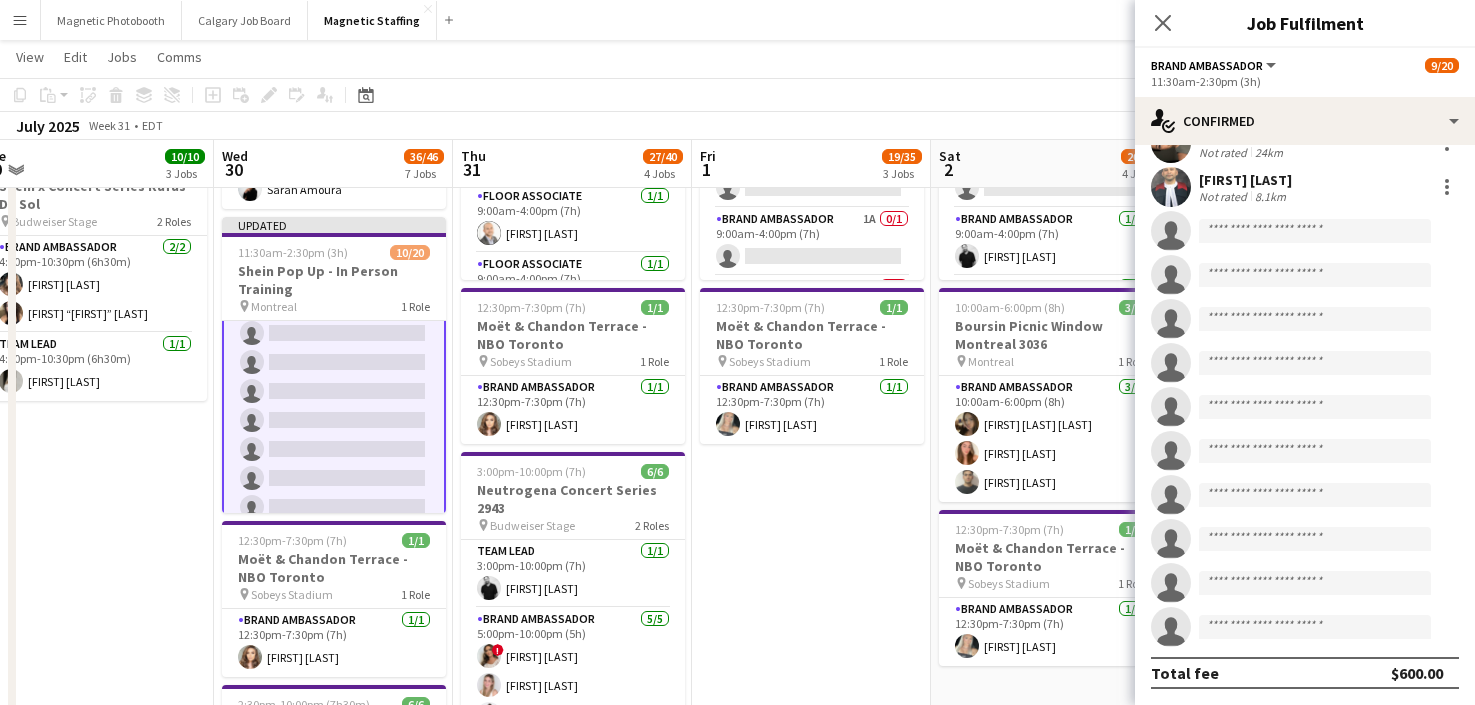 drag, startPoint x: 769, startPoint y: 500, endPoint x: 854, endPoint y: 500, distance: 85 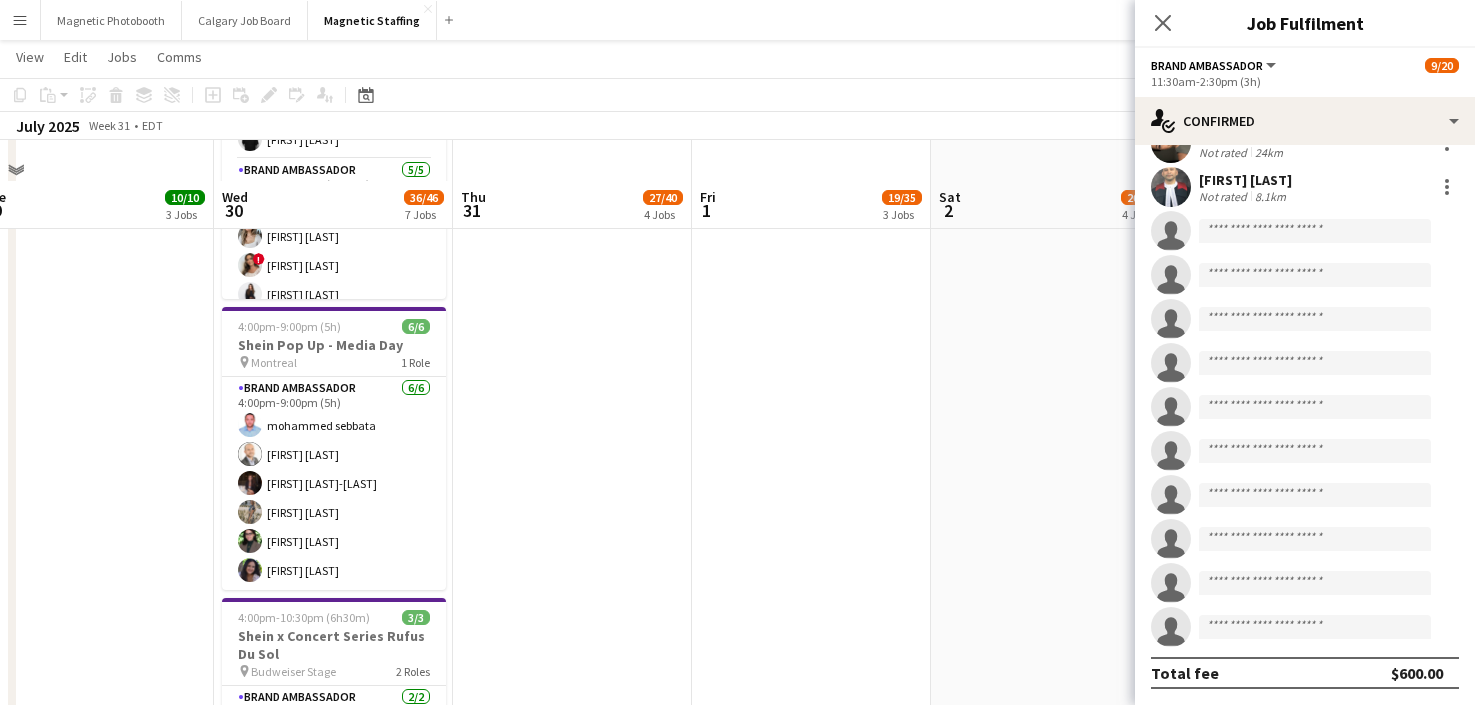 scroll, scrollTop: 1275, scrollLeft: 0, axis: vertical 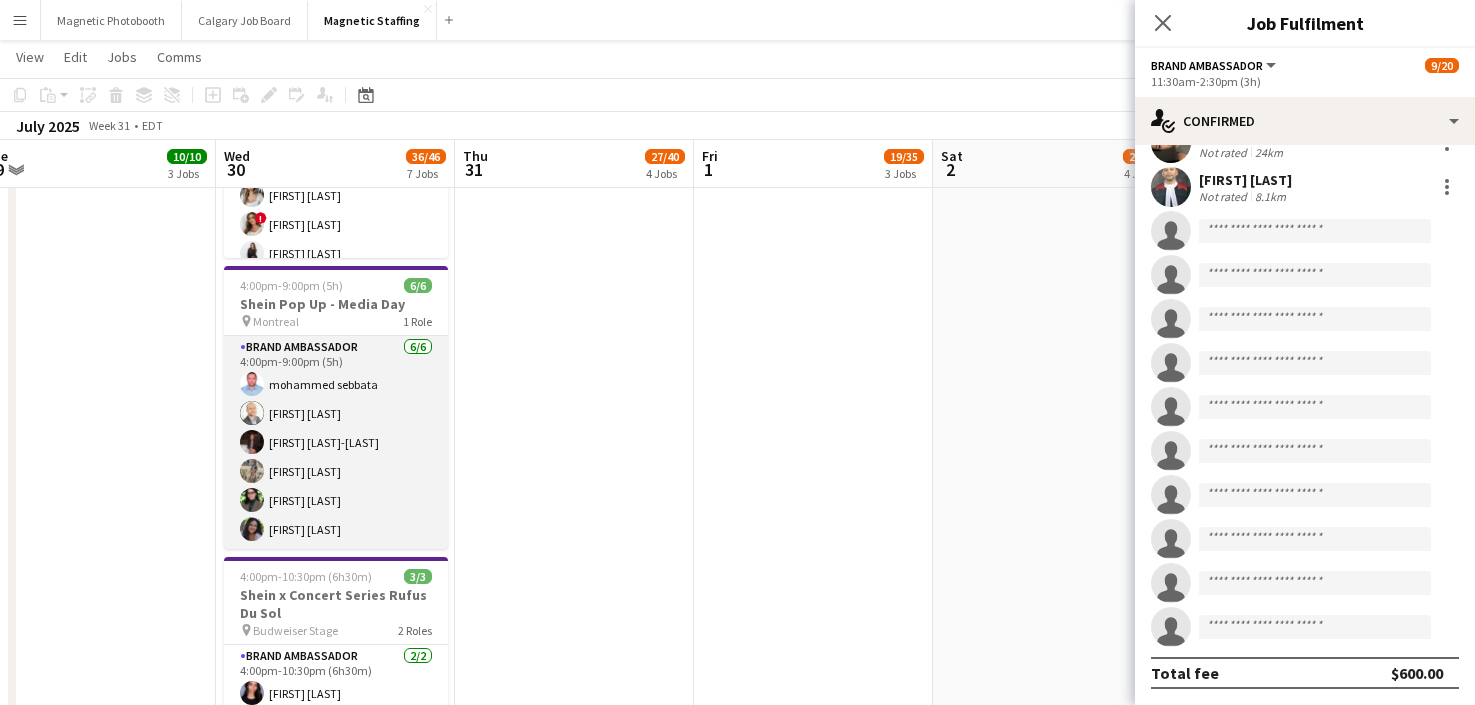 click on "Brand Ambassador   6/6   4:00pm-9:00pm (5h)
[FIRST] [LAST] [FIRST] [LAST] [FIRST] [LAST] [FIRST] [LAST] [FIRST] [LAST]" at bounding box center [336, 442] 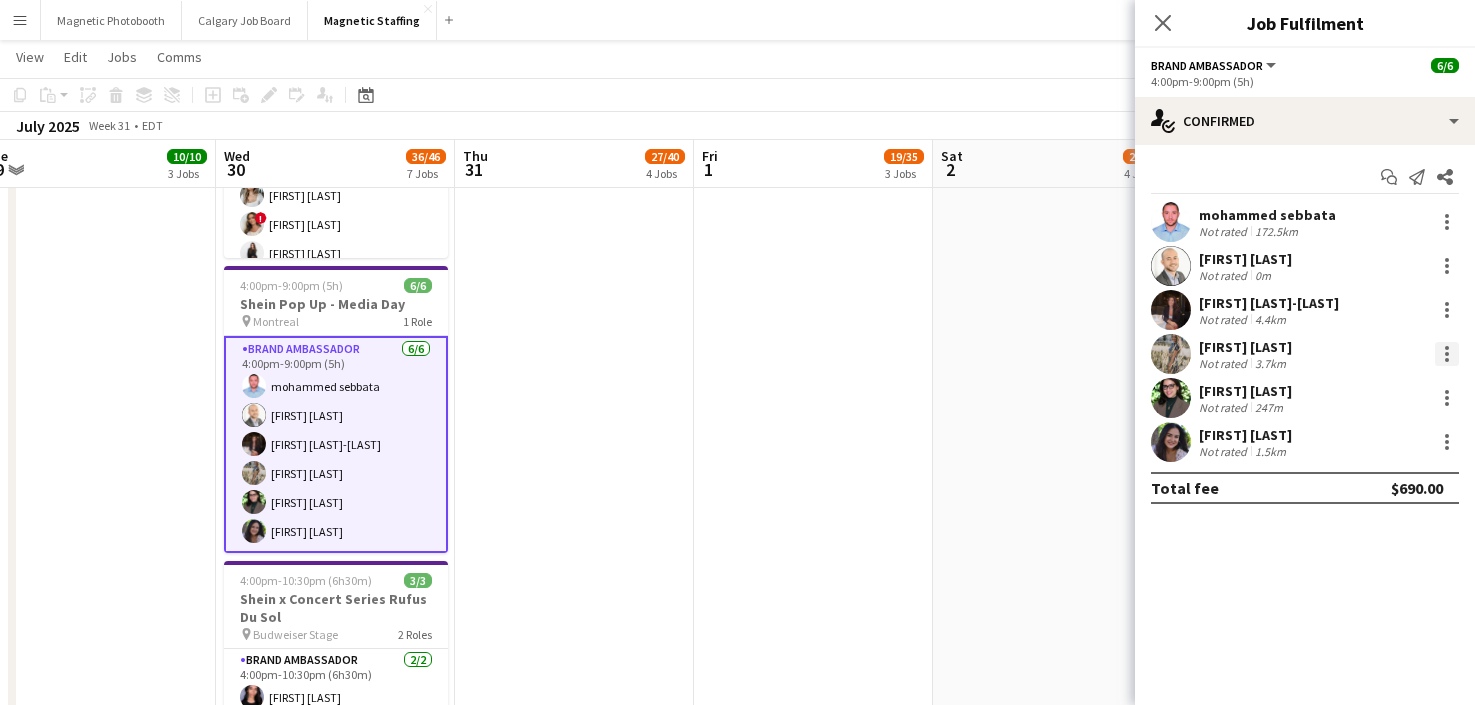 click at bounding box center [1447, 354] 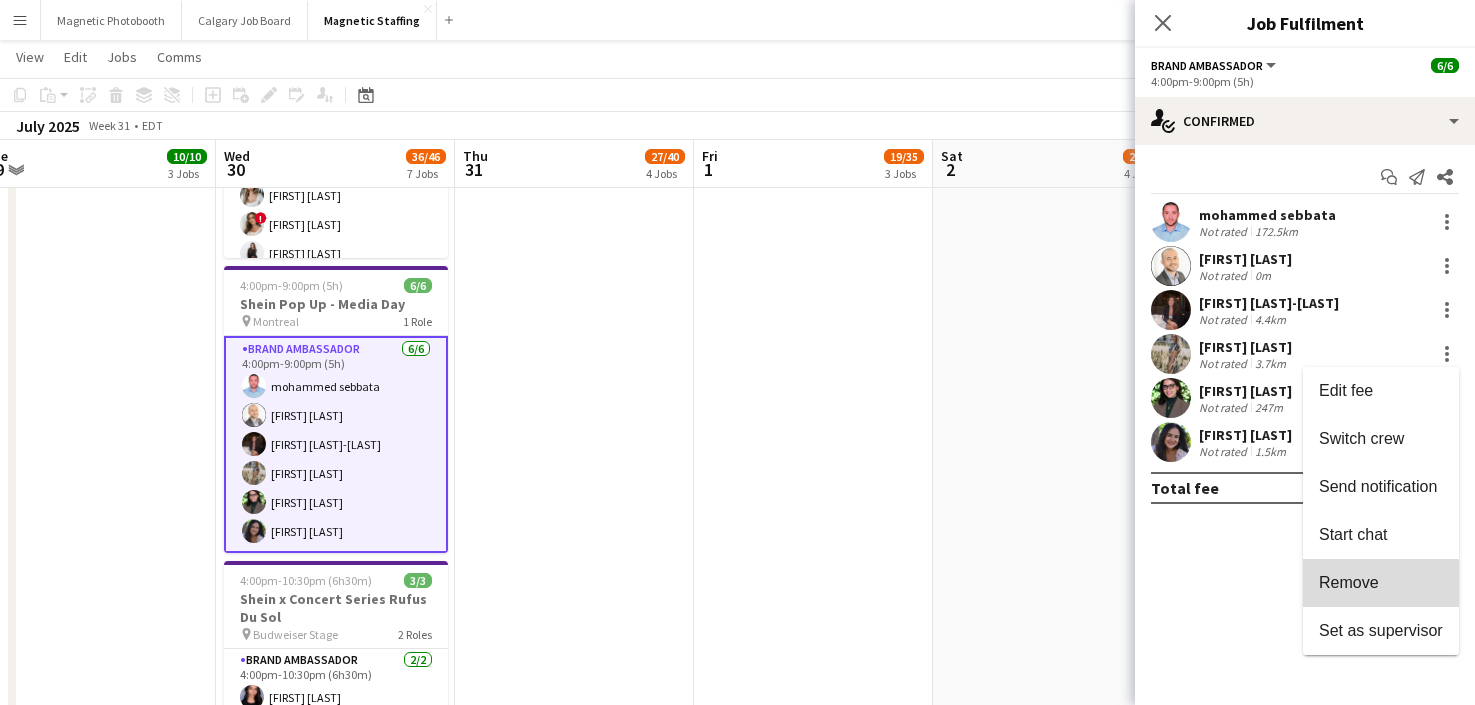 click on "Remove" at bounding box center [1349, 582] 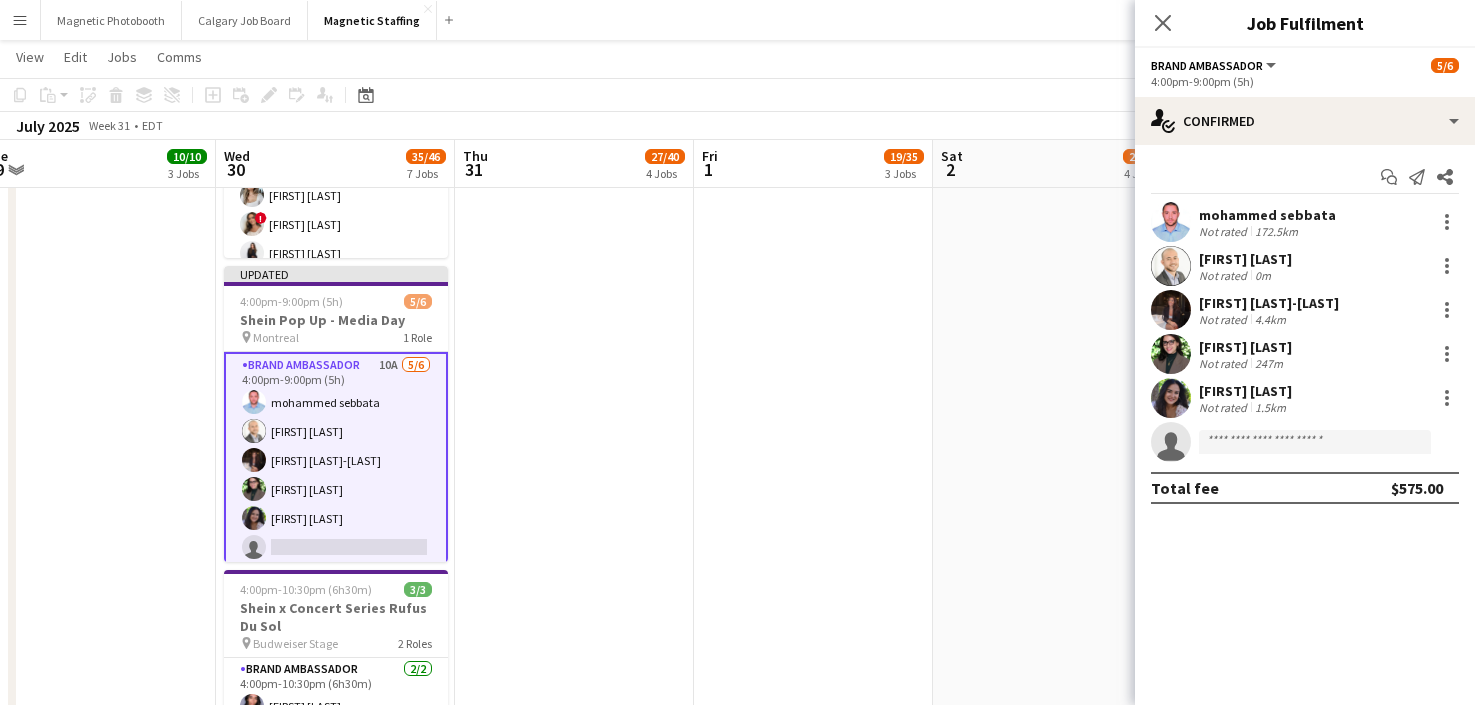 click on "9:00am-10:00pm (13h)    8/8   NBO x Shein - 2979
pin
IGA Stadium   5 Roles   Brand Ambassador   3/3   9:00am-3:30pm (6h30m)
[FIRST] [LAST] [FIRST] [LAST]  Team Lead   1/1   9:00am-3:30pm (6h30m)
[FIRST] [LAST]  Brand Ambassador   2/2   3:15pm-10:00pm (6h45m)
[FIRST] [LAST] [FIRST] [LAST]  Team Lead   1/1   3:15pm-10:00pm (6h45m)
[FIRST] [LAST]  Brand Ambassador   1/1   3:30pm-10:00pm (6h30m)
[FIRST] [LAST]     9:00am-10:00pm (13h)    14/27   Shein Retail Pop Up - [CITY]*
pin
1420 Rue Stanley, [CITY], [STATE]   24 Roles   Assistant Manger    0/1   9:00am-4:00pm (7h)
single-neutral-actions
Backroom Associate   1A   0/1   9:00am-4:00pm (7h)
single-neutral-actions
Brand Ambassador   1/1   9:00am-4:00pm (7h)
[FIRST] [LAST]  Cashier   1/1   9:00am-4:00pm (7h)
[FIRST] [LAST]  Floor Associate   1/1   9:00am-4:00pm (7h)
[FIRST] [LAST]  1A" at bounding box center [1052, -83] 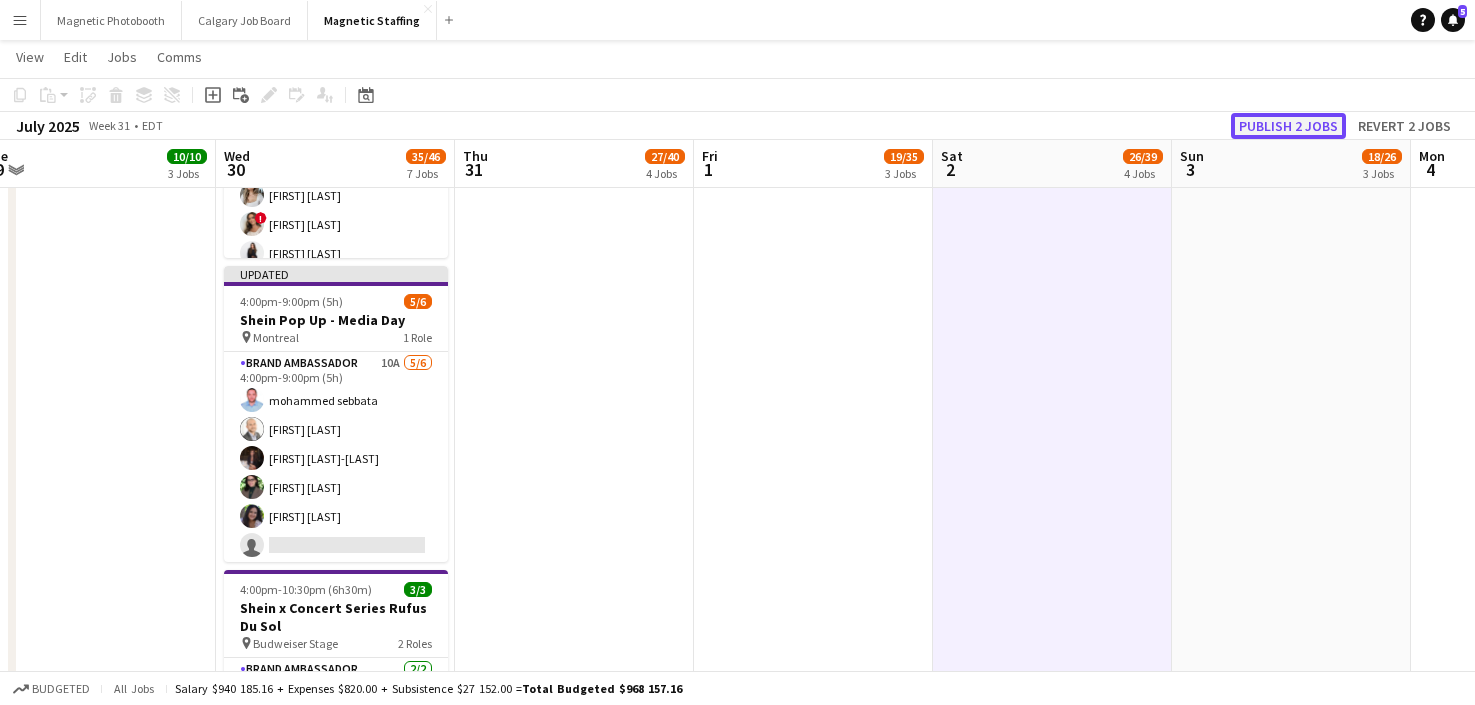 click on "Publish 2 jobs" 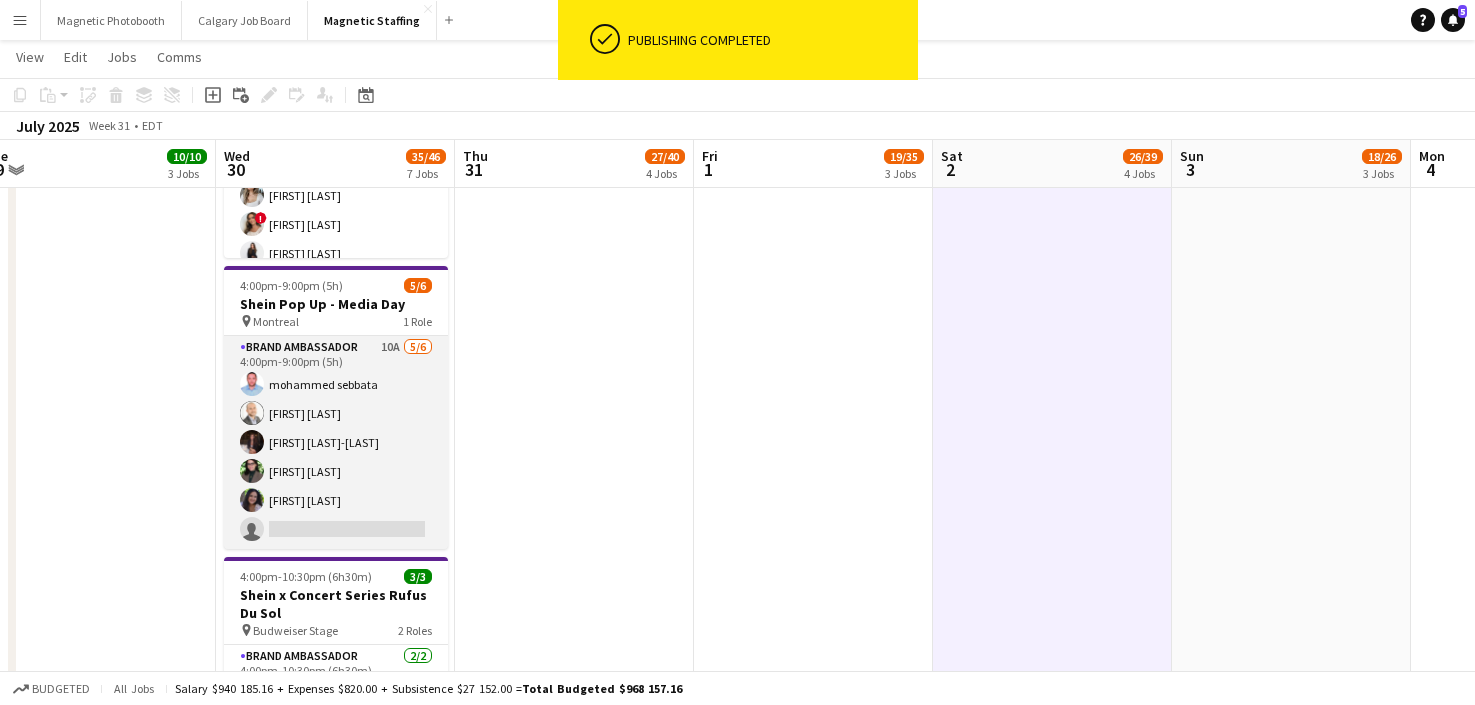 scroll, scrollTop: 411, scrollLeft: 0, axis: vertical 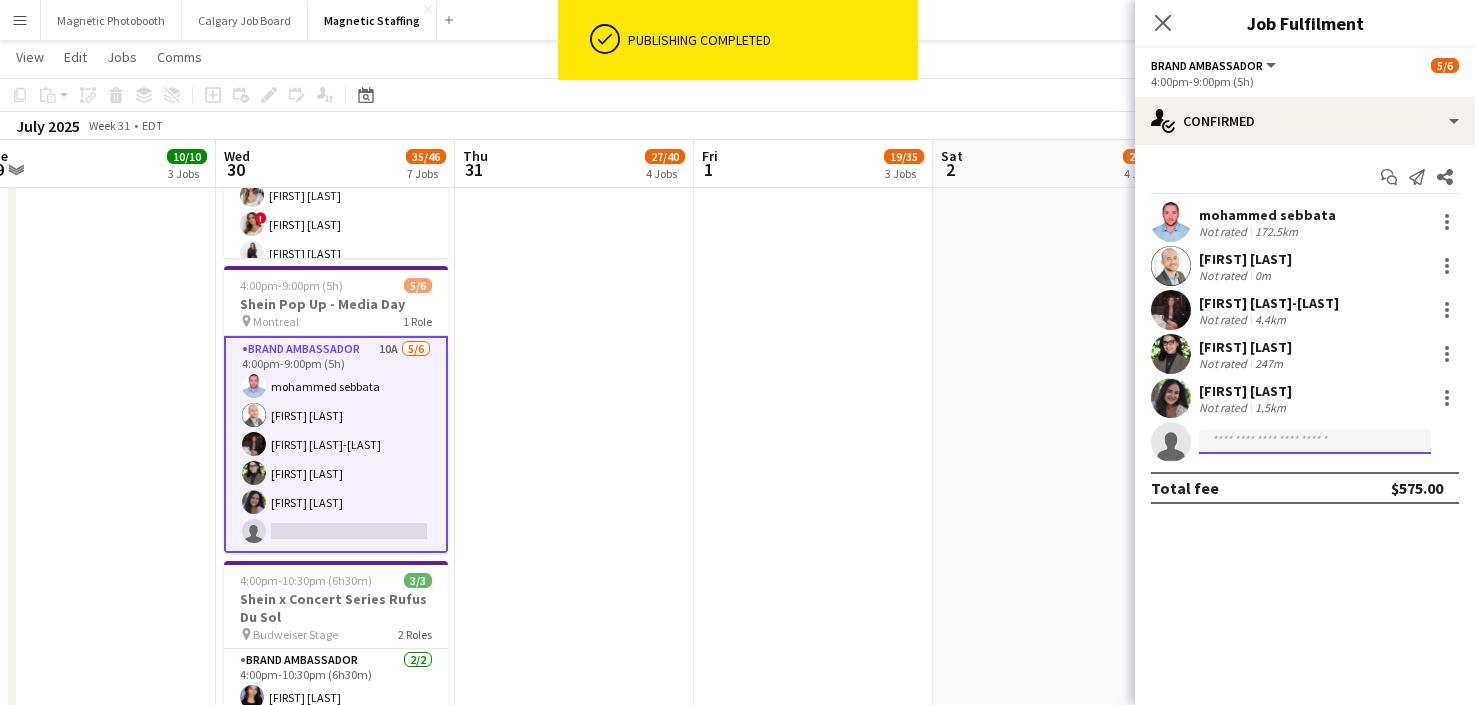 click 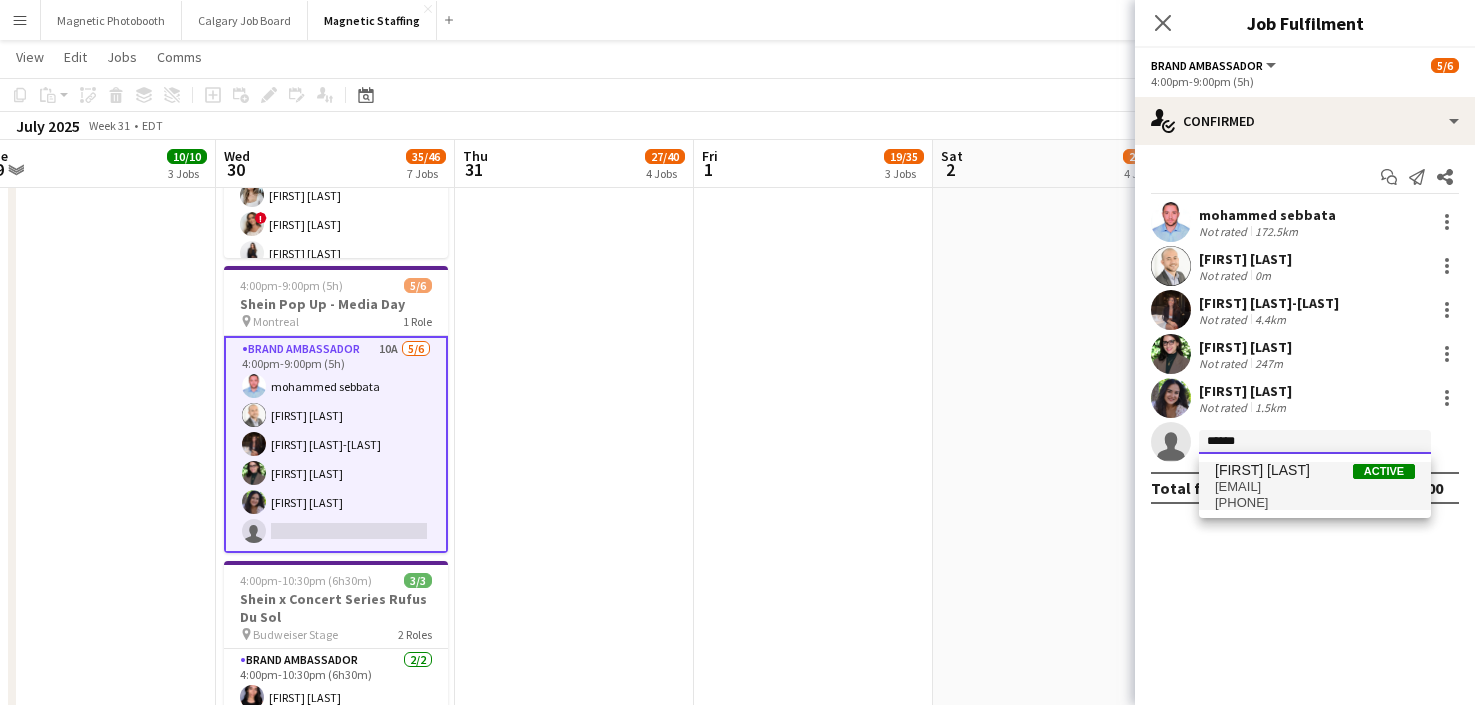 type on "******" 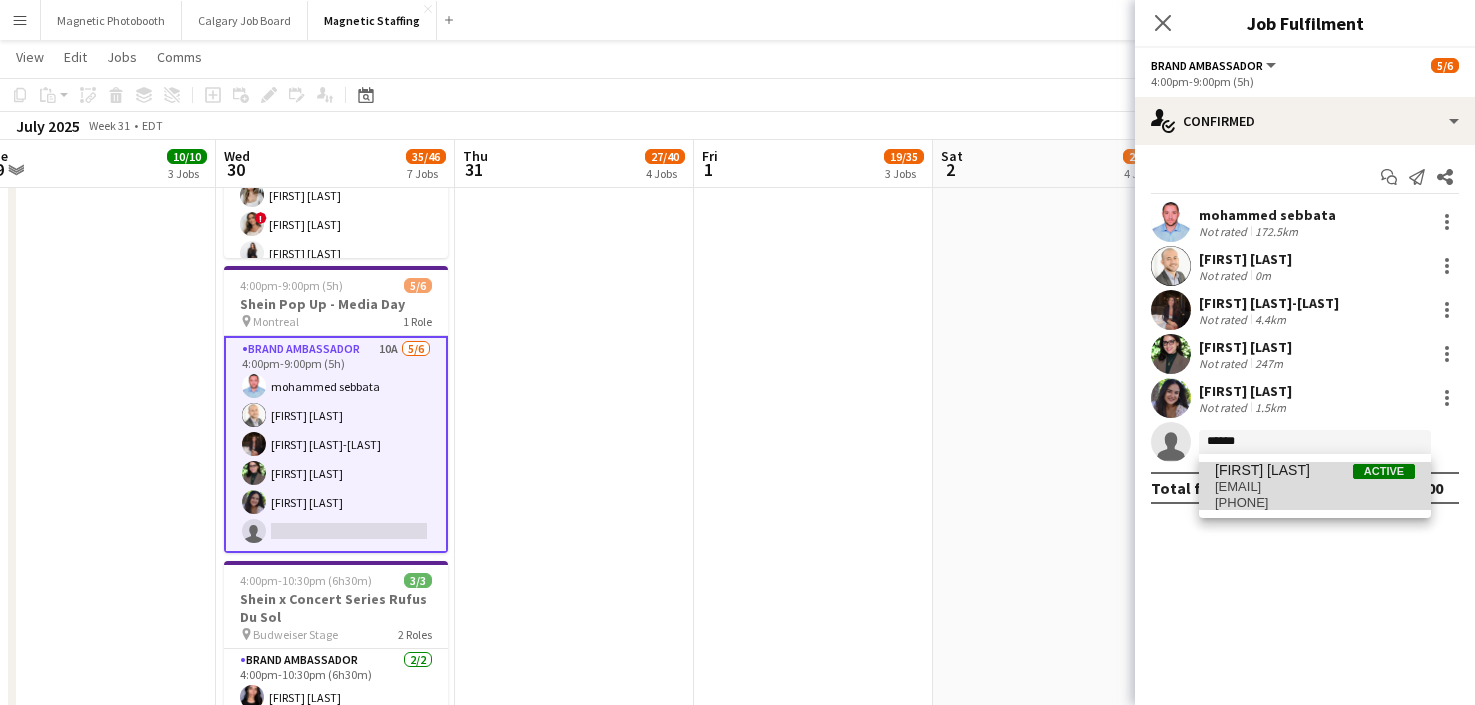 click on "[FIRST] [LAST]" at bounding box center (1262, 470) 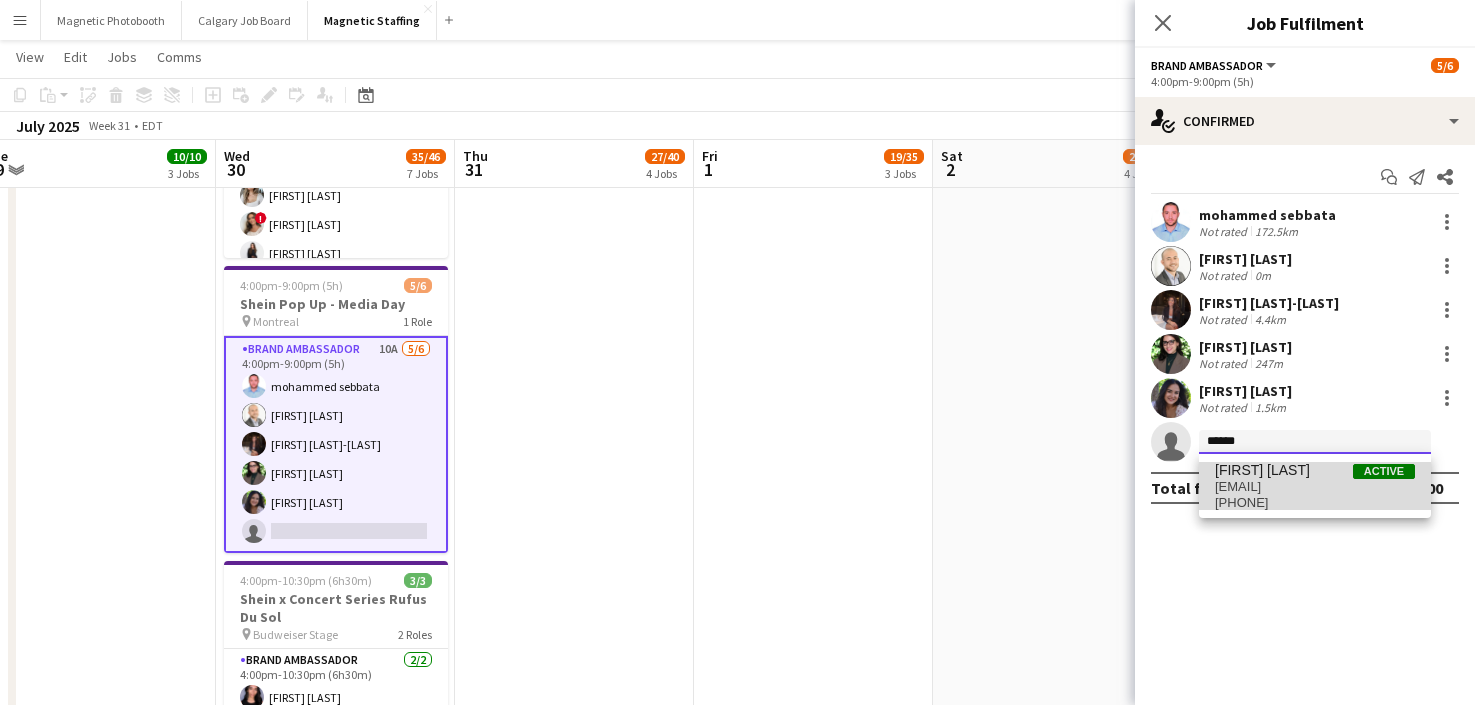 type 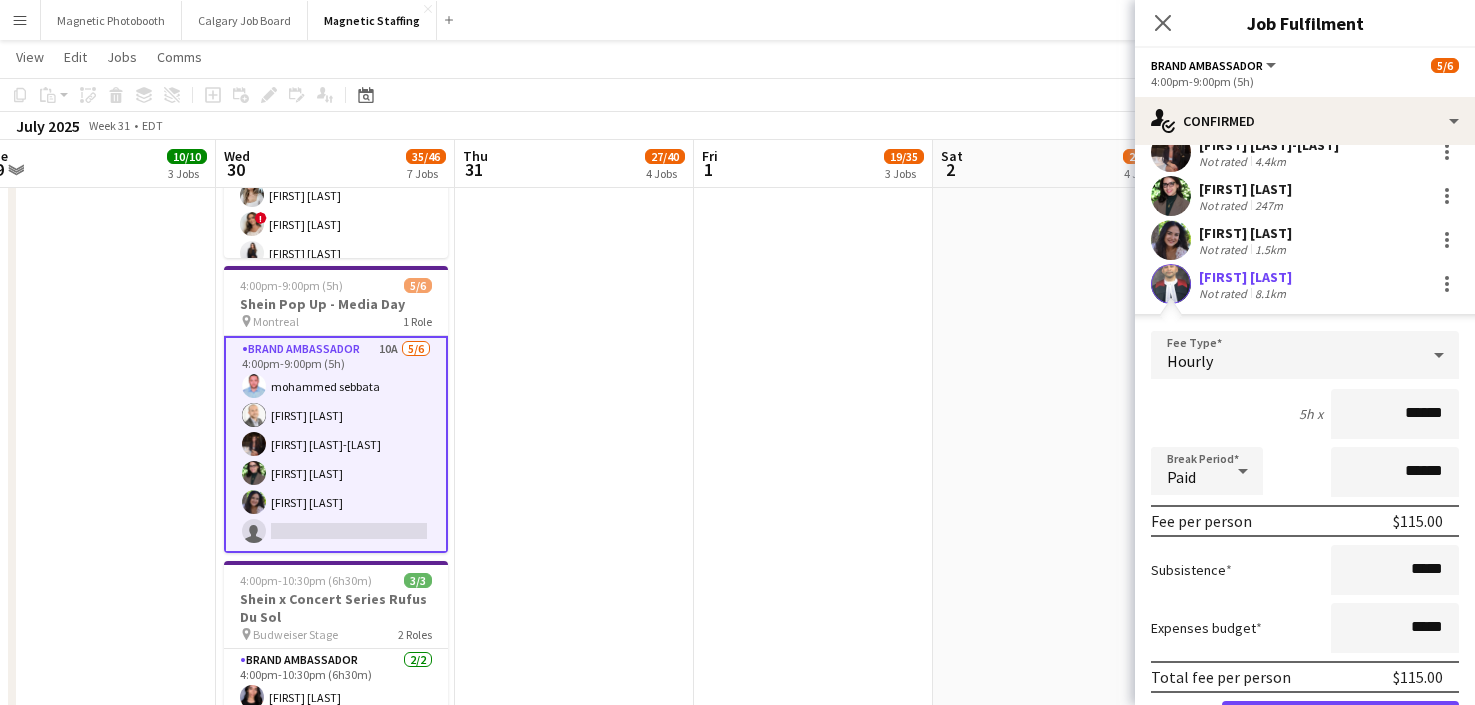 scroll, scrollTop: 269, scrollLeft: 0, axis: vertical 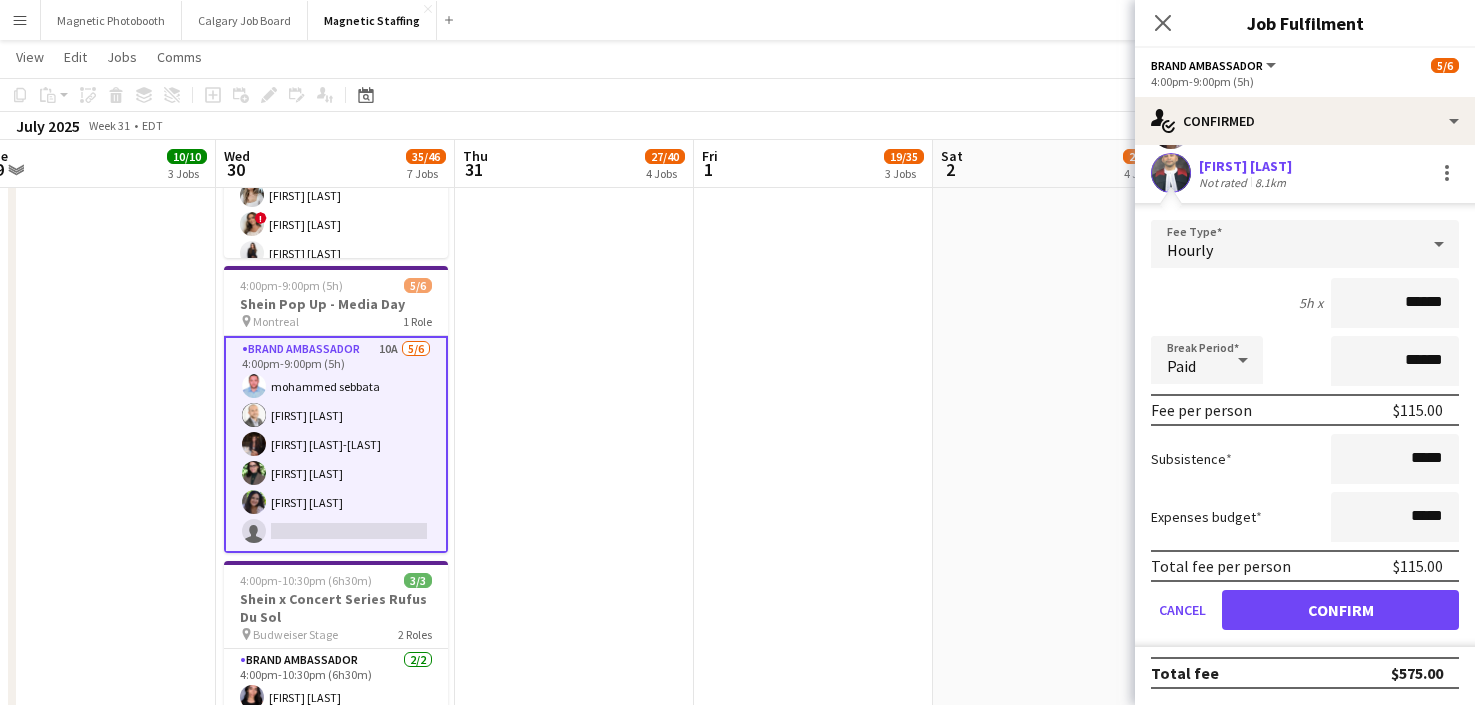 click on "******" at bounding box center (1395, 303) 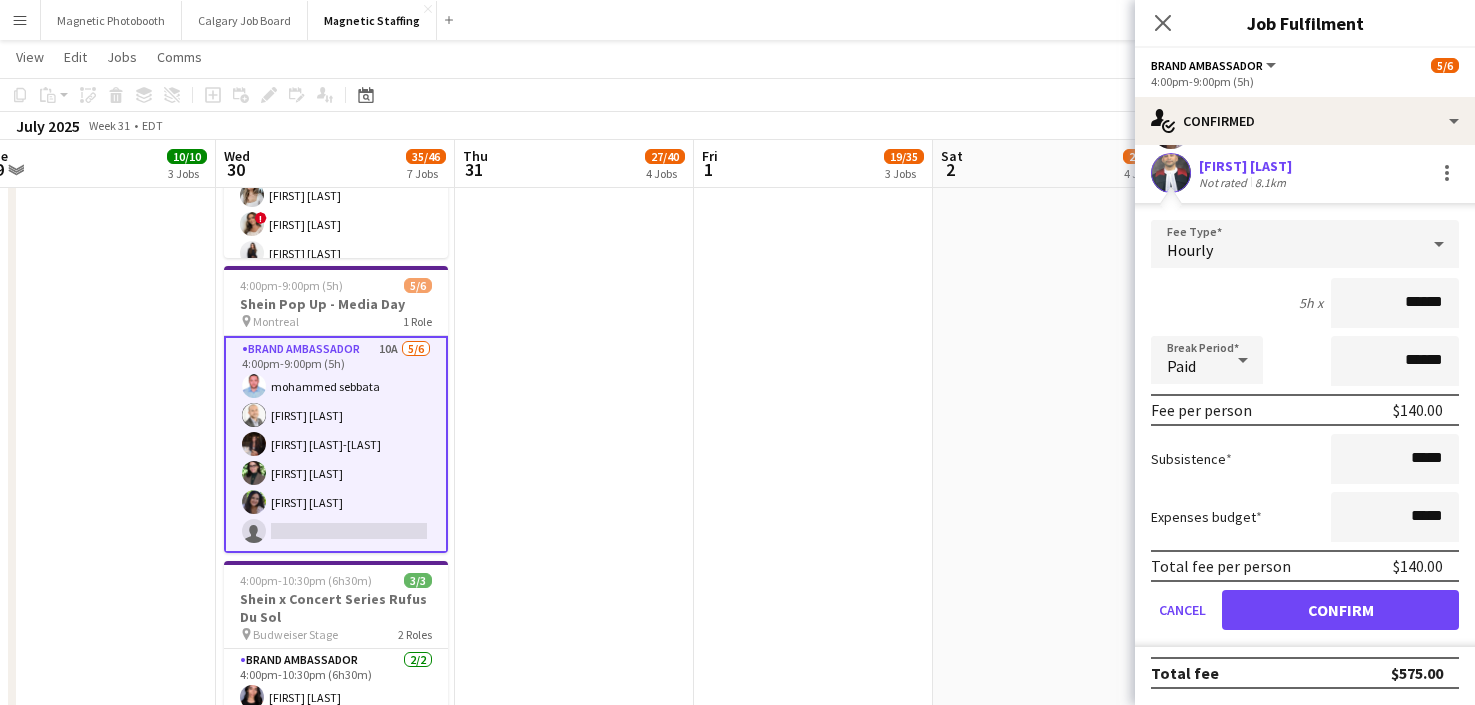 type on "******" 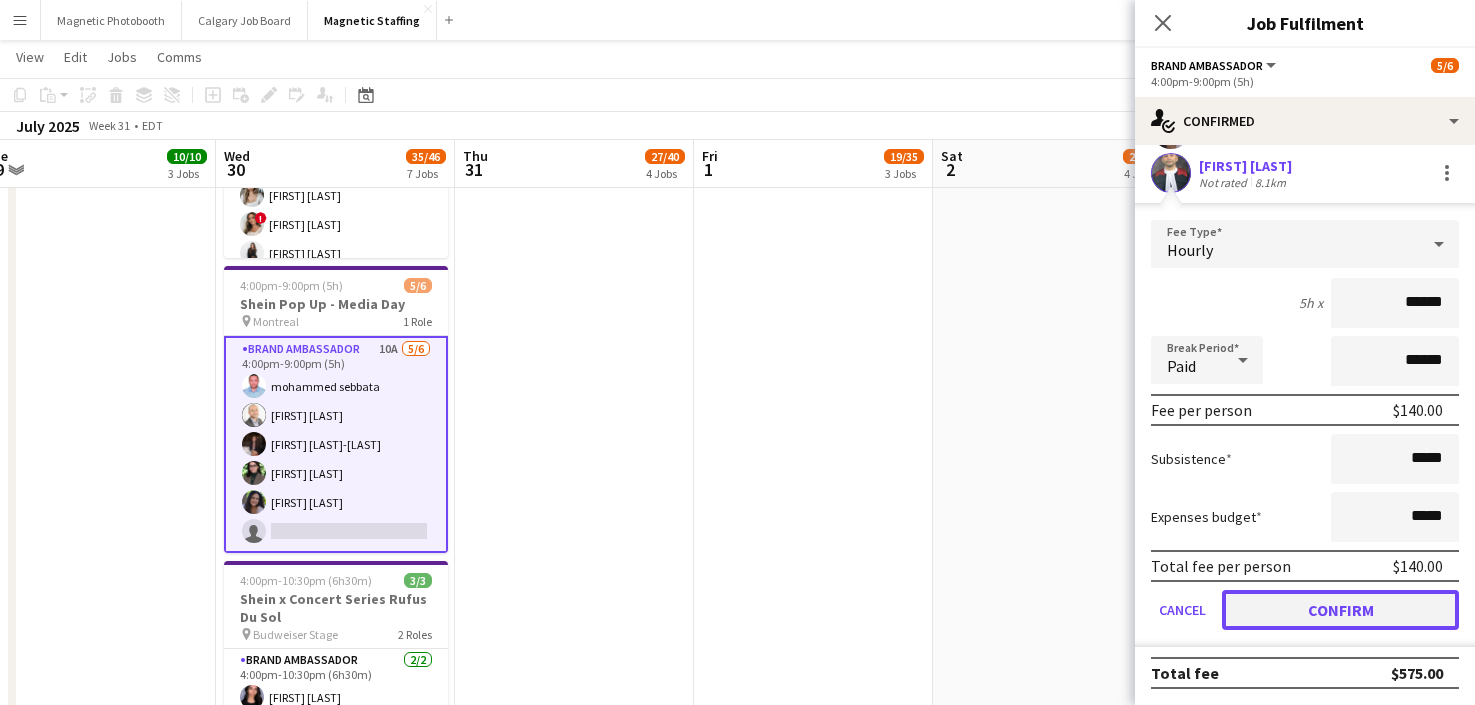 click on "Confirm" at bounding box center [1340, 610] 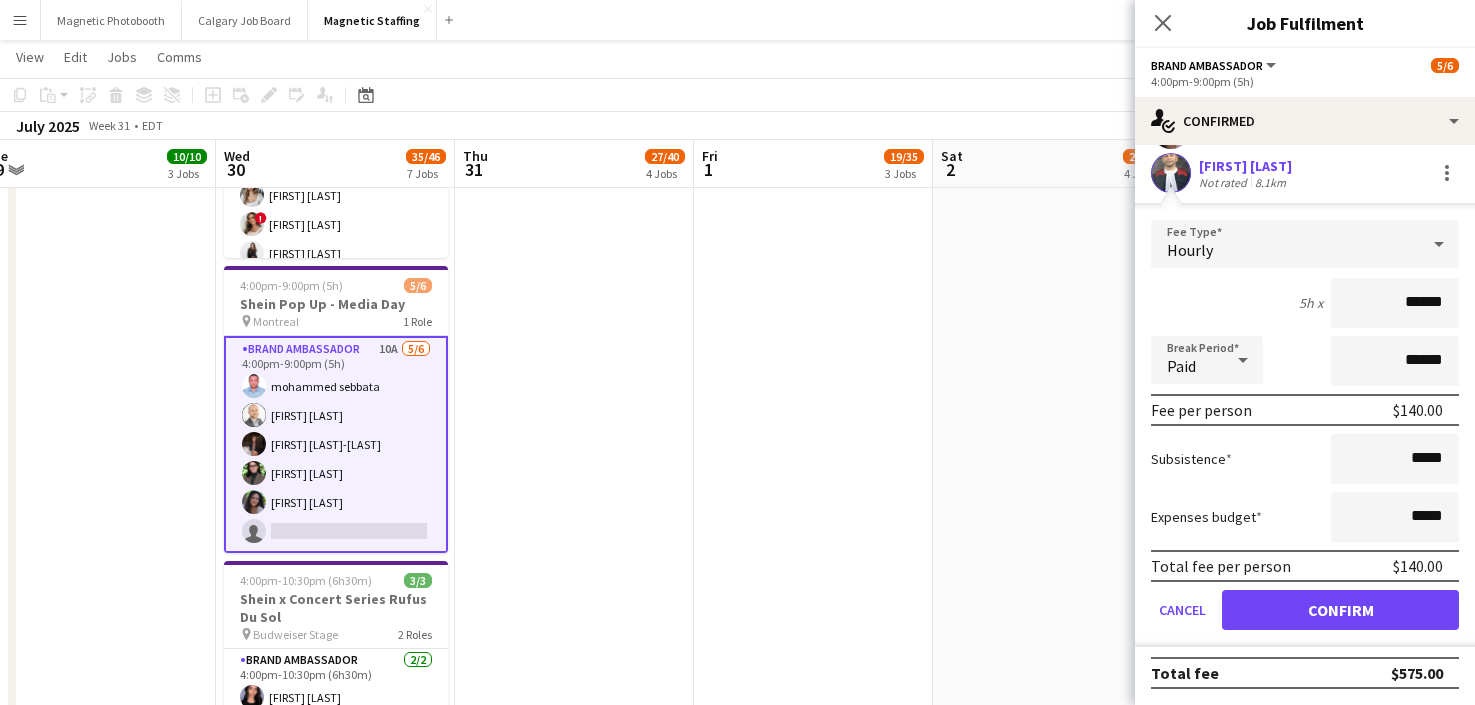 scroll, scrollTop: 0, scrollLeft: 0, axis: both 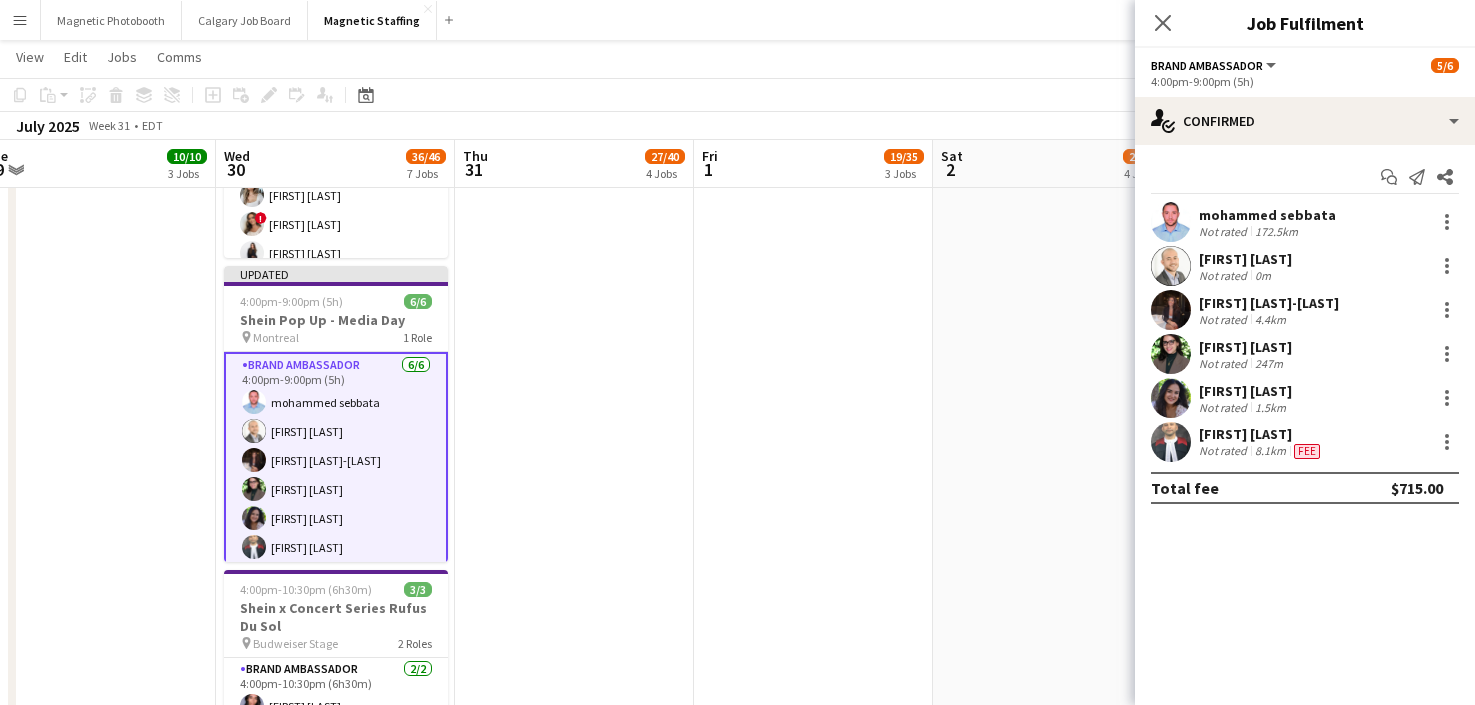 click on "Brand Ambassador   6/6   4:00pm-9:00pm (5h)
[FIRST] [LAST] [FIRST] [LAST] [FIRST] [LAST] [FIRST] [LAST] [FIRST] [LAST] [FIRST] [LAST]" at bounding box center [336, 460] 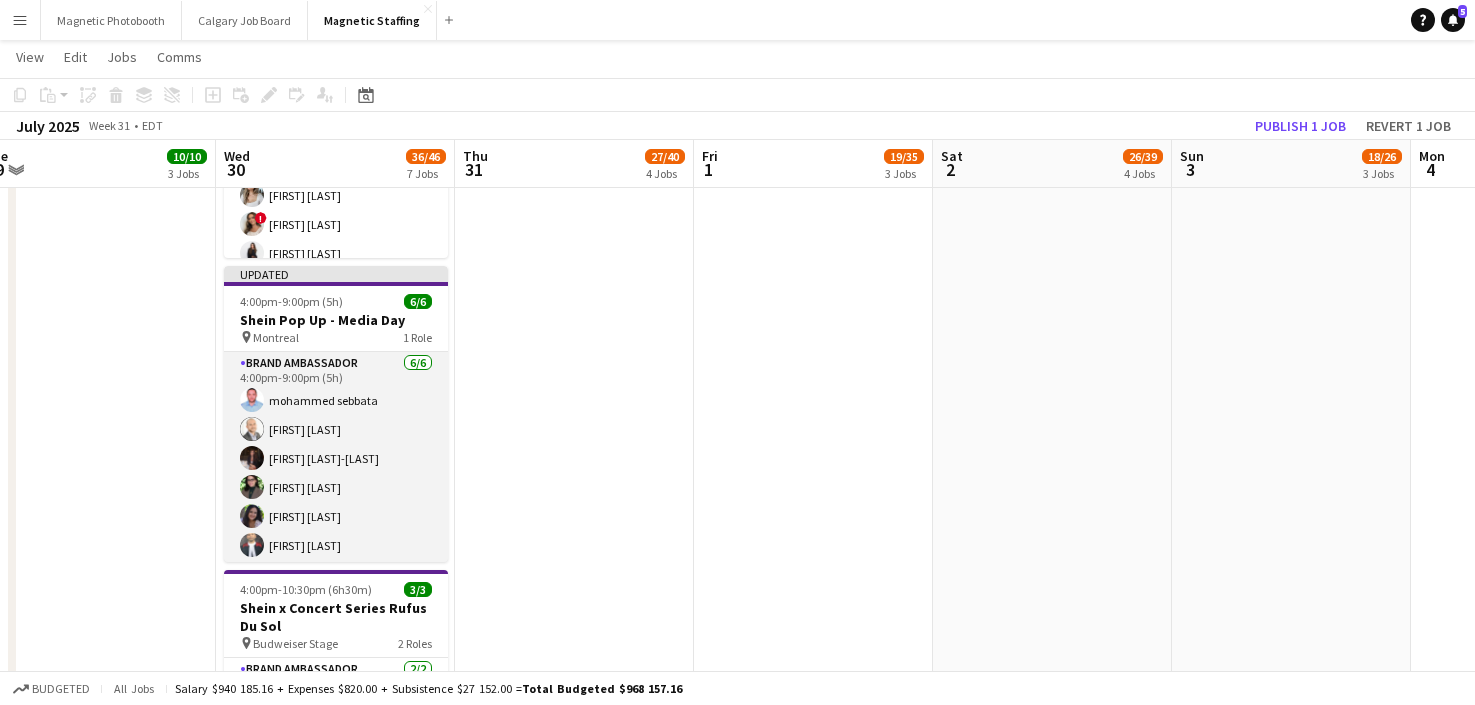 click on "Brand Ambassador   6/6   4:00pm-9:00pm (5h)
[FIRST] [LAST] [FIRST] [LAST] [FIRST] [LAST] [FIRST] [LAST] [FIRST] [LAST] [FIRST] [LAST]" at bounding box center (336, 458) 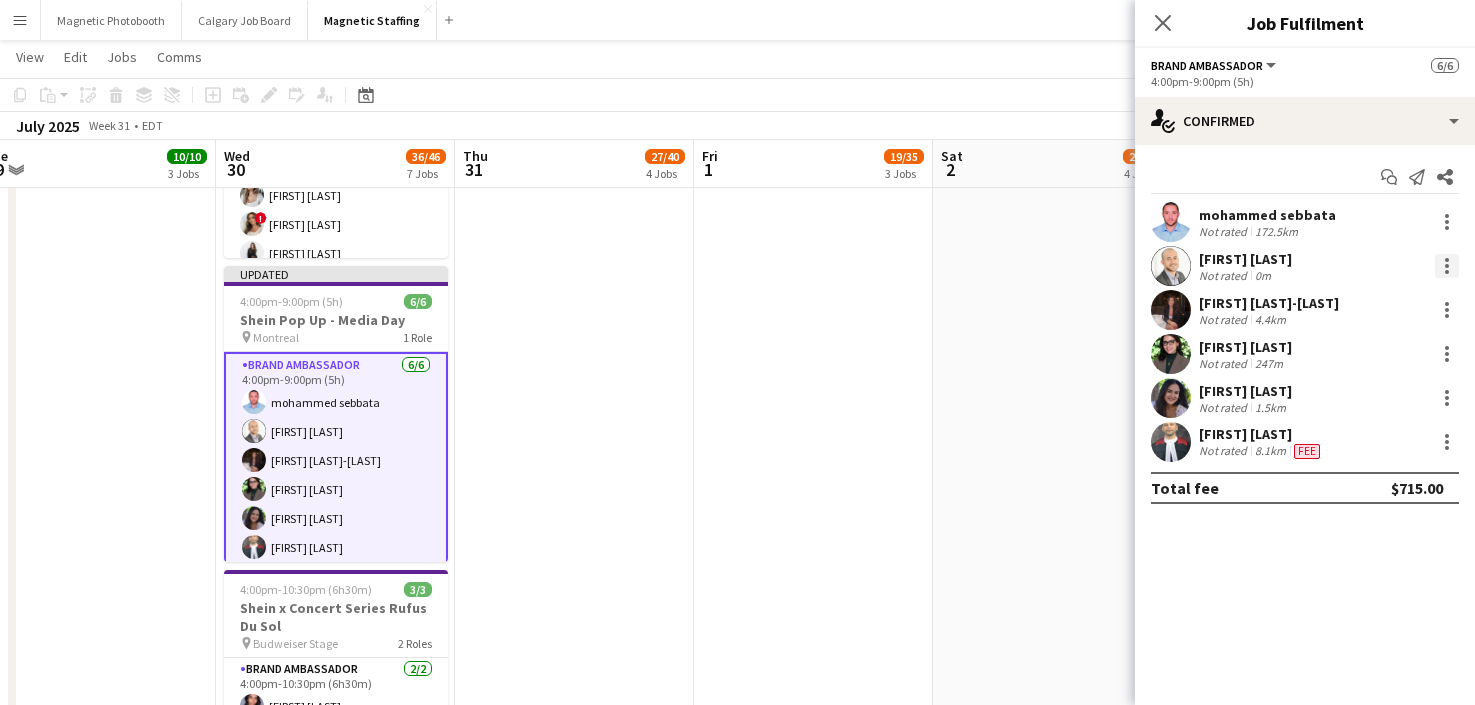 click at bounding box center [1447, 266] 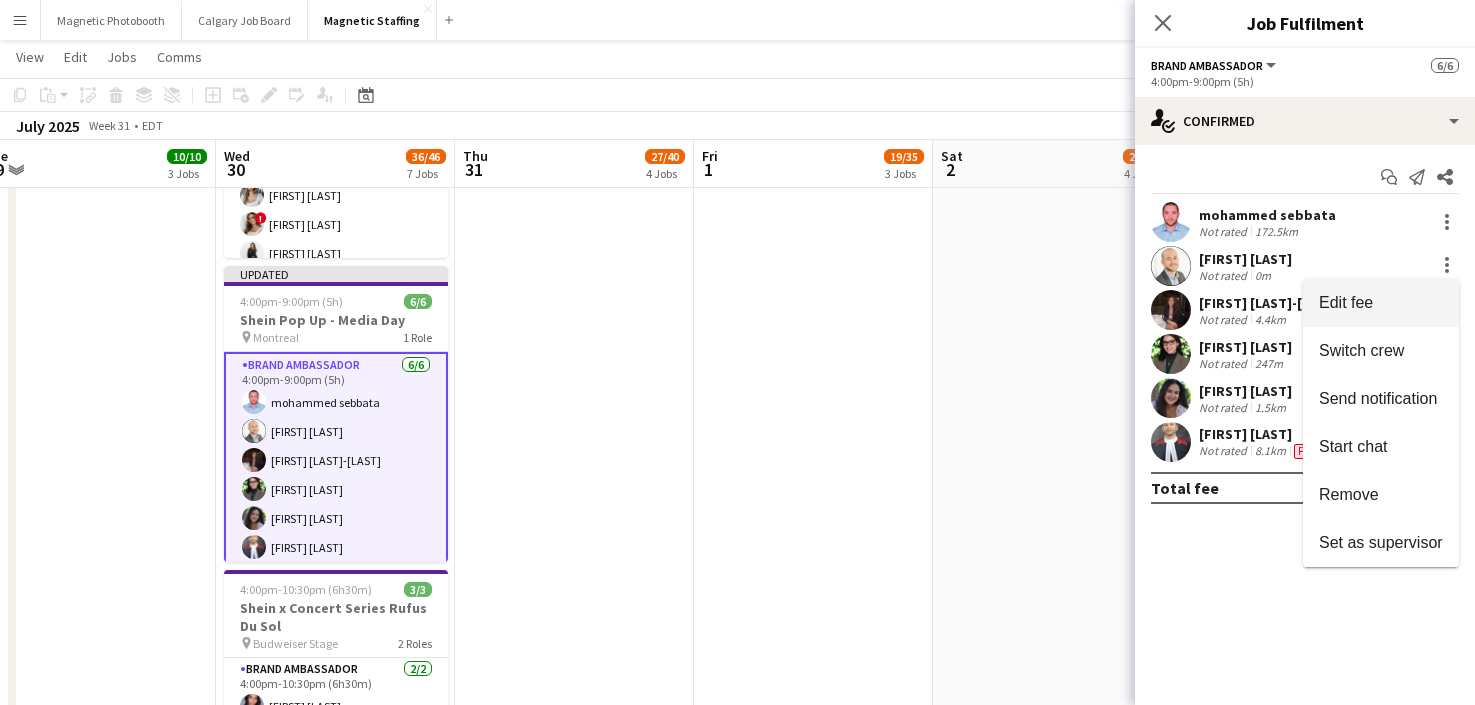 click on "Edit fee" at bounding box center [1381, 303] 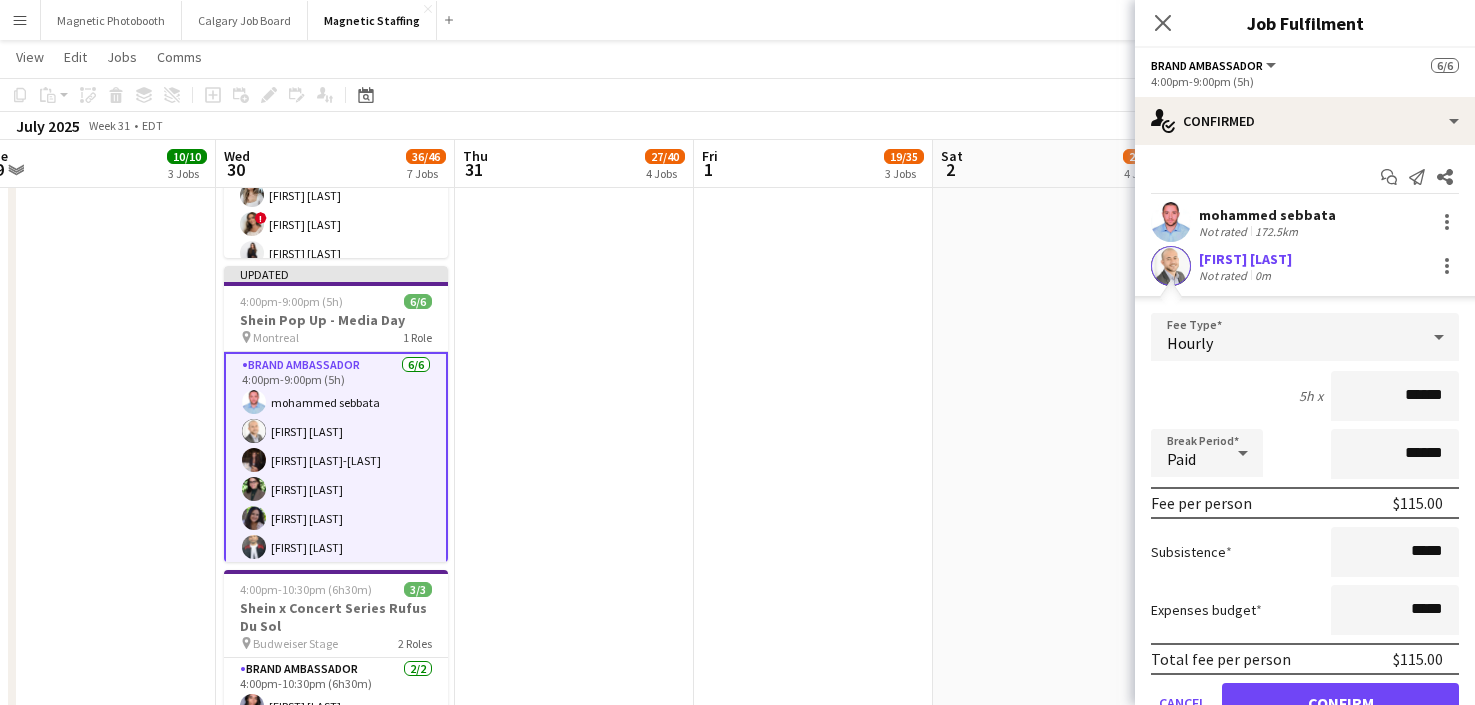click on "******" at bounding box center (1395, 396) 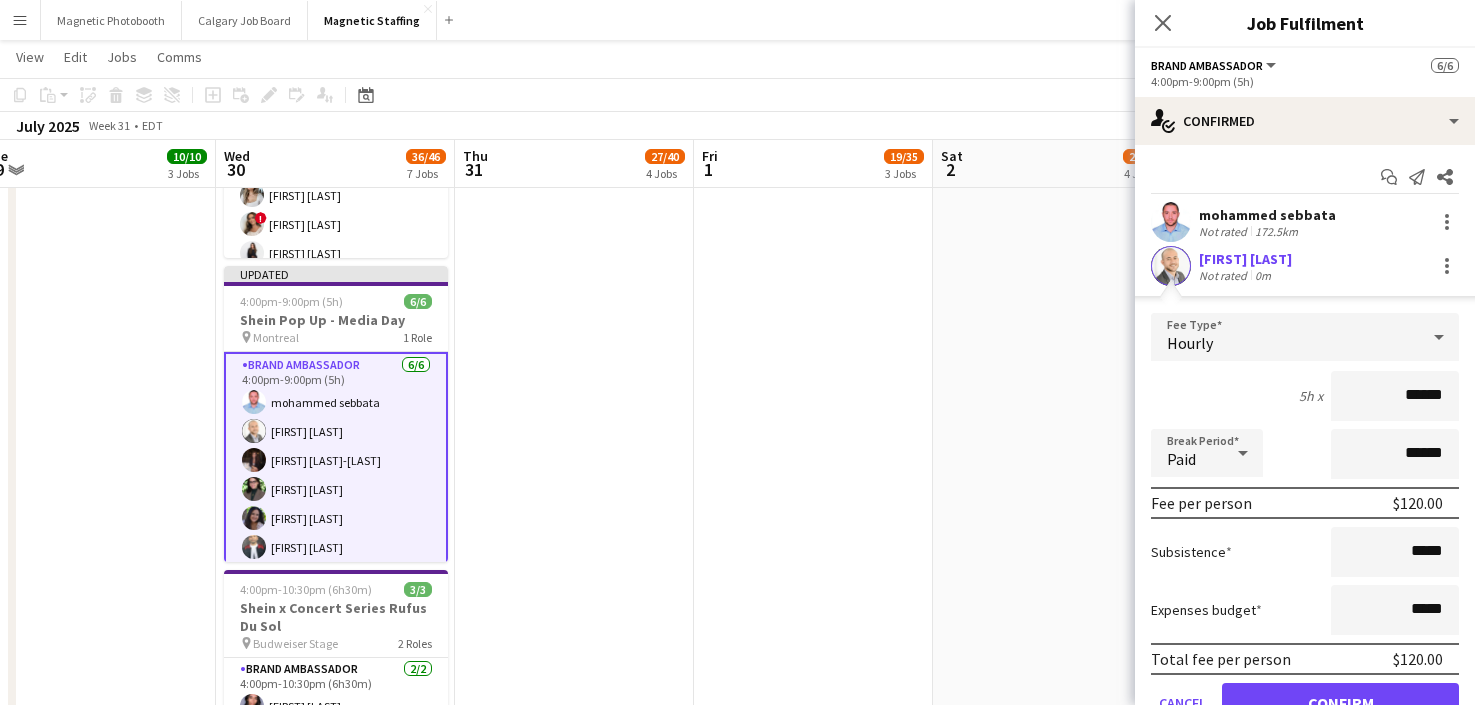 type on "******" 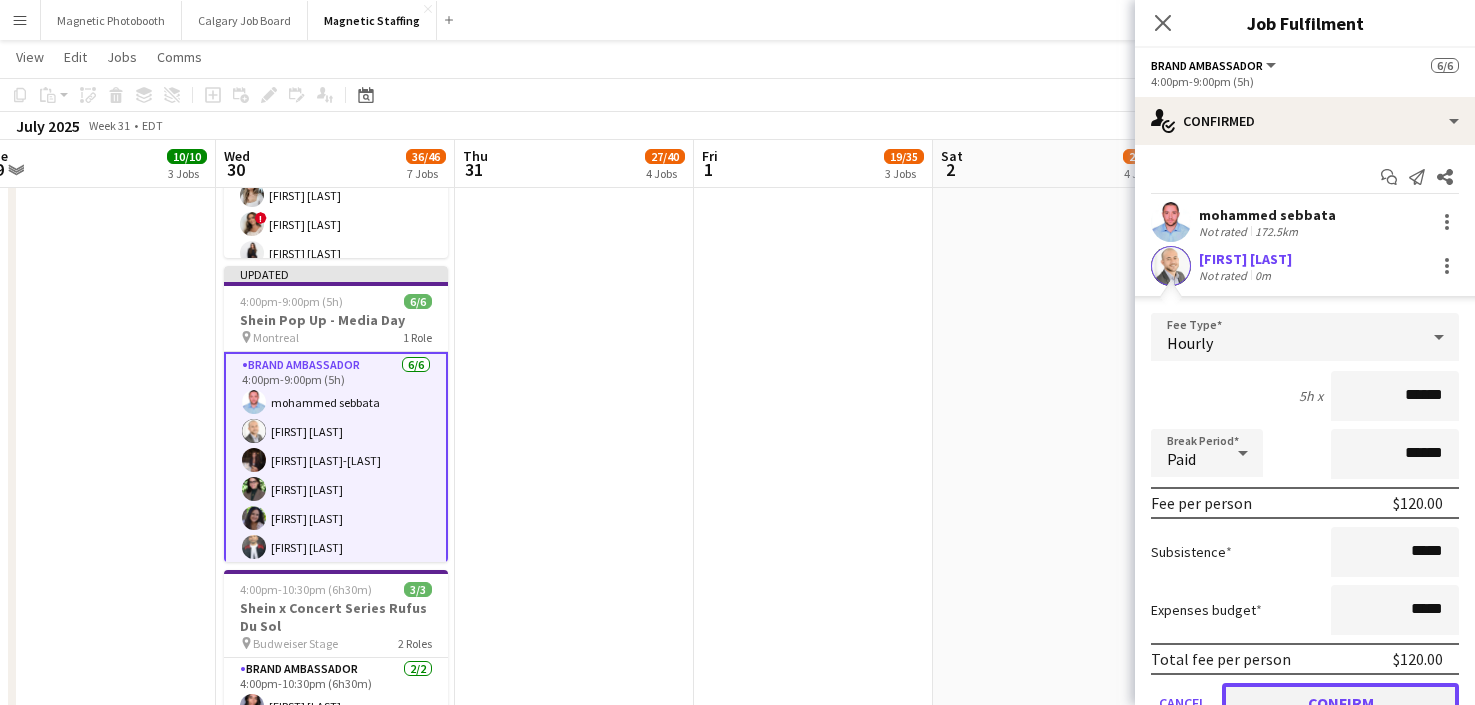 click on "Confirm" at bounding box center (1340, 703) 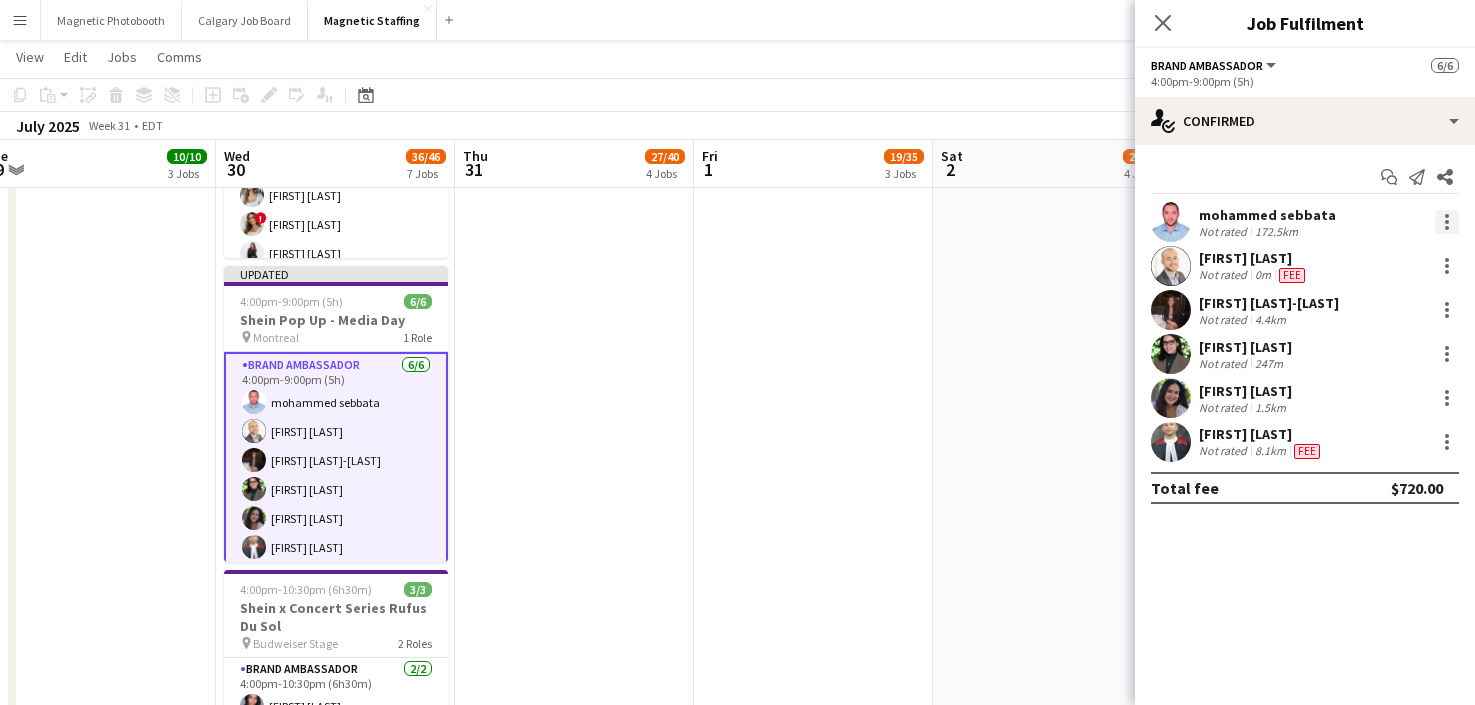 click at bounding box center (1447, 222) 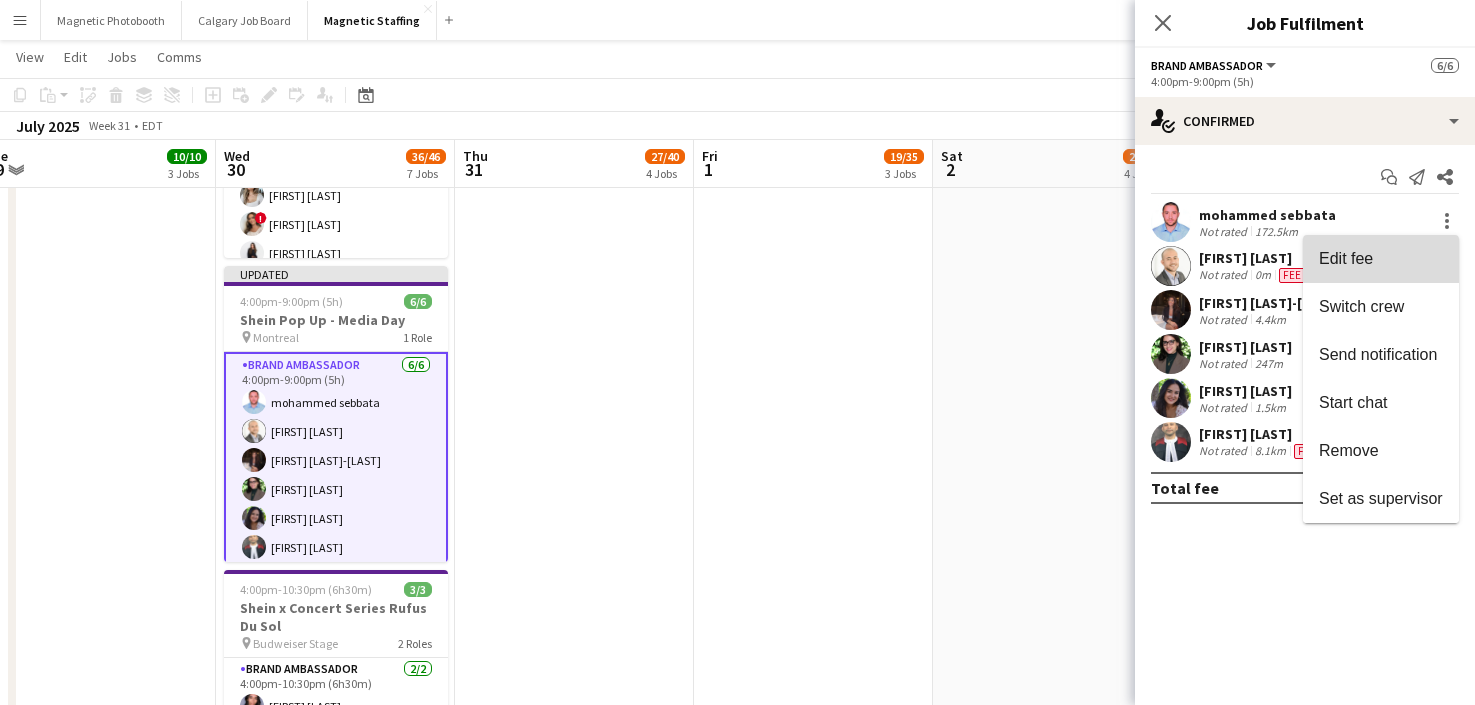click on "Edit fee" at bounding box center (1381, 259) 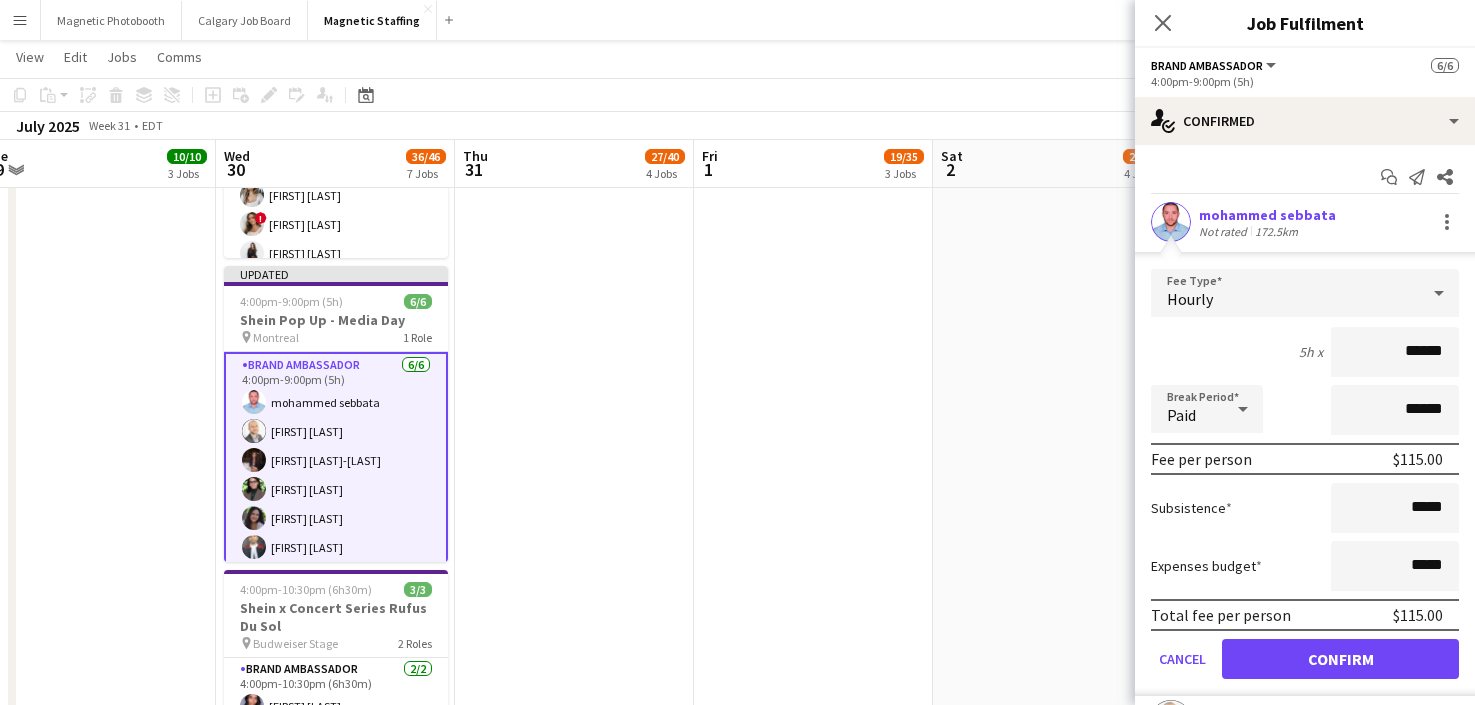 drag, startPoint x: 1447, startPoint y: 355, endPoint x: 1270, endPoint y: 348, distance: 177.13837 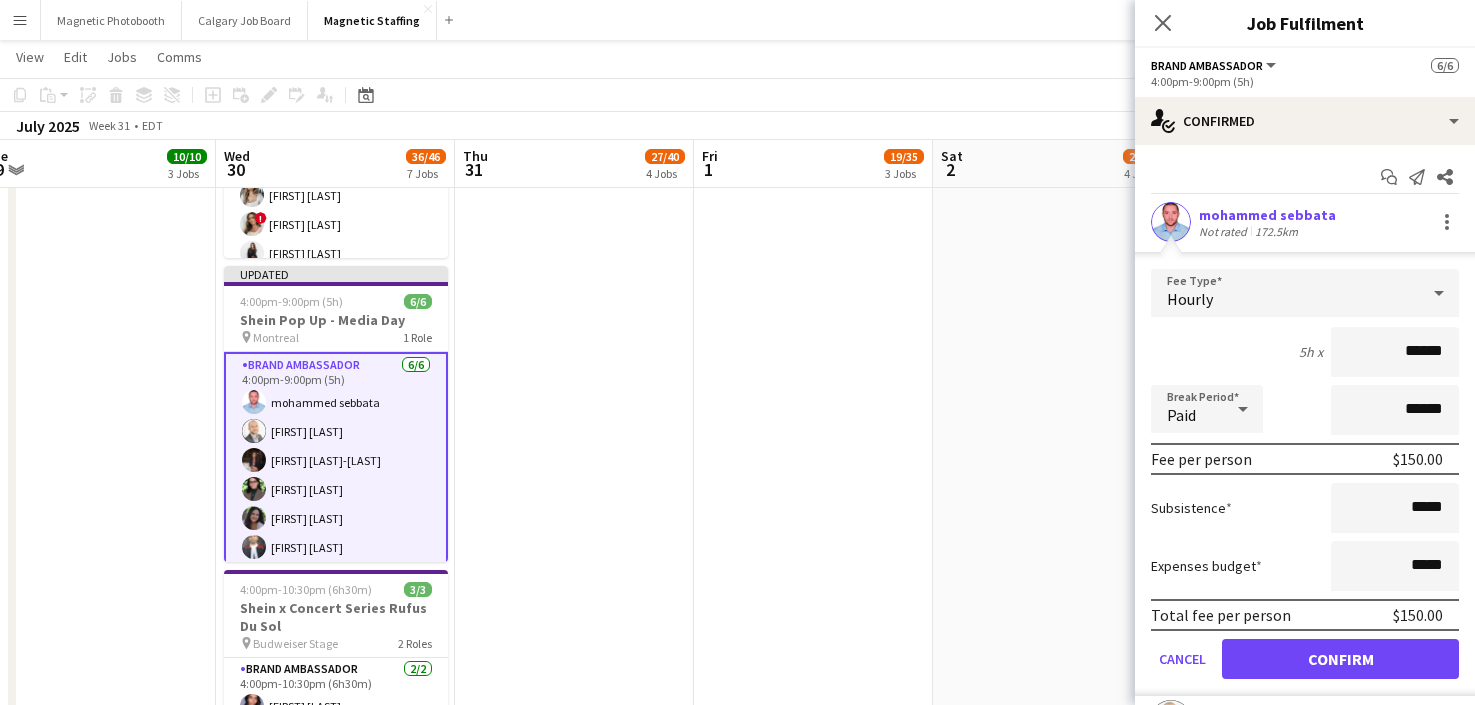 type on "******" 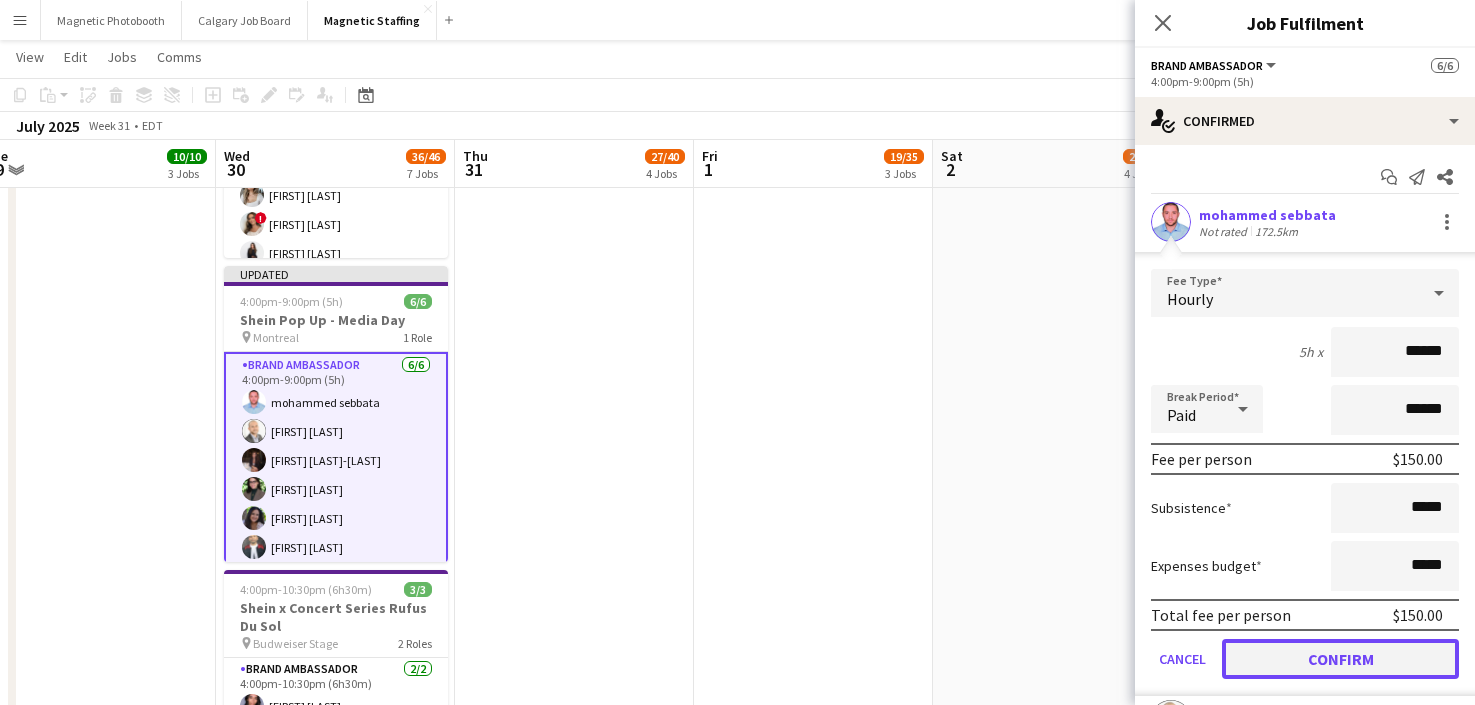 click on "Confirm" at bounding box center (1340, 659) 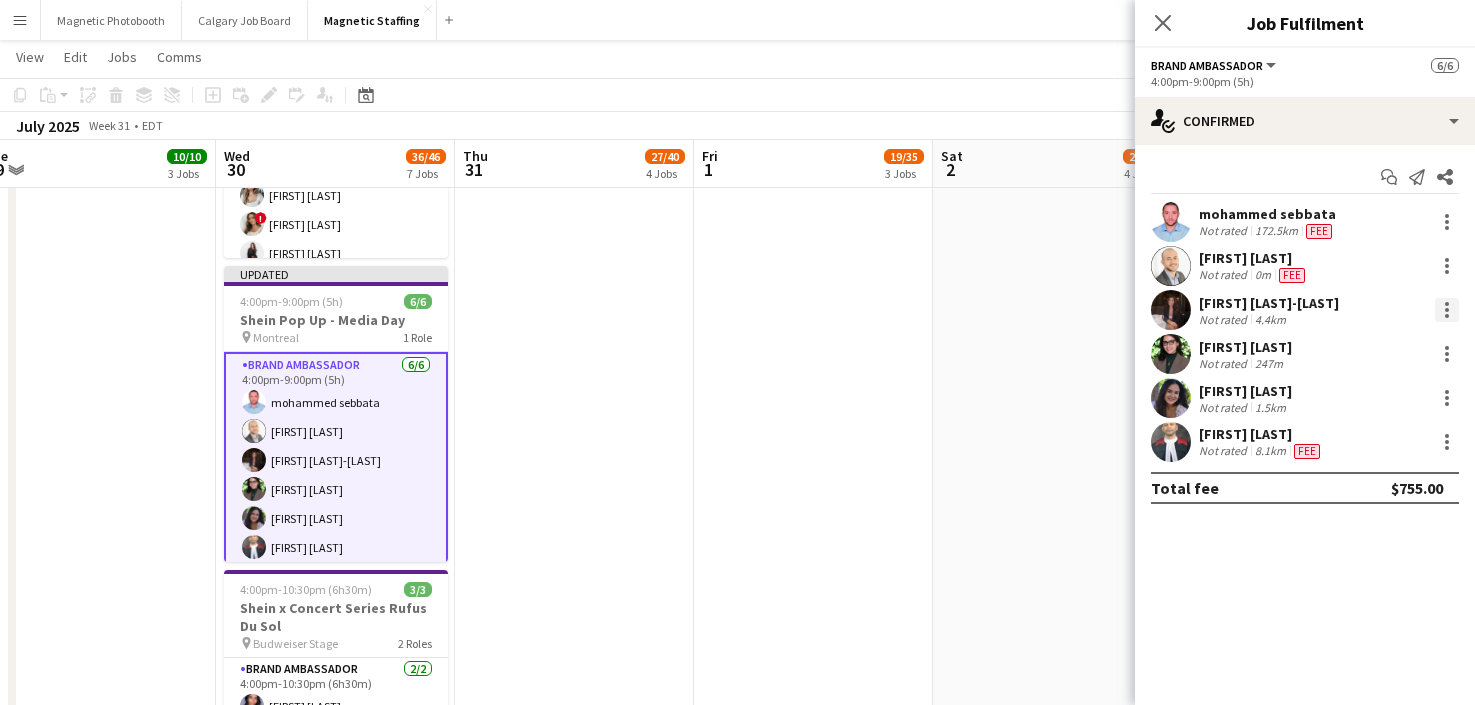 click at bounding box center (1447, 310) 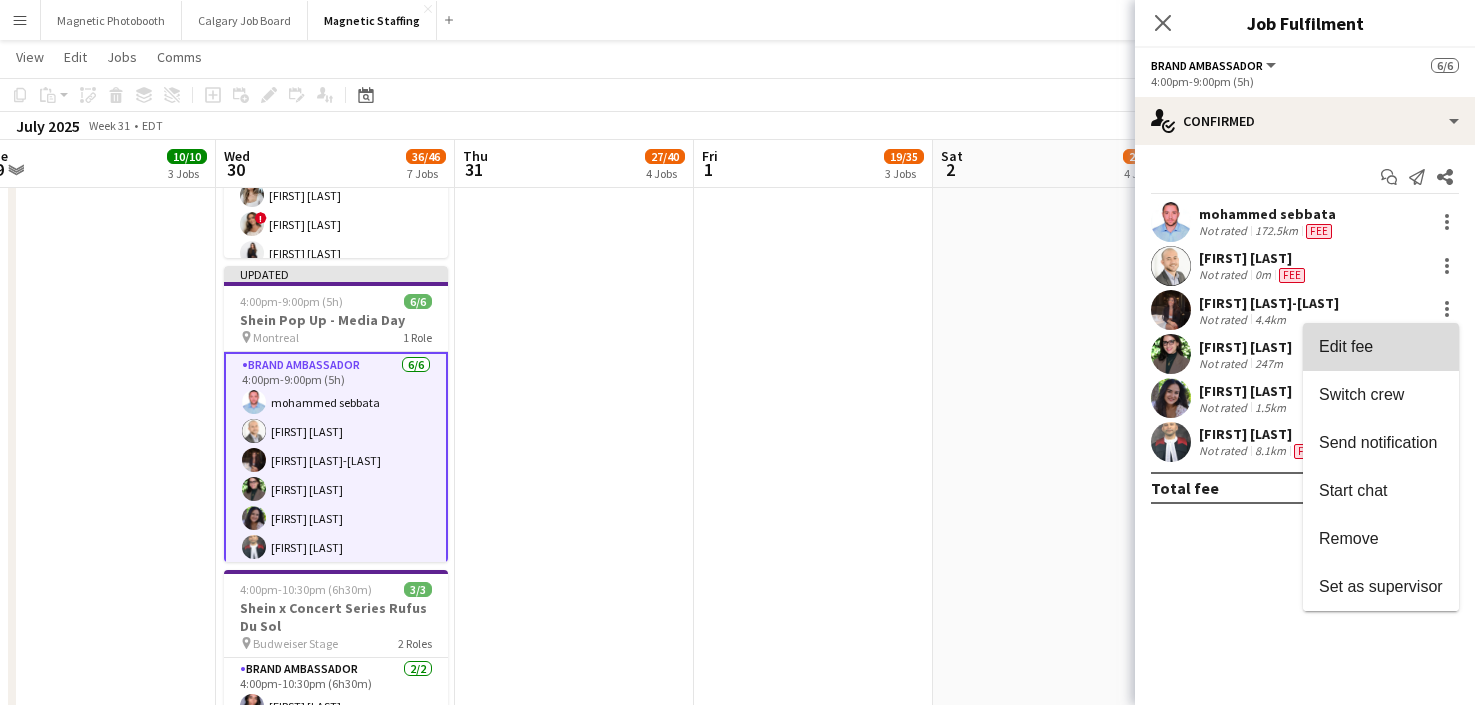 click on "Edit fee" at bounding box center [1381, 347] 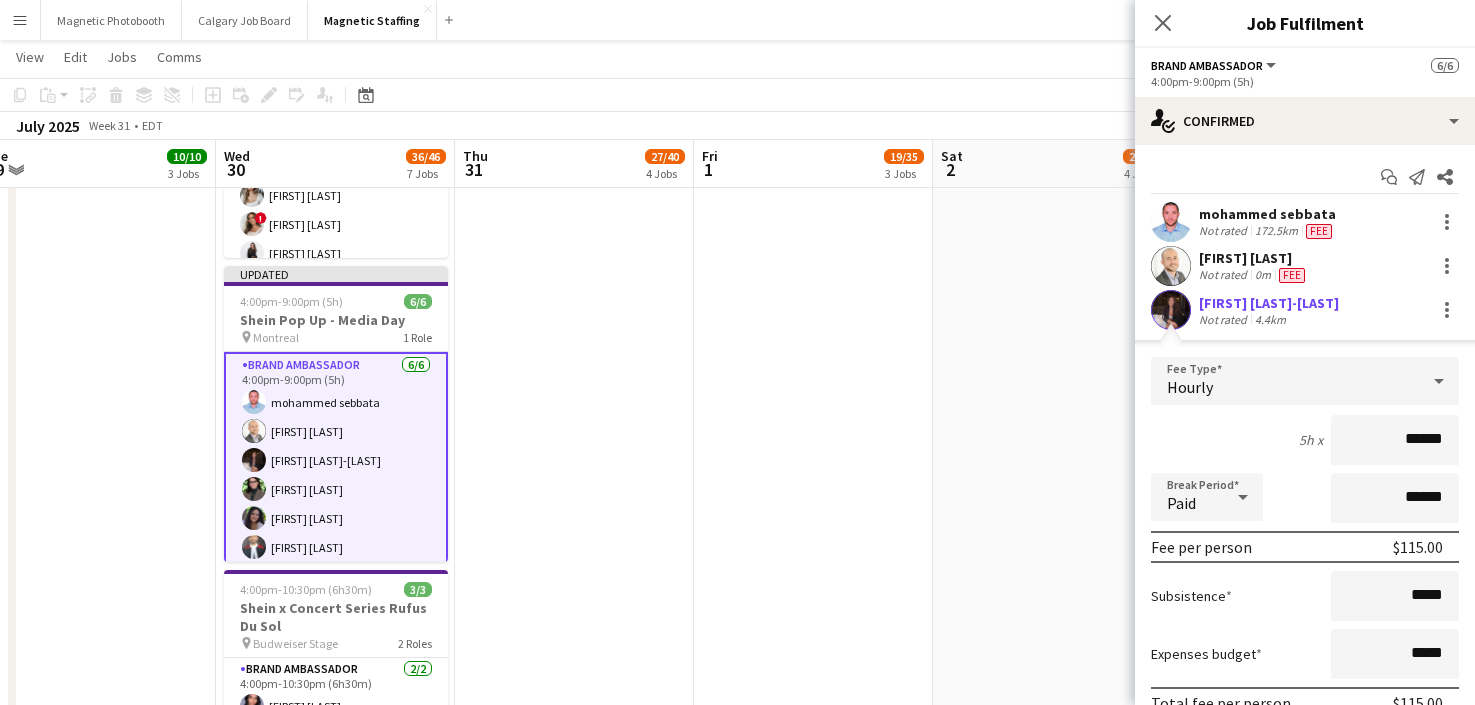 drag, startPoint x: 1444, startPoint y: 442, endPoint x: 1322, endPoint y: 437, distance: 122.10242 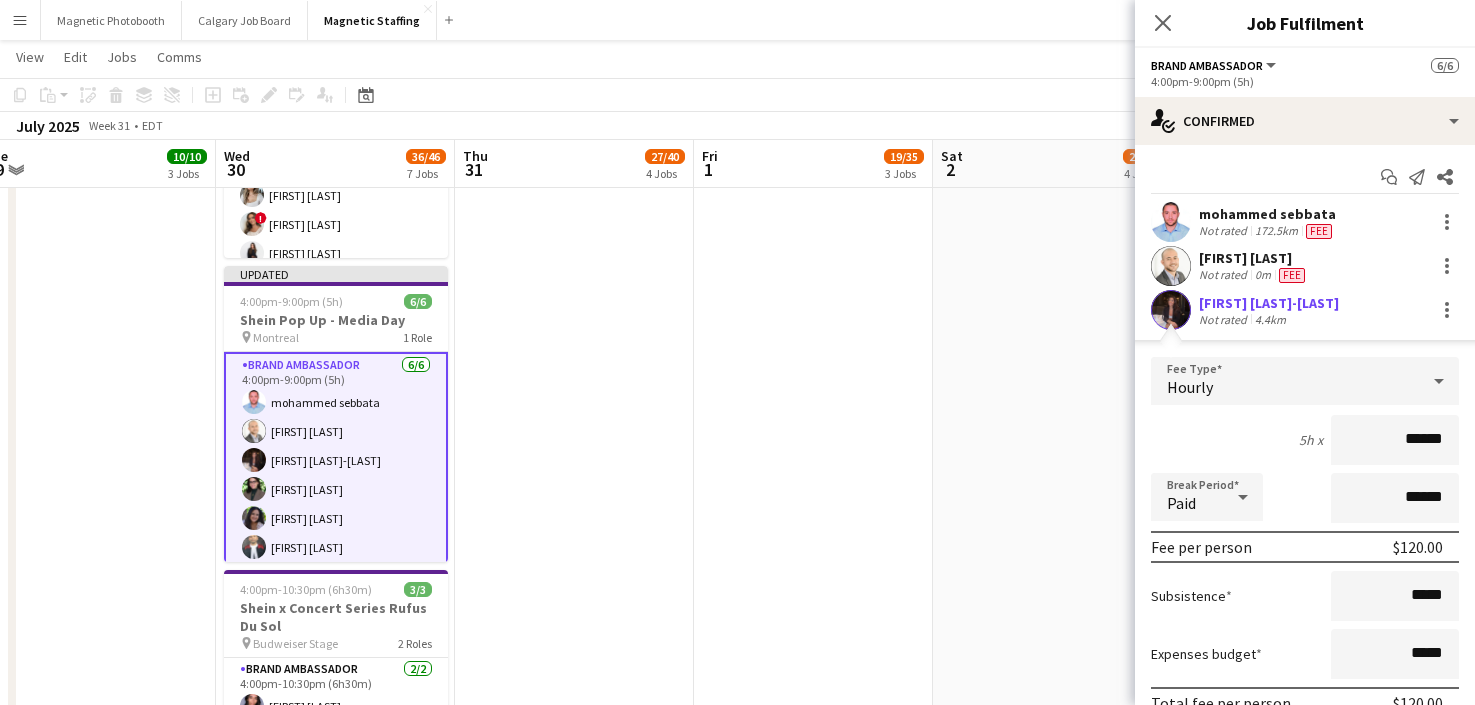 scroll, scrollTop: 269, scrollLeft: 0, axis: vertical 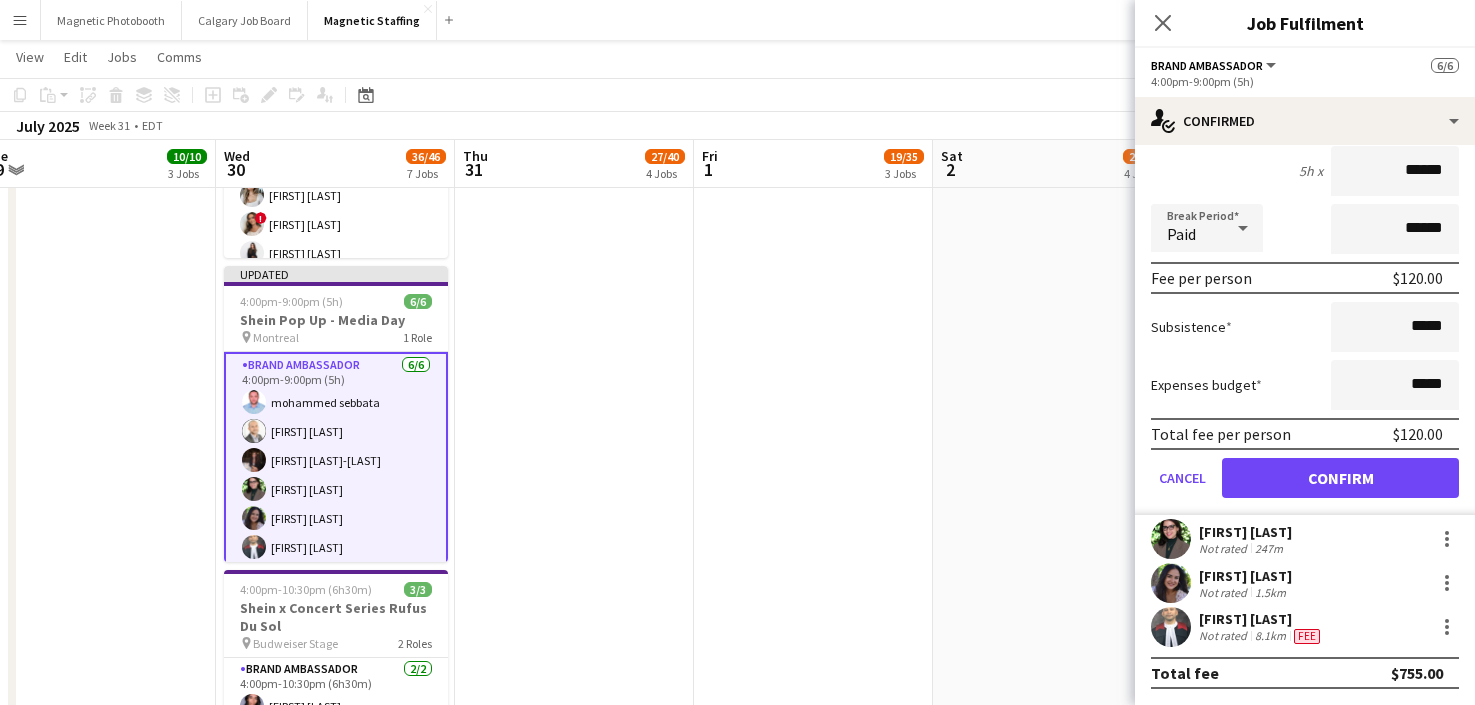 type on "******" 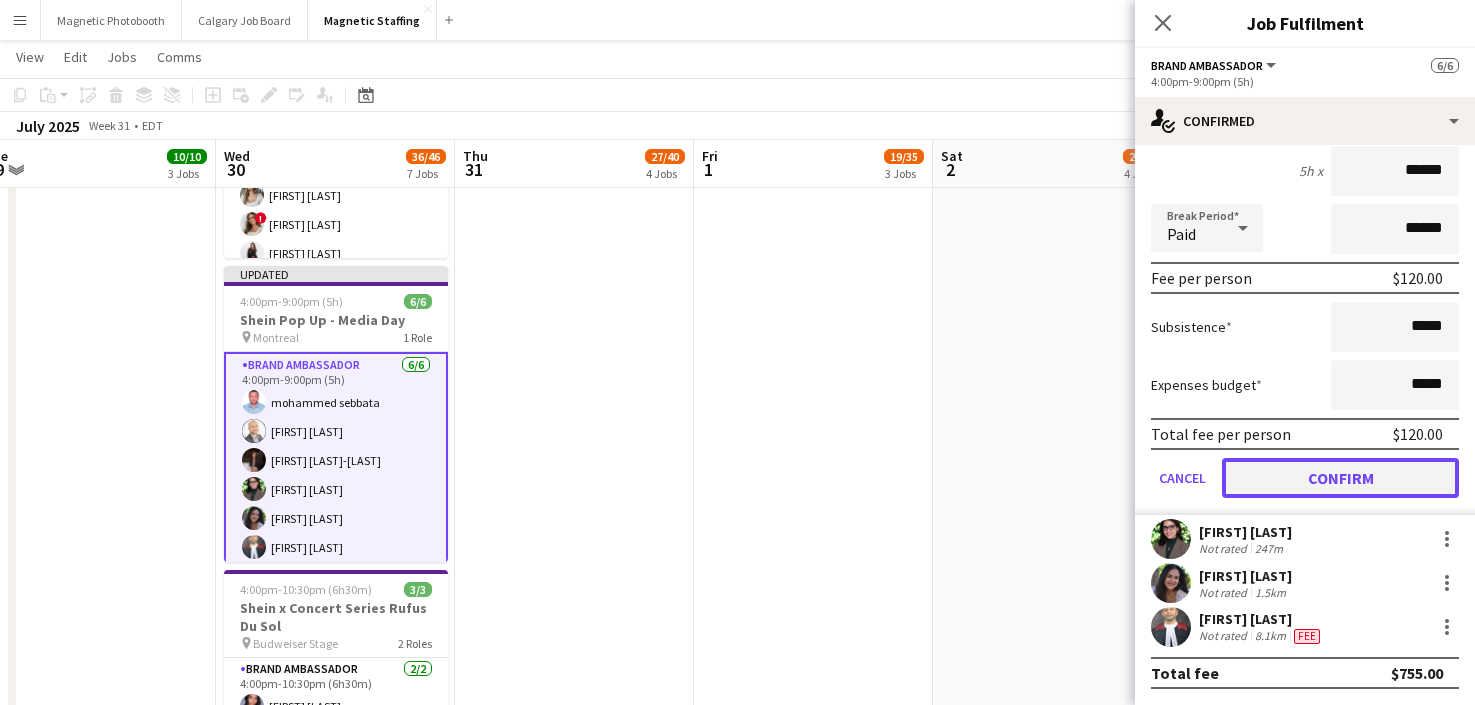 click on "Confirm" at bounding box center (1340, 478) 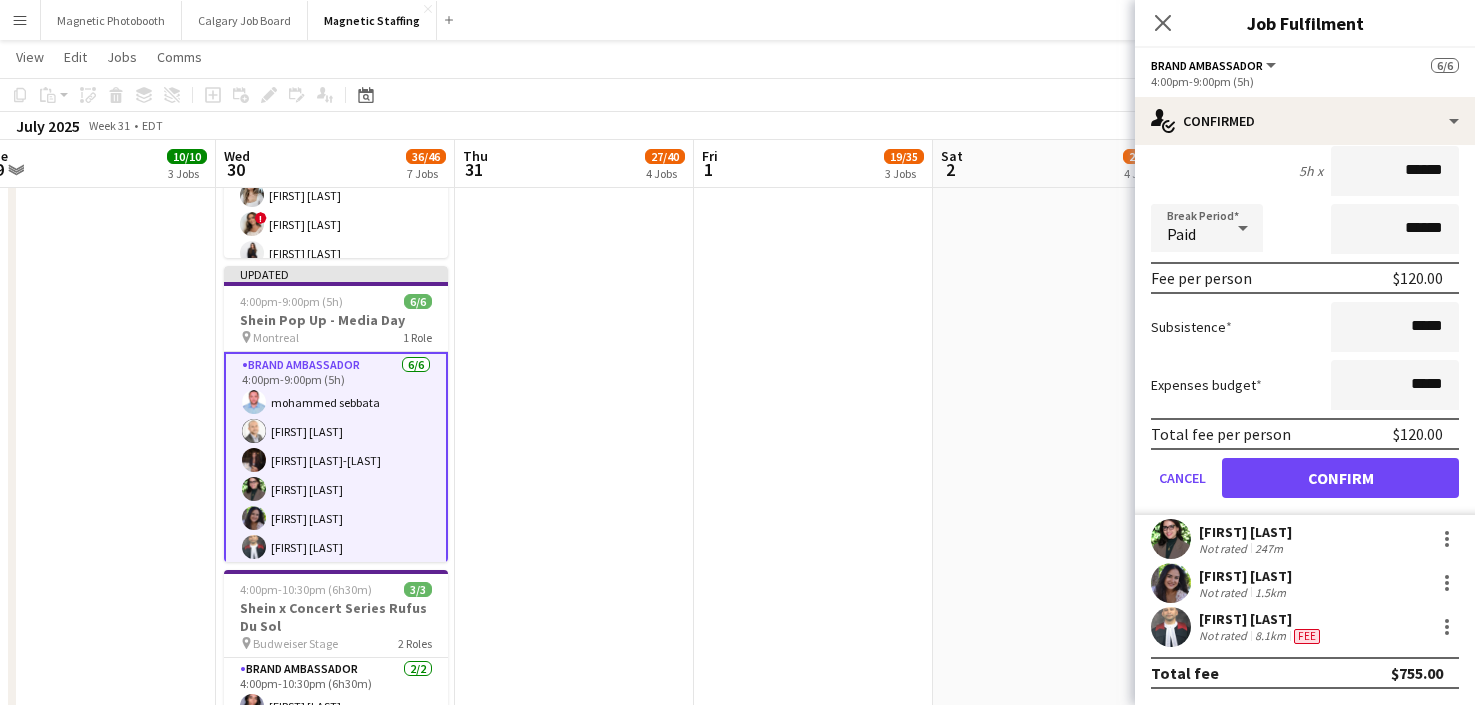 scroll, scrollTop: 0, scrollLeft: 0, axis: both 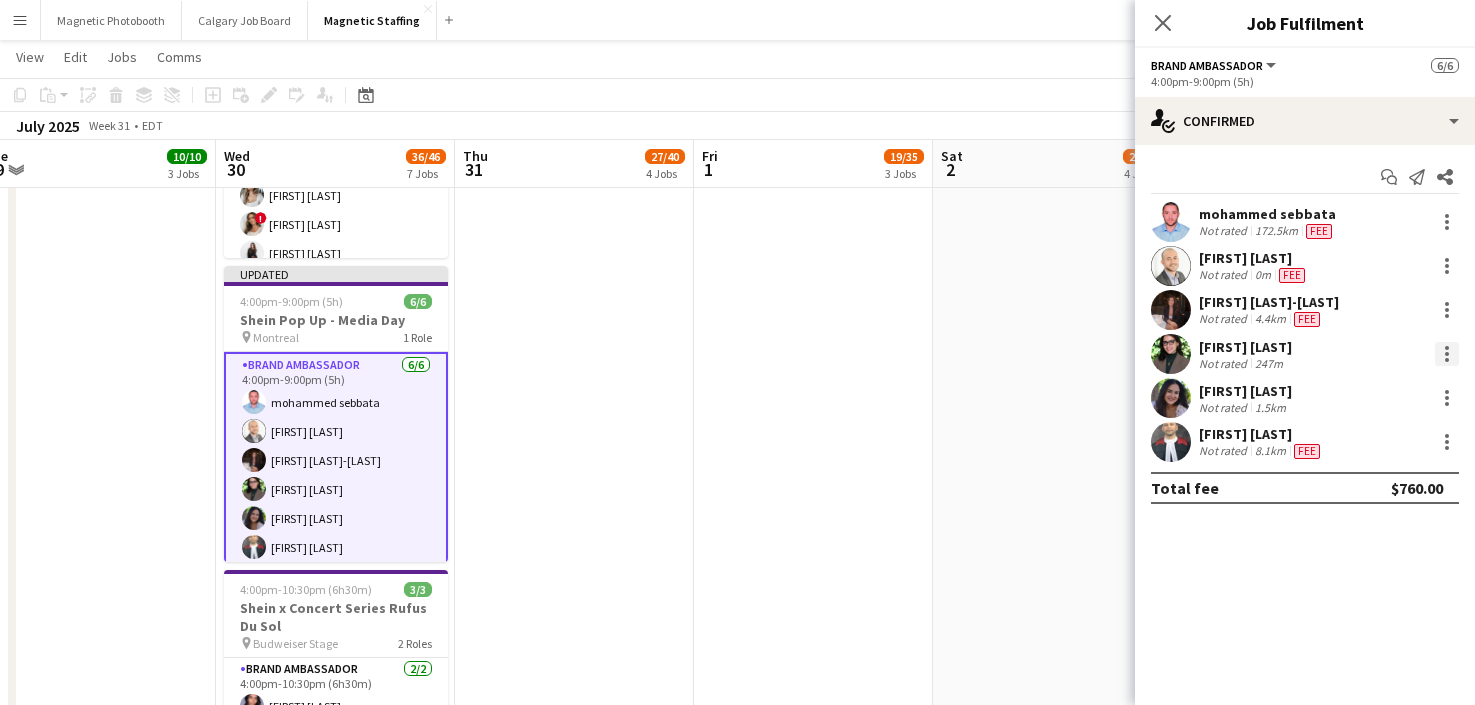 click at bounding box center (1447, 354) 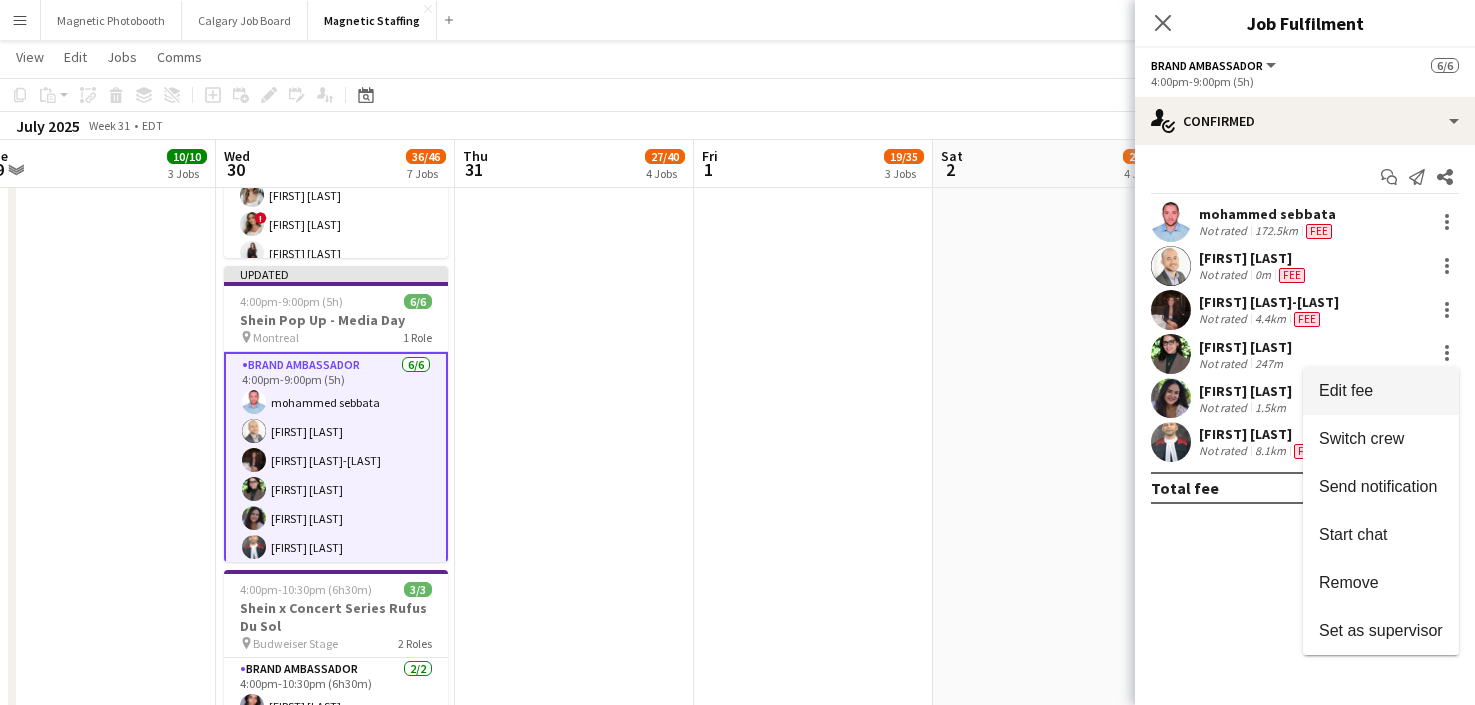 click on "Edit fee" at bounding box center (1381, 391) 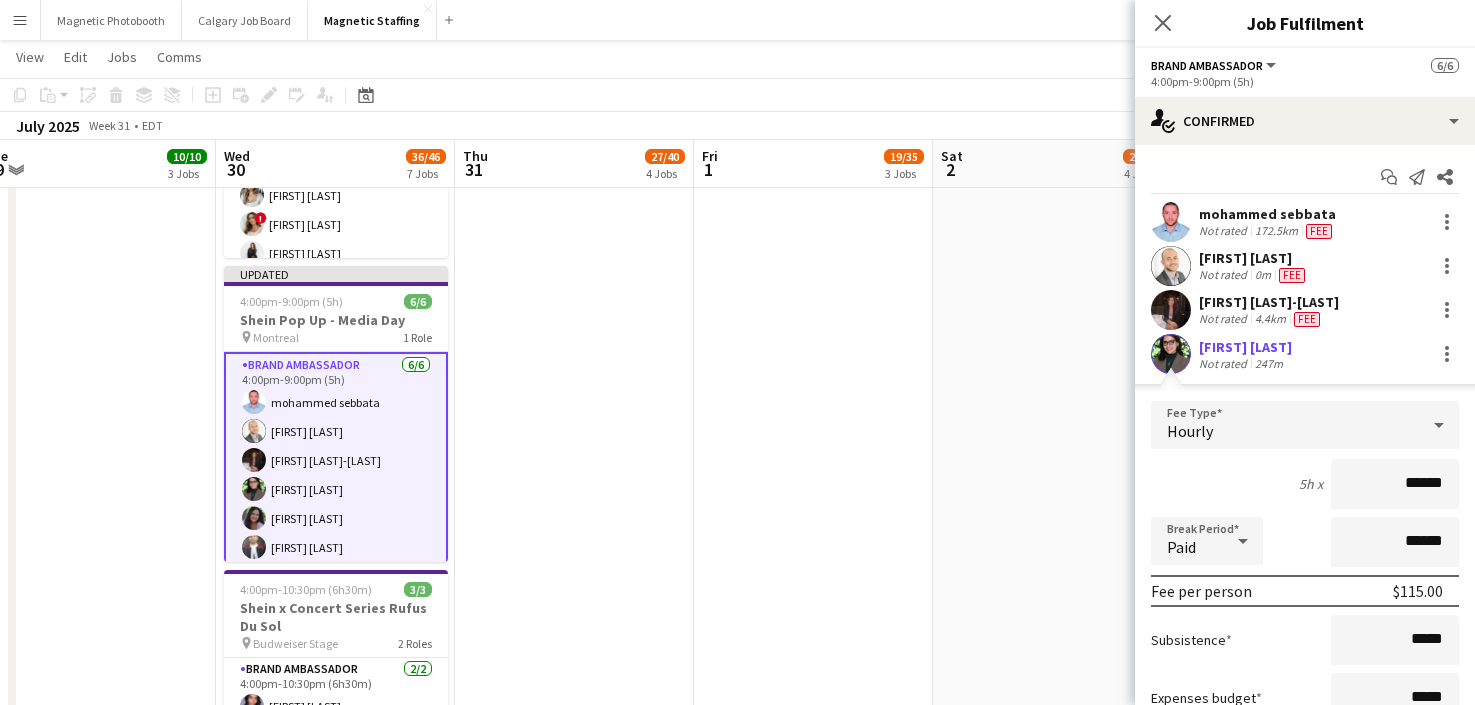 click on "******" at bounding box center (1395, 484) 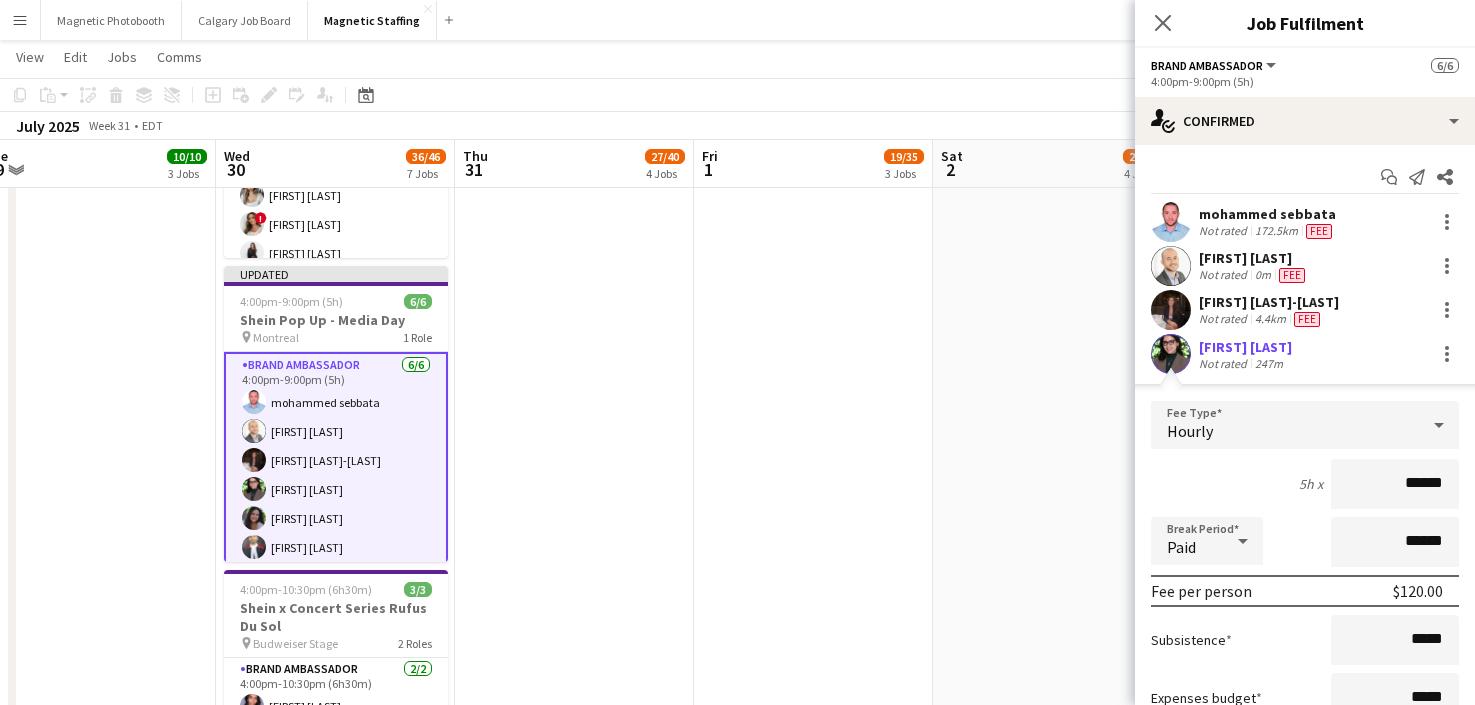 scroll, scrollTop: 269, scrollLeft: 0, axis: vertical 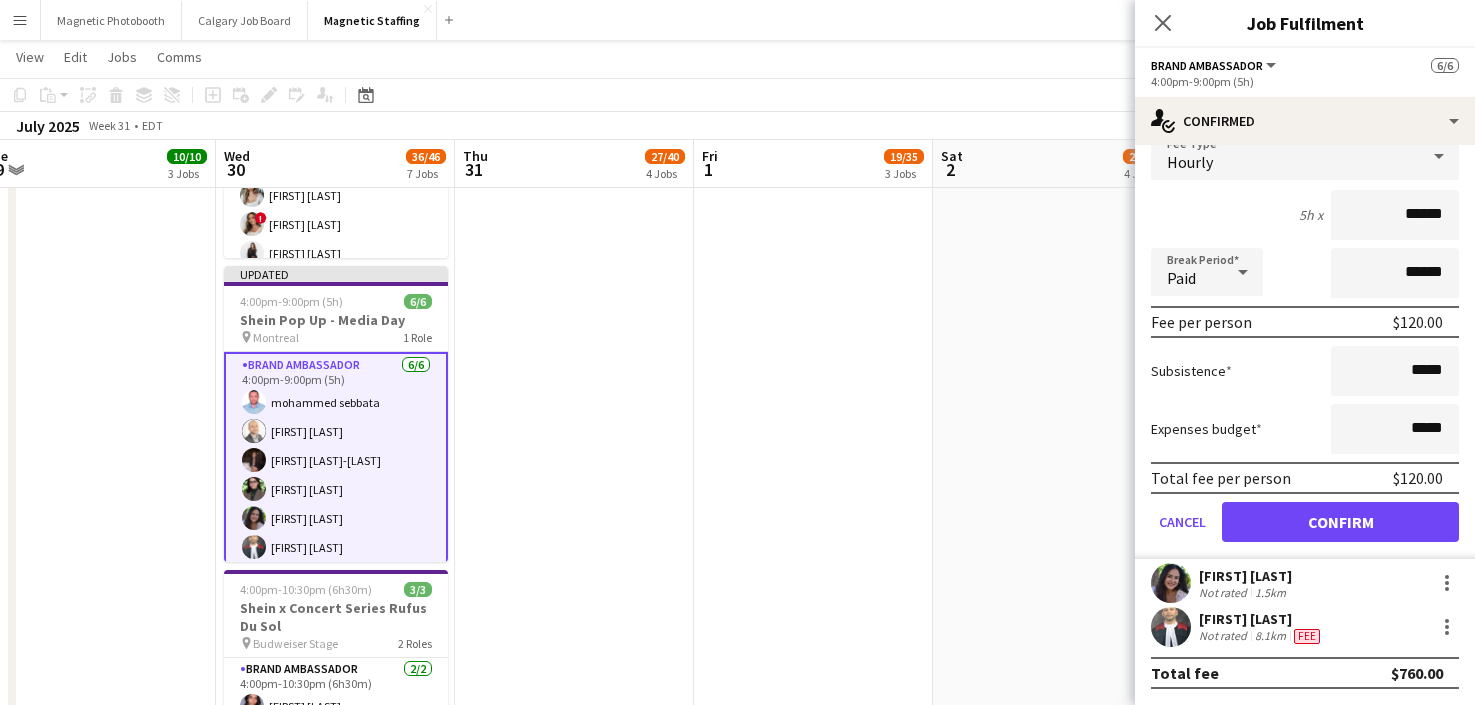 type on "******" 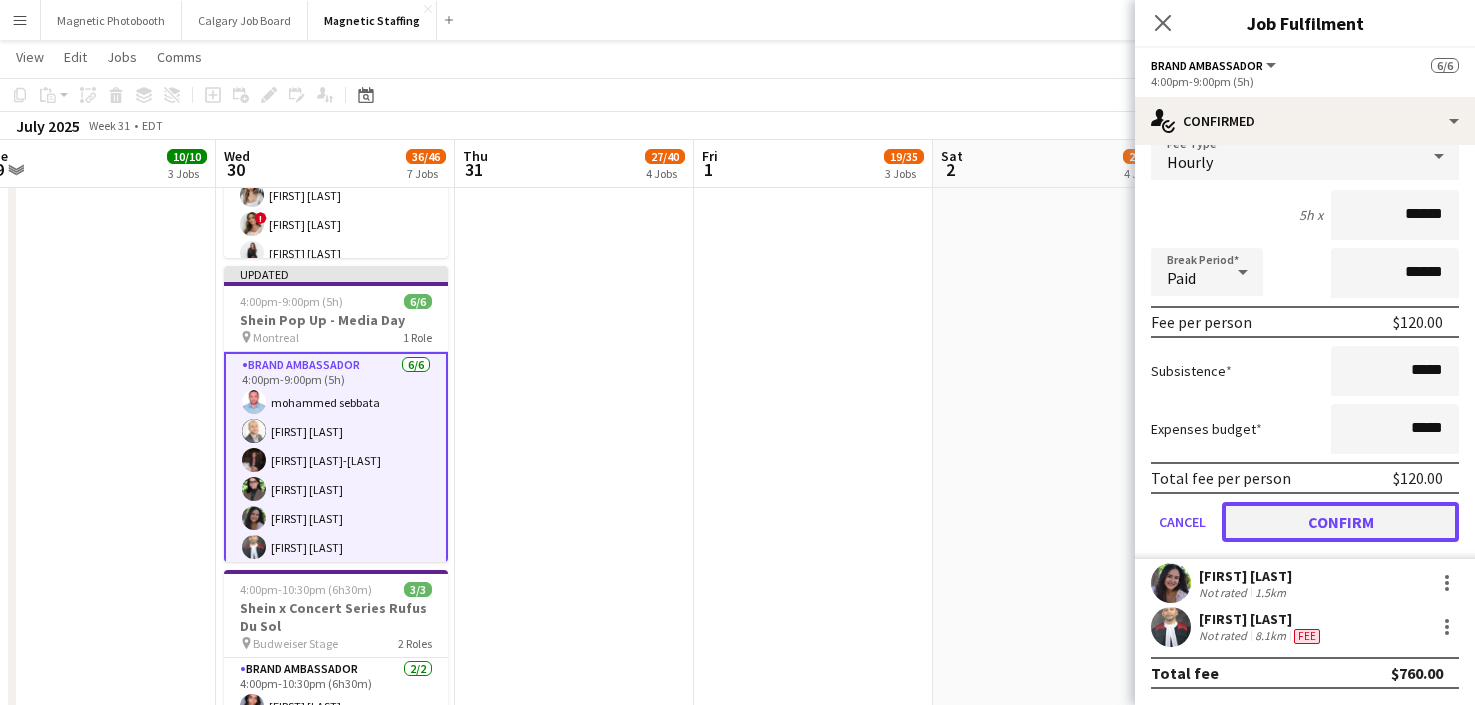 click on "Confirm" at bounding box center (1340, 522) 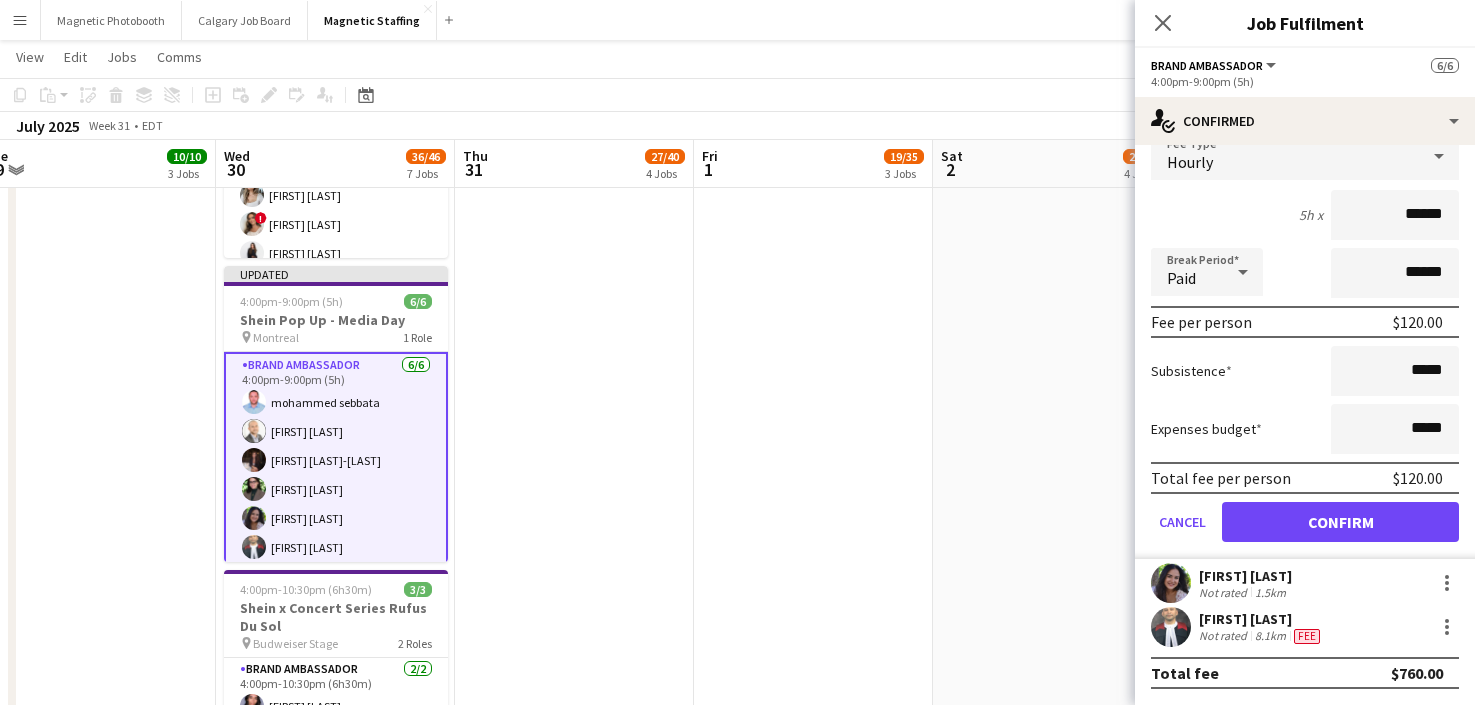 scroll, scrollTop: 0, scrollLeft: 0, axis: both 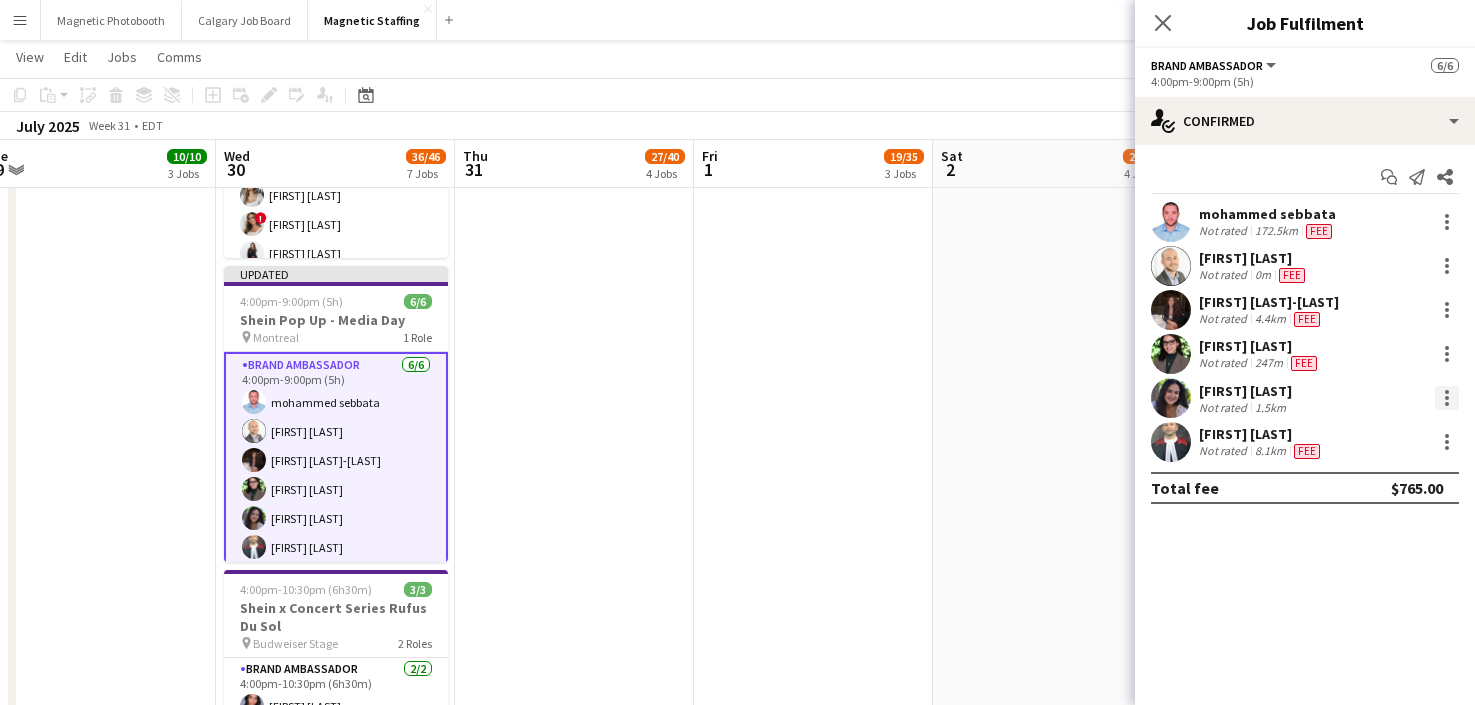 click at bounding box center [1447, 398] 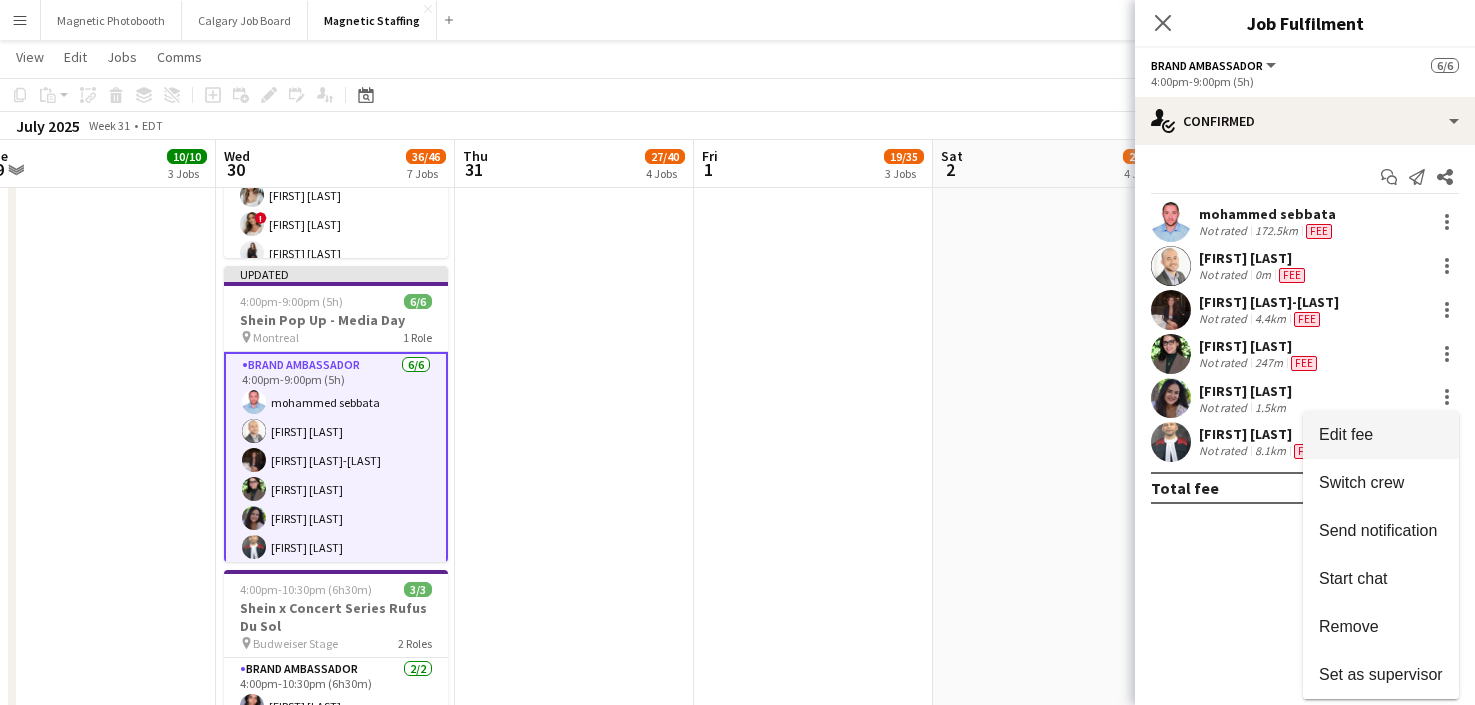 click on "Edit fee" at bounding box center [1381, 435] 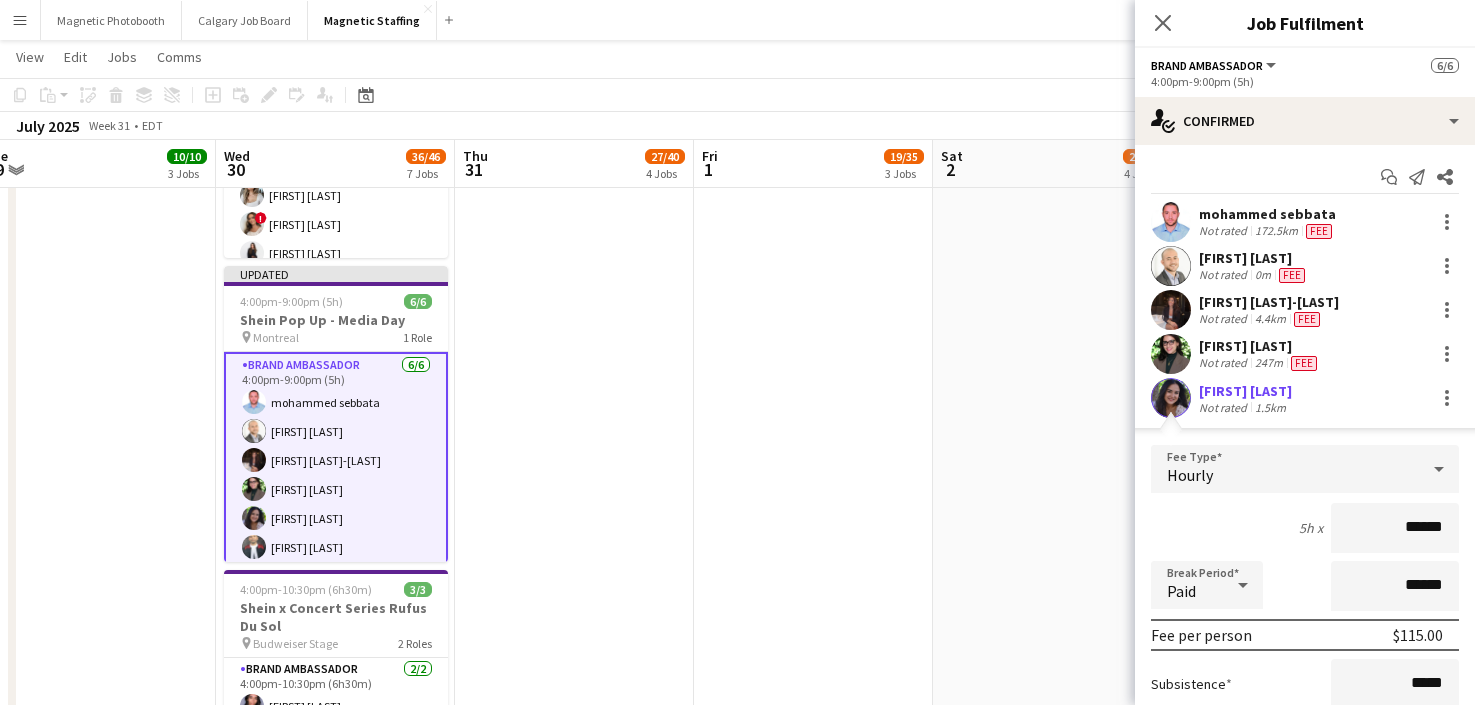 click on "******" at bounding box center [1395, 528] 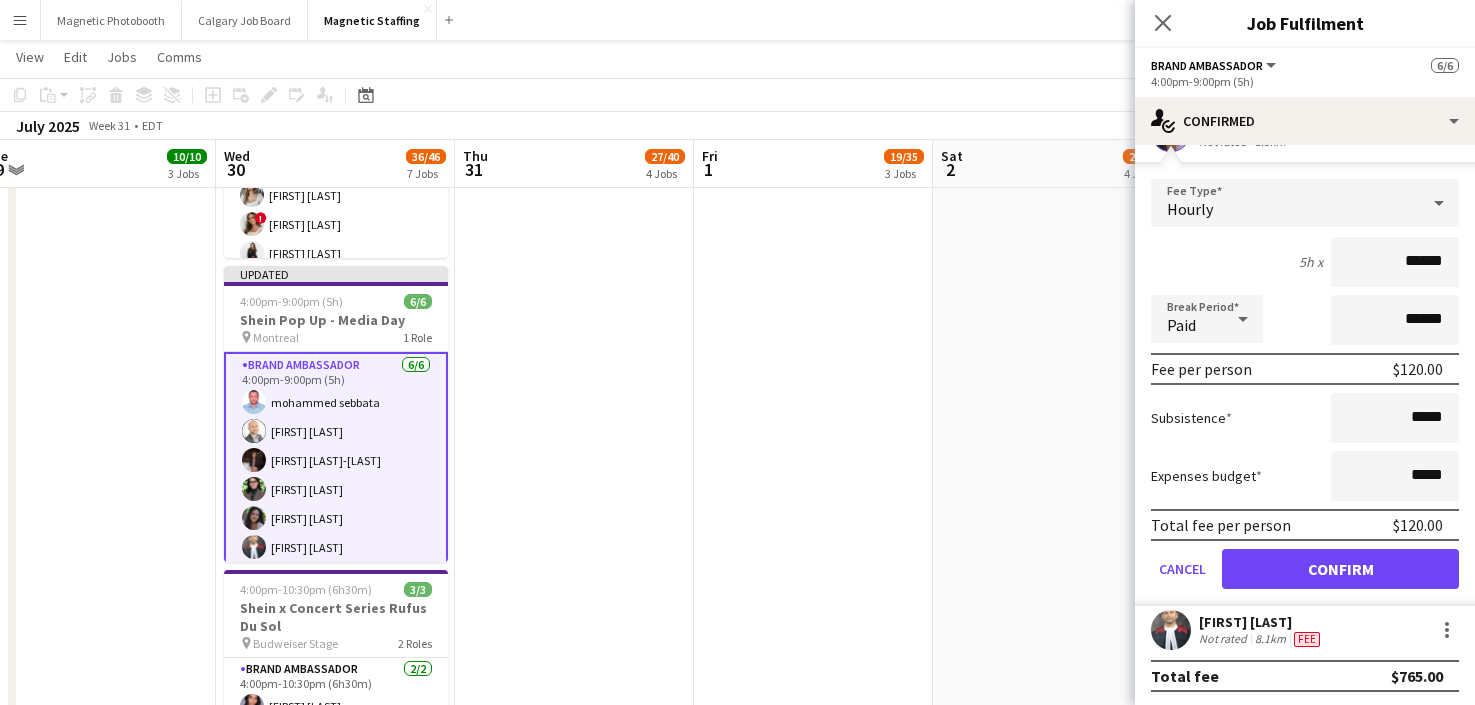 scroll, scrollTop: 269, scrollLeft: 0, axis: vertical 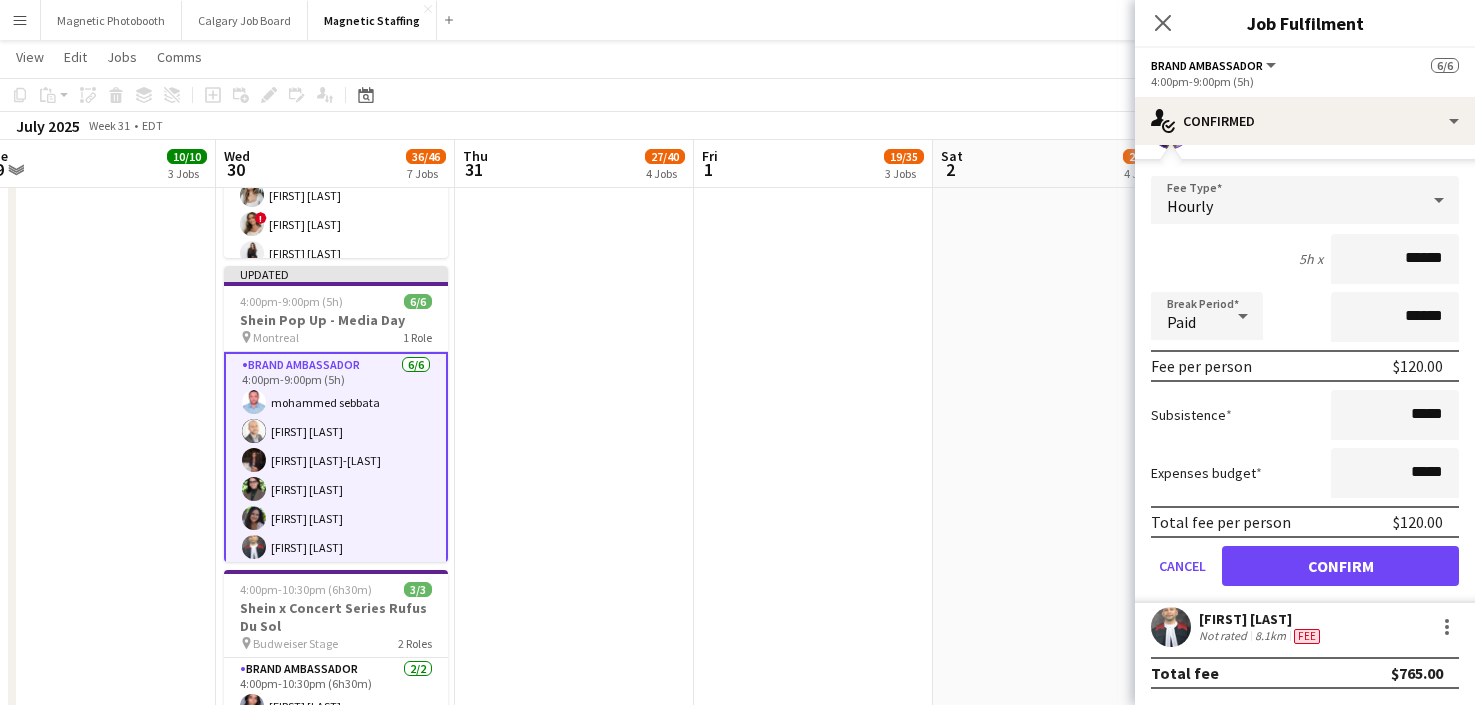 type on "******" 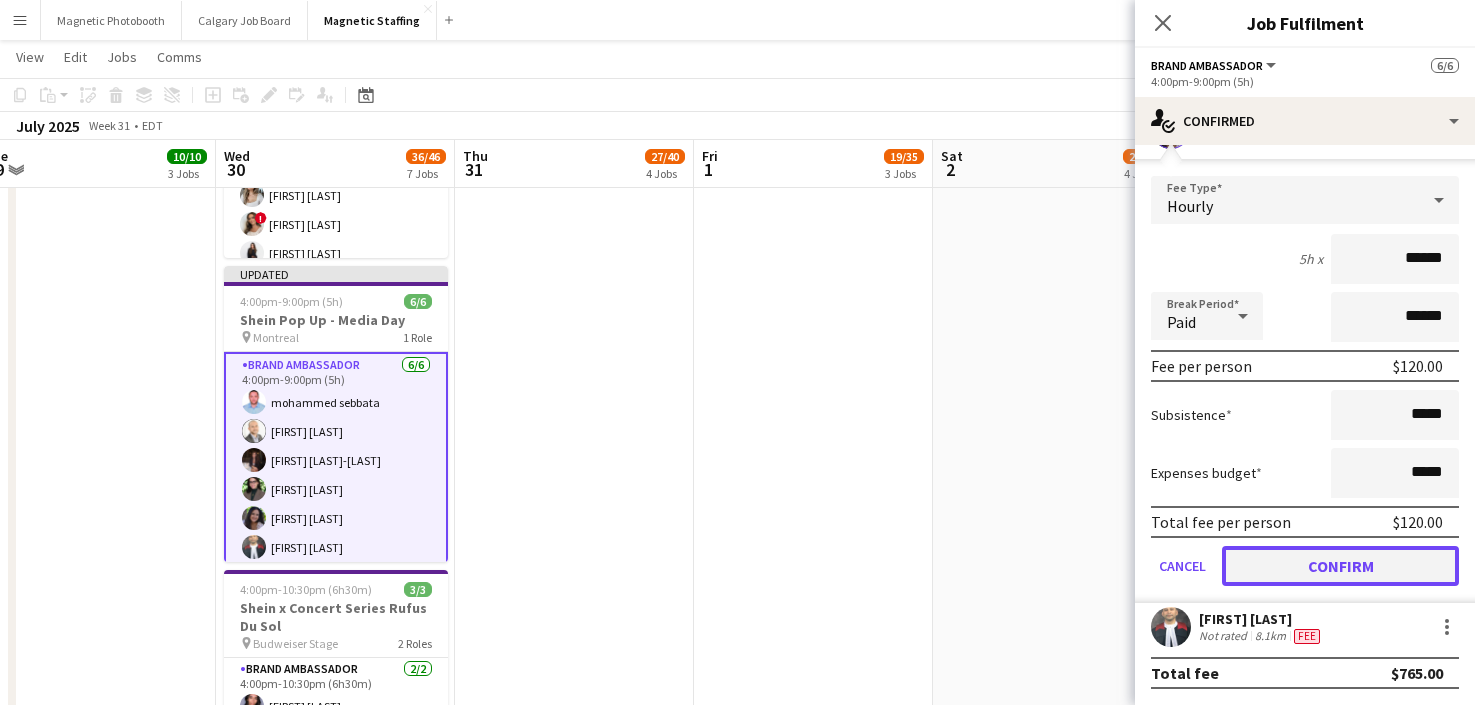 click on "Confirm" at bounding box center [1340, 566] 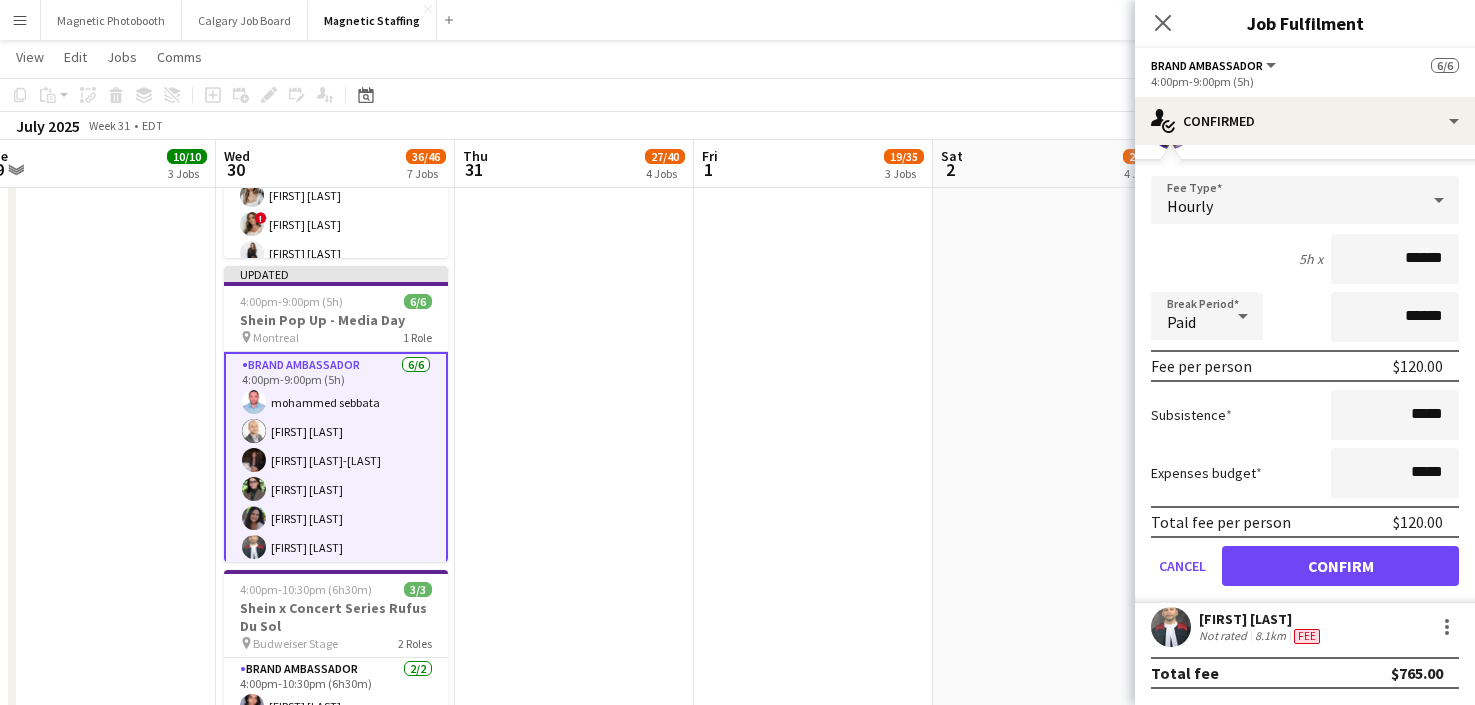 scroll, scrollTop: 0, scrollLeft: 0, axis: both 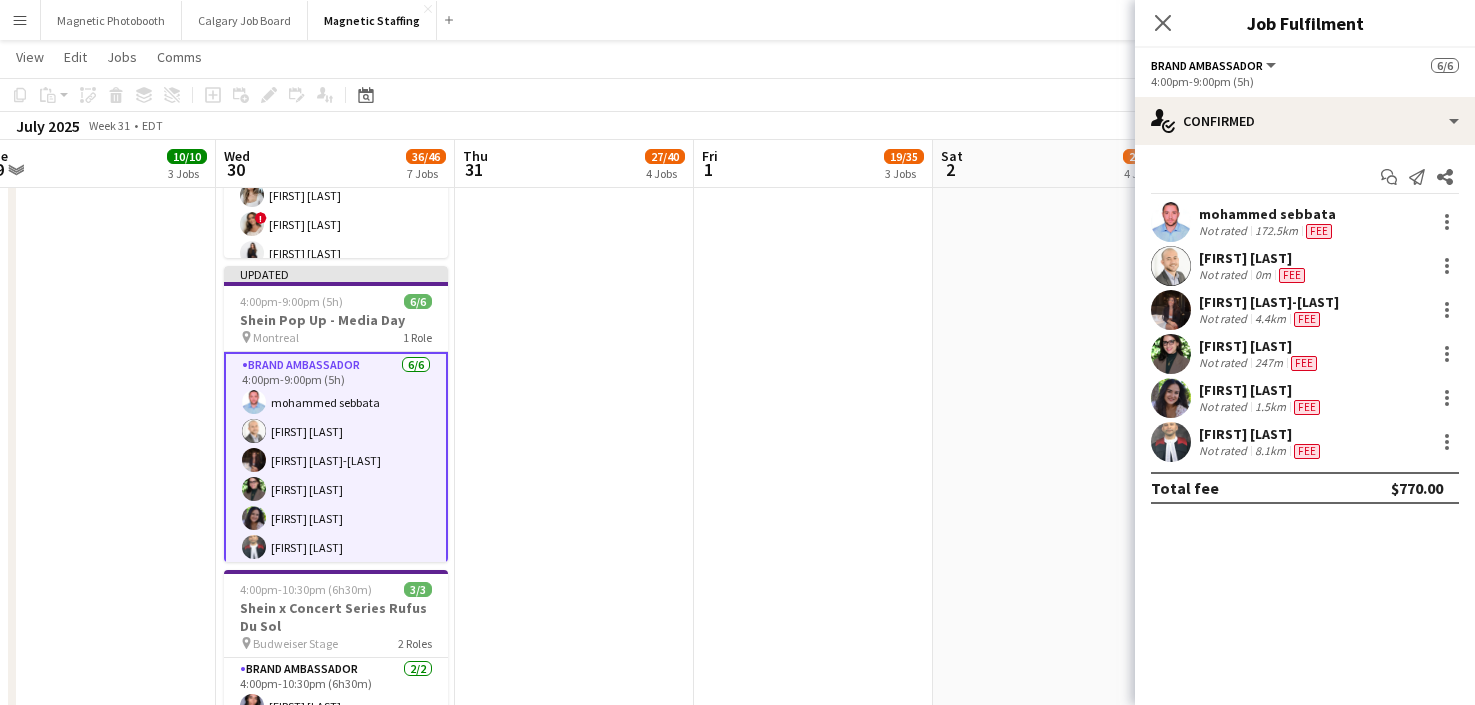 click on "[FIRST] [LAST] [COMPANY] - [NUMBER]
pin
IGA Stadium   4 Roles   Brand Ambassador   2/2   9:00am-3:30pm (6h30m)
[FIRST] [LAST]  Team Lead   1/1   9:00am-3:30pm (6h30m)
[FIRST] [LAST]  Brand Ambassador   3/3   3:15pm-10:00pm (6h45m)
[FIRST] [LAST] [FIRST] [LAST]  Team Lead   1/1   3:15pm-10:00pm (6h45m)
[FIRST] [LAST]     9:00am-10:00pm (13h)    11/27   Shein Retail Pop Up - [CITY]*
pin
[NUMBER] [STREET], [CITY], [STATE]   24 Roles   Assistant Manger    0/1   9:00am-4:00pm (7h)
single-neutral-actions
Backroom Associate   1A   0/1   9:00am-4:00pm (7h)
single-neutral-actions
Brand Ambassador   1A   0/1   9:00am-4:00pm (7h)
single-neutral-actions
Cashier   1A   0/1   9:00am-4:00pm (7h)
single-neutral-actions
Floor Associate   1/1   Floor Associate" at bounding box center (813, -83) 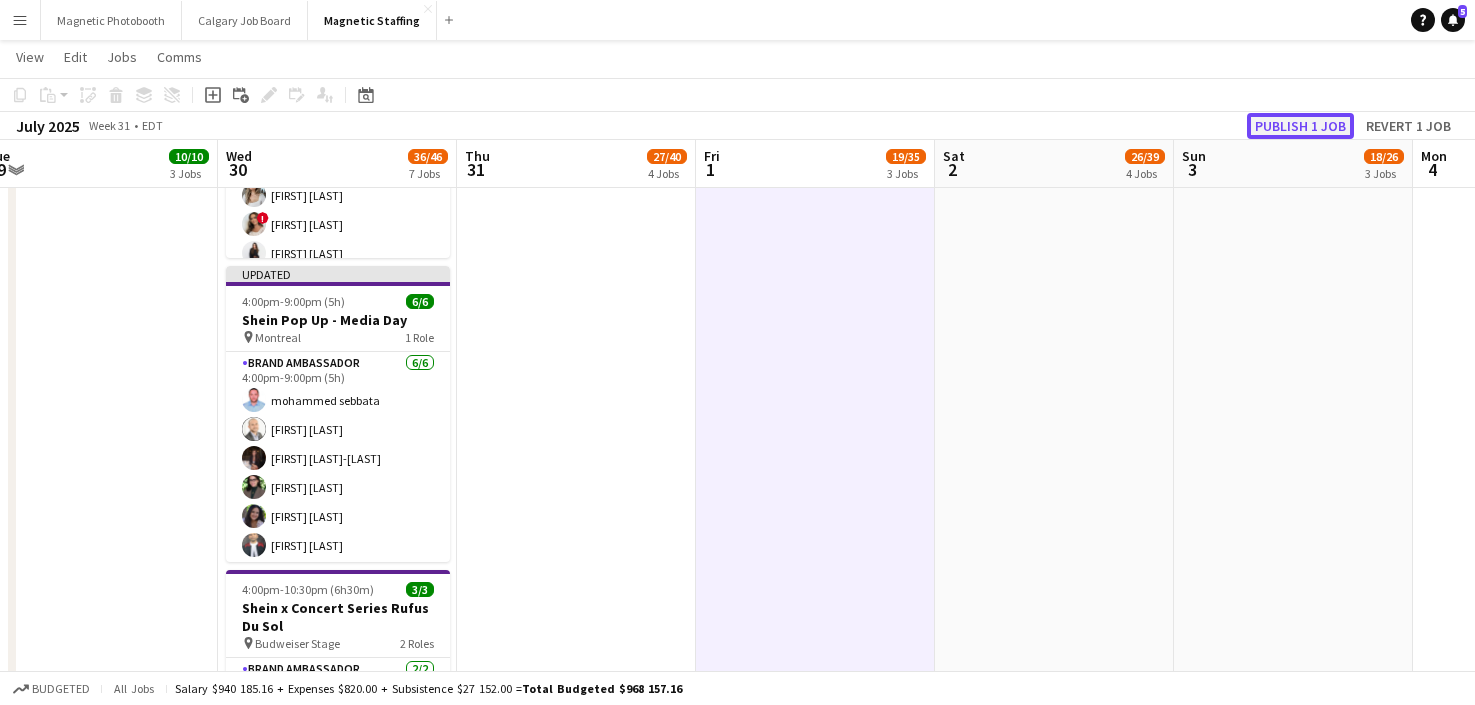 click on "Publish 1 job" 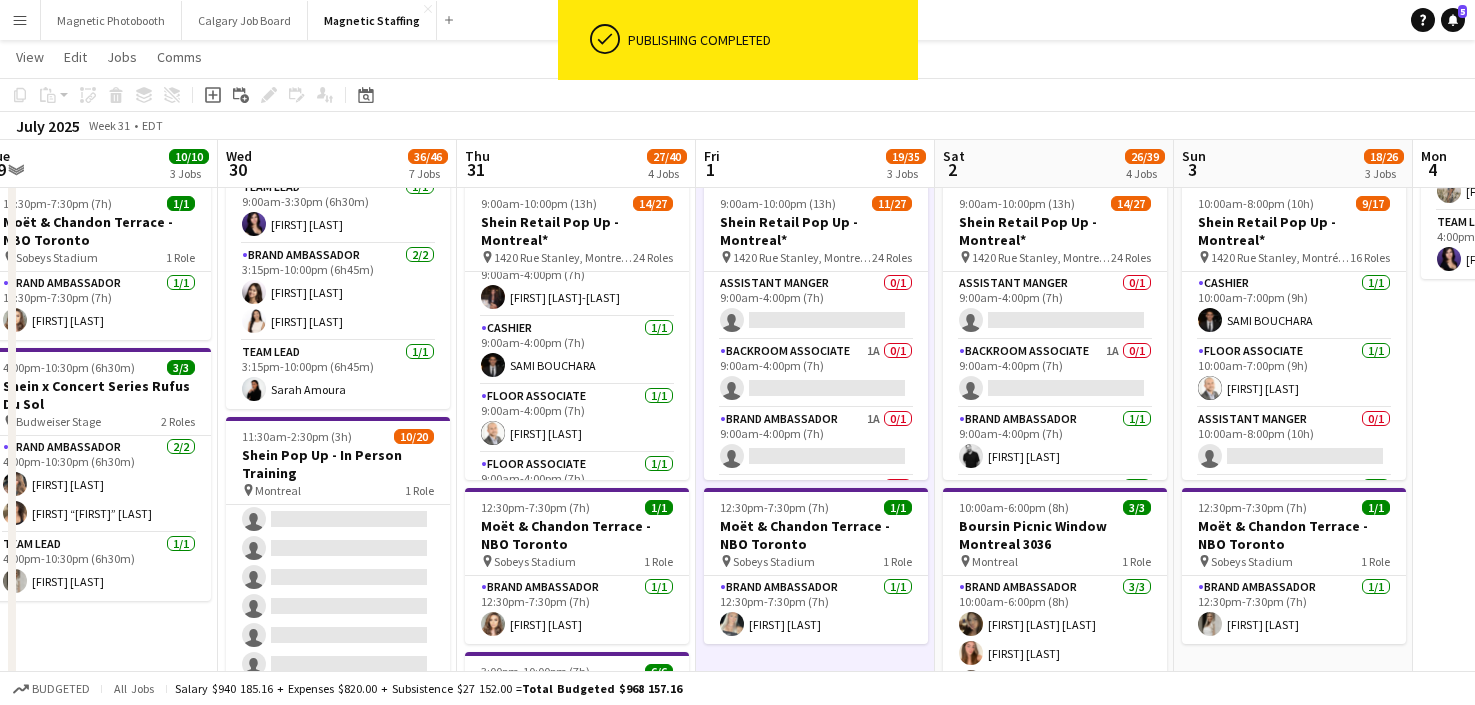 scroll, scrollTop: 0, scrollLeft: 0, axis: both 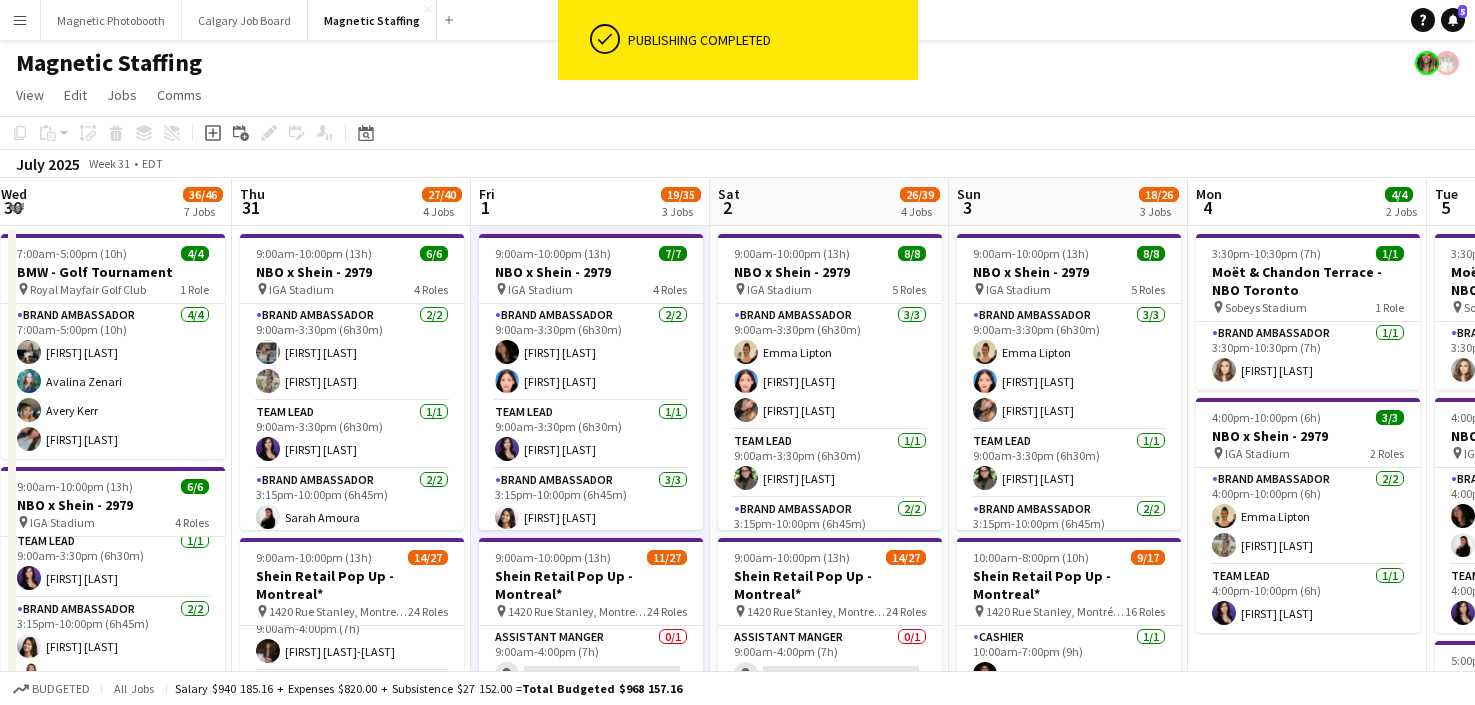 drag, startPoint x: 646, startPoint y: 360, endPoint x: 423, endPoint y: 365, distance: 223.05605 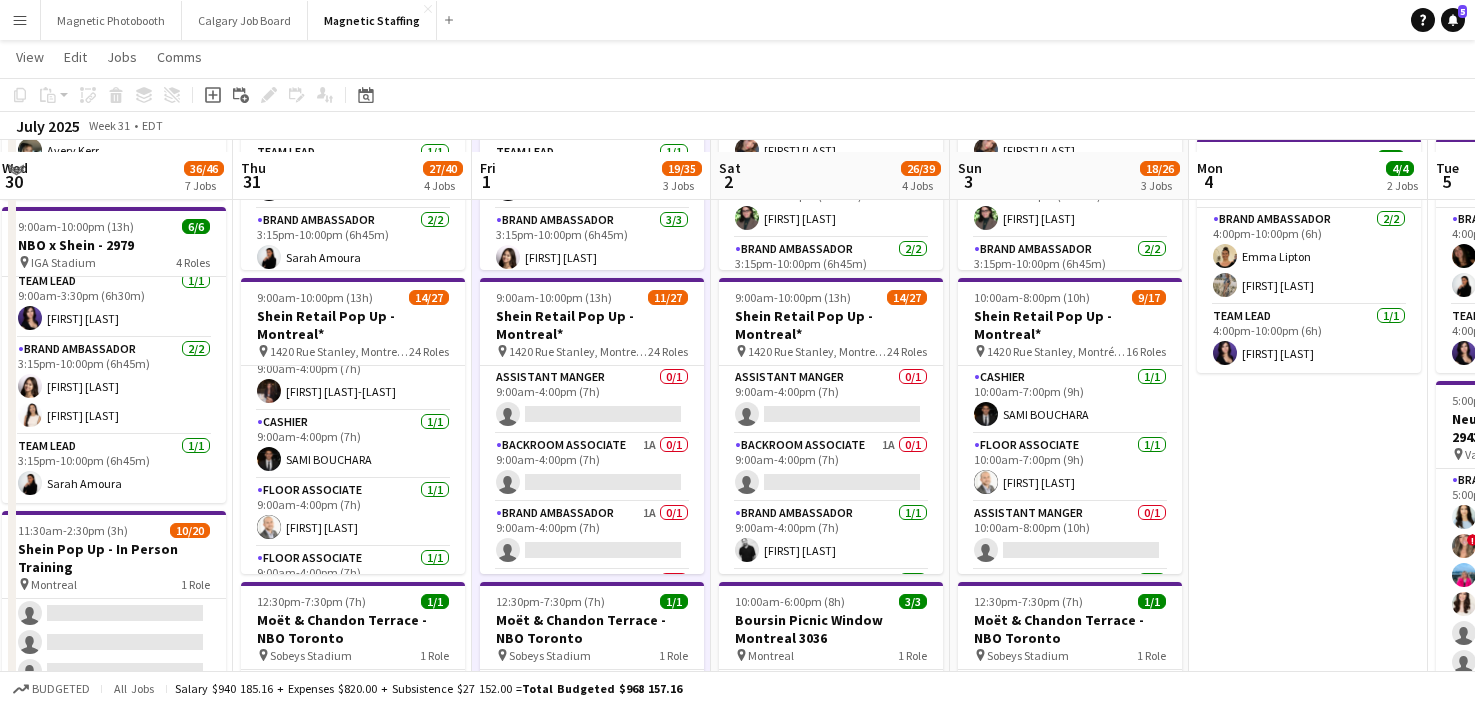 scroll, scrollTop: 270, scrollLeft: 0, axis: vertical 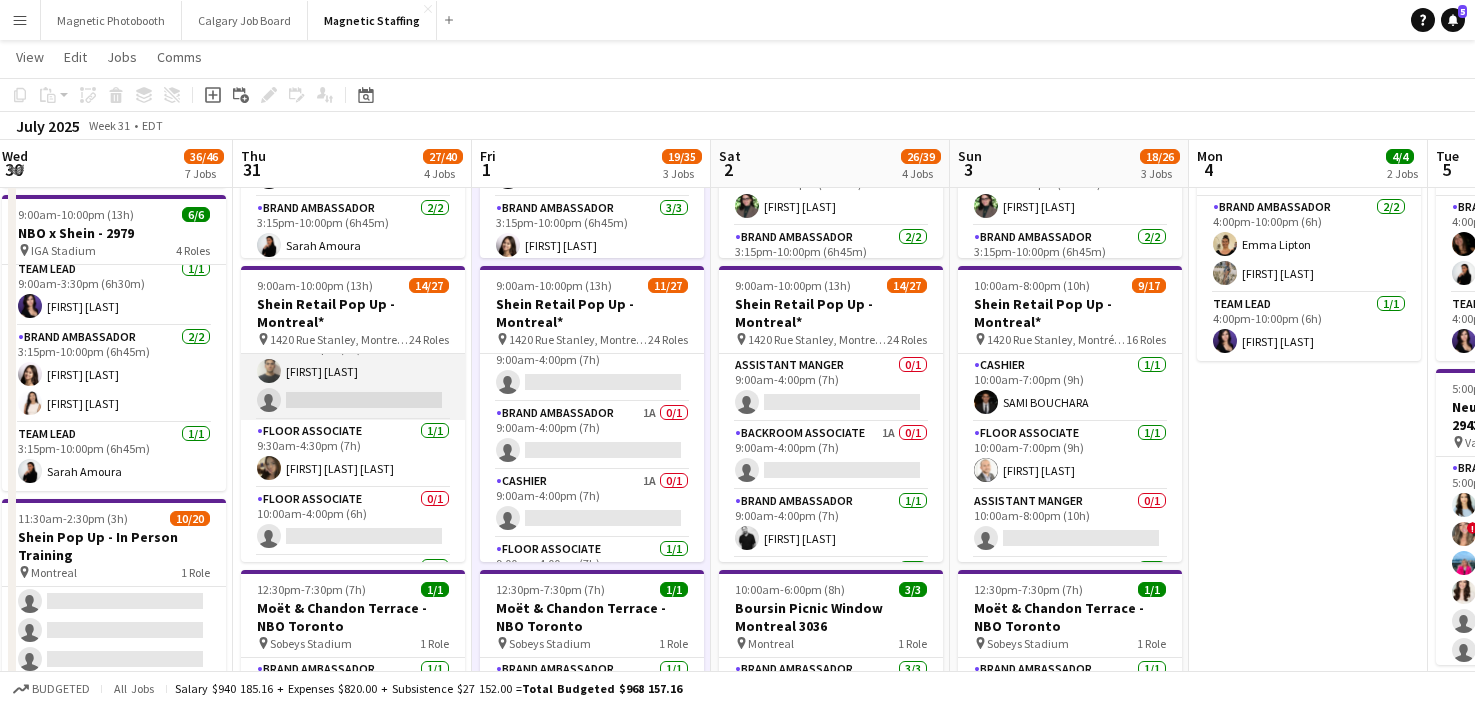 click on "Floor Associate   1/2   9:30am-3:30pm (6h)
[FIRST] [LAST]
single-neutral-actions" at bounding box center (353, 371) 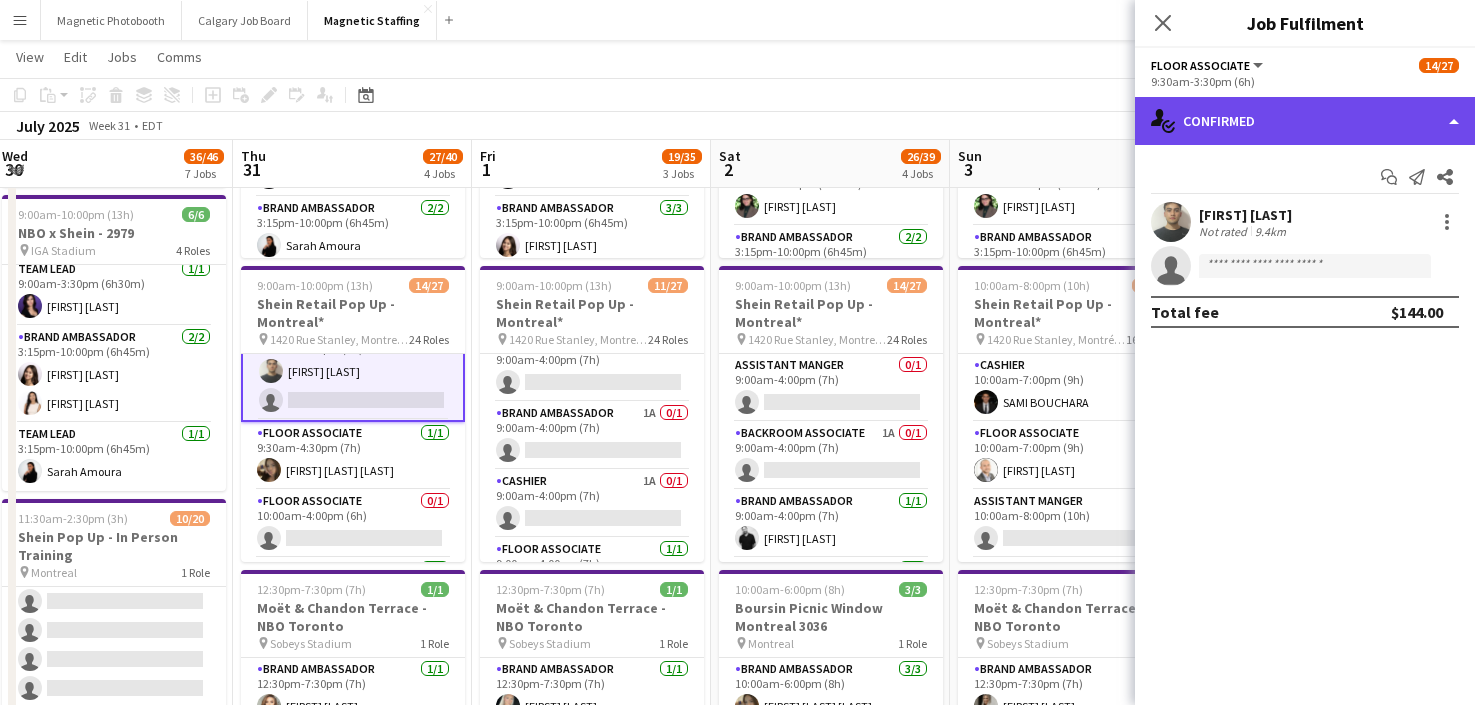 click on "single-neutral-actions-check-2
Confirmed" 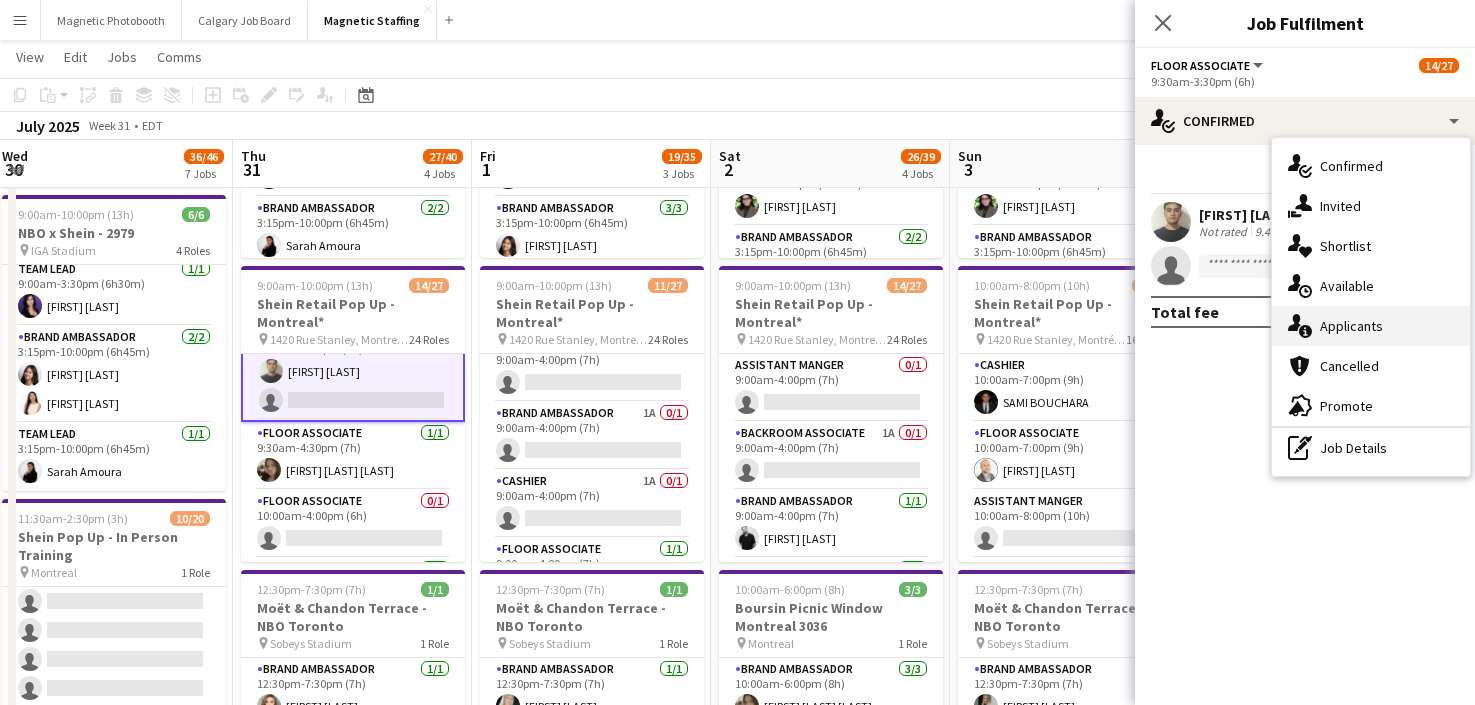 click on "single-neutral-actions-information
Applicants" at bounding box center [1371, 326] 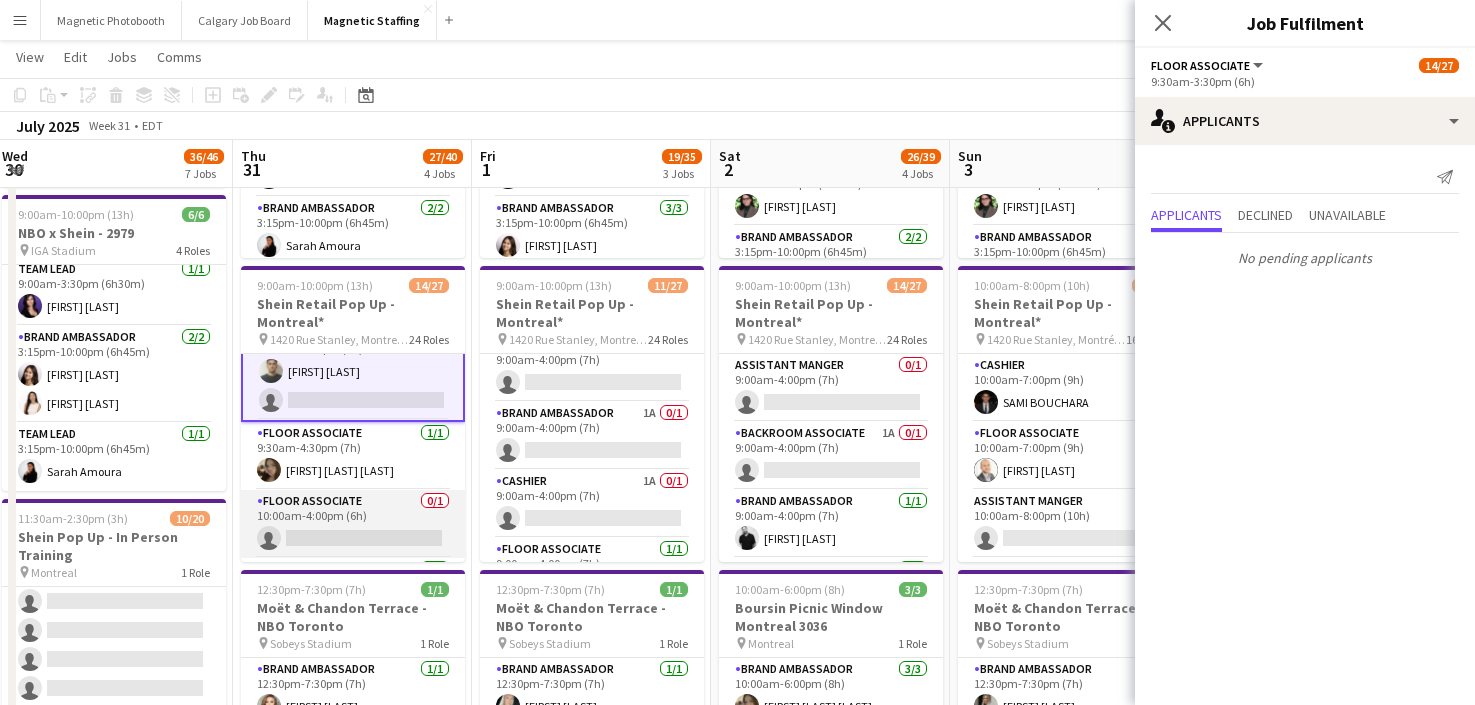 click on "Floor Associate   0/1   10:00am-4:00pm (6h)
single-neutral-actions" at bounding box center (353, 524) 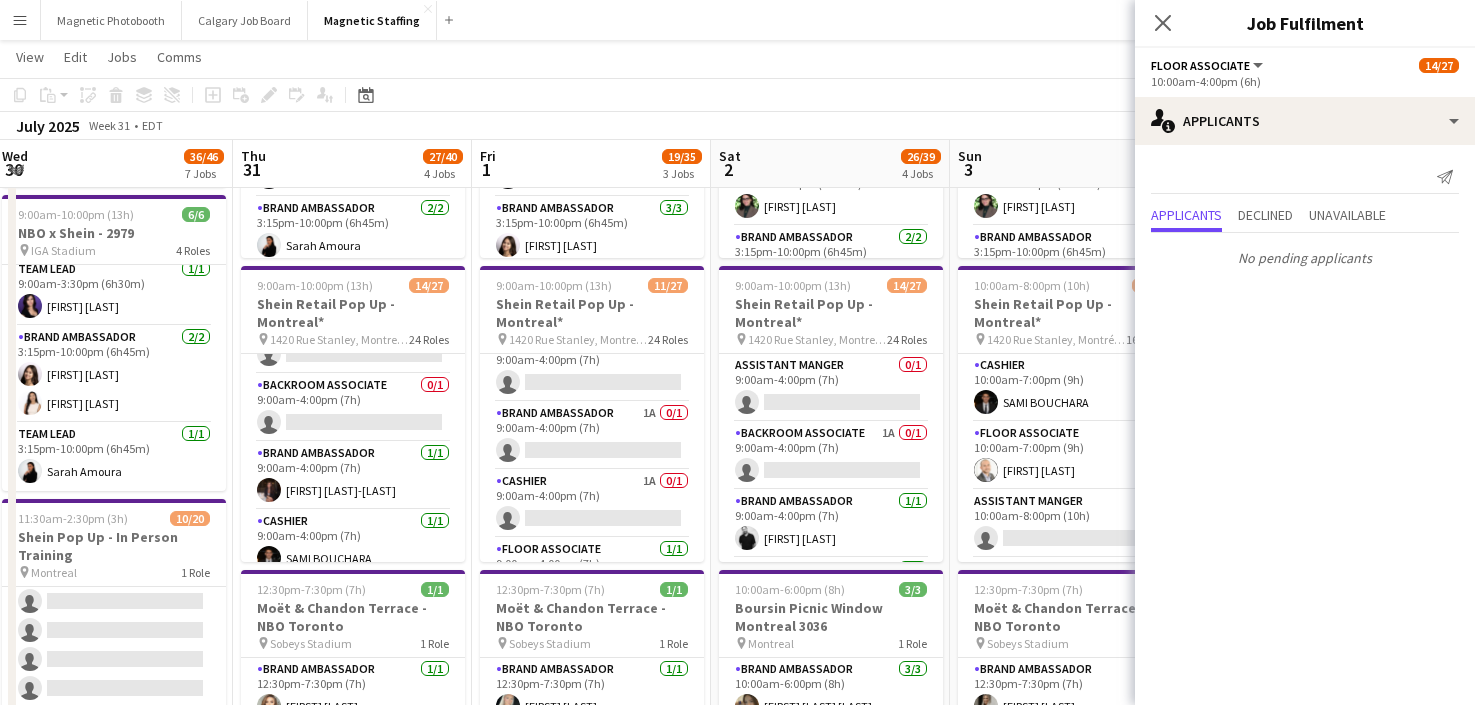 scroll, scrollTop: 0, scrollLeft: 0, axis: both 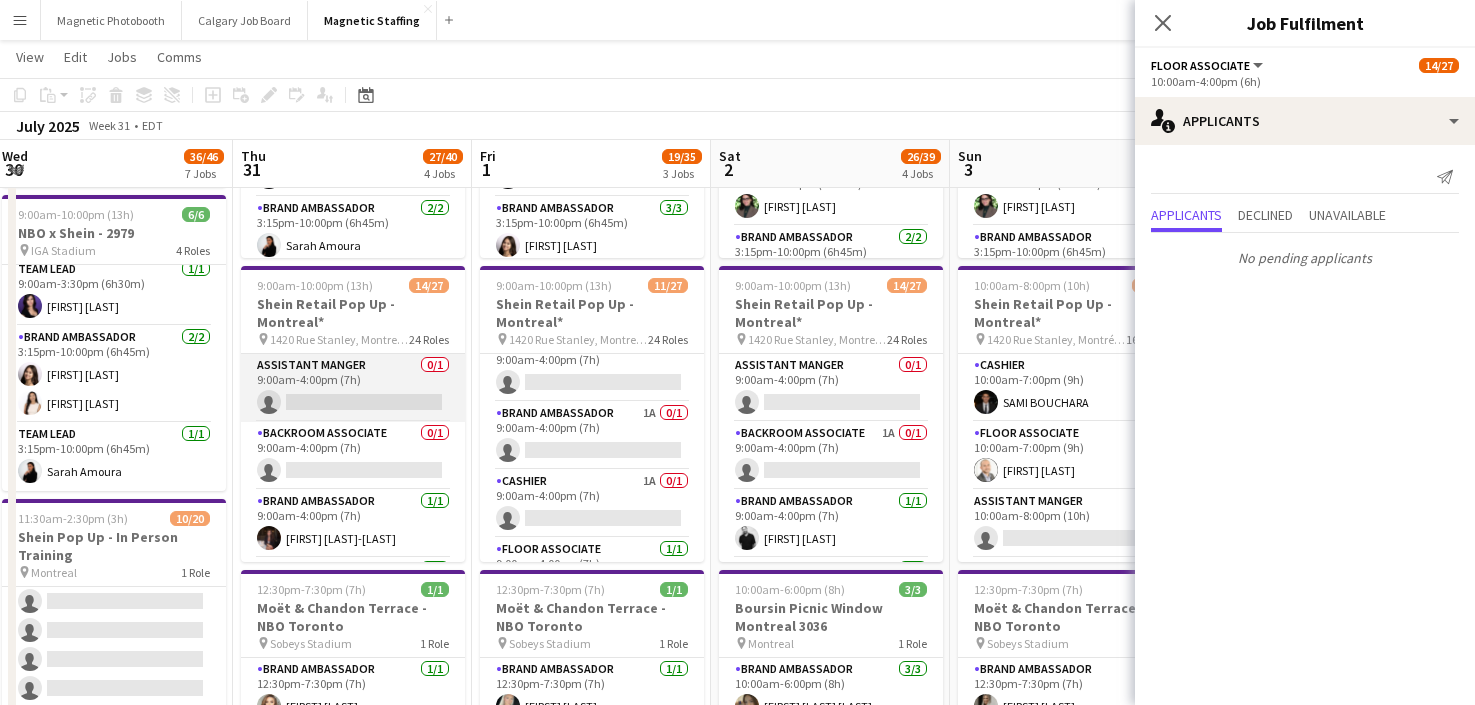 click on "Assistant Manger    0/1   9:00am-4:00pm (7h)
single-neutral-actions" at bounding box center [353, 388] 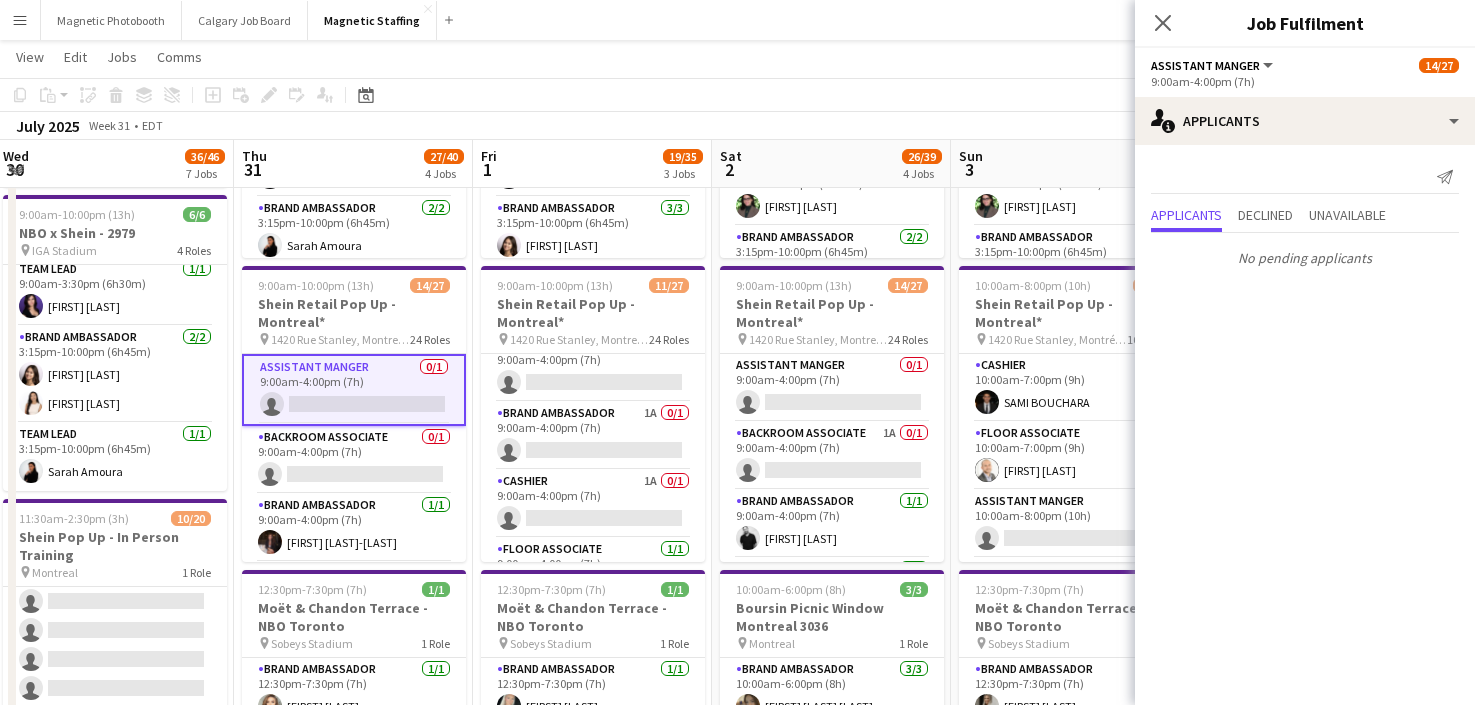 click on "Assistant Manger    0/1   9:00am-4:00pm (7h)
single-neutral-actions" at bounding box center [354, 390] 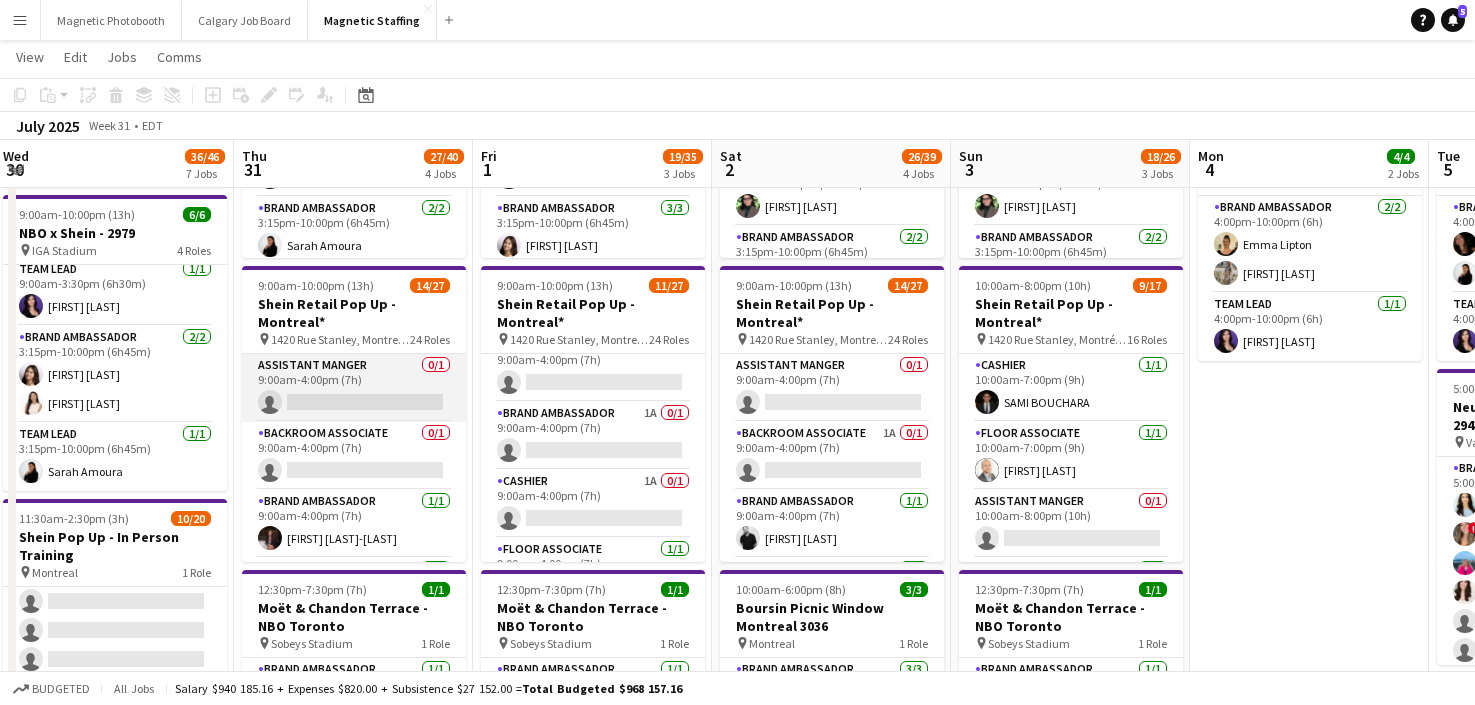 click on "Assistant Manger    0/1   9:00am-4:00pm (7h)
single-neutral-actions" at bounding box center [354, 388] 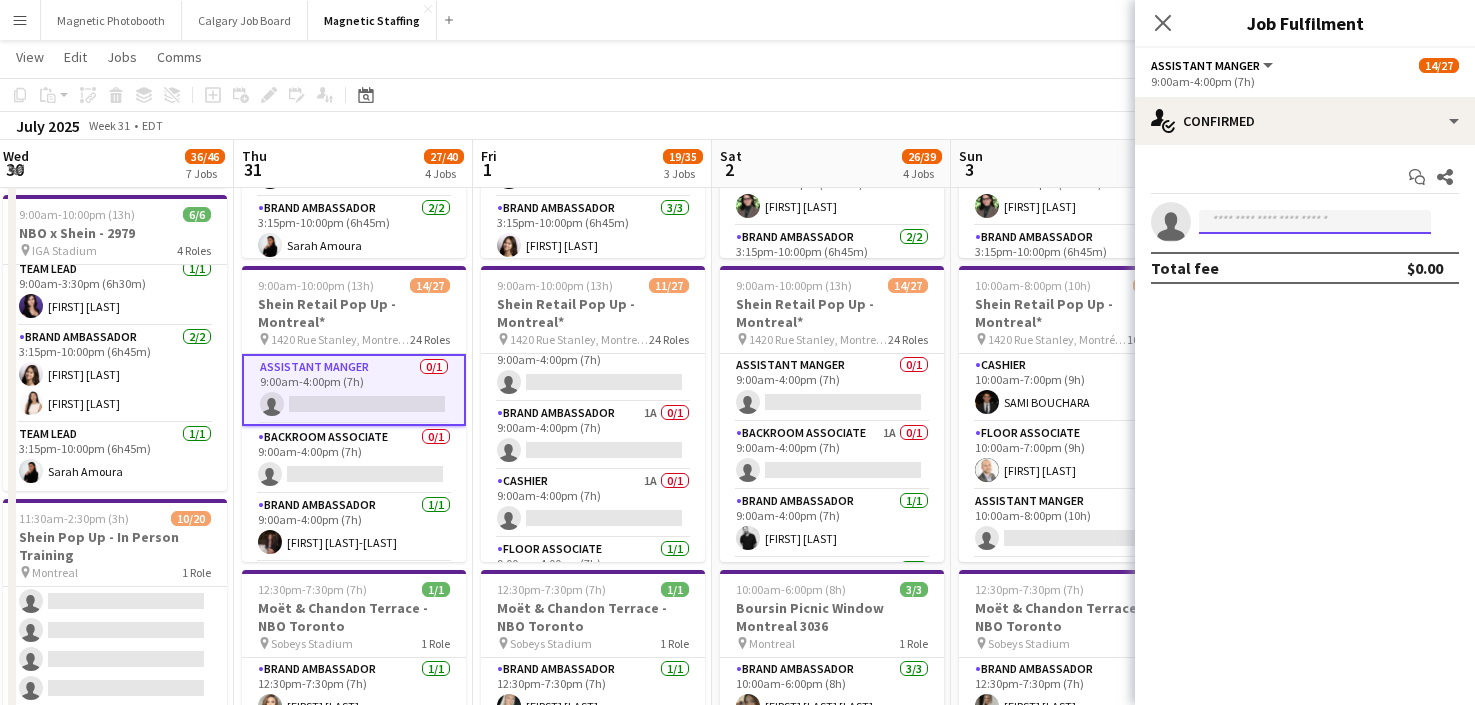 click at bounding box center (1315, 222) 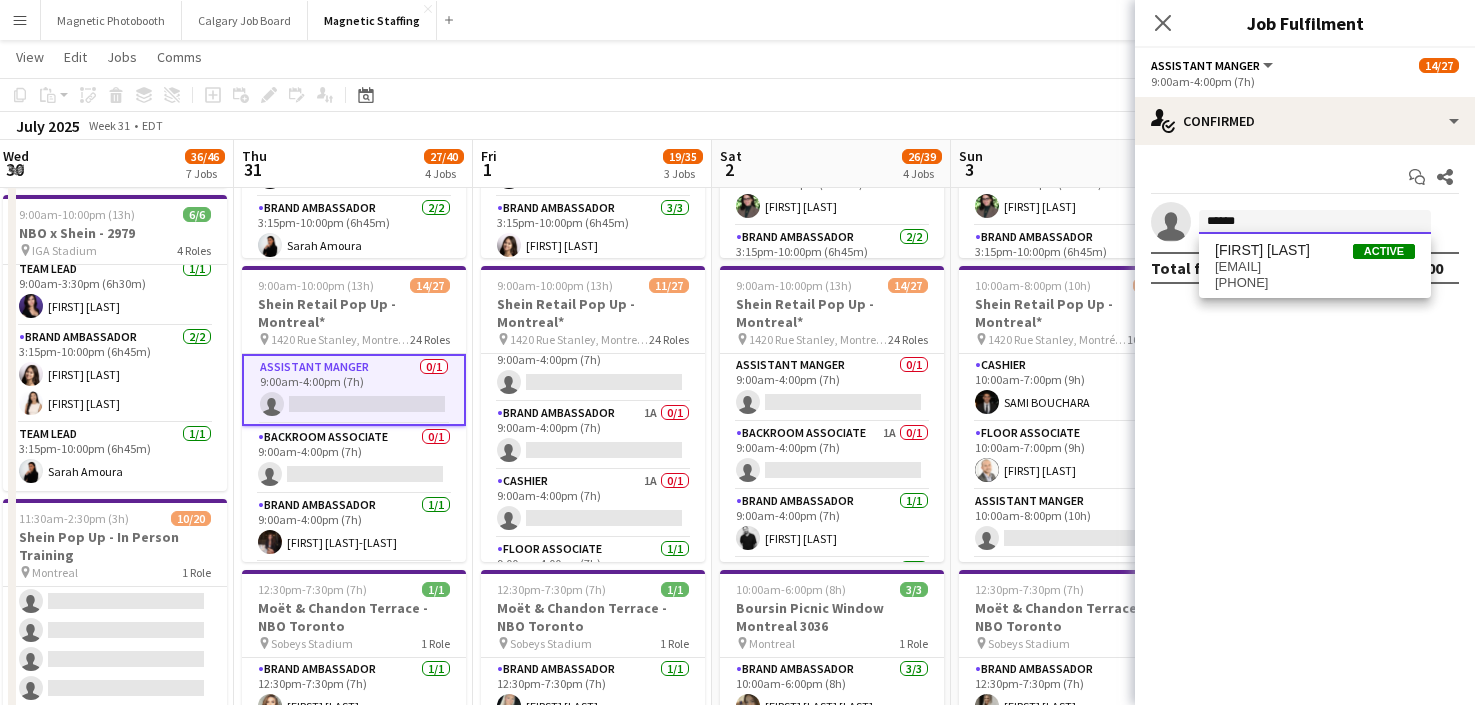 type on "******" 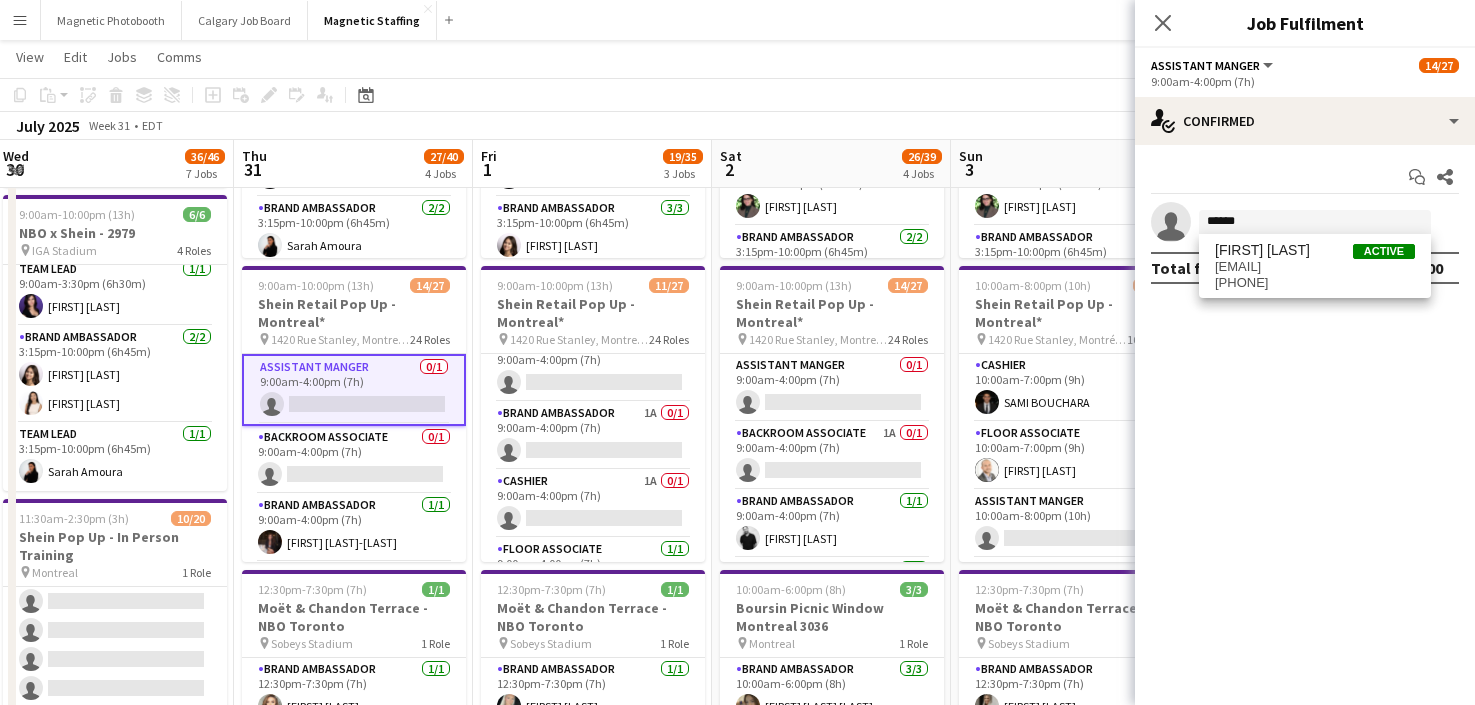 click on "[FIRST] [LAST]" at bounding box center [1262, 250] 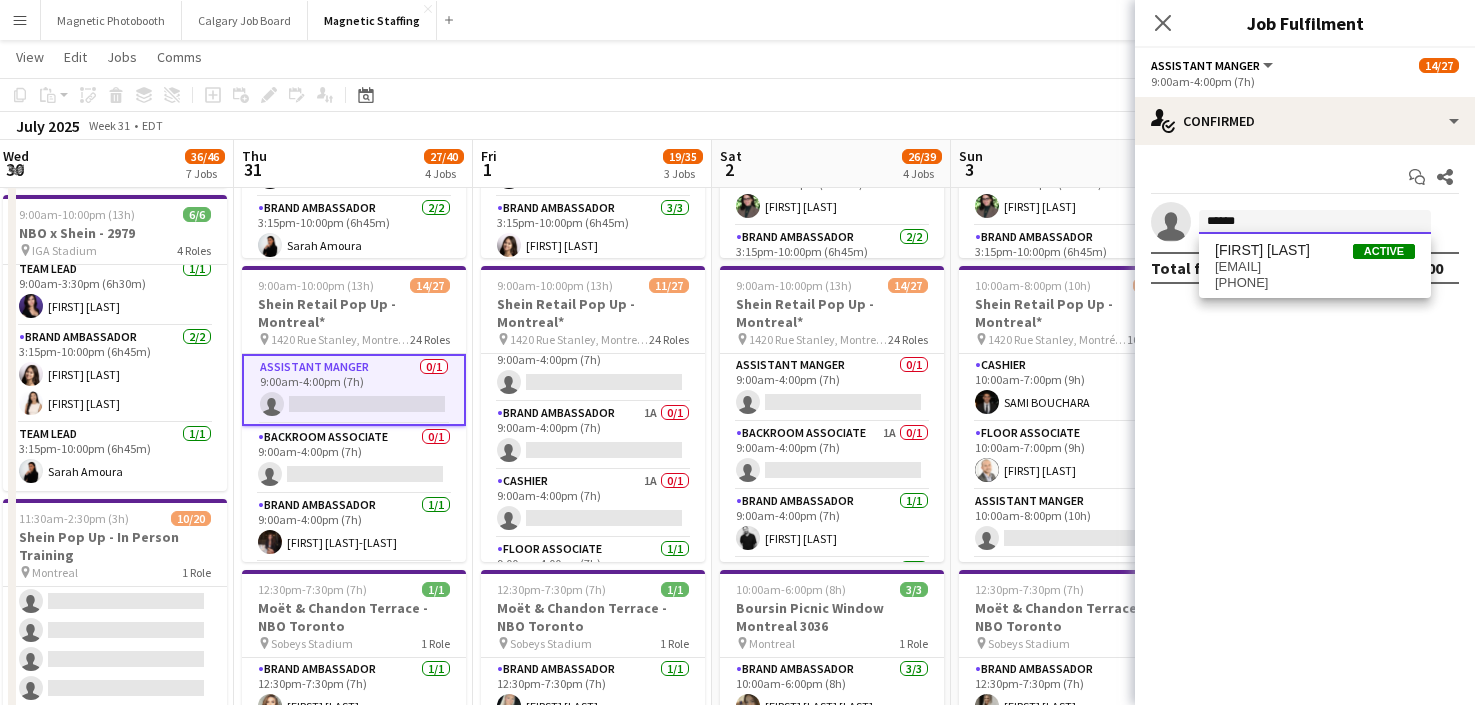 type 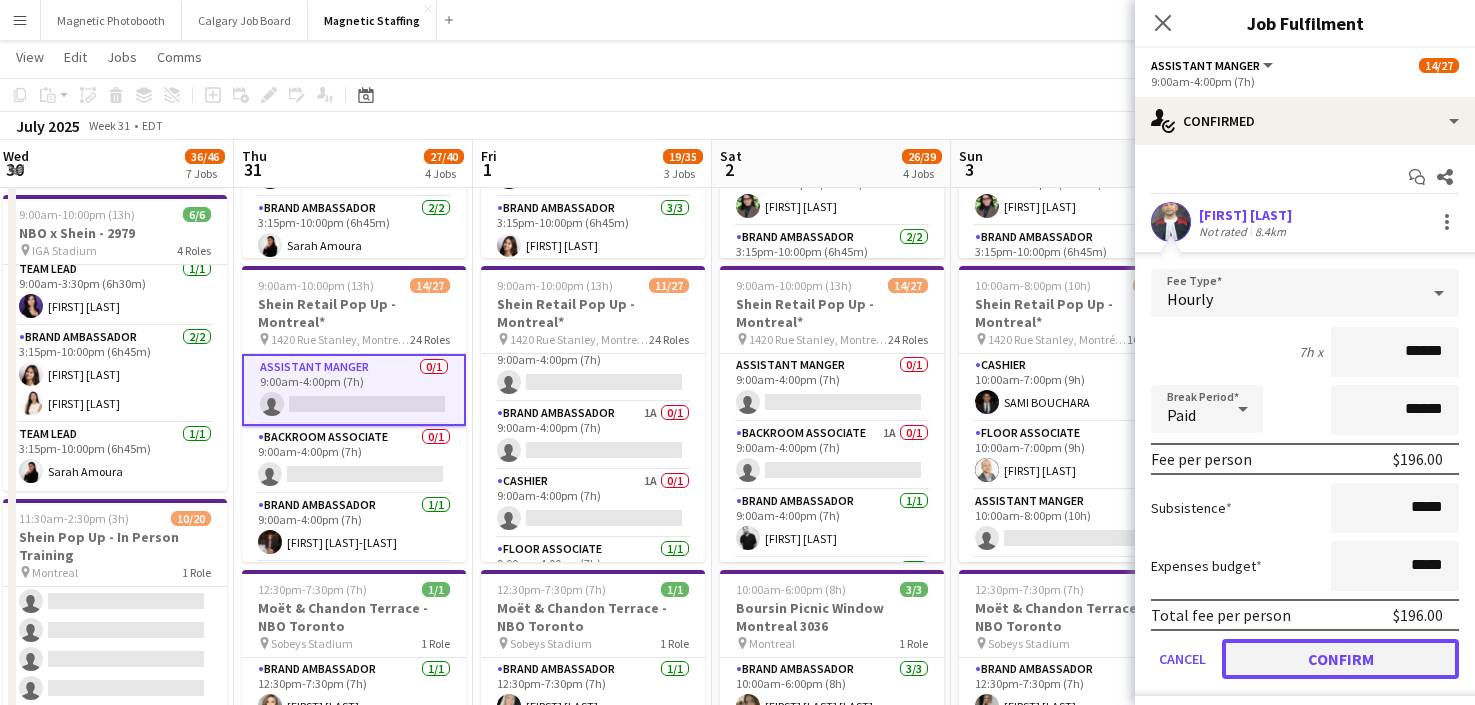click on "Confirm" at bounding box center (1340, 659) 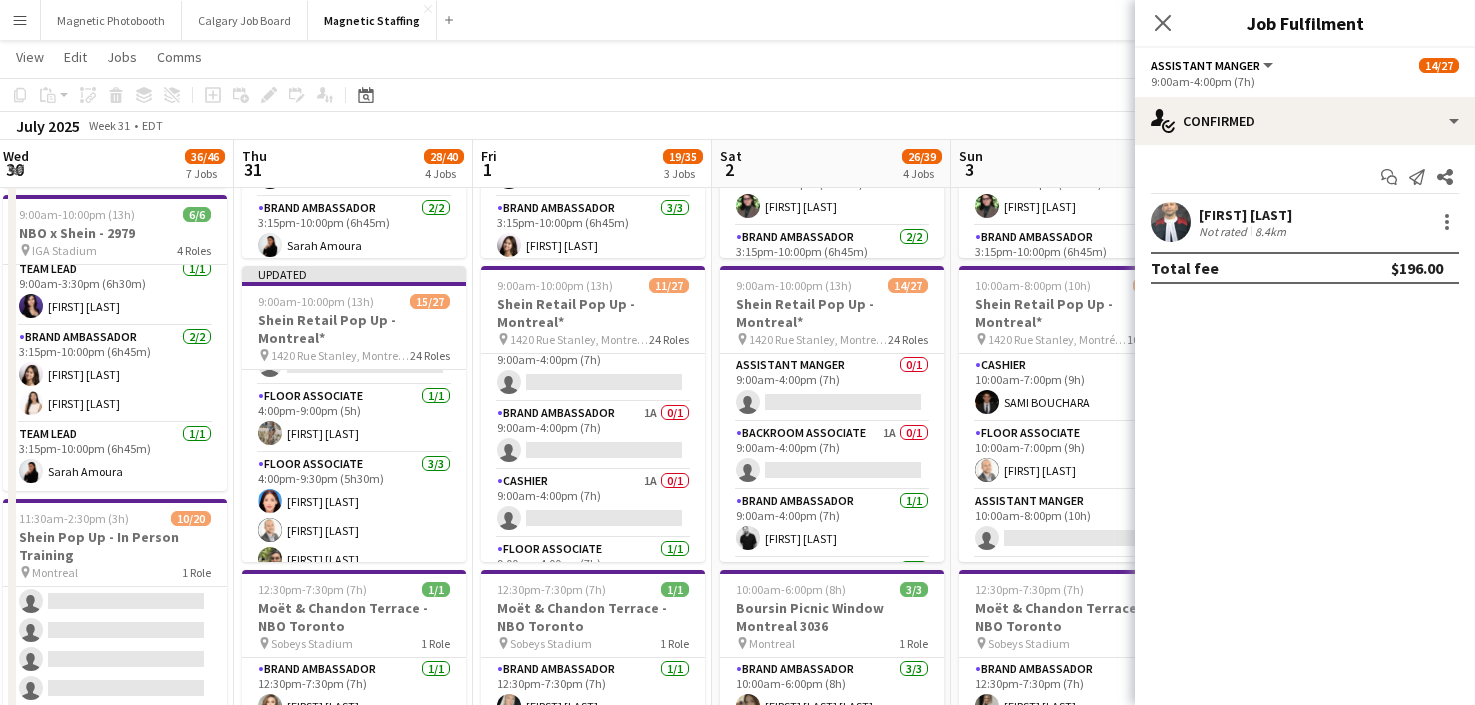 scroll, scrollTop: 1531, scrollLeft: 0, axis: vertical 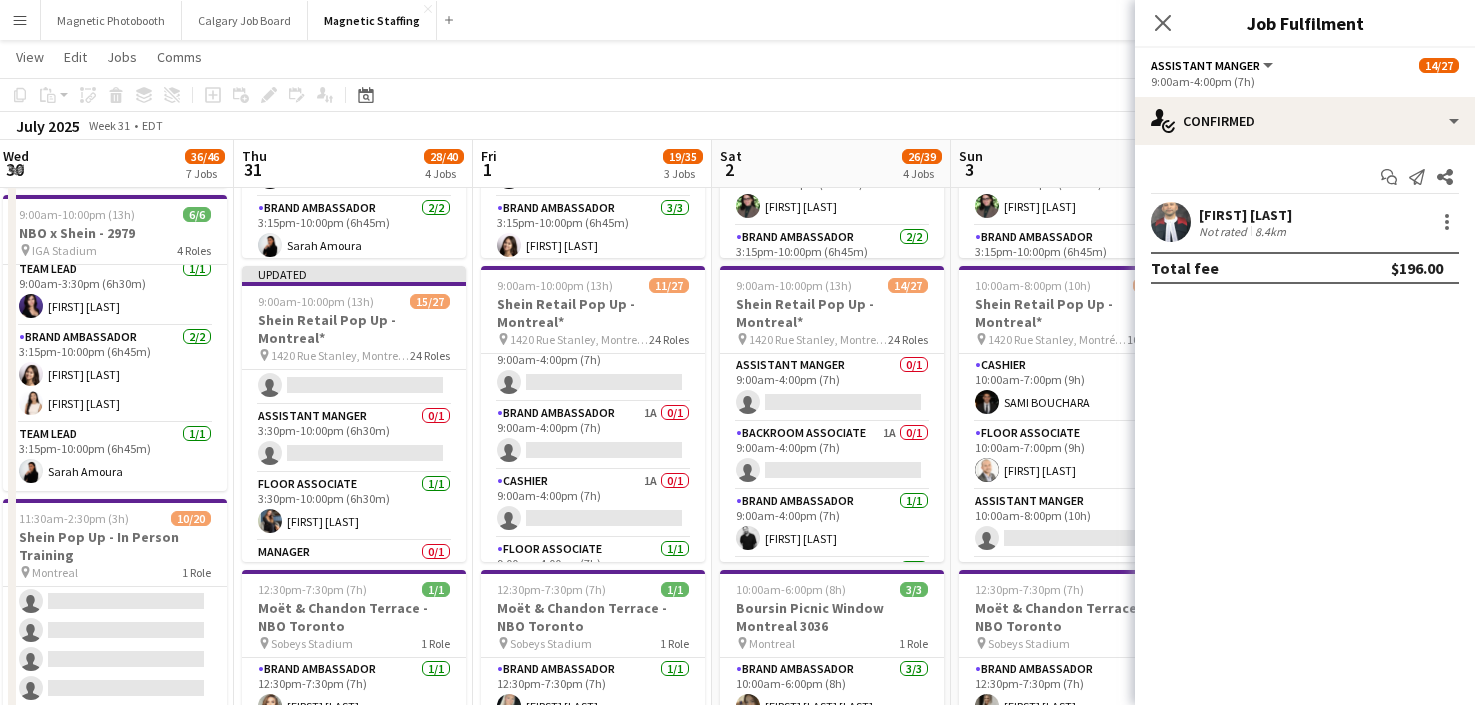 click on "Assistant Manger    0/1   3:30pm-10:00pm (6h30m)
single-neutral-actions" at bounding box center [354, 439] 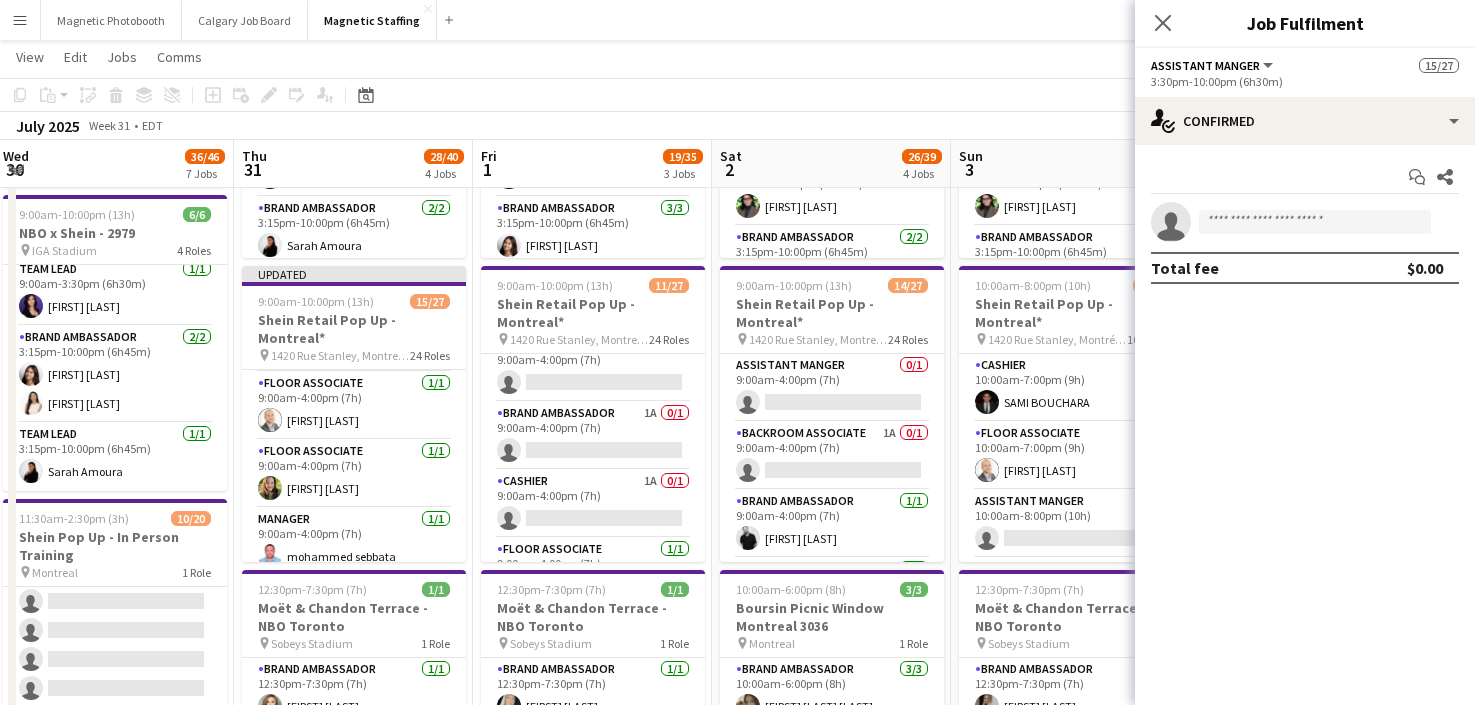 scroll, scrollTop: 0, scrollLeft: 0, axis: both 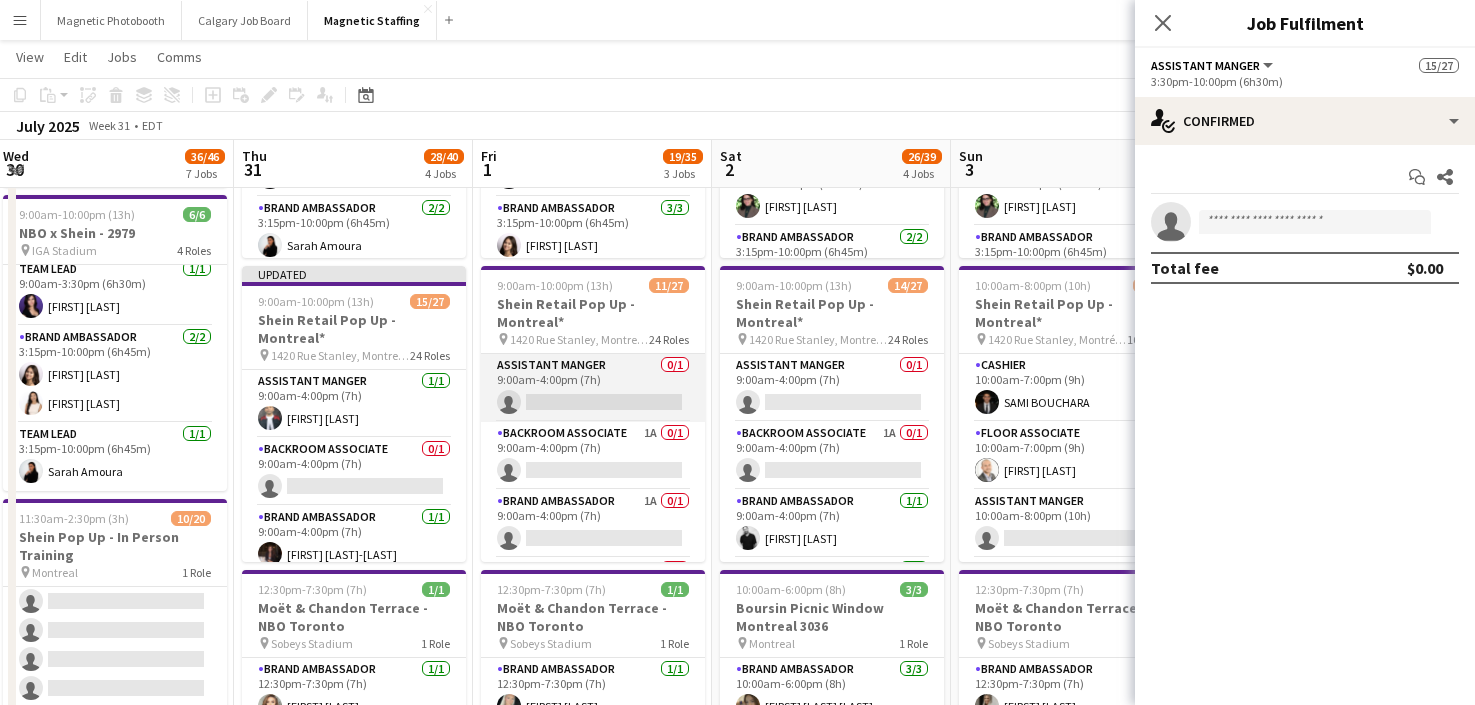 click on "Assistant Manger    0/1   9:00am-4:00pm (7h)
single-neutral-actions" at bounding box center (593, 388) 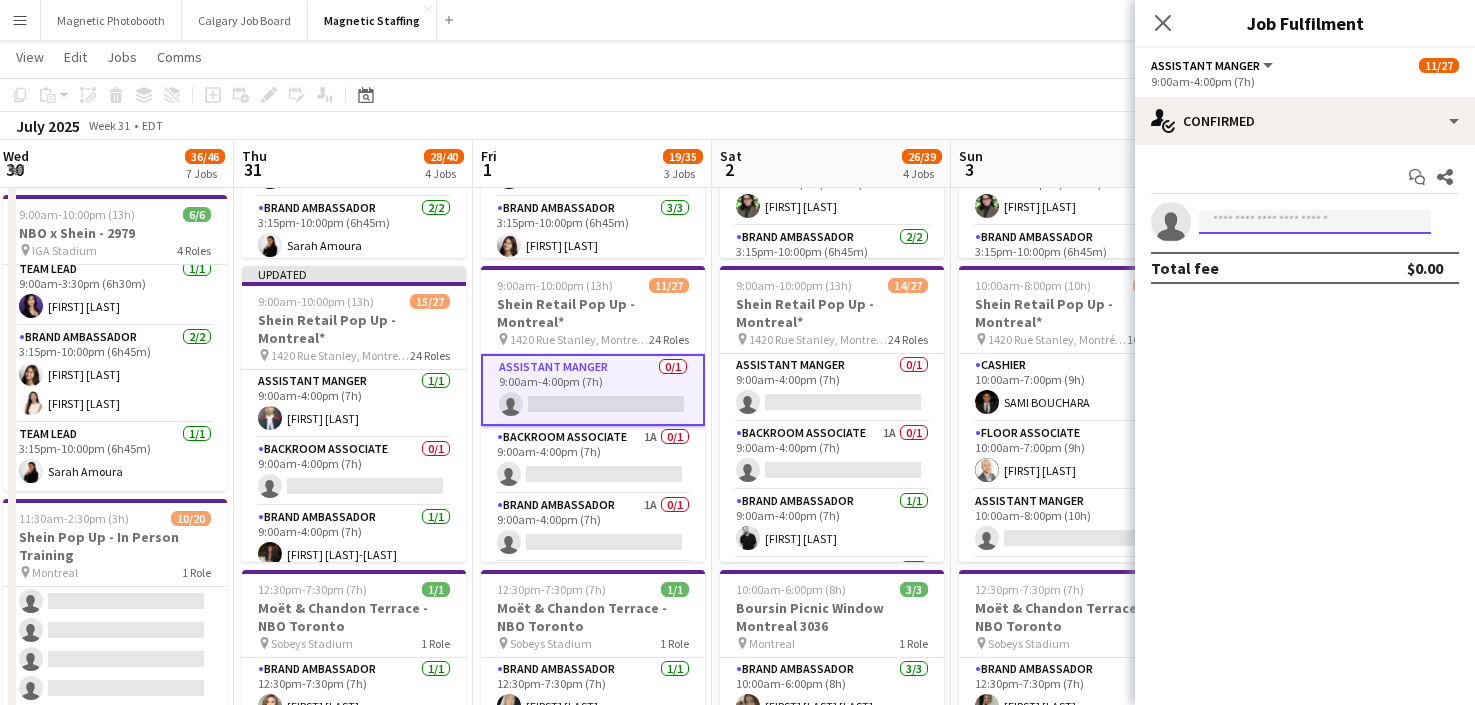 click at bounding box center (1315, 222) 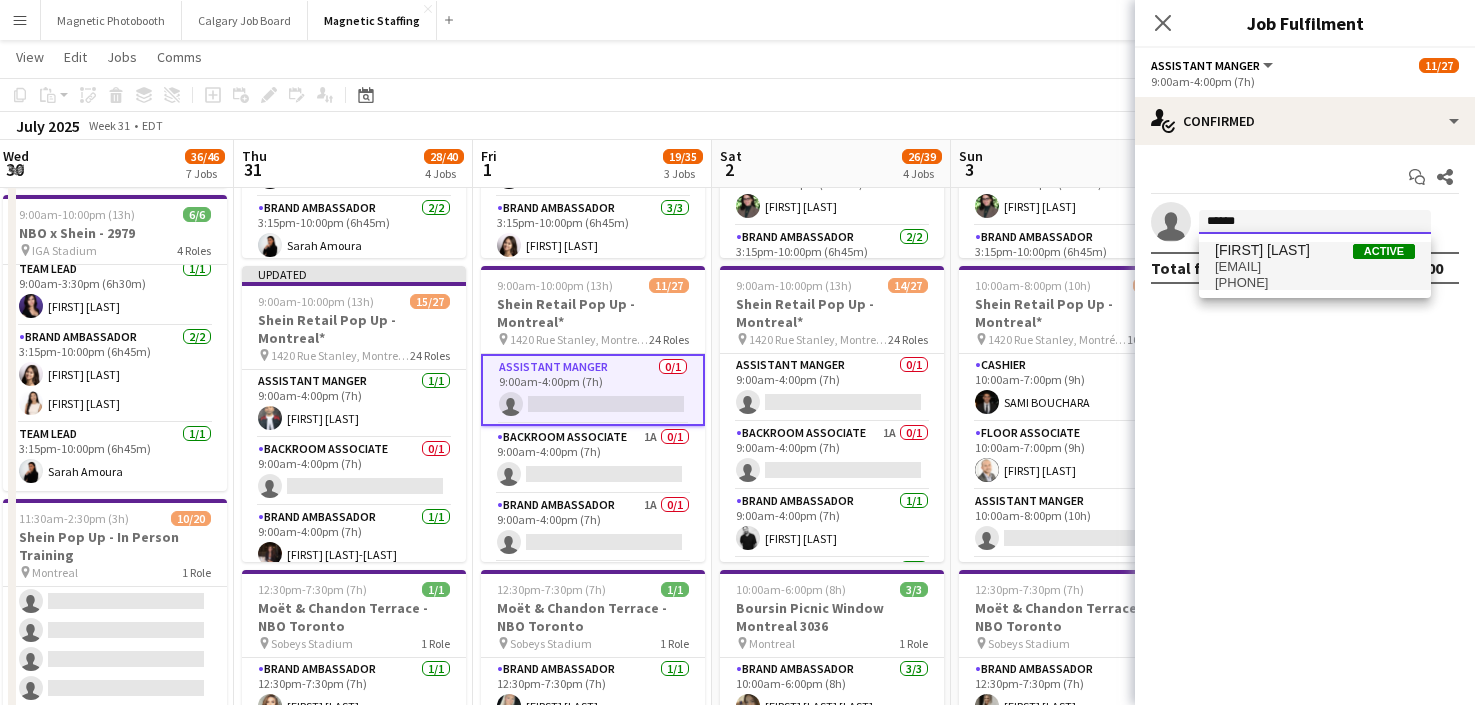 type on "******" 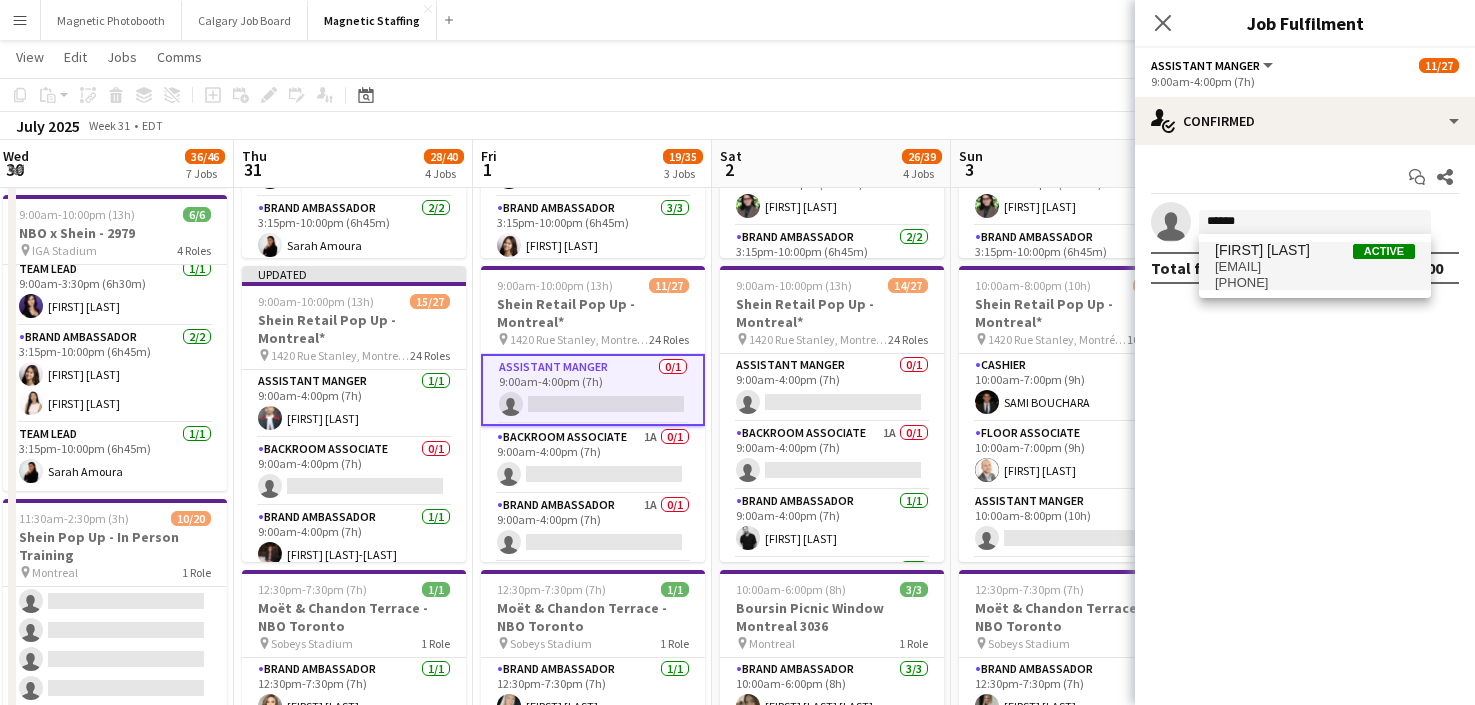 click on "[FIRST] [LAST]" at bounding box center [1262, 250] 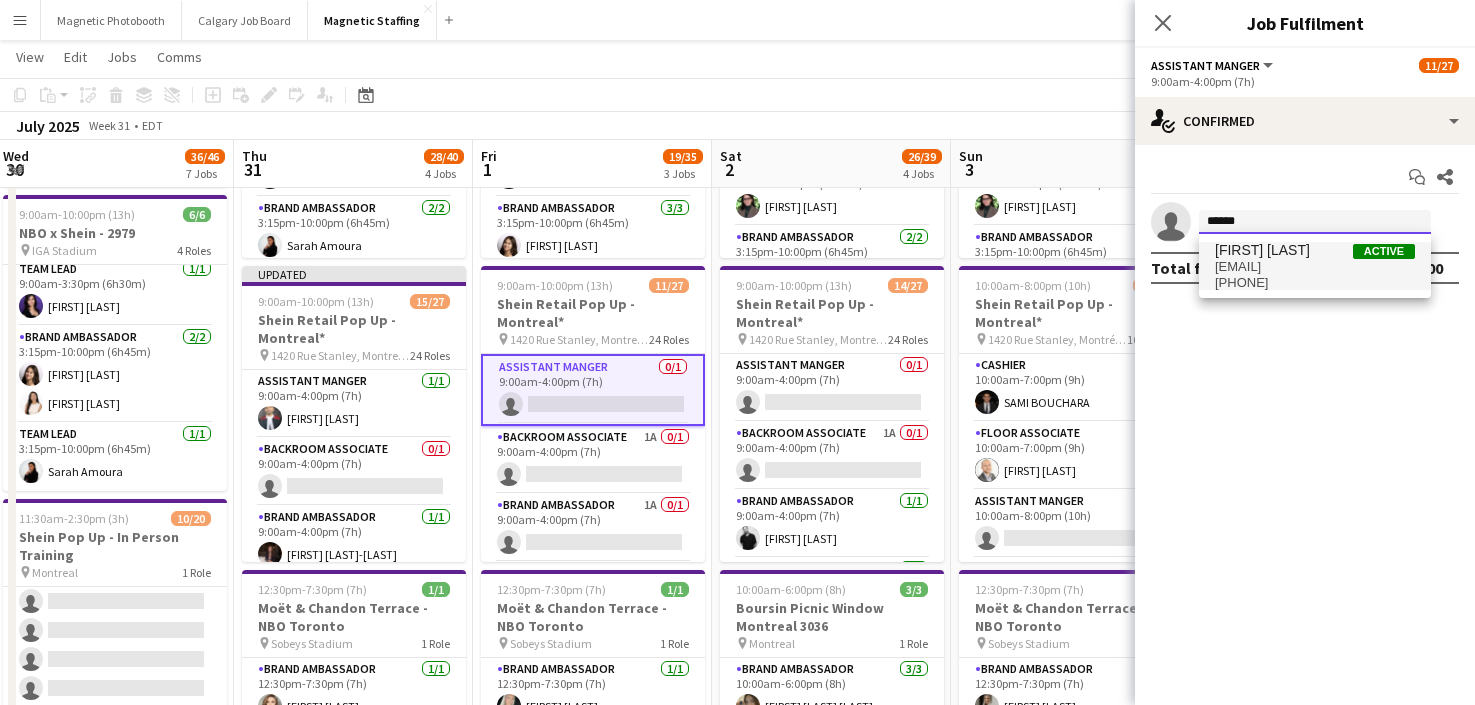 type 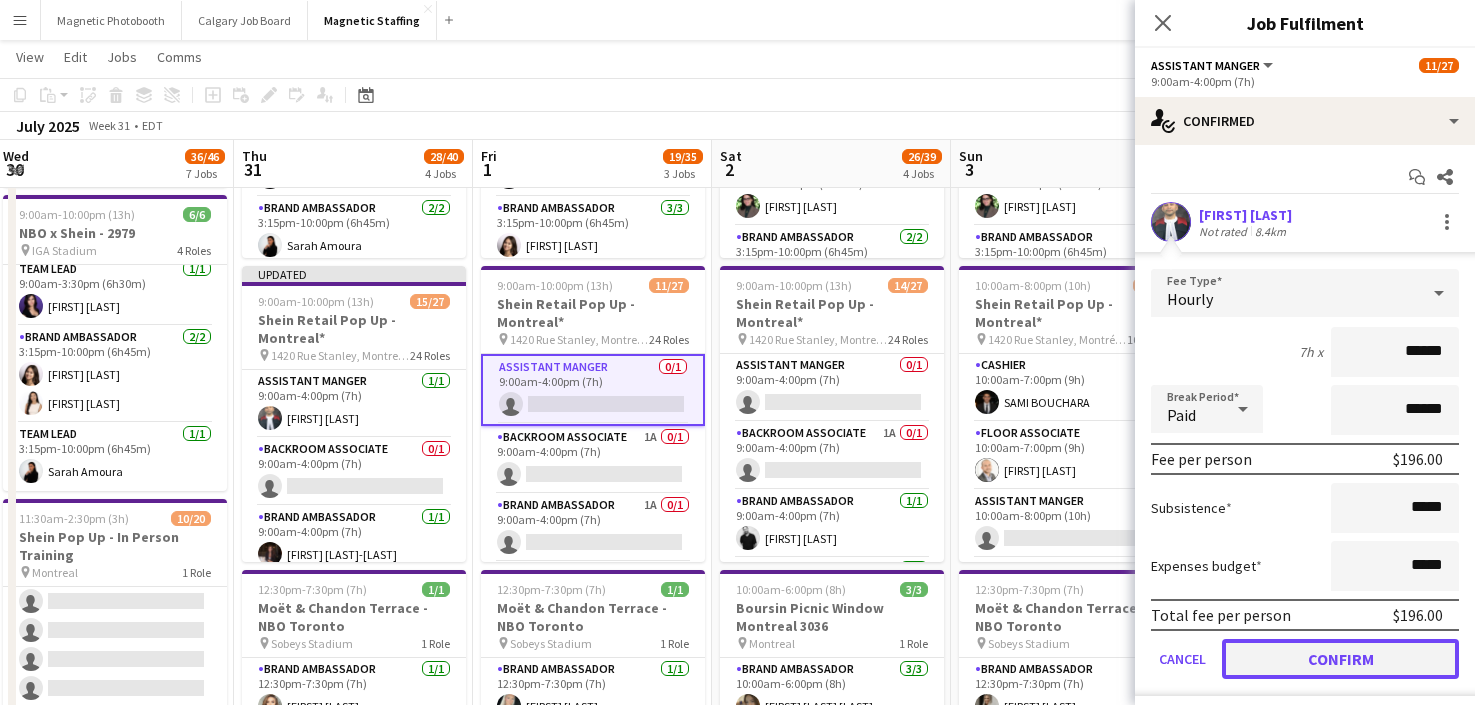 click on "Confirm" at bounding box center (1340, 659) 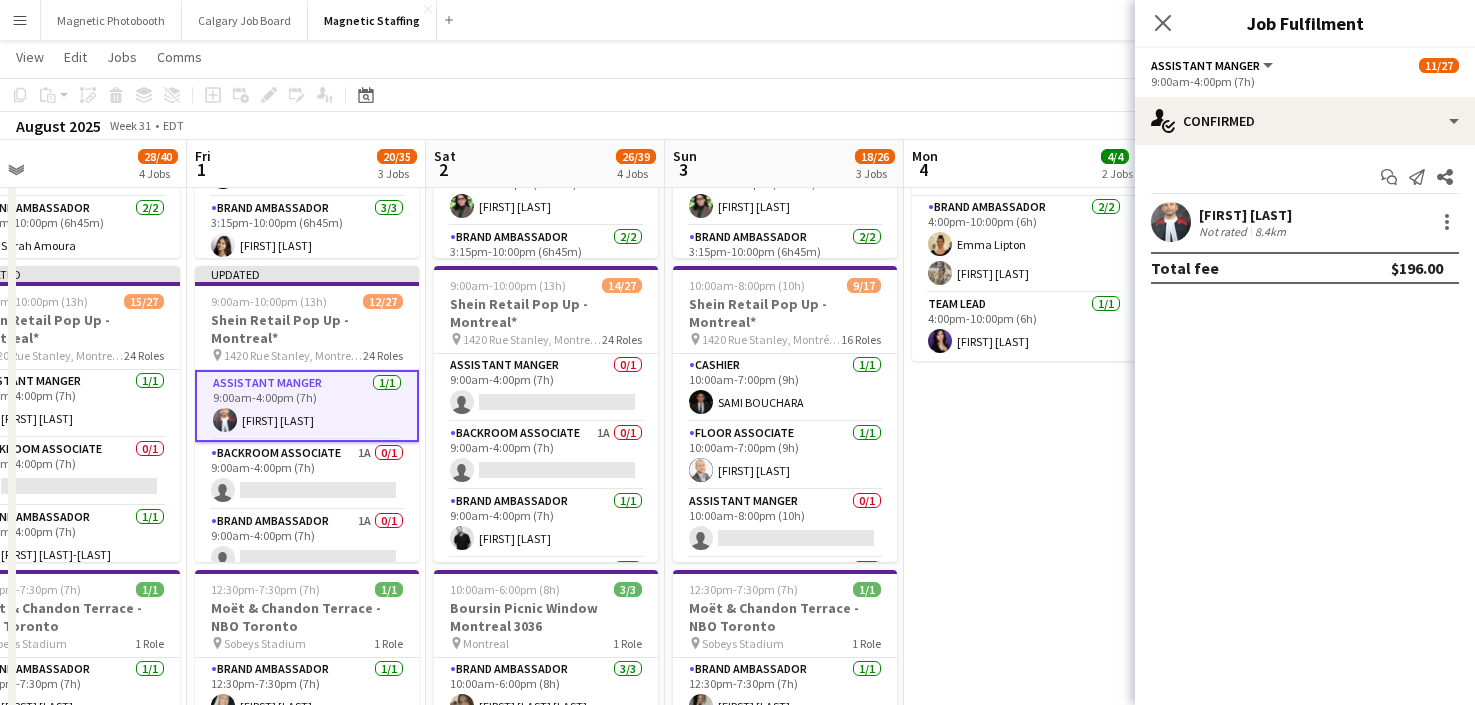 drag, startPoint x: 1005, startPoint y: 472, endPoint x: 695, endPoint y: 472, distance: 310 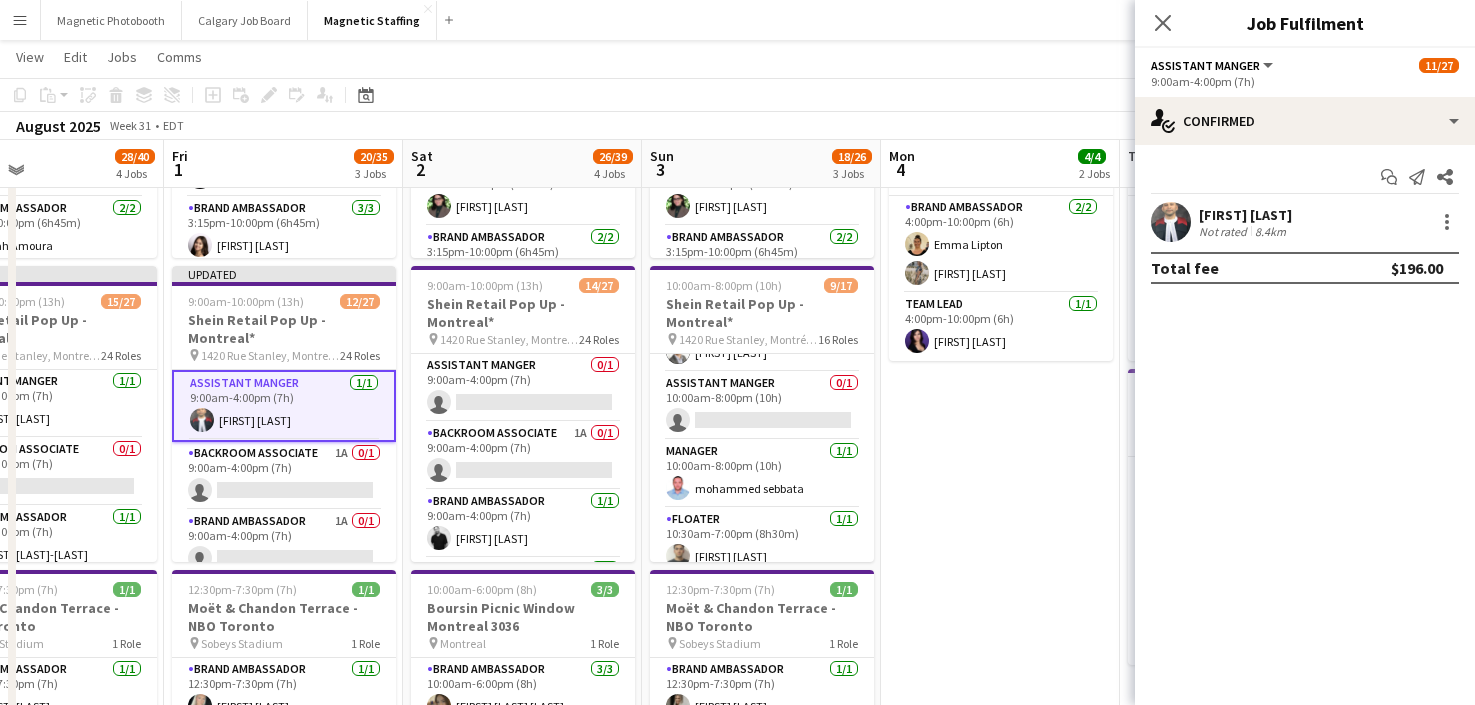 scroll, scrollTop: 116, scrollLeft: 0, axis: vertical 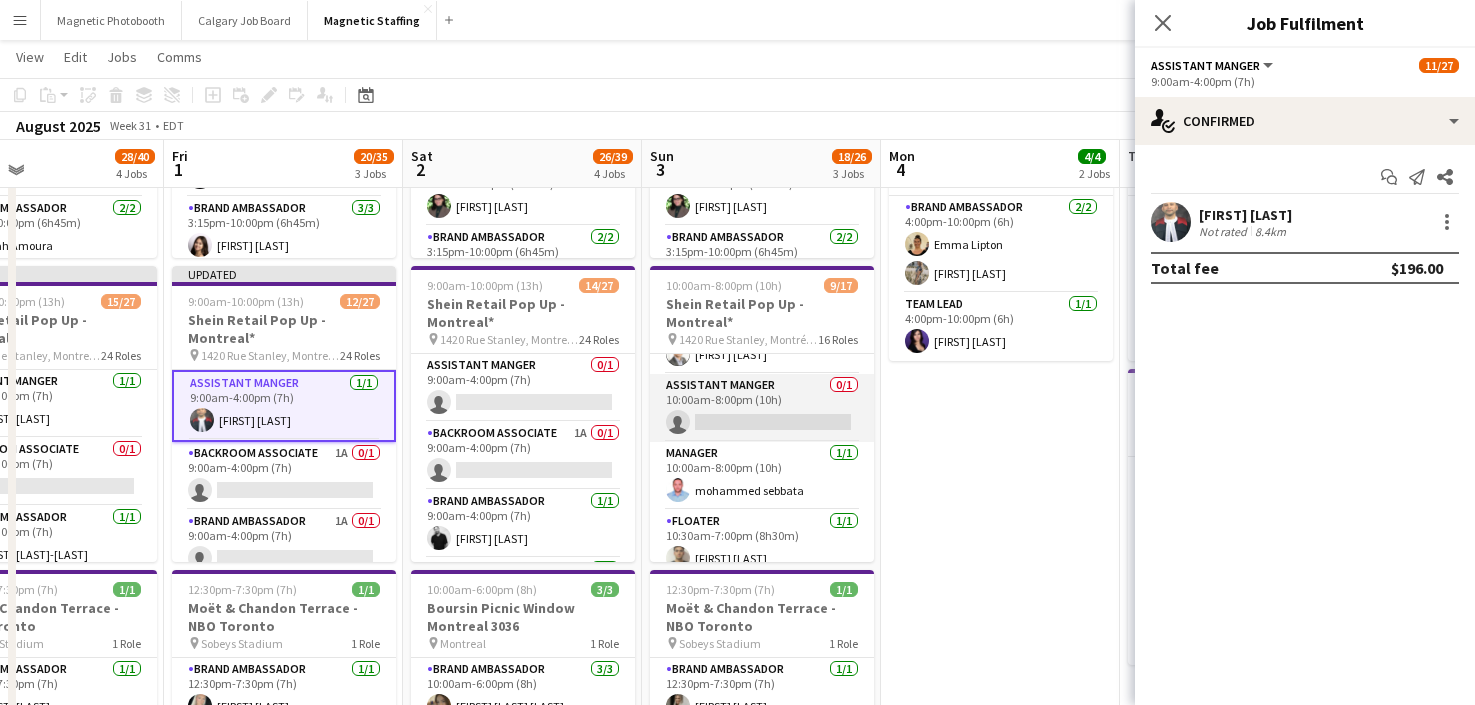 click on "Assistant Manger    0/1   10:00am-8:00pm (10h)
single-neutral-actions" at bounding box center [762, 408] 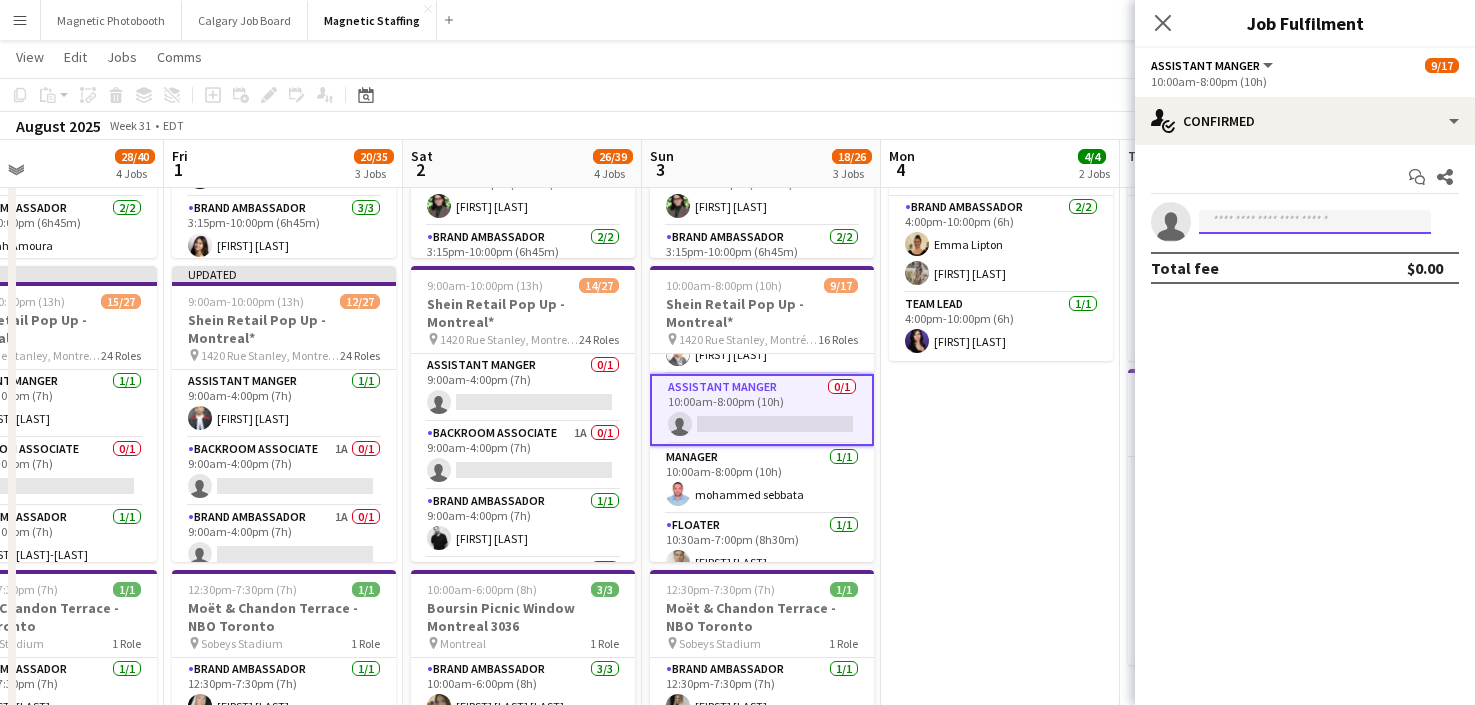click at bounding box center (1315, 222) 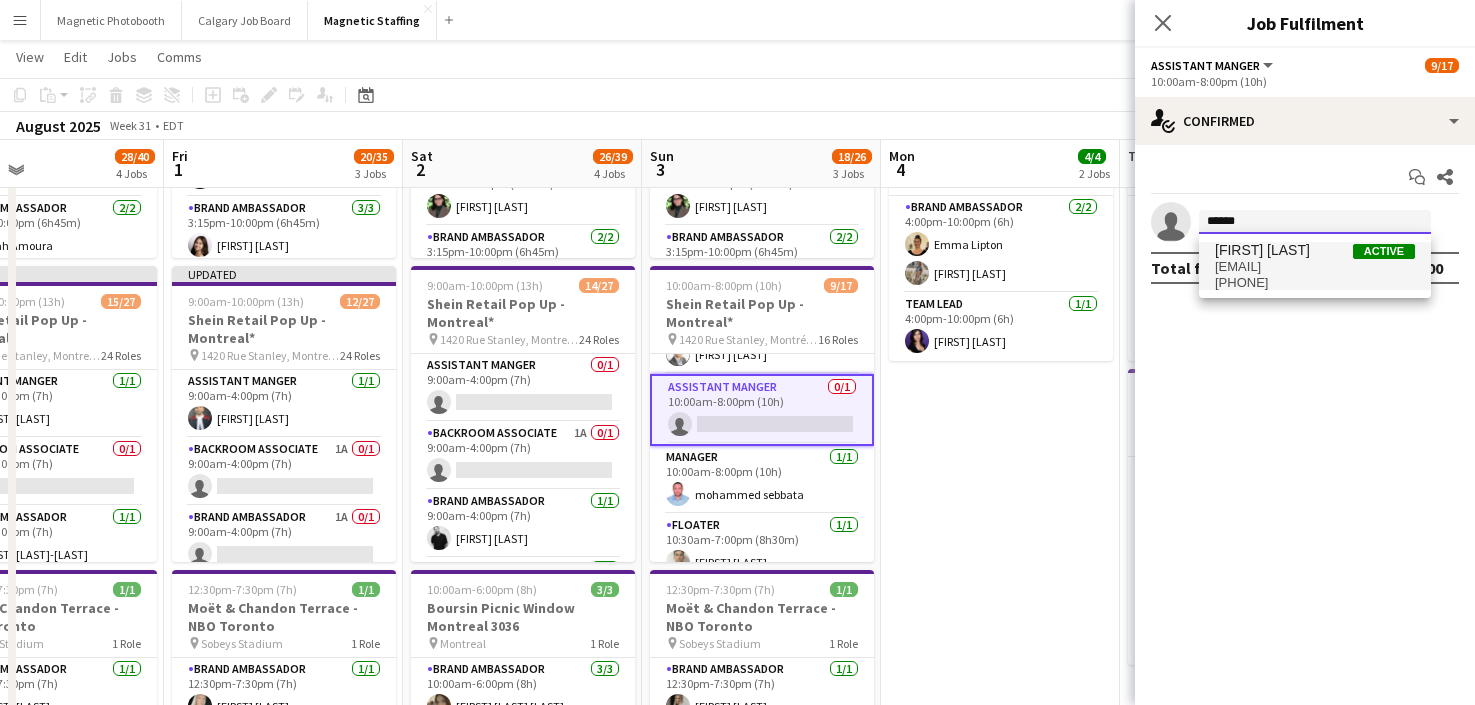 type on "******" 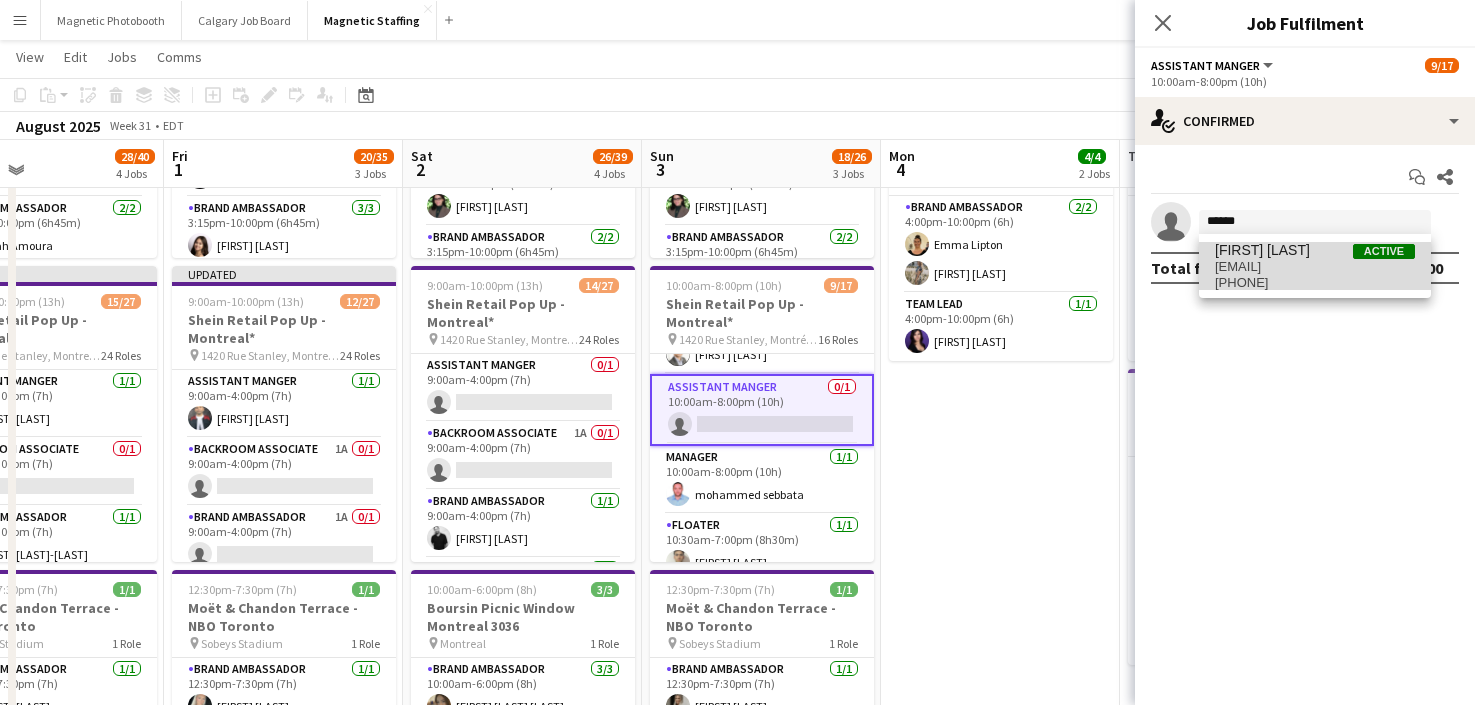 click on "[FIRST] [LAST]" at bounding box center [1262, 250] 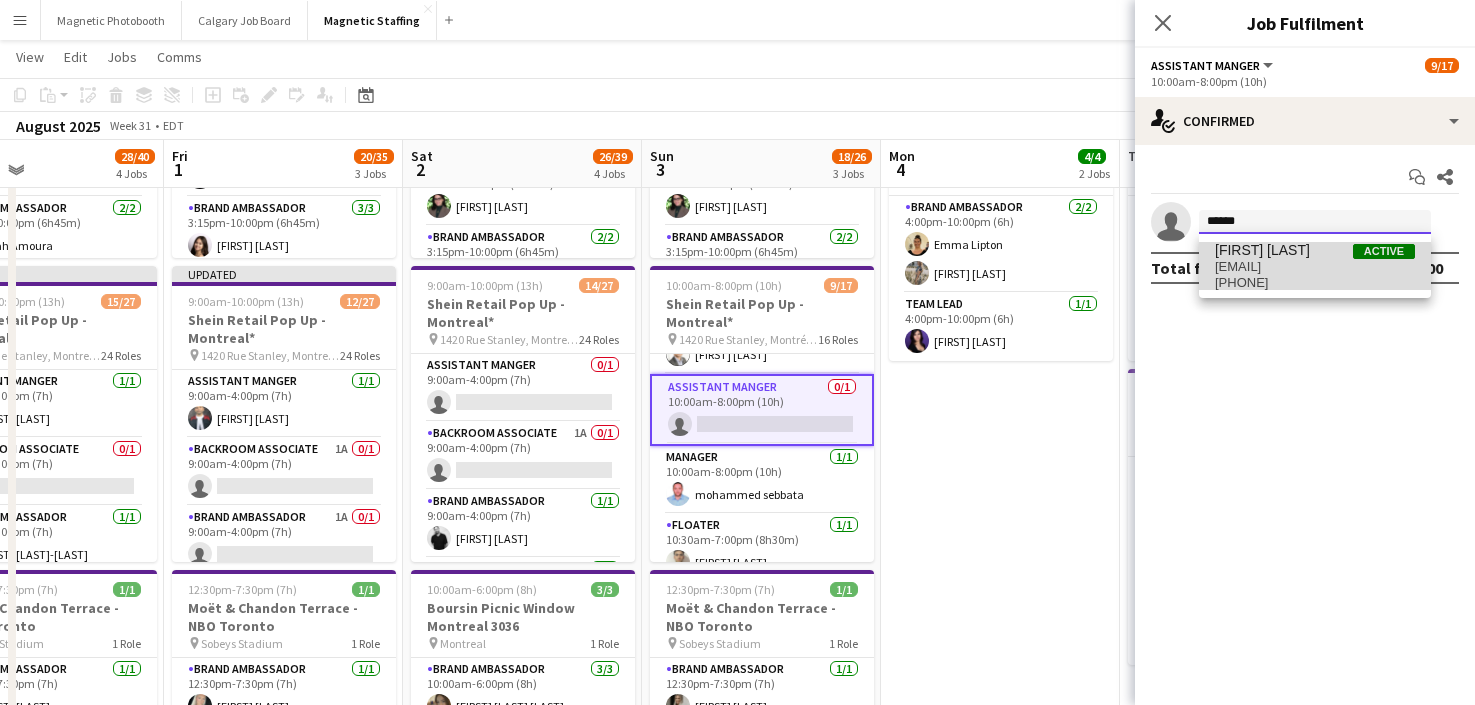 type 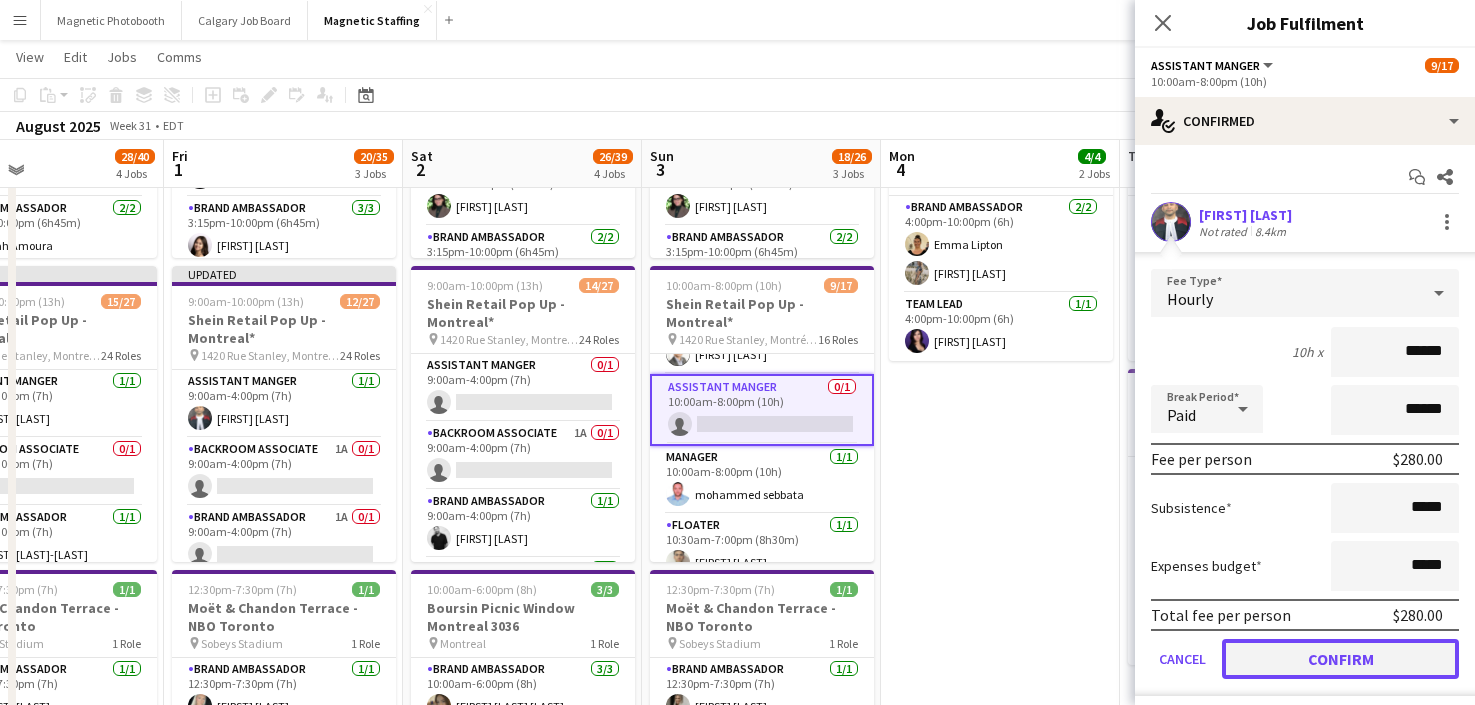 click on "Confirm" at bounding box center (1340, 659) 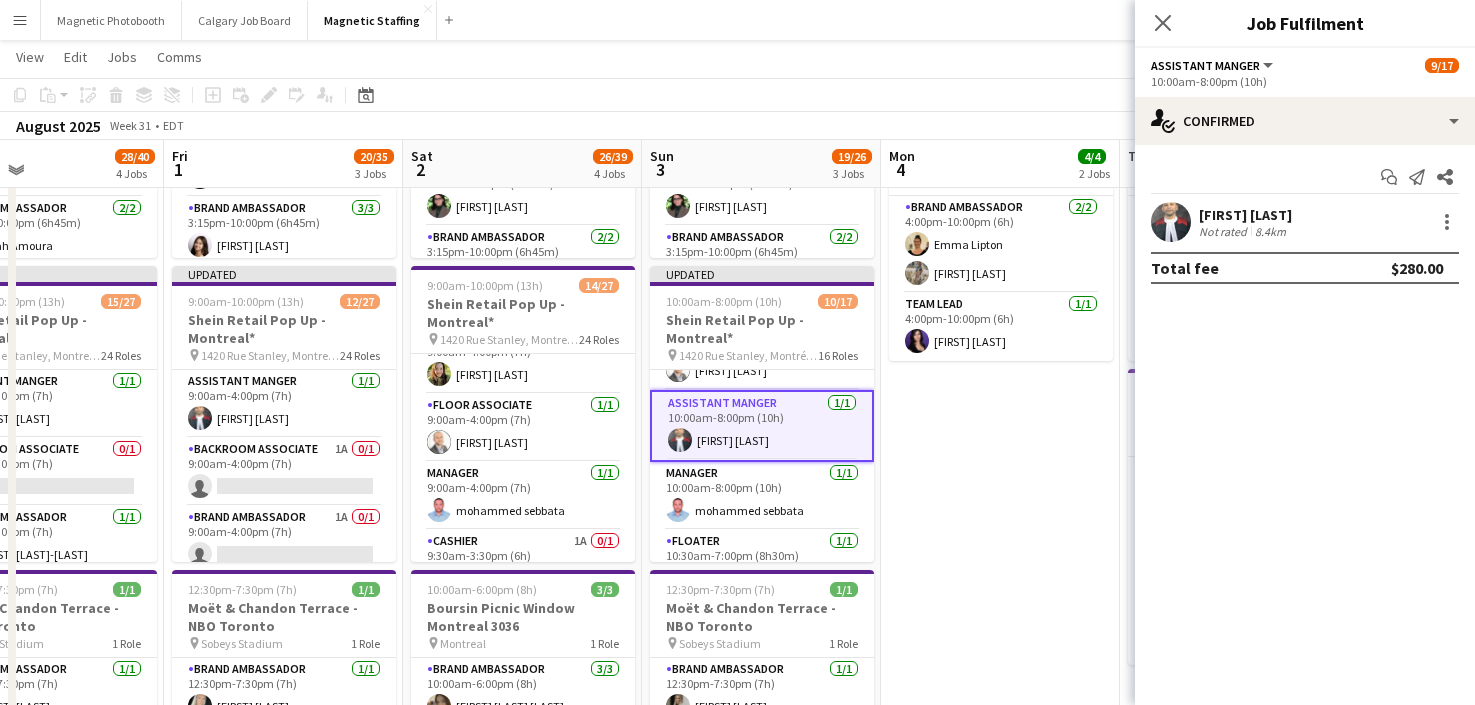 scroll, scrollTop: 0, scrollLeft: 0, axis: both 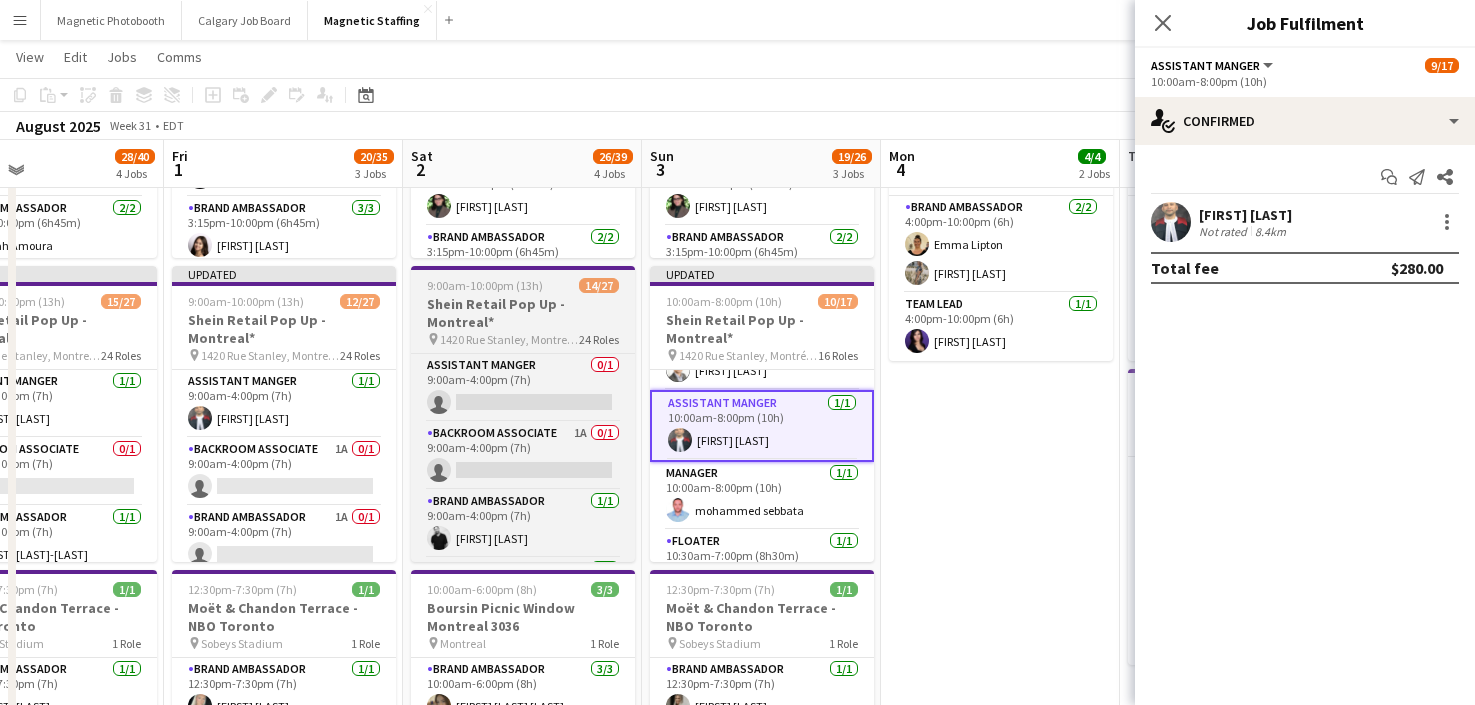 click on "Shein Retail Pop Up - Montreal*" at bounding box center [523, 313] 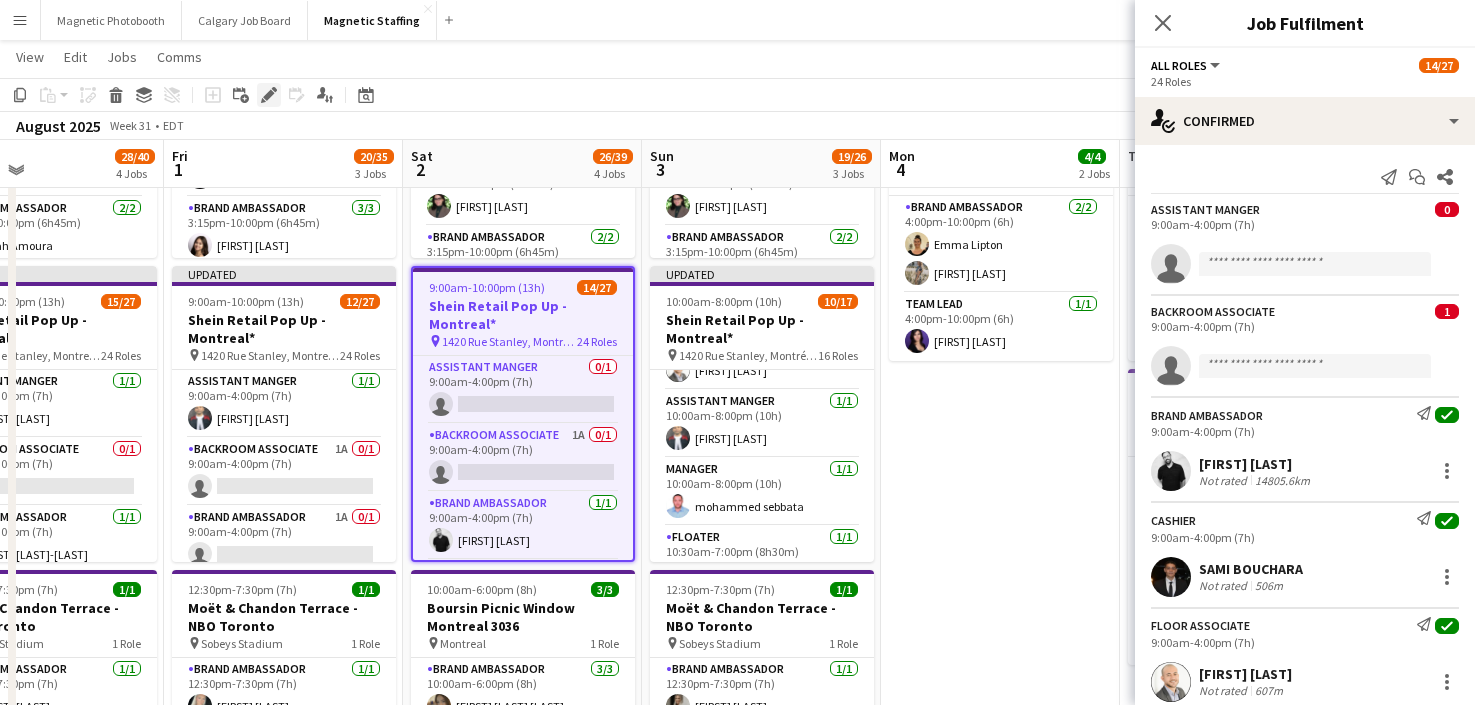 click 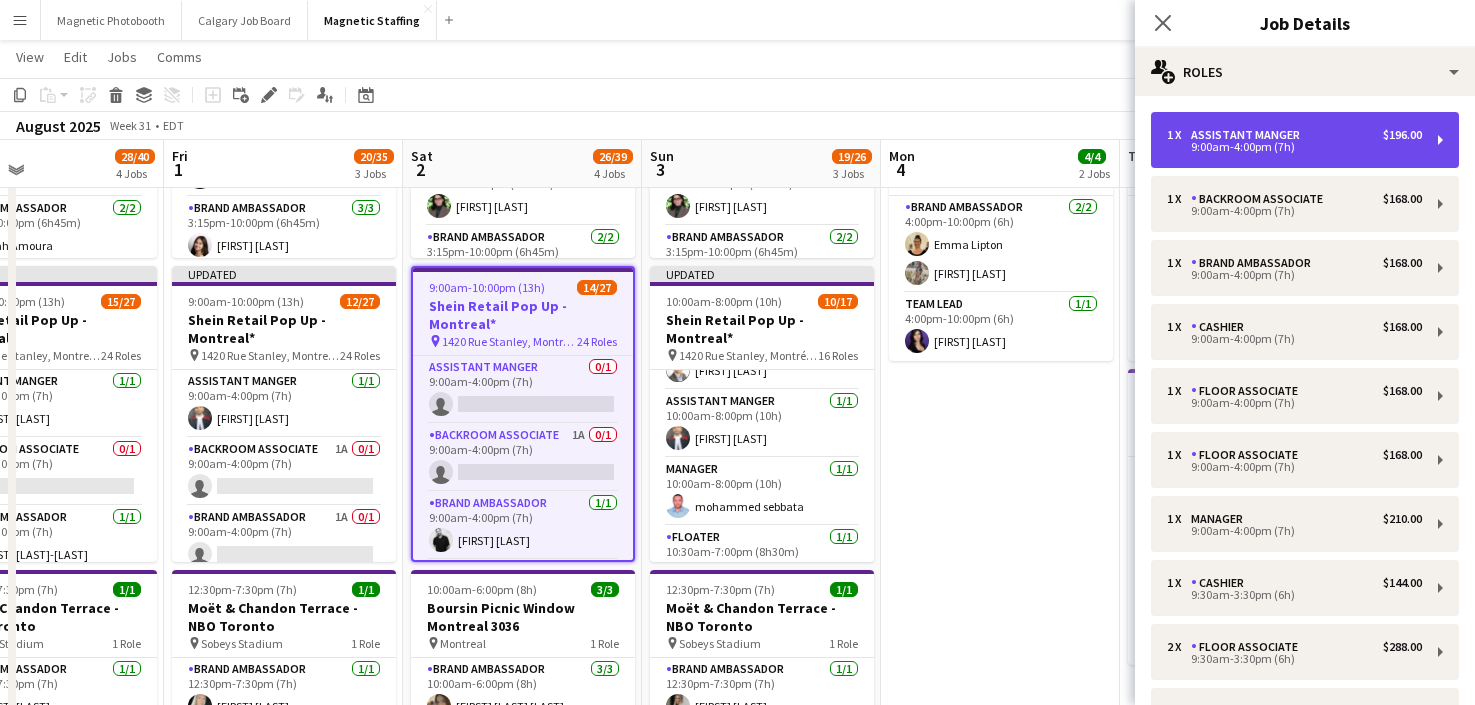 click on "1 x   Assistant Manger    $196.00   9:00am-4:00pm (7h)" at bounding box center (1305, 140) 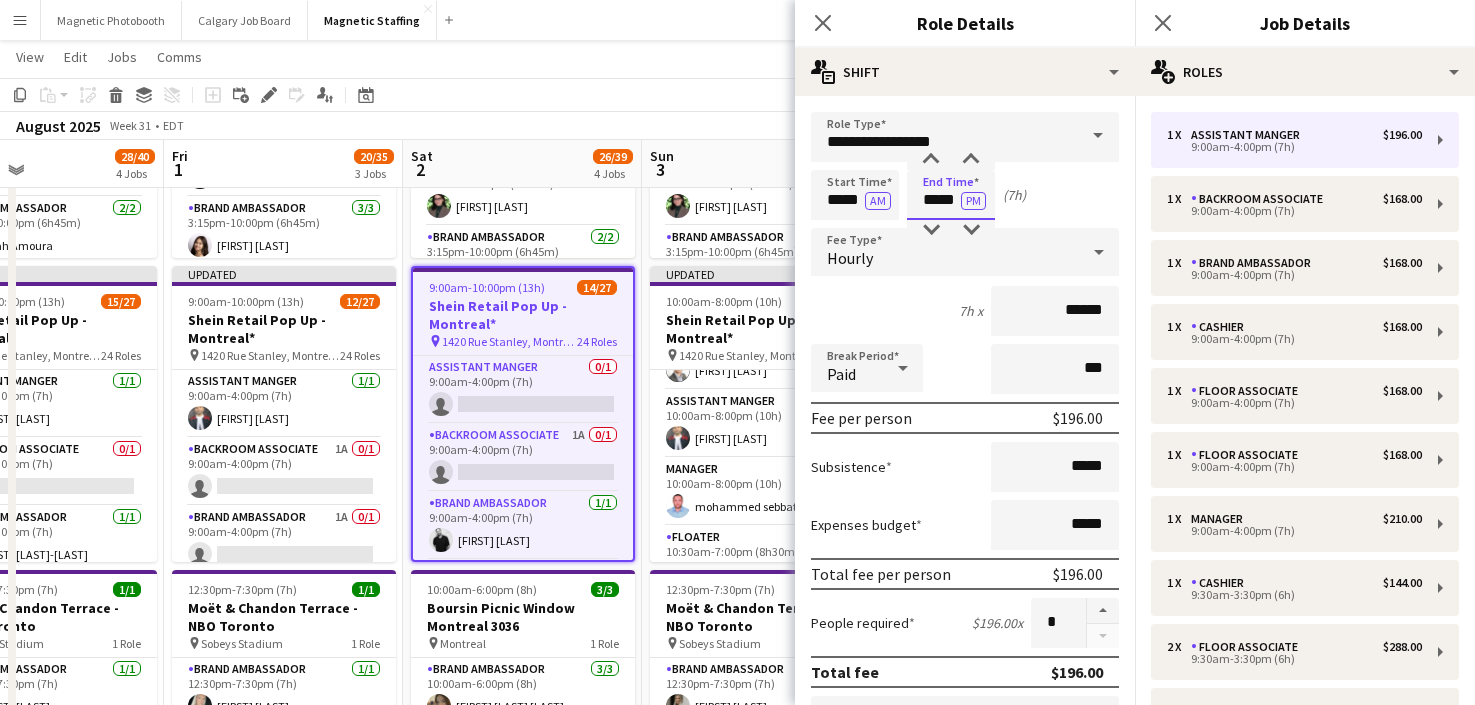 drag, startPoint x: 957, startPoint y: 198, endPoint x: 860, endPoint y: 191, distance: 97.25225 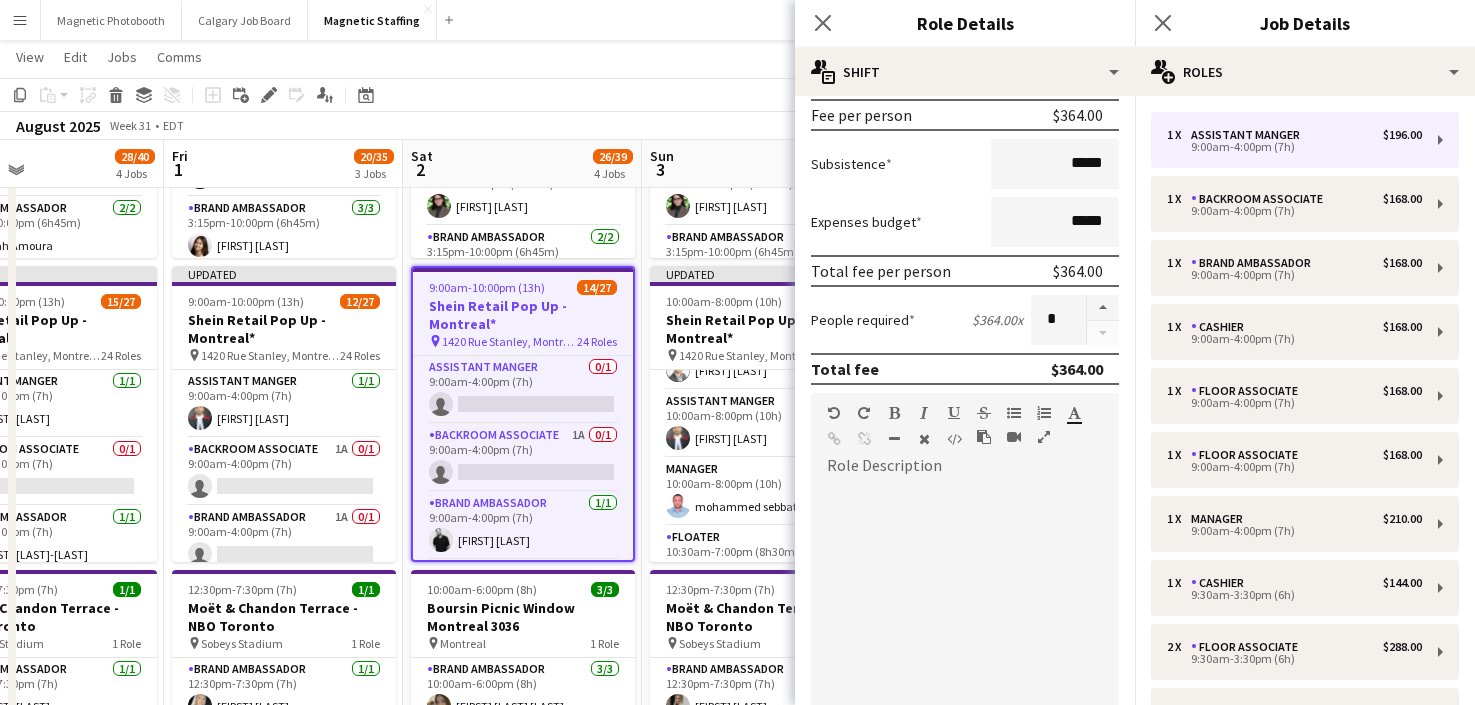 scroll, scrollTop: 547, scrollLeft: 0, axis: vertical 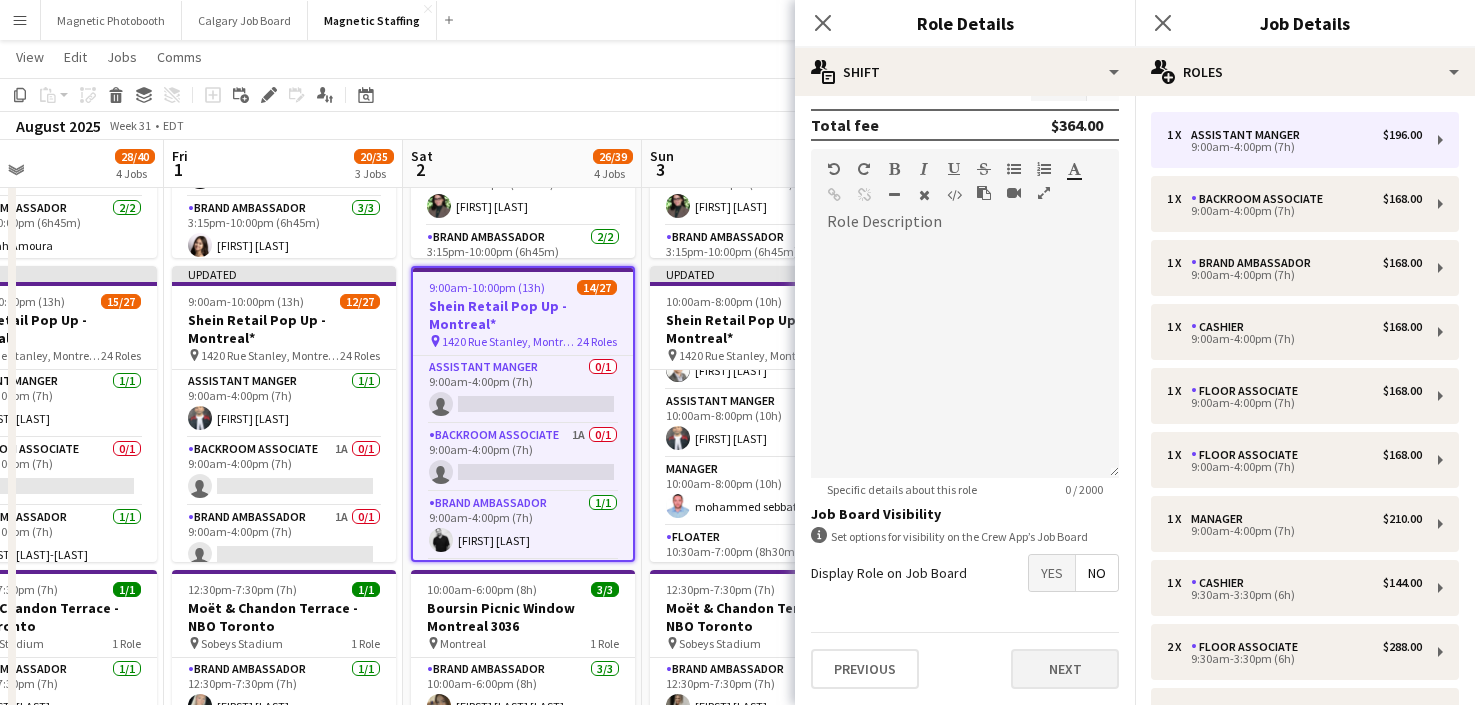 type on "*****" 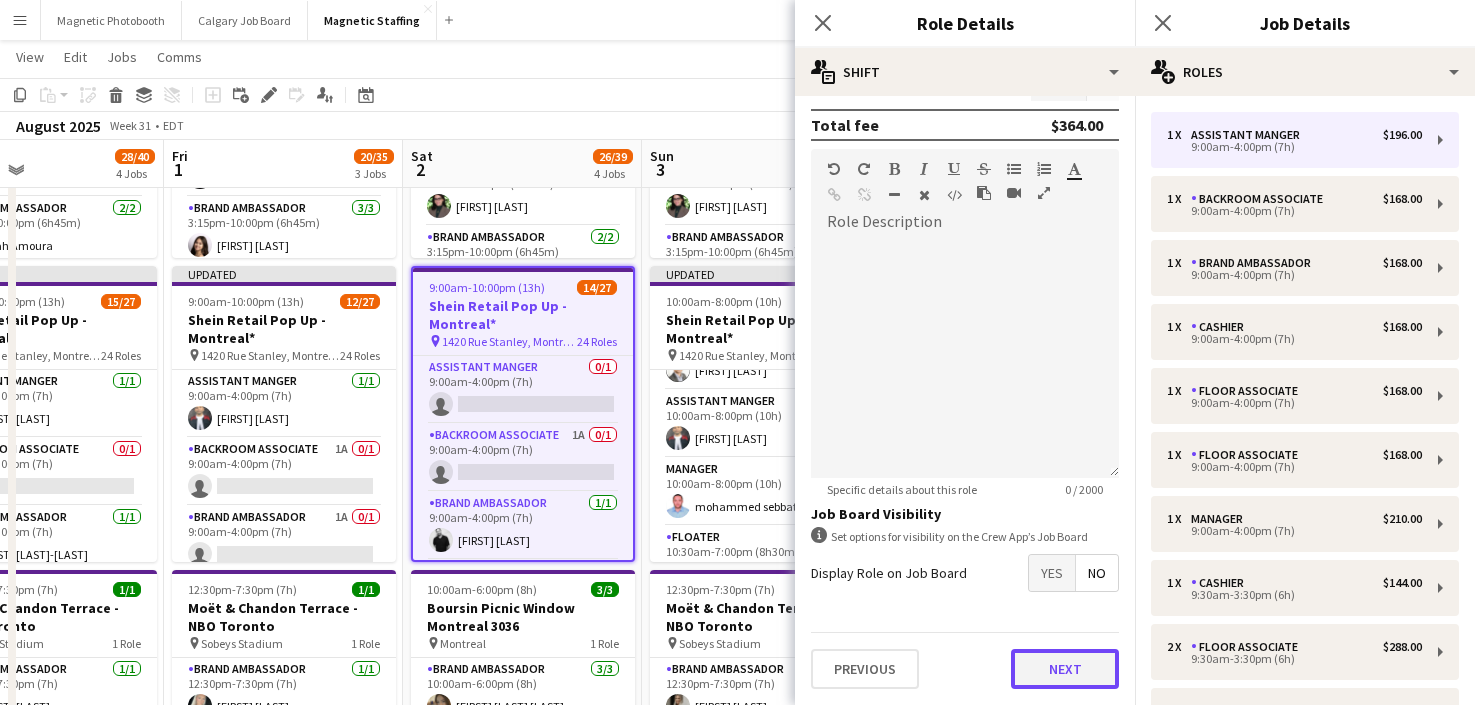 click on "Next" at bounding box center [1065, 669] 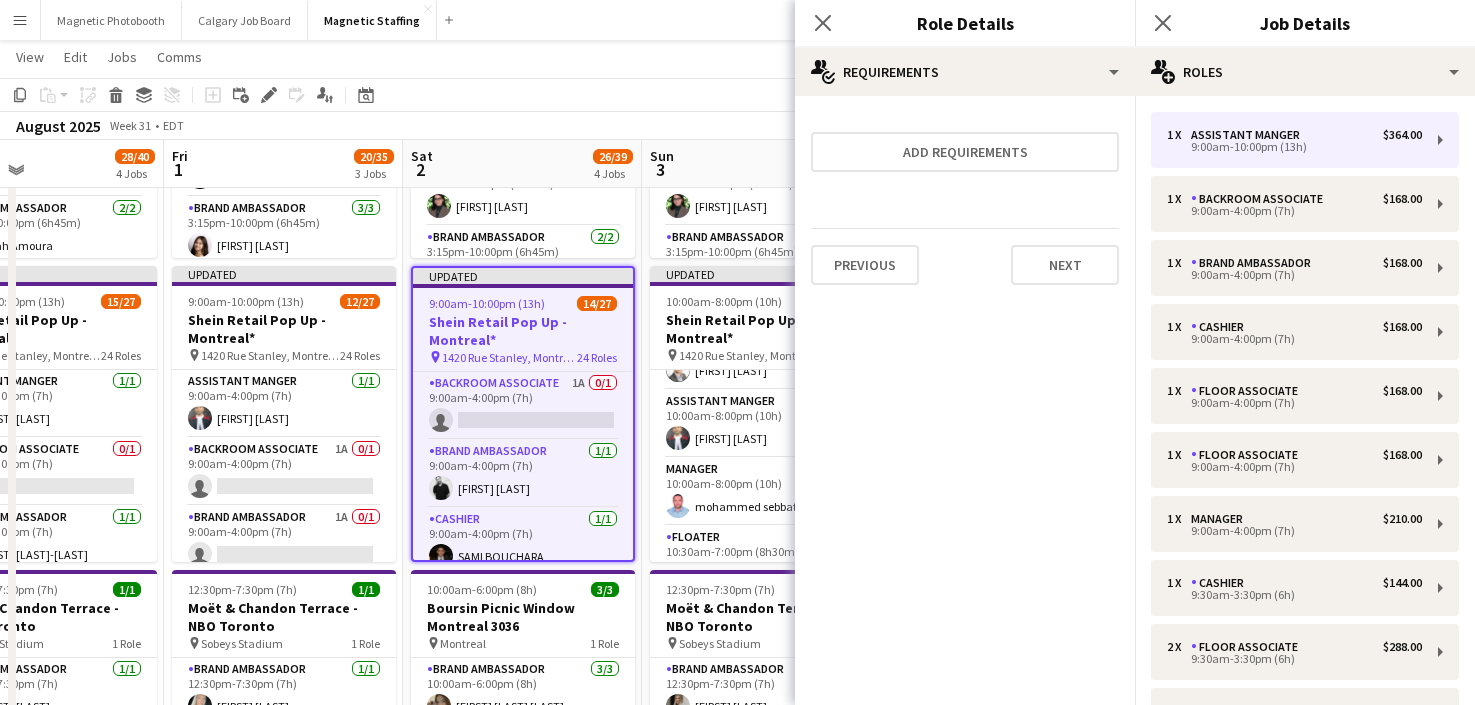 scroll, scrollTop: 0, scrollLeft: 0, axis: both 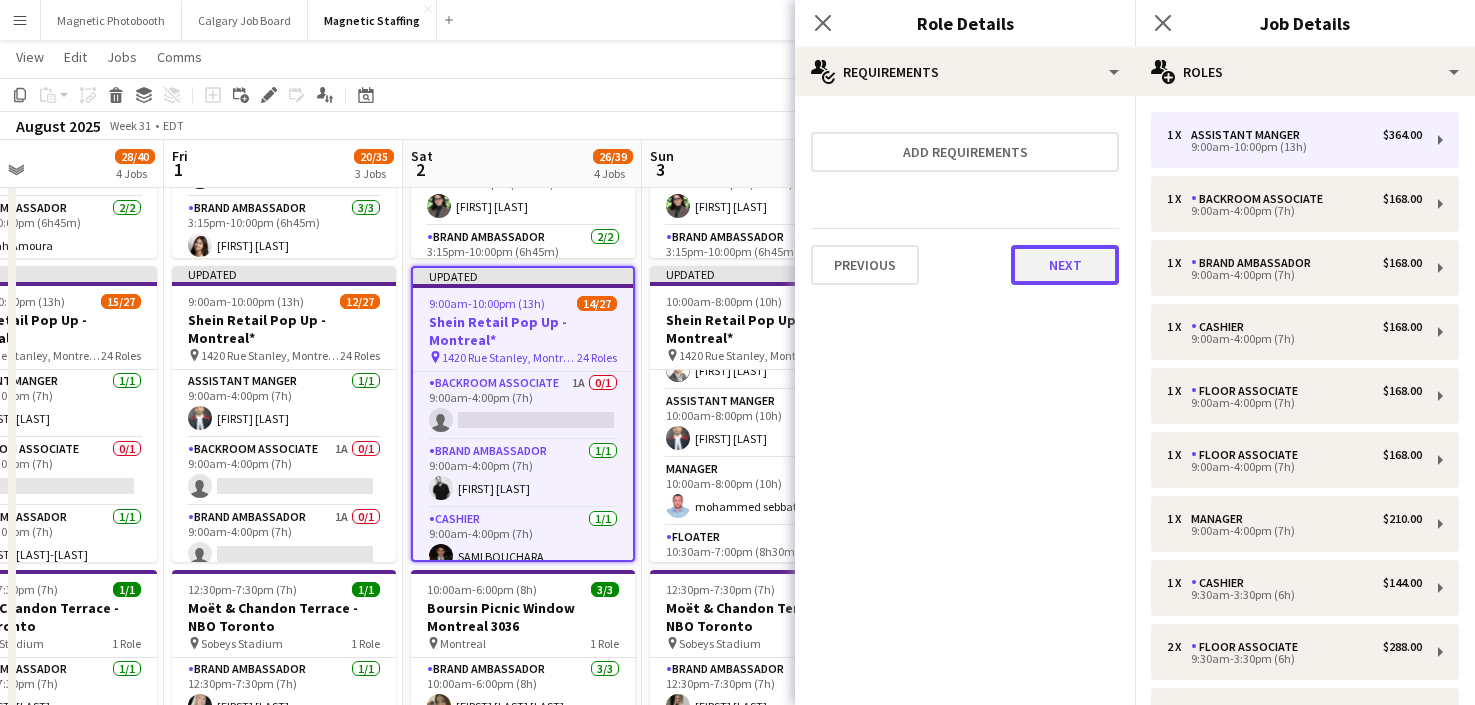 click on "Next" at bounding box center (1065, 265) 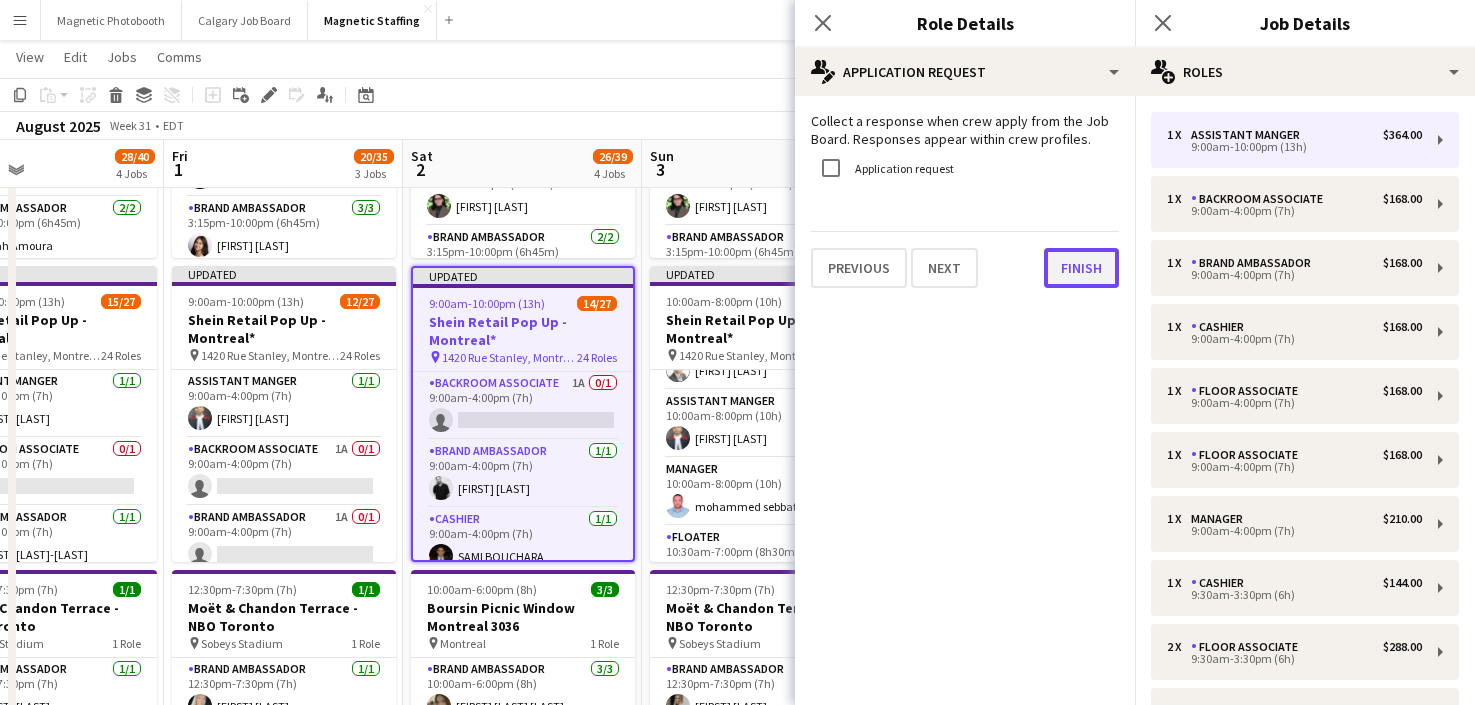 click on "Finish" at bounding box center (1081, 268) 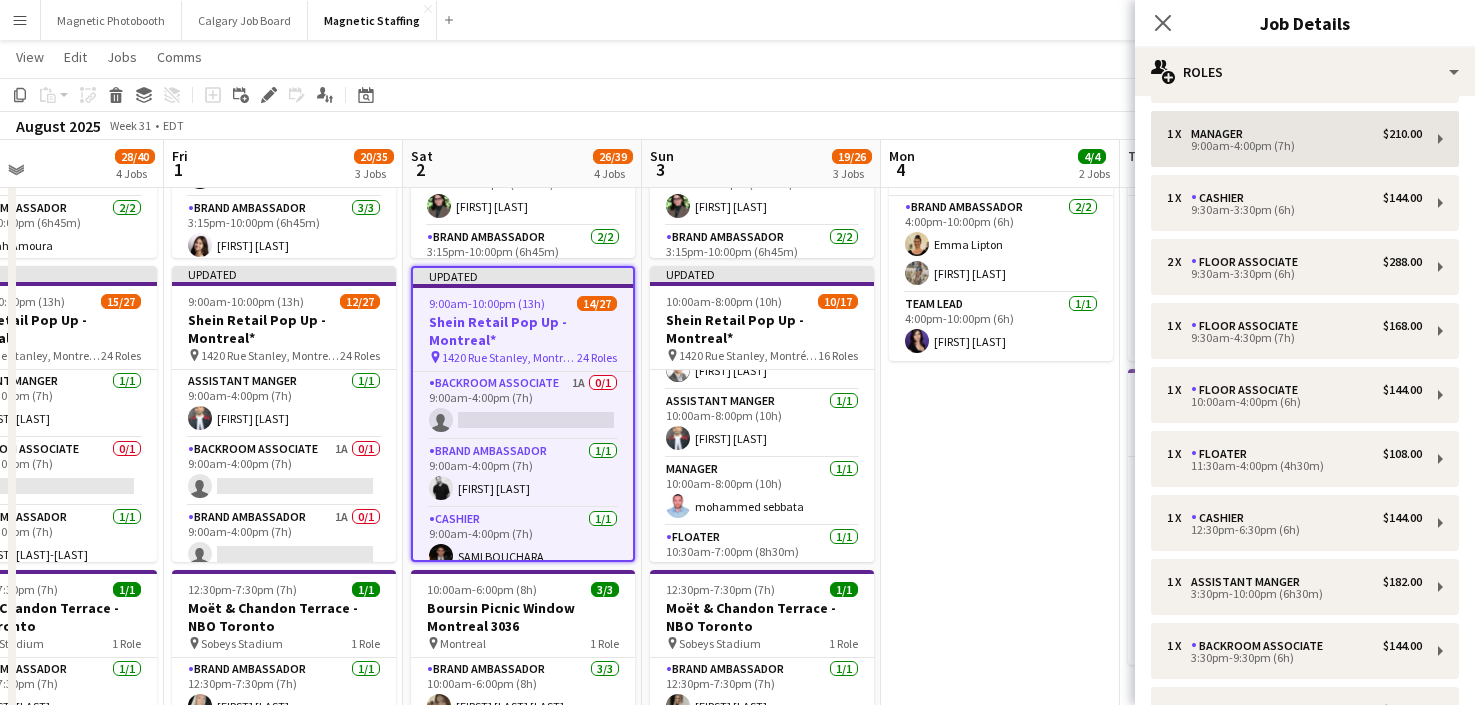 scroll, scrollTop: 386, scrollLeft: 0, axis: vertical 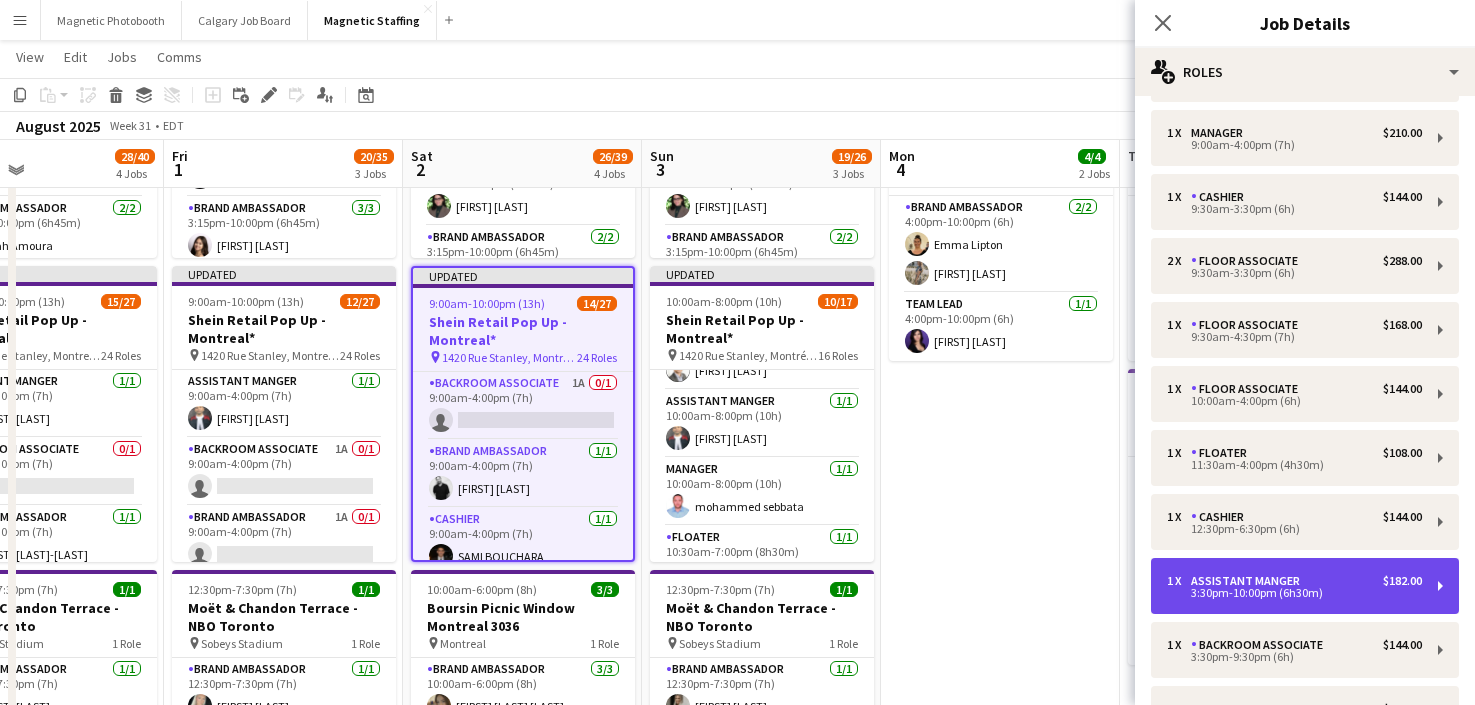 click on "3:30pm-10:00pm (6h30m)" at bounding box center [1294, 593] 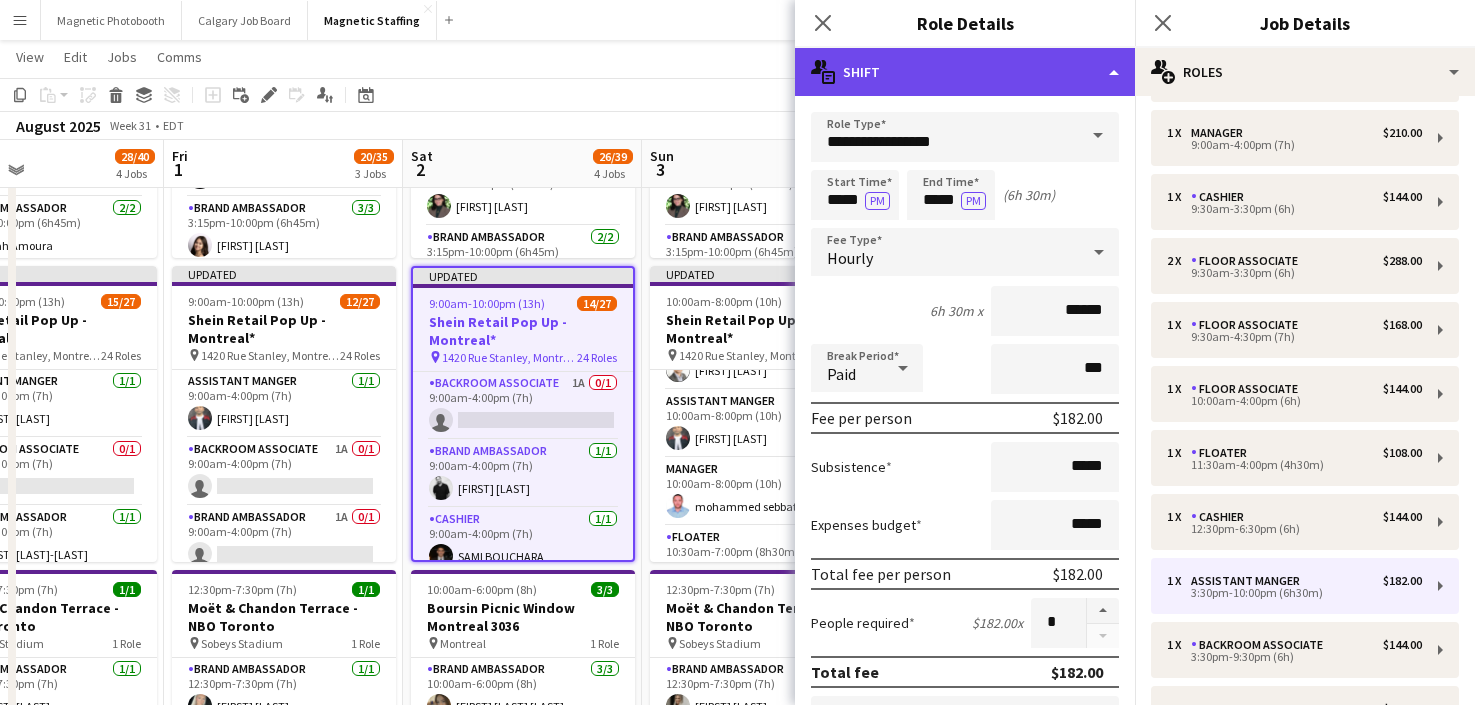 click on "multiple-actions-text
Shift" 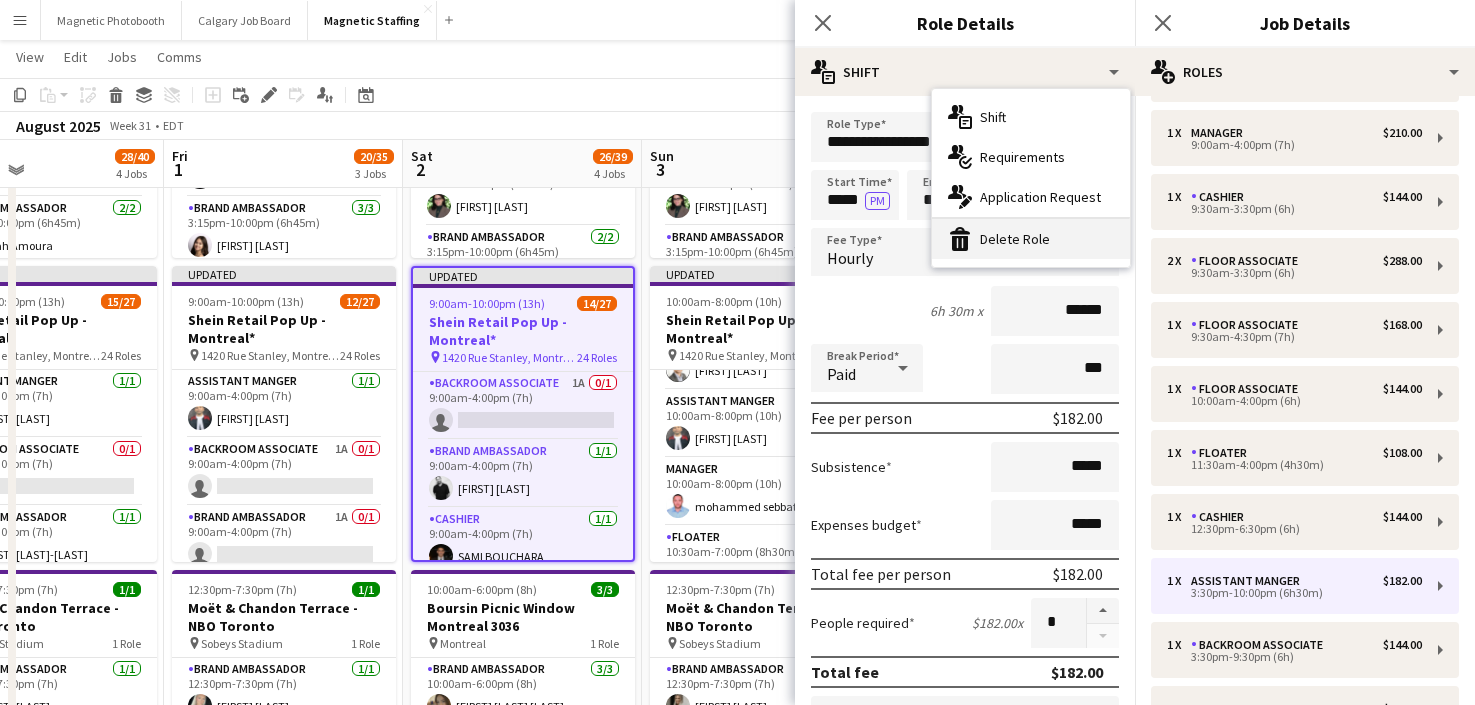 click on "bin-2
Delete Role" at bounding box center [1031, 239] 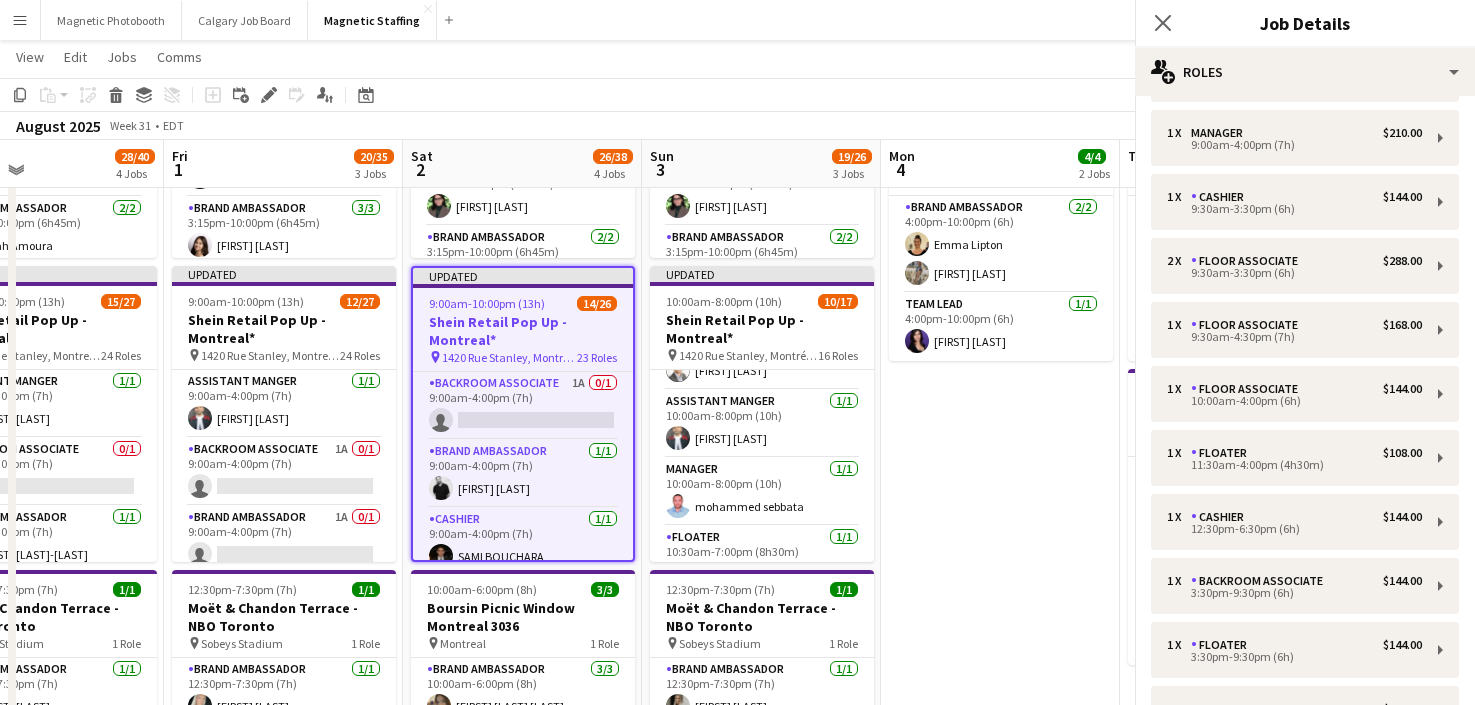 click on "View  Day view expanded Day view collapsed Month view Date picker Jump to today Expand Linked Jobs Collapse Linked Jobs  Edit  Copy
Command
C  Paste  Without Crew
Command
V With Crew
Command
Shift
V Paste as linked job  Group  Group Ungroup  Jobs  New Job Edit Job Delete Job New Linked Job Edit Linked Jobs Job fulfilment Promote Role Copy Role URL  Comms  Notify confirmed crew Create chat" 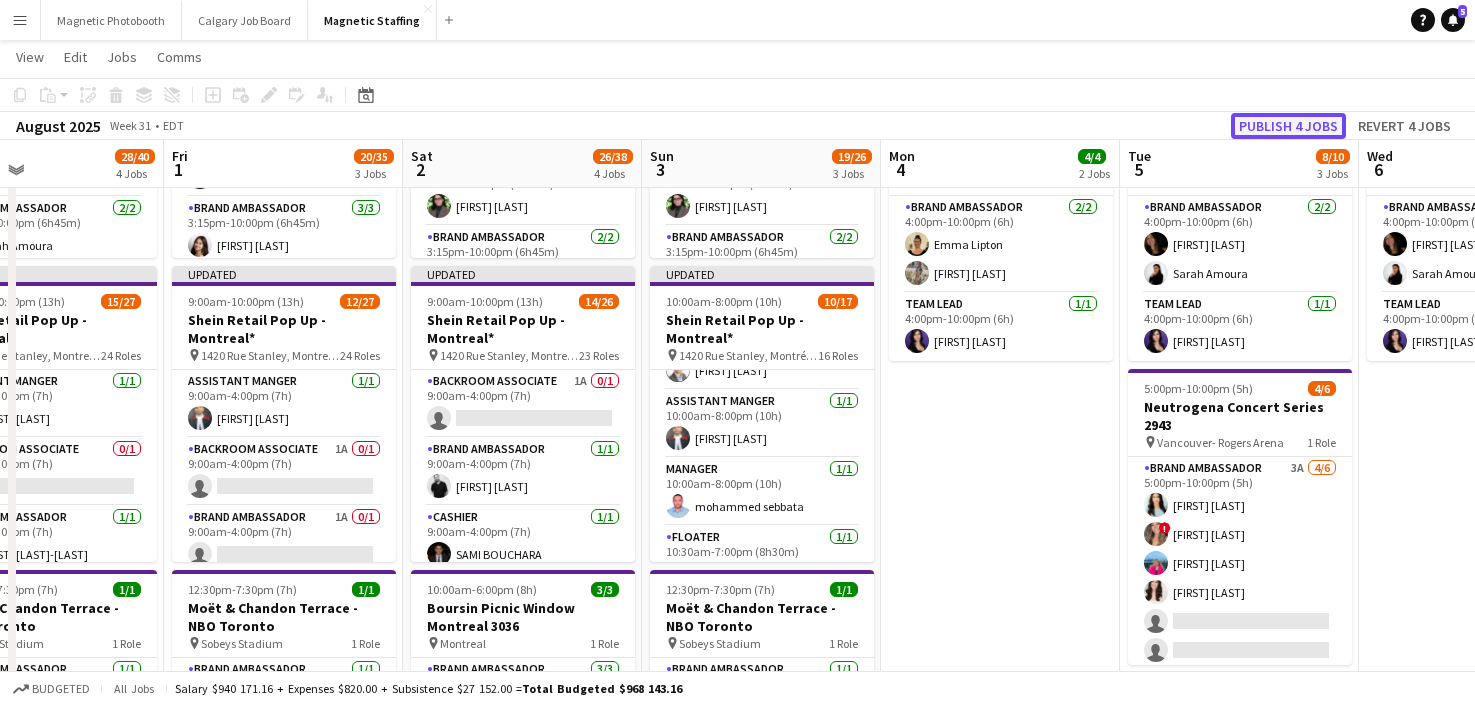 click on "Publish 4 jobs" 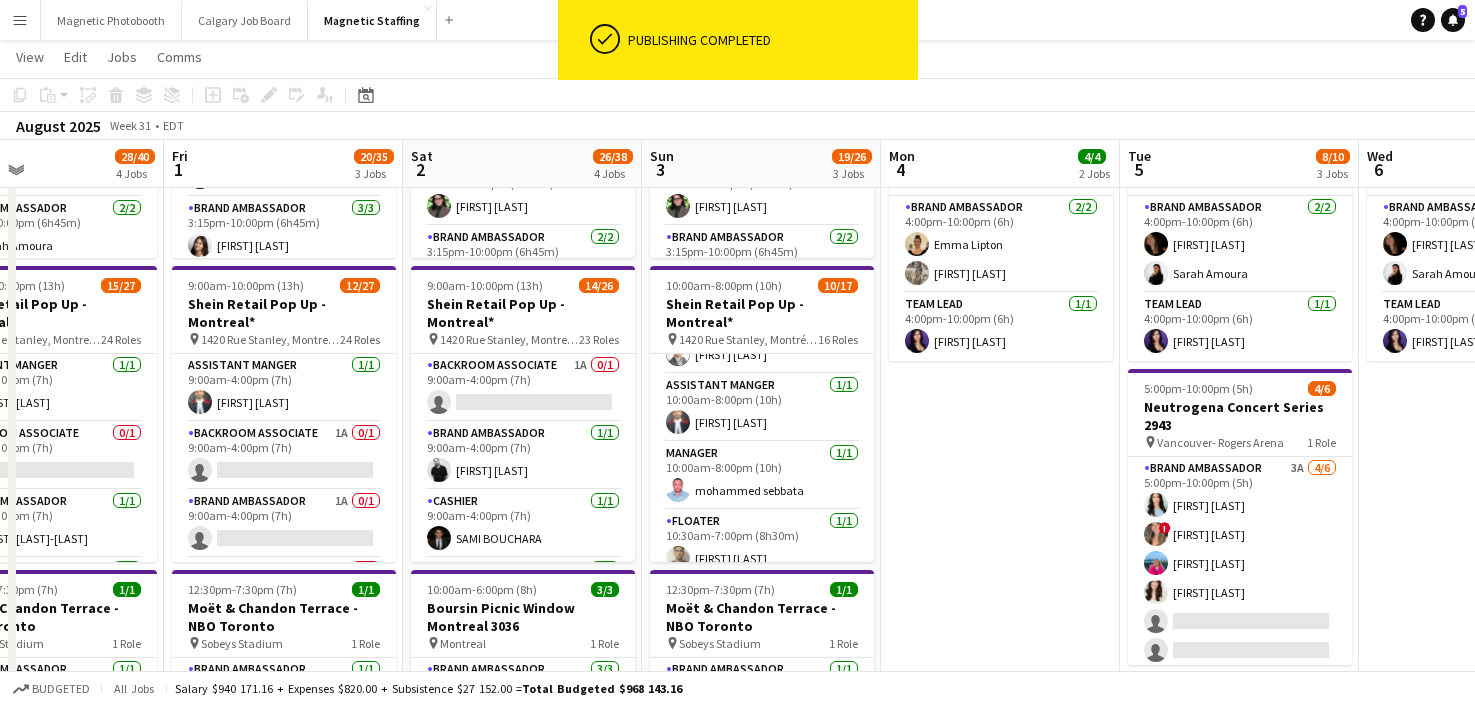 scroll, scrollTop: 0, scrollLeft: 0, axis: both 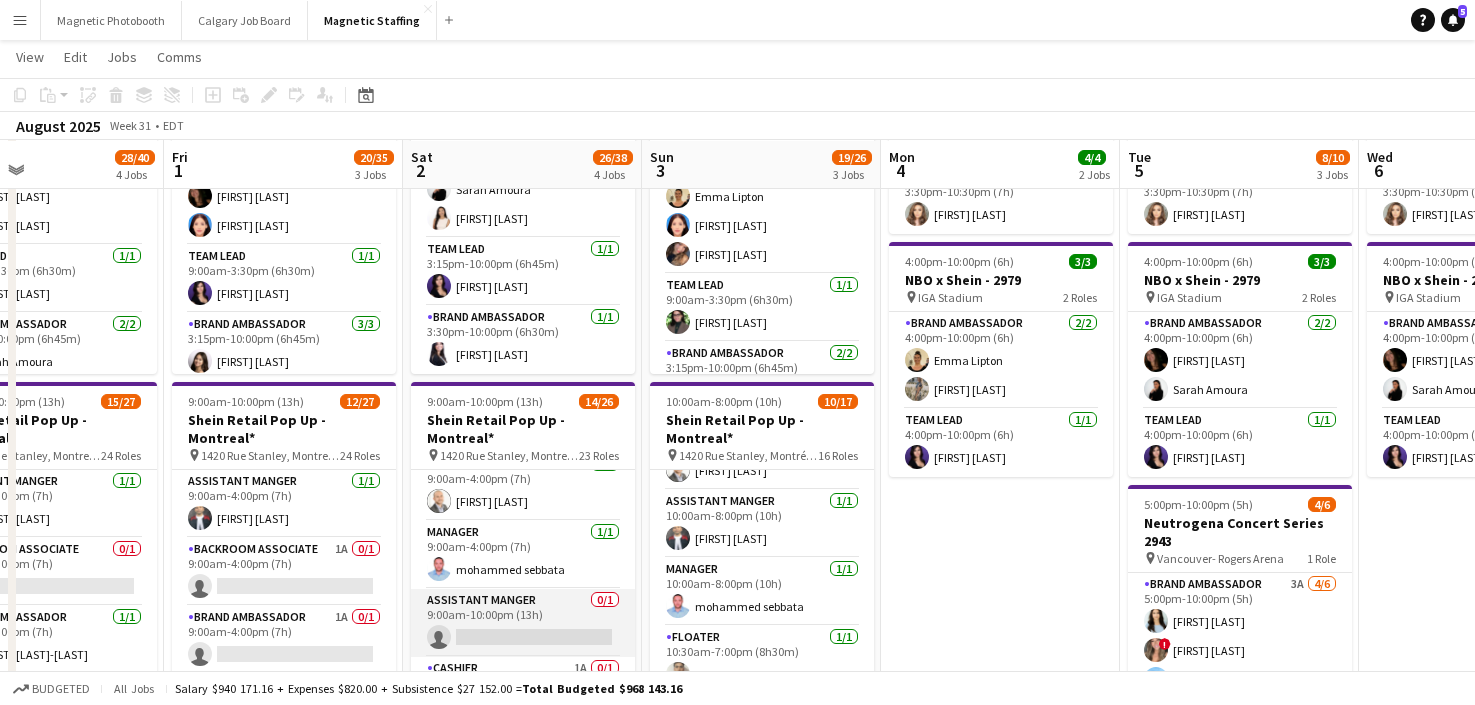 click on "Assistant Manger    0/1   9:00am-10:00pm (13h)
single-neutral-actions" at bounding box center [523, 623] 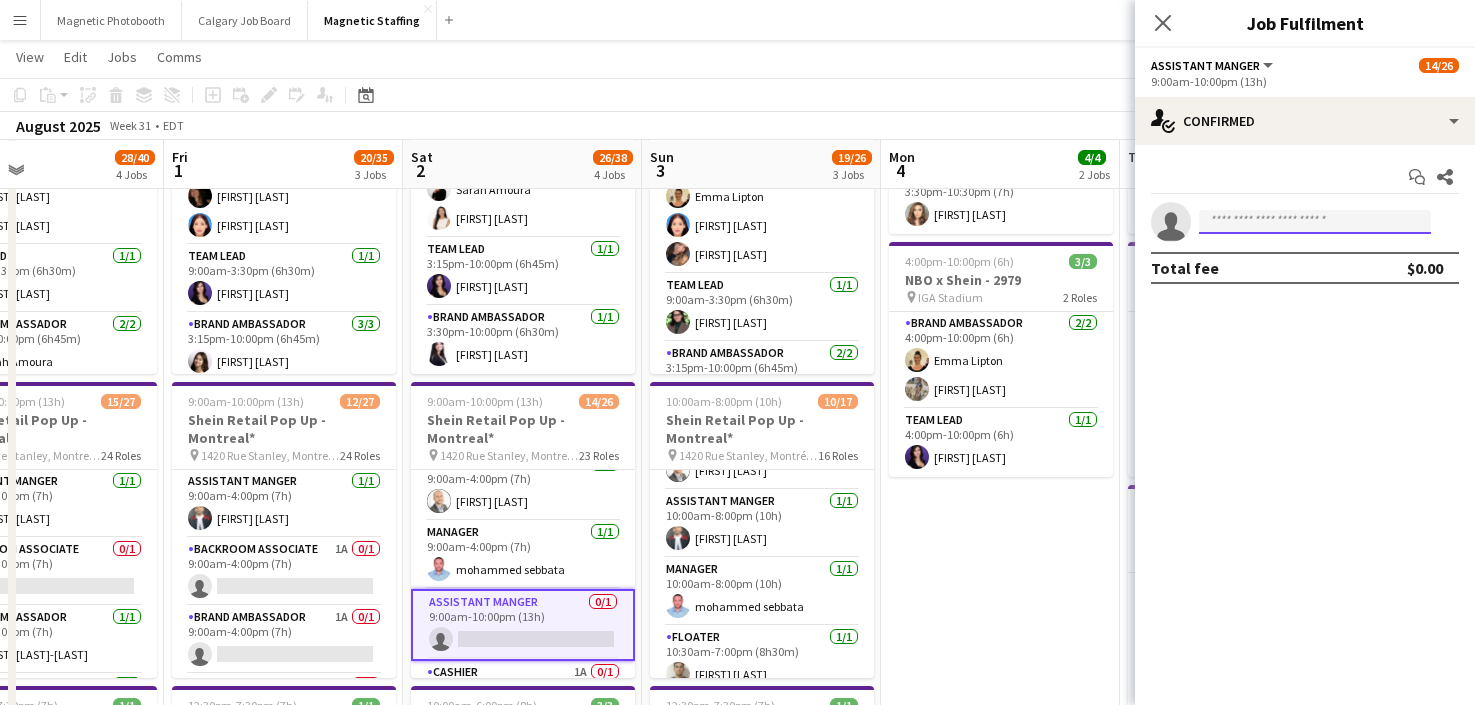 click at bounding box center [1315, 222] 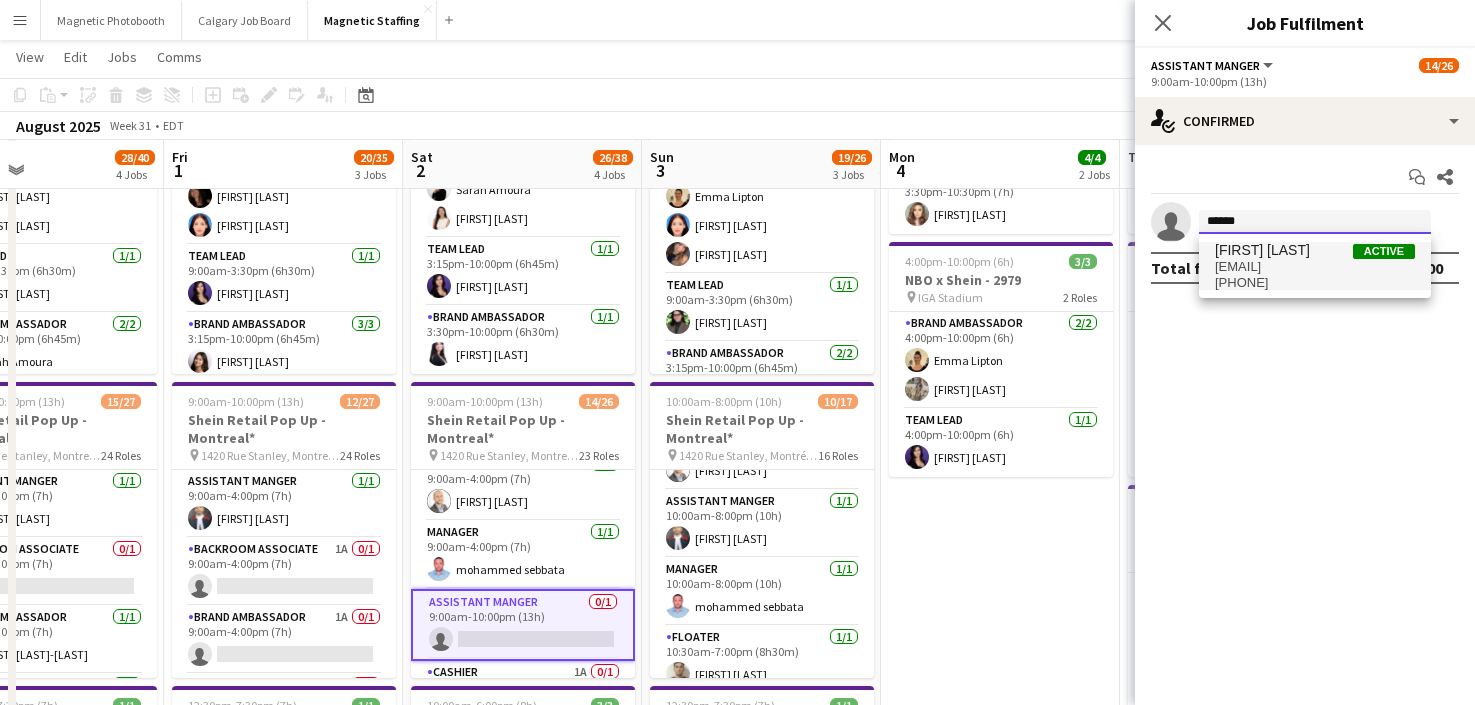 type on "******" 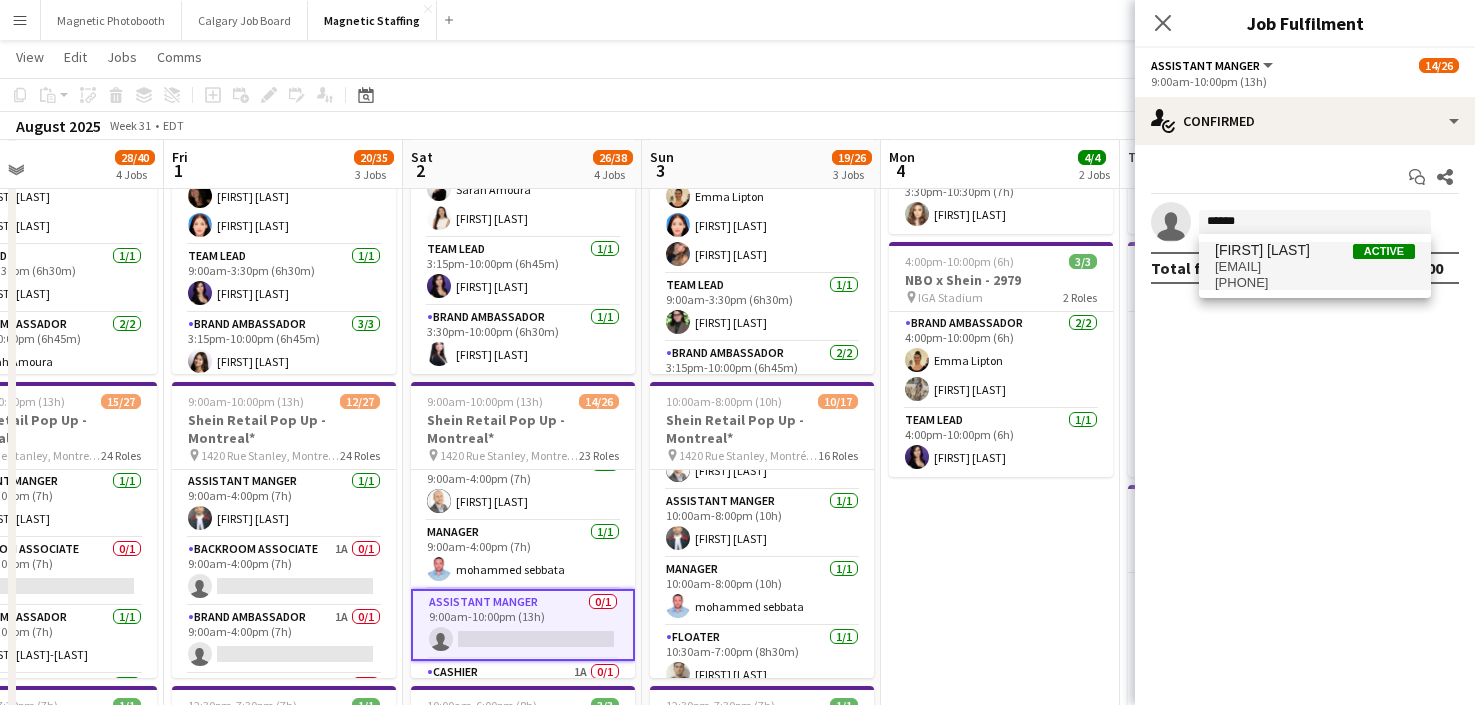 click on "[EMAIL]" at bounding box center (1315, 267) 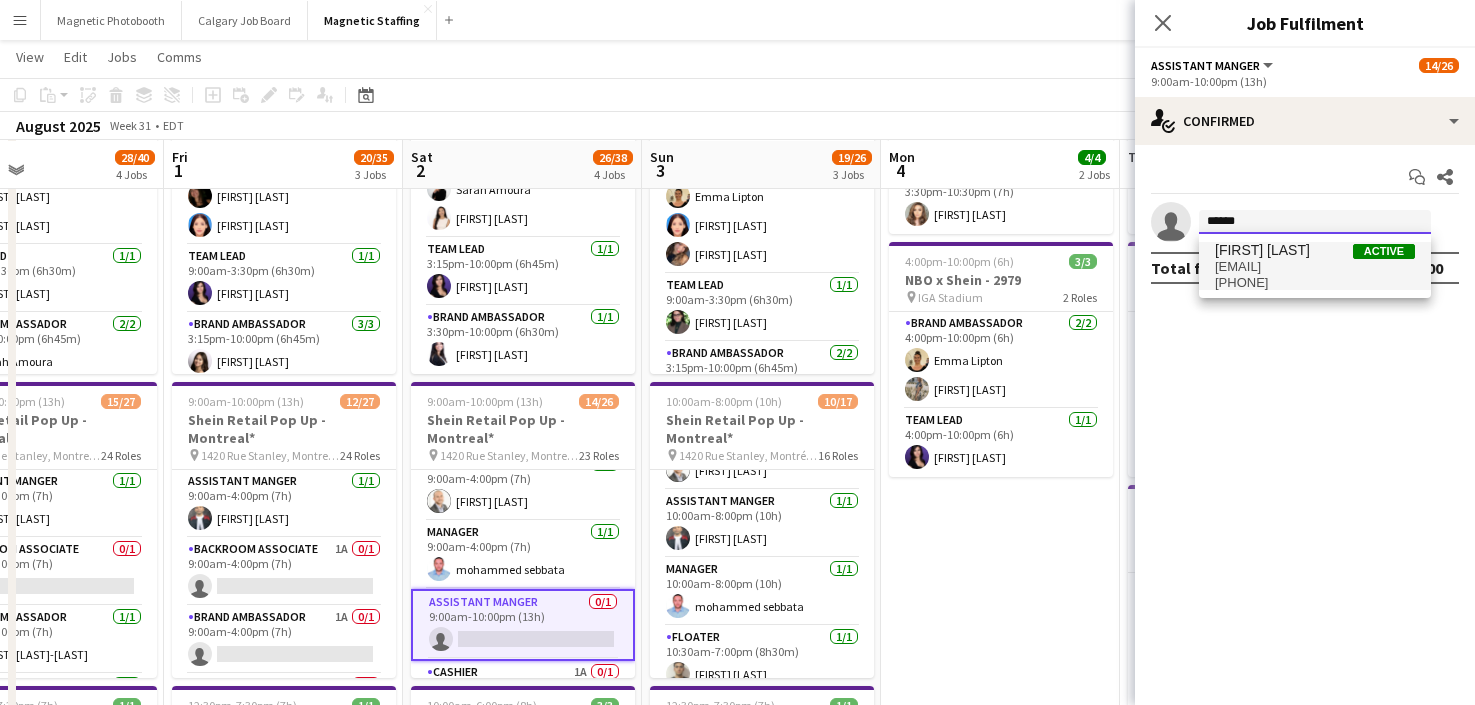 type 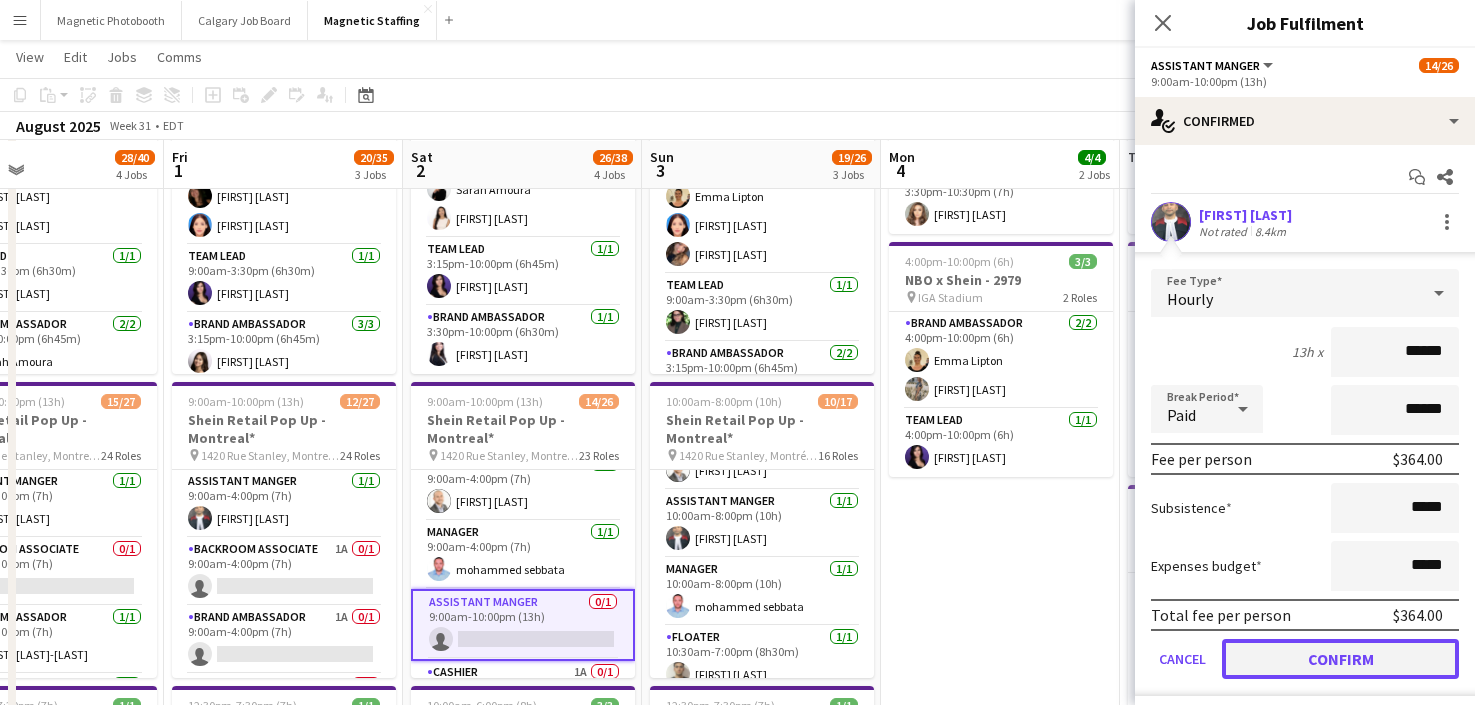 click on "Confirm" at bounding box center (1340, 659) 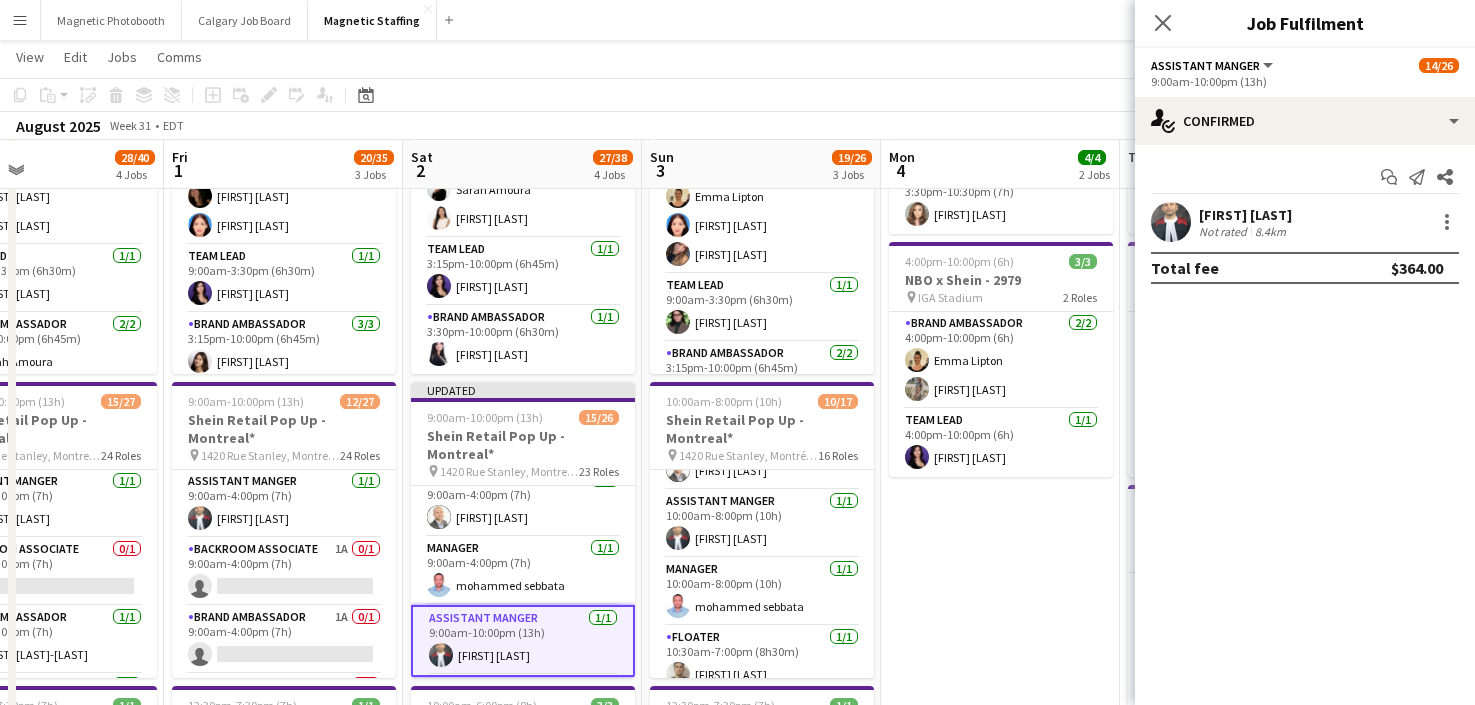 click on "[TIME]-[TIME] ([DURATION])    1/1   Moët & Chandon Terrace - NBO [CITY]
pin
Sobeys Stadium    1 Role   Brand Ambassador   1/1   [TIME]-[TIME] ([DURATION])
[FIRST] [LAST]     [TIME]-[TIME] ([DURATION])    3/3   NBO x Shein - 2979
pin
IGA Stadium   2 Roles   Brand Ambassador   2/2   [TIME]-[TIME] ([DURATION])
[FIRST] [LAST] [FIRST] [LAST]     Team Lead   1/1   [TIME]-[TIME] ([DURATION])" at bounding box center [1000, 1038] 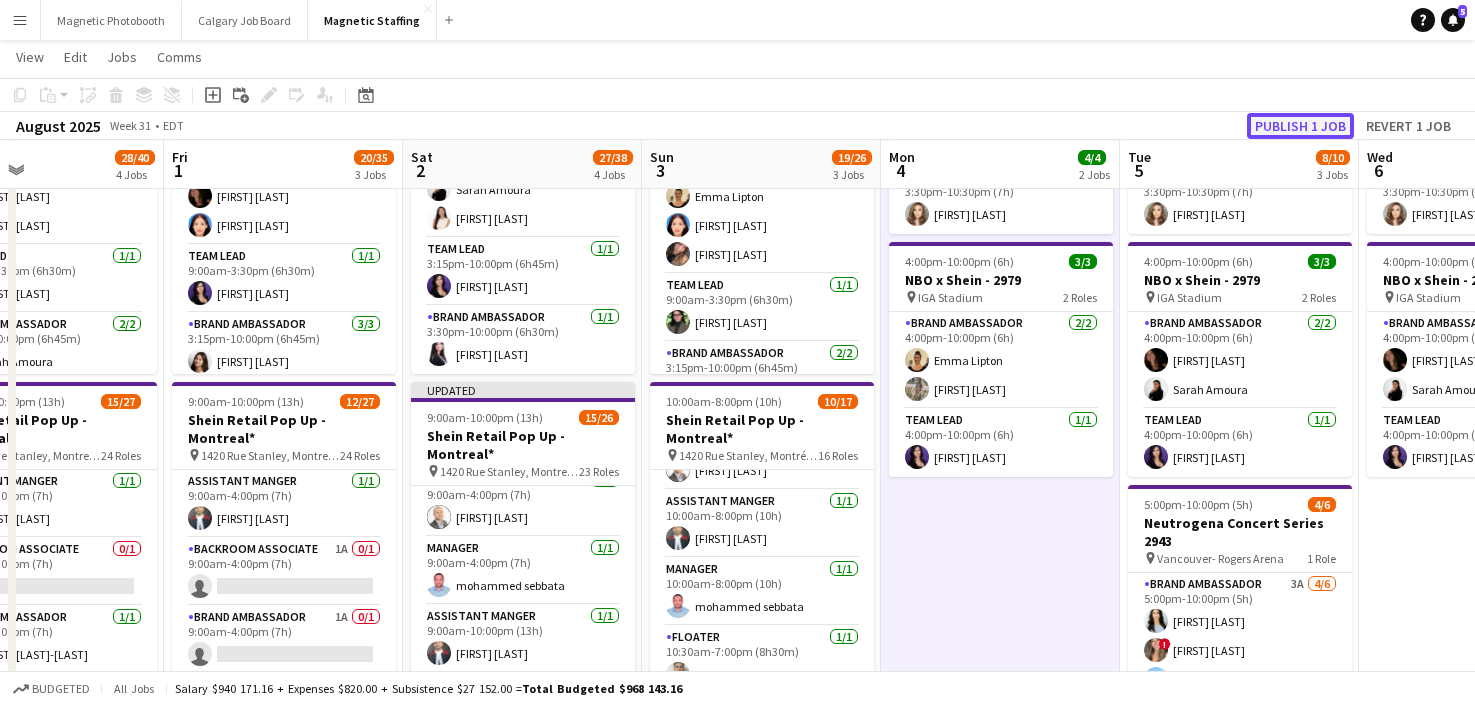 click on "Publish 1 job" 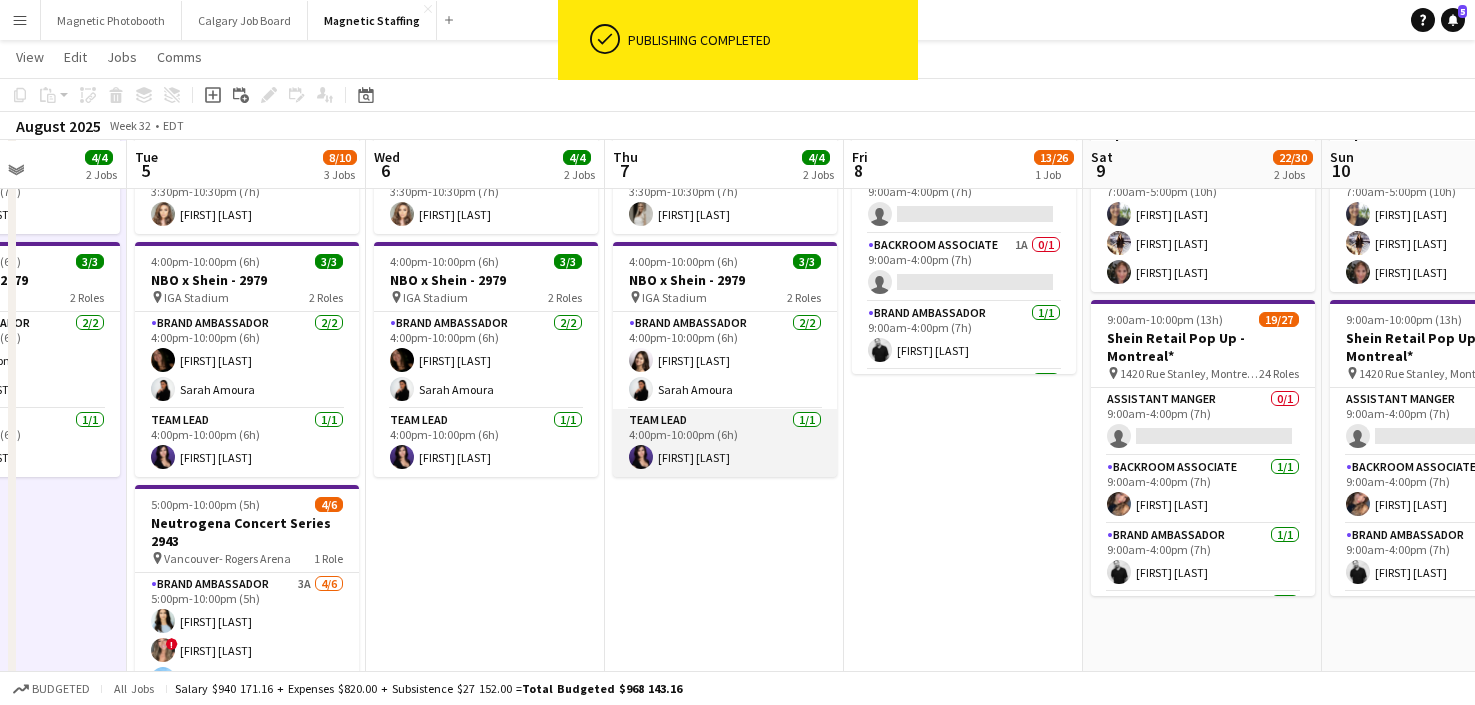 scroll, scrollTop: 0, scrollLeft: 527, axis: horizontal 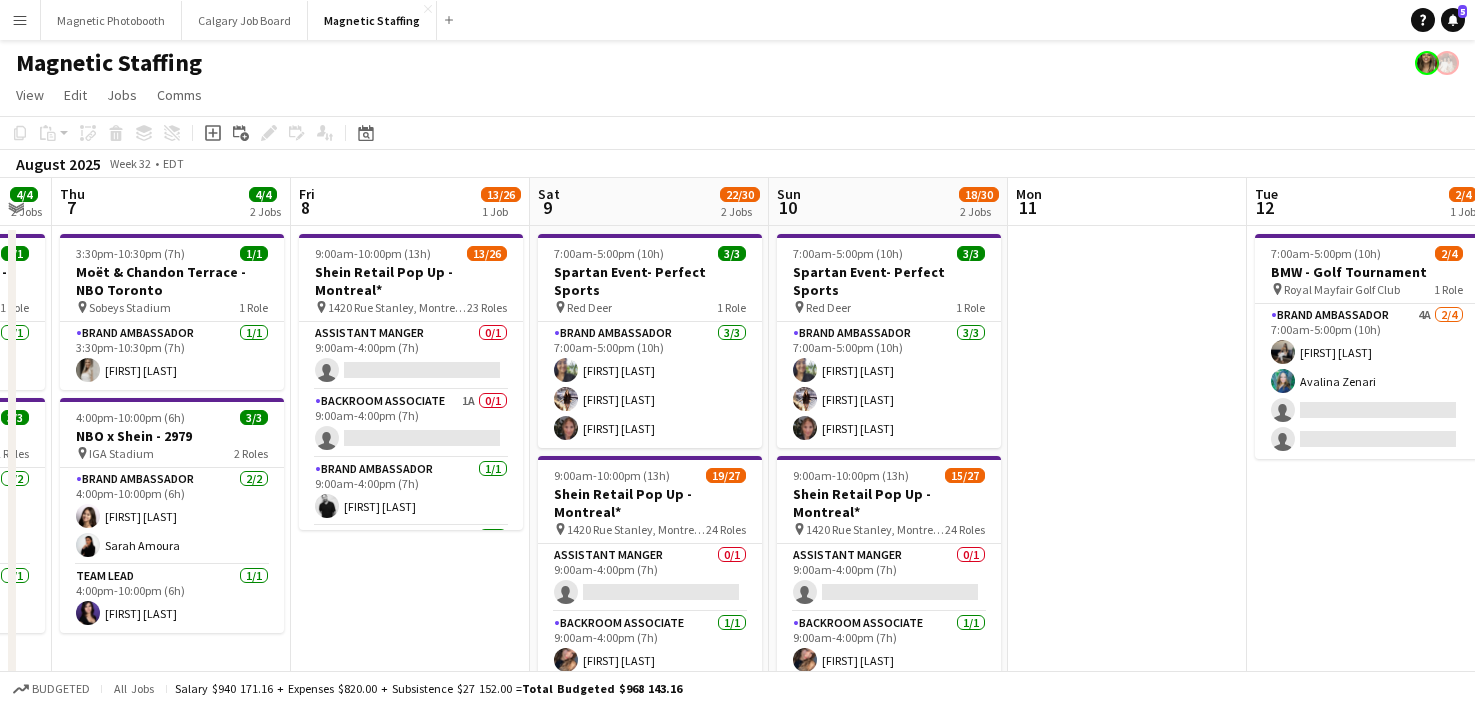 drag, startPoint x: 910, startPoint y: 442, endPoint x: 533, endPoint y: 501, distance: 381.58878 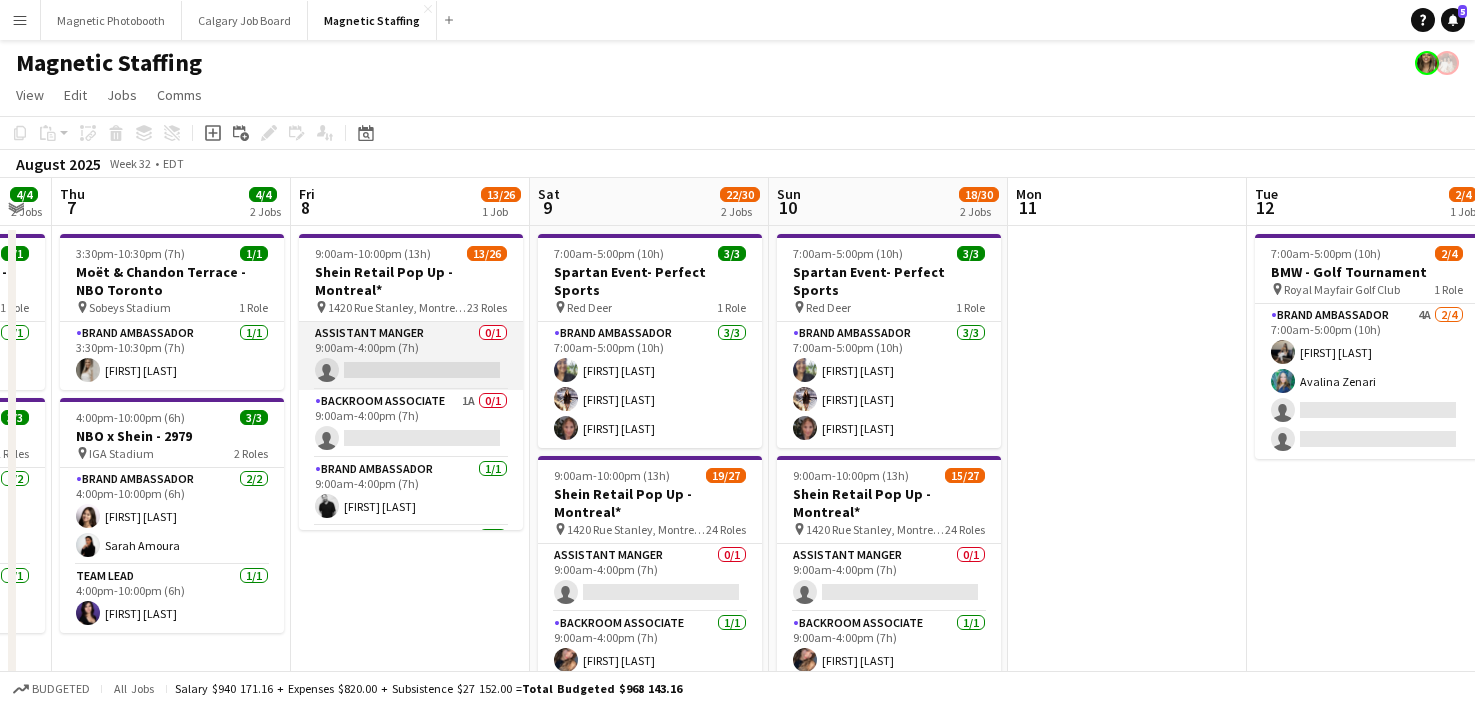click on "Assistant Manger    0/1   9:00am-4:00pm (7h)
single-neutral-actions" at bounding box center (411, 356) 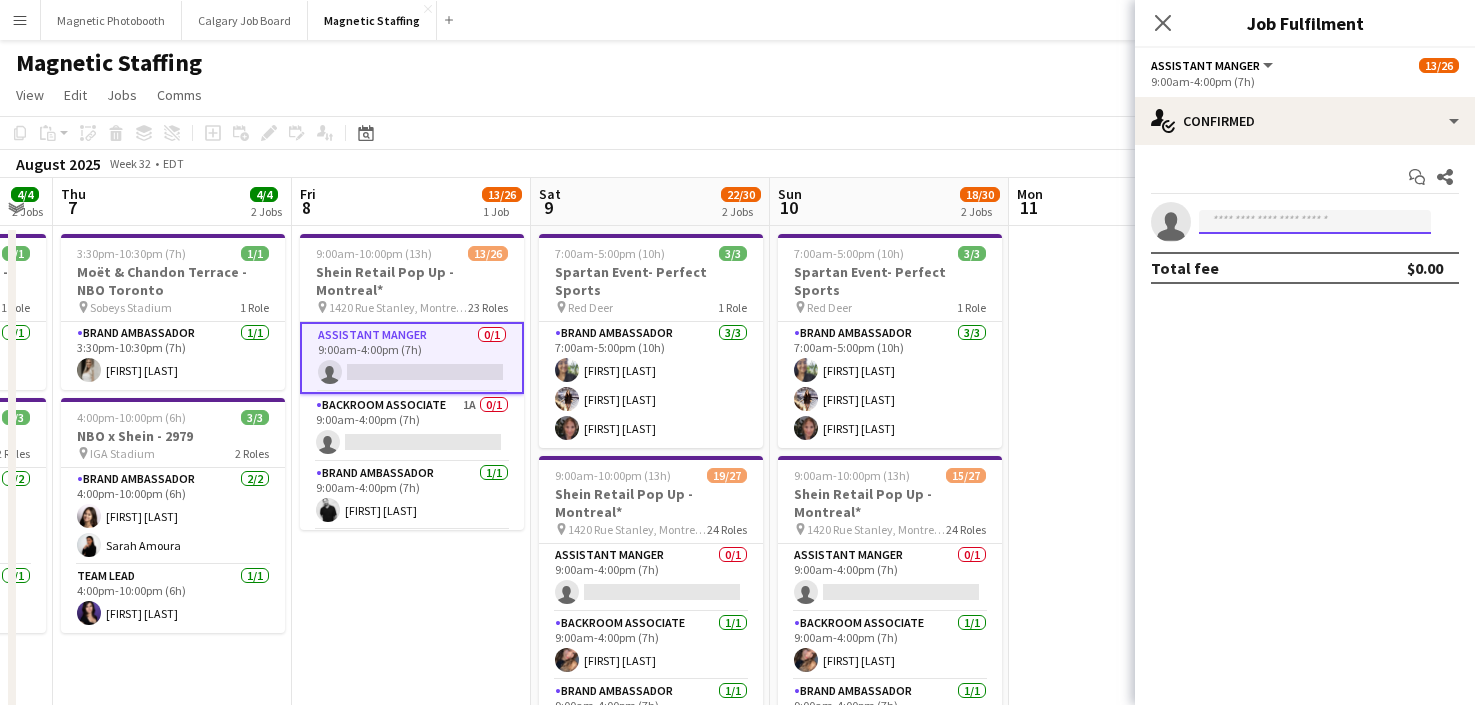 click at bounding box center (1315, 222) 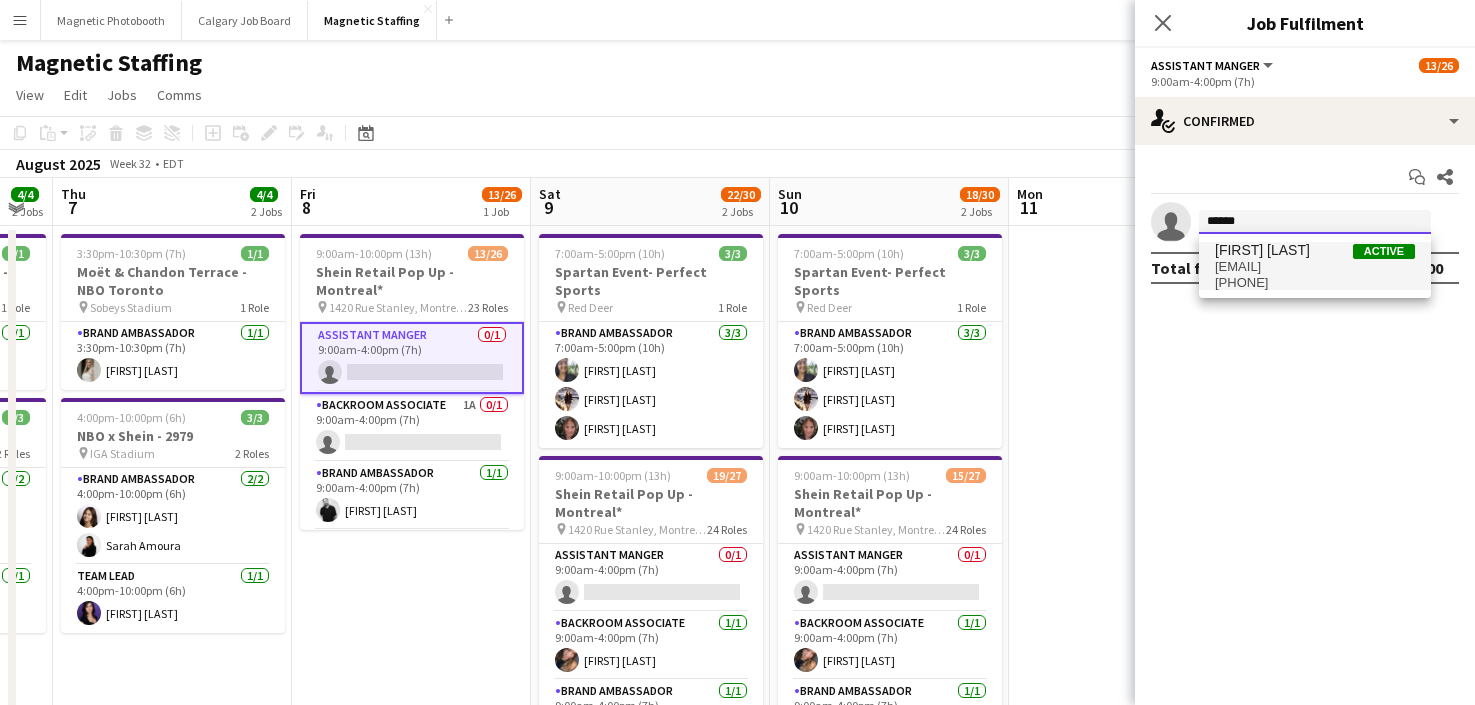 type on "******" 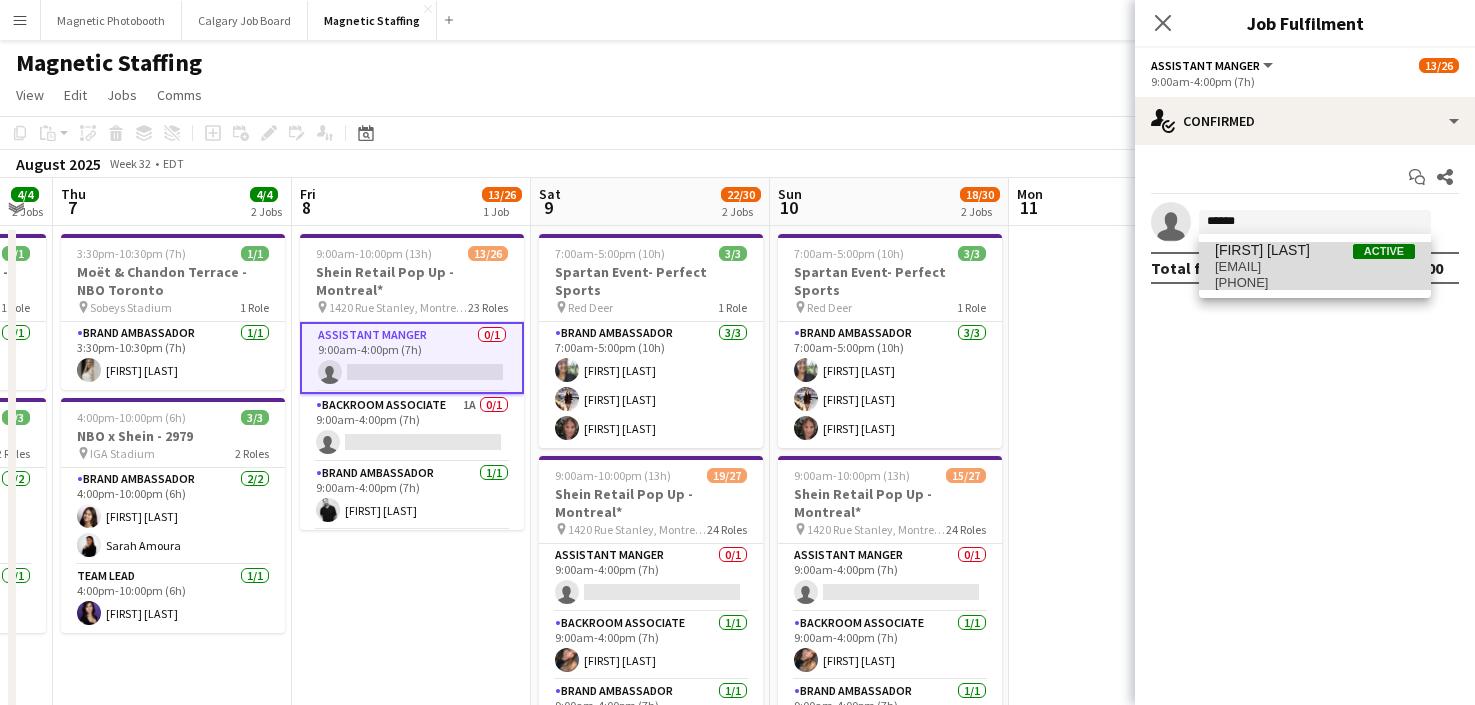click on "[FIRST] [LAST]" at bounding box center (1262, 250) 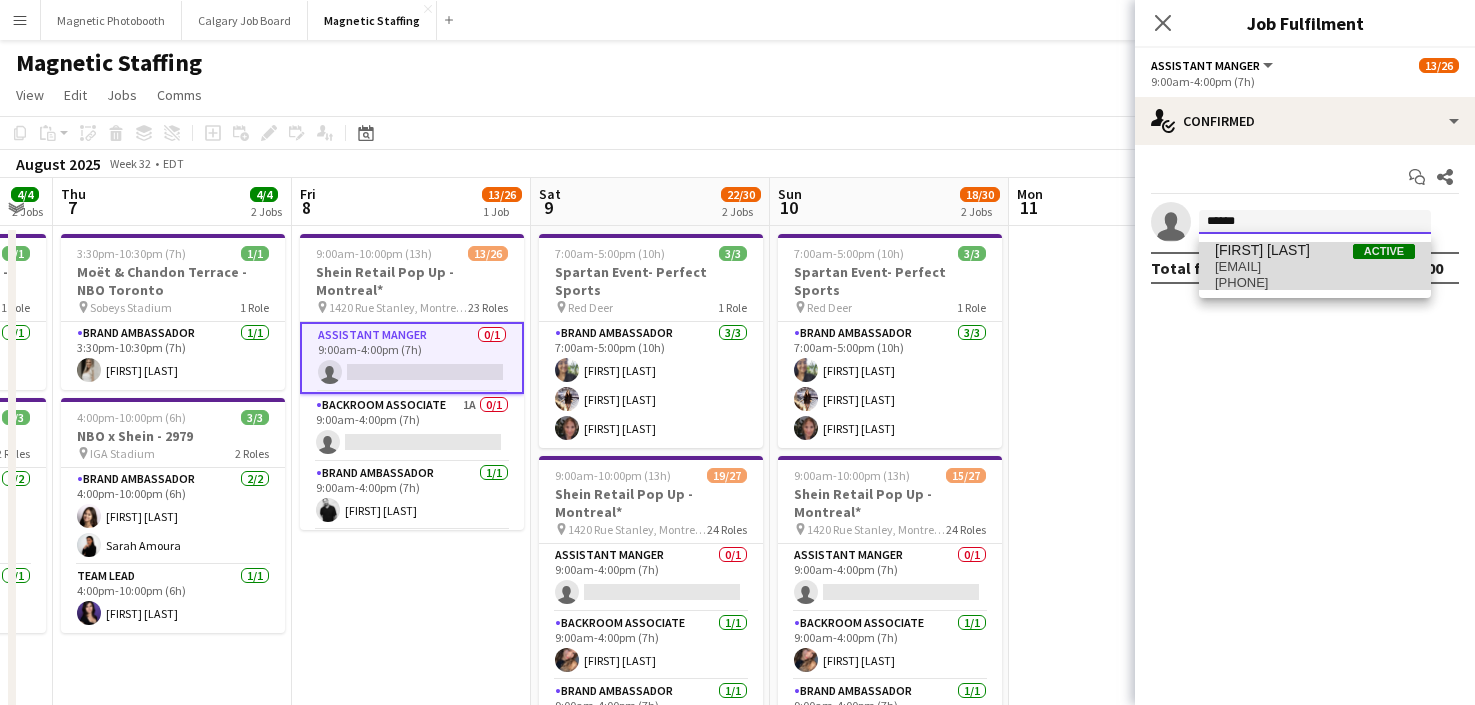 type 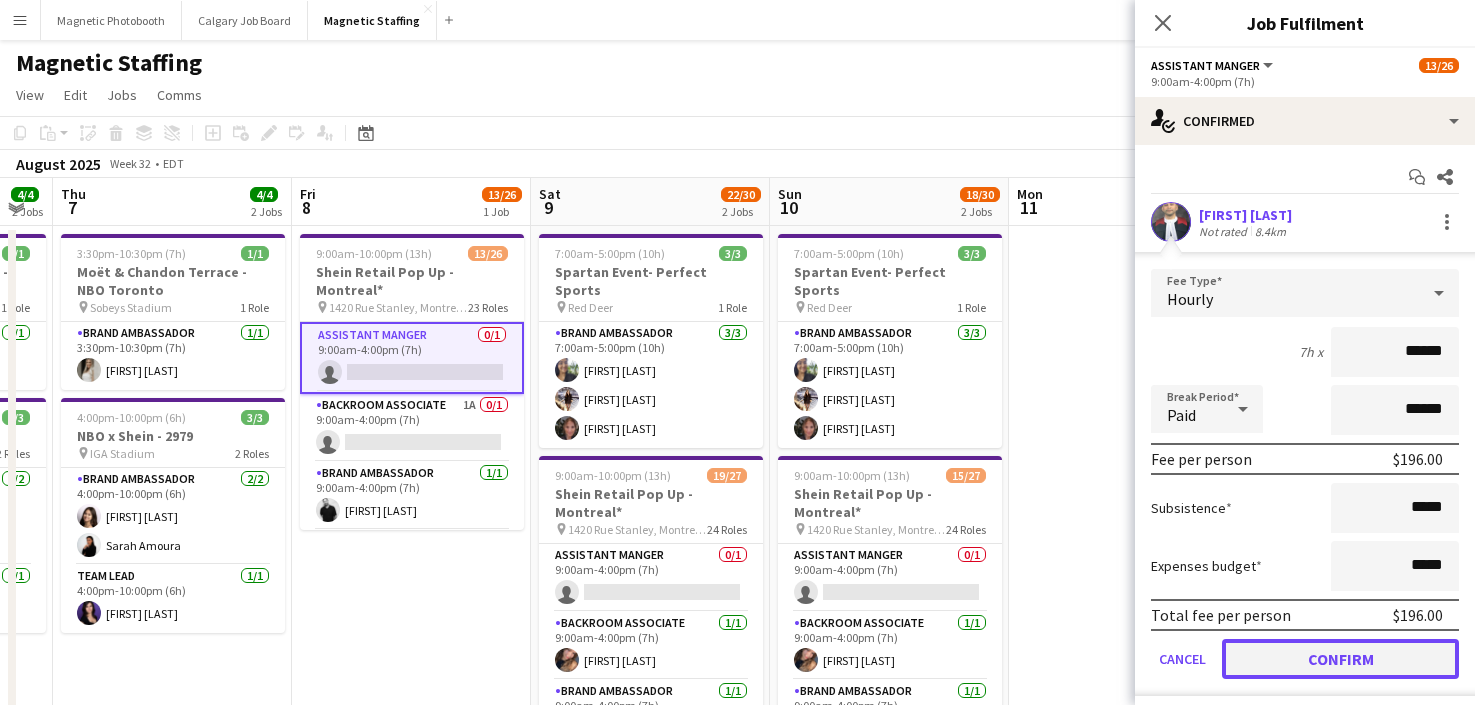 click on "Confirm" at bounding box center [1340, 659] 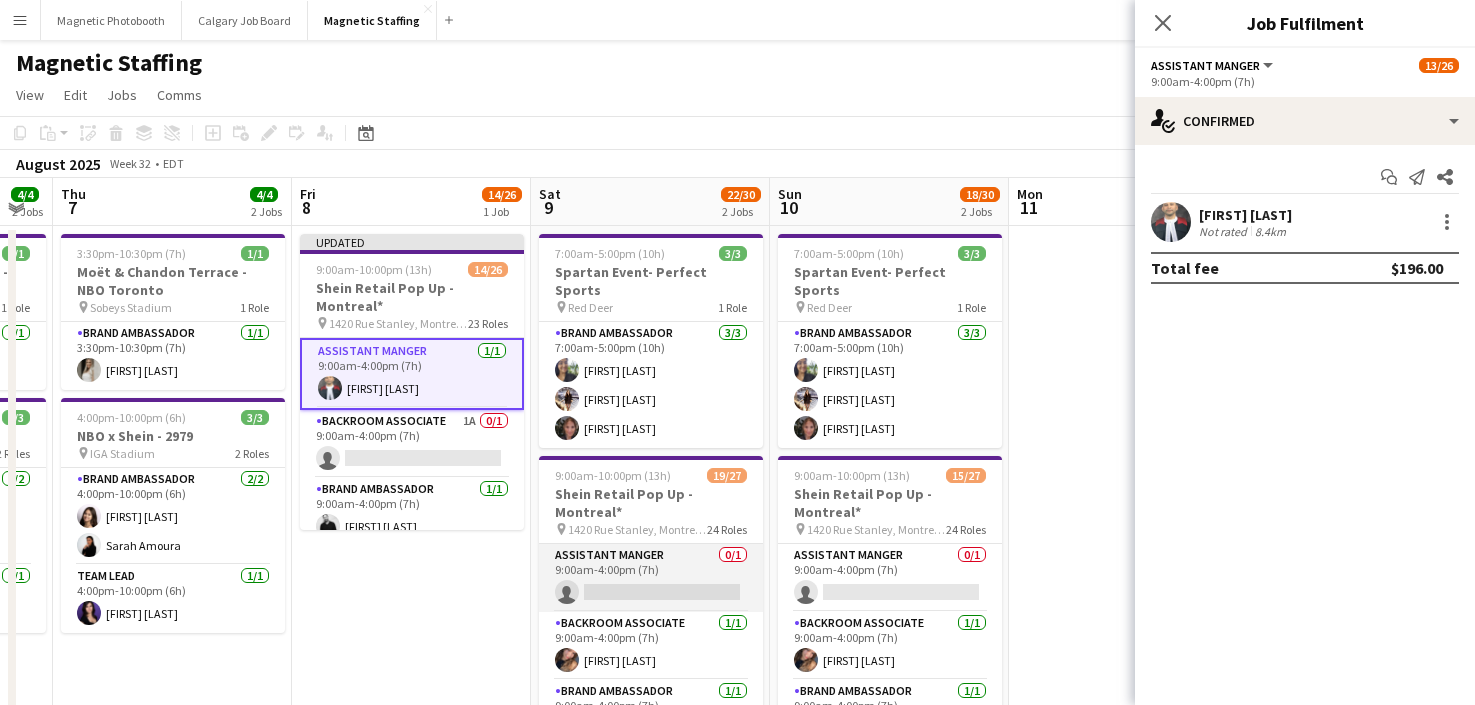 scroll, scrollTop: 100, scrollLeft: 0, axis: vertical 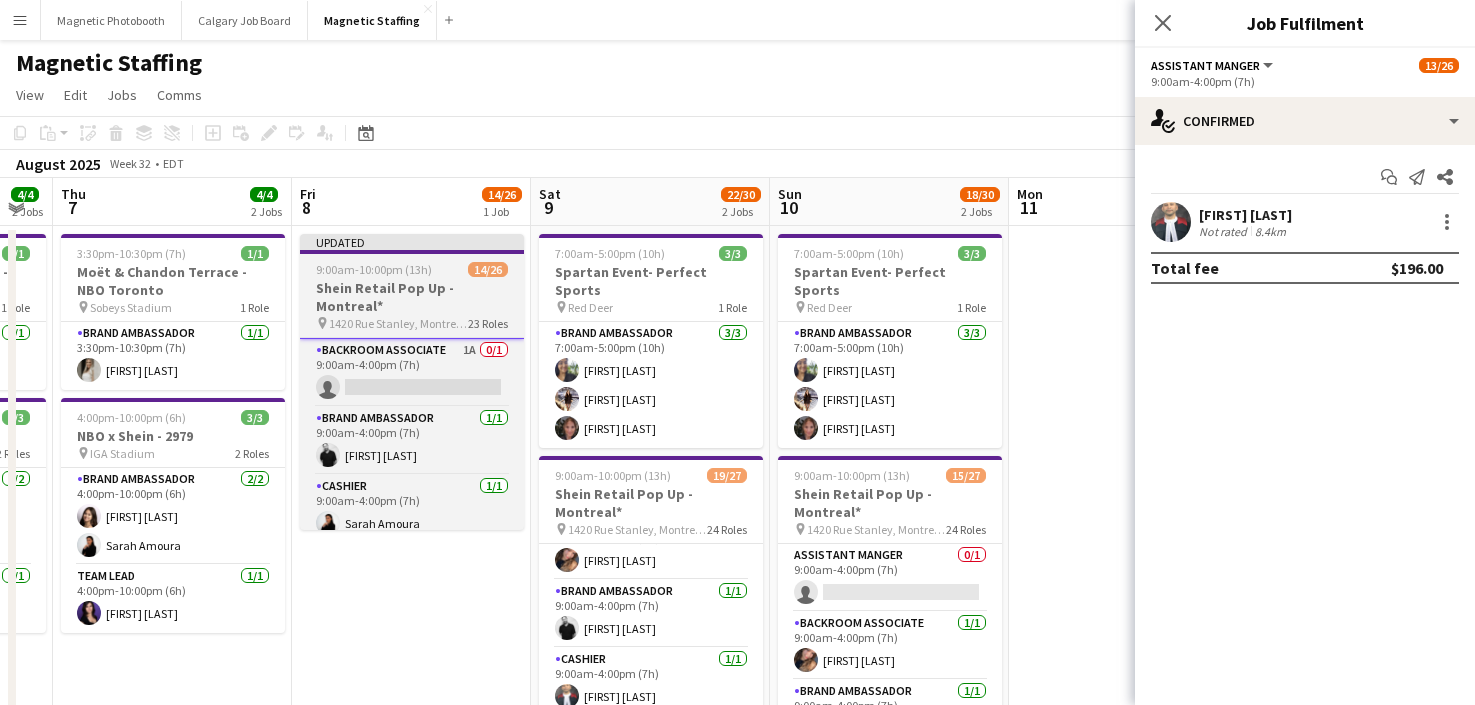 click at bounding box center (412, 252) 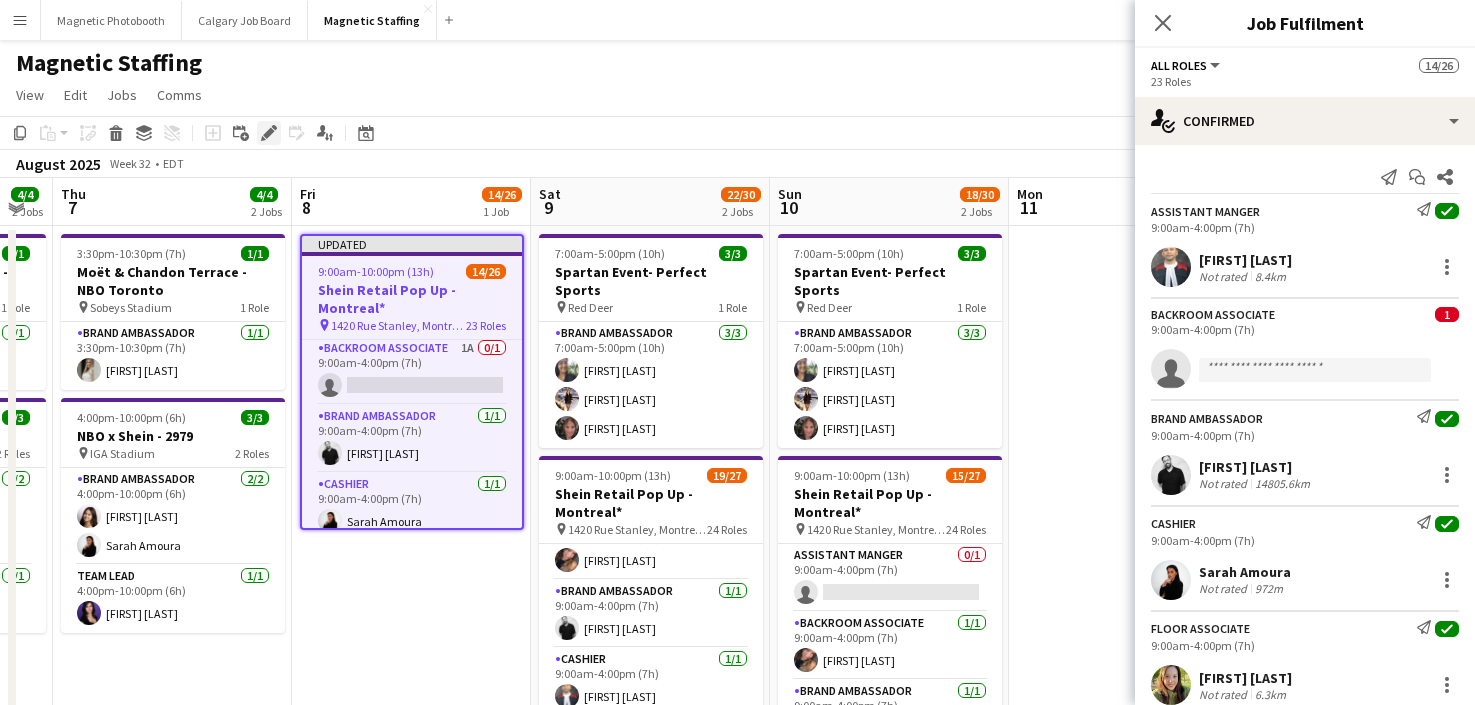 click 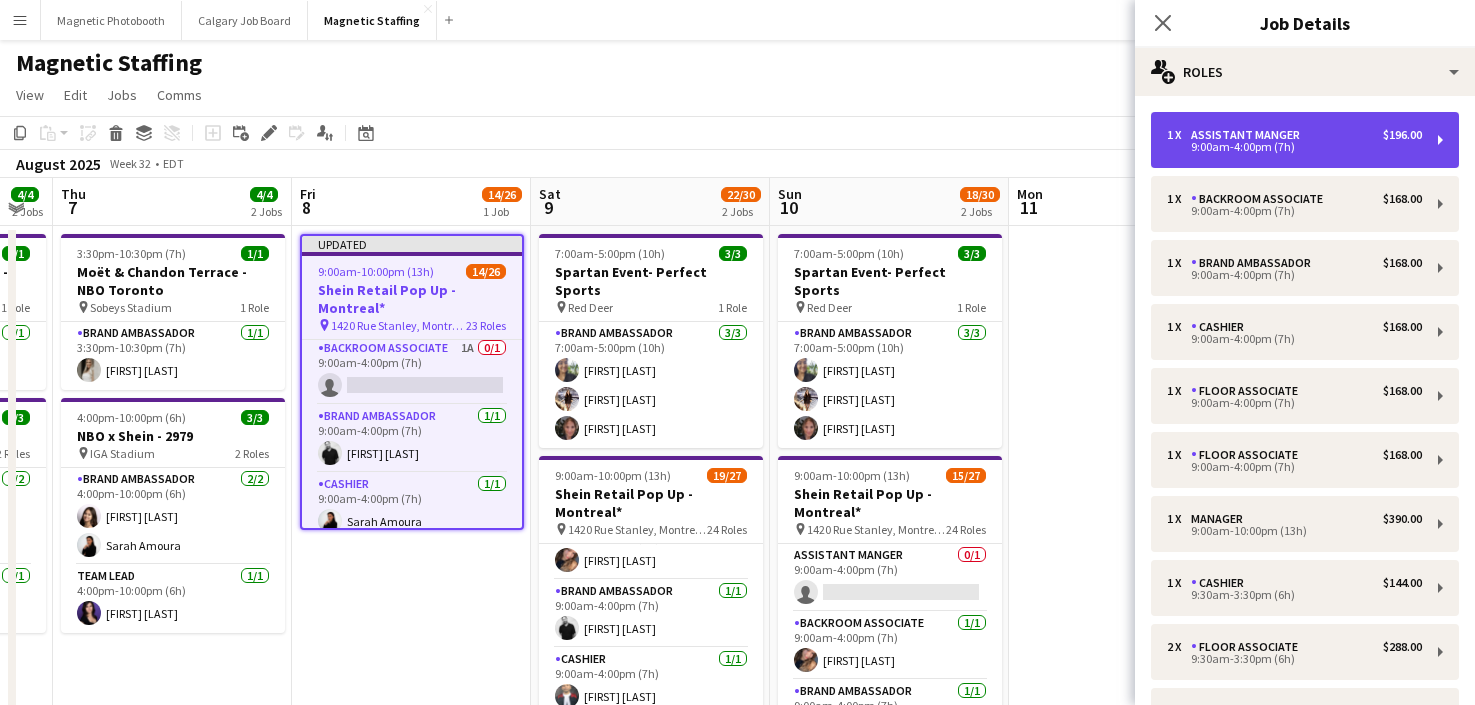 click on "9:00am-4:00pm (7h)" at bounding box center [1294, 147] 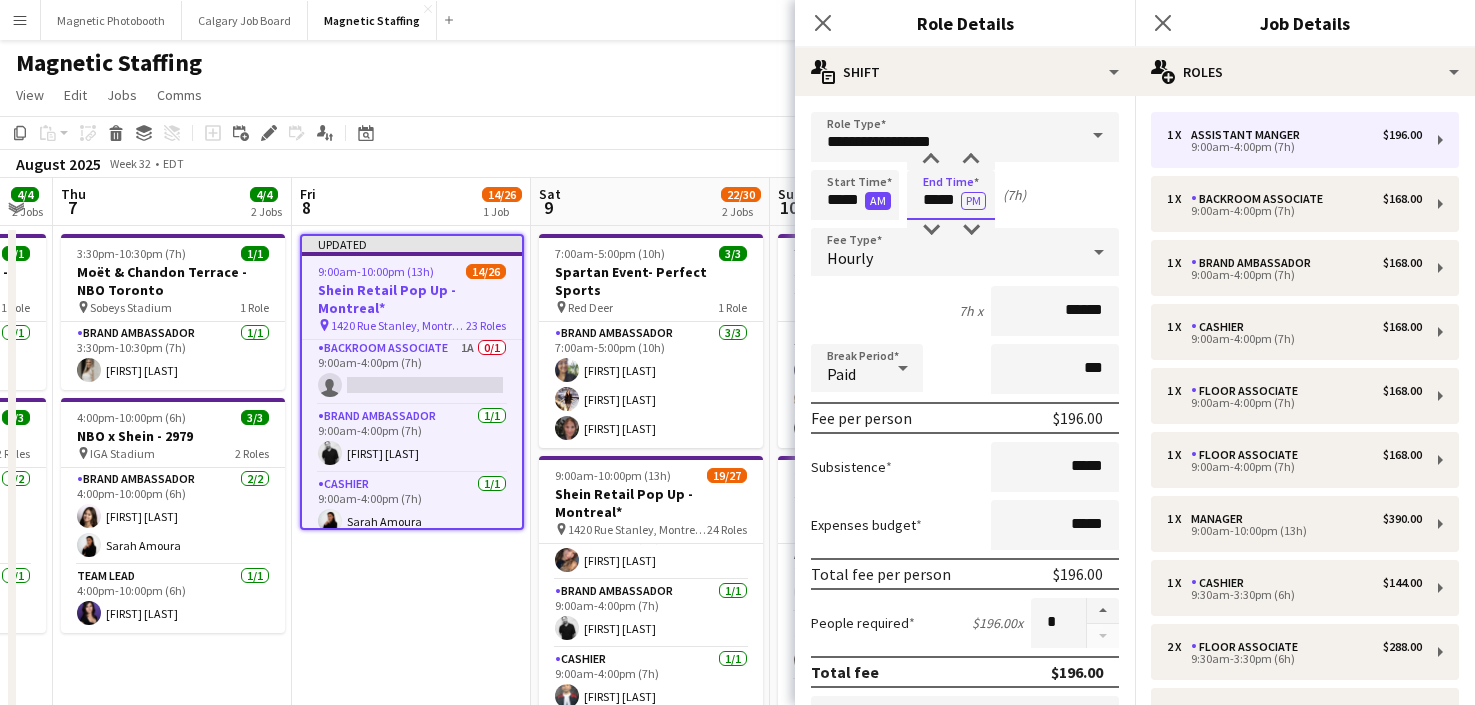 drag, startPoint x: 948, startPoint y: 202, endPoint x: 871, endPoint y: 198, distance: 77.10383 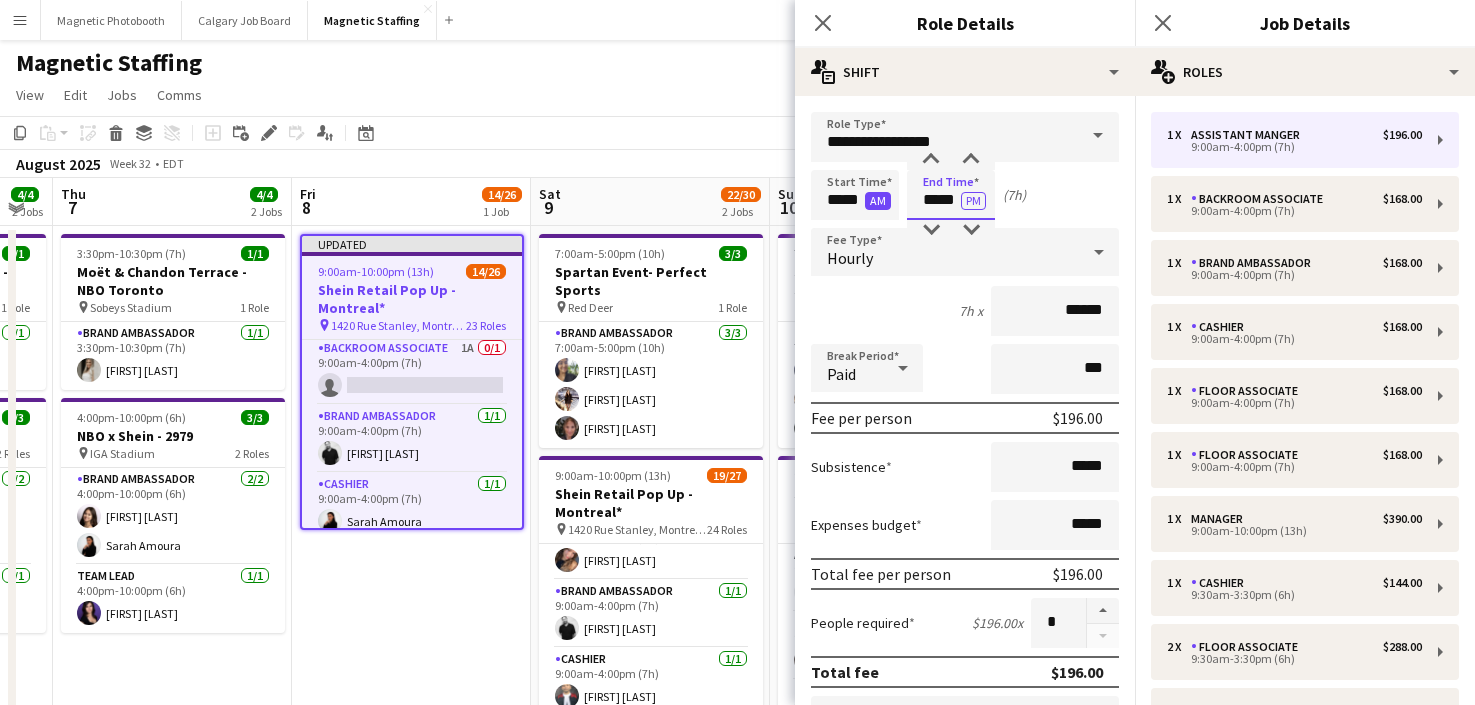 click on "Start Time  *****  AM
End Time  *****  PM
(7h)" at bounding box center [965, 195] 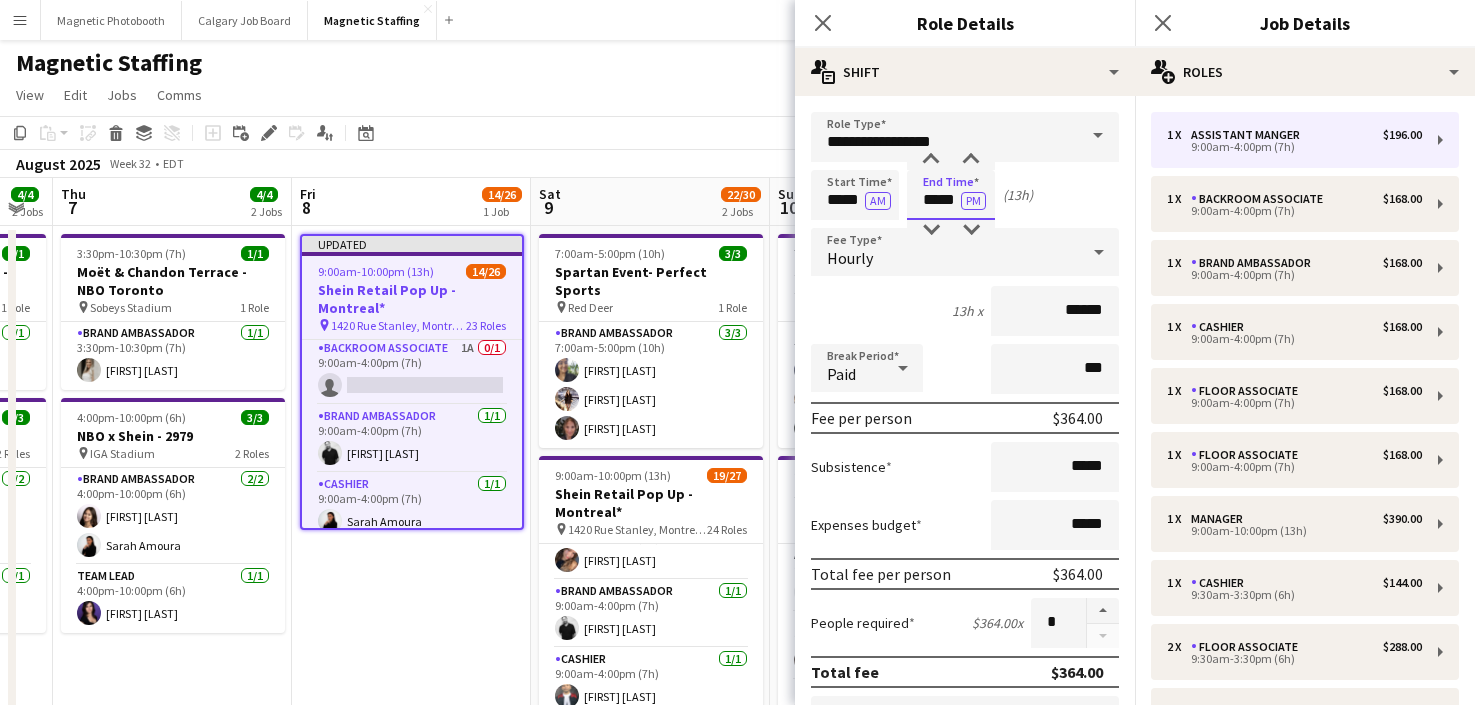 scroll, scrollTop: 547, scrollLeft: 0, axis: vertical 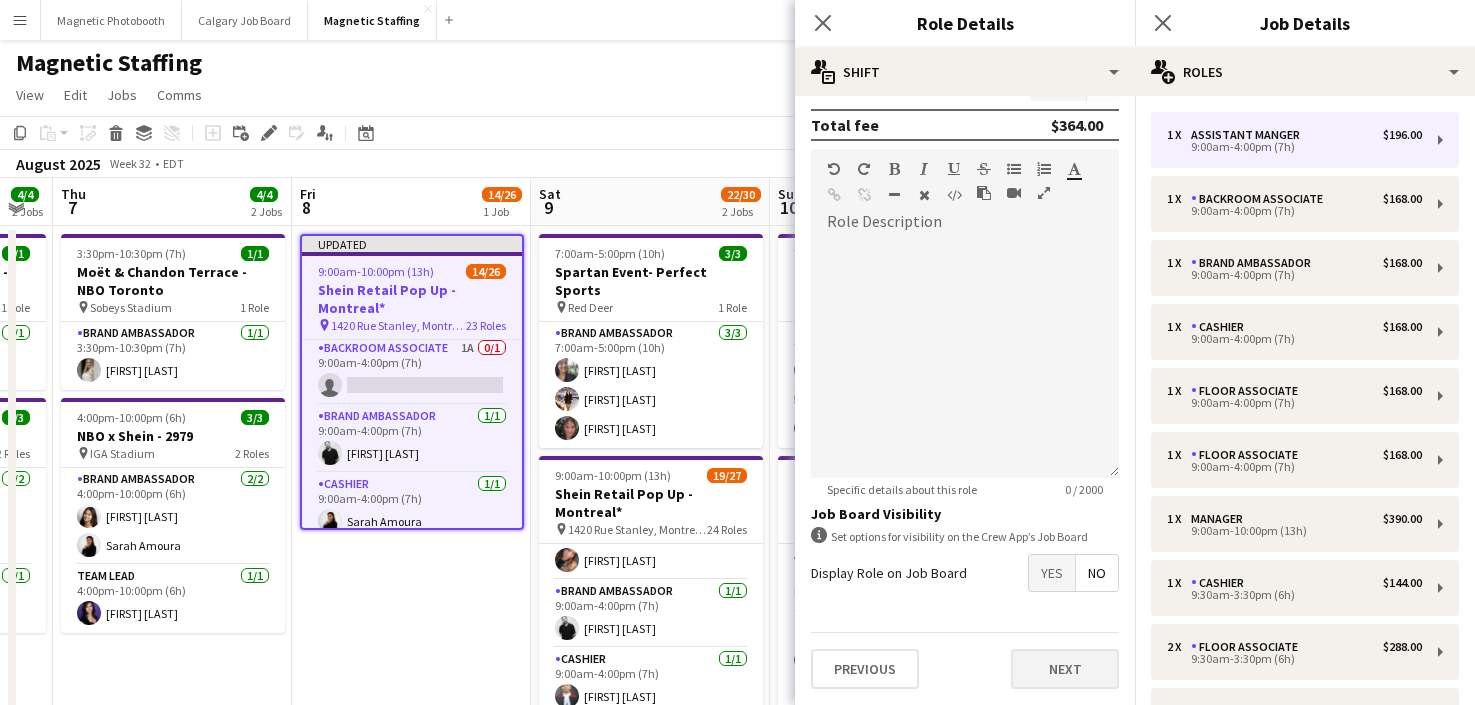 type on "*****" 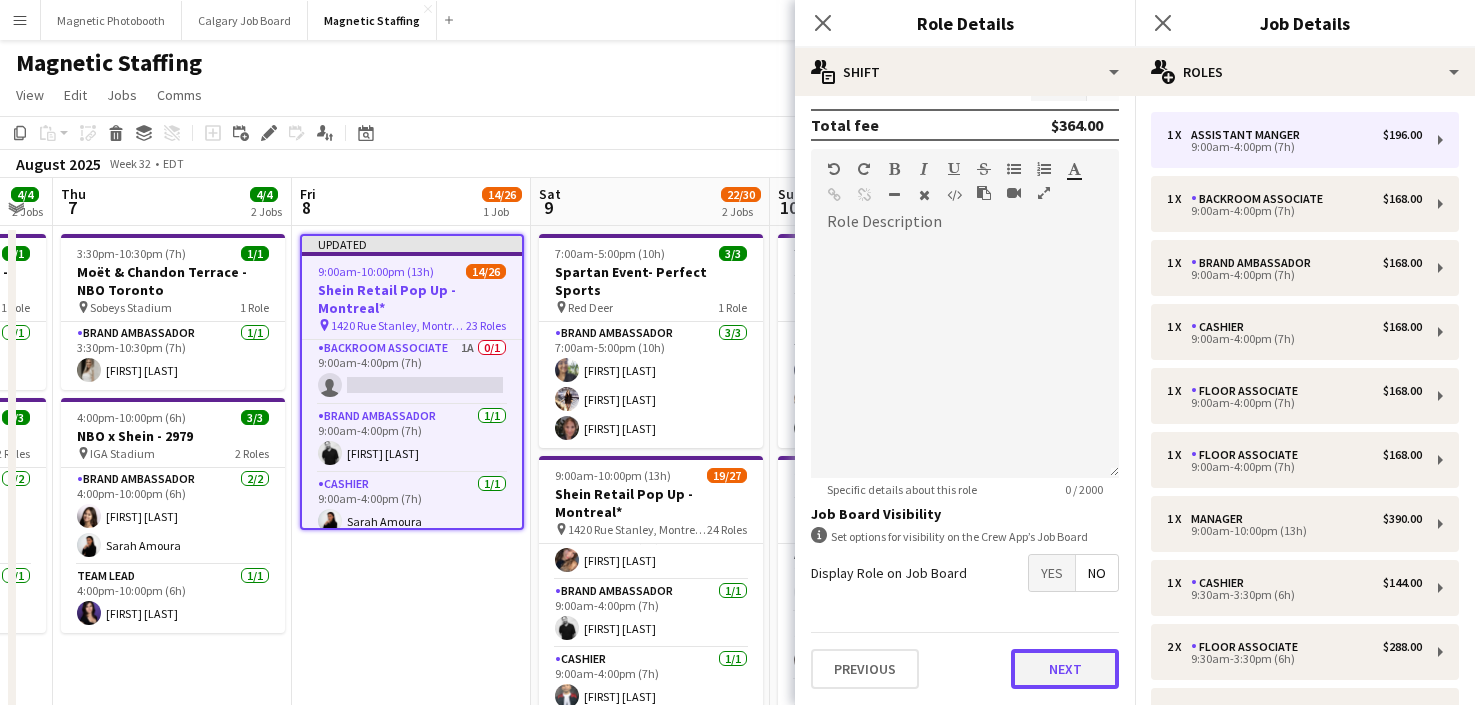 click on "Next" at bounding box center (1065, 669) 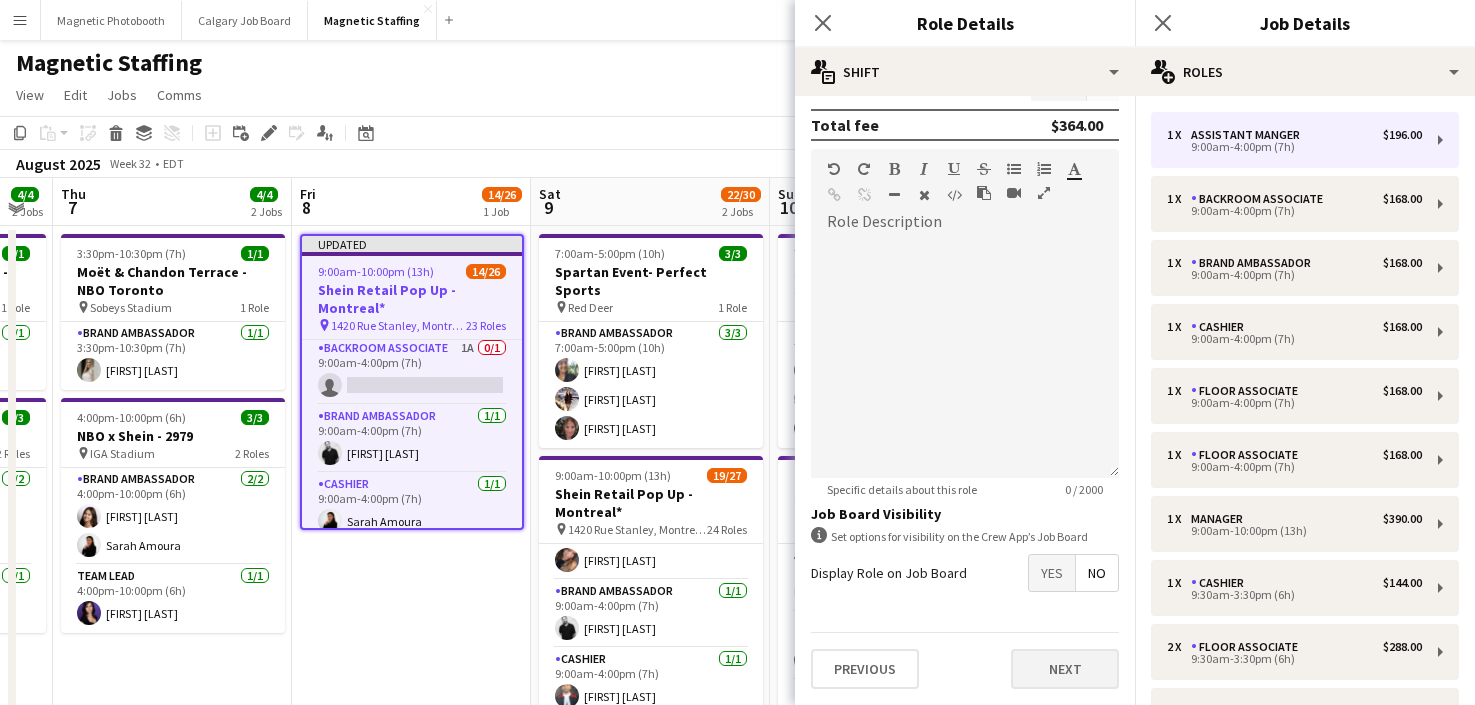 scroll, scrollTop: 0, scrollLeft: 0, axis: both 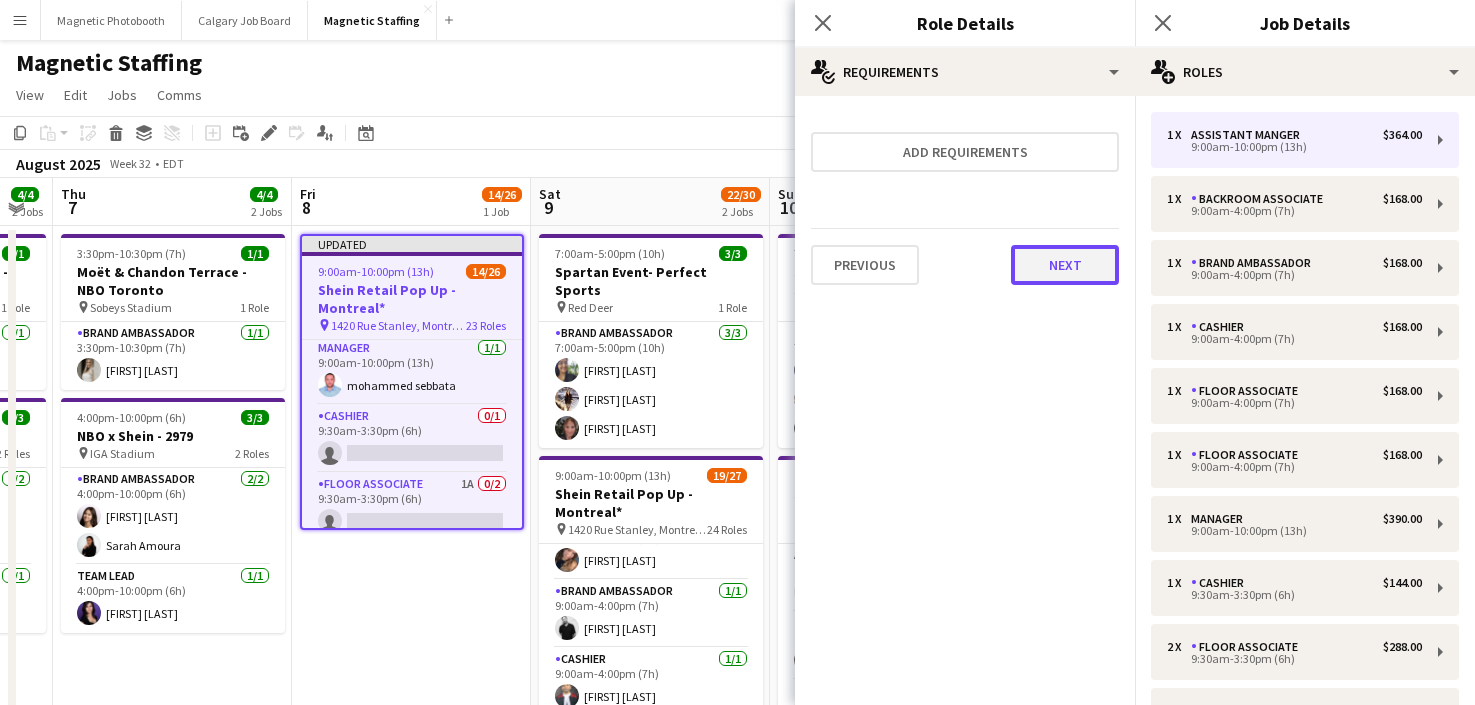 click on "Next" at bounding box center [1065, 265] 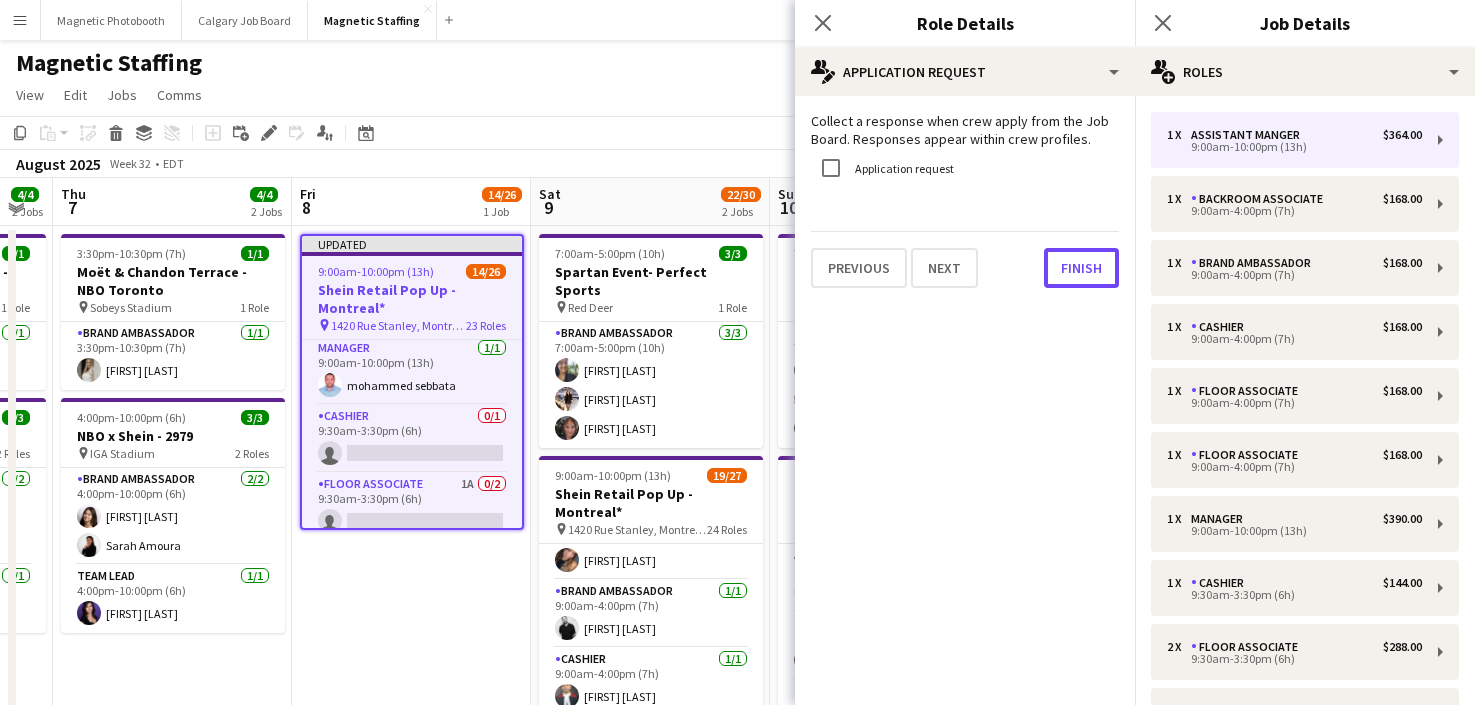 click on "Finish" at bounding box center (1081, 268) 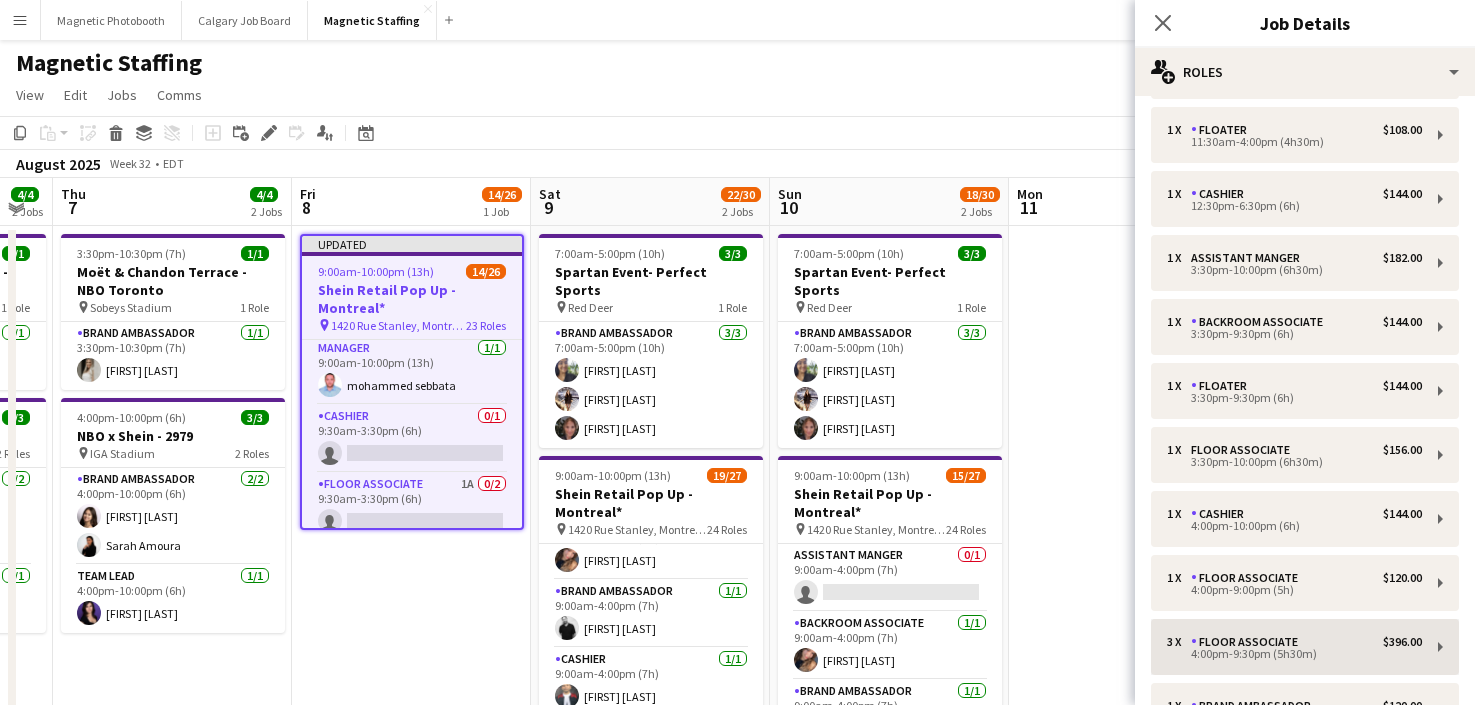 scroll, scrollTop: 707, scrollLeft: 0, axis: vertical 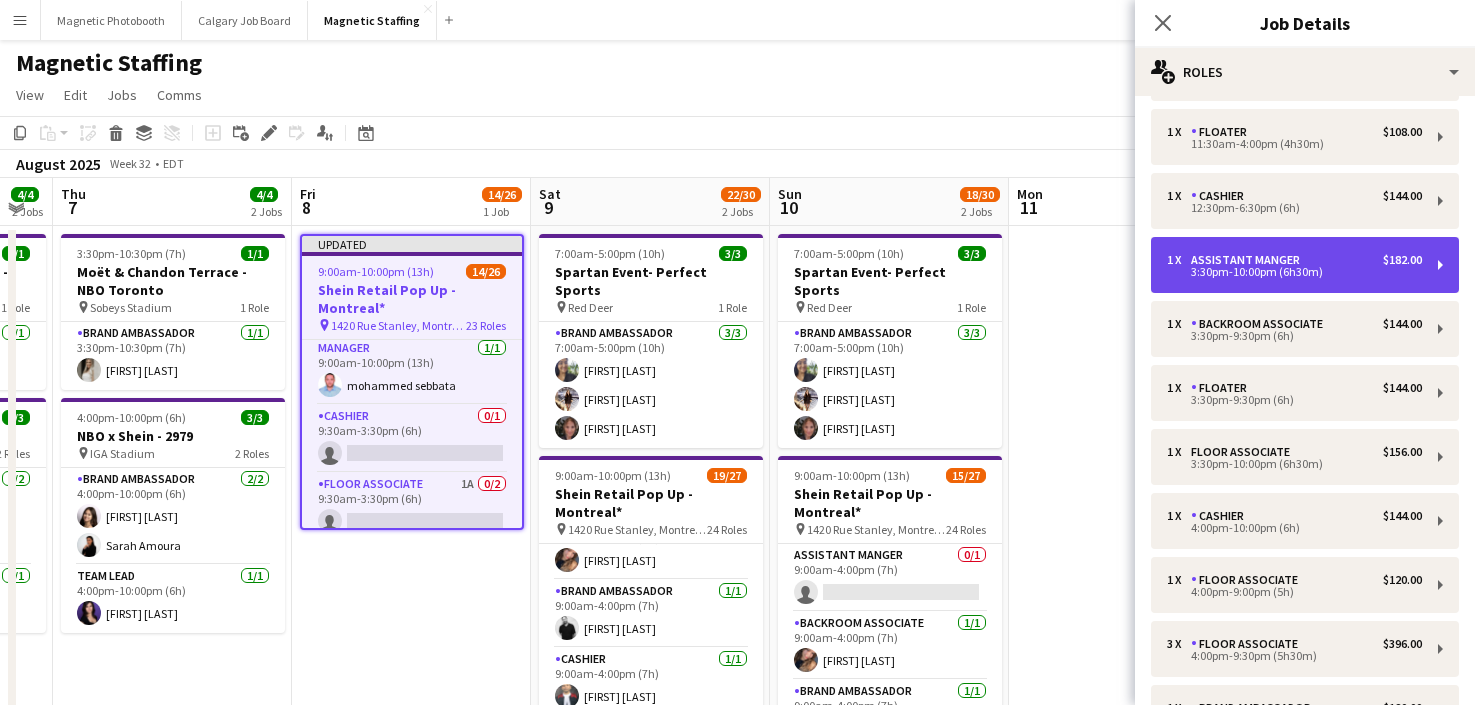 click on "3:30pm-10:00pm (6h30m)" at bounding box center [1294, 272] 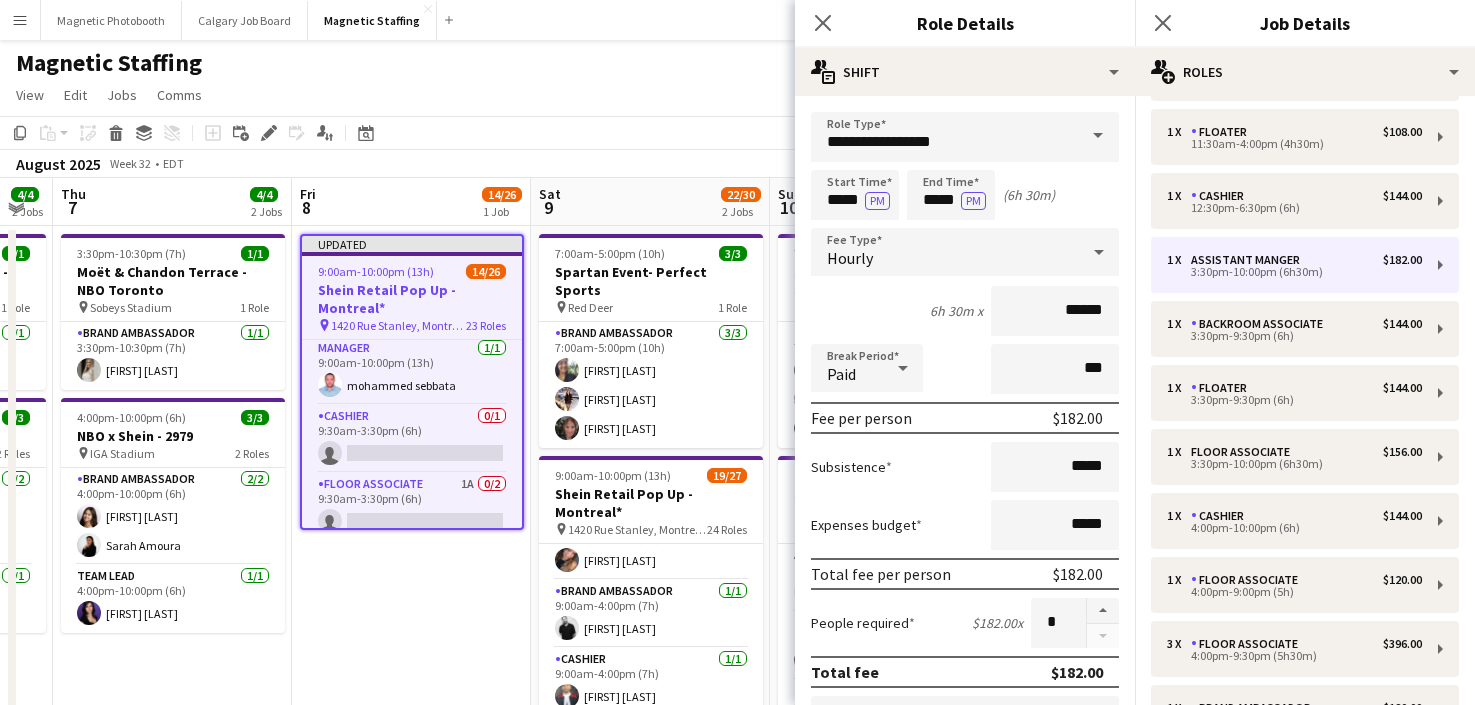 click at bounding box center (1098, 136) 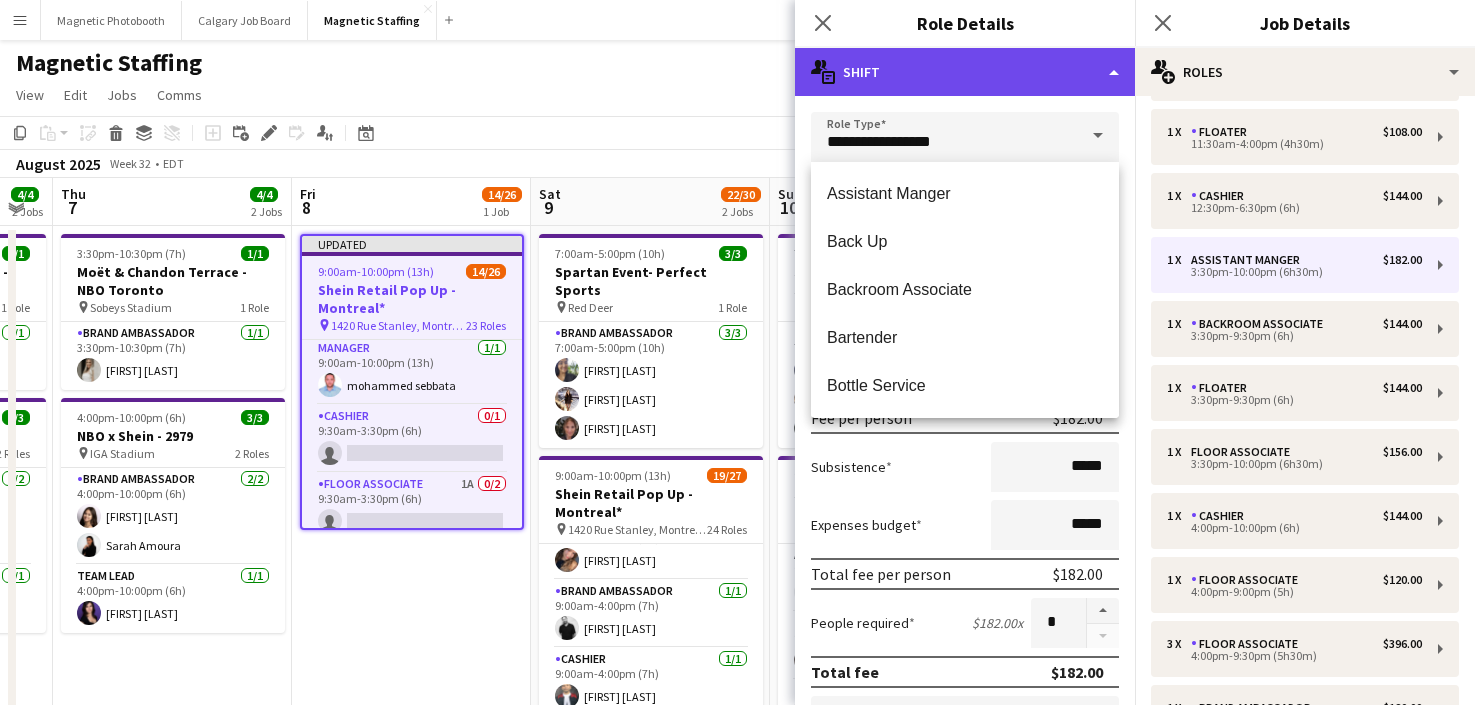 click on "multiple-actions-text
Shift" 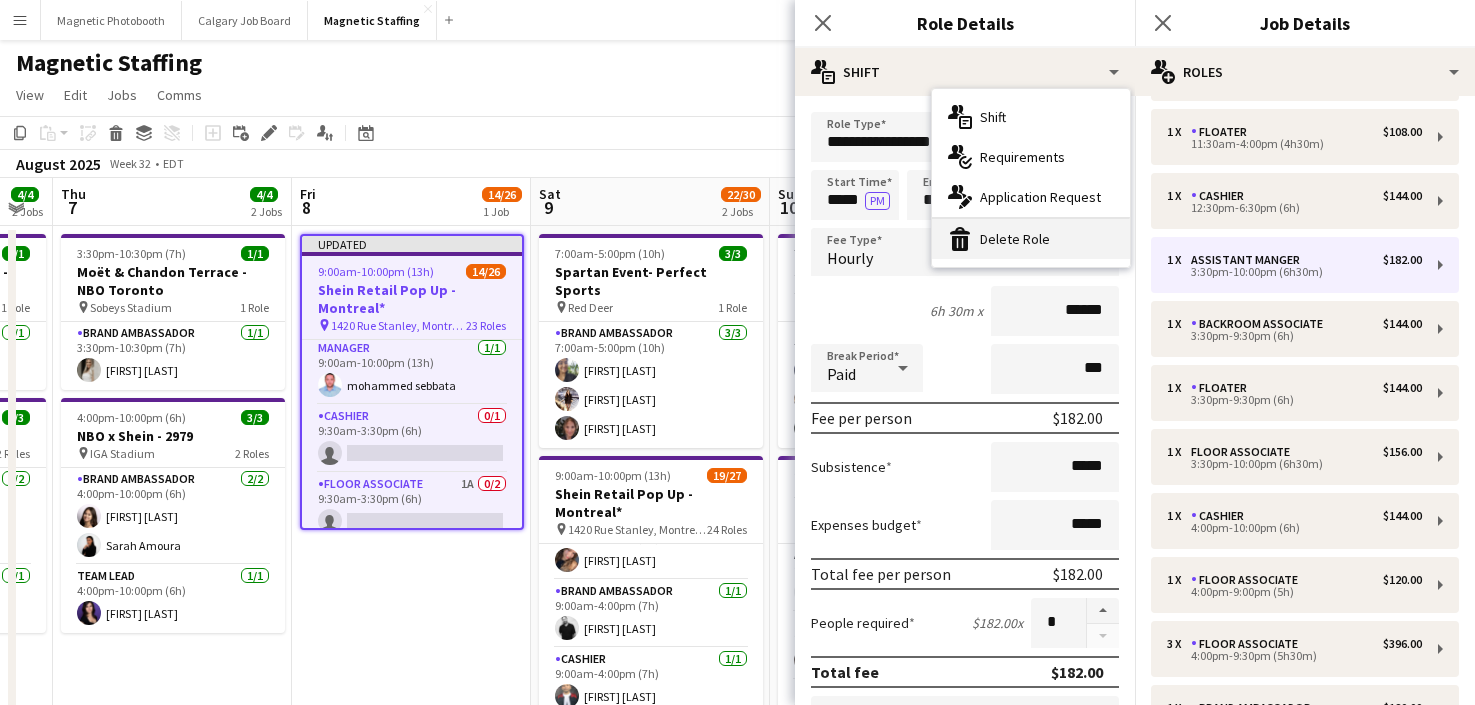 click on "bin-2
Delete Role" at bounding box center (1031, 239) 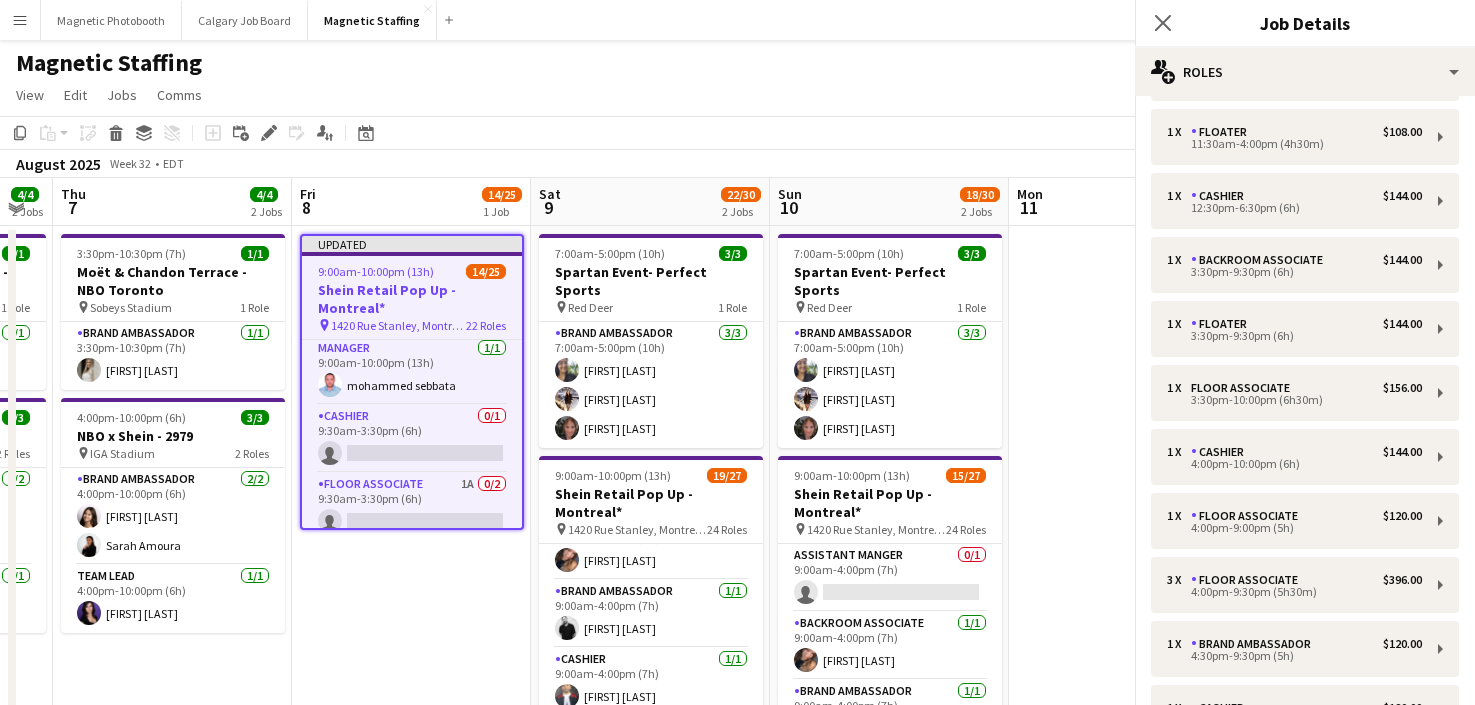 click on "View  Day view expanded Day view collapsed Month view Date picker Jump to today Expand Linked Jobs Collapse Linked Jobs  Edit  Copy
Command
C  Paste  Without Crew
Command
V With Crew
Command
Shift
V Paste as linked job  Group  Group Ungroup  Jobs  New Job Edit Job Delete Job New Linked Job Edit Linked Jobs Job fulfilment Promote Role Copy Role URL  Comms  Notify confirmed crew Create chat" 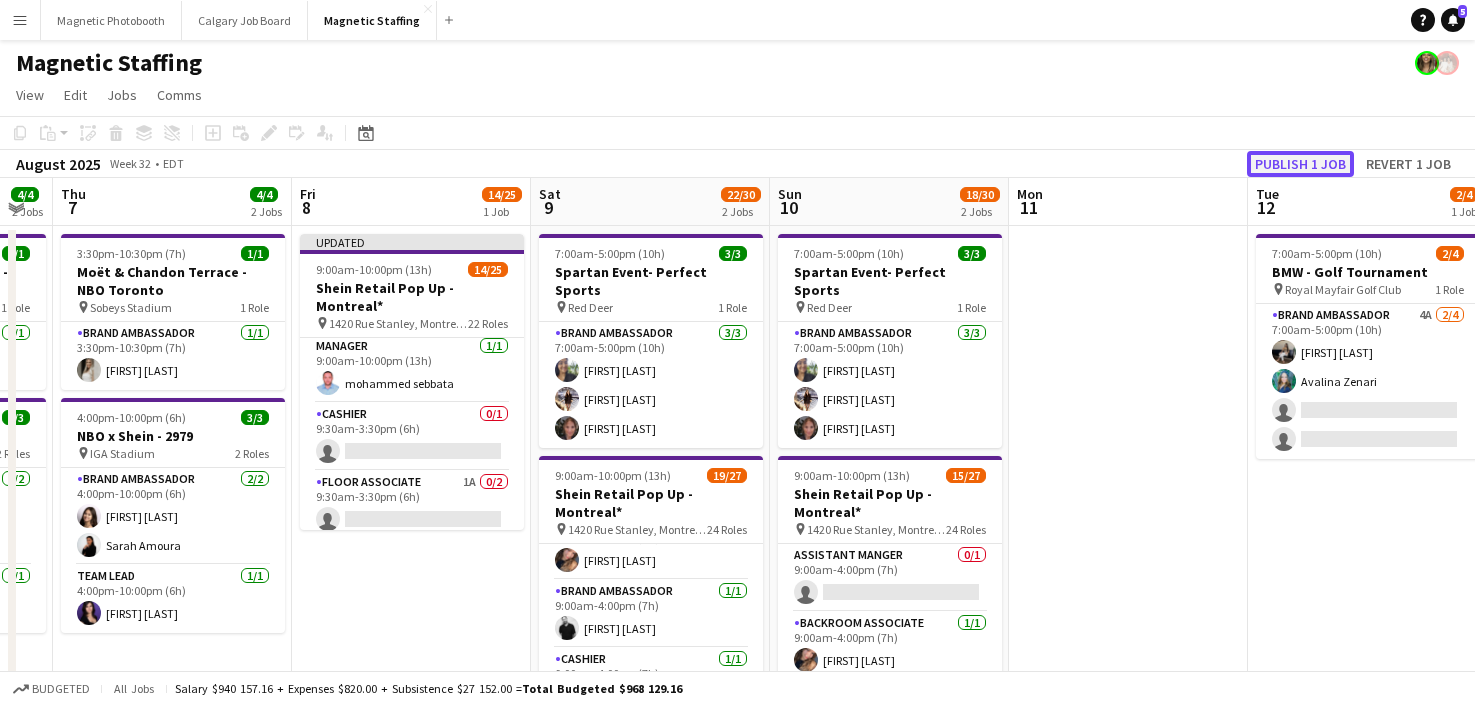 click on "Publish 1 job" 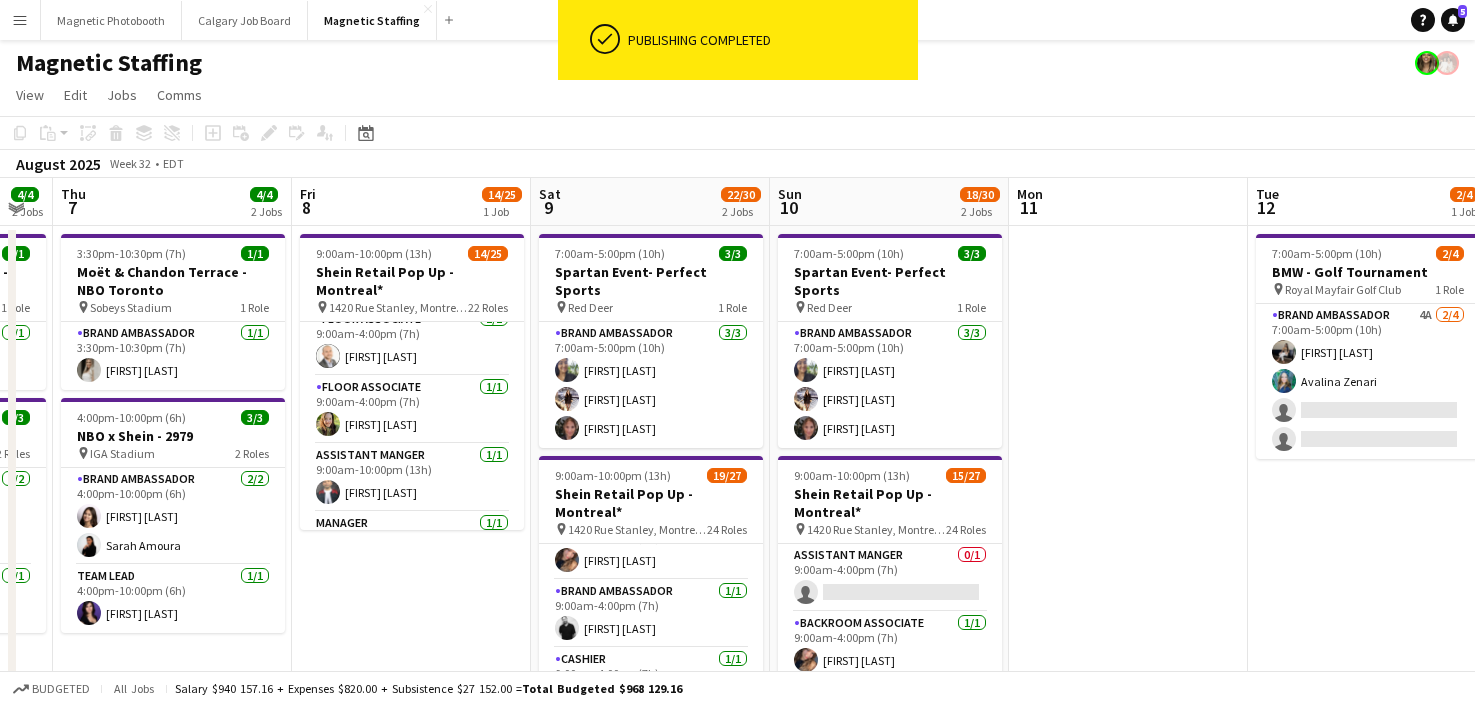 scroll, scrollTop: 223, scrollLeft: 0, axis: vertical 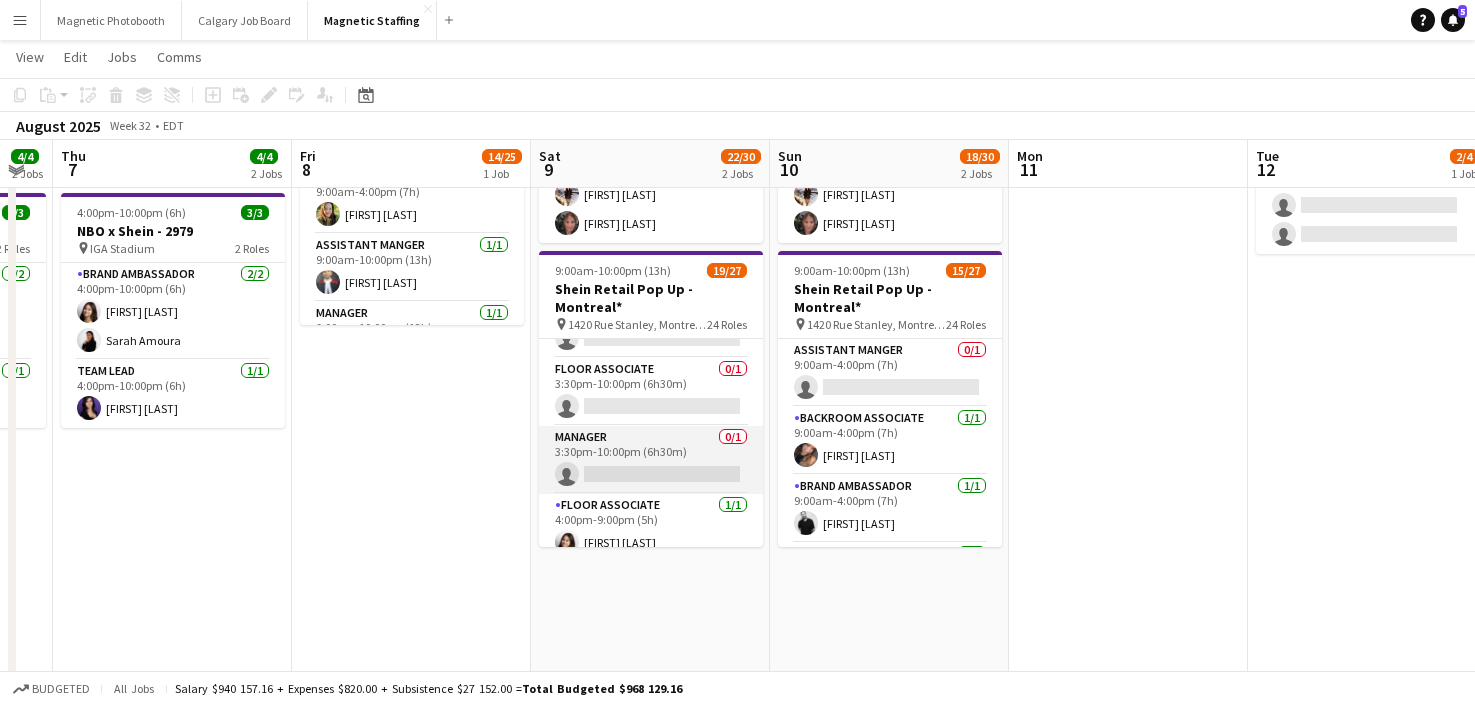 click on "Manager   0/1   3:30pm-10:00pm (6h30m)
single-neutral-actions" at bounding box center (651, 460) 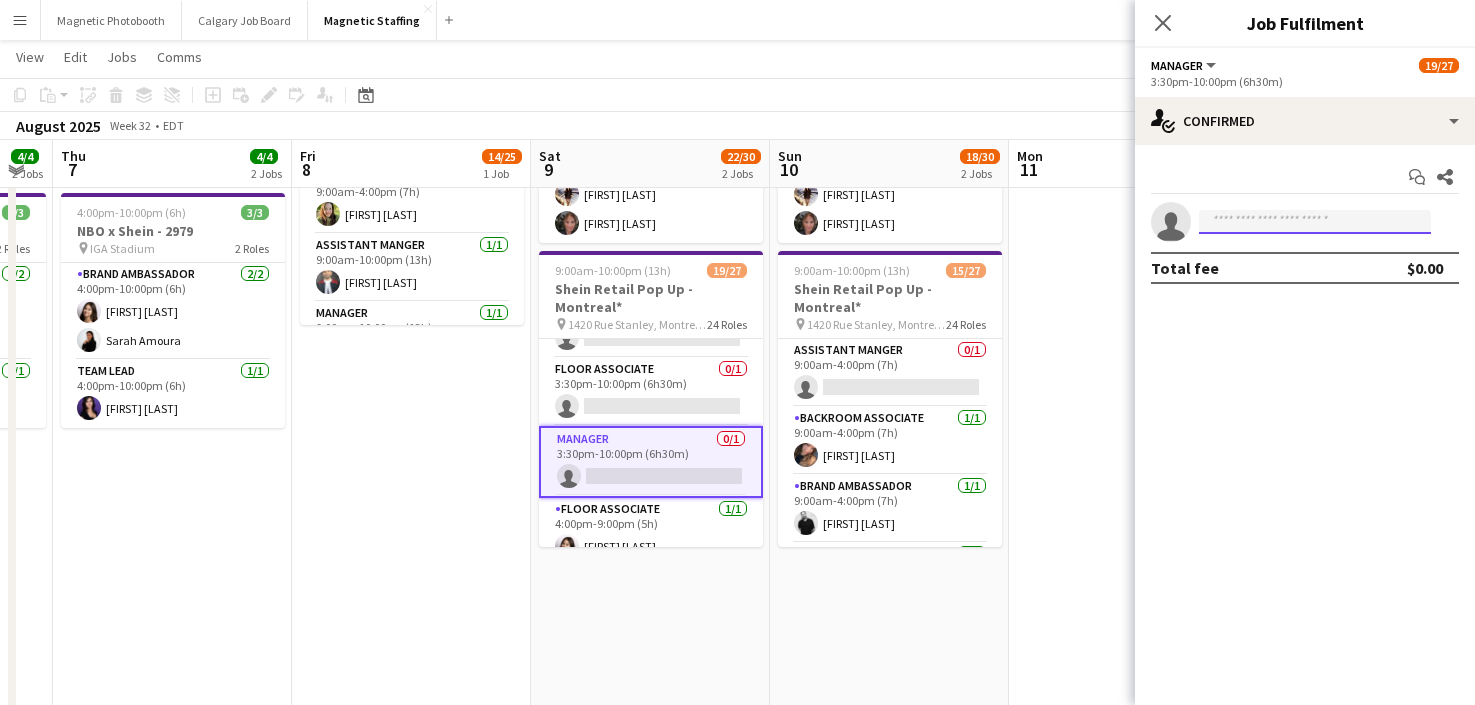 click at bounding box center [1315, 222] 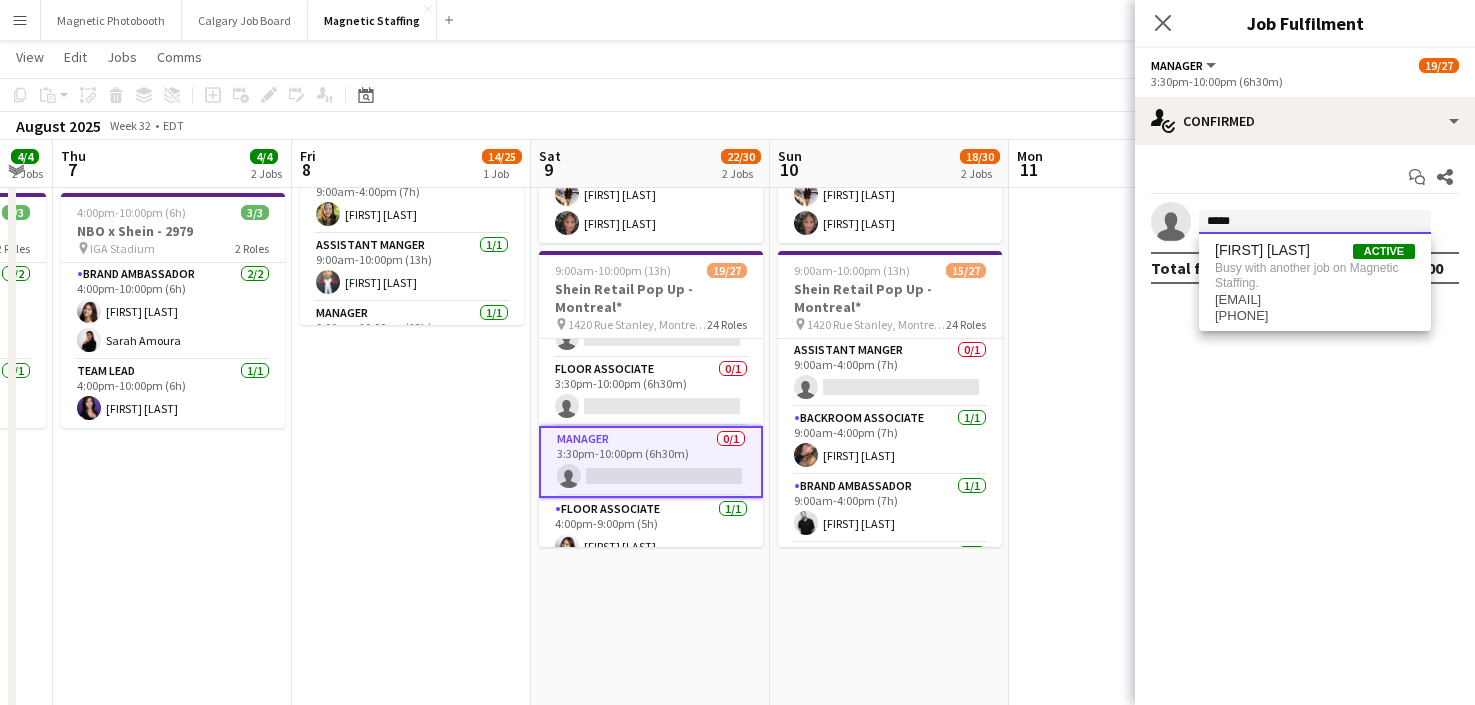 type on "*****" 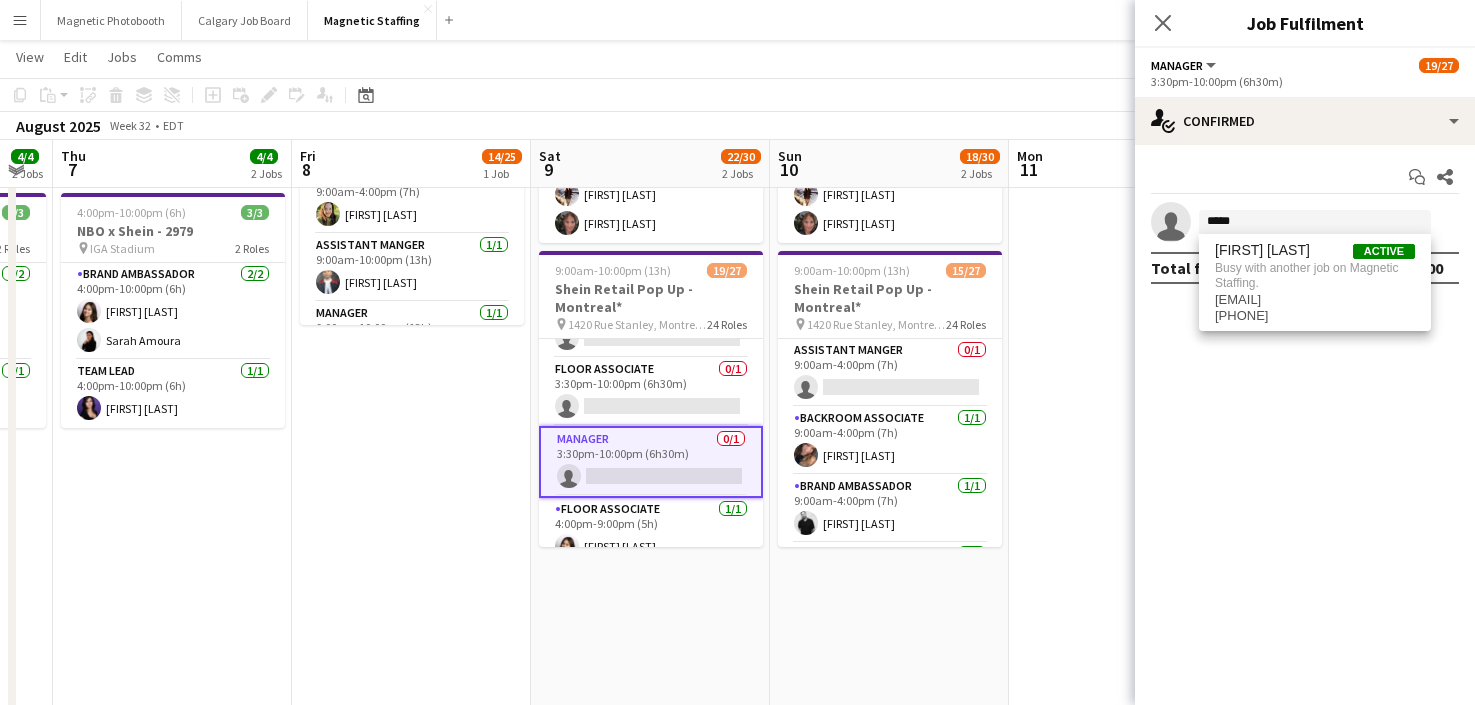 click at bounding box center (1128, 989) 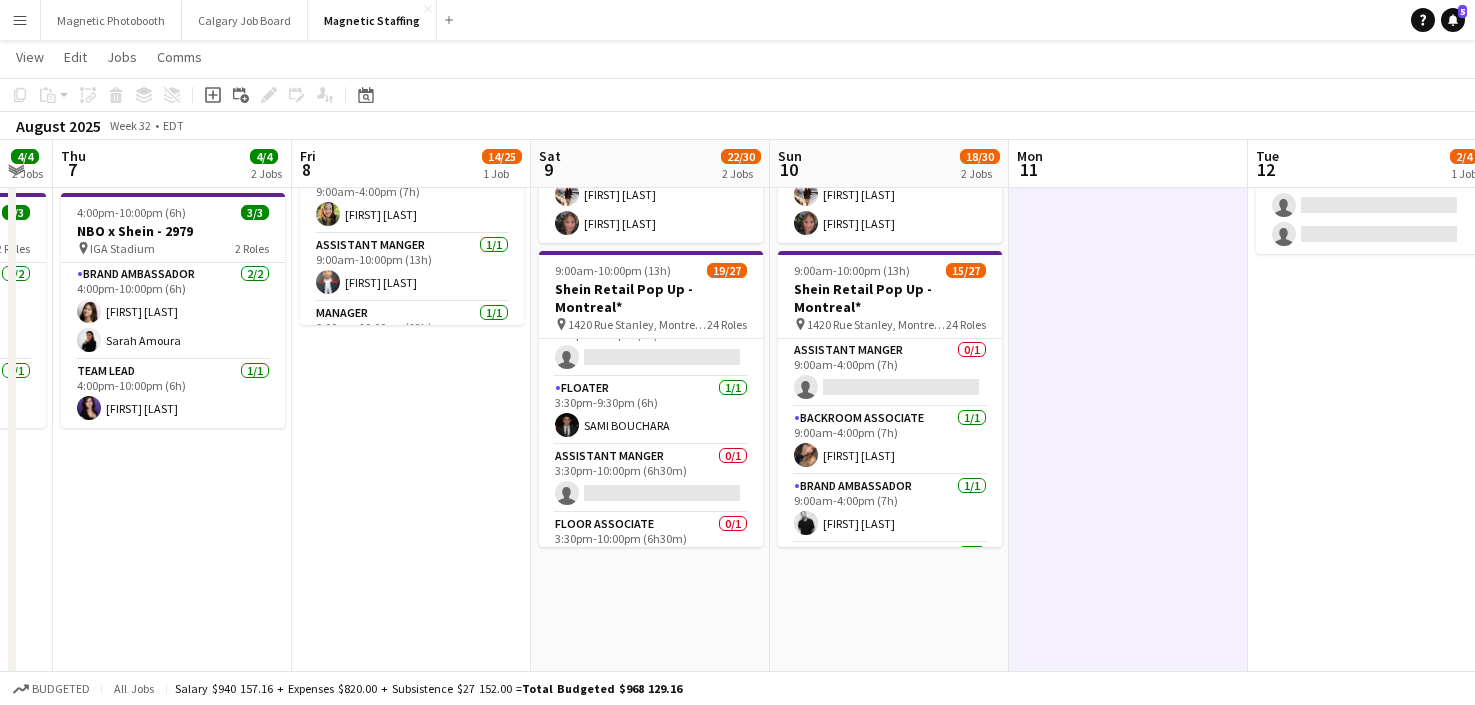 scroll, scrollTop: 936, scrollLeft: 0, axis: vertical 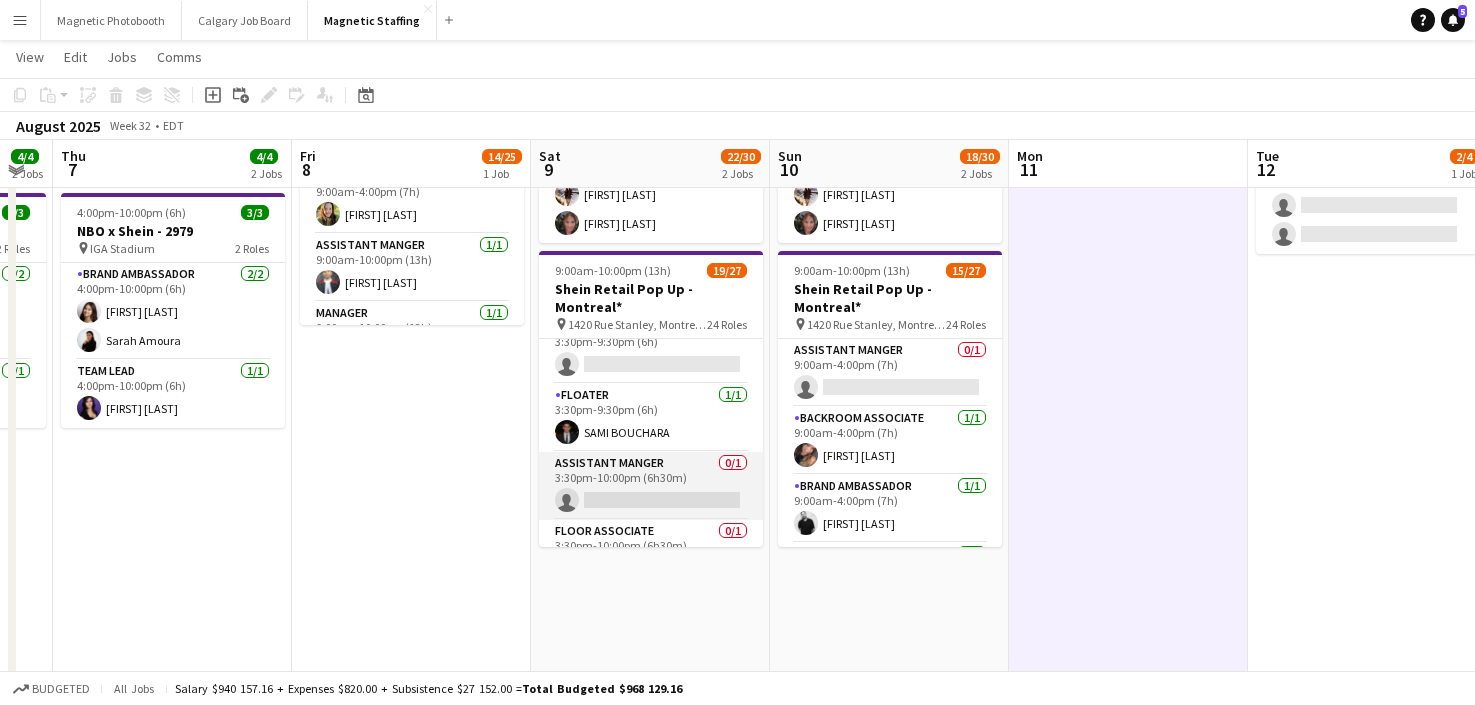 click on "Assistant Manger    0/1   3:30pm-10:00pm (6h30m)
single-neutral-actions" at bounding box center (651, 486) 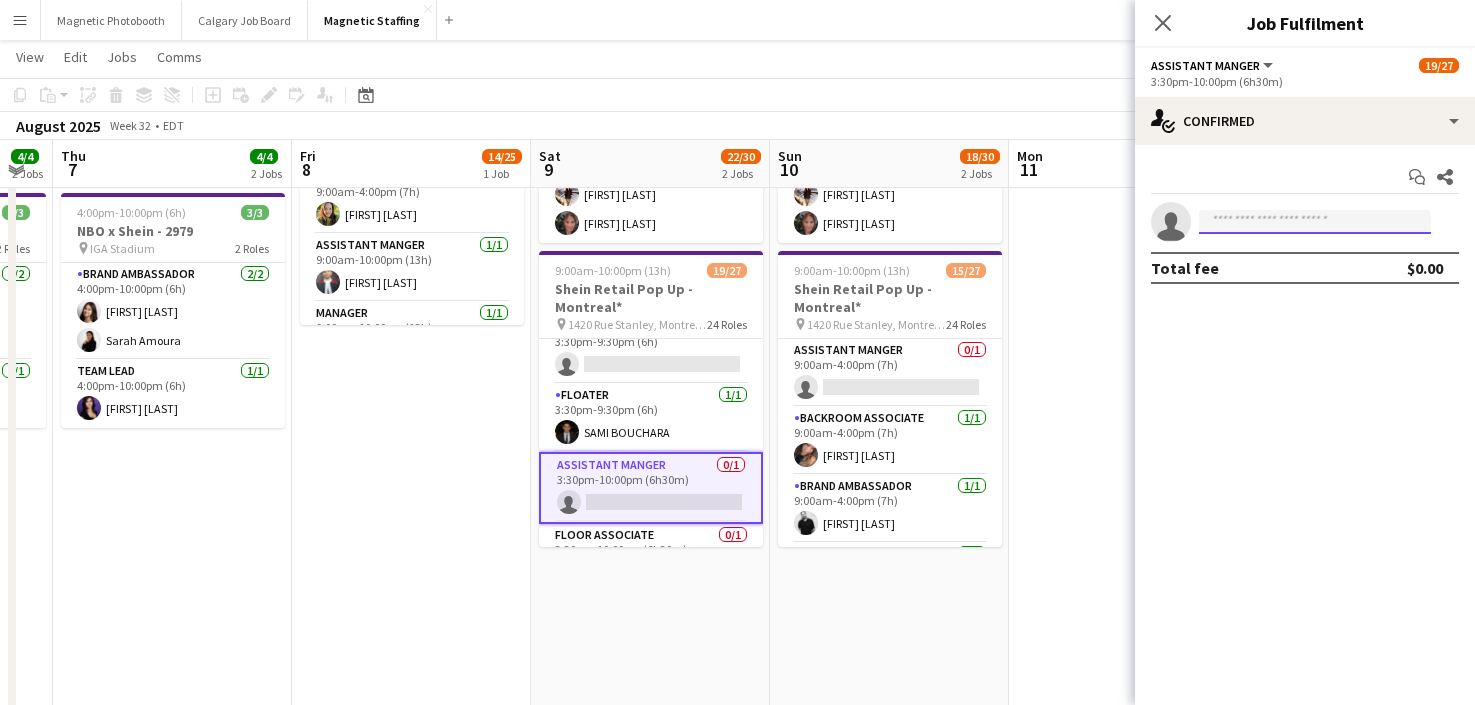 click at bounding box center (1315, 222) 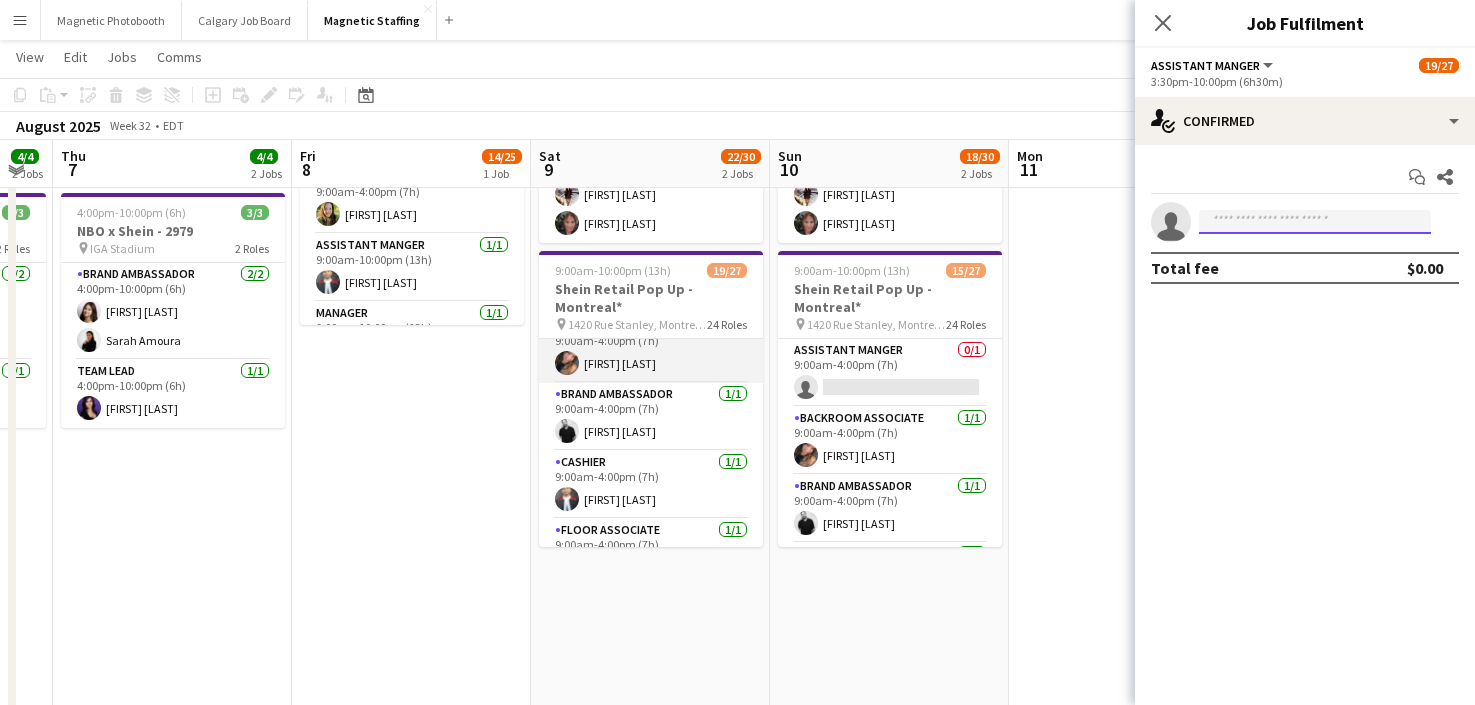 scroll, scrollTop: 164, scrollLeft: 0, axis: vertical 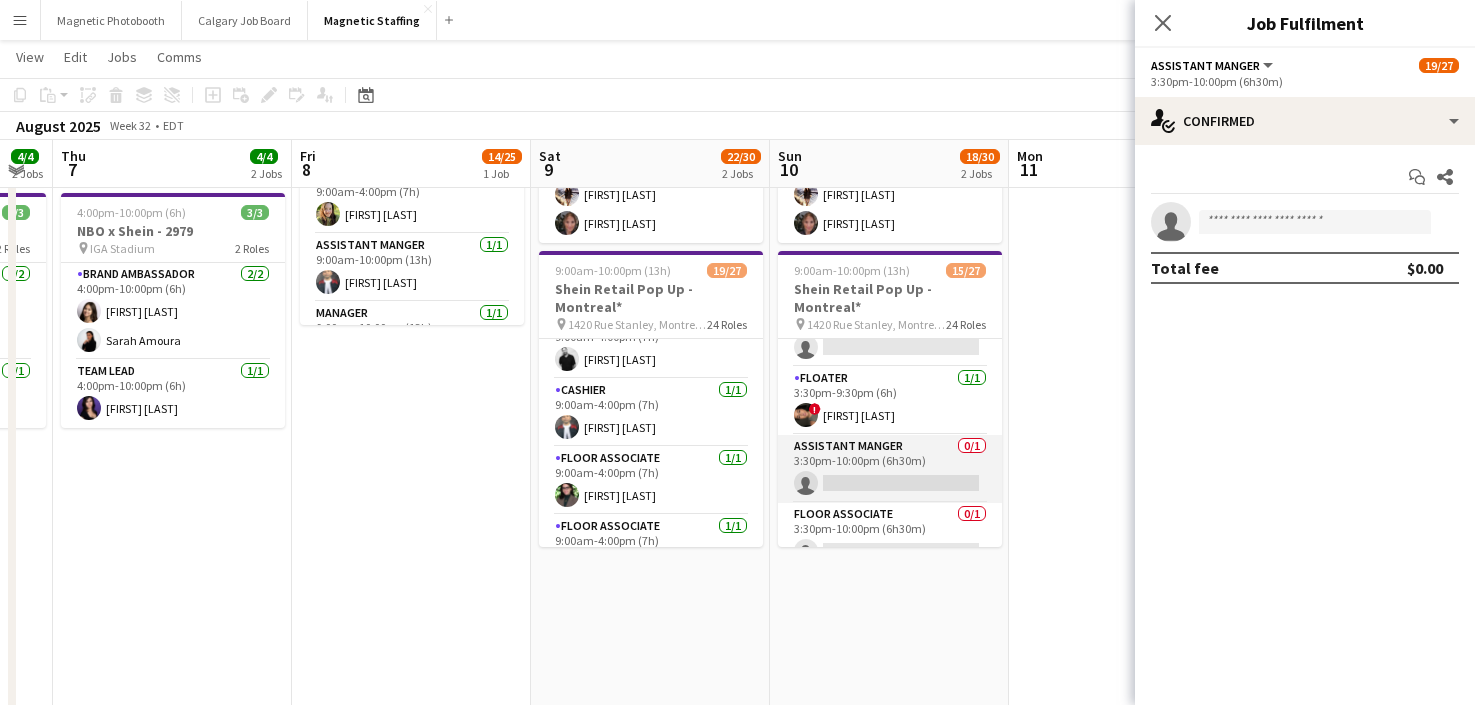 click on "Assistant Manger    0/1   3:30pm-10:00pm (6h30m)
single-neutral-actions" at bounding box center (890, 469) 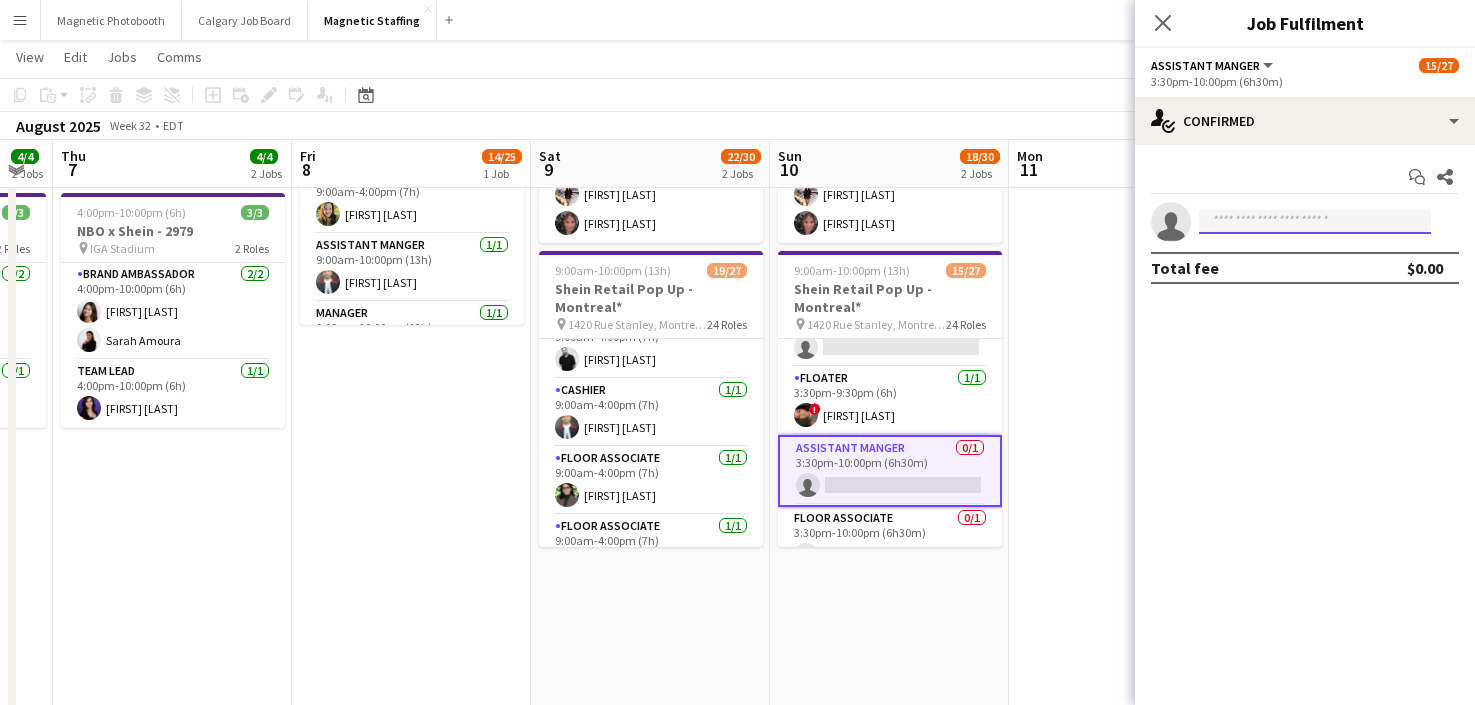 click at bounding box center [1315, 222] 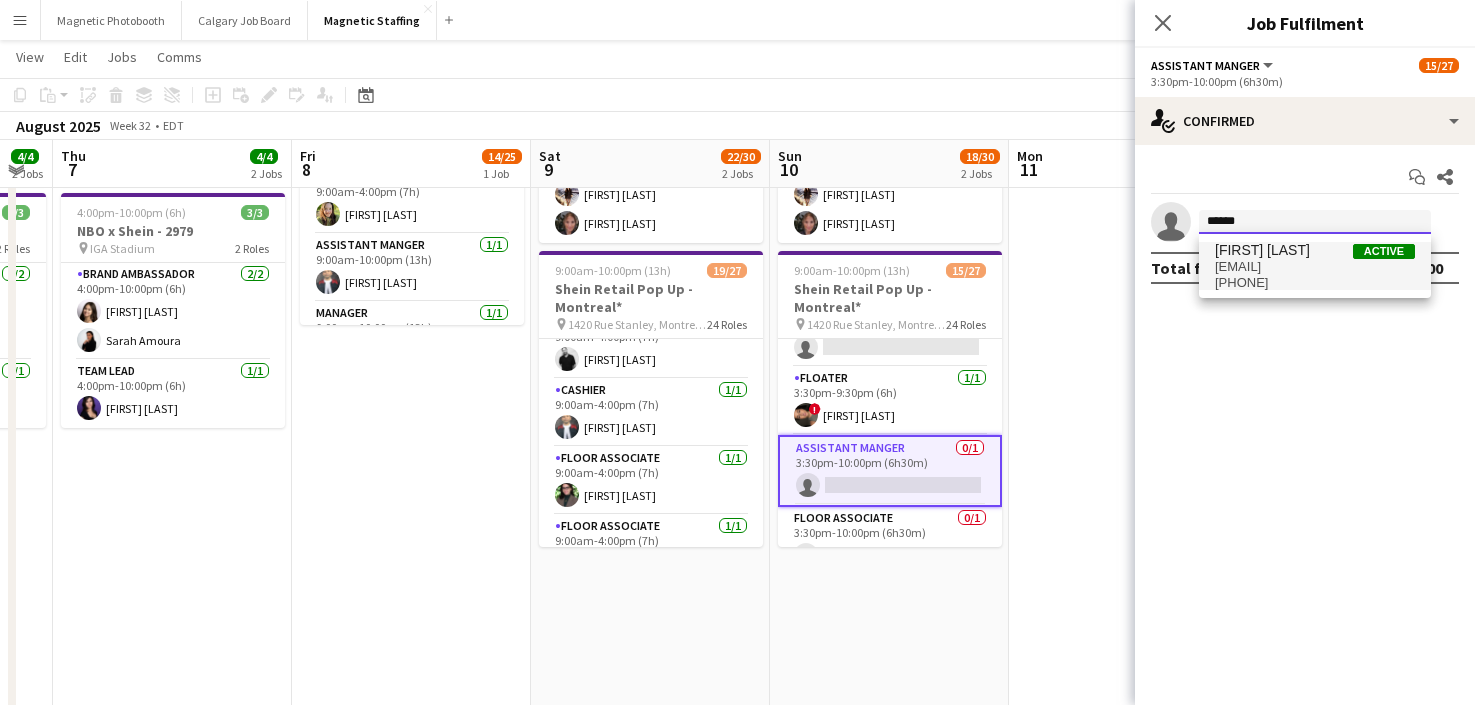 type on "******" 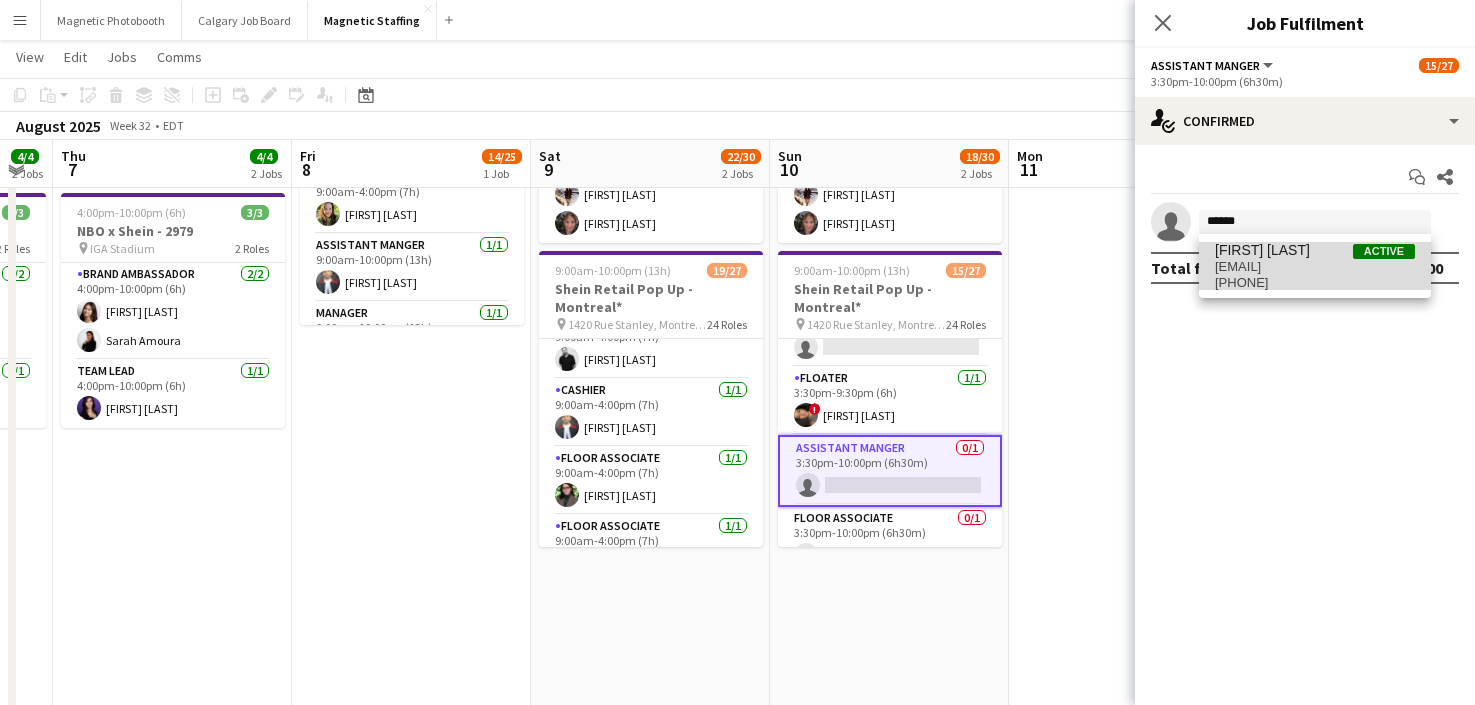 click on "[PHONE]" at bounding box center (1315, 283) 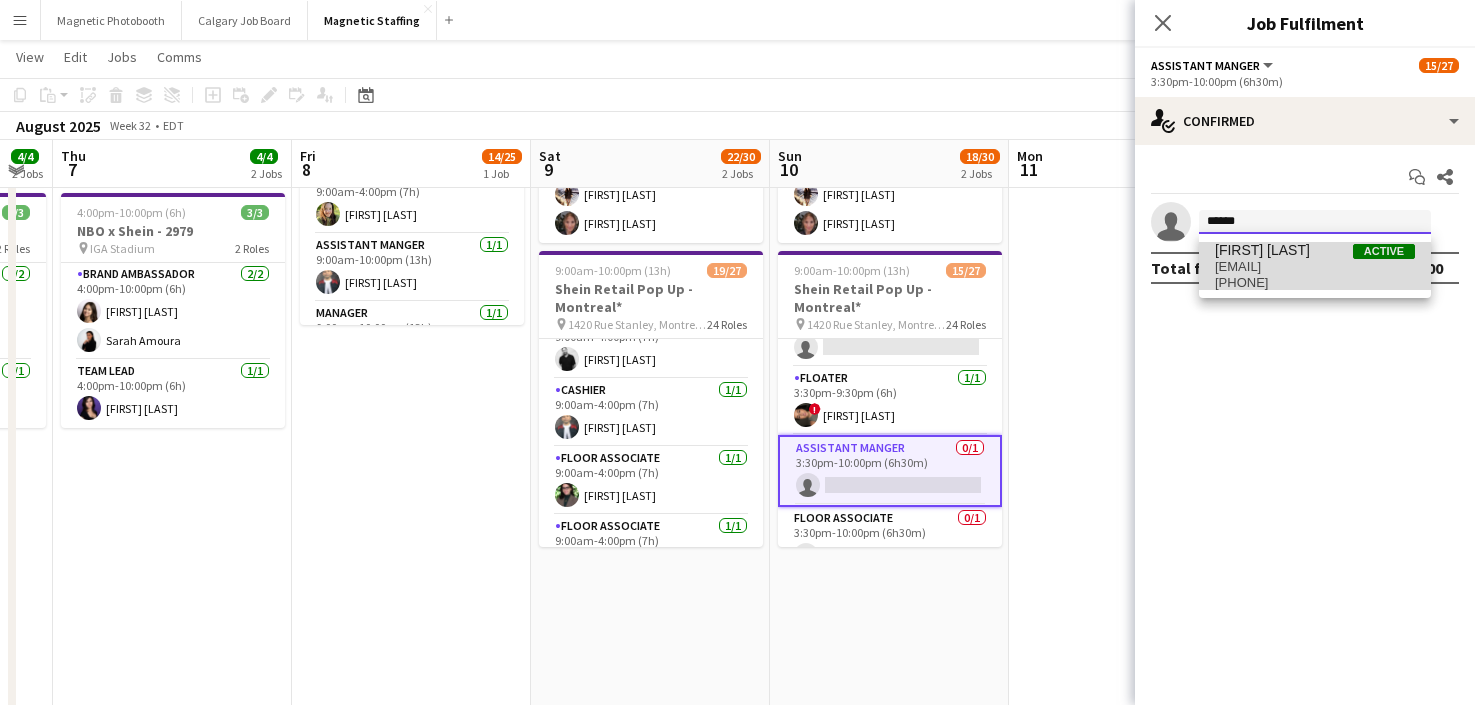 type 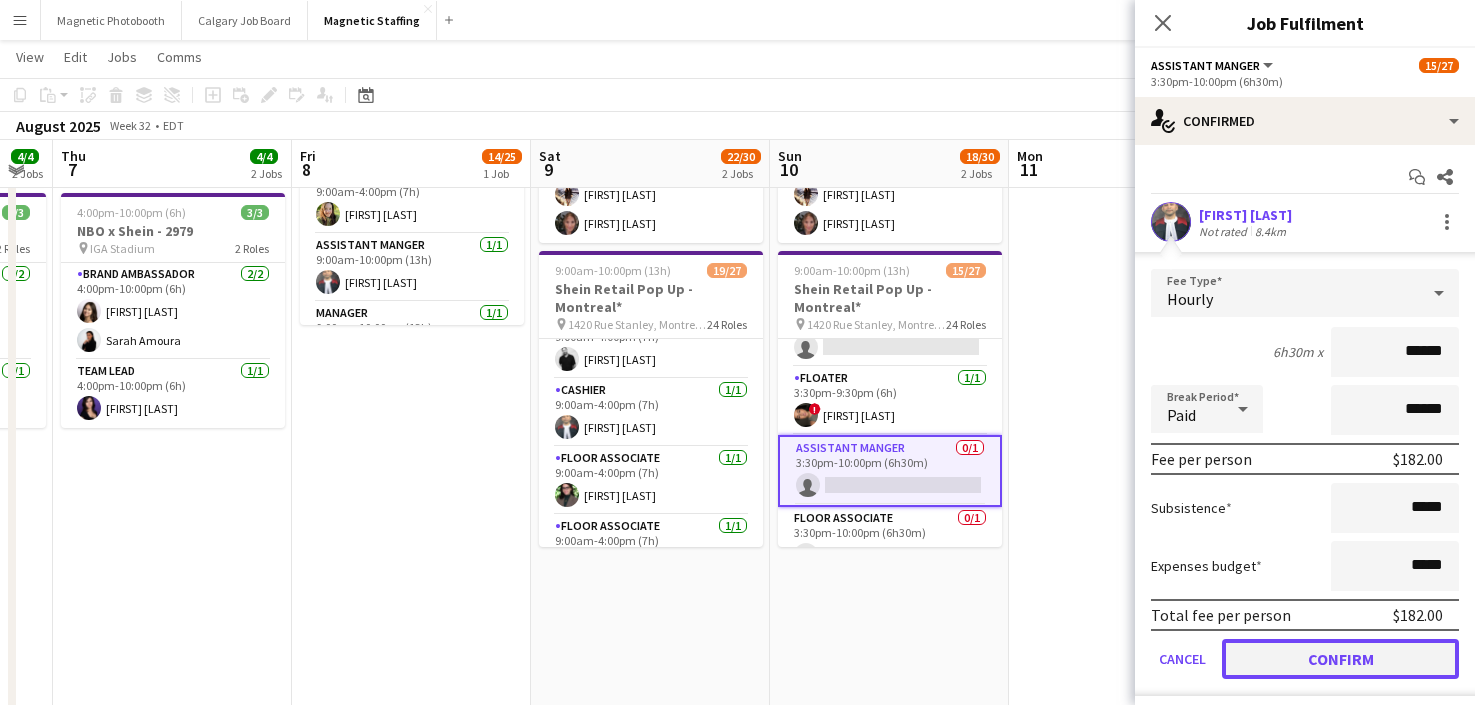 click on "Confirm" at bounding box center (1340, 659) 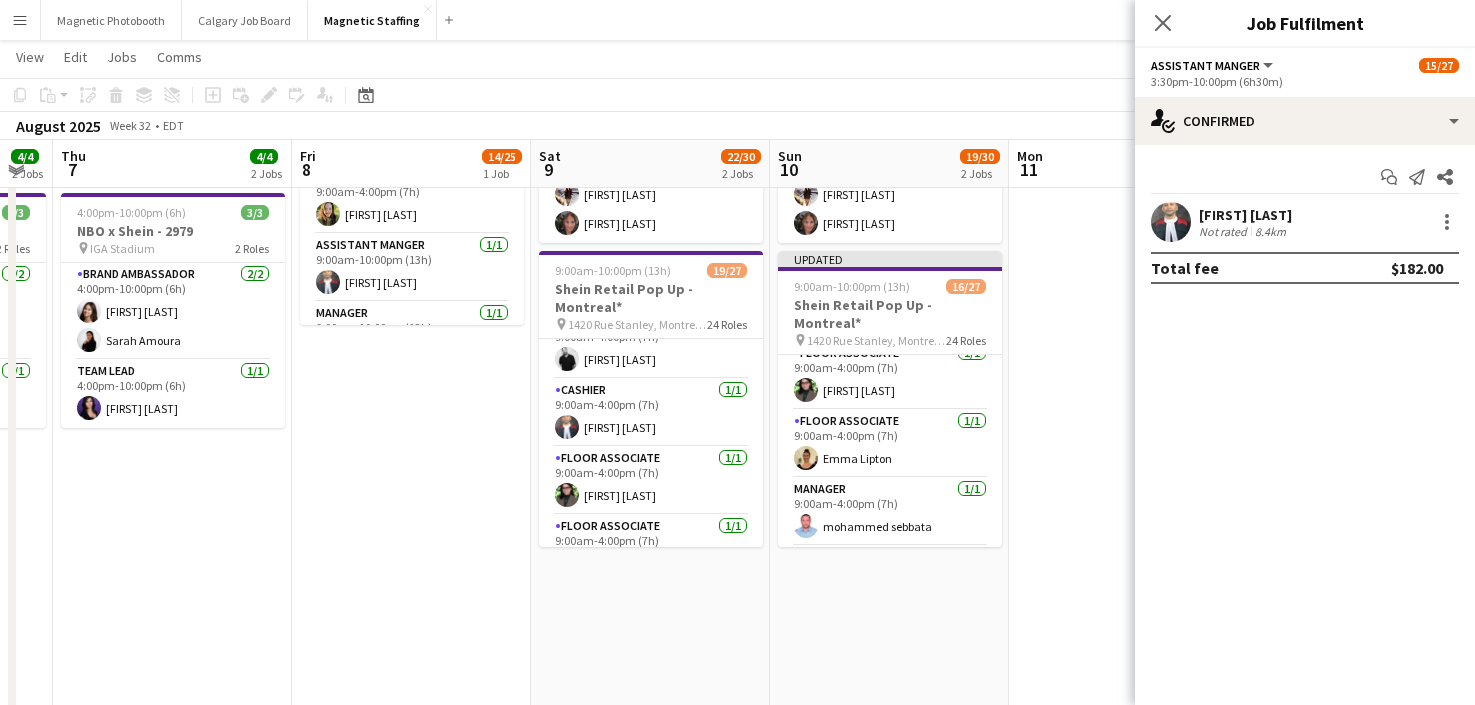 scroll, scrollTop: 283, scrollLeft: 0, axis: vertical 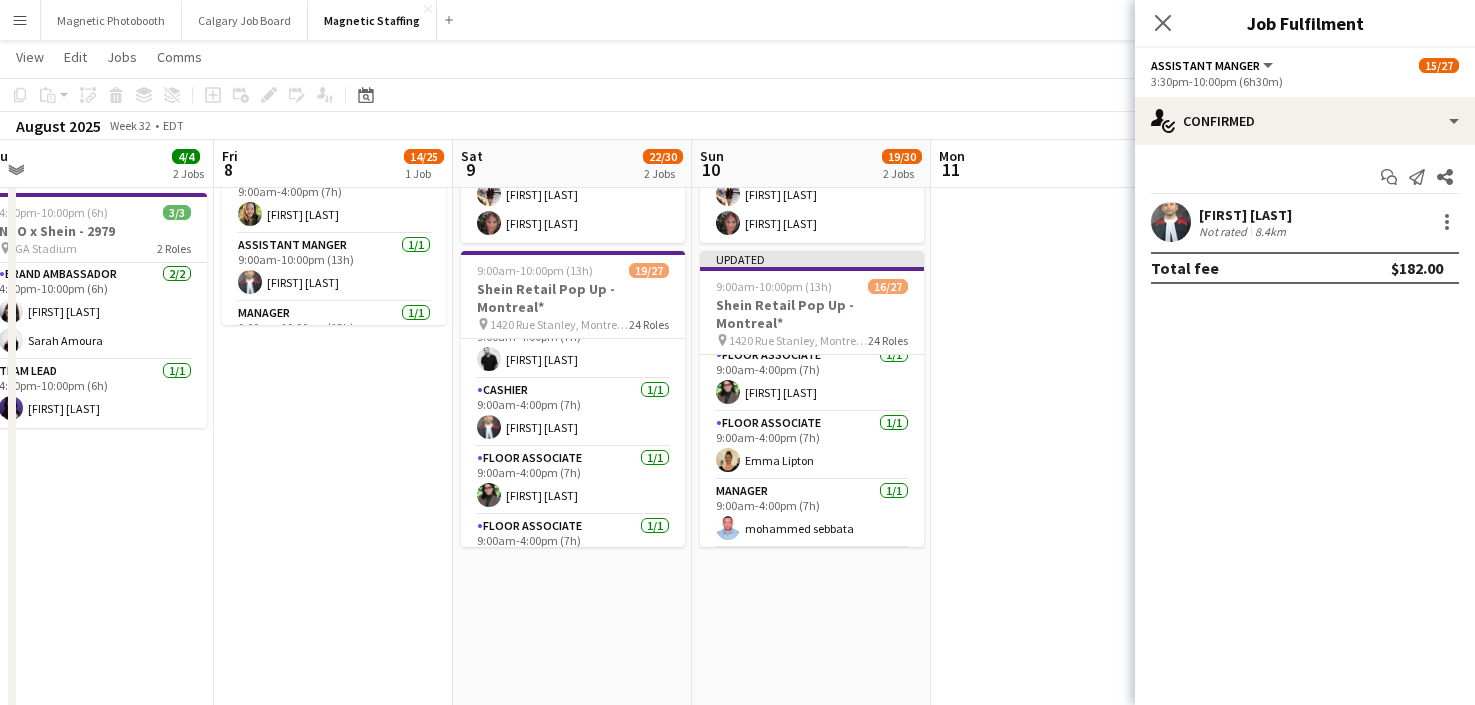 drag, startPoint x: 912, startPoint y: 427, endPoint x: 751, endPoint y: 427, distance: 161 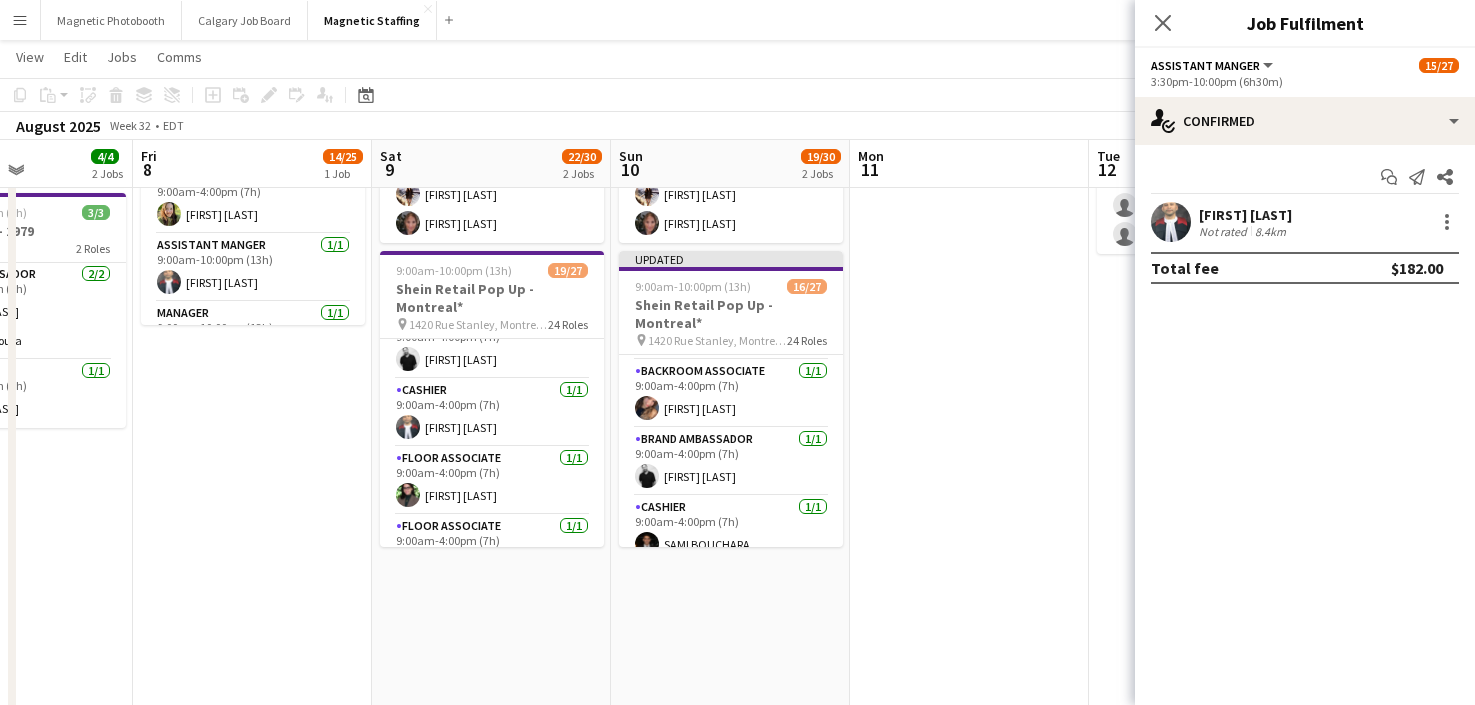scroll, scrollTop: 0, scrollLeft: 0, axis: both 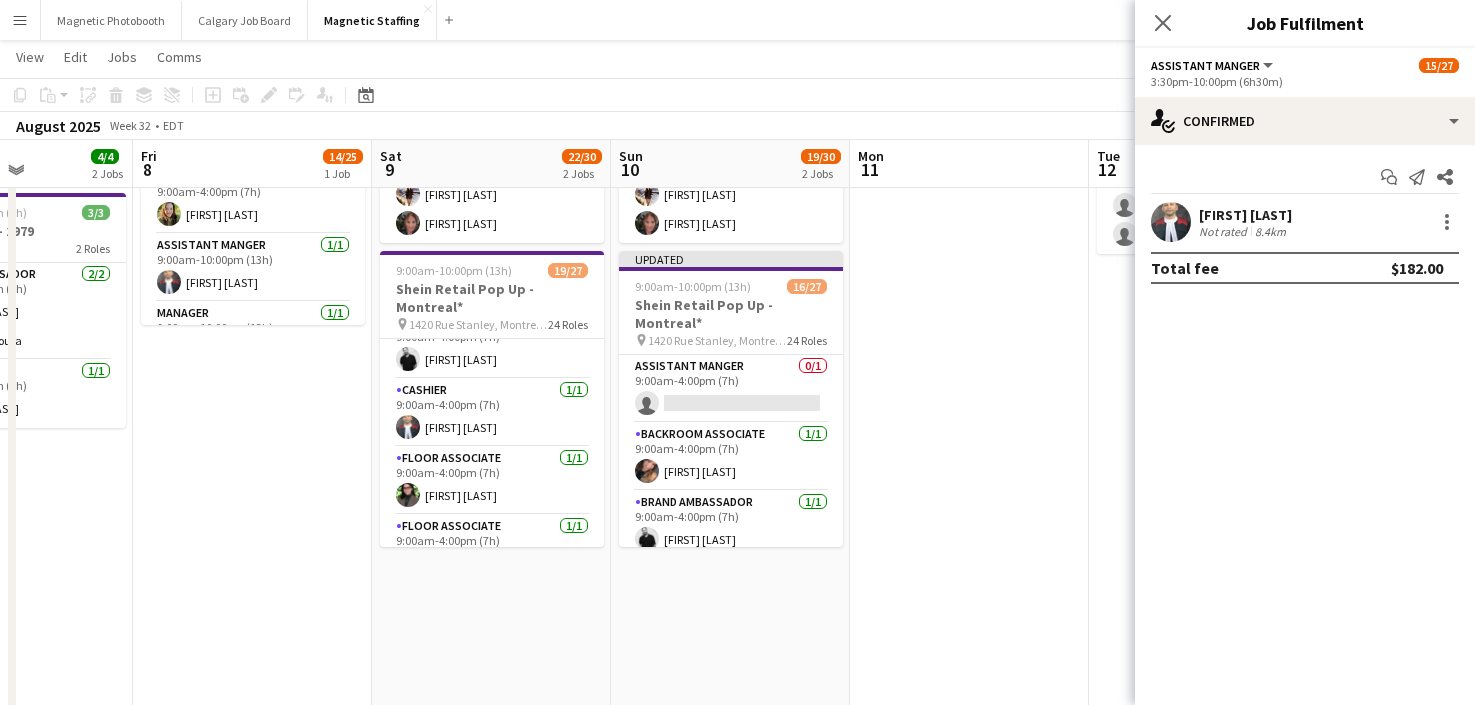 click at bounding box center [969, 989] 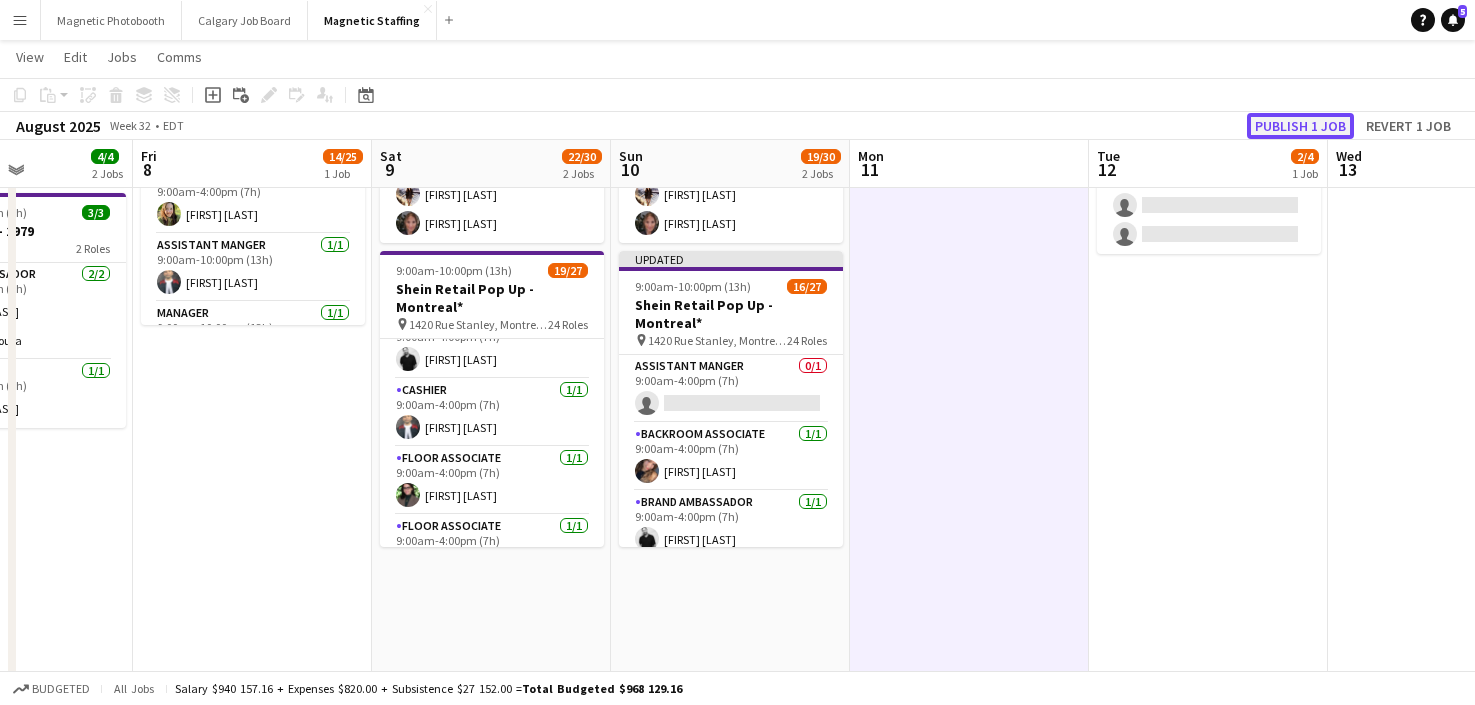 click on "Publish 1 job" 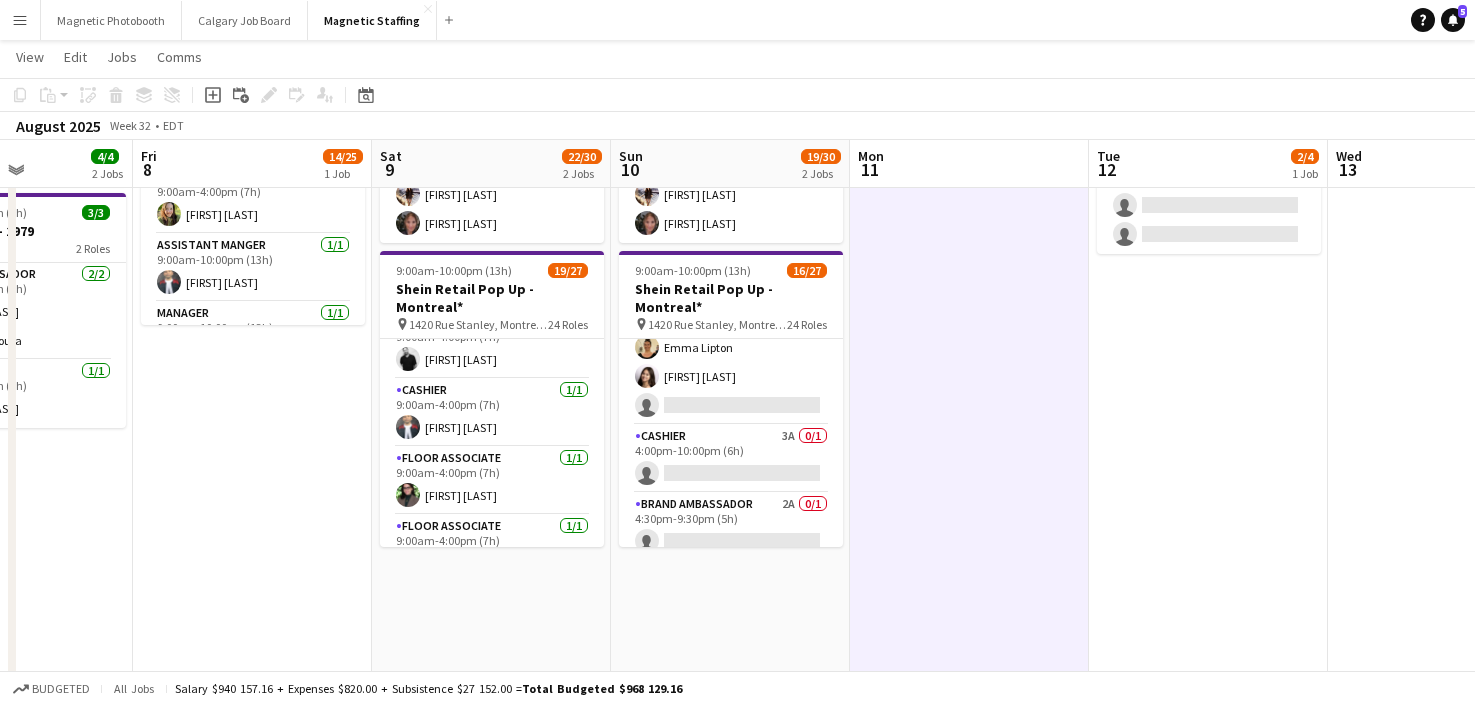 scroll, scrollTop: 1511, scrollLeft: 0, axis: vertical 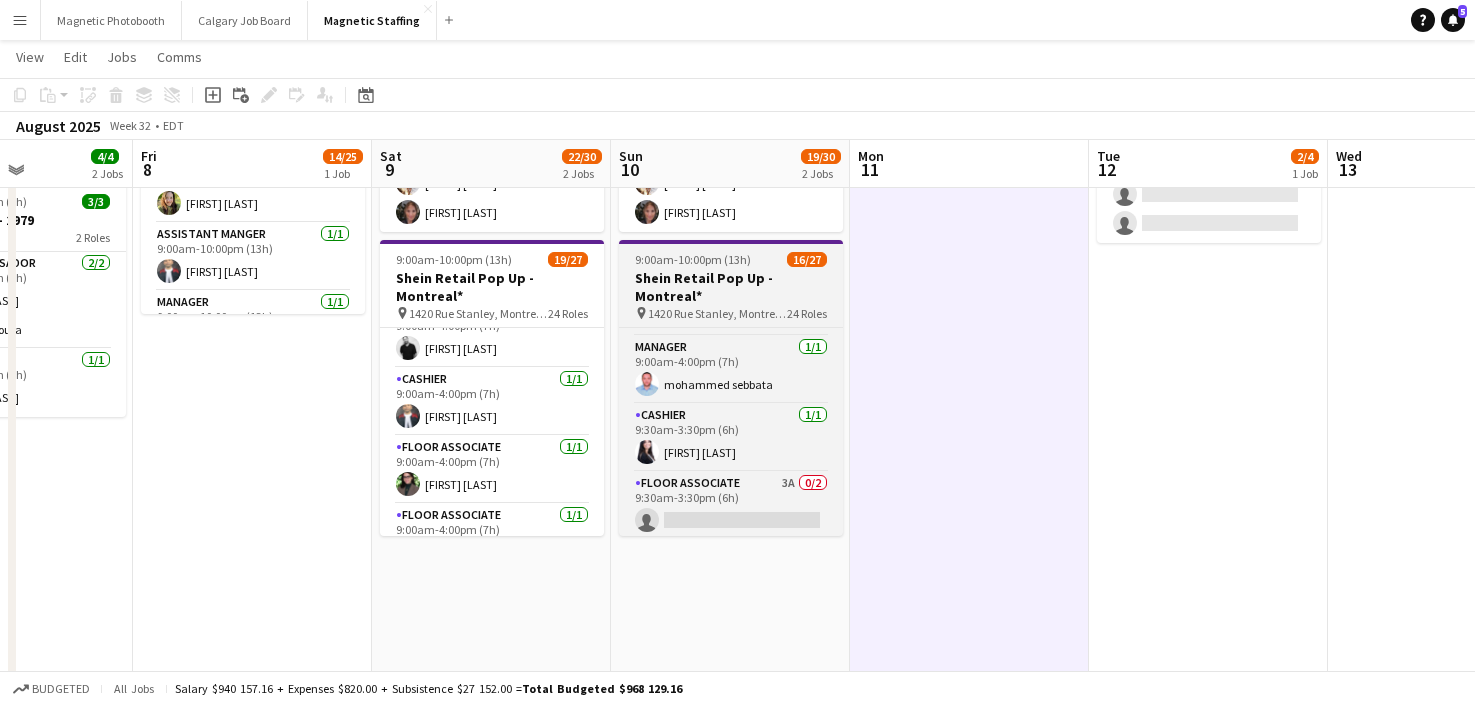 click on "9:00am-10:00pm (13h)" at bounding box center [693, 259] 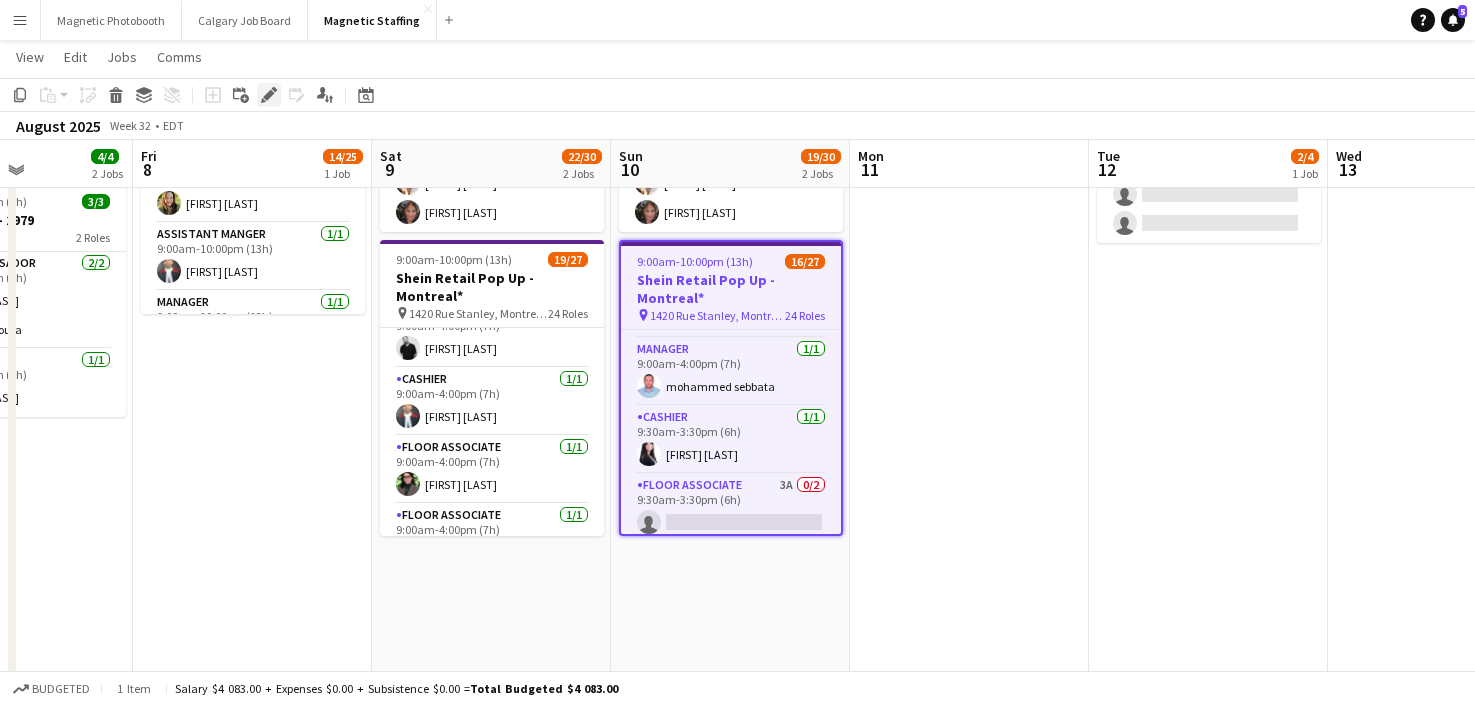 click on "Edit" 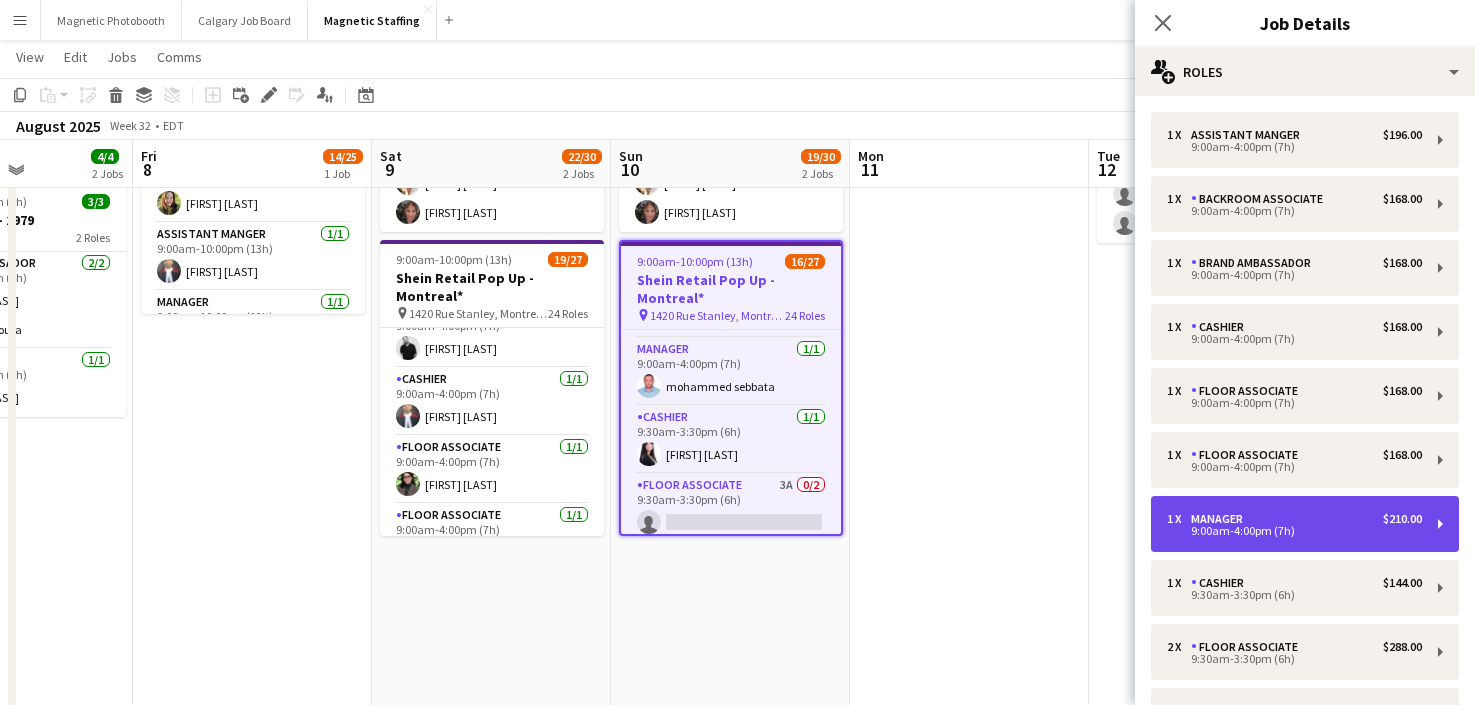 click on "1 x   Manager   $210.00" at bounding box center [1294, 519] 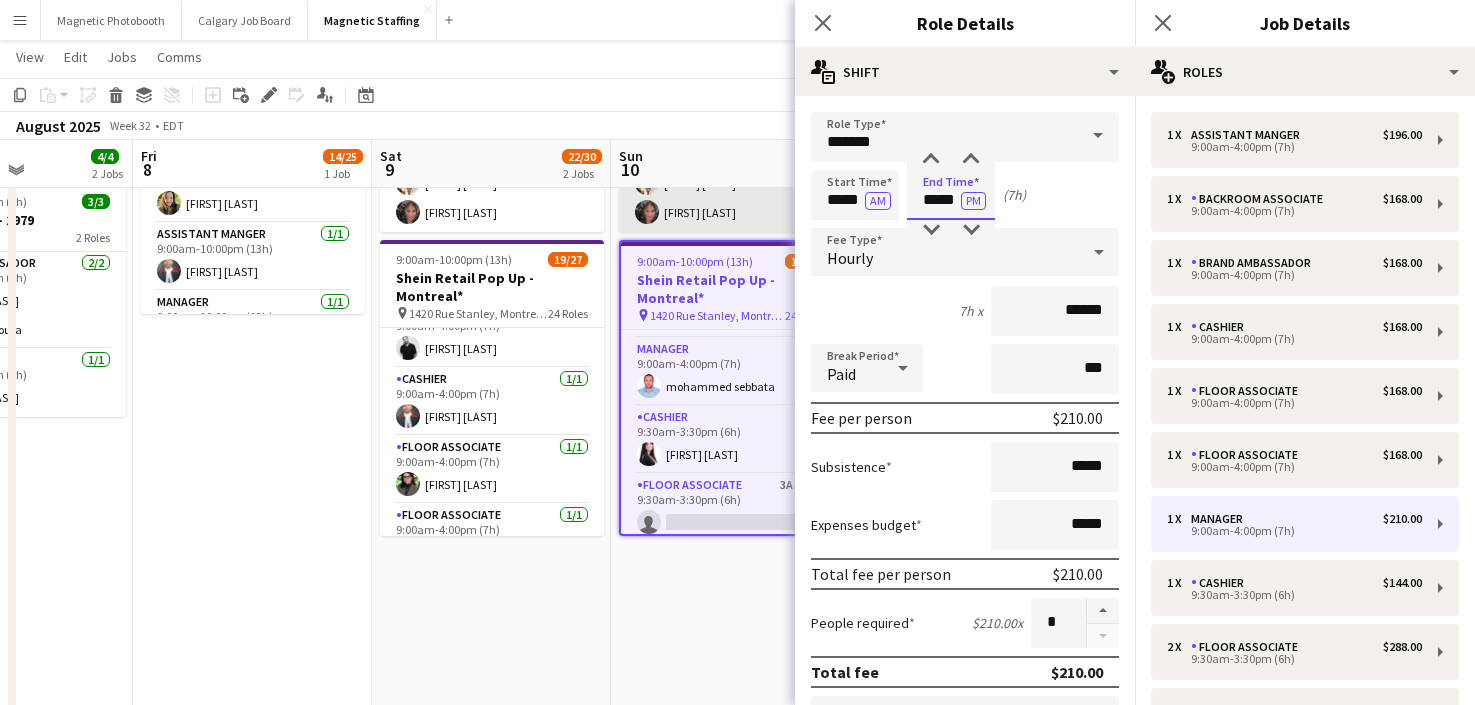 drag, startPoint x: 957, startPoint y: 199, endPoint x: 774, endPoint y: 194, distance: 183.0683 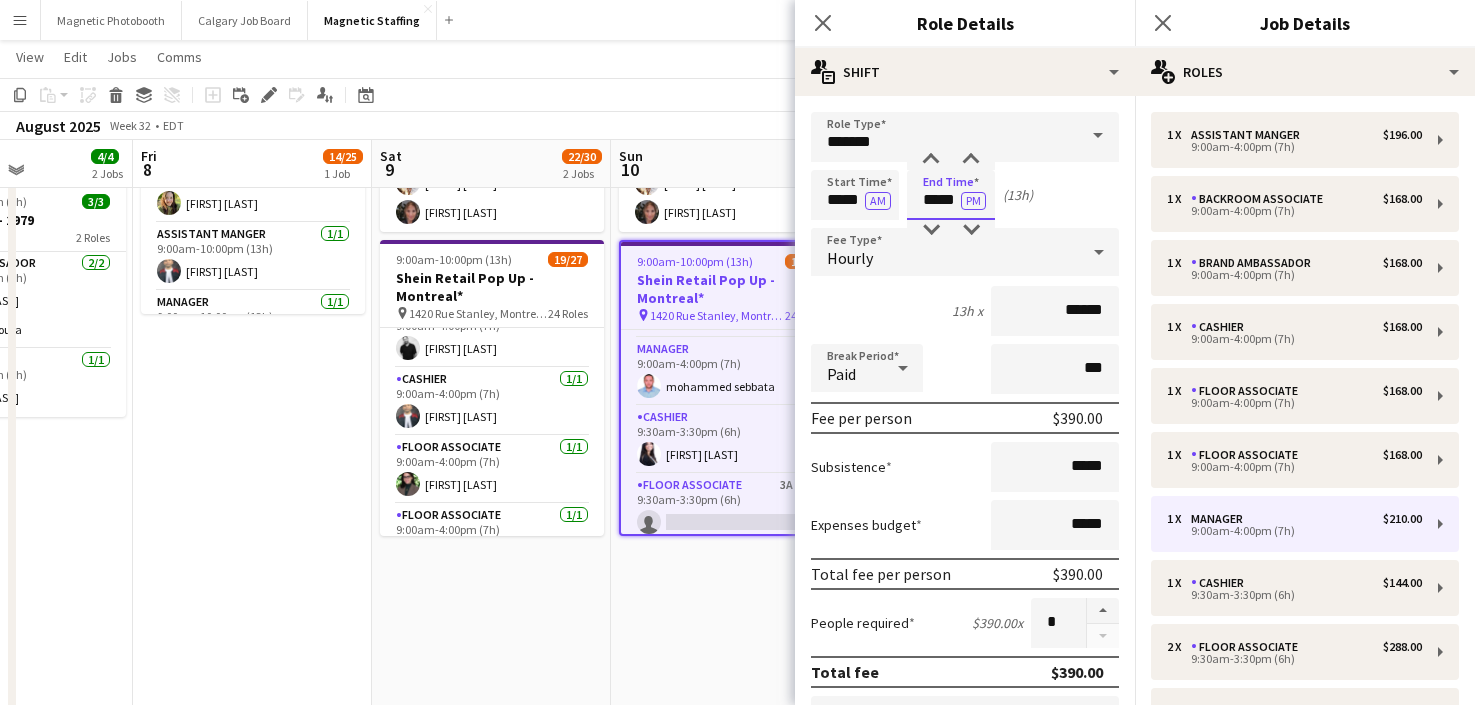scroll, scrollTop: 547, scrollLeft: 0, axis: vertical 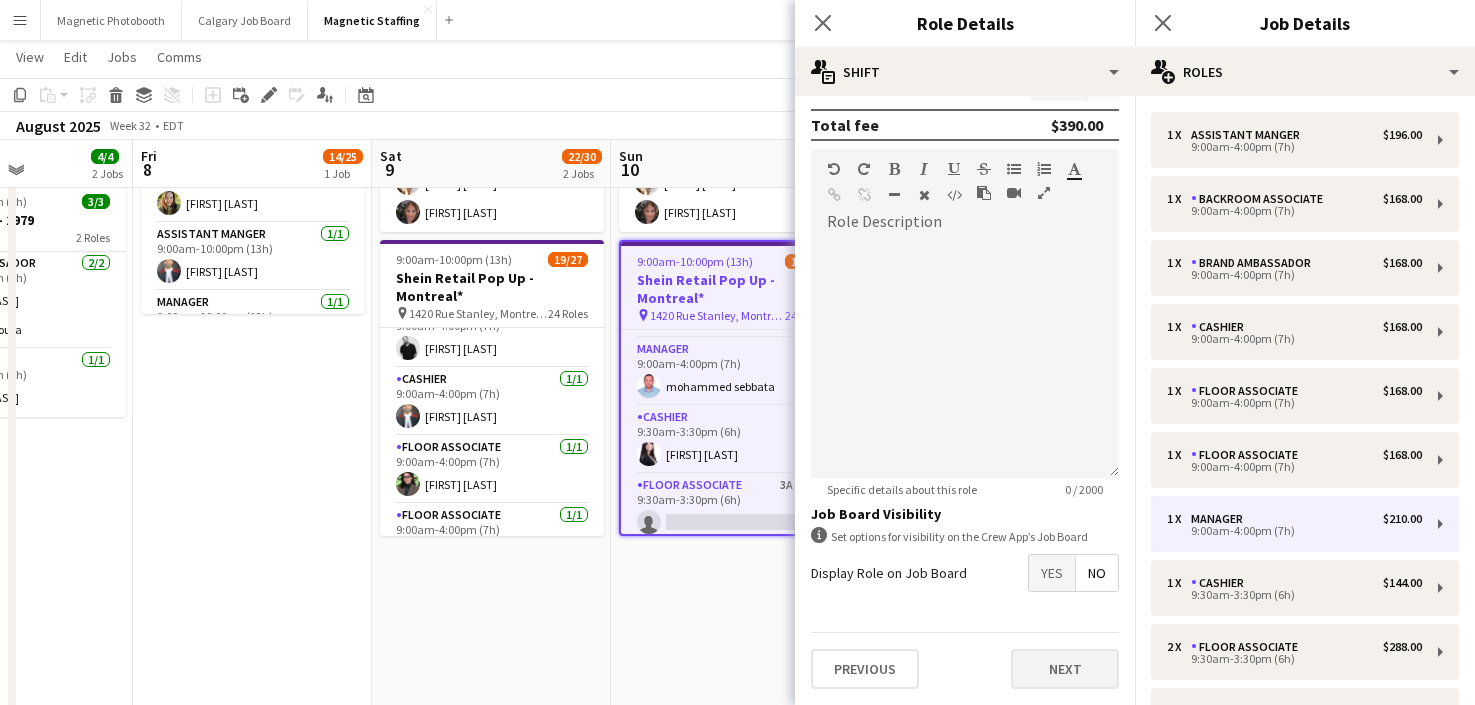 type on "*****" 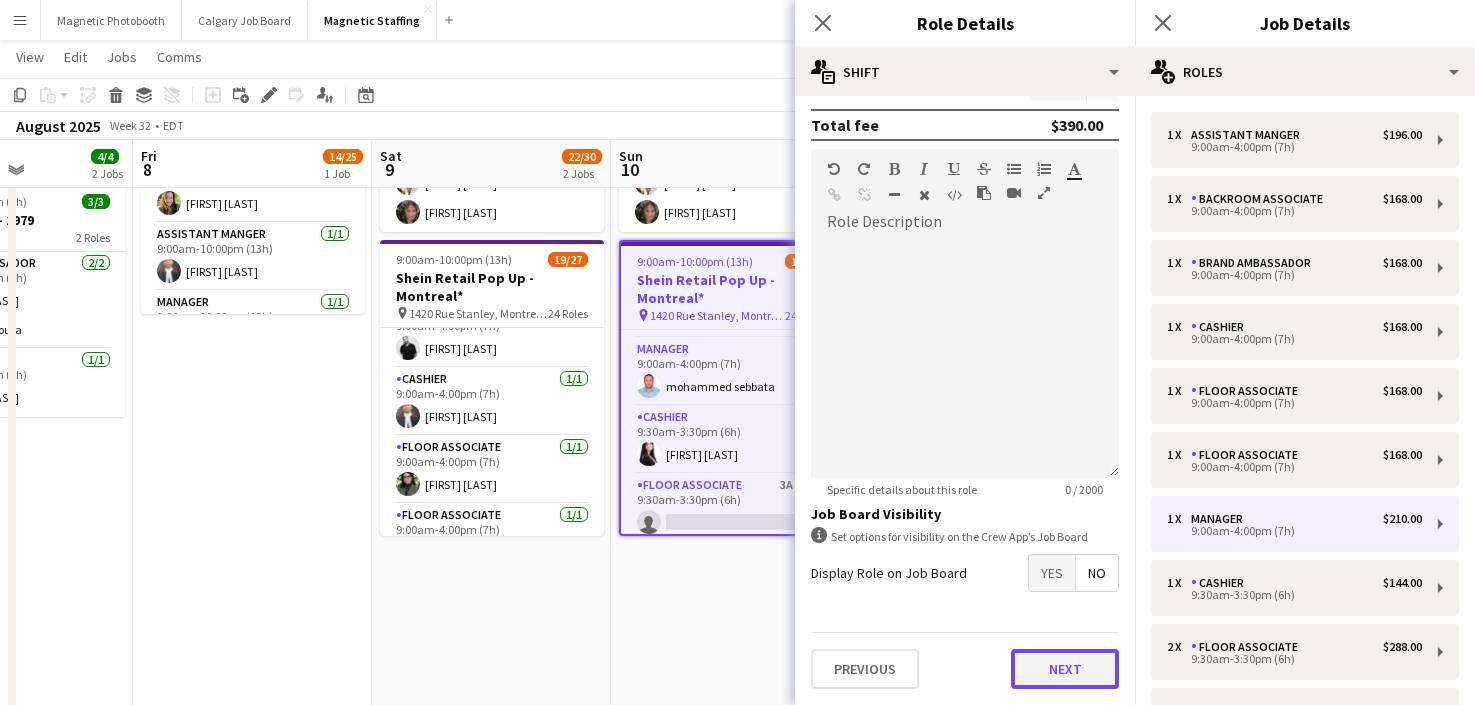 click on "Next" at bounding box center [1065, 669] 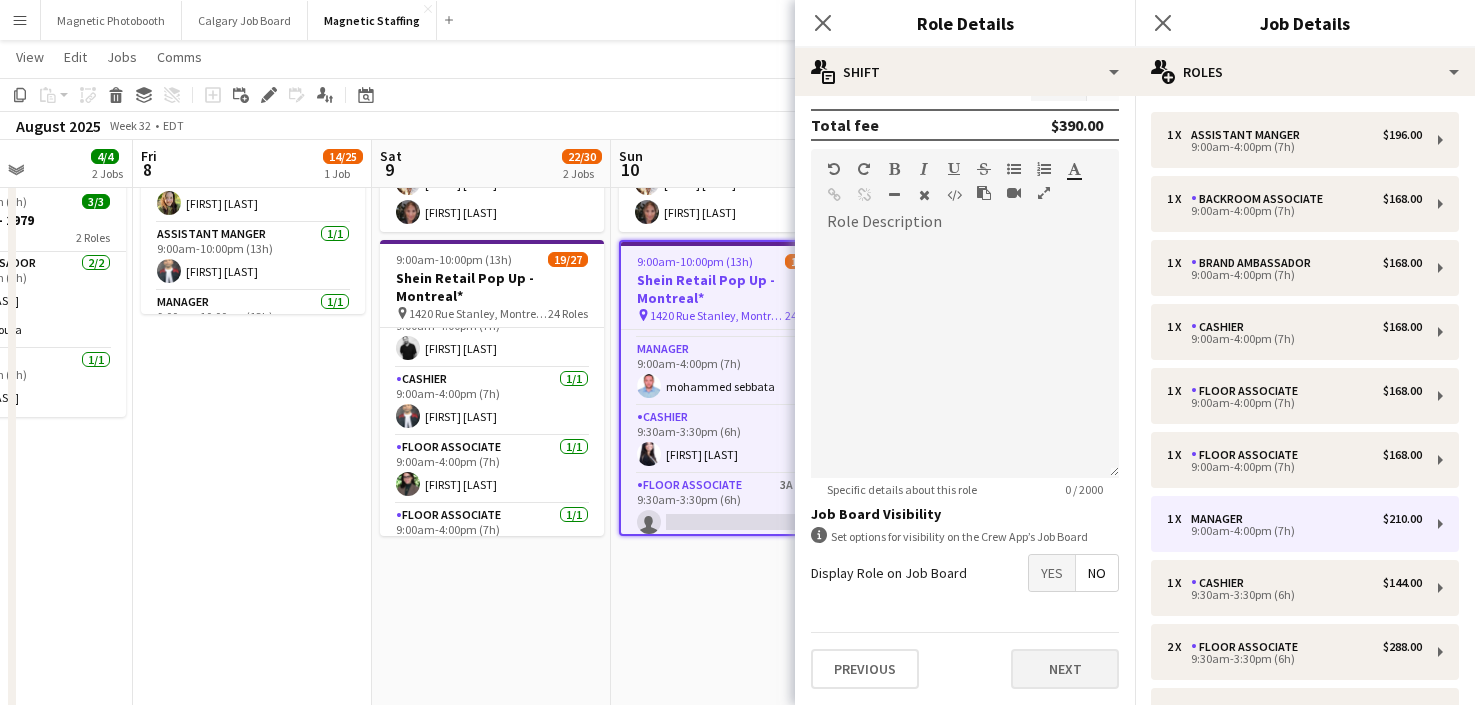scroll, scrollTop: 0, scrollLeft: 0, axis: both 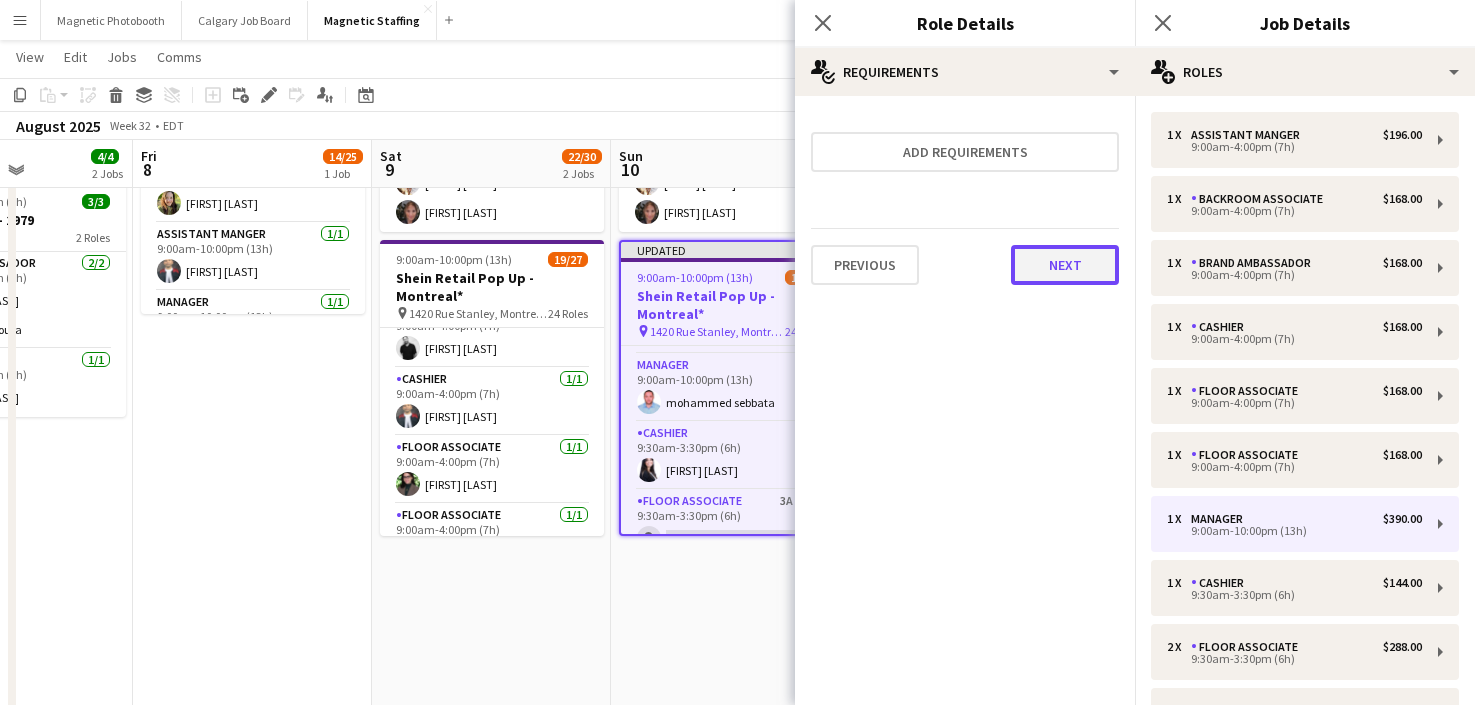 click on "Next" at bounding box center (1065, 265) 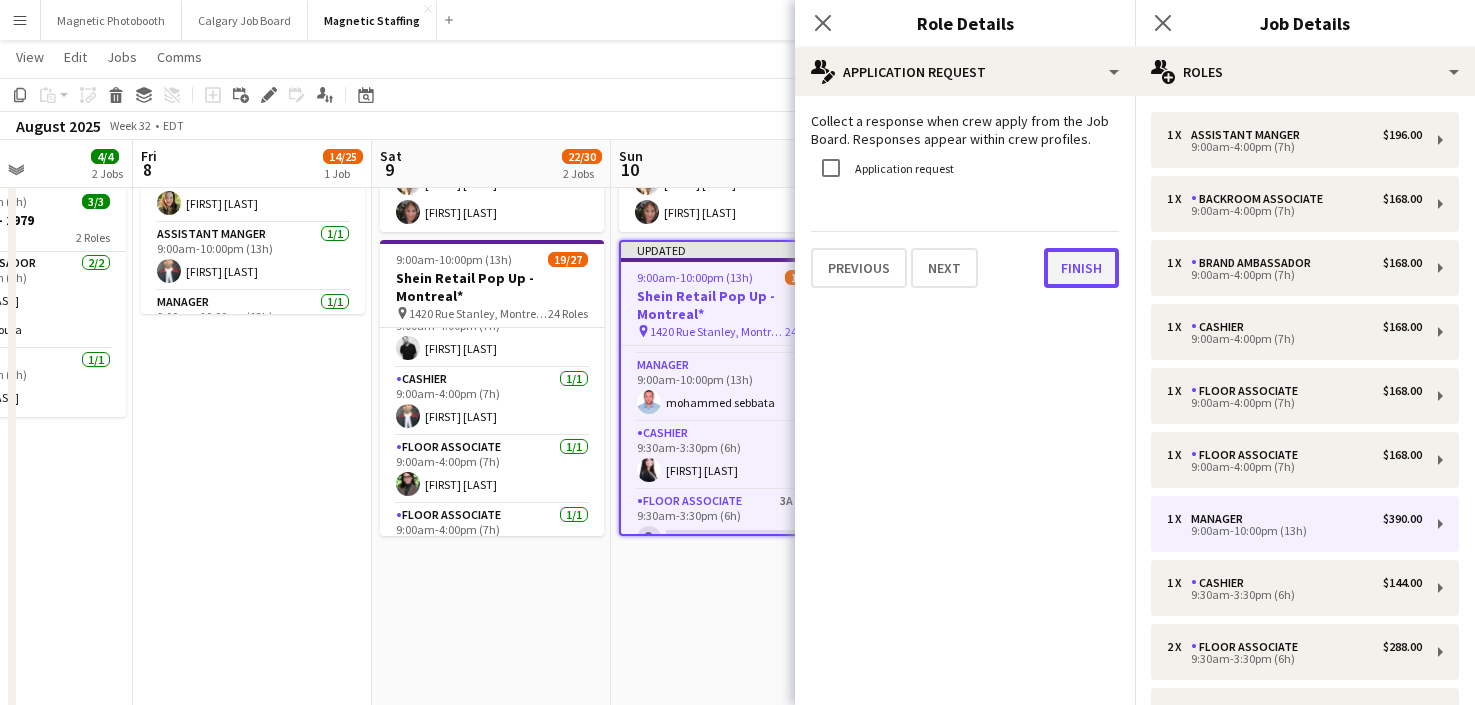 click on "Finish" at bounding box center [1081, 268] 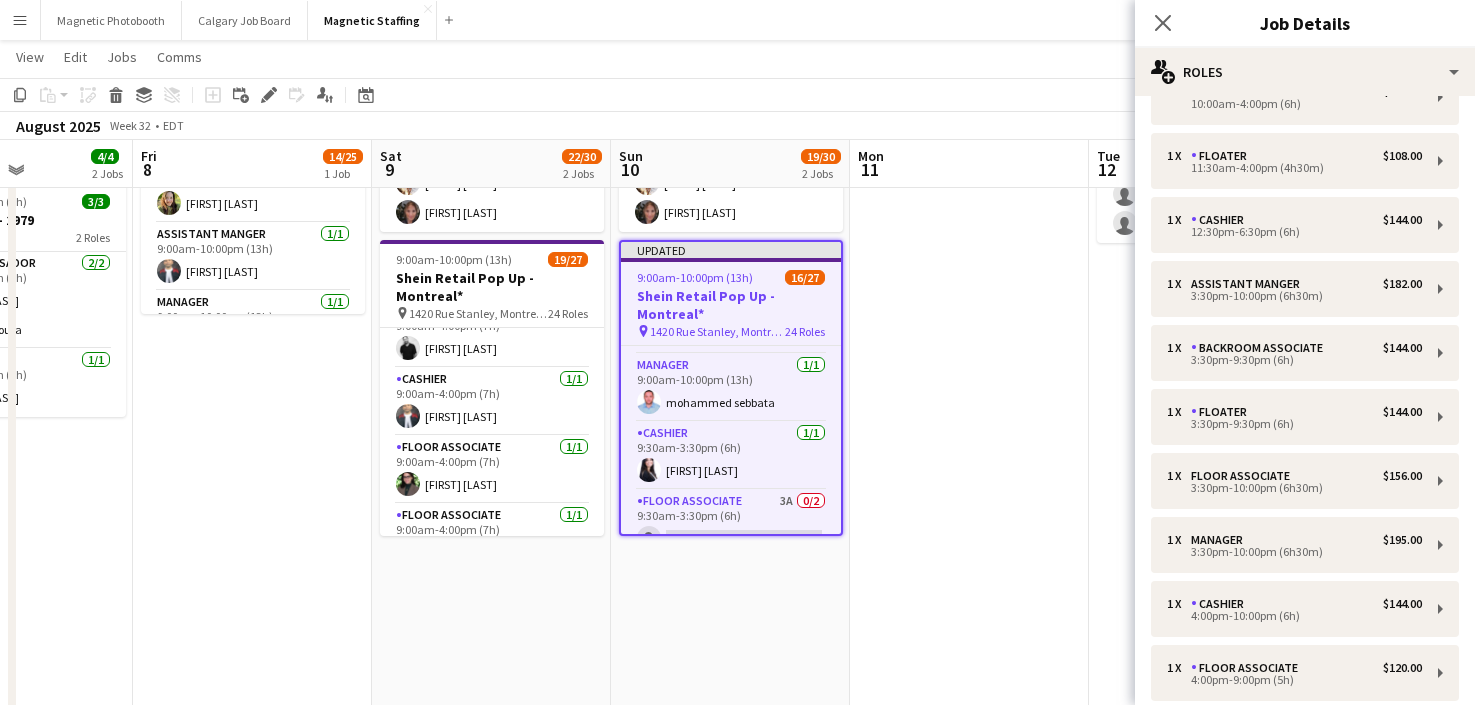 scroll, scrollTop: 722, scrollLeft: 0, axis: vertical 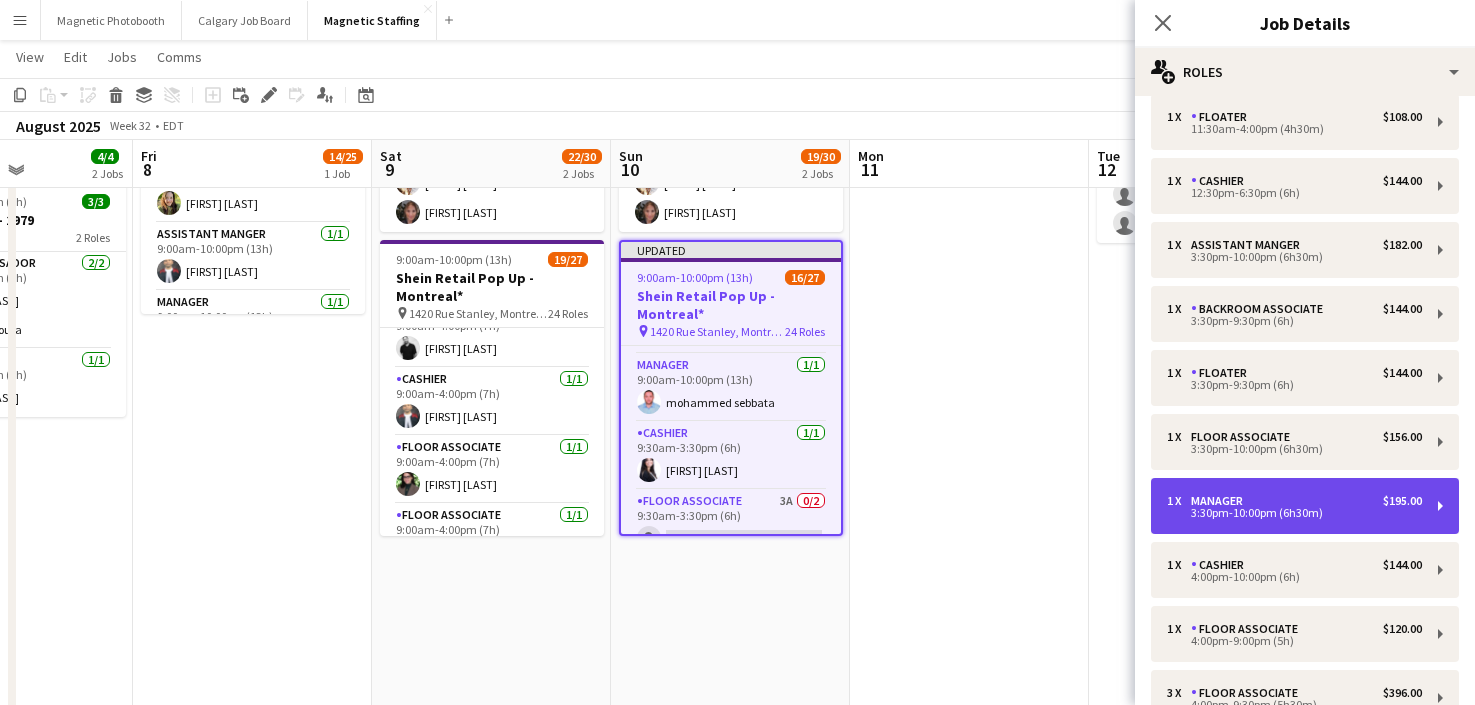click on "1 x   Manager   $195.00   3:30pm-10:00pm (6h30m)" at bounding box center (1305, 506) 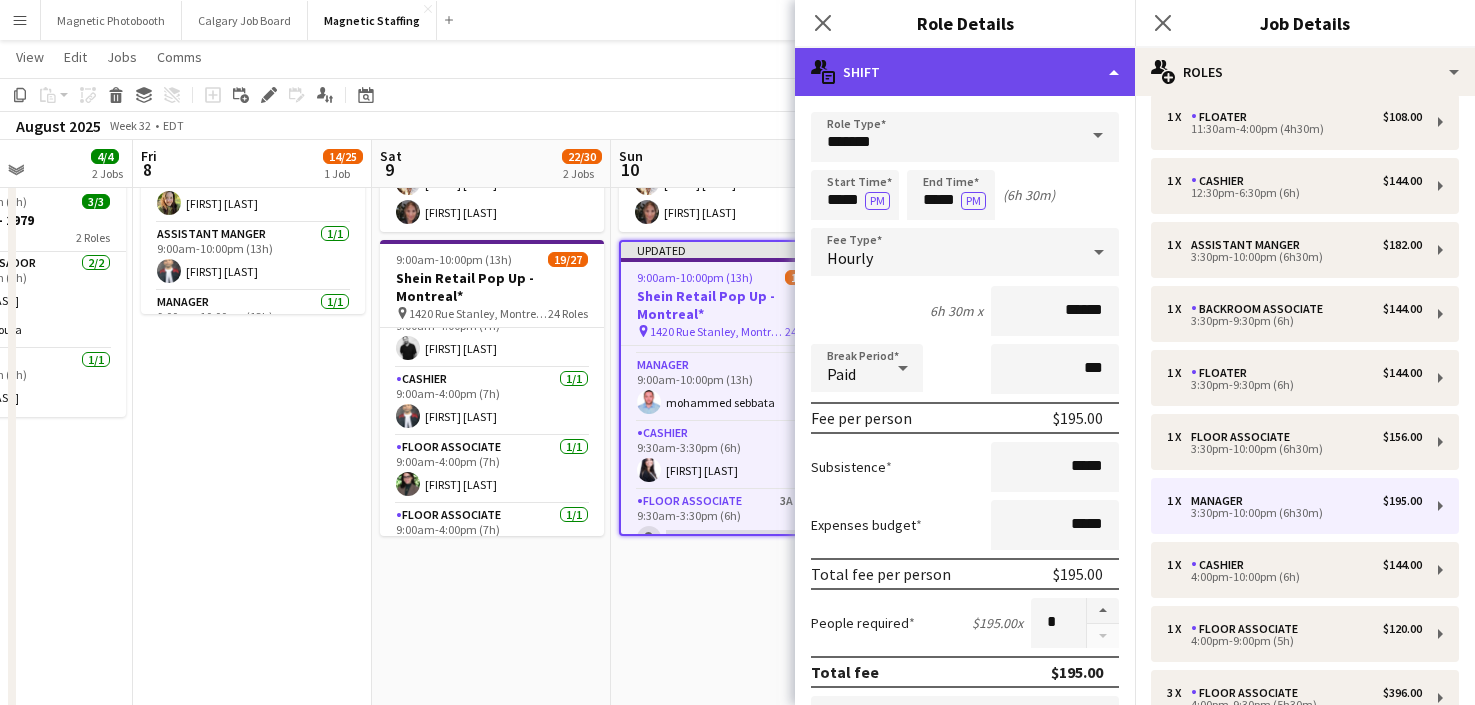 click on "multiple-actions-text
Shift" 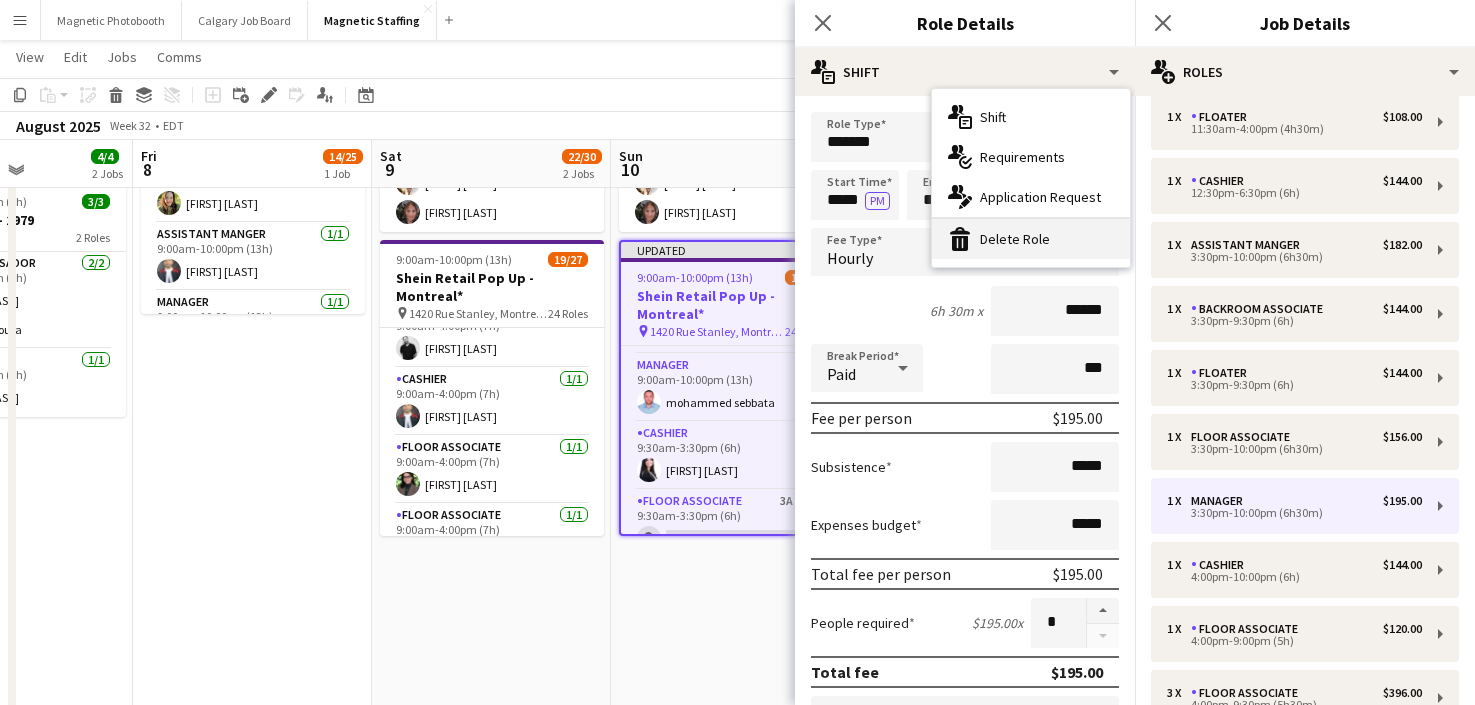 click on "bin-2
Delete Role" at bounding box center [1031, 239] 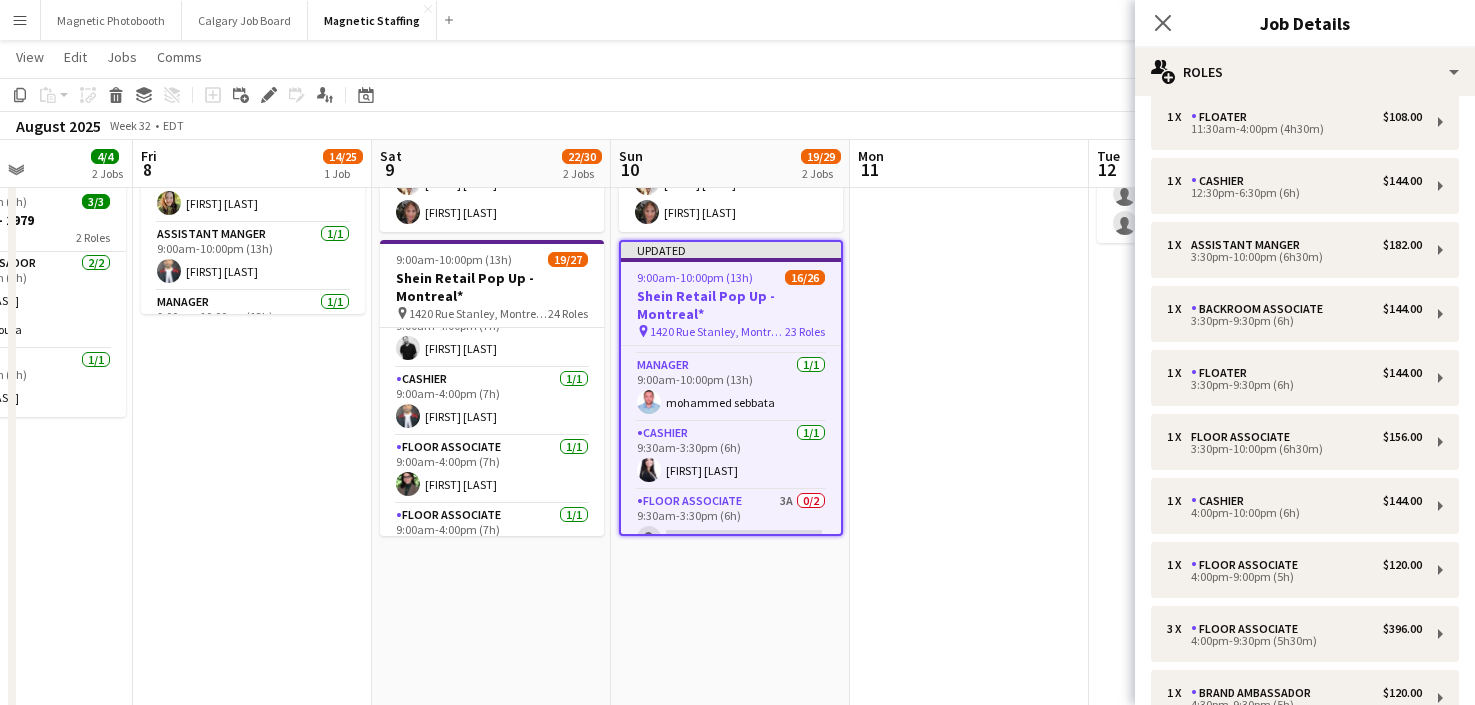 click on "Copy
Paste
Paste
Command
V Paste with crew
Command
Shift
V
Paste linked Job
Delete
Group
Ungroup
Add job
Add linked Job
Edit
Edit linked Job
Applicants
Date picker
JUL 2025 JUL 2025 Monday M Tuesday T Wednesday W Thursday T Friday F Saturday S Sunday S  JUL      1   2   3   4   5   6   7   8   9   10   11   12   13   14   15   16   17   18   19   20   21   22   23   24" 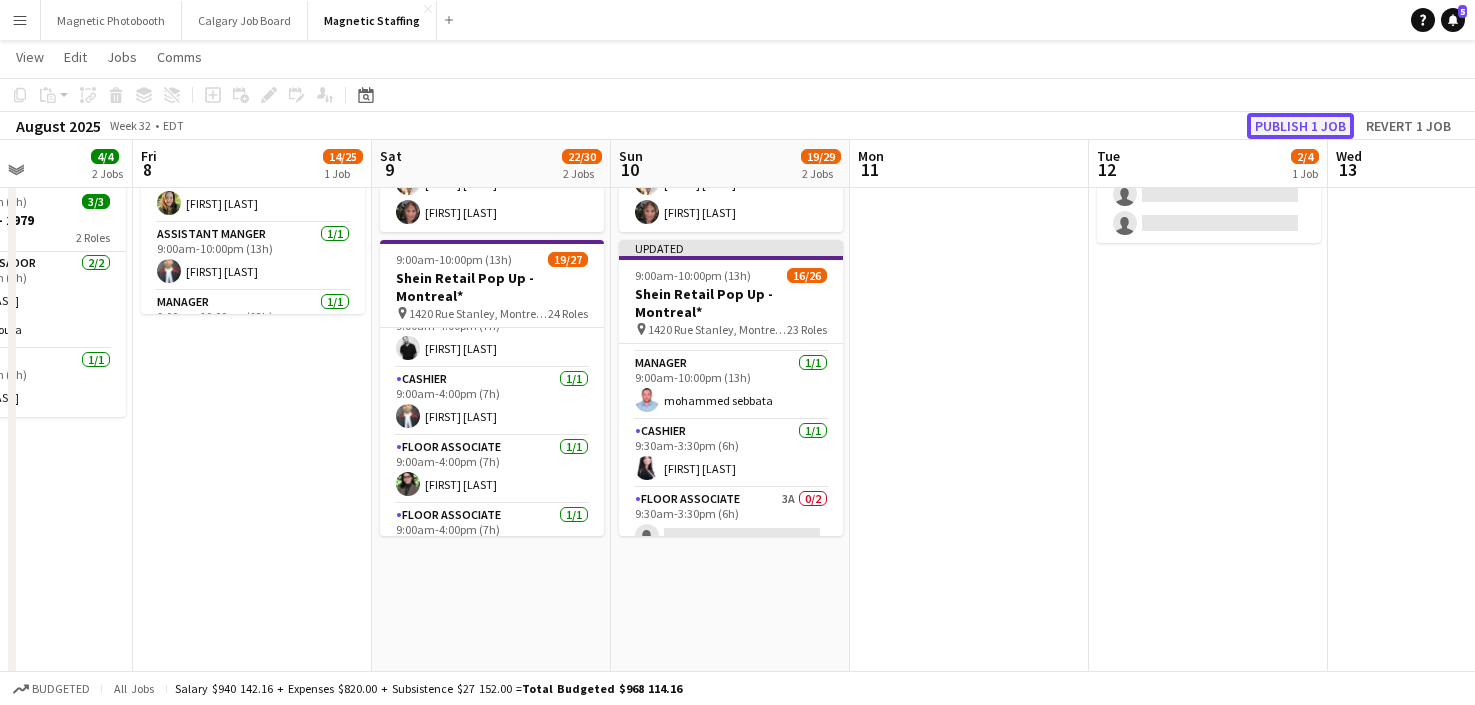 click on "Publish 1 job" 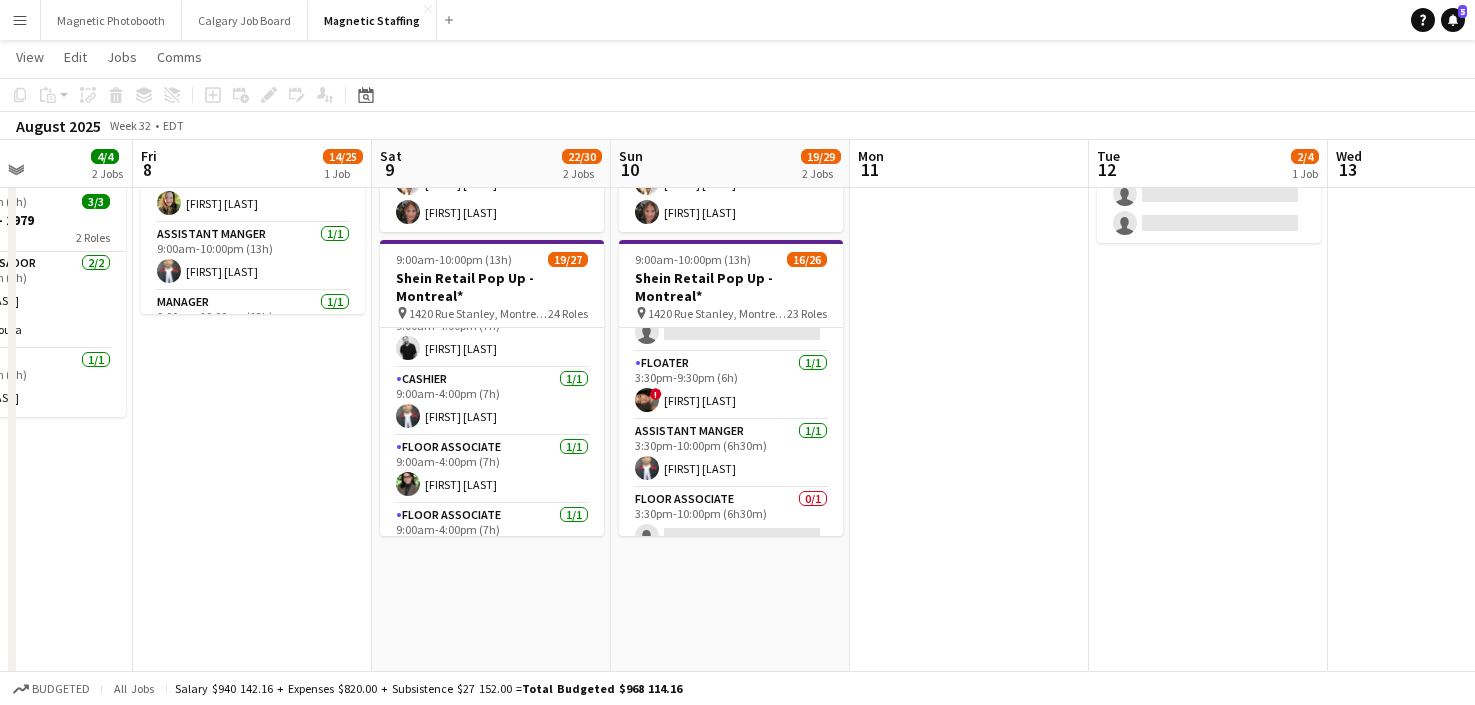 scroll, scrollTop: 960, scrollLeft: 0, axis: vertical 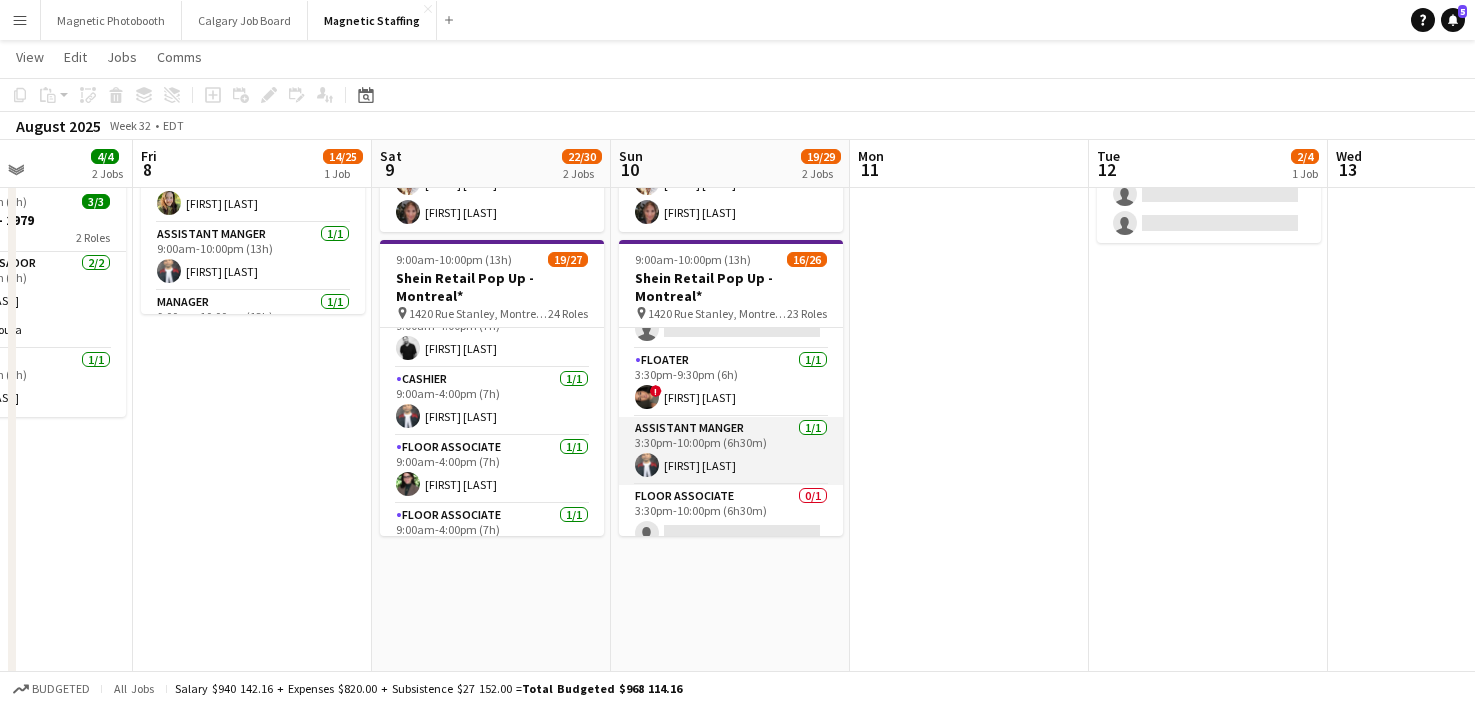 click on "Assistant Manger    [TIME]-[TIME] ([DURATION])
[FIRST] [LAST]" at bounding box center (731, 451) 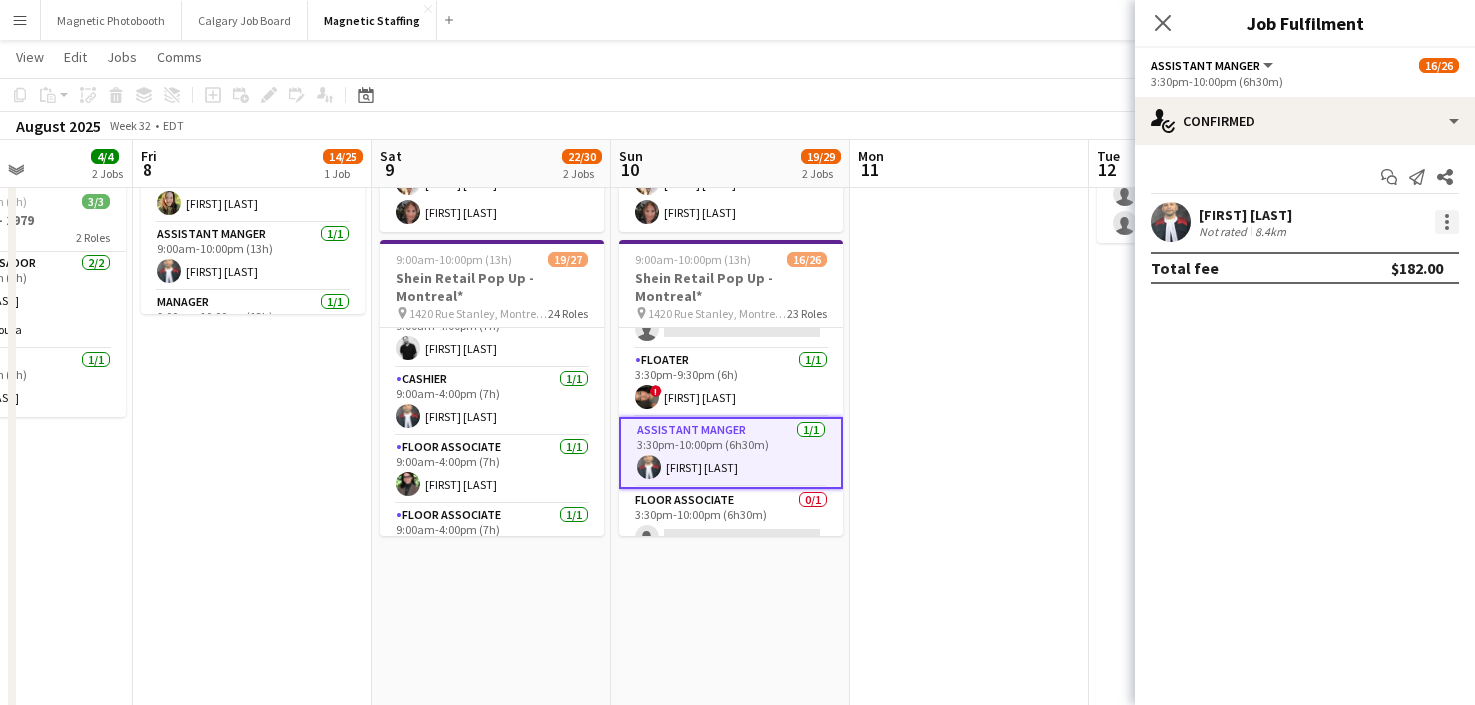 click at bounding box center [1447, 222] 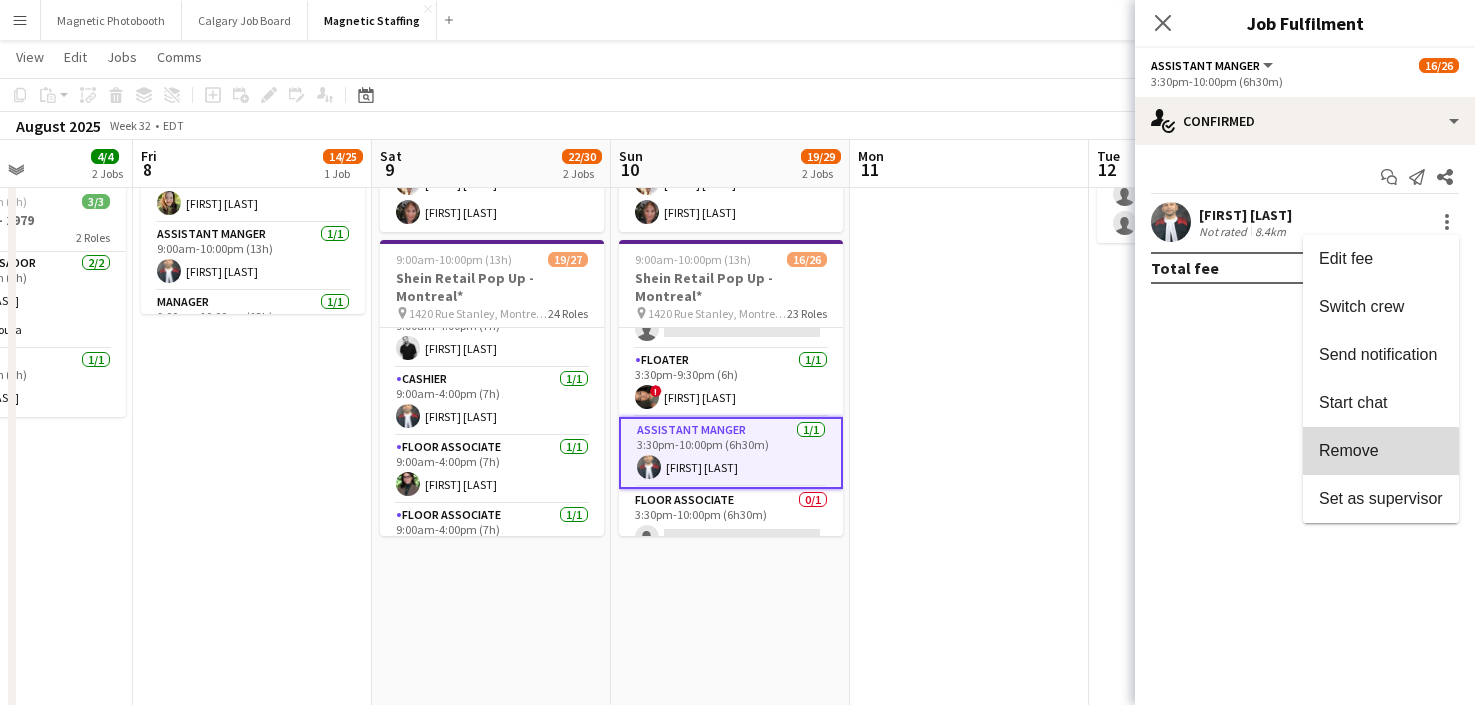 click on "Remove" at bounding box center [1349, 450] 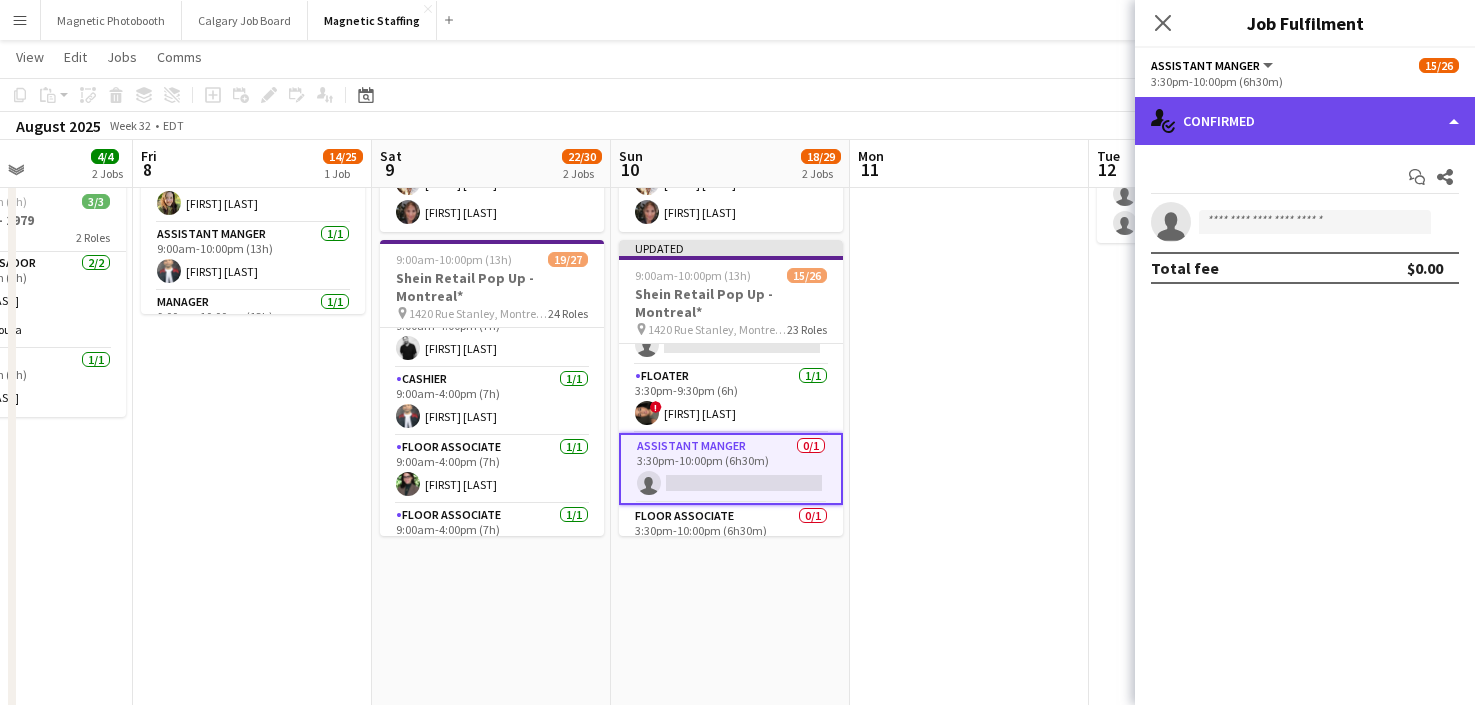 click on "single-neutral-actions-check-2
Confirmed" 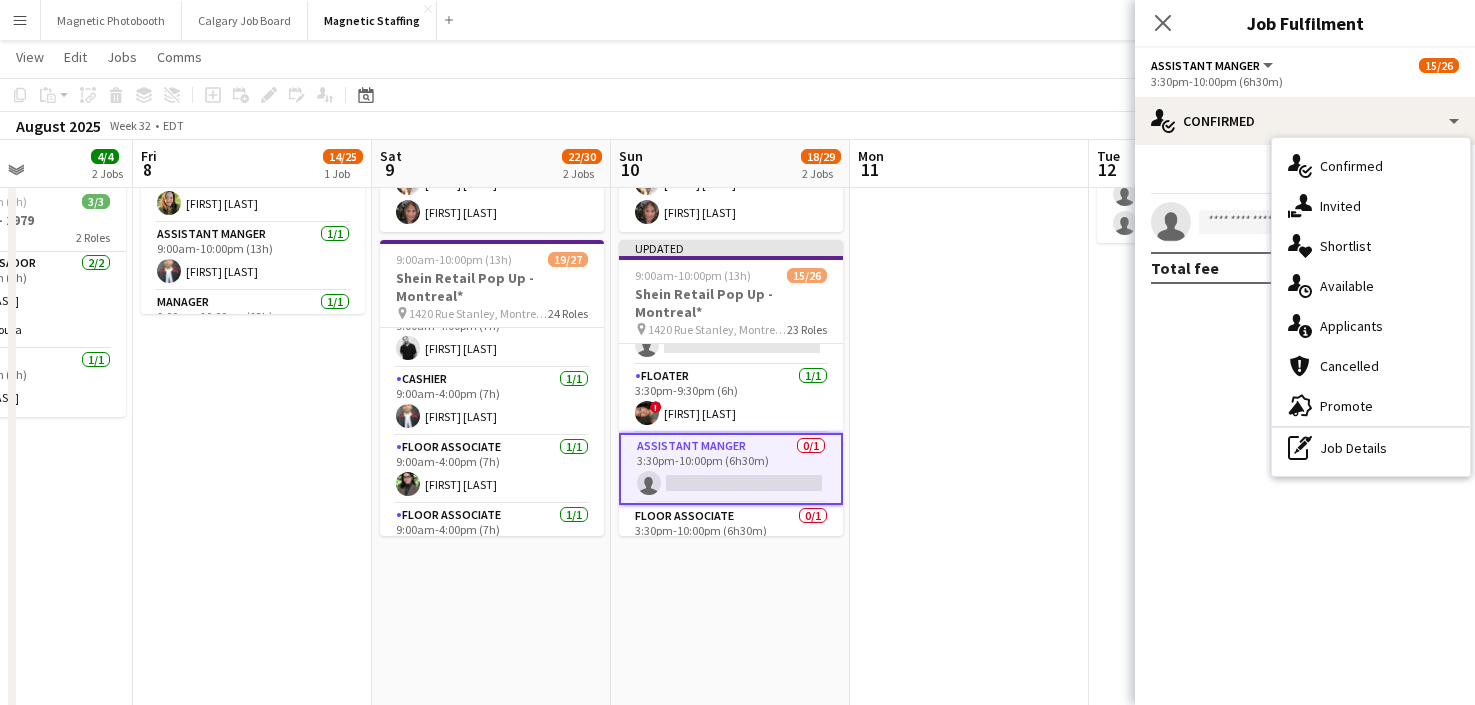 click at bounding box center [969, 978] 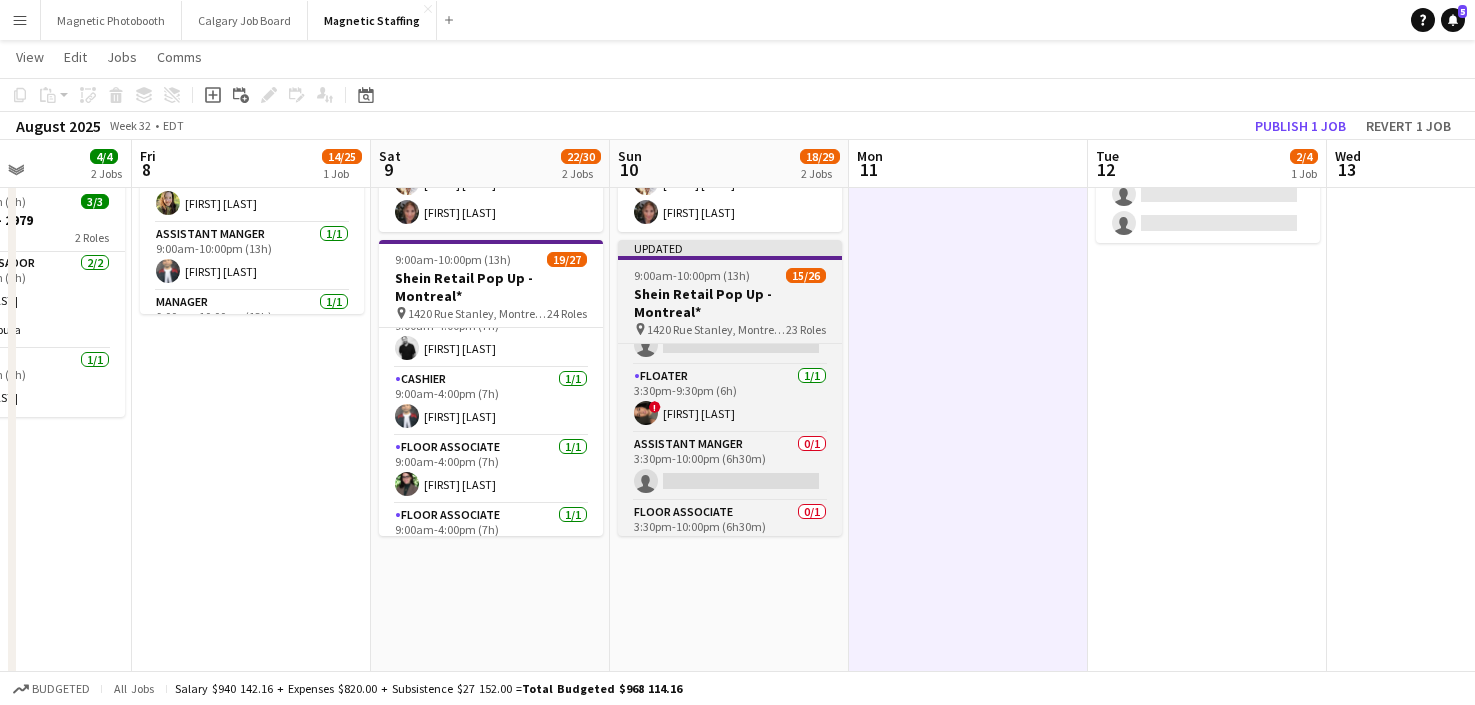 click on "Shein Retail Pop Up - Montreal*" at bounding box center [730, 303] 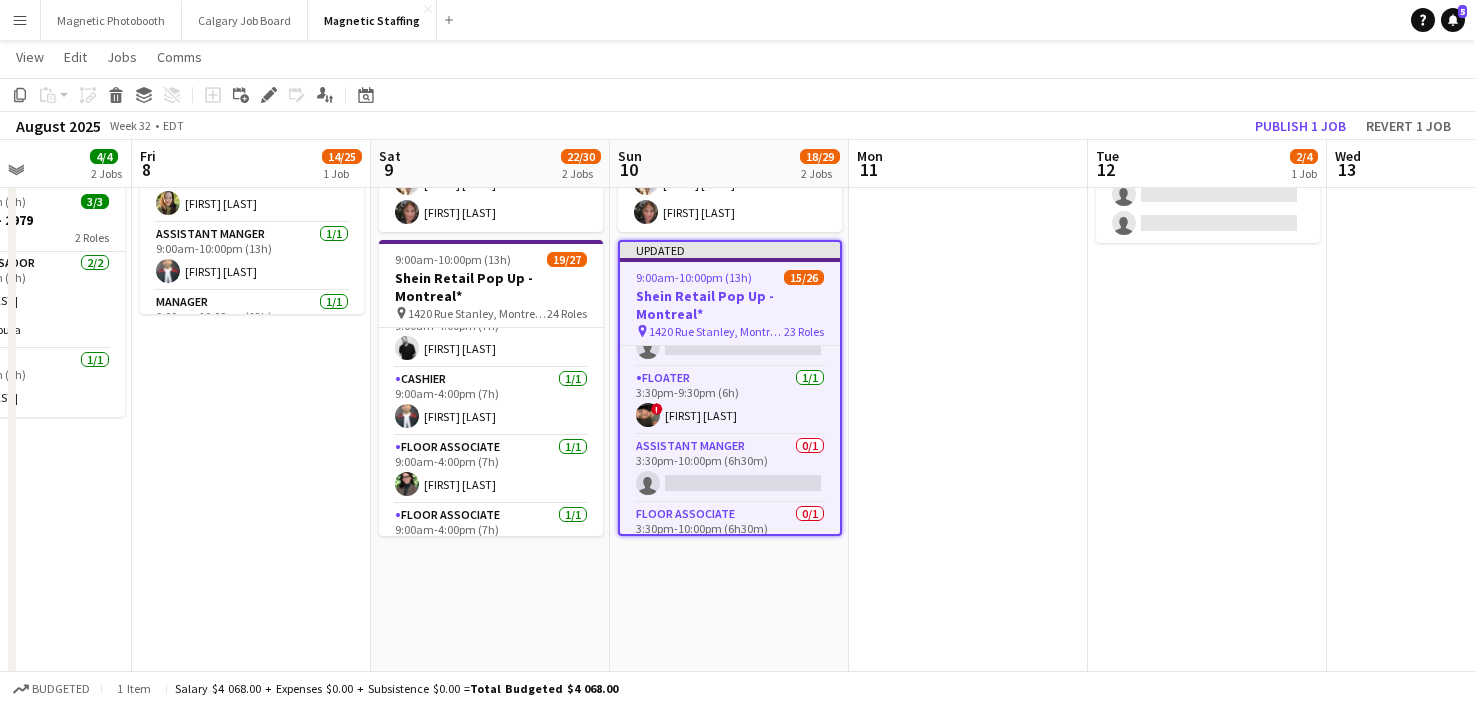 scroll, scrollTop: 0, scrollLeft: 586, axis: horizontal 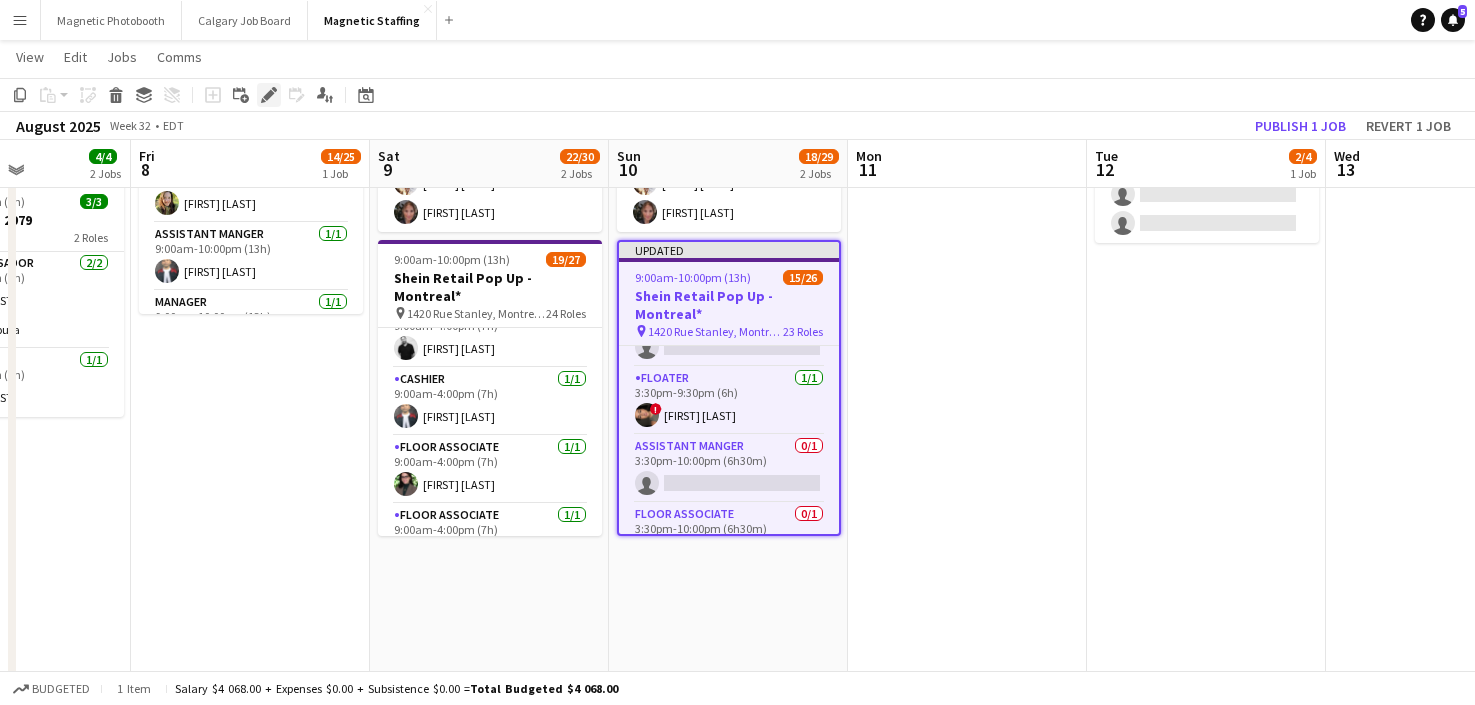 click 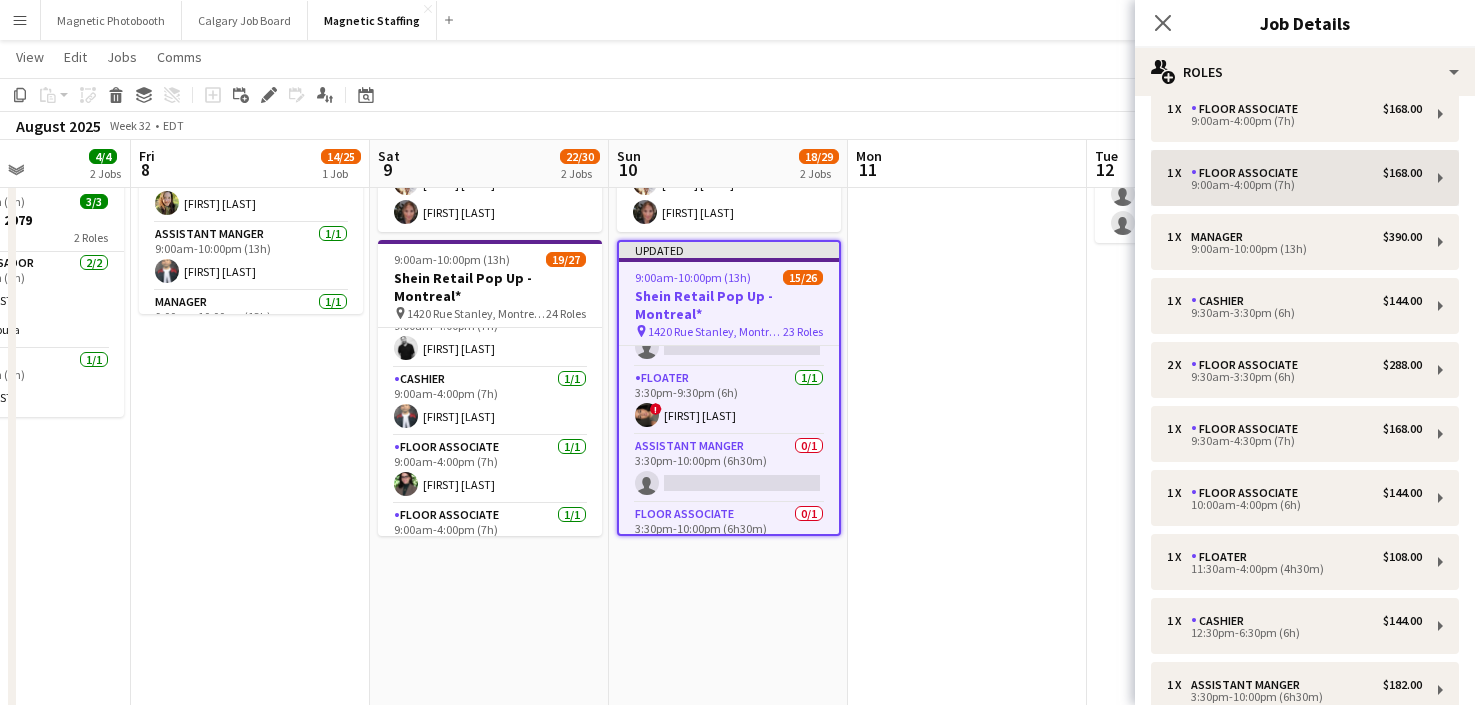 scroll, scrollTop: 281, scrollLeft: 0, axis: vertical 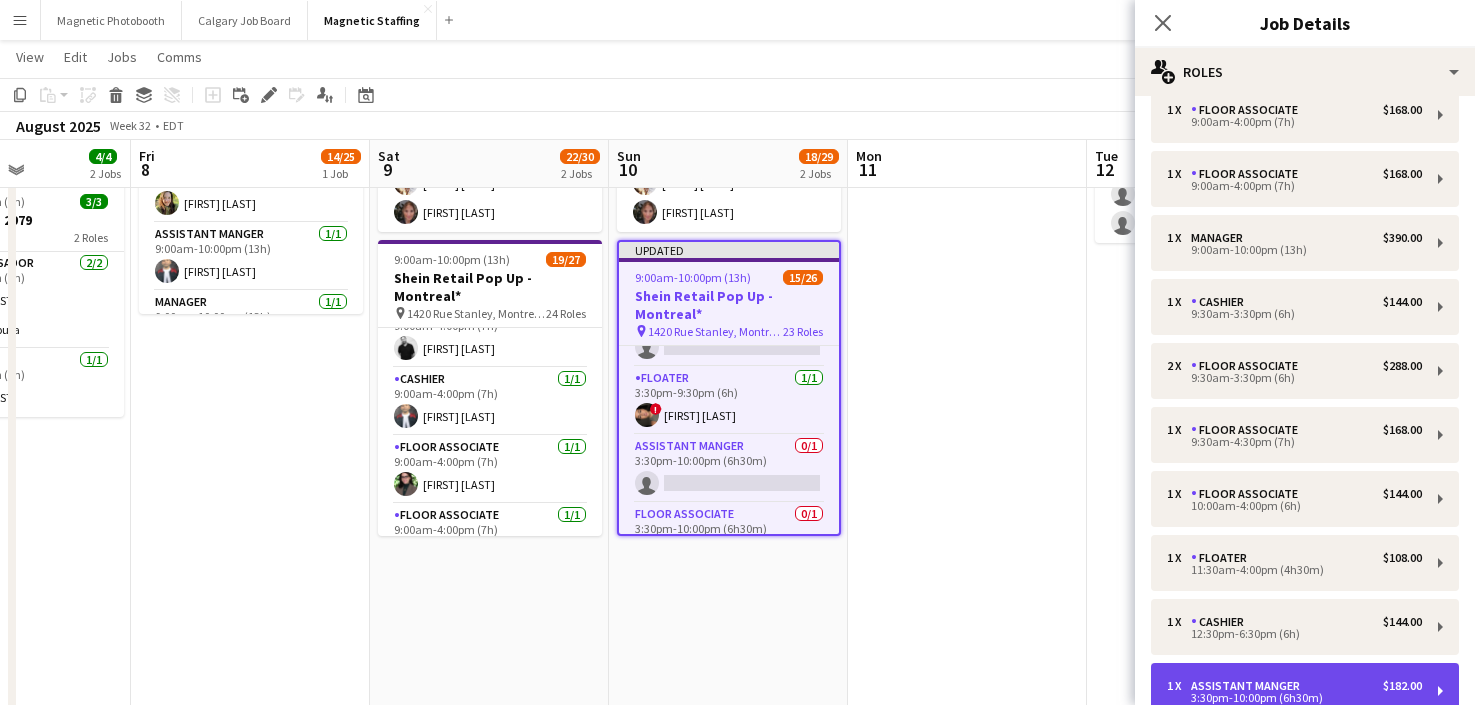 click on "Assistant Manger" at bounding box center (1249, 686) 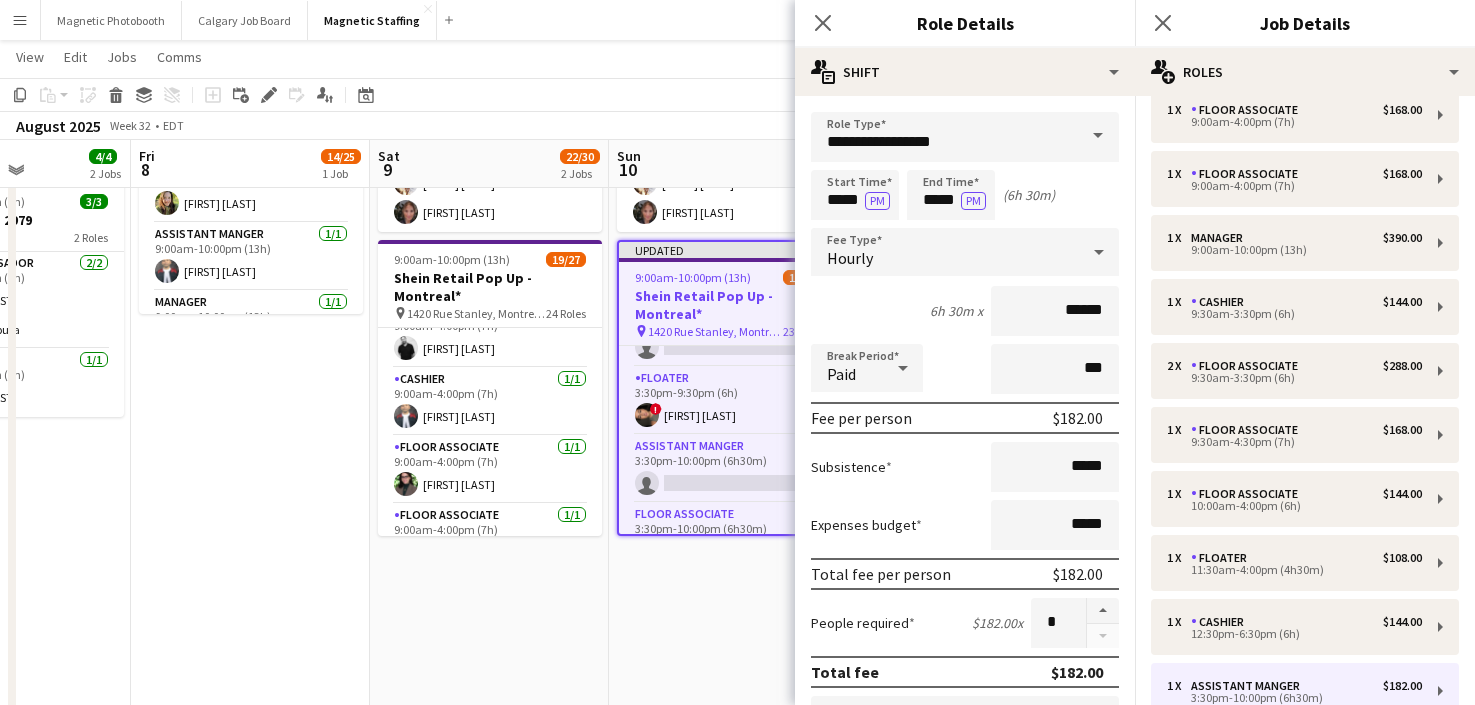 click at bounding box center (1098, 136) 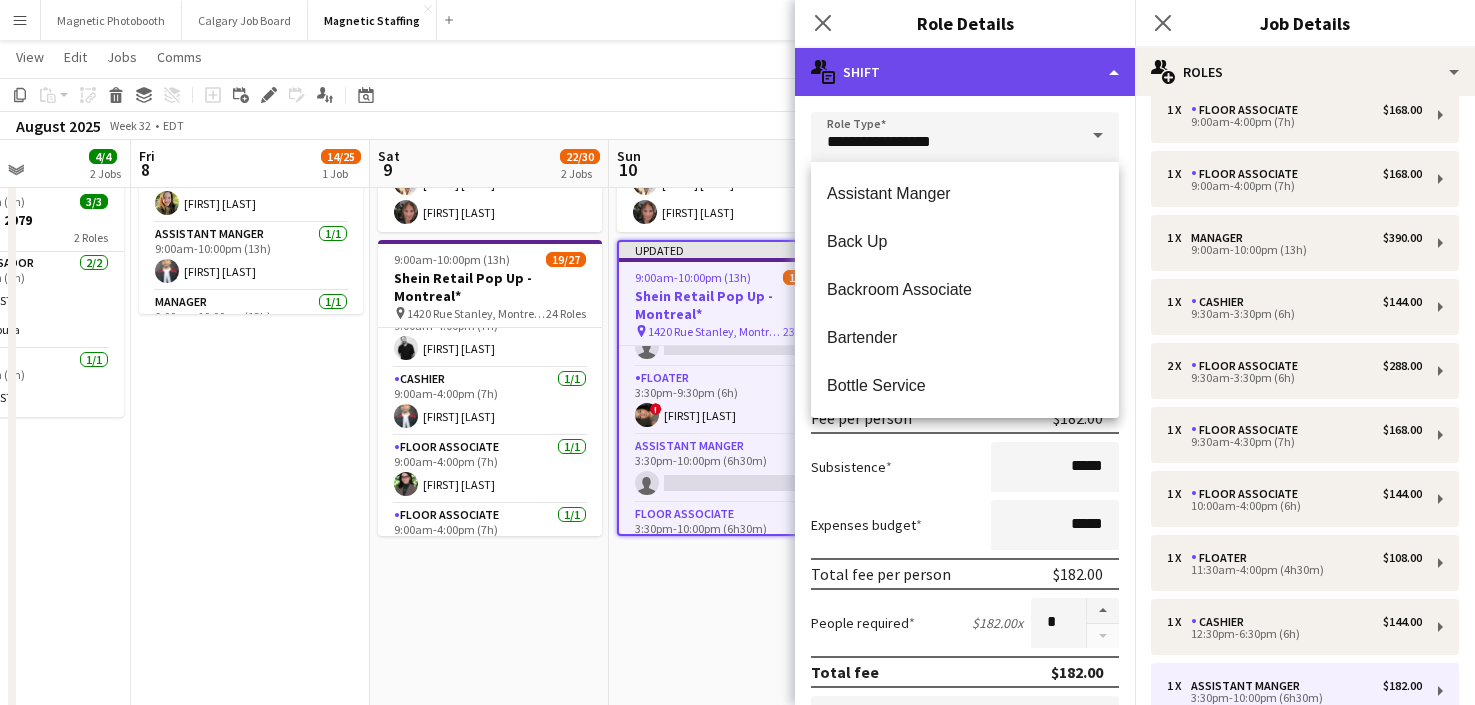 click on "multiple-actions-text
Shift" 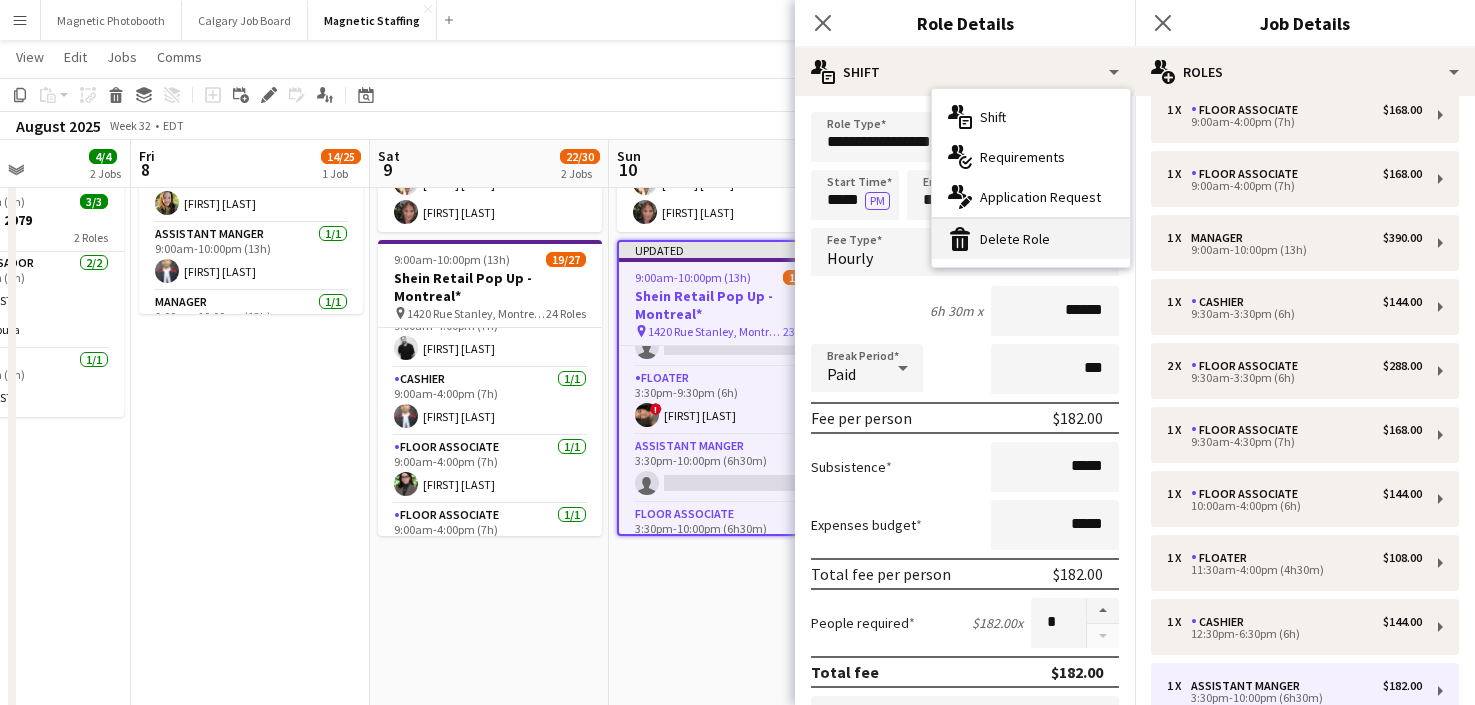 click on "bin-2
Delete Role" at bounding box center (1031, 239) 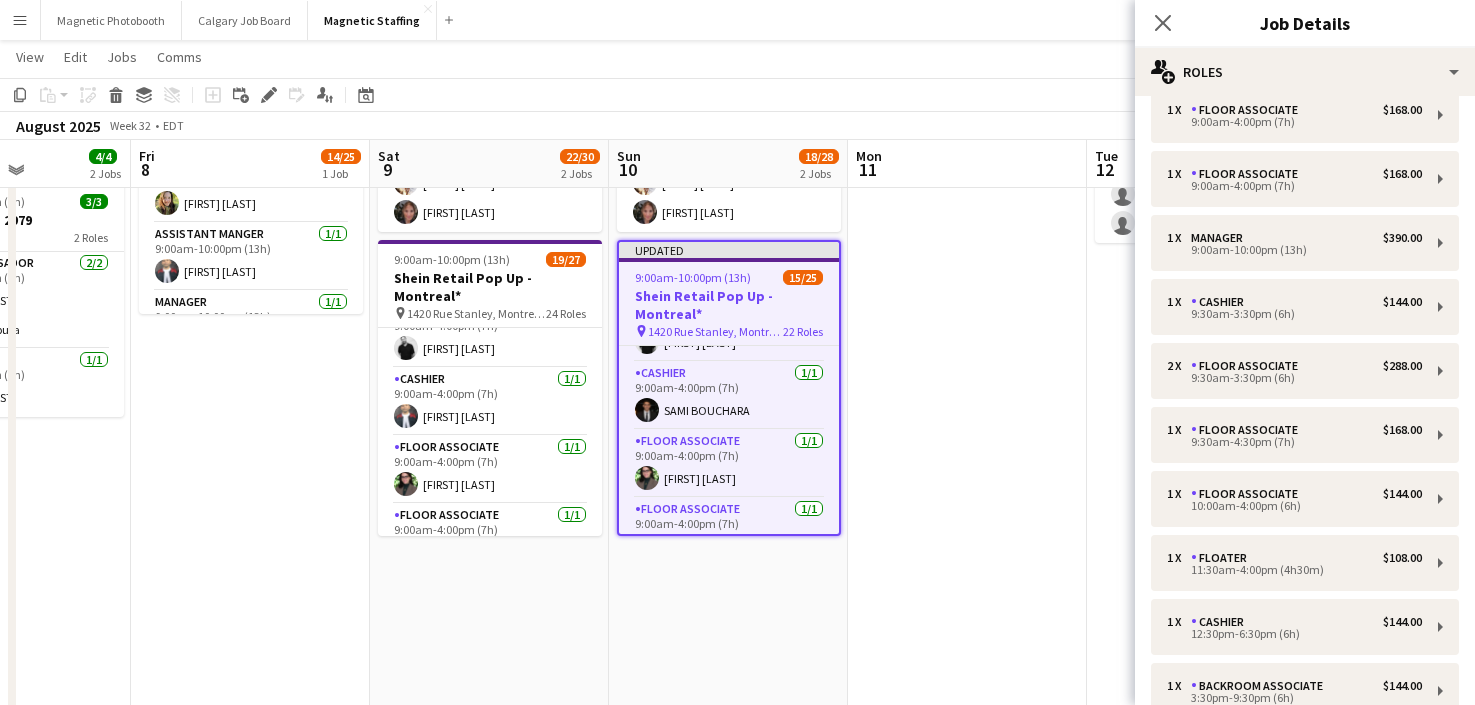scroll, scrollTop: 0, scrollLeft: 0, axis: both 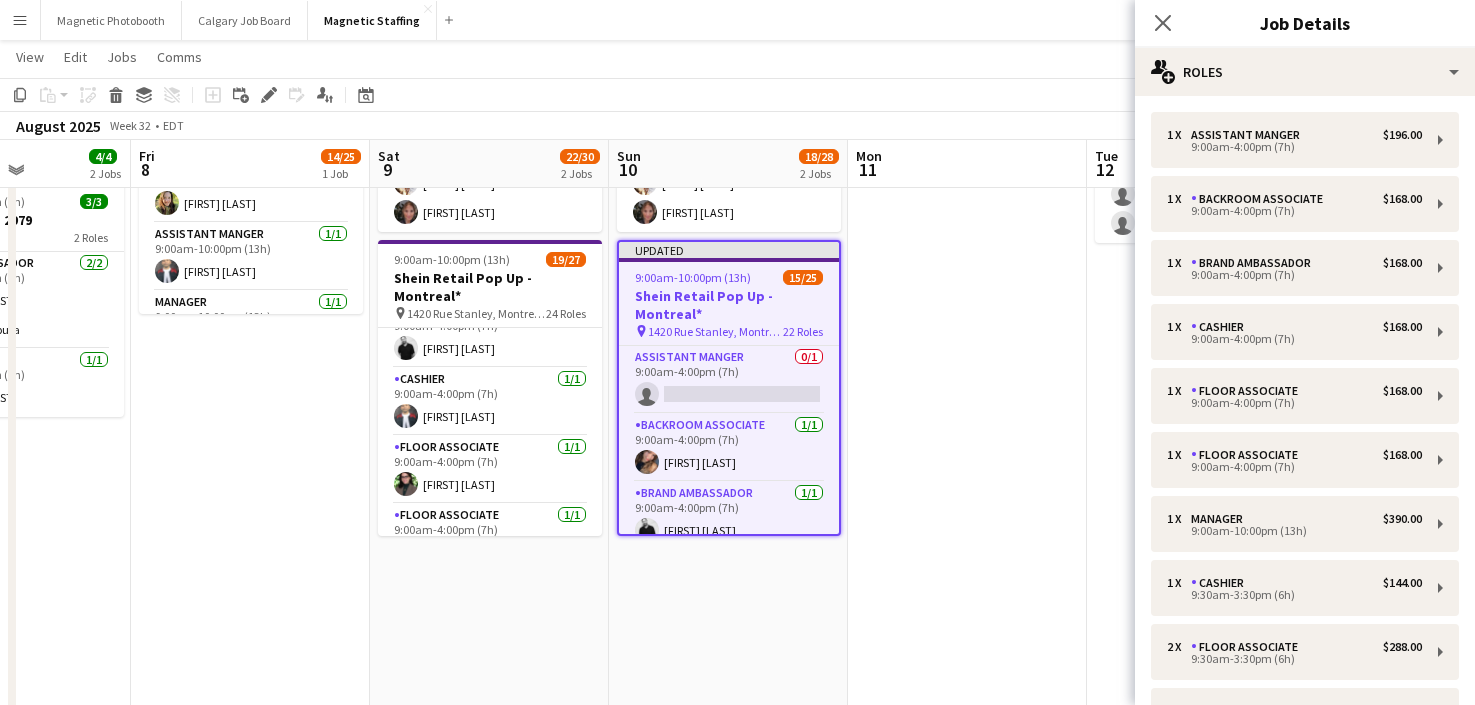 click on "1 x   Assistant Manger    $196.00   9:00am-4:00pm (7h)   1 x   Backroom Associate   $168.00   9:00am-4:00pm (7h)   1 x   Brand Ambassador   $168.00   9:00am-4:00pm (7h)   1 x   Cashier   $168.00   9:00am-4:00pm (7h)   1 x   Floor Associate   $168.00   9:00am-4:00pm (7h)   1 x   Floor Associate   $168.00   9:00am-4:00pm (7h)   1 x   Manager   $390.00   9:00am-10:00pm (13h)   1 x   Cashier   $144.00   9:30am-3:30pm (6h)   2 x   Floor Associate   $288.00   9:30am-3:30pm (6h)   1 x   Floor Associate   $168.00   9:30am-4:30pm (7h)   1 x   Floor Associate   $144.00   10:00am-4:00pm (6h)   1 x   Floater   $108.00   11:30am-4:00pm (4h30m)   1 x   Cashier   $144.00   12:30pm-6:30pm (6h)   1 x   Backroom Associate   $144.00   3:30pm-9:30pm (6h)   1 x   Floater   $144.00   3:30pm-9:30pm (6h)   1 x   Floor Associate   $156.00   3:30pm-10:00pm (6h30m)   1 x   Cashier   $144.00   4:00pm-10:00pm (6h)   1 x   Floor Associate   $120.00   4:00pm-9:00pm (5h)   3 x   Floor Associate   $396.00   4:00pm-9:30pm (5h30m)   1 x" at bounding box center [1305, 905] 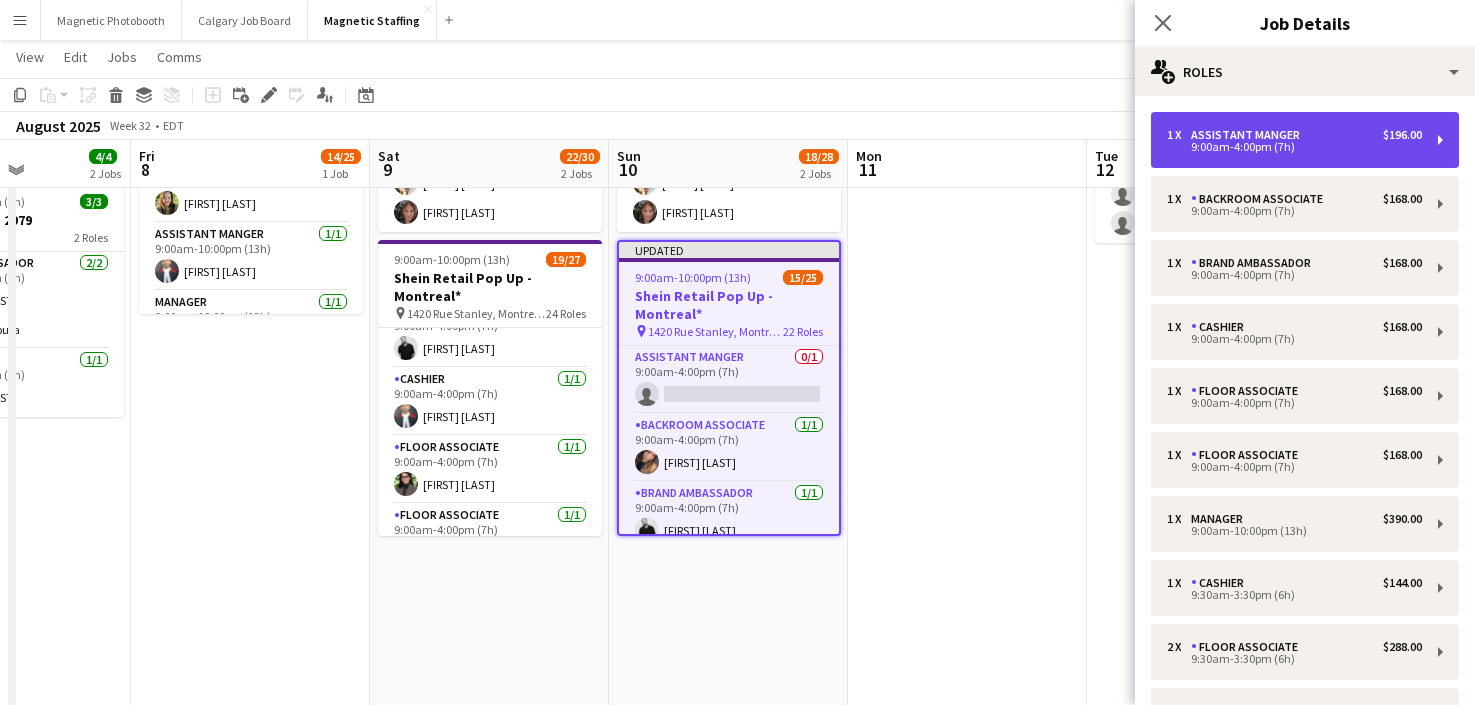 click on "9:00am-4:00pm (7h)" at bounding box center [1294, 147] 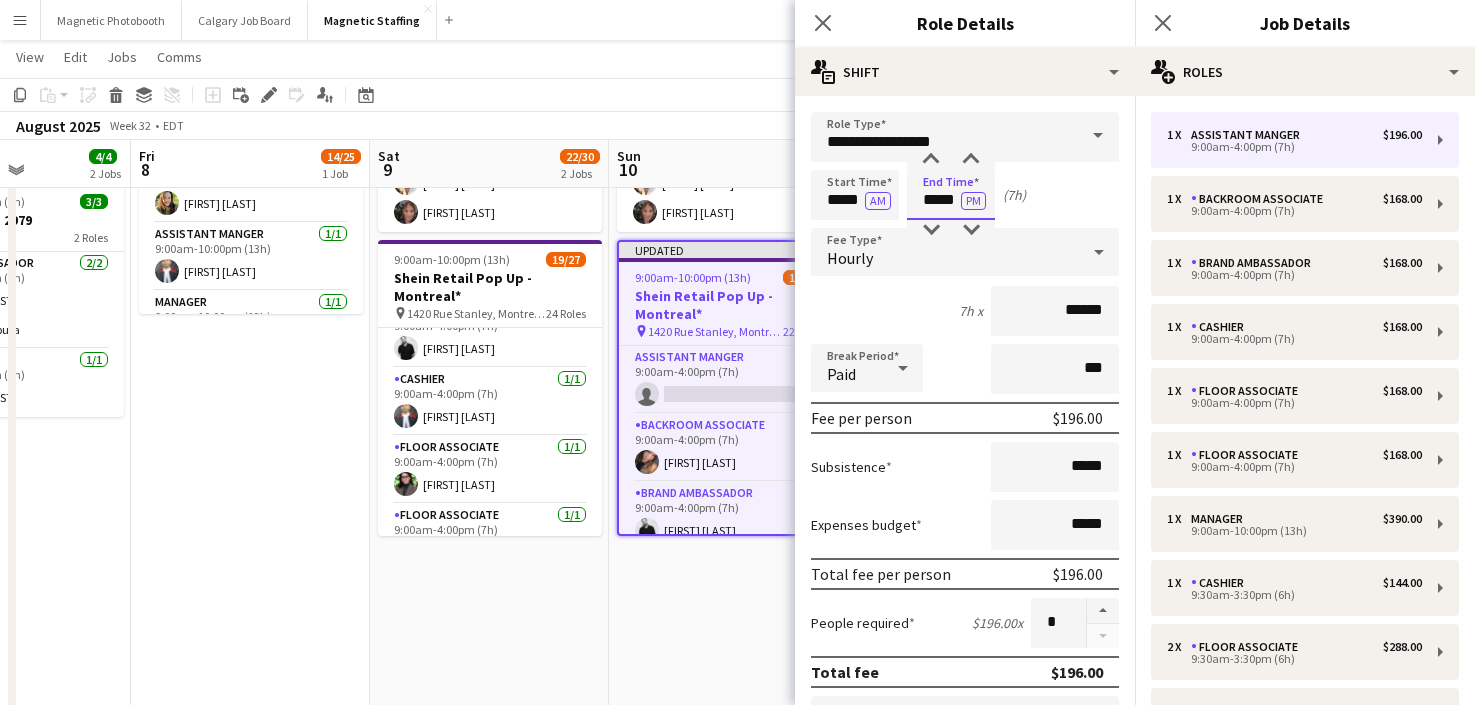 drag, startPoint x: 955, startPoint y: 204, endPoint x: 863, endPoint y: 201, distance: 92.0489 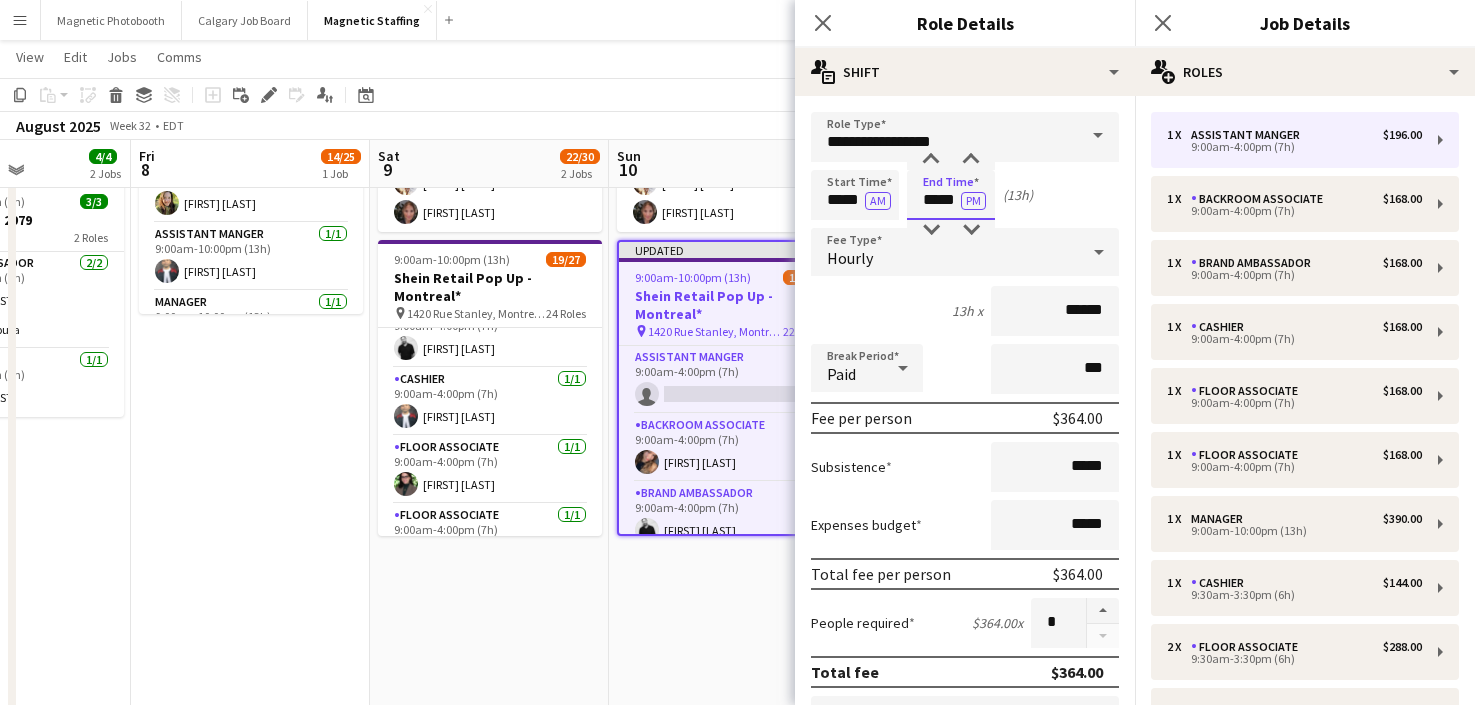 scroll, scrollTop: 547, scrollLeft: 0, axis: vertical 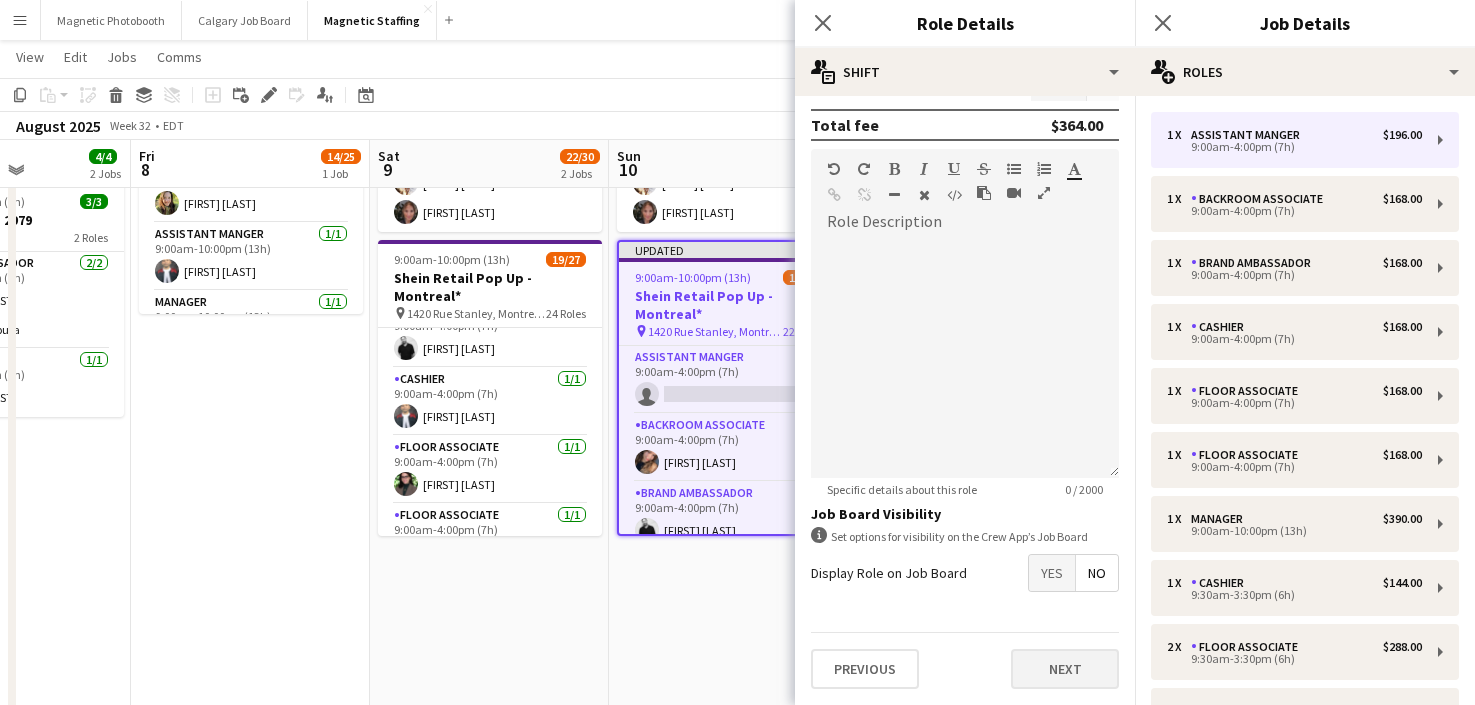 type on "*****" 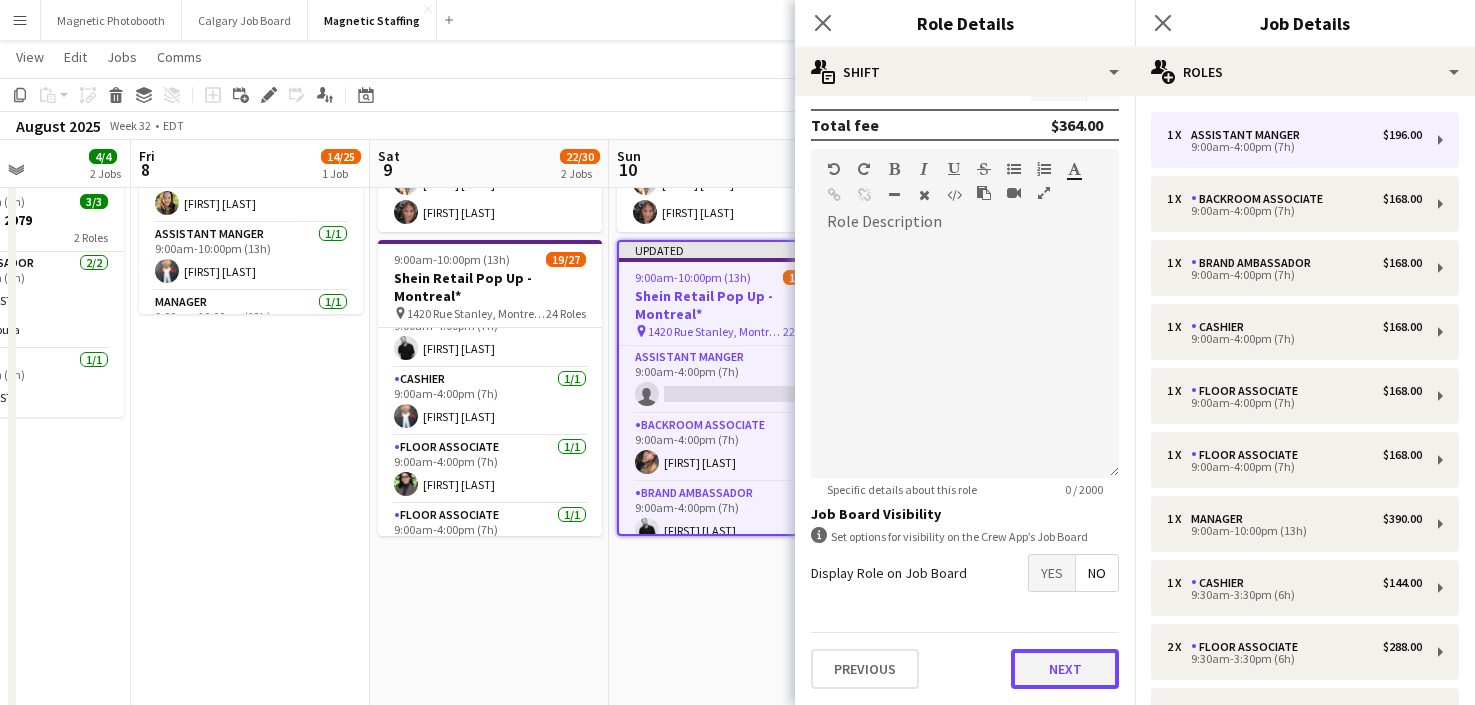 click on "Next" at bounding box center [1065, 669] 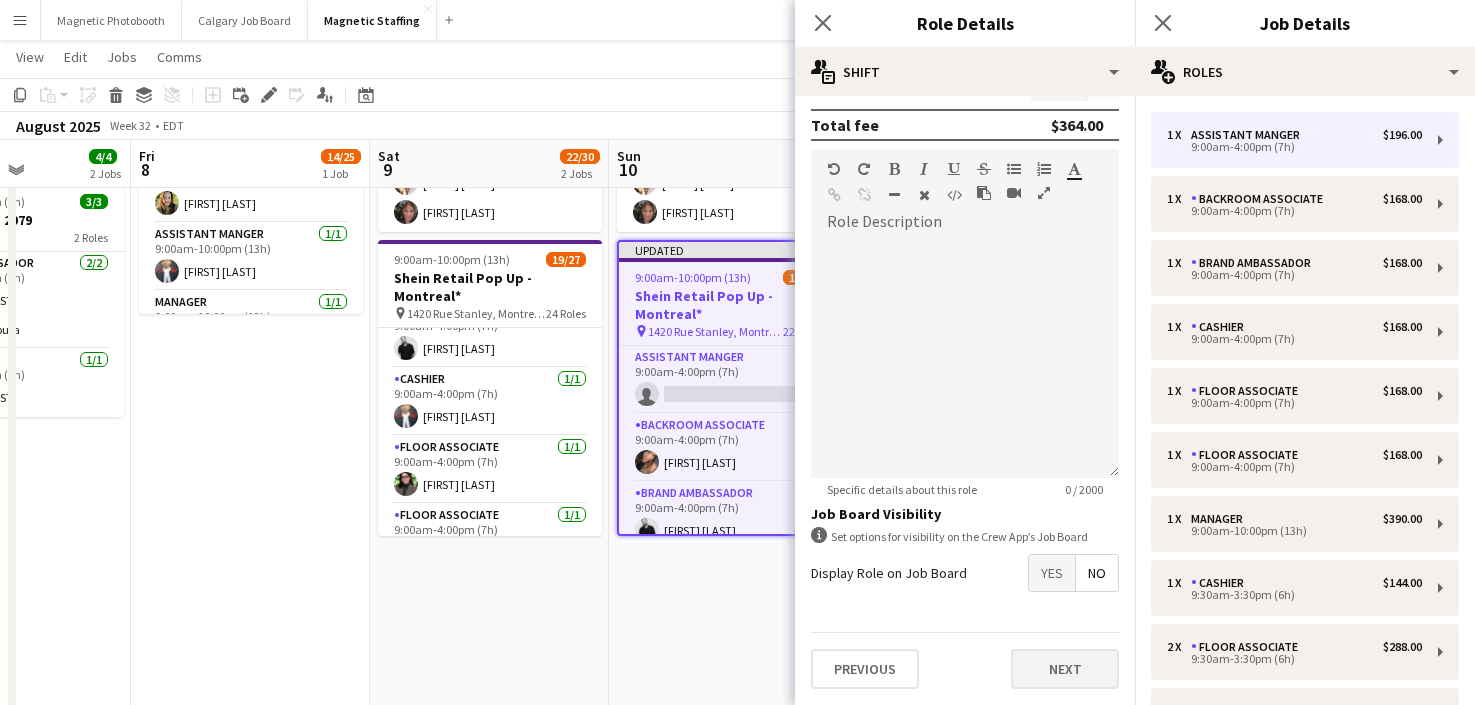 scroll, scrollTop: 0, scrollLeft: 0, axis: both 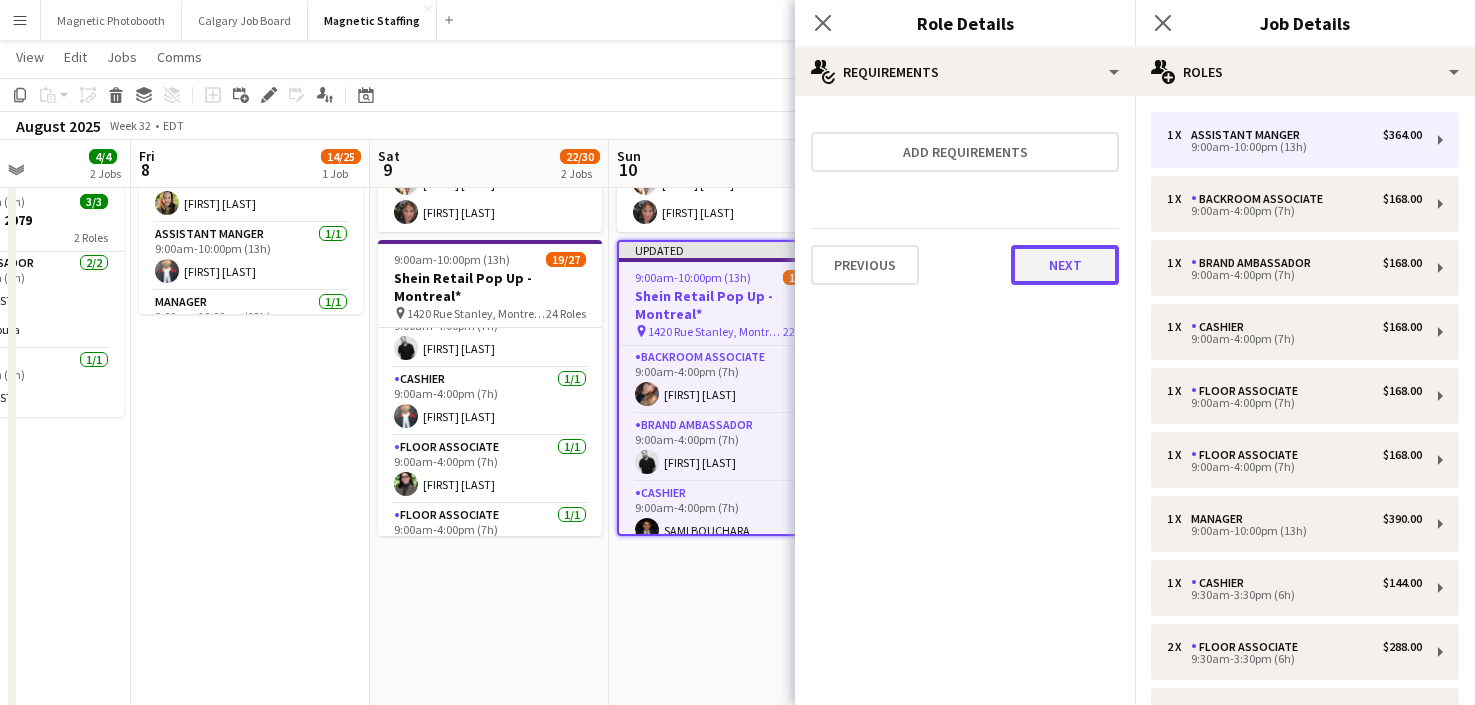 click on "Next" at bounding box center [1065, 265] 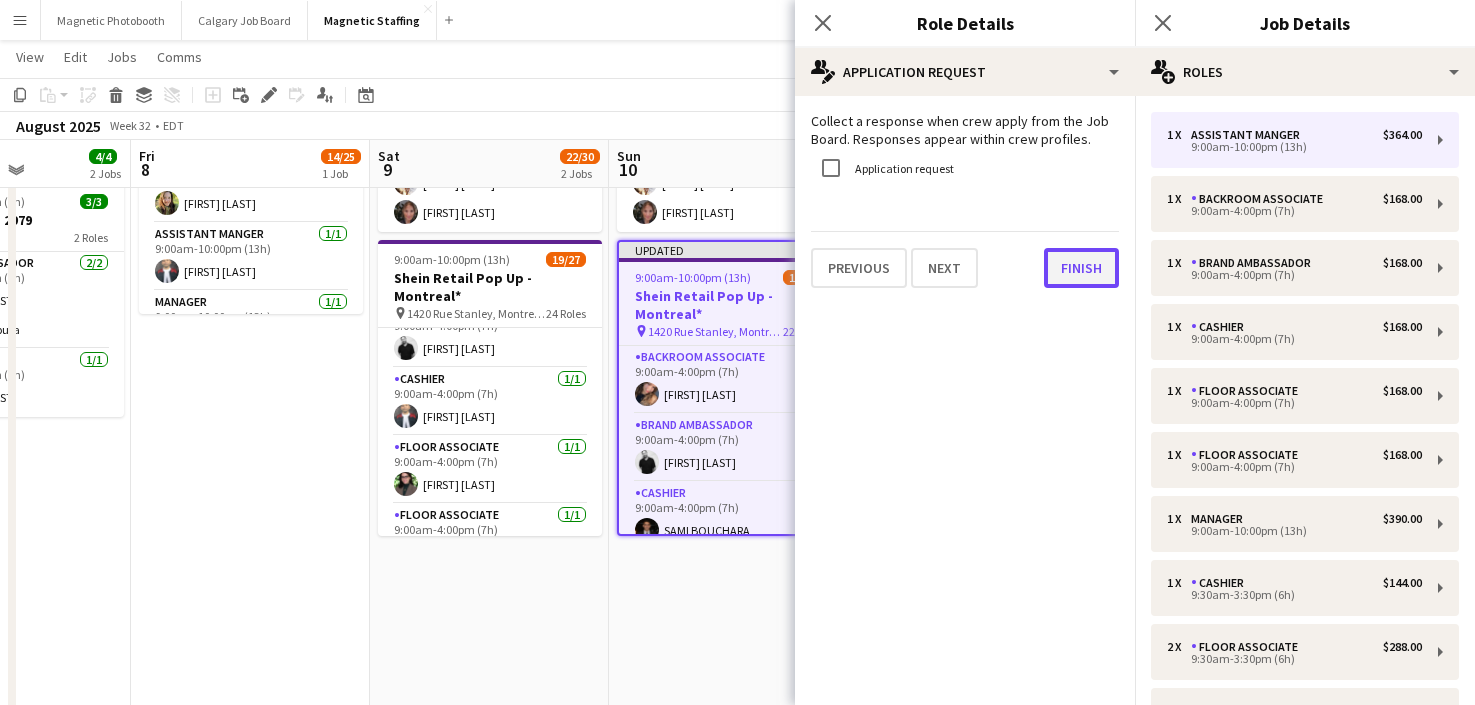 click on "Finish" at bounding box center [1081, 268] 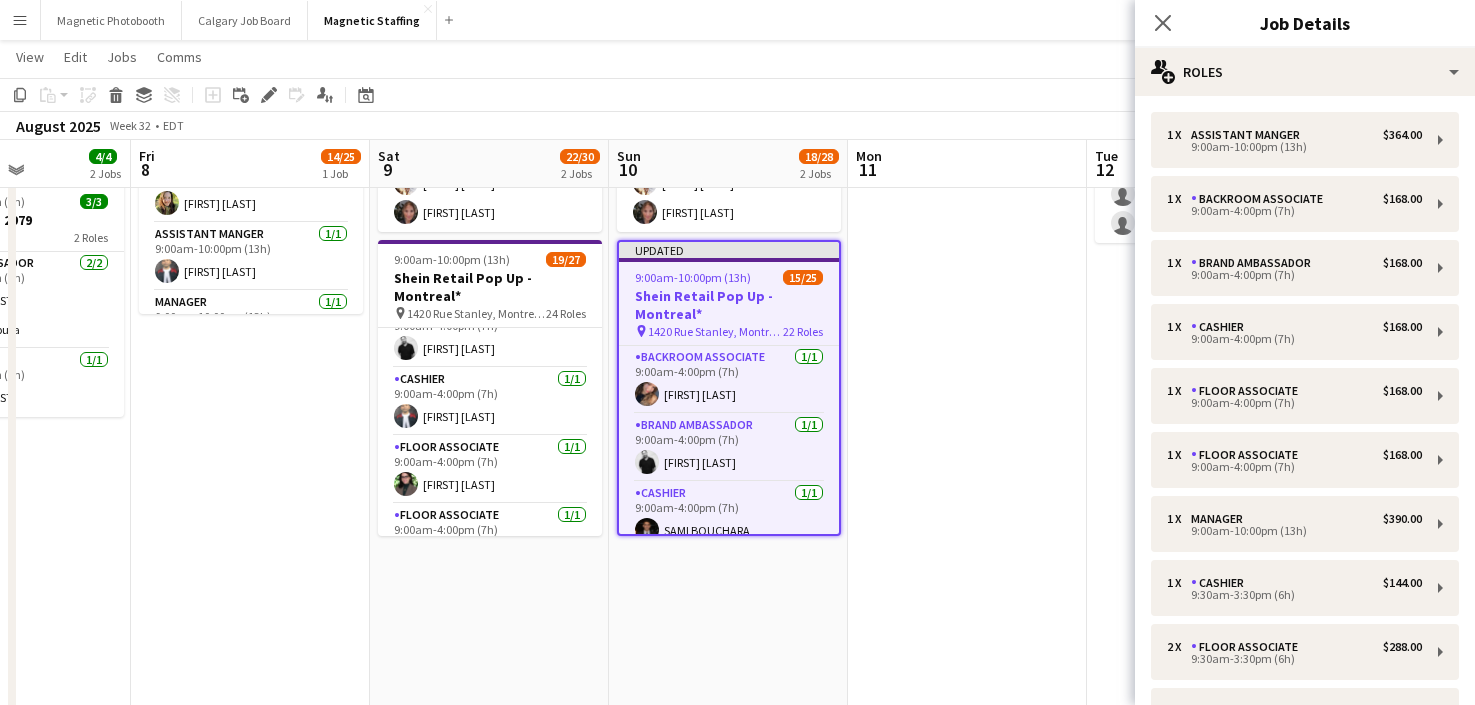 click at bounding box center [967, 978] 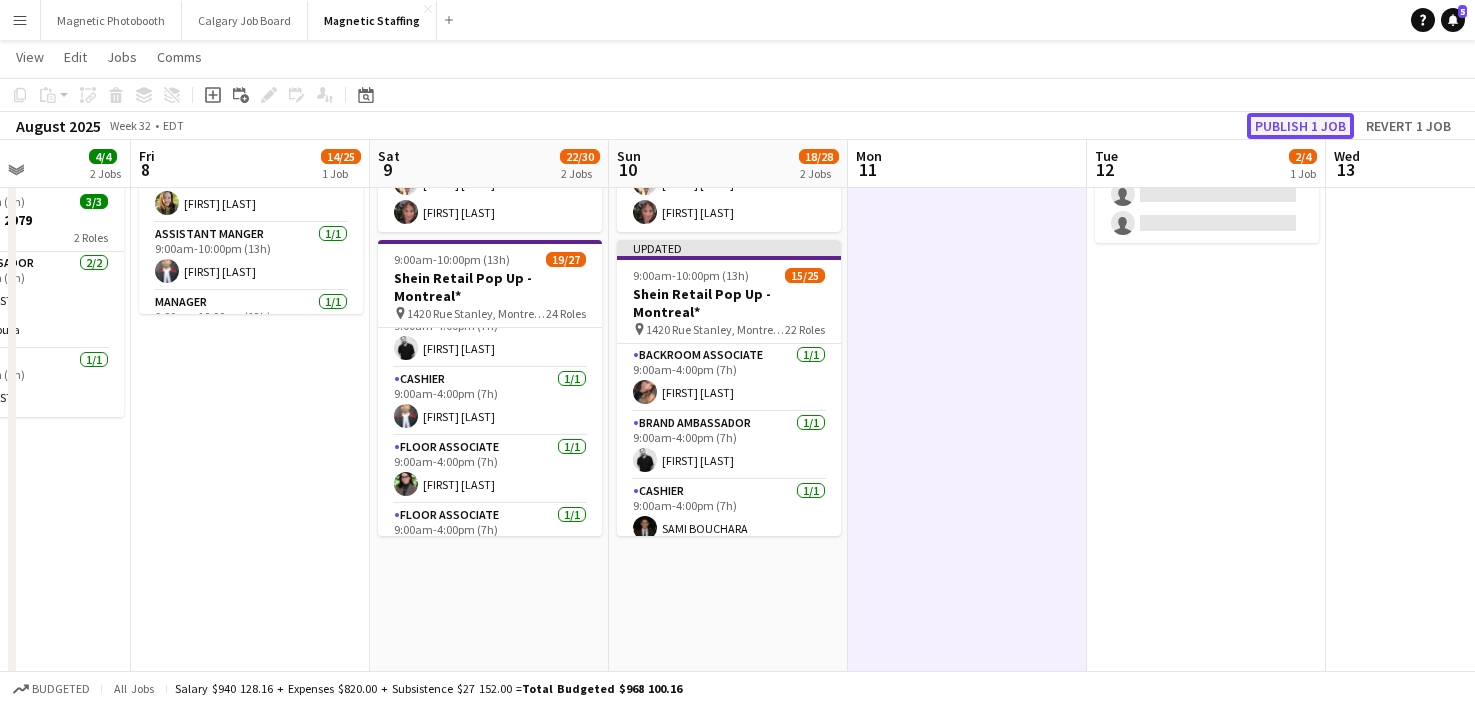 click on "Publish 1 job" 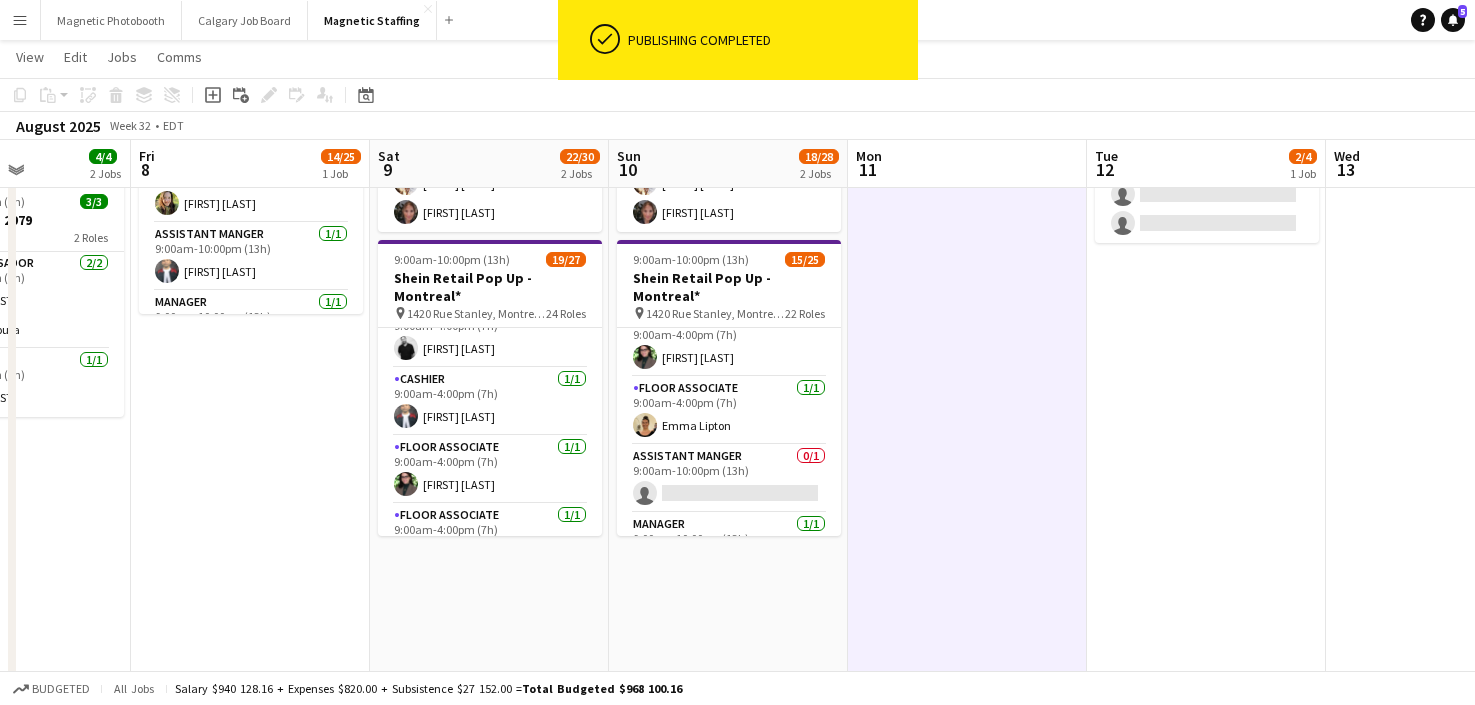 scroll, scrollTop: 246, scrollLeft: 0, axis: vertical 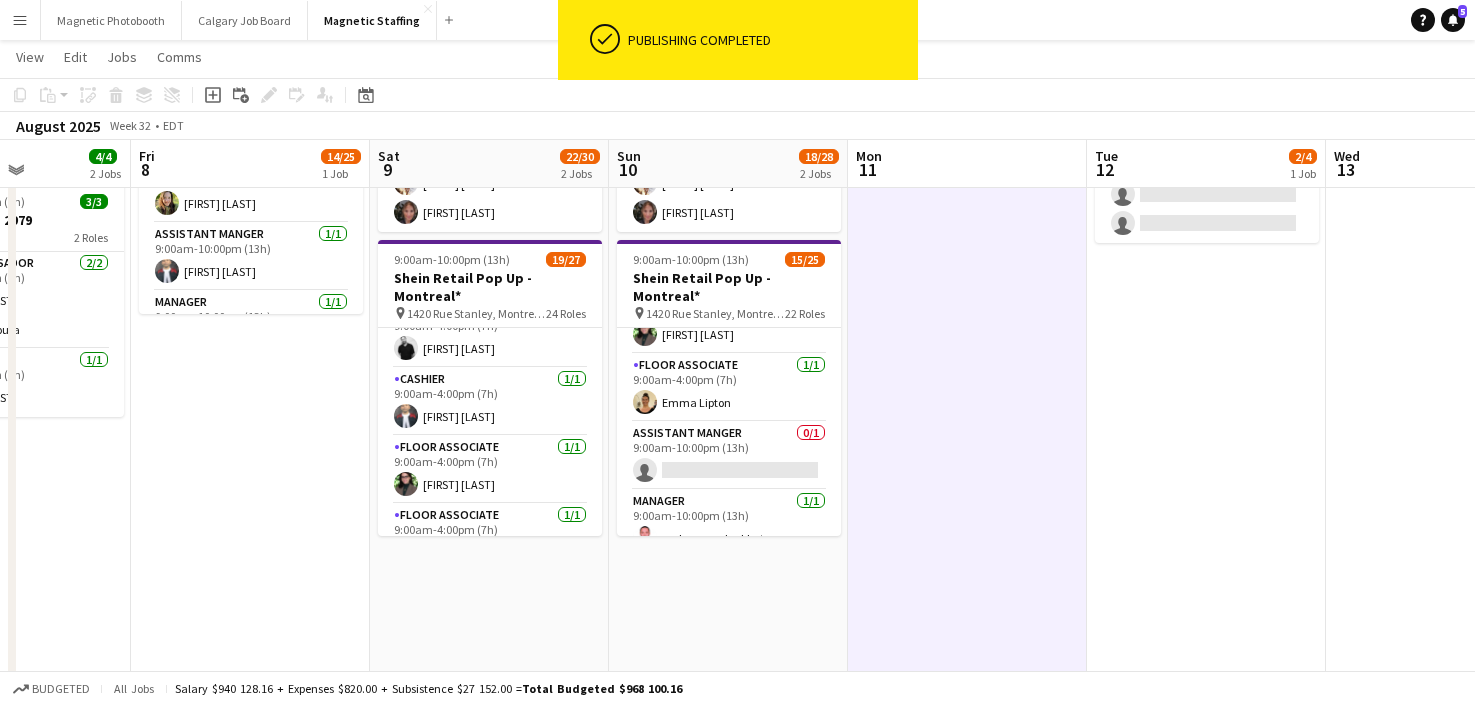 click on "Assistant Manger    0/1   9:00am-10:00pm (13h)
single-neutral-actions" at bounding box center [729, 456] 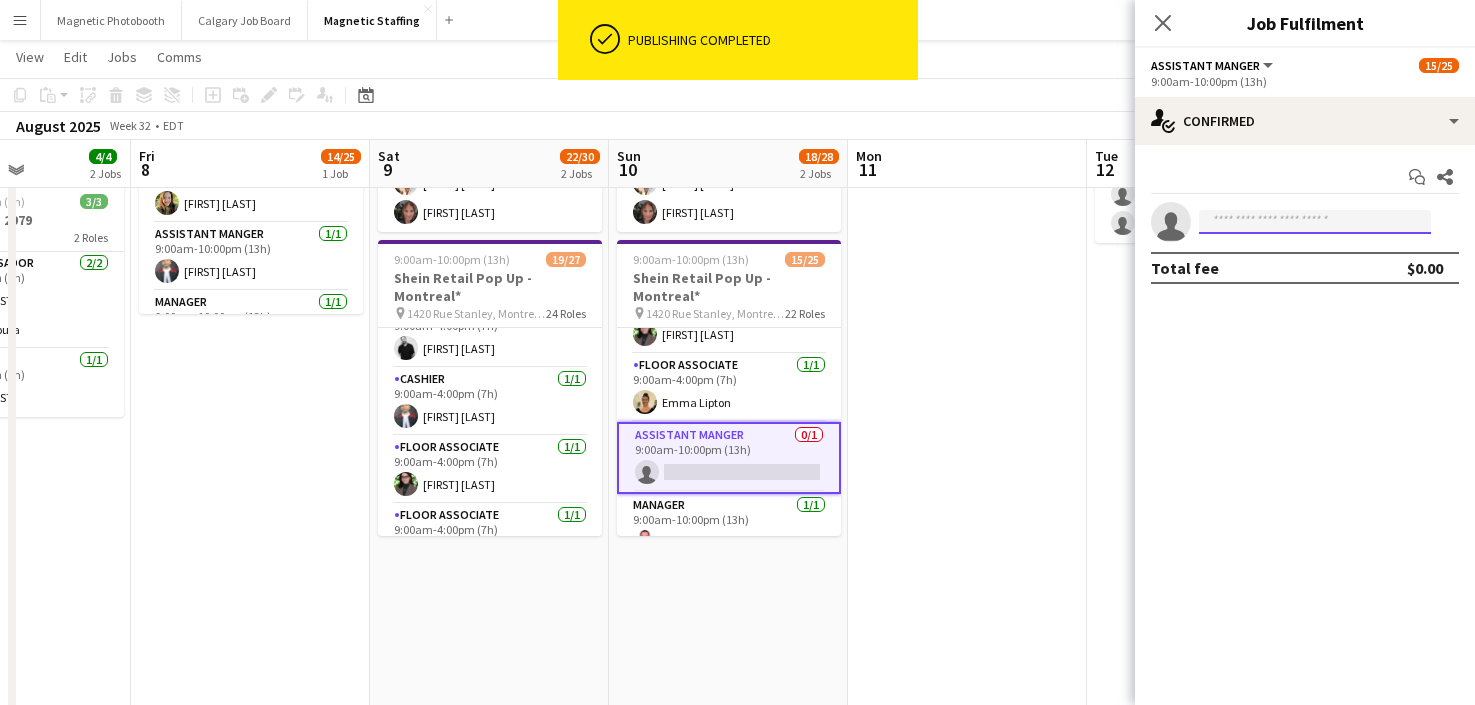 click at bounding box center [1315, 222] 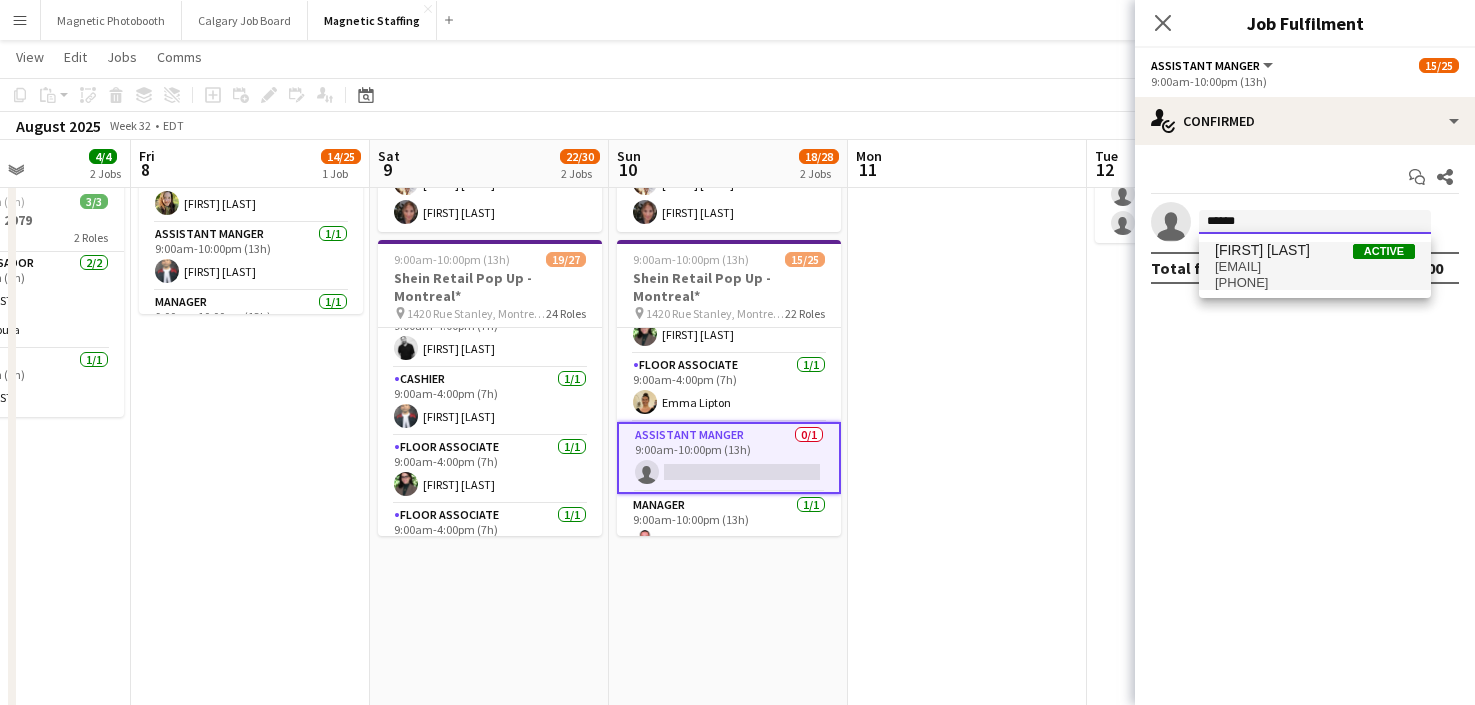 type on "******" 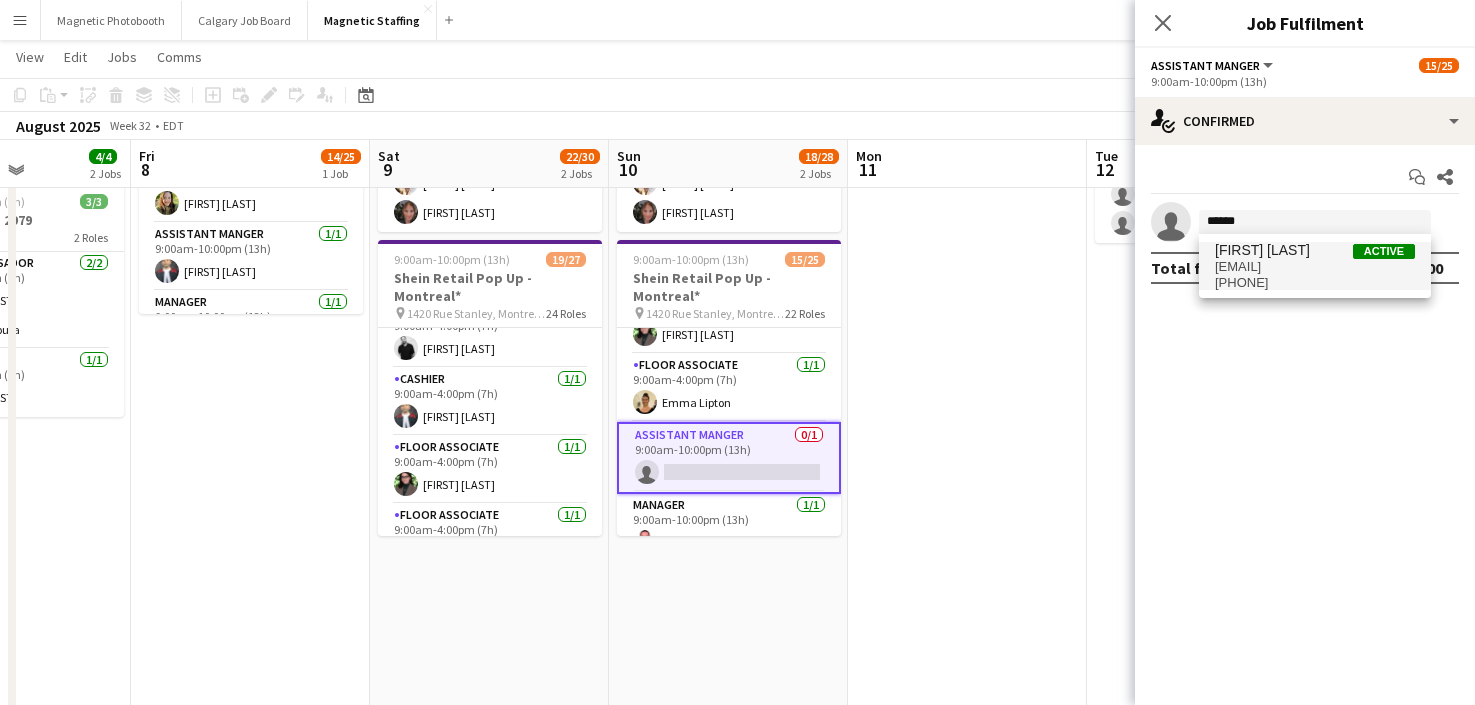 click on "[PHONE]" at bounding box center [1315, 283] 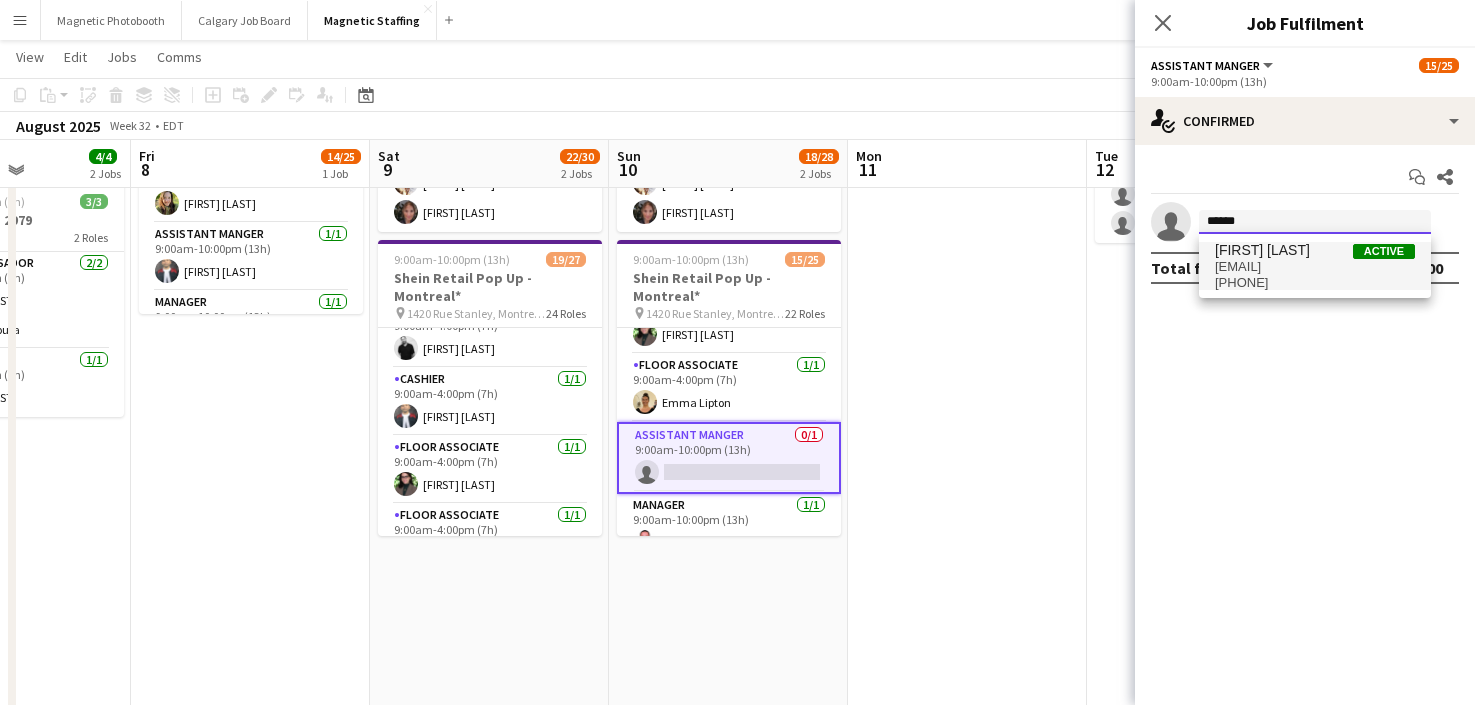 type 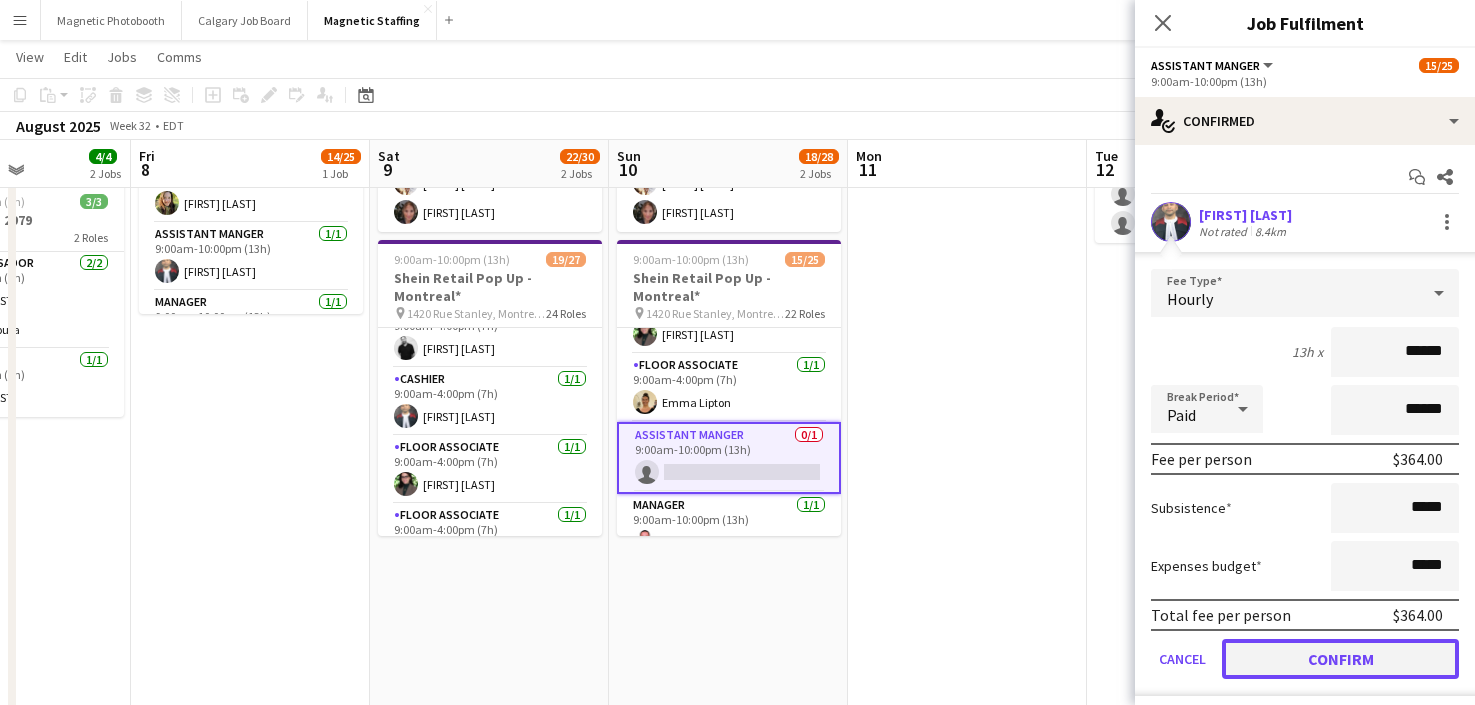 click on "Confirm" at bounding box center (1340, 659) 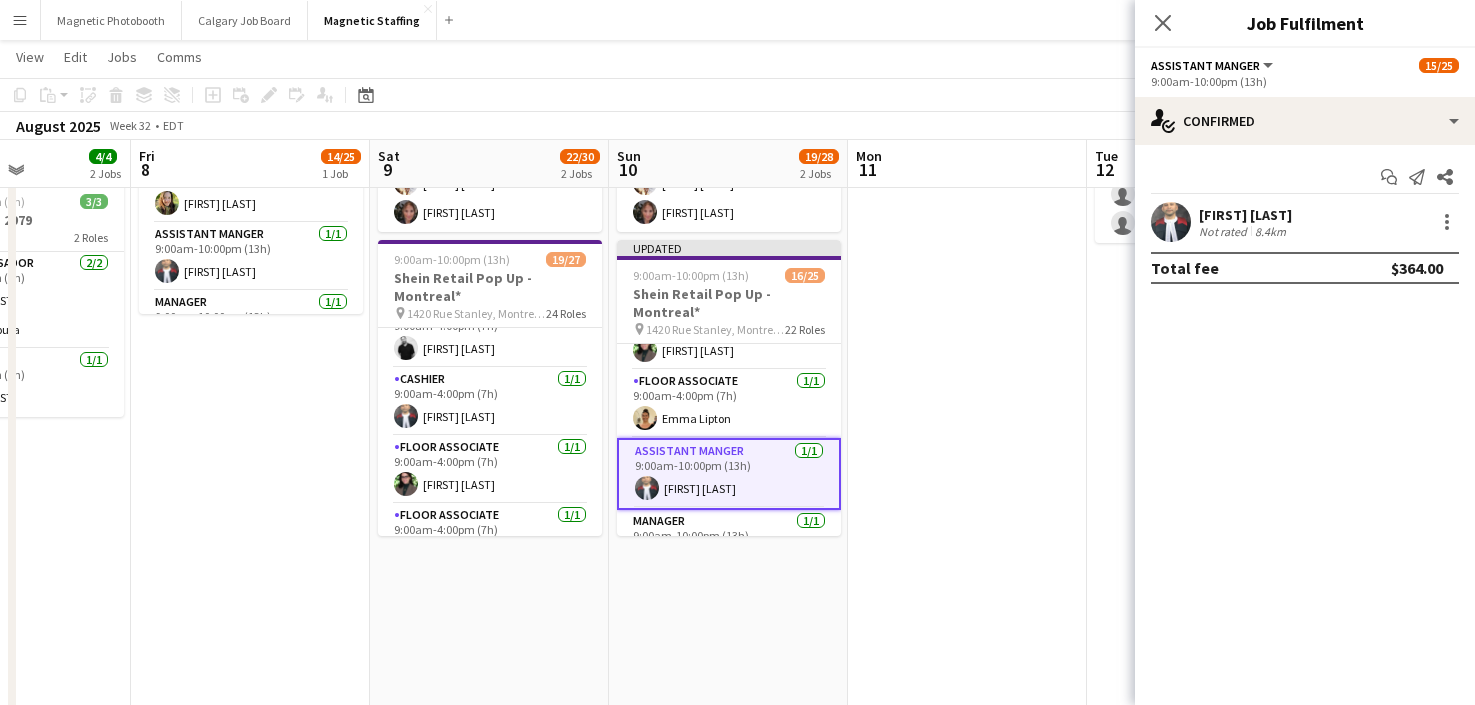 click at bounding box center (967, 978) 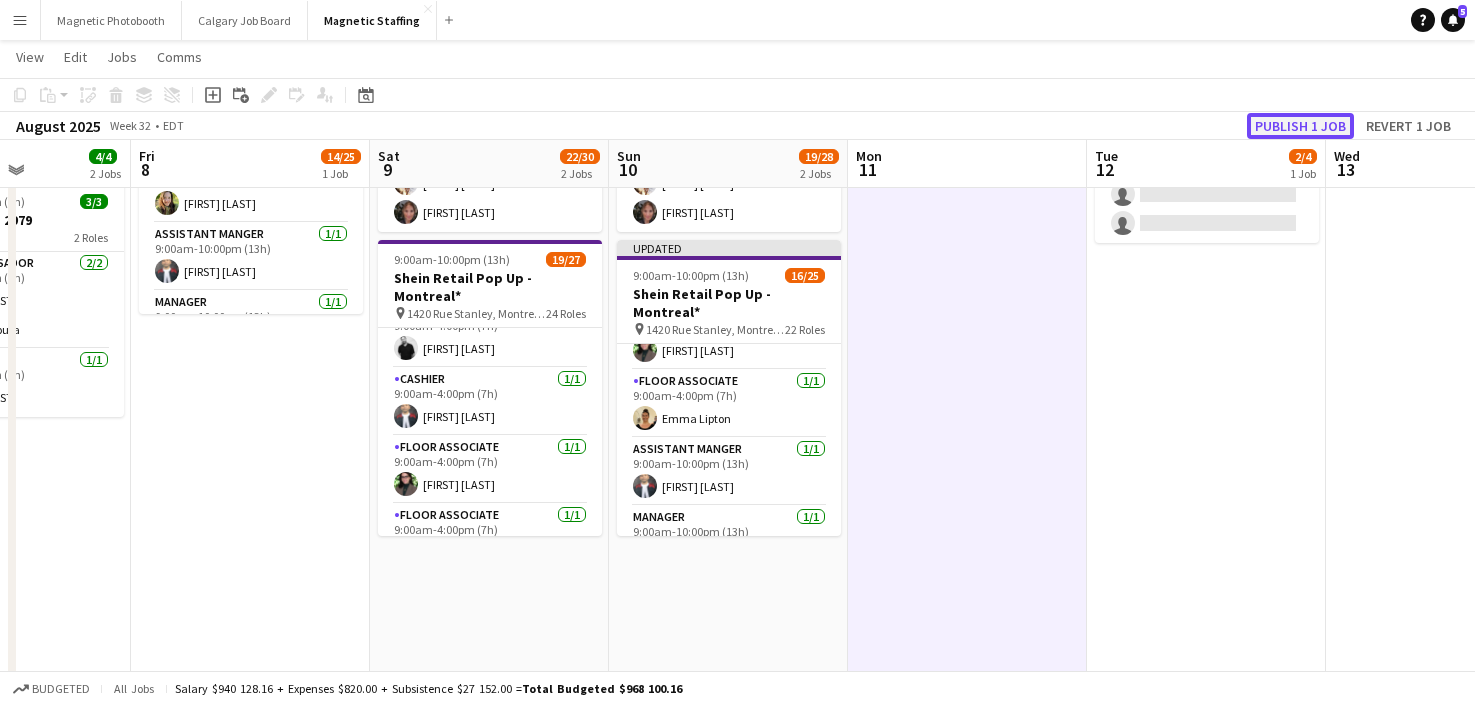 click on "Publish 1 job" 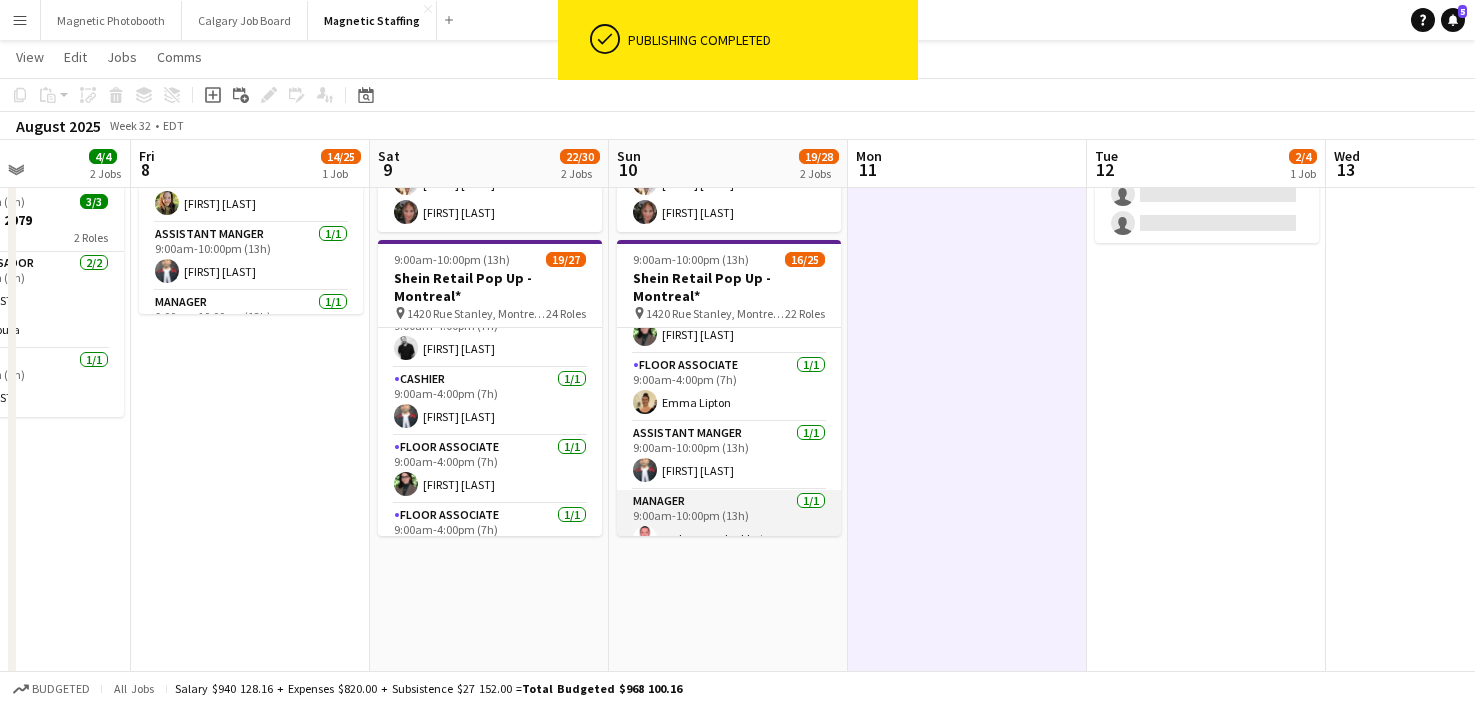 scroll, scrollTop: 0, scrollLeft: 0, axis: both 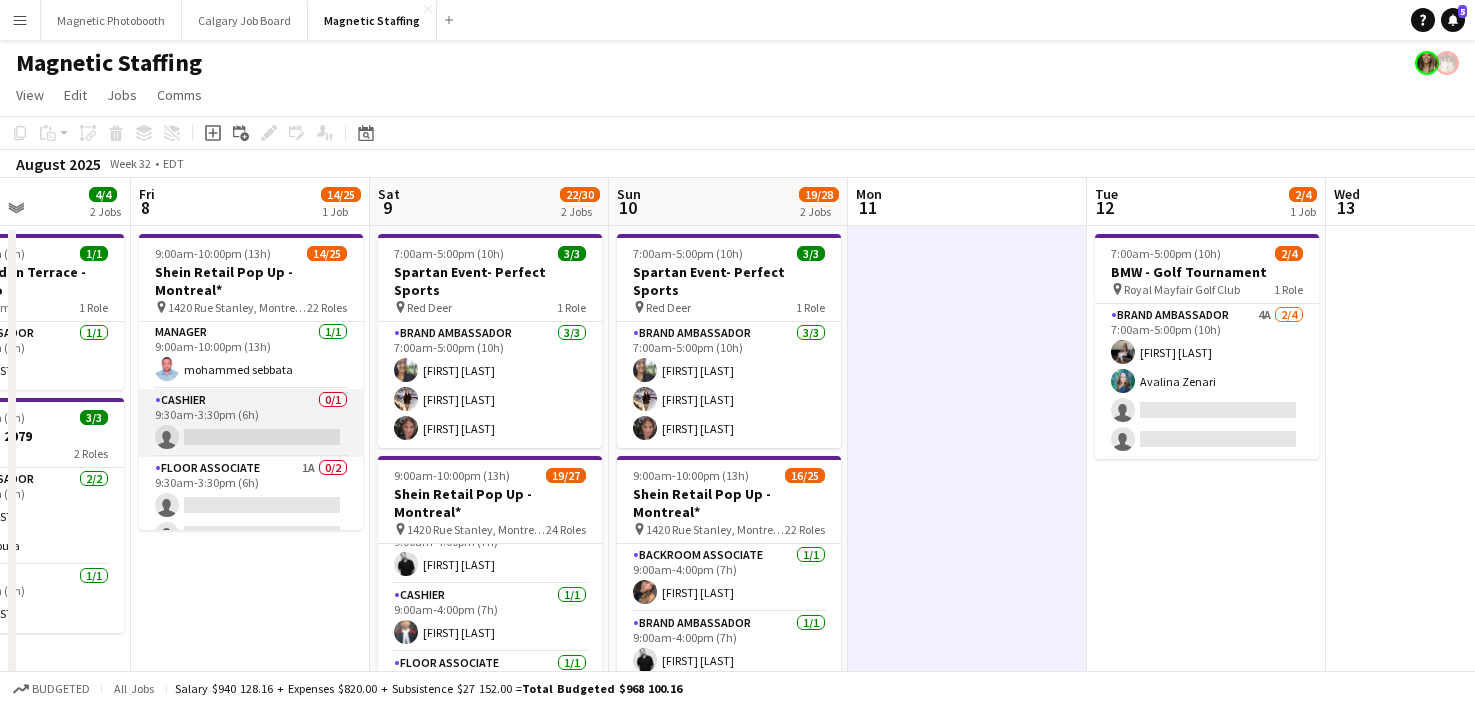 click on "Cashier   0/1   9:30am-3:30pm (6h)
single-neutral-actions" at bounding box center (251, 423) 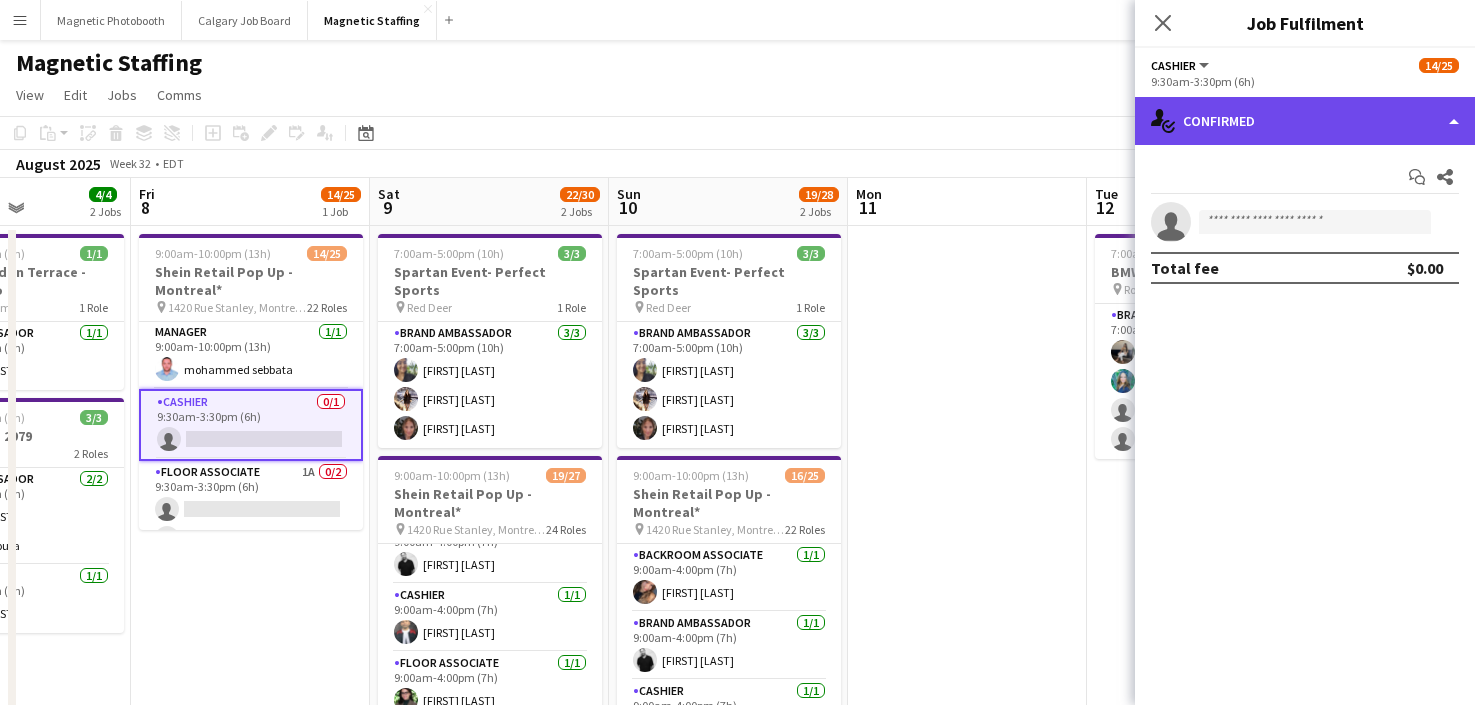 click on "single-neutral-actions-check-2
Confirmed" 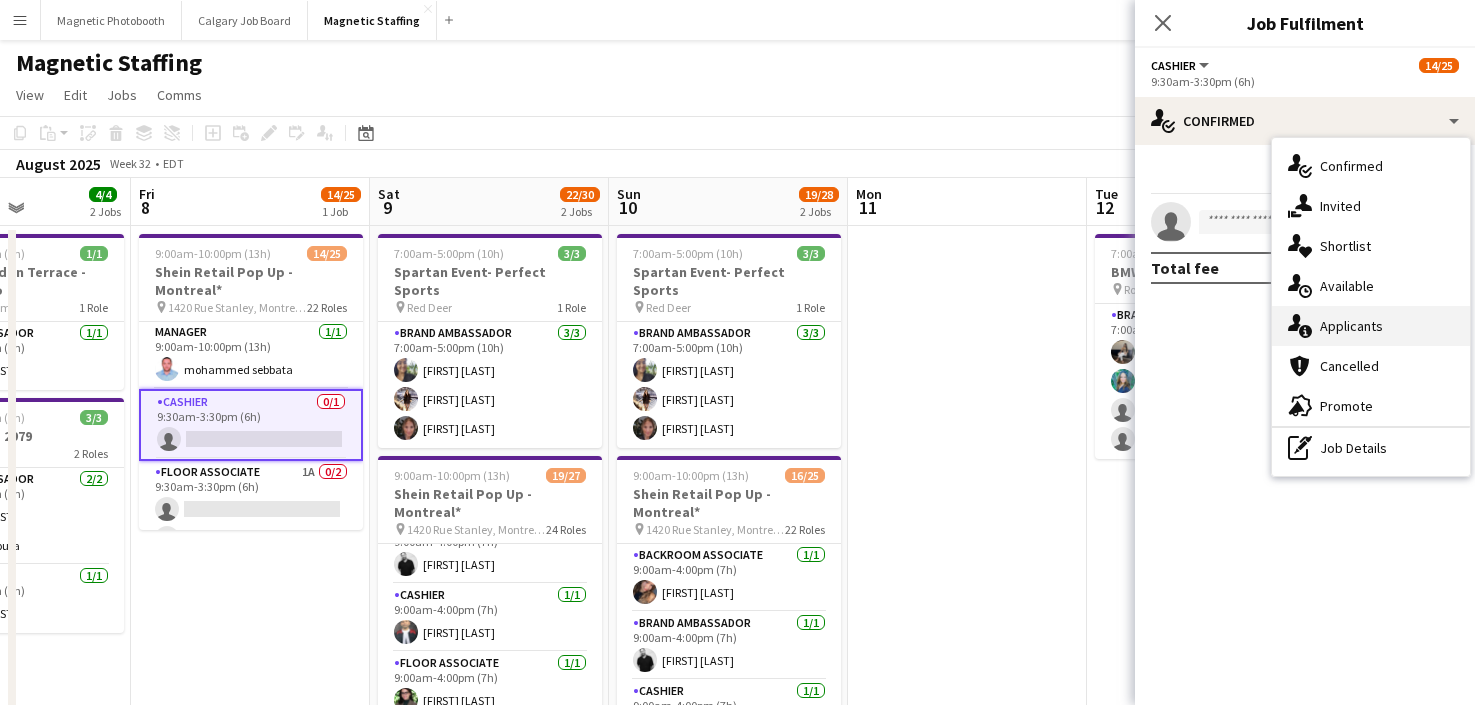 click on "single-neutral-actions-information
Applicants" at bounding box center (1371, 326) 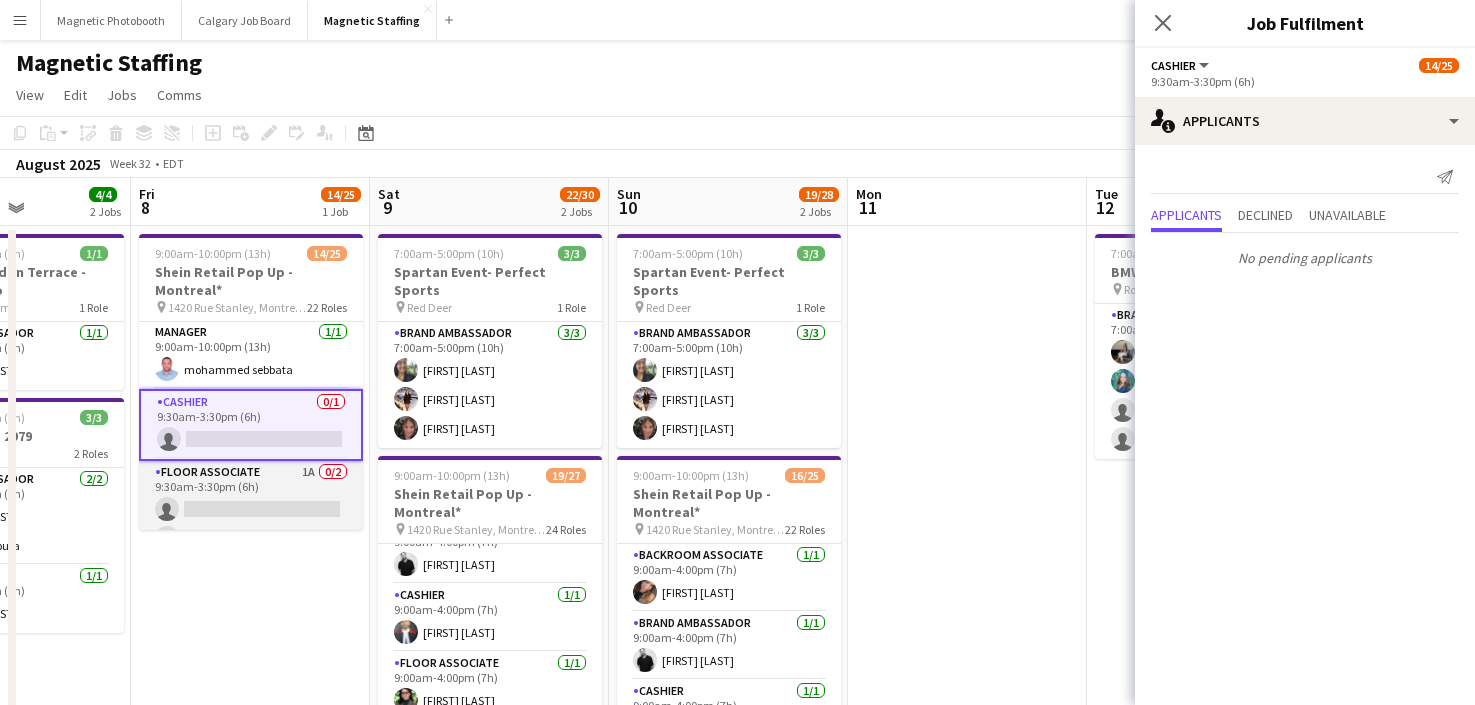 click on "Floor Associate   1A   0/2   9:30am-3:30pm (6h)
single-neutral-actions
single-neutral-actions" at bounding box center [251, 509] 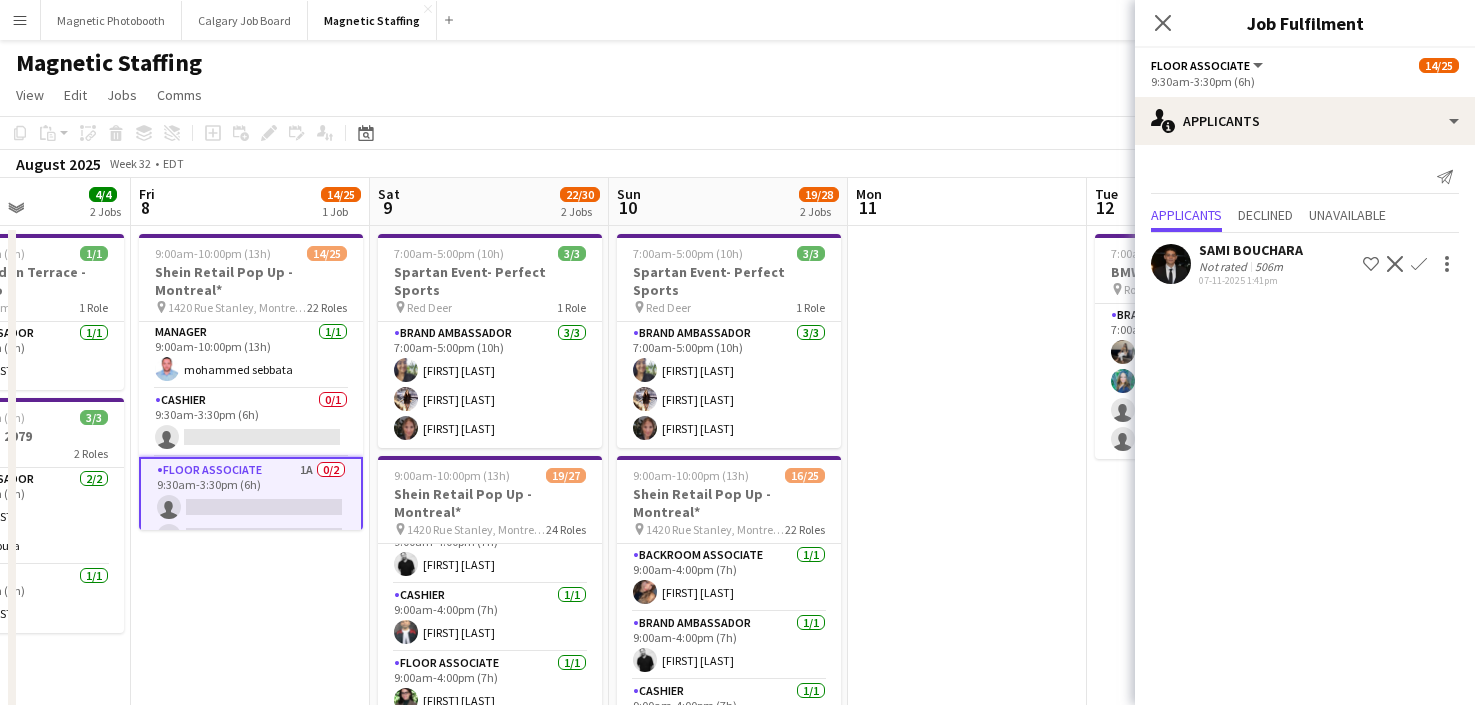 click on "Confirm" 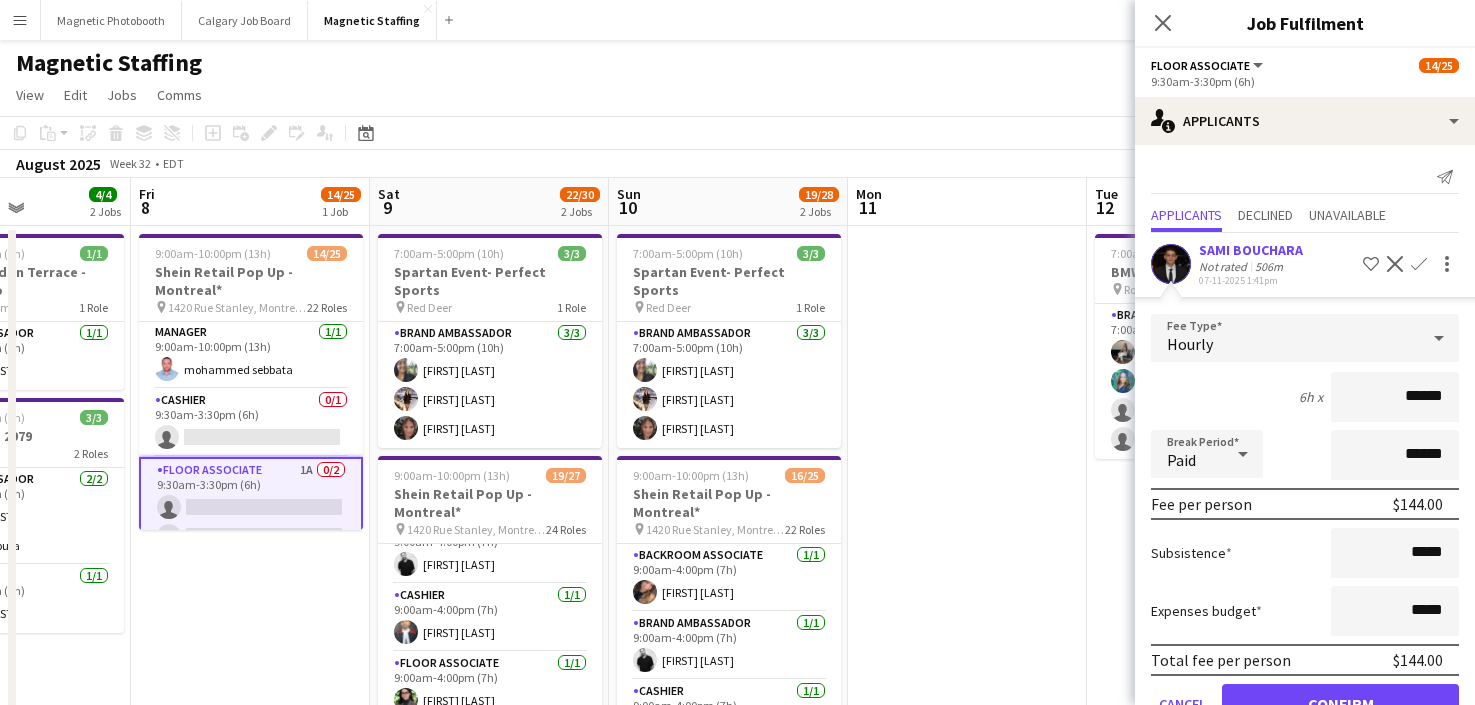scroll, scrollTop: 56, scrollLeft: 0, axis: vertical 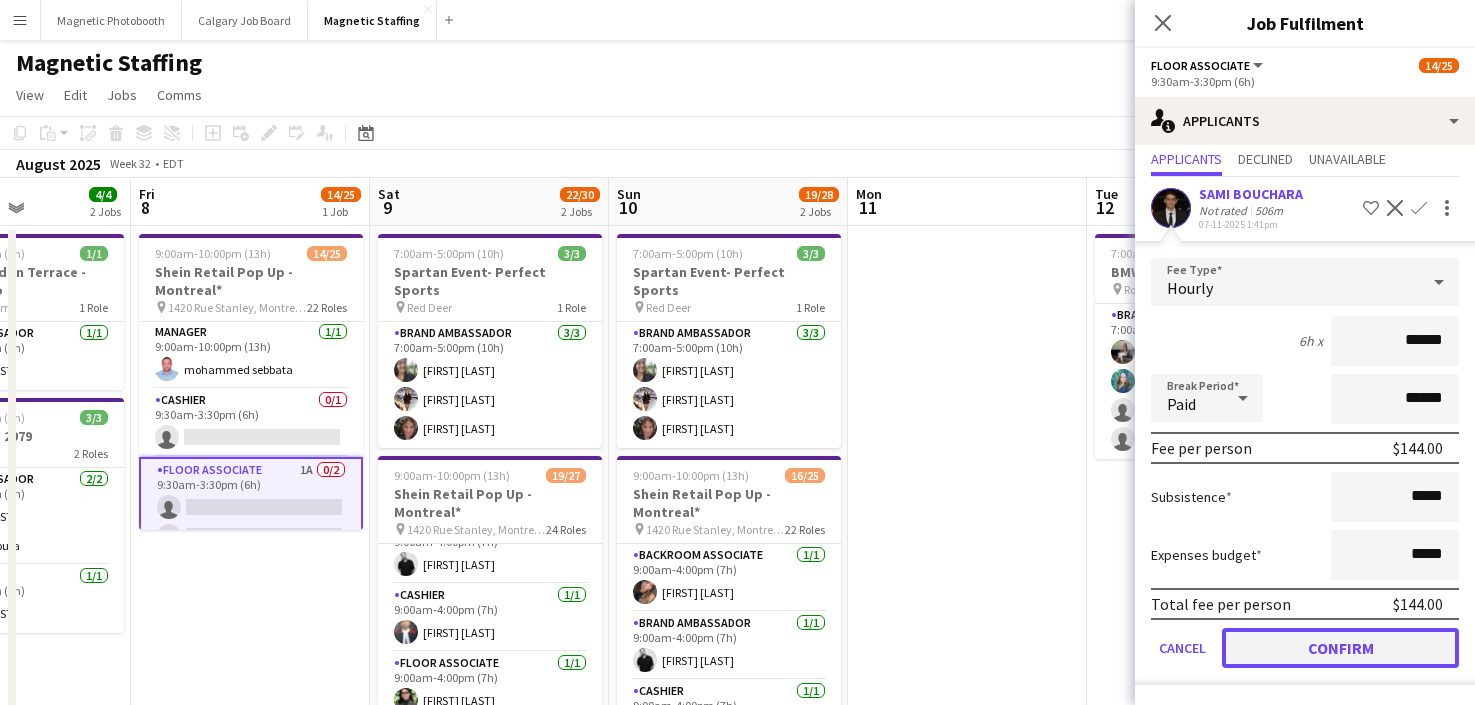 click on "Confirm" 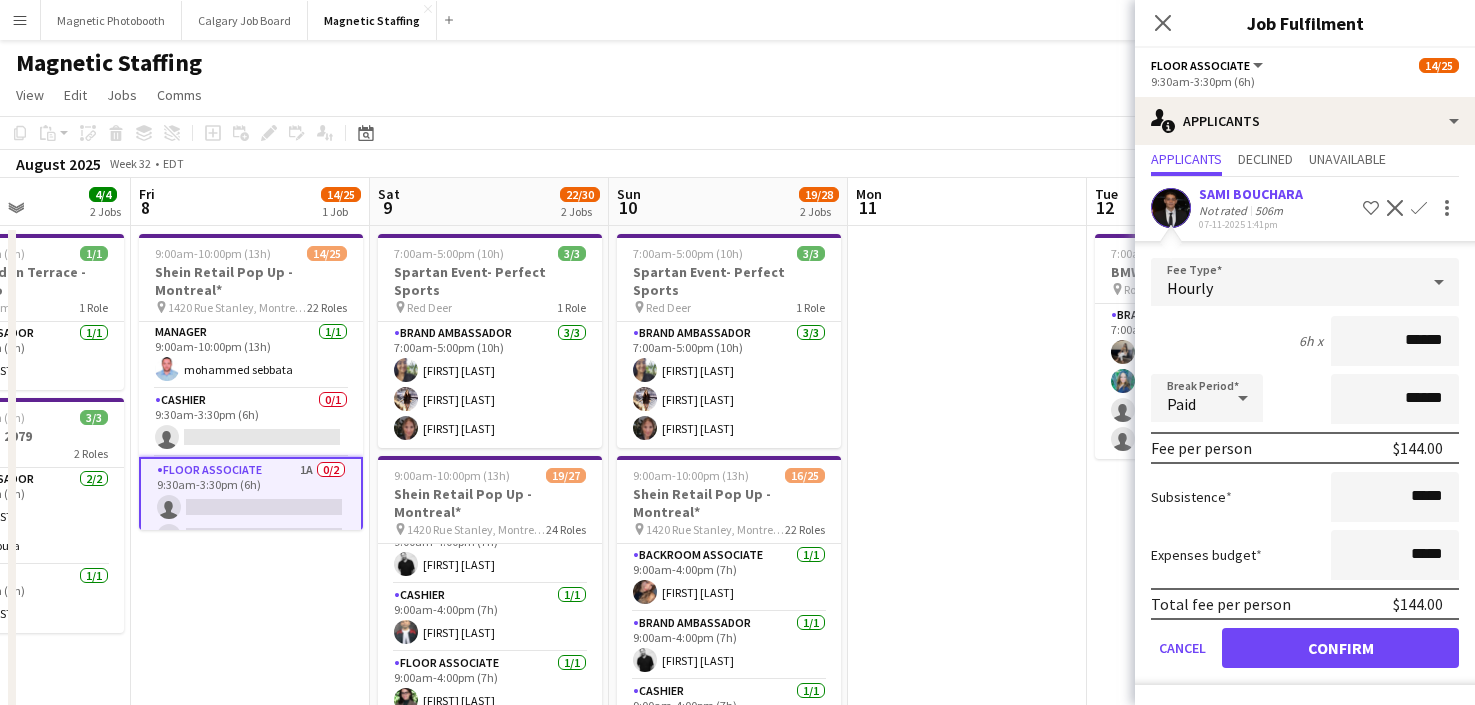 scroll, scrollTop: 0, scrollLeft: 0, axis: both 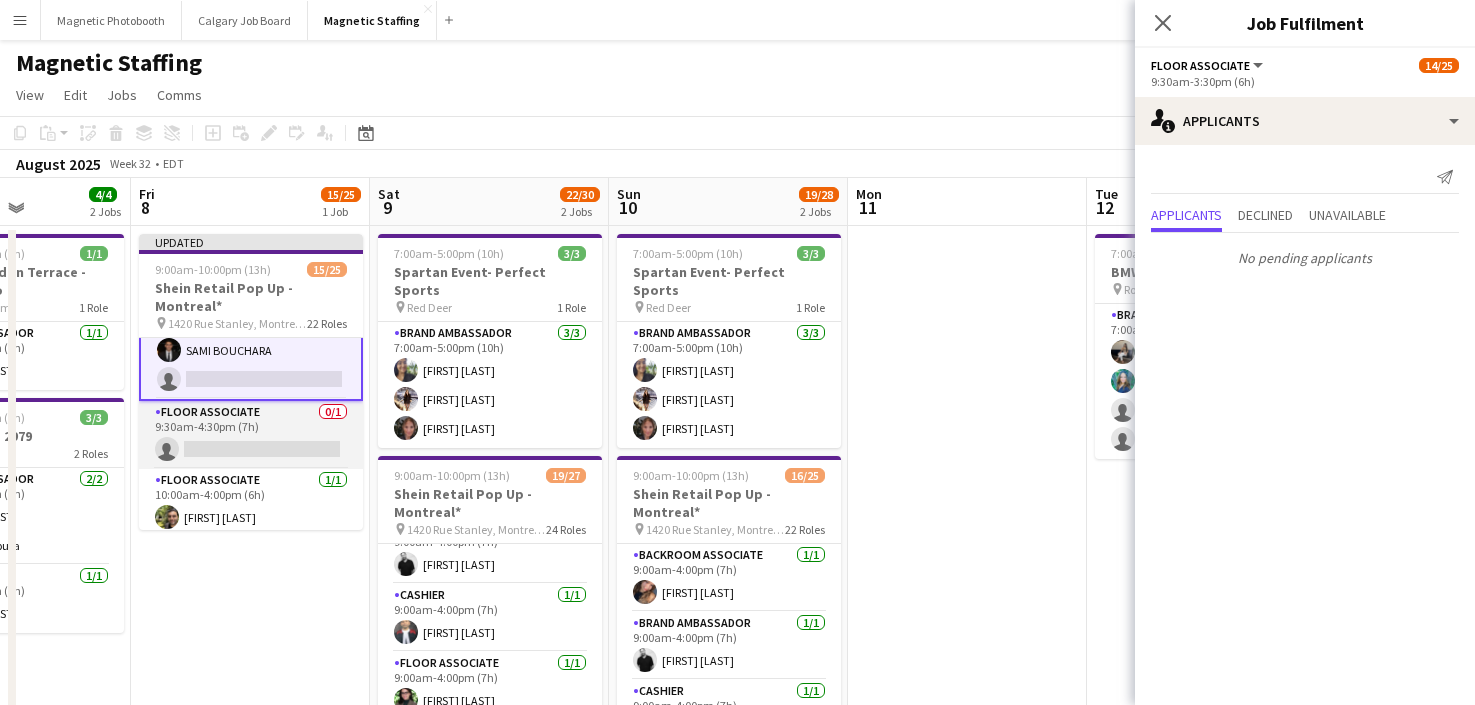 click on "Floor Associate   0/1   9:30am-4:30pm (7h)
single-neutral-actions" at bounding box center [251, 435] 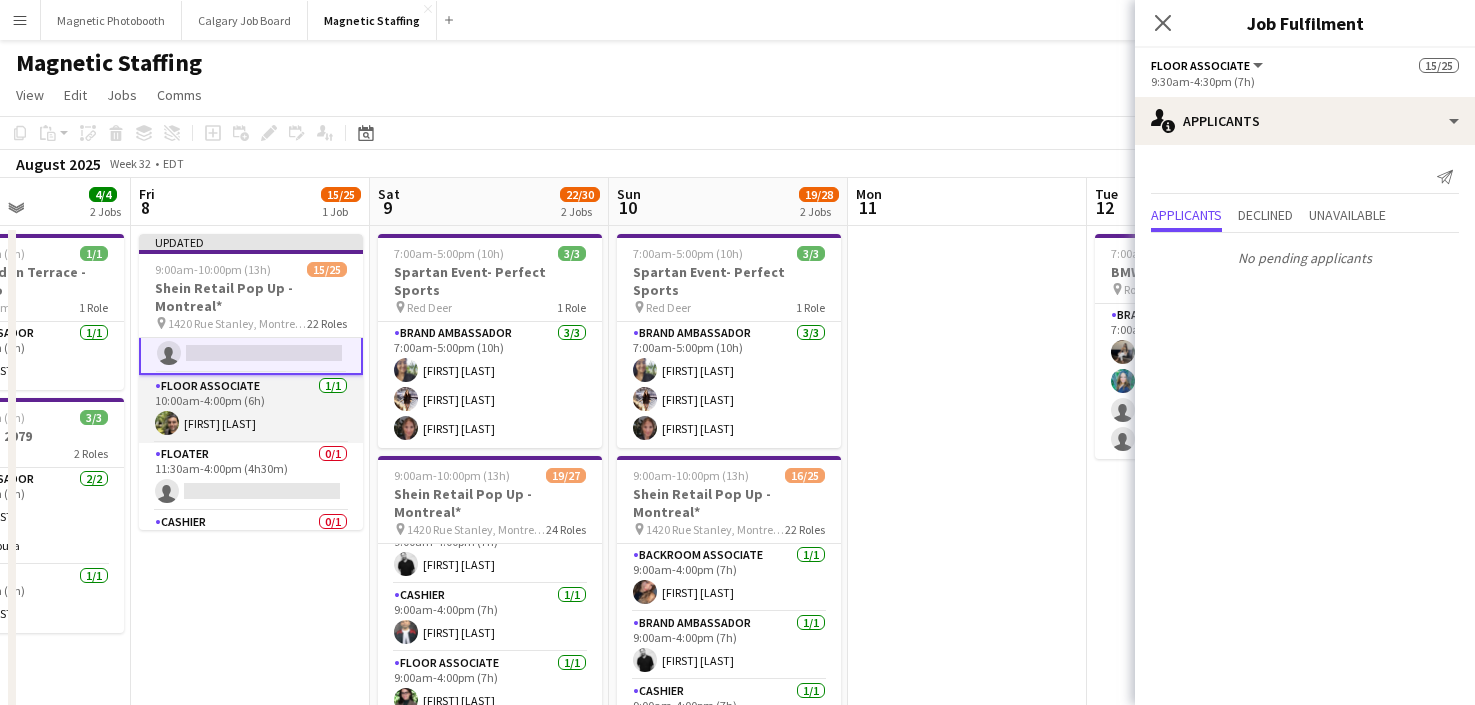 click on "Floater   0/1   11:30am-4:00pm (4h30m)
single-neutral-actions" at bounding box center (251, 477) 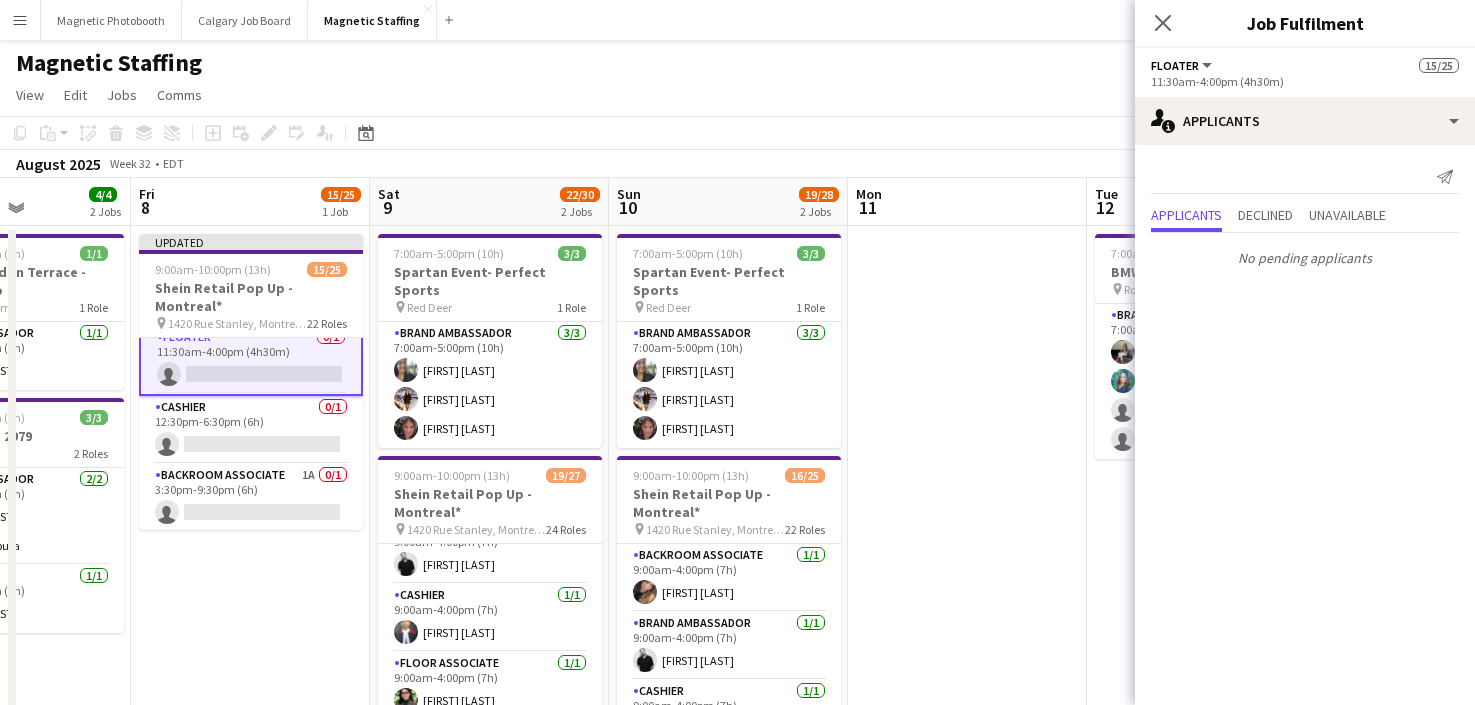 click on "Backroom Associate   1A   0/1   3:30pm-9:30pm (6h)
single-neutral-actions" at bounding box center (251, 498) 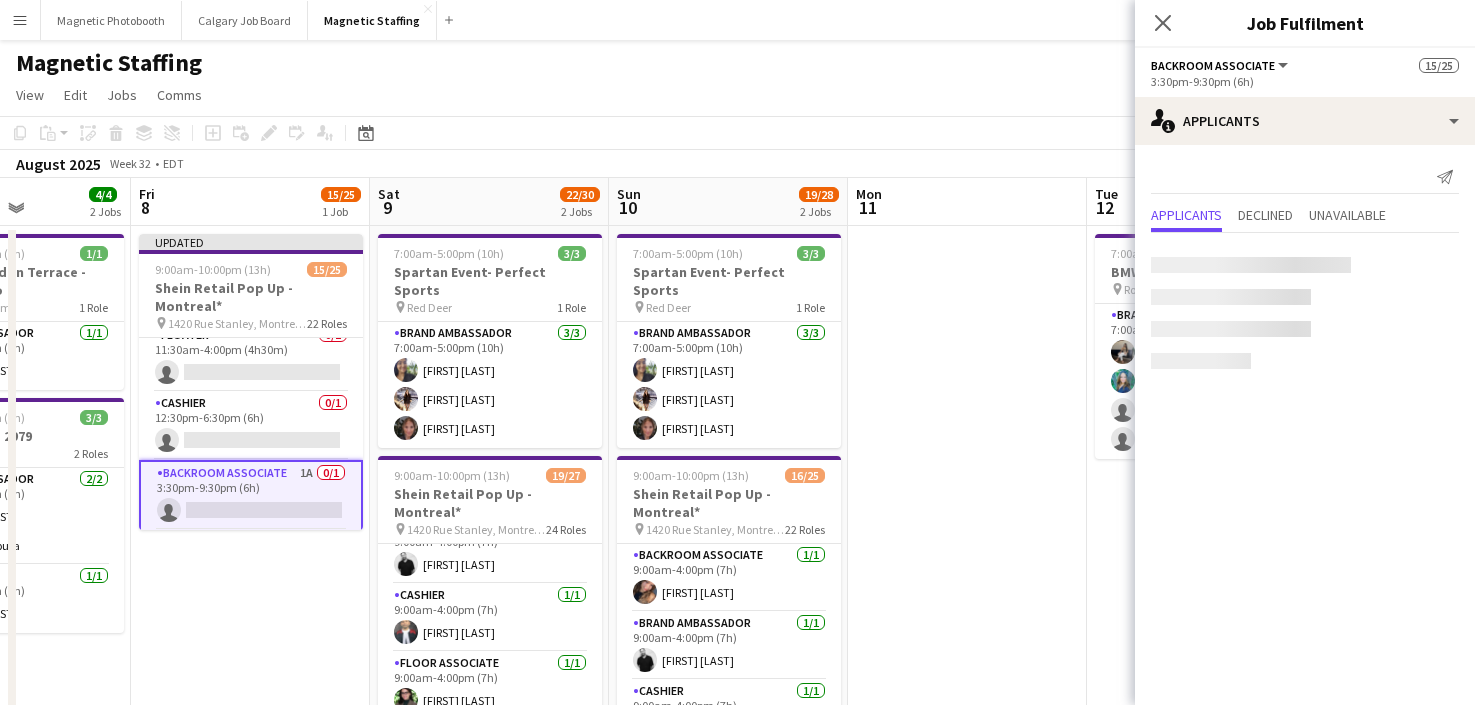 scroll, scrollTop: 789, scrollLeft: 0, axis: vertical 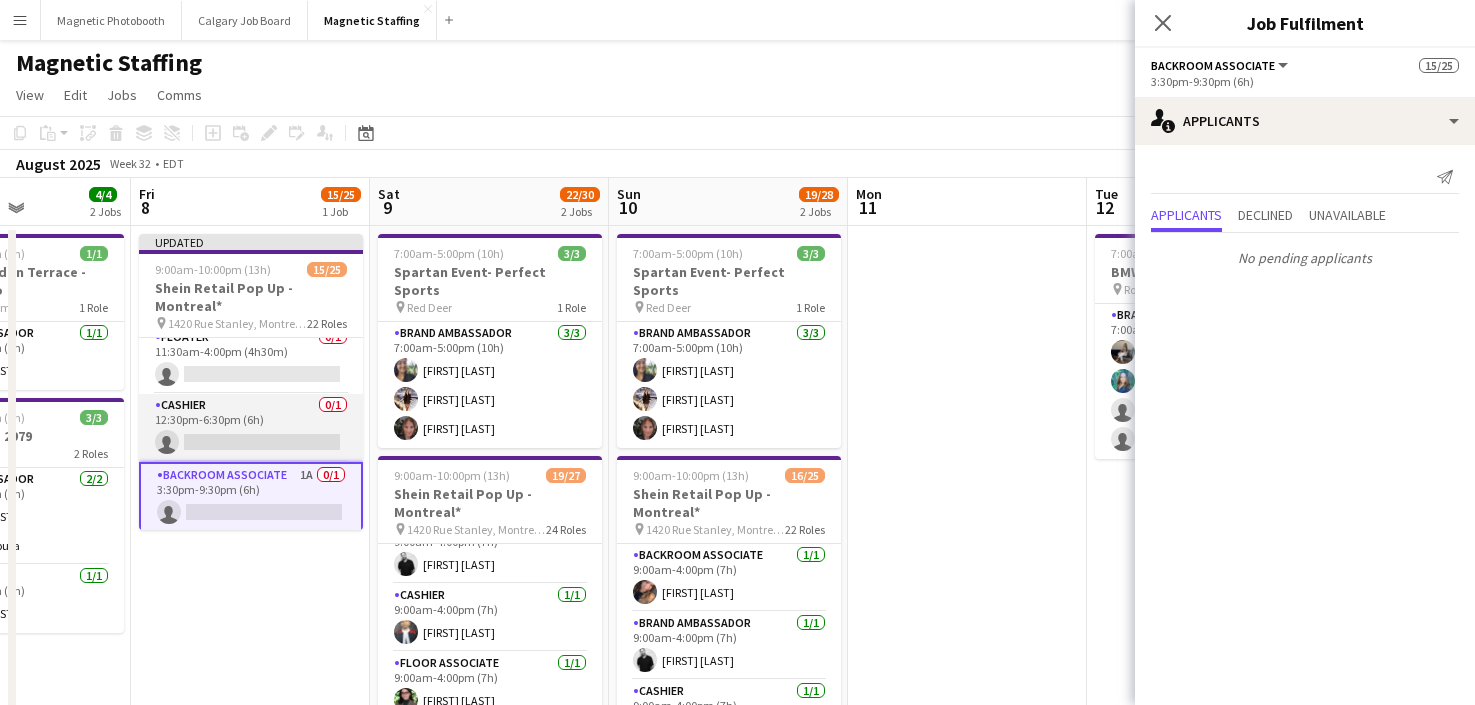 click on "Cashier   0/1   12:30pm-6:30pm (6h)
single-neutral-actions" at bounding box center [251, 428] 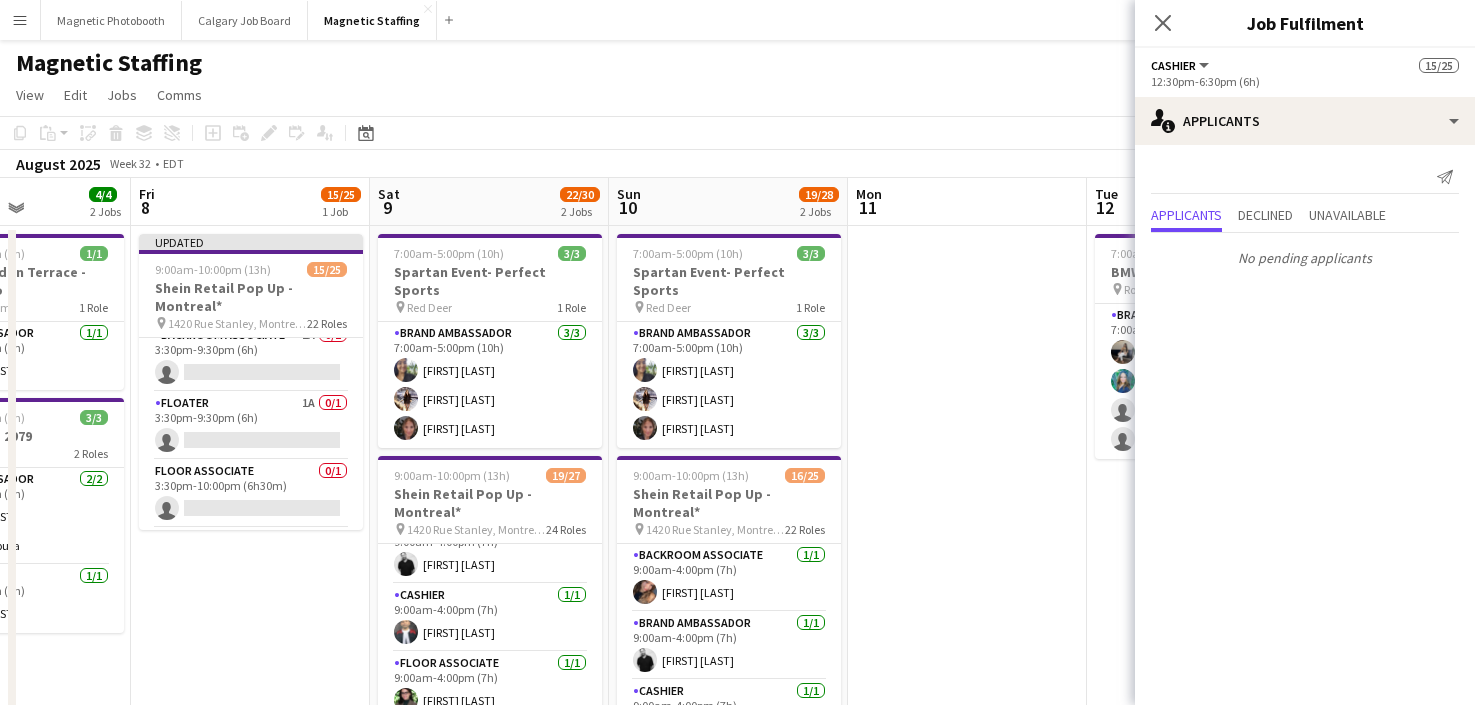 click on "Floater   1A   0/1   3:30pm-9:30pm (6h)
single-neutral-actions" at bounding box center [251, 426] 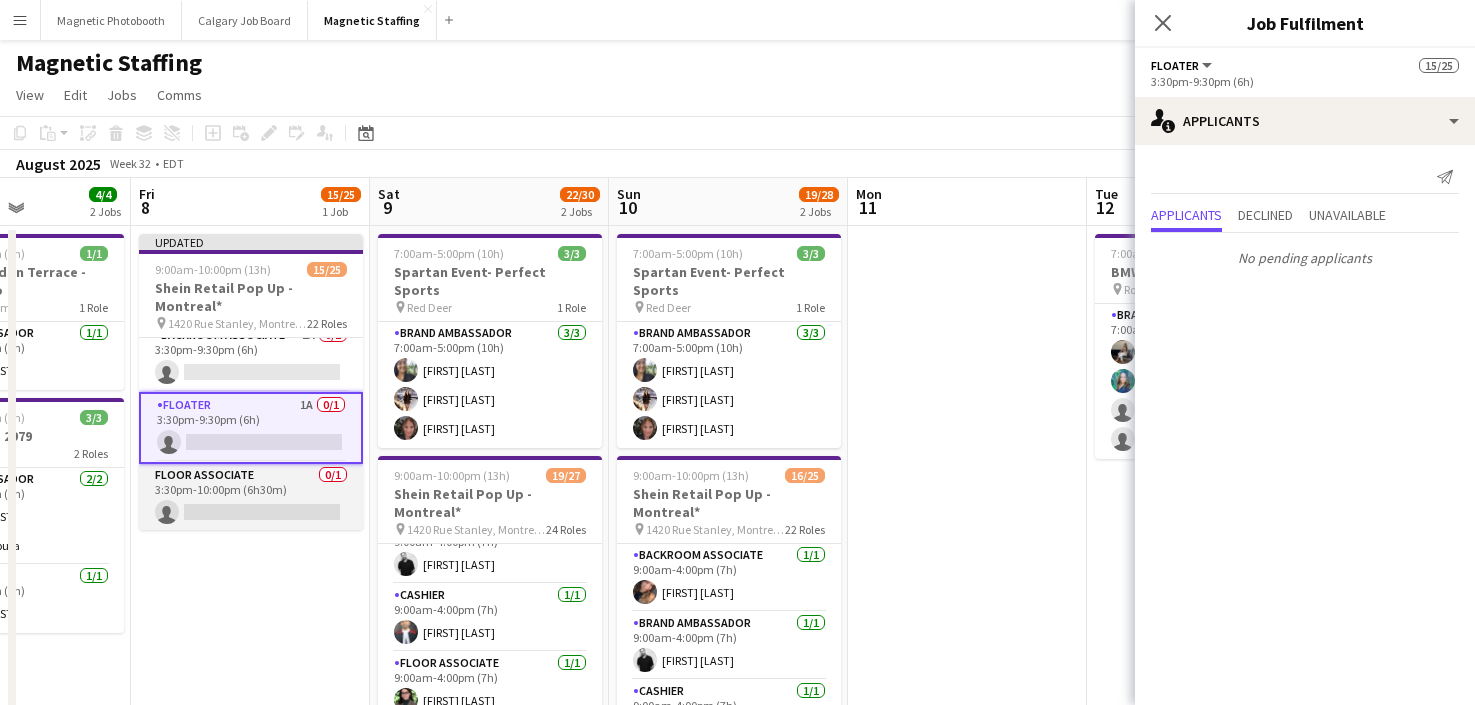 click on "Floor Associate   0/1   3:30pm-10:00pm (6h30m)
single-neutral-actions" at bounding box center (251, 498) 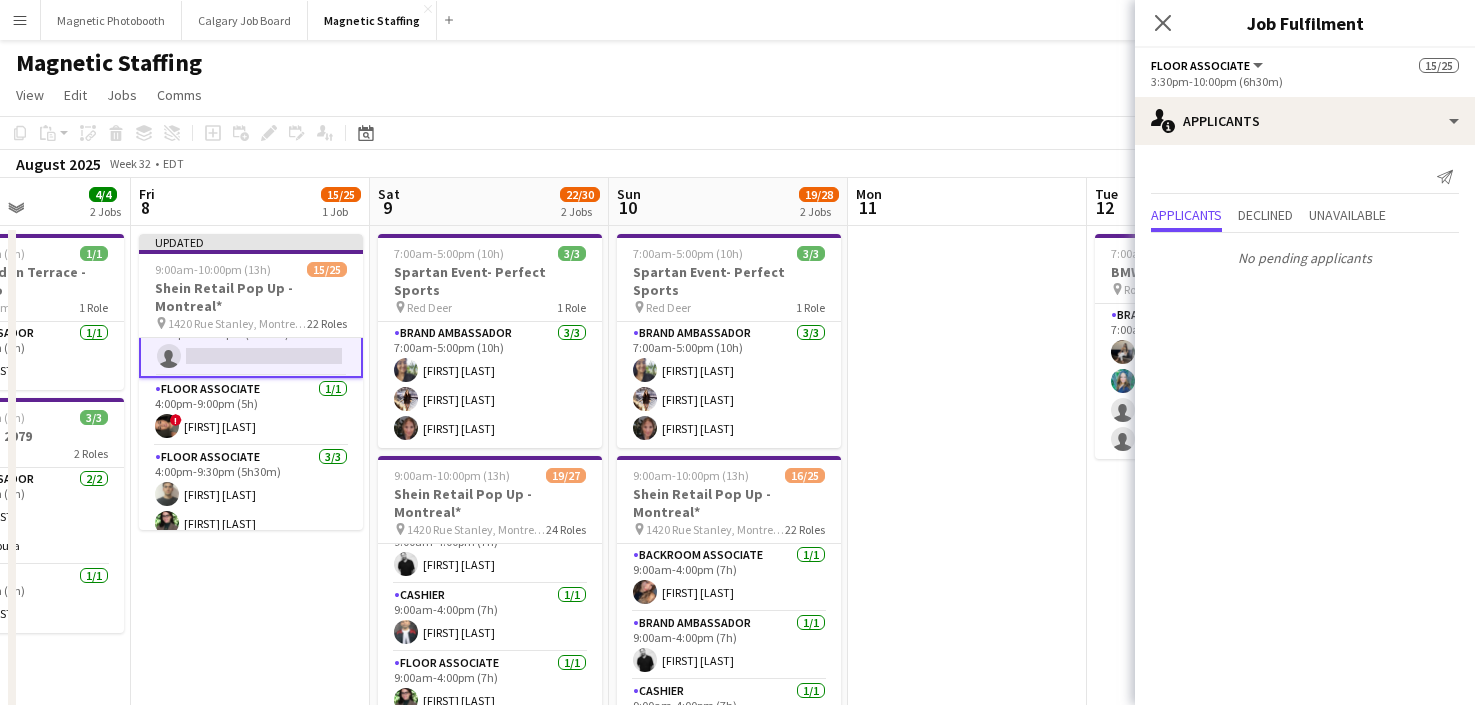 click on "Floor Associate   3/3   4:00pm-9:30pm (5h30m)
[FIRST] [LAST] [FIRST] [LAST] [FIRST] [LAST]" at bounding box center [251, 509] 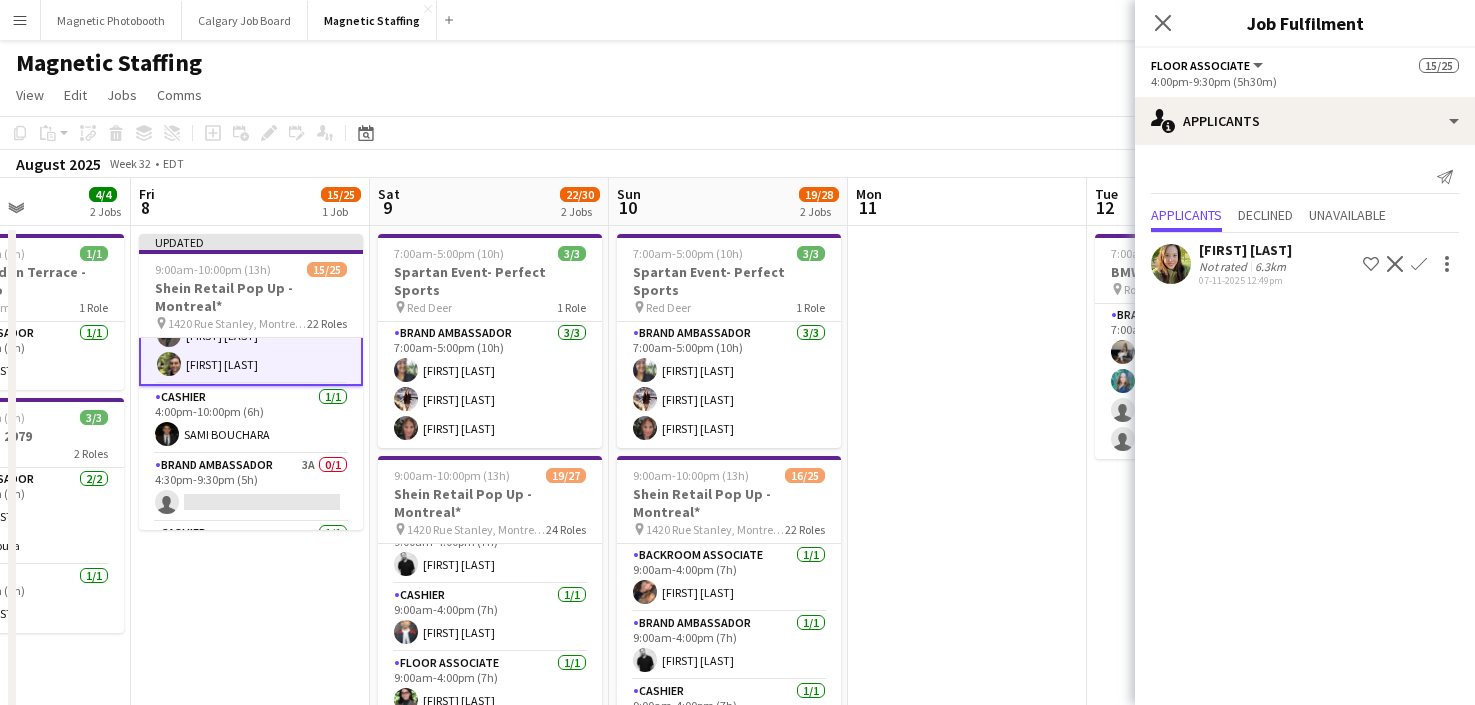 click on "Brand Ambassador   3A   0/1   4:30pm-9:30pm (5h)
single-neutral-actions" at bounding box center (251, 488) 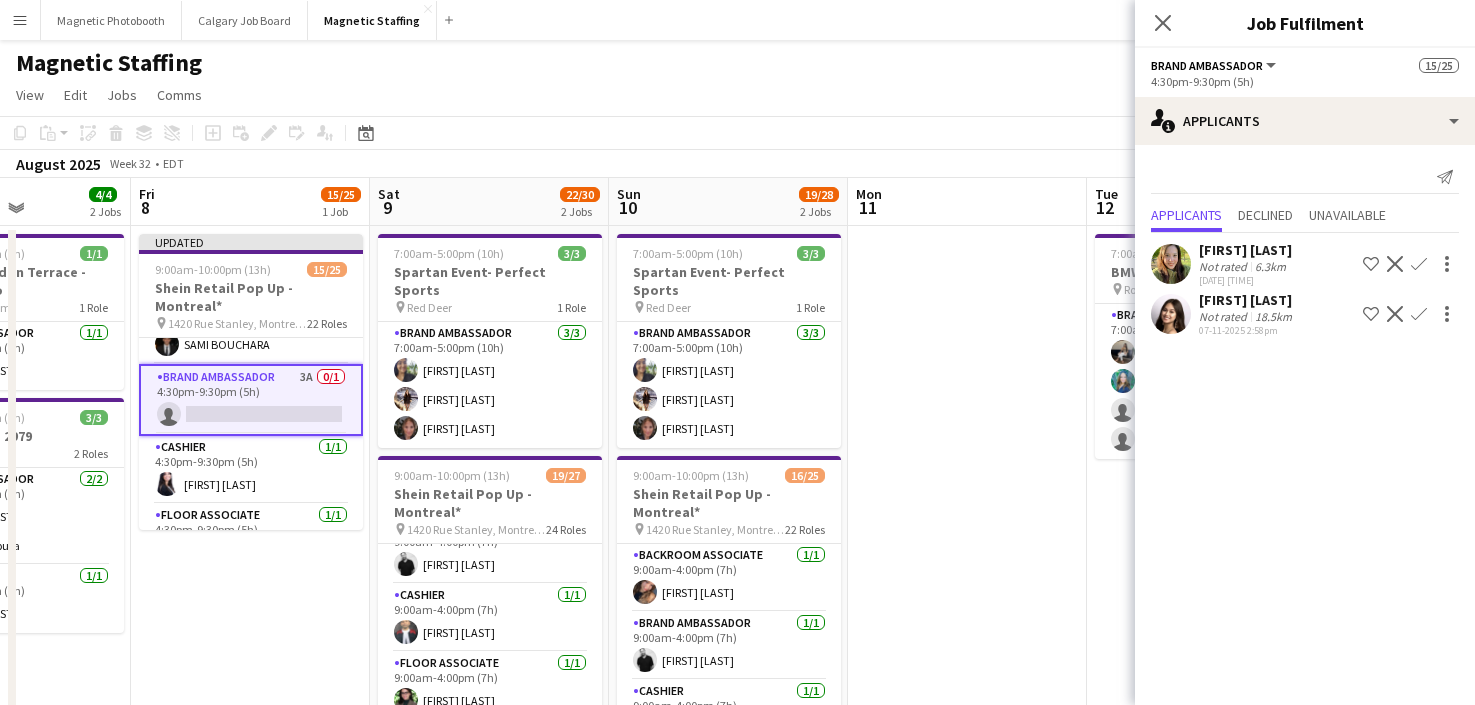 scroll, scrollTop: 1355, scrollLeft: 0, axis: vertical 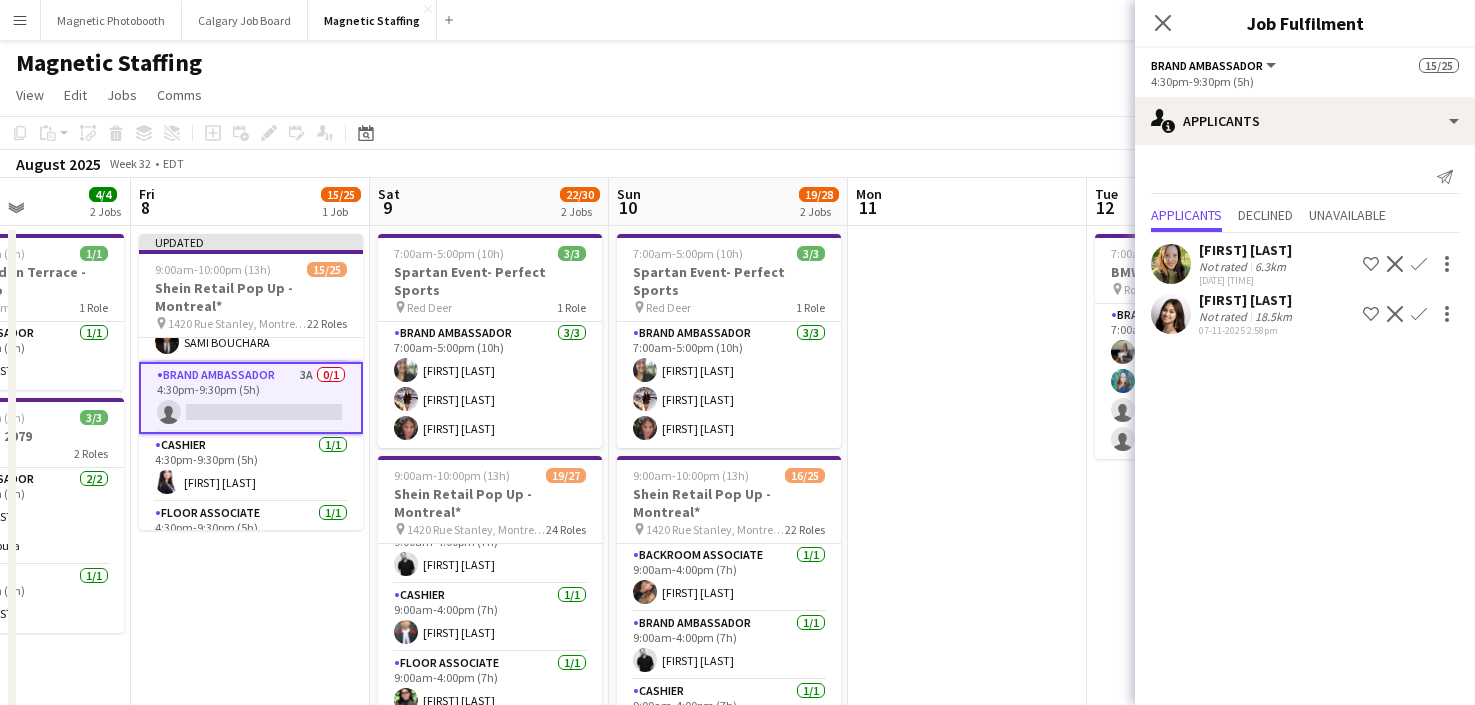 click on "Cashier   1/1   4:30pm-9:30pm (5h)
[FIRST] [LAST]" at bounding box center (251, 468) 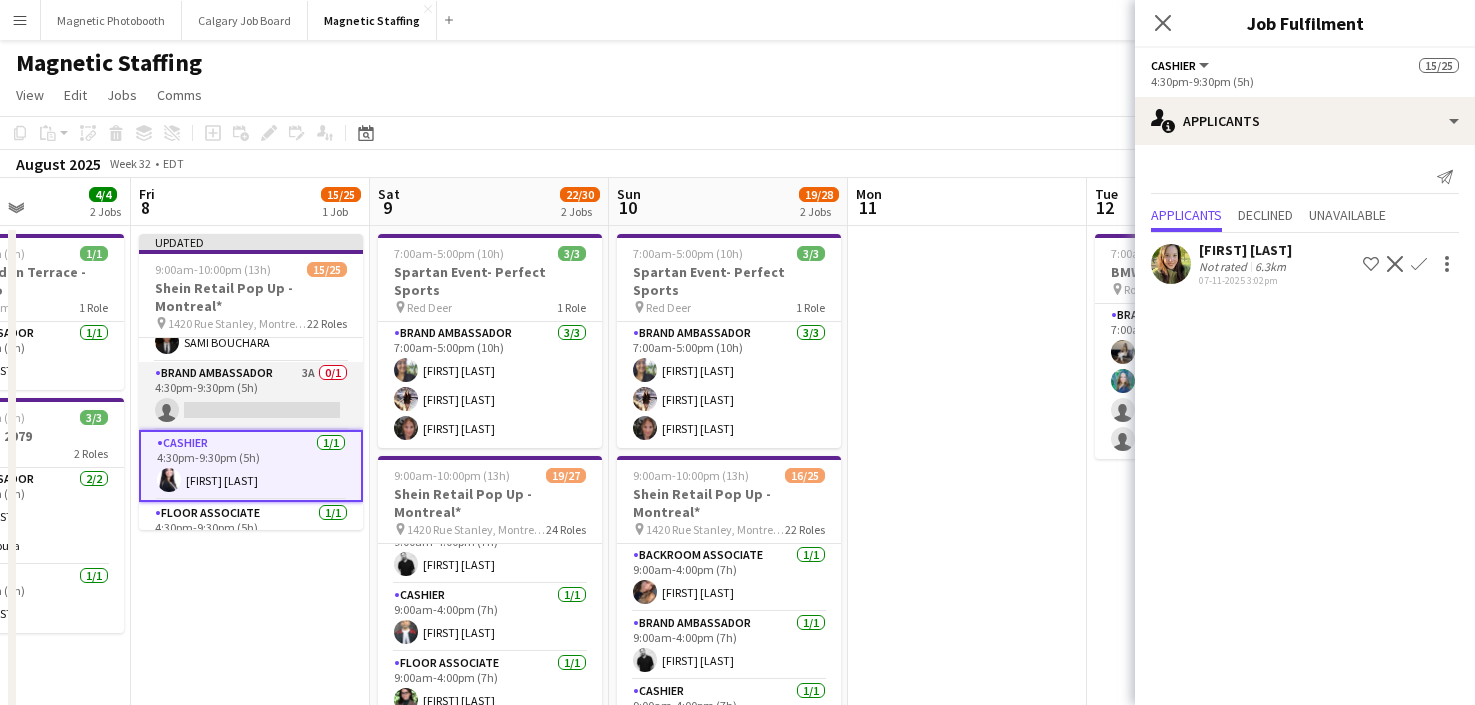 scroll, scrollTop: 1395, scrollLeft: 0, axis: vertical 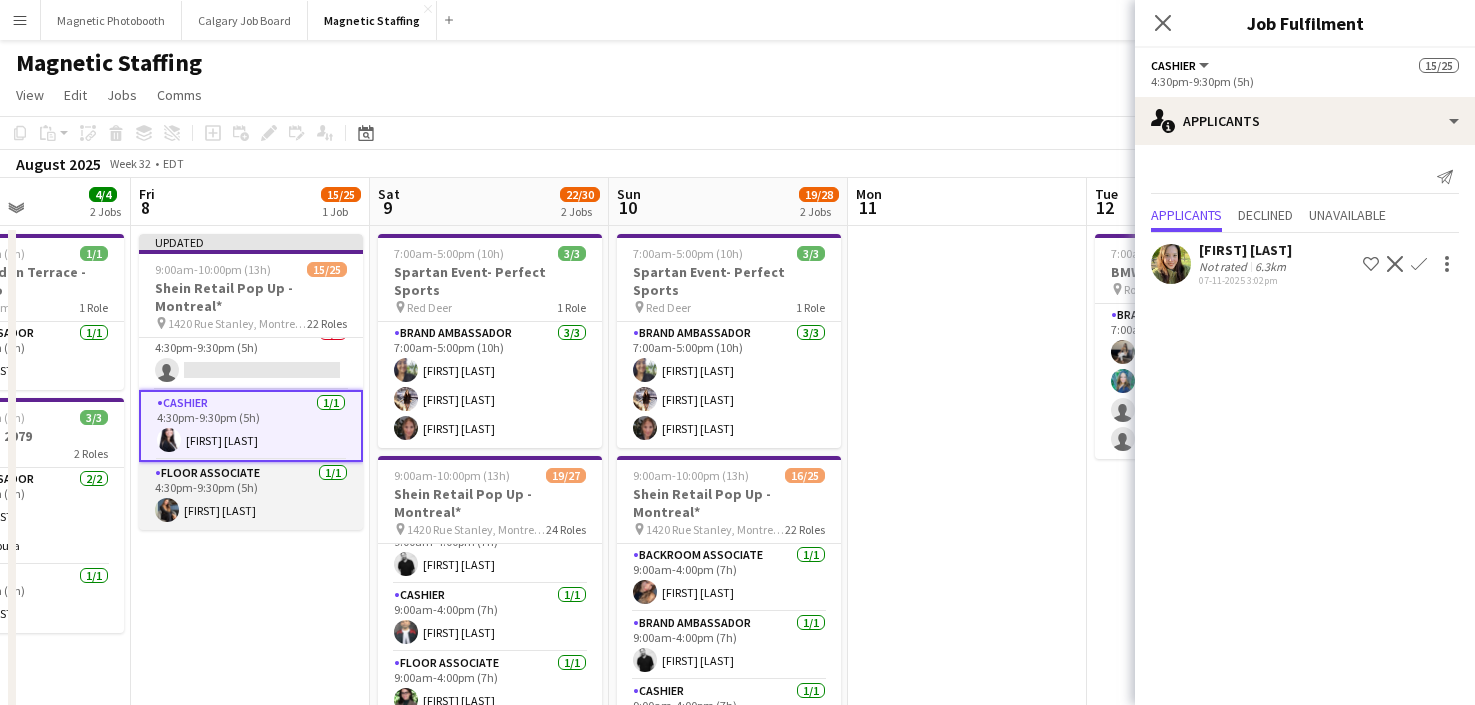 click on "Floor Associate   1/1   4:30pm-9:30pm (5h)
[FIRST] [LAST]" at bounding box center [251, 496] 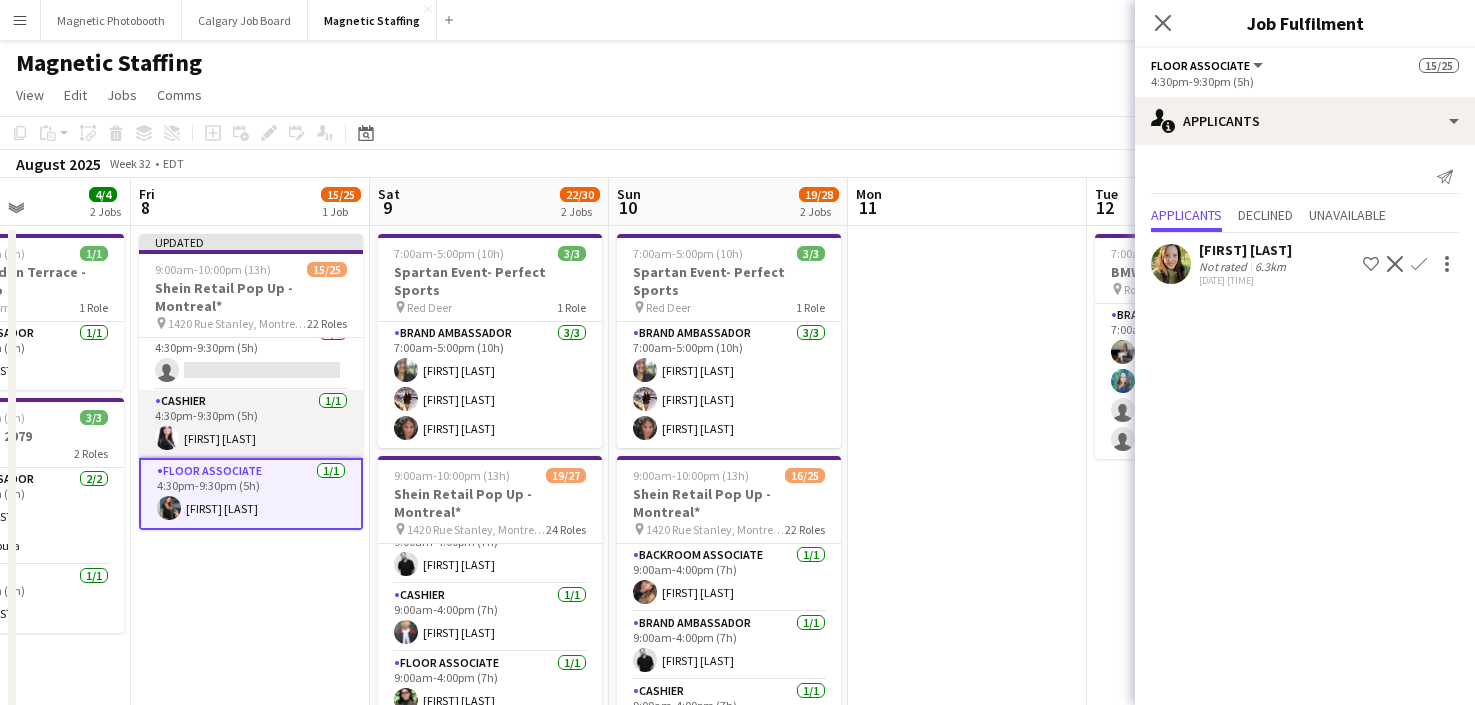 click on "Cashier   1/1   4:30pm-9:30pm (5h)
[FIRST] [LAST]" at bounding box center [251, 424] 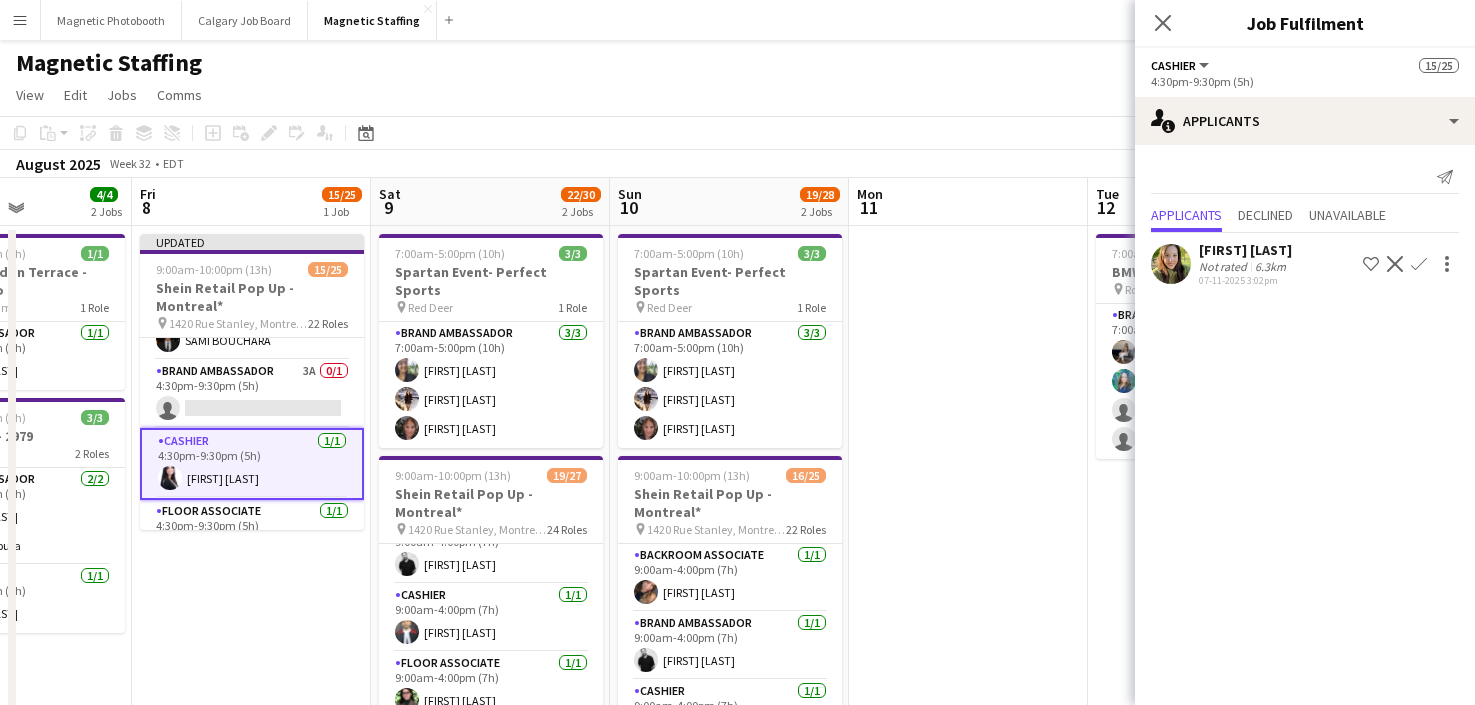 scroll, scrollTop: 1355, scrollLeft: 0, axis: vertical 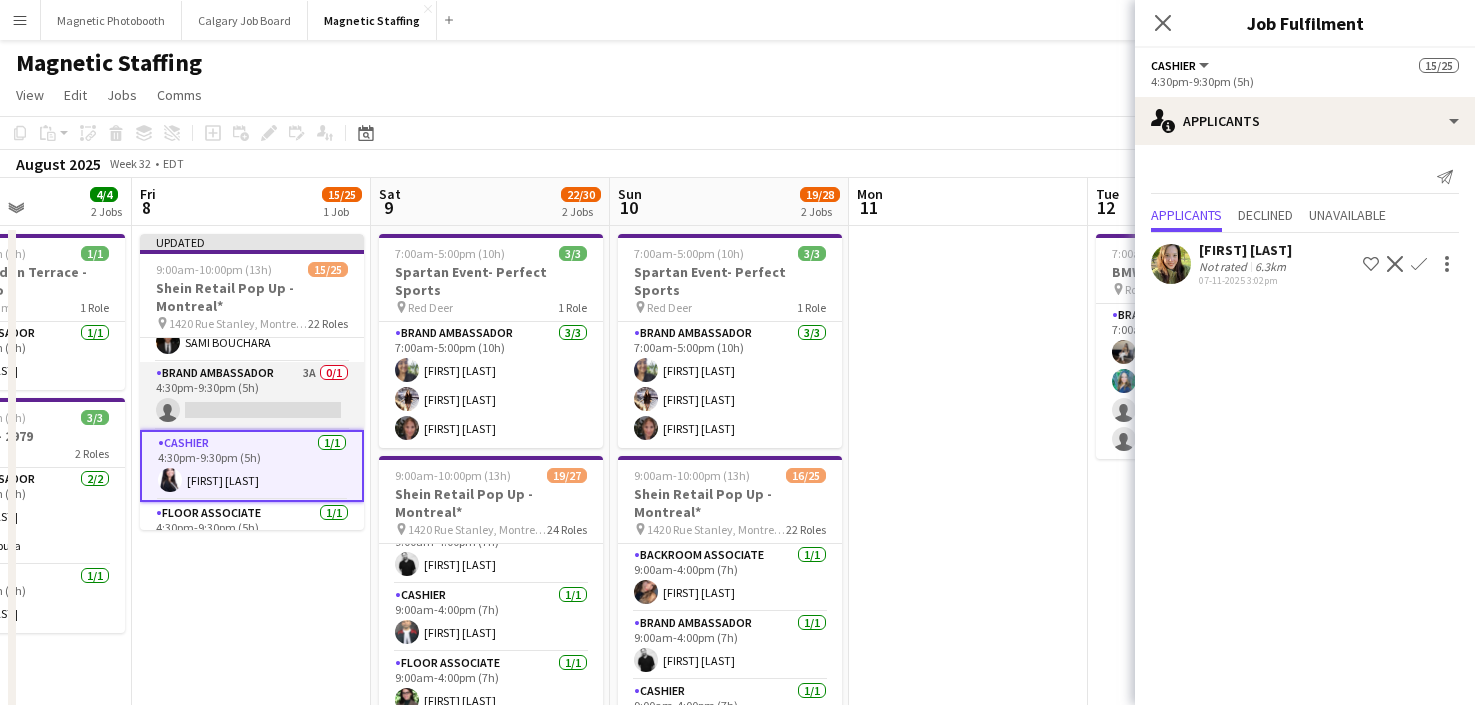 click on "Brand Ambassador   3A   0/1   4:30pm-9:30pm (5h)
single-neutral-actions" at bounding box center [252, 396] 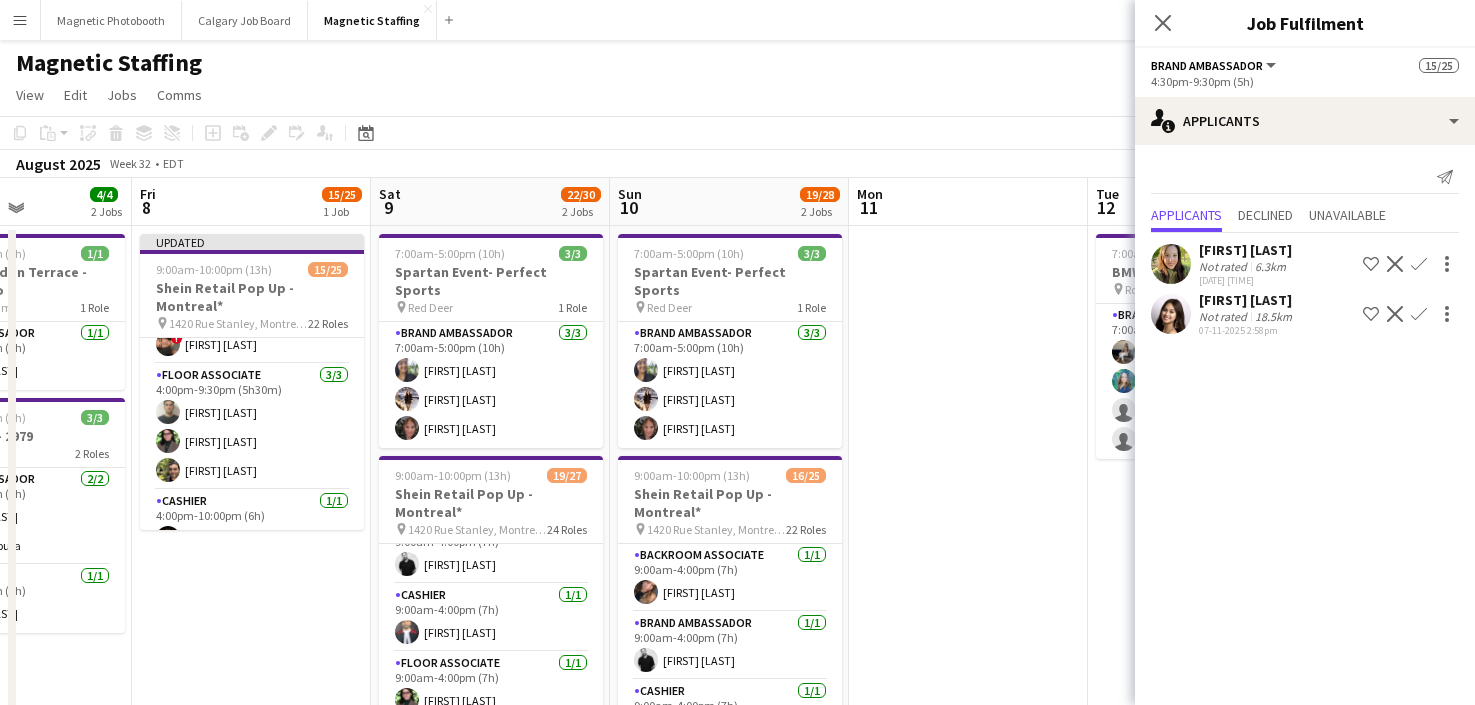 scroll, scrollTop: 1160, scrollLeft: 0, axis: vertical 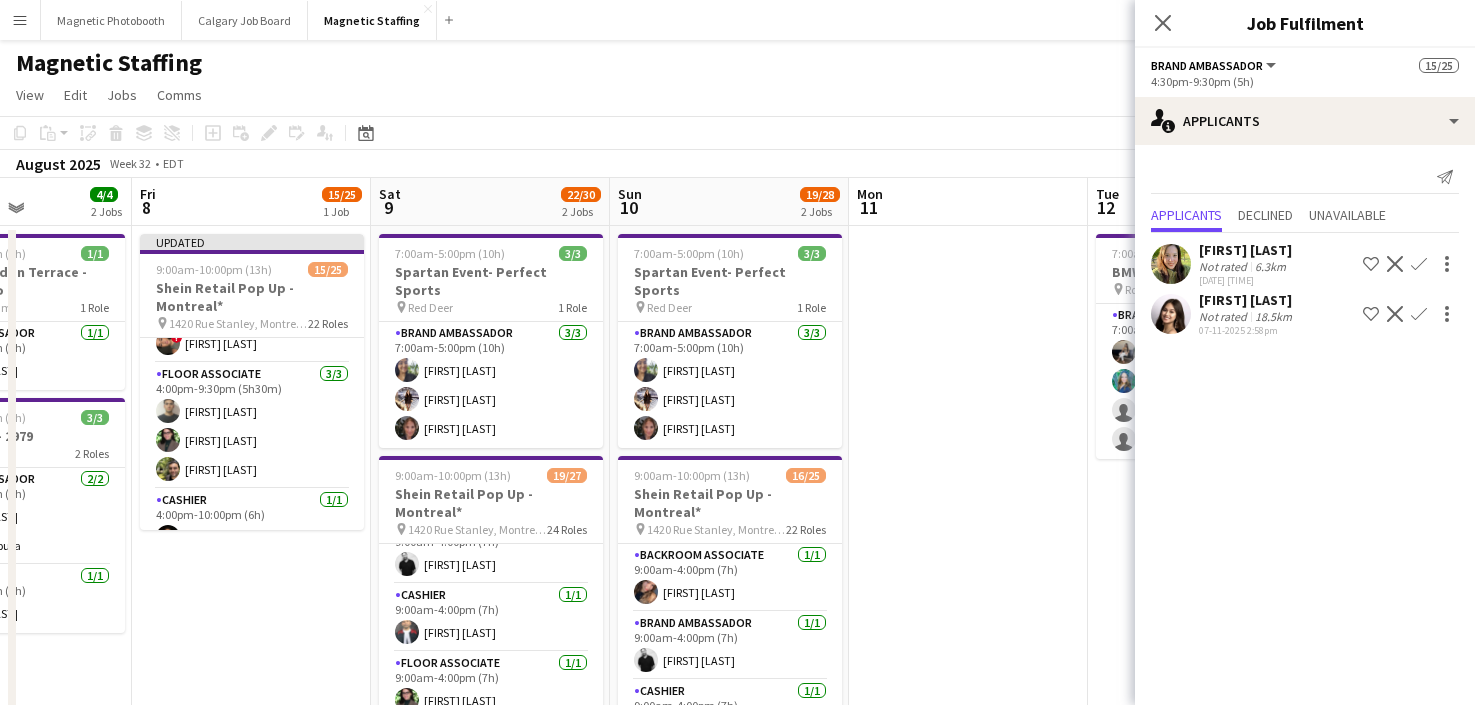 click on "Floor Associate   3/3   4:00pm-9:30pm (5h30m)
[FIRST] [LAST] [FIRST] [LAST] [FIRST] [LAST]" at bounding box center (252, 426) 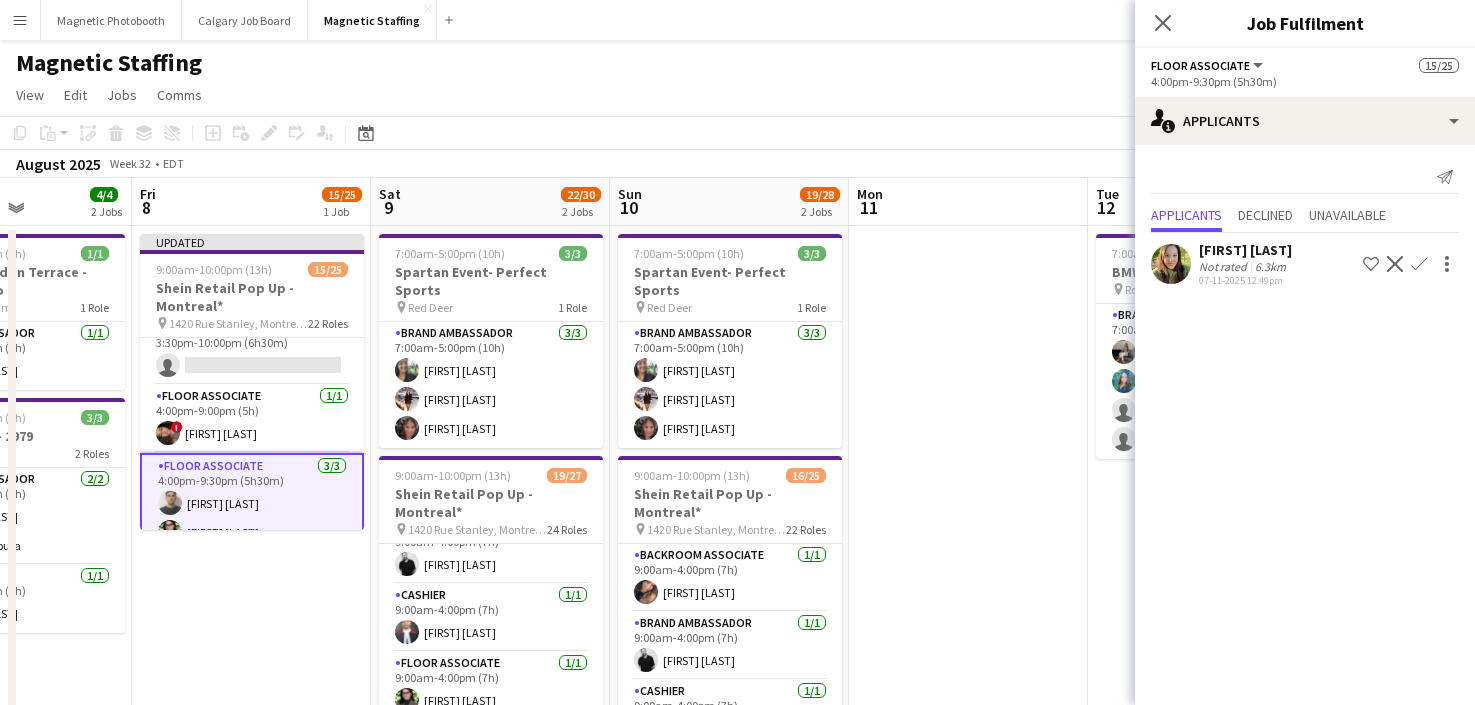 scroll, scrollTop: 1066, scrollLeft: 0, axis: vertical 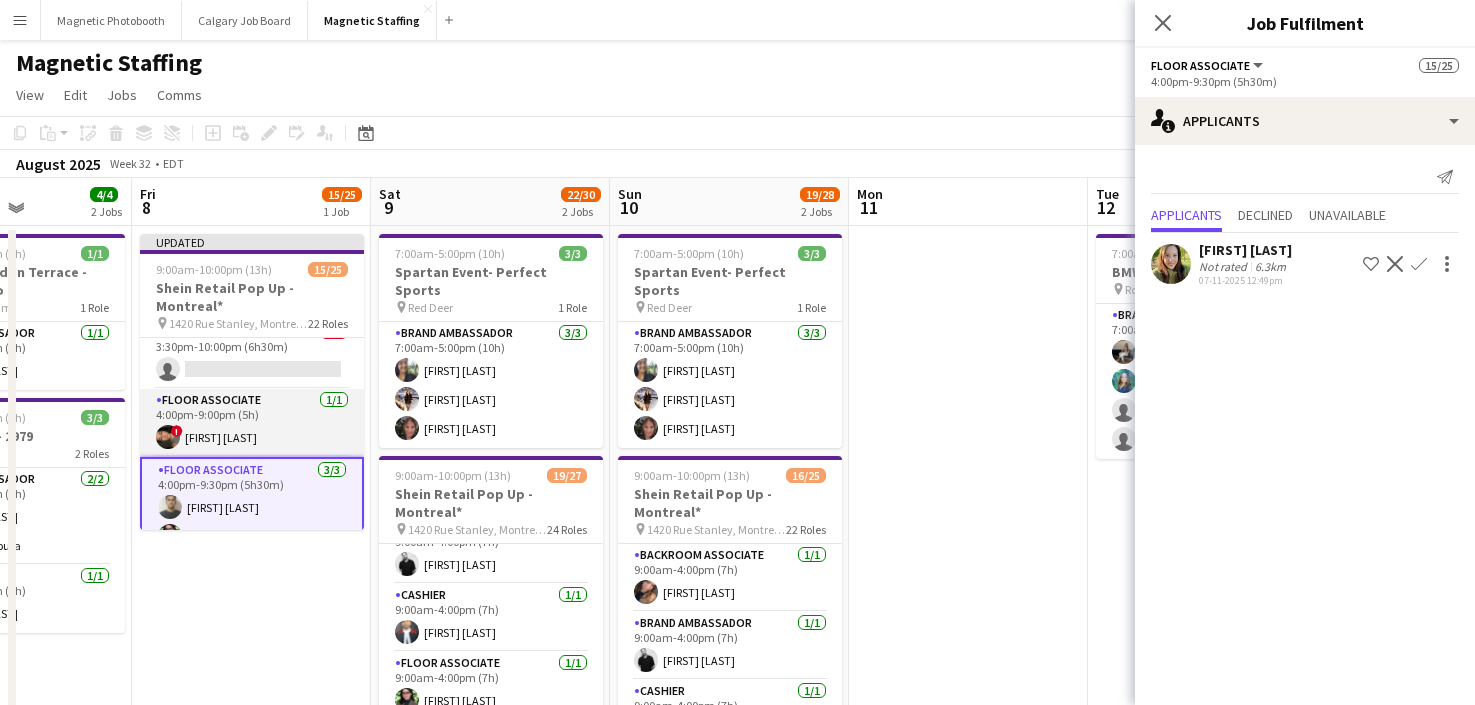 click on "Floor Associate   1/1   4:00pm-9:00pm (5h)
! [FIRST] [LAST]" at bounding box center [252, 423] 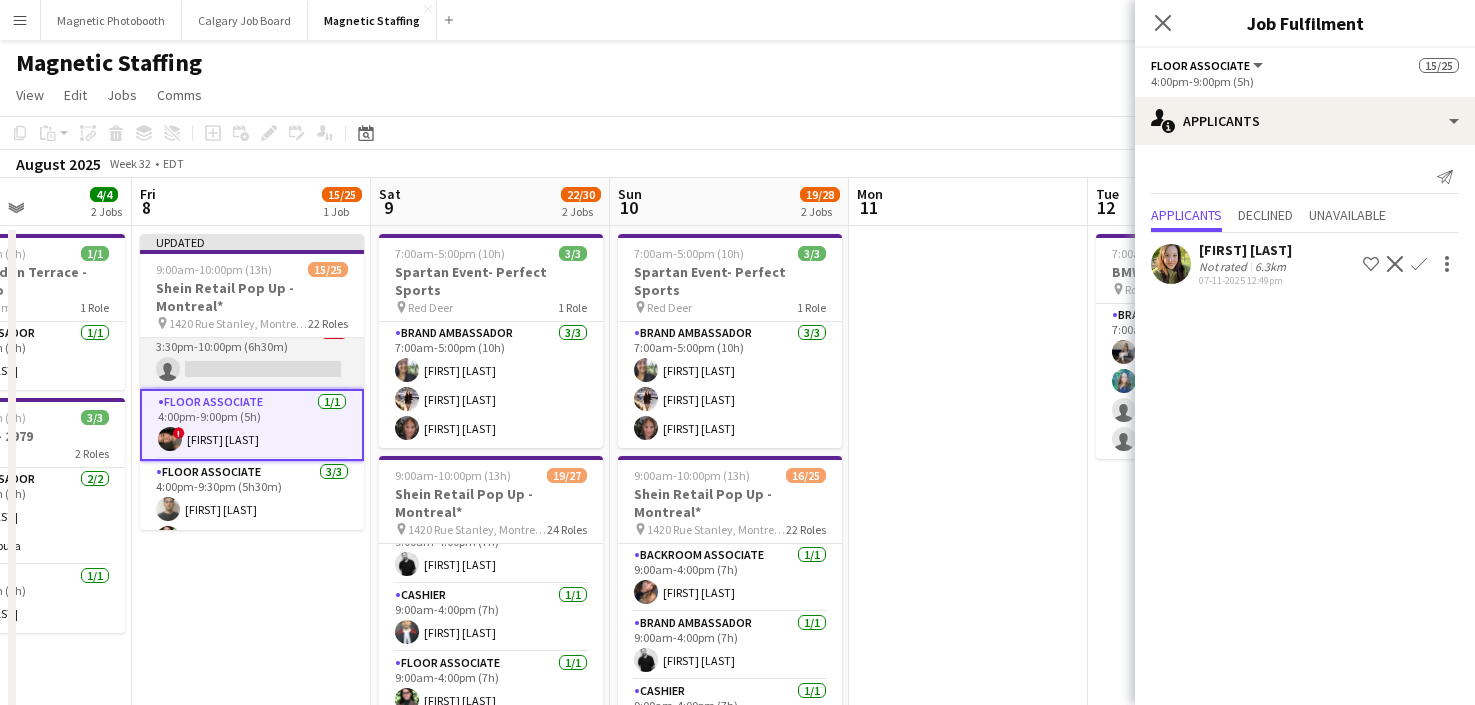 click on "Floor Associate   0/1   3:30pm-10:00pm (6h30m)
single-neutral-actions" at bounding box center [252, 355] 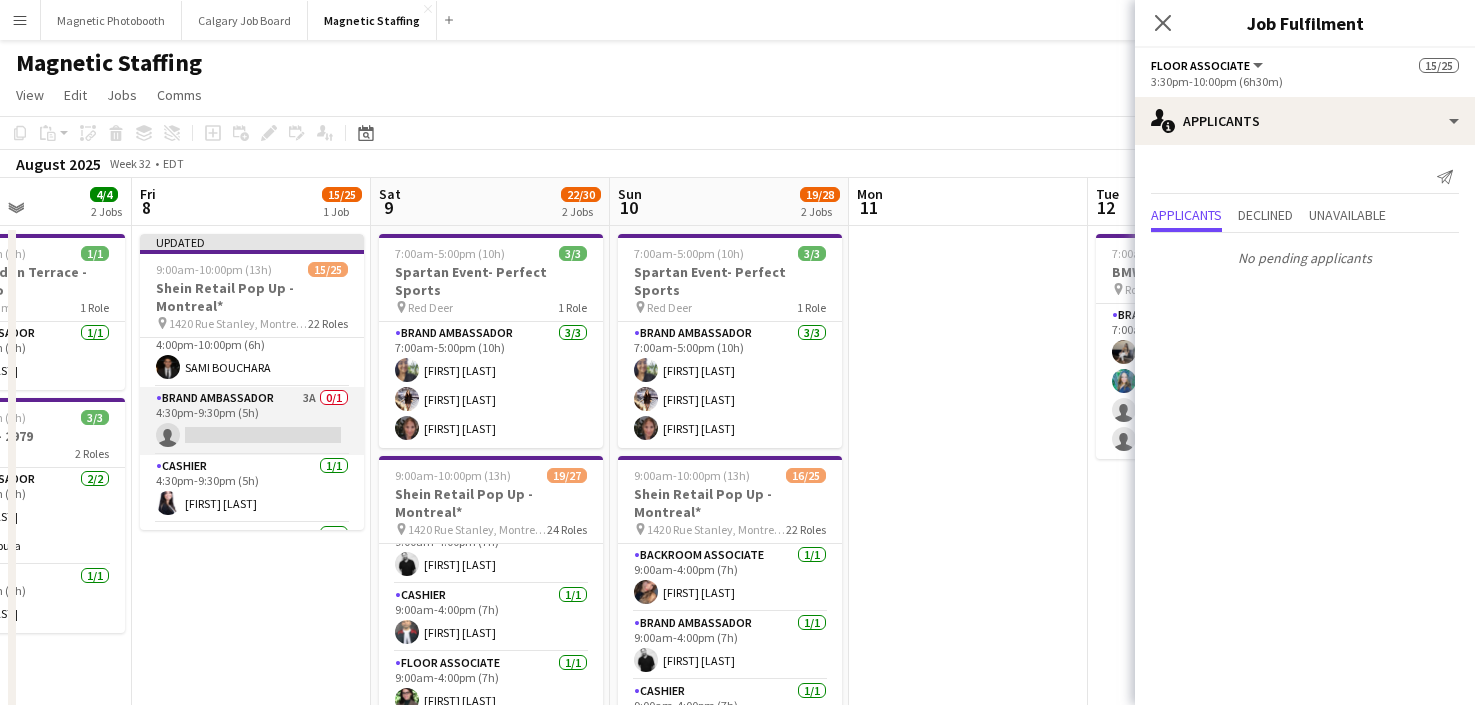 click on "Brand Ambassador   3A   0/1   4:30pm-9:30pm (5h)
single-neutral-actions" at bounding box center (252, 421) 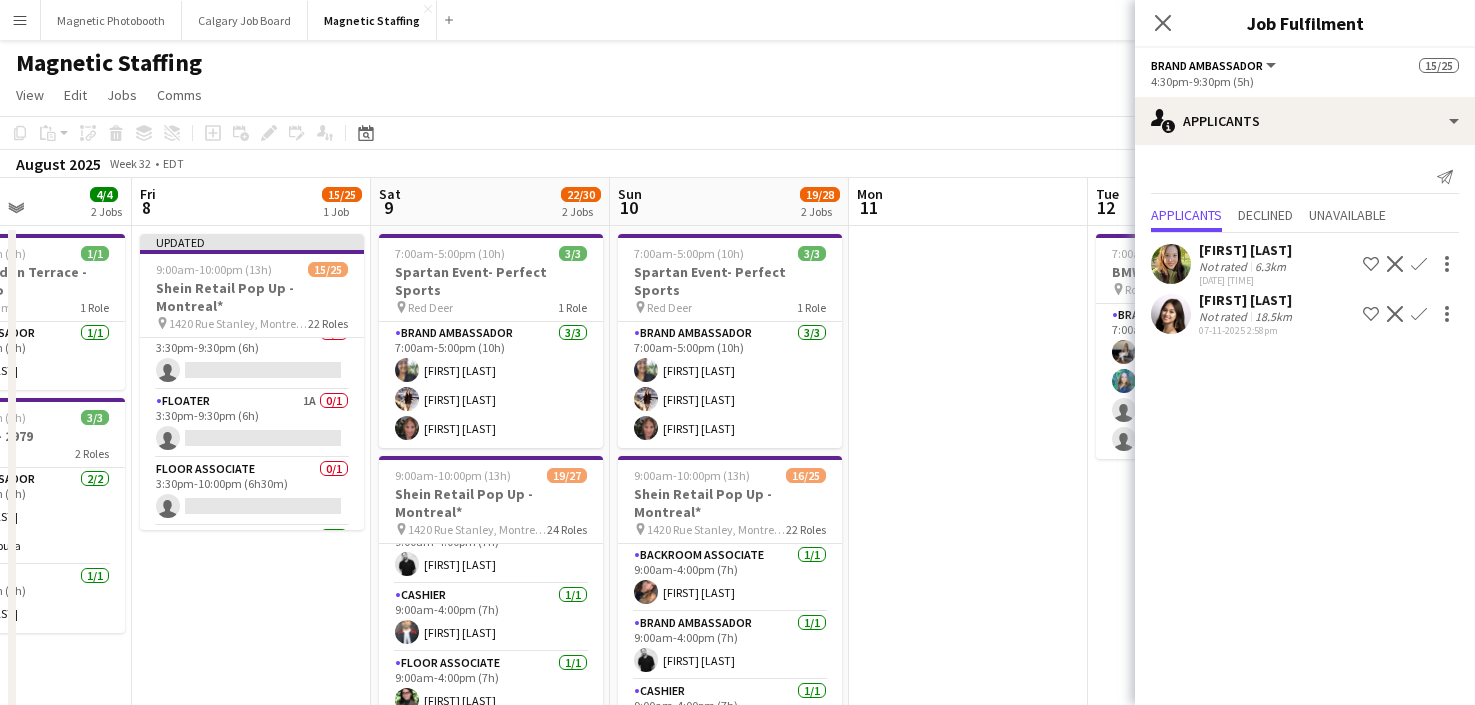 scroll, scrollTop: 927, scrollLeft: 0, axis: vertical 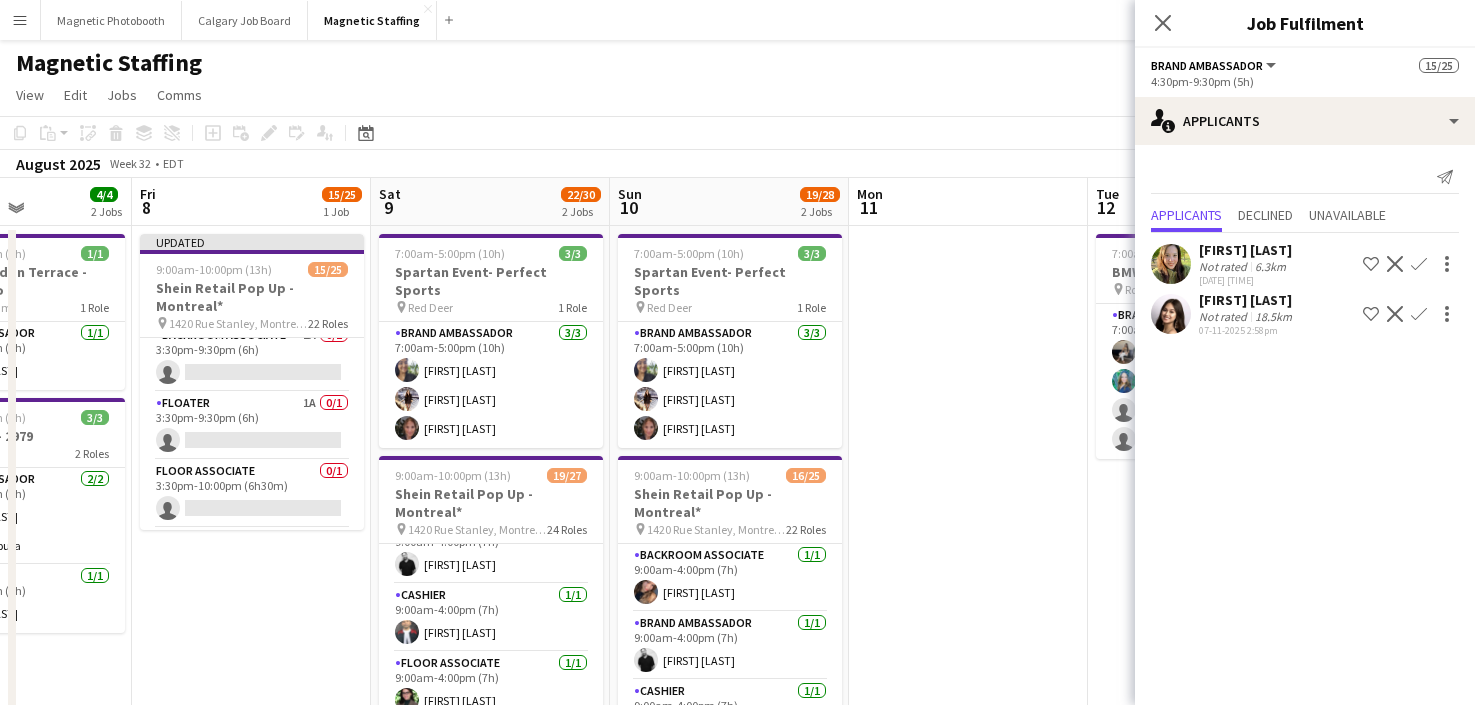 click on "Floater   1A   0/1   3:30pm-9:30pm (6h)
single-neutral-actions" at bounding box center [252, 426] 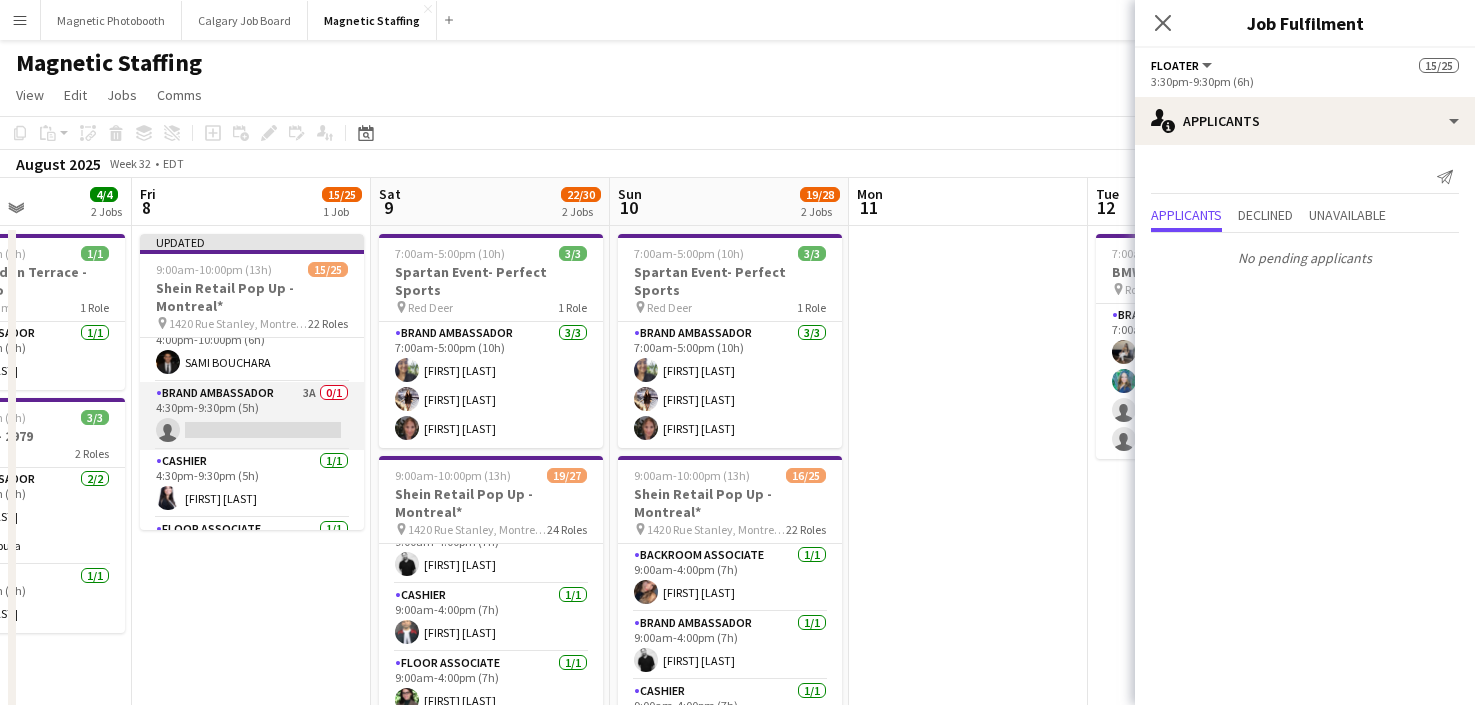 click on "Brand Ambassador   3A   0/1   4:30pm-9:30pm (5h)
single-neutral-actions" at bounding box center [252, 416] 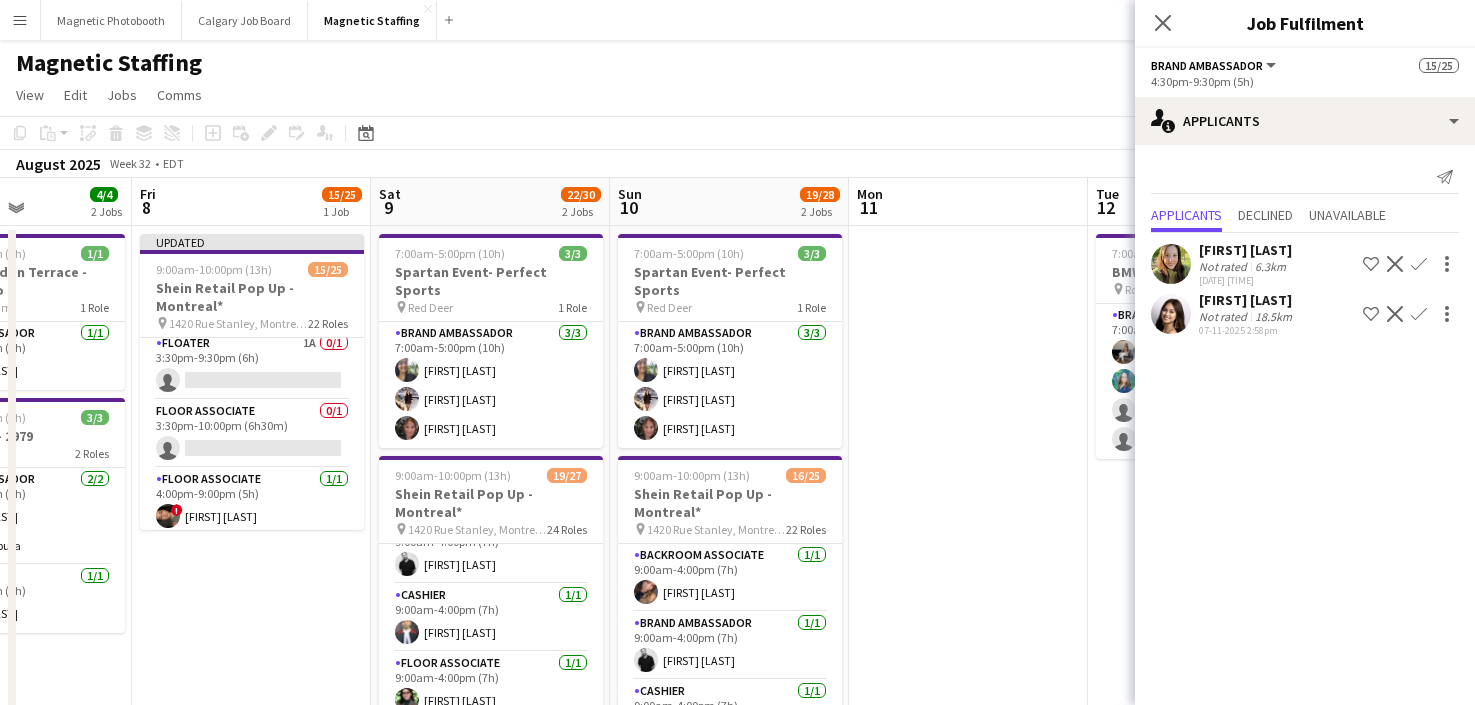 scroll, scrollTop: 972, scrollLeft: 0, axis: vertical 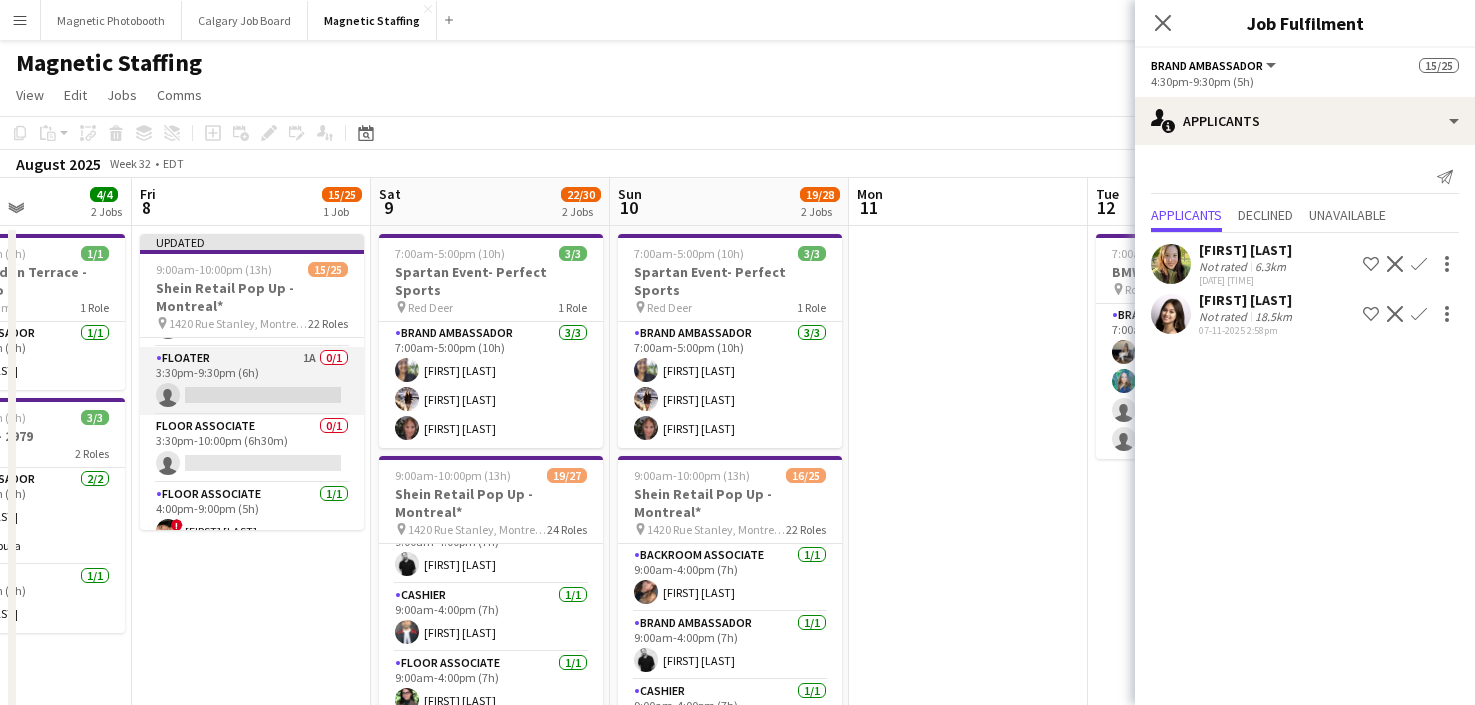 click on "Floater   1A   0/1   3:30pm-9:30pm (6h)
single-neutral-actions" at bounding box center [252, 381] 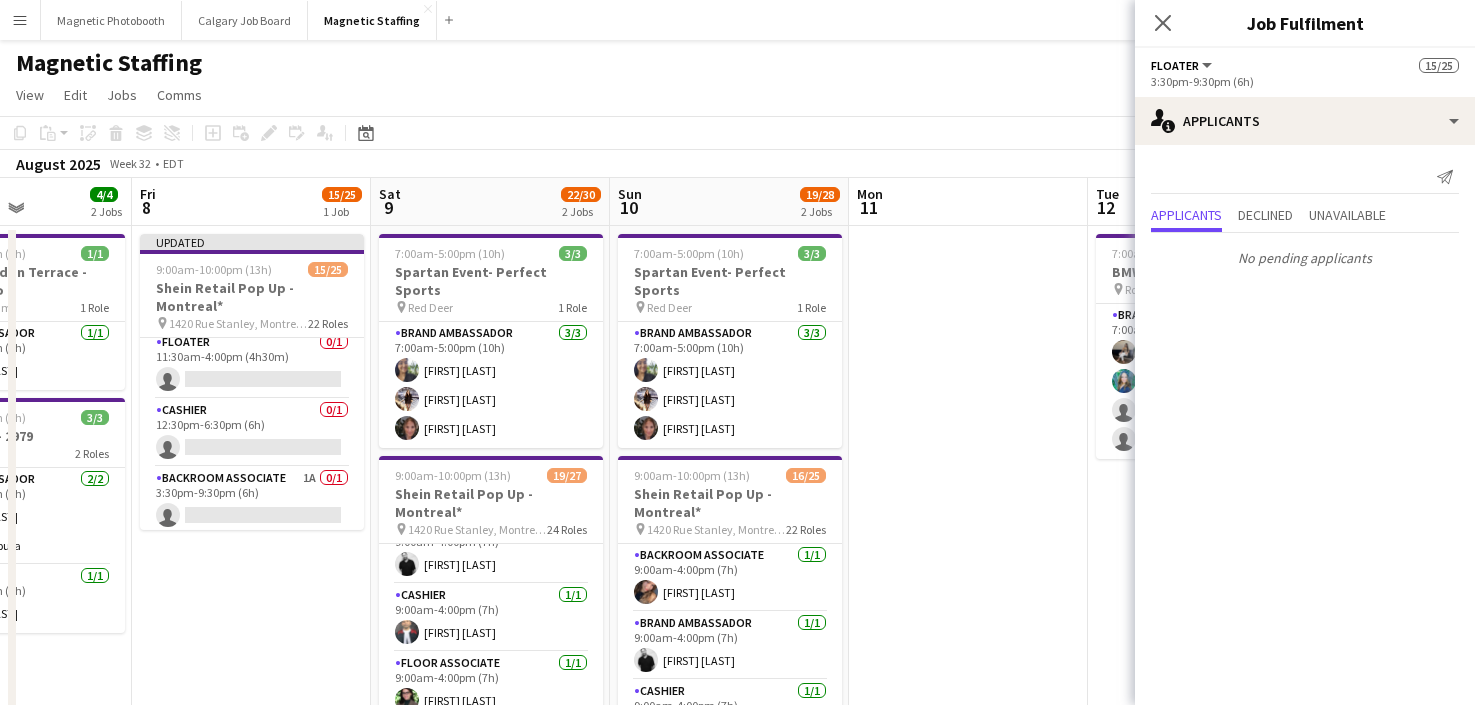 scroll, scrollTop: 771, scrollLeft: 0, axis: vertical 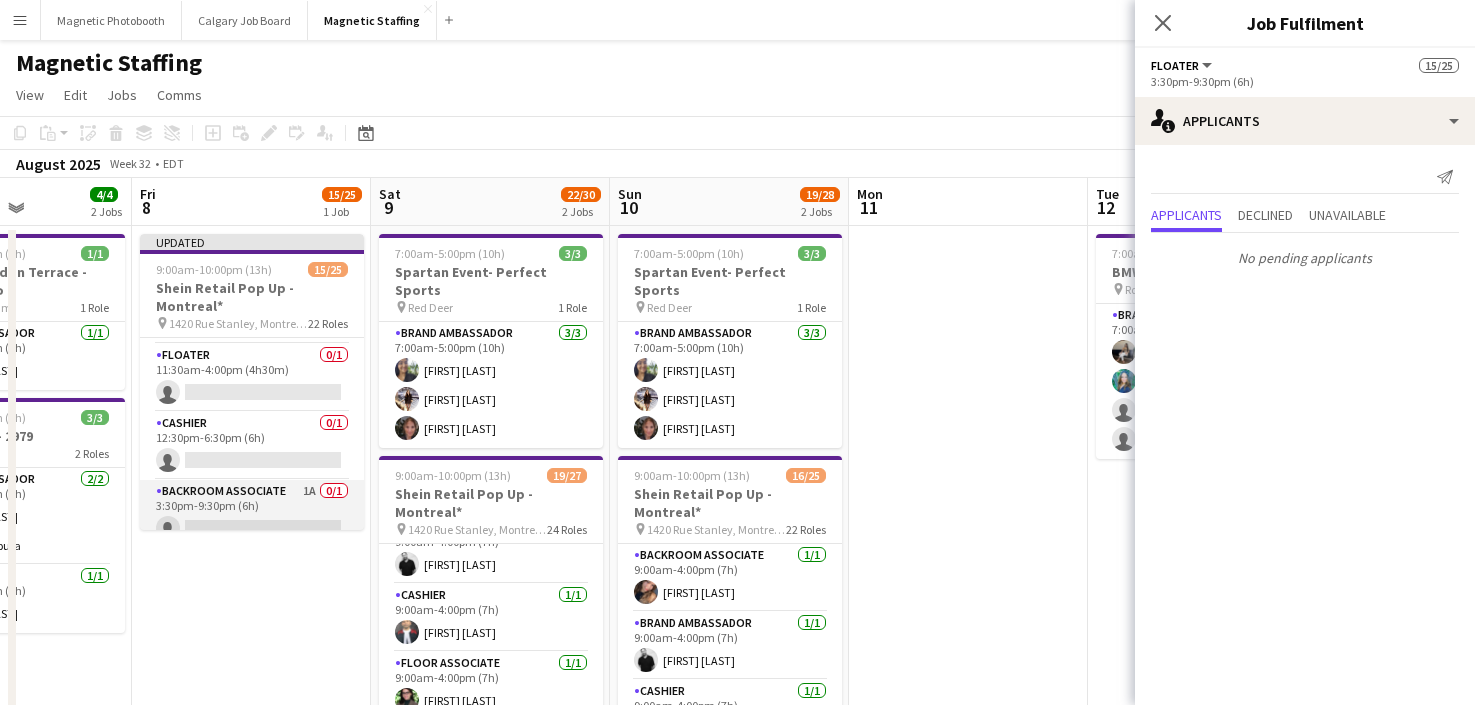 click on "Backroom Associate   1A   0/1   3:30pm-9:30pm (6h)
single-neutral-actions" at bounding box center (252, 514) 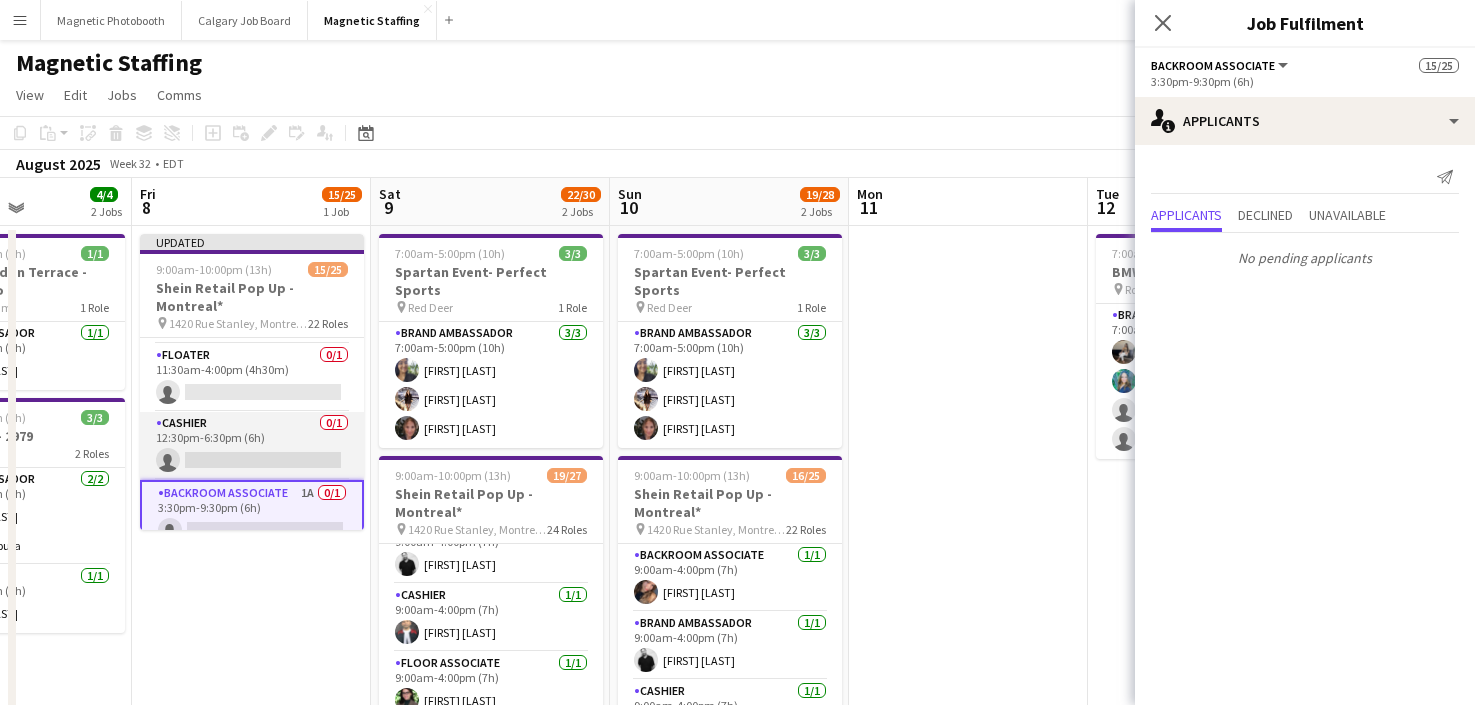 click on "Cashier   0/1   12:30pm-6:30pm (6h)
single-neutral-actions" at bounding box center [252, 446] 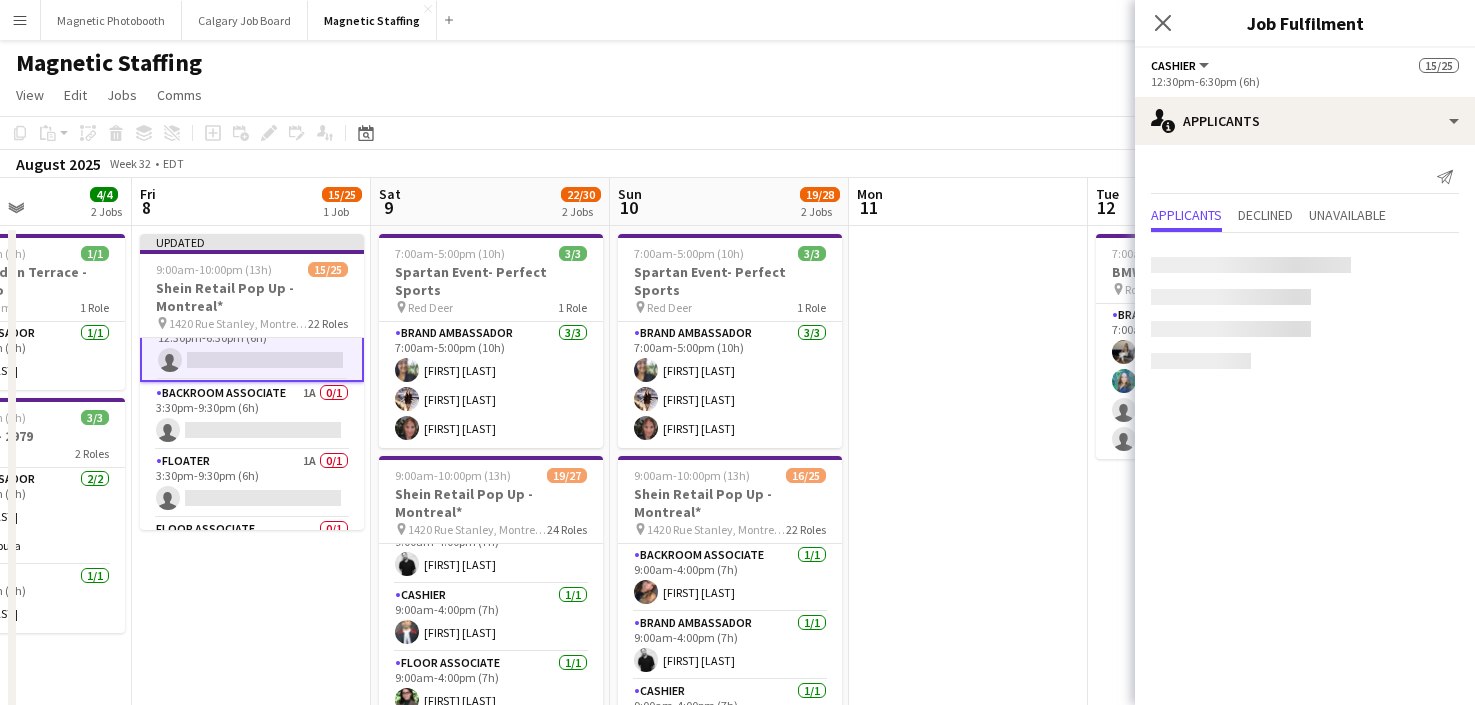 scroll, scrollTop: 876, scrollLeft: 0, axis: vertical 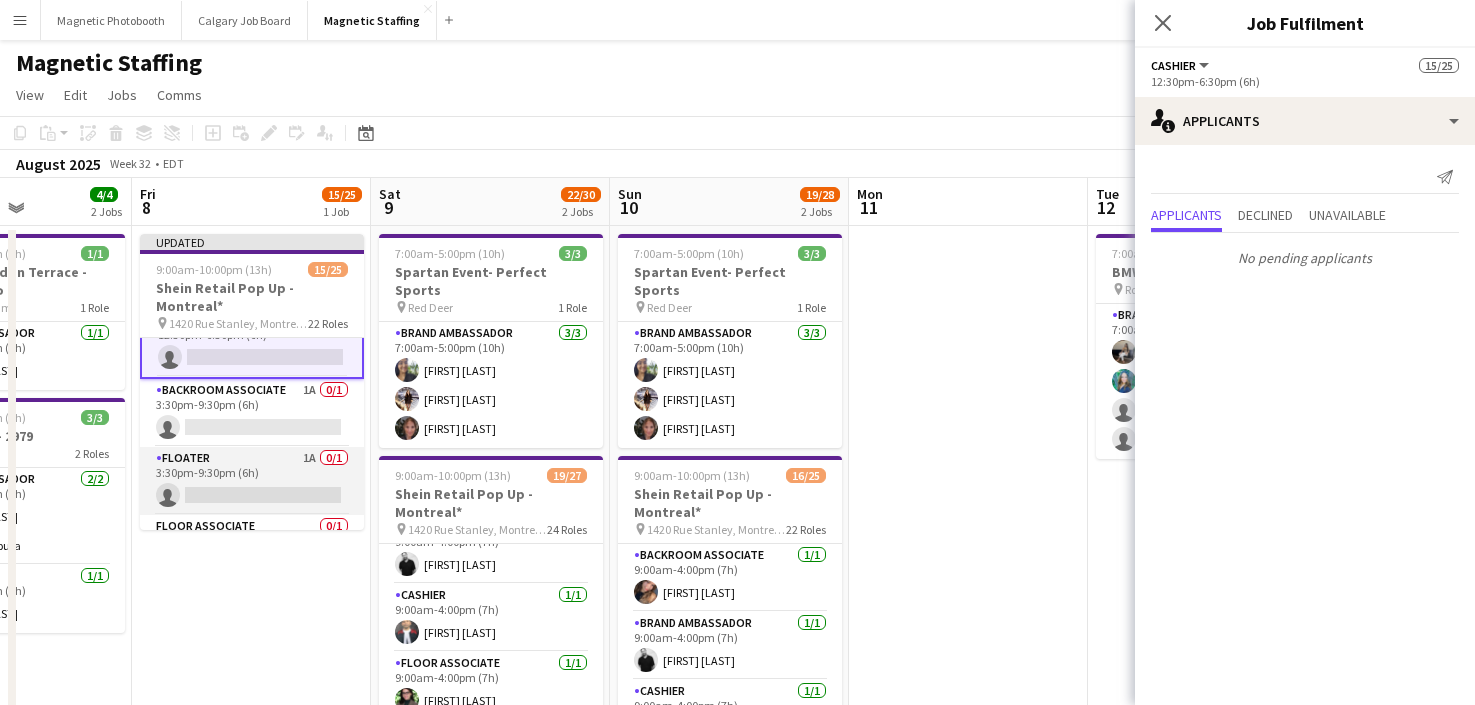 click on "Floater   1A   0/1   3:30pm-9:30pm (6h)
single-neutral-actions" at bounding box center [252, 481] 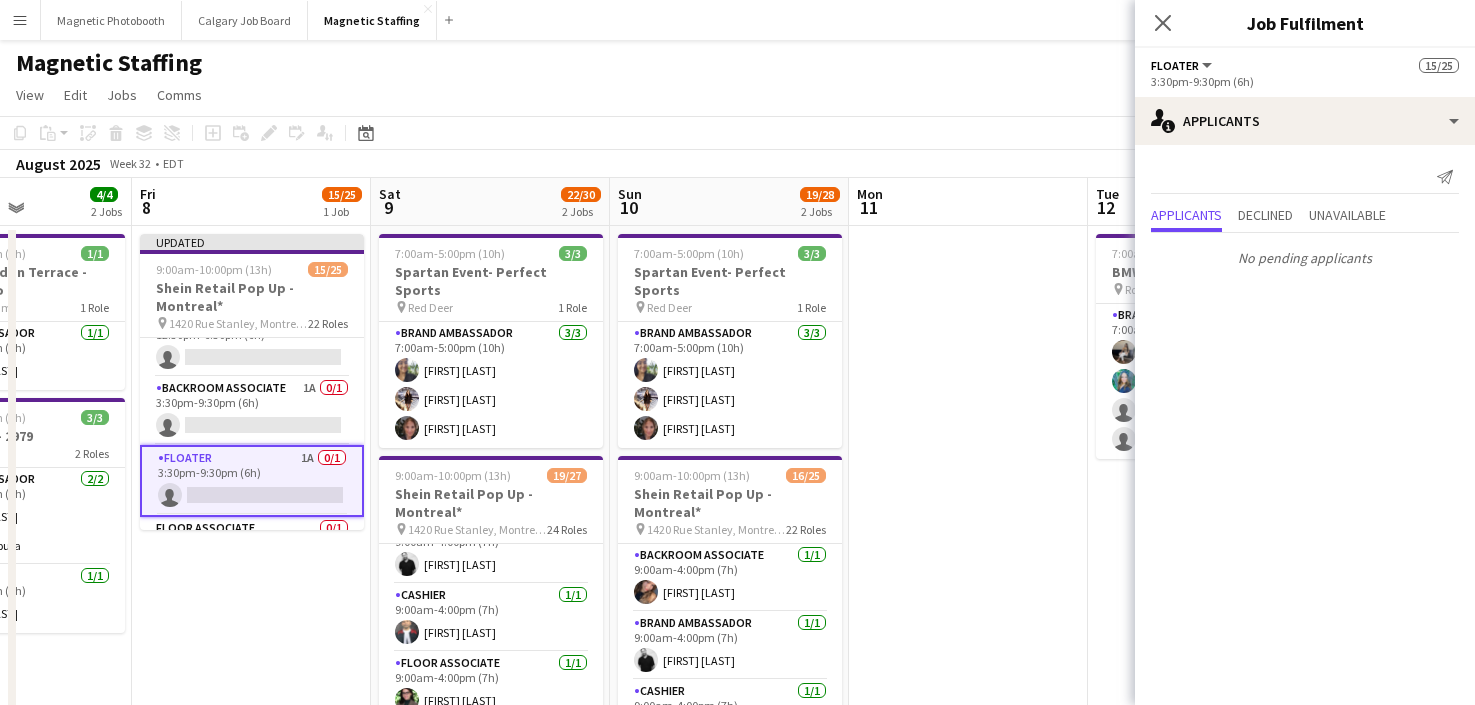 click on "Floater   1A   0/1   3:30pm-9:30pm (6h)
single-neutral-actions" at bounding box center [252, 481] 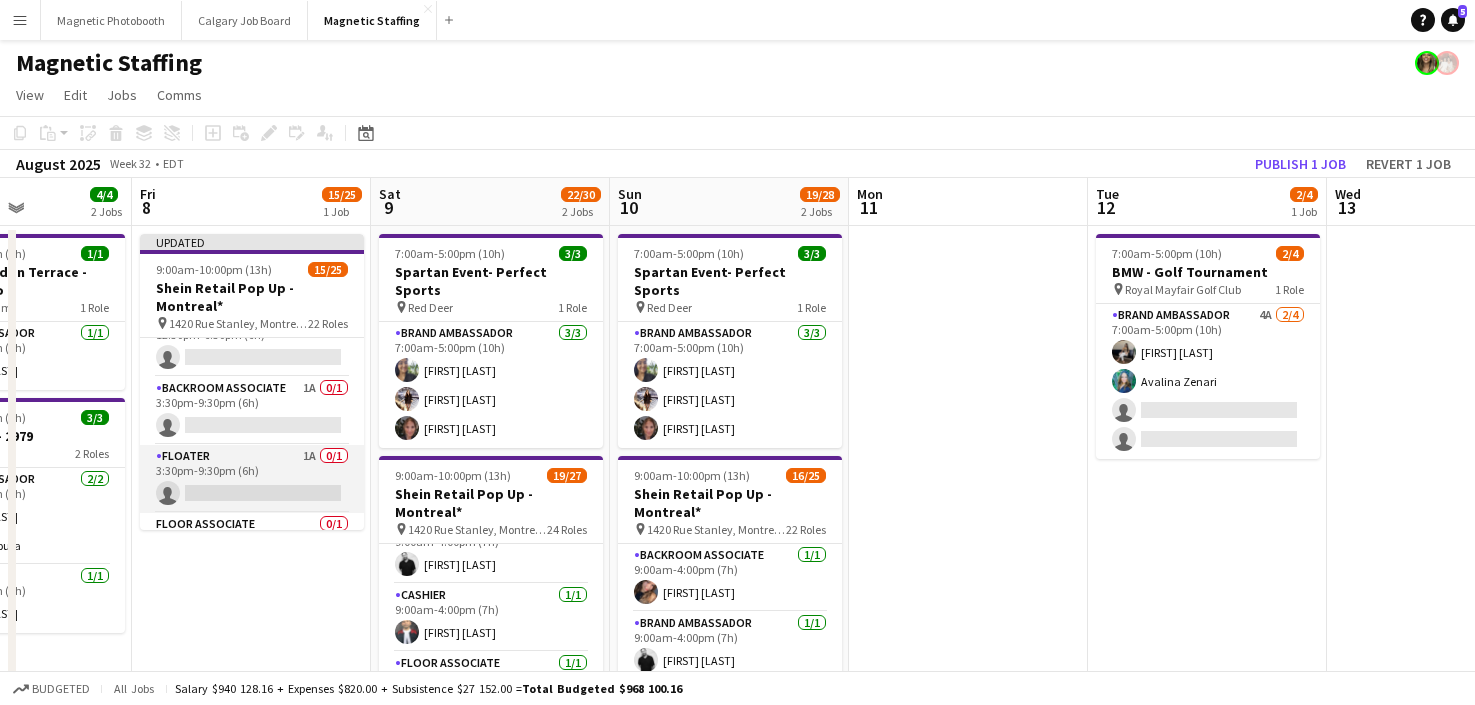 click on "Floater   1A   0/1   3:30pm-9:30pm (6h)
single-neutral-actions" at bounding box center (252, 479) 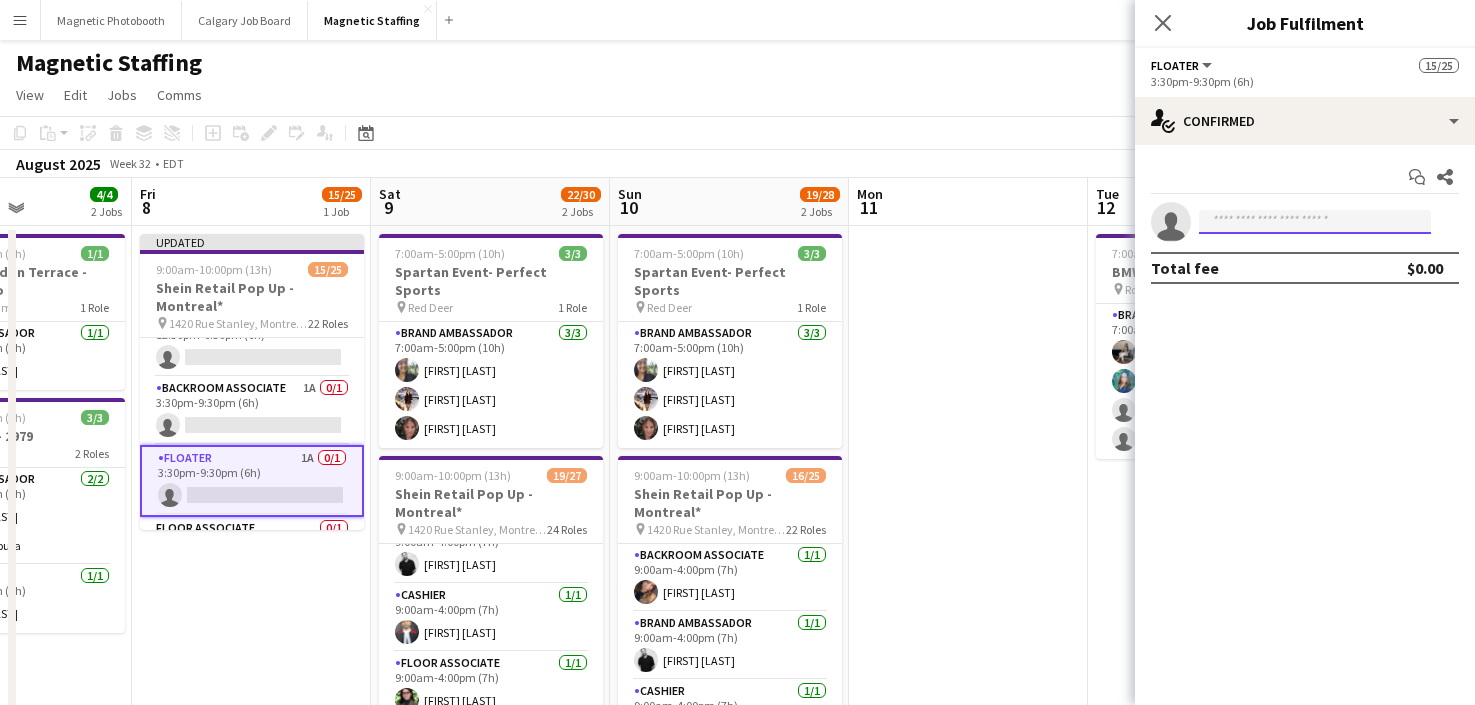 click at bounding box center [1315, 222] 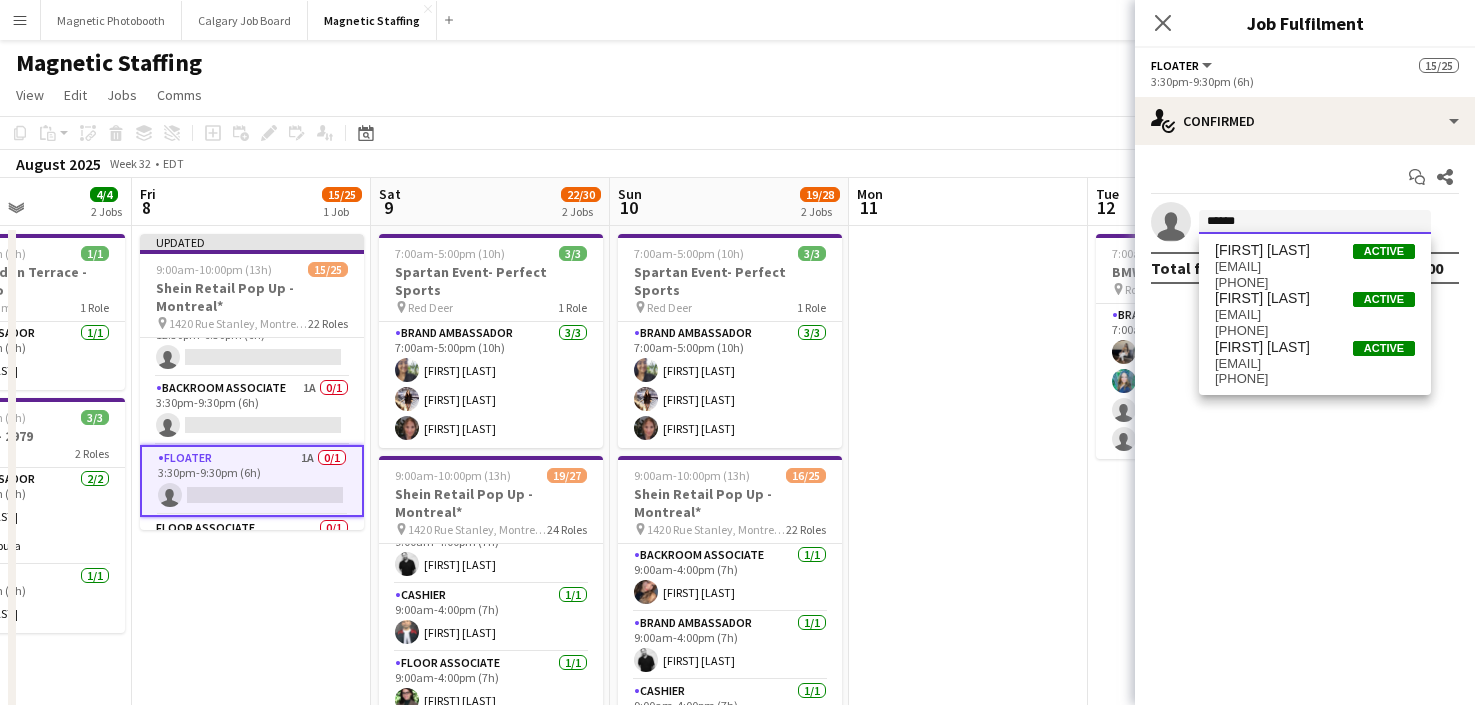 type on "******" 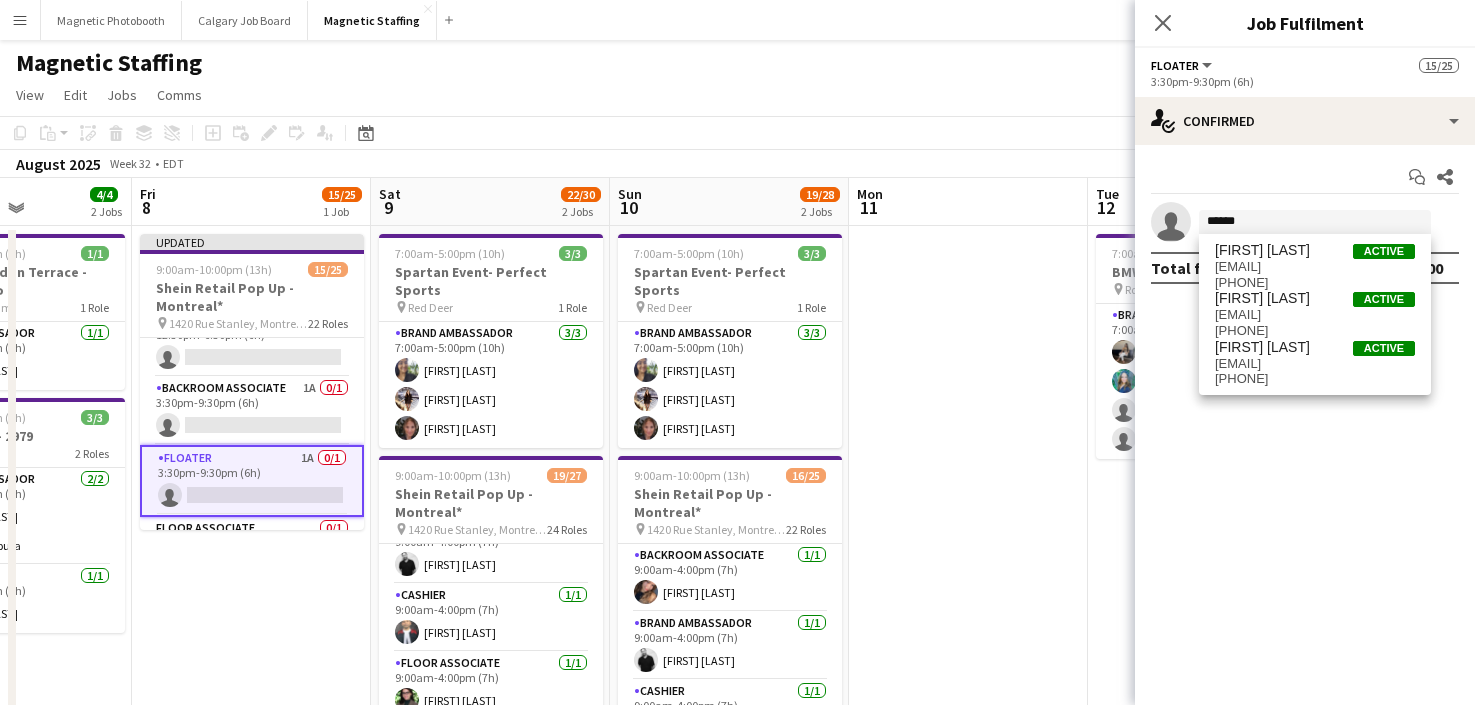 click on "[FIRST] [LAST]" at bounding box center [1262, 250] 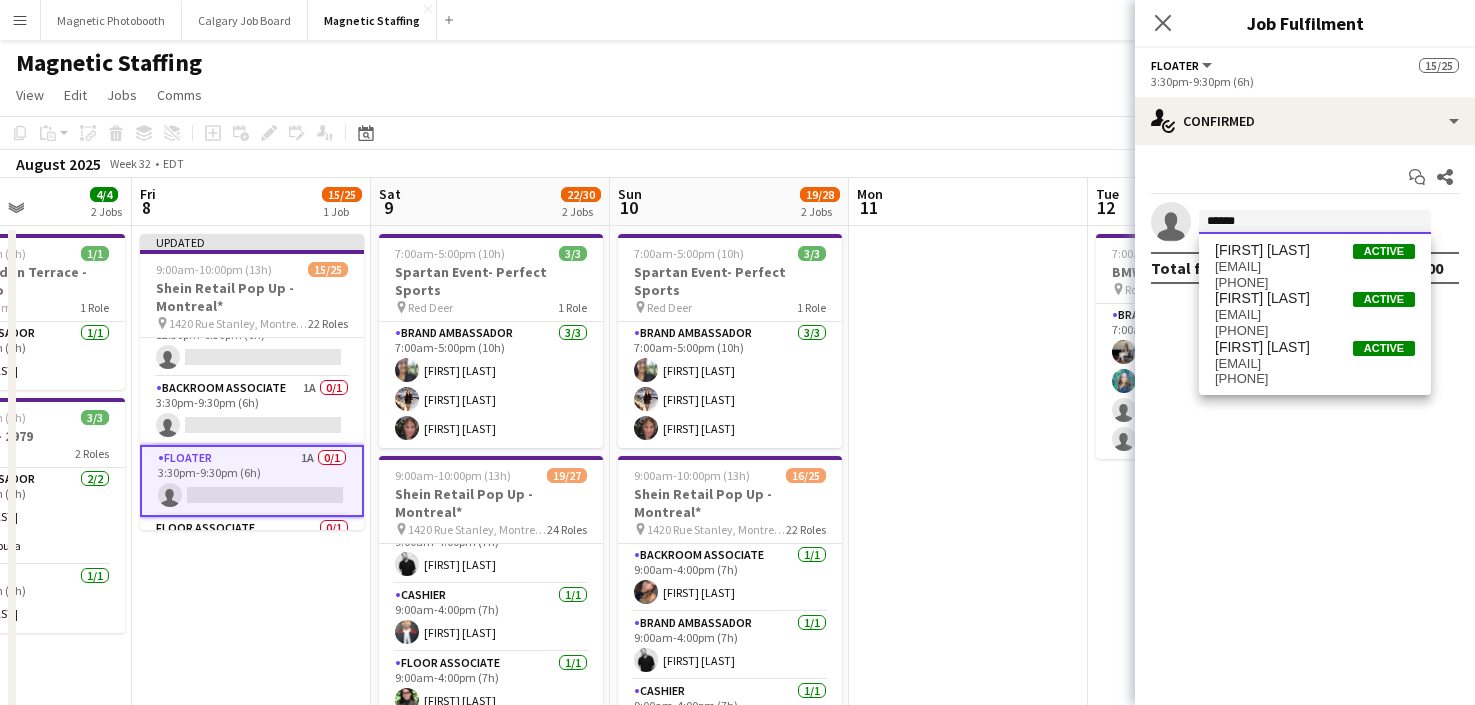 type 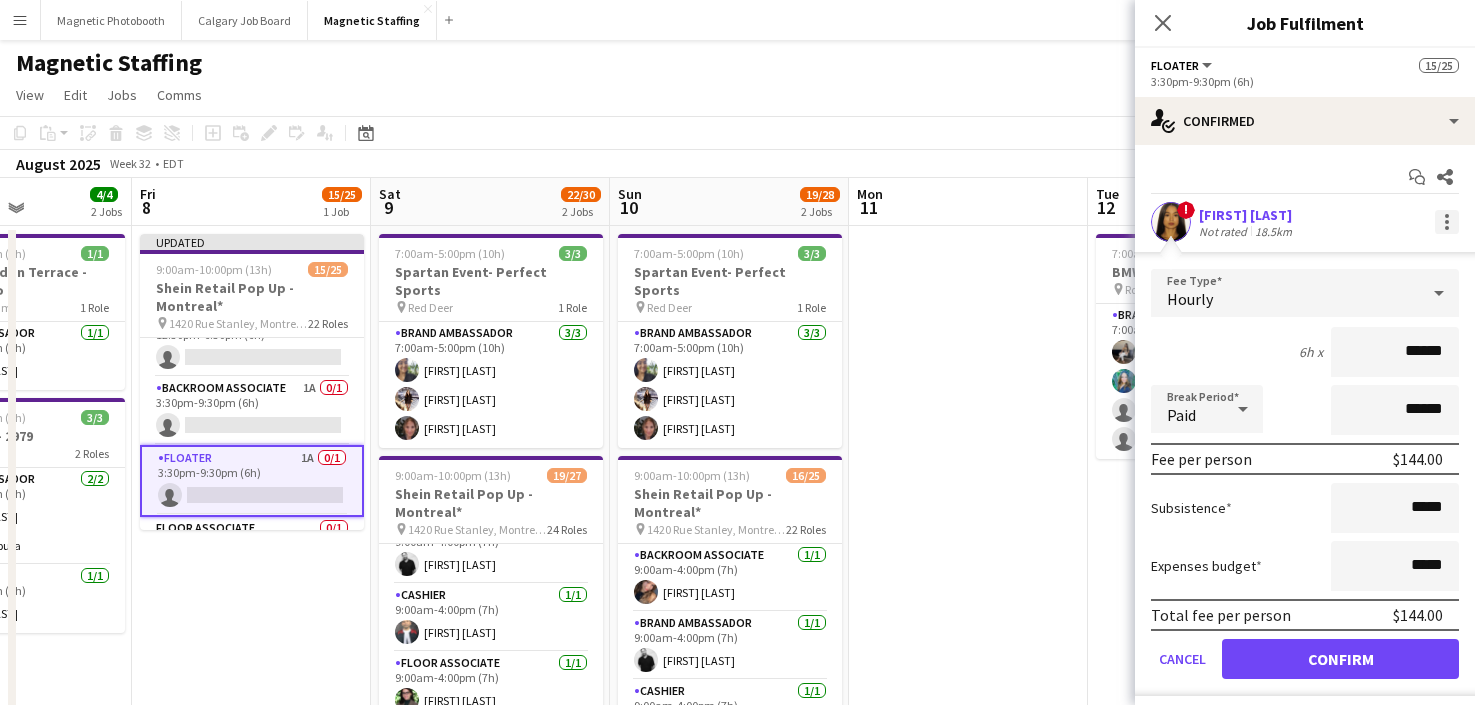 click at bounding box center (1447, 222) 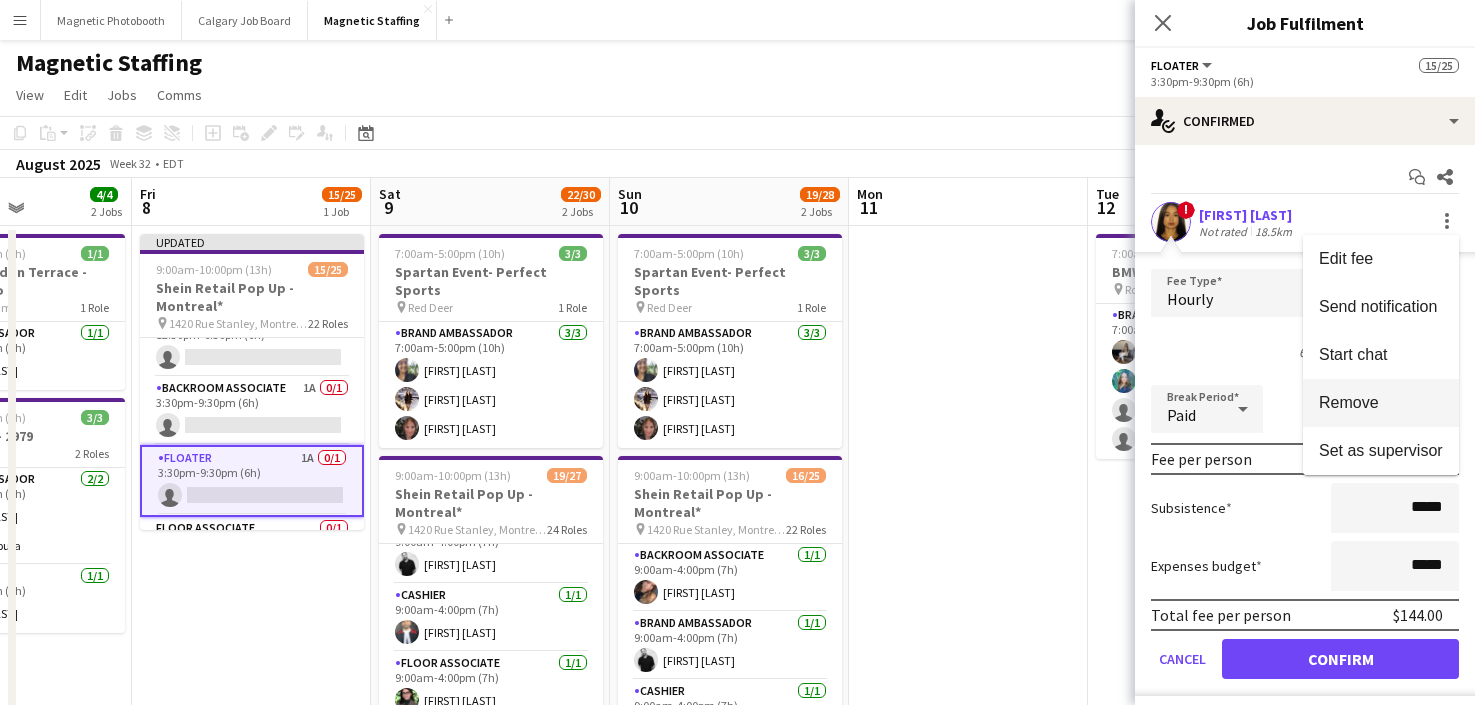 click on "Remove" at bounding box center (1349, 402) 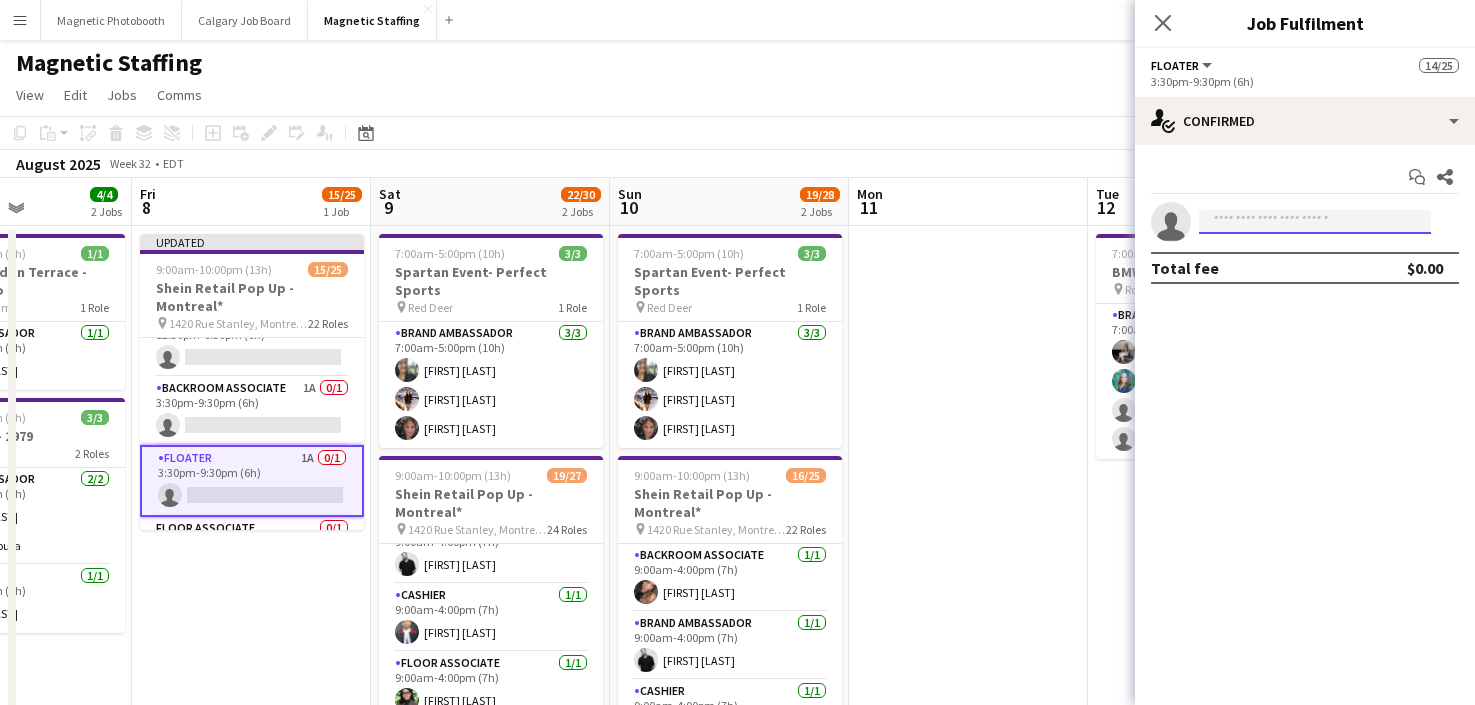 click at bounding box center (1315, 222) 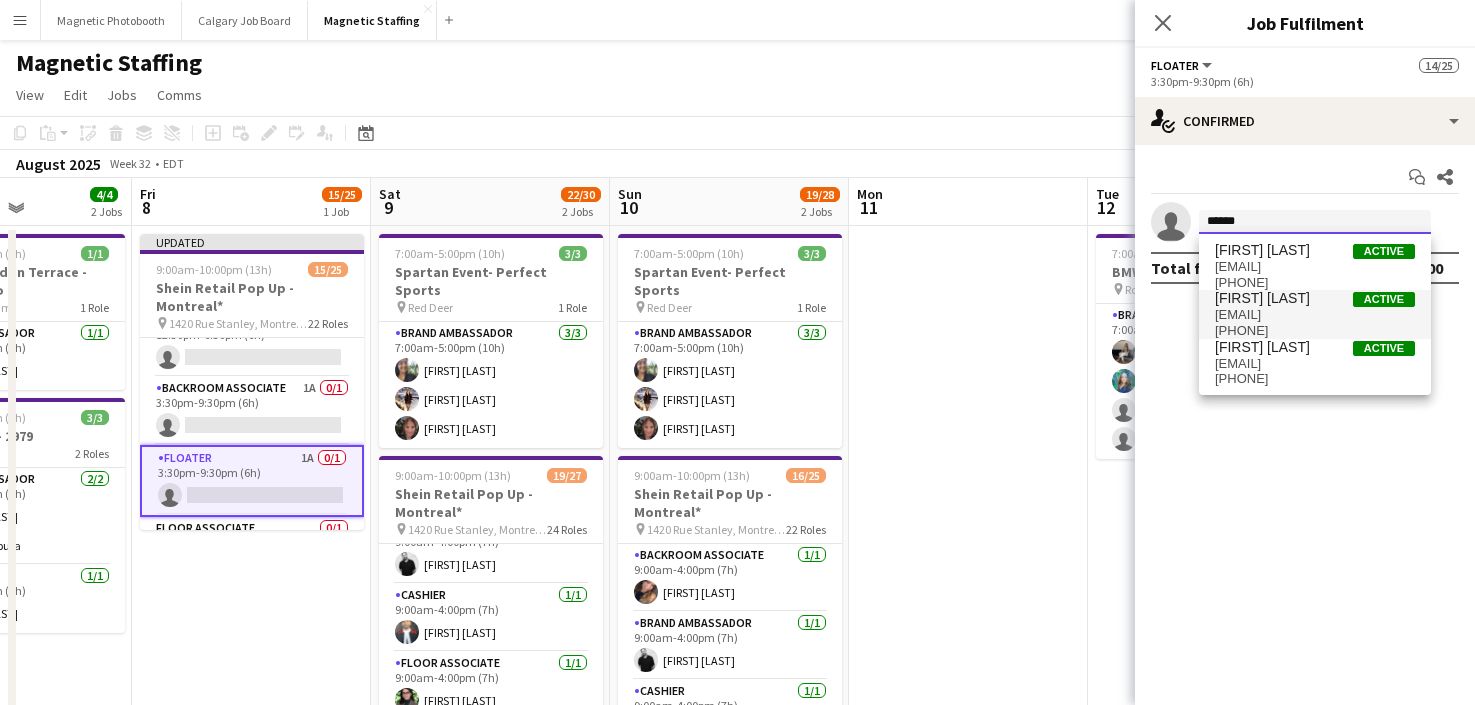 type on "******" 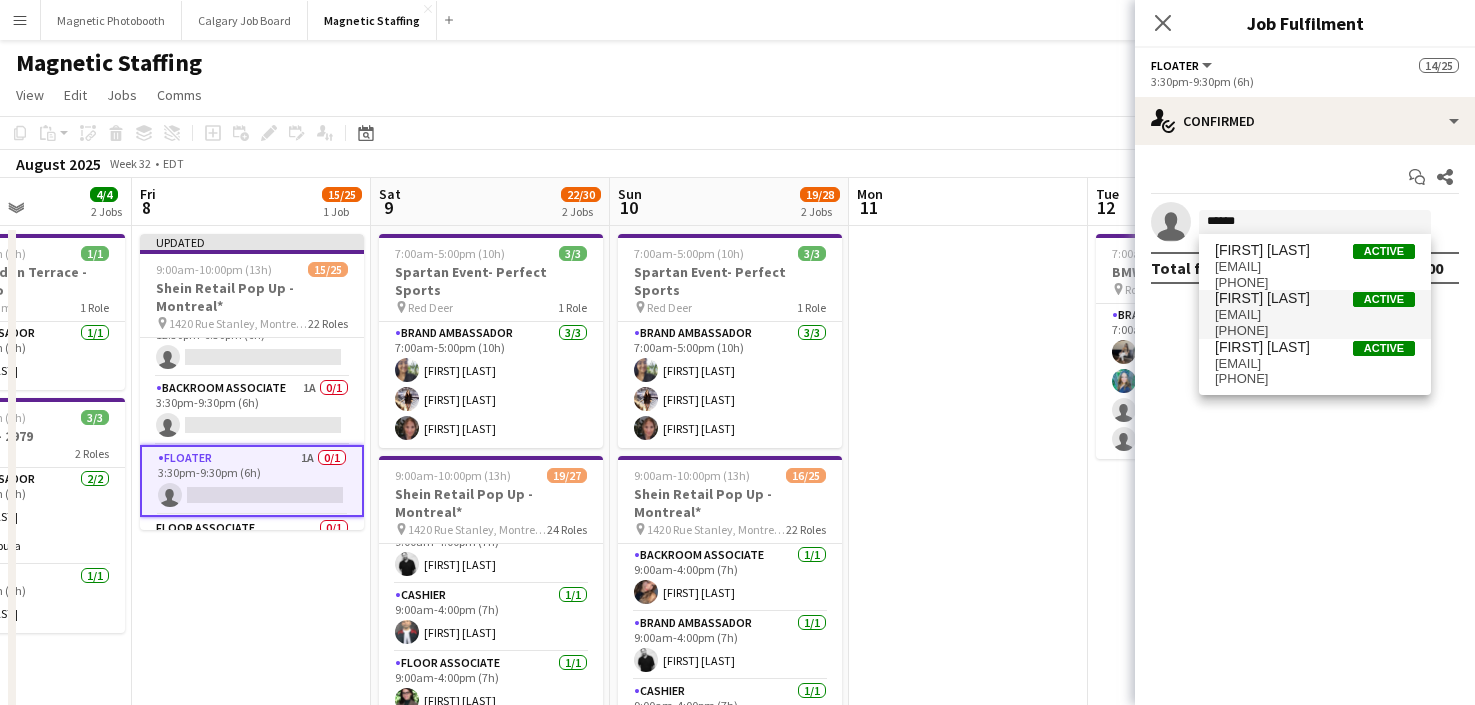 click on "[FIRST] [LAST]   Active   [EMAIL]   [PHONE]" at bounding box center (1315, 314) 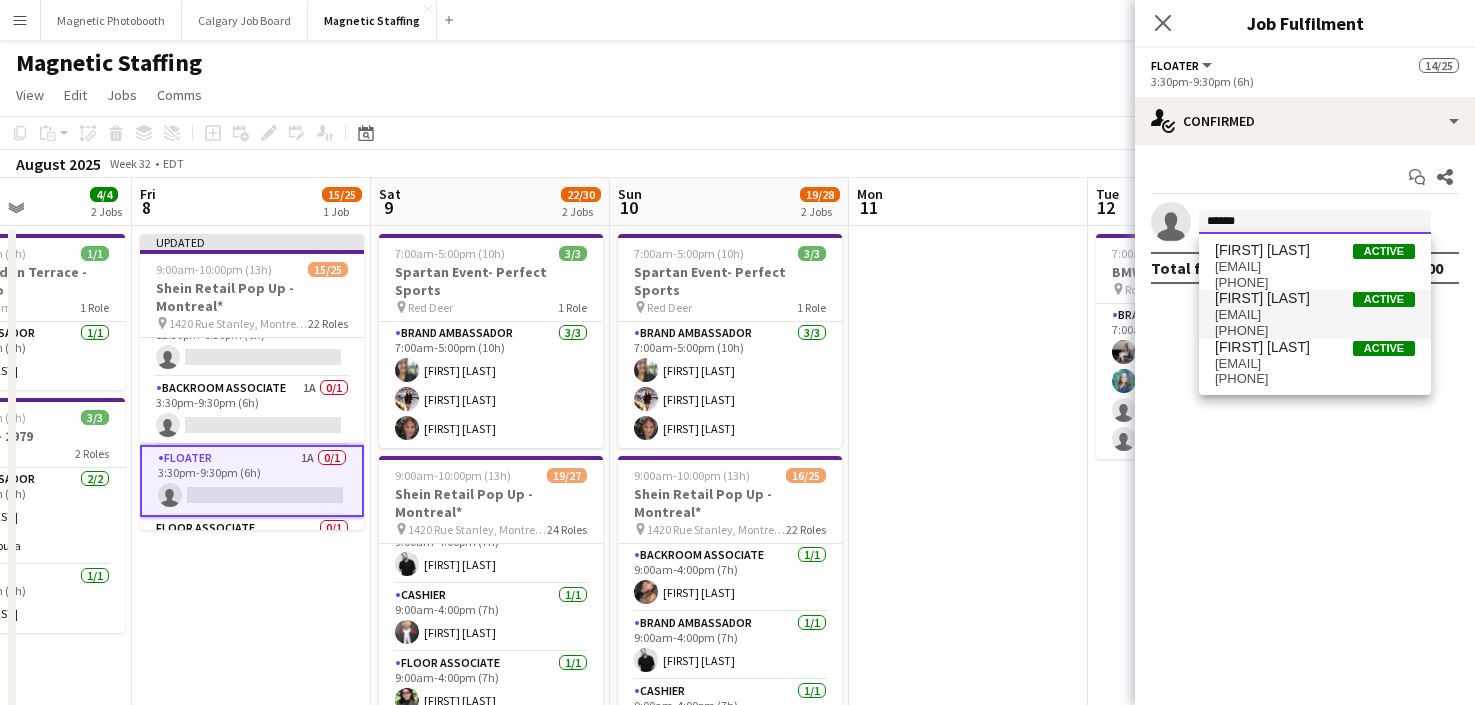 type 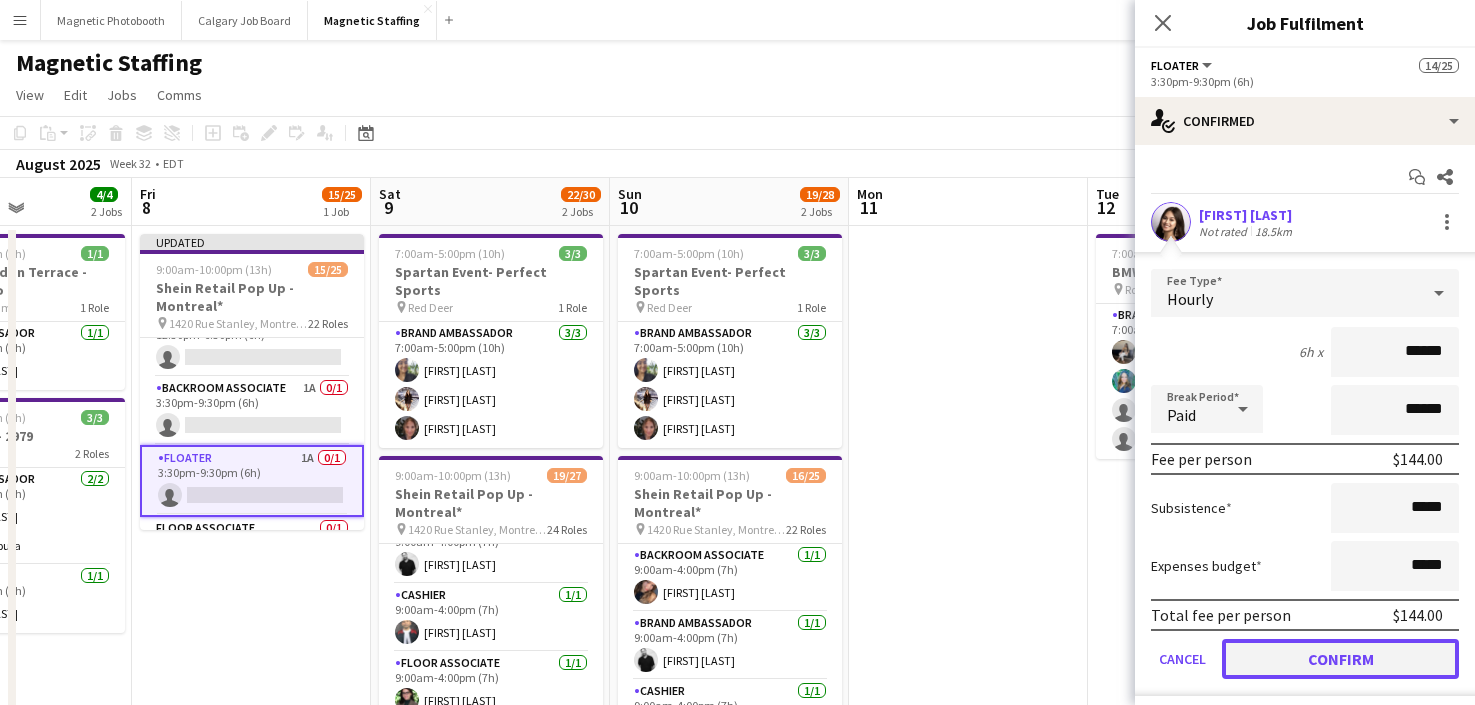 click on "Confirm" at bounding box center [1340, 659] 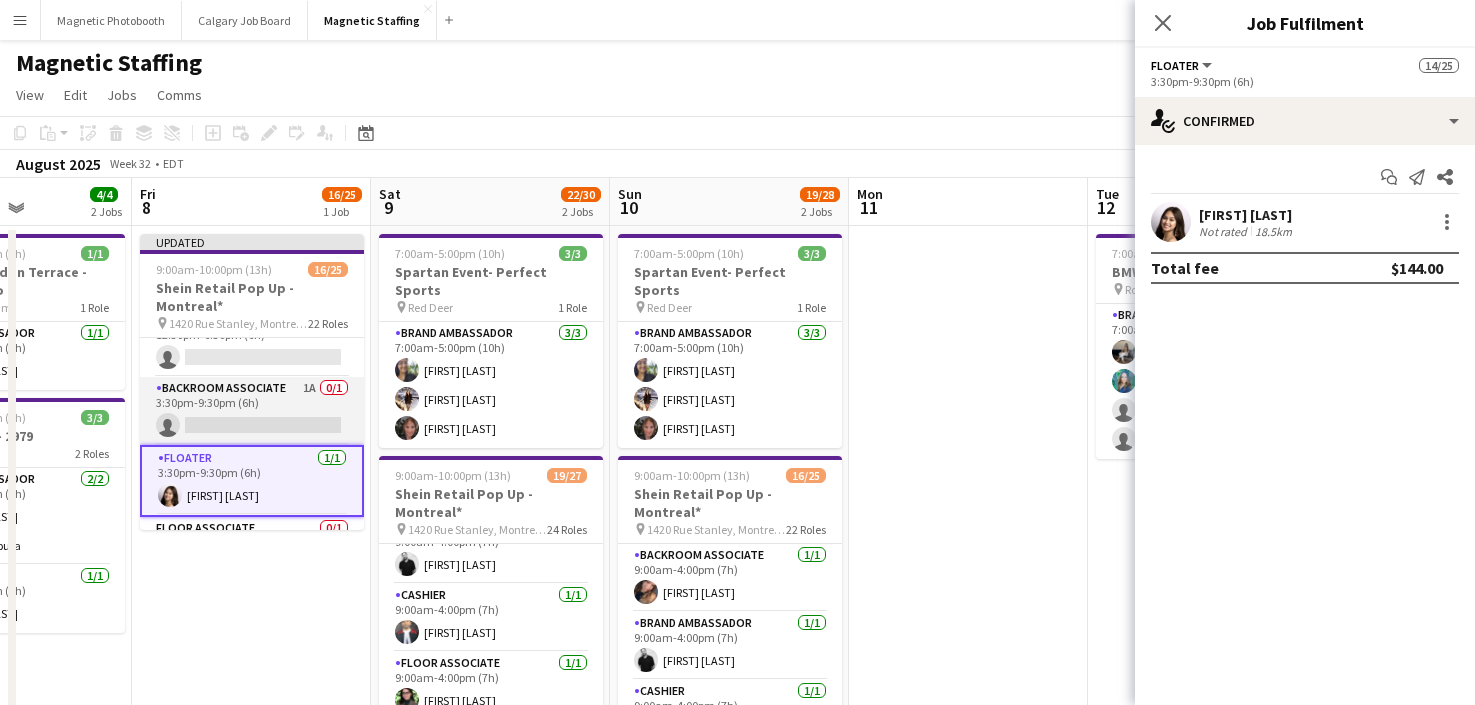 click on "Backroom Associate   1A   0/1   3:30pm-9:30pm (6h)
single-neutral-actions" at bounding box center [252, 411] 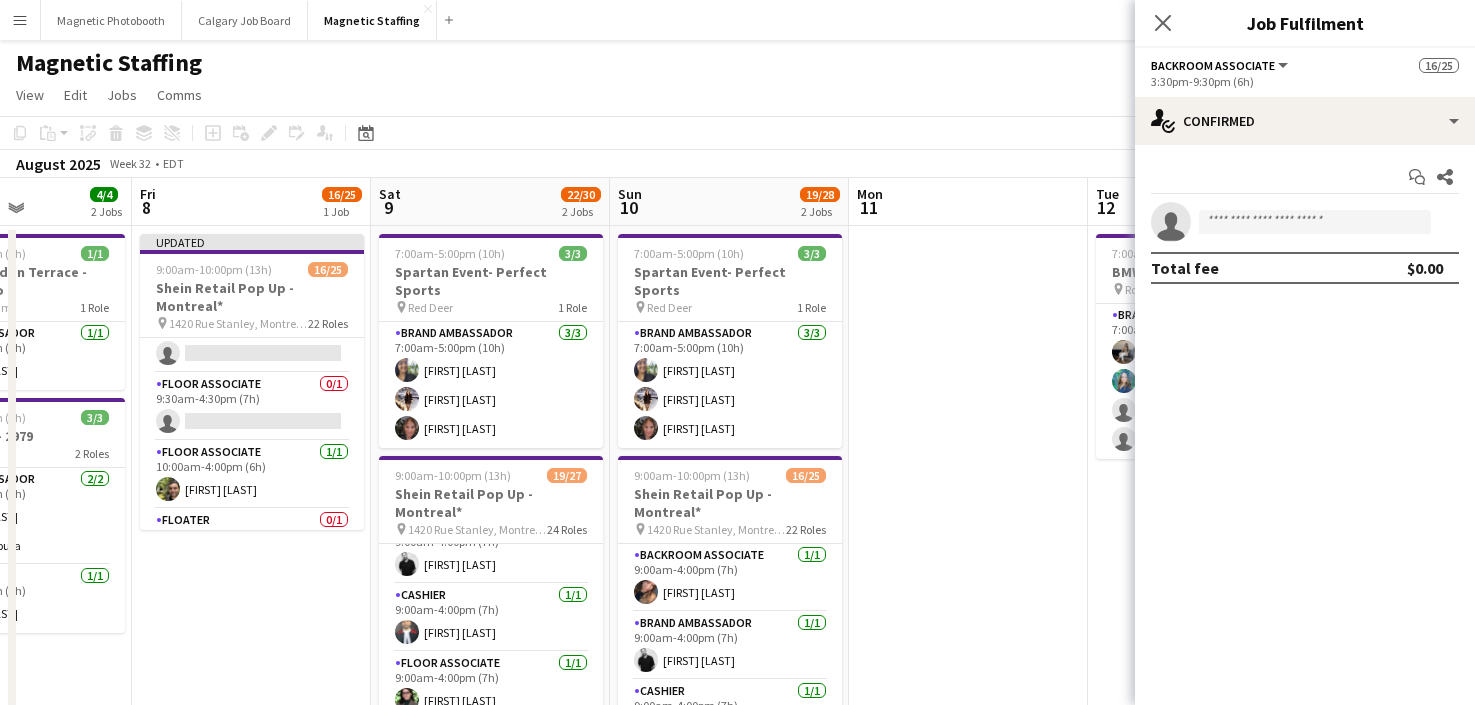 scroll, scrollTop: 603, scrollLeft: 0, axis: vertical 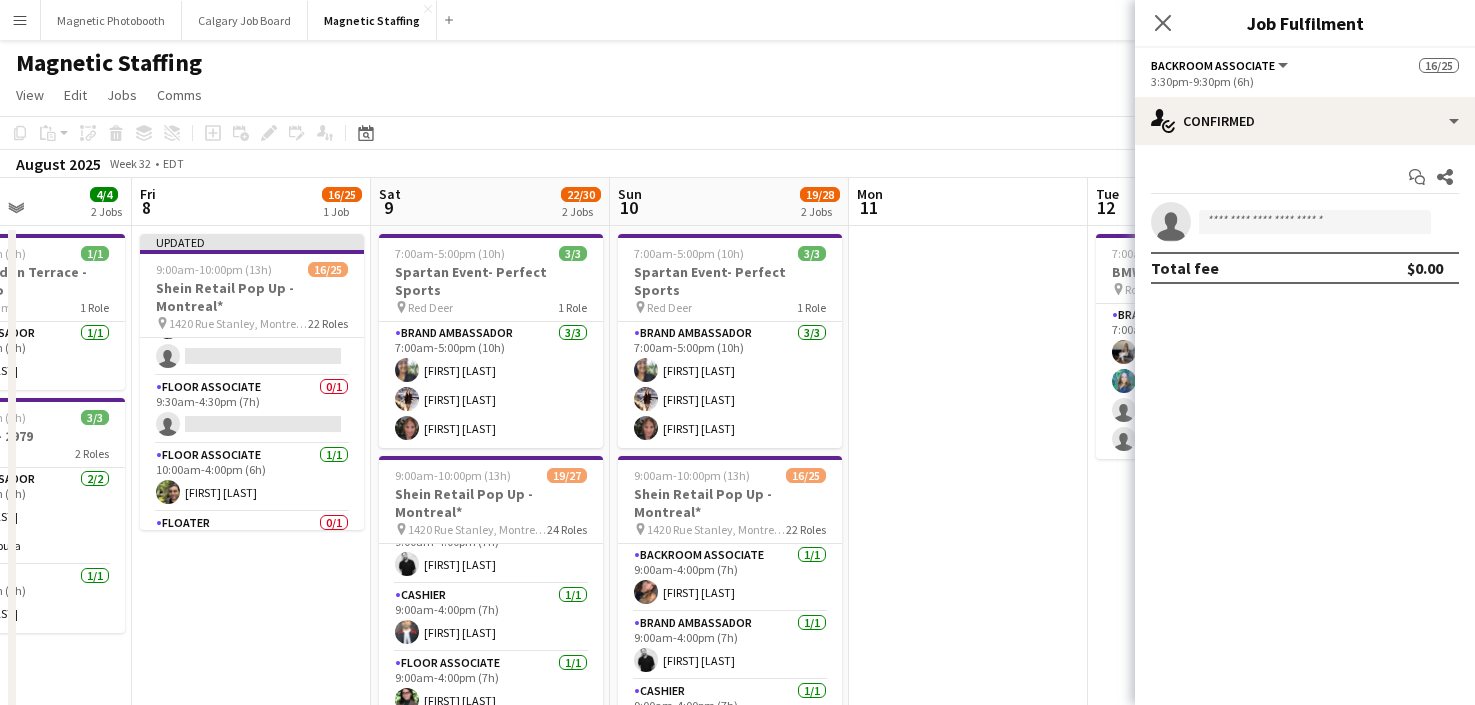 click on "Floor Associate   0/1   9:30am-4:30pm (7h)
single-neutral-actions" at bounding box center [252, 410] 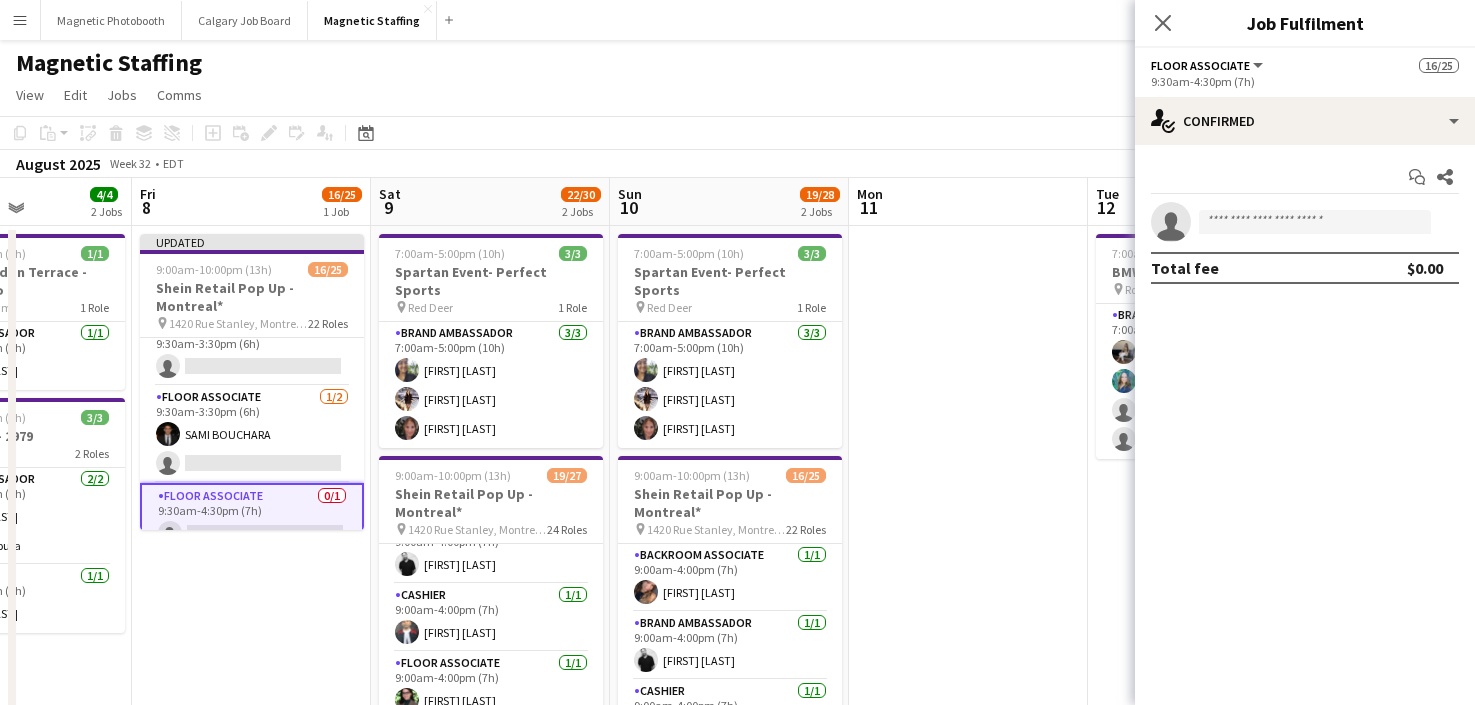 scroll, scrollTop: 461, scrollLeft: 0, axis: vertical 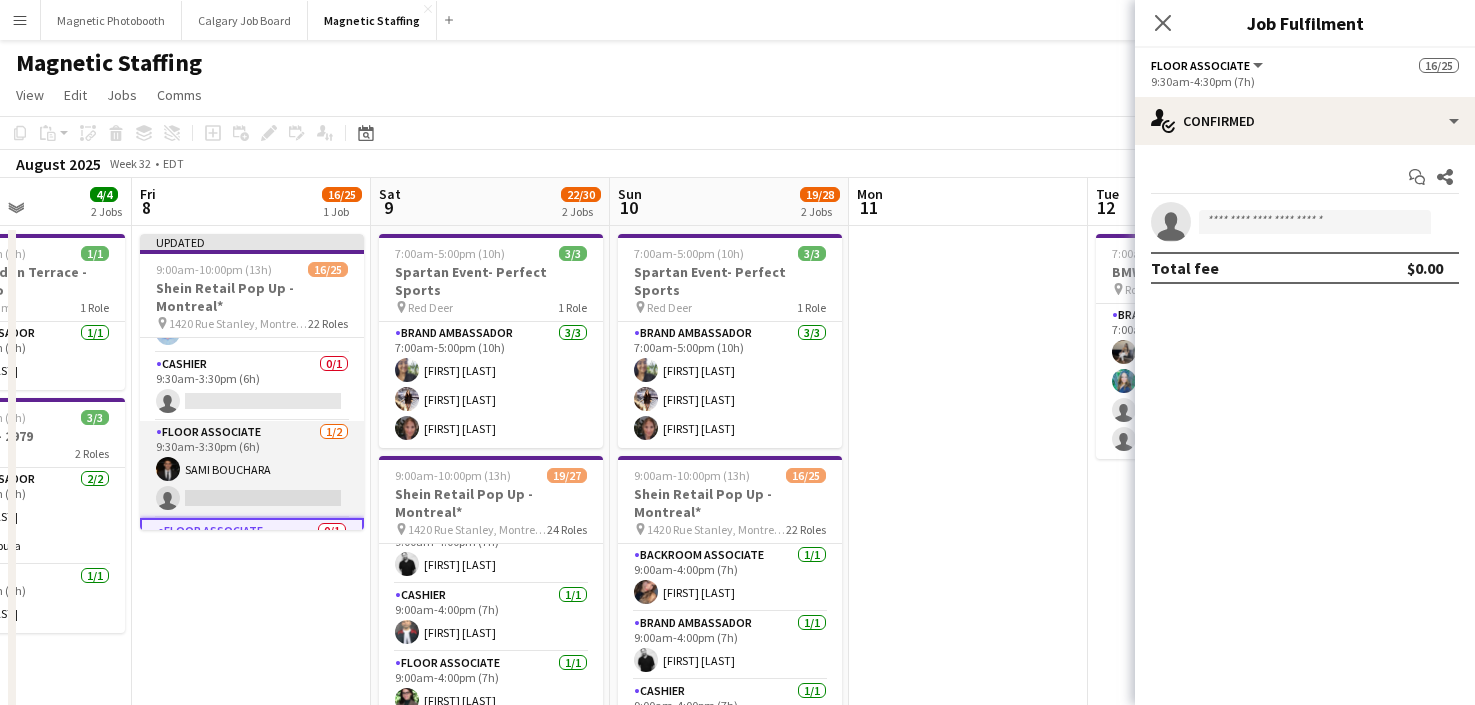 click on "Floor Associate   1/2   9:30am-3:30pm (6h)
[FIRST] [LAST]
single-neutral-actions" at bounding box center (252, 469) 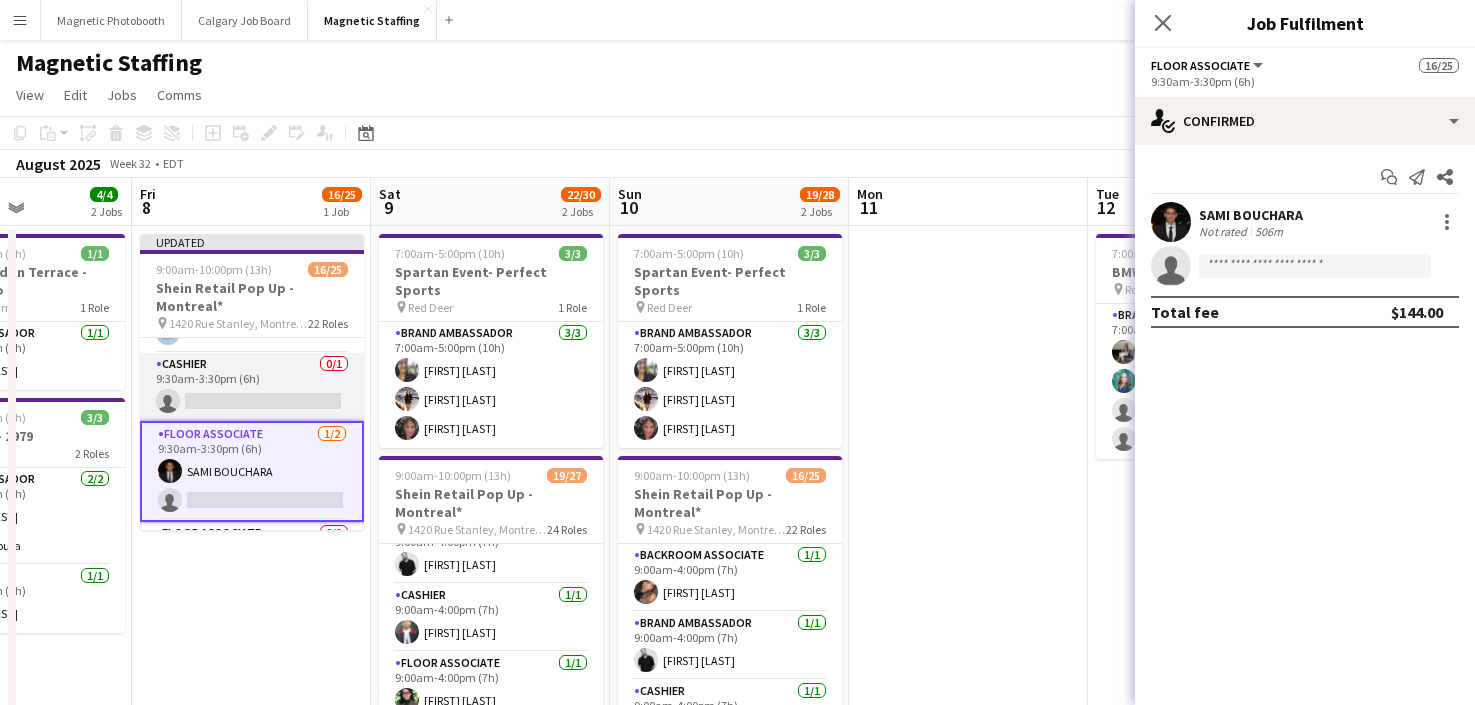 click on "Cashier   0/1   9:30am-3:30pm (6h)
single-neutral-actions" at bounding box center [252, 387] 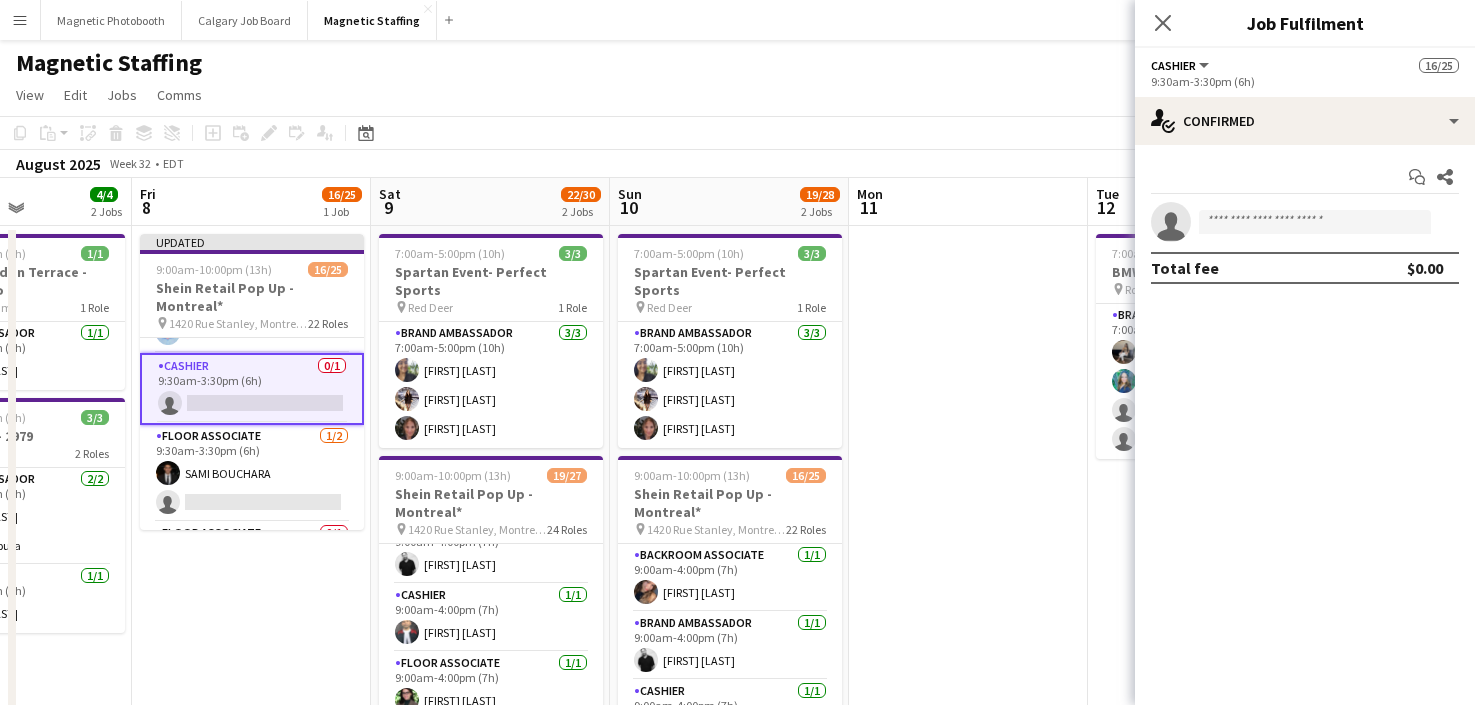 click at bounding box center (968, 1194) 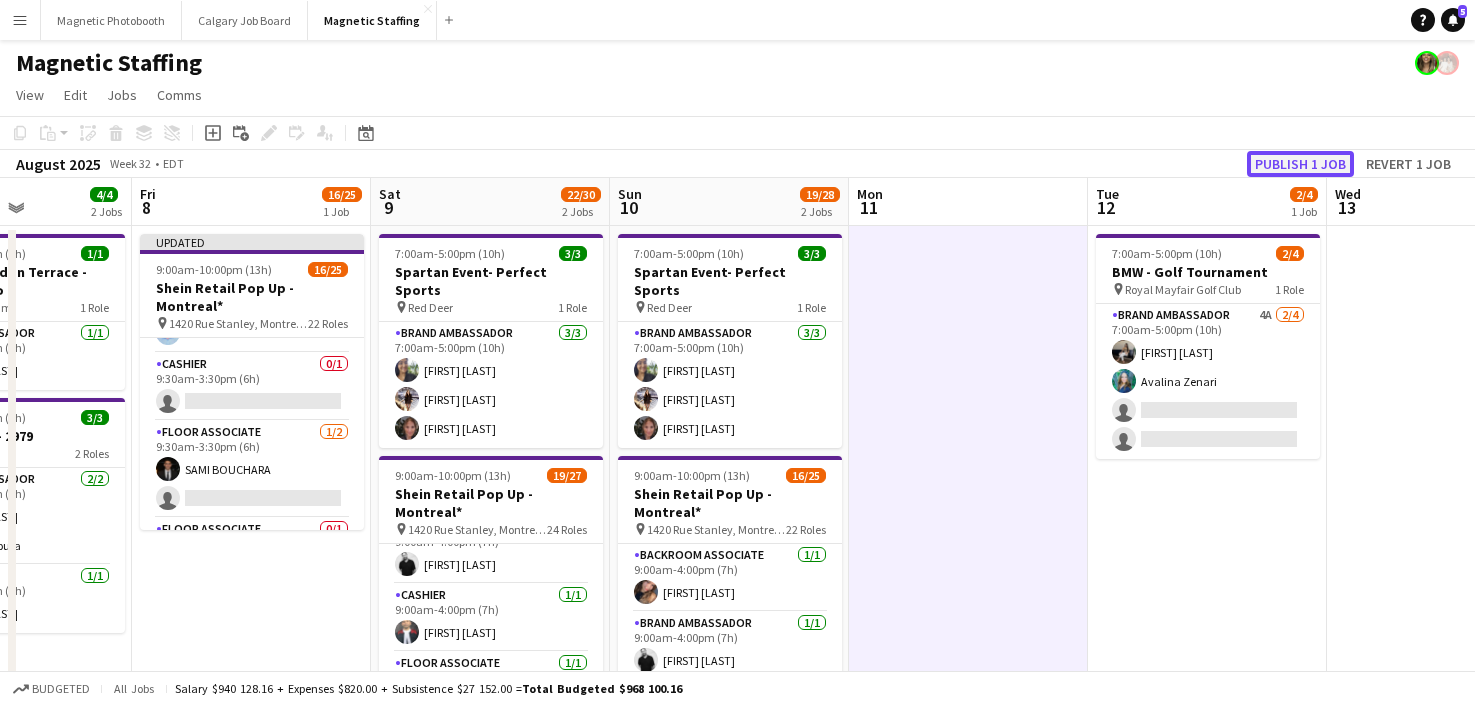 click on "Publish 1 job" 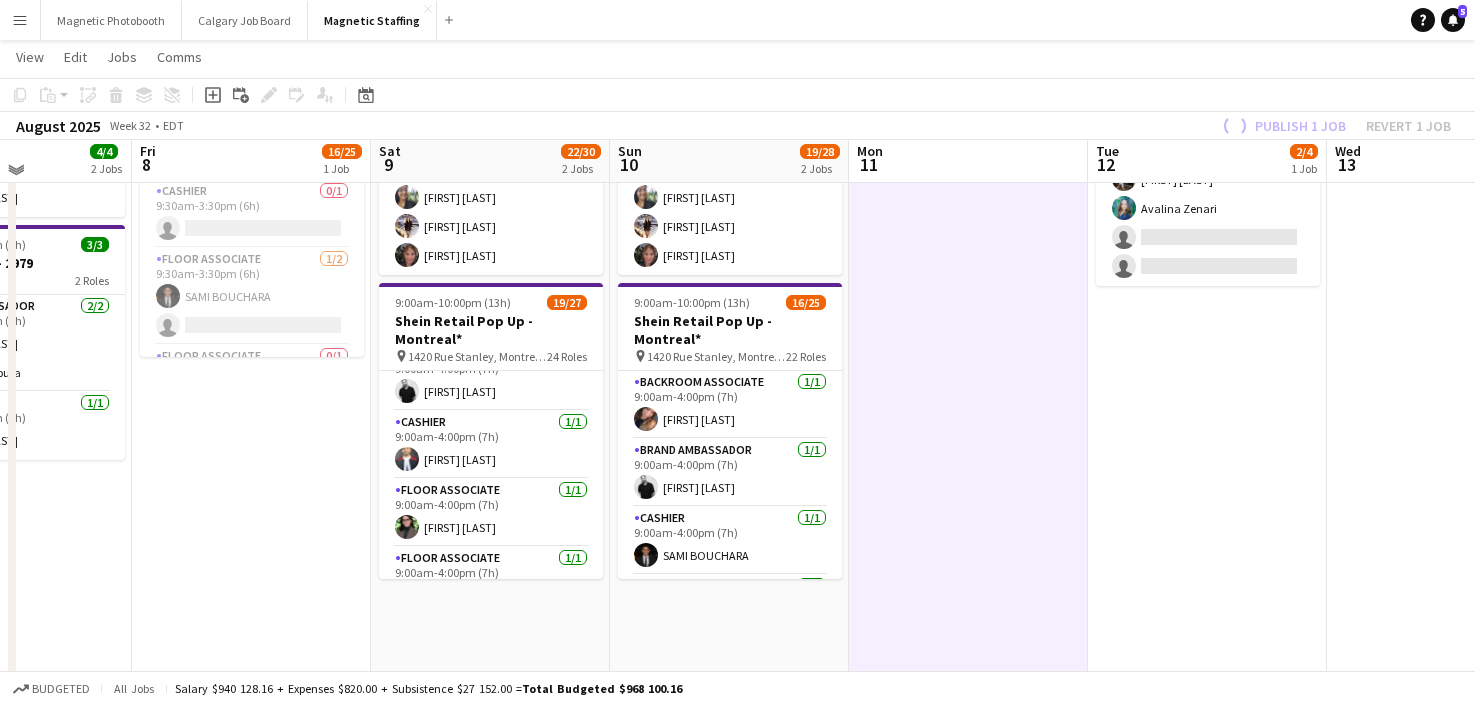scroll, scrollTop: 198, scrollLeft: 0, axis: vertical 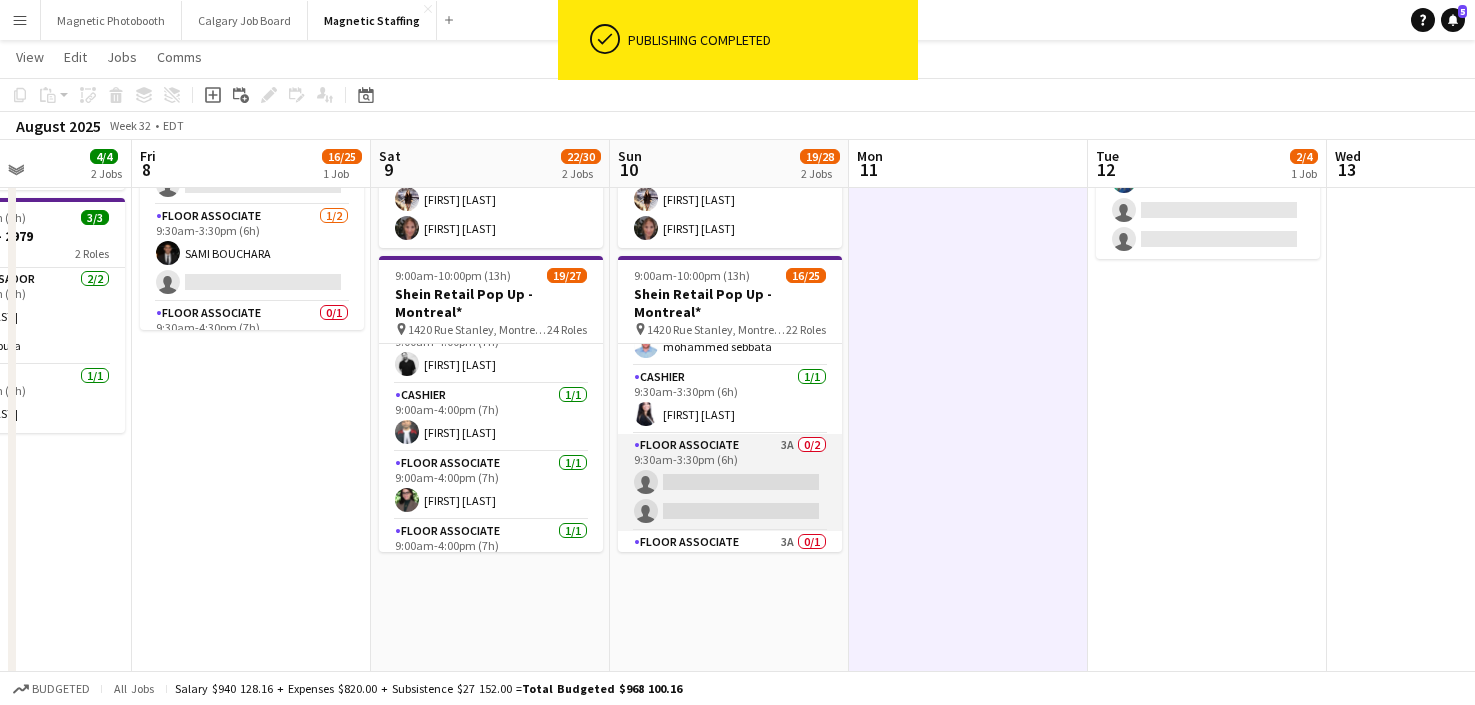 click on "Floor Associate   3A   0/2   9:30am-3:30pm (6h)
single-neutral-actions
single-neutral-actions" at bounding box center [730, 482] 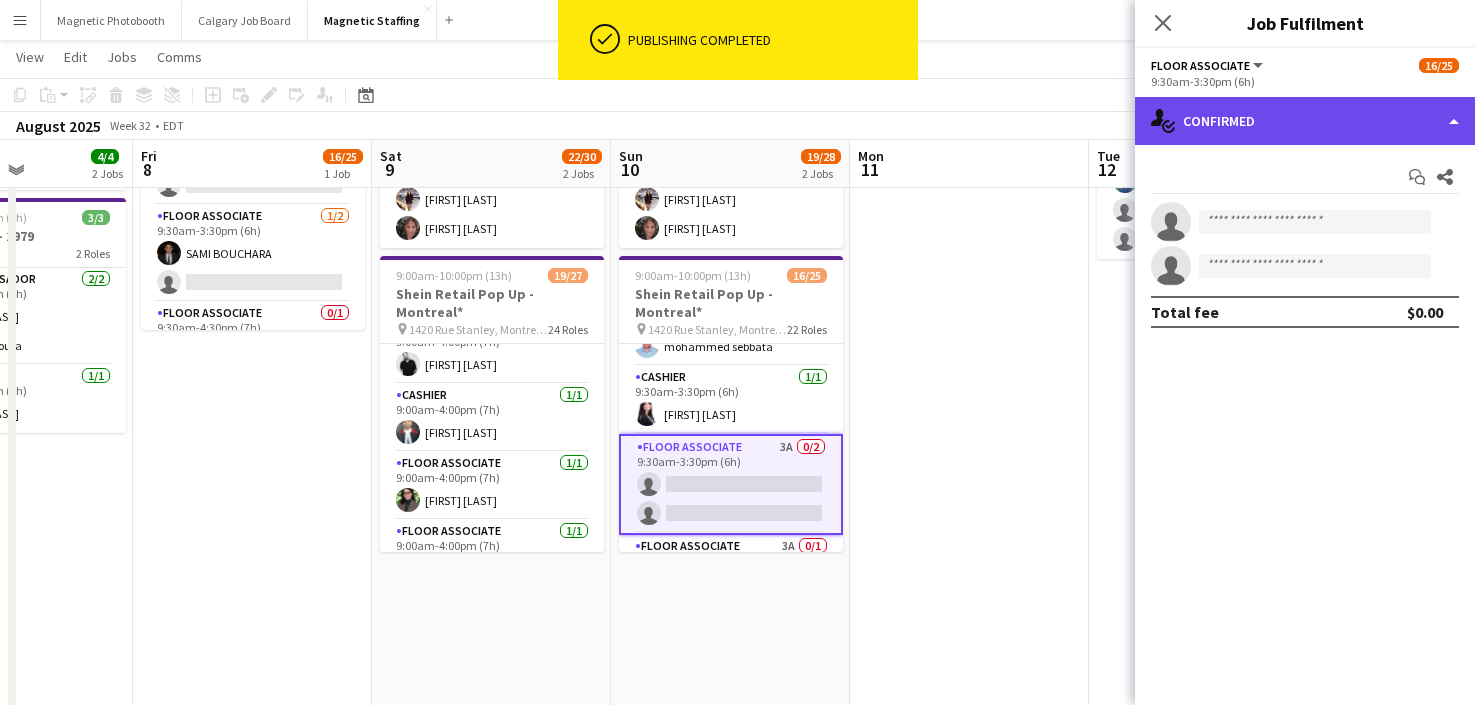 click on "single-neutral-actions-check-2
Confirmed" 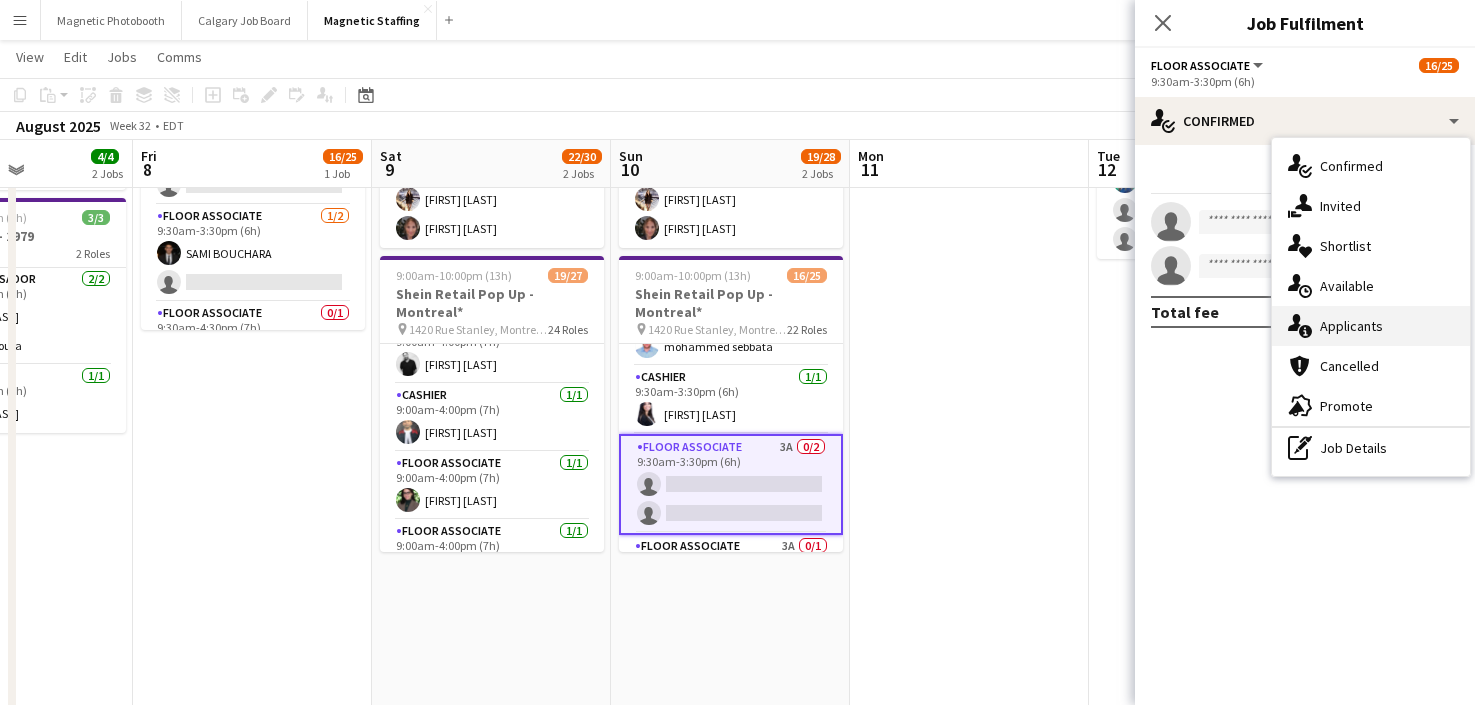 click on "single-neutral-actions-information
Applicants" at bounding box center [1371, 326] 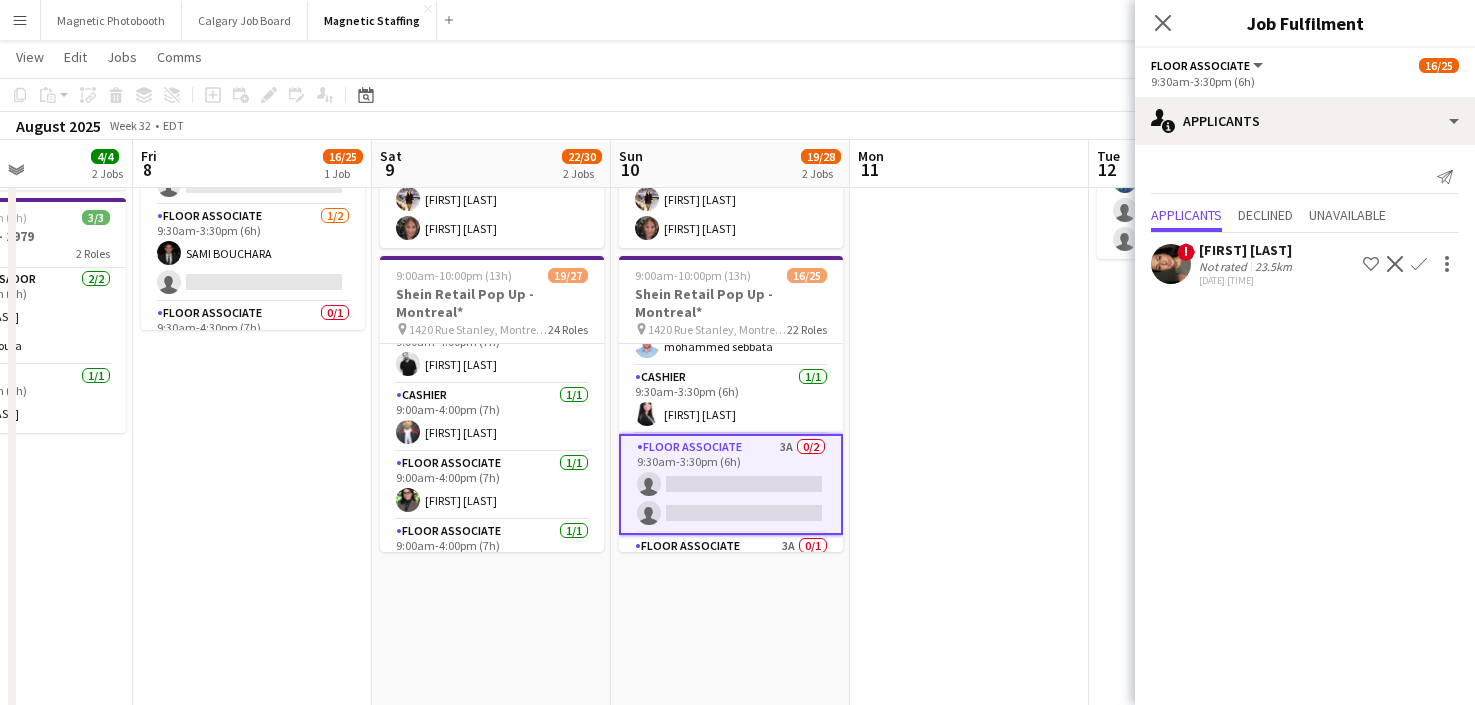 scroll, scrollTop: 591, scrollLeft: 0, axis: vertical 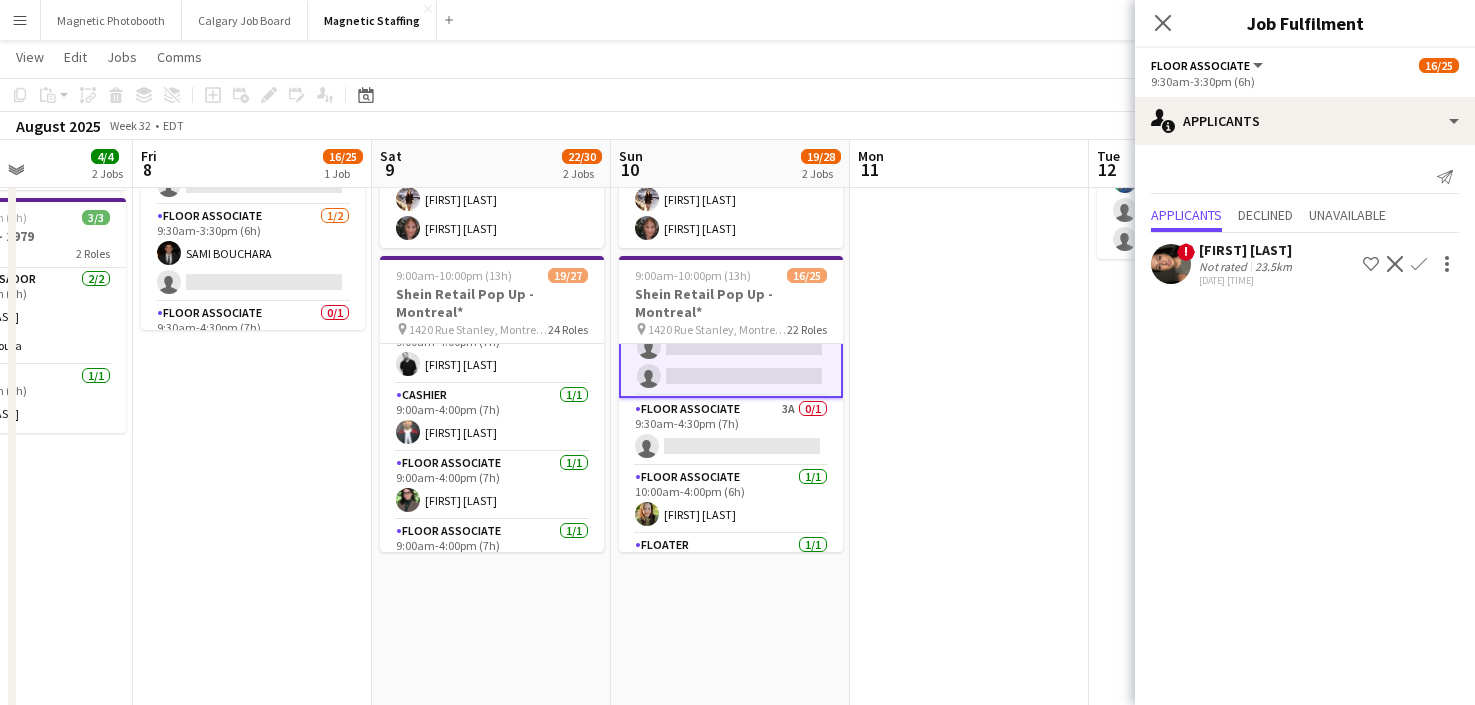 click on "Confirm" 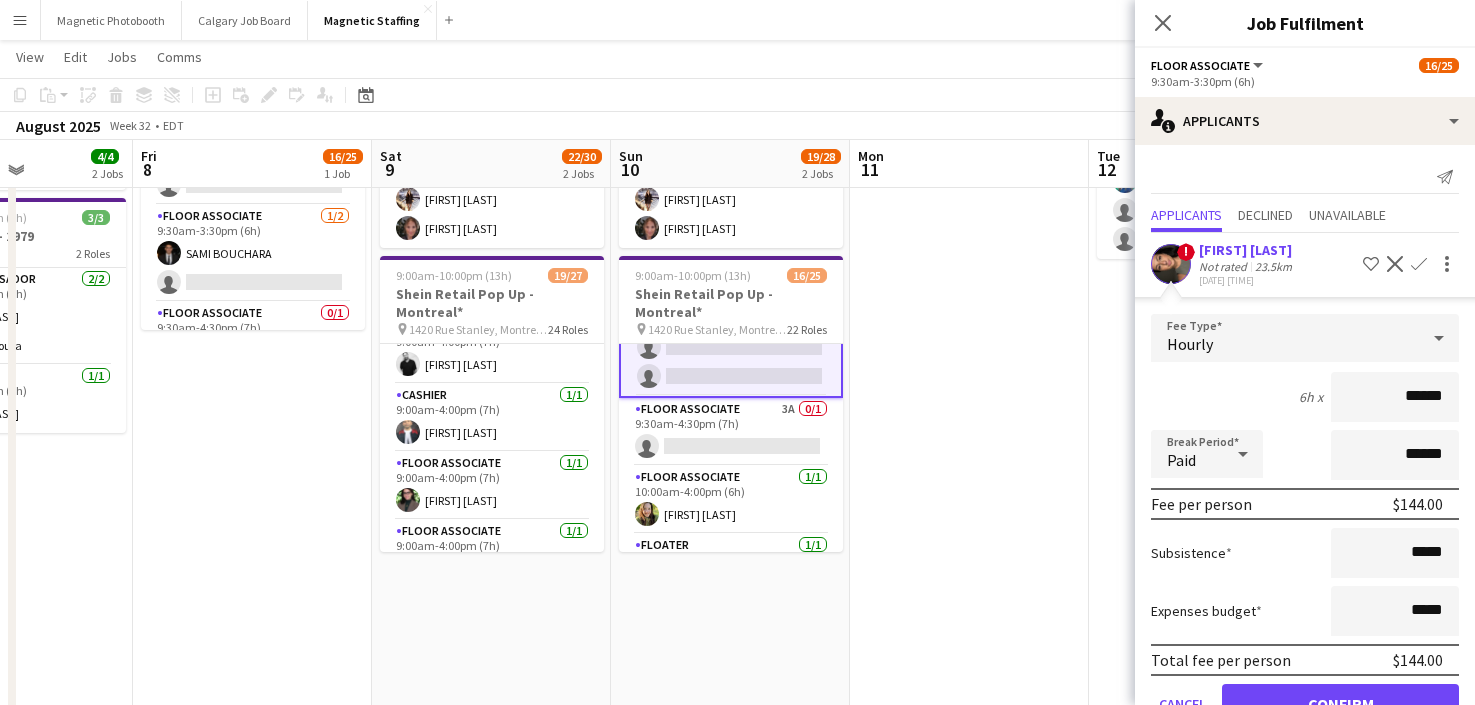 scroll, scrollTop: 56, scrollLeft: 0, axis: vertical 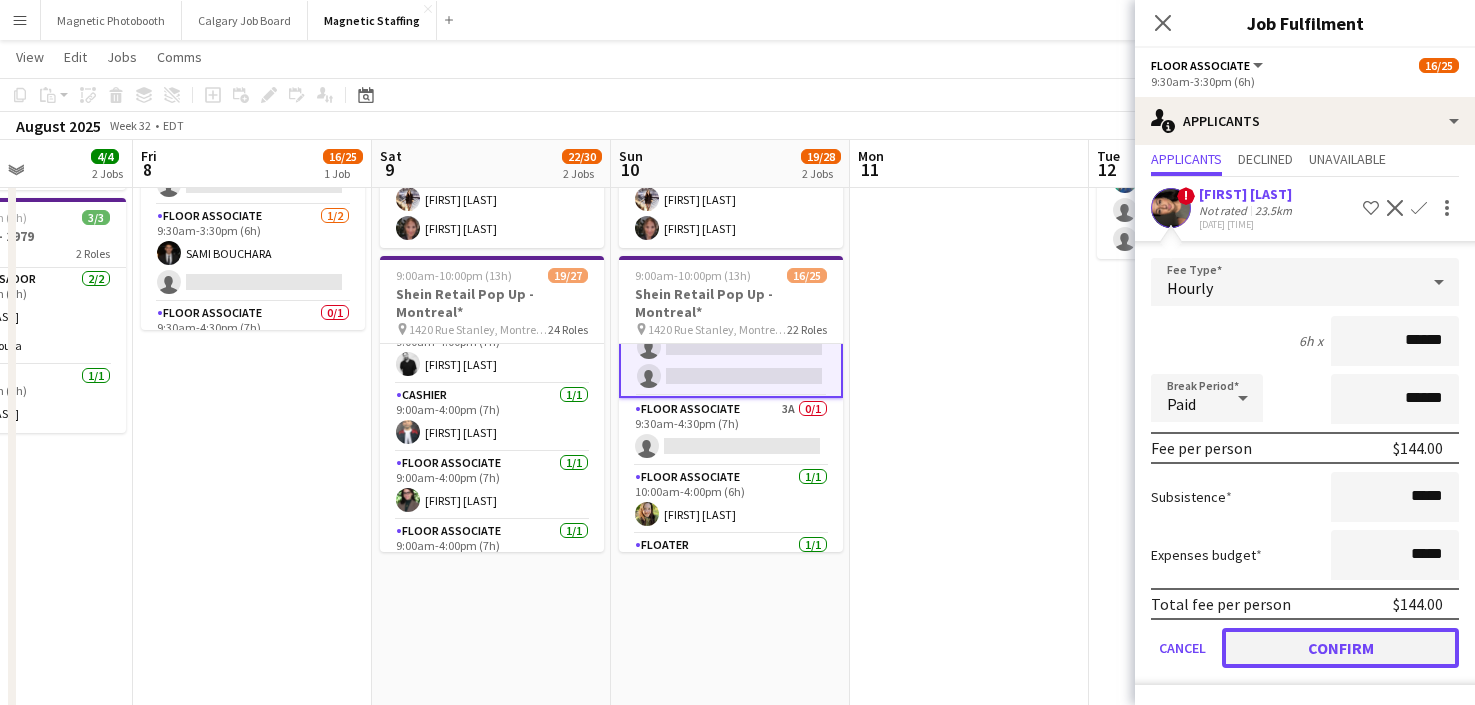 click on "Confirm" 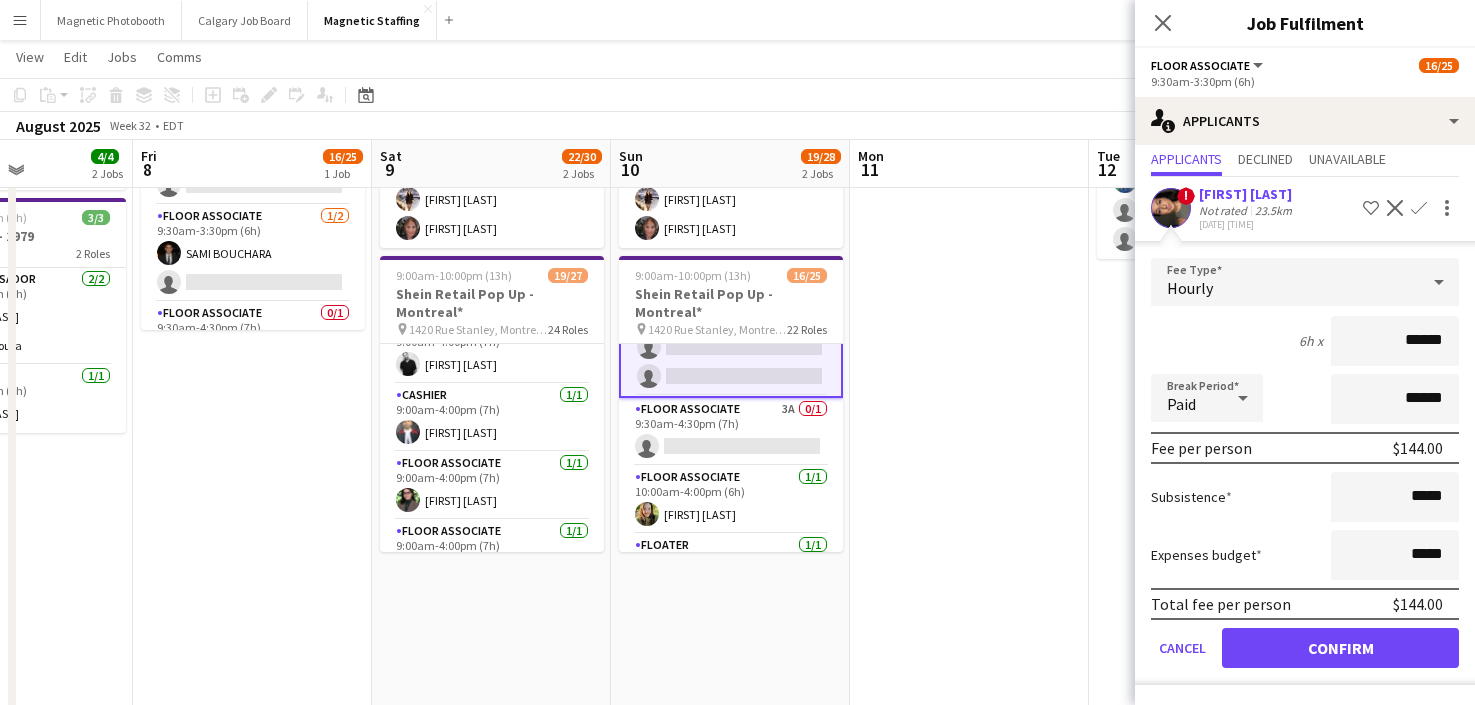 scroll, scrollTop: 0, scrollLeft: 0, axis: both 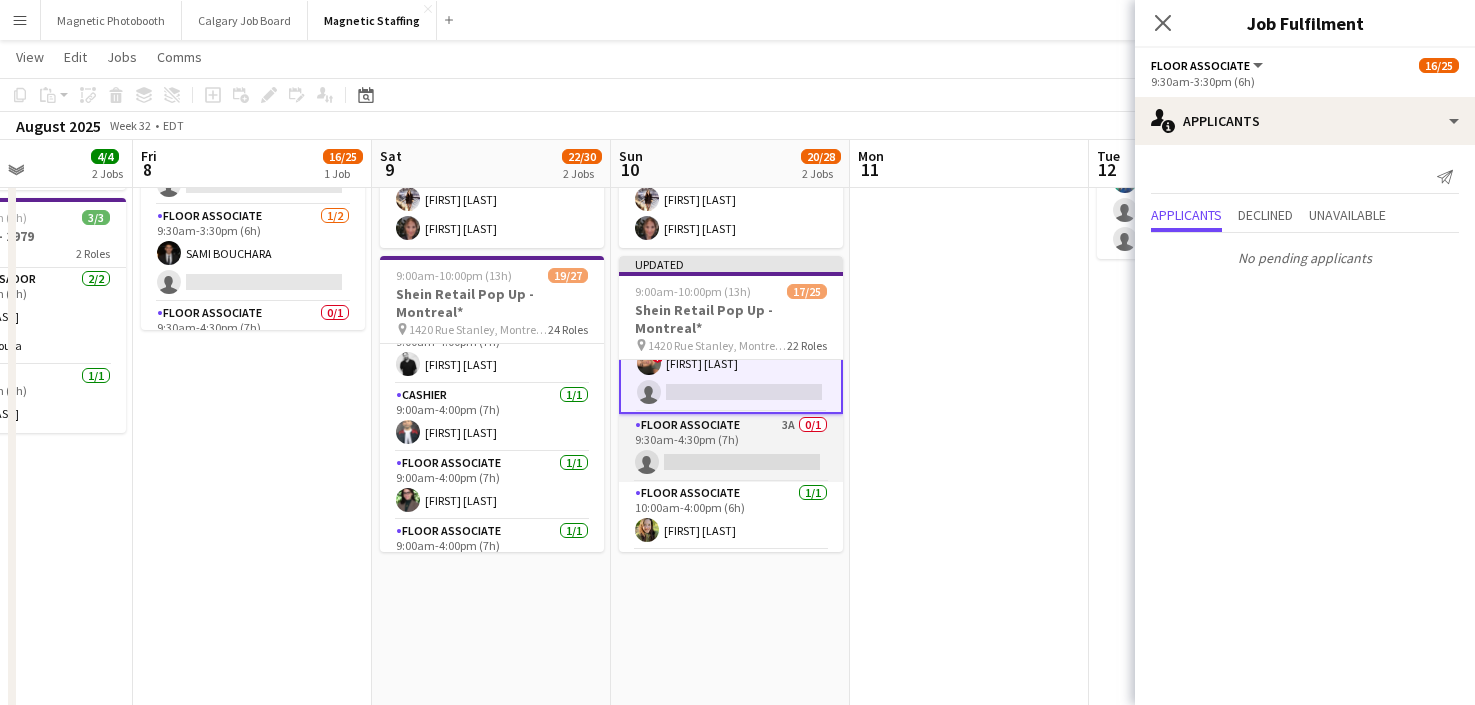 click on "Floor Associate   3A   0/1   9:30am-4:30pm (7h)
single-neutral-actions" at bounding box center (731, 448) 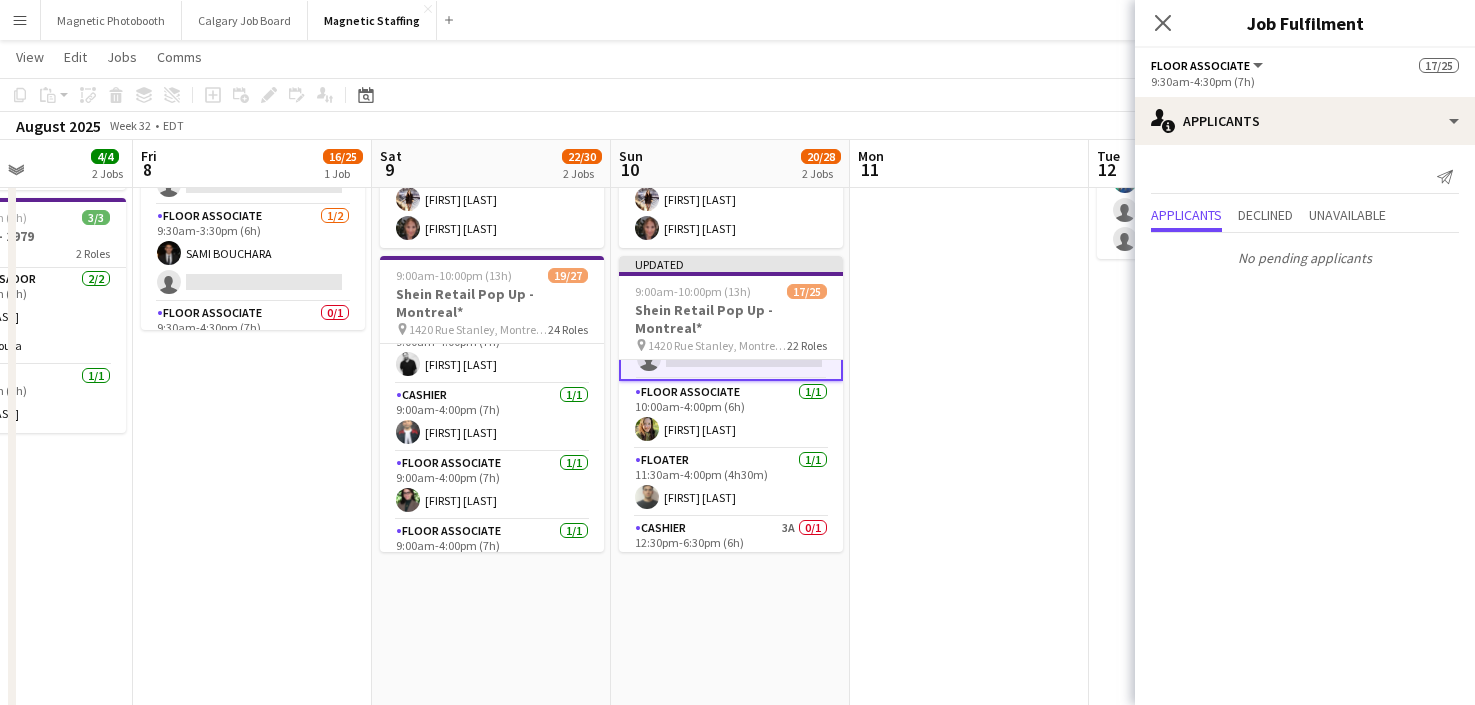 scroll, scrollTop: 711, scrollLeft: 0, axis: vertical 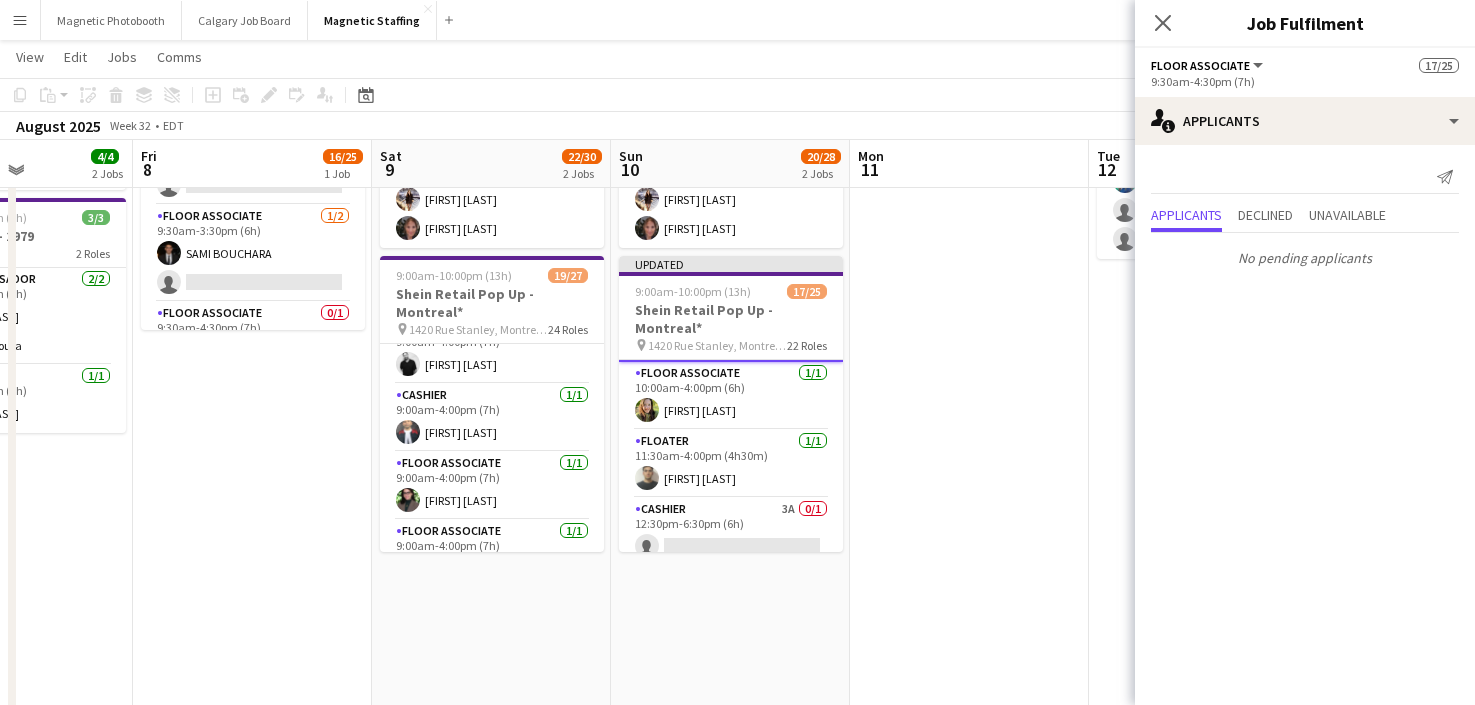 click on "Floater   1/1   11:30am-4:00pm (4h30m)
[FIRST] [LAST]" at bounding box center [731, 464] 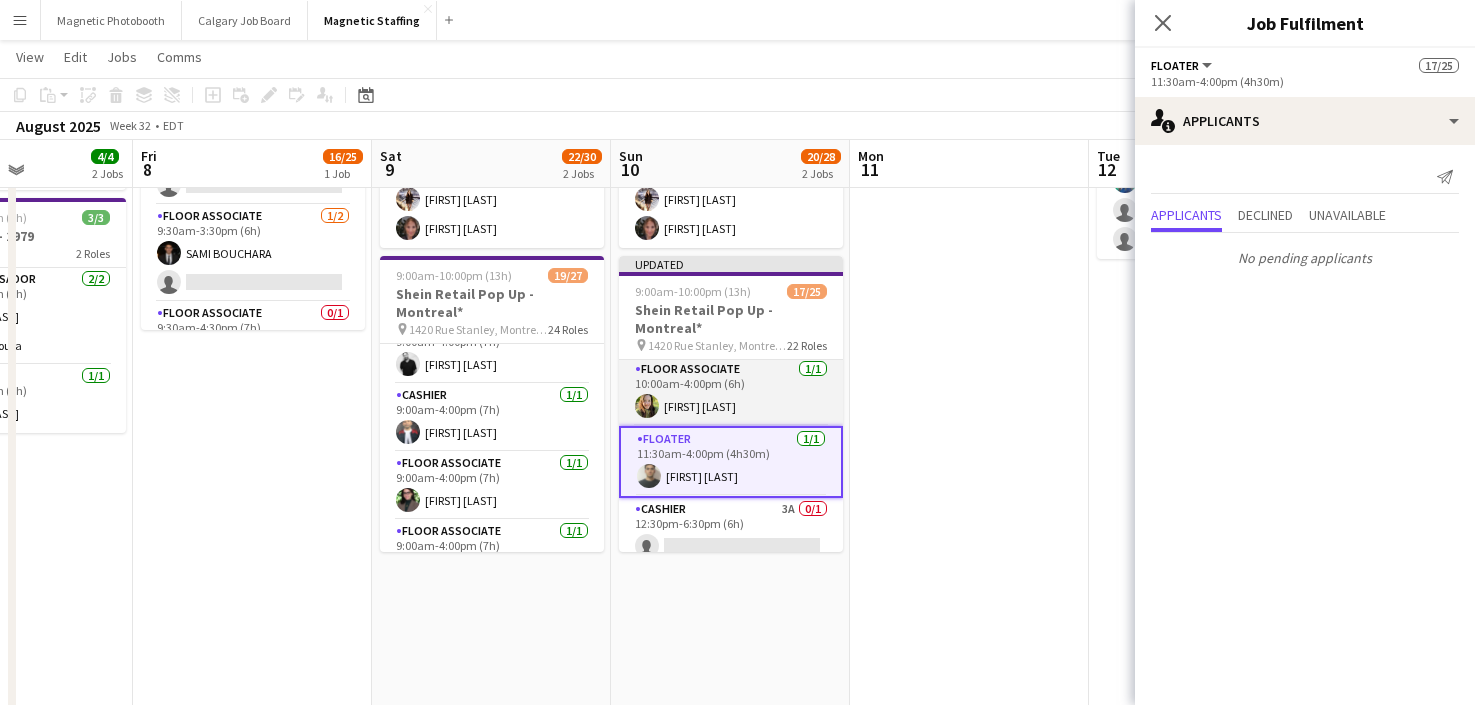 click on "Floor Associate   1/1   10:00am-4:00pm (6h)
[FIRST] [LAST]" at bounding box center (731, 392) 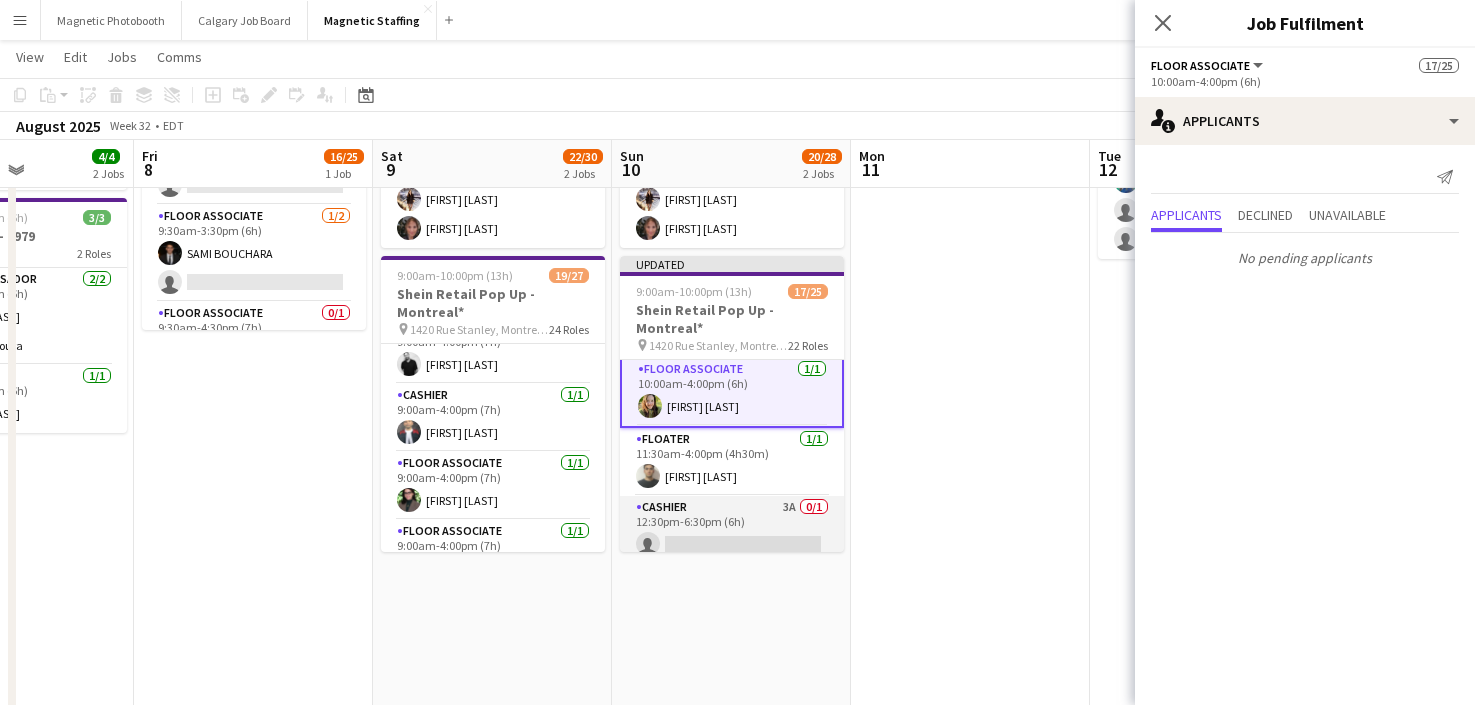 click on "Cashier   3A   0/1   12:30pm-6:30pm (6h)
single-neutral-actions" at bounding box center (732, 530) 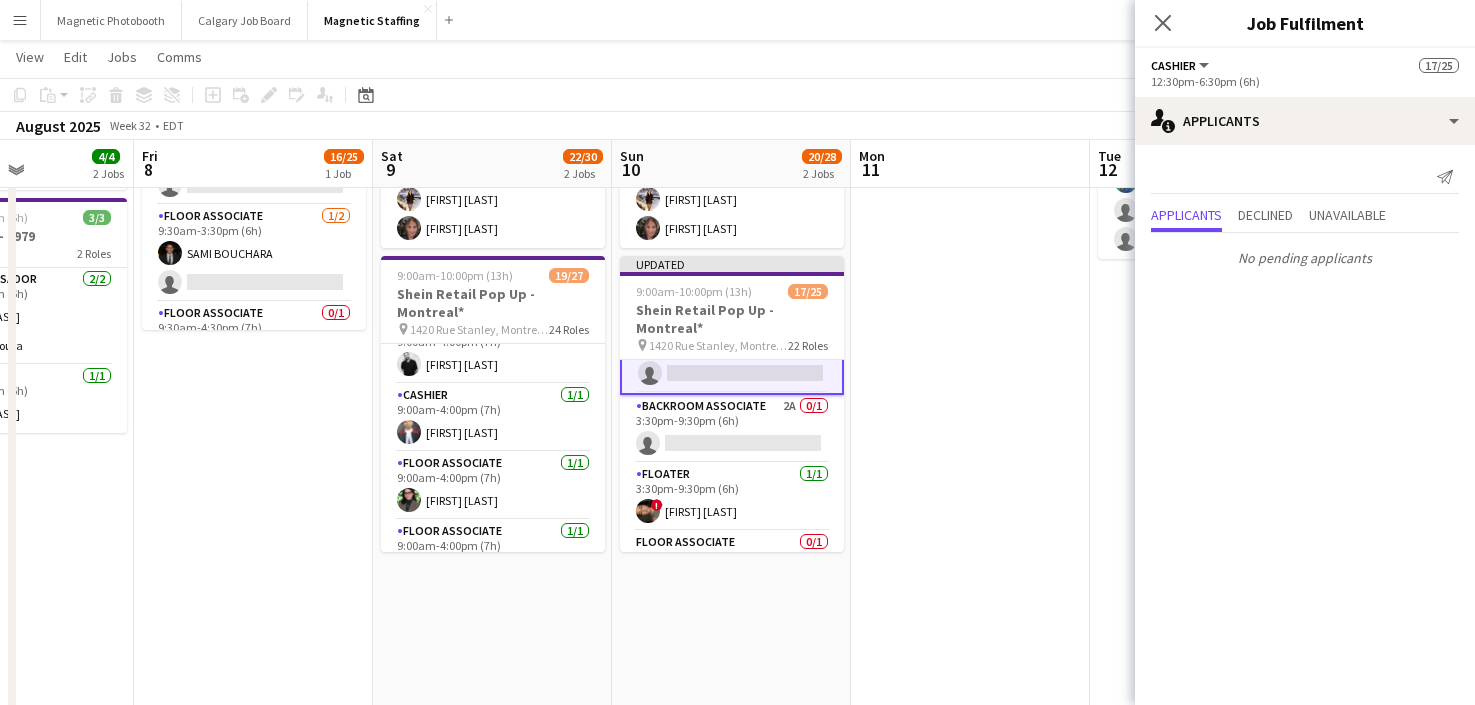 click on "Floater   1/1   3:30pm-9:30pm (6h)
! [FIRST] [LAST]" at bounding box center [732, 497] 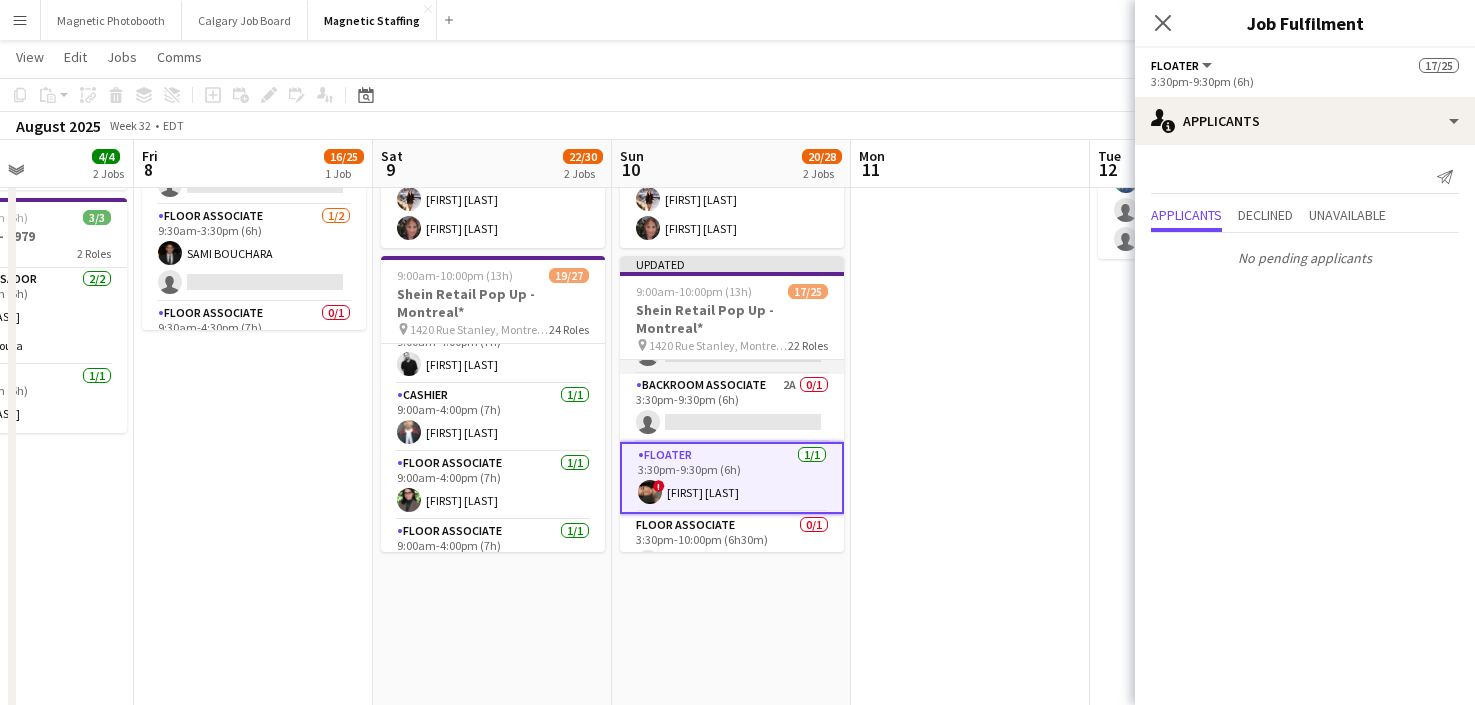 scroll, scrollTop: 901, scrollLeft: 0, axis: vertical 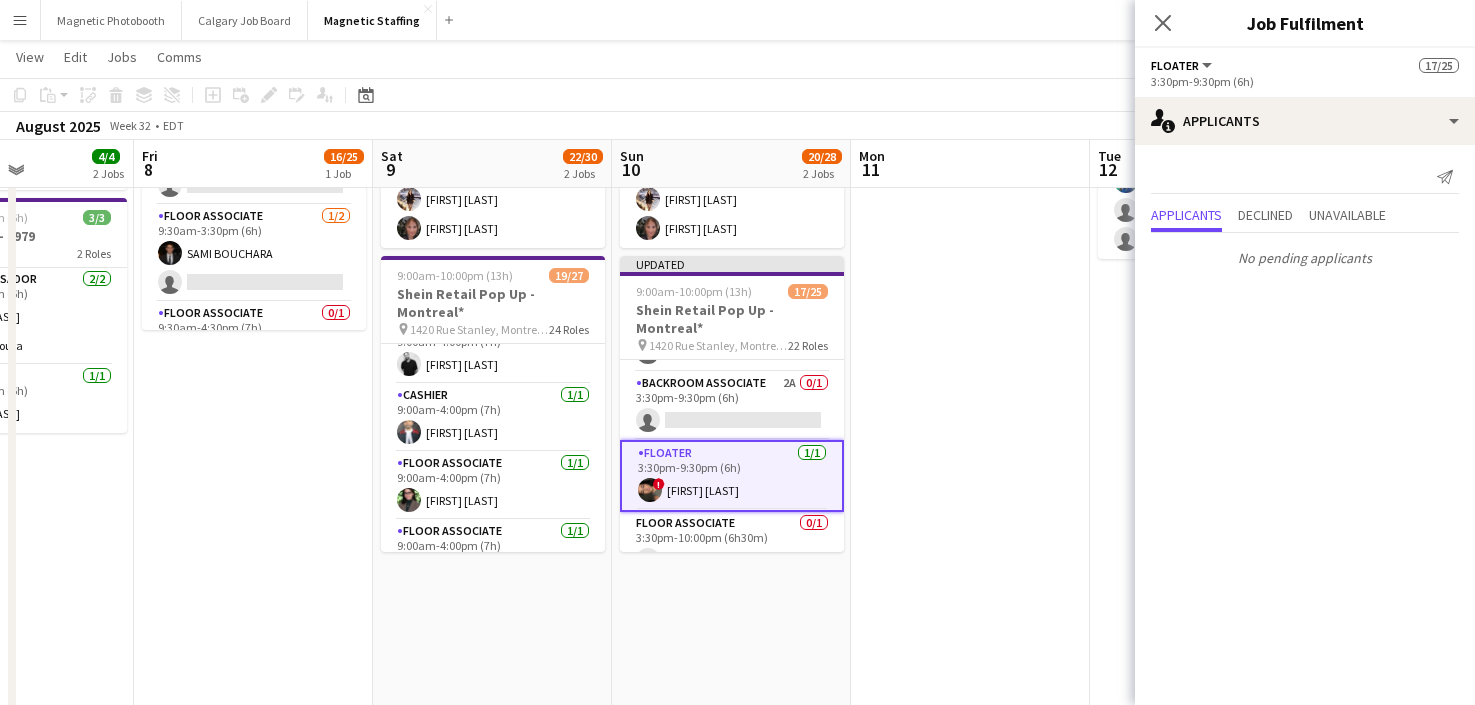 click on "Floater   1/1   3:30pm-9:30pm (6h)
! [FIRST] [LAST]" at bounding box center [732, 476] 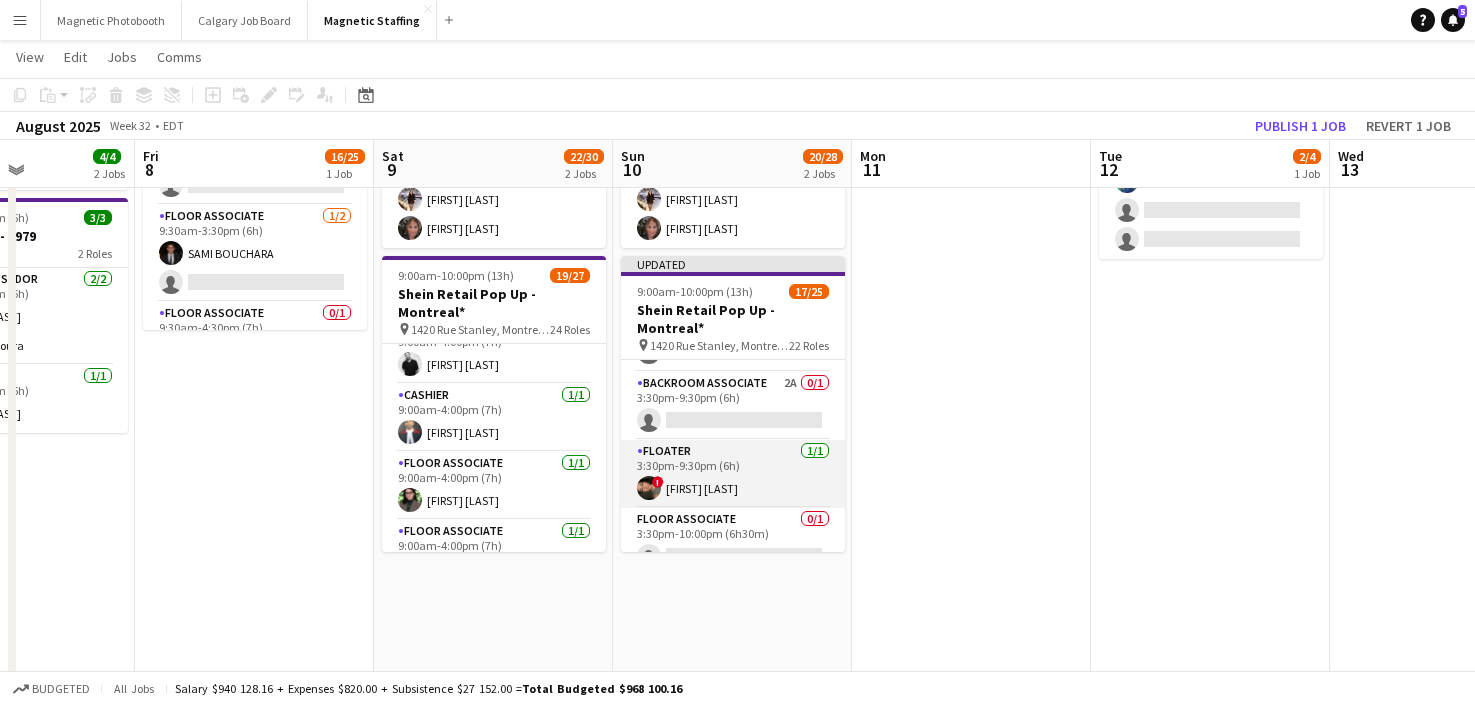 click on "Floater   1/1   3:30pm-9:30pm (6h)
! [FIRST] [LAST]" at bounding box center (733, 474) 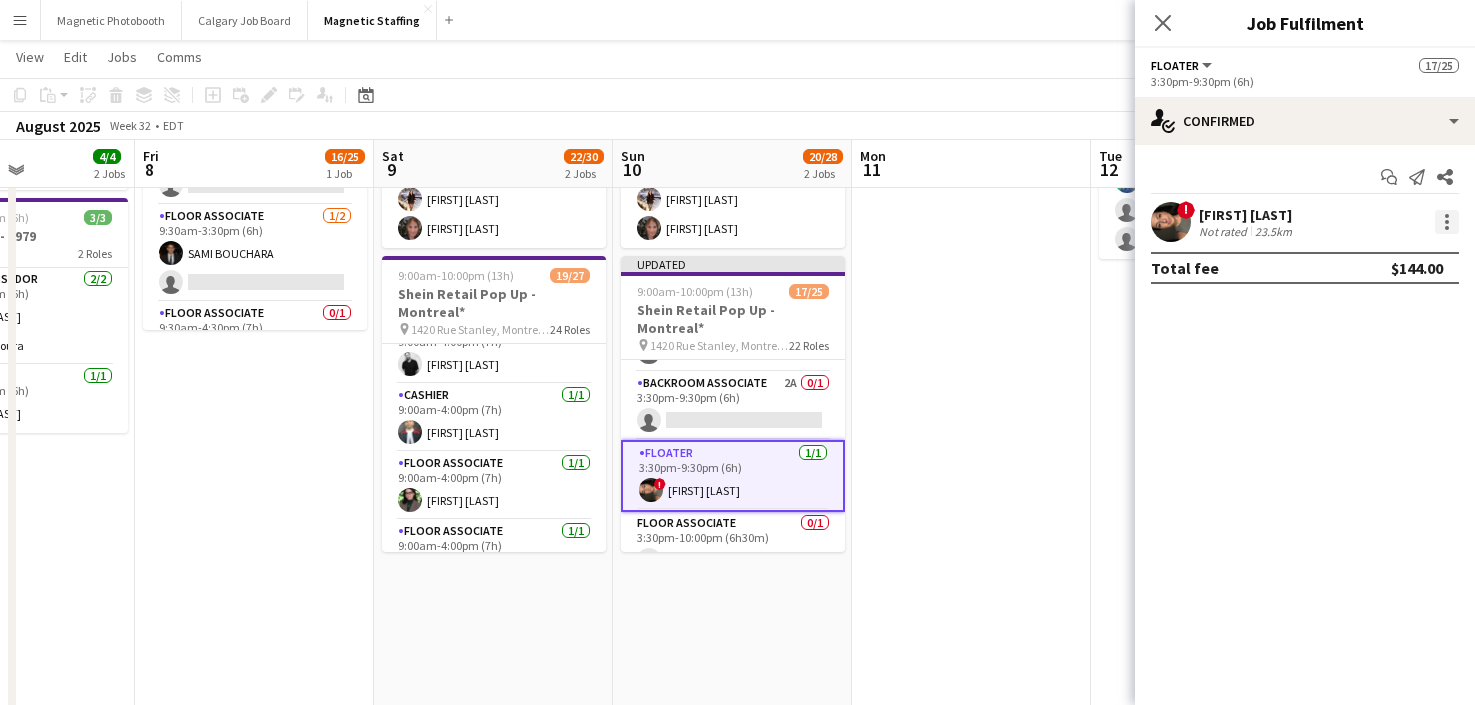 click at bounding box center (1447, 222) 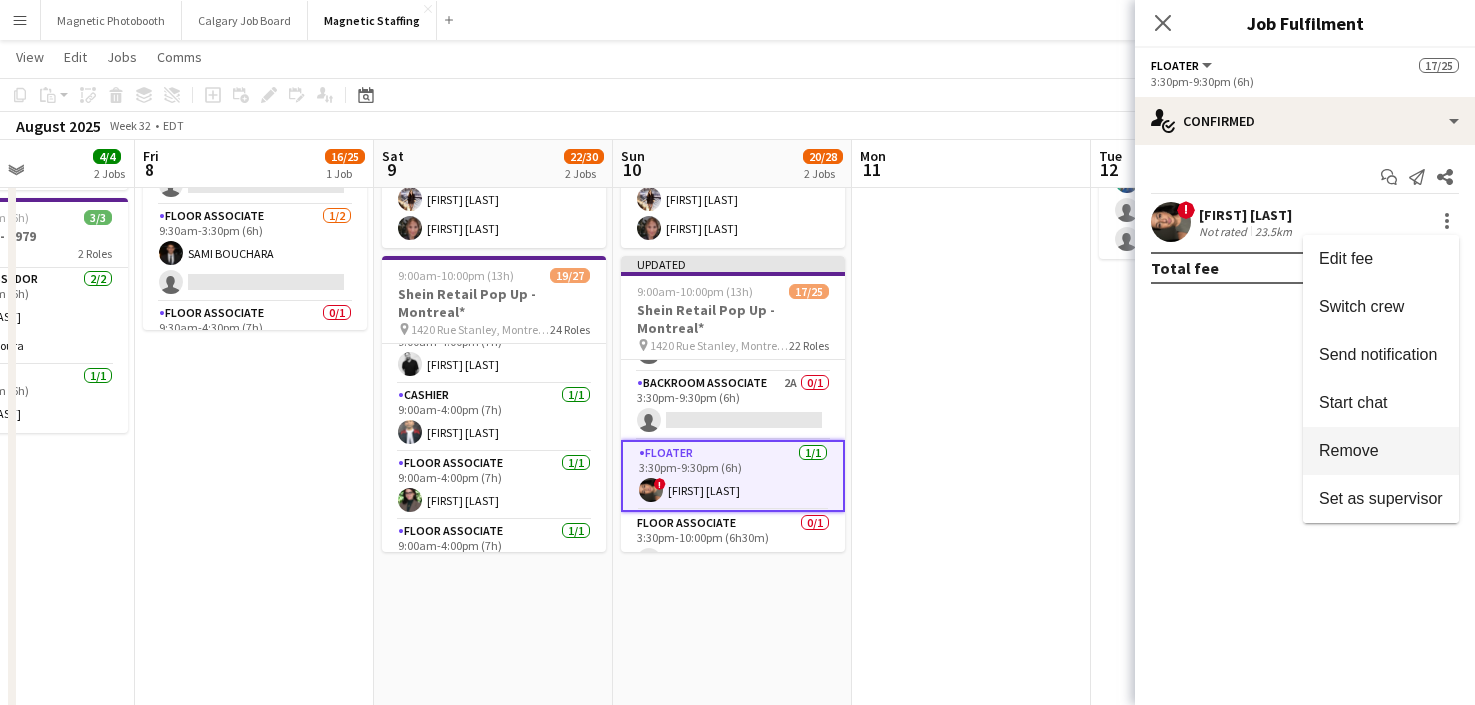 click on "Remove" at bounding box center [1349, 450] 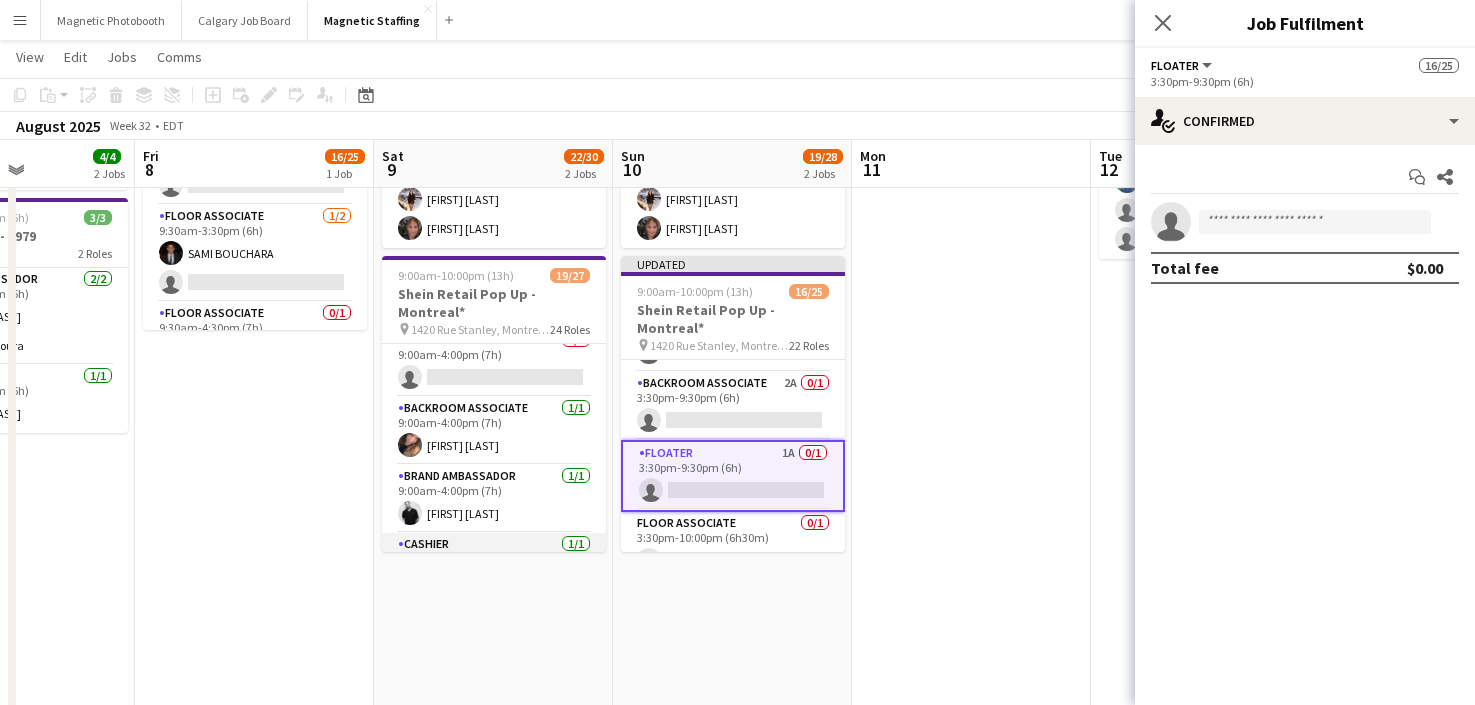scroll, scrollTop: 0, scrollLeft: 0, axis: both 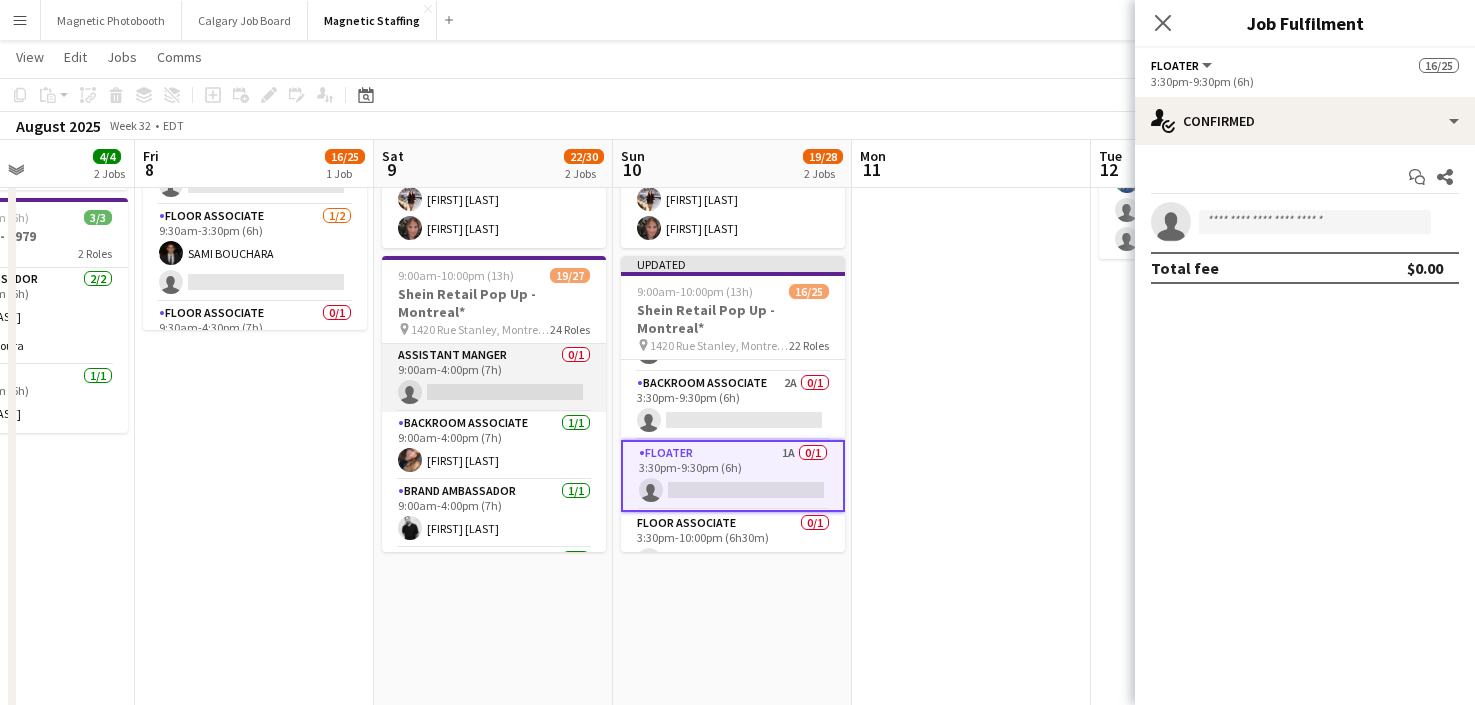 click on "Assistant Manger    0/1   9:00am-4:00pm (7h)
single-neutral-actions" at bounding box center [494, 378] 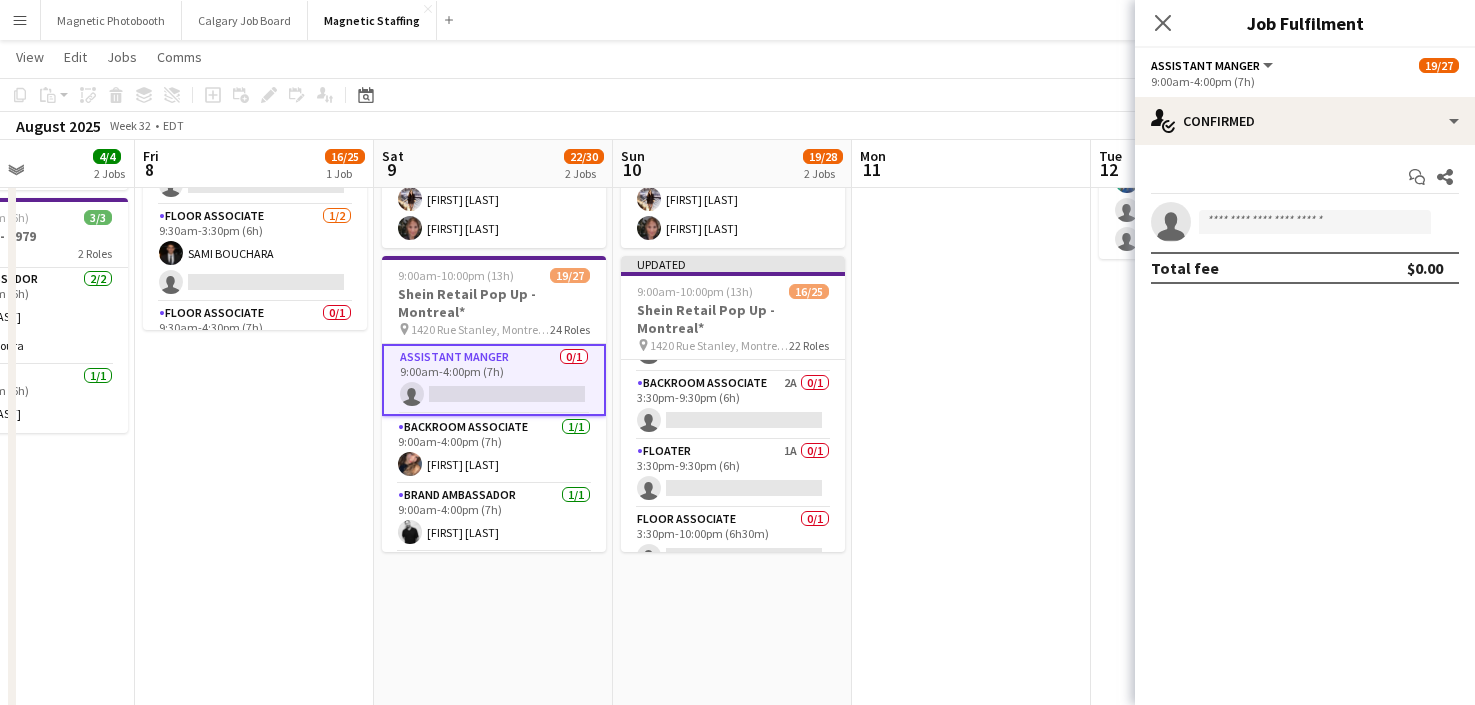 scroll, scrollTop: 0, scrollLeft: 581, axis: horizontal 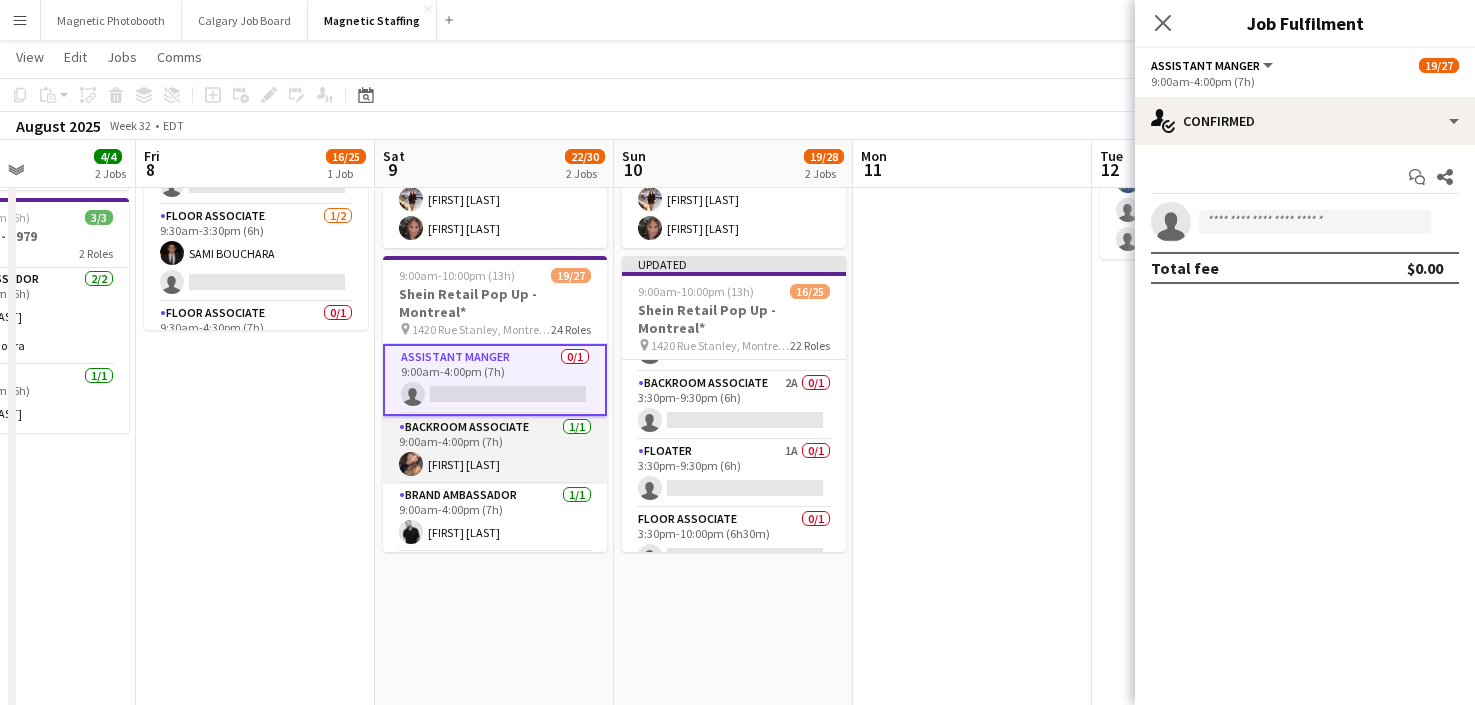 click on "Backroom Associate   1/1   9:00am-4:00pm (7h)
[FIRST] [LAST]" at bounding box center [495, 450] 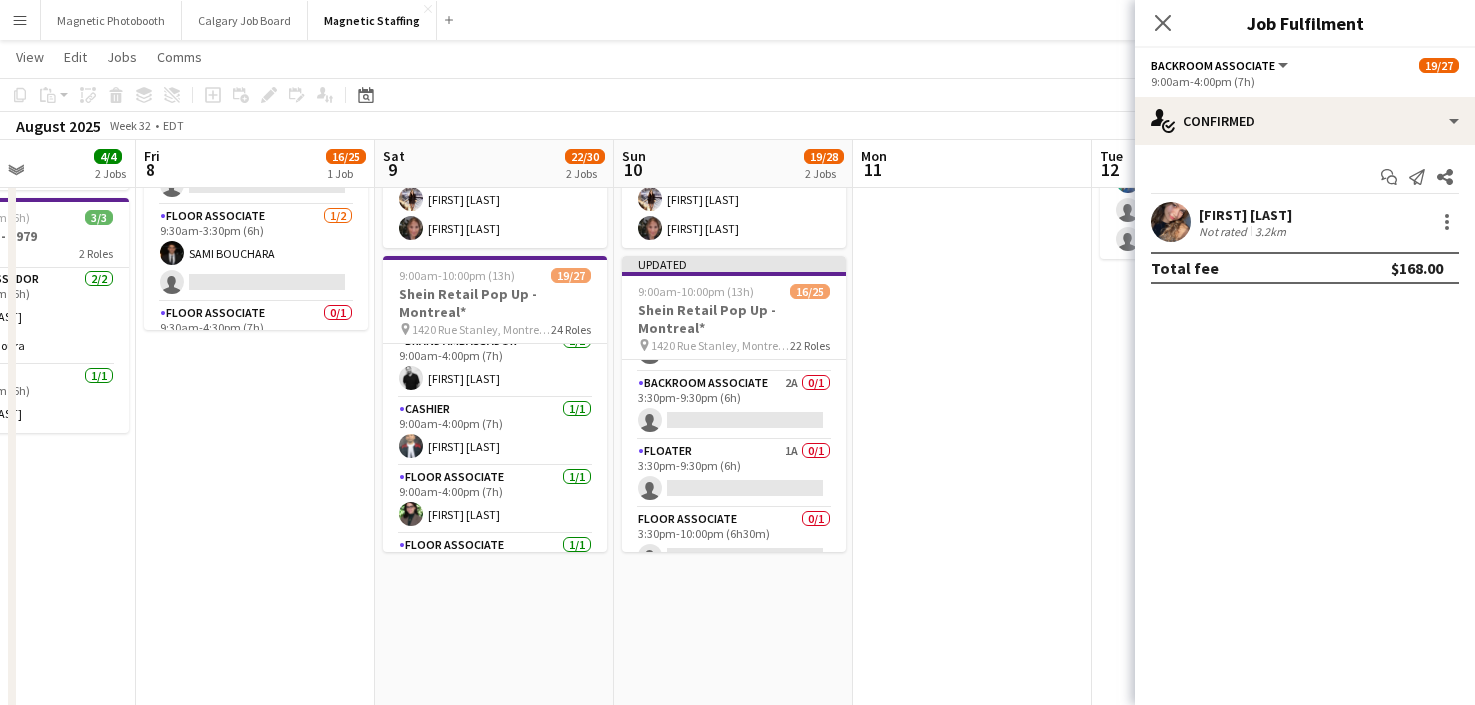 click on "Floor Associate   1/1   9:00am-4:00pm (7h)
[FIRST] [LAST]" at bounding box center (495, 500) 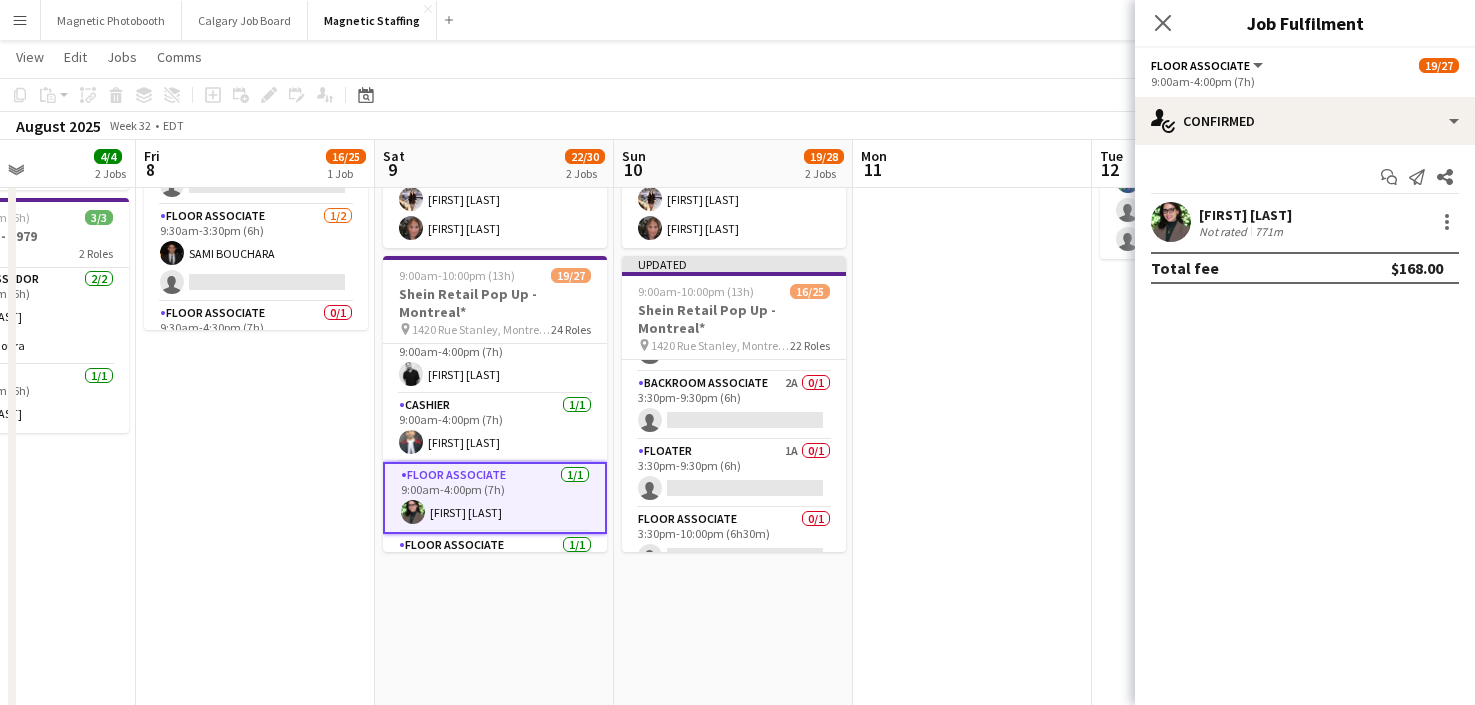 scroll, scrollTop: 150, scrollLeft: 0, axis: vertical 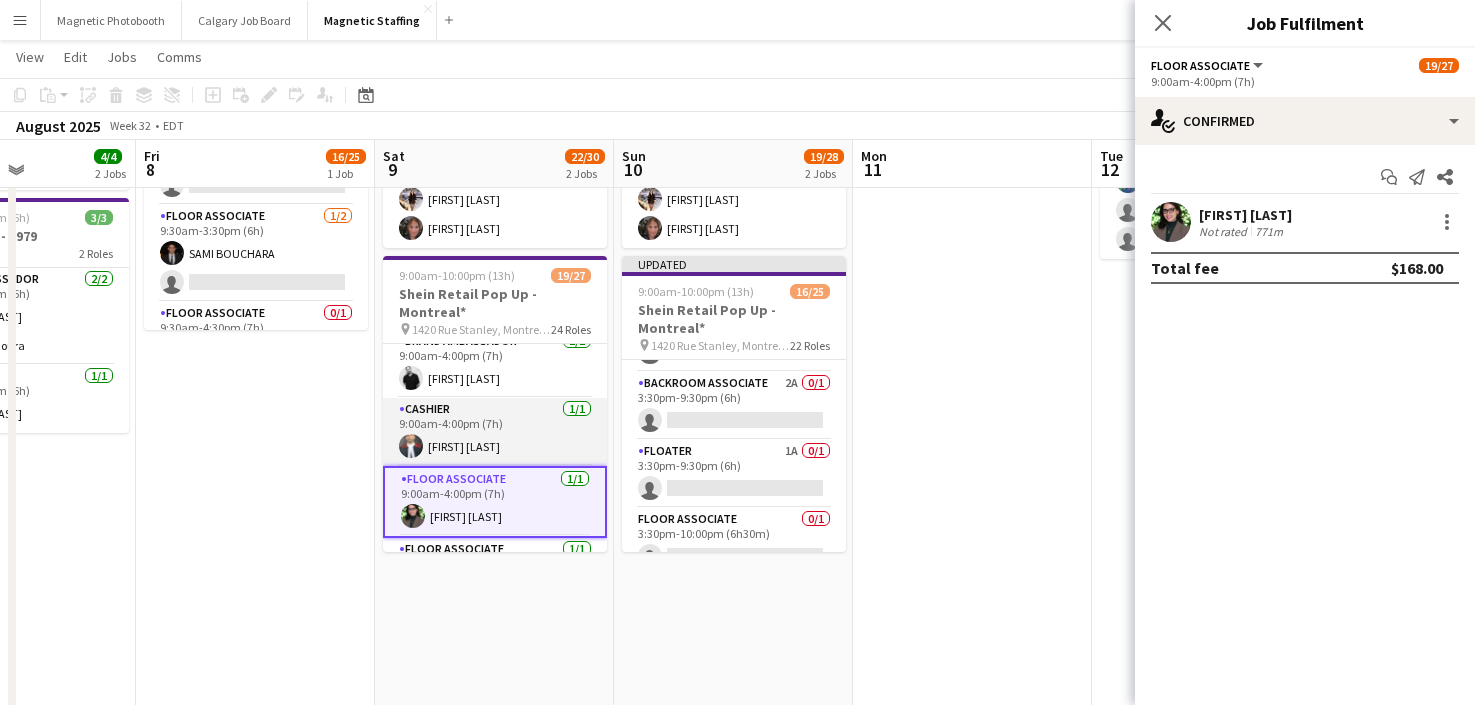 click on "Cashier   1/1   9:00am-4:00pm (7h)
[FIRST] [LAST]" at bounding box center (495, 432) 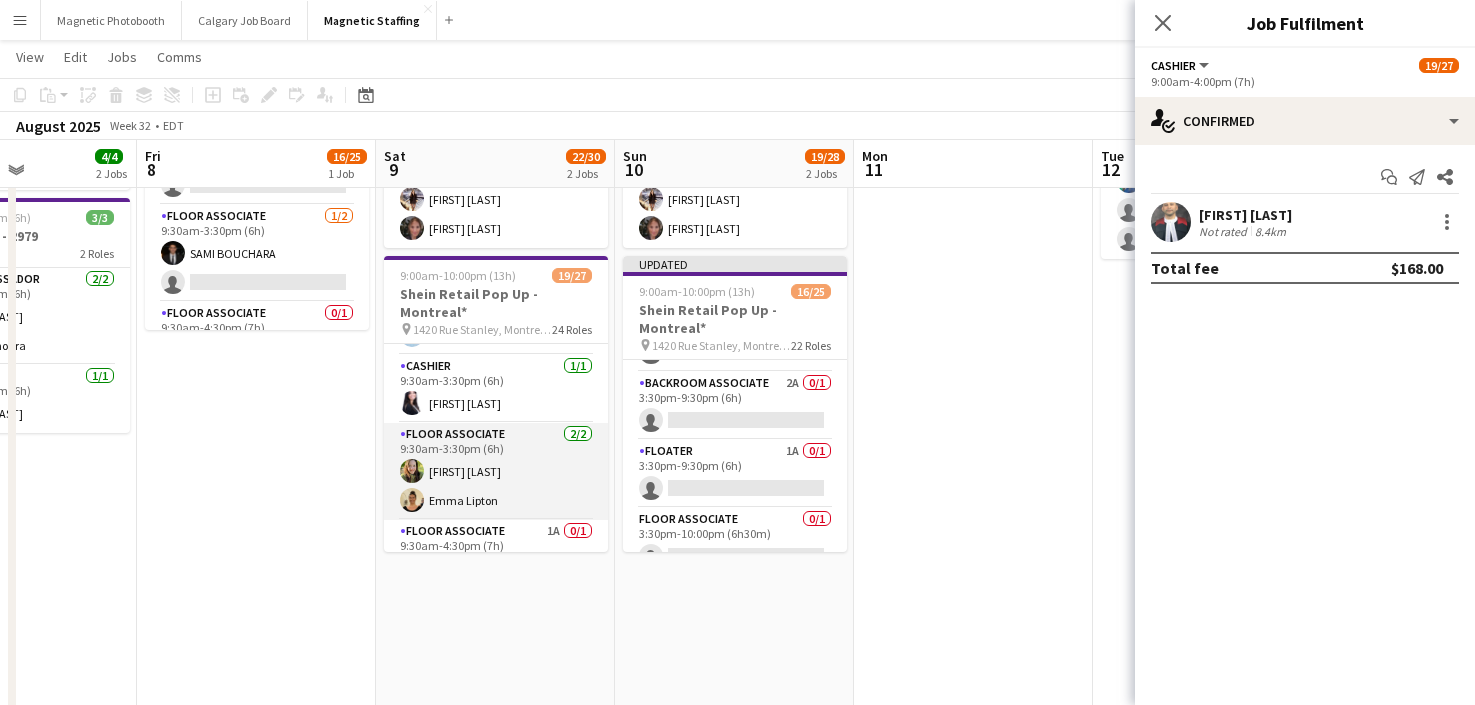 click on "Floor Associate   2/2   9:30am-3:30pm (6h)
[FIRST] [LAST] [FIRST] [LAST]" at bounding box center (496, 471) 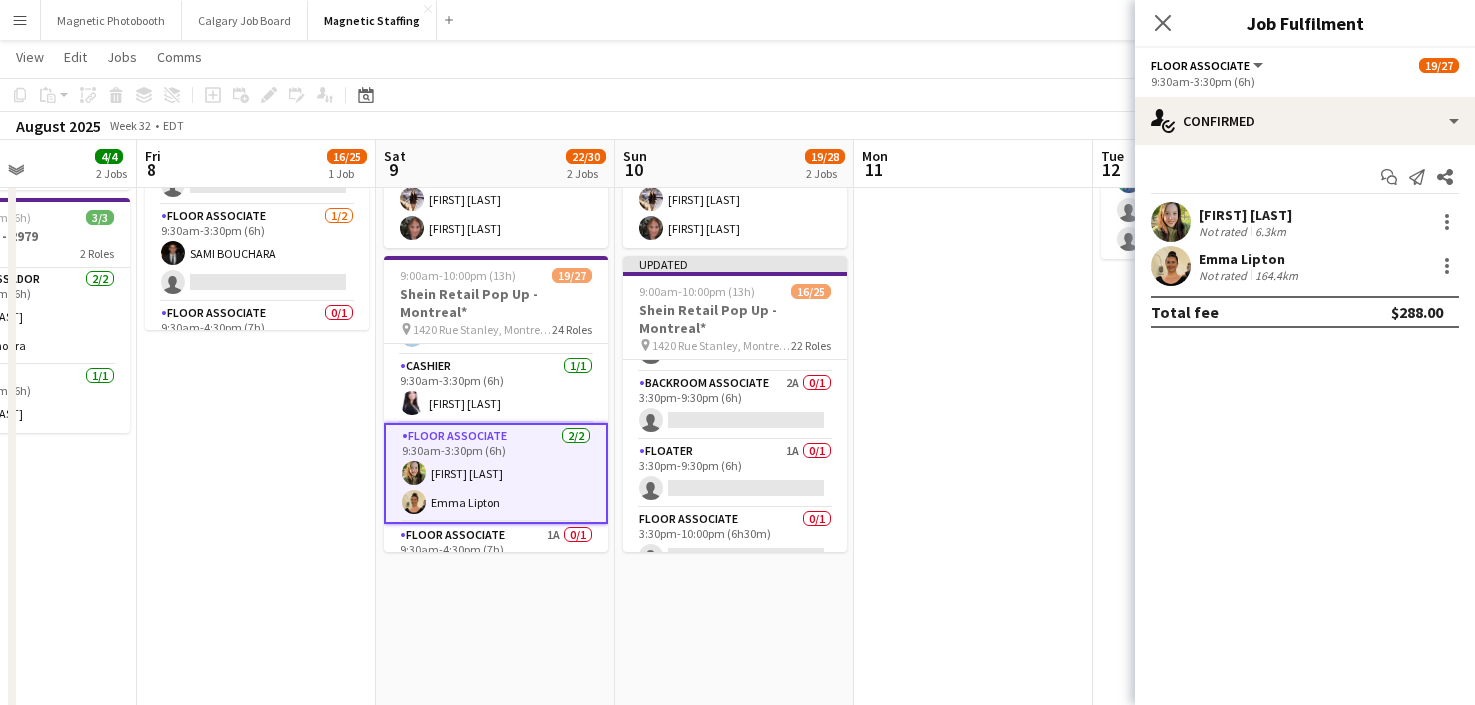 click at bounding box center (973, 994) 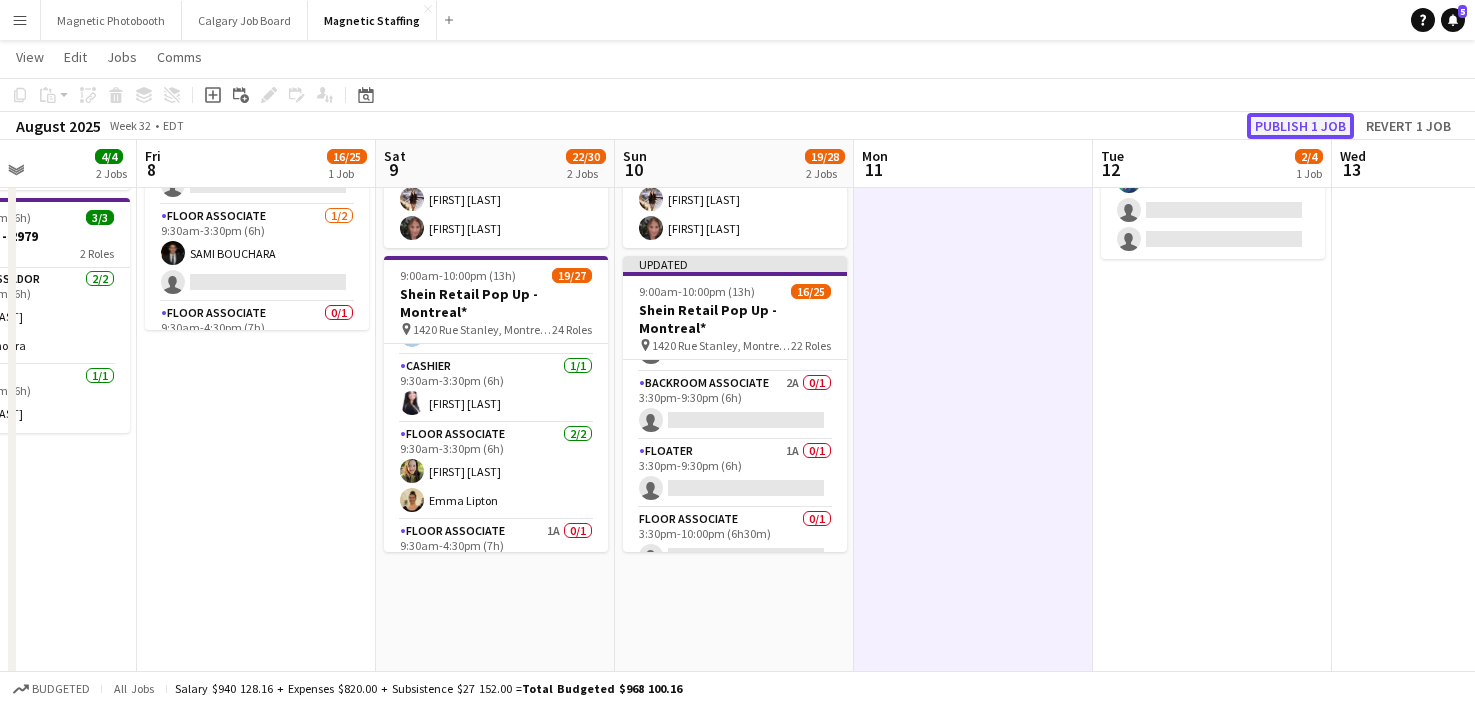 click on "Publish 1 job" 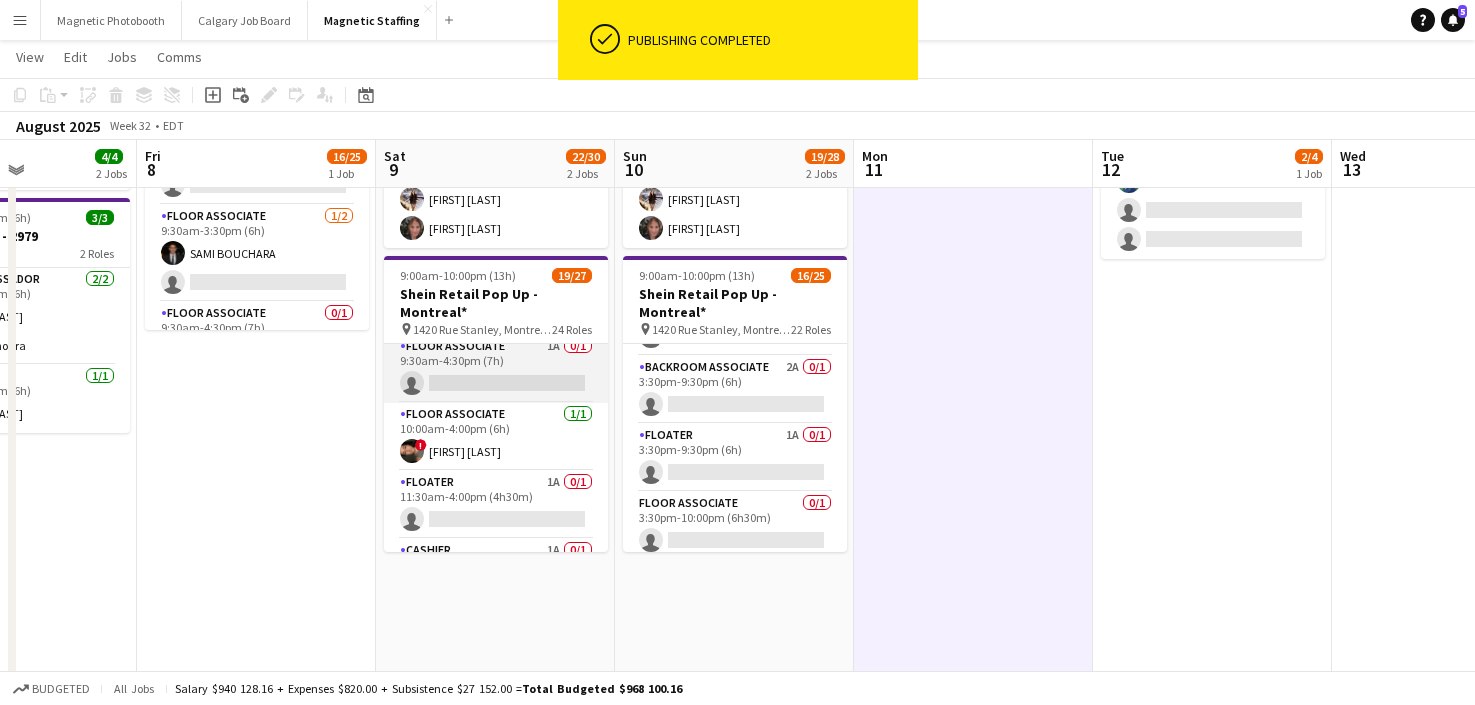 click on "Floor Associate   1A   0/1   9:30am-4:30pm (7h)
single-neutral-actions" at bounding box center [496, 369] 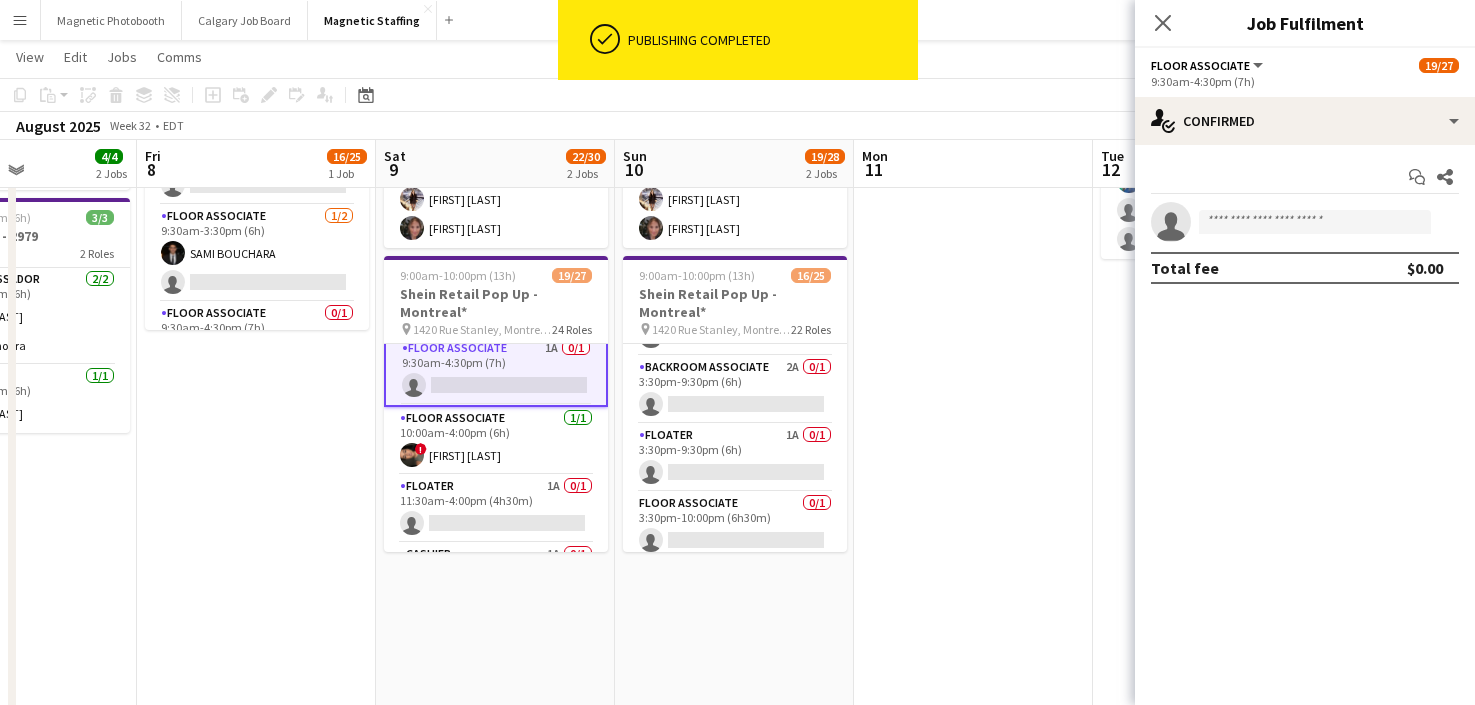 scroll, scrollTop: 652, scrollLeft: 0, axis: vertical 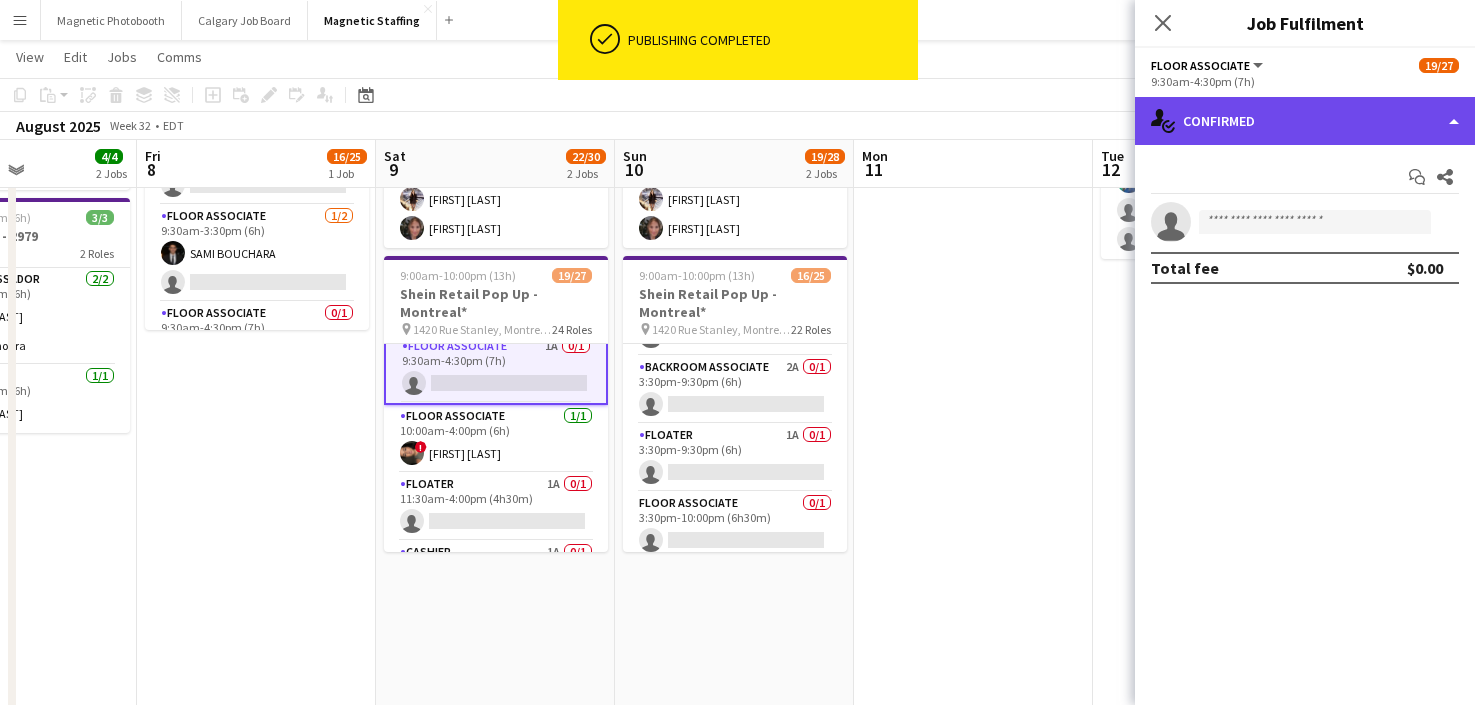 click on "single-neutral-actions-check-2
Confirmed" 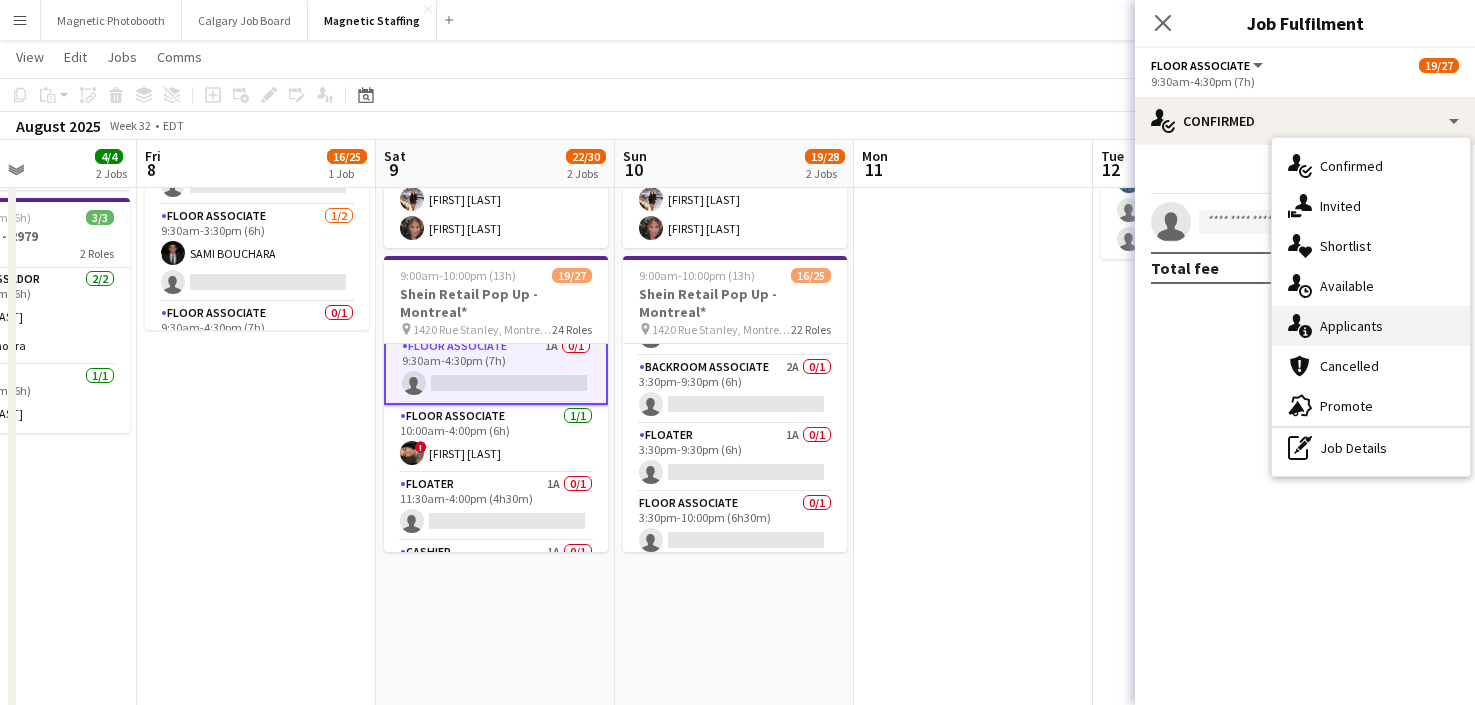 click on "single-neutral-actions-information
Applicants" at bounding box center [1371, 326] 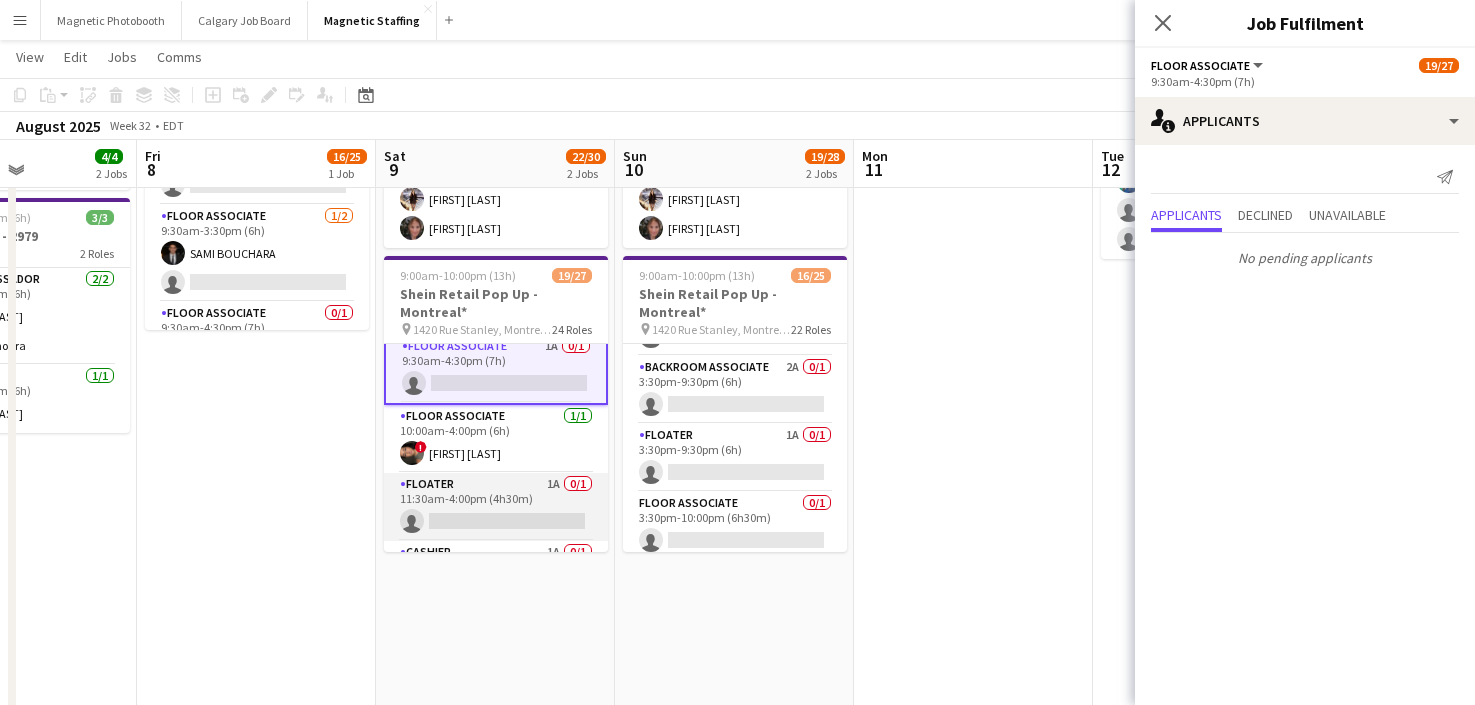 click on "Floater   1A   0/1   11:30am-4:00pm (4h30m)
single-neutral-actions" at bounding box center (496, 507) 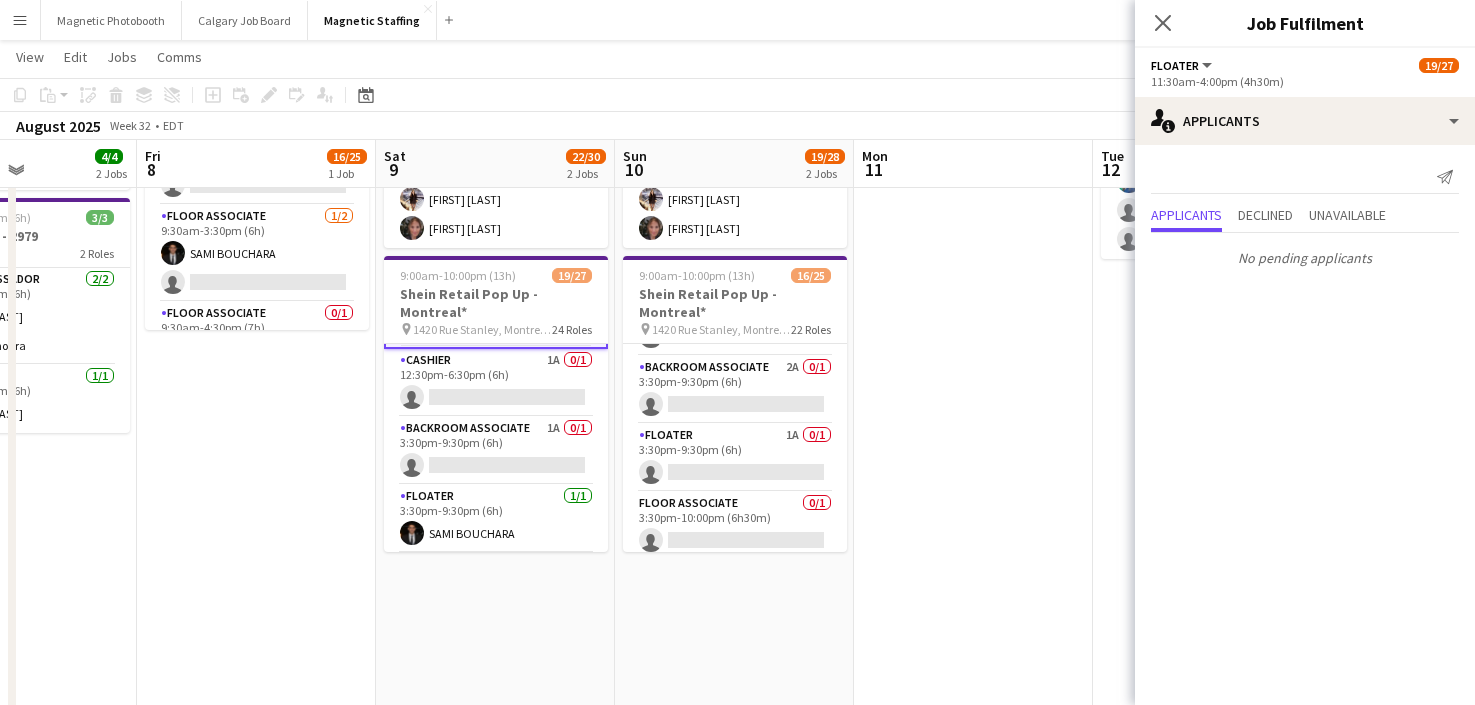 click on "Floater   1/1   3:30pm-9:30pm (6h)
[FIRST] [LAST]" at bounding box center [496, 519] 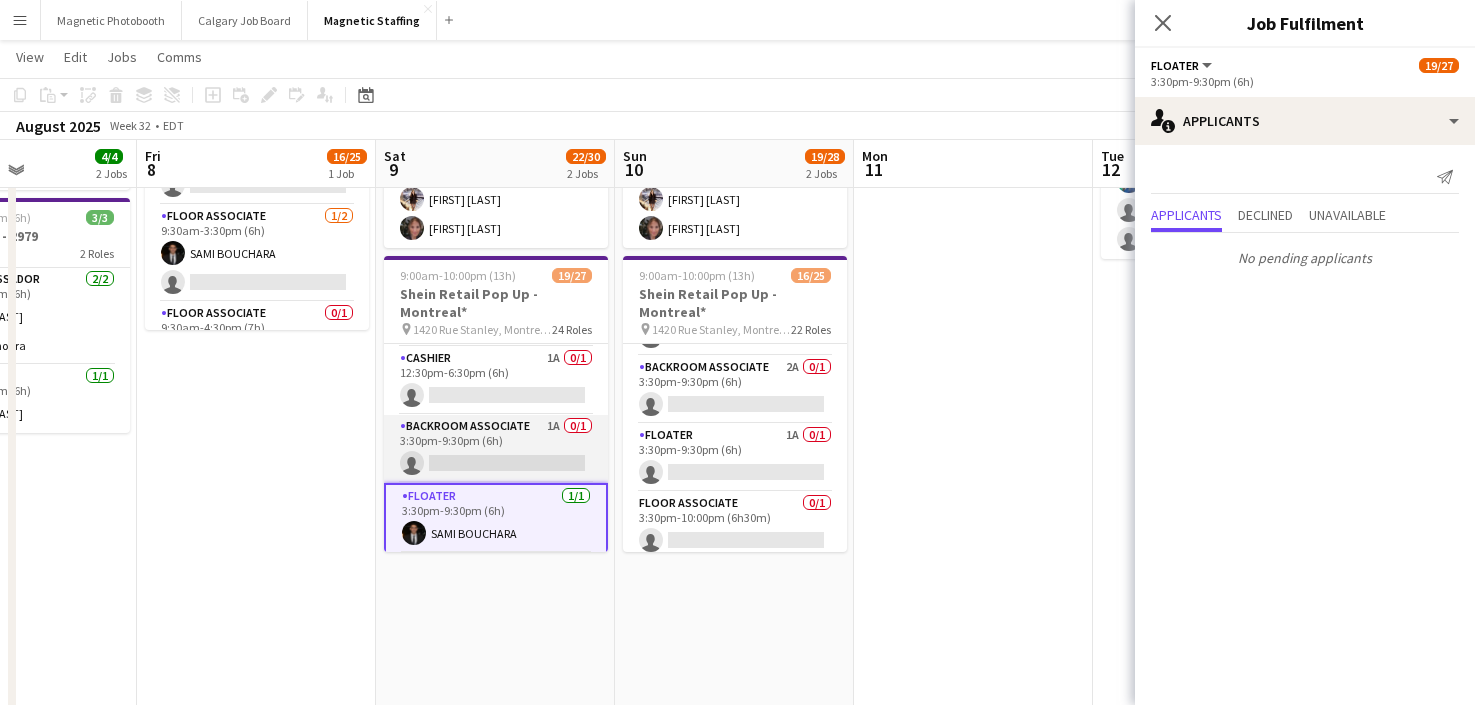 click on "Backroom Associate   1A   0/1   3:30pm-9:30pm (6h)
single-neutral-actions" at bounding box center (496, 449) 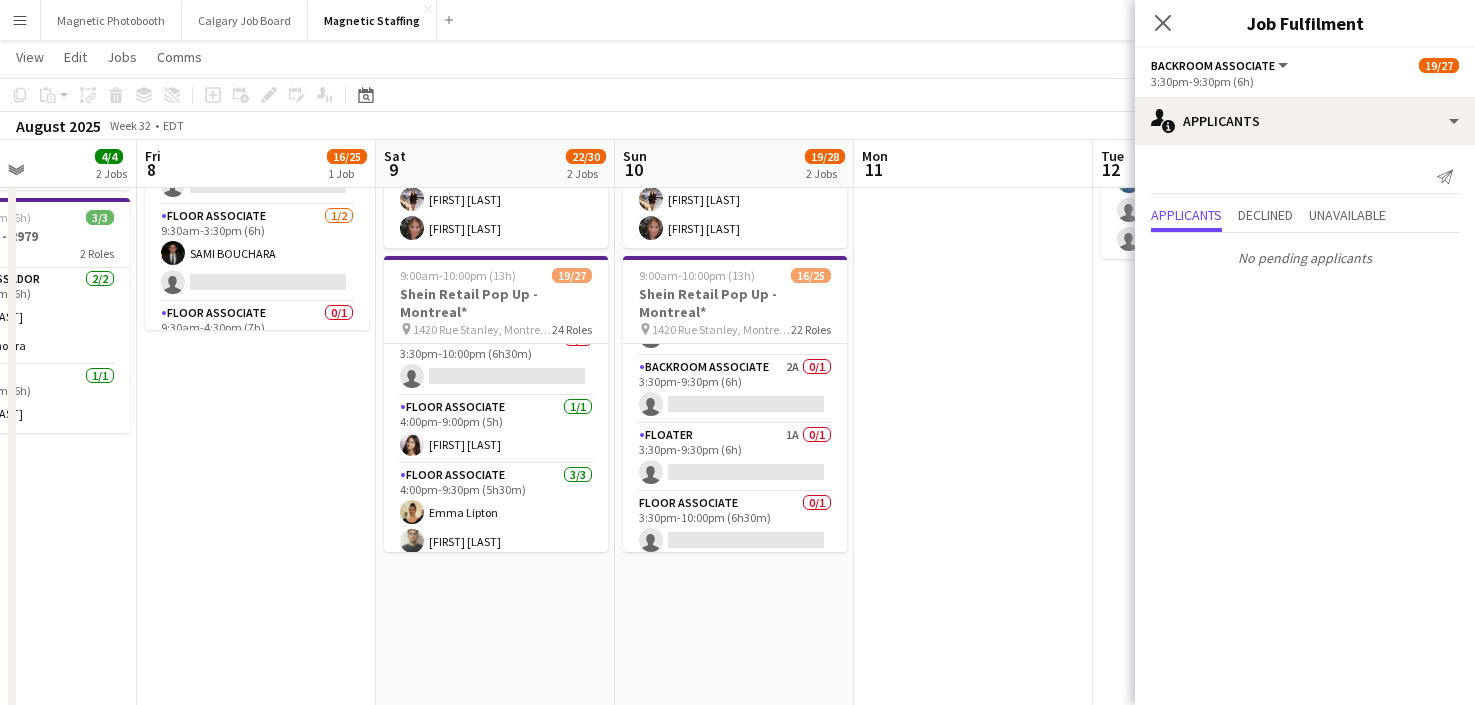 click on "Floor Associate   1/1   4:00pm-9:00pm (5h)
[FIRST] [LAST]" at bounding box center (496, 430) 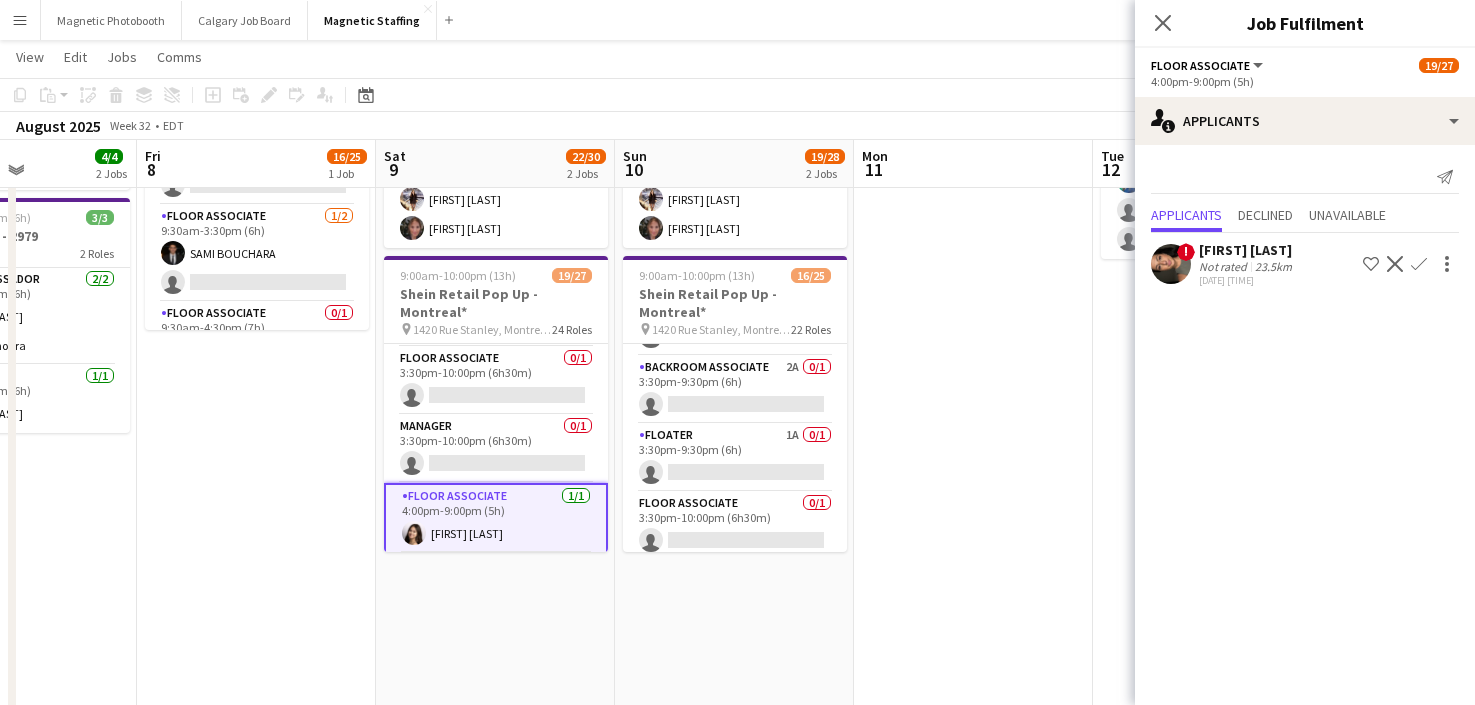 click on "Manager   0/1   3:30pm-10:00pm (6h30m)
single-neutral-actions" at bounding box center [496, 449] 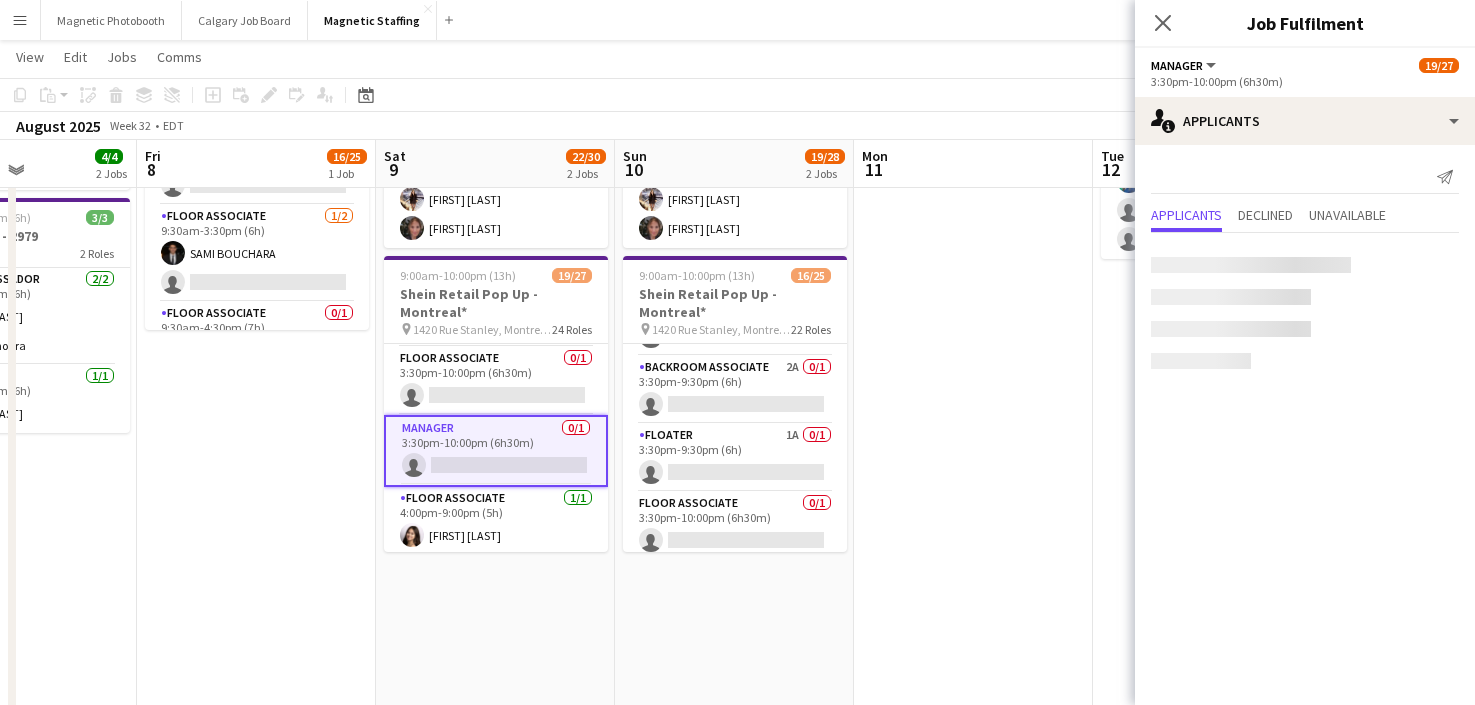 scroll, scrollTop: 1053, scrollLeft: 0, axis: vertical 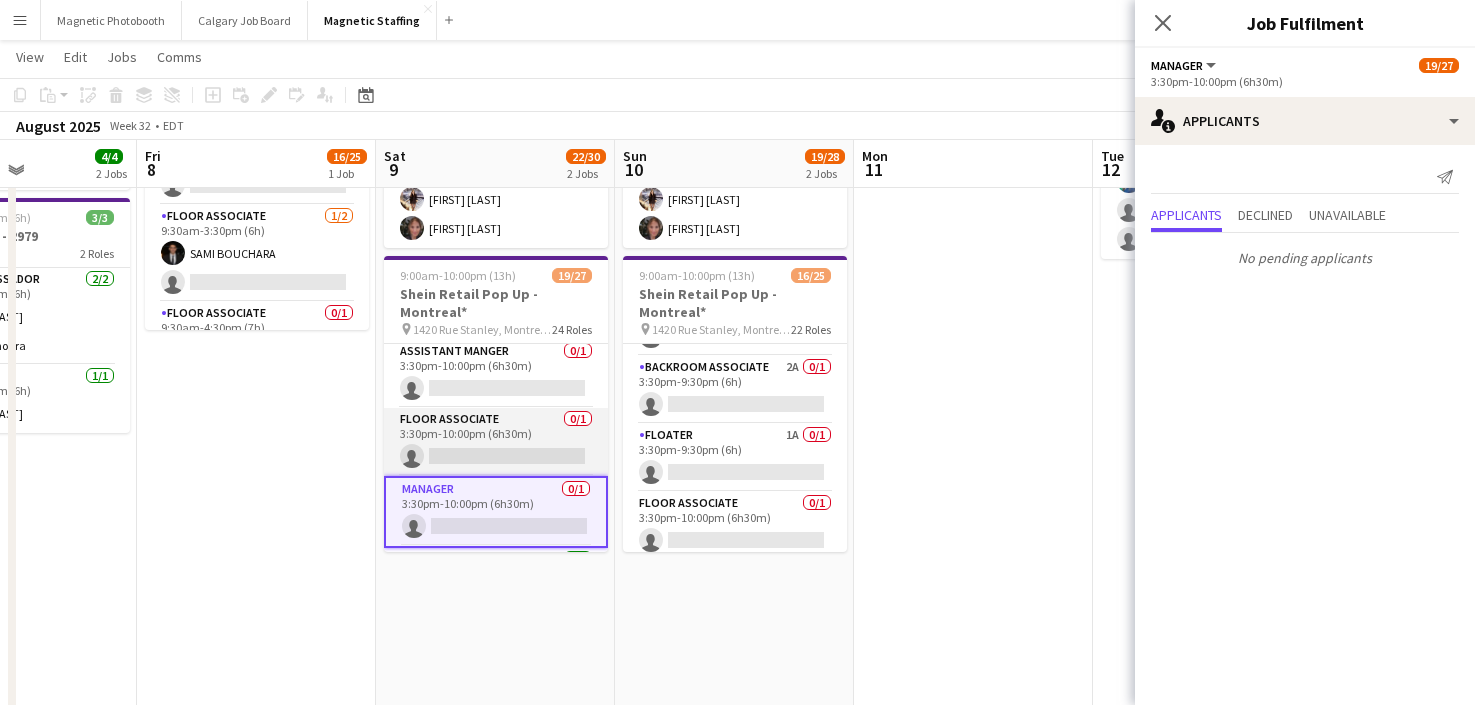 click on "Floor Associate   0/1   3:30pm-10:00pm (6h30m)
single-neutral-actions" at bounding box center [496, 442] 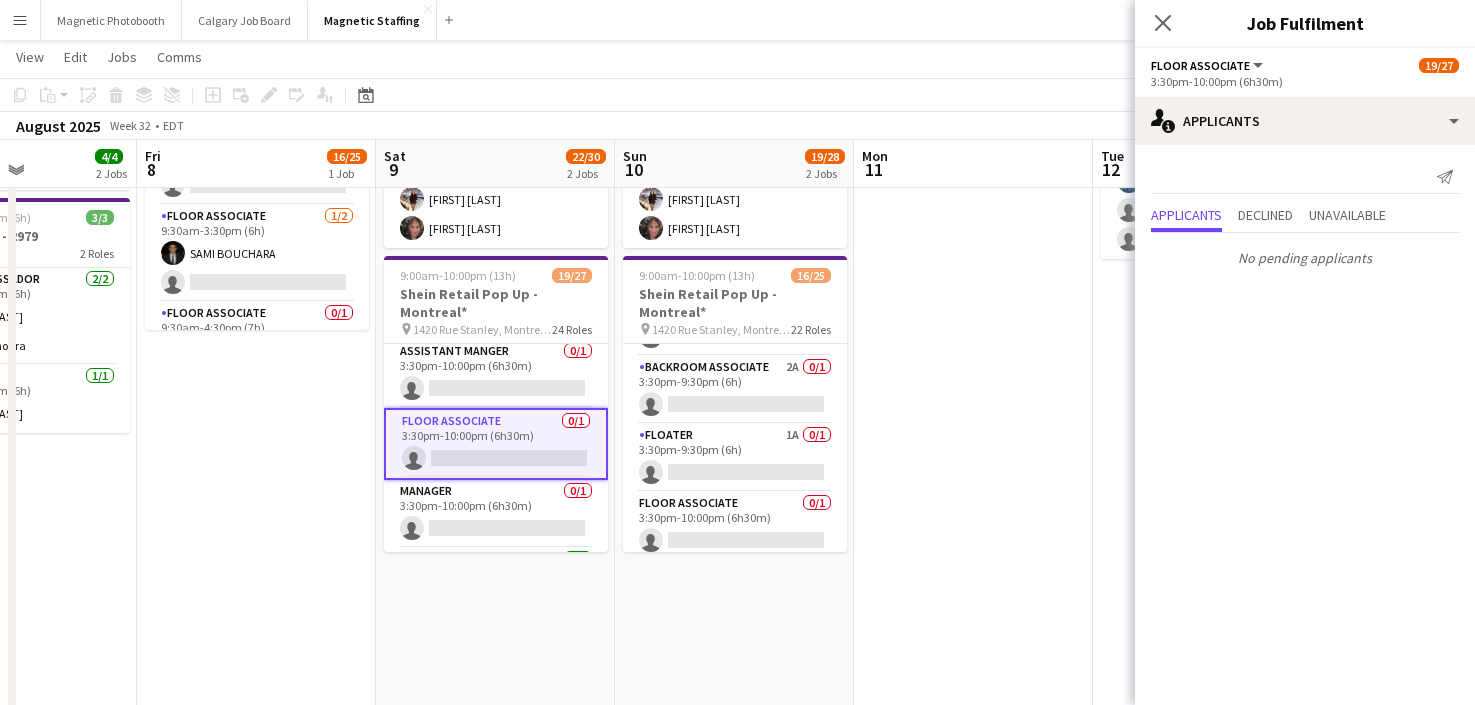scroll, scrollTop: 912, scrollLeft: 0, axis: vertical 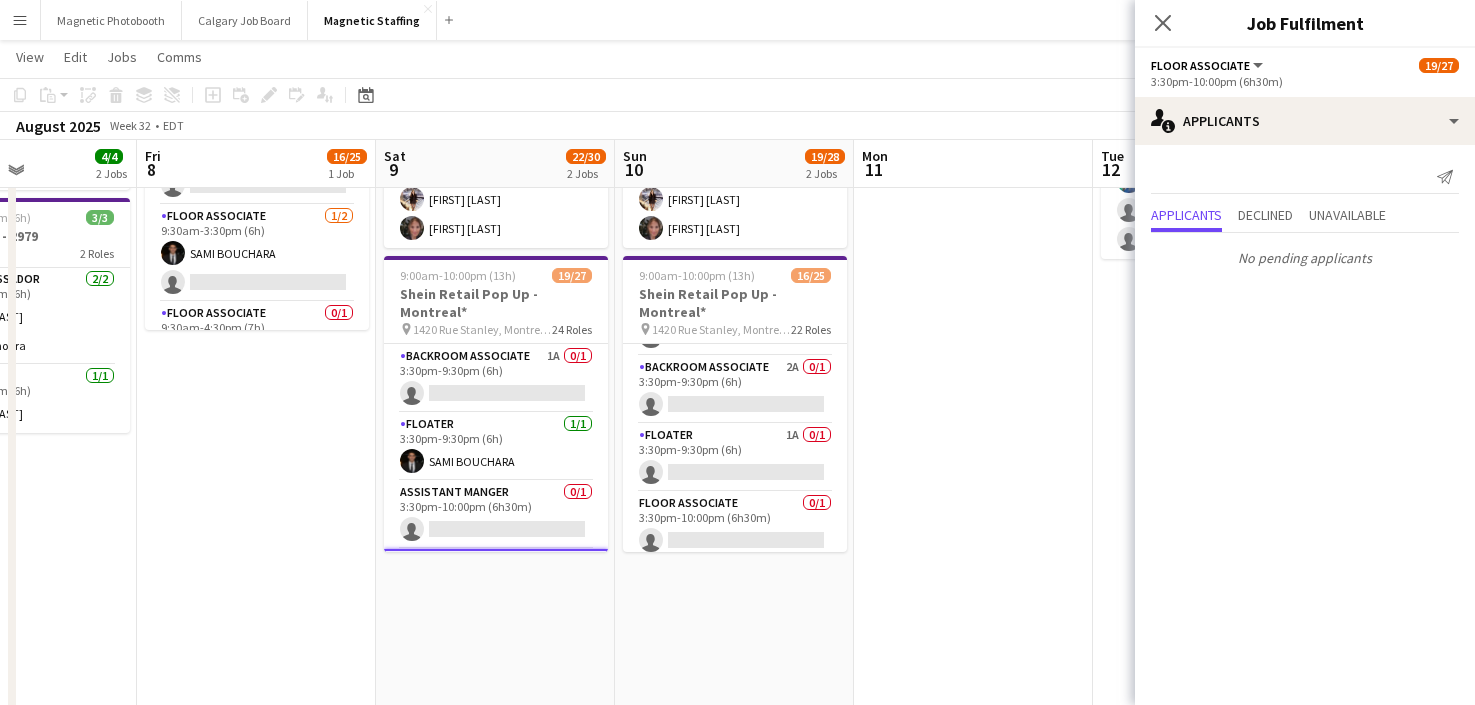 click on "Floater   1/1   3:30pm-9:30pm (6h)
[FIRST] [LAST]" at bounding box center [496, 447] 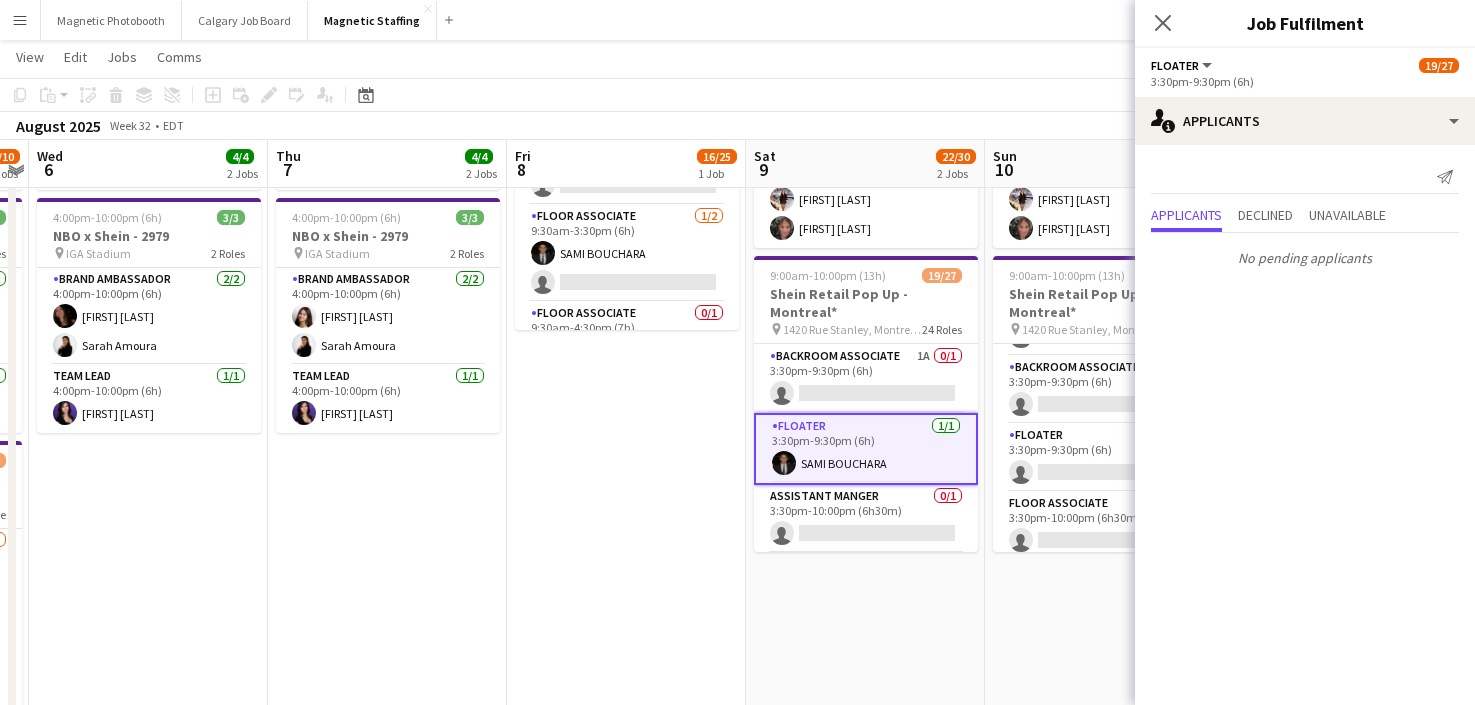 drag, startPoint x: 355, startPoint y: 352, endPoint x: 765, endPoint y: 346, distance: 410.0439 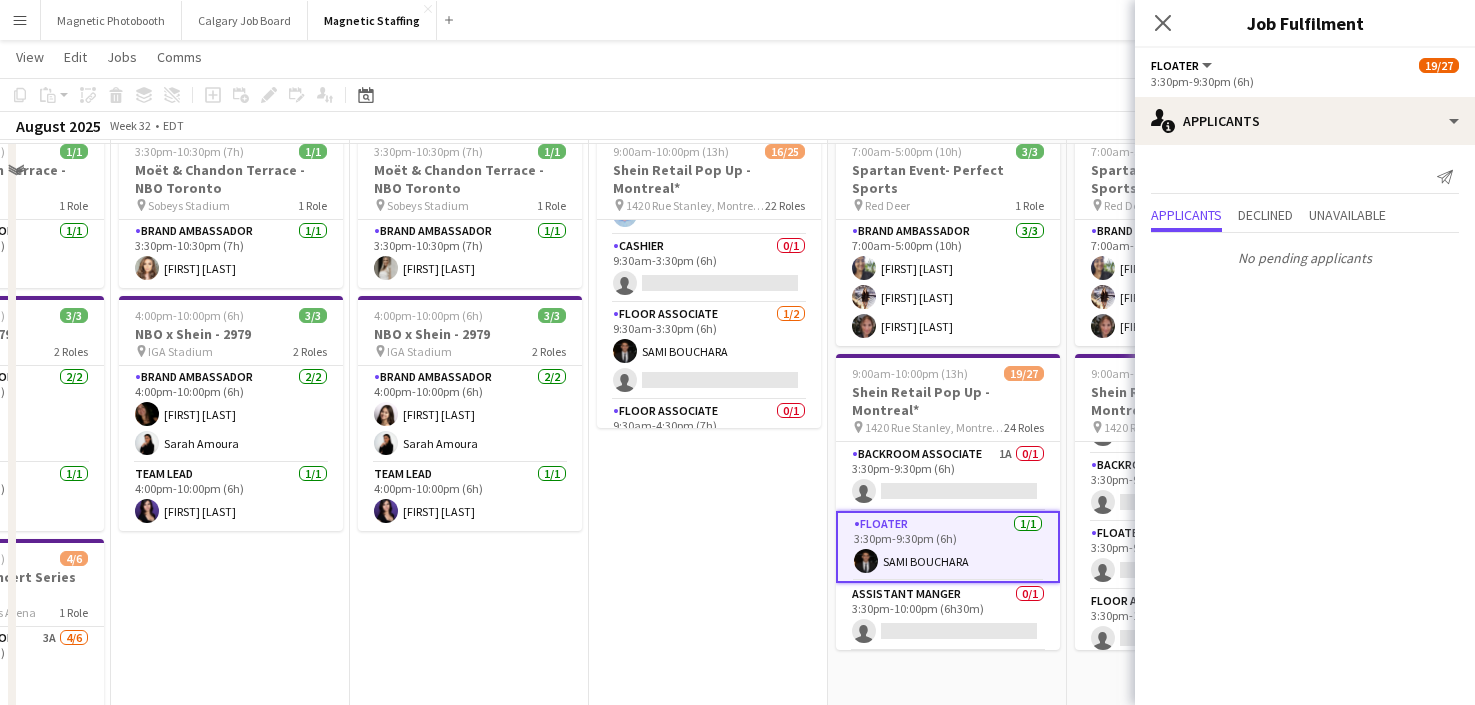 scroll, scrollTop: 53, scrollLeft: 0, axis: vertical 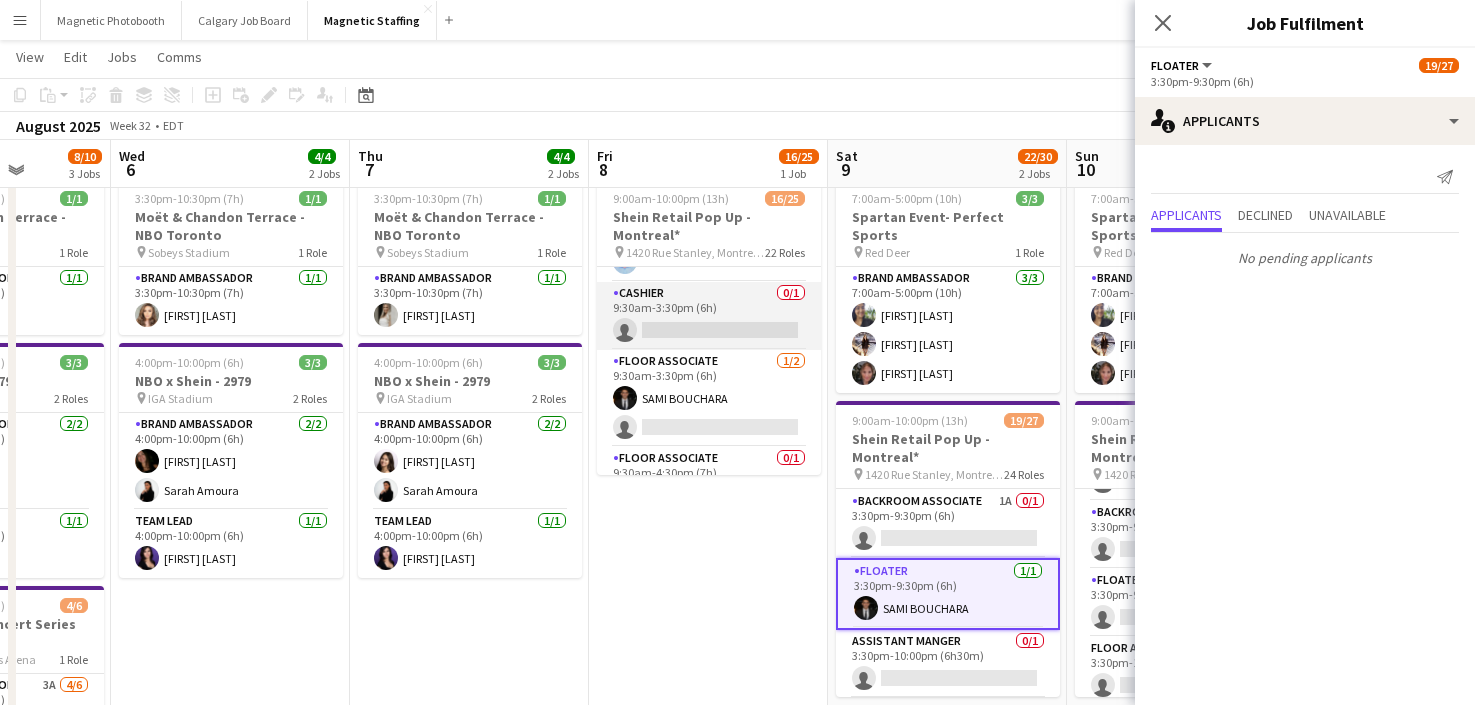 click on "Cashier   0/1   9:30am-3:30pm (6h)
single-neutral-actions" at bounding box center (709, 316) 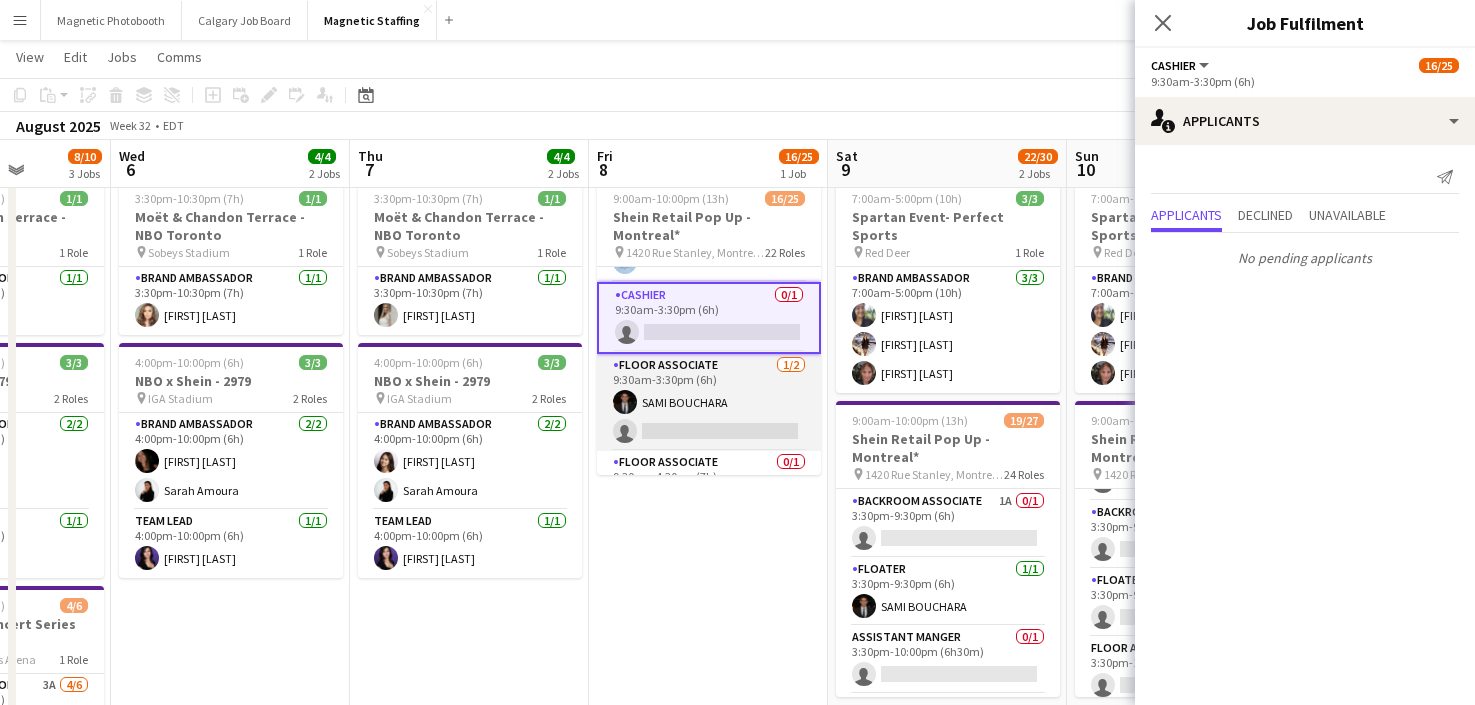 click on "Floor Associate   1/2   9:30am-3:30pm (6h)
[FIRST] [LAST]
single-neutral-actions" at bounding box center [709, 402] 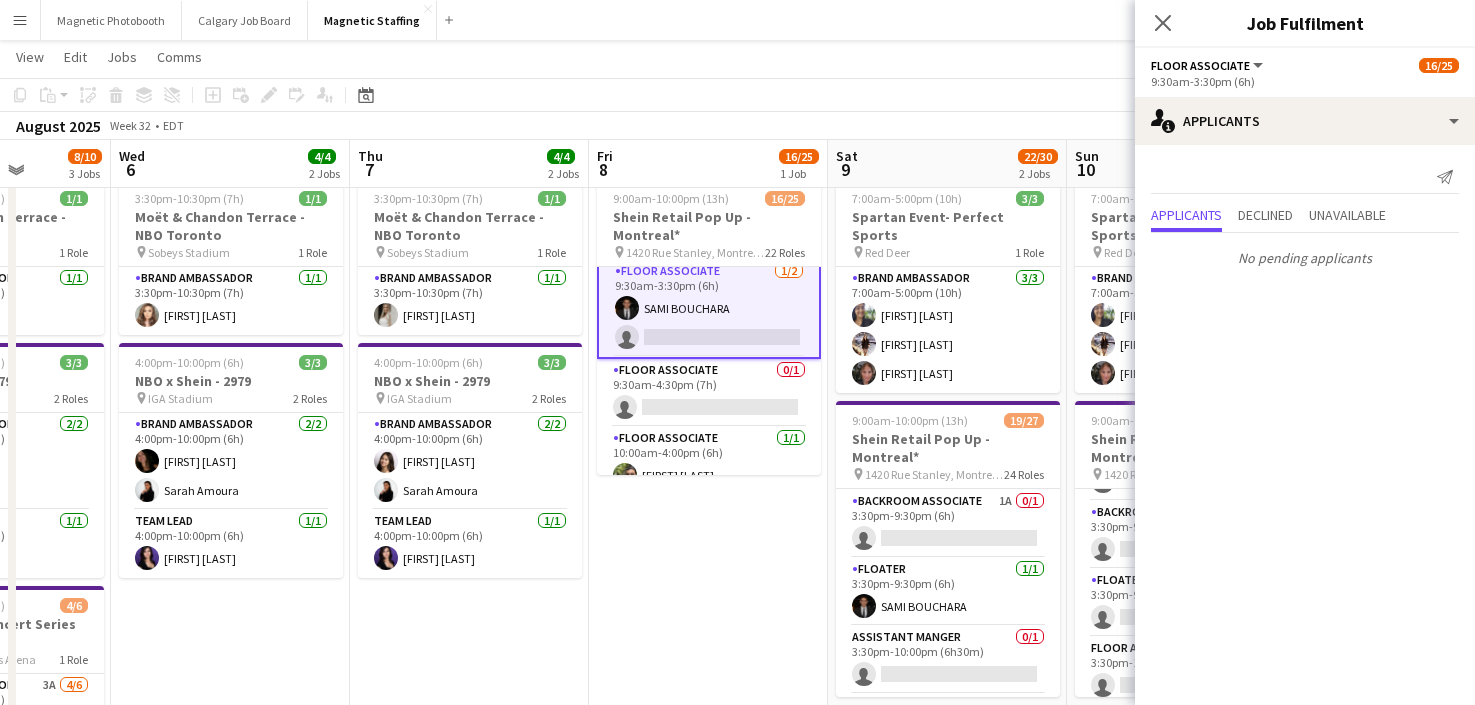 click on "Floor Associate   0/1   9:30am-4:30pm (7h)
single-neutral-actions" at bounding box center [709, 393] 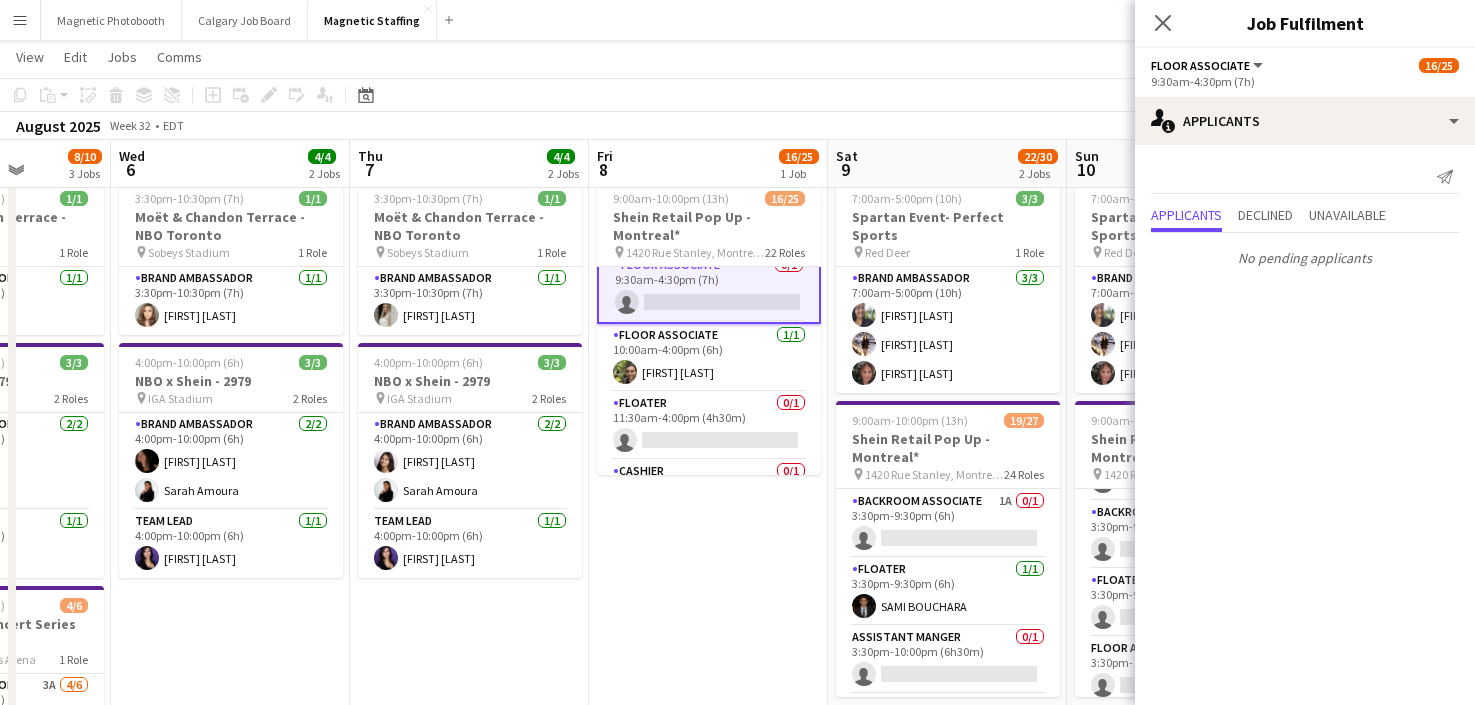 click on "Floater   0/1   11:30am-4:00pm (4h30m)
single-neutral-actions" at bounding box center (709, 426) 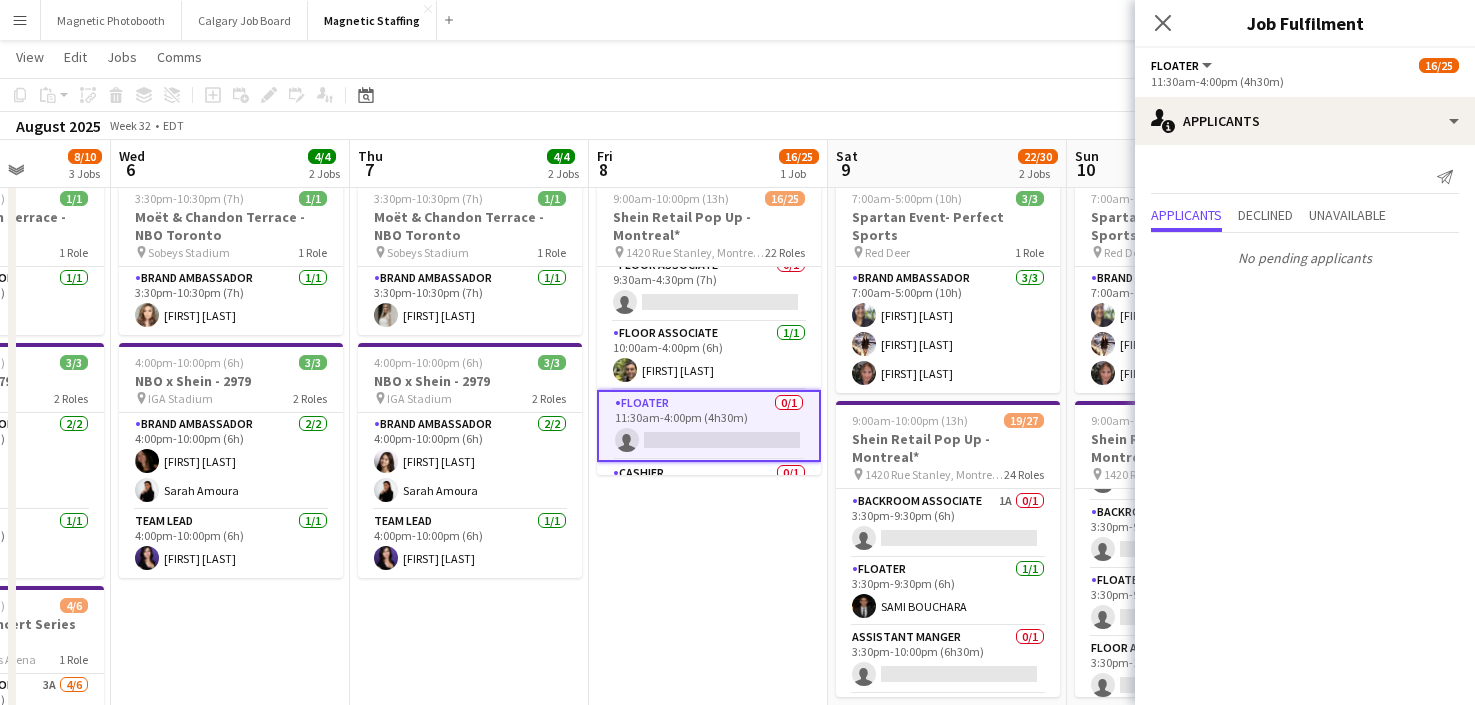 scroll, scrollTop: 767, scrollLeft: 0, axis: vertical 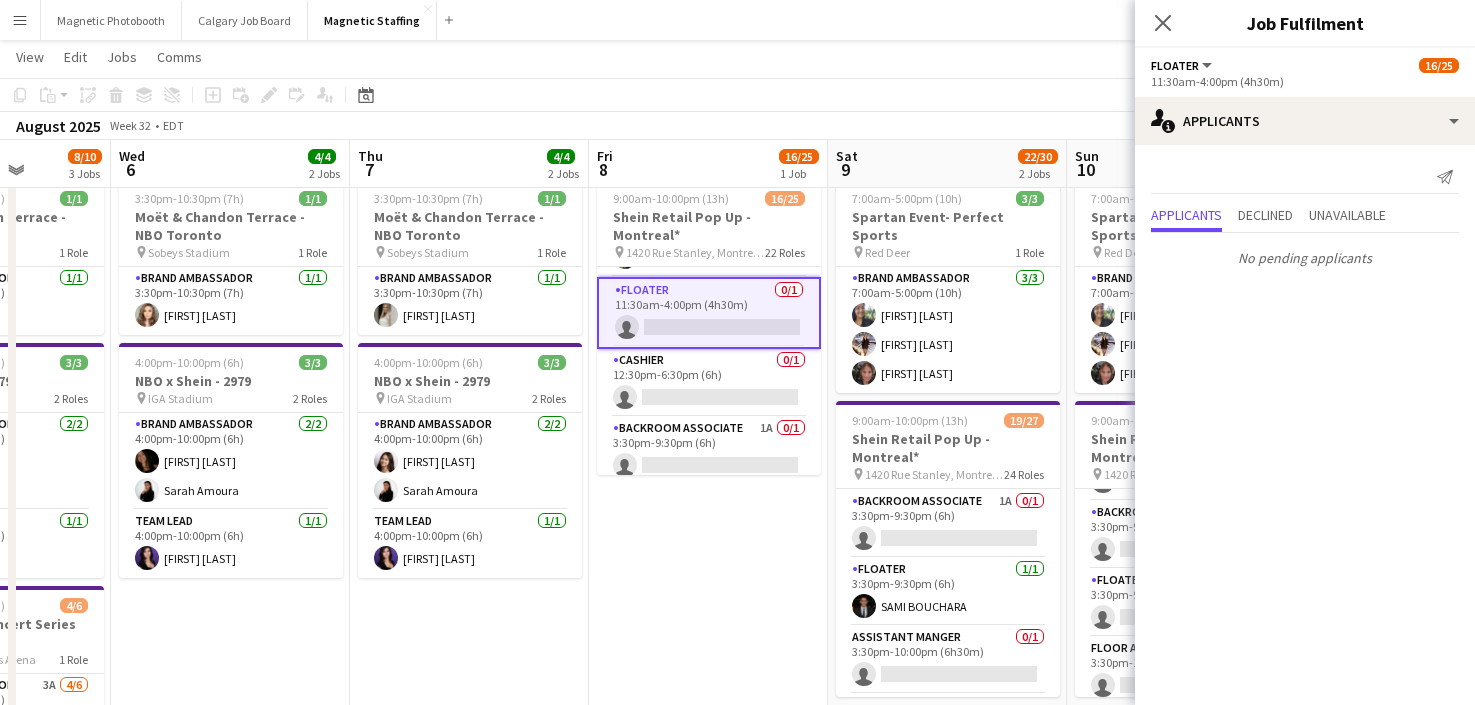 click on "Backroom Associate   1A   0/1   3:30pm-9:30pm (6h)
single-neutral-actions" at bounding box center [709, 451] 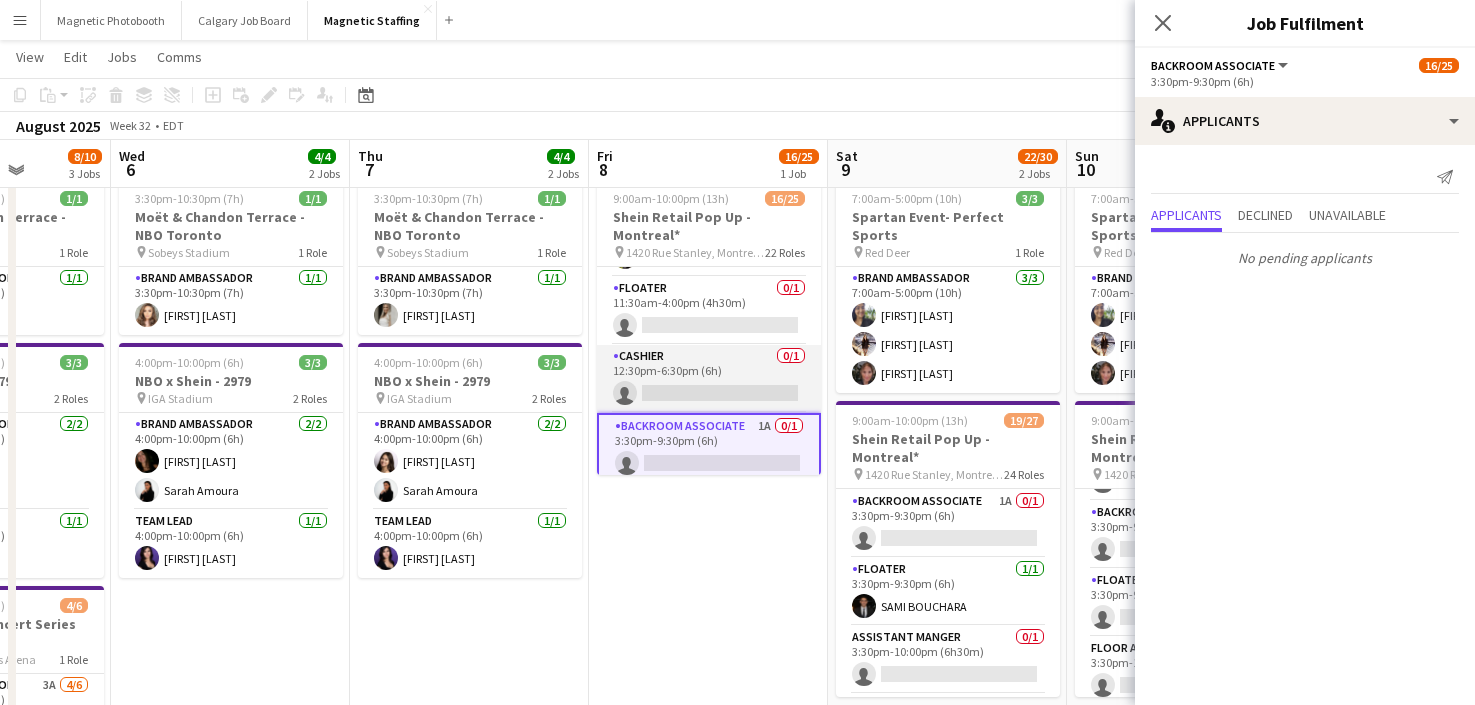 click on "Cashier   0/1   12:30pm-6:30pm (6h)
single-neutral-actions" at bounding box center [709, 379] 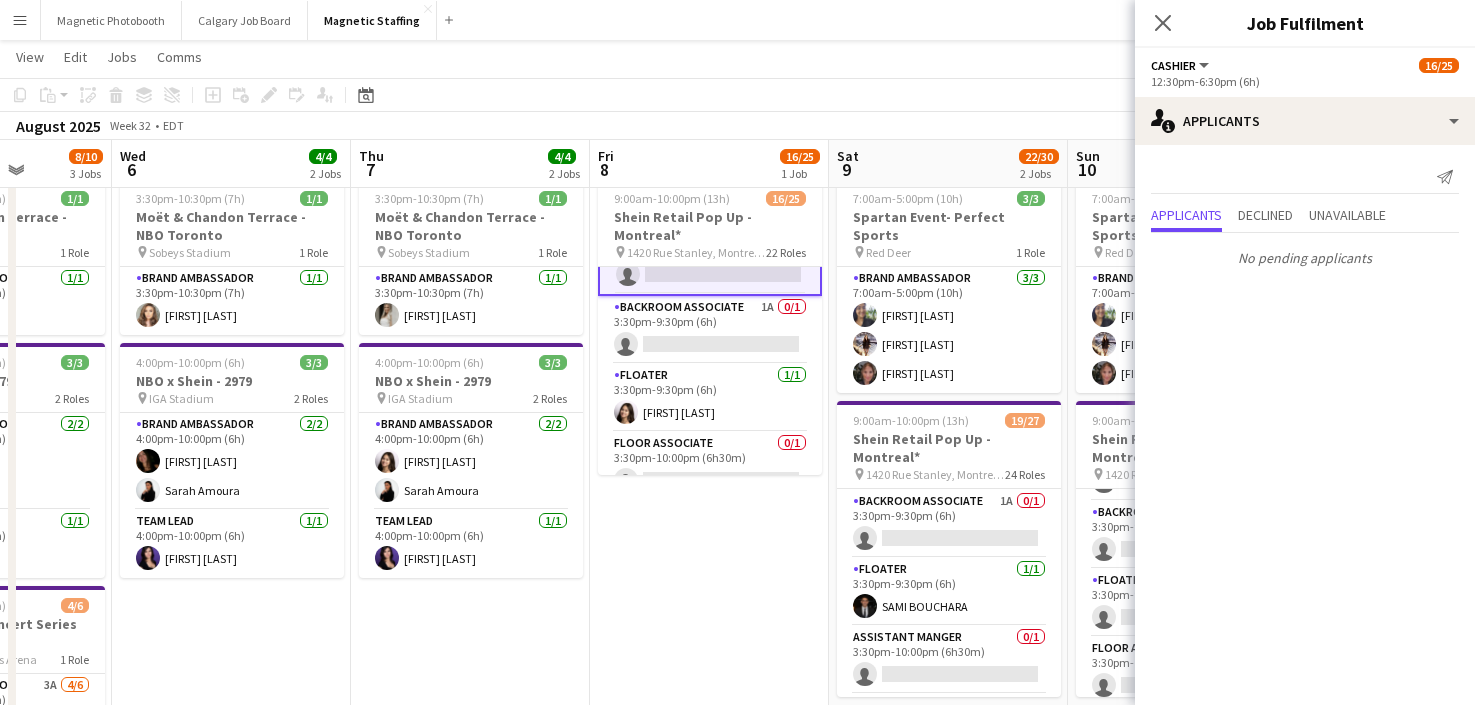 click on "Floater   1/1   3:30pm-9:30pm (6h)
[FIRST] [LAST]" at bounding box center [710, 398] 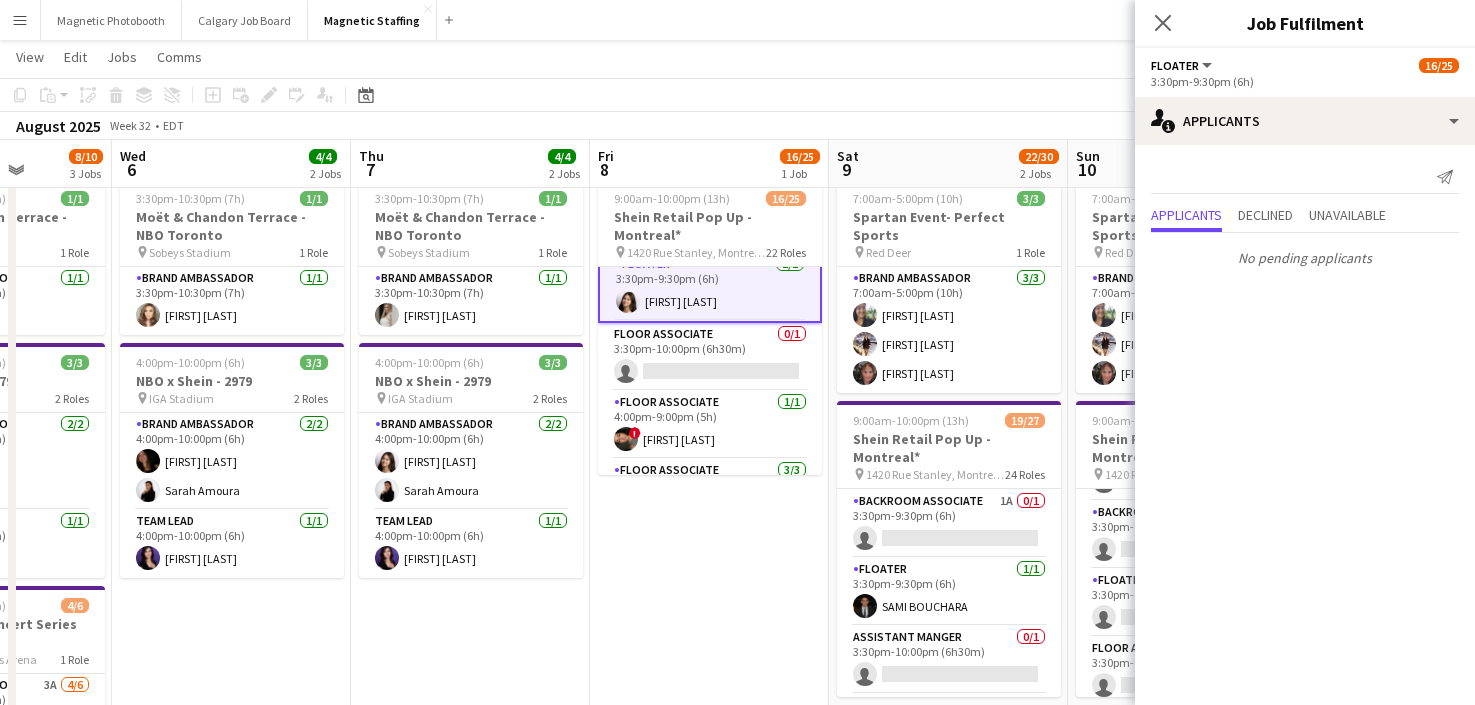 click on "Floor Associate   0/1   3:30pm-10:00pm (6h30m)
single-neutral-actions" at bounding box center (710, 357) 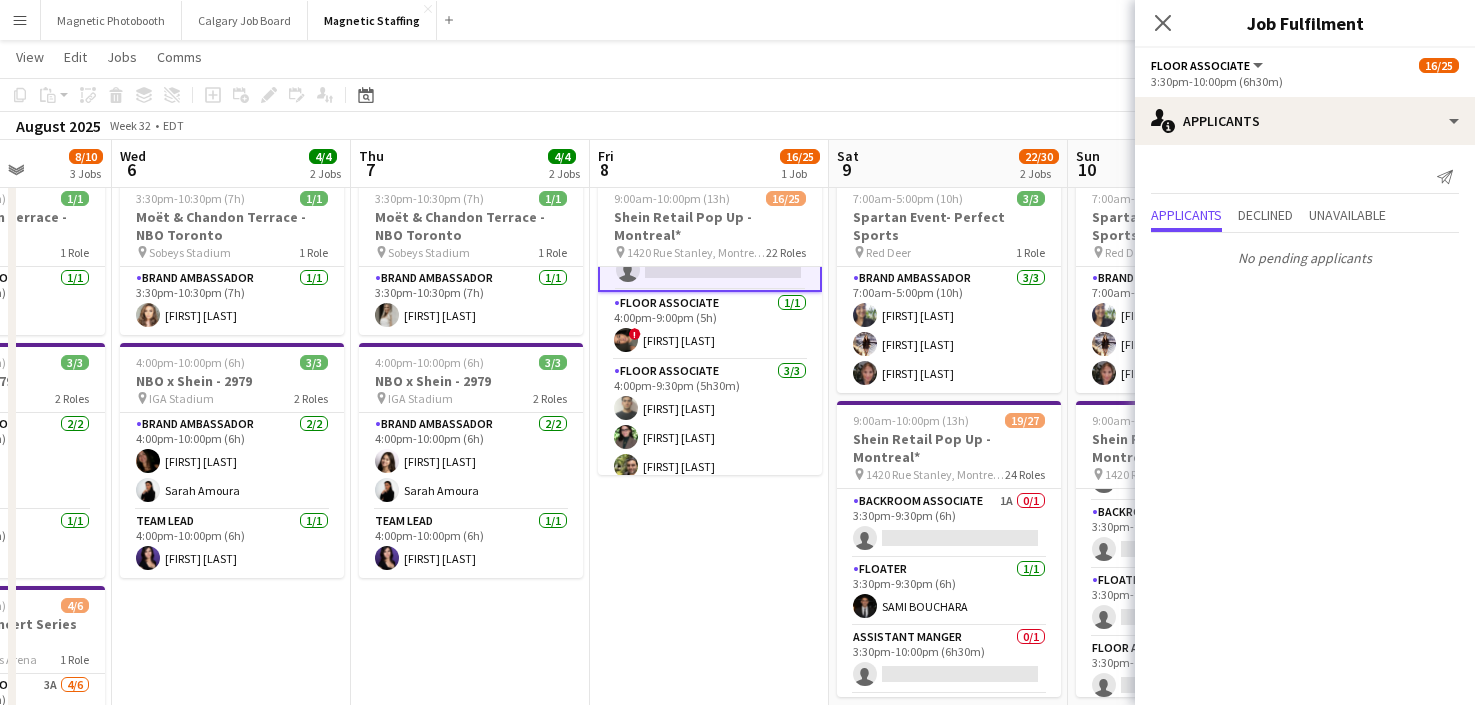 click on "Floor Associate   3/3   4:00pm-9:30pm (5h30m)
[FIRST] [LAST] [FIRST] [LAST] [FIRST] [LAST]" at bounding box center [710, 423] 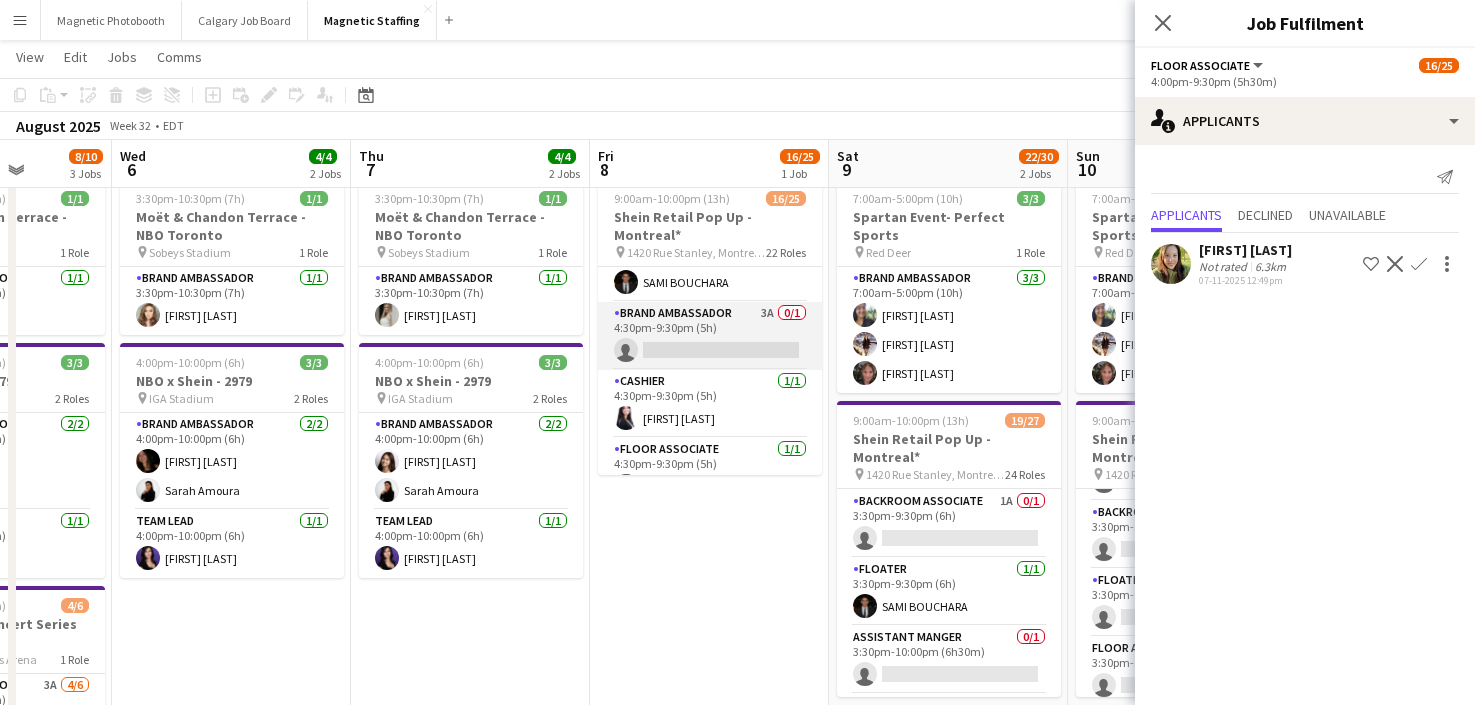 click on "Brand Ambassador   3A   0/1   4:30pm-9:30pm (5h)
single-neutral-actions" at bounding box center (710, 336) 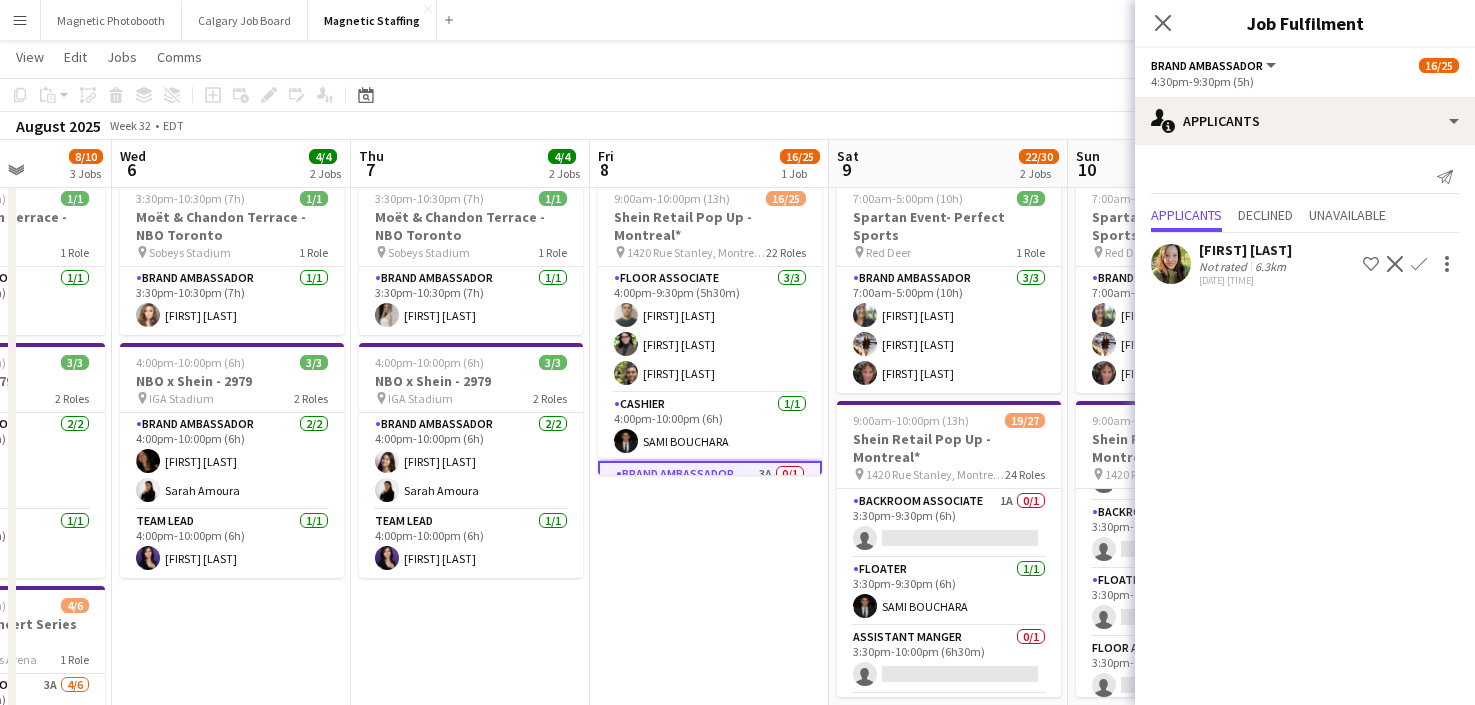 scroll, scrollTop: 1180, scrollLeft: 0, axis: vertical 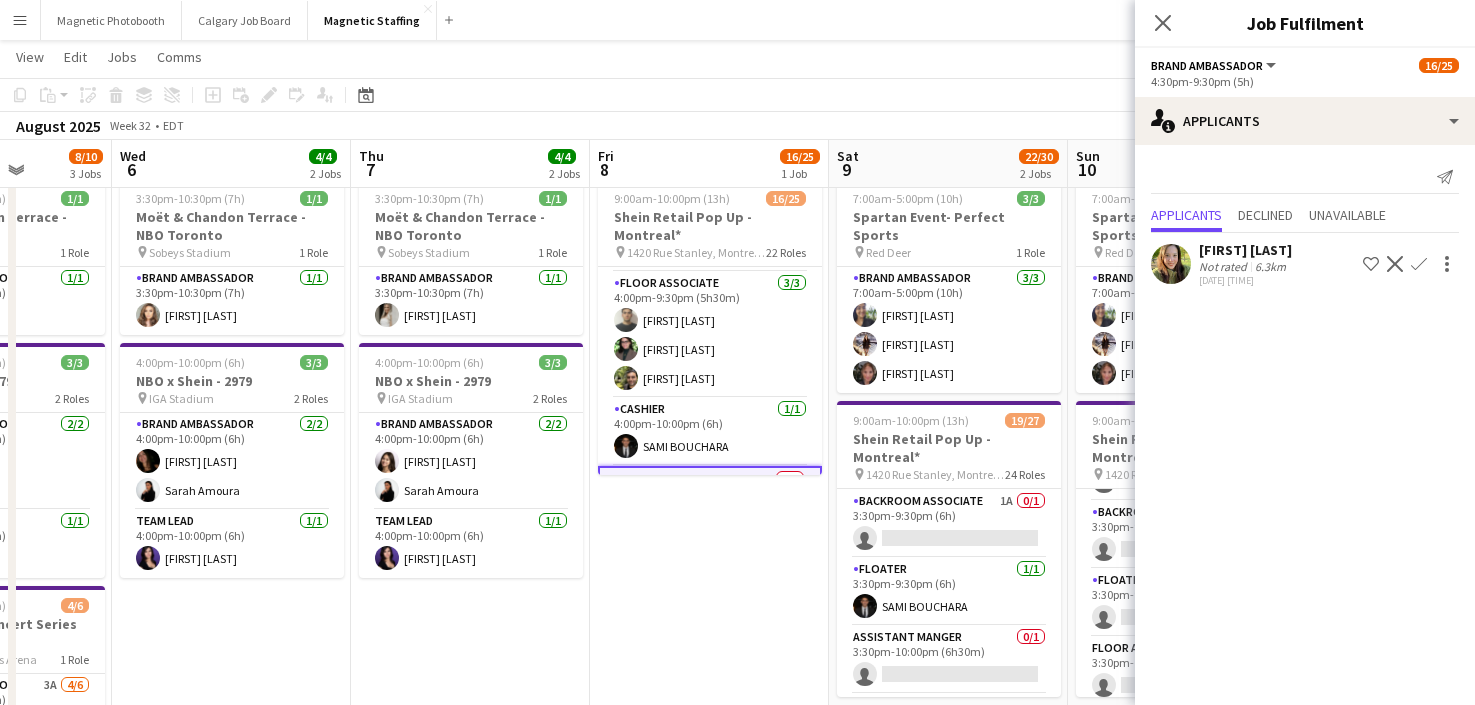 click on "Floor Associate   3/3   4:00pm-9:30pm (5h30m)
[FIRST] [LAST] [FIRST] [LAST] [FIRST] [LAST]" at bounding box center (710, 335) 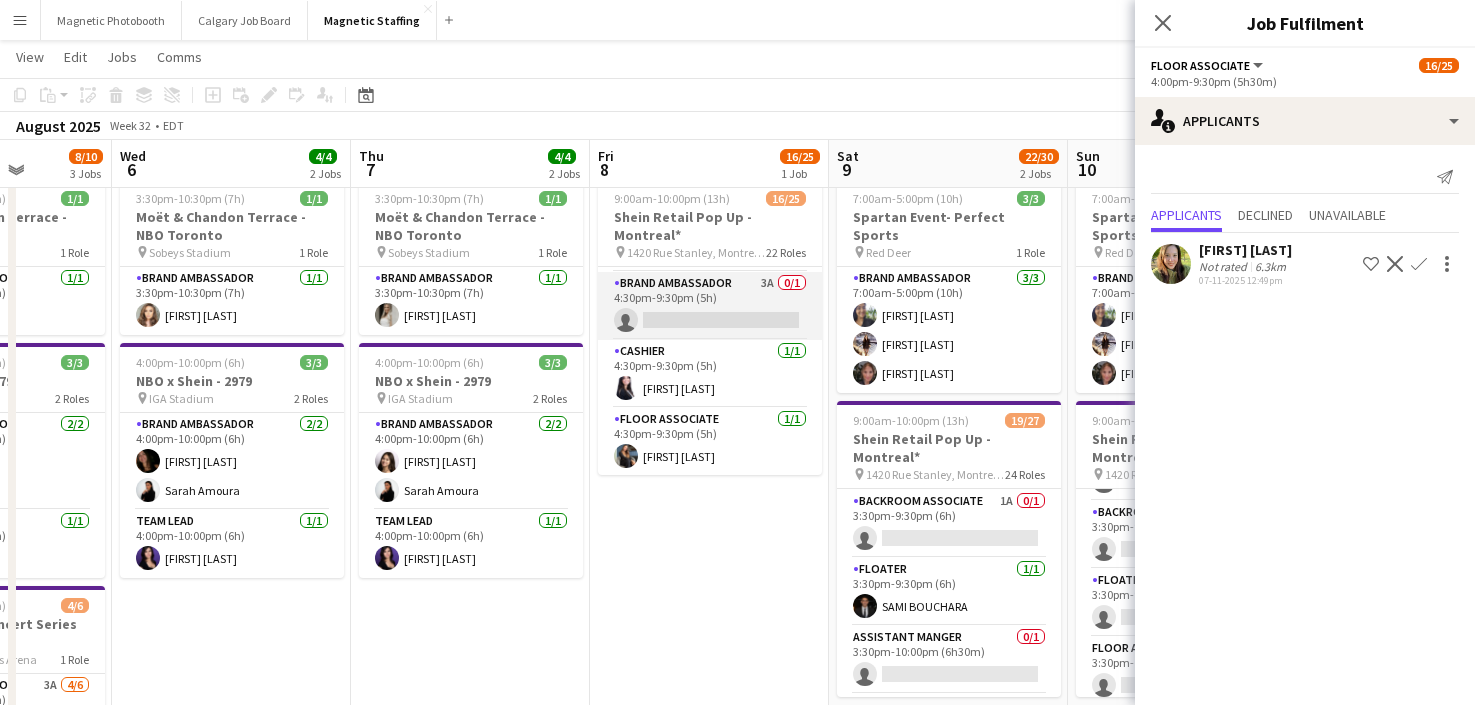 scroll, scrollTop: 1379, scrollLeft: 0, axis: vertical 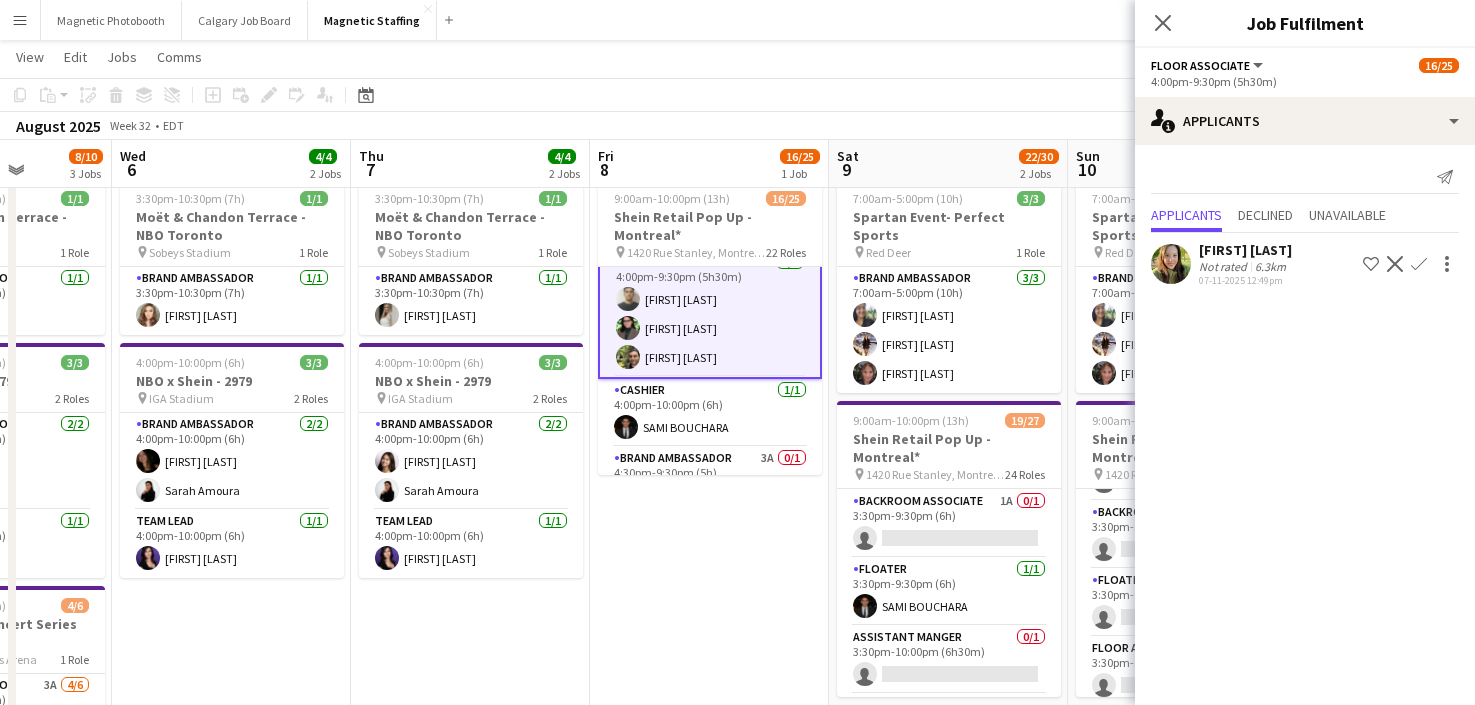 click on "Floor Associate   3/3   4:00pm-9:30pm (5h30m)
[FIRST] [LAST] [FIRST] [LAST] [FIRST] [LAST]" at bounding box center [710, 314] 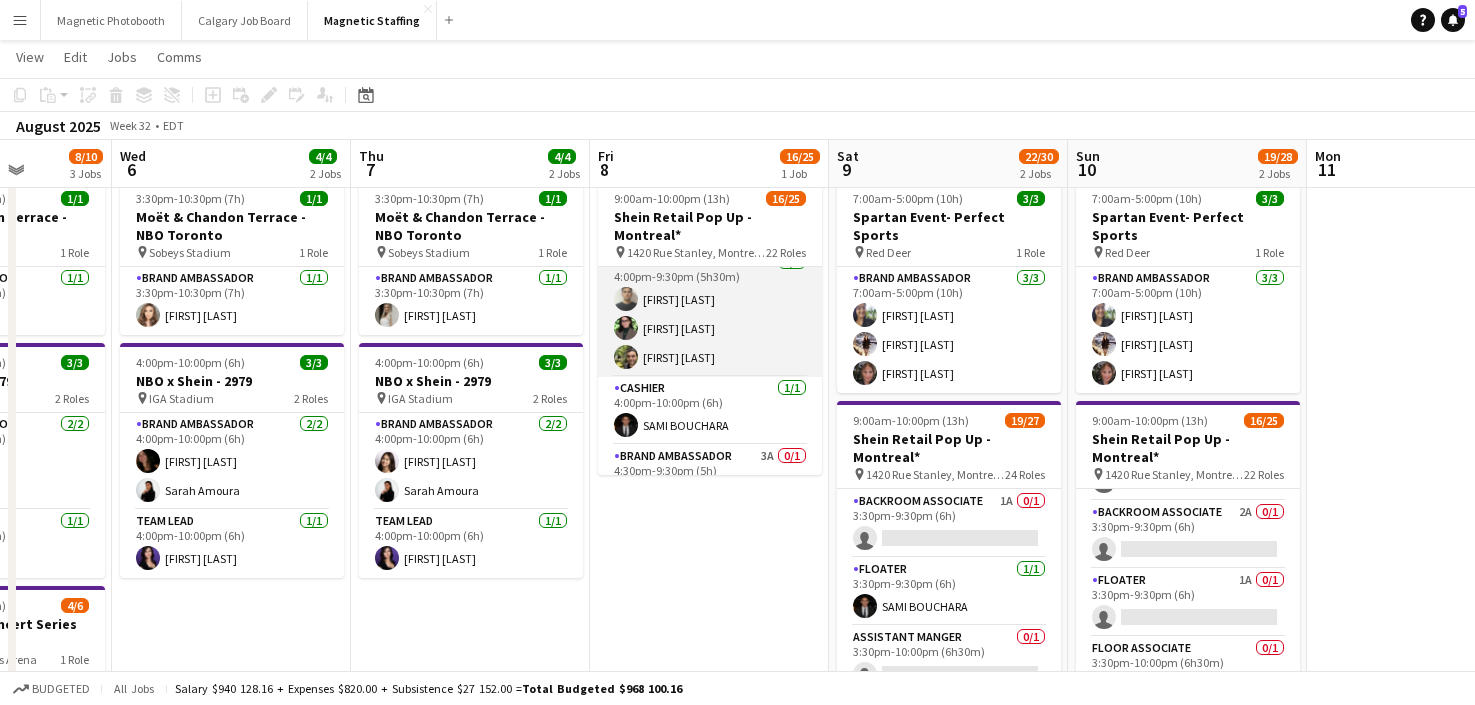click on "Floor Associate   3/3   4:00pm-9:30pm (5h30m)
[FIRST] [LAST] [FIRST] [LAST] [FIRST] [LAST]" at bounding box center [710, 314] 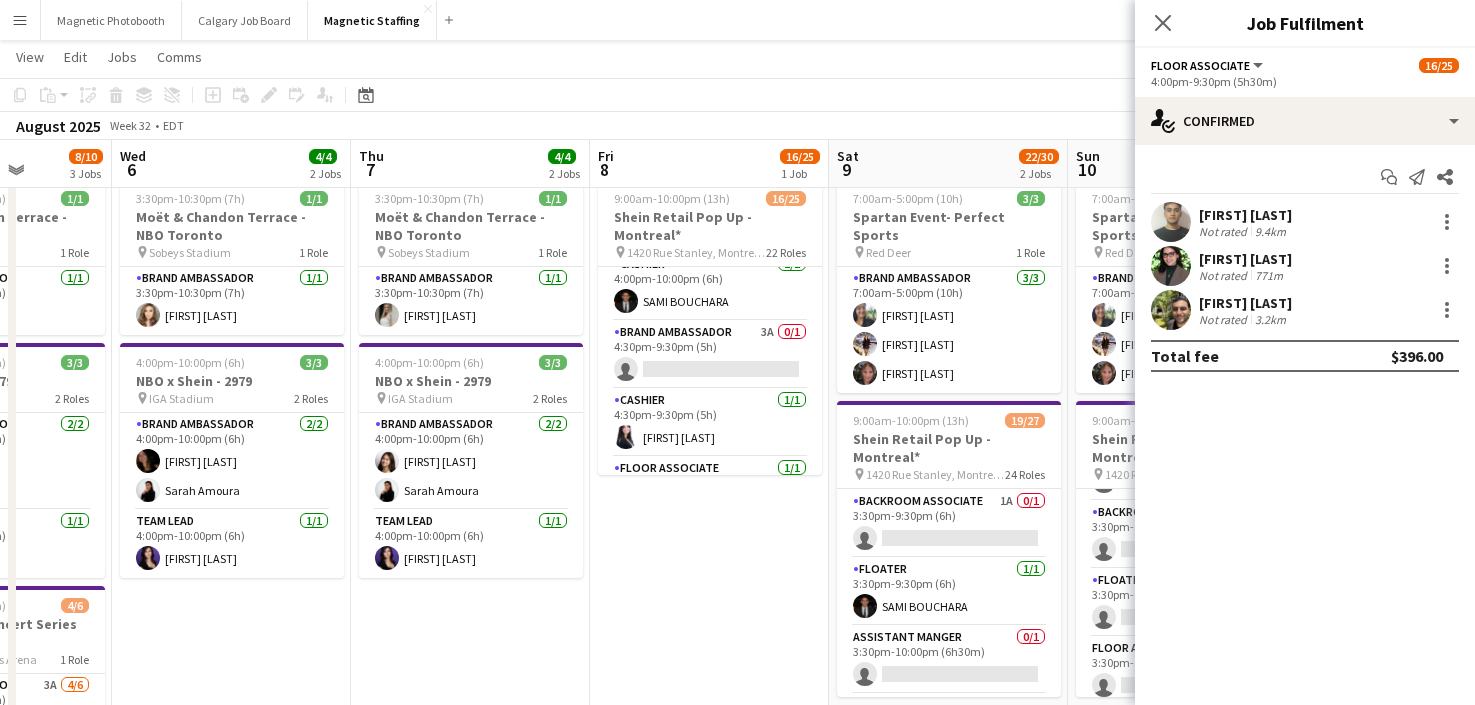 scroll, scrollTop: 1379, scrollLeft: 0, axis: vertical 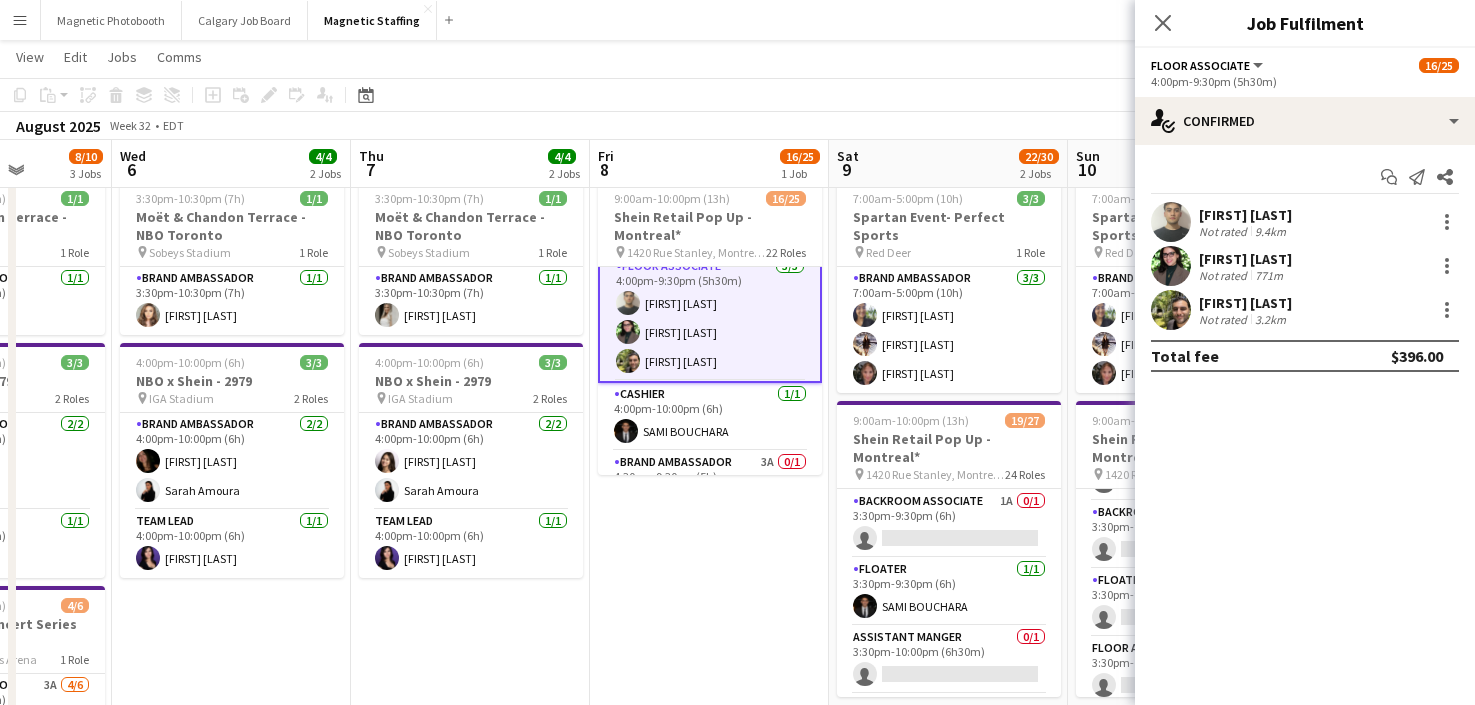 click on "Floor Associate   3/3   4:00pm-9:30pm (5h30m)
[FIRST] [LAST] [FIRST] [LAST] [FIRST] [LAST]" at bounding box center [710, 318] 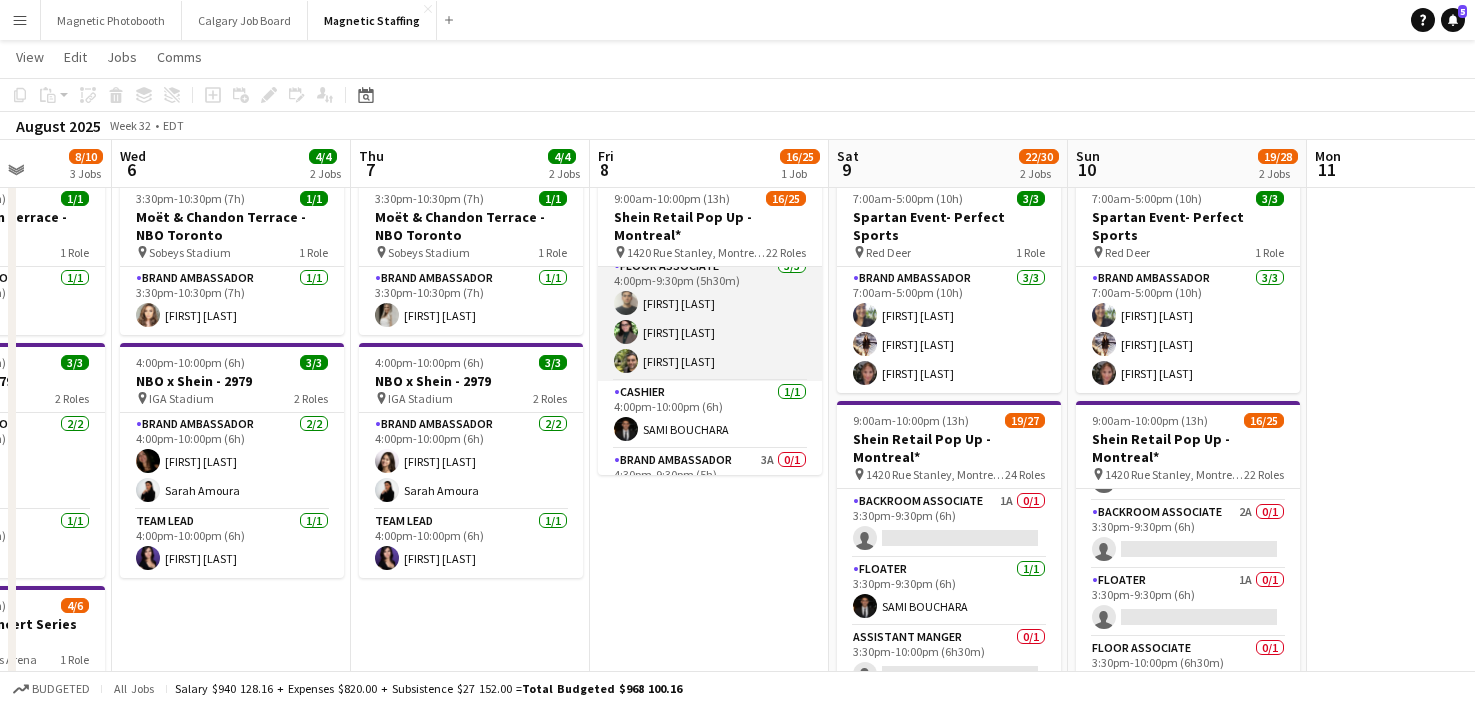 click on "Floor Associate   3/3   4:00pm-9:30pm (5h30m)
[FIRST] [LAST] [FIRST] [LAST] [FIRST] [LAST]" at bounding box center (710, 318) 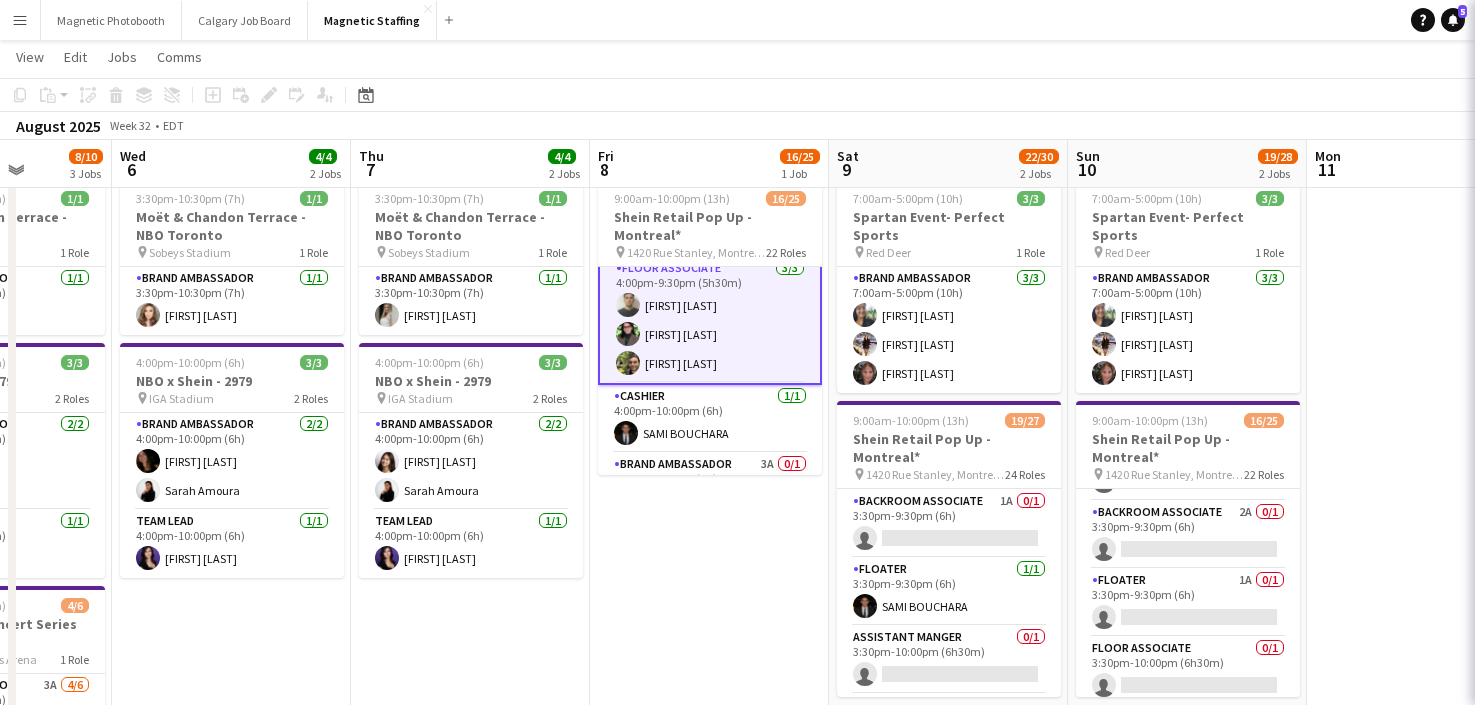 scroll, scrollTop: 1199, scrollLeft: 0, axis: vertical 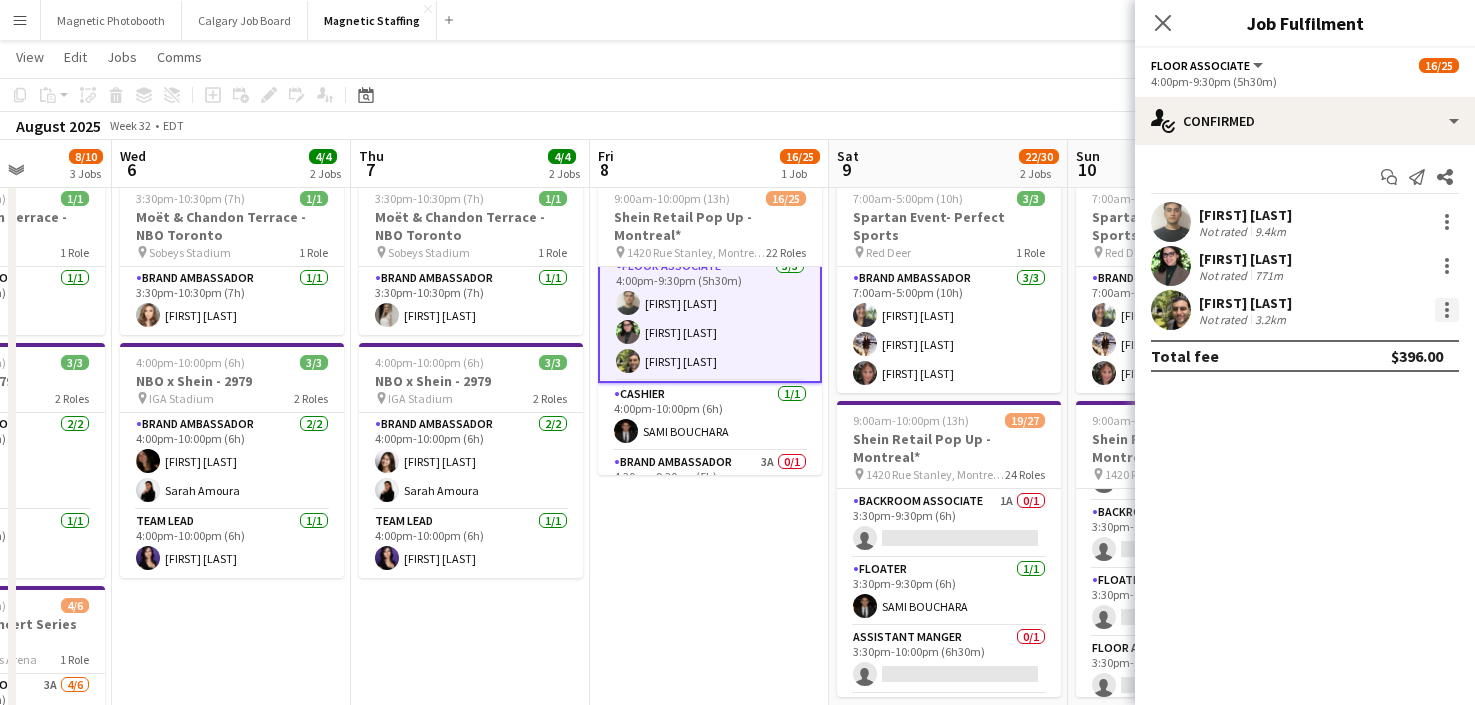 click at bounding box center (1447, 310) 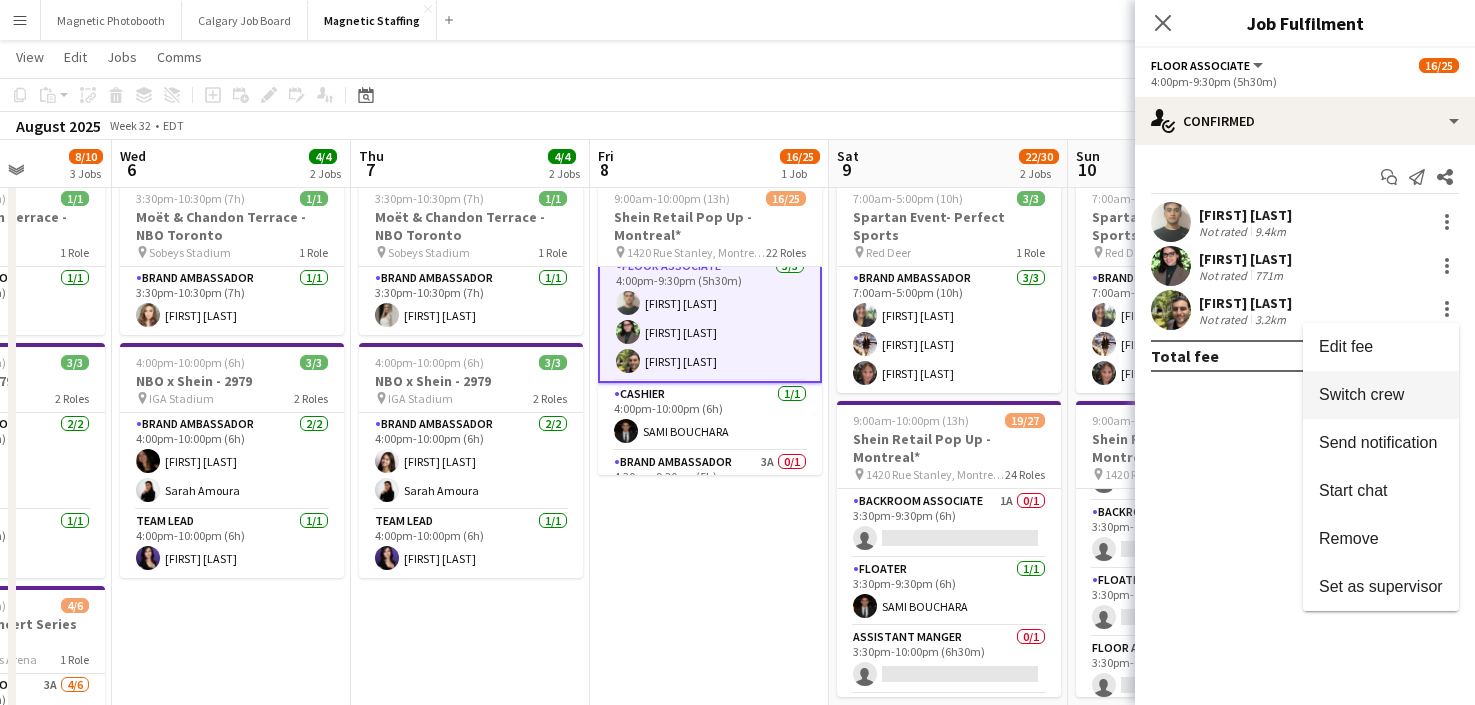 click on "Switch crew" at bounding box center (1361, 394) 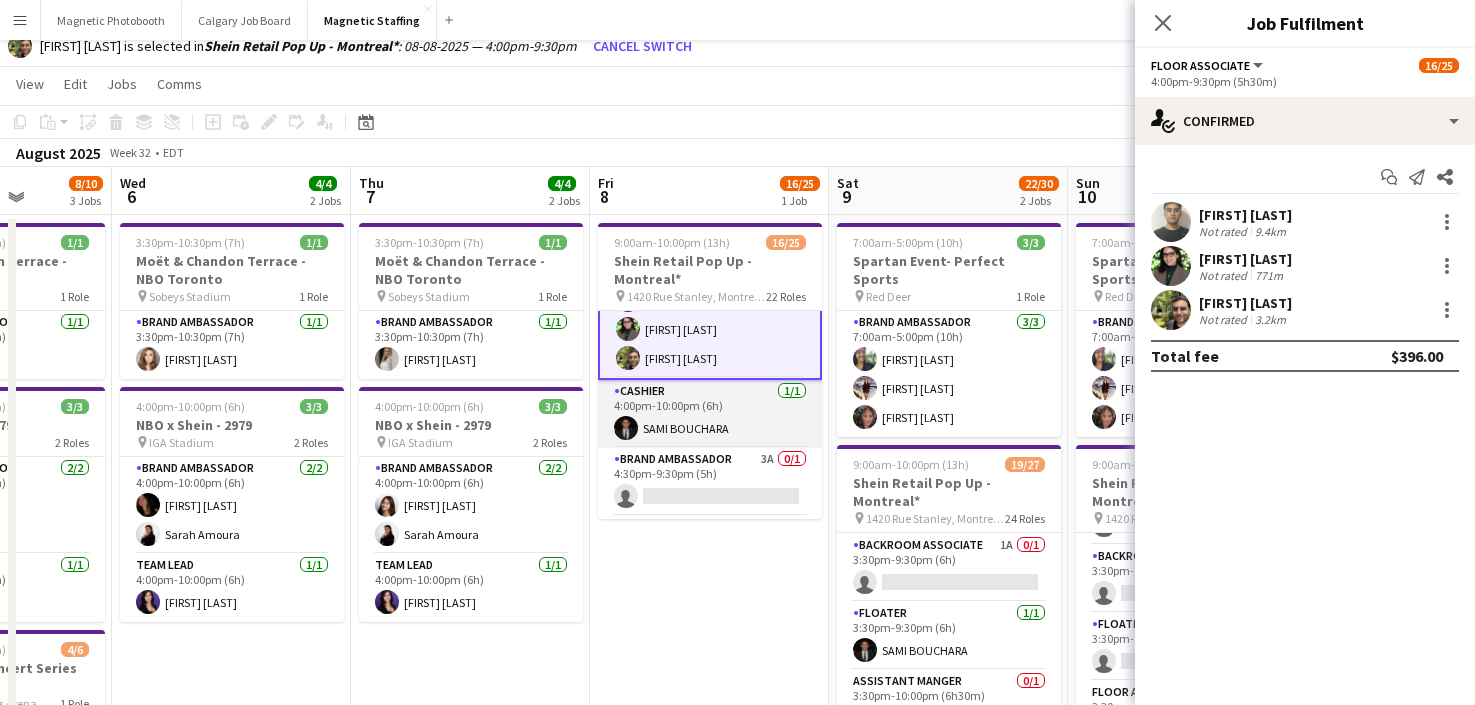 click on "Brand Ambassador   3A   0/1   4:30pm-9:30pm (5h)
single-neutral-actions" at bounding box center [710, 482] 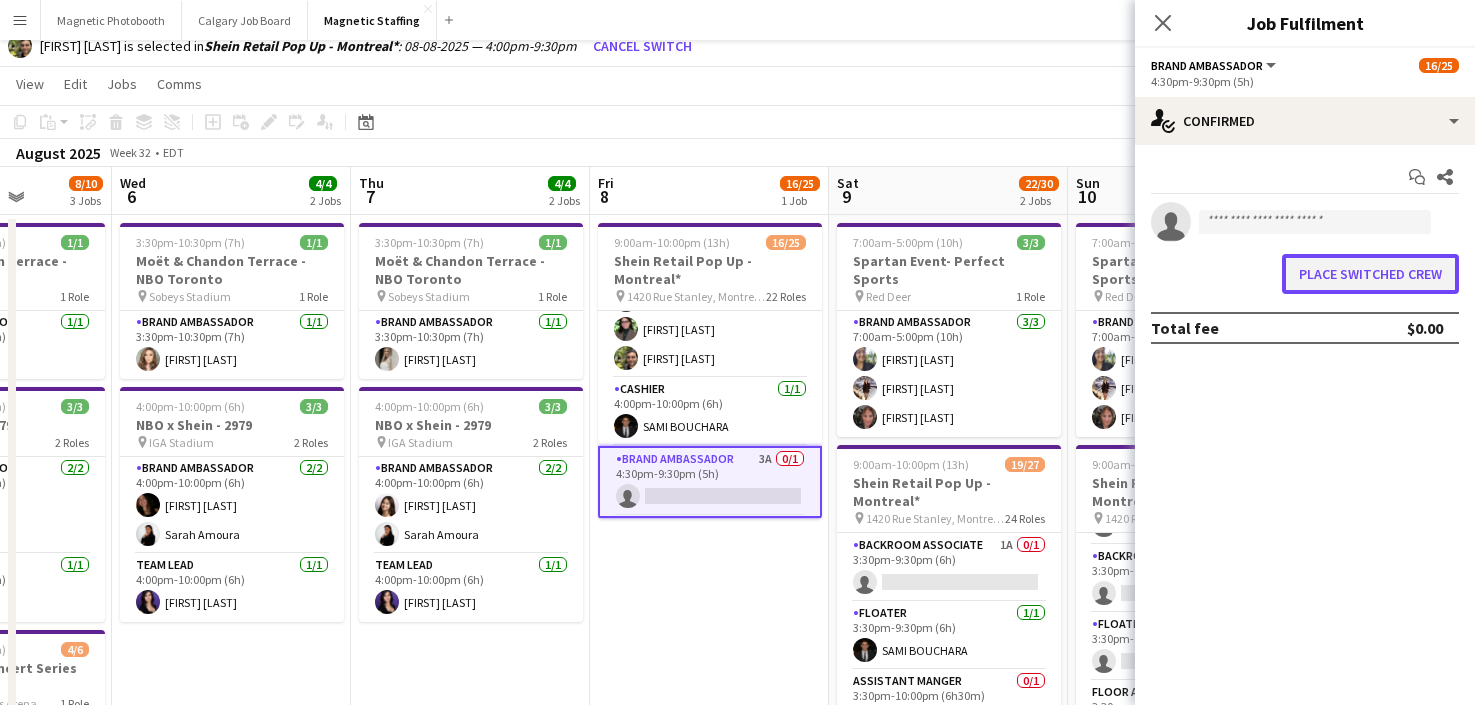 click on "Place switched crew" at bounding box center (1370, 274) 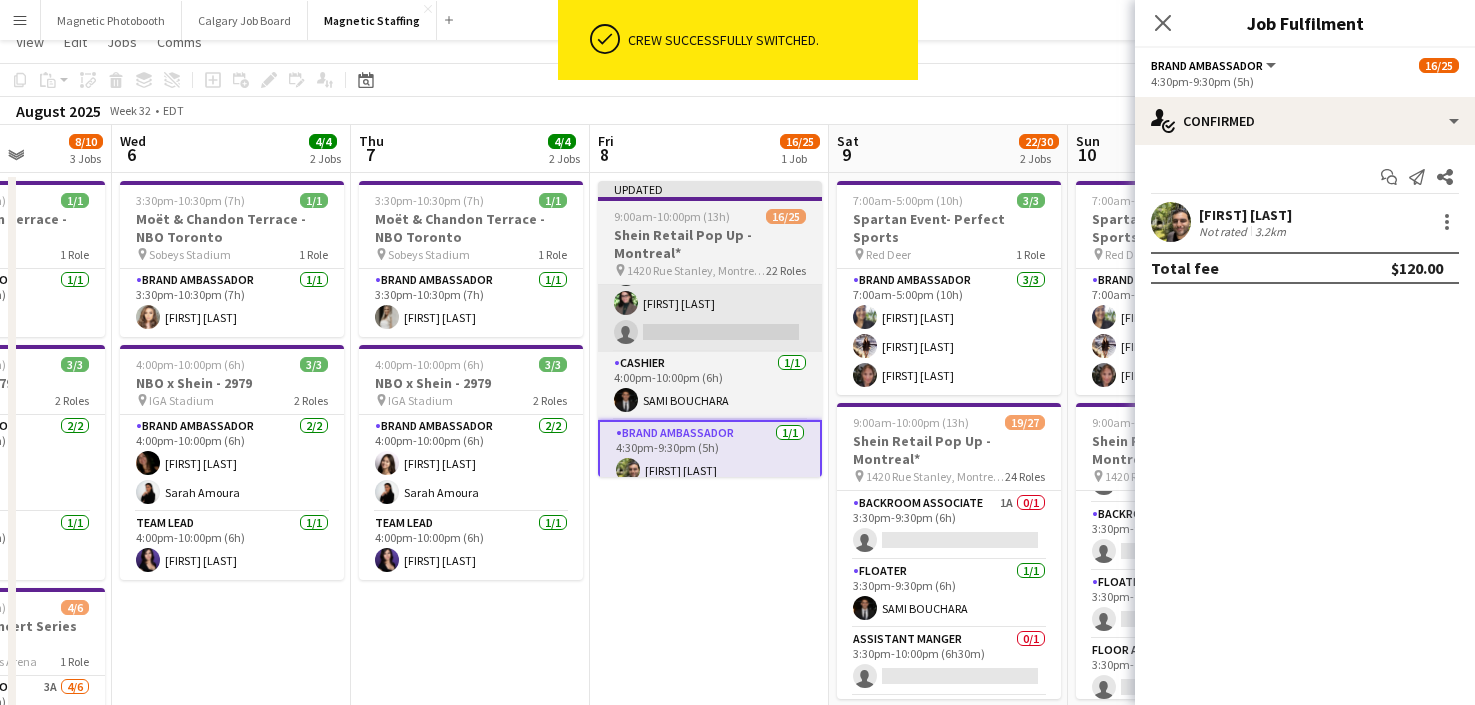scroll, scrollTop: 53, scrollLeft: 0, axis: vertical 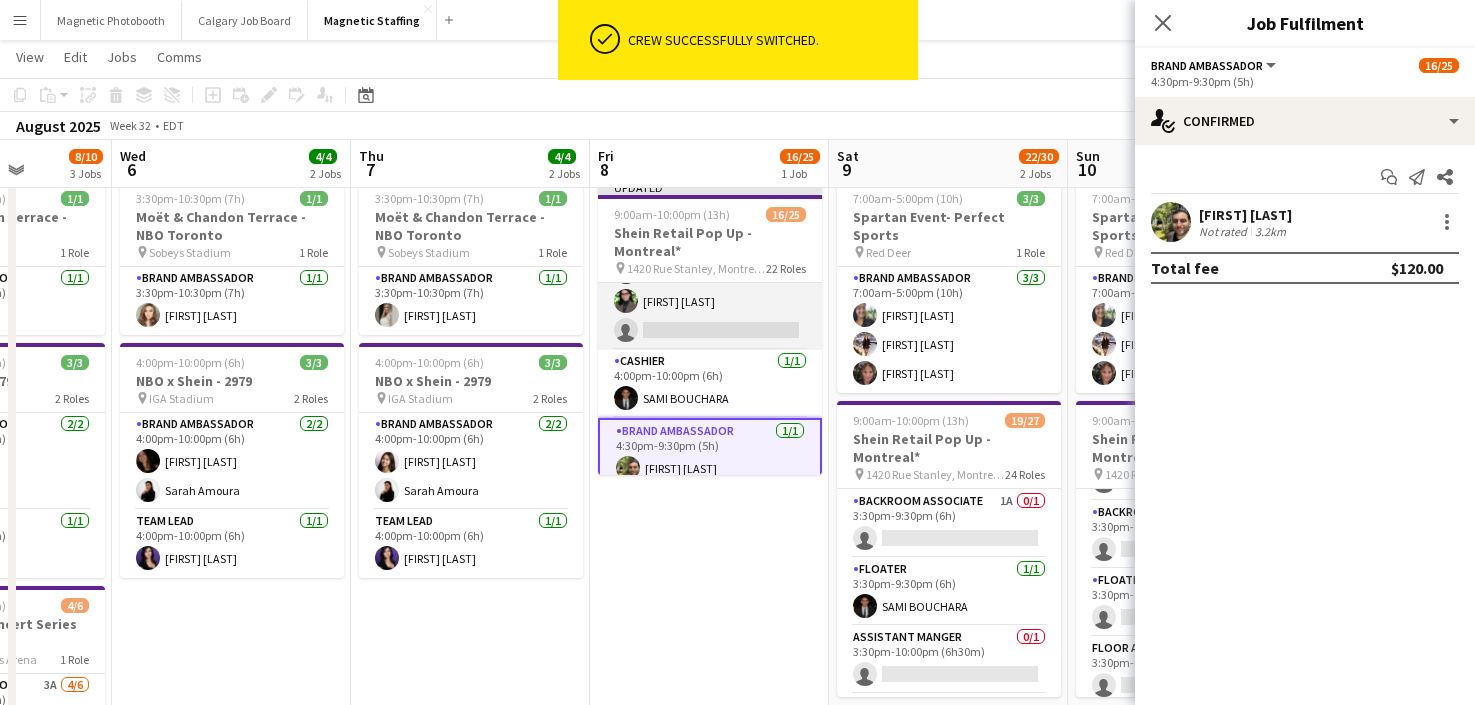 click on "Floor Associate   2A   2/3   4:00pm-9:30pm (5h30m)
[FIRST] [LAST] [FIRST] [LAST]
single-neutral-actions" at bounding box center (710, 287) 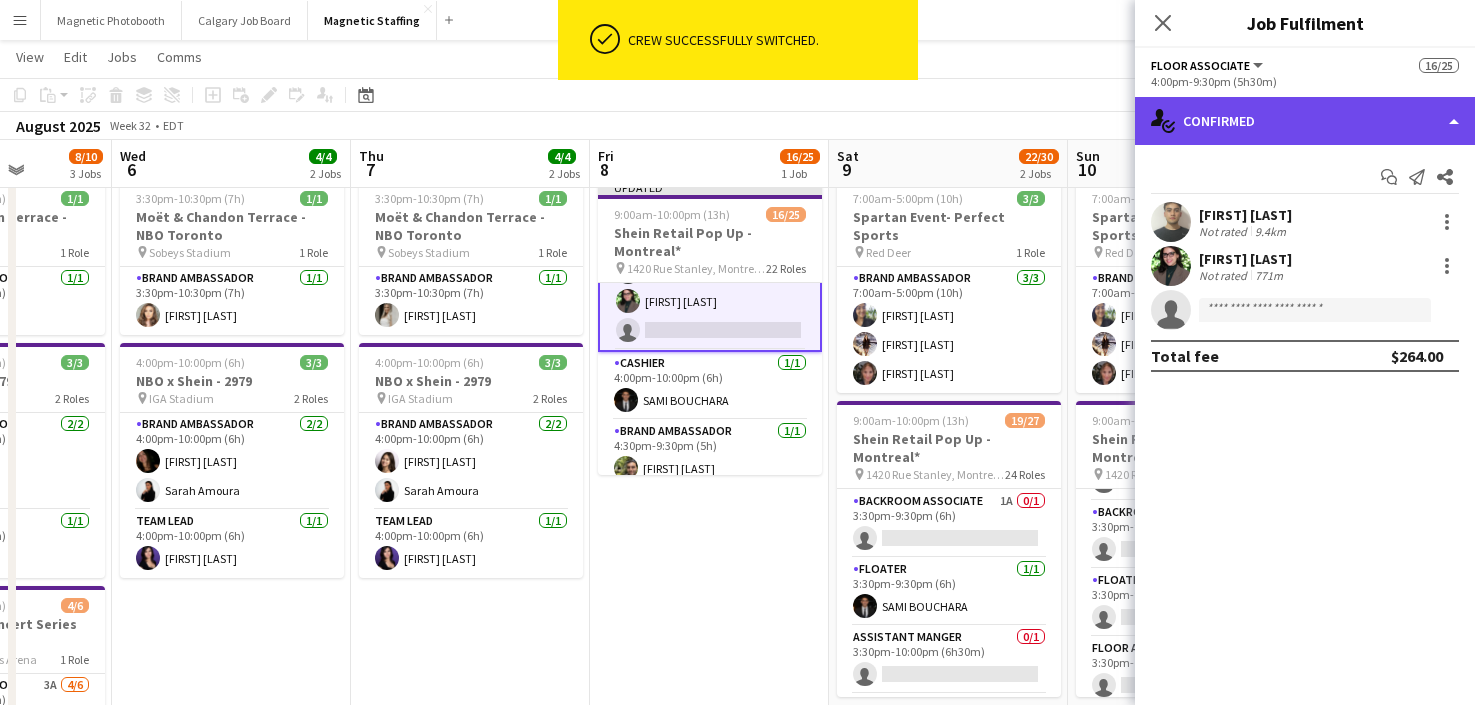 click on "single-neutral-actions-check-2
Confirmed" 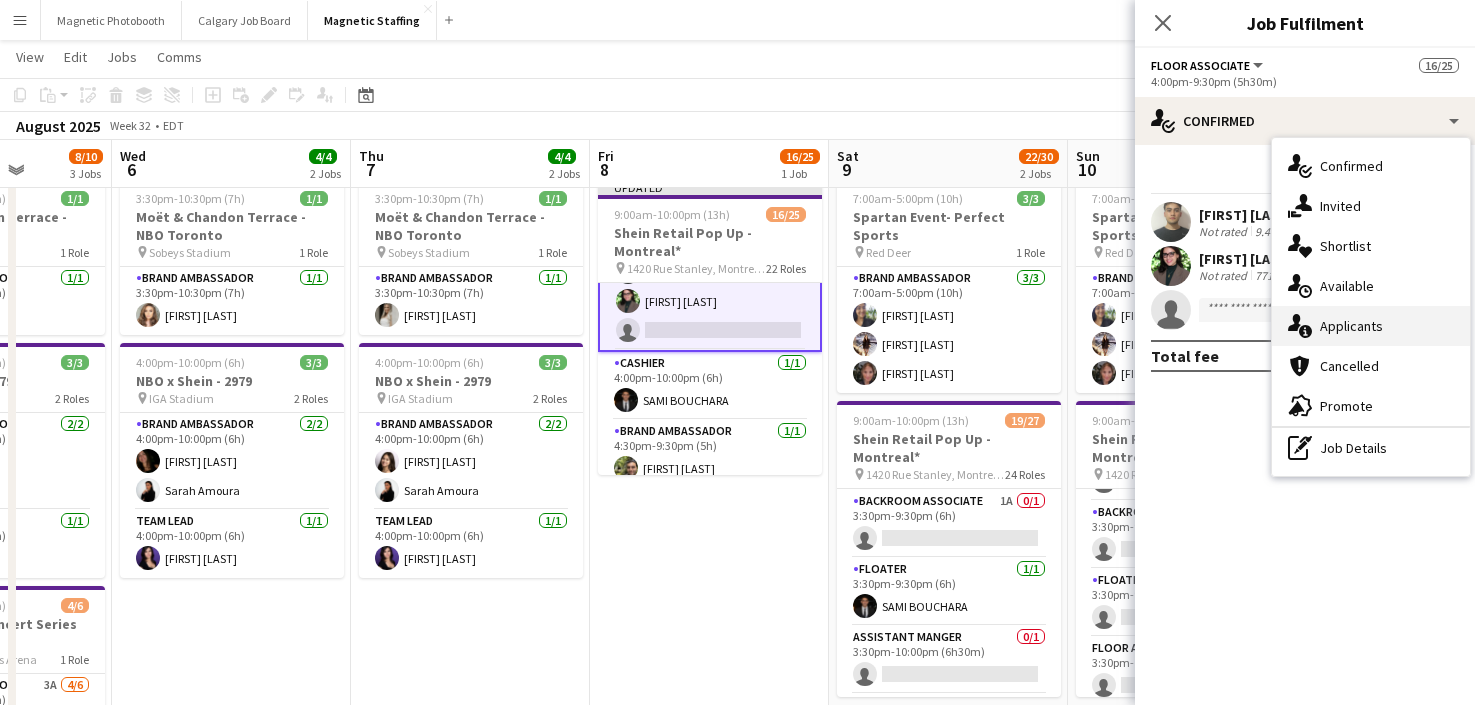 click on "single-neutral-actions-information
Applicants" at bounding box center [1371, 326] 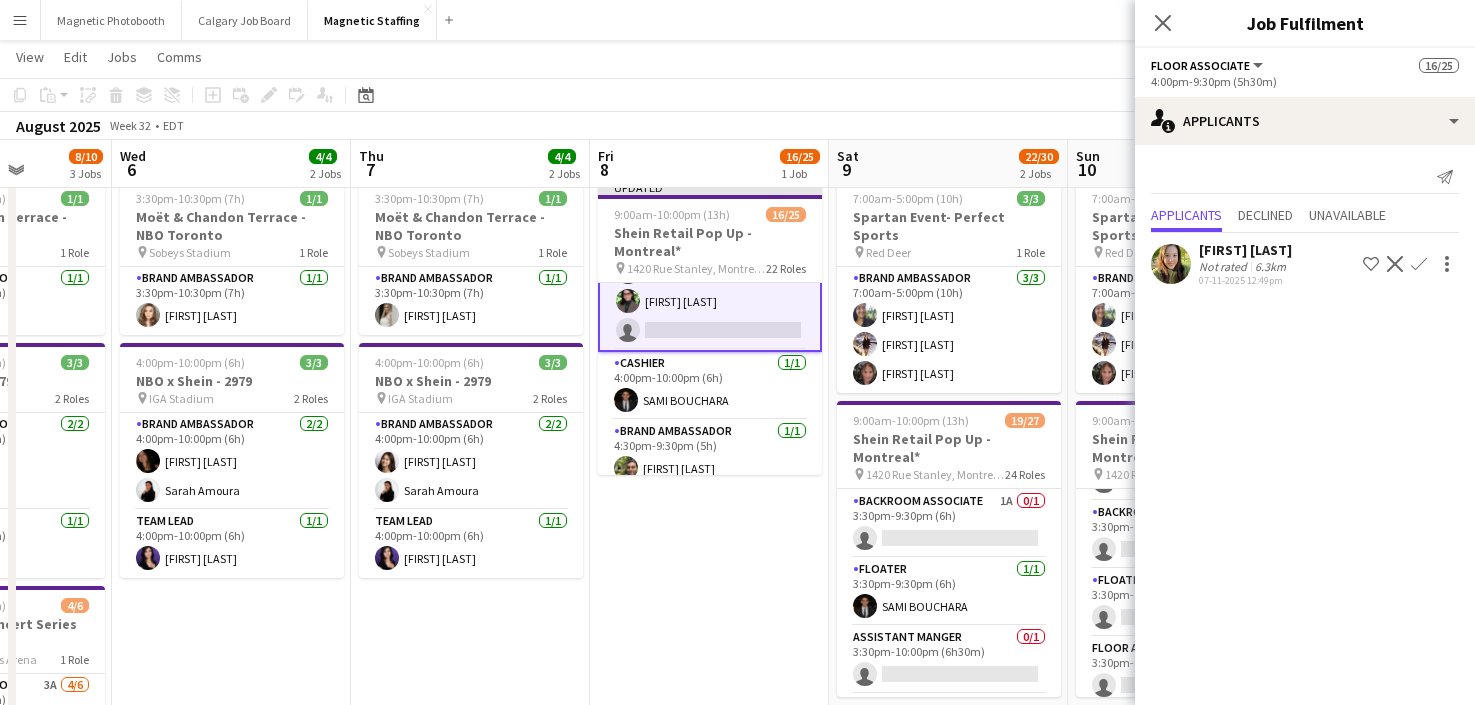 click on "Confirm" 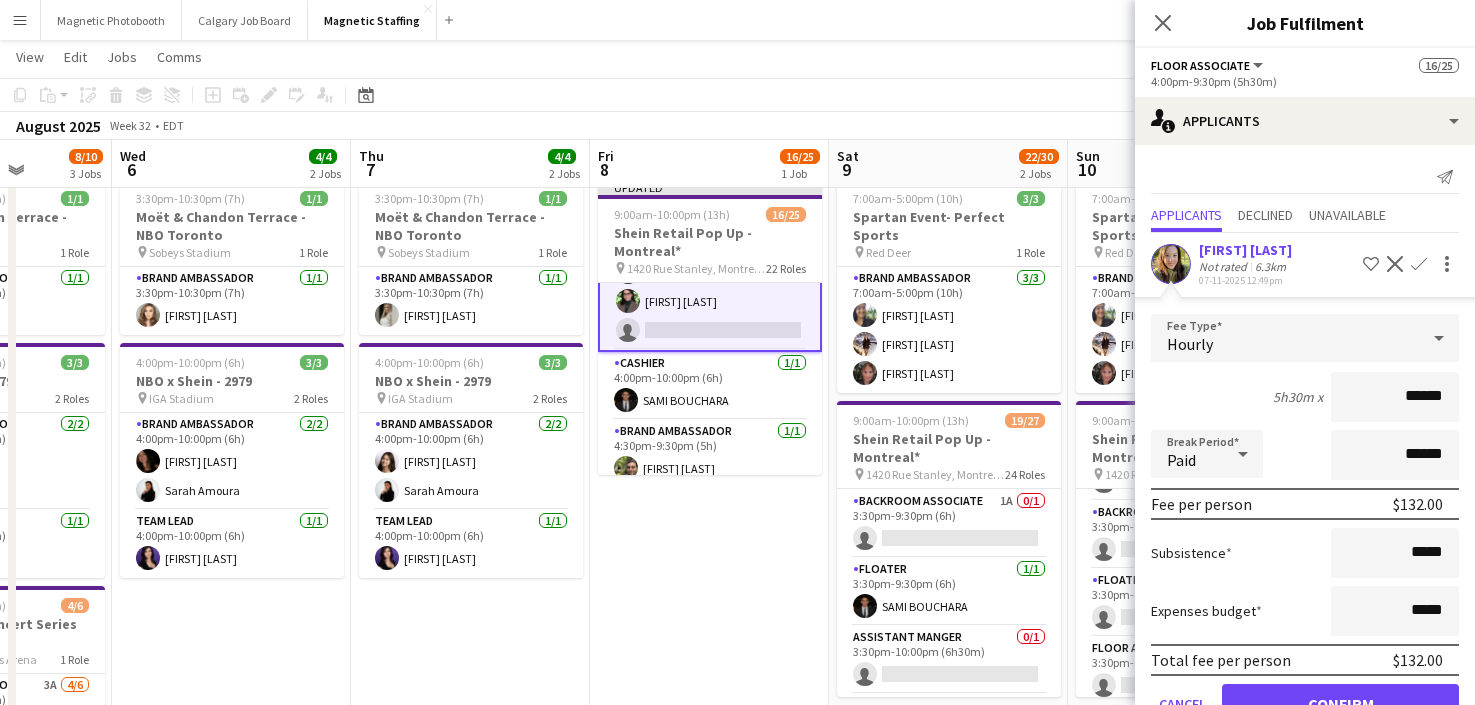 scroll, scrollTop: 56, scrollLeft: 0, axis: vertical 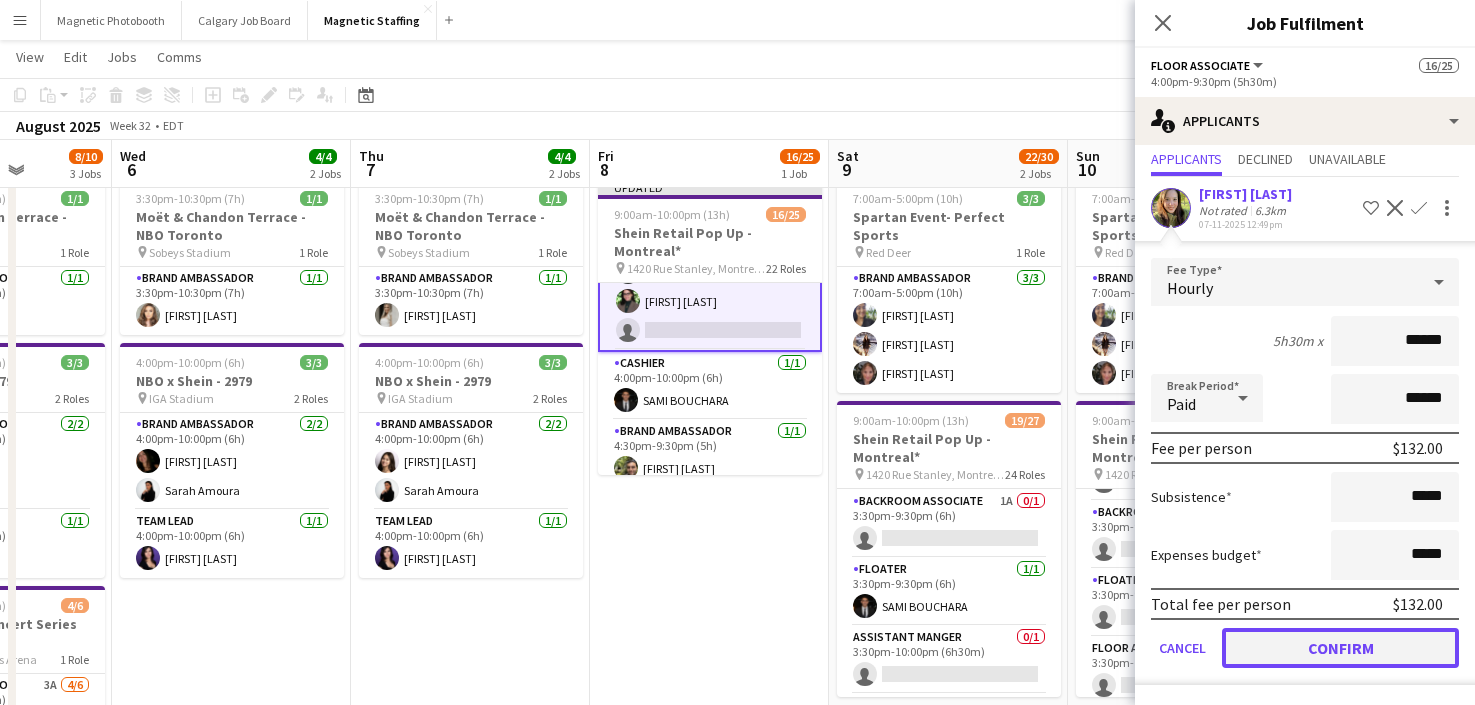 click on "Confirm" 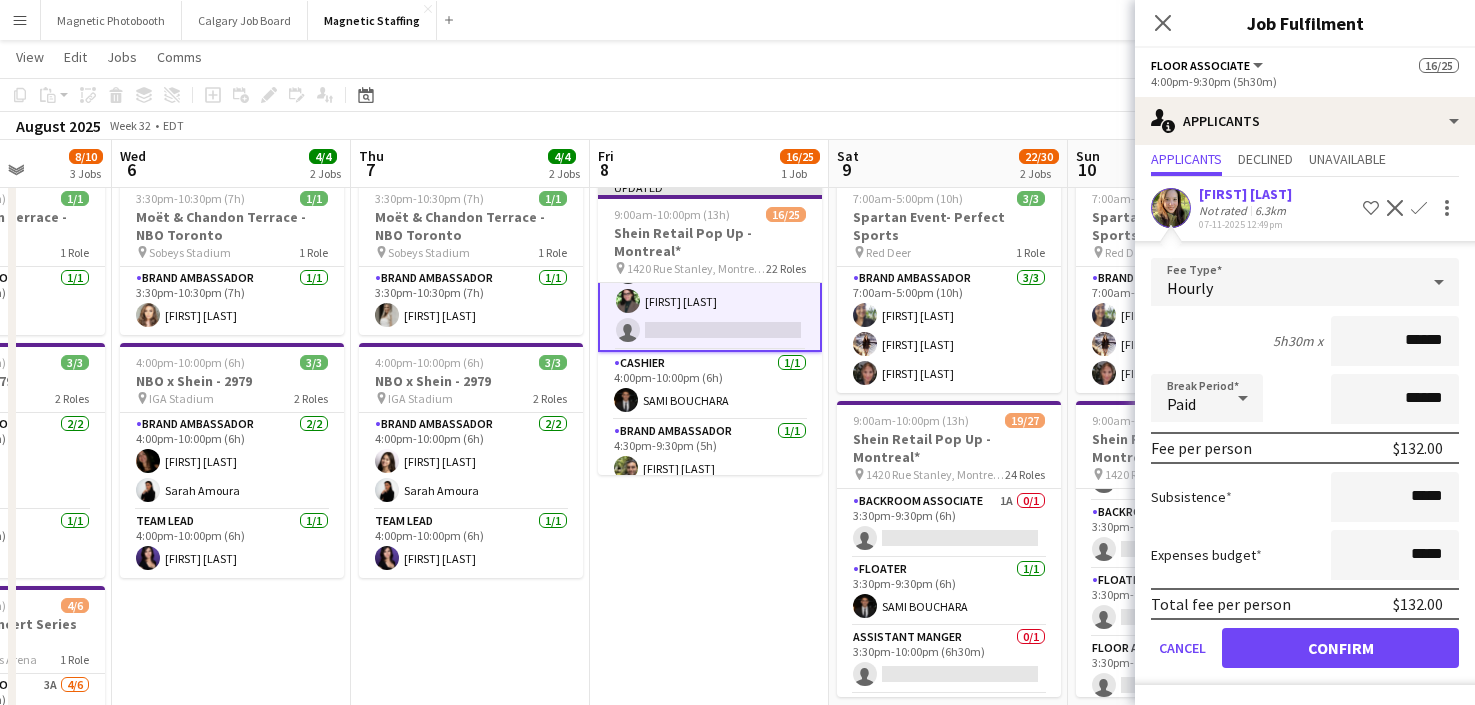 scroll, scrollTop: 0, scrollLeft: 0, axis: both 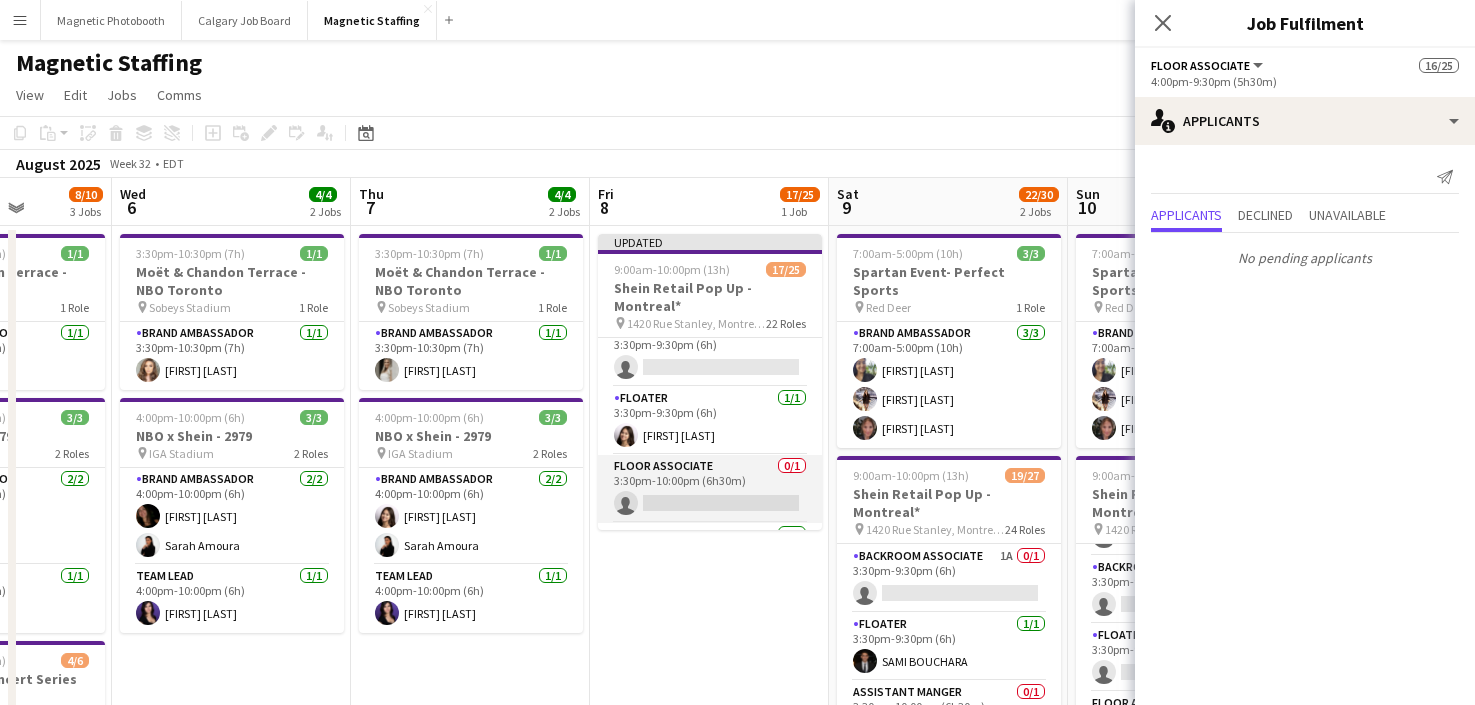 click on "Floor Associate   0/1   3:30pm-10:00pm (6h30m)
single-neutral-actions" at bounding box center [710, 489] 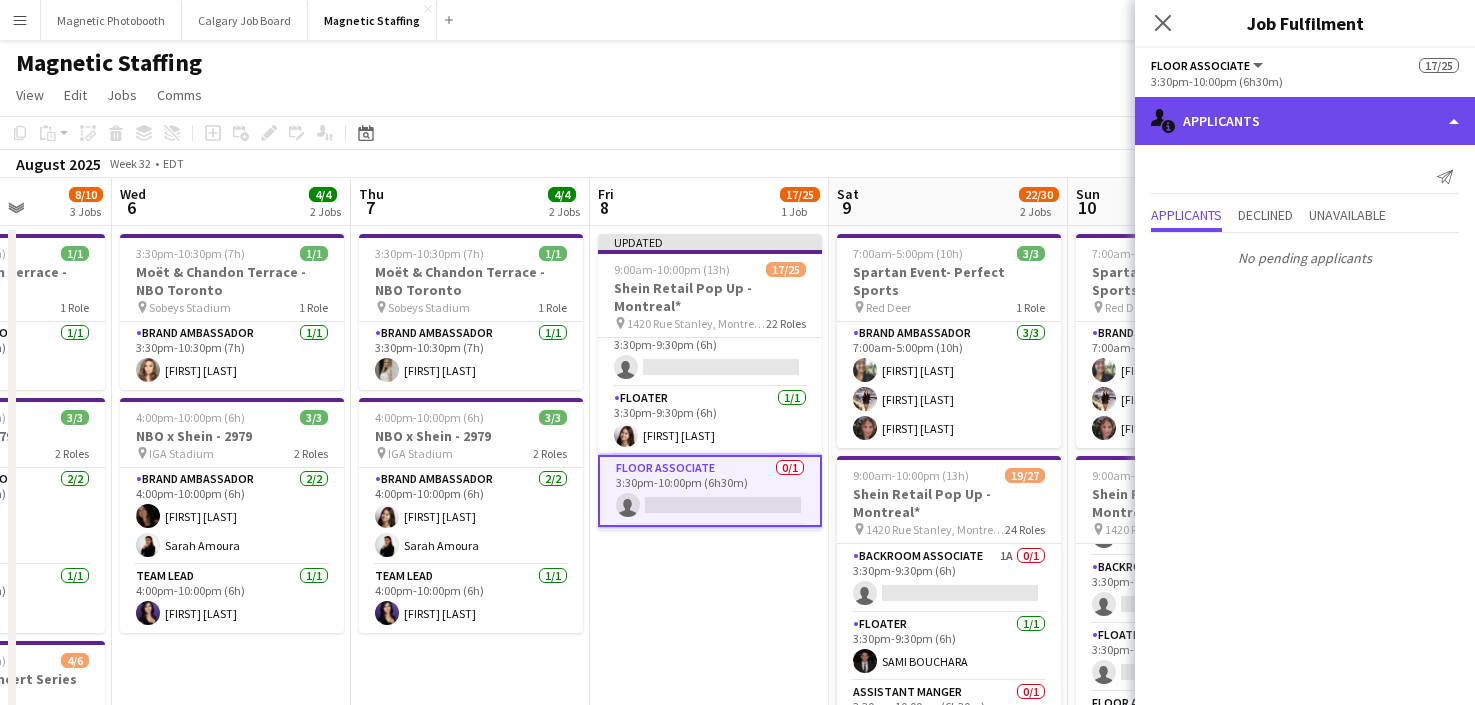 click on "single-neutral-actions-information
Applicants" 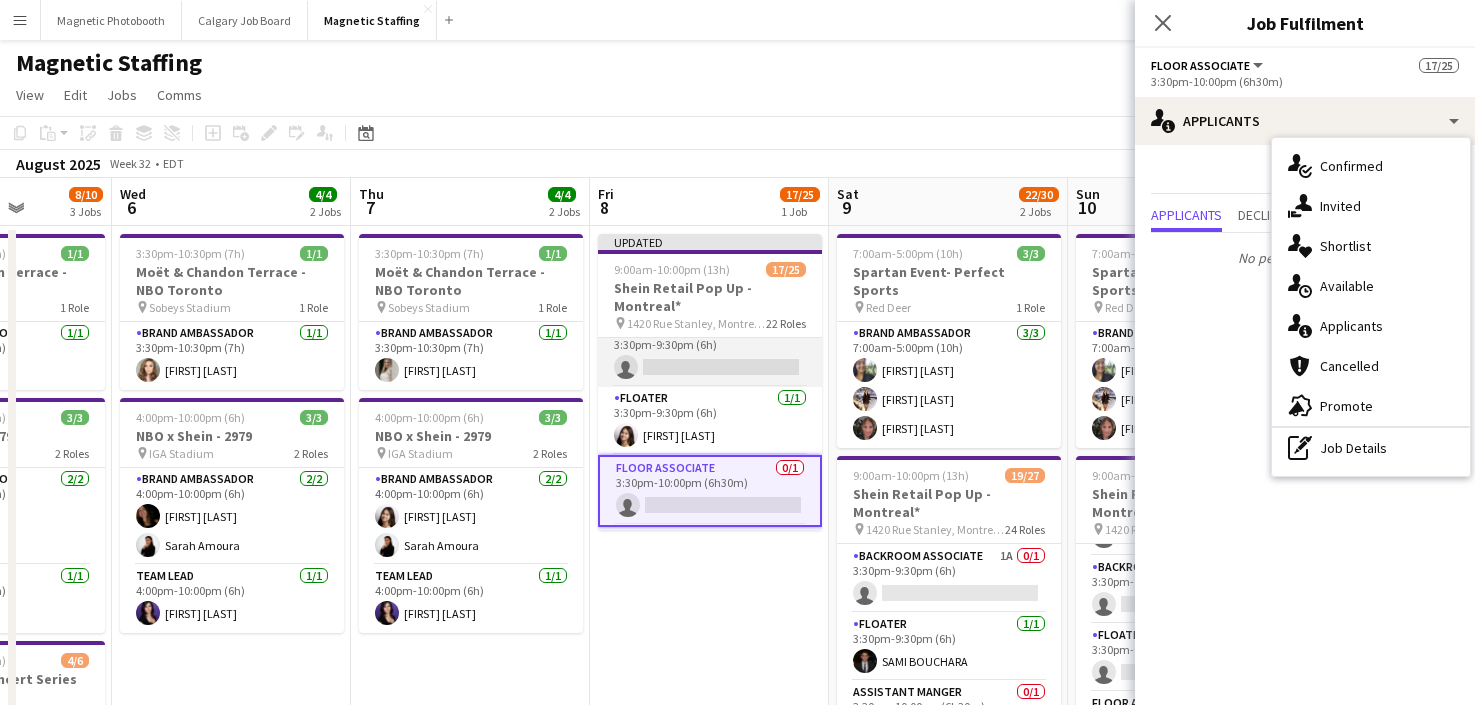 click on "Backroom Associate   1A   0/1   3:30pm-9:30pm (6h)
single-neutral-actions" at bounding box center [710, 353] 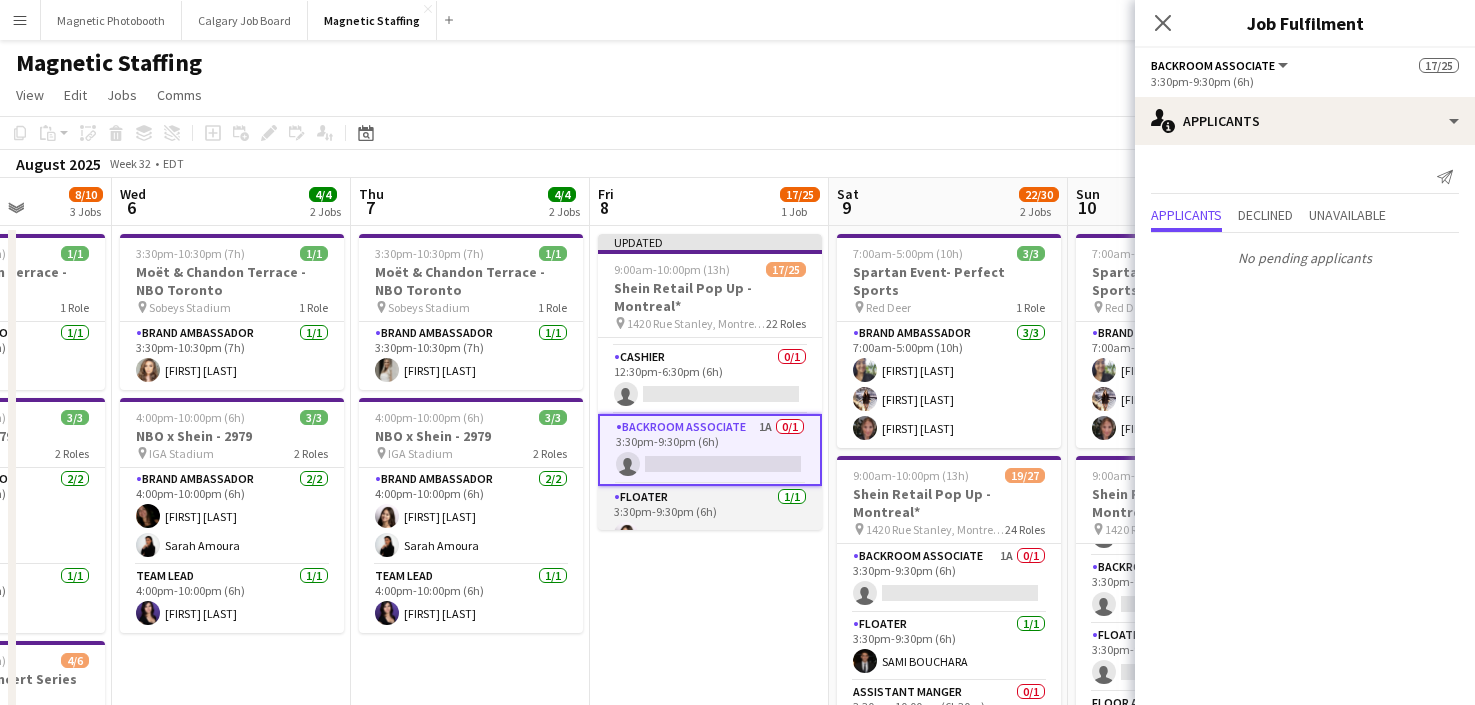 click on "Cashier   0/1   12:30pm-6:30pm (6h)
single-neutral-actions" at bounding box center (710, 380) 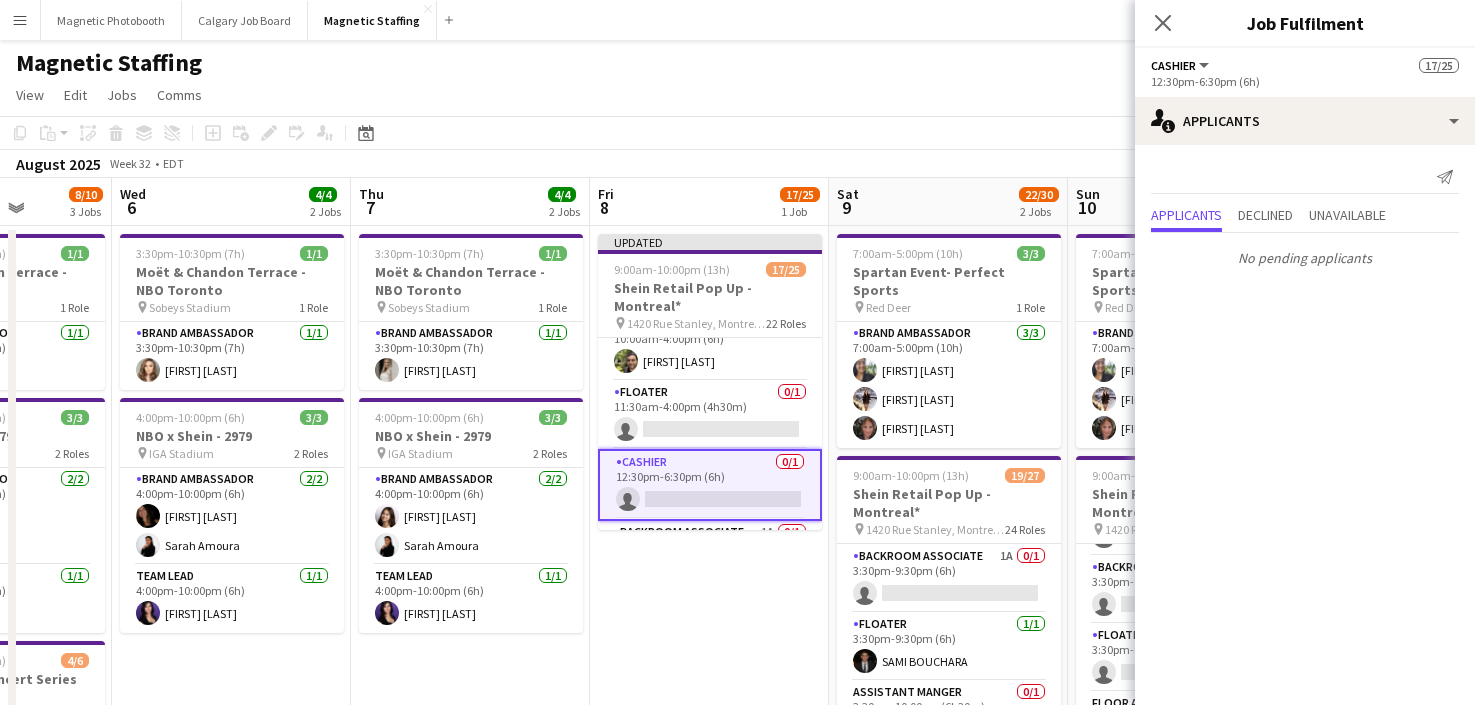 click on "Floater   0/1   11:30am-4:00pm (4h30m)
single-neutral-actions" at bounding box center (710, 415) 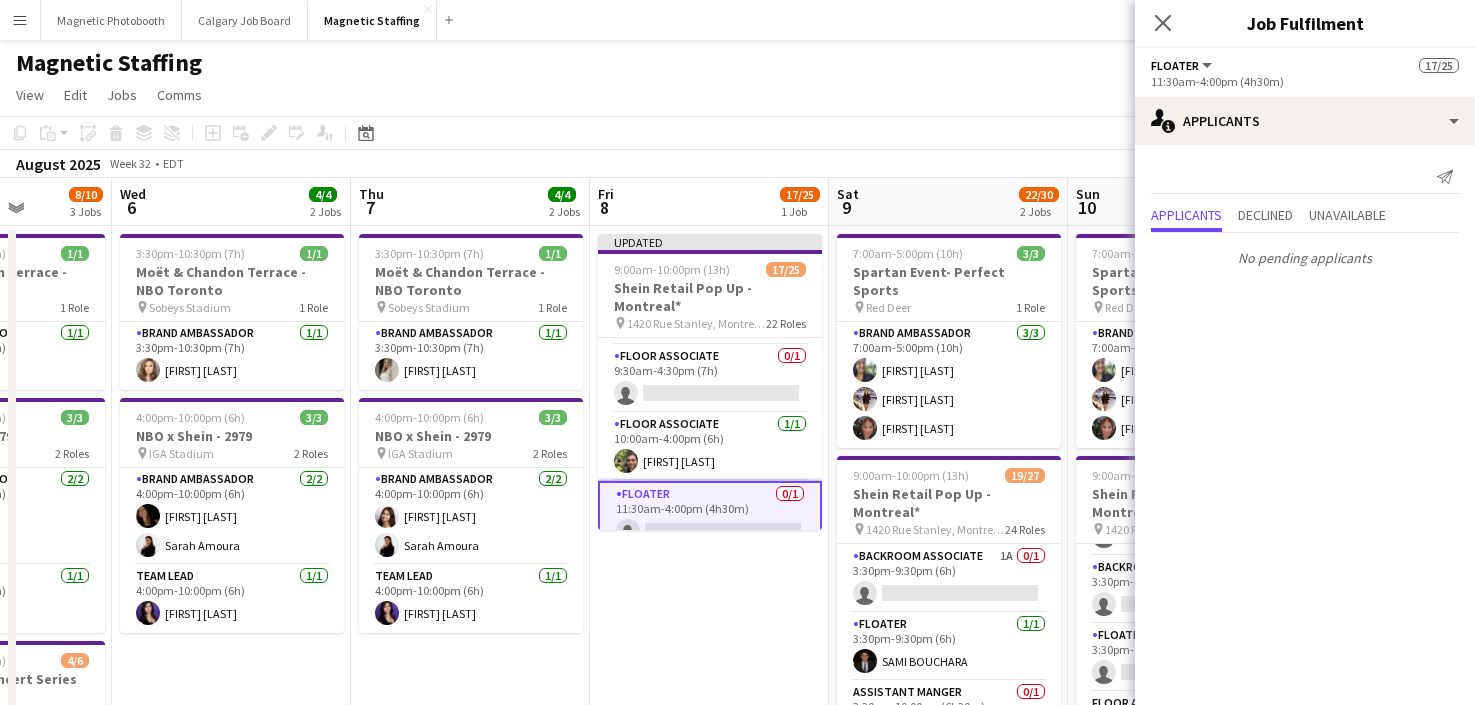 click on "Floor Associate   0/1   9:30am-4:30pm (7h)
single-neutral-actions" at bounding box center [710, 379] 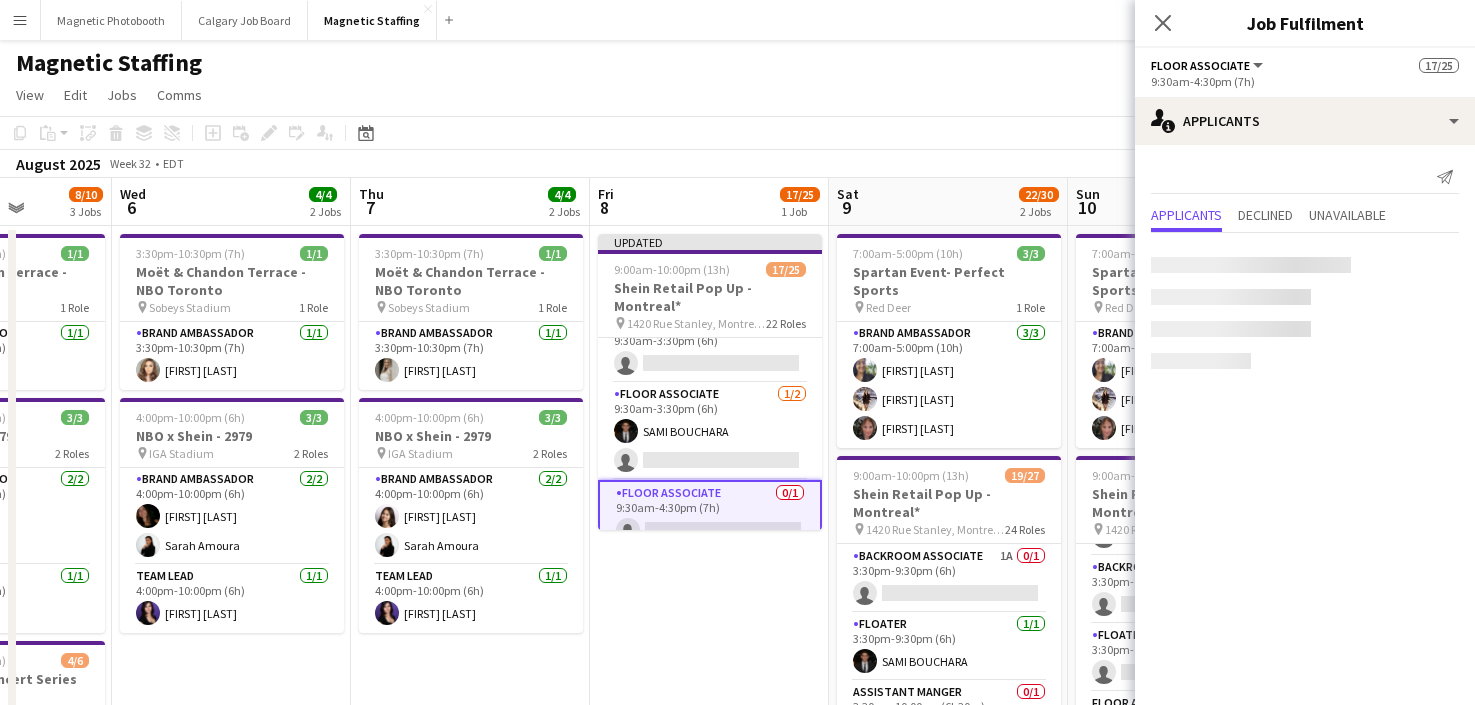 scroll, scrollTop: 493, scrollLeft: 0, axis: vertical 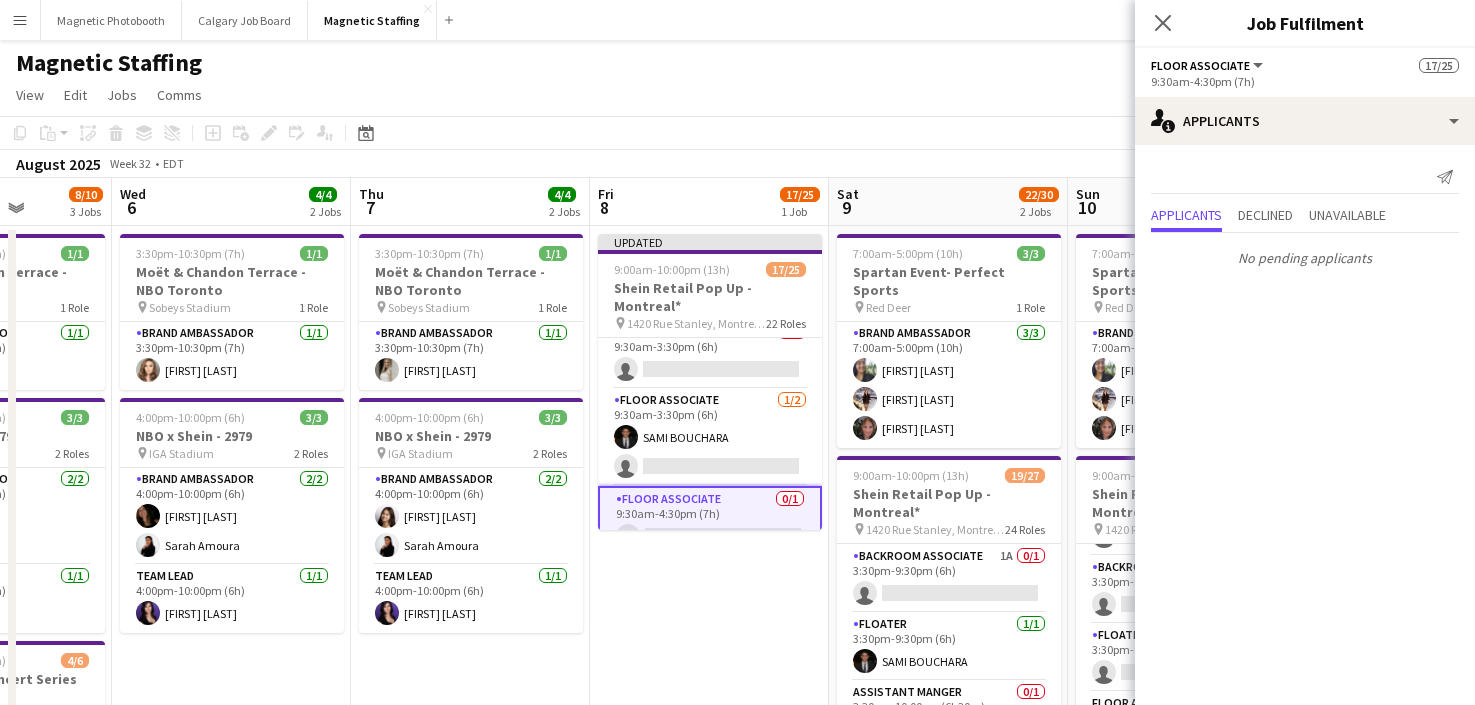 click on "Floor Associate   1/2   9:30am-3:30pm (6h)
[FIRST] [LAST]
single-neutral-actions" at bounding box center (710, 437) 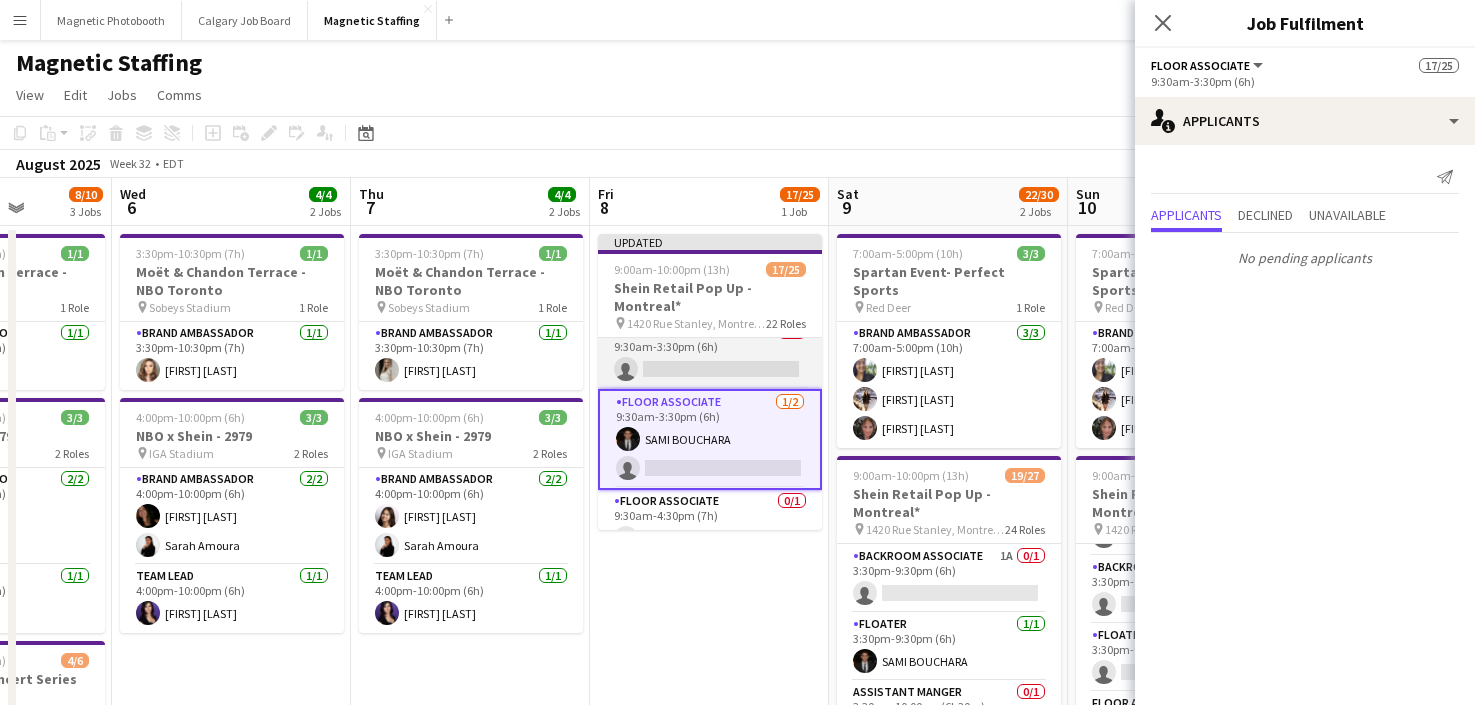click on "Cashier   0/1   9:30am-3:30pm (6h)
single-neutral-actions" at bounding box center (710, 355) 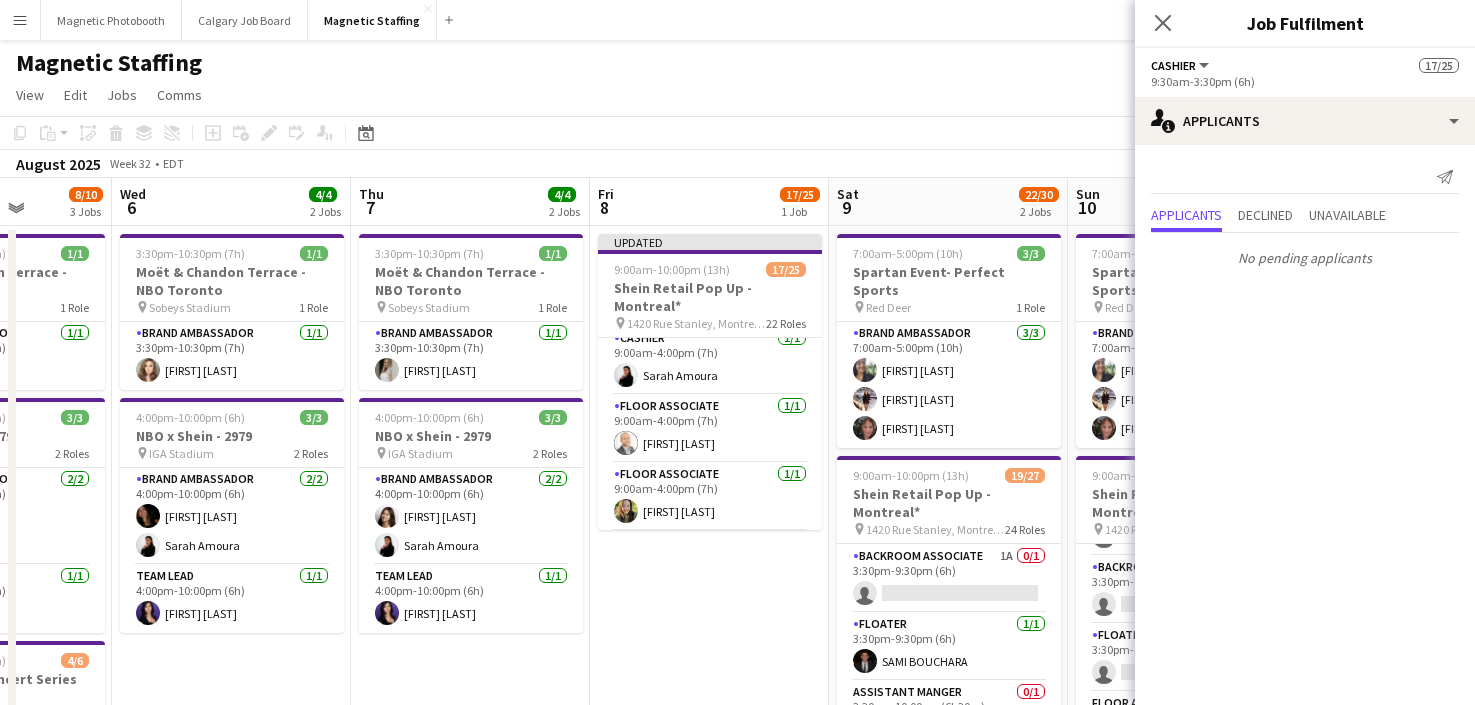 click on "Cashier   1/1   9:00am-4:00pm (7h)
[FIRST] [LAST]" at bounding box center [710, 361] 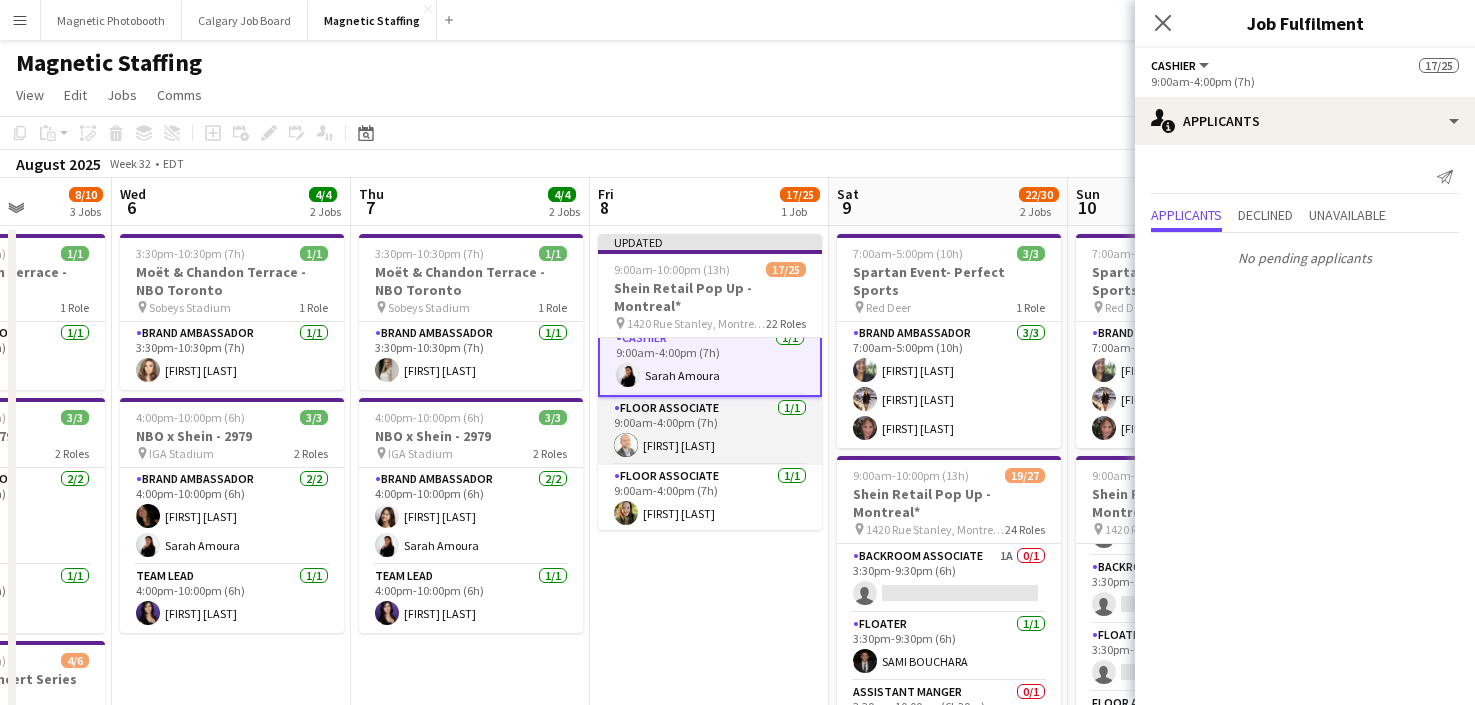click on "Floor Associate   1/1   9:00am-4:00pm (7h)
[FIRST] [LAST]" at bounding box center [710, 431] 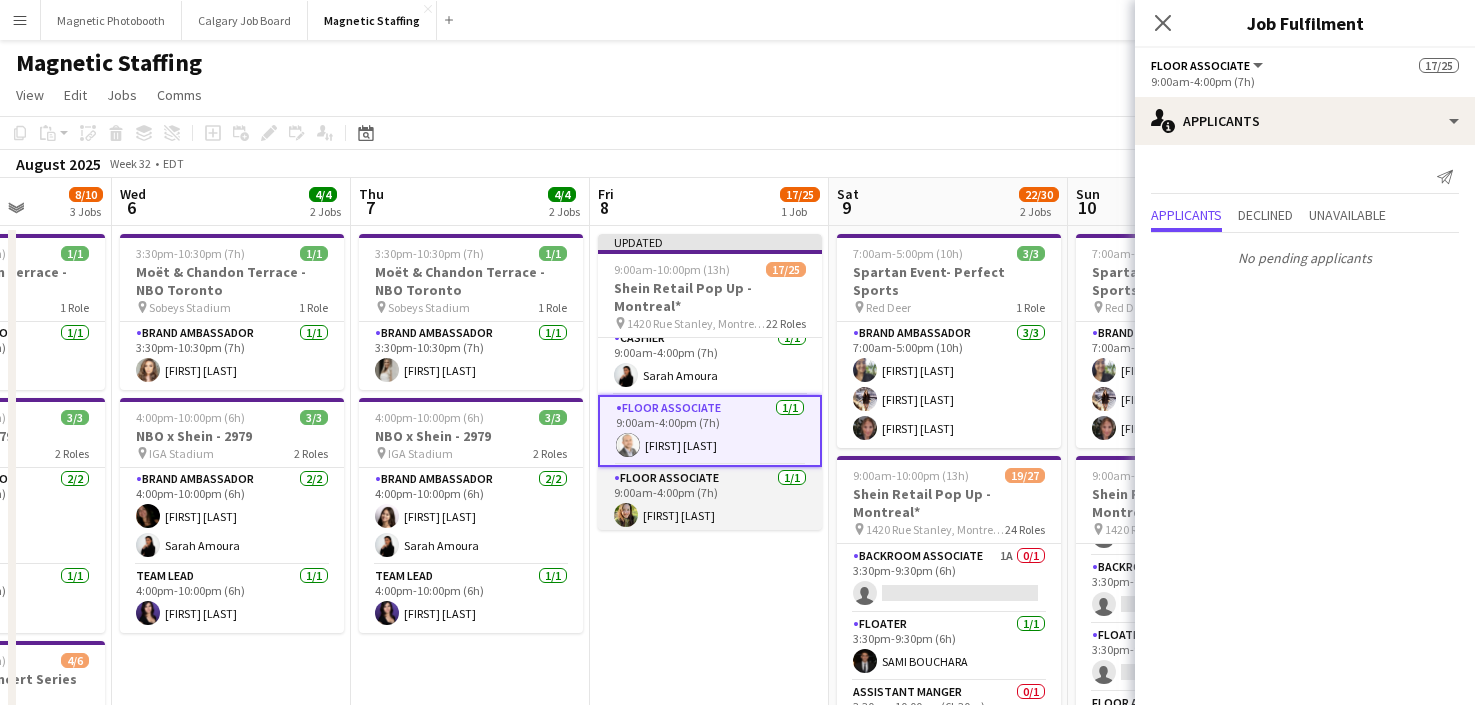click on "Floor Associate   1/1   9:00am-4:00pm (7h)
[FIRST] [LAST]" at bounding box center [710, 501] 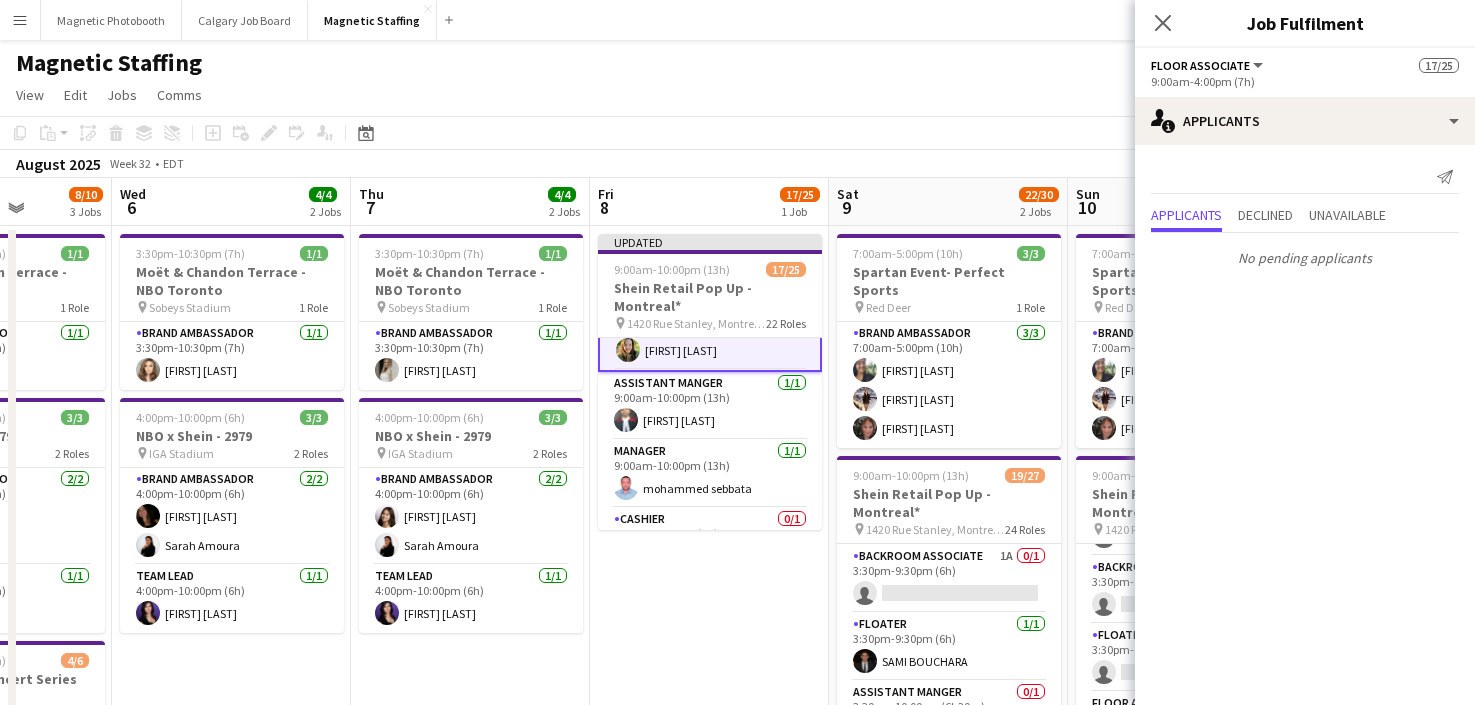 click on "Manager   1/1   9:00am-10:00pm (13h)
[FIRST] [LAST]" at bounding box center [710, 474] 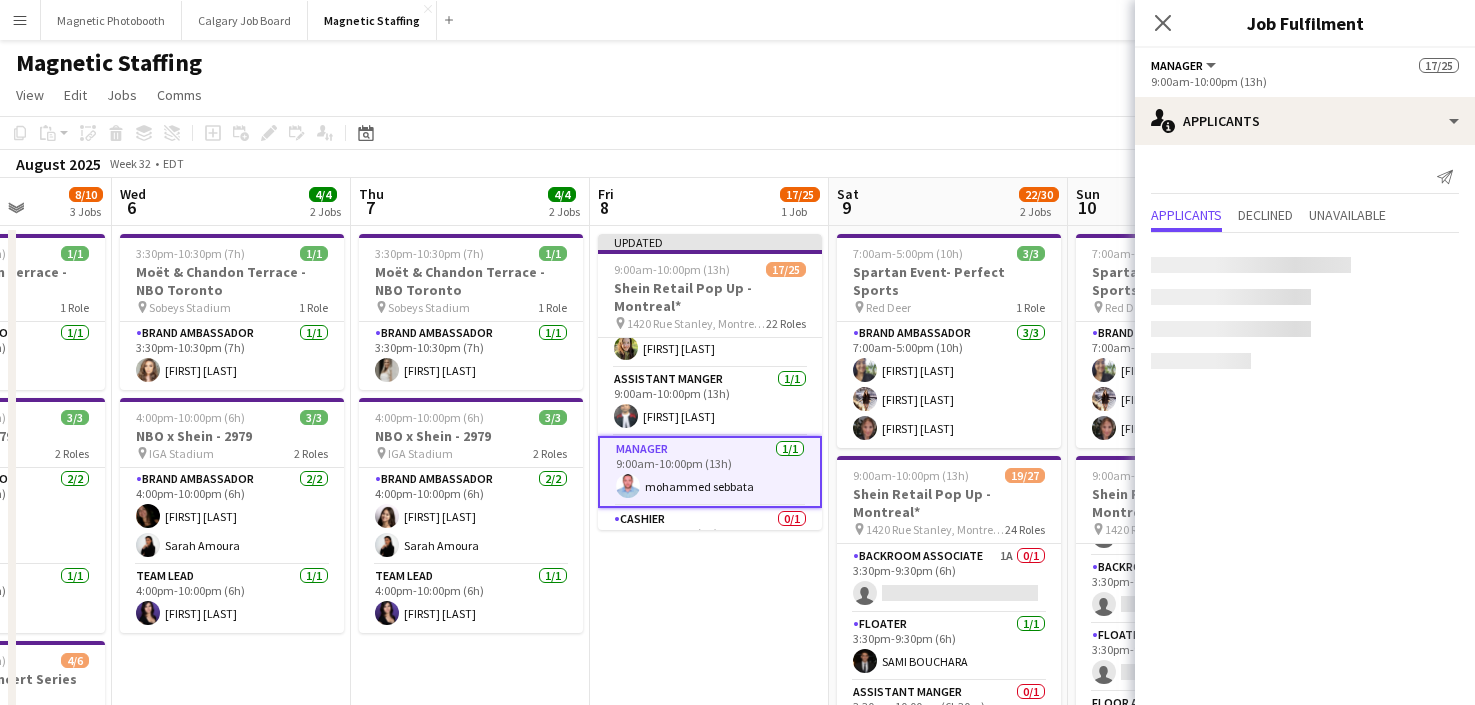 scroll, scrollTop: 308, scrollLeft: 0, axis: vertical 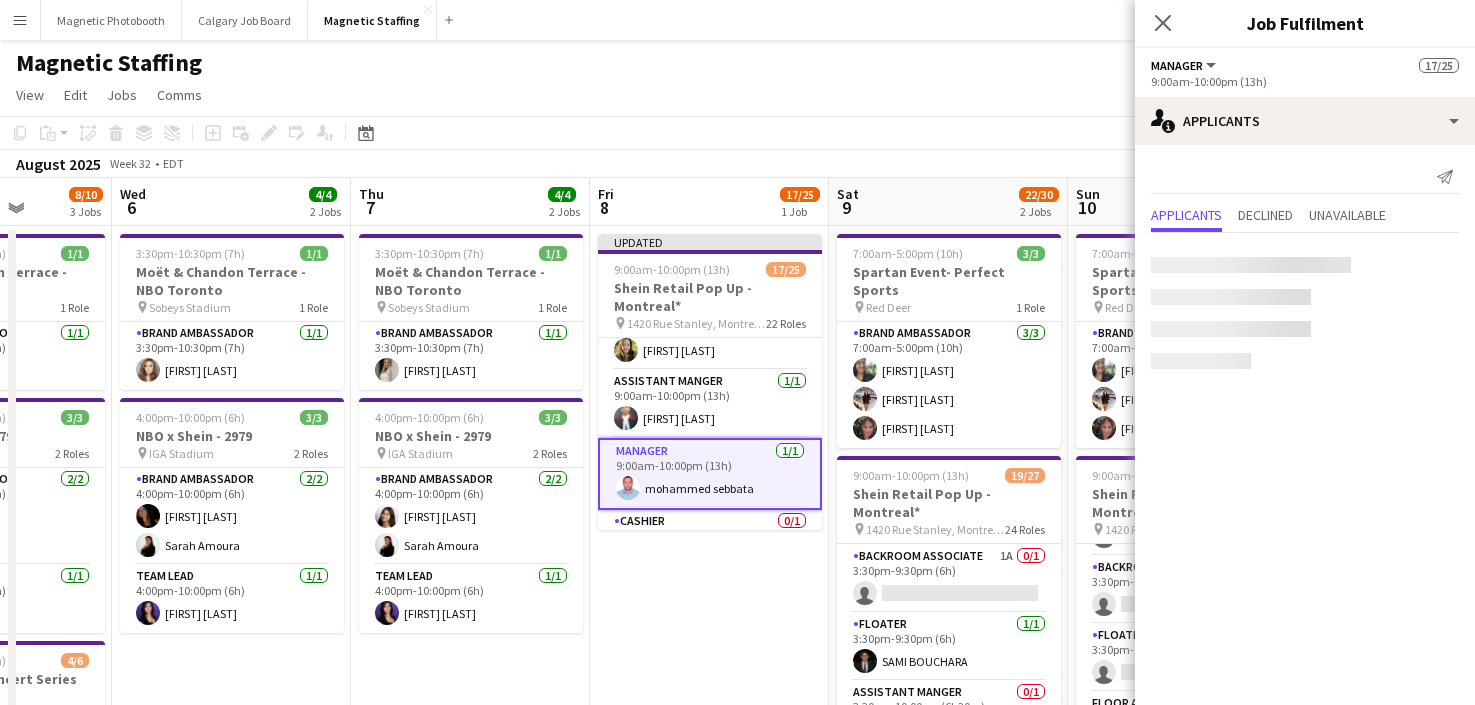 click on "View  Day view expanded Day view collapsed Month view Date picker Jump to today Expand Linked Jobs Collapse Linked Jobs  Edit  Copy
Command
C  Paste  Without Crew
Command
V With Crew
Command
Shift
V Paste as linked job  Group  Group Ungroup  Jobs  New Job Edit Job Delete Job New Linked Job Edit Linked Jobs Job fulfilment Promote Role Copy Role URL  Comms  Notify confirmed crew Create chat" 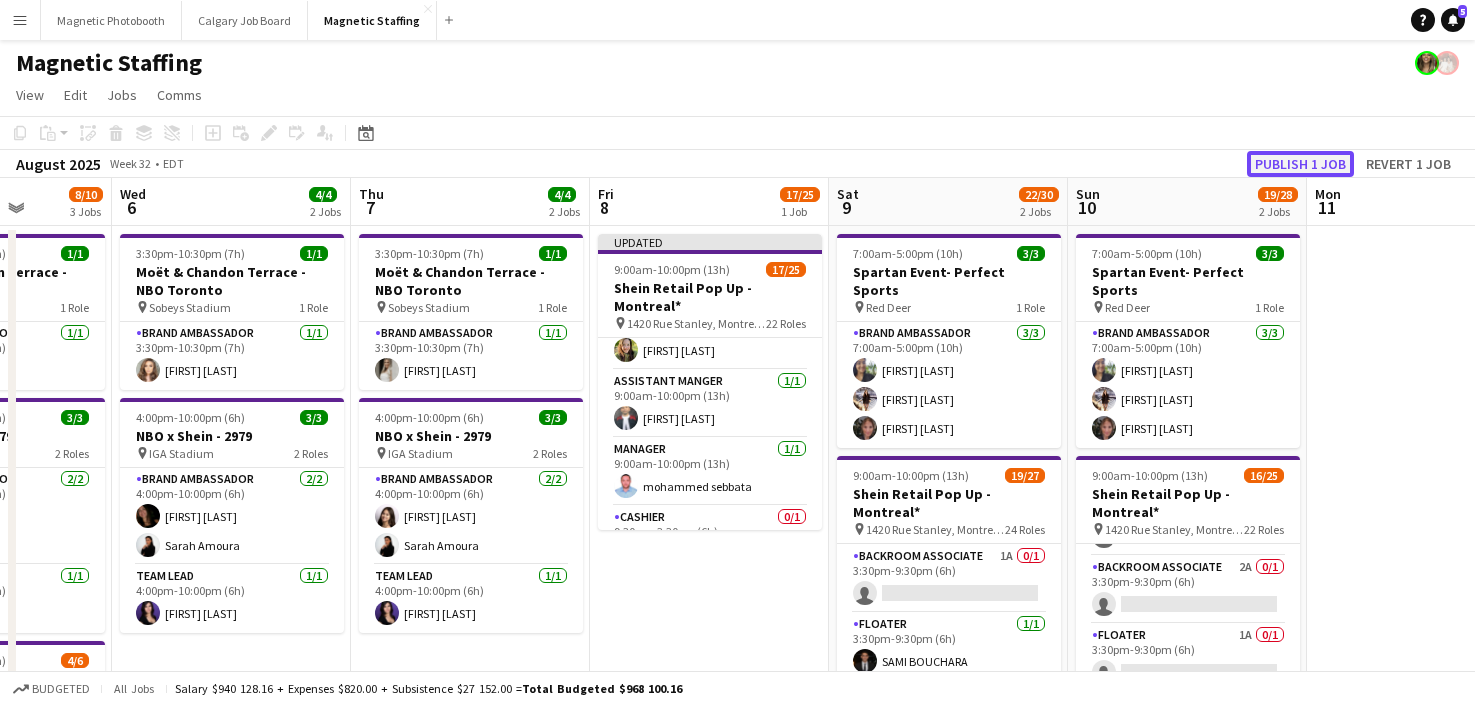 click on "Publish 1 job" 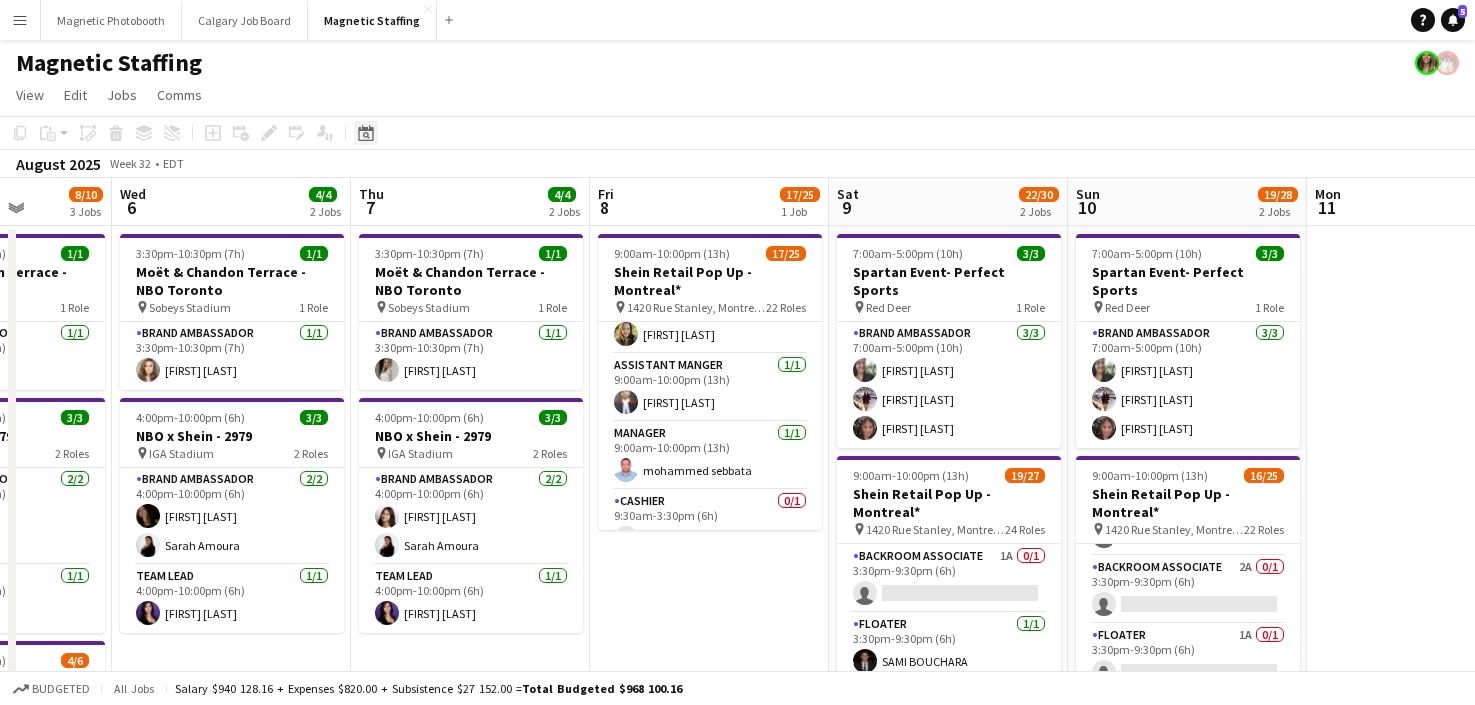 click 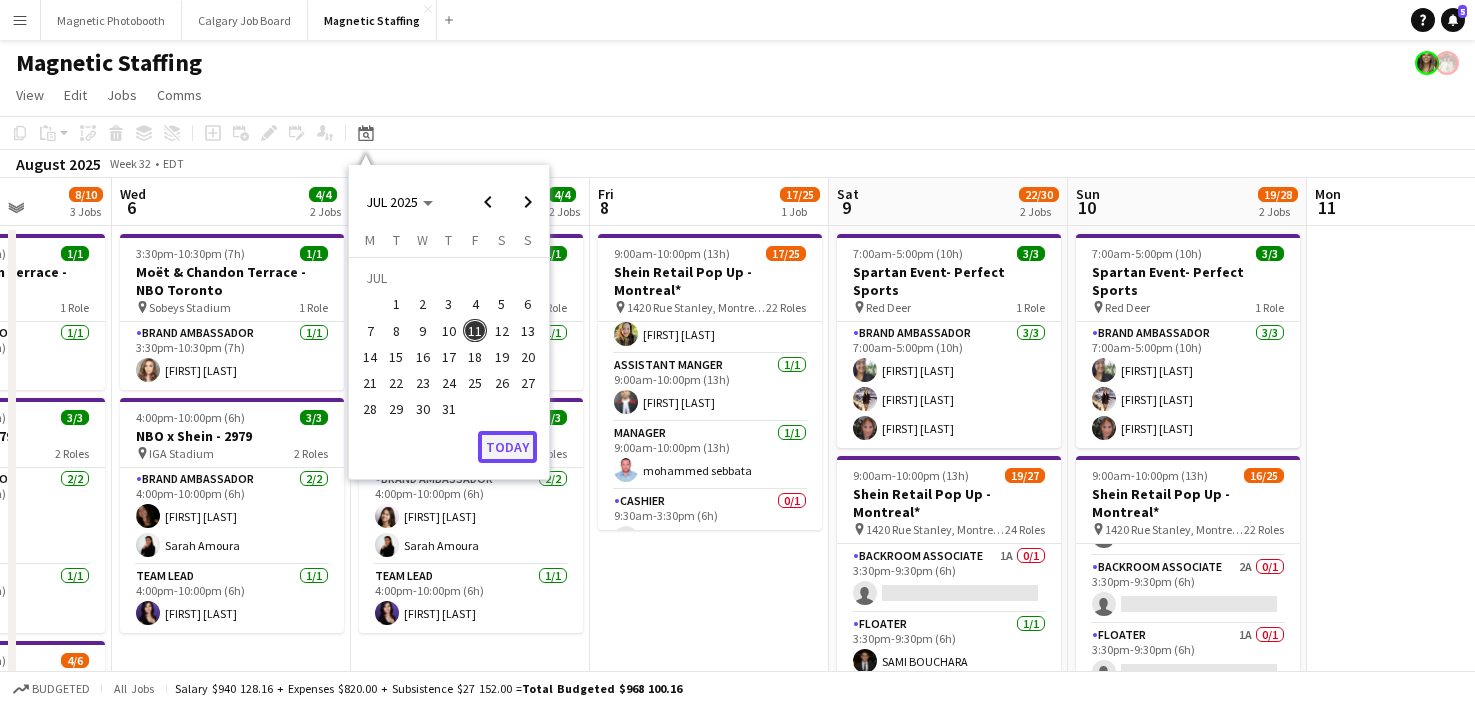 click on "Today" at bounding box center [507, 447] 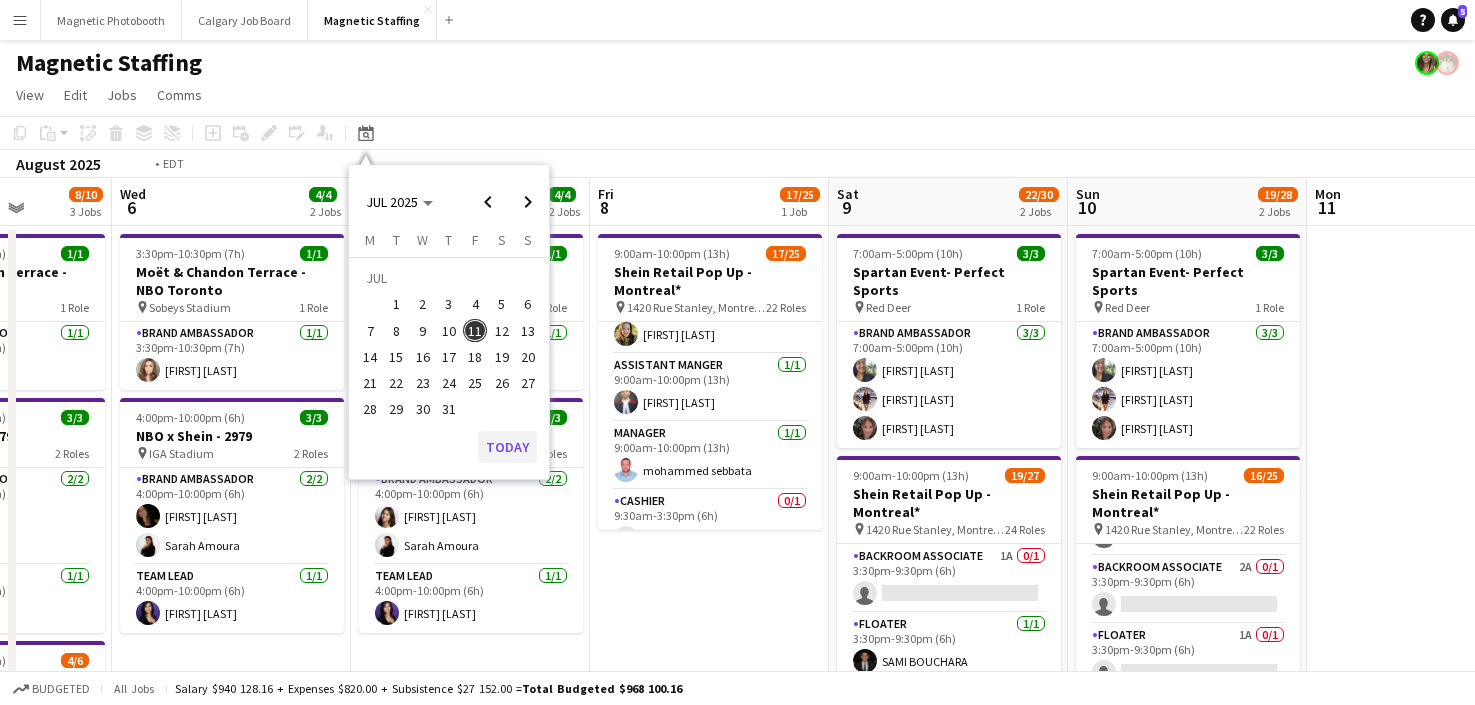 scroll, scrollTop: 0, scrollLeft: 688, axis: horizontal 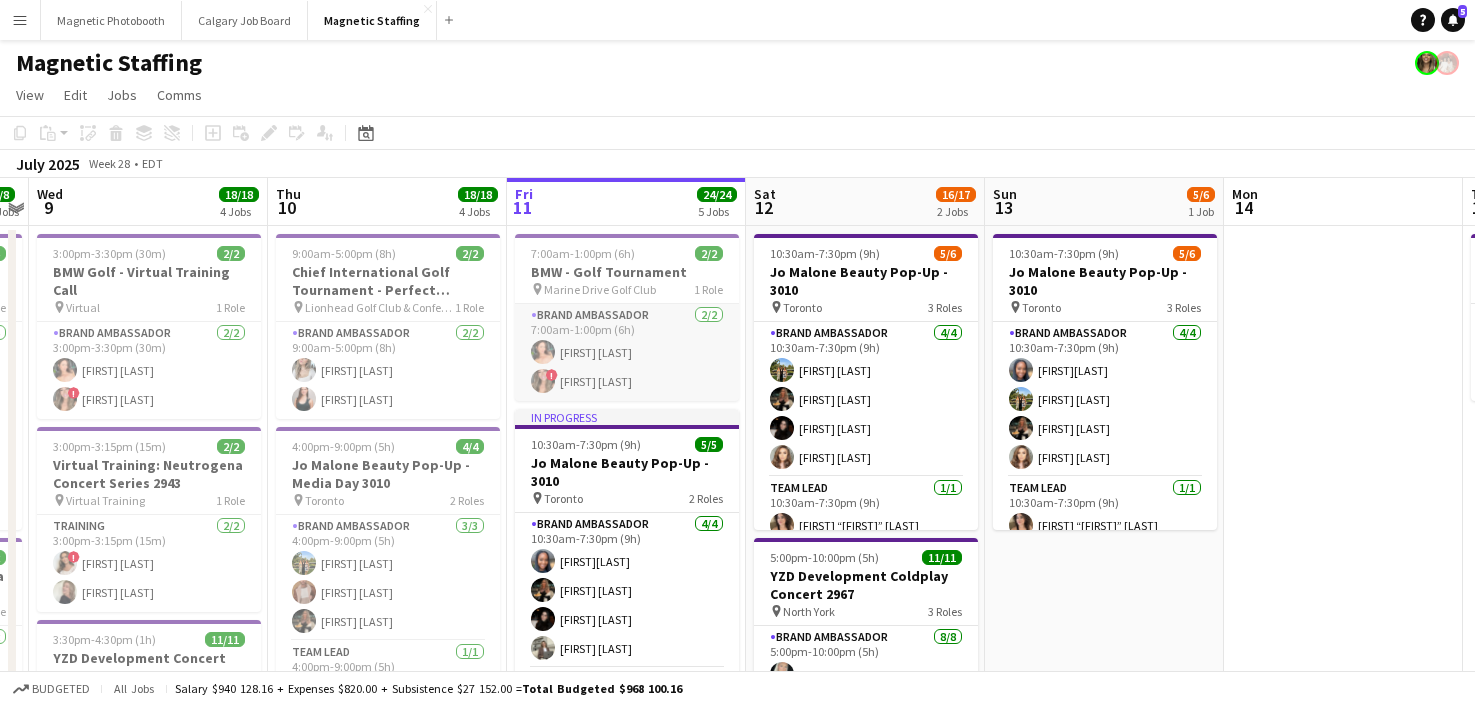 click on "Brand Ambassador   2/2   7:00am-1:00pm (6h)
[FIRST] [LAST] ! [FIRST] [LAST]" at bounding box center [627, 352] 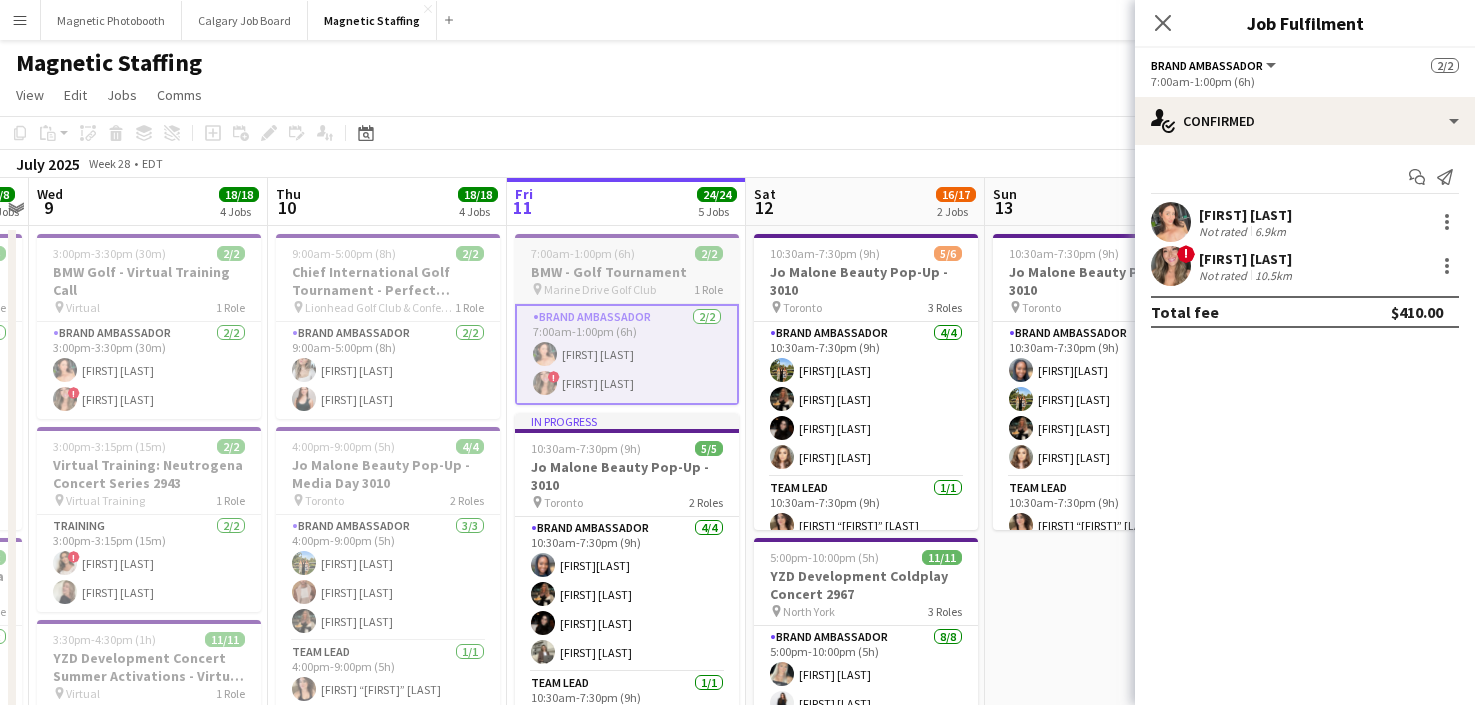 click on "BMW - Golf Tournament" at bounding box center (627, 272) 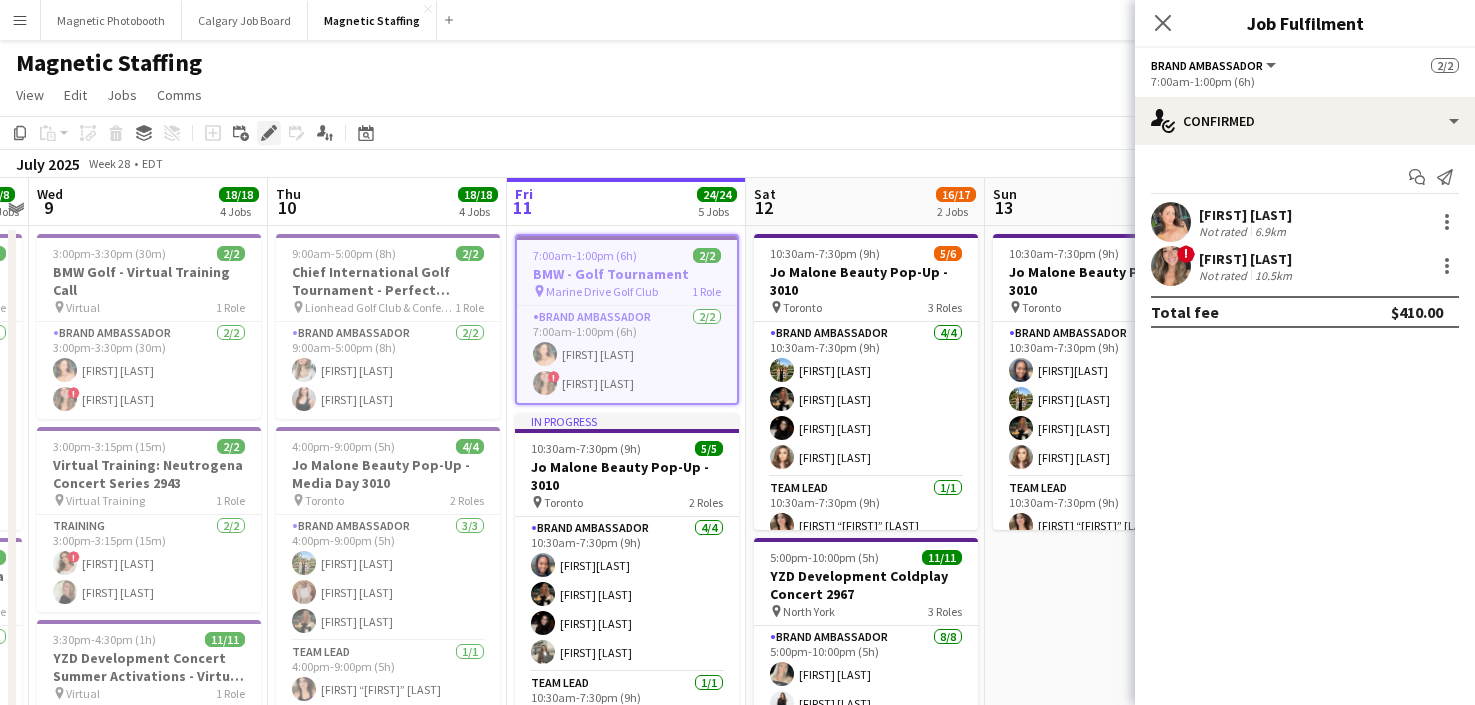 click 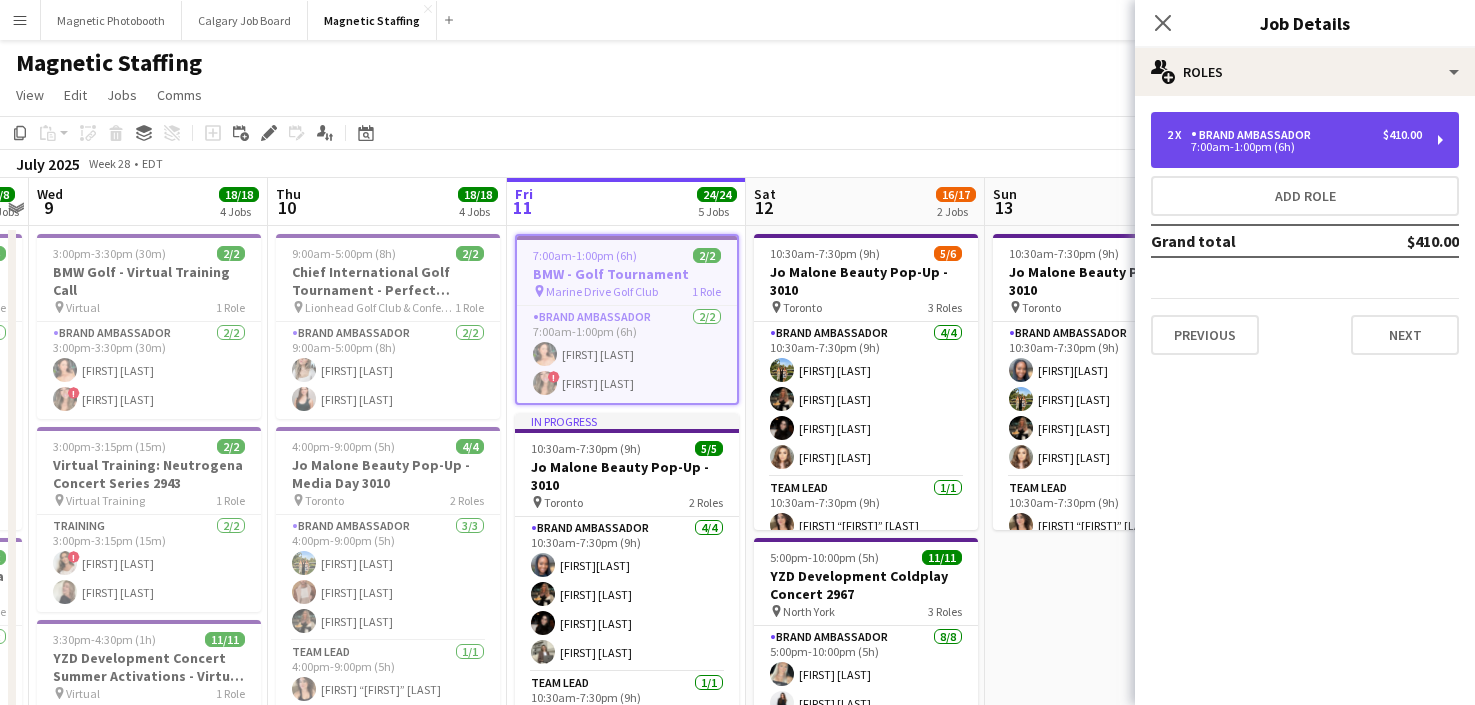 click on "7:00am-1:00pm (6h)" at bounding box center [1294, 147] 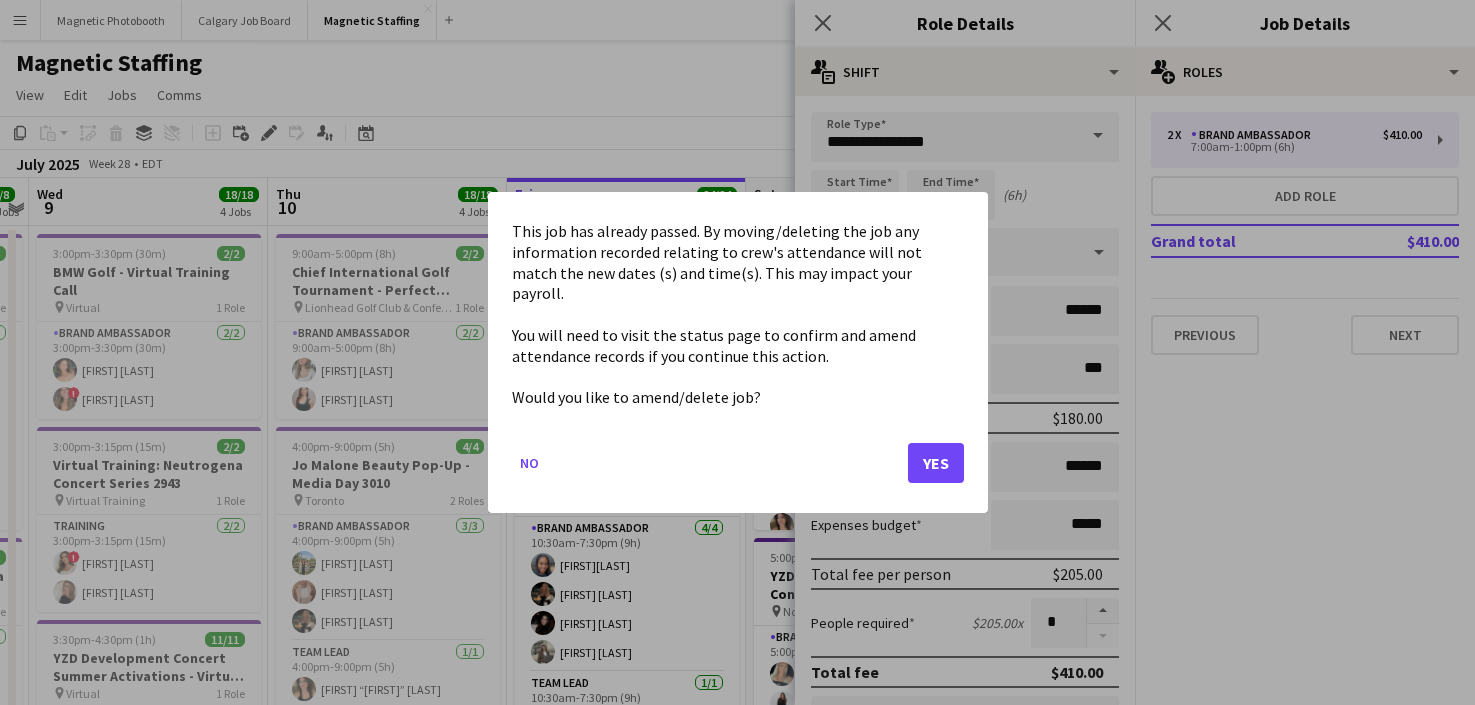drag, startPoint x: 957, startPoint y: 198, endPoint x: 841, endPoint y: 197, distance: 116.00431 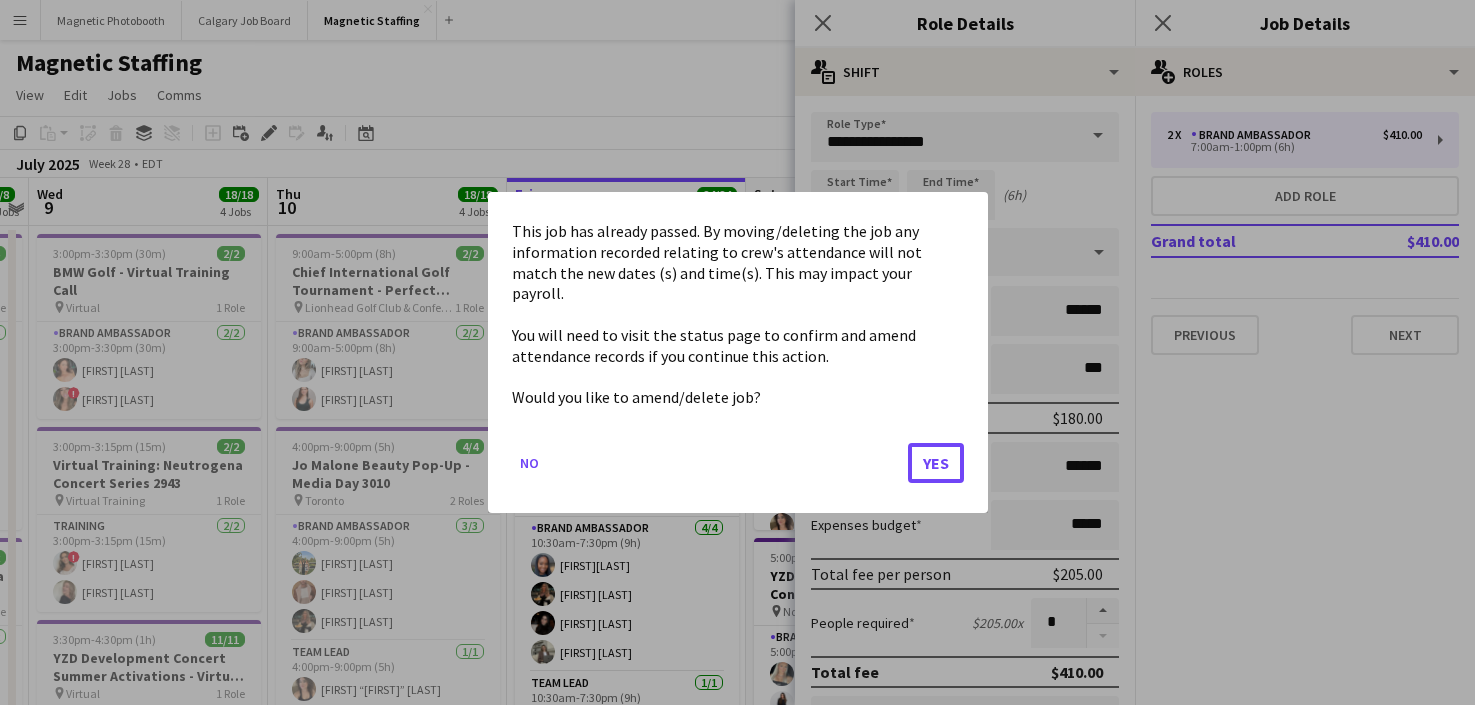 click on "No   Yes" 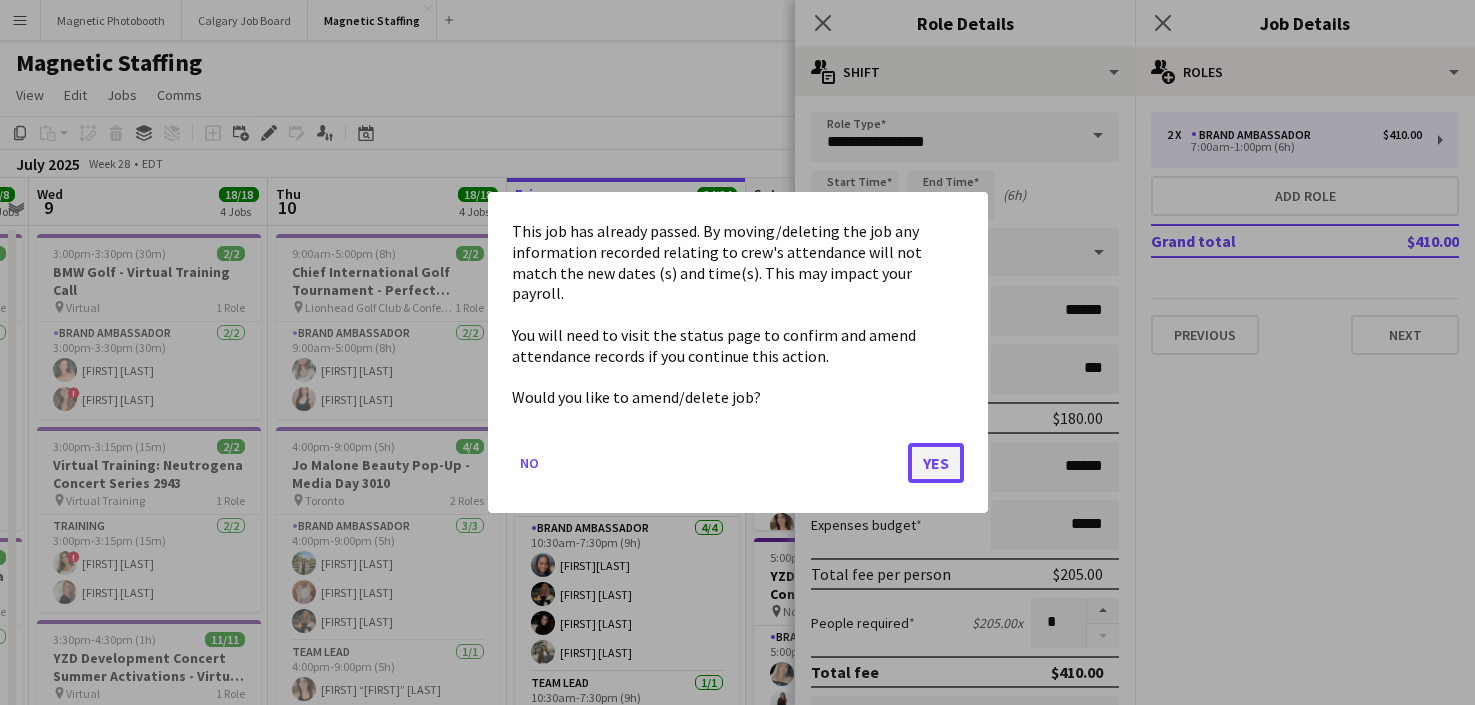 click on "Yes" 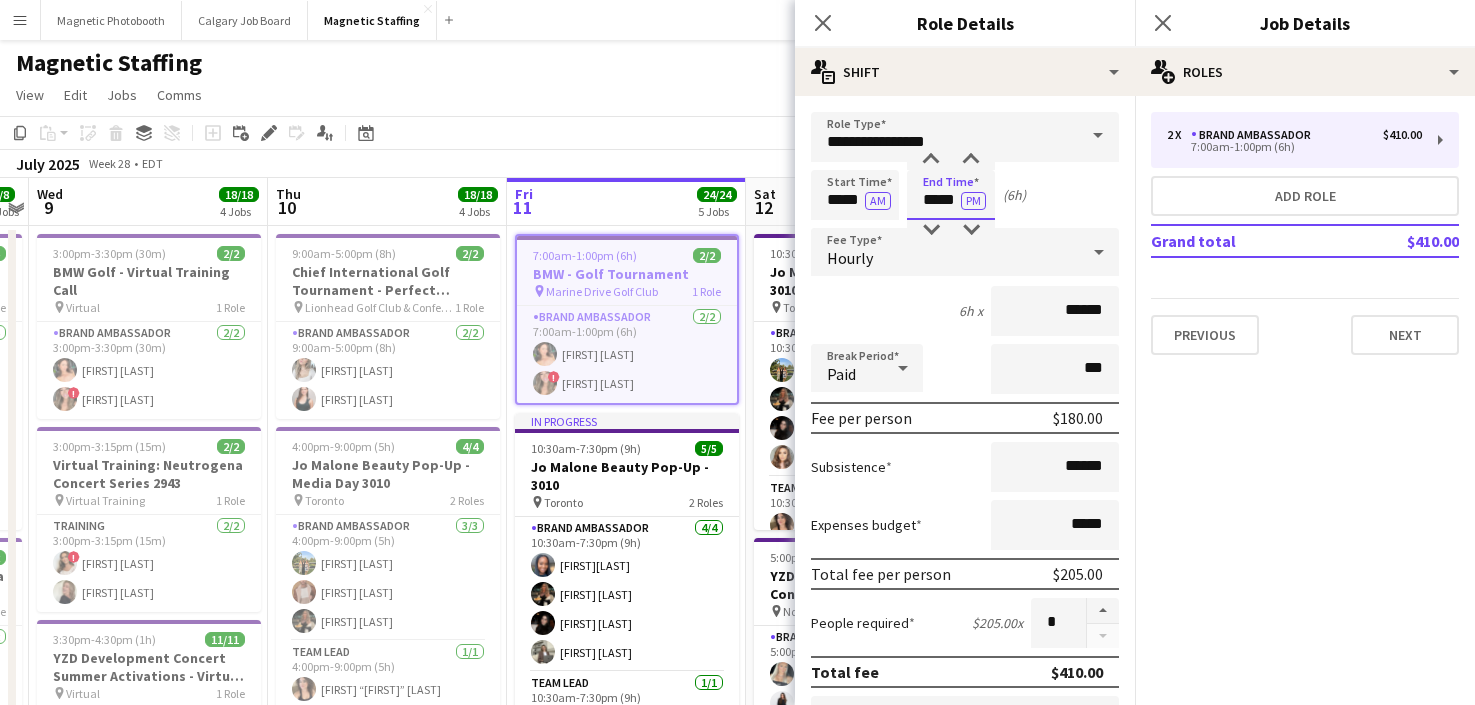 click on "*****" at bounding box center [951, 195] 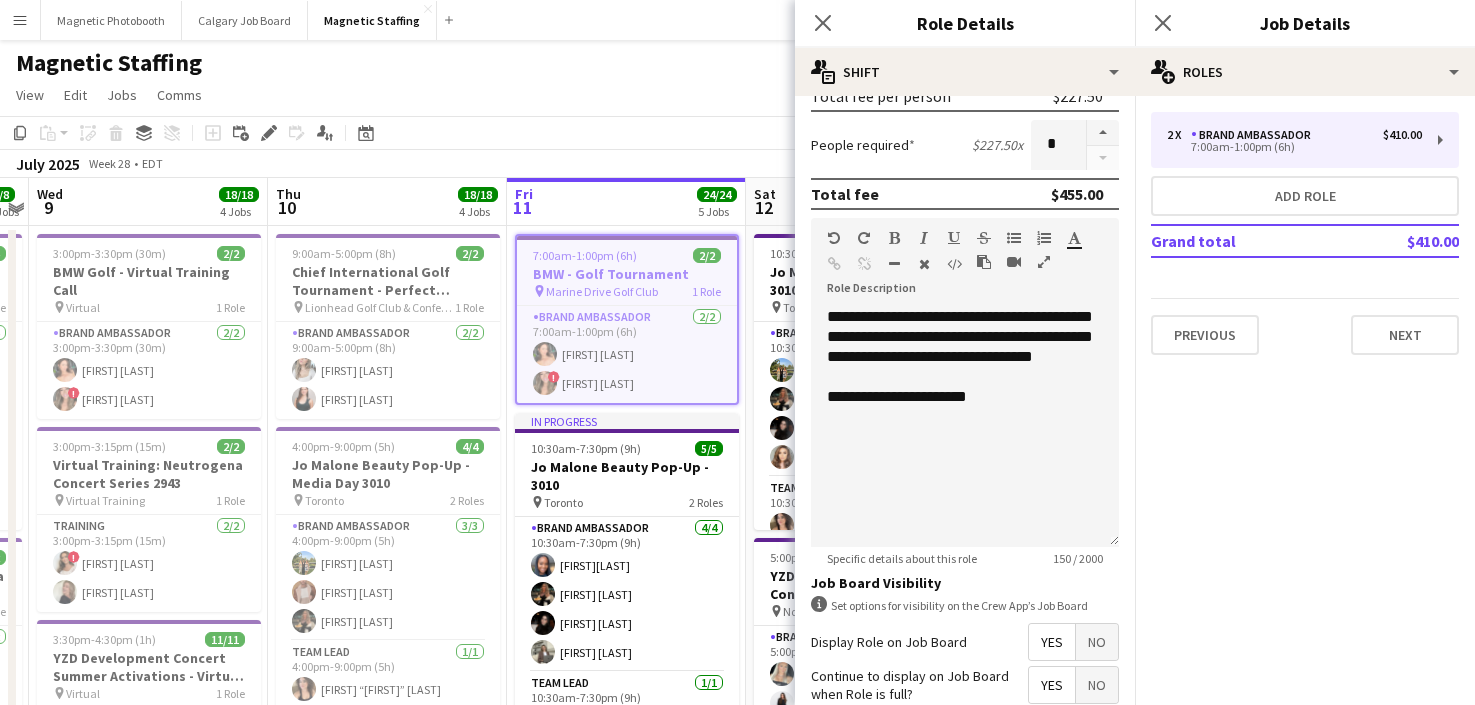 scroll, scrollTop: 649, scrollLeft: 0, axis: vertical 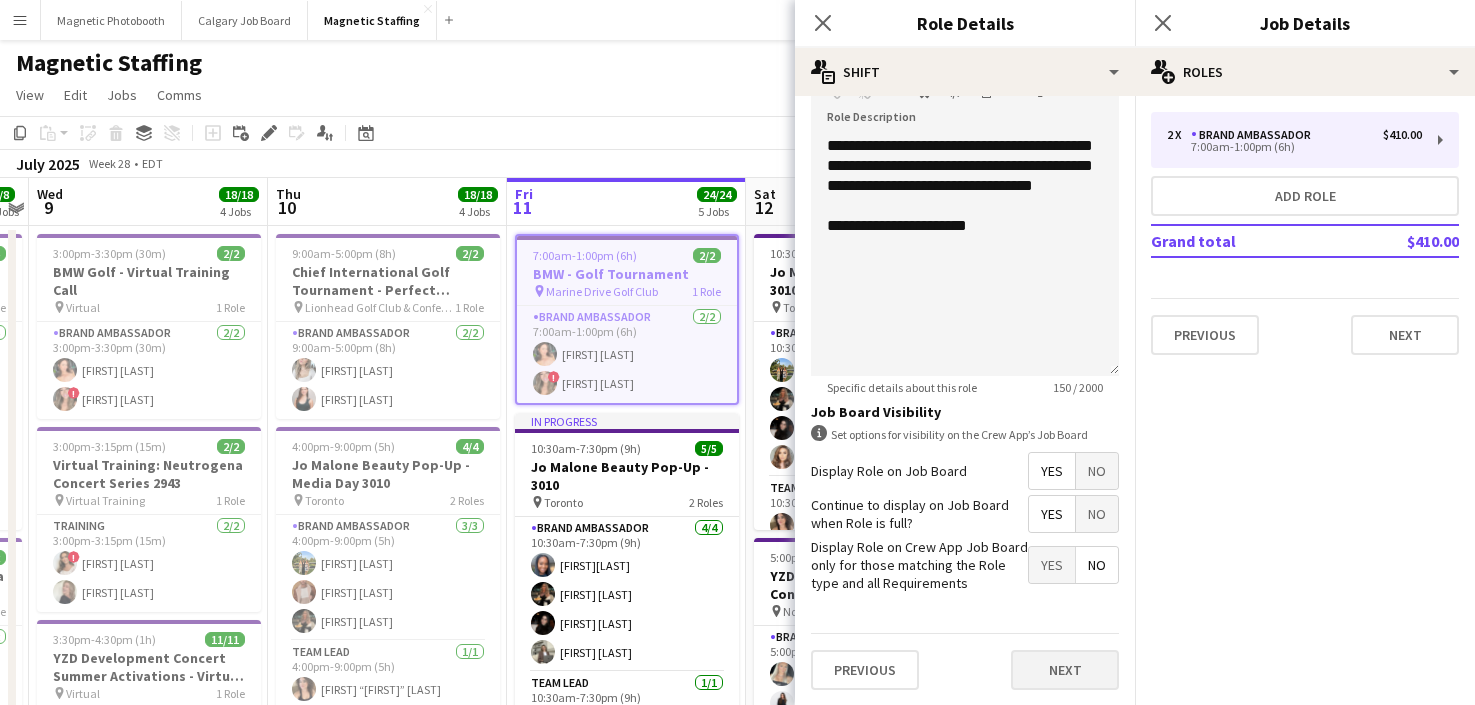 type on "*****" 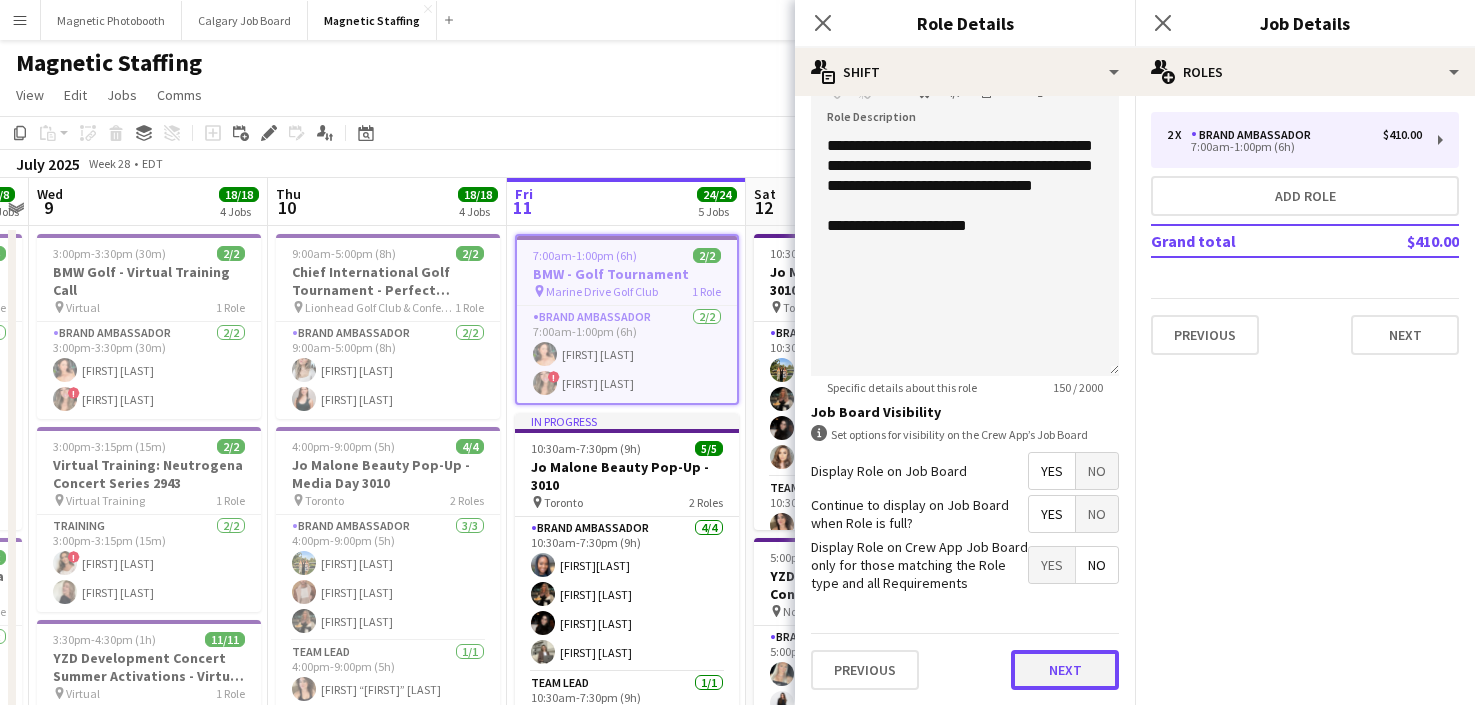 click on "Next" at bounding box center [1065, 670] 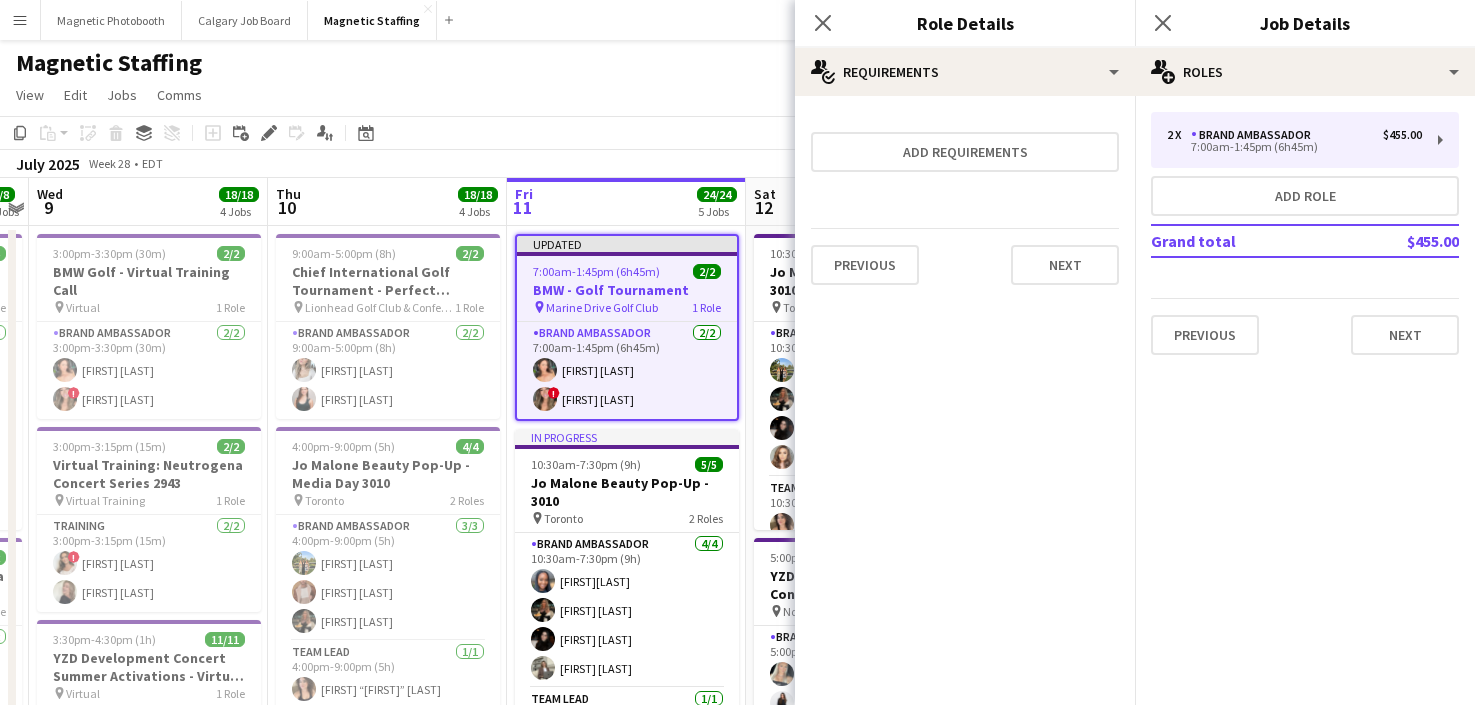 scroll, scrollTop: 0, scrollLeft: 0, axis: both 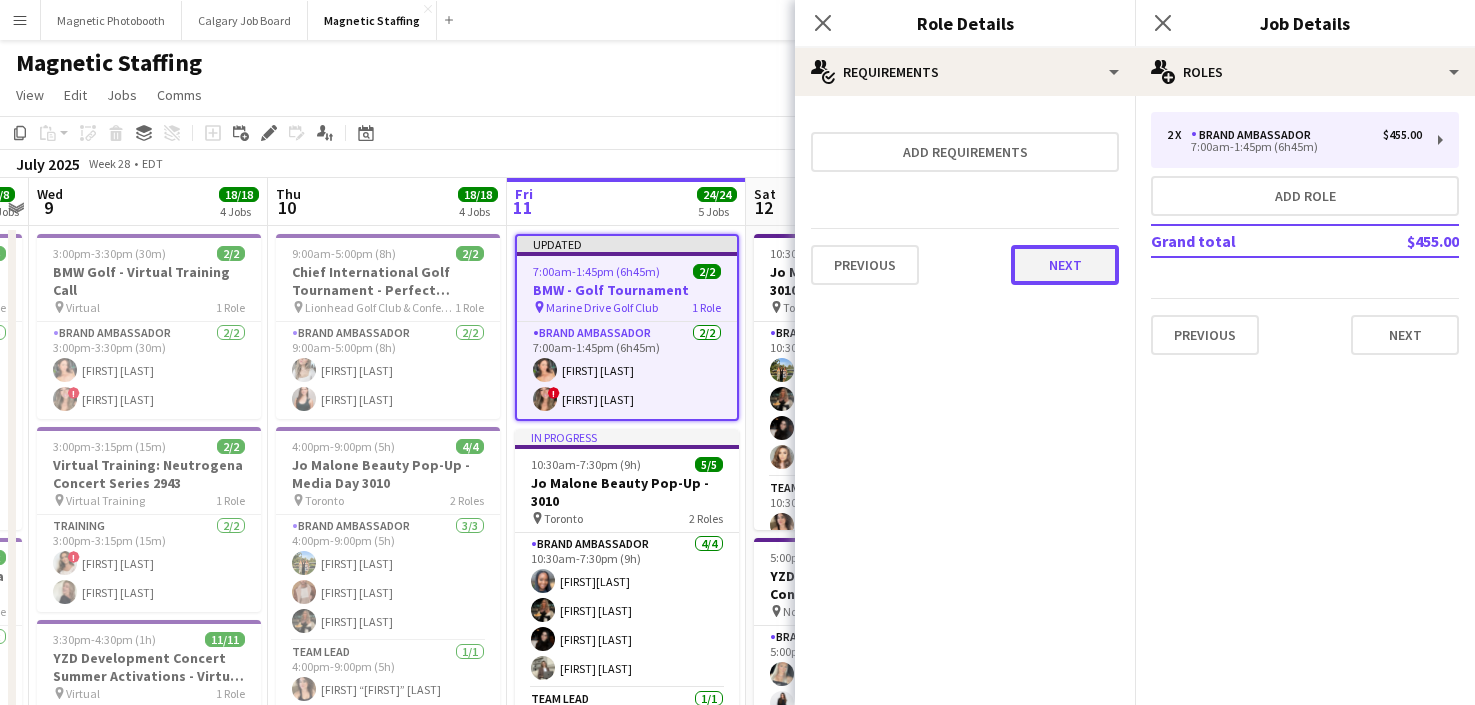 click on "Next" at bounding box center (1065, 265) 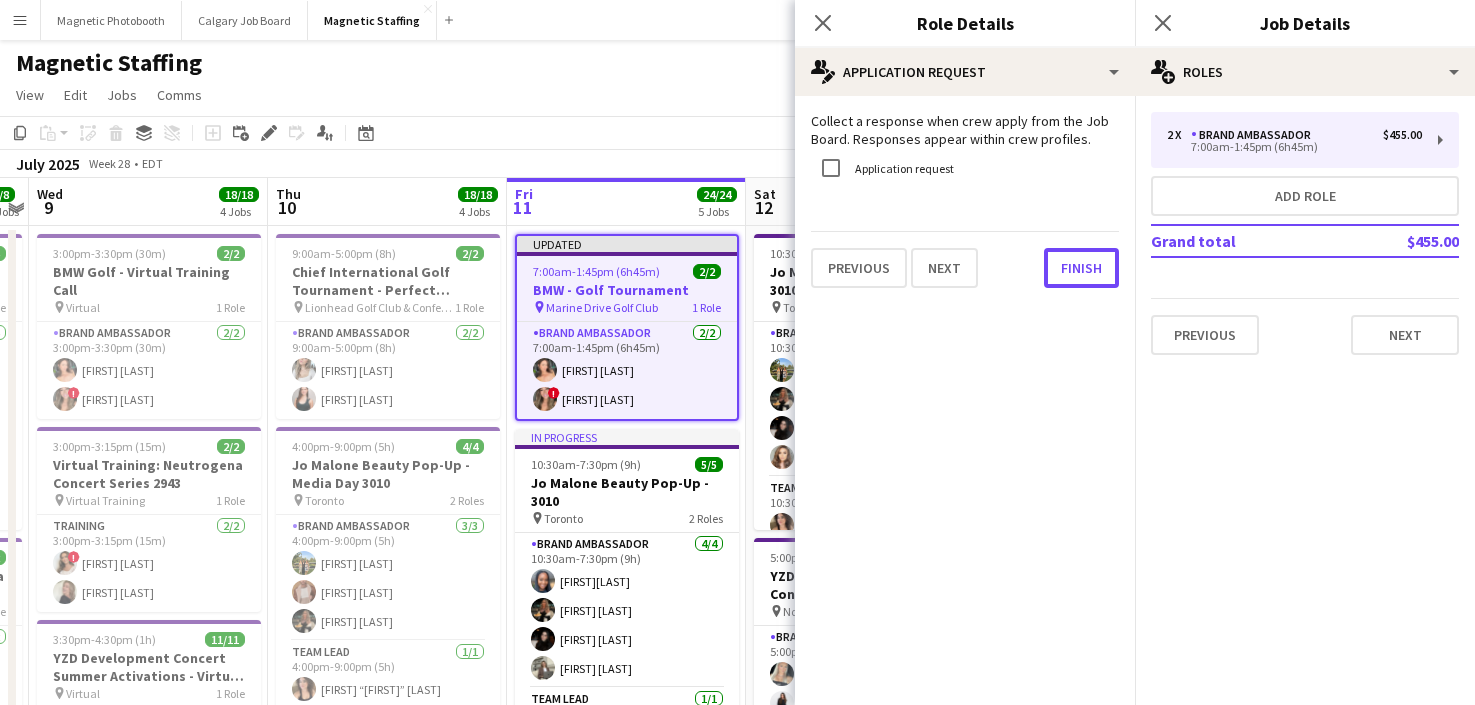 click on "Finish" at bounding box center [1081, 268] 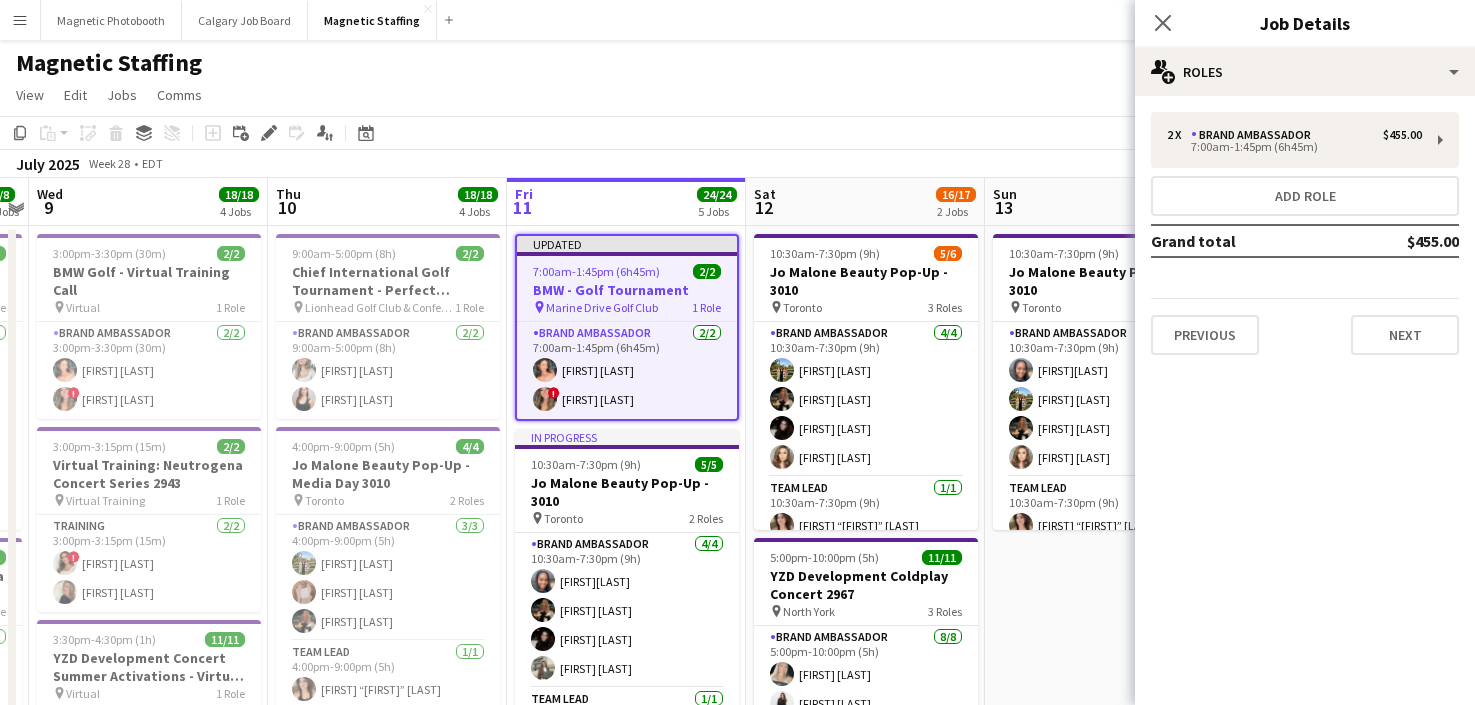 click on "Copy
Paste
Paste
Command
V Paste with crew
Command
Shift
V
Paste linked Job
Delete
Group
Ungroup
Add job
Add linked Job
Edit
Edit linked Job
Applicants
Date picker
JUL 2025 JUL 2025 Monday M Tuesday T Wednesday W Thursday T Friday F Saturday S Sunday S  JUL      1   2   3   4   5   6   7   8   9   10   11   12   13   14   15   16   17   18   19   20   21   22   23   24" 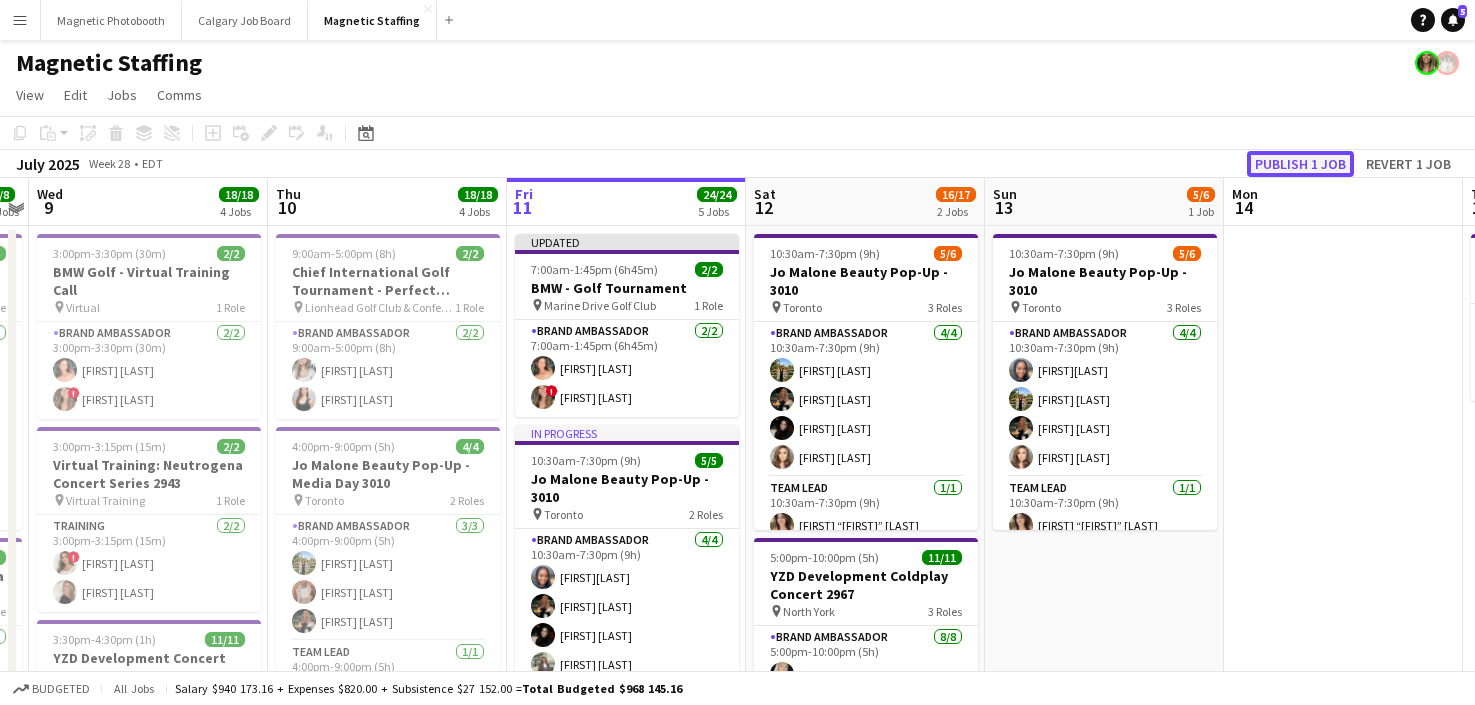 click on "Publish 1 job" 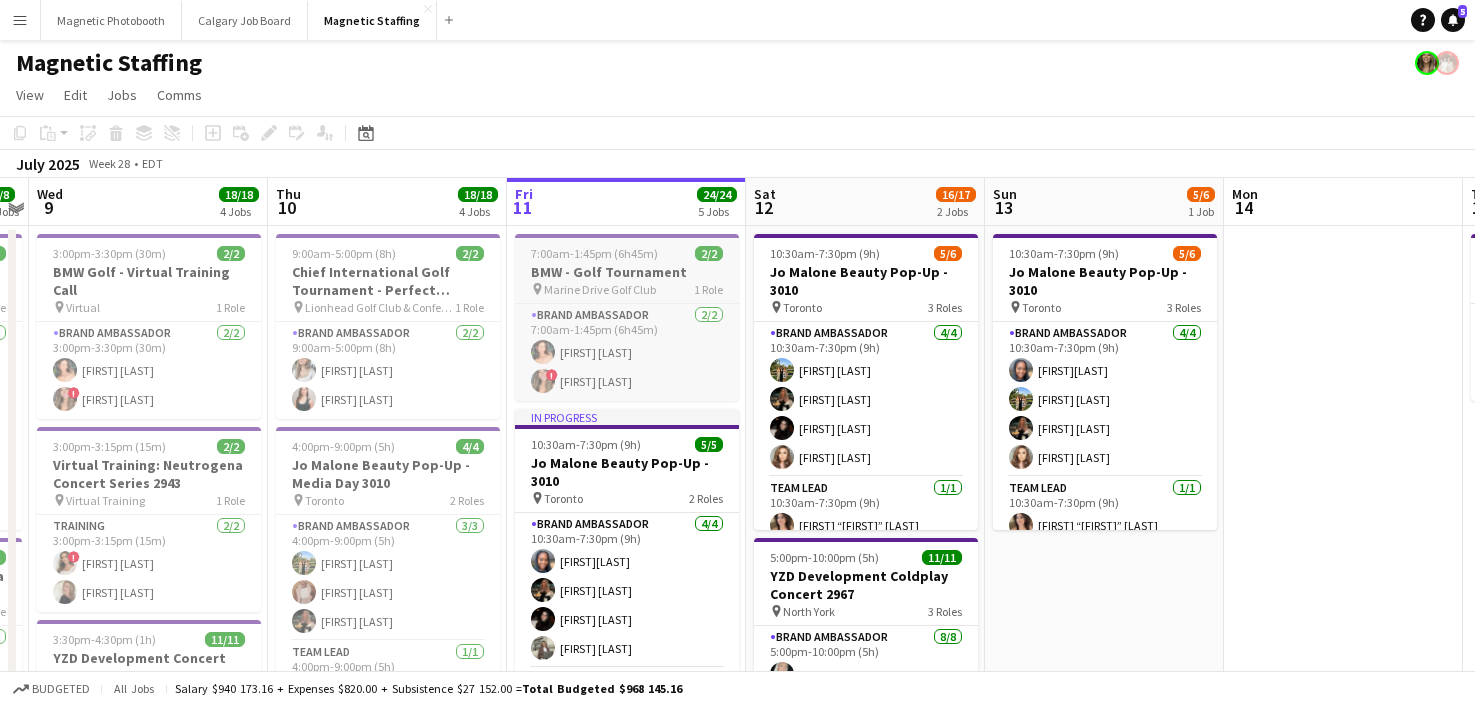 click on "7:00am-1:45pm (6h45m)    2/2" at bounding box center [627, 253] 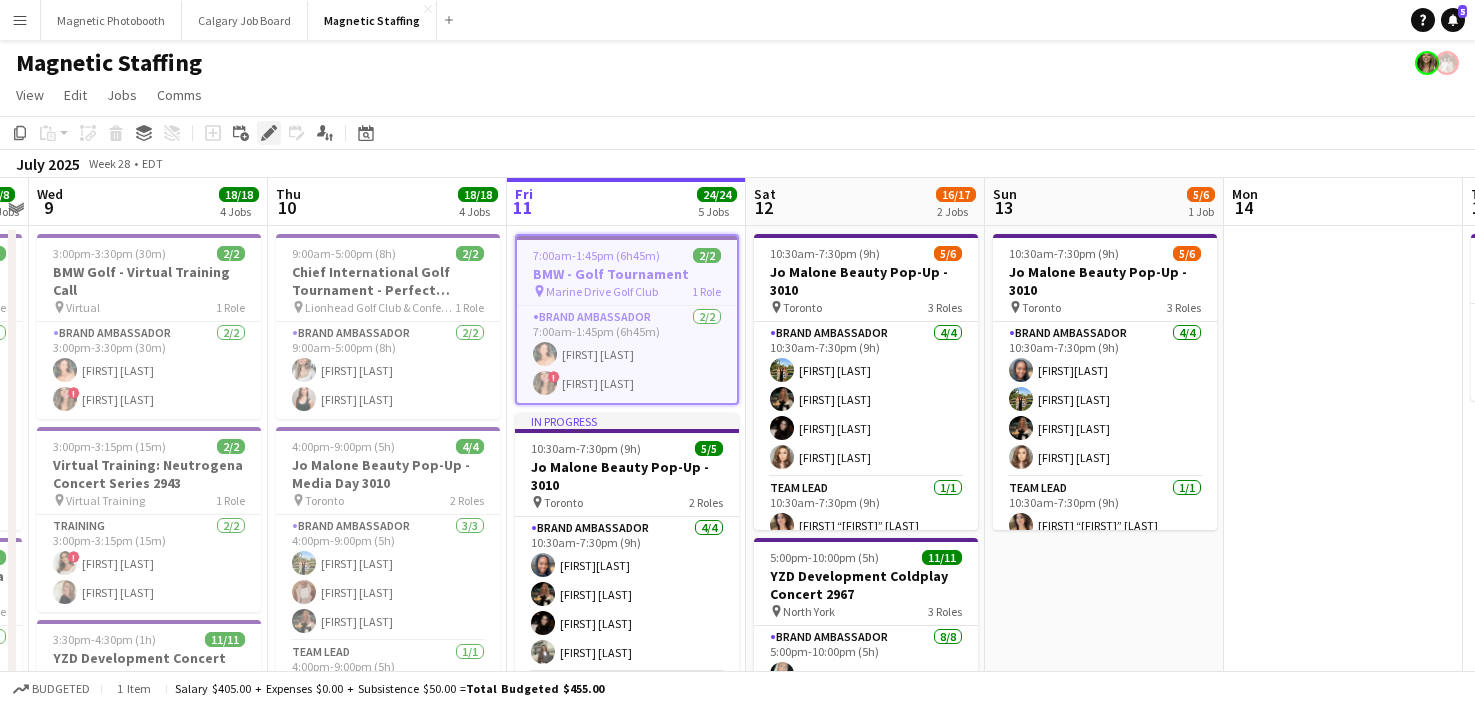 click on "Edit" 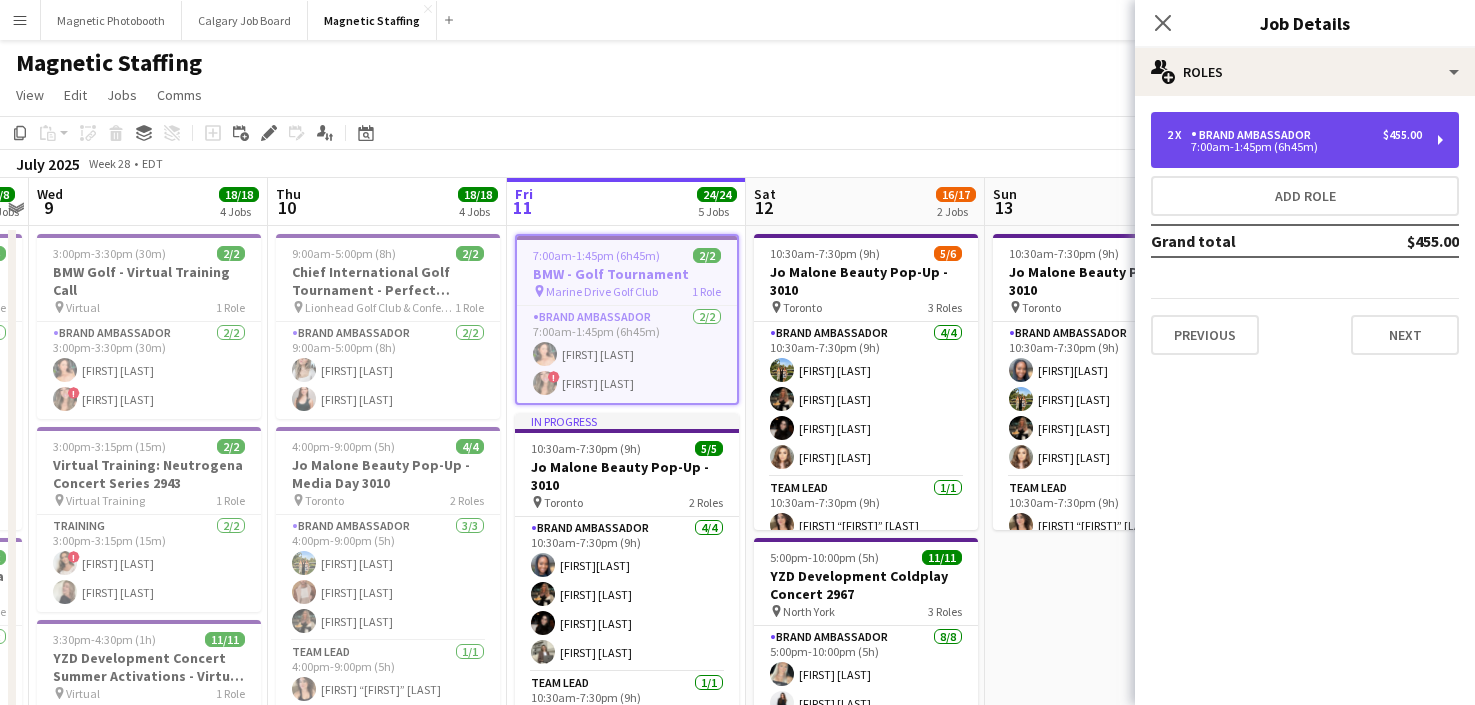click on "7:00am-1:45pm (6h45m)" at bounding box center (1294, 147) 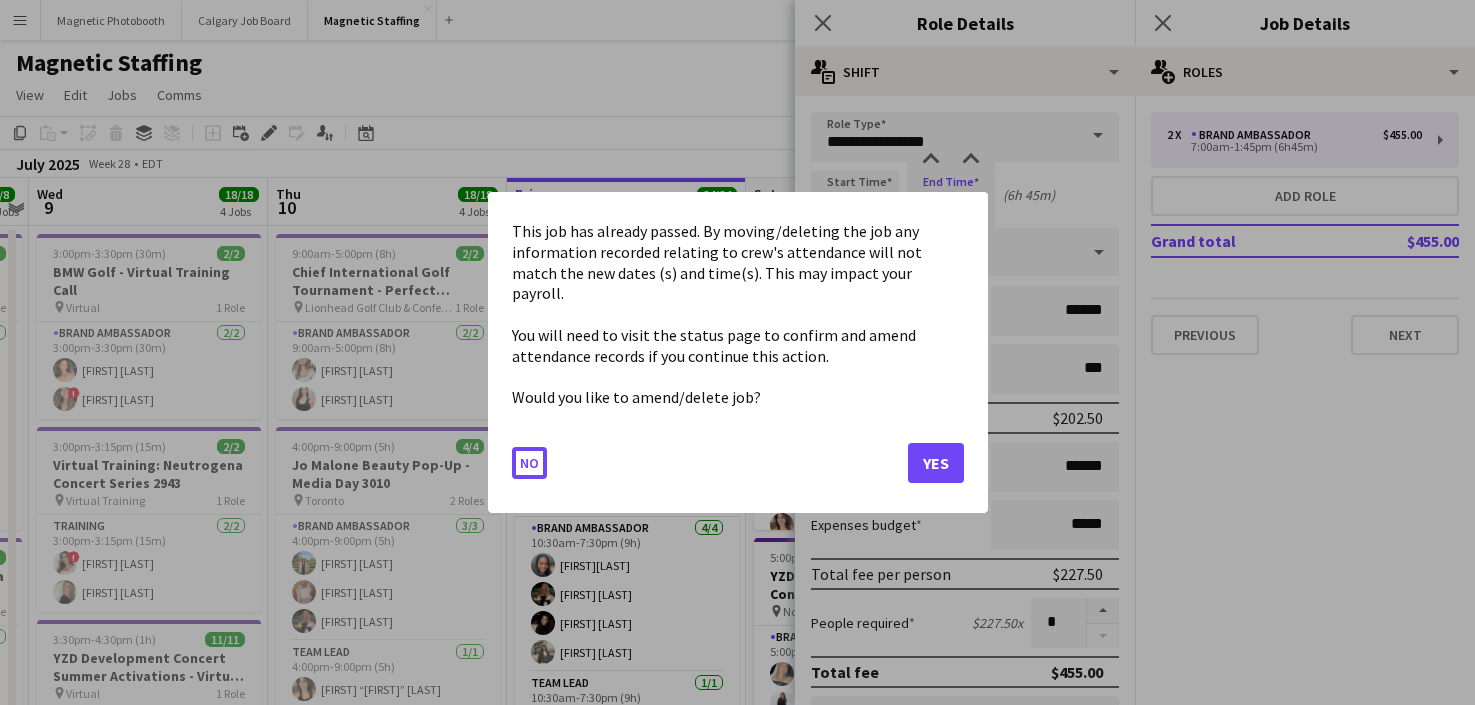 drag, startPoint x: 958, startPoint y: 199, endPoint x: 802, endPoint y: 199, distance: 156 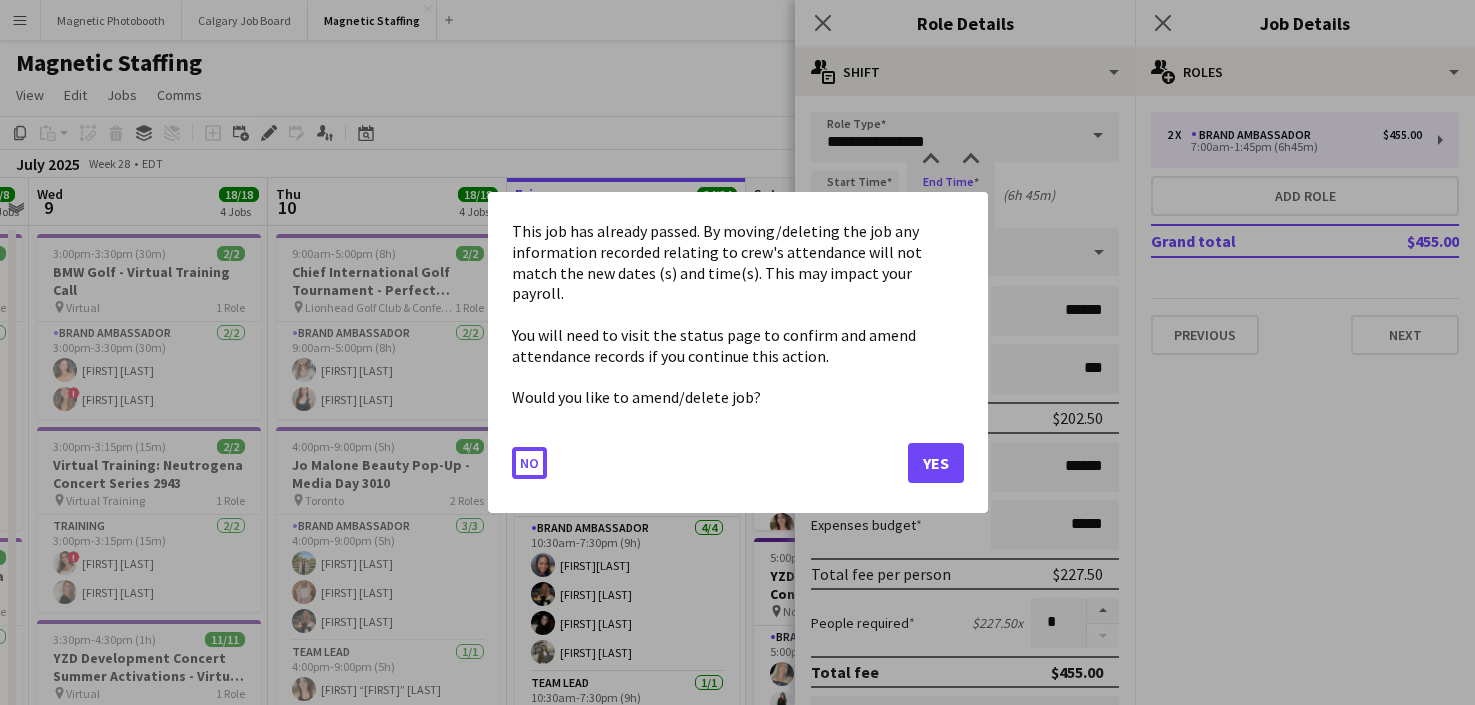 click on "Menu
Boards
Boards   Boards   All jobs   Status
Workforce
Workforce   My Workforce   Recruiting
Comms
Comms
Pay
Pay   Approvals   Payments   Reports
Platform Settings
Platform Settings   Your settings
Training Academy
Training Academy
Knowledge Base
Knowledge Base
Product Updates
Product Updates   Log Out   Privacy   Magnetic Photobooth
Close
Calgary Job Board
Close
Magnetic Staffing
Close
Add
Help
Notifications
5   Magnetic Staffing   View  Day view expanded Day view collapsed Month view Date picker Copy" at bounding box center (737, 1144) 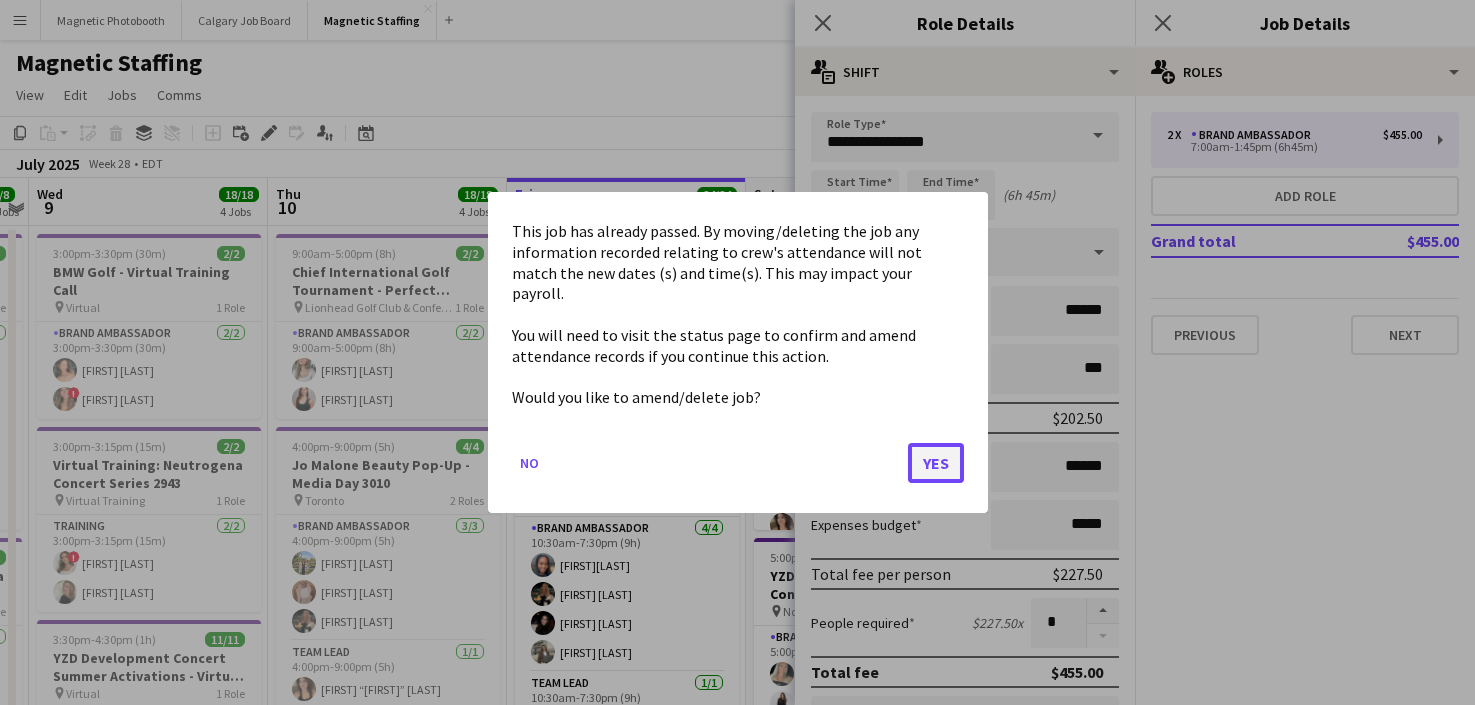 click on "Yes" 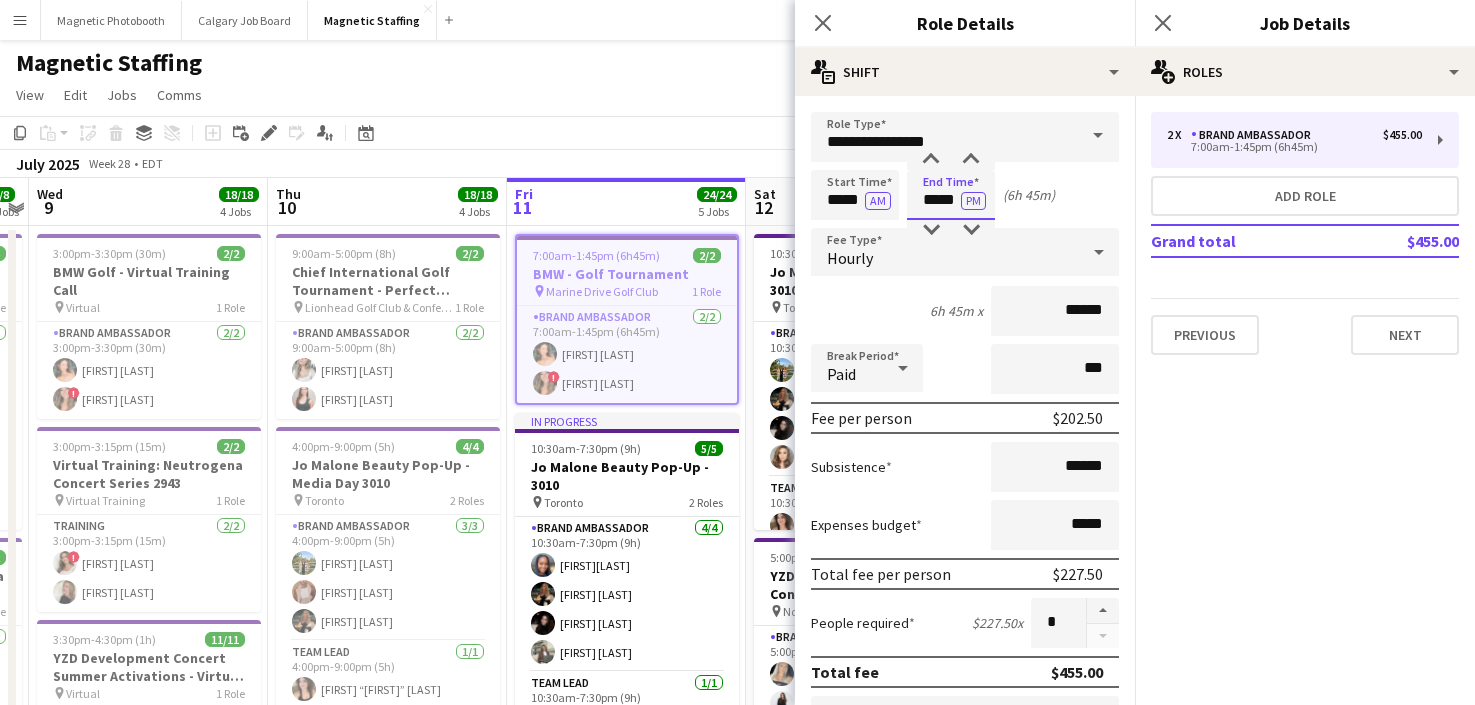 drag, startPoint x: 959, startPoint y: 200, endPoint x: 802, endPoint y: 197, distance: 157.02866 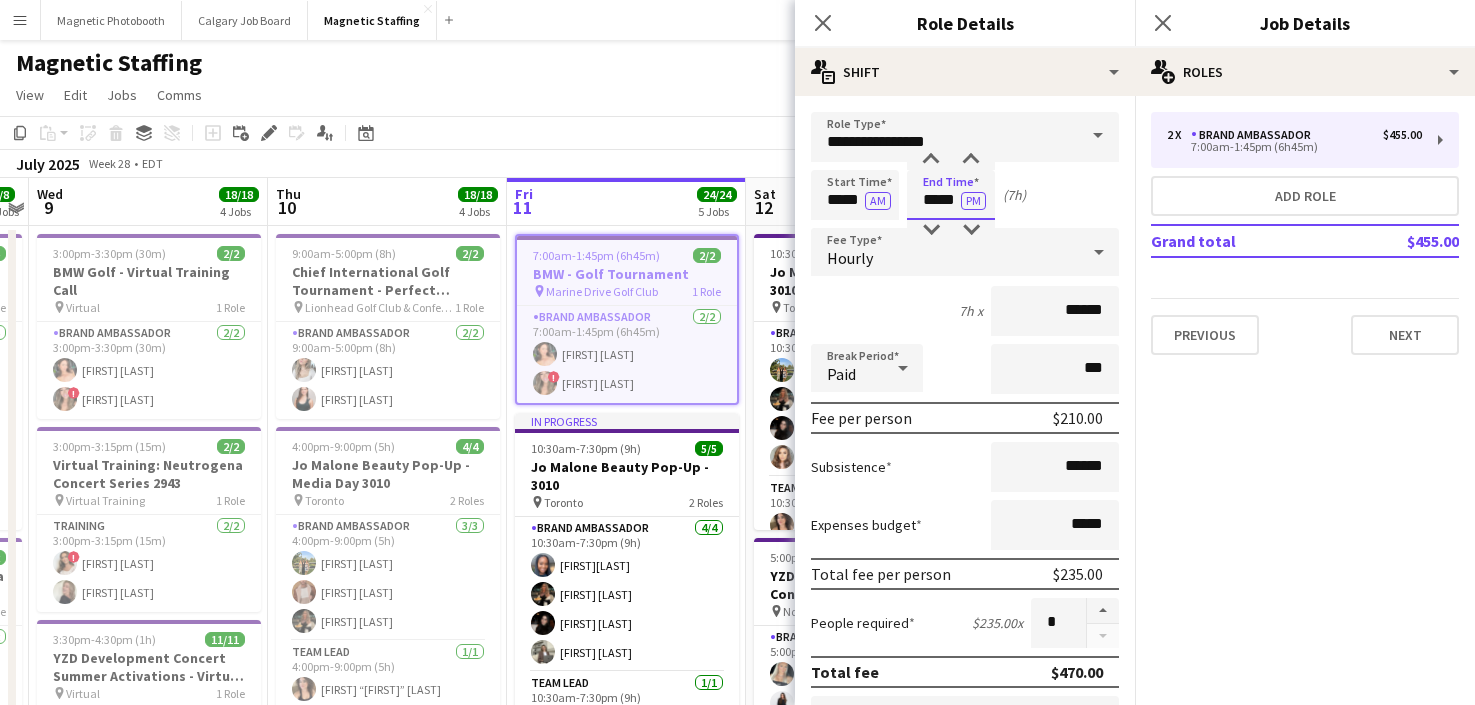 scroll, scrollTop: 649, scrollLeft: 0, axis: vertical 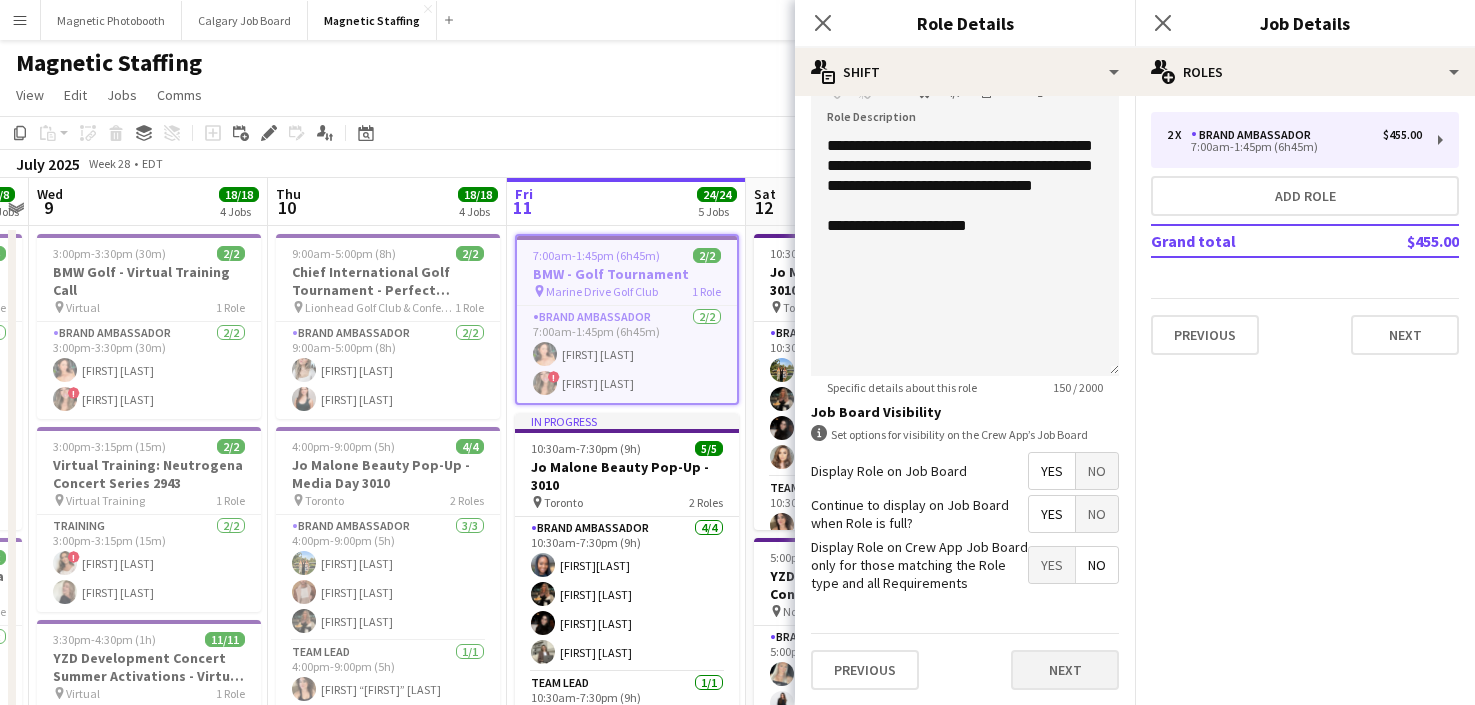 type on "*****" 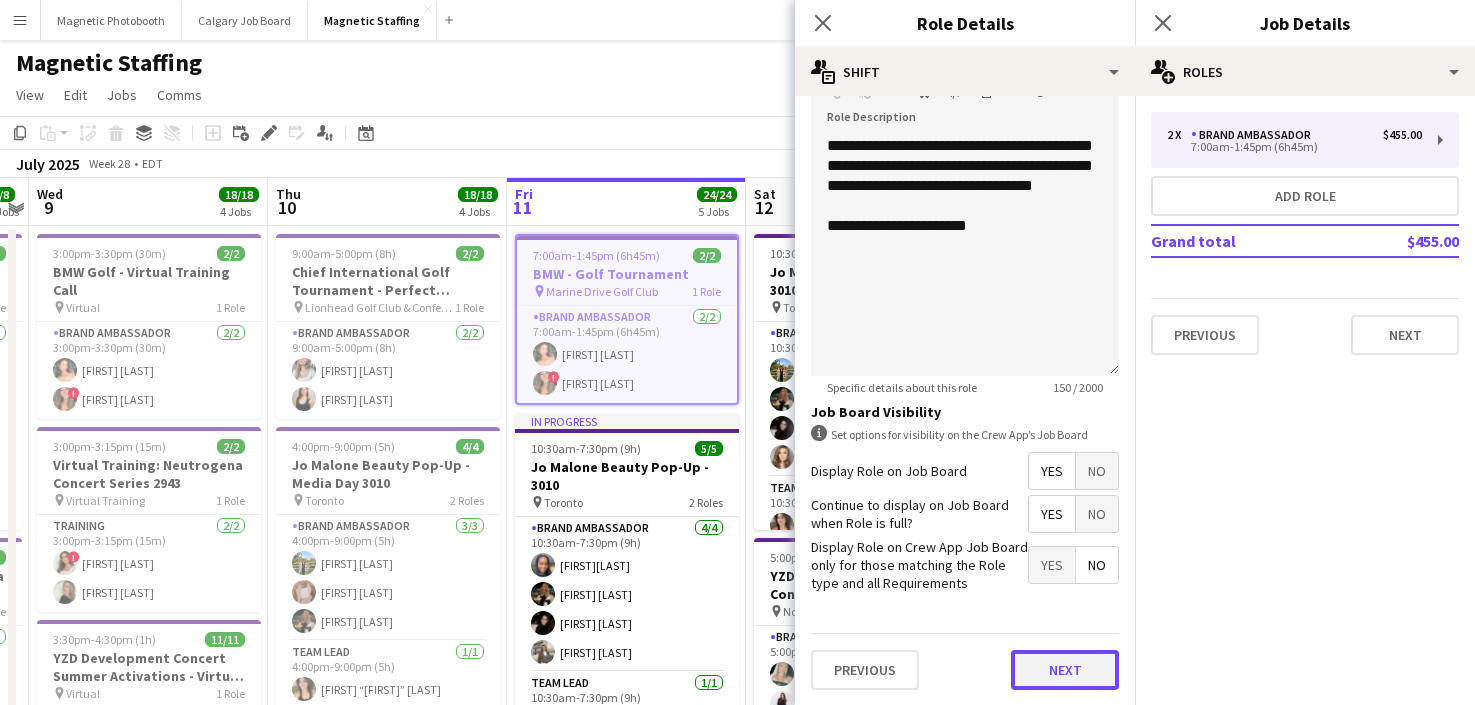 click on "Next" at bounding box center [1065, 670] 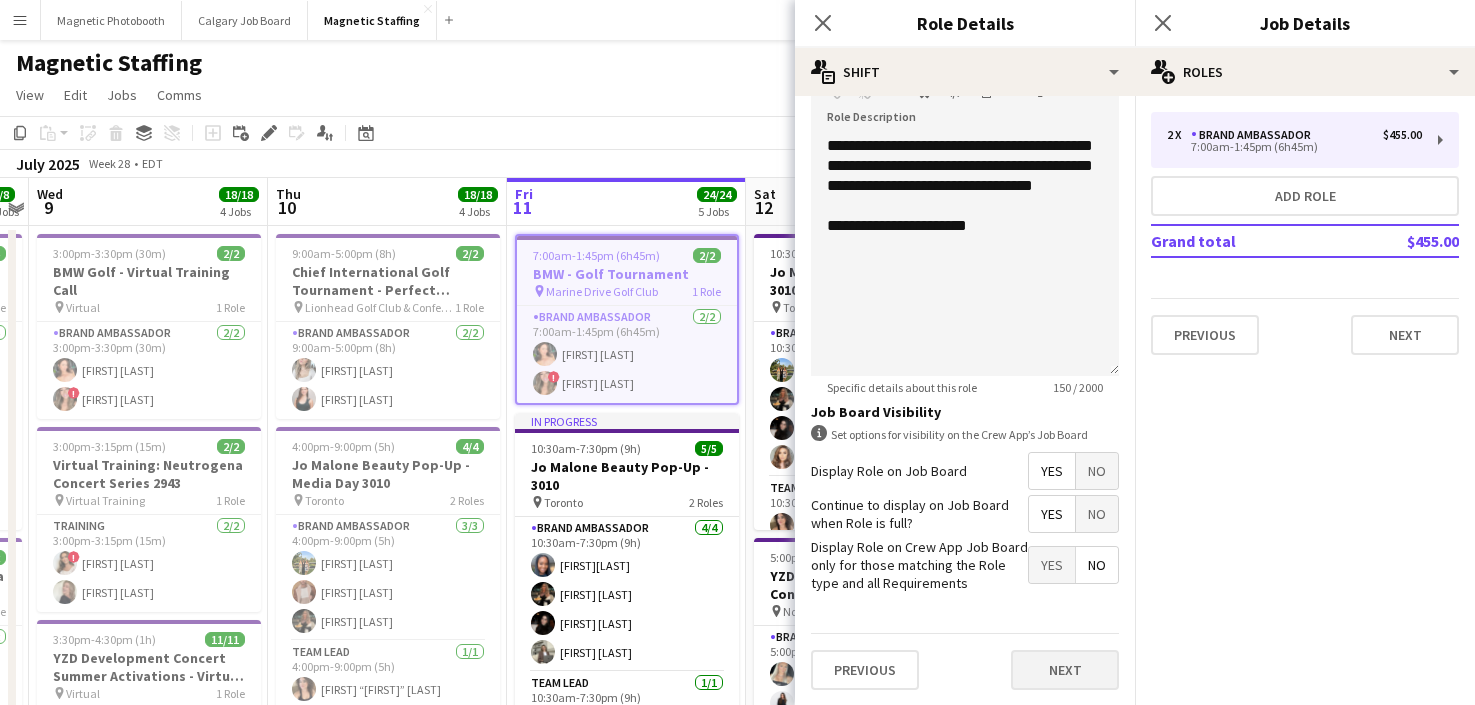 scroll, scrollTop: 0, scrollLeft: 0, axis: both 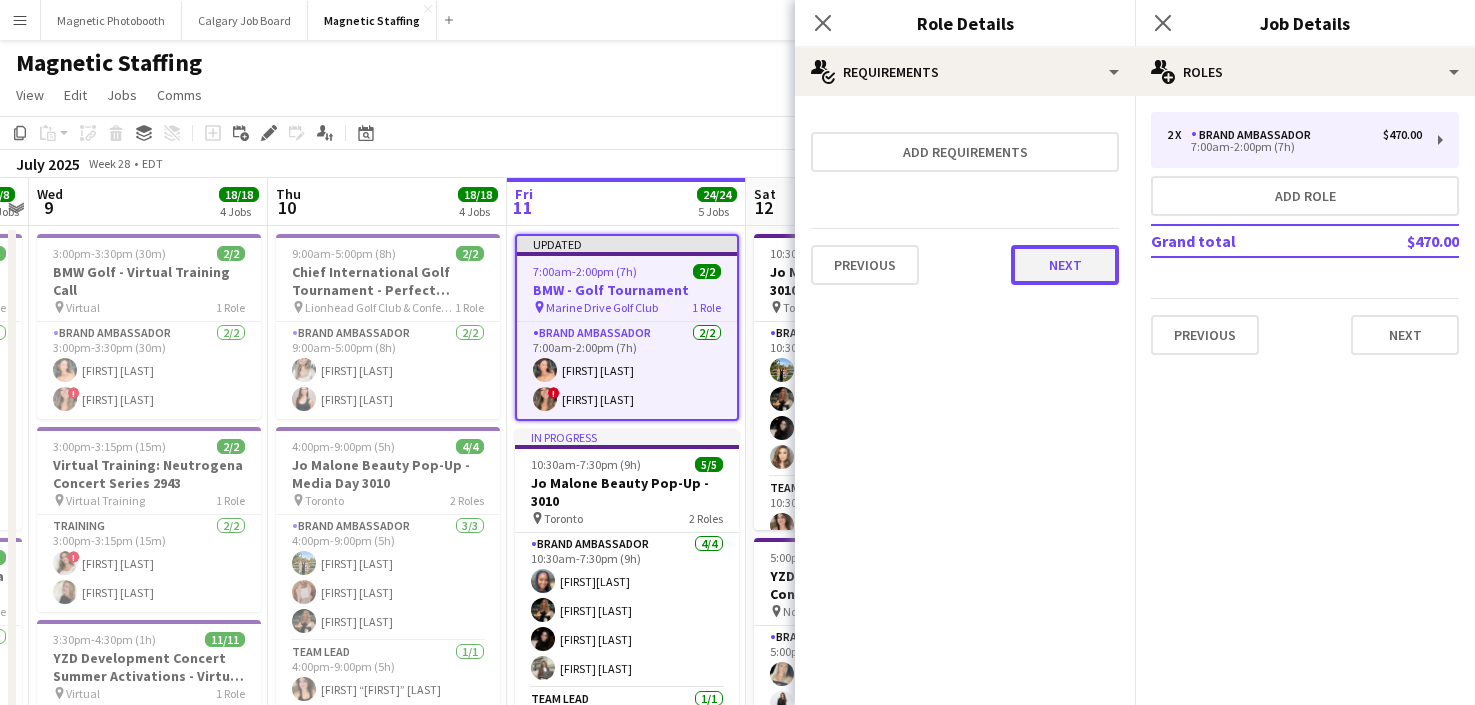 click on "Next" at bounding box center (1065, 265) 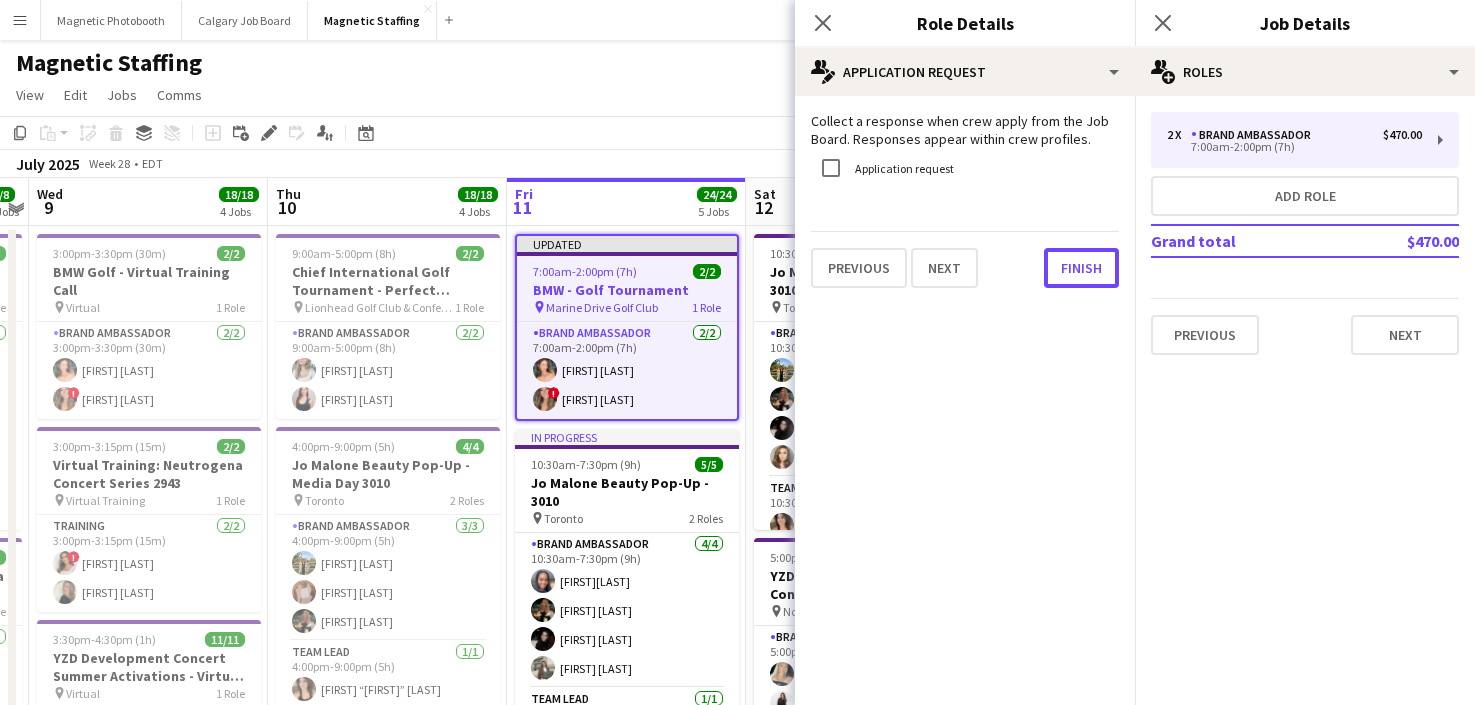 click on "Finish" at bounding box center (1081, 268) 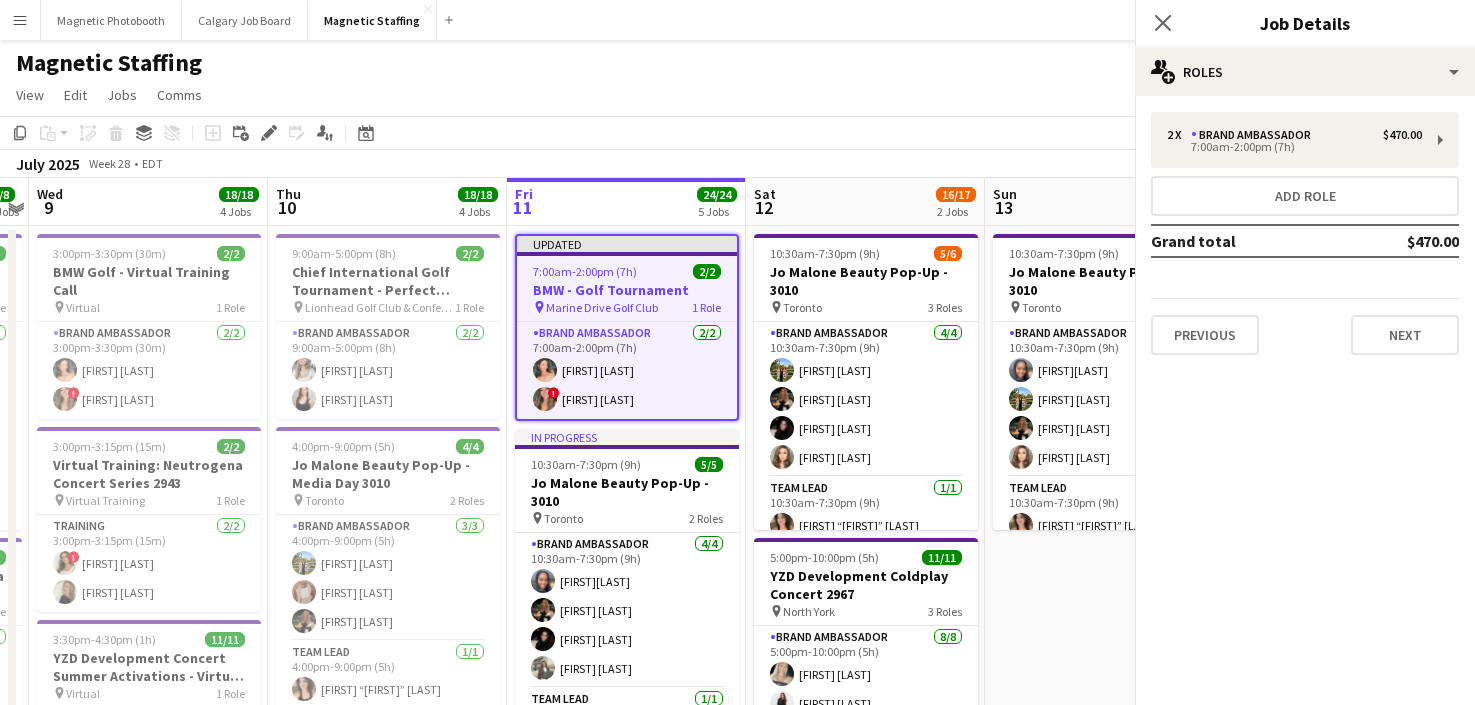 click on "View  Day view expanded Day view collapsed Month view Date picker Jump to today Expand Linked Jobs Collapse Linked Jobs  Edit  Copy
Command
C  Paste  Without Crew
Command
V With Crew
Command
Shift
V Paste as linked job  Group  Group Ungroup  Jobs  New Job Edit Job Delete Job New Linked Job Edit Linked Jobs Job fulfilment Promote Role Copy Role URL  Comms  Notify confirmed crew Create chat" 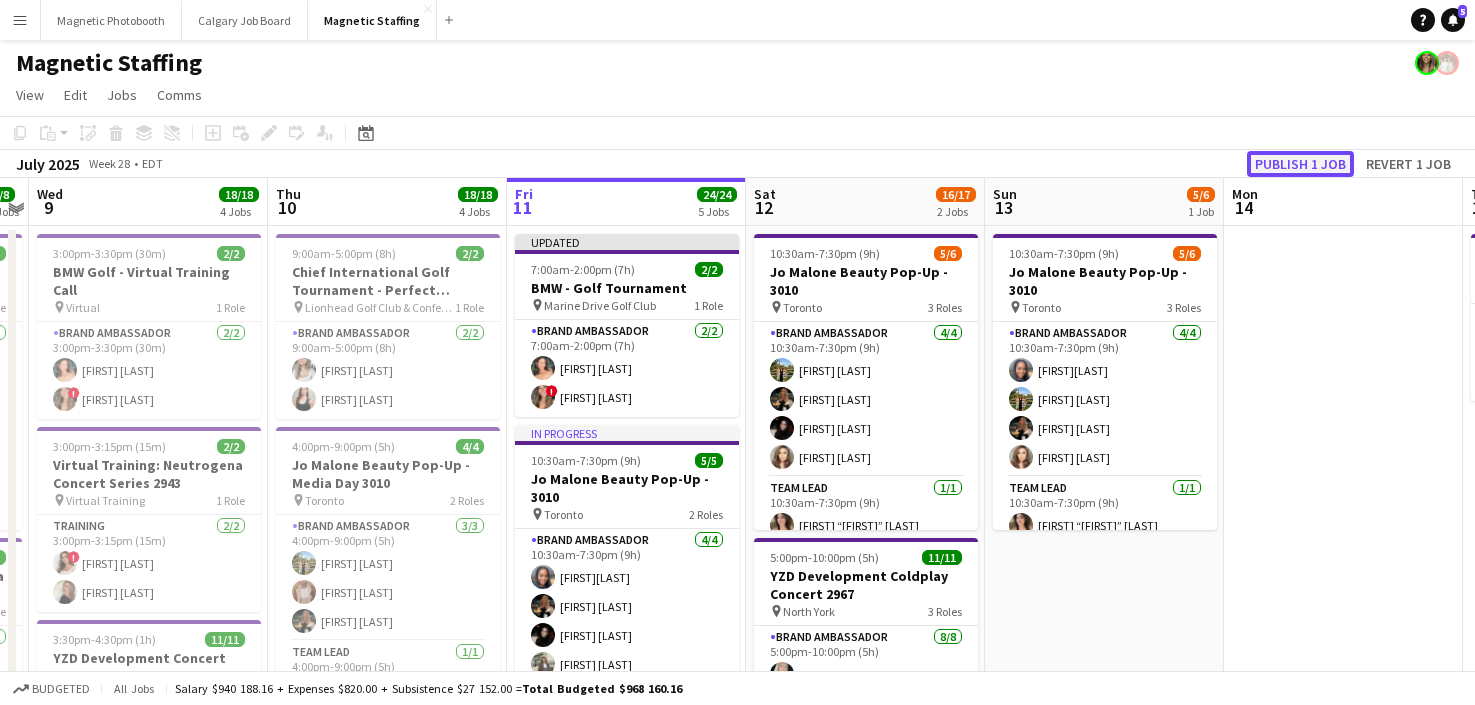 click on "Publish 1 job" 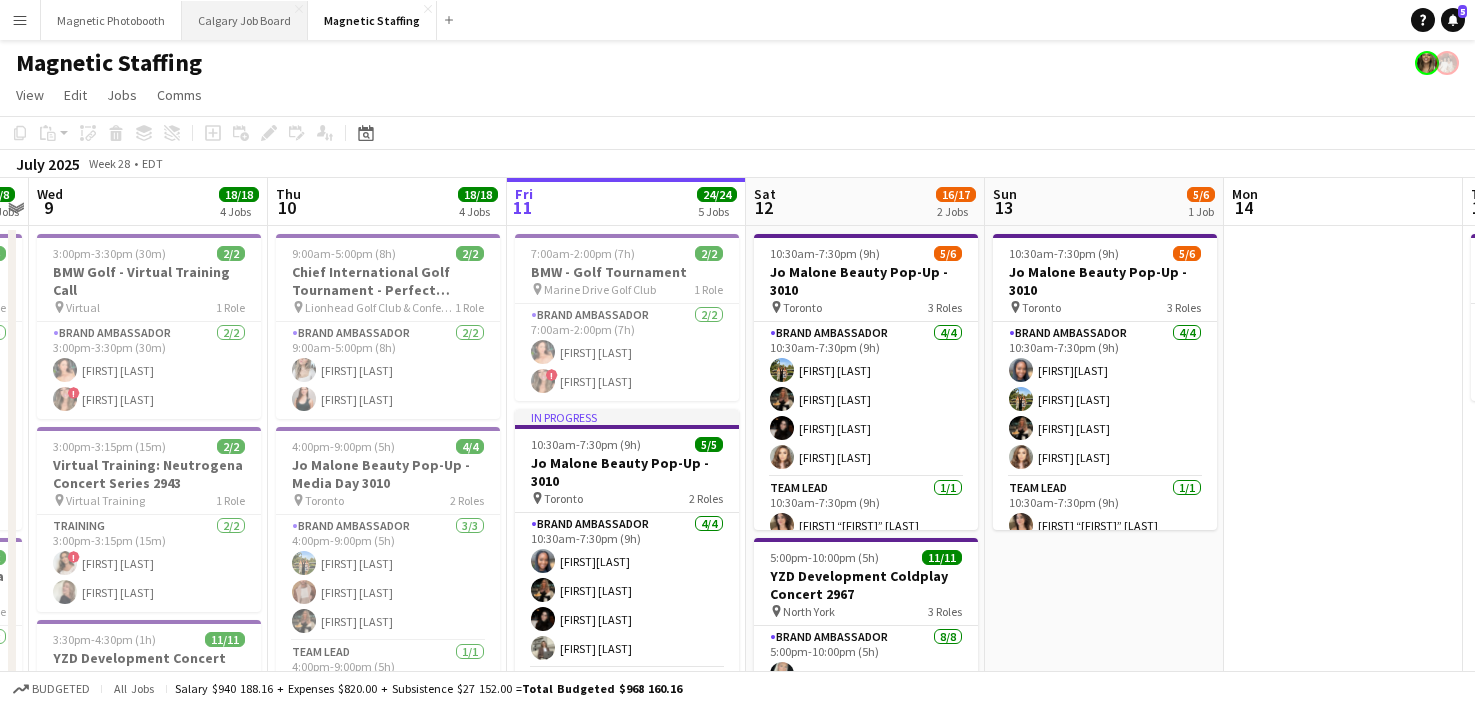 click on "Calgary Job Board
Close" at bounding box center [245, 20] 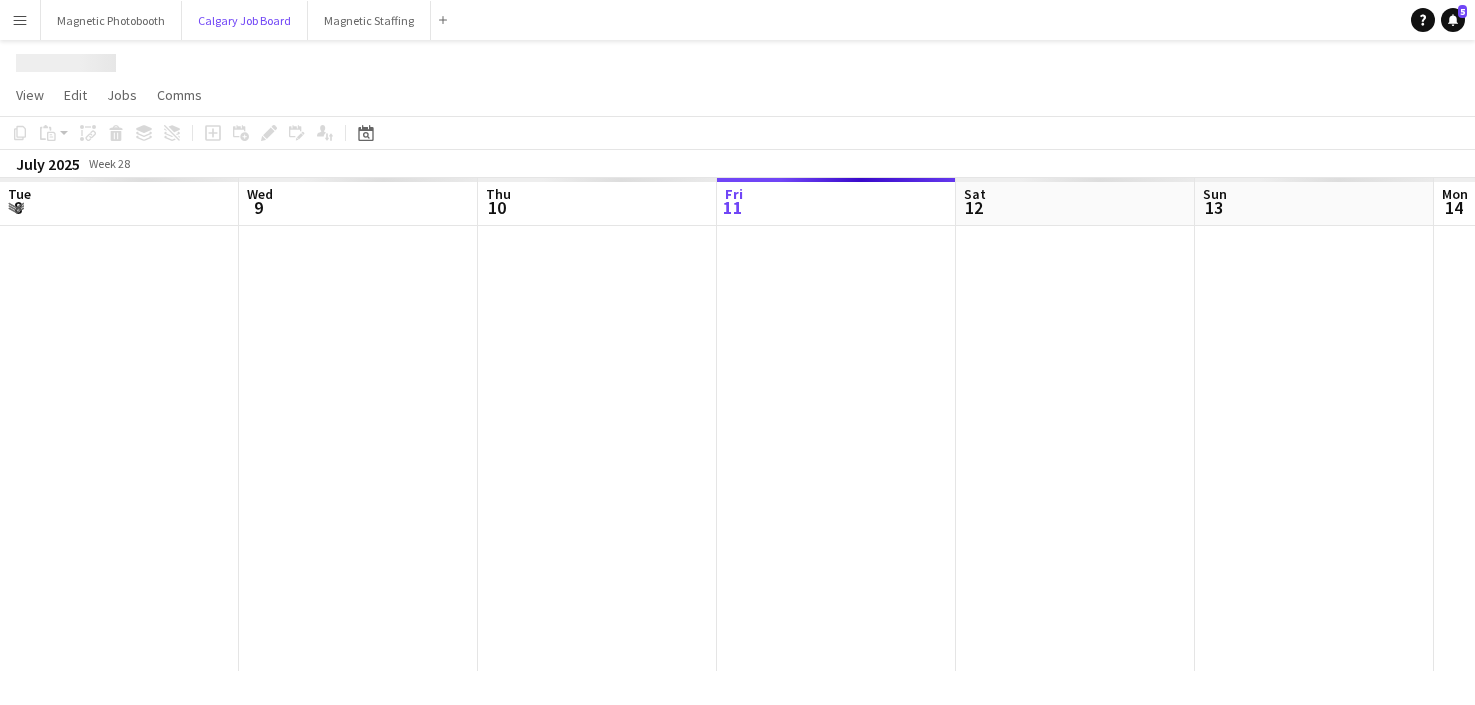 scroll, scrollTop: 0, scrollLeft: 478, axis: horizontal 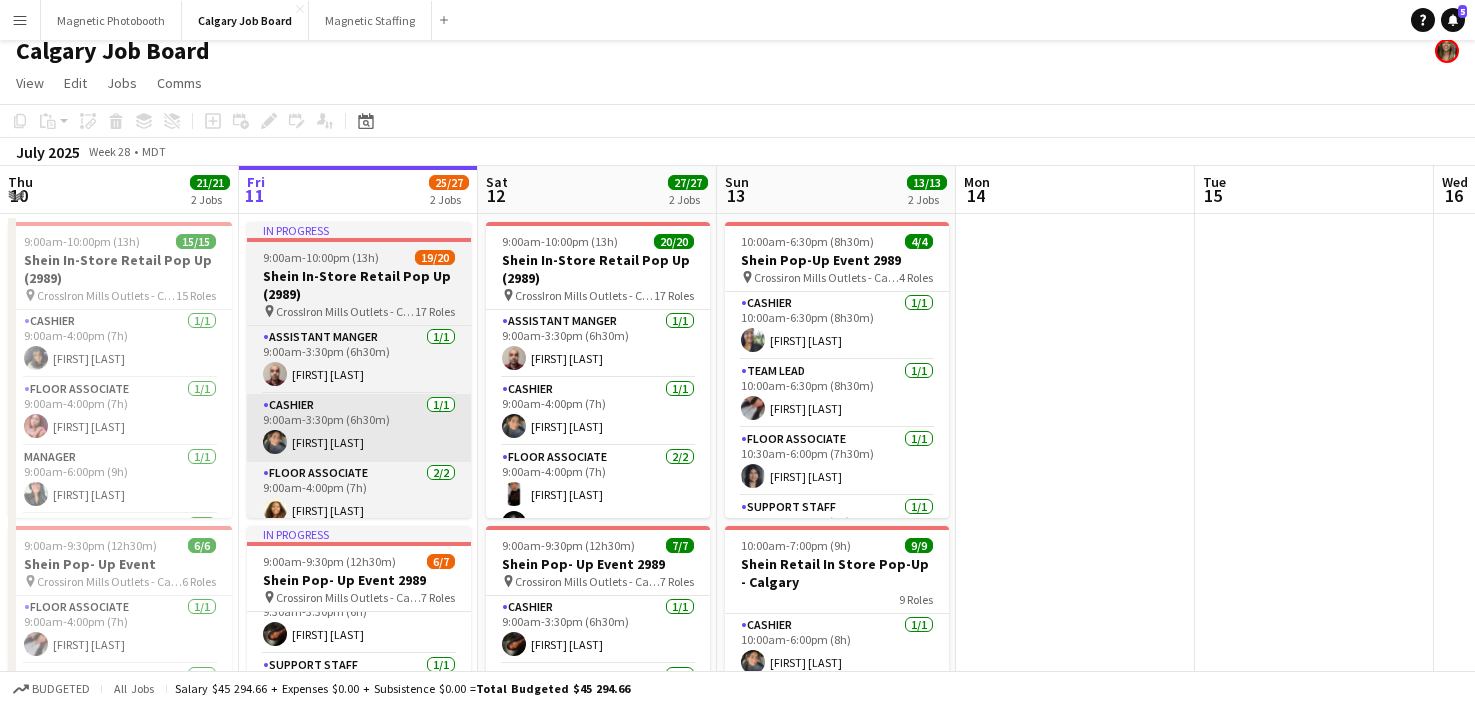 click on "Shein In-Store Retail Pop Up (2989)" at bounding box center [359, 285] 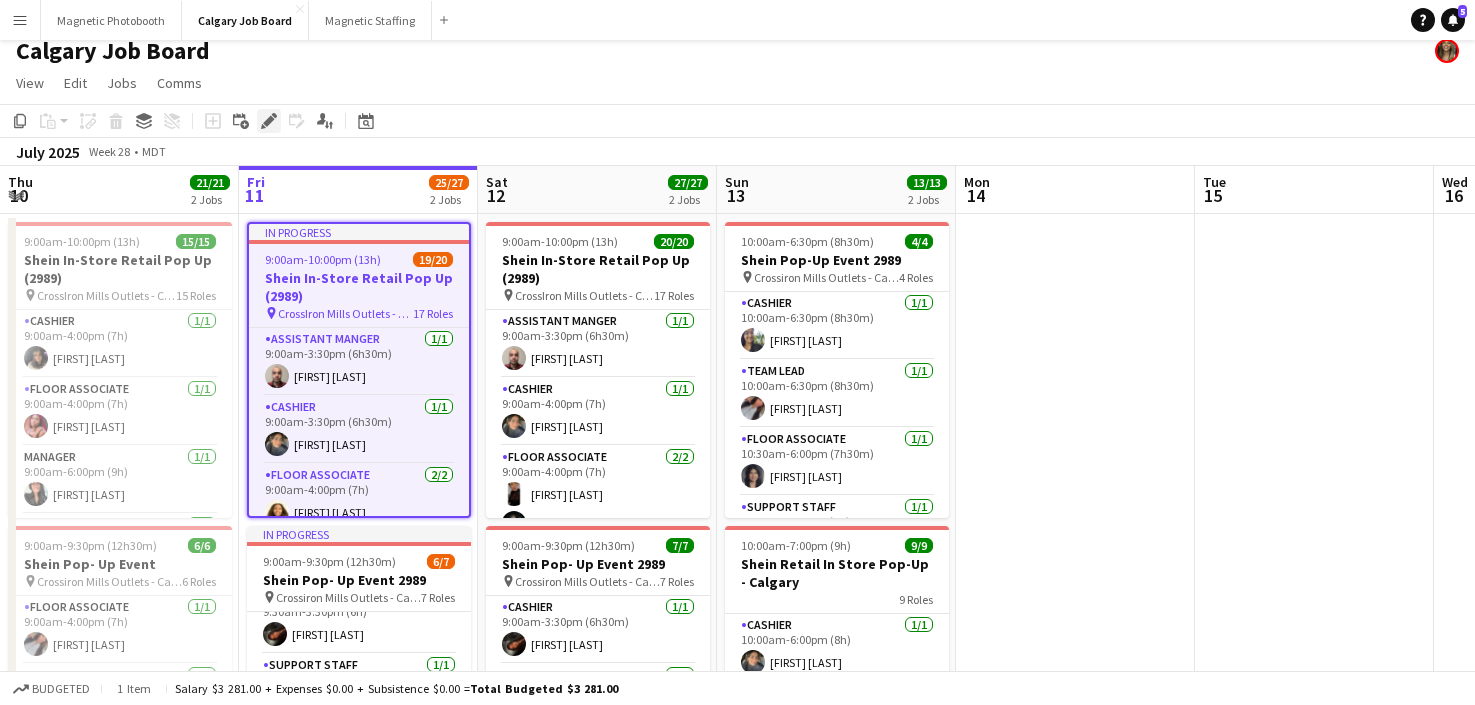 click 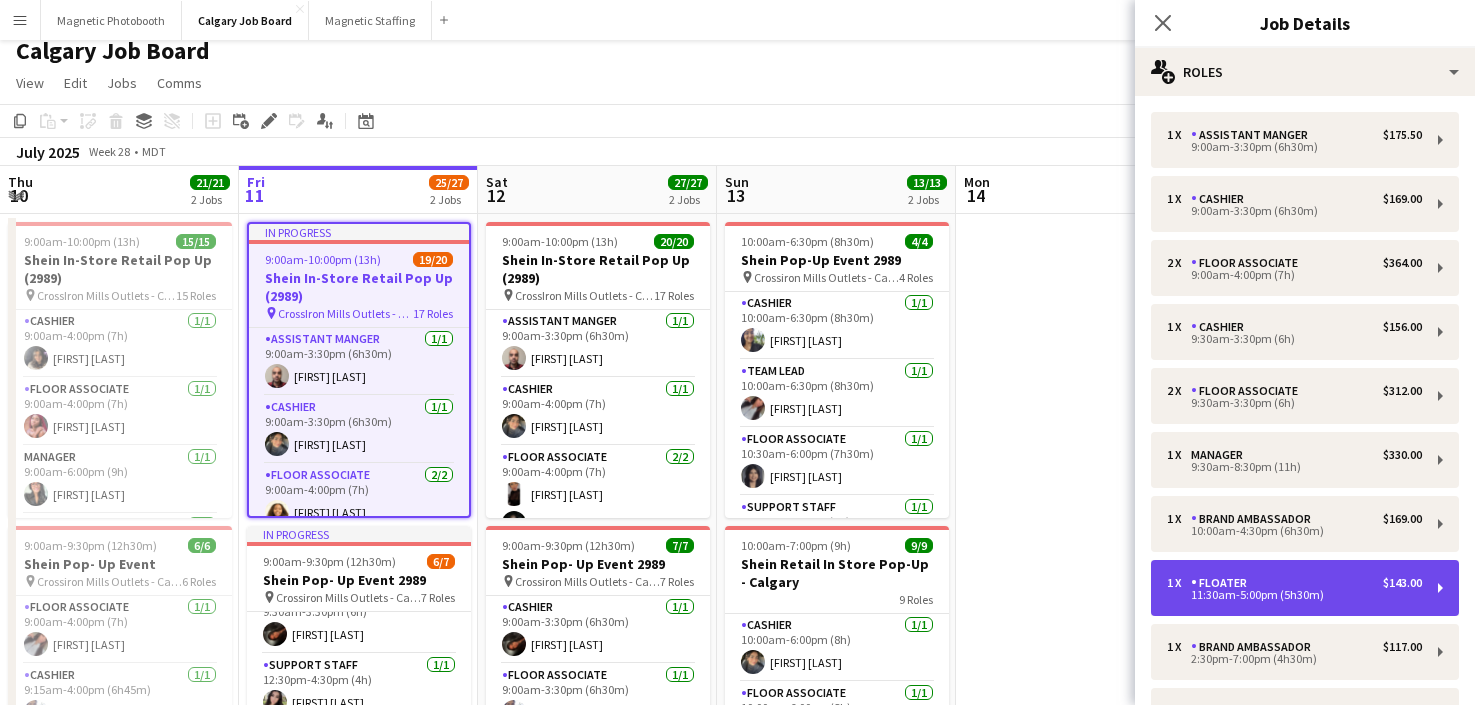 click on "Floater" at bounding box center [1223, 583] 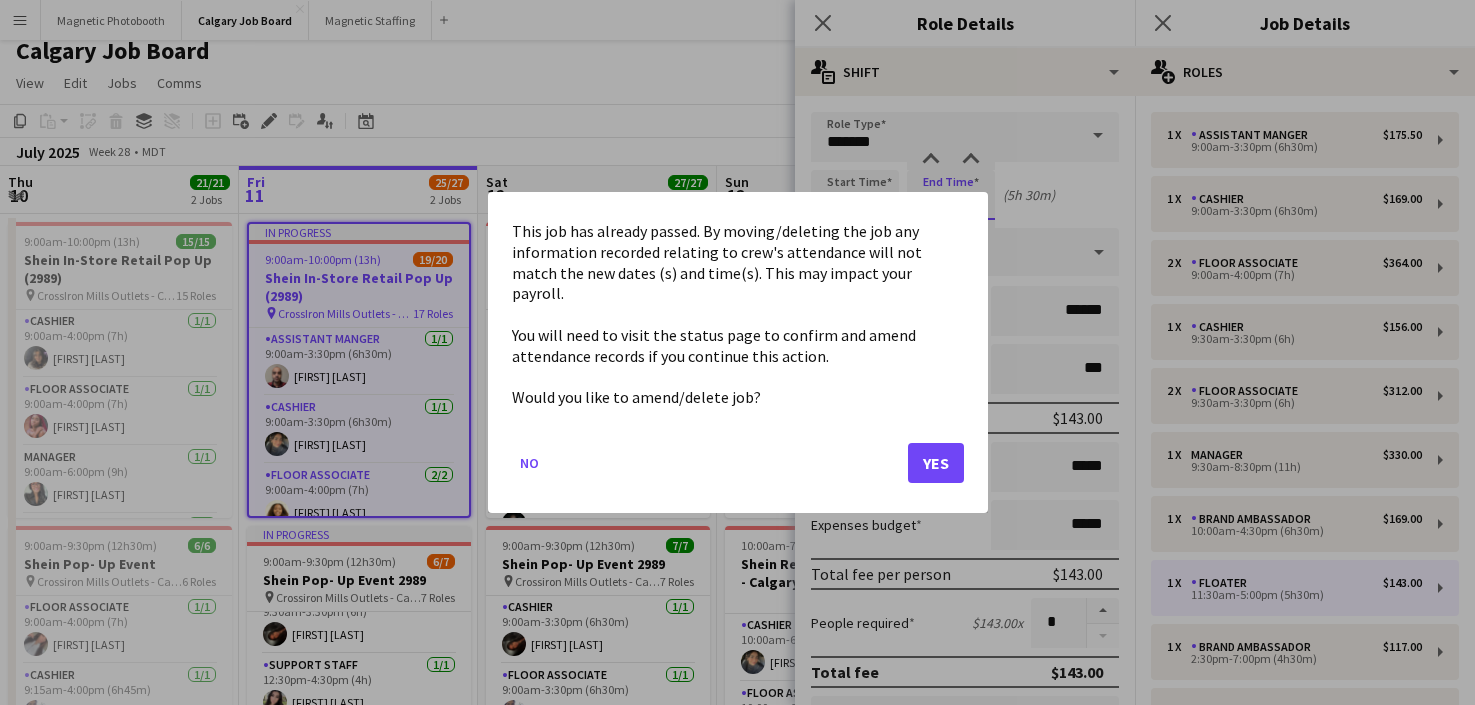 click on "Menu
Boards
Boards   Boards   All jobs   Status
Workforce
Workforce   My Workforce   Recruiting
Comms
Comms
Pay
Pay   Approvals   Payments   Reports
Platform Settings
Platform Settings   Your settings
Training Academy
Training Academy
Knowledge Base
Knowledge Base
Product Updates
Product Updates   Log Out   Privacy   Magnetic Photobooth
Close
Calgary Job Board
Close
Magnetic Staffing
Close
Add
Help
Notifications
5   Calgary Job Board   View  Day view expanded Day view collapsed Month view Date picker Copy" at bounding box center [737, 442] 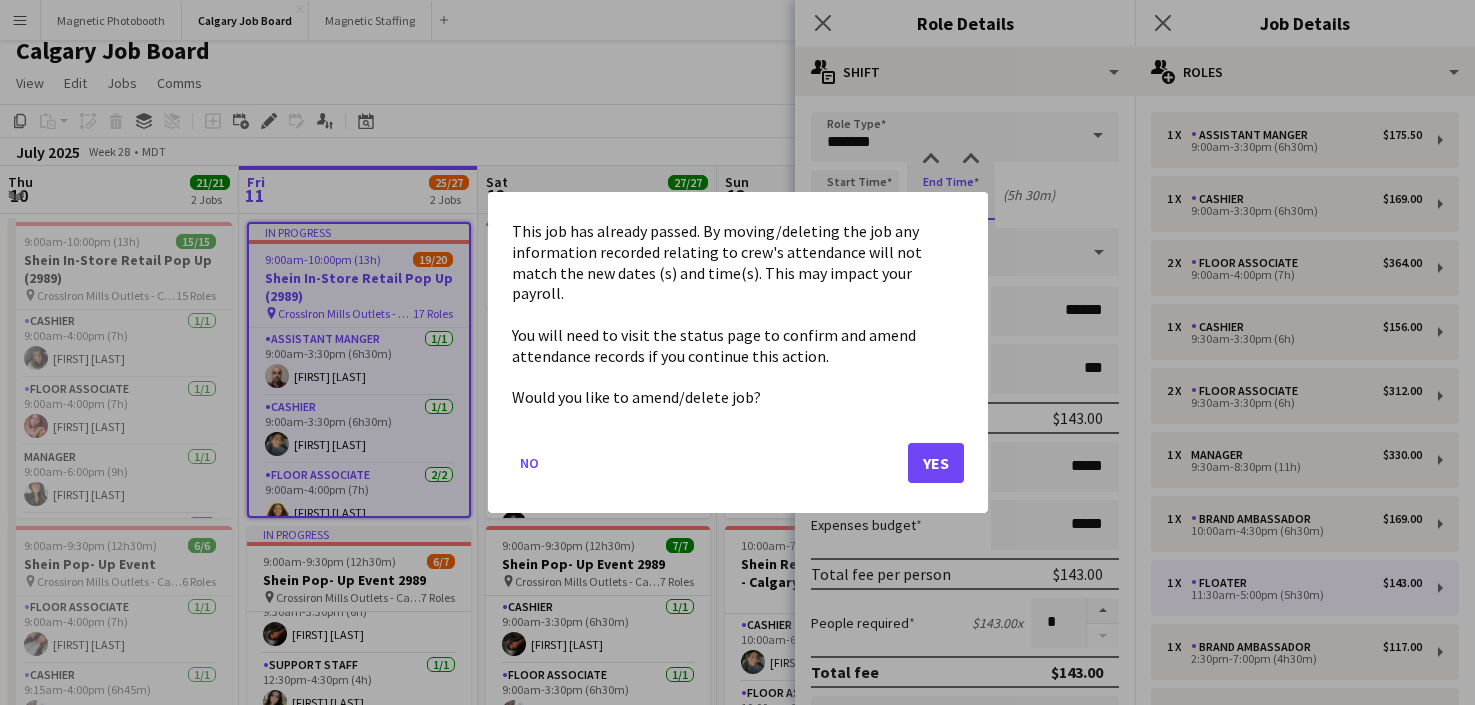 scroll, scrollTop: 0, scrollLeft: 0, axis: both 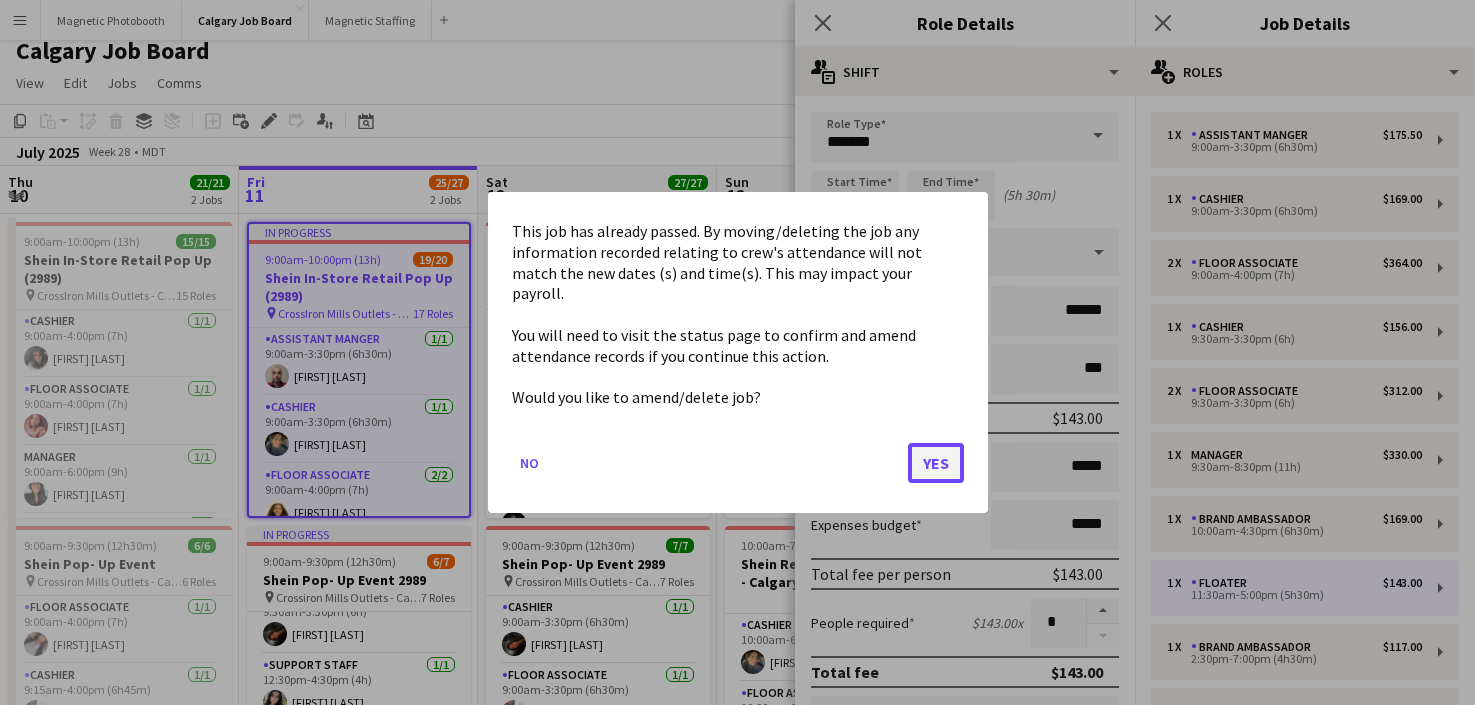 click on "Yes" 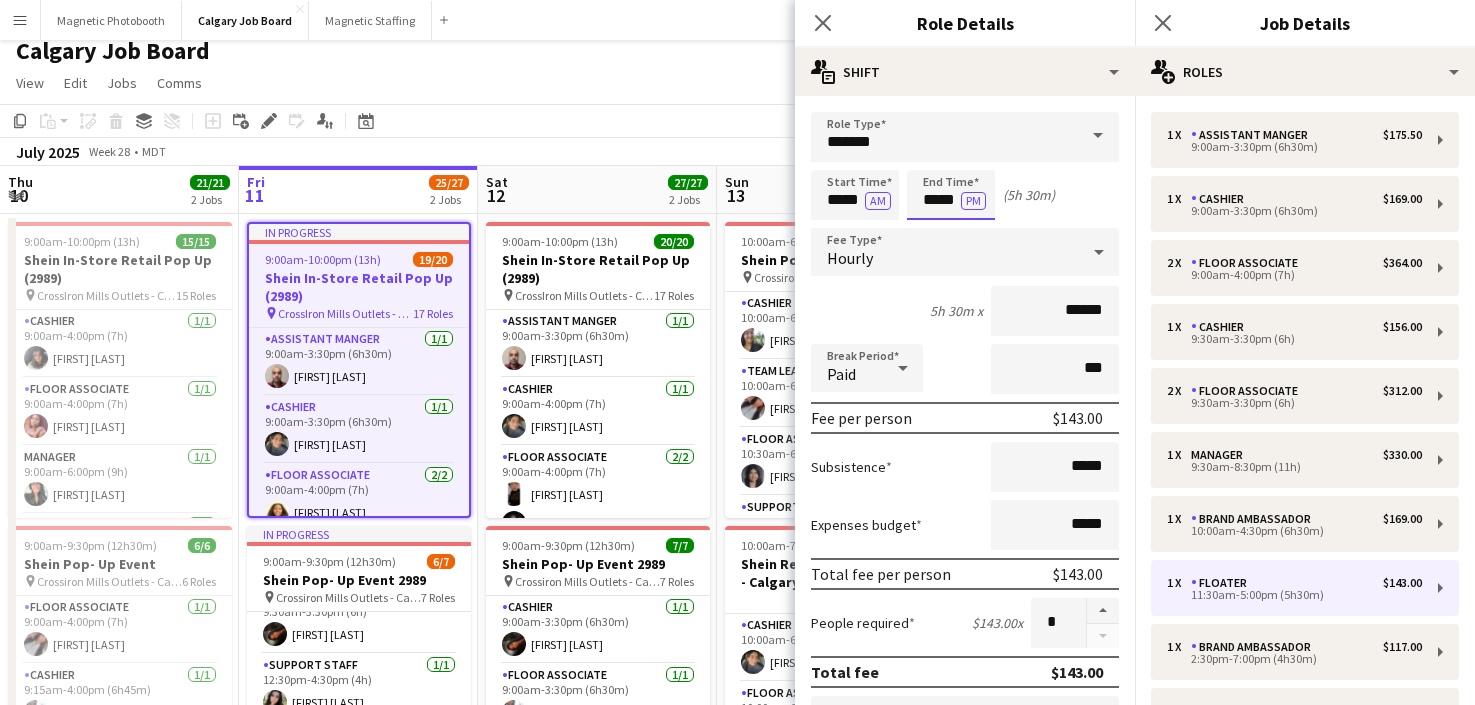 scroll, scrollTop: 12, scrollLeft: 0, axis: vertical 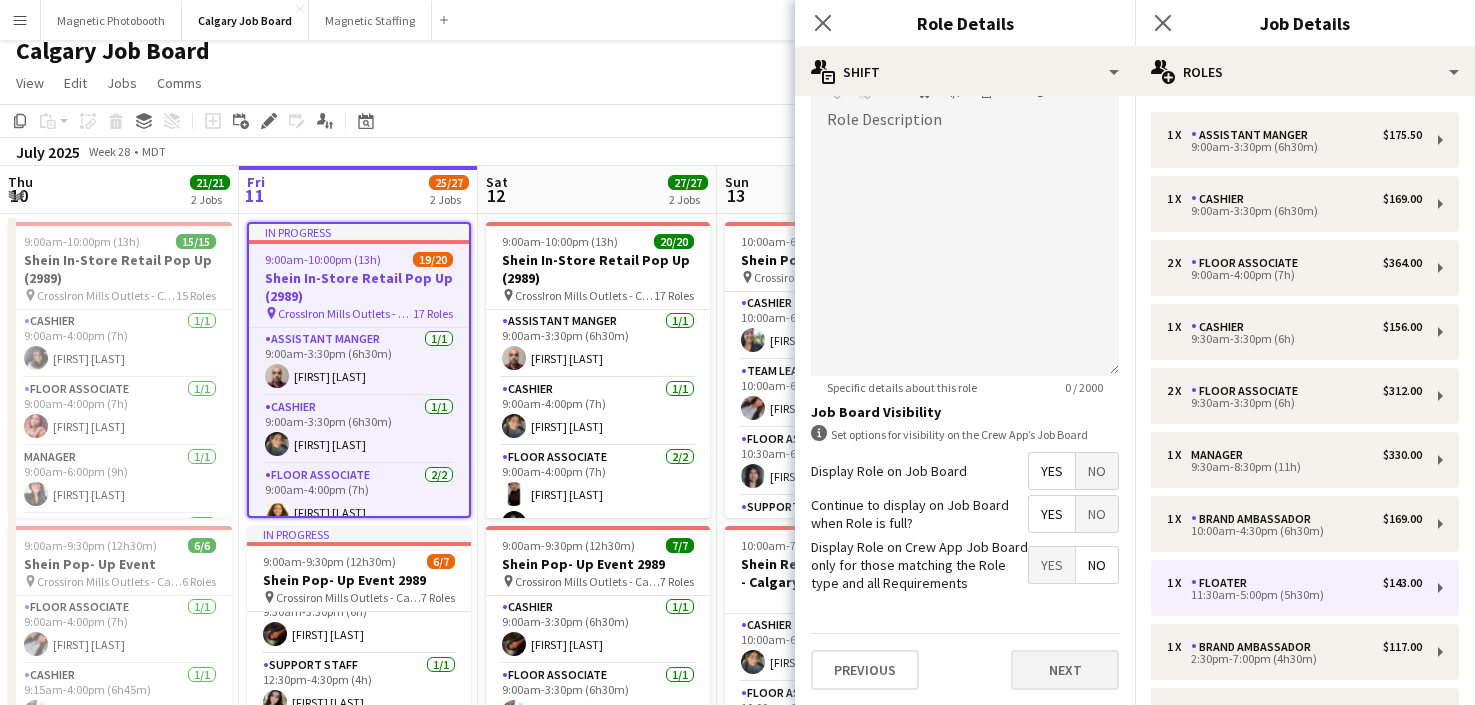 type on "*****" 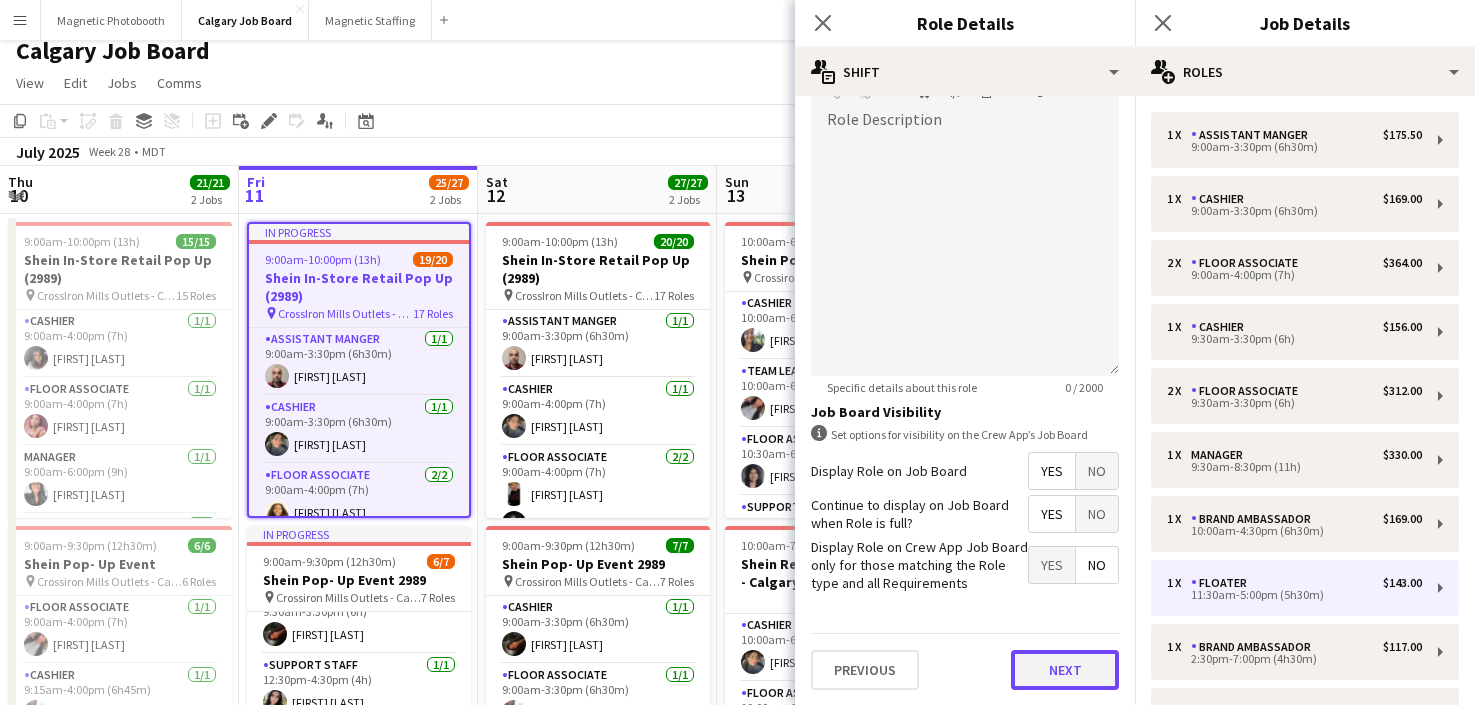 click on "Next" at bounding box center (1065, 670) 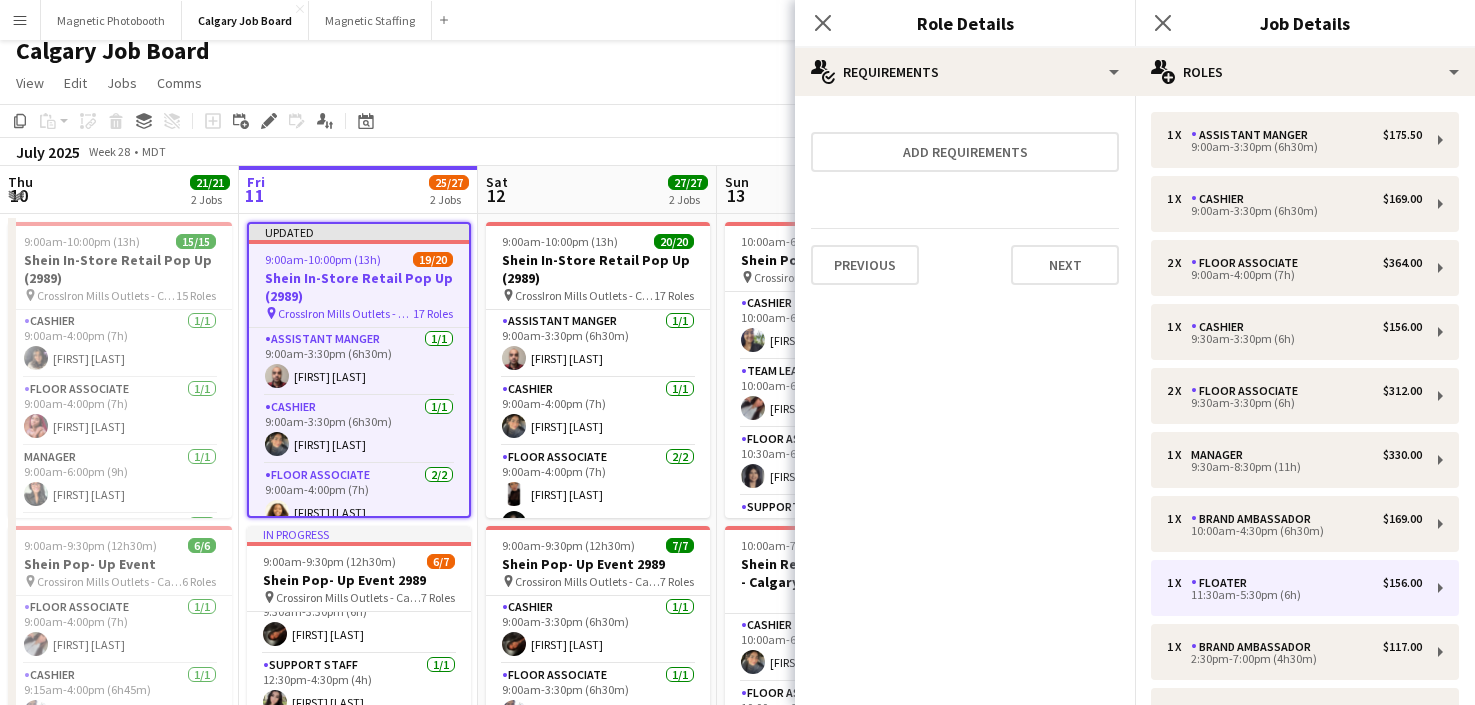 scroll, scrollTop: 0, scrollLeft: 0, axis: both 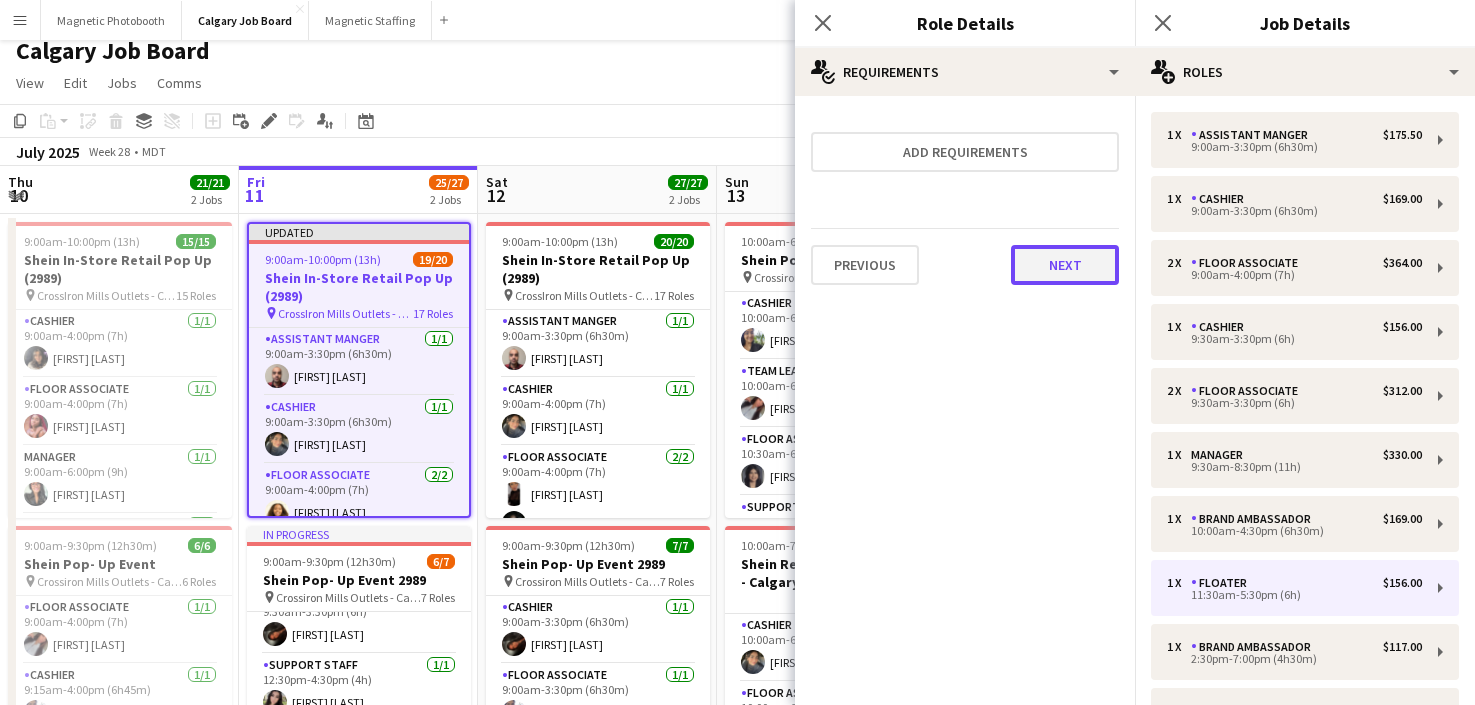 click on "Next" at bounding box center [1065, 265] 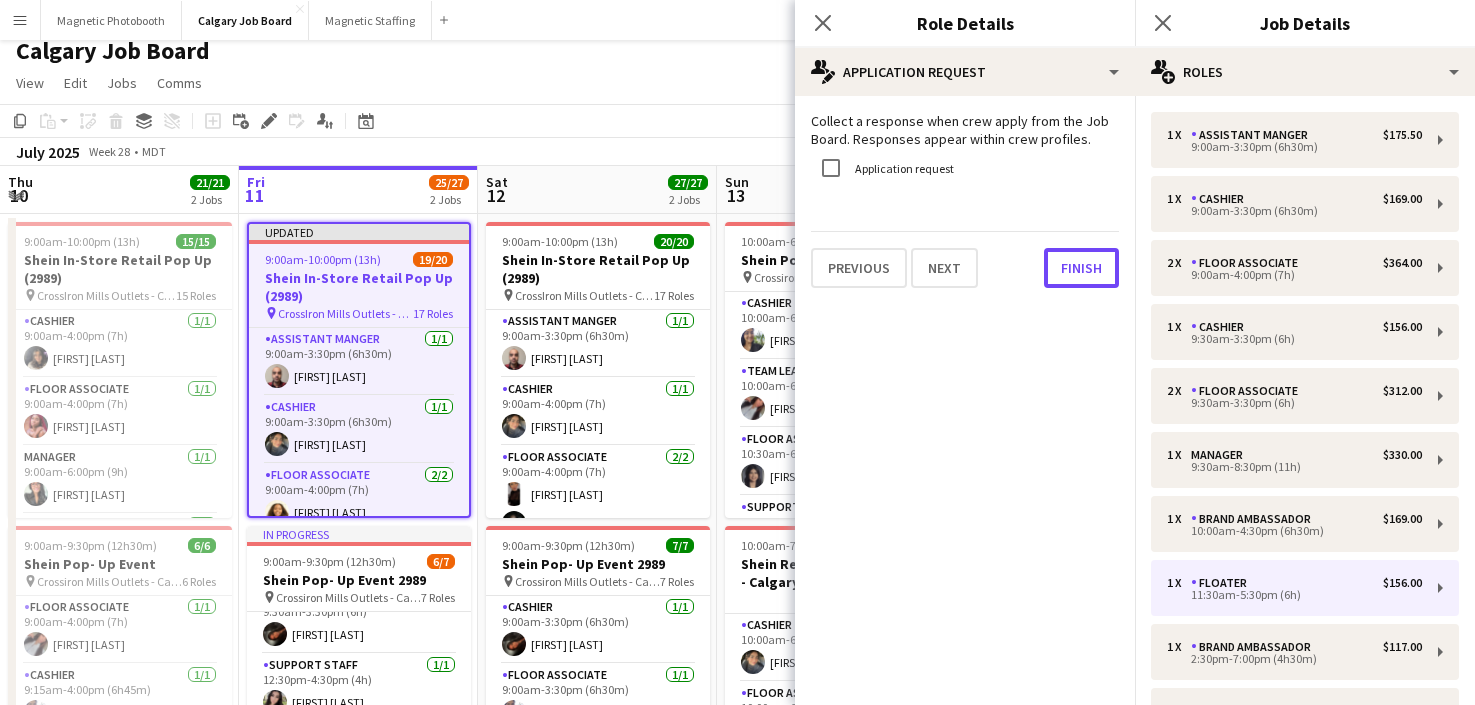 click on "Finish" at bounding box center [1081, 268] 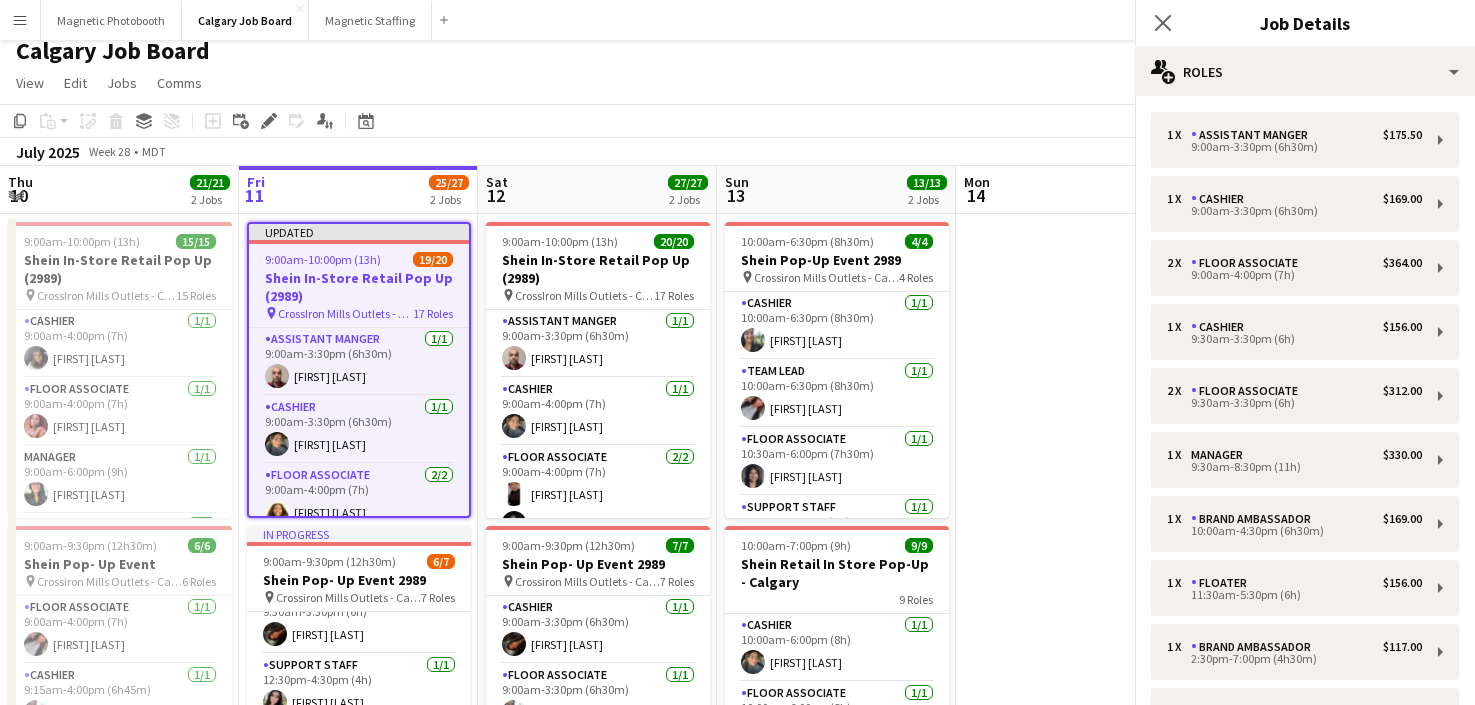 click on "View  Day view expanded Day view collapsed Month view Date picker Jump to today Expand Linked Jobs Collapse Linked Jobs  Edit  Copy
Command
C  Paste  Without Crew
Command
V With Crew
Command
Shift
V Paste as linked job  Group  Group Ungroup  Jobs  New Job Edit Job Delete Job New Linked Job Edit Linked Jobs Job fulfilment Promote Role Copy Role URL  Comms  Notify confirmed crew Create chat" 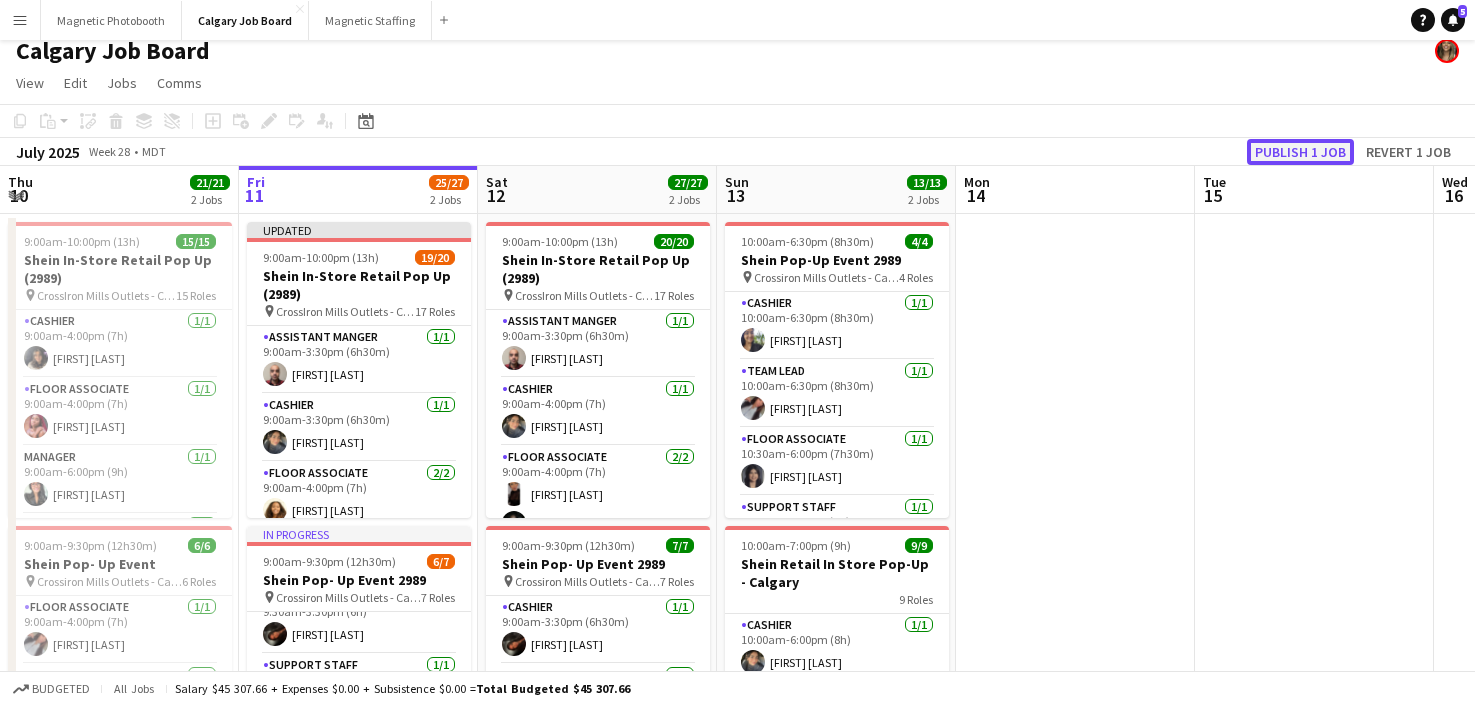 click on "Publish 1 job" 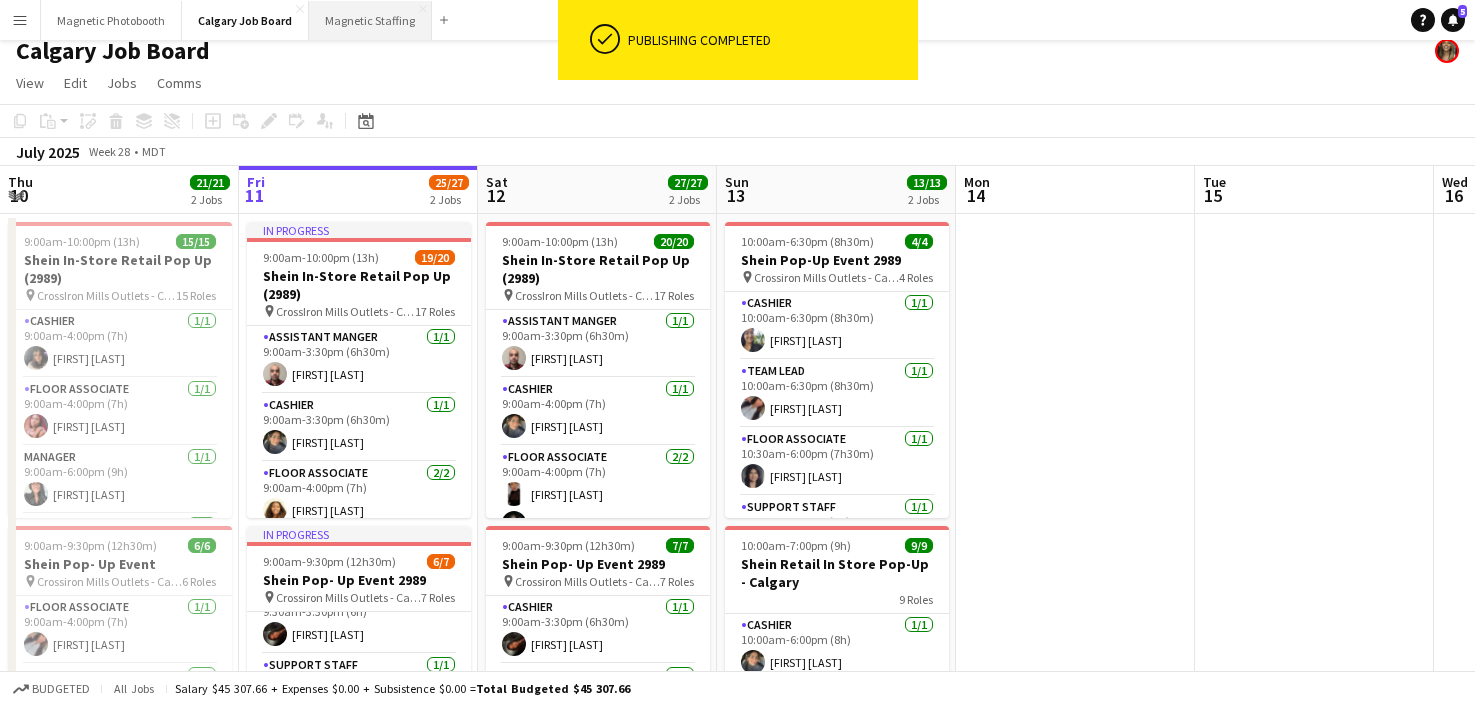 click on "Magnetic Staffing
Close" at bounding box center (370, 20) 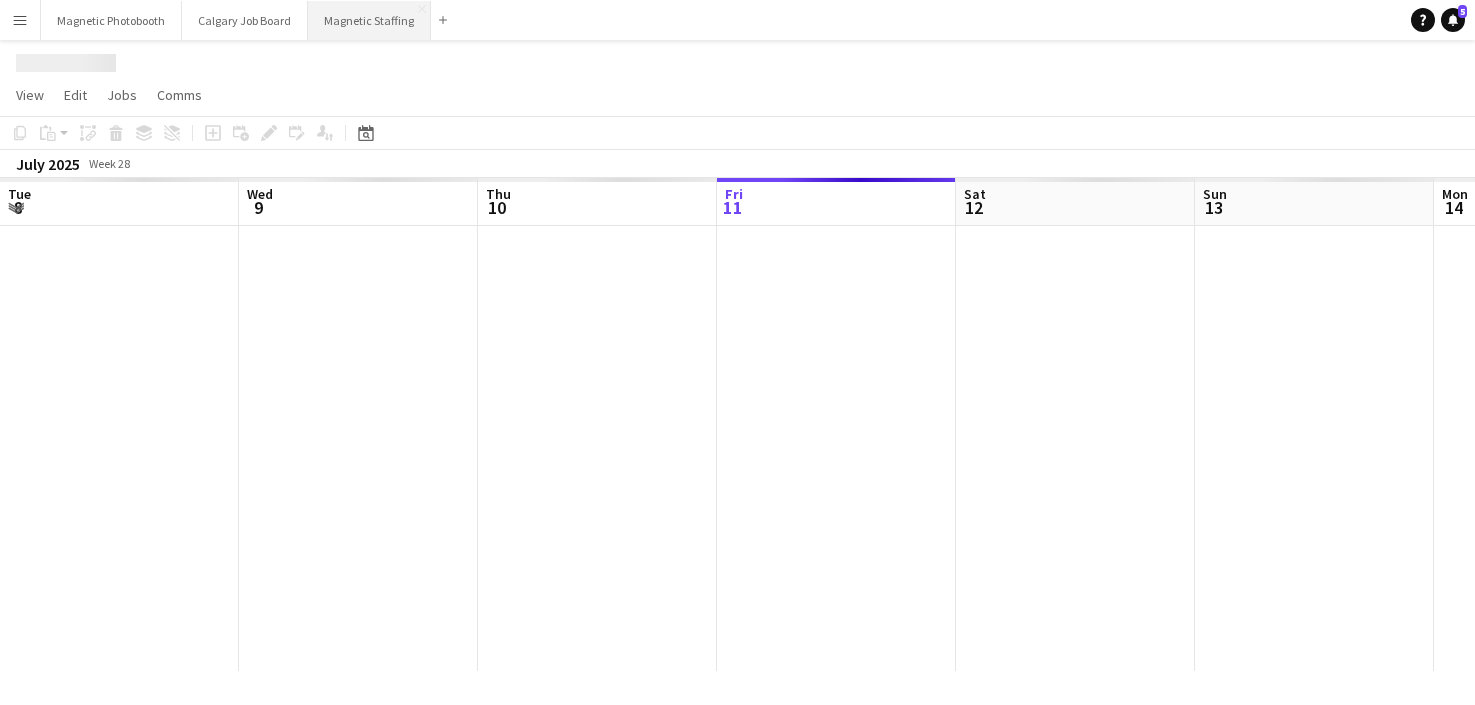 scroll, scrollTop: 0, scrollLeft: 0, axis: both 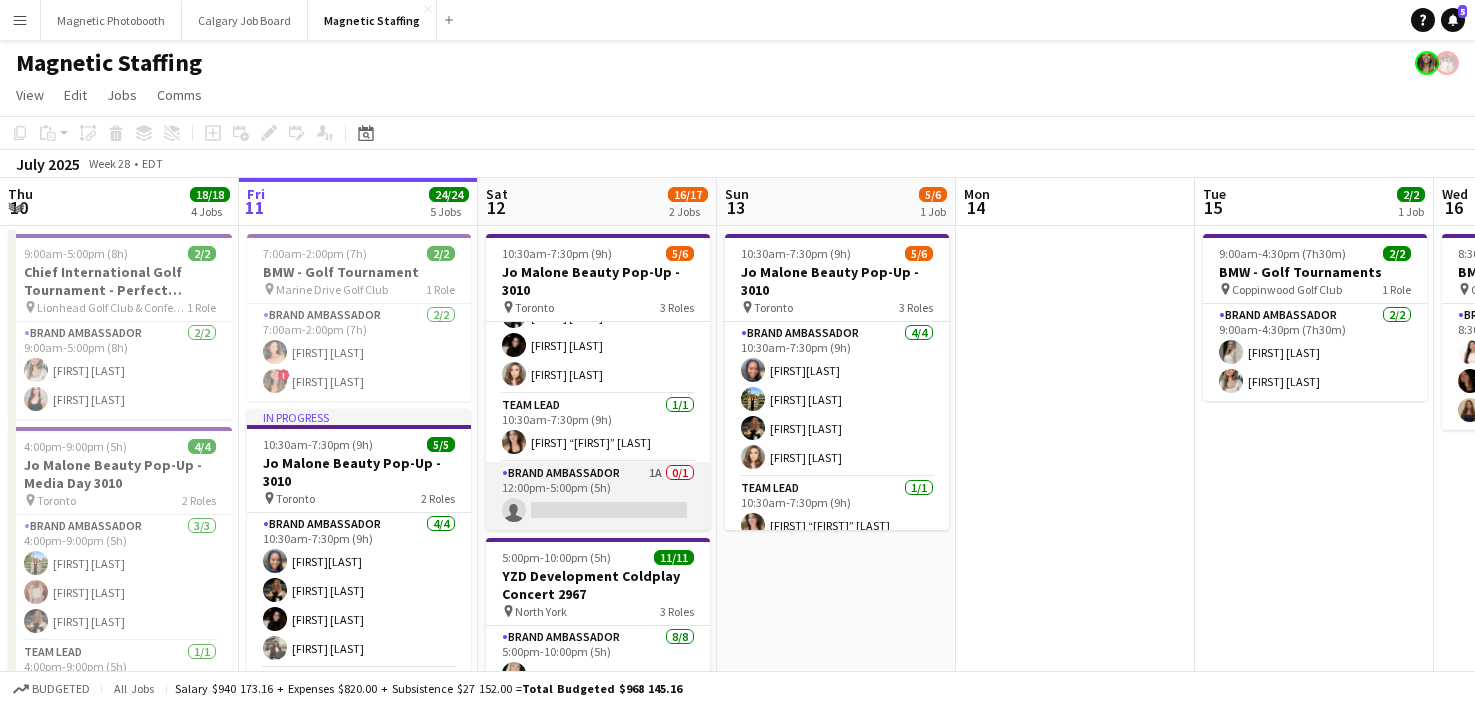 click on "Brand Ambassador   1A   0/1   12:00pm-5:00pm (5h)
single-neutral-actions" at bounding box center [598, 496] 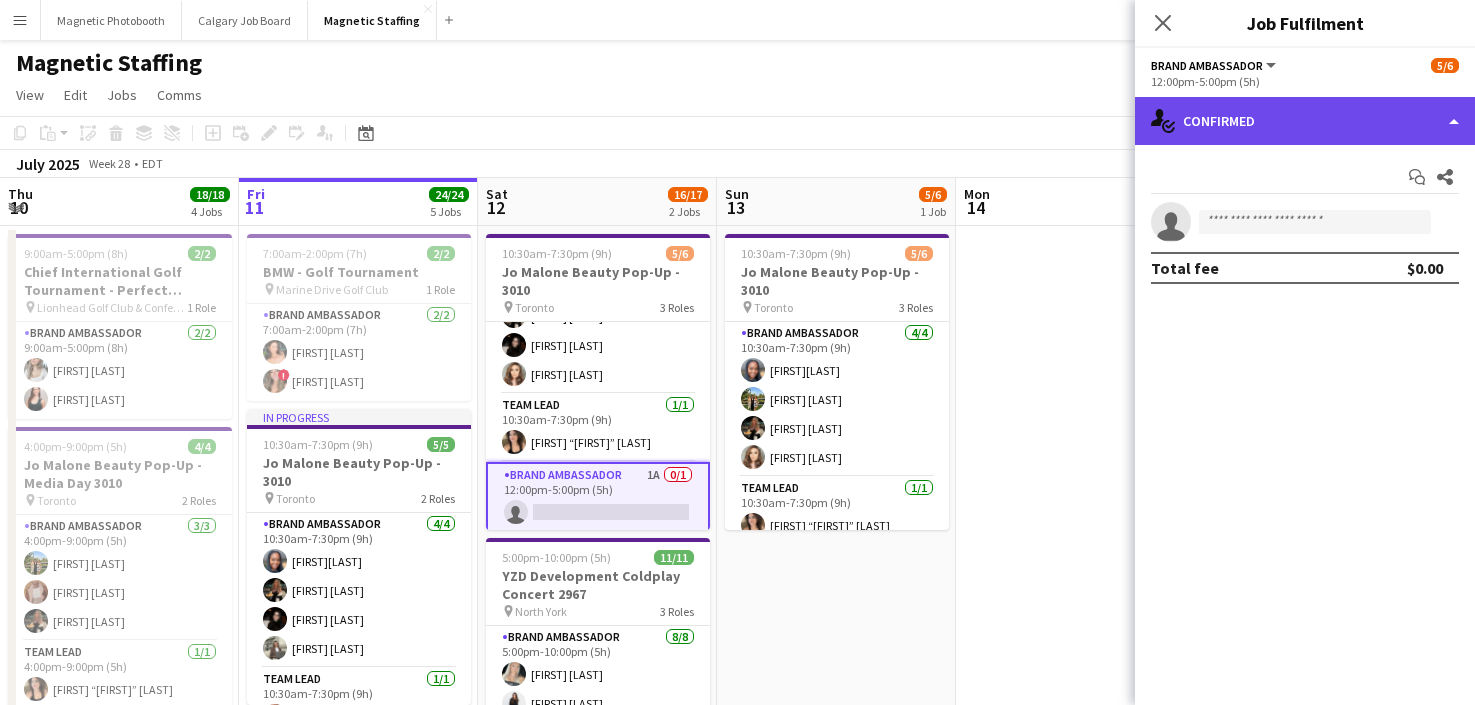 click on "single-neutral-actions-check-2
Confirmed" 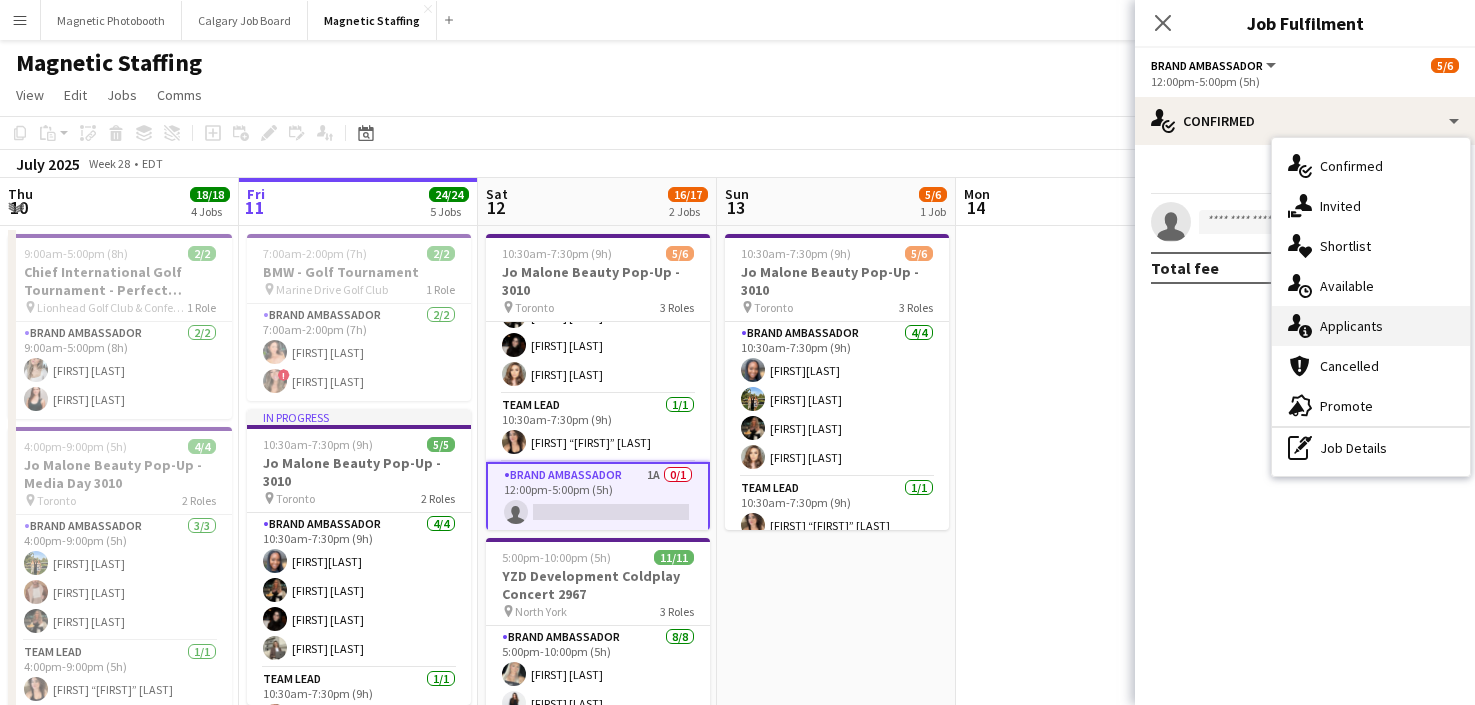click 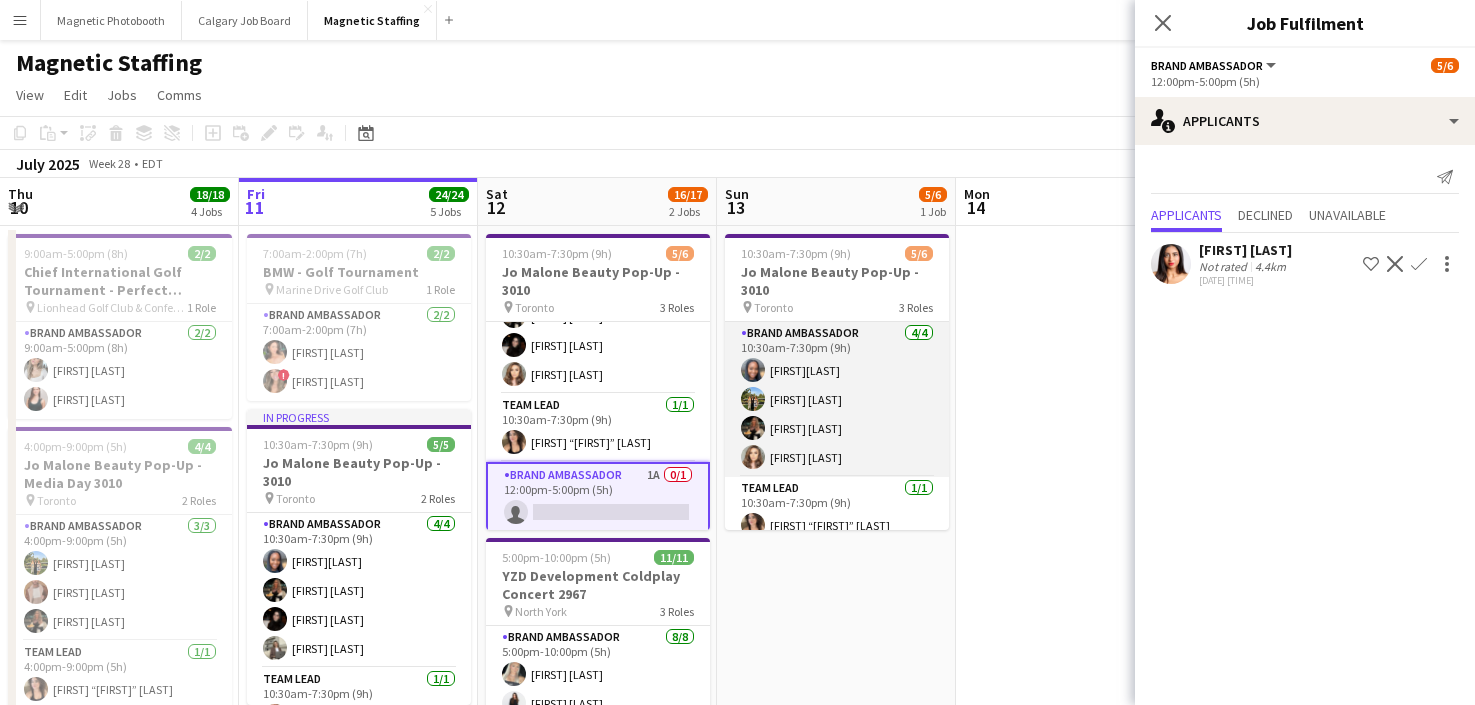 scroll, scrollTop: 83, scrollLeft: 0, axis: vertical 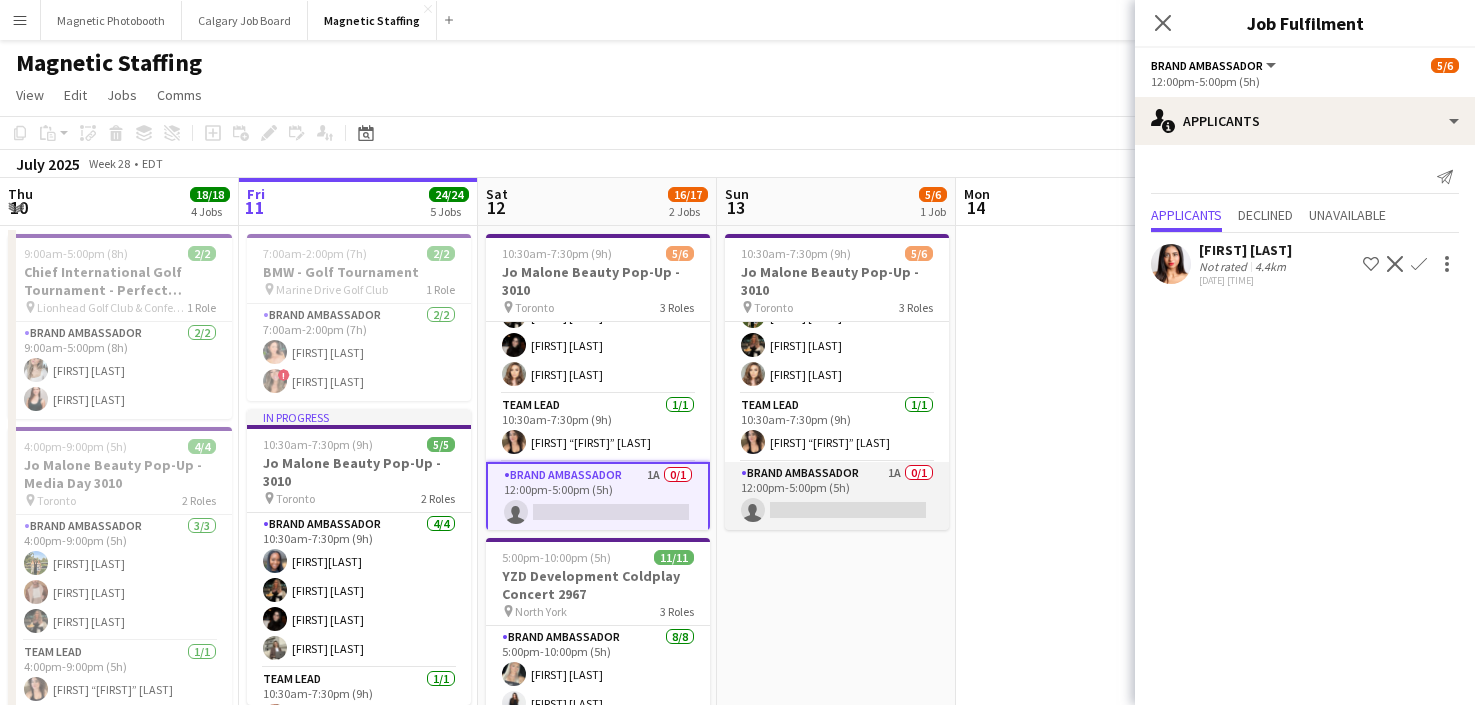 click on "Brand Ambassador   1A   0/1   12:00pm-5:00pm (5h)
single-neutral-actions" at bounding box center [837, 496] 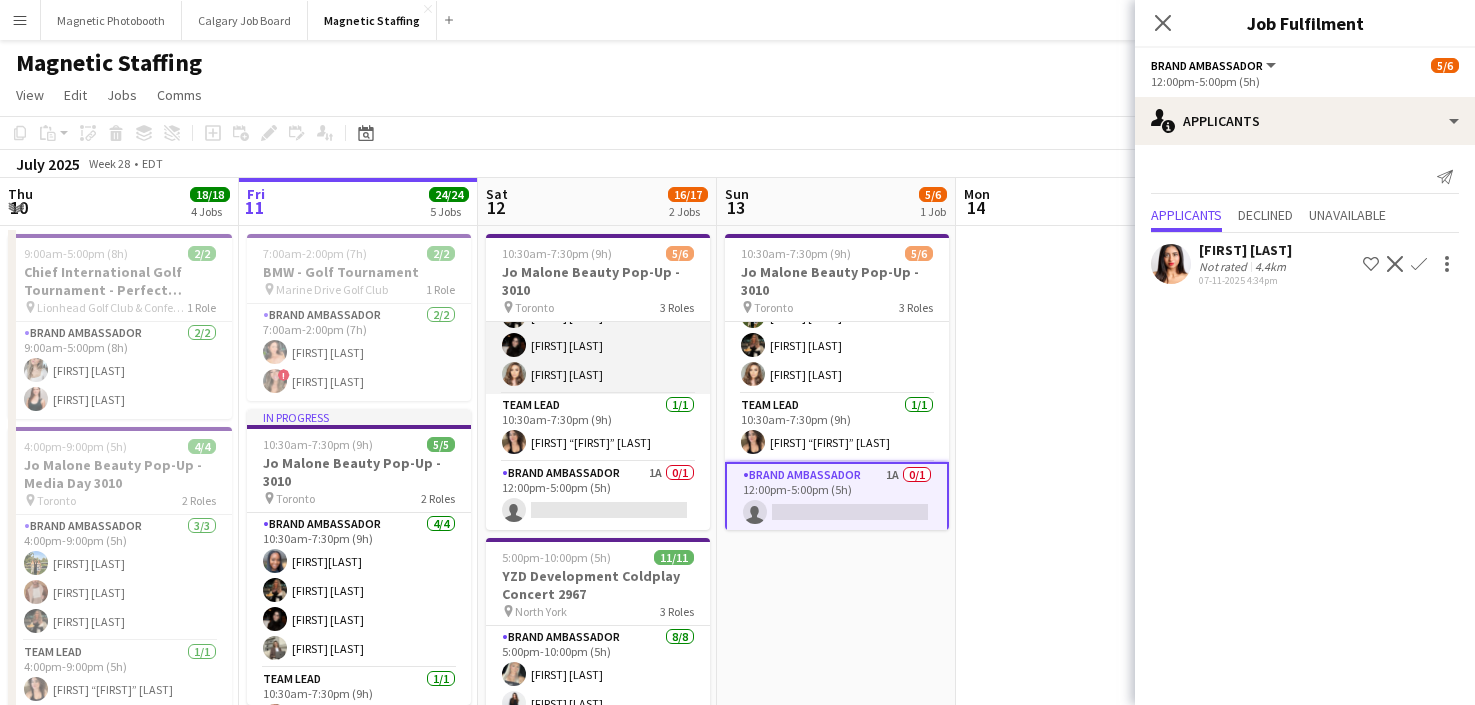 click on "Brand Ambassador   4/4   10:30am-7:30pm (9h)
[FIRST] [LAST] [FIRST] [LAST] [FIRST] [LAST]" at bounding box center [598, 316] 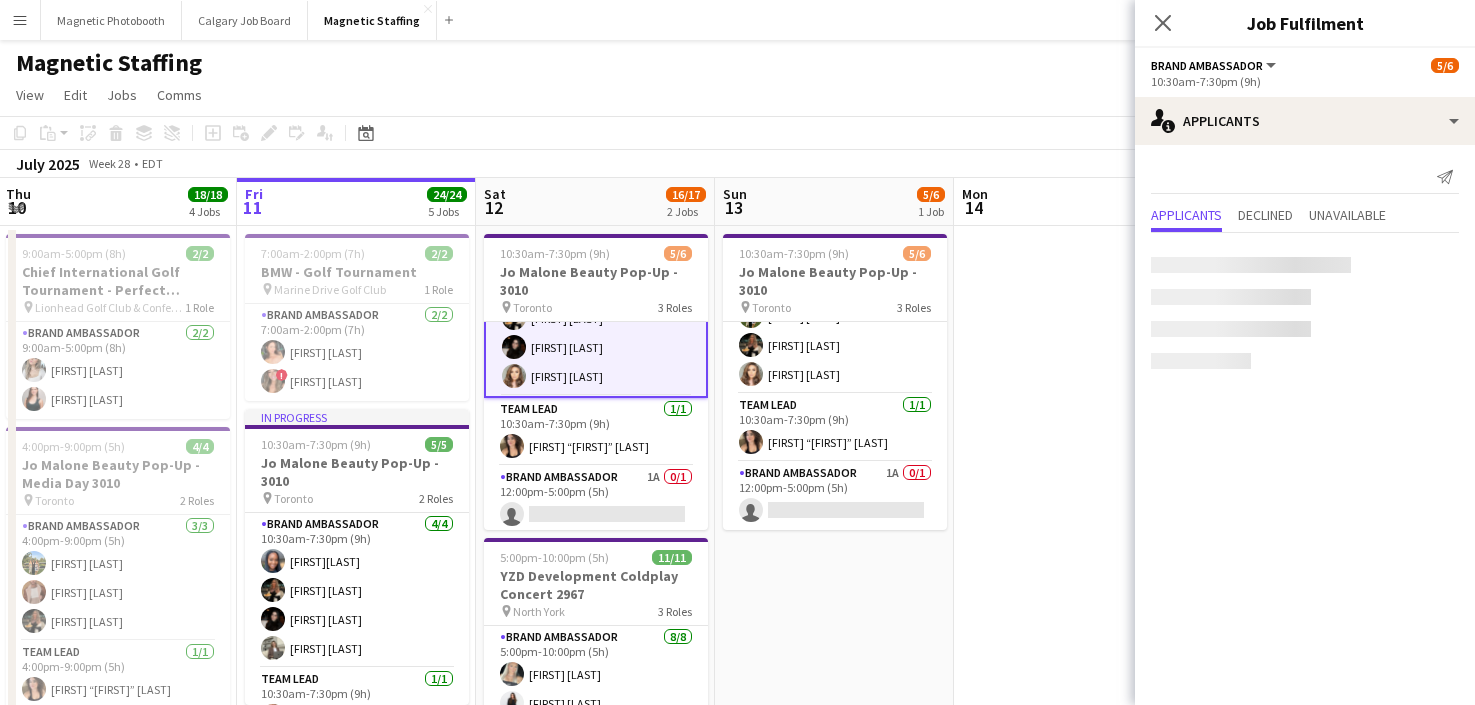 scroll, scrollTop: 85, scrollLeft: 0, axis: vertical 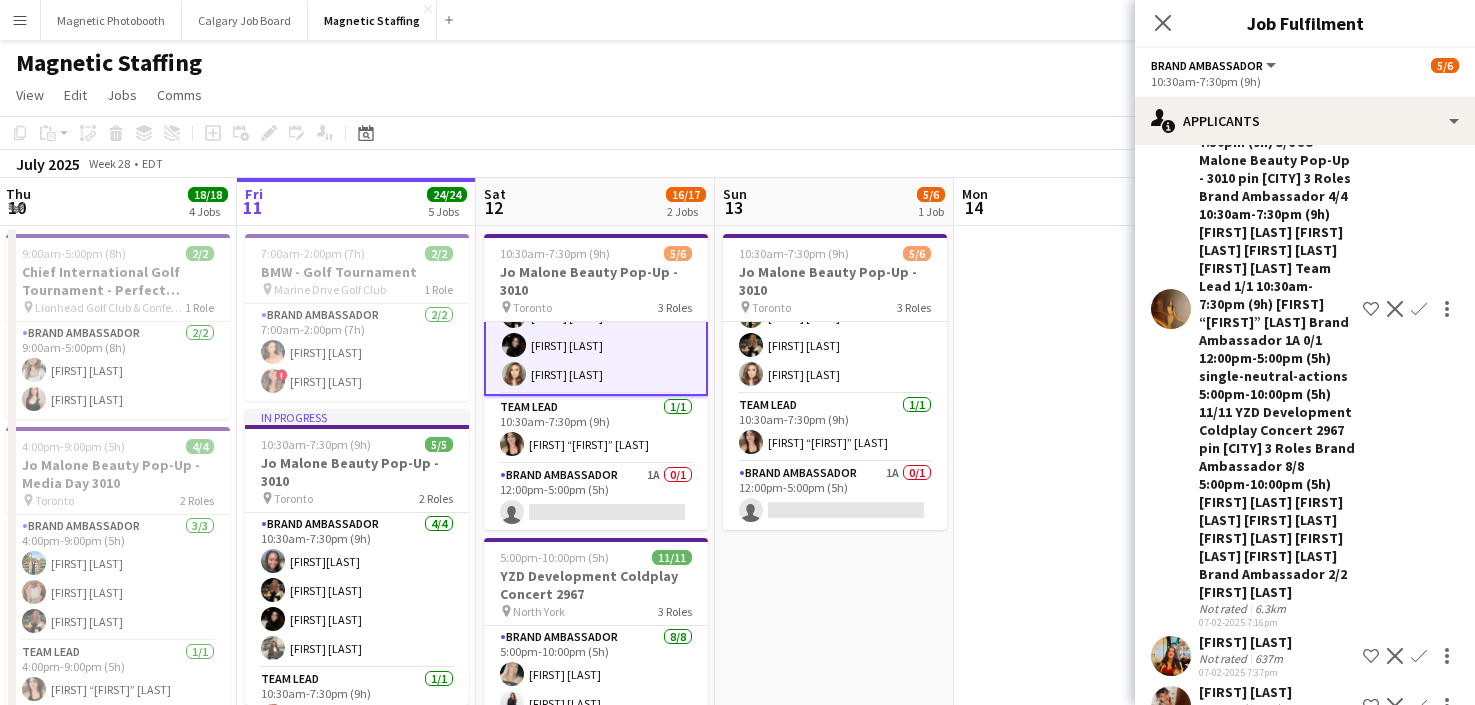 click at bounding box center [1171, 1106] 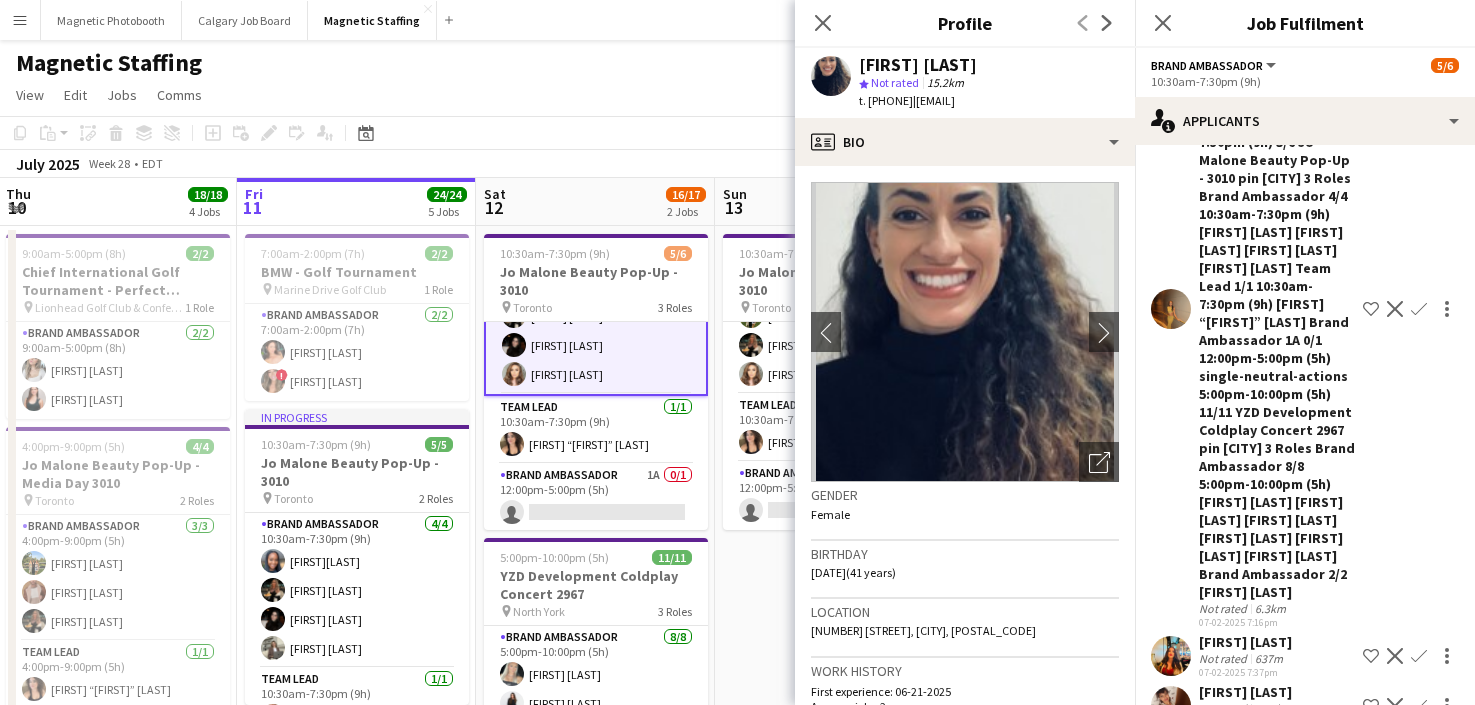 click at bounding box center [1171, 1056] 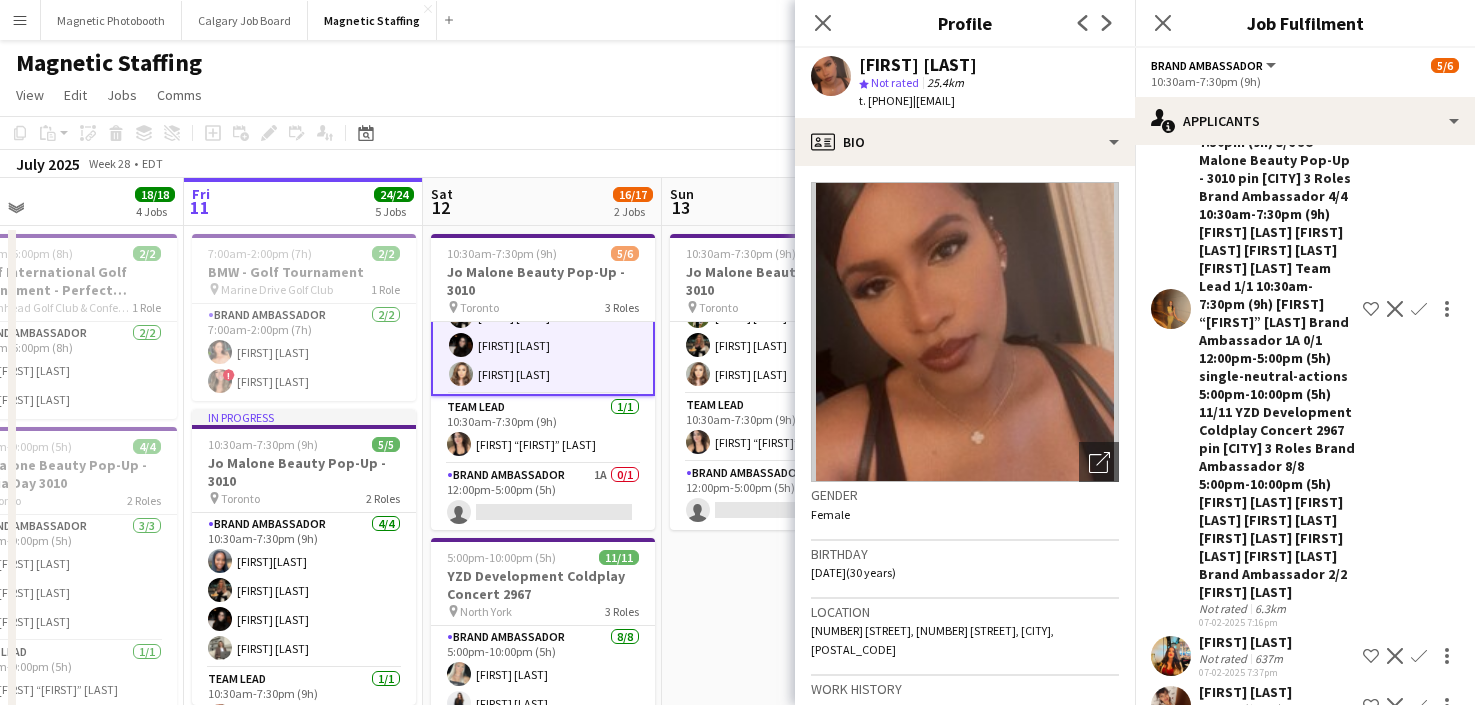 scroll, scrollTop: 0, scrollLeft: 603, axis: horizontal 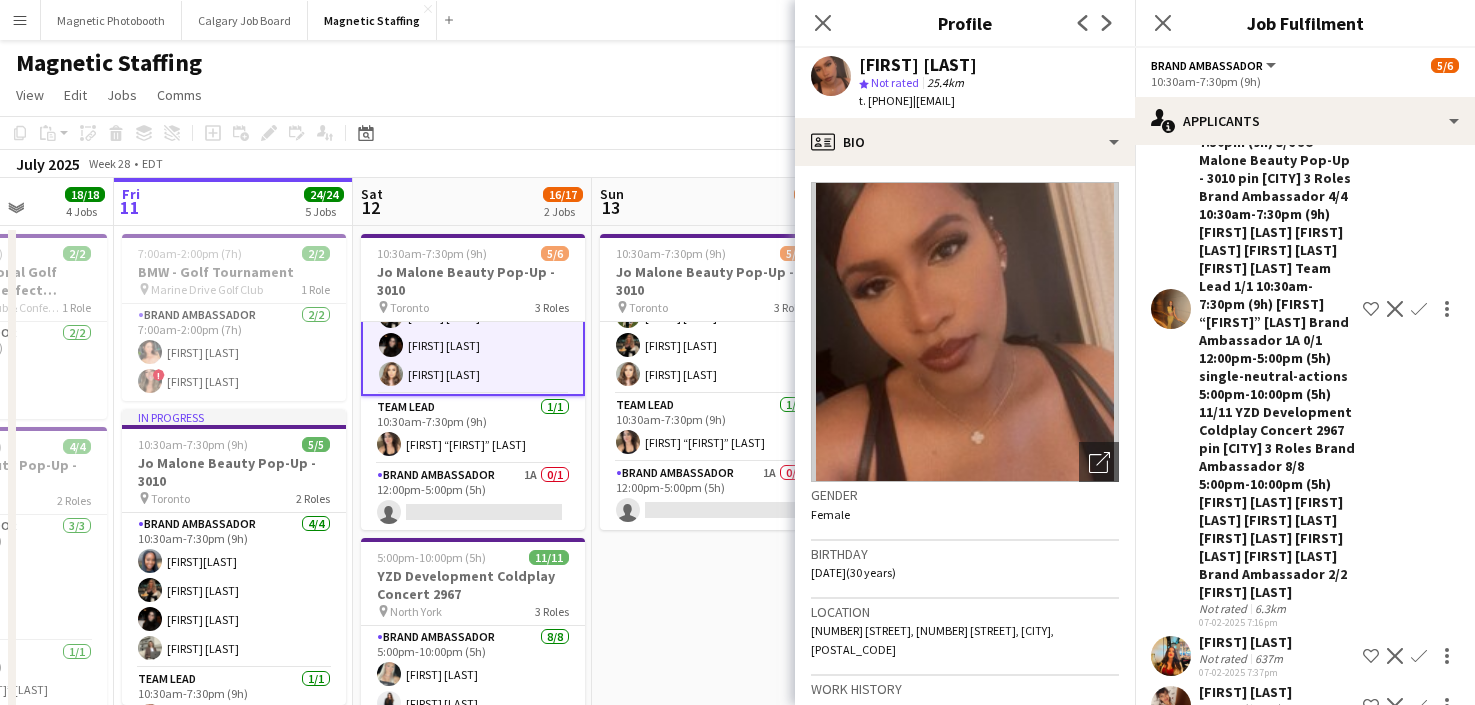 drag, startPoint x: 679, startPoint y: 487, endPoint x: 554, endPoint y: 494, distance: 125.19585 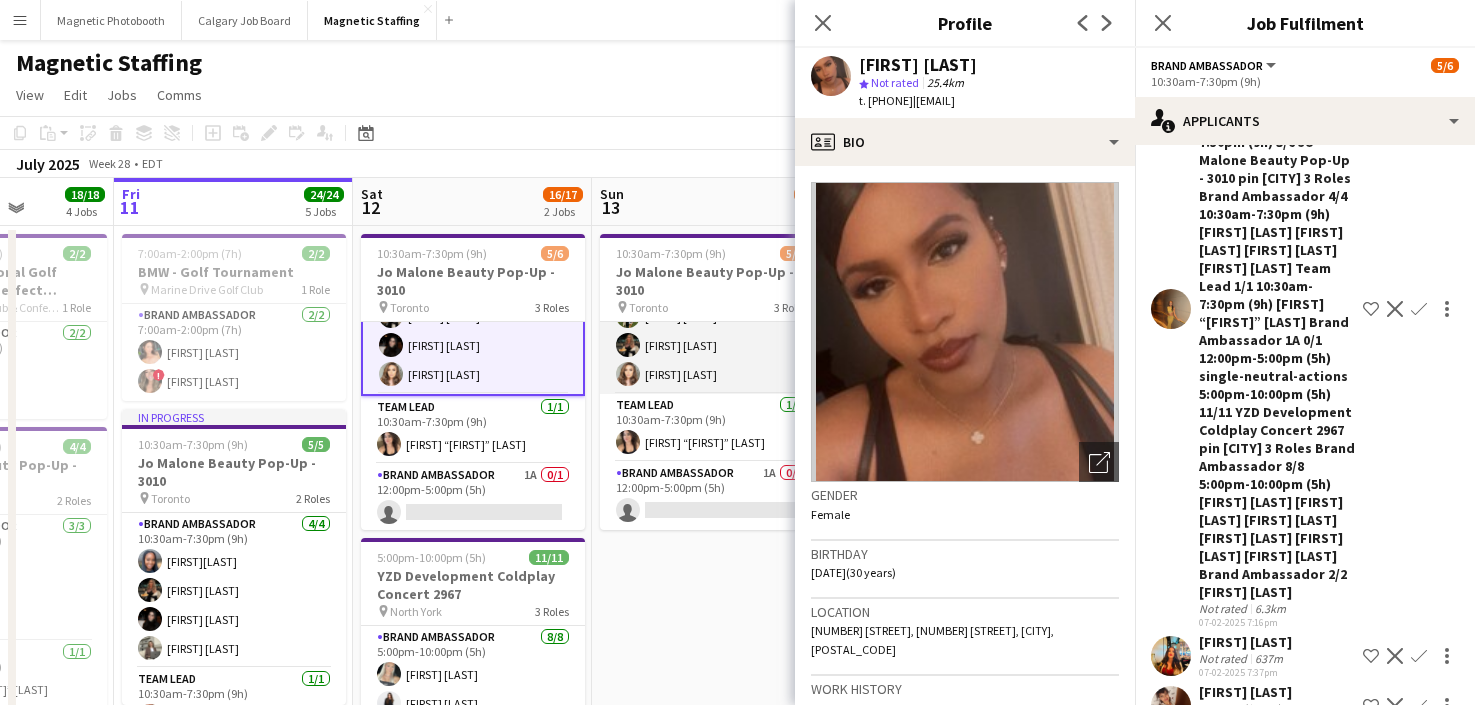 click on "Brand Ambassador   4/4   10:30am-7:30pm (9h)
[FIRST] [LAST] [FIRST] [LAST] [FIRST] [LAST] [FIRST] [LAST]" at bounding box center (712, 316) 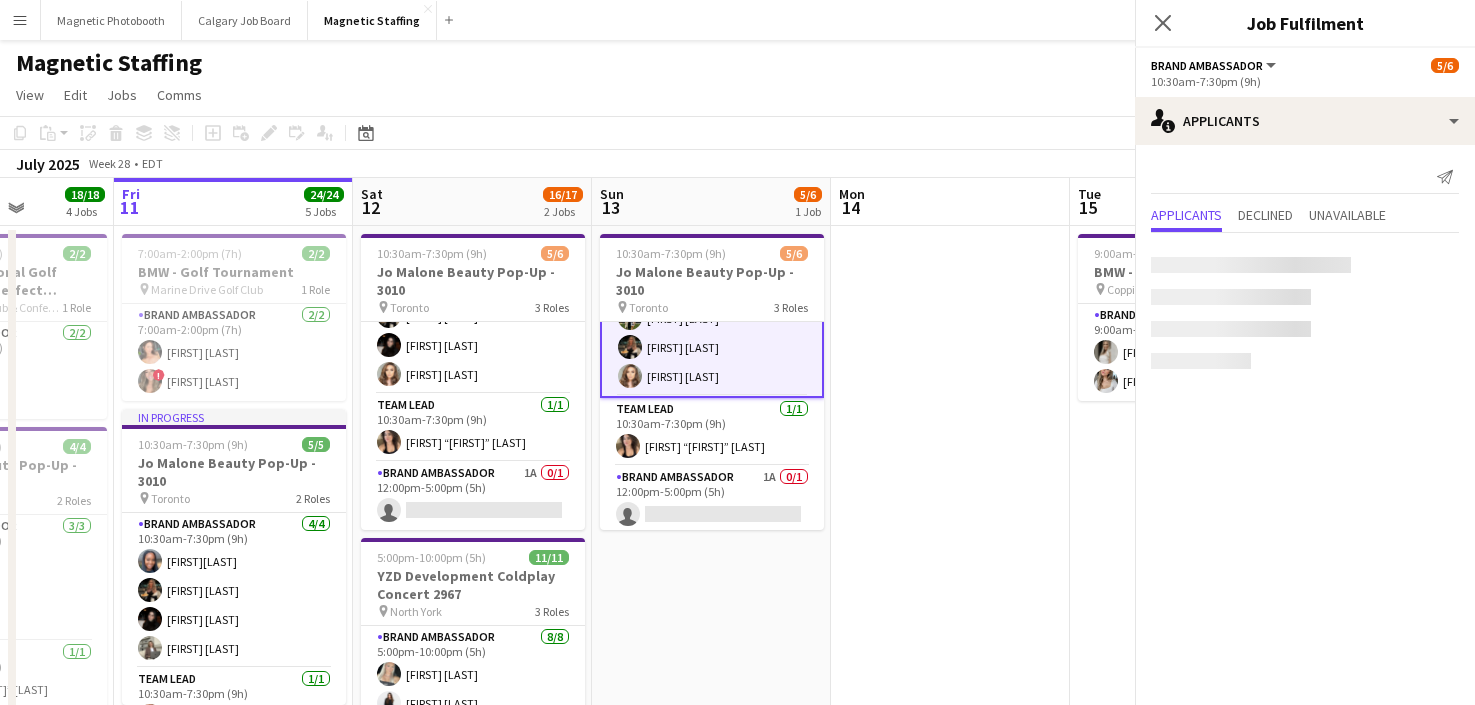 scroll, scrollTop: 83, scrollLeft: 0, axis: vertical 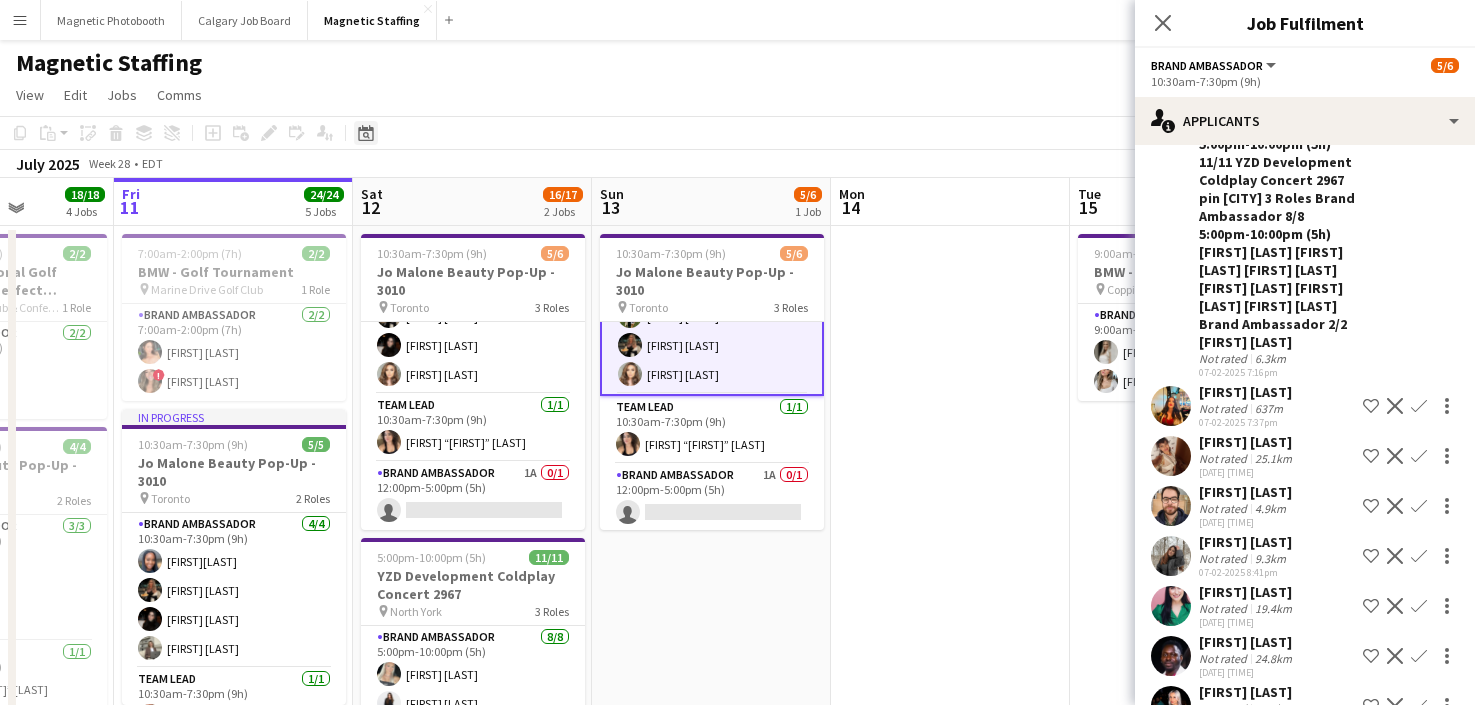 click 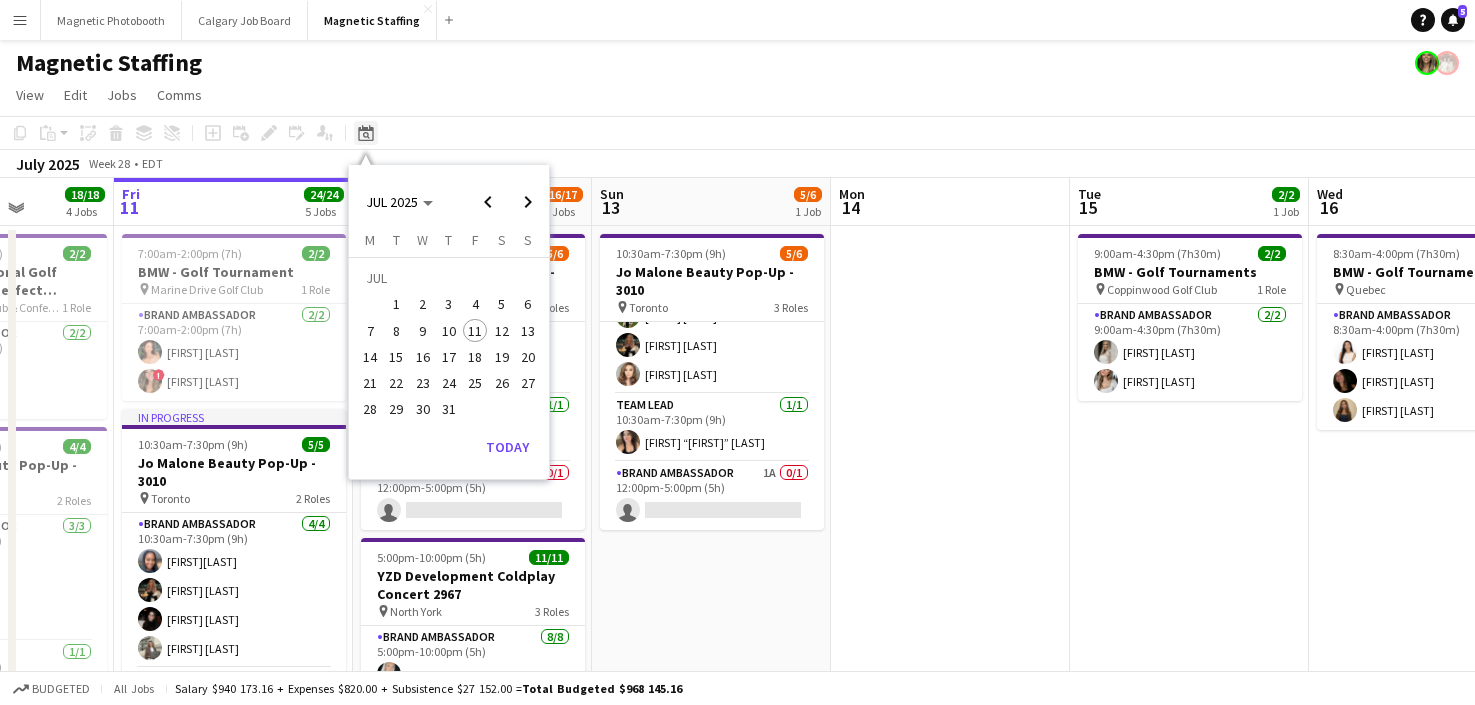 scroll, scrollTop: 83, scrollLeft: 0, axis: vertical 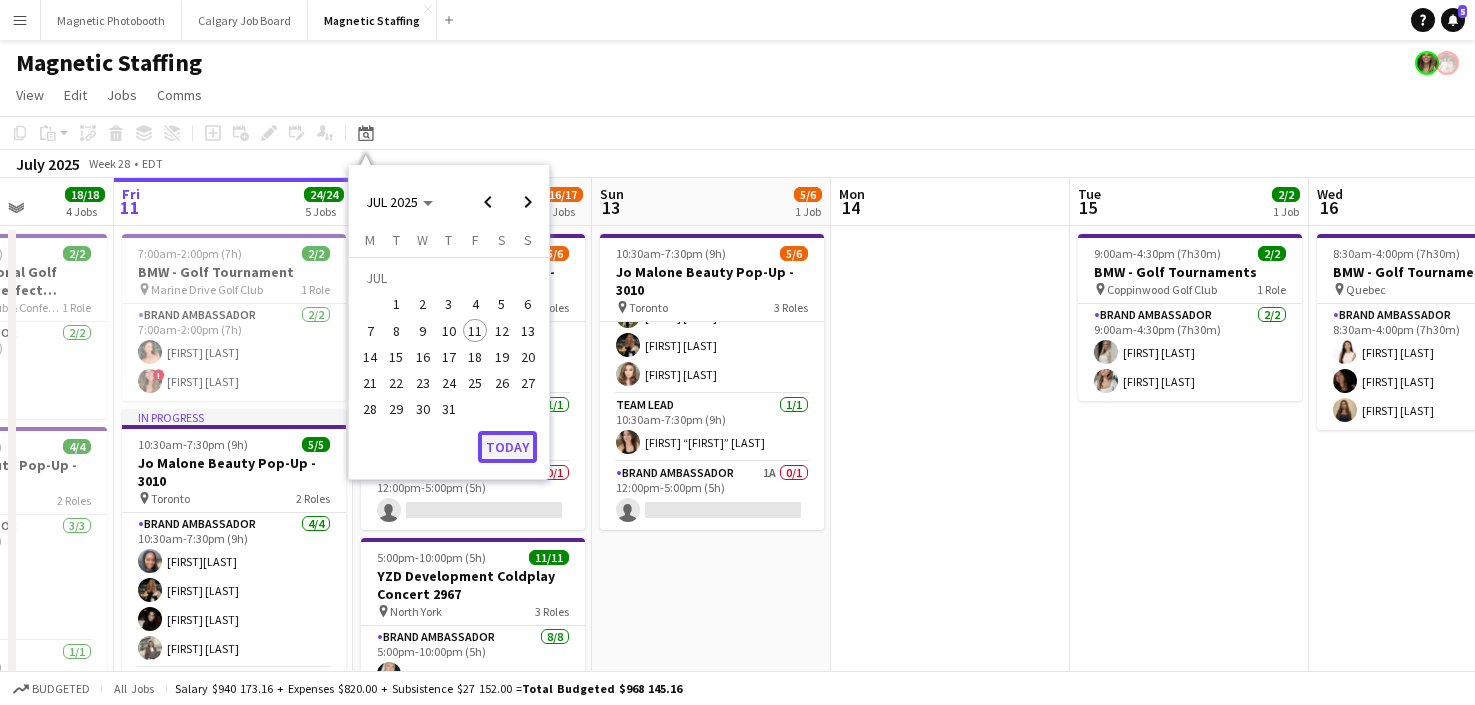 click on "Today" at bounding box center [507, 447] 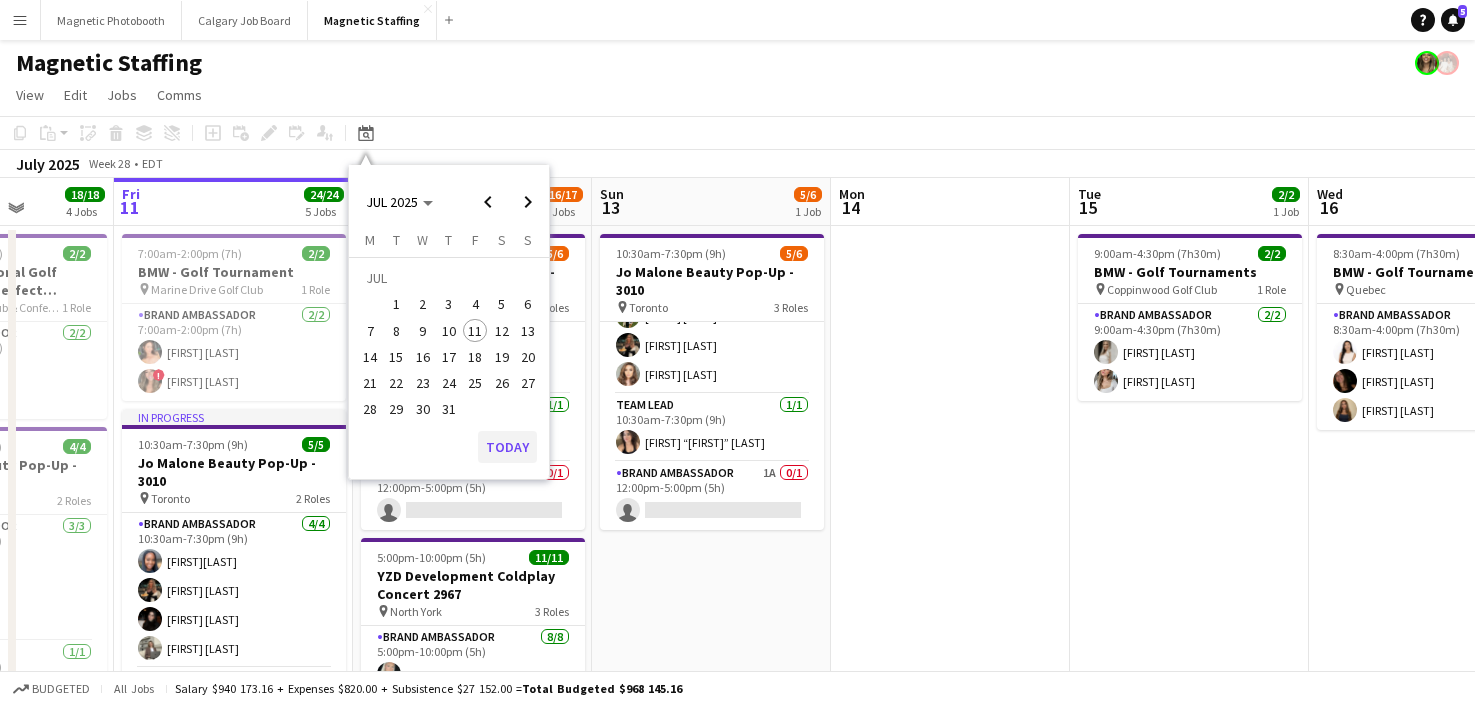 scroll, scrollTop: 0, scrollLeft: 688, axis: horizontal 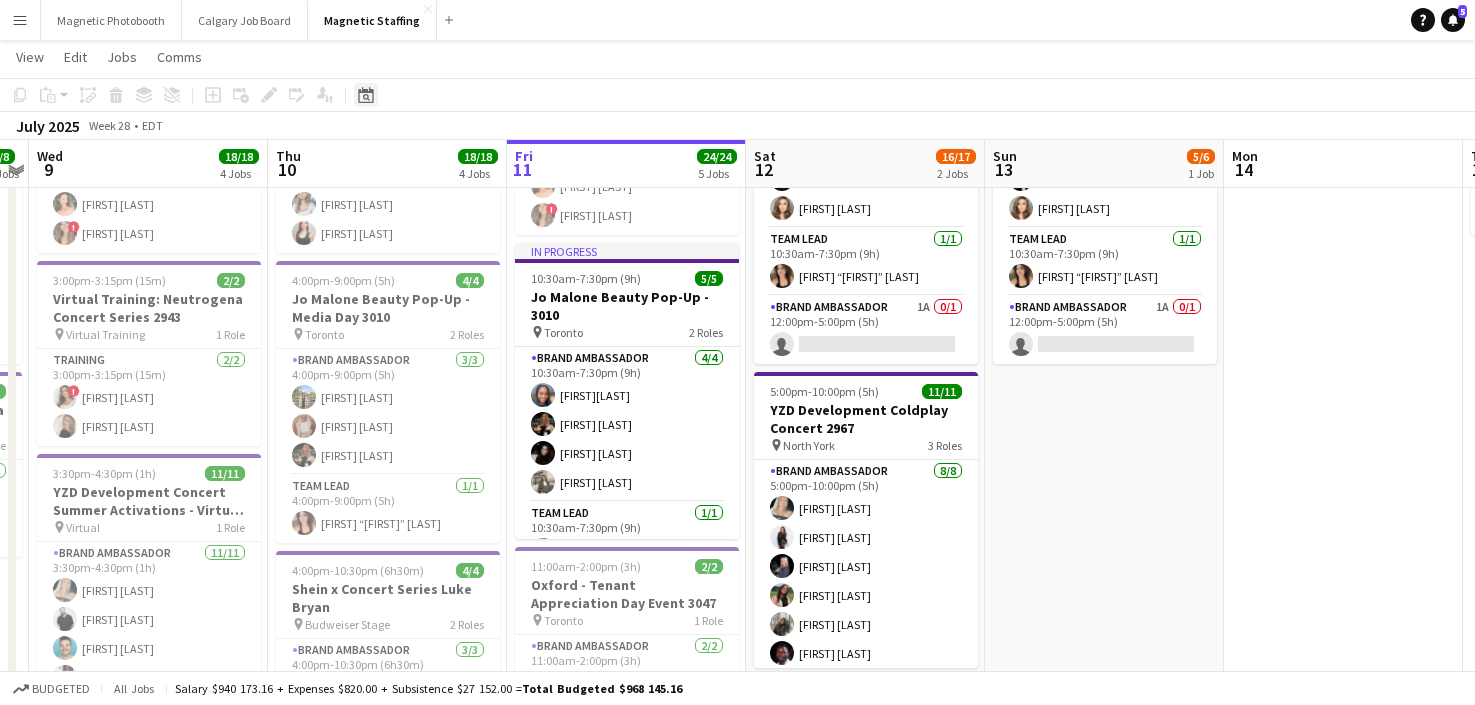 click on "Date picker" 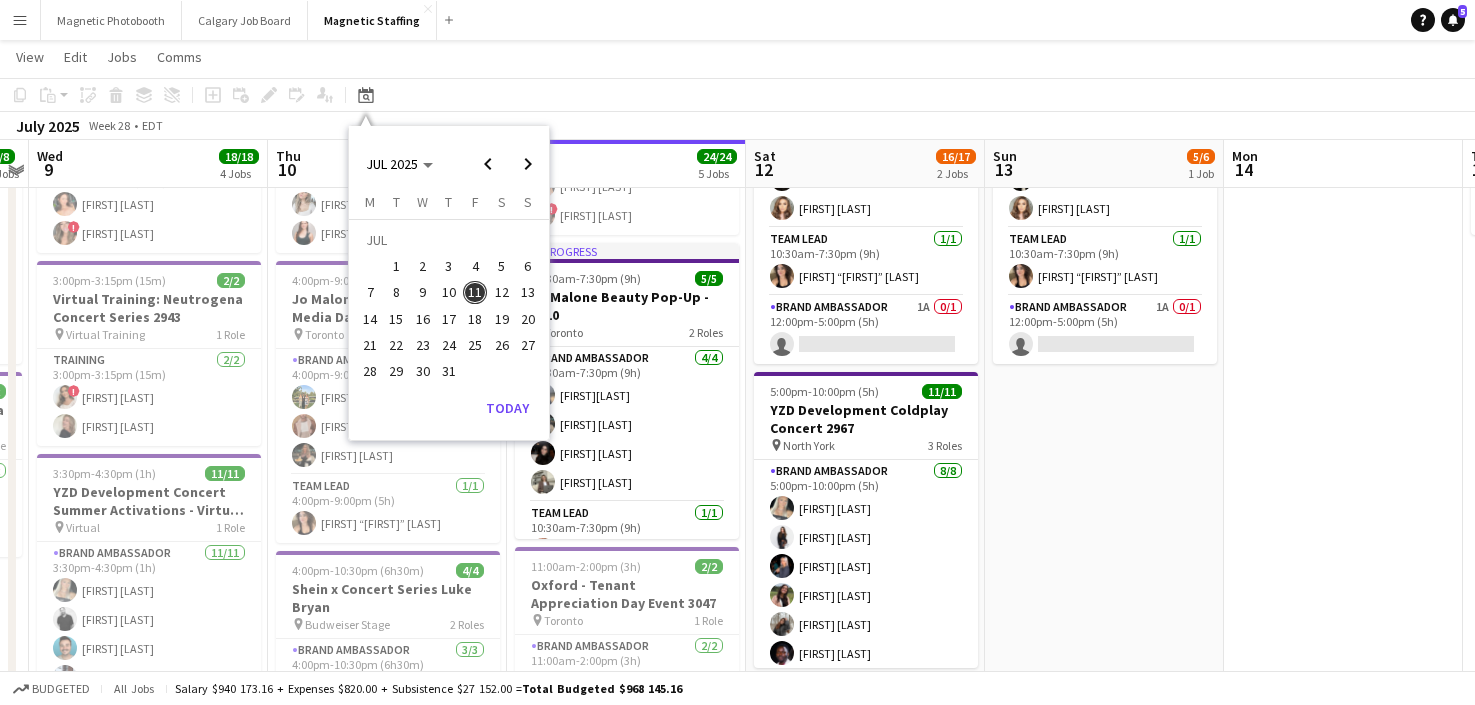 click on "26" at bounding box center [502, 345] 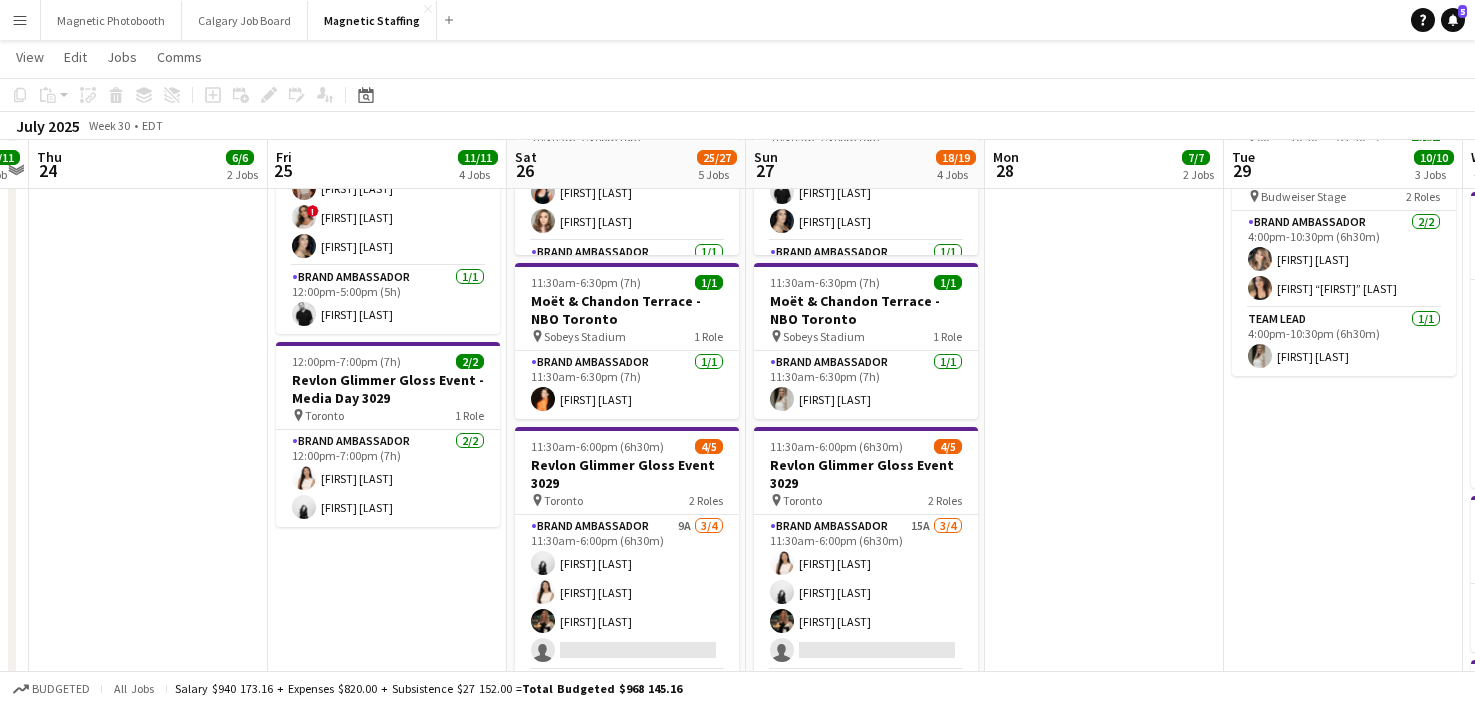 scroll, scrollTop: 576, scrollLeft: 0, axis: vertical 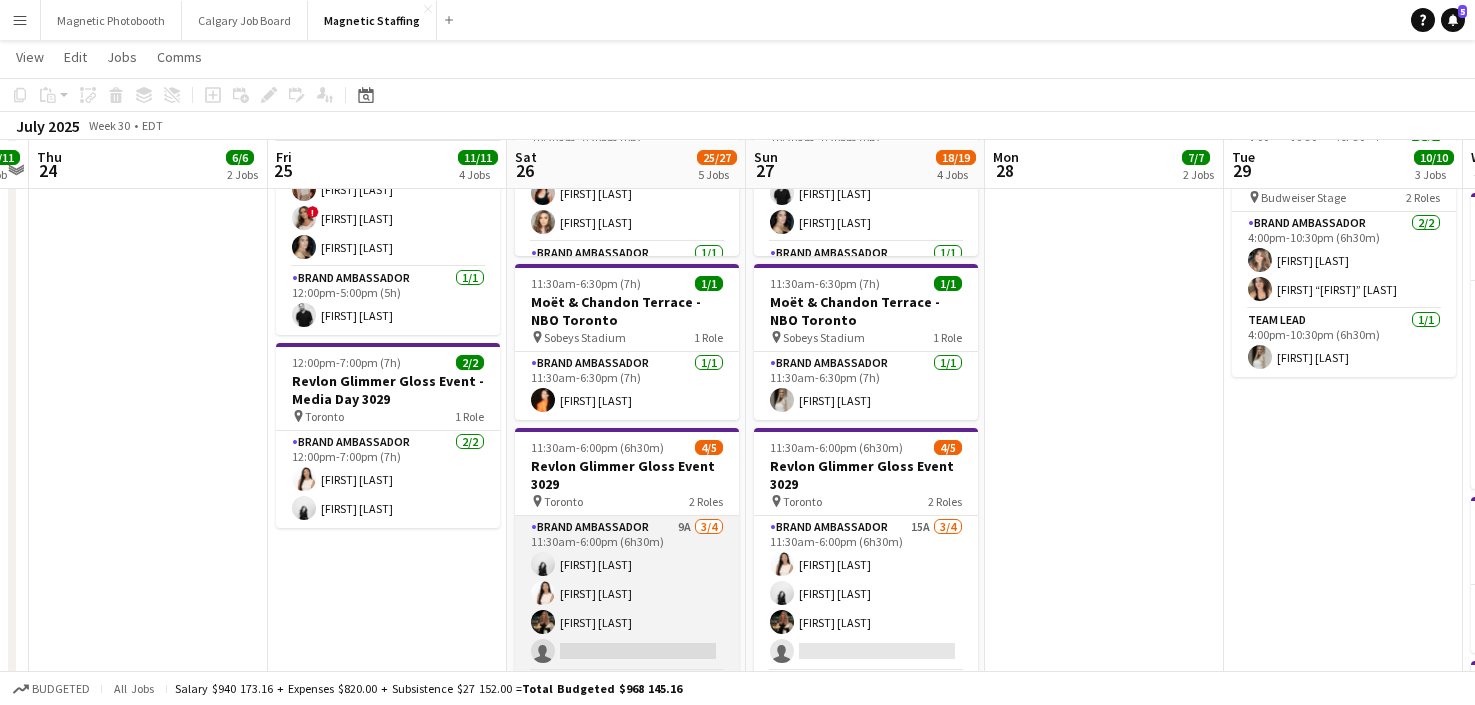 click on "Brand Ambassador   9A   3/4   11:30am-6:00pm (6h30m)
[FIRST] [LAST] [FIRST] [LAST] [FIRST] [LAST]
single-neutral-actions" at bounding box center [627, 593] 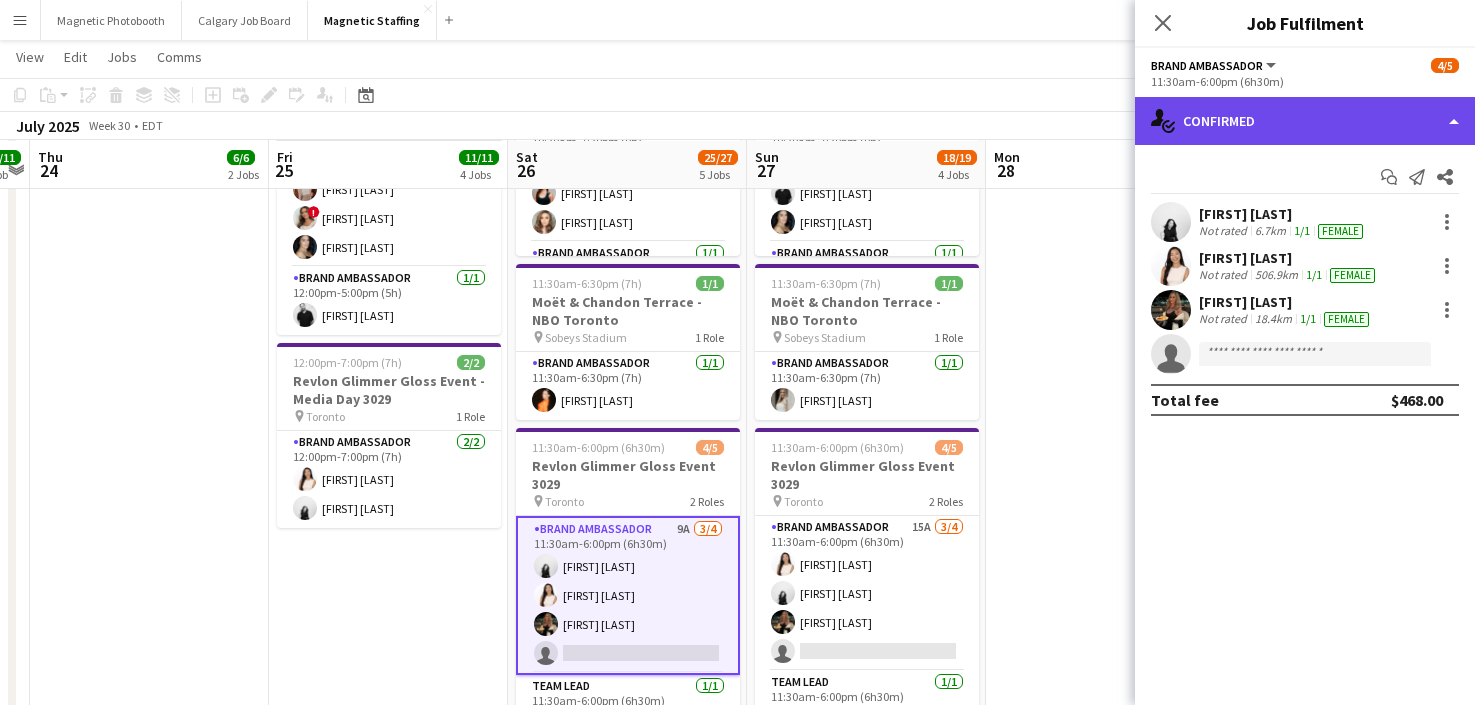 click on "single-neutral-actions-check-2
Confirmed" 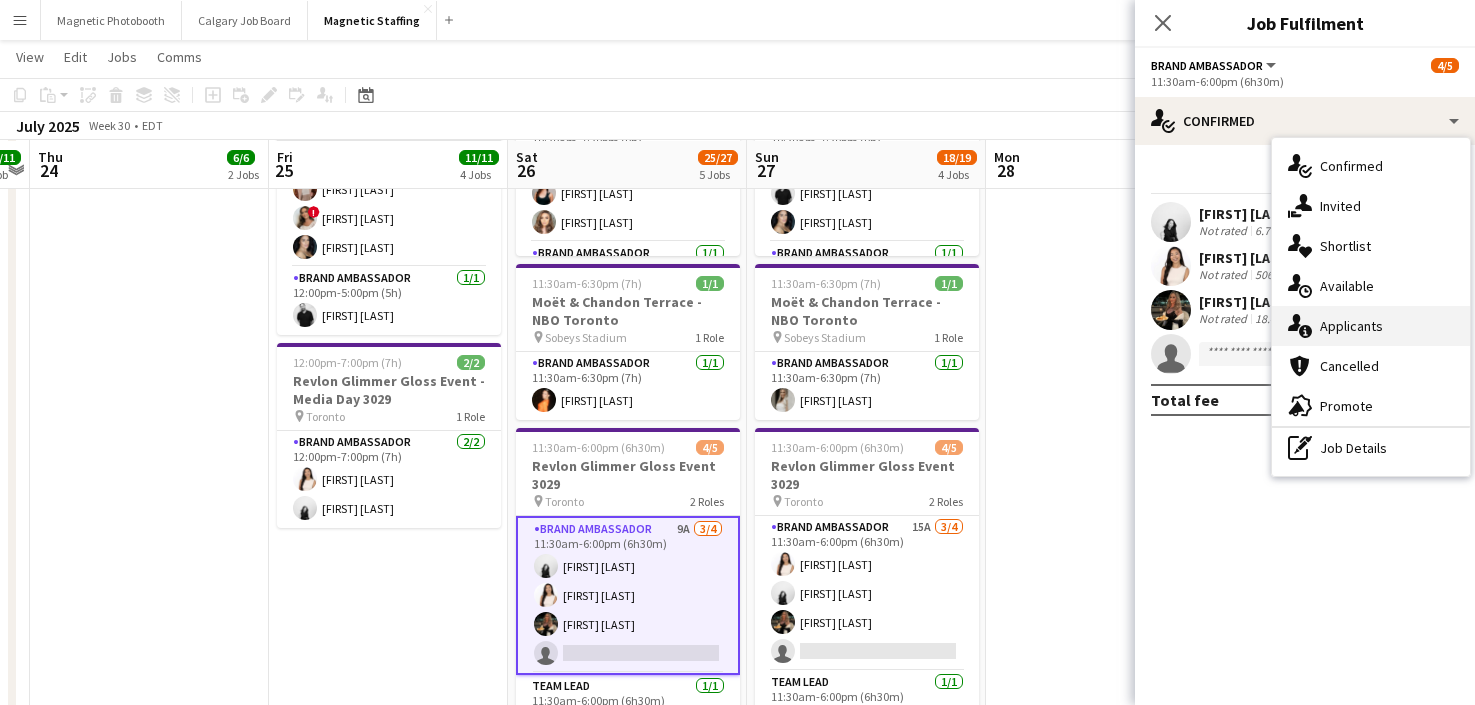 click on "single-neutral-actions-information
Applicants" at bounding box center (1371, 326) 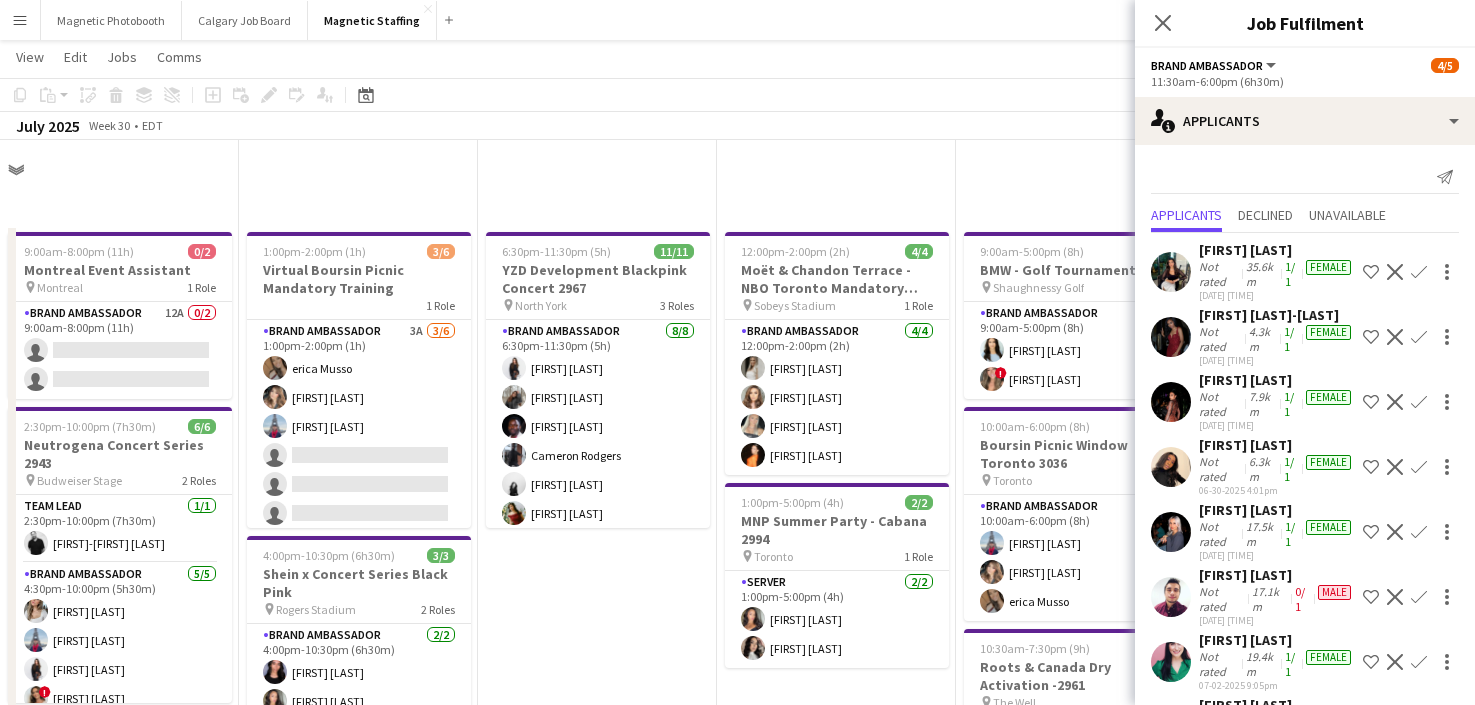 scroll, scrollTop: 576, scrollLeft: 0, axis: vertical 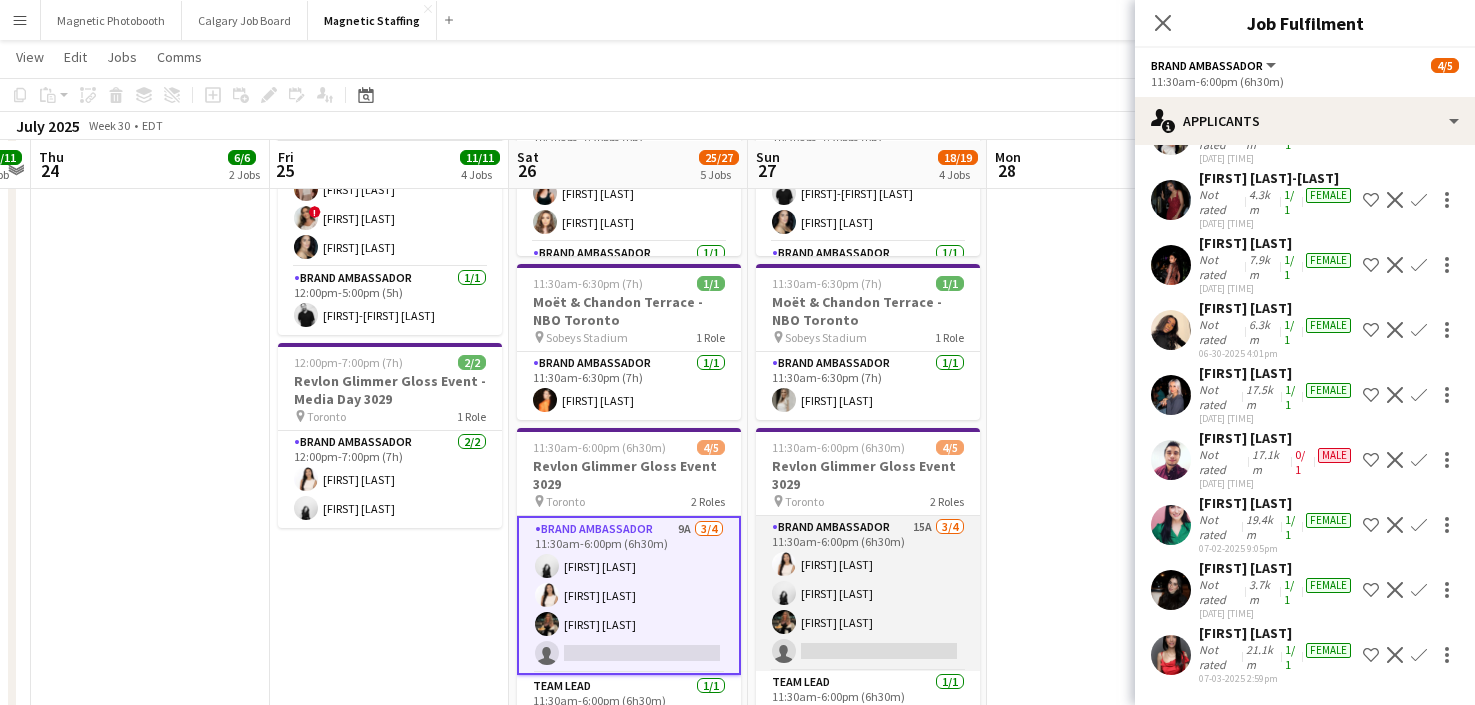 click on "Brand Ambassador   15A   3/4   11:30am-6:00pm (6h30m)
[FIRST] [LAST] [FIRST] [LAST] [FIRST] [LAST]
single-neutral-actions" at bounding box center [868, 593] 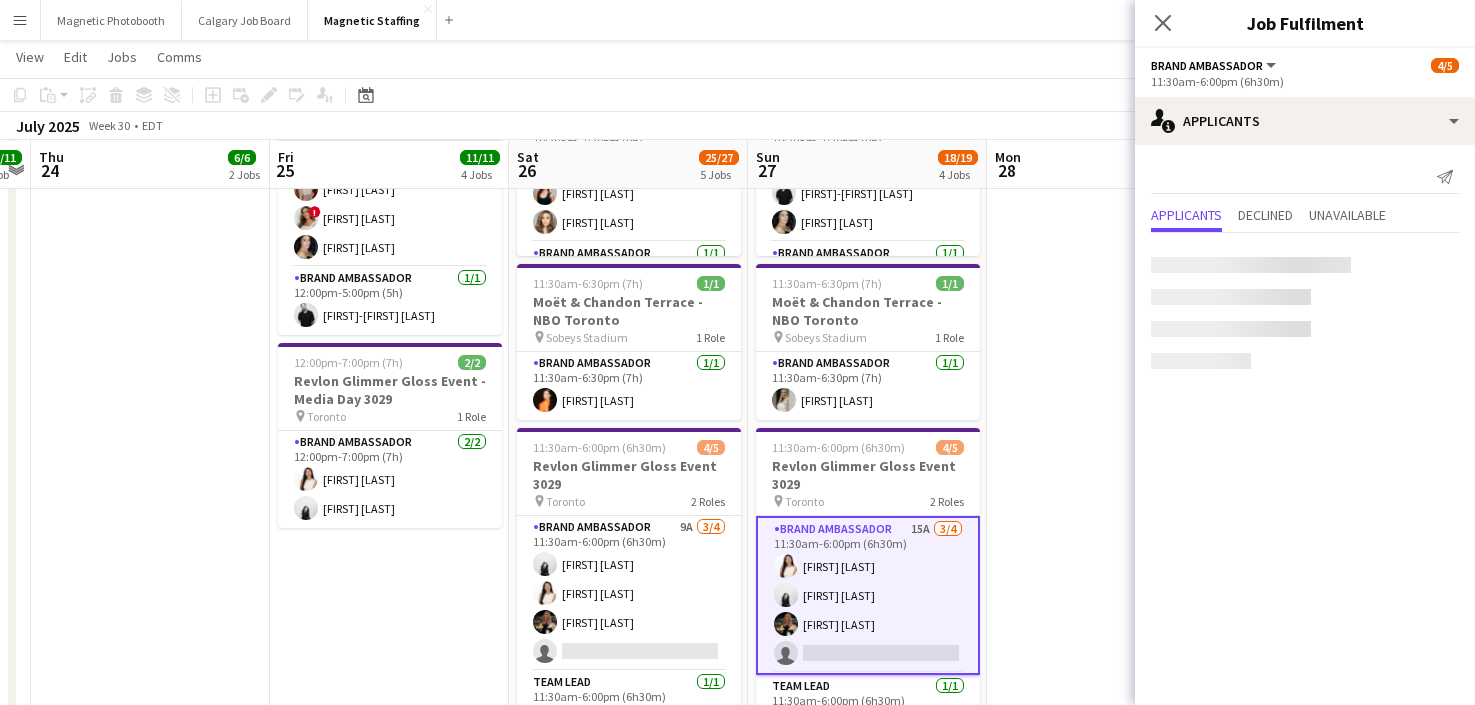 scroll, scrollTop: 0, scrollLeft: 0, axis: both 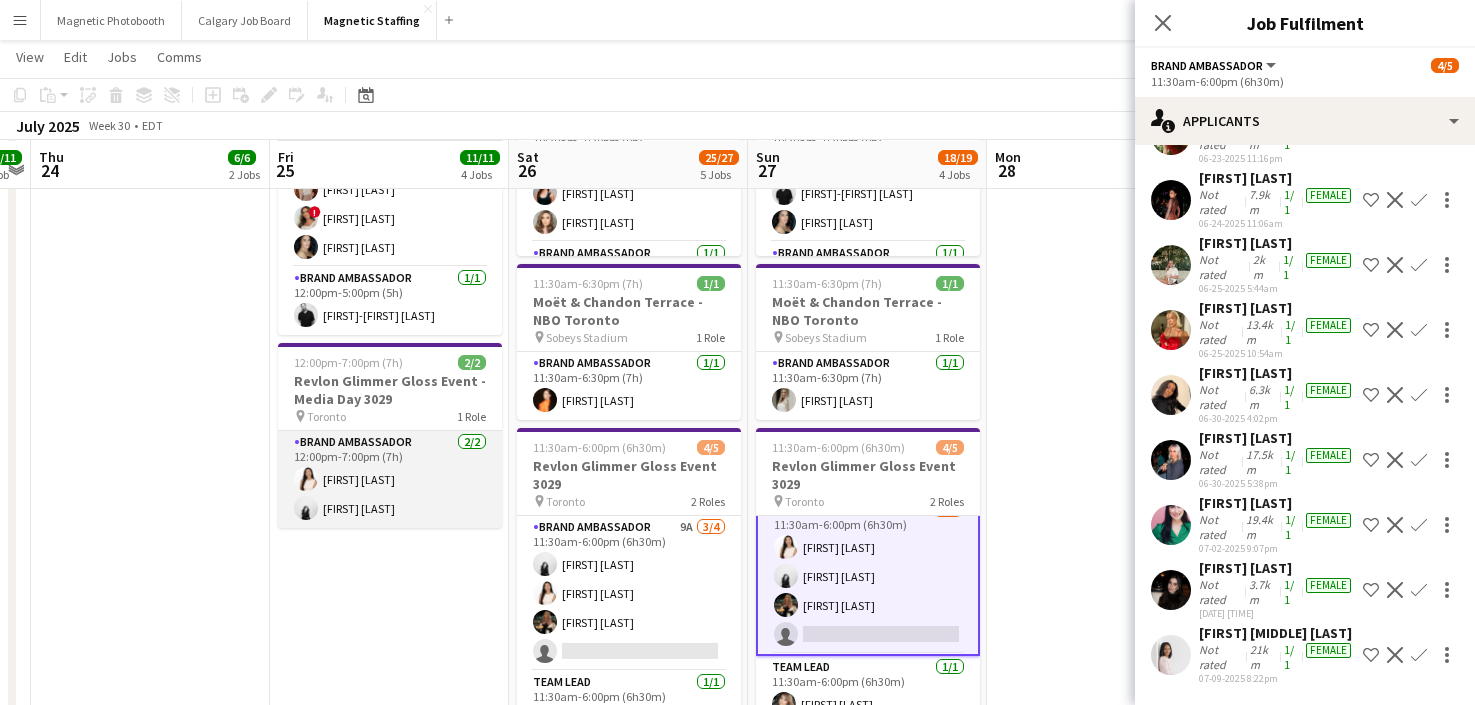 click on "Brand Ambassador   2/2   12:00pm-7:00pm (7h)
Lisa Bujold angel kim" at bounding box center (390, 479) 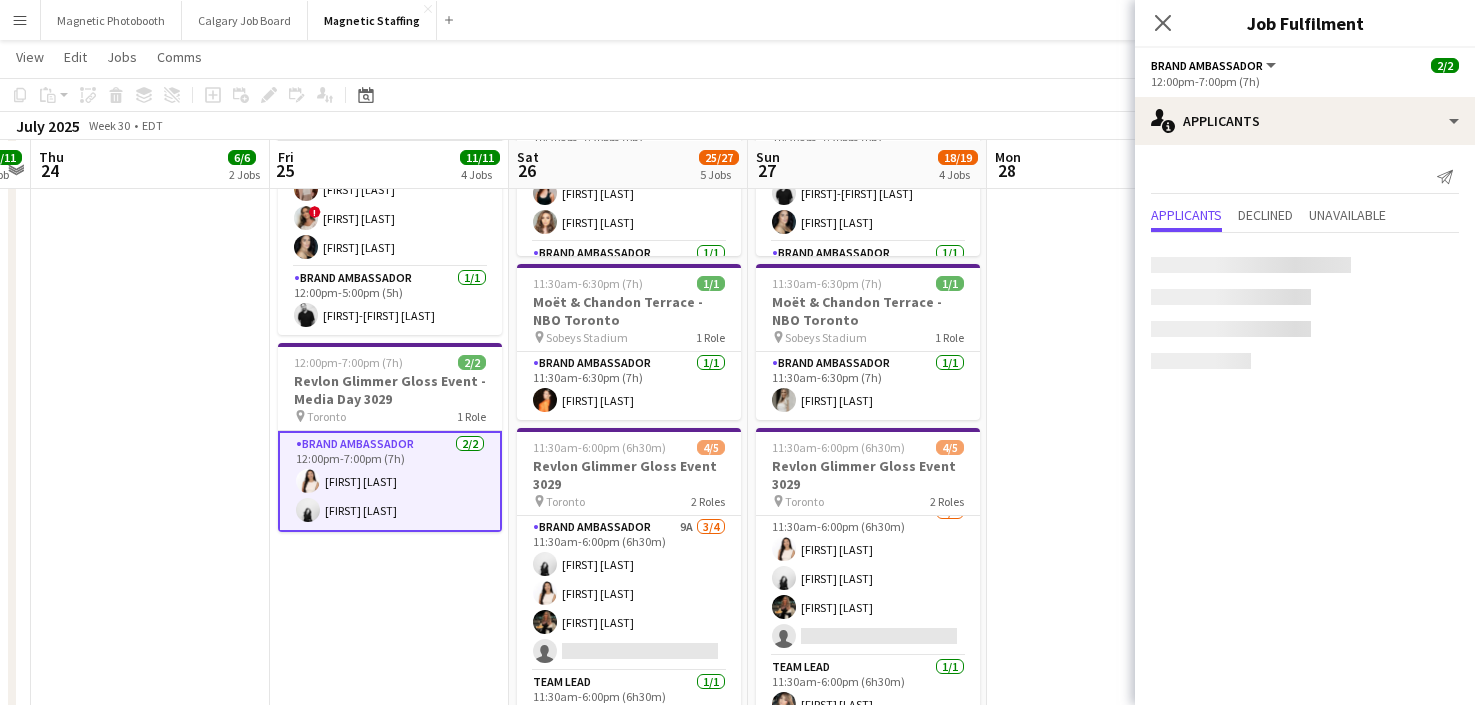 scroll, scrollTop: 15, scrollLeft: 0, axis: vertical 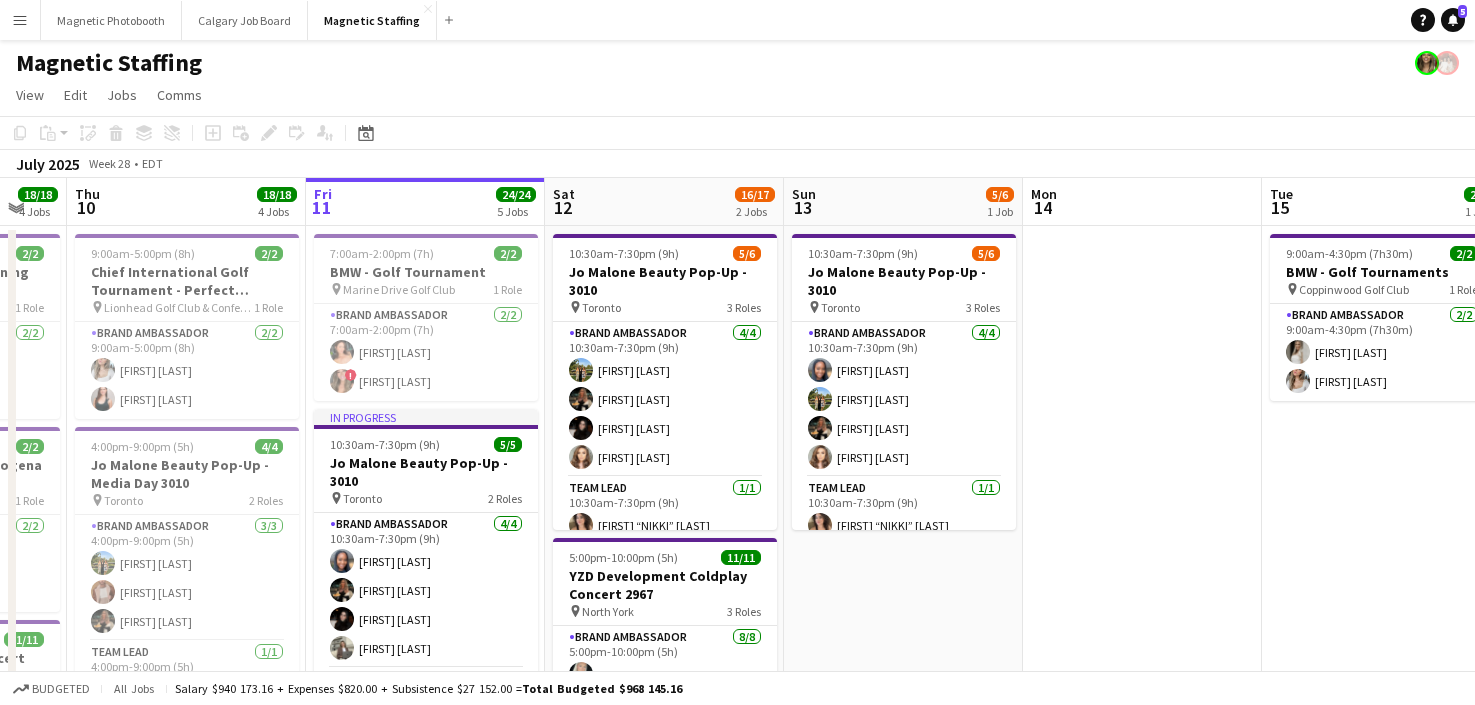drag, startPoint x: 391, startPoint y: 268, endPoint x: 458, endPoint y: 268, distance: 67 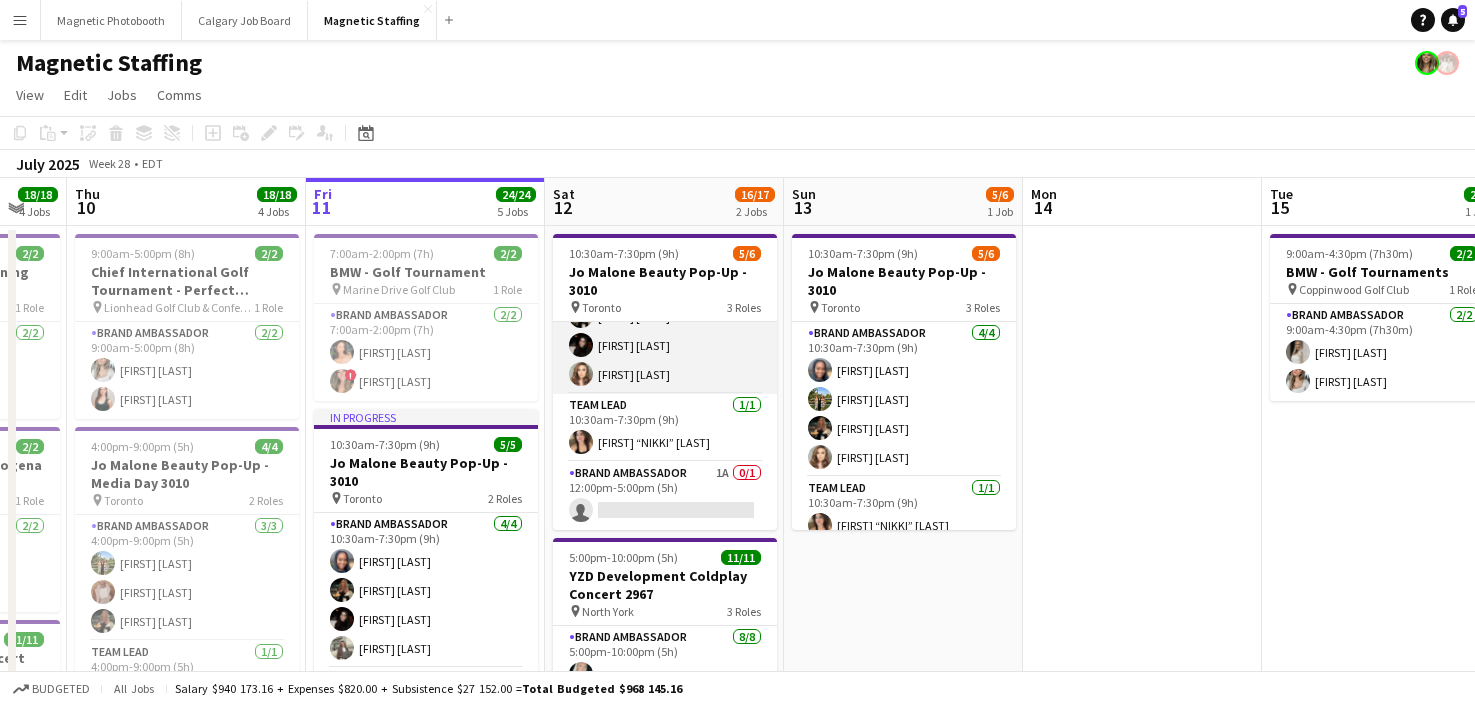 scroll, scrollTop: 82, scrollLeft: 0, axis: vertical 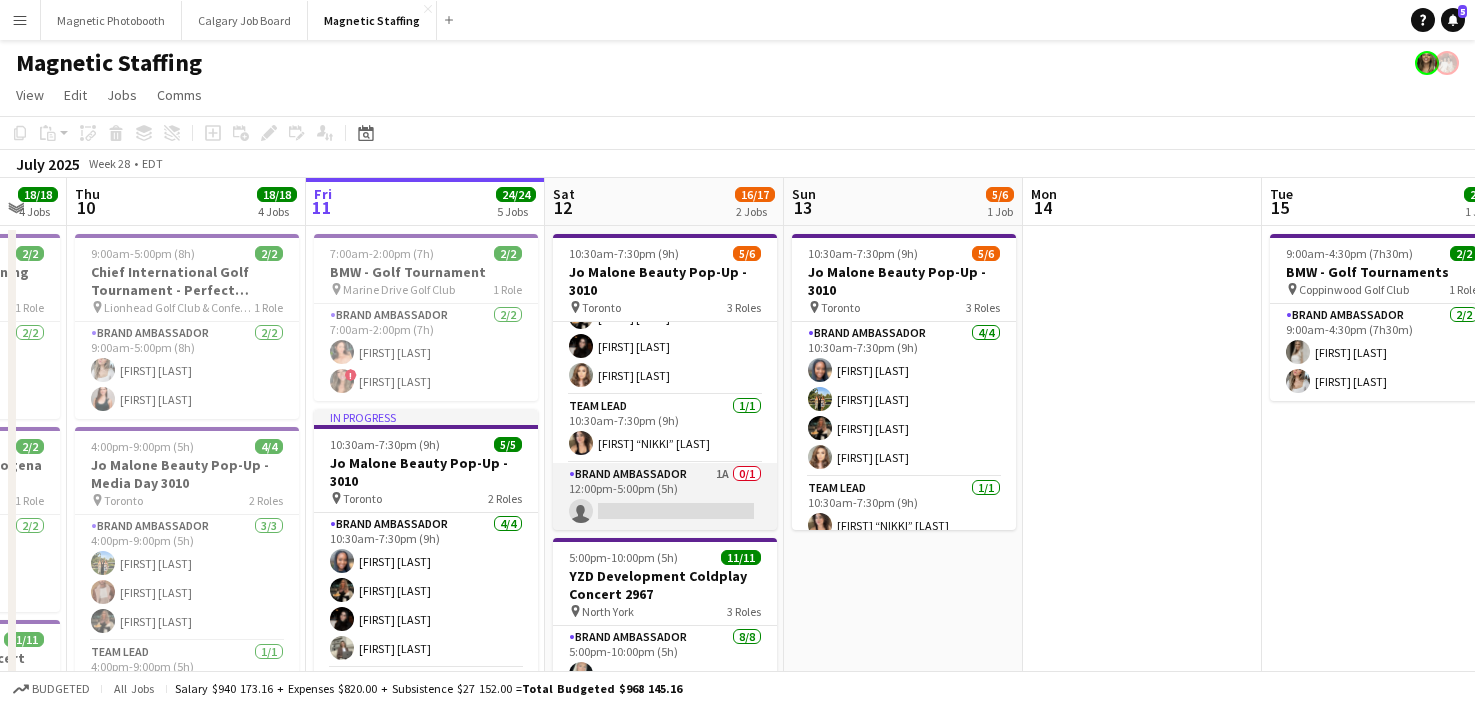 click on "Brand Ambassador   1A   0/1   12:00pm-5:00pm (5h)
single-neutral-actions" at bounding box center [665, 497] 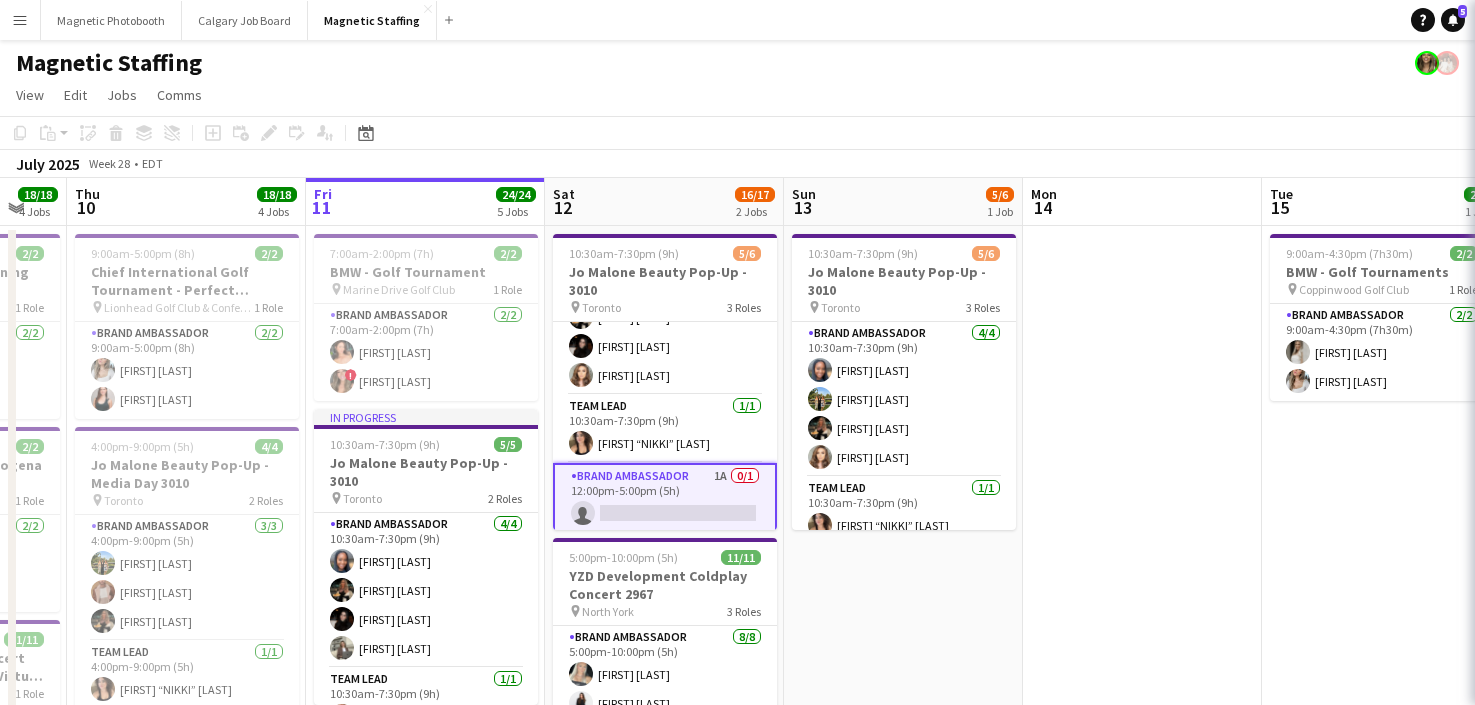 scroll, scrollTop: 0, scrollLeft: 410, axis: horizontal 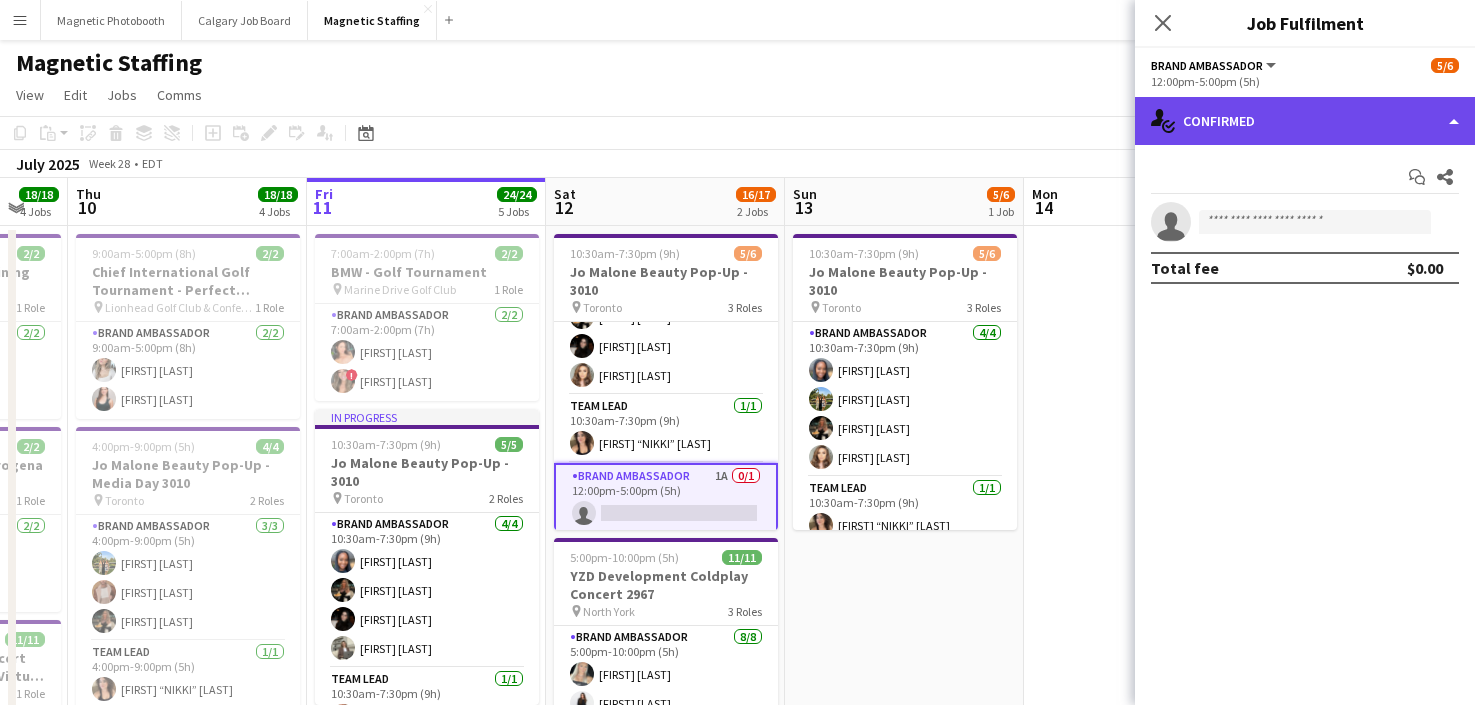 click on "single-neutral-actions-check-2
Confirmed" 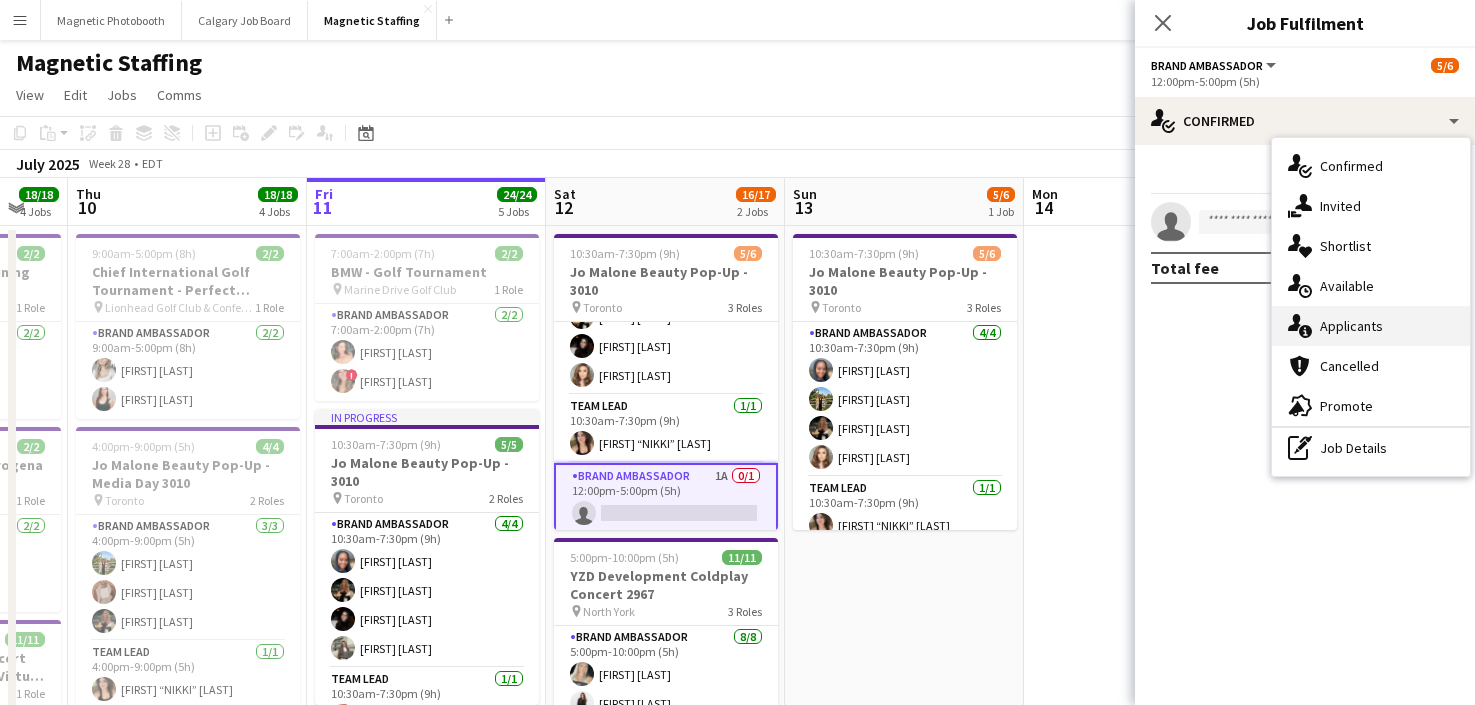 click on "single-neutral-actions-information
Applicants" at bounding box center (1371, 326) 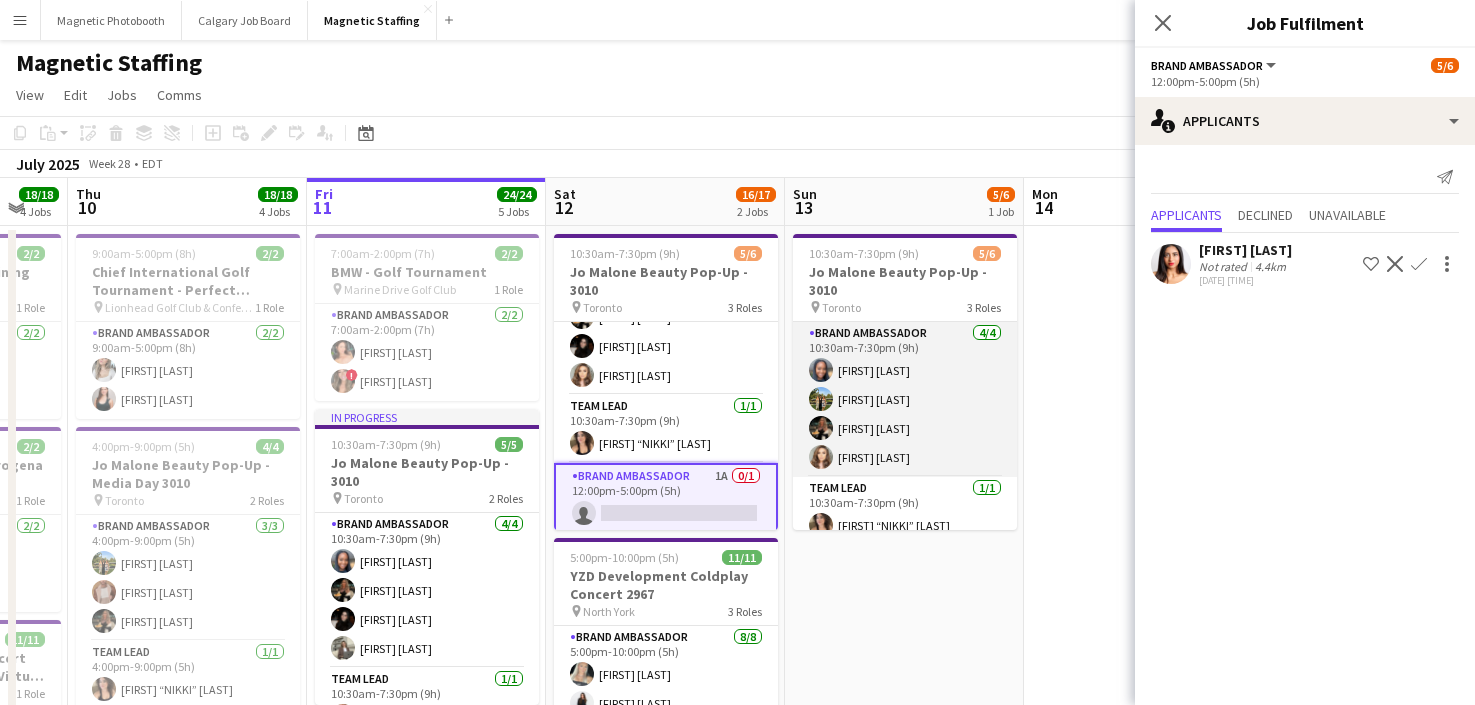 scroll, scrollTop: 83, scrollLeft: 0, axis: vertical 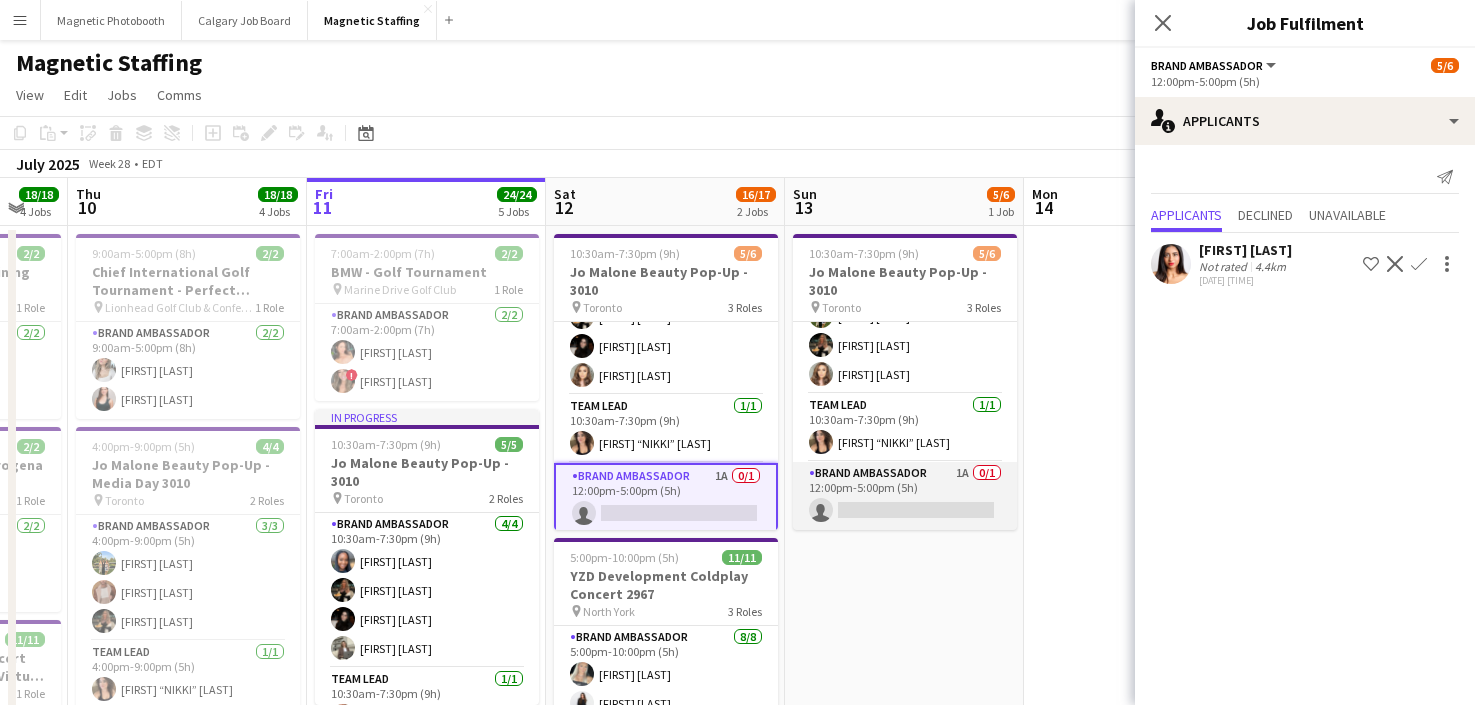click on "Brand Ambassador   1A   0/1   12:00pm-5:00pm (5h)
single-neutral-actions" at bounding box center [905, 496] 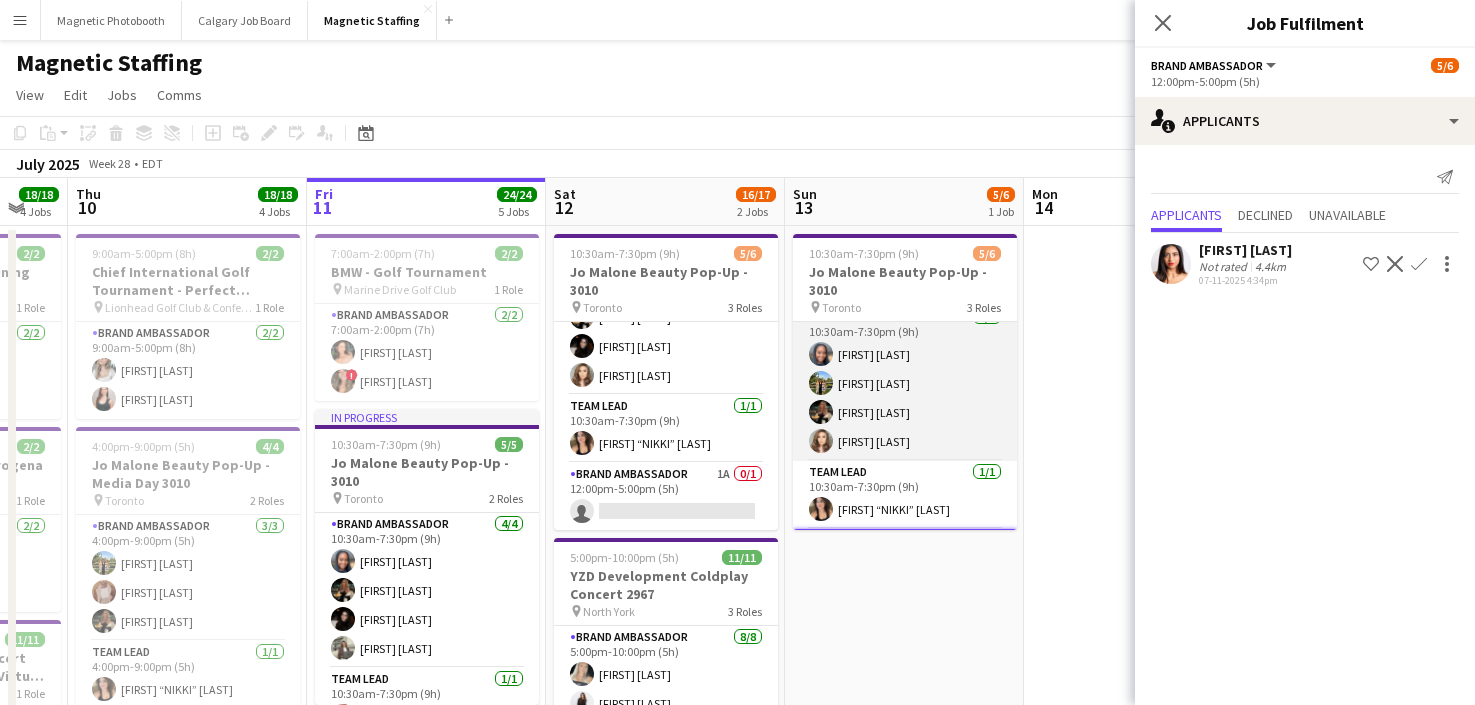 click on "Brand Ambassador   4/4   10:30am-7:30pm (9h)
[FIRST] [LAST] [FIRST] [LAST] [FIRST] [LAST] [FIRST] [LAST]" at bounding box center (905, 383) 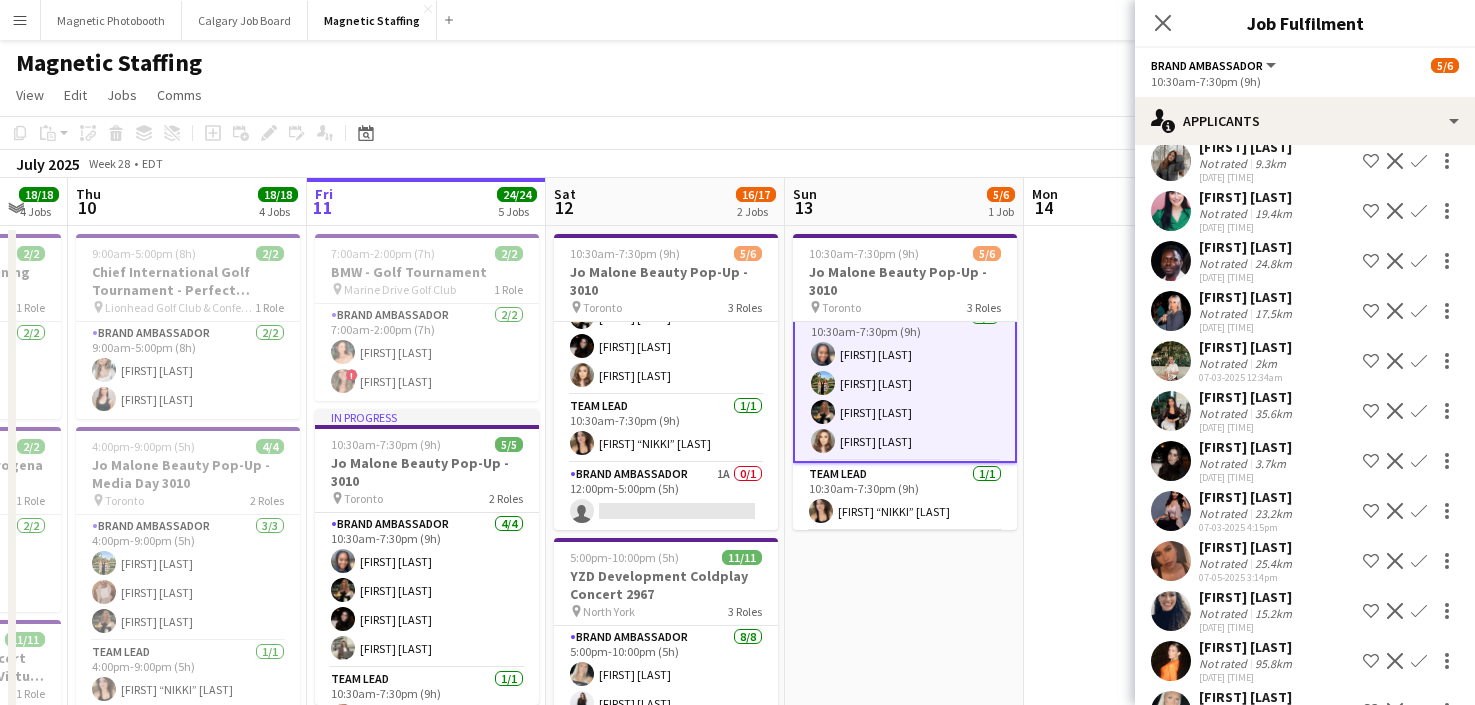 scroll, scrollTop: 502, scrollLeft: 0, axis: vertical 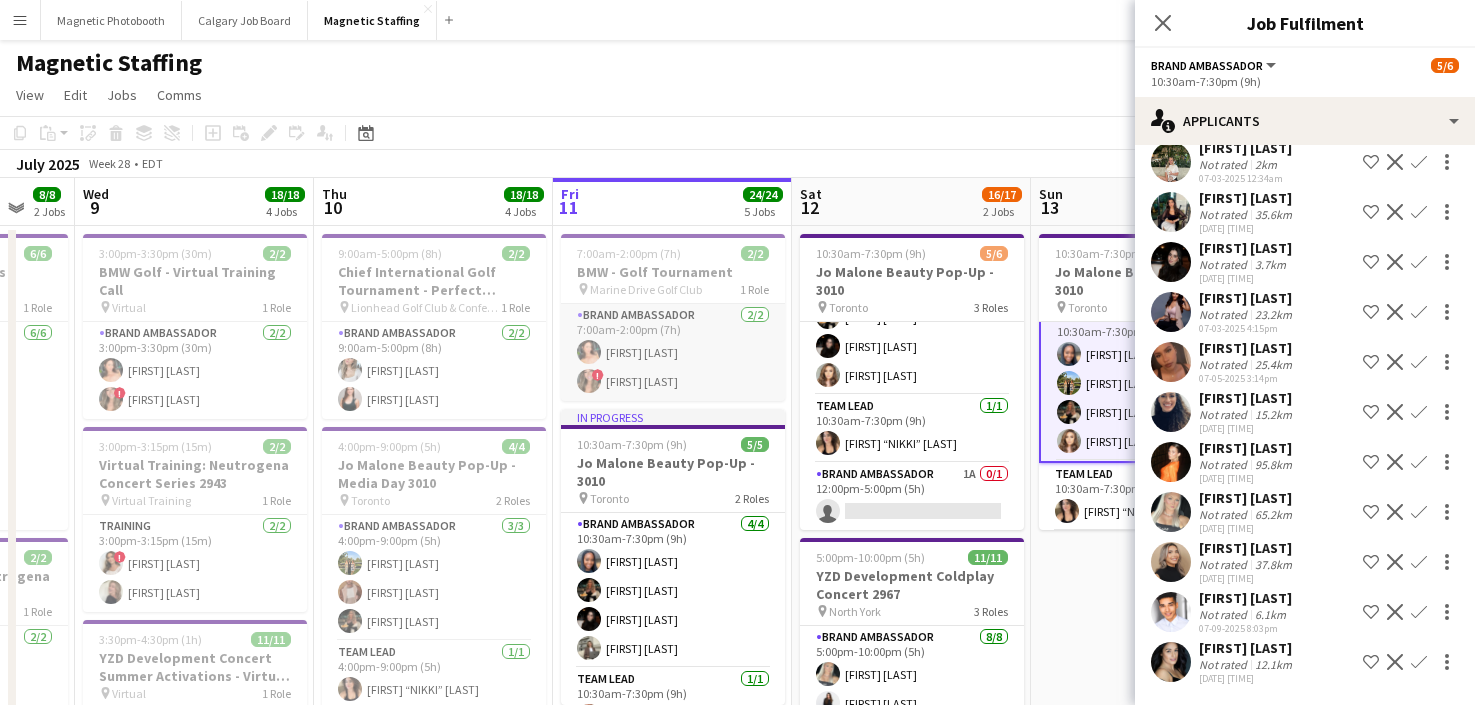 click on "Brand Ambassador   2/2   7:00am-2:00pm (7h)
Kara Inzirillo ! Kayla Cho" at bounding box center [673, 352] 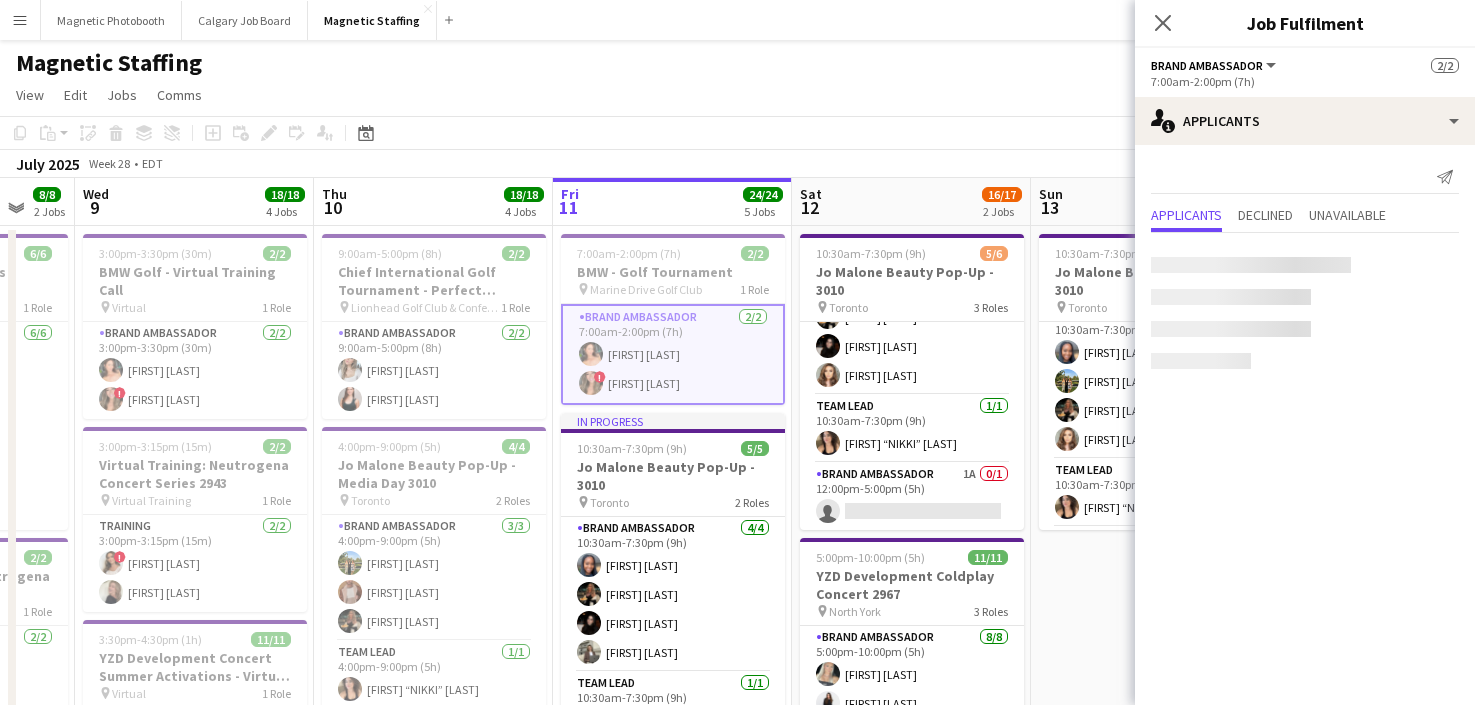 scroll, scrollTop: 0, scrollLeft: 0, axis: both 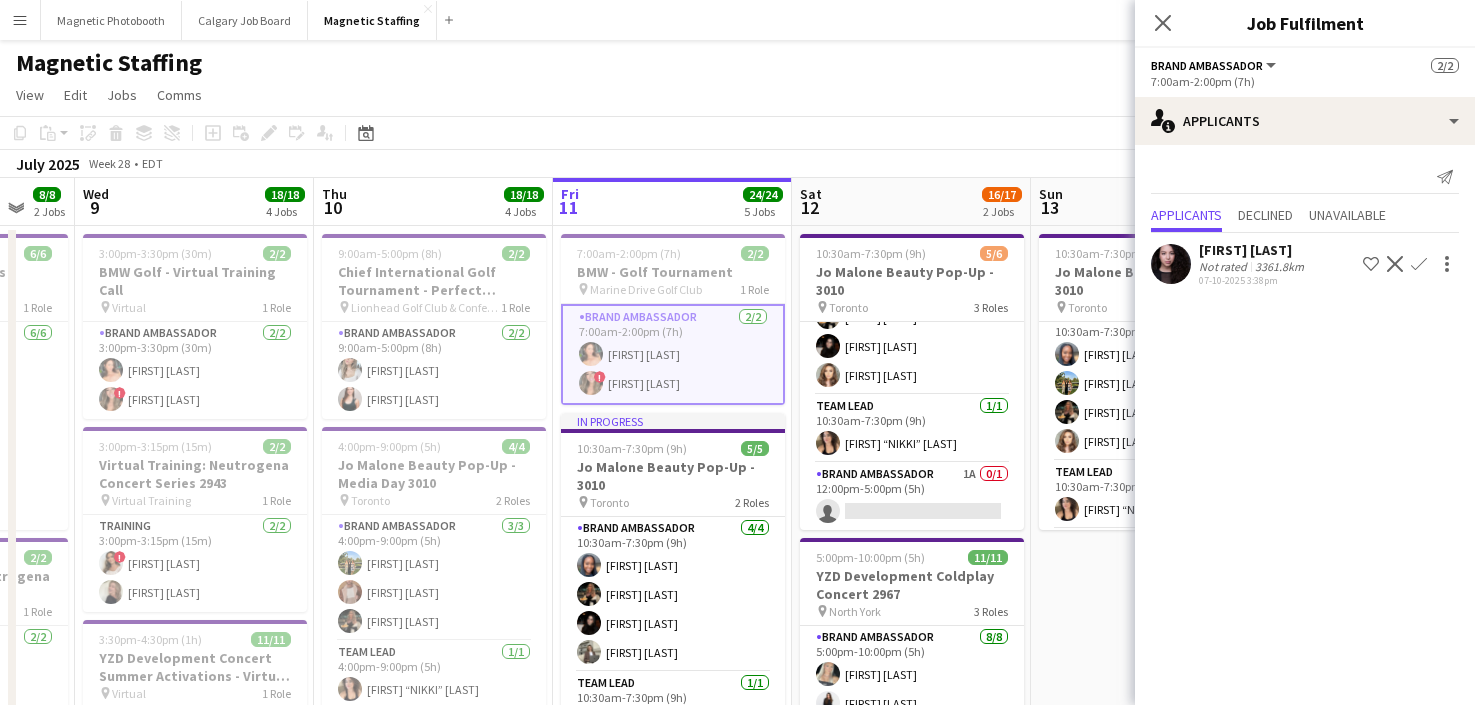 click on "Brand Ambassador   2/2   7:00am-2:00pm (7h)
Kara Inzirillo ! Kayla Cho" at bounding box center (673, 354) 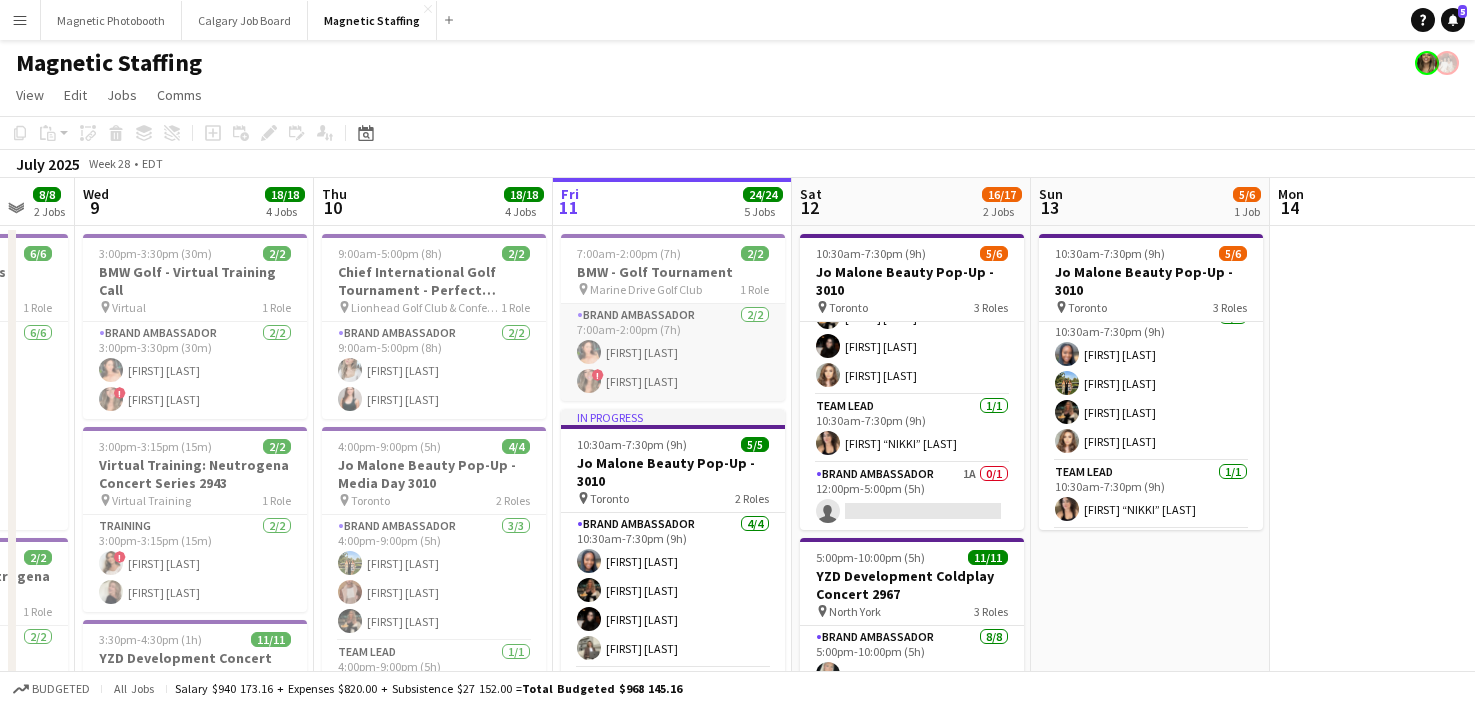 click on "Brand Ambassador   2/2   7:00am-2:00pm (7h)
Kara Inzirillo ! Kayla Cho" at bounding box center (673, 352) 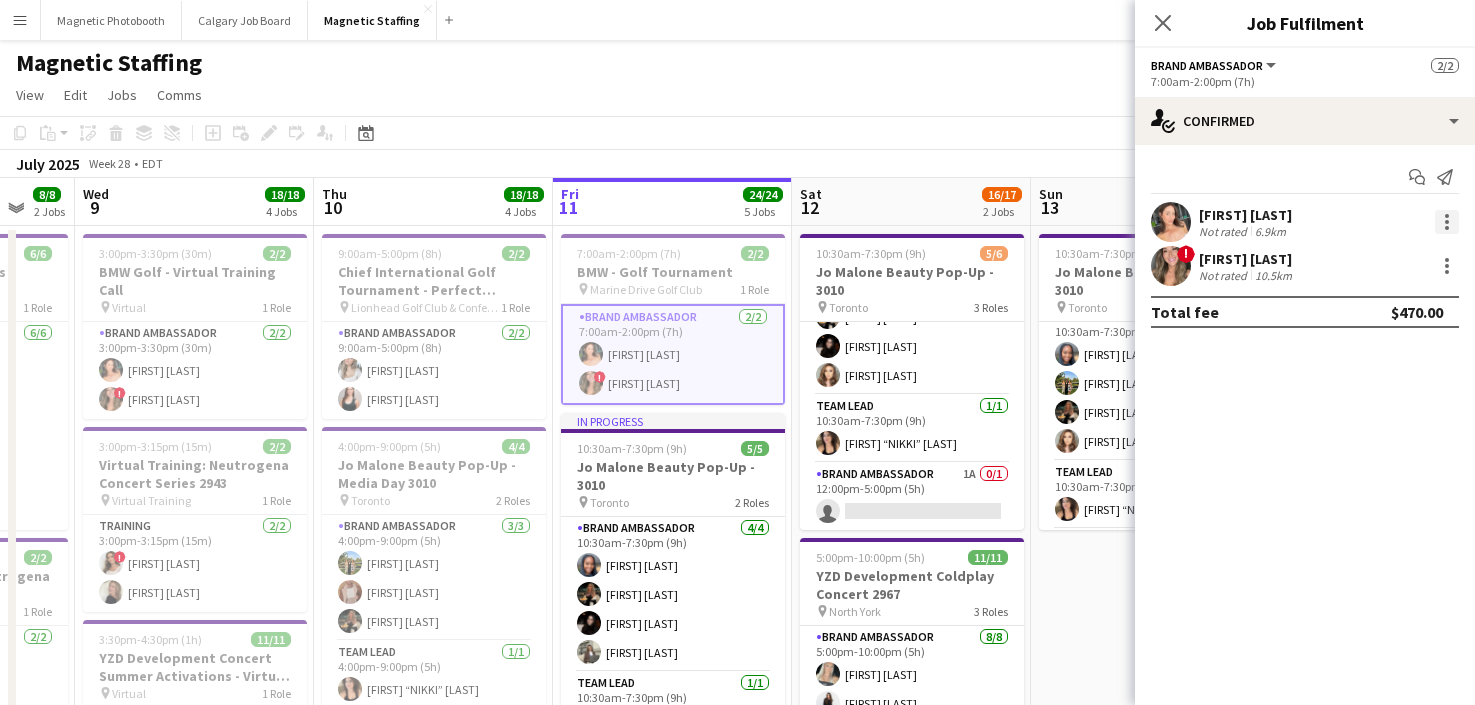 click at bounding box center [1447, 222] 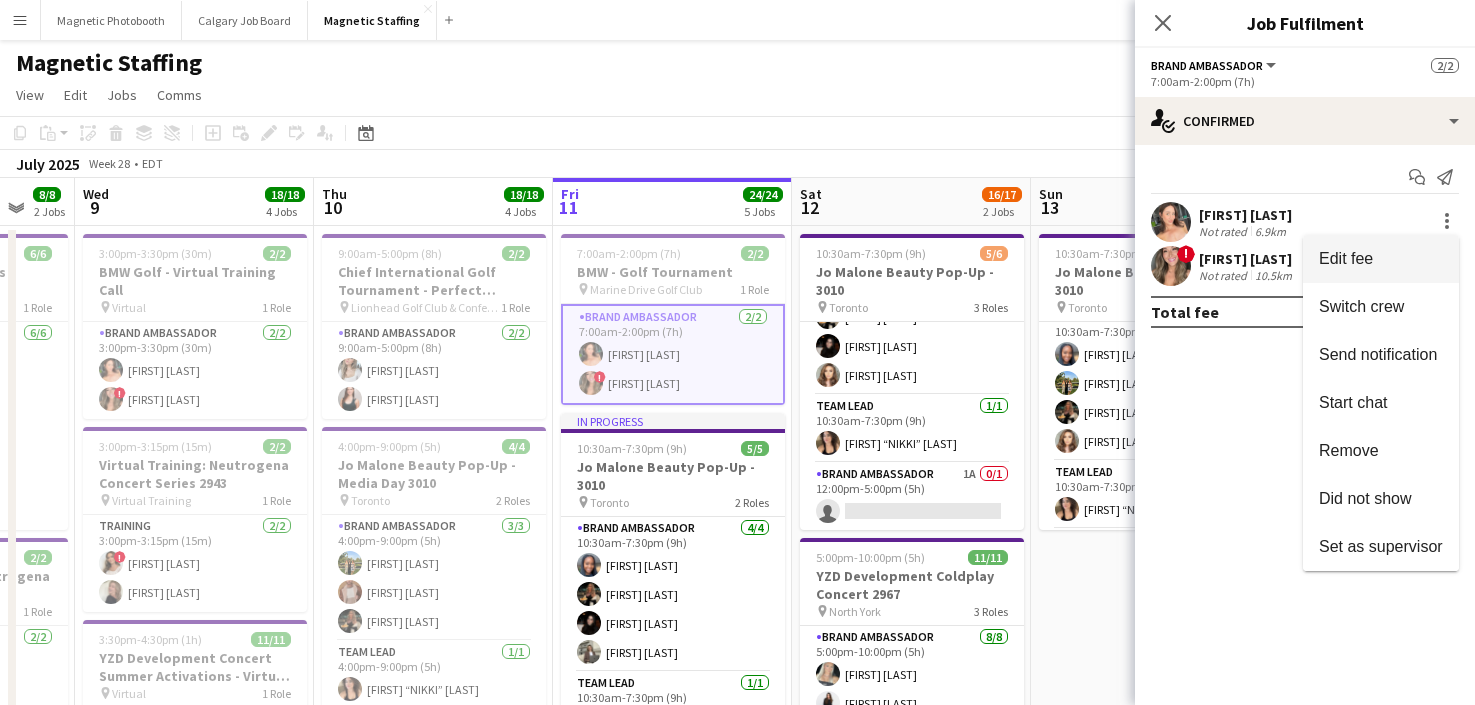 click on "Edit fee" at bounding box center [1381, 259] 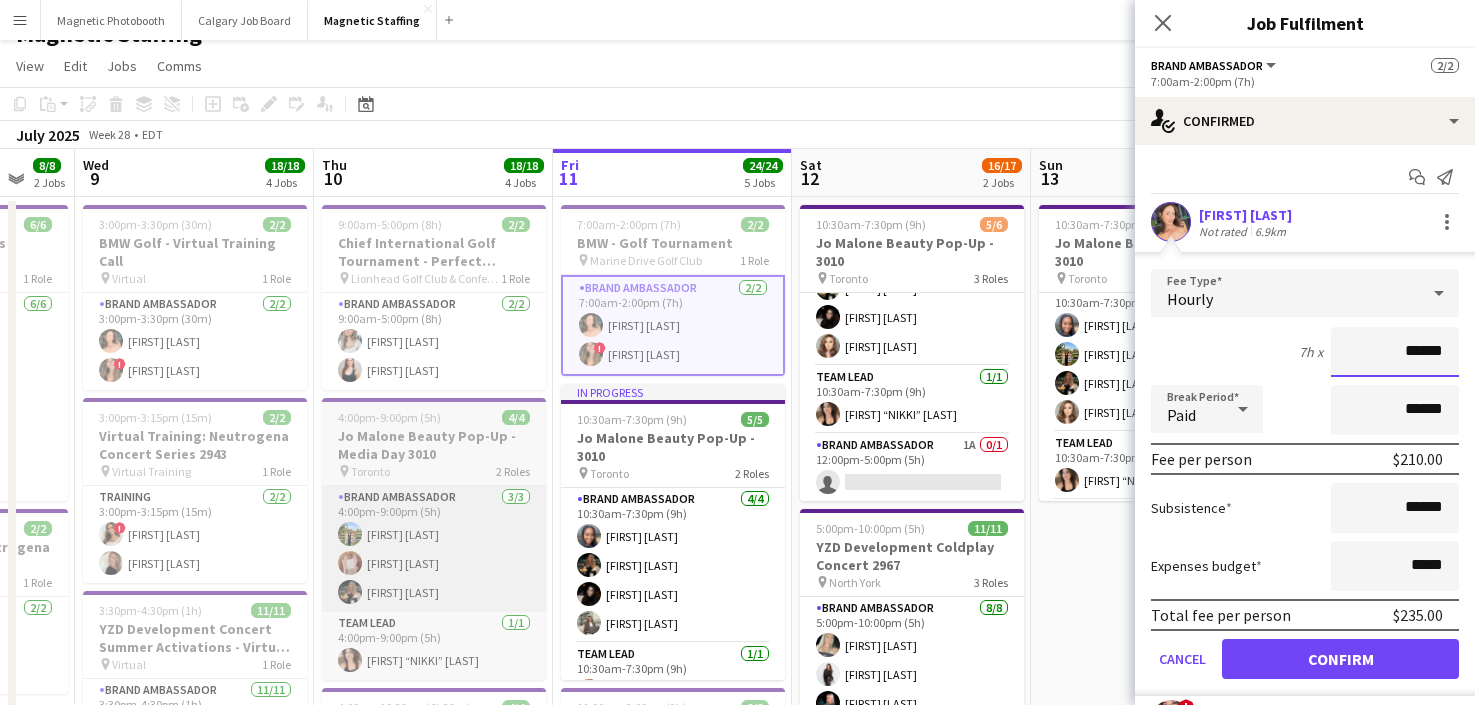 scroll, scrollTop: 27, scrollLeft: 0, axis: vertical 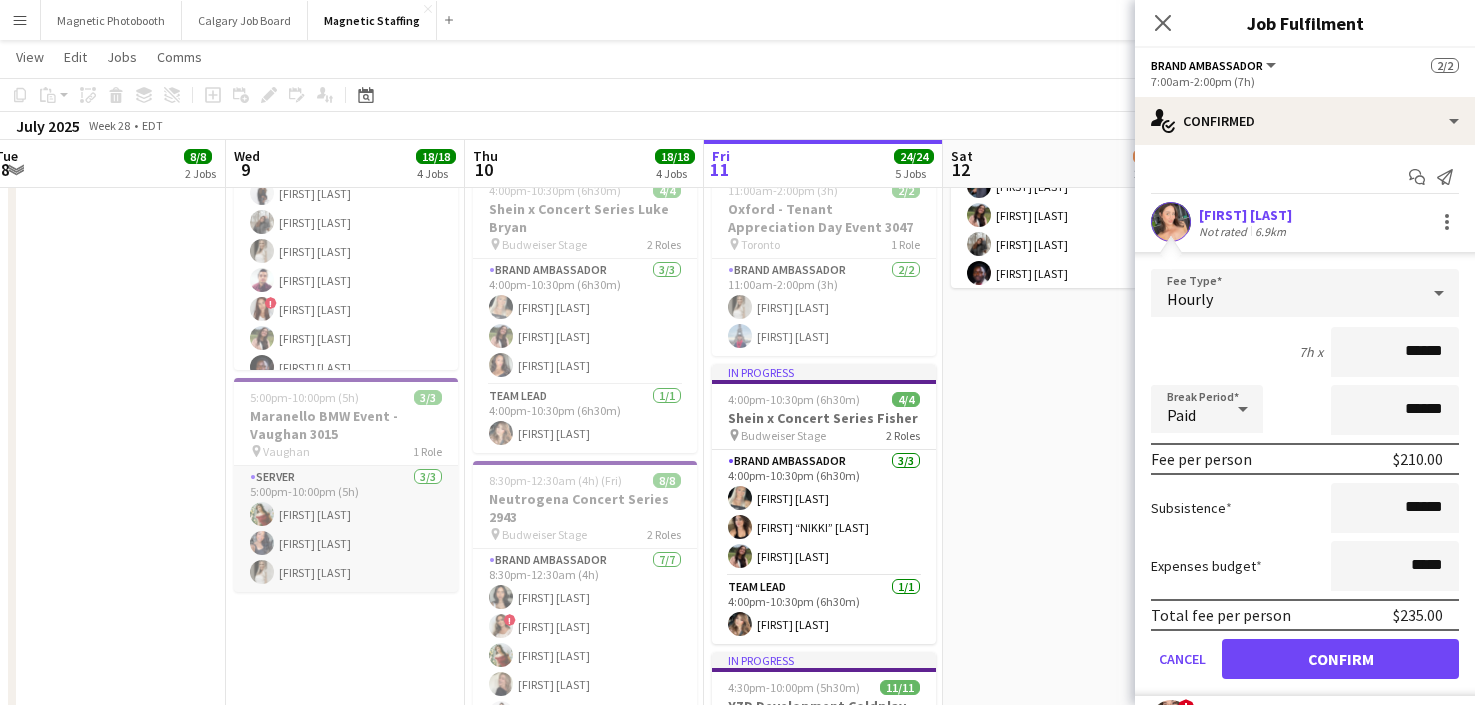 click on "Server   3/3   5:00pm-10:00pm (5h)
Mimi Zhang Richelle Acdal Heather Siemonsen" at bounding box center (346, 529) 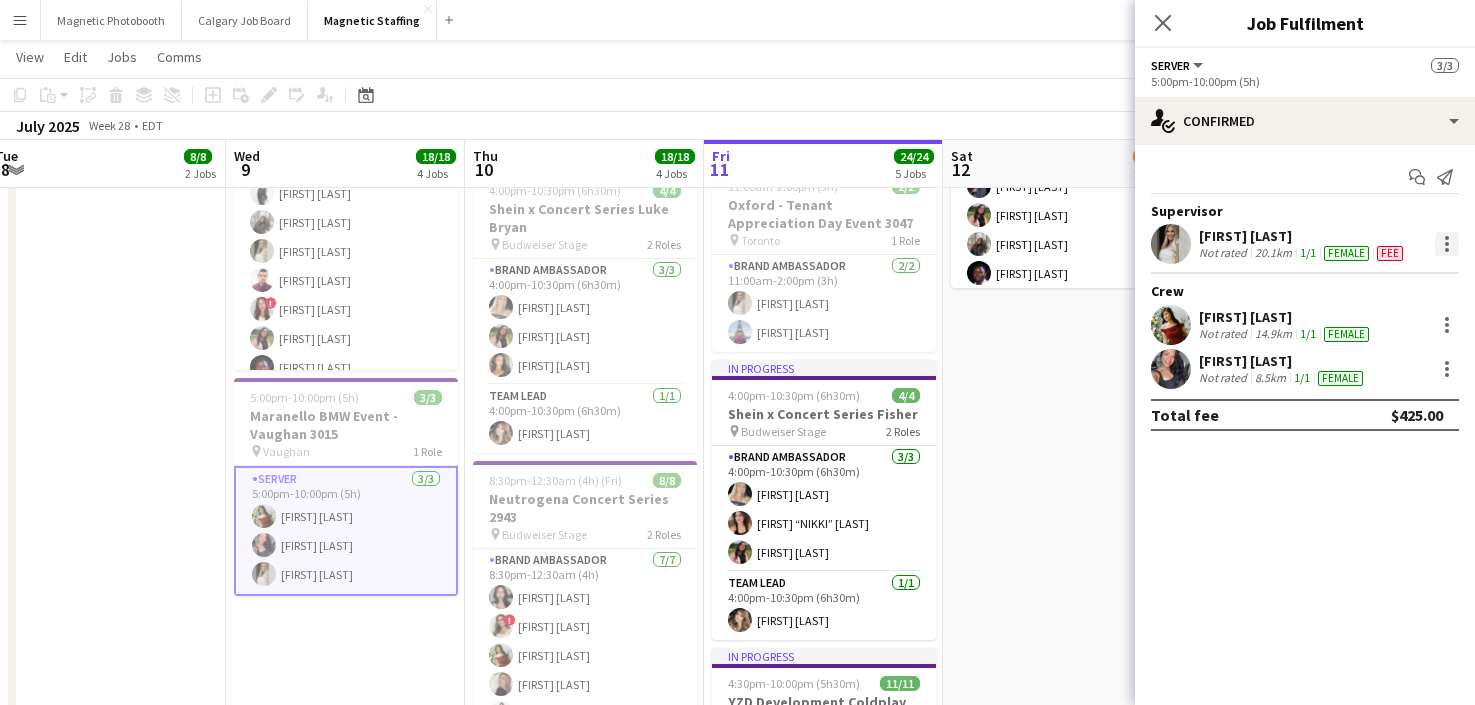 click at bounding box center [1447, 244] 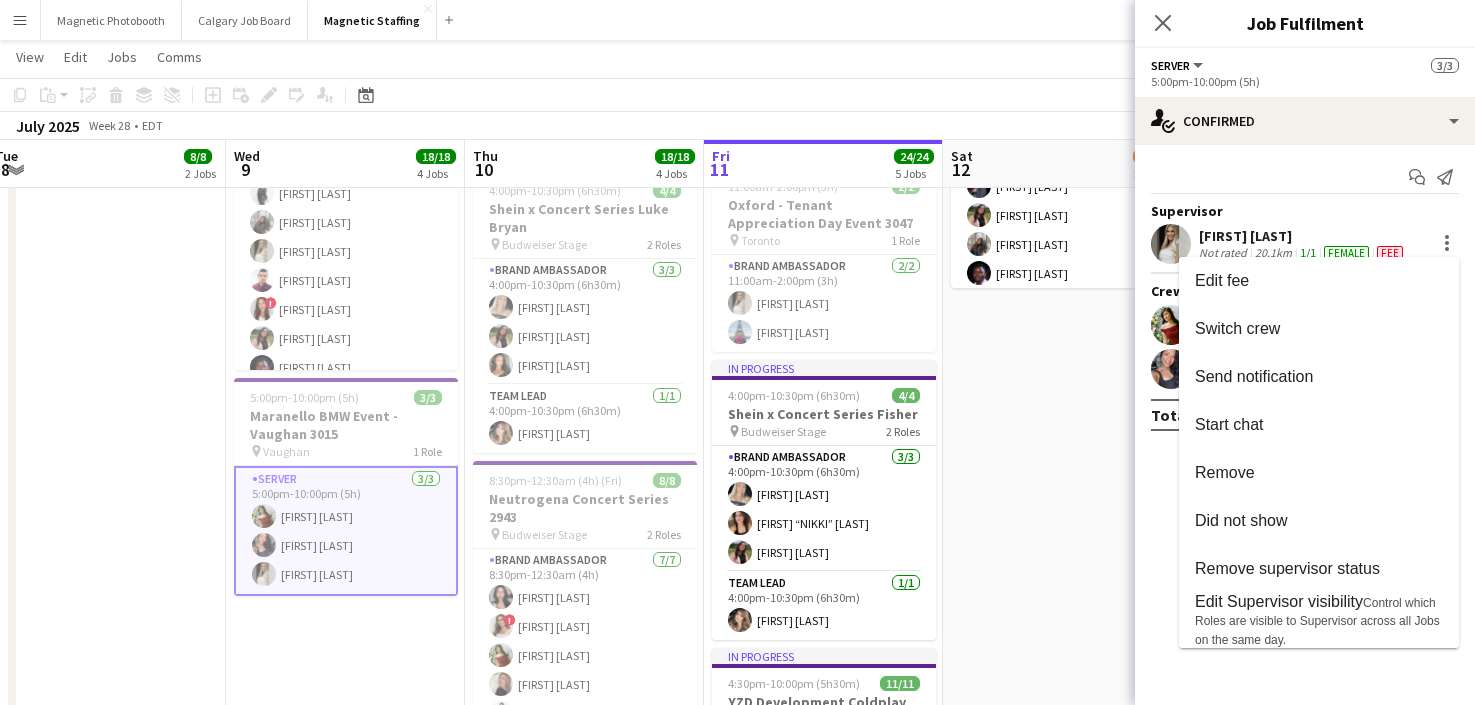 click at bounding box center [737, 352] 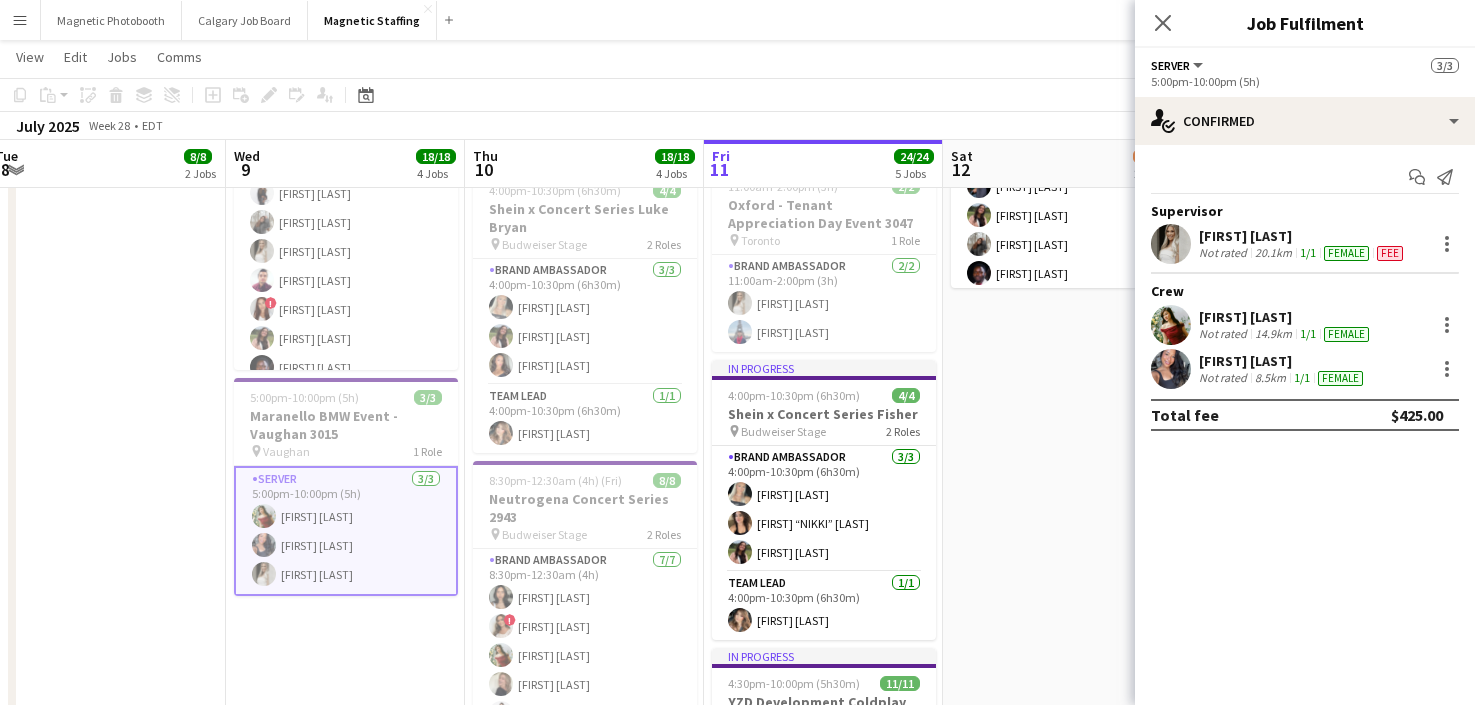 click on "Supervisor   Heather Siemonsen   Not rated   20.1km  1/1  female   Fee   Crew   Mimi Zhang   Not rated   14.9km  1/1  female   Richelle Acdal   Not rated   8.5km  1/1  female" at bounding box center (1305, 295) 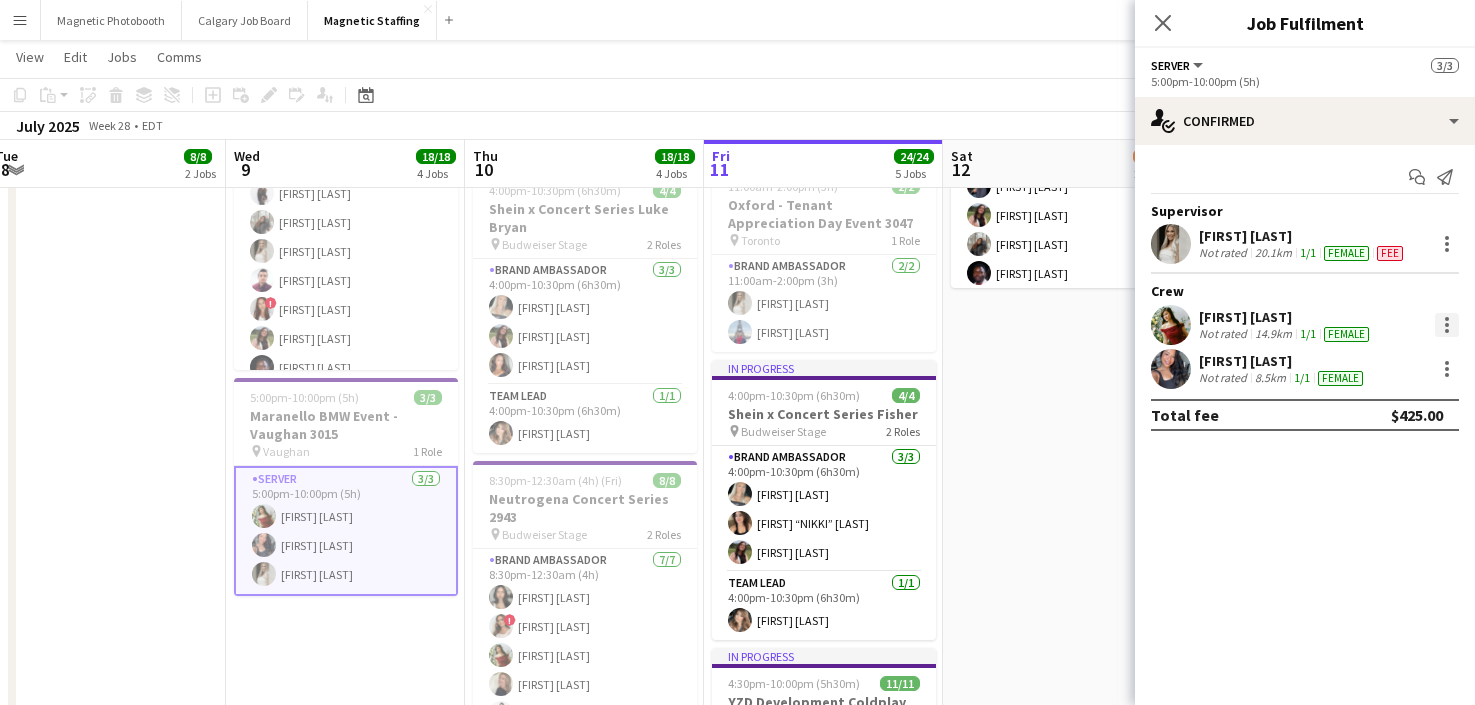 click at bounding box center [1447, 325] 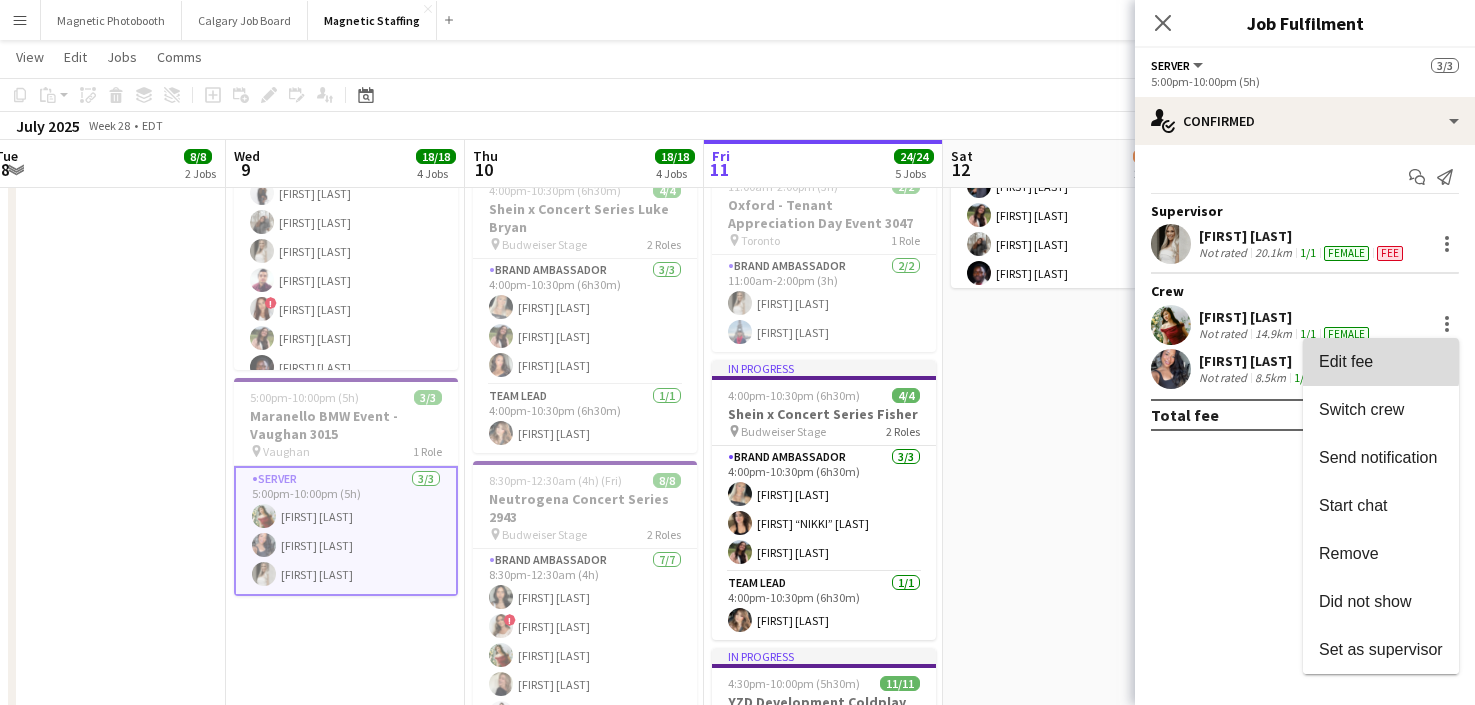 click on "Edit fee" at bounding box center [1381, 361] 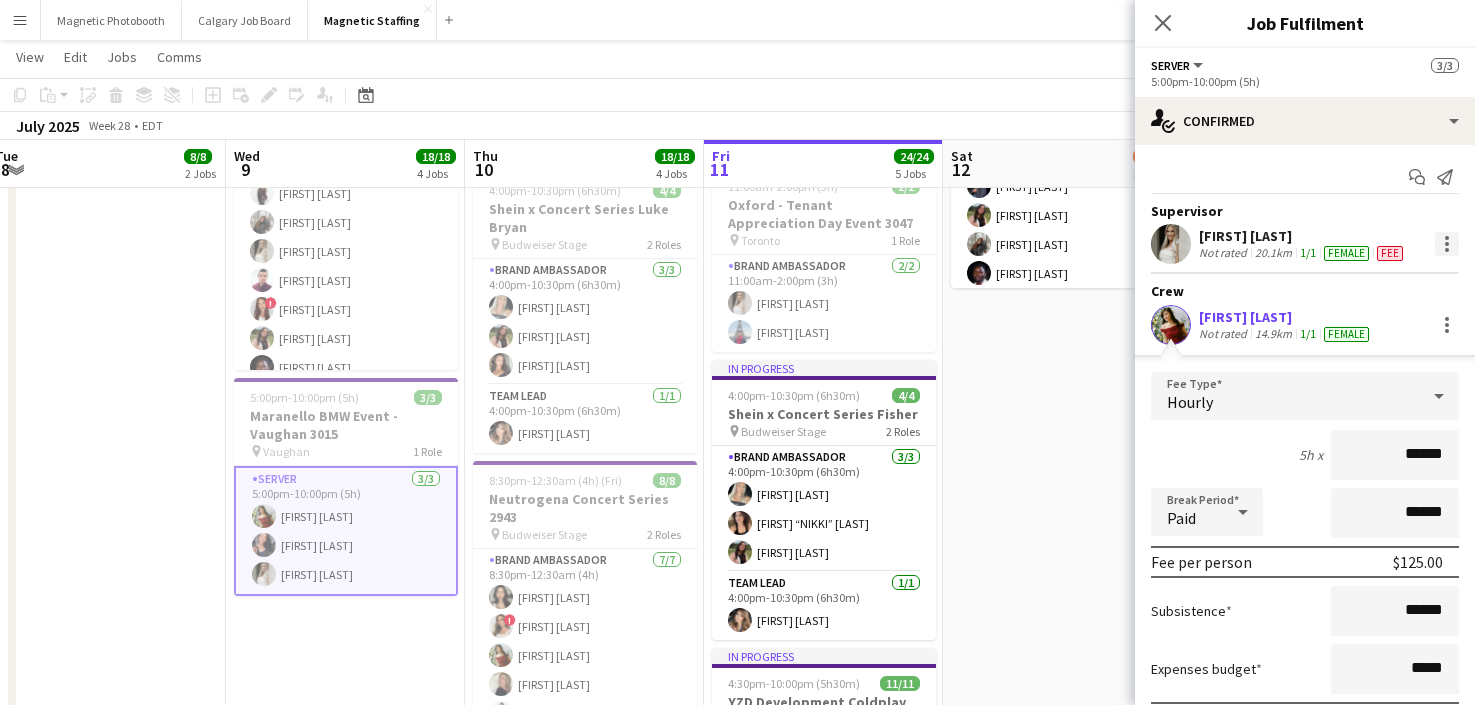 click at bounding box center (1447, 244) 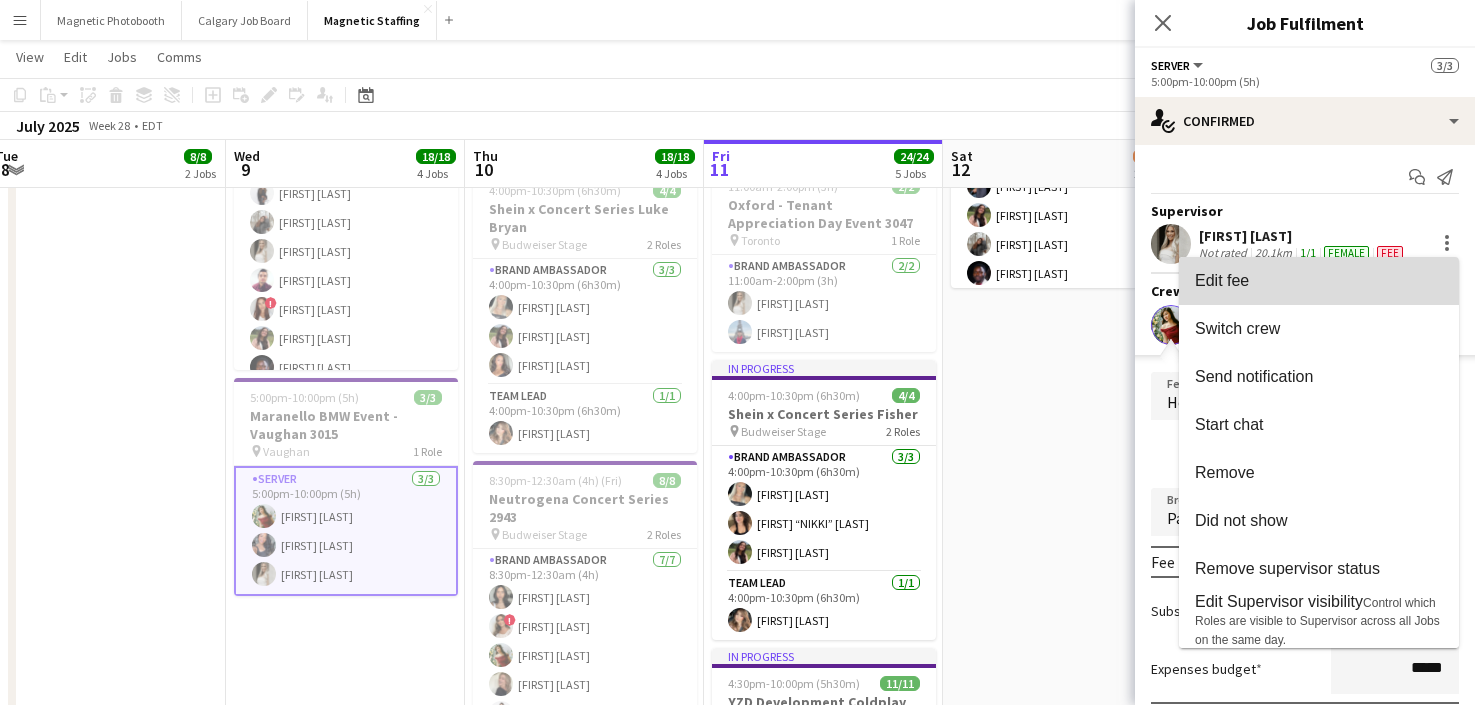 click on "Edit fee" at bounding box center (1319, 281) 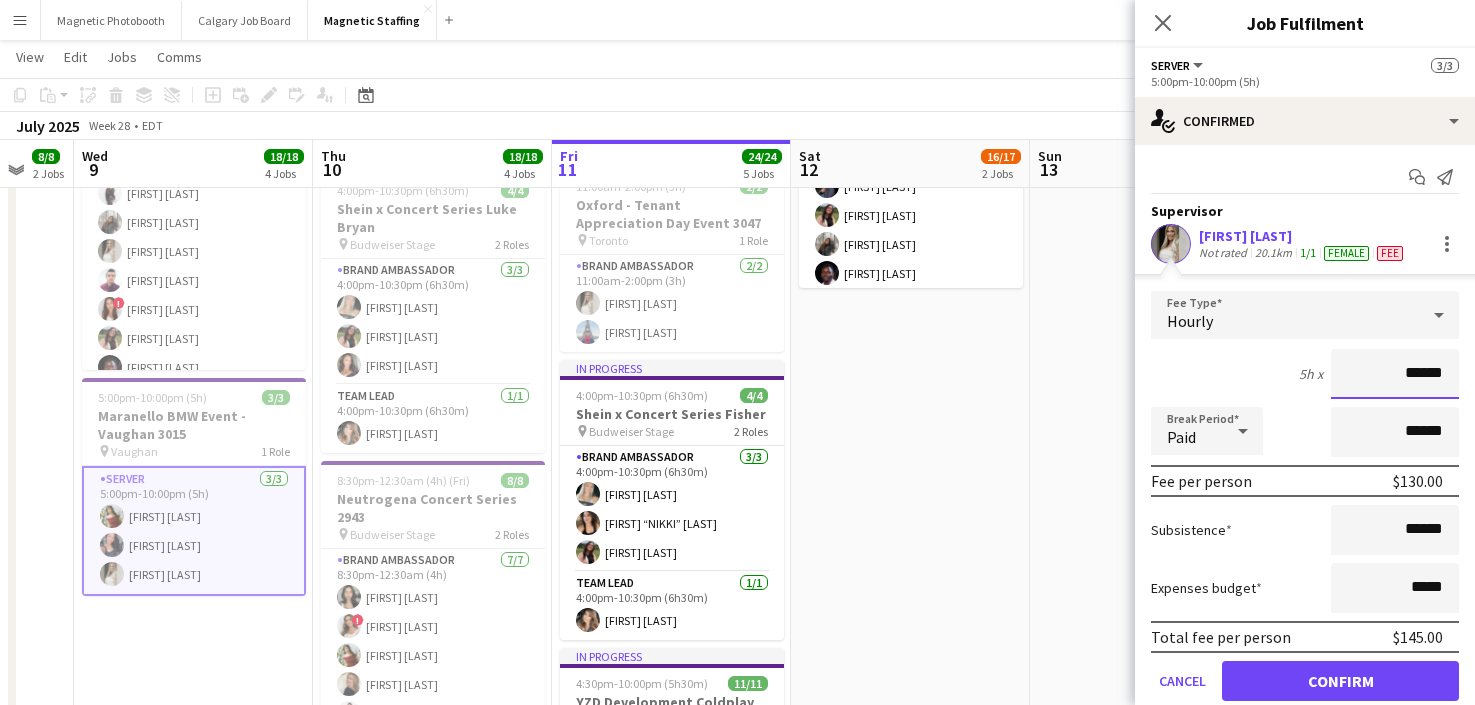 scroll, scrollTop: 0, scrollLeft: 884, axis: horizontal 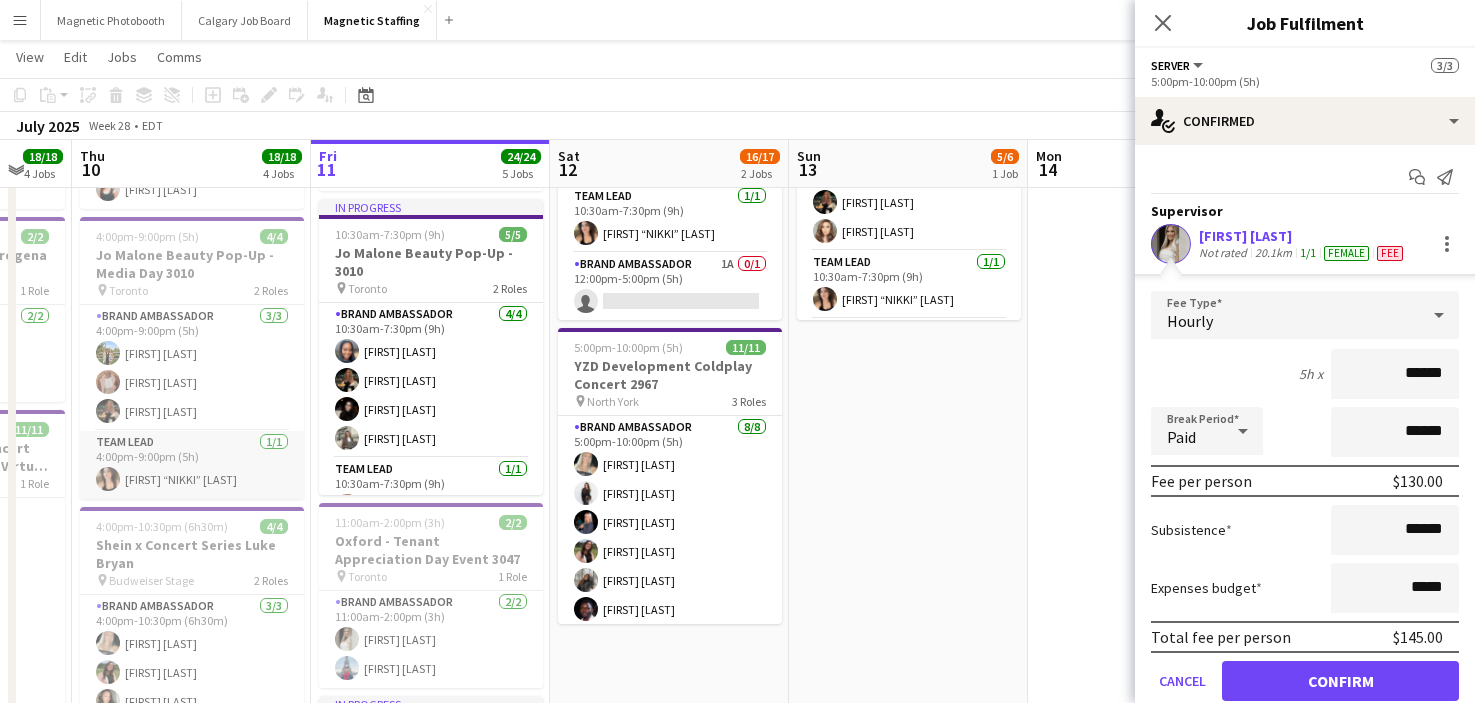 click on "Team Lead   1/1   4:00pm-9:00pm (5h)
Nicole “NIKKI” Schirrmacher" at bounding box center [192, 465] 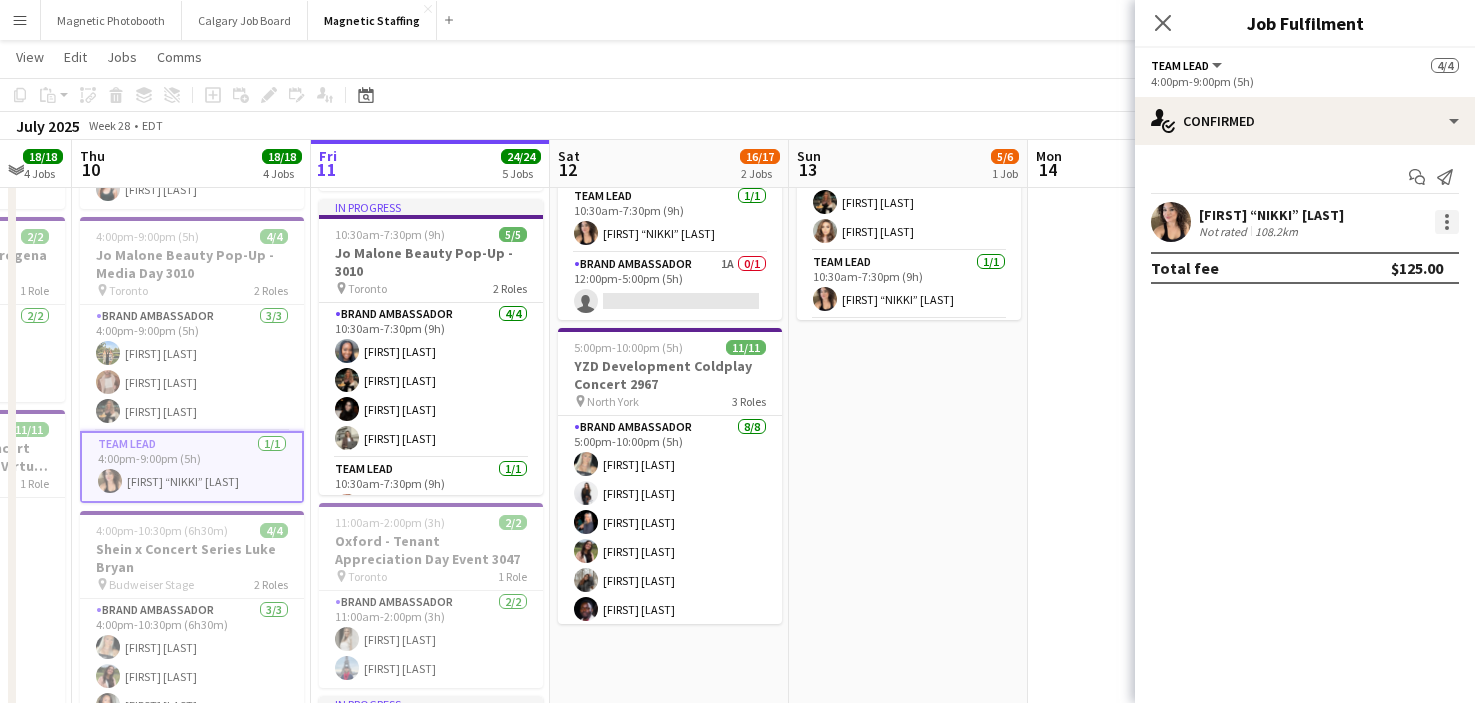 click at bounding box center (1447, 222) 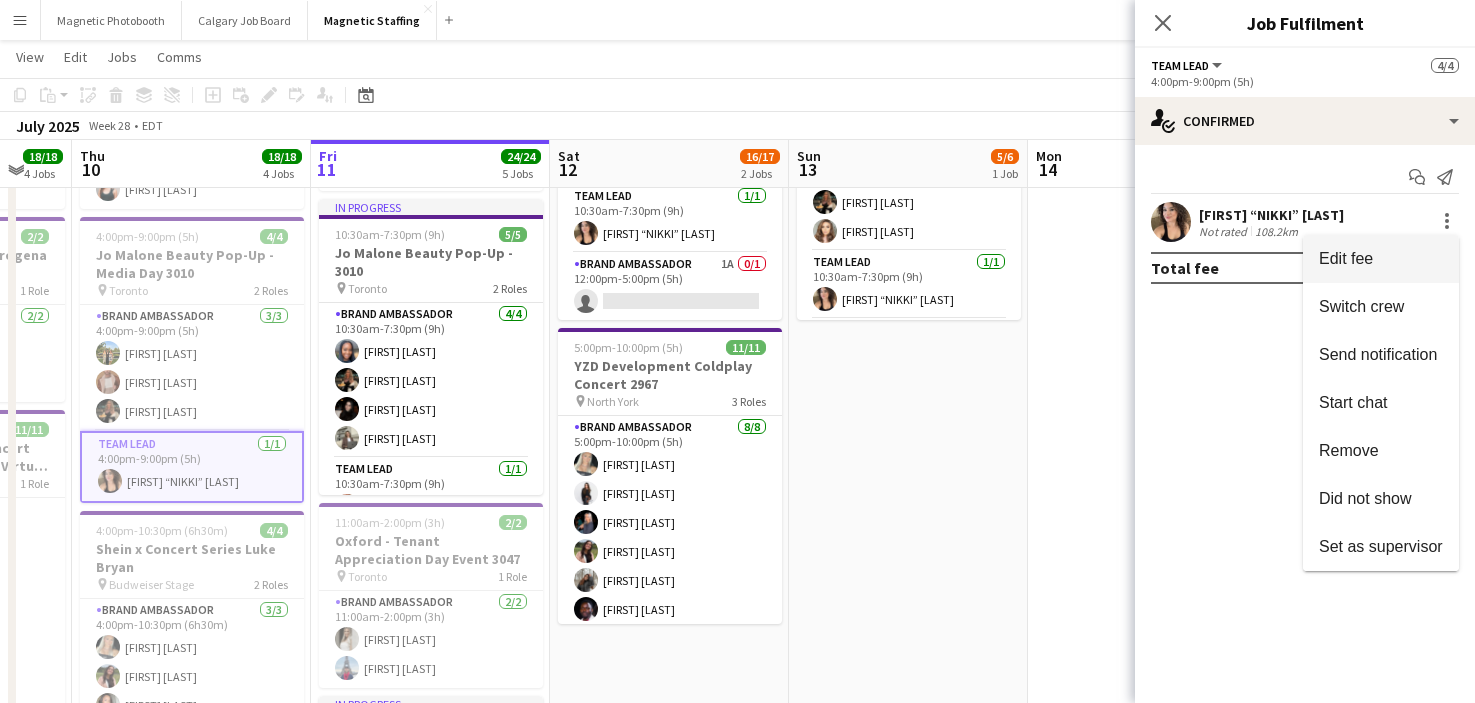 click on "Edit fee" at bounding box center (1381, 259) 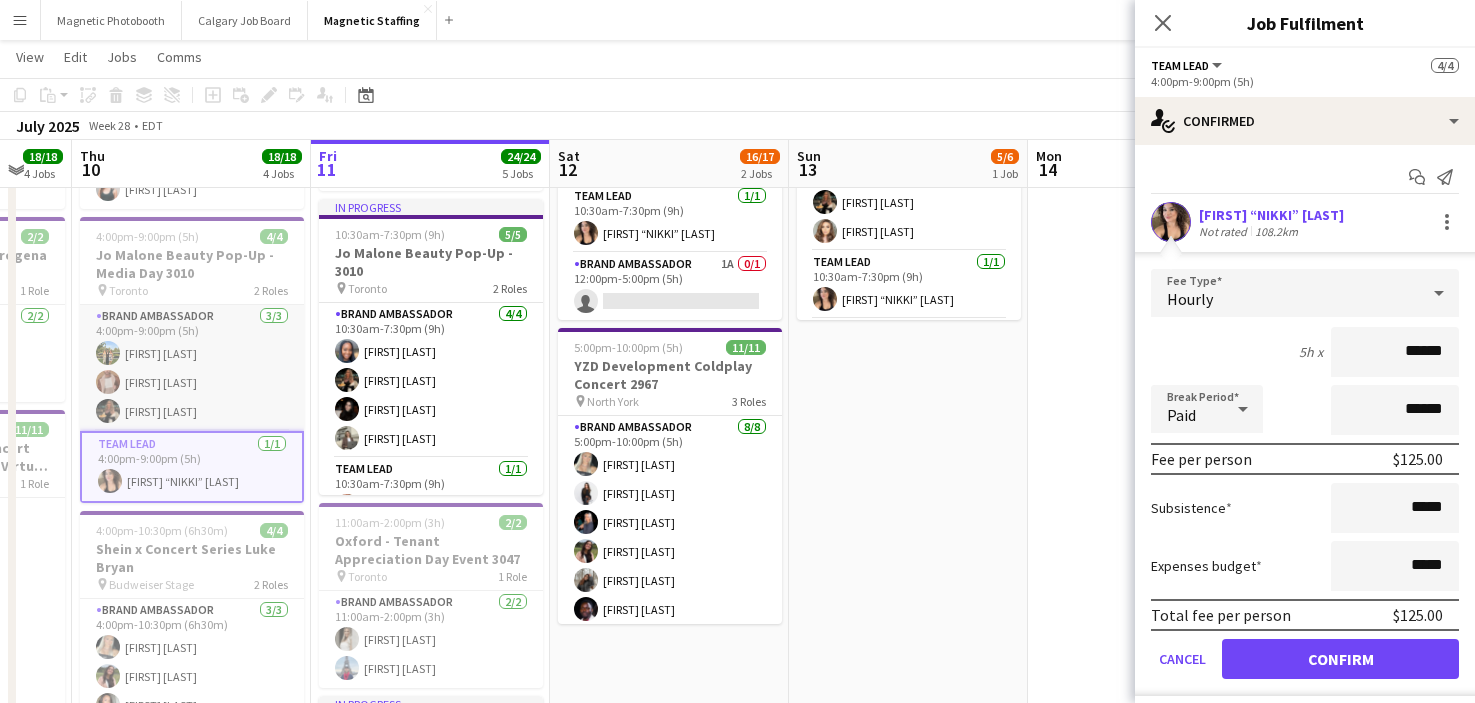 click on "Brand Ambassador   3/3   4:00pm-9:00pm (5h)
Tereza Zetko Fady Zablouk Miranda Fratton" at bounding box center [192, 368] 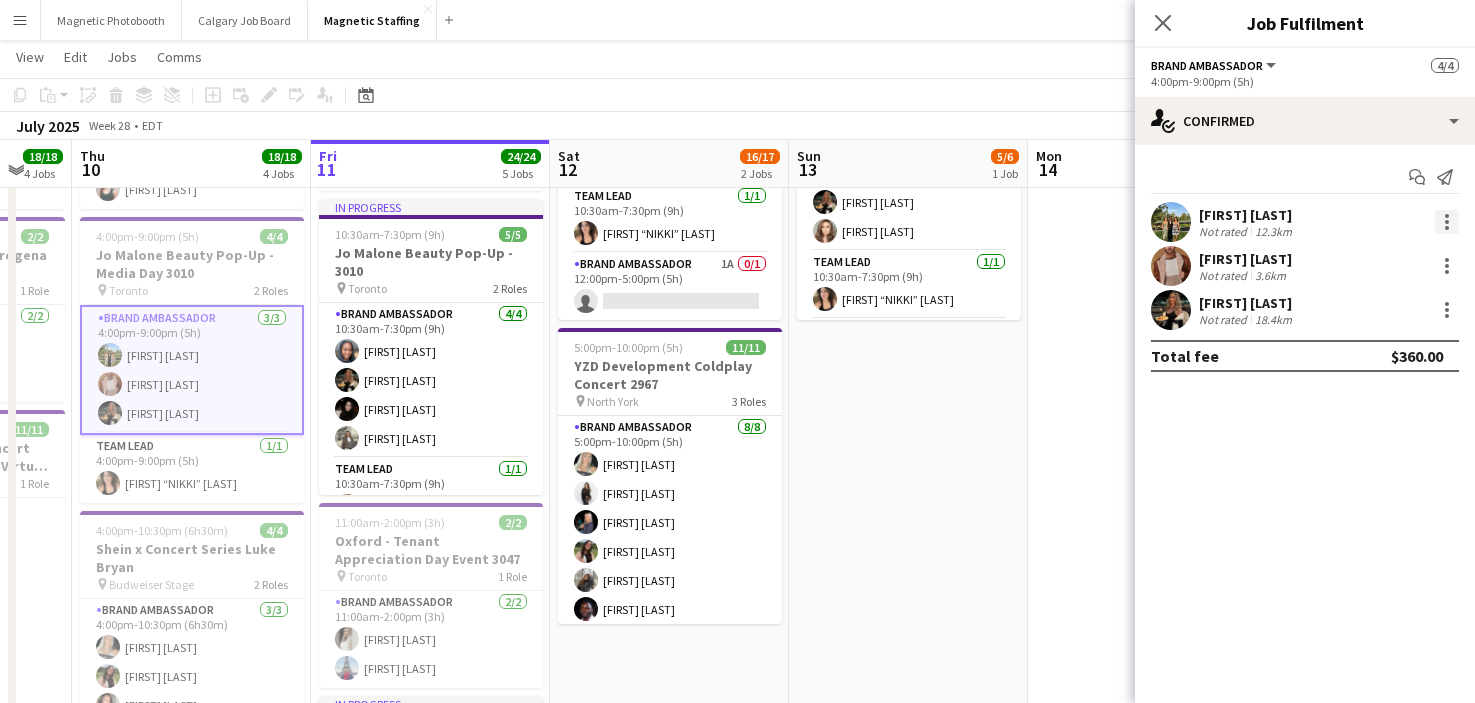 click at bounding box center (1447, 222) 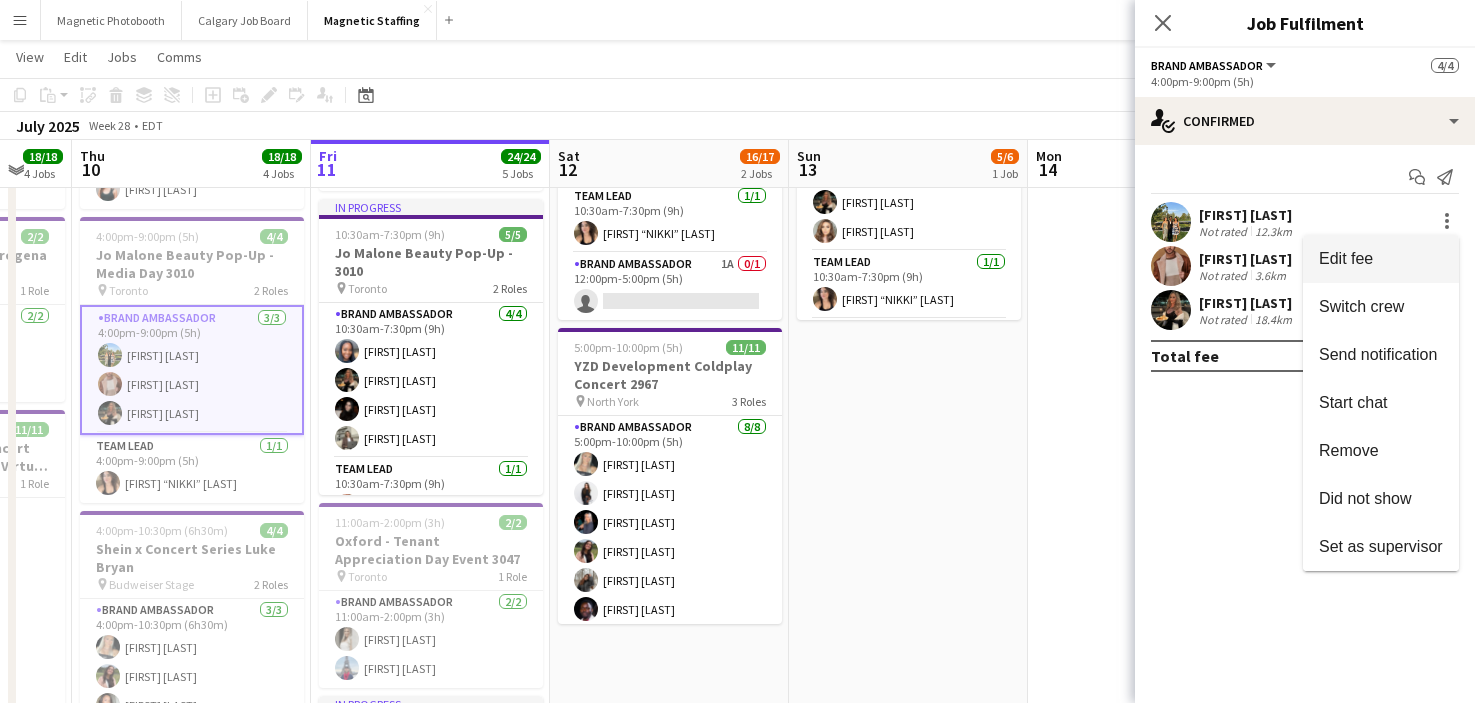 click on "Edit fee" at bounding box center (1381, 259) 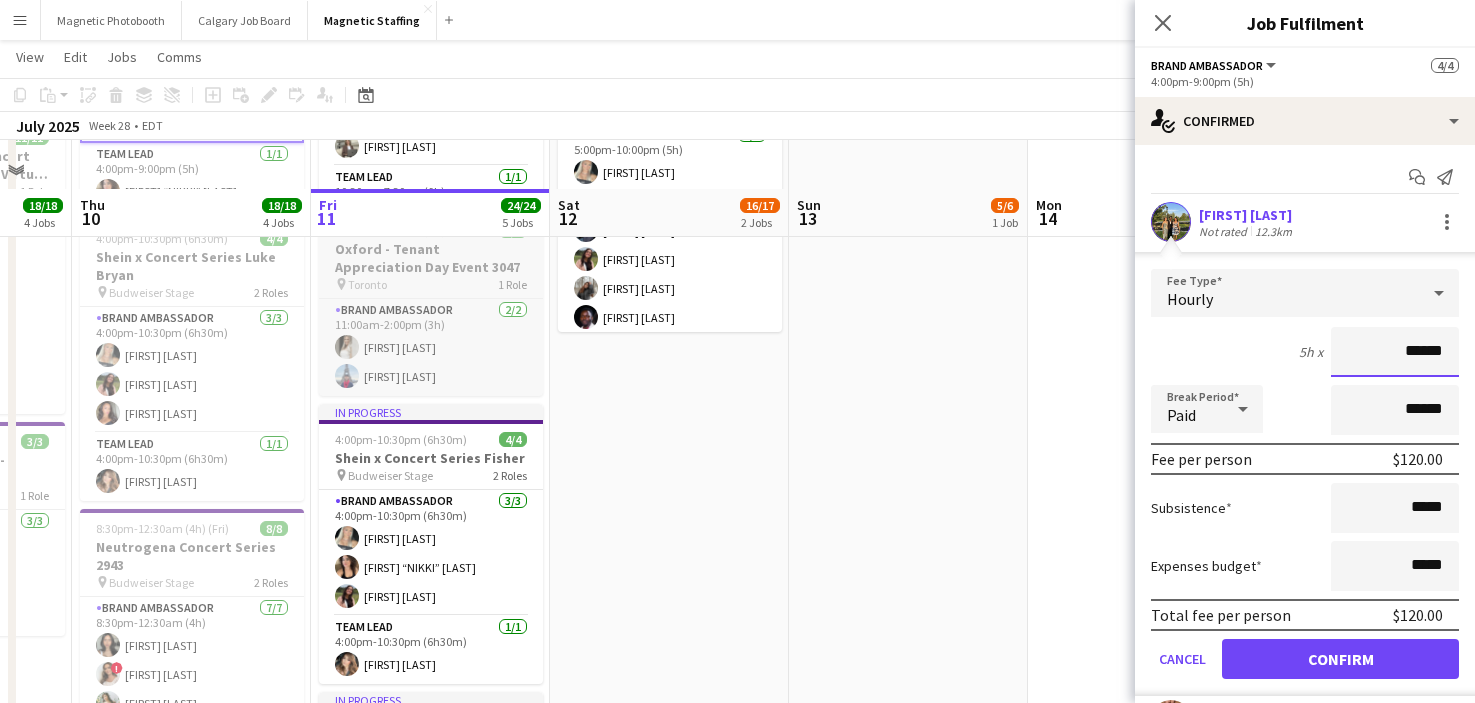 scroll, scrollTop: 463, scrollLeft: 0, axis: vertical 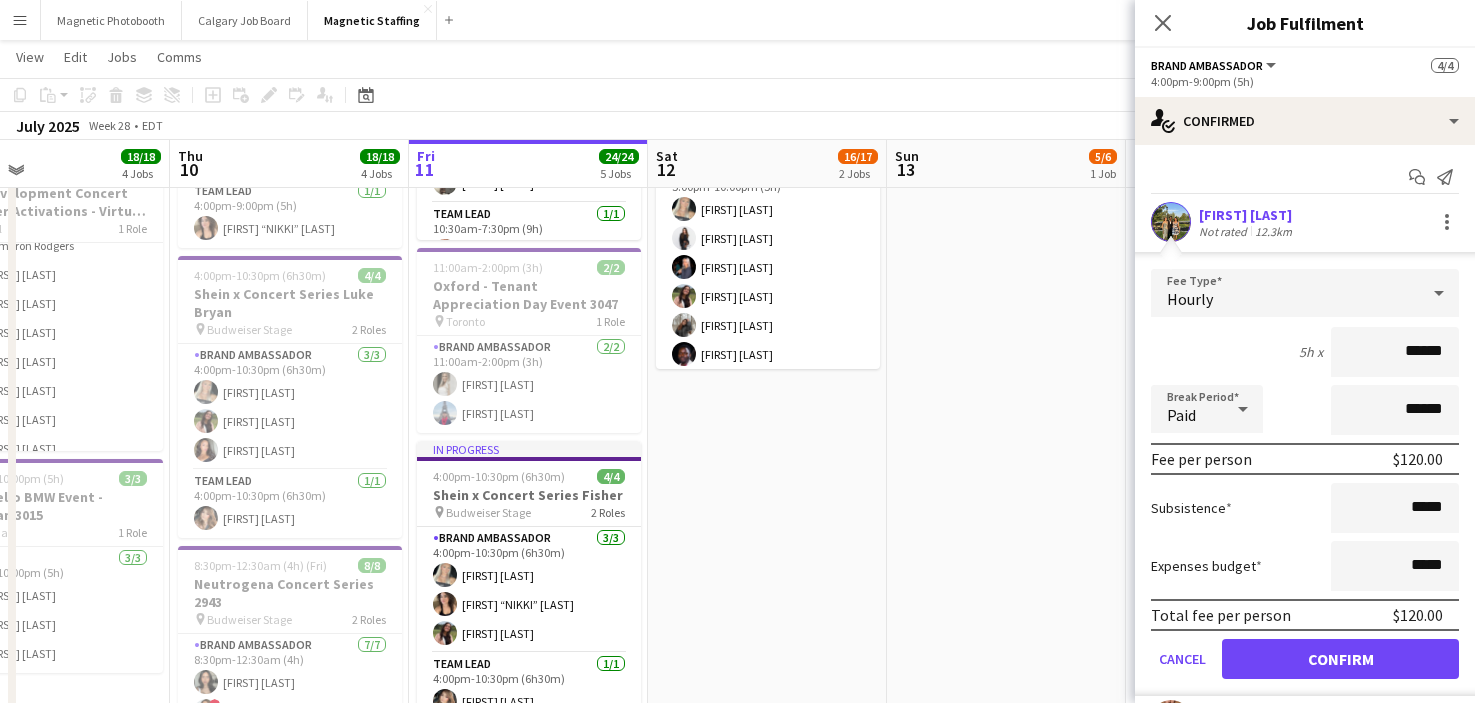 drag, startPoint x: 460, startPoint y: 551, endPoint x: 558, endPoint y: 551, distance: 98 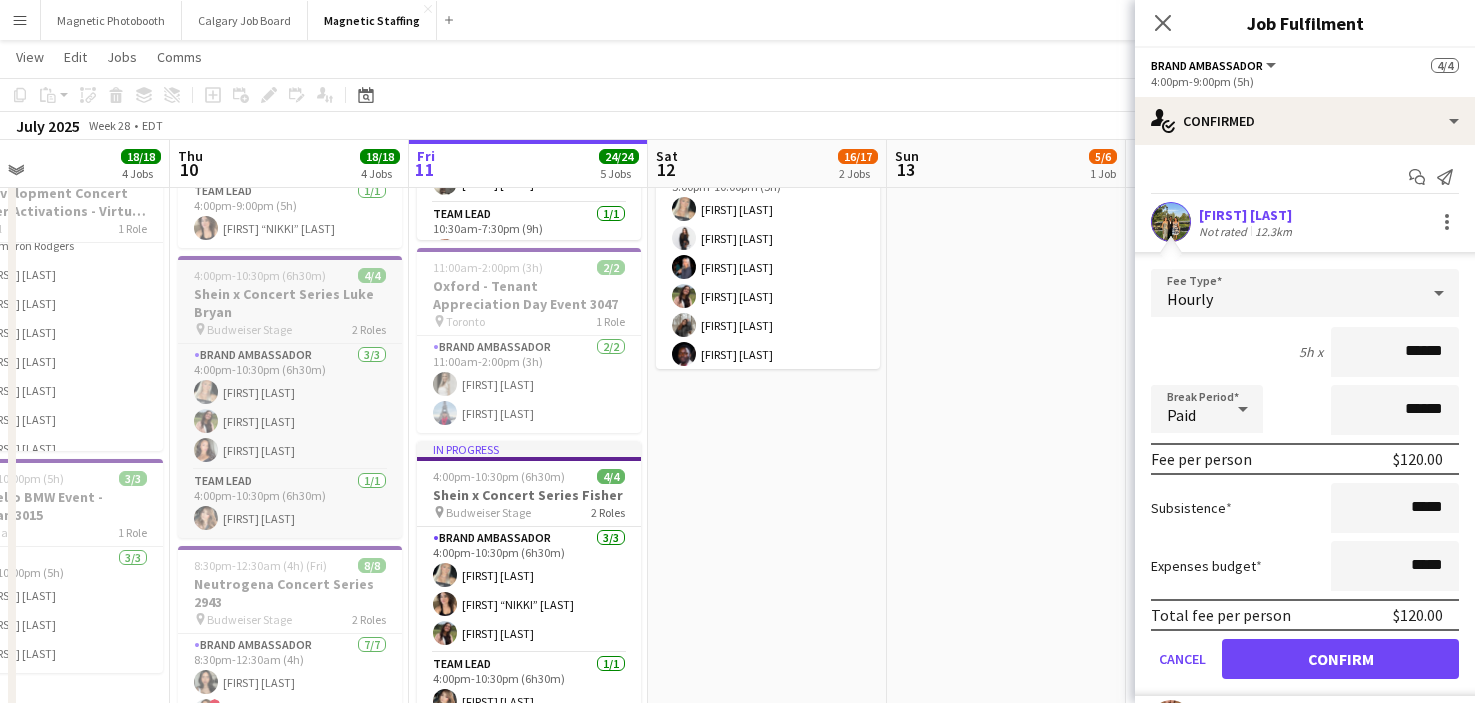click on "Shein x Concert Series Luke Bryan" at bounding box center (290, 303) 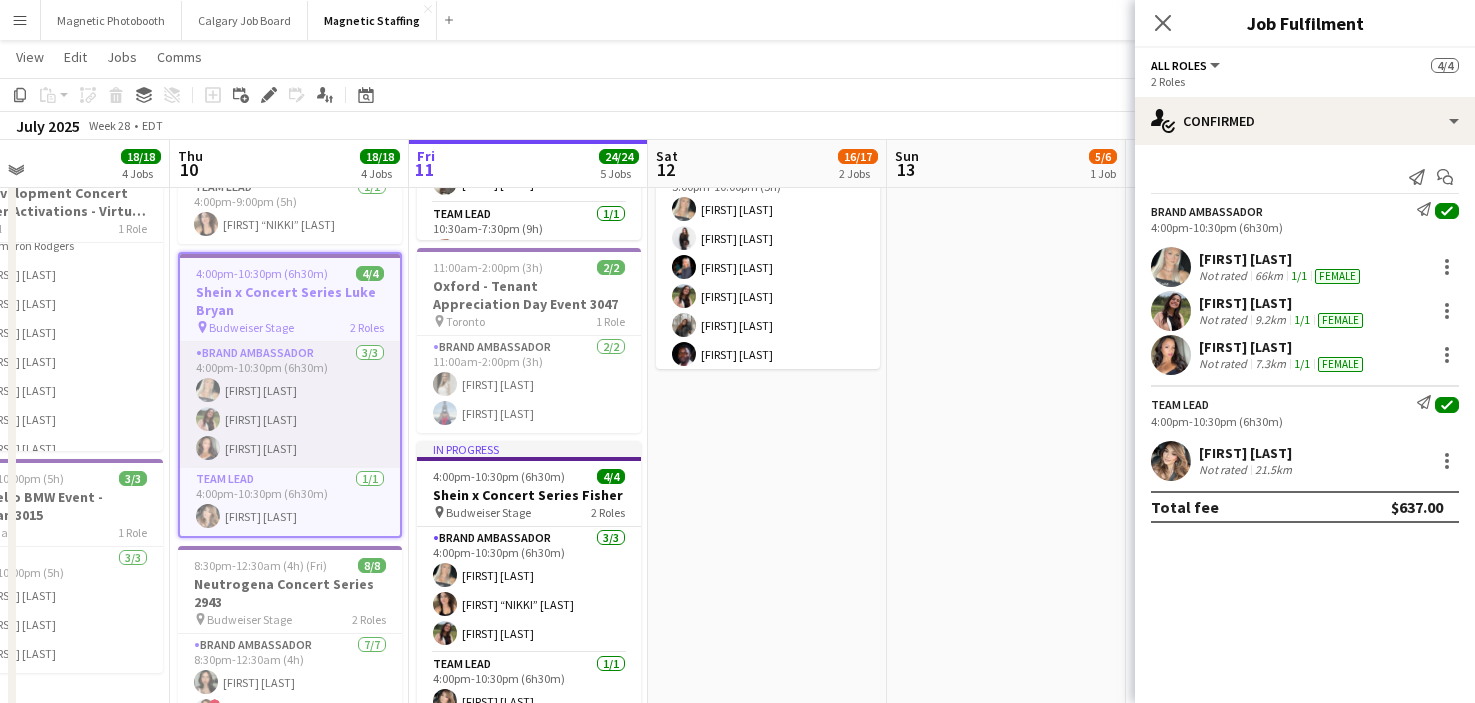 click on "Brand Ambassador   3/3   4:00pm-10:30pm (6h30m)
Maija Dekoker Anne Danon Katelynn Espinosa" at bounding box center [290, 405] 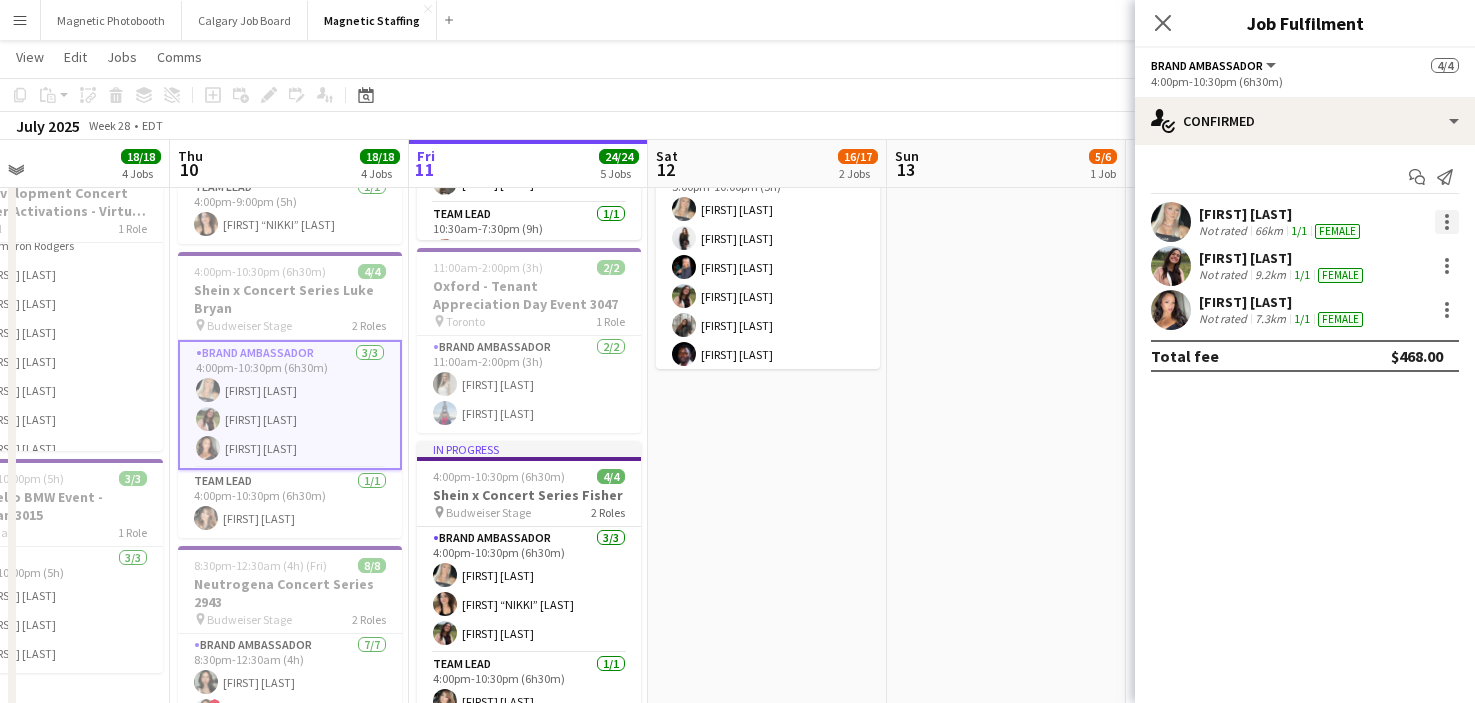 click at bounding box center (1447, 222) 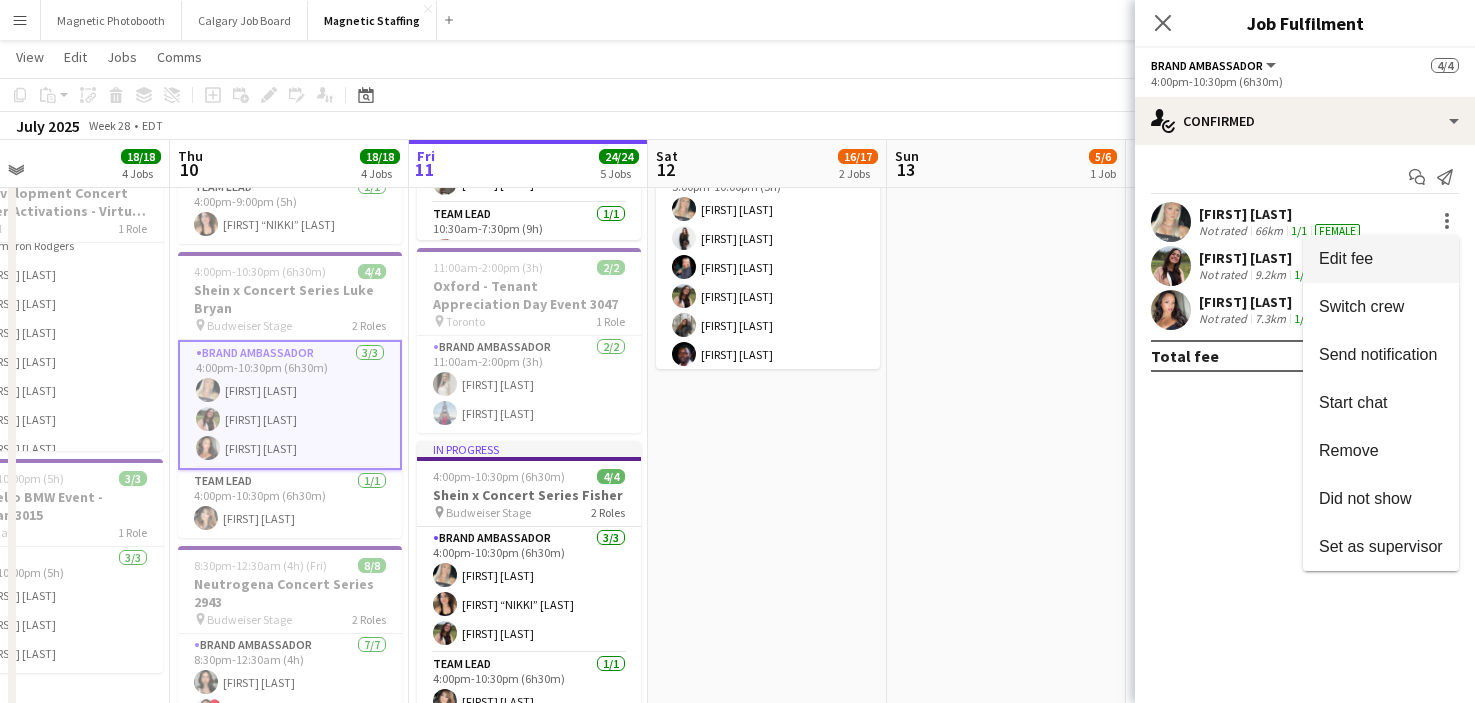 click on "Edit fee" at bounding box center (1381, 259) 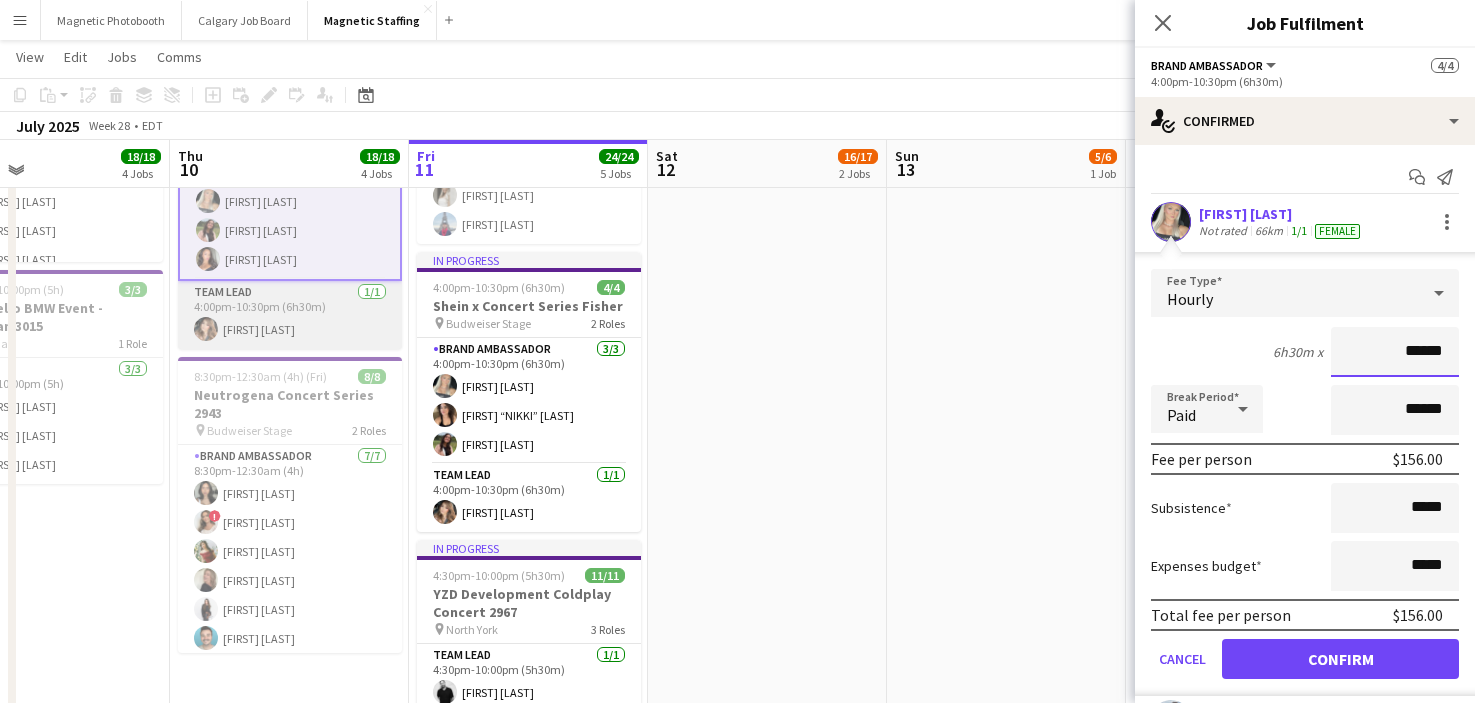 scroll, scrollTop: 653, scrollLeft: 0, axis: vertical 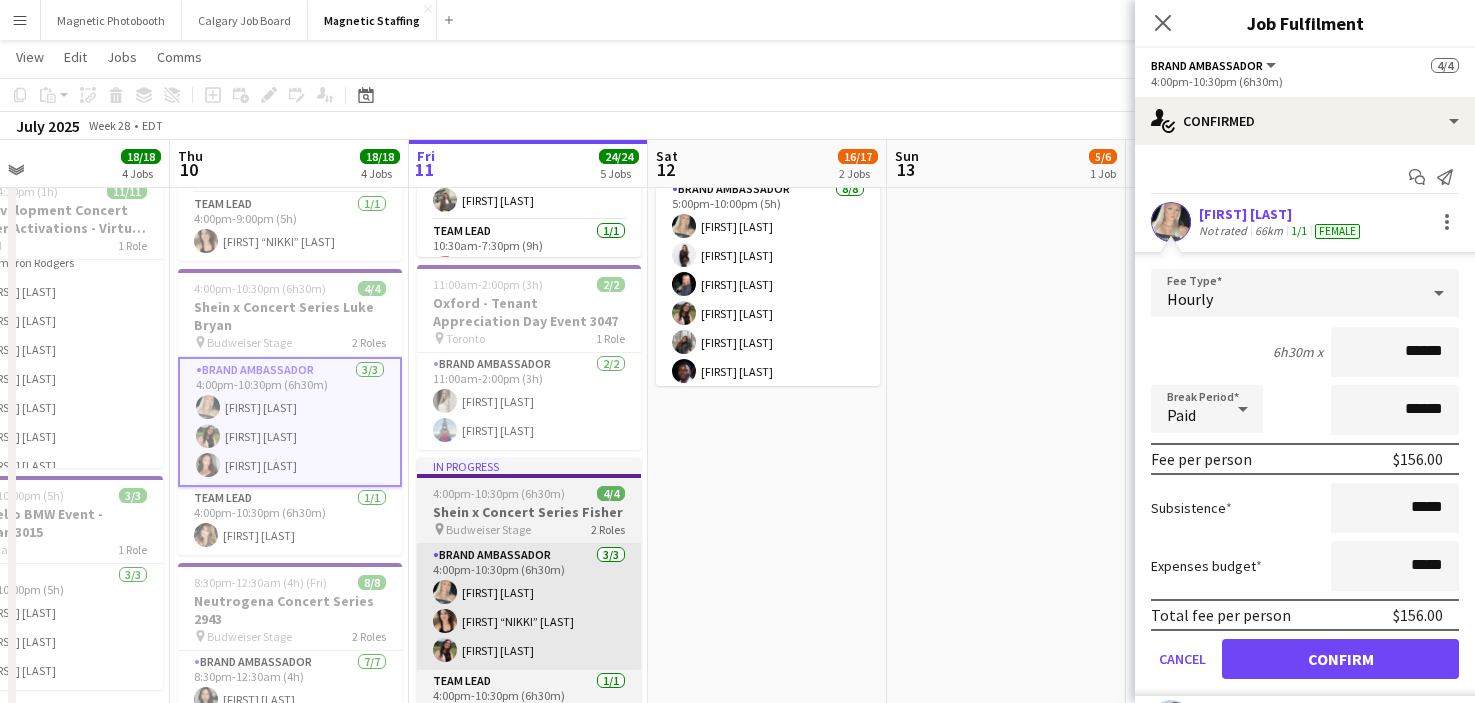 click on "Brand Ambassador   2/2   11:00am-2:00pm (3h)
[FIRST] [LAST] [FIRST] [LAST]" at bounding box center [529, 401] 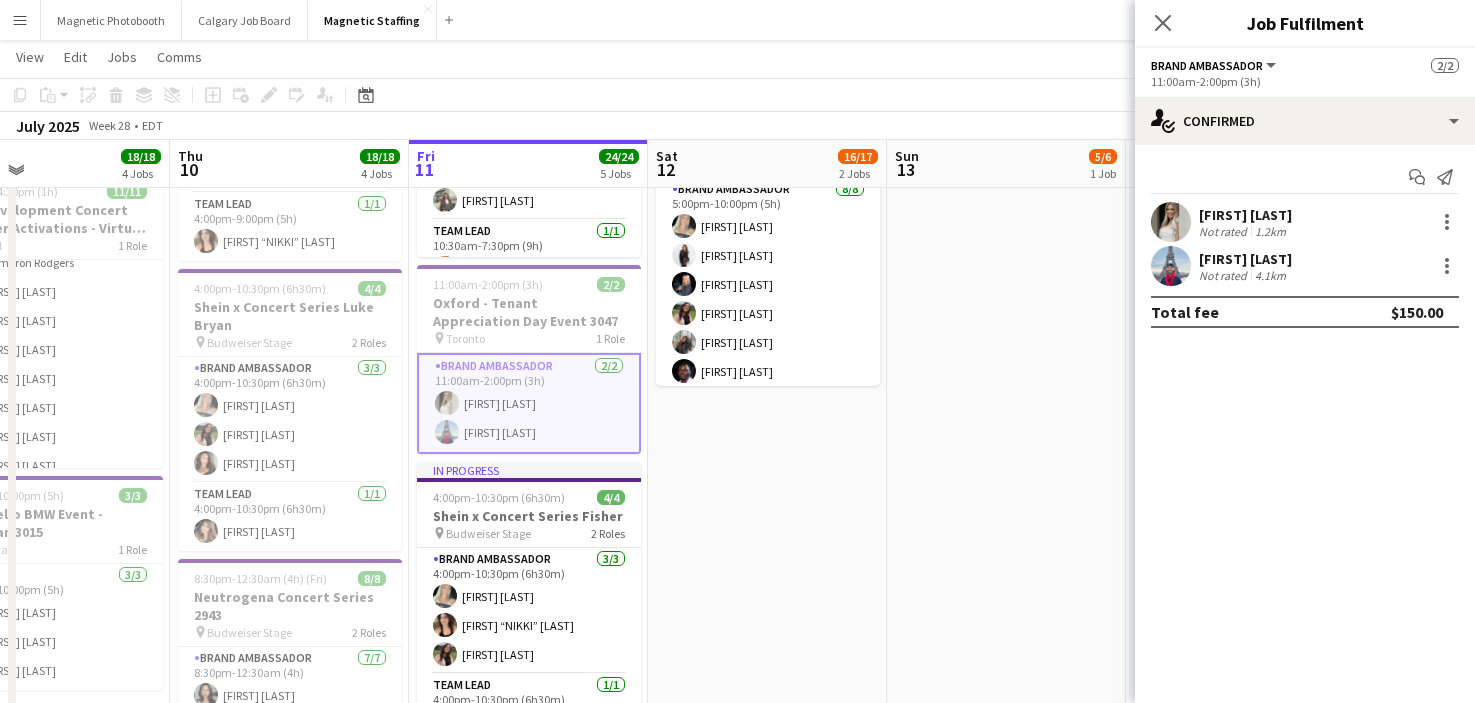 click on "Heather Siemonsen   Not rated   1.2km" at bounding box center (1305, 222) 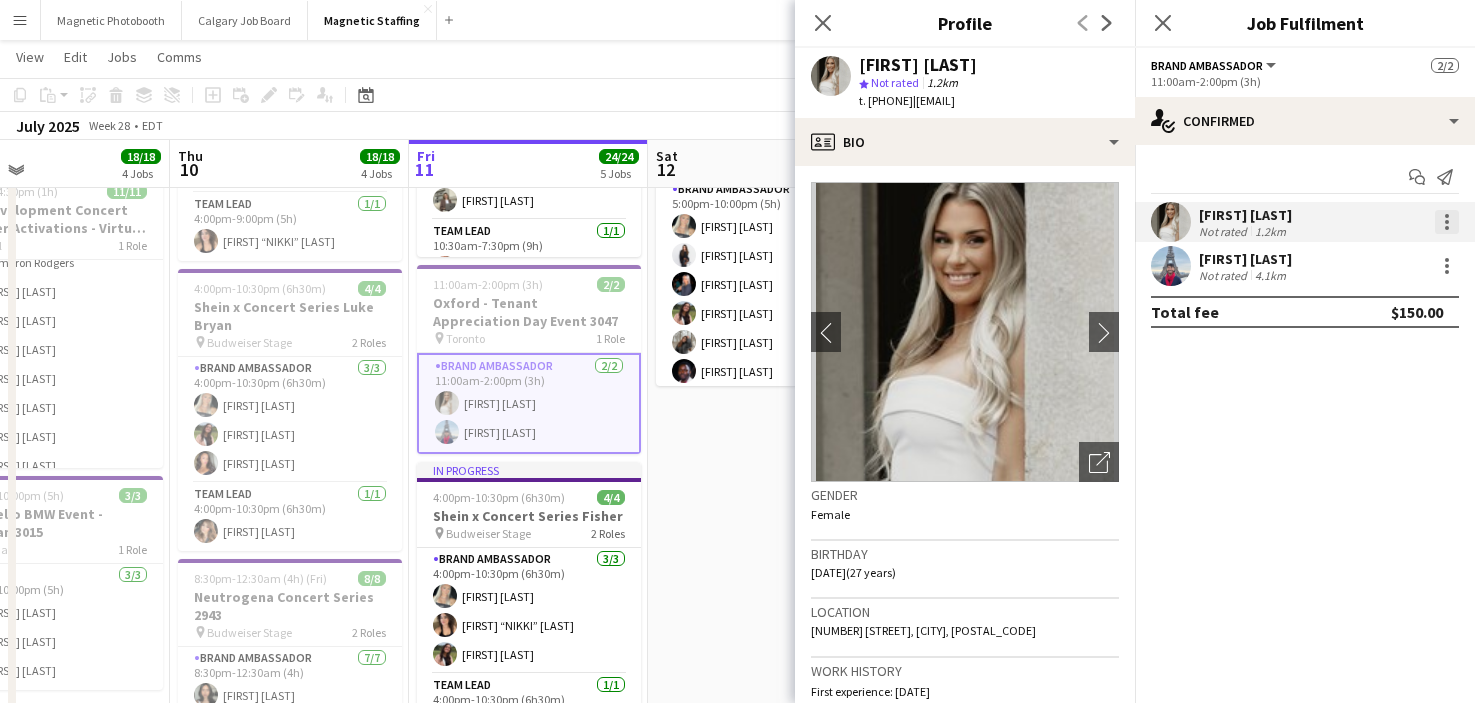 click at bounding box center [1447, 222] 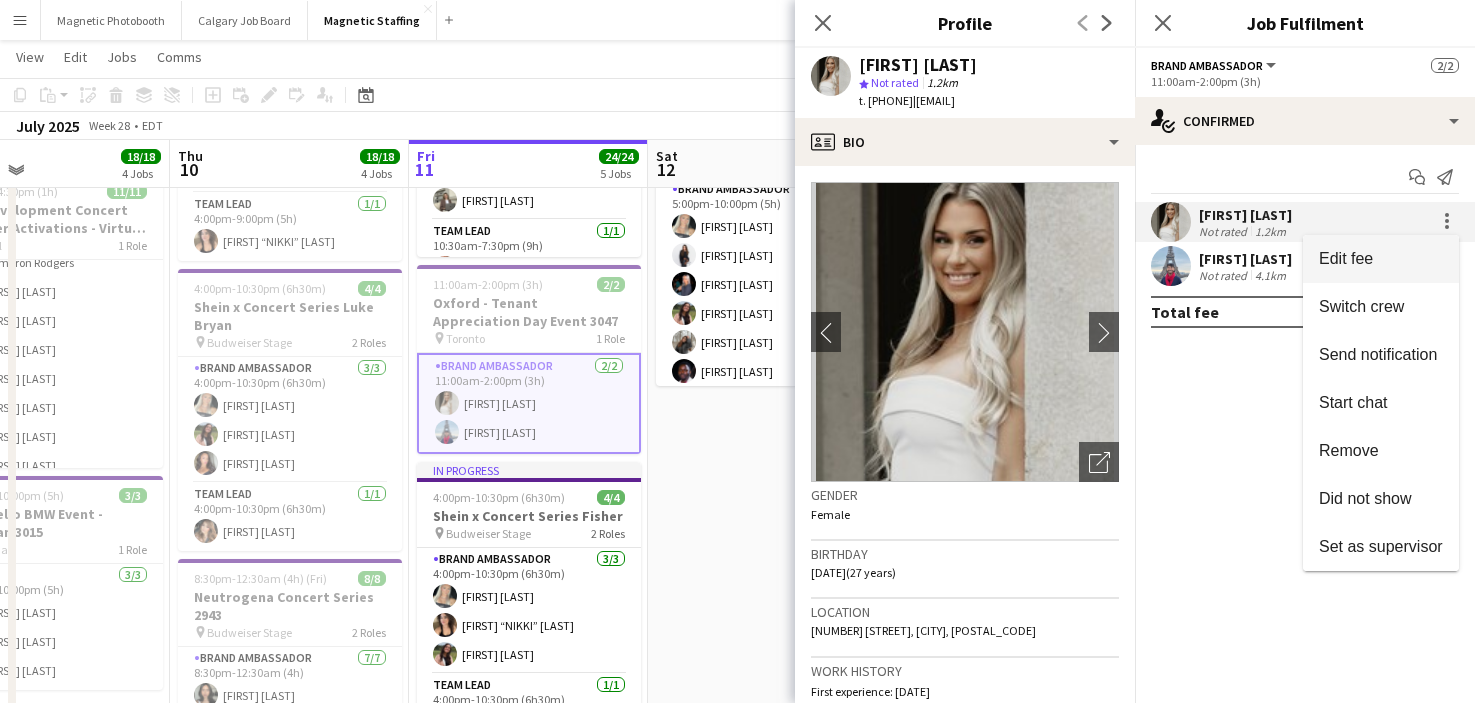 click on "Edit fee" at bounding box center [1381, 259] 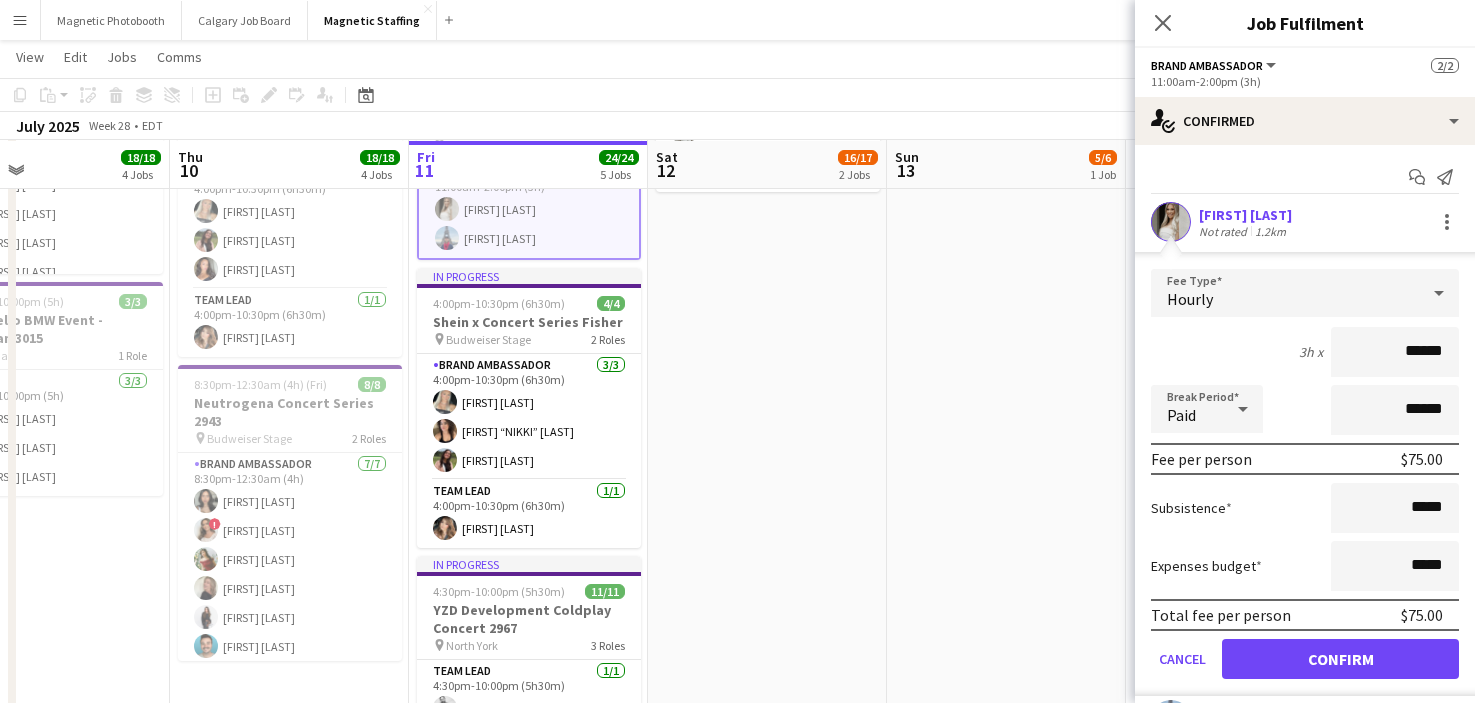 scroll, scrollTop: 643, scrollLeft: 0, axis: vertical 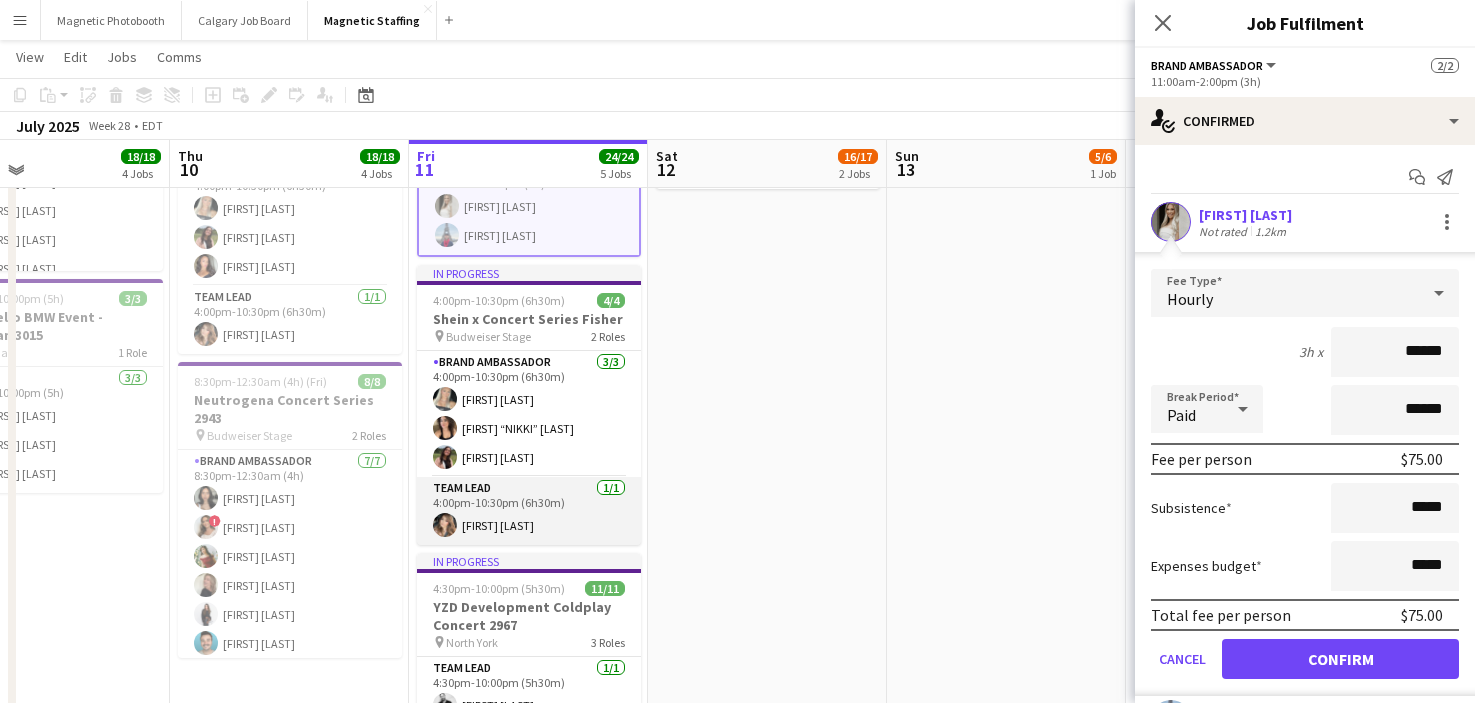 click on "Team Lead   1/1   4:00pm-10:30pm (6h30m)
Cassie Sanchez" at bounding box center [529, 511] 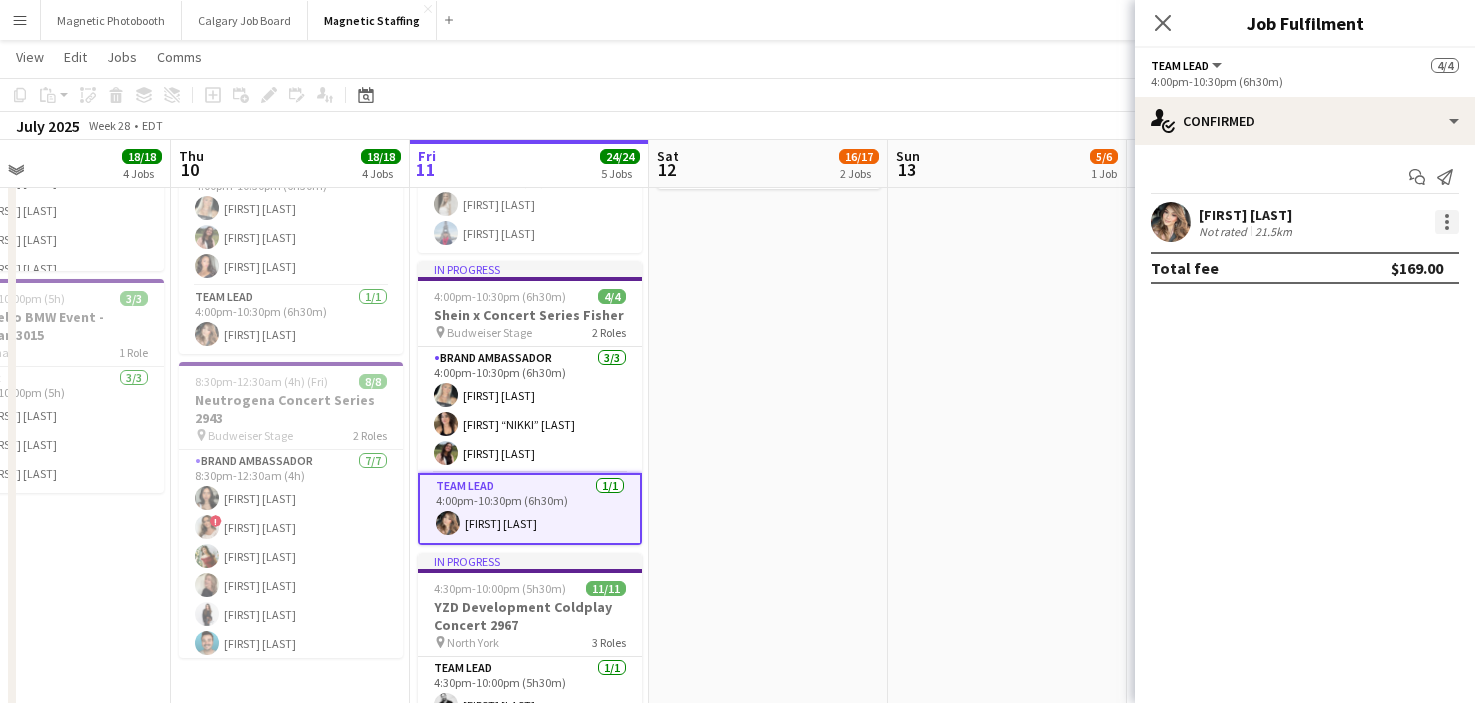 click at bounding box center [1447, 222] 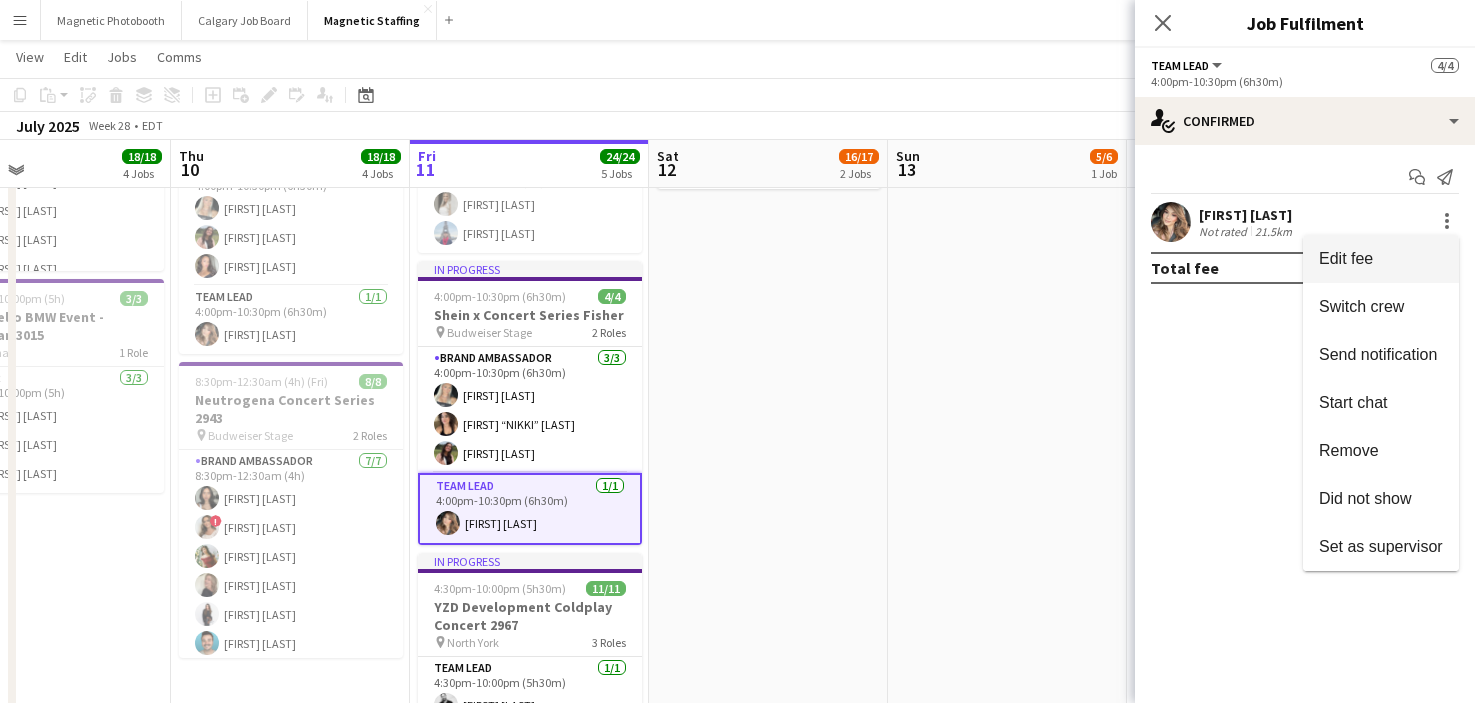 click on "Edit fee" at bounding box center [1381, 259] 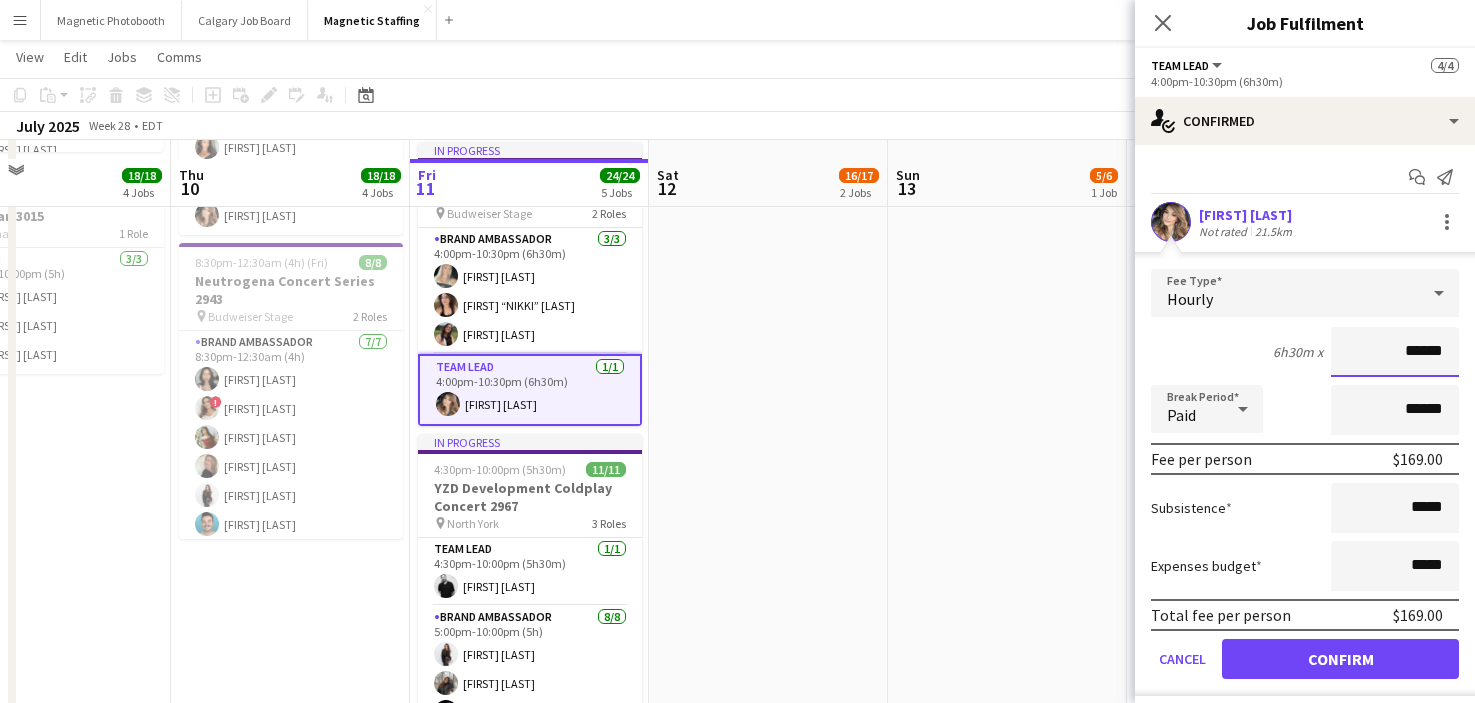 scroll, scrollTop: 782, scrollLeft: 0, axis: vertical 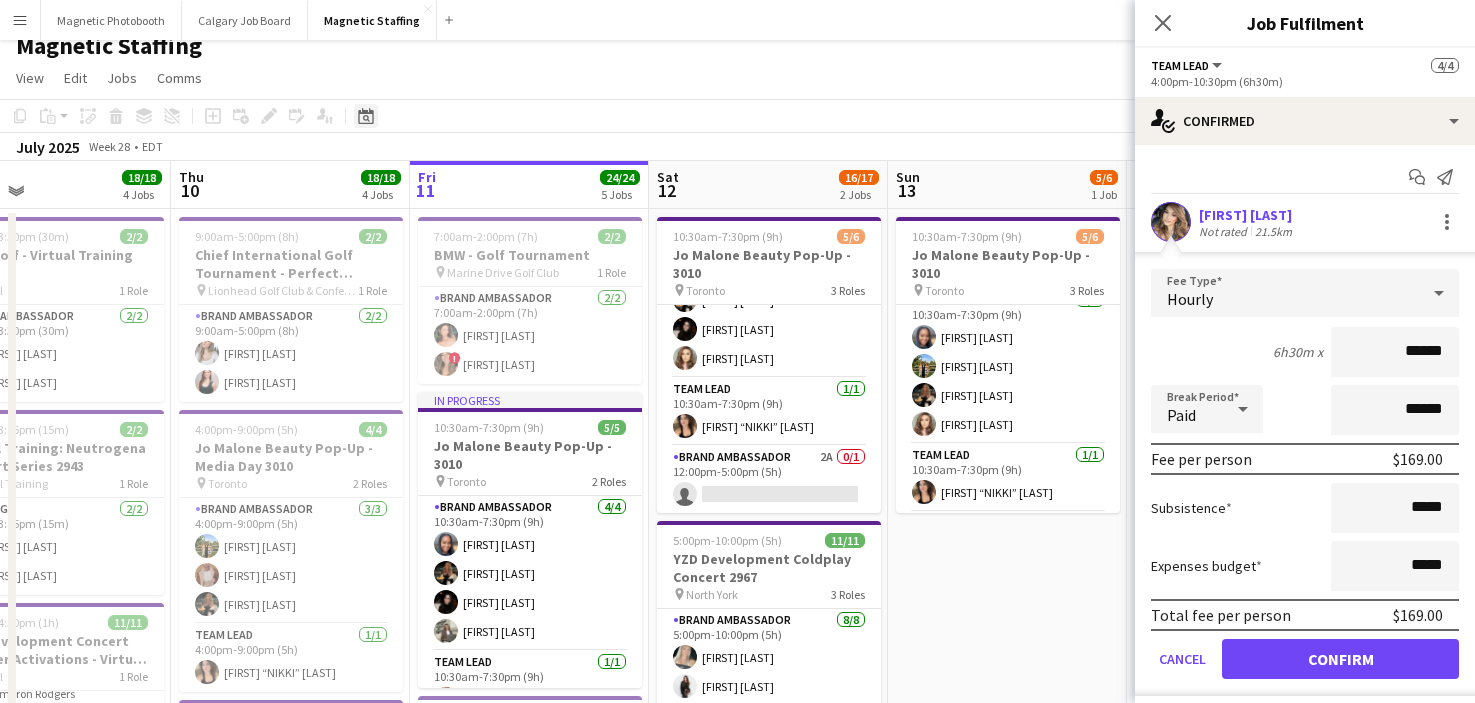 click on "Date picker" at bounding box center (366, 116) 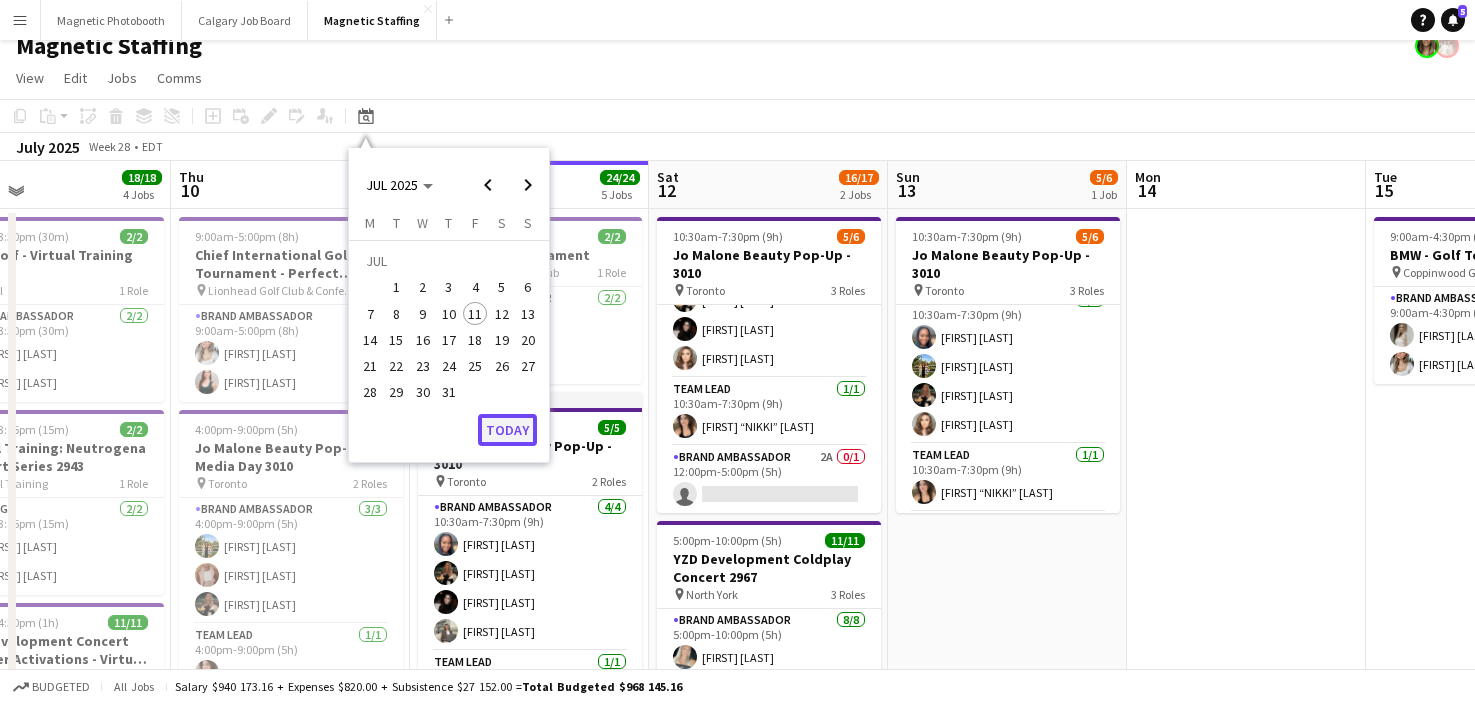 click on "Today" at bounding box center (507, 430) 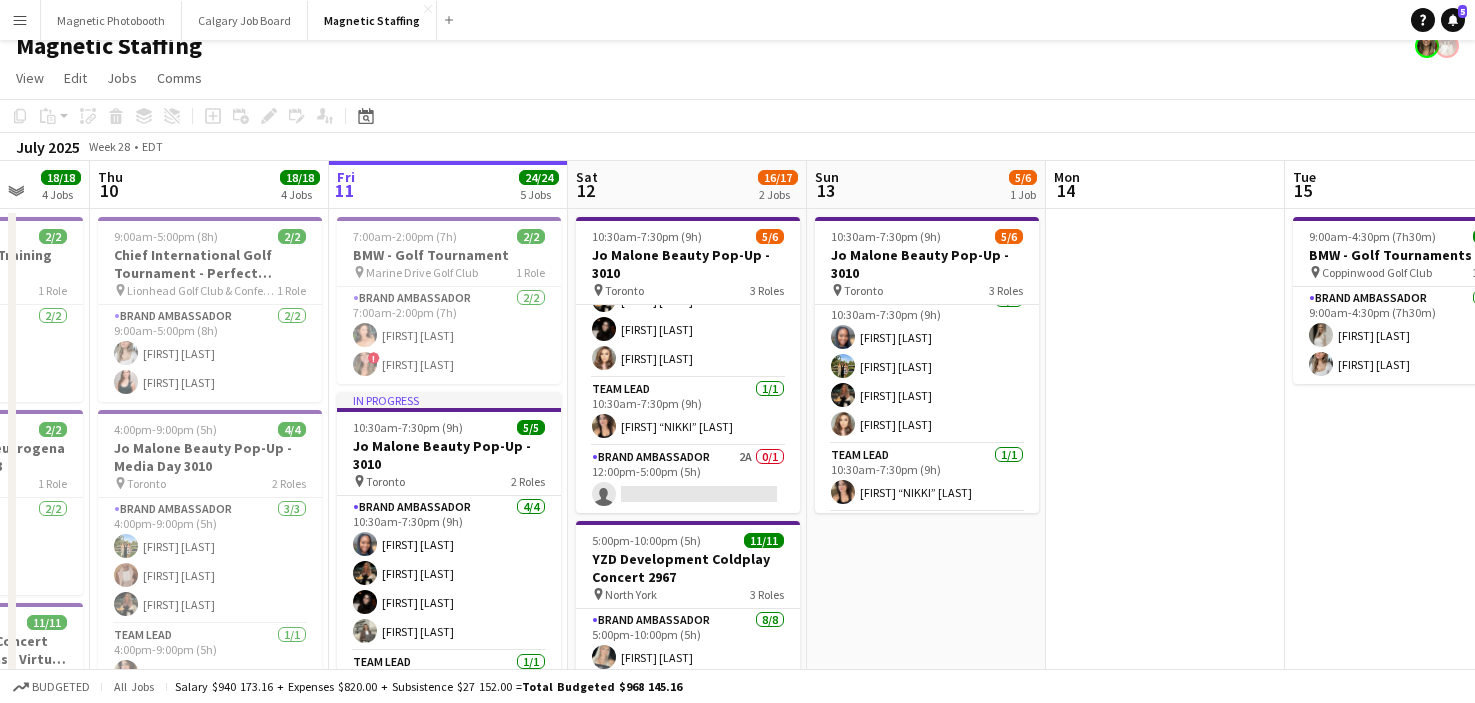 drag, startPoint x: 581, startPoint y: 422, endPoint x: 243, endPoint y: 445, distance: 338.78165 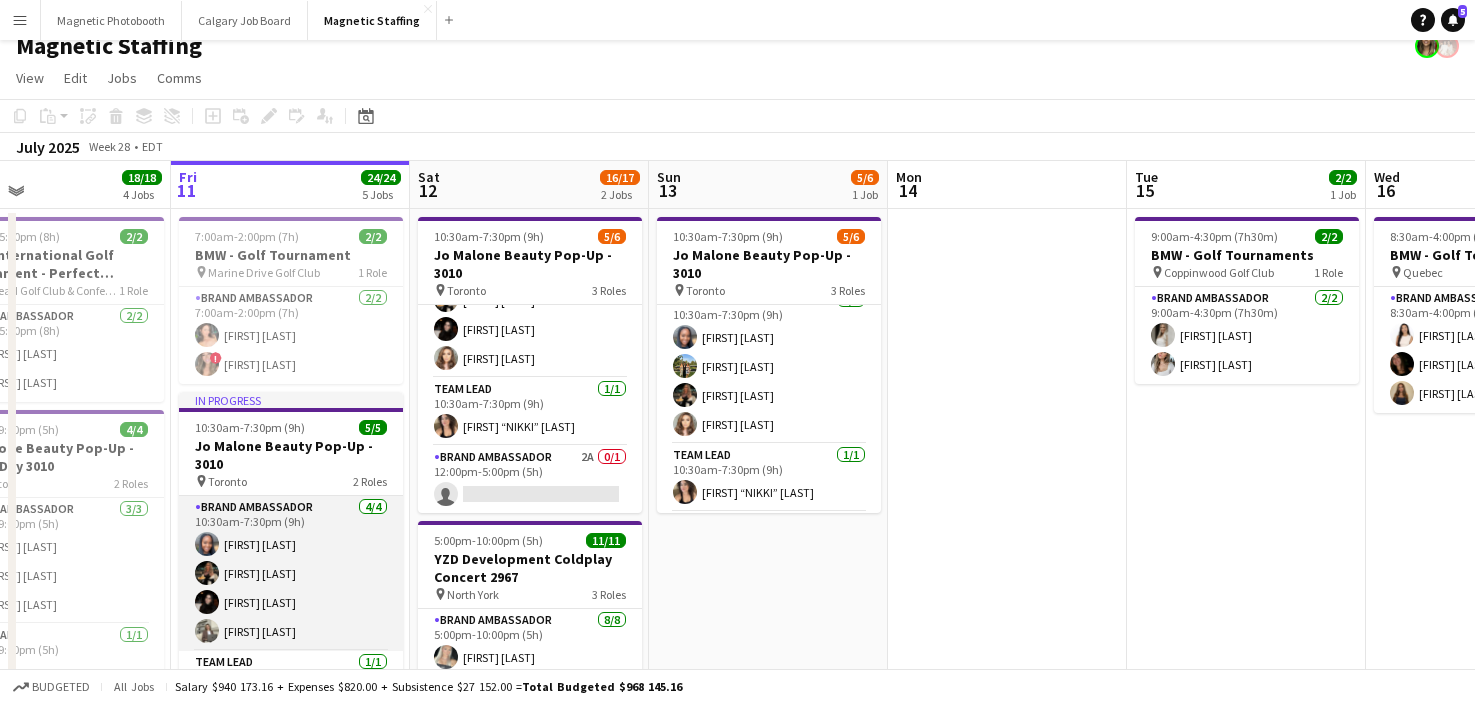 scroll, scrollTop: 31, scrollLeft: 0, axis: vertical 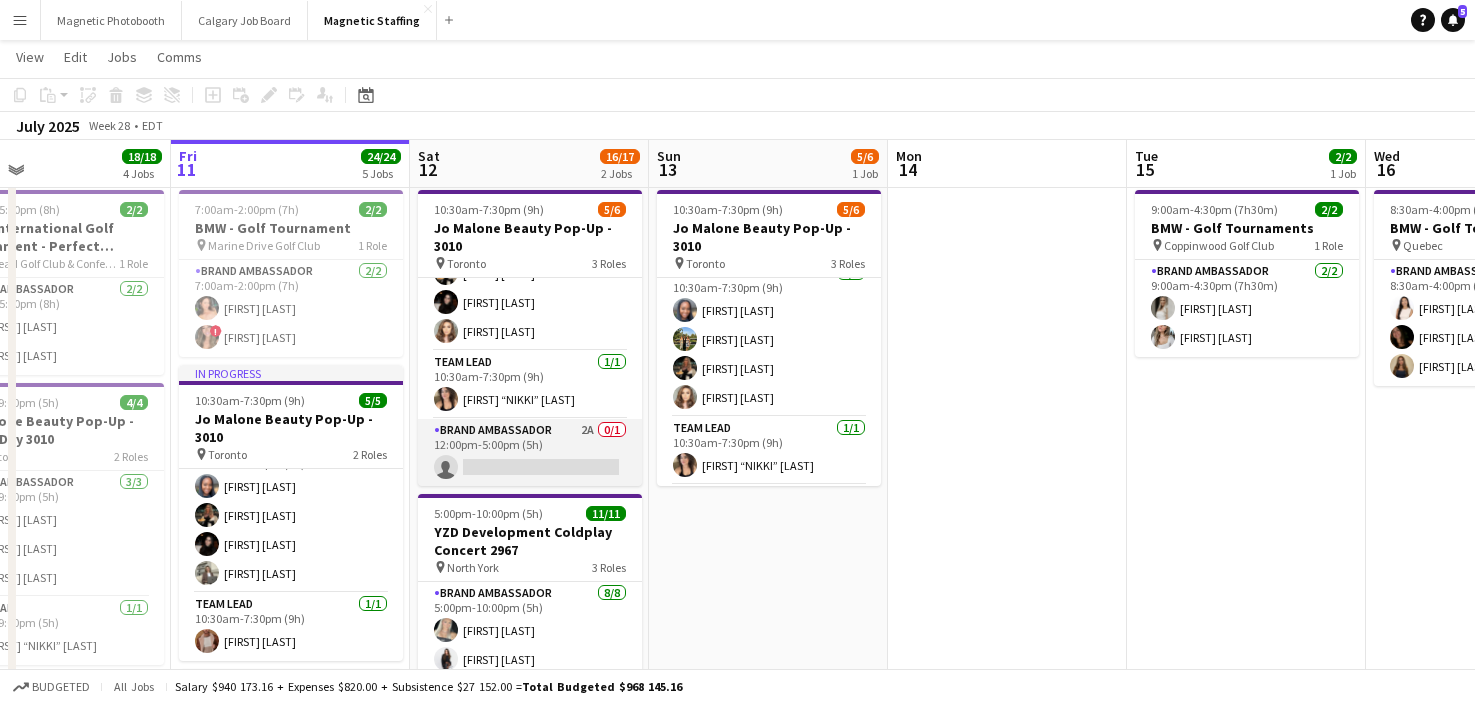click on "Brand Ambassador   2A   0/1   12:00pm-5:00pm (5h)
single-neutral-actions" at bounding box center [530, 453] 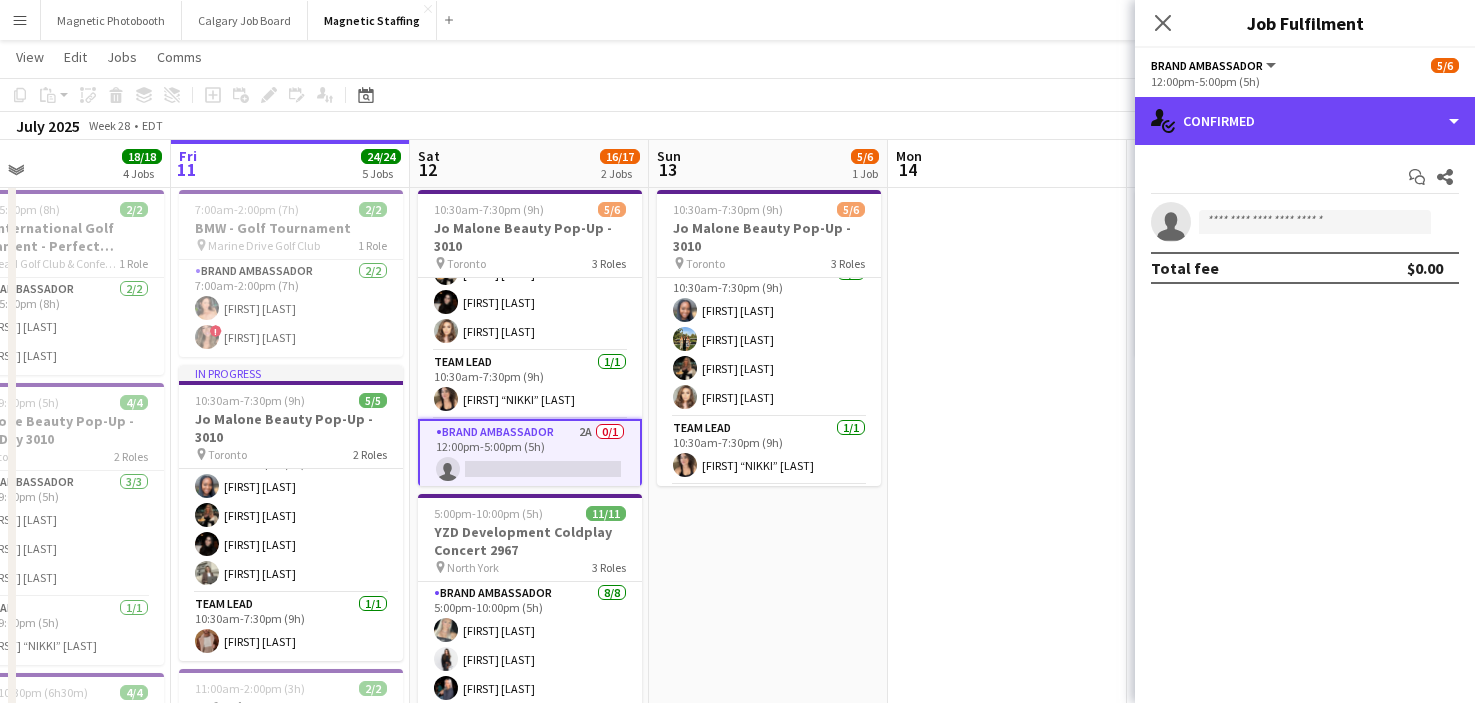 drag, startPoint x: 1195, startPoint y: 125, endPoint x: 1235, endPoint y: 153, distance: 48.82622 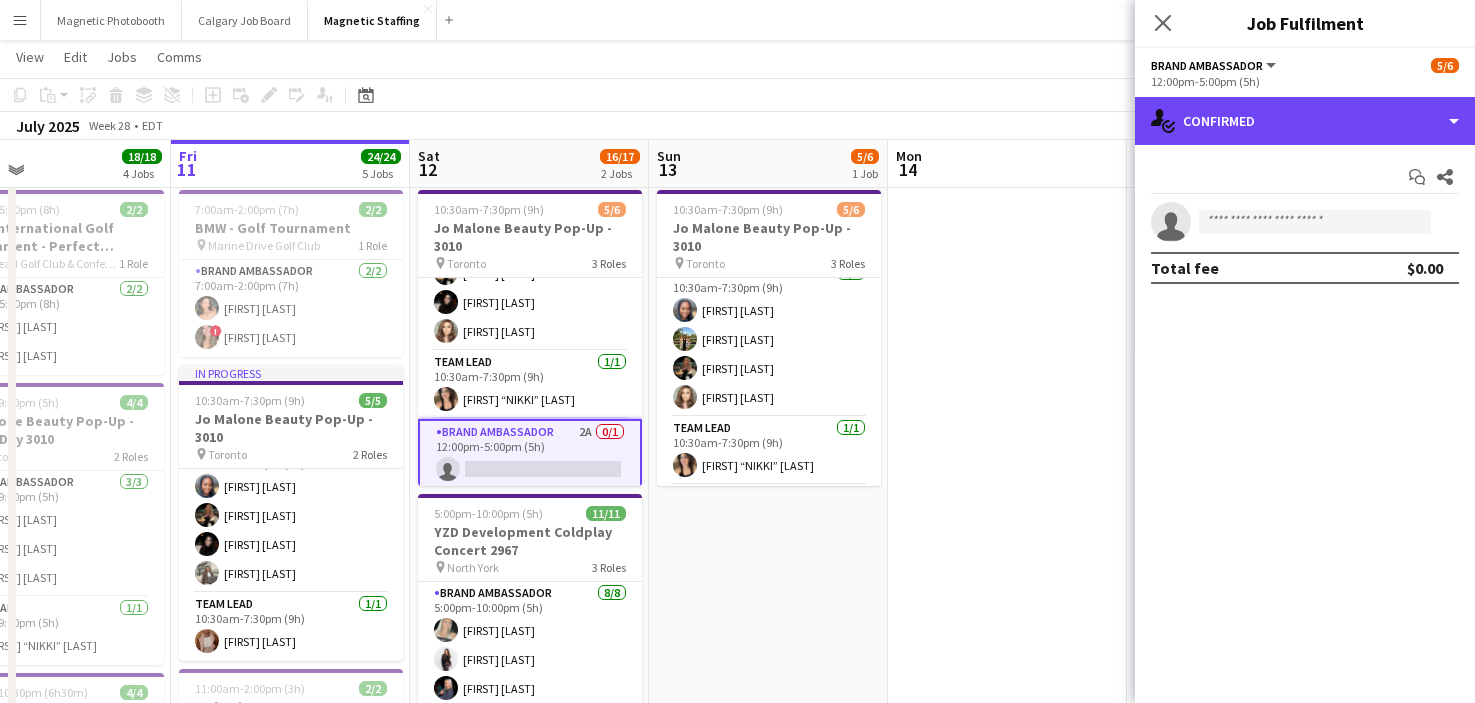 click on "single-neutral-actions-check-2
Confirmed" 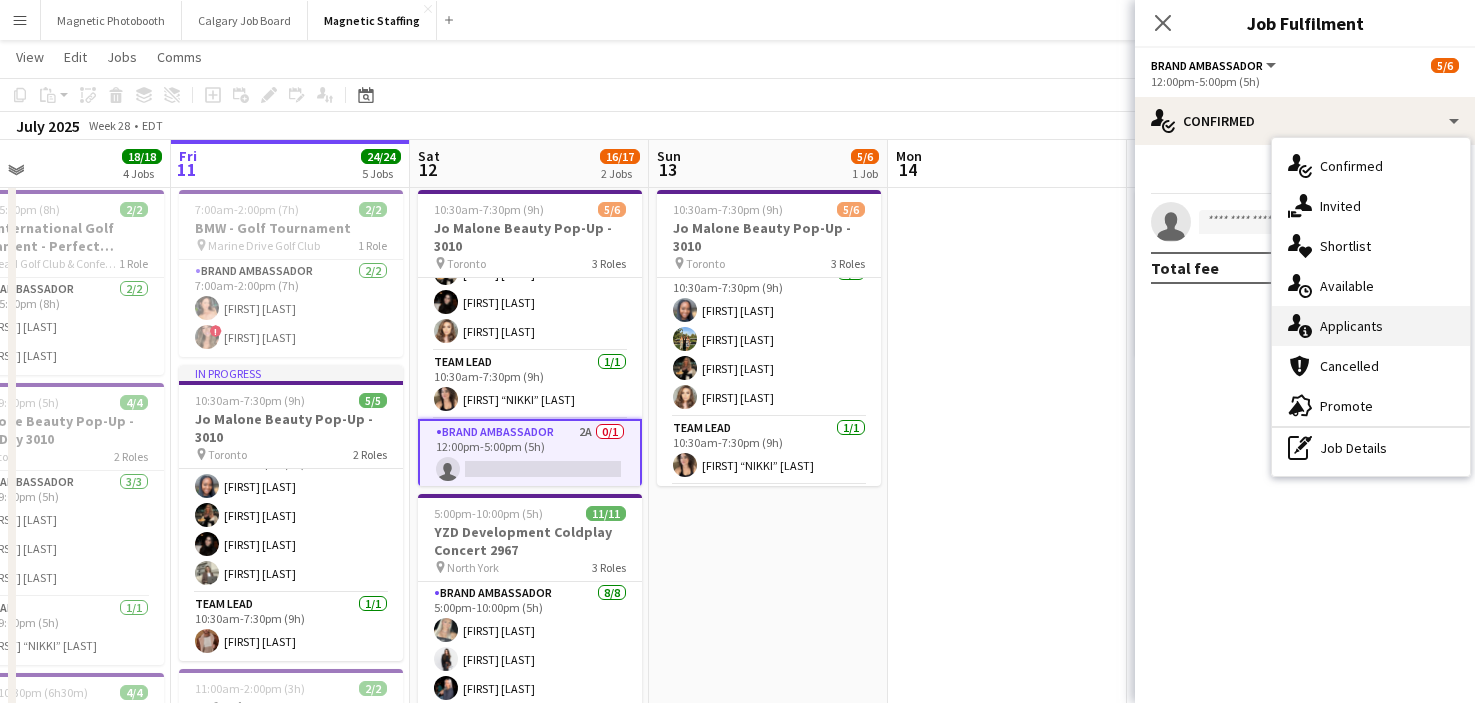click on "single-neutral-actions-information
Applicants" at bounding box center (1371, 326) 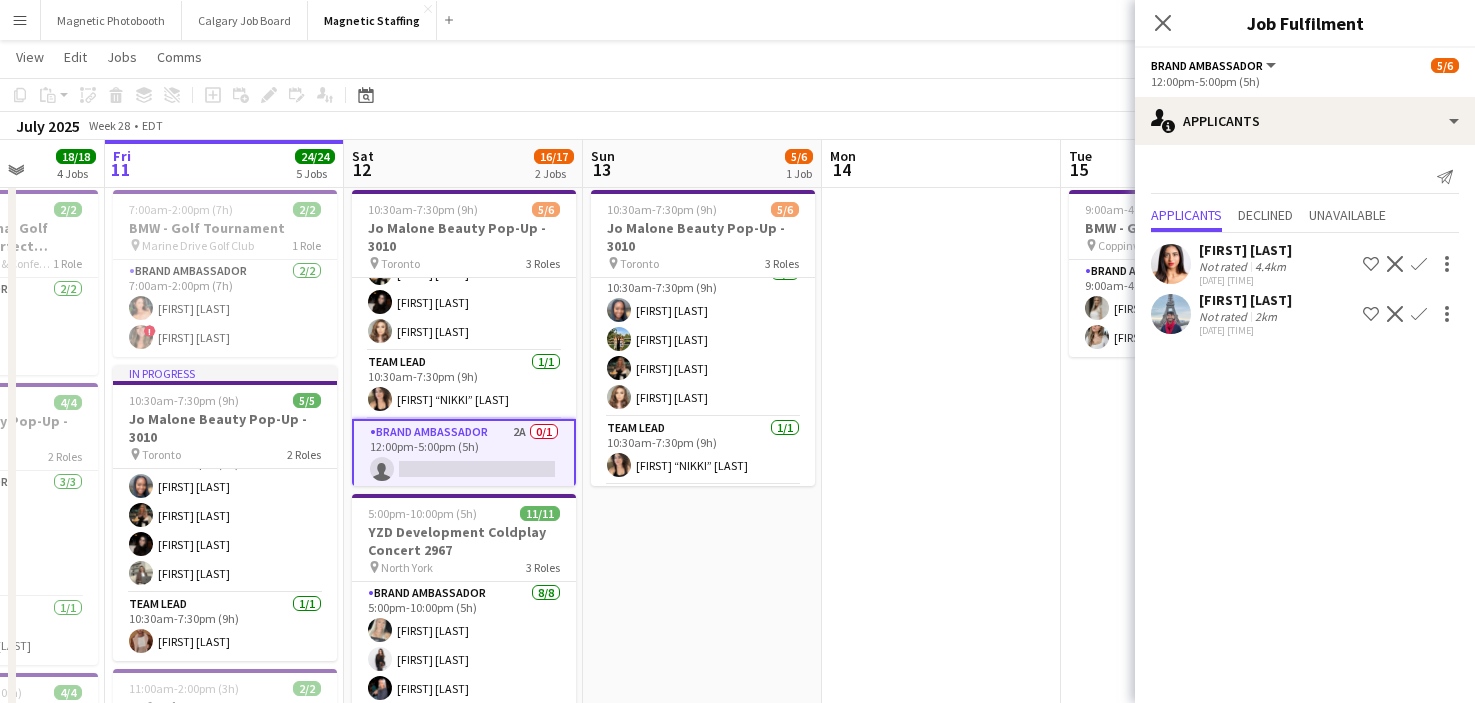scroll, scrollTop: 0, scrollLeft: 685, axis: horizontal 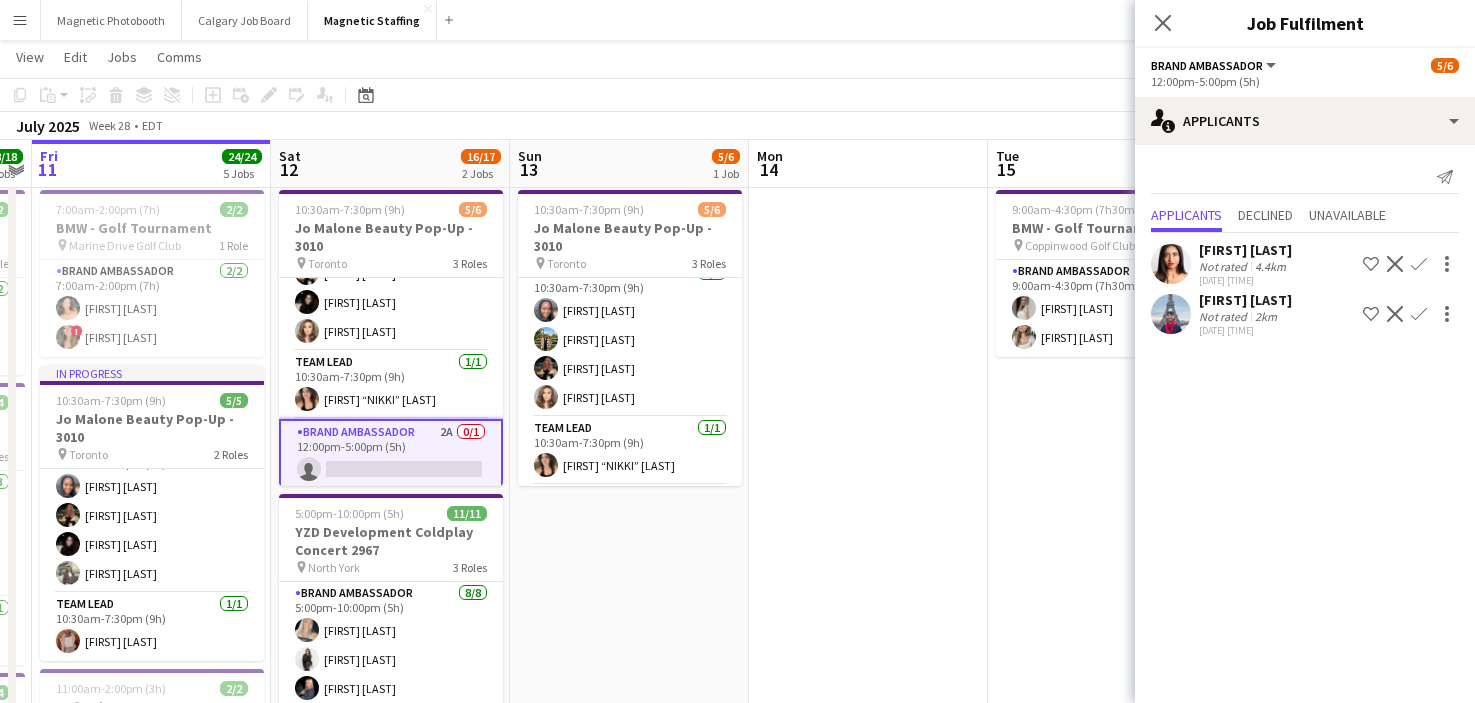 drag, startPoint x: 857, startPoint y: 532, endPoint x: 718, endPoint y: 532, distance: 139 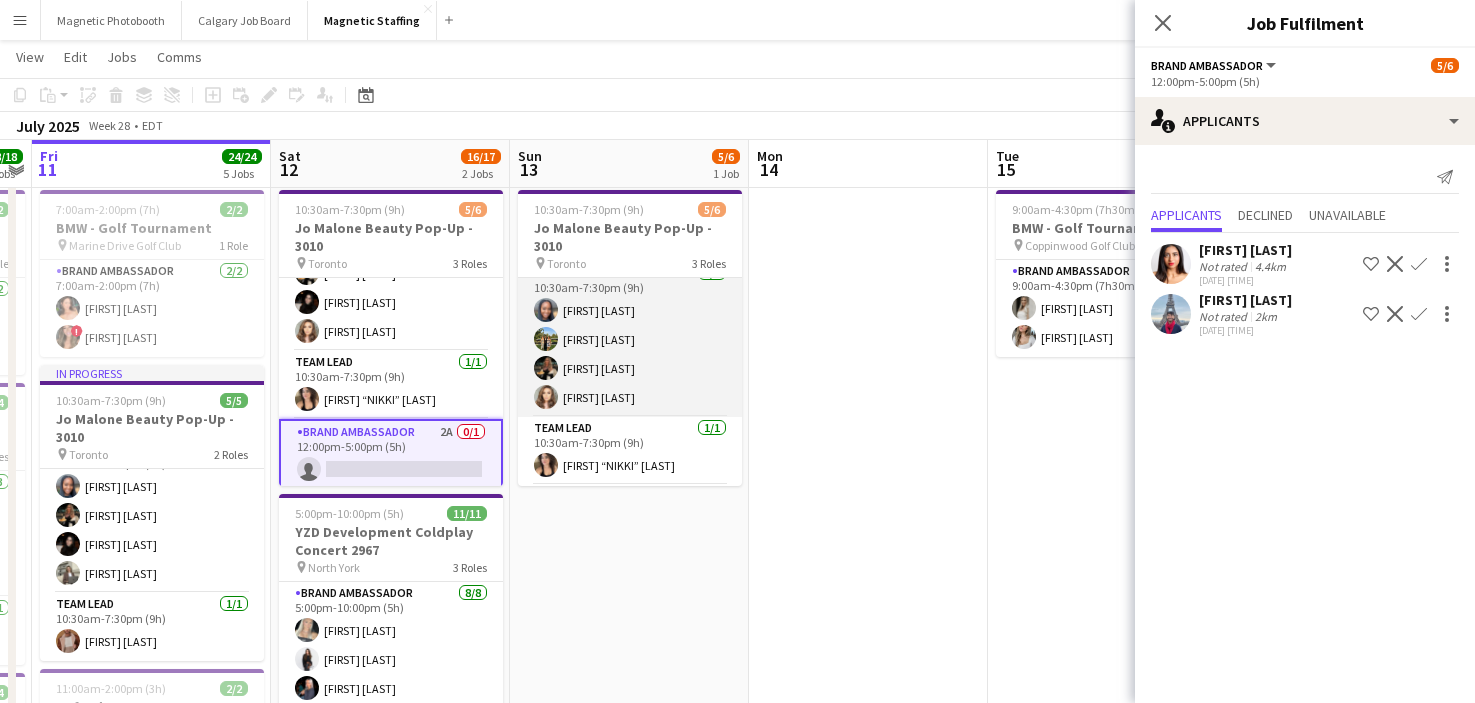 scroll, scrollTop: 83, scrollLeft: 0, axis: vertical 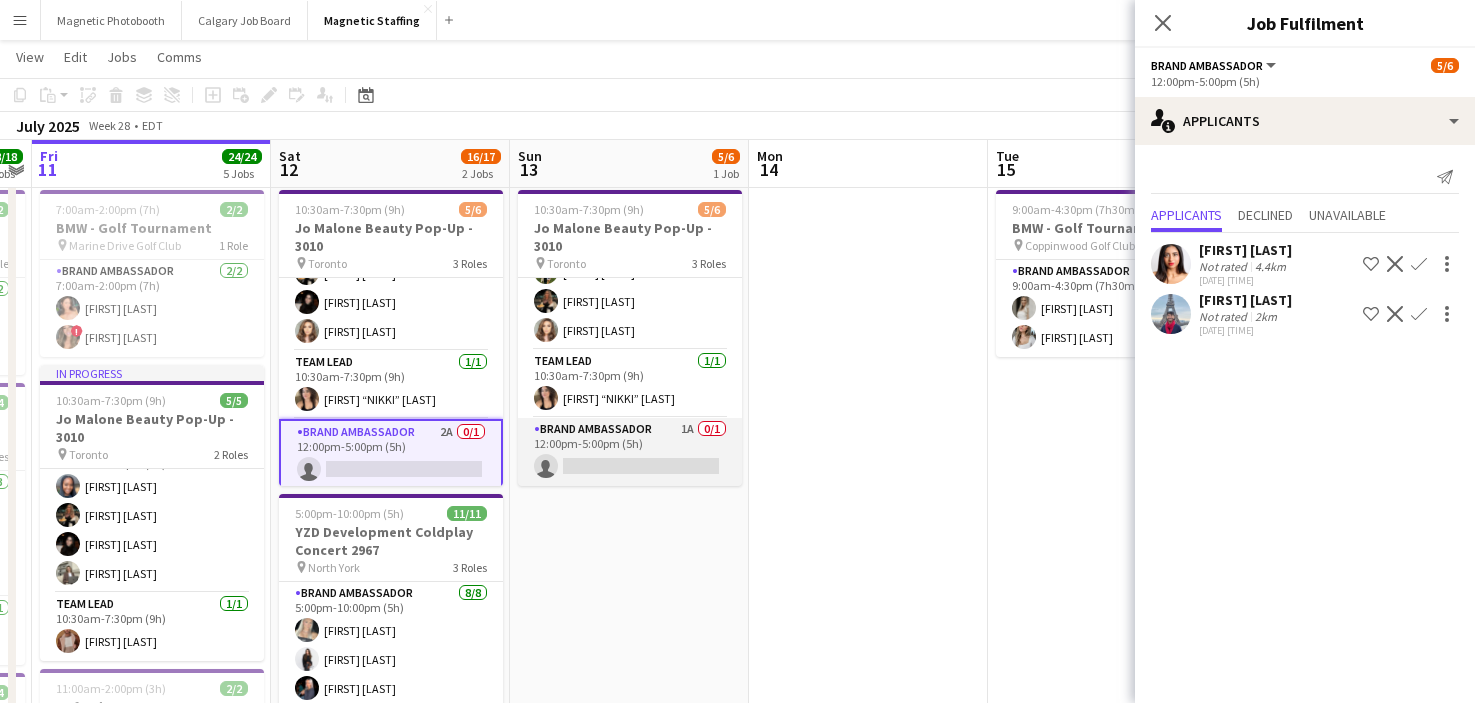 click on "Brand Ambassador   1A   0/1   12:00pm-5:00pm (5h)
single-neutral-actions" at bounding box center [630, 452] 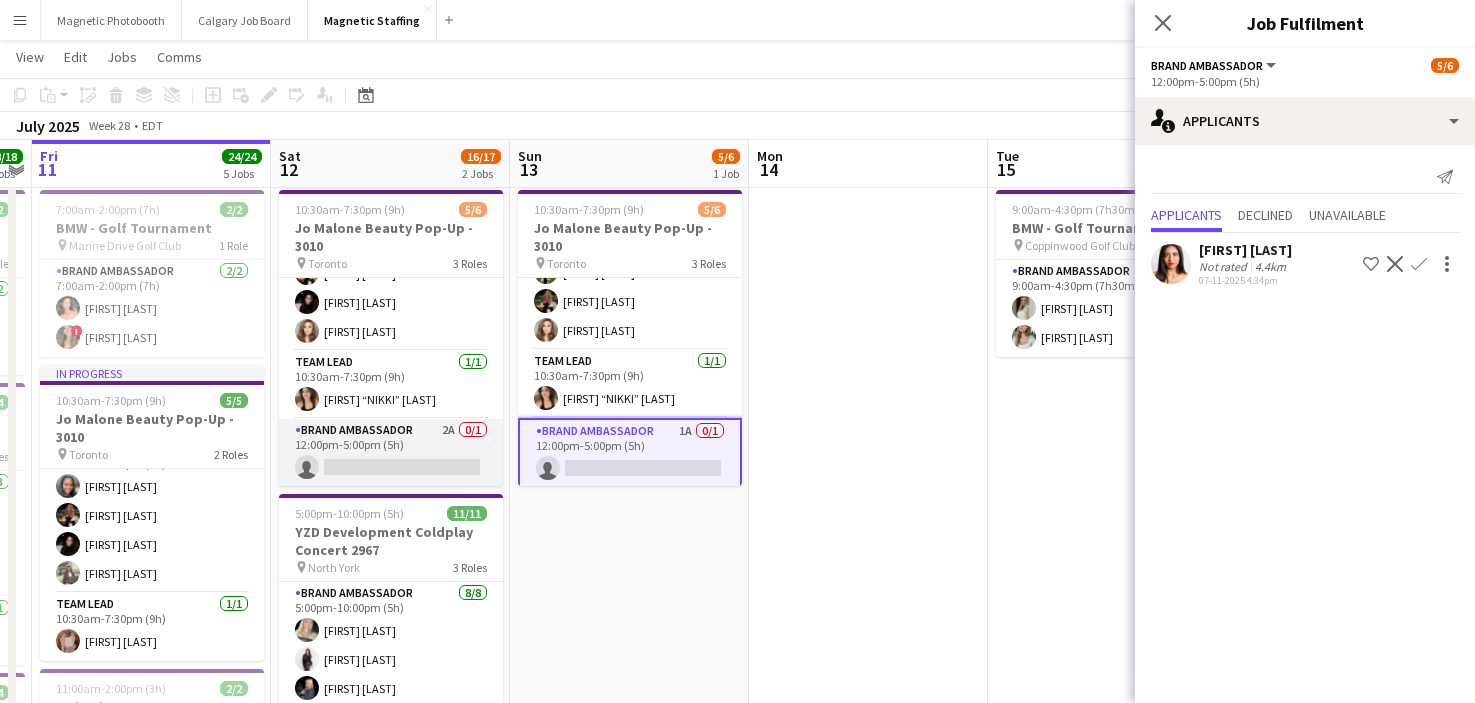 click on "Brand Ambassador   2A   0/1   12:00pm-5:00pm (5h)
single-neutral-actions" at bounding box center (391, 453) 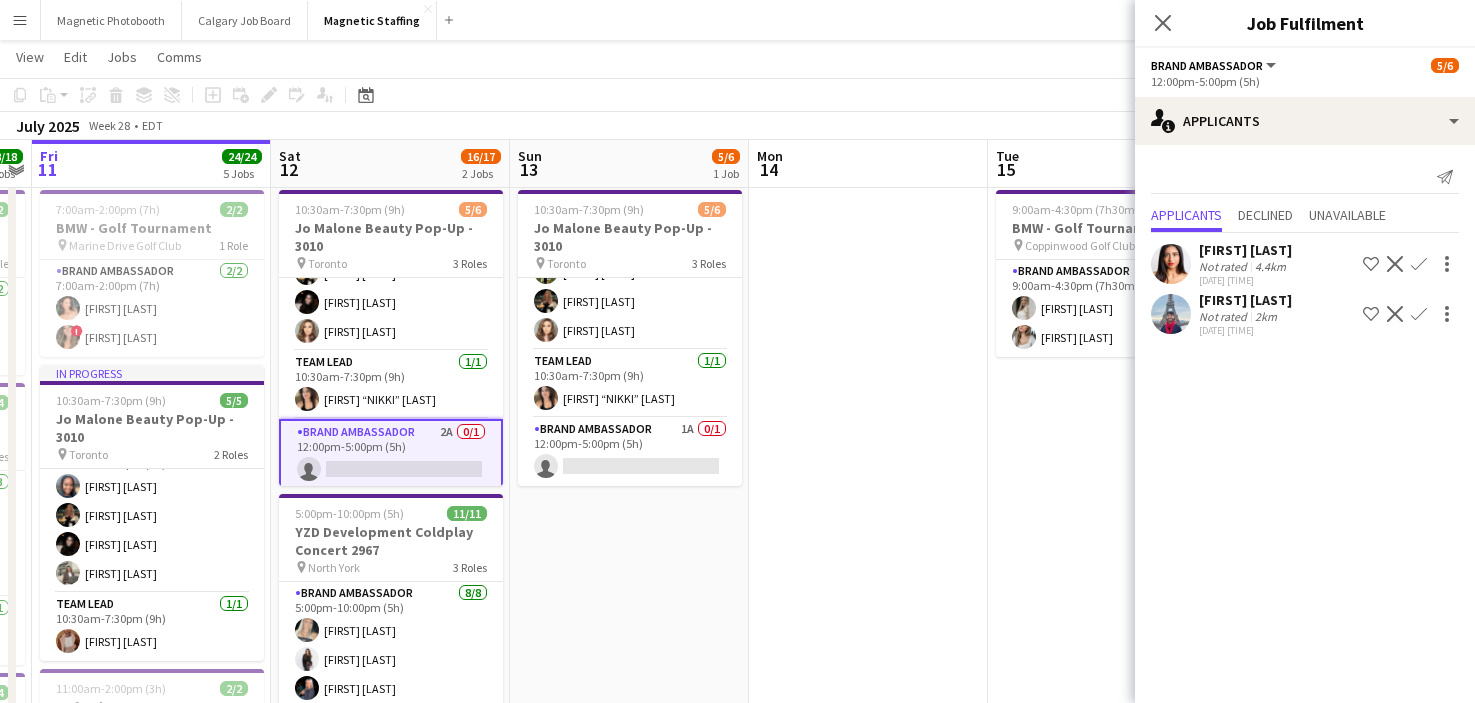 click on "Confirm" 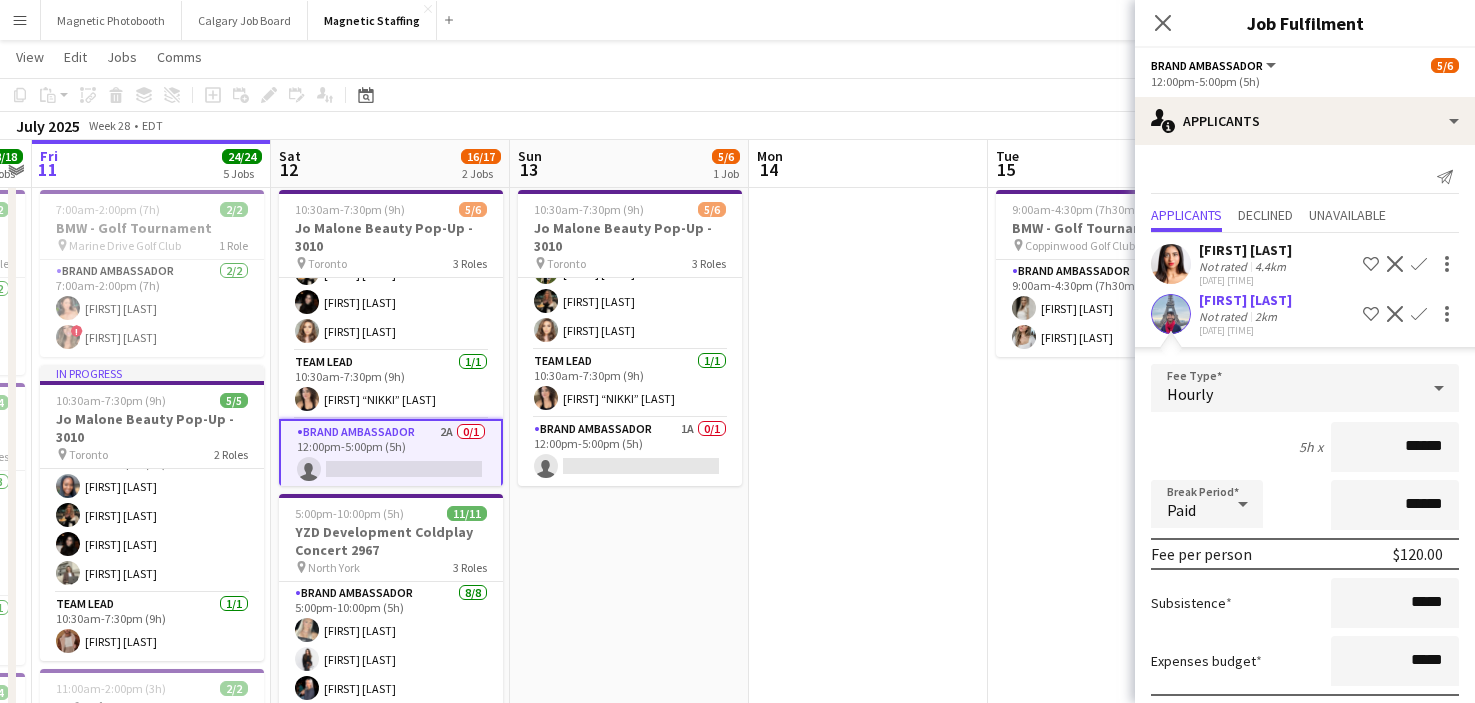 scroll, scrollTop: 108, scrollLeft: 0, axis: vertical 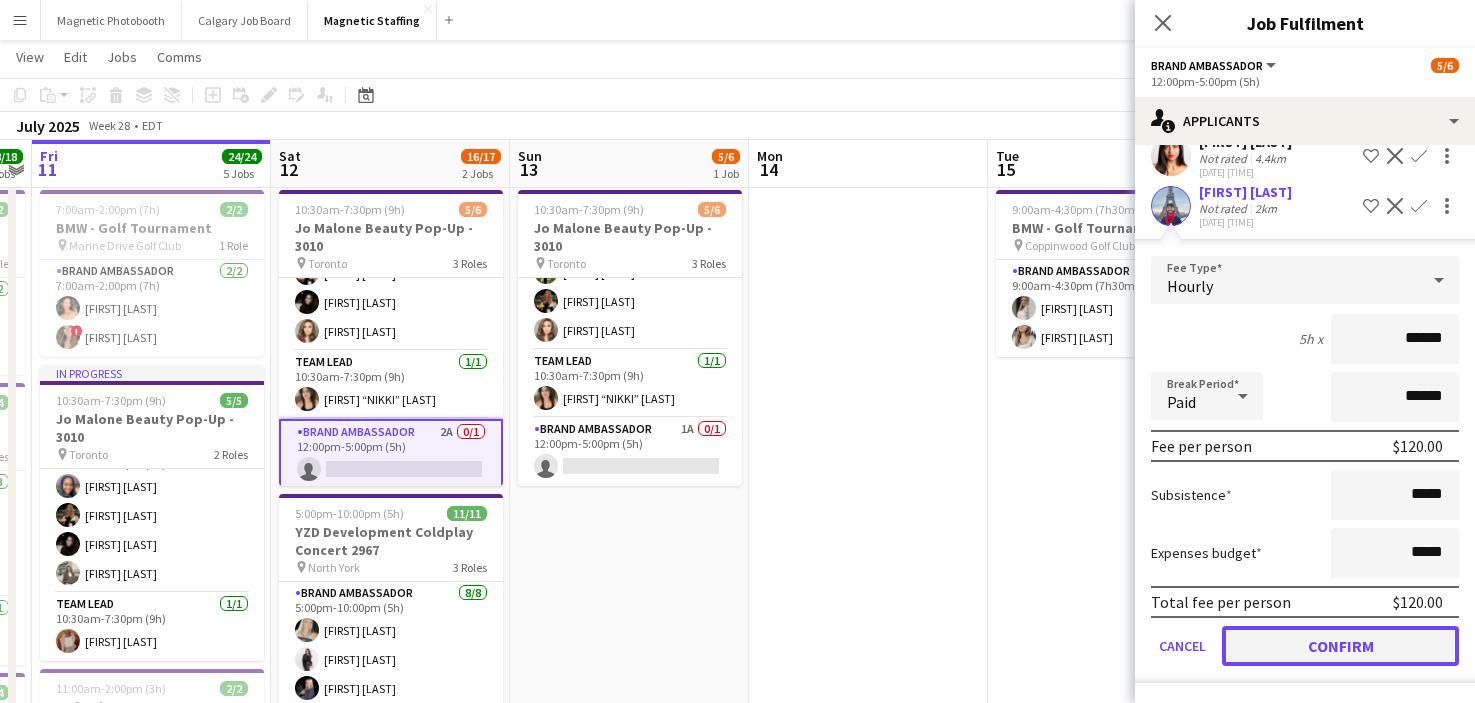 click on "Confirm" 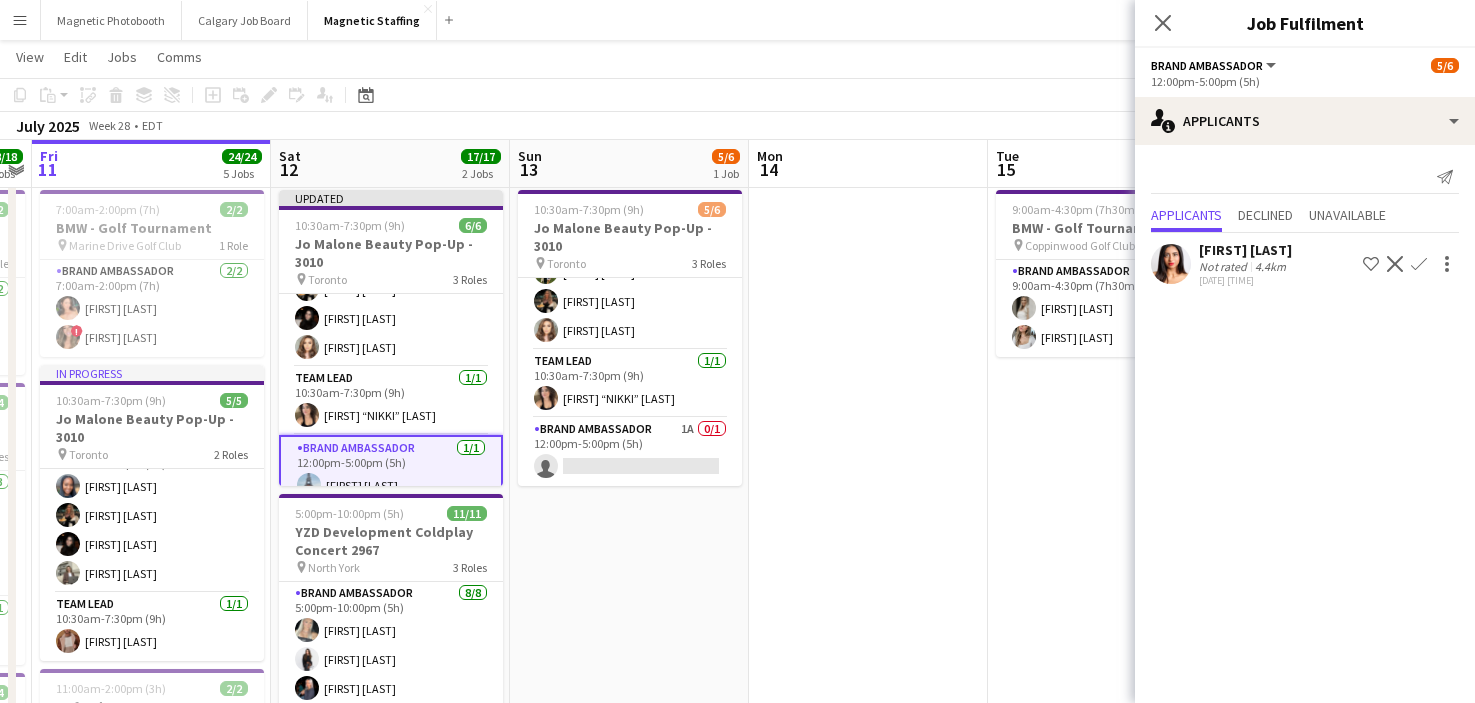 scroll, scrollTop: 0, scrollLeft: 0, axis: both 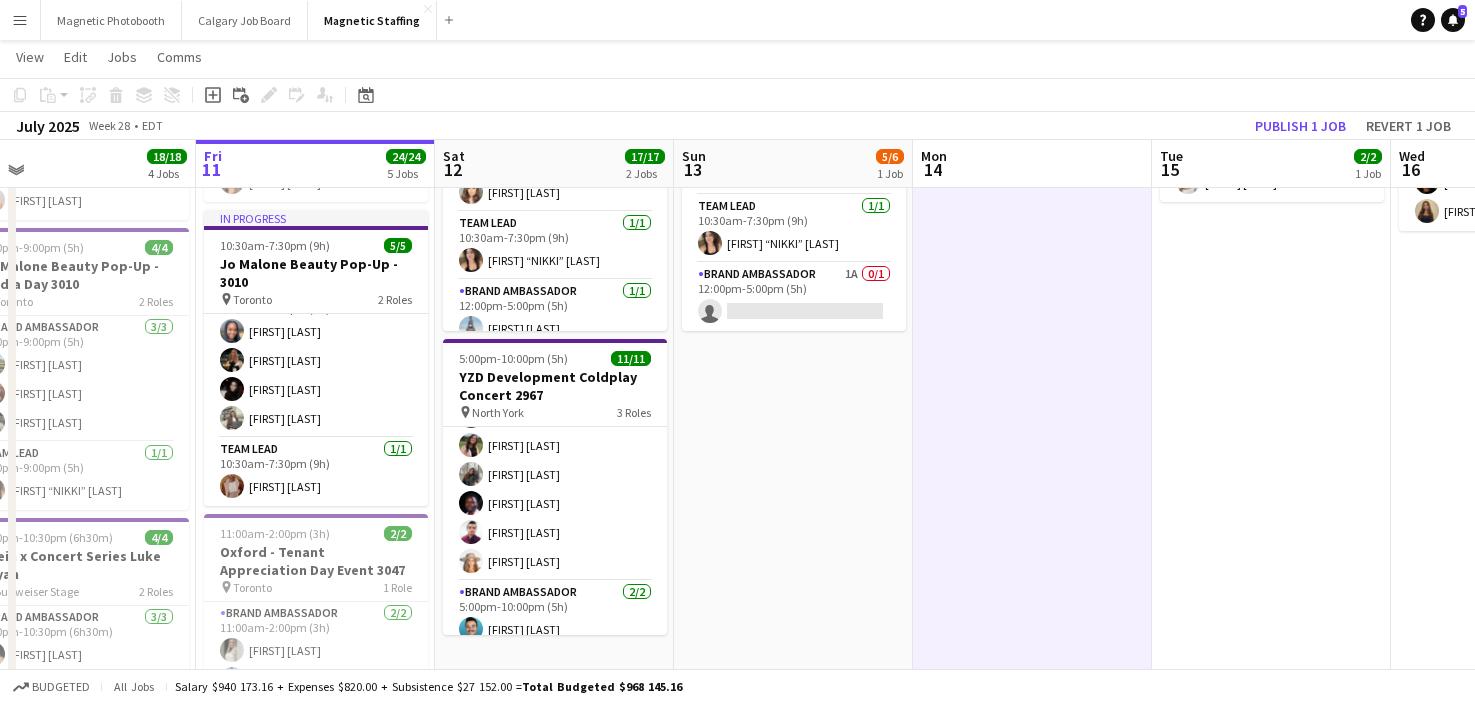 drag, startPoint x: 445, startPoint y: 598, endPoint x: 613, endPoint y: 598, distance: 168 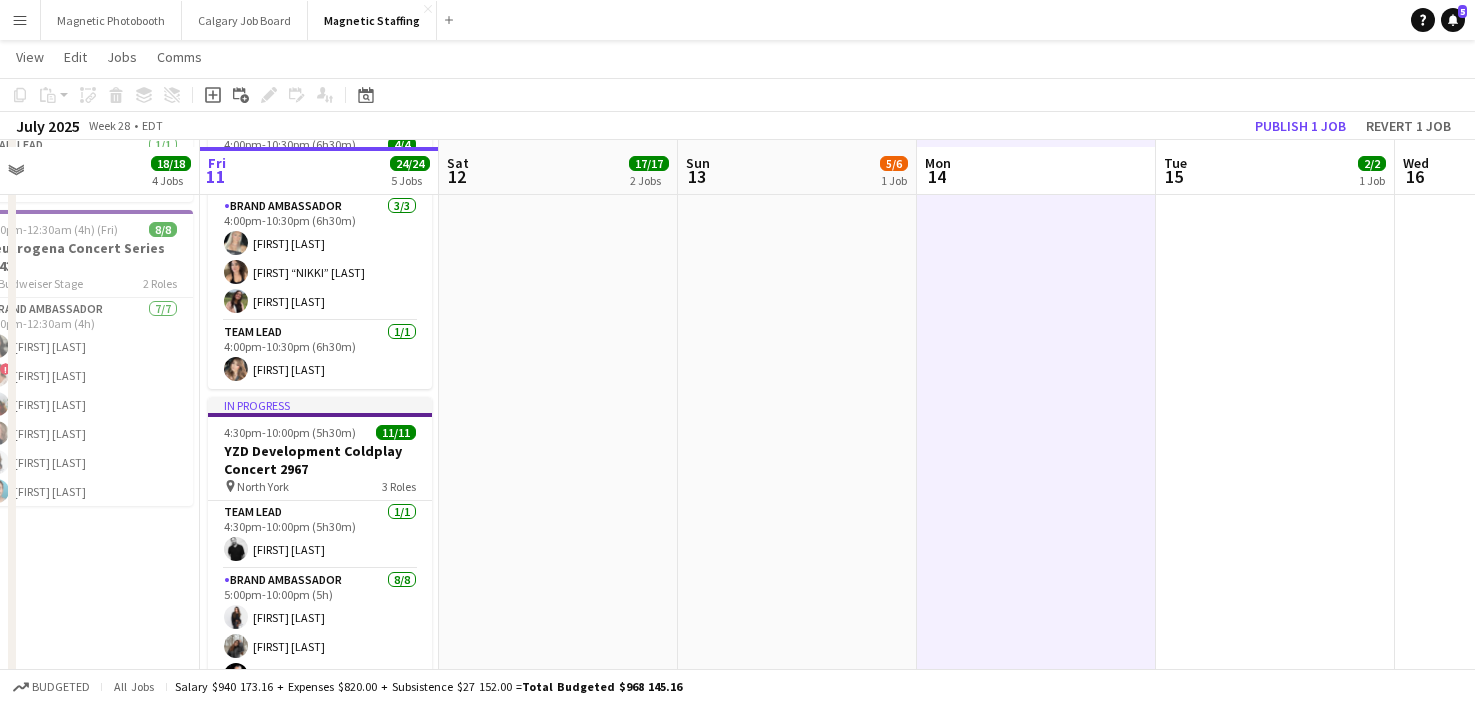 scroll, scrollTop: 806, scrollLeft: 0, axis: vertical 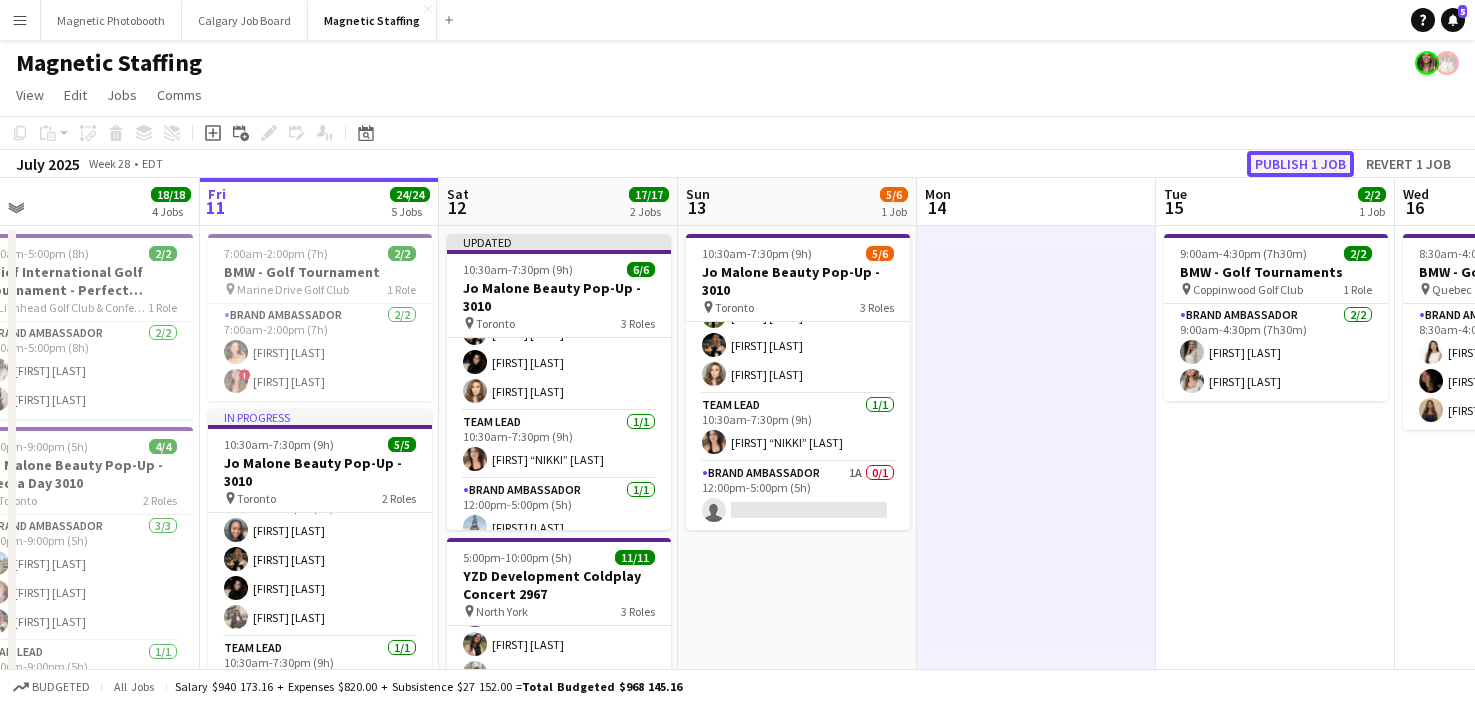 click on "Publish 1 job" 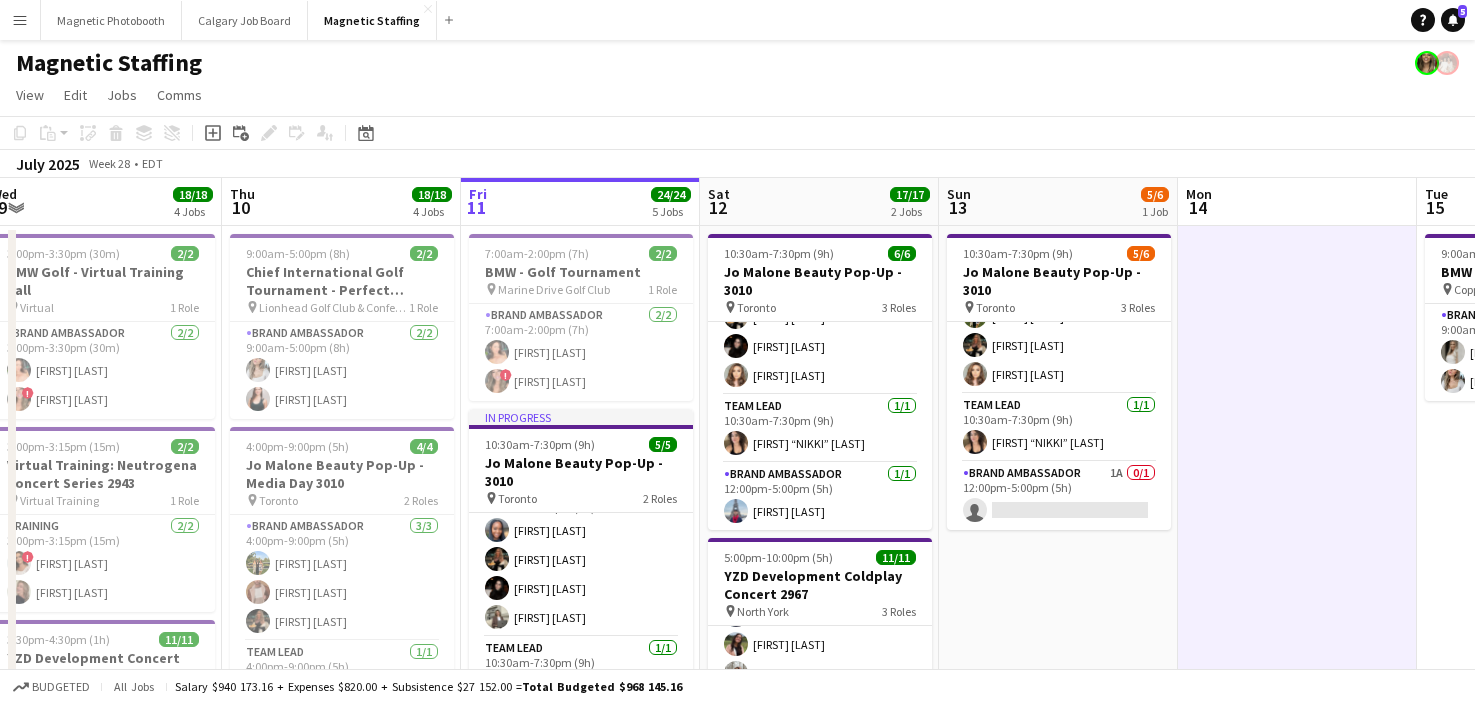 drag, startPoint x: 420, startPoint y: 438, endPoint x: 681, endPoint y: 434, distance: 261.03064 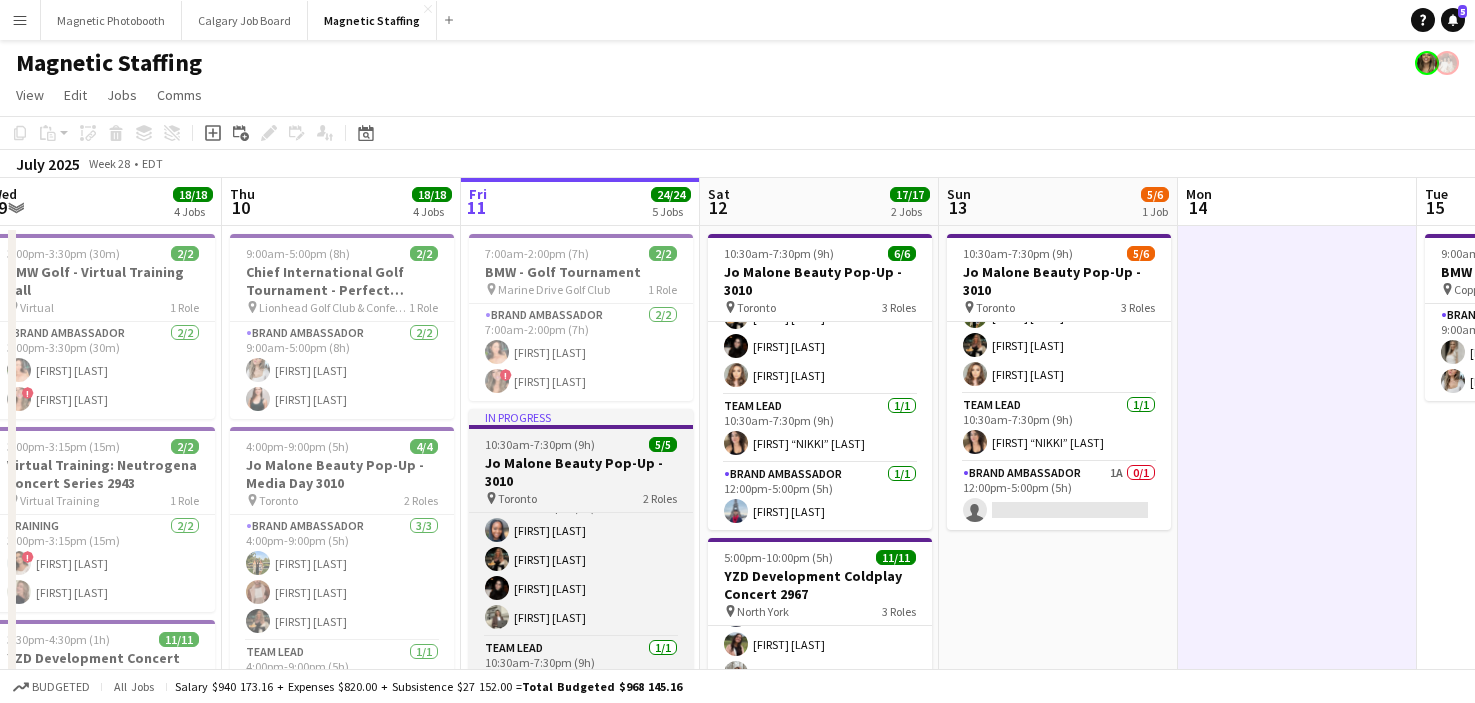 scroll, scrollTop: 0, scrollLeft: 494, axis: horizontal 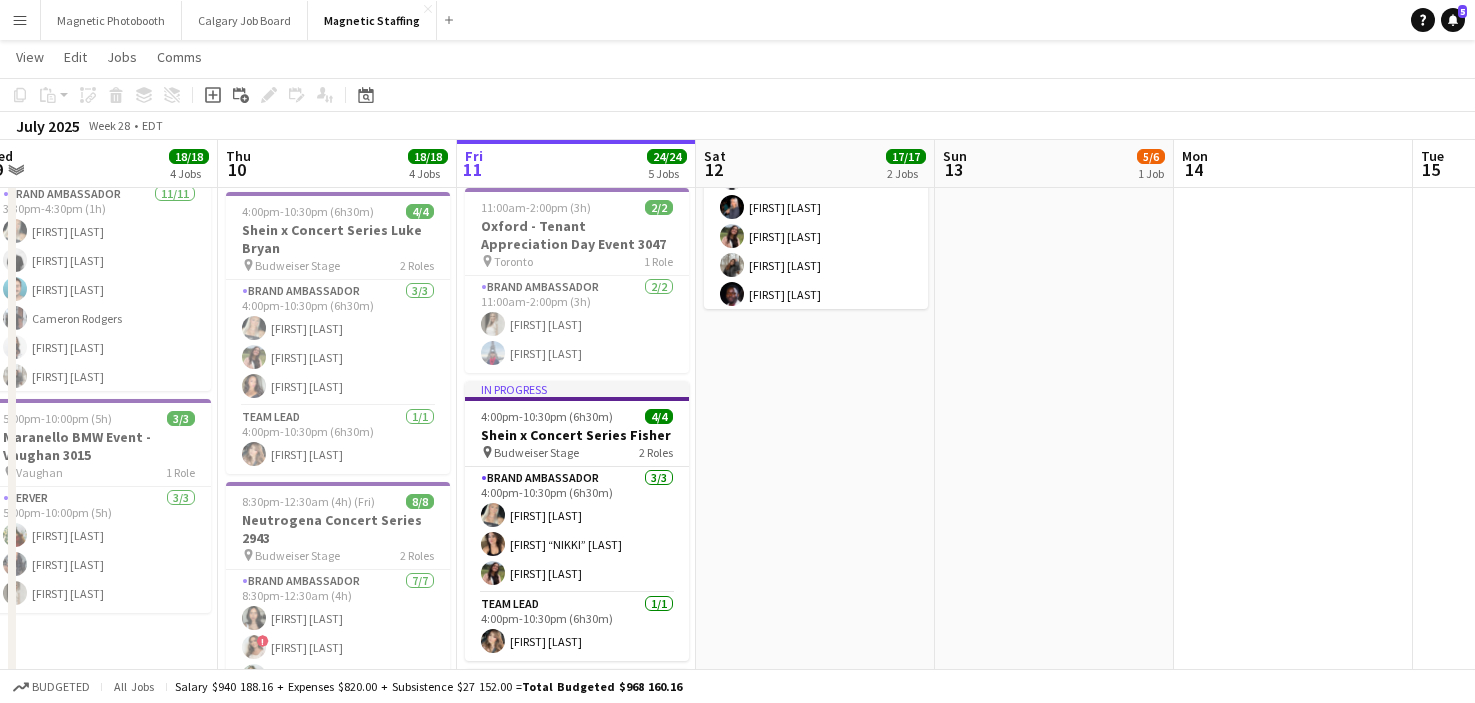 drag, startPoint x: 962, startPoint y: 508, endPoint x: 691, endPoint y: 510, distance: 271.0074 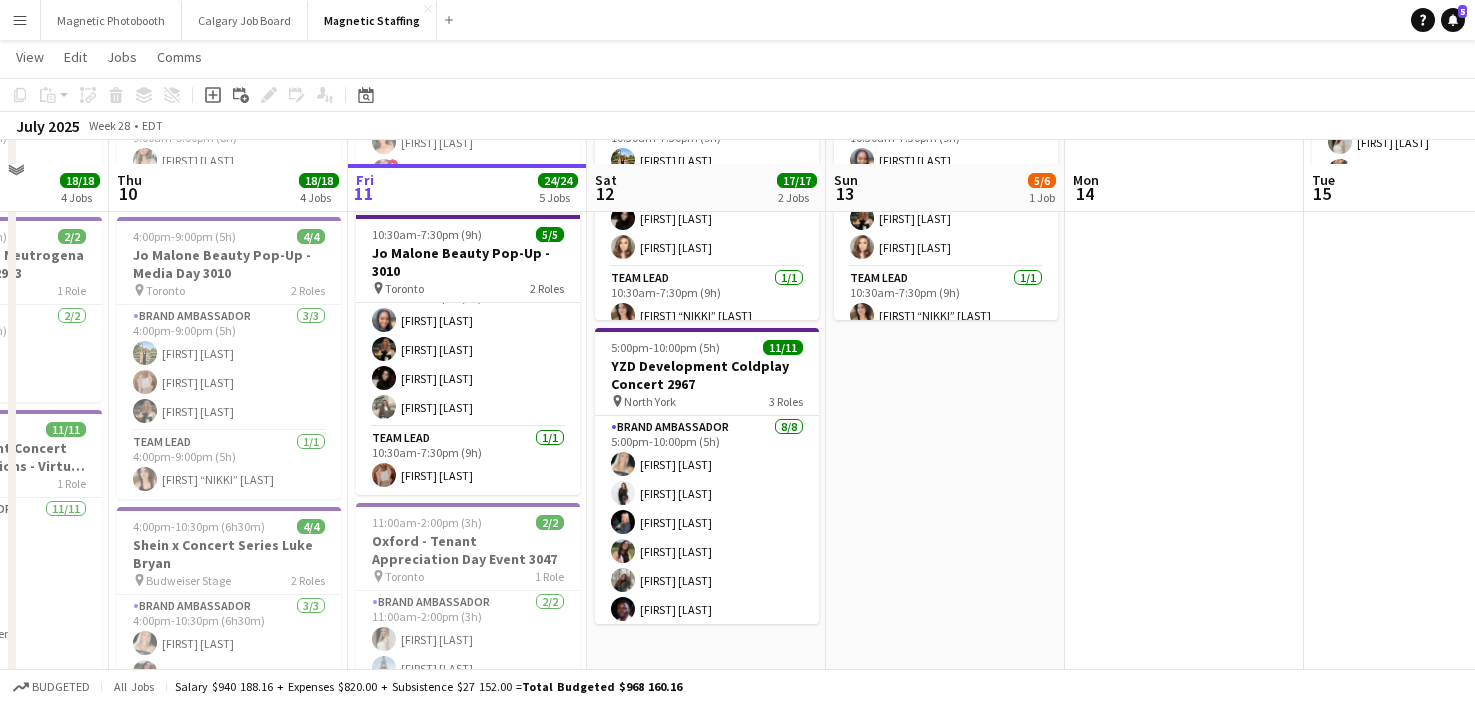 scroll, scrollTop: 232, scrollLeft: 0, axis: vertical 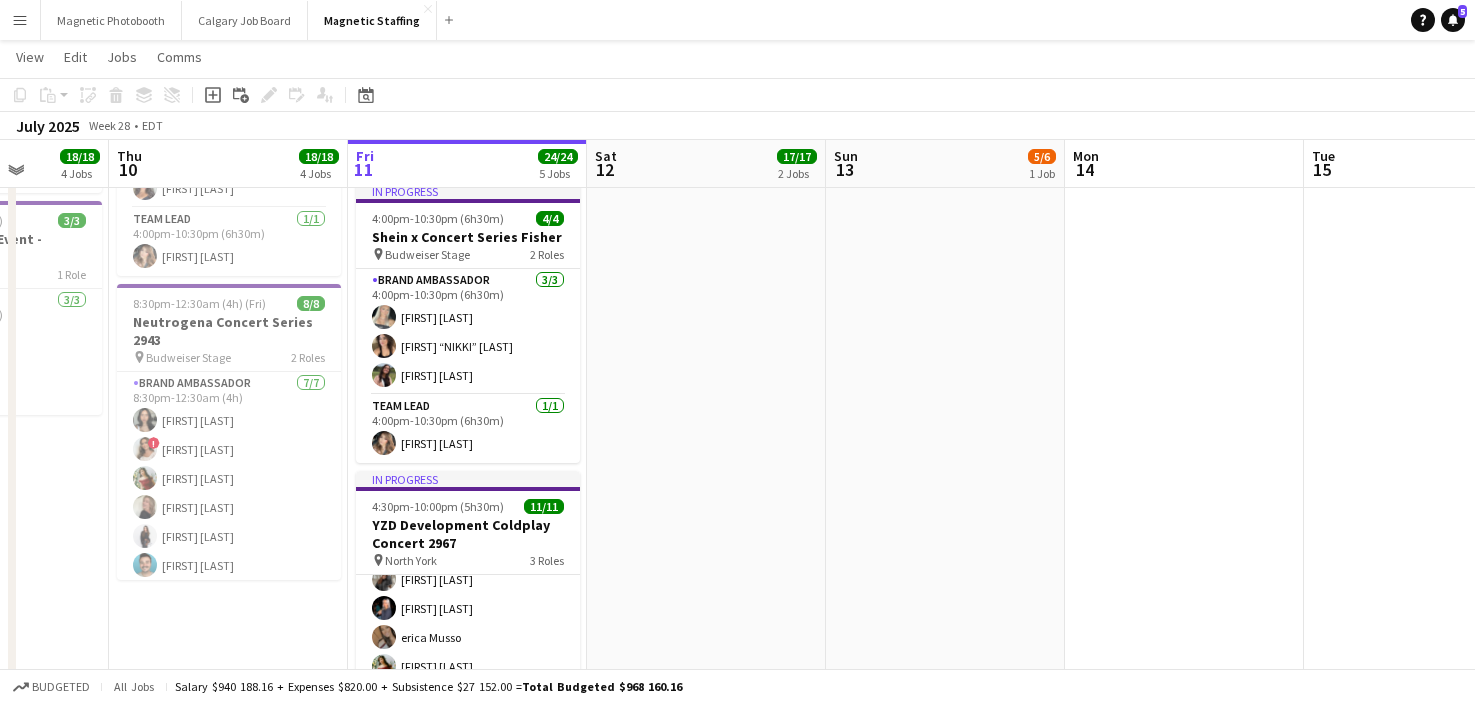 click on "10:30am-7:30pm (9h)    6/6   Jo Malone Beauty Pop-Up - 3010
pin
Toronto   3 Roles   Brand Ambassador   4/4   10:30am-7:30pm (9h)
Tereza Zetko Miranda Fratton Maria Vasconcellos Sabrina Couture  Team Lead   1/1   10:30am-7:30pm (9h)
Nicole “NIKKI” Schirrmacher  Brand Ambassador   1/1   12:00pm-5:00pm (5h)
Luccas Correia     5:00pm-10:00pm (5h)    11/11   YZD Development Coldplay Concert  2967
pin
North York   3 Roles   Brand Ambassador   8/8   5:00pm-10:00pm (5h)
Maija Dekoker Meghan Cossmann Diana Shytakova Anne Danon Maria Motta Anthony Kerr David Aperador Savannah DiMuccio  Brand Ambassador   2/2   5:00pm-10:00pm (5h)
Harrison Smith Cameron Rodgers  Team Lead   1/1   5:00pm-10:00pm (5h)
jean-philippe roy" at bounding box center [706, 173] 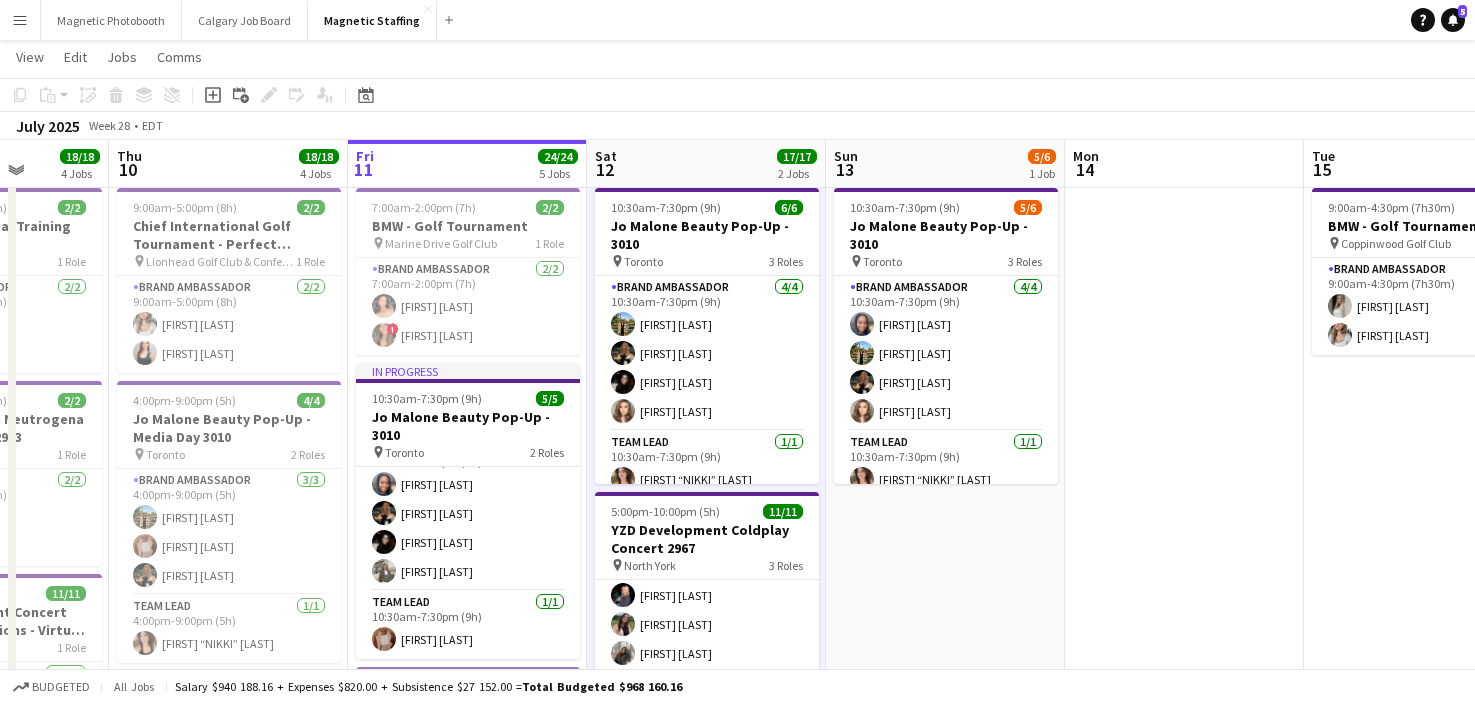 scroll, scrollTop: 0, scrollLeft: 0, axis: both 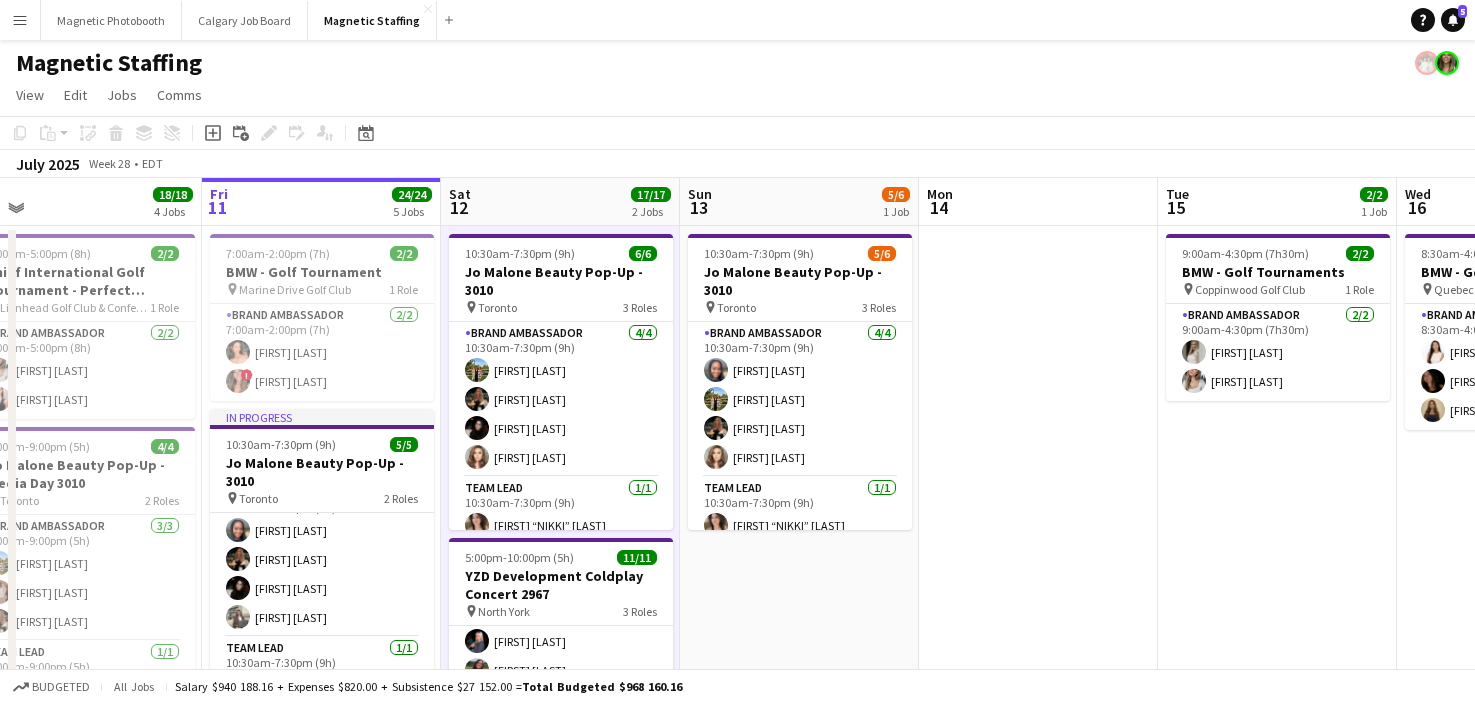 drag, startPoint x: 1039, startPoint y: 517, endPoint x: 892, endPoint y: 516, distance: 147.0034 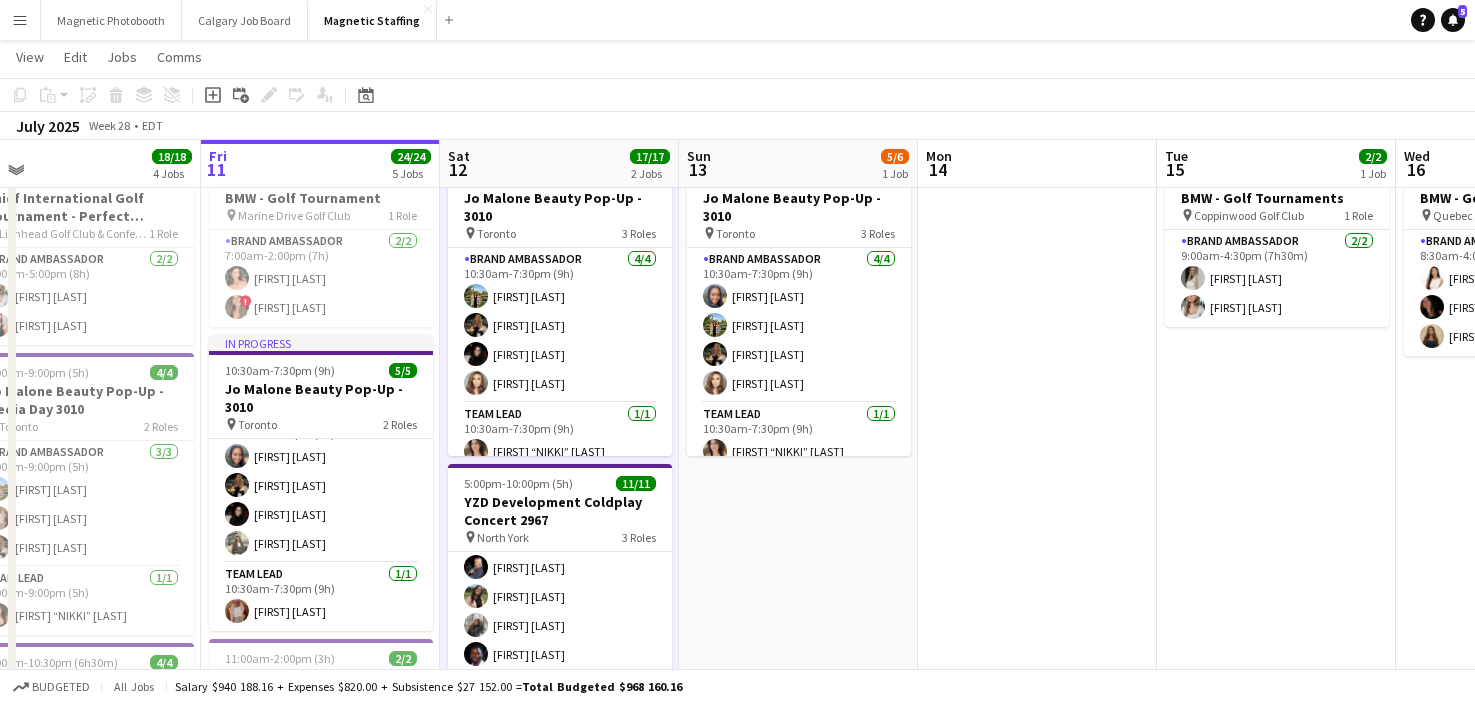 scroll, scrollTop: 73, scrollLeft: 0, axis: vertical 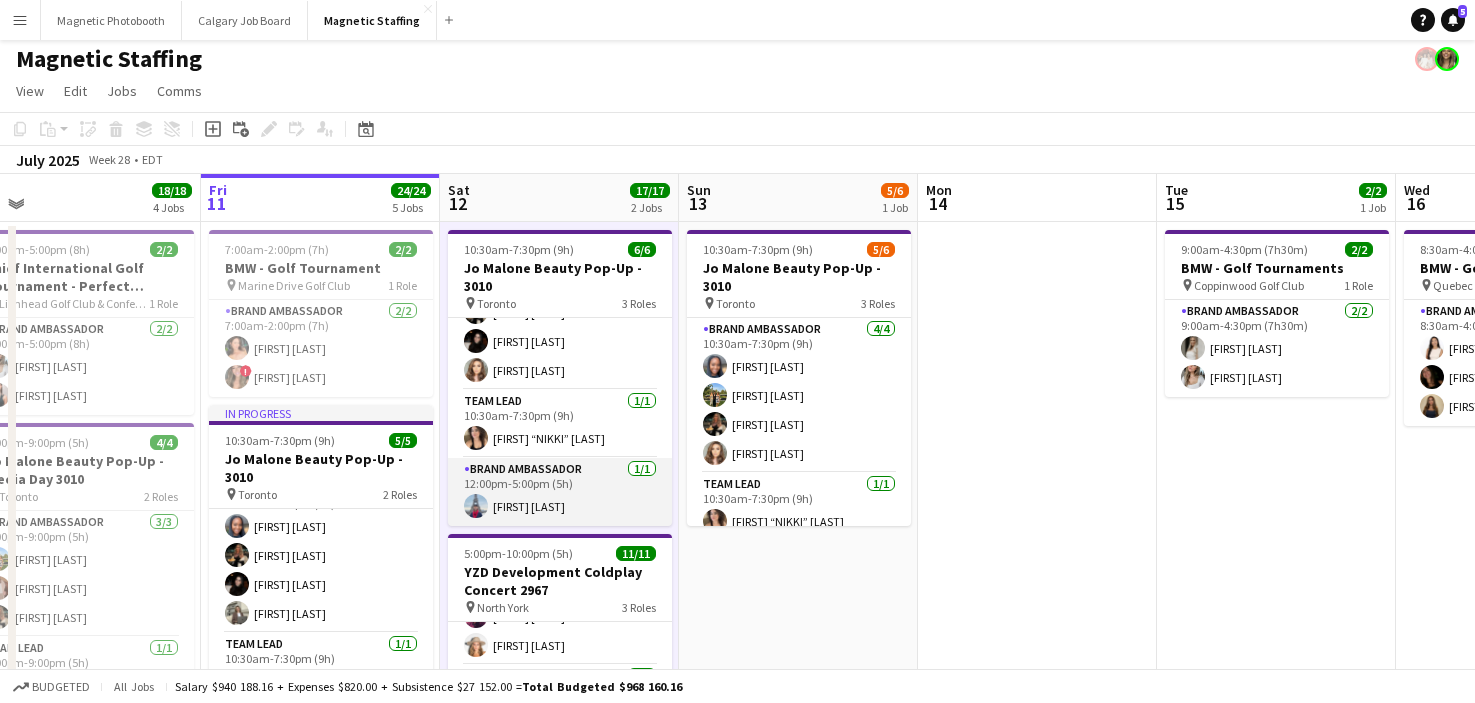 click on "Brand Ambassador   1/1   12:00pm-5:00pm (5h)
Luccas Correia" at bounding box center [560, 492] 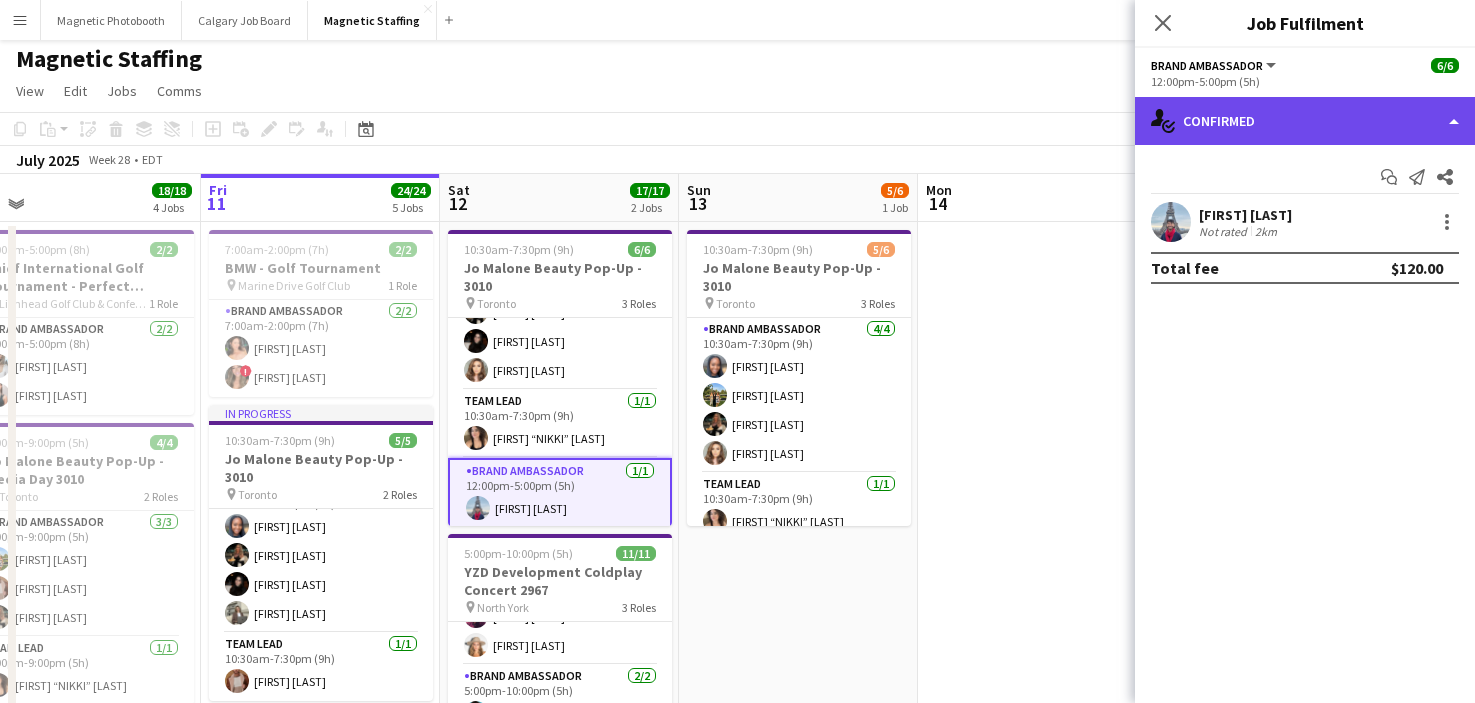 click on "single-neutral-actions-check-2
Confirmed" 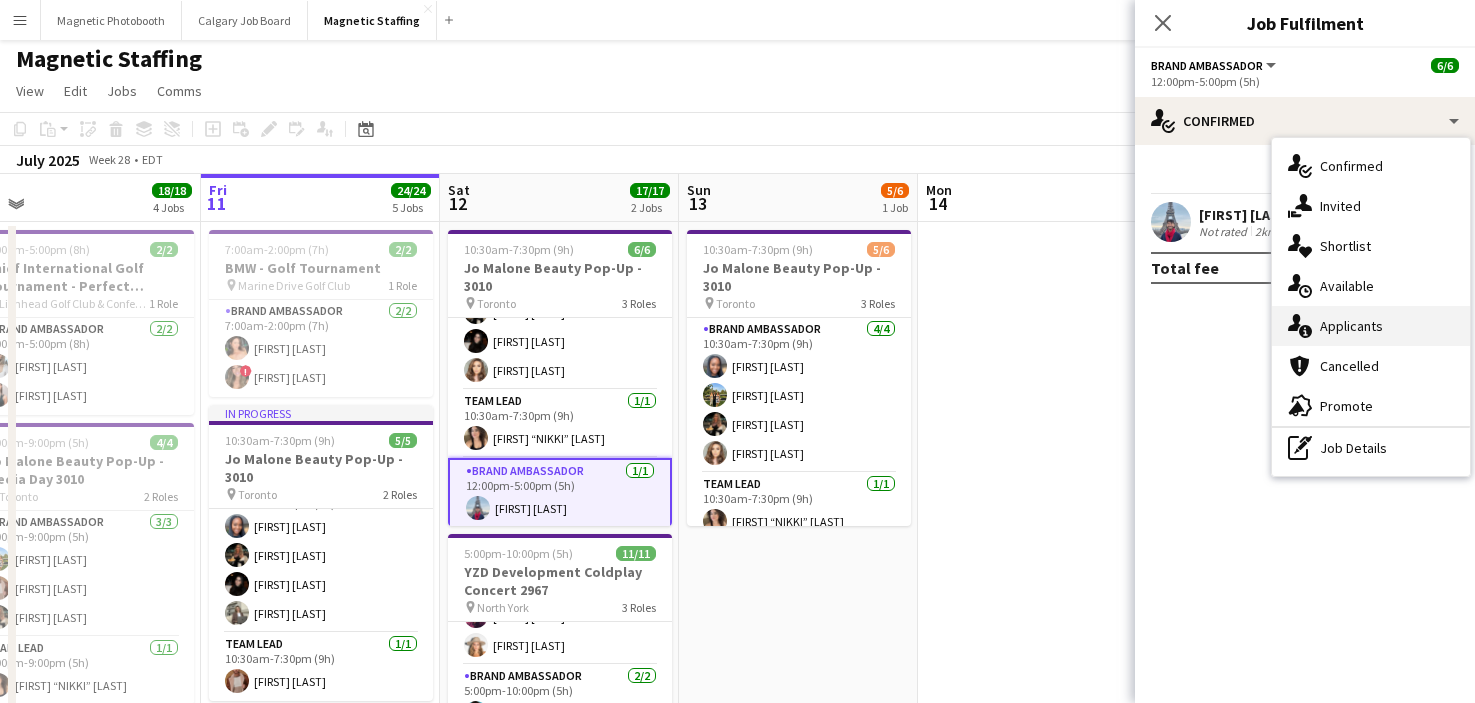 click on "single-neutral-actions-information
Applicants" at bounding box center [1371, 326] 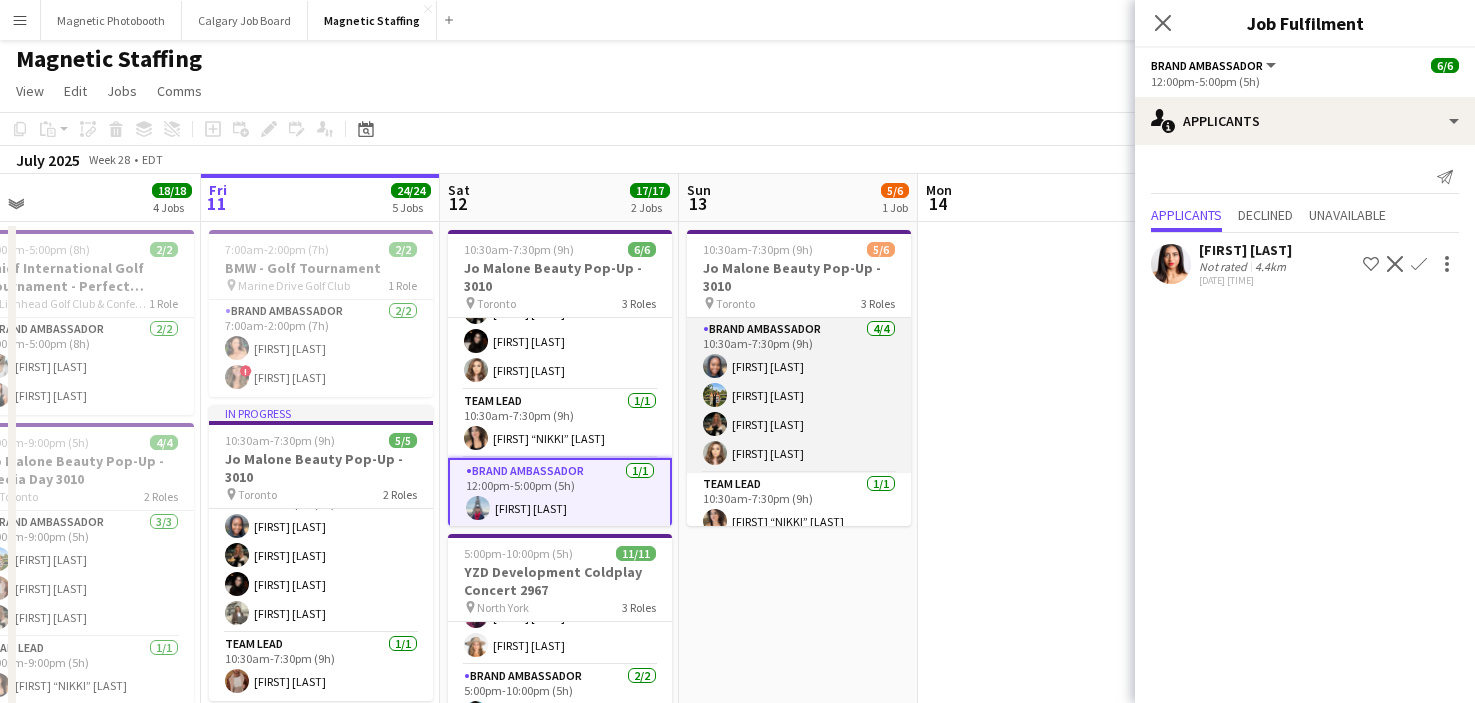 scroll, scrollTop: 83, scrollLeft: 0, axis: vertical 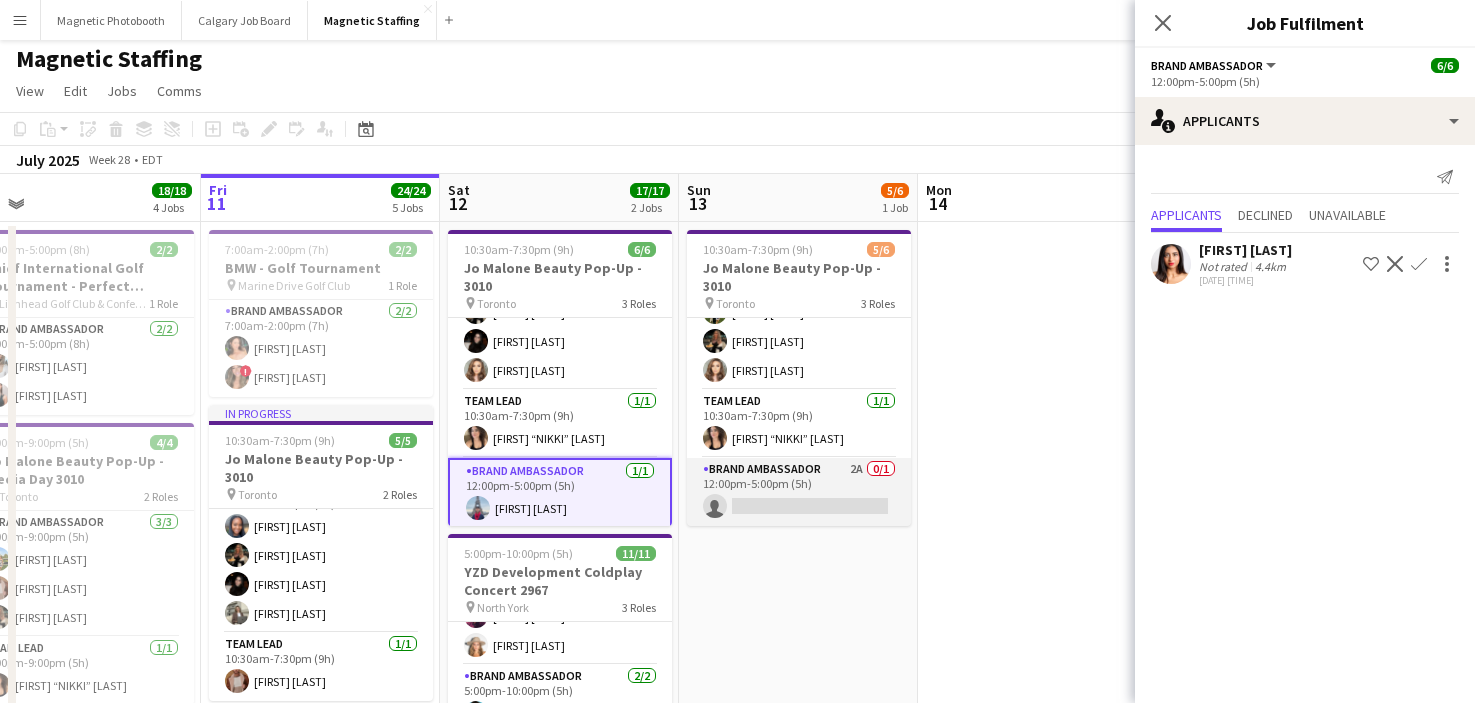 click on "Brand Ambassador   2A   0/1   12:00pm-5:00pm (5h)
single-neutral-actions" at bounding box center (799, 492) 